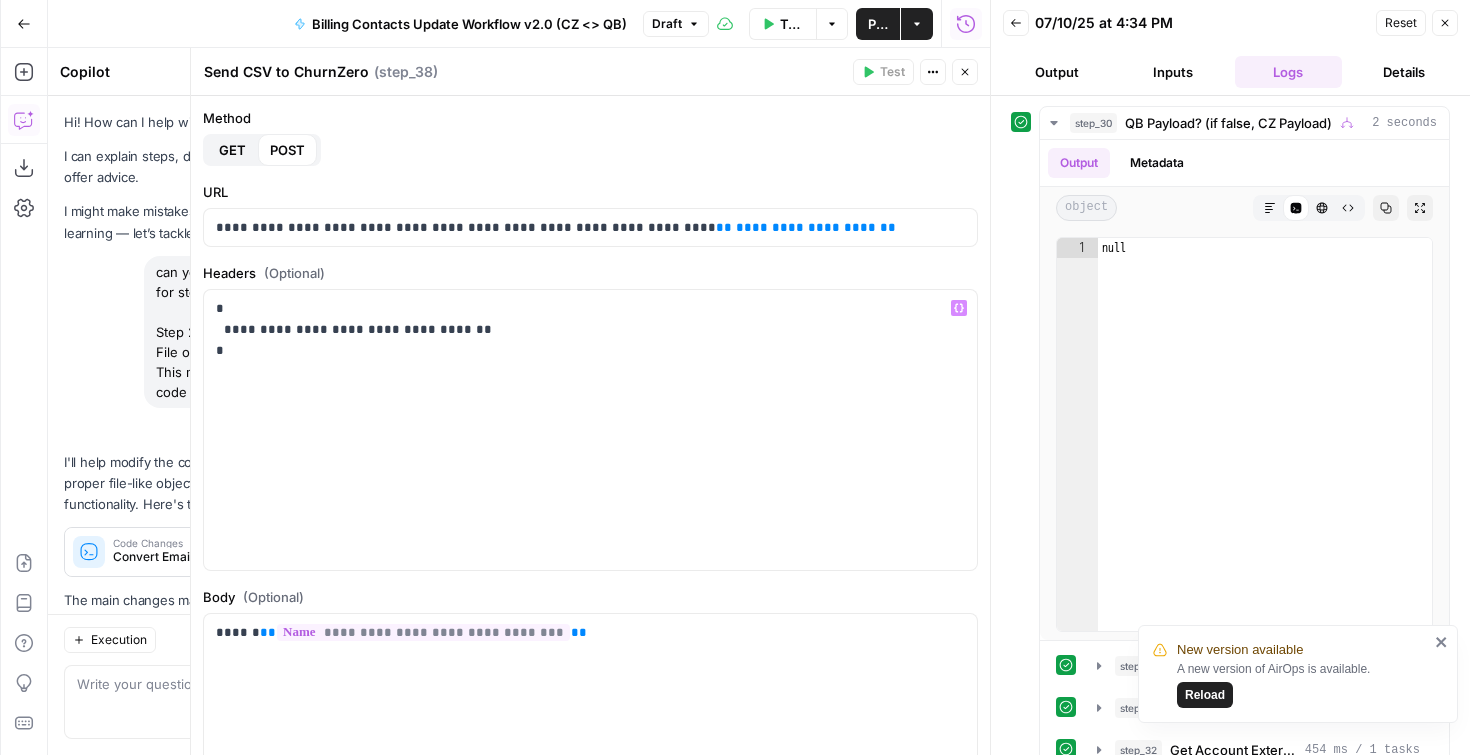 scroll, scrollTop: 0, scrollLeft: 0, axis: both 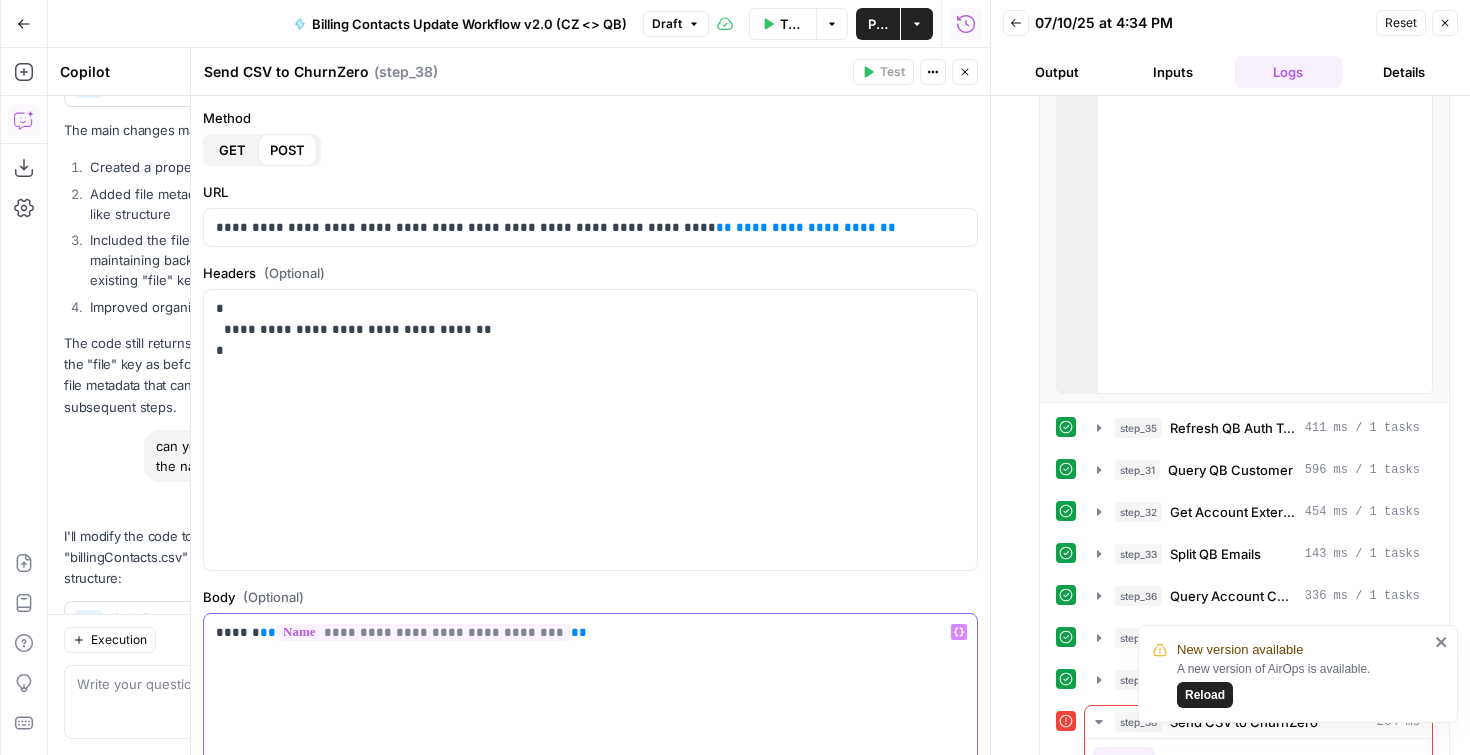 click on "**" at bounding box center (268, 632) 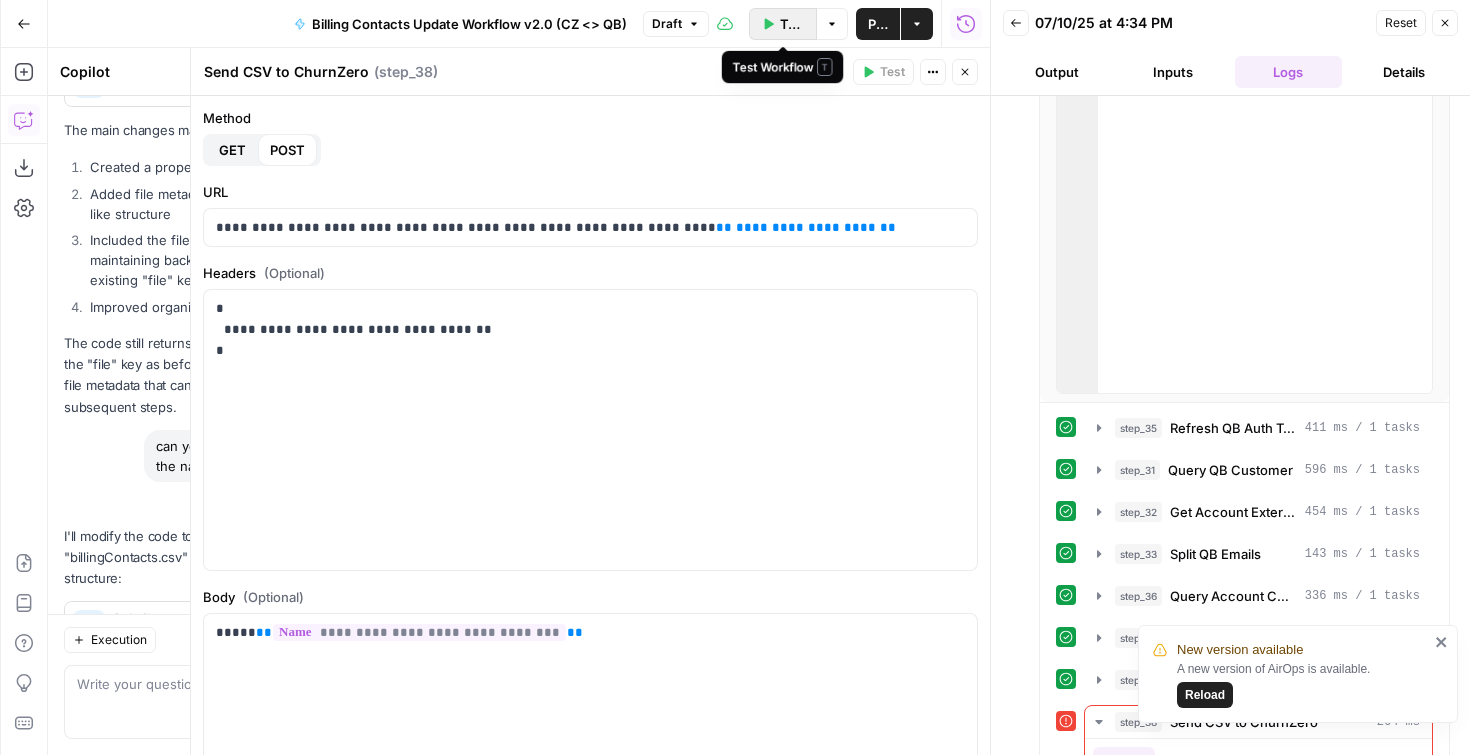 click on "Test Workflow" at bounding box center [783, 24] 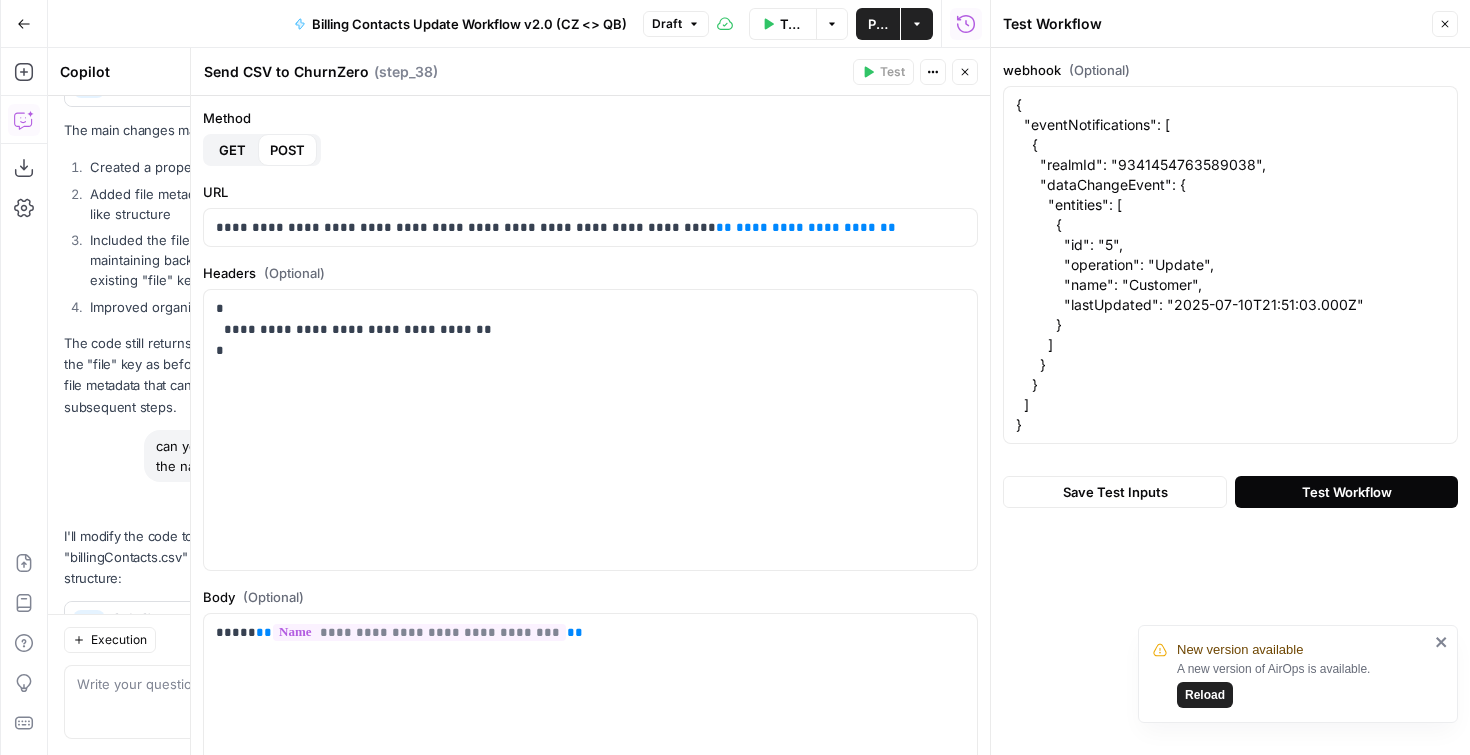 click on "Test Workflow" at bounding box center (1346, 492) 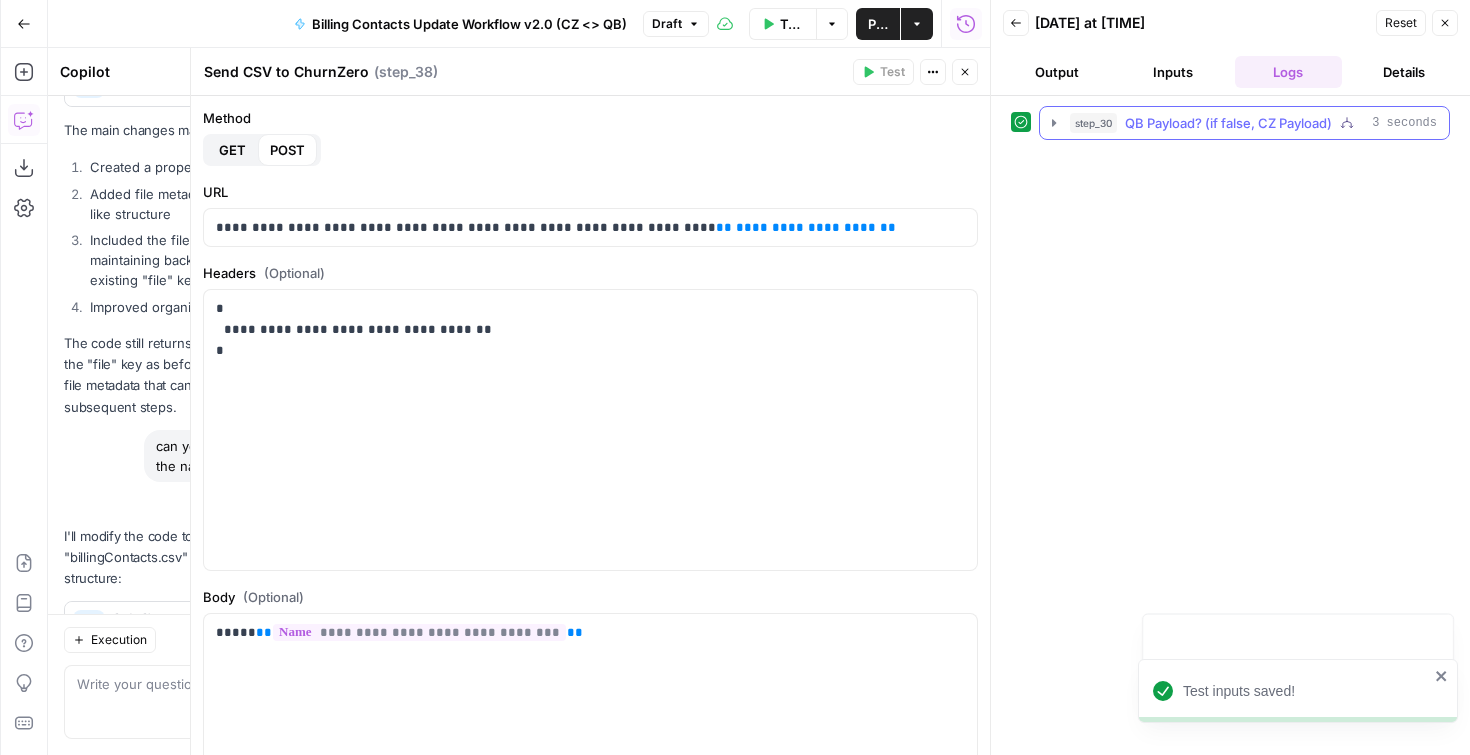click 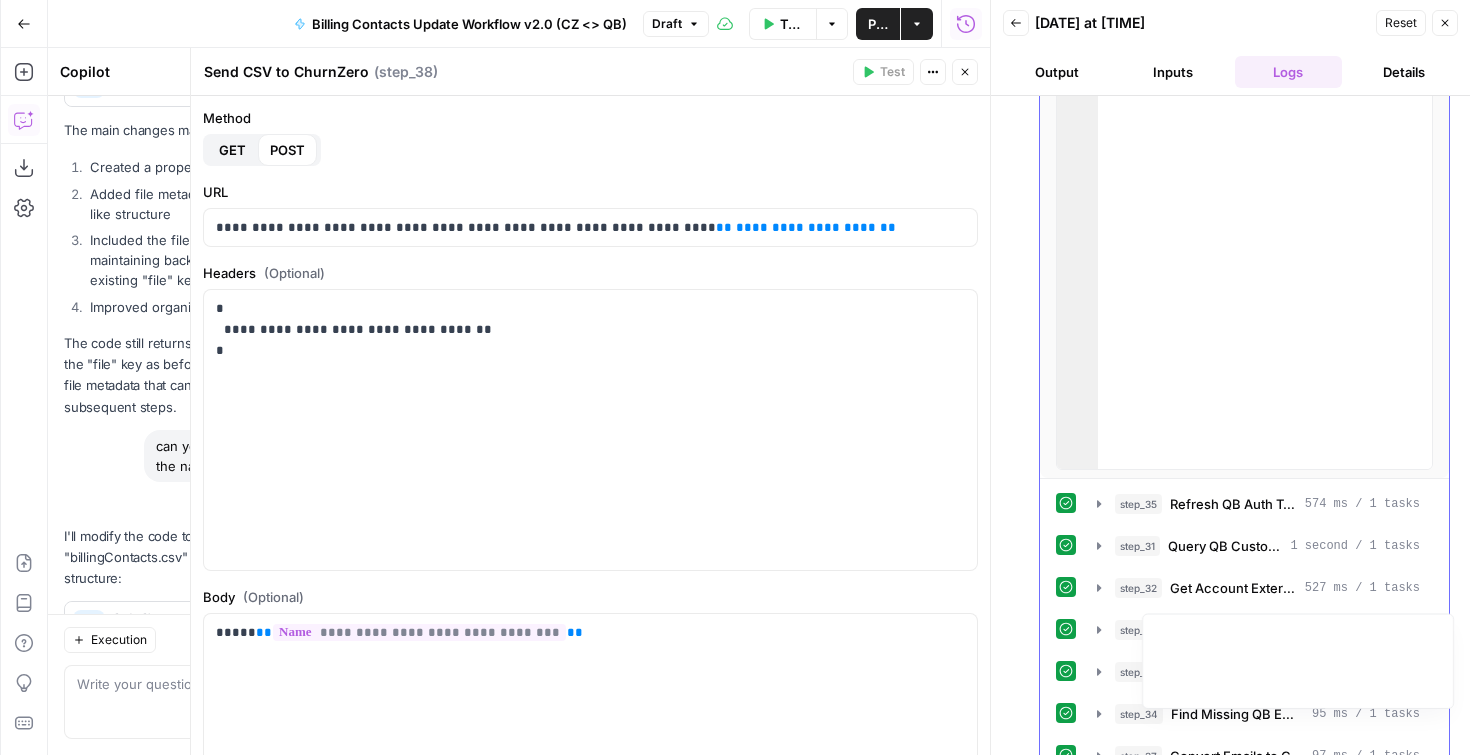 scroll, scrollTop: 241, scrollLeft: 0, axis: vertical 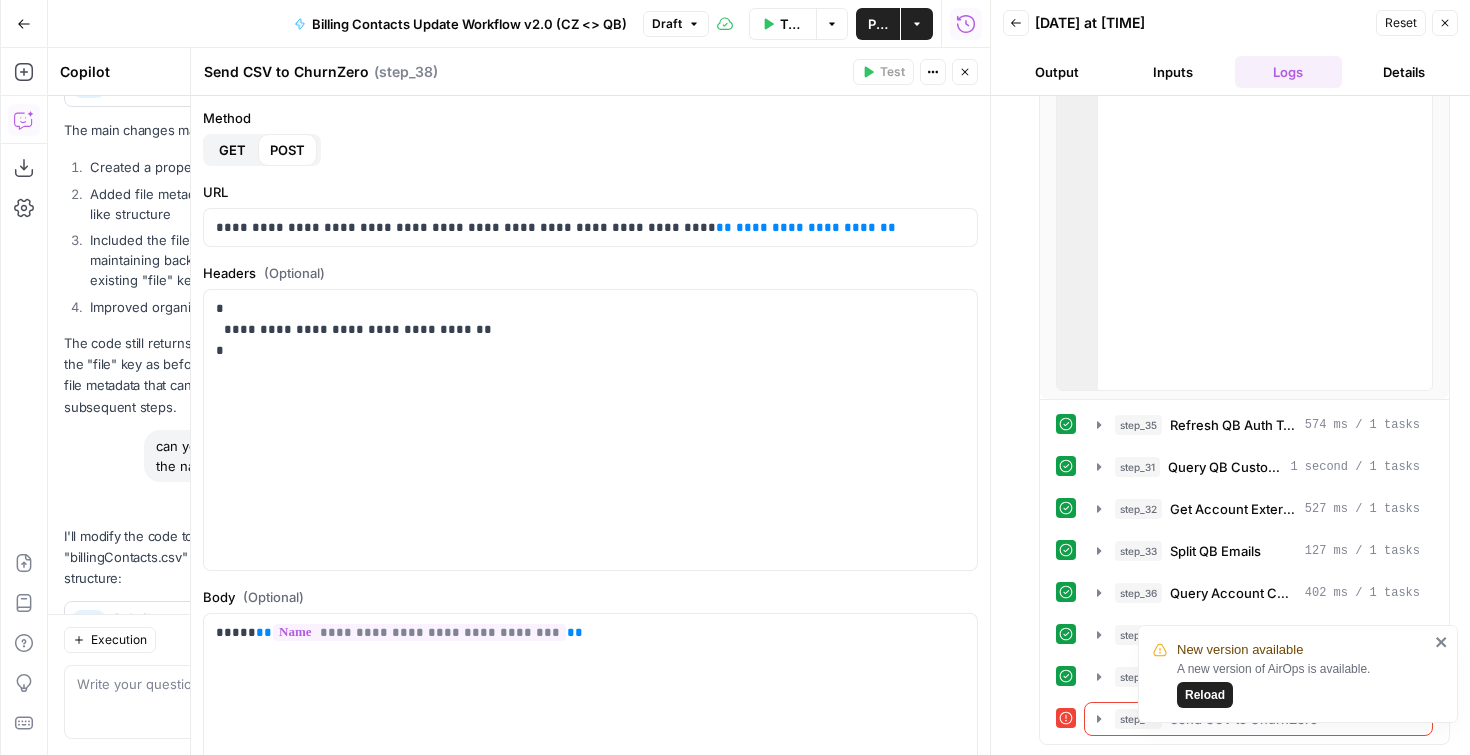 click on "step_38 Send CSV to ChurnZero 276 ms" at bounding box center (1258, 719) 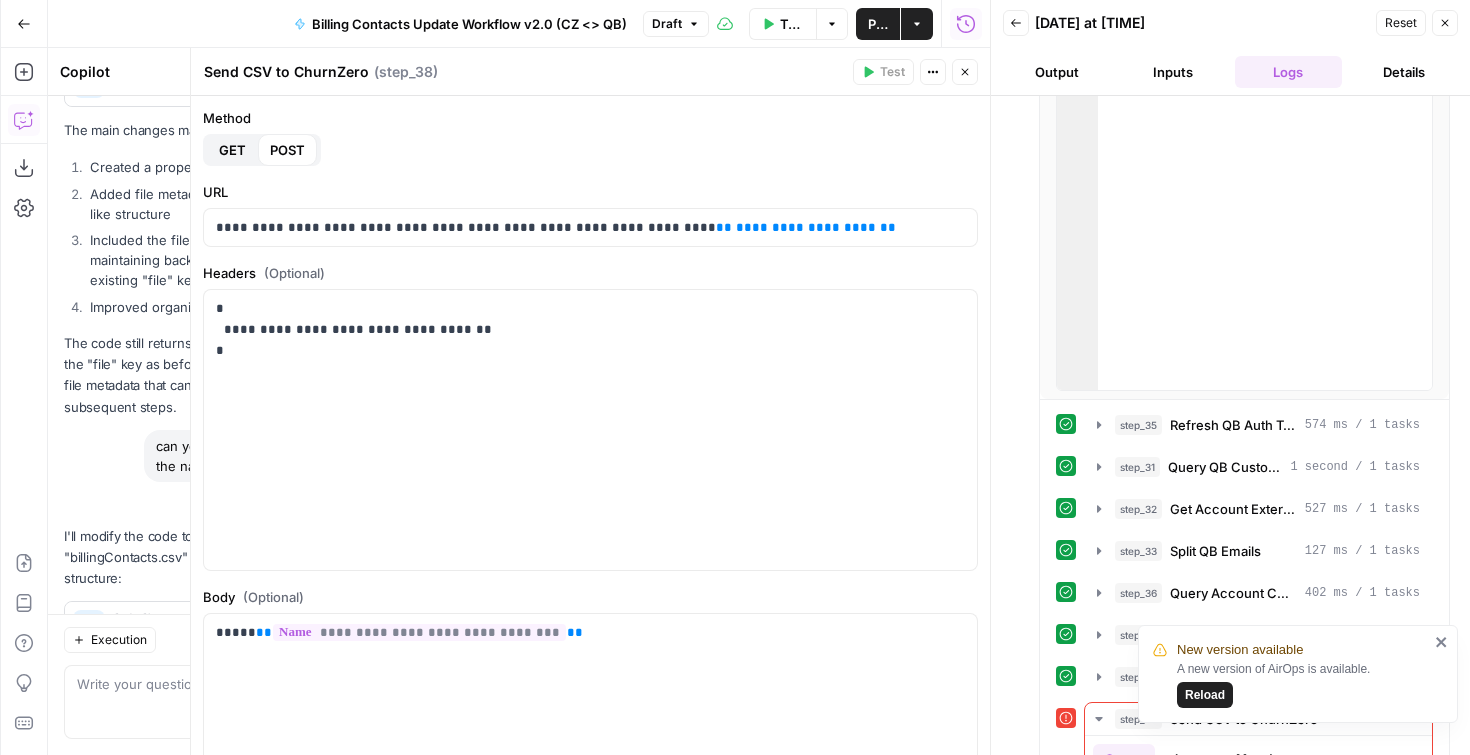 click 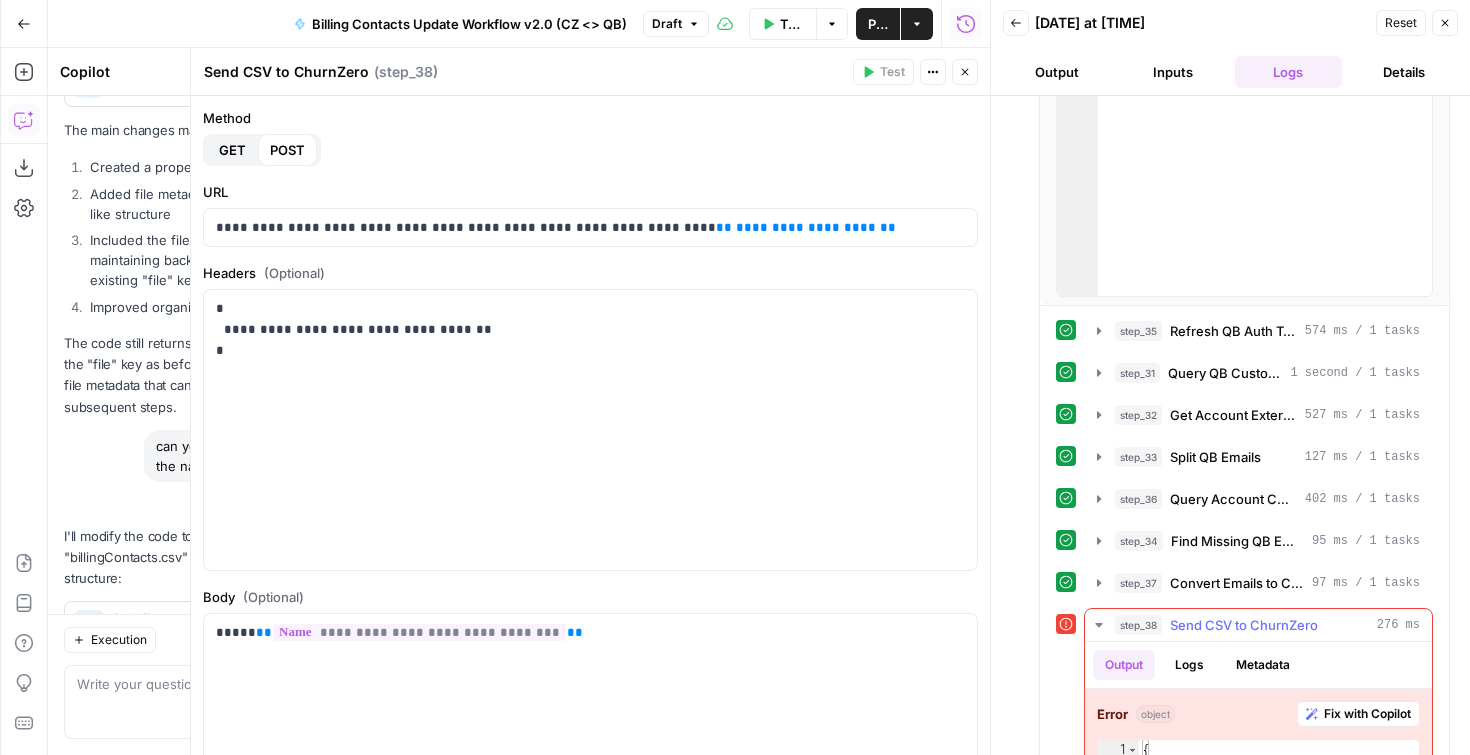 scroll, scrollTop: 451, scrollLeft: 0, axis: vertical 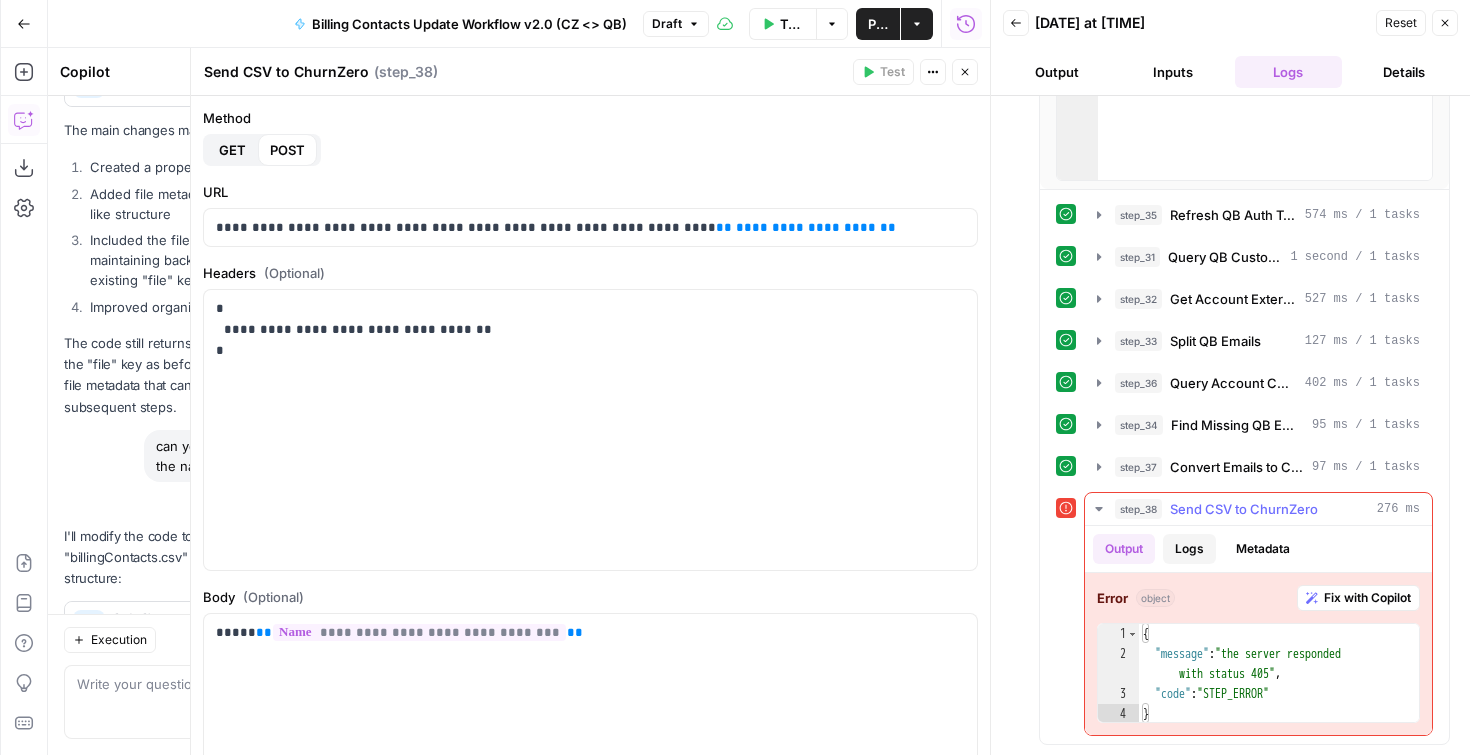 click on "Logs" at bounding box center [1189, 549] 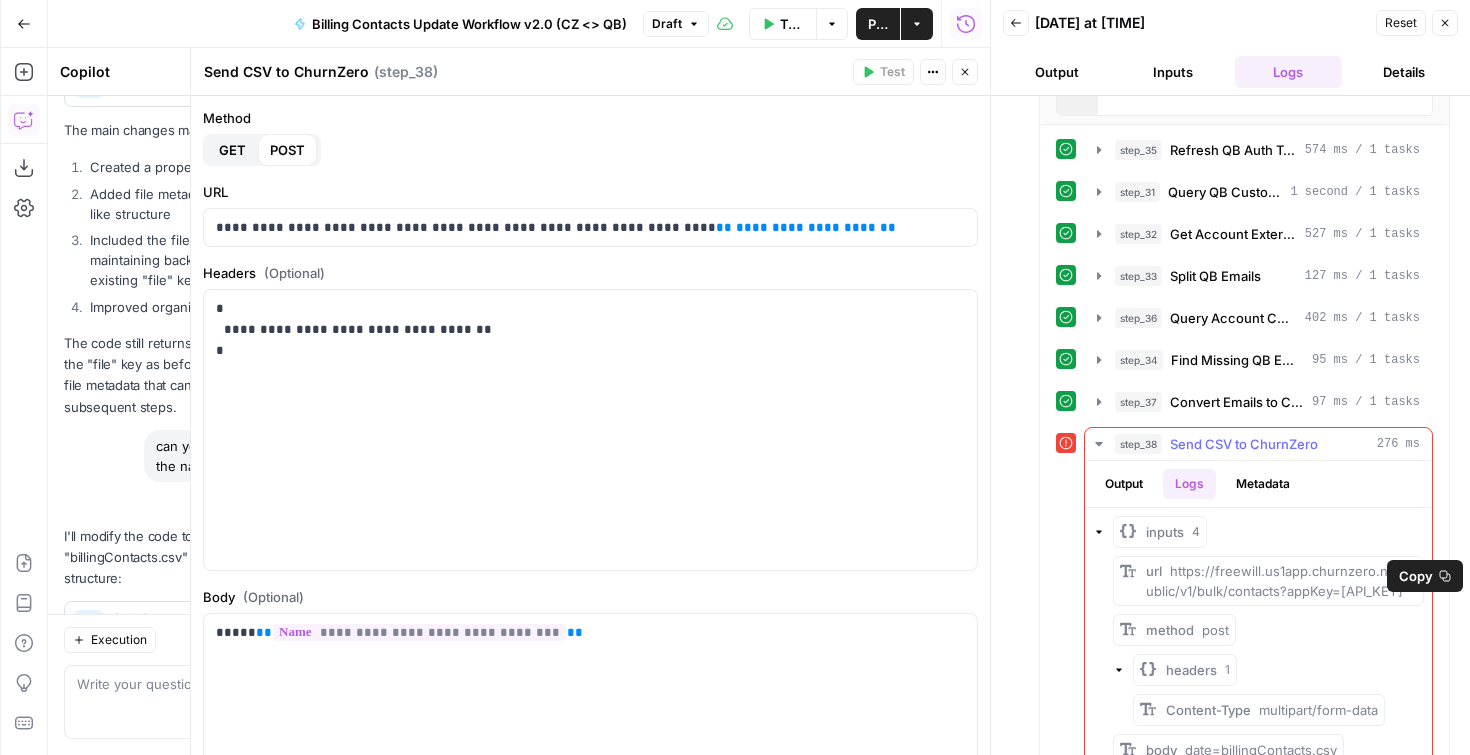 scroll, scrollTop: 517, scrollLeft: 0, axis: vertical 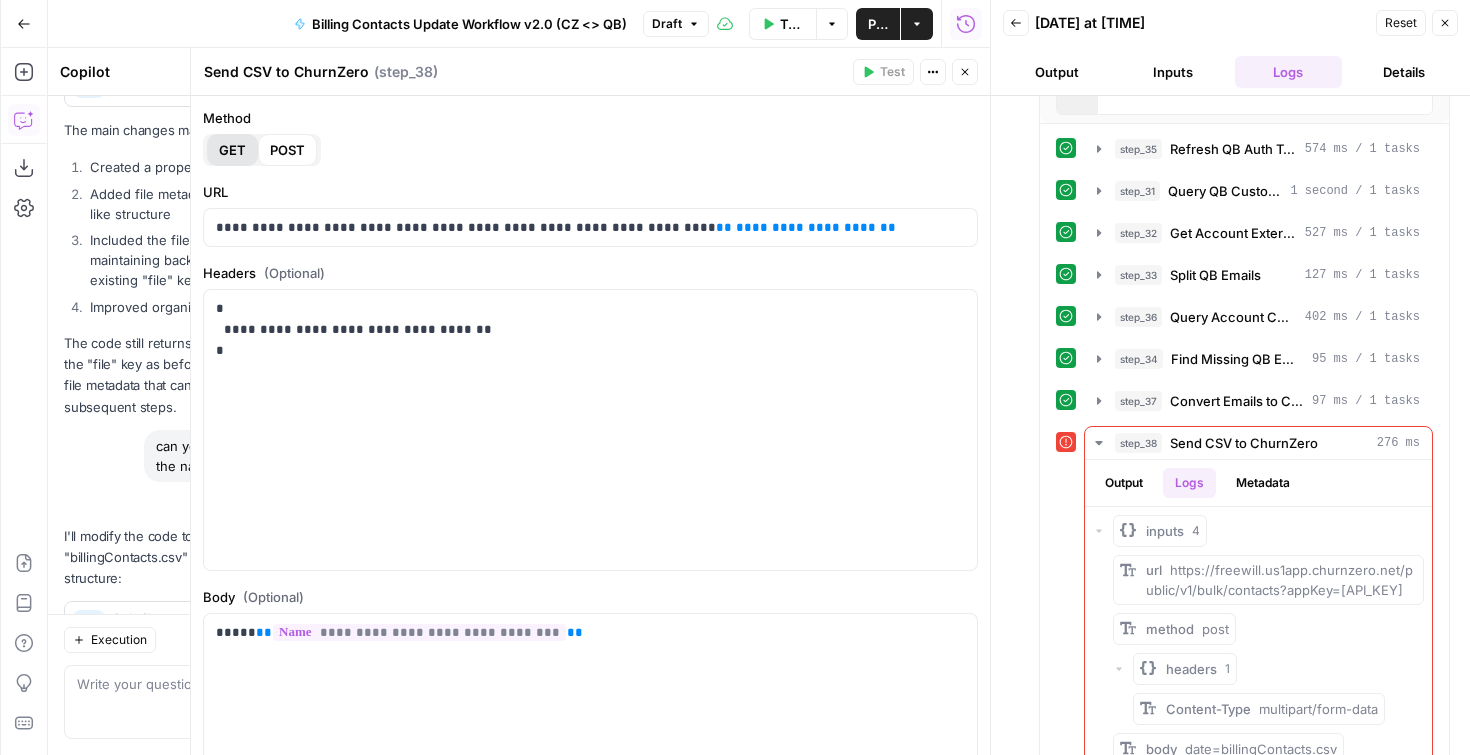 click on "GET" at bounding box center [232, 150] 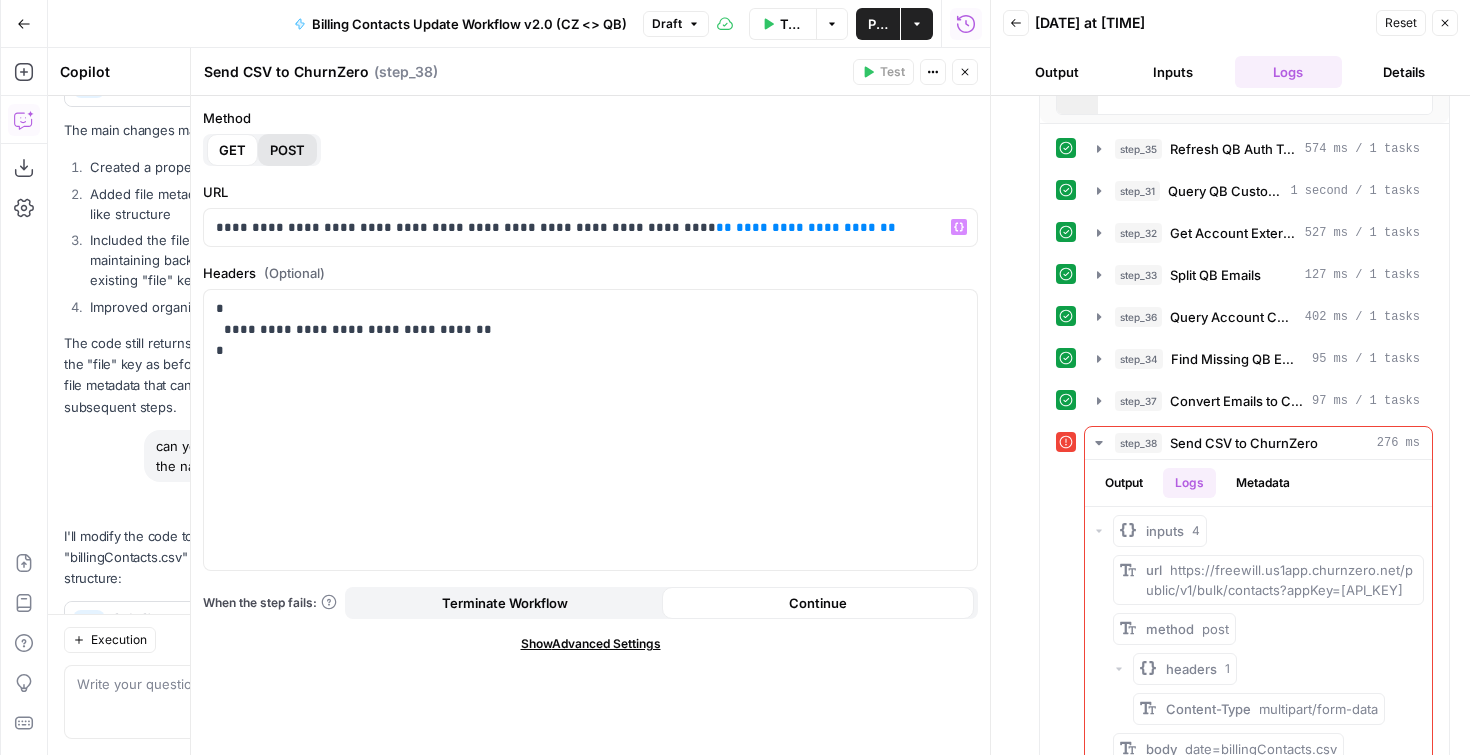 click on "POST" at bounding box center (287, 150) 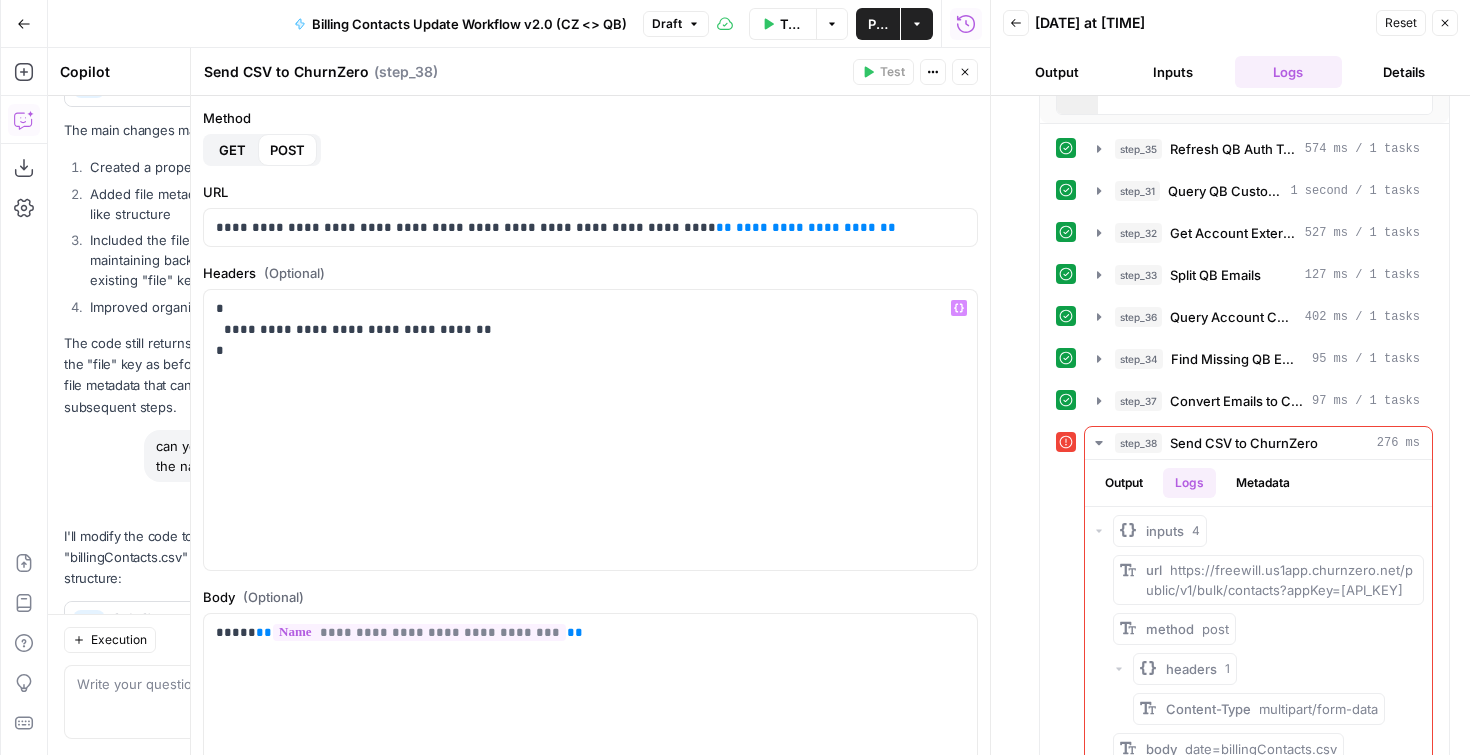scroll, scrollTop: 233, scrollLeft: 0, axis: vertical 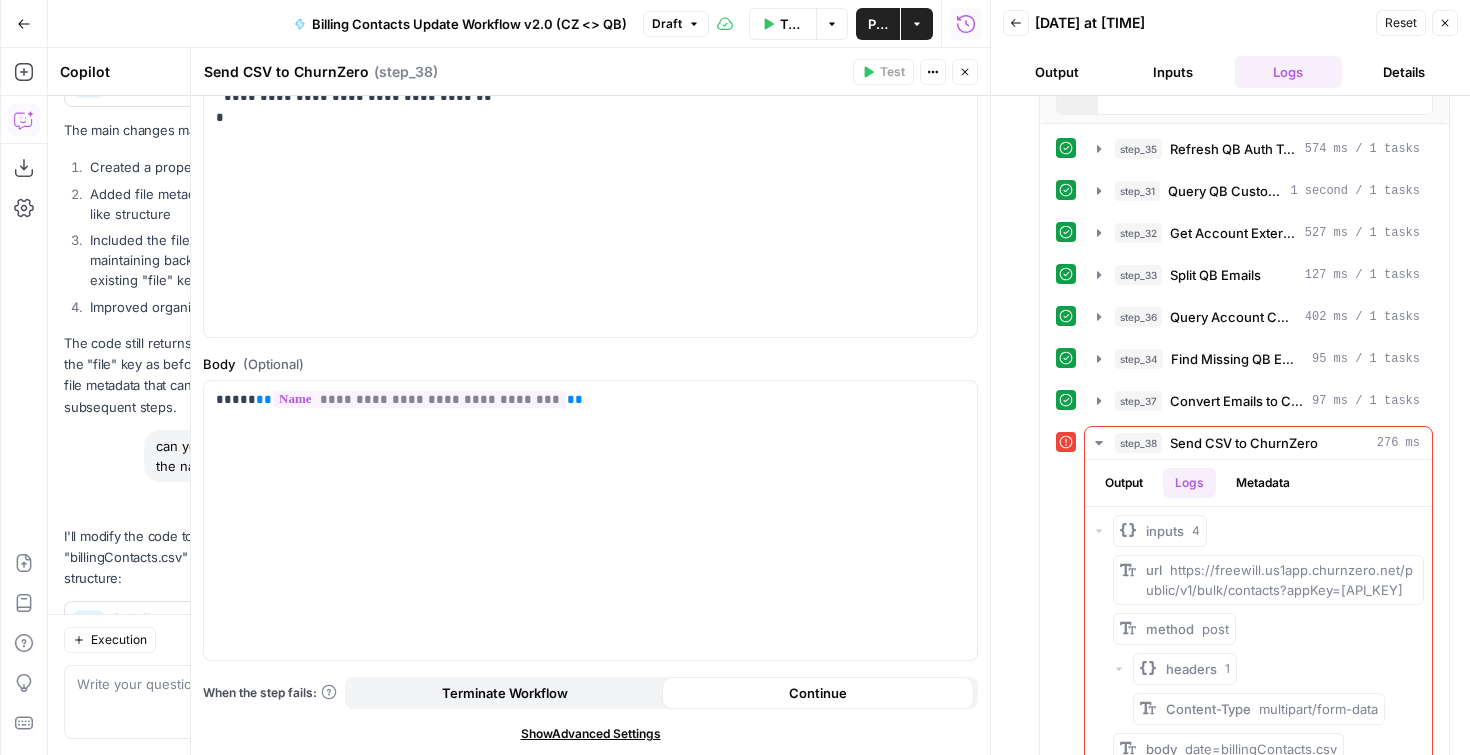 click on "Show  Advanced Settings" at bounding box center (591, 734) 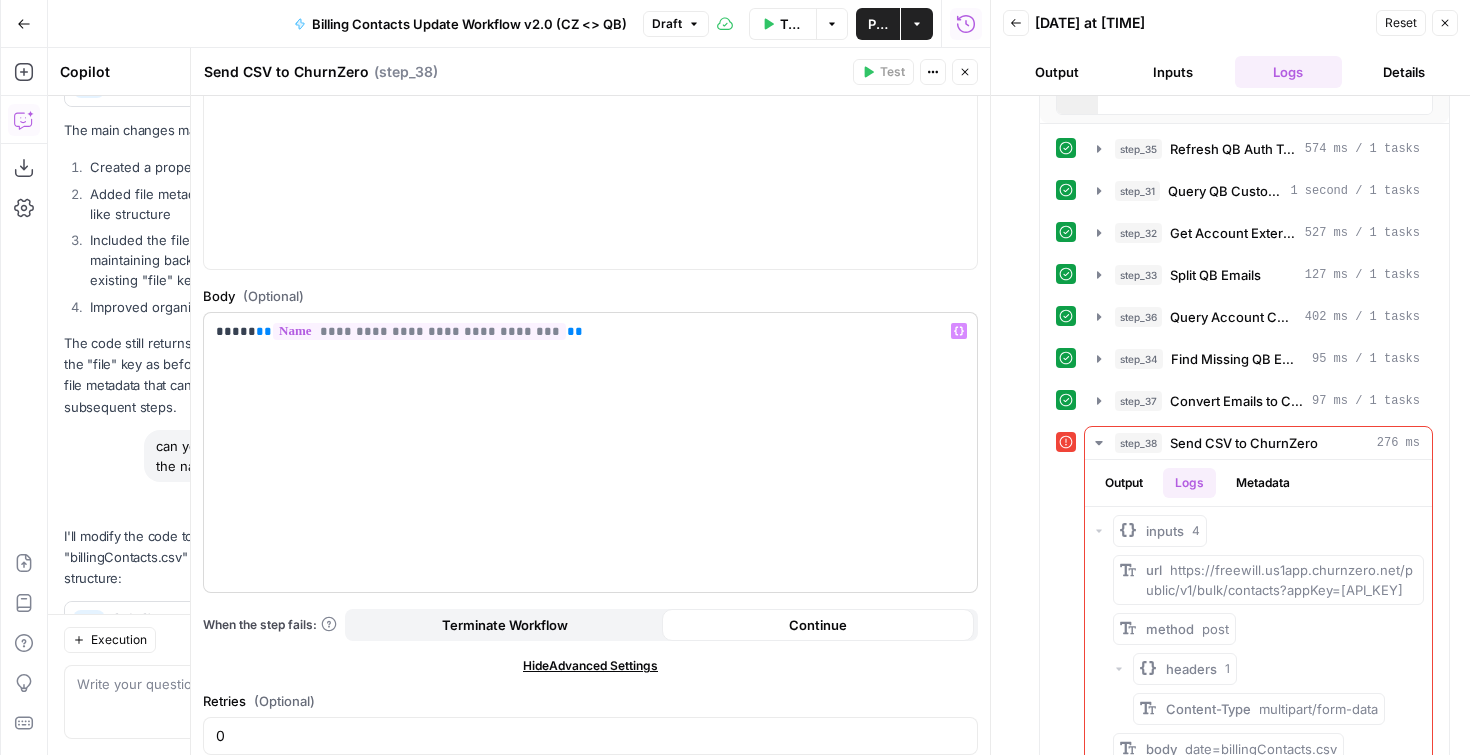 scroll, scrollTop: 339, scrollLeft: 0, axis: vertical 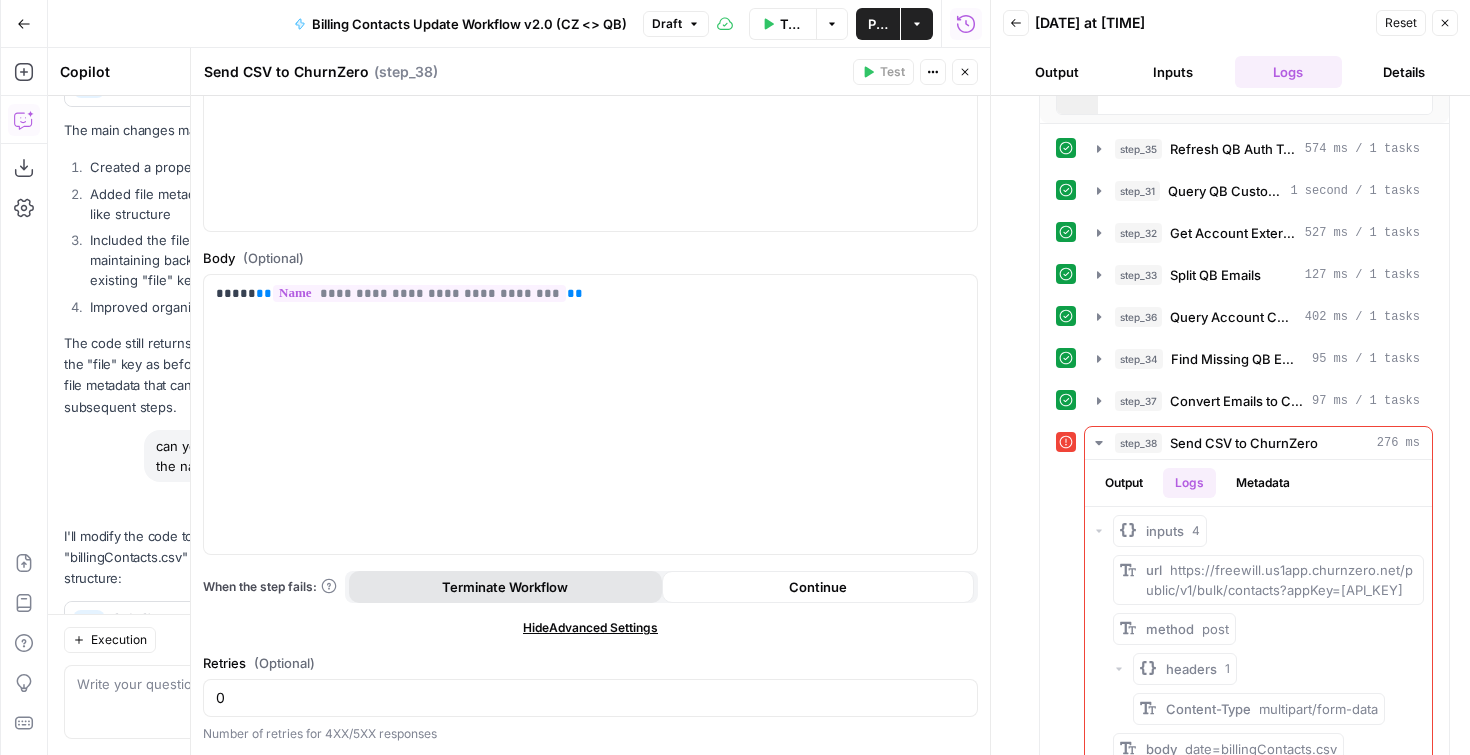 click on "Terminate Workflow" at bounding box center (505, 587) 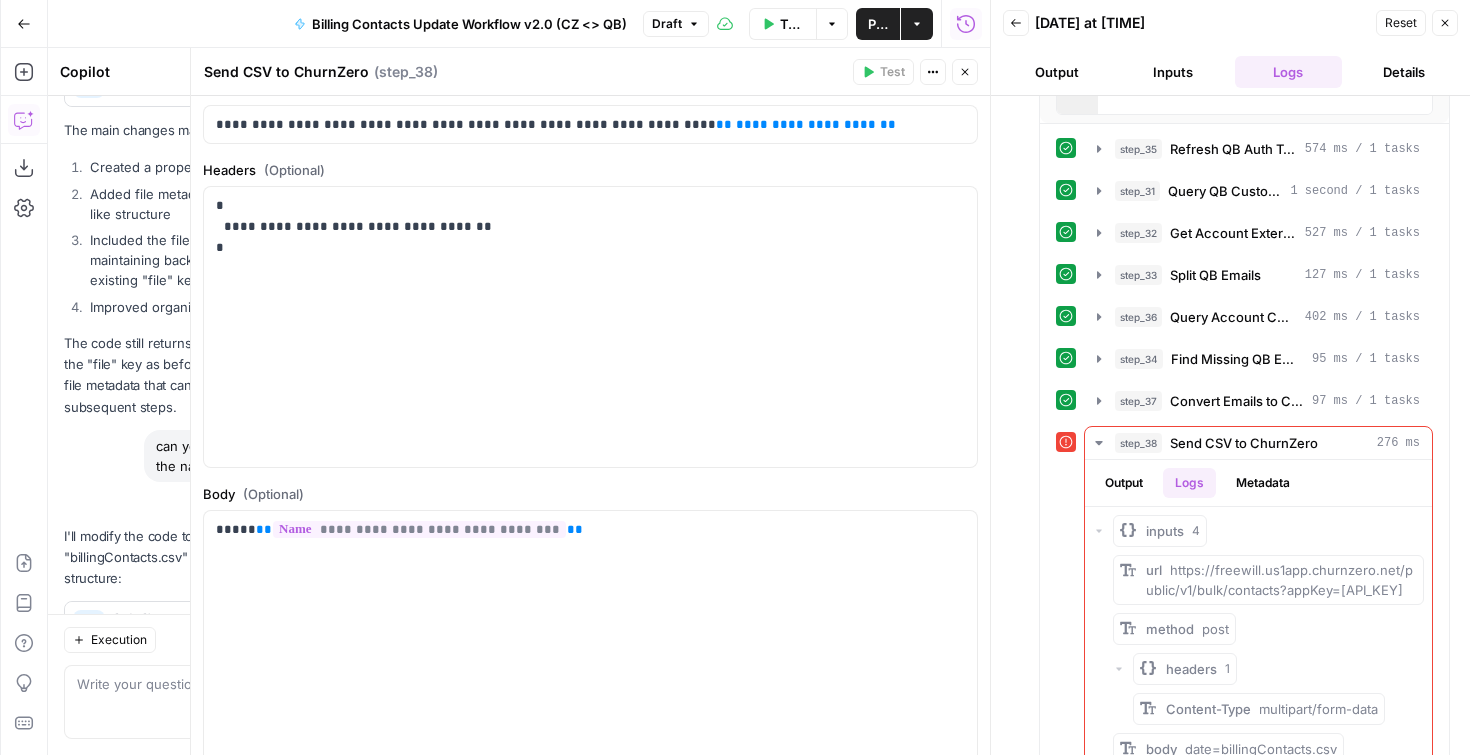 scroll, scrollTop: 0, scrollLeft: 0, axis: both 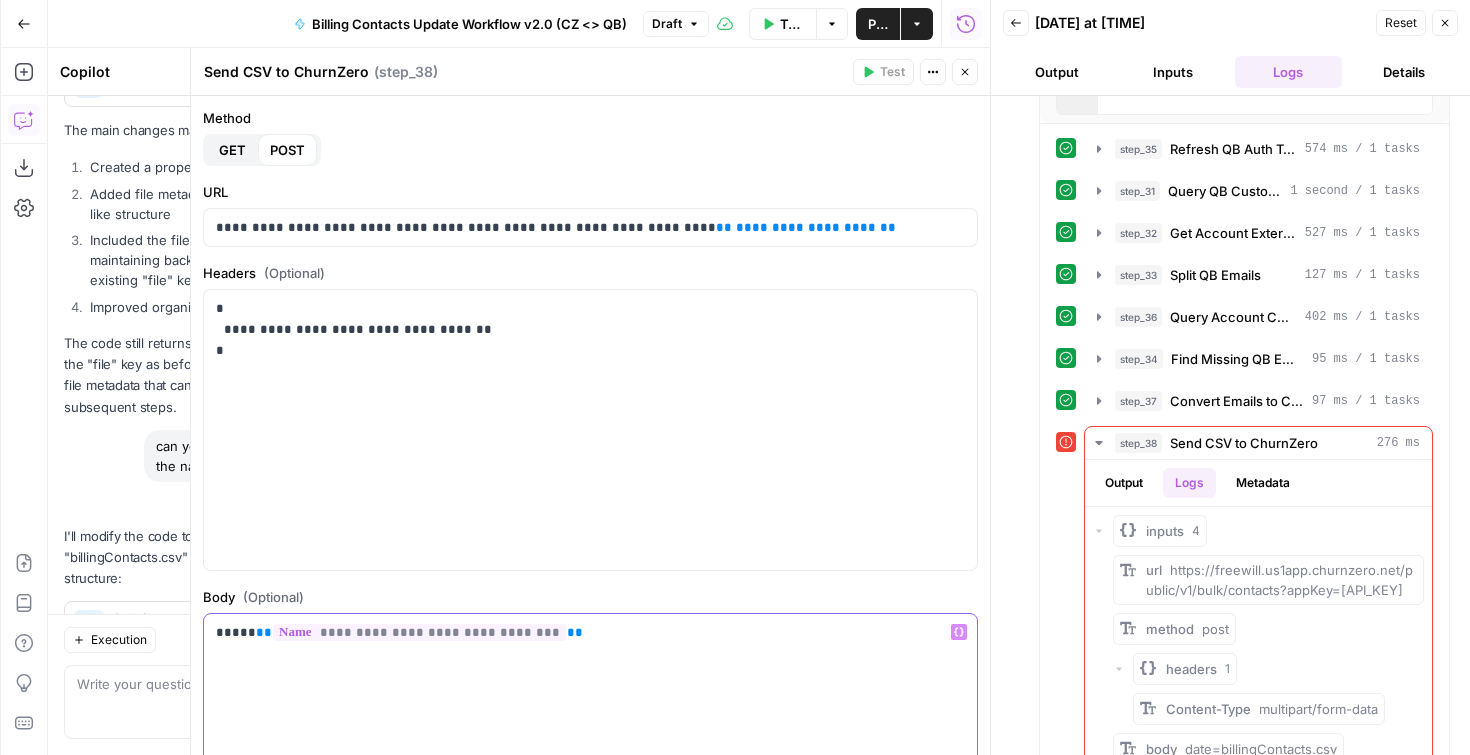 click on "**********" at bounding box center (583, 632) 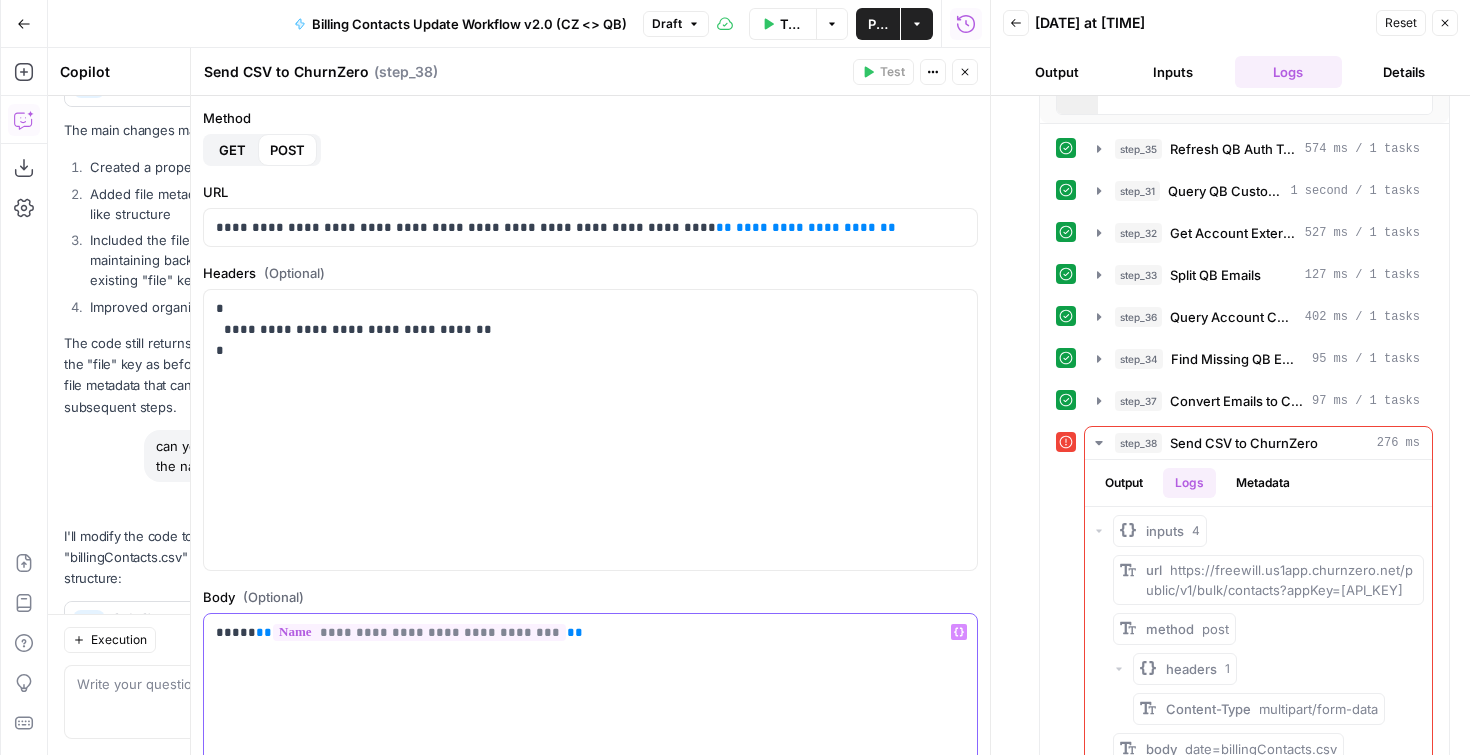 type 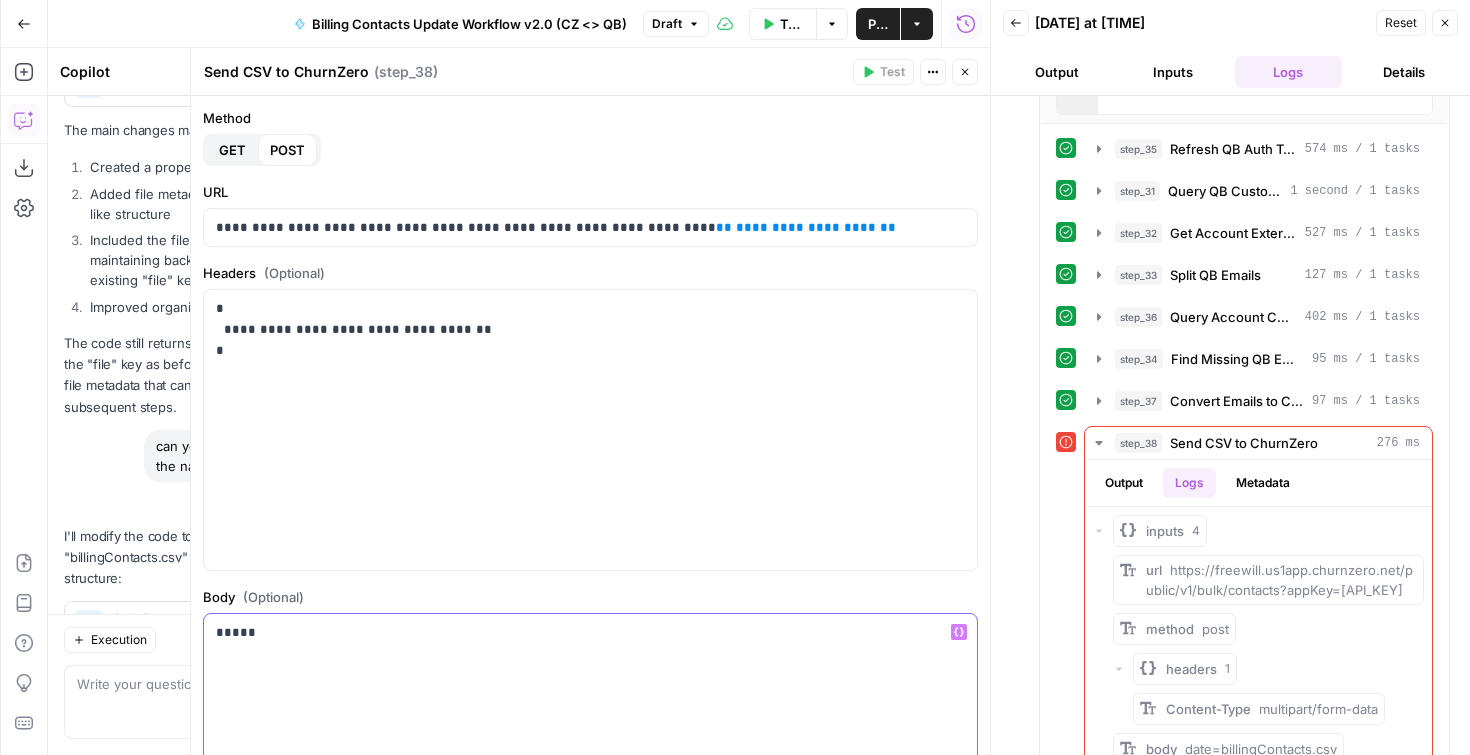 click 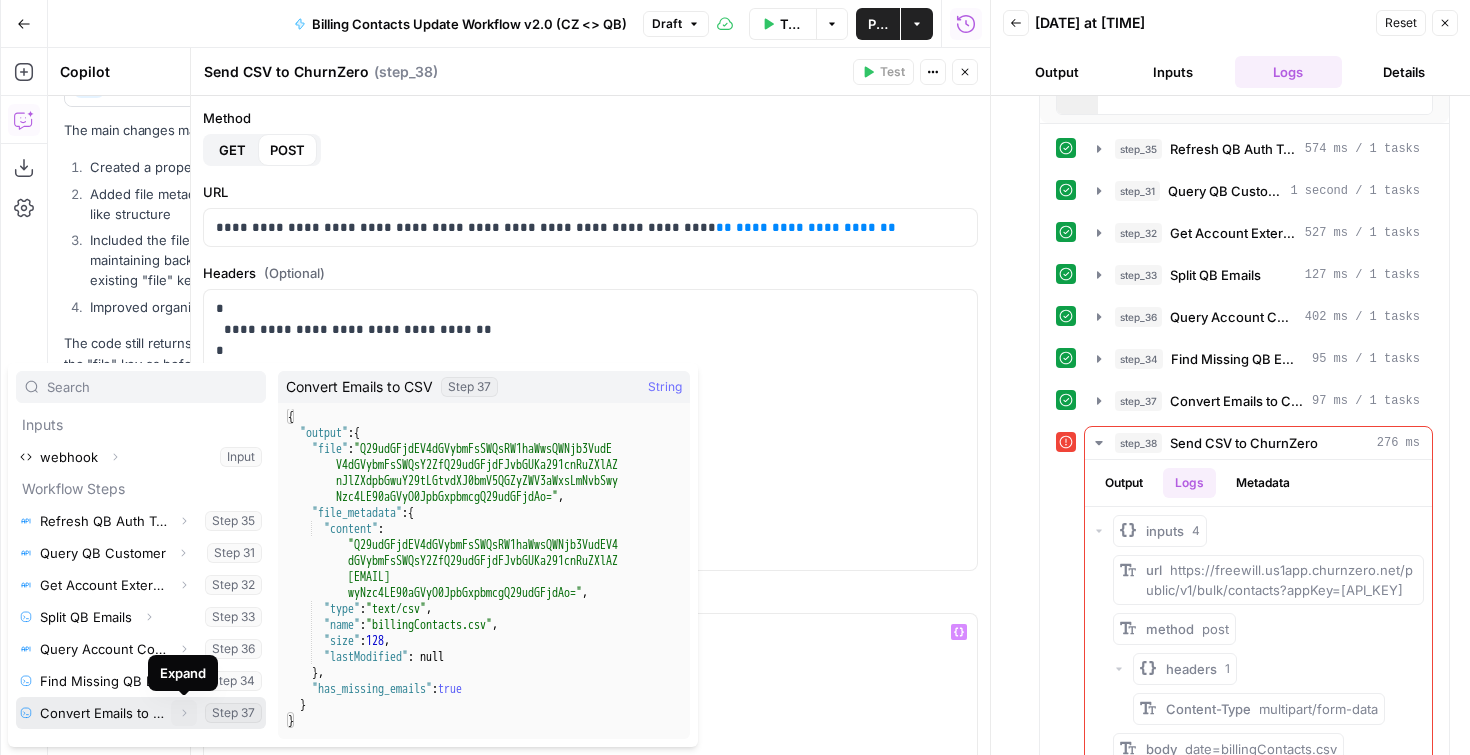 click 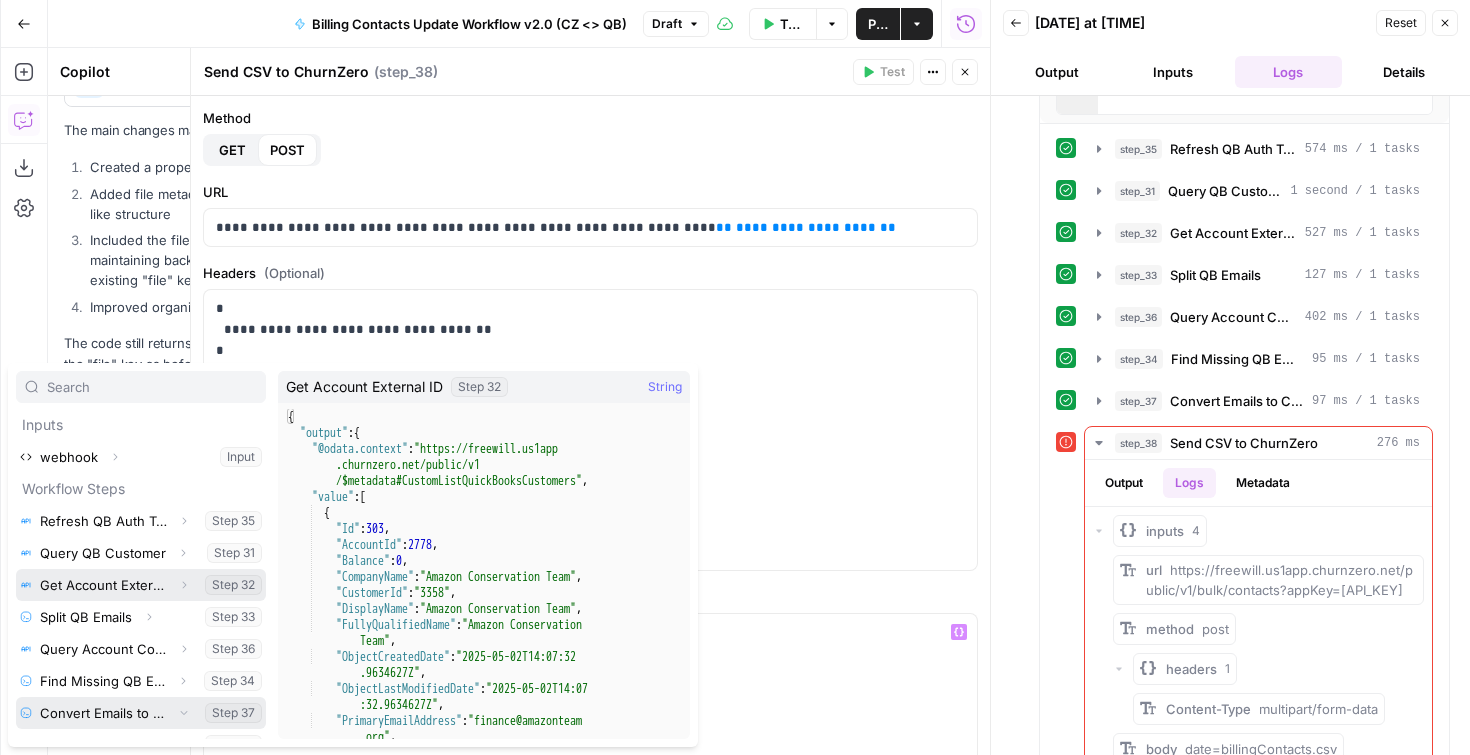 scroll, scrollTop: 22, scrollLeft: 0, axis: vertical 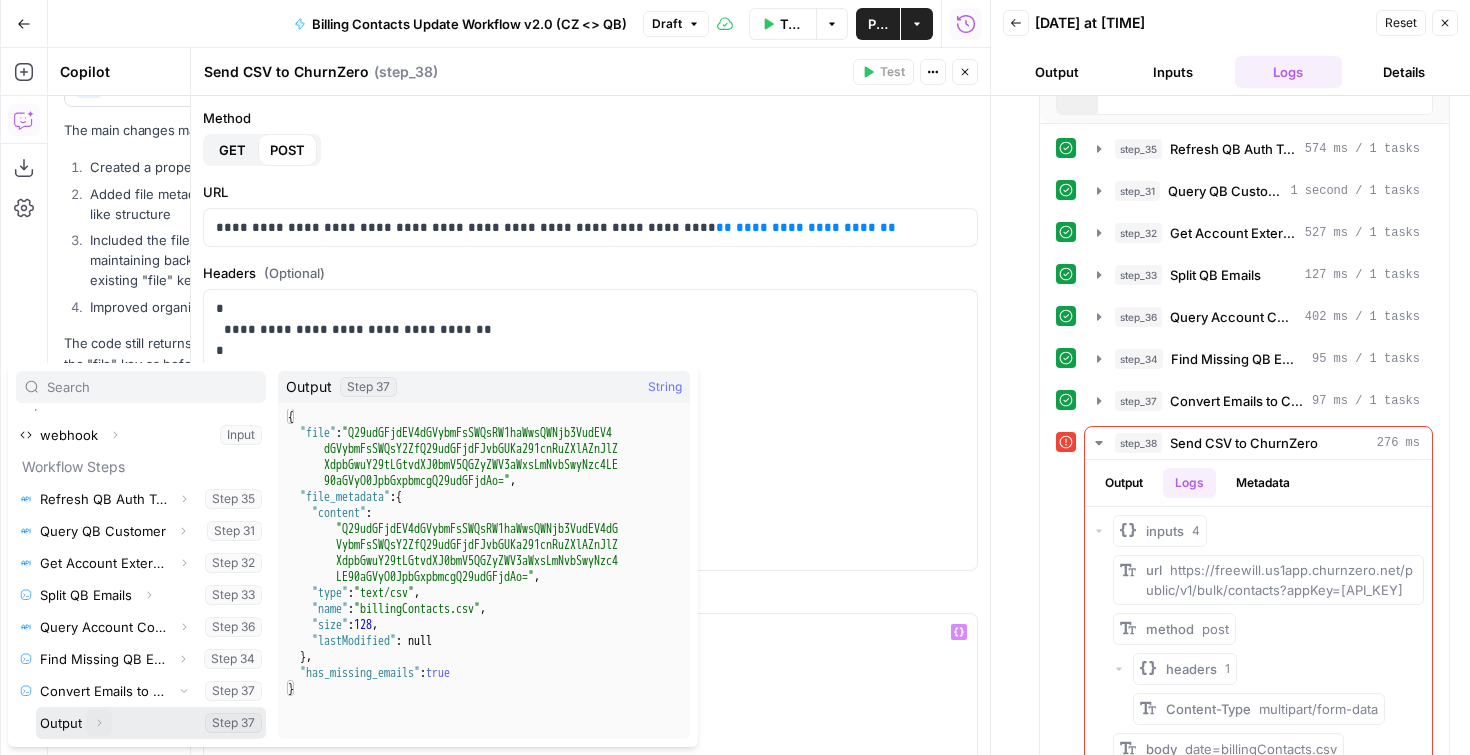 click 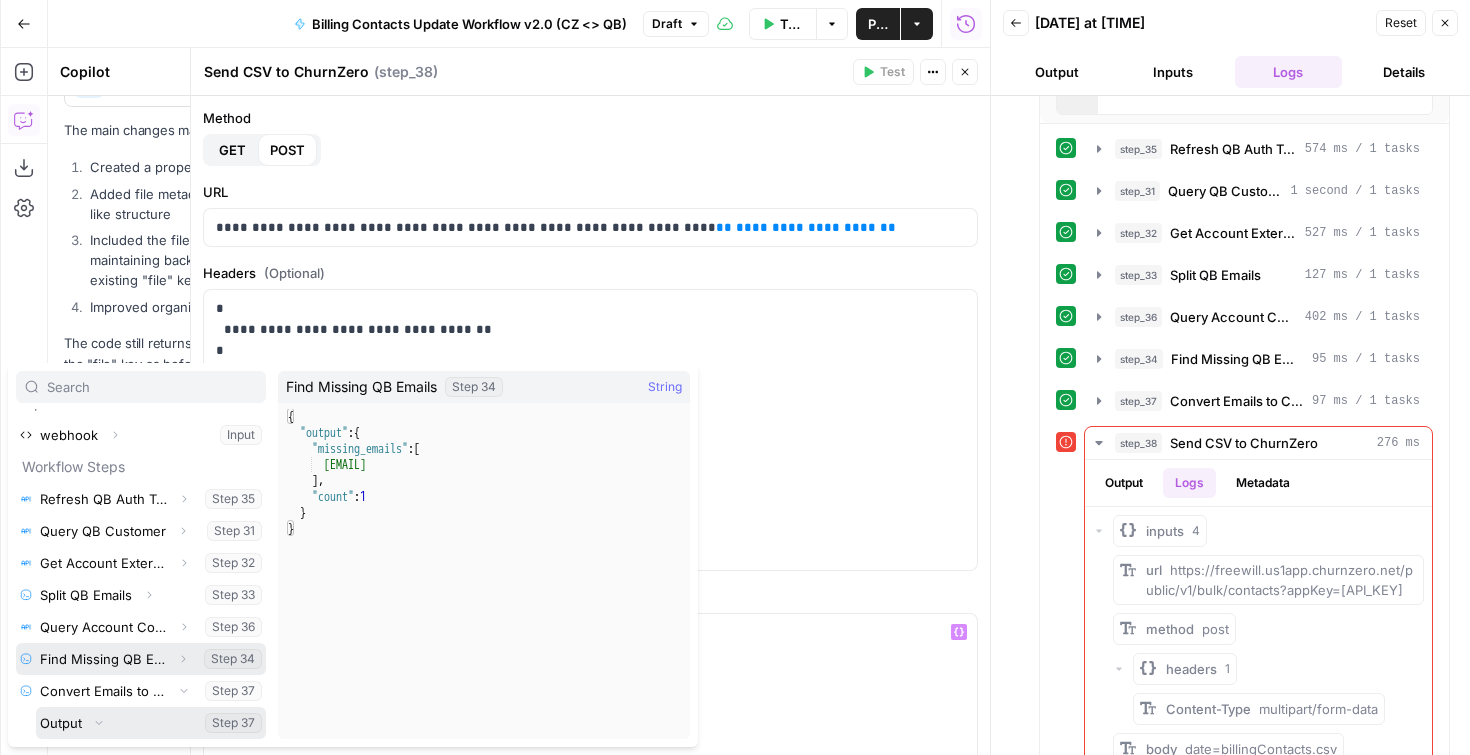 scroll, scrollTop: 118, scrollLeft: 0, axis: vertical 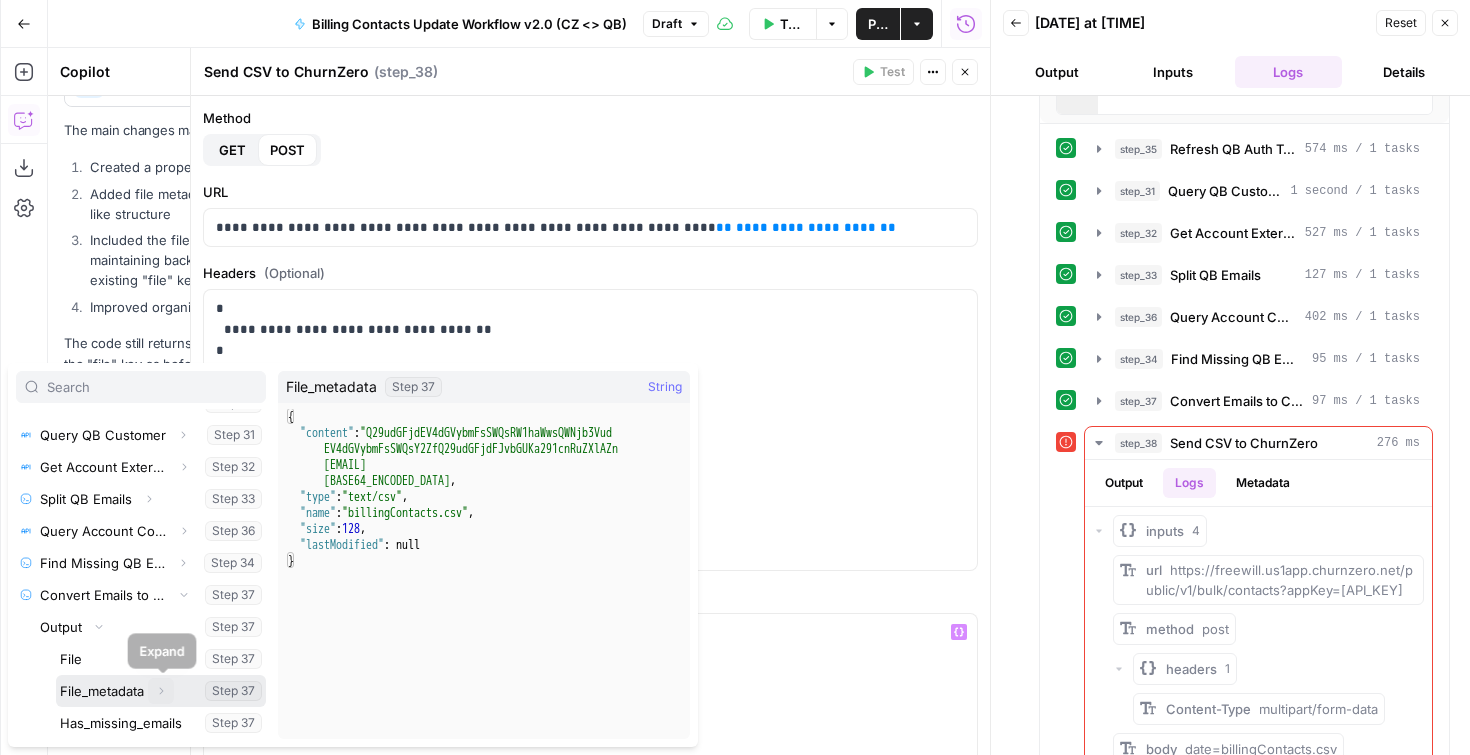 click 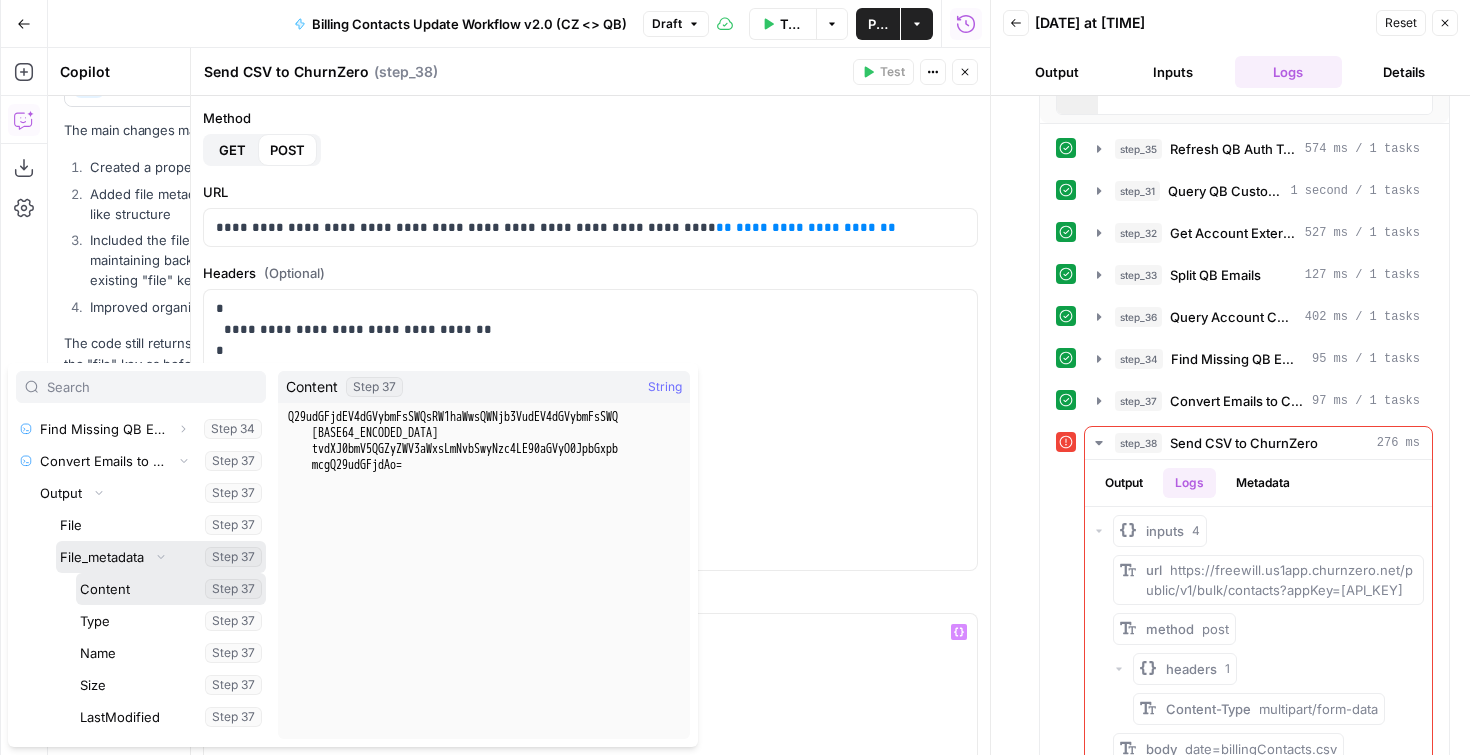 scroll, scrollTop: 254, scrollLeft: 0, axis: vertical 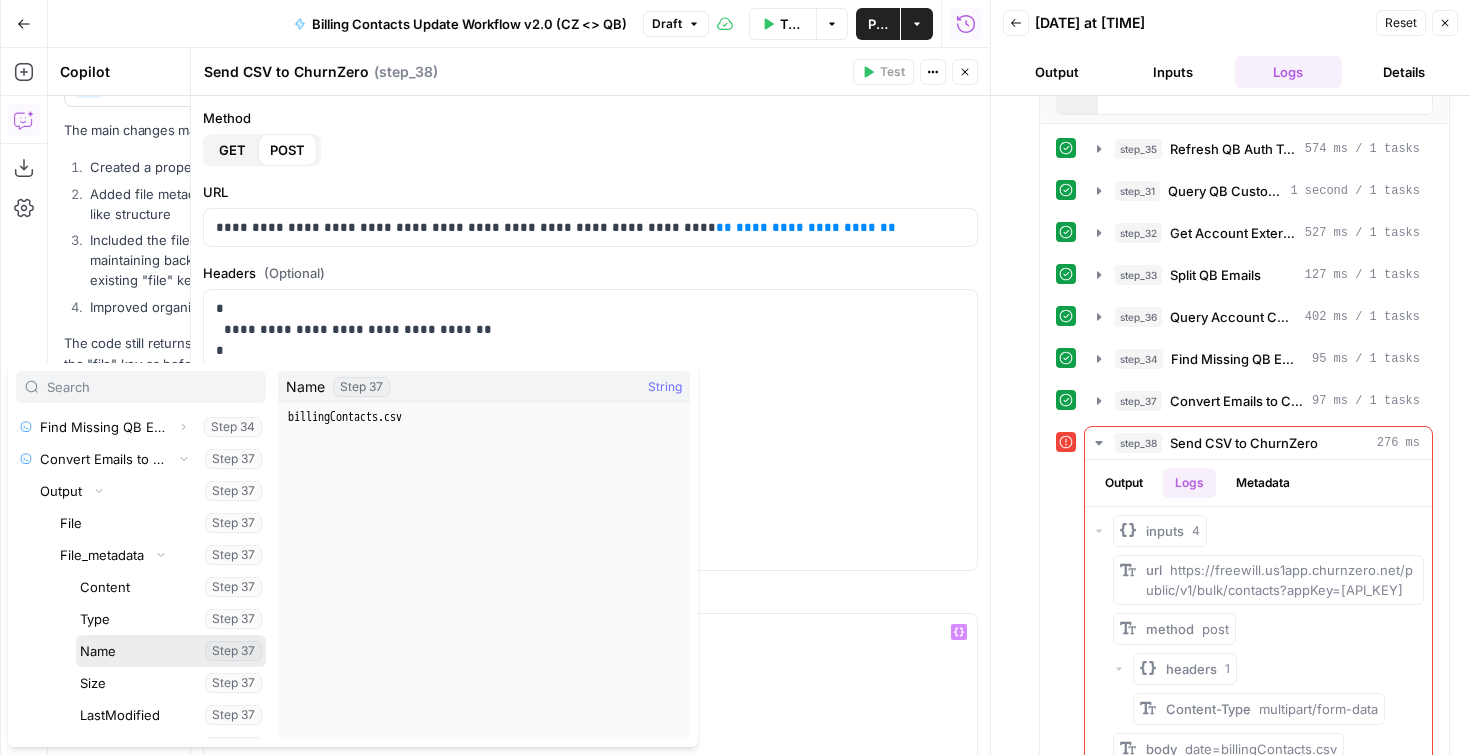 click at bounding box center (171, 651) 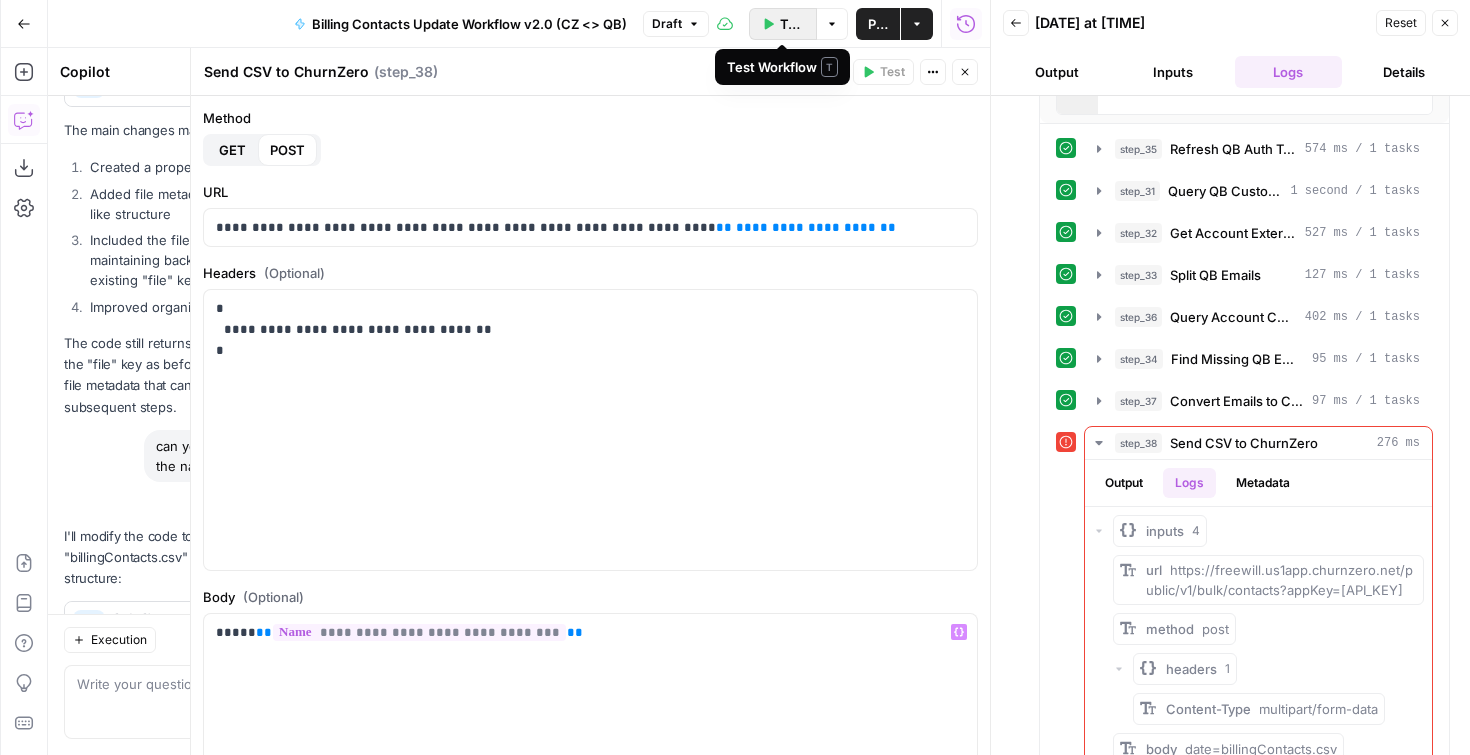 click on "Test Workflow" at bounding box center [783, 24] 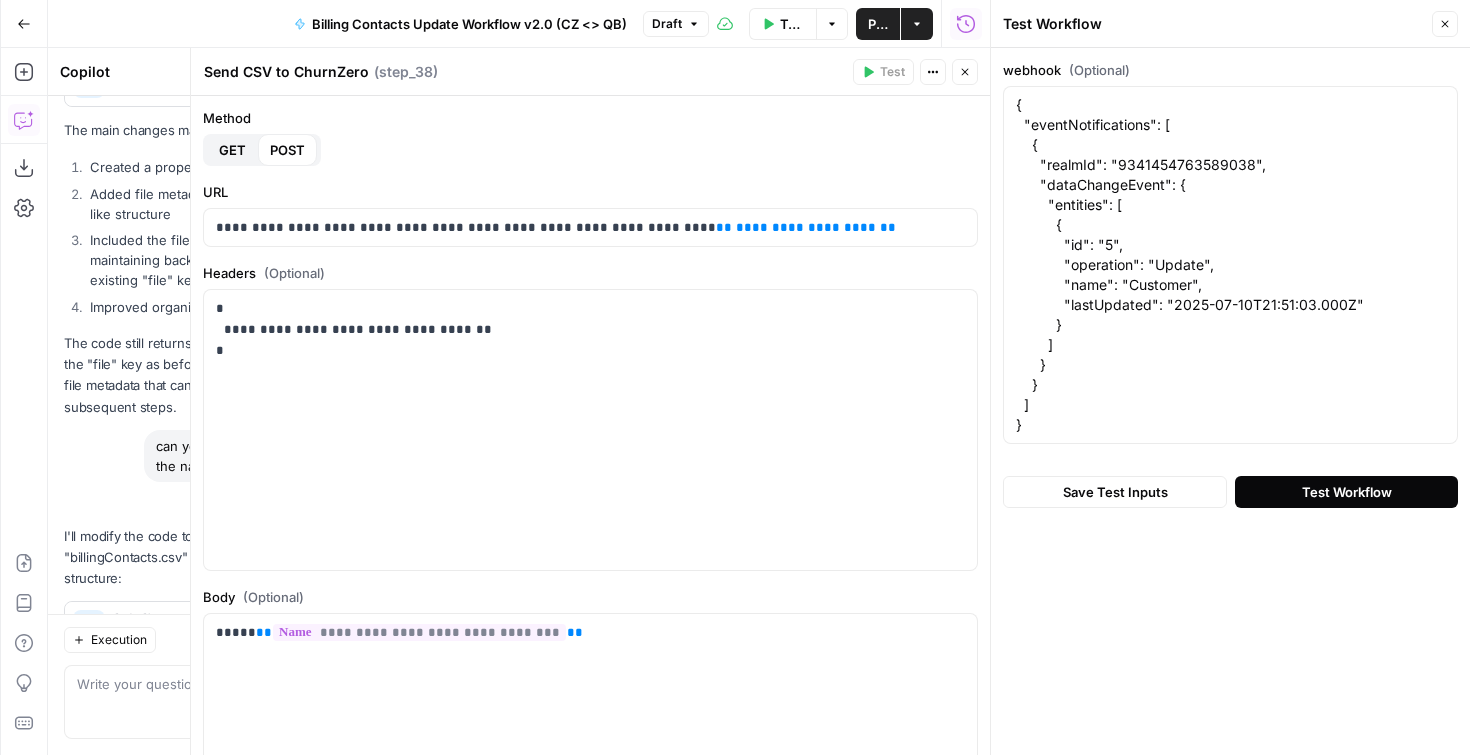 click on "Test Workflow" at bounding box center [1347, 492] 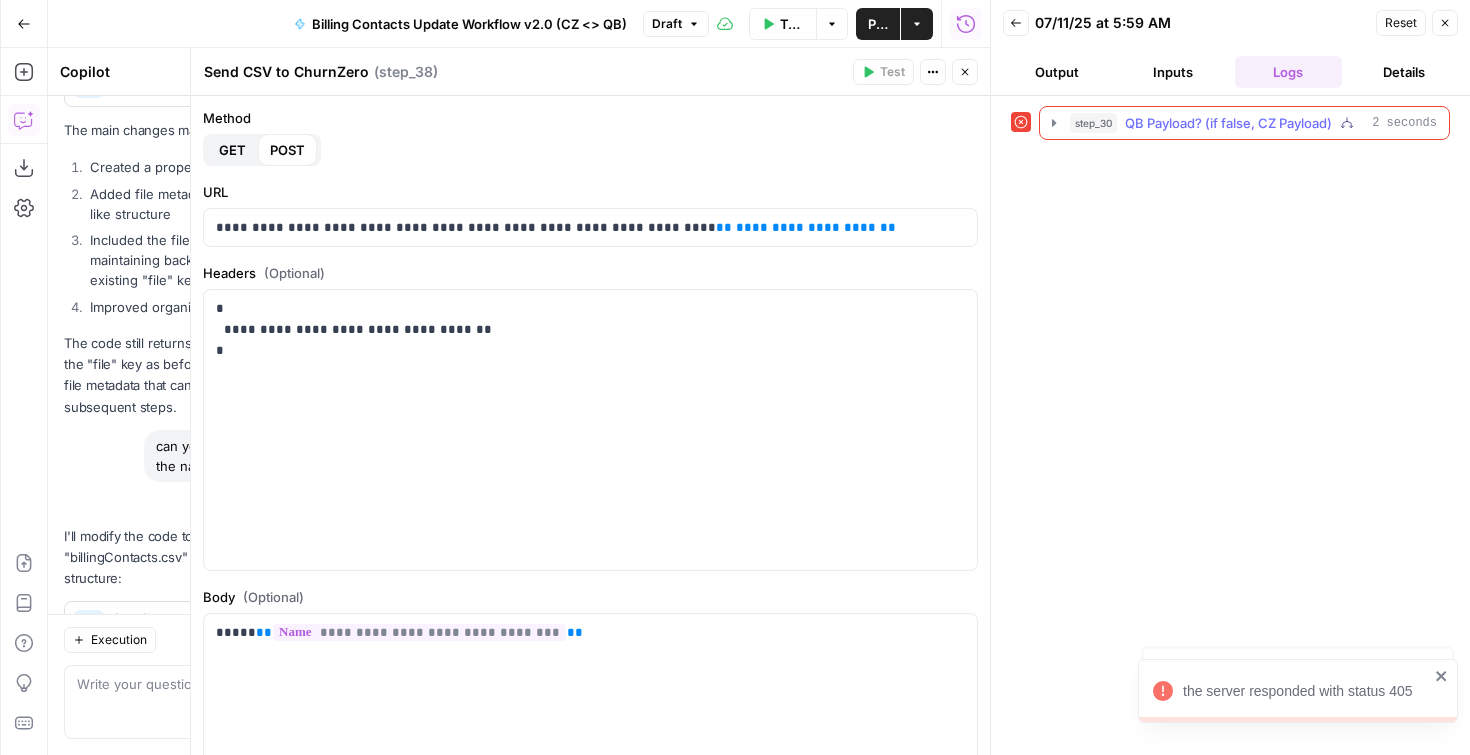 click 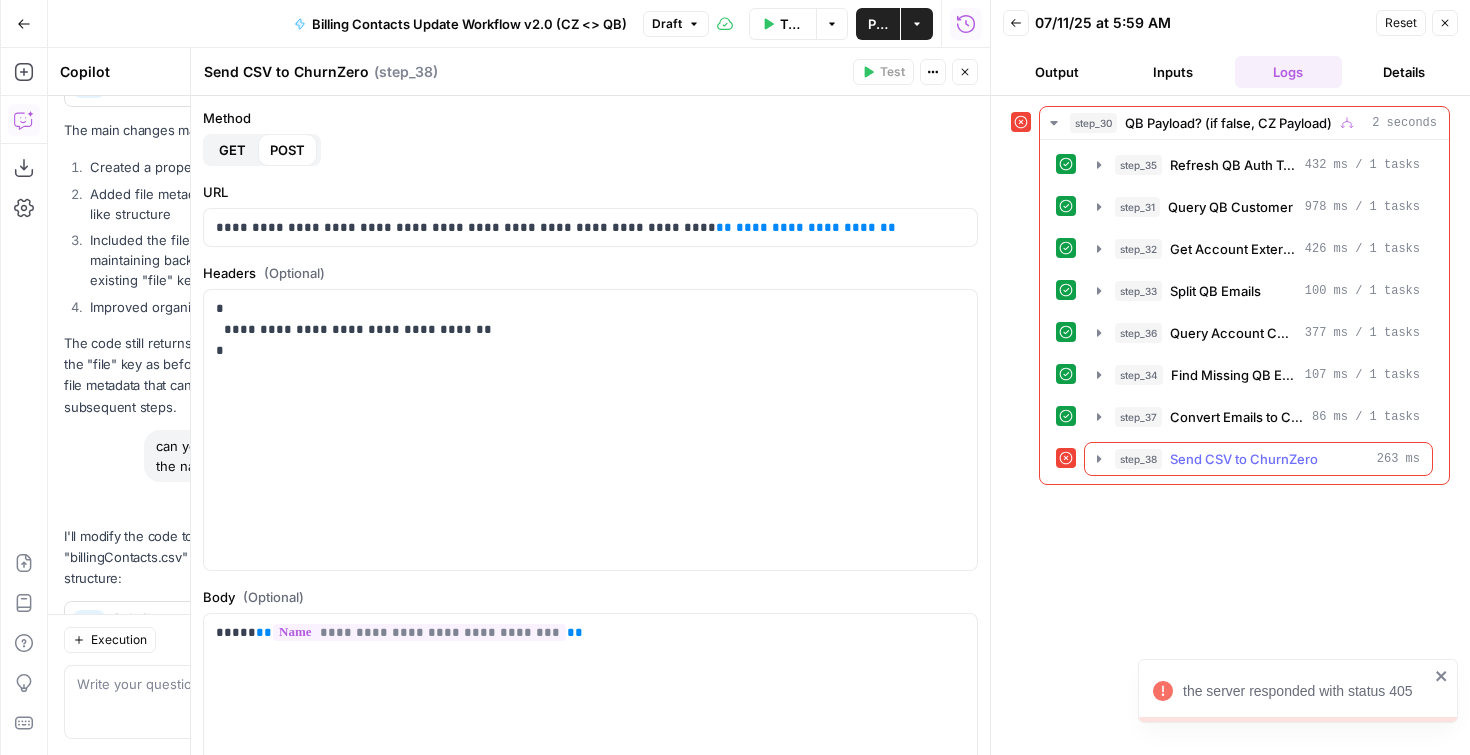 click 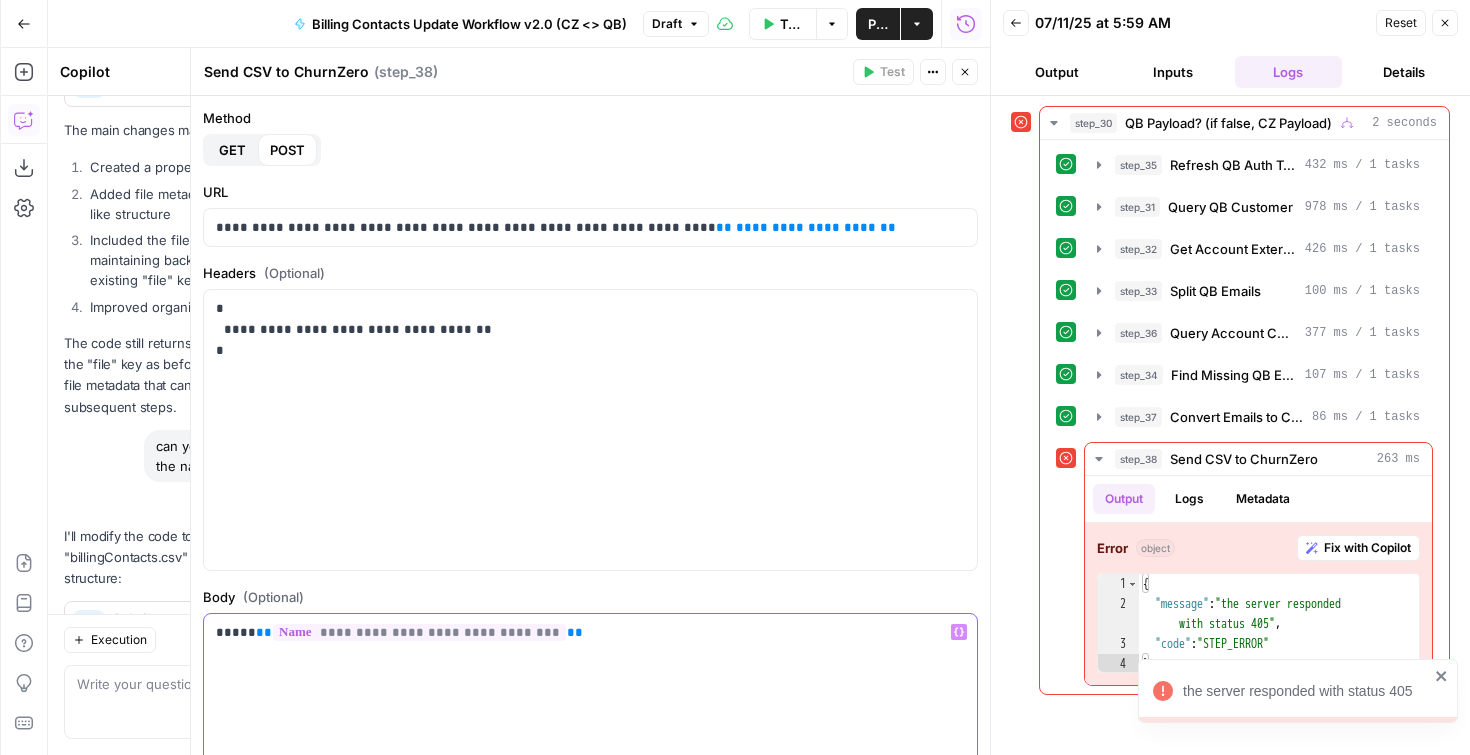 click on "**********" at bounding box center [590, 754] 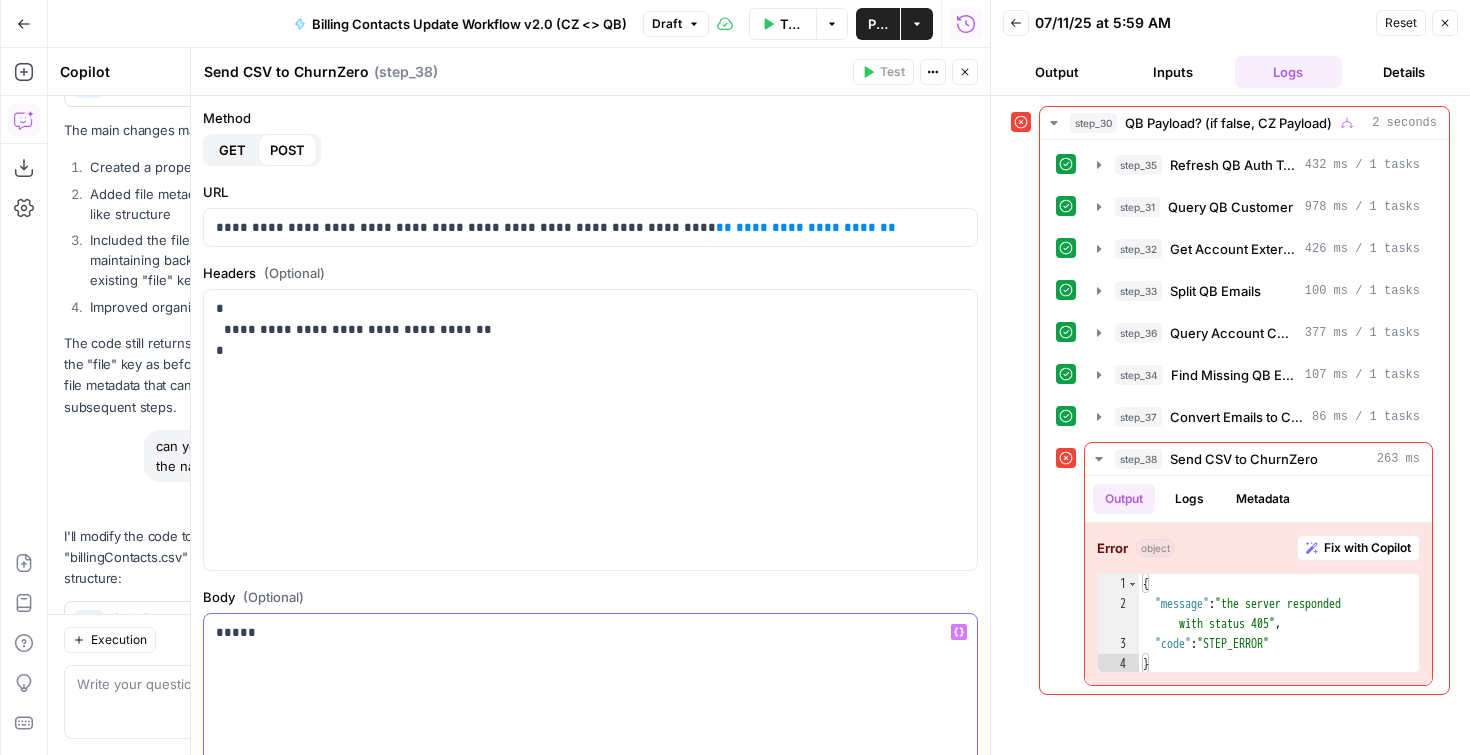click 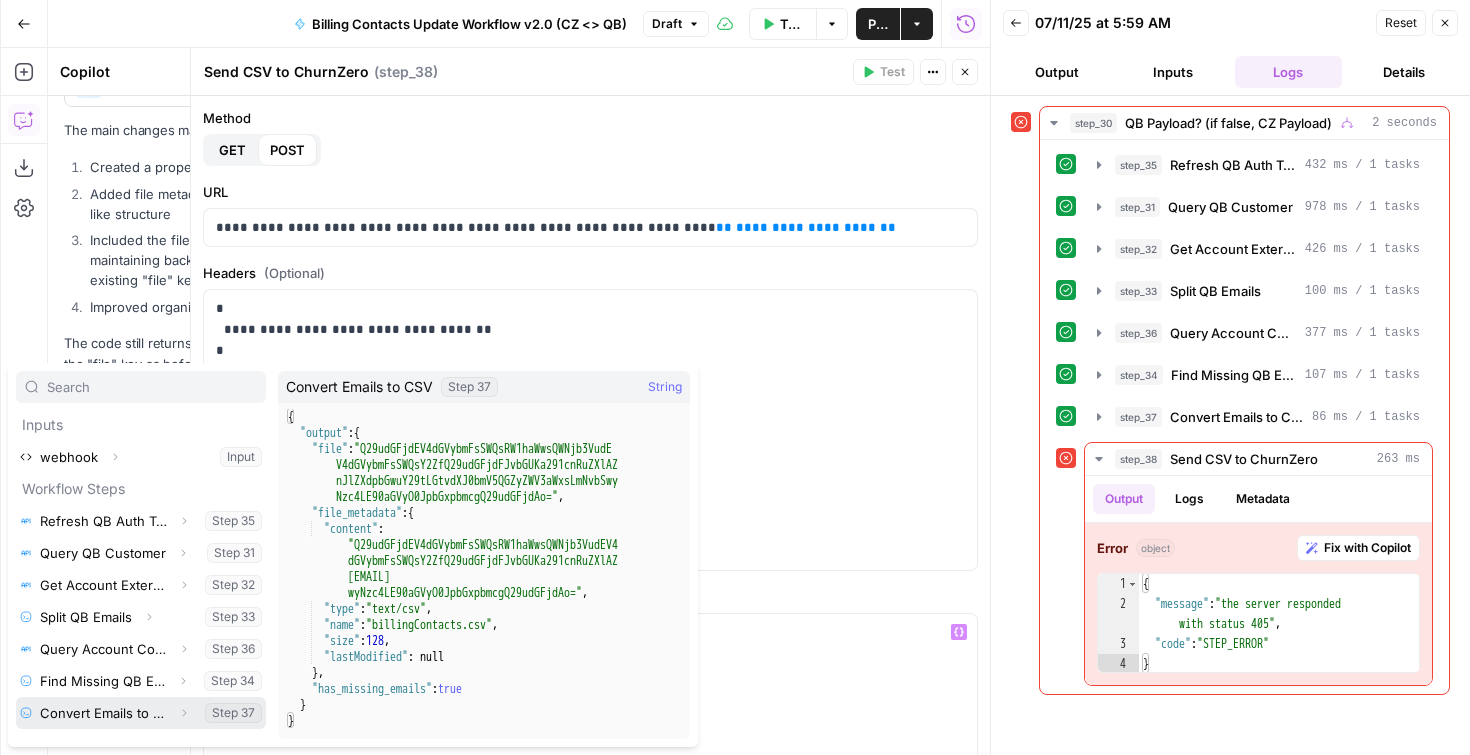 click at bounding box center [141, 713] 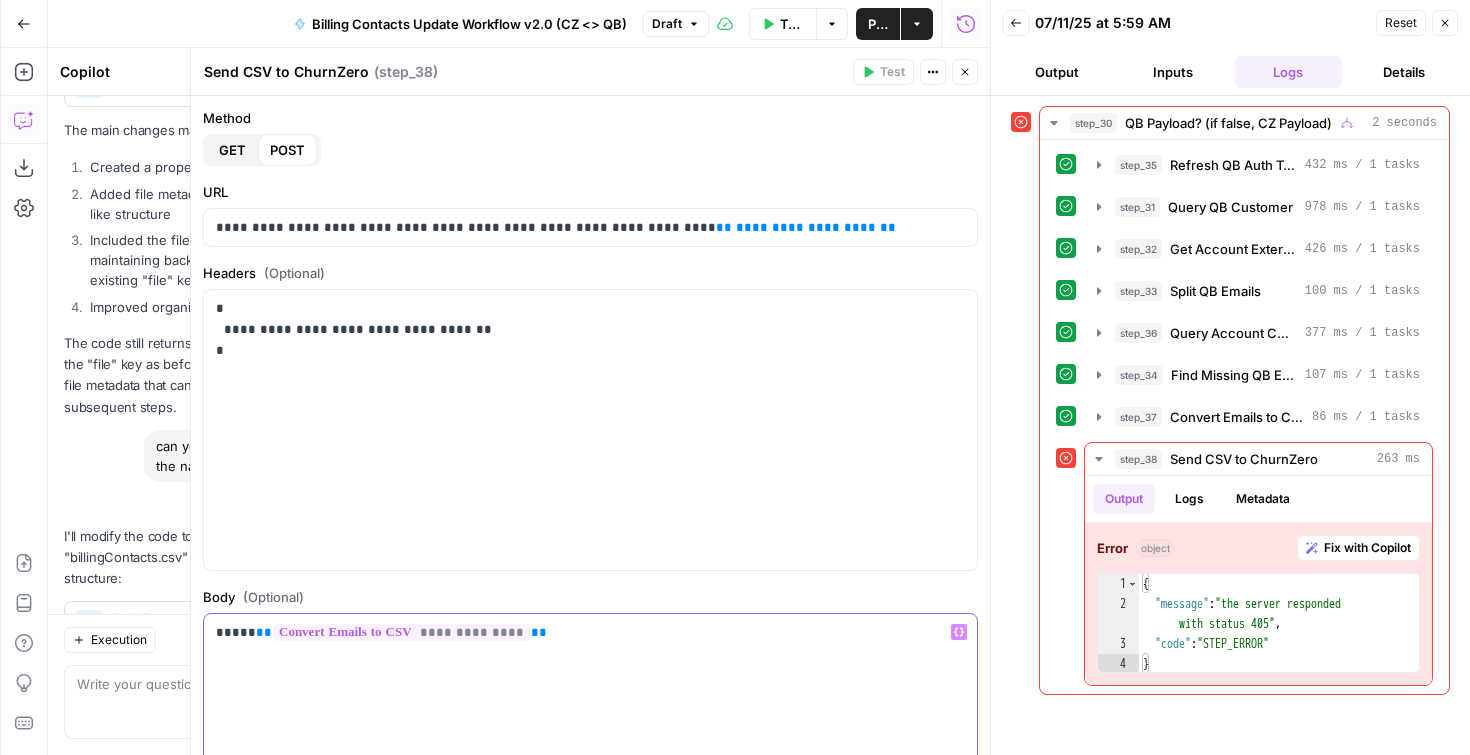 drag, startPoint x: 541, startPoint y: 638, endPoint x: 251, endPoint y: 634, distance: 290.0276 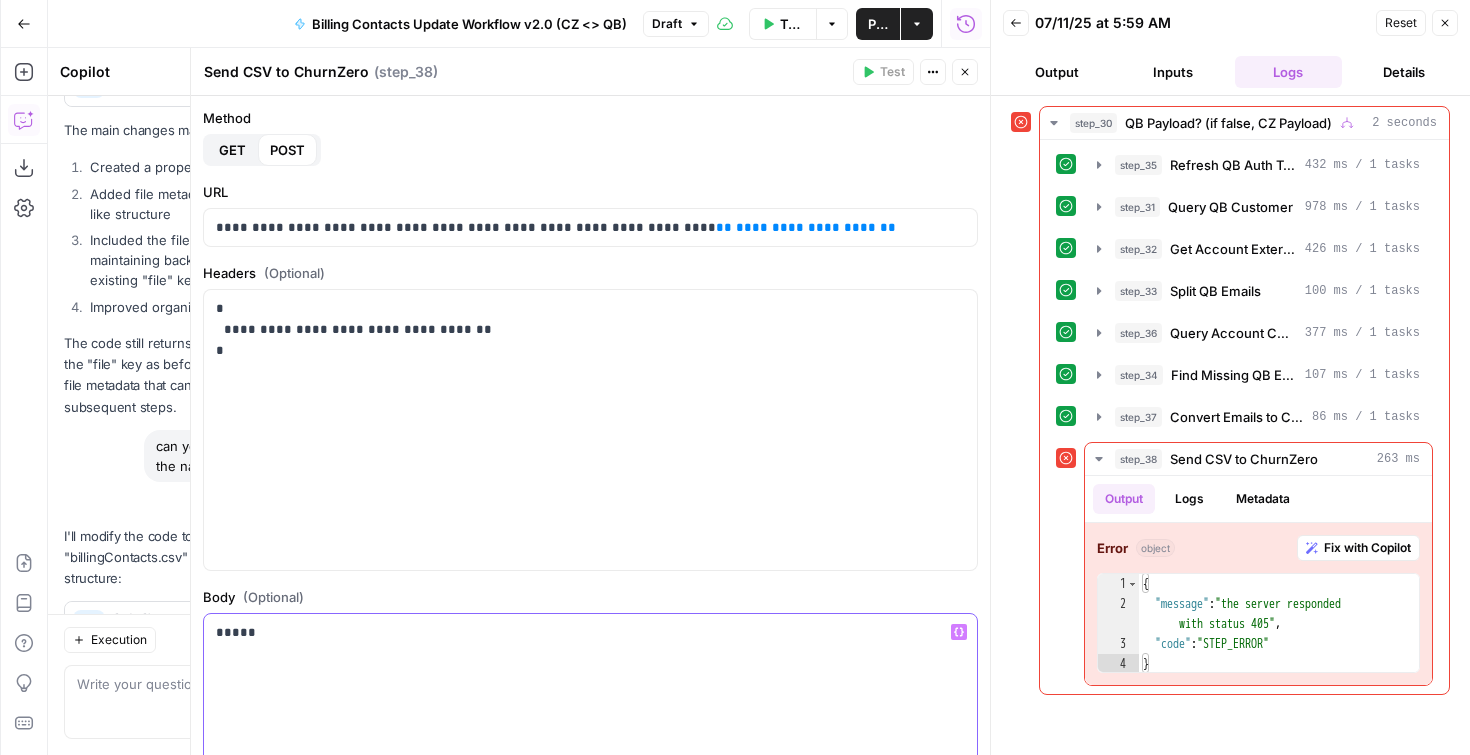 click 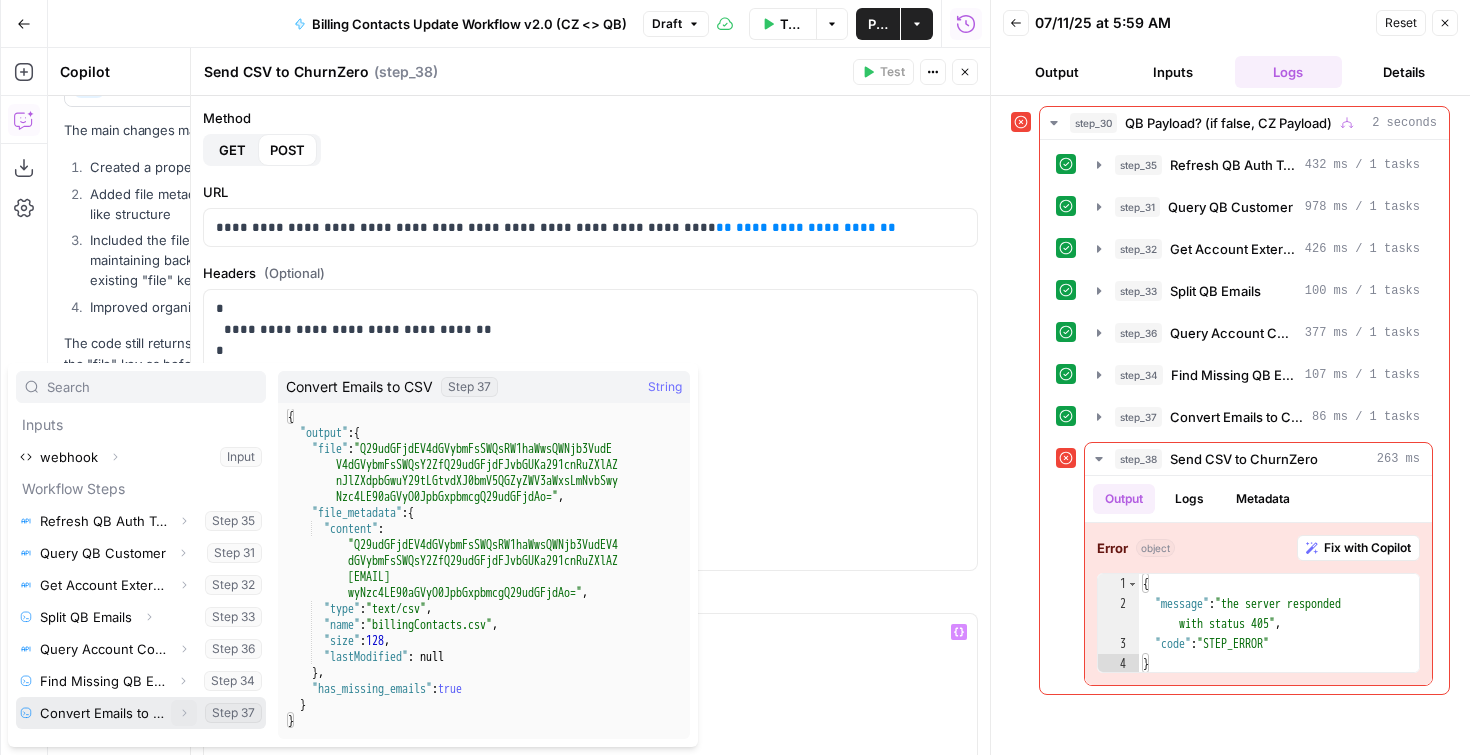 click 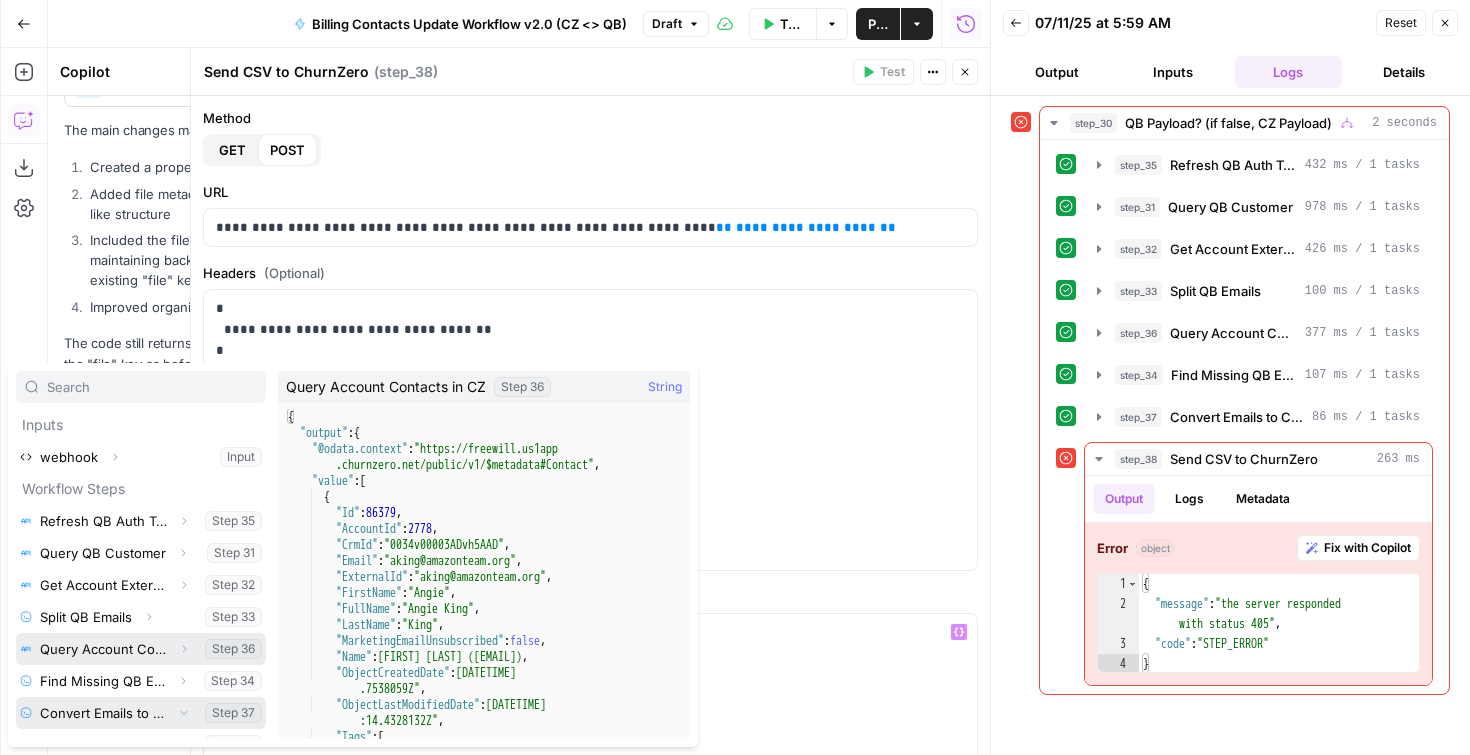 scroll, scrollTop: 22, scrollLeft: 0, axis: vertical 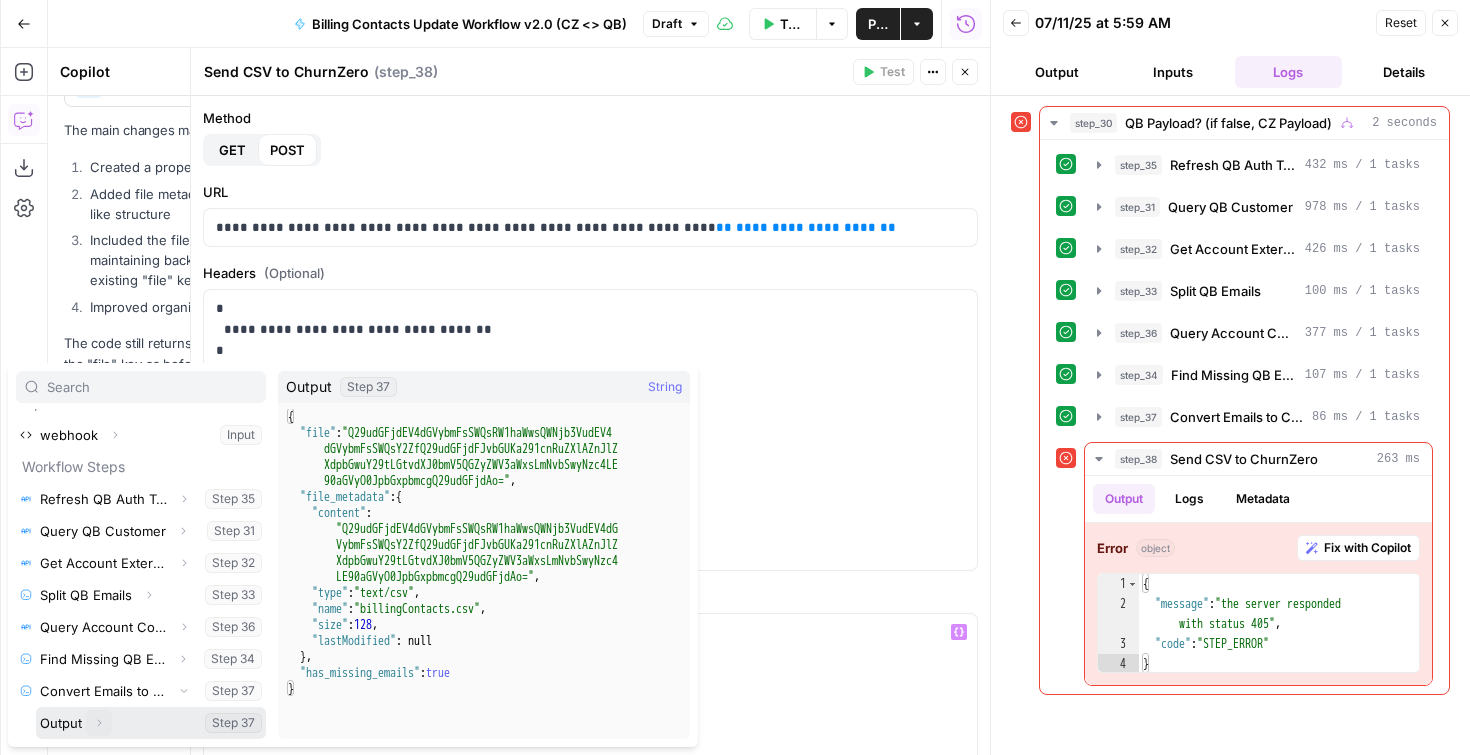 click 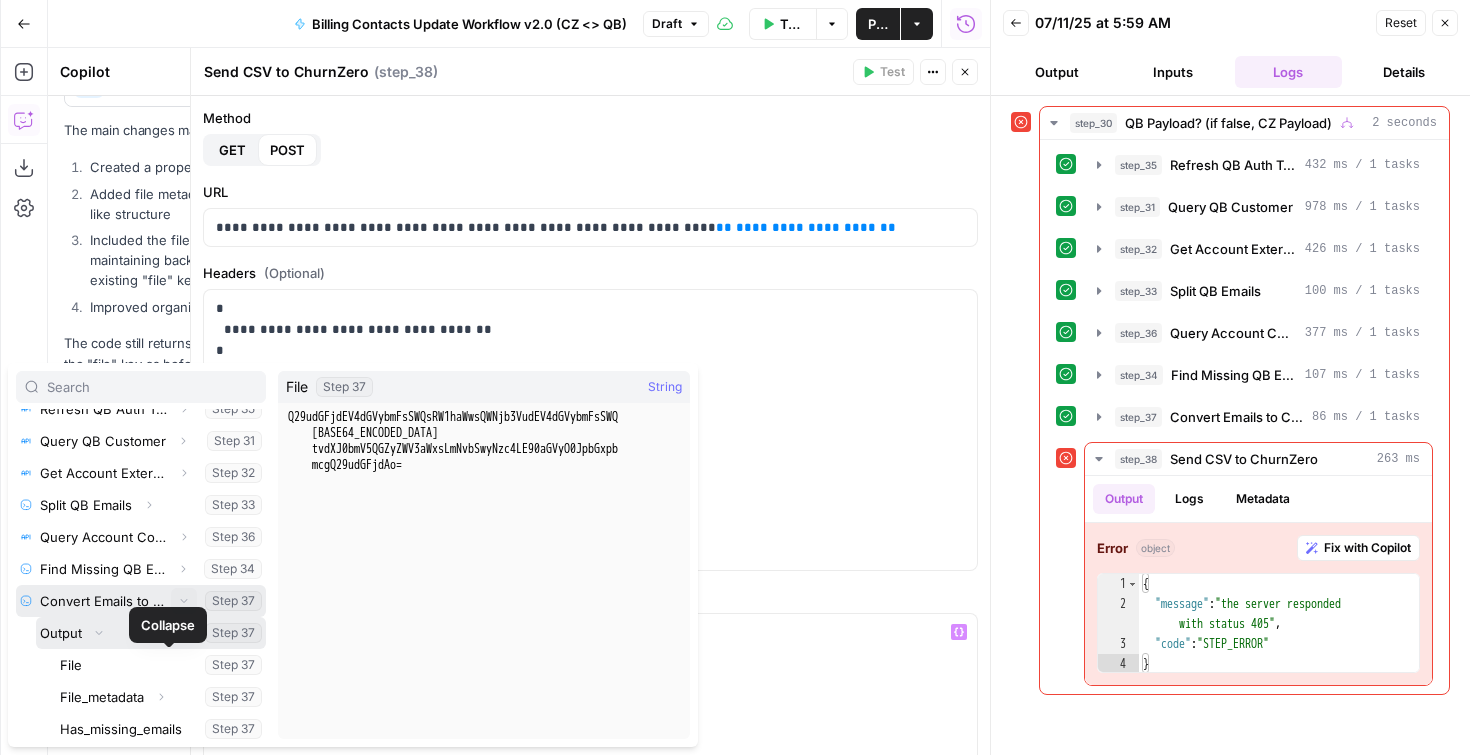 scroll, scrollTop: 118, scrollLeft: 0, axis: vertical 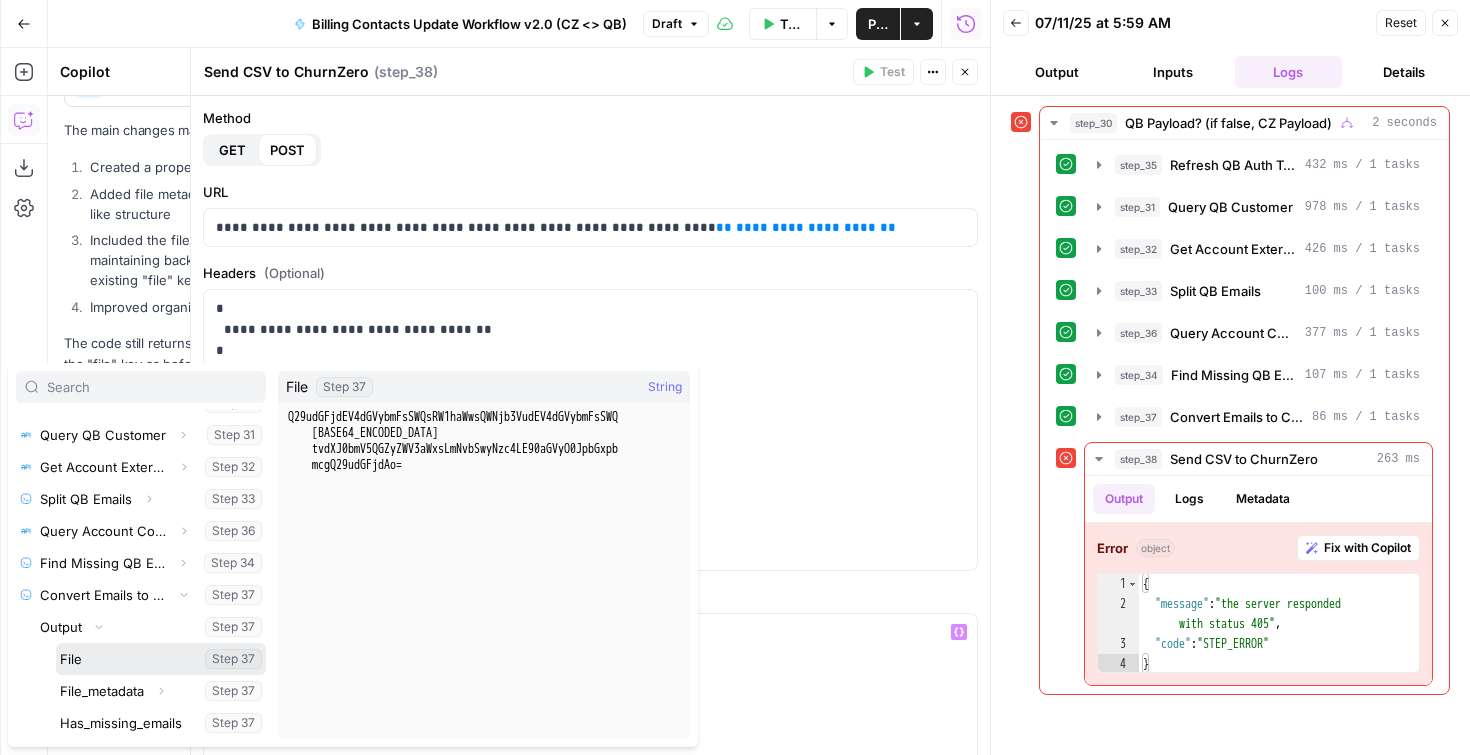click at bounding box center (161, 659) 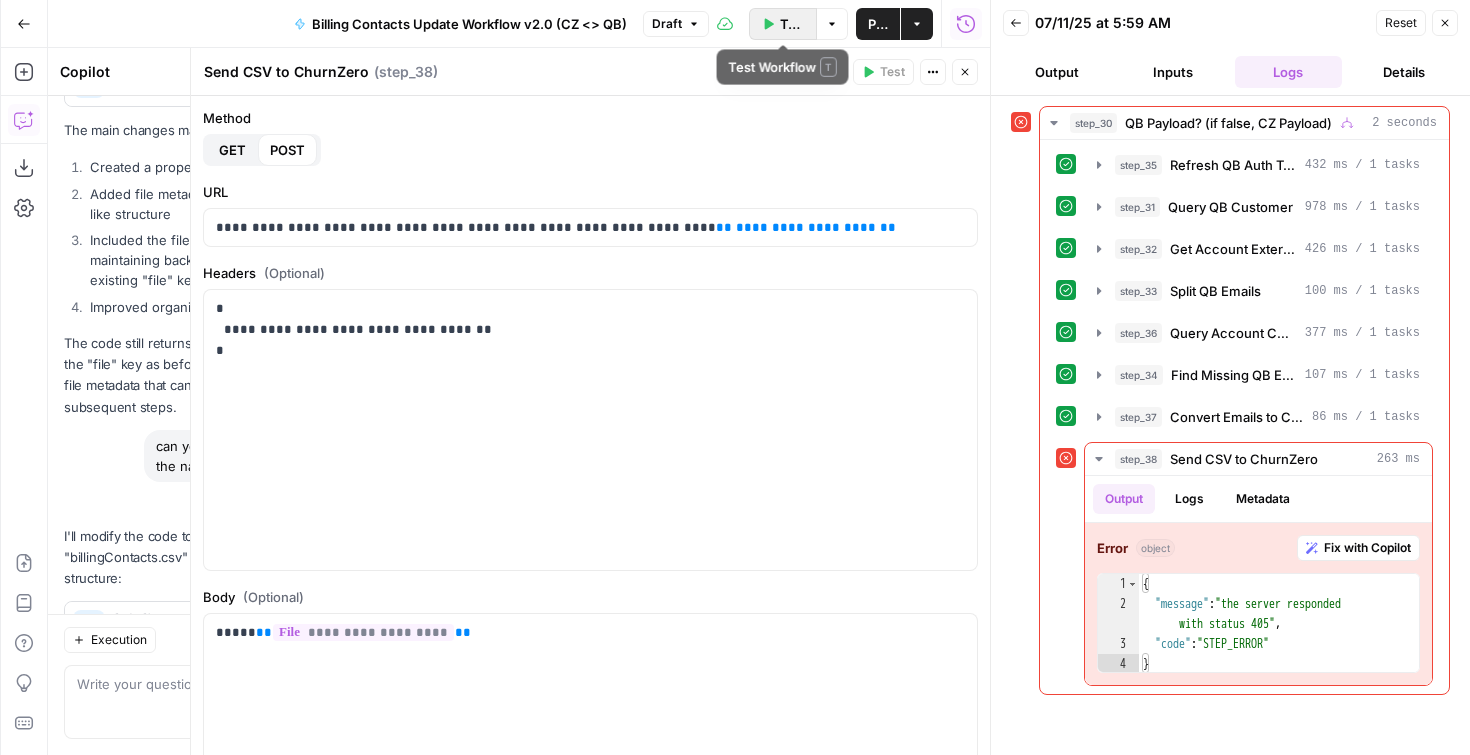 click on "Test Workflow" at bounding box center (783, 24) 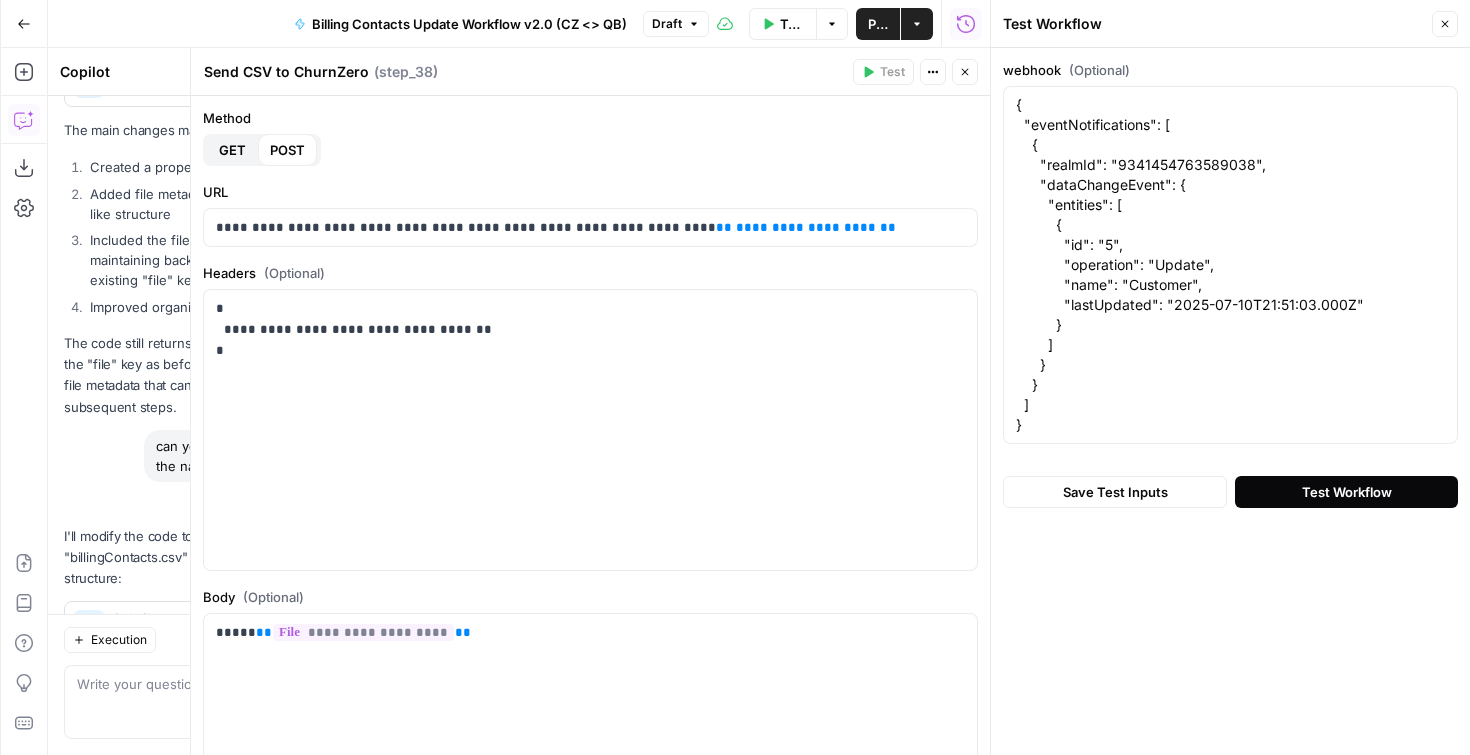 click on "Test Workflow" at bounding box center (1347, 492) 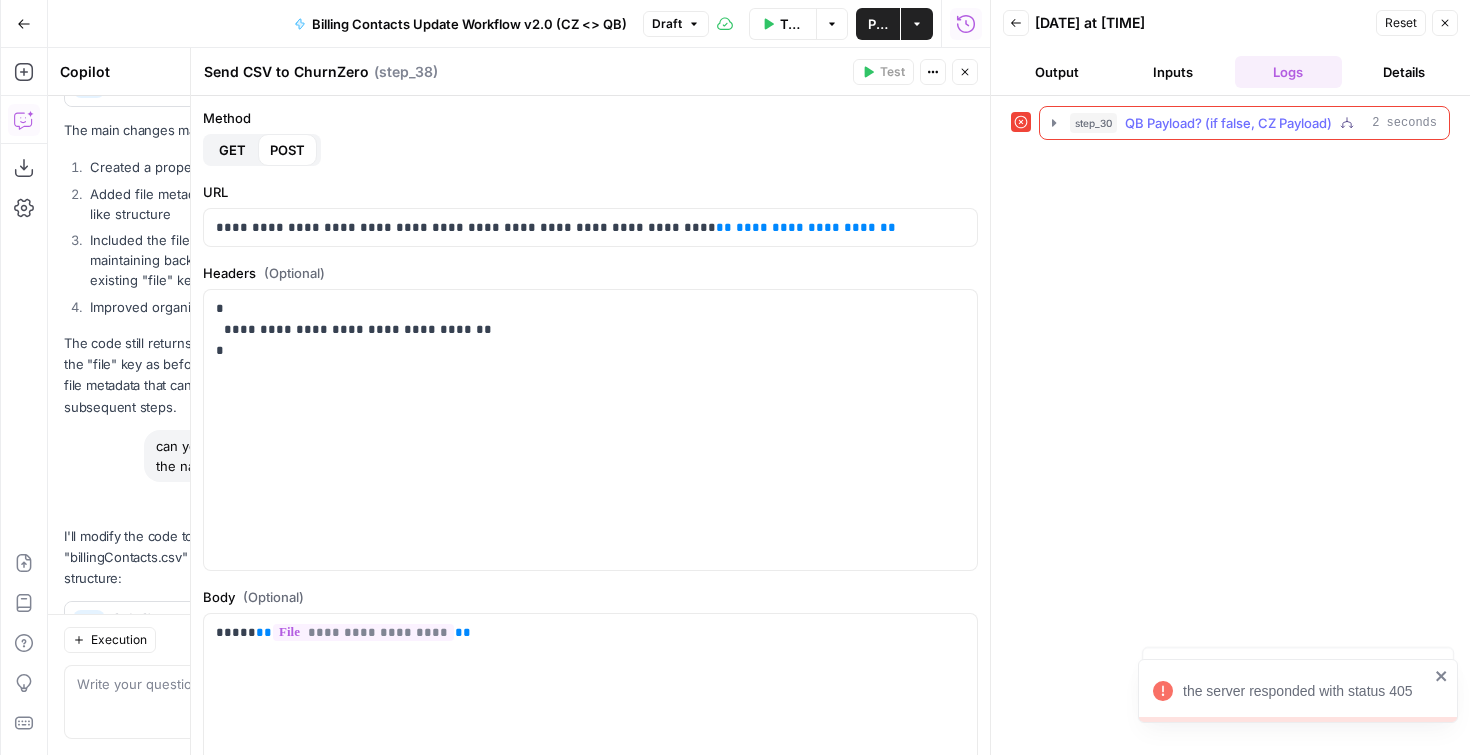 click 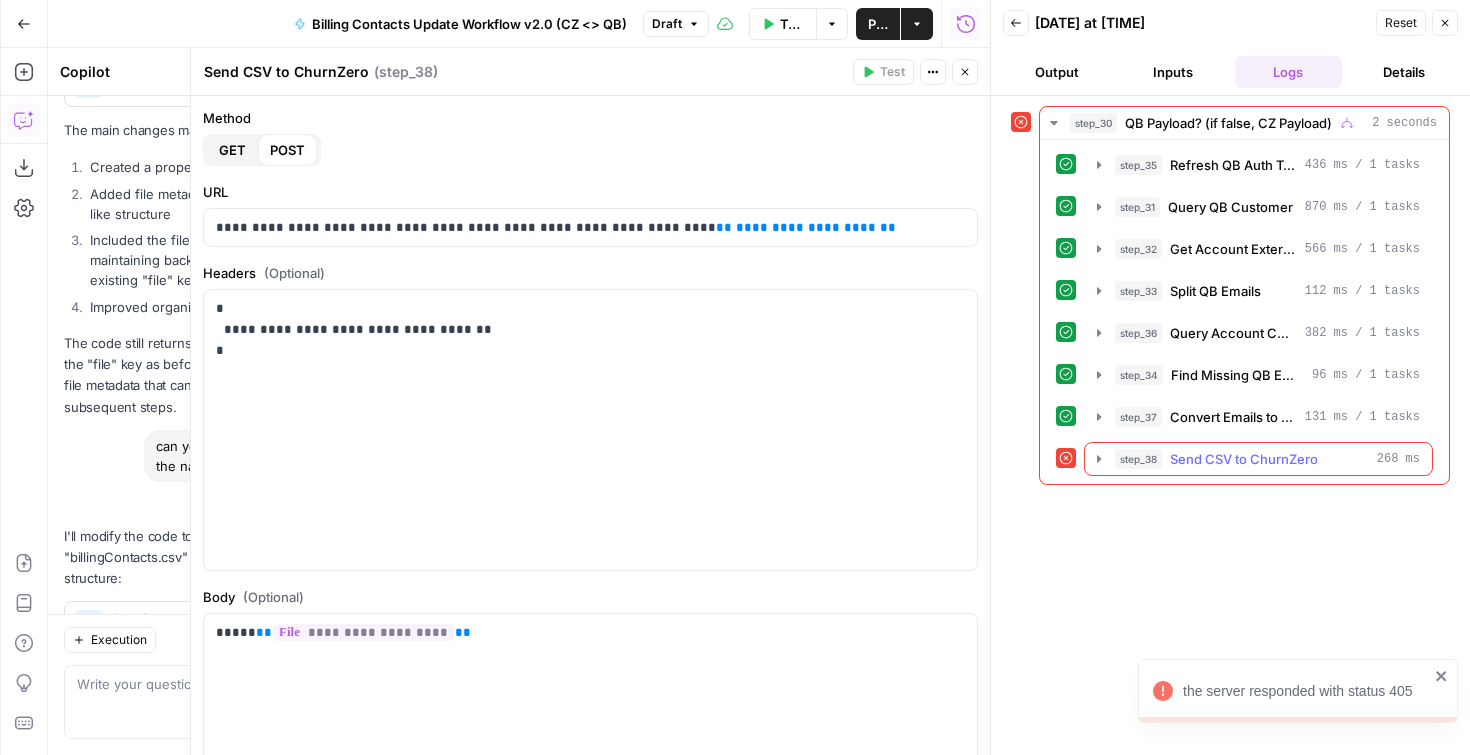 click 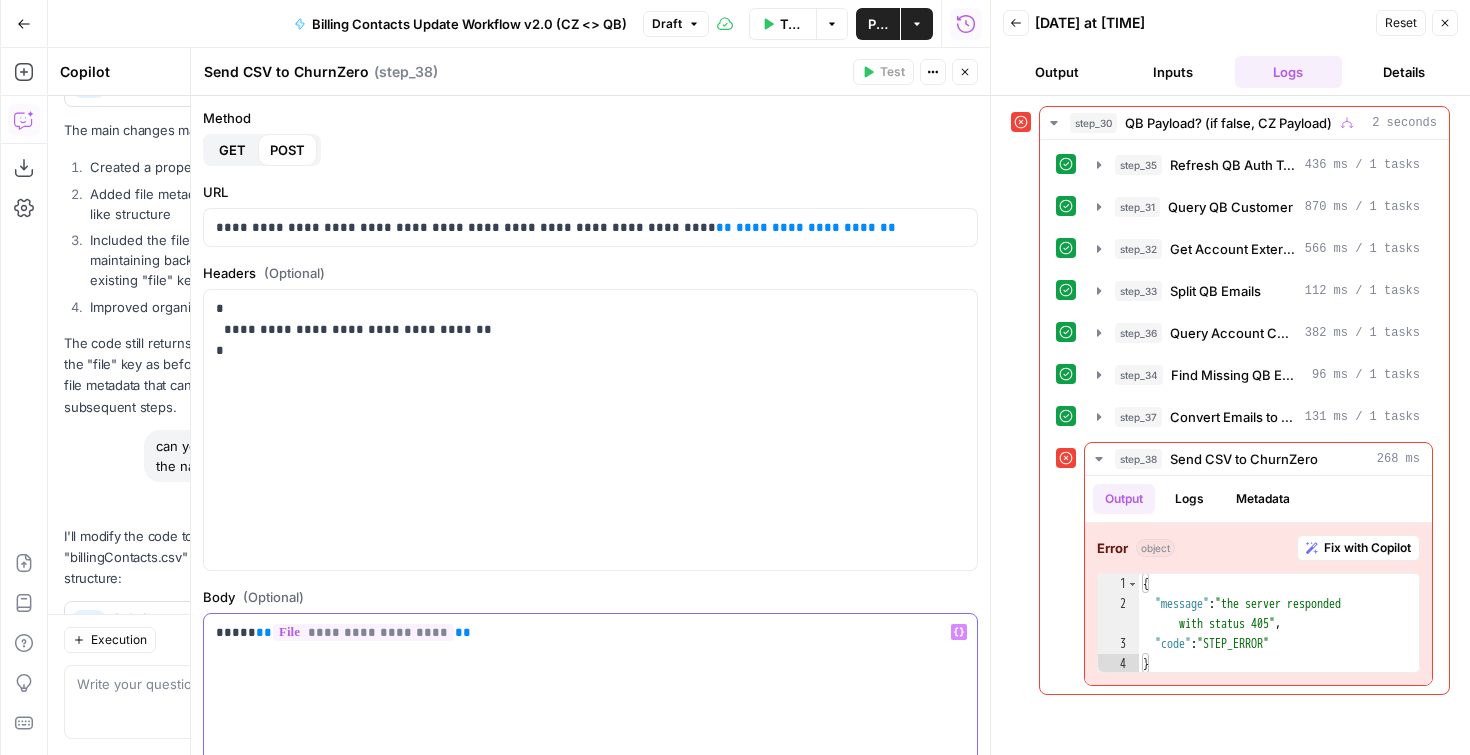 click on "**********" at bounding box center (583, 632) 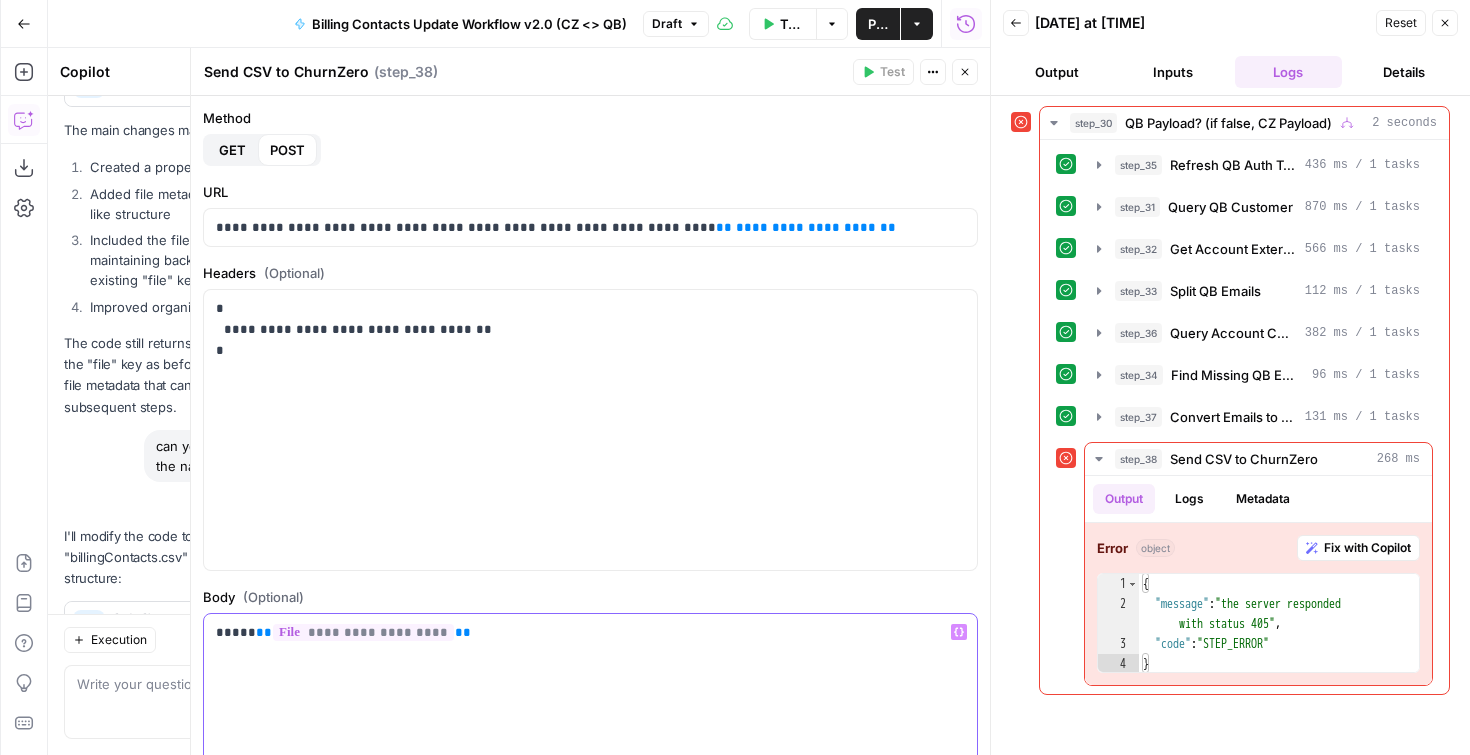 click on "**" at bounding box center (264, 632) 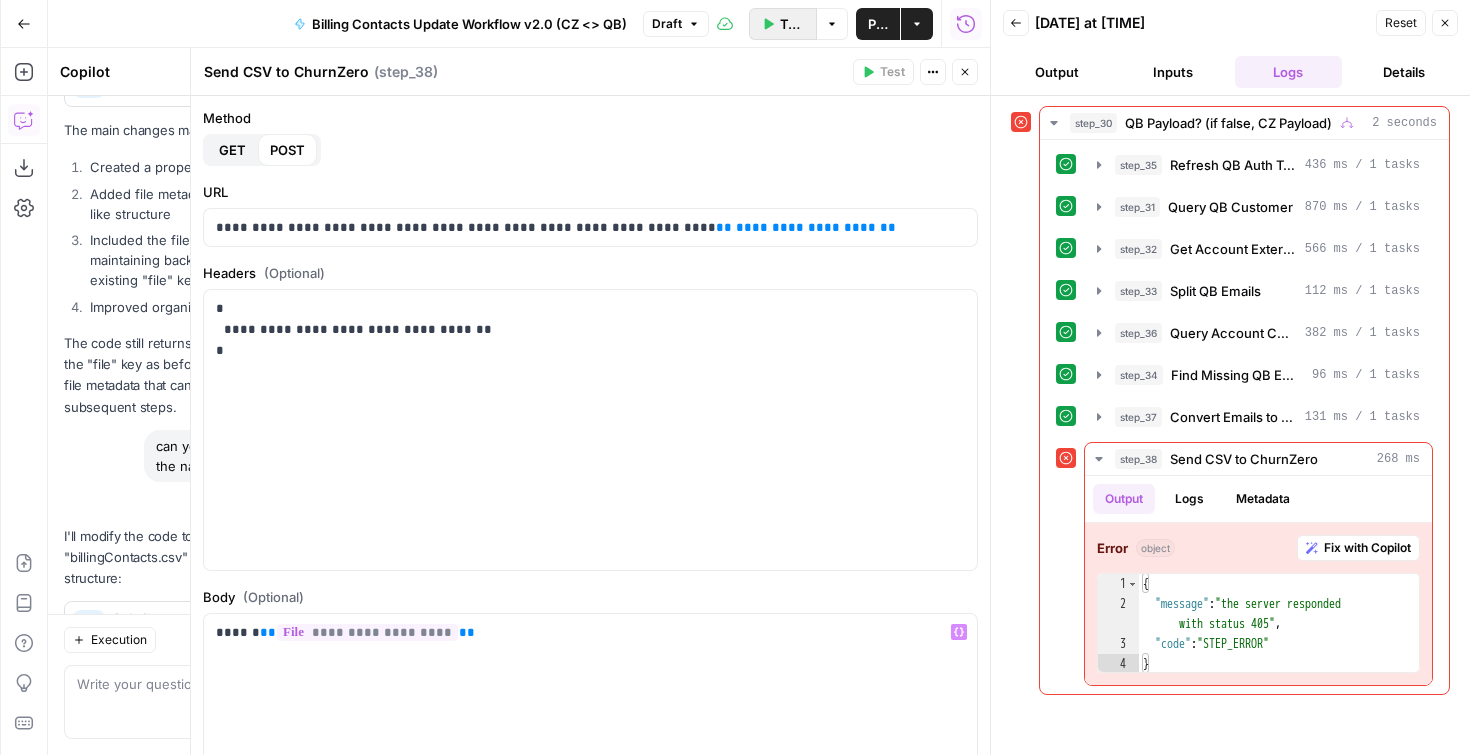 click on "Test Workflow" at bounding box center [792, 24] 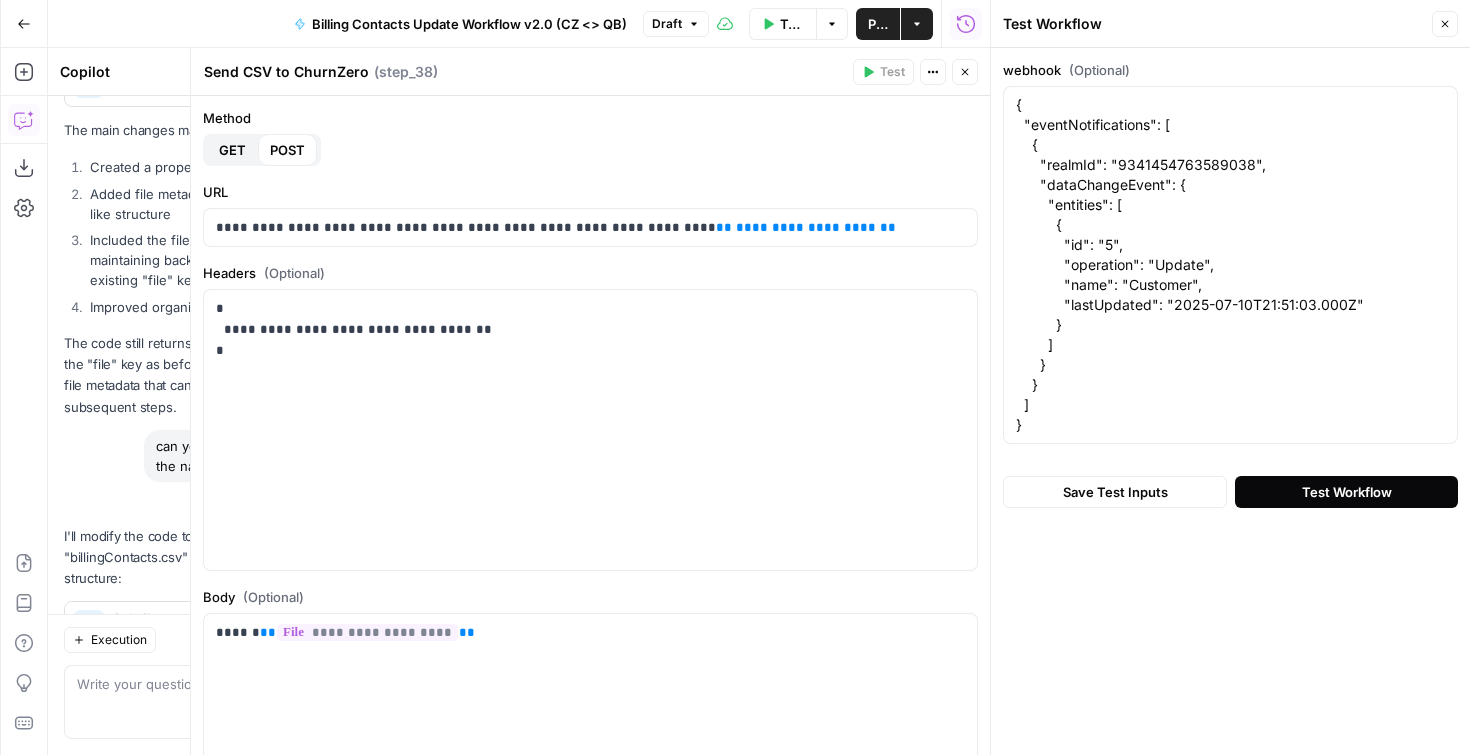 click on "Test Workflow" at bounding box center (1346, 492) 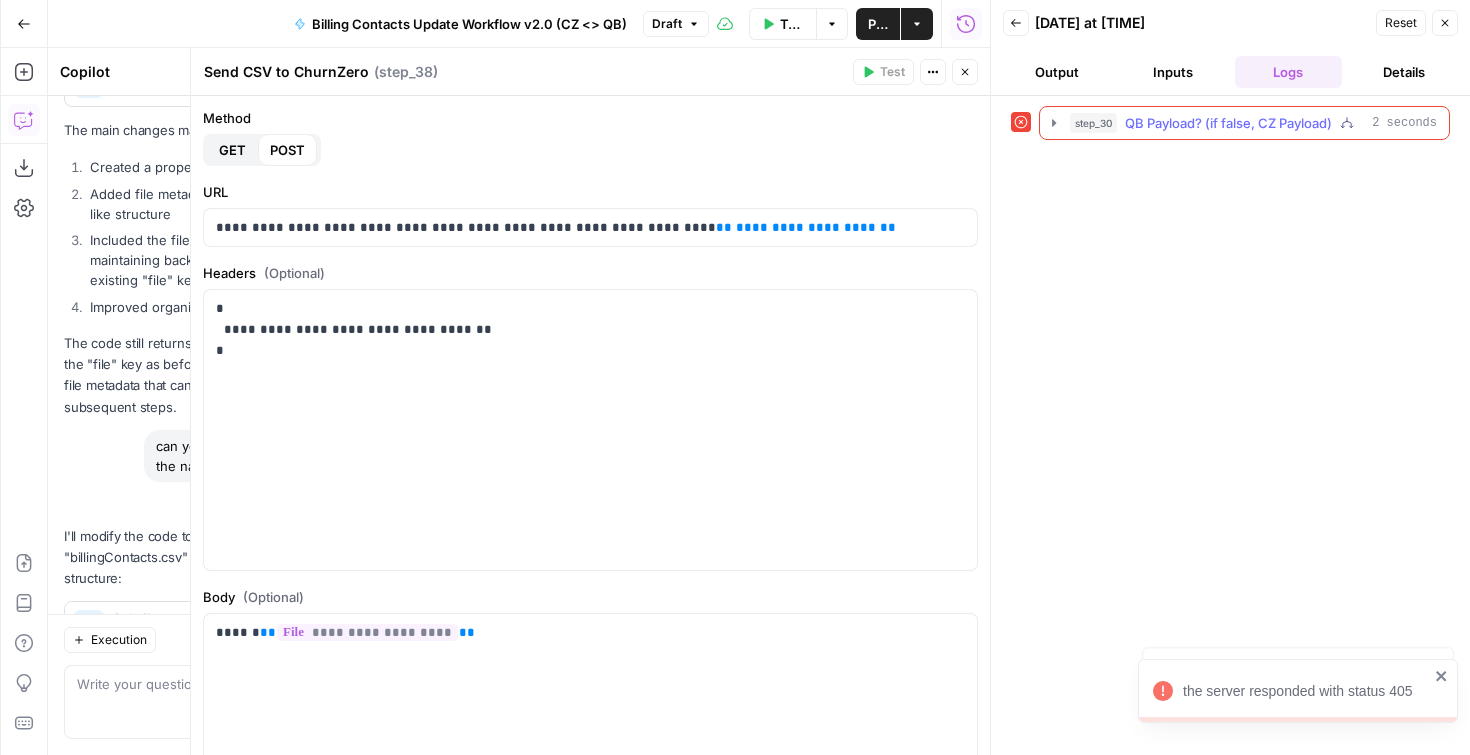 click 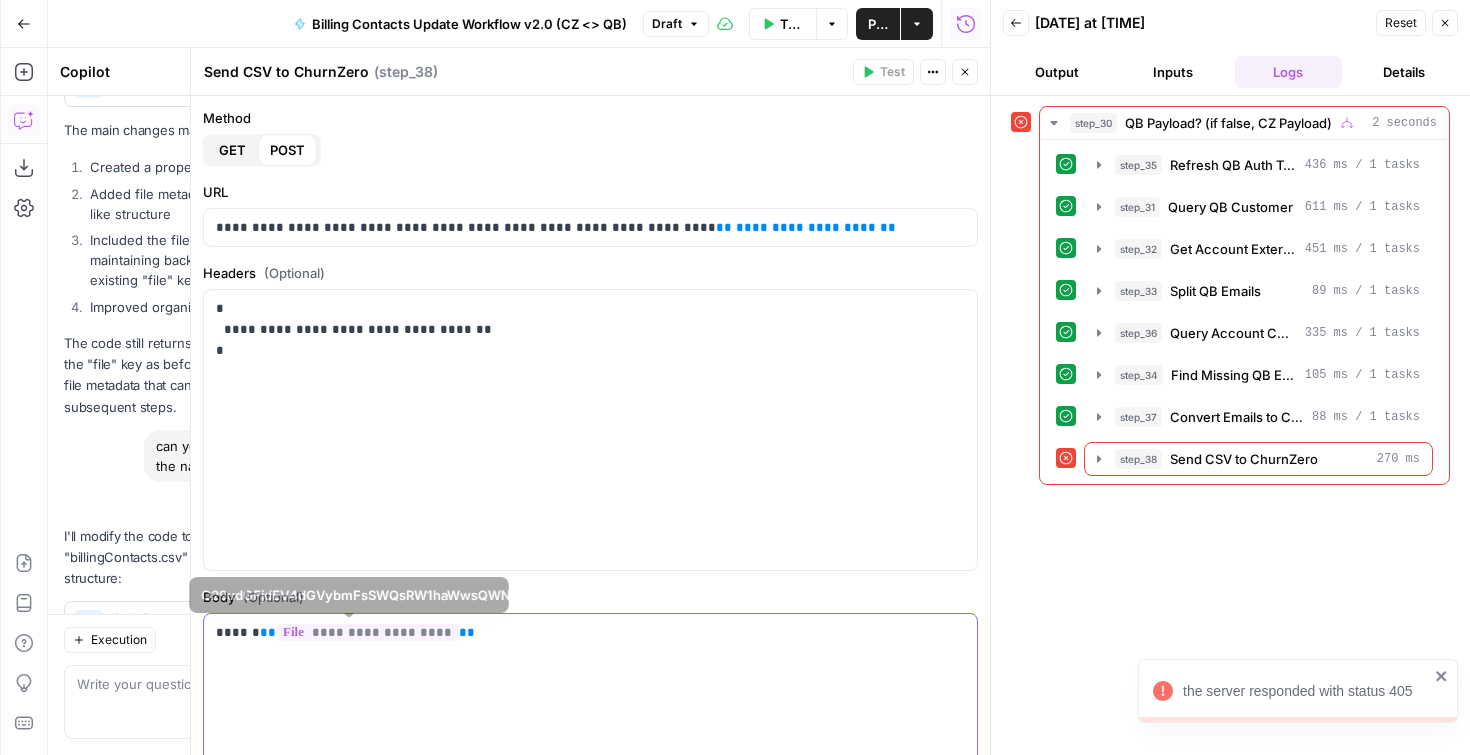 click on "**********" at bounding box center (583, 632) 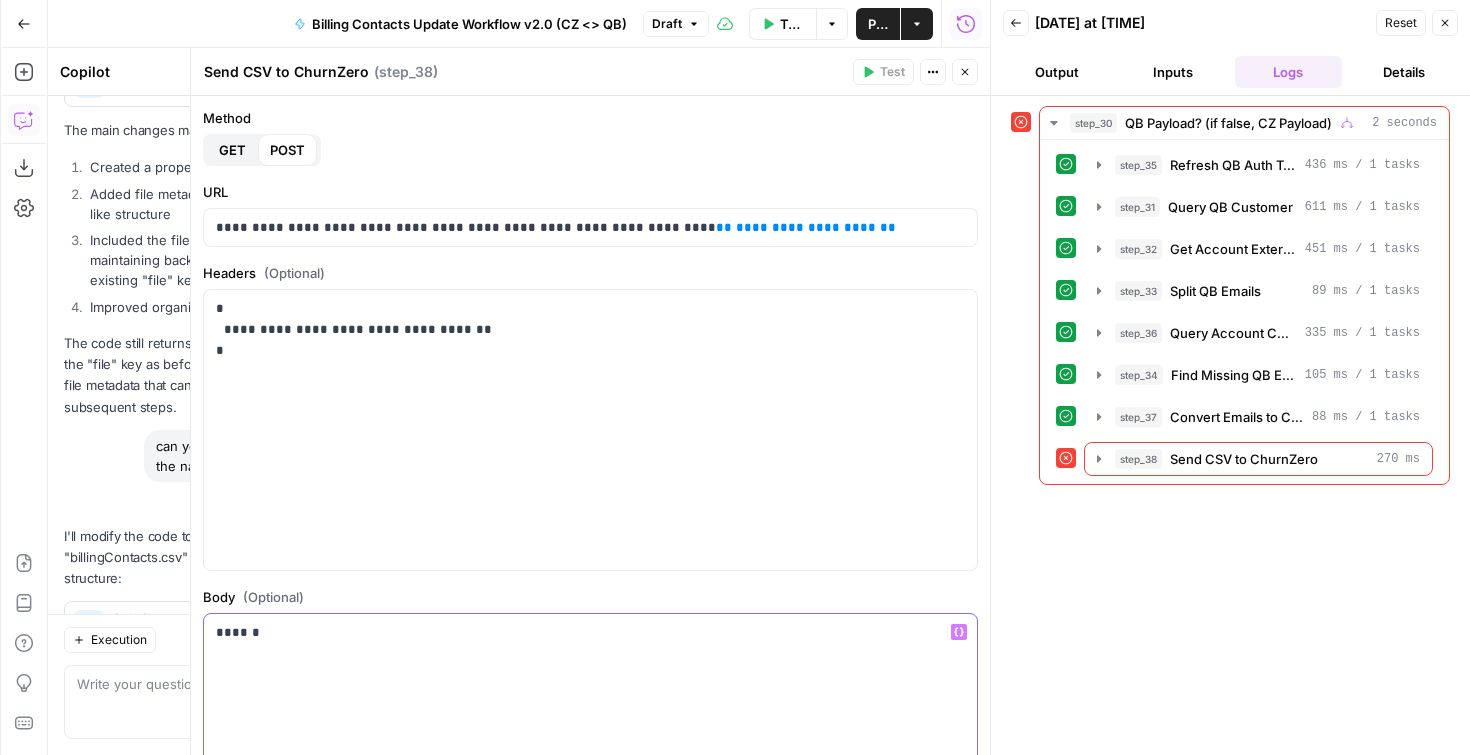 click 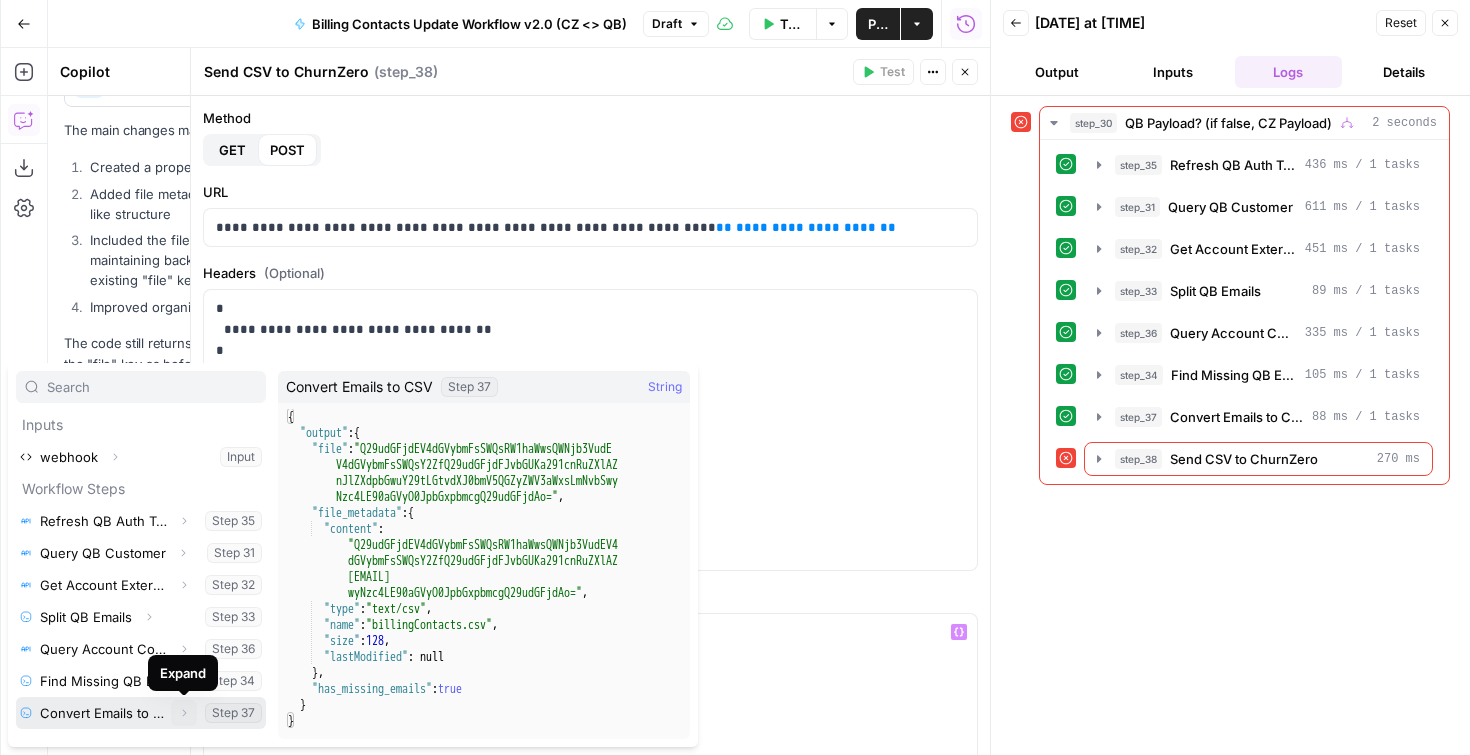 click 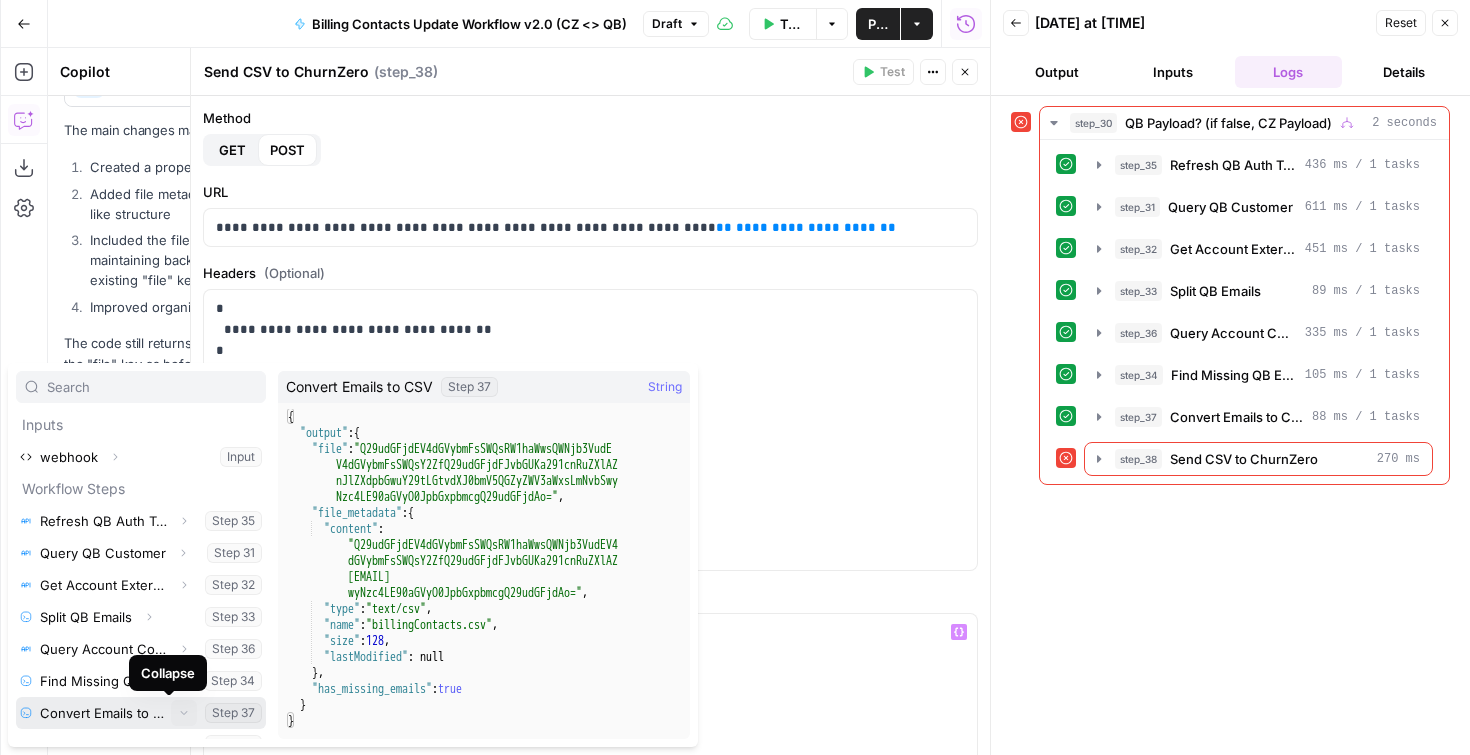 click 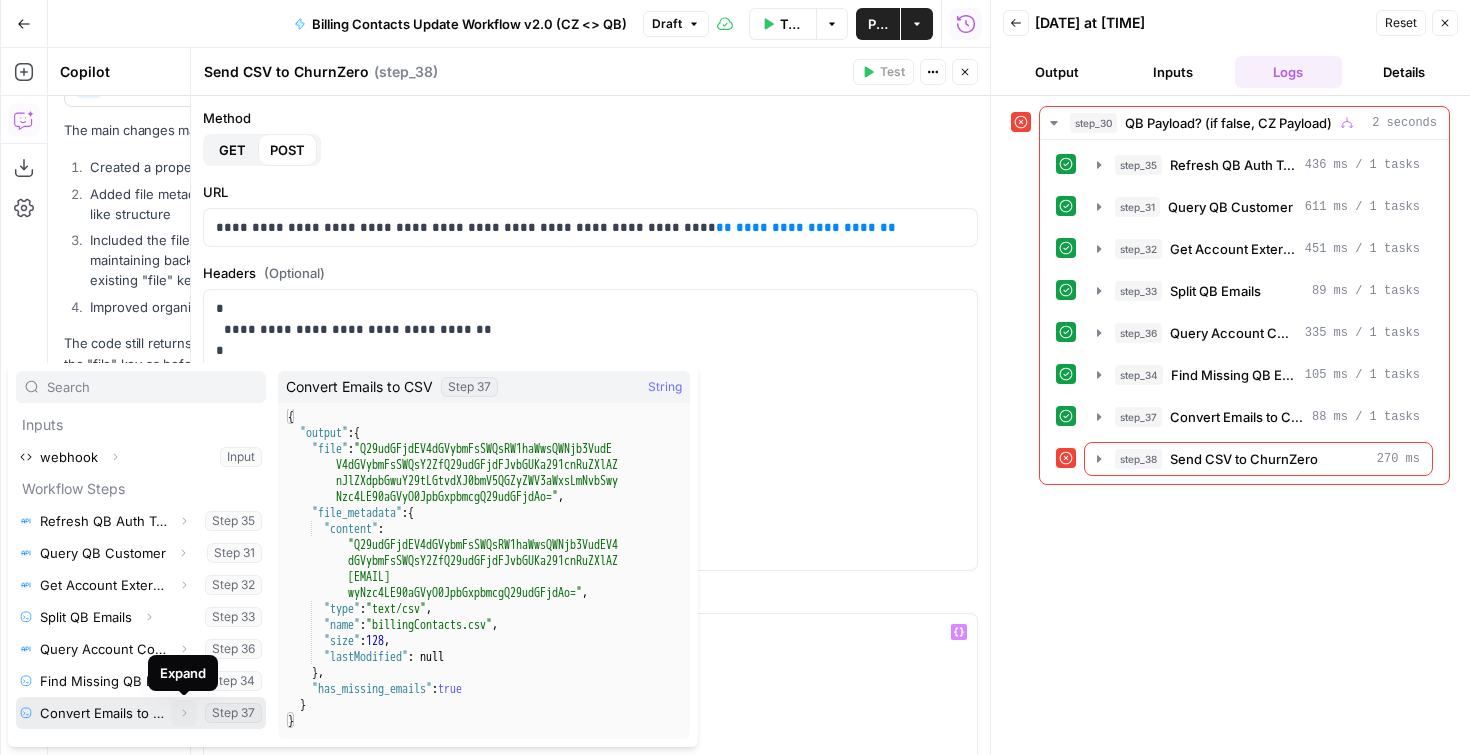 click 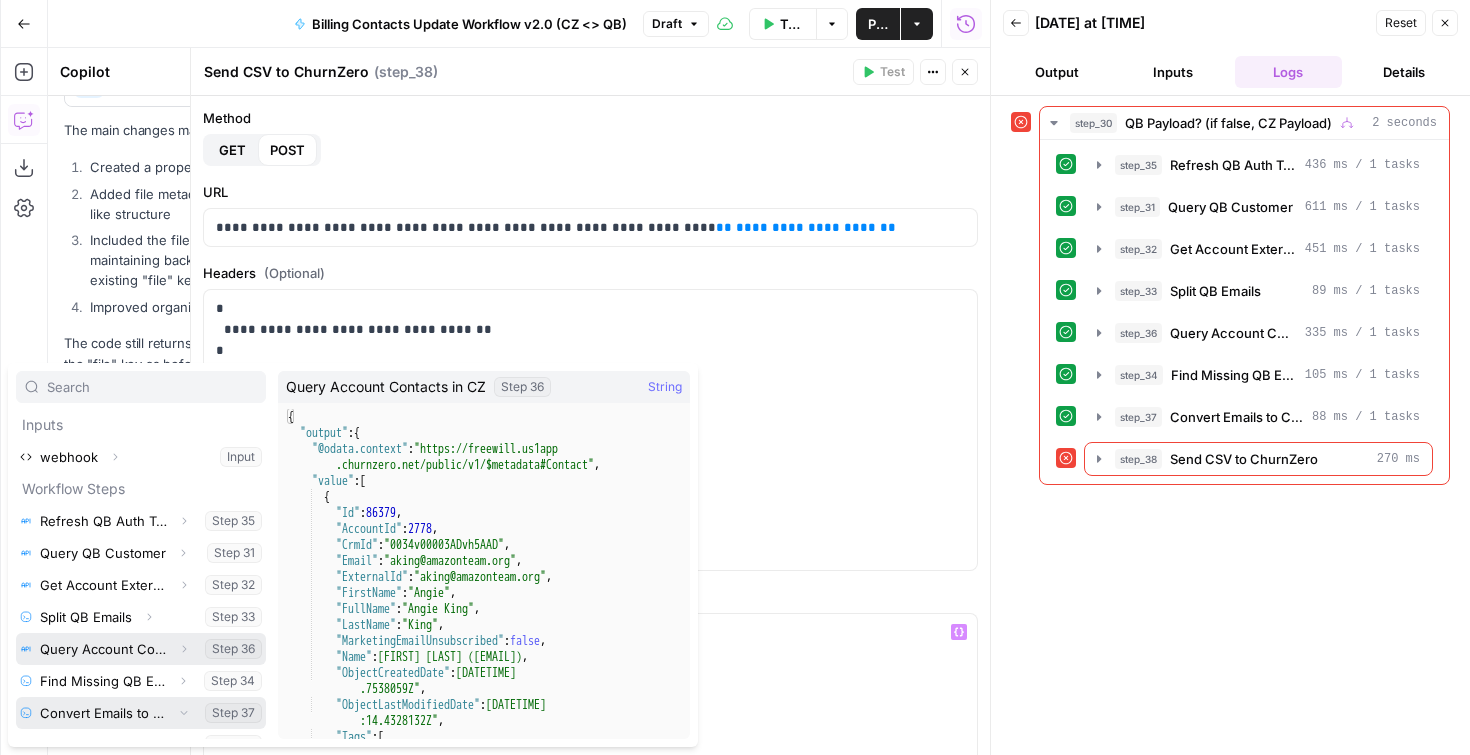 scroll, scrollTop: 22, scrollLeft: 0, axis: vertical 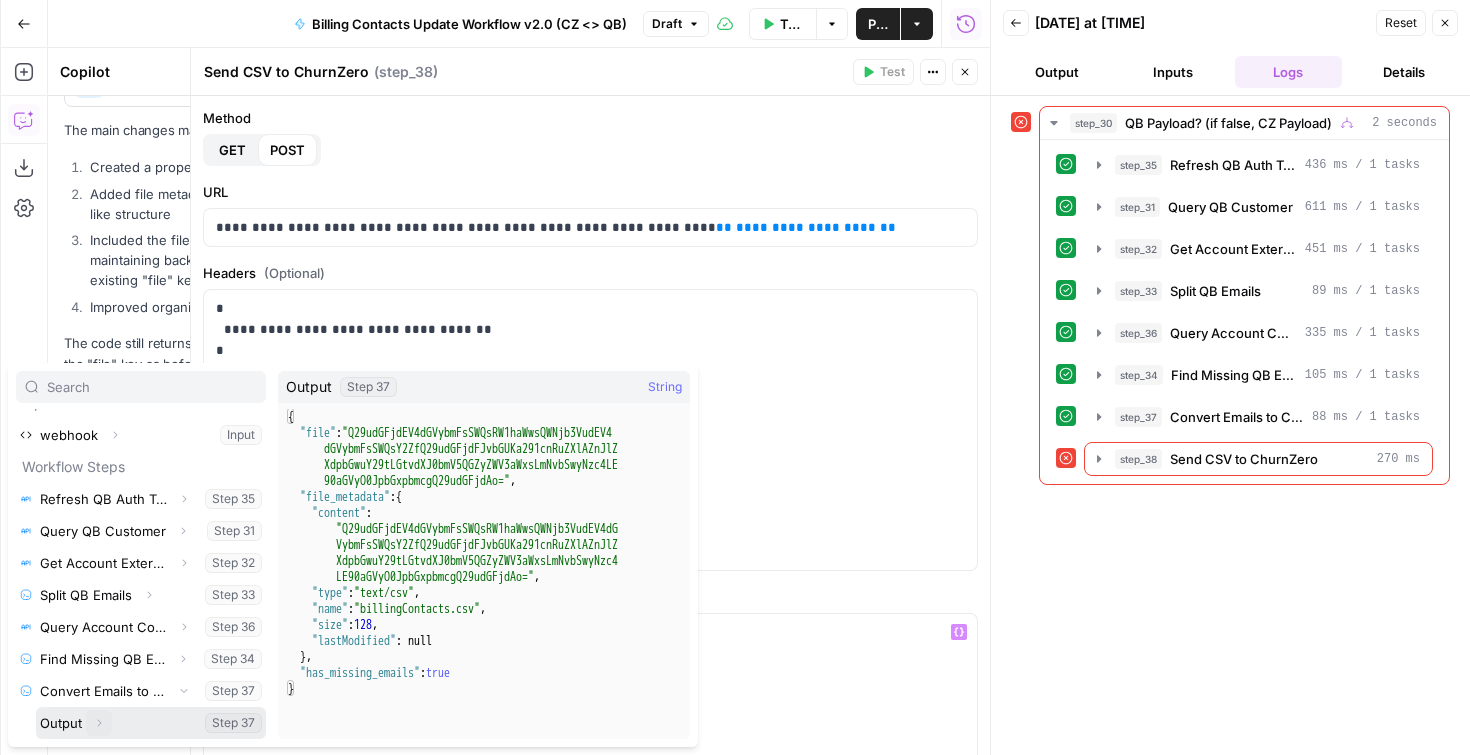 click 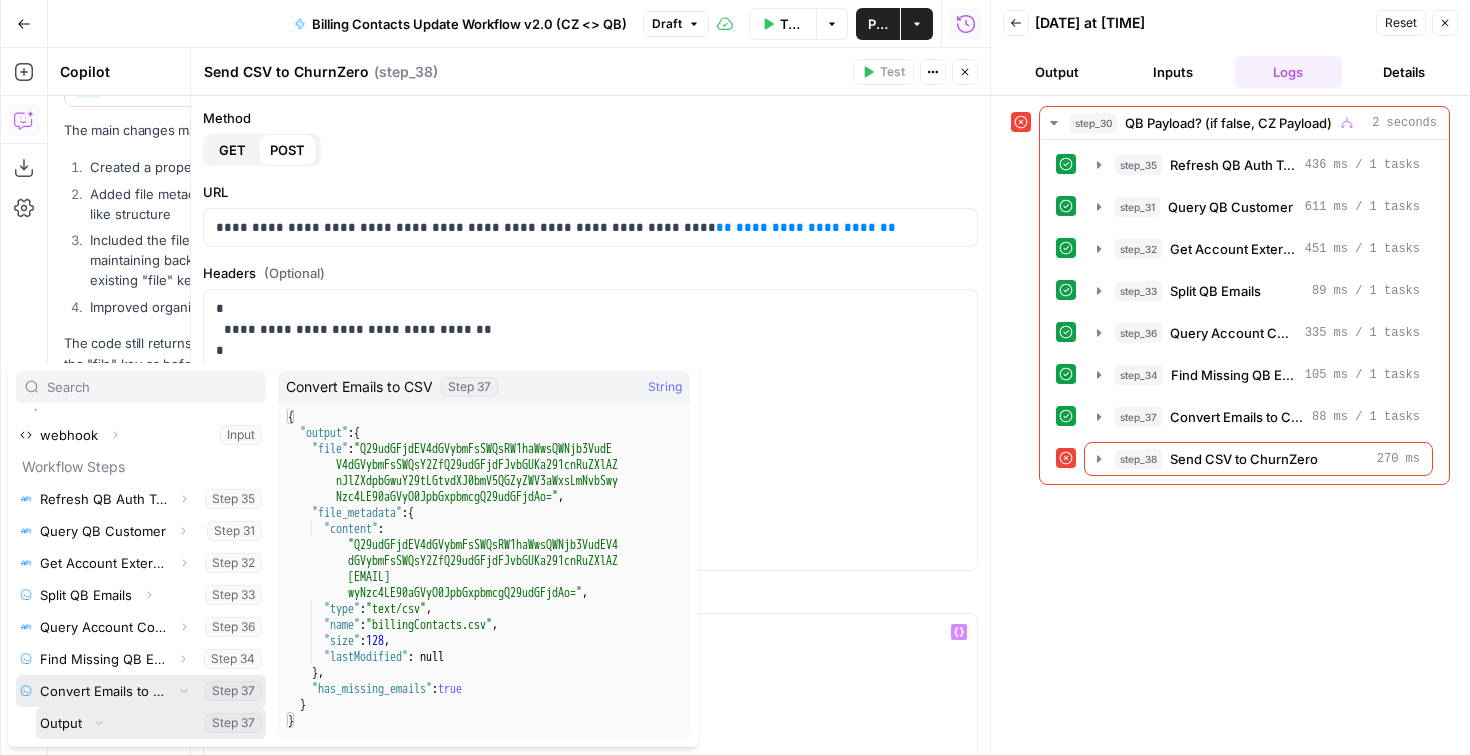 scroll, scrollTop: 118, scrollLeft: 0, axis: vertical 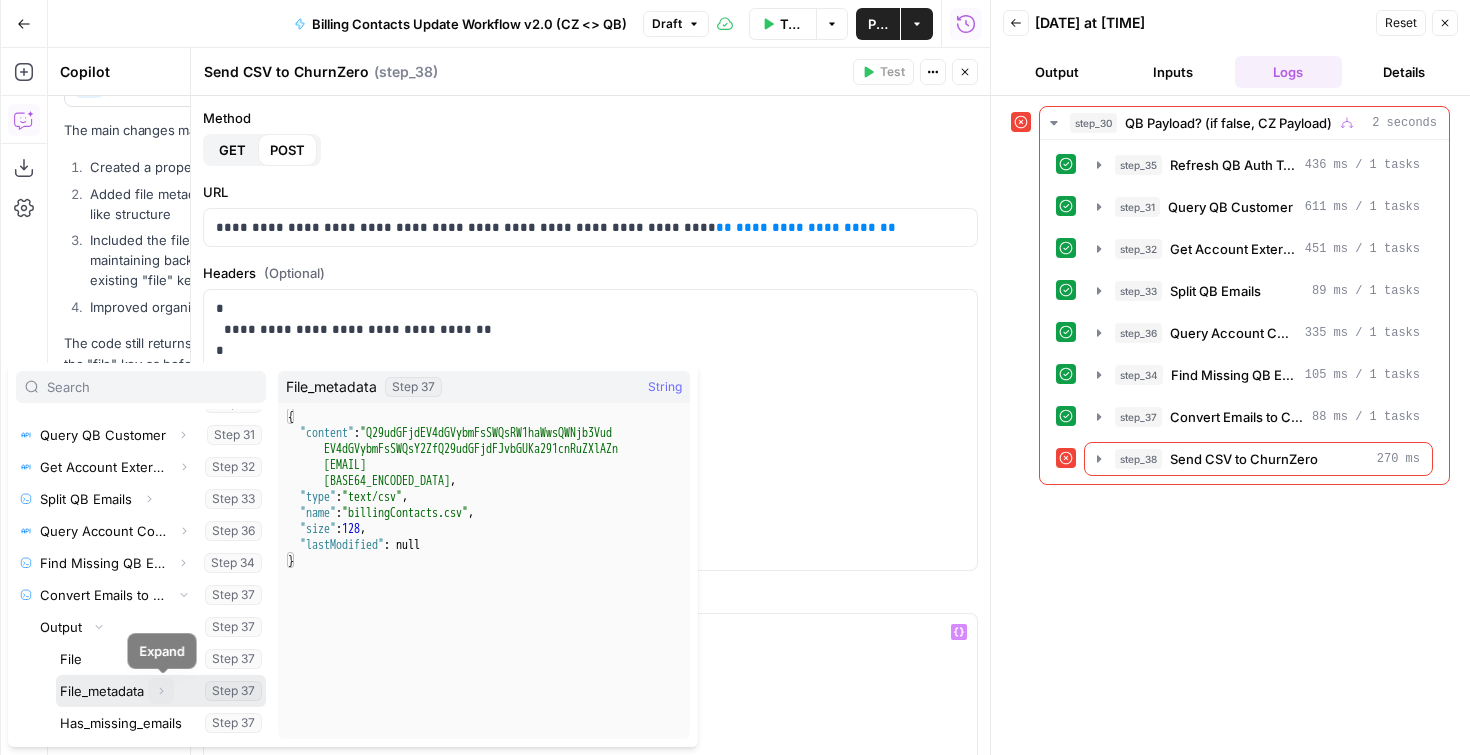 click 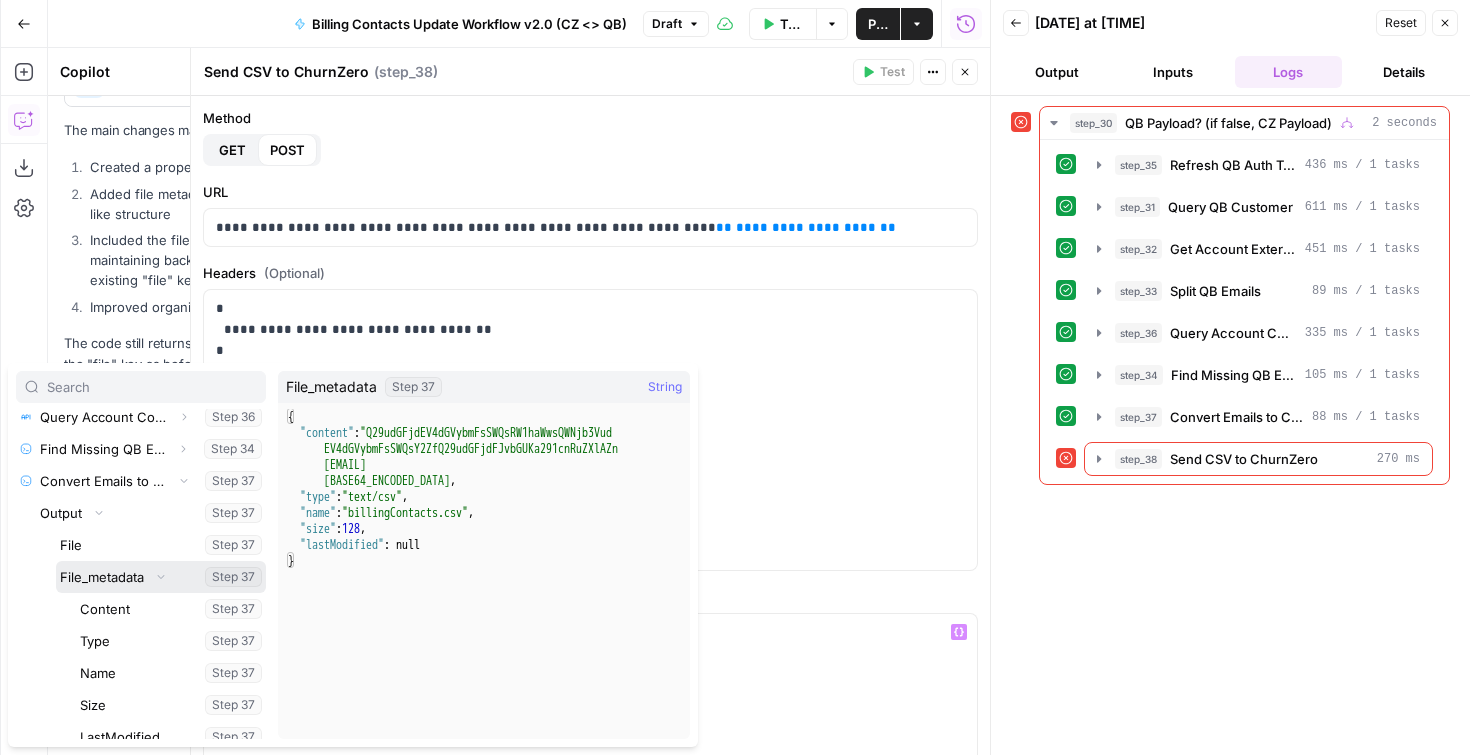scroll, scrollTop: 278, scrollLeft: 0, axis: vertical 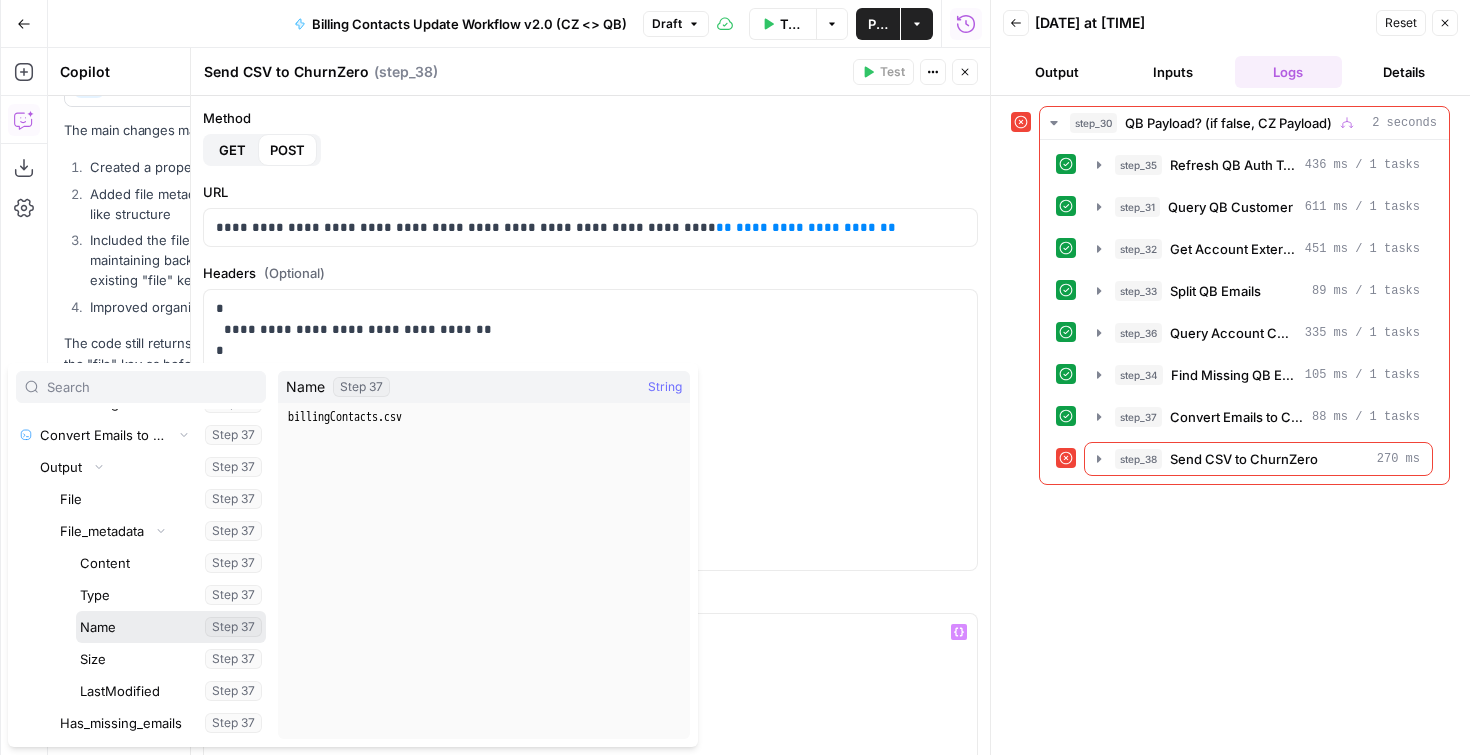 click at bounding box center [171, 627] 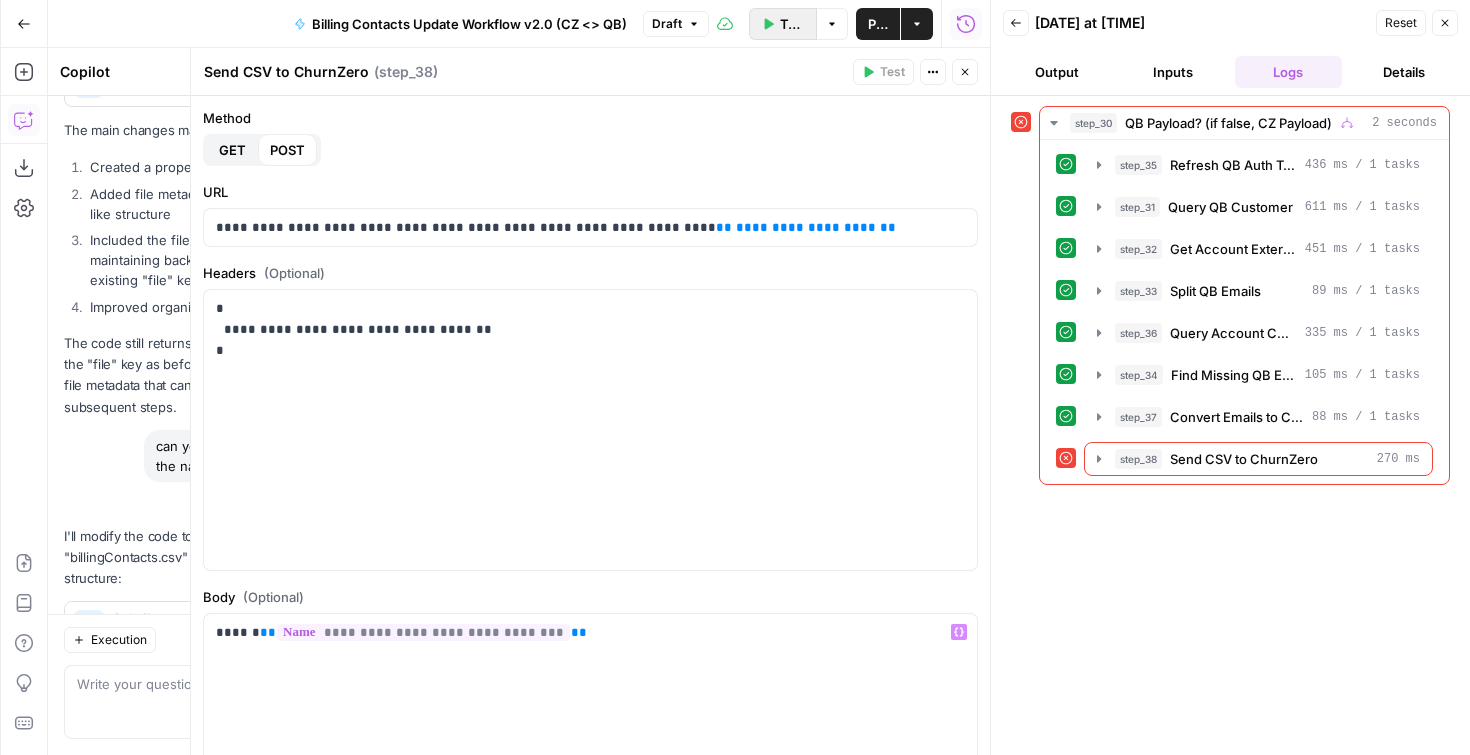 click on "Test Workflow" at bounding box center [783, 24] 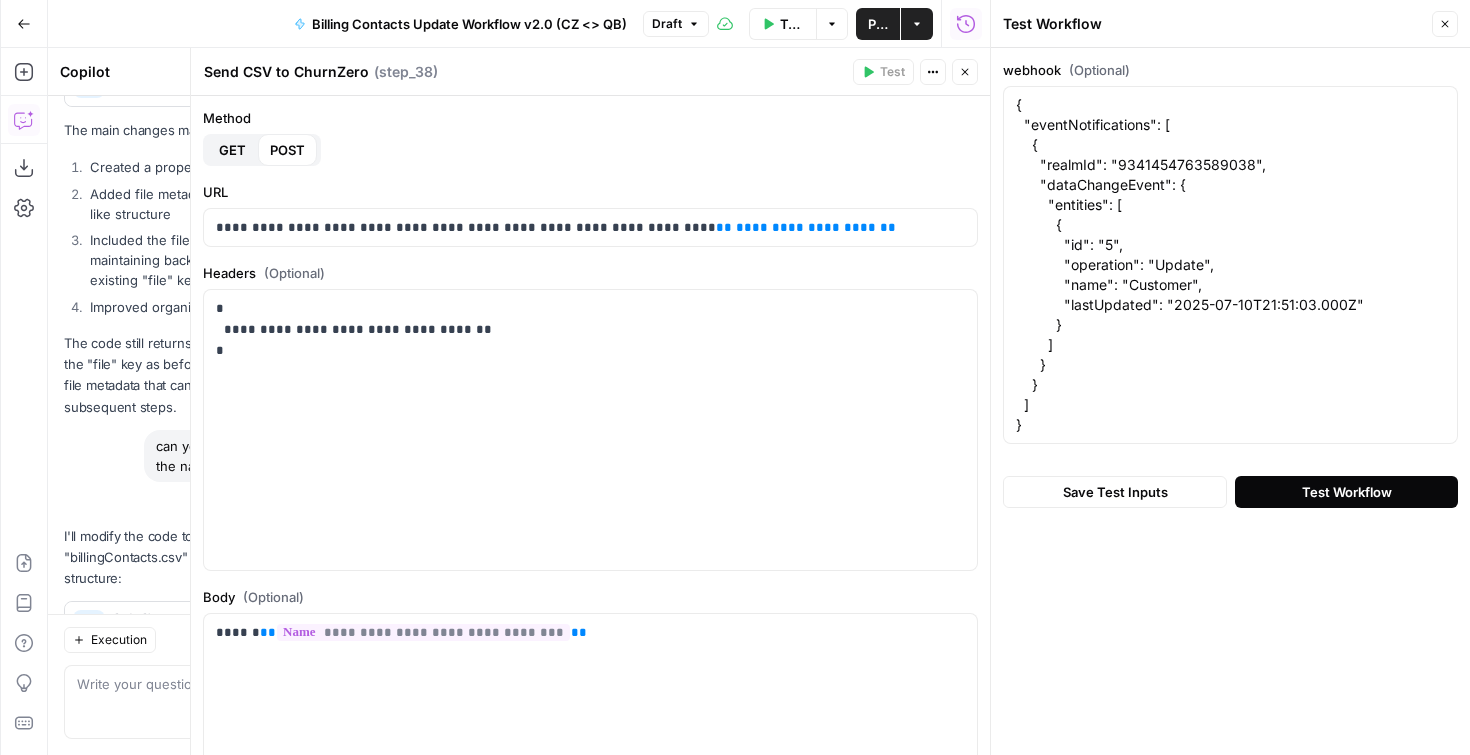 click on "Test Workflow" at bounding box center [1347, 492] 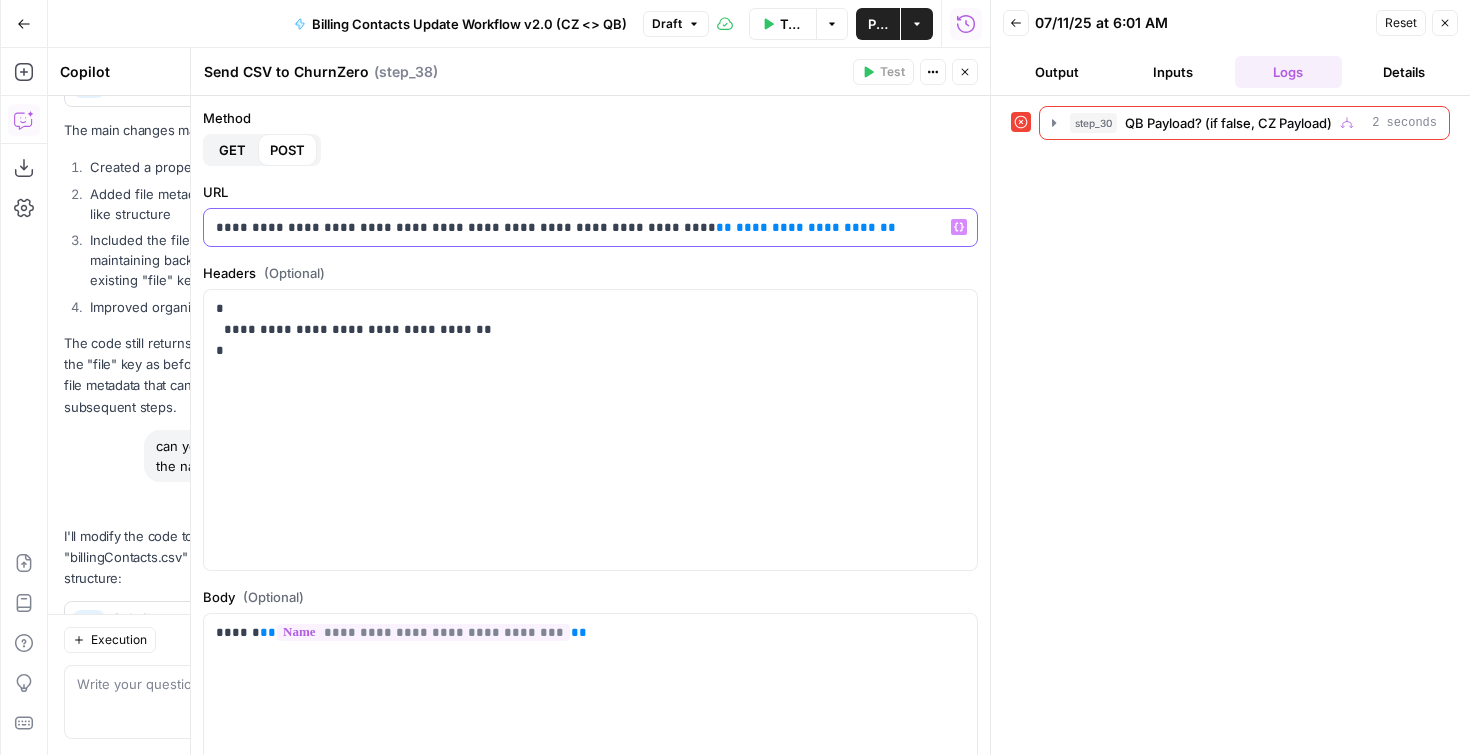 drag, startPoint x: 219, startPoint y: 231, endPoint x: 632, endPoint y: 229, distance: 413.00485 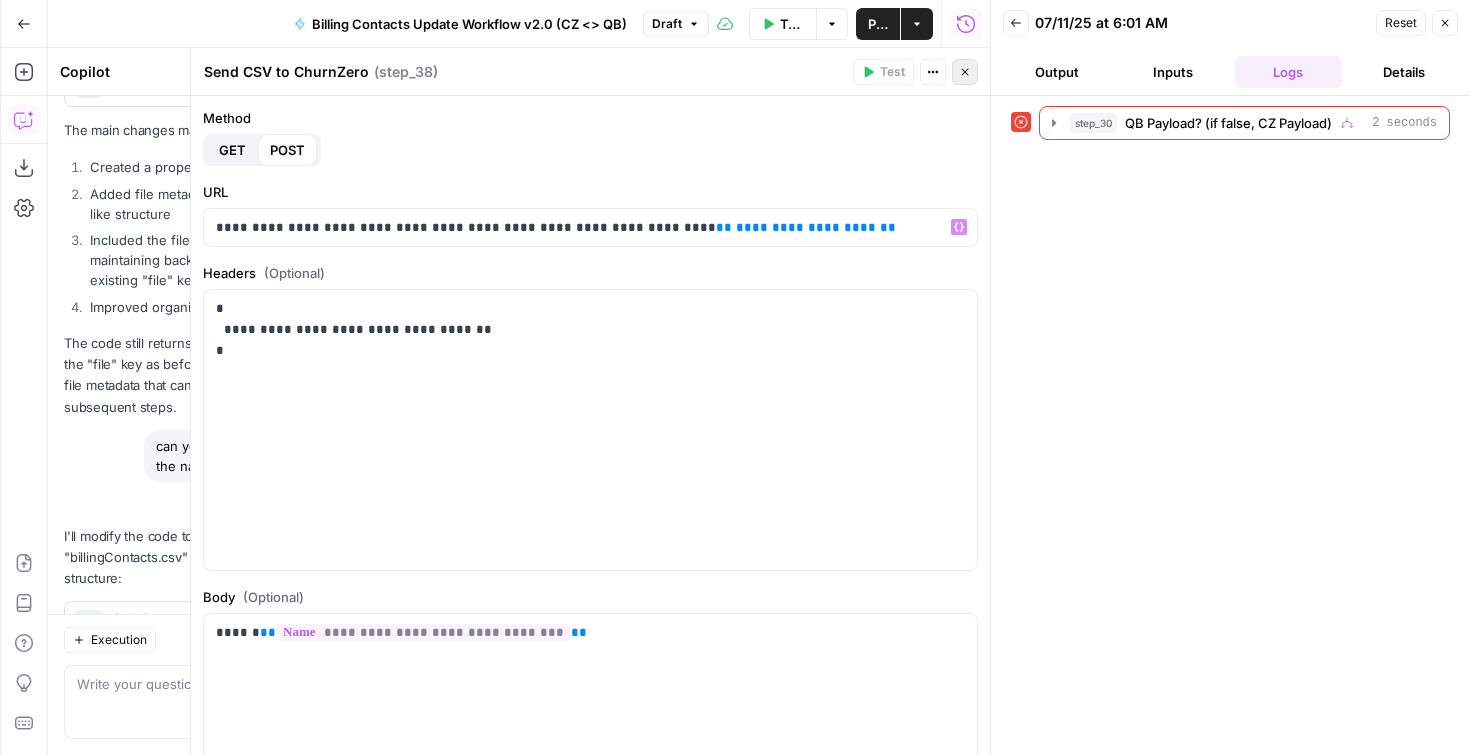 click on "Close" at bounding box center (965, 72) 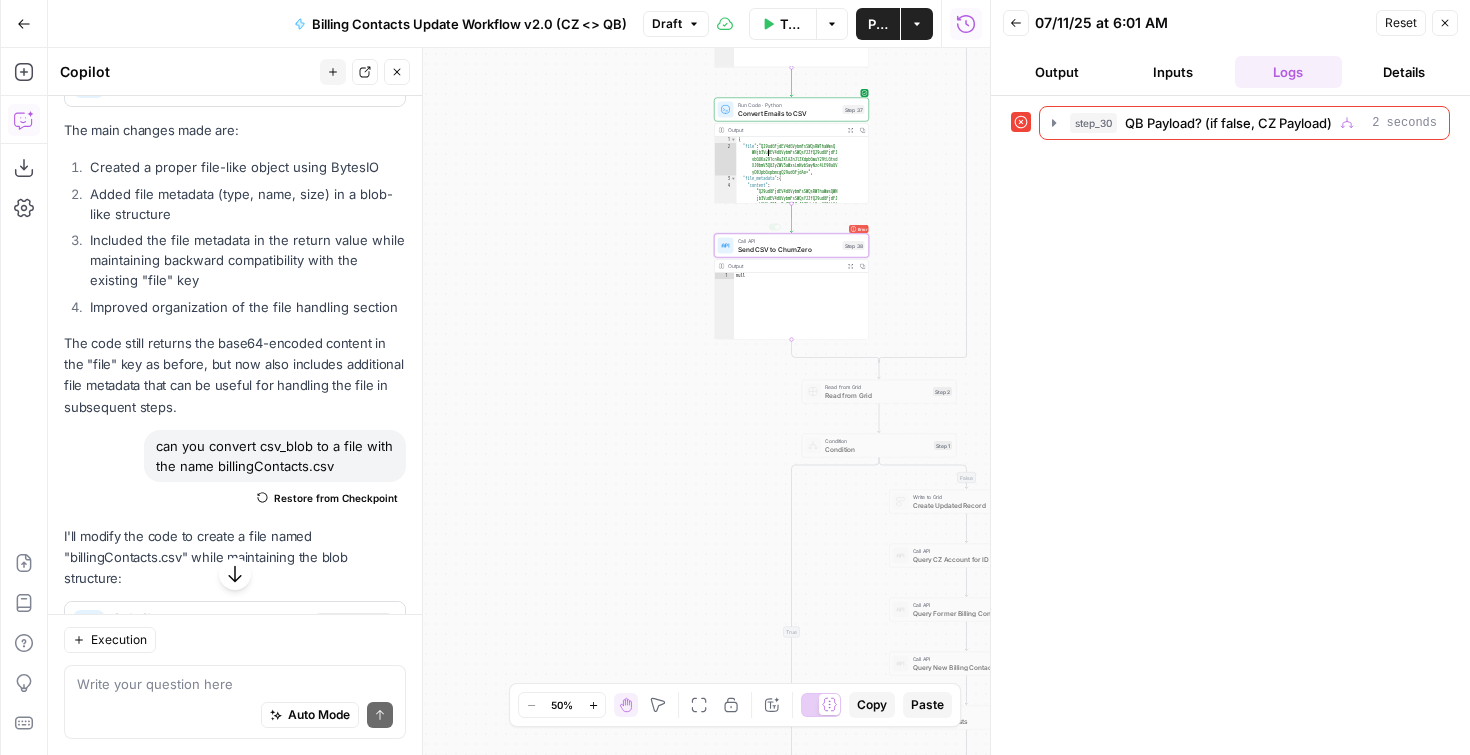 click on "{    "file" :  "Q29udGFjdEV4dGVybmFsSWQsRW1haWwsQ        WNjb3VudEV4dGVybmFsSWQsY2ZfQ29udGFjdFJ        vbGUKa291cnRuZXlAZnJlZXdpbGwuY29tLGtvd        XJ0bmV5QGZyZWV3aWxsLmNvbSwyNzc4LE90aGV        yO0JpbGxpbmcgQ29udGFjdAo=" ,    "file_metadata" :  {      "content" :           "Q29udGFjdEV4dGVybmFsSWQsRW1haWwsQWN          jb3VudEV4dGVybmFsSWQsY2ZfQ29udGFjdFJ          vbGUKa291cnRuZXlAZnJlZXdpbGwuY29tLGt          vdXJ0bmV5QGZyZWV3aWxsLmNvbSwyNzc4LE9          0aGVyO0JpbGxpbmcgQ29udGFjdAo=" ," at bounding box center (799, 193) 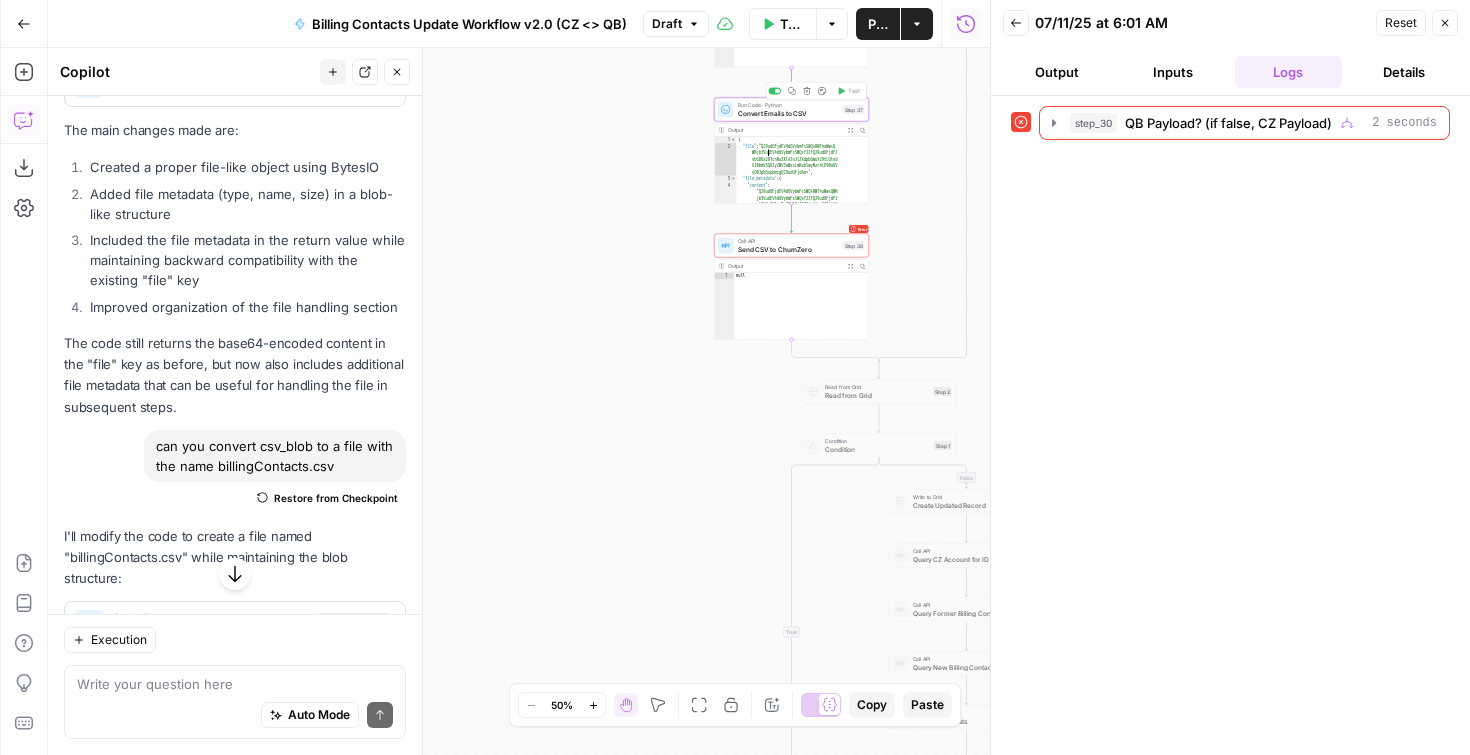 click on "Convert Emails to CSV" at bounding box center [788, 113] 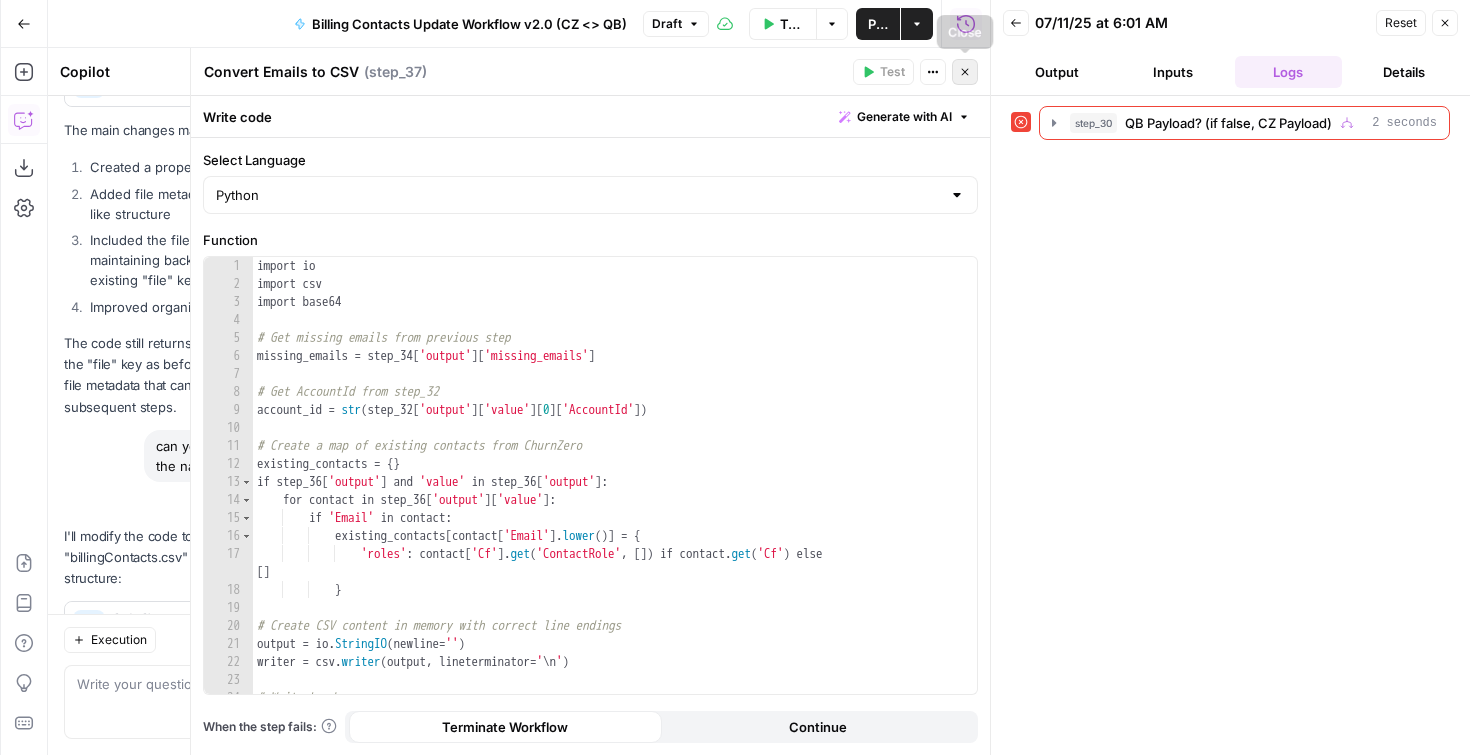 click 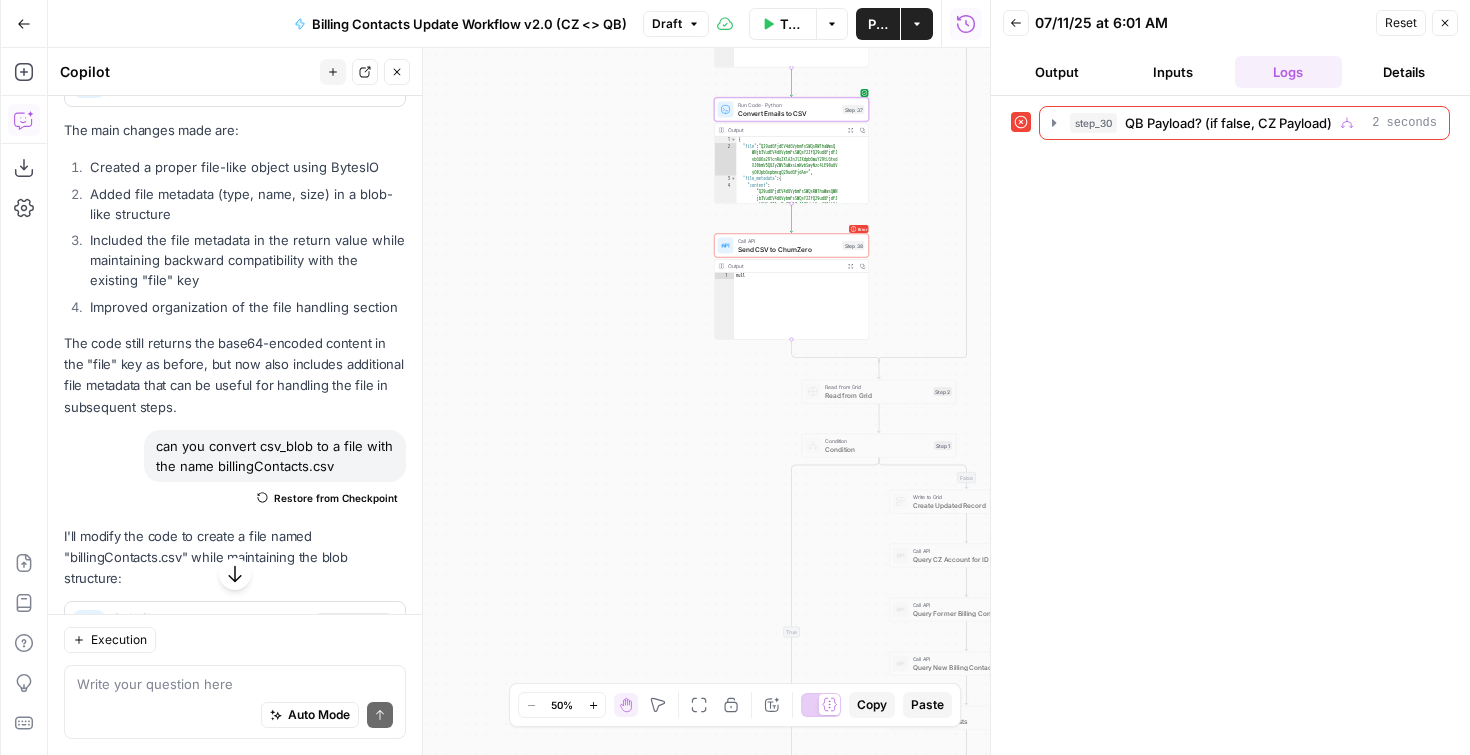 click on "{    "file" :  "Q29udGFjdEV4dGVybmFsSWQsRW1haWwsQ        WNjb3VudEV4dGVybmFsSWQsY2ZfQ29udGFjdFJ        vbGUKa291cnRuZXlAZnJlZXdpbGwuY29tLGtvd        XJ0bmV5QGZyZWV3aWxsLmNvbSwyNzc4LE90aGV        yO0JpbGxpbmcgQ29udGFjdAo=" ,    "file_metadata" :  {      "content" :           "Q29udGFjdEV4dGVybmFsSWQsRW1haWwsQWN          jb3VudEV4dGVybmFsSWQsY2ZfQ29udGFjdFJ          vbGUKa291cnRuZXlAZnJlZXdpbGwuY29tLGt          vdXJ0bmV5QGZyZWV3aWxsLmNvbSwyNzc4LE9          0aGVyO0JpbGxpbmcgQ29udGFjdAo=" ," at bounding box center (799, 193) 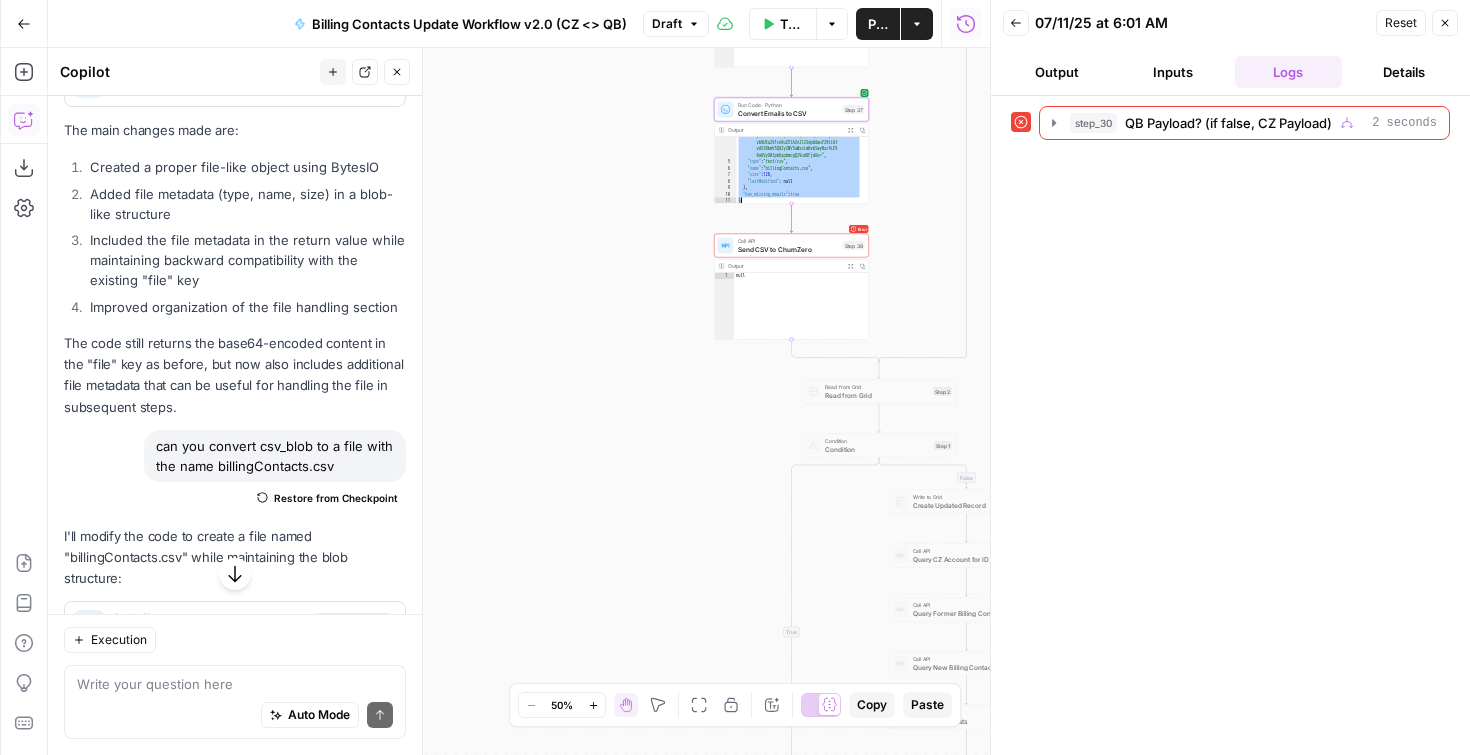 scroll, scrollTop: 125, scrollLeft: 0, axis: vertical 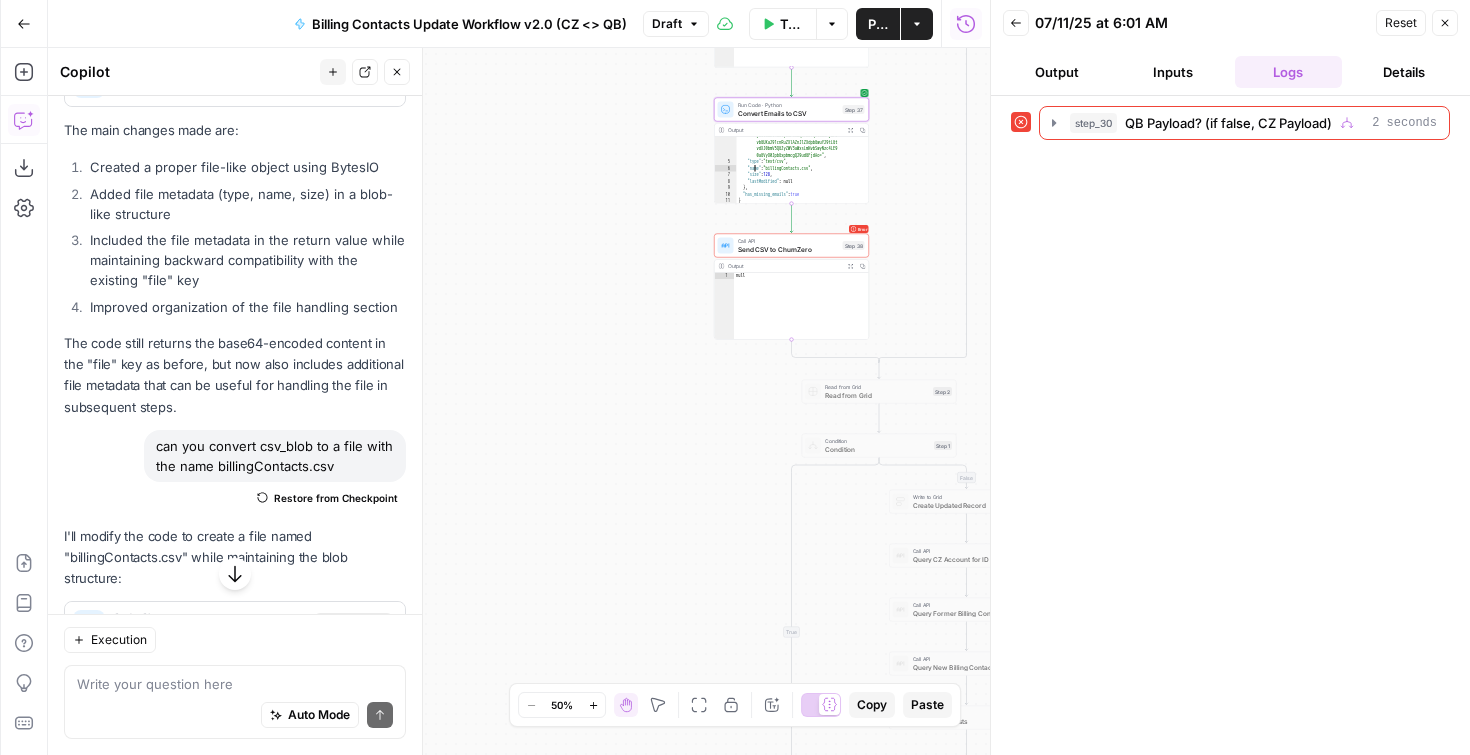click on "Convert Emails to CSV" at bounding box center [788, 113] 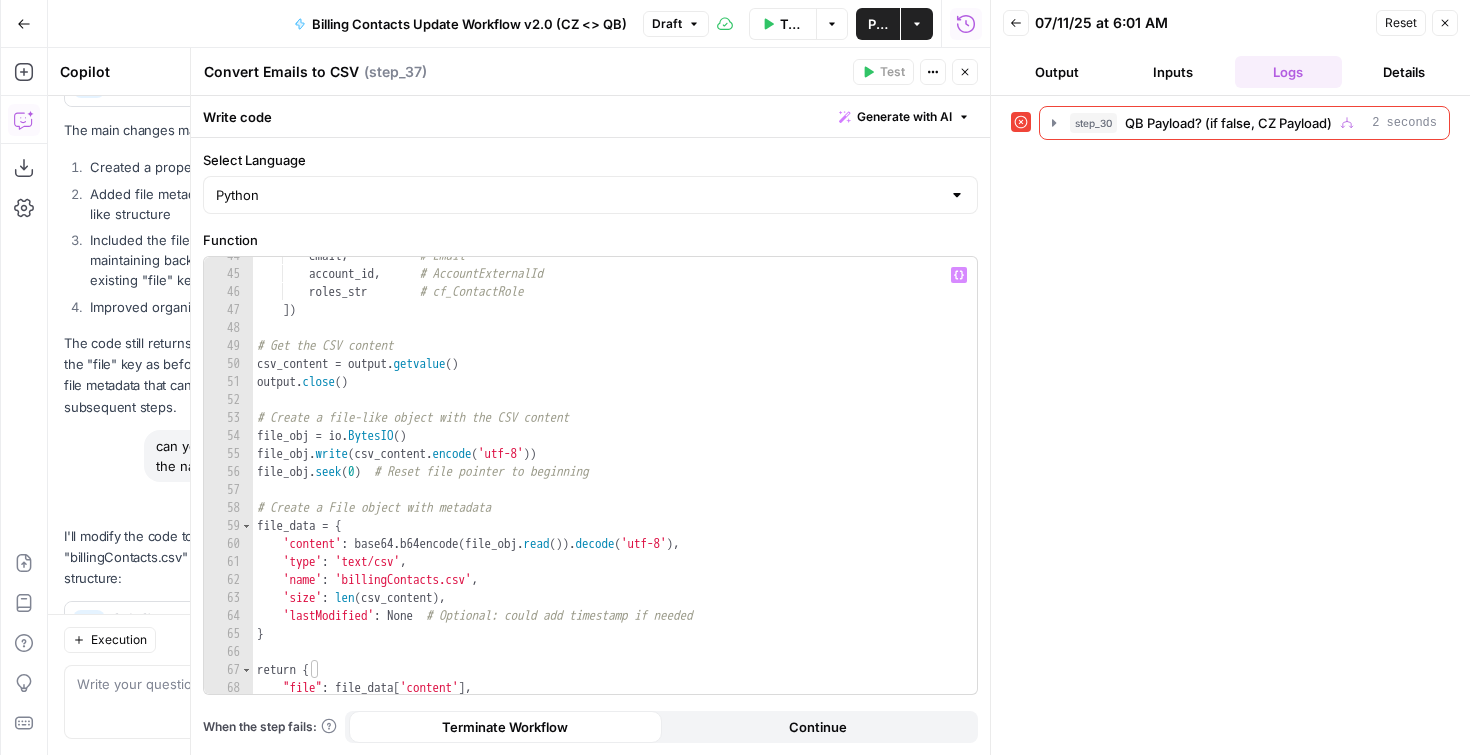 scroll, scrollTop: 859, scrollLeft: 0, axis: vertical 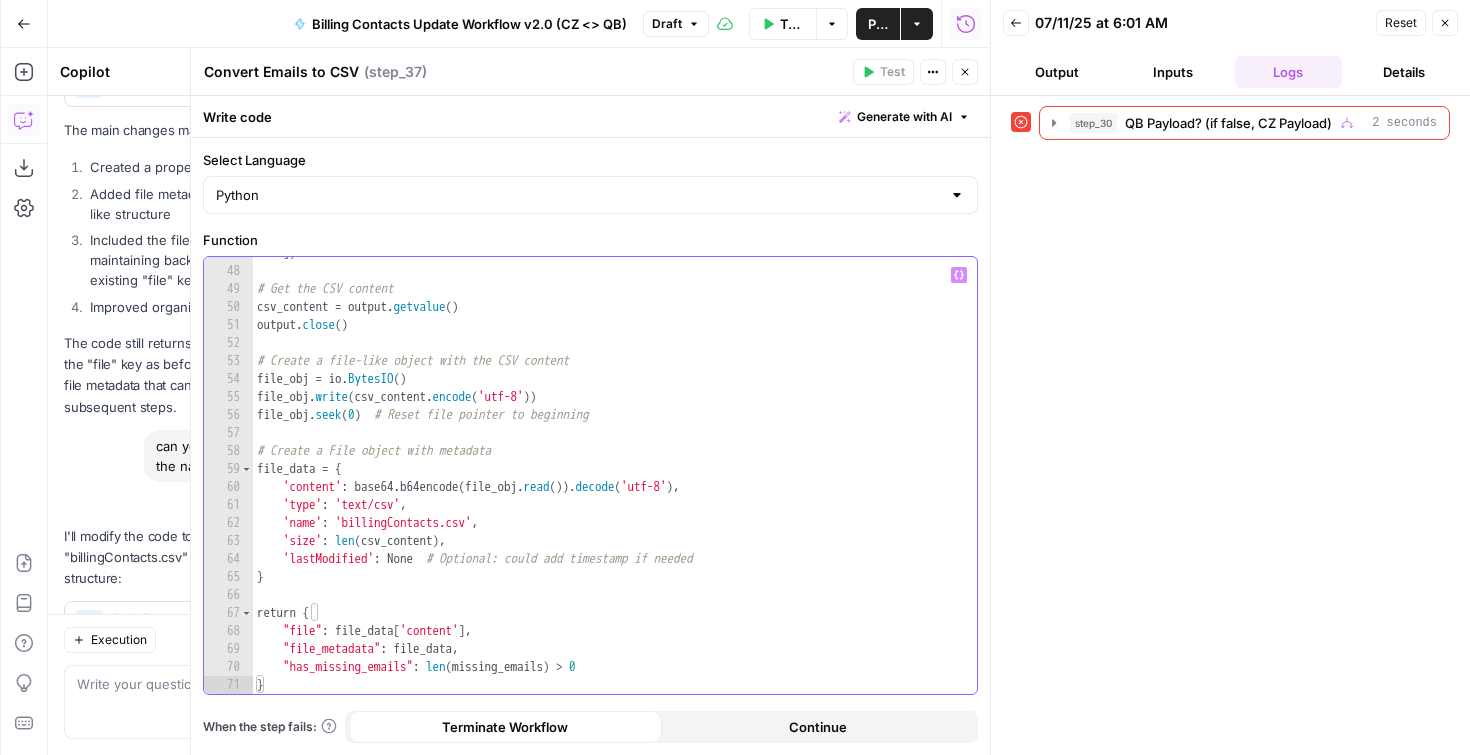 type on "*" 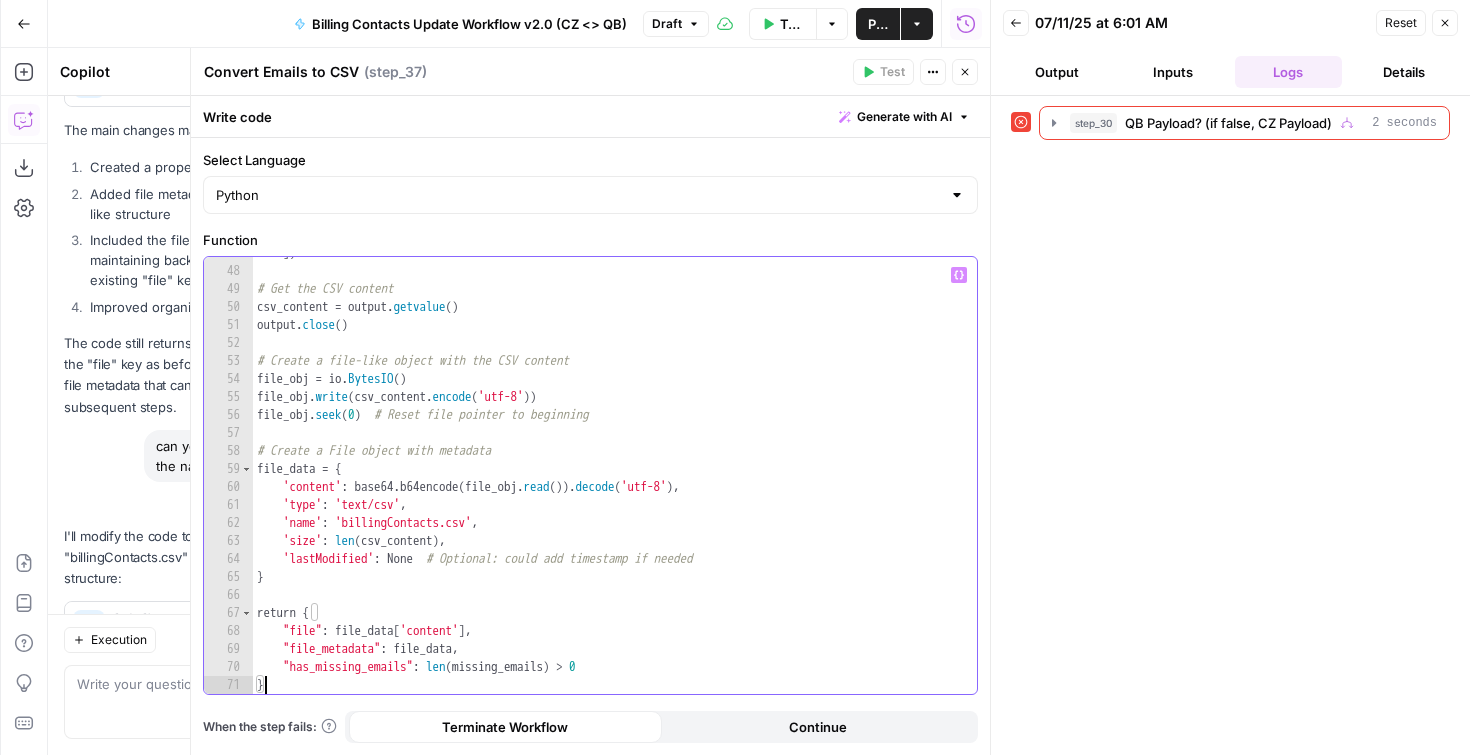 click on "]) # Get the CSV content csv_content   =   output . getvalue ( ) output . close ( ) # Create a file-like object with the CSV content file_obj   =   io . BytesIO ( ) file_obj . write ( csv_content . encode ( 'utf-8' )) file_obj . seek ( 0 )    # Reset file pointer to beginning # Create a File object with metadata file_data   =   {      'content' :   base64 . b64encode ( file_obj . read ( )) . decode ( 'utf-8' ) ,      'type' :   'text/csv' ,      'name' :   'billingContacts.csv' ,      'size' :   len ( csv_content ) ,      'lastModified' :   None    # Optional: could add timestamp if needed } return   {      "file" :   file_data [ 'content' ] ,      "file_metadata" :   file_data ,      "has_missing_emails" :   len ( missing_emails )   >   0 }" at bounding box center [607, 480] 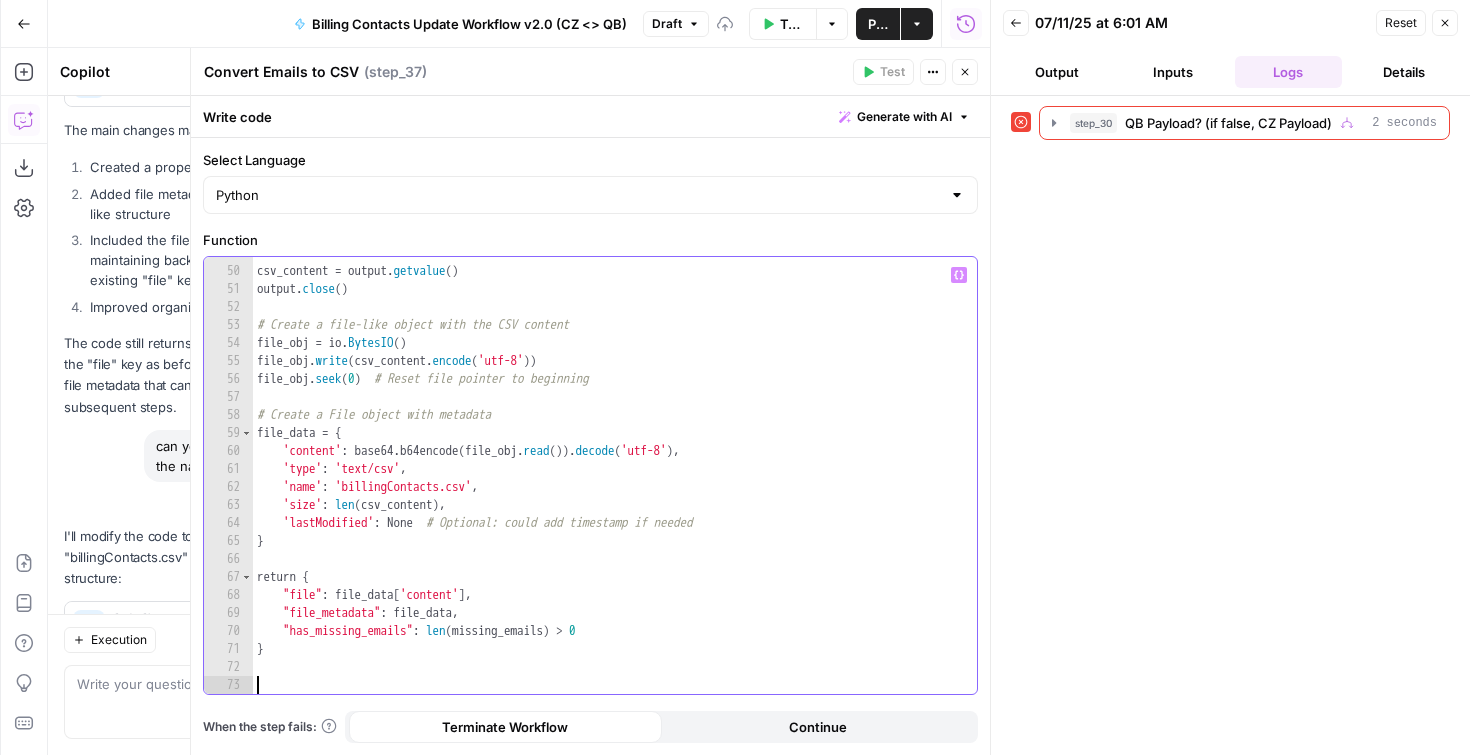 paste on "**********" 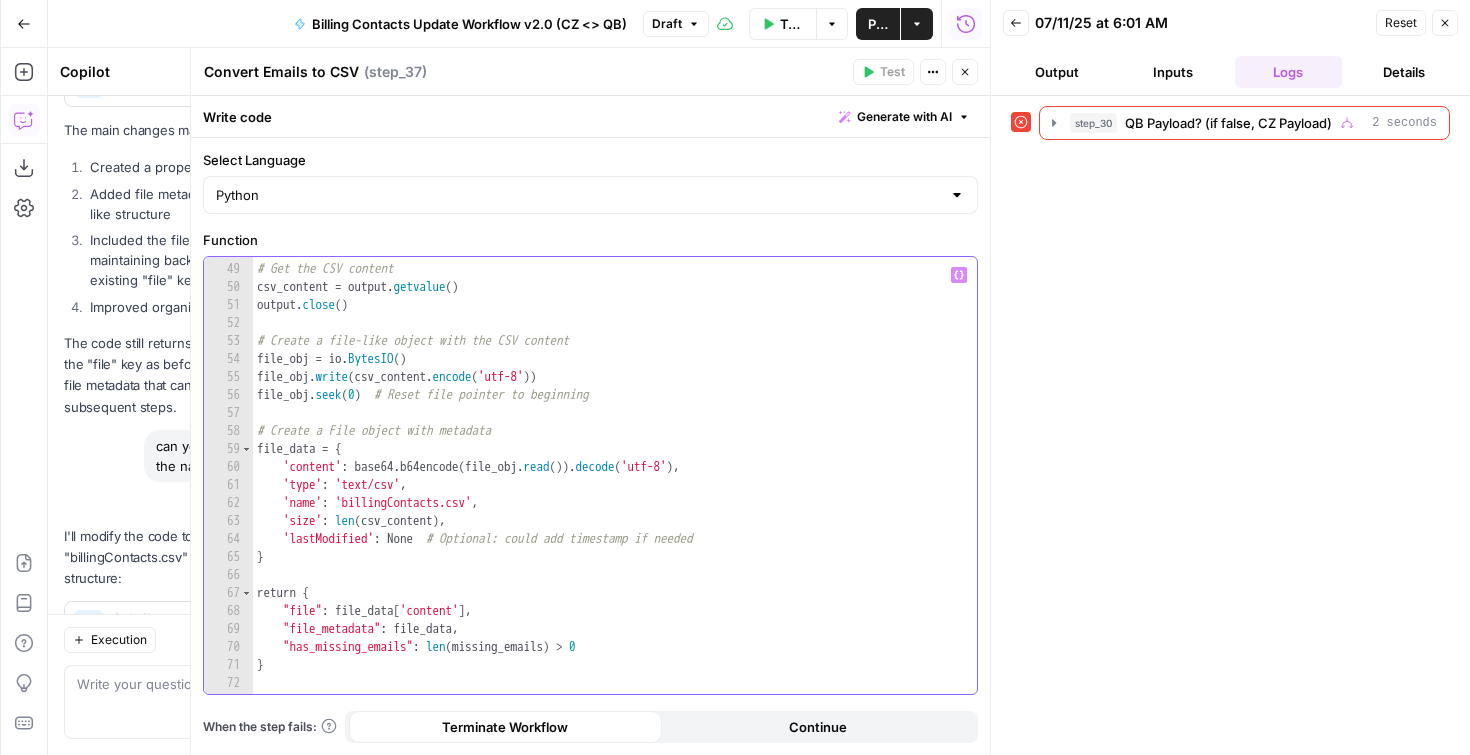 scroll, scrollTop: 862, scrollLeft: 0, axis: vertical 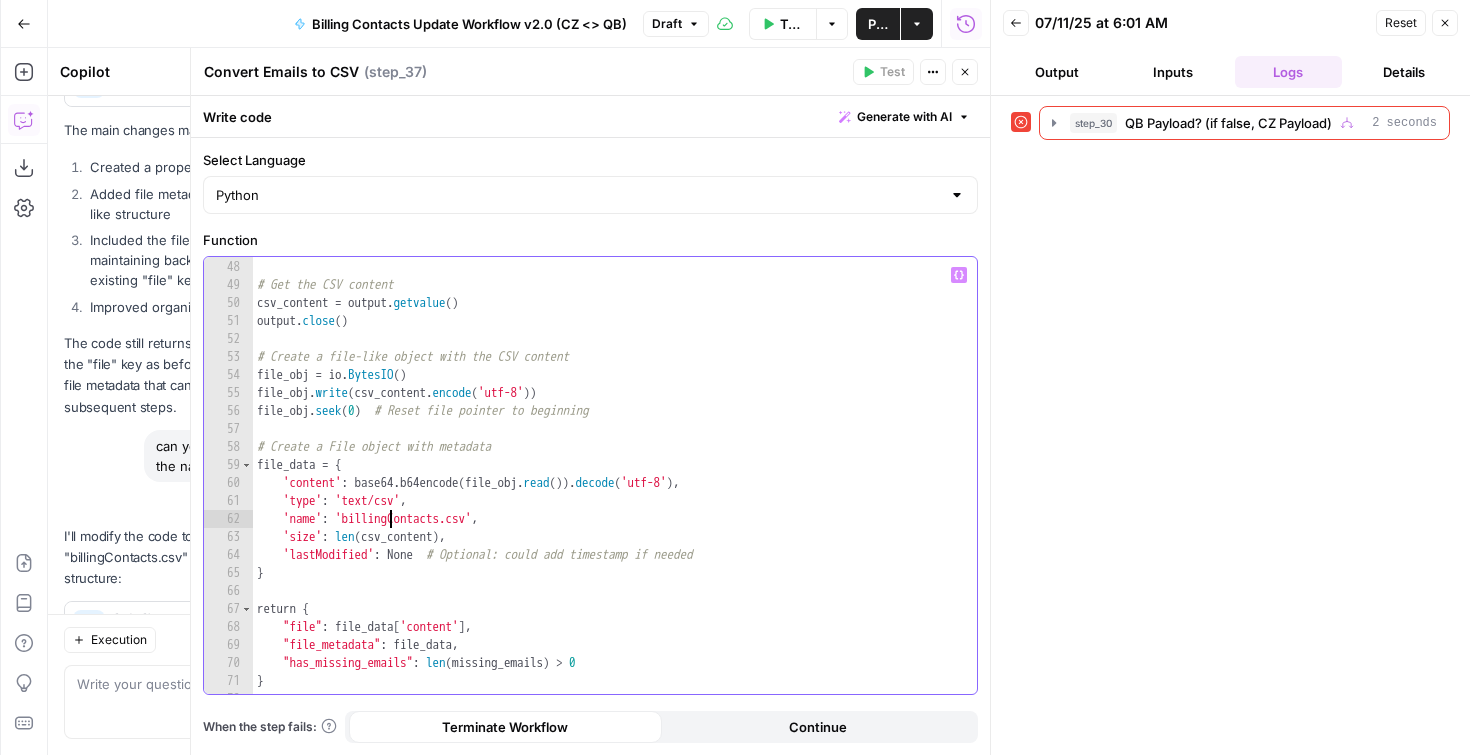 click on "]) # Get the CSV content csv_content   =   output . getvalue ( ) output . close ( ) # Create a file-like object with the CSV content file_obj   =   io . BytesIO ( ) file_obj . write ( csv_content . encode ( 'utf-8' )) file_obj . seek ( 0 )    # Reset file pointer to beginning # Create a File object with metadata file_data   =   {      'content' :   base64 . b64encode ( file_obj . read ( )) . decode ( 'utf-8' ) ,      'type' :   'text/csv' ,      'name' :   'billingContacts.csv' ,      'size' :   len ( csv_content ) ,      'lastModified' :   None    # Optional: could add timestamp if needed } return   {      "file" :   file_data [ 'content' ] ,      "file_metadata" :   file_data ,      "has_missing_emails" :   len ( missing_emails )   >   0 }" at bounding box center [607, 476] 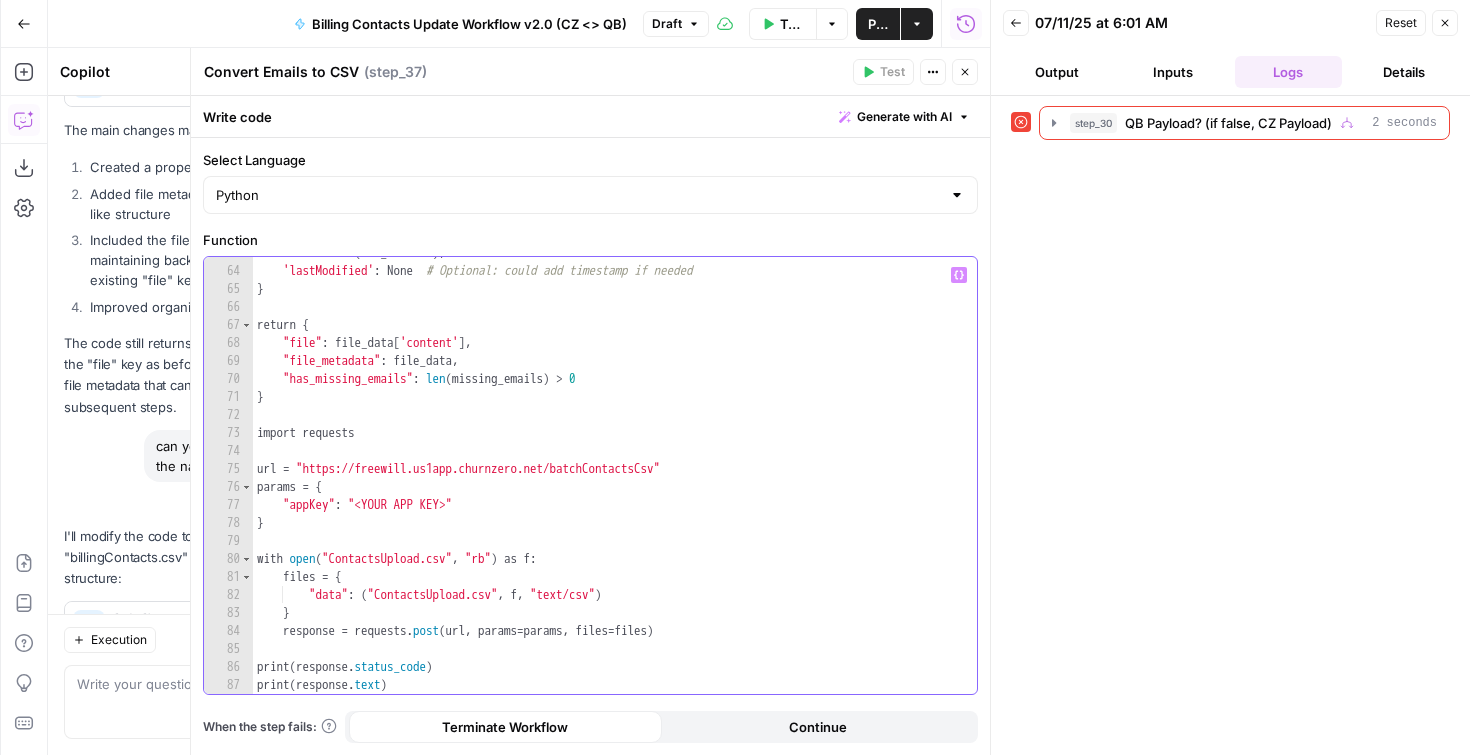 scroll, scrollTop: 1147, scrollLeft: 0, axis: vertical 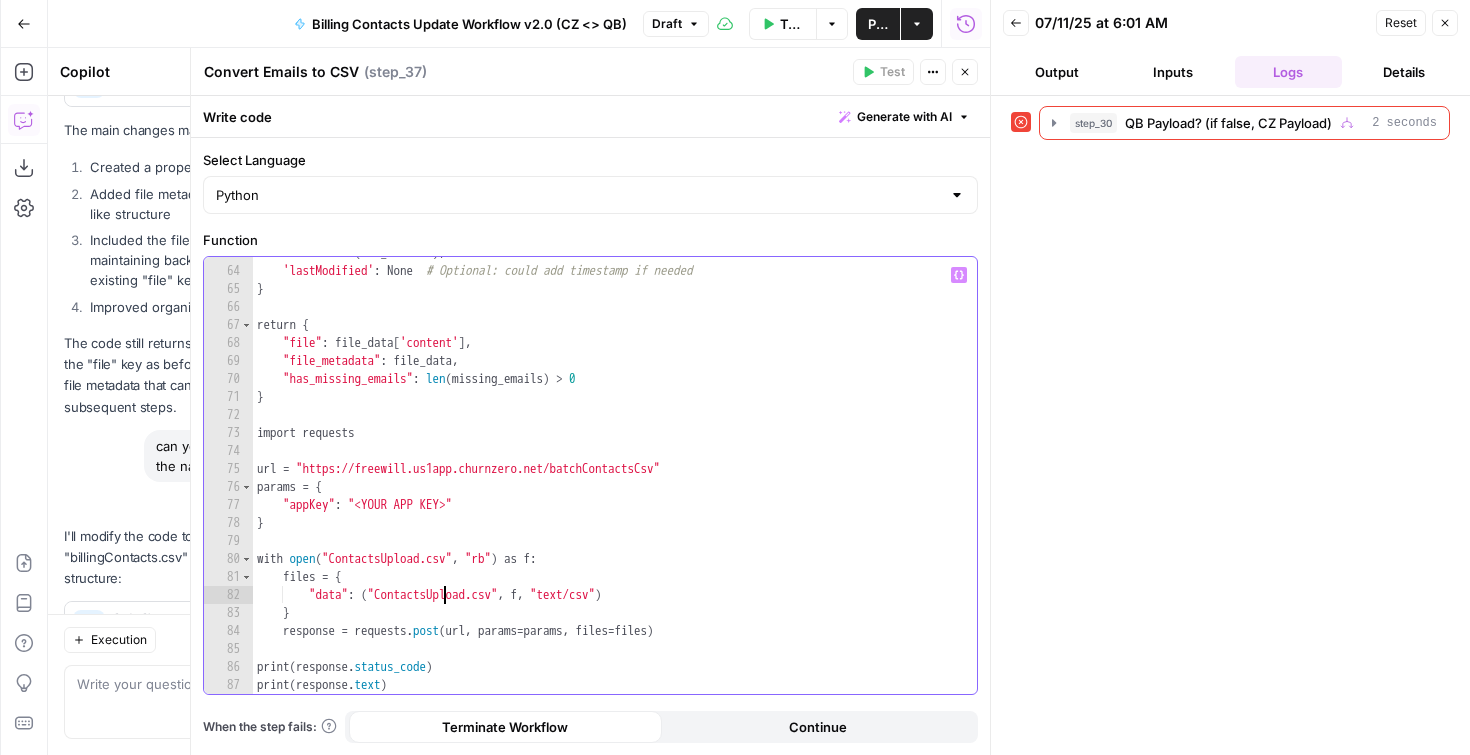 click on "'size' :   len ( csv_content ) ,      'lastModified' :   None    # Optional: could add timestamp if needed } return   {      "file" :   file_data [ 'content' ] ,      "file_metadata" :   file_data ,      "has_missing_emails" :   len ( missing_emails )   >   0 } import   requests url   =   "https://freewill.us1app.churnzero.net/batchContactsCsv" params   =   {      "appKey" :   "<YOUR APP KEY>" } with   open ( "ContactsUpload.csv" ,   "rb" )   as   f :      files   =   {           "data" :   ( "ContactsUpload.csv" ,   f ,   "text/csv" )      }      response   =   requests . post ( url ,   params = params ,   files = files ) print ( response . status_code ) print ( response . text )" at bounding box center (607, 480) 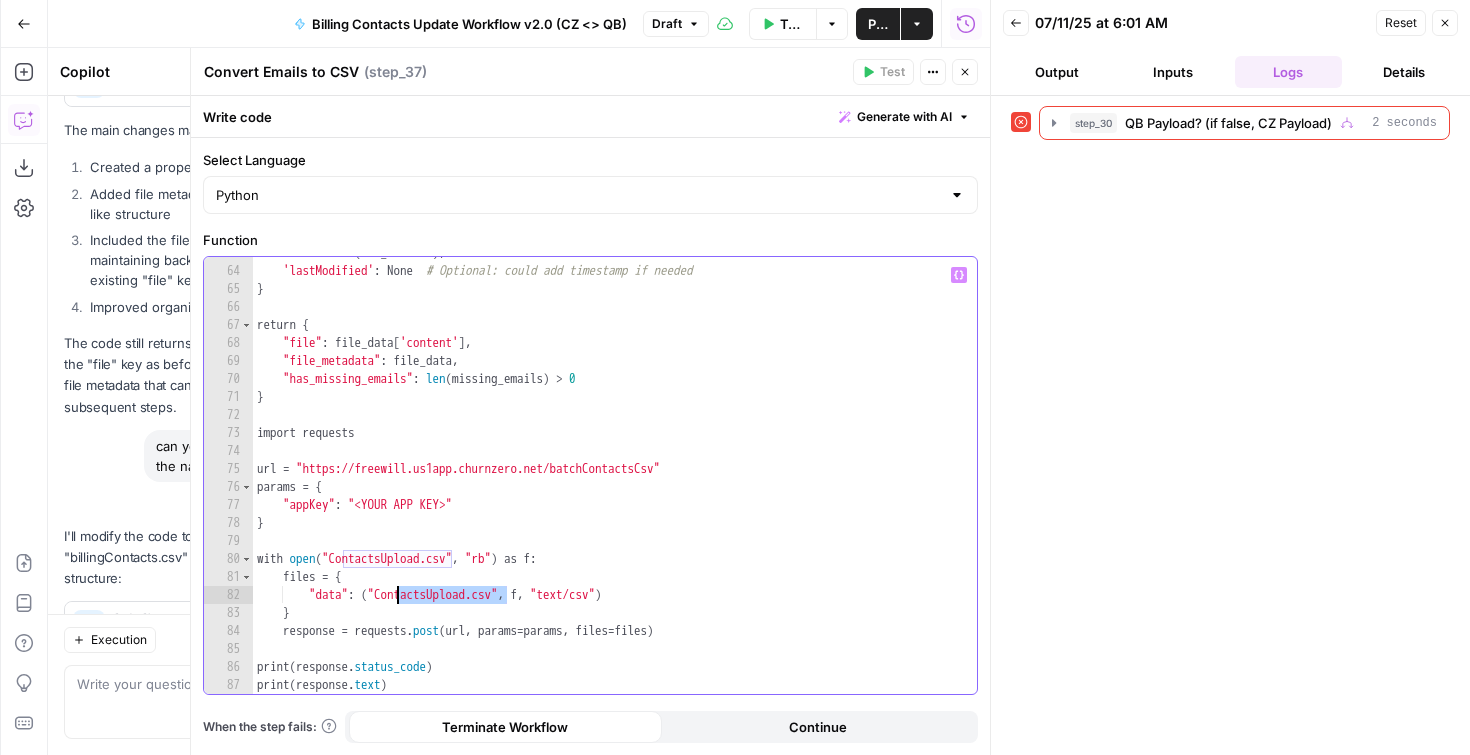 paste on "*" 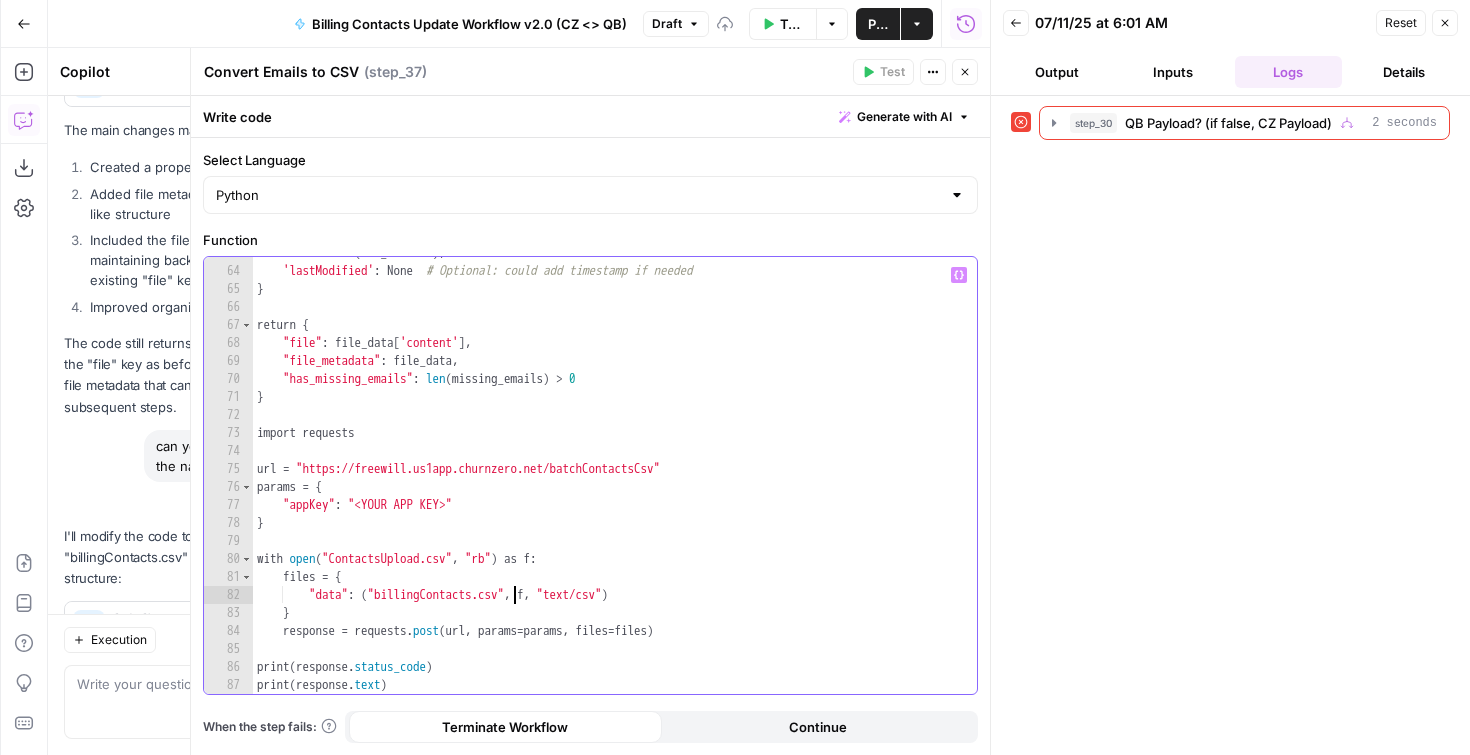 click on "'size' :   len ( csv_content ) ,      'lastModified' :   None    # Optional: could add timestamp if needed } return   {      "file" :   file_data [ 'content' ] ,      "file_metadata" :   file_data ,      "has_missing_emails" :   len ( missing_emails )   >   0 } import   requests url   =   "https://freewill.us1app.churnzero.net/batchContactsCsv" params   =   {      "appKey" :   "<YOUR APP KEY>" } with   open ( "ContactsUpload.csv" ,   "rb" )   as   f :      files   =   {           "data" :   ( "billingContacts.csv" ,   f ,   "text/csv" )      }      response   =   requests . post ( url ,   params = params ,   files = files ) print ( response . status_code ) print ( response . text )" at bounding box center [607, 480] 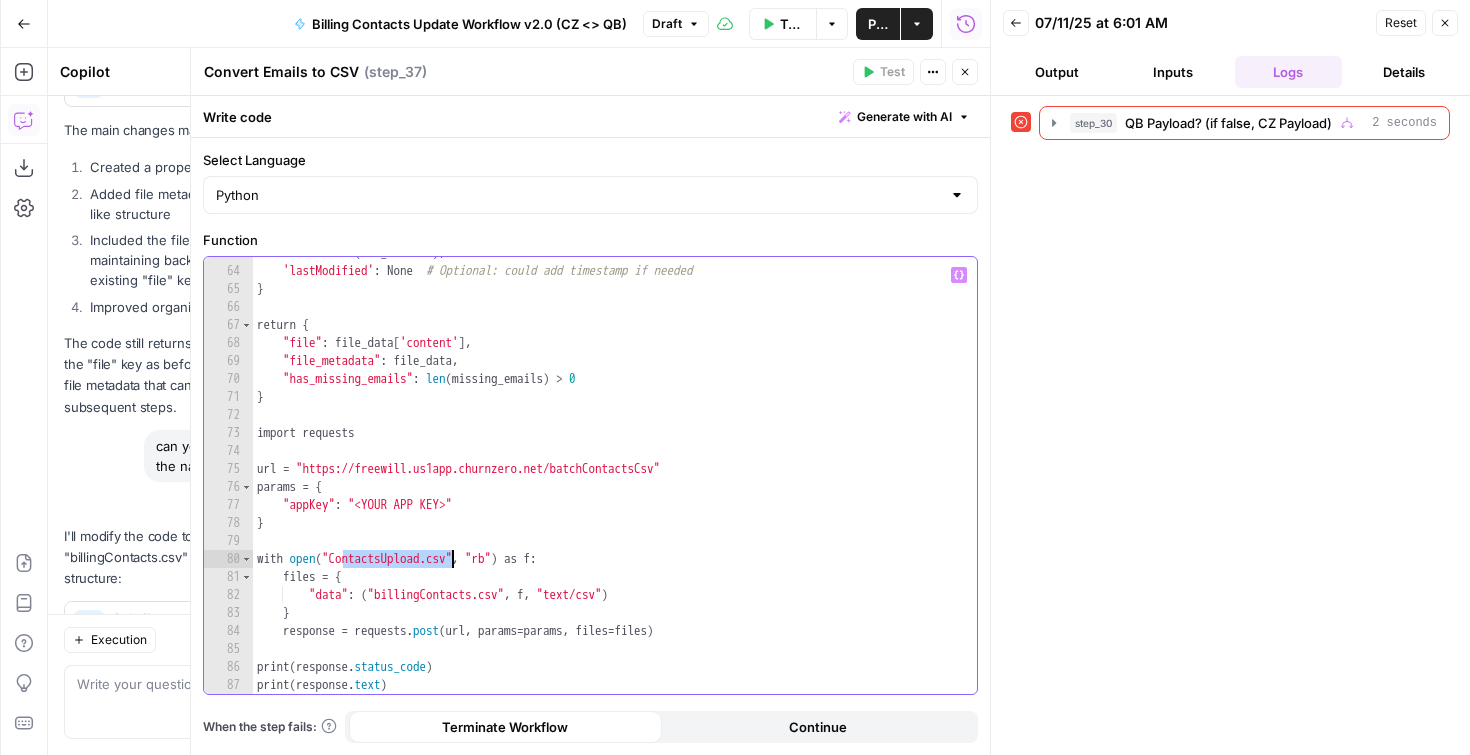 click on "'size' :   len ( csv_content ) ,      'lastModified' :   None    # Optional: could add timestamp if needed } return   {      "file" :   file_data [ 'content' ] ,      "file_metadata" :   file_data ,      "has_missing_emails" :   len ( missing_emails )   >   0 } import   requests url   =   "https://freewill.us1app.churnzero.net/batchContactsCsv" params   =   {      "appKey" :   "<YOUR APP KEY>" } with   open ( "ContactsUpload.csv" ,   "rb" )   as   f :      files   =   {           "data" :   ( "billingContacts.csv" ,   f ,   "text/csv" )      }      response   =   requests . post ( url ,   params = params ,   files = files ) print ( response . status_code ) print ( response . text )" at bounding box center [607, 480] 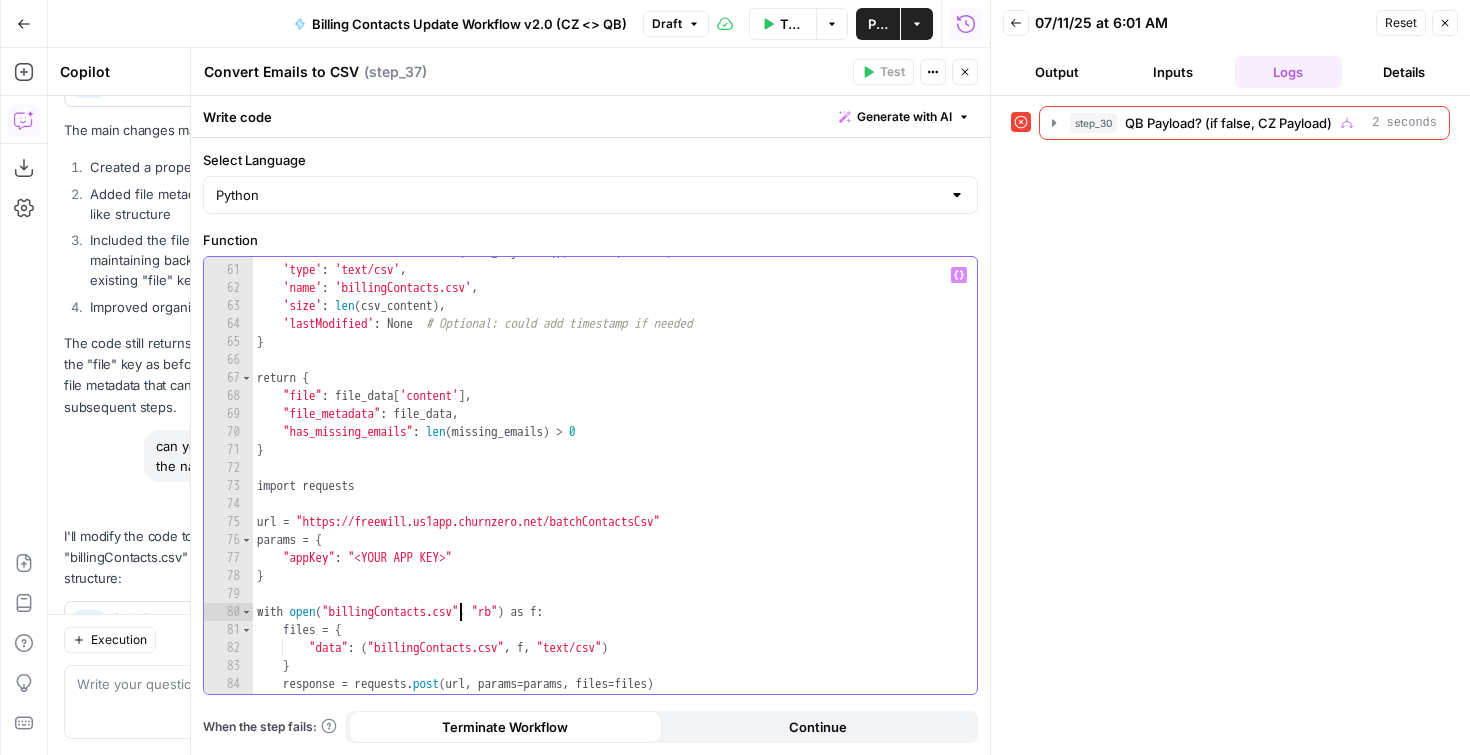 scroll, scrollTop: 1147, scrollLeft: 0, axis: vertical 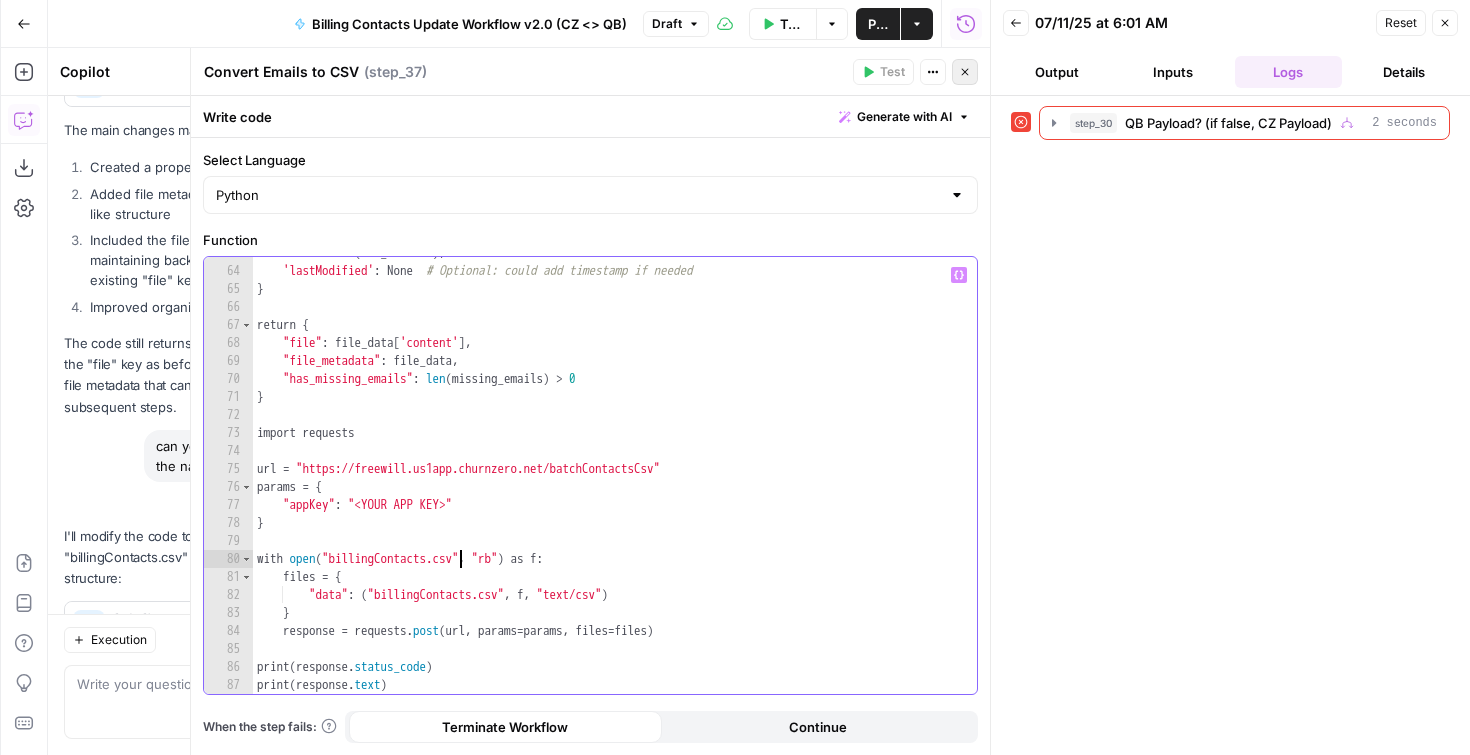 type on "**********" 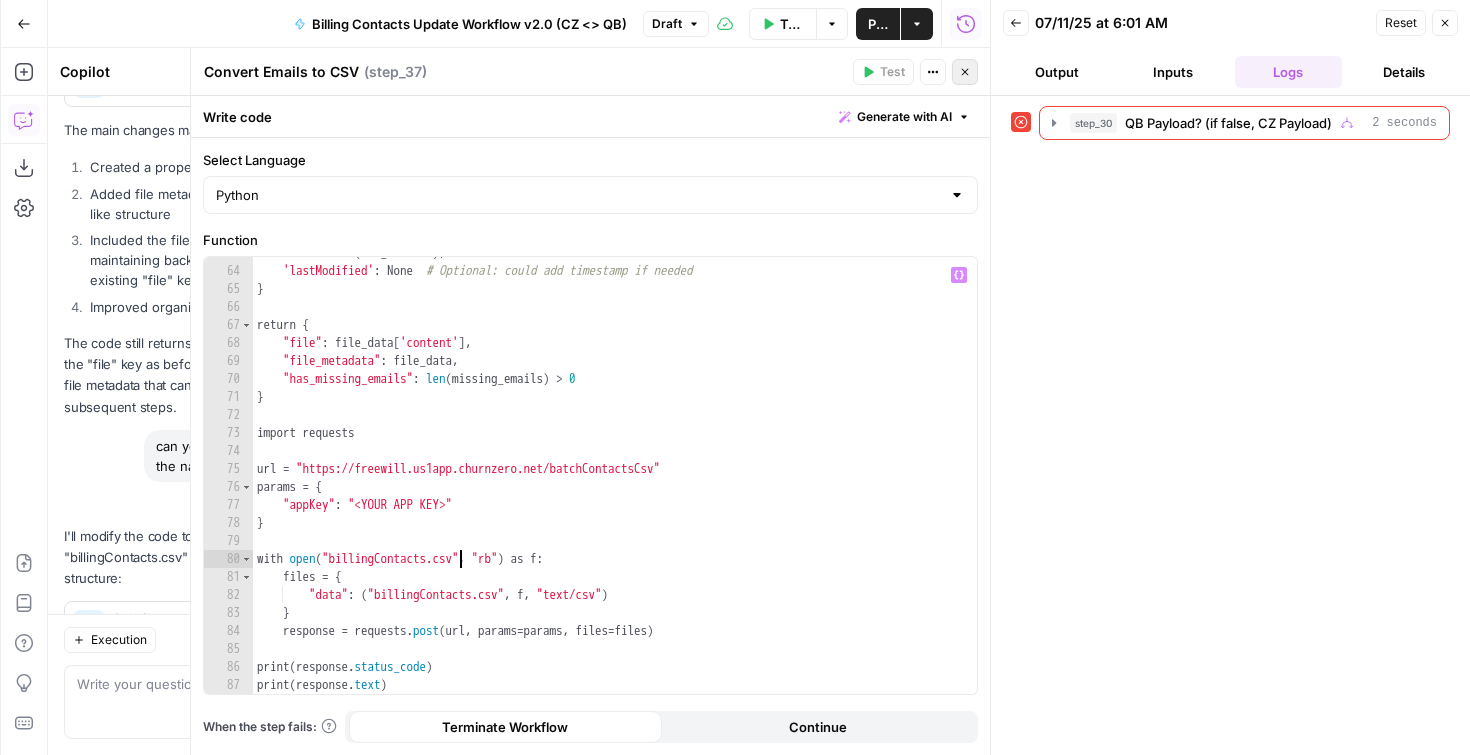 click 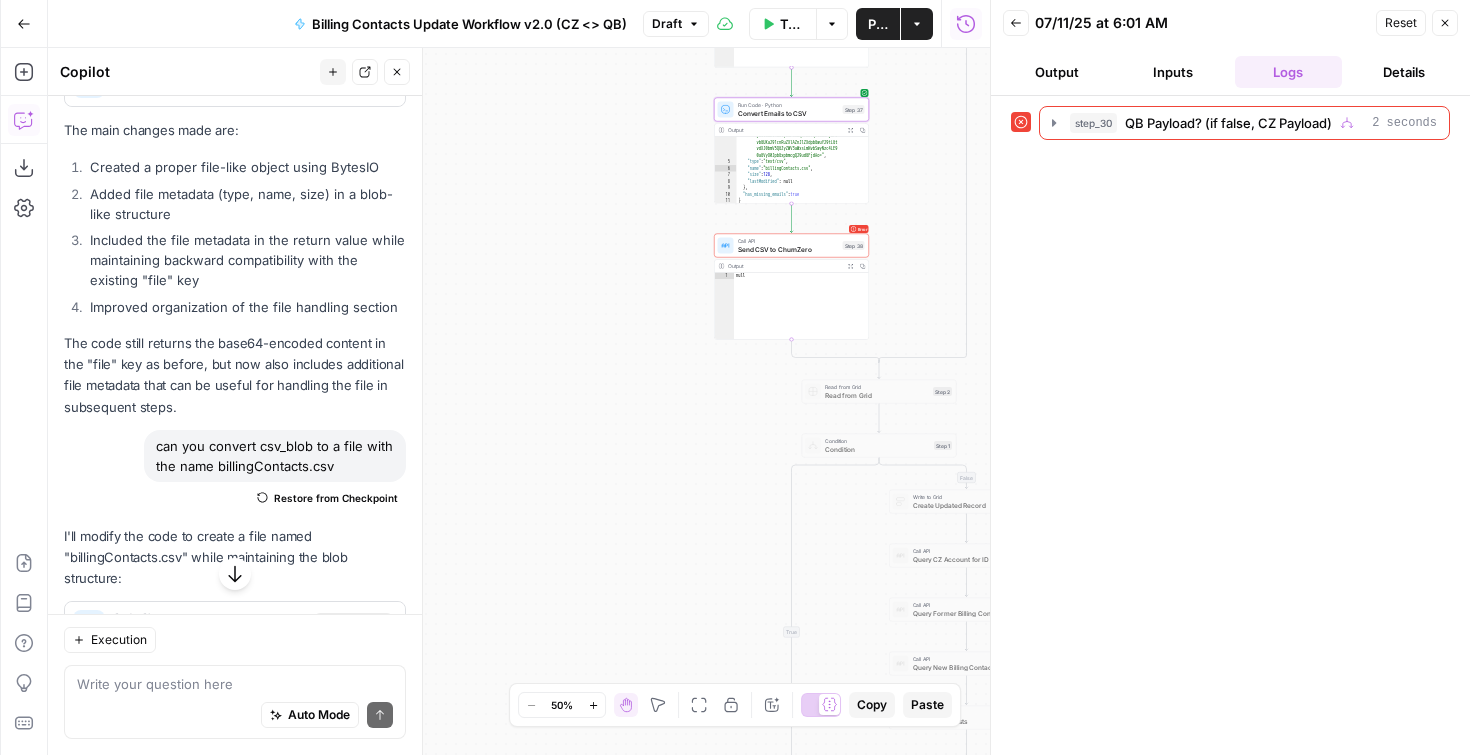 click on "null" at bounding box center [801, 313] 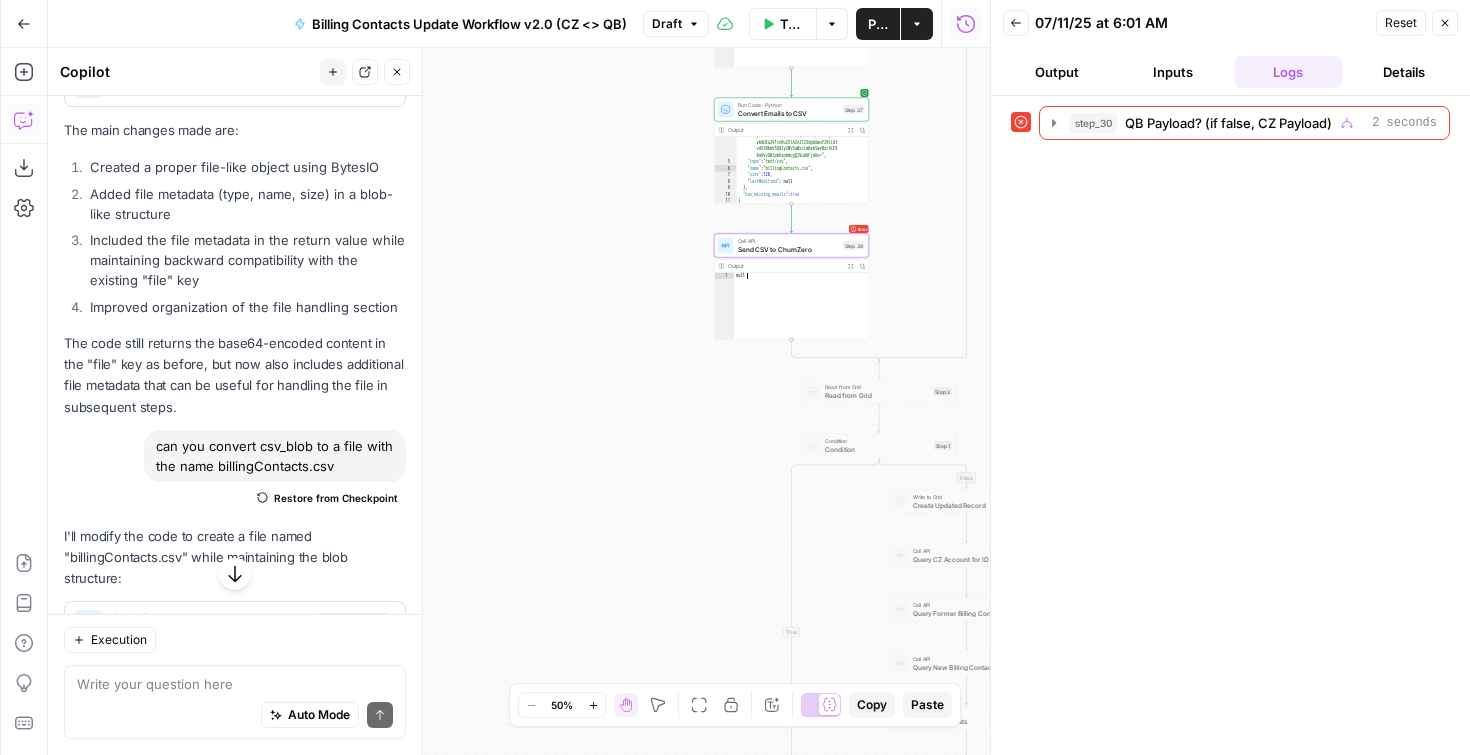 click on "Send CSV to ChurnZero" at bounding box center [788, 249] 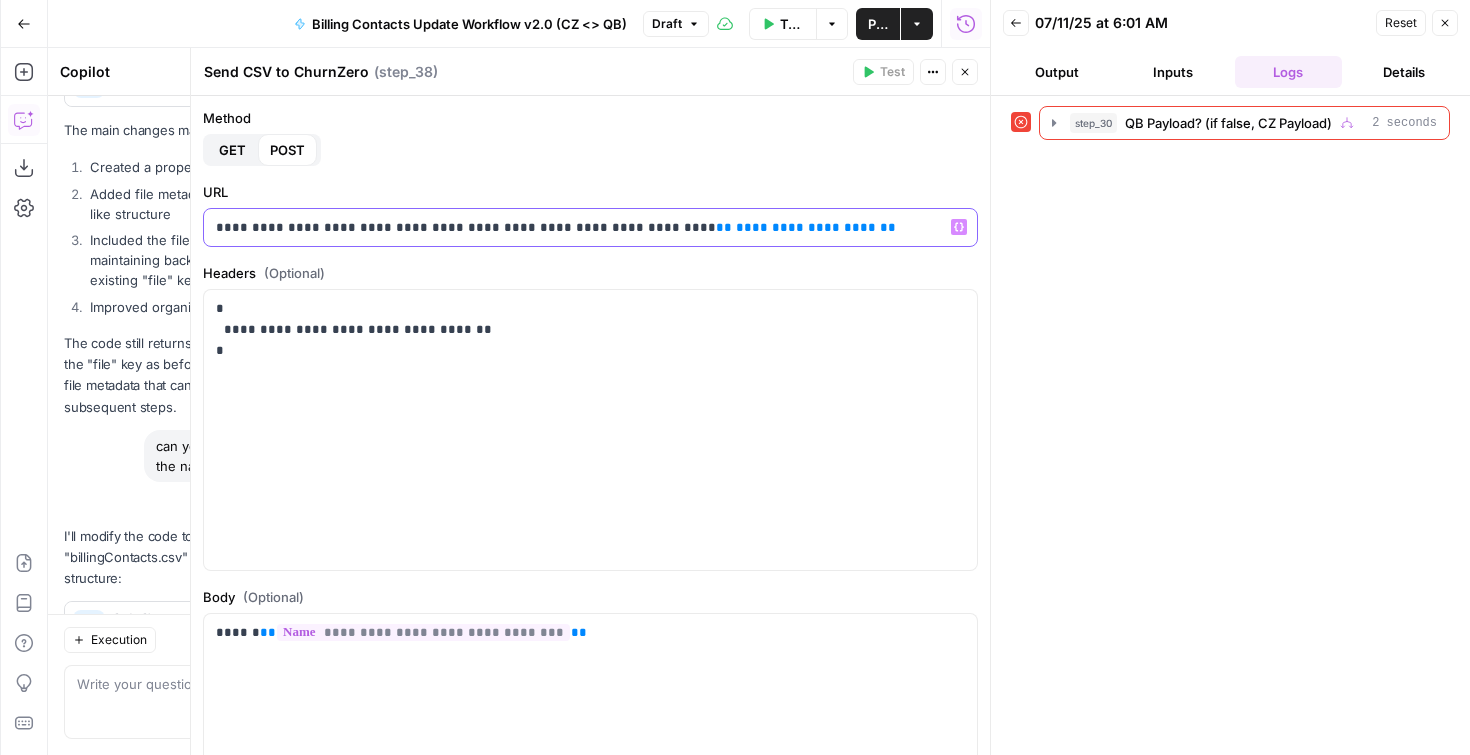 drag, startPoint x: 636, startPoint y: 231, endPoint x: 804, endPoint y: 234, distance: 168.02678 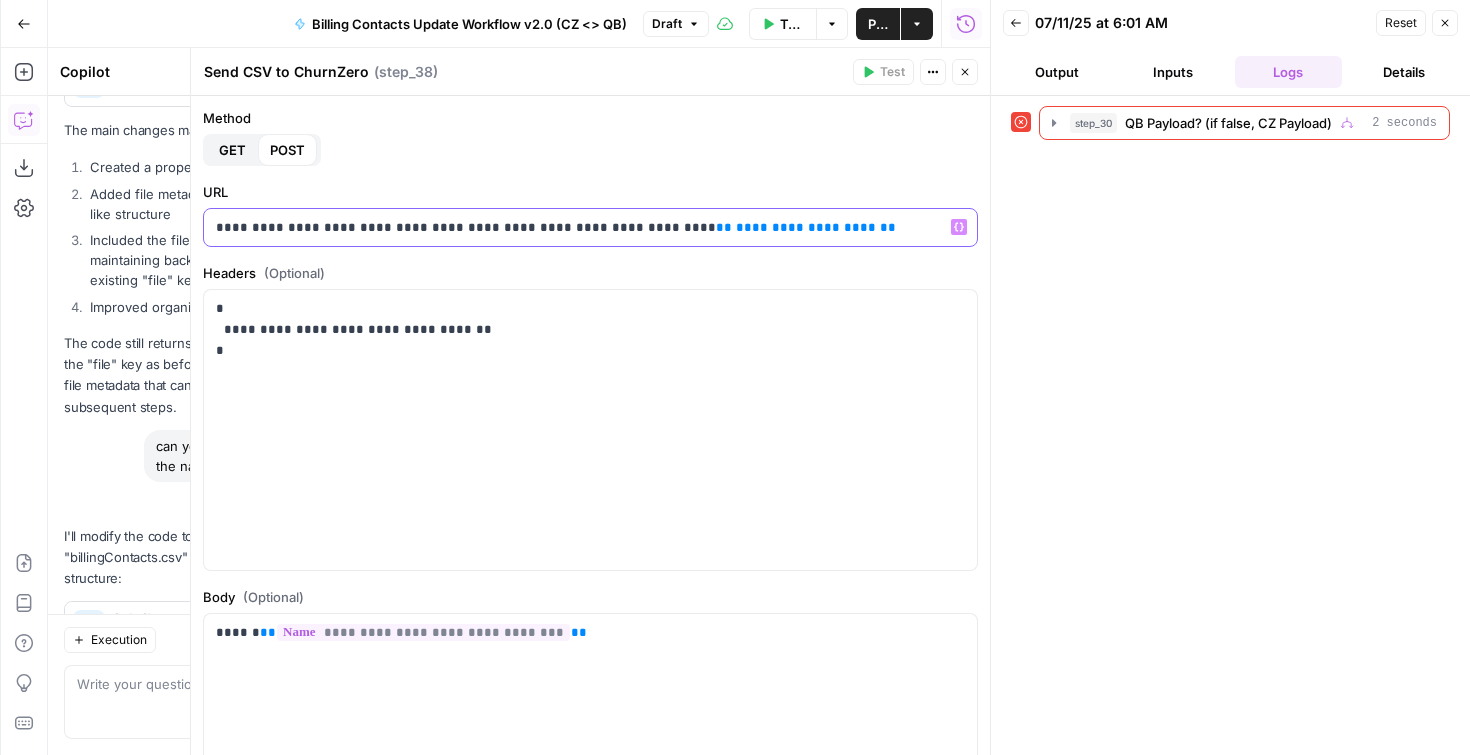 click on "**********" at bounding box center (583, 227) 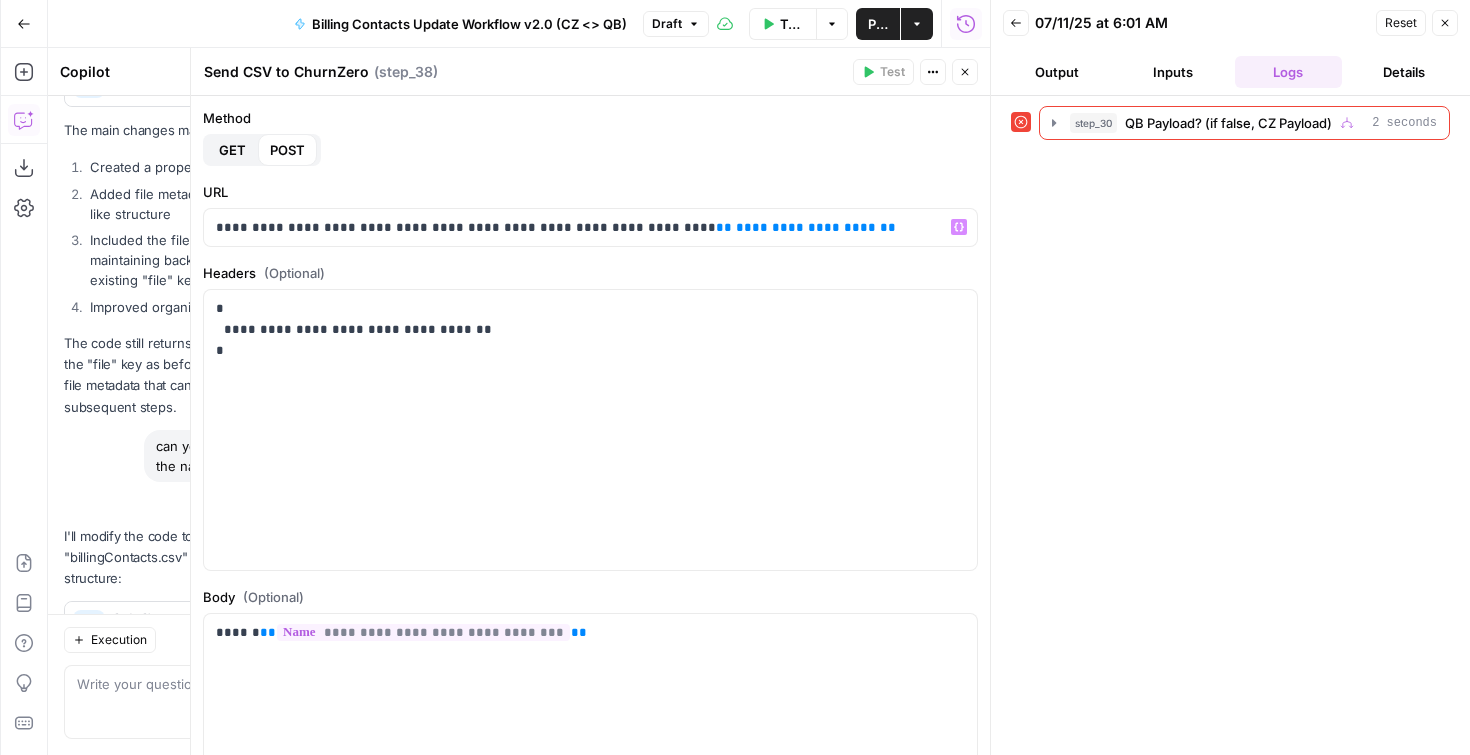 click on "Send CSV to ChurnZero Send CSV to ChurnZero  ( step_38 ) Test Actions Close" at bounding box center [590, 72] 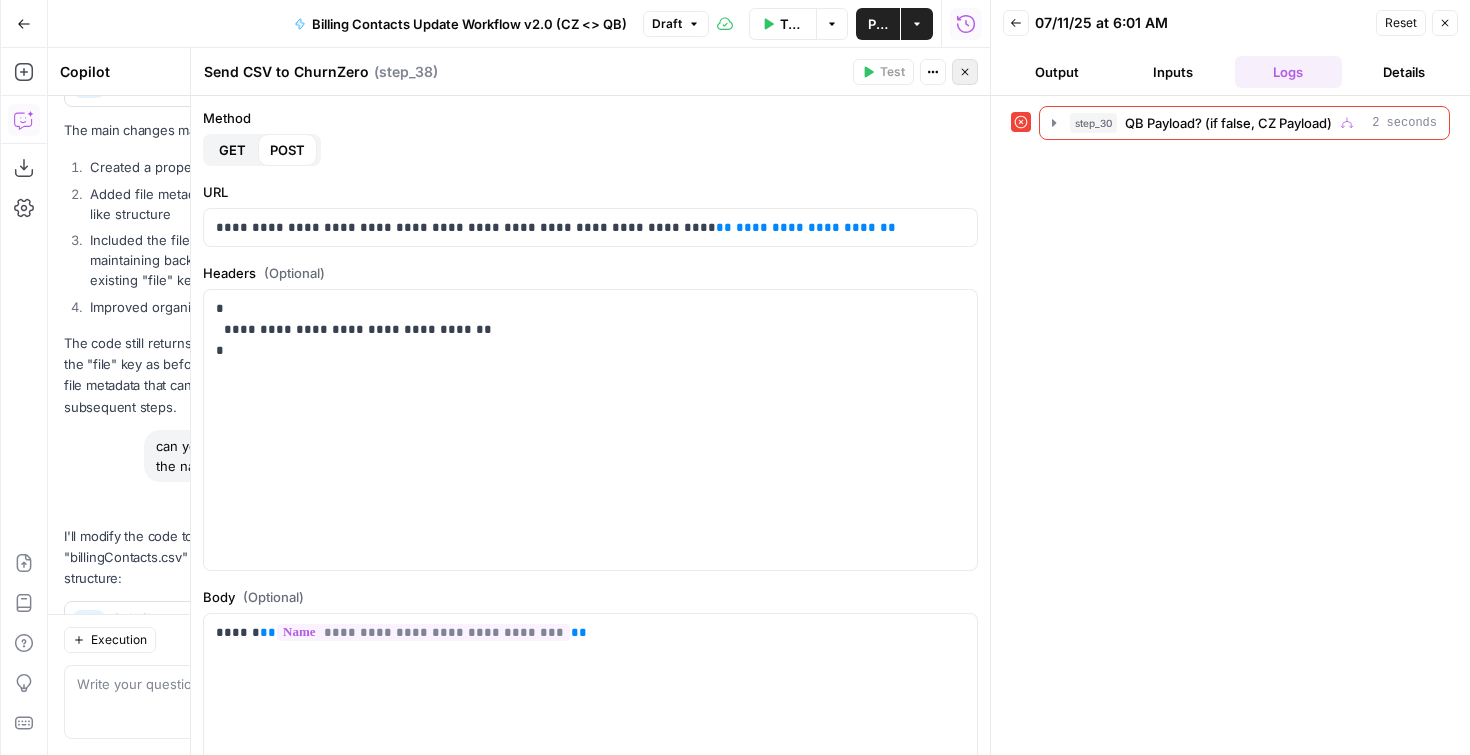 click 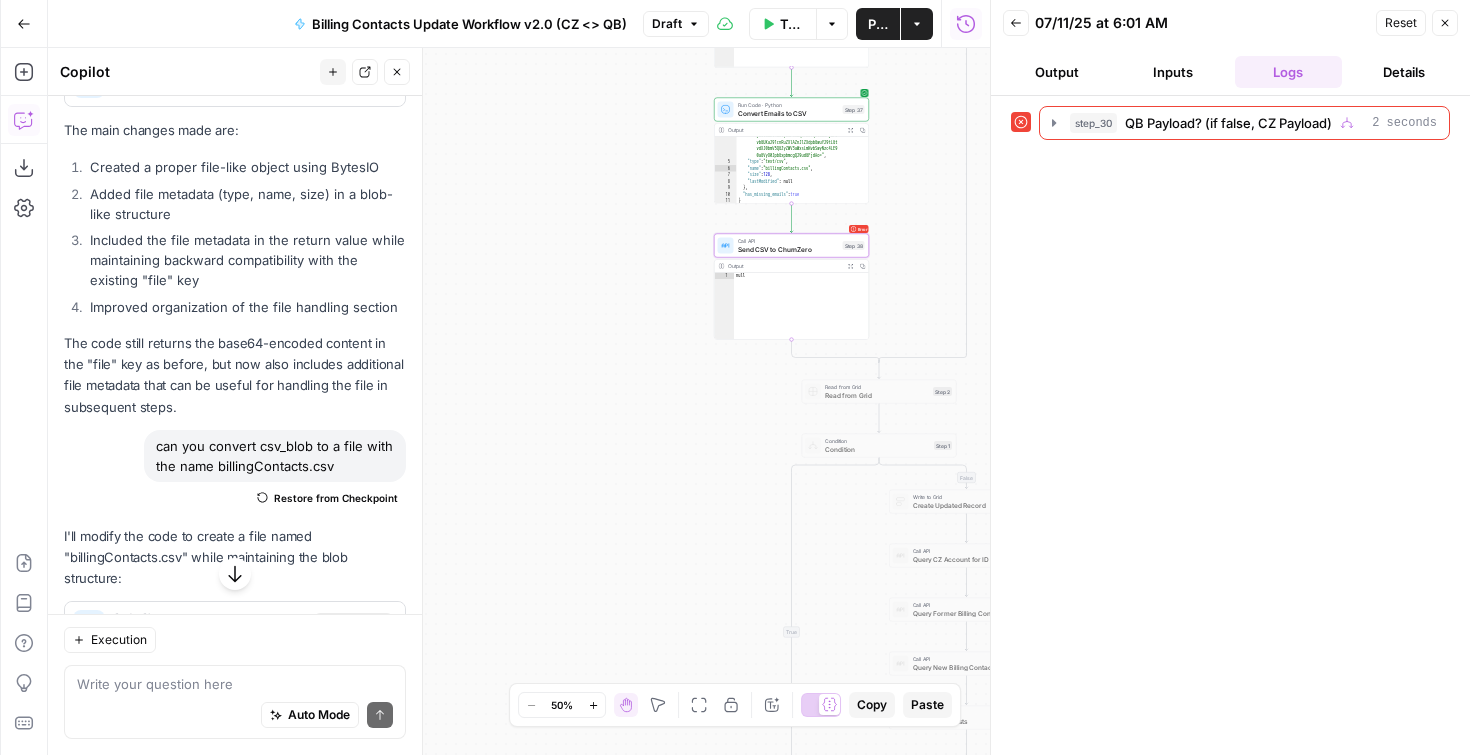 click on "Run Code · Python Convert Emails to CSV Step 37 Copy step Delete step Add Note Test" at bounding box center [791, 110] 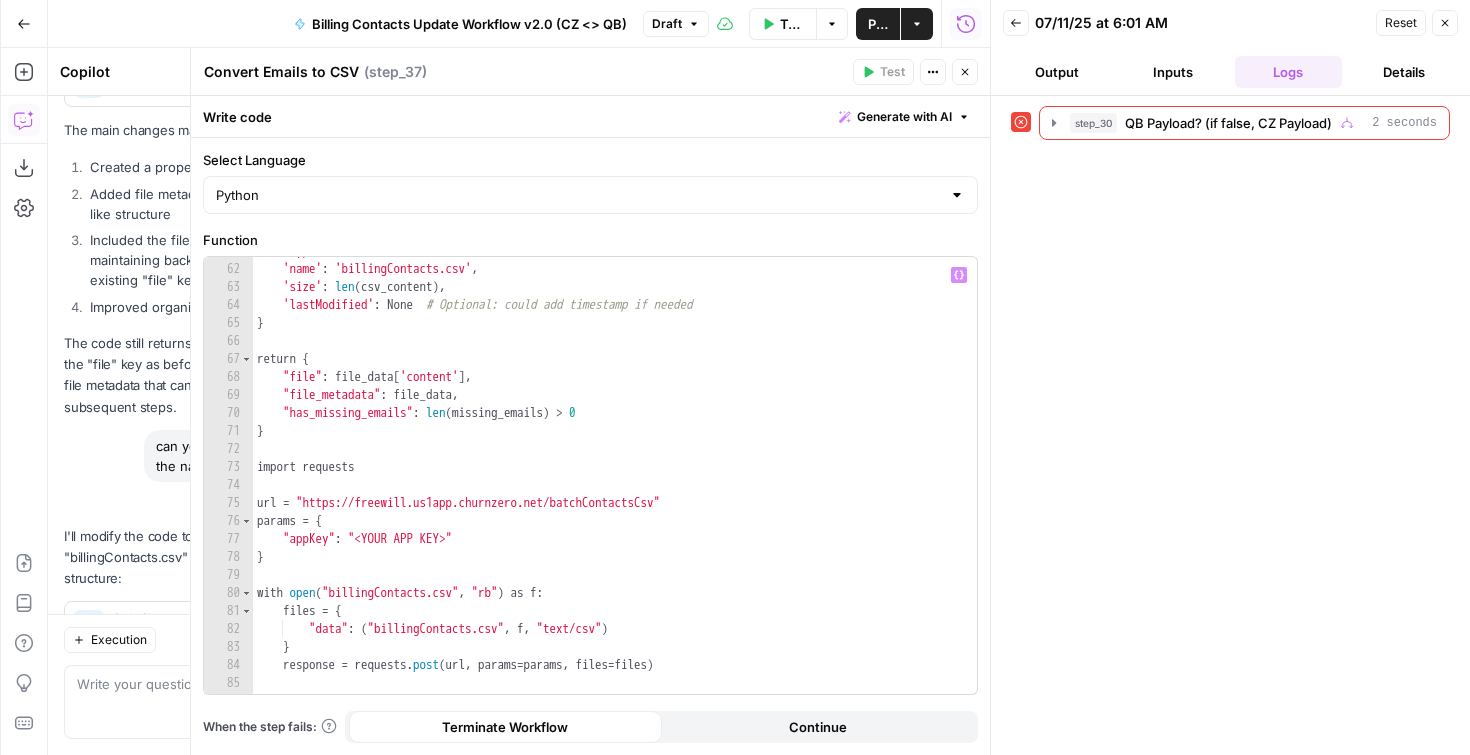 scroll, scrollTop: 1147, scrollLeft: 0, axis: vertical 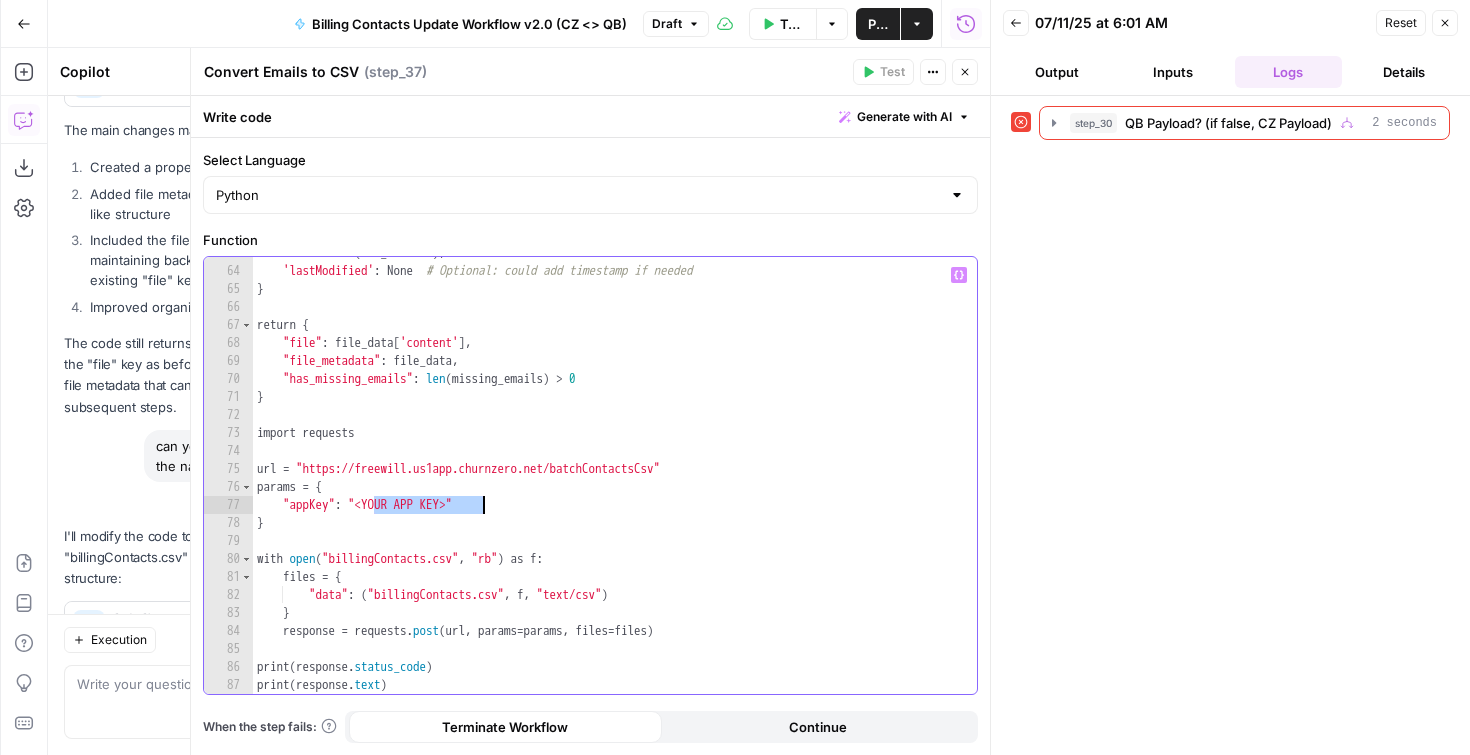 drag, startPoint x: 374, startPoint y: 505, endPoint x: 483, endPoint y: 503, distance: 109.01835 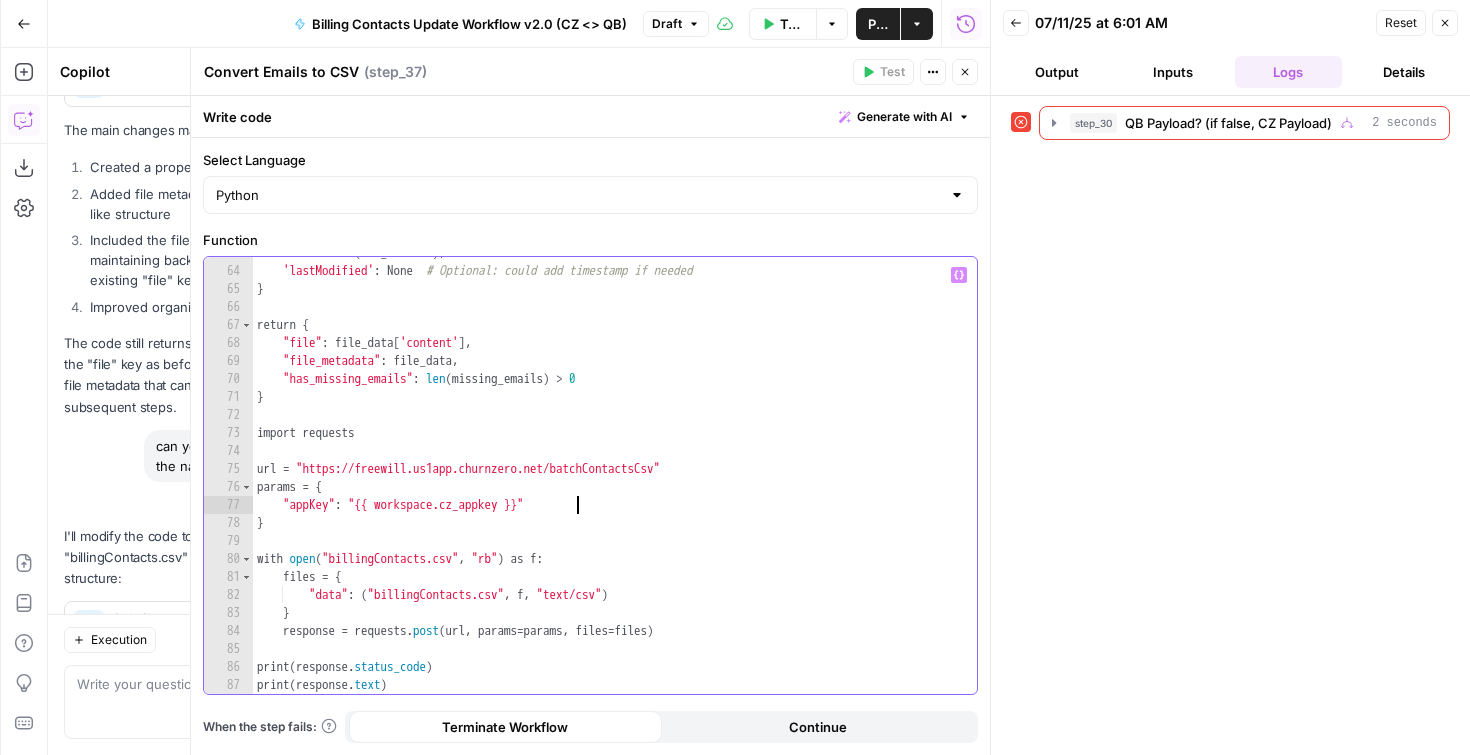 click on "'size' :   len ( csv_content ) ,      'lastModified' :   None    # Optional: could add timestamp if needed } return   {      "file" :   file_data [ 'content' ] ,      "file_metadata" :   file_data ,      "has_missing_emails" :   len ( missing_emails )   >   0 } import   requests url   =   "https://freewill.us1app.churnzero.net/batchContactsCsv" params   =   {      "appKey" :   "{{ workspace.cz_appkey }}" } with   open ( "billingContacts.csv" ,   "rb" )   as   f :      files   =   {           "data" :   ( "billingContacts.csv" ,   f ,   "text/csv" )      }      response   =   requests . post ( url ,   params = params ,   files = files ) print ( response . status_code ) print ( response . text )" at bounding box center (607, 480) 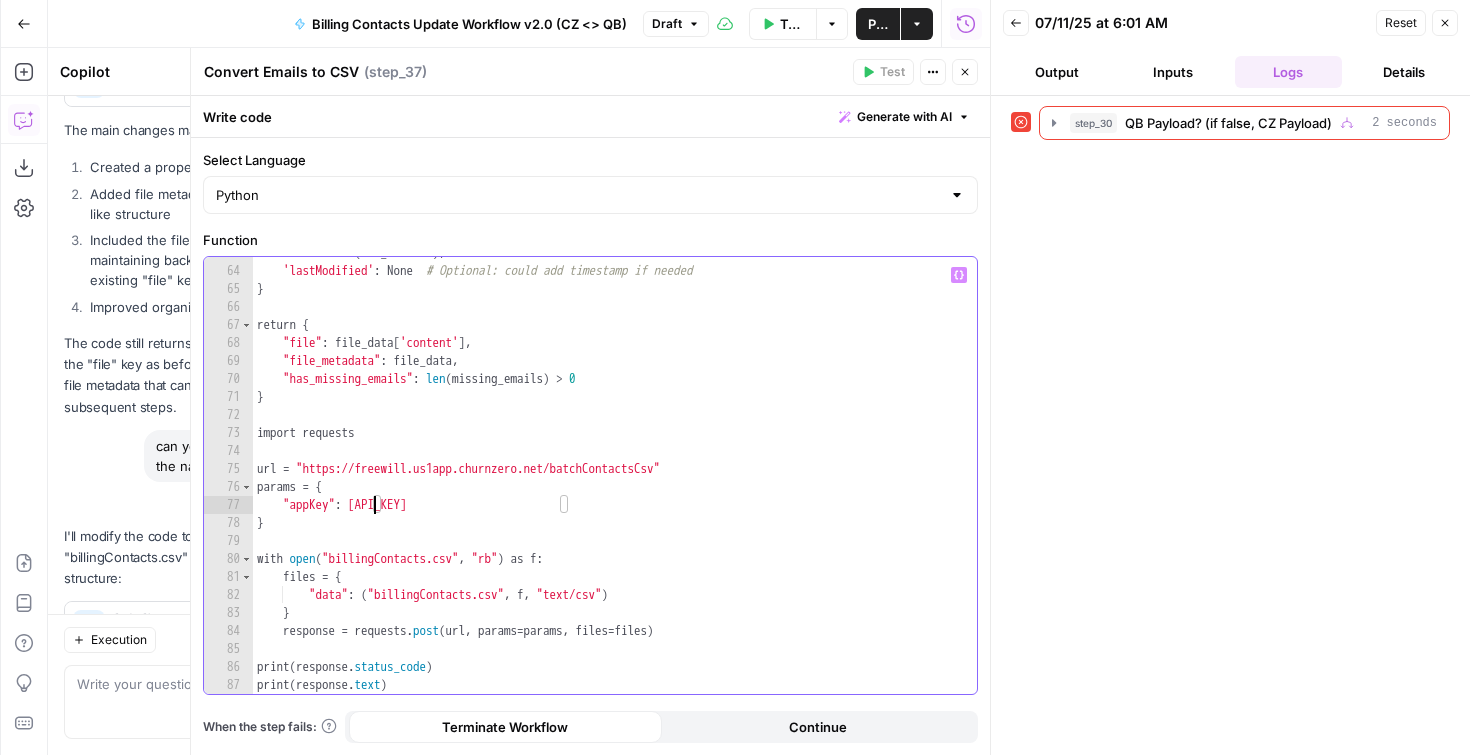 click on "'size' :   len ( csv_content ) ,      'lastModified' :   None    # Optional: could add timestamp if needed } return   {      "file" :   file_data [ 'content' ] ,      "file_metadata" :   file_data ,      "has_missing_emails" :   len ( missing_emails )   >   0 } import   requests url   =   "https://freewill.us1app.churnzero.net/batchContactsCsv" params   =   {      "appKey" :   "{{ workspace.cz_appkey }} } with   open ( "billingContacts.csv" ,   "rb" )   as   f :      files   =   {           "data" :   ( "billingContacts.csv" ,   f ,   "text/csv" )      }      response   =   requests . post ( url ,   params = params ,   files = files ) print ( response . status_code ) print ( response . text )" at bounding box center [607, 480] 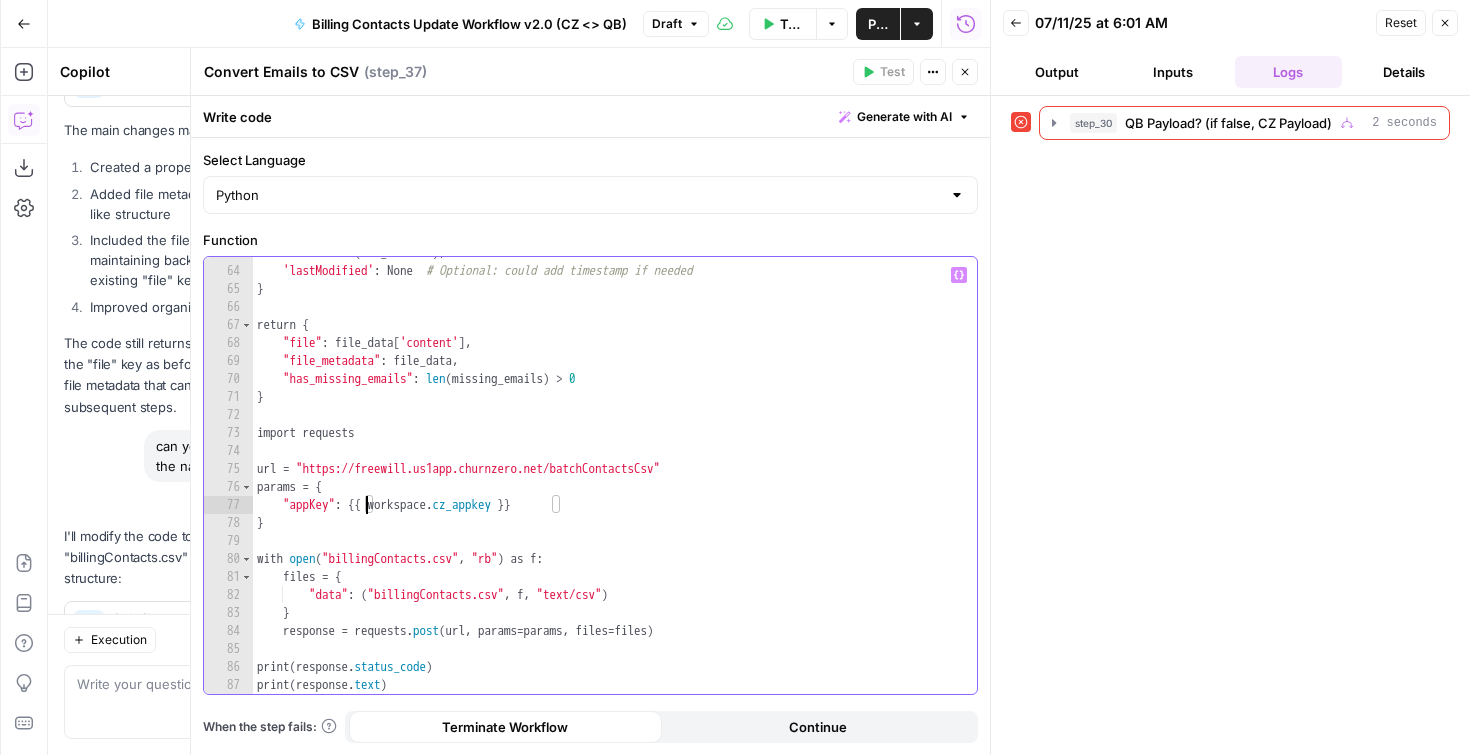 click on "'size' :   len ( csv_content ) ,      'lastModified' :   None    # Optional: could add timestamp if needed } return   {      "file" :   file_data [ 'content' ] ,      "file_metadata" :   file_data ,      "has_missing_emails" :   len ( missing_emails )   >   0 } import   requests url   =   "https://freewill.us1app.churnzero.net/batchContactsCsv" params   =   {      "appKey" :   {{   workspace . cz_appkey   }} } with   open ( "billingContacts.csv" ,   "rb" )   as   f :      files   =   {           "data" :   ( "billingContacts.csv" ,   f ,   "text/csv" )      }      response   =   requests . post ( url ,   params = params ,   files = files ) print ( response . status_code ) print ( response . text )" at bounding box center [607, 480] 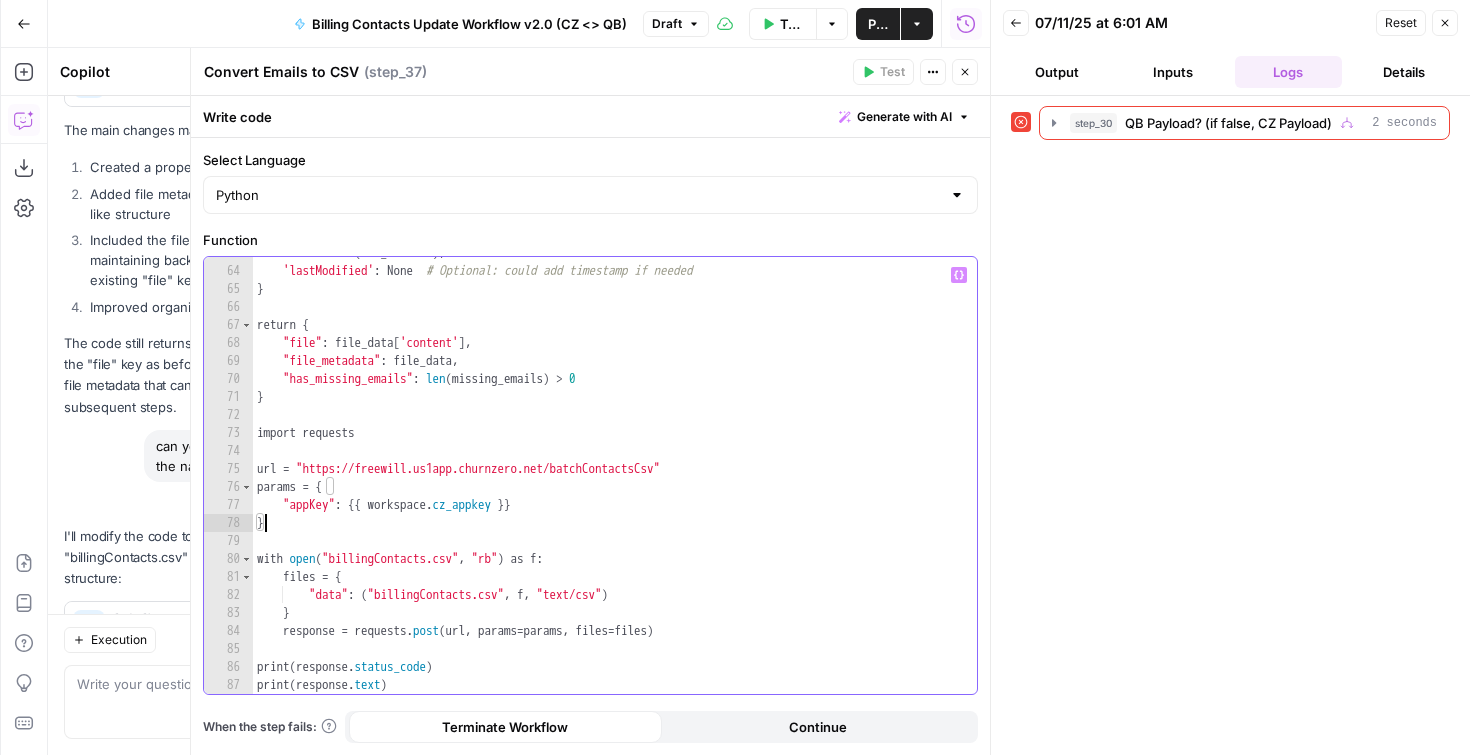 click on "'size' :   len ( csv_content ) ,      'lastModified' :   None    # Optional: could add timestamp if needed } return   {      "file" :   file_data [ 'content' ] ,      "file_metadata" :   file_data ,      "has_missing_emails" :   len ( missing_emails )   >   0 } import   requests url   =   "https://freewill.us1app.churnzero.net/batchContactsCsv" params   =   {      "appKey" :   {{   workspace . cz_appkey   }} } with   open ( "billingContacts.csv" ,   "rb" )   as   f :      files   =   {           "data" :   ( "billingContacts.csv" ,   f ,   "text/csv" )      }      response   =   requests . post ( url ,   params = params ,   files = files ) print ( response . status_code ) print ( response . text )" at bounding box center [607, 480] 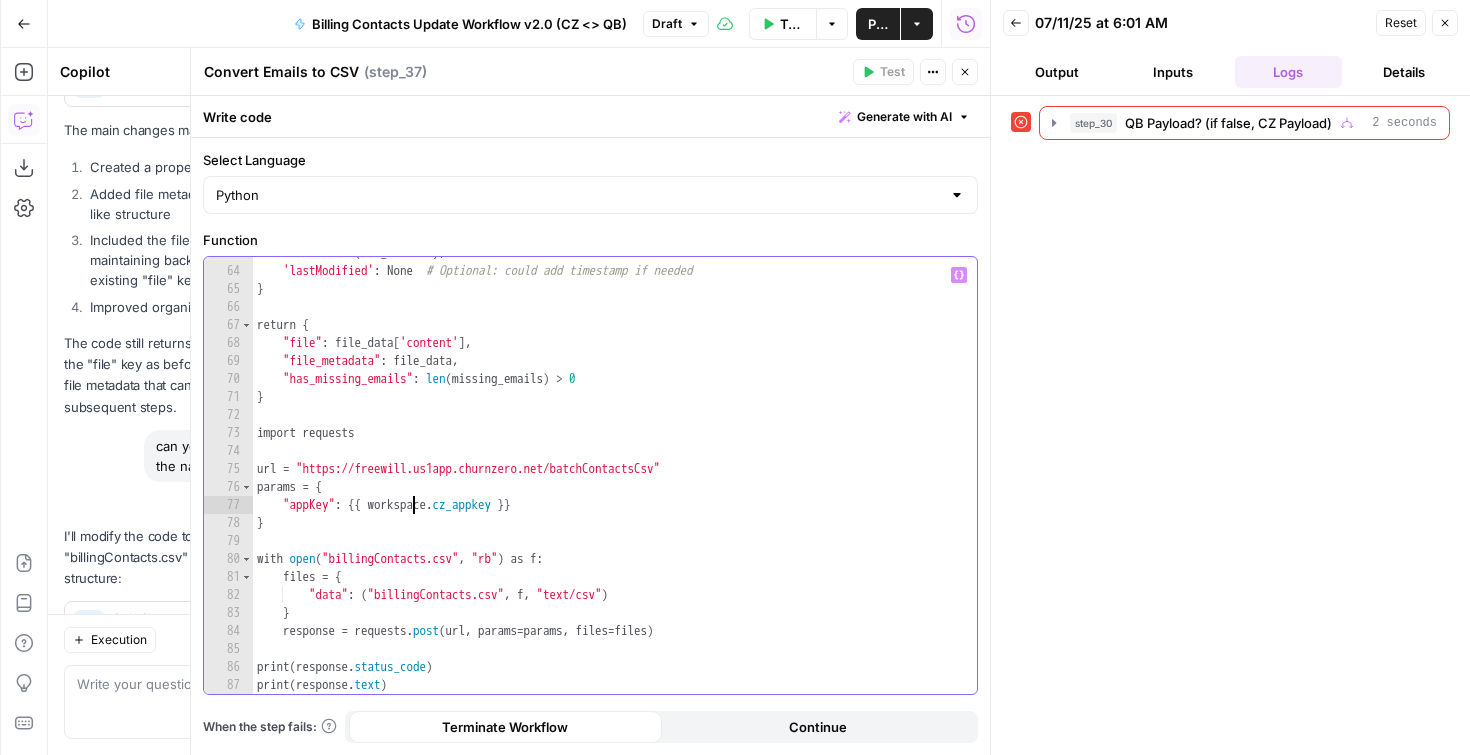 click on "'size' :   len ( csv_content ) ,      'lastModified' :   None    # Optional: could add timestamp if needed } return   {      "file" :   file_data [ 'content' ] ,      "file_metadata" :   file_data ,      "has_missing_emails" :   len ( missing_emails )   >   0 } import   requests url   =   "https://freewill.us1app.churnzero.net/batchContactsCsv" params   =   {      "appKey" :   {{   workspace . cz_appkey   }} } with   open ( "billingContacts.csv" ,   "rb" )   as   f :      files   =   {           "data" :   ( "billingContacts.csv" ,   f ,   "text/csv" )      }      response   =   requests . post ( url ,   params = params ,   files = files ) print ( response . status_code ) print ( response . text )" at bounding box center (607, 480) 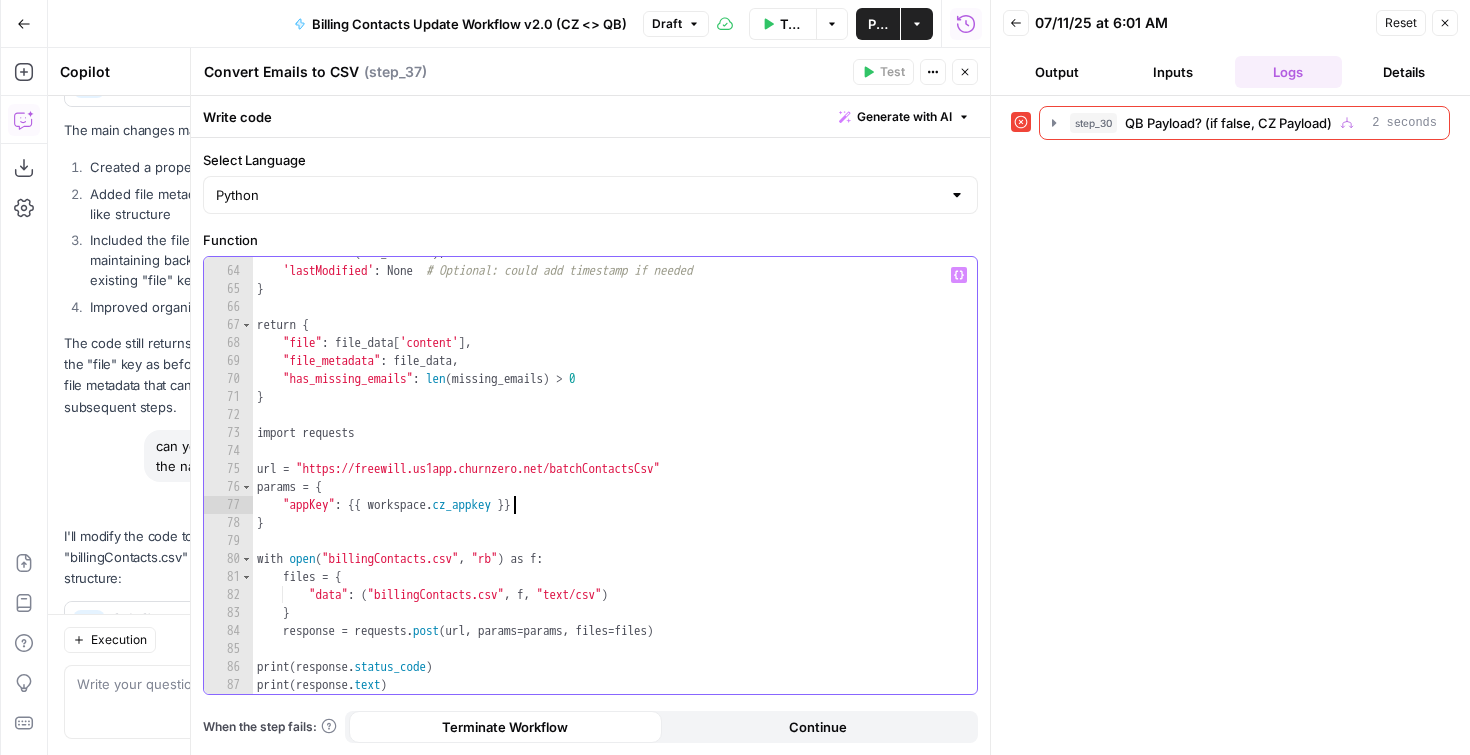 click on "'size' :   len ( csv_content ) ,      'lastModified' :   None    # Optional: could add timestamp if needed } return   {      "file" :   file_data [ 'content' ] ,      "file_metadata" :   file_data ,      "has_missing_emails" :   len ( missing_emails )   >   0 } import   requests url   =   "https://freewill.us1app.churnzero.net/batchContactsCsv" params   =   {      "appKey" :   {{   workspace . cz_appkey   }} } with   open ( "billingContacts.csv" ,   "rb" )   as   f :      files   =   {           "data" :   ( "billingContacts.csv" ,   f ,   "text/csv" )      }      response   =   requests . post ( url ,   params = params ,   files = files ) print ( response . status_code ) print ( response . text )" at bounding box center [607, 480] 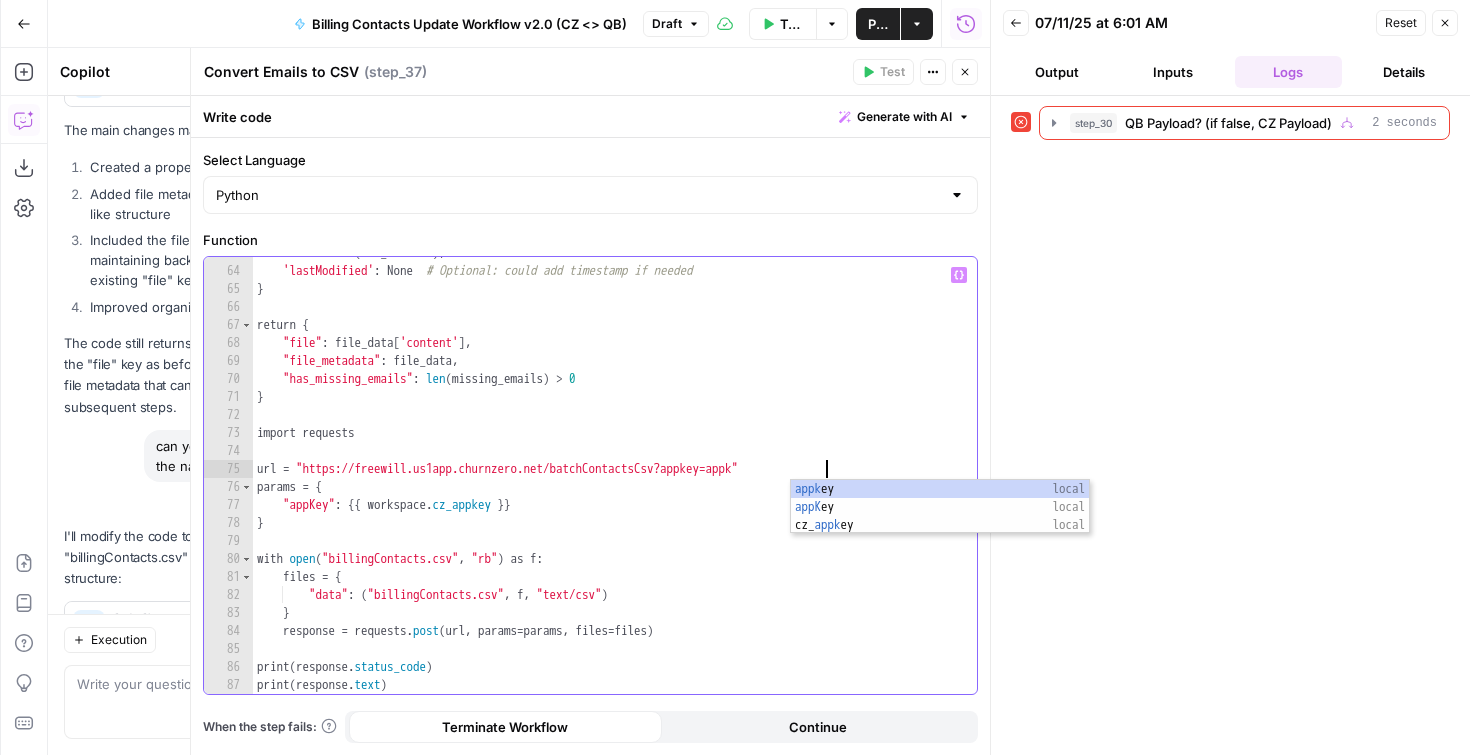 scroll, scrollTop: 8, scrollLeft: 43, axis: both 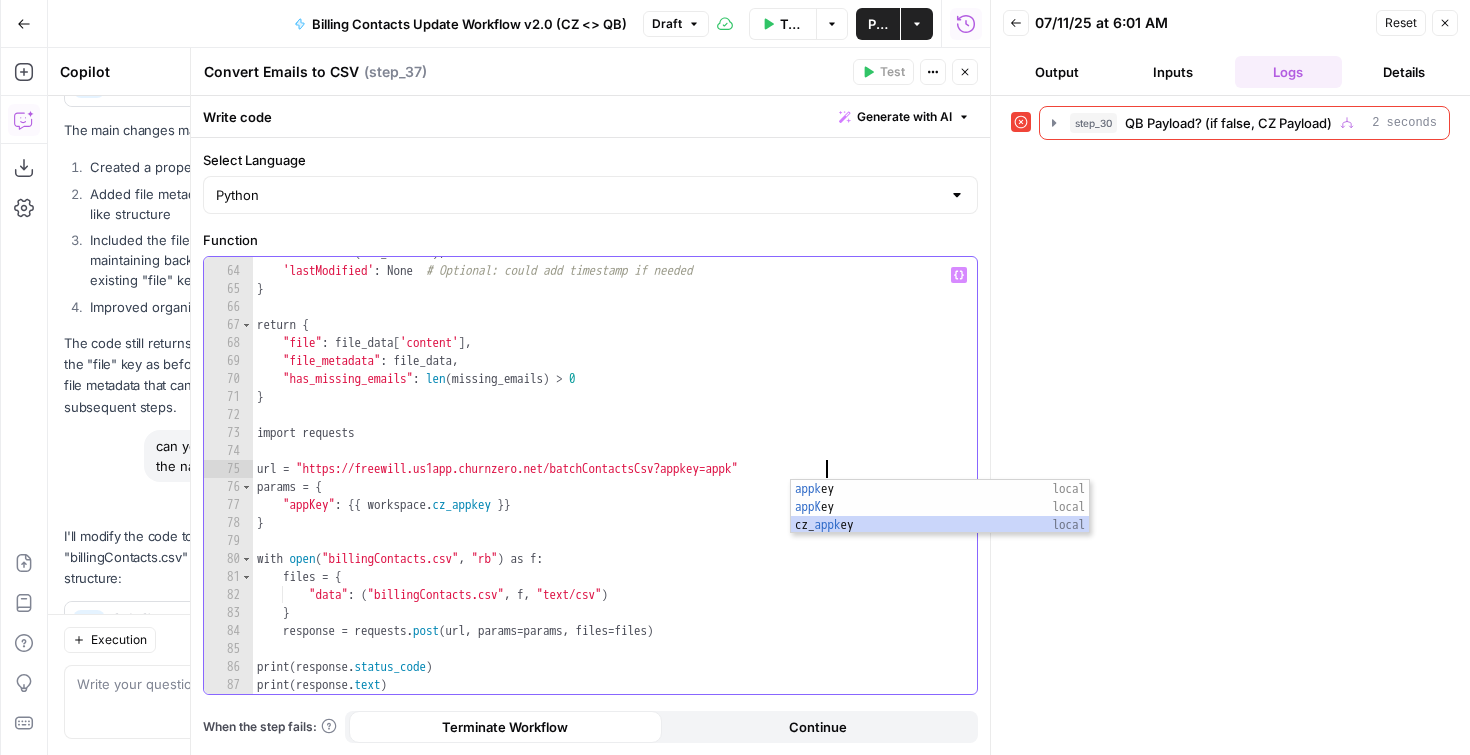 click on "appk ey   local appK ey   local cz_ appk ey   local" at bounding box center [940, 525] 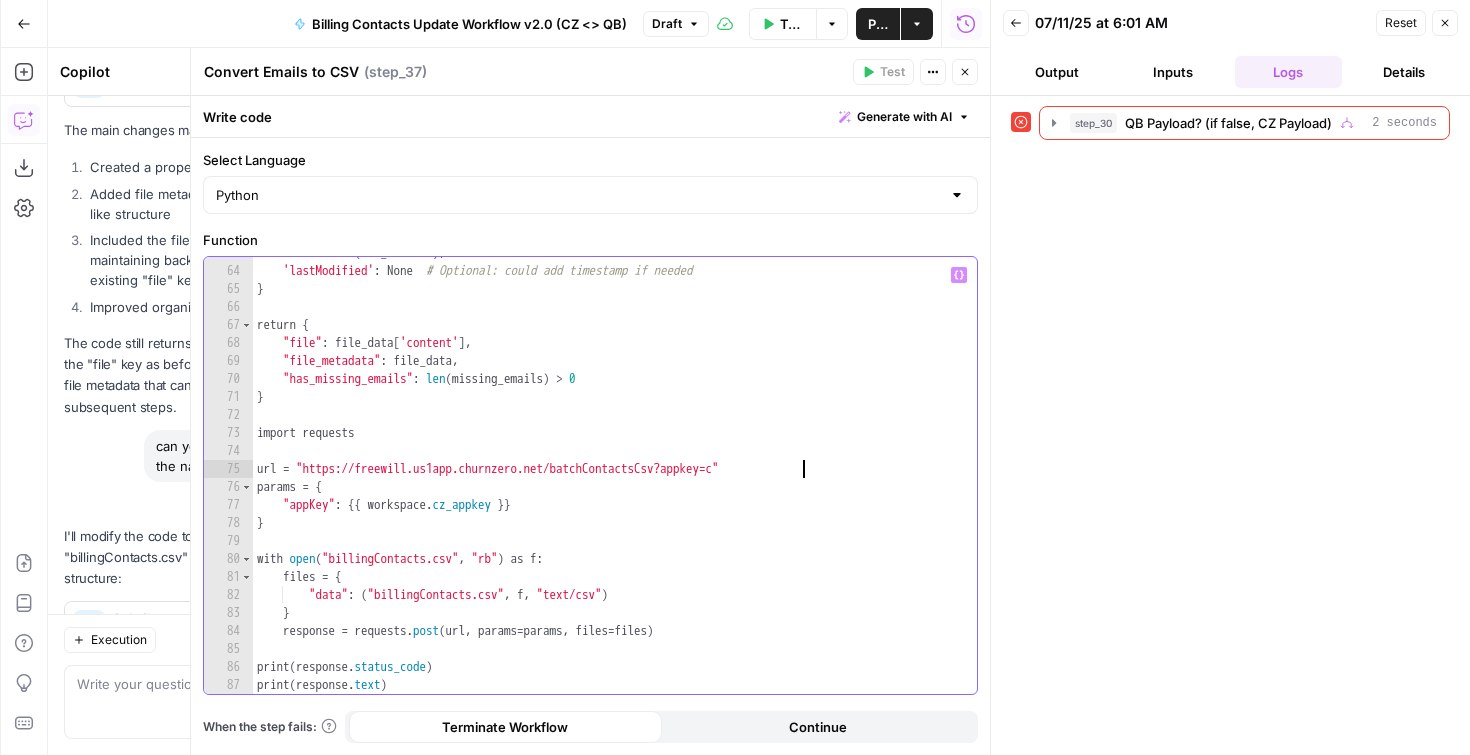 scroll, scrollTop: 8, scrollLeft: 41, axis: both 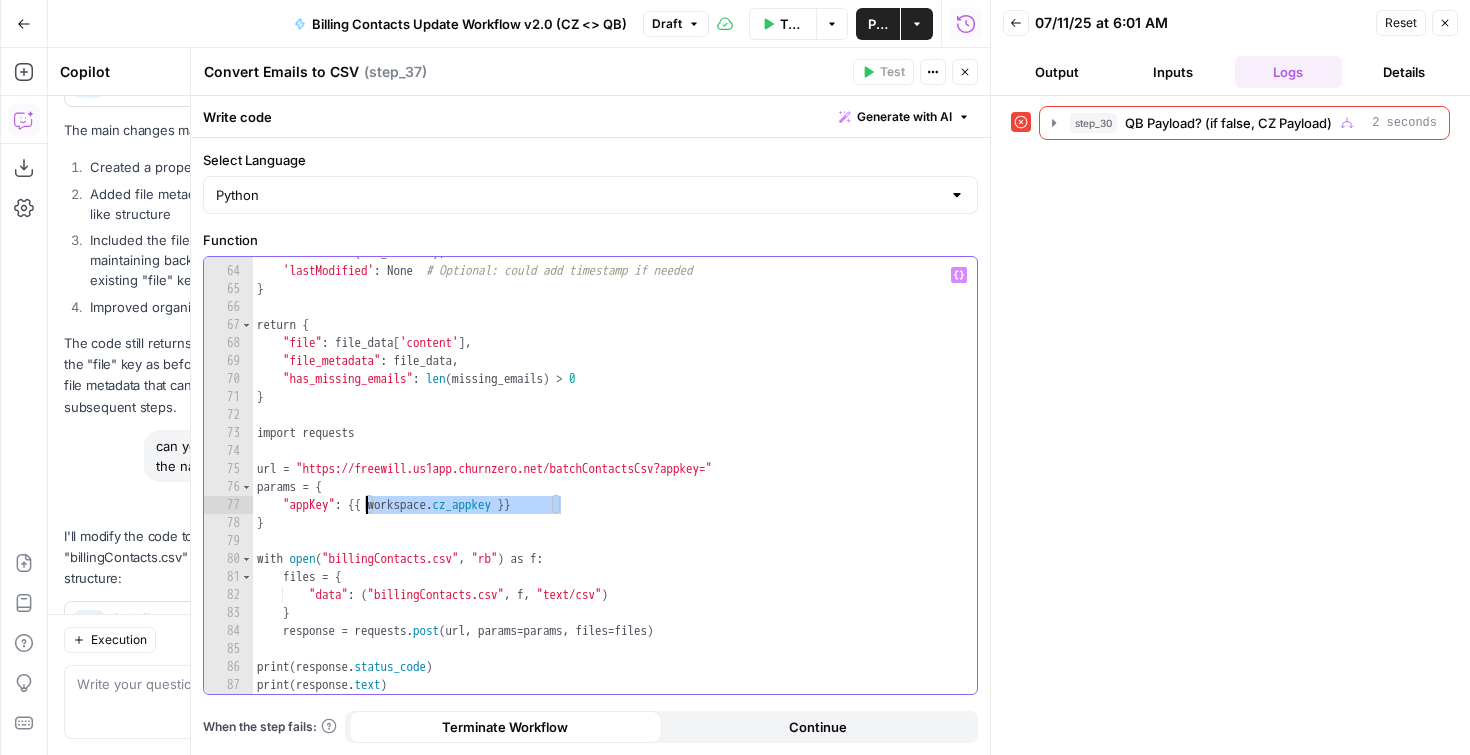 drag, startPoint x: 562, startPoint y: 506, endPoint x: 369, endPoint y: 500, distance: 193.09325 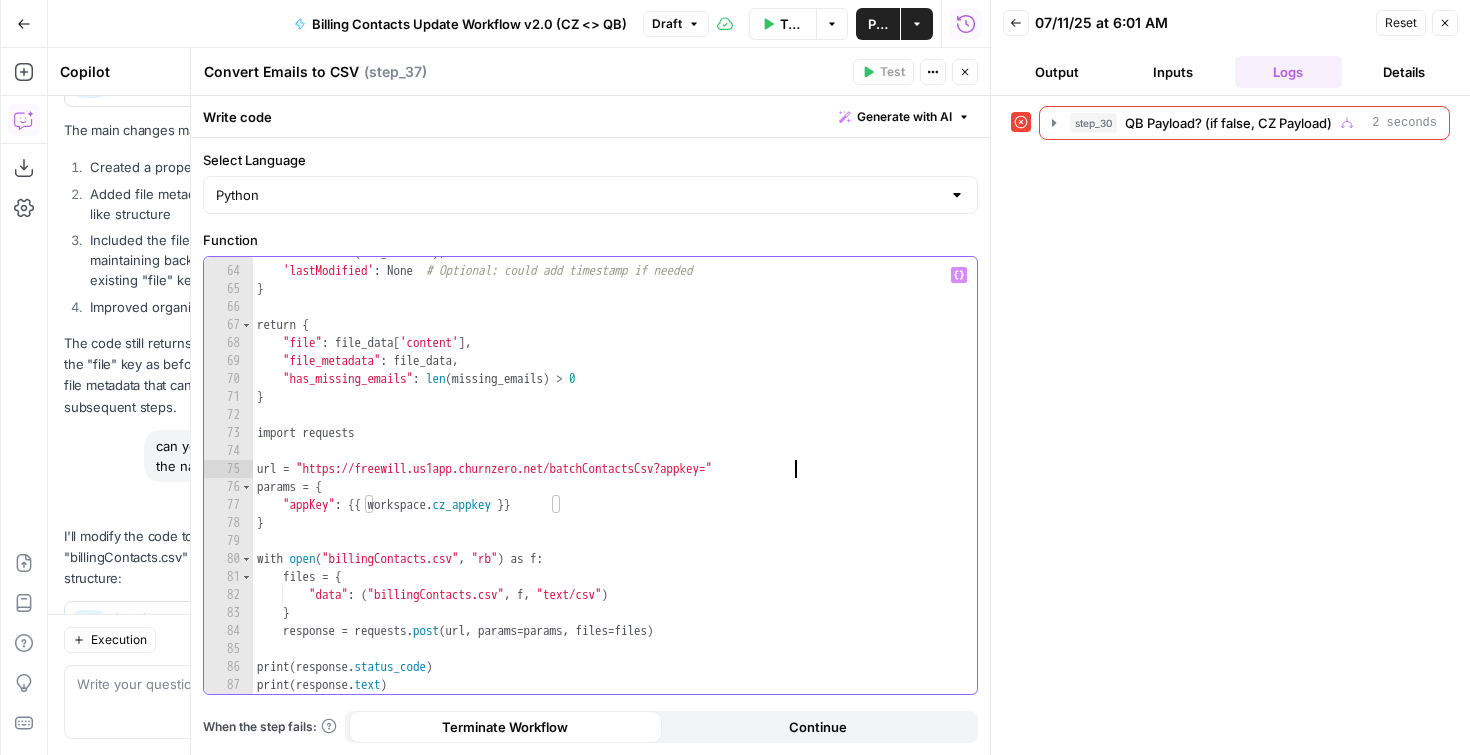 click on "'size' :   len ( csv_content ) ,      'lastModified' :   None    # Optional: could add timestamp if needed } return   {      "file" :   file_data [ 'content' ] ,      "file_metadata" :   file_data ,      "has_missing_emails" :   len ( missing_emails )   >   0 } import   requests url   =   "https://freewill.us1app.churnzero.net/batchContactsCsv?appkey=" params   =   {      "appKey" :   {{   workspace . cz_appkey   }} } with   open ( "billingContacts.csv" ,   "rb" )   as   f :      files   =   {           "data" :   ( "billingContacts.csv" ,   f ,   "text/csv" )      }      response   =   requests . post ( url ,   params = params ,   files = files ) print ( response . status_code ) print ( response . text )" at bounding box center [607, 480] 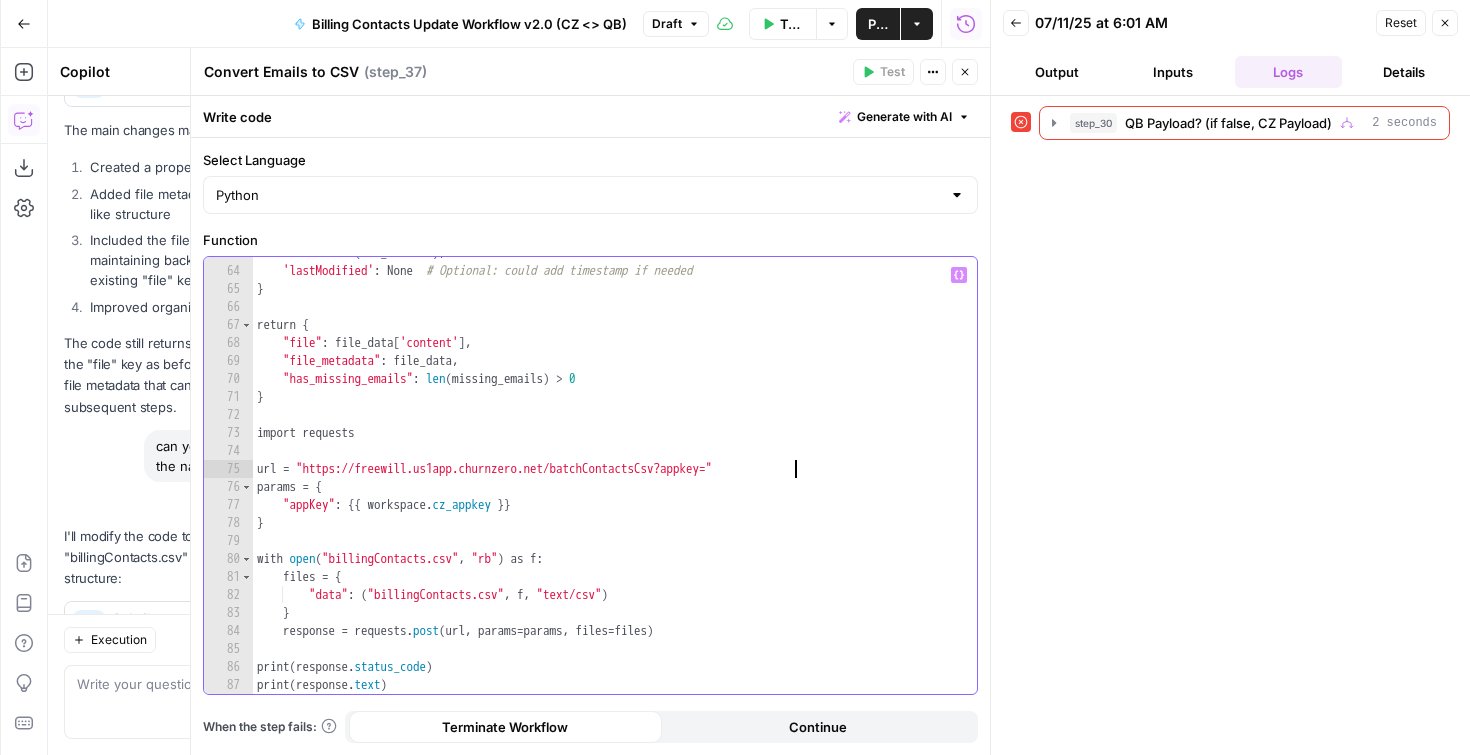 paste on "**********" 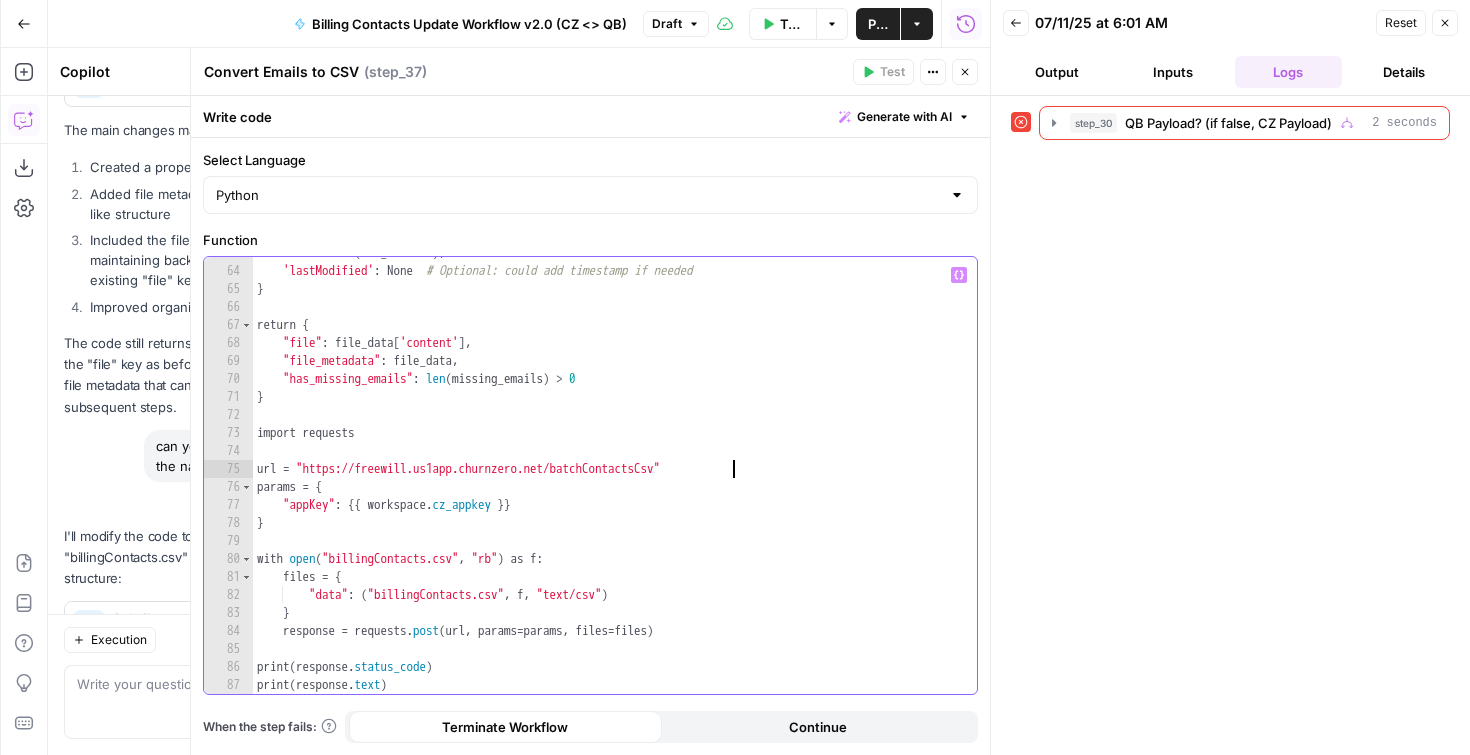click on "'size' :   len ( csv_content ) ,      'lastModified' :   None    # Optional: could add timestamp if needed } return   {      "file" :   file_data [ 'content' ] ,      "file_metadata" :   file_data ,      "has_missing_emails" :   len ( missing_emails )   >   0 } import   requests url   =   "https://freewill.us1app.churnzero.net/batchContactsCsv" params   =   {      "appKey" :   {{   workspace . cz_appkey   }} } with   open ( "billingContacts.csv" ,   "rb" )   as   f :      files   =   {           "data" :   ( "billingContacts.csv" ,   f ,   "text/csv" )      }      response   =   requests . post ( url ,   params = params ,   files = files ) print ( response . status_code ) print ( response . text )" at bounding box center (607, 480) 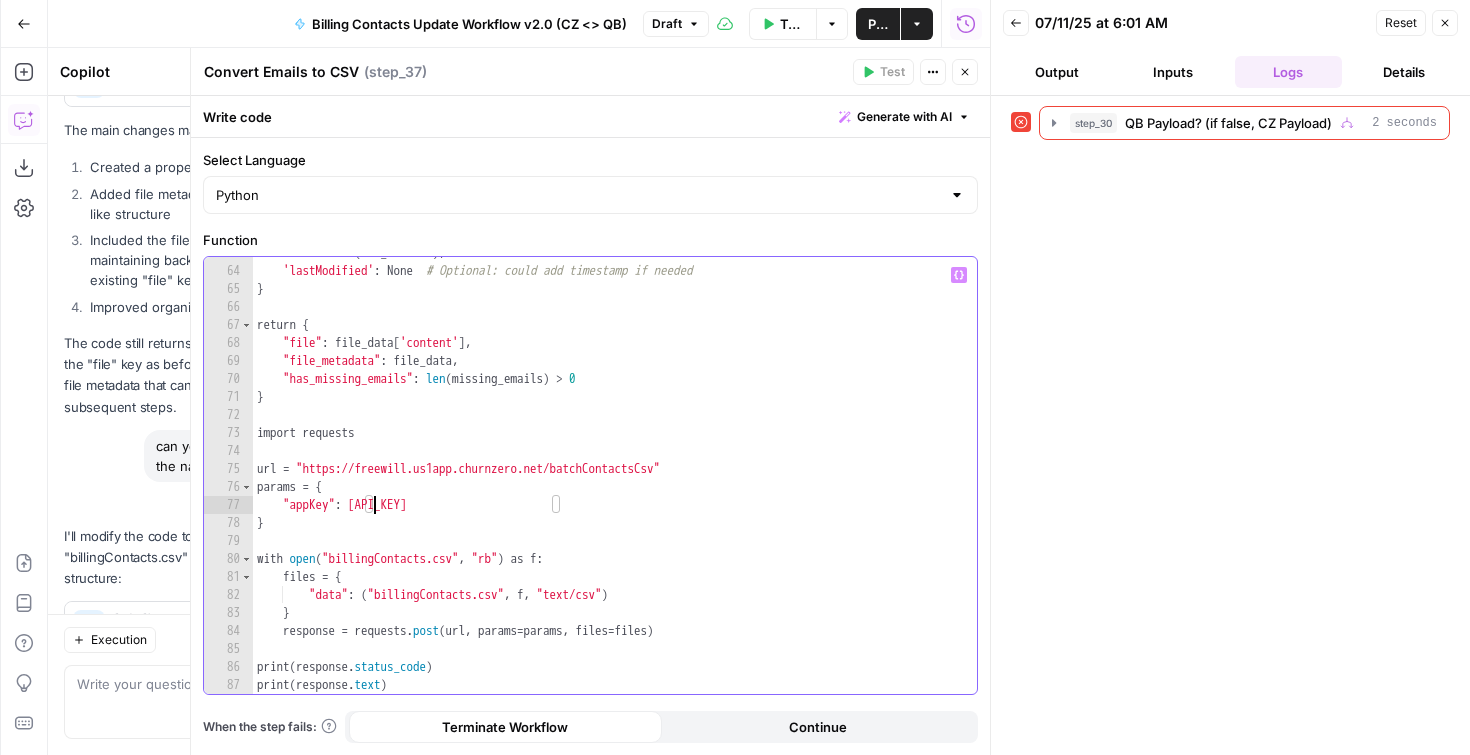 scroll, scrollTop: 8, scrollLeft: 9, axis: both 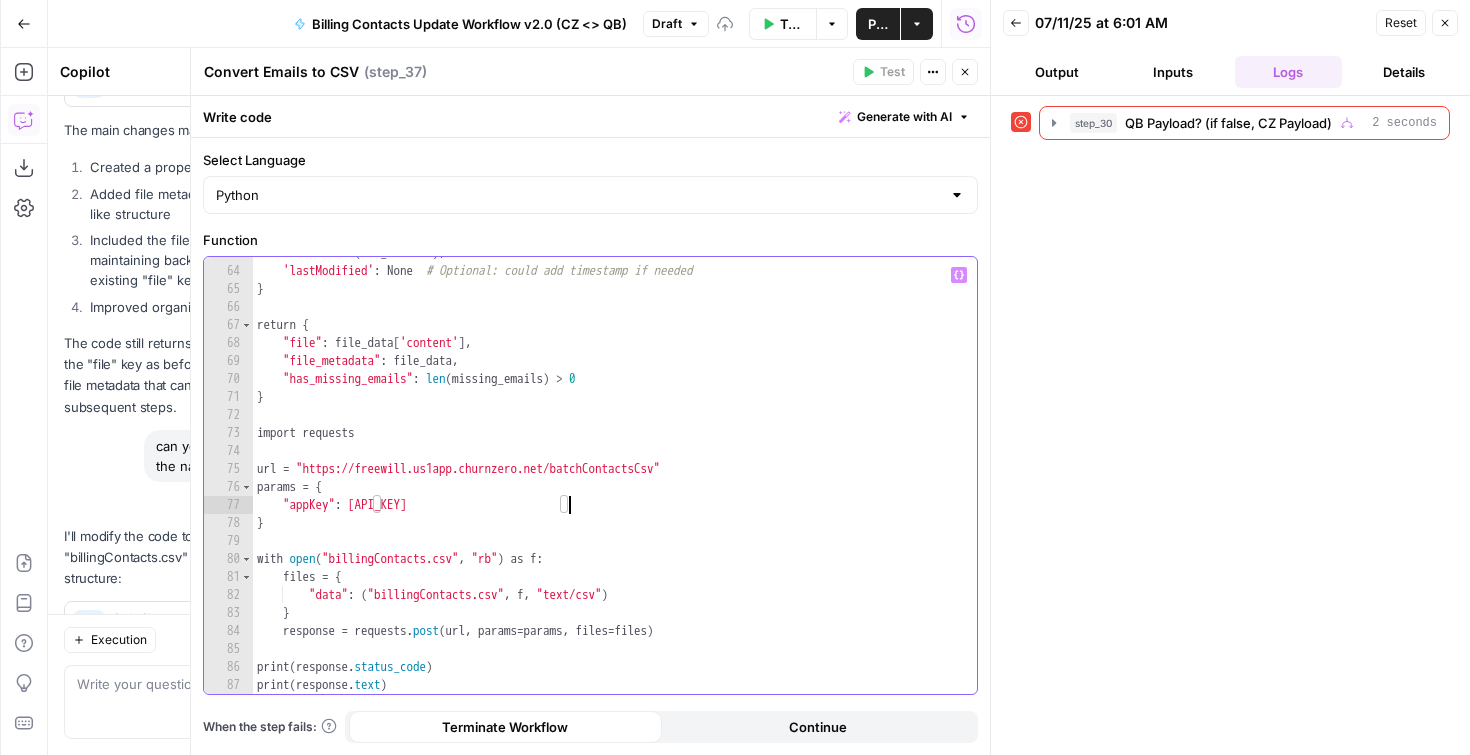 click on "'size' :   len ( csv_content ) ,      'lastModified' :   None    # Optional: could add timestamp if needed } return   {      "file" :   file_data [ 'content' ] ,      "file_metadata" :   file_data ,      "has_missing_emails" :   len ( missing_emails )   >   0 } import   requests url   =   "https://freewill.us1app.churnzero.net/batchContactsCsv" params   =   {      "appKey" :   "{{ workspace.cz_appkey }} } with   open ( "billingContacts.csv" ,   "rb" )   as   f :      files   =   {           "data" :   ( "billingContacts.csv" ,   f ,   "text/csv" )      }      response   =   requests . post ( url ,   params = params ,   files = files ) print ( response . status_code ) print ( response . text )" at bounding box center [607, 480] 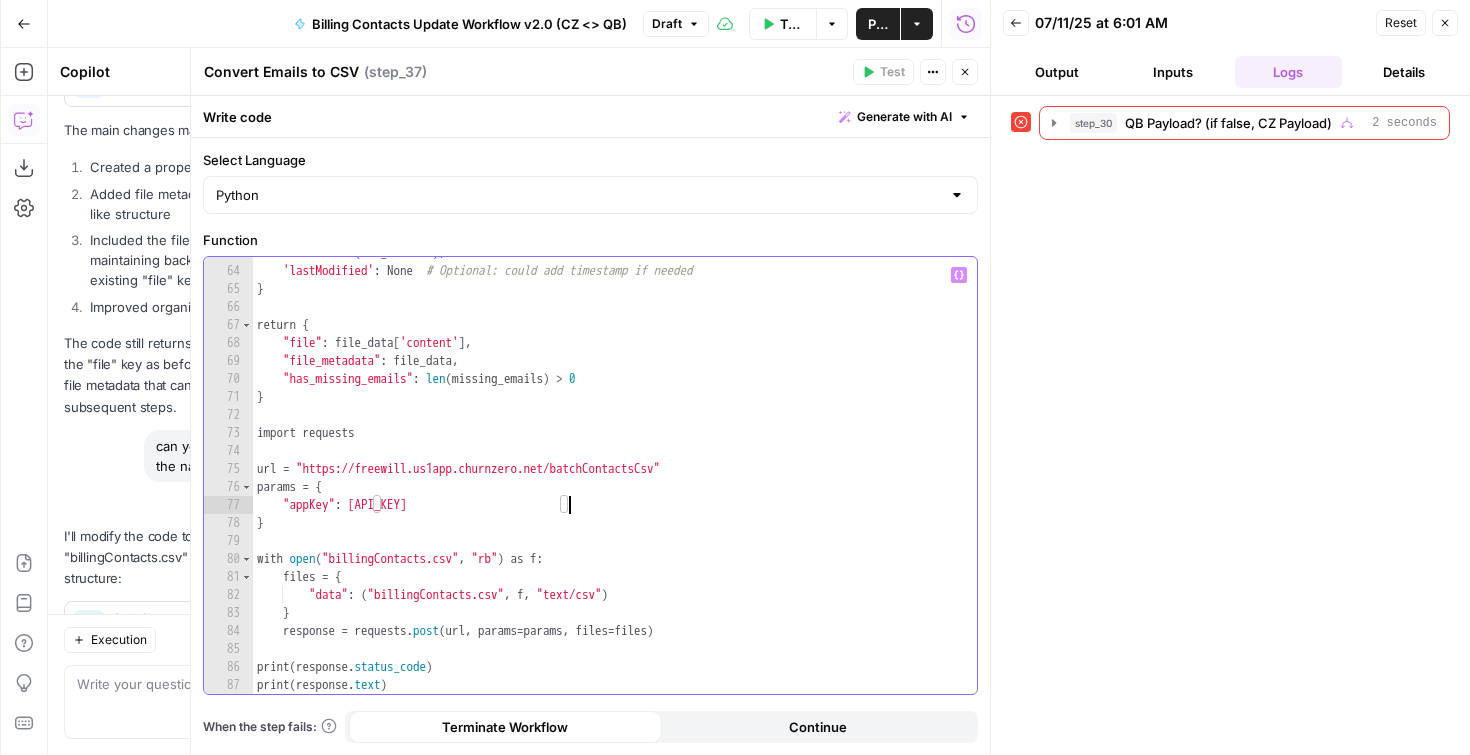 scroll, scrollTop: 8, scrollLeft: 23, axis: both 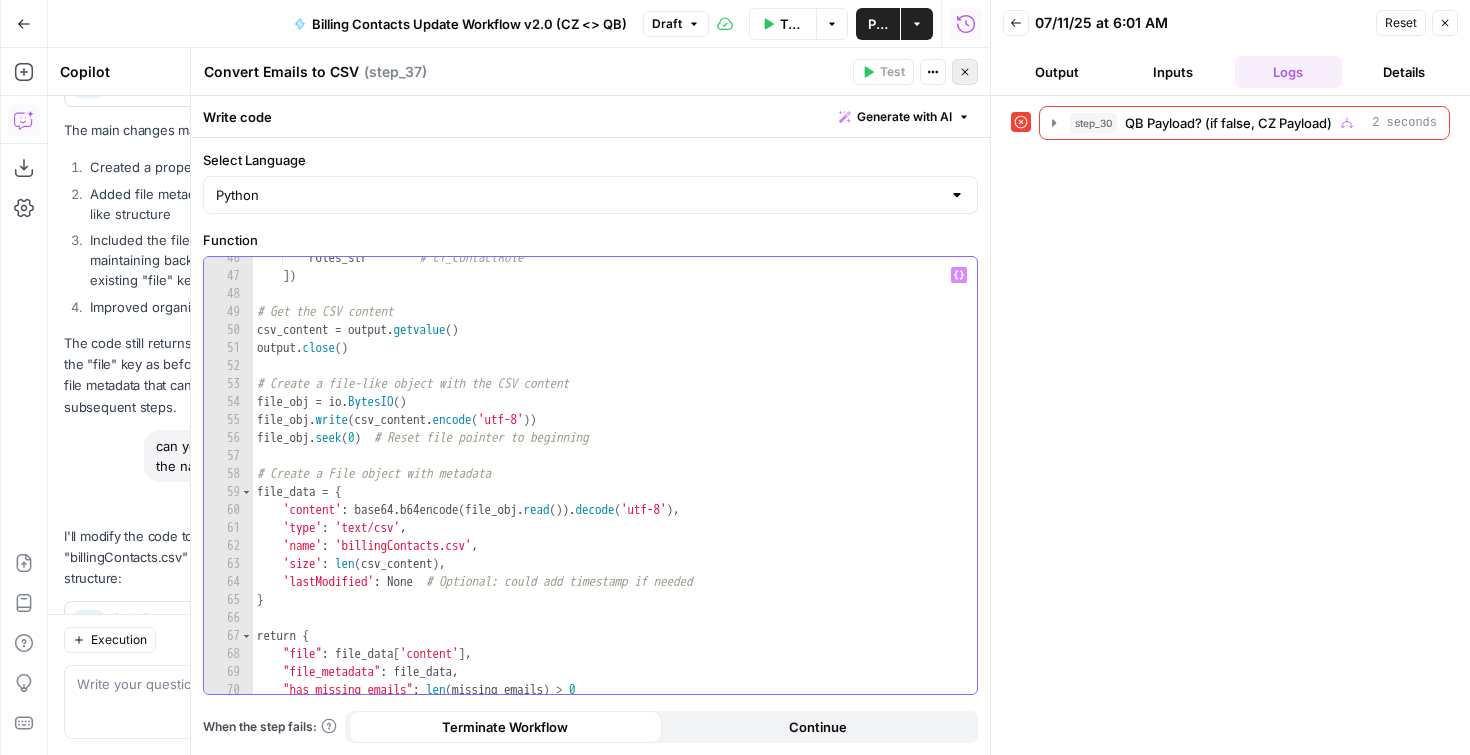 type on "**********" 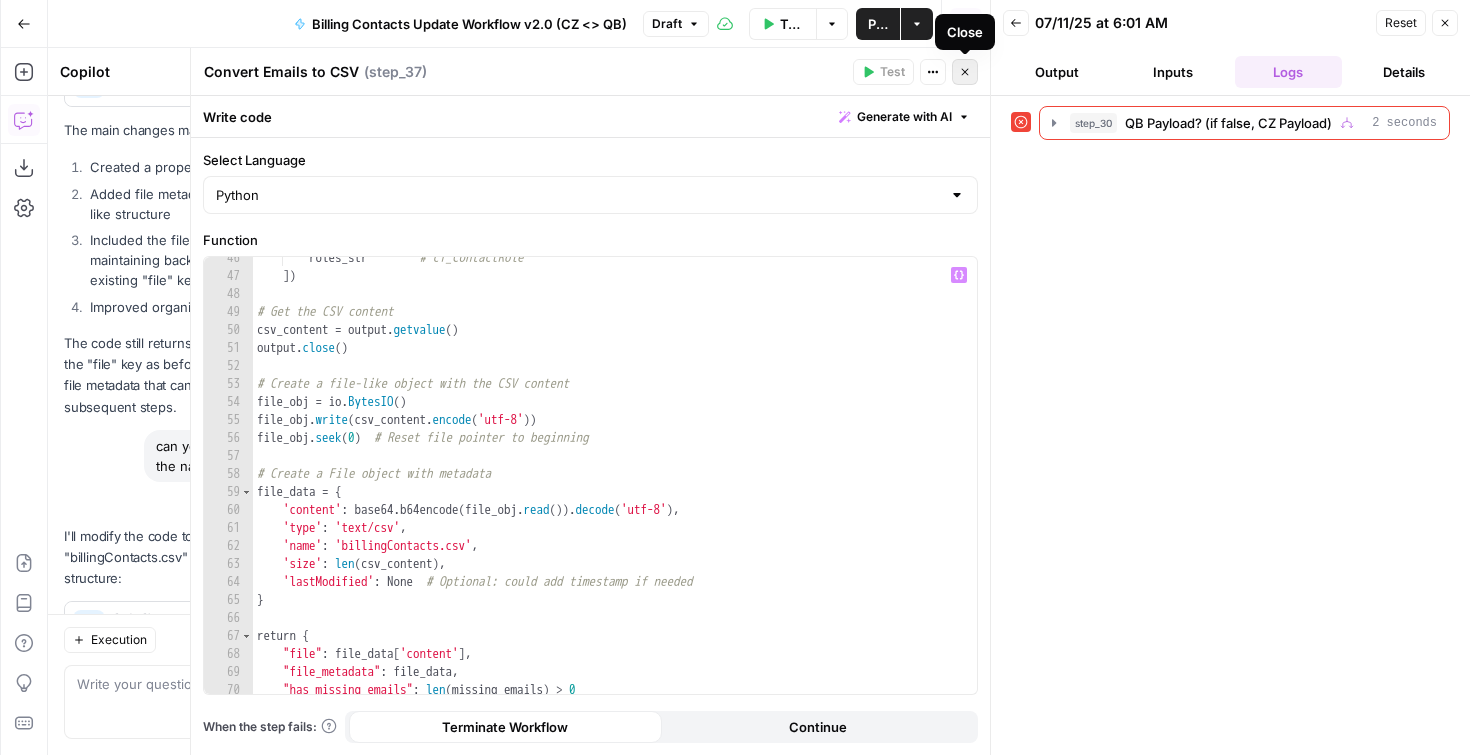 click on "Close" at bounding box center (965, 72) 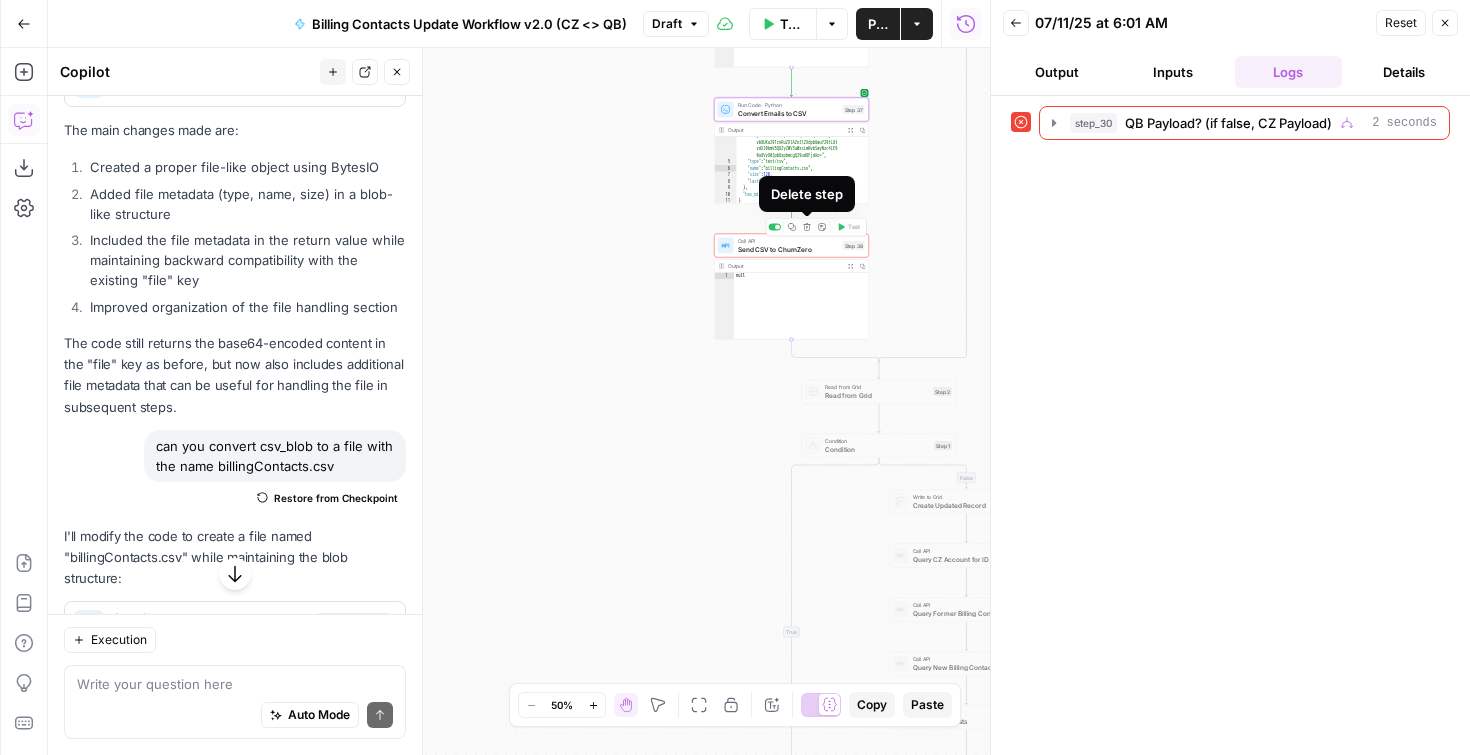 click on "Copy step Delete step Add Note Test" at bounding box center (816, 227) 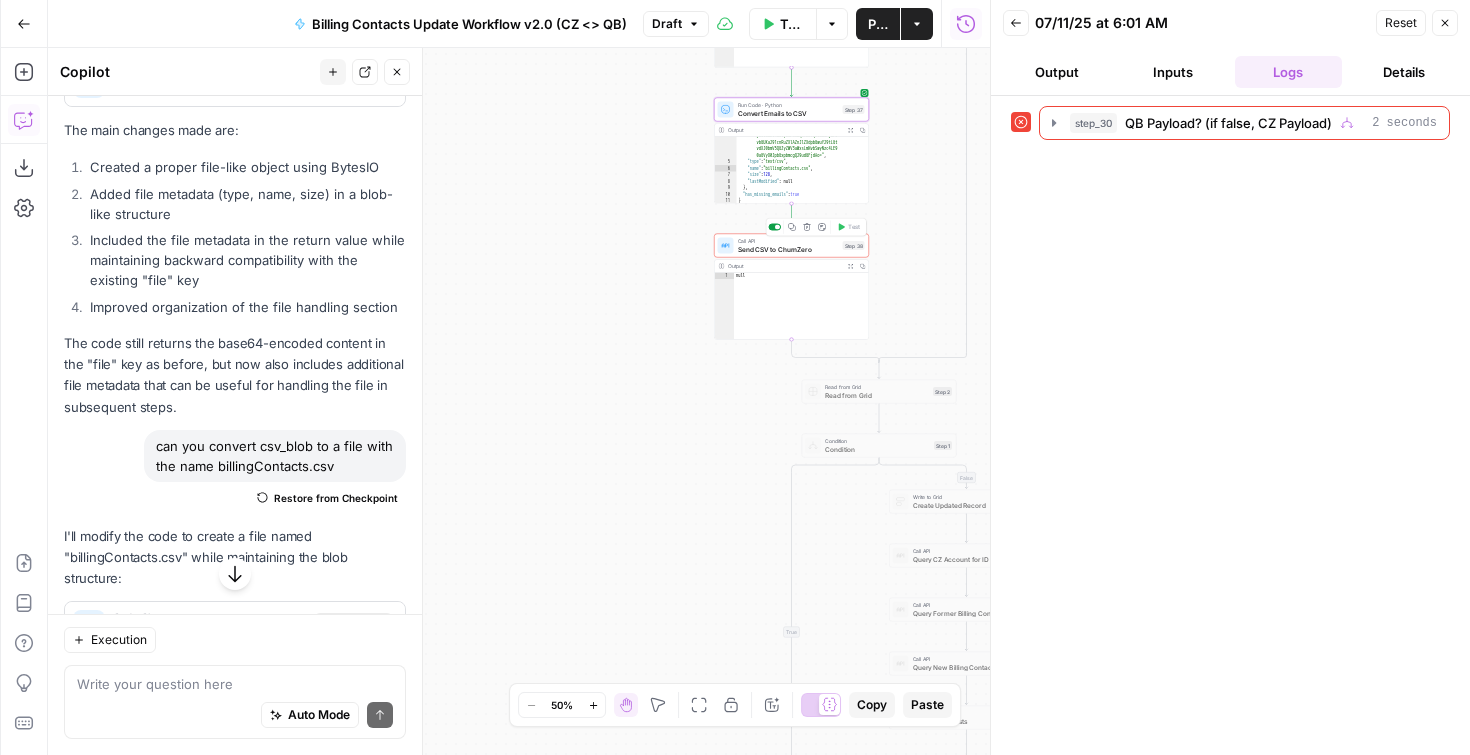 click at bounding box center (774, 227) 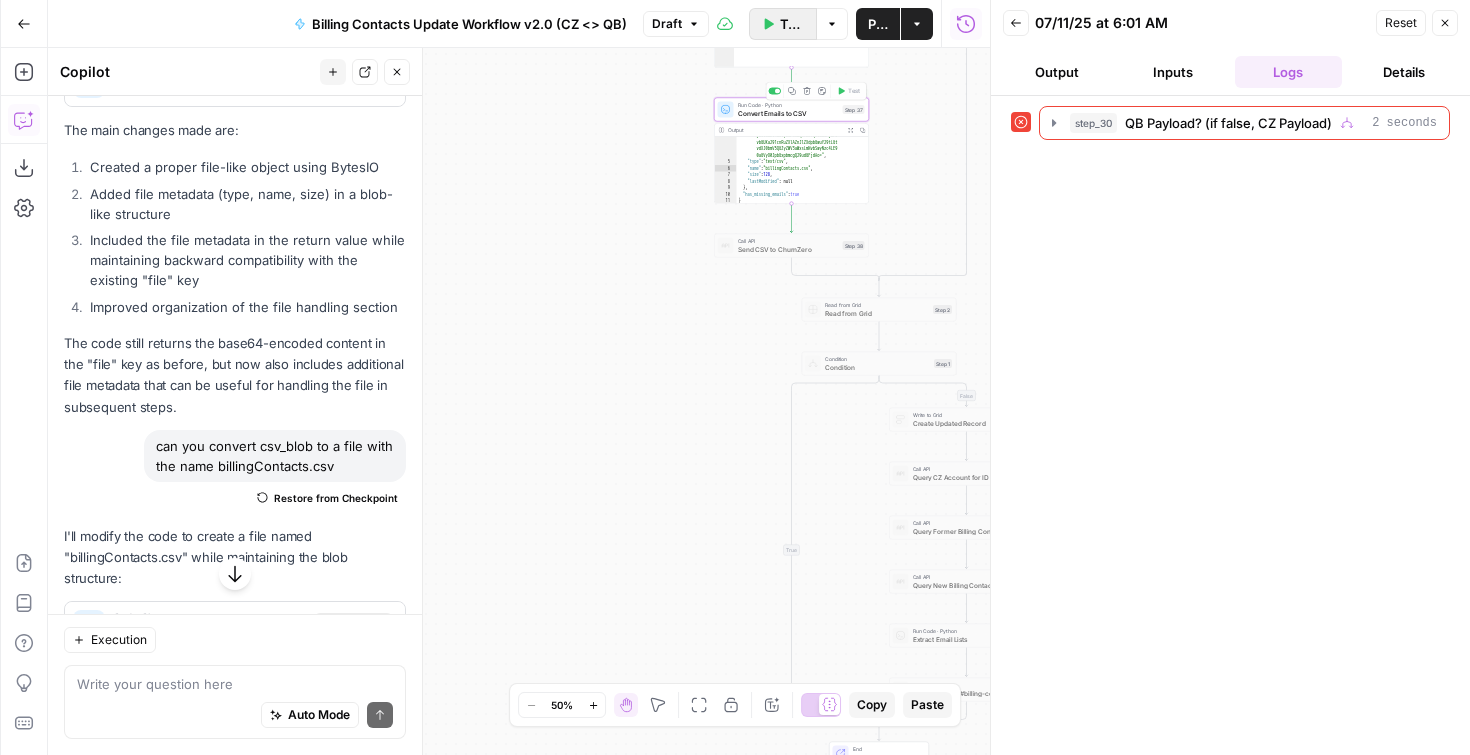 click on "Test Workflow" at bounding box center (792, 24) 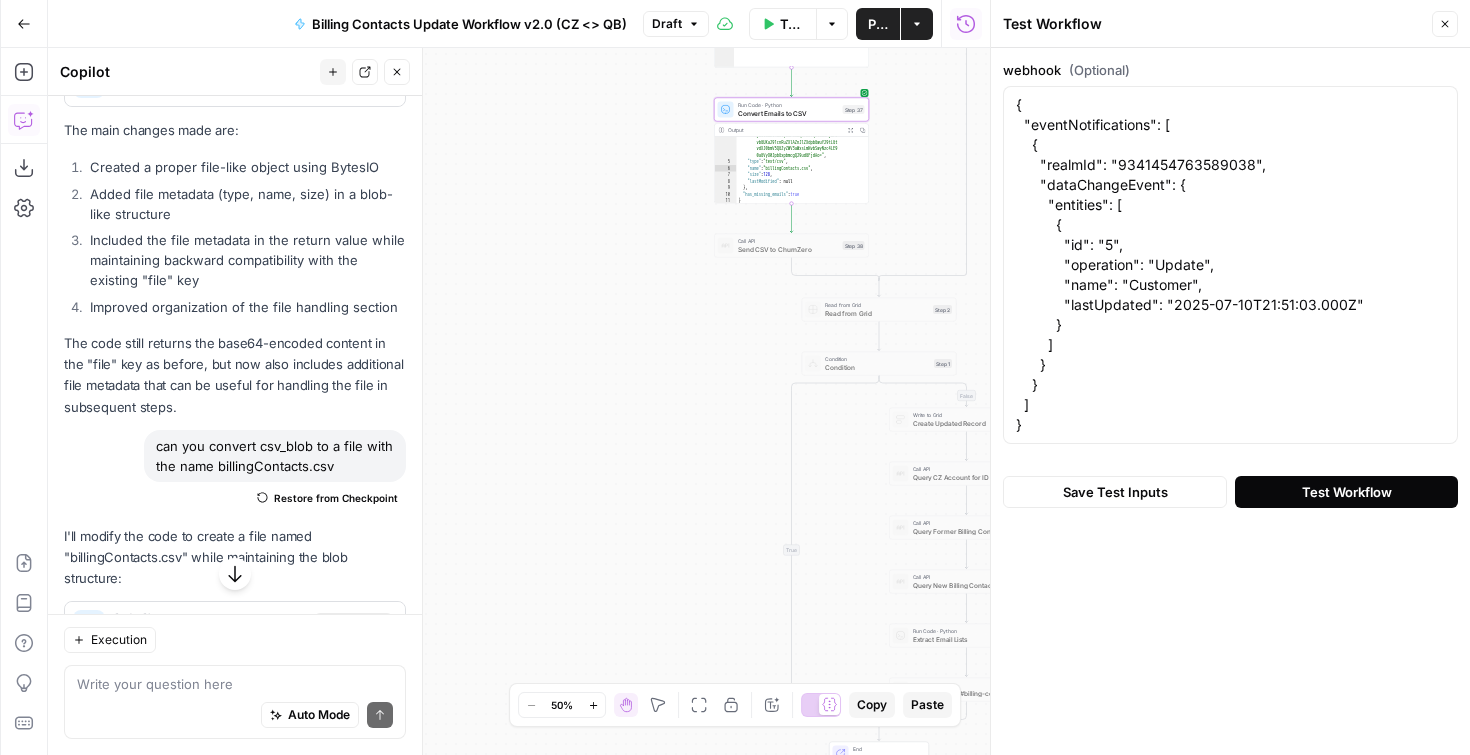 click on "Test Workflow" at bounding box center (1346, 492) 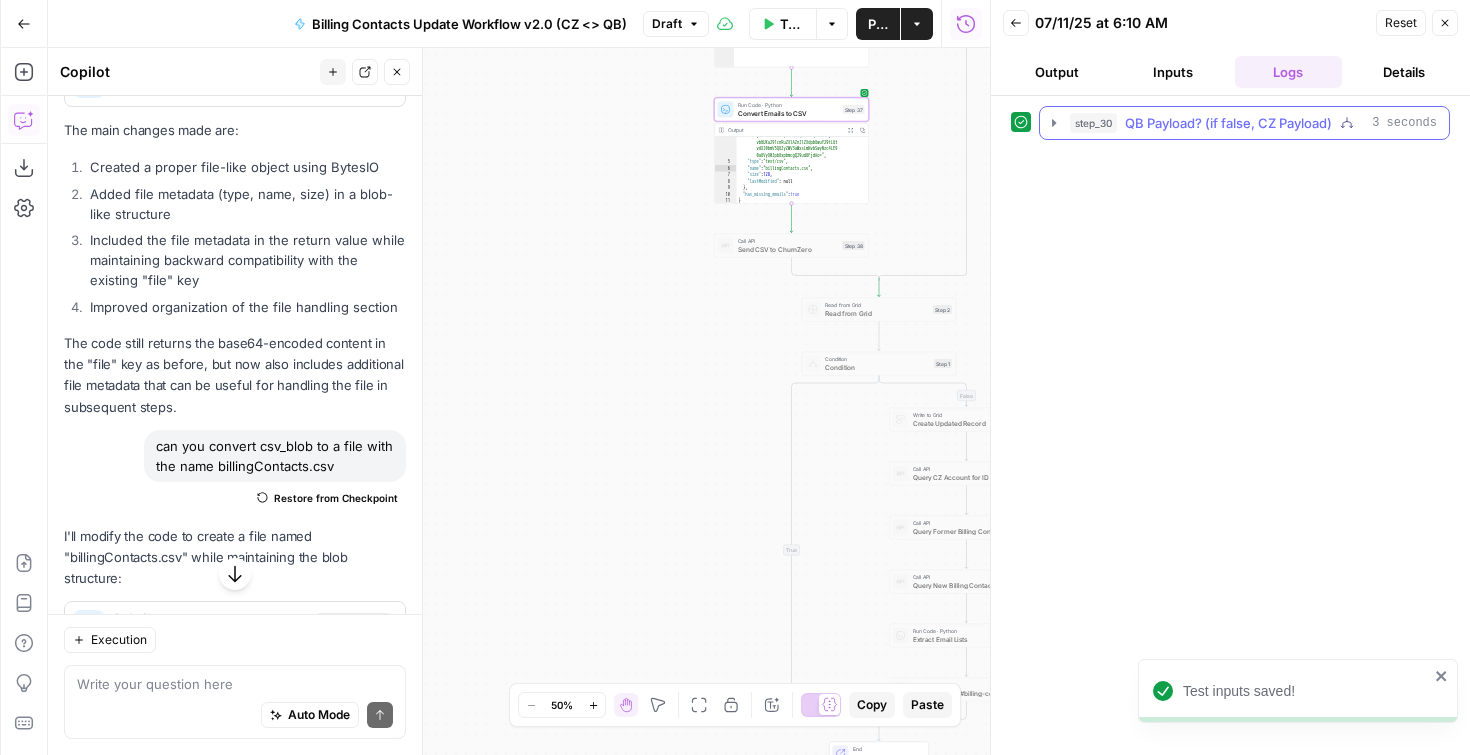 click 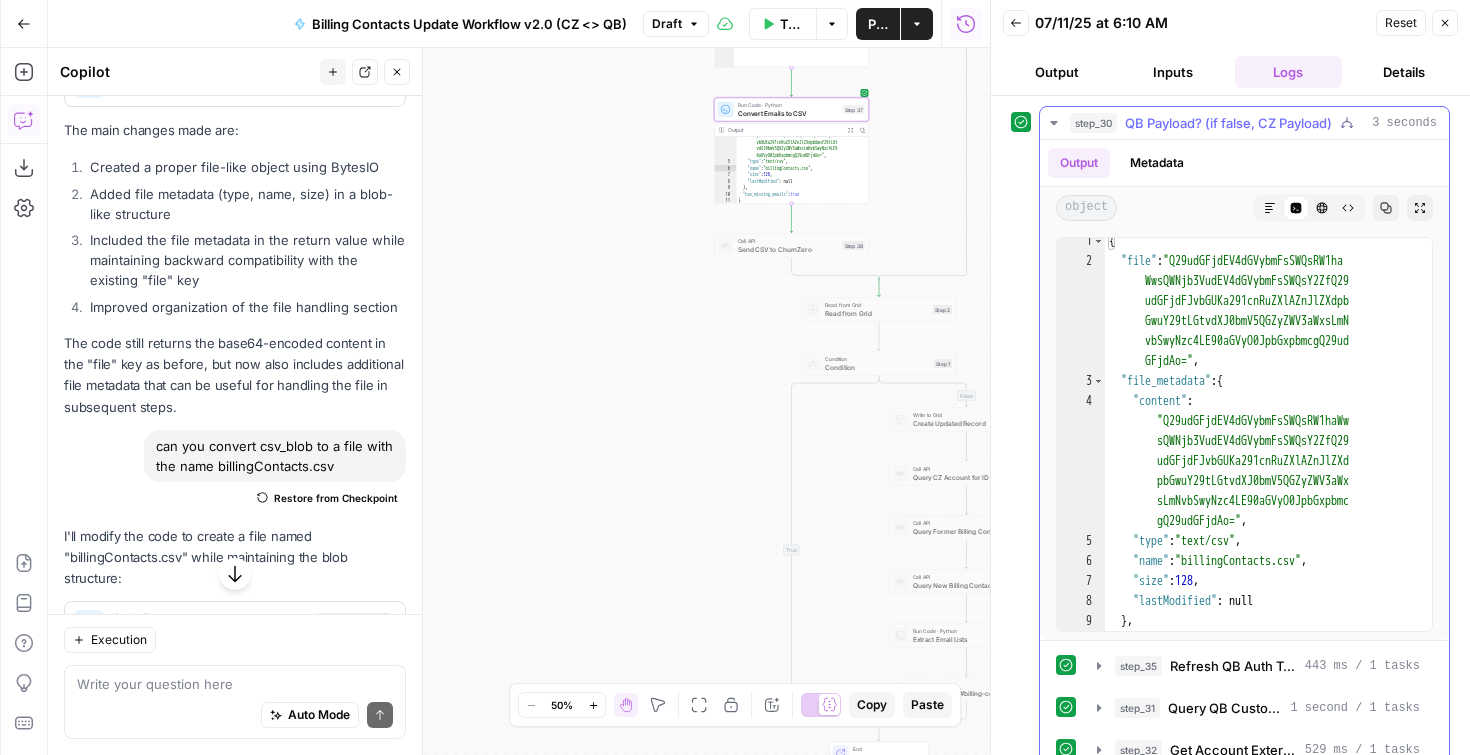 scroll, scrollTop: 47, scrollLeft: 0, axis: vertical 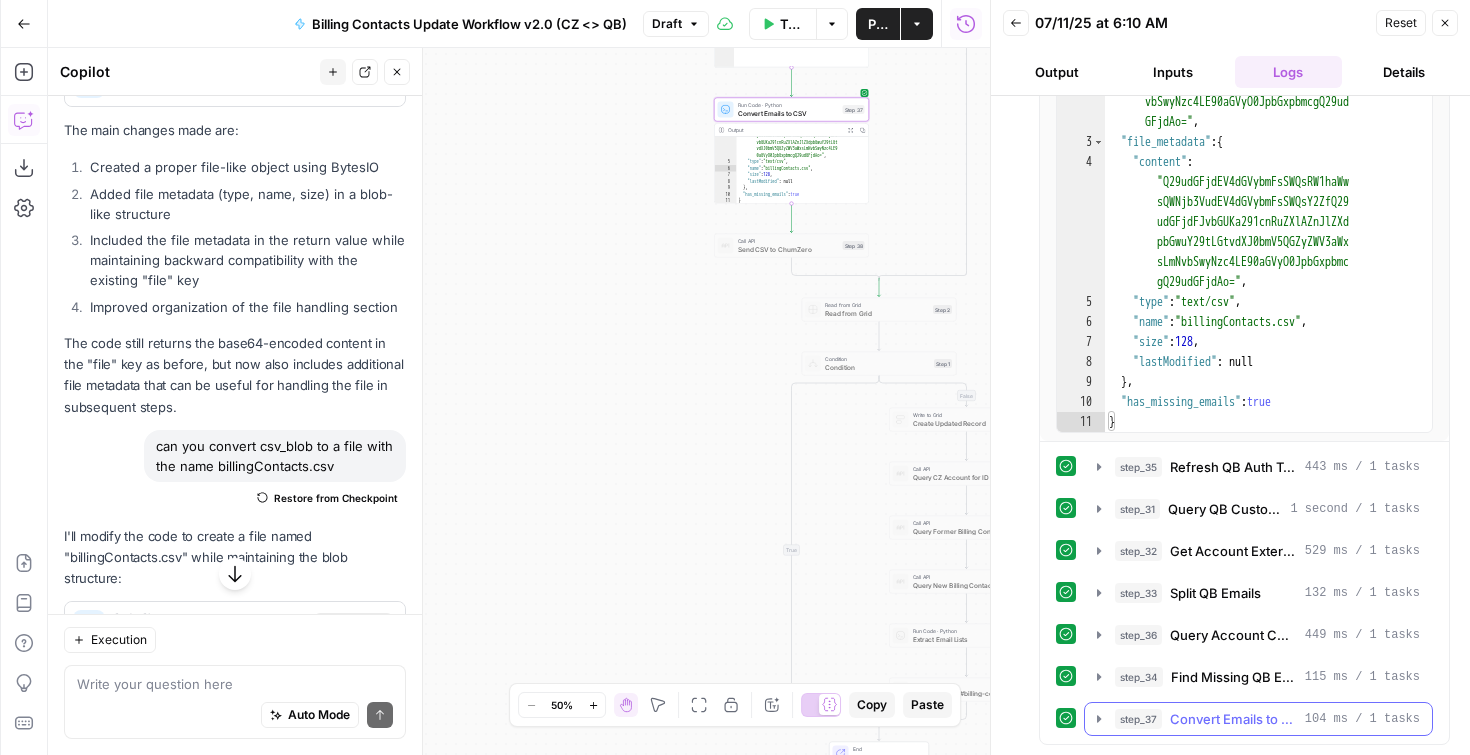 click 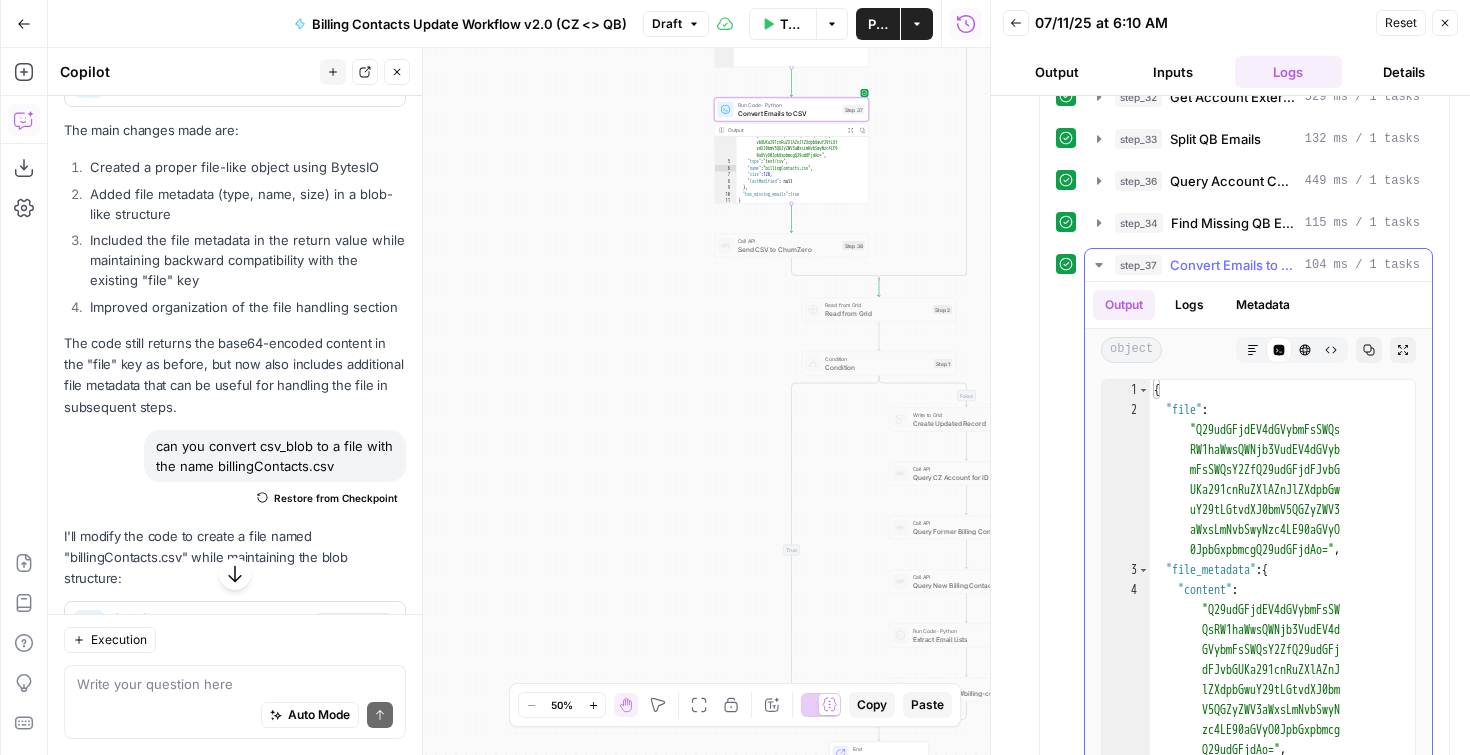 scroll, scrollTop: 692, scrollLeft: 0, axis: vertical 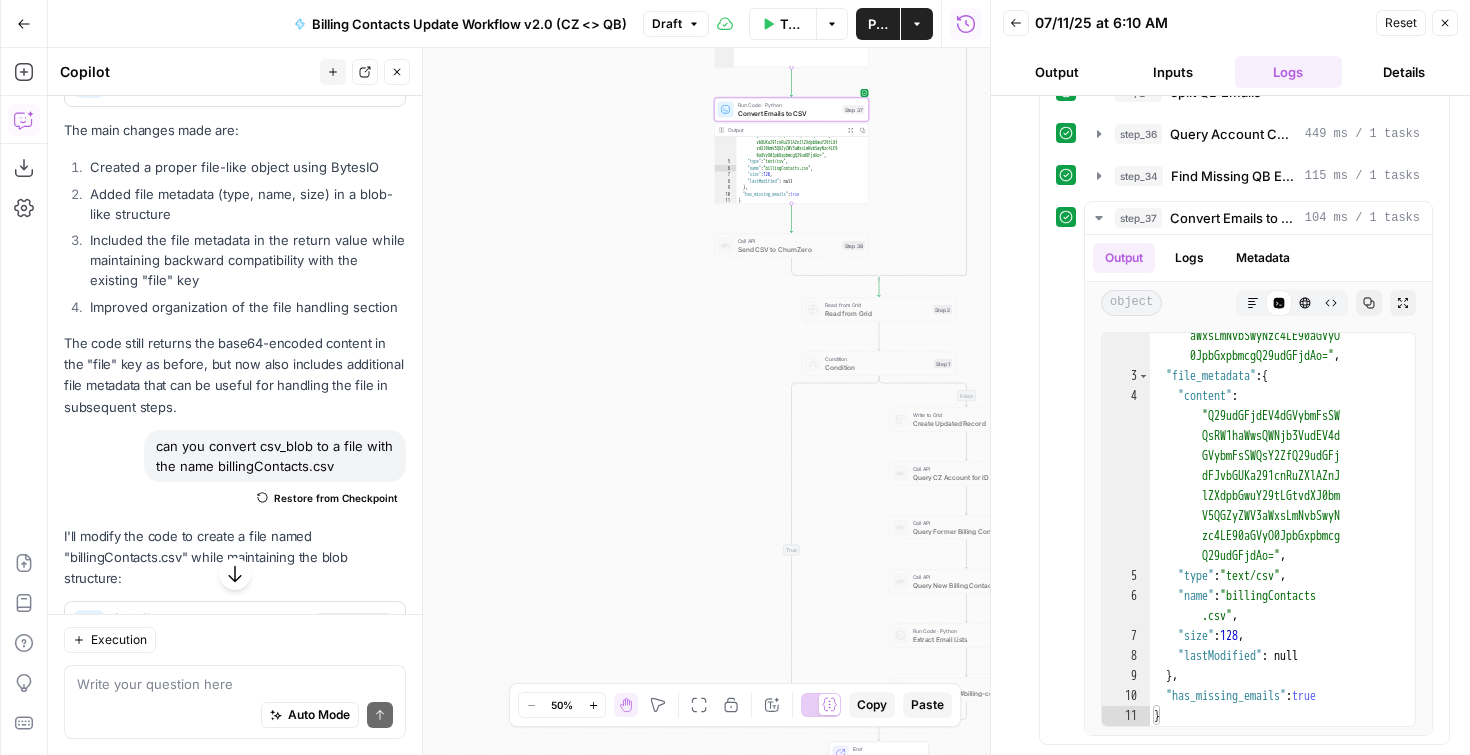 type on "**********" 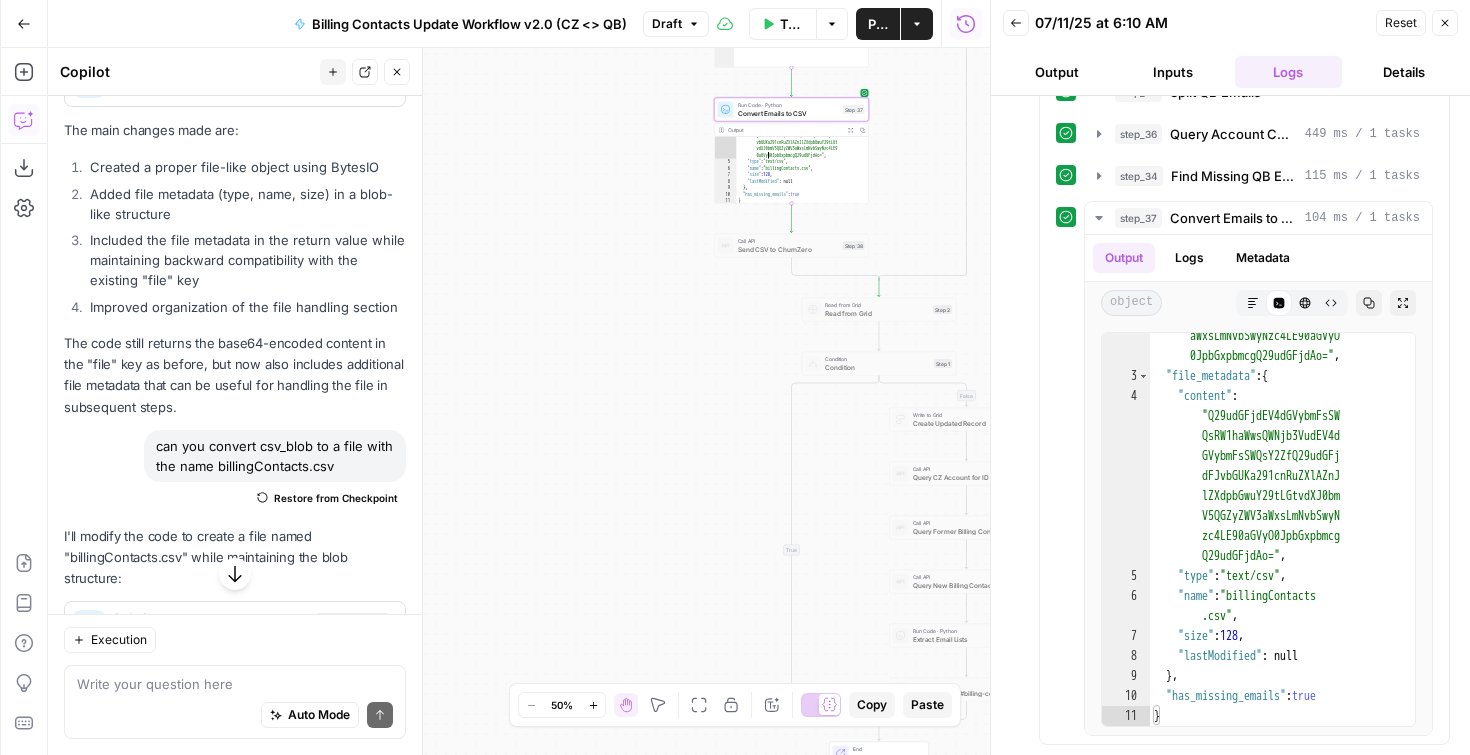 click on ""content" :           "Q29udGFjdEV4dGVybmFsSWQsRW1haWwsQWN          jb3VudEV4dGVybmFsSWQsY2ZfQ29udGFjdFJ          vbGUKa291cnRuZXlAZnJlZXdpbGwuY29tLGt          vdXJ0bmV5QGZyZWV3aWxsLmNvbSwyNzc4LE9          0aGVyO0JpbGxpbmcgQ29udGFjdAo=" ,      "type" :  "text/csv" ,      "name" :  "billingContacts.csv" ,      "size" :  128 ,      "lastModified" : null    } ,    "has_missing_emails" :  true }" at bounding box center (799, 176) 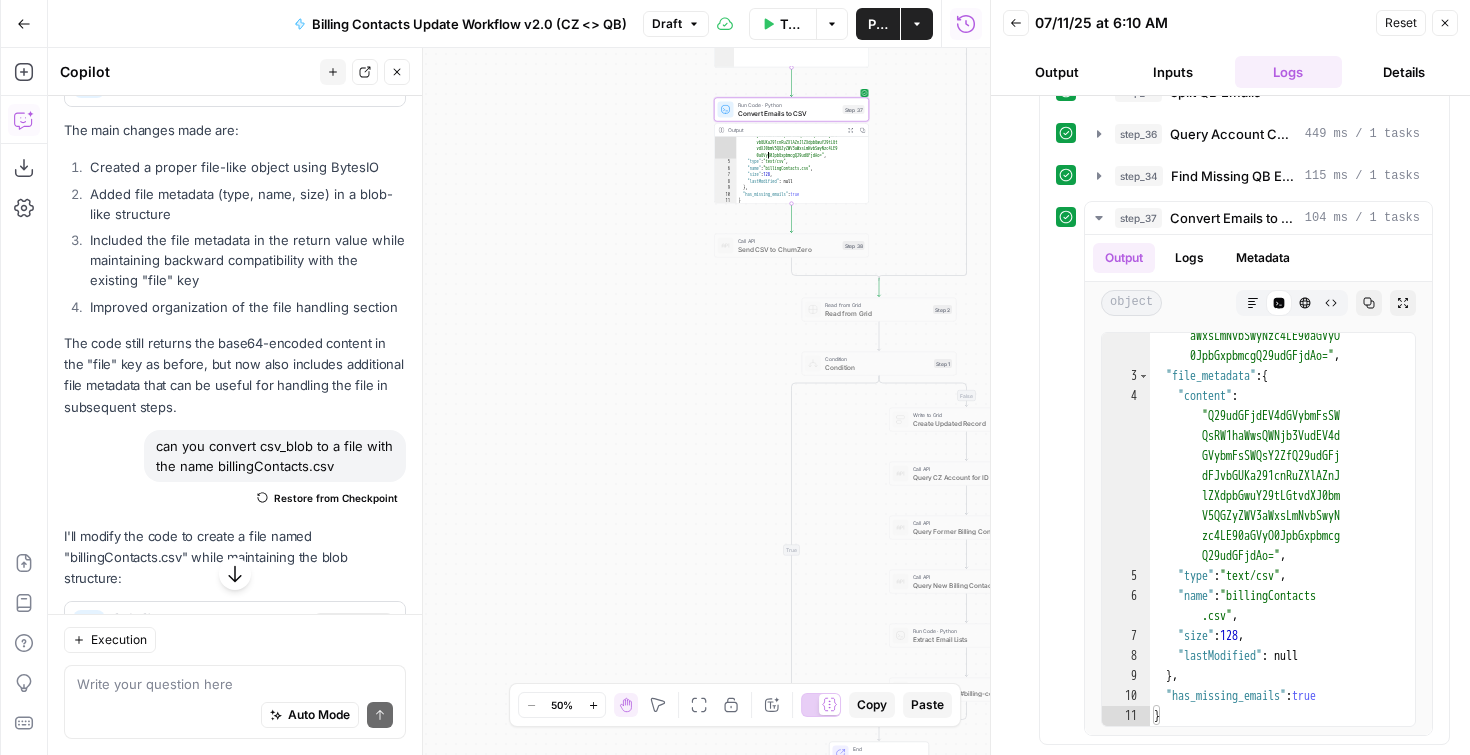 click on "Convert Emails to CSV" at bounding box center [788, 113] 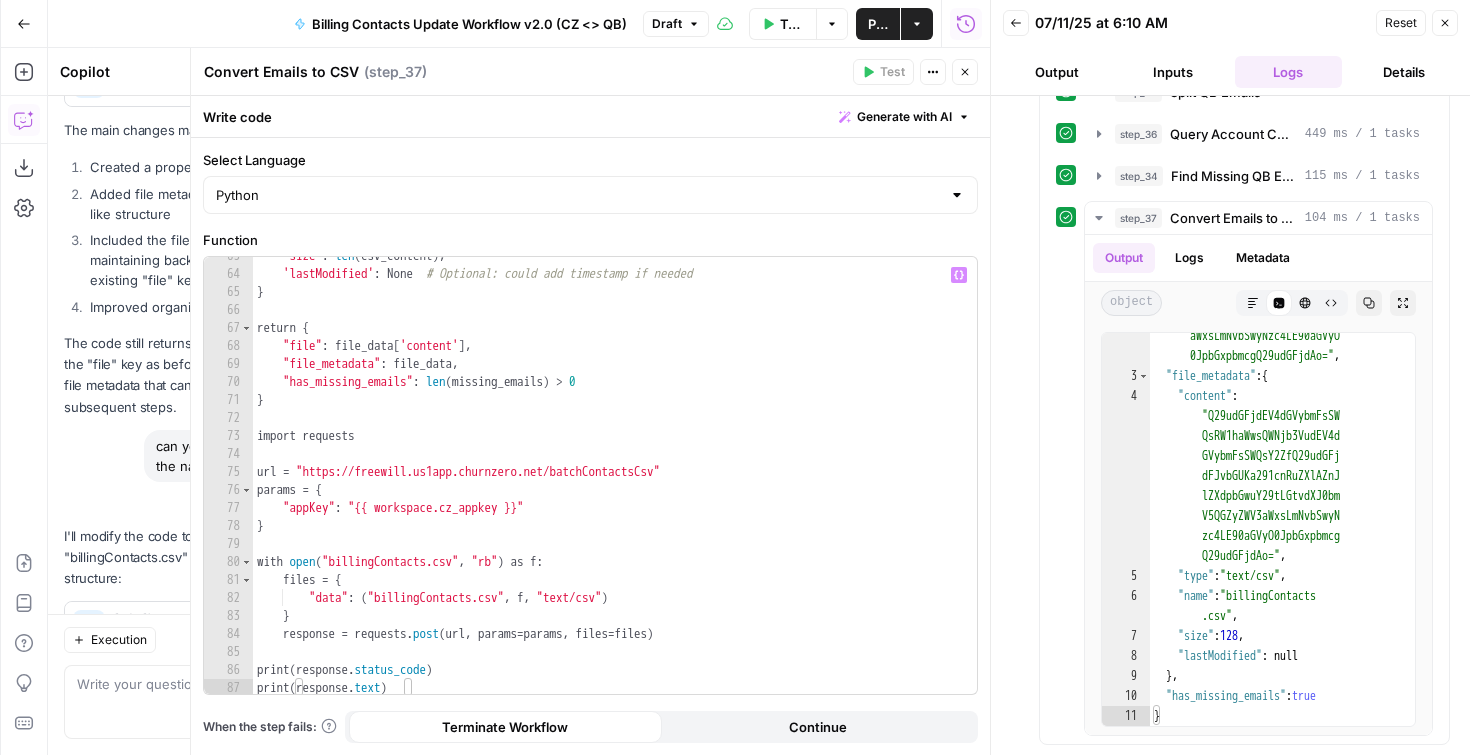scroll, scrollTop: 1147, scrollLeft: 0, axis: vertical 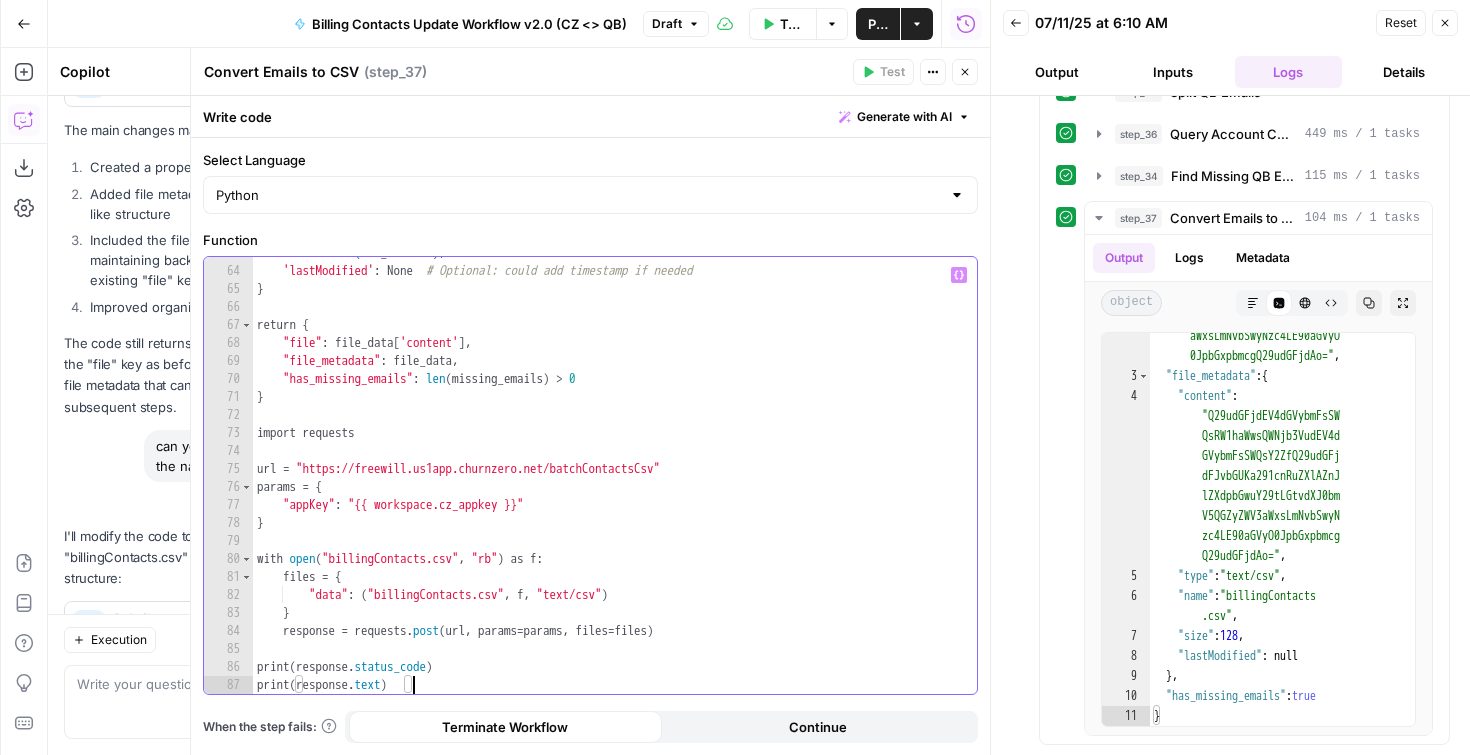 click on "'size' :   len ( csv_content ) ,      'lastModified' :   None    # Optional: could add timestamp if needed } return   {      "file" :   file_data [ 'content' ] ,      "file_metadata" :   file_data ,      "has_missing_emails" :   len ( missing_emails )   >   0 } import   requests url   =   "https://freewill.us1app.churnzero.net/batchContactsCsv" params   =   {      "appKey" :   "{{ workspace.cz_appkey }}" } with   open ( "billingContacts.csv" ,   "rb" )   as   f :      files   =   {           "data" :   ( "billingContacts.csv" ,   f ,   "text/csv" )      }      response   =   requests . post ( url ,   params = params ,   files = files ) print ( response . status_code ) print ( response . text )" at bounding box center [607, 480] 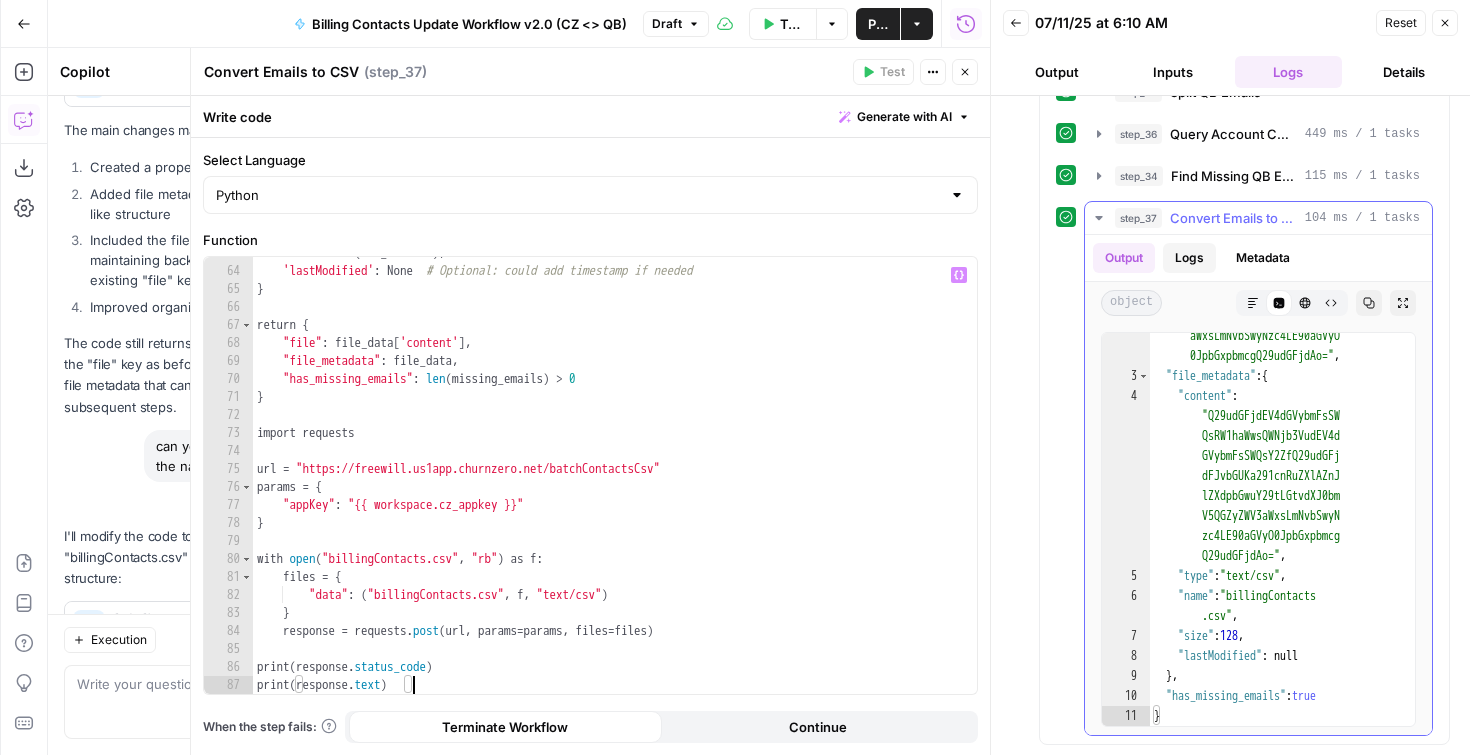 click on "Logs" at bounding box center [1189, 258] 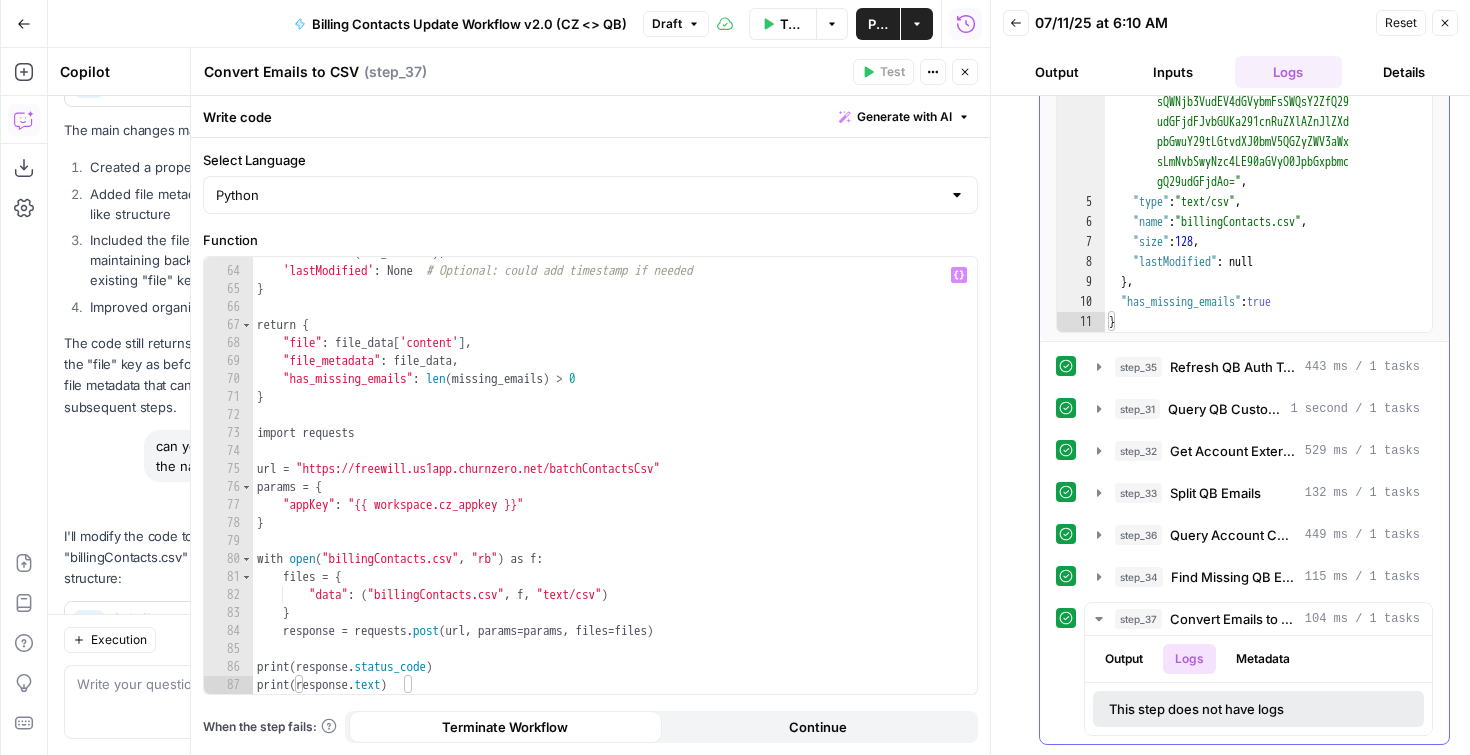 scroll, scrollTop: 299, scrollLeft: 0, axis: vertical 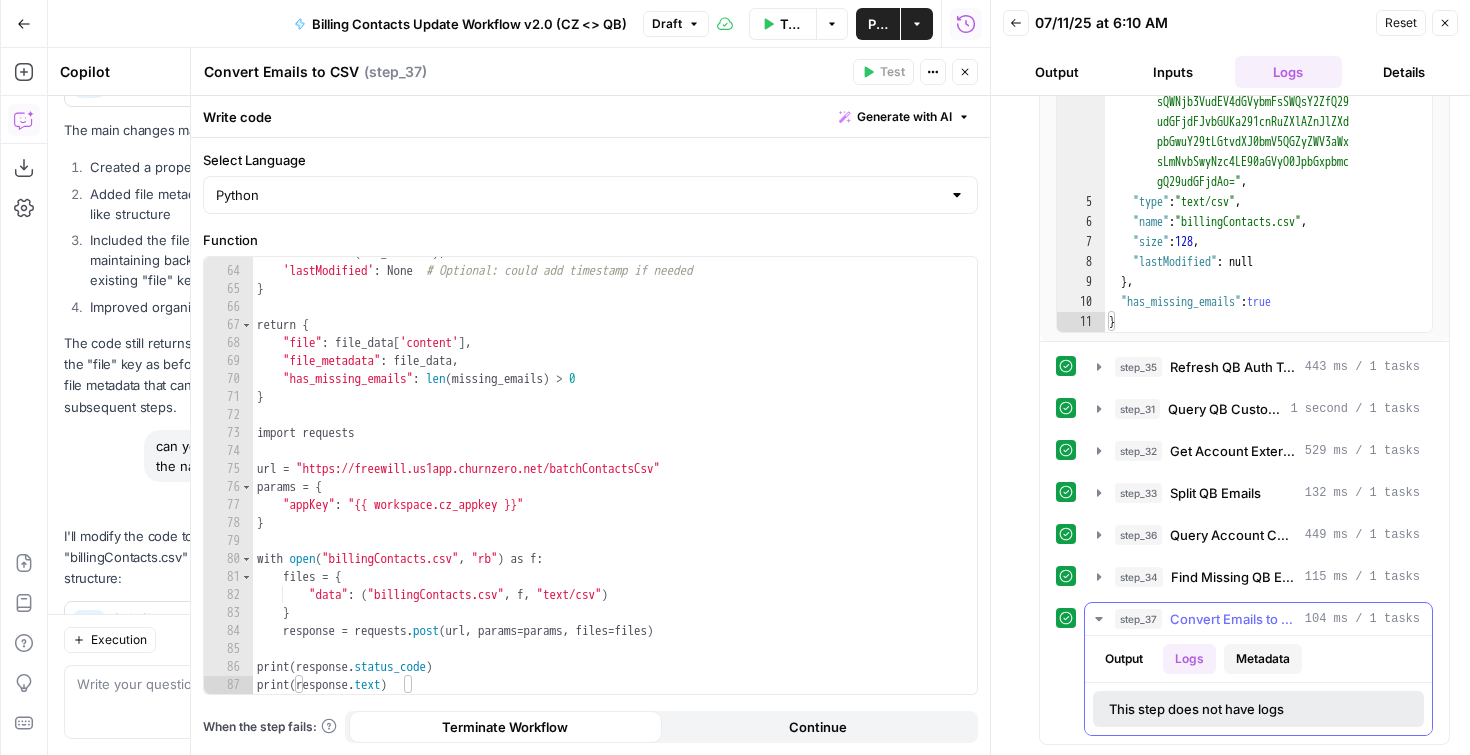 click on "Metadata" at bounding box center (1263, 659) 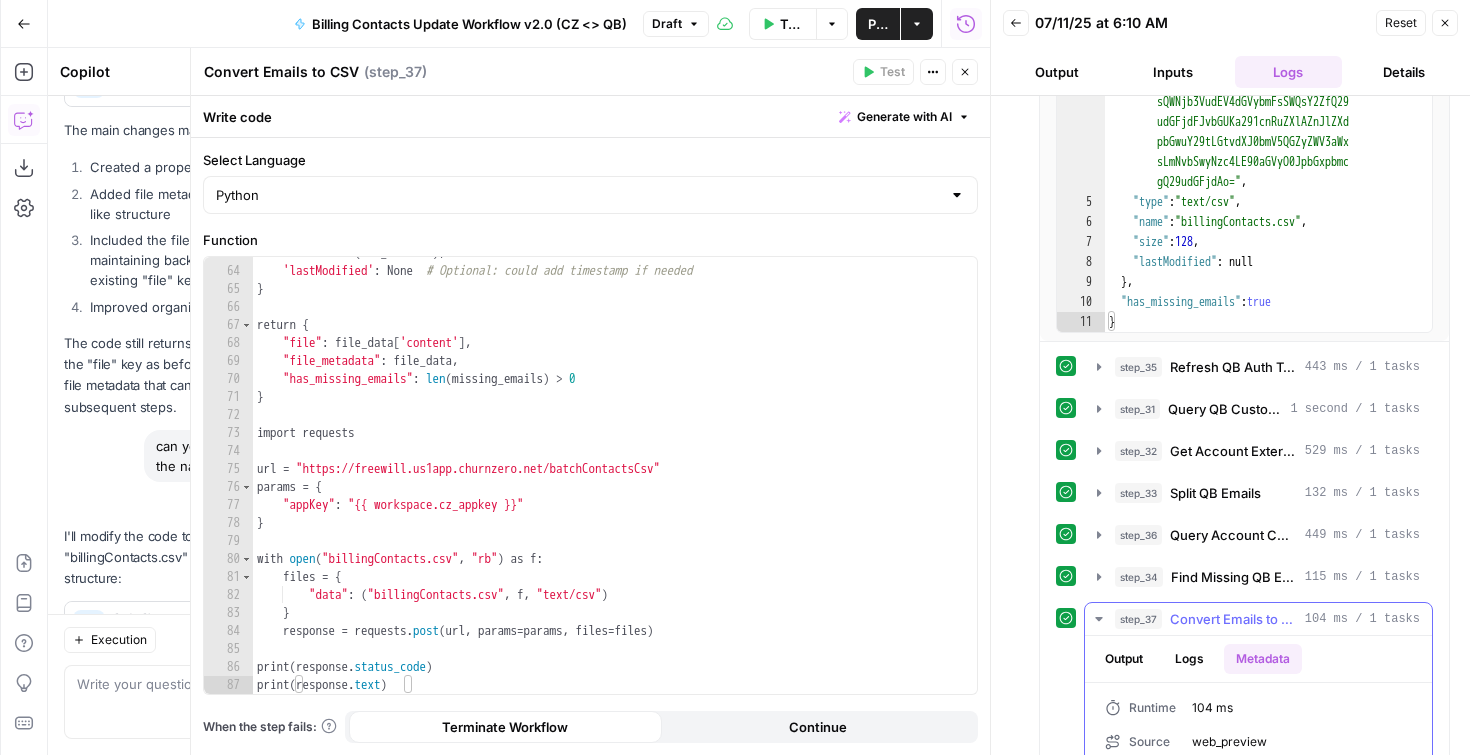 scroll, scrollTop: 399, scrollLeft: 0, axis: vertical 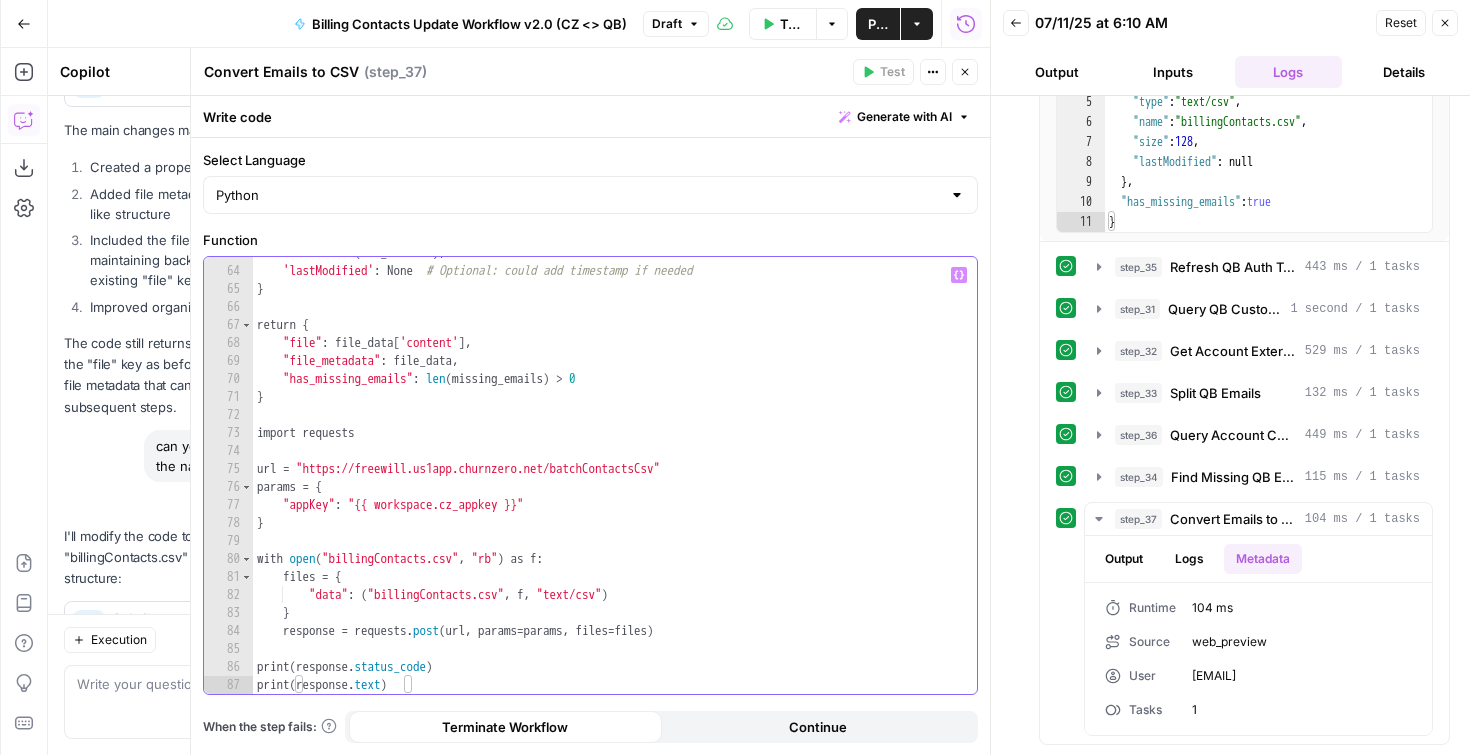 click on "'size' :   len ( csv_content ) ,      'lastModified' :   None    # Optional: could add timestamp if needed } return   {      "file" :   file_data [ 'content' ] ,      "file_metadata" :   file_data ,      "has_missing_emails" :   len ( missing_emails )   >   0 } import   requests url   =   "https://freewill.us1app.churnzero.net/batchContactsCsv" params   =   {      "appKey" :   "{{ workspace.cz_appkey }}" } with   open ( "billingContacts.csv" ,   "rb" )   as   f :      files   =   {           "data" :   ( "billingContacts.csv" ,   f ,   "text/csv" )      }      response   =   requests . post ( url ,   params = params ,   files = files ) print ( response . status_code ) print ( response . text )" at bounding box center (607, 480) 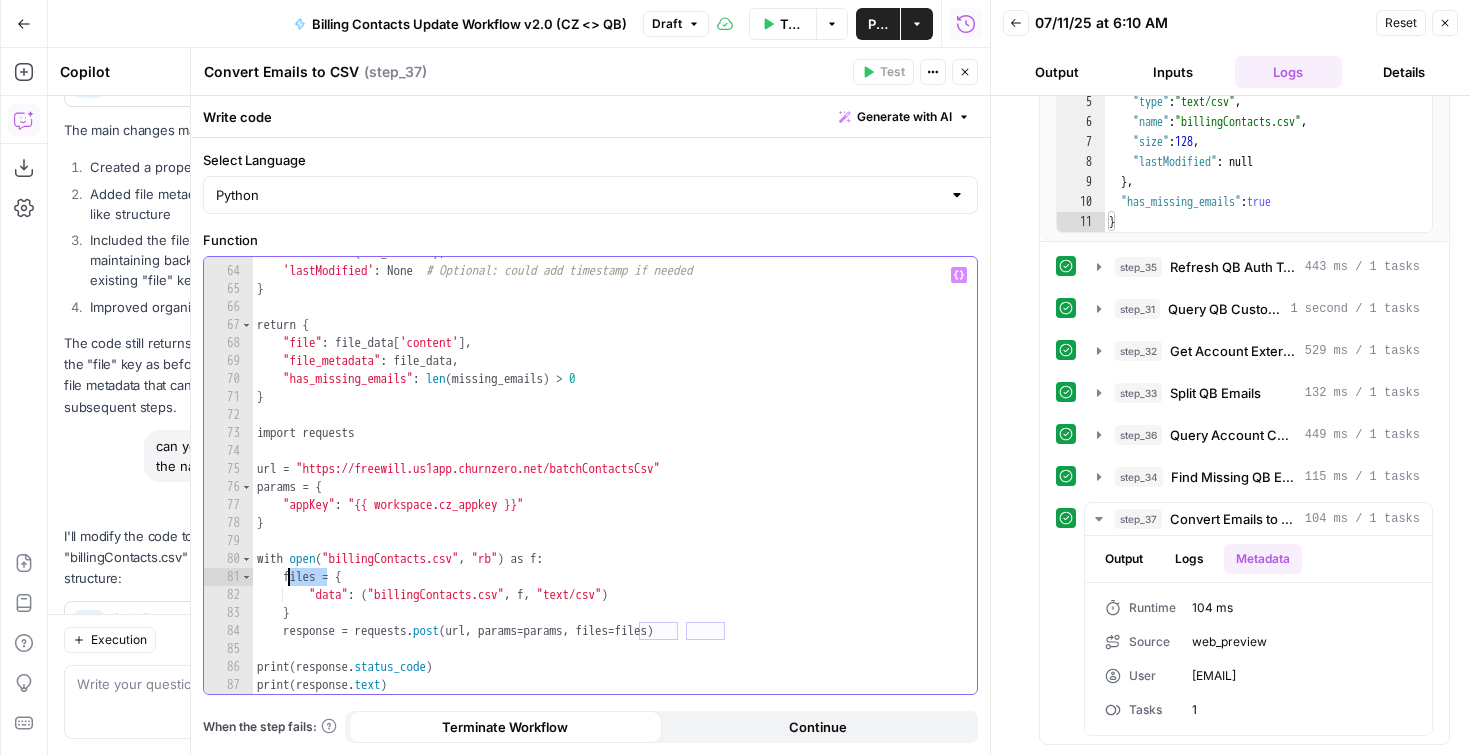 click on "'size' :   len ( csv_content ) ,      'lastModified' :   None    # Optional: could add timestamp if needed } return   {      "file" :   file_data [ 'content' ] ,      "file_metadata" :   file_data ,      "has_missing_emails" :   len ( missing_emails )   >   0 } import   requests url   =   "https://freewill.us1app.churnzero.net/batchContactsCsv" params   =   {      "appKey" :   "{{ workspace.cz_appkey }}" } with   open ( "billingContacts.csv" ,   "rb" )   as   f :      files   =   {           "data" :   ( "billingContacts.csv" ,   f ,   "text/csv" )      }      response   =   requests . post ( url ,   params = params ,   files = files ) print ( response . status_code ) print ( response . text )" at bounding box center [607, 480] 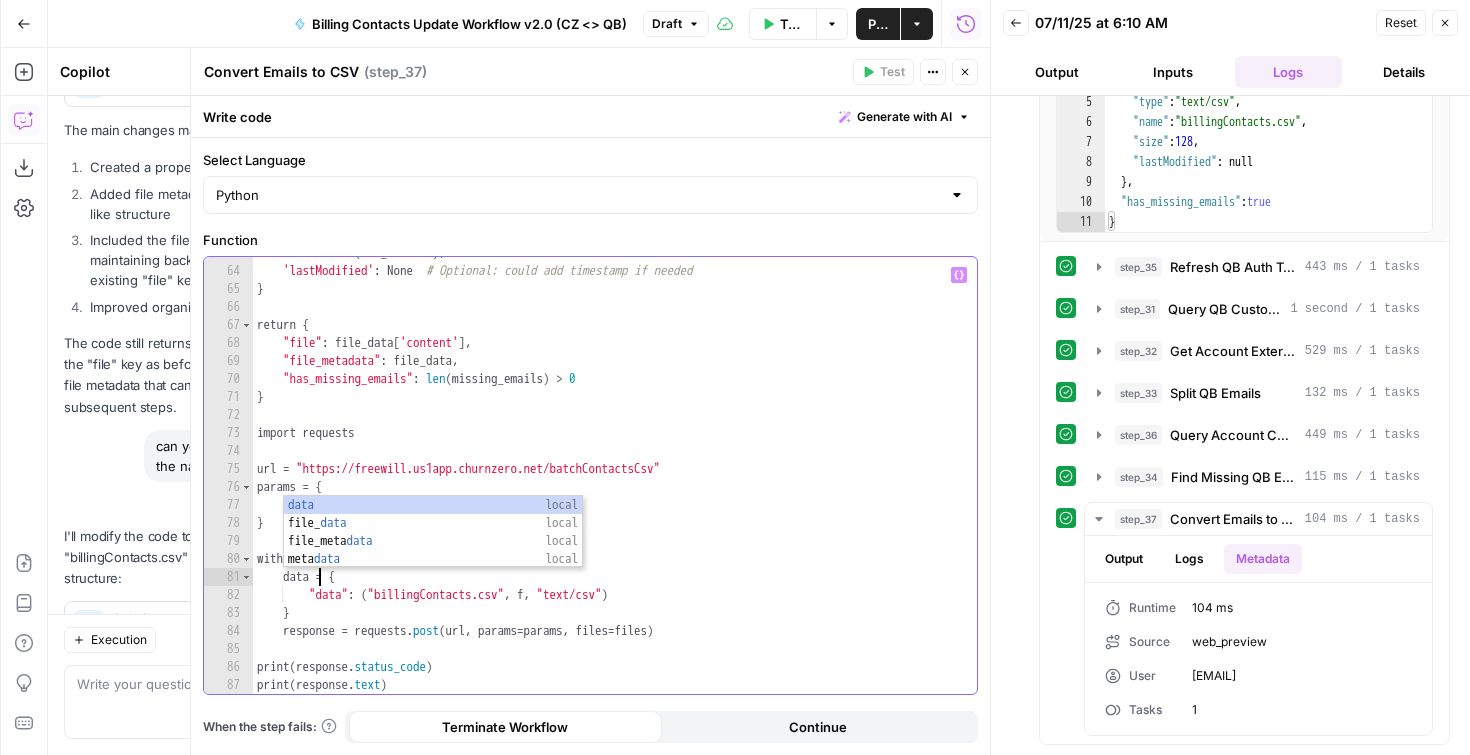 scroll, scrollTop: 8, scrollLeft: 4, axis: both 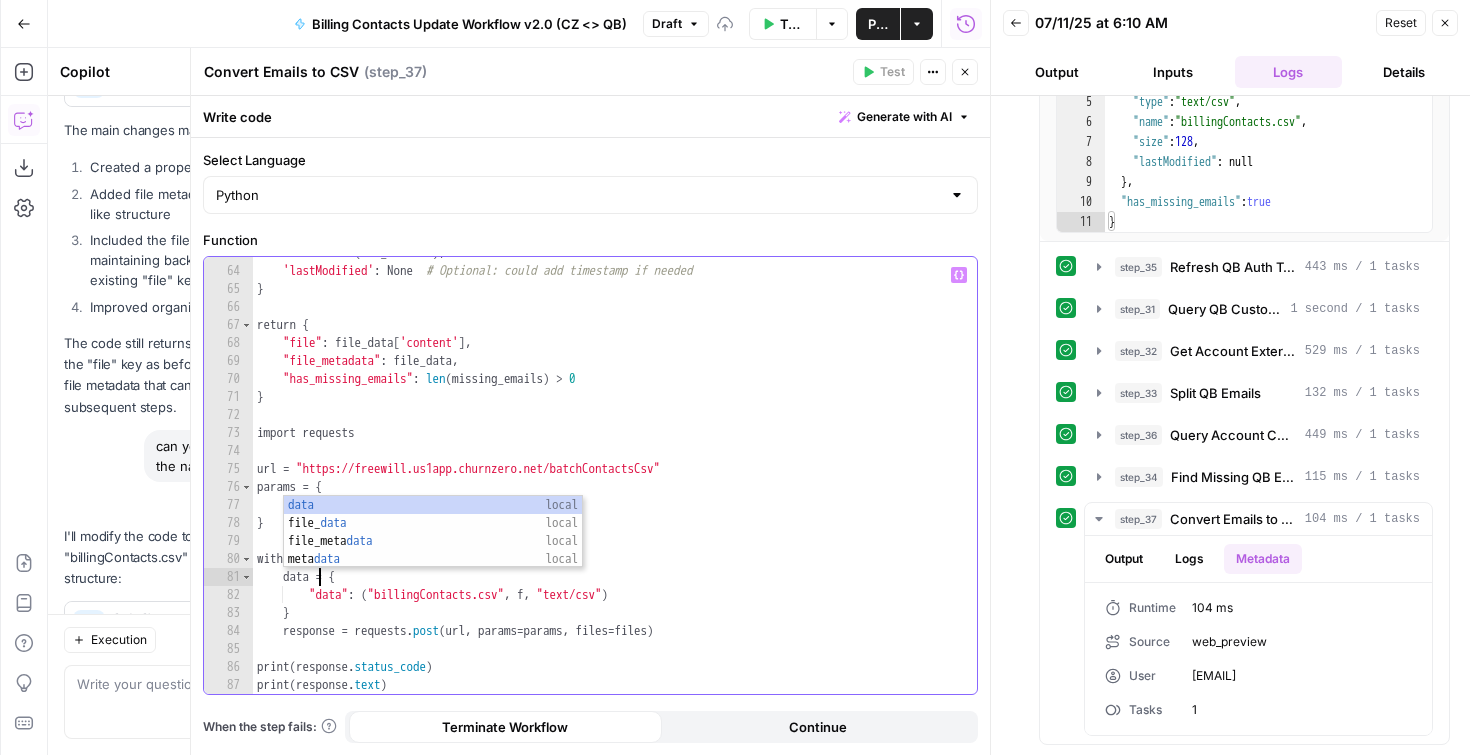 click on "'size' :   len ( csv_content ) ,      'lastModified' :   None    # Optional: could add timestamp if needed } return   {      "file" :   file_data [ 'content' ] ,      "file_metadata" :   file_data ,      "has_missing_emails" :   len ( missing_emails )   >   0 } import   requests url   =   "https://freewill.us1app.churnzero.net/batchContactsCsv" params   =   {      "appKey" :   "{{ workspace.cz_appkey }}" } with   open ( "billingContacts.csv" ,   "rb" )   as   f :      data   =   {           "data" :   ( "billingContacts.csv" ,   f ,   "text/csv" )      }      response   =   requests . post ( url ,   params = params ,   files = files ) print ( response . status_code ) print ( response . text )" at bounding box center [607, 480] 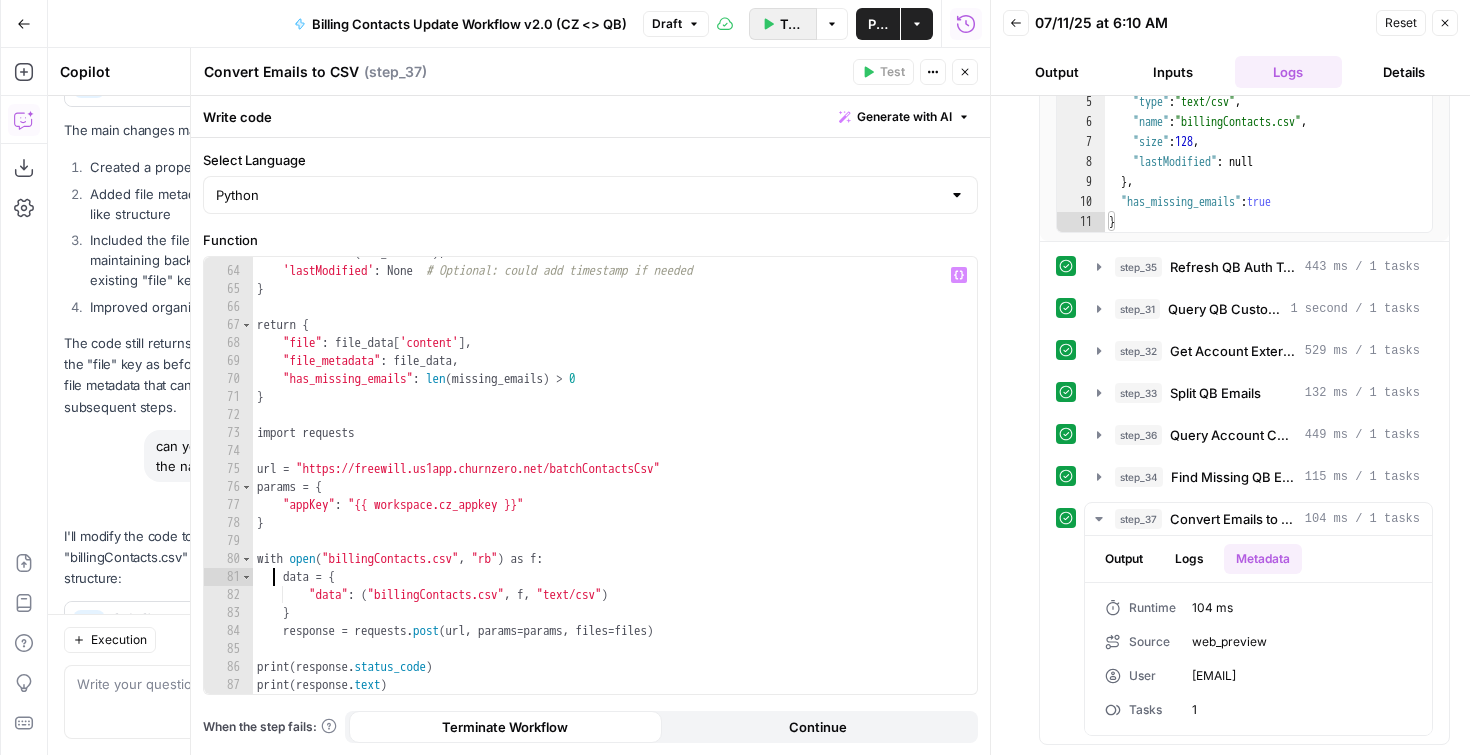 click on "Test Workflow" at bounding box center (783, 24) 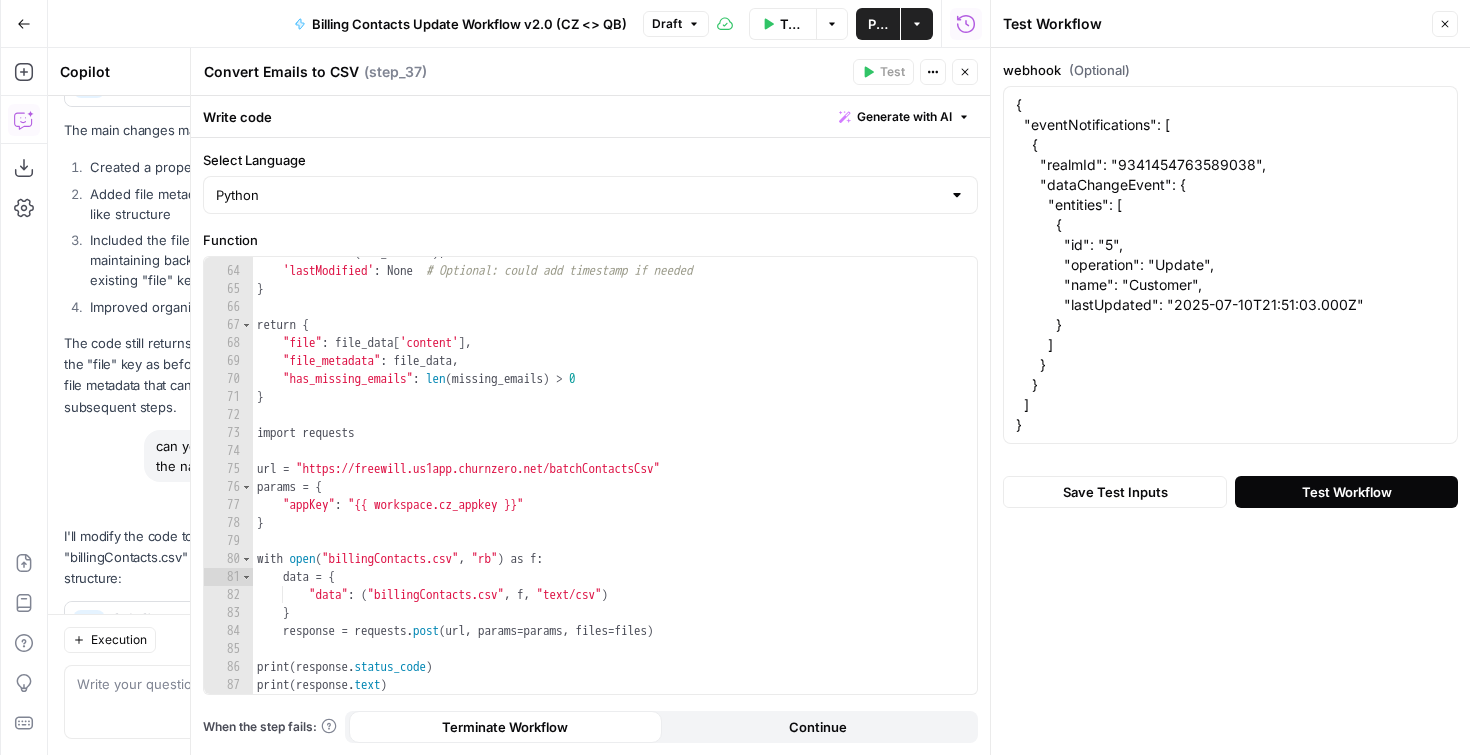 click on "Test Workflow" at bounding box center (1346, 492) 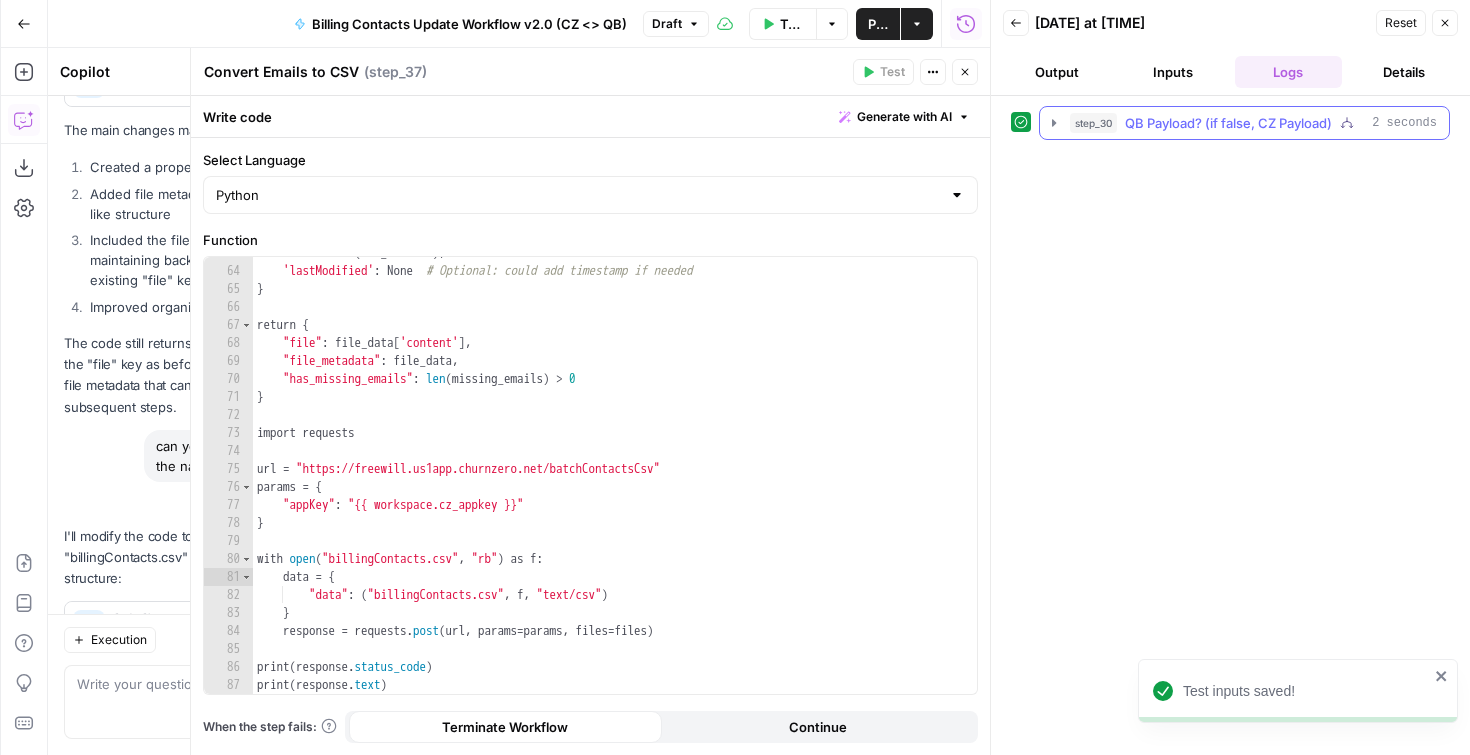 click 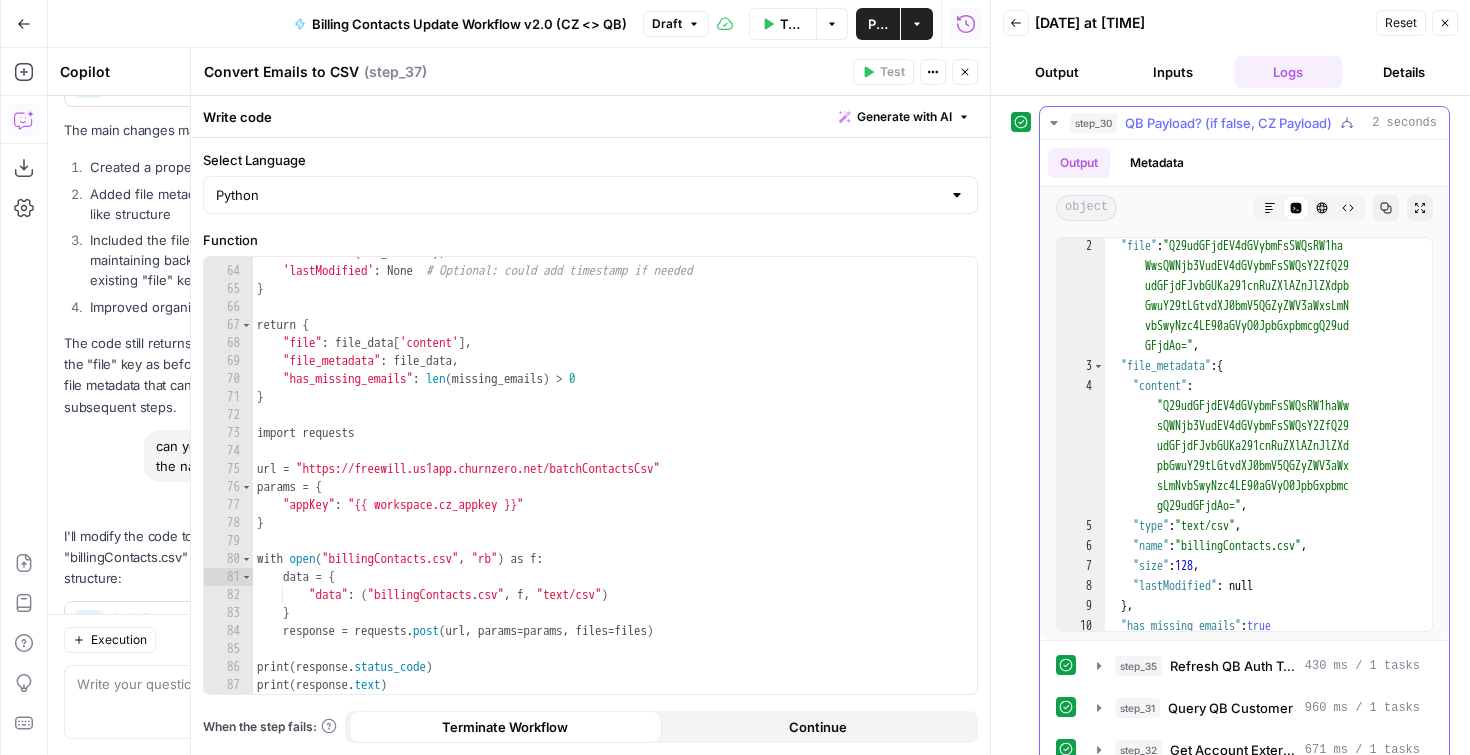 scroll, scrollTop: 47, scrollLeft: 0, axis: vertical 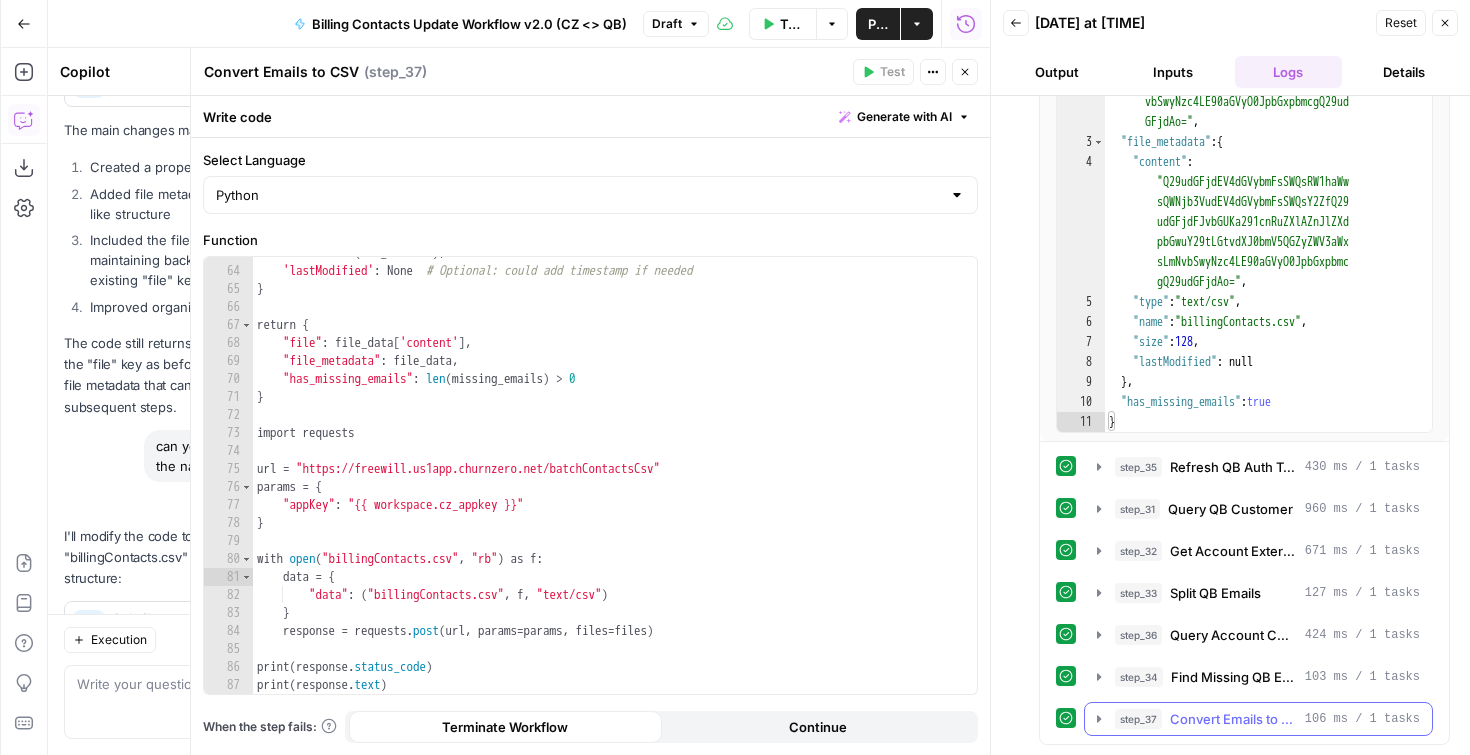 click on "step_37 Convert Emails to CSV 106 ms / 1 tasks" at bounding box center [1258, 719] 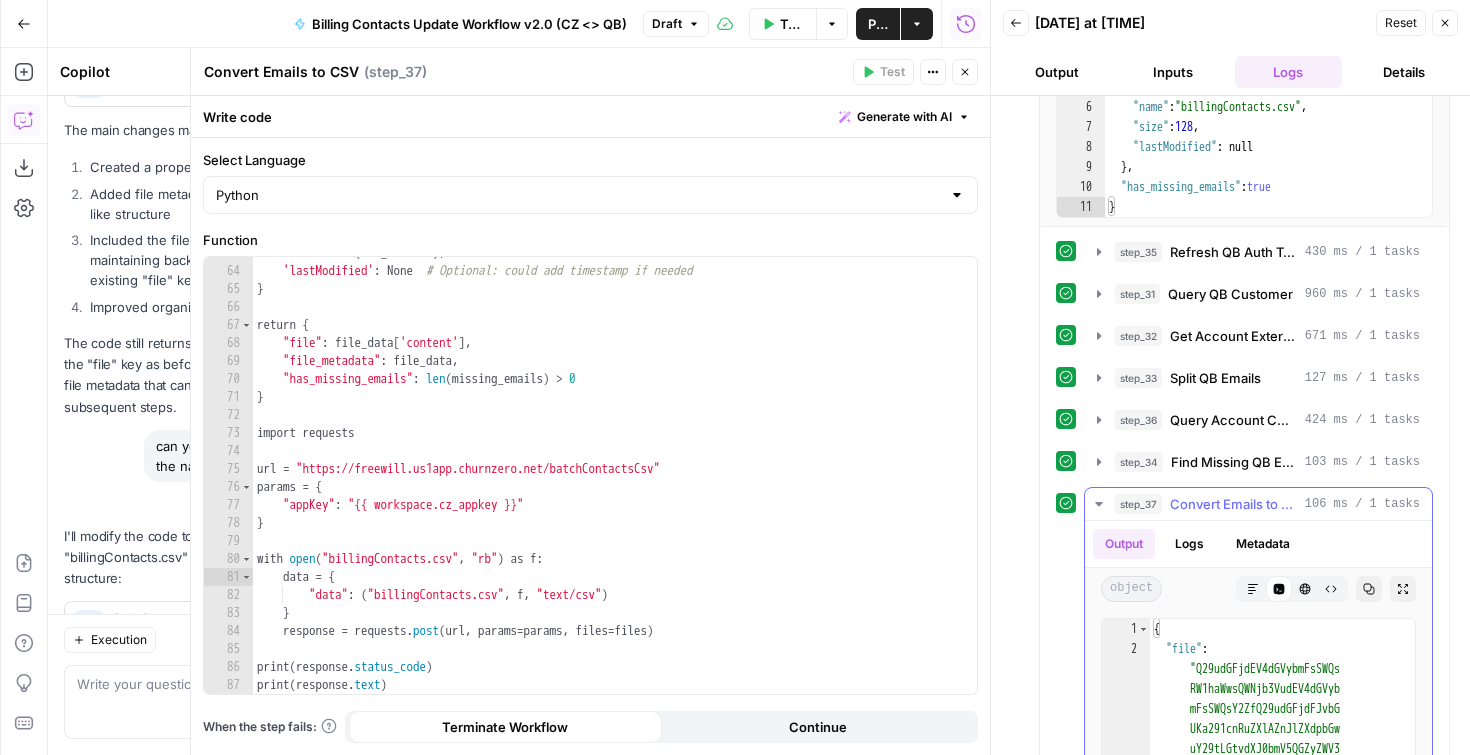 scroll, scrollTop: 700, scrollLeft: 0, axis: vertical 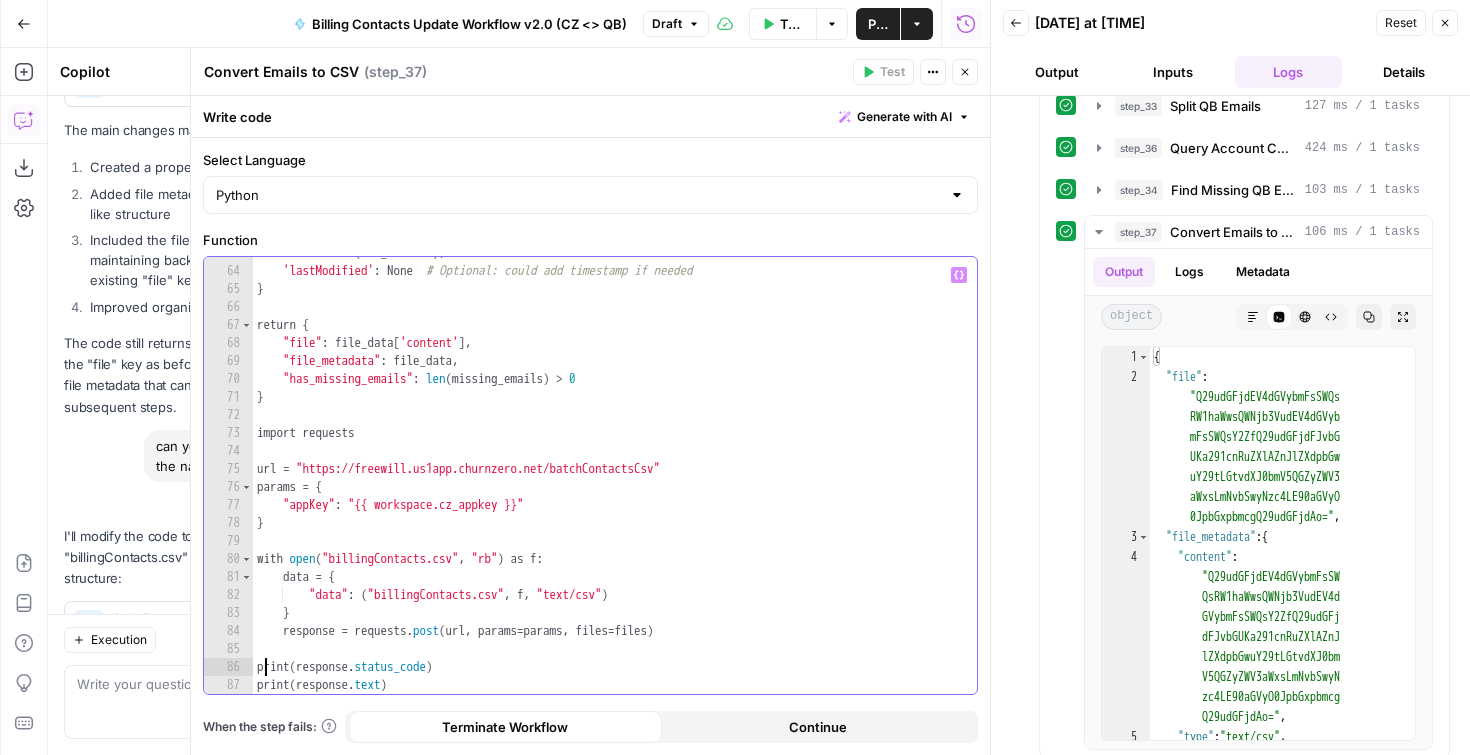 click on "'size' :   len ( csv_content ) ,      'lastModified' :   None    # Optional: could add timestamp if needed } return   {      "file" :   file_data [ 'content' ] ,      "file_metadata" :   file_data ,      "has_missing_emails" :   len ( missing_emails )   >   0 } import   requests url   =   "https://freewill.us1app.churnzero.net/batchContactsCsv" params   =   {      "appKey" :   "{{ workspace.cz_appkey }}" } with   open ( "billingContacts.csv" ,   "rb" )   as   f :      data   =   {           "data" :   ( "billingContacts.csv" ,   f ,   "text/csv" )      }      response   =   requests . post ( url ,   params = params ,   files = files ) print ( response . status_code ) print ( response . text )" at bounding box center (607, 480) 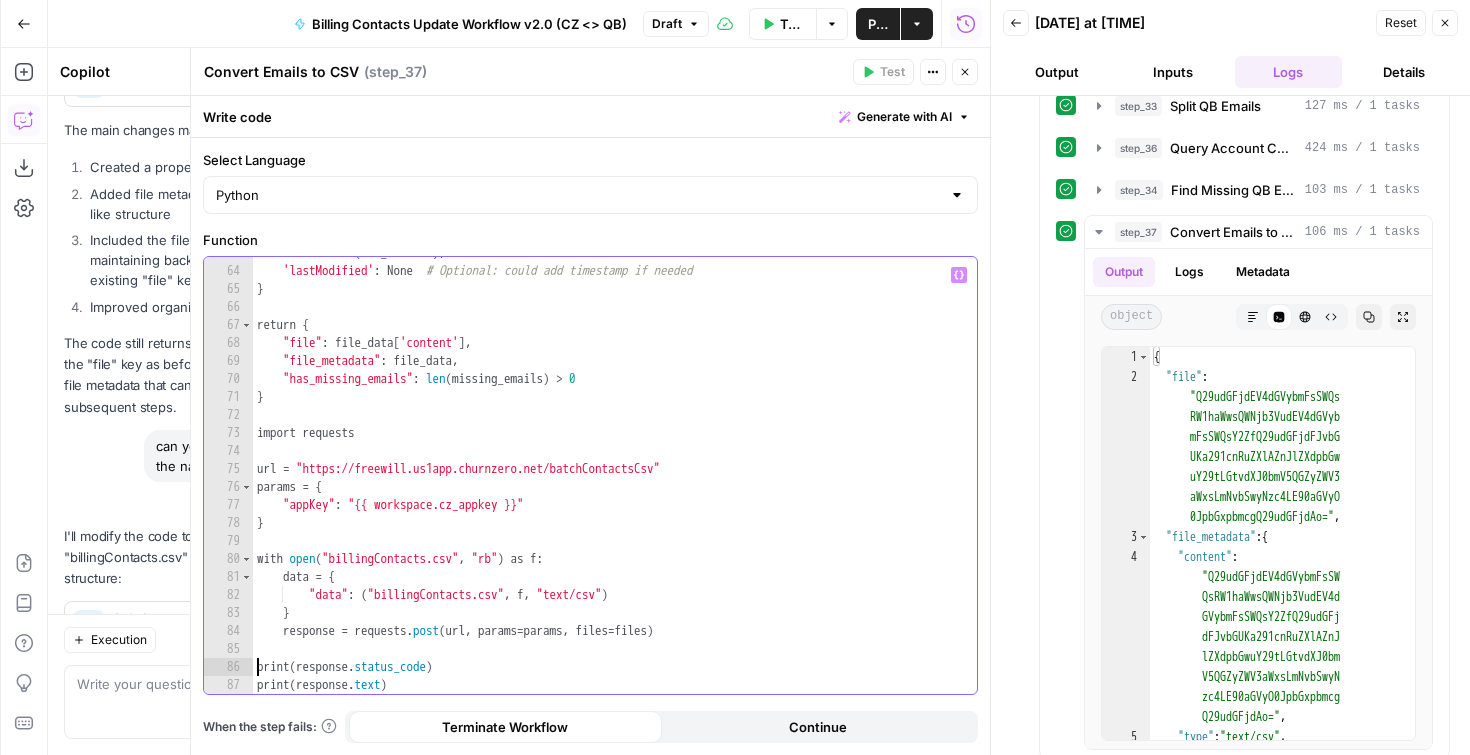 click on "'size' :   len ( csv_content ) ,      'lastModified' :   None    # Optional: could add timestamp if needed } return   {      "file" :   file_data [ 'content' ] ,      "file_metadata" :   file_data ,      "has_missing_emails" :   len ( missing_emails )   >   0 } import   requests url   =   "https://freewill.us1app.churnzero.net/batchContactsCsv" params   =   {      "appKey" :   "{{ workspace.cz_appkey }}" } with   open ( "billingContacts.csv" ,   "rb" )   as   f :      data   =   {           "data" :   ( "billingContacts.csv" ,   f ,   "text/csv" )      }      response   =   requests . post ( url ,   params = params ,   files = files ) print ( response . status_code ) print ( response . text )" at bounding box center (607, 480) 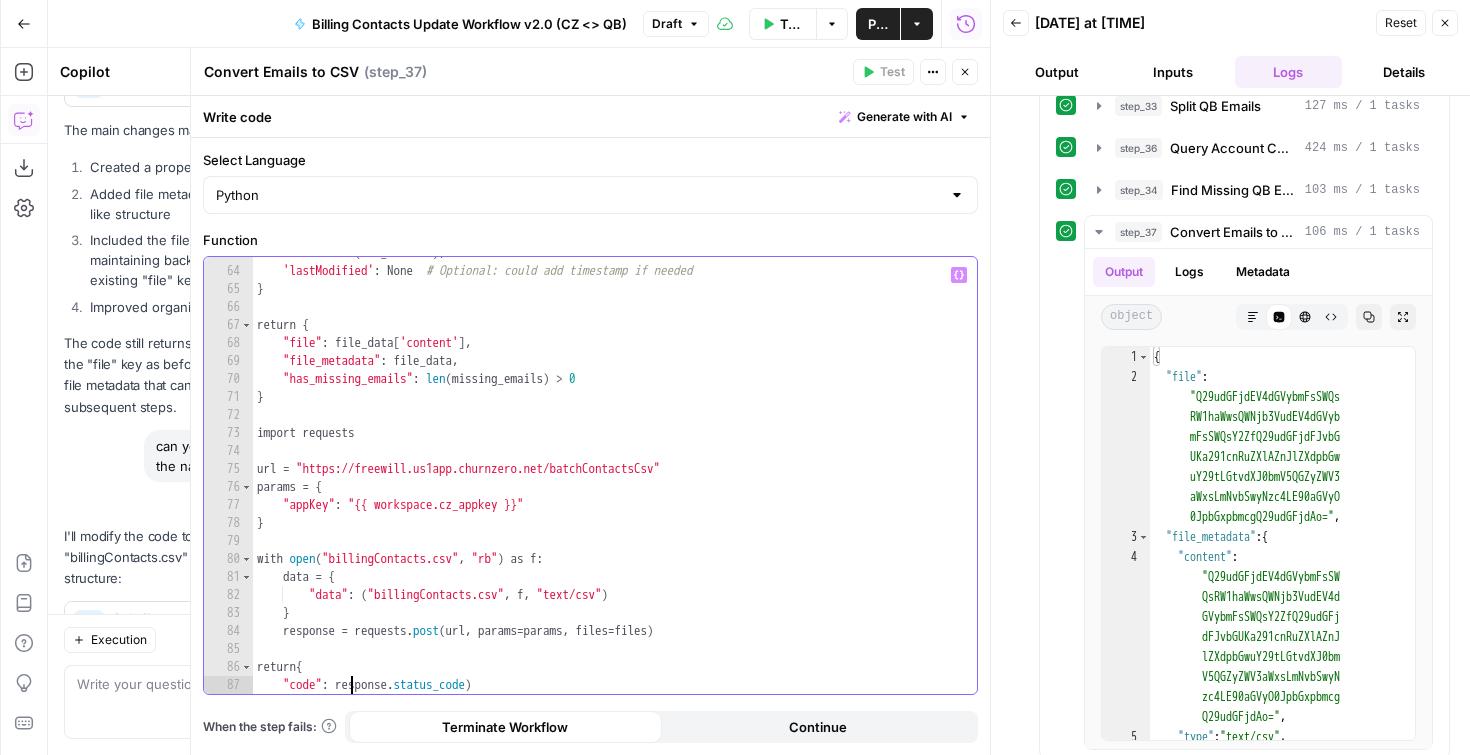 scroll, scrollTop: 8, scrollLeft: 6, axis: both 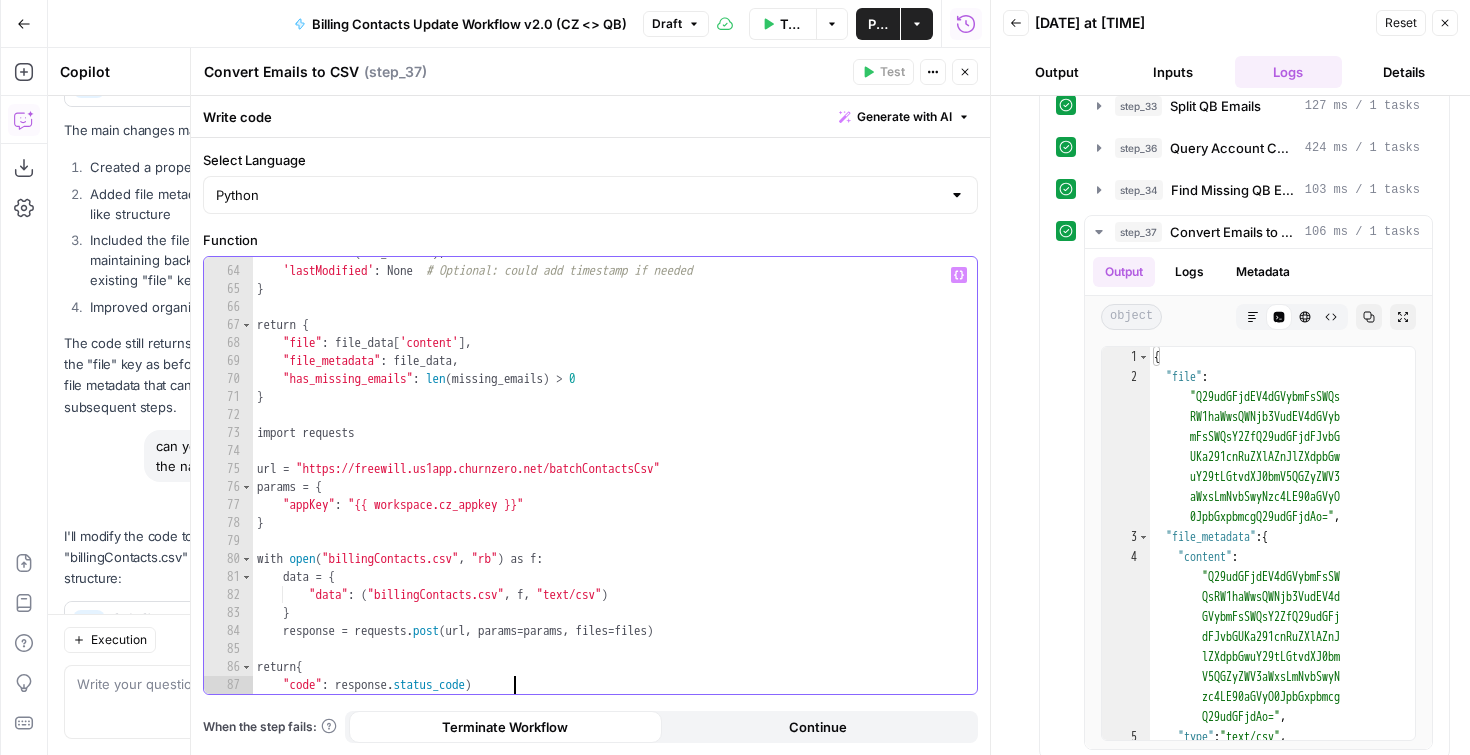 click on "'size' :   len ( csv_content ) ,      'lastModified' :   None    # Optional: could add timestamp if needed } return   {      "file" :   file_data [ 'content' ] ,      "file_metadata" :   file_data ,      "has_missing_emails" :   len ( missing_emails )   >   0 } import   requests url   =   "https://freewill.us1app.churnzero.net/batchContactsCsv" params   =   {      "appKey" :   "{{ workspace.cz_appkey }}" } with   open ( "billingContacts.csv" ,   "rb" )   as   f :      data   =   {           "data" :   ( "billingContacts.csv" ,   f ,   "text/csv" )      }      response   =   requests . post ( url ,   params = params ,   files = files ) return {      "code" :   response . status_code ) print ( response . text )" at bounding box center [607, 480] 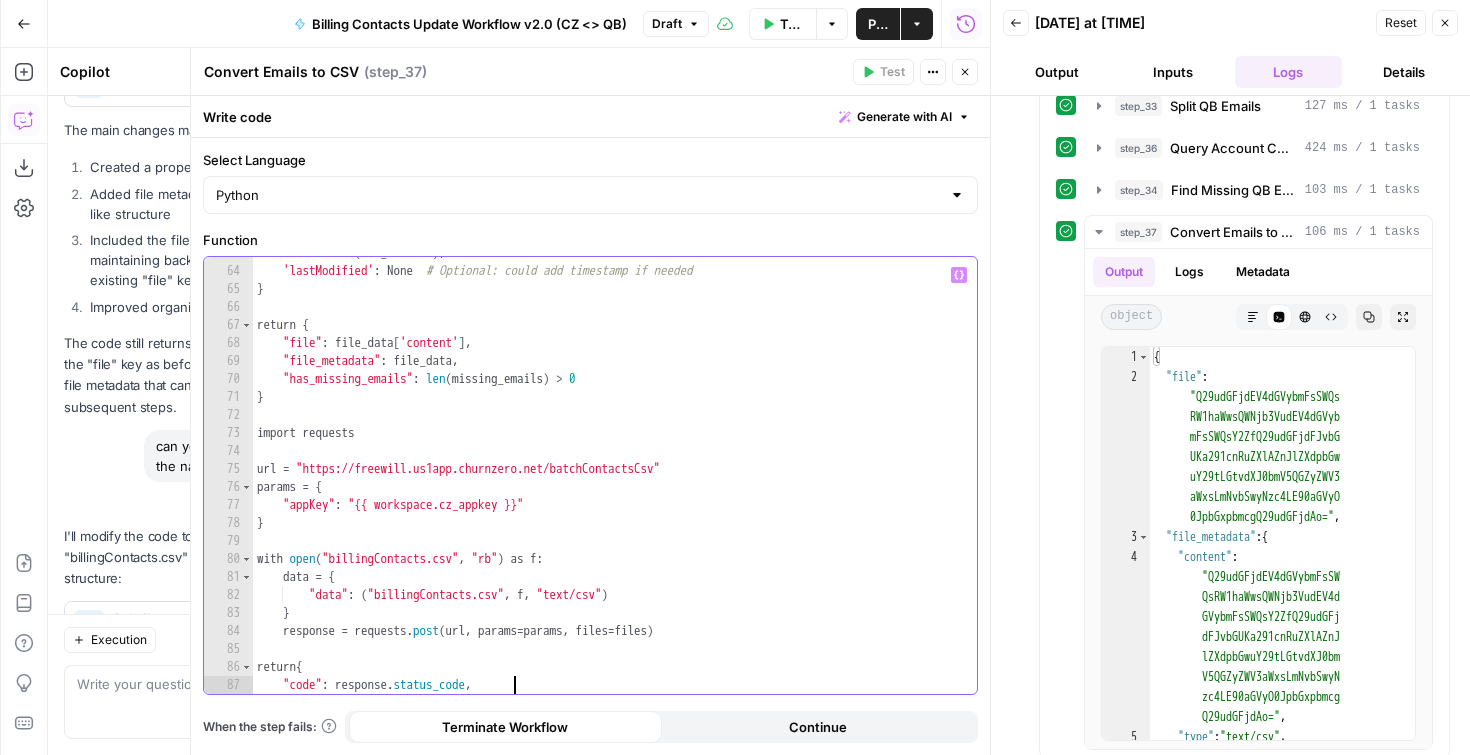 scroll, scrollTop: 8, scrollLeft: 18, axis: both 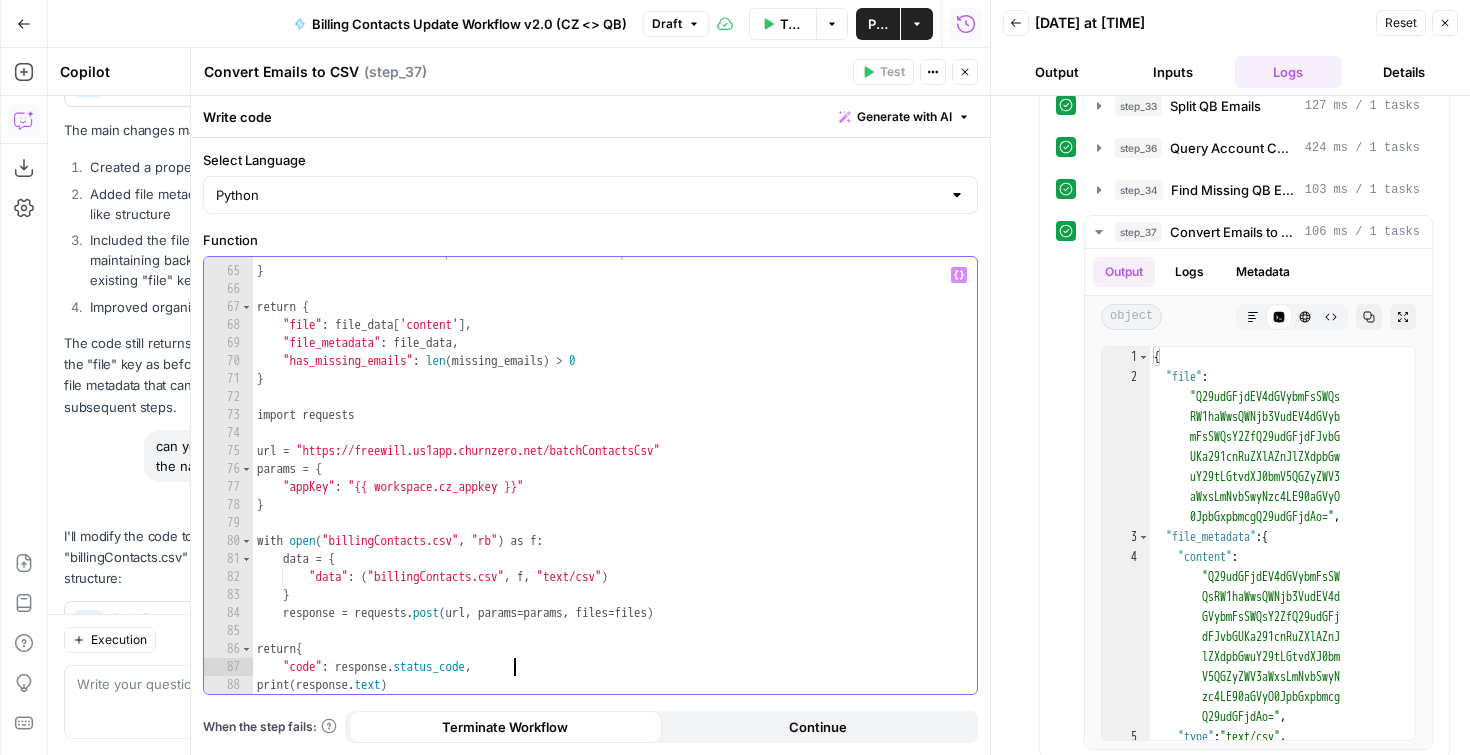 click on "'lastModified' :   None    # Optional: could add timestamp if needed } return   {      "file" :   file_data [ 'content' ] ,      "file_metadata" :   file_data ,      "has_missing_emails" :   len ( missing_emails )   >   0 } import   requests url   =   "https://freewill.us1app.churnzero.net/batchContactsCsv" params   =   {      "appKey" :   "{{ workspace.cz_appkey }}" } with   open ( "billingContacts.csv" ,   "rb" )   as   f :      data   =   {           "data" :   ( "billingContacts.csv" ,   f ,   "text/csv" )      }      response   =   requests . post ( url ,   params = params ,   files = files ) return {      "code" :   response . status_code , print ( response . text )" at bounding box center (607, 480) 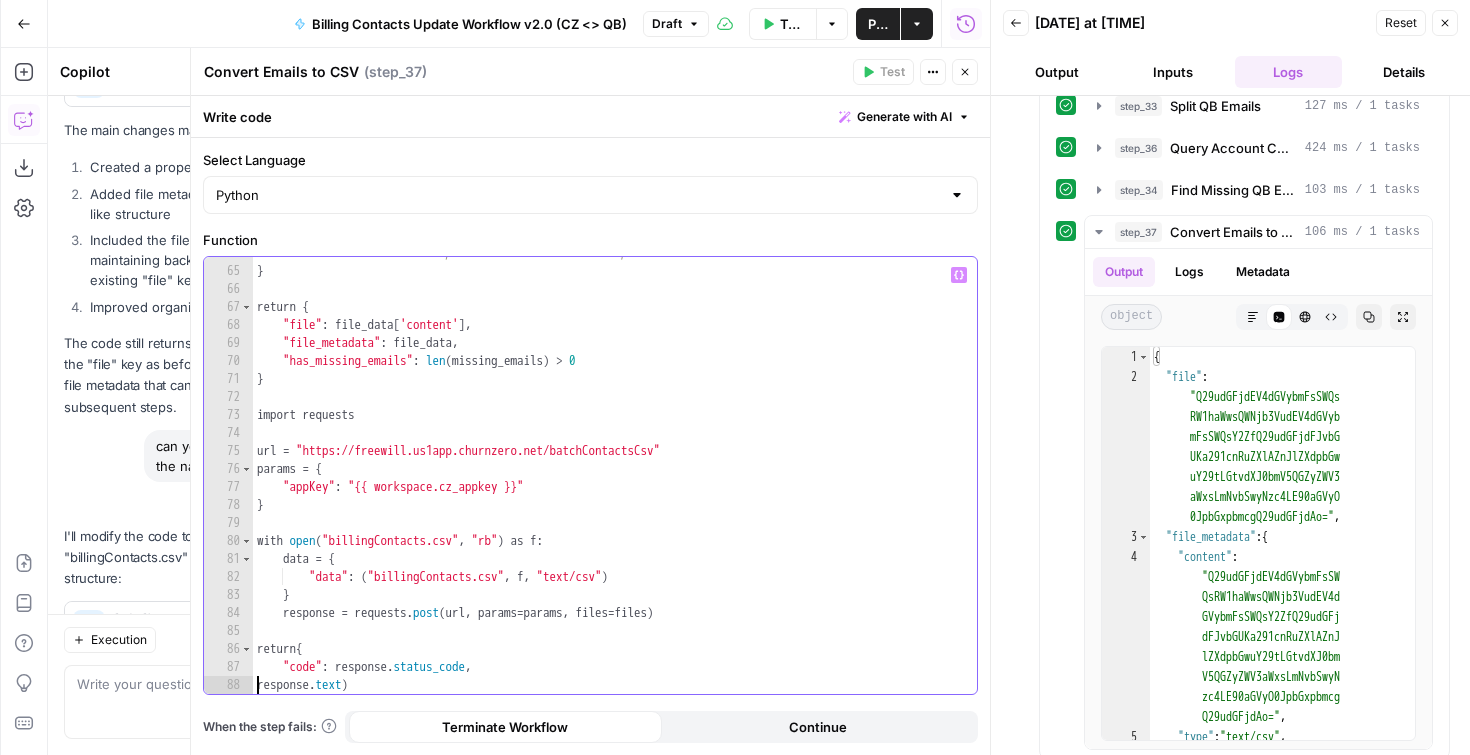 scroll, scrollTop: 8, scrollLeft: 7, axis: both 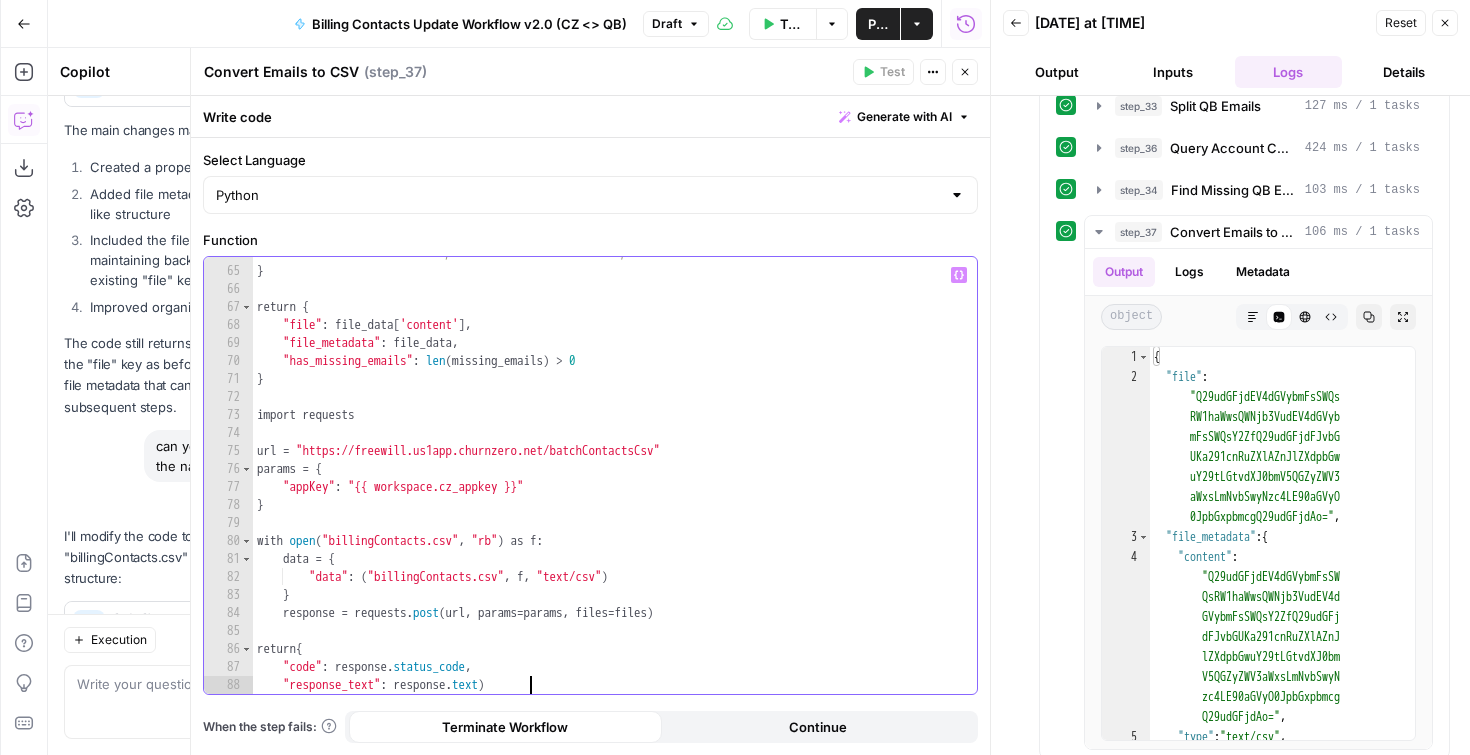 click on "'lastModified' :   None    # Optional: could add timestamp if needed } return   {      "file" :   file_data [ 'content' ] ,      "file_metadata" :   file_data ,      "has_missing_emails" :   len ( missing_emails )   >   0 } import   requests url   =   "https://freewill.us1app.churnzero.net/batchContactsCsv" params   =   {      "appKey" :   "{{ workspace.cz_appkey }}" } with   open ( "billingContacts.csv" ,   "rb" )   as   f :      data   =   {           "data" :   ( "billingContacts.csv" ,   f ,   "text/csv" )      }      response   =   requests . post ( url ,   params = params ,   files = files ) return {      "code" :   response . status_code ,      "response_text" :   response . text )" at bounding box center (607, 480) 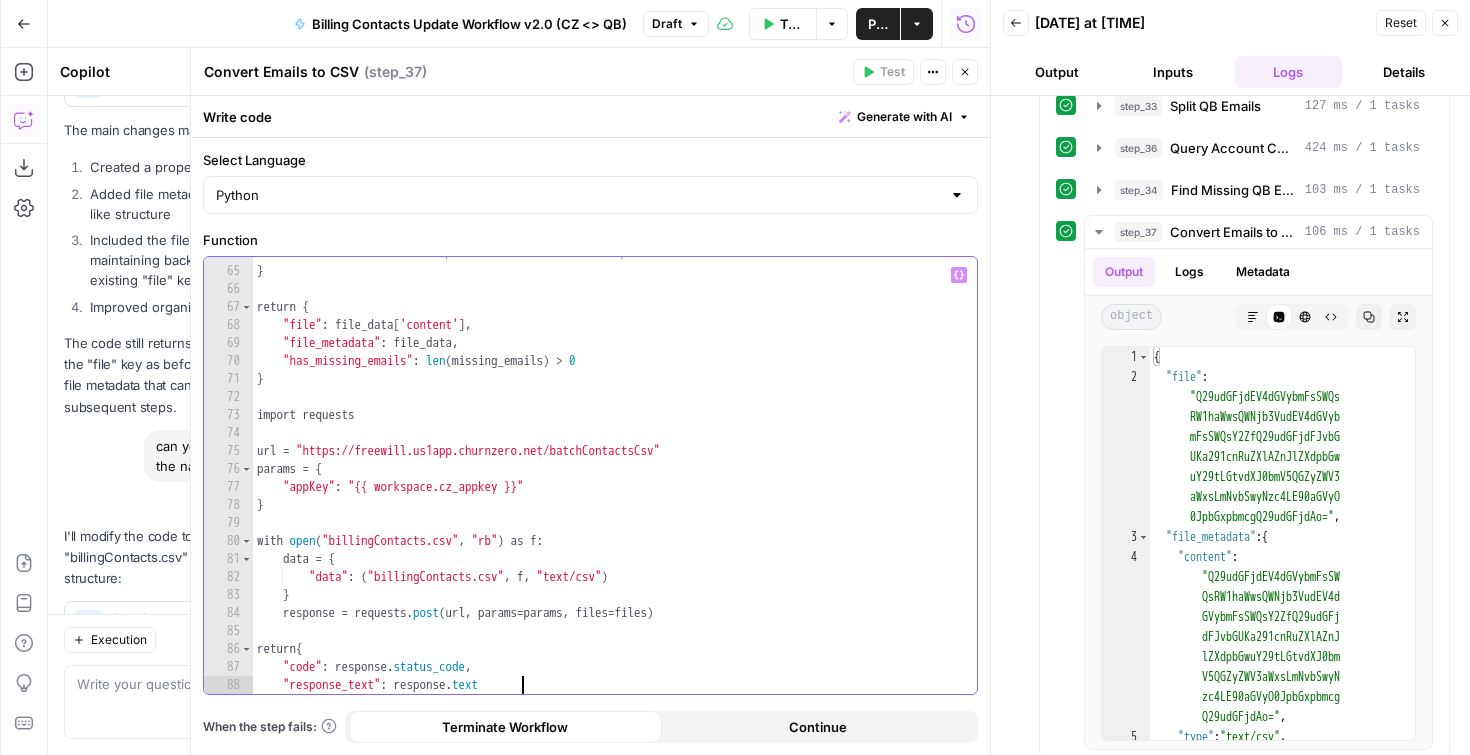 click on "'lastModified' :   None    # Optional: could add timestamp if needed } return   {      "file" :   file_data [ 'content' ] ,      "file_metadata" :   file_data ,      "has_missing_emails" :   len ( missing_emails )   >   0 } import   requests url   =   "https://freewill.us1app.churnzero.net/batchContactsCsv" params   =   {      "appKey" :   "{{ workspace.cz_appkey }}" } with   open ( "billingContacts.csv" ,   "rb" )   as   f :      data   =   {           "data" :   ( "billingContacts.csv" ,   f ,   "text/csv" )      }      response   =   requests . post ( url ,   params = params ,   files = files ) return {      "code" :   response . status_code ,      "response_text" :   response . text" at bounding box center (607, 480) 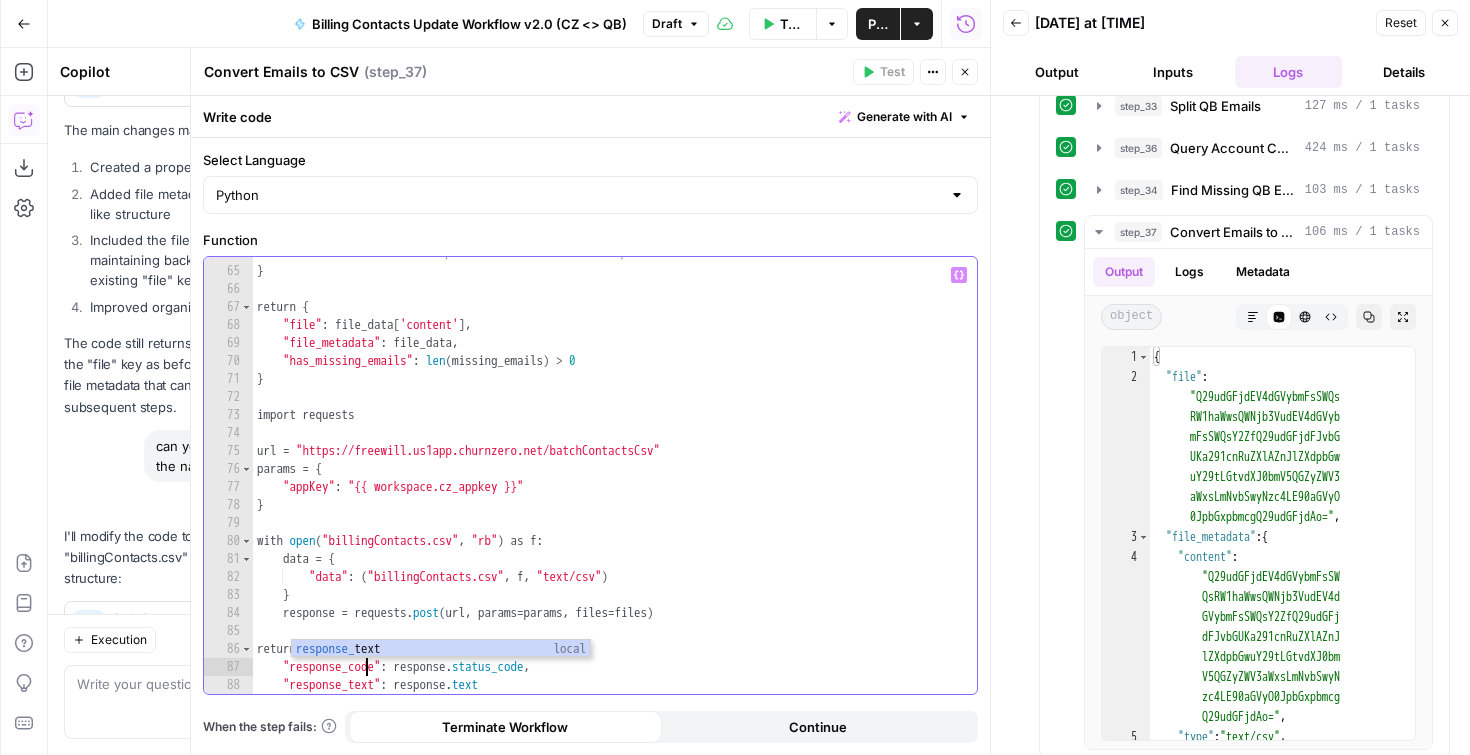scroll, scrollTop: 8, scrollLeft: 8, axis: both 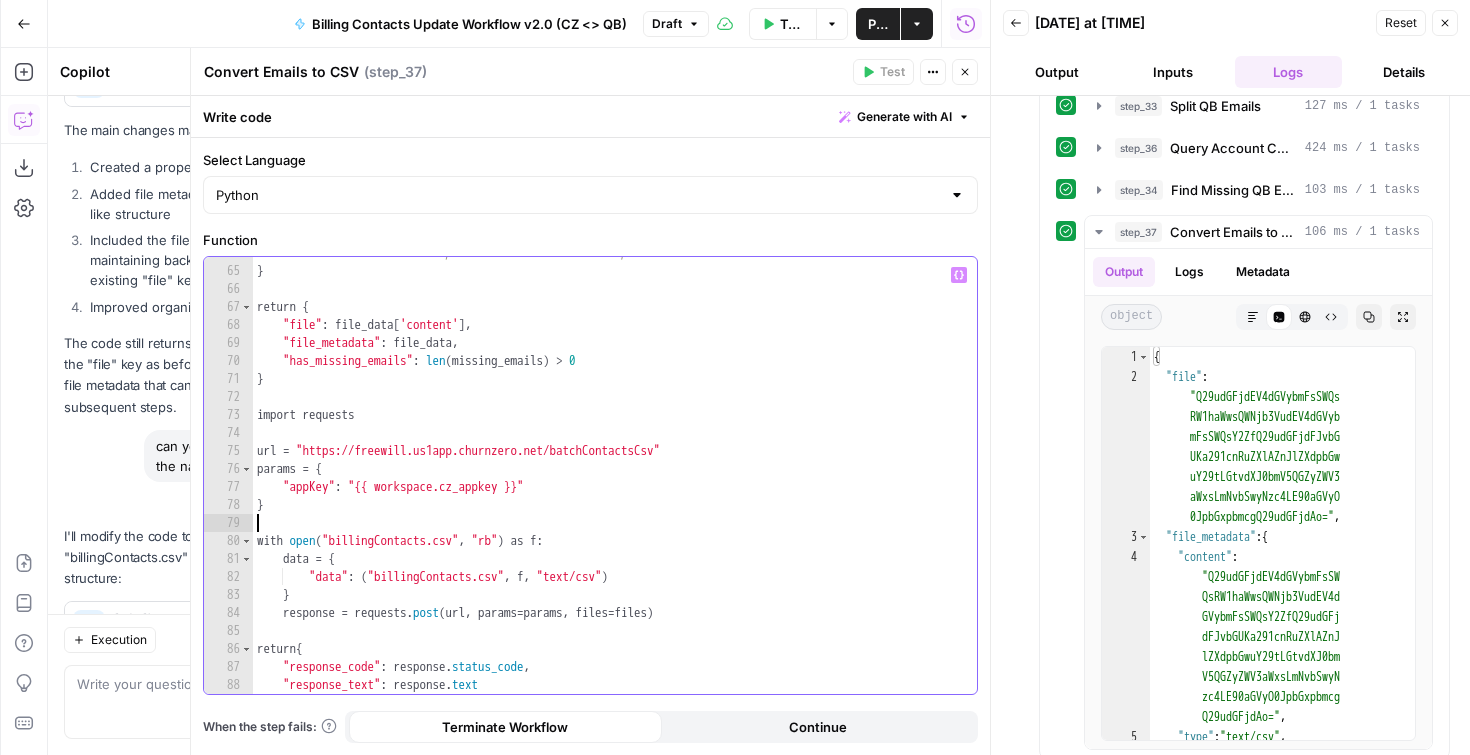 click on "'lastModified' :   None    # Optional: could add timestamp if needed } return   {      "file" :   file_data [ 'content' ] ,      "file_metadata" :   file_data ,      "has_missing_emails" :   len ( missing_emails )   >   0 } import   requests url   =   "https://freewill.us1app.churnzero.net/batchContactsCsv" params   =   {      "appKey" :   "{{ workspace.cz_appkey }}" } with   open ( "billingContacts.csv" ,   "rb" )   as   f :      data   =   {           "data" :   ( "billingContacts.csv" ,   f ,   "text/csv" )      }      response   =   requests . post ( url ,   params = params ,   files = files ) return {      "response_code" :   response . status_code ,      "response_text" :   response . text" at bounding box center [607, 480] 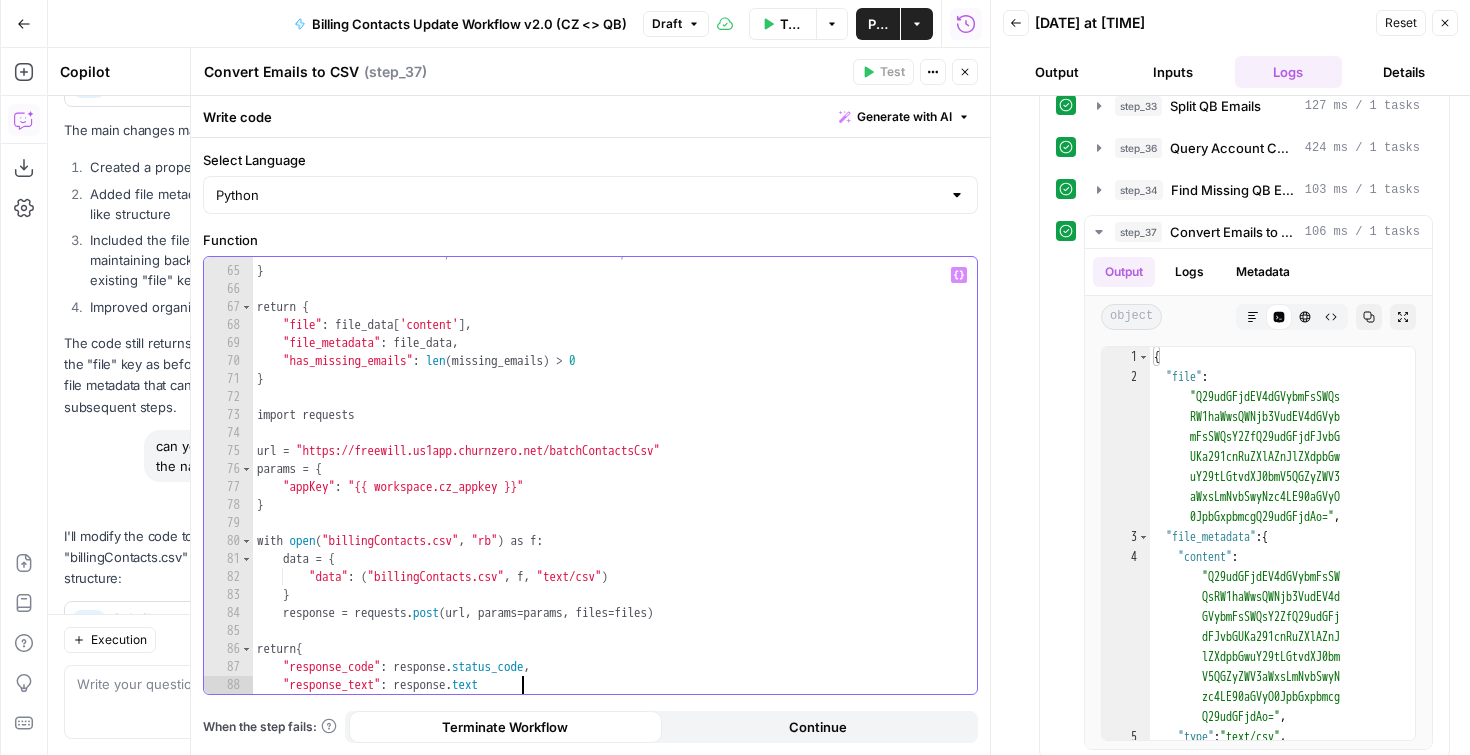 scroll, scrollTop: 8, scrollLeft: 1, axis: both 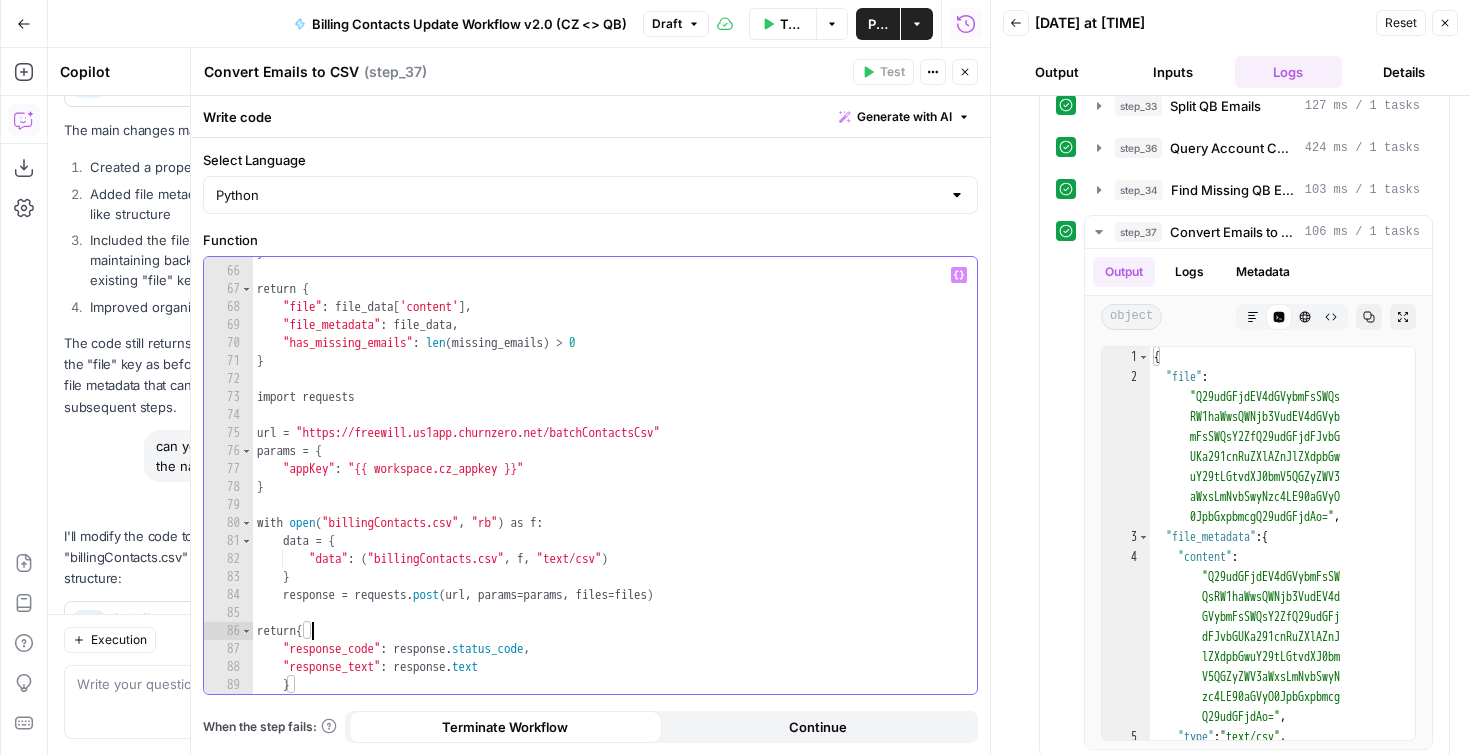 click on "} return   {      "file" :   file_data [ 'content' ] ,      "file_metadata" :   file_data ,      "has_missing_emails" :   len ( missing_emails )   >   0 } import   requests url   =   "https://freewill.us1app.churnzero.net/batchContactsCsv" params   =   {      "appKey" :   "{{ workspace.cz_appkey }}" } with   open ( "billingContacts.csv" ,   "rb" )   as   f :      data   =   {           "data" :   ( "billingContacts.csv" ,   f ,   "text/csv" )      }      response   =   requests . post ( url ,   params = params ,   files = files ) return {      "response_code" :   response . status_code ,      "response_text" :   response . text      }" at bounding box center [607, 480] 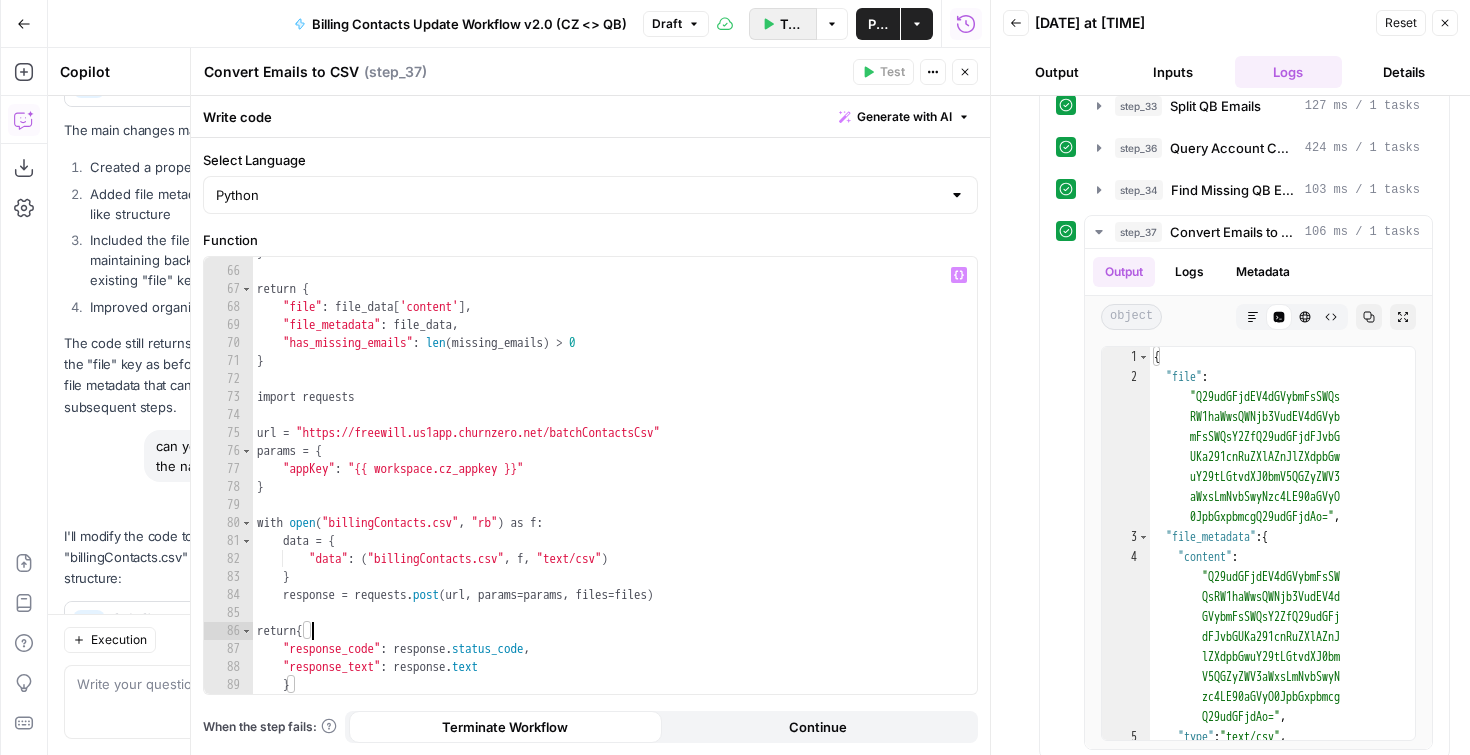 click on "Test Workflow" at bounding box center (783, 24) 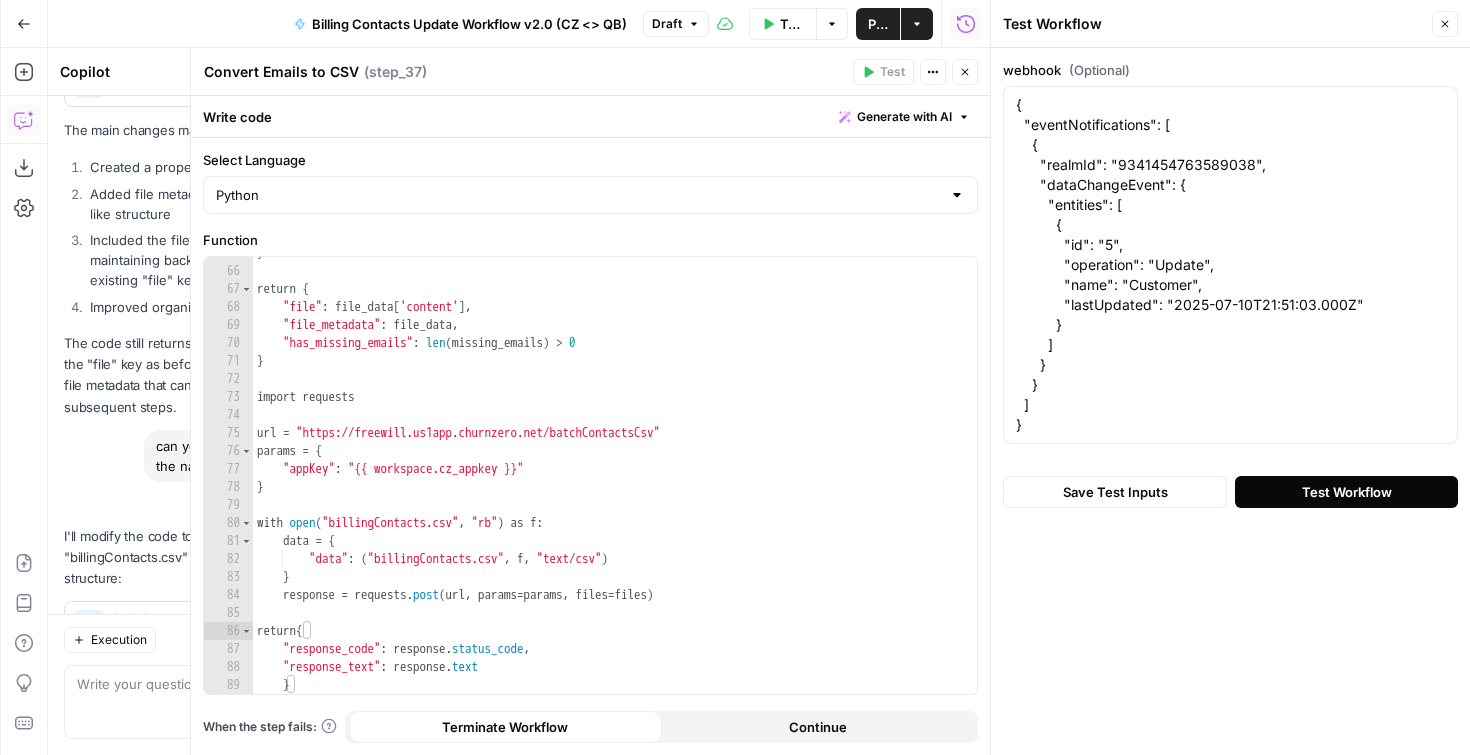 click on "Test Workflow" at bounding box center [1346, 492] 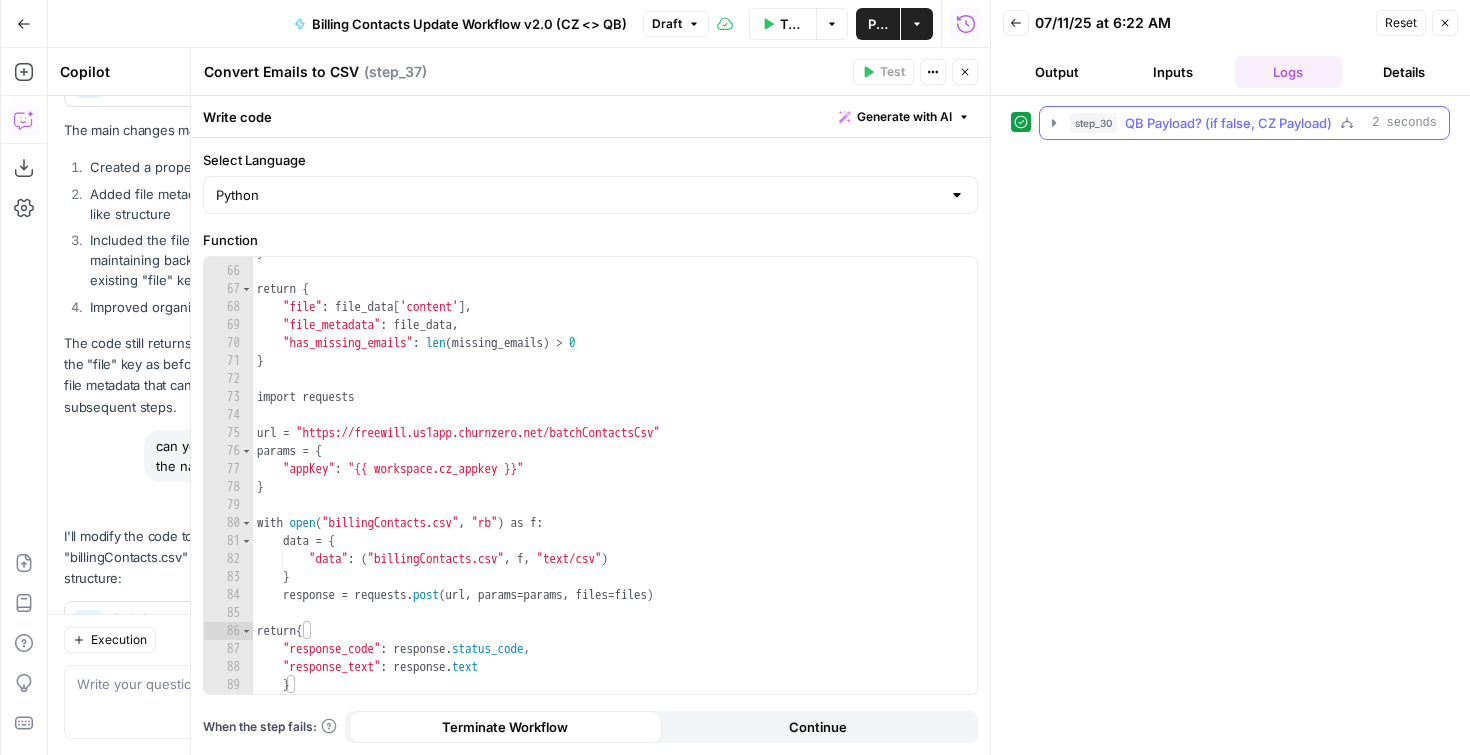 click 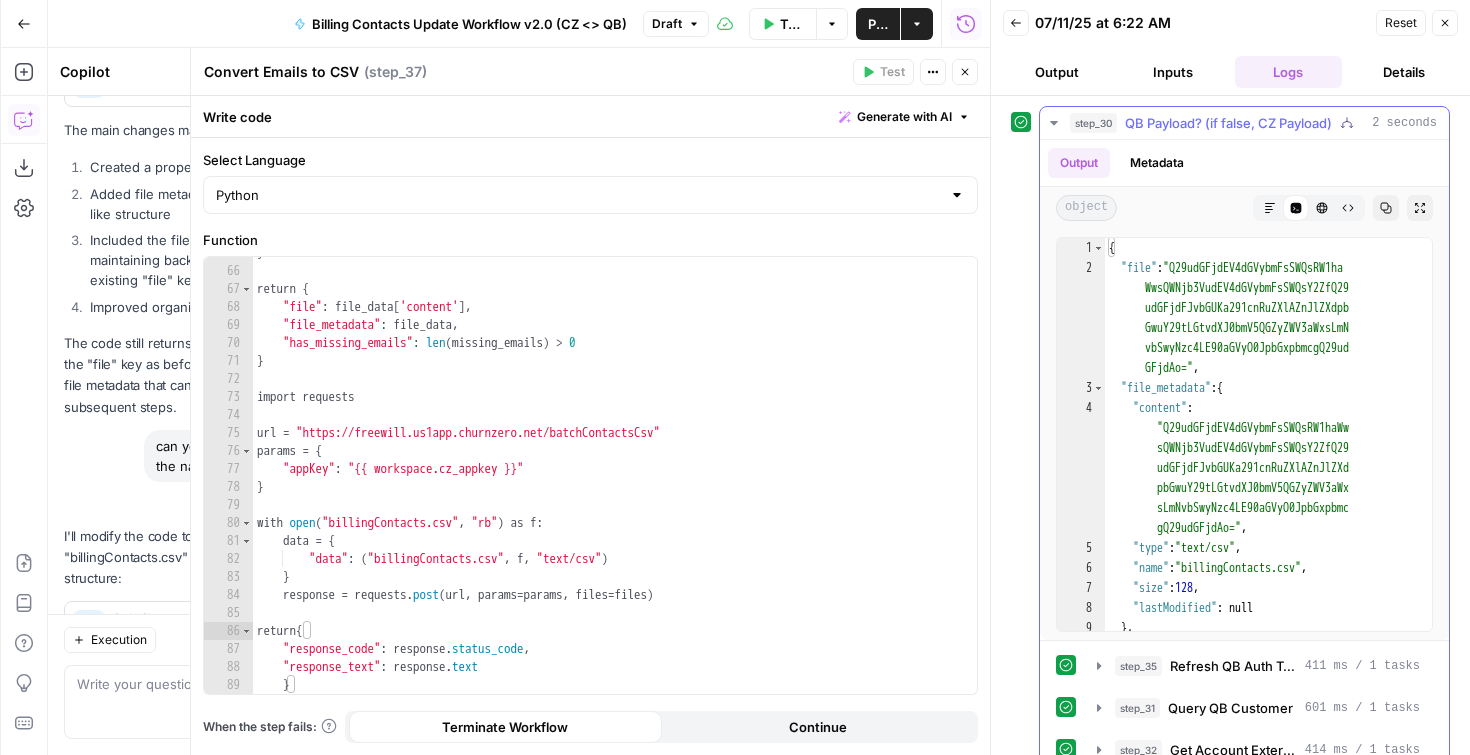 scroll, scrollTop: 47, scrollLeft: 0, axis: vertical 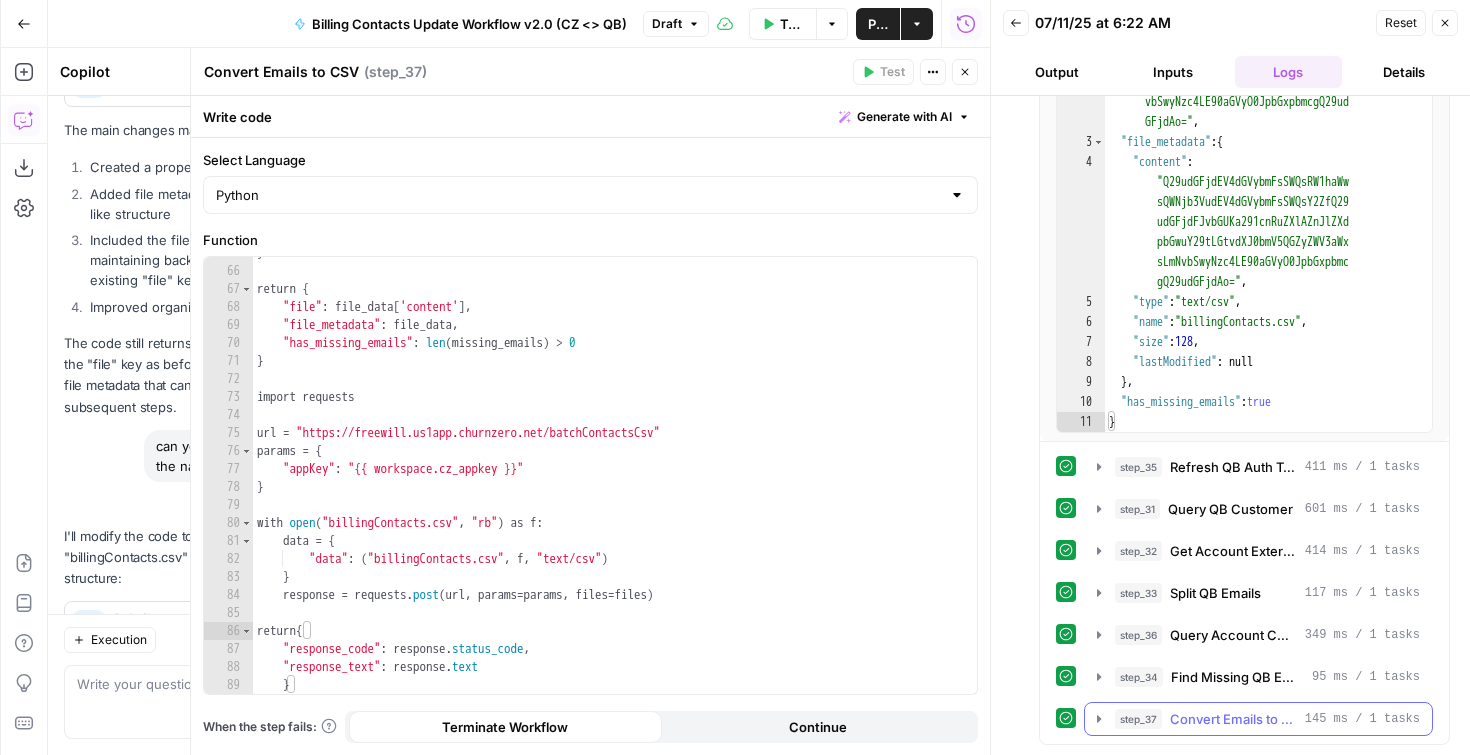 click 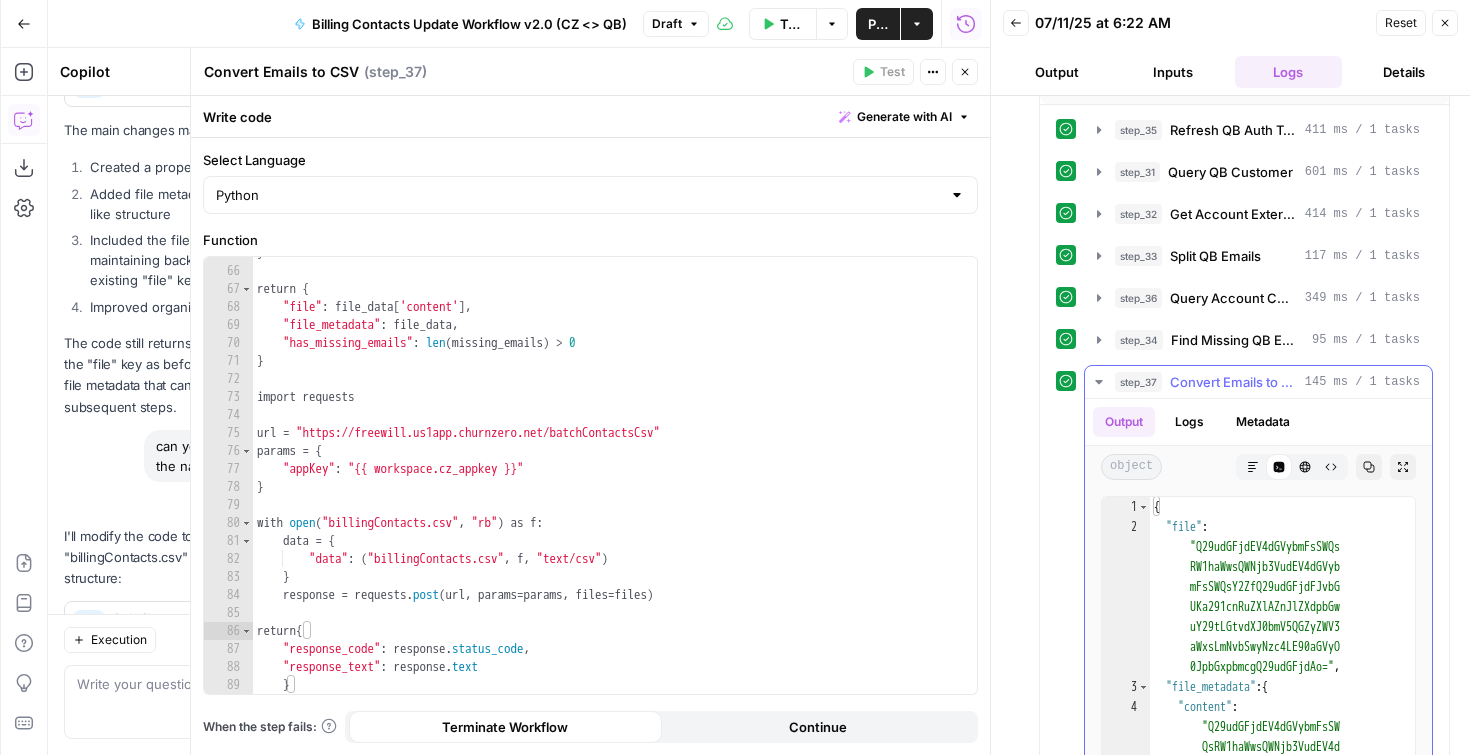 scroll, scrollTop: 654, scrollLeft: 0, axis: vertical 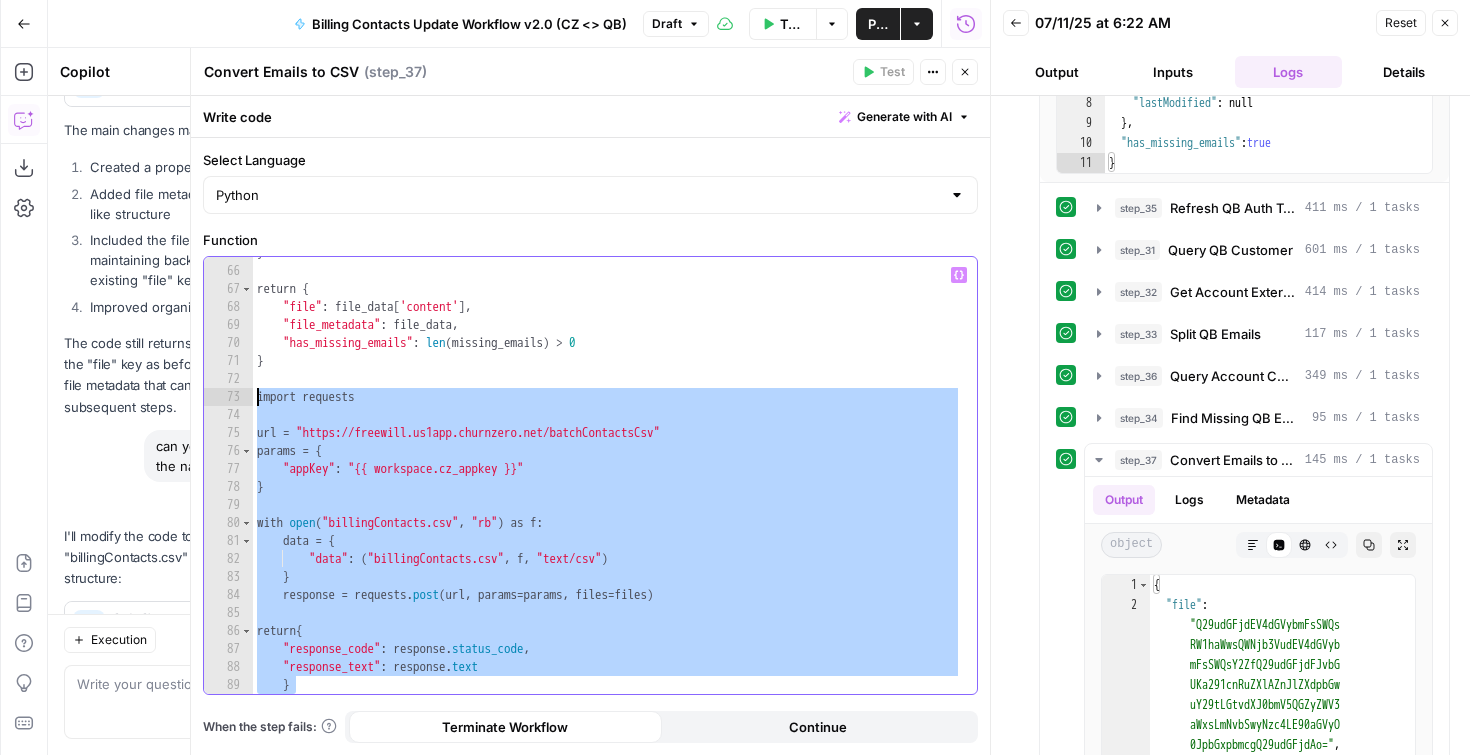 drag, startPoint x: 323, startPoint y: 685, endPoint x: 223, endPoint y: 398, distance: 303.9227 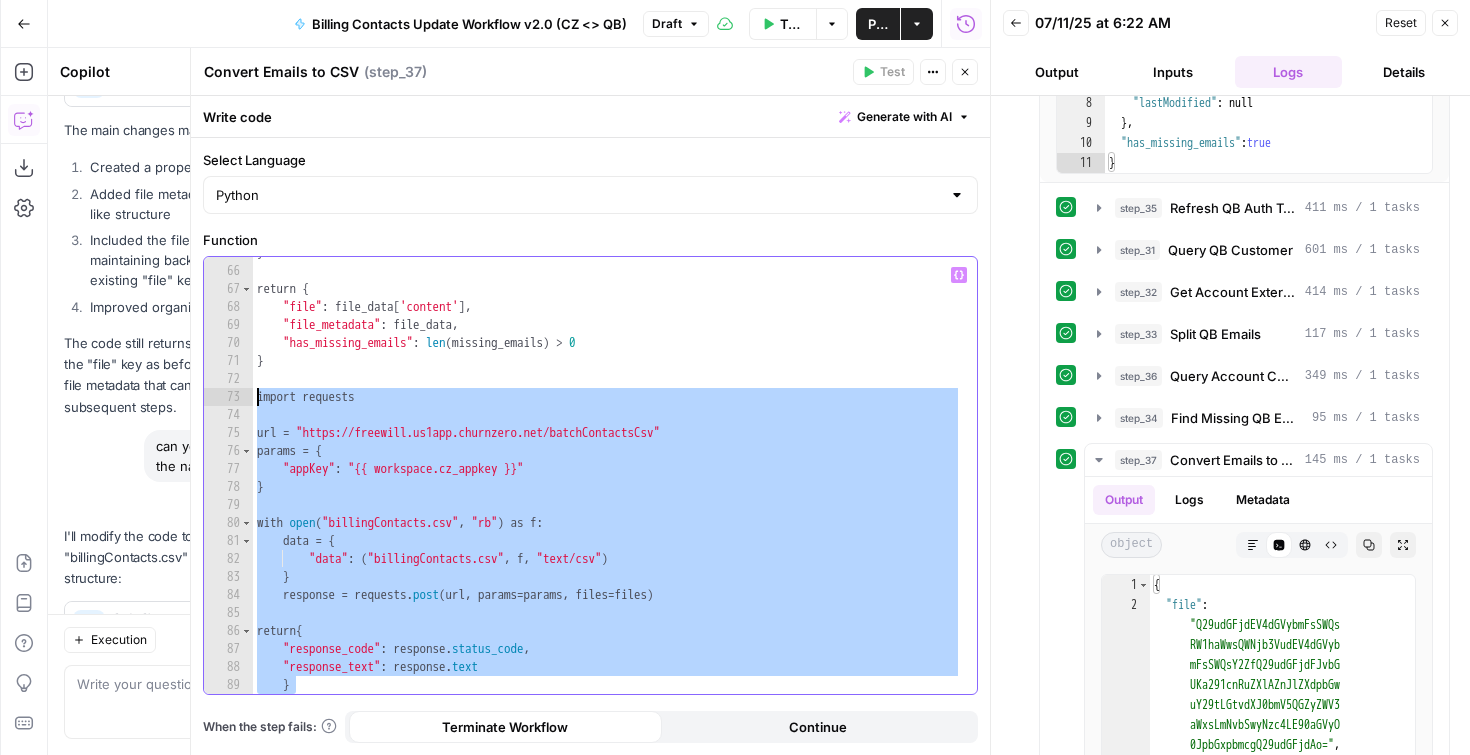 click on "* 65 66 67 68 69 70 71 72 73 74 75 76 77 78 79 80 81 82 83 84 85 86 87 88 89 } return   {      "file" :   file_data [ 'content' ] ,      "file_metadata" :   file_data ,      "has_missing_emails" :   len ( missing_emails )   >   0 } import   requests url   =   "https://freewill.us1app.churnzero.net/batchContactsCsv" params   =   {      "appKey" :   "{{ workspace.cz_appkey }}" } with   open ( "billingContacts.csv" ,   "rb" )   as   f :      data   =   {           "data" :   ( "billingContacts.csv" ,   f ,   "text/csv" )      }      response   =   requests . post ( url ,   params = params ,   files = files ) return {      "response_code" :   response . status_code ,      "response_text" :   response . text      }" at bounding box center [590, 475] 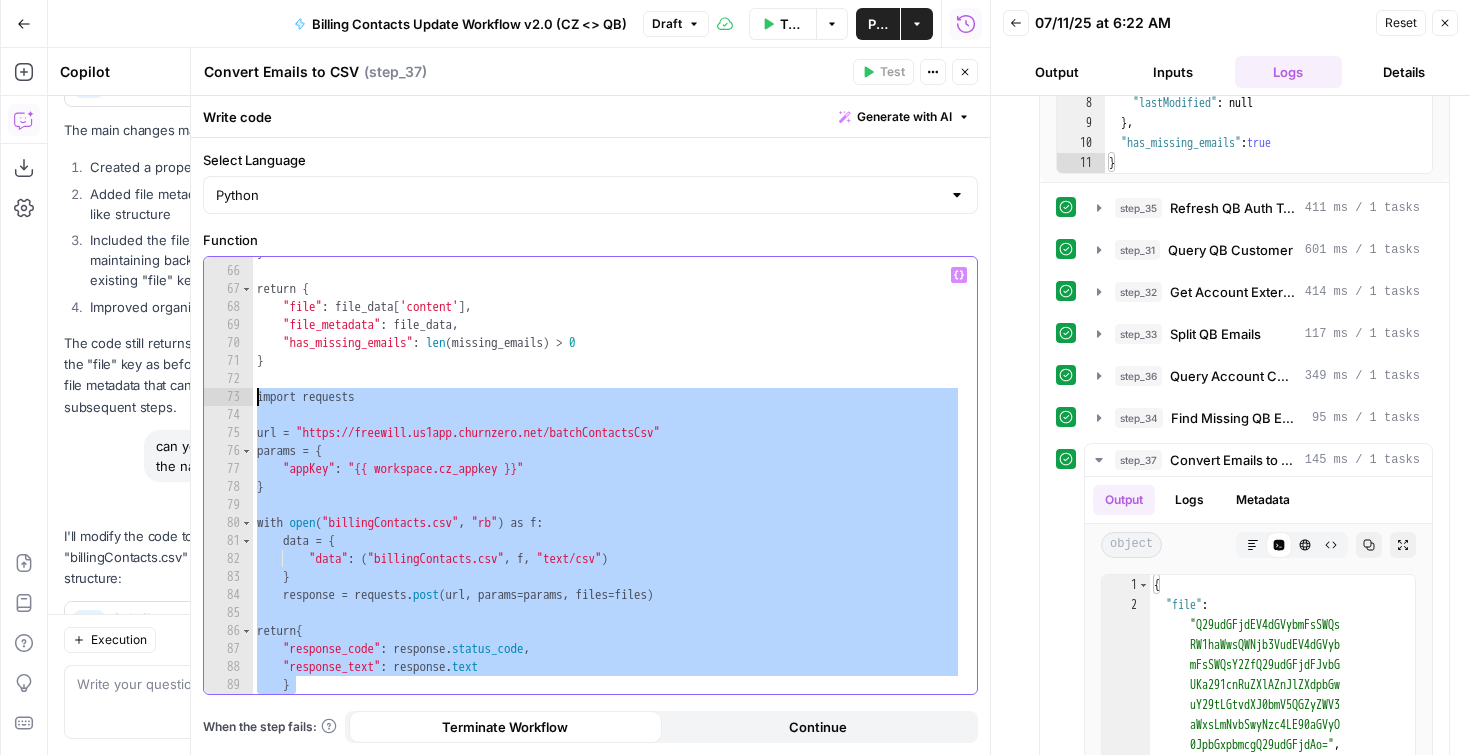 scroll, scrollTop: 1183, scrollLeft: 0, axis: vertical 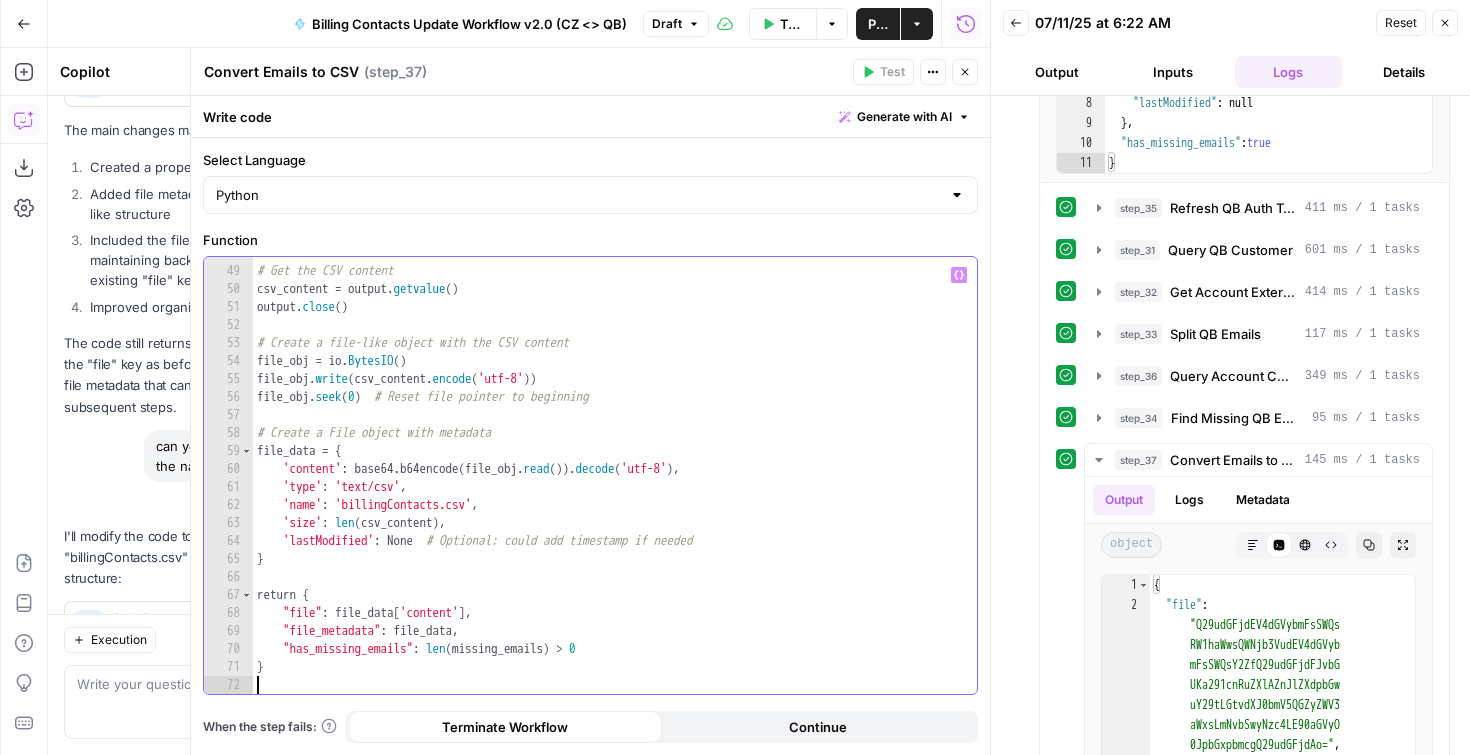 type on "*" 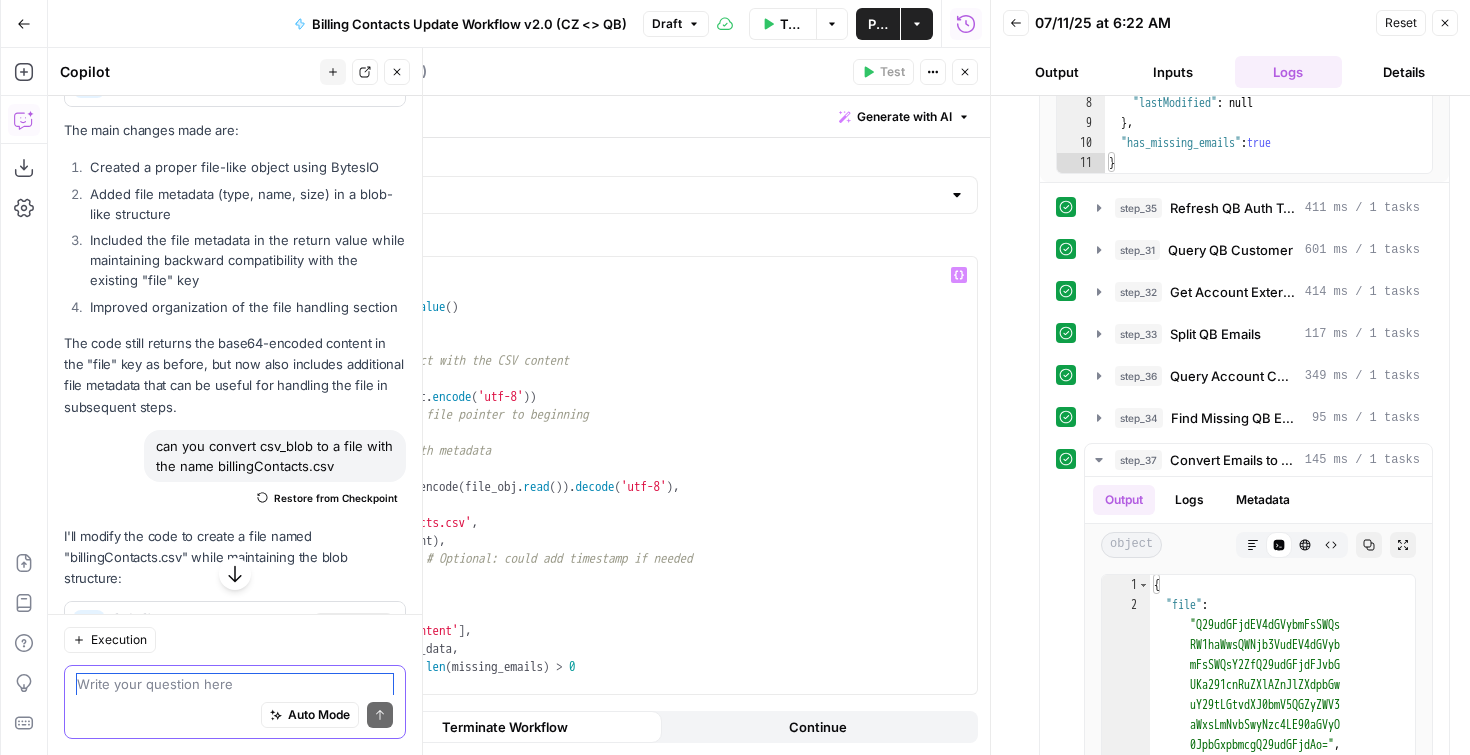 click at bounding box center [235, 684] 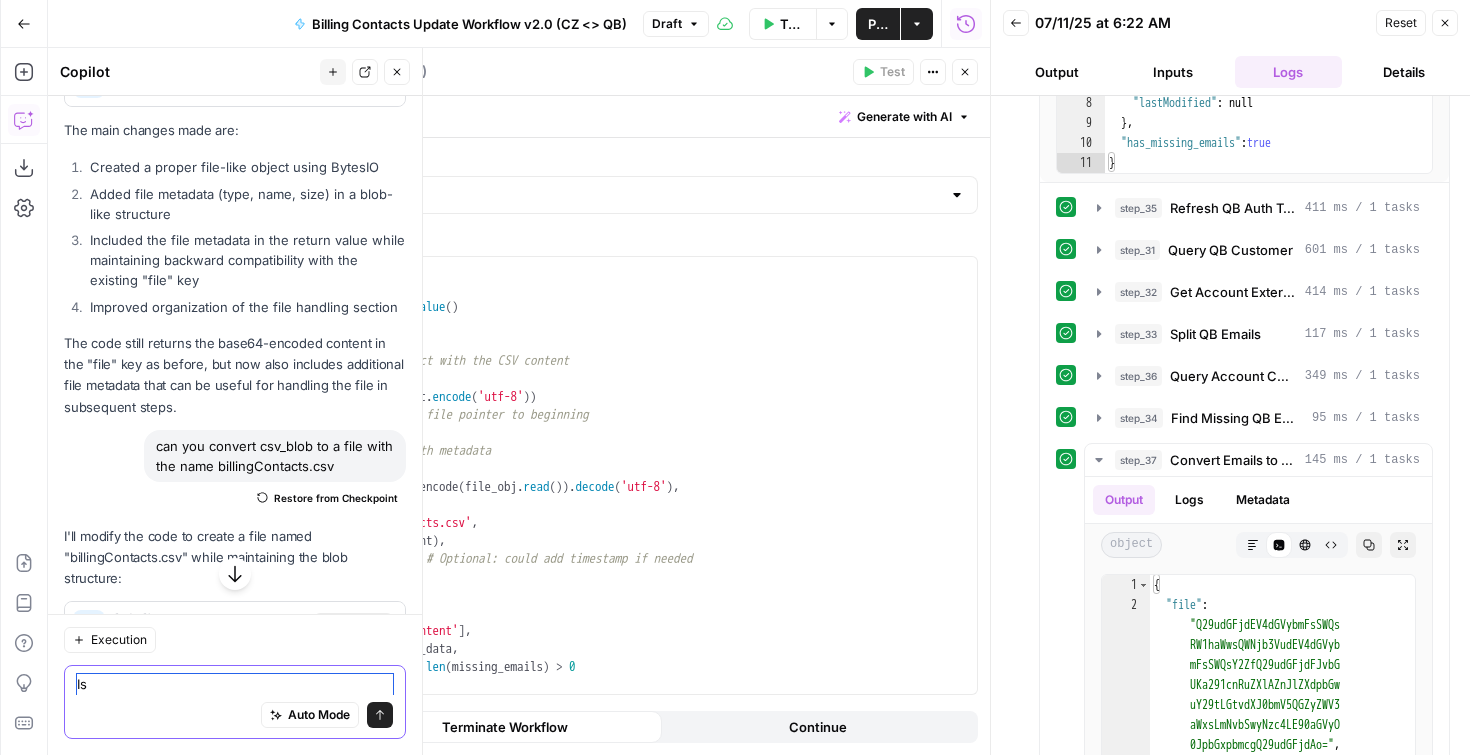 type on "I" 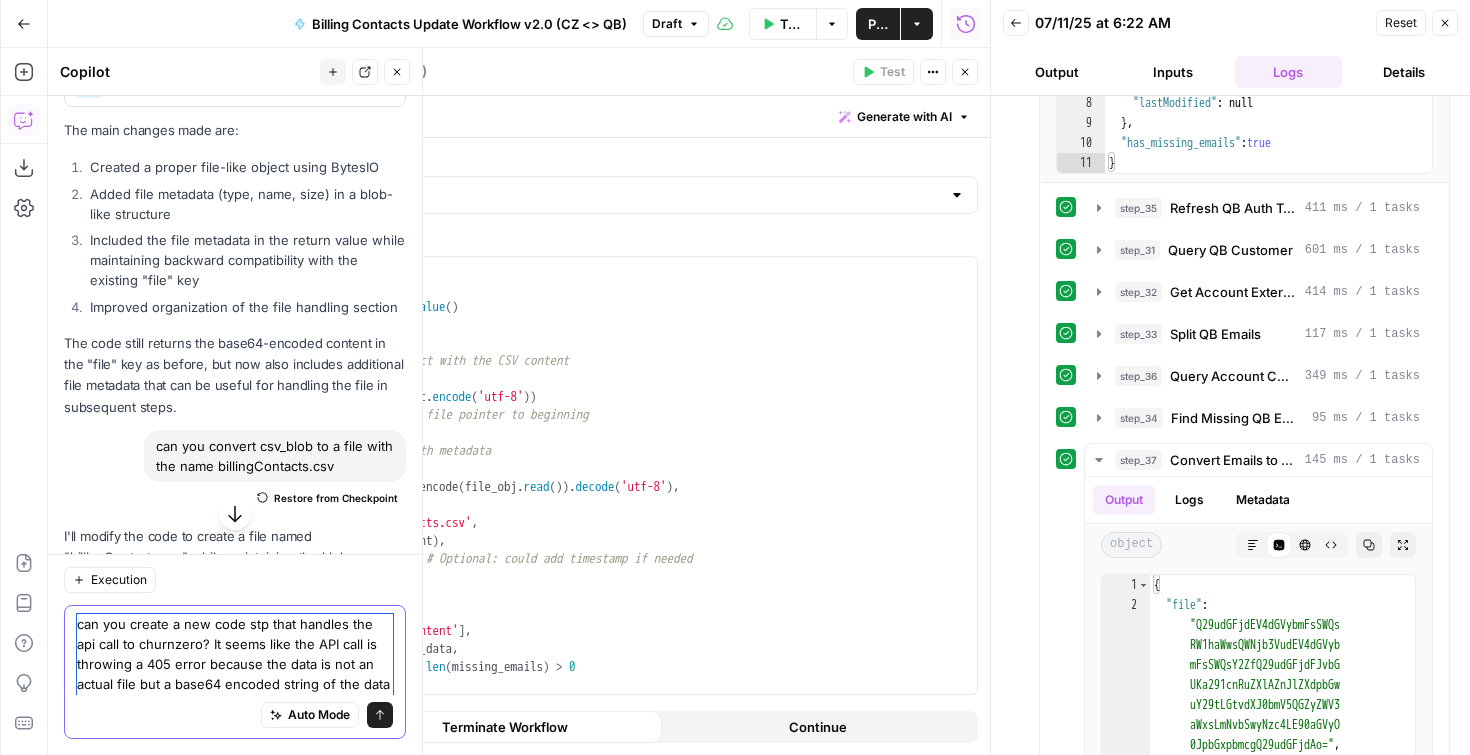 type on "can you create a new code stp that handles the api call to churnzero? It seems like the API call is throwing a 405 error because the data is not an actual file but a base64 encoded string of the data." 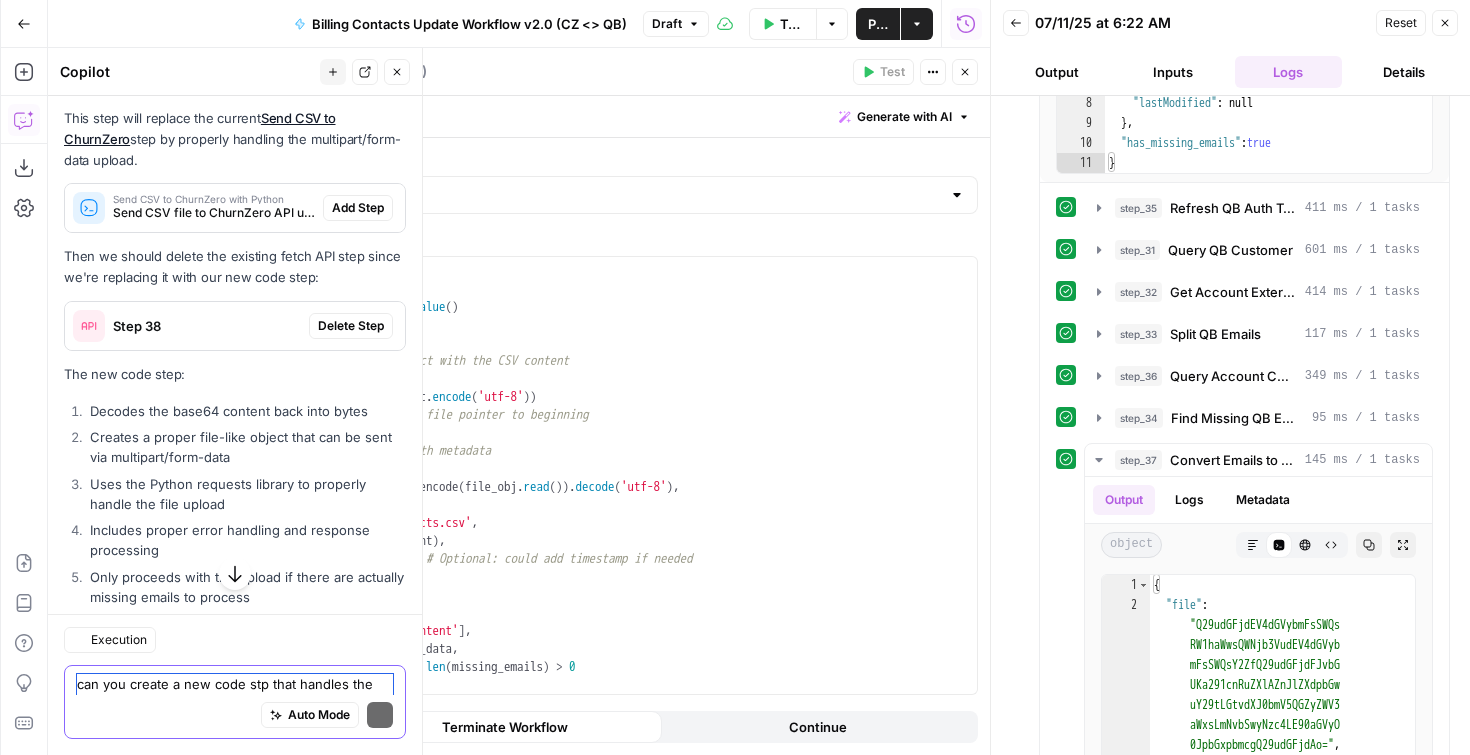 scroll, scrollTop: 1768, scrollLeft: 0, axis: vertical 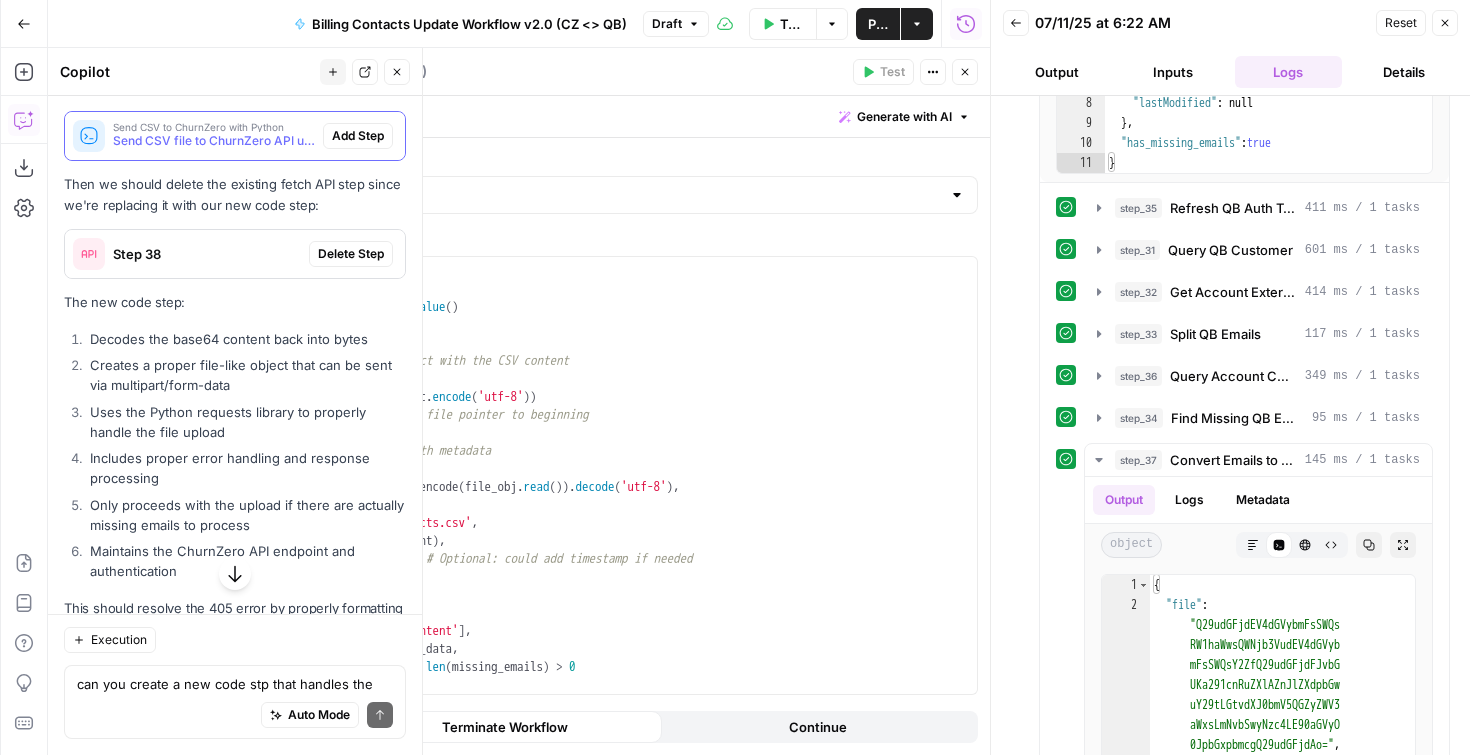 click on "Send CSV file to ChurnZero API using proper multipart/form-data format" at bounding box center (214, 141) 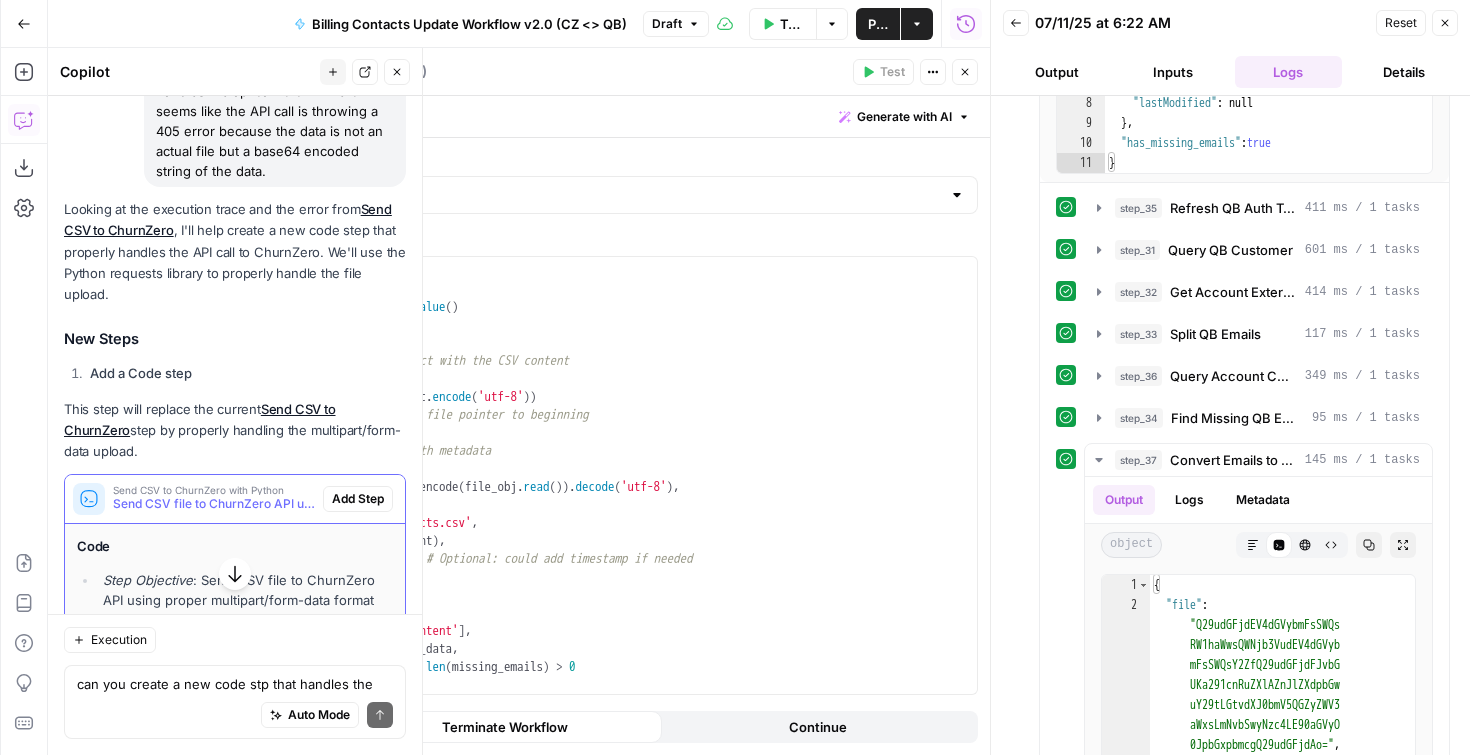 scroll, scrollTop: 1407, scrollLeft: 0, axis: vertical 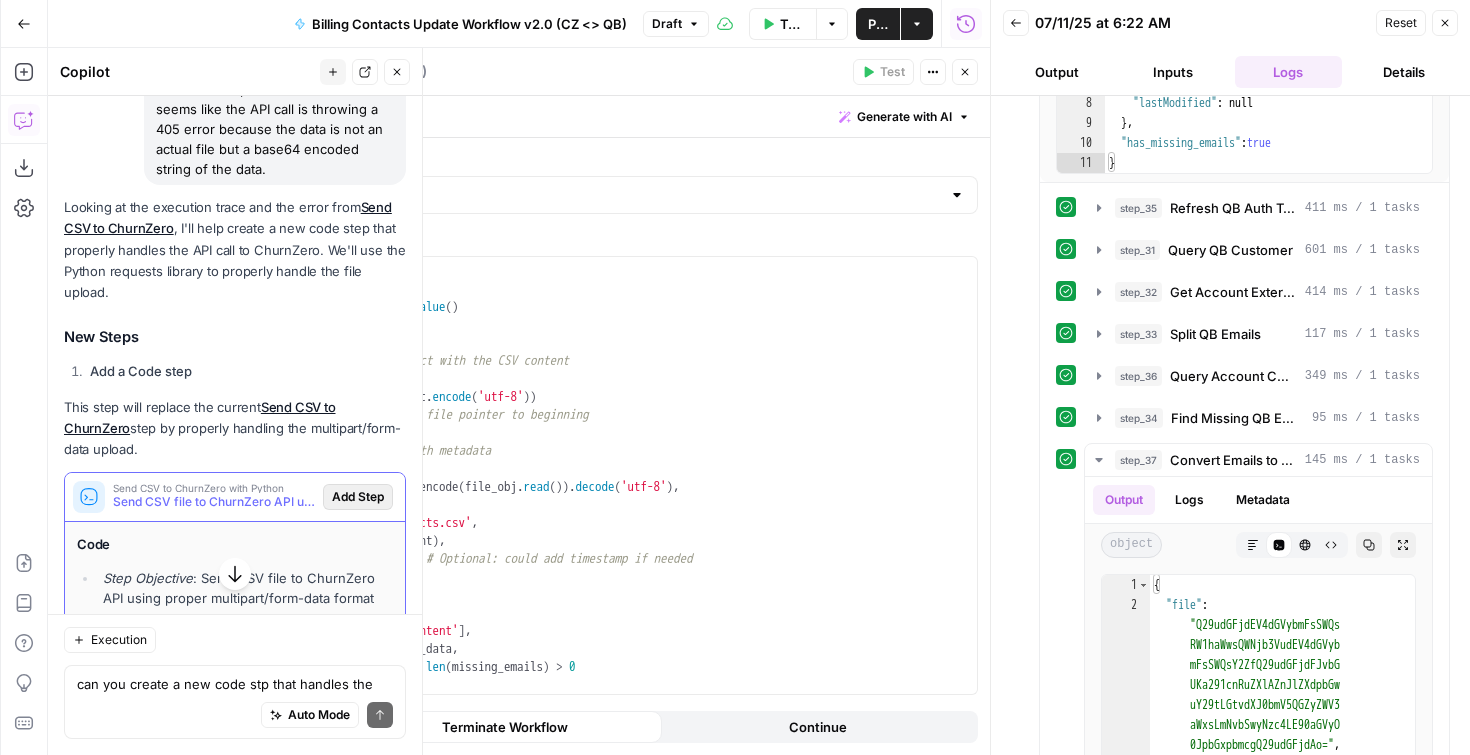 click on "Add Step" at bounding box center [358, 497] 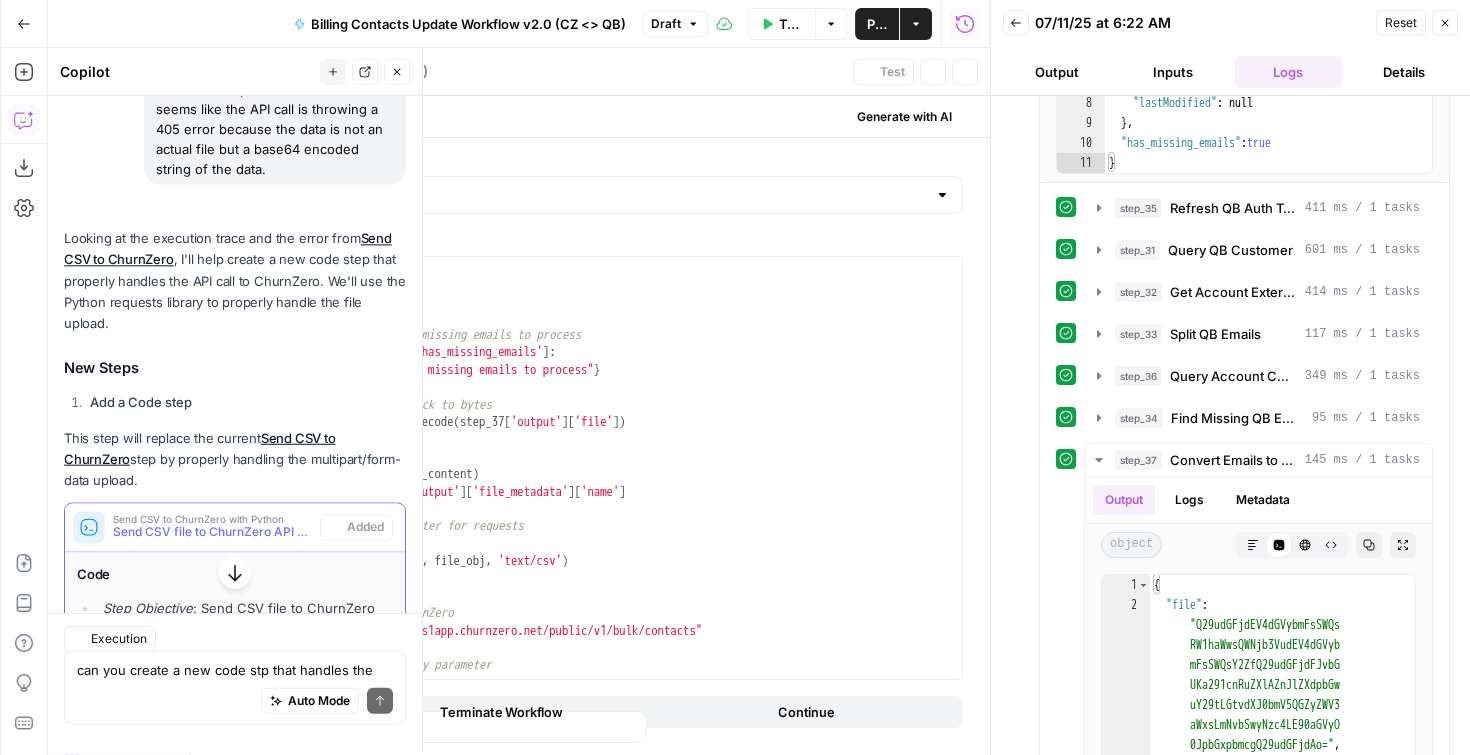 type on "Send CSV to ChurnZero with Python" 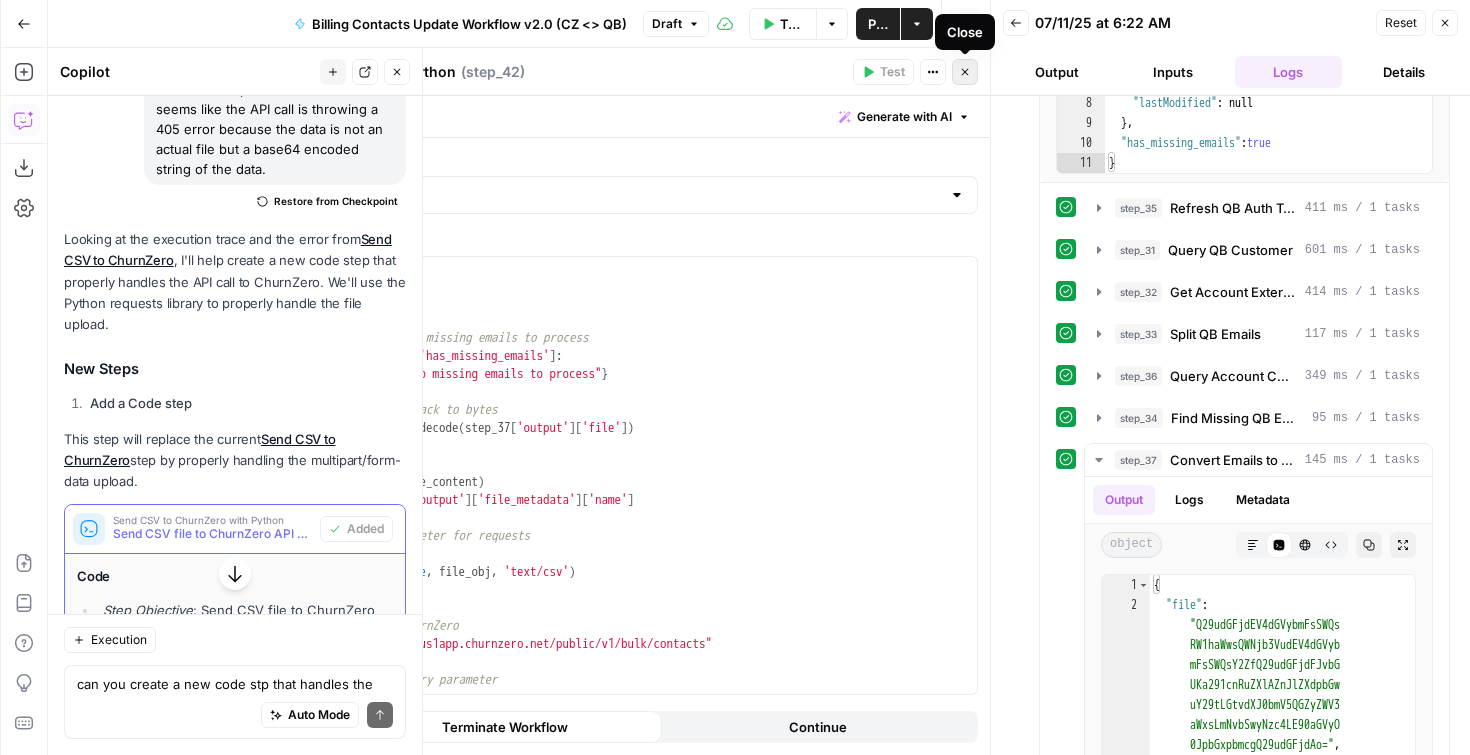 click 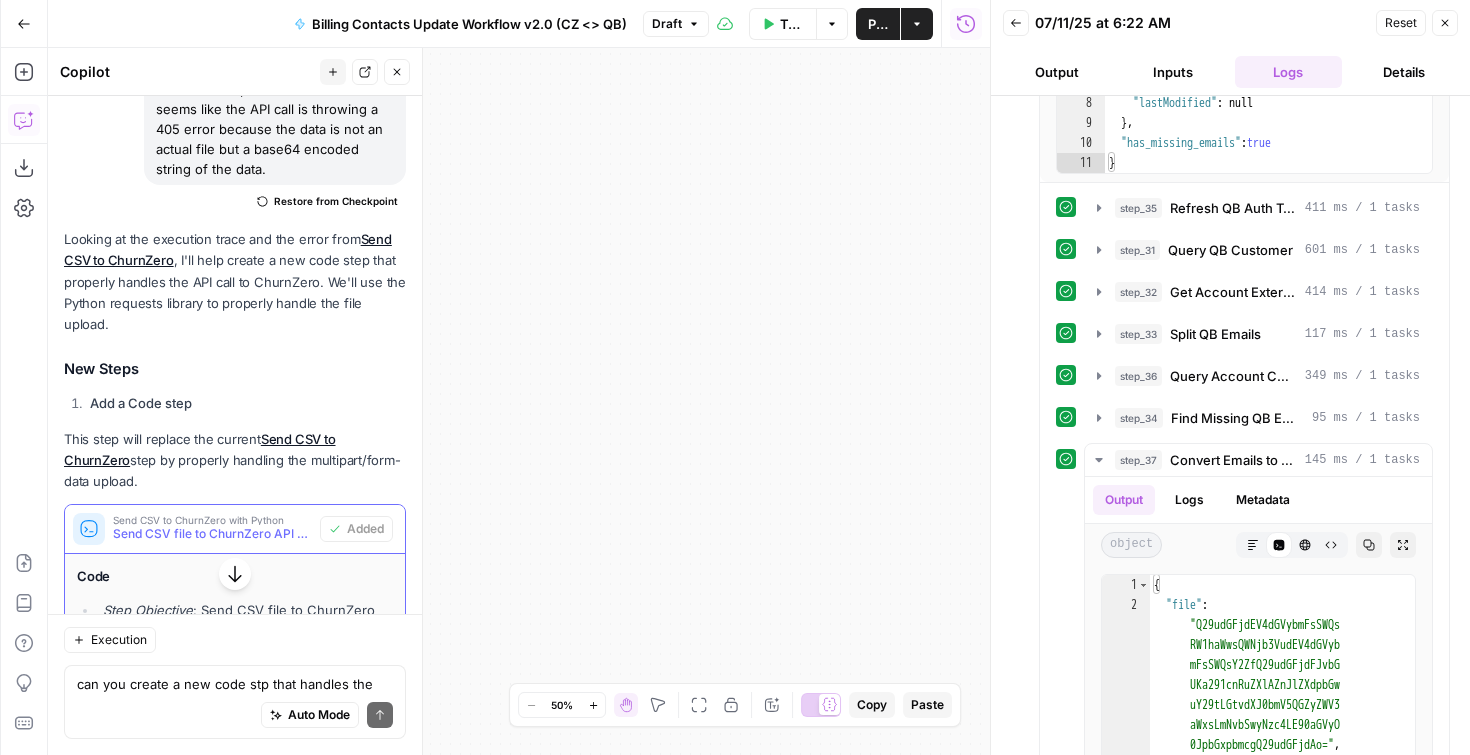 drag, startPoint x: 866, startPoint y: 410, endPoint x: 738, endPoint y: 214, distance: 234.094 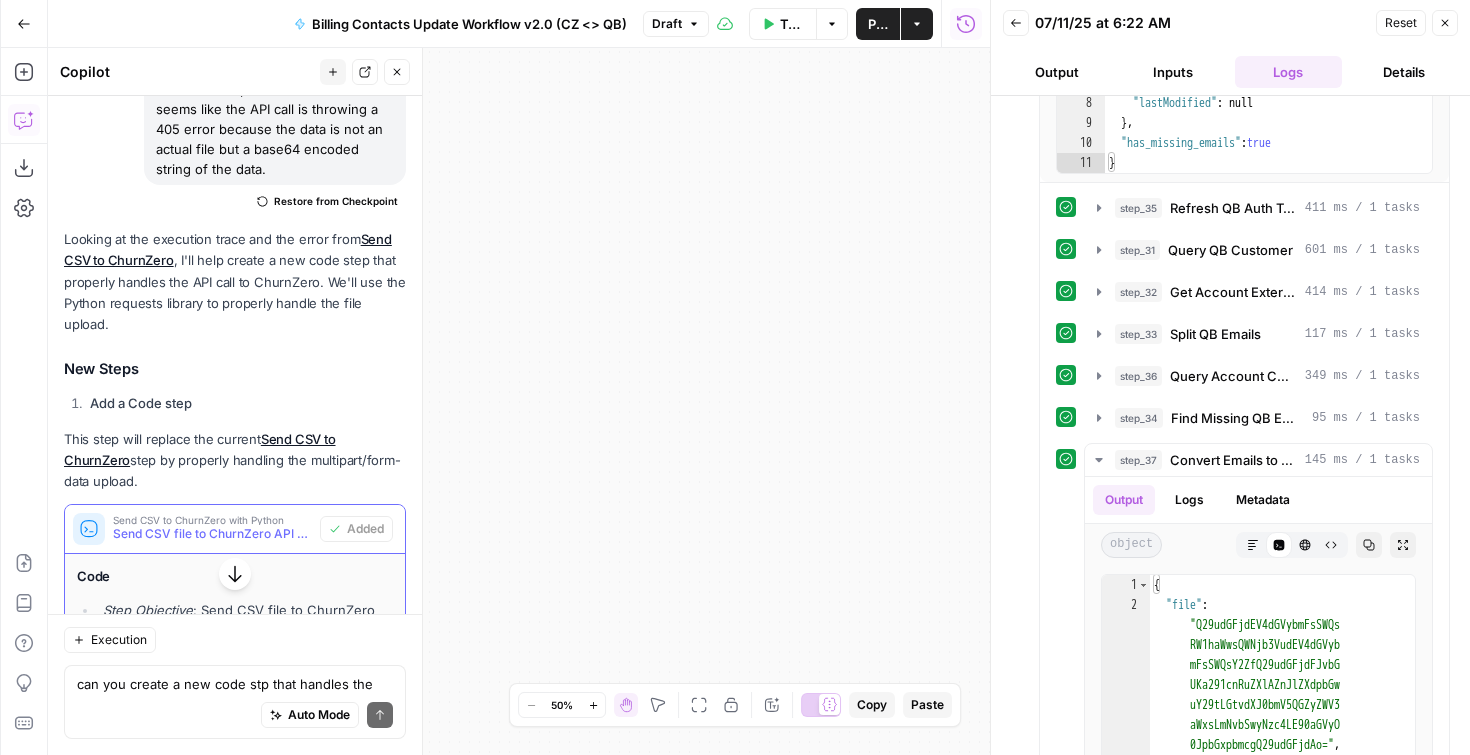 drag, startPoint x: 665, startPoint y: 329, endPoint x: 471, endPoint y: 571, distance: 310.16125 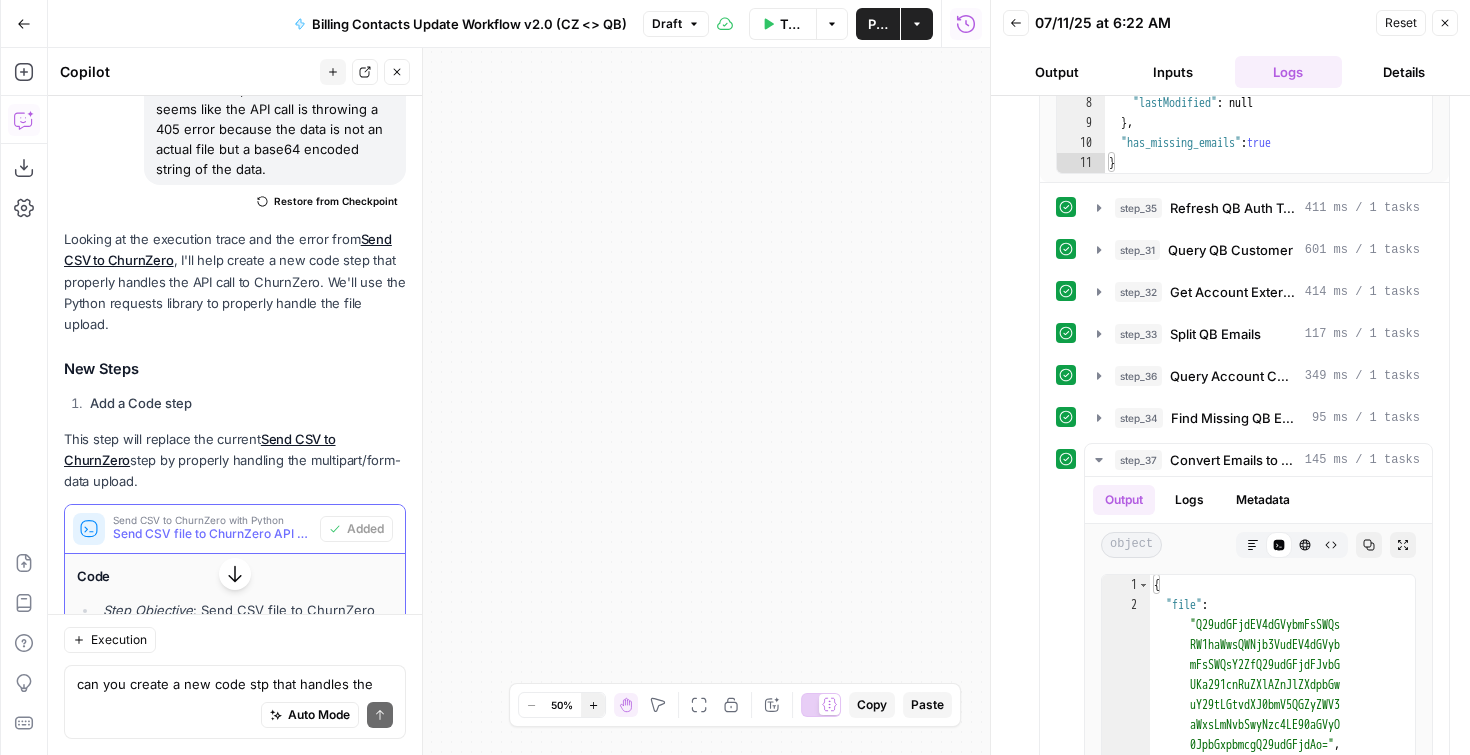 click on "Zoom In" at bounding box center [593, 705] 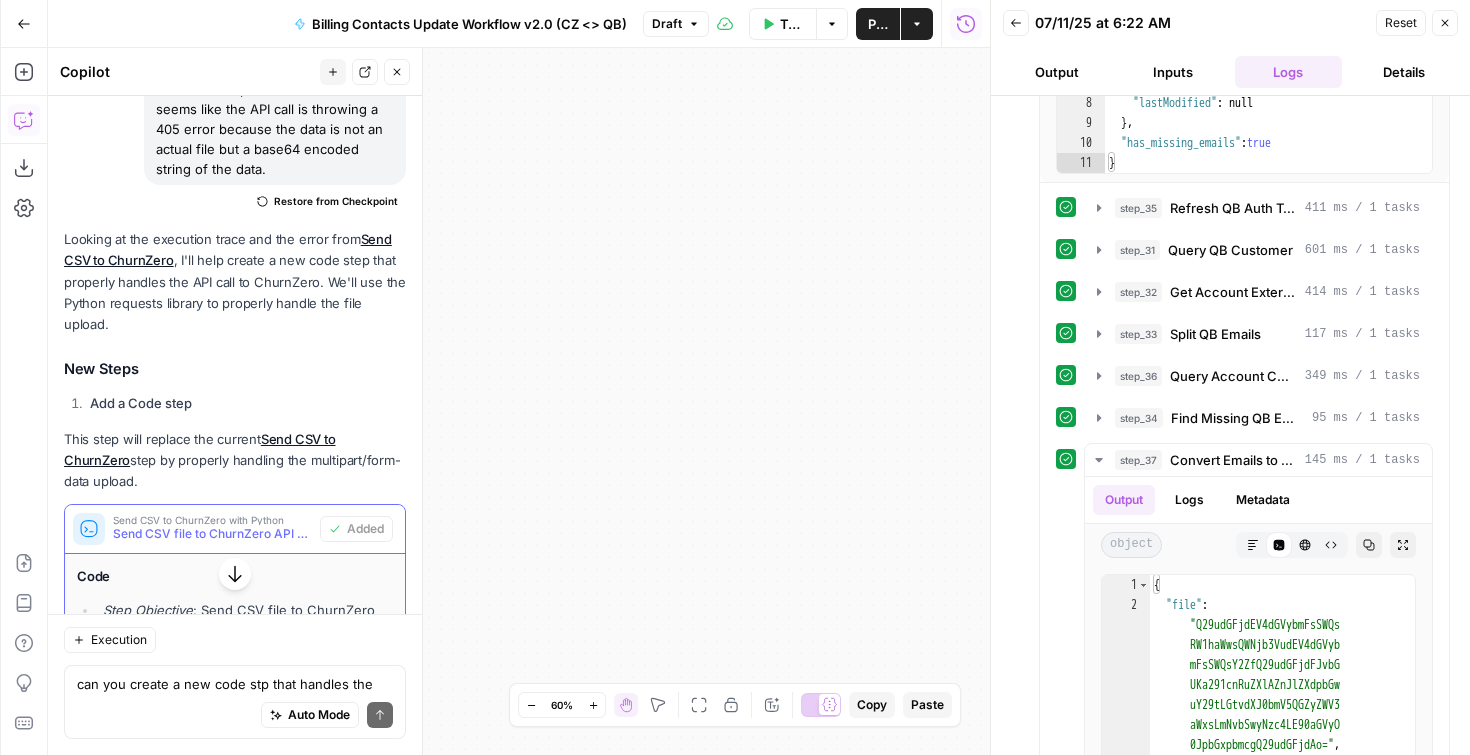 drag, startPoint x: 682, startPoint y: 627, endPoint x: 549, endPoint y: 211, distance: 436.74362 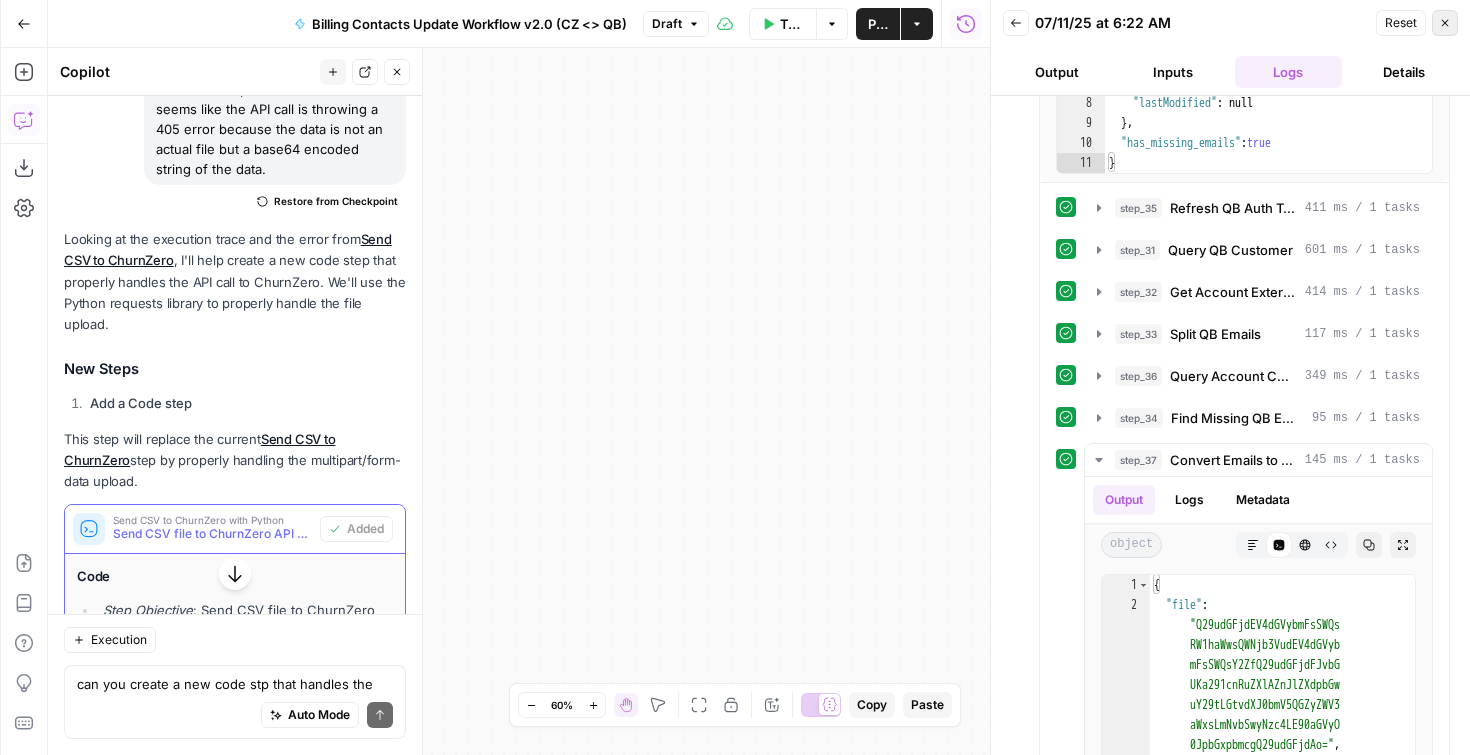 click 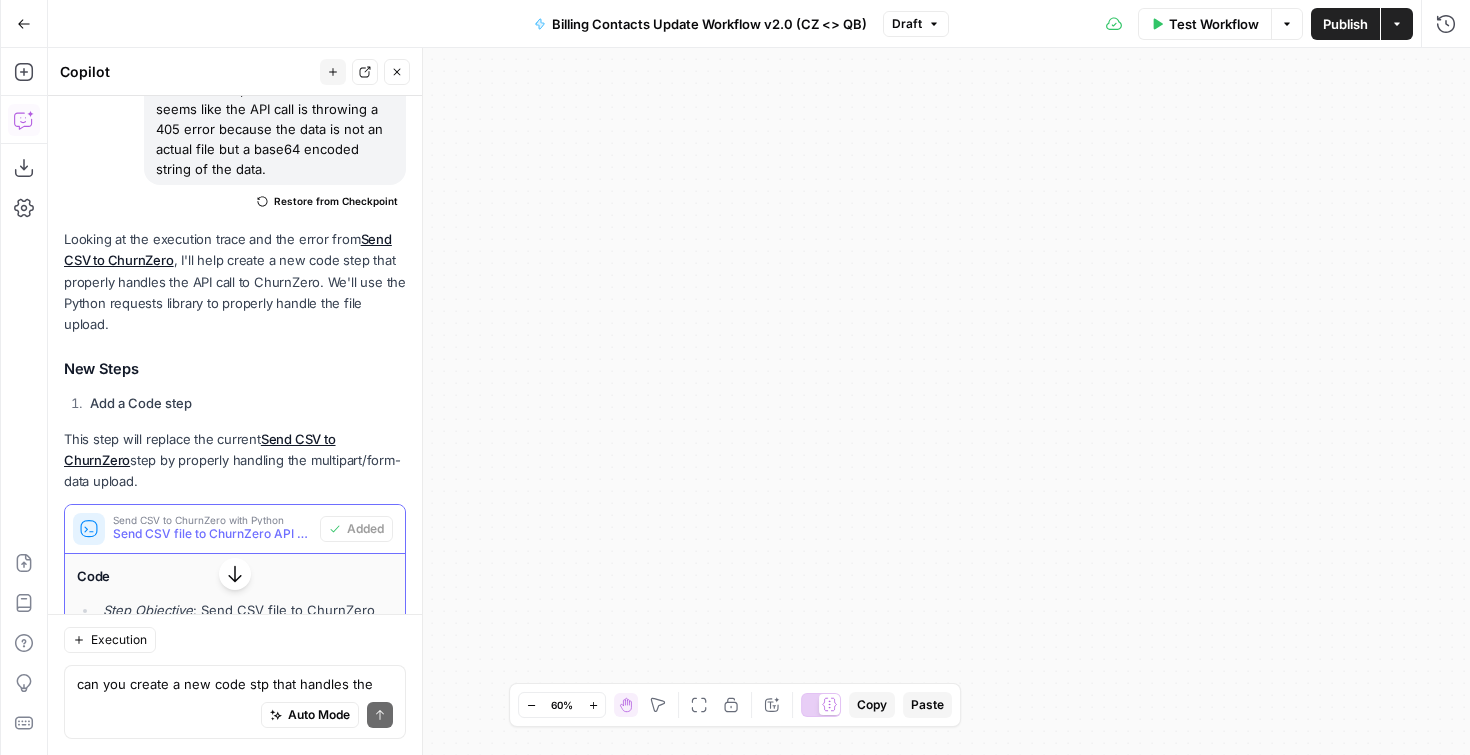 drag, startPoint x: 1051, startPoint y: 476, endPoint x: 1037, endPoint y: 188, distance: 288.3401 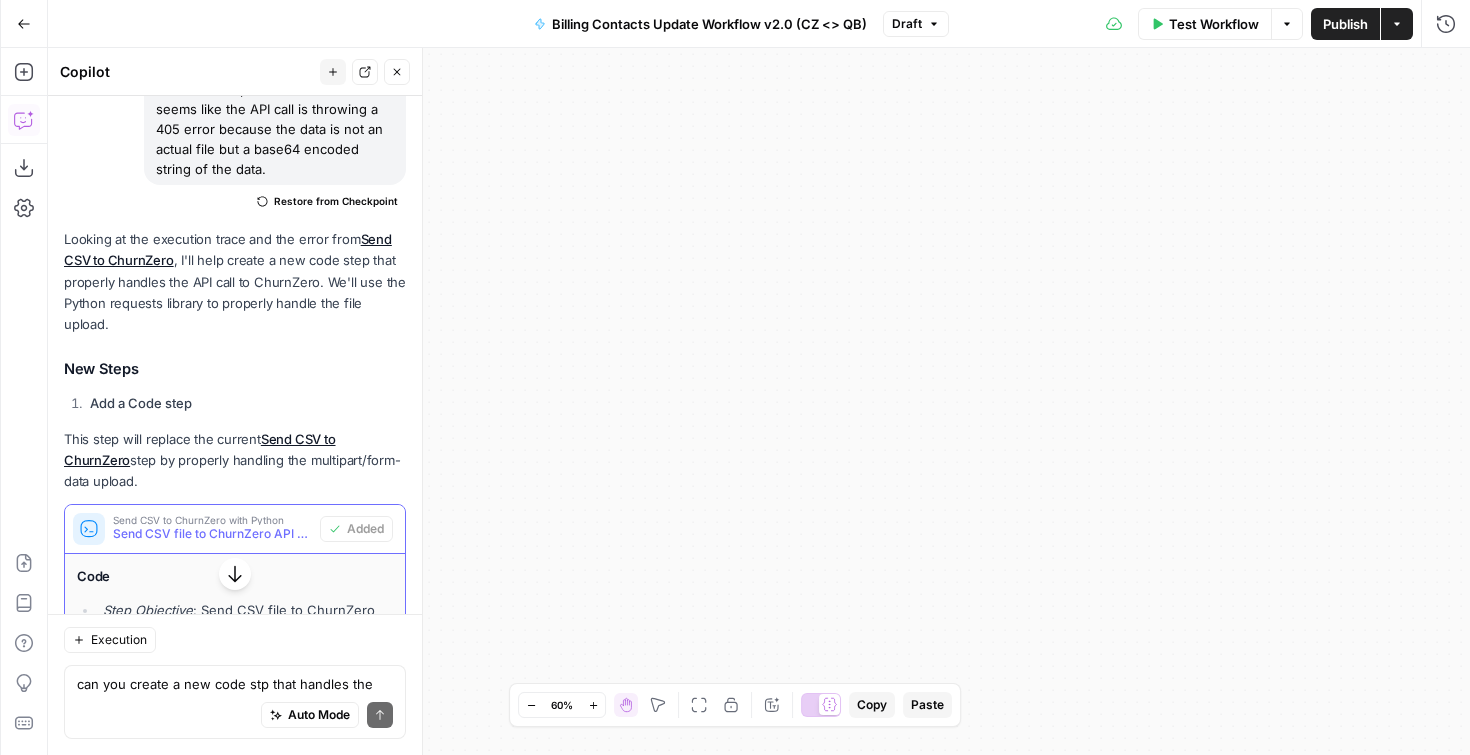 drag, startPoint x: 921, startPoint y: 419, endPoint x: 1028, endPoint y: 792, distance: 388.04382 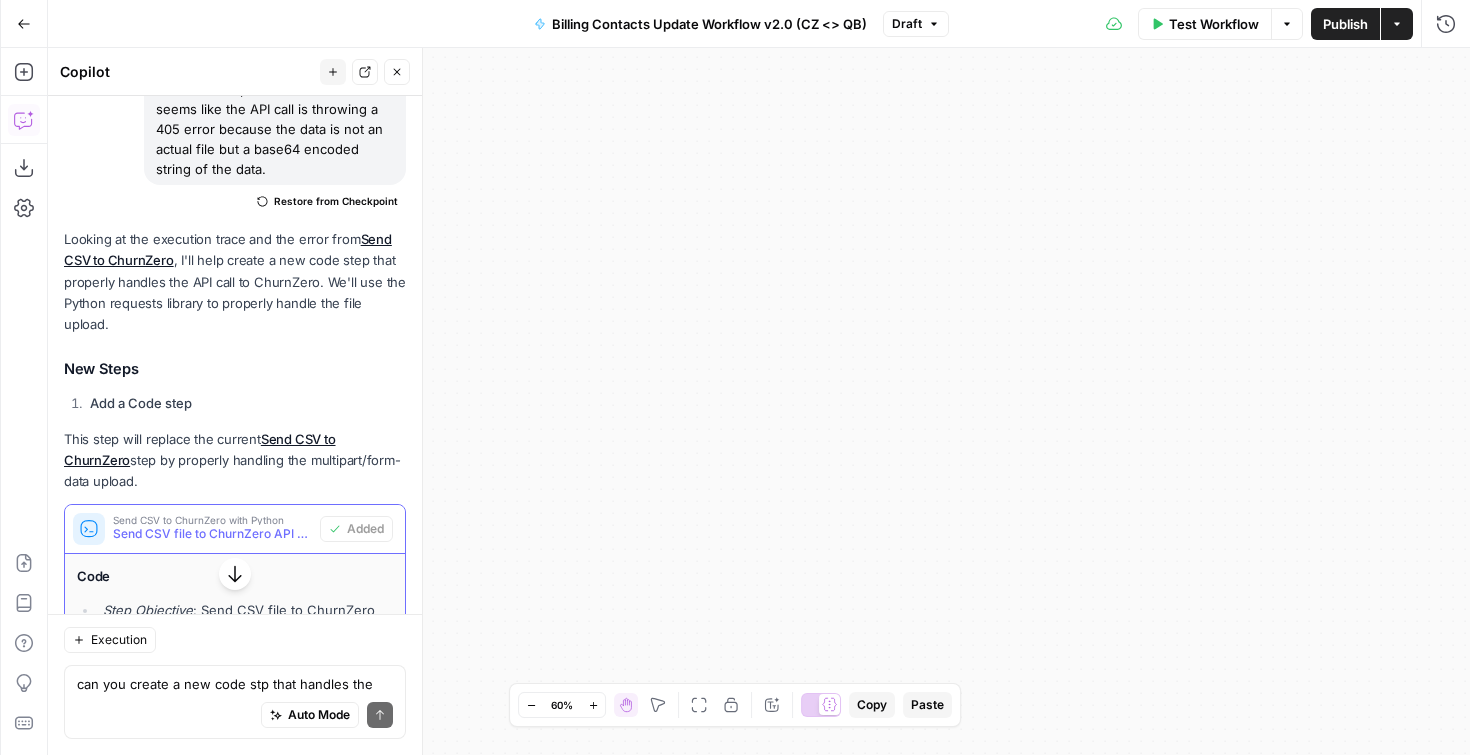drag, startPoint x: 950, startPoint y: 361, endPoint x: 914, endPoint y: 654, distance: 295.2033 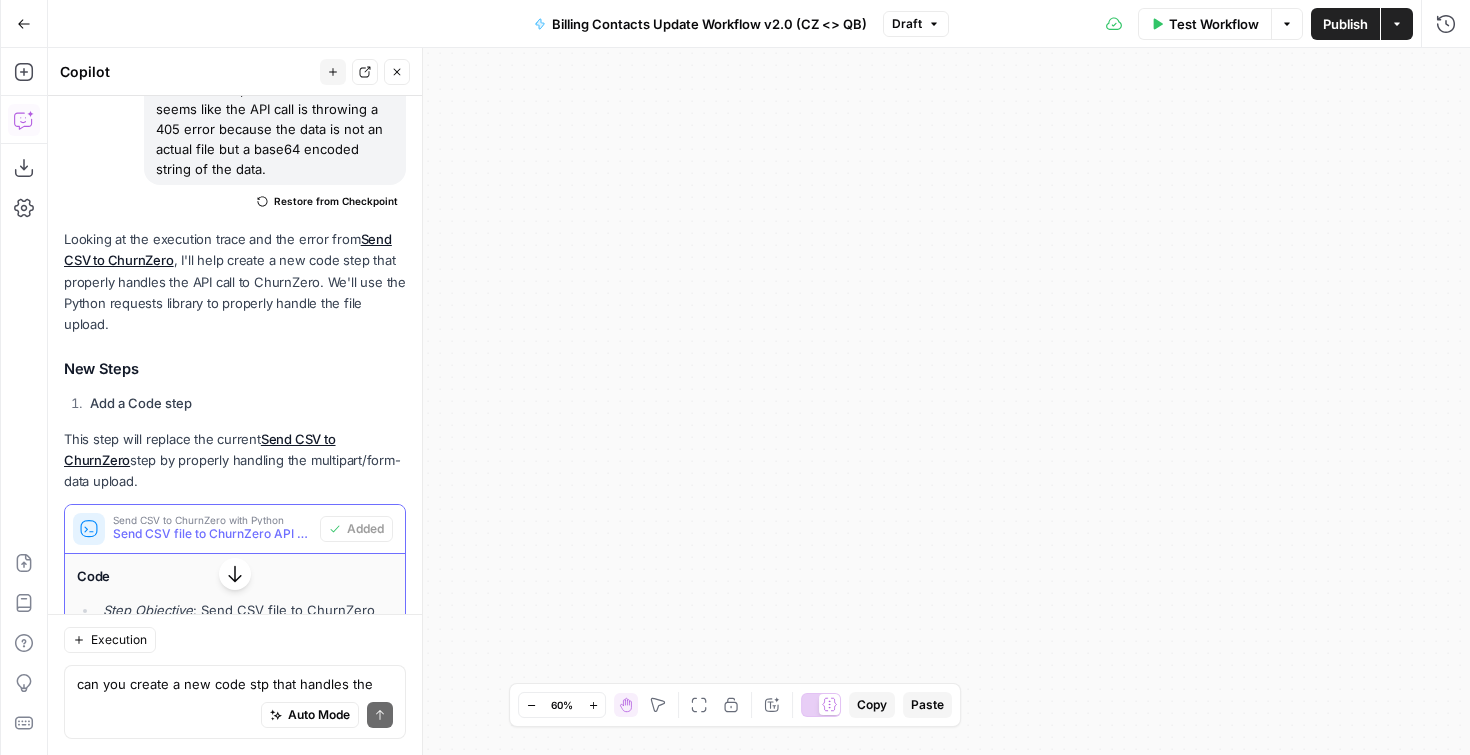 drag, startPoint x: 893, startPoint y: 491, endPoint x: 929, endPoint y: 246, distance: 247.63077 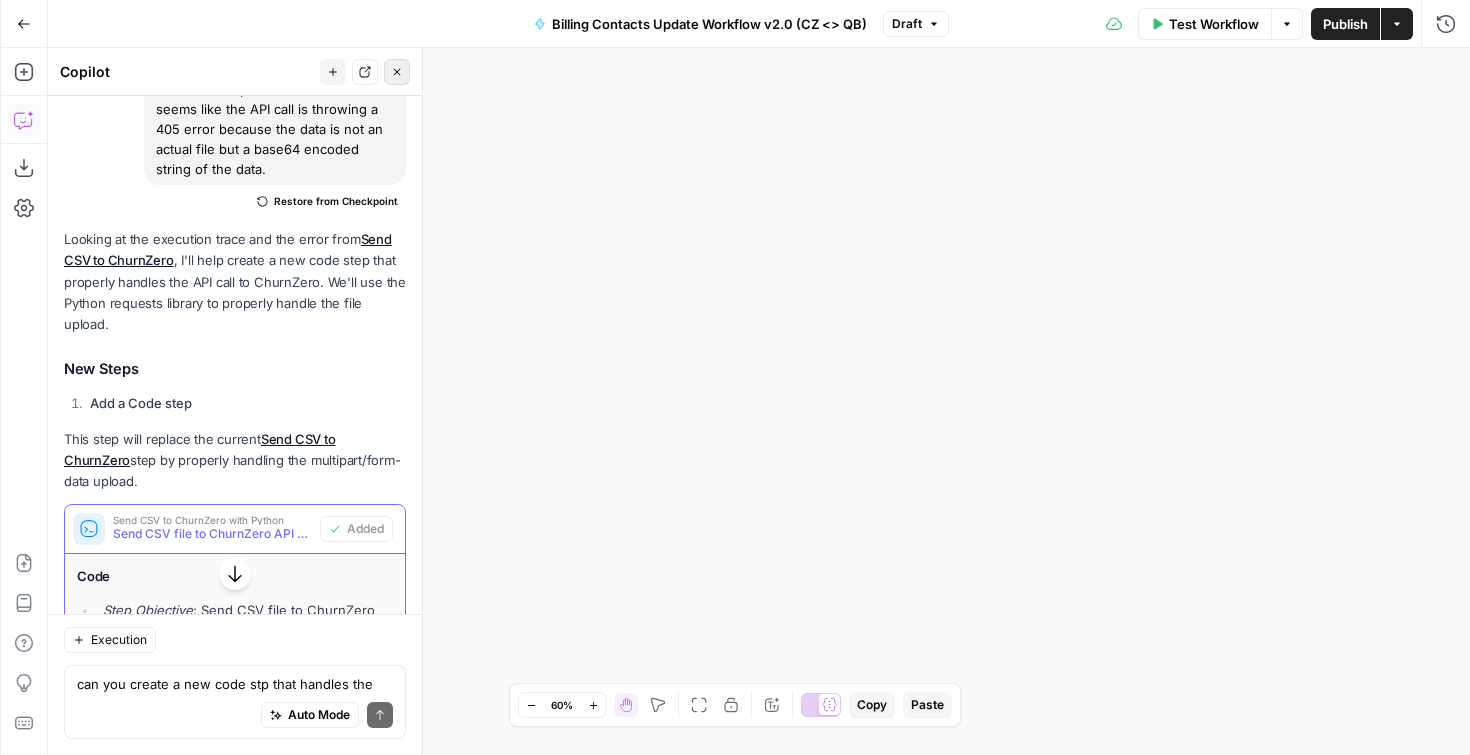 click 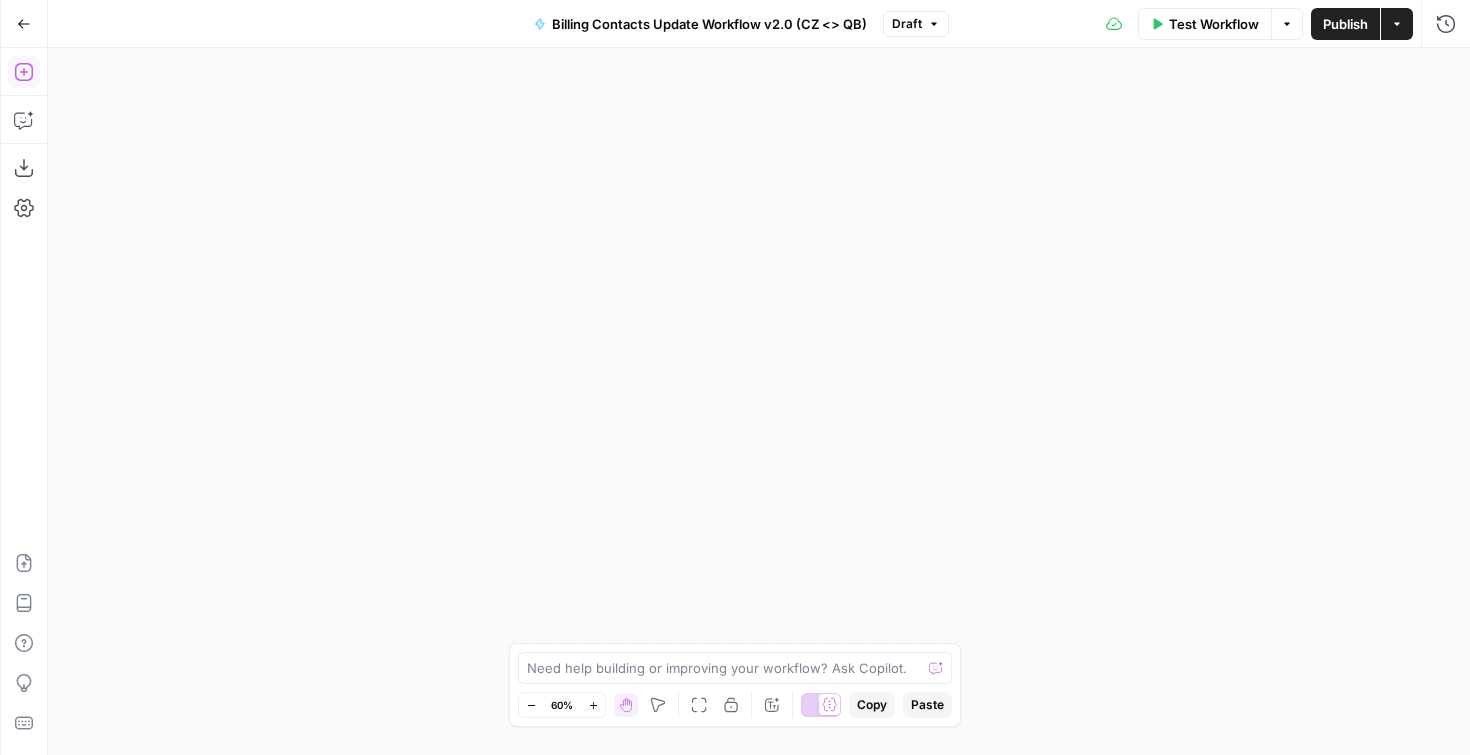 click 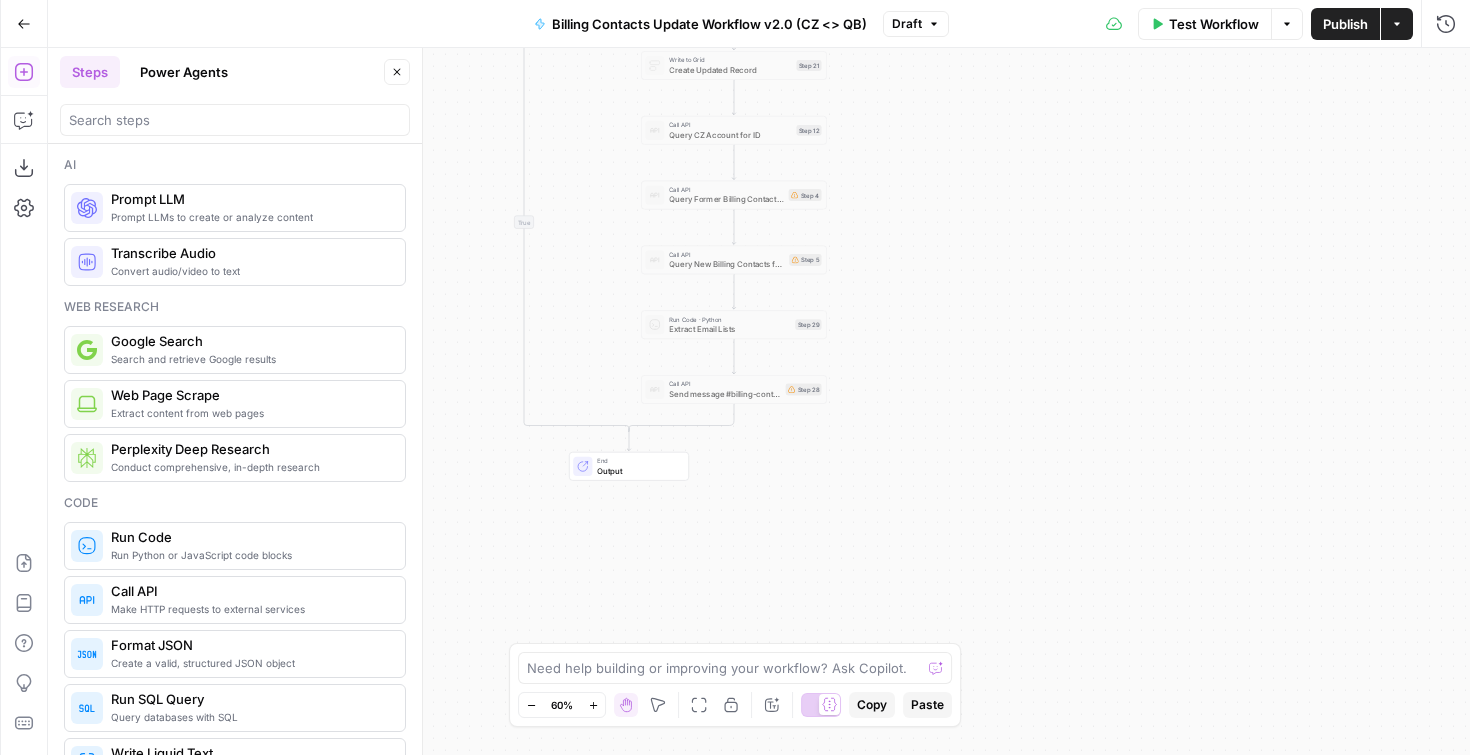 drag, startPoint x: 909, startPoint y: 269, endPoint x: 967, endPoint y: 521, distance: 258.58847 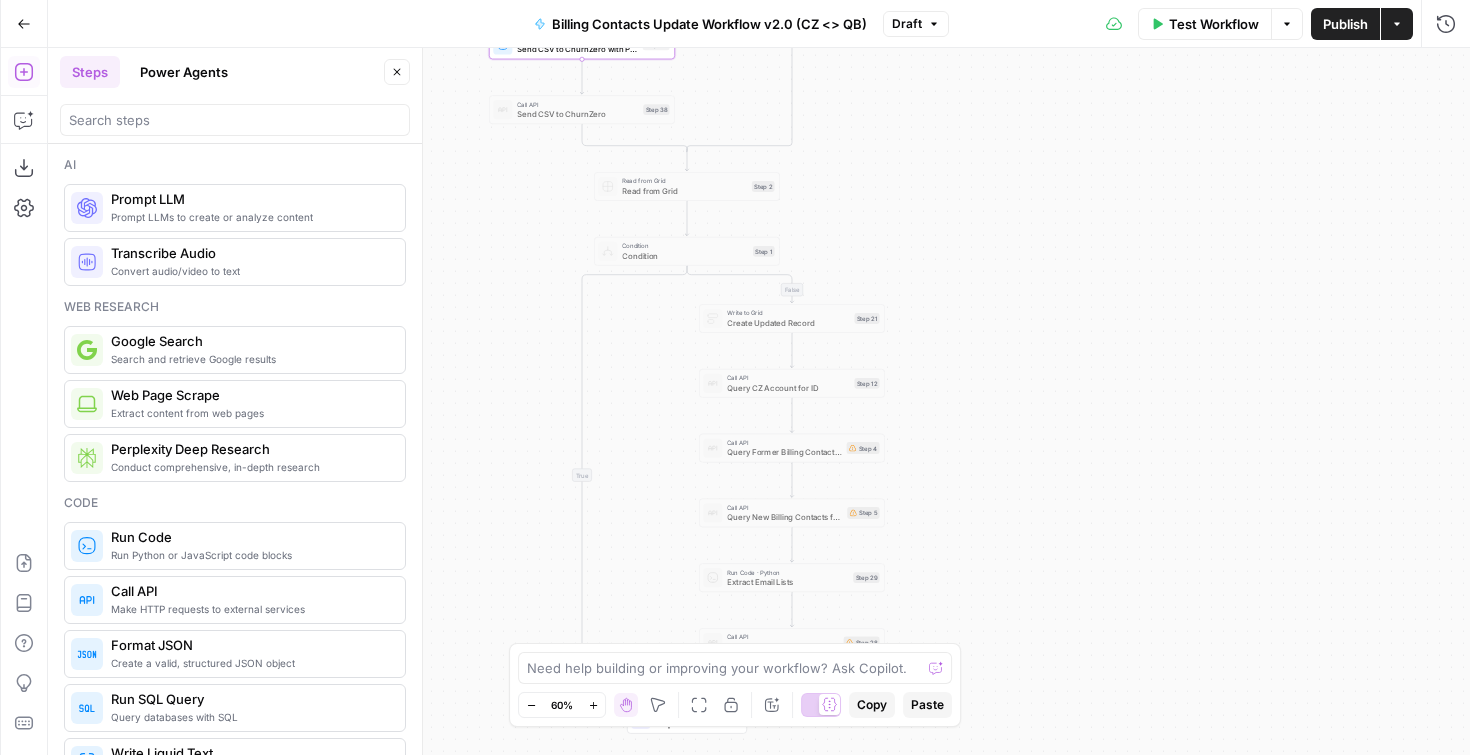drag, startPoint x: 972, startPoint y: 293, endPoint x: 1003, endPoint y: 549, distance: 257.87012 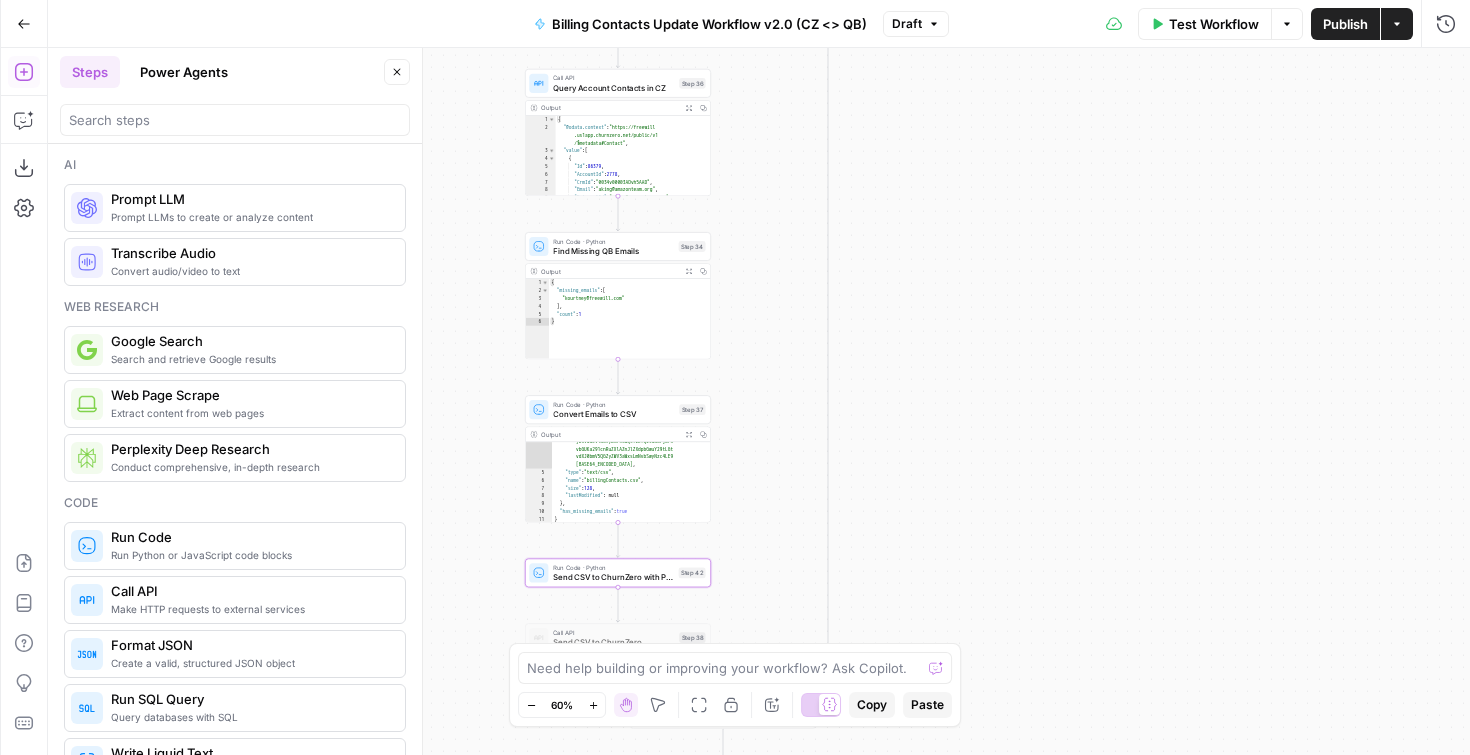 drag, startPoint x: 994, startPoint y: 414, endPoint x: 993, endPoint y: 708, distance: 294.0017 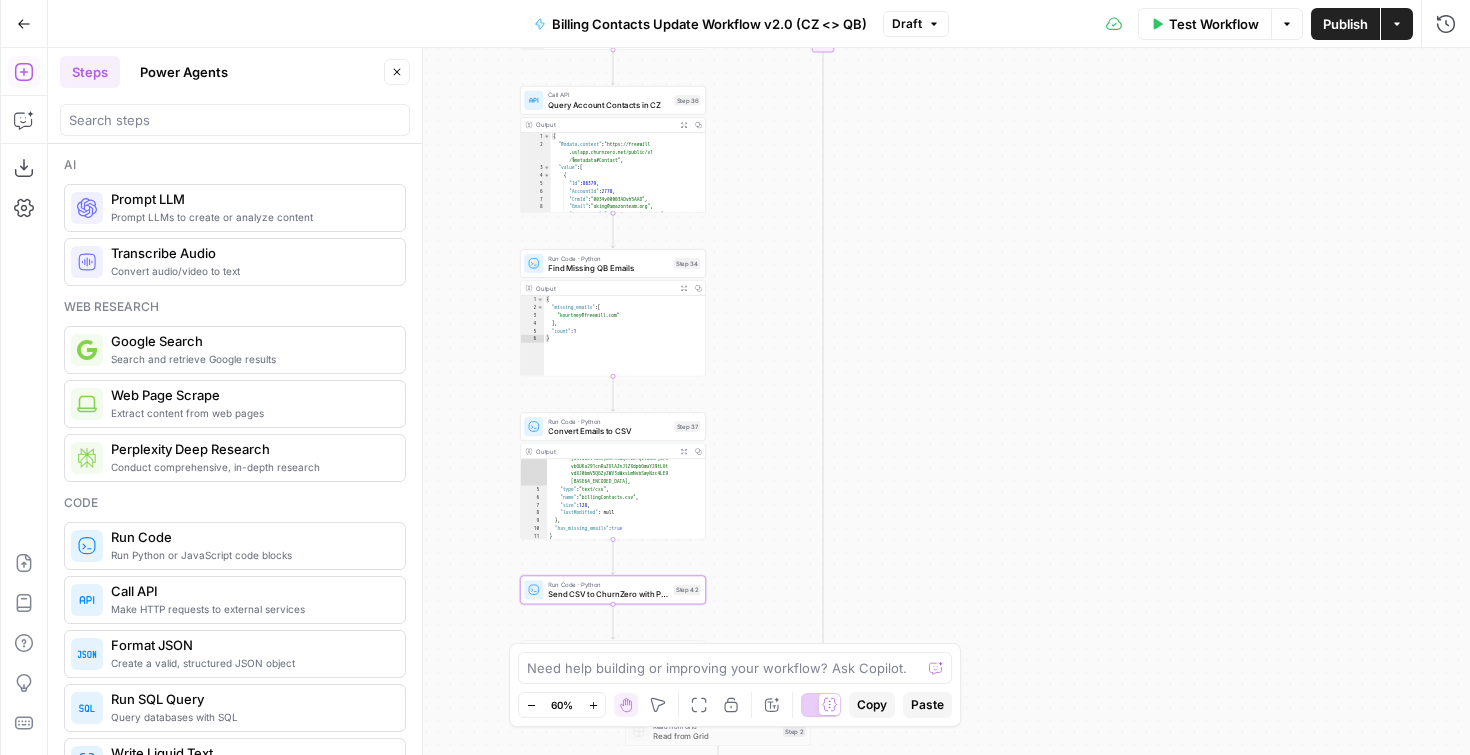 click on "Send CSV to ChurnZero with Python" at bounding box center (608, 594) 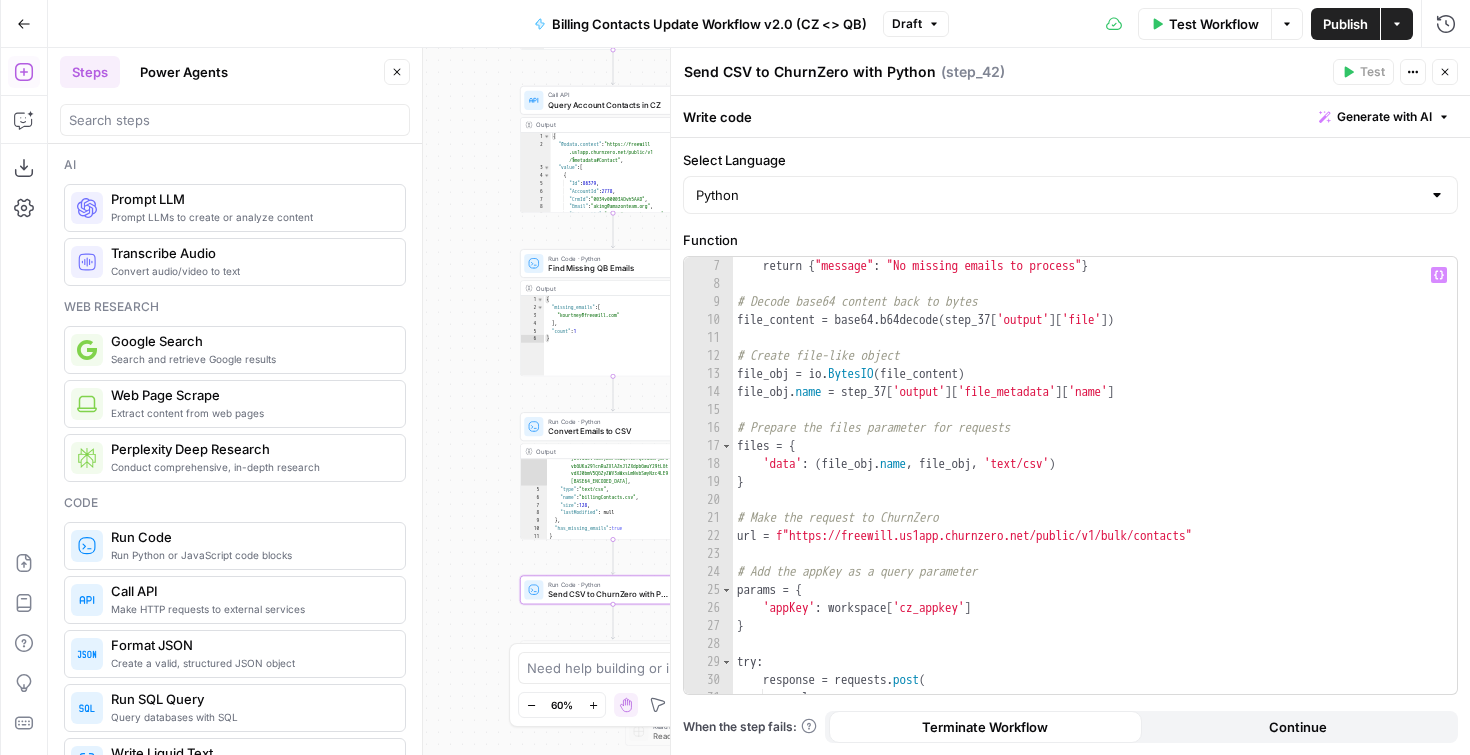scroll, scrollTop: 98, scrollLeft: 0, axis: vertical 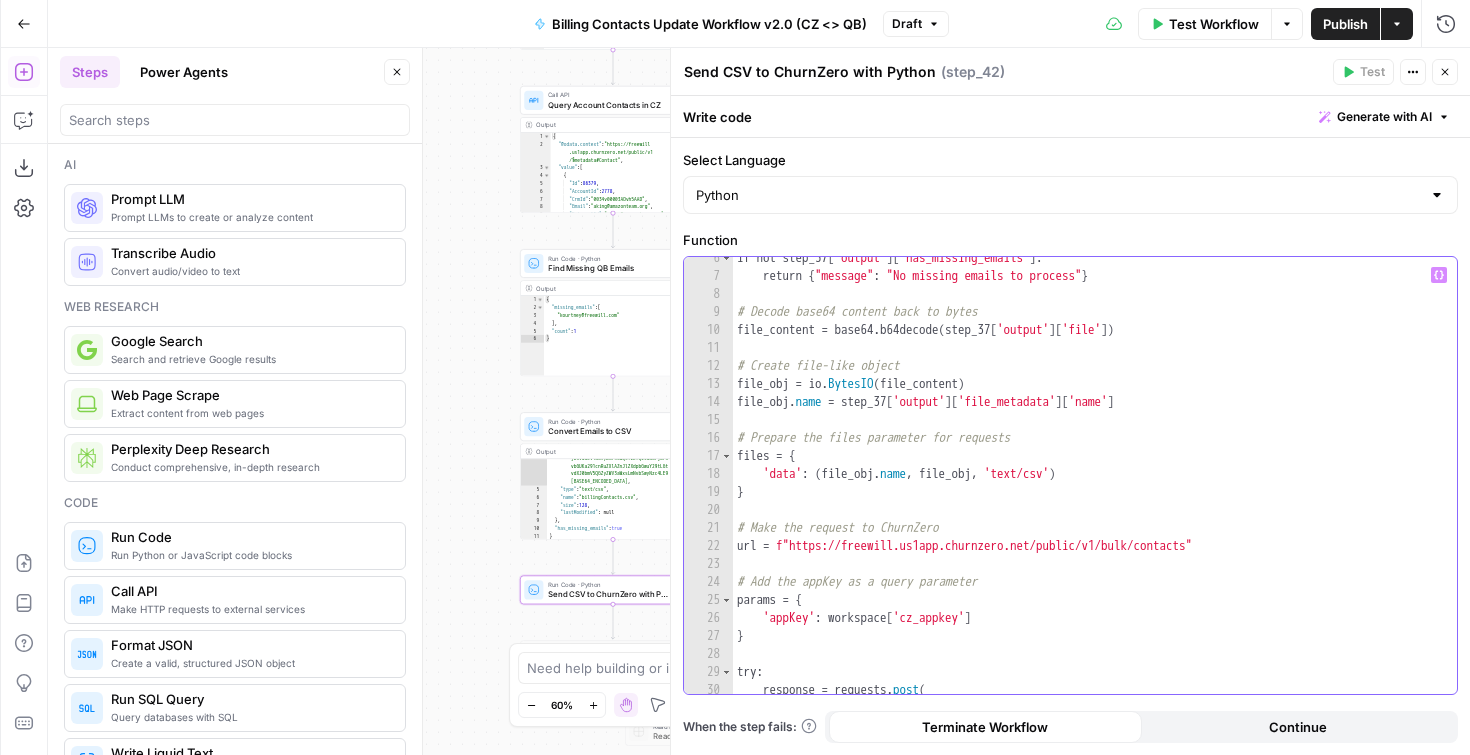 click on "if   not   step_37 [ 'output' ] [ 'has_missing_emails' ] :      return   { "message" :   "No missing emails to process" } # Decode base64 content back to bytes file_content   =   base64 . b64decode ( step_37 [ 'output' ] [ 'file' ]) # Create file-like object file_obj   =   io . BytesIO ( file_content ) file_obj . name   =   step_37 [ 'output' ] [ 'file_metadata' ] [ 'name' ] # Prepare the files parameter for requests files   =   {      'data' :   ( file_obj . name ,   file_obj ,   'text/csv' ) } # Make the request to ChurnZero url   =   f"https://freewill.us1app.churnzero.net/public/v1/bulk/contacts" # Add the appKey as a query parameter params   =   {      'appKey' :   workspace [ 'cz_appkey' ] } try :      response   =   requests . post (           url ," at bounding box center [1087, 485] 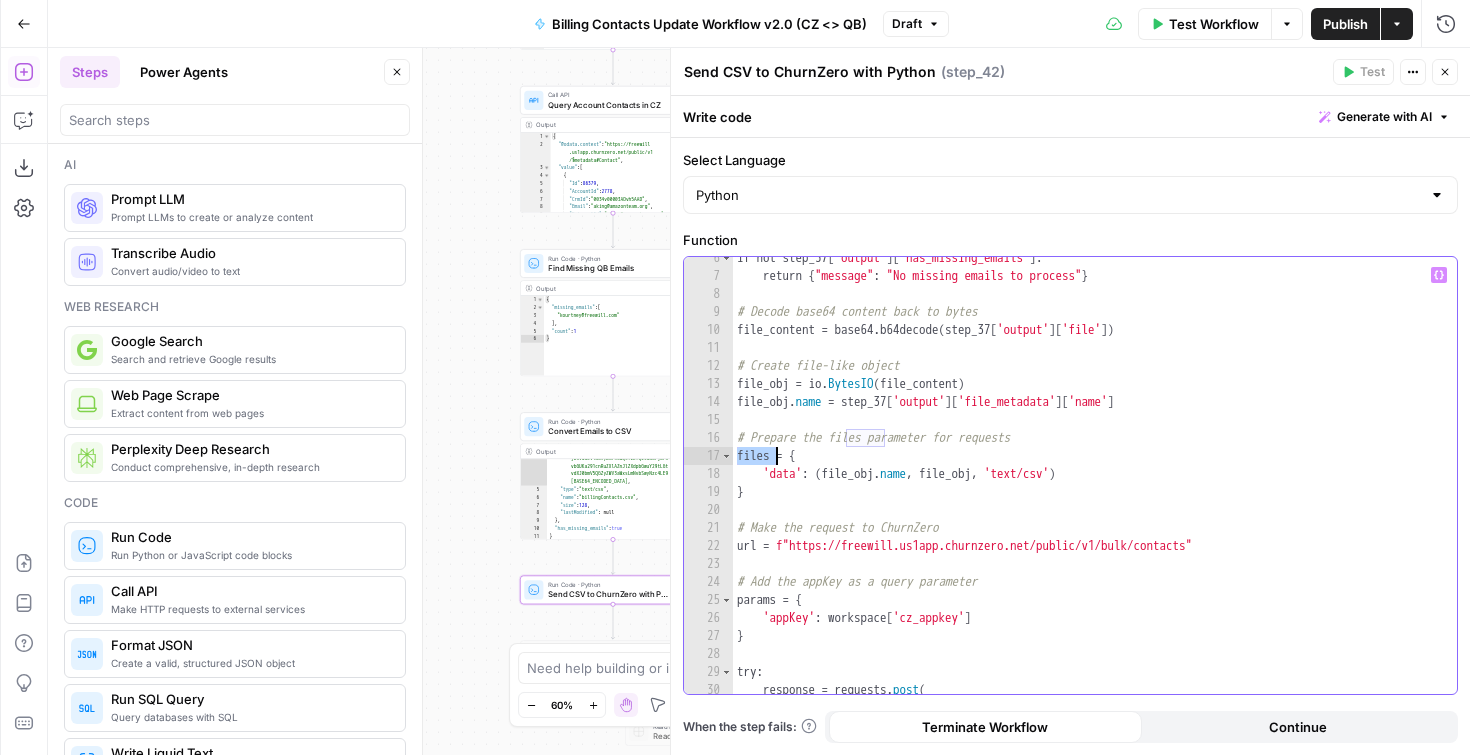 click on "if   not   step_37 [ 'output' ] [ 'has_missing_emails' ] :      return   { "message" :   "No missing emails to process" } # Decode base64 content back to bytes file_content   =   base64 . b64decode ( step_37 [ 'output' ] [ 'file' ]) # Create file-like object file_obj   =   io . BytesIO ( file_content ) file_obj . name   =   step_37 [ 'output' ] [ 'file_metadata' ] [ 'name' ] # Prepare the files parameter for requests files   =   {      'data' :   ( file_obj . name ,   file_obj ,   'text/csv' ) } # Make the request to ChurnZero url   =   f"https://freewill.us1app.churnzero.net/public/v1/bulk/contacts" # Add the appKey as a query parameter params   =   {      'appKey' :   workspace [ 'cz_appkey' ] } try :      response   =   requests . post (           url ," at bounding box center [1087, 485] 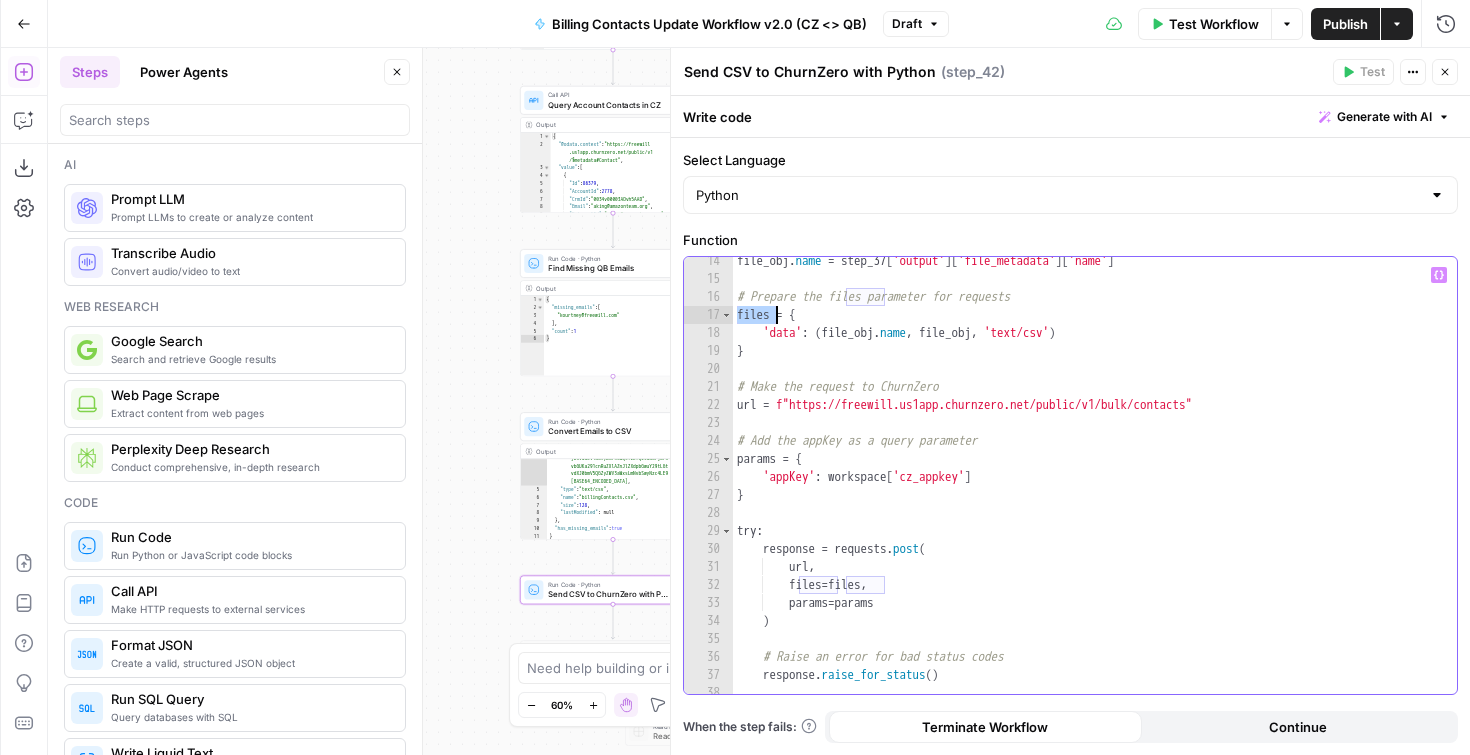 scroll, scrollTop: 245, scrollLeft: 0, axis: vertical 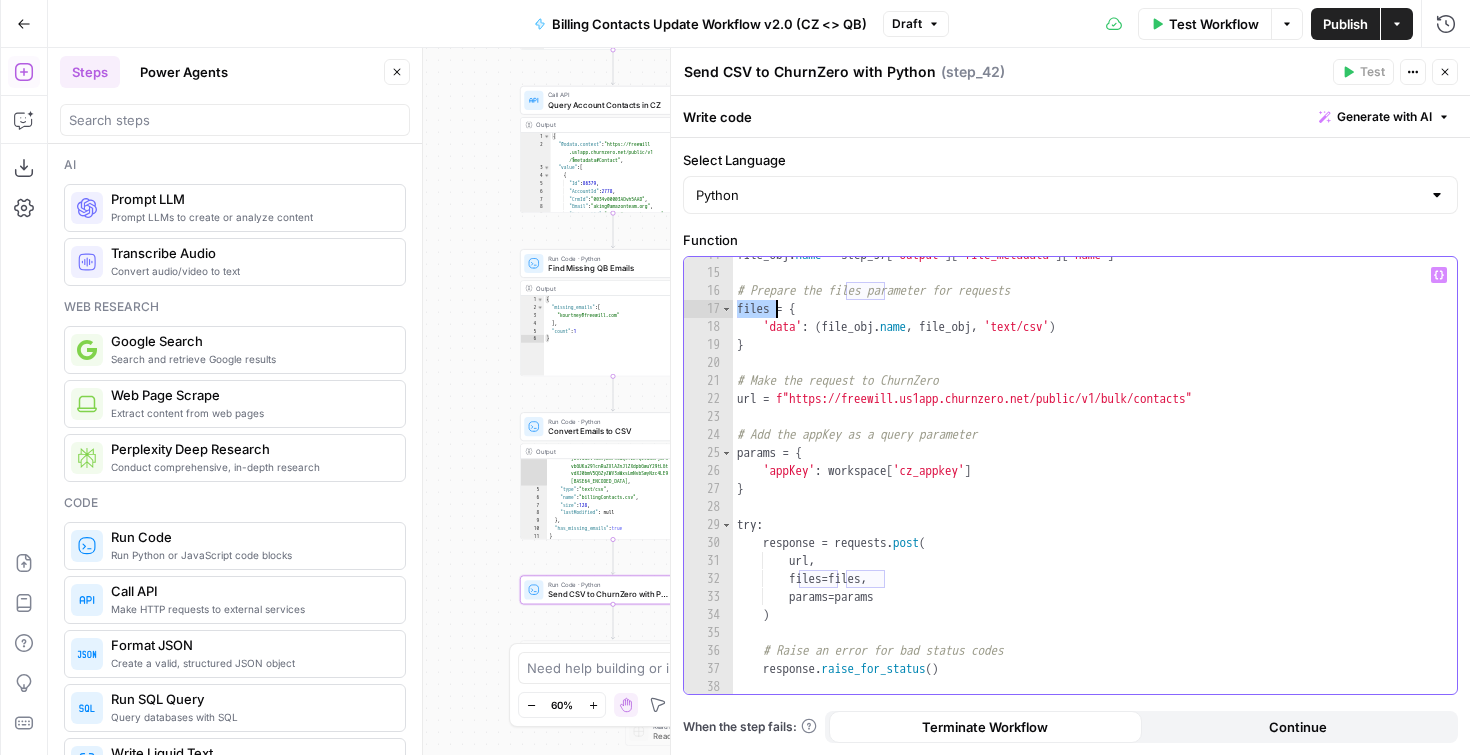 click on "file_obj . name   =   step_37 [ 'output' ] [ 'file_metadata' ] [ 'name' ] # Prepare the files parameter for requests files   =   {      'data' :   ( file_obj . name ,   file_obj ,   'text/csv' ) } # Make the request to ChurnZero url   =   f"https://freewill.us1app.churnzero.net/public/v1/bulk/contacts" # Add the appKey as a query parameter params   =   {      'appKey' :   workspace [ 'cz_appkey' ] } try :      response   =   requests . post (           url ,           files = files ,           params = params      )           # Raise an error for bad status codes      response . raise_for_status ( )           return   {" at bounding box center [1087, 482] 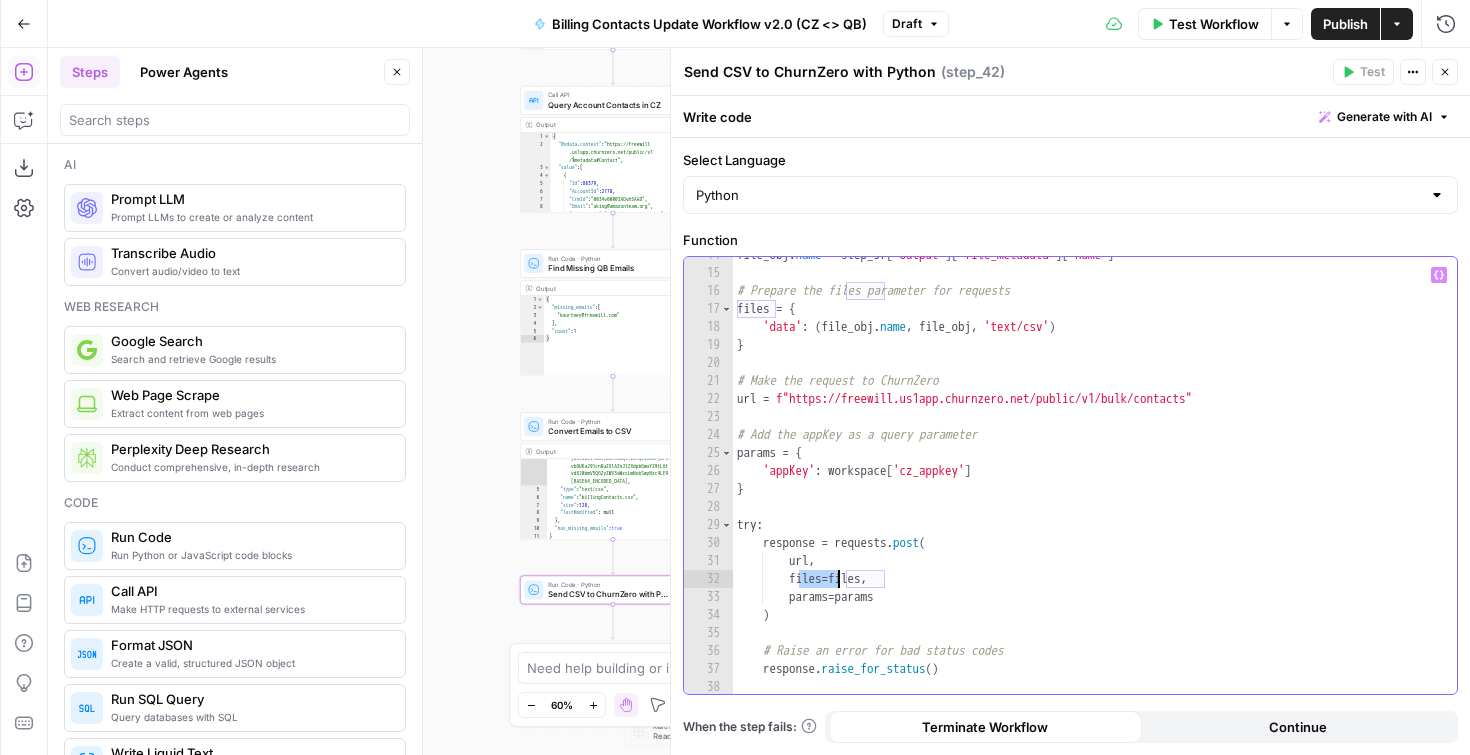 click on "file_obj . name   =   step_37 [ 'output' ] [ 'file_metadata' ] [ 'name' ] # Prepare the files parameter for requests files   =   {      'data' :   ( file_obj . name ,   file_obj ,   'text/csv' ) } # Make the request to ChurnZero url   =   f"https://freewill.us1app.churnzero.net/public/v1/bulk/contacts" # Add the appKey as a query parameter params   =   {      'appKey' :   workspace [ 'cz_appkey' ] } try :      response   =   requests . post (           url ,           files = files ,           params = params      )           # Raise an error for bad status codes      response . raise_for_status ( )           return   {" at bounding box center (1087, 482) 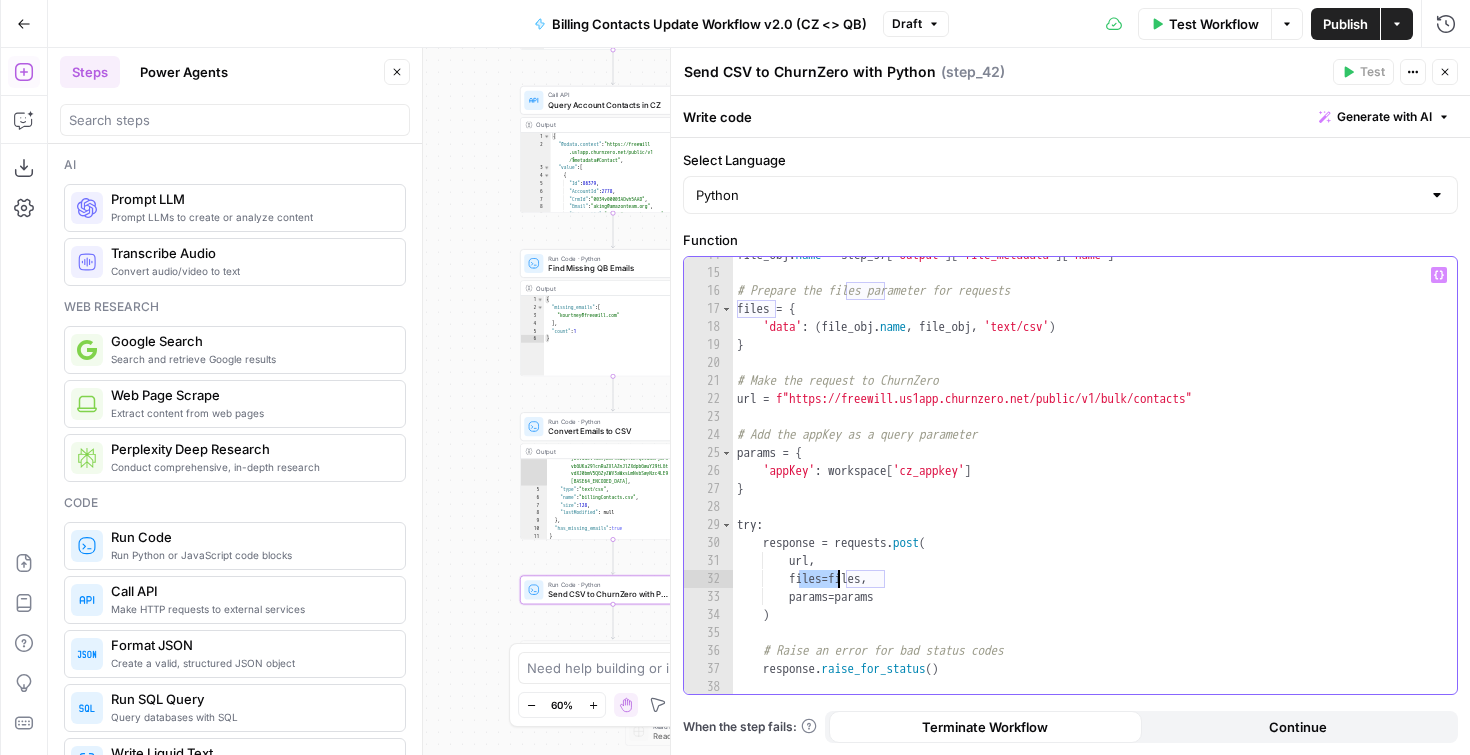 click on "file_obj . name   =   step_37 [ 'output' ] [ 'file_metadata' ] [ 'name' ] # Prepare the files parameter for requests files   =   {      'data' :   ( file_obj . name ,   file_obj ,   'text/csv' ) } # Make the request to ChurnZero url   =   f"https://freewill.us1app.churnzero.net/public/v1/bulk/contacts" # Add the appKey as a query parameter params   =   {      'appKey' :   workspace [ 'cz_appkey' ] } try :      response   =   requests . post (           url ,           files = files ,           params = params      )           # Raise an error for bad status codes      response . raise_for_status ( )           return   {" at bounding box center [1087, 482] 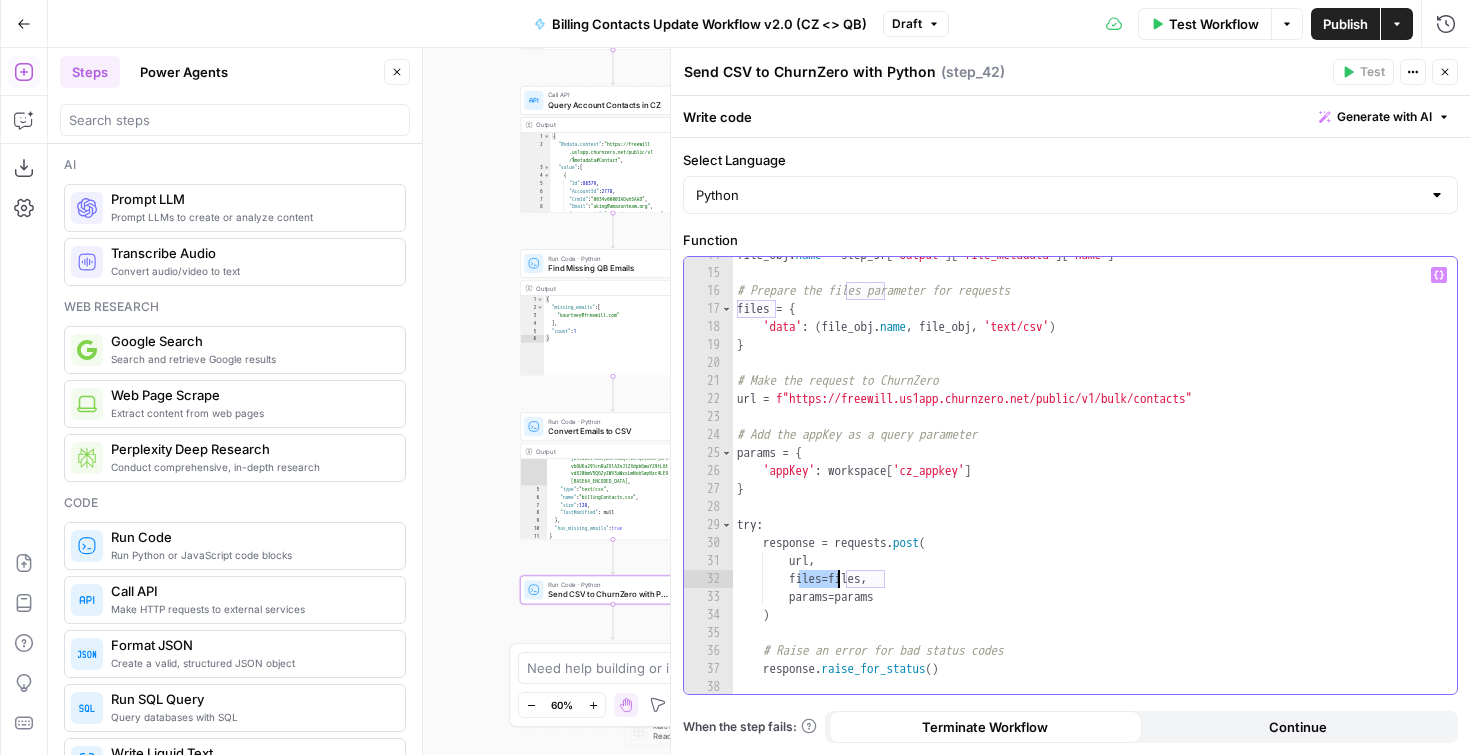 type on "*********" 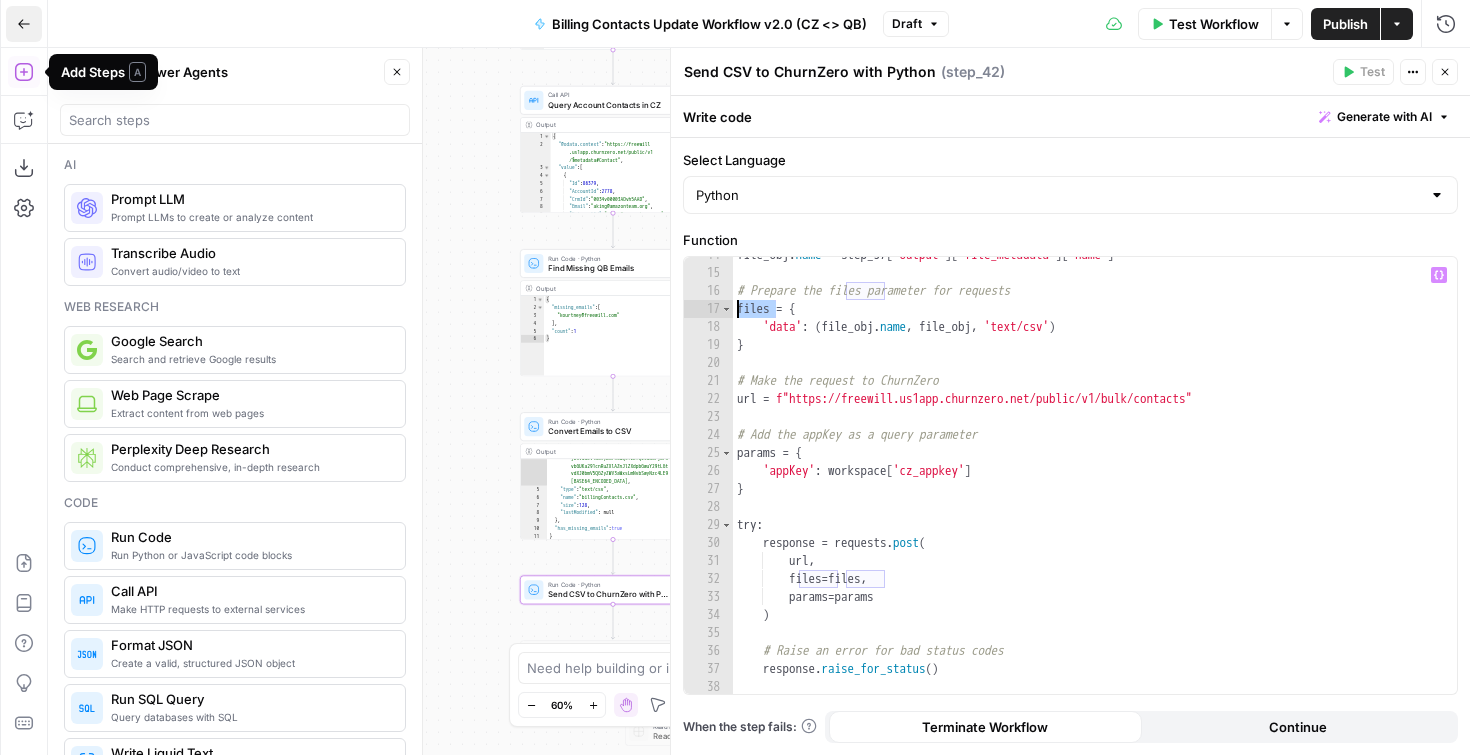 click 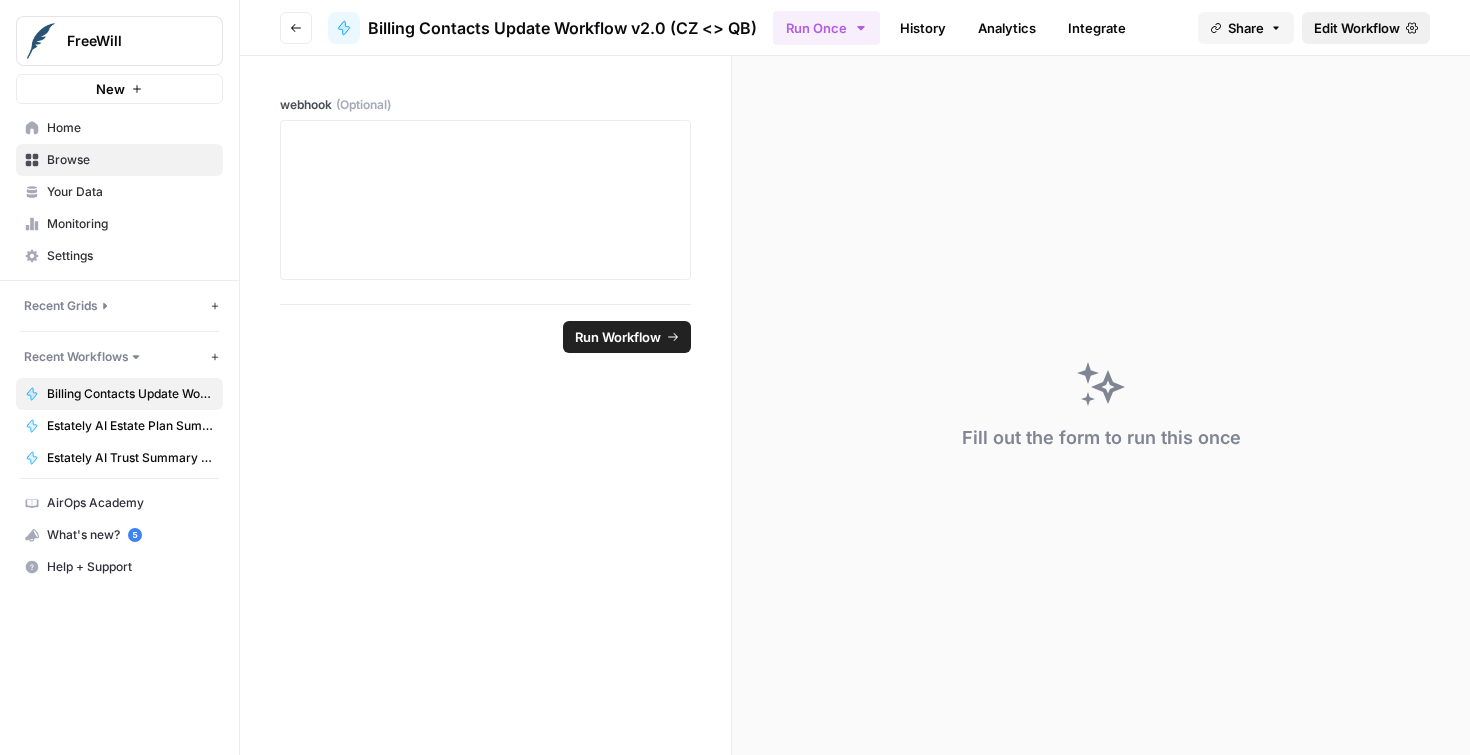click on "Edit Workflow" at bounding box center [1357, 28] 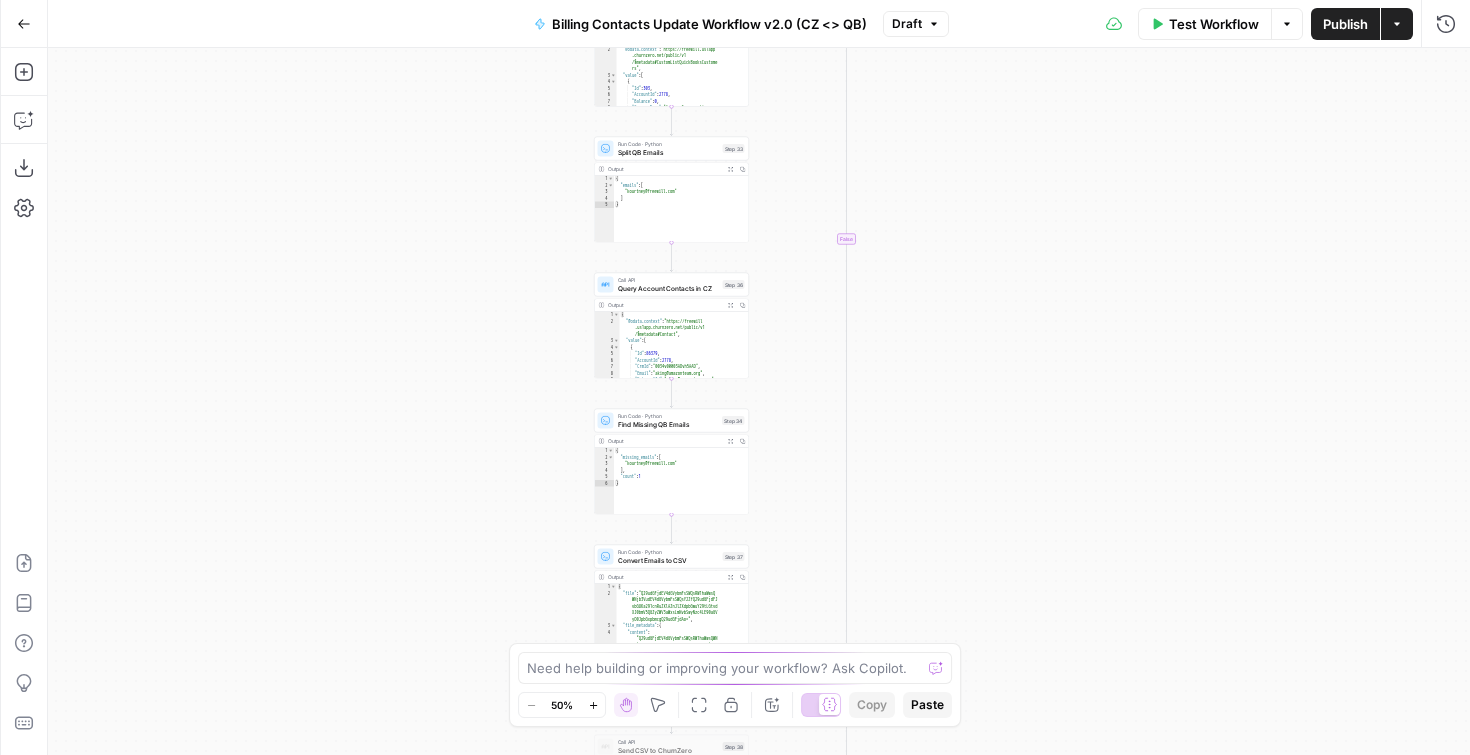 click on "Add Steps Copilot Download as JSON Settings Import JSON AirOps Academy Help Give Feedback Shortcuts" at bounding box center [24, 401] 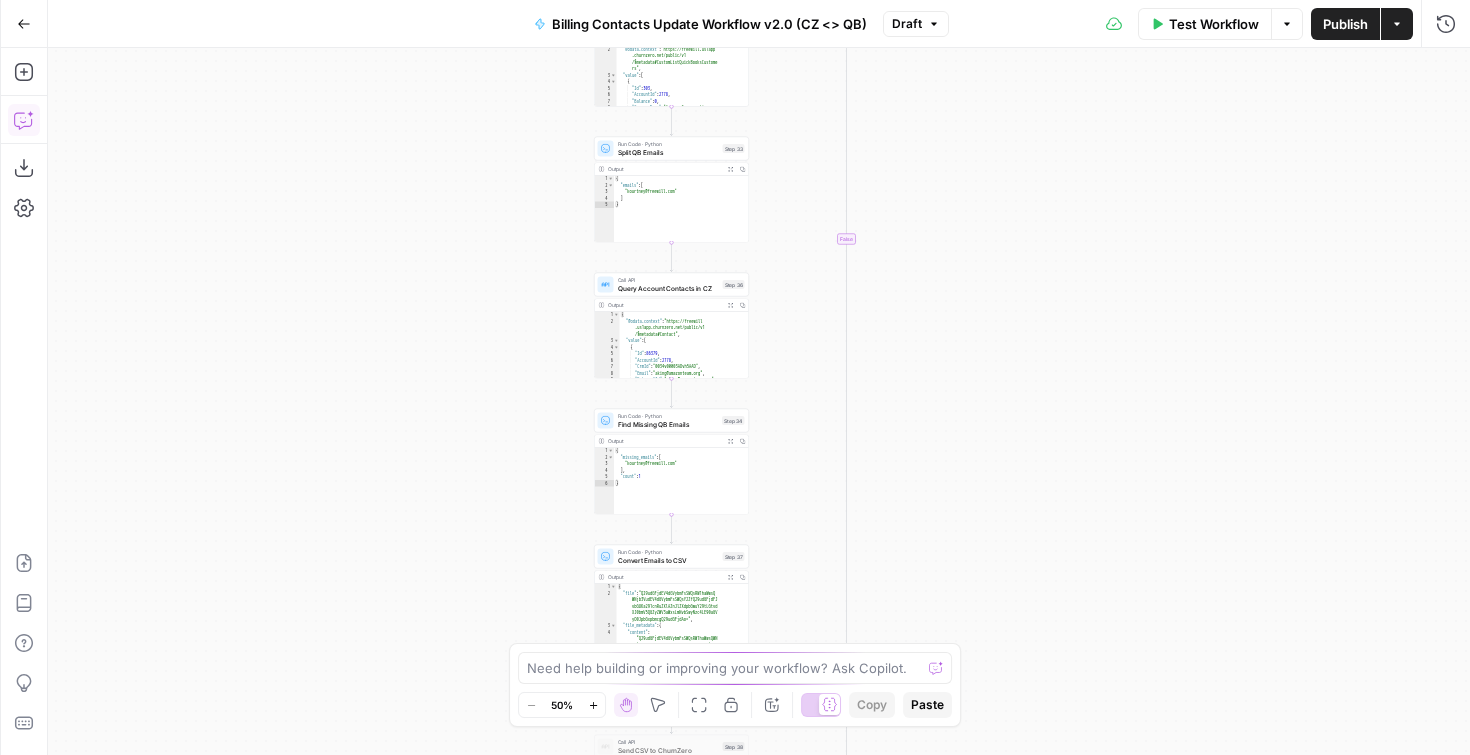 click 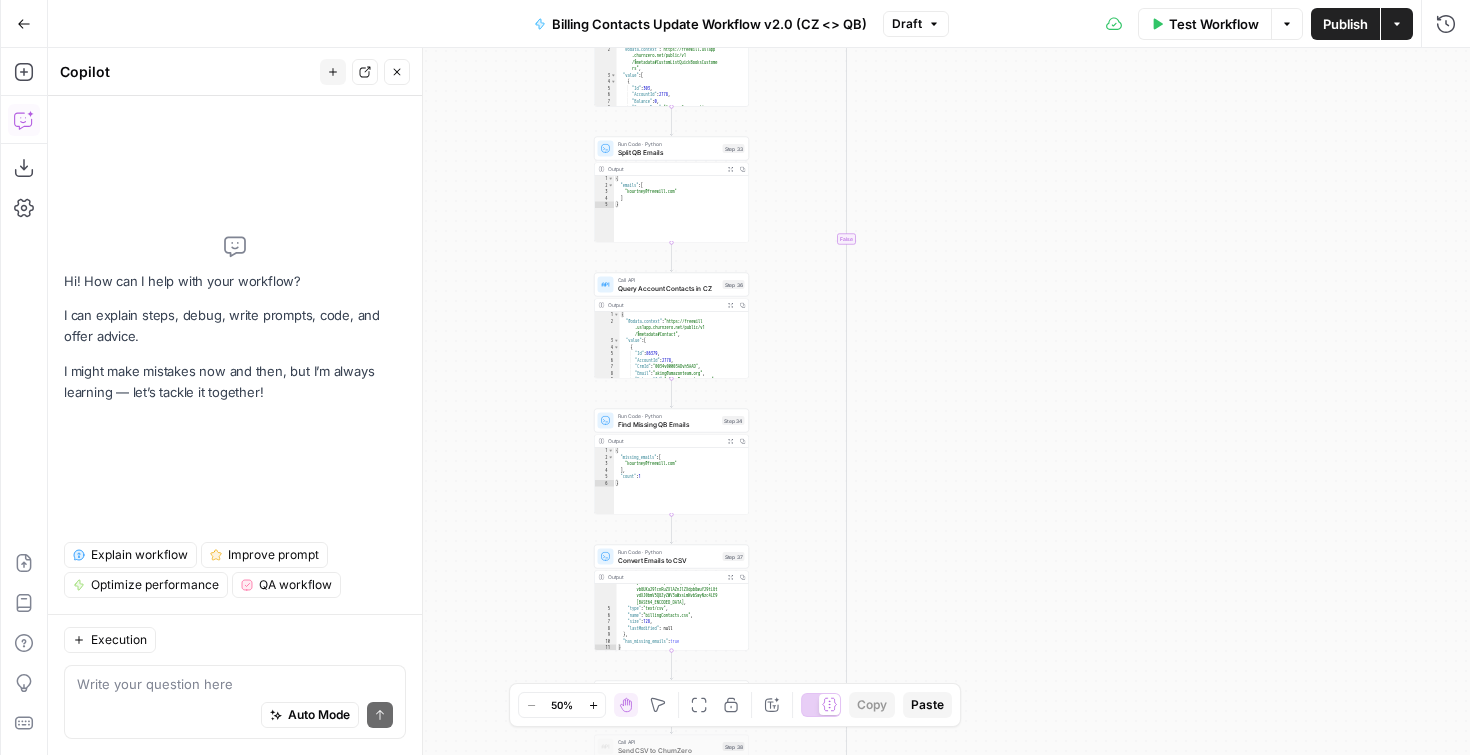 scroll, scrollTop: 125, scrollLeft: 0, axis: vertical 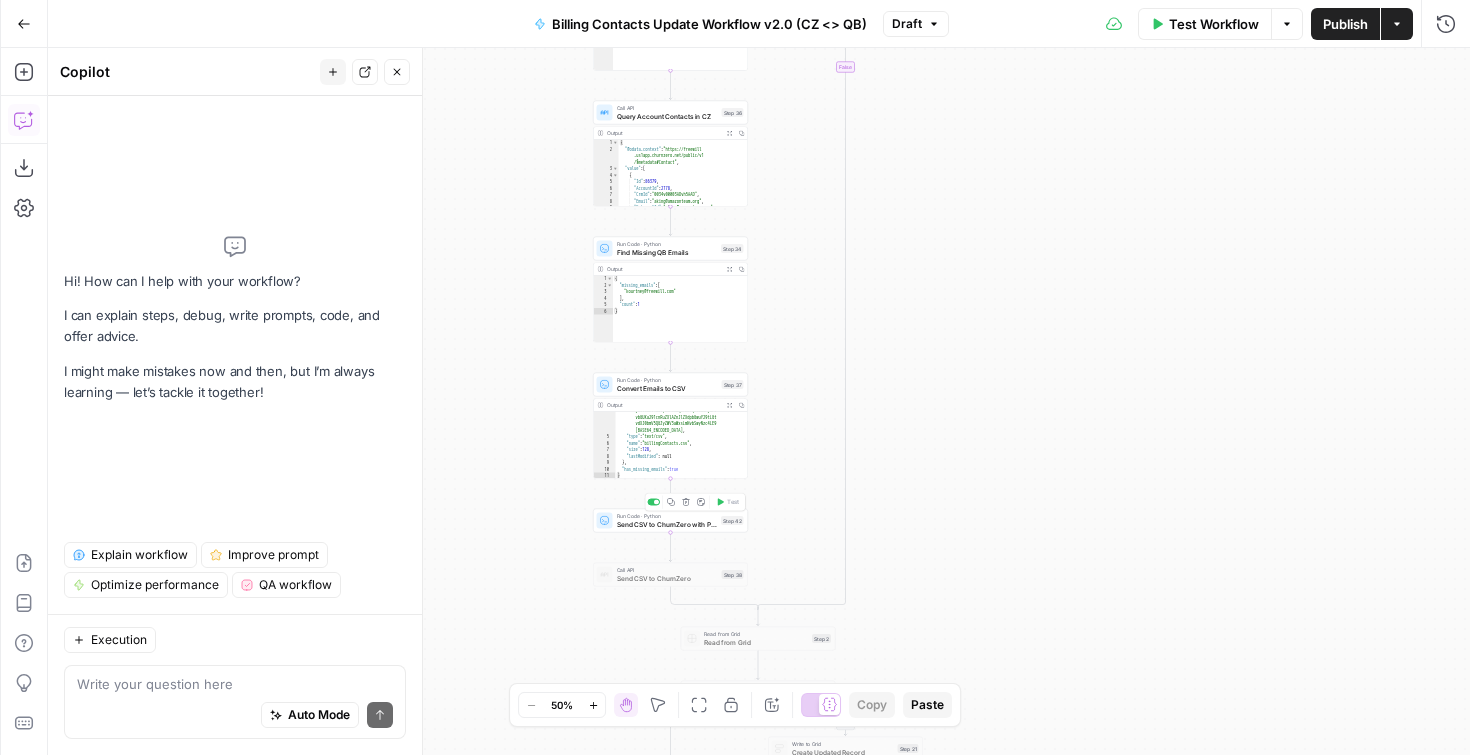 click on "Send CSV to ChurnZero with Python" at bounding box center (667, 524) 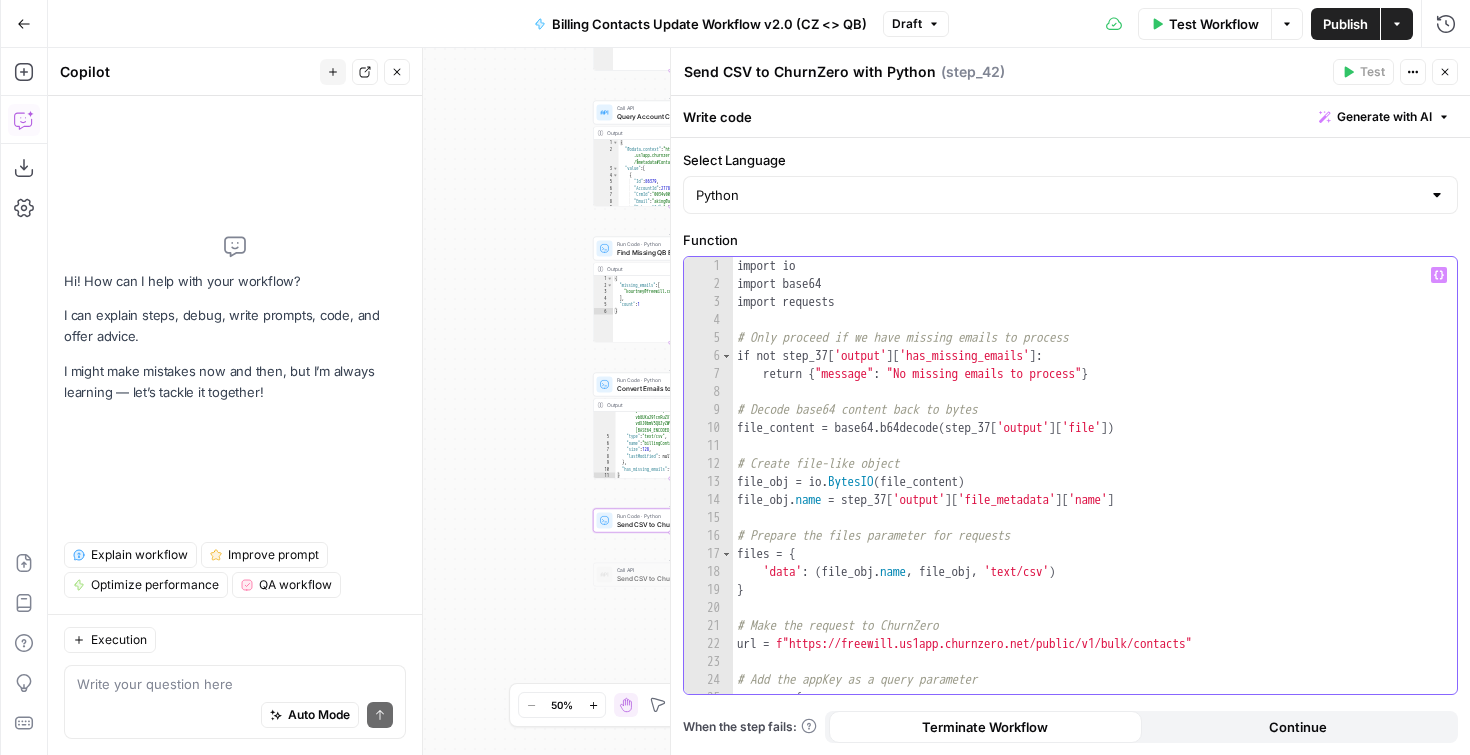 click on "import   io import   base64 import   requests # Only proceed if we have missing emails to process if   not   step_37 [ 'output' ] [ 'has_missing_emails' ] :      return   { "message" :   "No missing emails to process" } # Decode base64 content back to bytes file_content   =   base64 . b64decode ( step_37 [ 'output' ] [ 'file' ]) # Create file-like object file_obj   =   io . BytesIO ( file_content ) file_obj . name   =   step_37 [ 'output' ] [ 'file_metadata' ] [ 'name' ] # Prepare the files parameter for requests files   =   {      'data' :   ( file_obj . name ,   file_obj ,   'text/csv' ) } # Make the request to ChurnZero url   =   f"https://freewill.us1app.churnzero.net/public/v1/bulk/contacts" # Add the appKey as a query parameter params   =   {      'appKey' :   workspace [ 'cz_appkey' ]" at bounding box center (1087, 493) 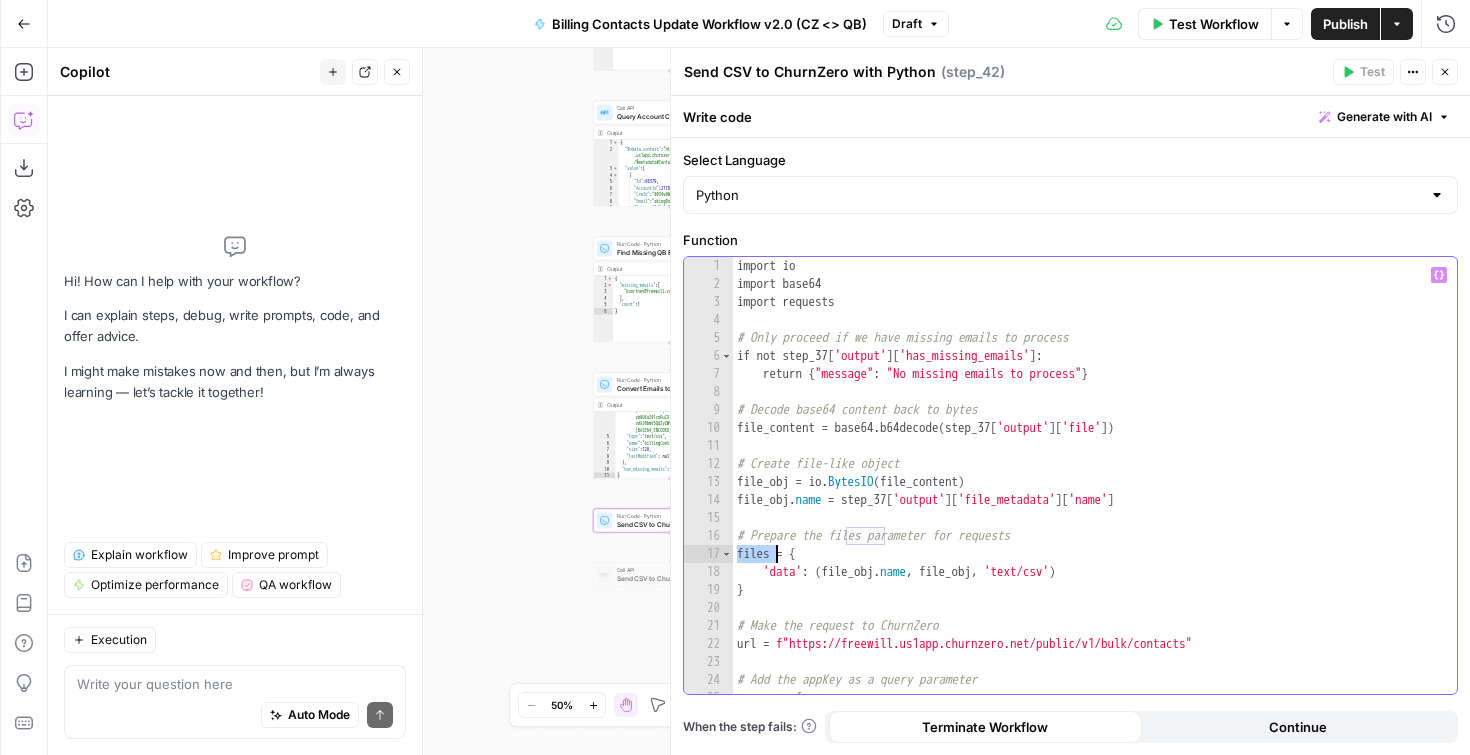 click on "import   io import   base64 import   requests # Only proceed if we have missing emails to process if   not   step_37 [ 'output' ] [ 'has_missing_emails' ] :      return   { "message" :   "No missing emails to process" } # Decode base64 content back to bytes file_content   =   base64 . b64decode ( step_37 [ 'output' ] [ 'file' ]) # Create file-like object file_obj   =   io . BytesIO ( file_content ) file_obj . name   =   step_37 [ 'output' ] [ 'file_metadata' ] [ 'name' ] # Prepare the files parameter for requests files   =   {      'data' :   ( file_obj . name ,   file_obj ,   'text/csv' ) } # Make the request to ChurnZero url   =   f"https://freewill.us1app.churnzero.net/public/v1/bulk/contacts" # Add the appKey as a query parameter params   =   {      'appKey' :   workspace [ 'cz_appkey' ]" at bounding box center [1087, 493] 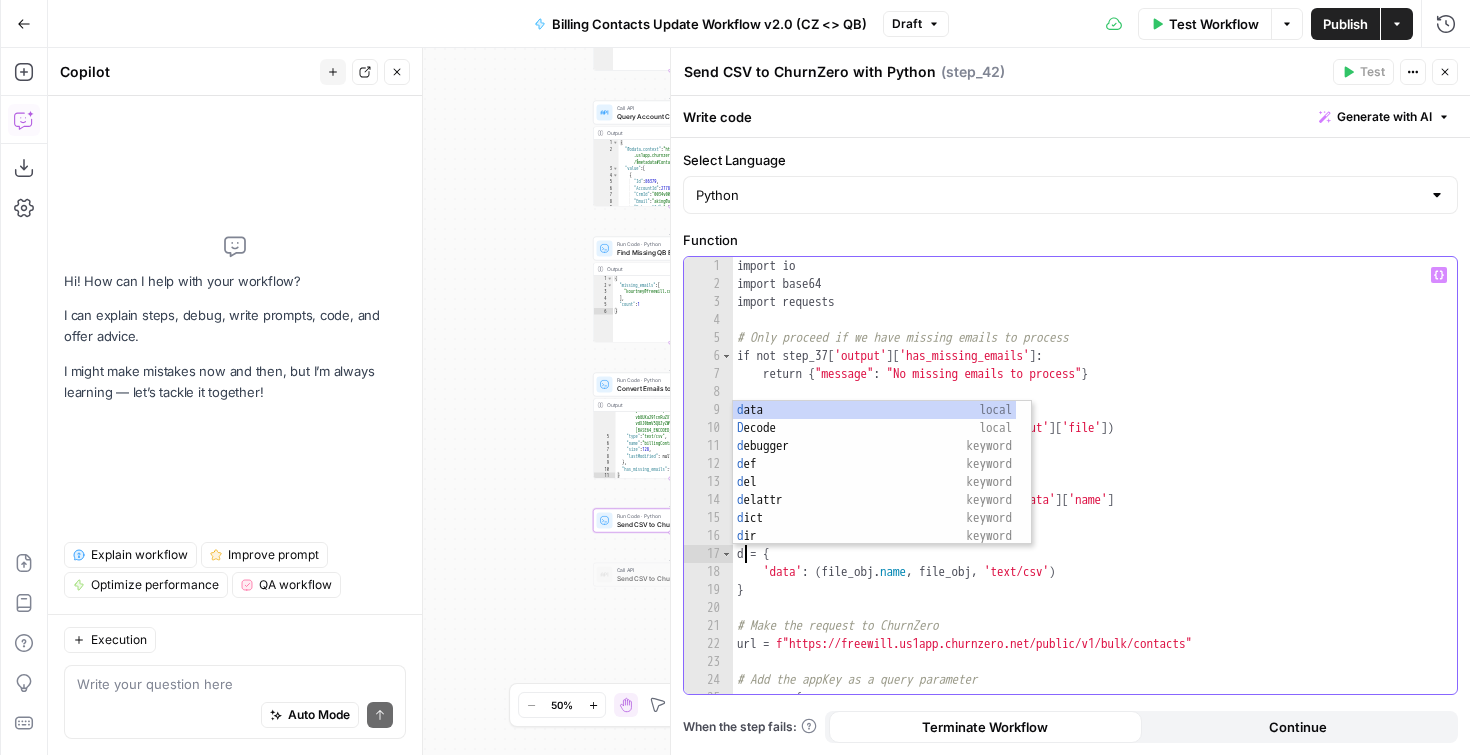 scroll, scrollTop: 8, scrollLeft: 0, axis: vertical 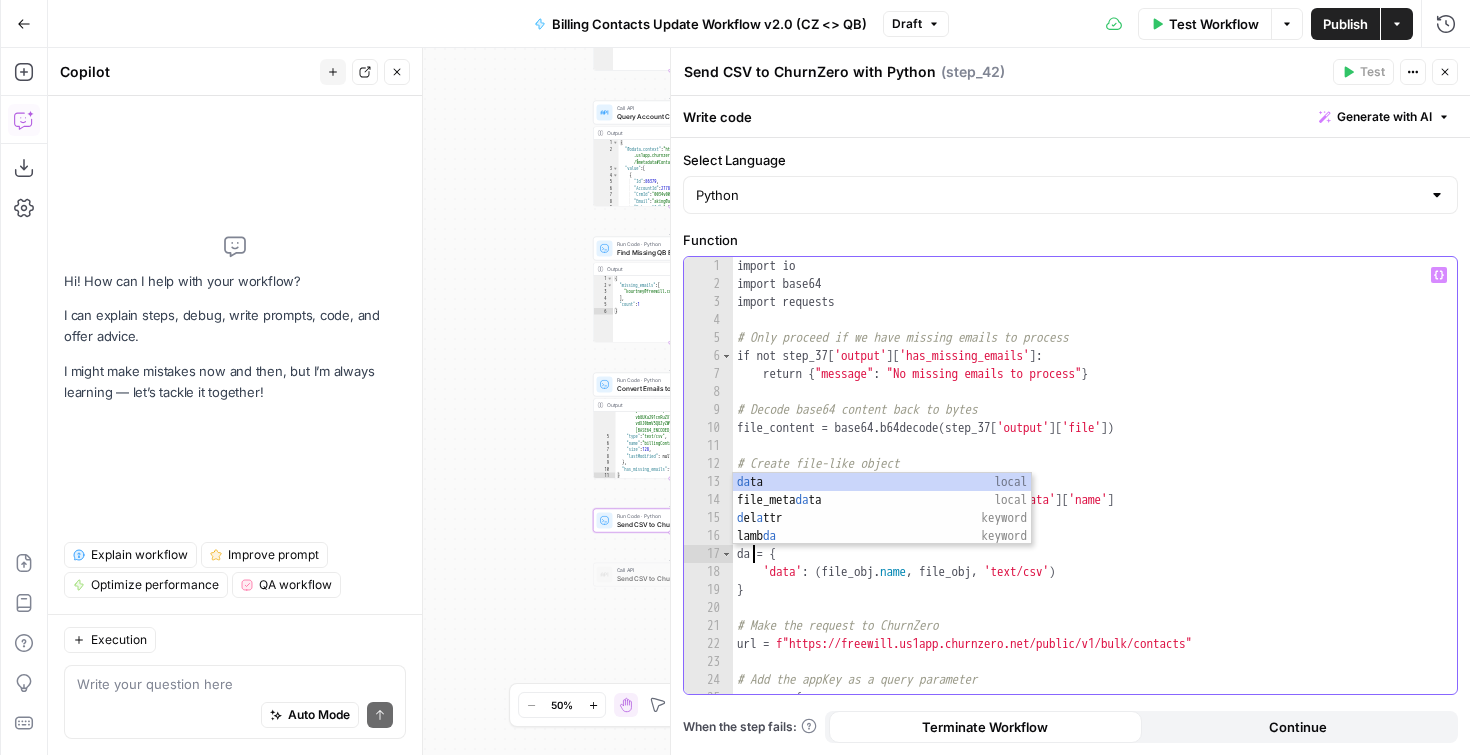 type on "********" 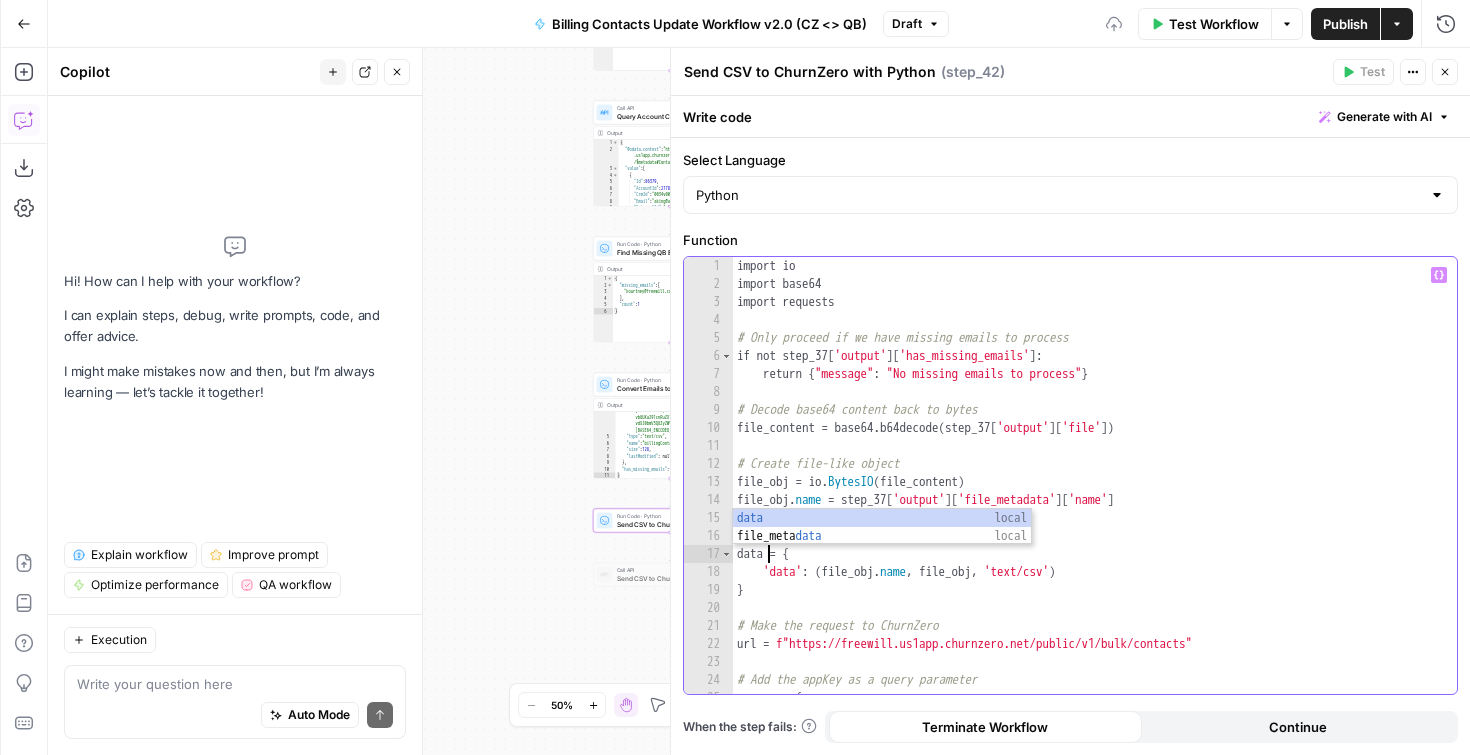 click on "import   io import   base64 import   requests # Only proceed if we have missing emails to process if   not   step_37 [ 'output' ] [ 'has_missing_emails' ] :      return   { "message" :   "No missing emails to process" } # Decode base64 content back to bytes file_content   =   base64 . b64decode ( step_37 [ 'output' ] [ 'file' ]) # Create file-like object file_obj   =   io . BytesIO ( file_content ) file_obj . name   =   step_37 [ 'output' ] [ 'file_metadata' ] [ 'name' ] # Prepare the files parameter for requests data   =   {      'data' :   ( file_obj . name ,   file_obj ,   'text/csv' ) } # Make the request to ChurnZero url   =   f"https://freewill.us1app.churnzero.net/public/v1/bulk/contacts" # Add the appKey as a query parameter params   =   {      'appKey' :   workspace [ 'cz_appkey' ]" at bounding box center [1087, 493] 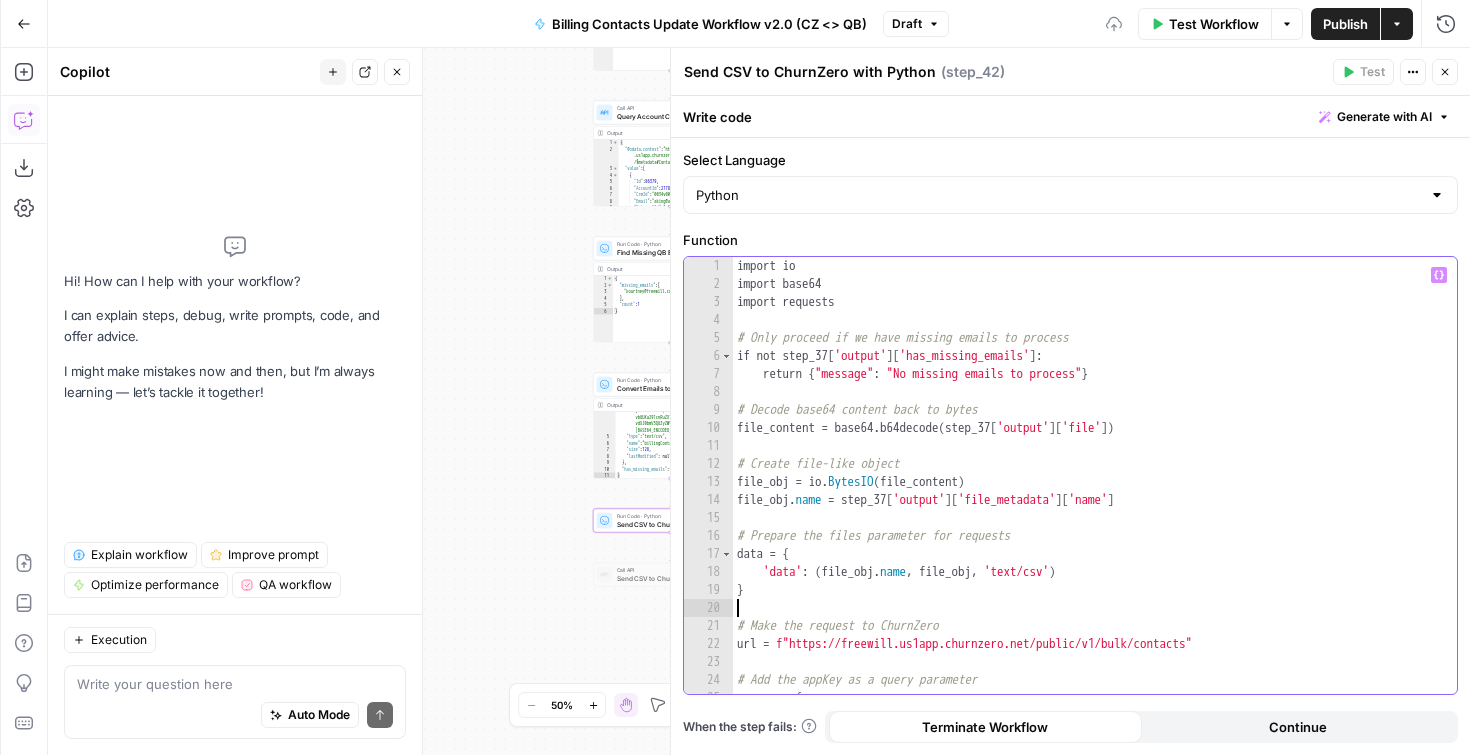 scroll, scrollTop: 8, scrollLeft: 0, axis: vertical 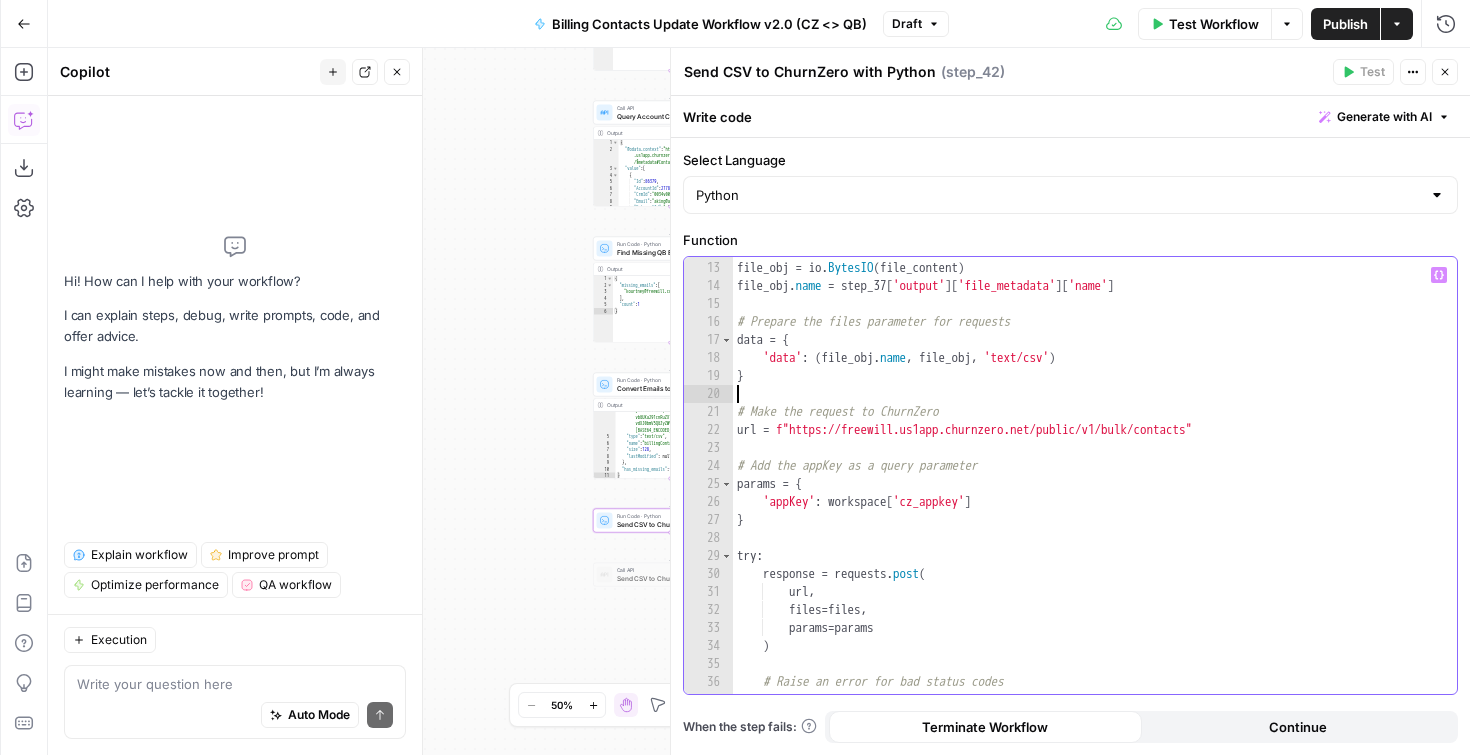 click on "# Create file-like object file_obj   =   io . BytesIO ( file_content ) file_obj . name   =   step_37 [ 'output' ] [ 'file_metadata' ] [ 'name' ] # Prepare the files parameter for requests data   =   {      'data' :   ( file_obj . name ,   file_obj ,   'text/csv' ) } # Make the request to ChurnZero url   =   f"https://freewill.us1app.churnzero.net/public/v1/bulk/contacts" # Add the appKey as a query parameter params   =   {      'appKey' :   workspace [ 'cz_appkey' ] } try :      response   =   requests . post (           url ,           files = files ,           params = params      )           # Raise an error for bad status codes      response . raise_for_status ( )" at bounding box center [1087, 477] 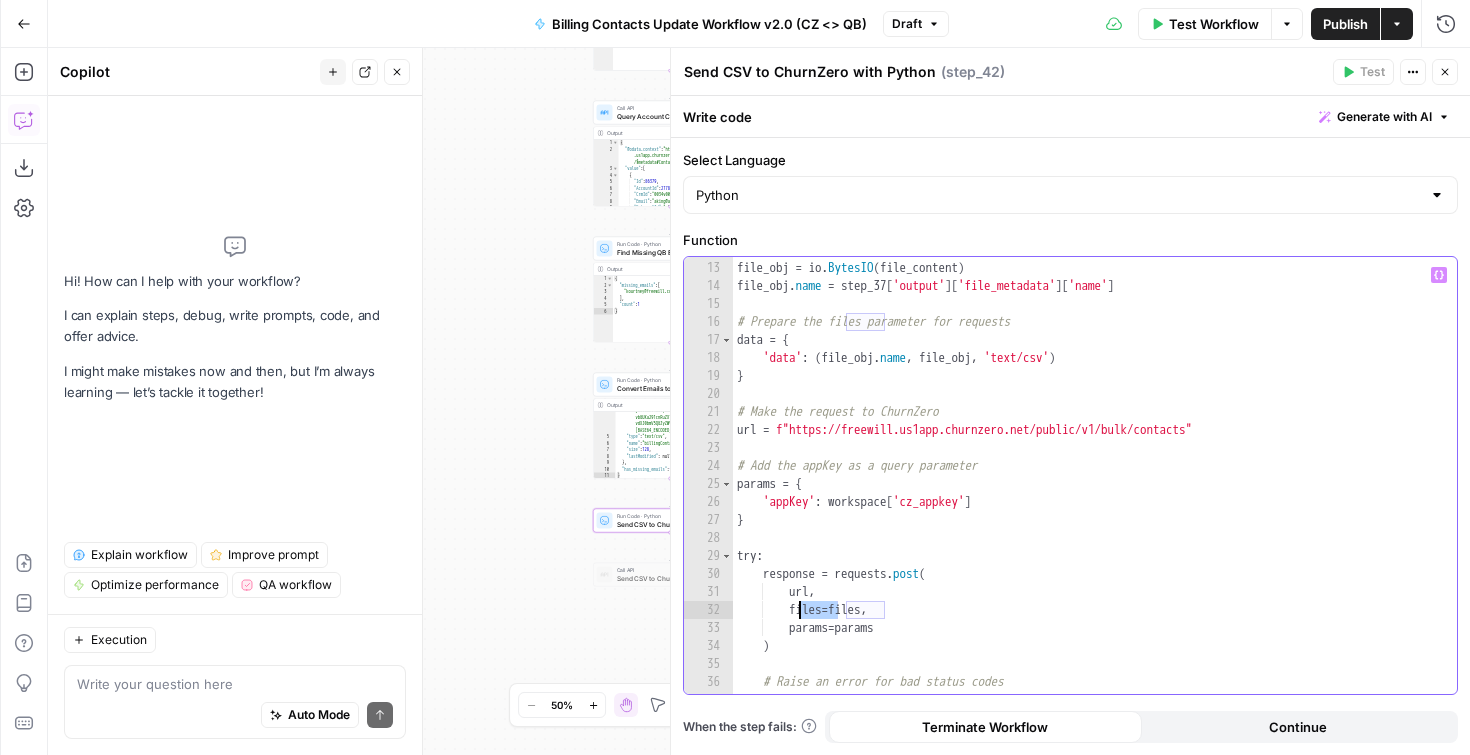 click on "# Create file-like object file_obj   =   io . BytesIO ( file_content ) file_obj . name   =   step_37 [ 'output' ] [ 'file_metadata' ] [ 'name' ] # Prepare the files parameter for requests data   =   {      'data' :   ( file_obj . name ,   file_obj ,   'text/csv' ) } # Make the request to ChurnZero url   =   f"https://freewill.us1app.churnzero.net/public/v1/bulk/contacts" # Add the appKey as a query parameter params   =   {      'appKey' :   workspace [ 'cz_appkey' ] } try :      response   =   requests . post (           url ,           files = files ,           params = params      )           # Raise an error for bad status codes      response . raise_for_status ( )" at bounding box center [1087, 477] 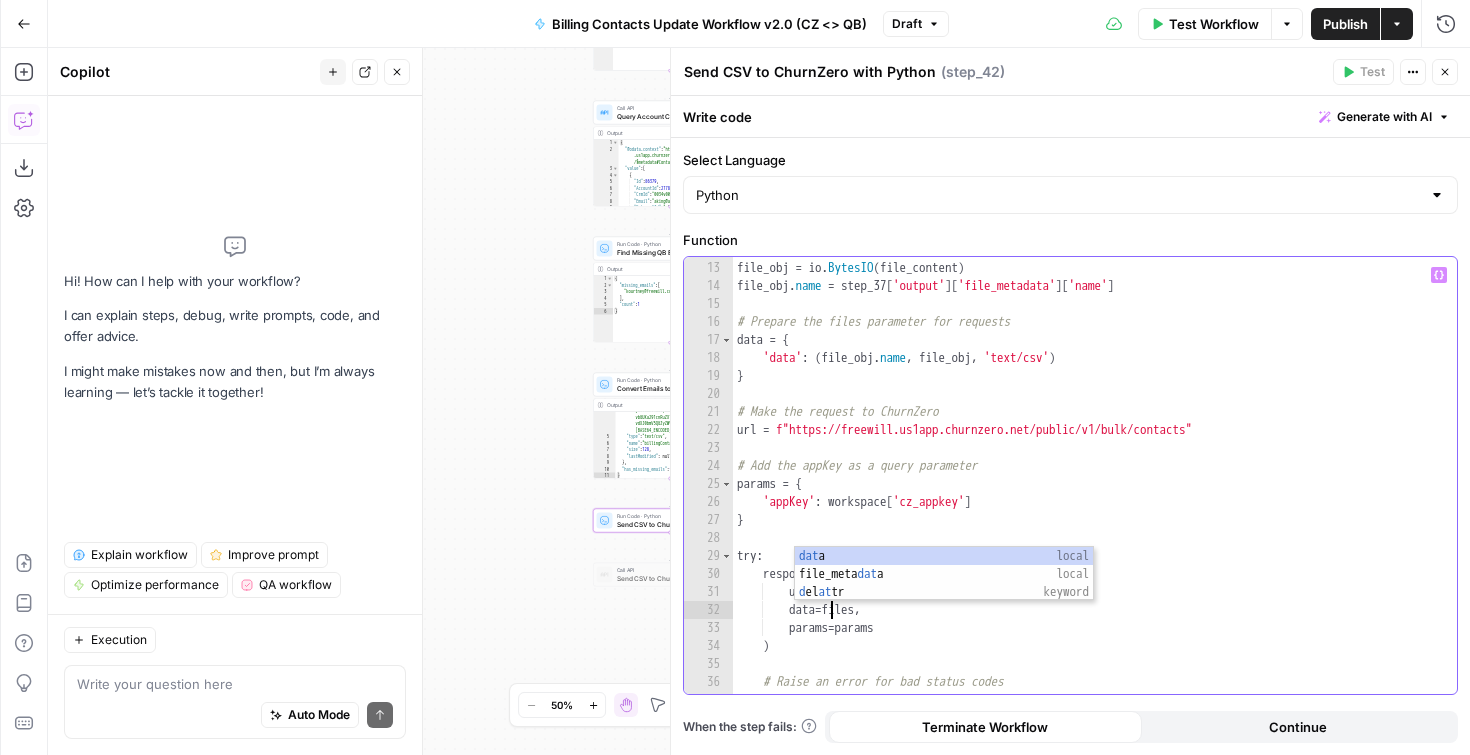 scroll, scrollTop: 8, scrollLeft: 6, axis: both 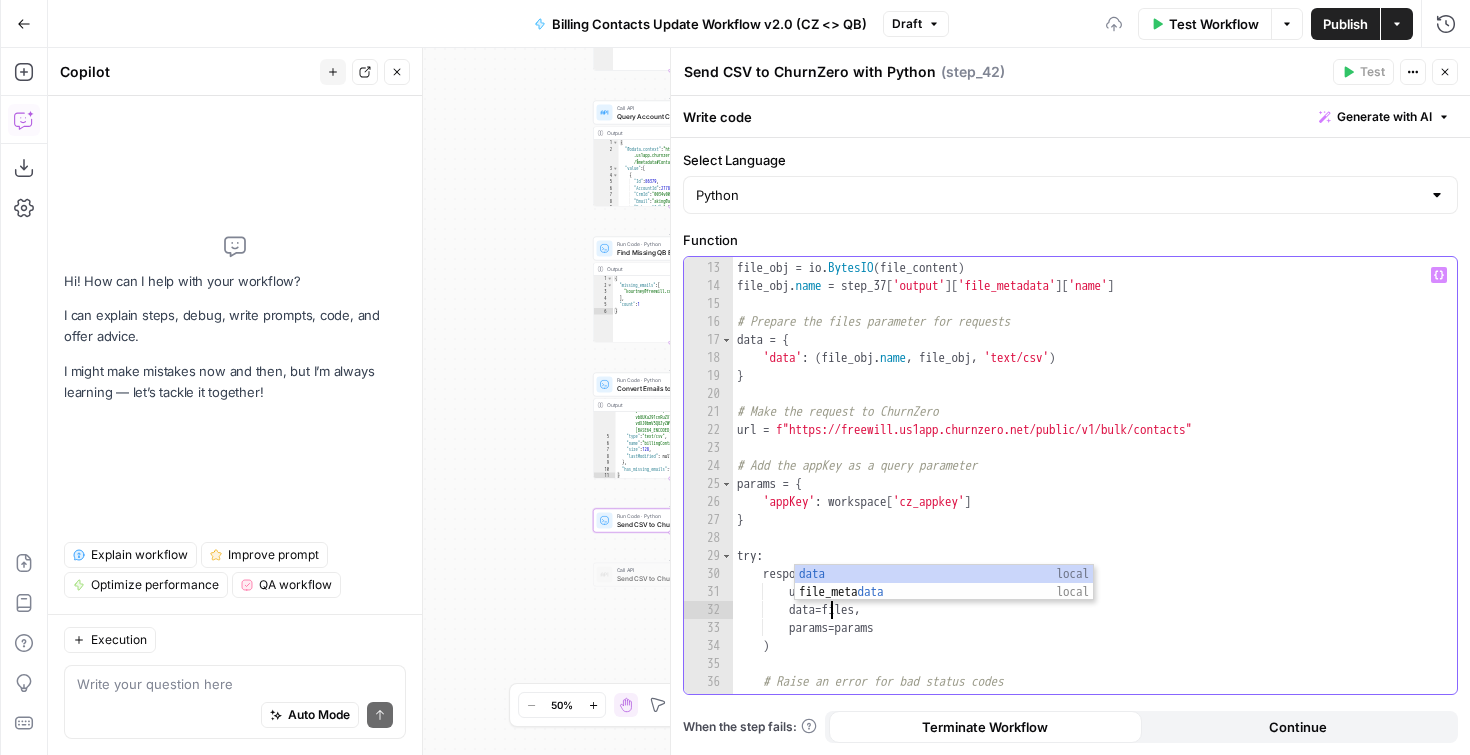 click on "# Create file-like object file_obj   =   io . BytesIO ( file_content ) file_obj . name   =   step_37 [ 'output' ] [ 'file_metadata' ] [ 'name' ] # Prepare the files parameter for requests data   =   {      'data' :   ( file_obj . name ,   file_obj ,   'text/csv' ) } # Make the request to ChurnZero url   =   f"https://freewill.us1app.churnzero.net/public/v1/bulk/contacts" # Add the appKey as a query parameter params   =   {      'appKey' :   workspace [ 'cz_appkey' ] } try :      response   =   requests . post (           url ,           data = files ,           params = params      )           # Raise an error for bad status codes      response . raise_for_status ( )" at bounding box center (1087, 477) 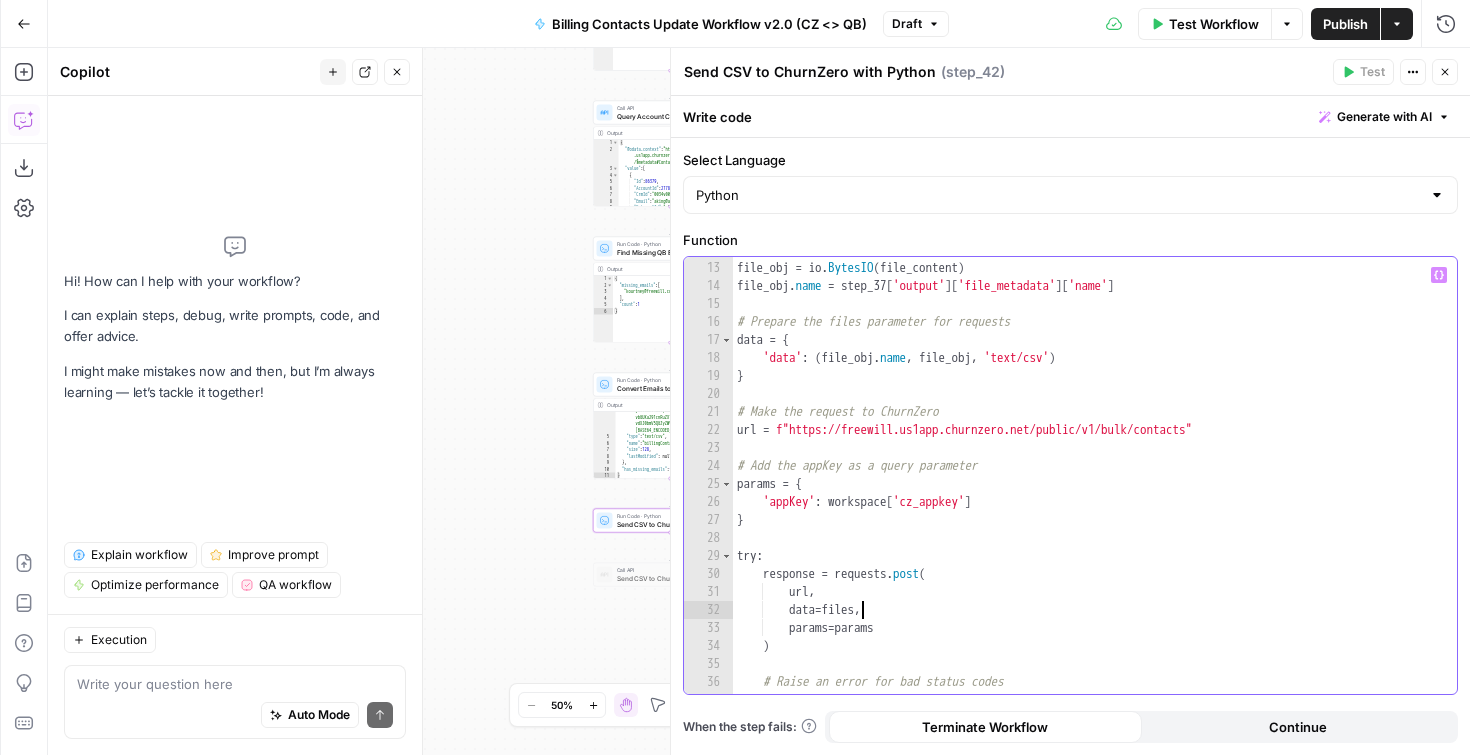 click on "# Create file-like object file_obj   =   io . BytesIO ( file_content ) file_obj . name   =   step_37 [ 'output' ] [ 'file_metadata' ] [ 'name' ] # Prepare the files parameter for requests data   =   {      'data' :   ( file_obj . name ,   file_obj ,   'text/csv' ) } # Make the request to ChurnZero url   =   f"https://freewill.us1app.churnzero.net/public/v1/bulk/contacts" # Add the appKey as a query parameter params   =   {      'appKey' :   workspace [ 'cz_appkey' ] } try :      response   =   requests . post (           url ,           data = files ,           params = params      )           # Raise an error for bad status codes      response . raise_for_status ( )" at bounding box center (1087, 477) 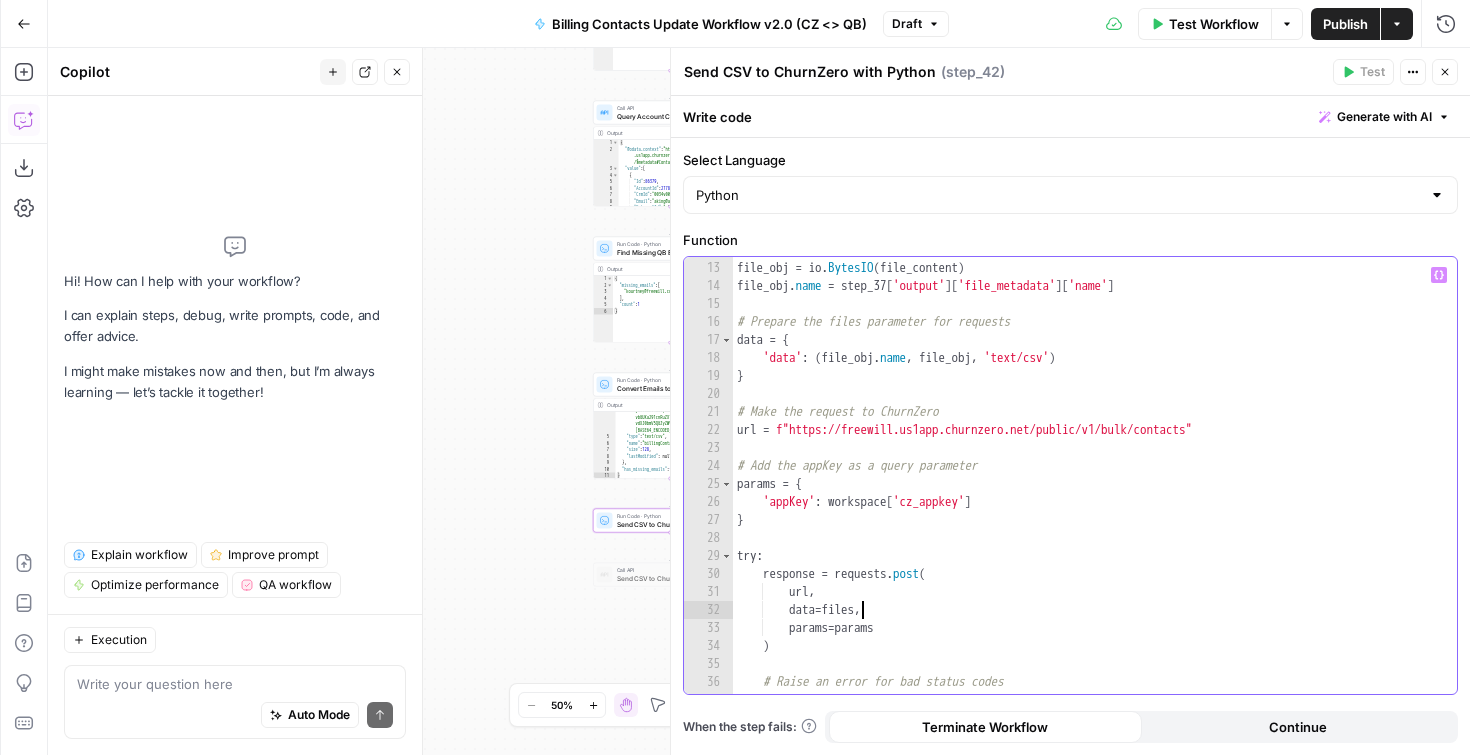click on "# Create file-like object file_obj   =   io . BytesIO ( file_content ) file_obj . name   =   step_37 [ 'output' ] [ 'file_metadata' ] [ 'name' ] # Prepare the files parameter for requests data   =   {      'data' :   ( file_obj . name ,   file_obj ,   'text/csv' ) } # Make the request to ChurnZero url   =   f"https://freewill.us1app.churnzero.net/public/v1/bulk/contacts" # Add the appKey as a query parameter params   =   {      'appKey' :   workspace [ 'cz_appkey' ] } try :      response   =   requests . post (           url ,           data = files ,           params = params      )           # Raise an error for bad status codes      response . raise_for_status ( )" at bounding box center (1087, 477) 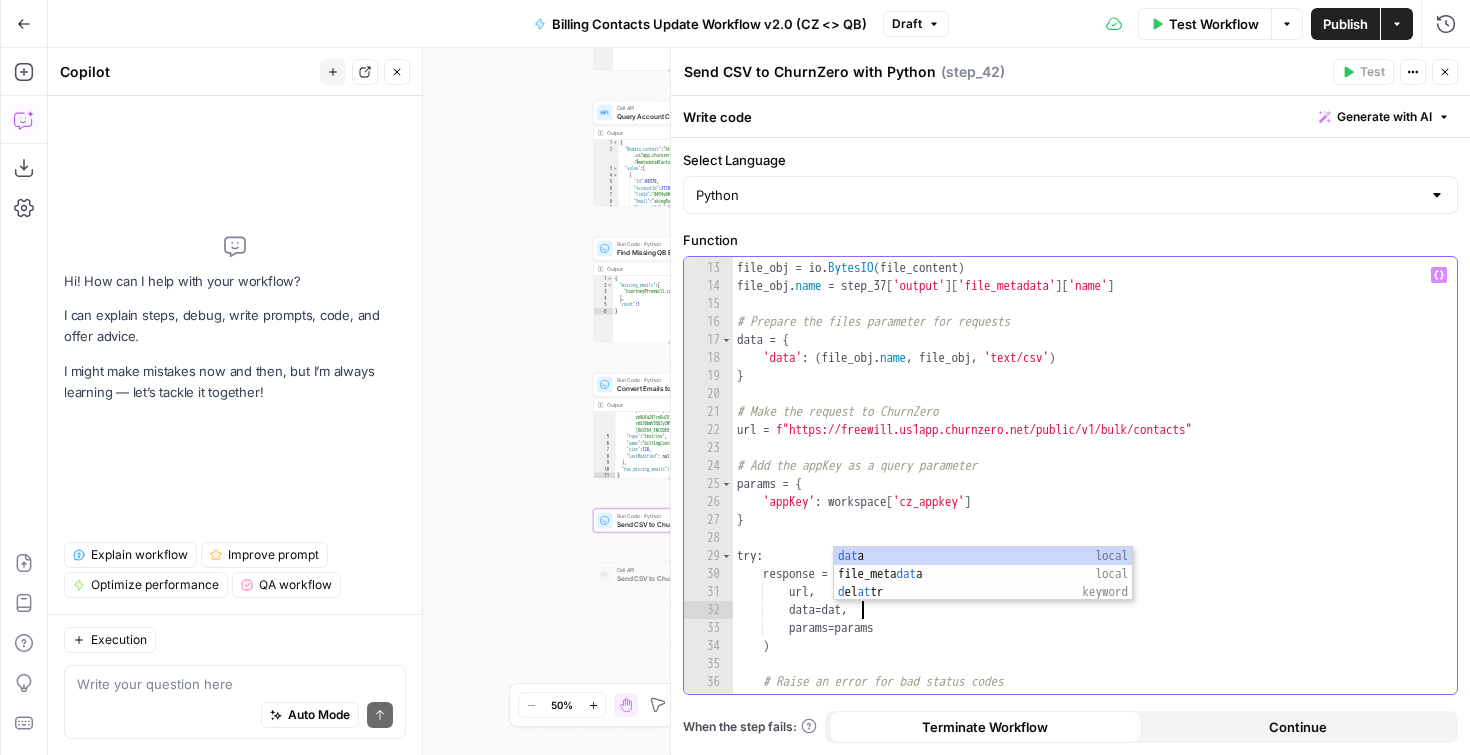 type on "**********" 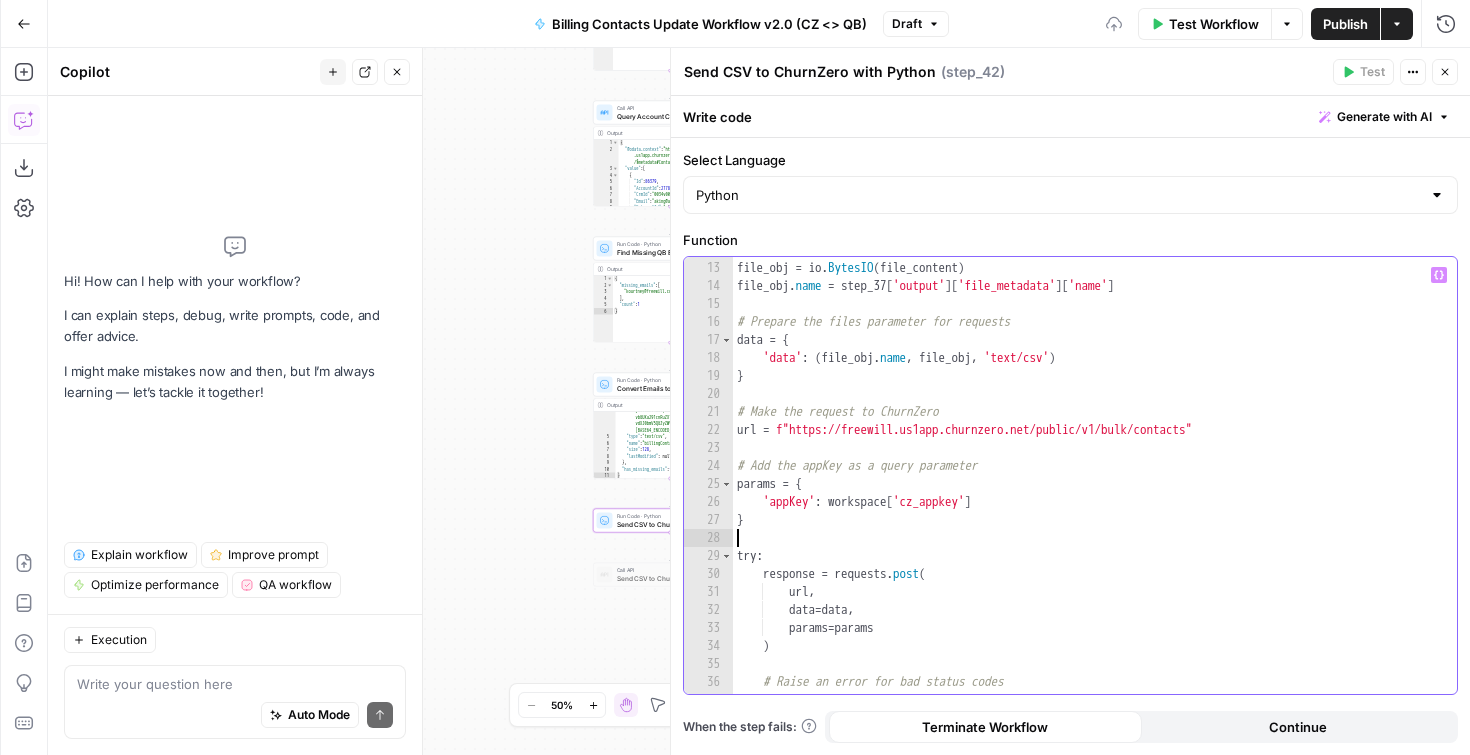 click on "# Create file-like object file_obj   =   io . BytesIO ( file_content ) file_obj . name   =   step_37 [ 'output' ] [ 'file_metadata' ] [ 'name' ] # Prepare the files parameter for requests data   =   {      'data' :   ( file_obj . name ,   file_obj ,   'text/csv' ) } # Make the request to ChurnZero url   =   f"https://freewill.us1app.churnzero.net/public/v1/bulk/contacts" # Add the appKey as a query parameter params   =   {      'appKey' :   workspace [ 'cz_appkey' ] } try :      response   =   requests . post (           url ,           data = data ,           params = params      )           # Raise an error for bad status codes      response . raise_for_status ( )" at bounding box center [1087, 477] 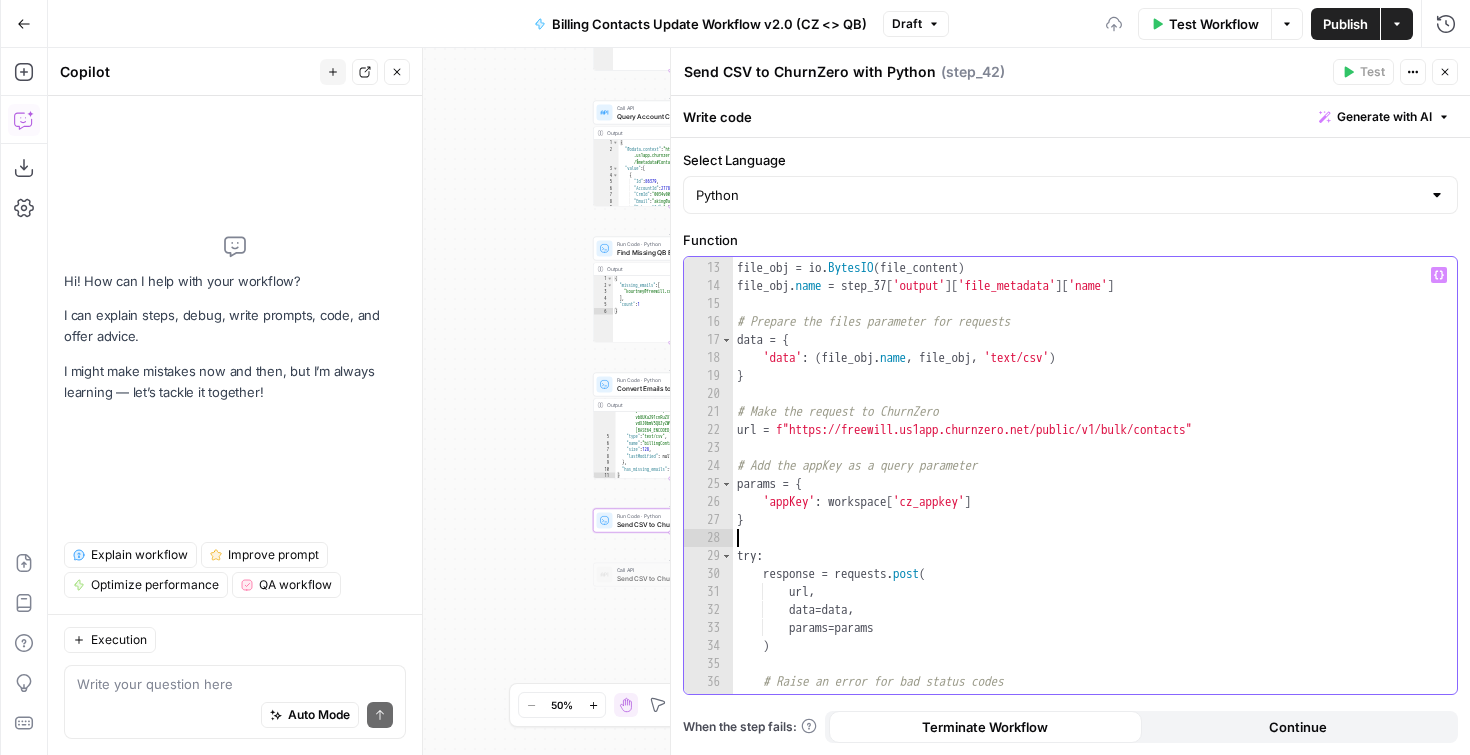 scroll, scrollTop: 8, scrollLeft: 0, axis: vertical 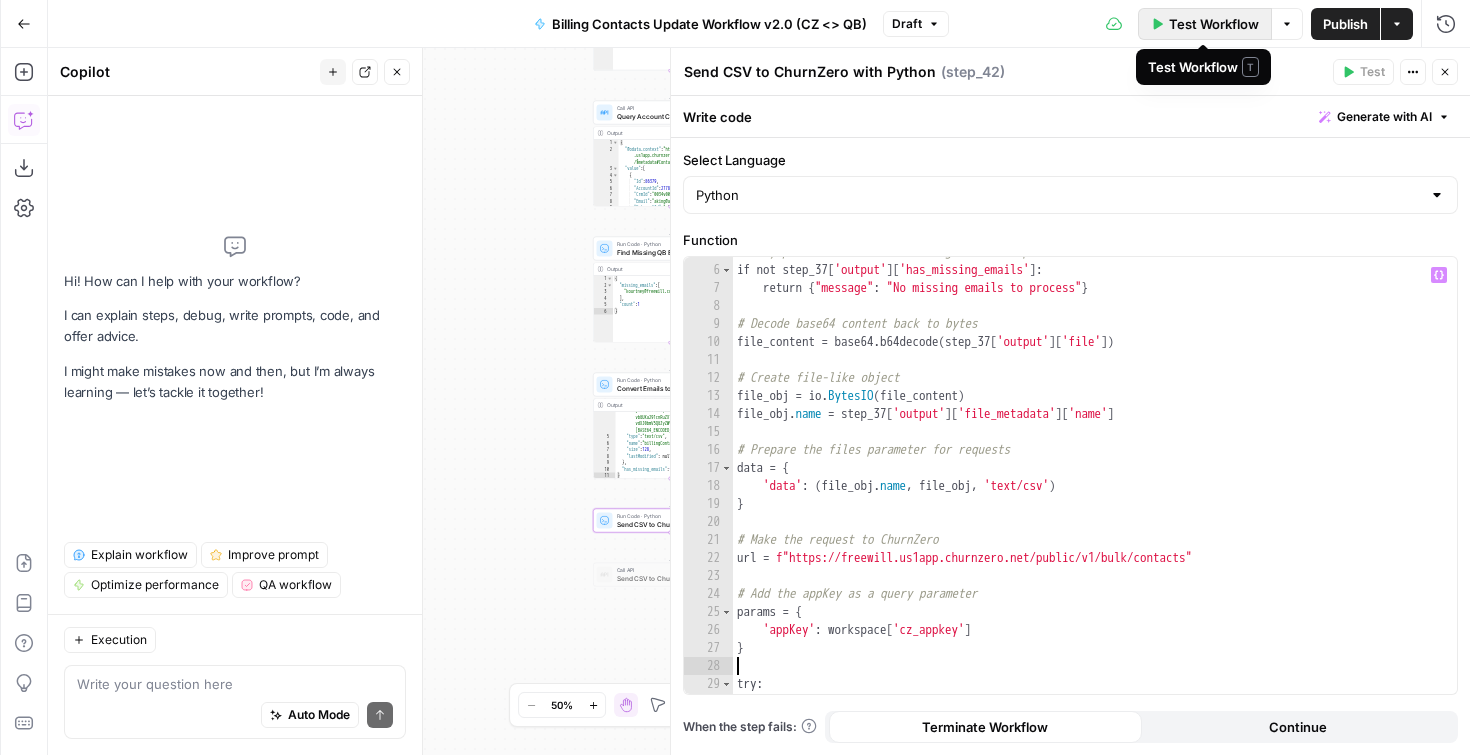 click on "Test Workflow" at bounding box center (1214, 24) 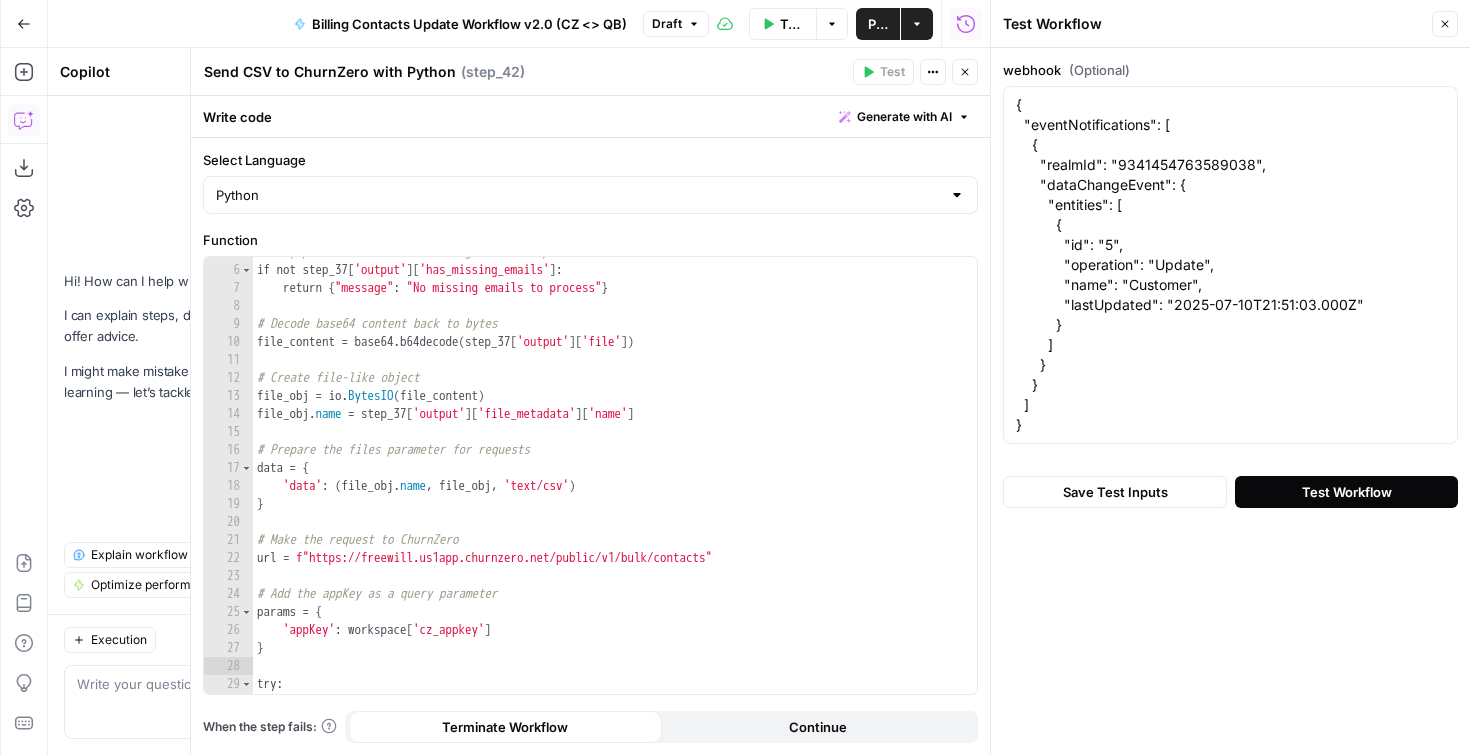 click on "Test Workflow" at bounding box center [1347, 492] 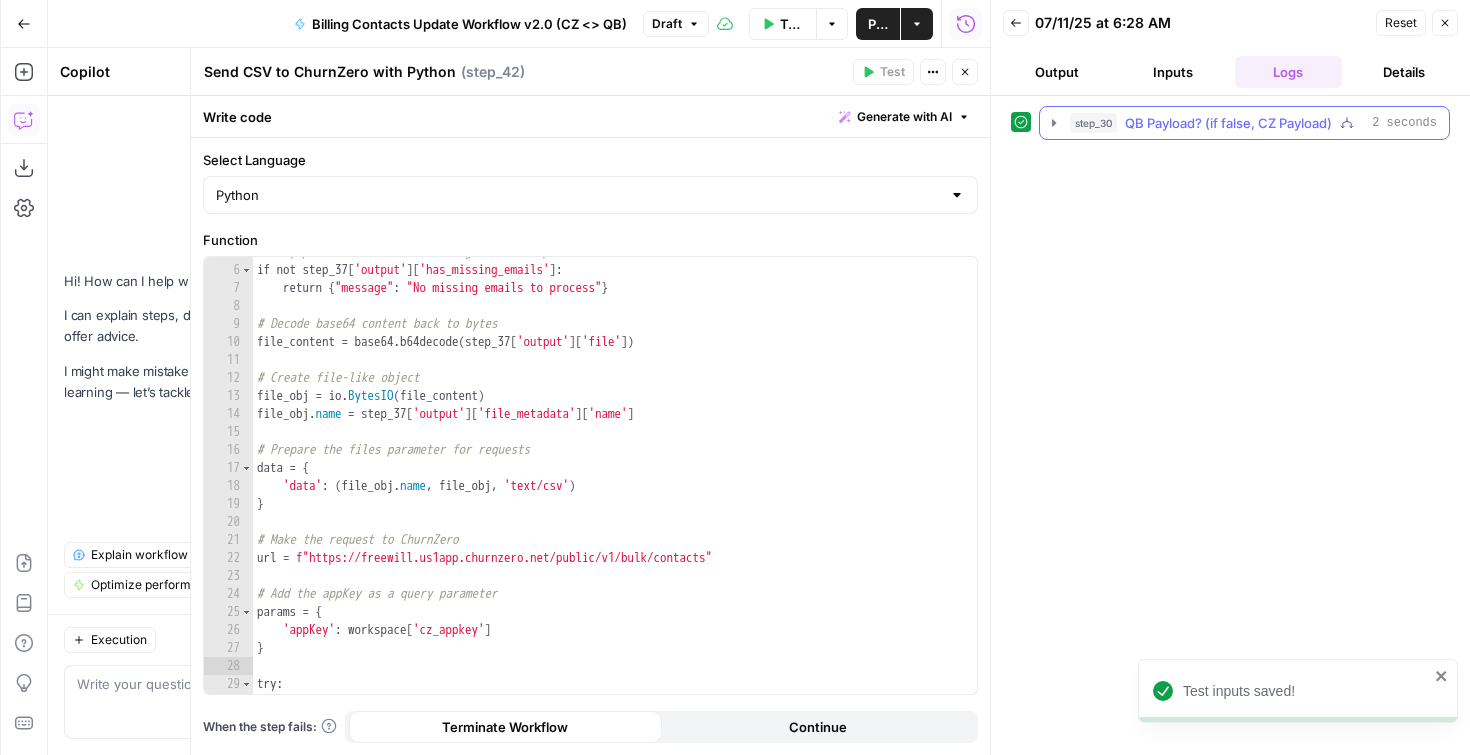 click 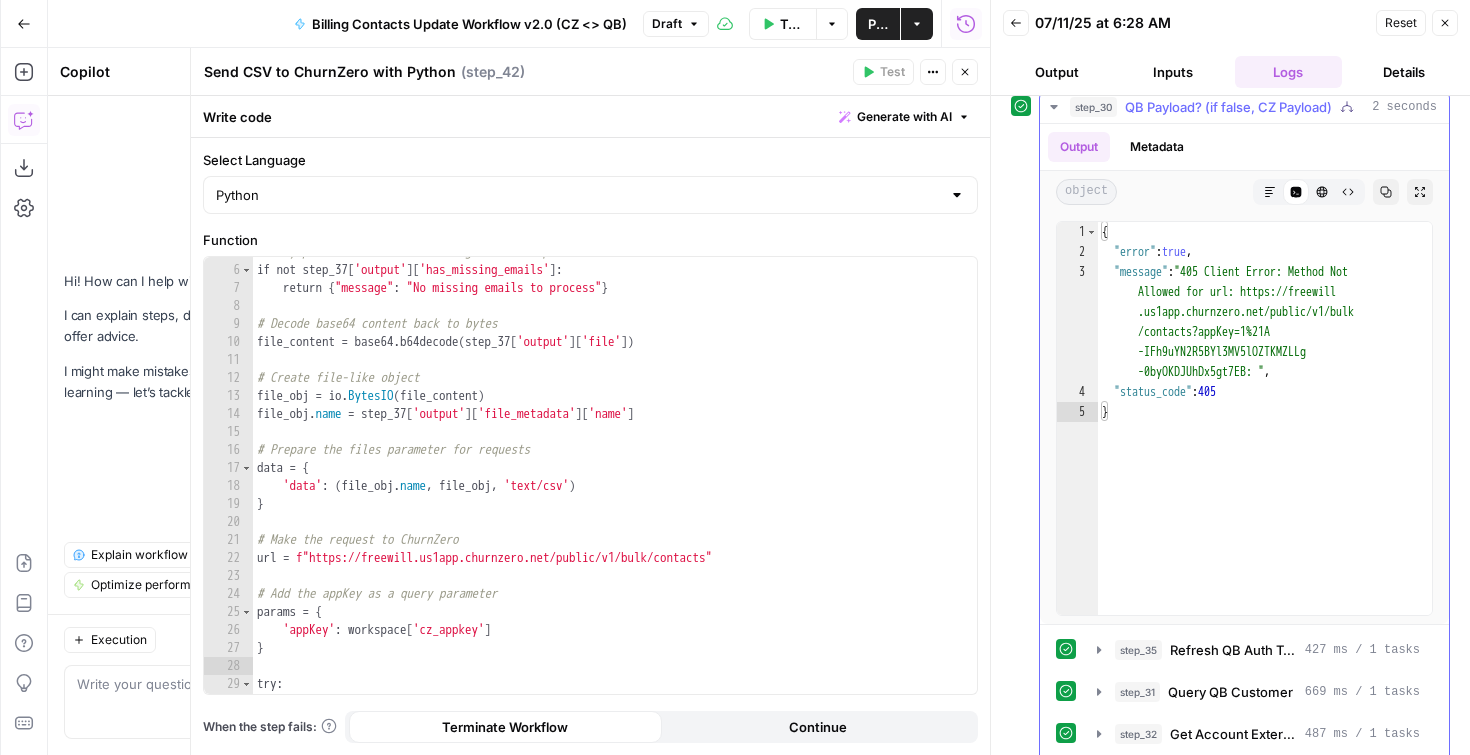 scroll, scrollTop: 20, scrollLeft: 0, axis: vertical 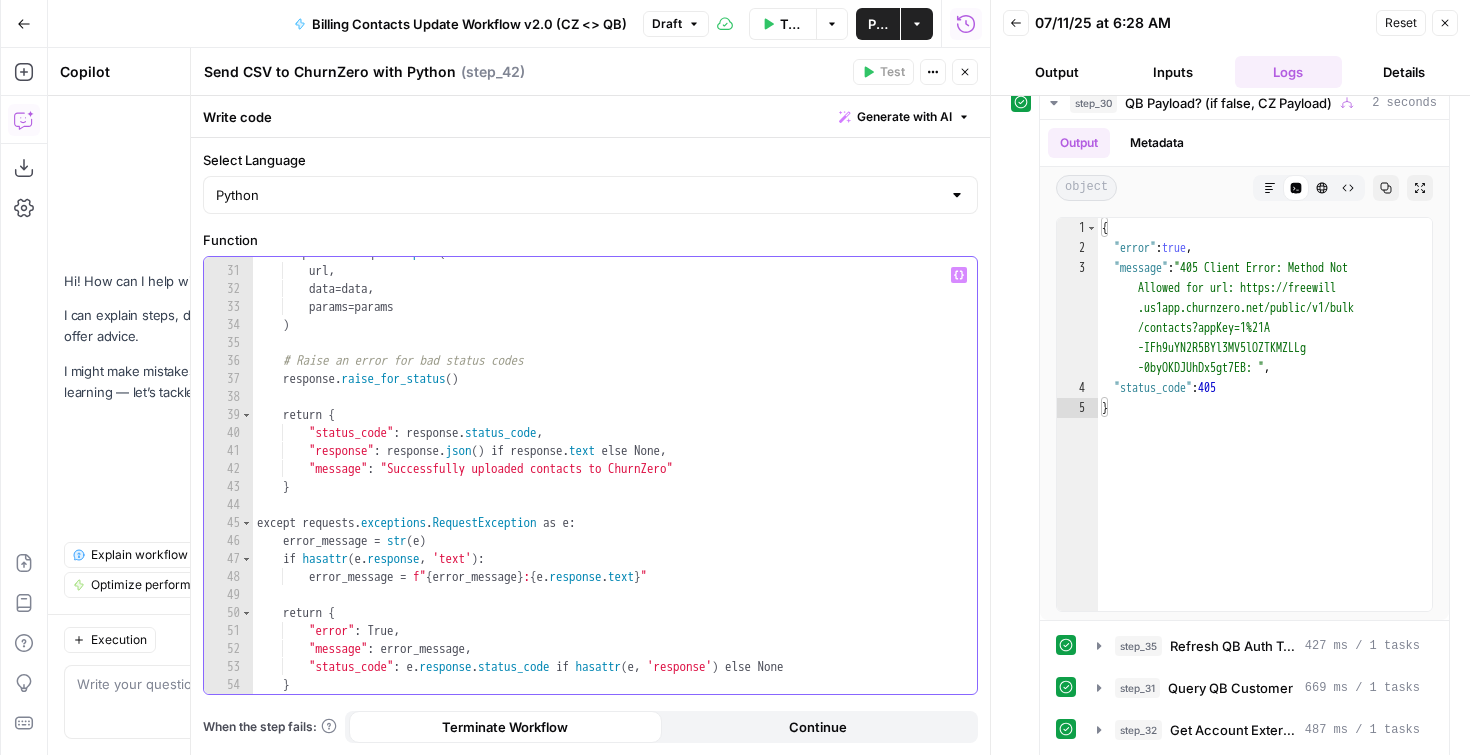 type 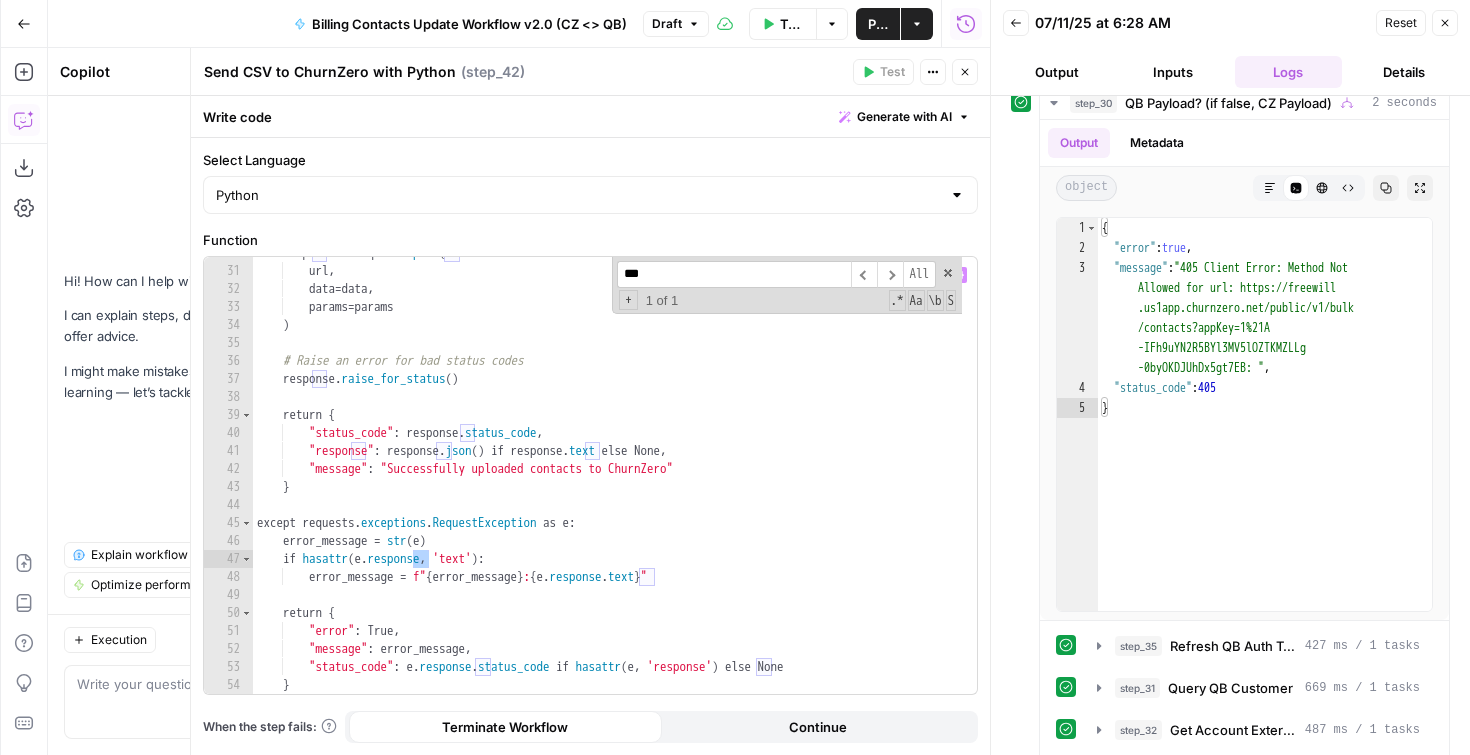 scroll, scrollTop: 522, scrollLeft: 0, axis: vertical 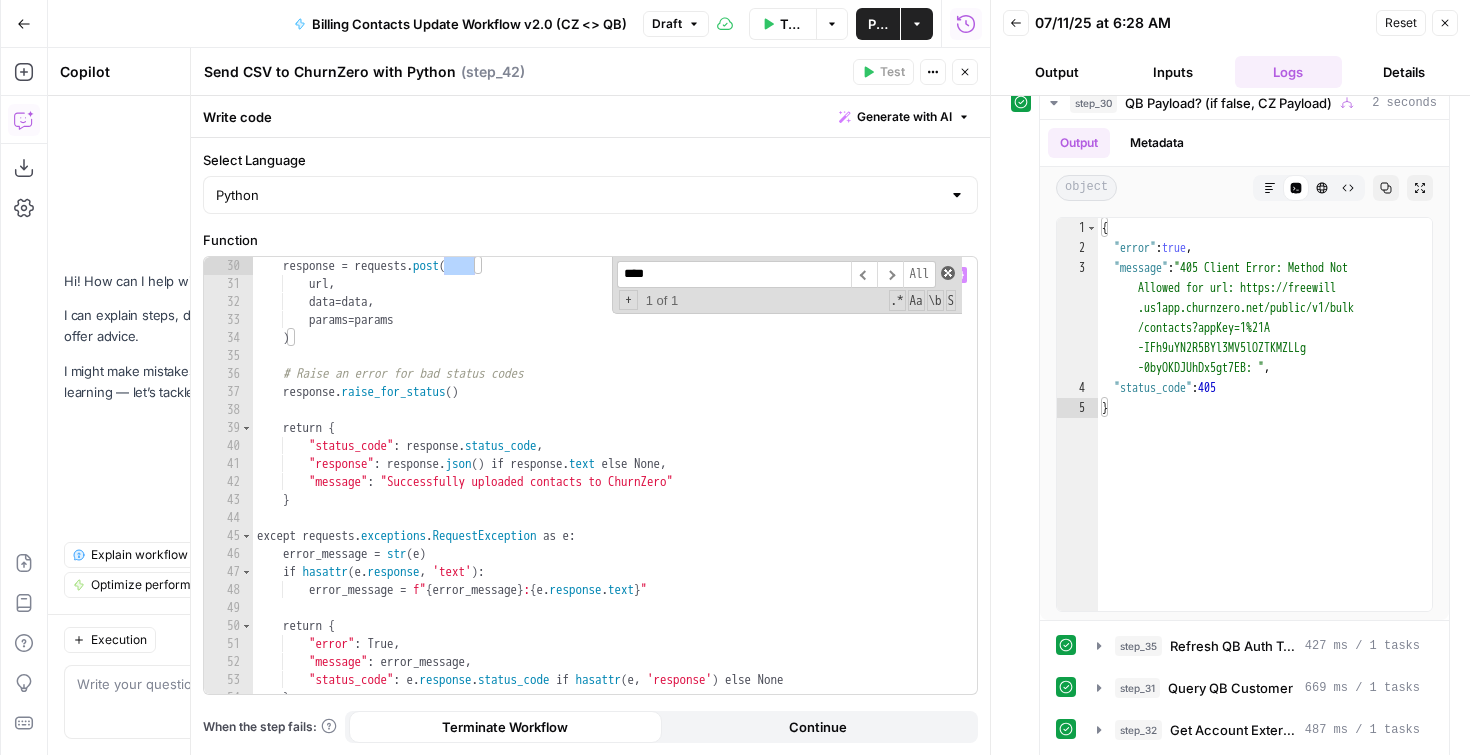 type on "****" 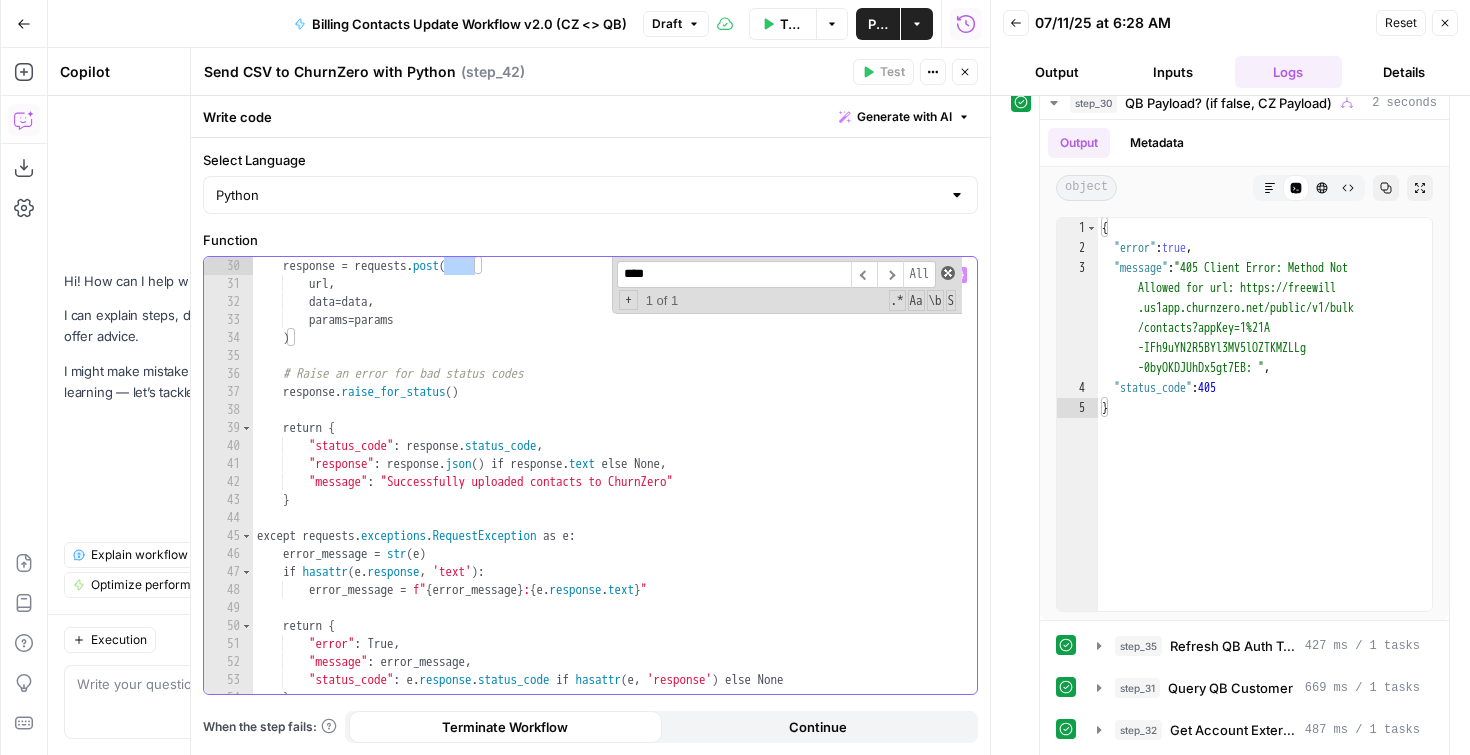 click at bounding box center [948, 273] 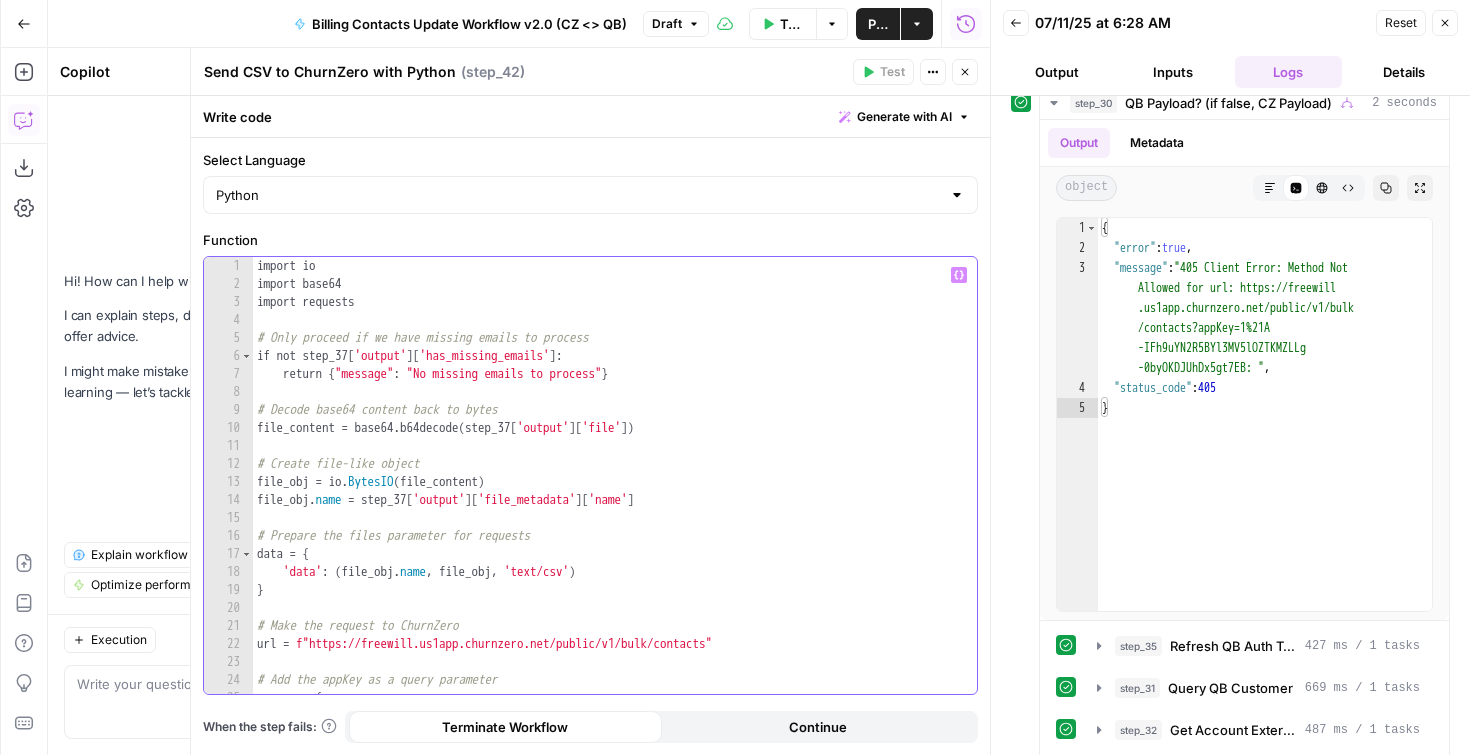 scroll, scrollTop: 0, scrollLeft: 0, axis: both 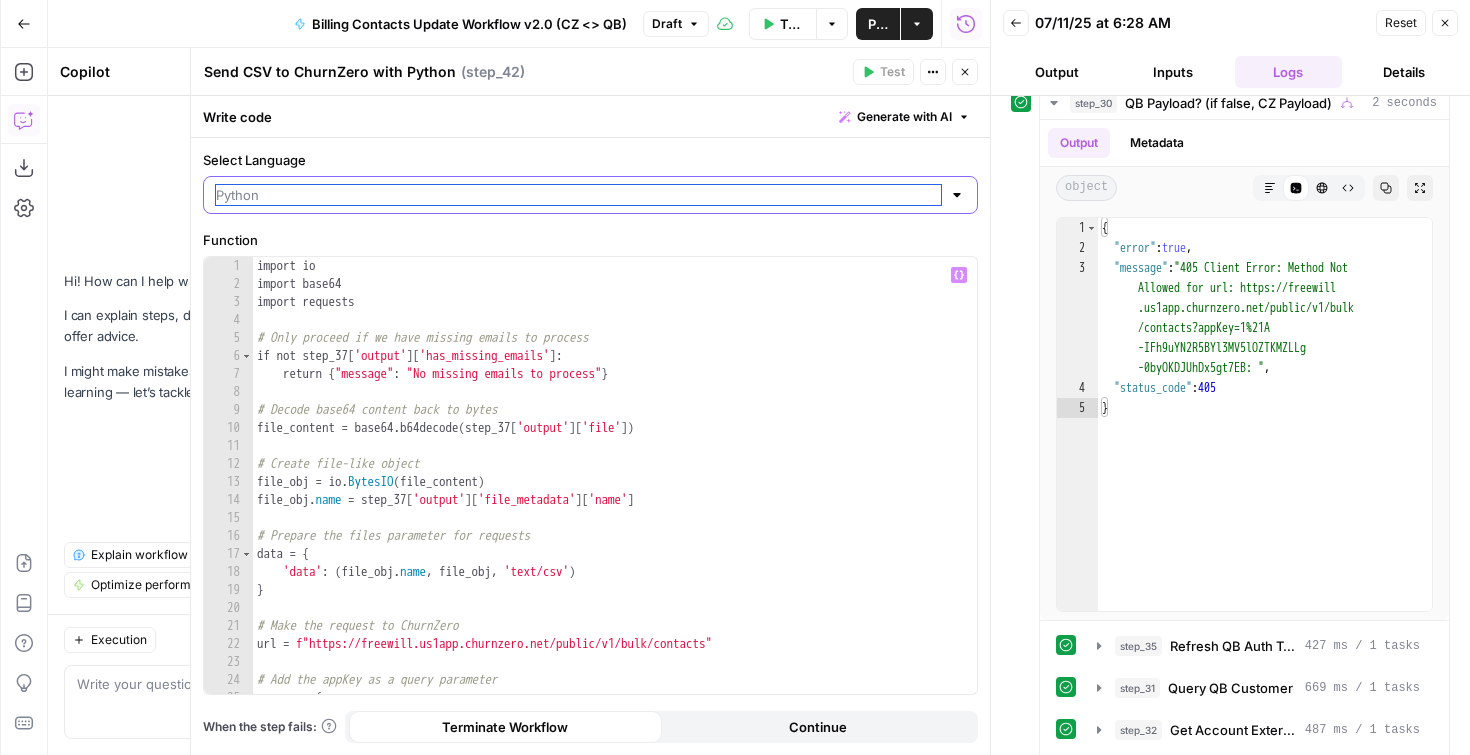 click on "Select Language" at bounding box center [578, 195] 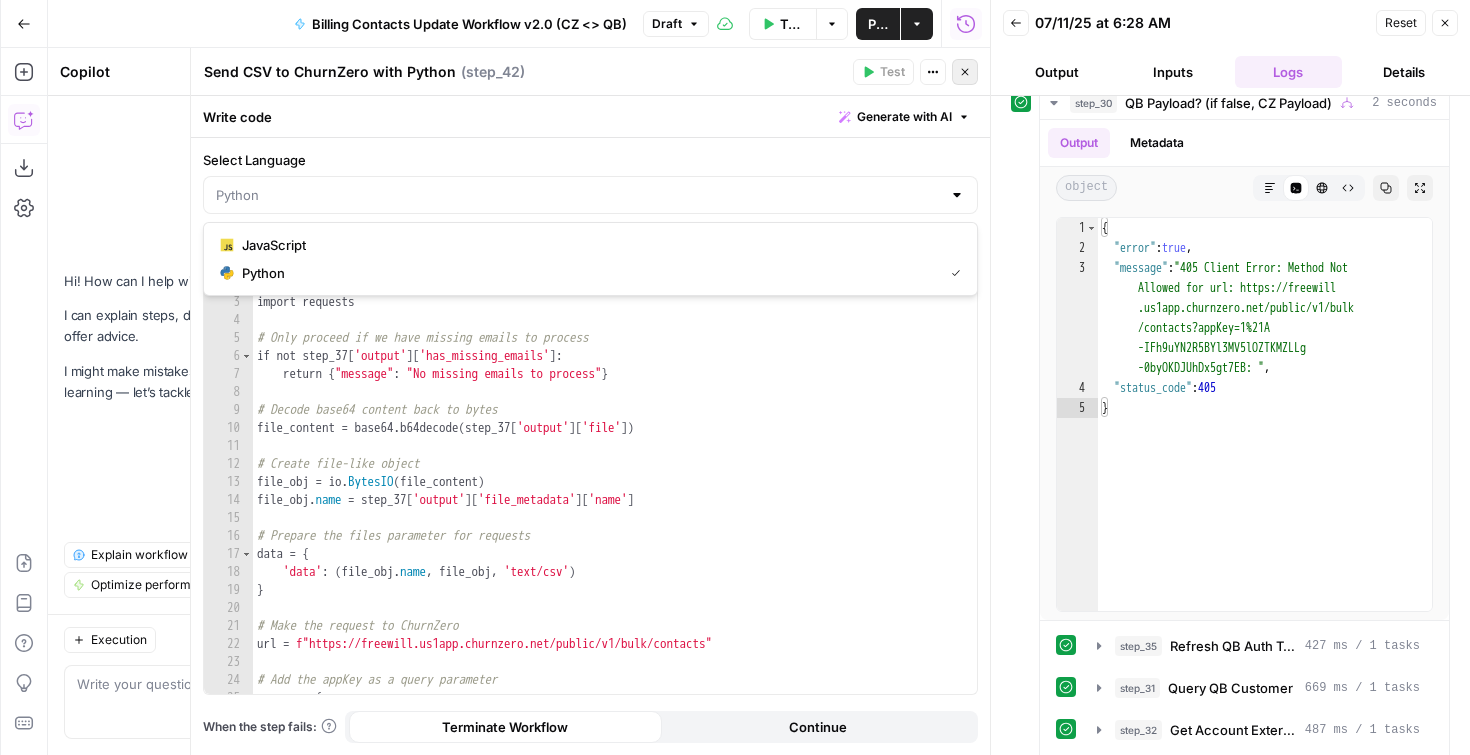 type on "Python" 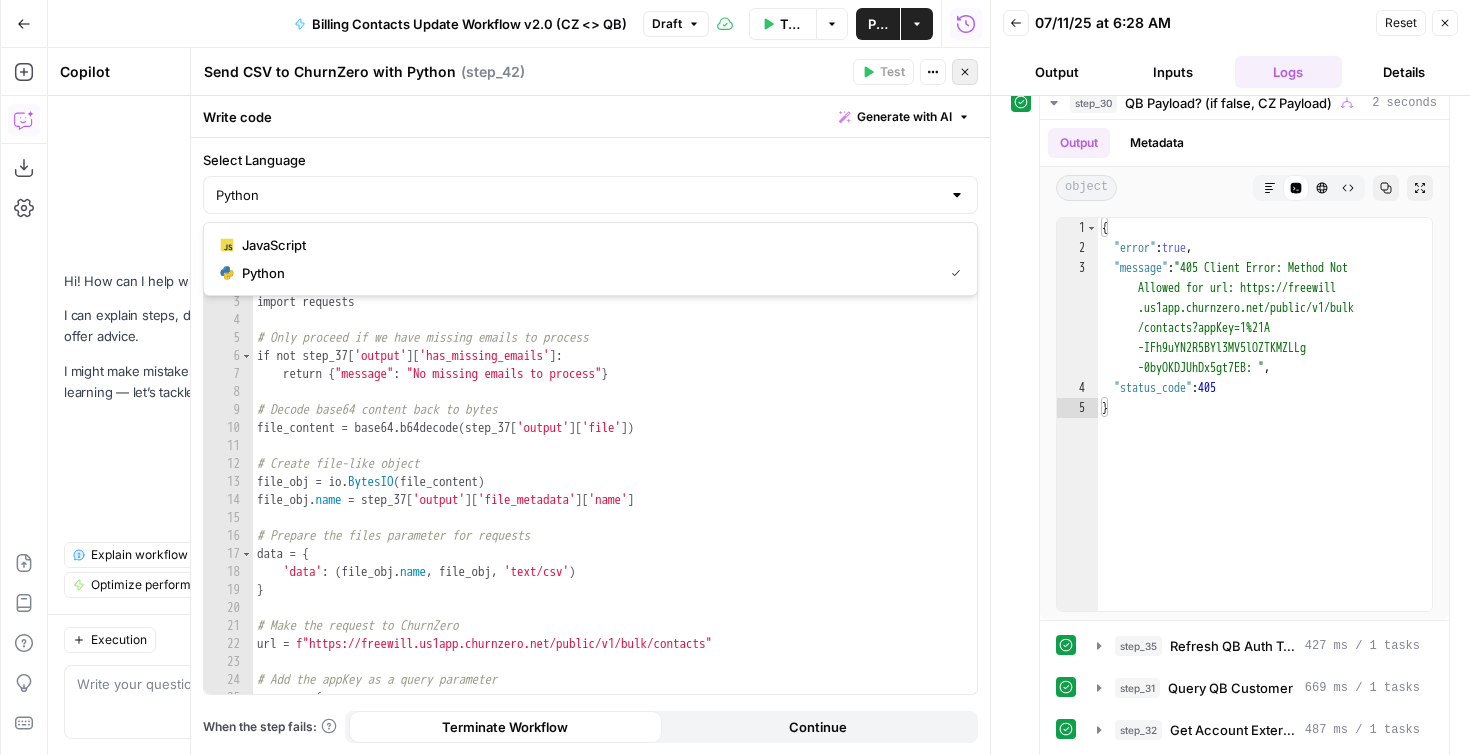 click on "Close" at bounding box center [965, 72] 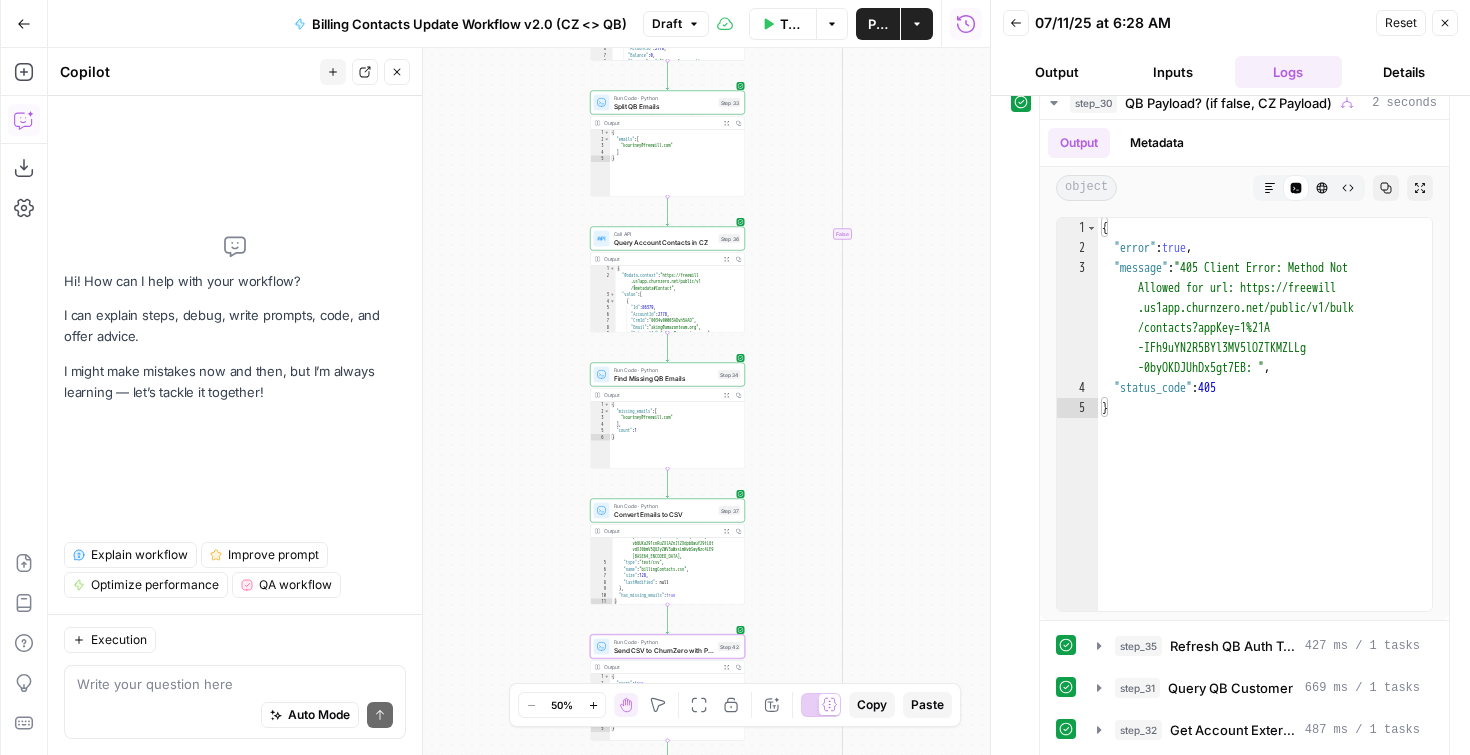 drag, startPoint x: 785, startPoint y: 357, endPoint x: 771, endPoint y: 520, distance: 163.60013 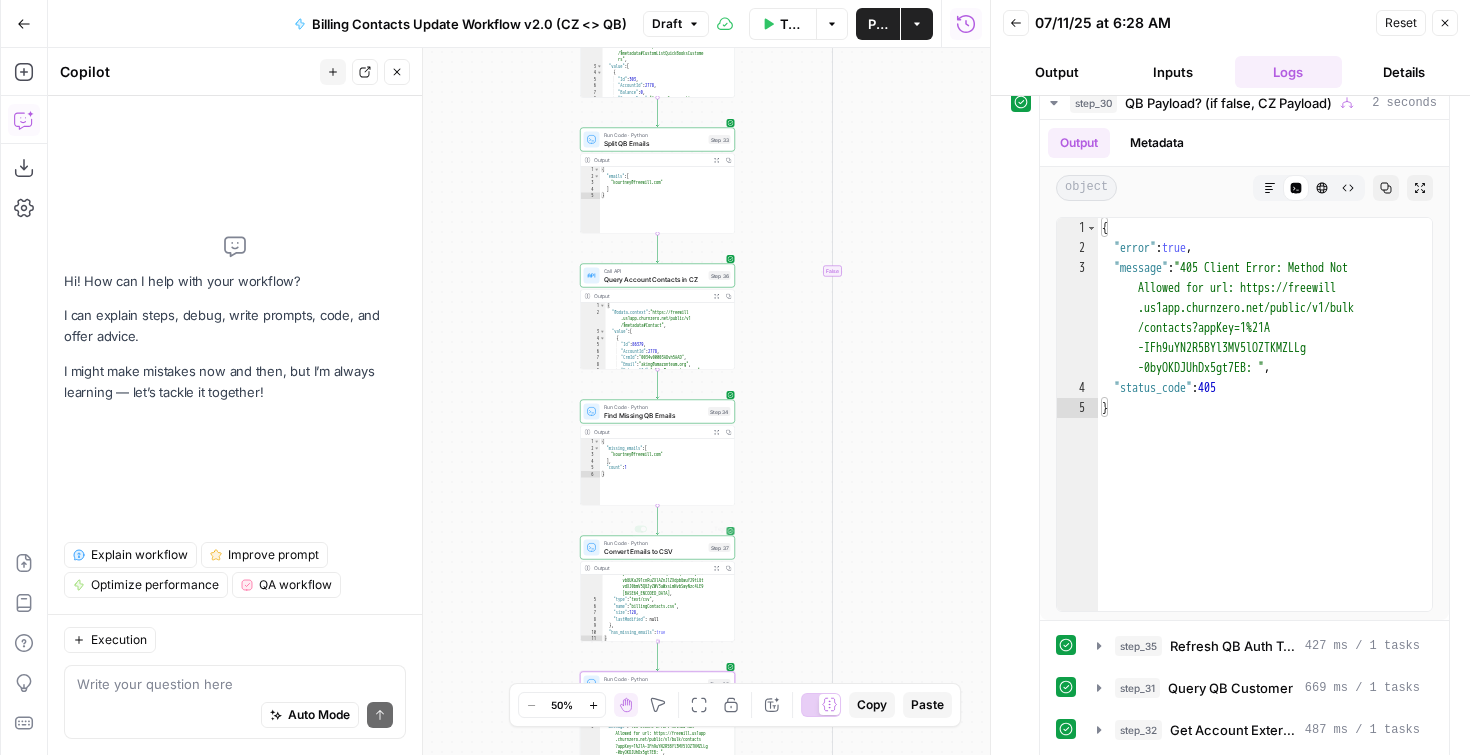 type on "**********" 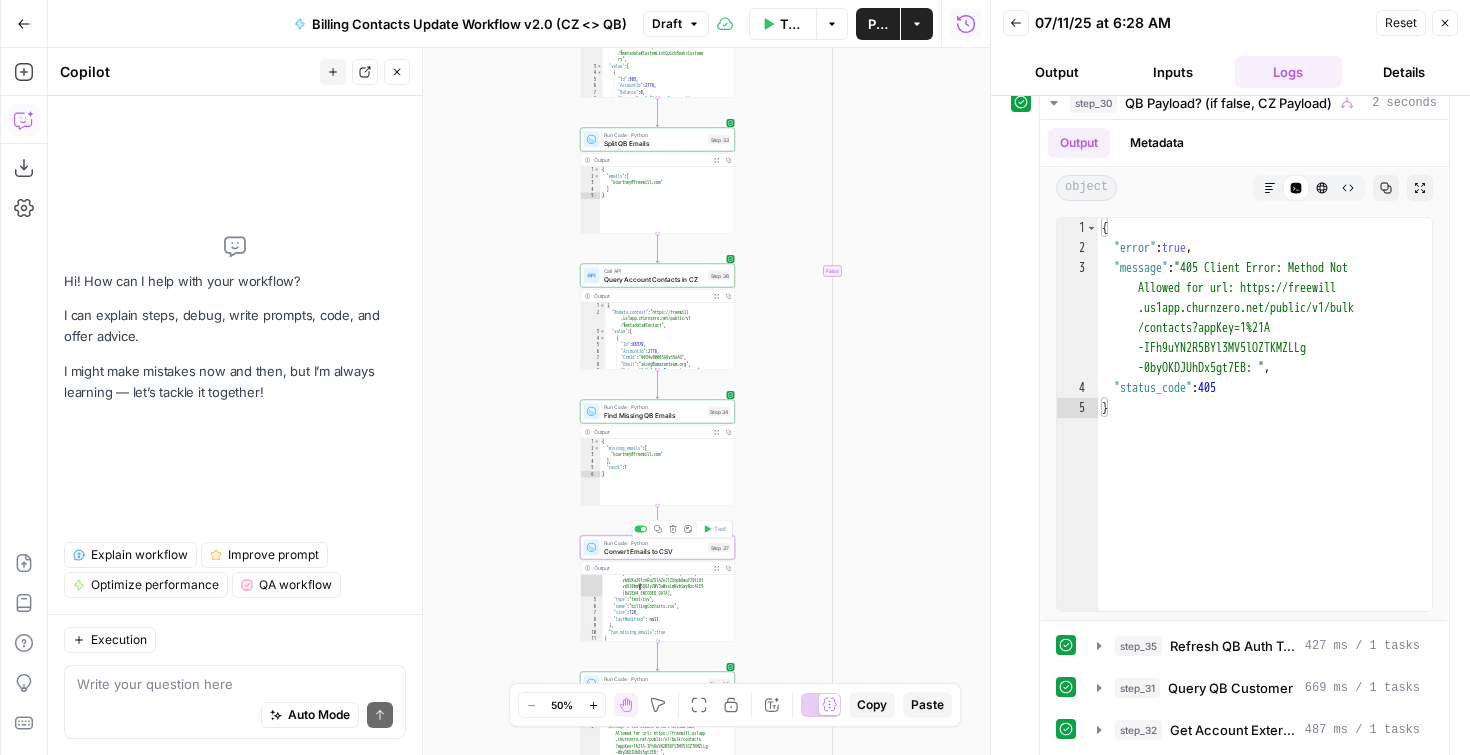 click on ""content" :           "Q29udGFjdEV4dGVybmFsSWQsRW1haWwsQWN          jb3VudEV4dGVybmFsSWQsY2ZfQ29udGFjdFJ          vbGUKa291cnRuZXlAZnJlZXdpbGwuY29tLGt          vdXJ0bmV5QGZyZWV3aWxsLmNvbSwyNzc4LE9          0aGVyO0JpbGxpbmcgQ29udGFjdAo=" ,      "type" :  "text/csv" ,      "name" :  "billingContacts.csv" ,      "size" :  128 ,      "lastModified" : null    } ,    "has_missing_emails" :  true }" at bounding box center (665, 614) 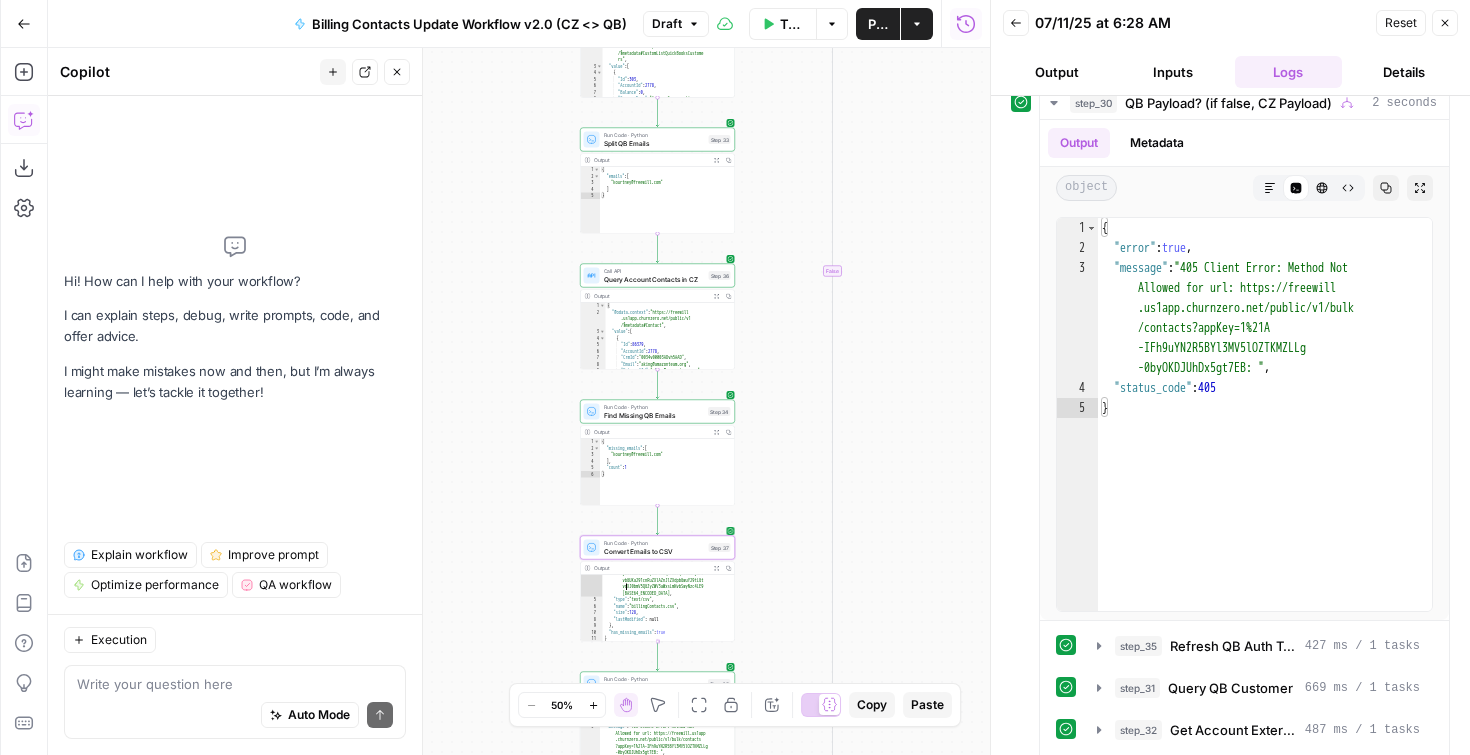 click on "Convert Emails to CSV" at bounding box center (654, 551) 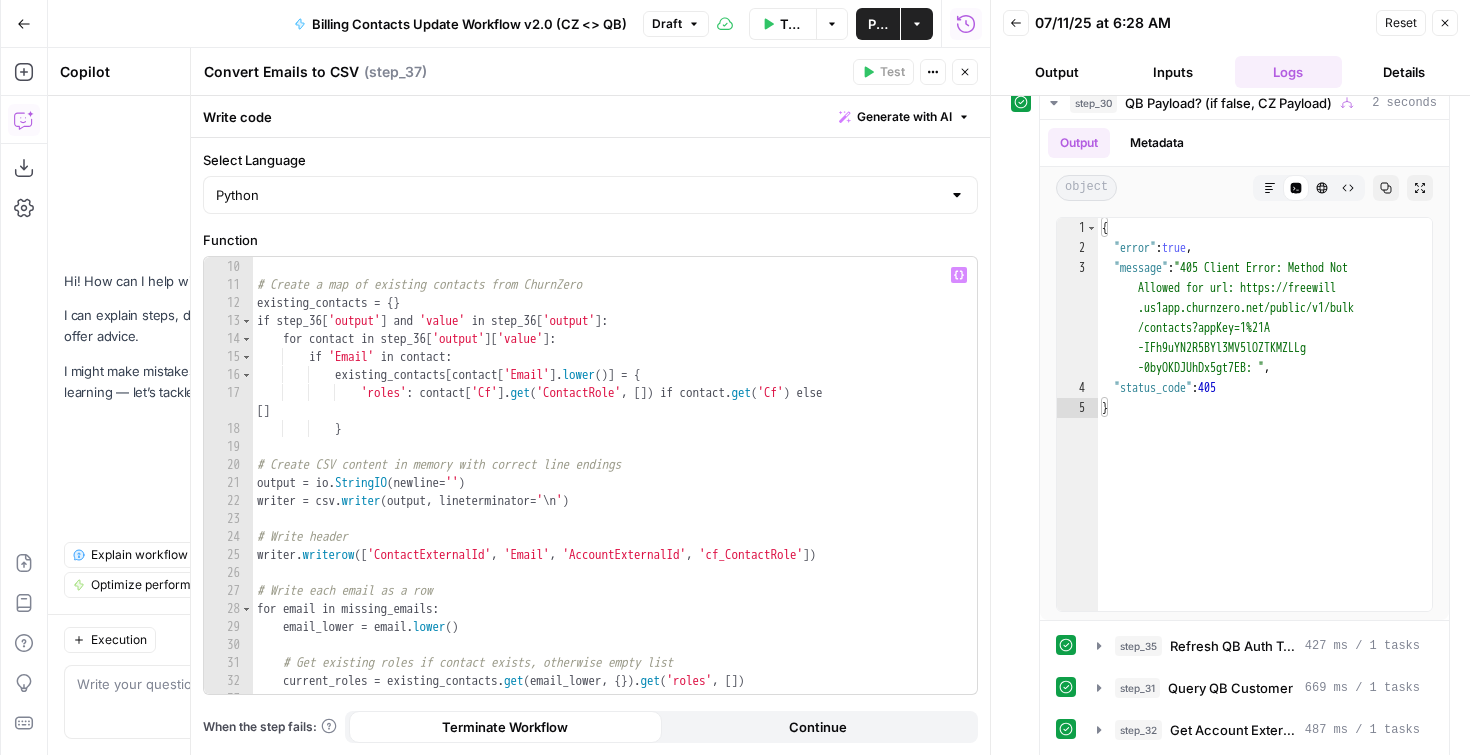 scroll, scrollTop: 177, scrollLeft: 0, axis: vertical 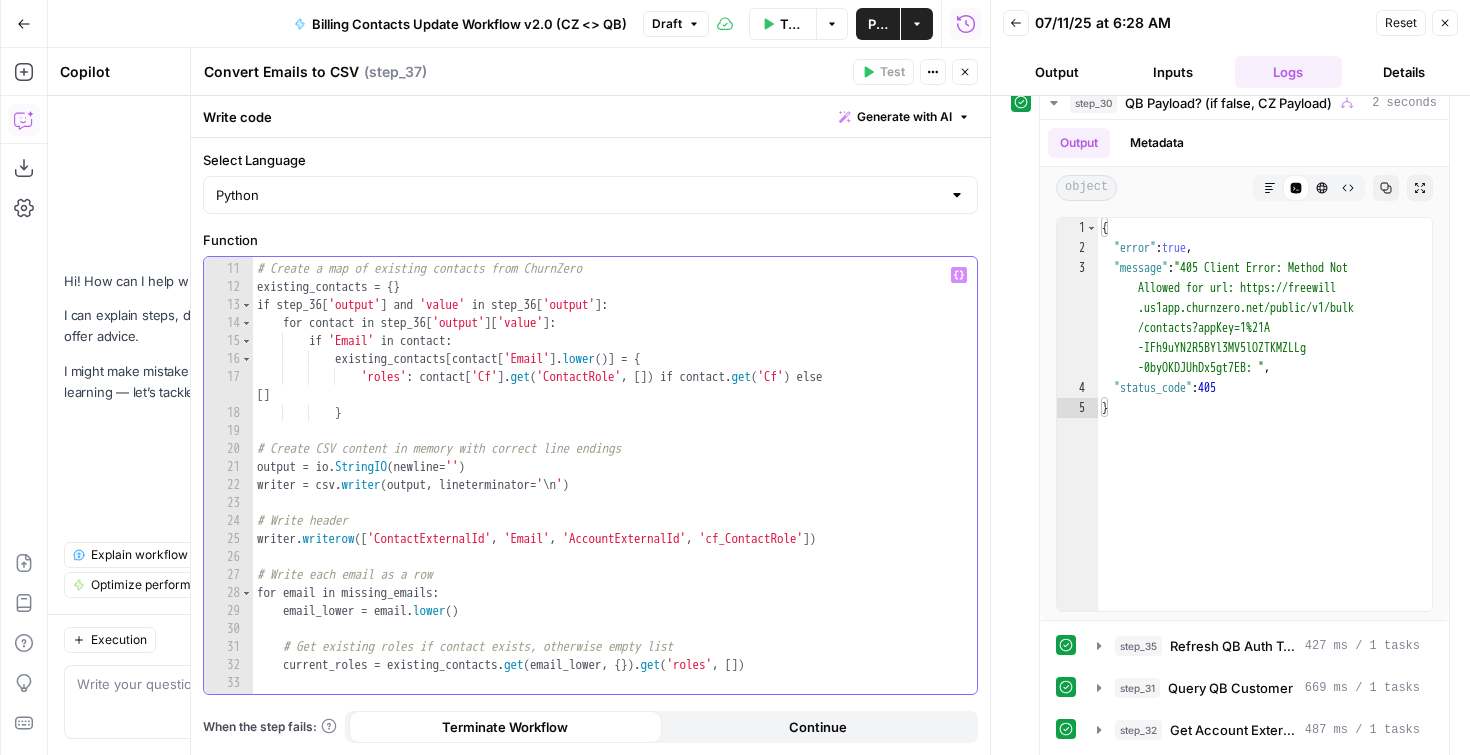 type on "**********" 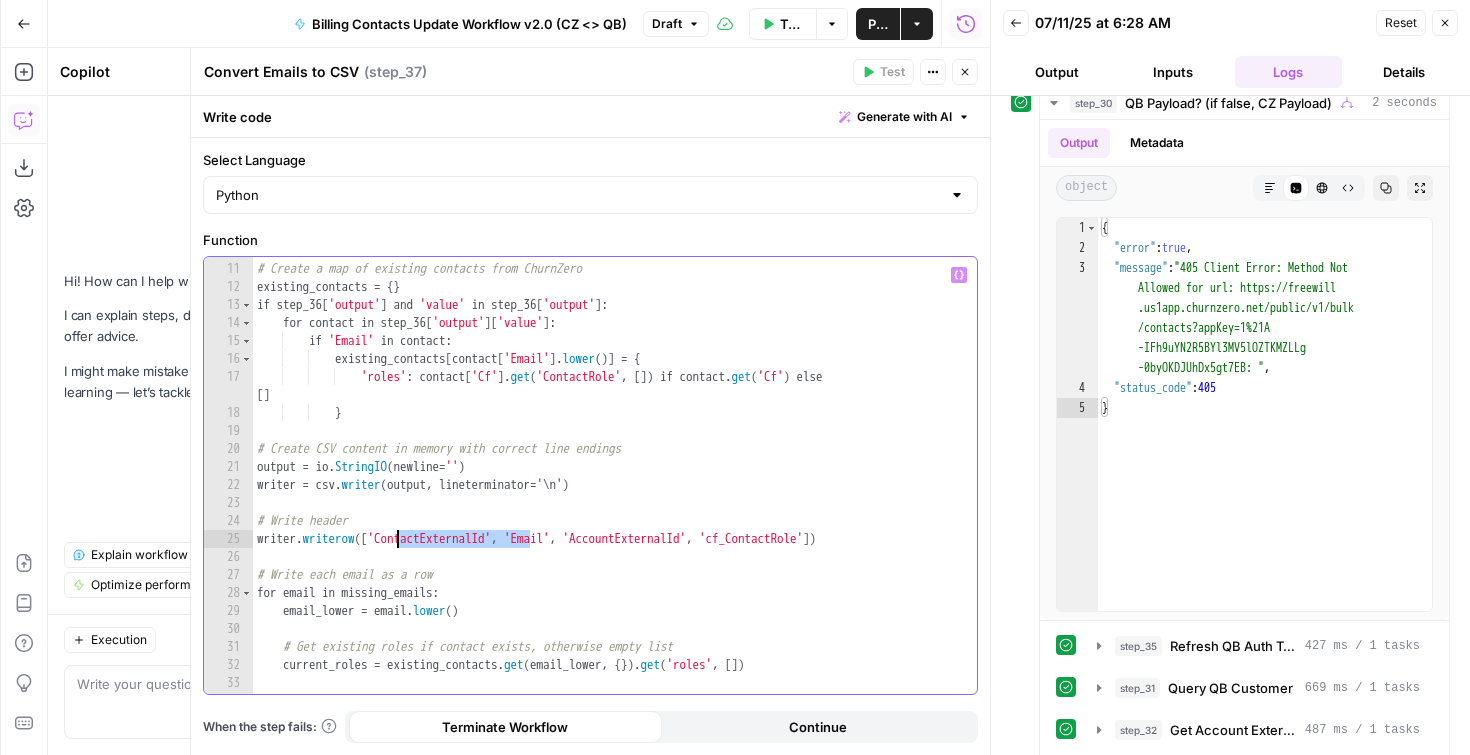 click on "# Create a map of existing contacts from ChurnZero existing_contacts   =   { } if   step_36 [ 'output' ]   and   'value'   in   step_36 [ 'output' ] :      for   contact   in   step_36 [ 'output' ] [ 'value' ] :           if   'Email'   in   contact :                existing_contacts [ contact [ 'Email' ] . lower ( )]   =   {                     'roles' :   contact [ 'Cf' ] . get ( 'ContactRole' ,   [ ])   if   contact . get ( 'Cf' )   else   [ ]                } # Create CSV content in memory with correct line endings output   =   io . StringIO ( newline = '' ) writer   =   csv . writer ( output ,   lineterminator = ' \n ' ) # Write header writer . writerow ([ 'ContactExternalId' ,   'Email' ,   'AccountExternalId' ,   'cf_ContactRole' ]) # Write each email as a row for   email   in   missing_emails :      email_lower   =   email . lower ( )           # Get existing roles if contact exists, otherwise empty list      current_roles   =   existing_contacts . get ( email_lower ,   { }) . get ( 'roles' ,   [ ])" at bounding box center (607, 478) 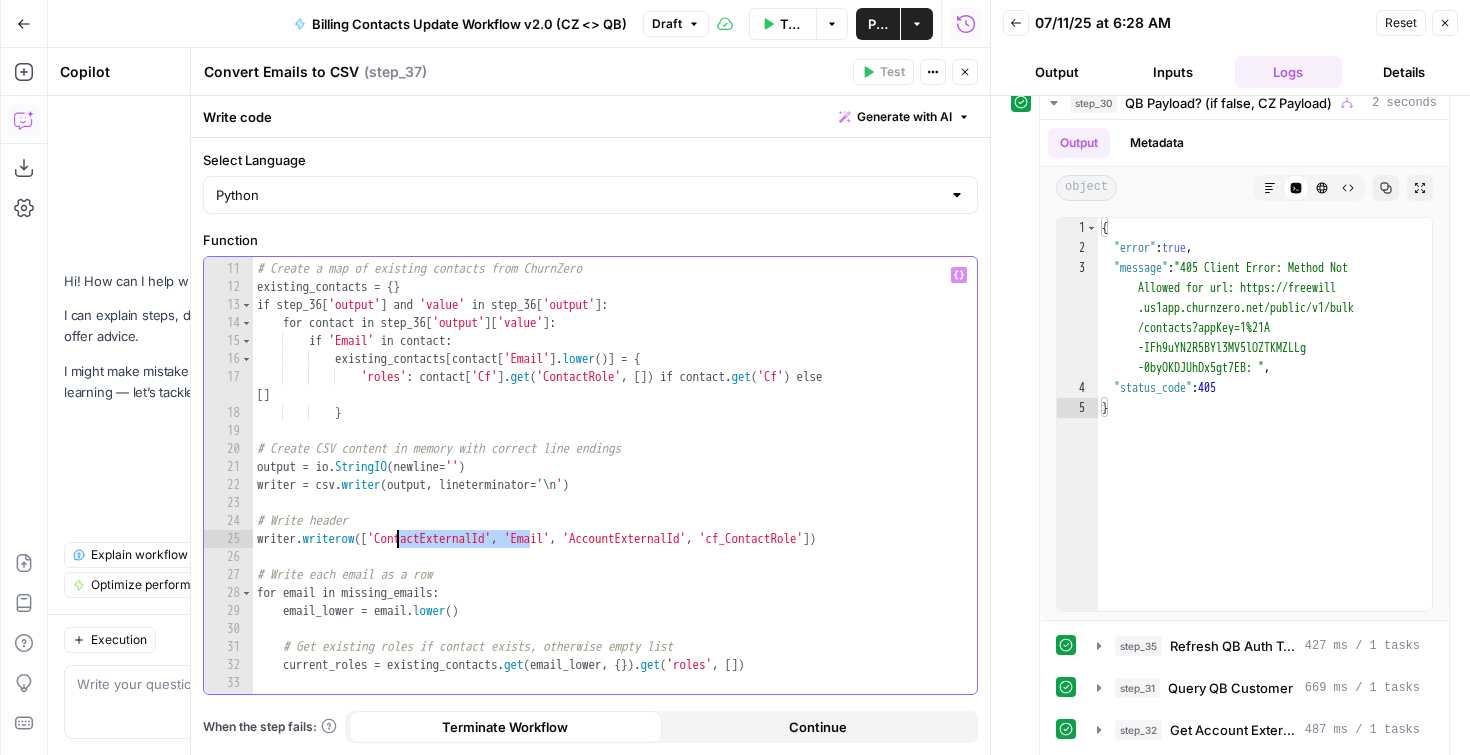 click on "# Create a map of existing contacts from ChurnZero existing_contacts   =   { } if   step_36 [ 'output' ]   and   'value'   in   step_36 [ 'output' ] :      for   contact   in   step_36 [ 'output' ] [ 'value' ] :           if   'Email'   in   contact :                existing_contacts [ contact [ 'Email' ] . lower ( )]   =   {                     'roles' :   contact [ 'Cf' ] . get ( 'ContactRole' ,   [ ])   if   contact . get ( 'Cf' )   else   [ ]                } # Create CSV content in memory with correct line endings output   =   io . StringIO ( newline = '' ) writer   =   csv . writer ( output ,   lineterminator = ' \n ' ) # Write header writer . writerow ([ 'ContactExternalId' ,   'Email' ,   'AccountExternalId' ,   'cf_ContactRole' ]) # Write each email as a row for   email   in   missing_emails :      email_lower   =   email . lower ( )           # Get existing roles if contact exists, otherwise empty list      current_roles   =   existing_contacts . get ( email_lower ,   { }) . get ( 'roles' ,   [ ])" at bounding box center [607, 478] 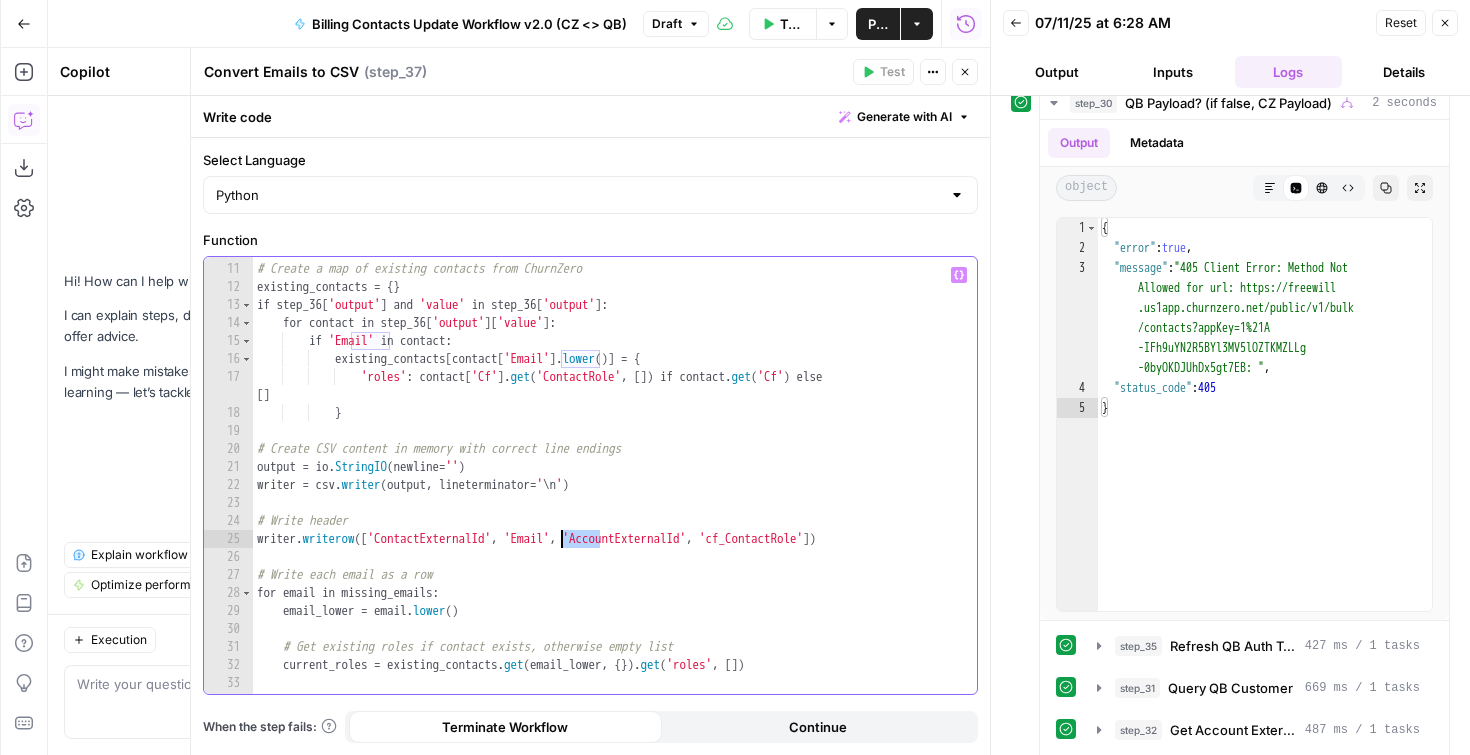 click on "# Create a map of existing contacts from ChurnZero existing_contacts   =   { } if   step_36 [ 'output' ]   and   'value'   in   step_36 [ 'output' ] :      for   contact   in   step_36 [ 'output' ] [ 'value' ] :           if   'Email'   in   contact :                existing_contacts [ contact [ 'Email' ] . lower ( )]   =   {                     'roles' :   contact [ 'Cf' ] . get ( 'ContactRole' ,   [ ])   if   contact . get ( 'Cf' )   else   [ ]                } # Create CSV content in memory with correct line endings output   =   io . StringIO ( newline = '' ) writer   =   csv . writer ( output ,   lineterminator = ' \n ' ) # Write header writer . writerow ([ 'ContactExternalId' ,   'Email' ,   'AccountExternalId' ,   'cf_ContactRole' ]) # Write each email as a row for   email   in   missing_emails :      email_lower   =   email . lower ( )           # Get existing roles if contact exists, otherwise empty list      current_roles   =   existing_contacts . get ( email_lower ,   { }) . get ( 'roles' ,   [ ])" at bounding box center [607, 478] 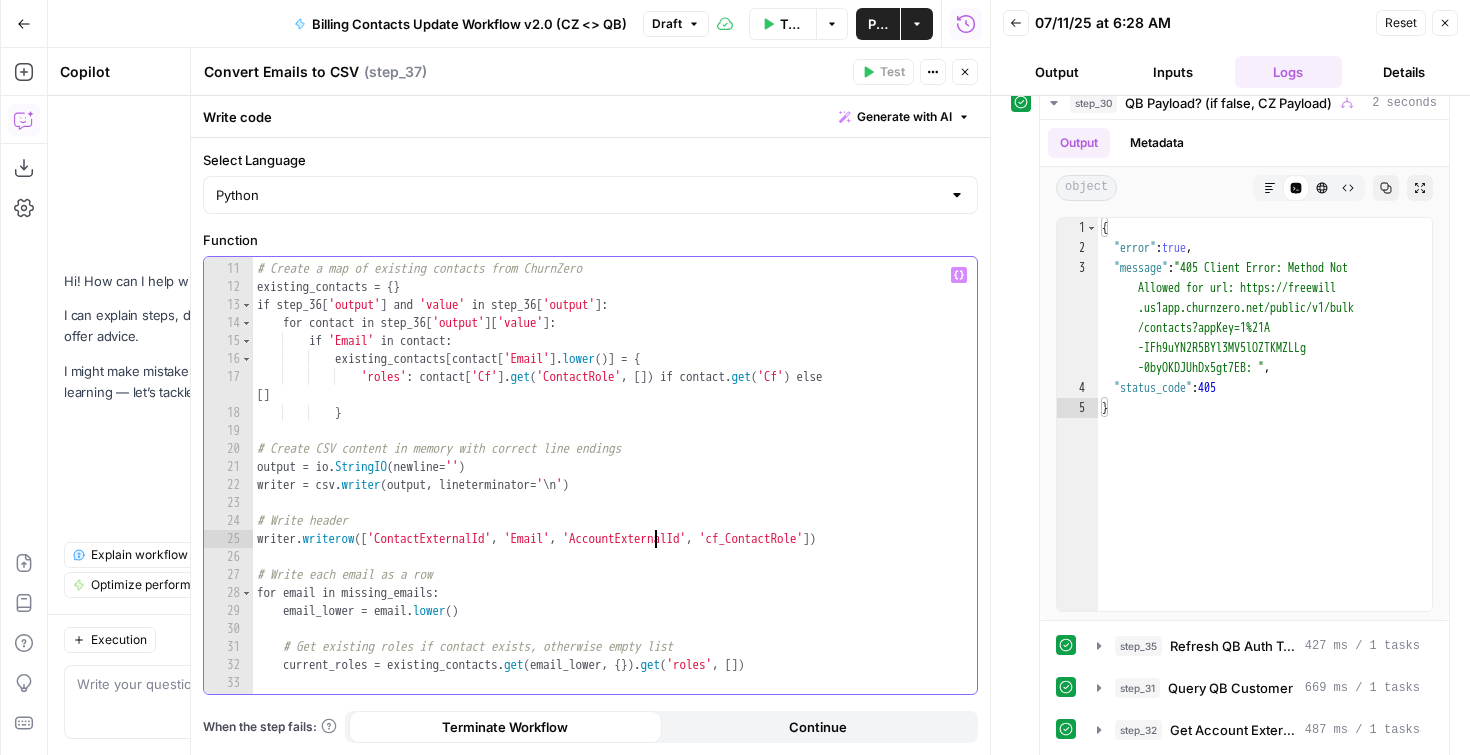 click on "# Create a map of existing contacts from ChurnZero existing_contacts   =   { } if   step_36 [ 'output' ]   and   'value'   in   step_36 [ 'output' ] :      for   contact   in   step_36 [ 'output' ] [ 'value' ] :           if   'Email'   in   contact :                existing_contacts [ contact [ 'Email' ] . lower ( )]   =   {                     'roles' :   contact [ 'Cf' ] . get ( 'ContactRole' ,   [ ])   if   contact . get ( 'Cf' )   else   [ ]                } # Create CSV content in memory with correct line endings output   =   io . StringIO ( newline = '' ) writer   =   csv . writer ( output ,   lineterminator = ' \n ' ) # Write header writer . writerow ([ 'ContactExternalId' ,   'Email' ,   'AccountExternalId' ,   'cf_ContactRole' ]) # Write each email as a row for   email   in   missing_emails :      email_lower   =   email . lower ( )           # Get existing roles if contact exists, otherwise empty list      current_roles   =   existing_contacts . get ( email_lower ,   { }) . get ( 'roles' ,   [ ])" at bounding box center (607, 478) 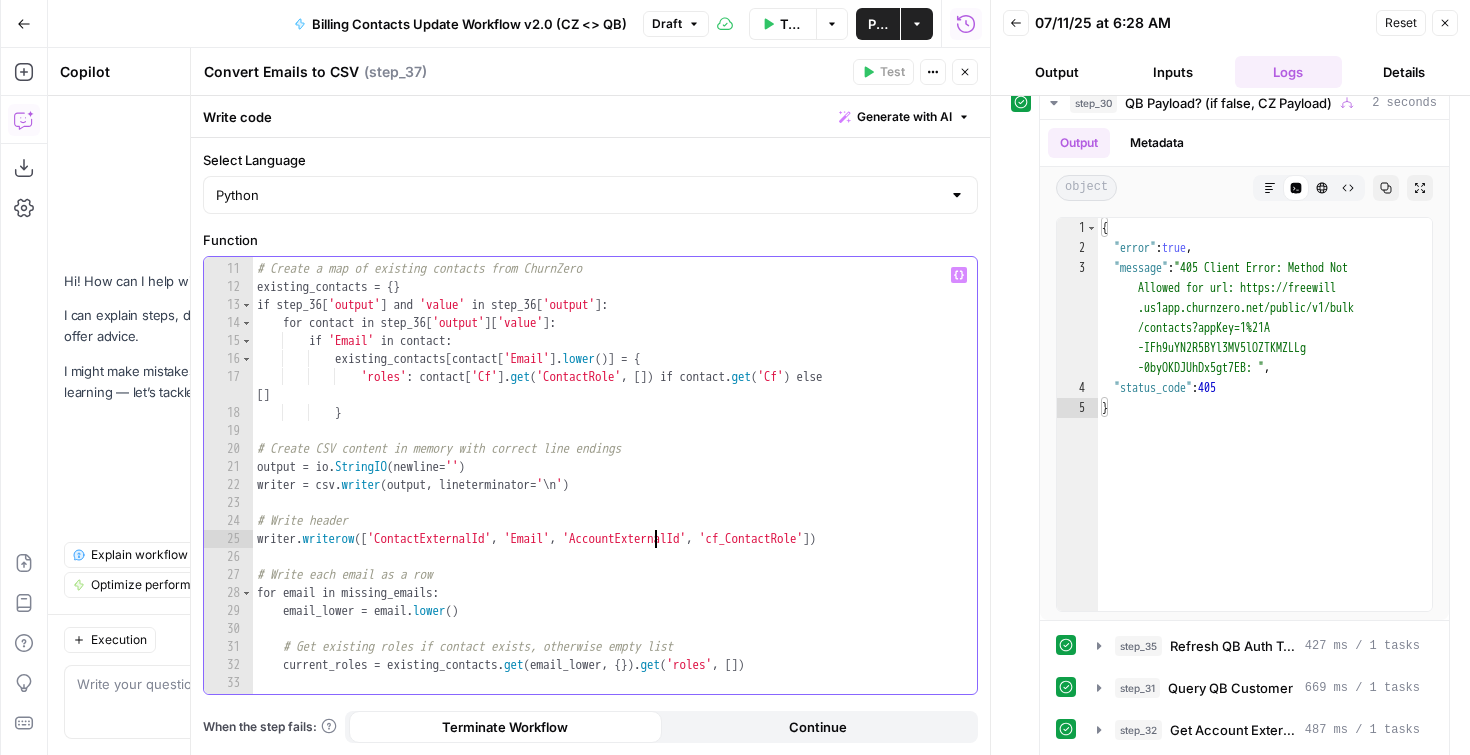 click on "# Create a map of existing contacts from ChurnZero existing_contacts   =   { } if   step_36 [ 'output' ]   and   'value'   in   step_36 [ 'output' ] :      for   contact   in   step_36 [ 'output' ] [ 'value' ] :           if   'Email'   in   contact :                existing_contacts [ contact [ 'Email' ] . lower ( )]   =   {                     'roles' :   contact [ 'Cf' ] . get ( 'ContactRole' ,   [ ])   if   contact . get ( 'Cf' )   else   [ ]                } # Create CSV content in memory with correct line endings output   =   io . StringIO ( newline = '' ) writer   =   csv . writer ( output ,   lineterminator = ' \n ' ) # Write header writer . writerow ([ 'ContactExternalId' ,   'Email' ,   'AccountExternalId' ,   'cf_ContactRole' ]) # Write each email as a row for   email   in   missing_emails :      email_lower   =   email . lower ( )           # Get existing roles if contact exists, otherwise empty list      current_roles   =   existing_contacts . get ( email_lower ,   { }) . get ( 'roles' ,   [ ])" at bounding box center [607, 478] 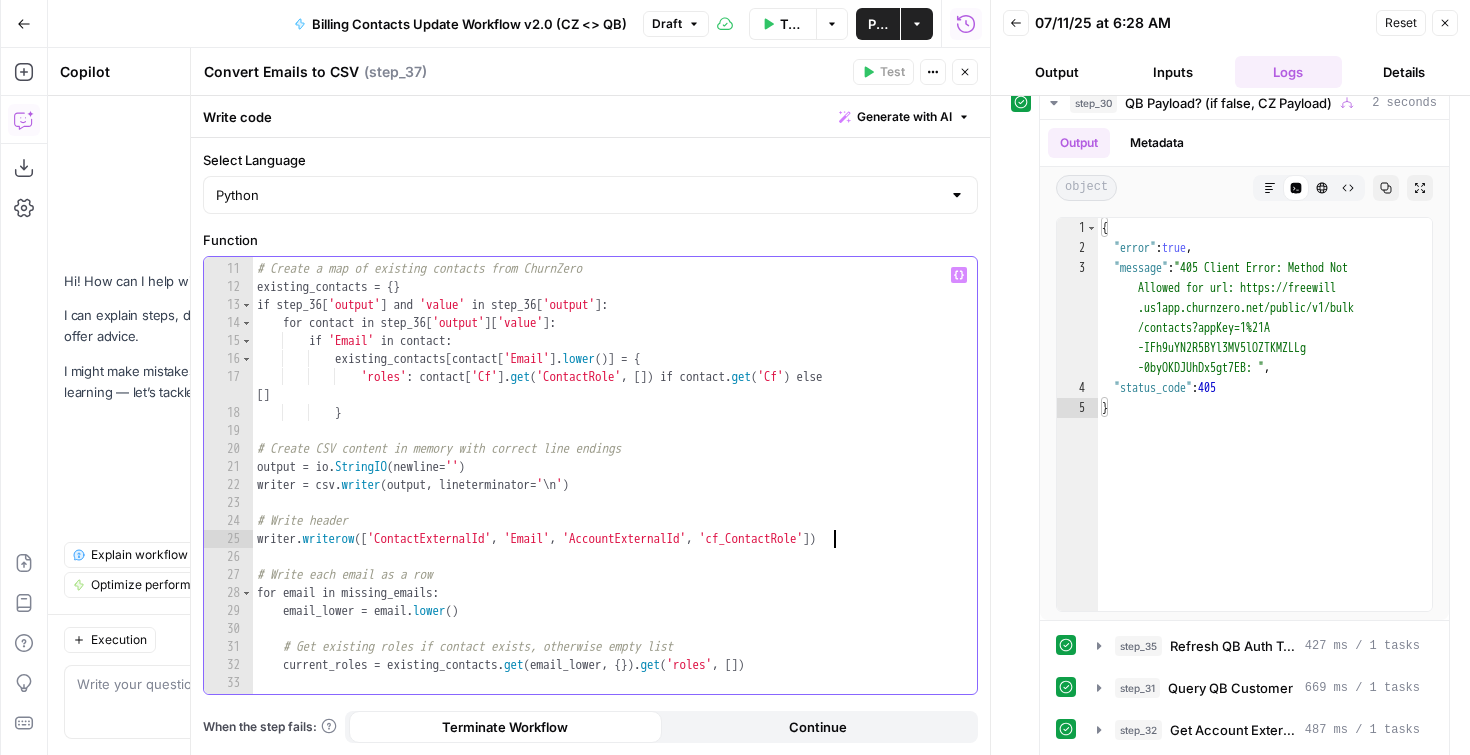 click on "# Create a map of existing contacts from ChurnZero existing_contacts   =   { } if   step_36 [ 'output' ]   and   'value'   in   step_36 [ 'output' ] :      for   contact   in   step_36 [ 'output' ] [ 'value' ] :           if   'Email'   in   contact :                existing_contacts [ contact [ 'Email' ] . lower ( )]   =   {                     'roles' :   contact [ 'Cf' ] . get ( 'ContactRole' ,   [ ])   if   contact . get ( 'Cf' )   else   [ ]                } # Create CSV content in memory with correct line endings output   =   io . StringIO ( newline = '' ) writer   =   csv . writer ( output ,   lineterminator = ' \n ' ) # Write header writer . writerow ([ 'ContactExternalId' ,   'Email' ,   'AccountExternalId' ,   'cf_ContactRole' ]) # Write each email as a row for   email   in   missing_emails :      email_lower   =   email . lower ( )           # Get existing roles if contact exists, otherwise empty list      current_roles   =   existing_contacts . get ( email_lower ,   { }) . get ( 'roles' ,   [ ])" at bounding box center (607, 478) 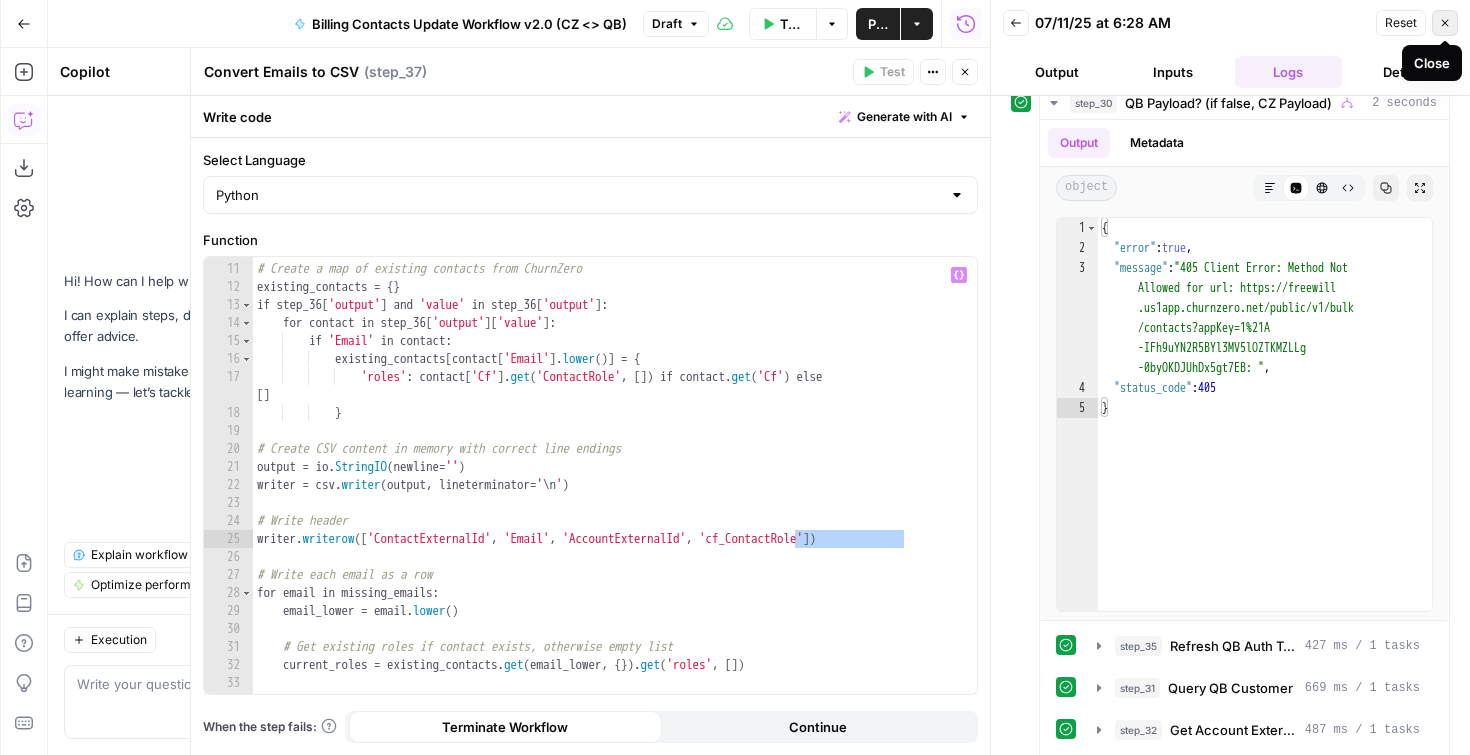 click on "Close" at bounding box center [1445, 23] 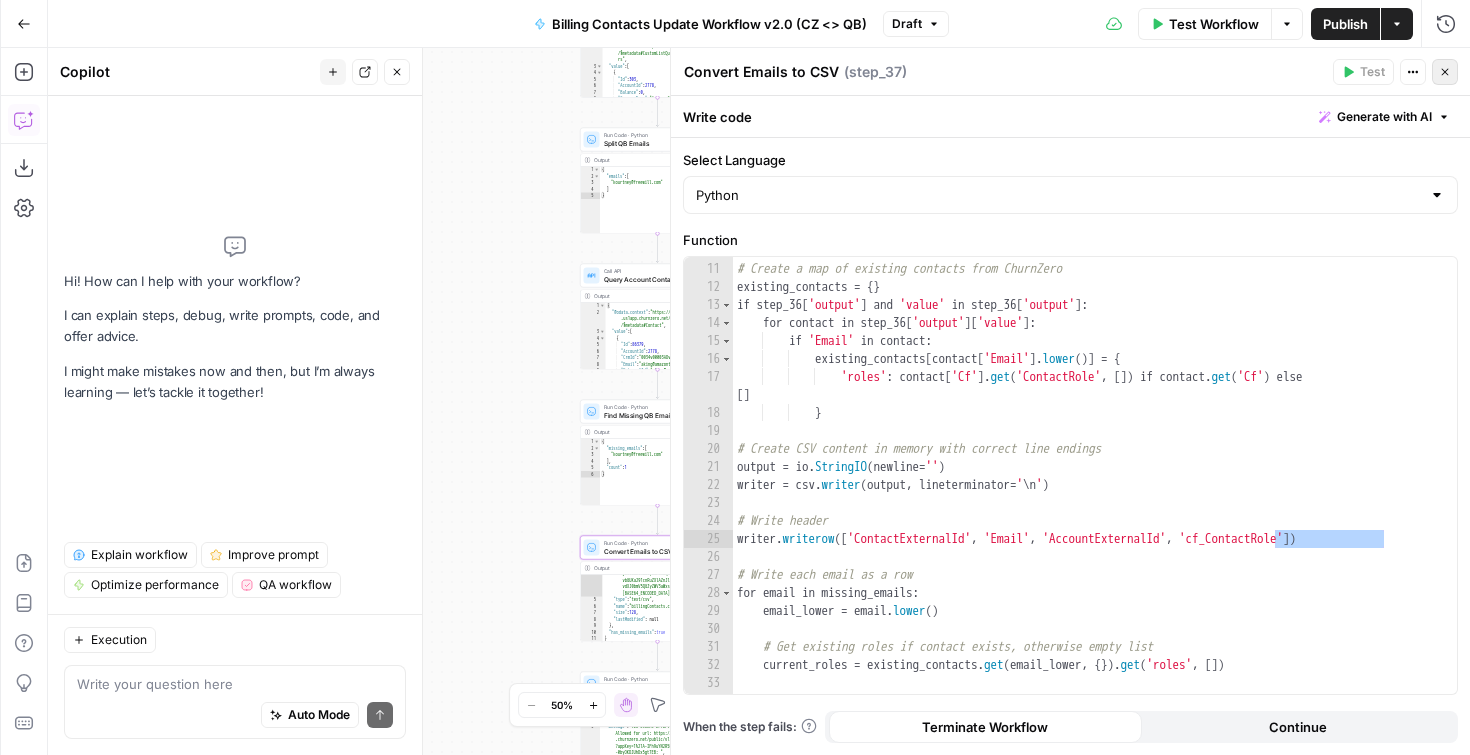 click on "Close" at bounding box center (1445, 72) 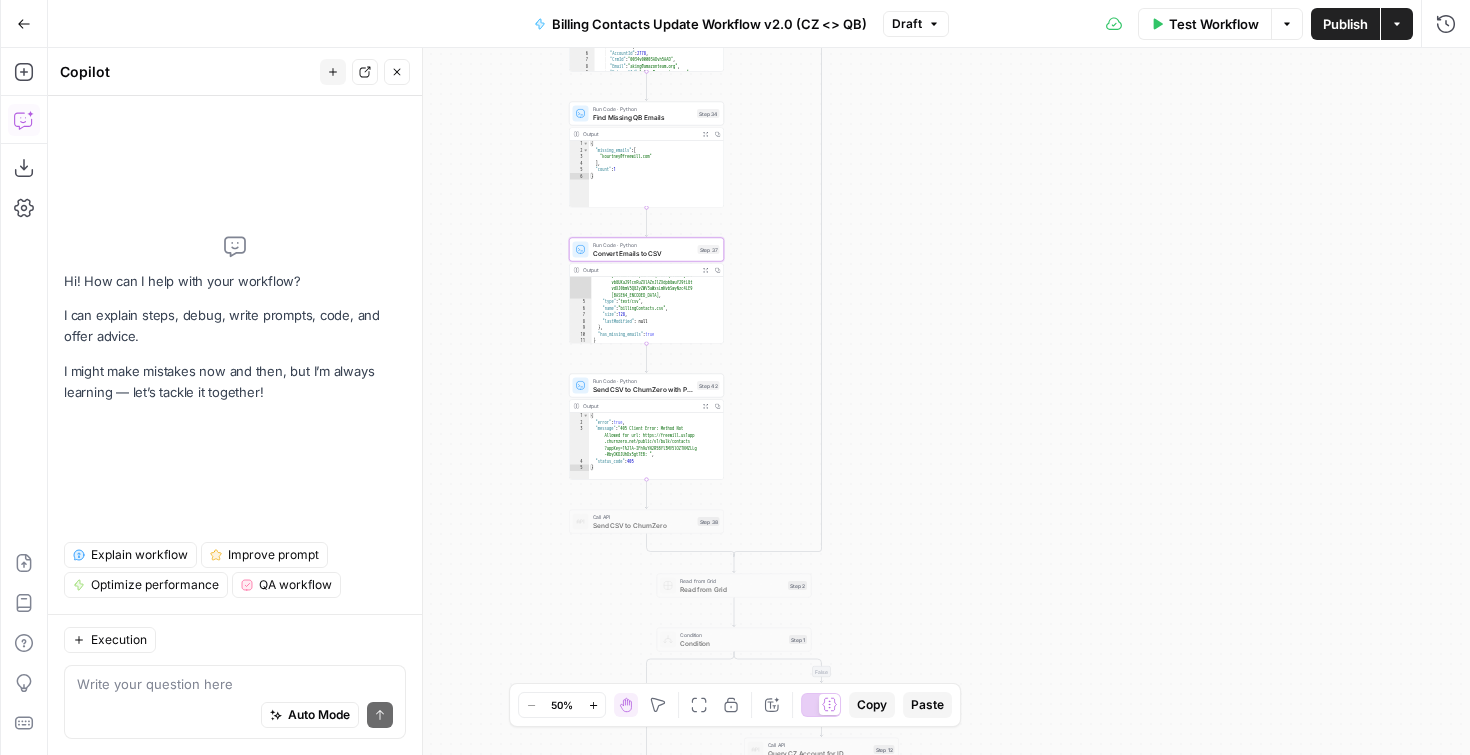 drag, startPoint x: 760, startPoint y: 612, endPoint x: 749, endPoint y: 314, distance: 298.20294 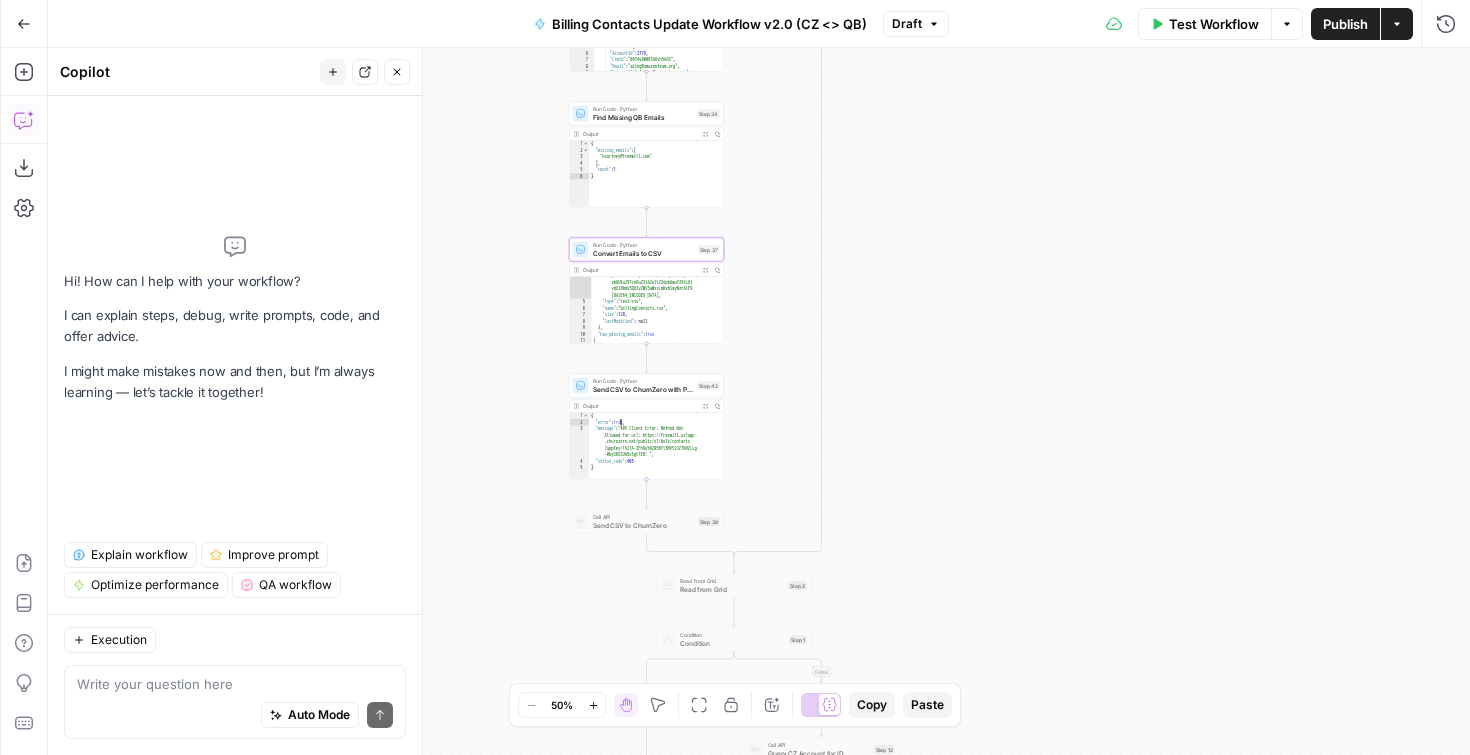 click on "{    "error" :  true ,    "message" :  "405 Client Error: Method Not         Allowed for url: https://freewill.us1app        .churnzero.net/public/v1/bulk/contacts        ?appKey=1%21A-IFh9uYN2R5BYl3MV5lOZTKMZLLg        -0byOKDJUhDx5gt7EB: " ,    "status_code" :  405 }" at bounding box center [656, 453] 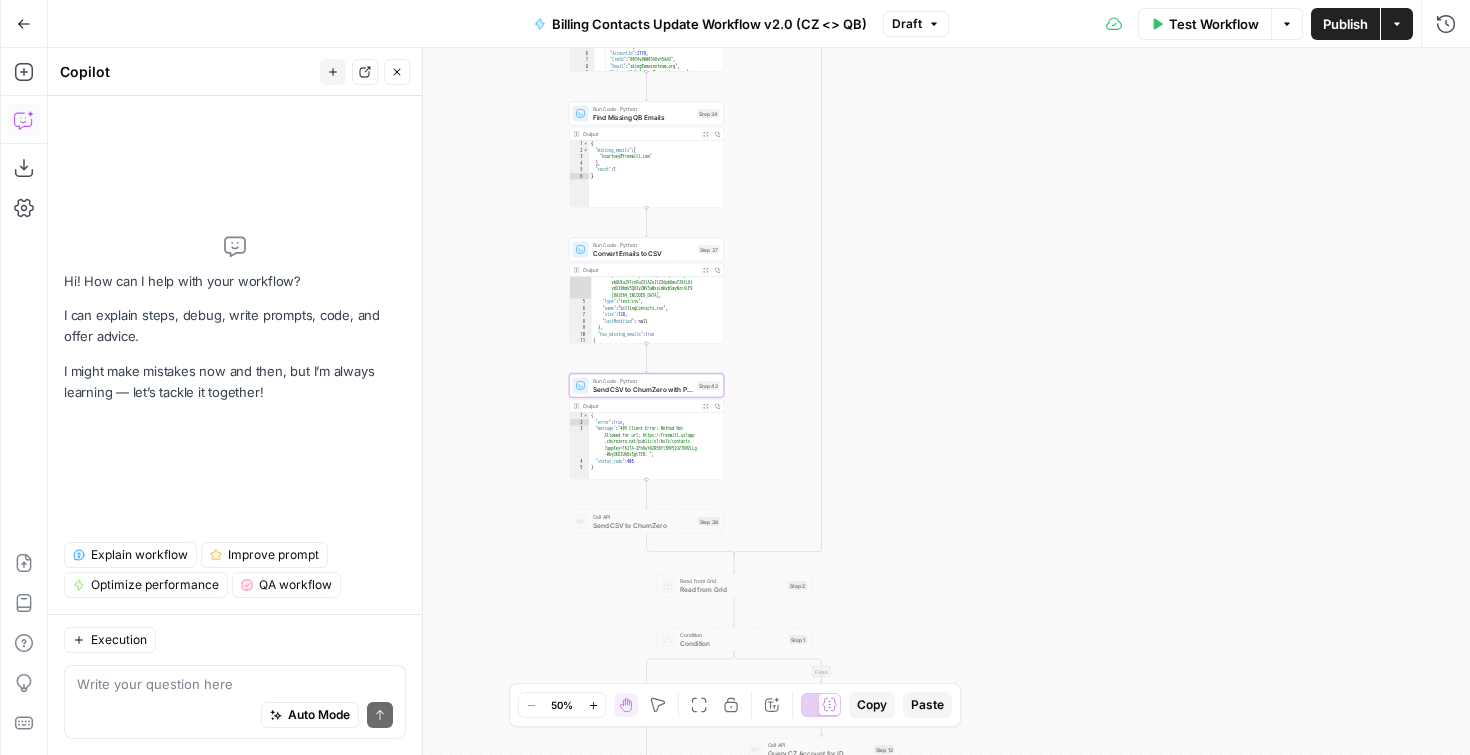 click on "Send CSV to ChurnZero with Python" at bounding box center (643, 389) 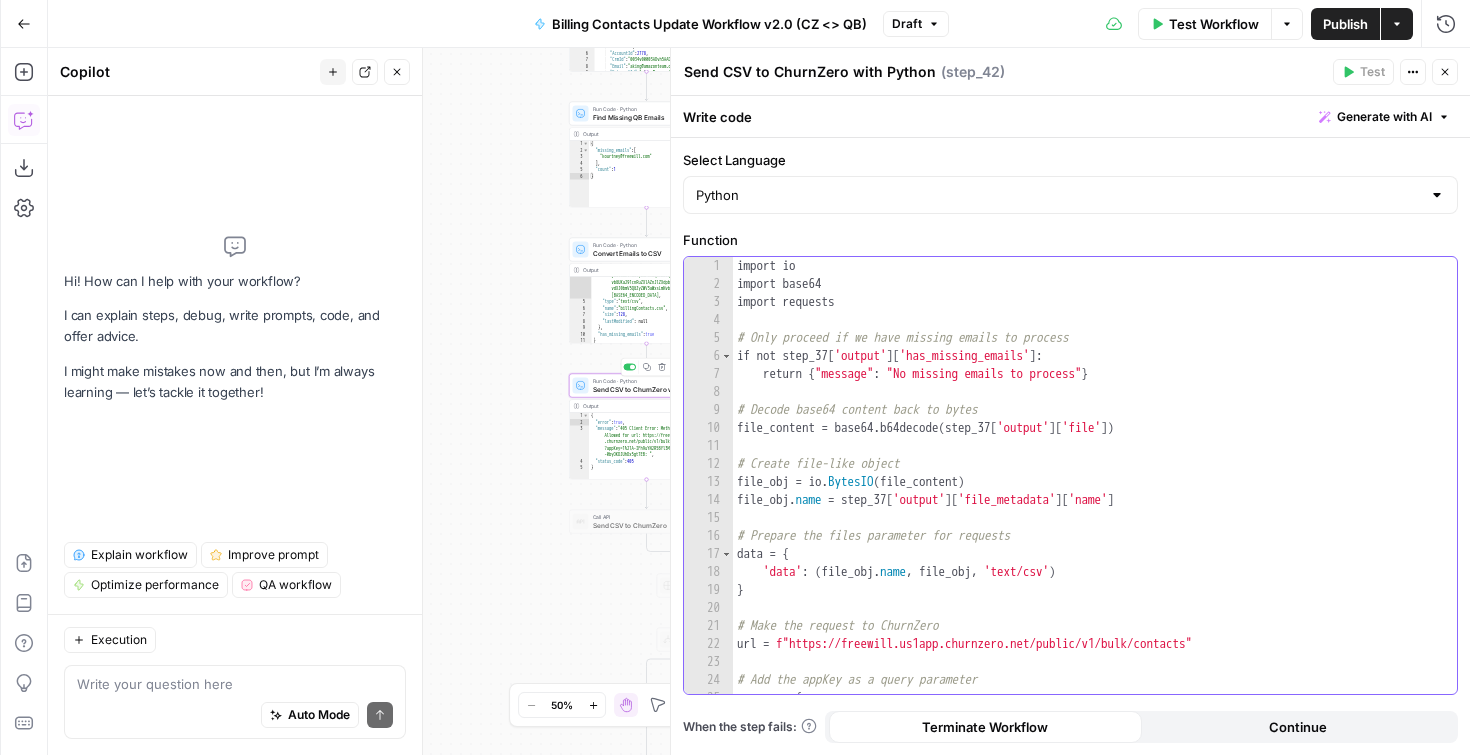 click on "import   io import   base64 import   requests # Only proceed if we have missing emails to process if   not   step_37 [ 'output' ] [ 'has_missing_emails' ] :      return   { "message" :   "No missing emails to process" } # Decode base64 content back to bytes file_content   =   base64 . b64decode ( step_37 [ 'output' ] [ 'file' ]) # Create file-like object file_obj   =   io . BytesIO ( file_content ) file_obj . name   =   step_37 [ 'output' ] [ 'file_metadata' ] [ 'name' ] # Prepare the files parameter for requests data   =   {      'data' :   ( file_obj . name ,   file_obj ,   'text/csv' ) } # Make the request to ChurnZero url   =   f"https://freewill.us1app.churnzero.net/public/v1/bulk/contacts" # Add the appKey as a query parameter params   =   {      'appKey' :   workspace [ 'cz_appkey' ]" at bounding box center (1087, 493) 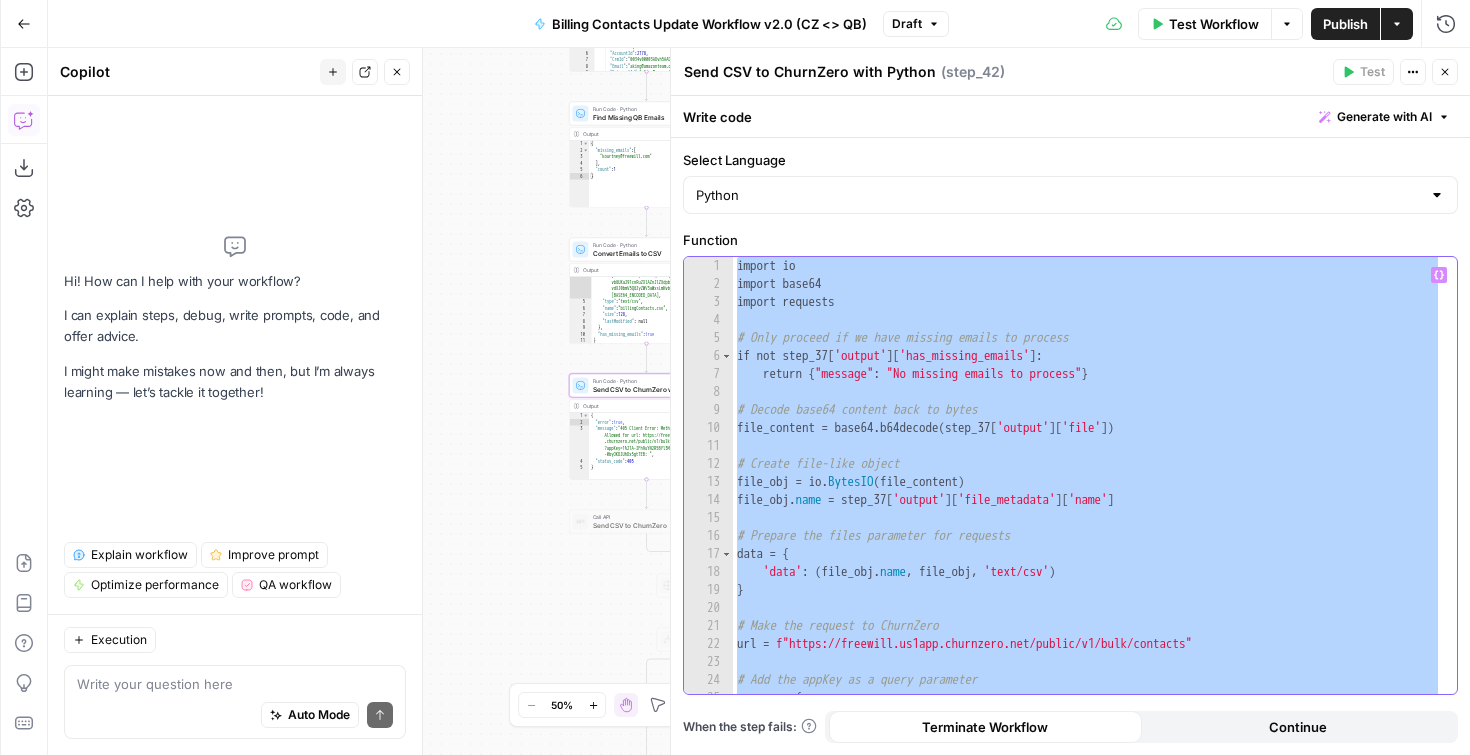 click on "import   io import   base64 import   requests # Only proceed if we have missing emails to process if   not   step_37 [ 'output' ] [ 'has_missing_emails' ] :      return   { "message" :   "No missing emails to process" } # Decode base64 content back to bytes file_content   =   base64 . b64decode ( step_37 [ 'output' ] [ 'file' ]) # Create file-like object file_obj   =   io . BytesIO ( file_content ) file_obj . name   =   step_37 [ 'output' ] [ 'file_metadata' ] [ 'name' ] # Prepare the files parameter for requests data   =   {      'data' :   ( file_obj . name ,   file_obj ,   'text/csv' ) } # Make the request to ChurnZero url   =   f"https://freewill.us1app.churnzero.net/public/v1/bulk/contacts" # Add the appKey as a query parameter params   =   {      'appKey' :   workspace [ 'cz_appkey' ]" at bounding box center (1087, 493) 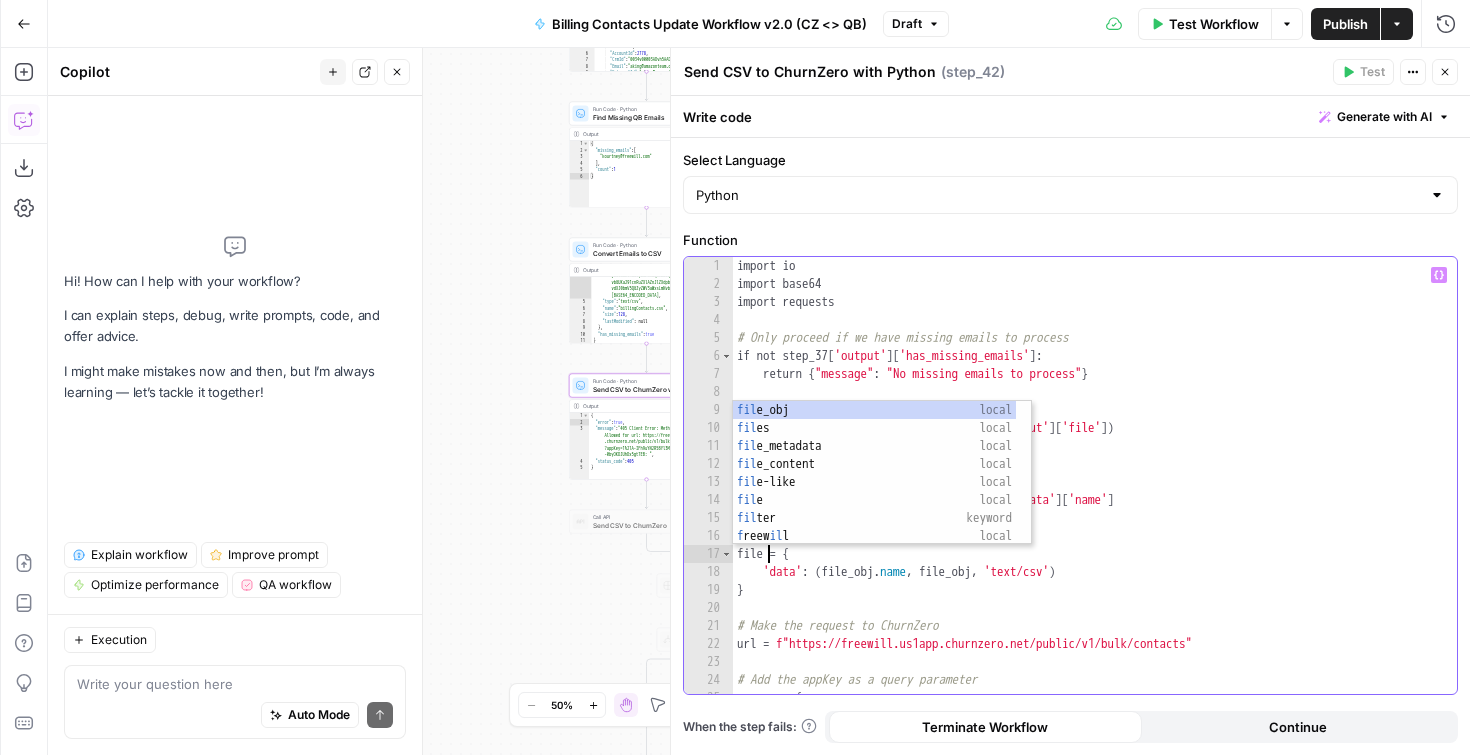 scroll, scrollTop: 8, scrollLeft: 2, axis: both 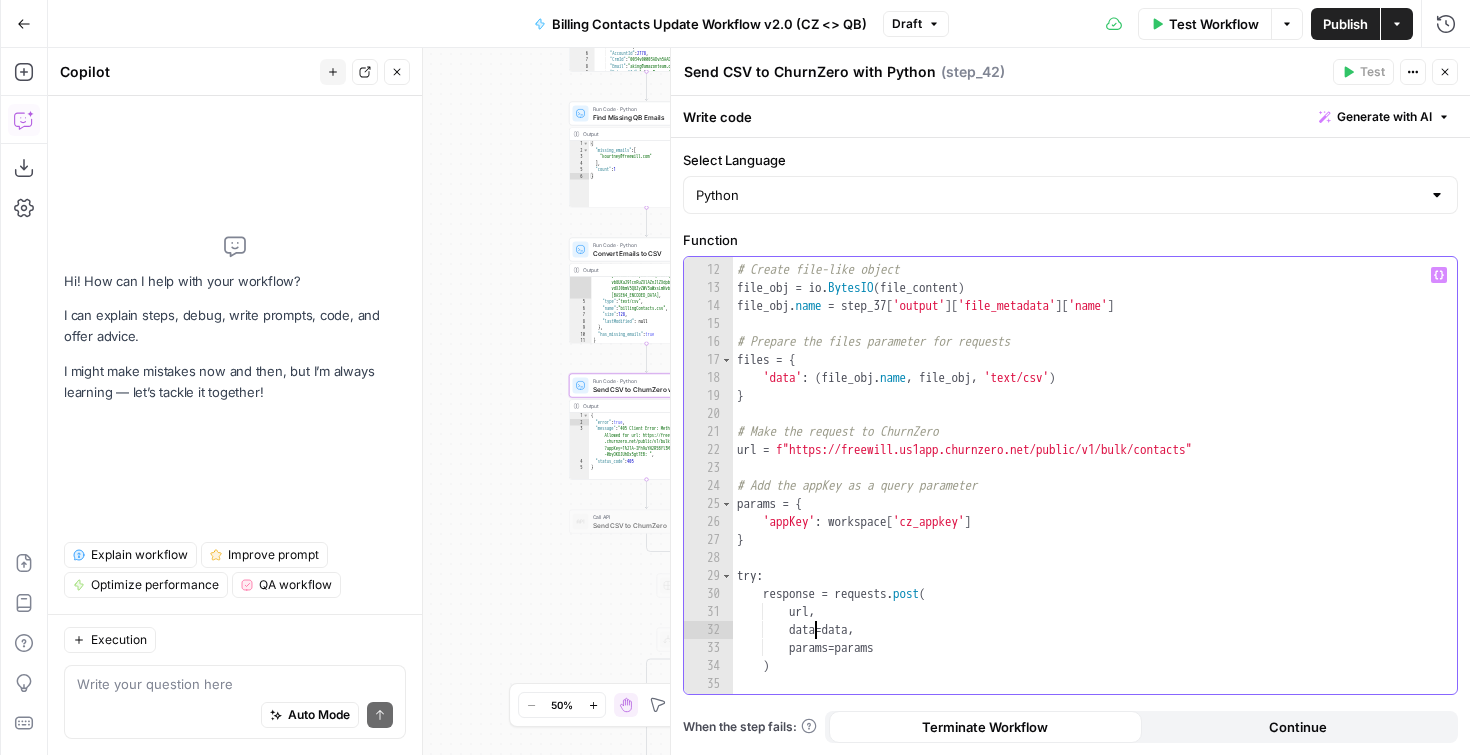 click on "# Create file-like object file_obj   =   io . BytesIO ( file_content ) file_obj . name   =   step_37 [ 'output' ] [ 'file_metadata' ] [ 'name' ] # Prepare the files parameter for requests files   =   {      'data' :   ( file_obj . name ,   file_obj ,   'text/csv' ) } # Make the request to ChurnZero url   =   f"https://freewill.us1app.churnzero.net/public/v1/bulk/contacts" # Add the appKey as a query parameter params   =   {      'appKey' :   workspace [ 'cz_appkey' ] } try :      response   =   requests . post (           url ,           data = data ,           params = params      )           # Raise an error for bad status codes" at bounding box center (1087, 479) 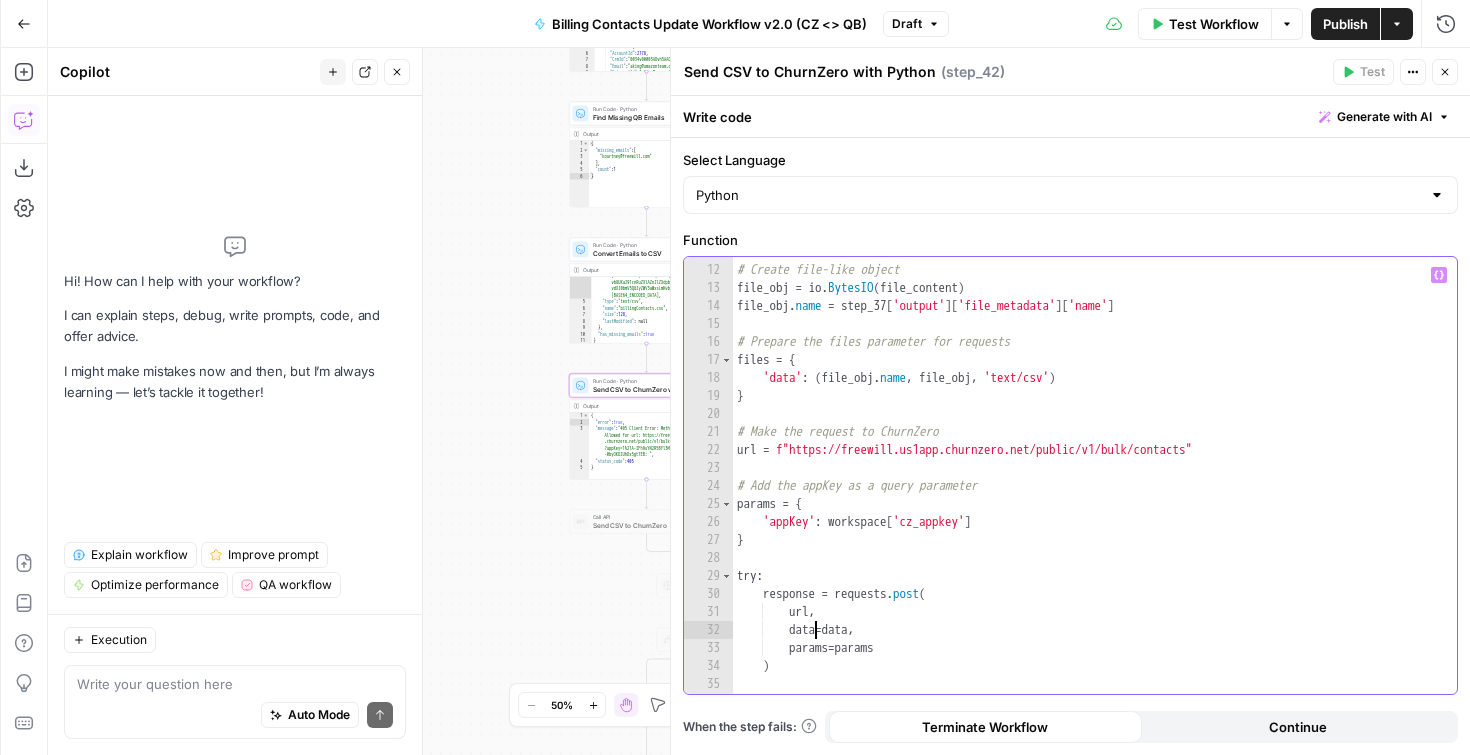 click on "# Create file-like object file_obj   =   io . BytesIO ( file_content ) file_obj . name   =   step_37 [ 'output' ] [ 'file_metadata' ] [ 'name' ] # Prepare the files parameter for requests files   =   {      'data' :   ( file_obj . name ,   file_obj ,   'text/csv' ) } # Make the request to ChurnZero url   =   f"https://freewill.us1app.churnzero.net/public/v1/bulk/contacts" # Add the appKey as a query parameter params   =   {      'appKey' :   workspace [ 'cz_appkey' ] } try :      response   =   requests . post (           url ,           data = data ,           params = params      )           # Raise an error for bad status codes" at bounding box center (1087, 479) 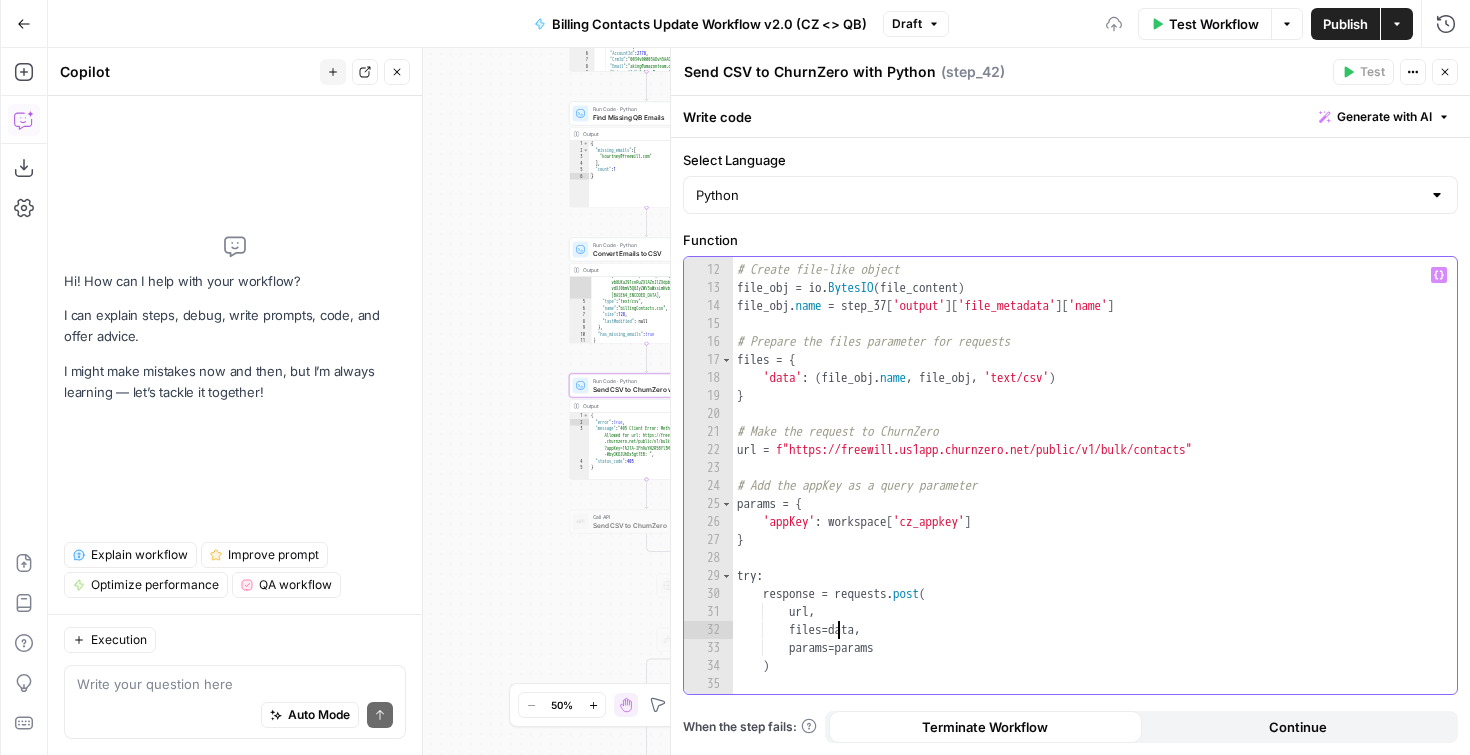 scroll, scrollTop: 8, scrollLeft: 7, axis: both 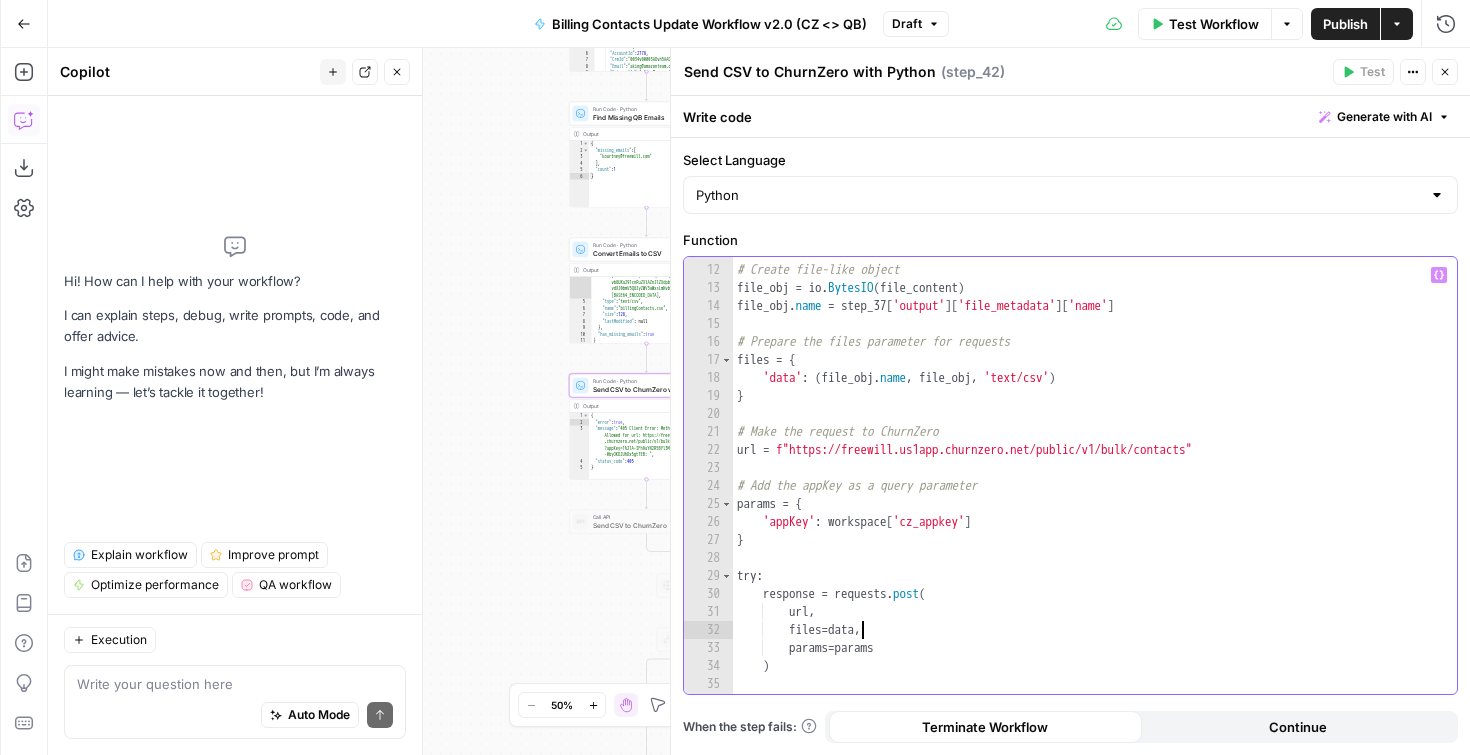 click on "# Create file-like object file_obj   =   io . BytesIO ( file_content ) file_obj . name   =   step_37 [ 'output' ] [ 'file_metadata' ] [ 'name' ] # Prepare the files parameter for requests files   =   {      'data' :   ( file_obj . name ,   file_obj ,   'text/csv' ) } # Make the request to ChurnZero url   =   f"https://freewill.us1app.churnzero.net/public/v1/bulk/contacts" # Add the appKey as a query parameter params   =   {      'appKey' :   workspace [ 'cz_appkey' ] } try :      response   =   requests . post (           url ,           files = data ,           params = params      )           # Raise an error for bad status codes" at bounding box center [1087, 479] 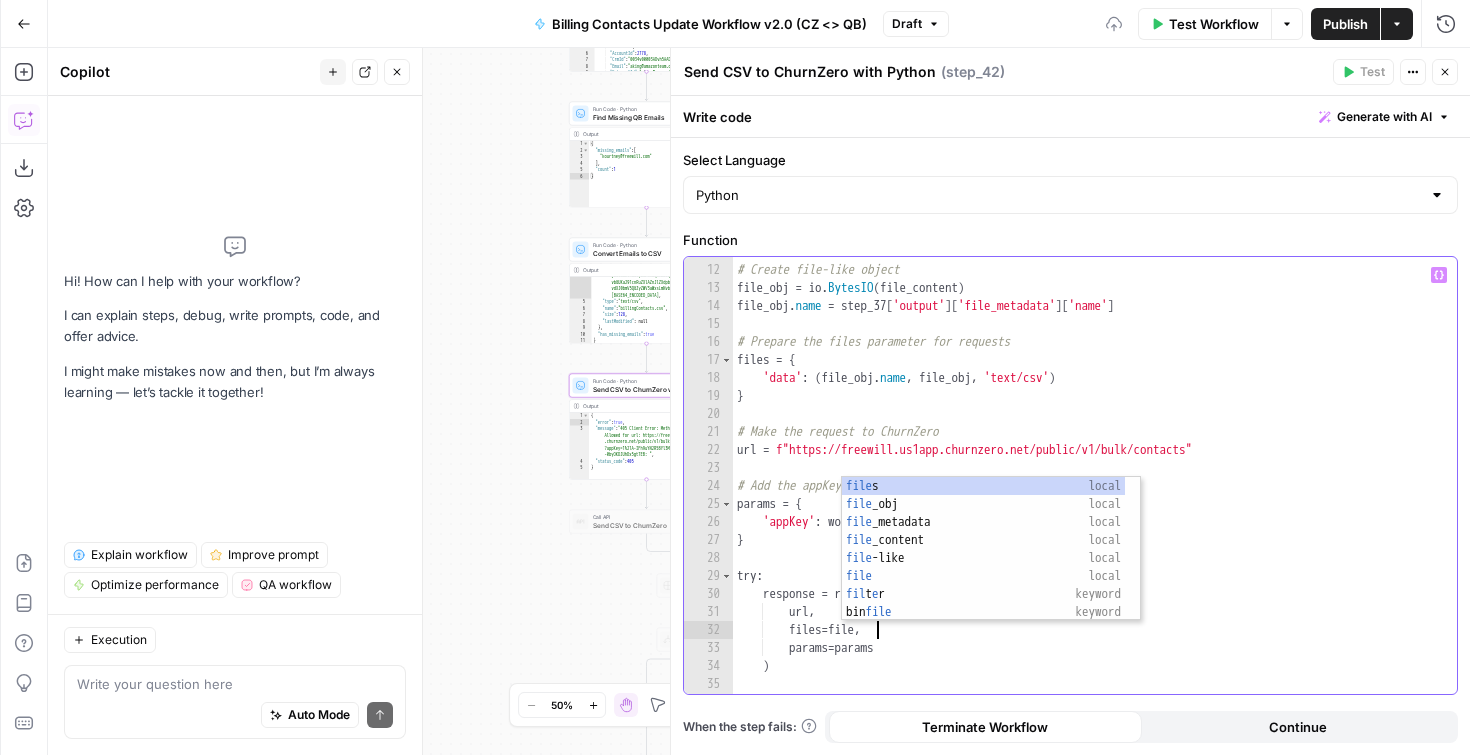 scroll, scrollTop: 8, scrollLeft: 11, axis: both 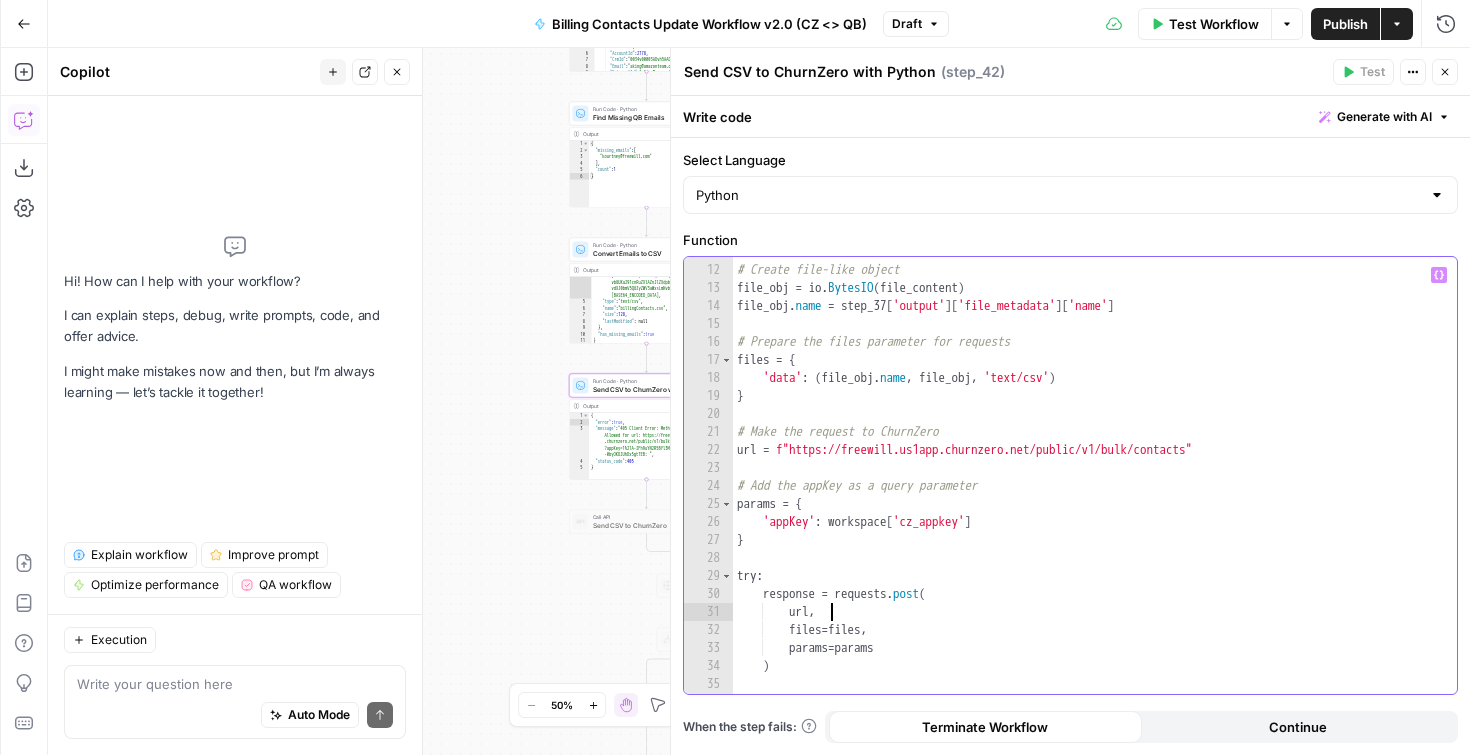 click on "# Create file-like object file_obj   =   io . BytesIO ( file_content ) file_obj . name   =   step_37 [ 'output' ] [ 'file_metadata' ] [ 'name' ] # Prepare the files parameter for requests files   =   {      'data' :   ( file_obj . name ,   file_obj ,   'text/csv' ) } # Make the request to ChurnZero url   =   f"https://freewill.us1app.churnzero.net/public/v1/bulk/contacts" # Add the appKey as a query parameter params   =   {      'appKey' :   workspace [ 'cz_appkey' ] } try :      response   =   requests . post (           url ,           files = files ,           params = params      )           # Raise an error for bad status codes" at bounding box center (1087, 479) 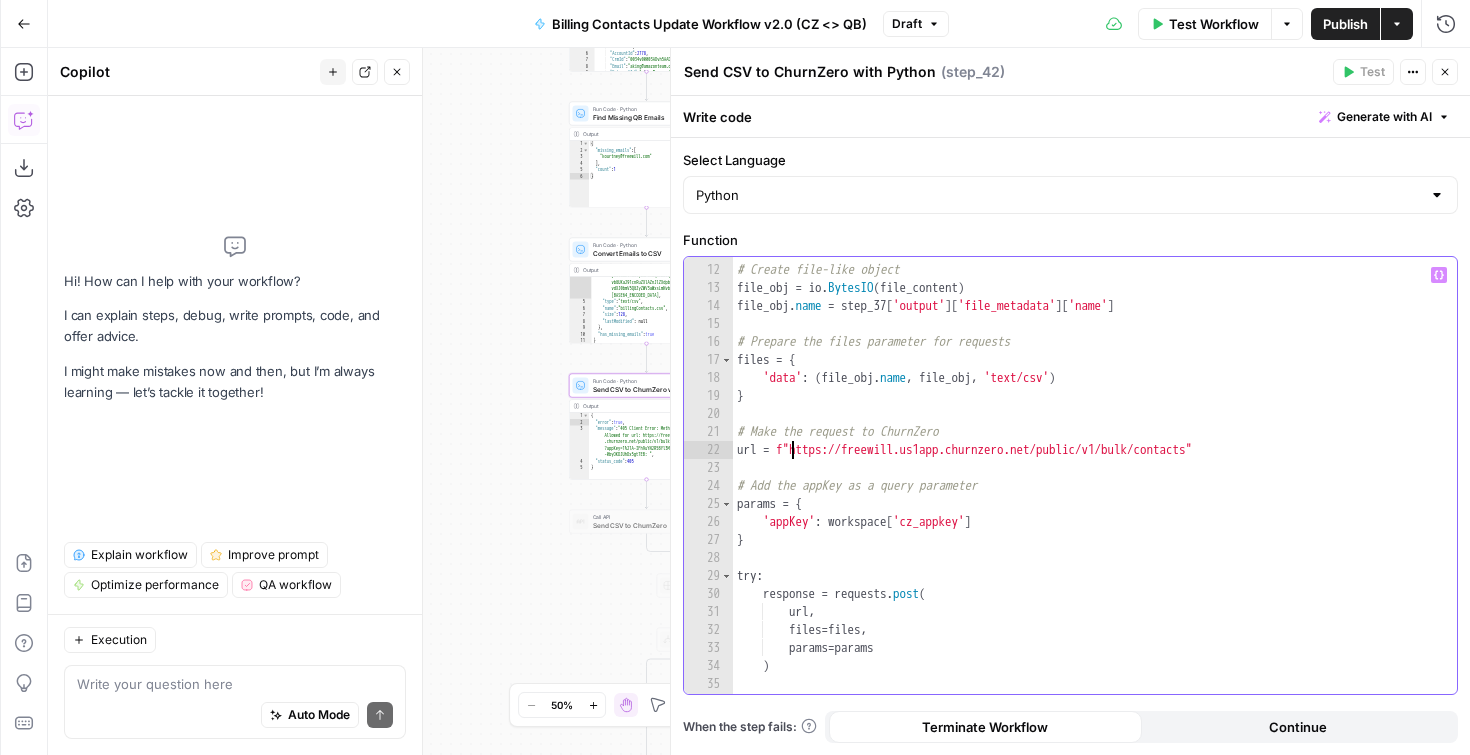 click on "# Create file-like object file_obj   =   io . BytesIO ( file_content ) file_obj . name   =   step_37 [ 'output' ] [ 'file_metadata' ] [ 'name' ] # Prepare the files parameter for requests files   =   {      'data' :   ( file_obj . name ,   file_obj ,   'text/csv' ) } # Make the request to ChurnZero url   =   f"https://freewill.us1app.churnzero.net/public/v1/bulk/contacts" # Add the appKey as a query parameter params   =   {      'appKey' :   workspace [ 'cz_appkey' ] } try :      response   =   requests . post (           url ,           files = files ,           params = params      )           # Raise an error for bad status codes" at bounding box center [1087, 479] 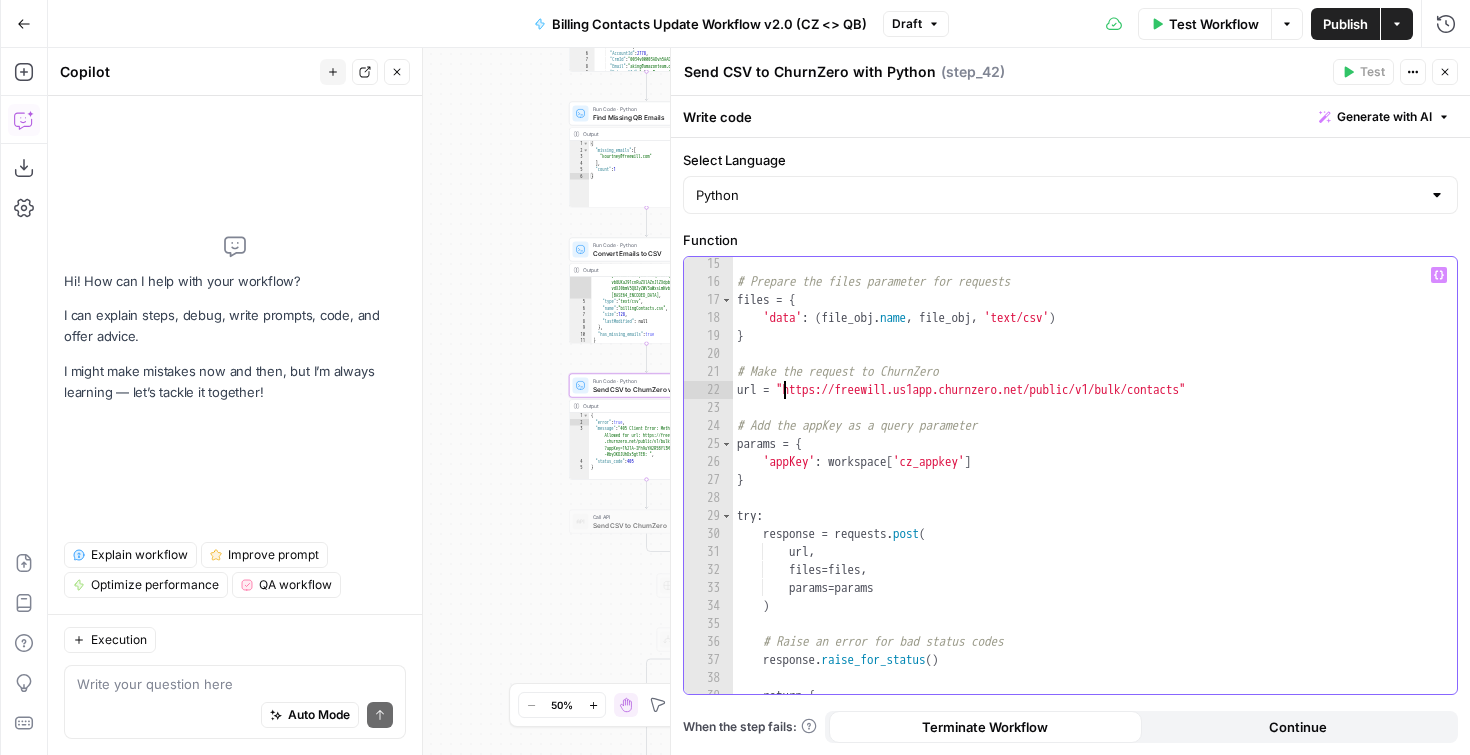 scroll, scrollTop: 252, scrollLeft: 0, axis: vertical 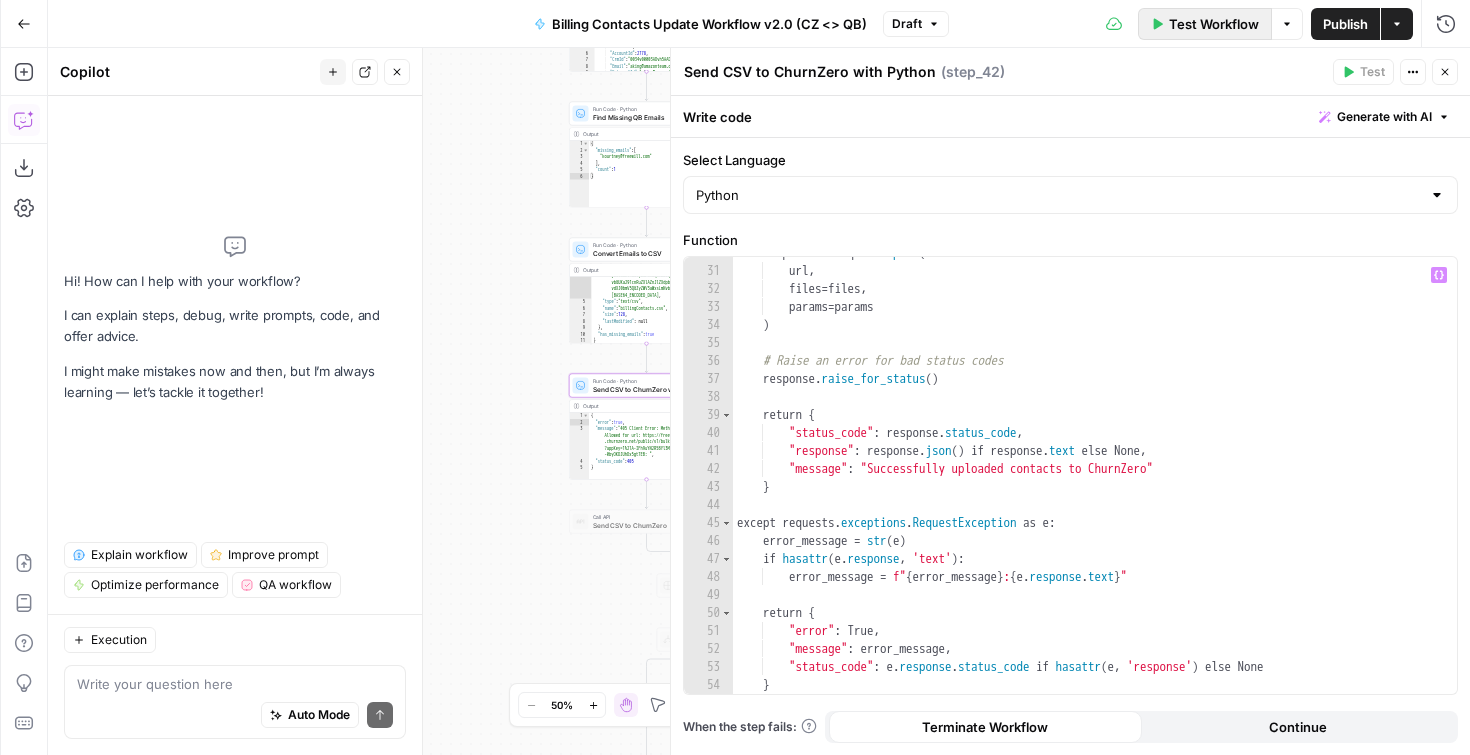 click on "Test Workflow" at bounding box center [1214, 24] 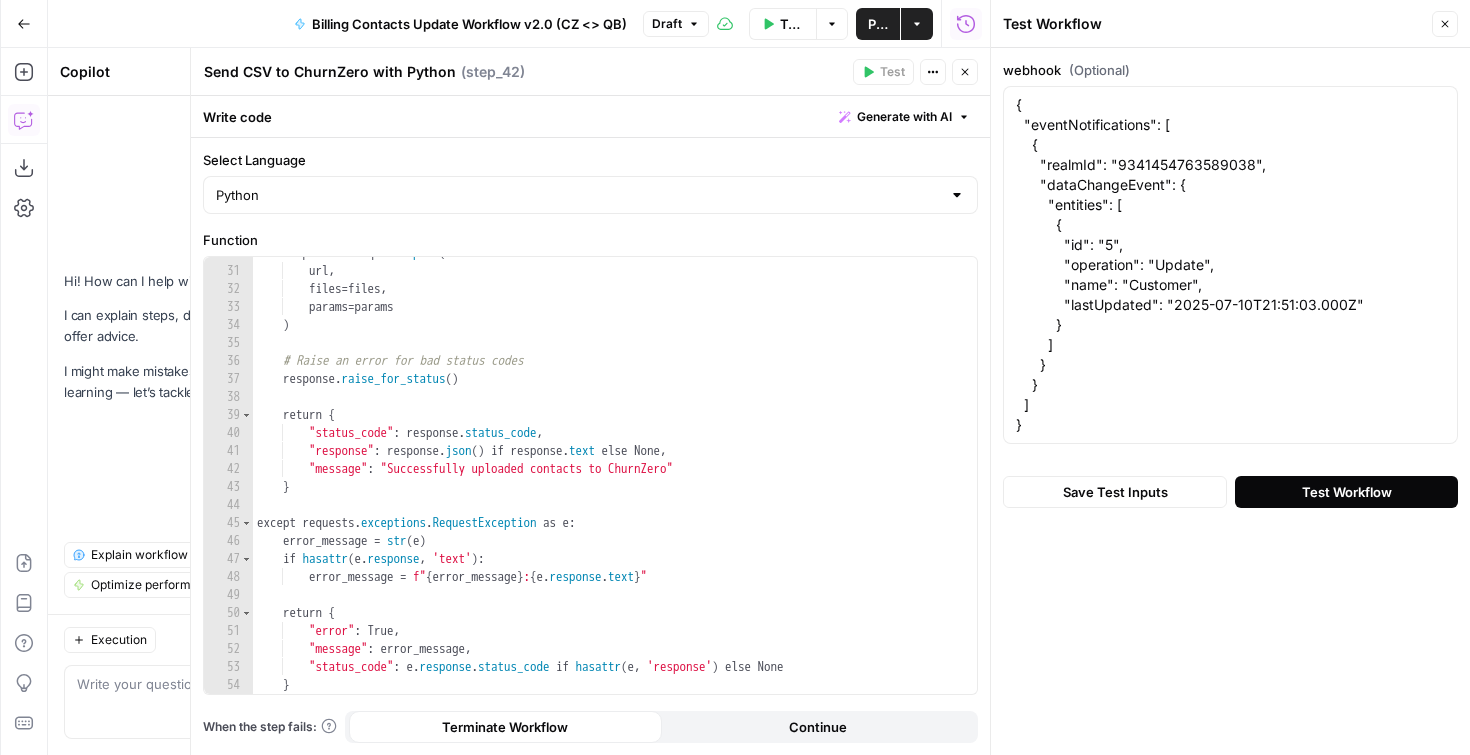click on "Test Workflow" at bounding box center [1346, 492] 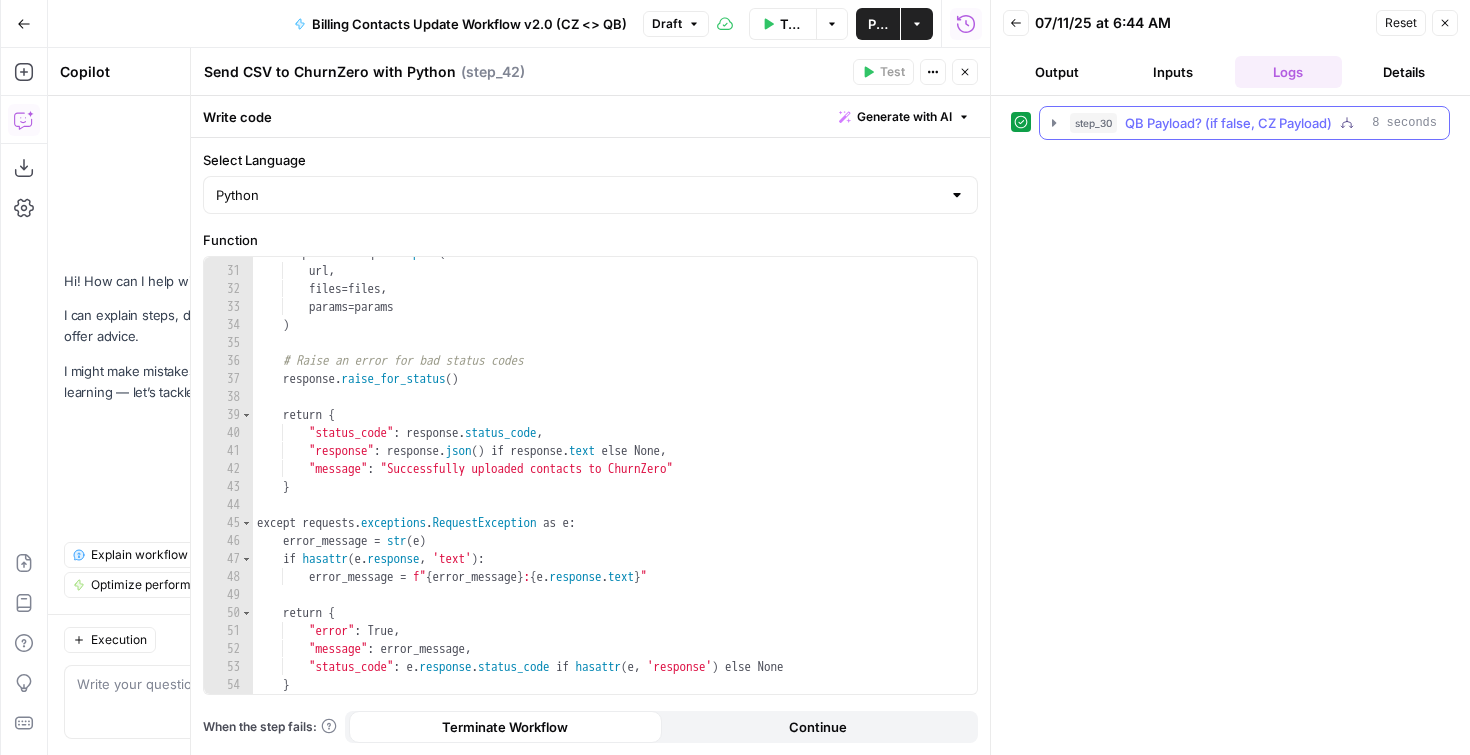 click 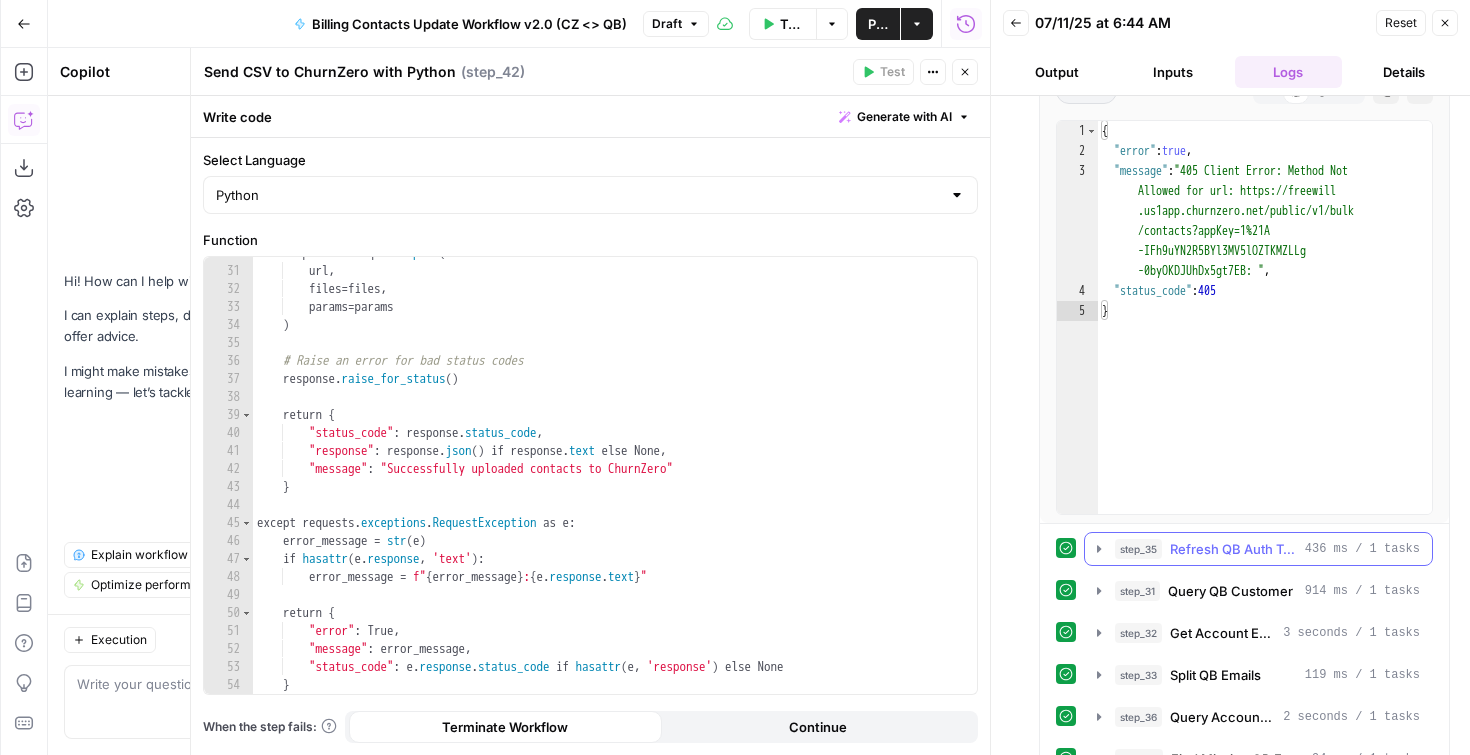 scroll, scrollTop: 53, scrollLeft: 0, axis: vertical 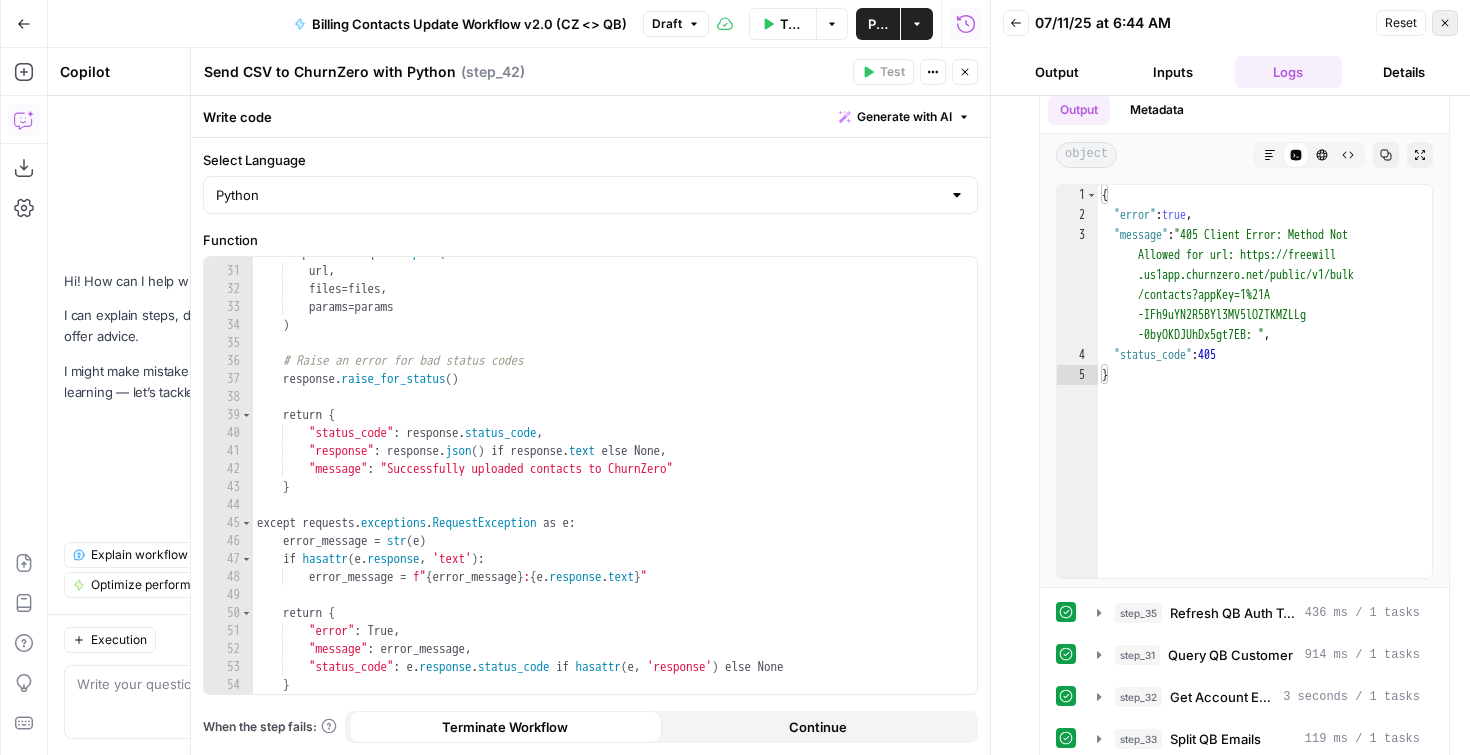 click on "Close" at bounding box center (1445, 23) 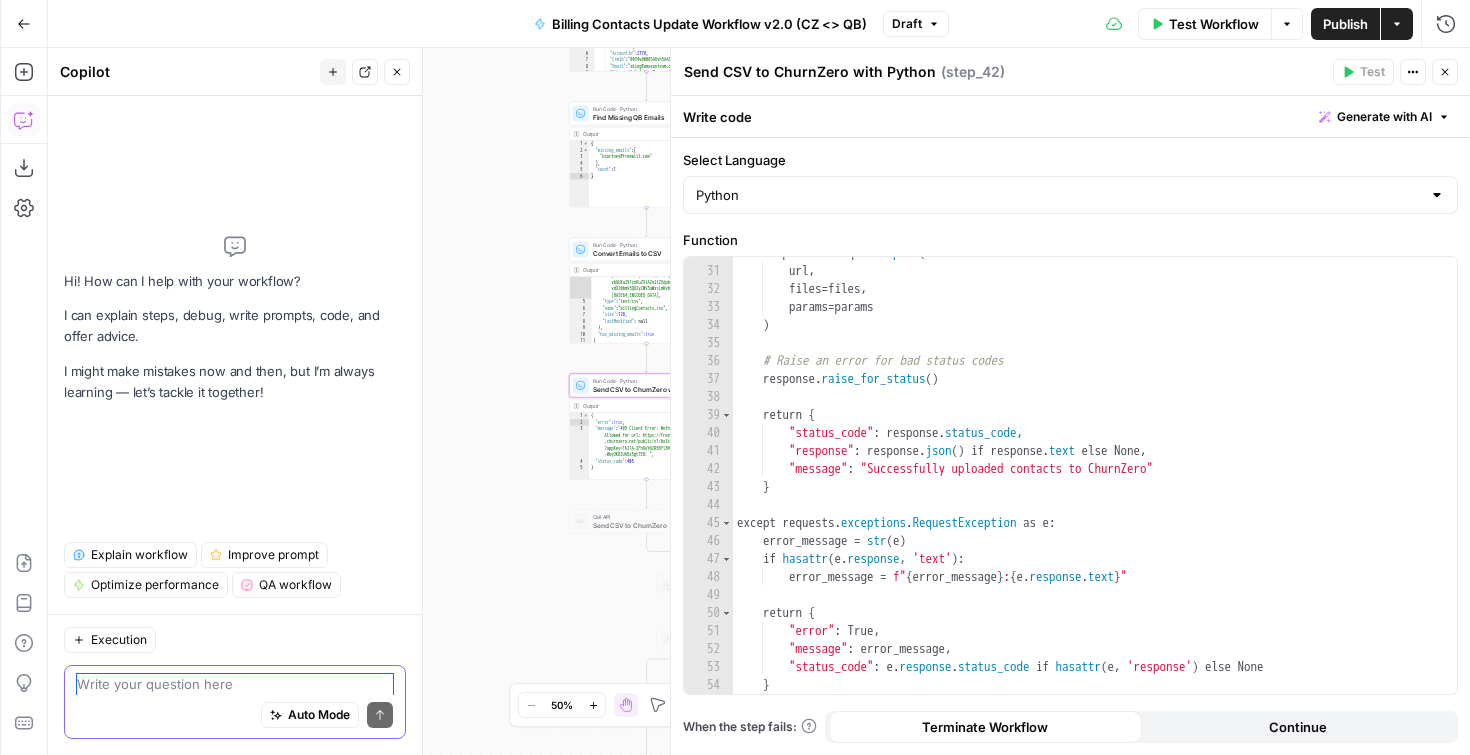 click at bounding box center [235, 684] 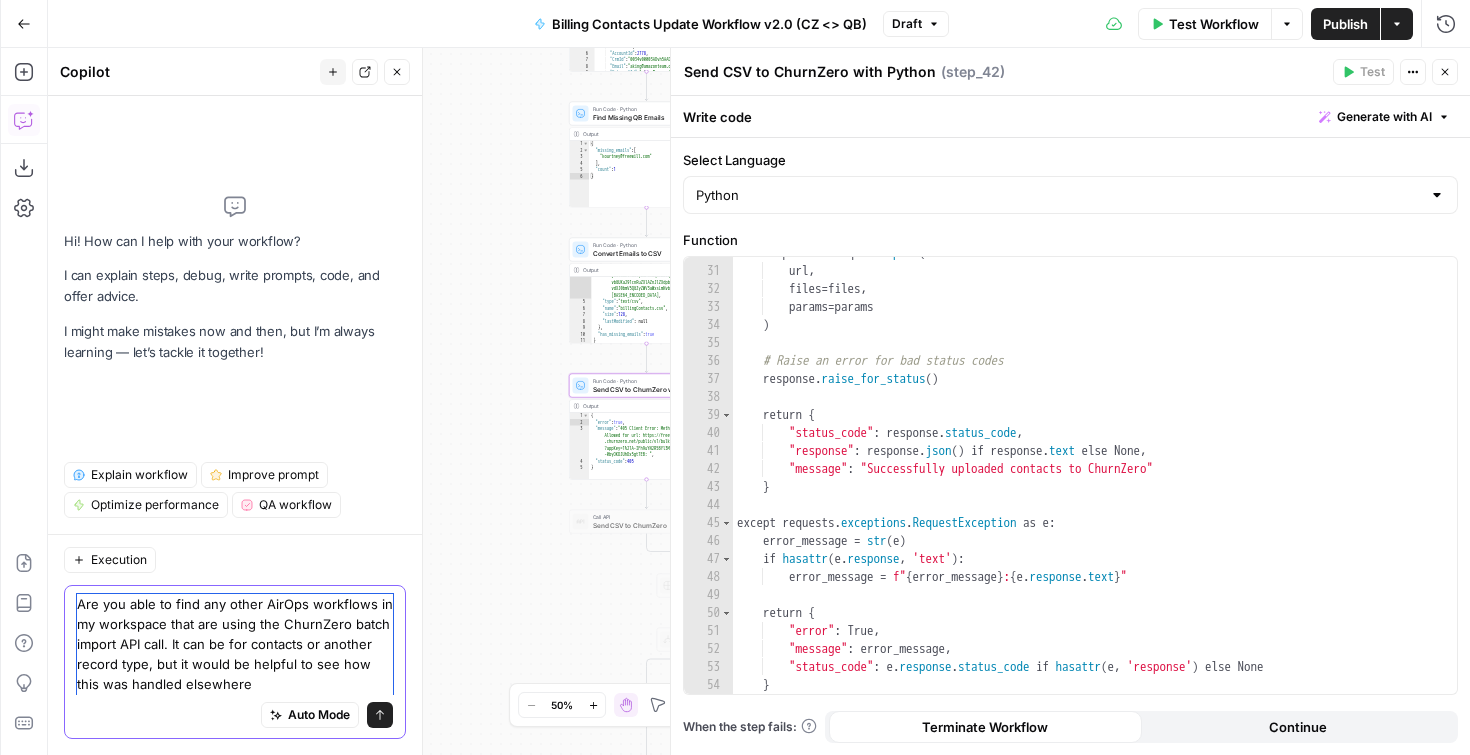 type on "Are you able to find any other AirOps workflows in my workspace that are using the ChurnZero batch import API call. It can be for contacts or another record type, but it would be helpful to see how this was handled elsewhere." 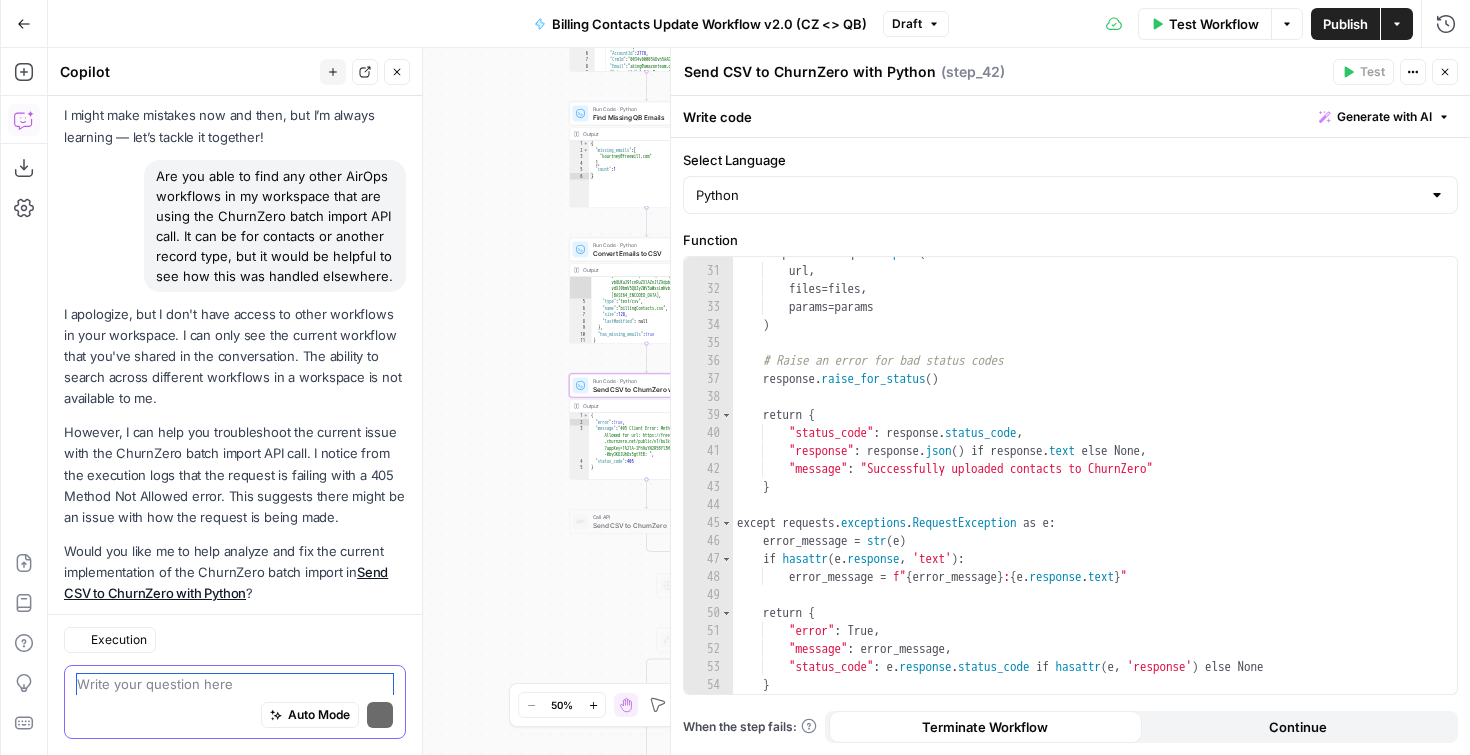scroll, scrollTop: 154, scrollLeft: 0, axis: vertical 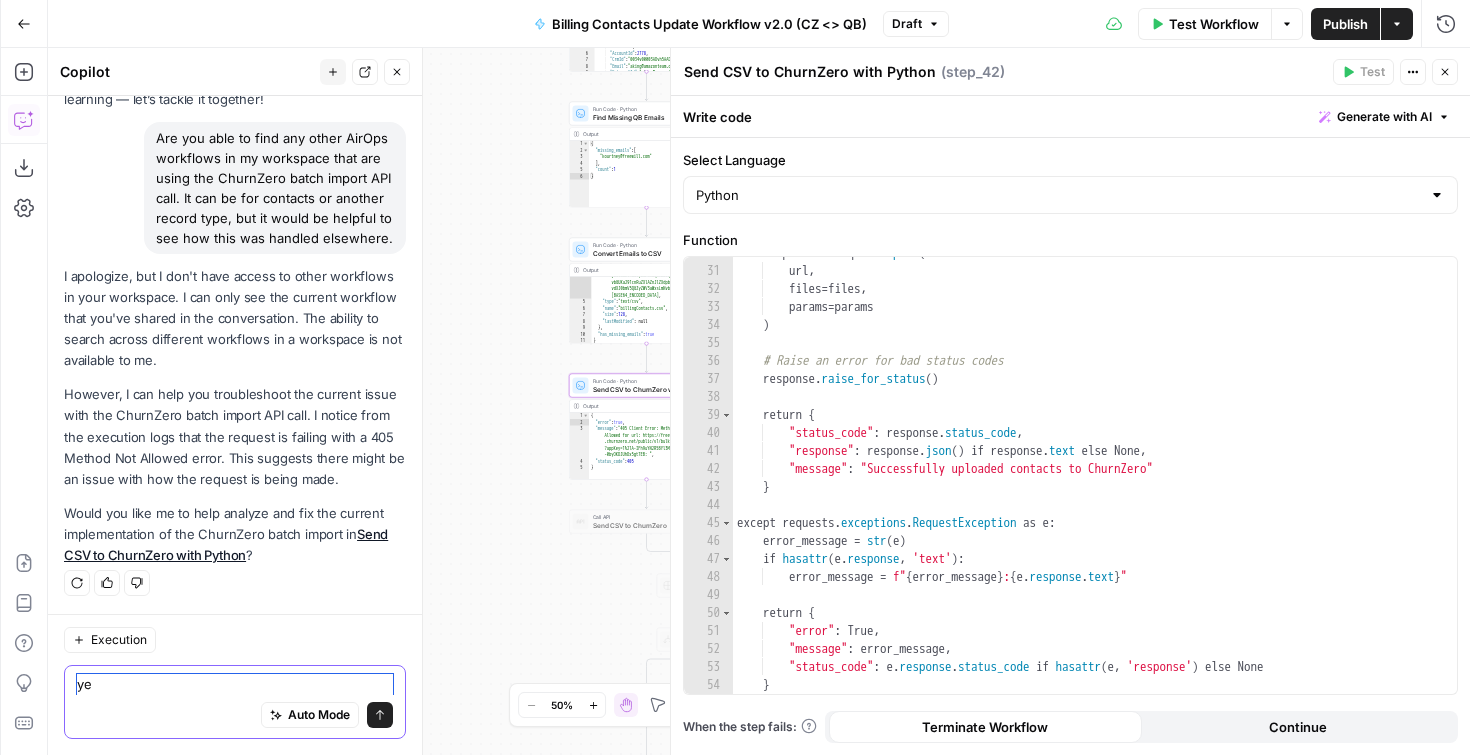 type on "yes" 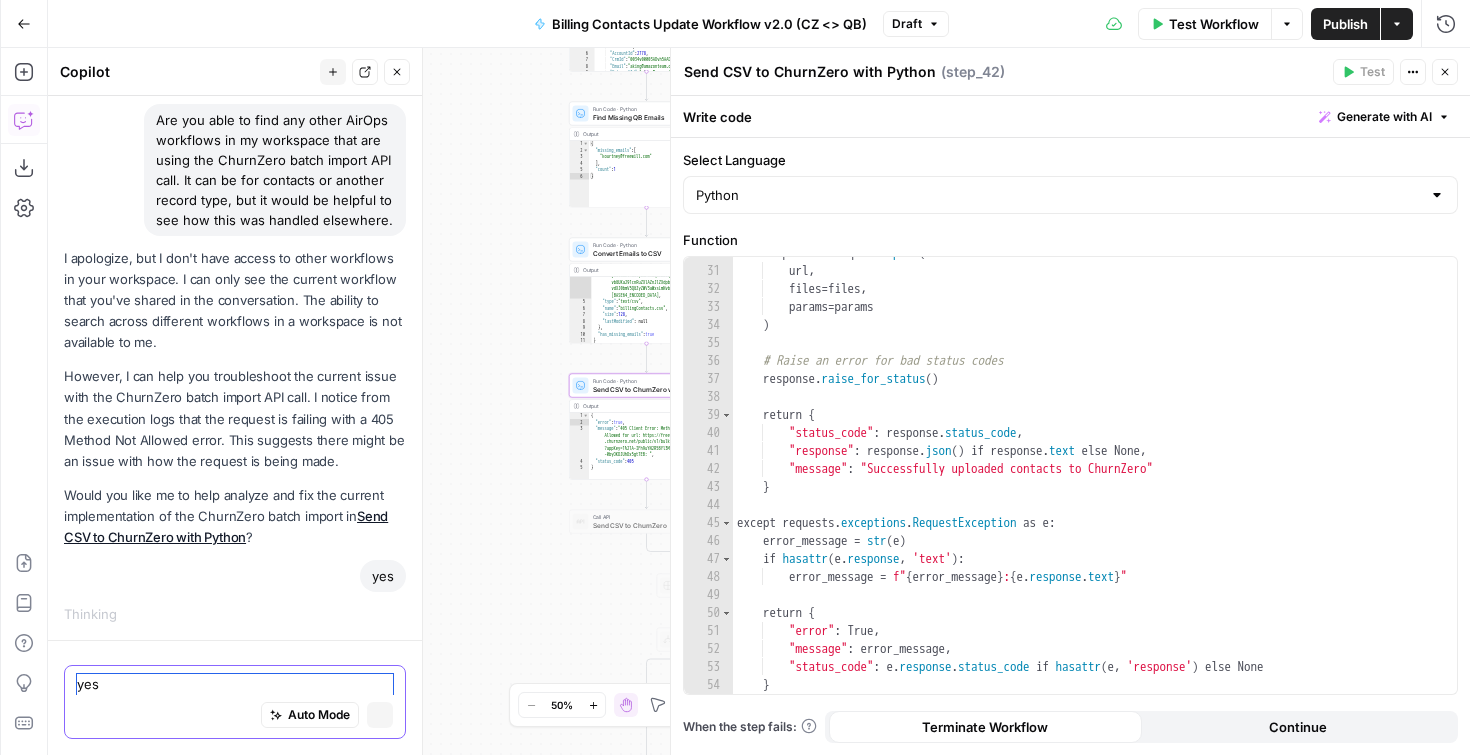 type 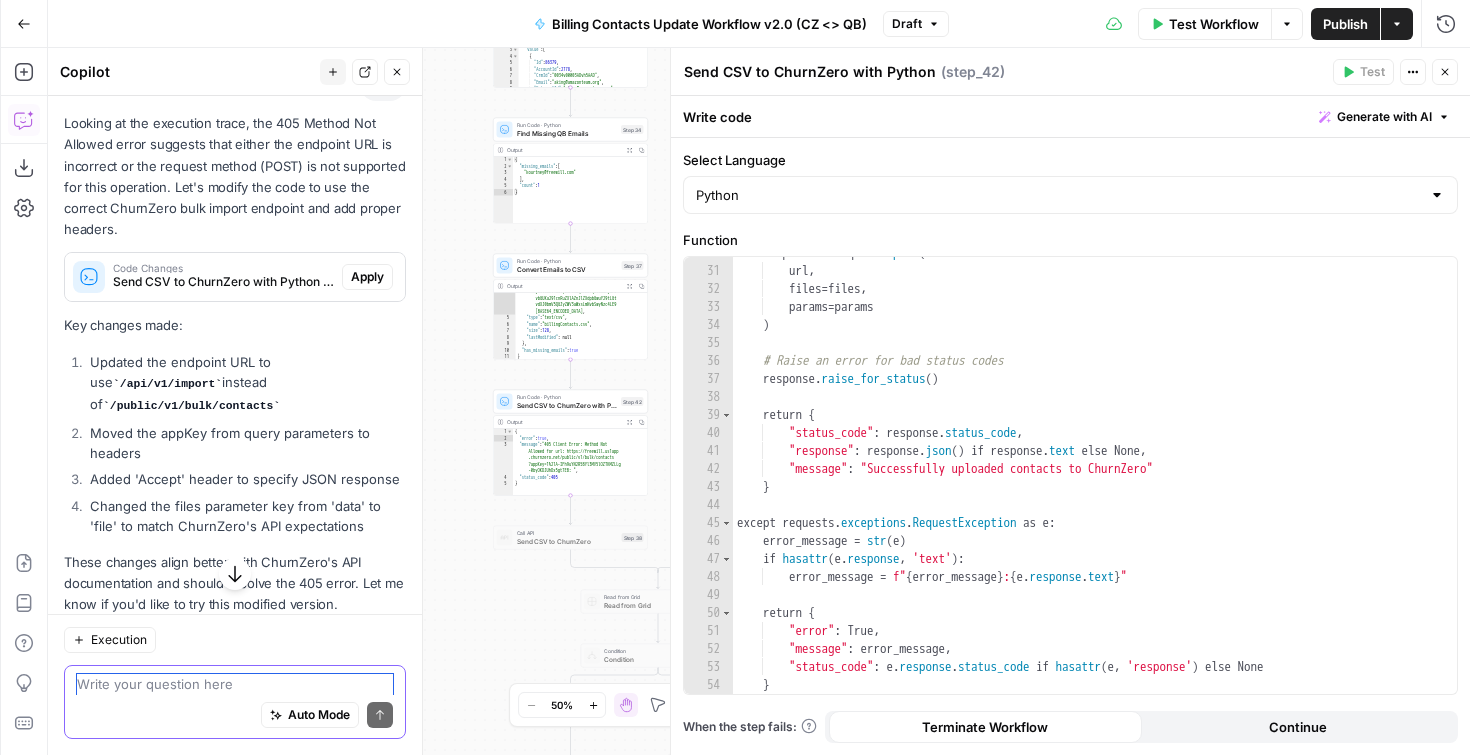 scroll, scrollTop: 641, scrollLeft: 0, axis: vertical 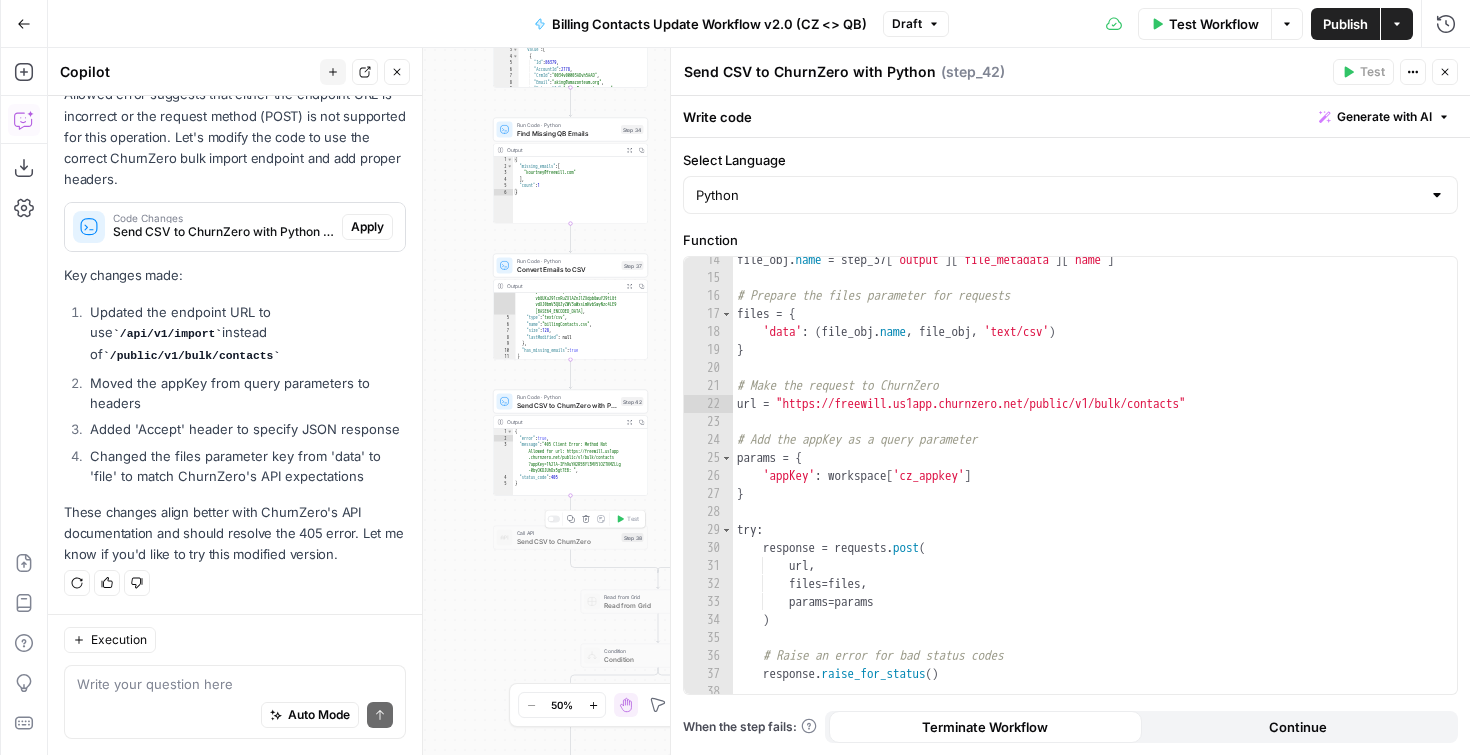 click on "Send CSV to ChurnZero" at bounding box center [567, 541] 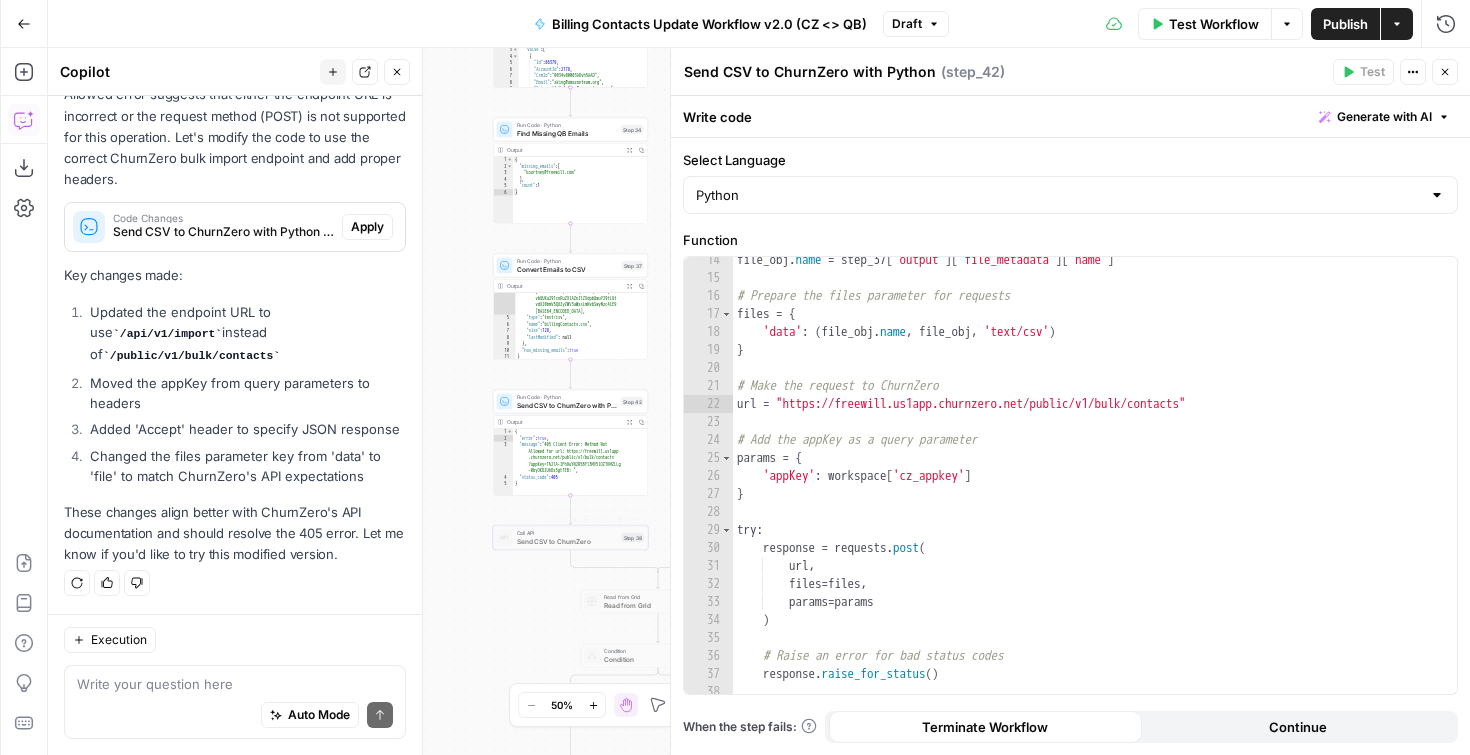 click on "Send CSV to ChurnZero" at bounding box center (567, 541) 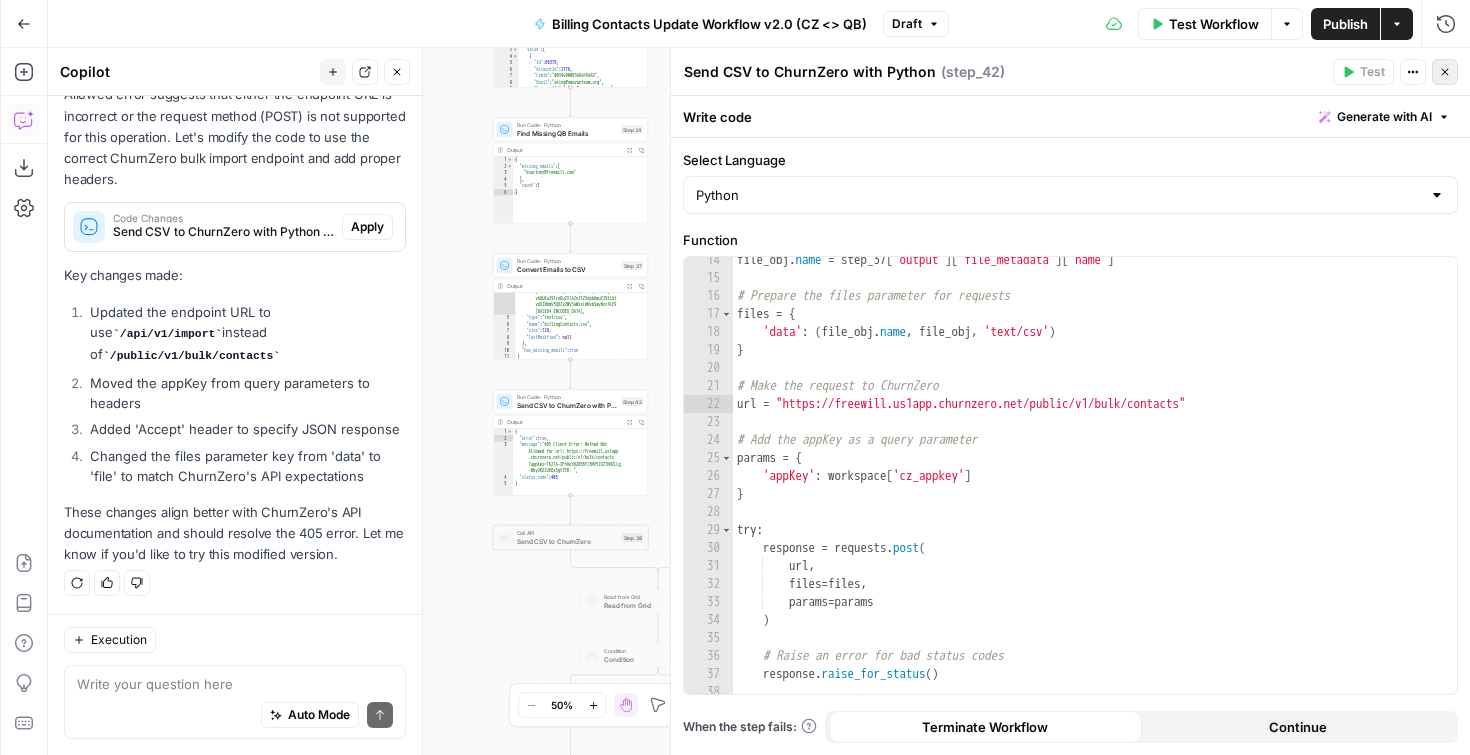 click 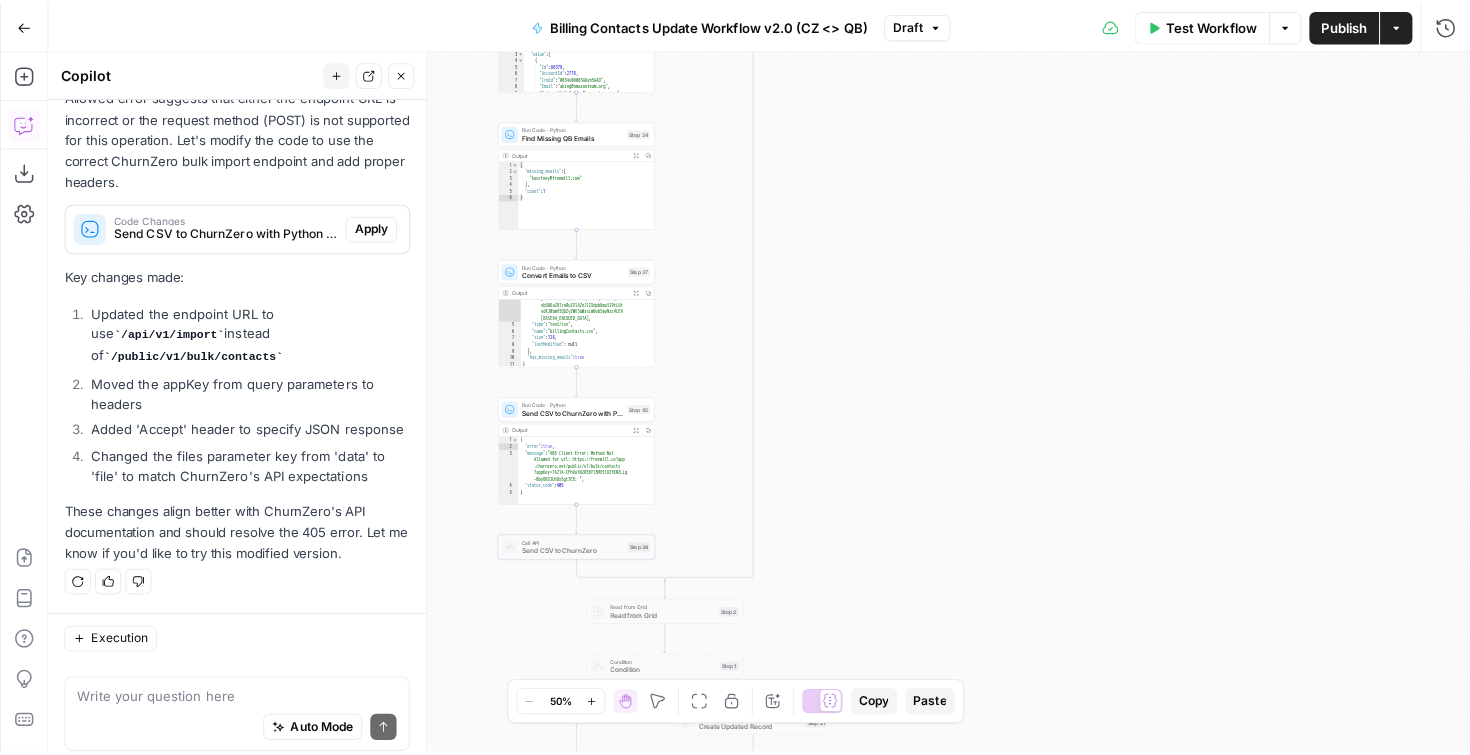 scroll, scrollTop: 729, scrollLeft: 0, axis: vertical 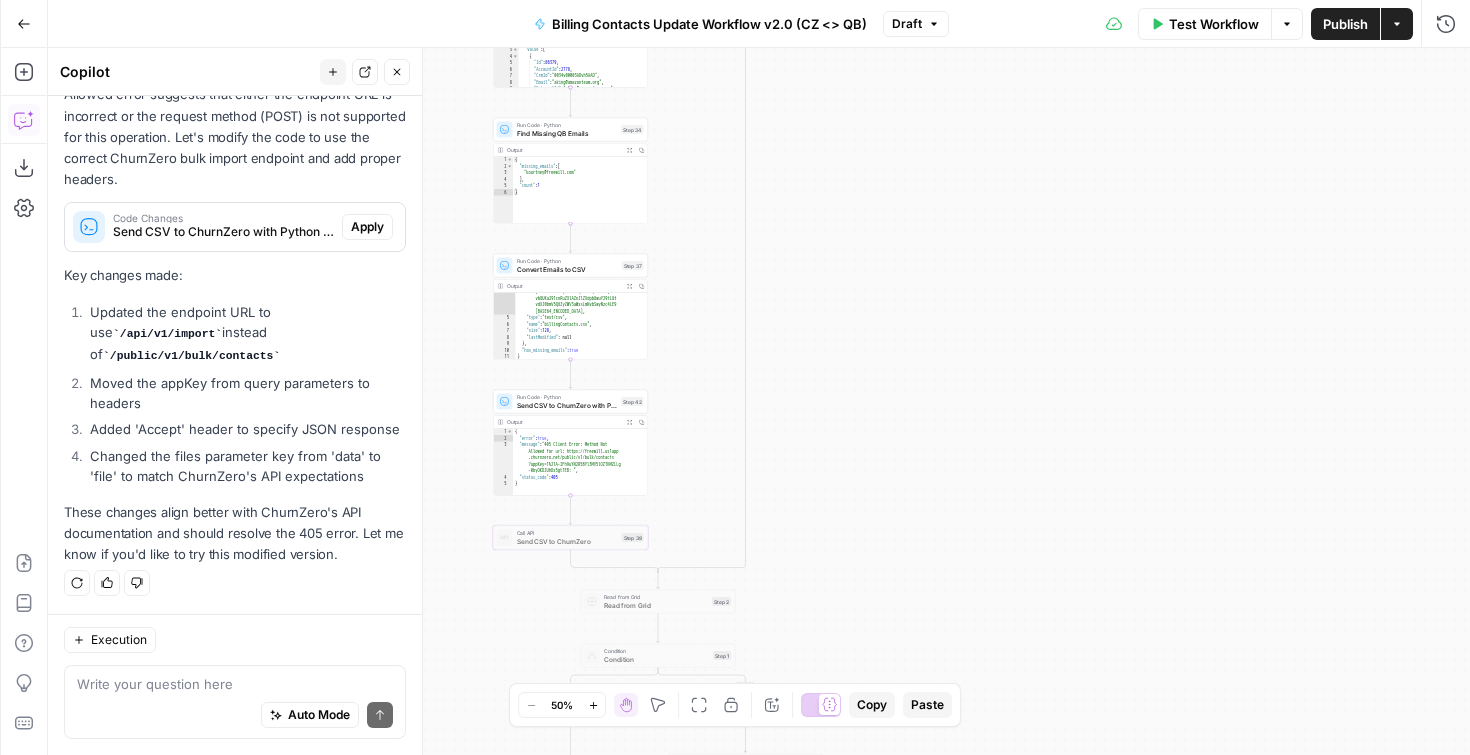 click on "Call API" at bounding box center (567, 533) 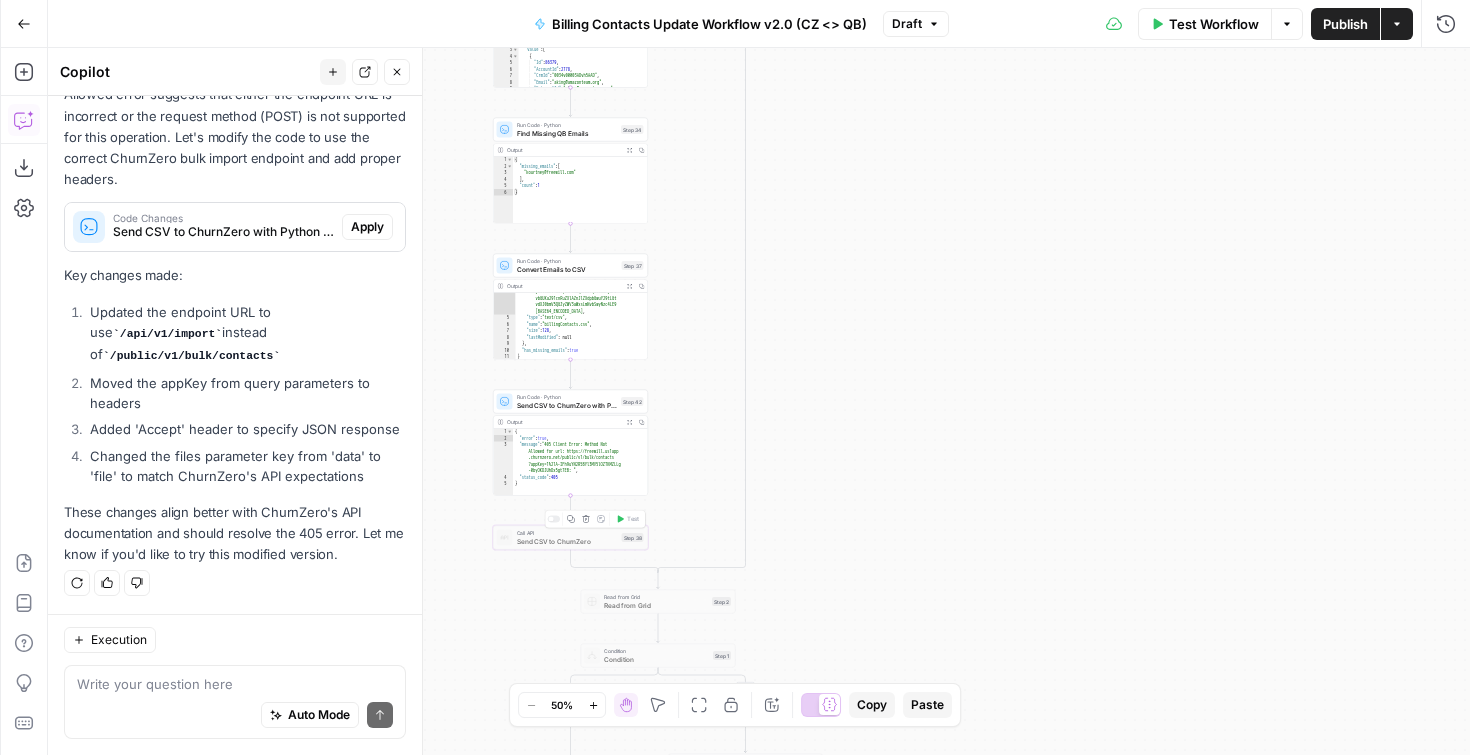 click on "Send CSV to ChurnZero" at bounding box center (567, 541) 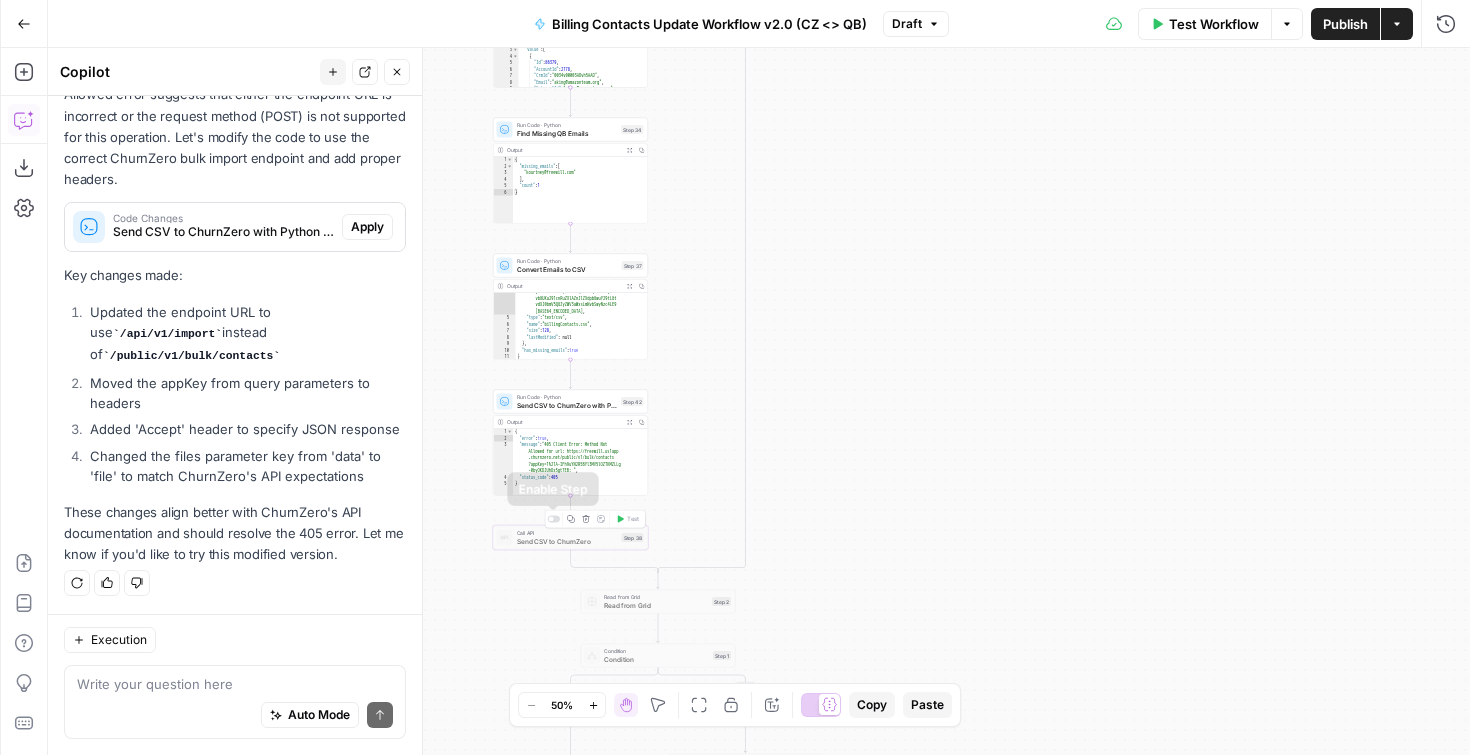 click at bounding box center [553, 519] 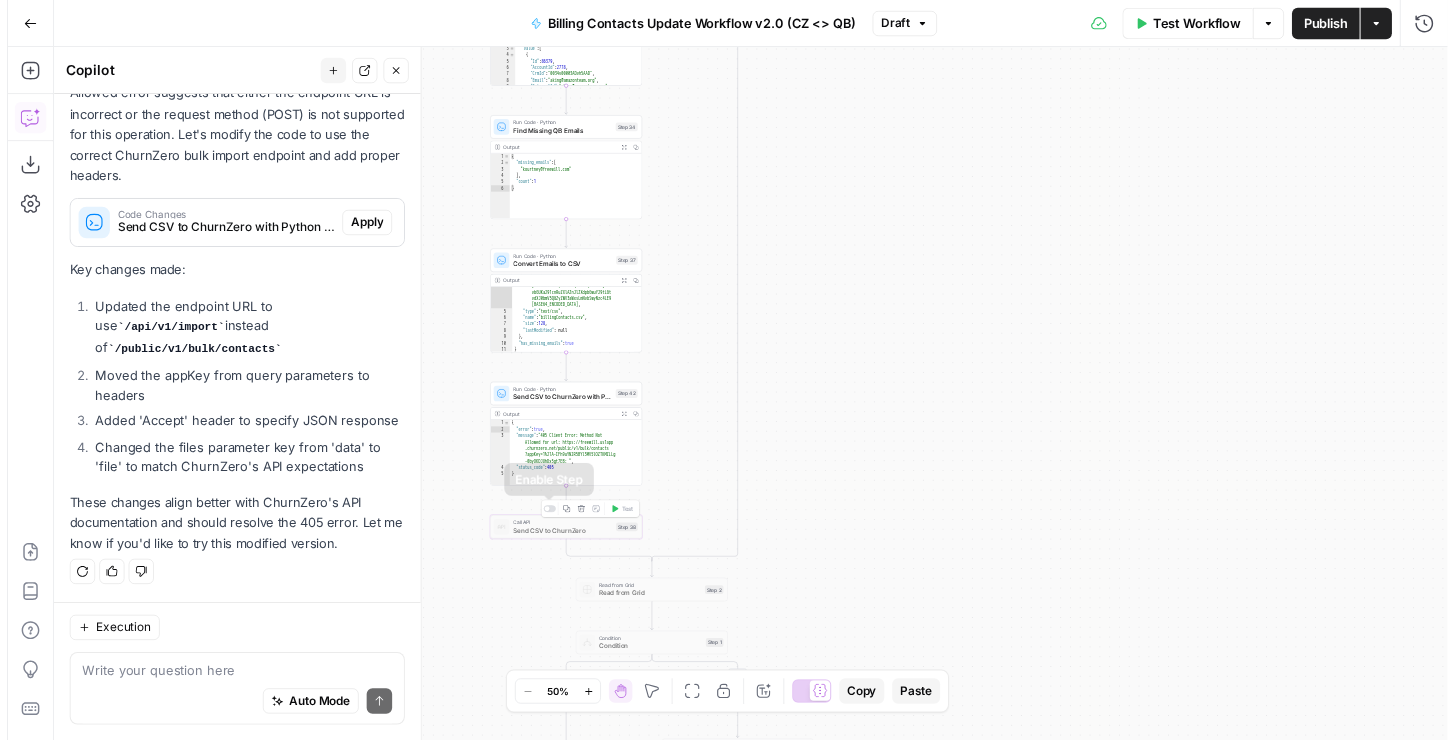 scroll, scrollTop: 793, scrollLeft: 0, axis: vertical 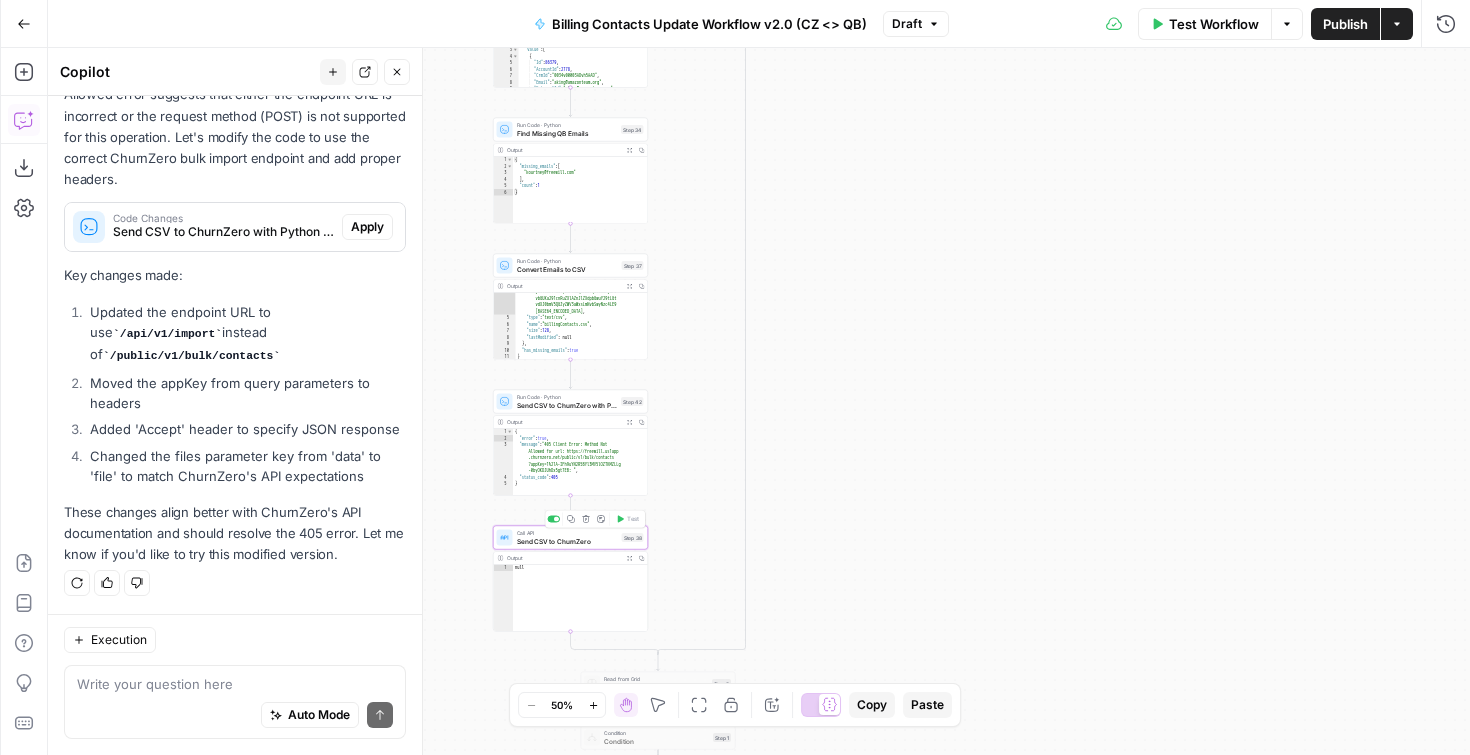 click on "Call API" at bounding box center [567, 533] 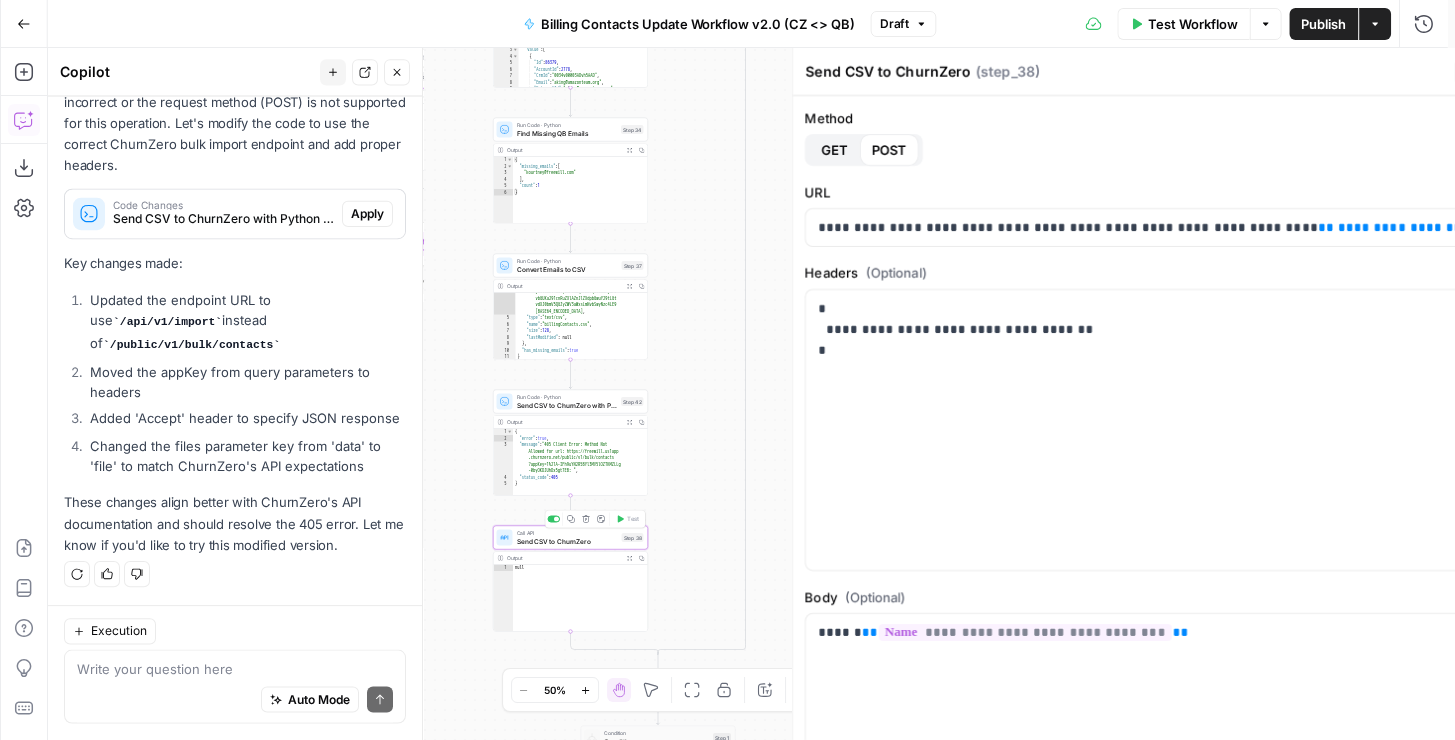 scroll, scrollTop: 793, scrollLeft: 0, axis: vertical 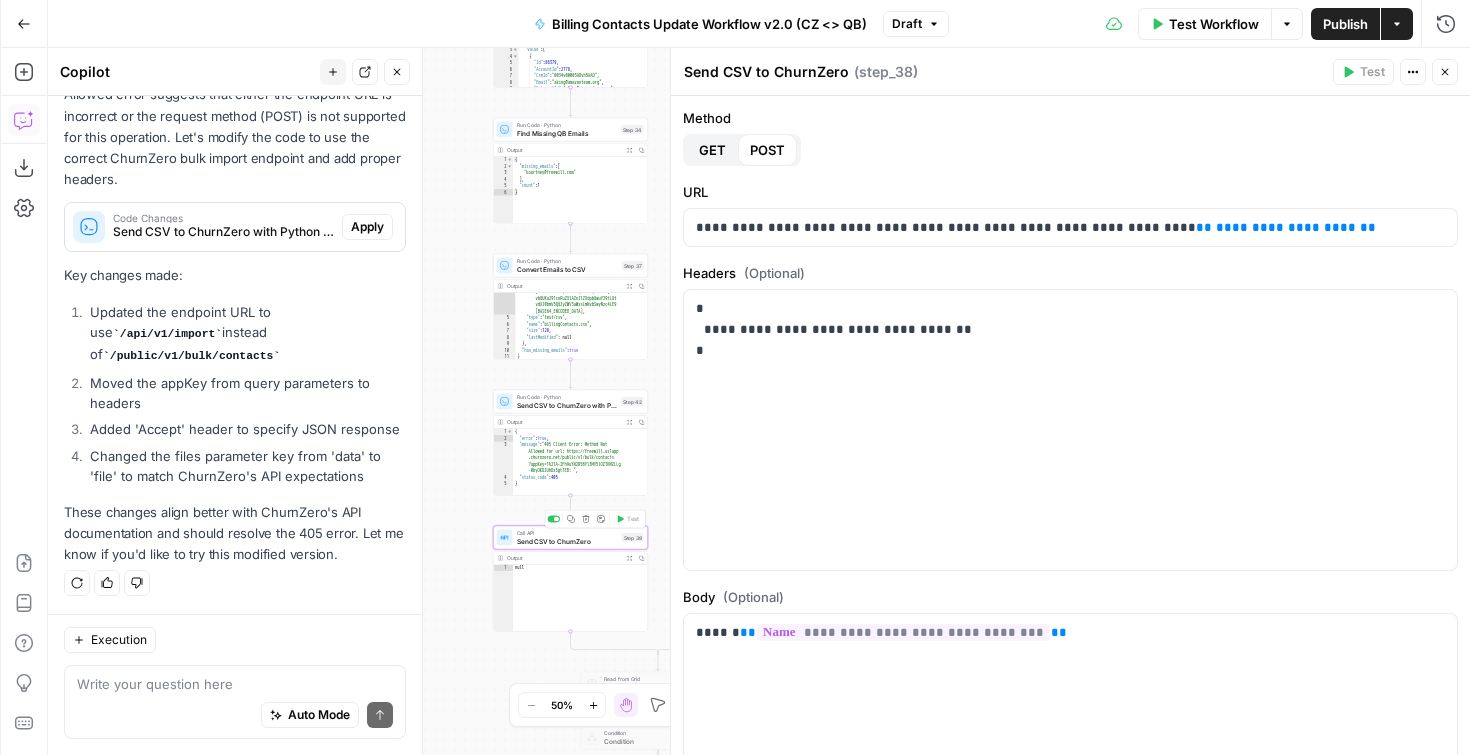 type on "**********" 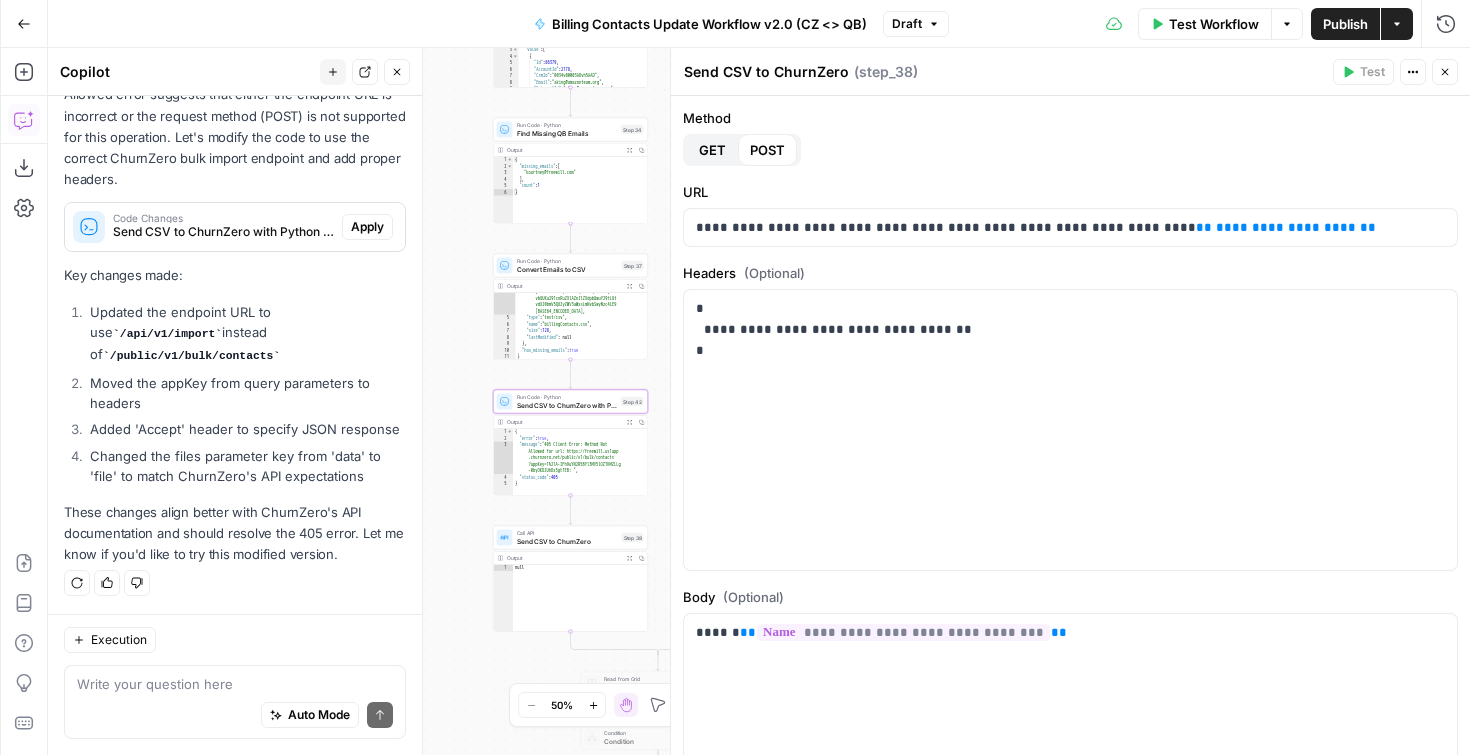 click on "Send CSV to ChurnZero with Python" at bounding box center (567, 405) 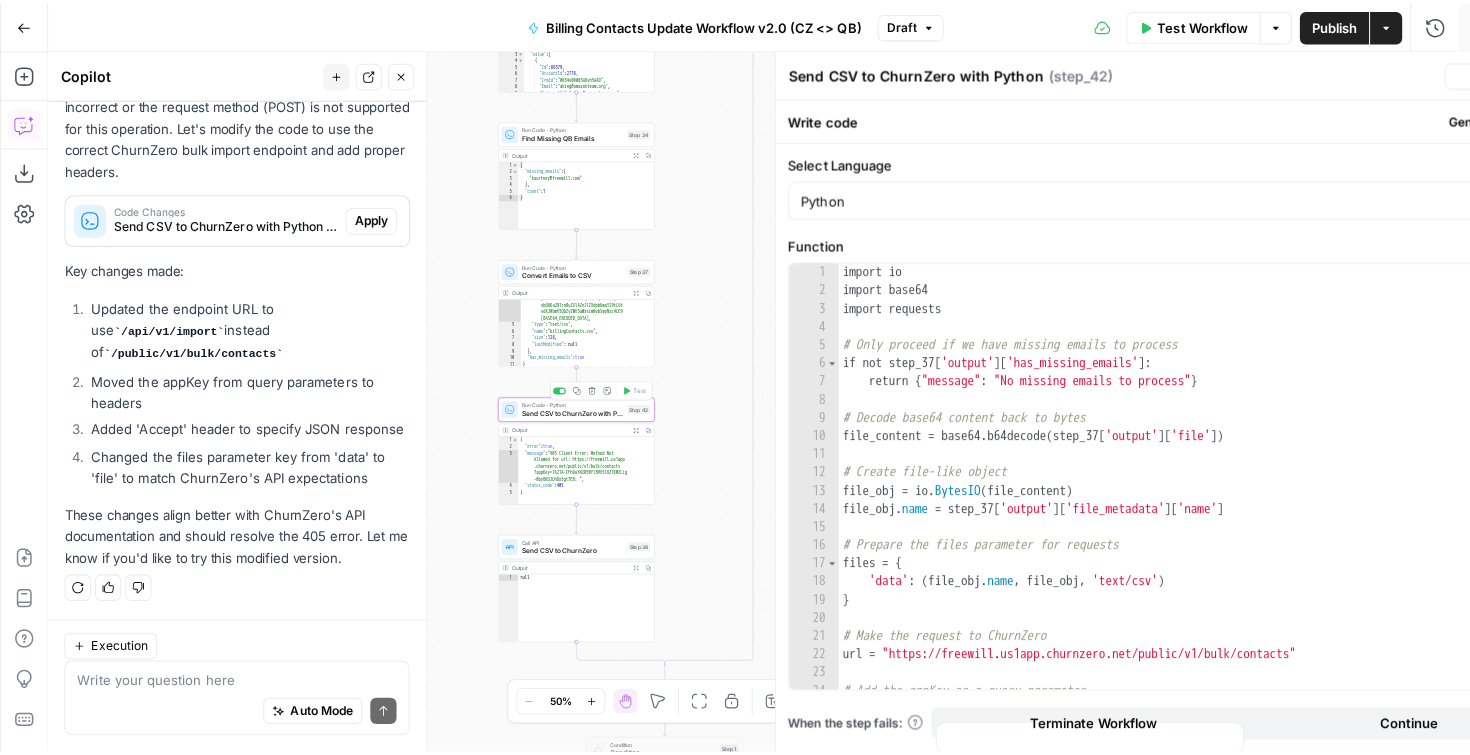scroll, scrollTop: 793, scrollLeft: 0, axis: vertical 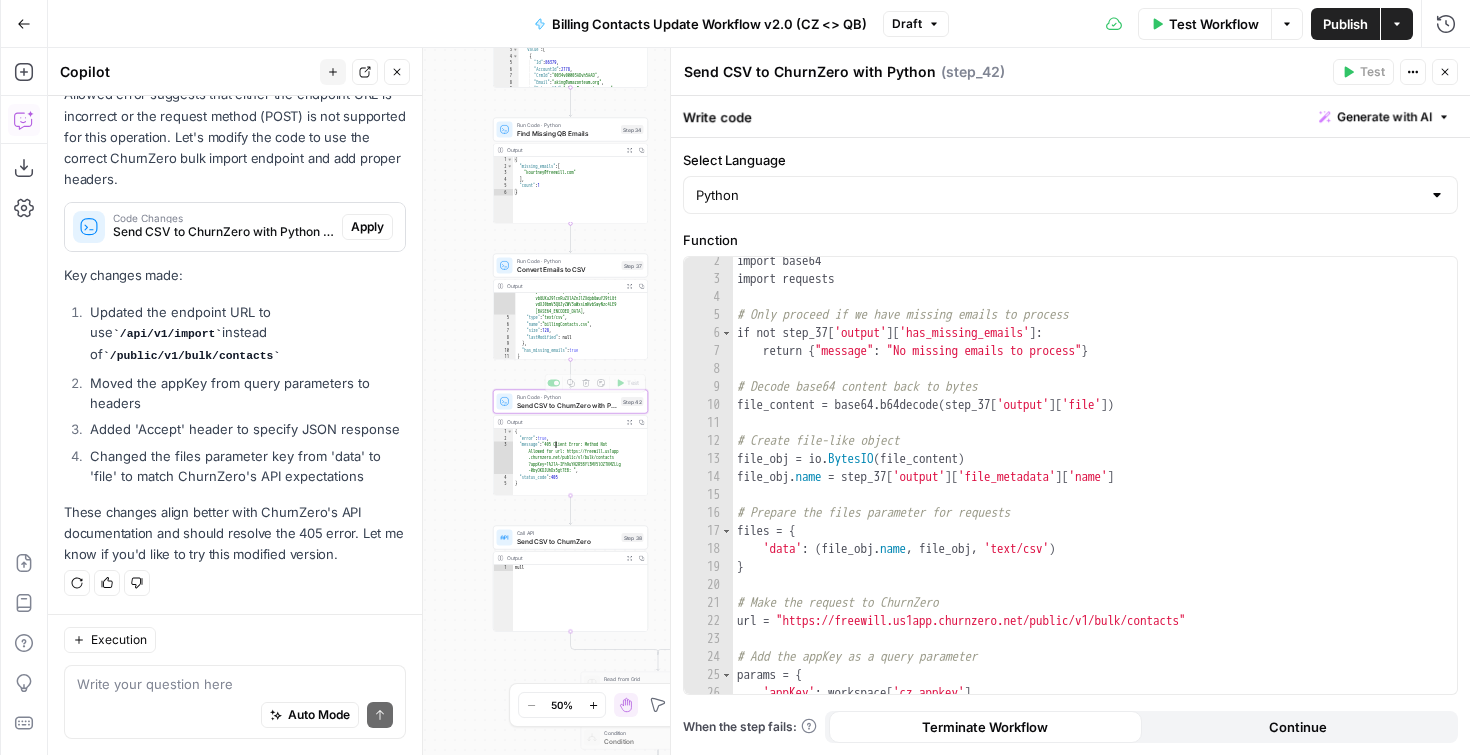 click on "{    "error" :  true ,    "message" :  "405 Client Error: Method Not         Allowed for url: https://freewill.us1app        .churnzero.net/public/v1/bulk/contacts        ?appKey=1%21A-IFh9uYN2R5BYl3MV5lOZTKMZLLg        -0byOKDJUhDx5gt7EB: " ,    "status_code" :  405 }" at bounding box center [580, 469] 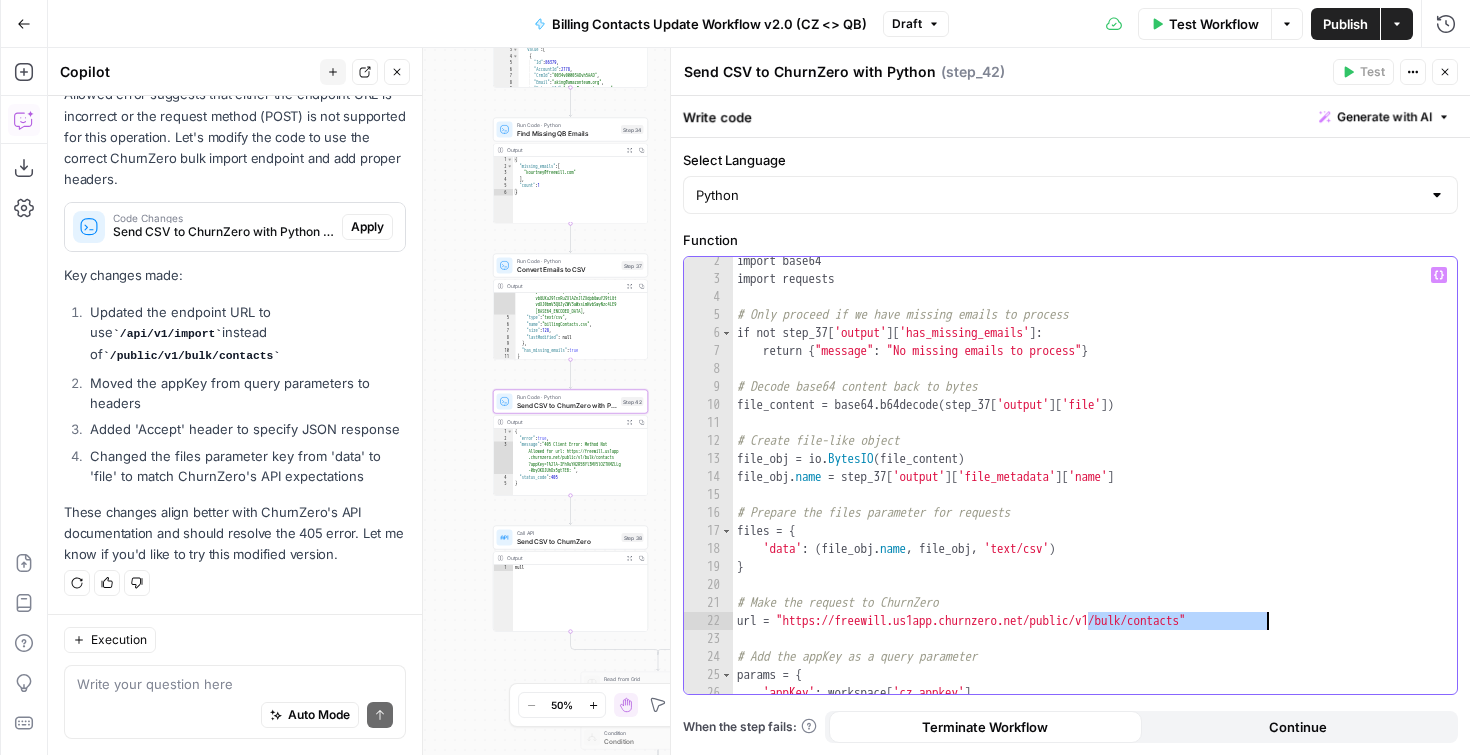 drag, startPoint x: 1090, startPoint y: 626, endPoint x: 1268, endPoint y: 627, distance: 178.0028 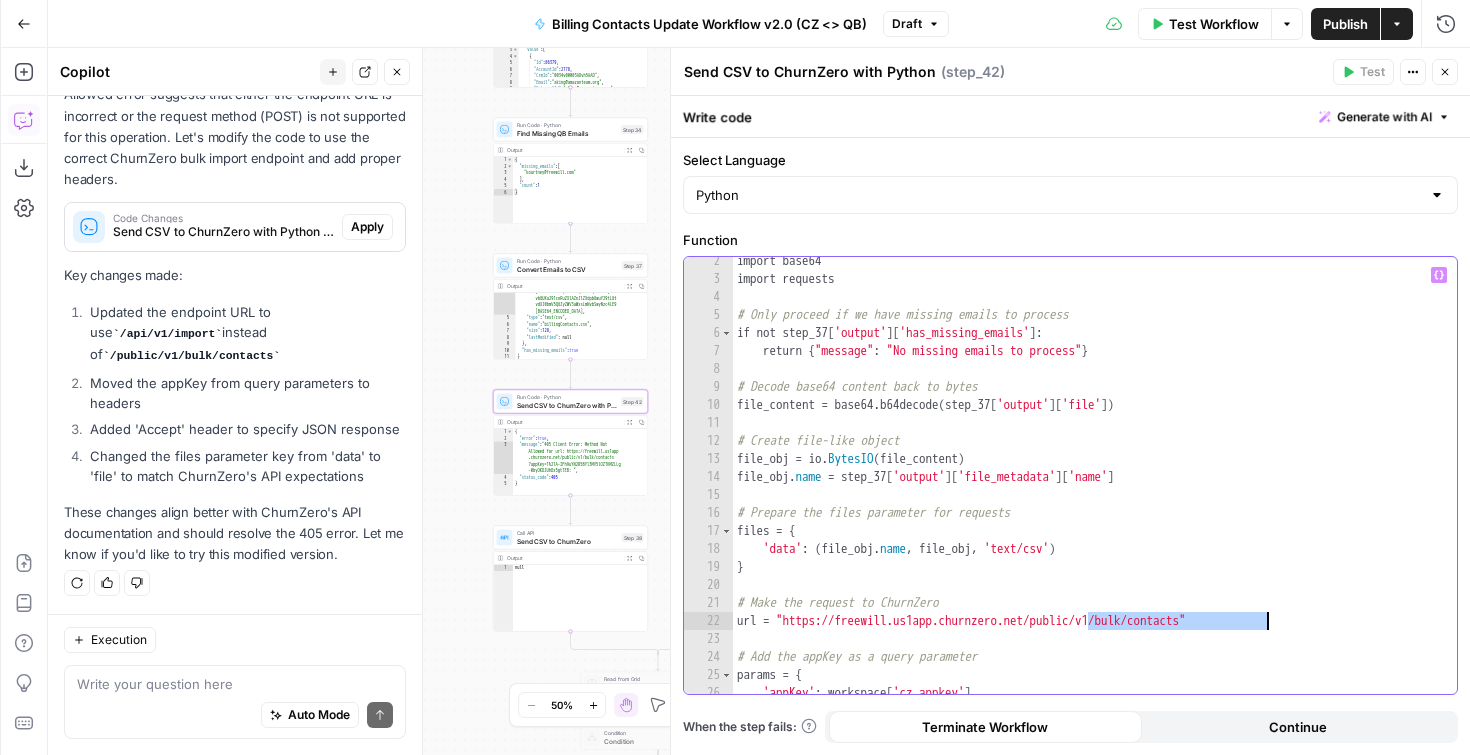 click on "import   base64 import   requests # Only proceed if we have missing emails to process if   not   step_37 [ 'output' ] [ 'has_missing_emails' ] :      return   { "message" :   "No missing emails to process" } # Decode base64 content back to bytes file_content   =   base64 . b64decode ( step_37 [ 'output' ] [ 'file' ]) # Create file-like object file_obj   =   io . BytesIO ( file_content ) file_obj . name   =   step_37 [ 'output' ] [ 'file_metadata' ] [ 'name' ] # Prepare the files parameter for requests files   =   {      'data' :   ( file_obj . name ,   file_obj ,   'text/csv' ) } # Make the request to ChurnZero url   =   "https://freewill.us1app.churnzero.net/public/v1/bulk/contacts" # Add the appKey as a query parameter params   =   {      'appKey' :   workspace [ 'cz_appkey' ] }" at bounding box center (1087, 488) 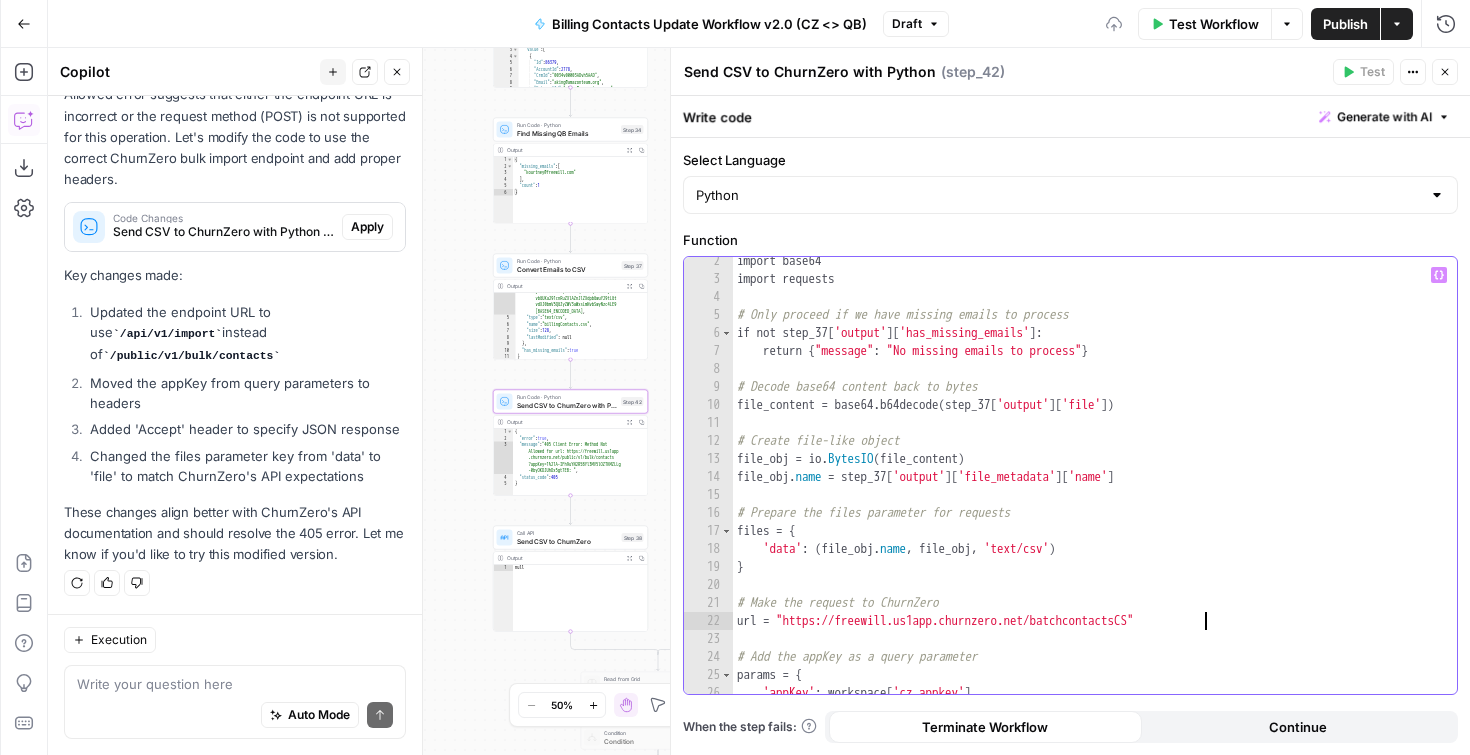 scroll, scrollTop: 8, scrollLeft: 36, axis: both 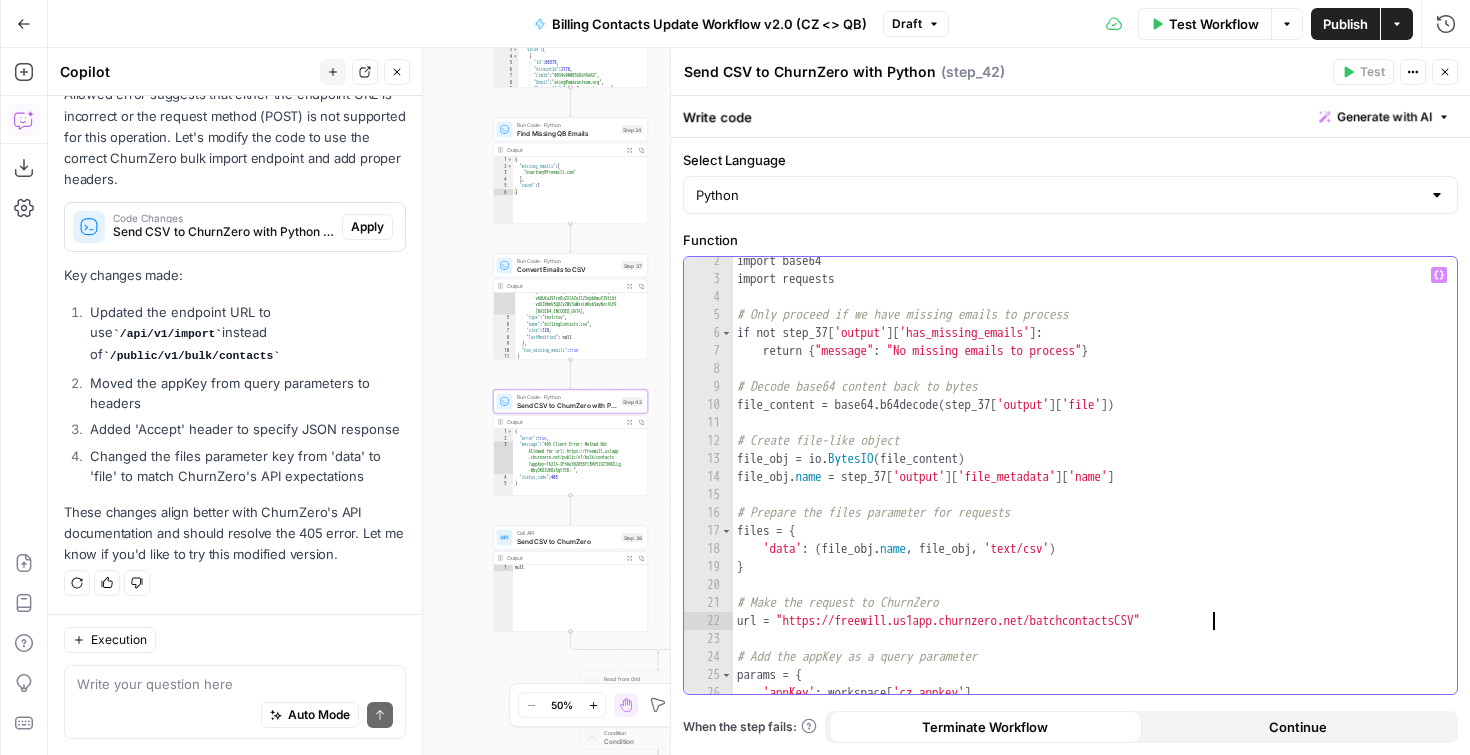 click on "import   base64 import   requests # Only proceed if we have missing emails to process if   not   step_37 [ 'output' ] [ 'has_missing_emails' ] :      return   { "message" :   "No missing emails to process" } # Decode base64 content back to bytes file_content   =   base64 . b64decode ( step_37 [ 'output' ] [ 'file' ]) # Create file-like object file_obj   =   io . BytesIO ( file_content ) file_obj . name   =   step_37 [ 'output' ] [ 'file_metadata' ] [ 'name' ] # Prepare the files parameter for requests files   =   {      'data' :   ( file_obj . name ,   file_obj ,   'text/csv' ) } # Make the request to ChurnZero url   =   "https://freewill.us1app.churnzero.net/batchcontactsCSV" # Add the appKey as a query parameter params   =   {      'appKey' :   workspace [ 'cz_appkey' ] }" at bounding box center (1087, 488) 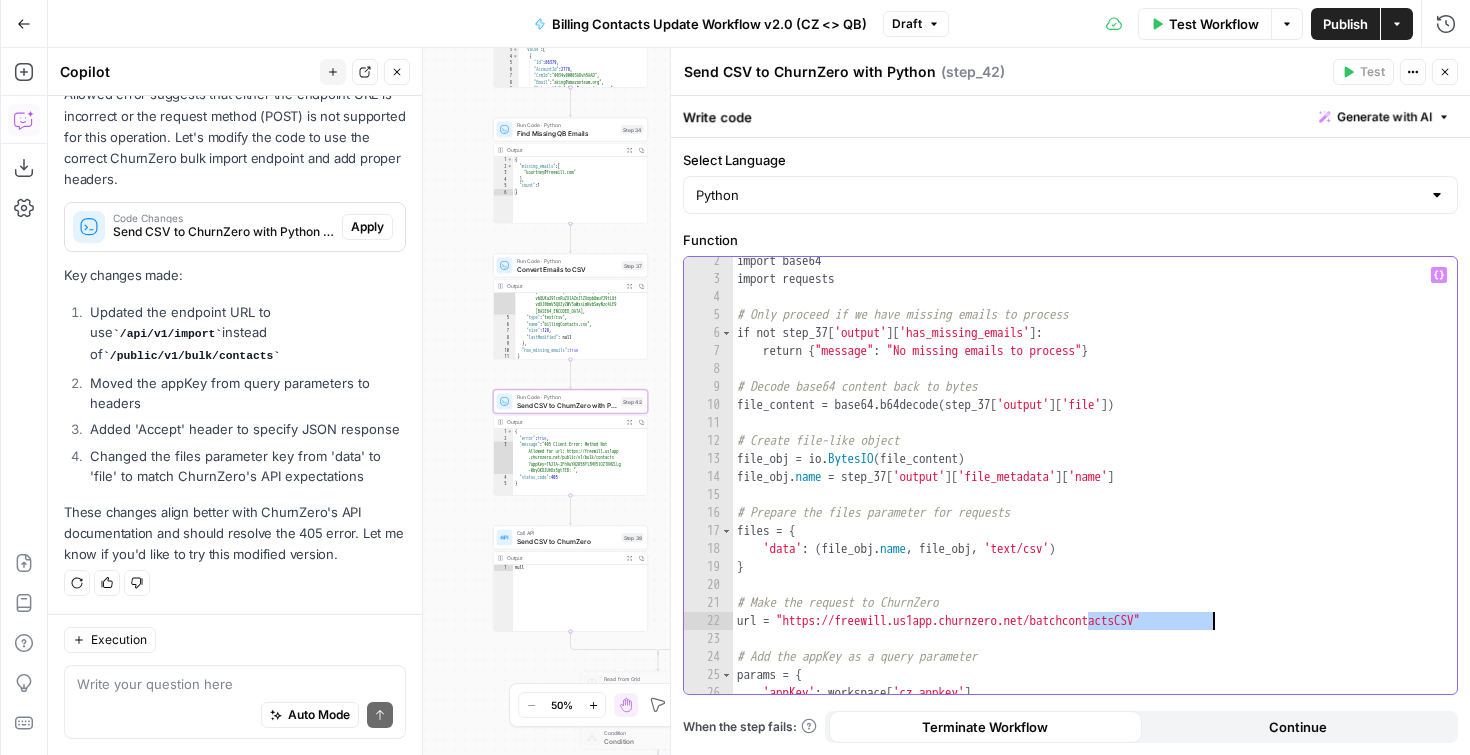 drag, startPoint x: 1087, startPoint y: 626, endPoint x: 1212, endPoint y: 625, distance: 125.004 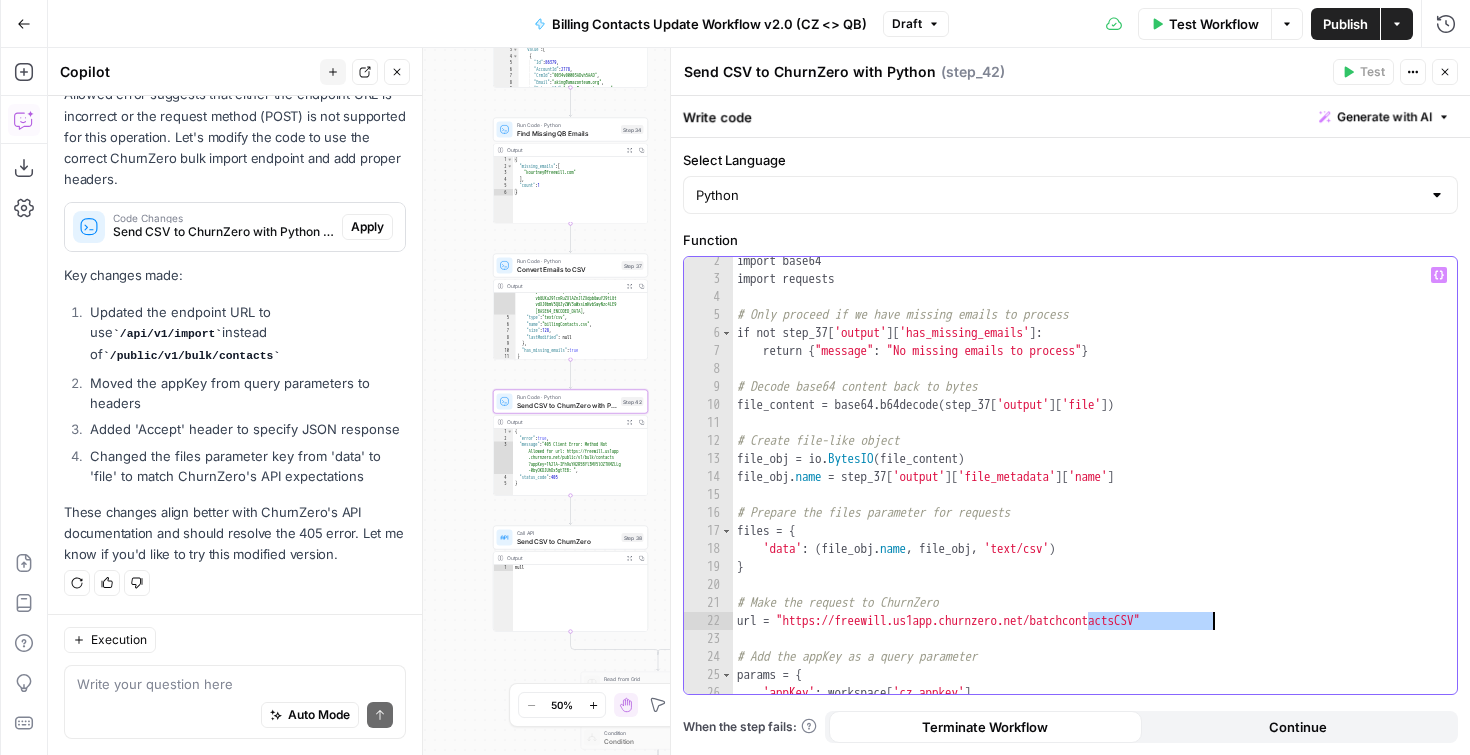 click on "import   base64 import   requests # Only proceed if we have missing emails to process if   not   step_37 [ 'output' ] [ 'has_missing_emails' ] :      return   { "message" :   "No missing emails to process" } # Decode base64 content back to bytes file_content   =   base64 . b64decode ( step_37 [ 'output' ] [ 'file' ]) # Create file-like object file_obj   =   io . BytesIO ( file_content ) file_obj . name   =   step_37 [ 'output' ] [ 'file_metadata' ] [ 'name' ] # Prepare the files parameter for requests files   =   {      'data' :   ( file_obj . name ,   file_obj ,   'text/csv' ) } # Make the request to ChurnZero url   =   "https://freewill.us1app.churnzero.net/batchcontactsCSV" # Add the appKey as a query parameter params   =   {      'appKey' :   workspace [ 'cz_appkey' ] }" at bounding box center (1087, 488) 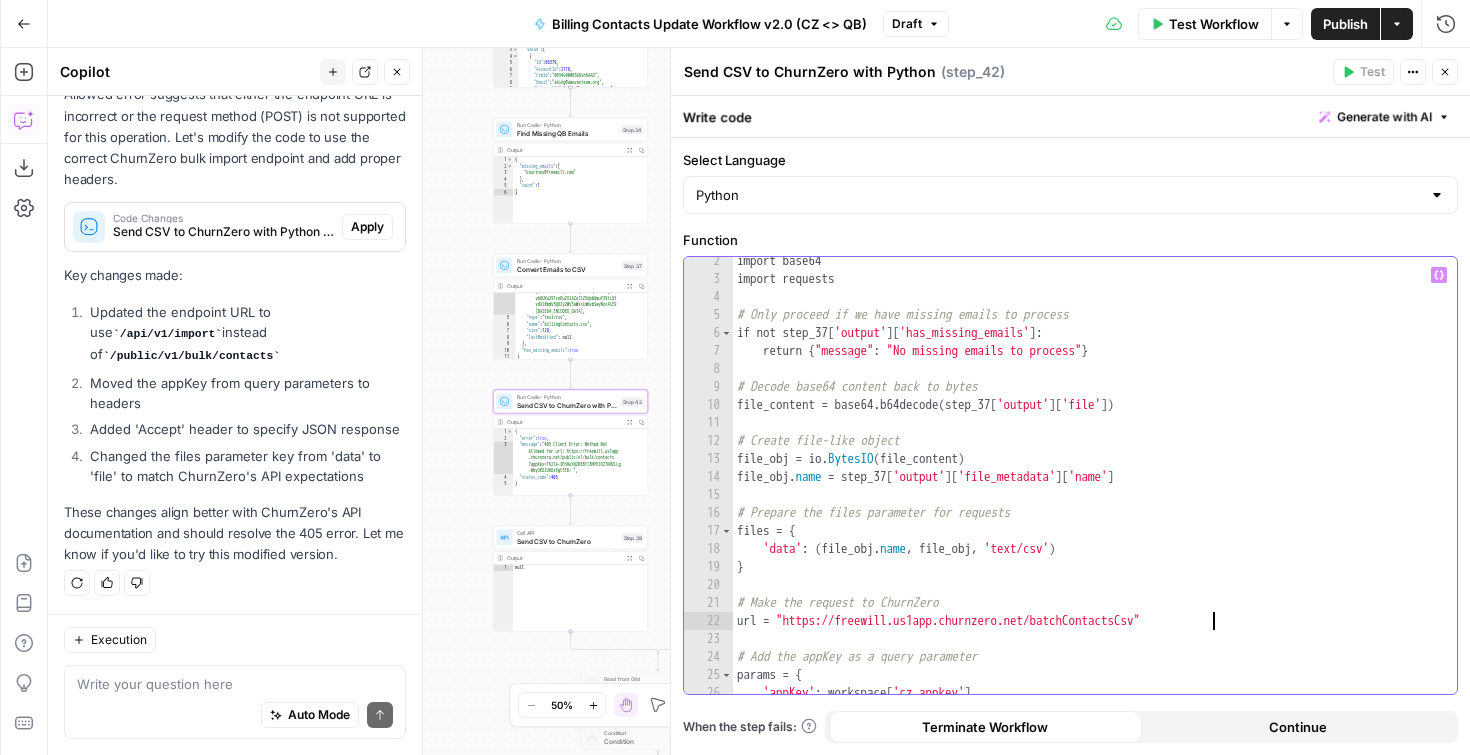 click on "import   base64 import   requests # Only proceed if we have missing emails to process if   not   step_37 [ 'output' ] [ 'has_missing_emails' ] :      return   { "message" :   "No missing emails to process" } # Decode base64 content back to bytes file_content   =   base64 . b64decode ( step_37 [ 'output' ] [ 'file' ]) # Create file-like object file_obj   =   io . BytesIO ( file_content ) file_obj . name   =   step_37 [ 'output' ] [ 'file_metadata' ] [ 'name' ] # Prepare the files parameter for requests files   =   {      'data' :   ( file_obj . name ,   file_obj ,   'text/csv' ) } # Make the request to ChurnZero url   =   "https://freewill.us1app.churnzero.net/batchContactsCsv" # Add the appKey as a query parameter params   =   {      'appKey' :   workspace [ 'cz_appkey' ] }" at bounding box center [1087, 488] 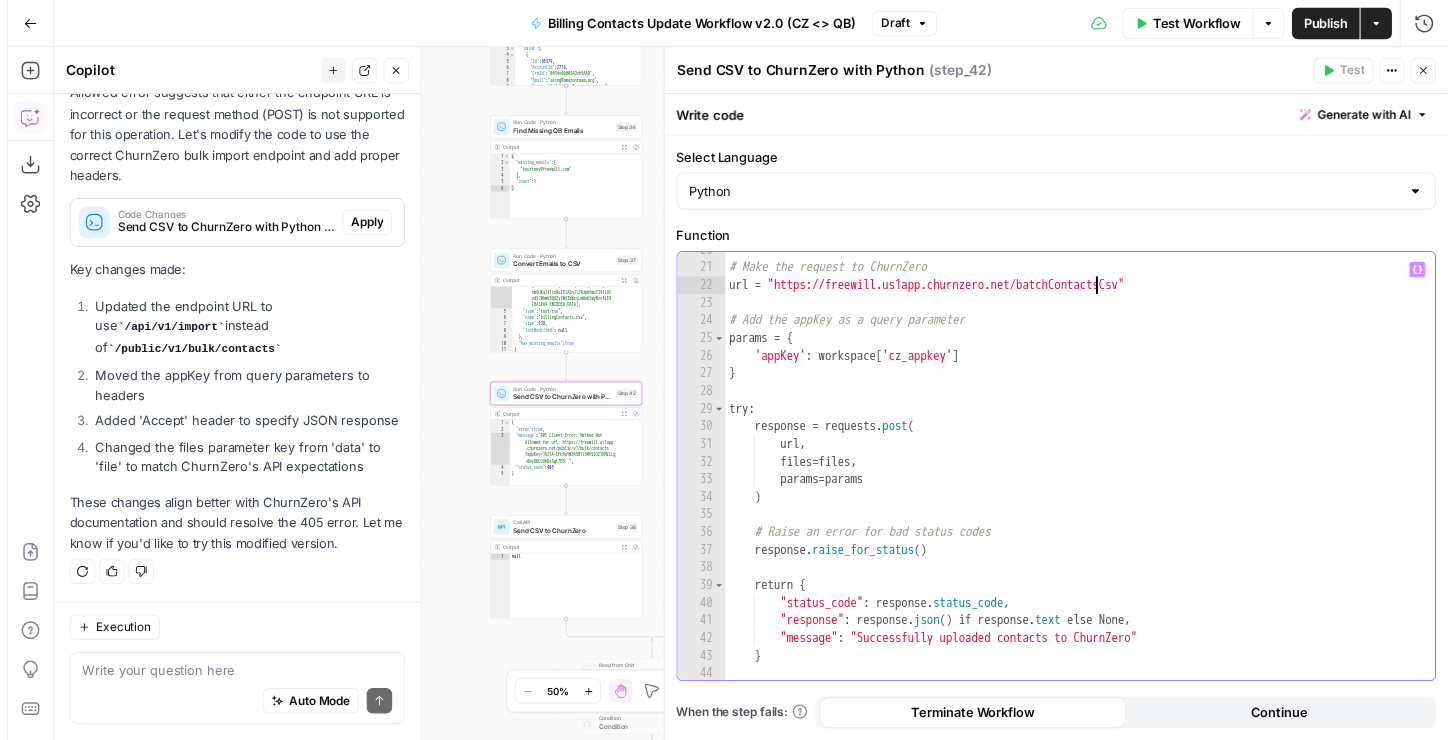 scroll, scrollTop: 353, scrollLeft: 0, axis: vertical 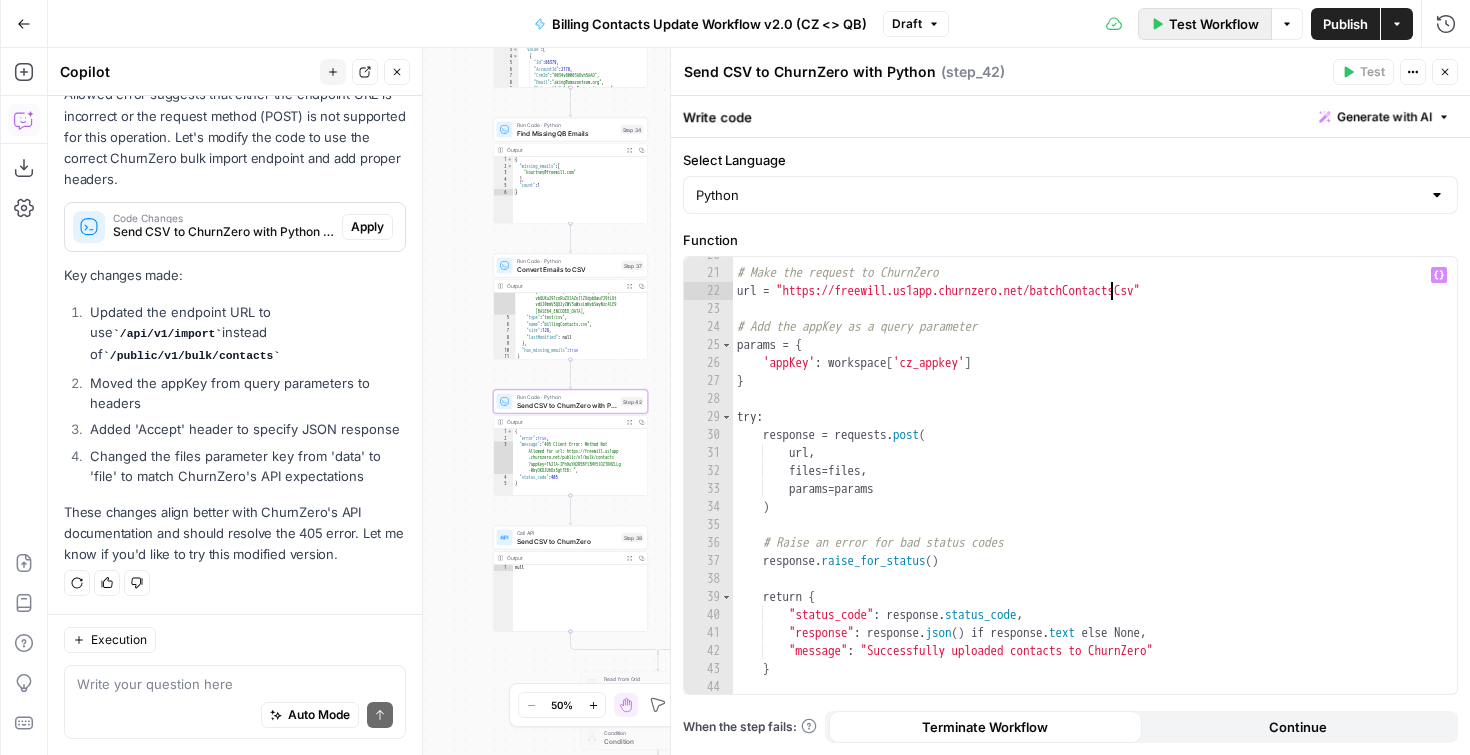 click on "Test Workflow" at bounding box center [1214, 24] 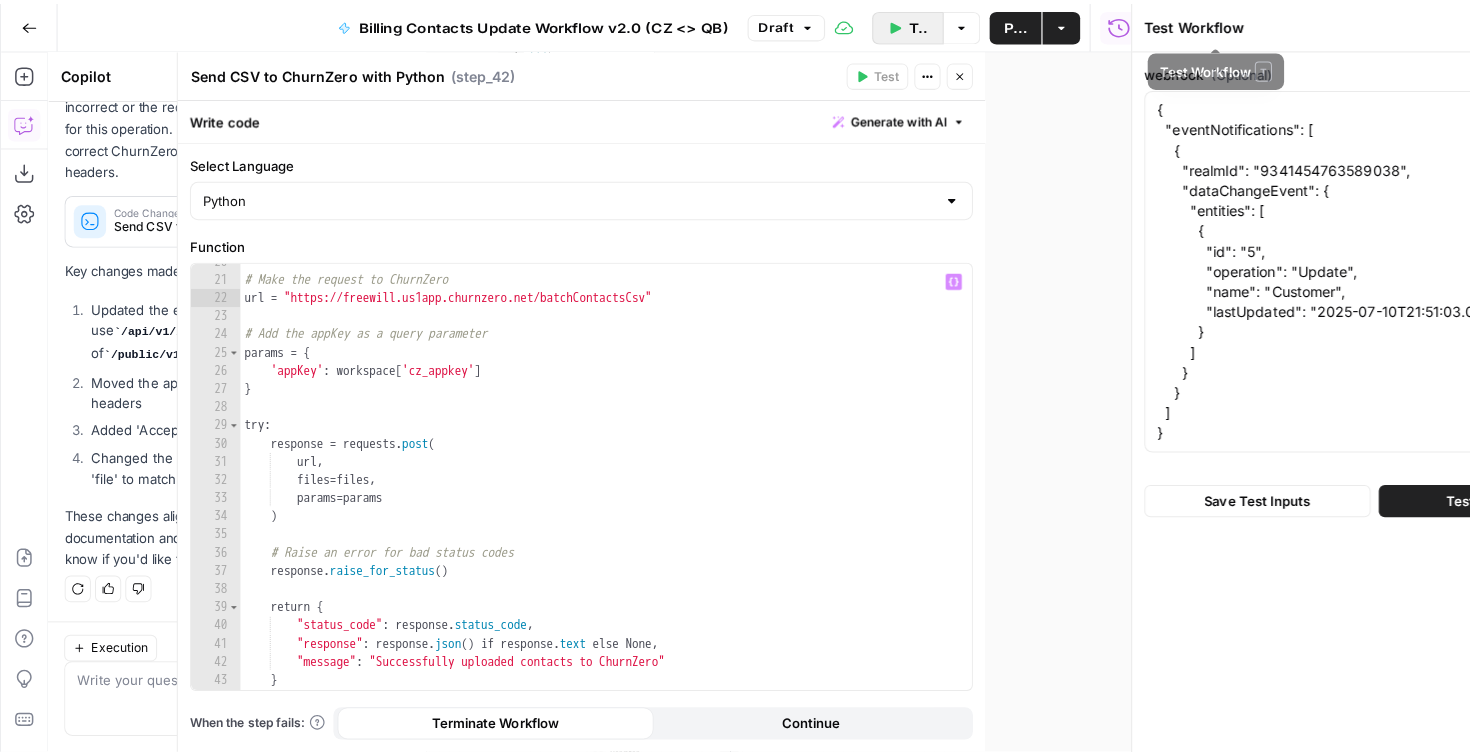 scroll, scrollTop: 793, scrollLeft: 0, axis: vertical 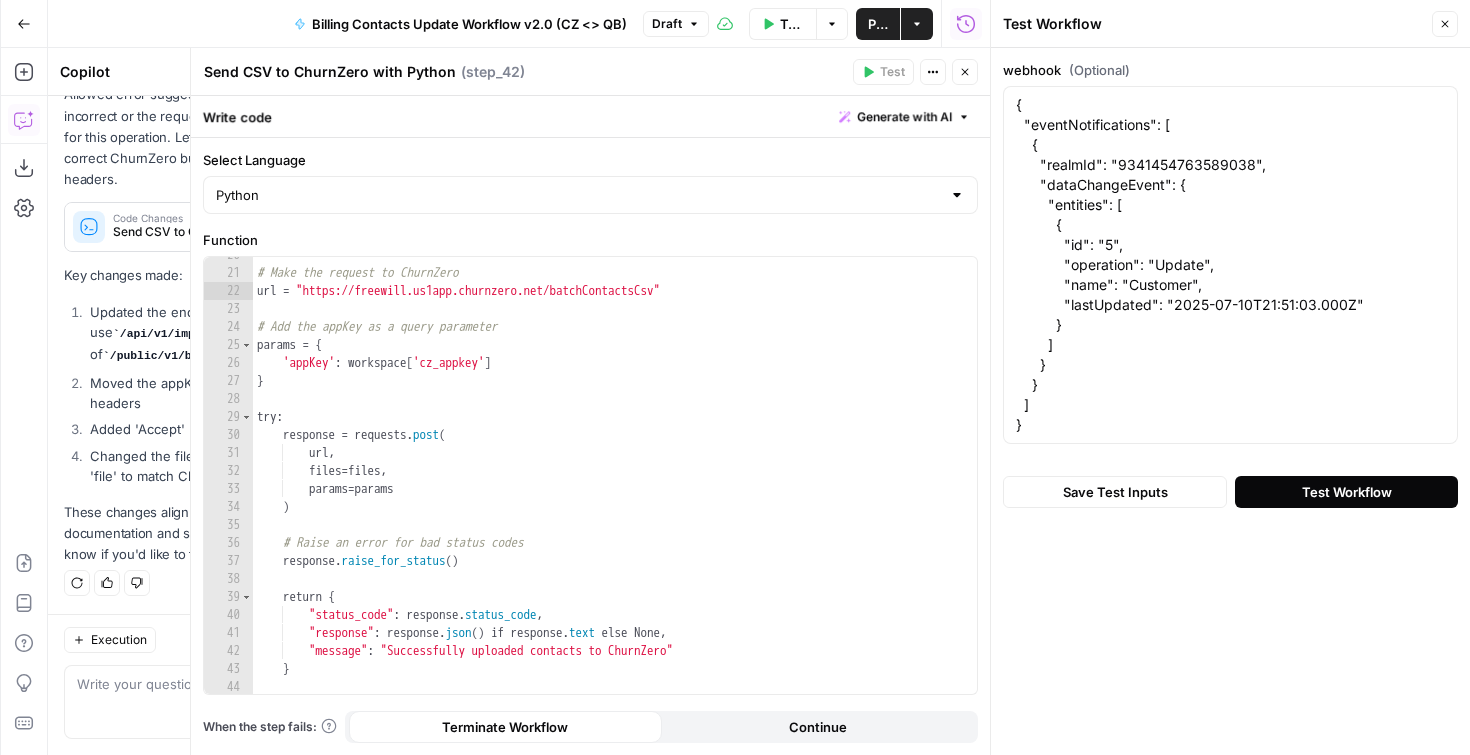 click on "Test Workflow" at bounding box center [1347, 492] 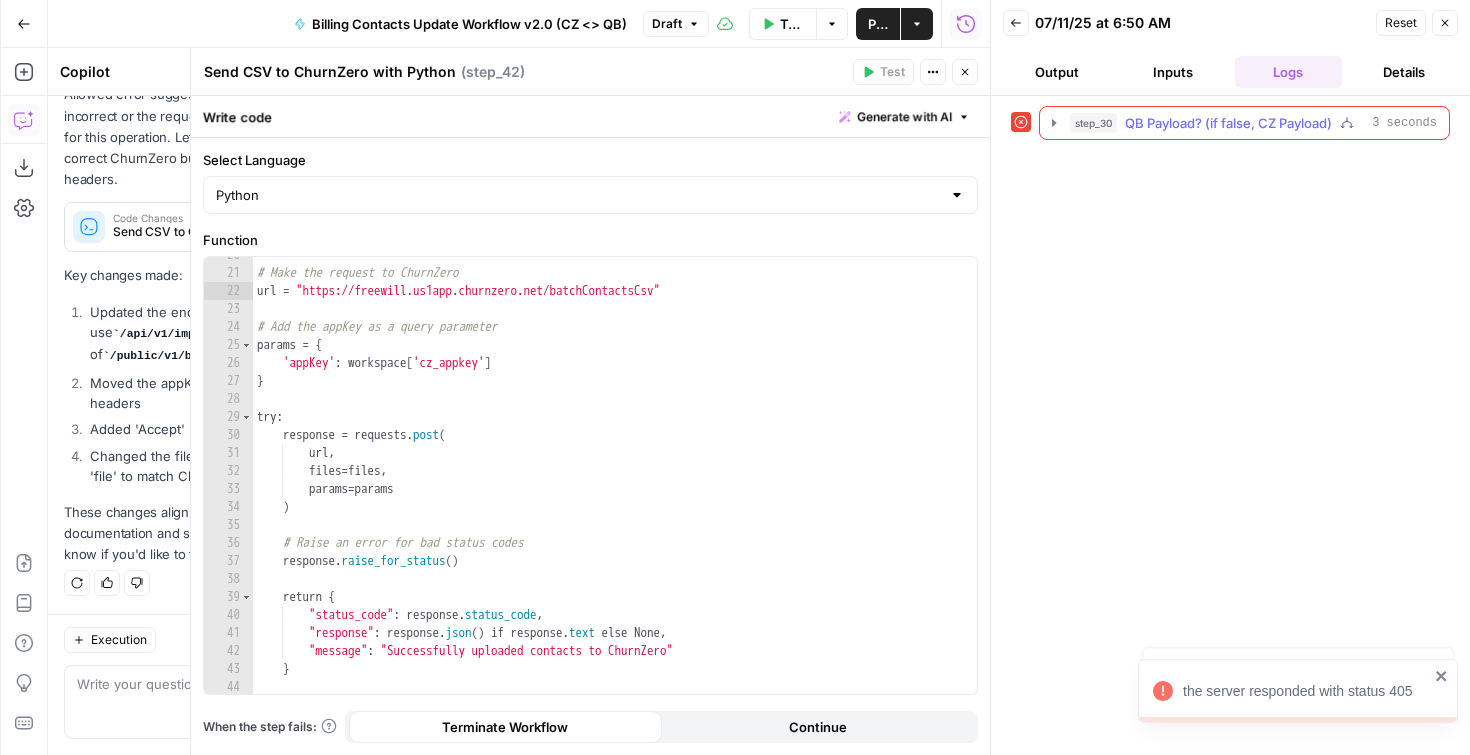 click 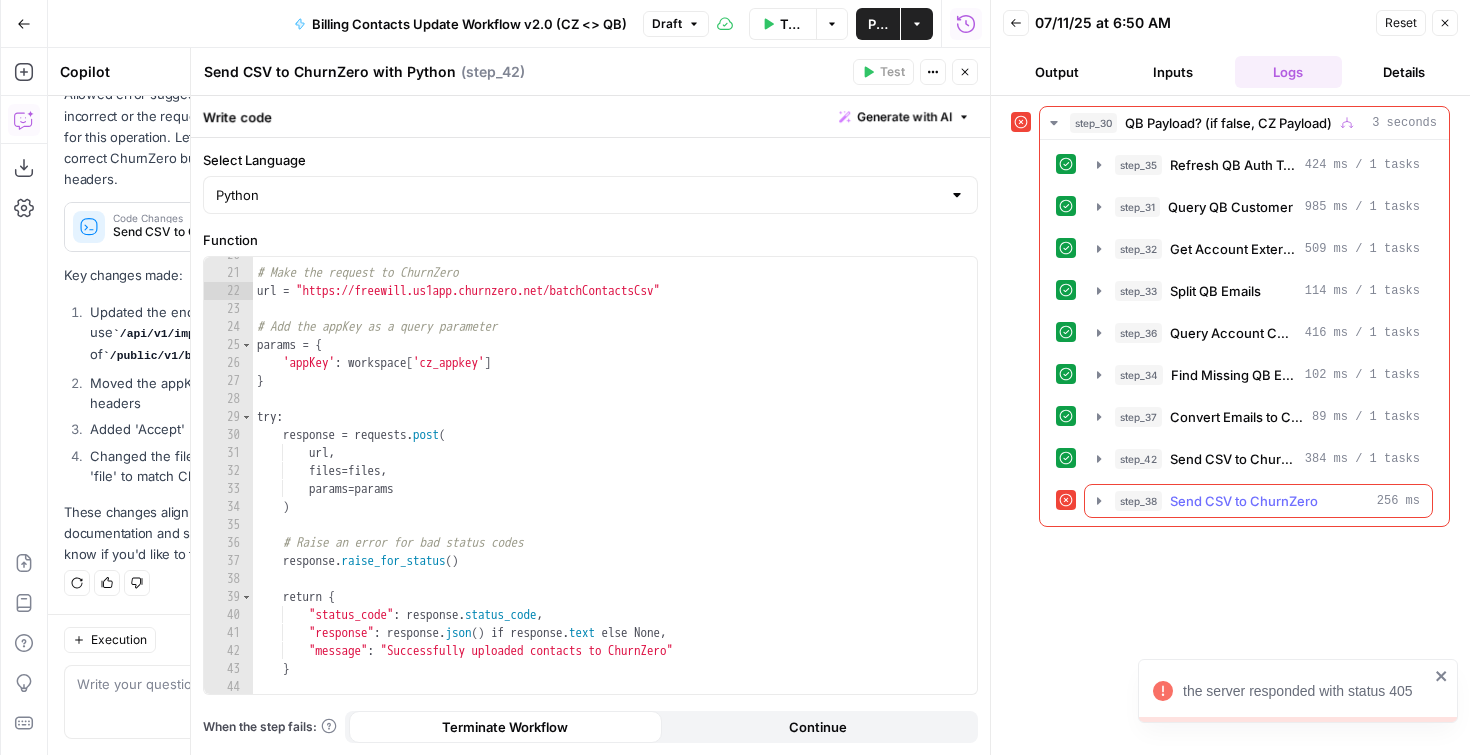 click 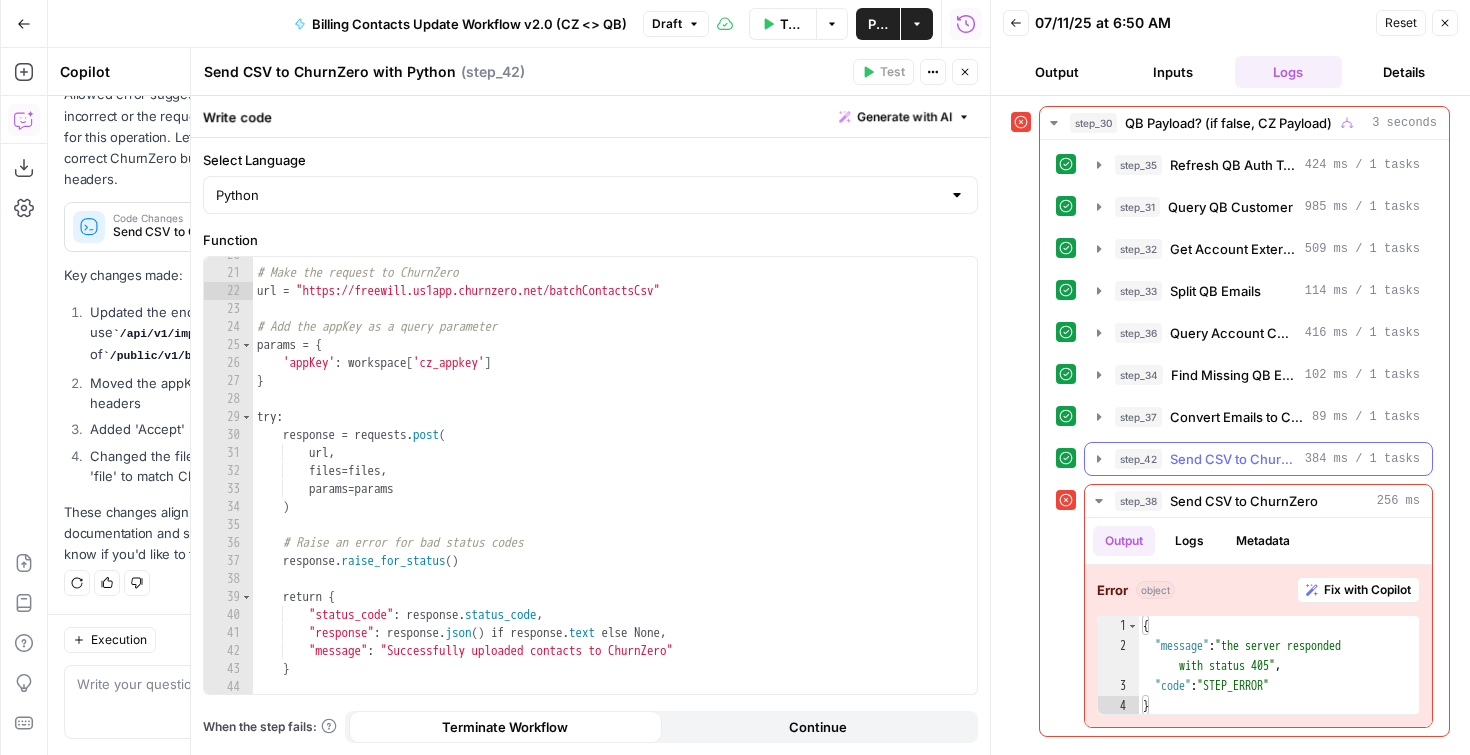 click on "step_42 Send CSV to ChurnZero with Python 384 ms / 1 tasks" at bounding box center [1258, 459] 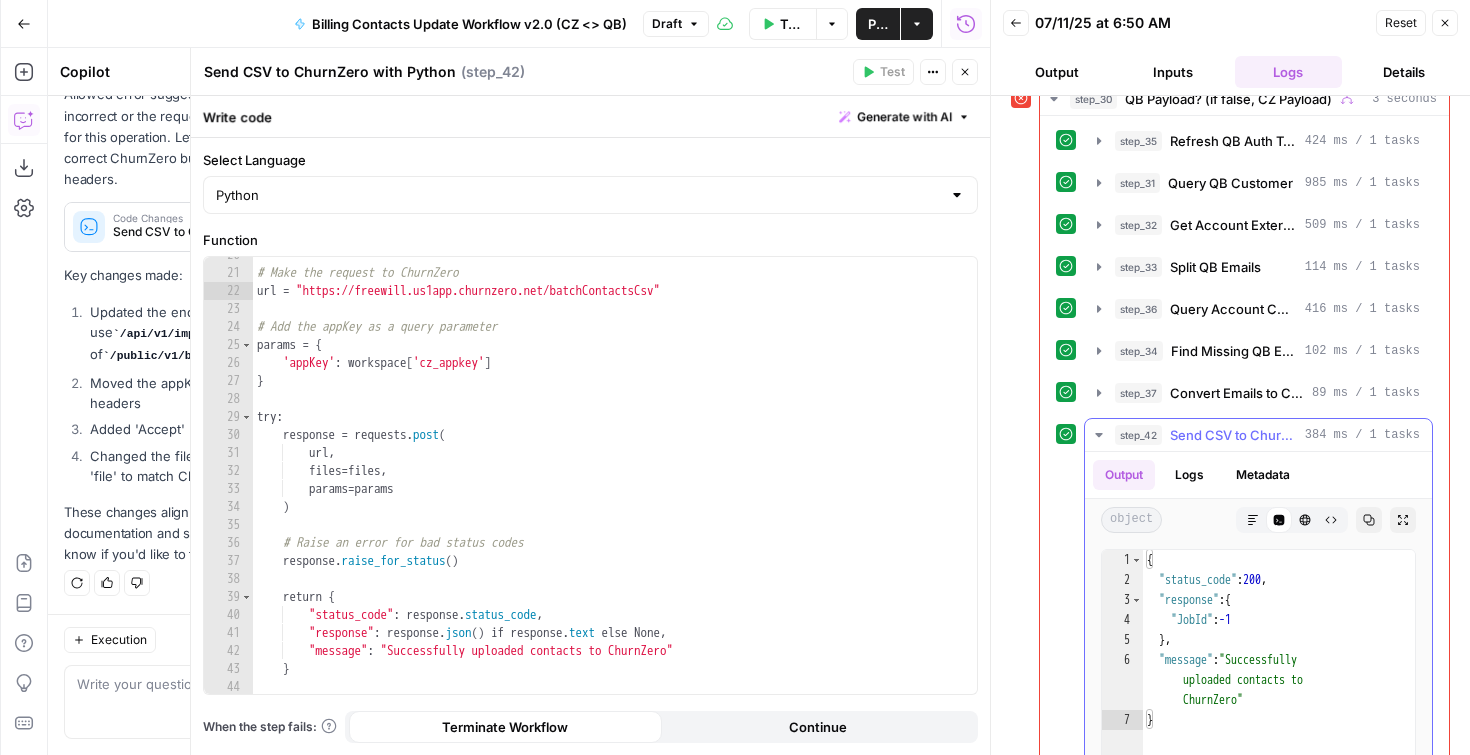 scroll, scrollTop: 38, scrollLeft: 0, axis: vertical 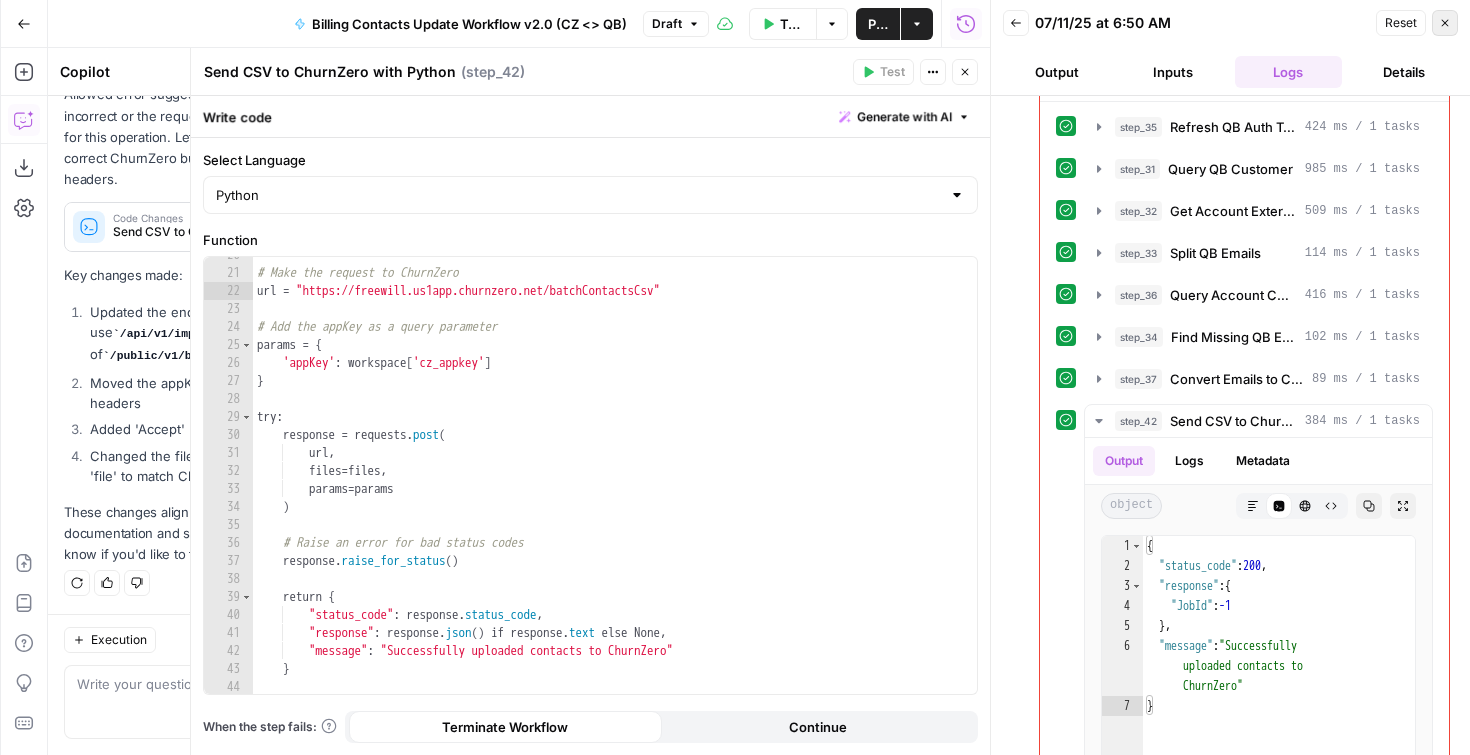 click 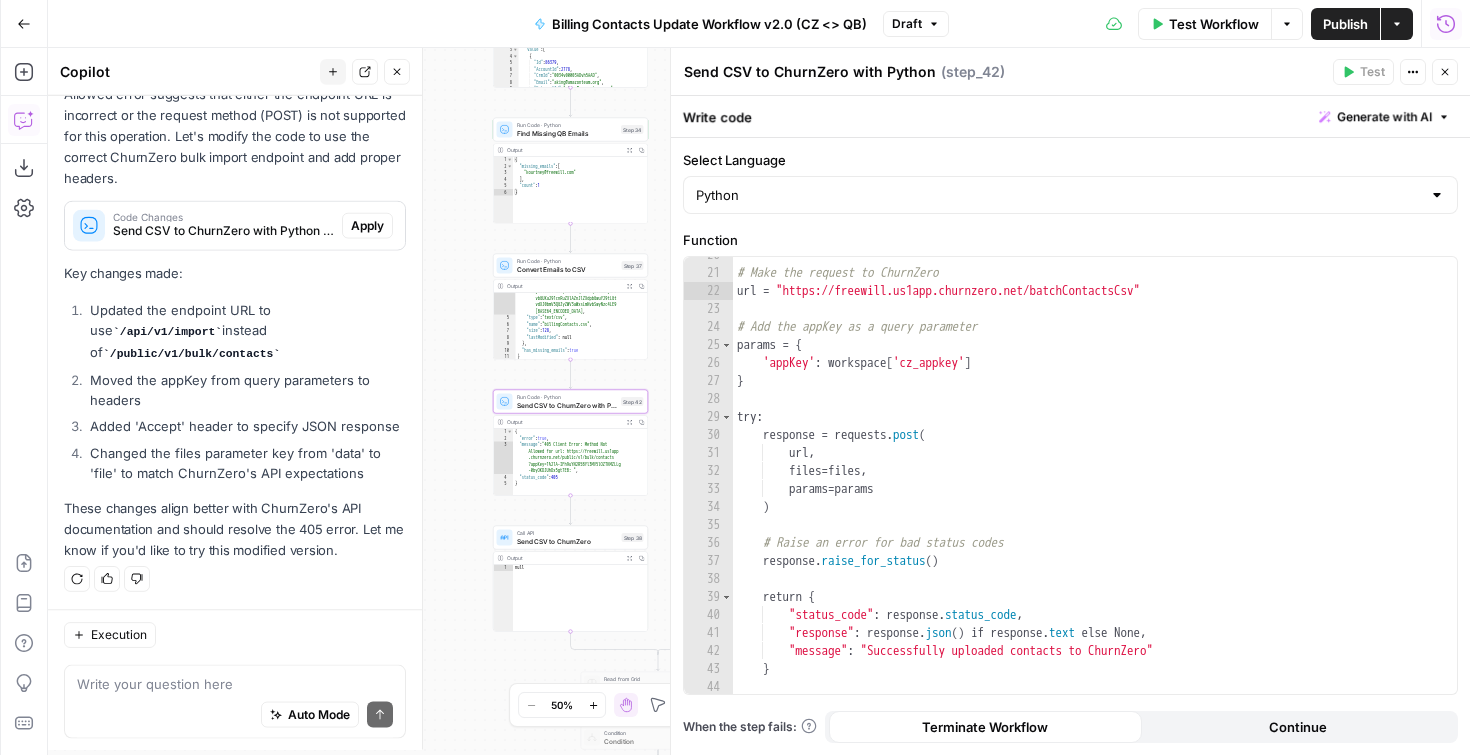scroll, scrollTop: 793, scrollLeft: 0, axis: vertical 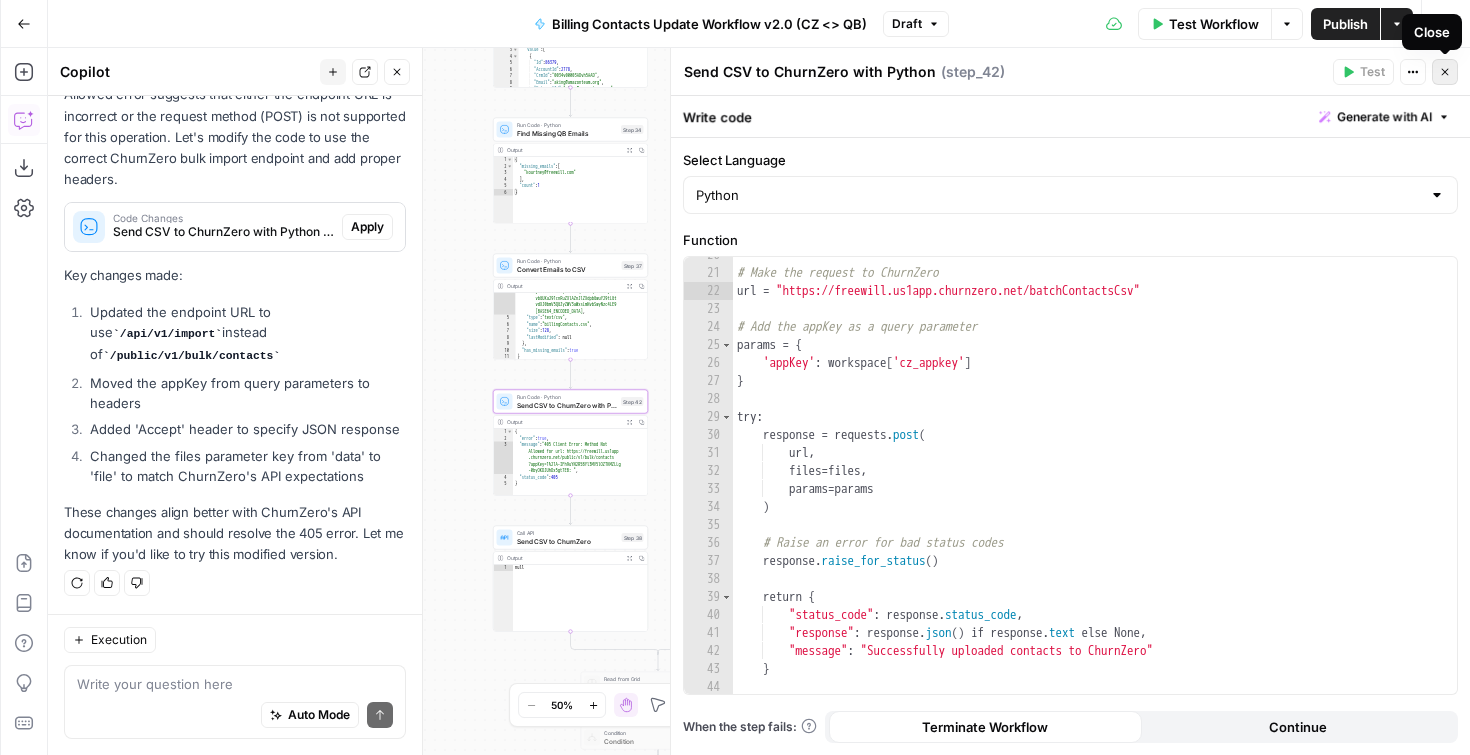 click 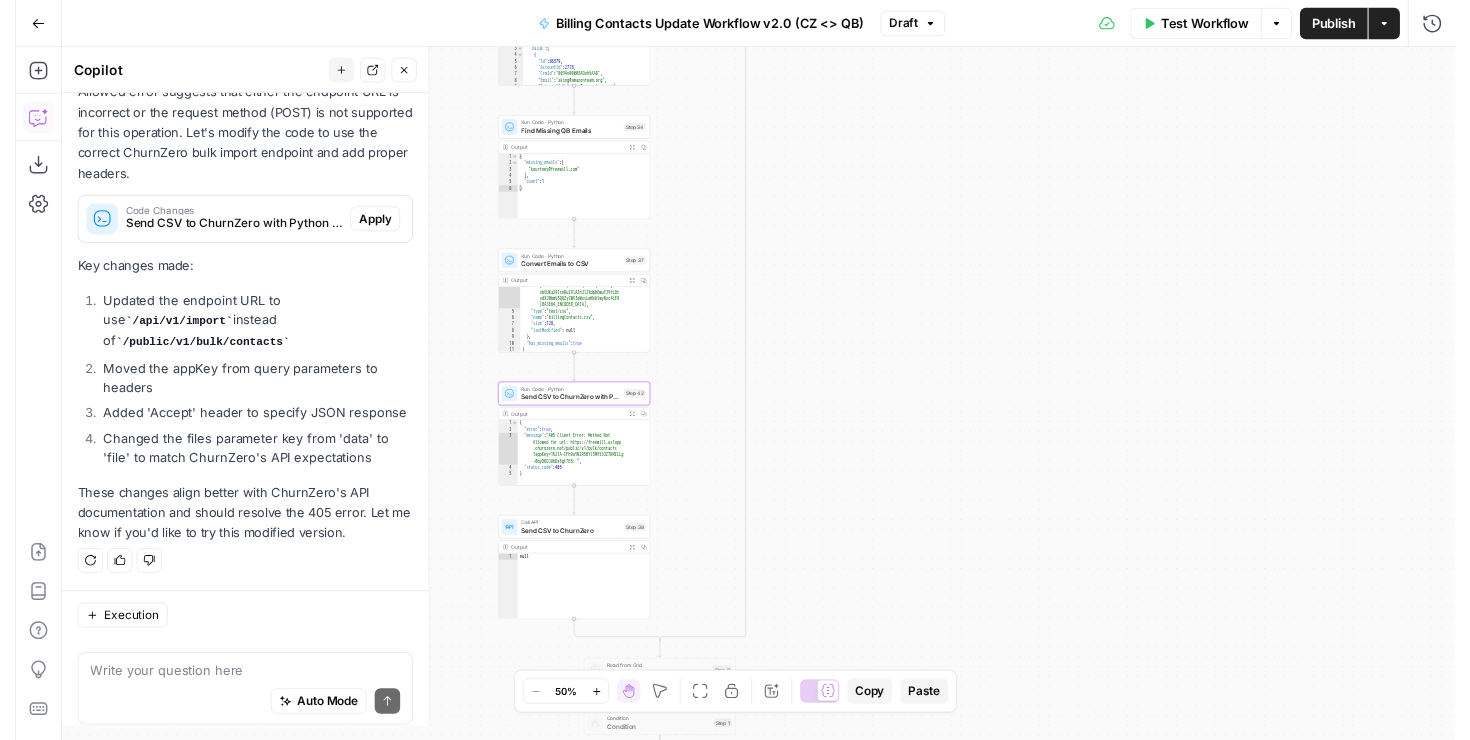 scroll, scrollTop: 793, scrollLeft: 0, axis: vertical 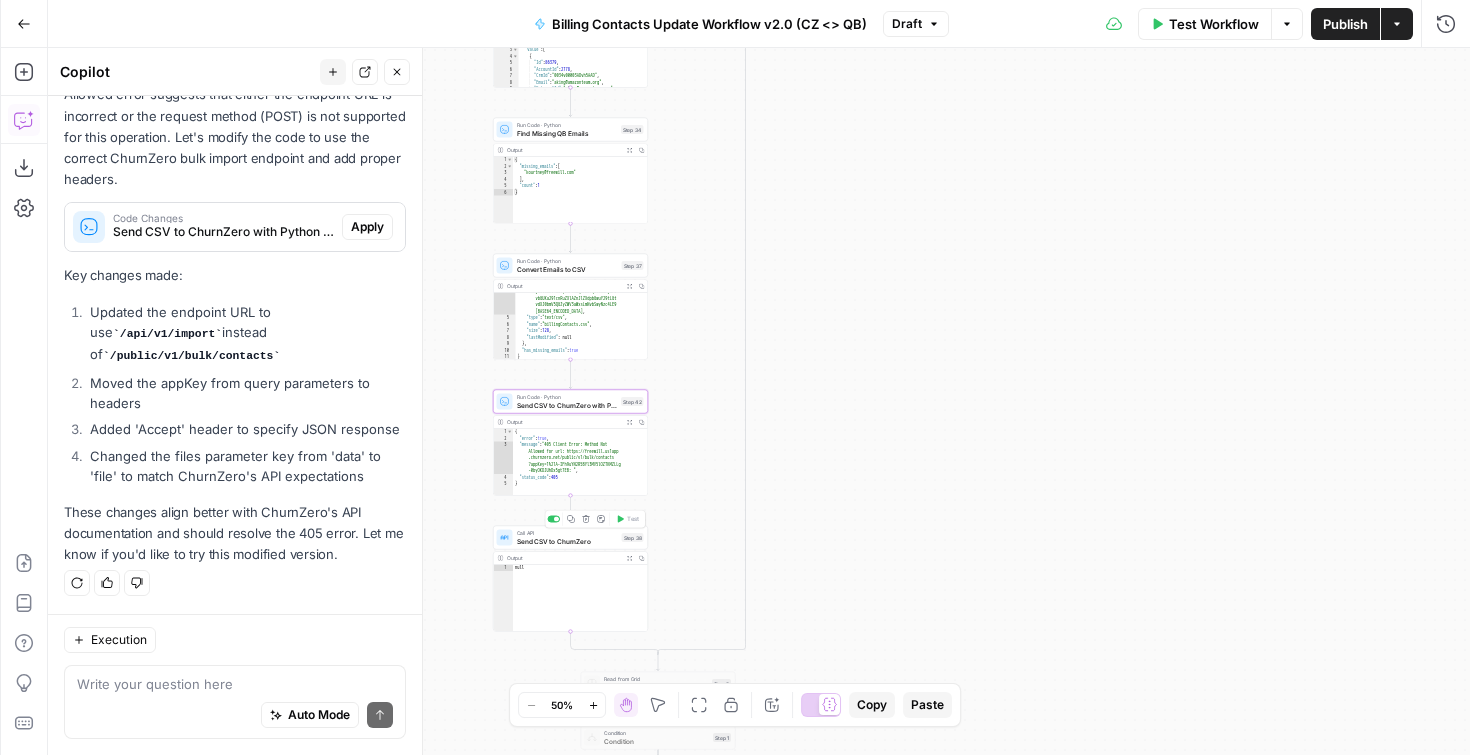 click on "Send CSV to ChurnZero" at bounding box center [567, 541] 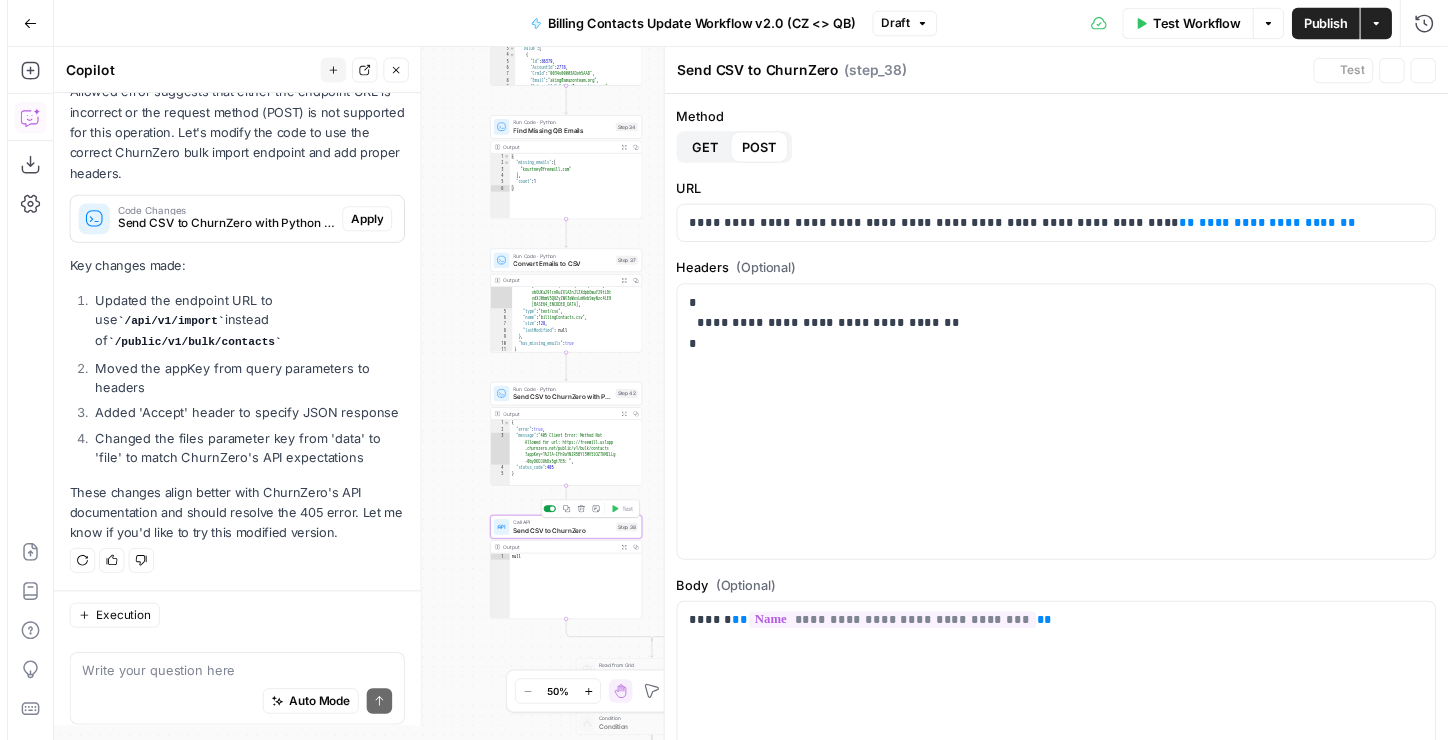 scroll, scrollTop: 793, scrollLeft: 0, axis: vertical 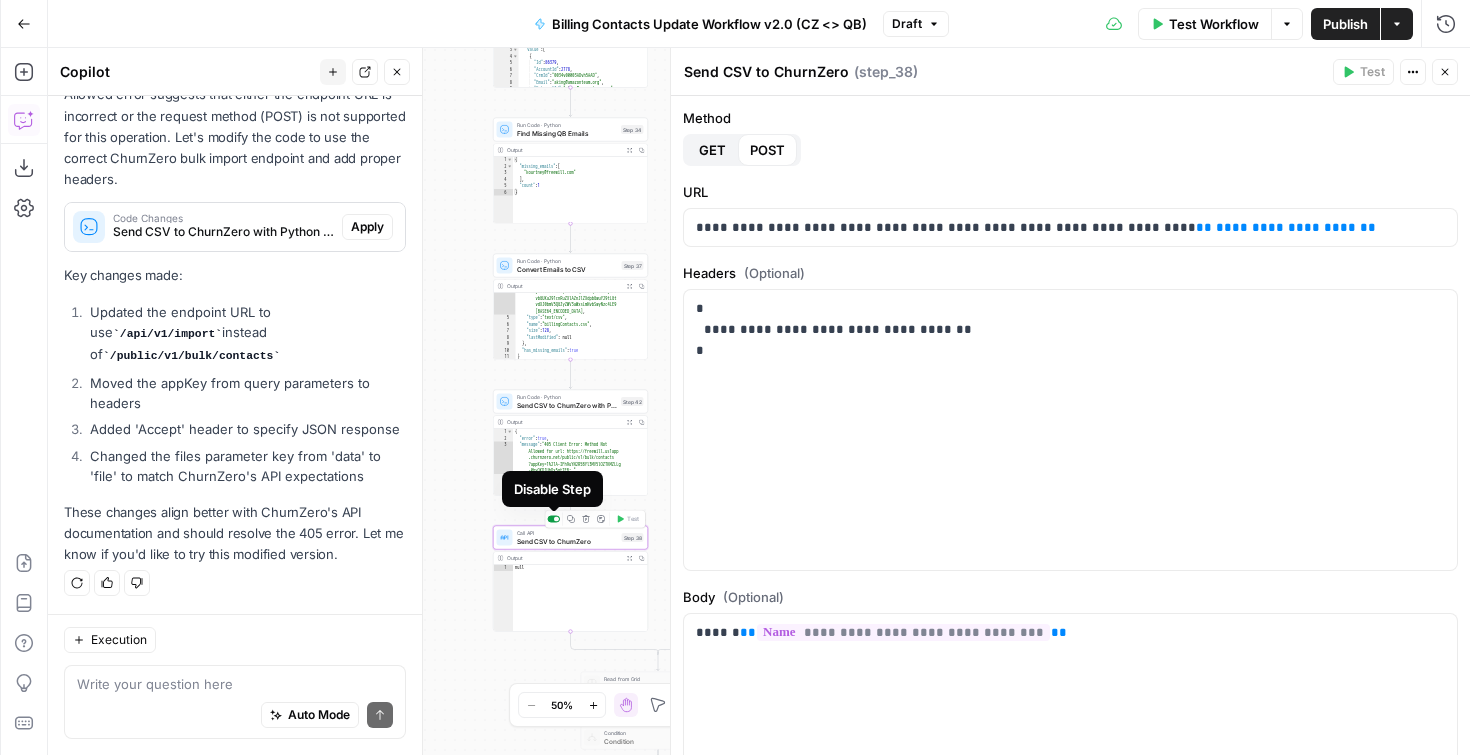 click at bounding box center [553, 519] 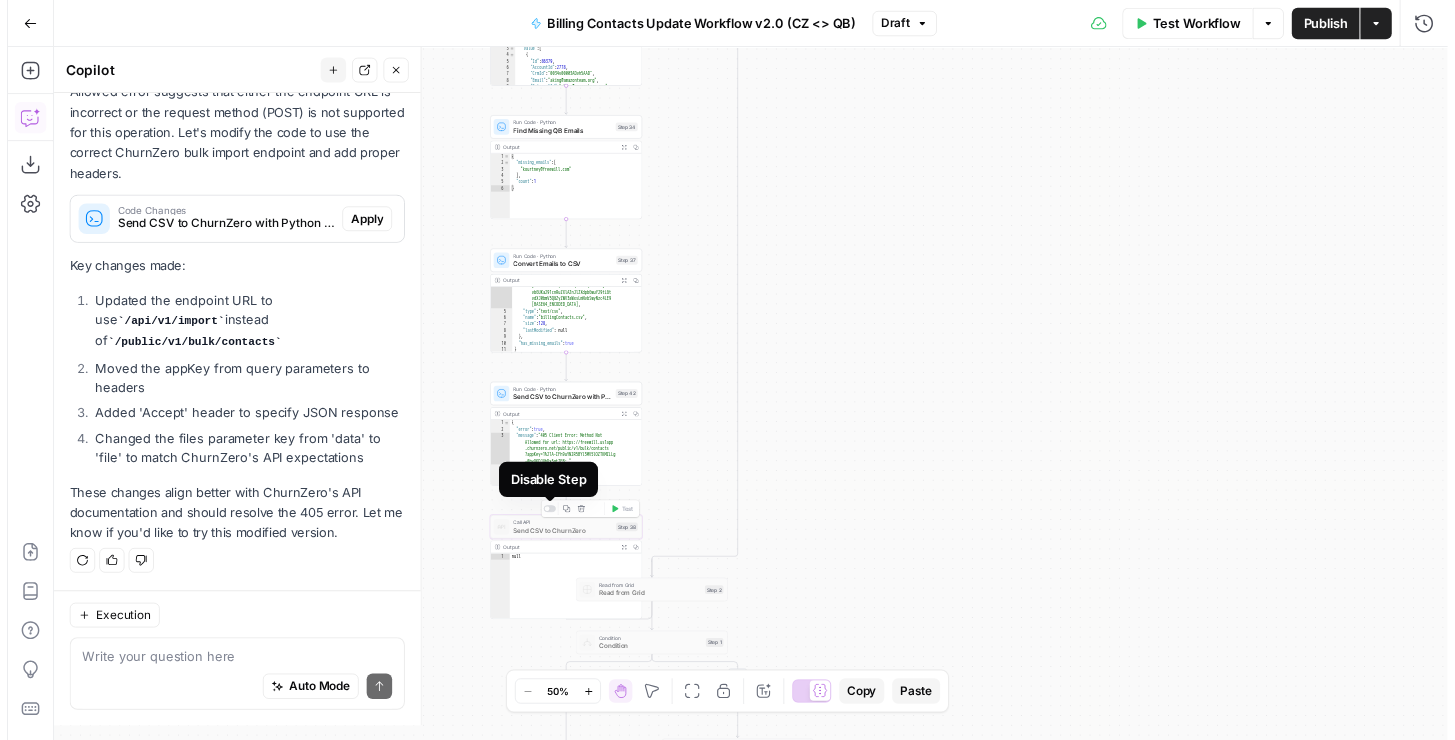 scroll, scrollTop: 793, scrollLeft: 0, axis: vertical 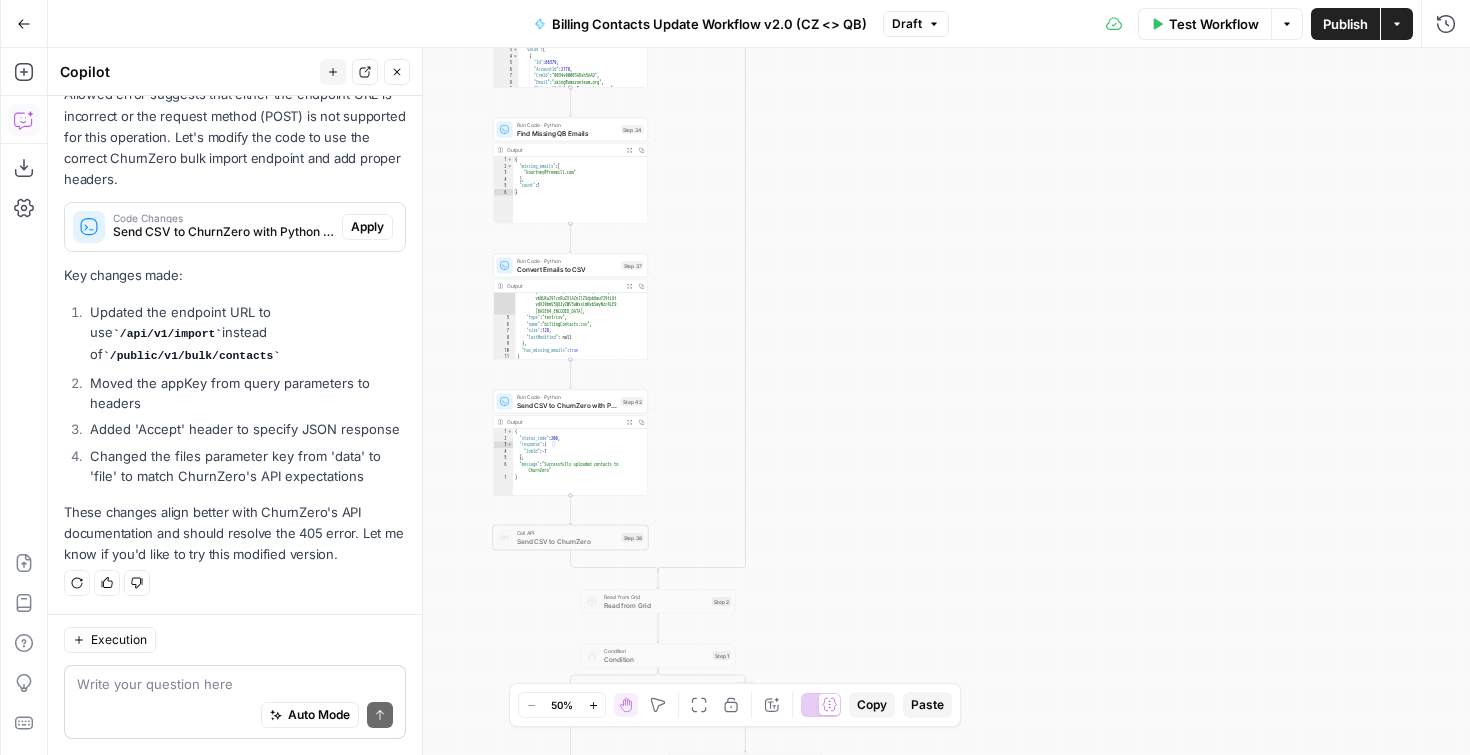 click on "Auto Mode Send" at bounding box center [235, 716] 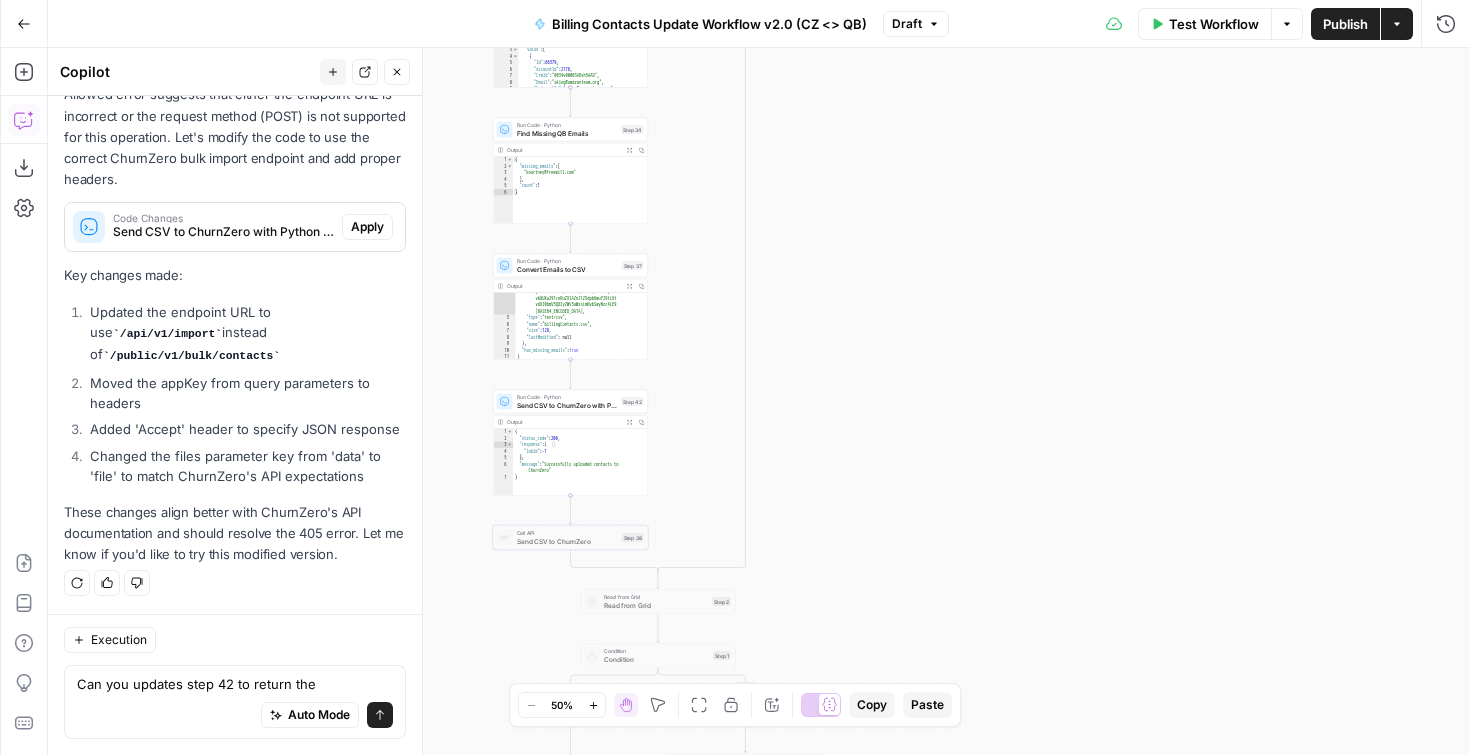 click on "Send CSV to ChurnZero with Python" at bounding box center (567, 405) 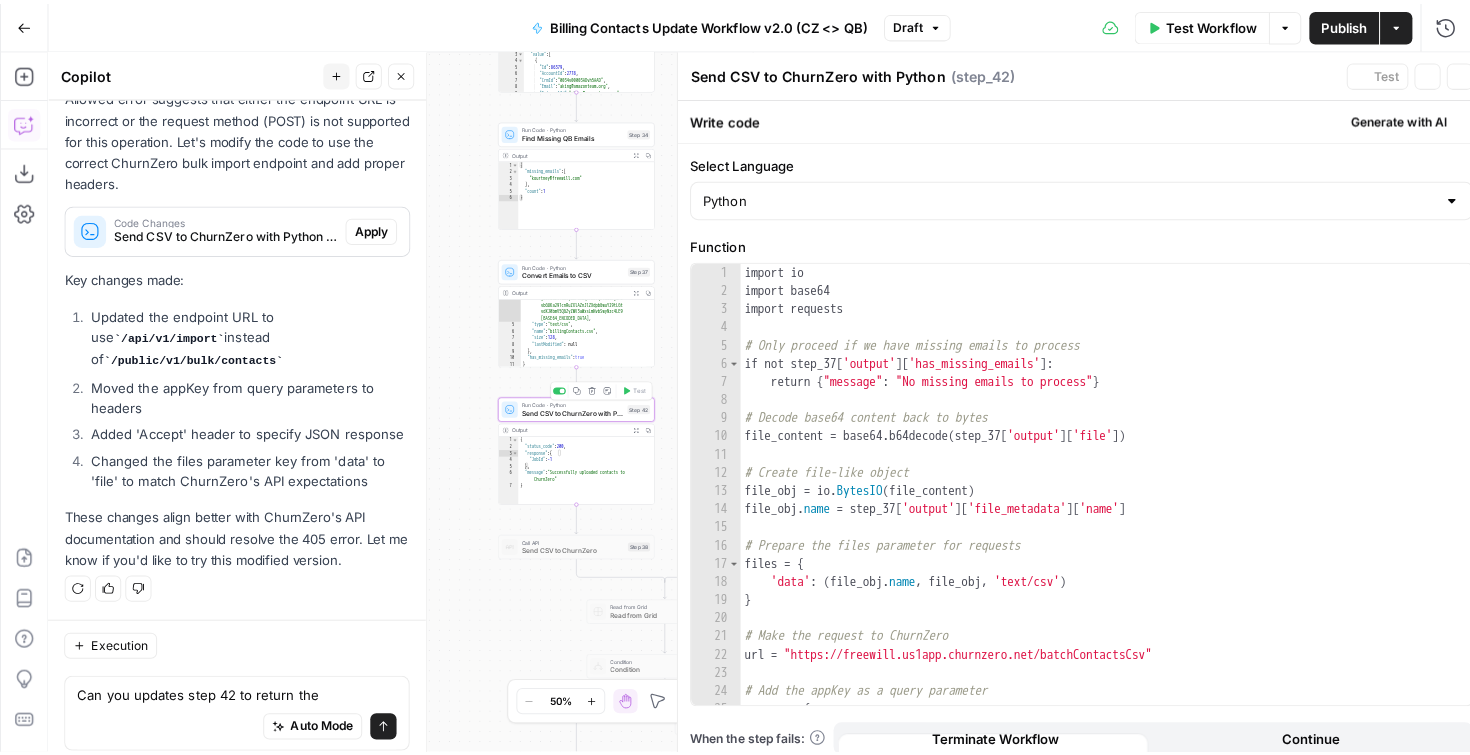 scroll, scrollTop: 793, scrollLeft: 0, axis: vertical 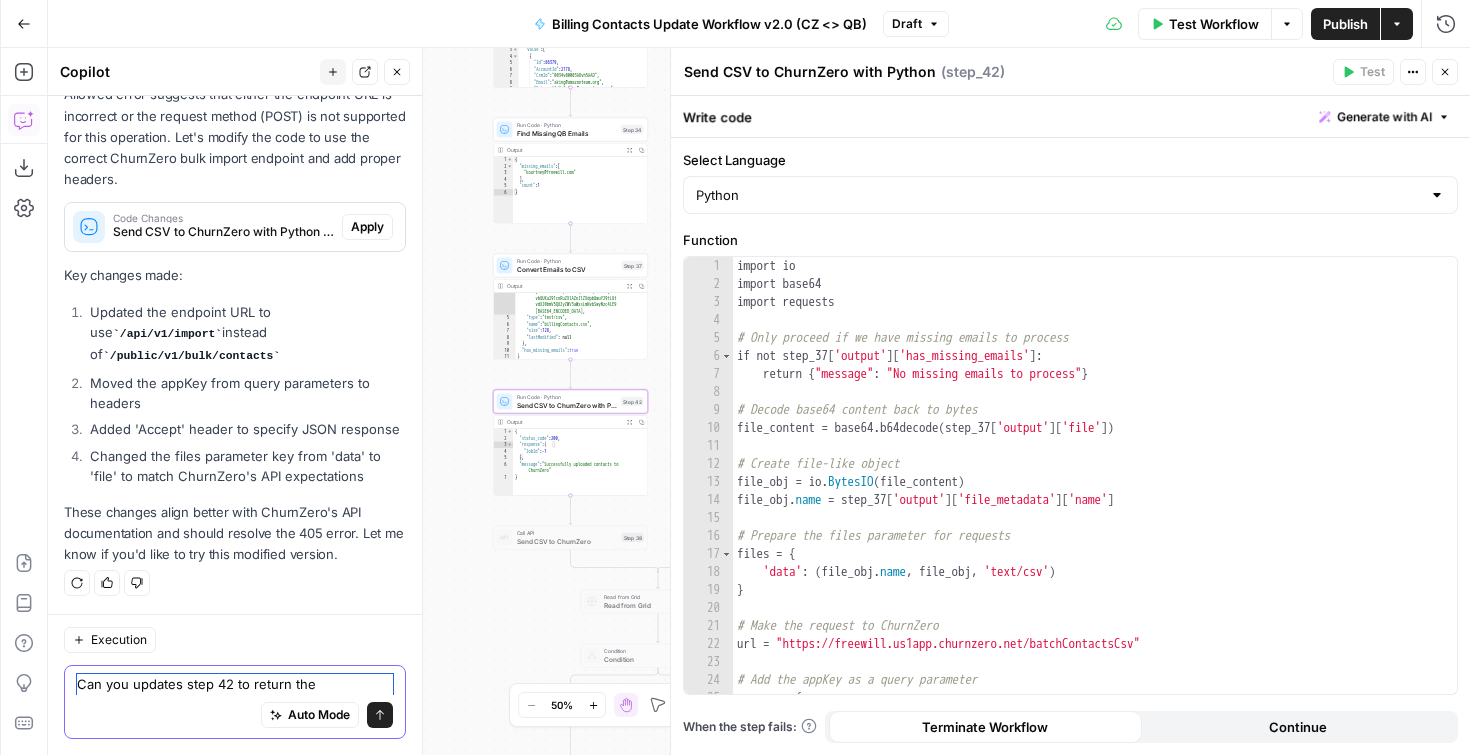 click on "Can you updates step 42 to return the" at bounding box center (235, 684) 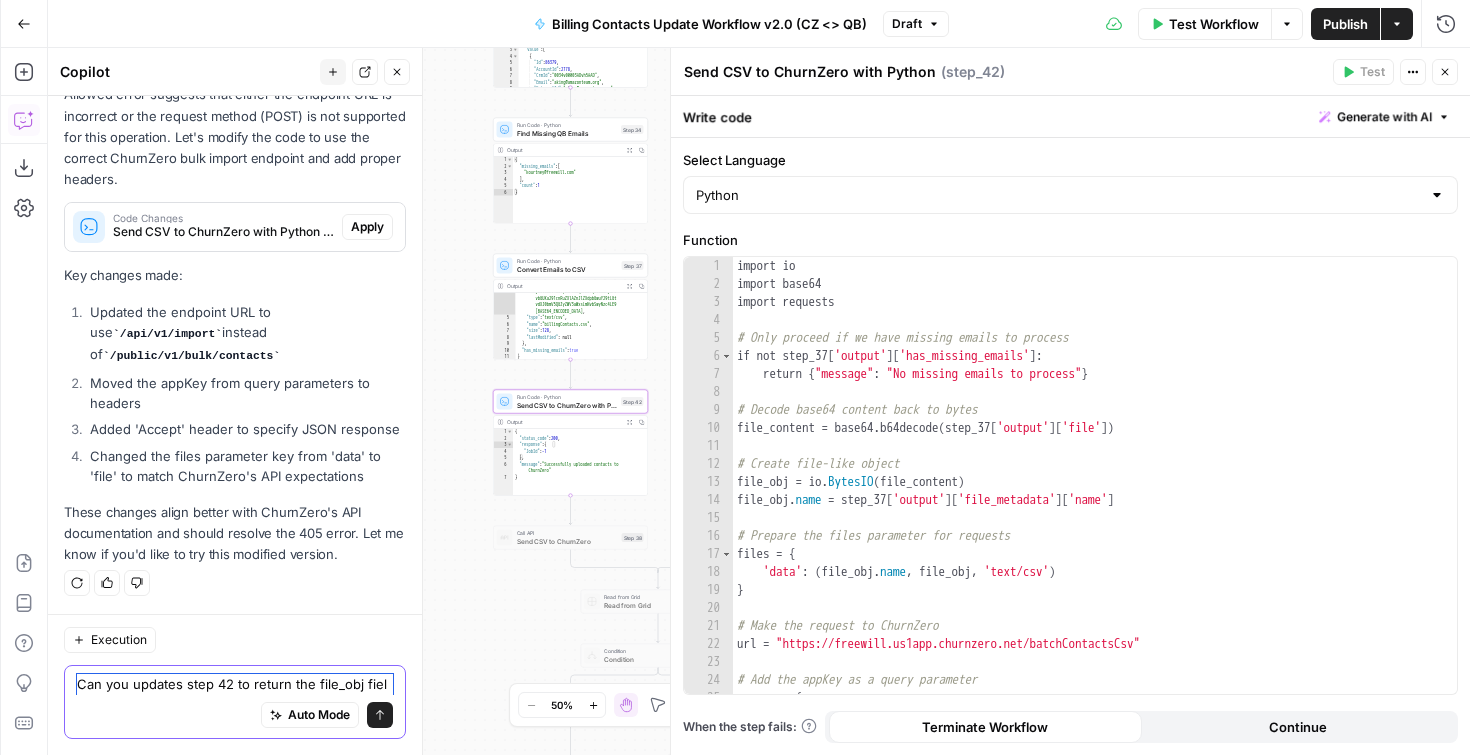 scroll, scrollTop: 813, scrollLeft: 0, axis: vertical 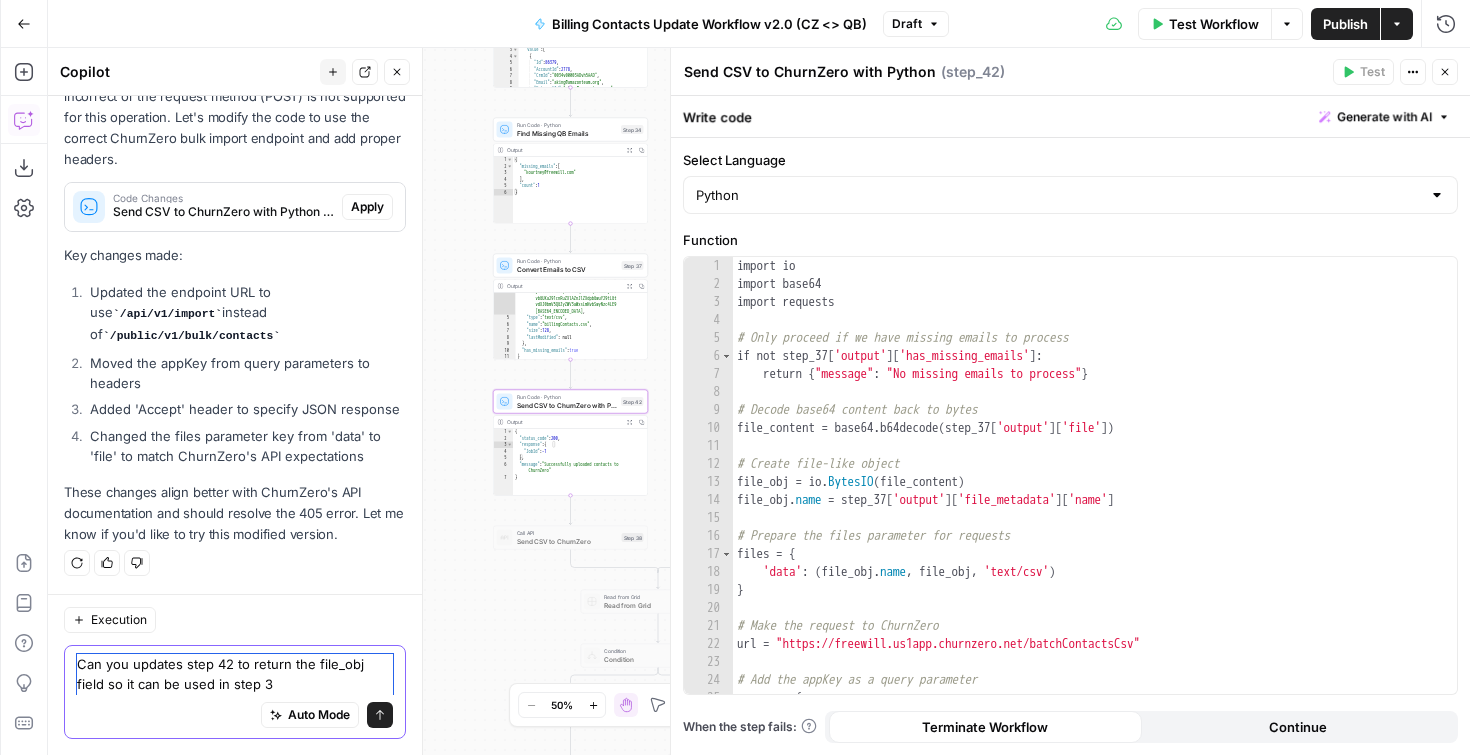 type on "Can you updates step 42 to return the file_obj field so it can be used in step 38" 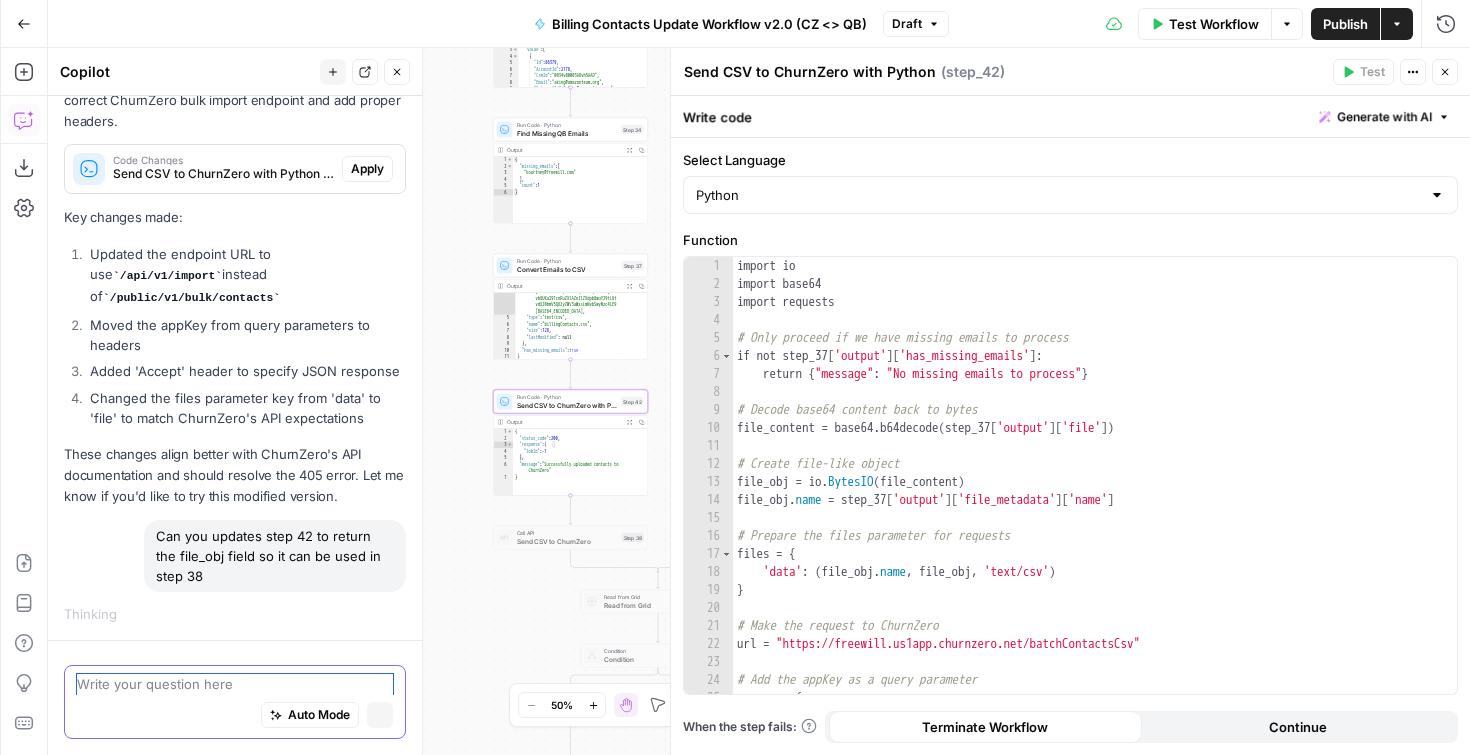 scroll, scrollTop: 787, scrollLeft: 0, axis: vertical 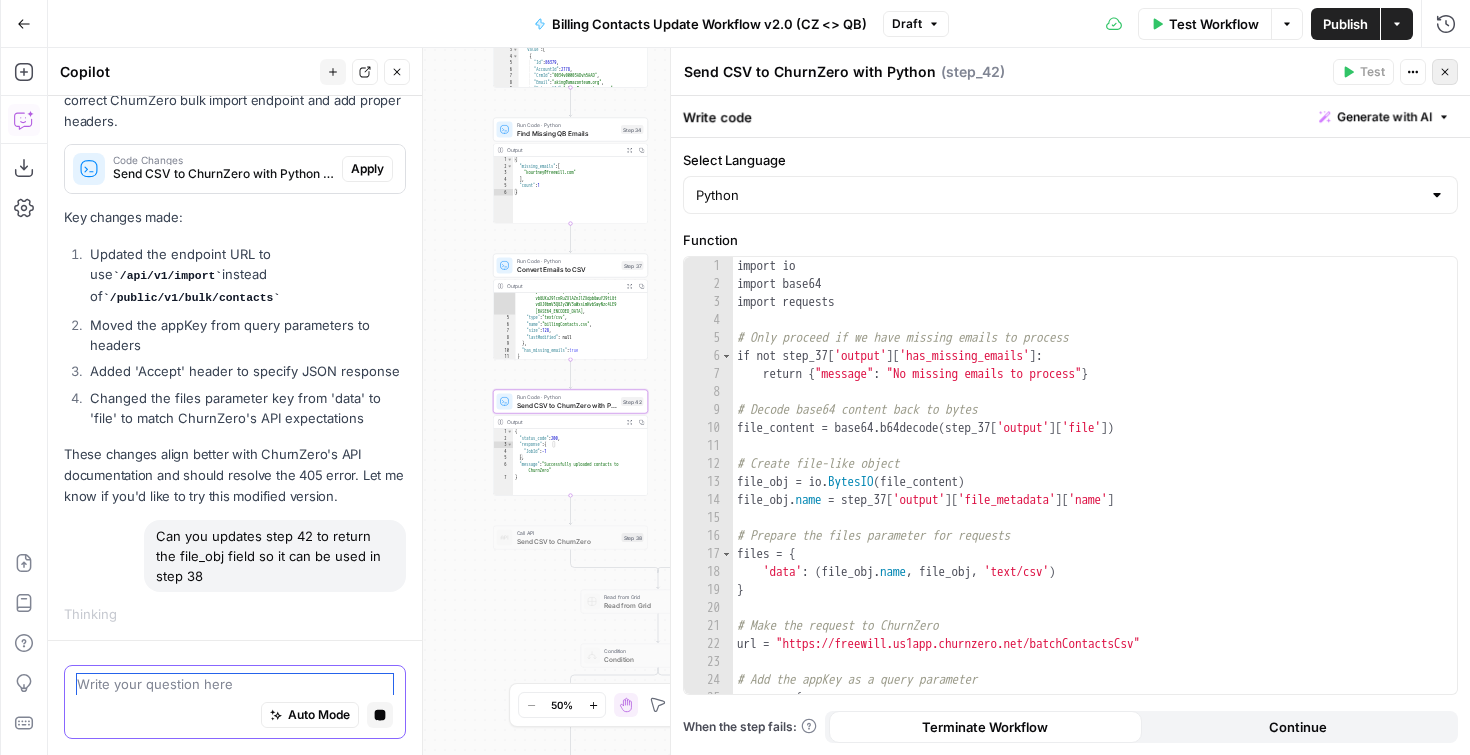 type 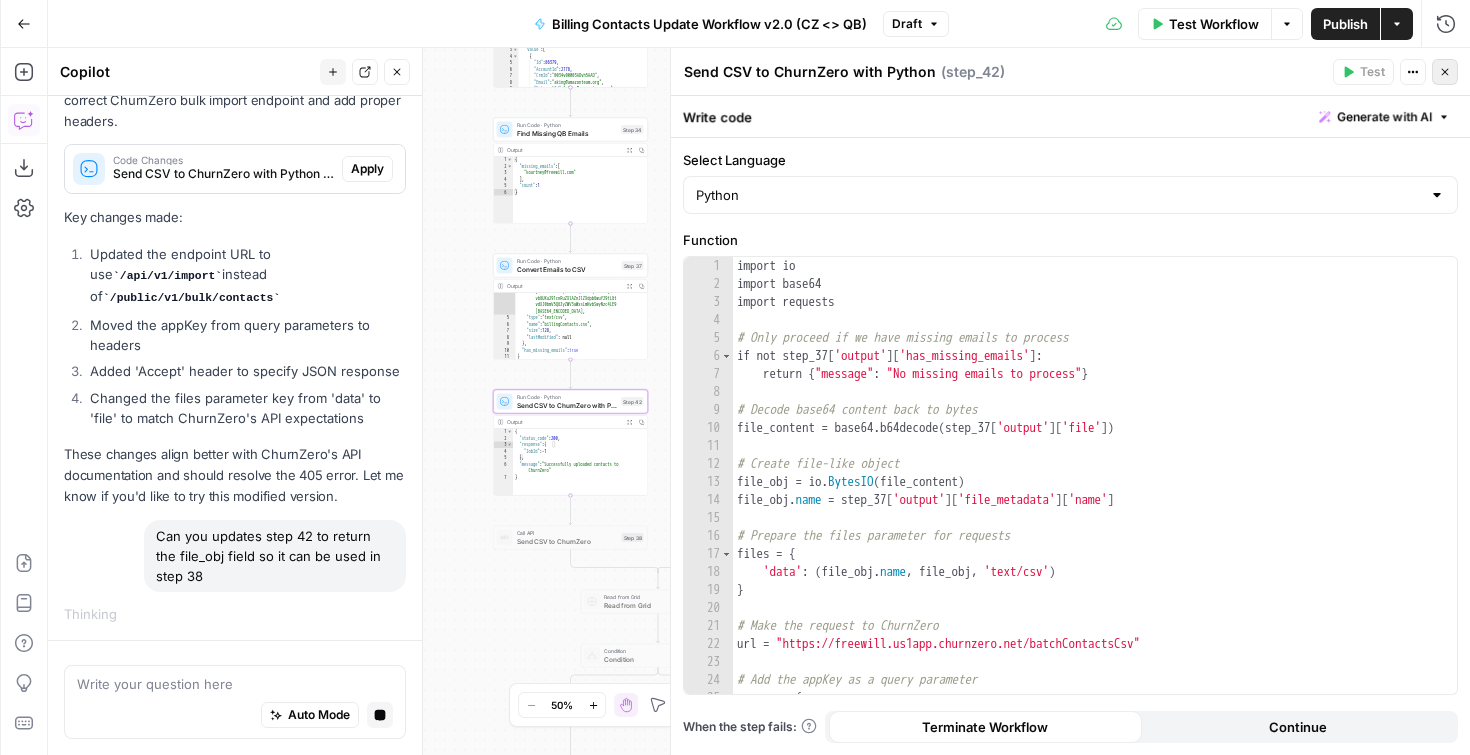 click on "Close" at bounding box center [1445, 72] 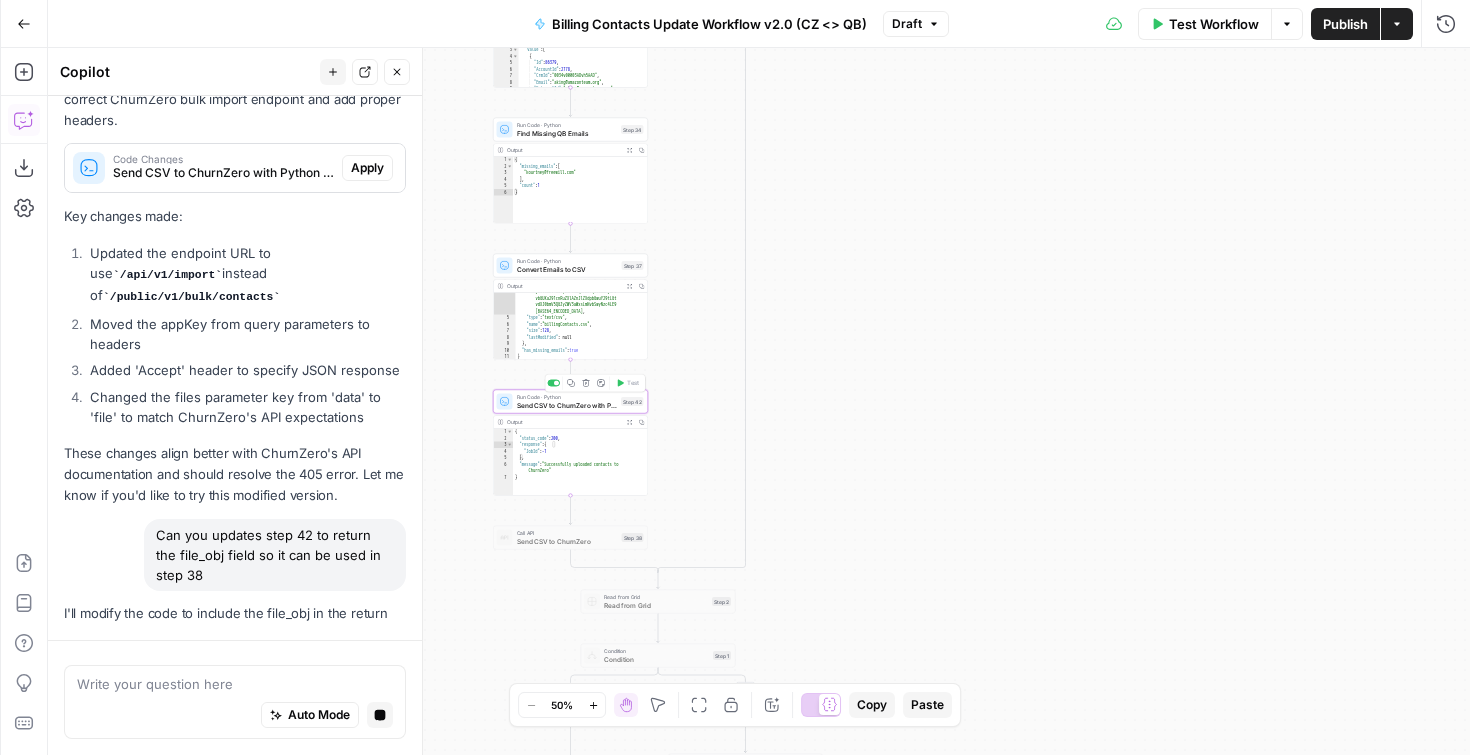 click on "Run Code · Python" at bounding box center (567, 397) 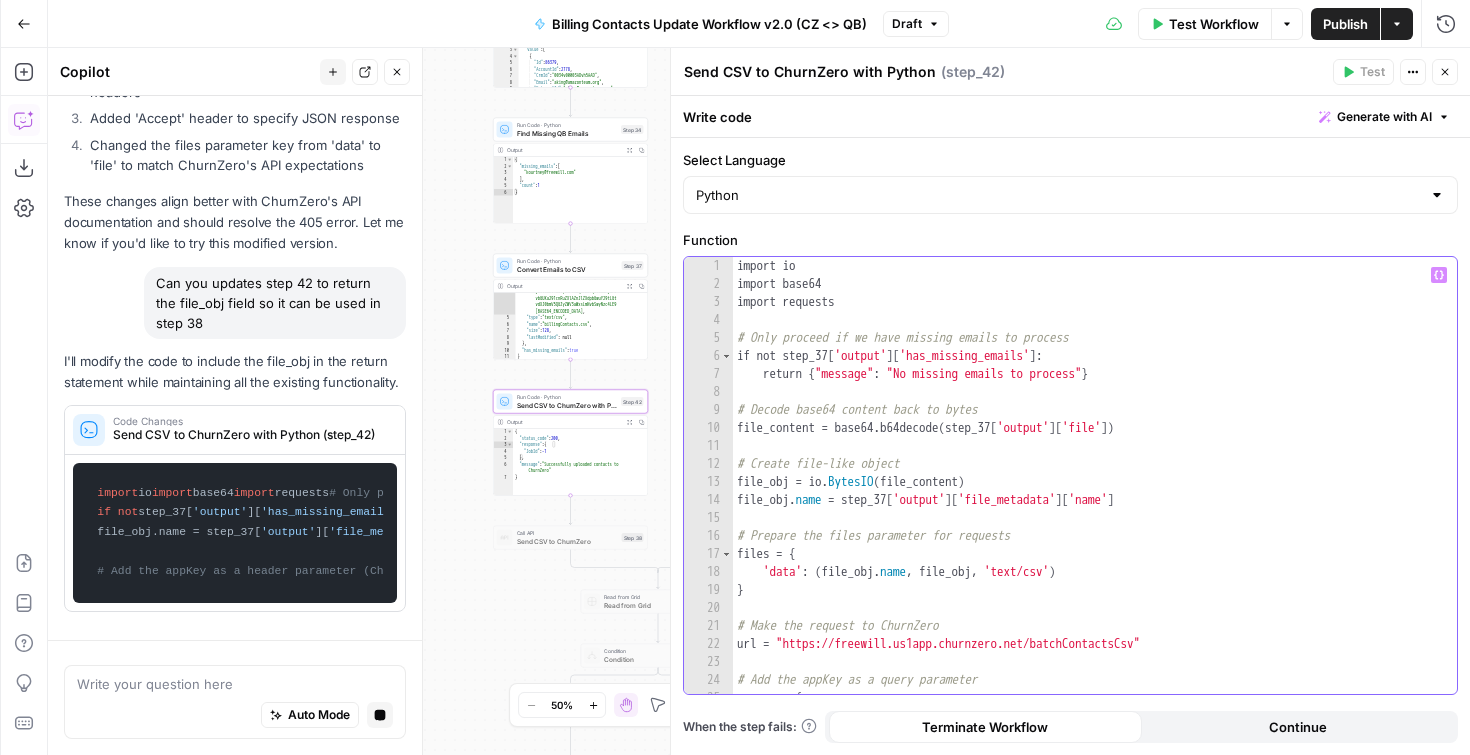 click on "import   io import   base64 import   requests # Only proceed if we have missing emails to process if   not   step_37 [ 'output' ] [ 'has_missing_emails' ] :      return   { "message" :   "No missing emails to process" } # Decode base64 content back to bytes file_content   =   base64 . b64decode ( step_37 [ 'output' ] [ 'file' ]) # Create file-like object file_obj   =   io . BytesIO ( file_content ) file_obj . name   =   step_37 [ 'output' ] [ 'file_metadata' ] [ 'name' ] # Prepare the files parameter for requests files   =   {      'data' :   ( file_obj . name ,   file_obj ,   'text/csv' ) } # Make the request to ChurnZero url   =   "https://freewill.us1app.churnzero.net/batchContactsCsv" # Add the appKey as a query parameter params   =   {      'appKey' :   workspace [ 'cz_appkey' ]" at bounding box center [1087, 493] 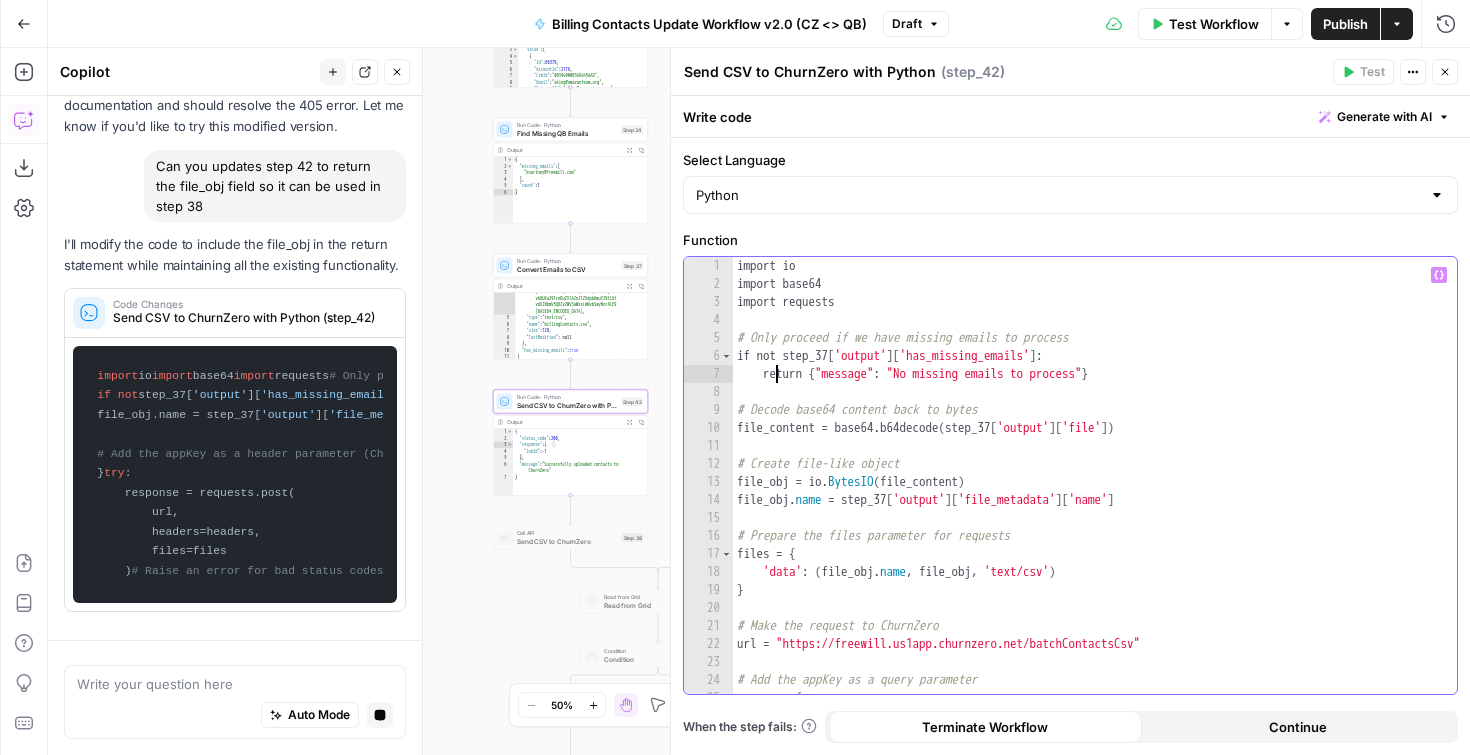type on "**********" 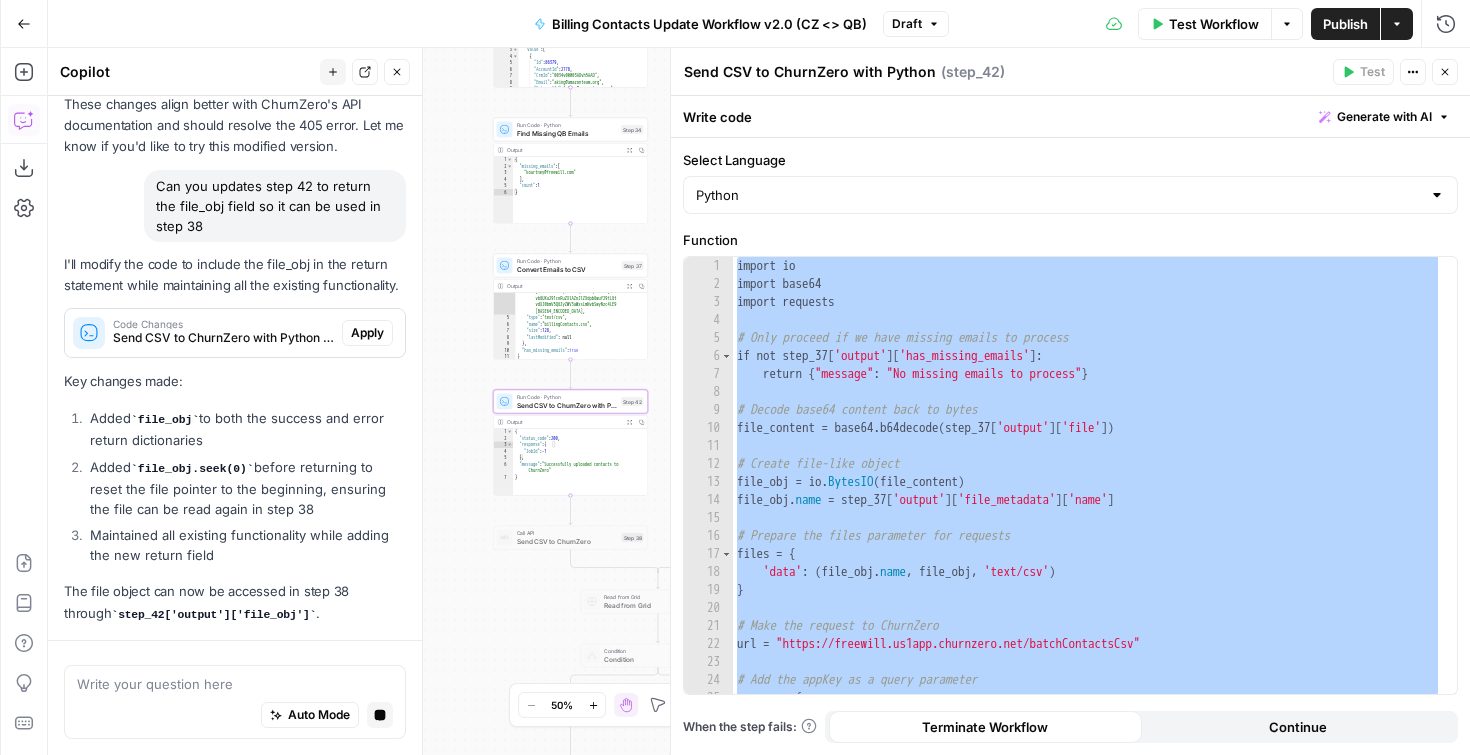 scroll, scrollTop: 1278, scrollLeft: 0, axis: vertical 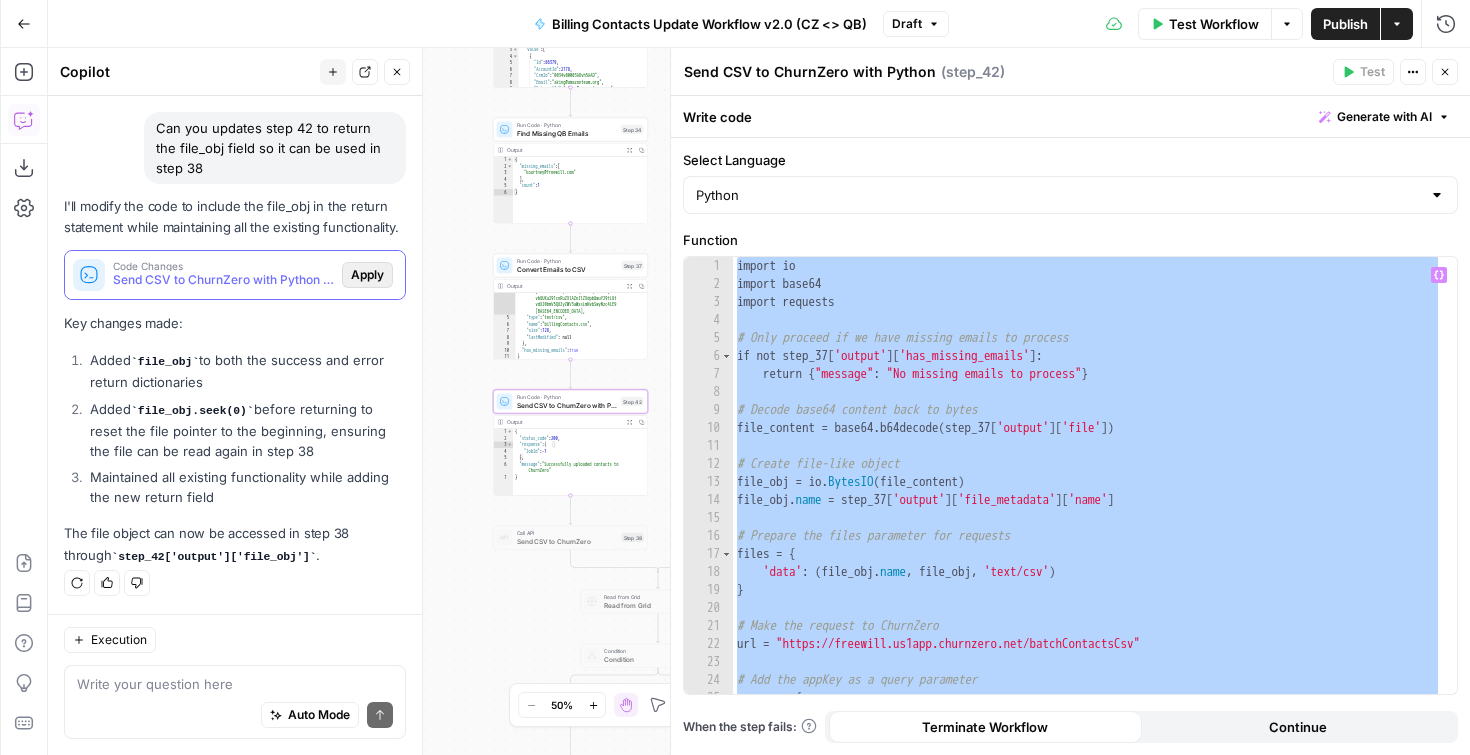 click on "Apply" at bounding box center [367, 275] 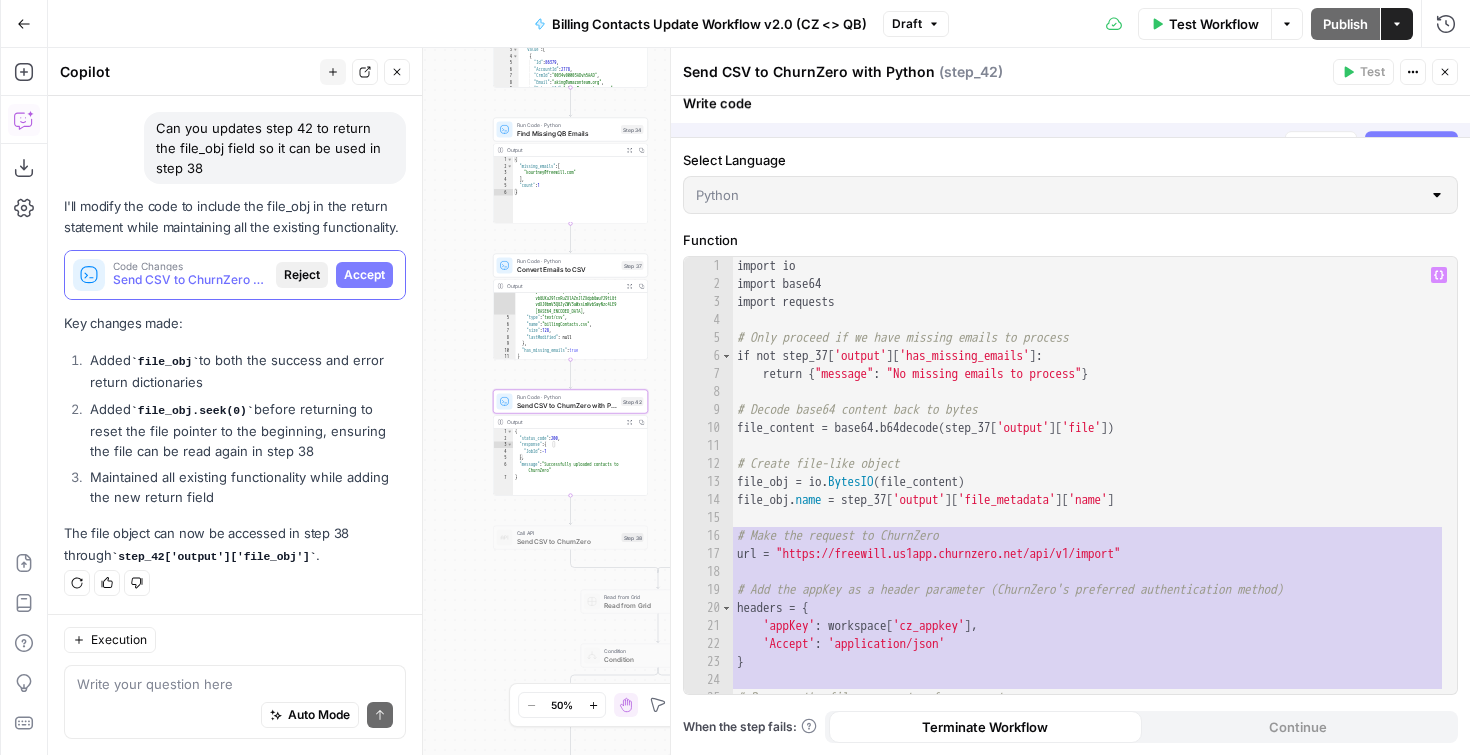 scroll, scrollTop: 1214, scrollLeft: 0, axis: vertical 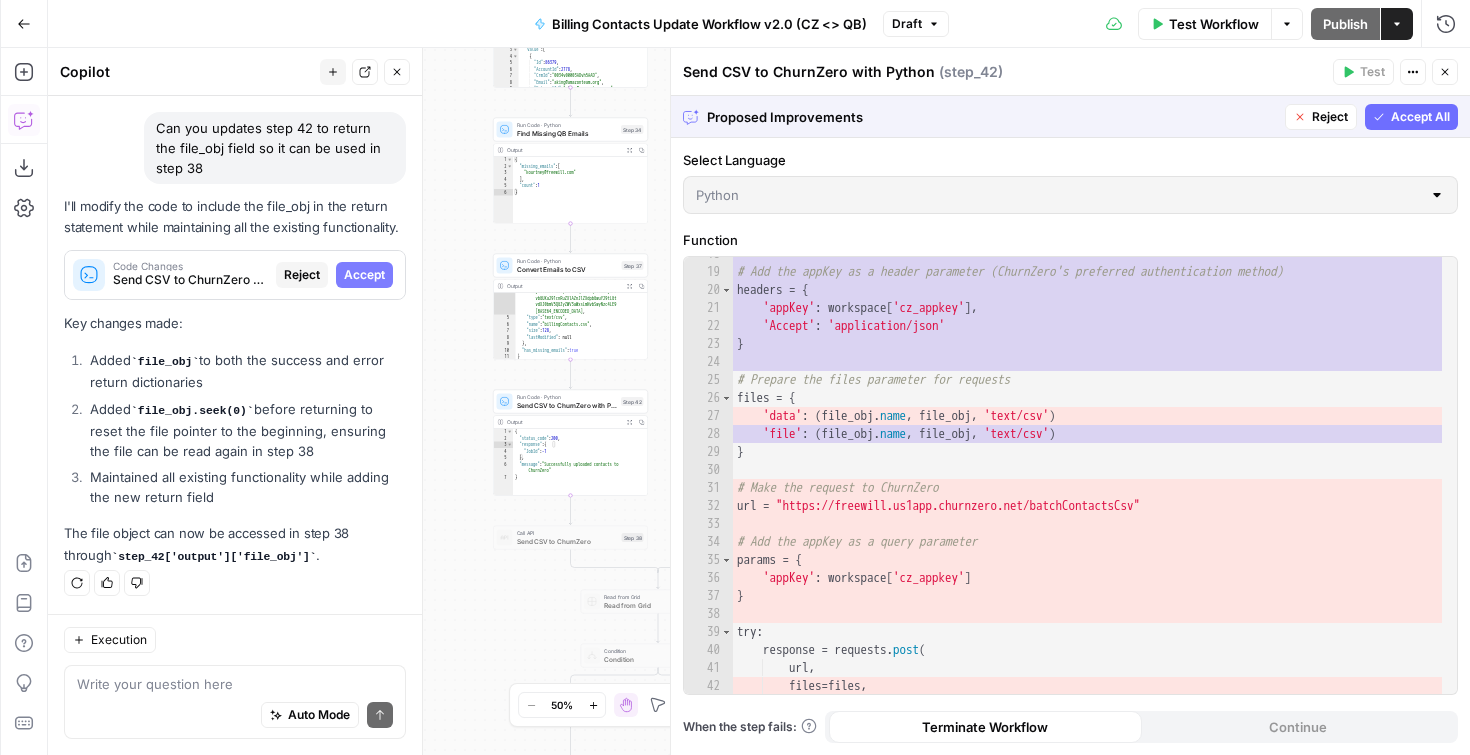 click on "Accept All" at bounding box center (1420, 117) 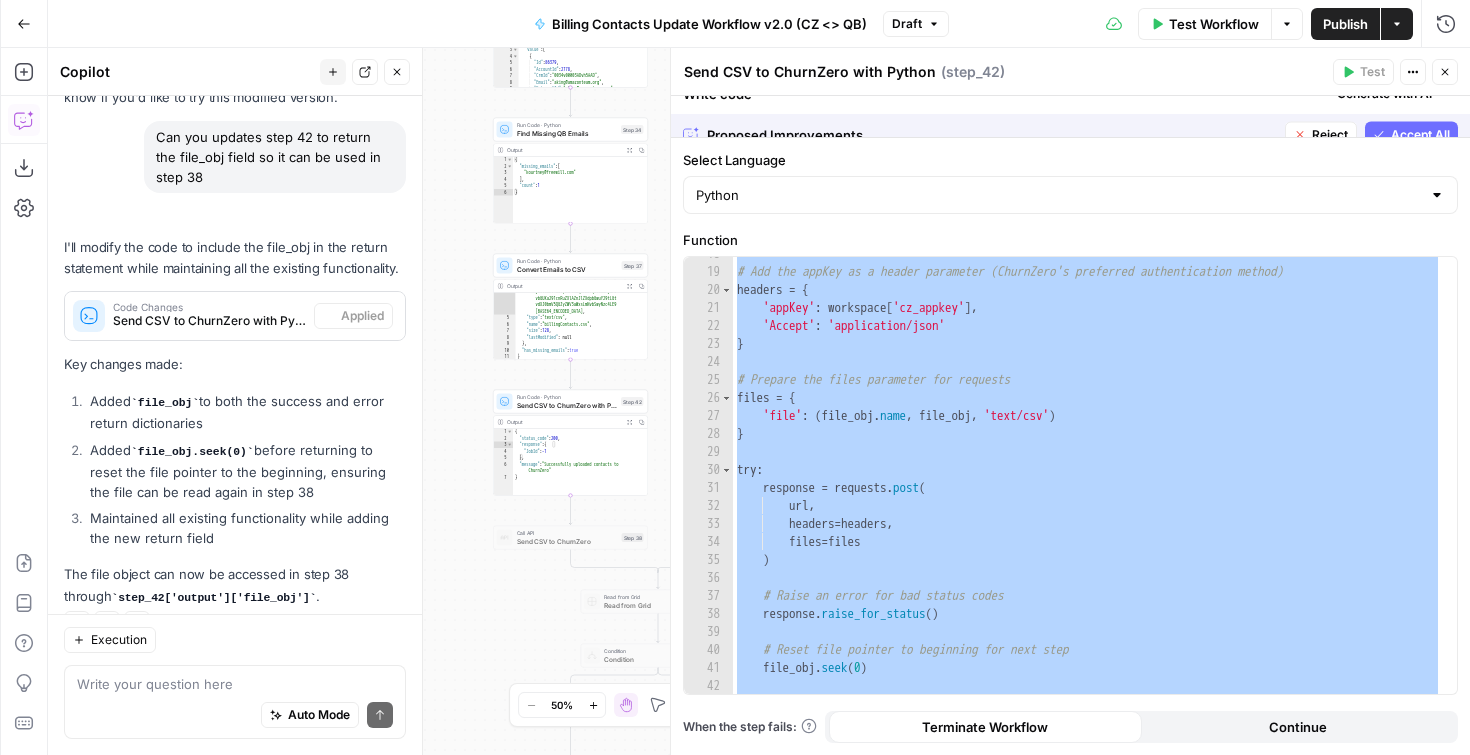 scroll, scrollTop: 1310, scrollLeft: 0, axis: vertical 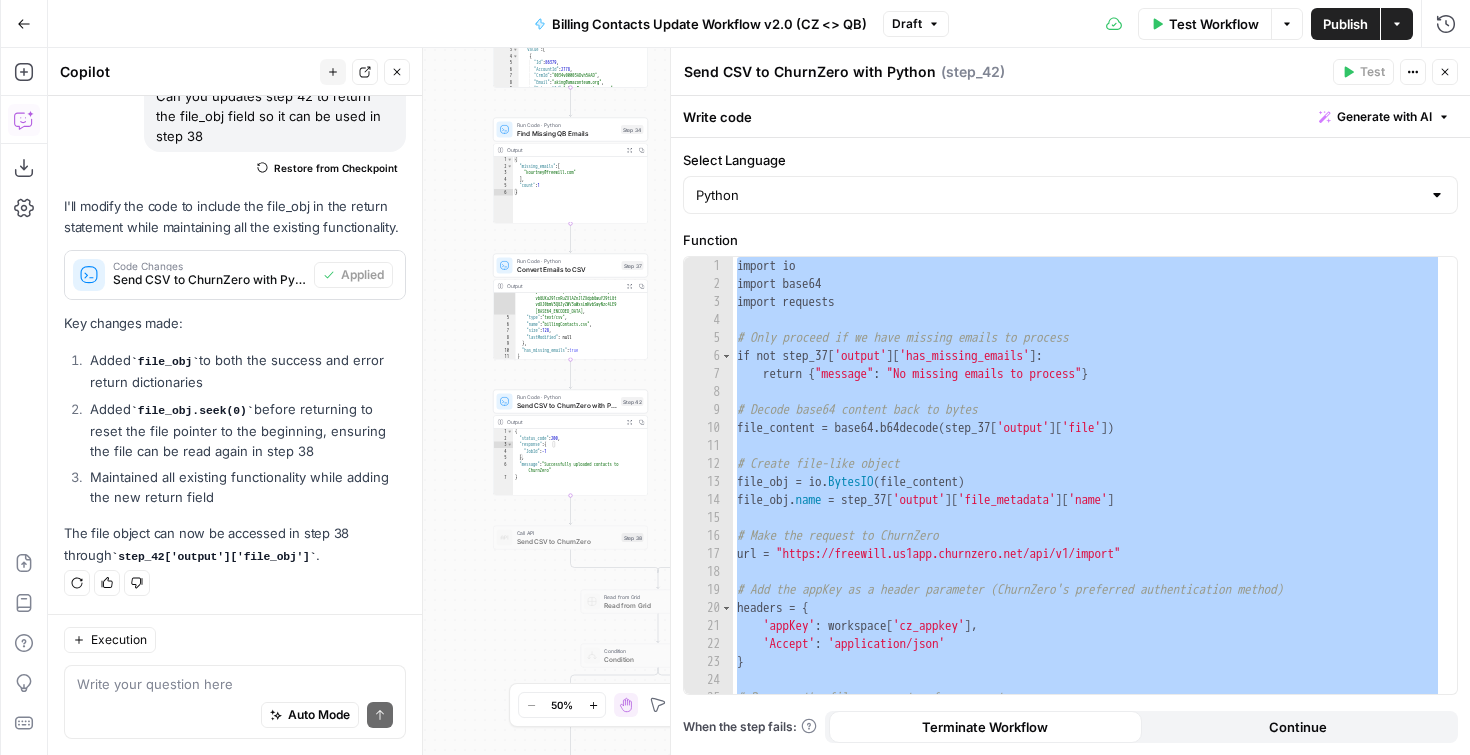 click on "Send CSV to ChurnZero with Python" at bounding box center [567, 405] 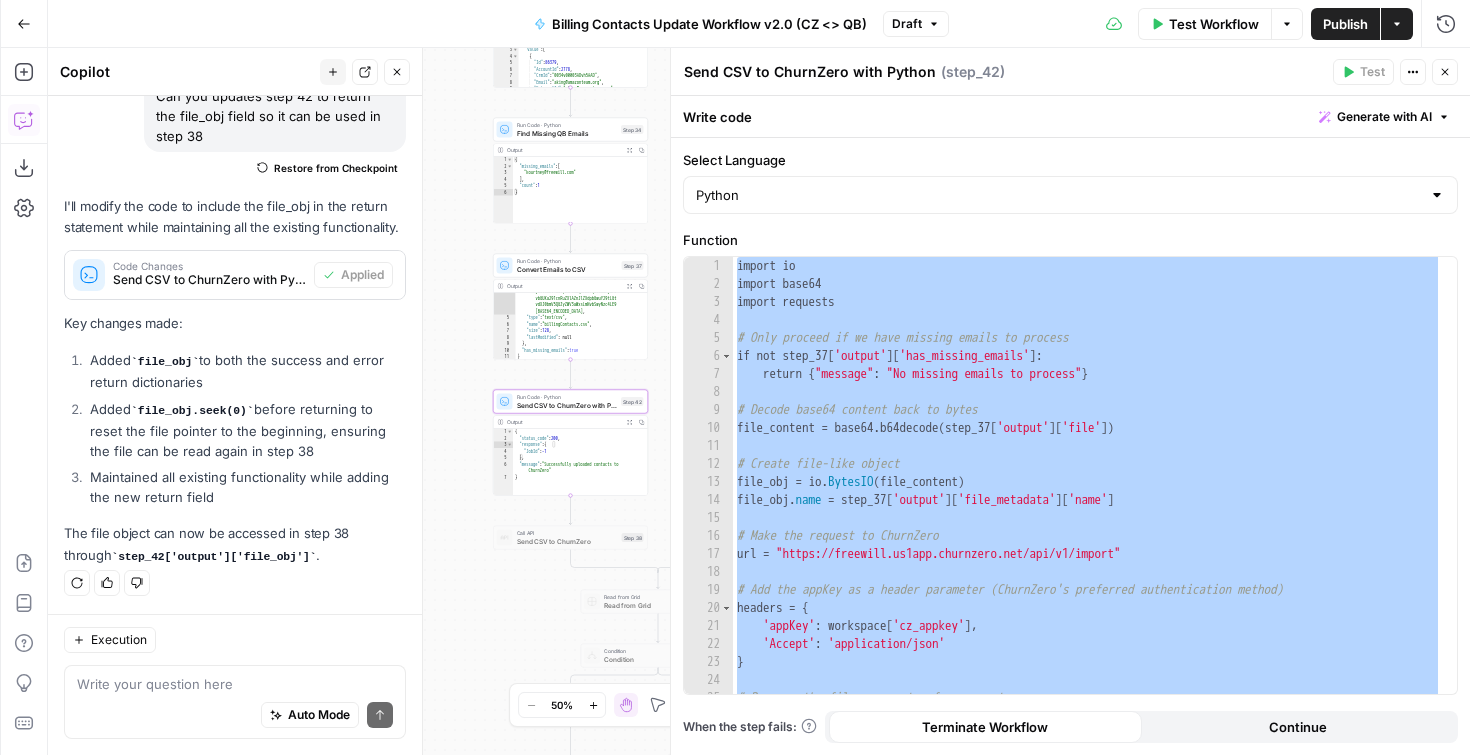 click on "Run Code · Python Convert Emails to CSV Step 37 Copy step Delete step Add Note Test" at bounding box center (570, 266) 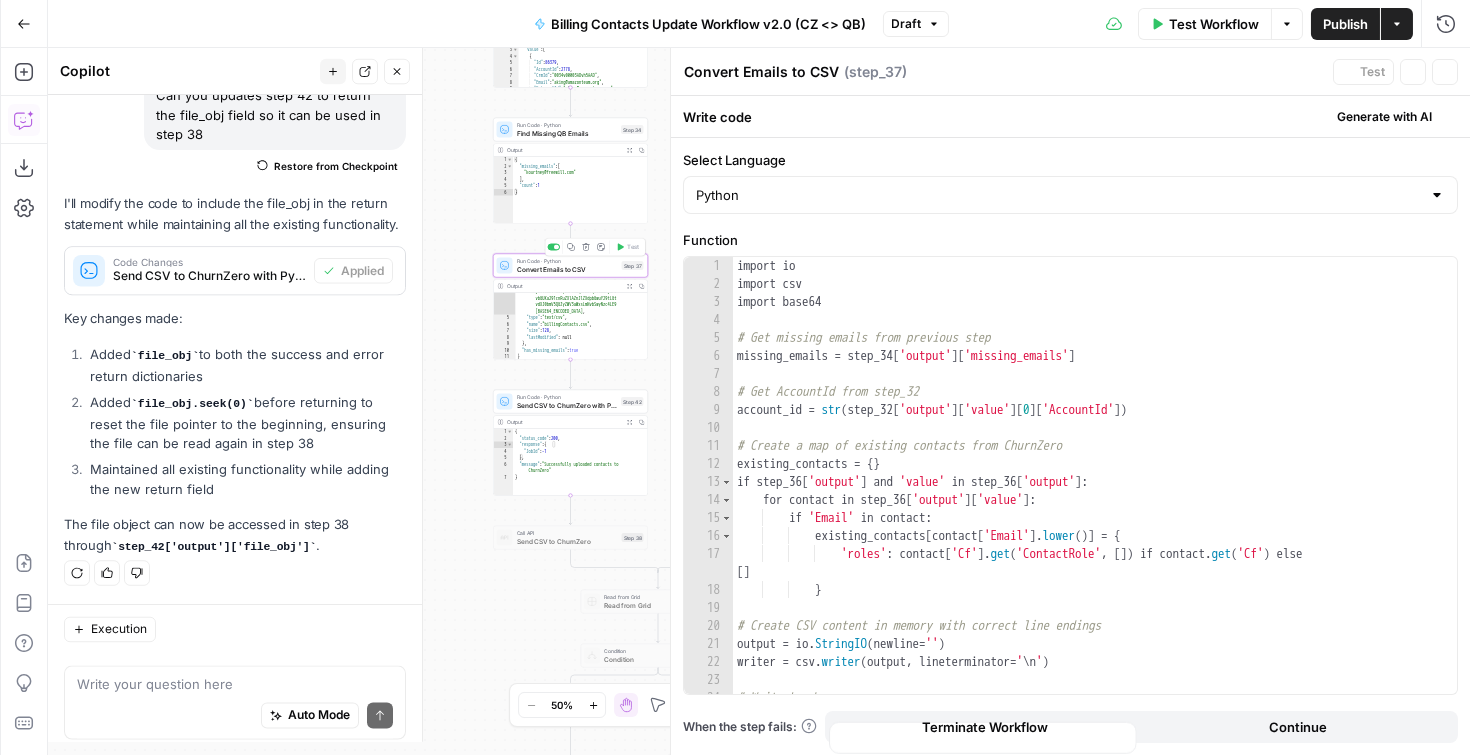 scroll, scrollTop: 1310, scrollLeft: 0, axis: vertical 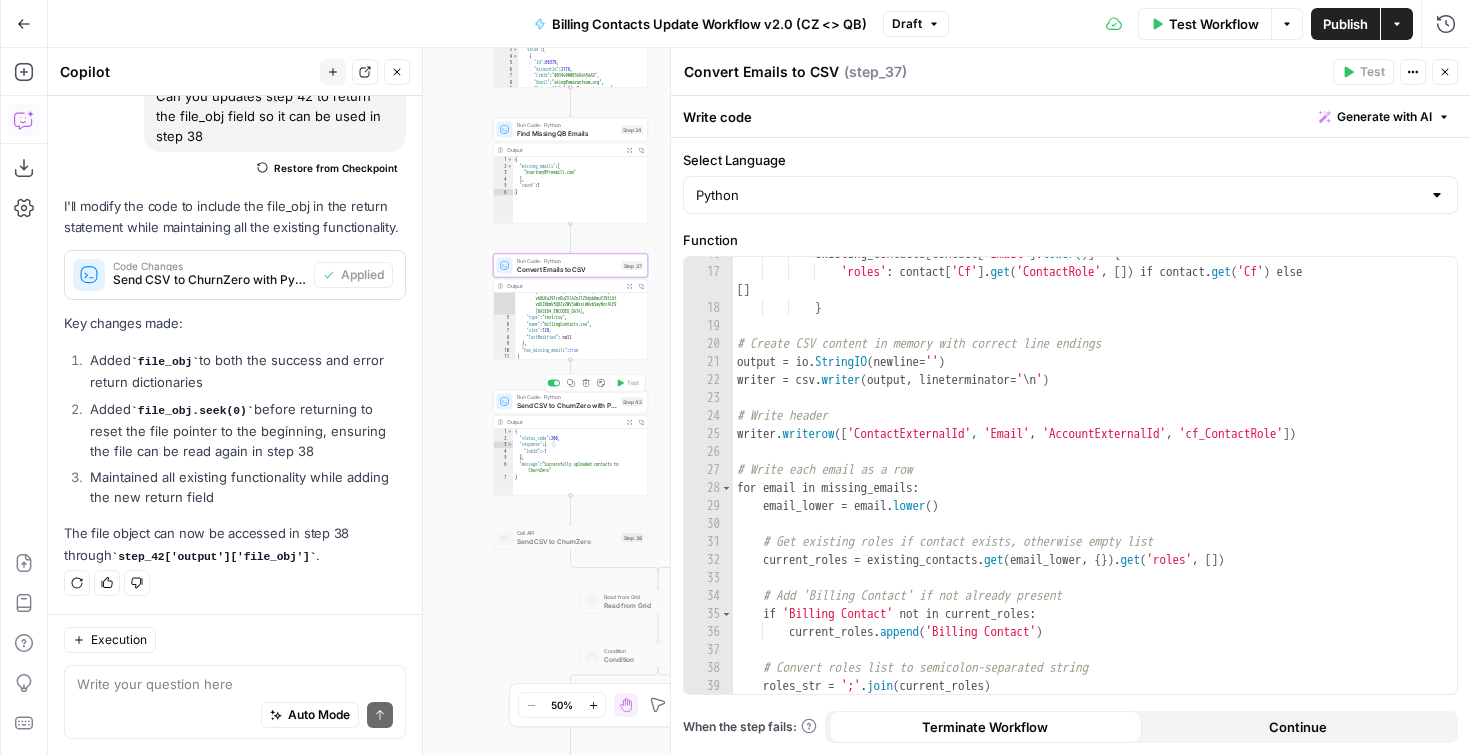 type on "*" 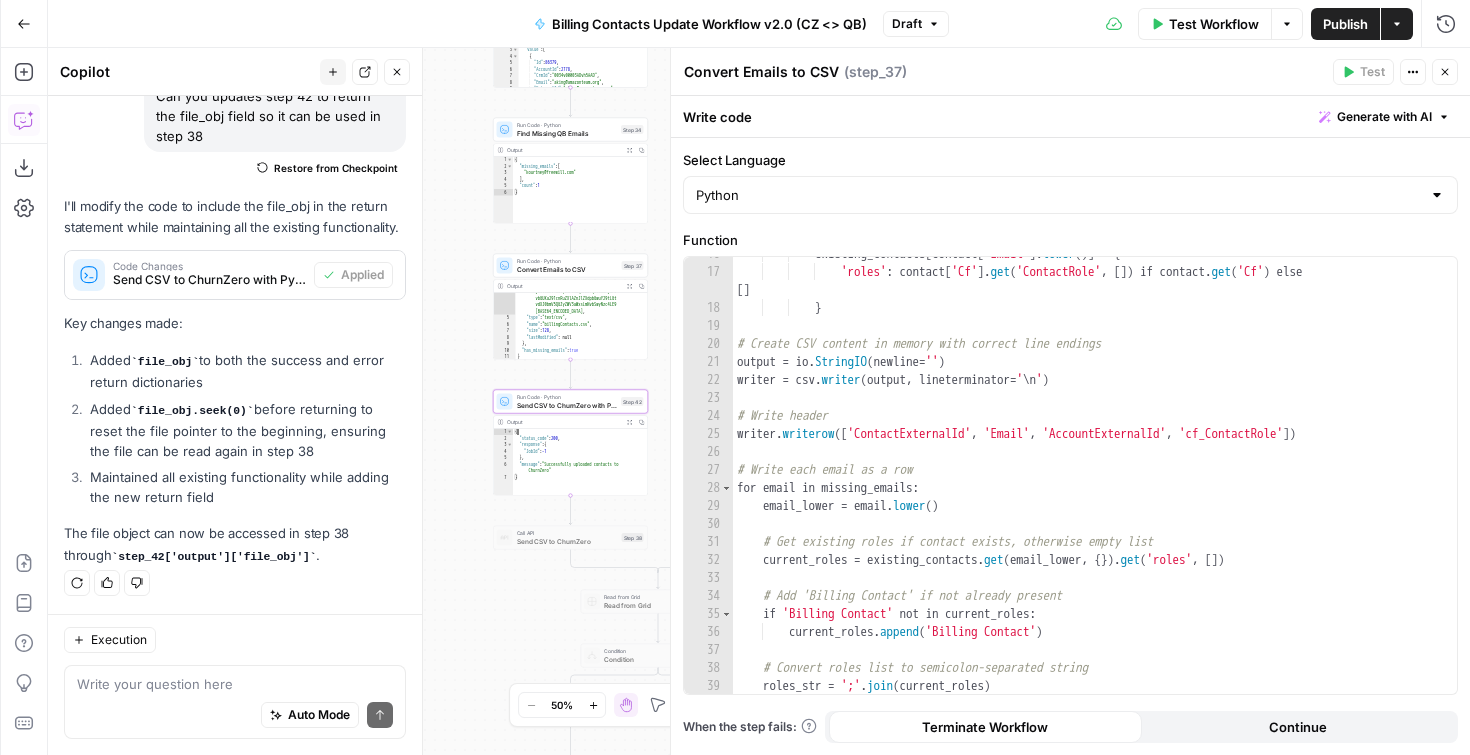 click on "Run Code · Python" at bounding box center (567, 397) 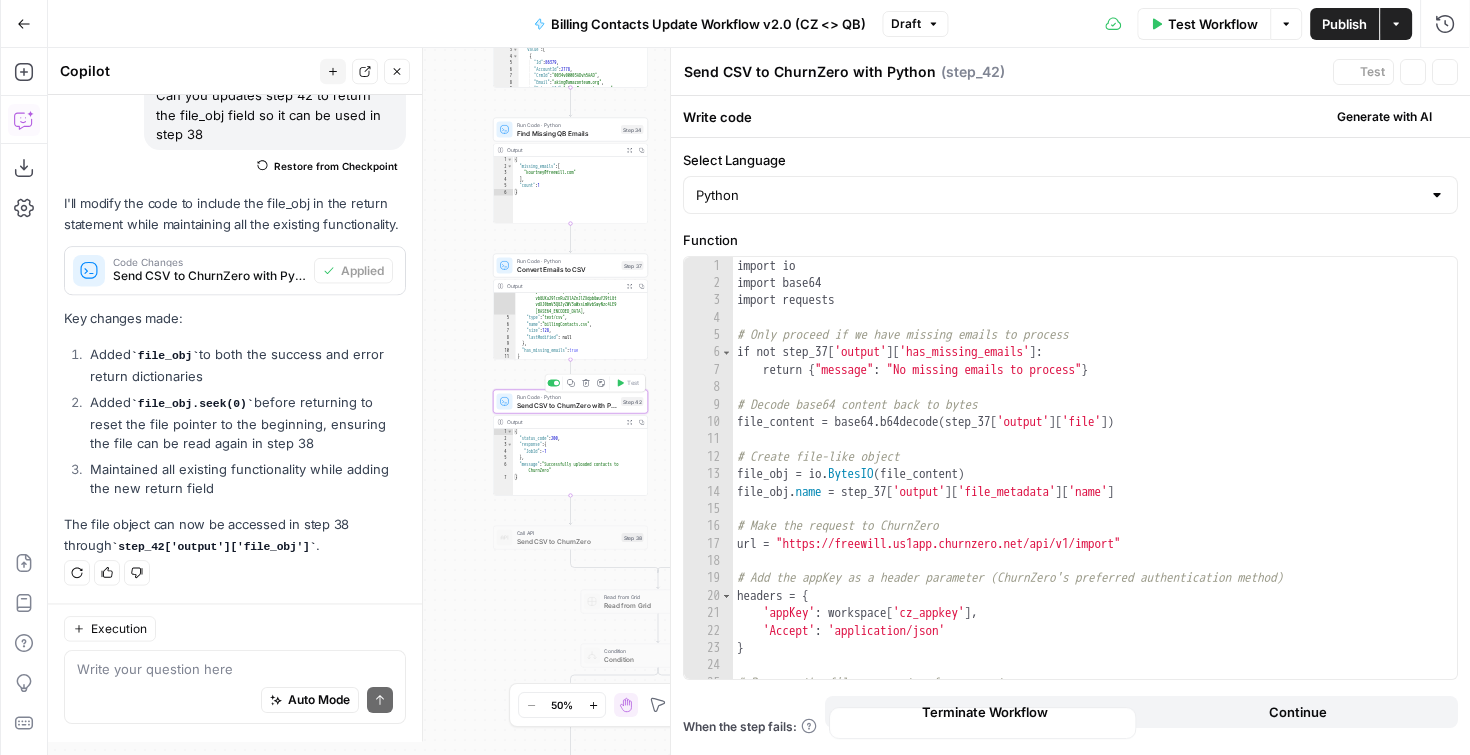 scroll, scrollTop: 1310, scrollLeft: 0, axis: vertical 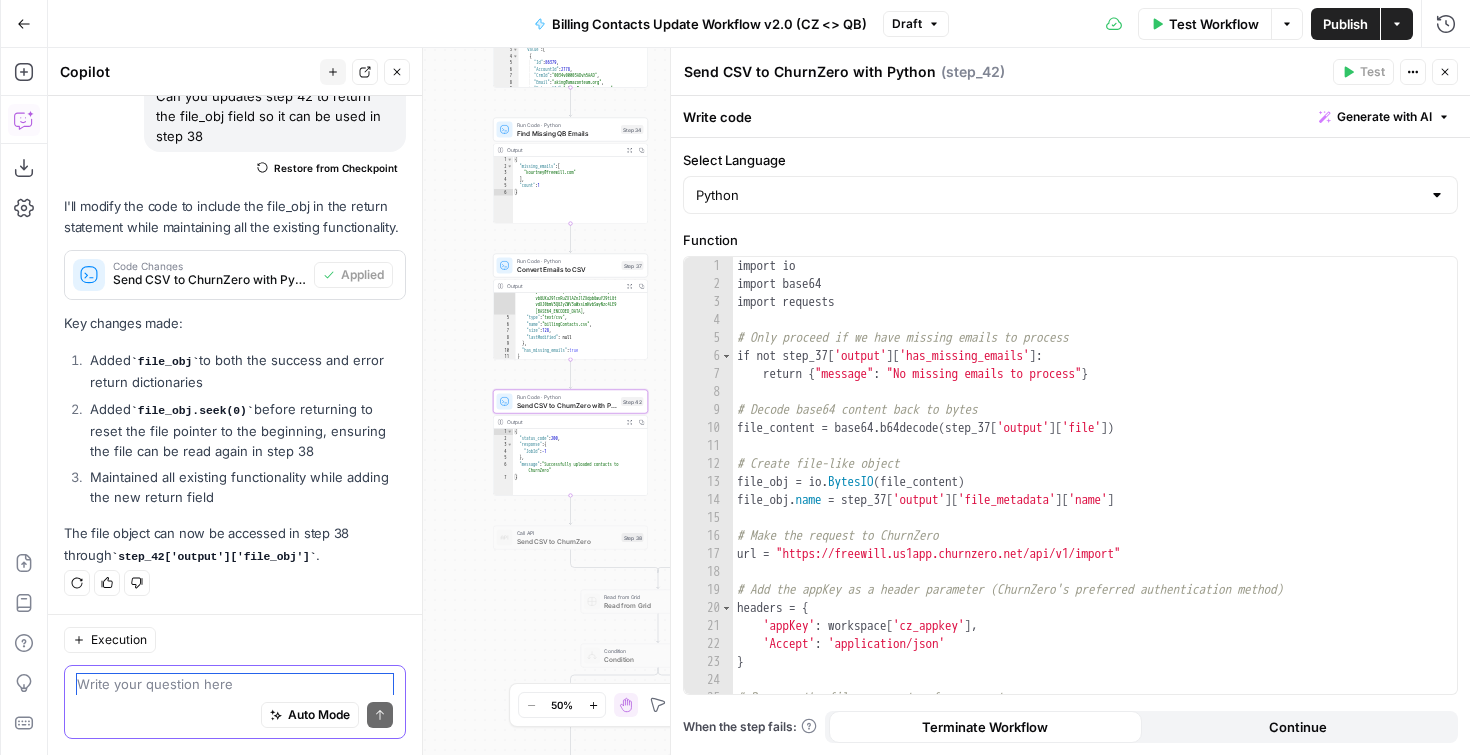 click at bounding box center (235, 684) 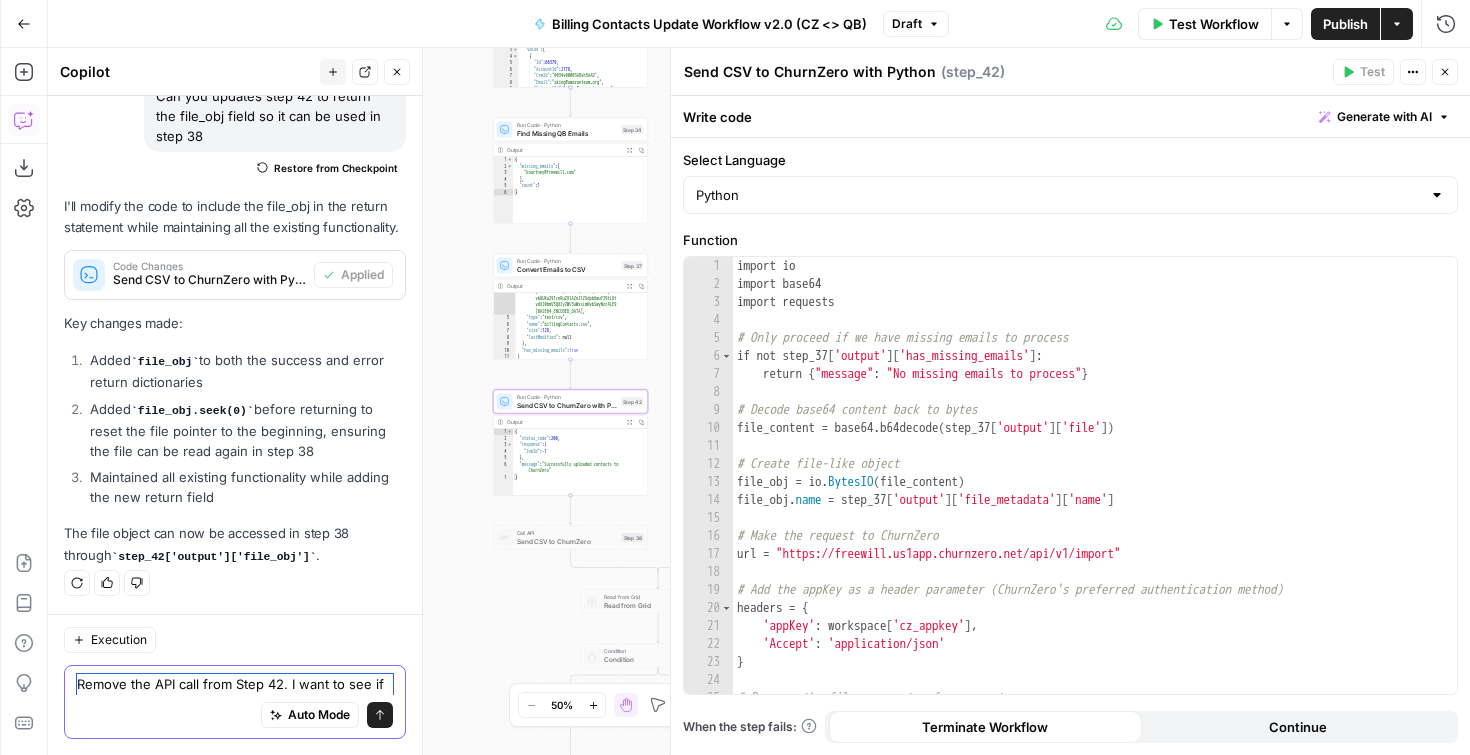 scroll, scrollTop: 1330, scrollLeft: 0, axis: vertical 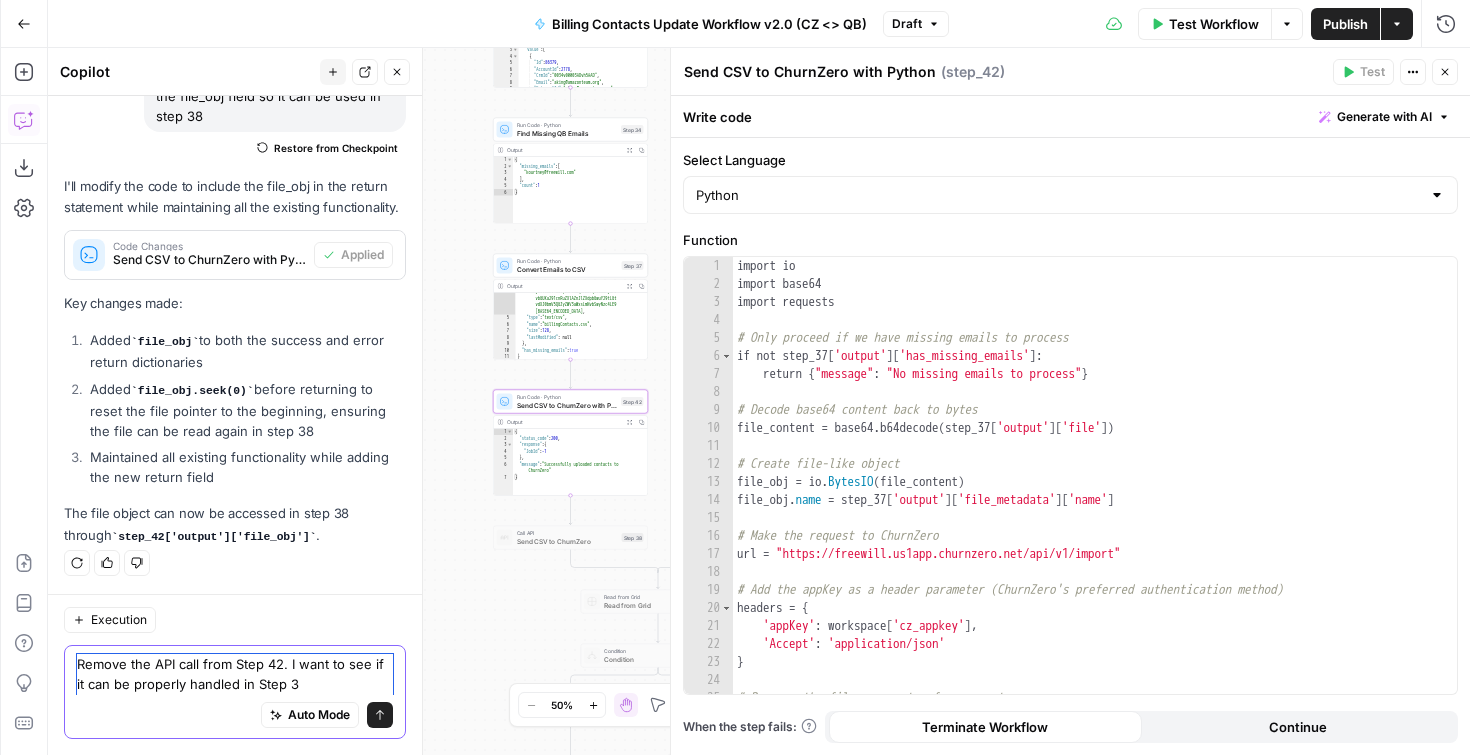 type on "Remove the API call from Step 42. I want to see if it can be properly handled in Step 38" 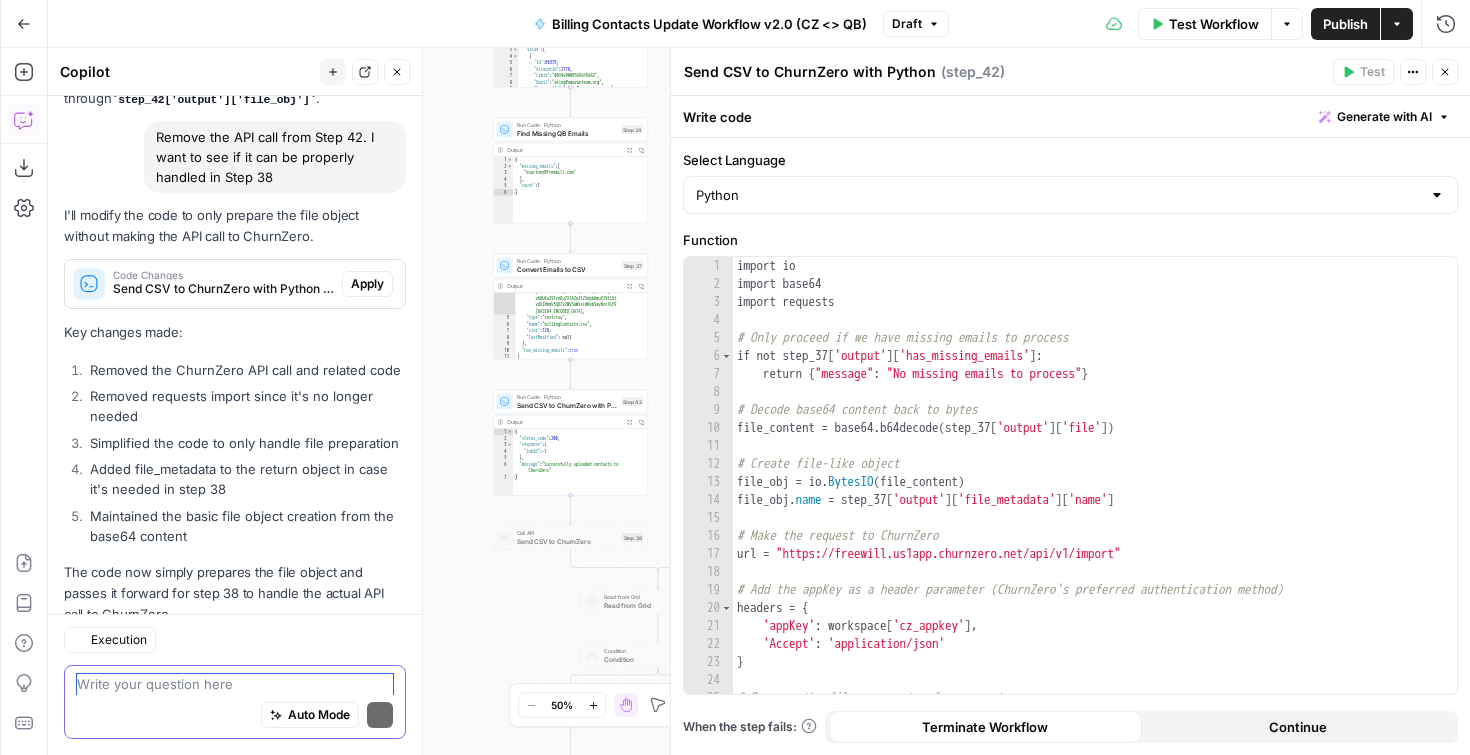 scroll, scrollTop: 1866, scrollLeft: 0, axis: vertical 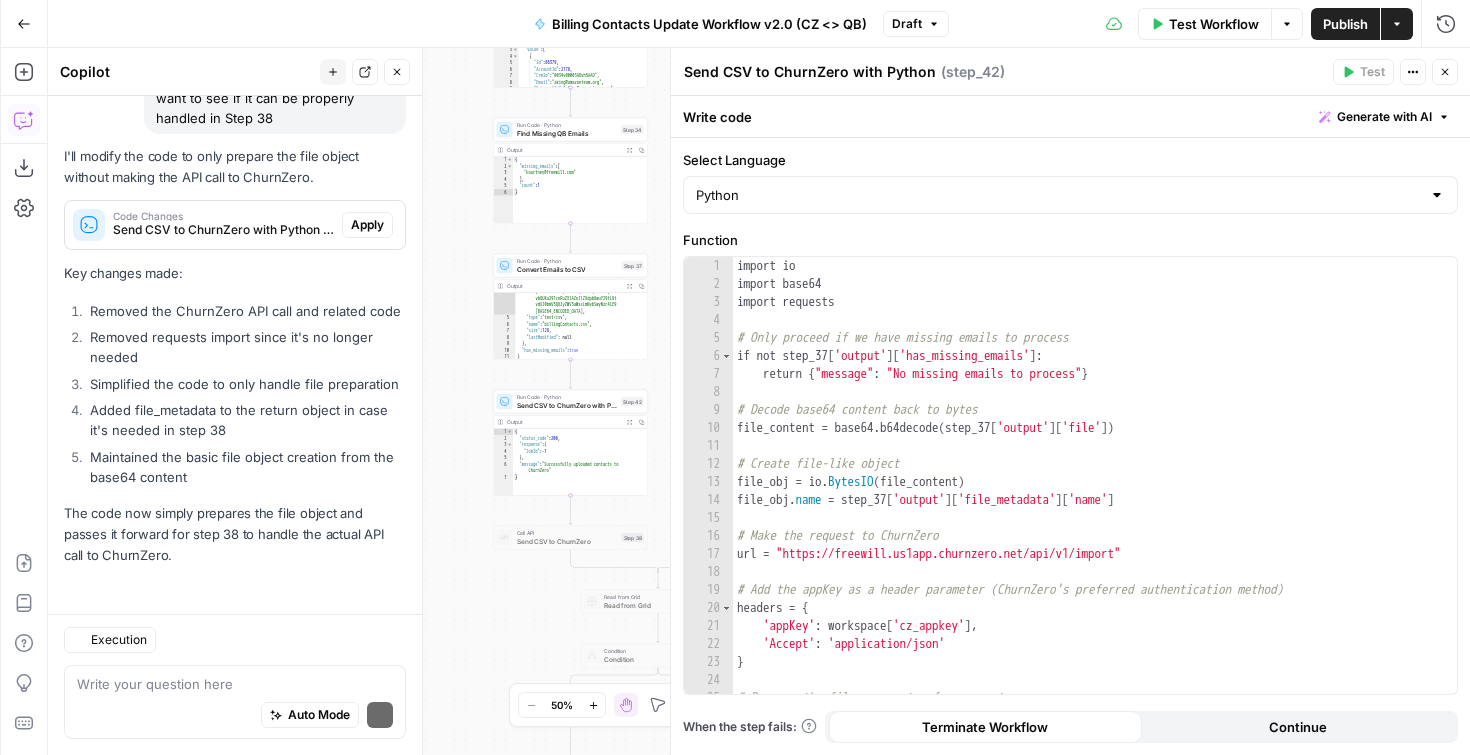 click on "Key changes made:" at bounding box center (235, 273) 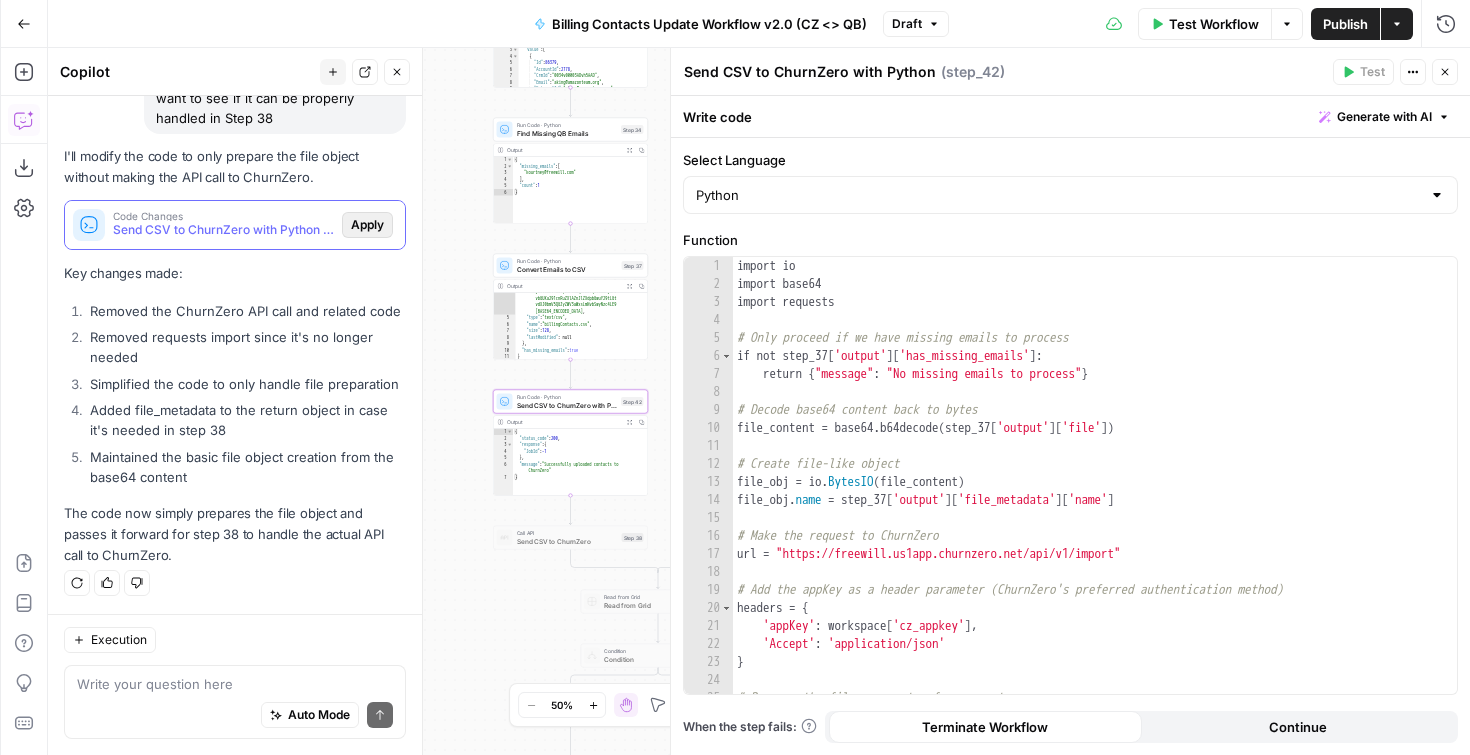 click on "Apply" at bounding box center [367, 225] 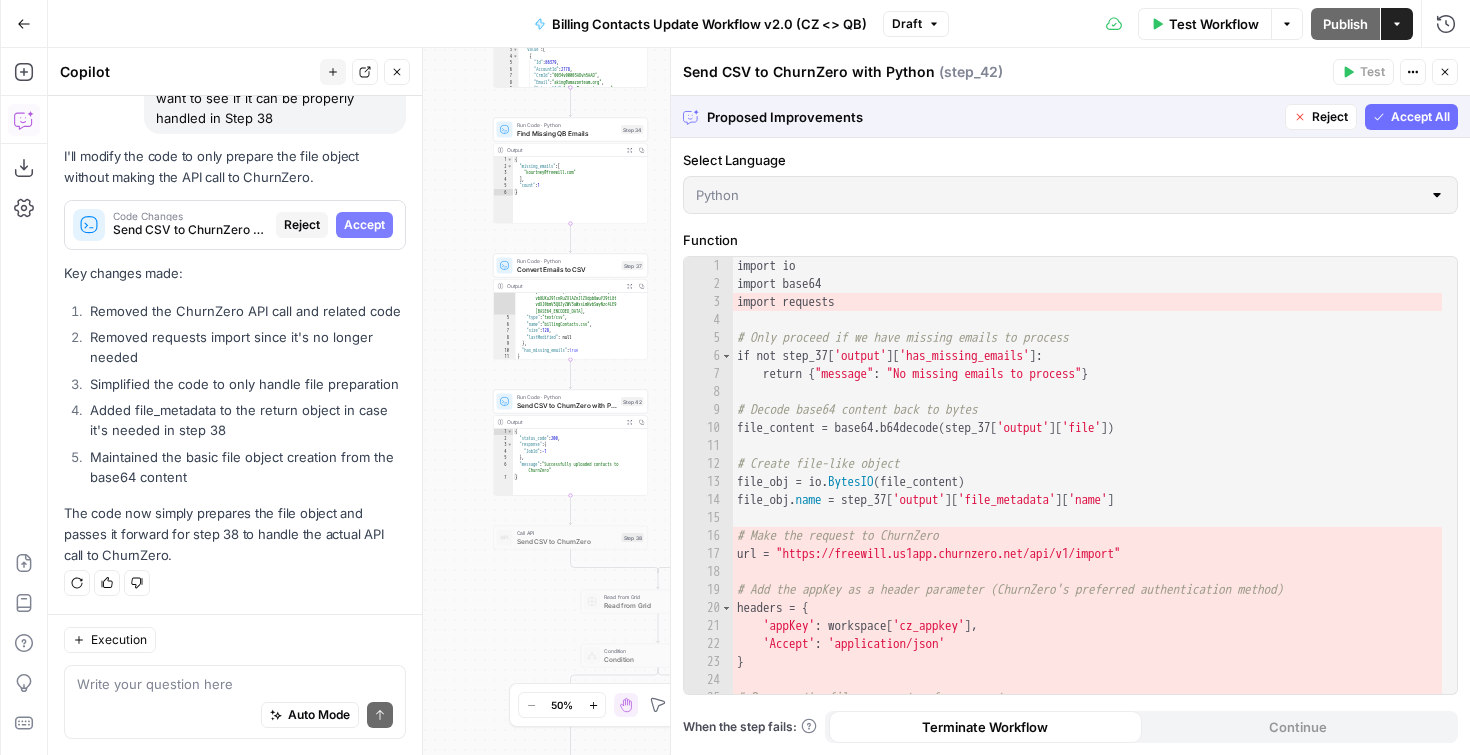 click on "Accept All" at bounding box center [1420, 117] 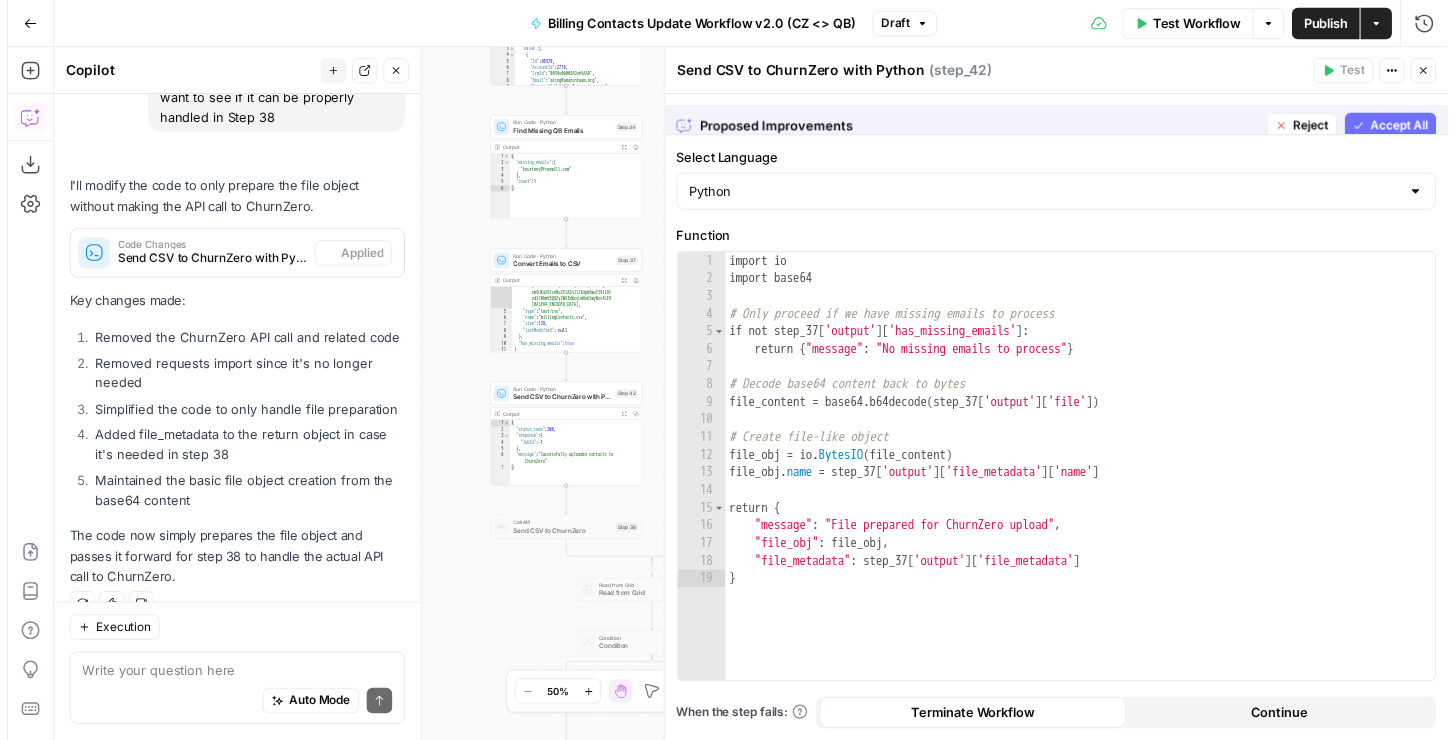 scroll, scrollTop: 1898, scrollLeft: 0, axis: vertical 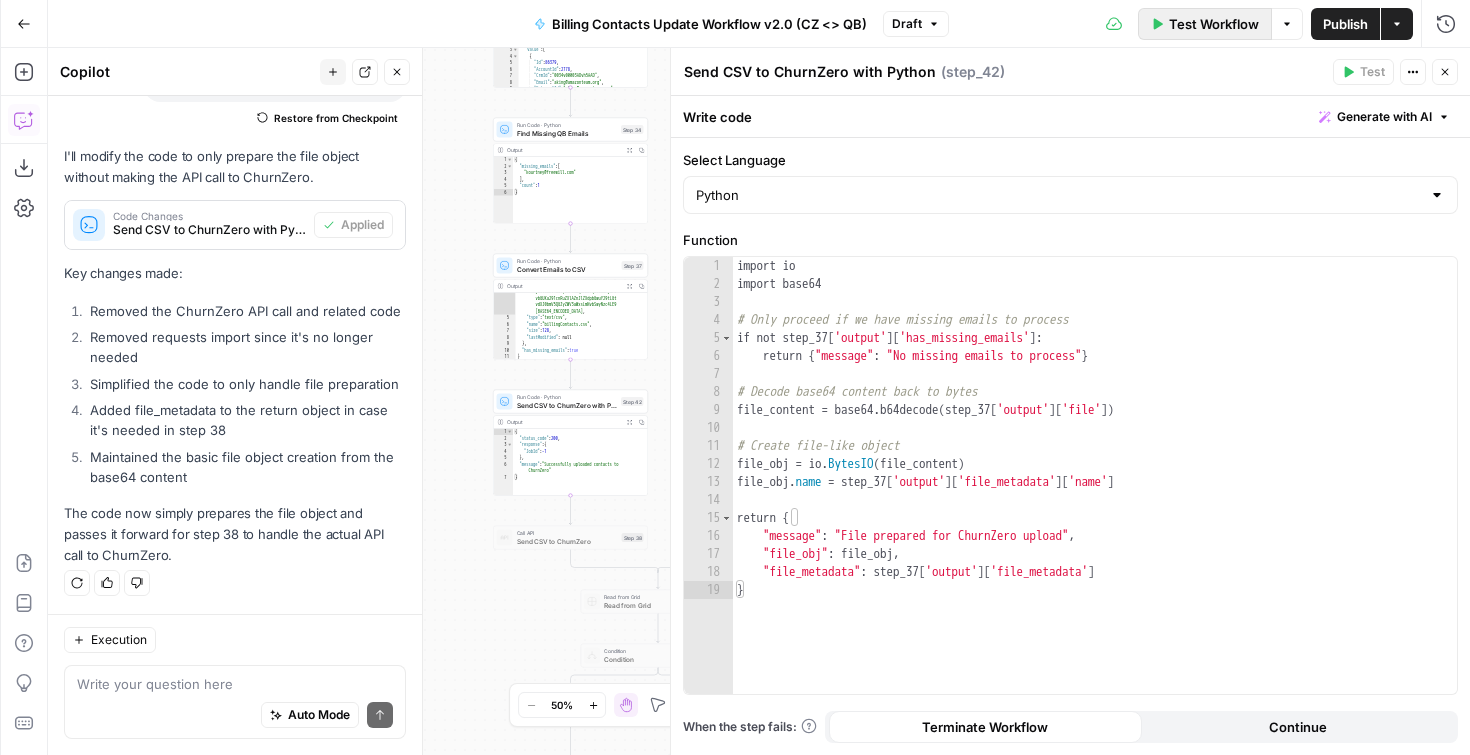 click on "Test Workflow" at bounding box center (1214, 24) 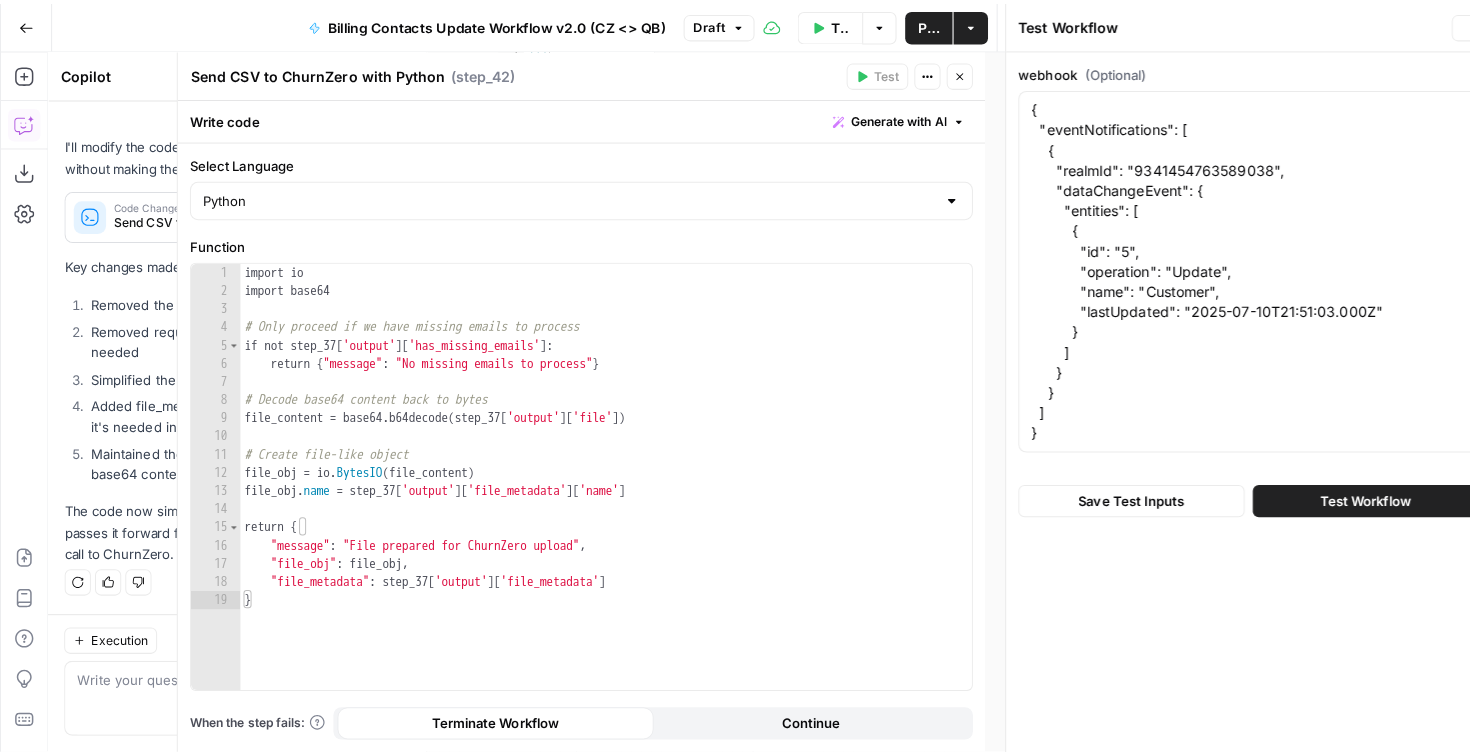 scroll, scrollTop: 1898, scrollLeft: 0, axis: vertical 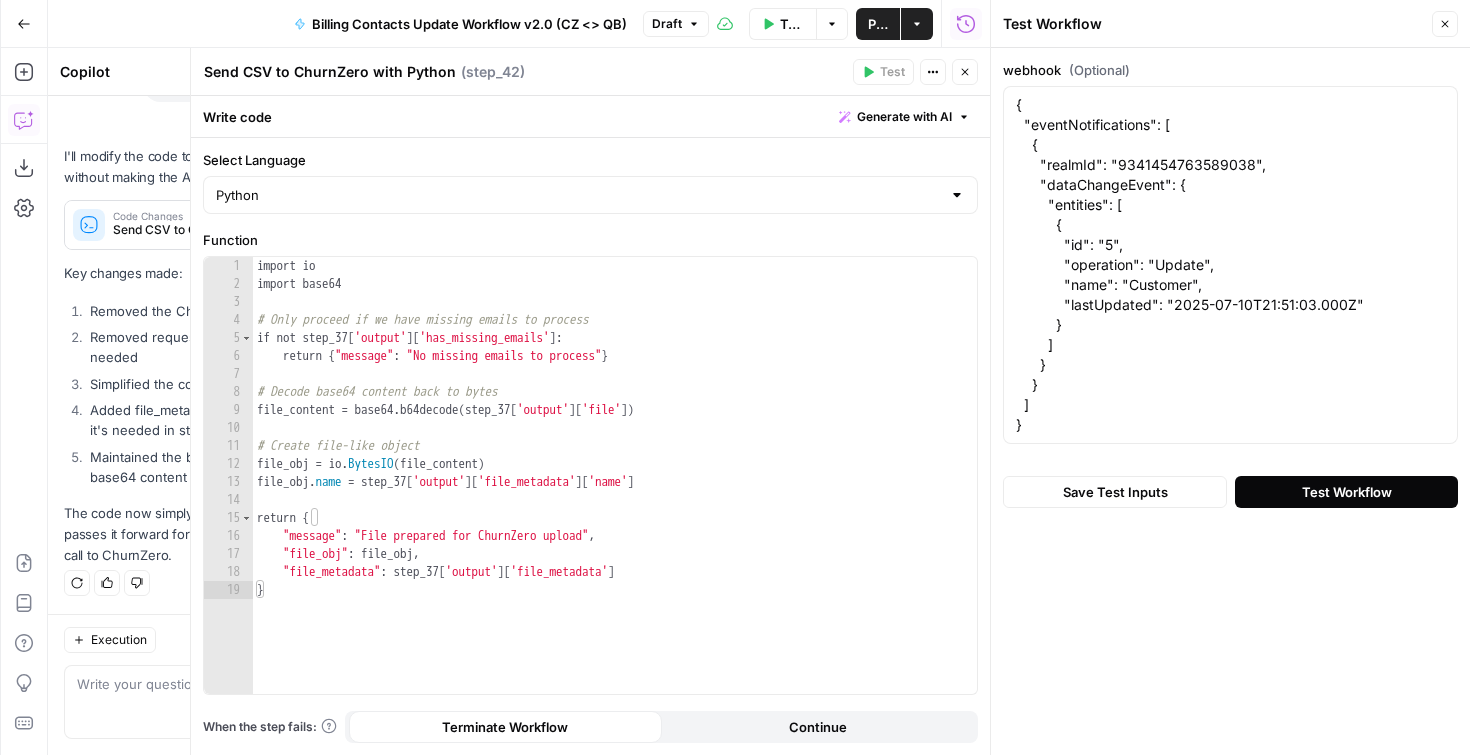 click on "Test Workflow" at bounding box center [1347, 492] 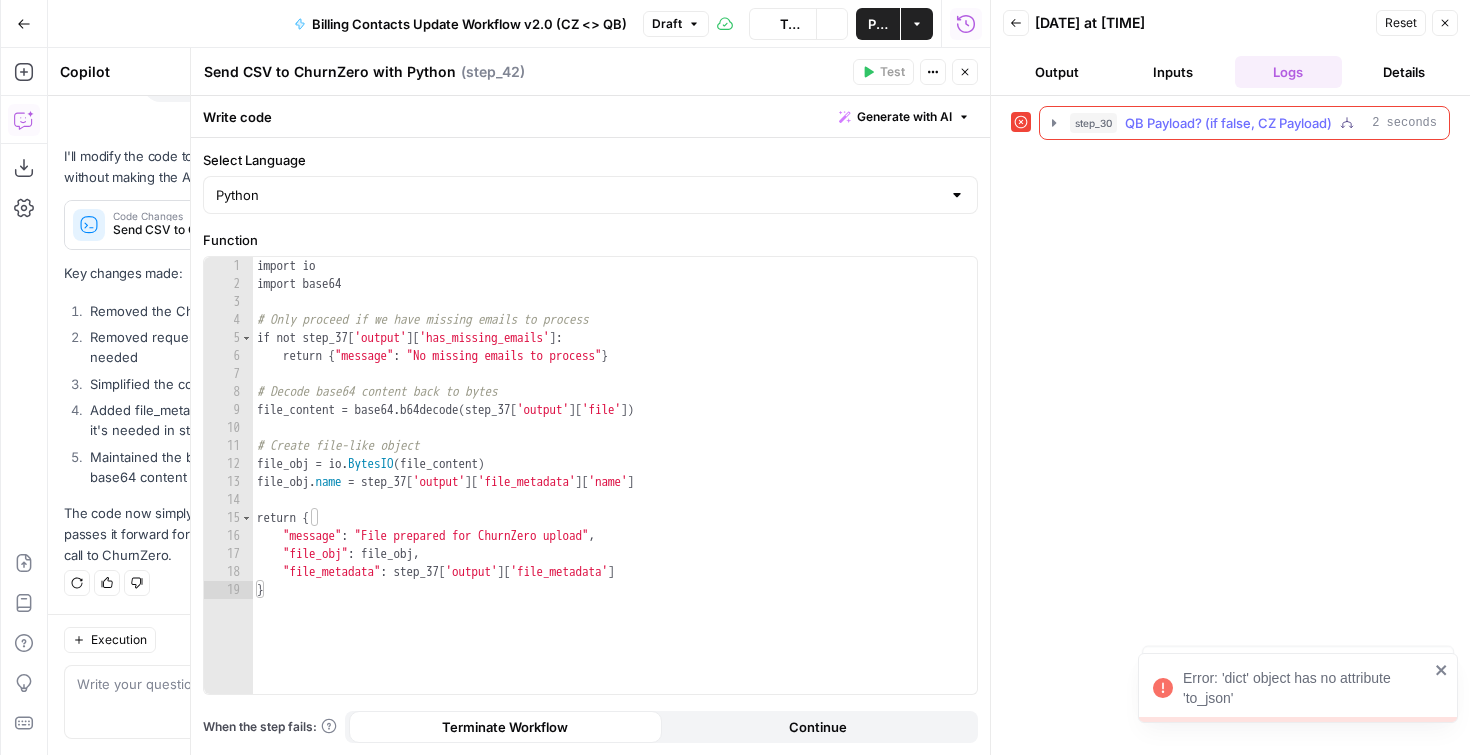 click 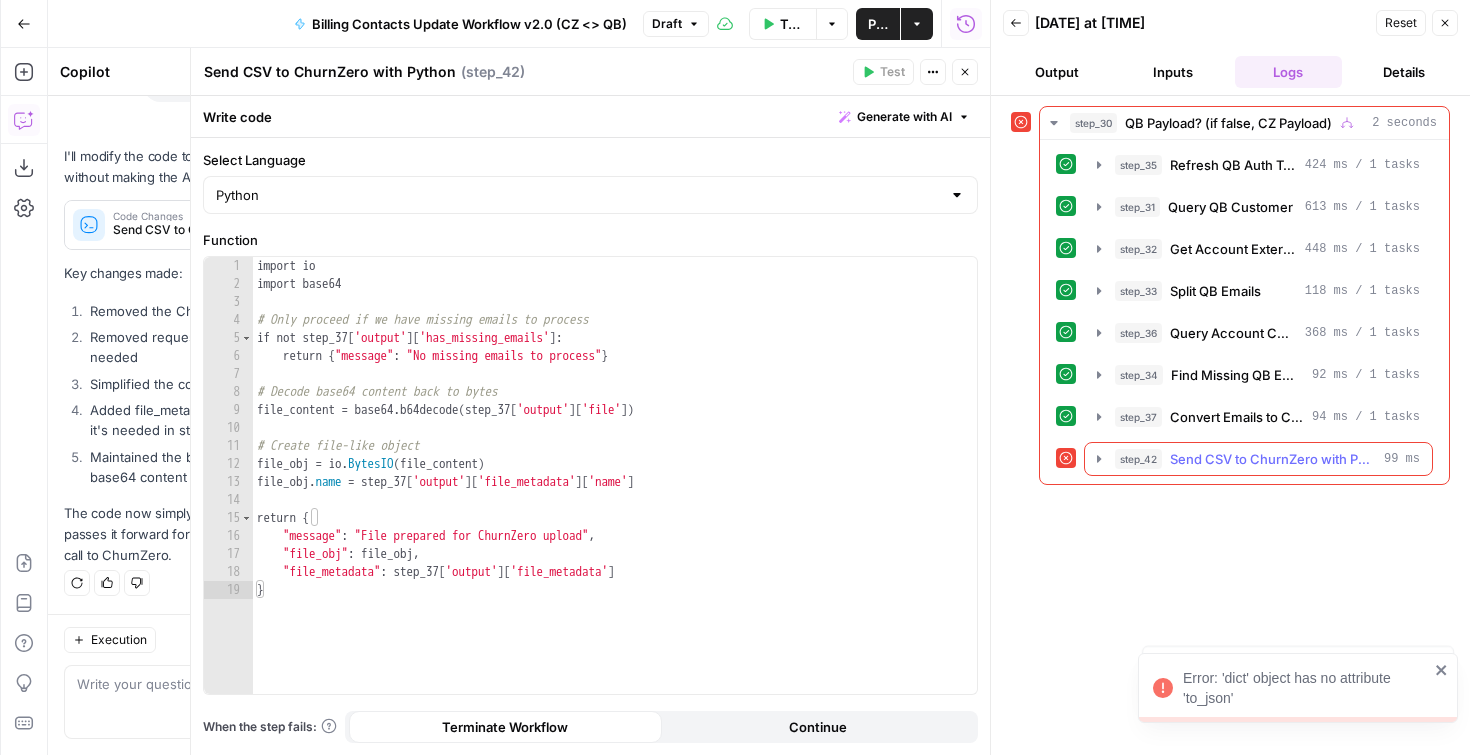 click 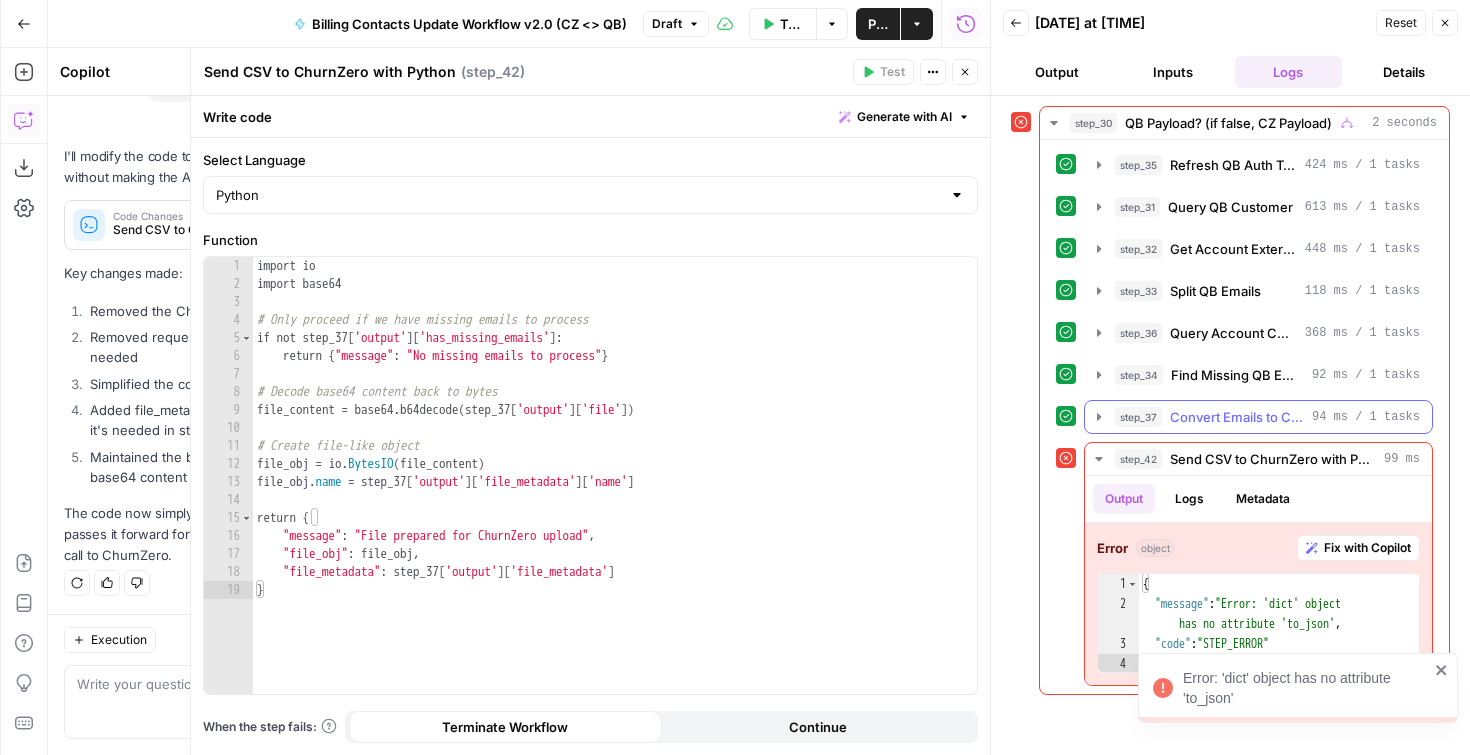 click 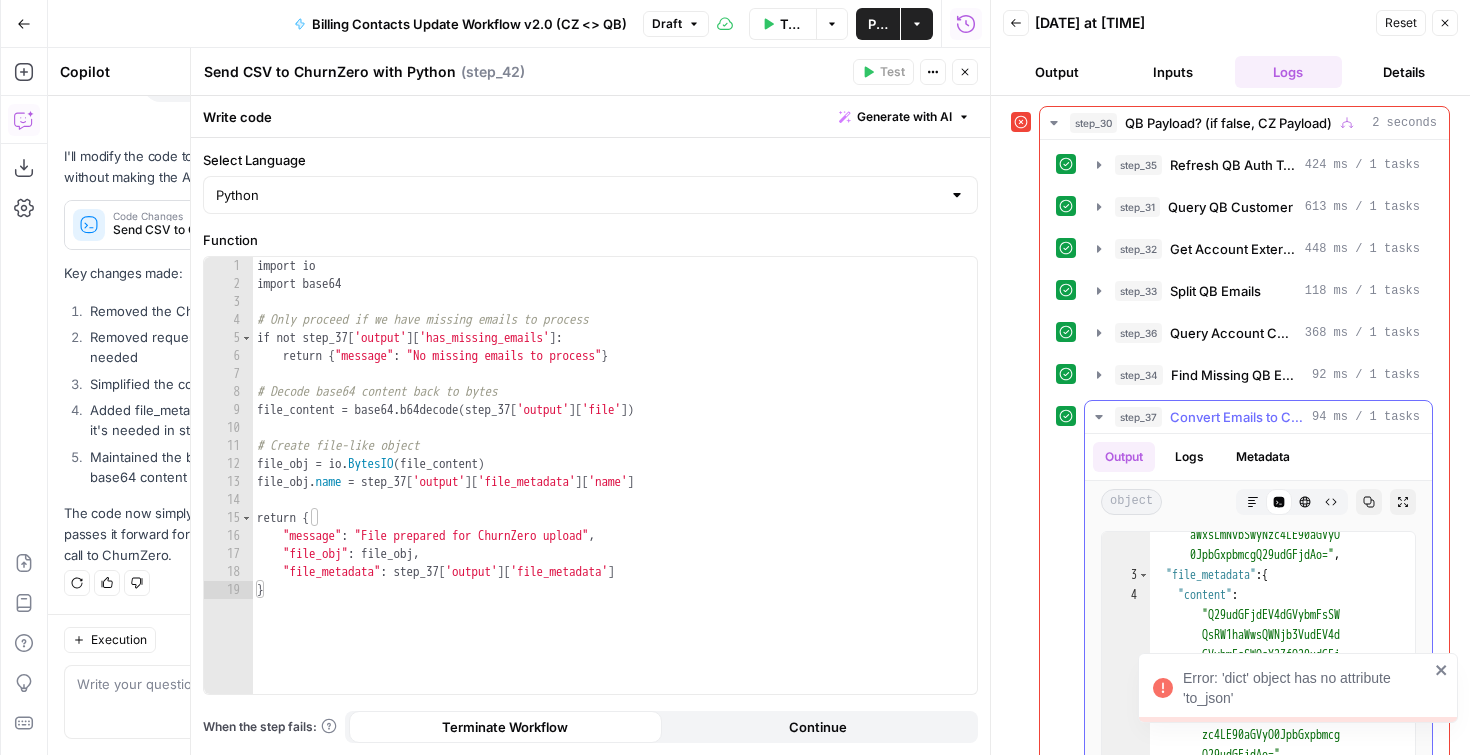 scroll, scrollTop: 147, scrollLeft: 0, axis: vertical 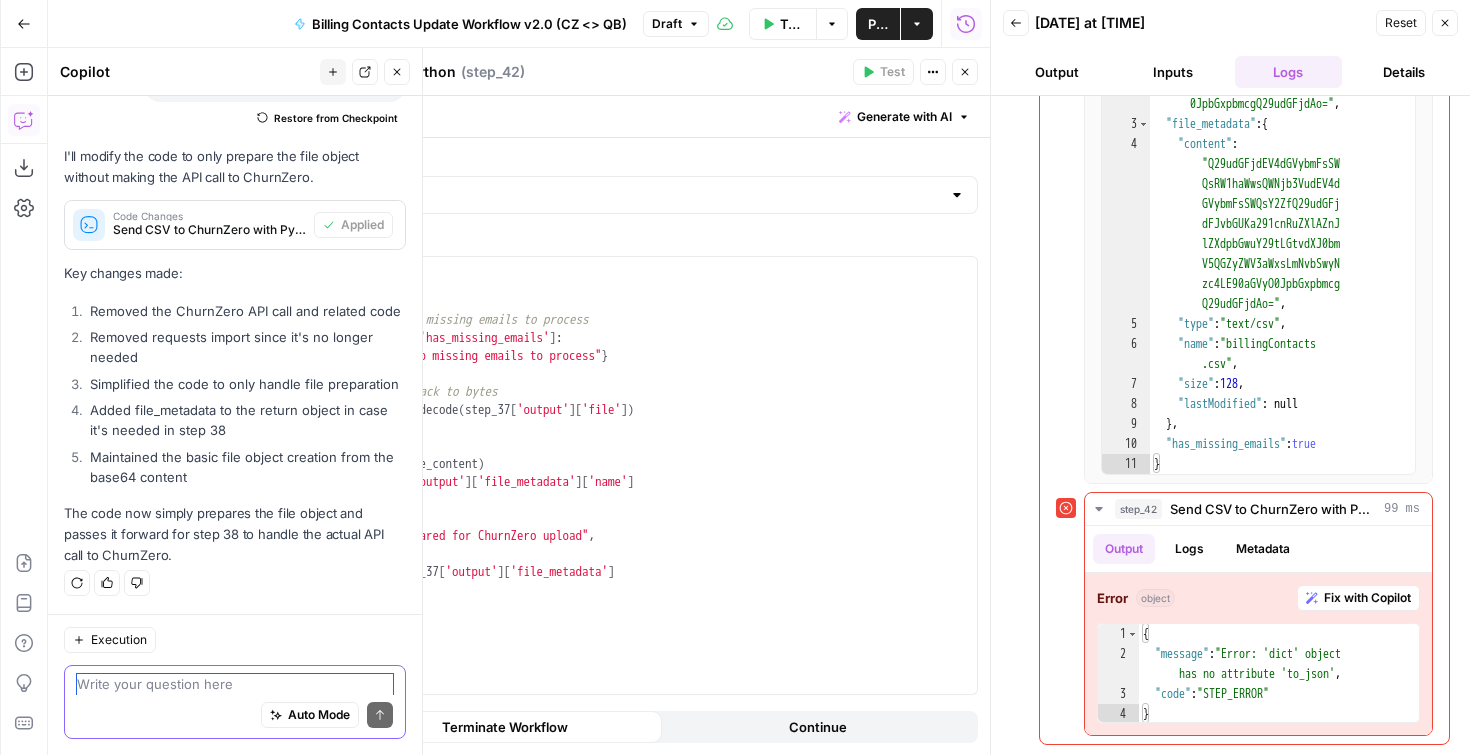 click at bounding box center [235, 684] 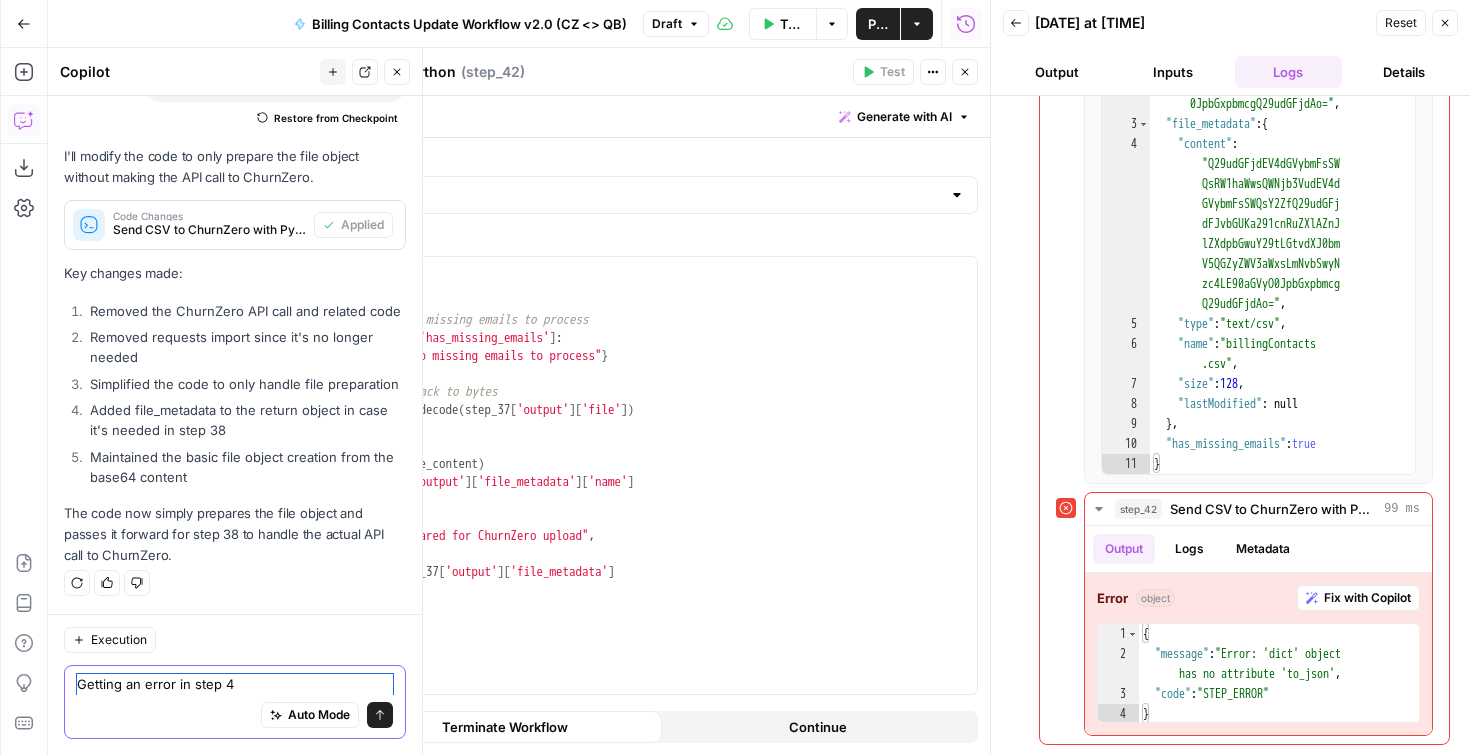 type on "Getting an error in step 42" 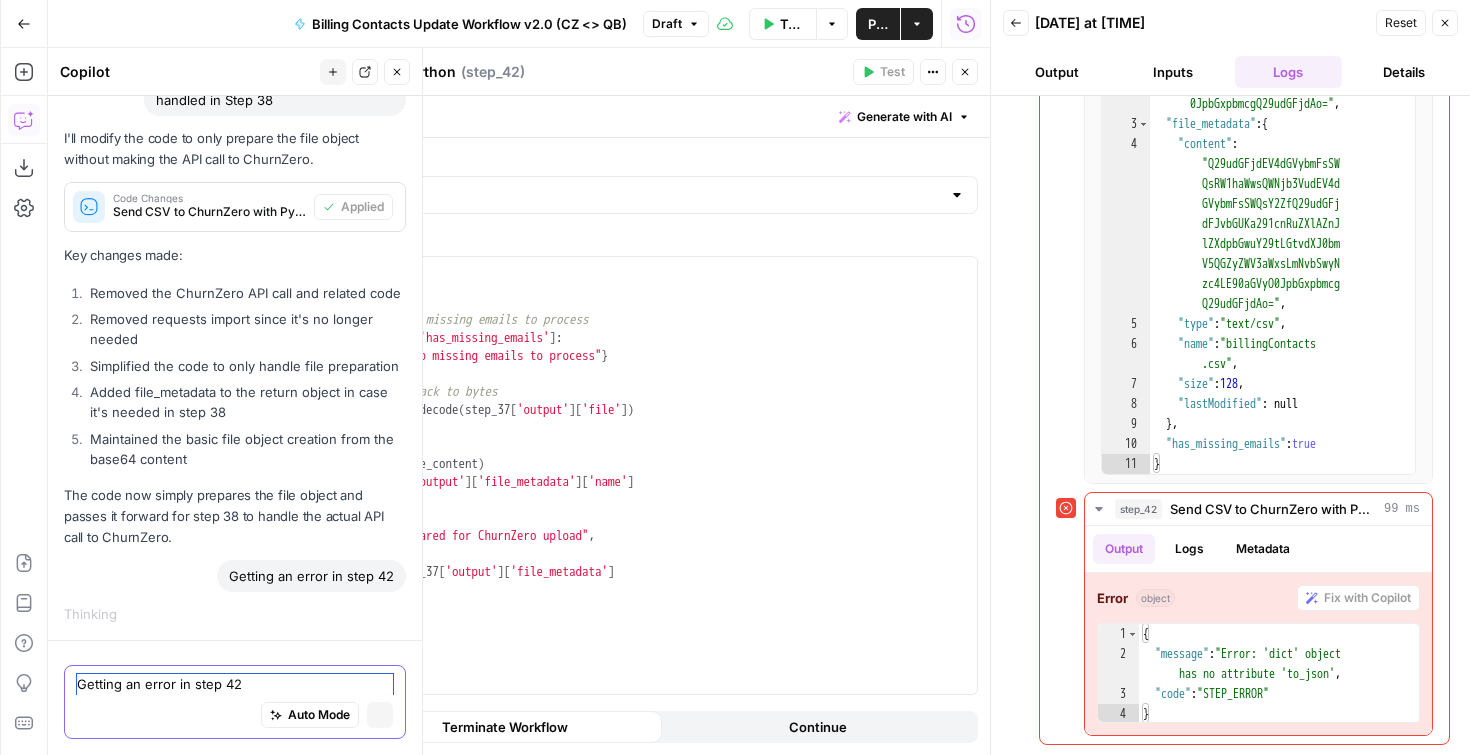 type 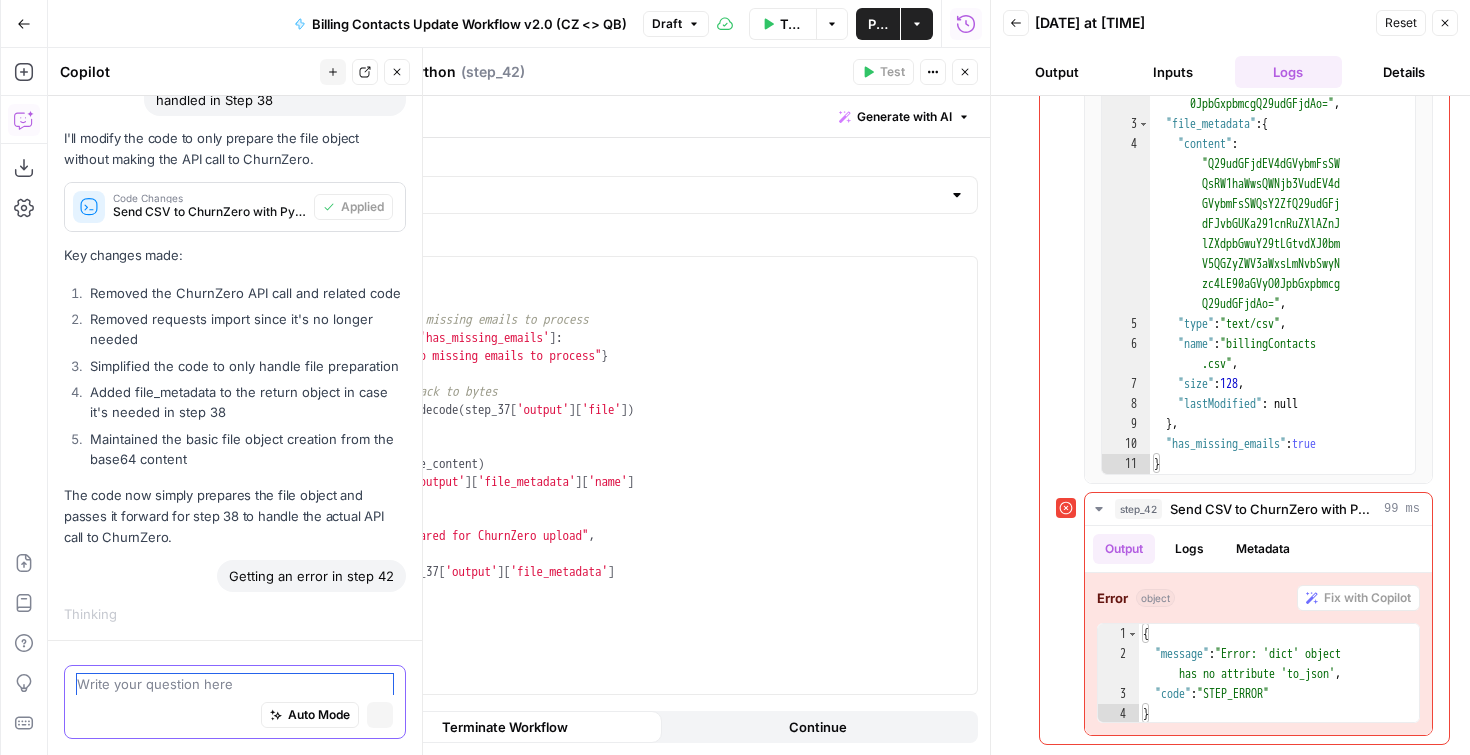 scroll, scrollTop: 1788, scrollLeft: 0, axis: vertical 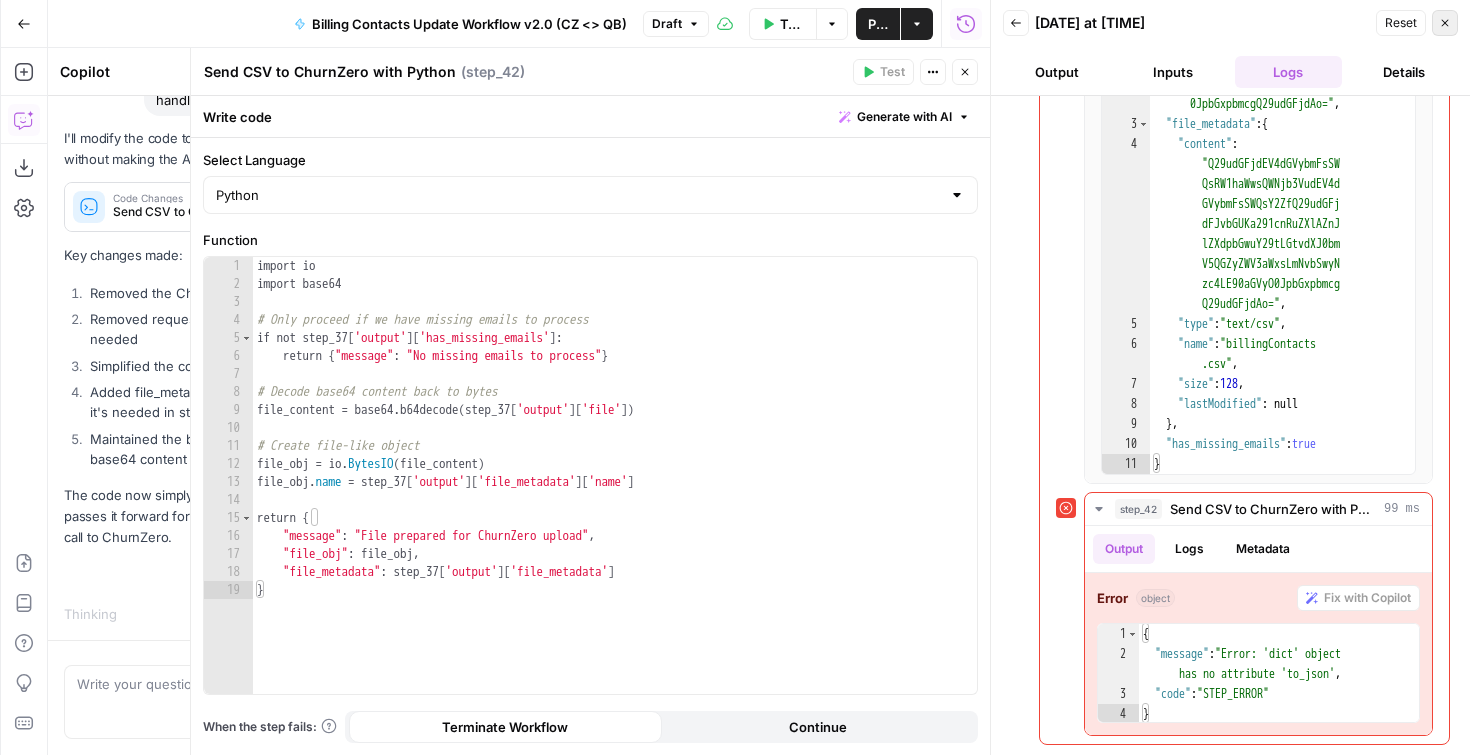 click 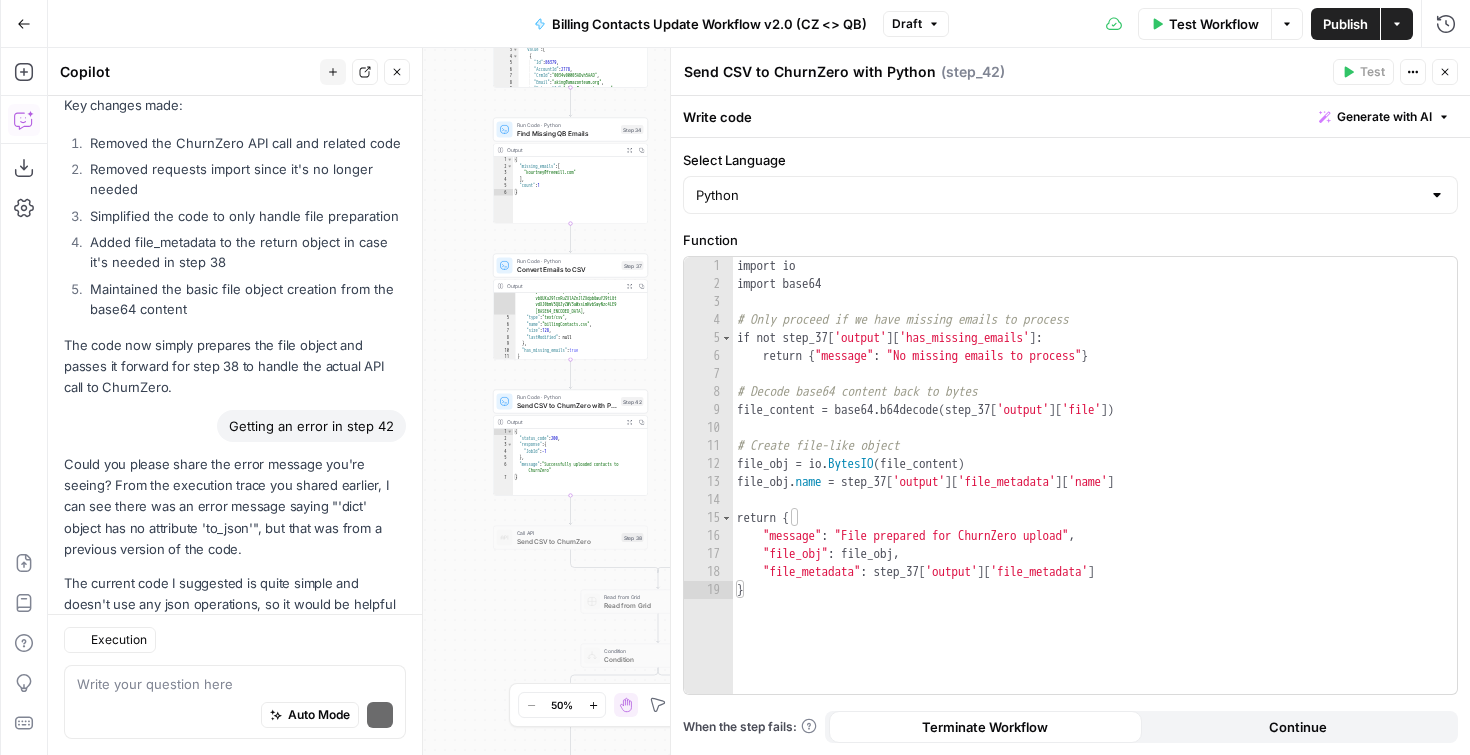 scroll, scrollTop: 2157, scrollLeft: 0, axis: vertical 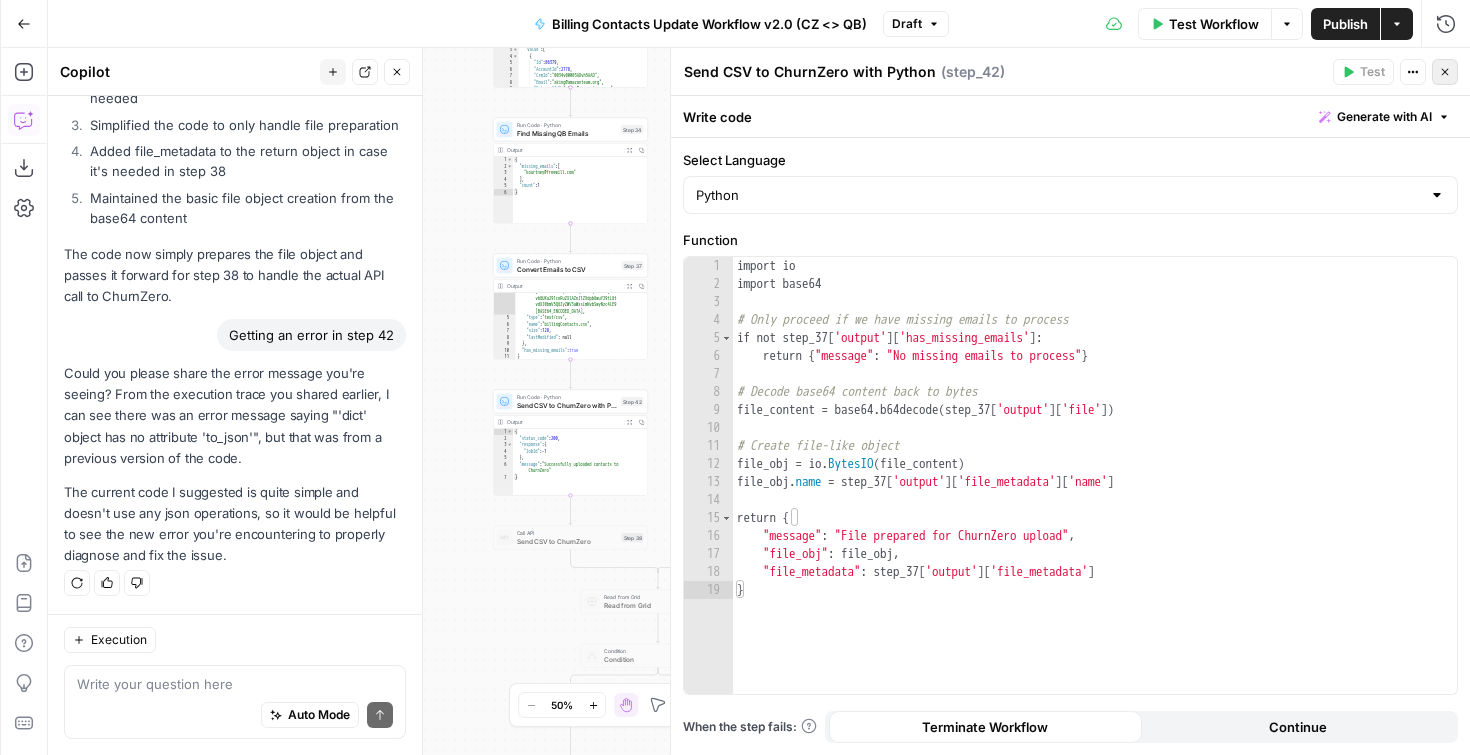 click 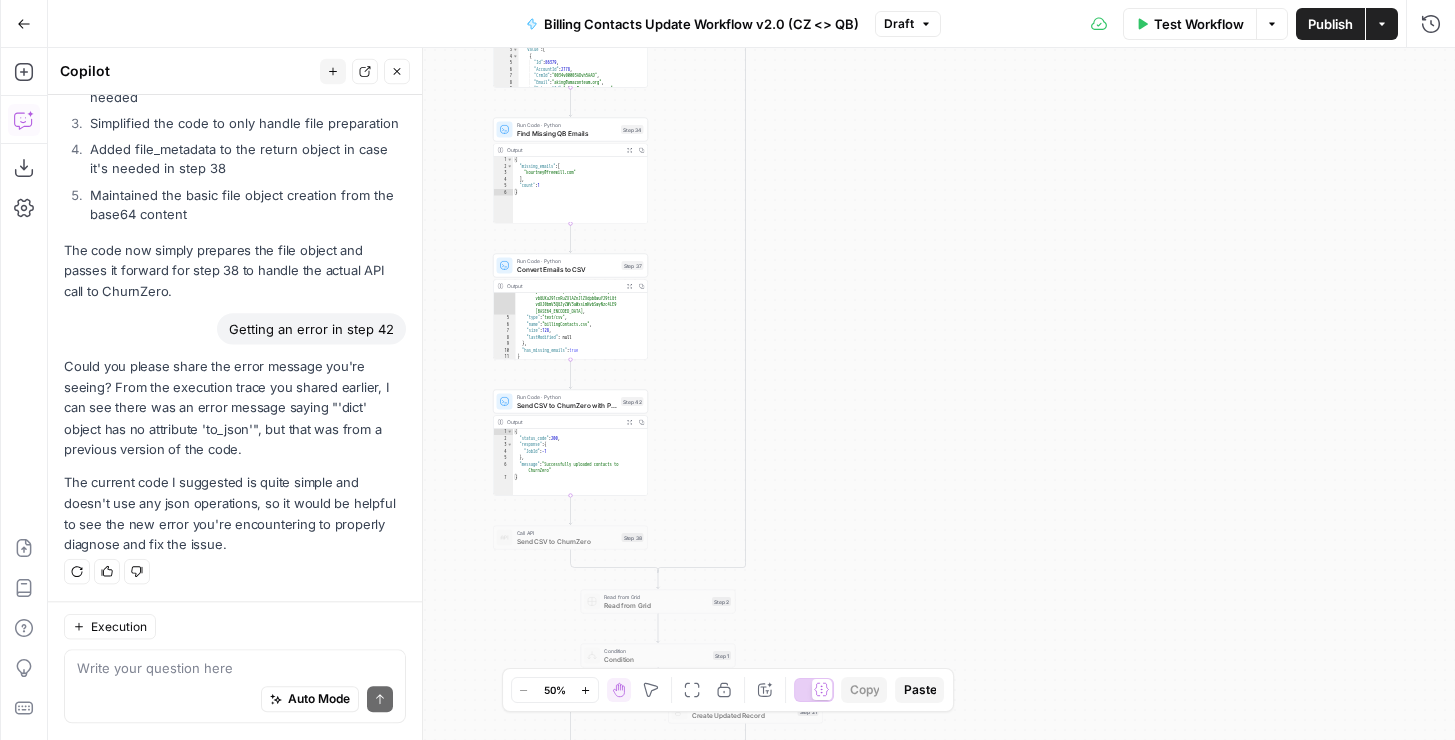 scroll, scrollTop: 2157, scrollLeft: 0, axis: vertical 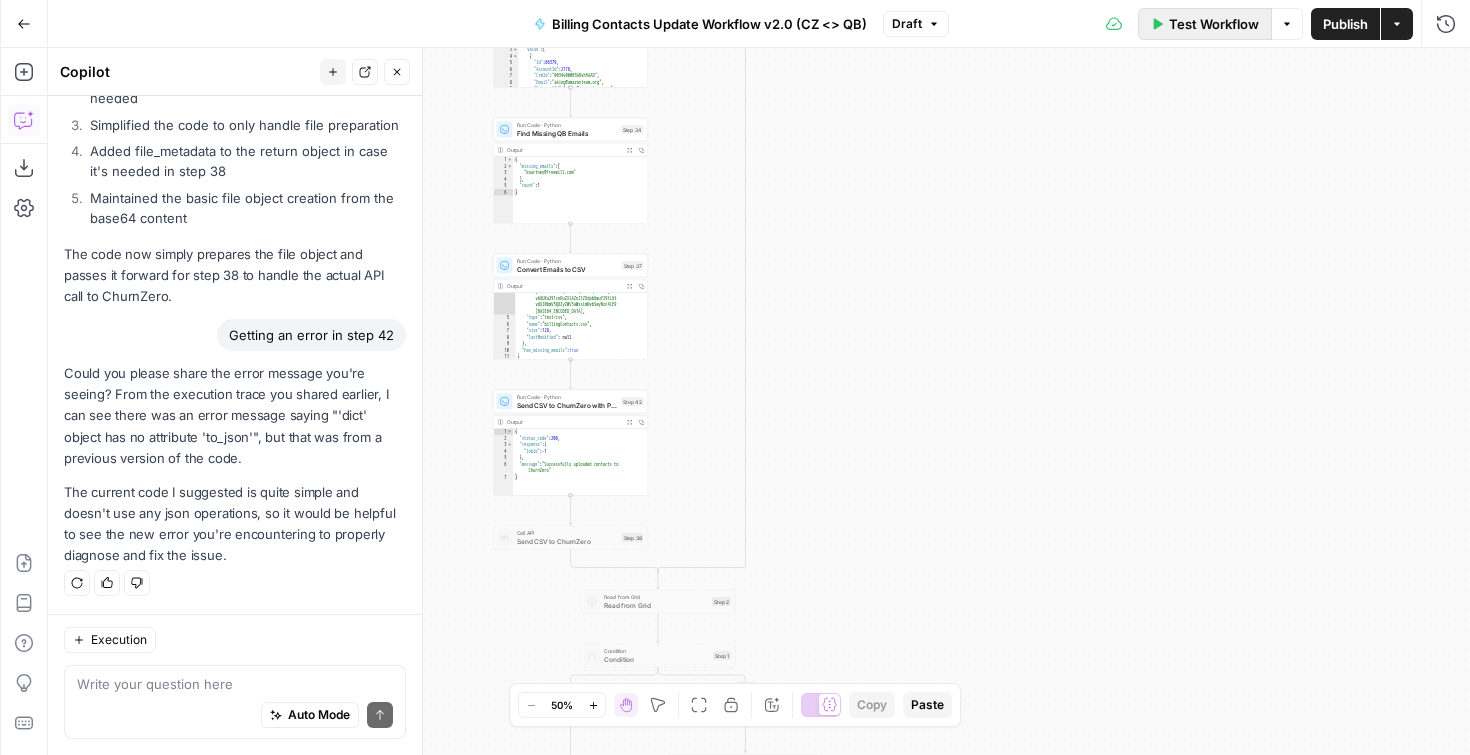 click on "Test Workflow" at bounding box center [1214, 24] 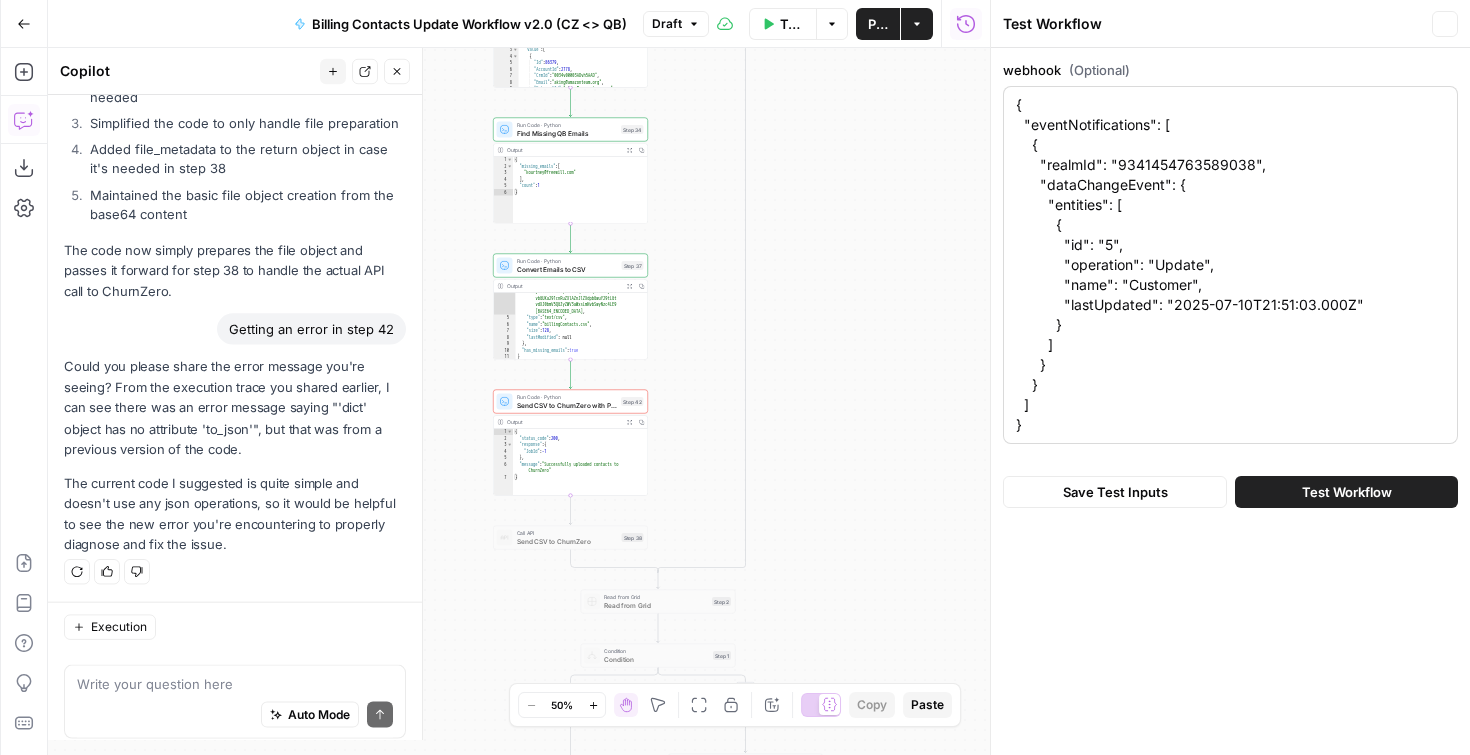 scroll, scrollTop: 2157, scrollLeft: 0, axis: vertical 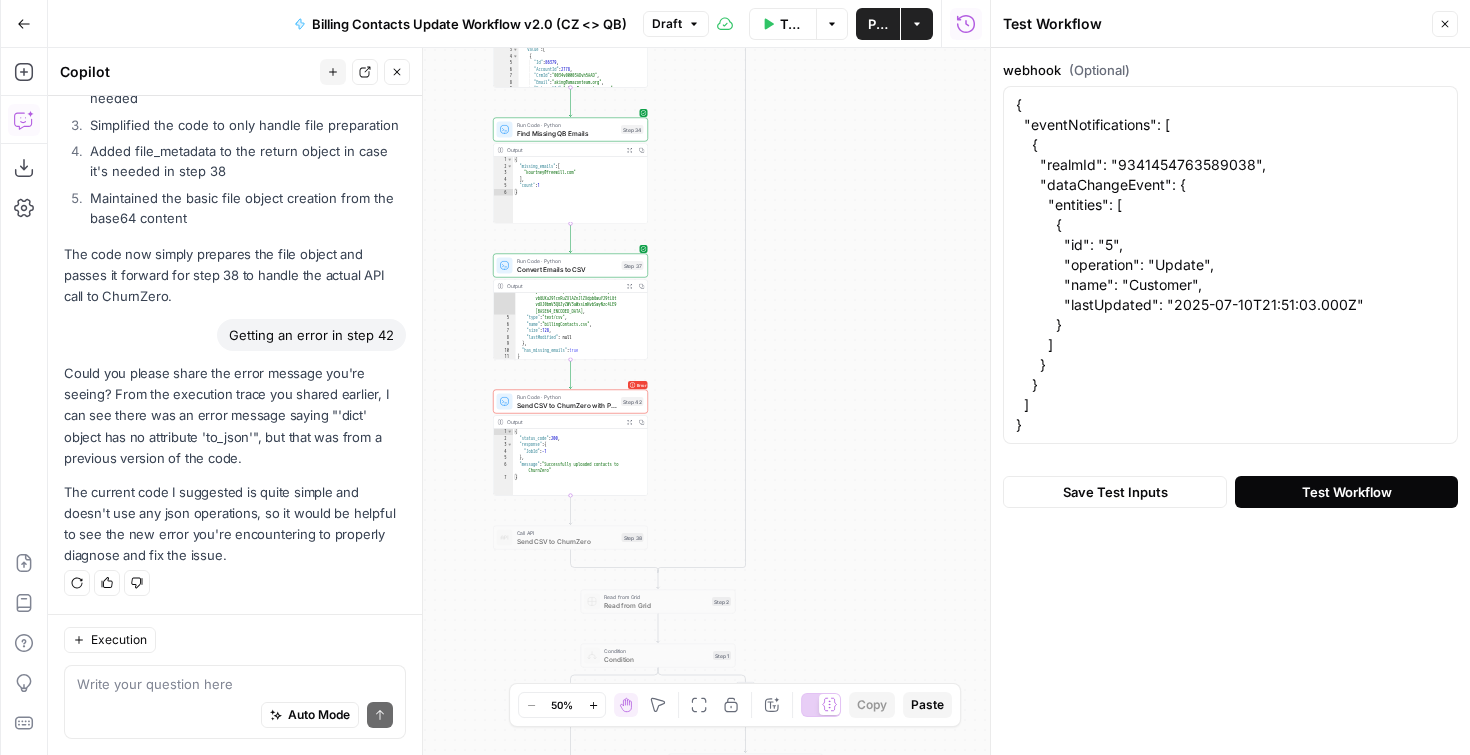 click on "Test Workflow" at bounding box center (1346, 492) 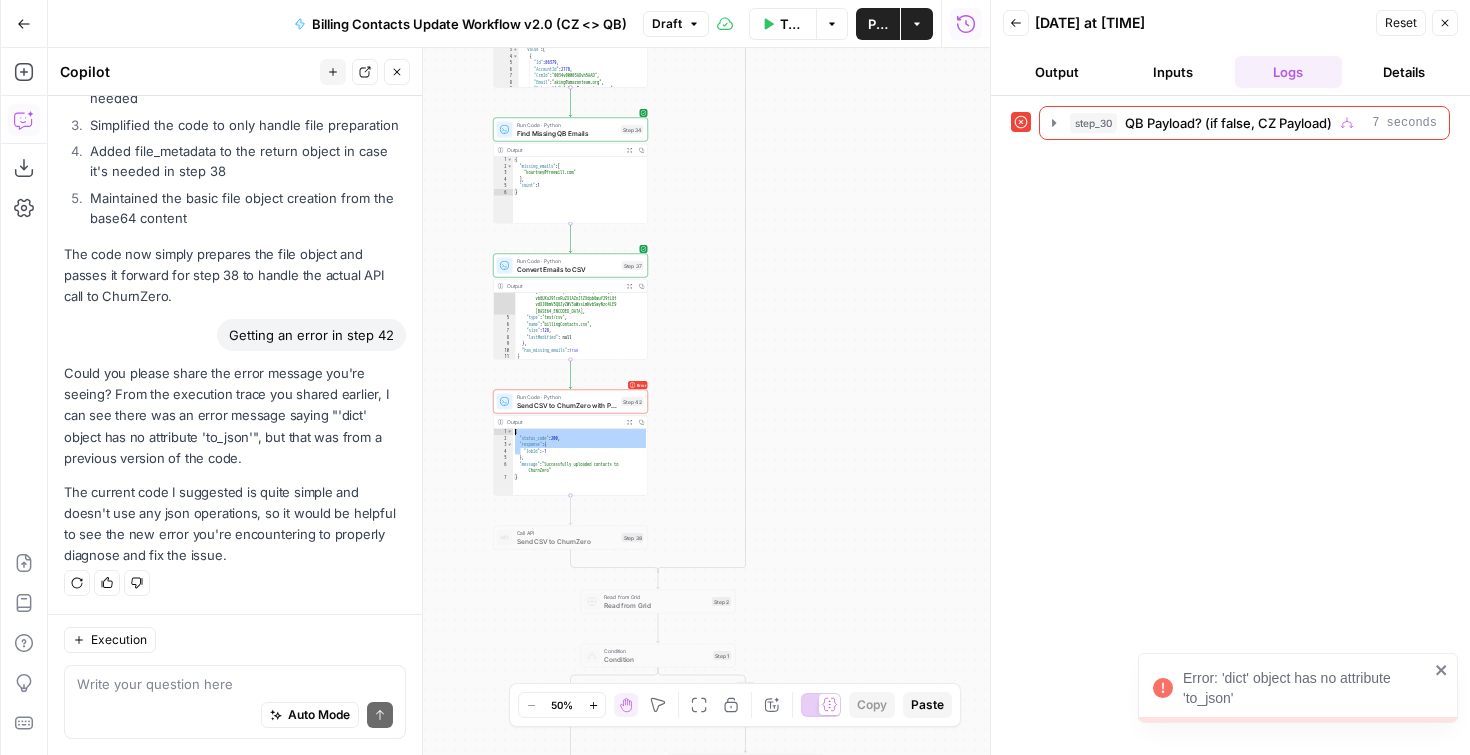drag, startPoint x: 528, startPoint y: 478, endPoint x: 506, endPoint y: 434, distance: 49.193497 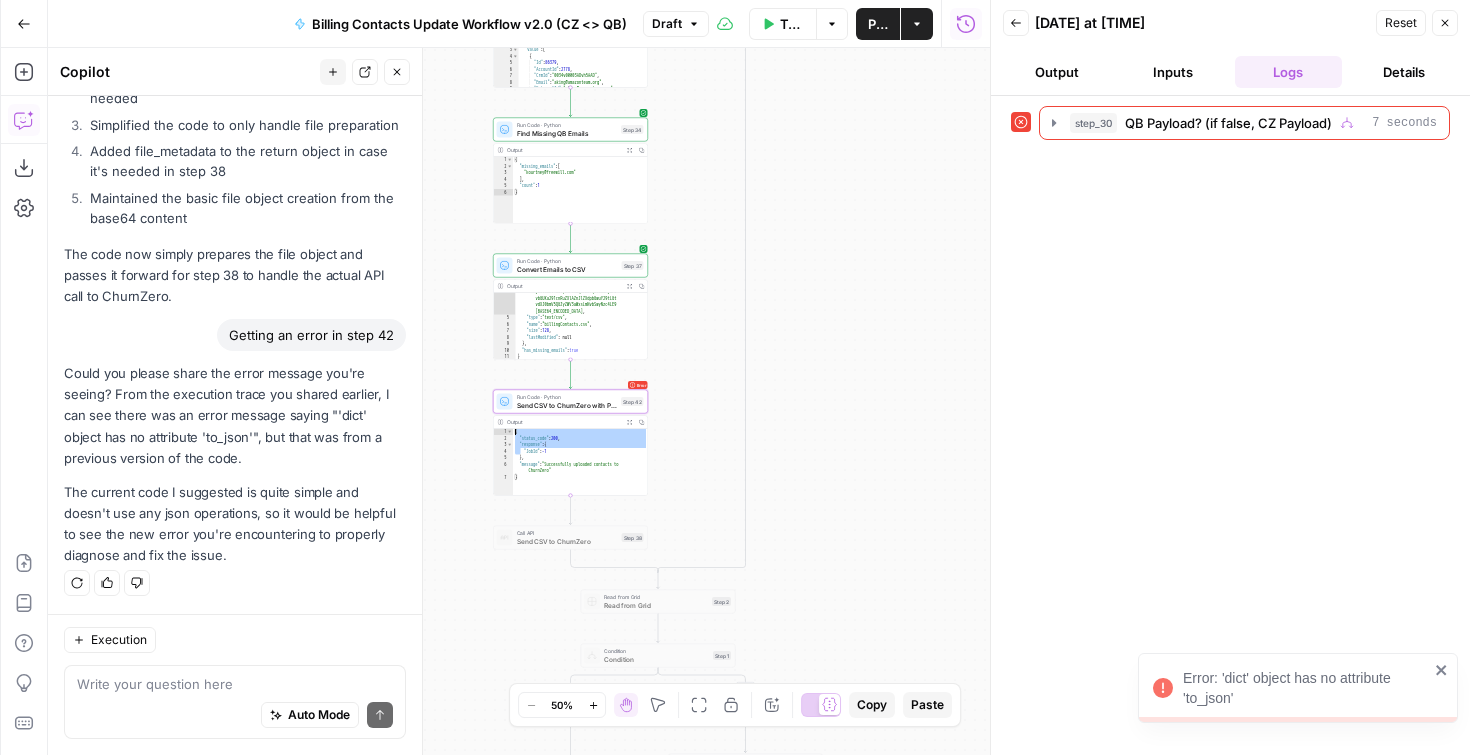 click on "{    "status_code" :  200 ,    "response" :  {      "JobId" :  -1    } ,    "message" :  "Successfully uploaded contacts to         ChurnZero" }" at bounding box center [580, 469] 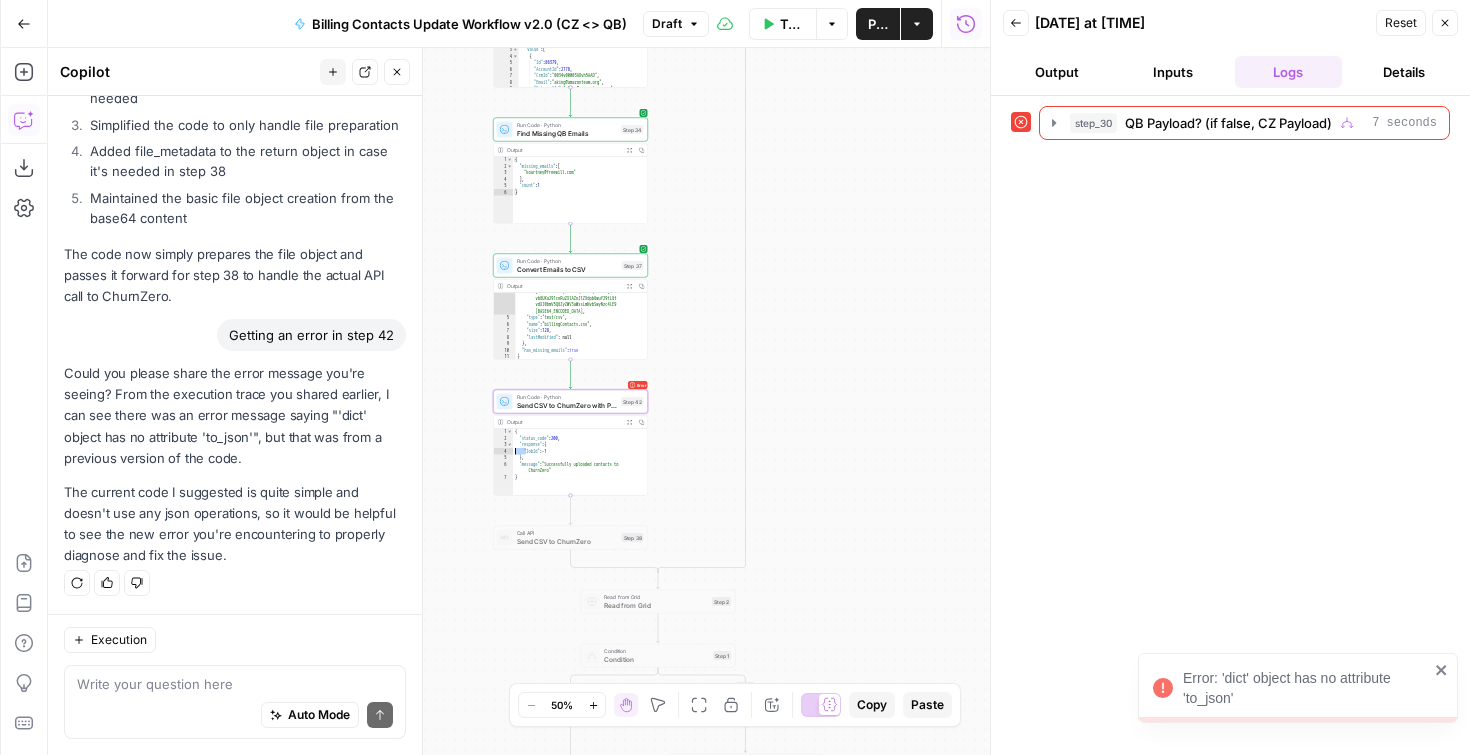 click on "{    "status_code" :  200 ,    "response" :  {      "JobId" :  -1    } ,    "message" :  "Successfully uploaded contacts to         ChurnZero" }" at bounding box center [580, 469] 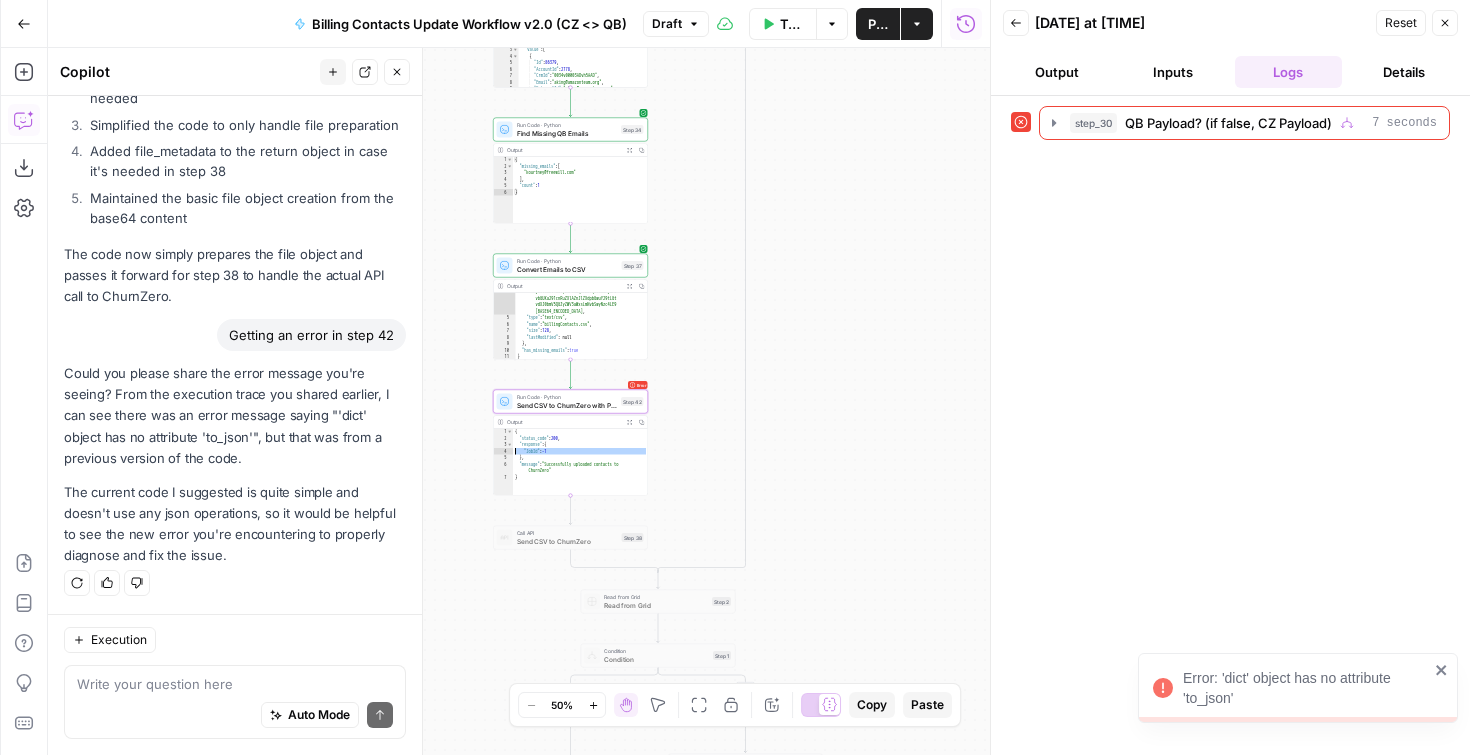 click on "Send CSV to ChurnZero with Python" at bounding box center [567, 405] 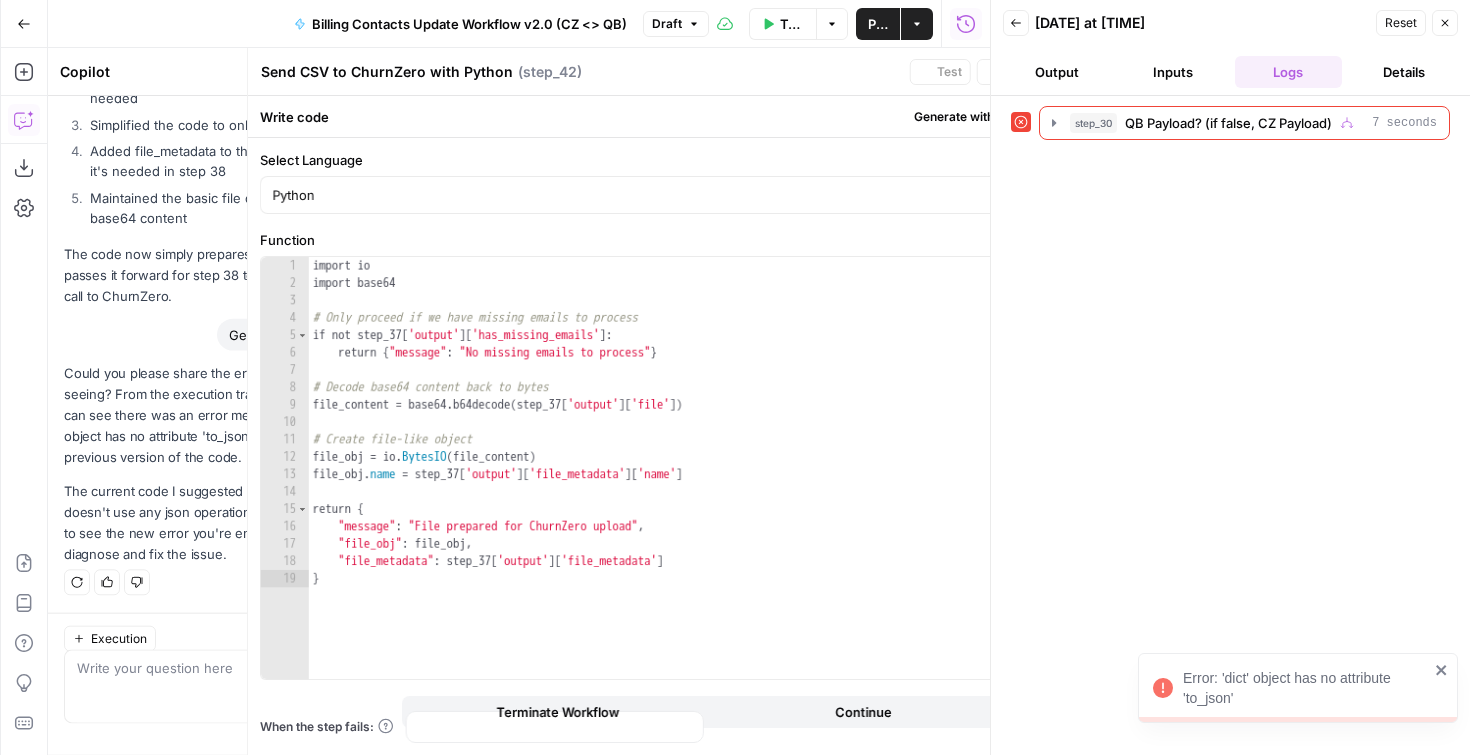 scroll, scrollTop: 2157, scrollLeft: 0, axis: vertical 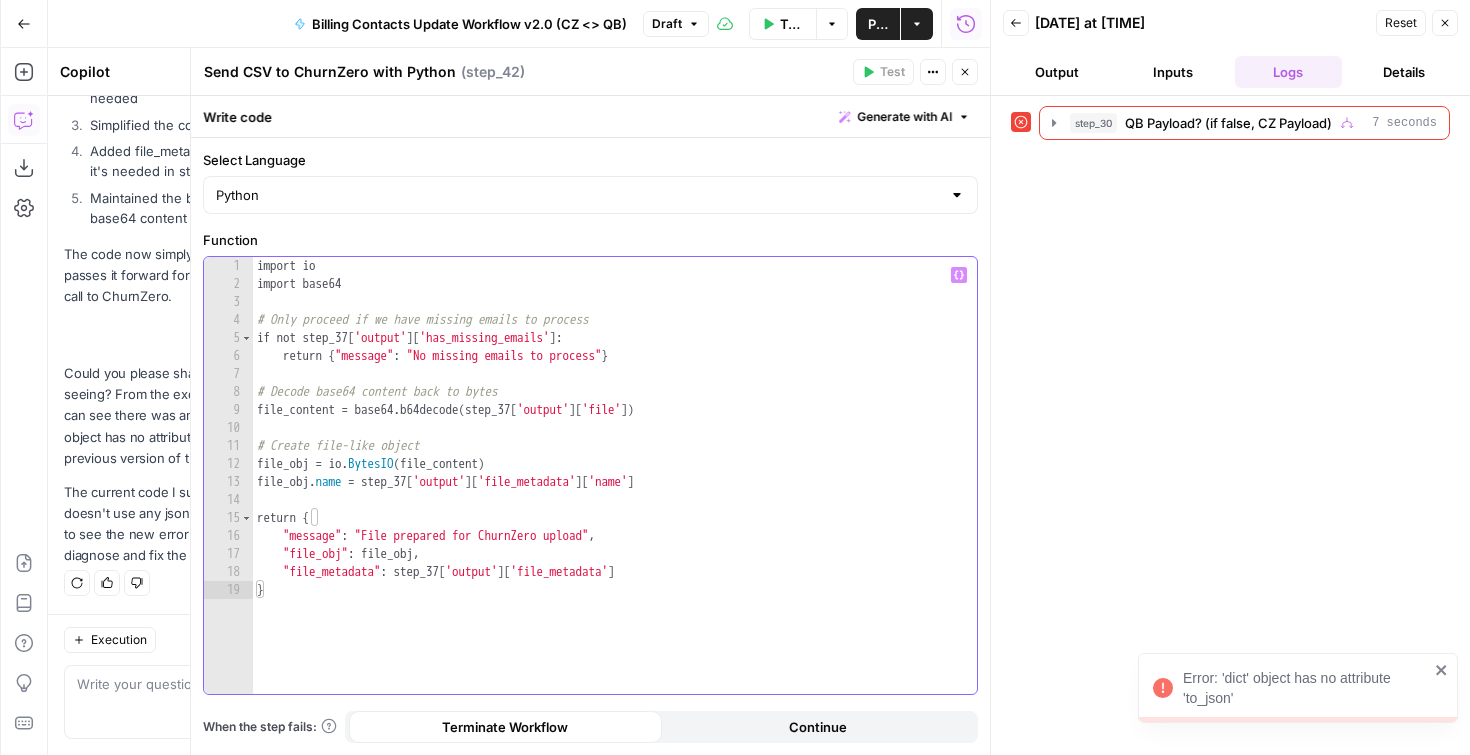 click on "import   io import   base64 # Only proceed if we have missing emails to process if   not   step_37 [ 'output' ] [ 'has_missing_emails' ] :      return   { "message" :   "No missing emails to process" } # Decode base64 content back to bytes file_content   =   base64 . b64decode ( step_37 [ 'output' ] [ 'file' ]) # Create file-like object file_obj   =   io . BytesIO ( file_content ) file_obj . name   =   step_37 [ 'output' ] [ 'file_metadata' ] [ 'name' ] return   {      "message" :   "File prepared for ChurnZero upload" ,      "file_obj" :   file_obj ,      "file_metadata" :   step_37 [ 'output' ] [ 'file_metadata' ] }" at bounding box center [615, 493] 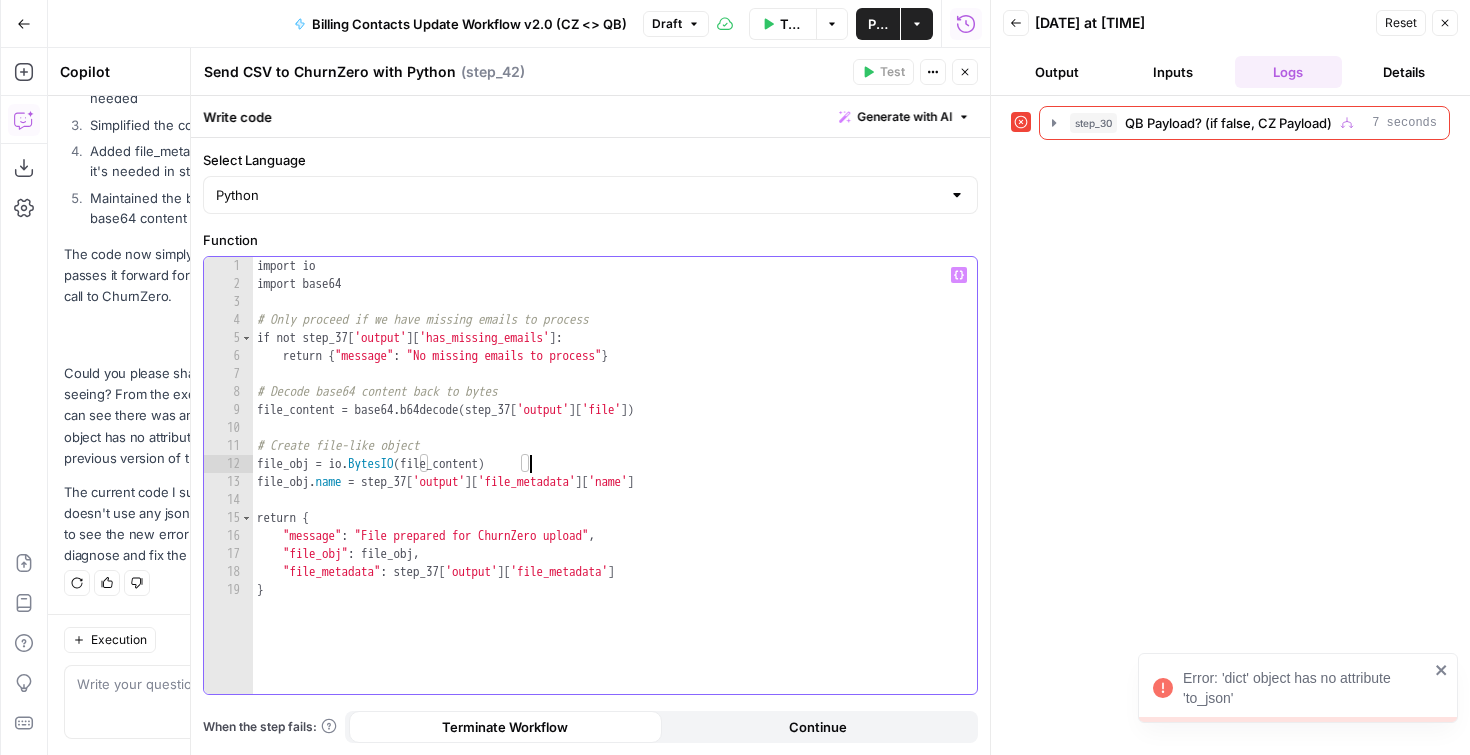 type on "**********" 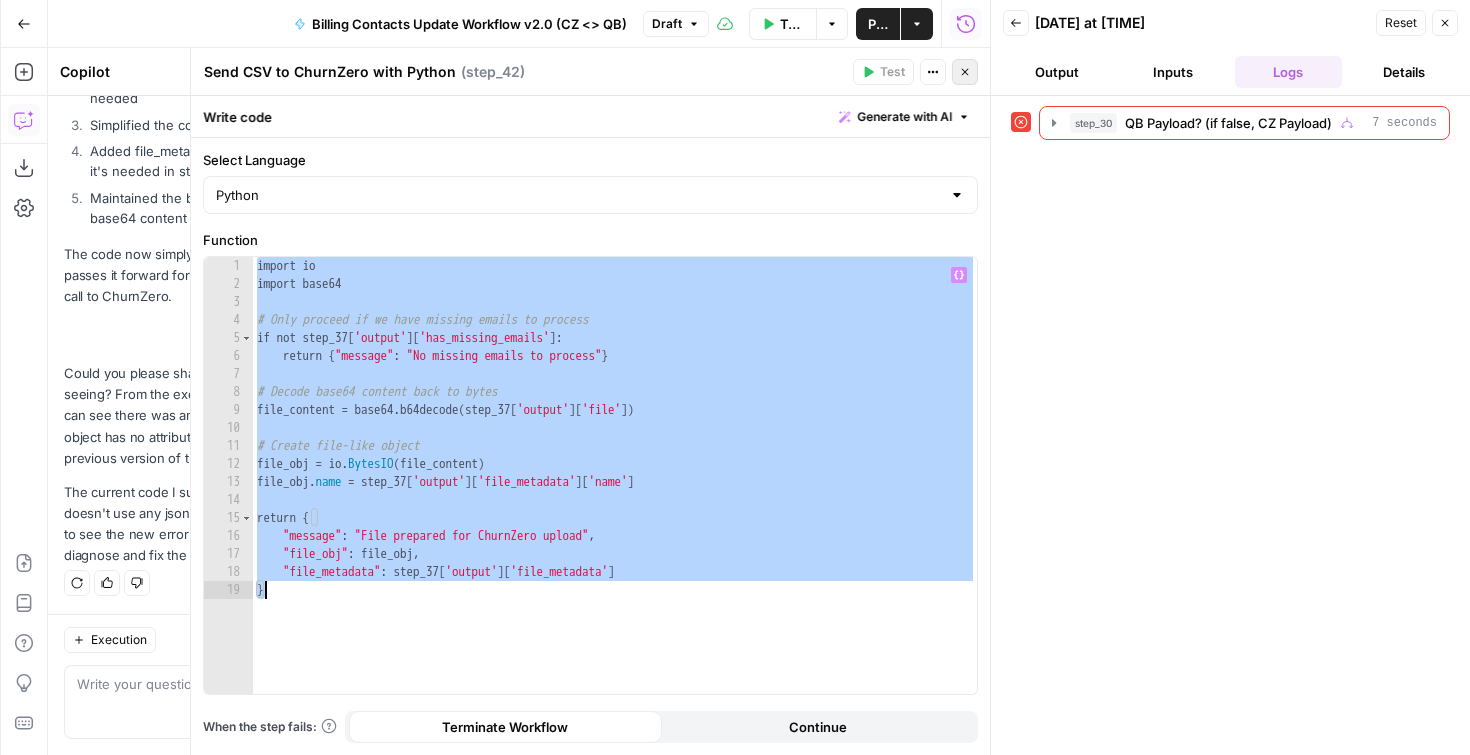 click 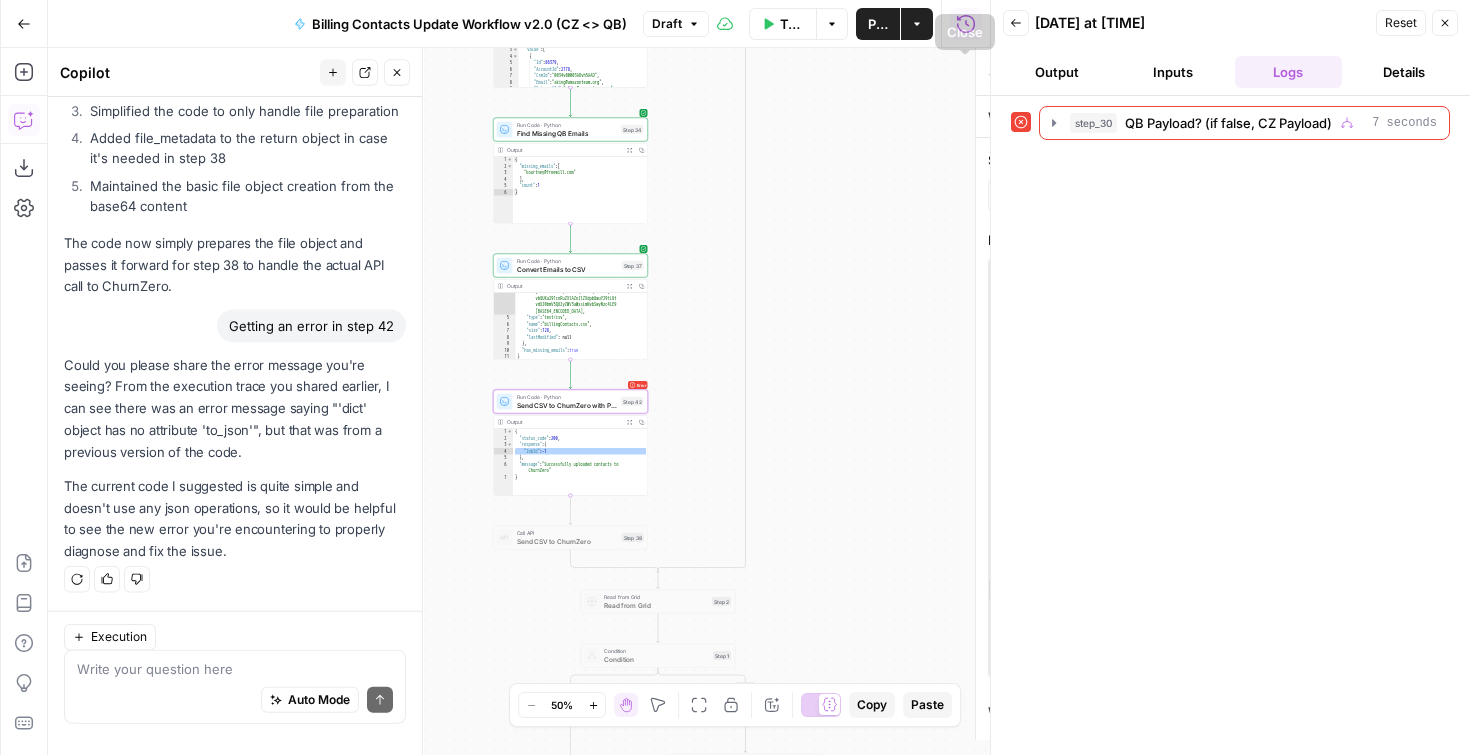 scroll, scrollTop: 2157, scrollLeft: 0, axis: vertical 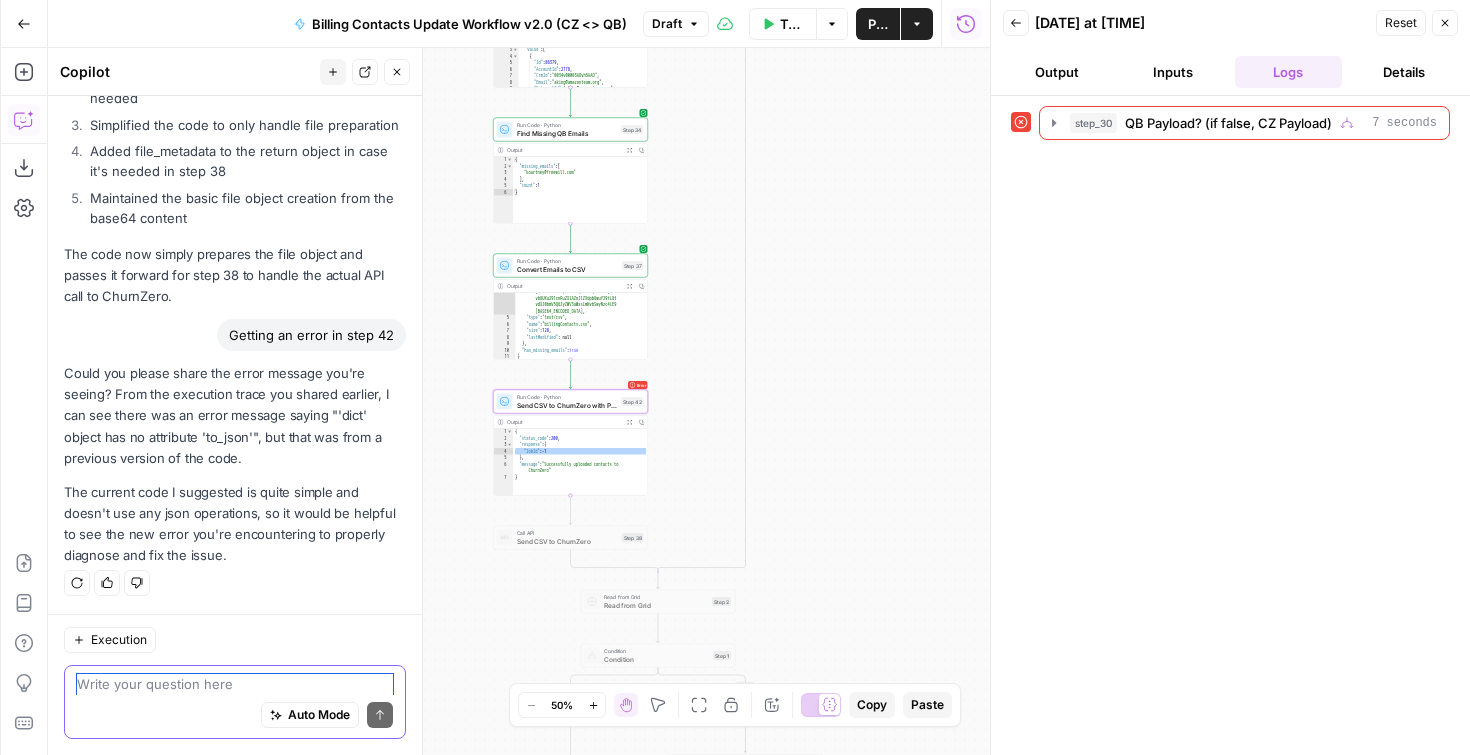 click at bounding box center (235, 684) 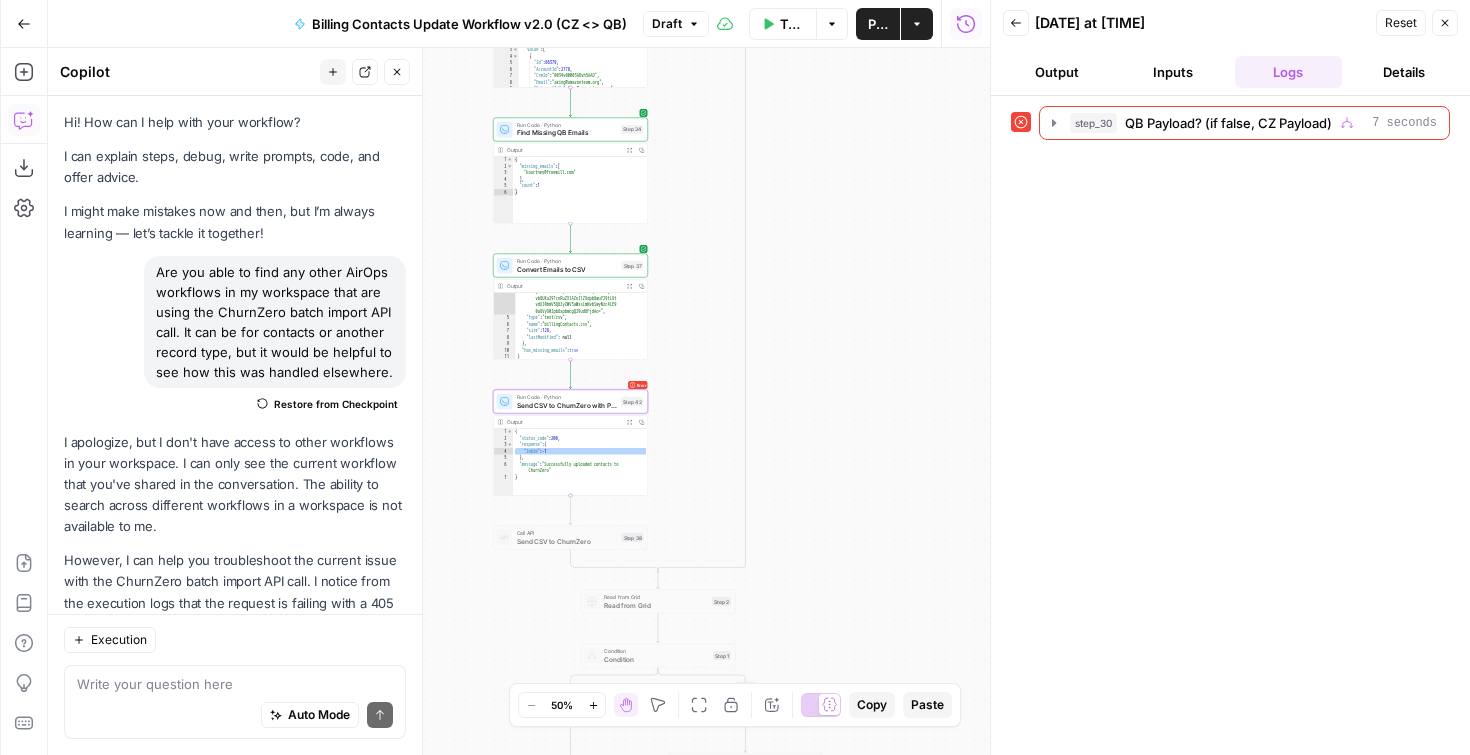 scroll, scrollTop: 0, scrollLeft: 0, axis: both 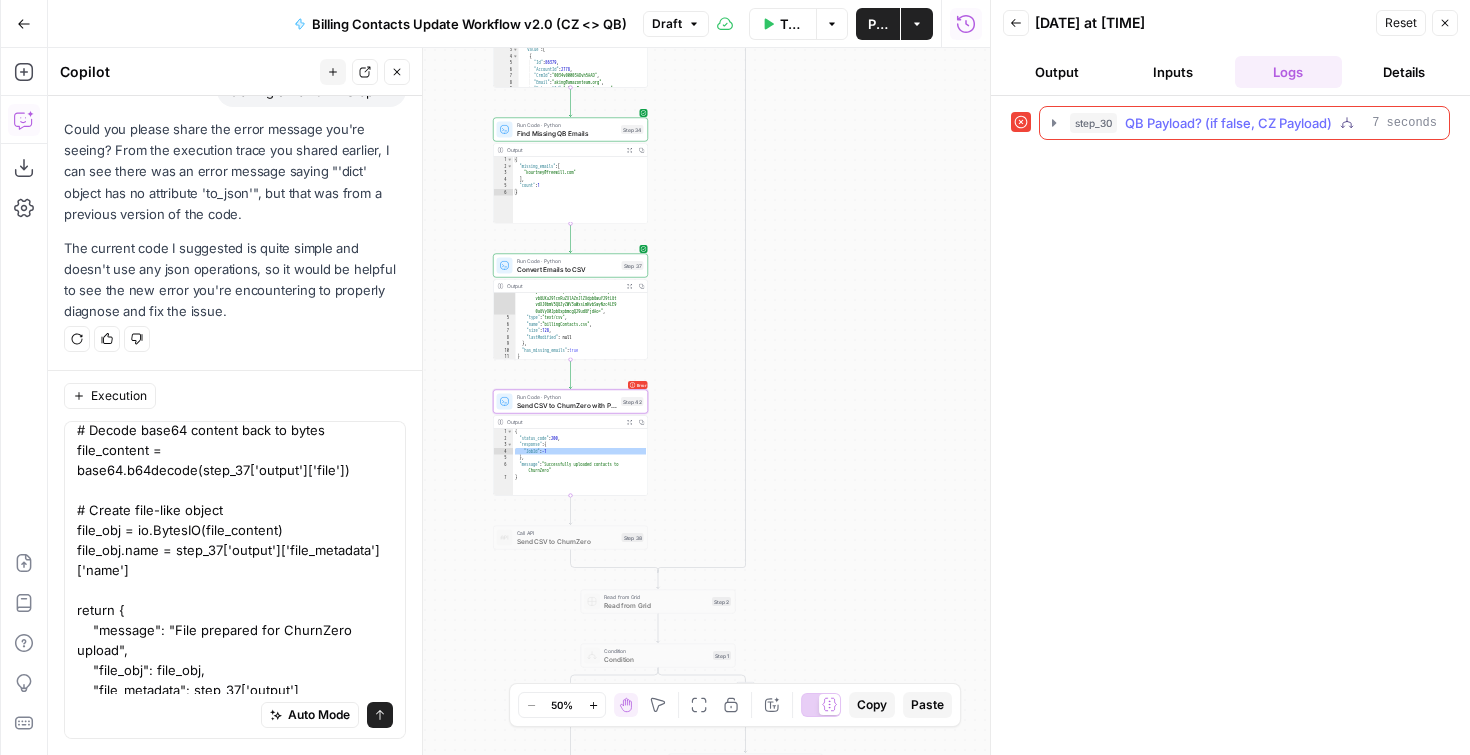 type on "import io
import base64
# Only proceed if we have missing emails to process
if not step_37['output']['has_missing_emails']:
return {"message": "No missing emails to process"}
# Decode base64 content back to bytes
file_content = base64.b64decode(step_37['output']['file'])
# Create file-like object
file_obj = io.BytesIO(file_content)
file_obj.name = step_37['output']['file_metadata']['name']
return {
"message": "File prepared for ChurnZero upload",
"file_obj": file_obj,
"file_metadata": step_37['output']['file_metadata']
}" 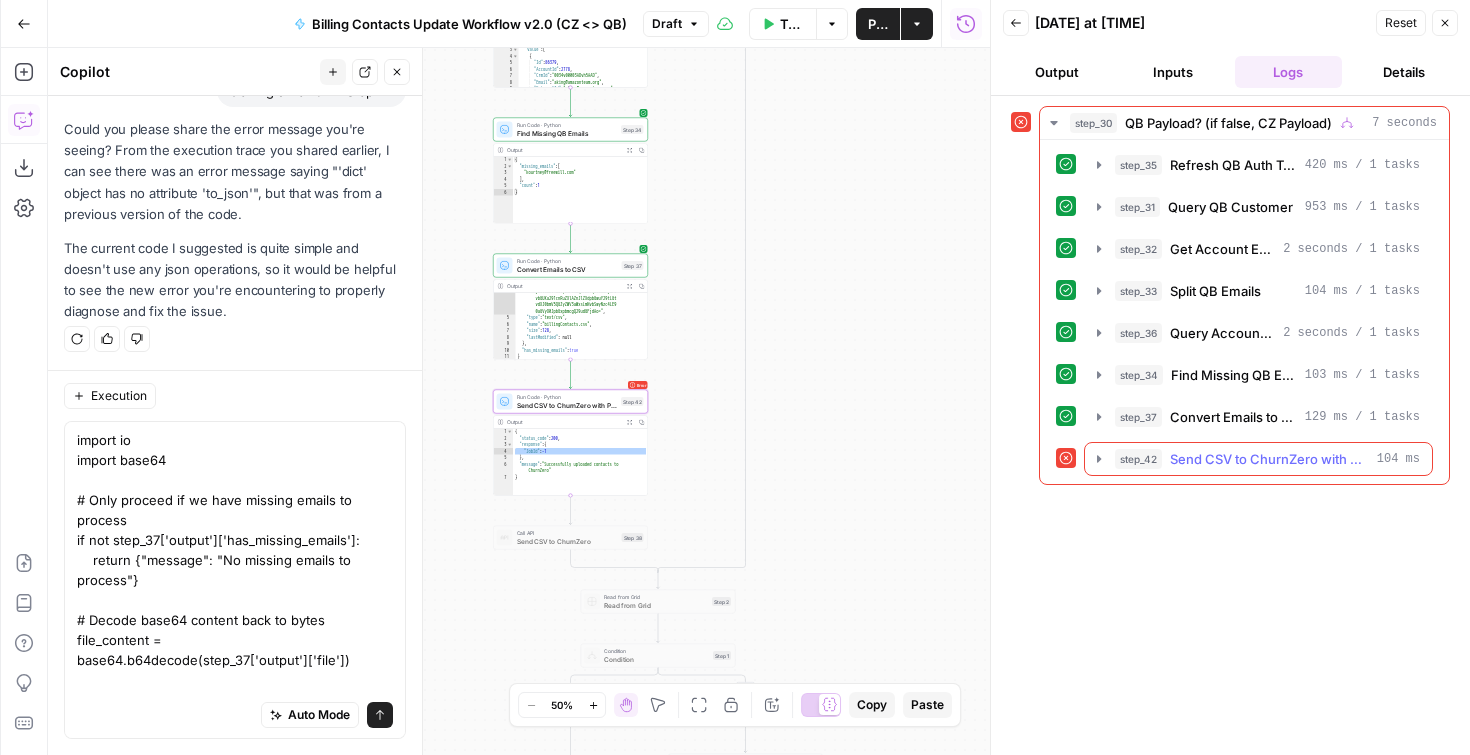 click on "step_42 Send CSV to ChurnZero with Python 104 ms" at bounding box center (1258, 459) 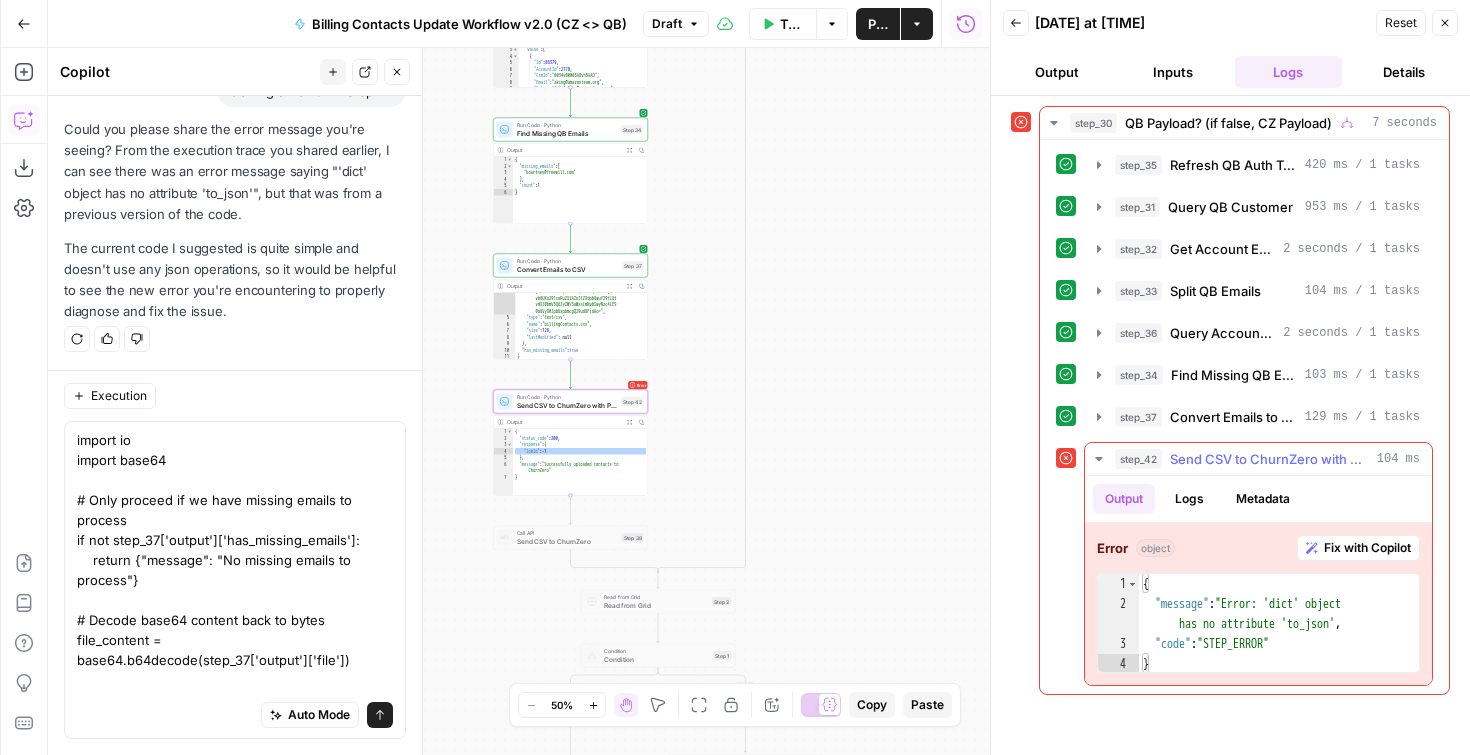 click on "{    "message" :  "Error: 'dict' object         has no attribute 'to_json'" ,    "code" :  "STEP_ERROR" }" at bounding box center [1279, 644] 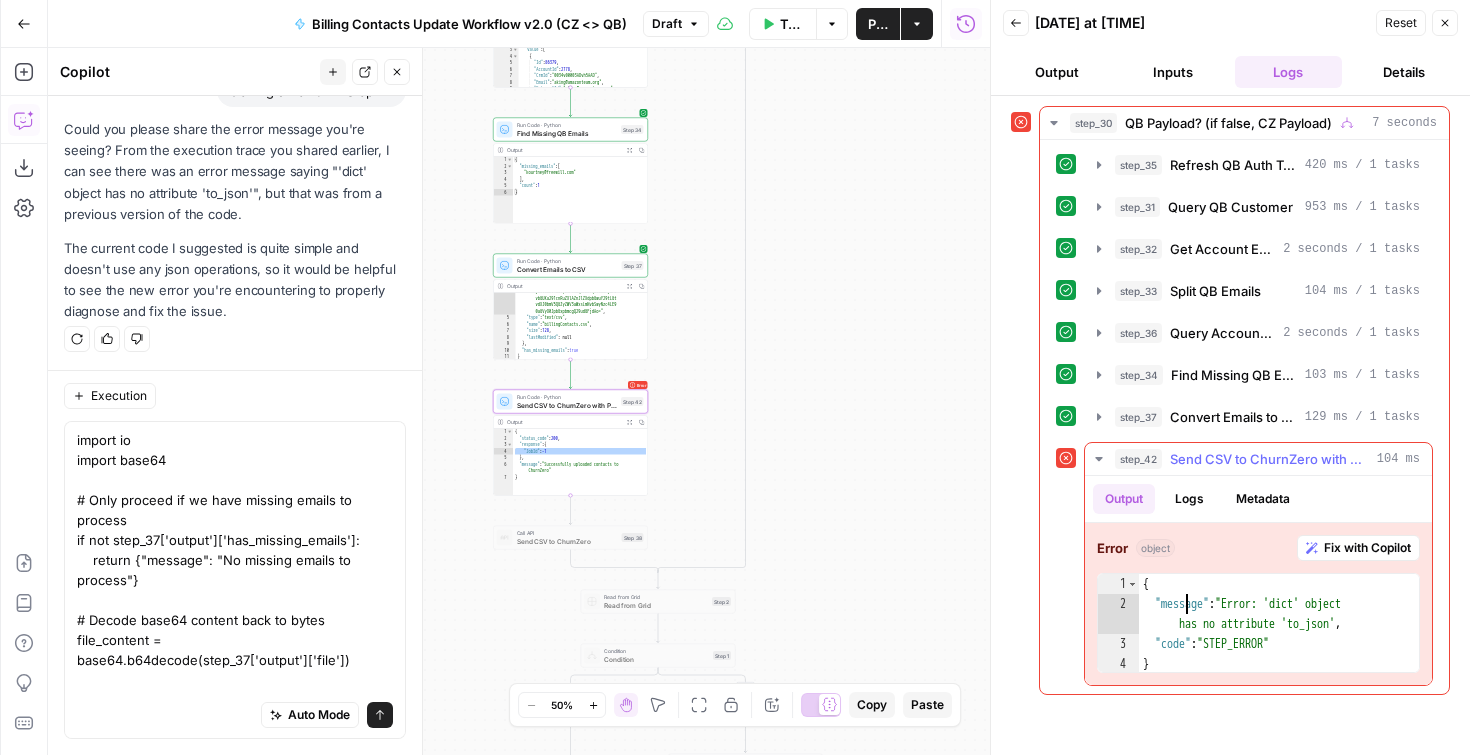type on "**********" 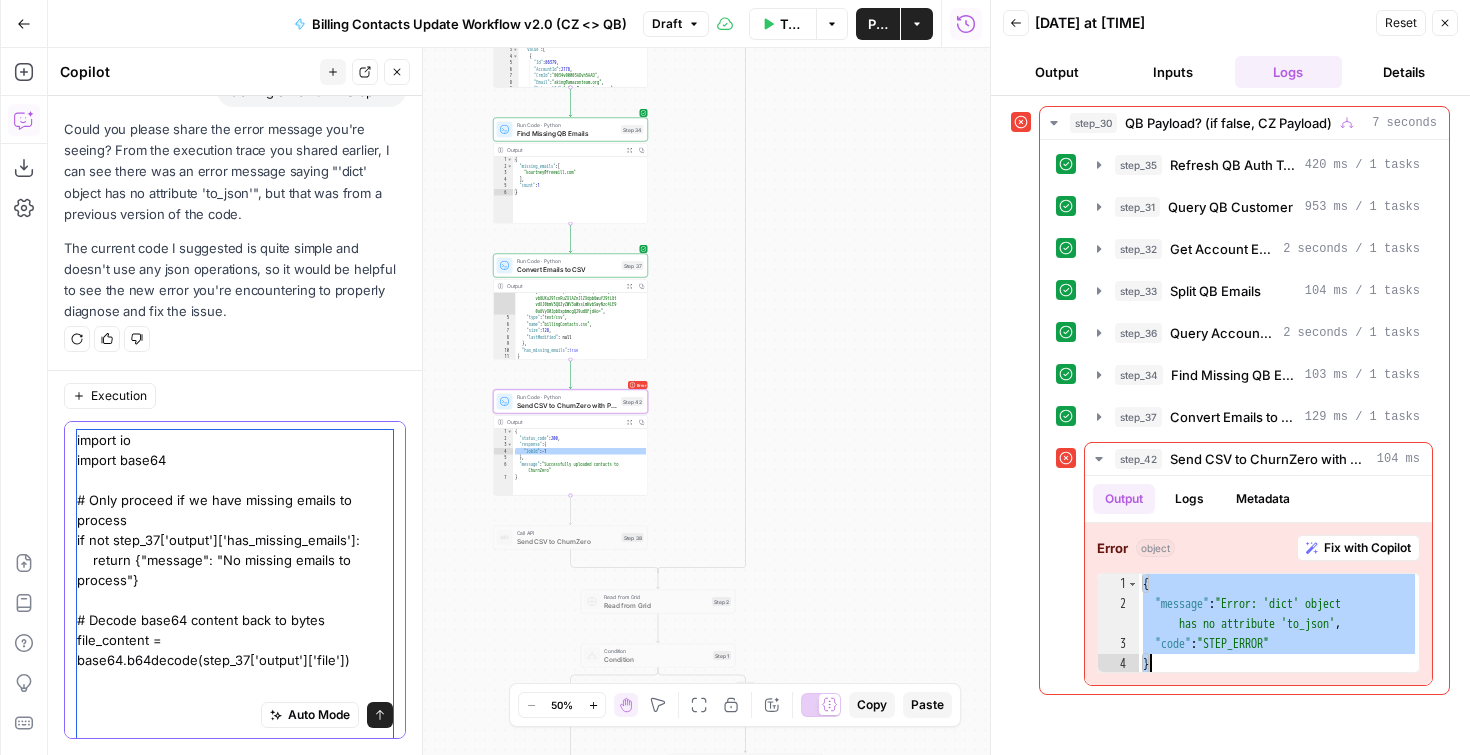 click on "import io
import base64
# Only proceed if we have missing emails to process
if not step_37['output']['has_missing_emails']:
return {"message": "No missing emails to process"}
# Decode base64 content back to bytes
file_content = base64.b64decode(step_37['output']['file'])
# Create file-like object
file_obj = io.BytesIO(file_content)
file_obj.name = step_37['output']['file_metadata']['name']
return {
"message": "File prepared for ChurnZero upload",
"file_obj": file_obj,
"file_metadata": step_37['output']['file_metadata']
}" at bounding box center (235, 680) 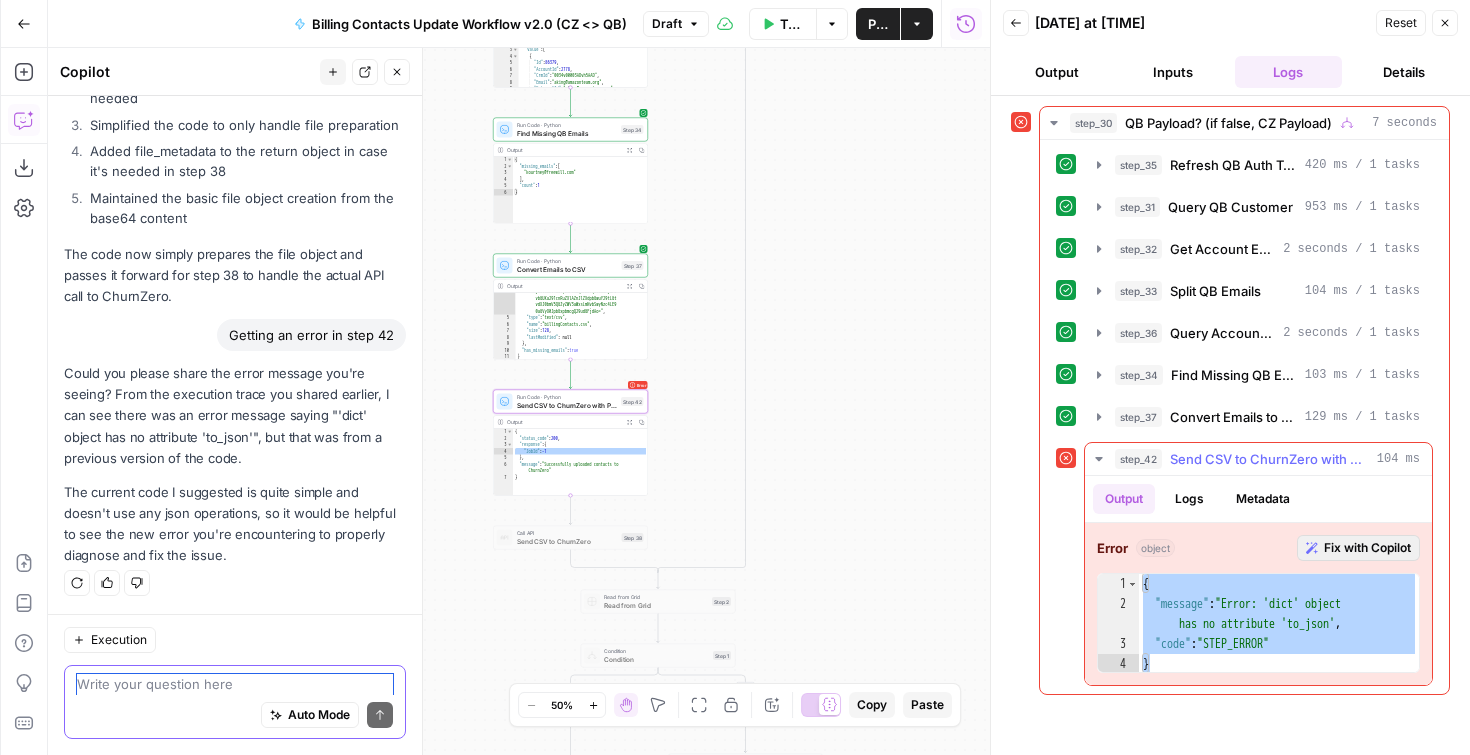type 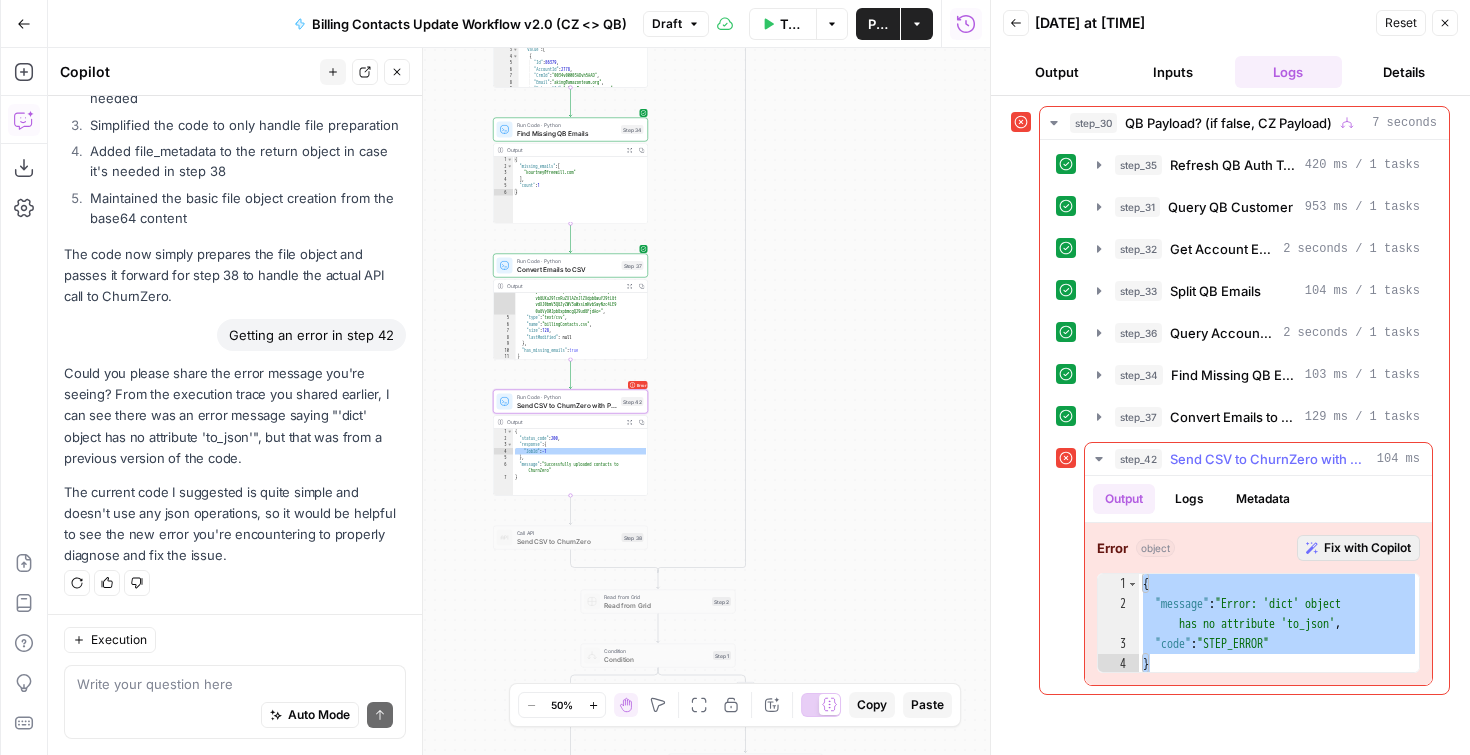 click on "Fix with Copilot" at bounding box center [1367, 548] 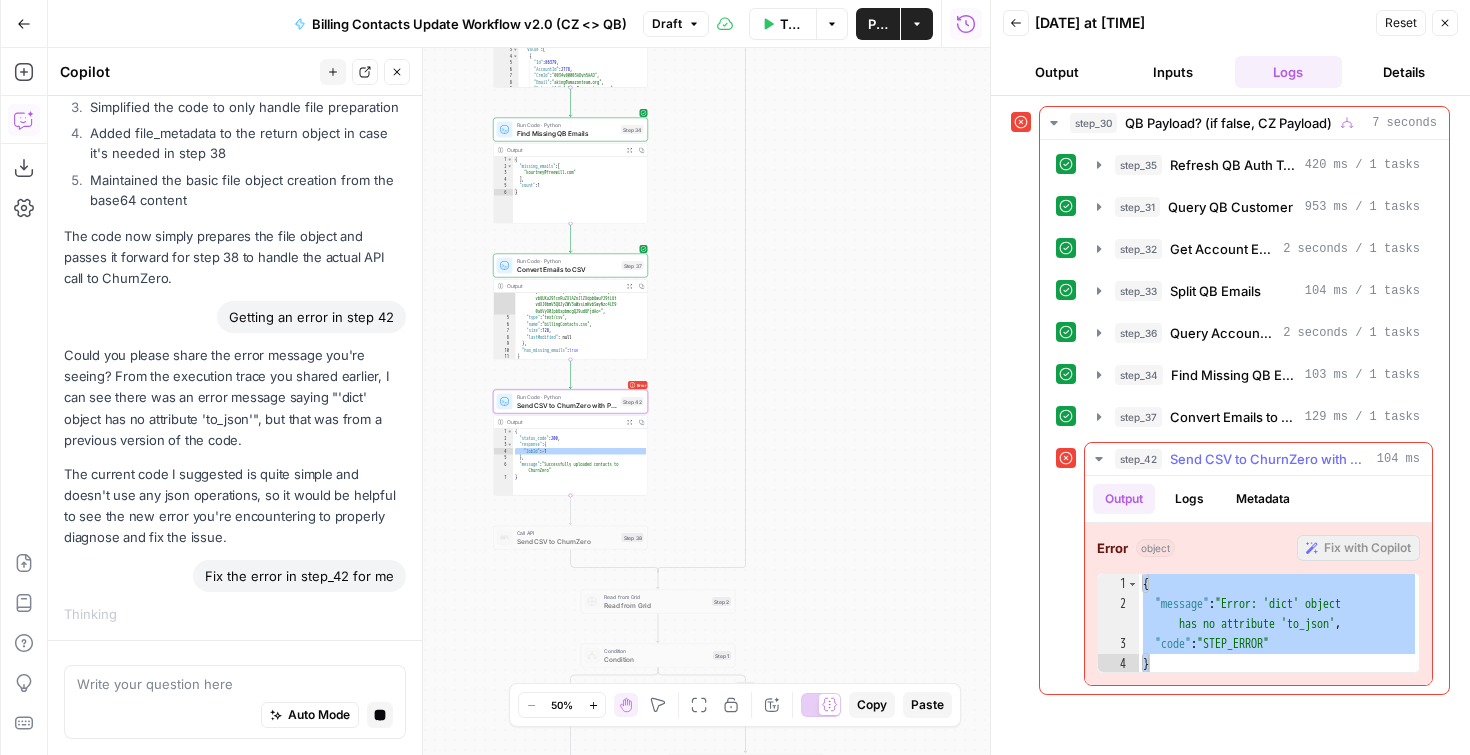 scroll, scrollTop: 2047, scrollLeft: 0, axis: vertical 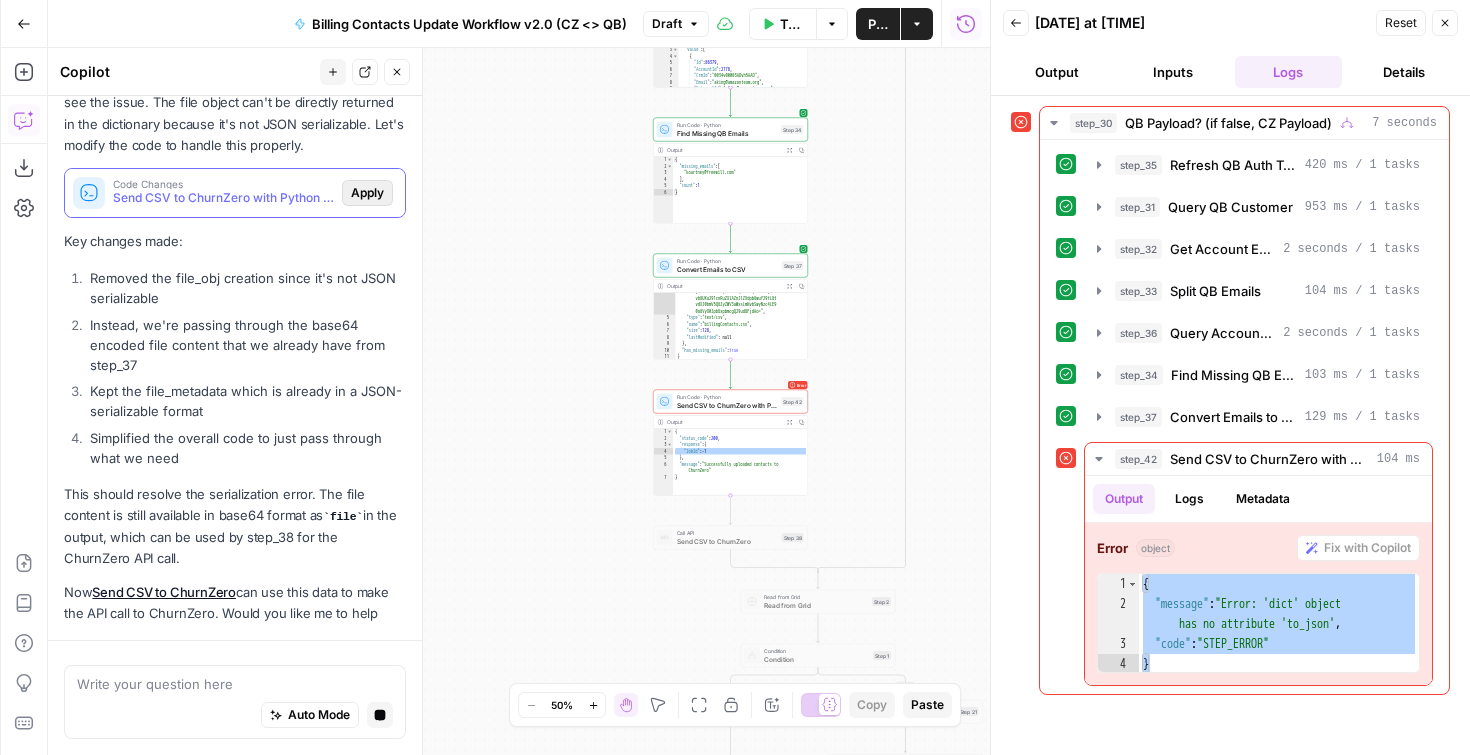 click on "Looking at the workflow schema and execution trace, I see the issue. The file object can't be directly returned in the dictionary because it's not JSON serializable. Let's modify the code to handle this properly.
Code Changes Send CSV to ChurnZero with Python (step_42) Apply
Key changes made:
Removed the file_obj creation since it's not JSON serializable
Instead, we're passing through the base64 encoded file content that we already have from step_37
Kept the file_metadata which is already in a JSON-serializable format
Simplified the overall code to just pass through what we need
This should resolve the serialization error. The file content is still available in base64 format as  file  in the output, which can be used by step_38 for the ChurnZero API call.
Now  Send CSV to ChurnZero  can use this data to make the API call to ChurnZero. Would you like me to help" at bounding box center [235, 347] 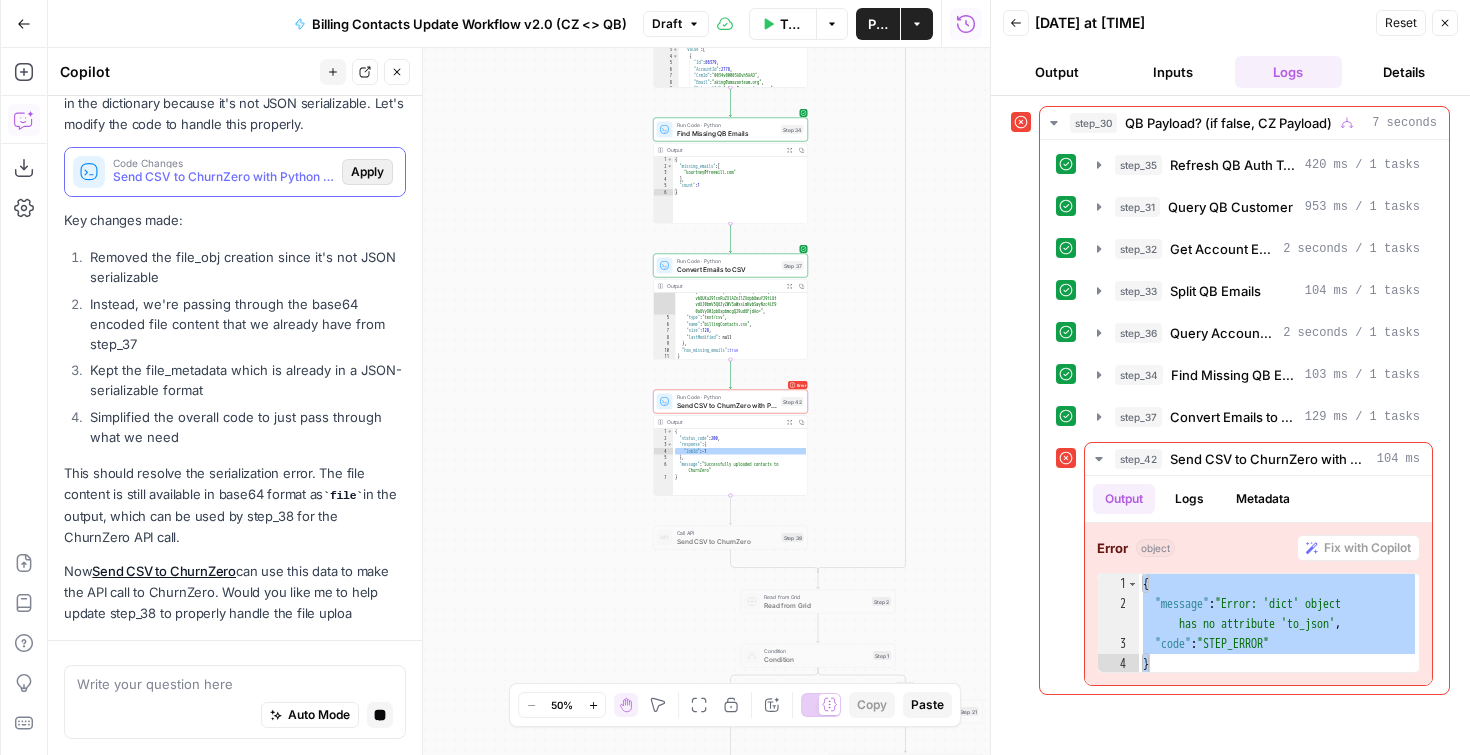 scroll, scrollTop: 2622, scrollLeft: 0, axis: vertical 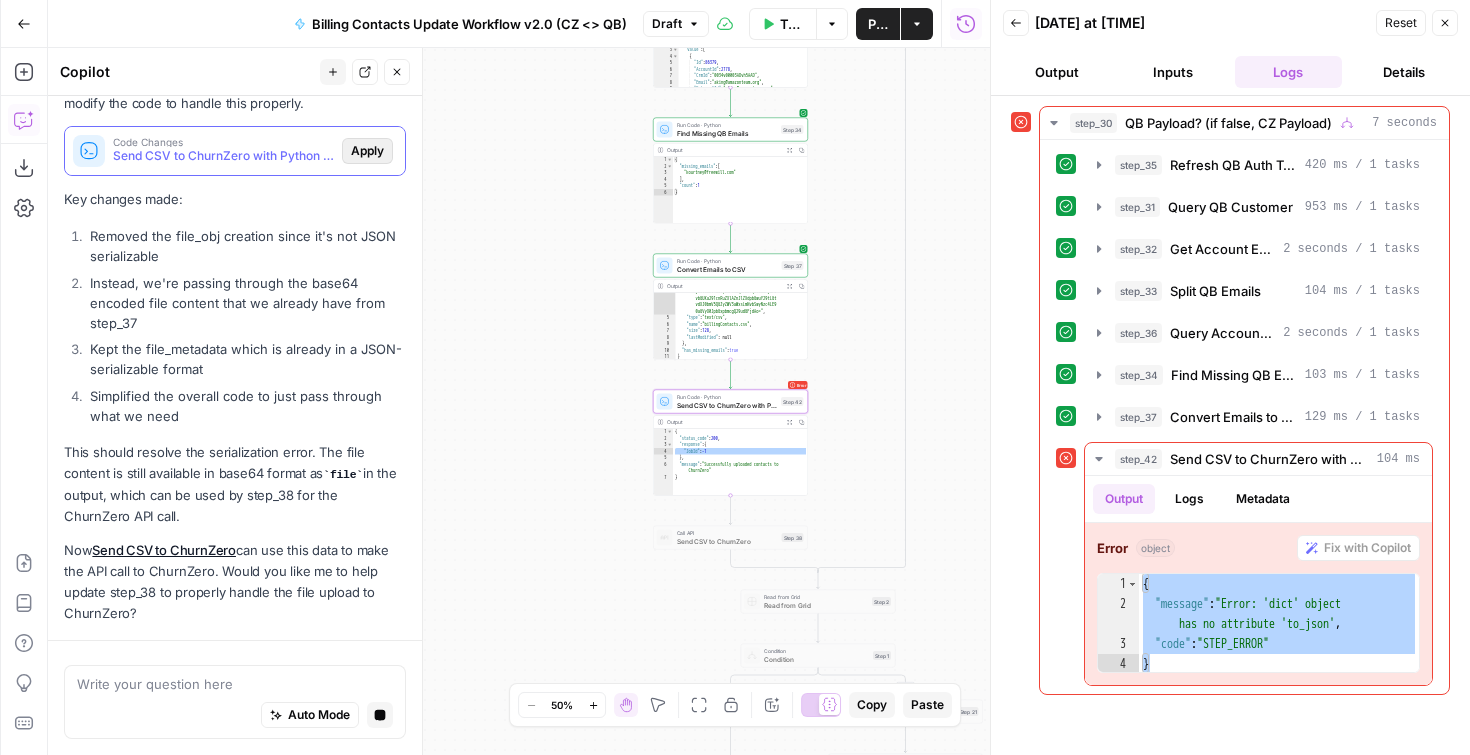 click on "Apply" at bounding box center (367, 151) 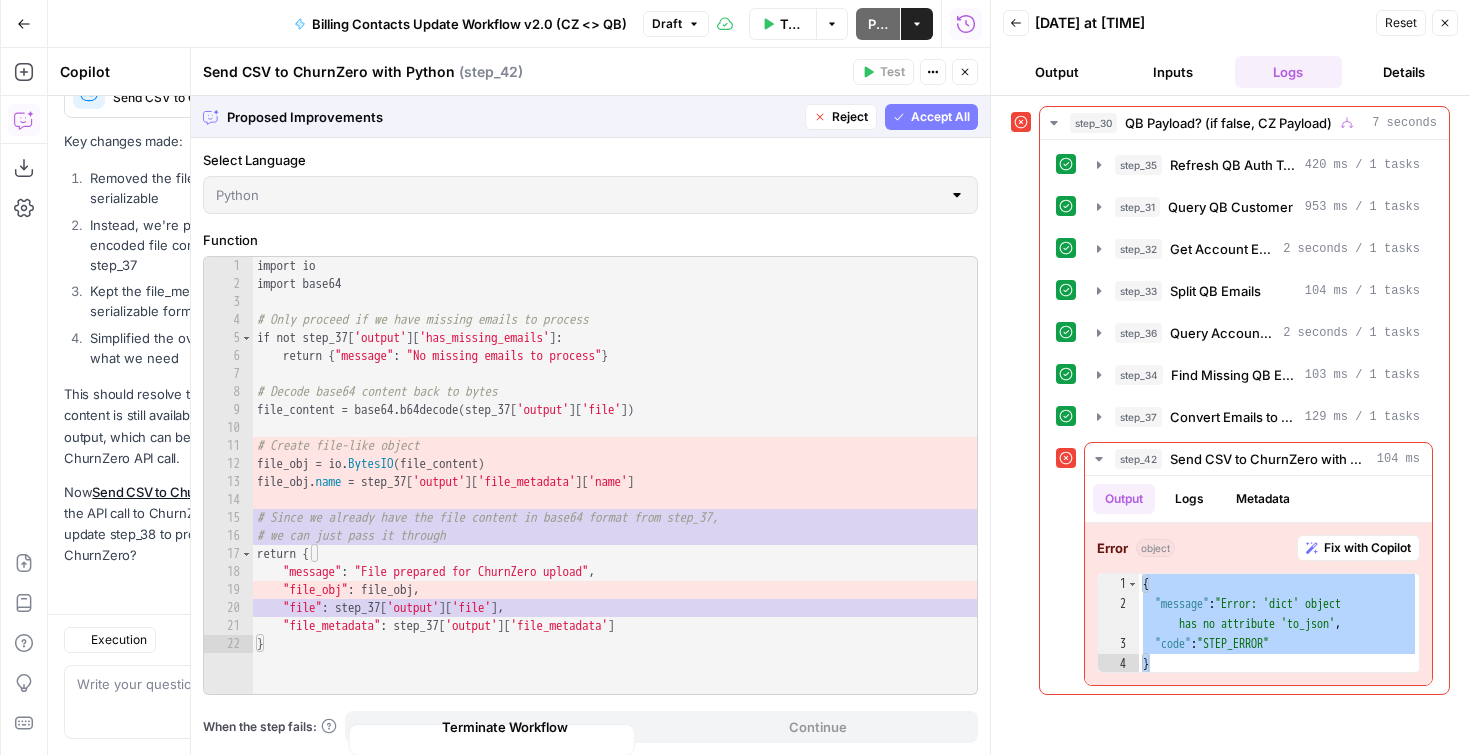 scroll, scrollTop: 2680, scrollLeft: 0, axis: vertical 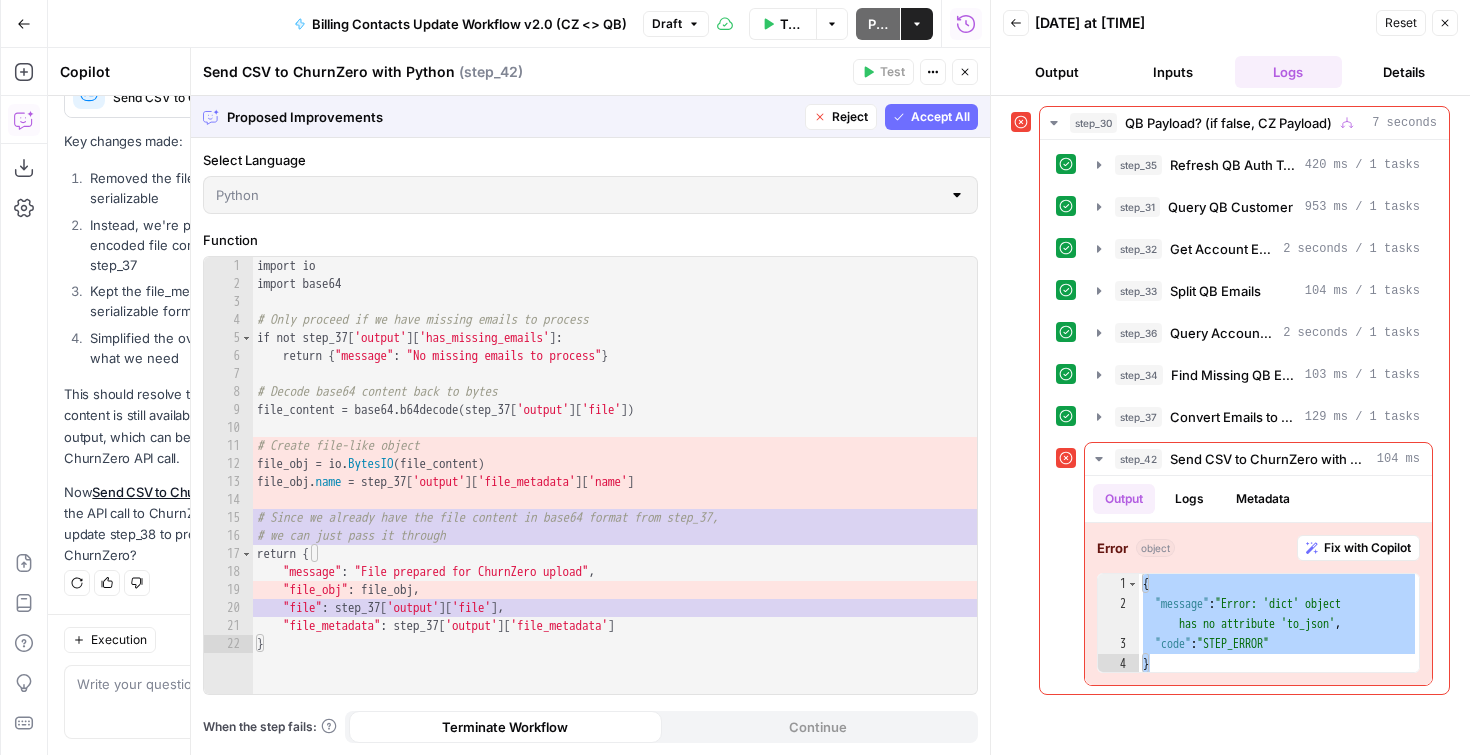 click on "Accept All" at bounding box center [940, 117] 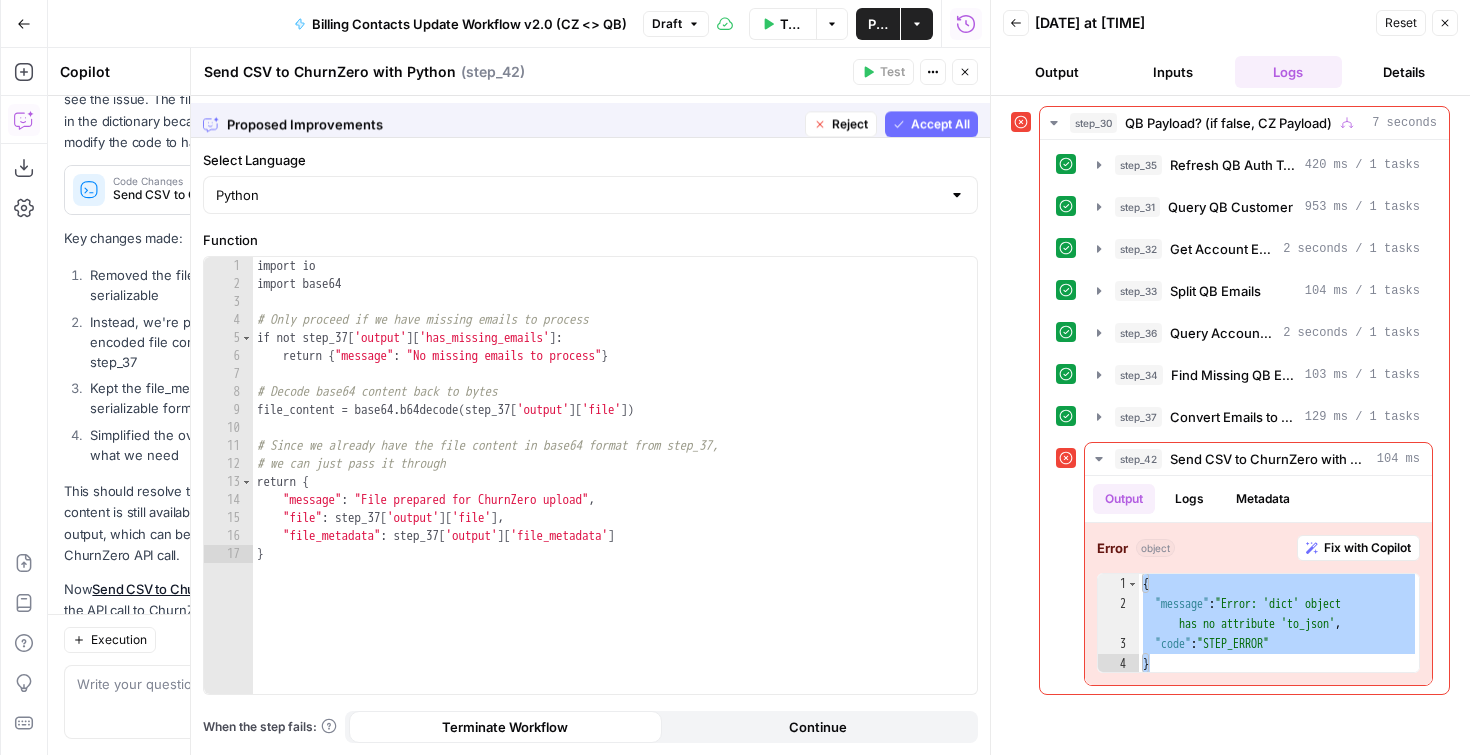 scroll, scrollTop: 2872, scrollLeft: 0, axis: vertical 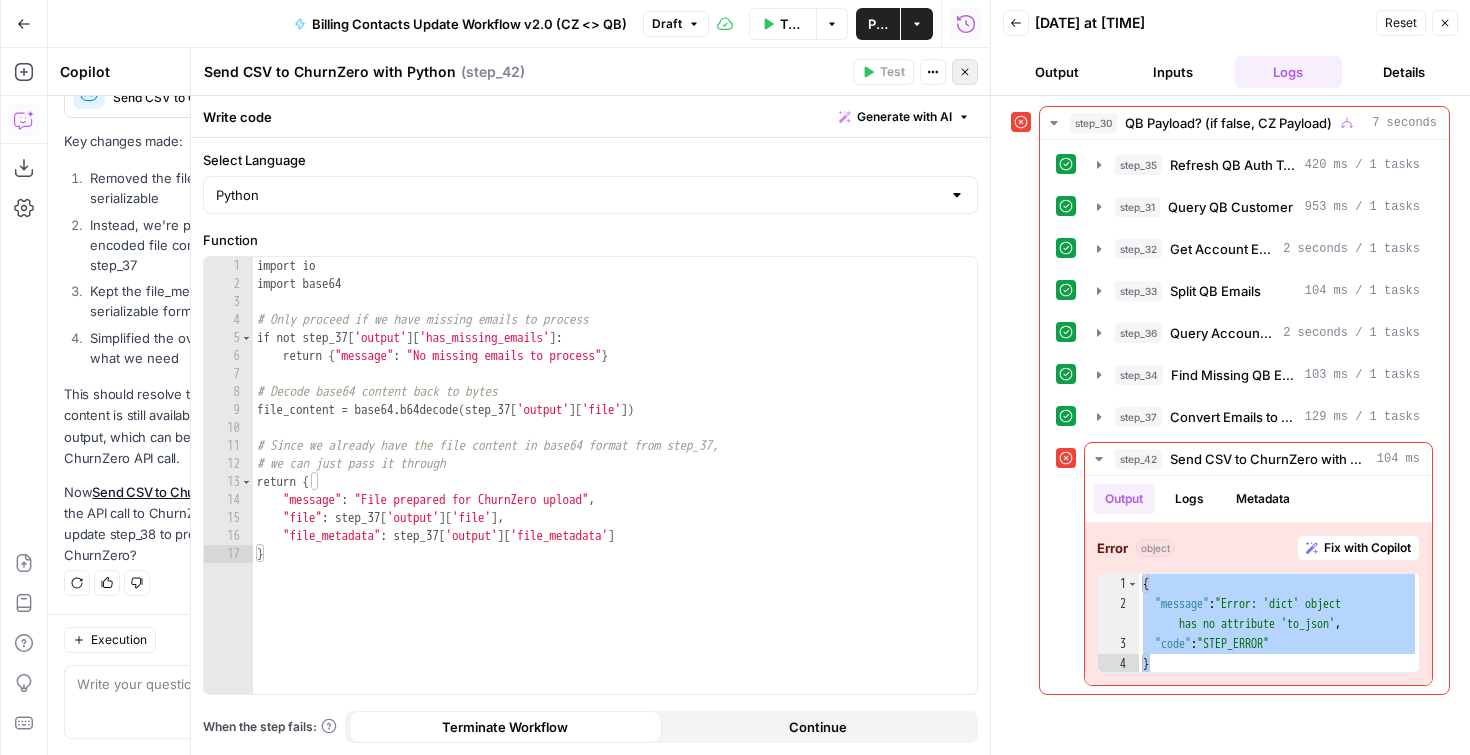 click on "Close" at bounding box center [965, 72] 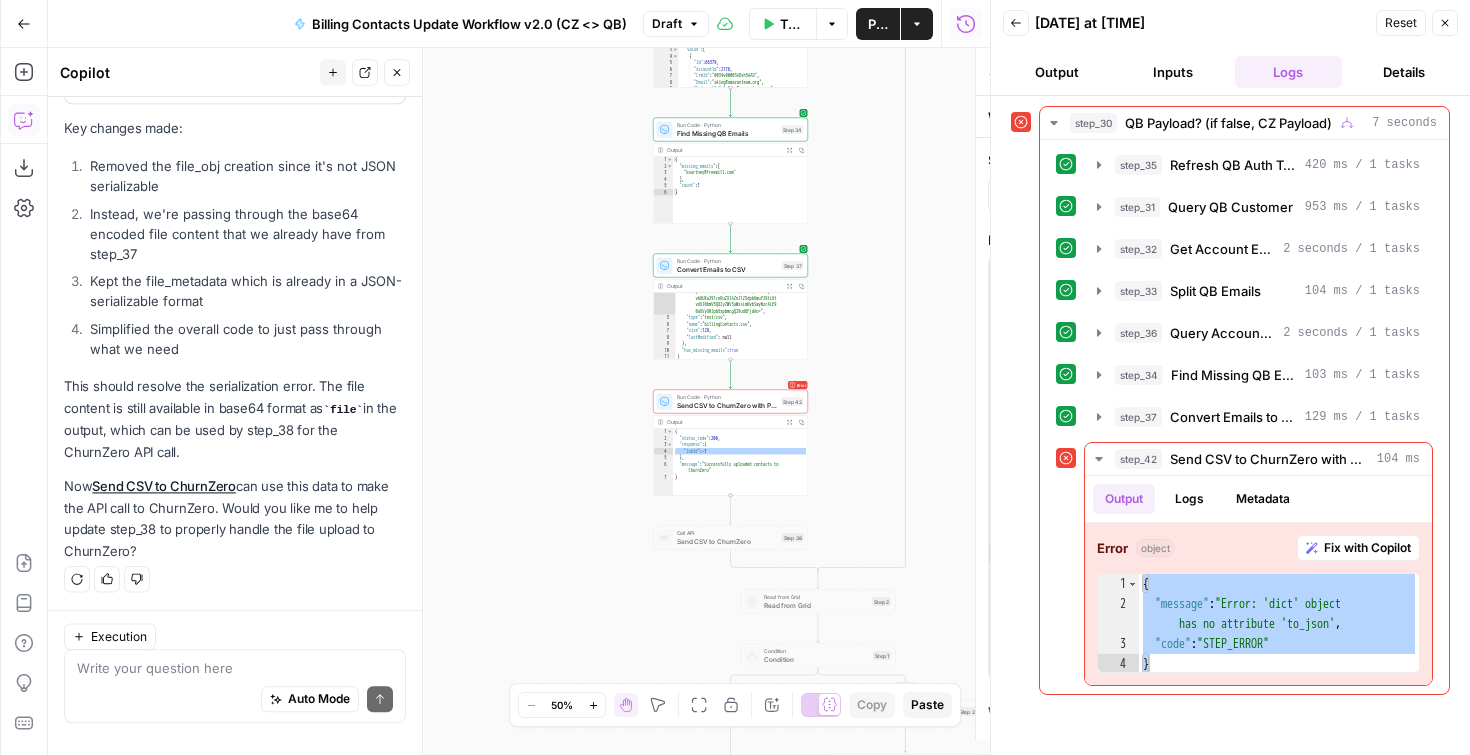 scroll, scrollTop: 2872, scrollLeft: 0, axis: vertical 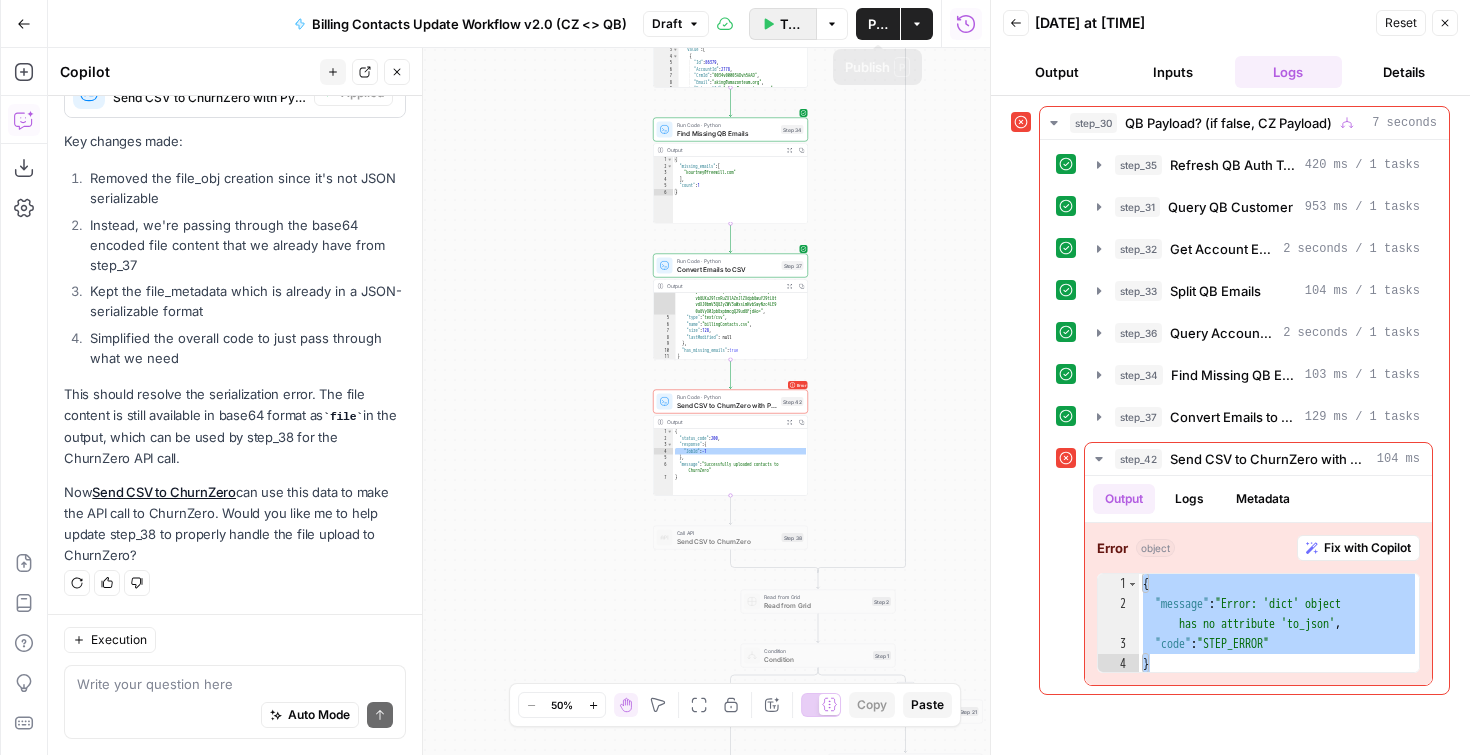 click on "Test Workflow" at bounding box center [783, 24] 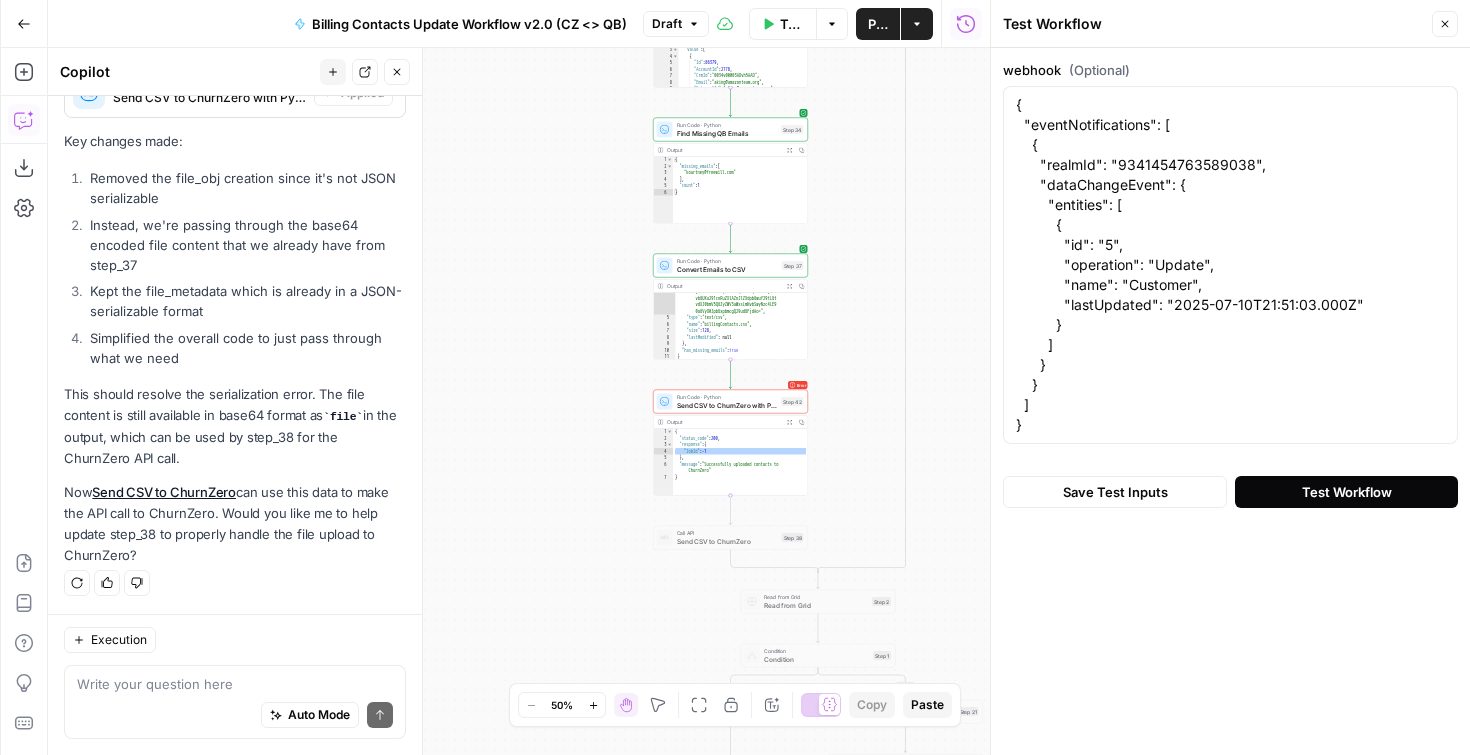 click on "Test Workflow" at bounding box center (1346, 492) 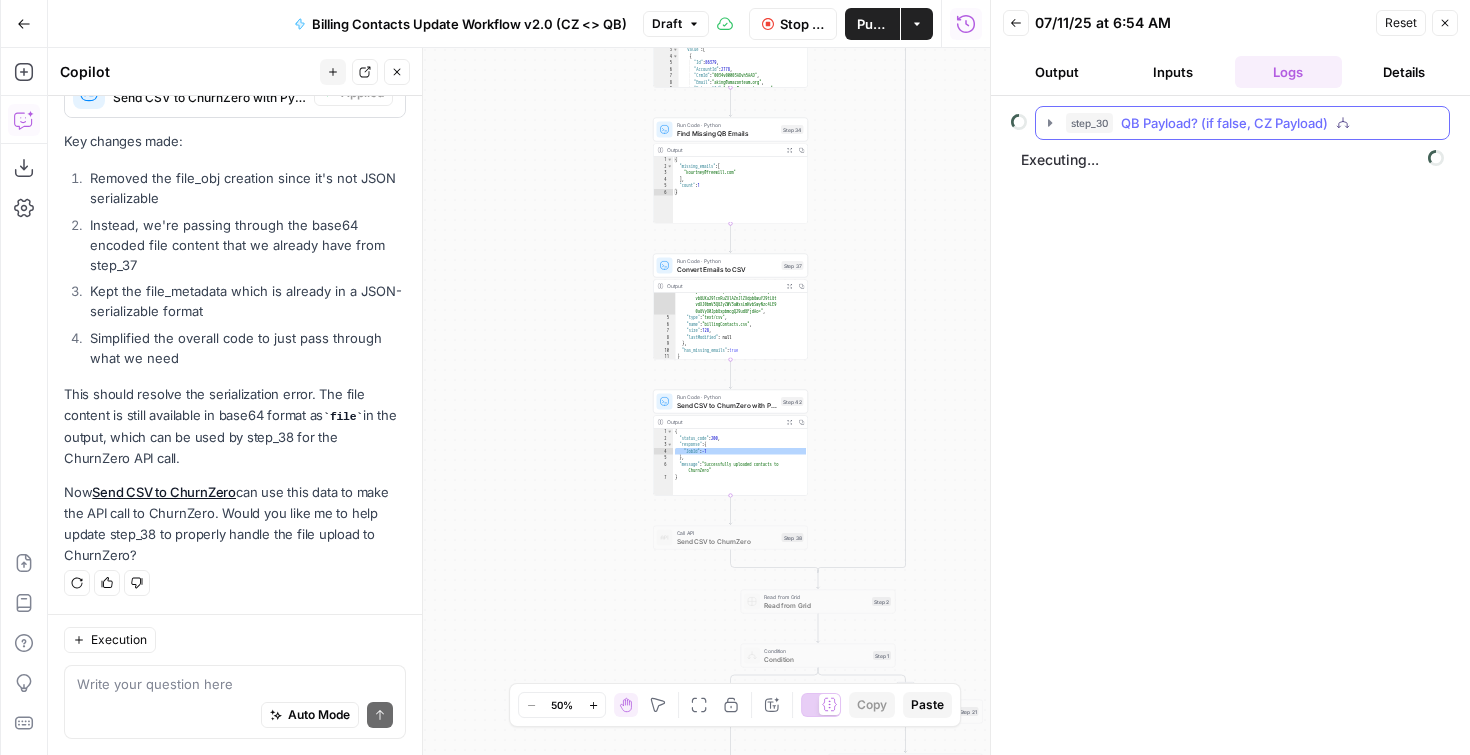 click 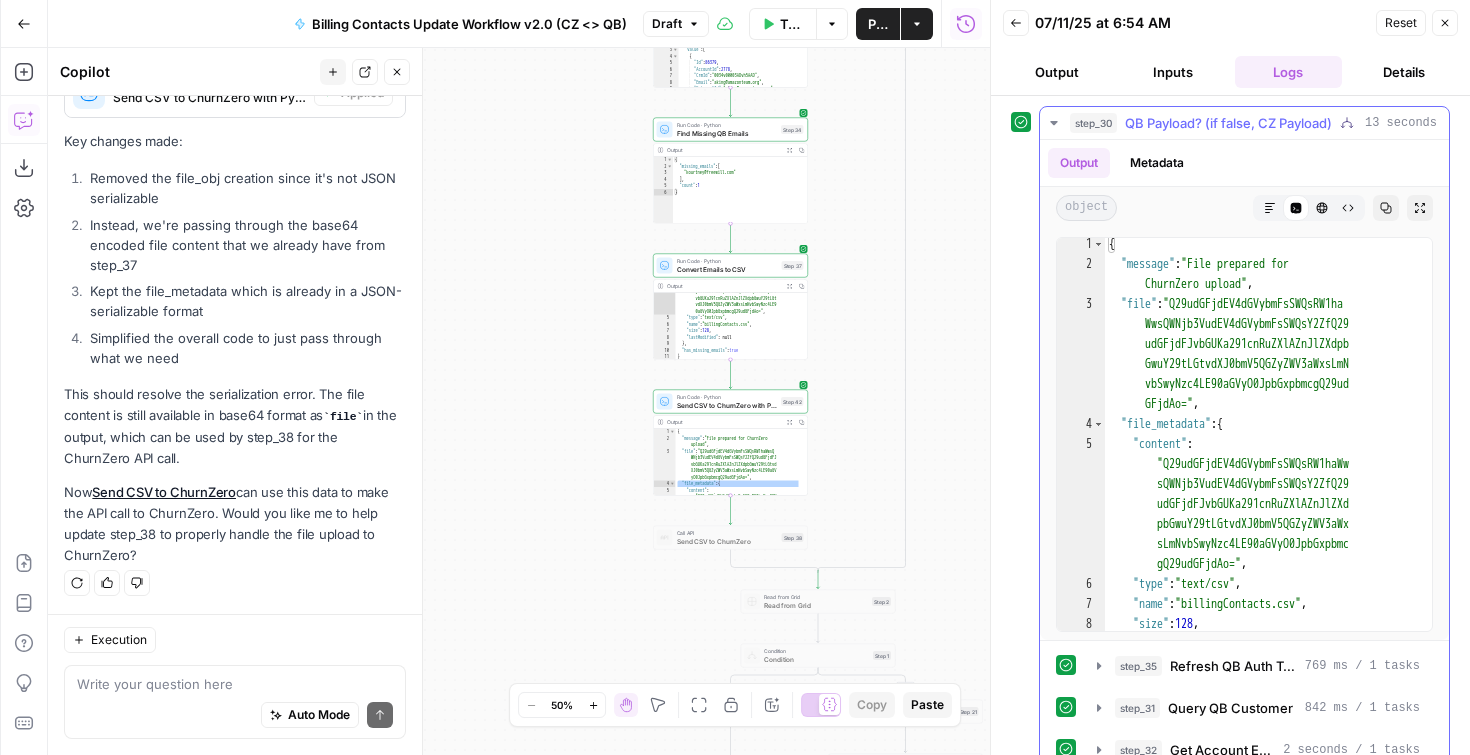 scroll, scrollTop: 67, scrollLeft: 0, axis: vertical 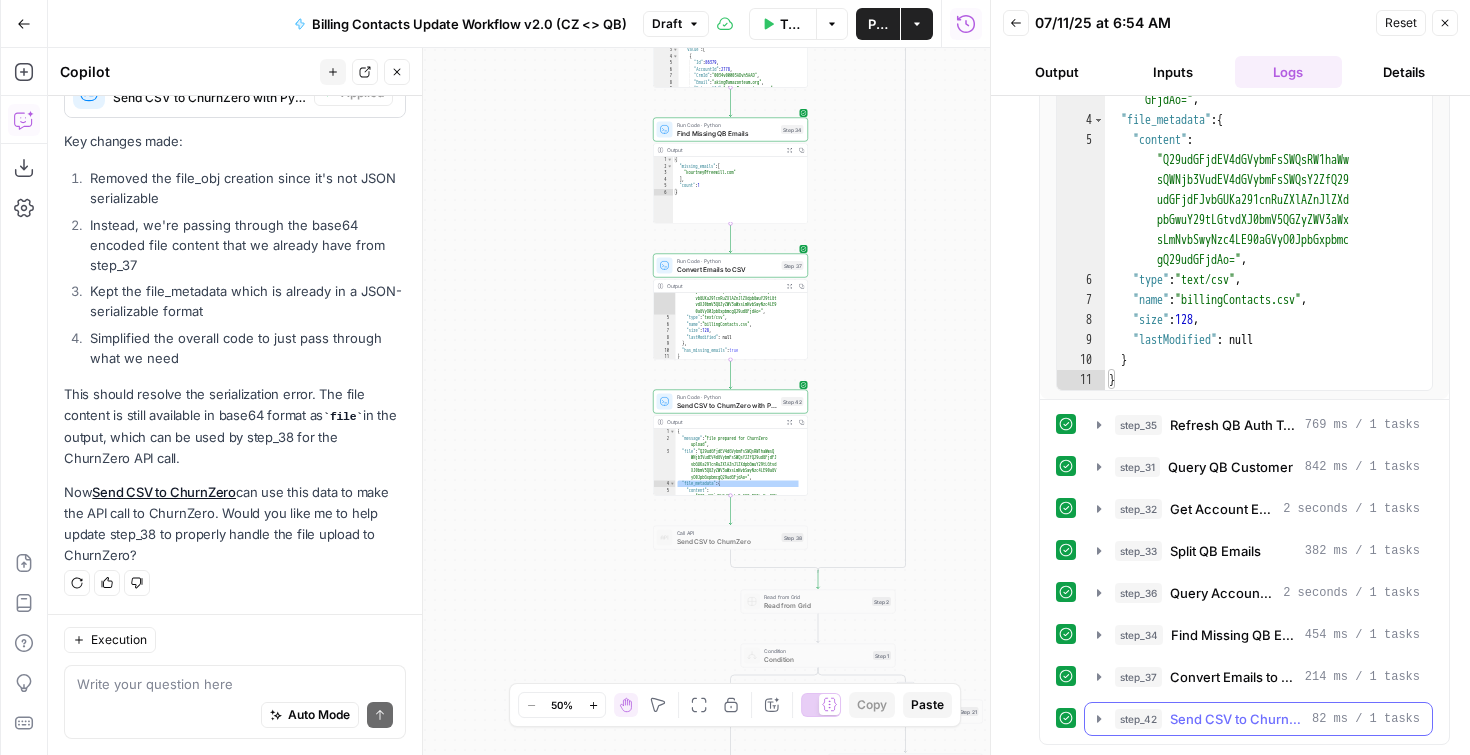 click 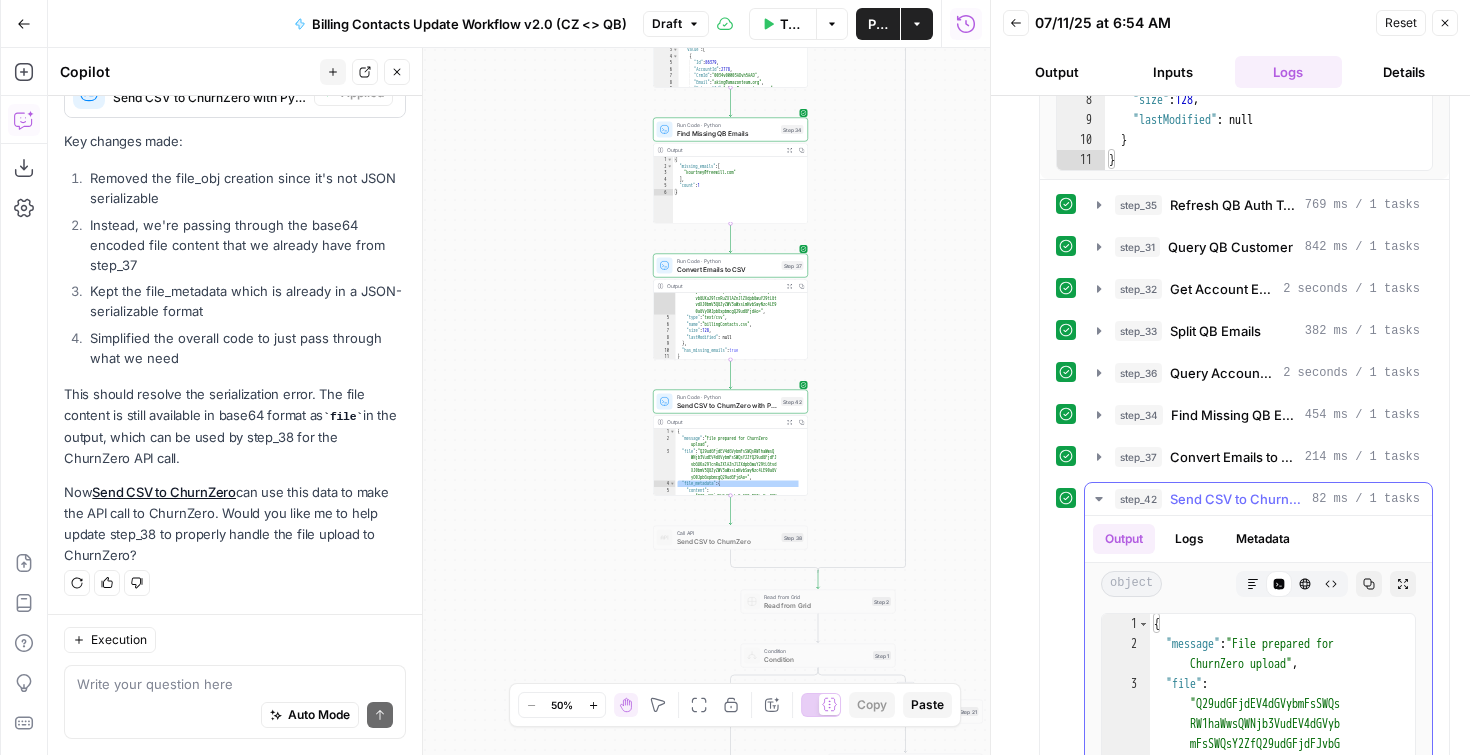scroll, scrollTop: 742, scrollLeft: 0, axis: vertical 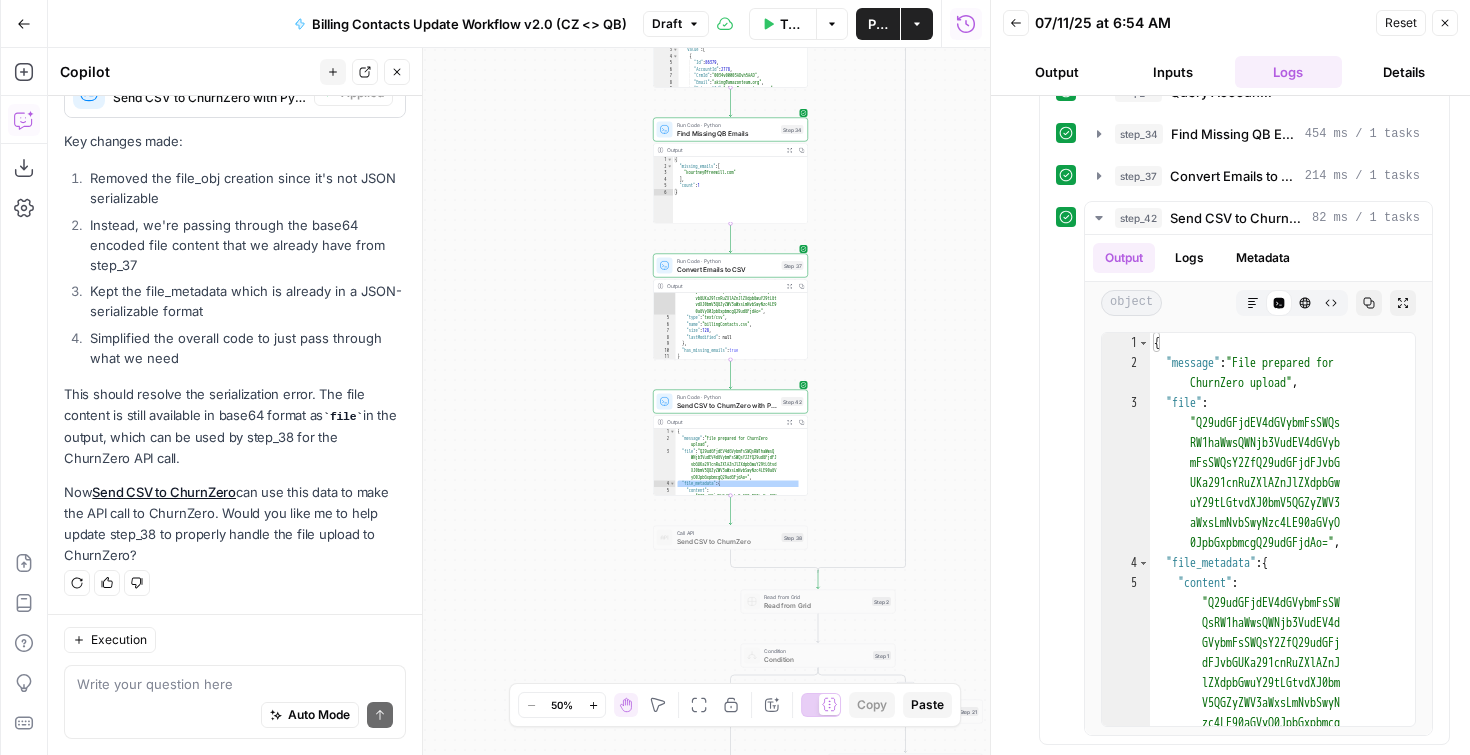 type on "**********" 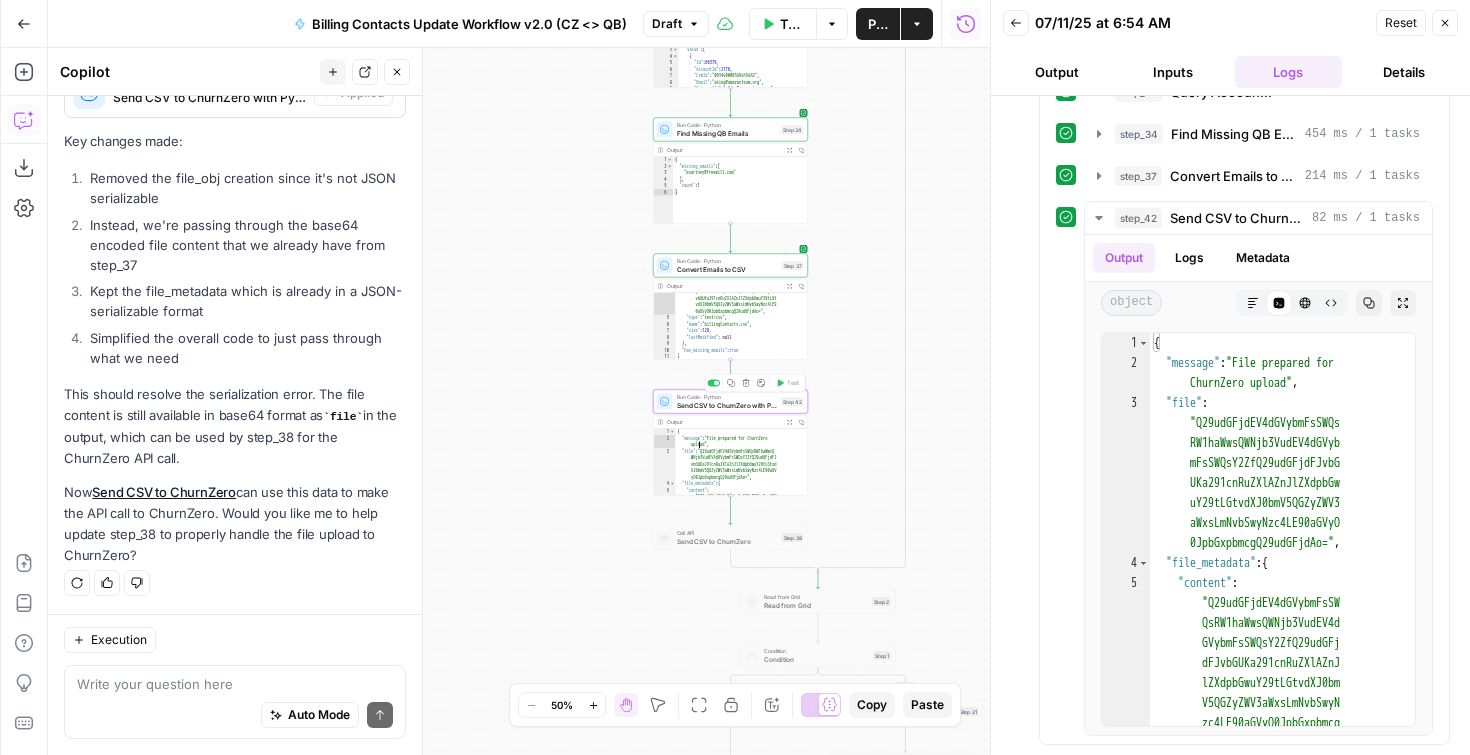 click on "Send CSV to ChurnZero with Python" at bounding box center (727, 405) 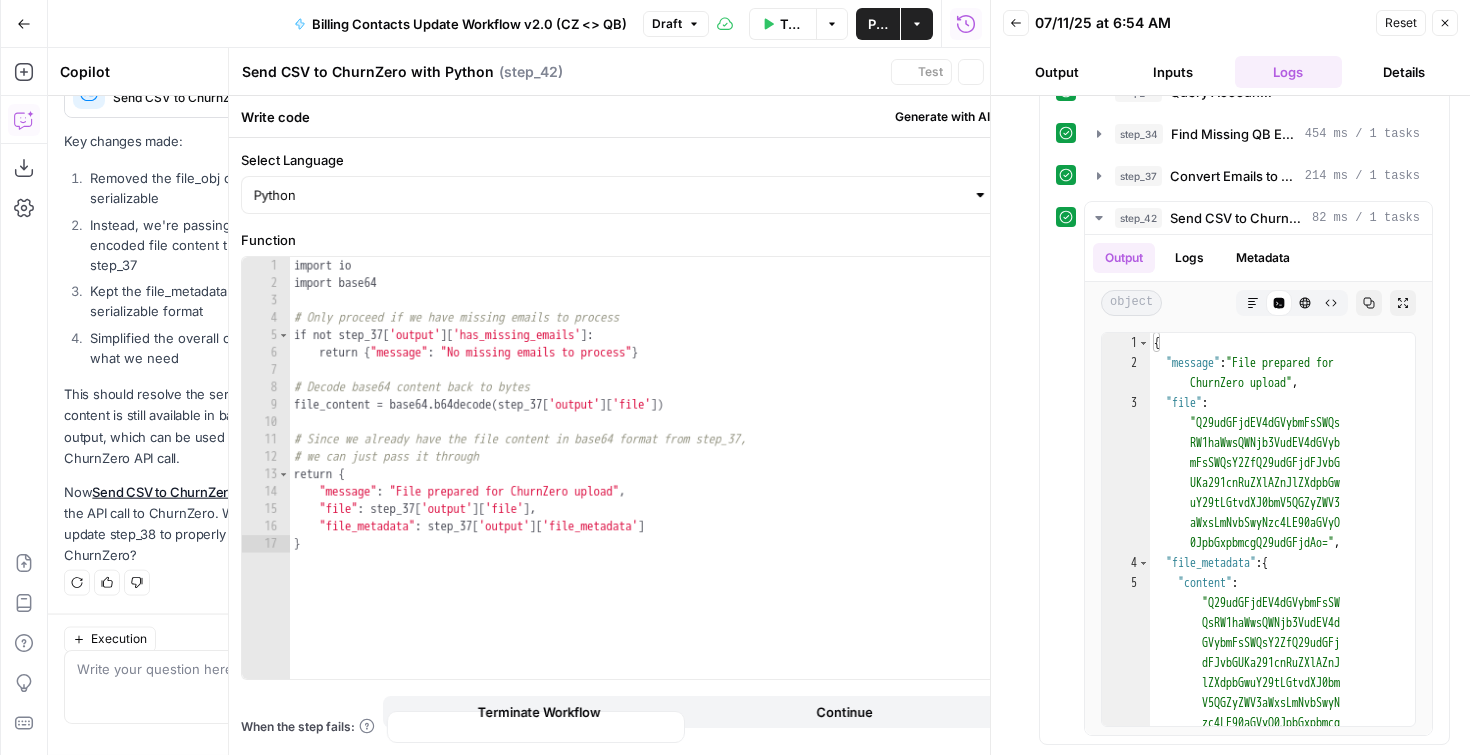 scroll, scrollTop: 2872, scrollLeft: 0, axis: vertical 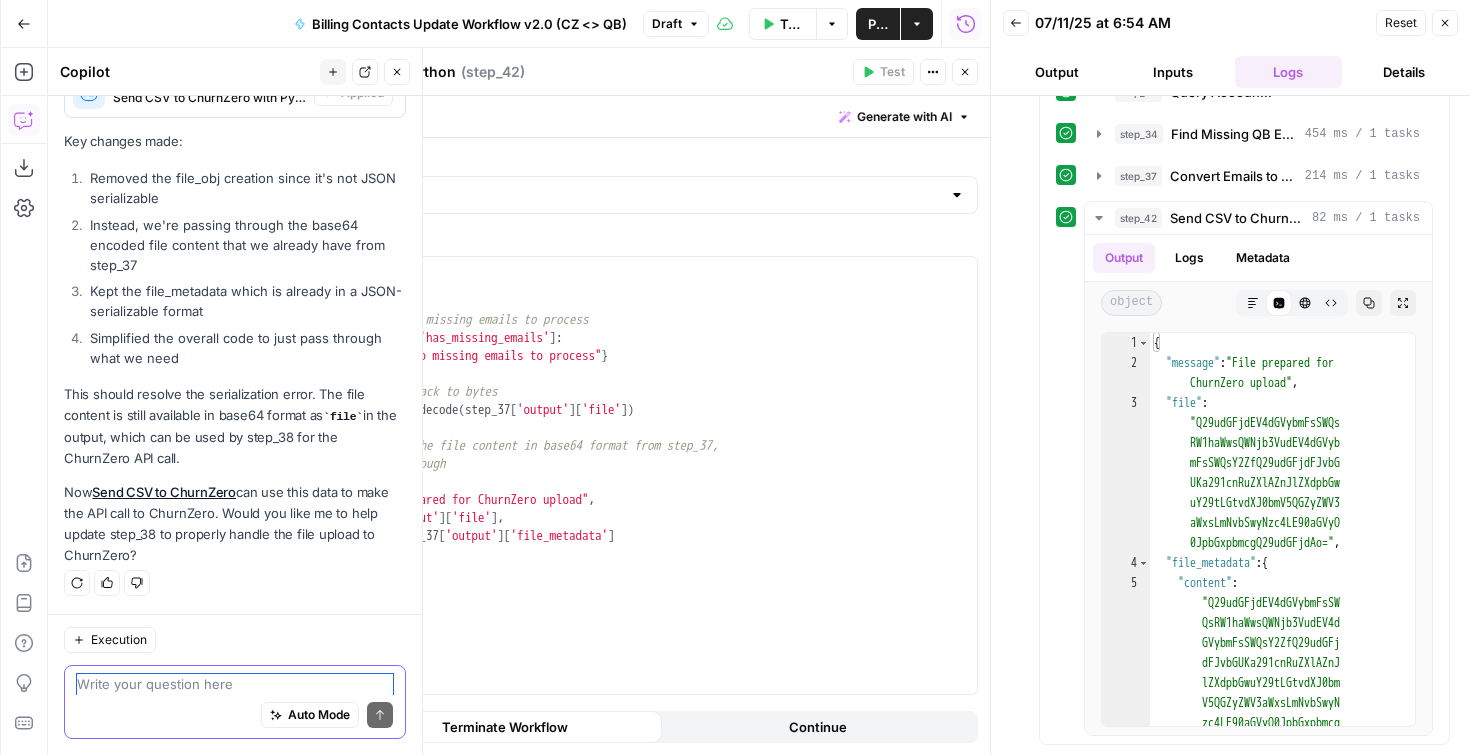 click at bounding box center (235, 684) 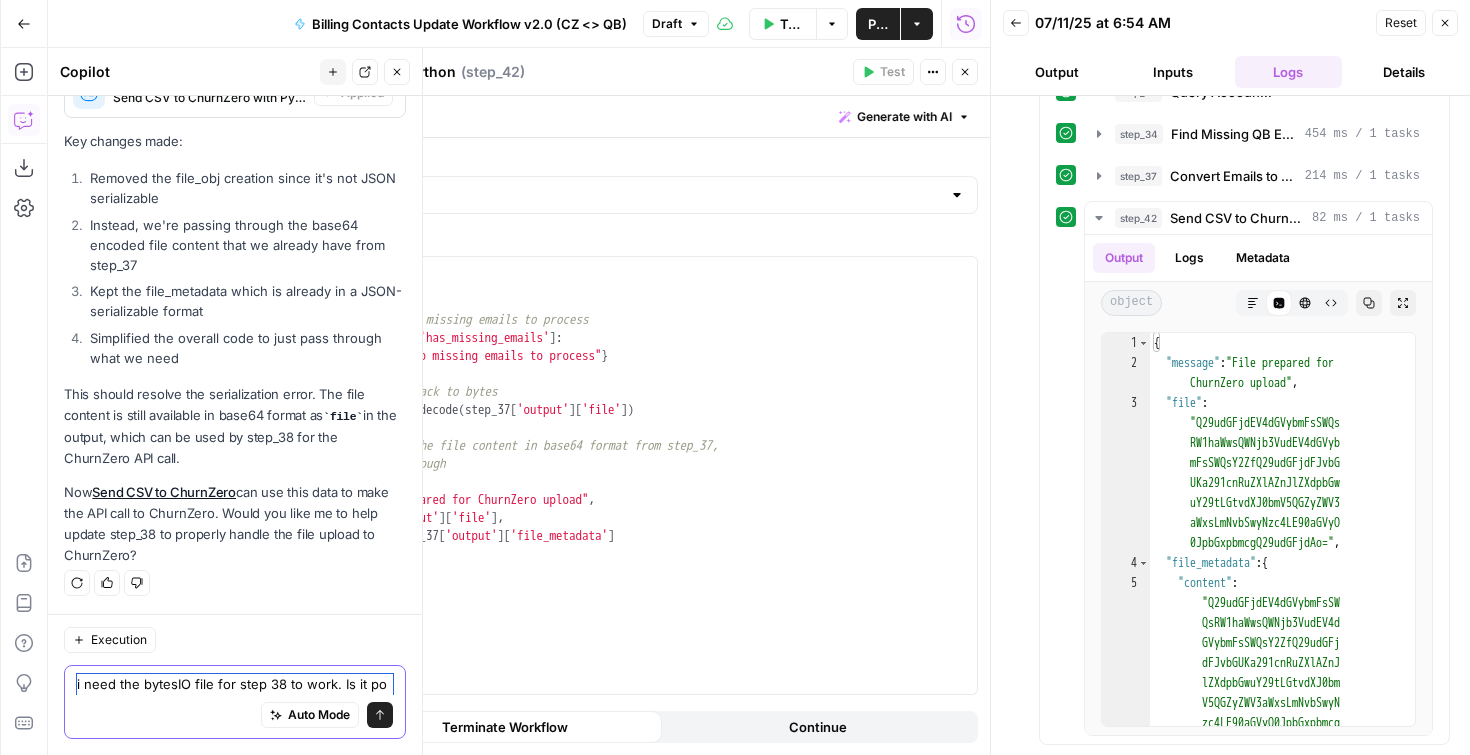 scroll, scrollTop: 2892, scrollLeft: 0, axis: vertical 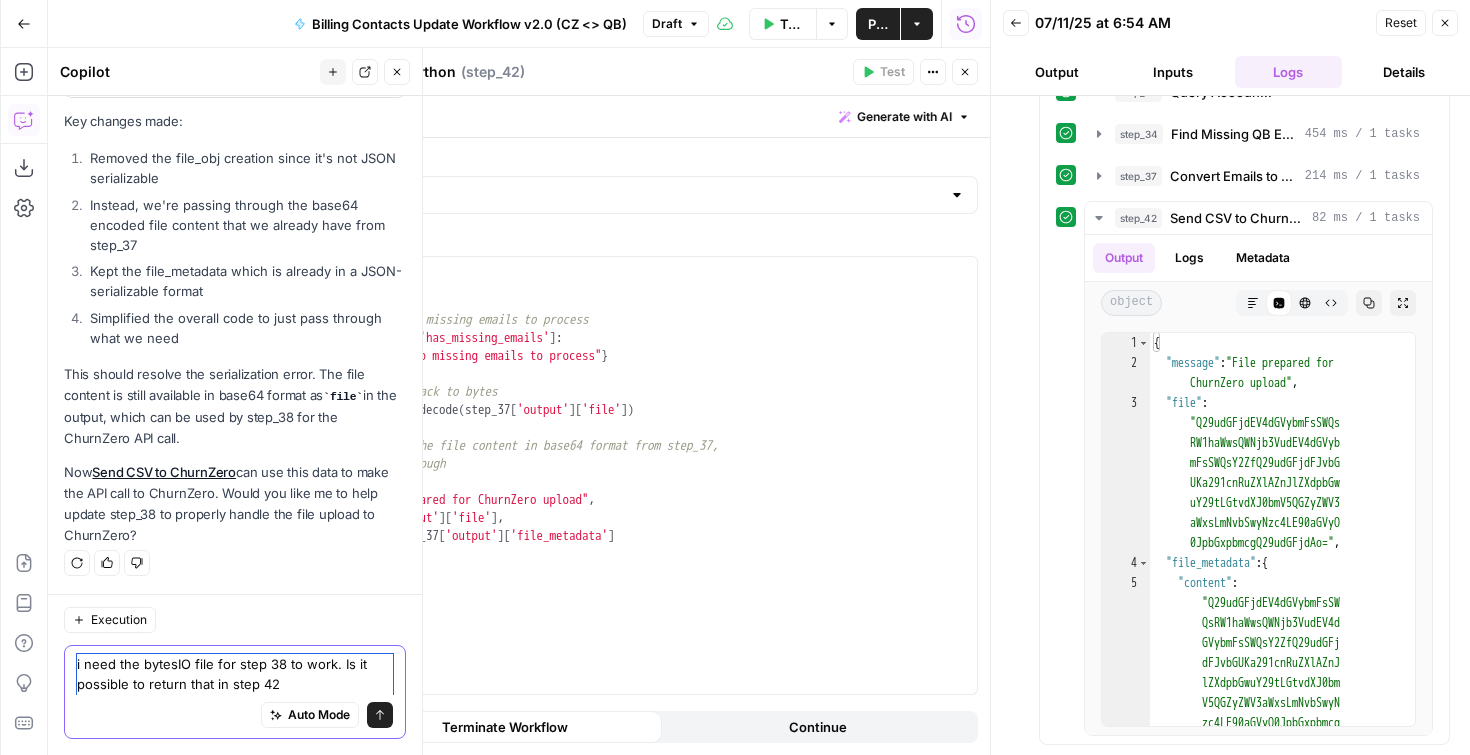 type on "i need the bytesIO file for step 38 to work. Is it possible to return that in step 42?" 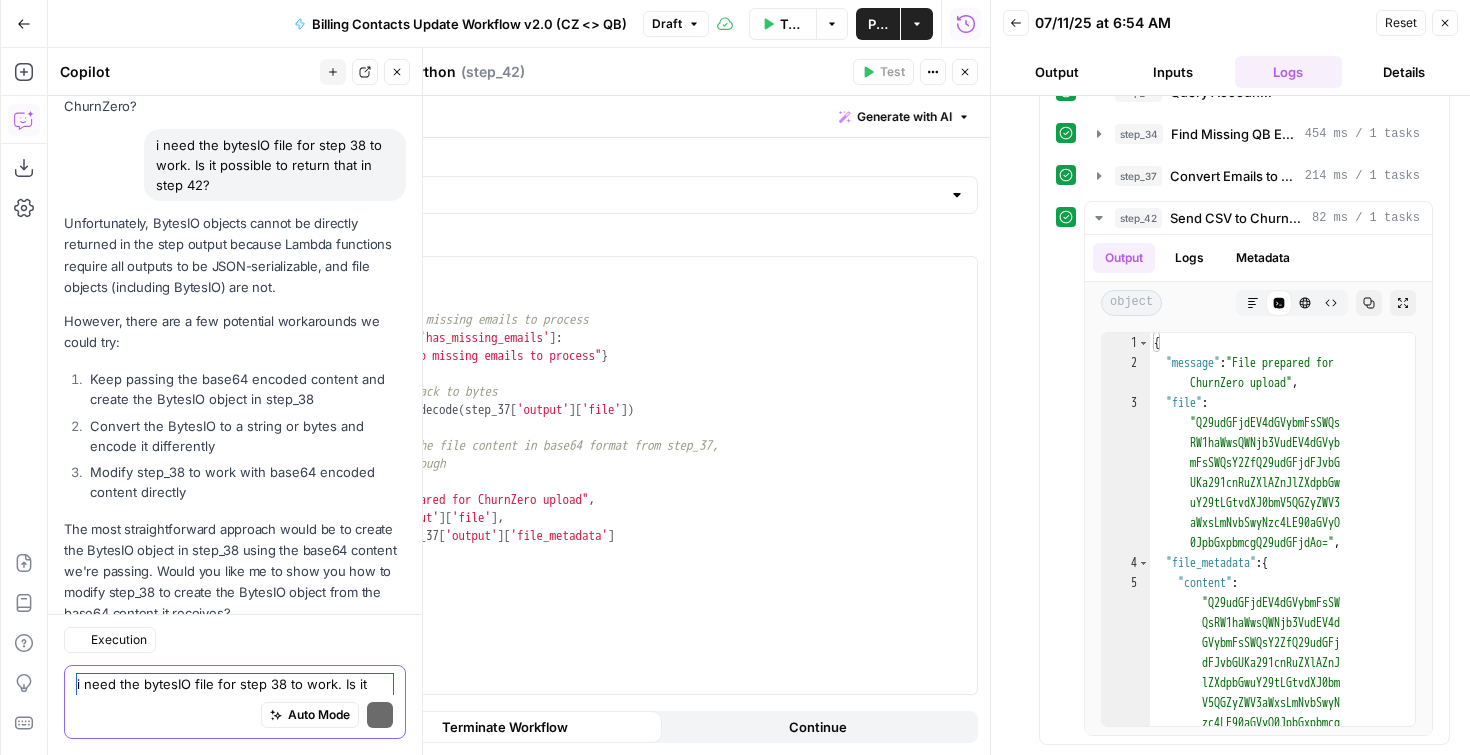 scroll, scrollTop: 3476, scrollLeft: 0, axis: vertical 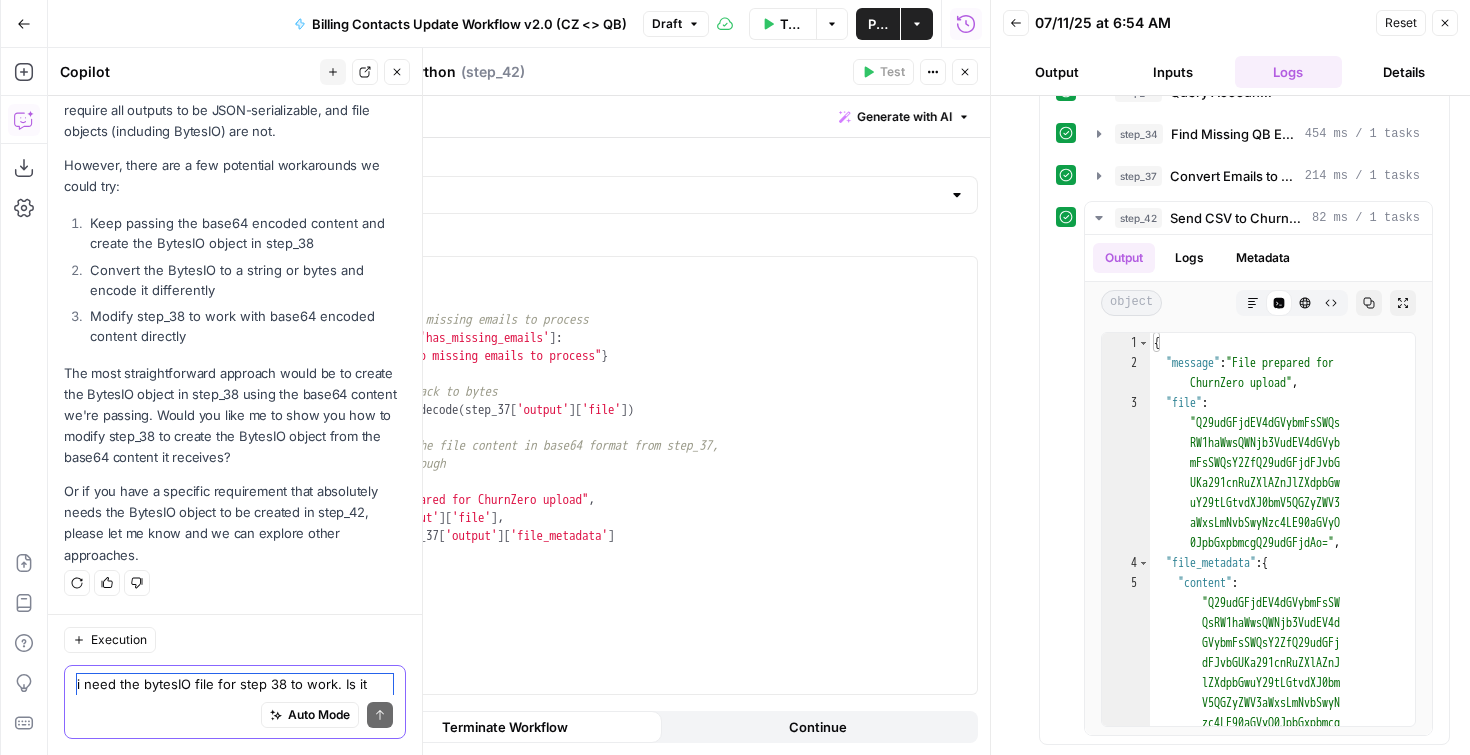 type 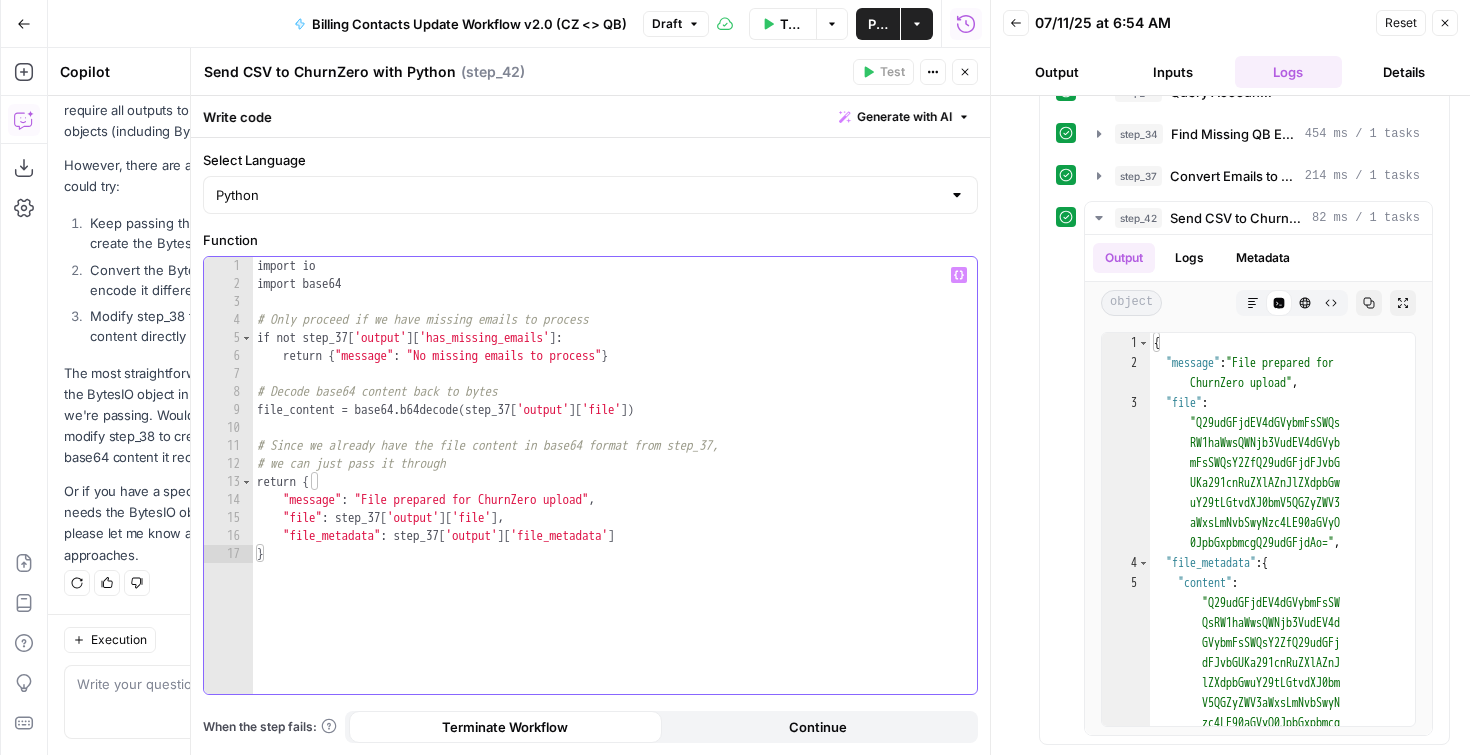 click on "import   io import   base64 # Only proceed if we have missing emails to process if   not   step_37 [ 'output' ] [ 'has_missing_emails' ] :      return   { "message" :   "No missing emails to process" } # Decode base64 content back to bytes file_content   =   base64 . b64decode ( step_37 [ 'output' ] [ 'file' ]) # Since we already have the file content in base64 format from step_37,  # we can just pass it through return   {      "message" :   "File prepared for ChurnZero upload" ,      "file" :   step_37 [ 'output' ] [ 'file' ] ,      "file_metadata" :   step_37 [ 'output' ] [ 'file_metadata' ] }" at bounding box center (615, 493) 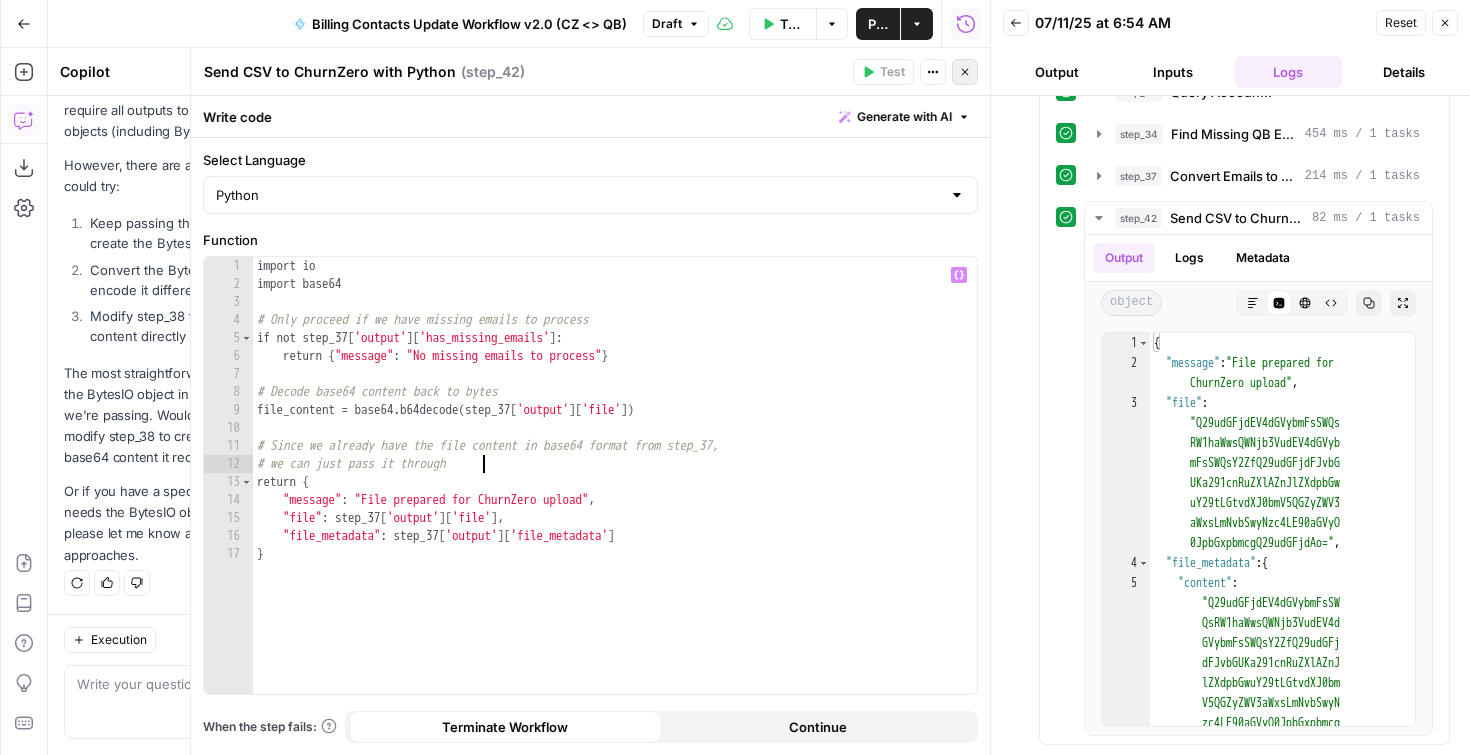 click on "Close" at bounding box center [965, 72] 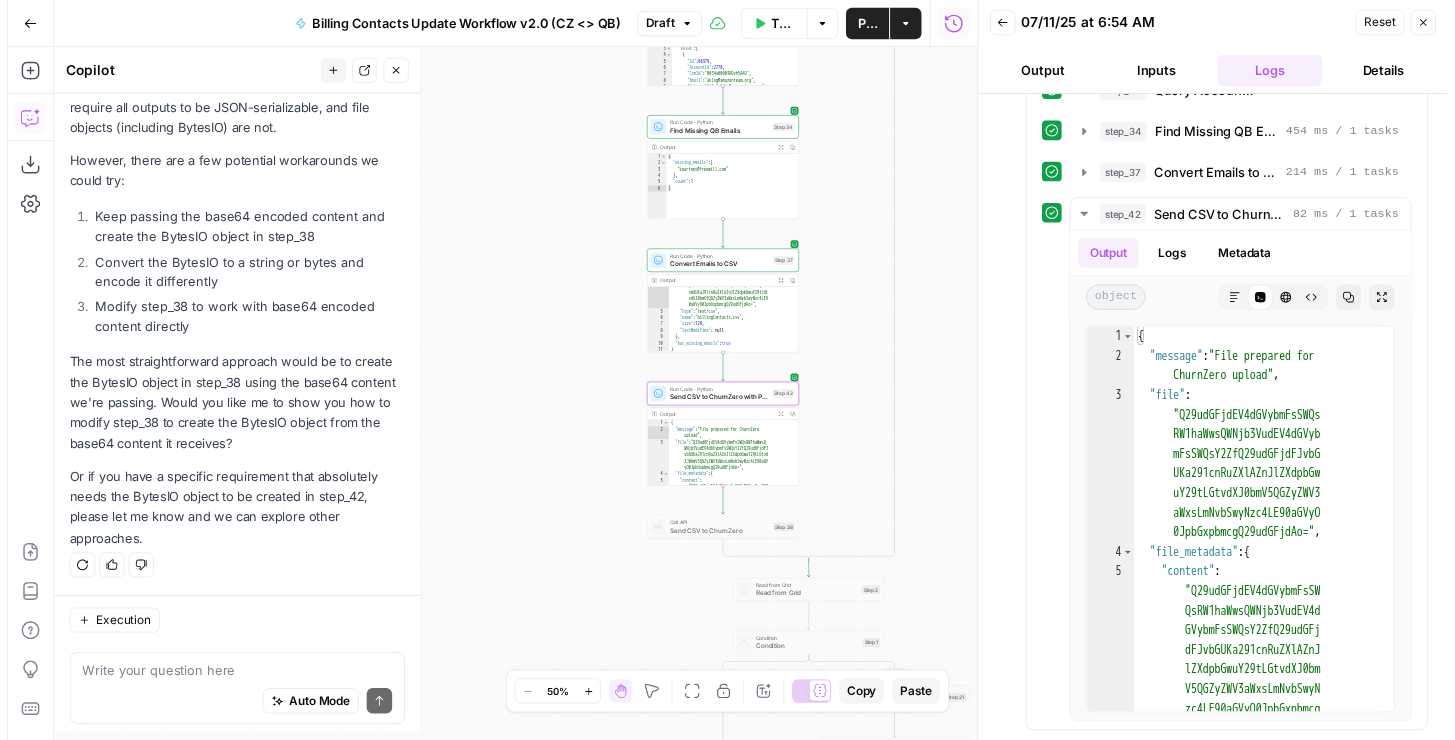 scroll, scrollTop: 3476, scrollLeft: 0, axis: vertical 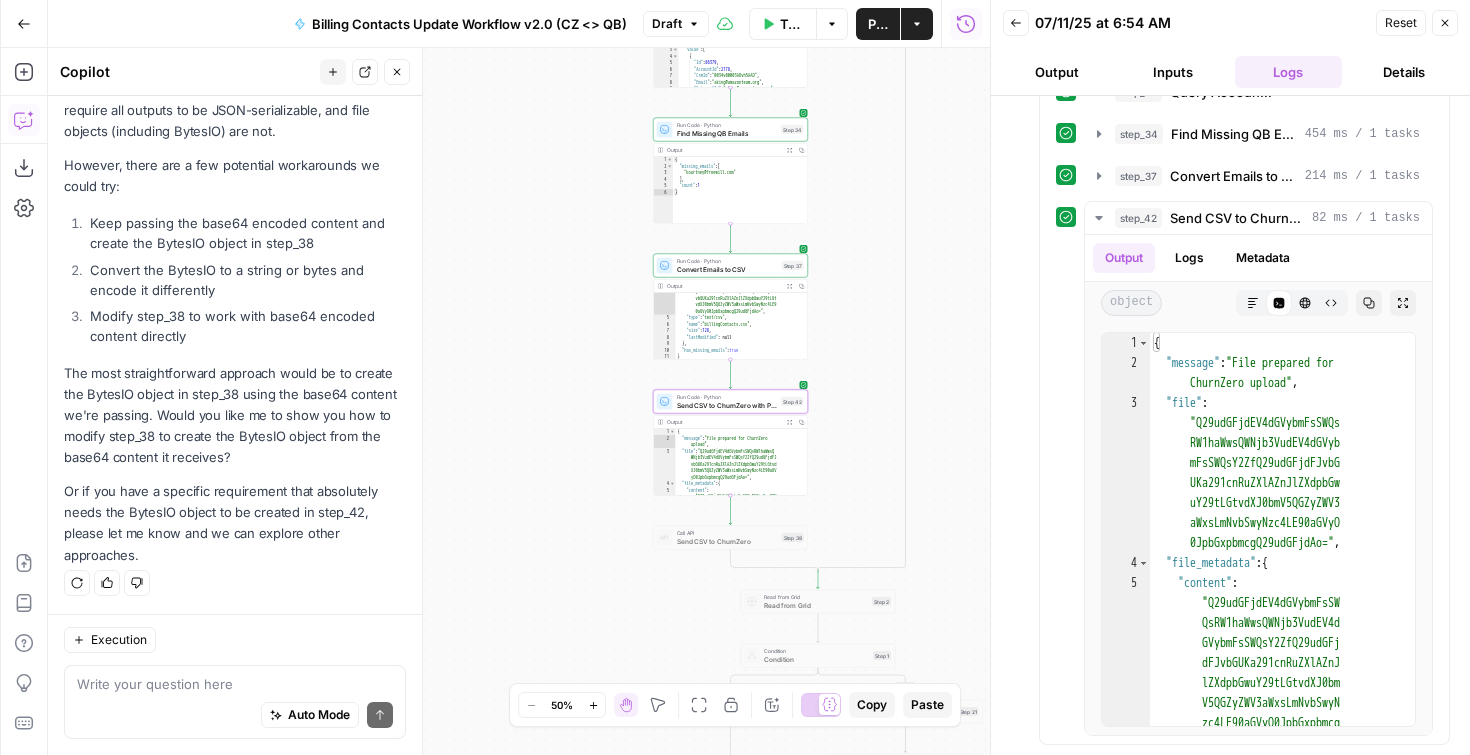 click on "{    "message" :  "File prepared for ChurnZero         upload" ,    "file" :  "Q29udGFjdEV4dGVybmFsSWQsRW1haWwsQ        WNjb3VudEV4dGVybmFsSWQsY2ZfQ29udGFjdFJ        vbGUKa291cnRuZXlAZnJlZXdpbGwuY29tLGtvd        XJ0bmV5QGZyZWV3aWxsLmNvbSwyNzc4LE90aGV        yO0JpbGxpbmcgQ29udGFjdAo=" ,    "file_metadata" :  {      "content" :           "Q29udGFjdEV4dGVybmFsSWQsRW1haWwsQWN          jb3VudEV4dGVybmFsSWQsY2ZfQ29udGFjdFJ          vbGUKa291cnRuZXlAZnJlZXdpbGwuY29tLGt          vdXJ0bmV5QGZyZWV3aWxsLmNvbSwyNzc4LE9          0aGVyO0JpbGxpbmcgQ29udGFjdAo=" }" at bounding box center (737, 485) 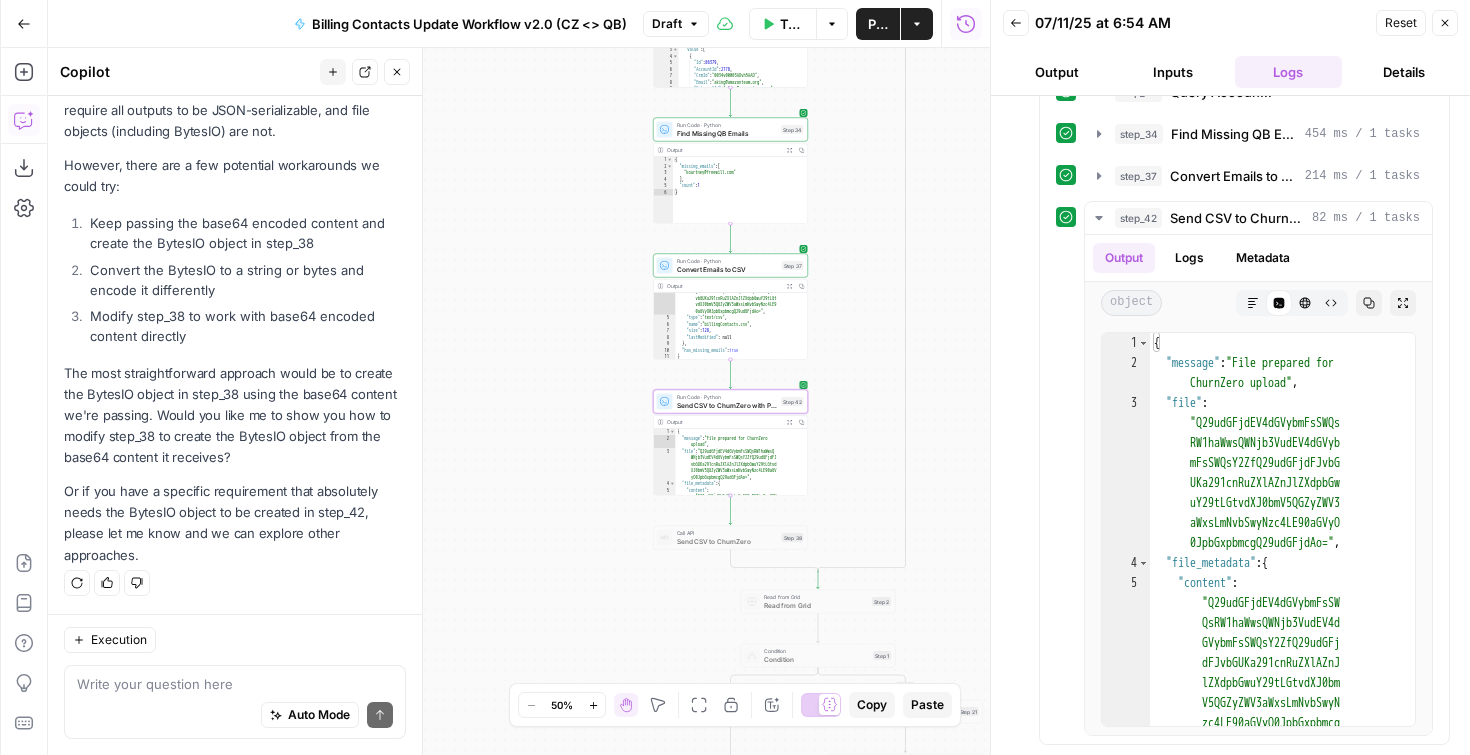 click on "Send CSV to ChurnZero with Python" at bounding box center [727, 405] 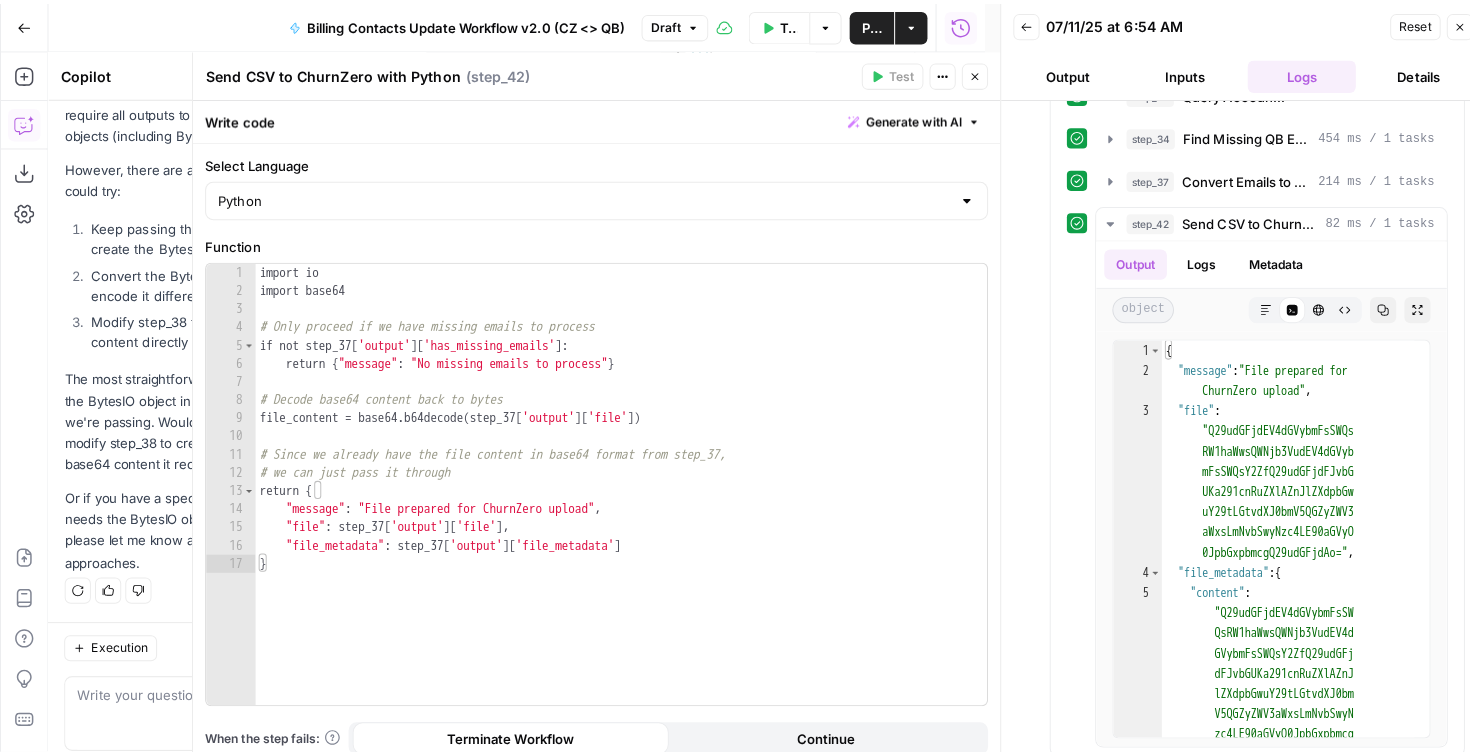 scroll, scrollTop: 3476, scrollLeft: 0, axis: vertical 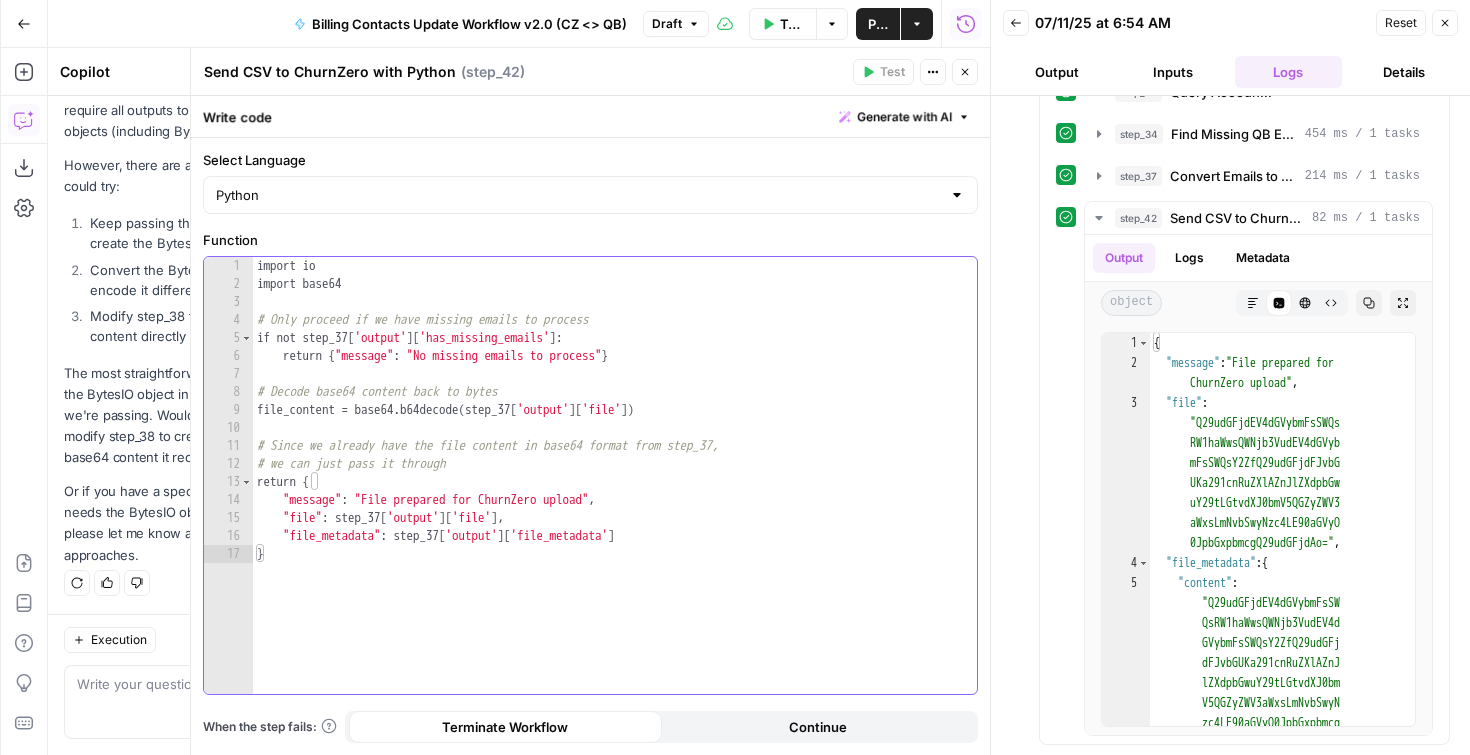 click on "import   io import   base64 # Only proceed if we have missing emails to process if   not   step_37 [ 'output' ] [ 'has_missing_emails' ] :      return   { "message" :   "No missing emails to process" } # Decode base64 content back to bytes file_content   =   base64 . b64decode ( step_37 [ 'output' ] [ 'file' ]) # Since we already have the file content in base64 format from step_37,  # we can just pass it through return   {      "message" :   "File prepared for ChurnZero upload" ,      "file" :   step_37 [ 'output' ] [ 'file' ] ,      "file_metadata" :   step_37 [ 'output' ] [ 'file_metadata' ] }" at bounding box center (615, 493) 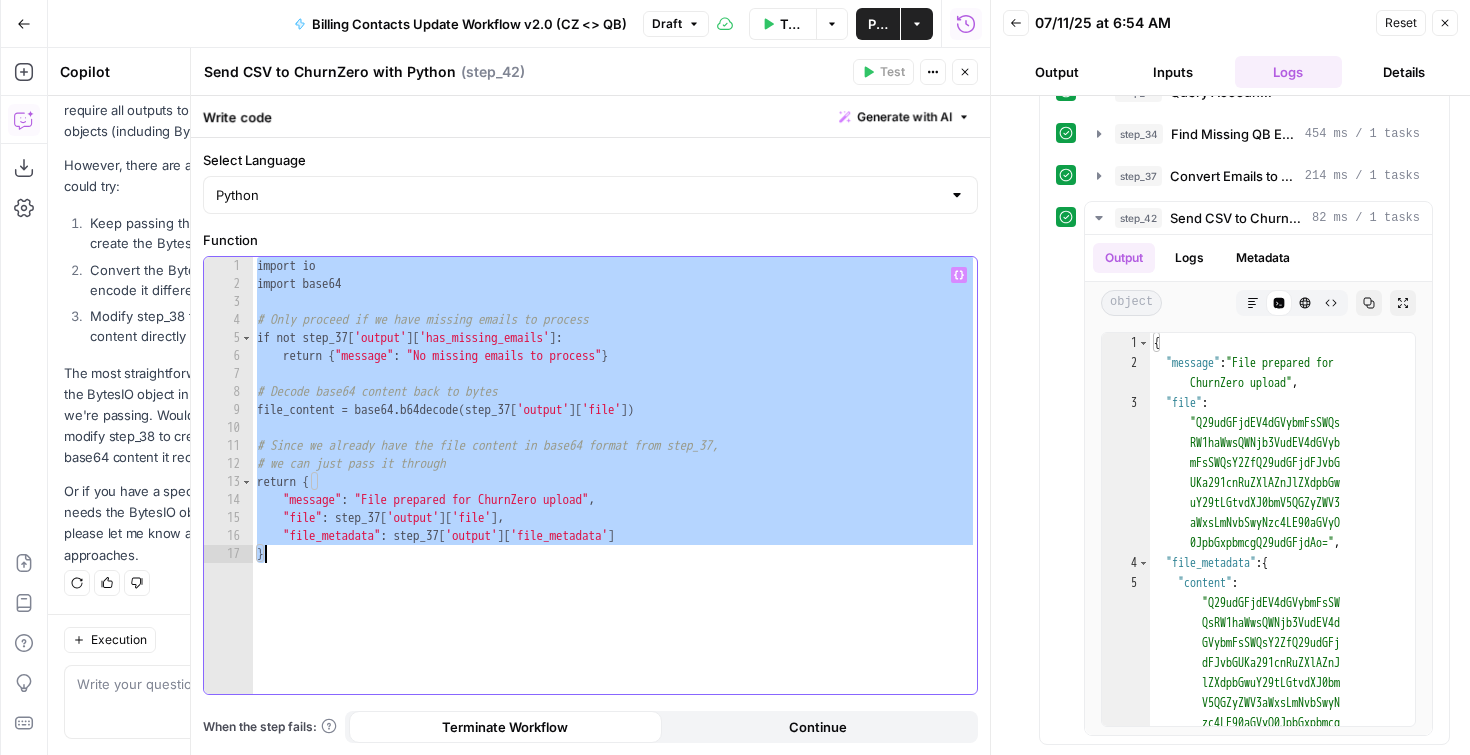 paste 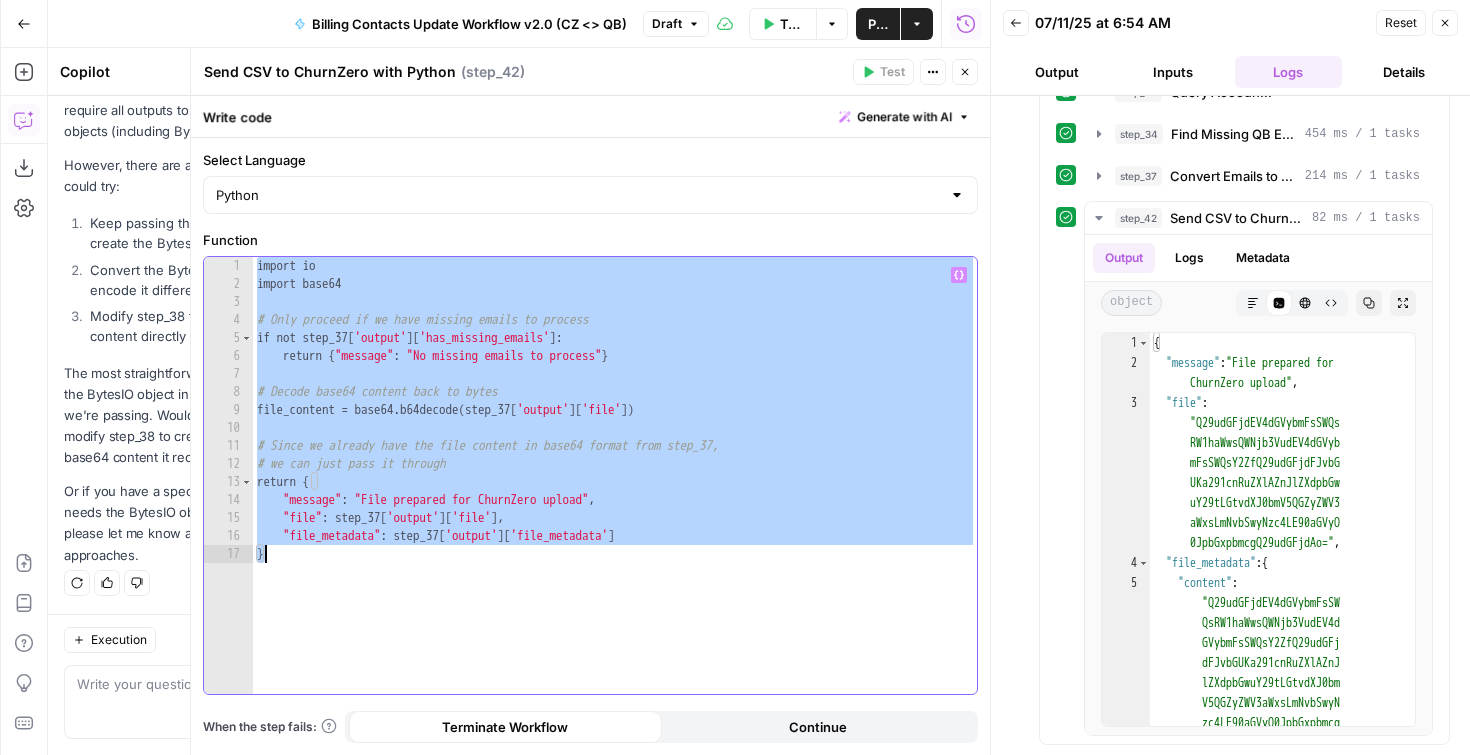 type on "*" 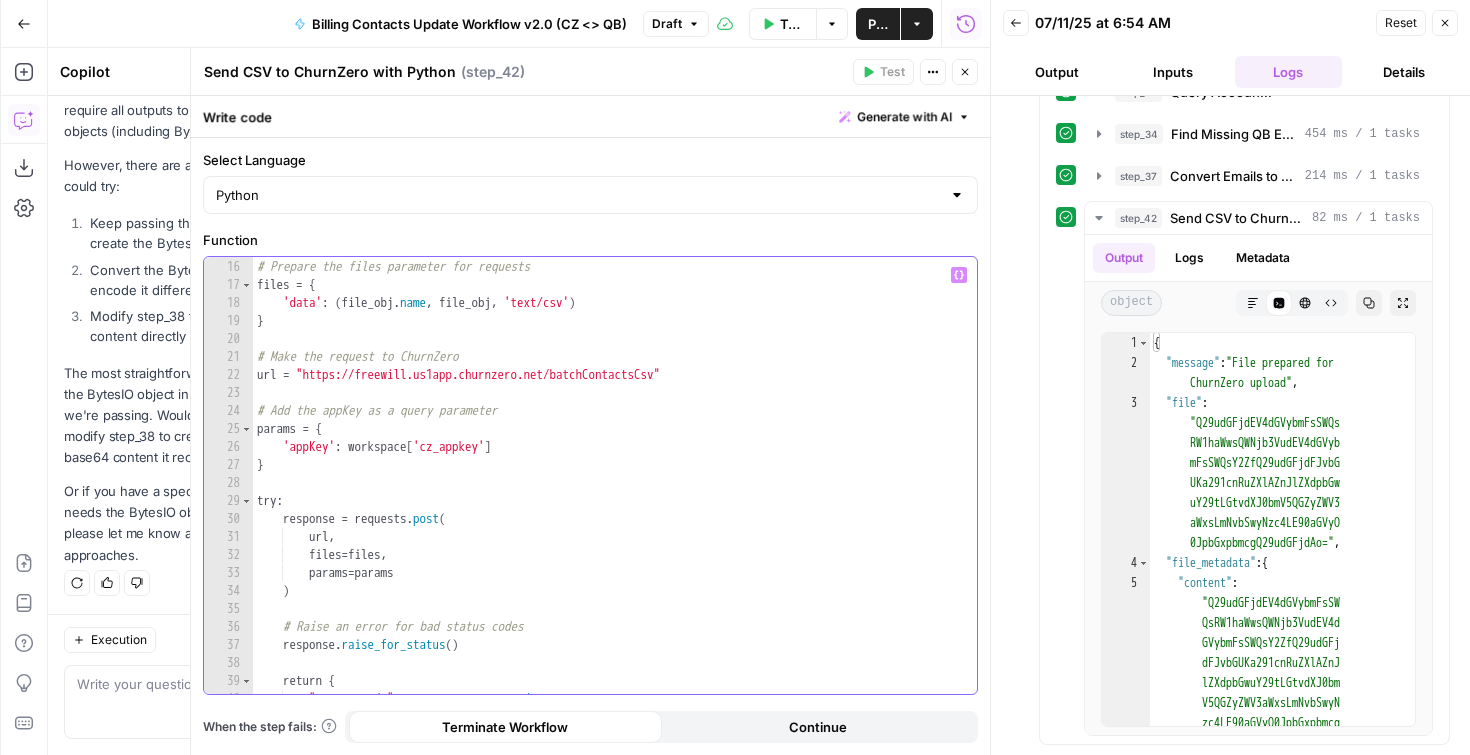 scroll, scrollTop: 0, scrollLeft: 0, axis: both 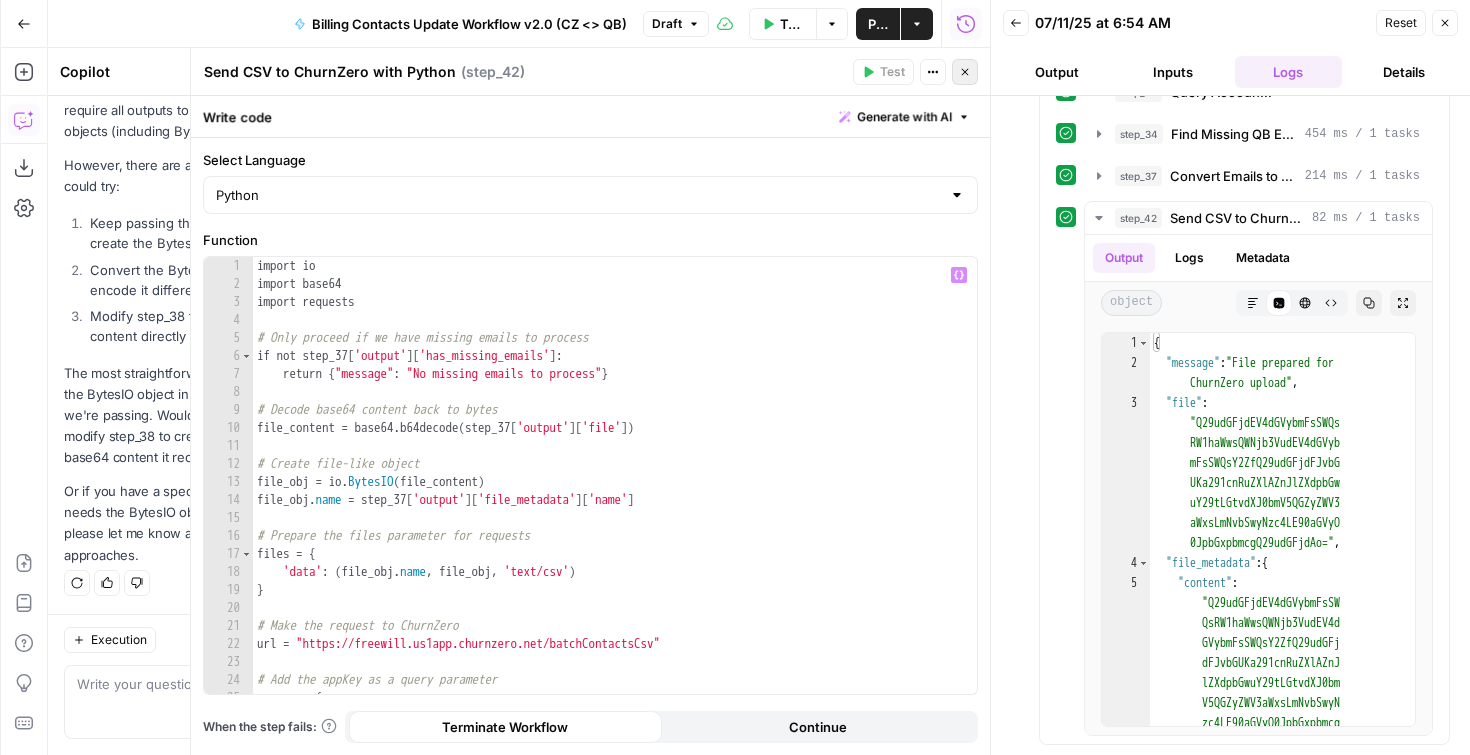 click 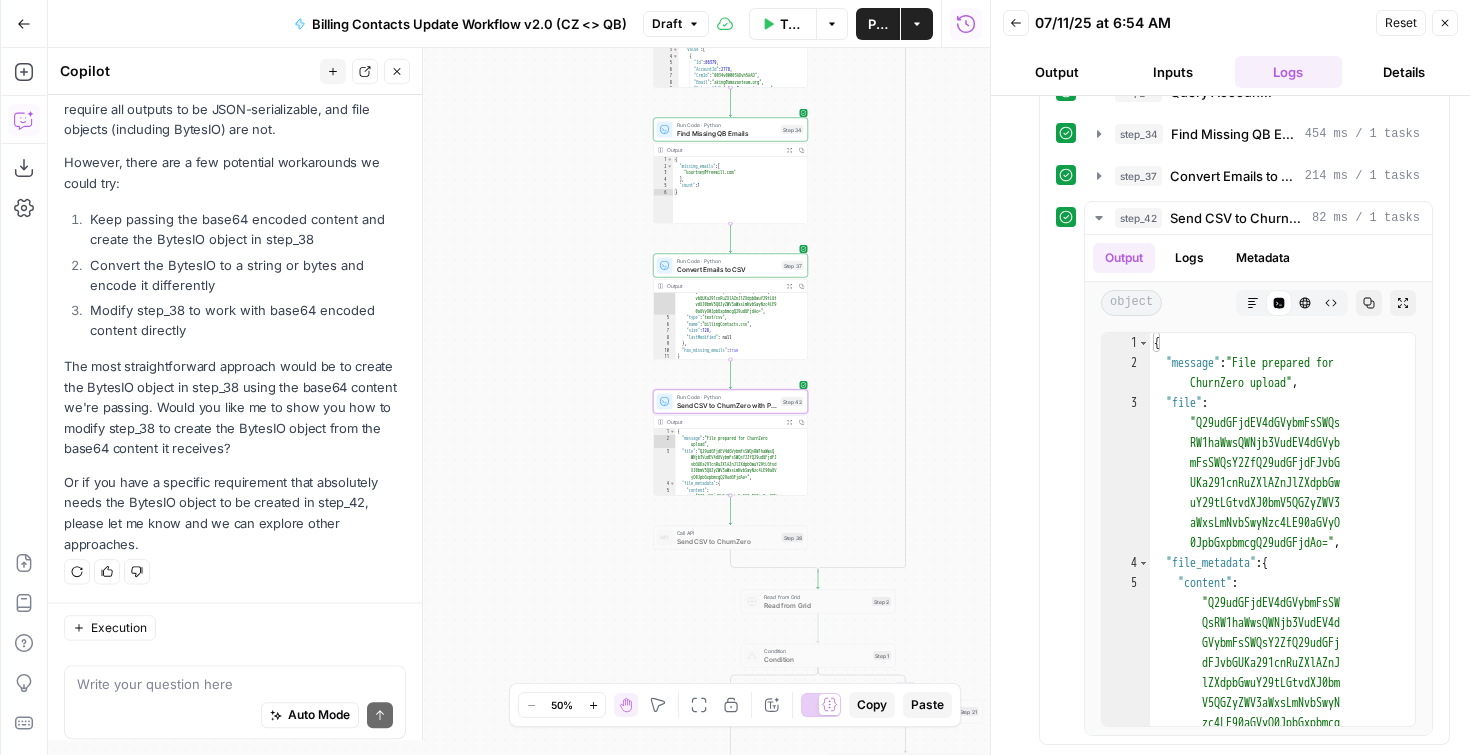 scroll, scrollTop: 3476, scrollLeft: 0, axis: vertical 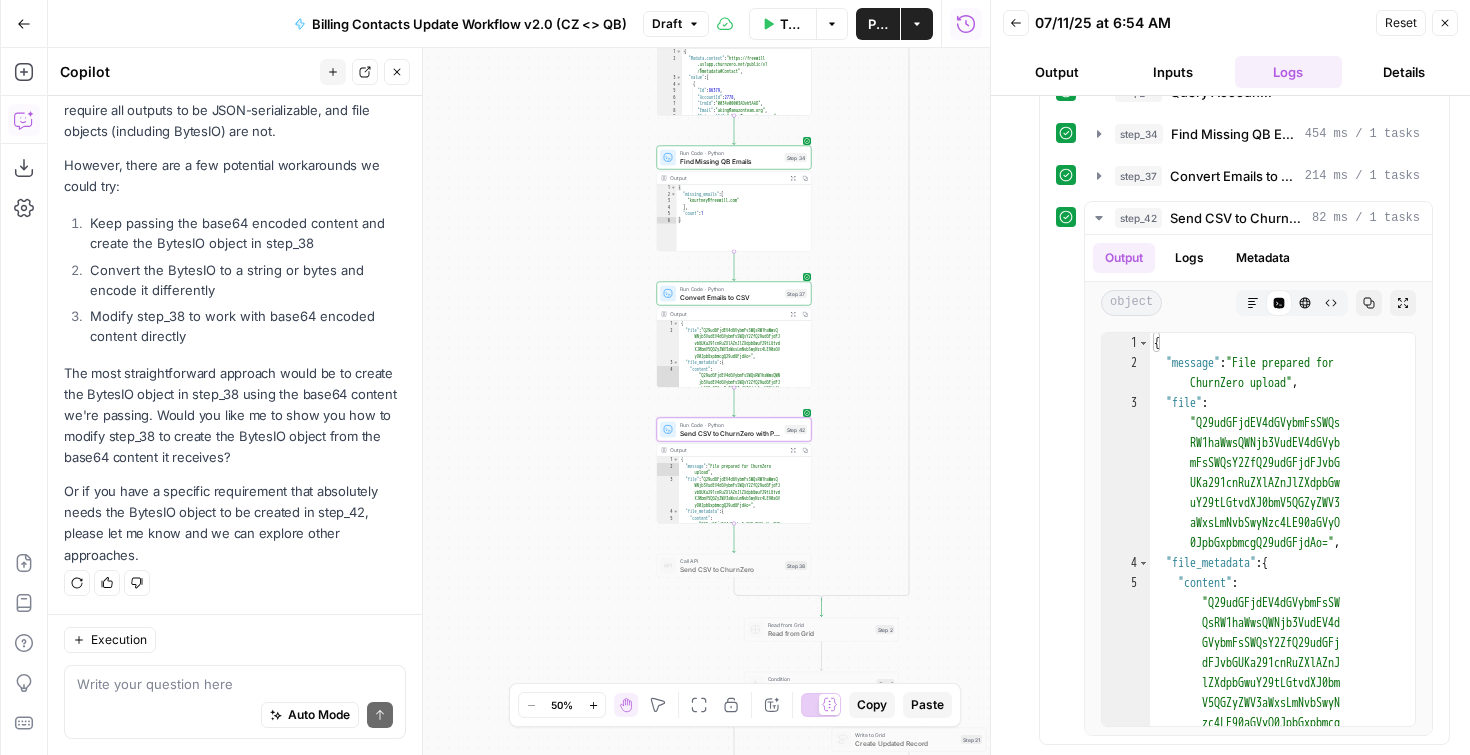 click on "Send CSV to ChurnZero" at bounding box center (730, 569) 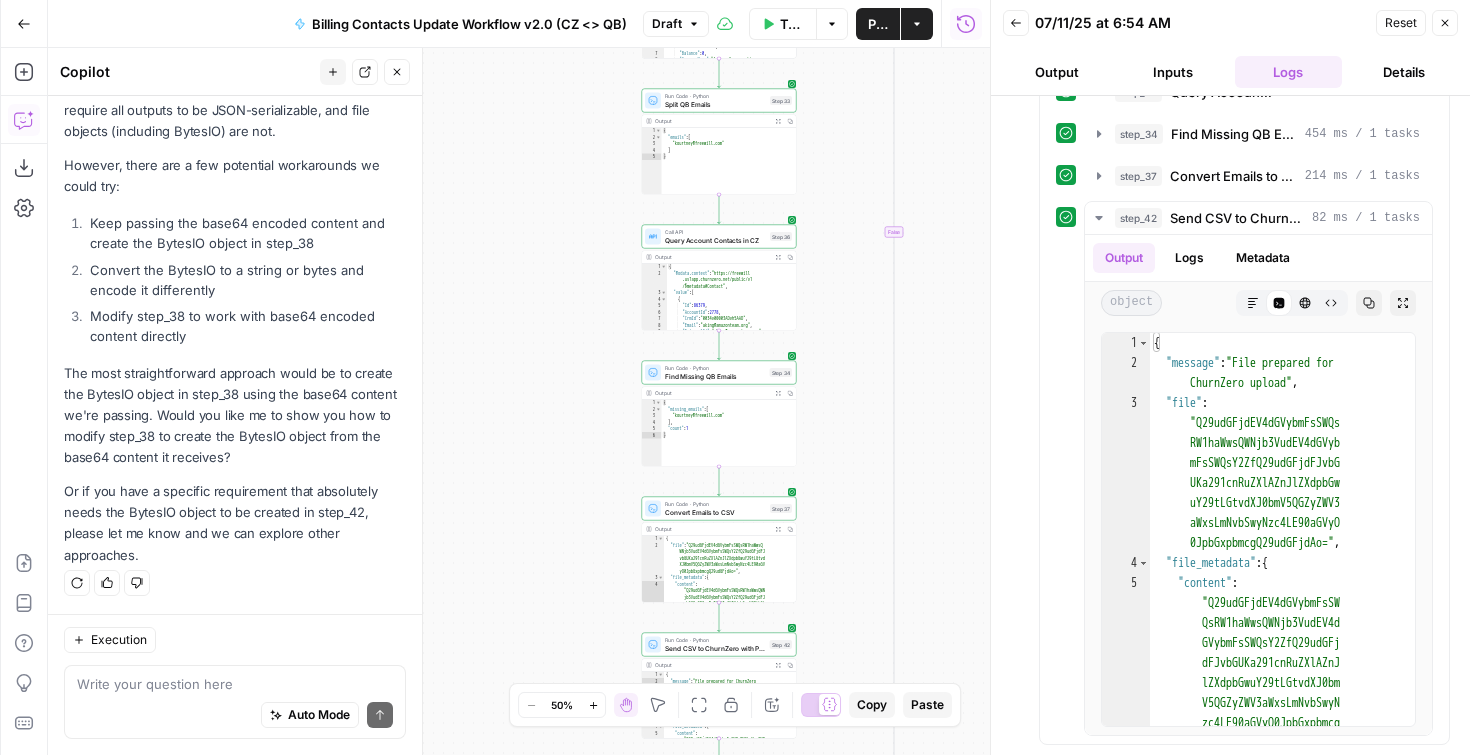 drag, startPoint x: 592, startPoint y: 314, endPoint x: 577, endPoint y: 529, distance: 215.52261 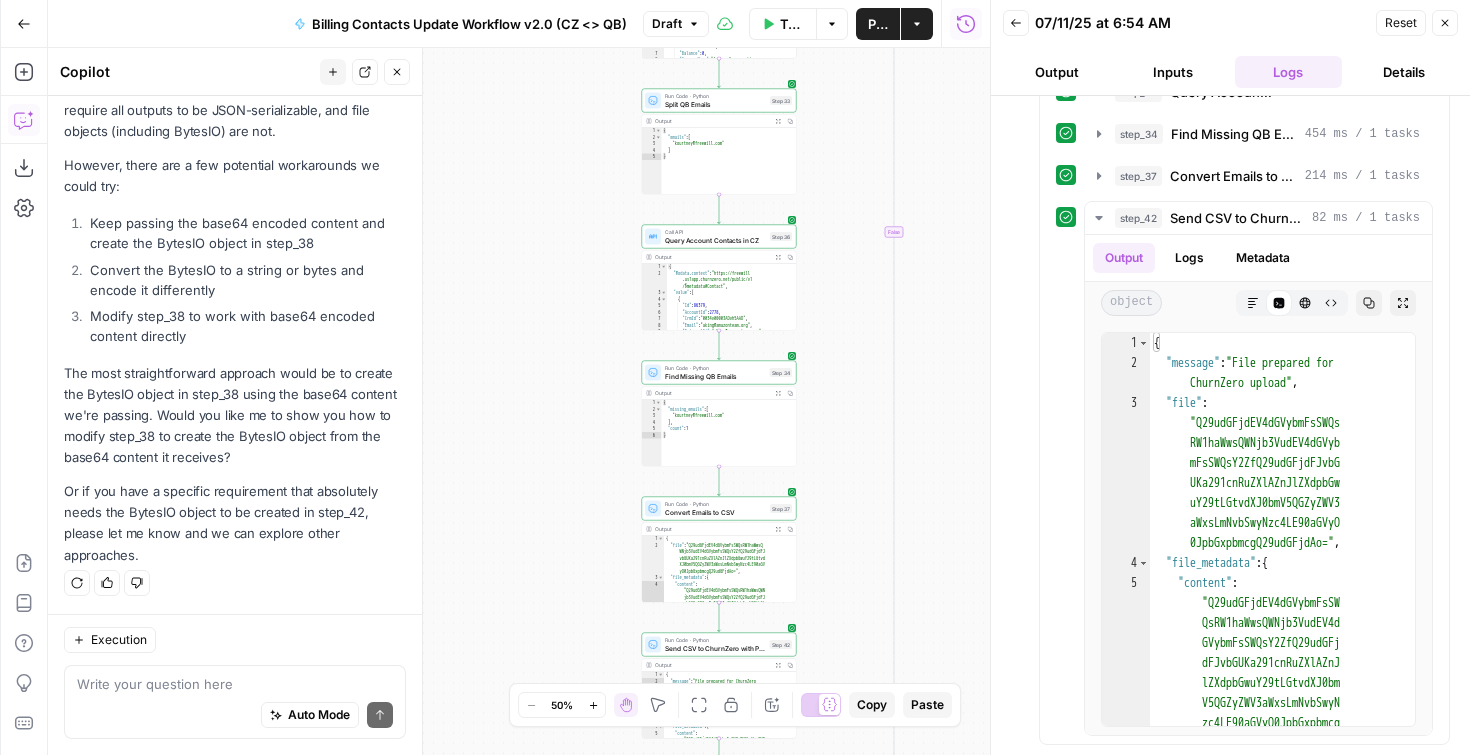 click on "{    "@odata.context" :  "https://freewill        .us1app.churnzero.net/public/v1        /$metadata#Contact" ,    "value" :  [      {         "Id" :  86379 ,         "AccountId" :  2778 ,         "CrmId" :  "0034v00003ADvh5AAD" ,         "Email" :  "aking@amazonteam.org" ,         "ExternalId" :  "aking@amazonteam.org" ,         "FirstName" :  "Angie" ," at bounding box center [728, 304] 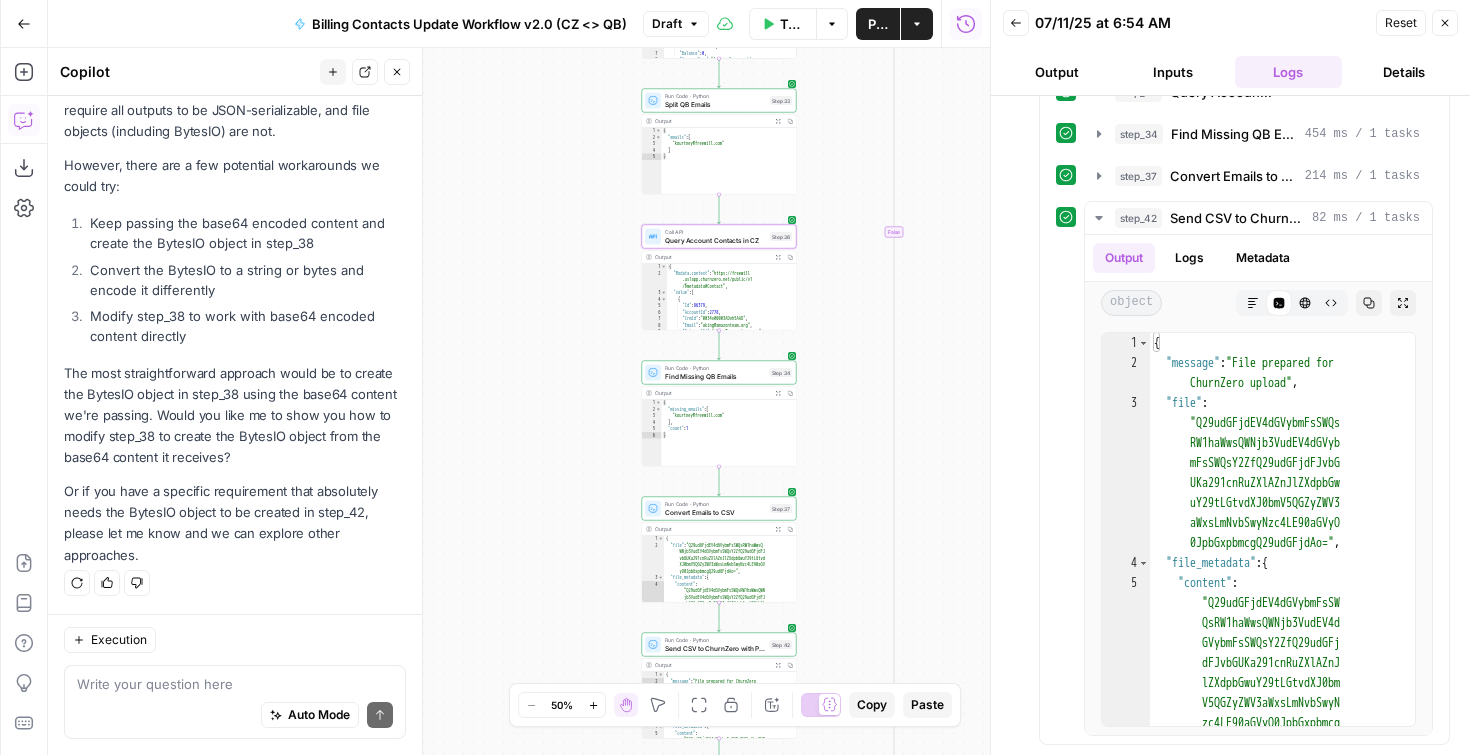 click on "Query Account Contacts in CZ" at bounding box center [715, 240] 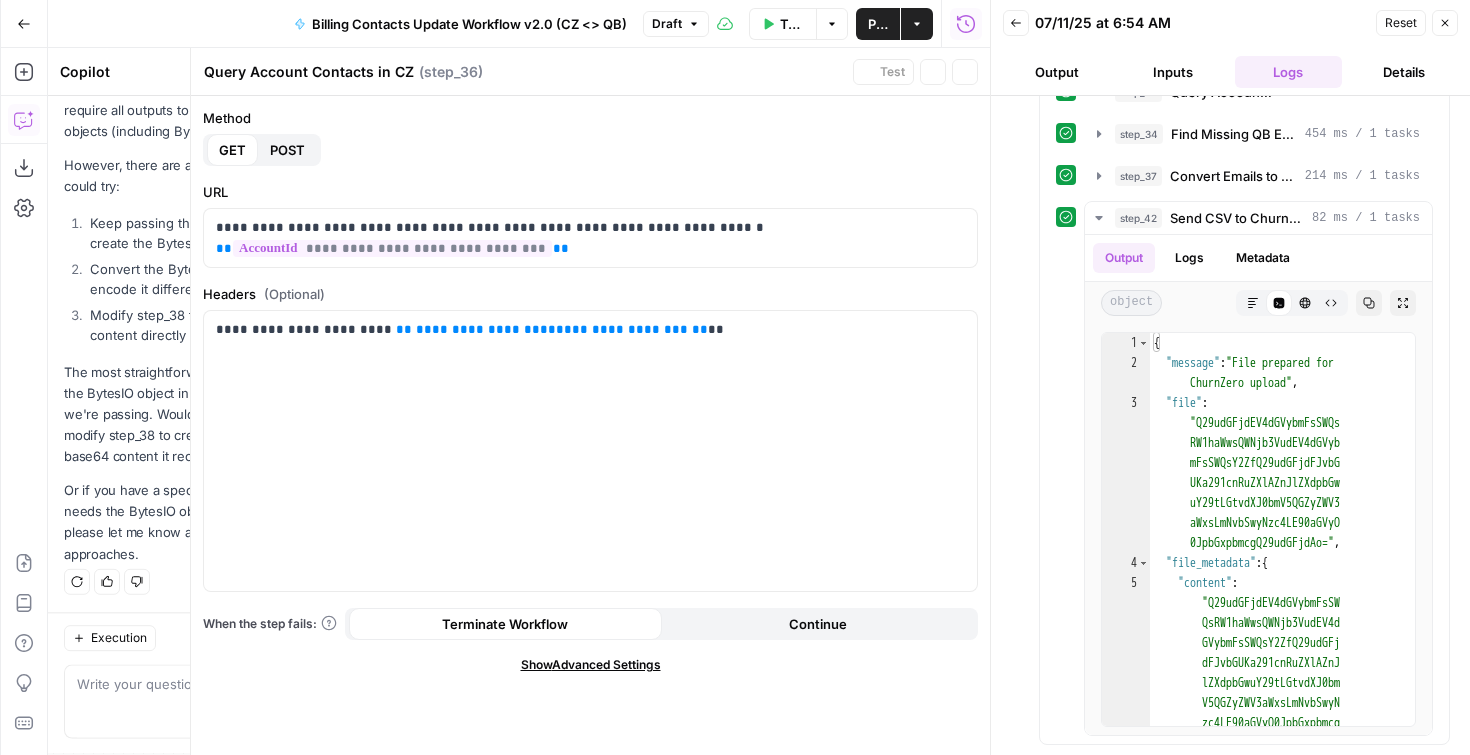 scroll, scrollTop: 3476, scrollLeft: 0, axis: vertical 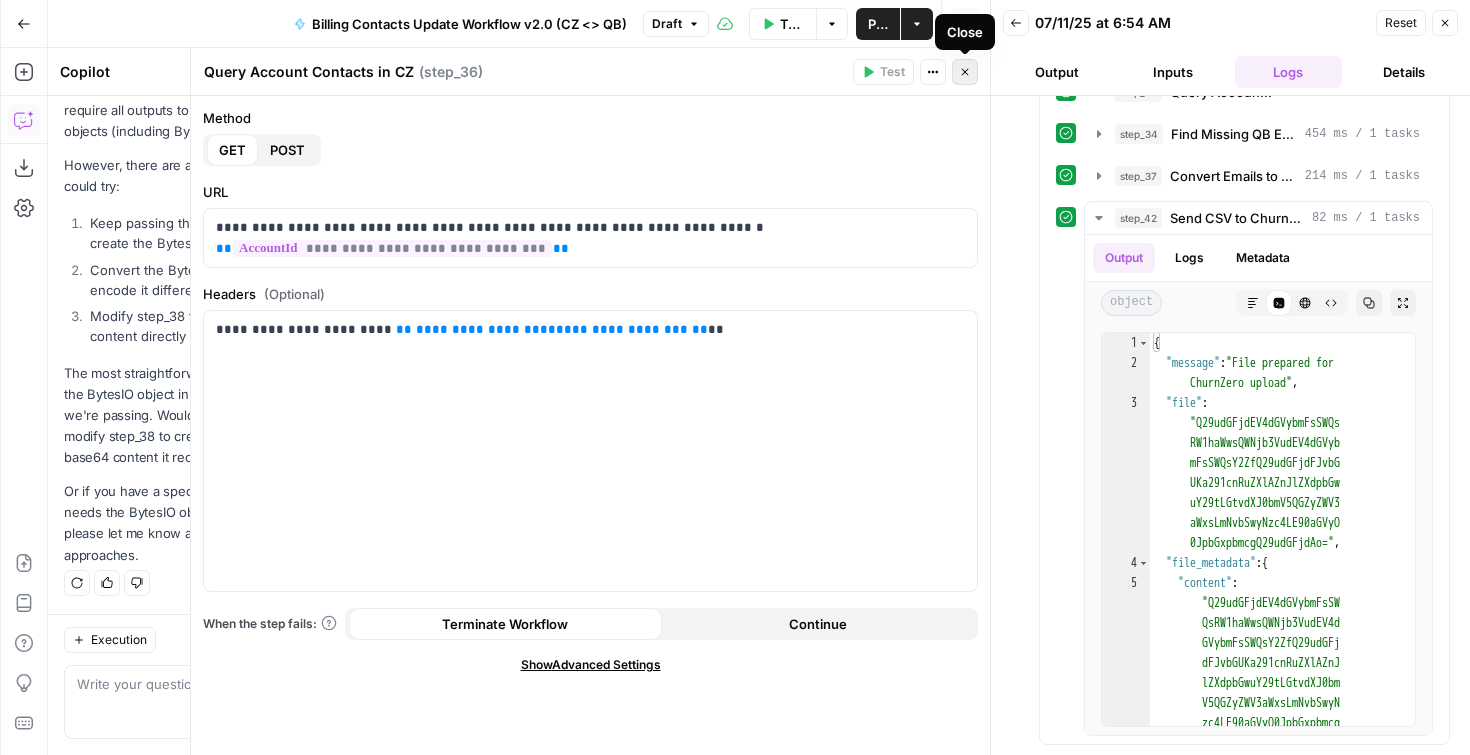 click 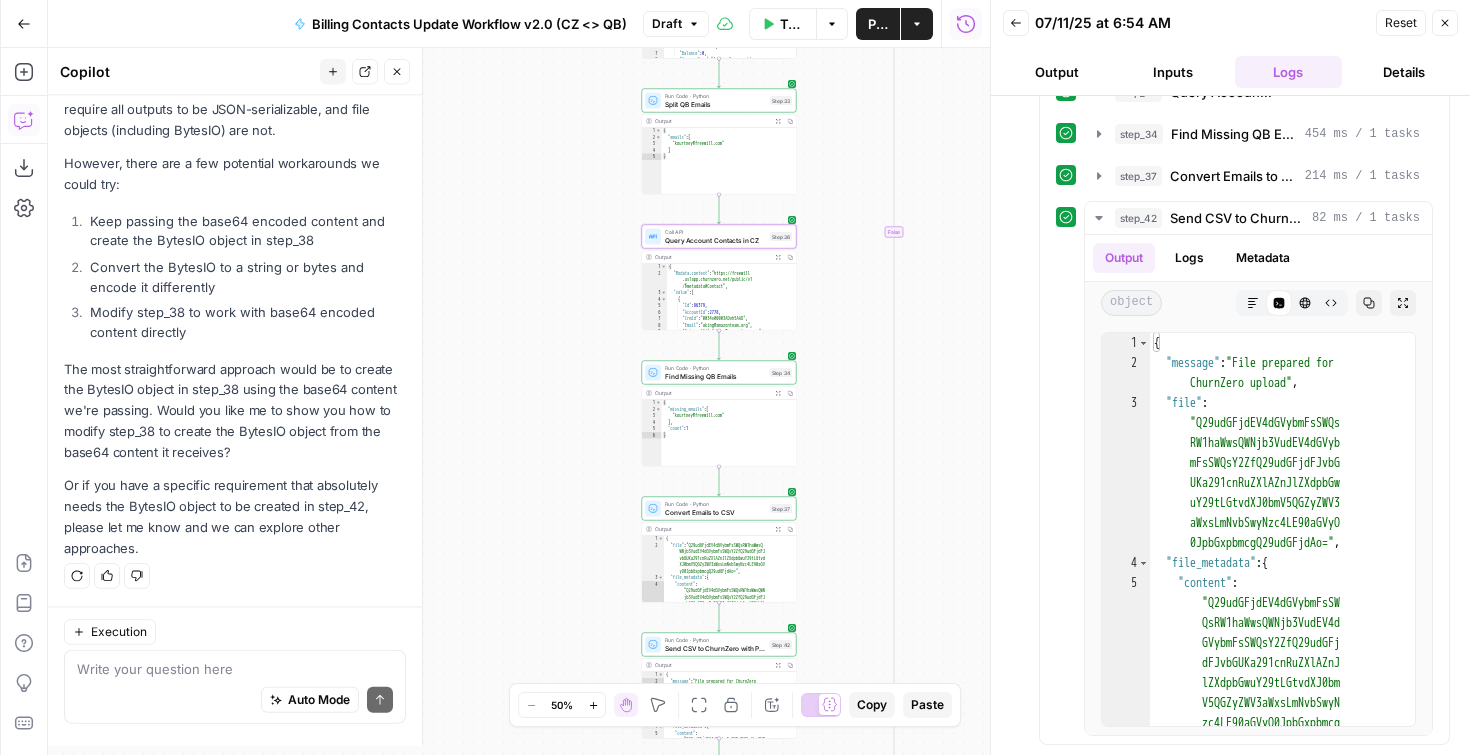 scroll, scrollTop: 3476, scrollLeft: 0, axis: vertical 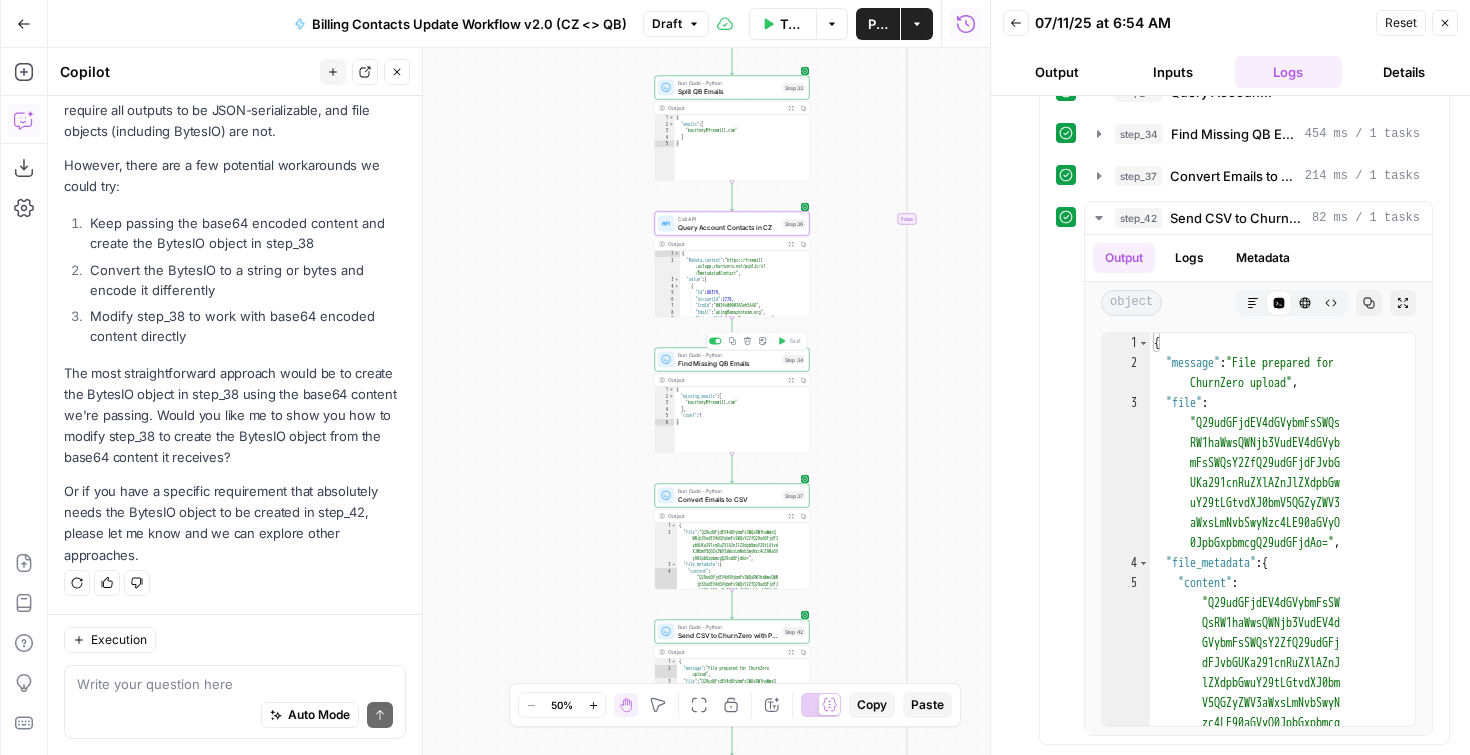 click on "Find Missing QB Emails" at bounding box center [728, 363] 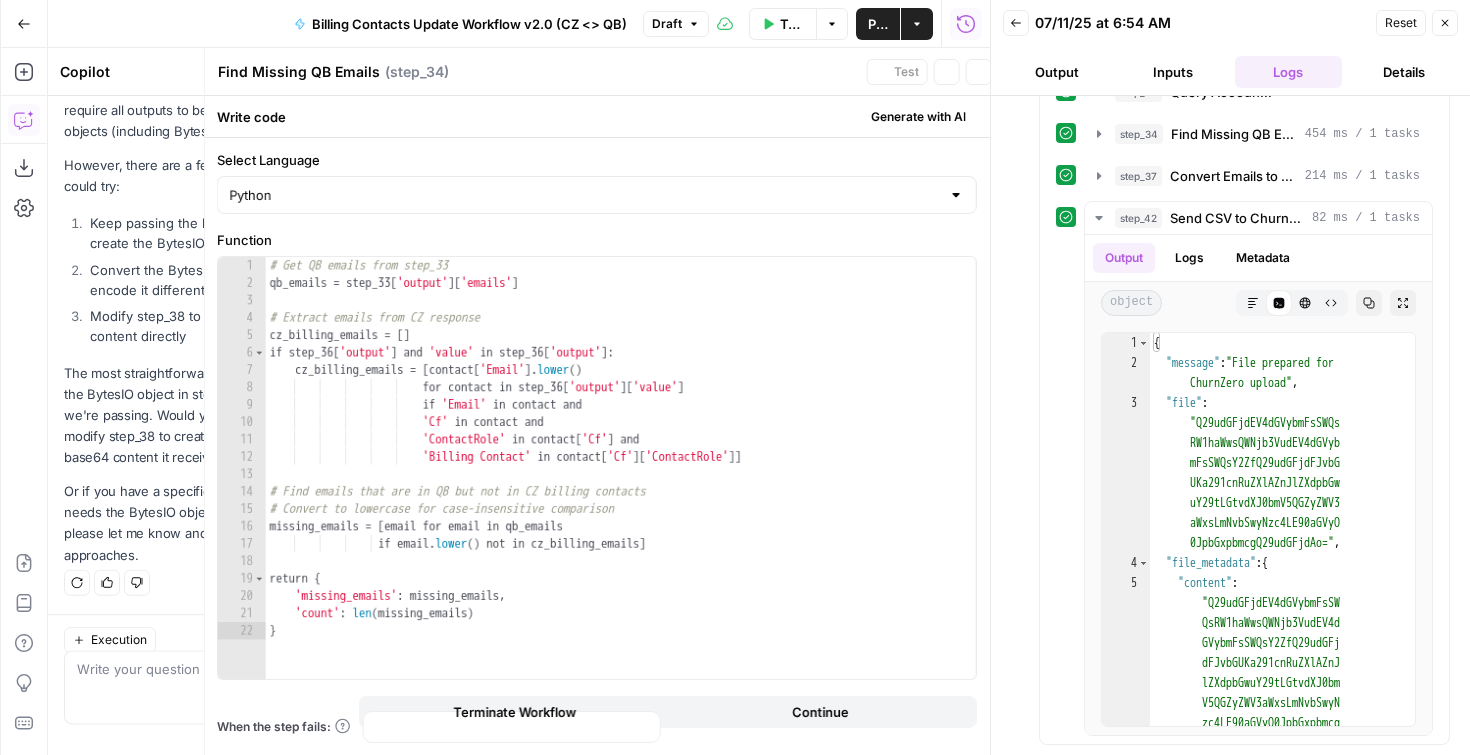 scroll, scrollTop: 3476, scrollLeft: 0, axis: vertical 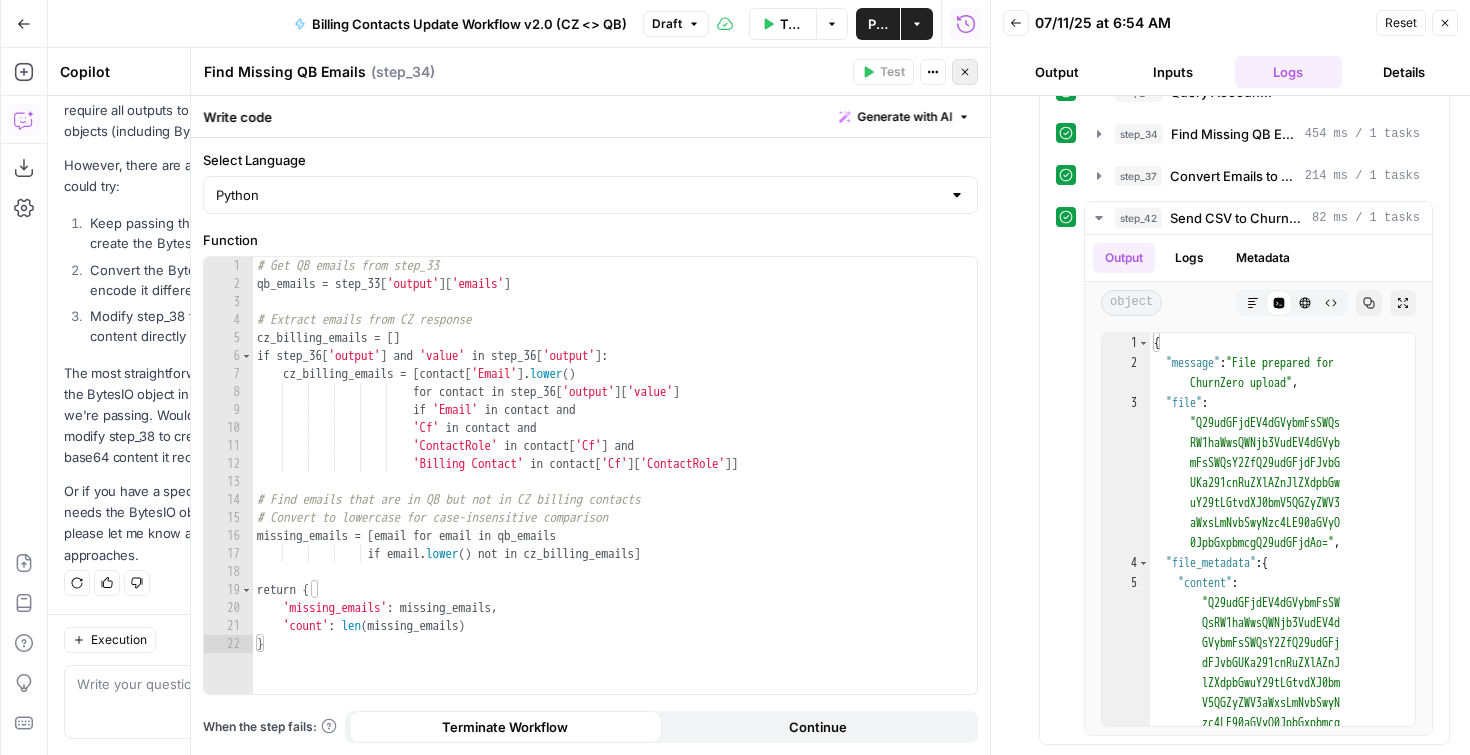 click on "Close" at bounding box center (965, 72) 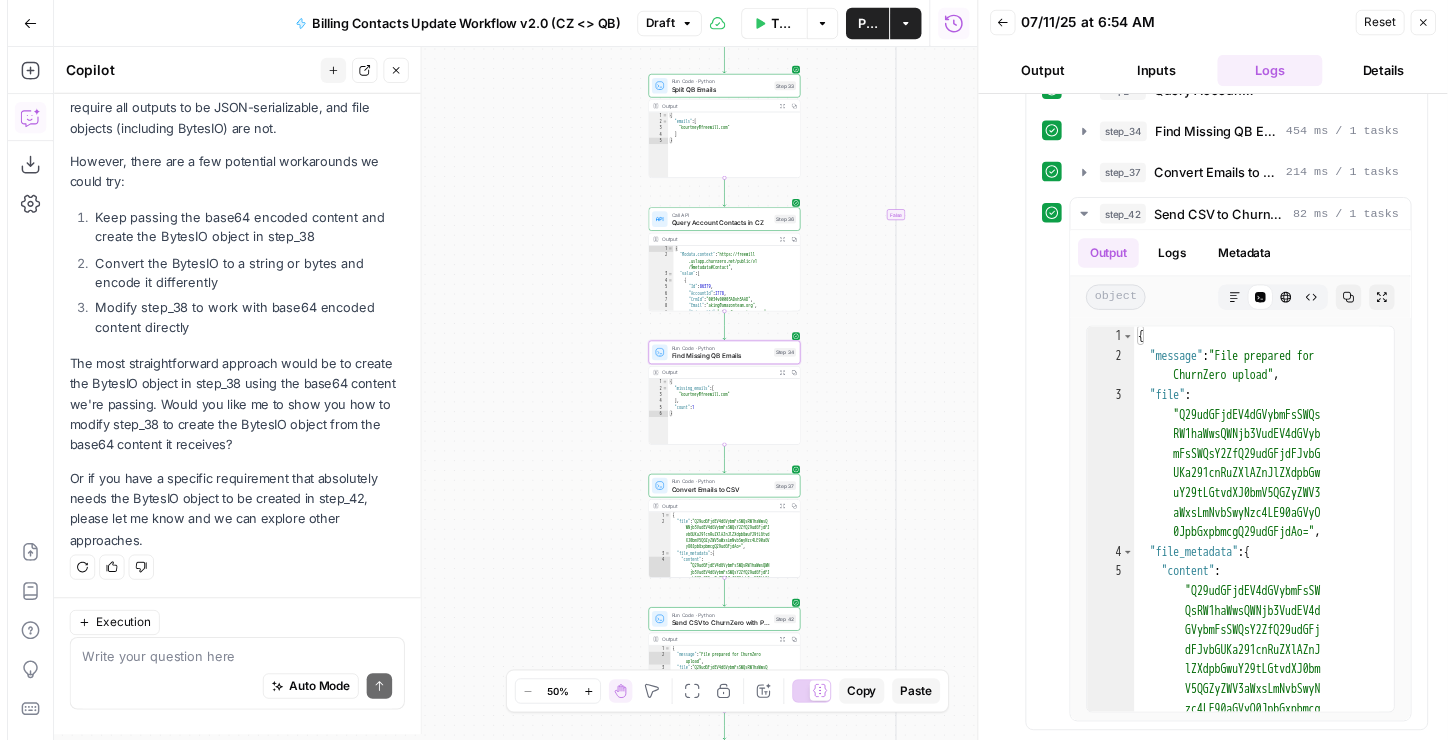 scroll, scrollTop: 3476, scrollLeft: 0, axis: vertical 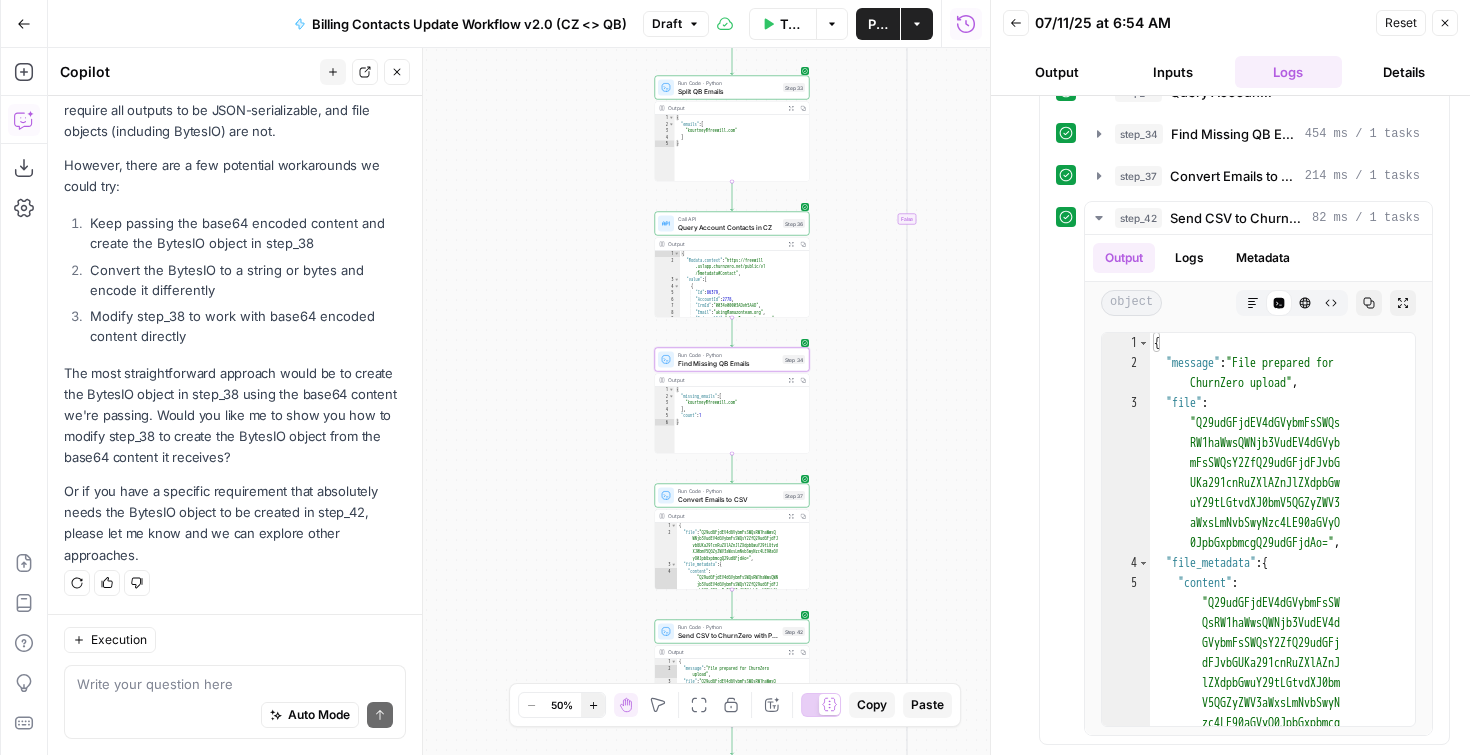 click on "Zoom In" at bounding box center (593, 705) 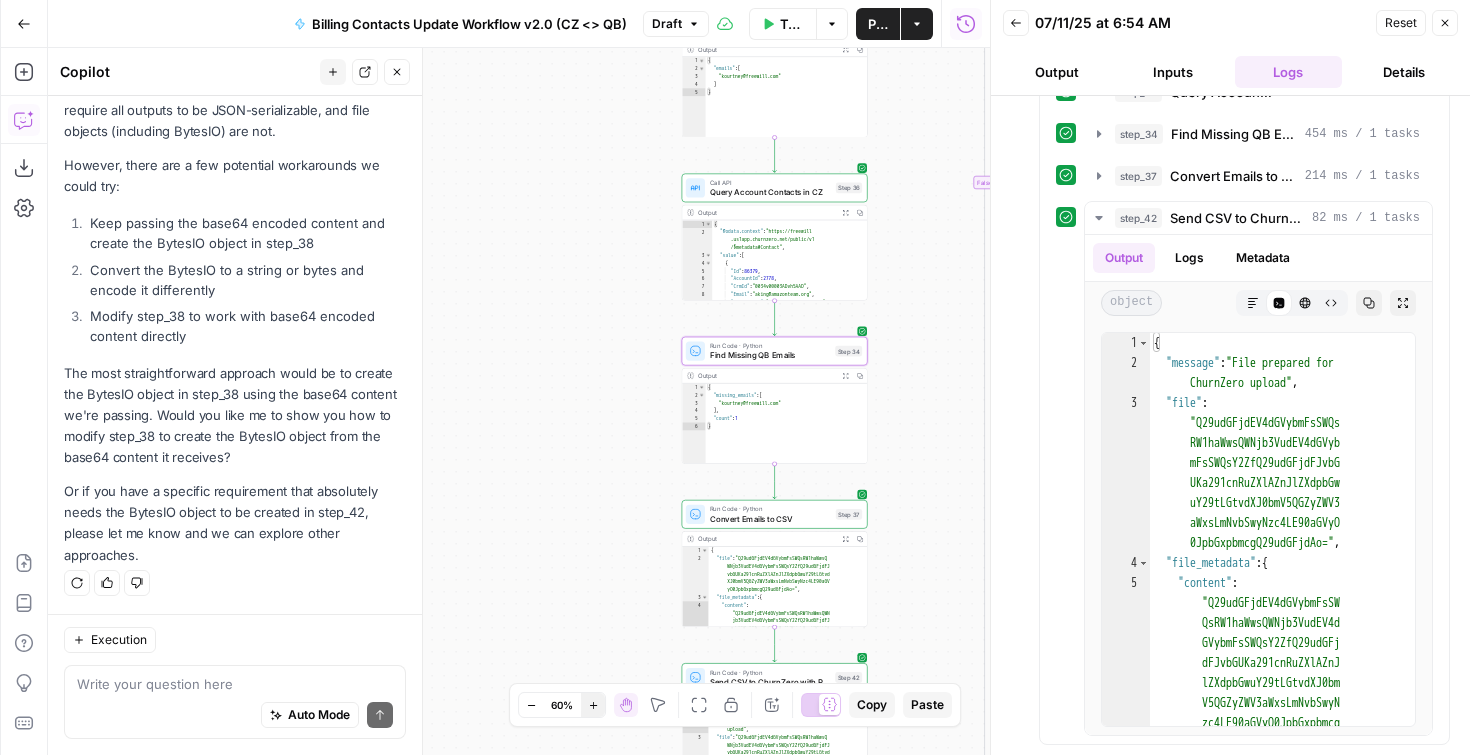 click on "Zoom In" at bounding box center [593, 705] 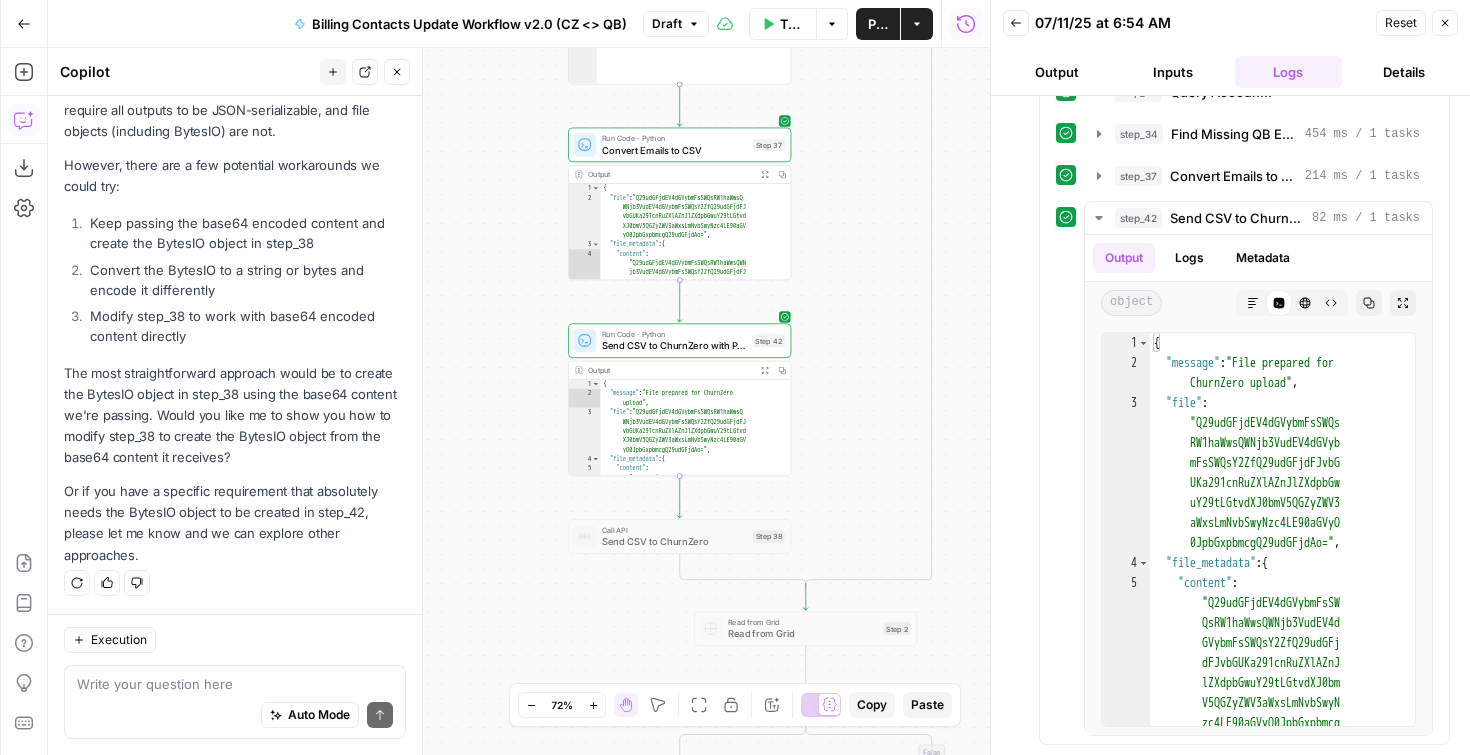 drag, startPoint x: 599, startPoint y: 501, endPoint x: 453, endPoint y: 109, distance: 418.30612 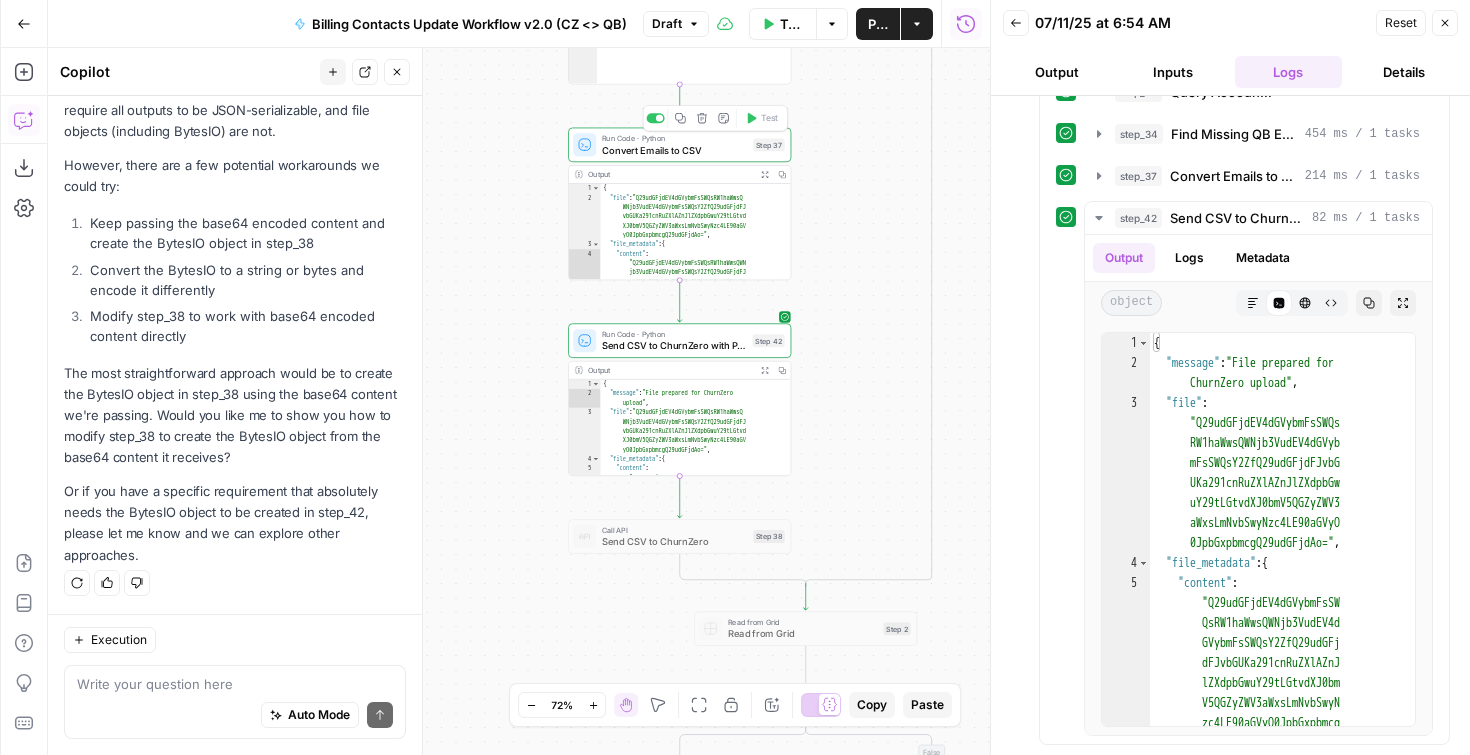 click on "Convert Emails to CSV" at bounding box center (674, 150) 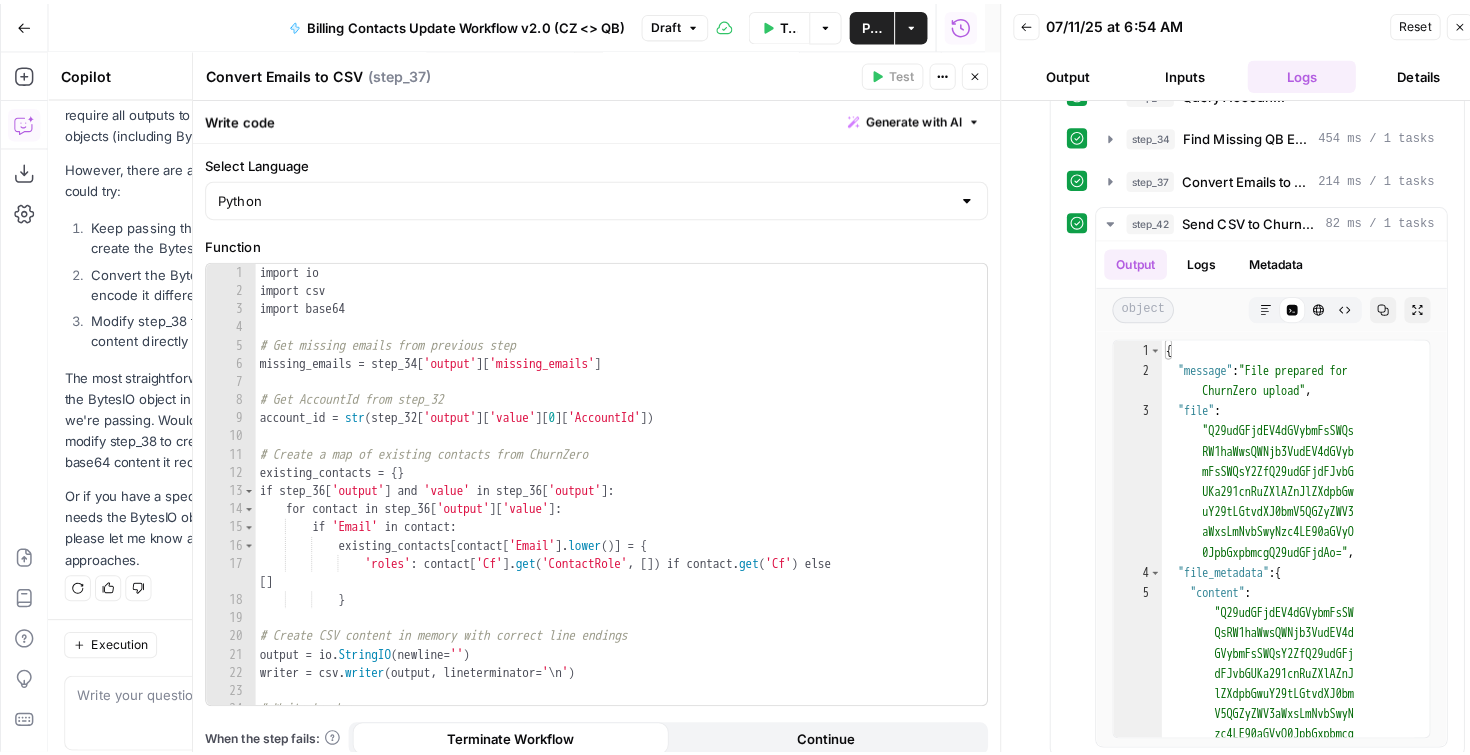 scroll, scrollTop: 3476, scrollLeft: 0, axis: vertical 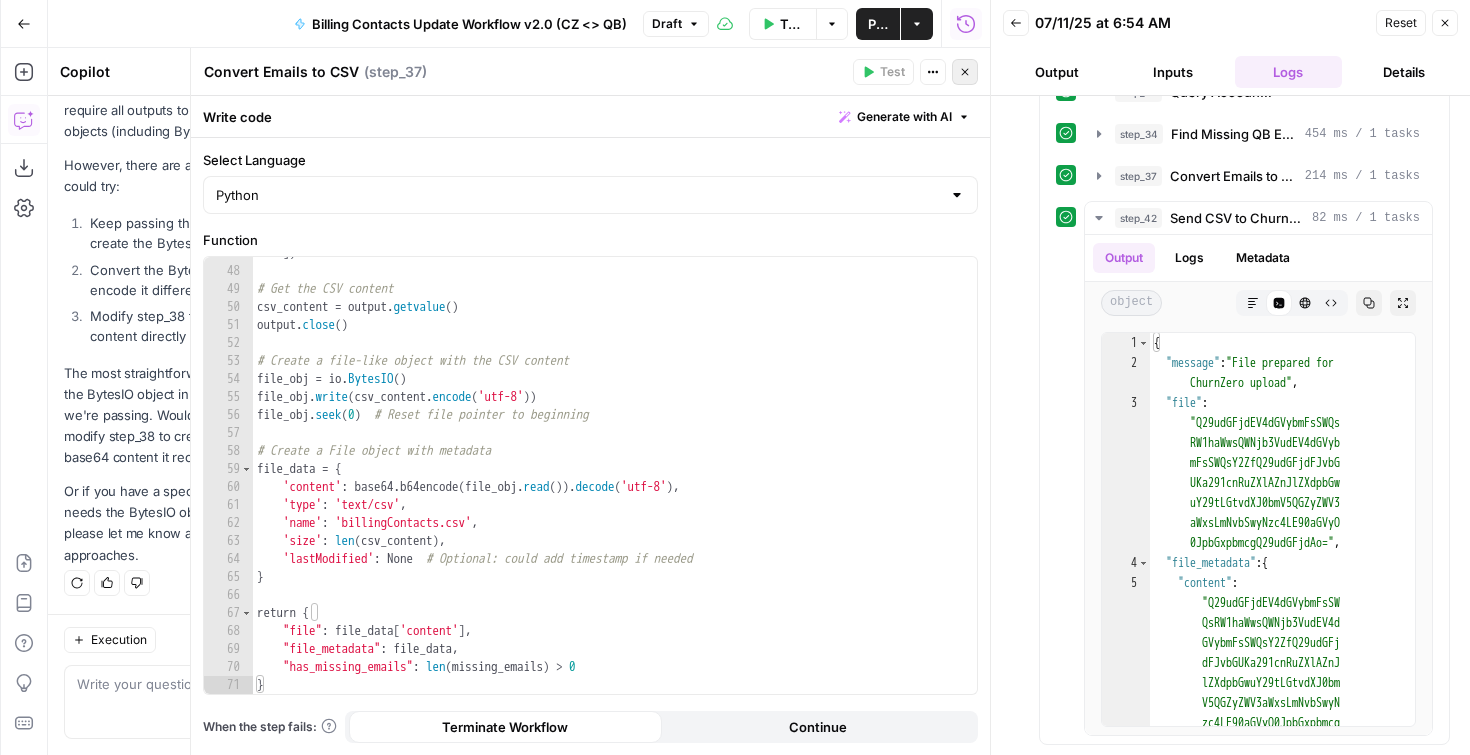 click 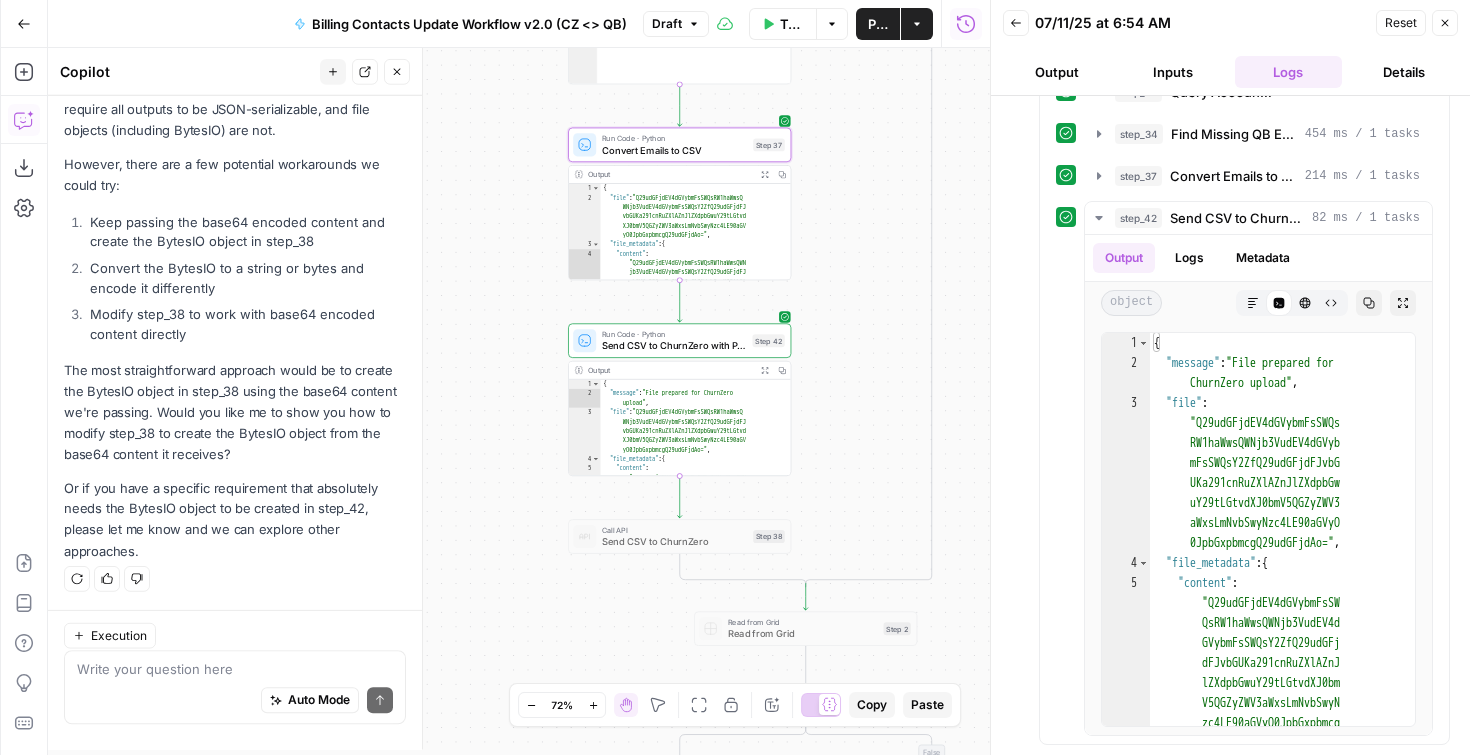 scroll, scrollTop: 3476, scrollLeft: 0, axis: vertical 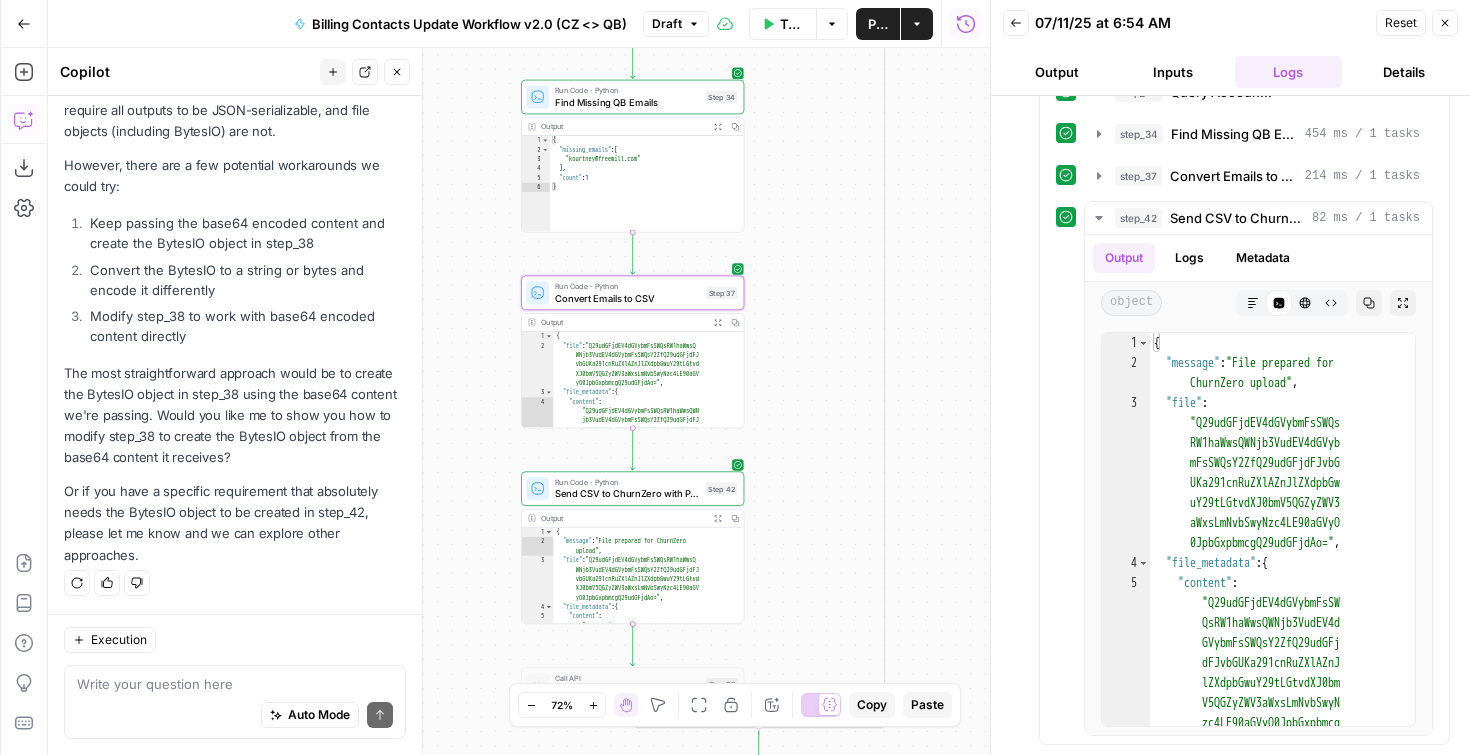 drag, startPoint x: 817, startPoint y: 410, endPoint x: 770, endPoint y: 558, distance: 155.28362 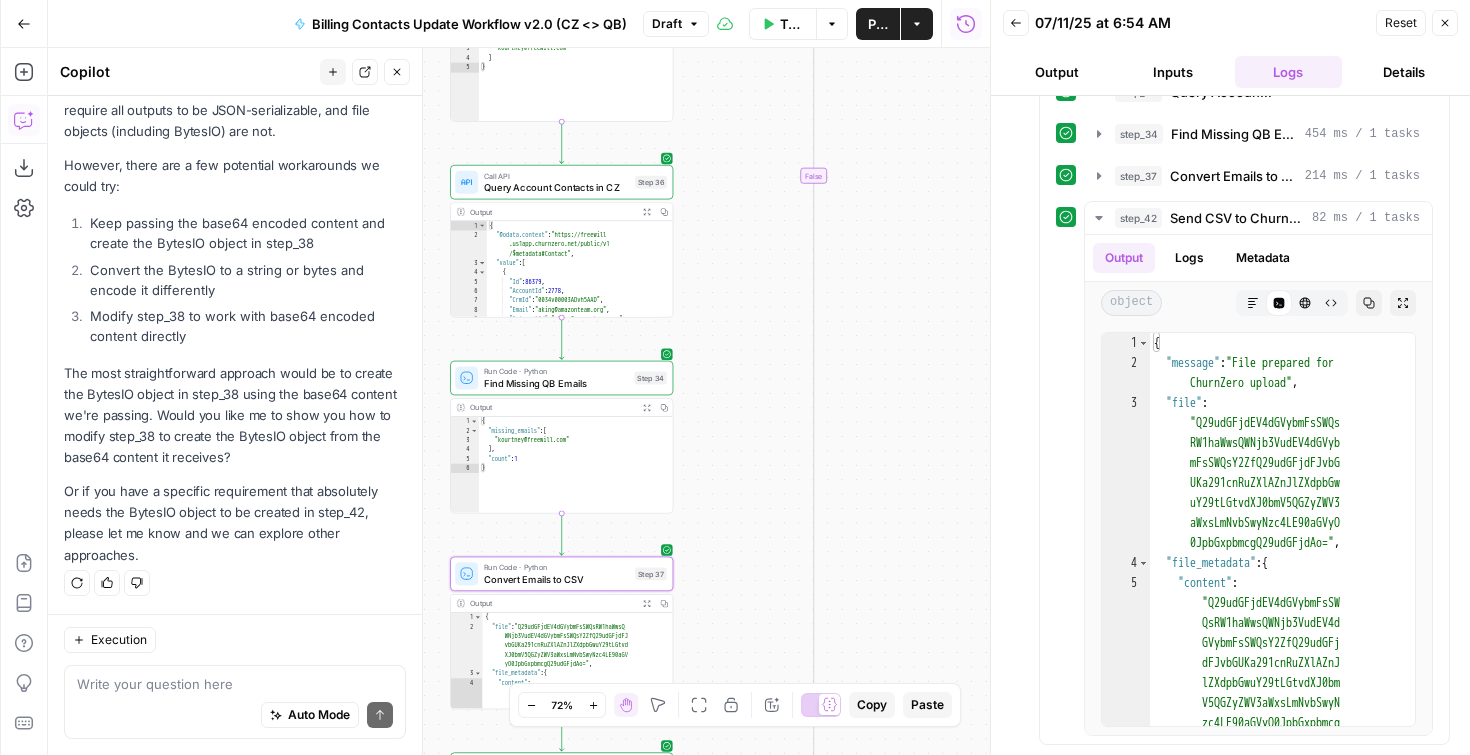 drag, startPoint x: 764, startPoint y: 402, endPoint x: 687, endPoint y: 728, distance: 334.97015 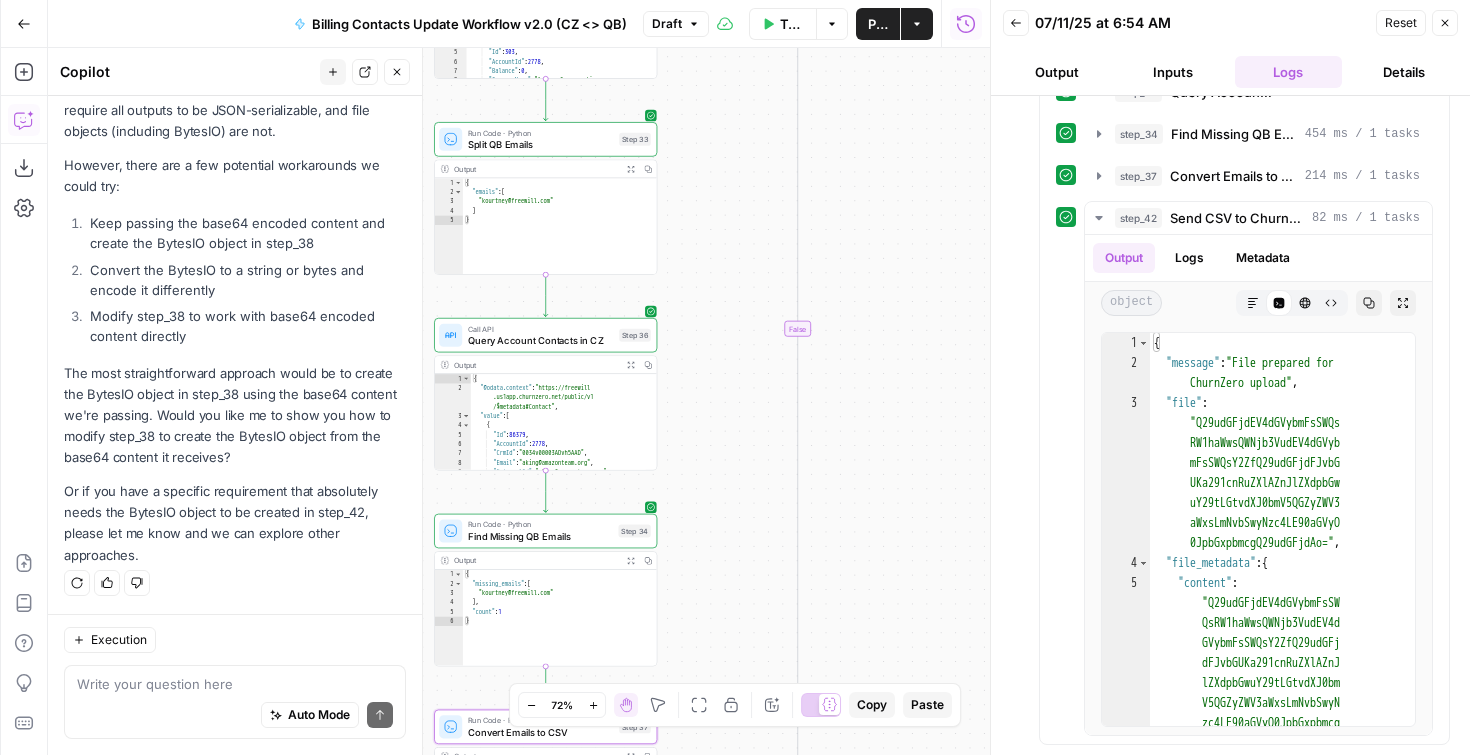 drag, startPoint x: 708, startPoint y: 495, endPoint x: 715, endPoint y: 736, distance: 241.10164 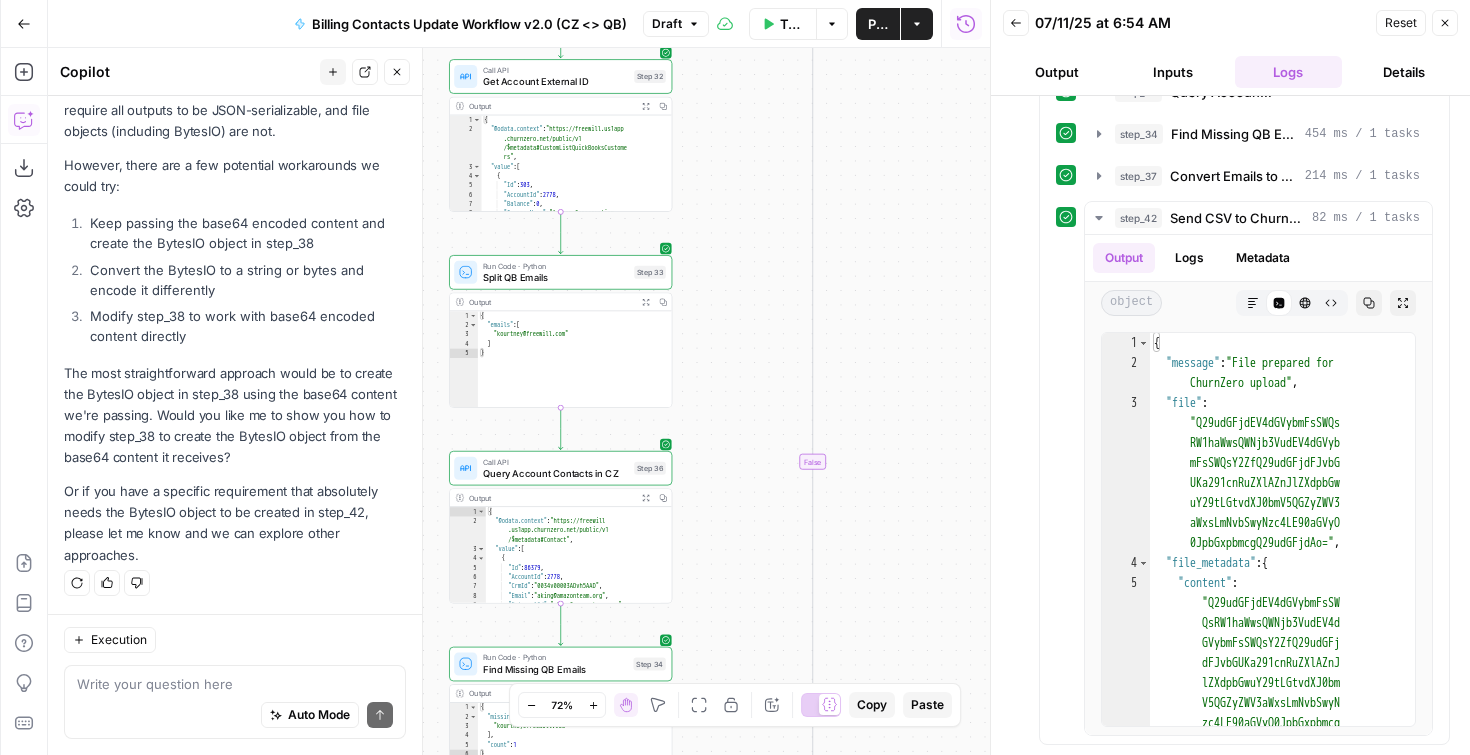 drag, startPoint x: 708, startPoint y: 493, endPoint x: 697, endPoint y: 741, distance: 248.24384 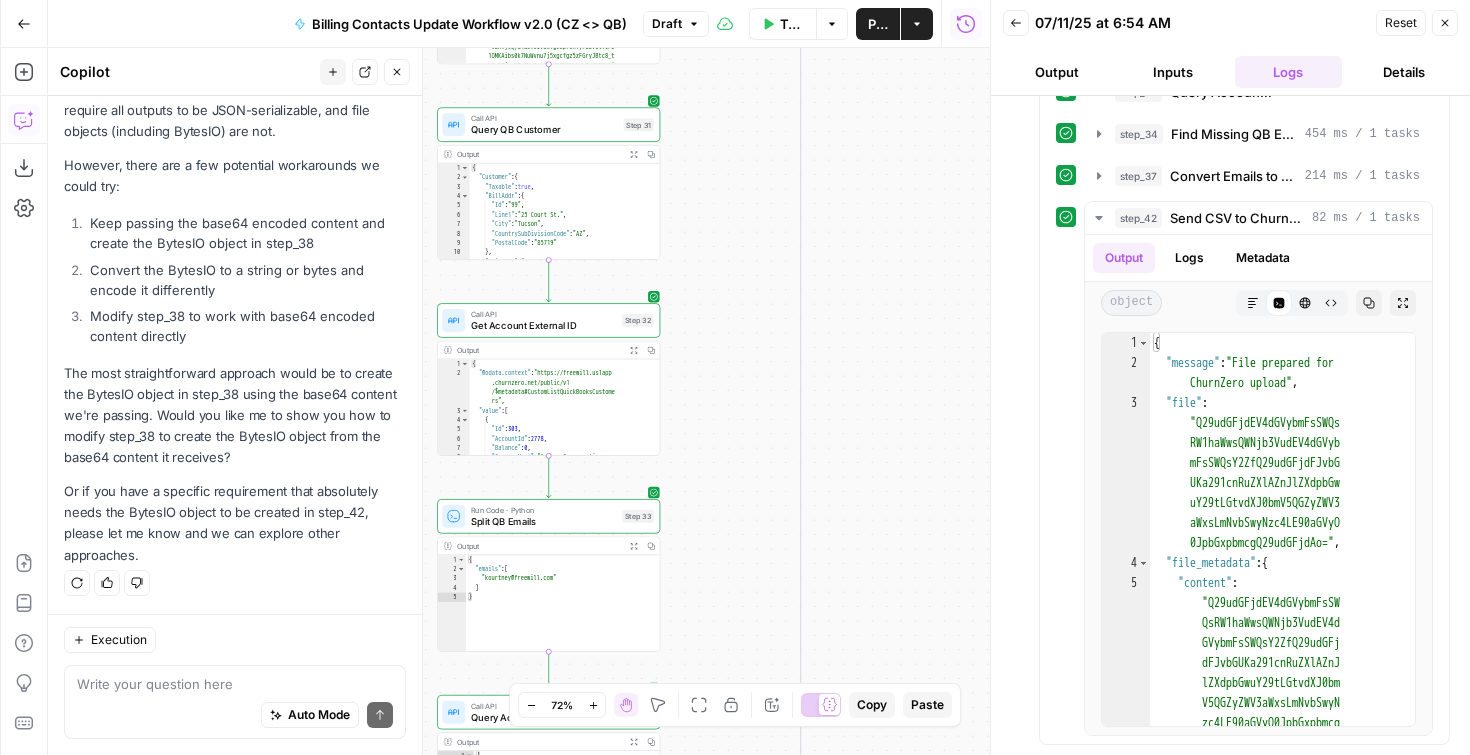 drag, startPoint x: 710, startPoint y: 515, endPoint x: 701, endPoint y: 682, distance: 167.24234 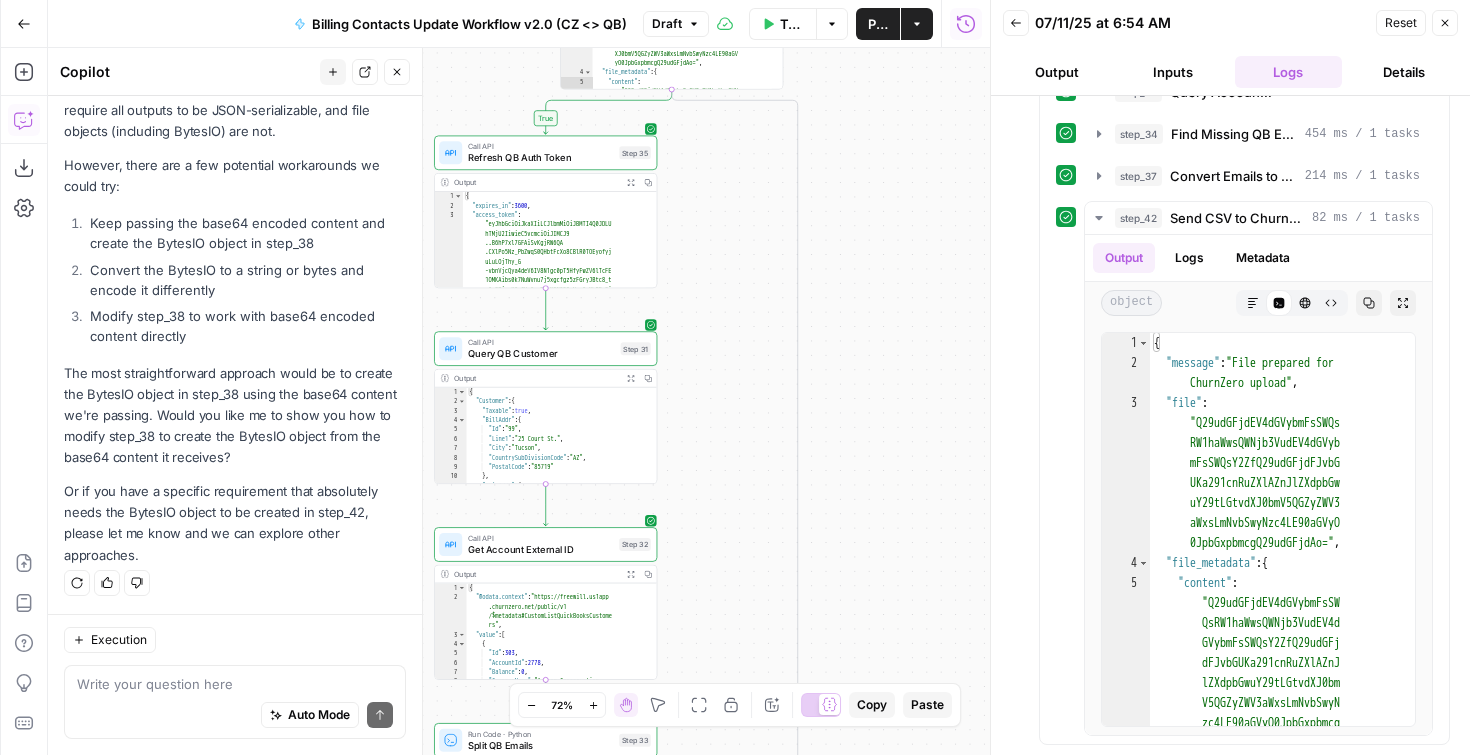 drag, startPoint x: 710, startPoint y: 500, endPoint x: 717, endPoint y: 557, distance: 57.428215 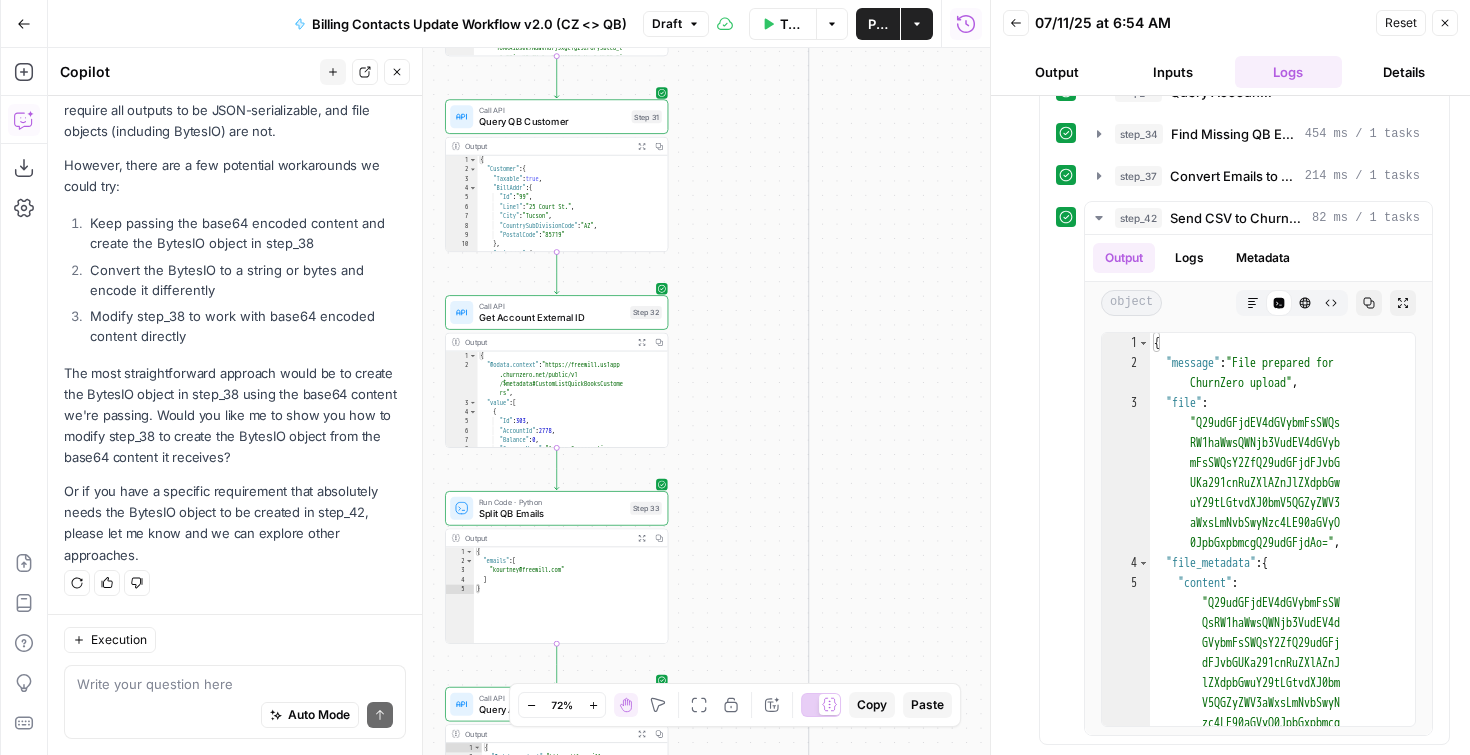 drag, startPoint x: 713, startPoint y: 466, endPoint x: 724, endPoint y: 232, distance: 234.2584 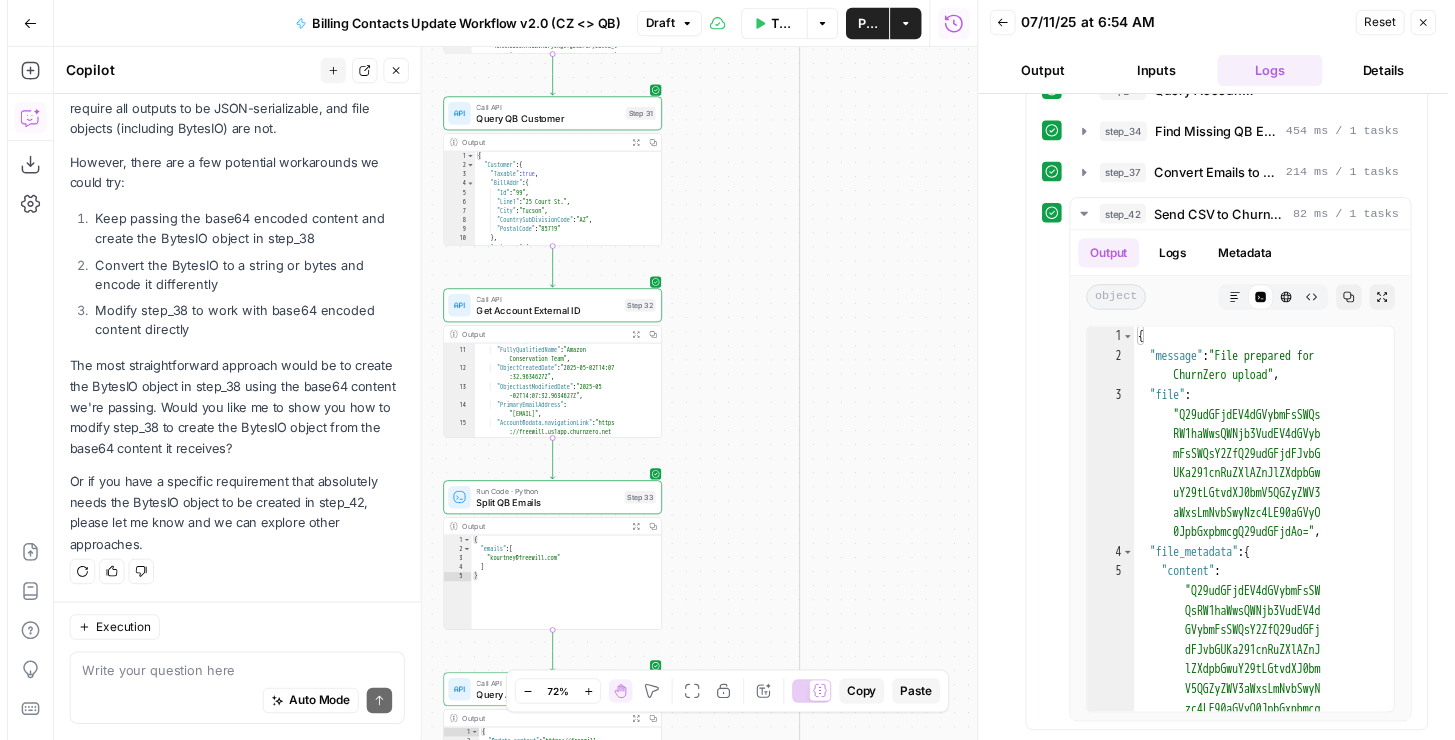 scroll, scrollTop: 200, scrollLeft: 0, axis: vertical 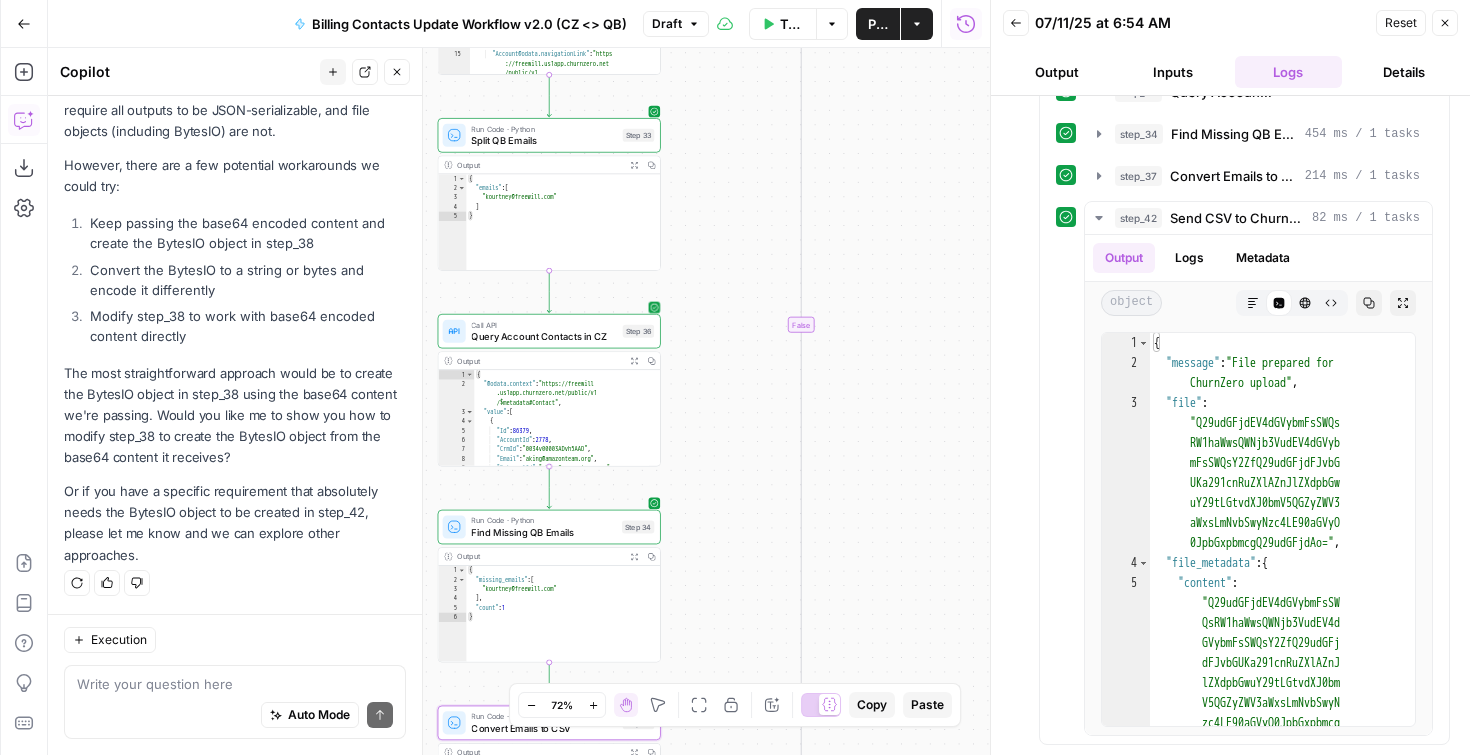 click on "Query Account Contacts in CZ" at bounding box center (543, 336) 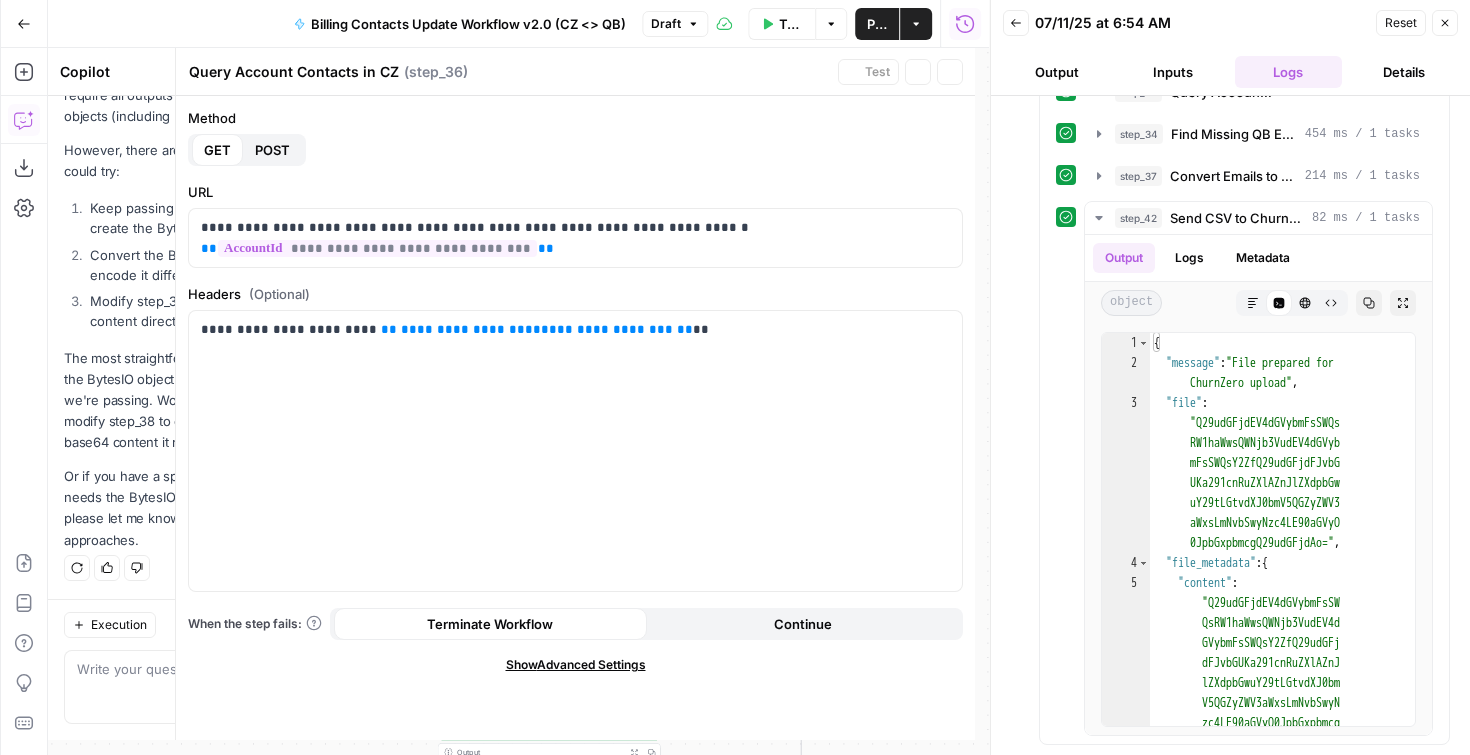 scroll, scrollTop: 3476, scrollLeft: 0, axis: vertical 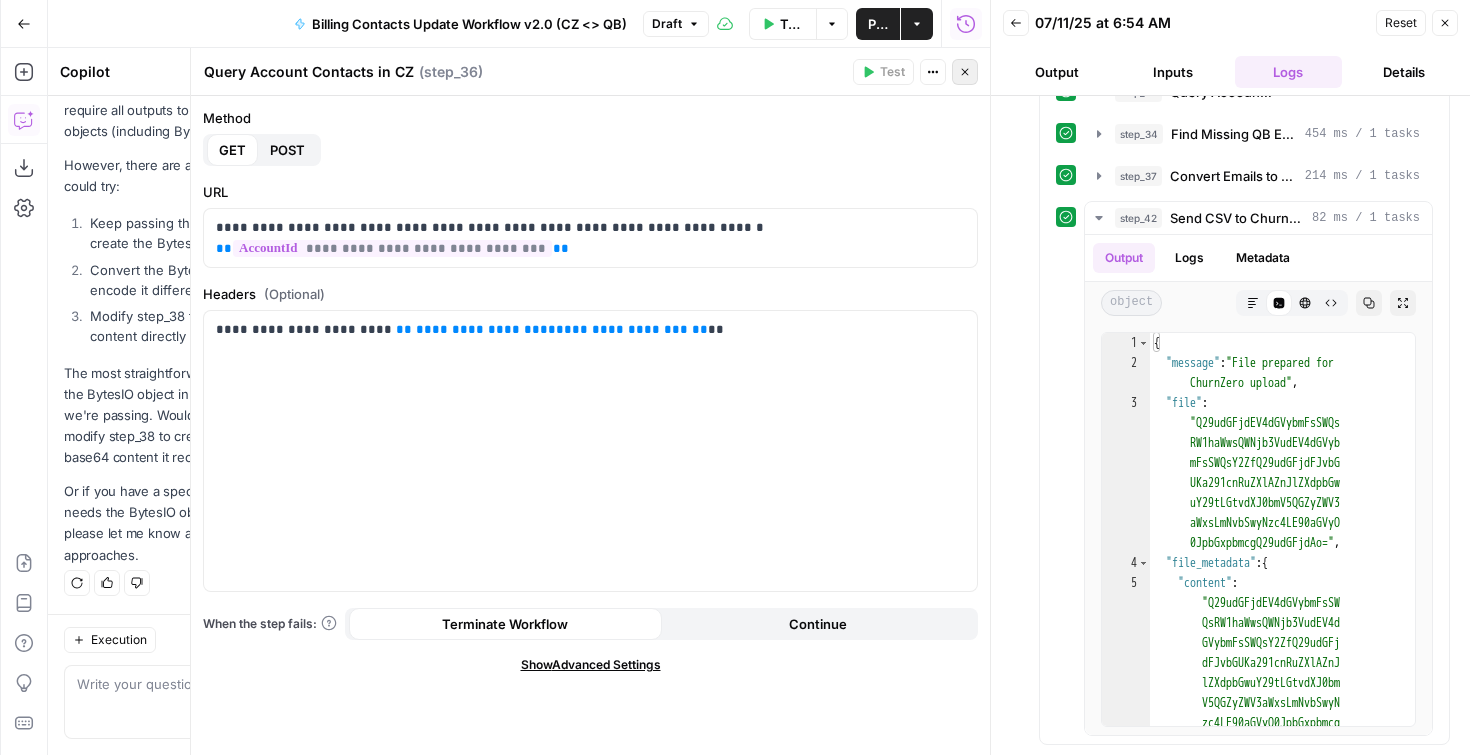 click 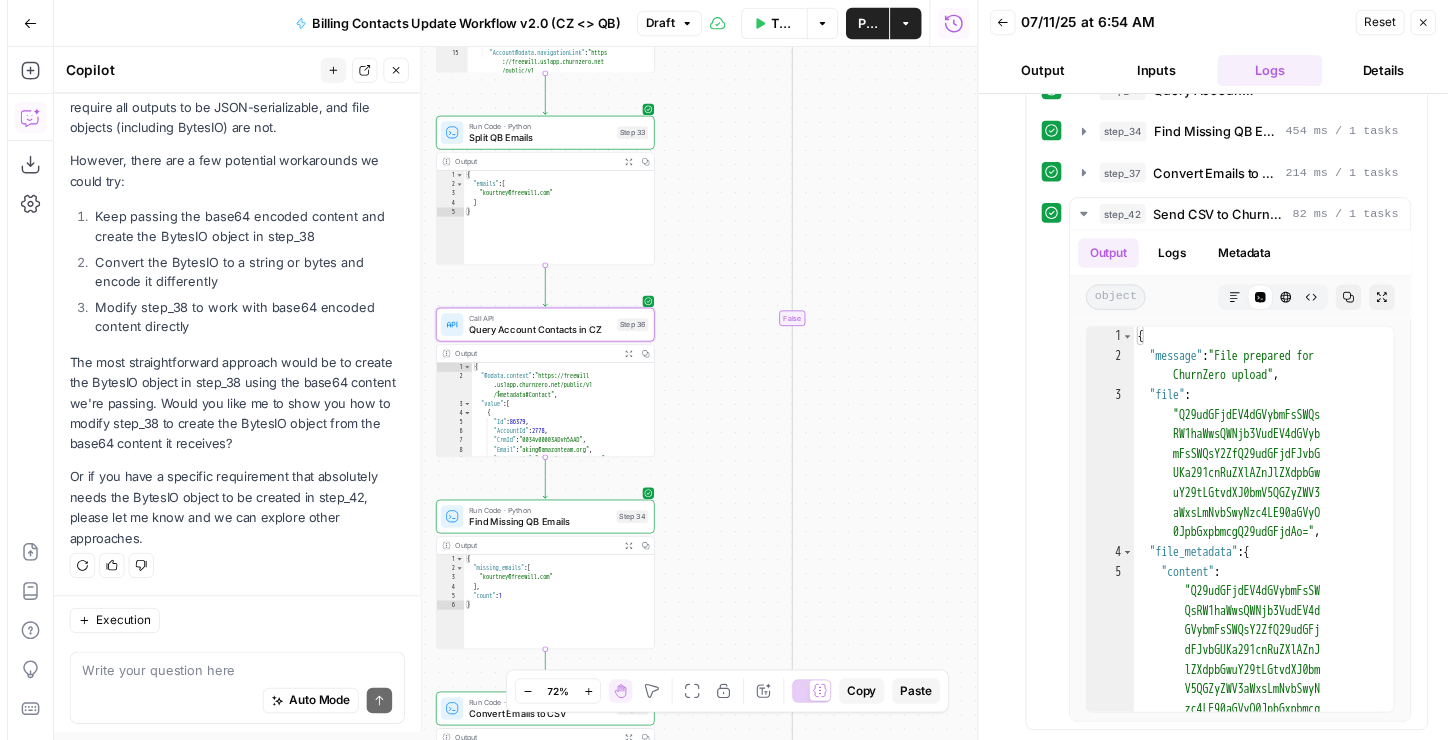 scroll, scrollTop: 3476, scrollLeft: 0, axis: vertical 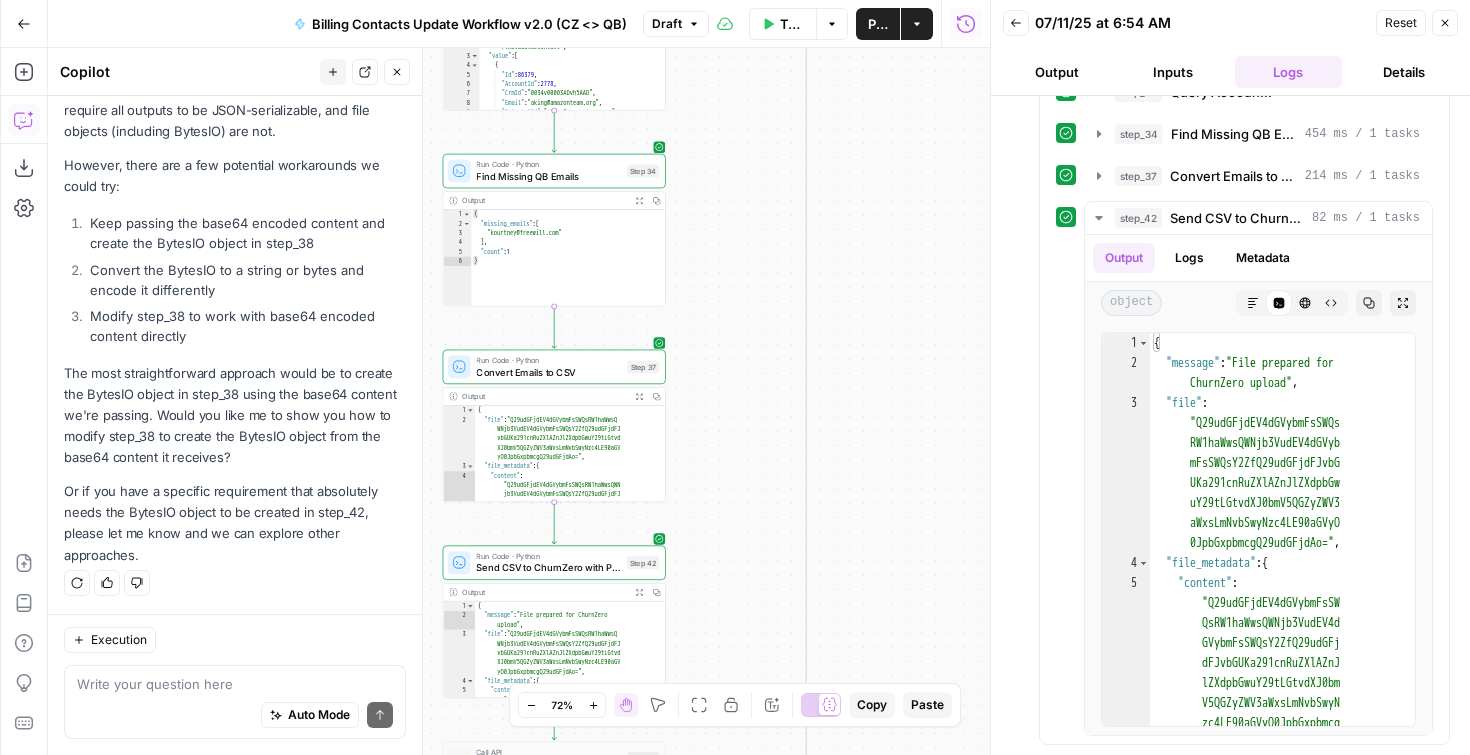 drag, startPoint x: 702, startPoint y: 525, endPoint x: 706, endPoint y: 166, distance: 359.02228 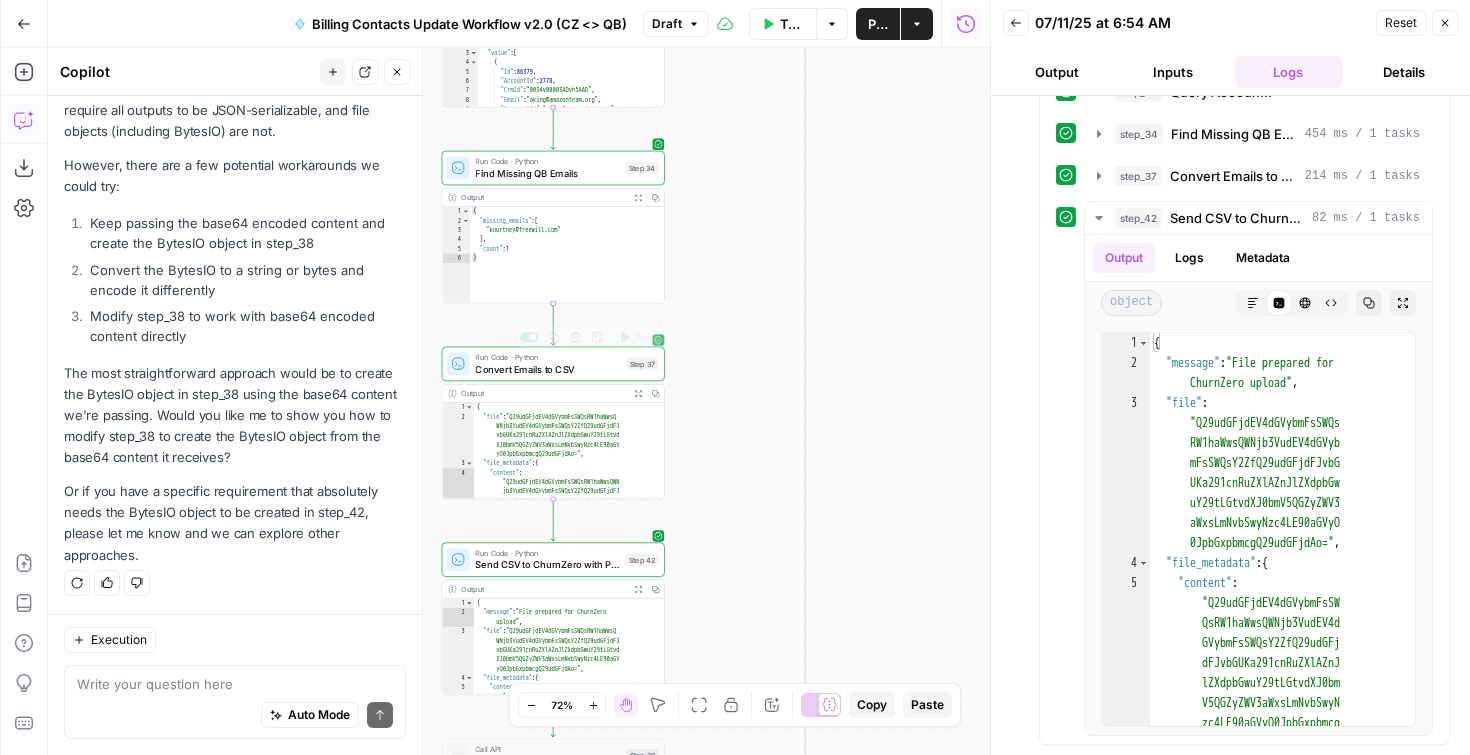 type on "**********" 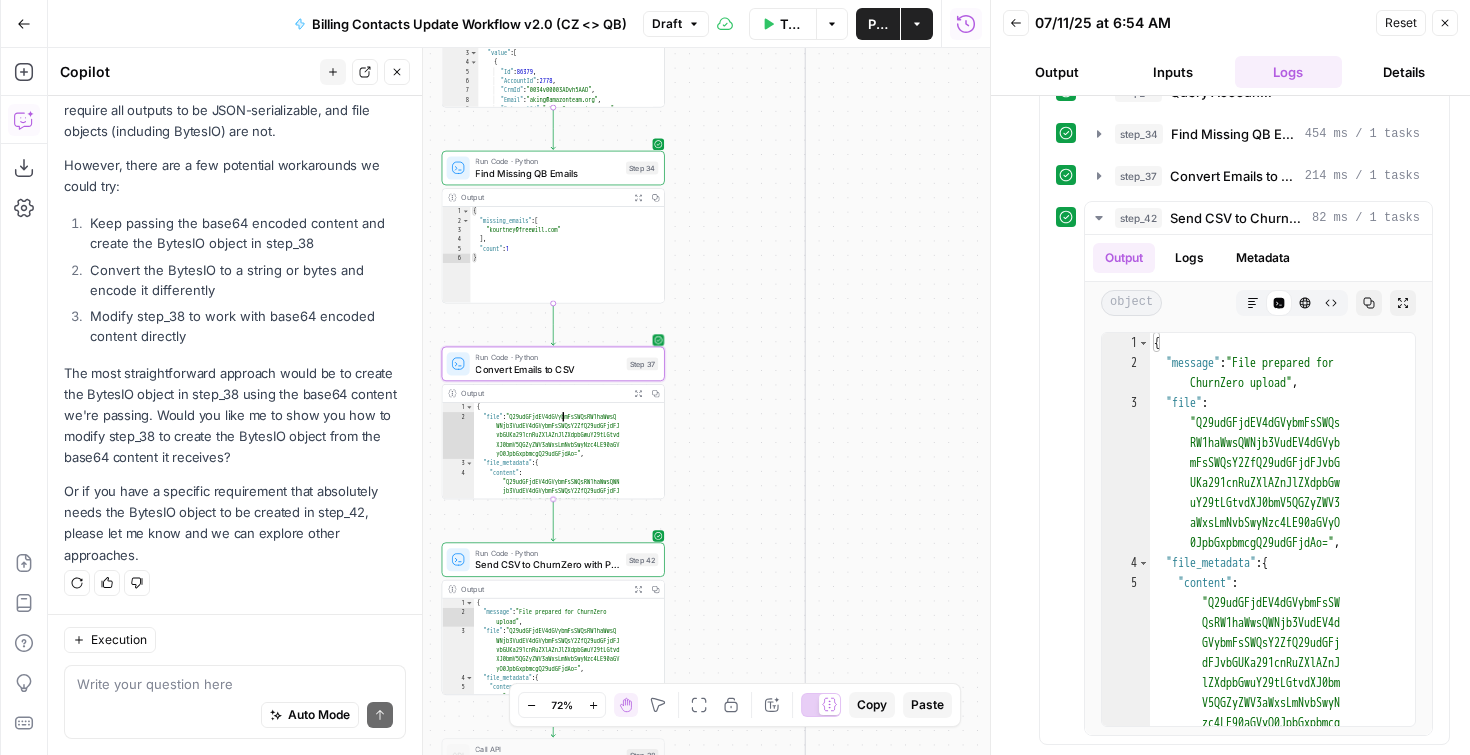 click on "Convert Emails to CSV" at bounding box center (547, 369) 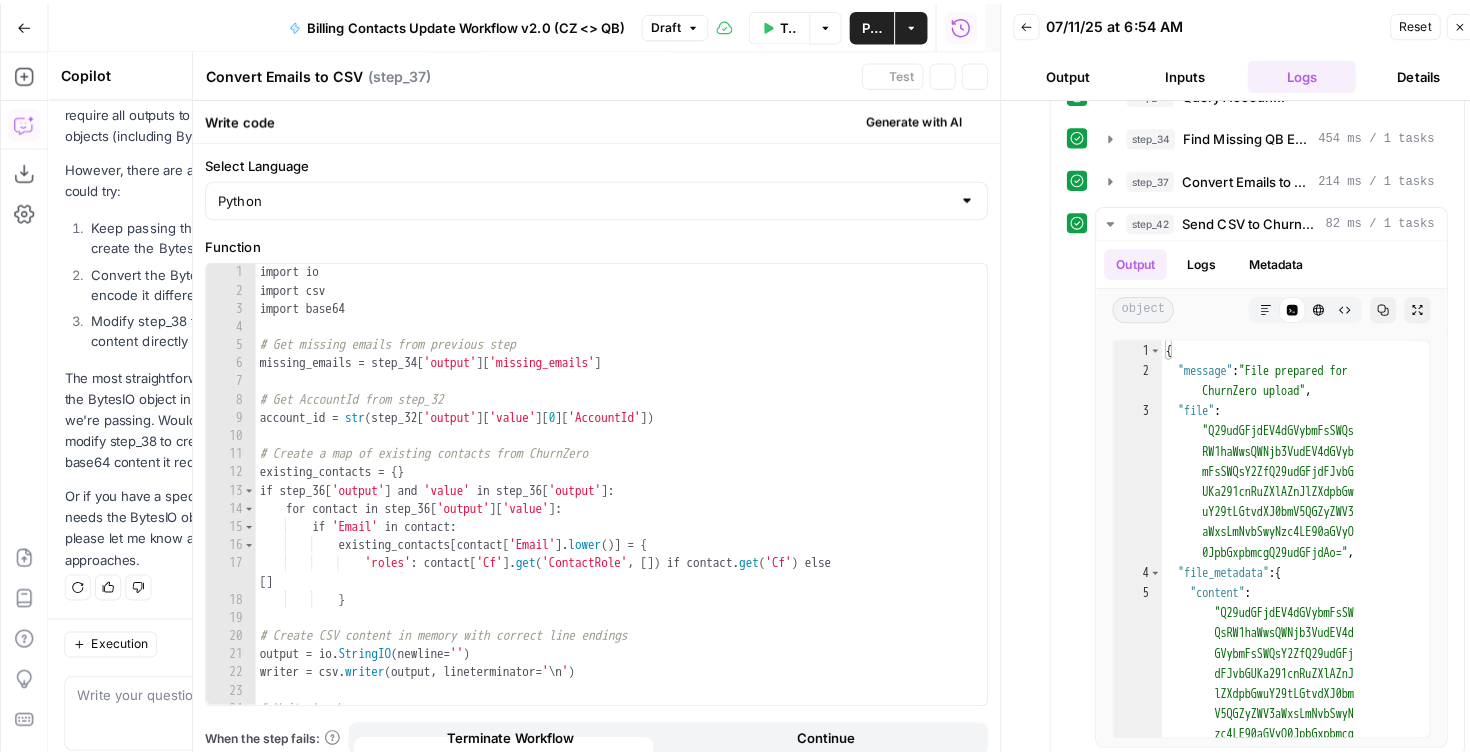 scroll, scrollTop: 3476, scrollLeft: 0, axis: vertical 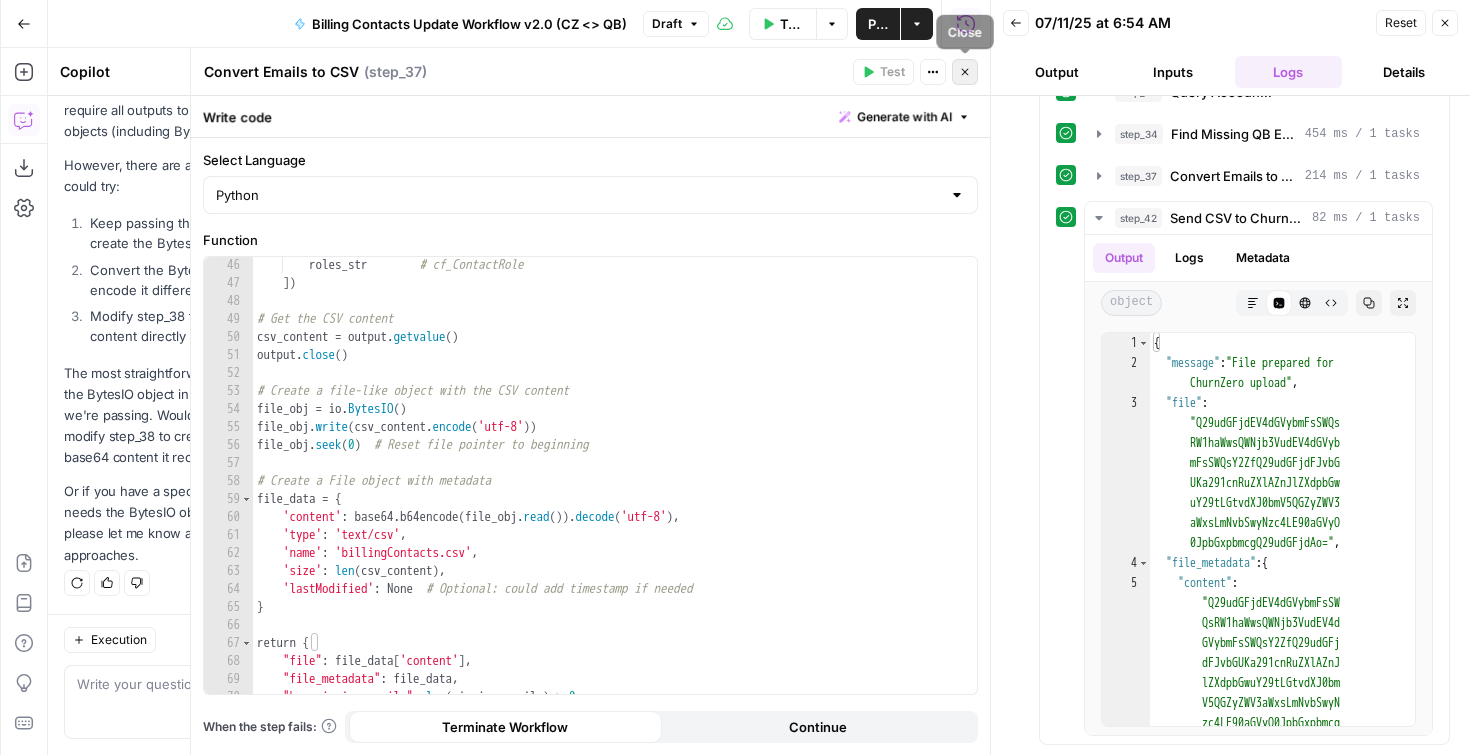 click 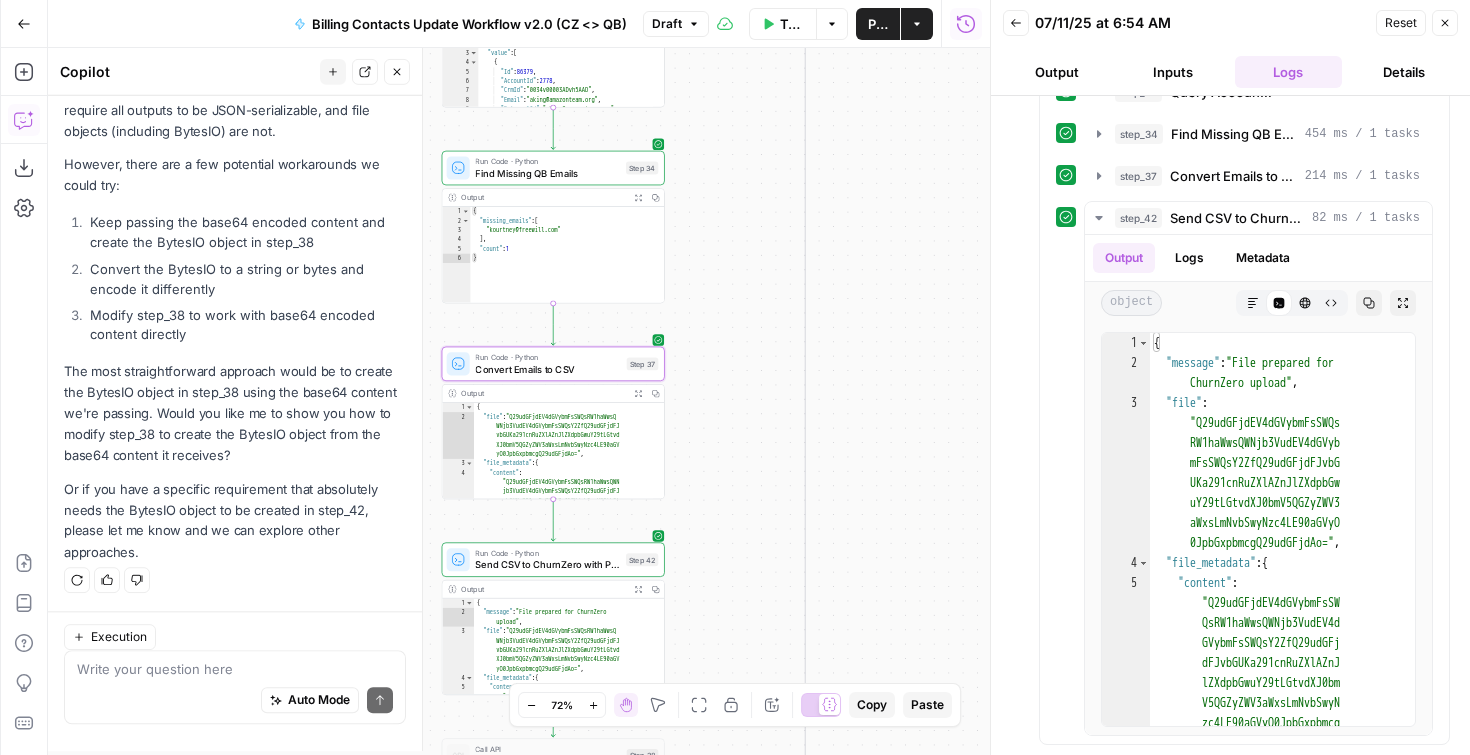 scroll, scrollTop: 3476, scrollLeft: 0, axis: vertical 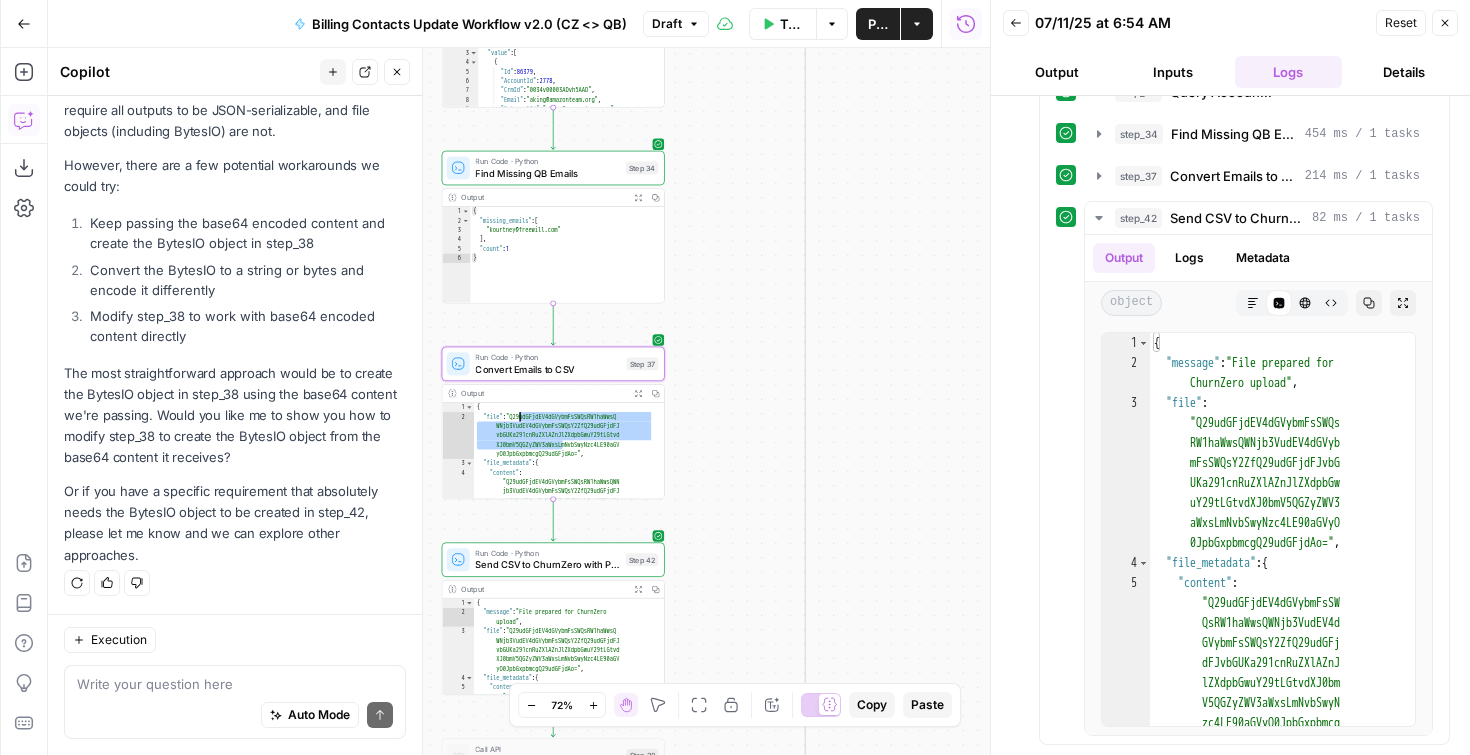 drag, startPoint x: 597, startPoint y: 455, endPoint x: 536, endPoint y: 419, distance: 70.83079 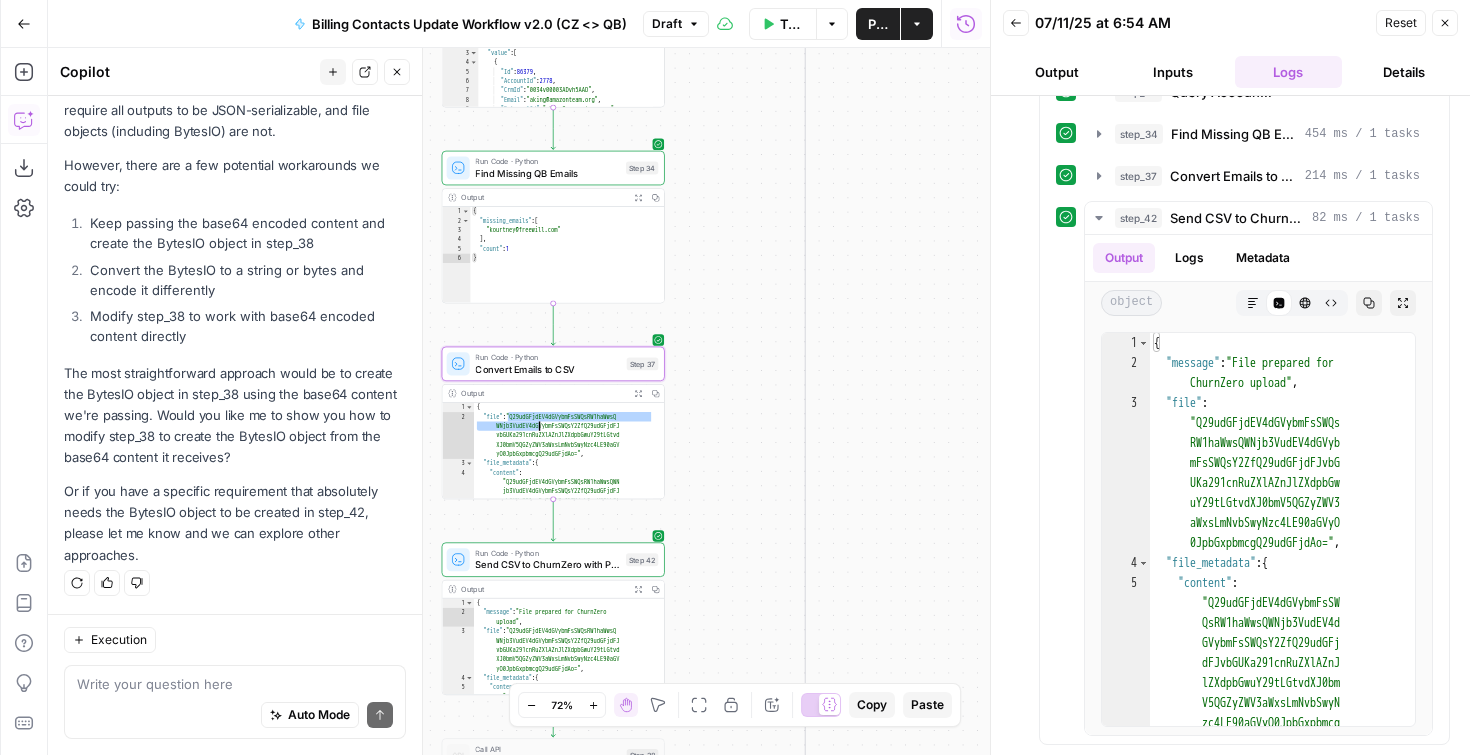 drag, startPoint x: 520, startPoint y: 416, endPoint x: 563, endPoint y: 432, distance: 45.88028 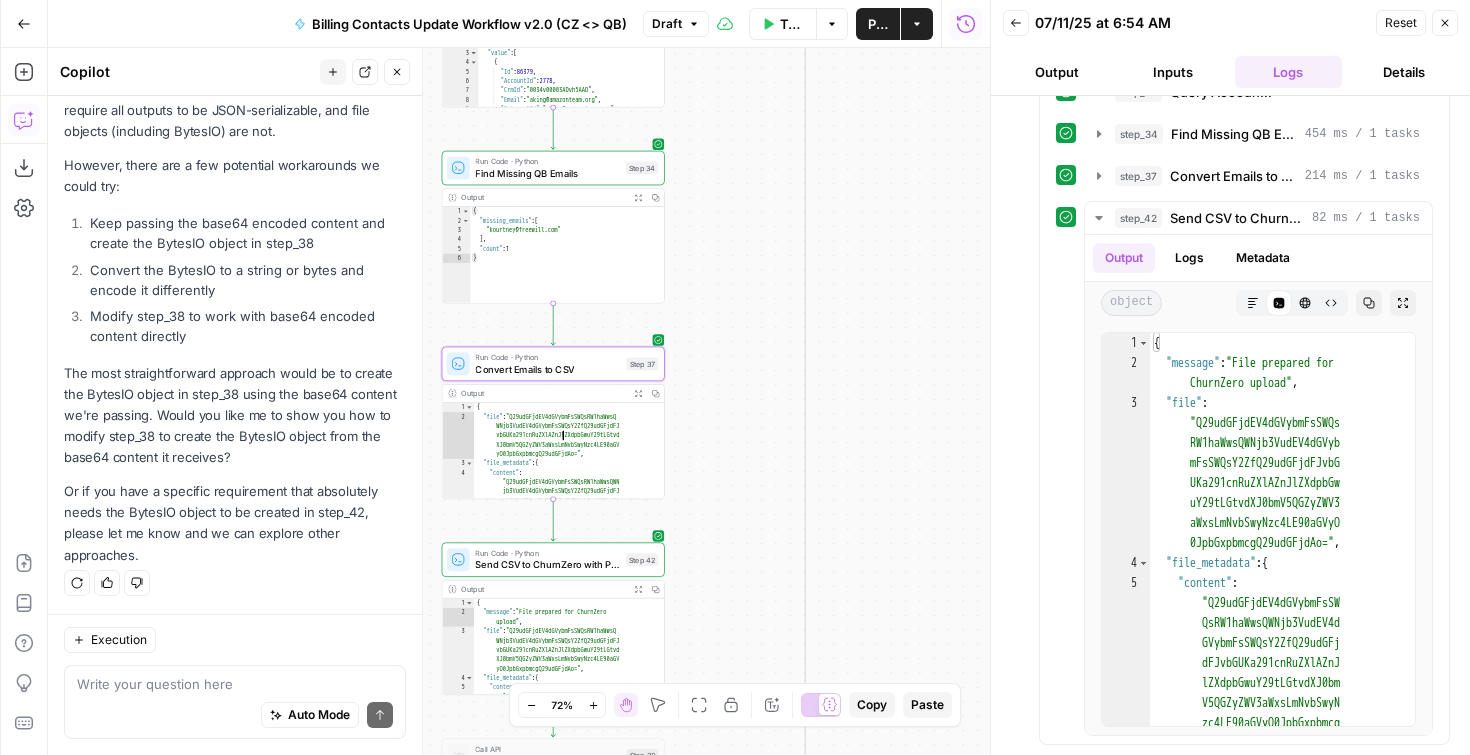 click on "{    "file" :  "Q29udGFjdEV4dGVybmFsSWQsRW1haWwsQ        WNjb3VudEV4dGVybmFsSWQsY2ZfQ29udGFjdFJ        vbGUKa291cnRuZXlAZnJlZXdpbGwuY29tLGtvd        XJ0bmV5QGZyZWV3aWxsLmNvbSwyNzc4LE90aGV        yO0JpbGxpbmcgQ29udGFjdAo=" ,    "file_metadata" :  {      "content" :           "Q29udGFjdEV4dGVybmFsSWQsRW1haWwsQWN          jb3VudEV4dGVybmFsSWQsY2ZfQ29udGFjdFJ          vbGUKa291cnRuZXlAZnJlZXdpbGwuY29tLGt          vdXJ0bmV5QGZyZWV3aWxsLmNvbSwyNzc4LE9          0aGVyO0JpbGxpbmcgQ29udGFjdAo=" ," at bounding box center [564, 484] 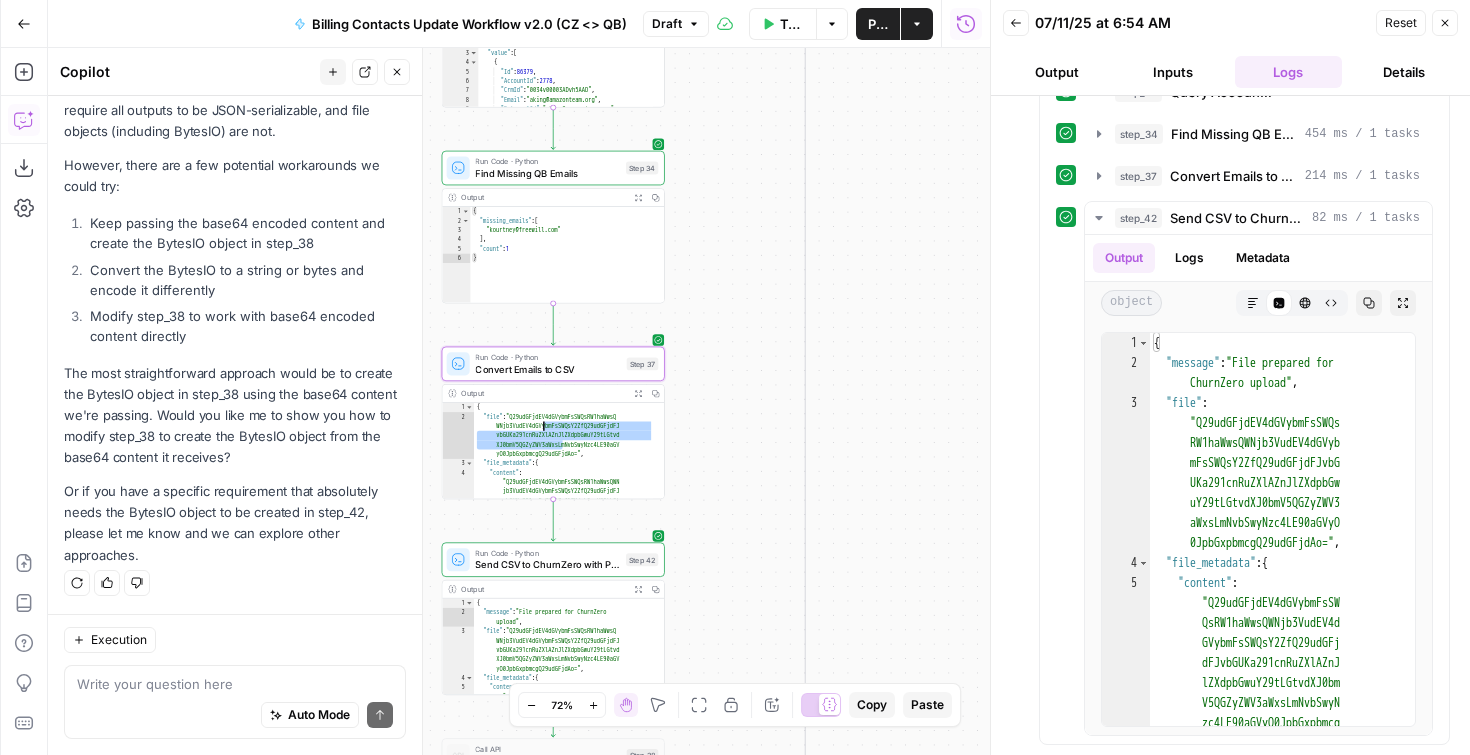 drag, startPoint x: 597, startPoint y: 455, endPoint x: 559, endPoint y: 429, distance: 46.043457 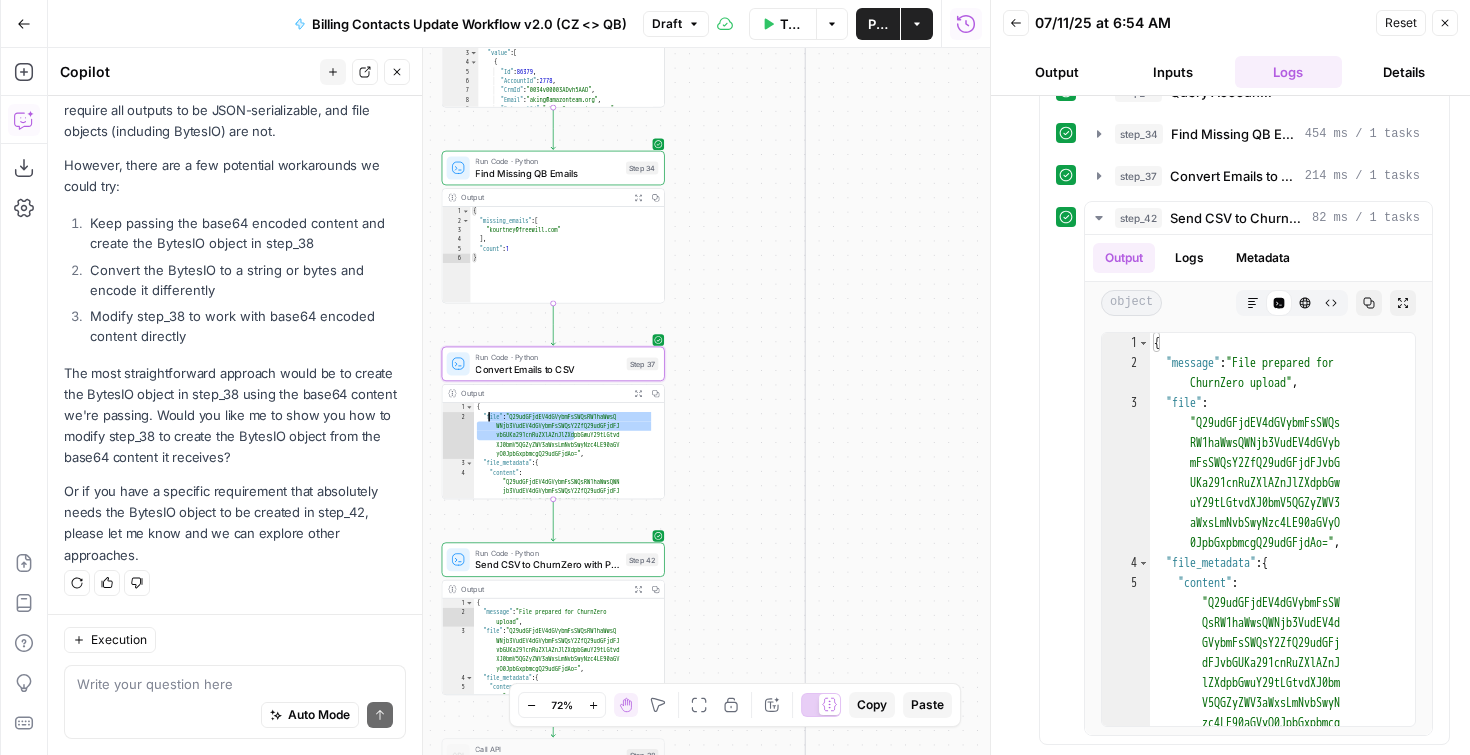 drag, startPoint x: 613, startPoint y: 452, endPoint x: 480, endPoint y: 420, distance: 136.79547 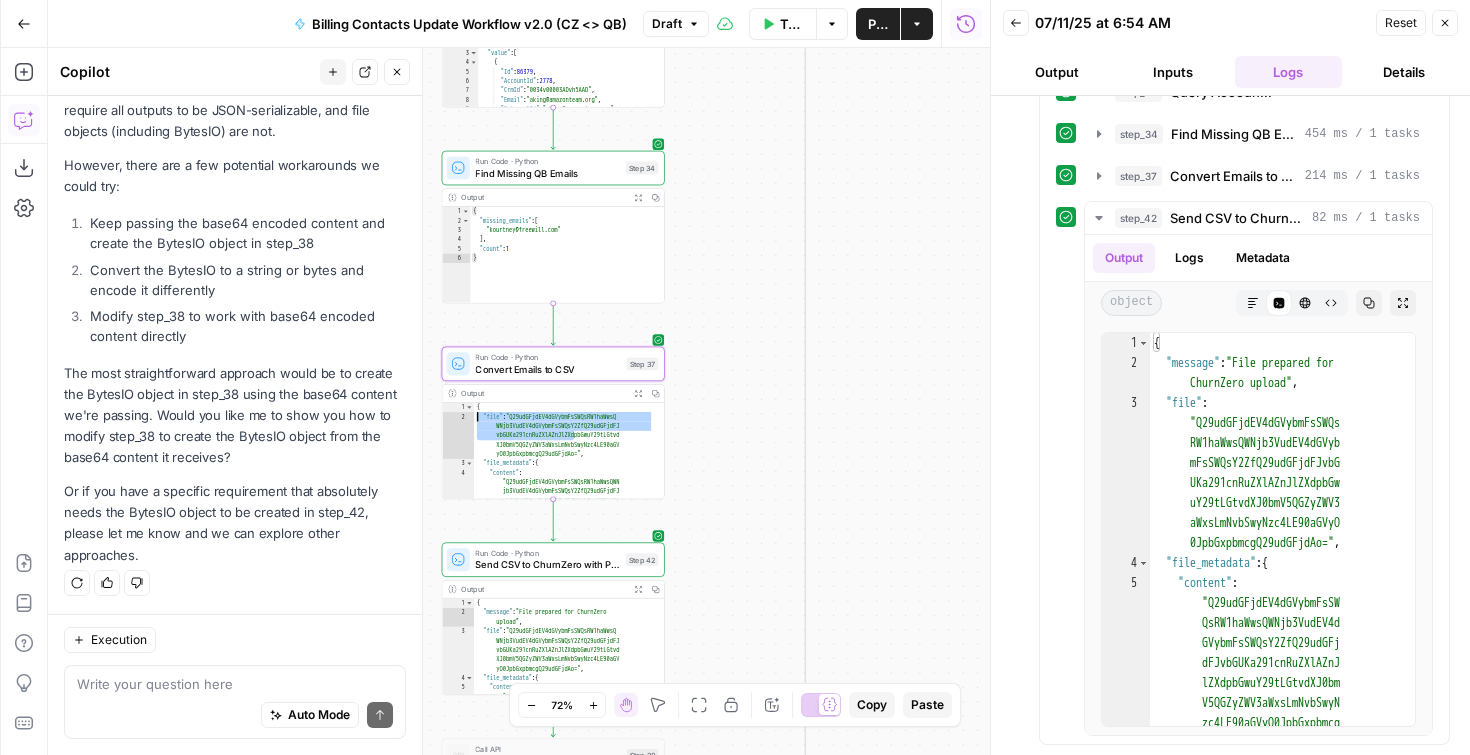 click on "{    "file" :  "Q29udGFjdEV4dGVybmFsSWQsRW1haWwsQ        WNjb3VudEV4dGVybmFsSWQsY2ZfQ29udGFjdFJ        vbGUKa291cnRuZXlAZnJlZXdpbGwuY29tLGtvd        XJ0bmV5QGZyZWV3aWxsLmNvbSwyNzc4LE90aGV        yO0JpbGxpbmcgQ29udGFjdAo=" ,    "file_metadata" :  {      "content" :           "Q29udGFjdEV4dGVybmFsSWQsRW1haWwsQWN          jb3VudEV4dGVybmFsSWQsY2ZfQ29udGFjdFJ          vbGUKa291cnRuZXlAZnJlZXdpbGwuY29tLGt          vdXJ0bmV5QGZyZWV3aWxsLmNvbSwyNzc4LE9          0aGVyO0JpbGxpbmcgQ29udGFjdAo=" ," at bounding box center [564, 484] 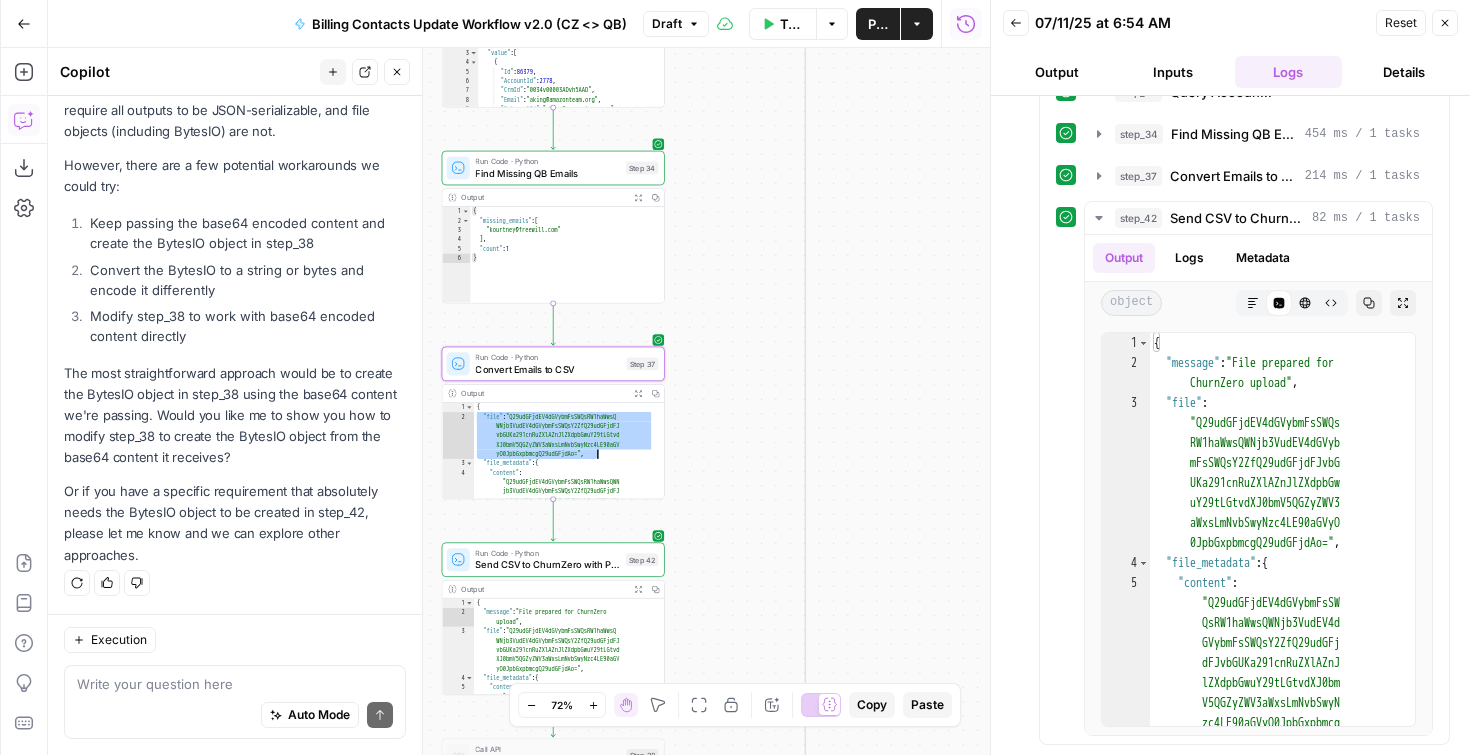 drag, startPoint x: 476, startPoint y: 416, endPoint x: 645, endPoint y: 480, distance: 180.71248 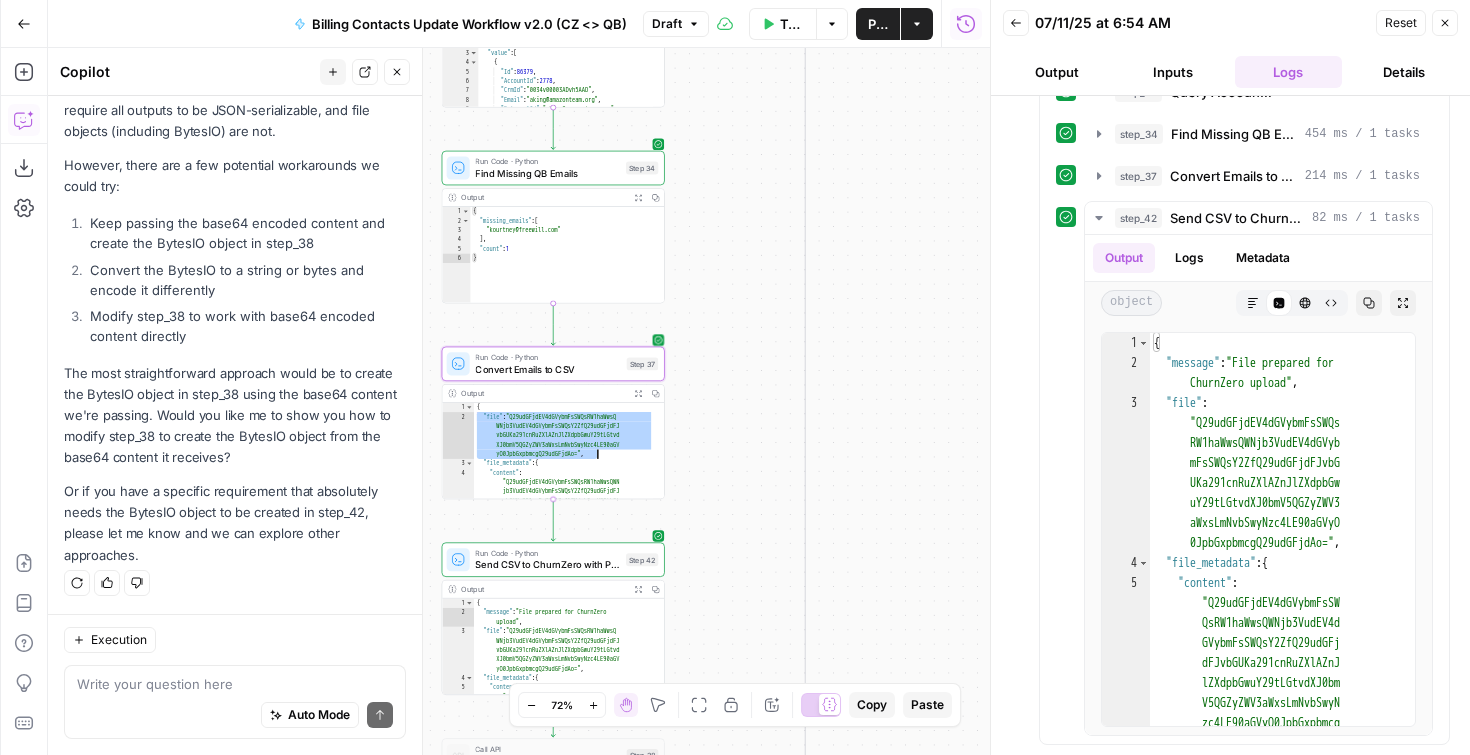 click on "Convert Emails to CSV" at bounding box center [547, 369] 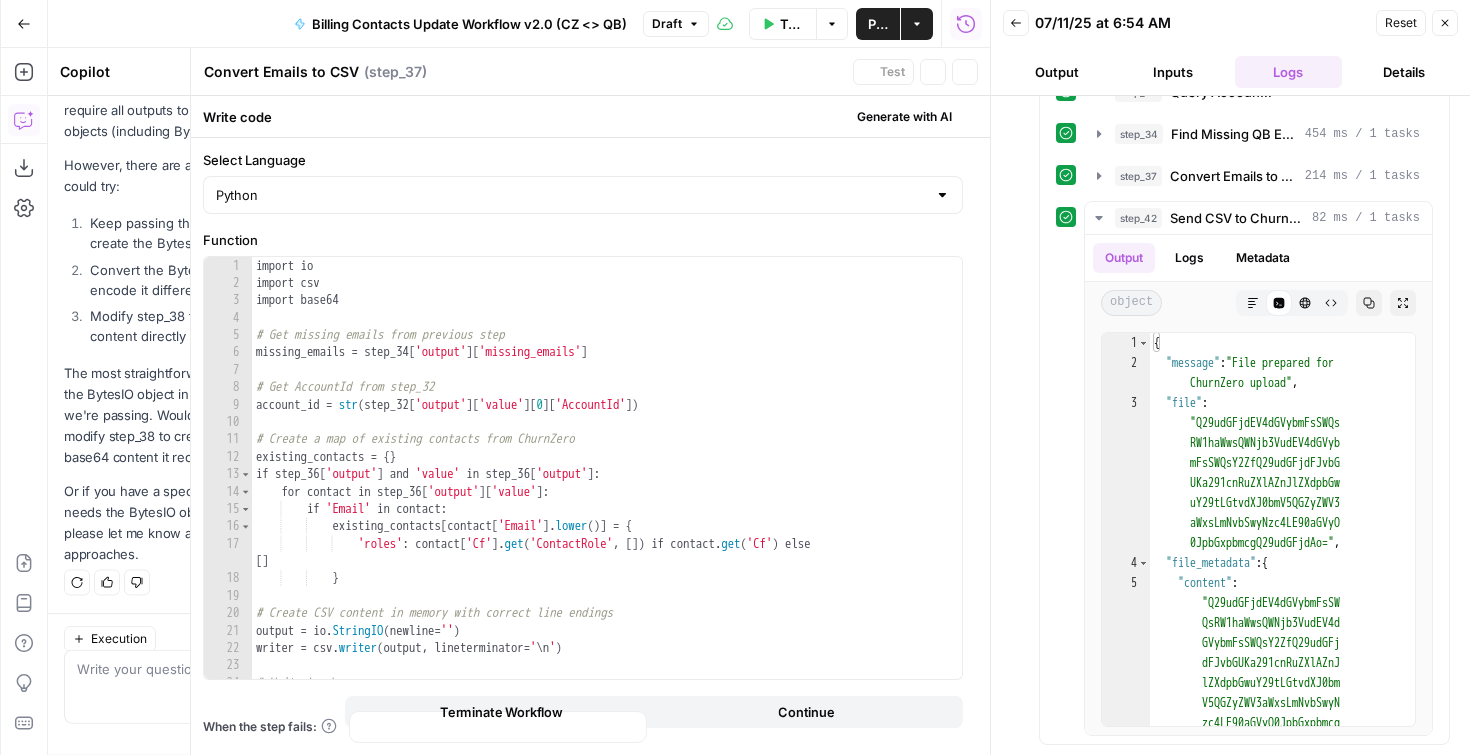 scroll, scrollTop: 3476, scrollLeft: 0, axis: vertical 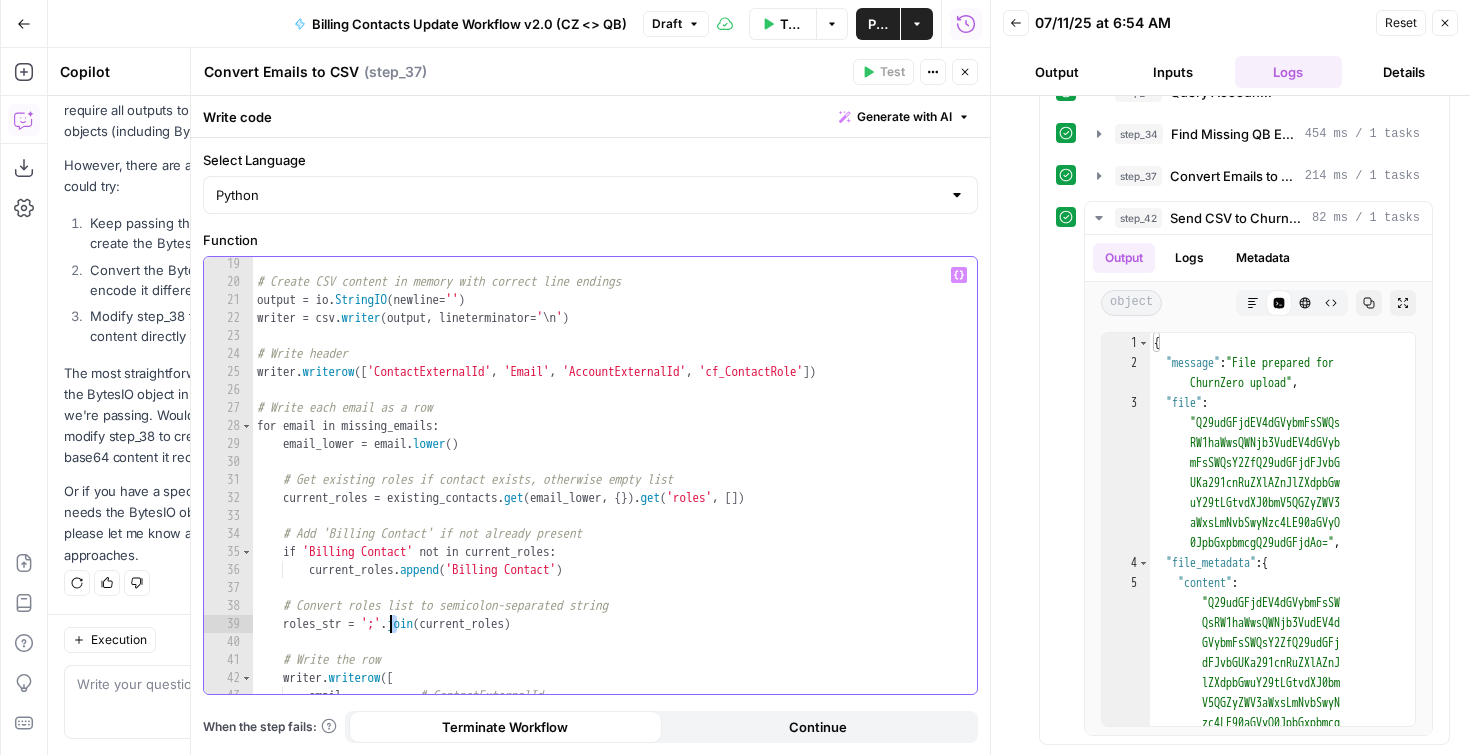 click on "from step_32 in two places but with different values. Let's fix" at bounding box center (607, 491) 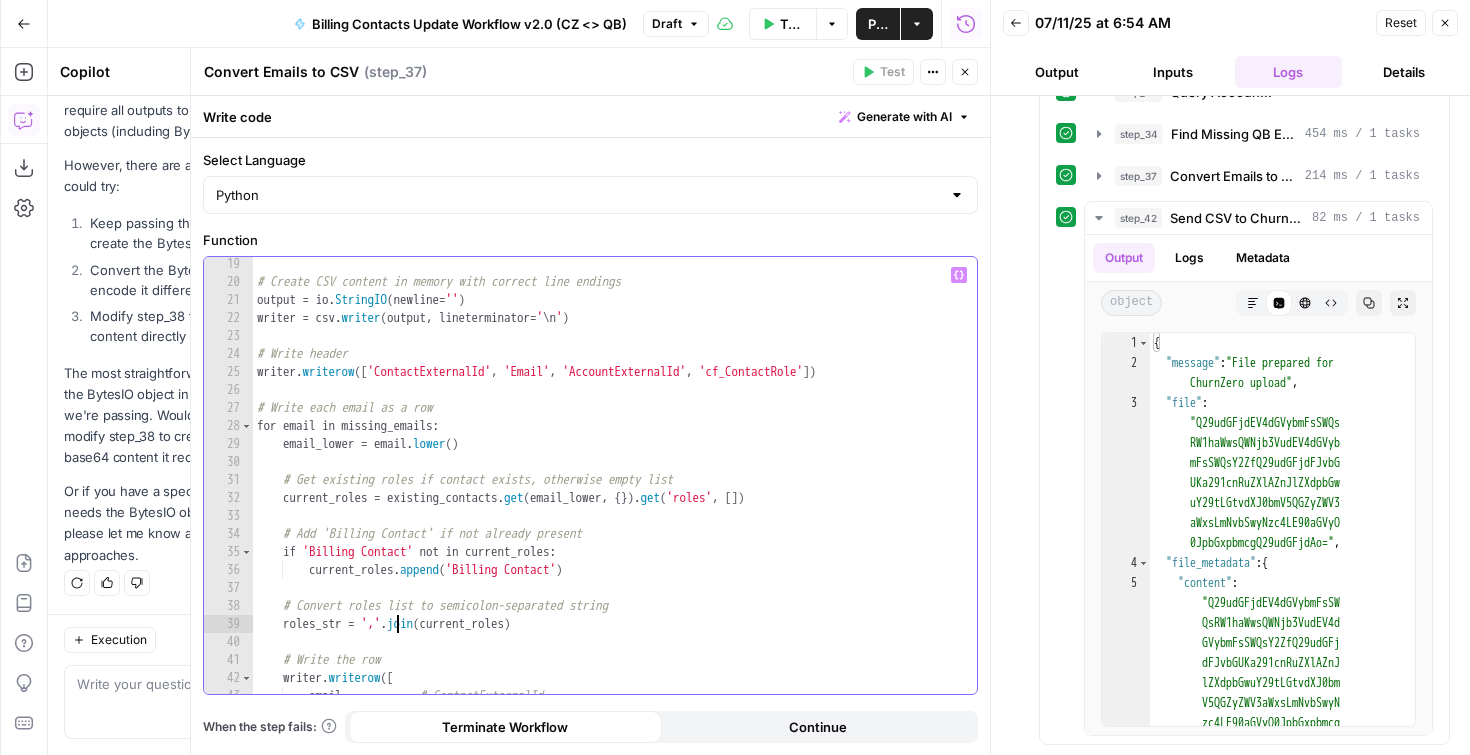 scroll, scrollTop: 8, scrollLeft: 10, axis: both 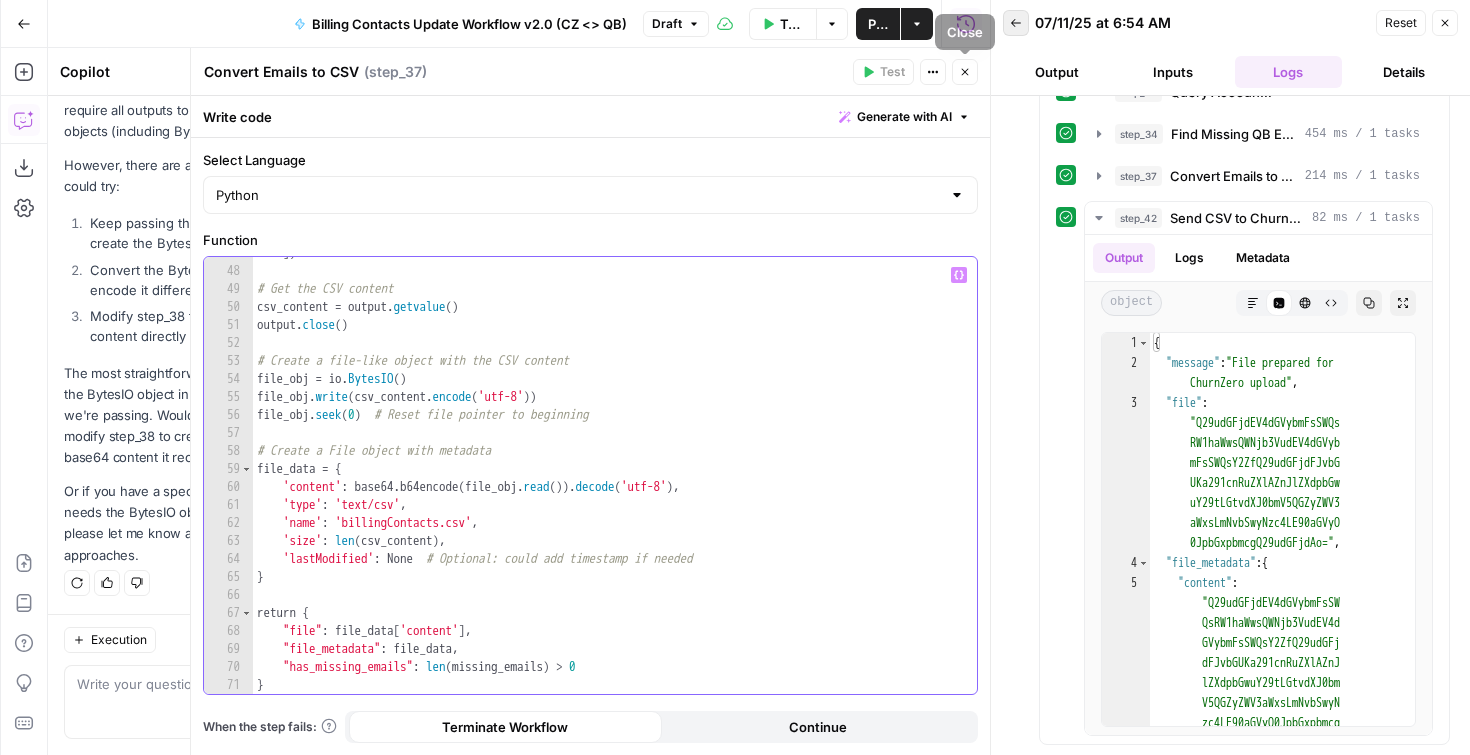 type on "**********" 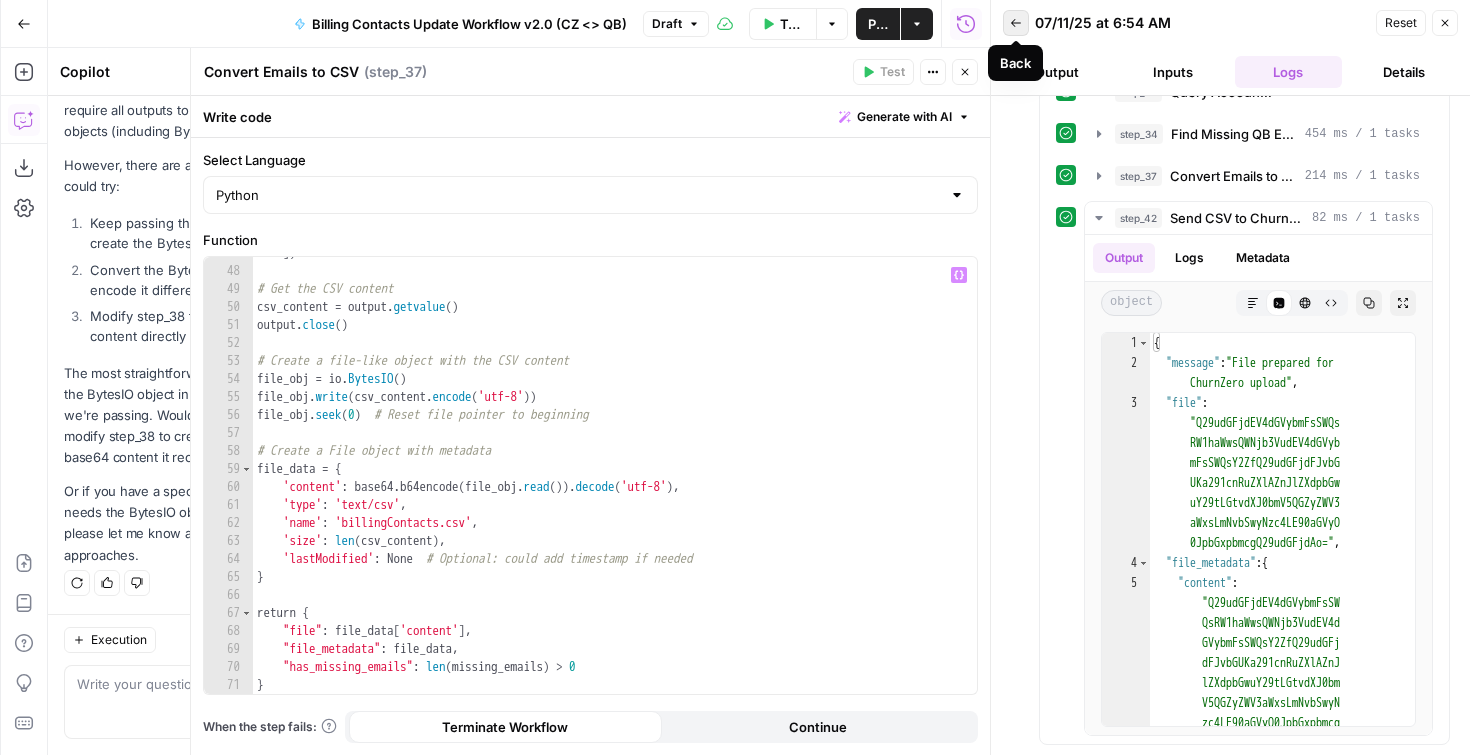 click on "Back" at bounding box center [1016, 23] 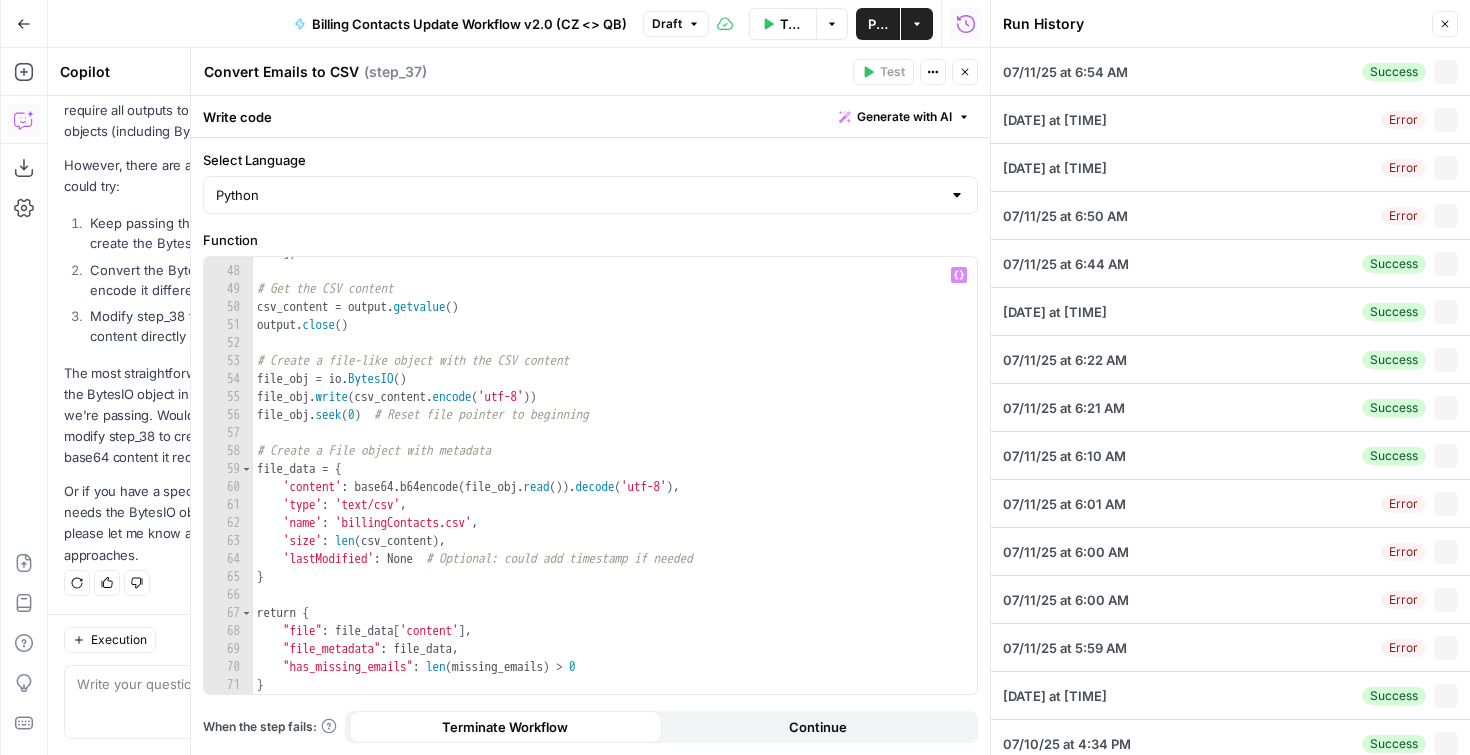 type on "{
"eventNotifications": [
{
"realmId": "9341454763589038",
"dataChangeEvent": {
"entities": [
{
"id": "5",
"operation": "Update",
"name": "Customer",
"lastUpdated": "2025-07-10T21:51:03.000Z"
}
]
}
}
]
}" 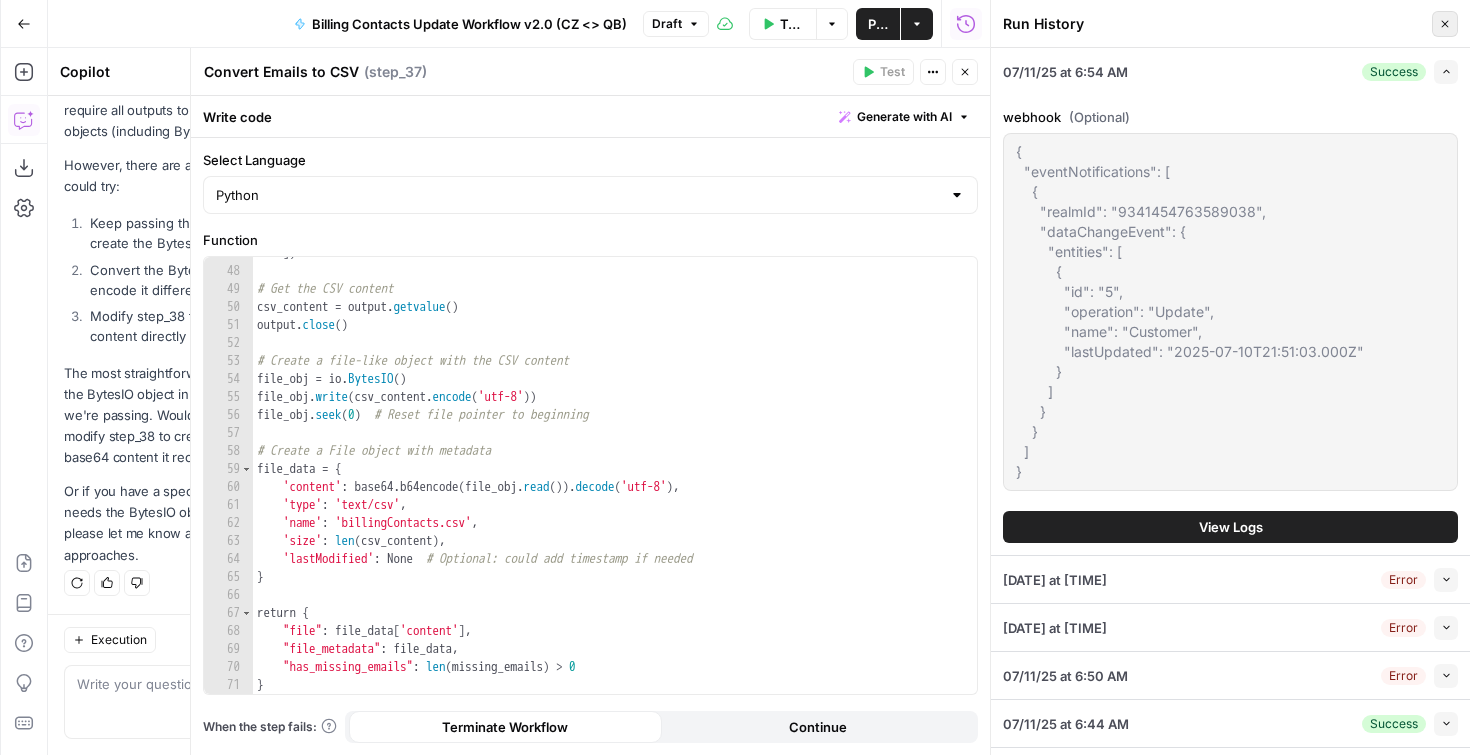 click on "Close" at bounding box center (1445, 24) 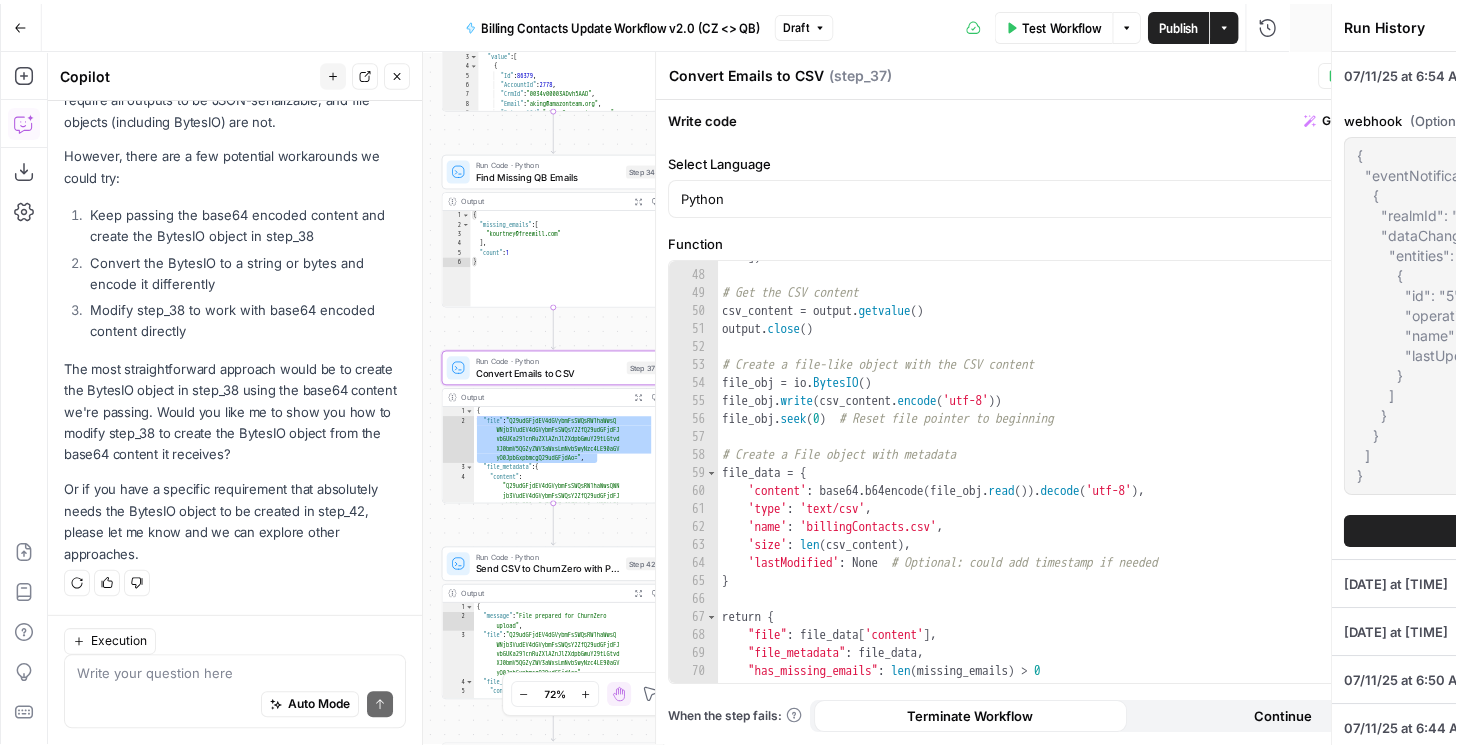 scroll, scrollTop: 3508, scrollLeft: 0, axis: vertical 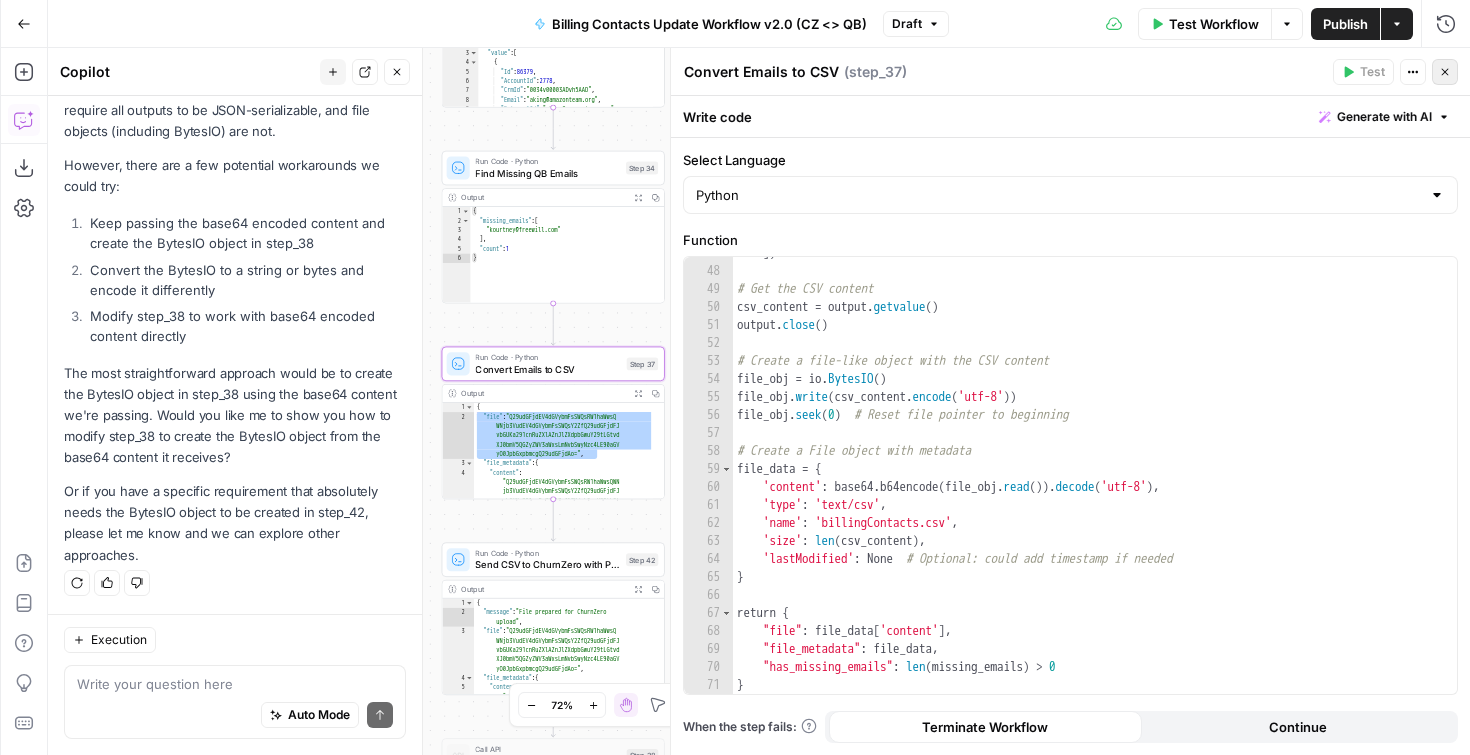 click 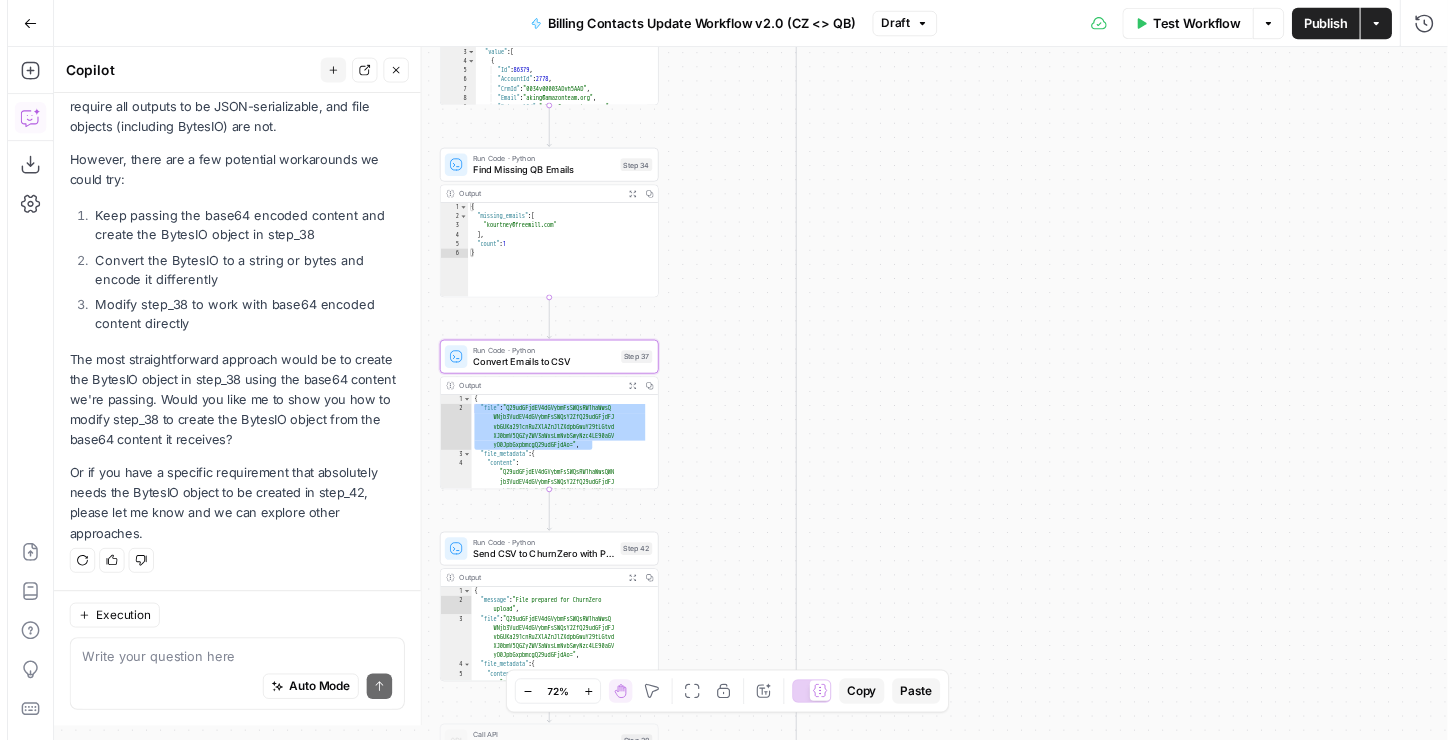 scroll, scrollTop: 3508, scrollLeft: 0, axis: vertical 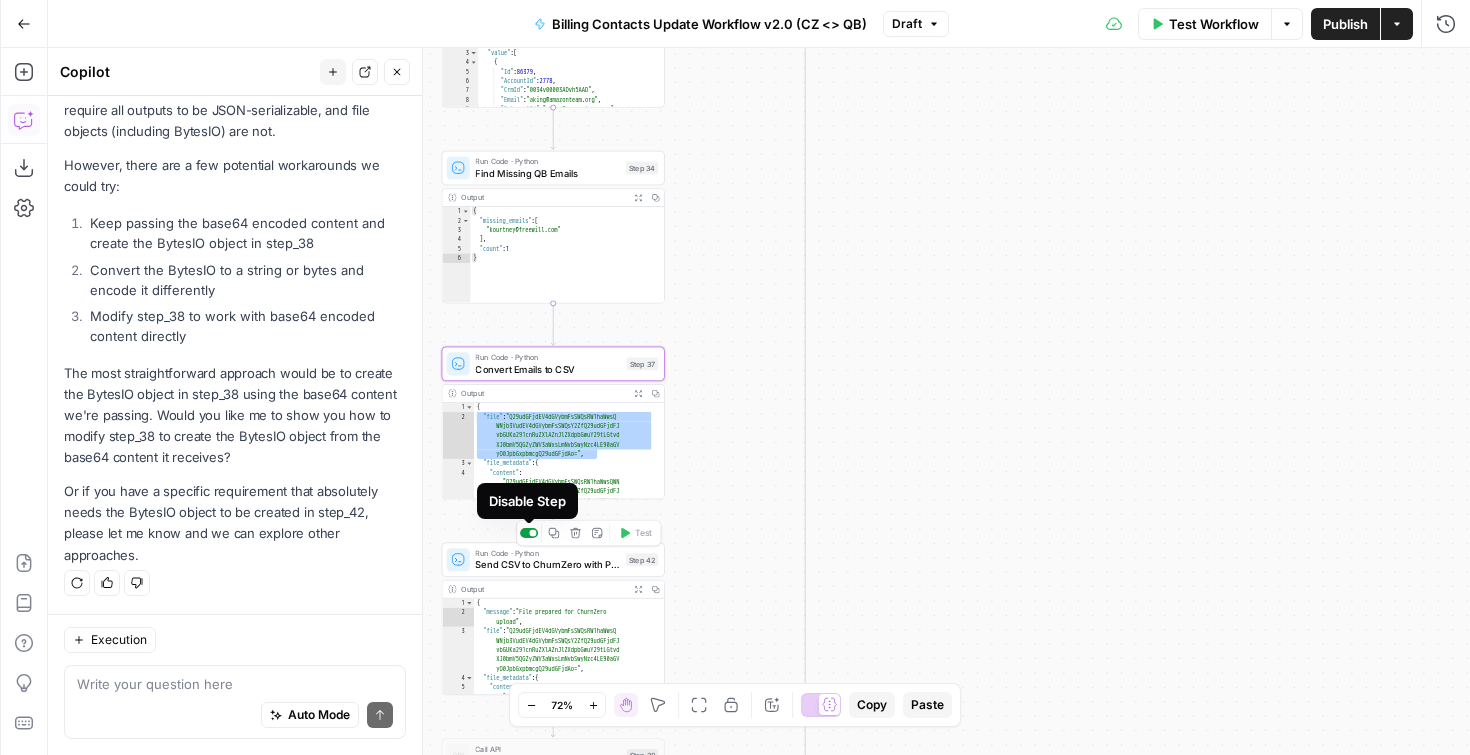 click at bounding box center [529, 533] 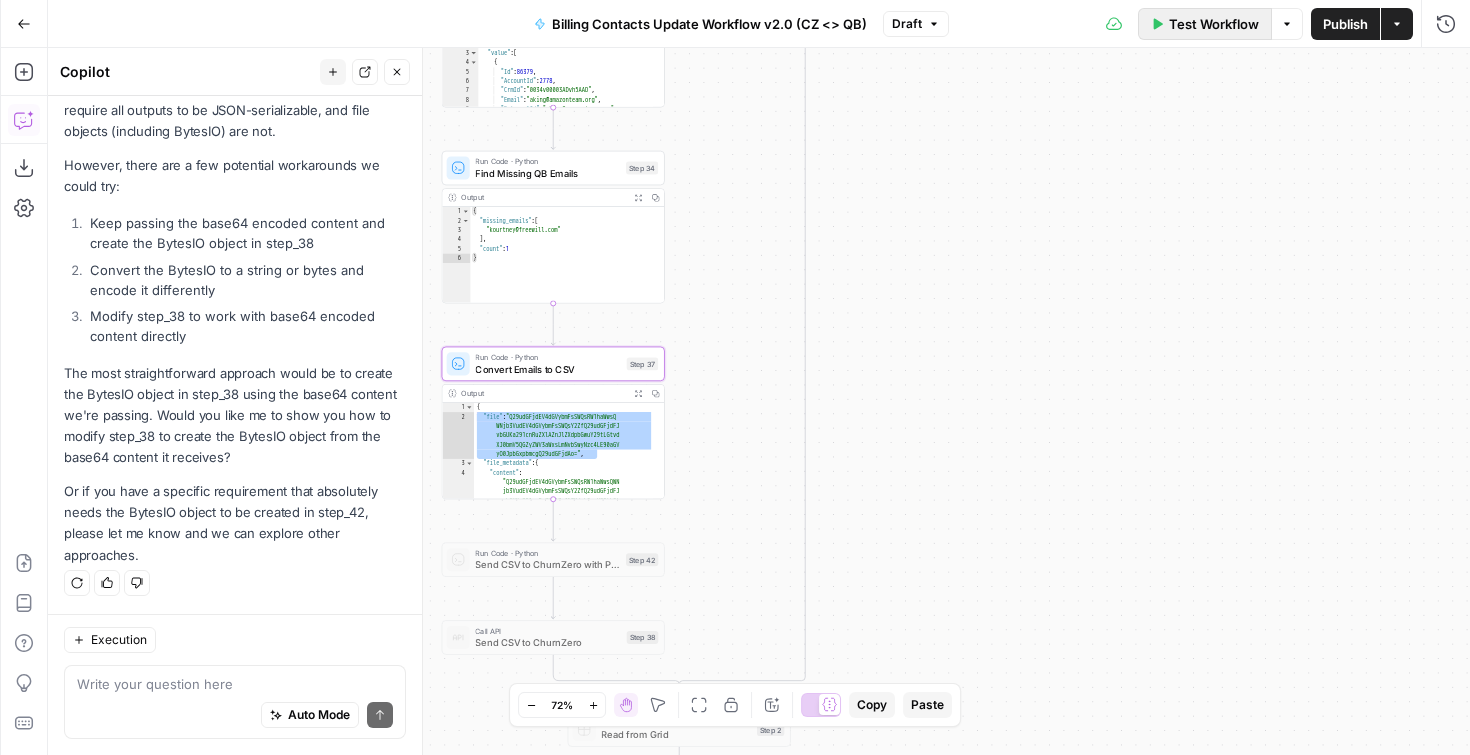 click on "Test Workflow" at bounding box center (1214, 24) 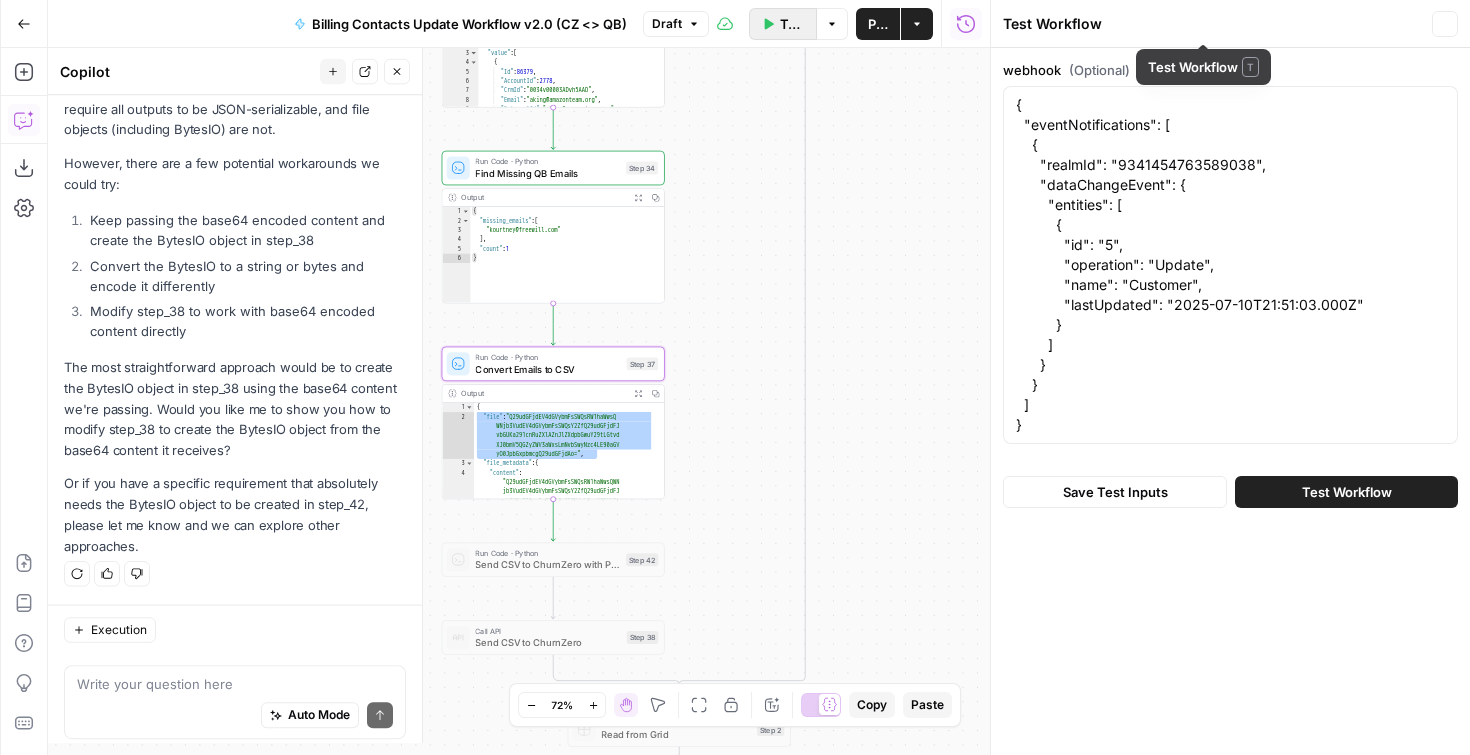 scroll, scrollTop: 3508, scrollLeft: 0, axis: vertical 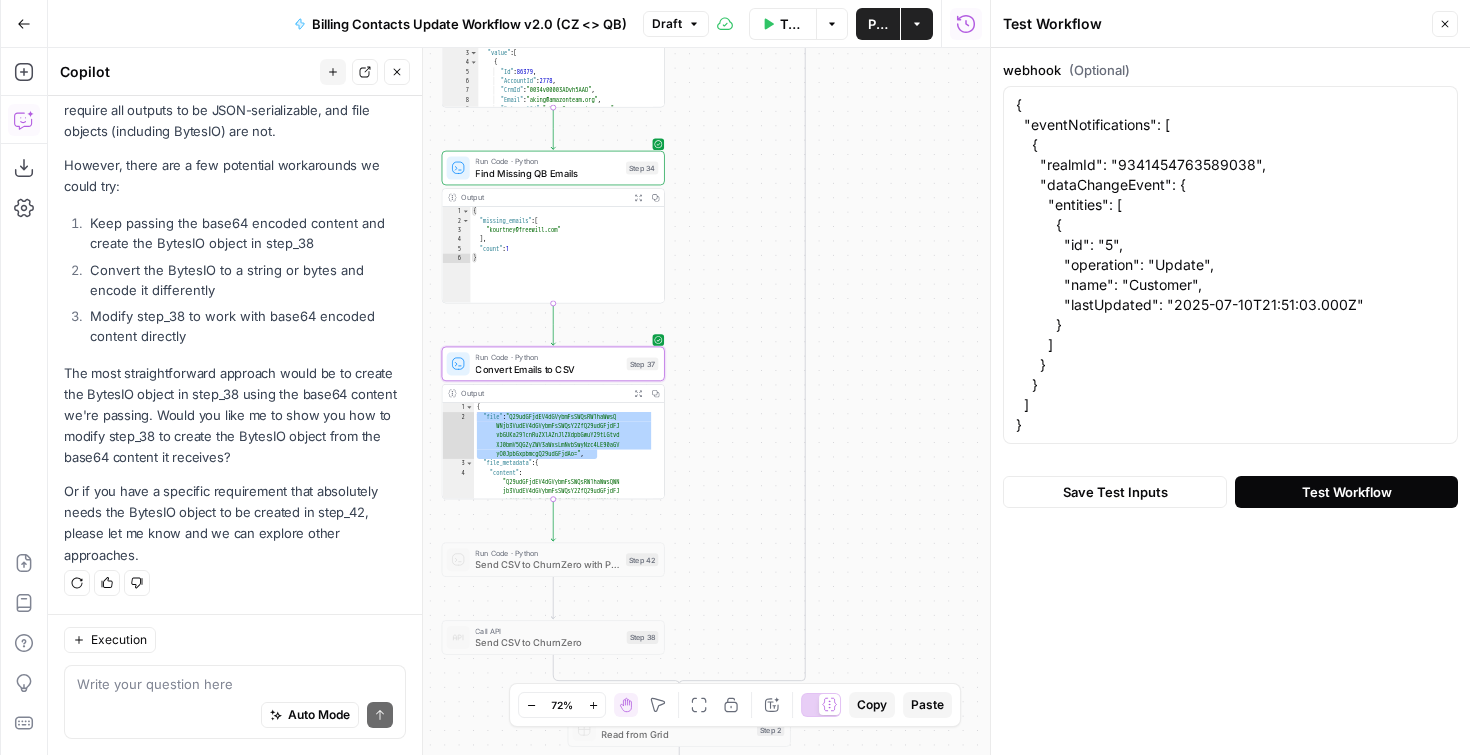 click on "Test Workflow" at bounding box center (1347, 492) 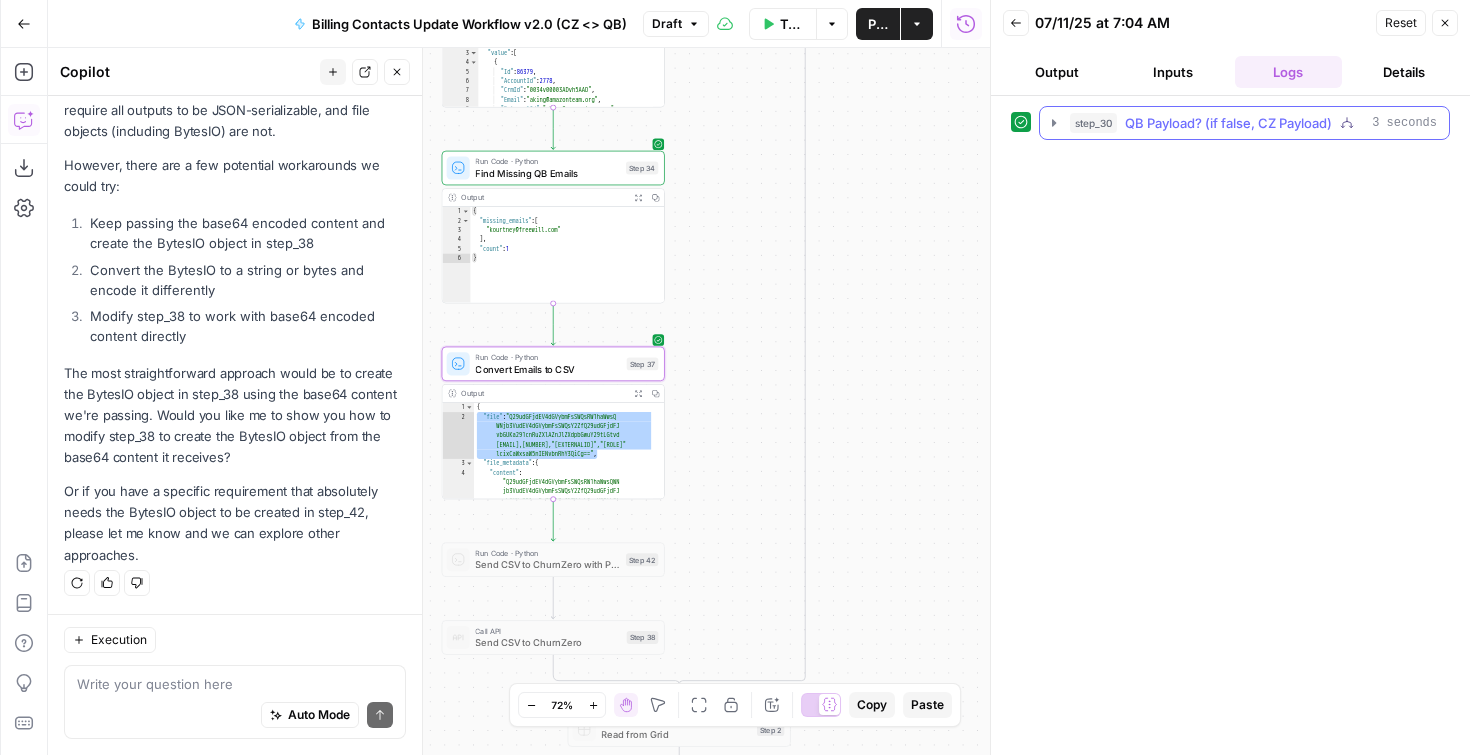 click 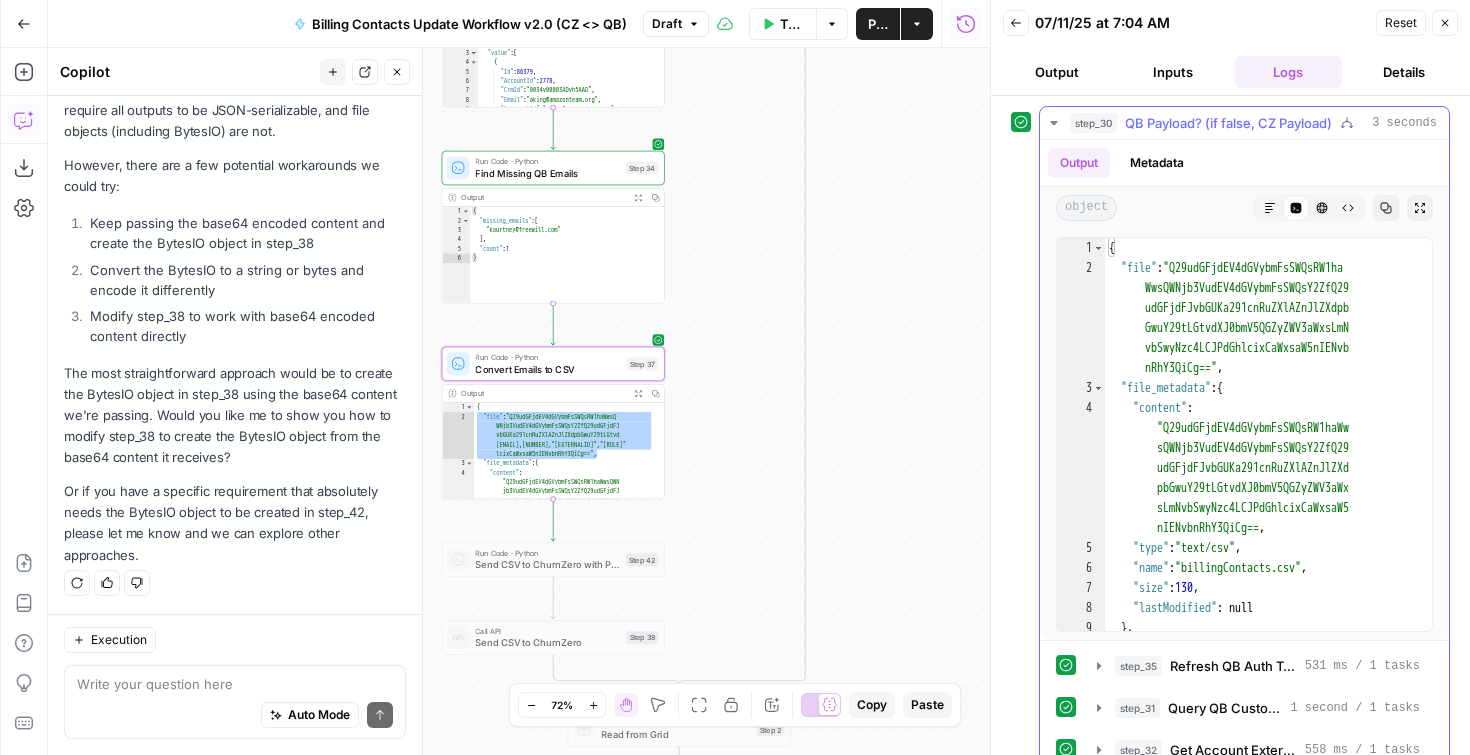 scroll, scrollTop: 47, scrollLeft: 0, axis: vertical 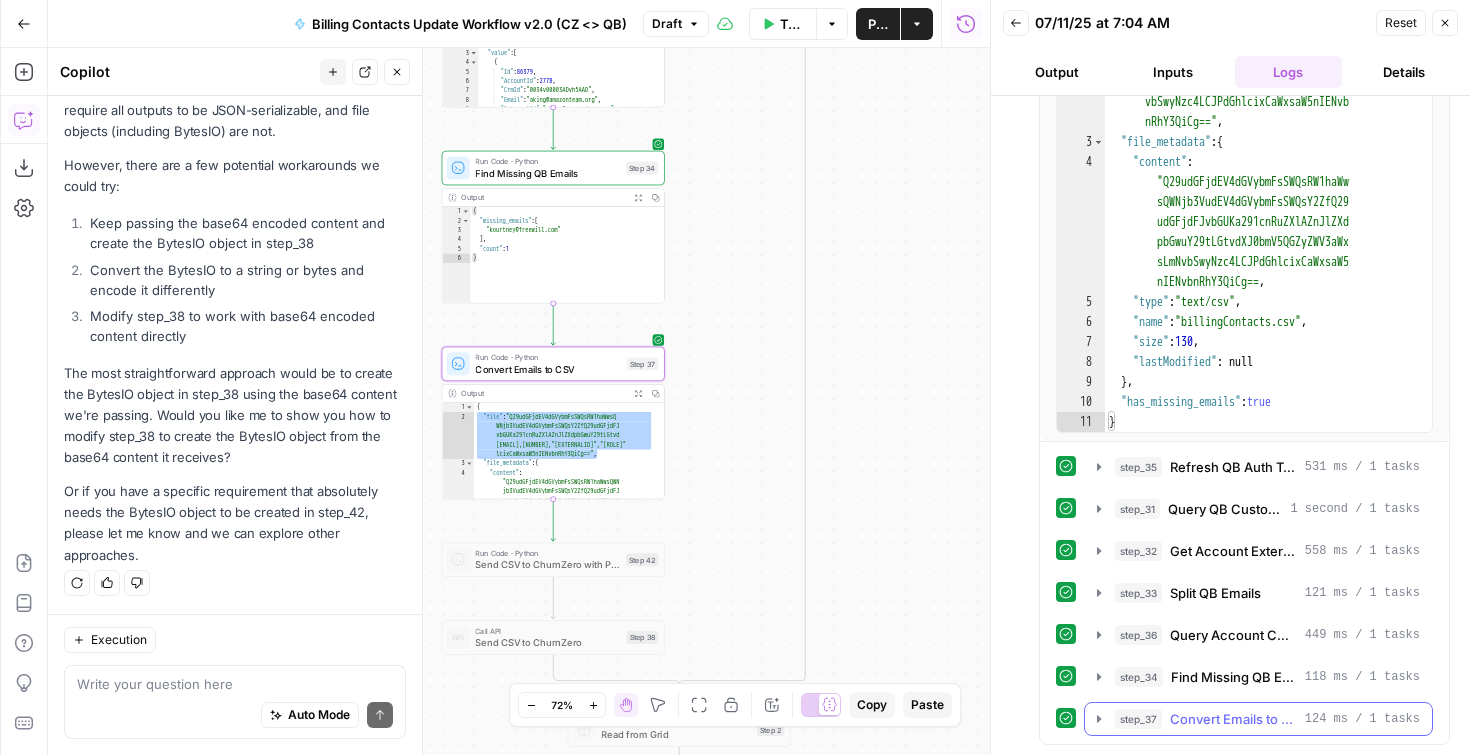 click 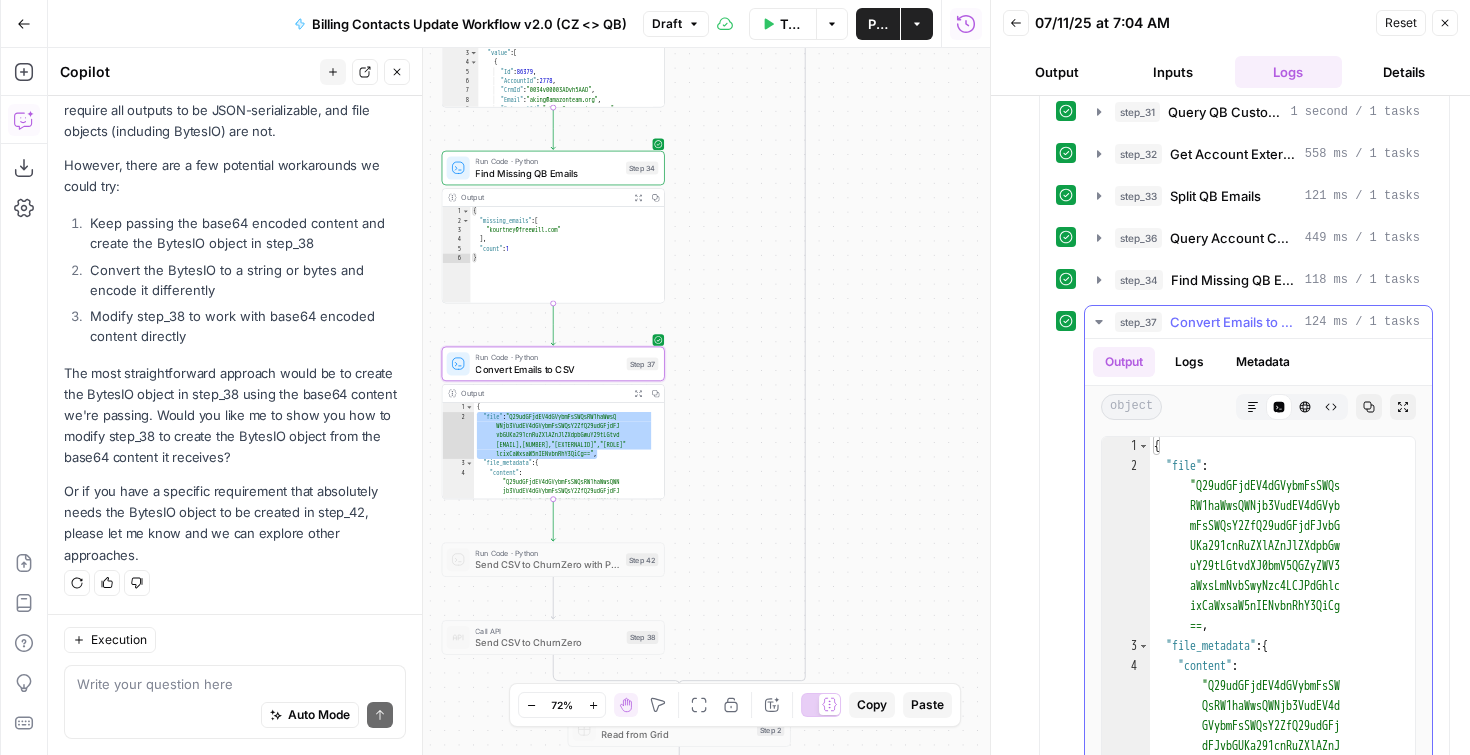 scroll, scrollTop: 645, scrollLeft: 0, axis: vertical 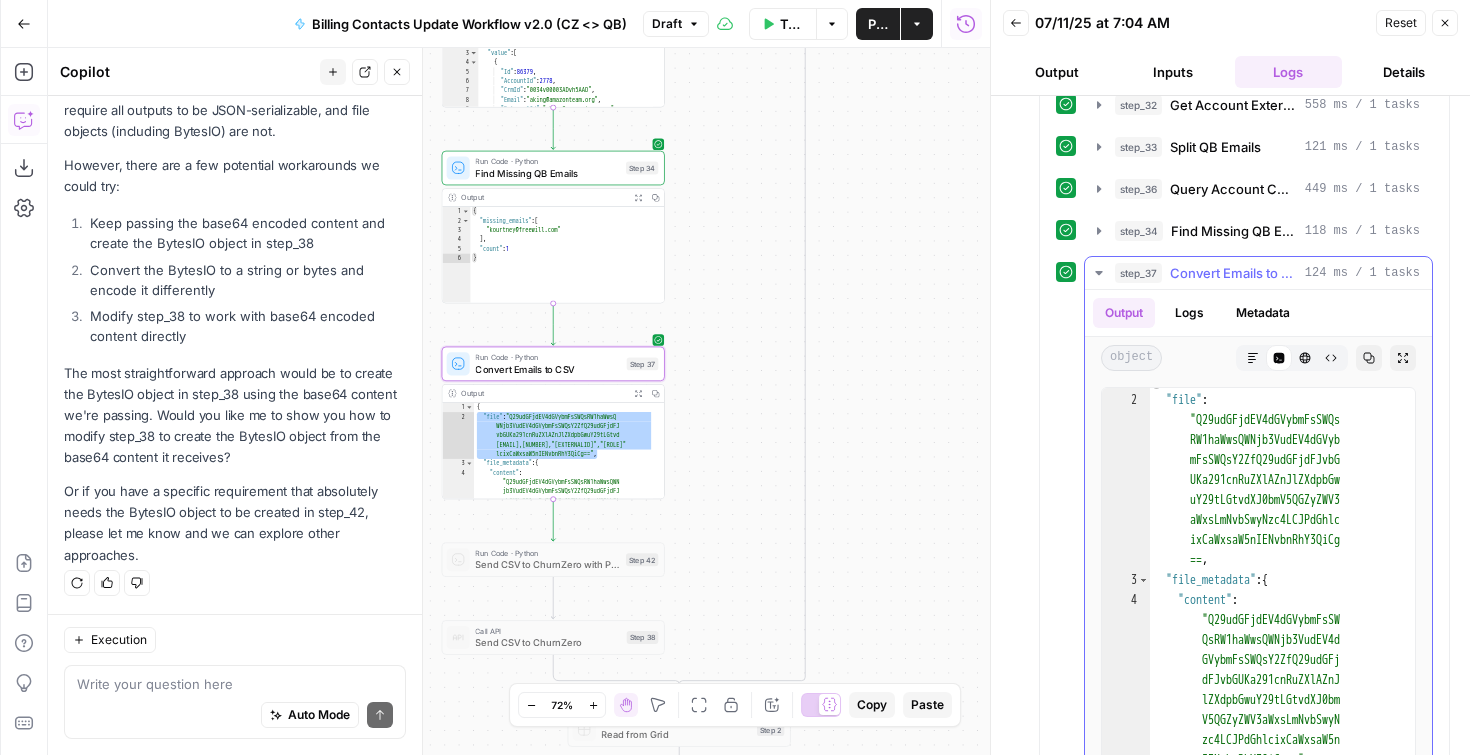 type on "**********" 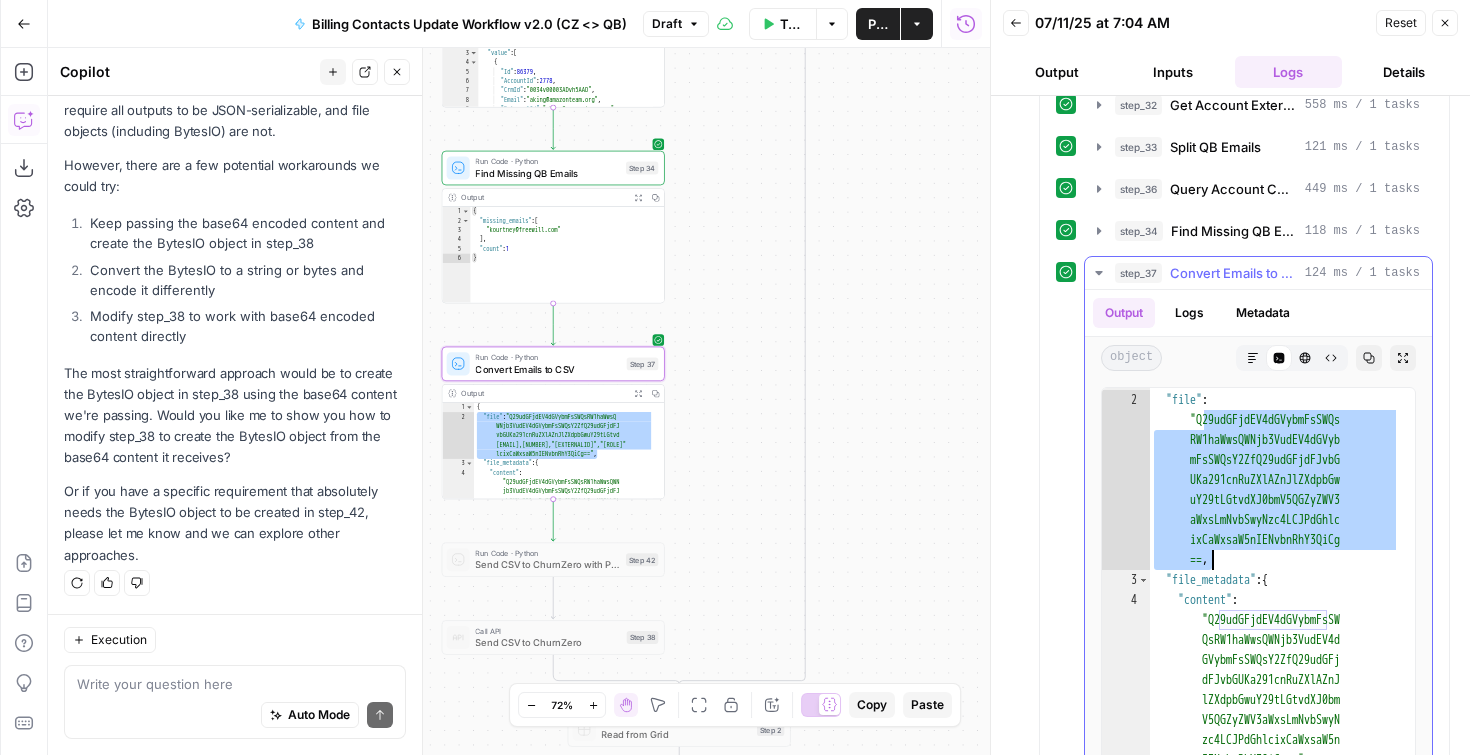 drag, startPoint x: 1205, startPoint y: 424, endPoint x: 1213, endPoint y: 560, distance: 136.23509 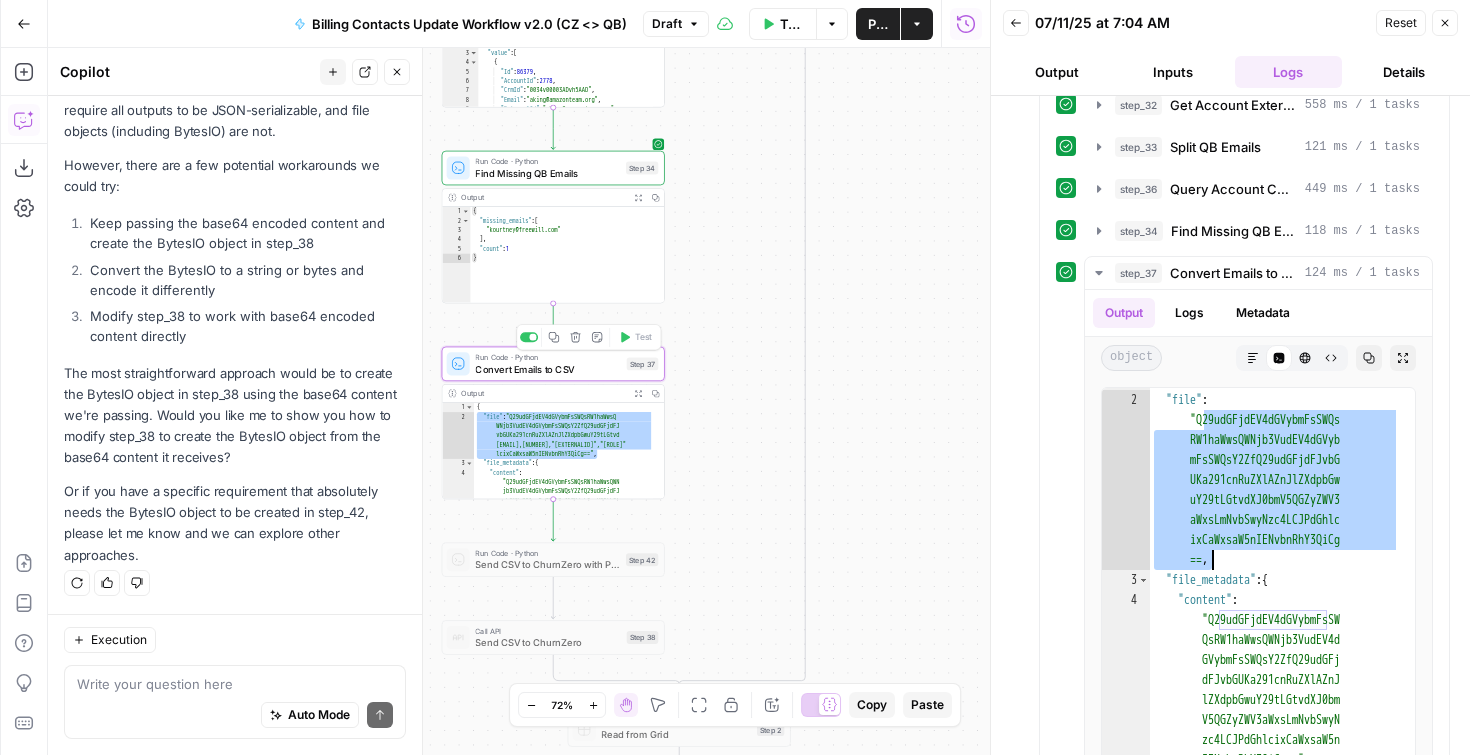 click on "Copy step Delete step Add Note Test" at bounding box center [588, 337] 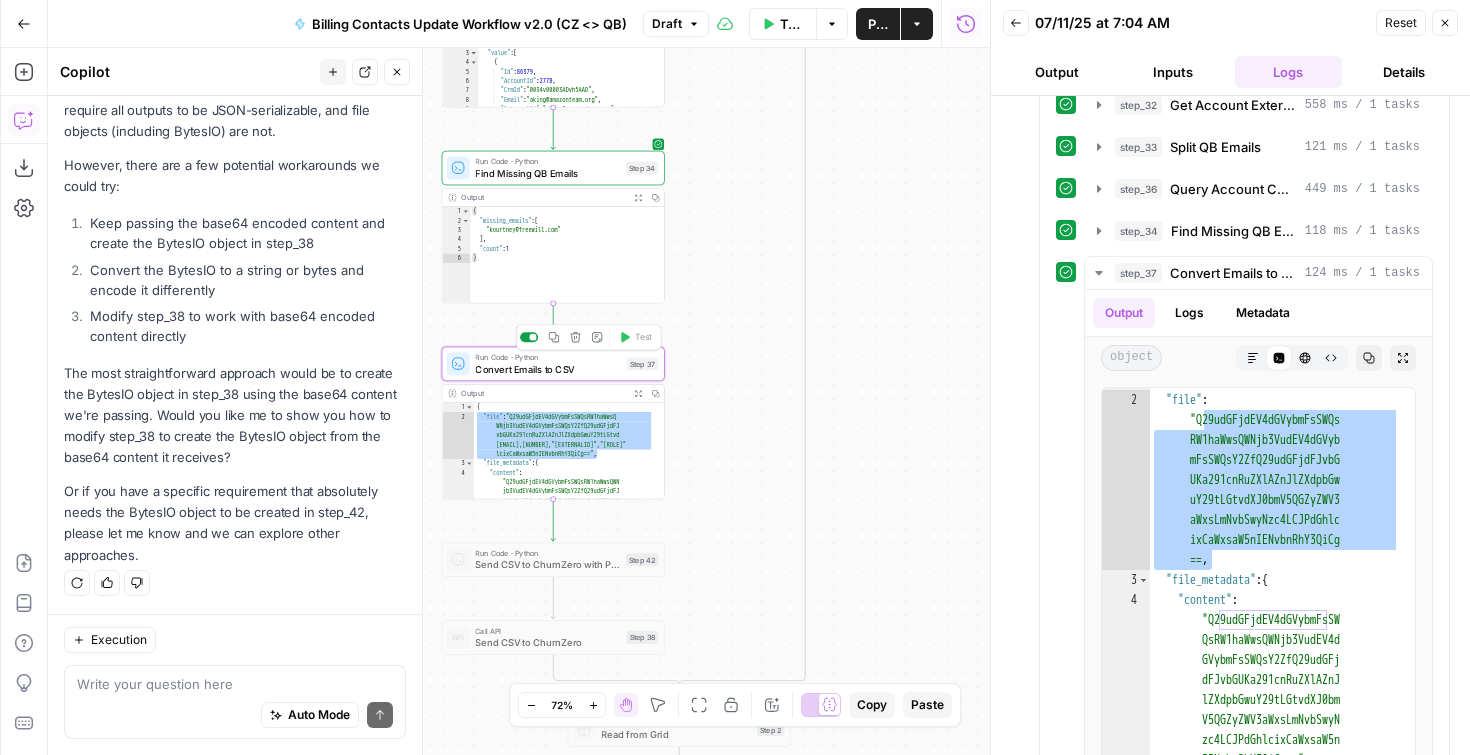 click at bounding box center [529, 337] 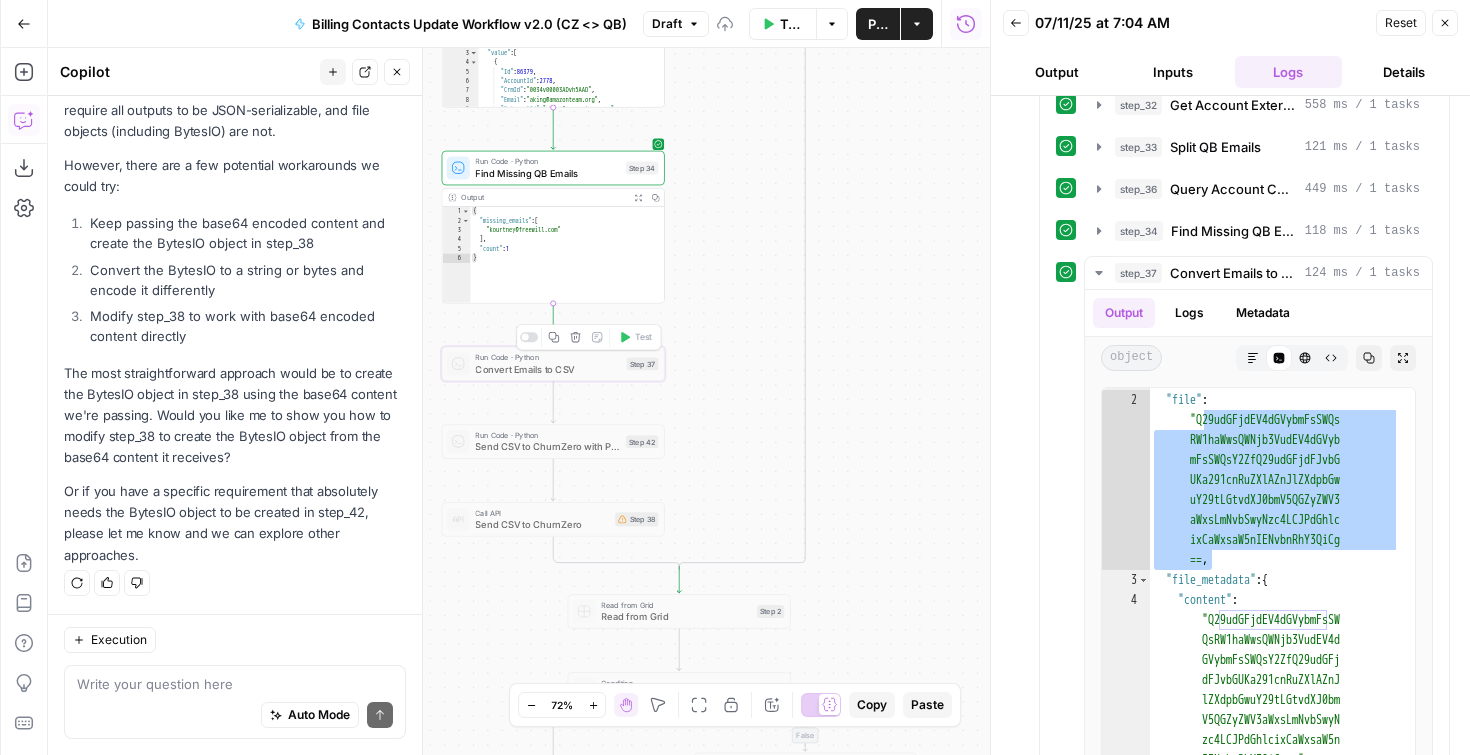 click at bounding box center (524, 337) 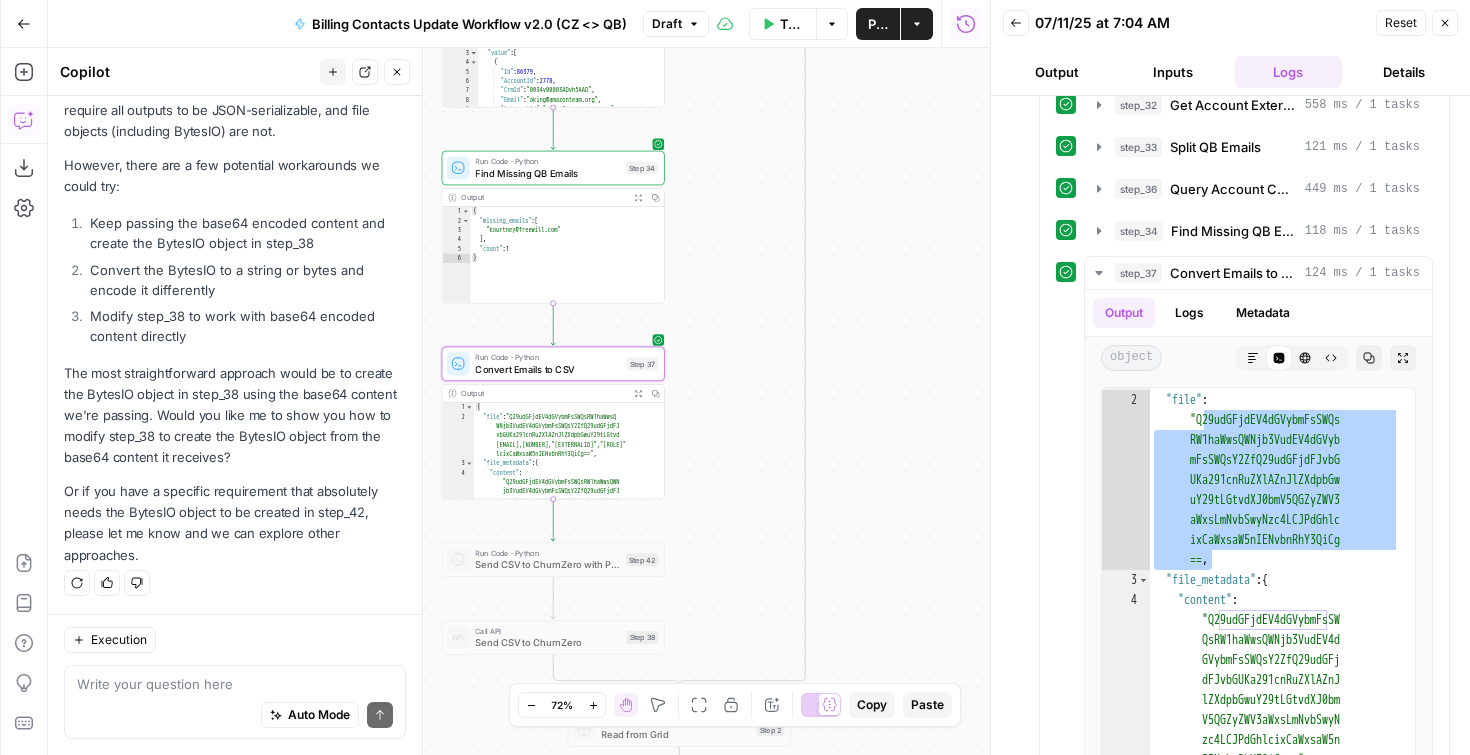 click on "Send CSV to ChurnZero with Python" at bounding box center (547, 565) 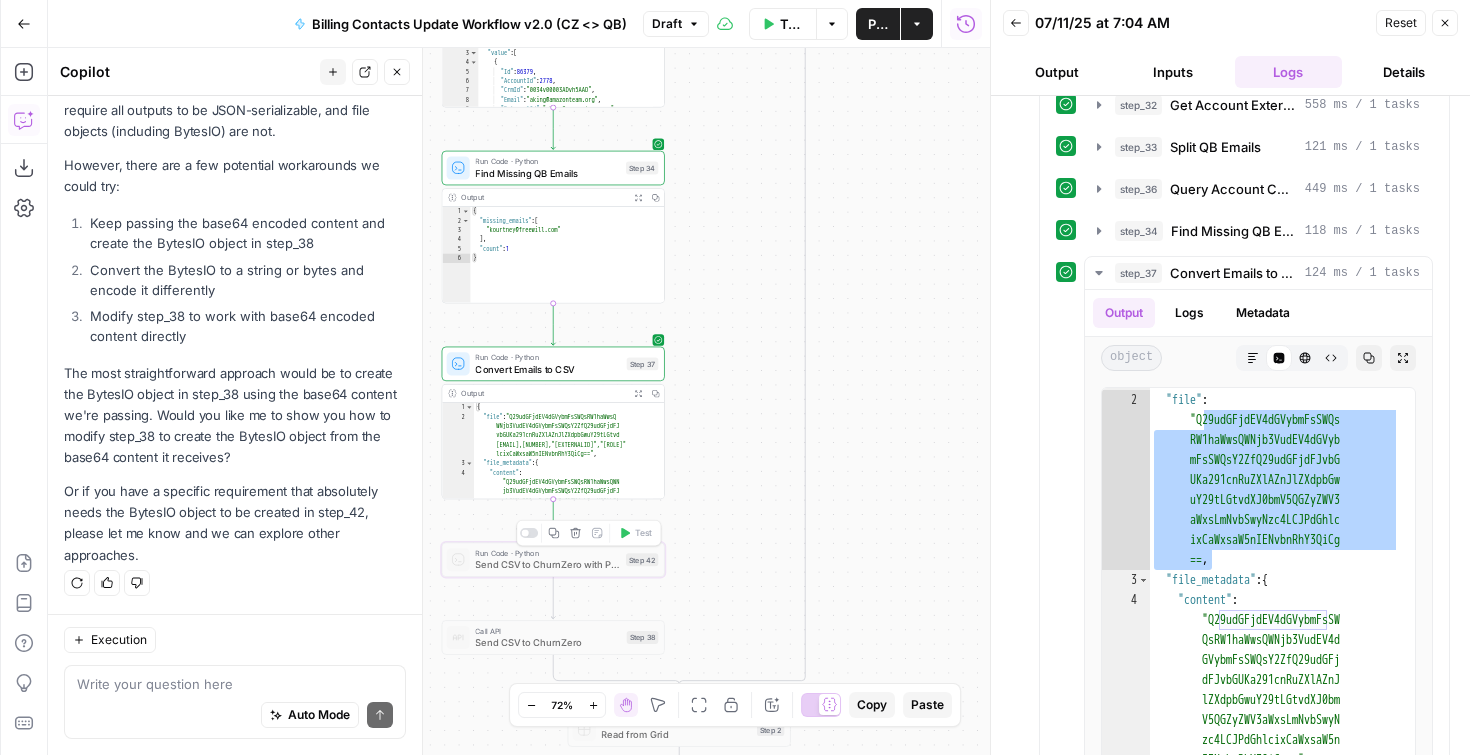 click at bounding box center (529, 533) 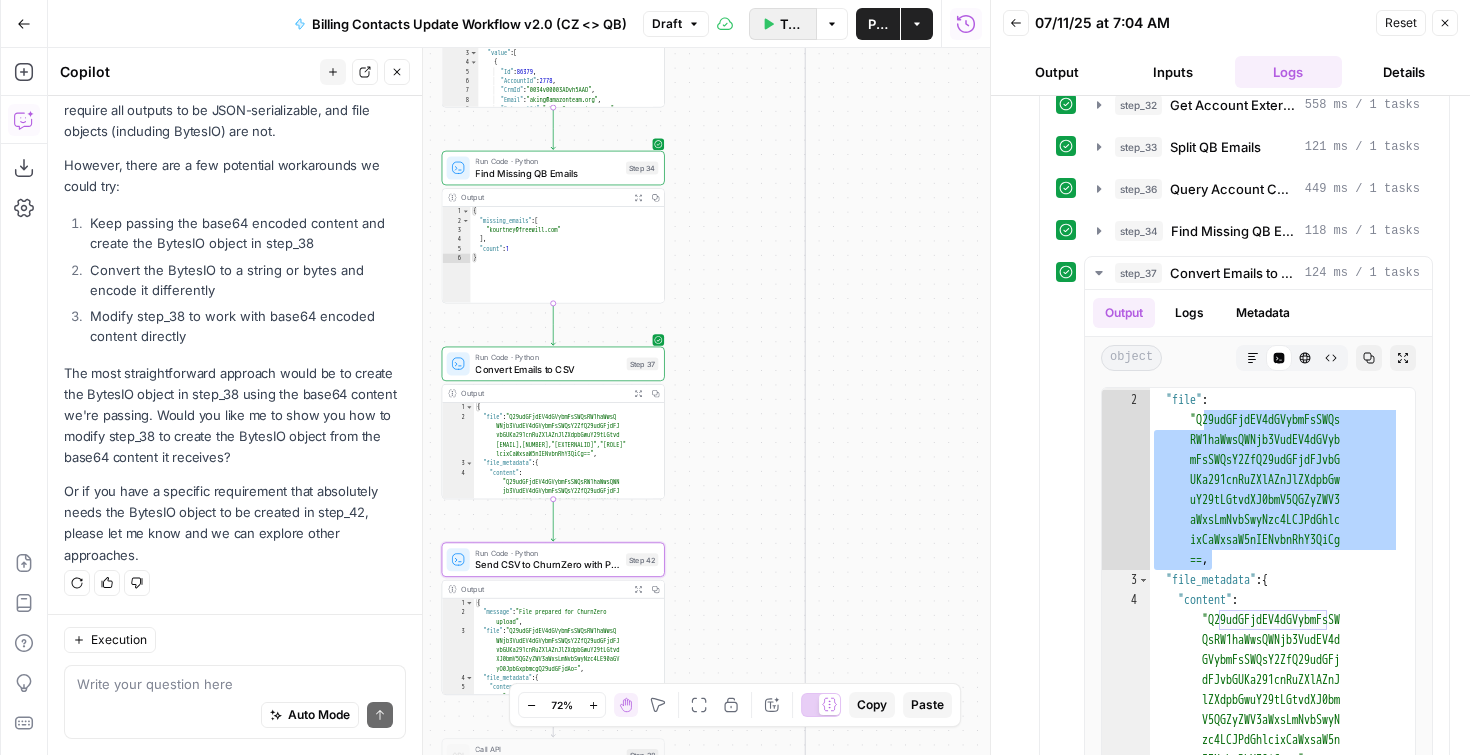 click on "Test Workflow" at bounding box center (792, 24) 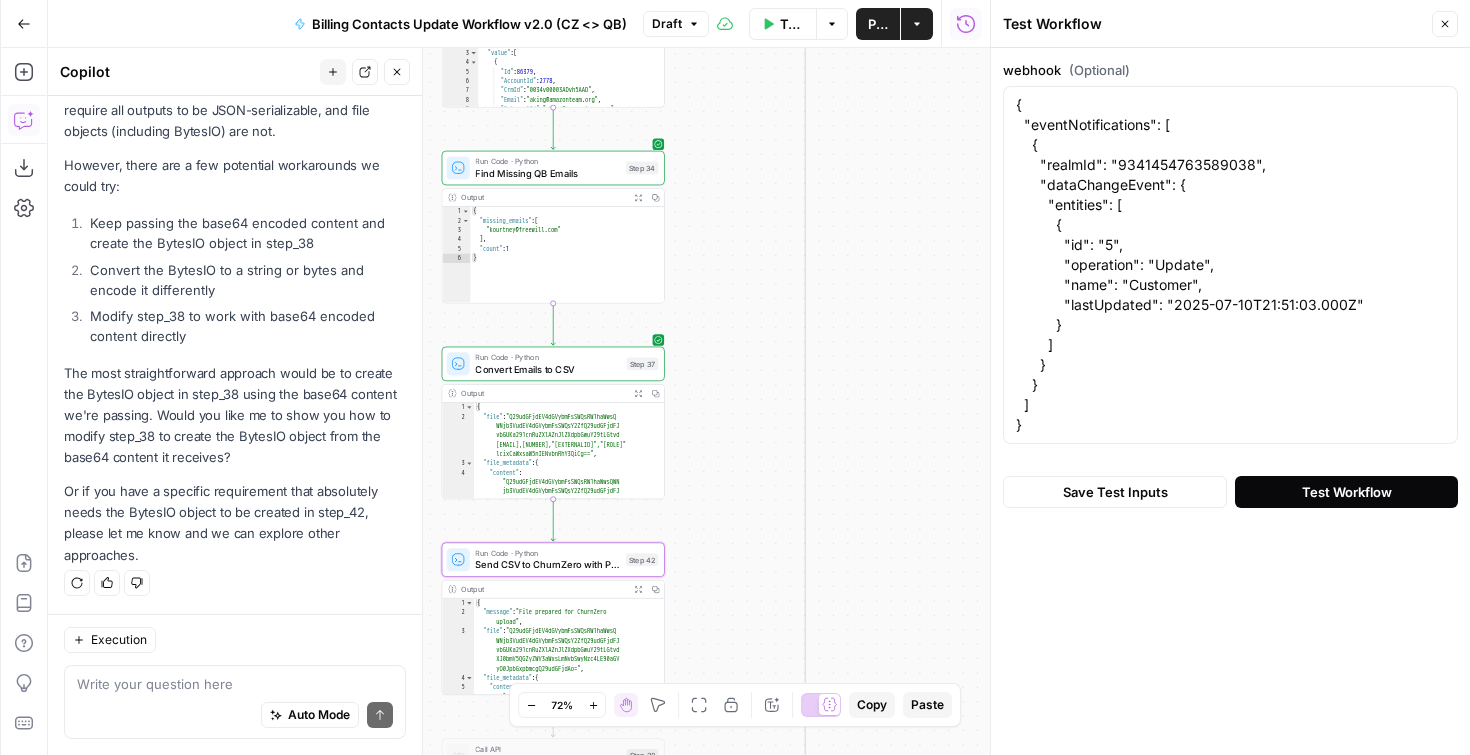 click on "Test Workflow" at bounding box center (1347, 492) 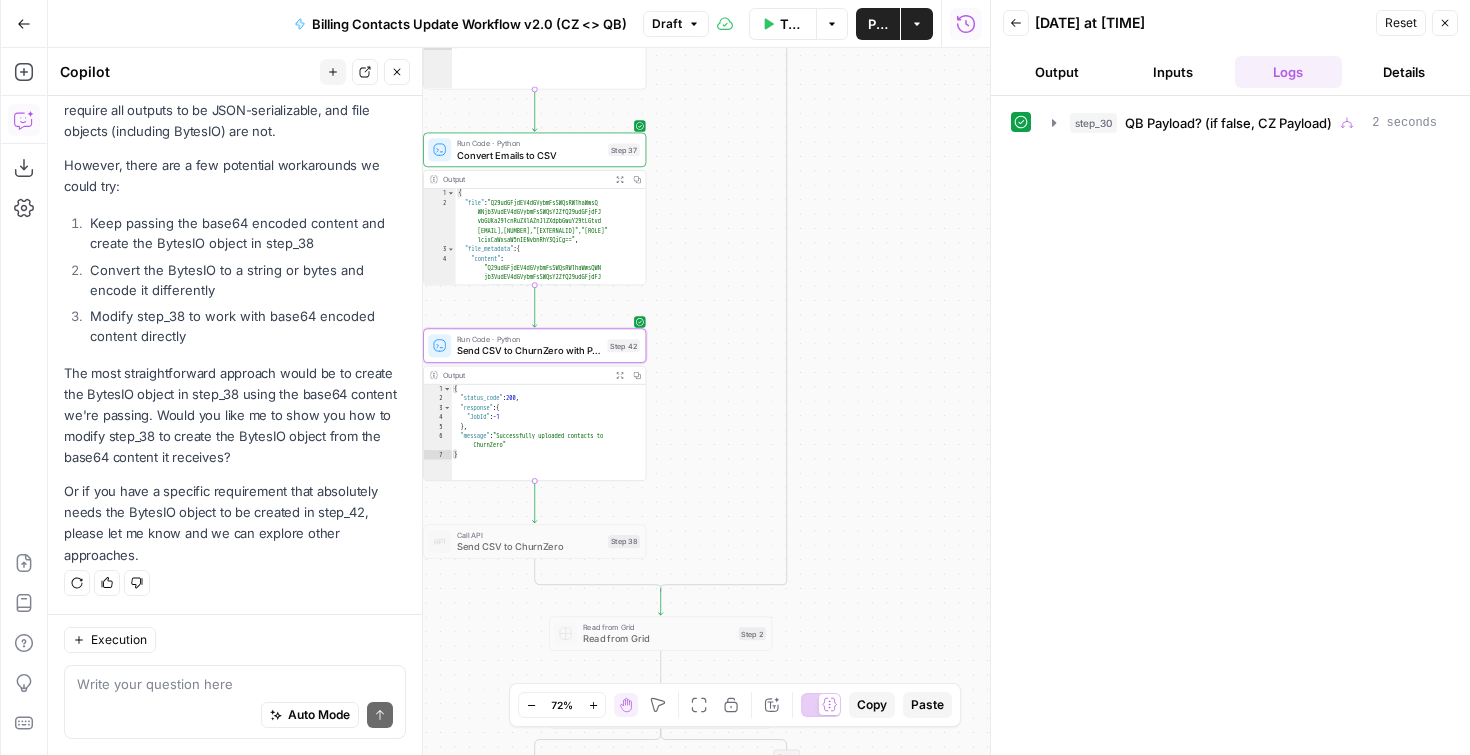 drag, startPoint x: 711, startPoint y: 610, endPoint x: 692, endPoint y: 400, distance: 210.85777 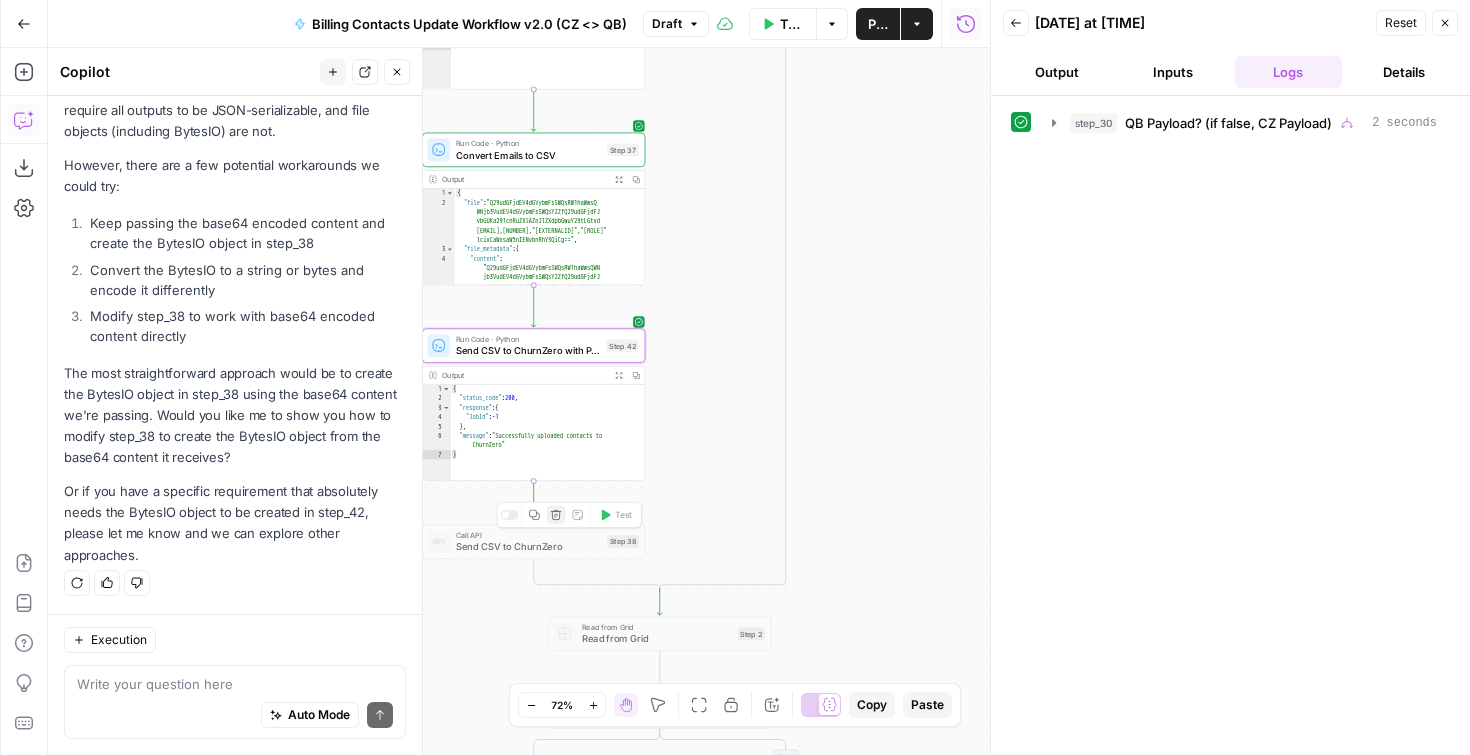 click 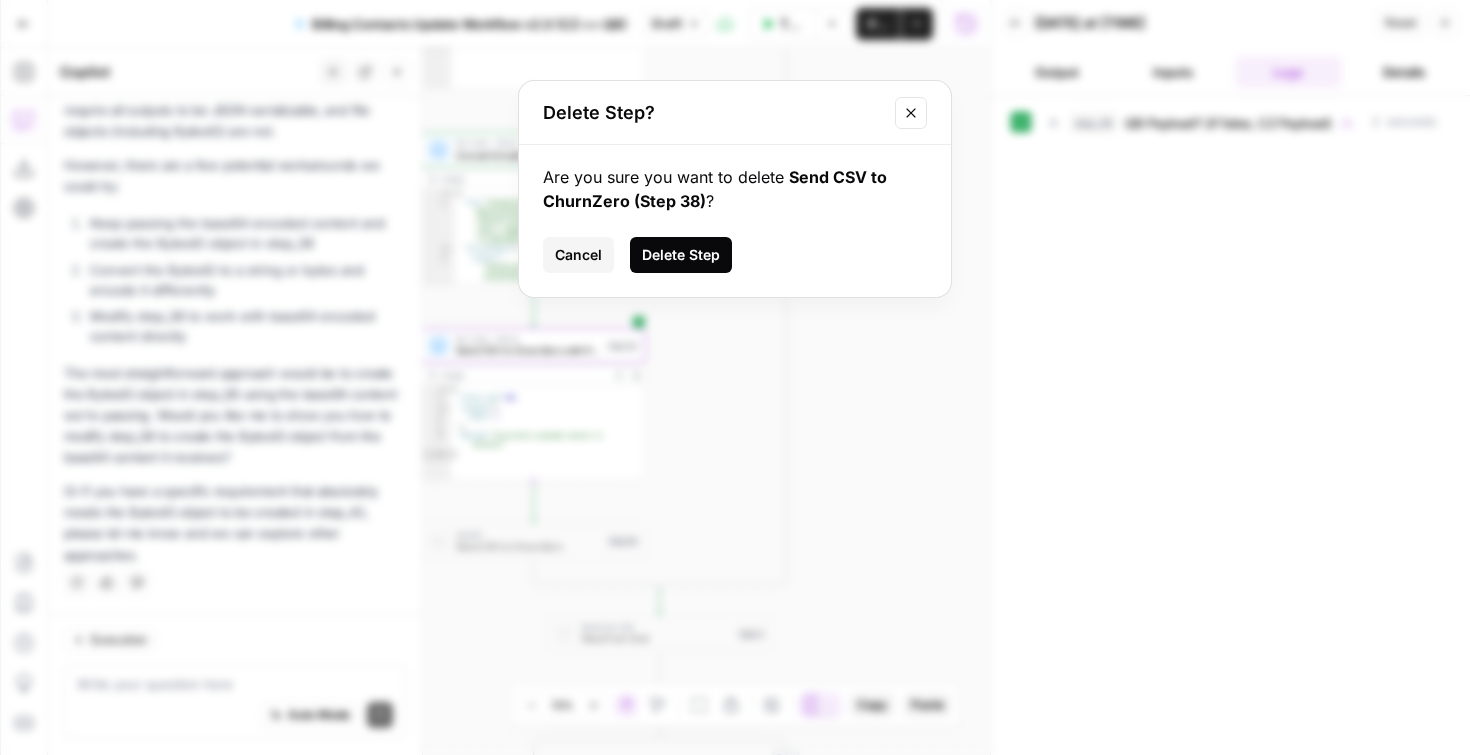 click on "Delete Step" at bounding box center (681, 255) 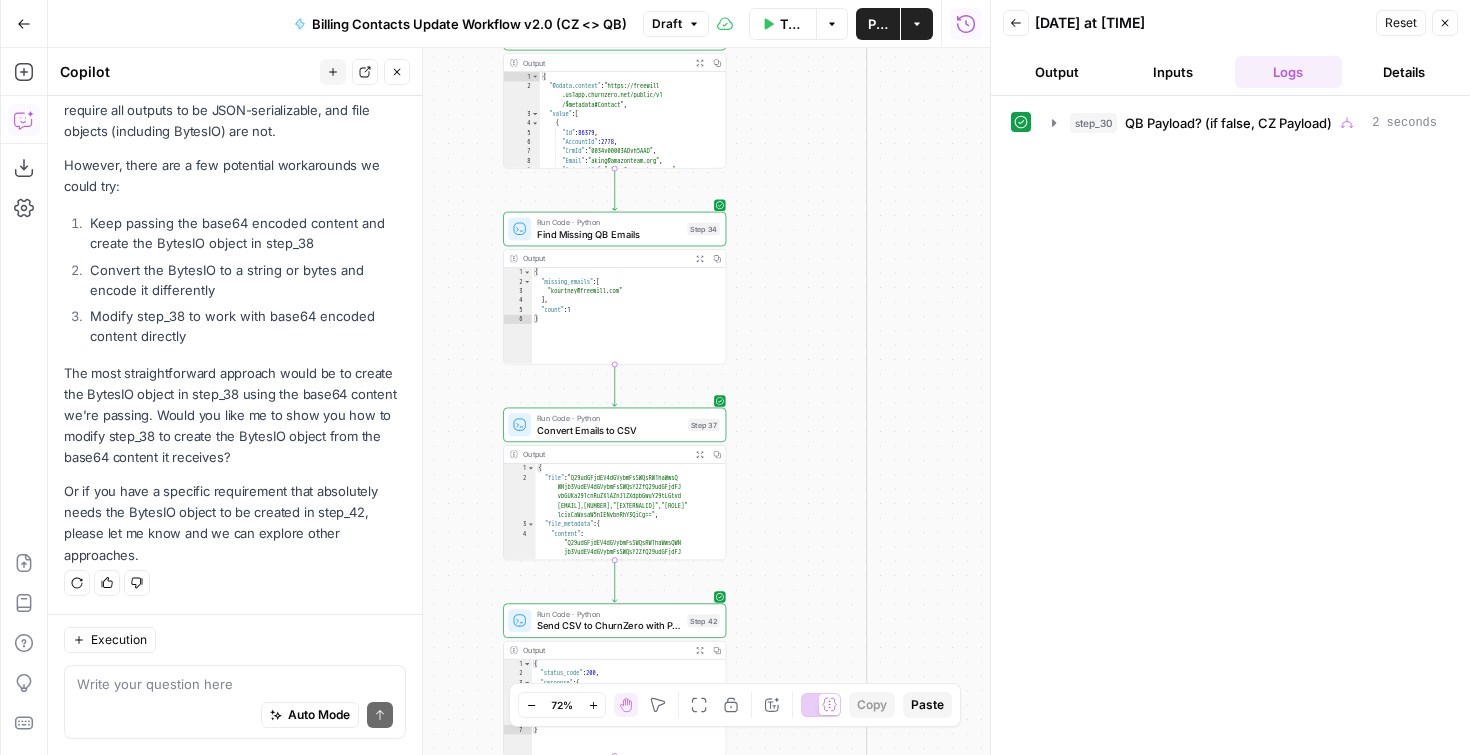 drag, startPoint x: 717, startPoint y: 316, endPoint x: 813, endPoint y: 621, distance: 319.75146 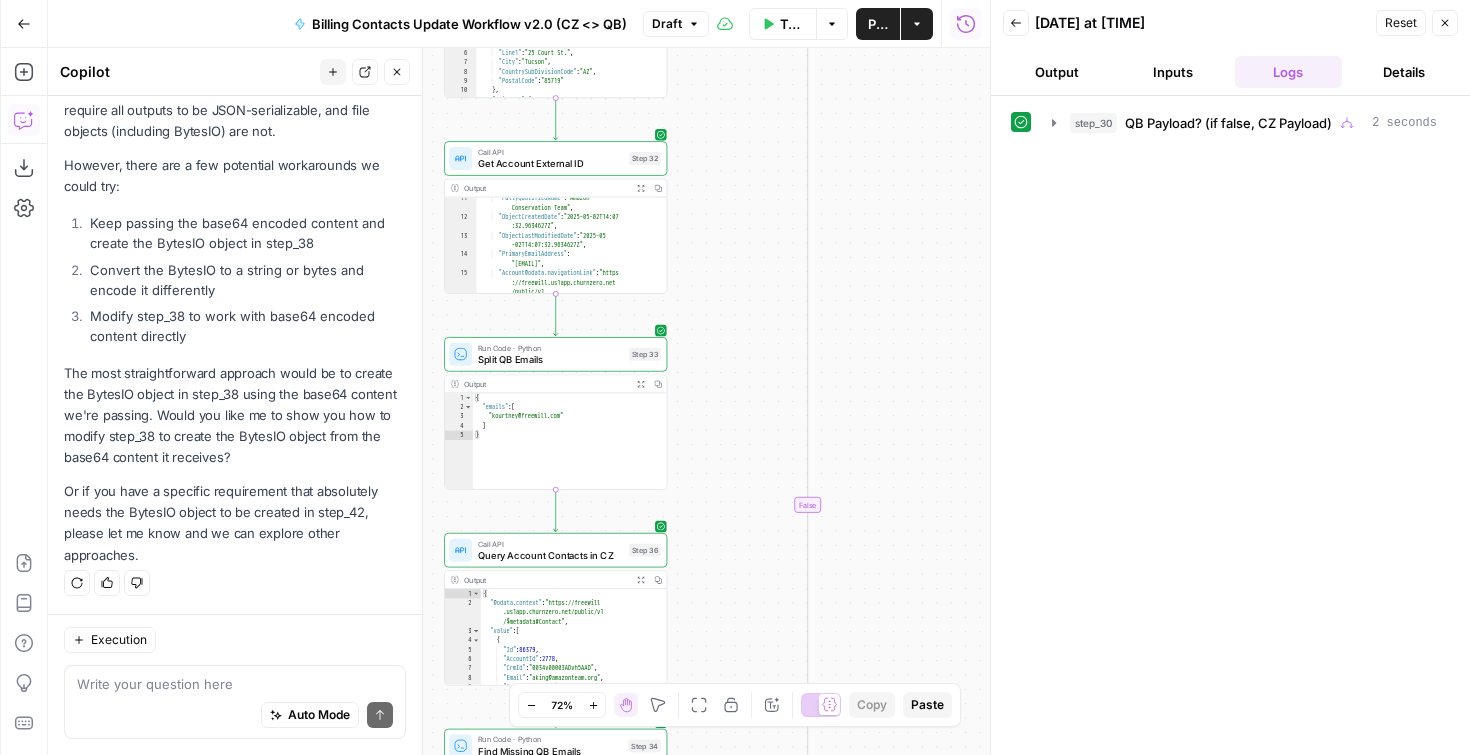 drag, startPoint x: 811, startPoint y: 335, endPoint x: 737, endPoint y: 823, distance: 493.57877 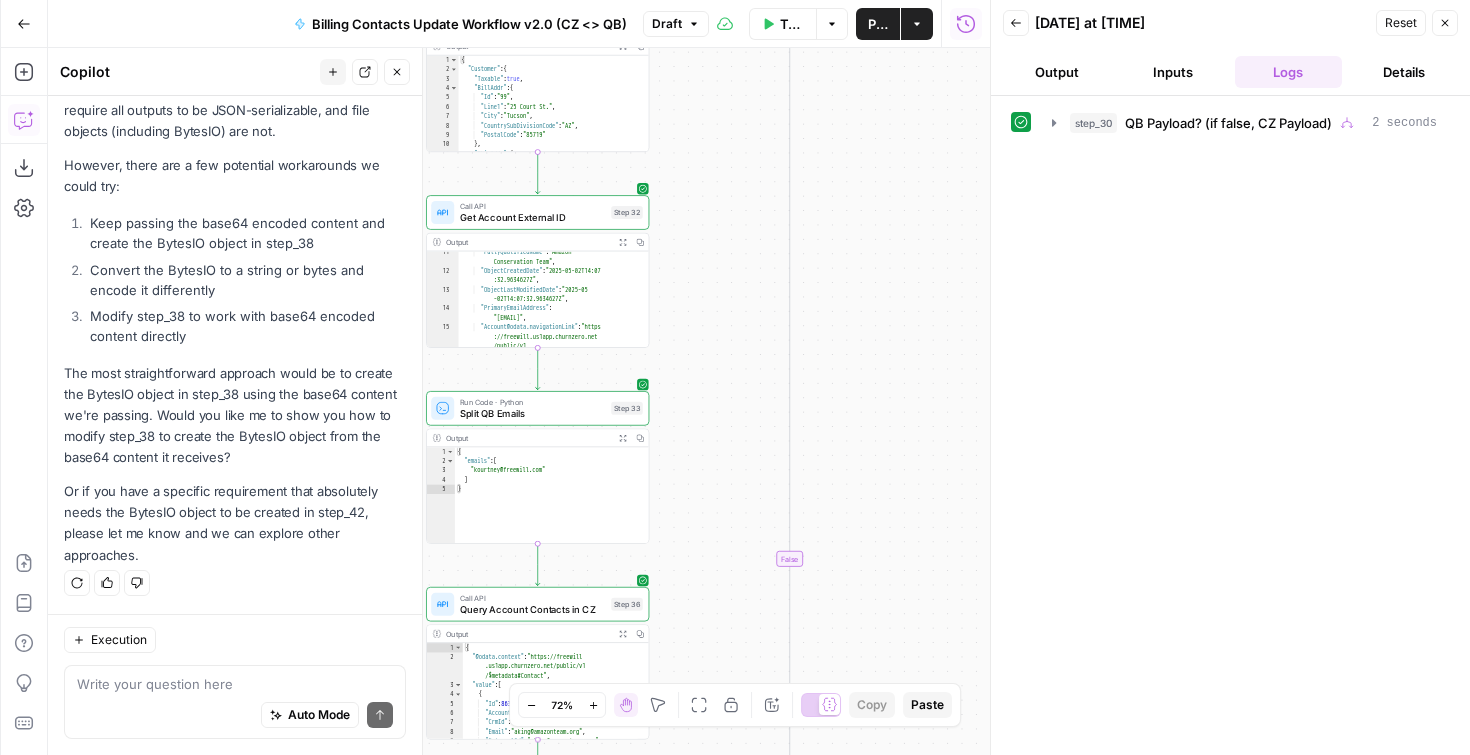 drag, startPoint x: 740, startPoint y: 410, endPoint x: 703, endPoint y: 623, distance: 216.18973 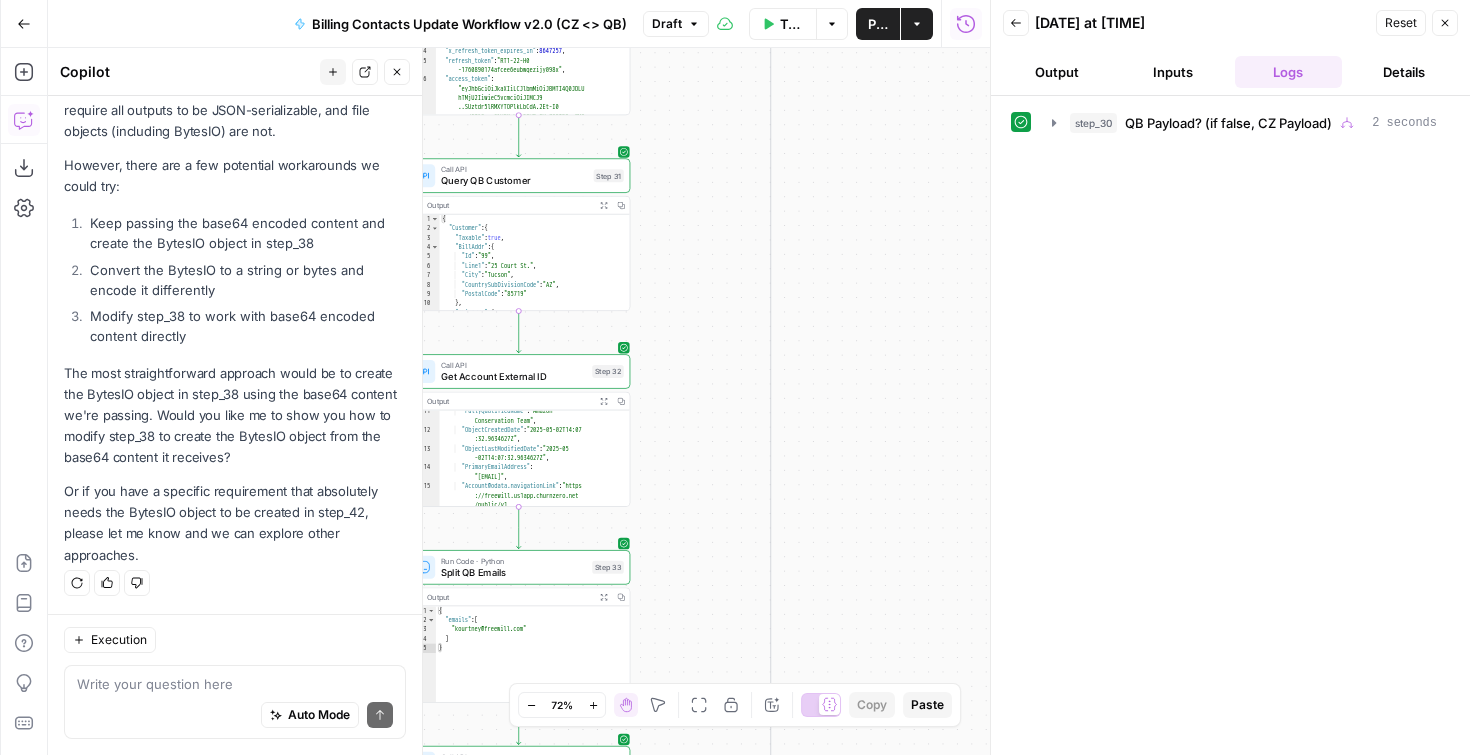 drag, startPoint x: 725, startPoint y: 330, endPoint x: 755, endPoint y: 531, distance: 203.22647 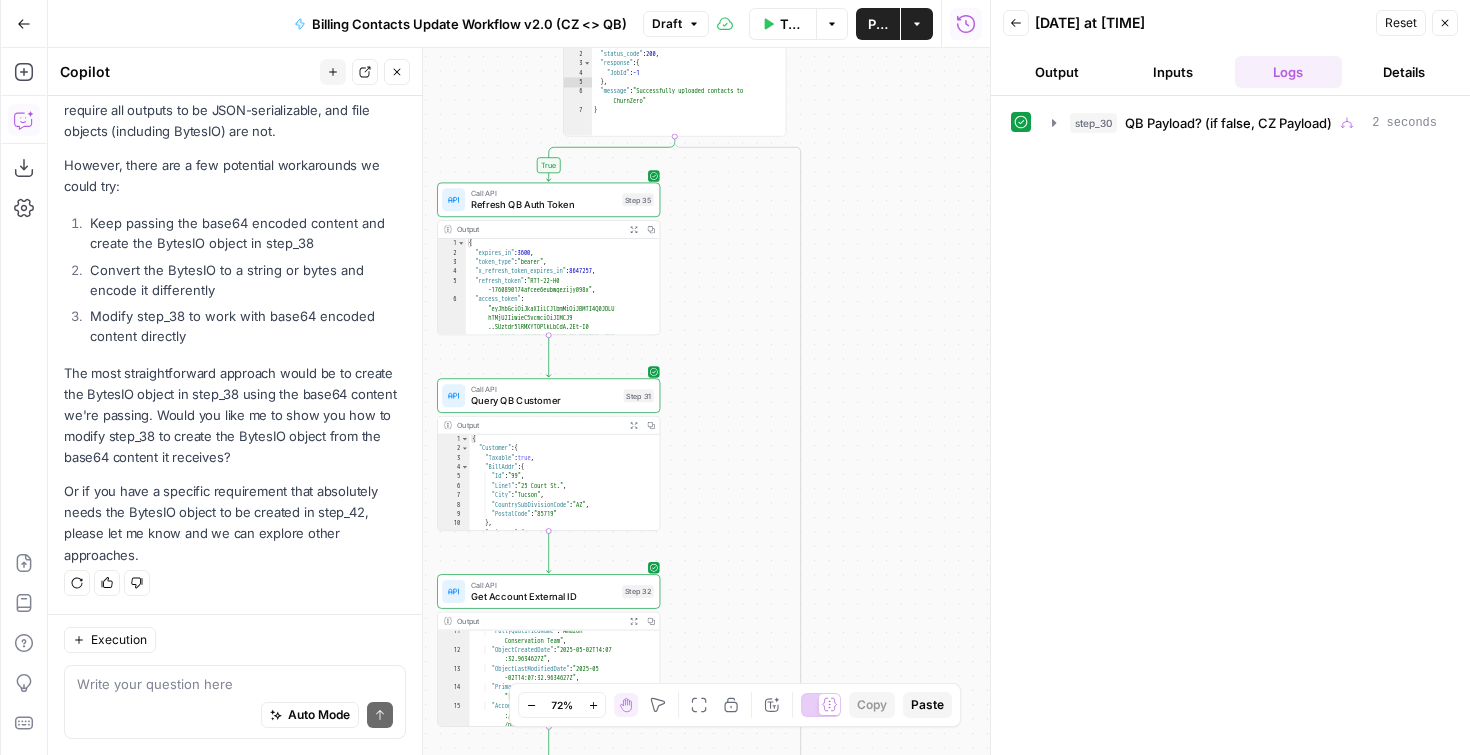 drag, startPoint x: 751, startPoint y: 375, endPoint x: 755, endPoint y: 427, distance: 52.153618 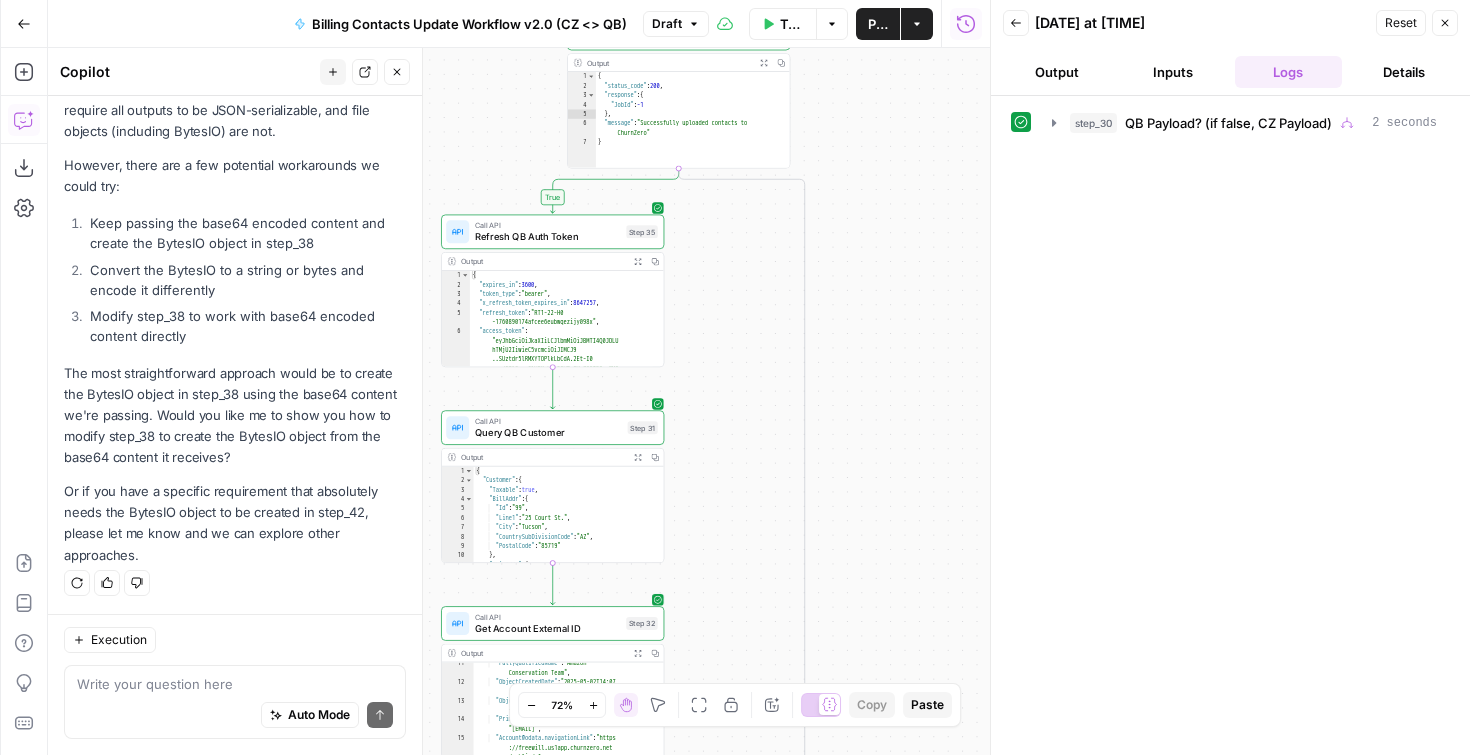 click on "Get Account External ID" at bounding box center (547, 628) 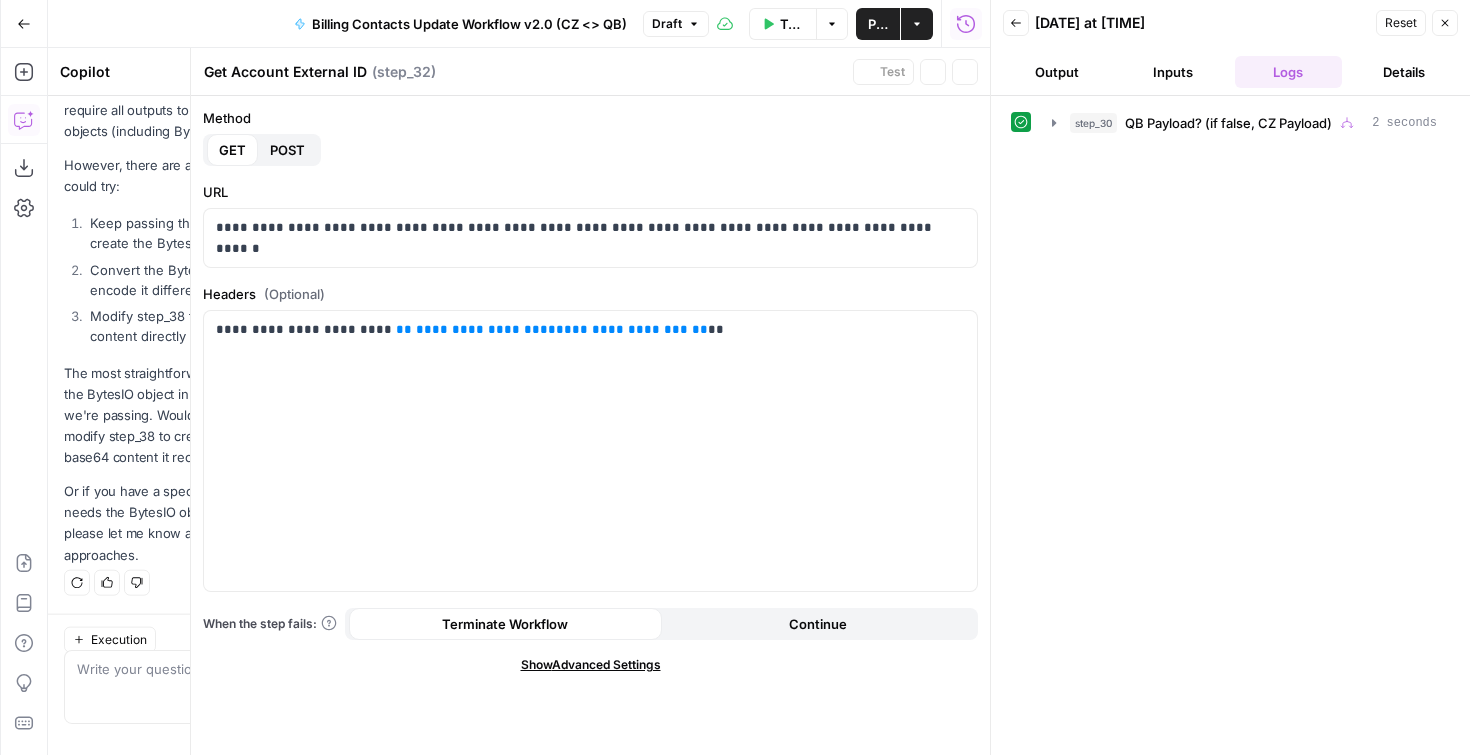 scroll, scrollTop: 3508, scrollLeft: 0, axis: vertical 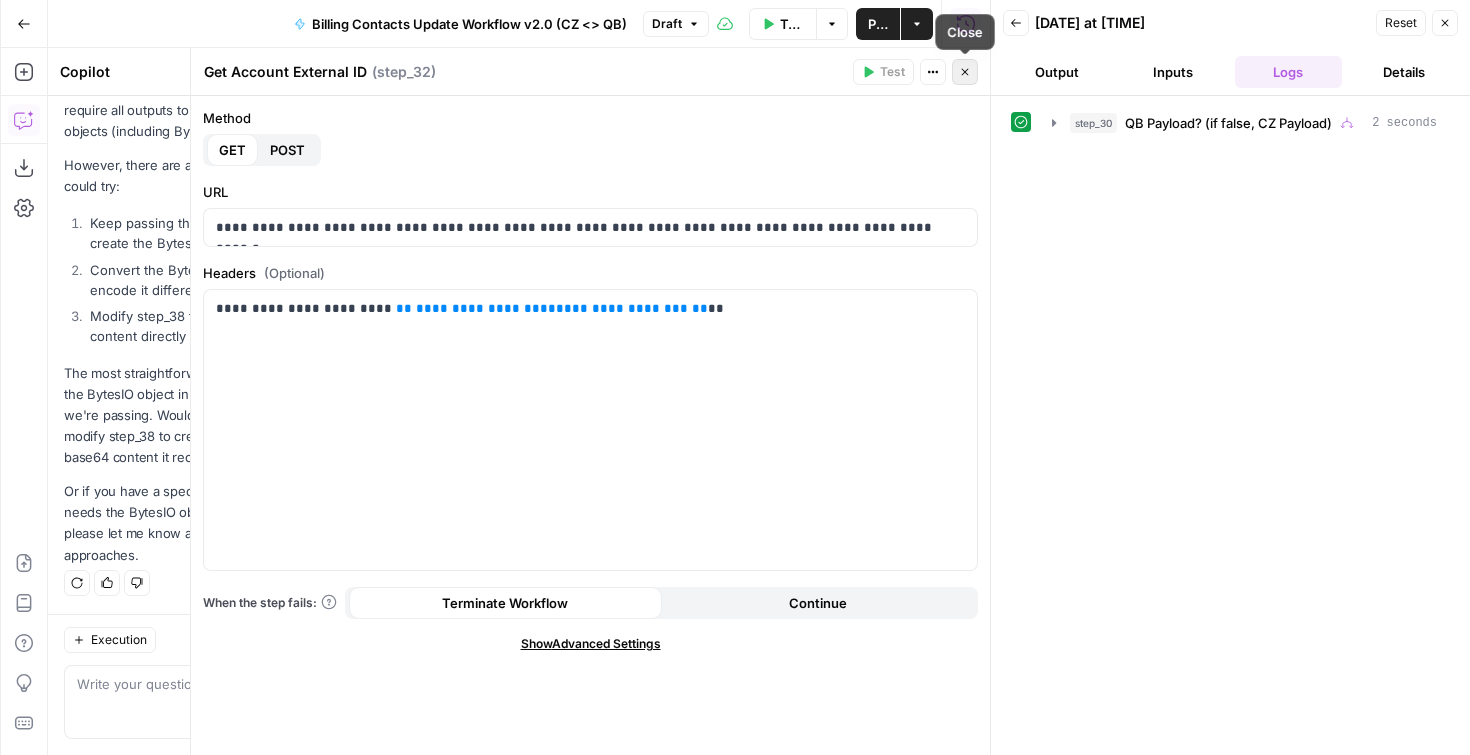 click 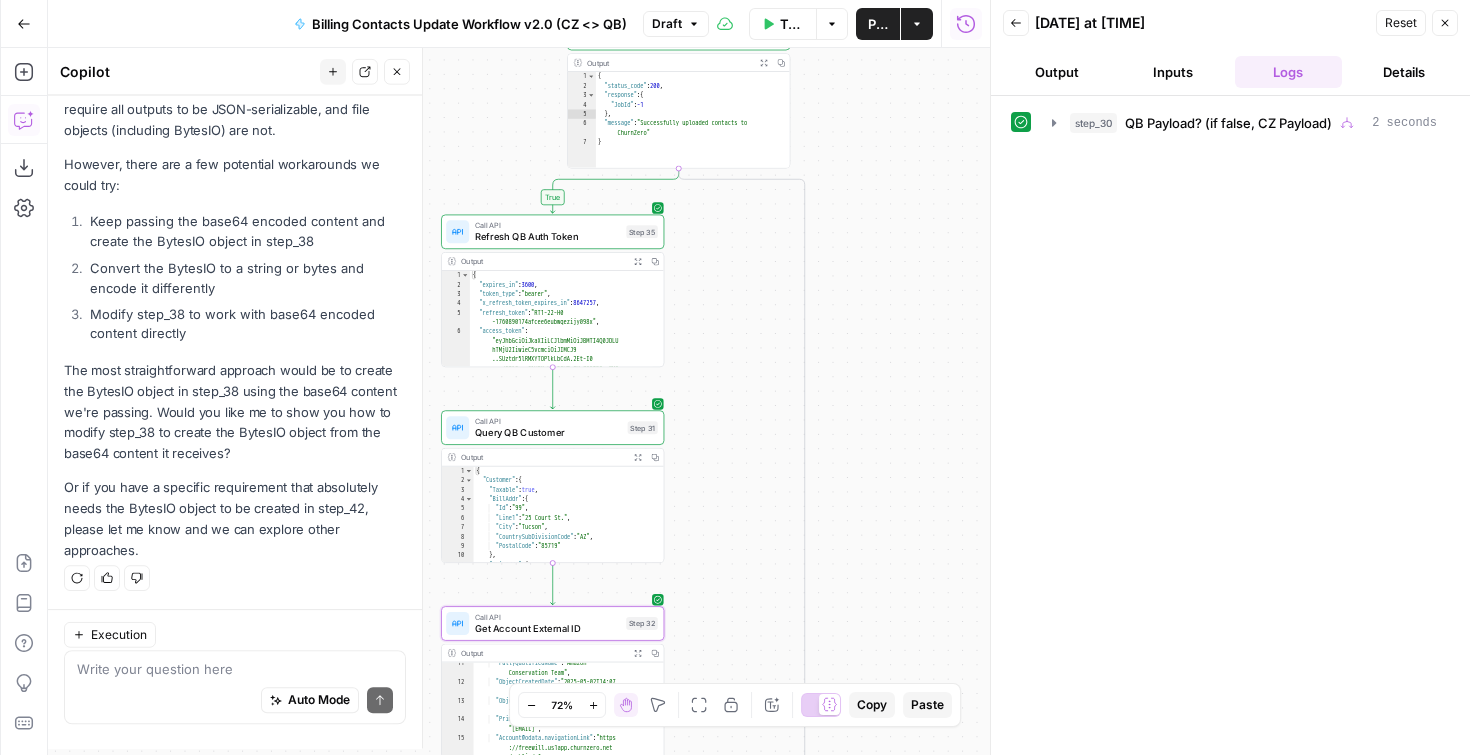scroll, scrollTop: 3508, scrollLeft: 0, axis: vertical 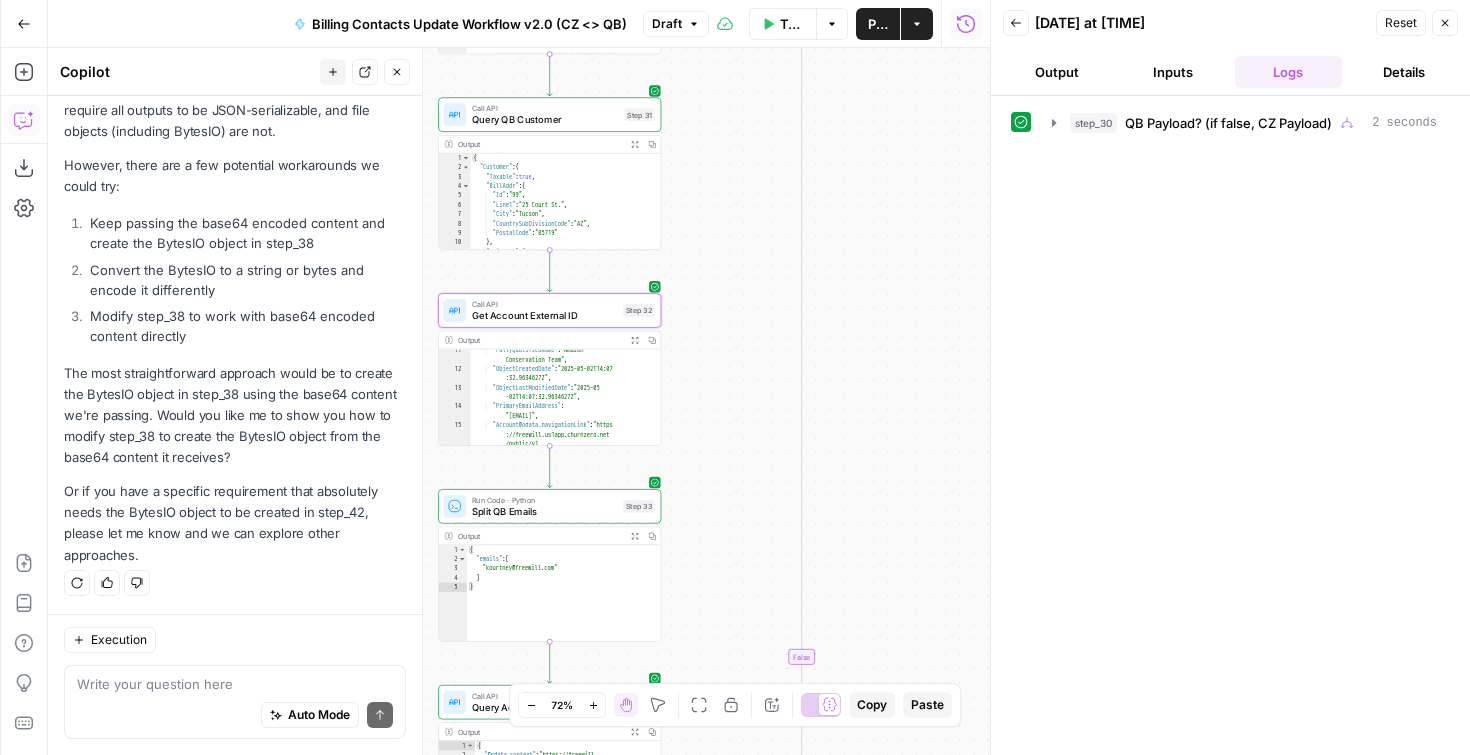 drag, startPoint x: 726, startPoint y: 519, endPoint x: 720, endPoint y: 191, distance: 328.05487 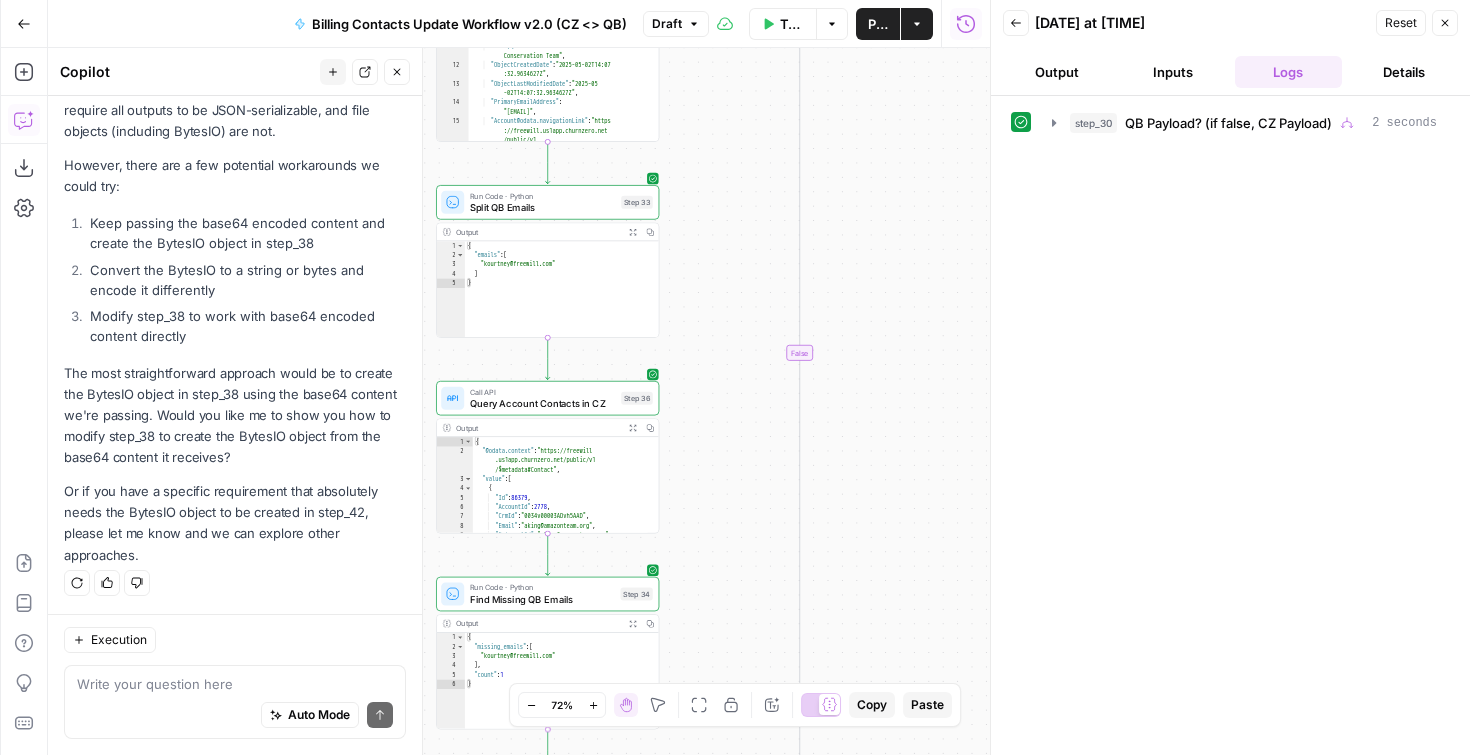 drag, startPoint x: 686, startPoint y: 448, endPoint x: 685, endPoint y: 141, distance: 307.00162 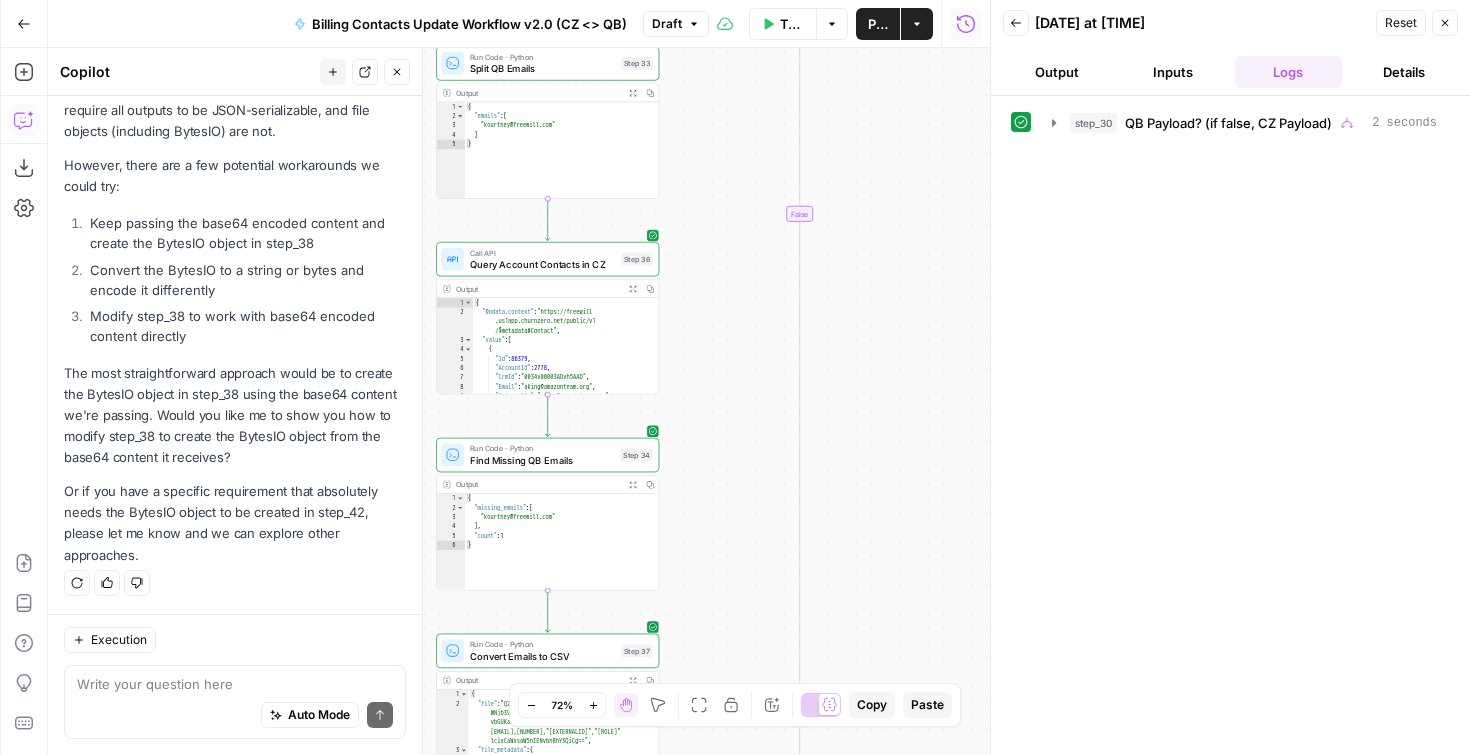 drag, startPoint x: 697, startPoint y: 387, endPoint x: 700, endPoint y: 224, distance: 163.0276 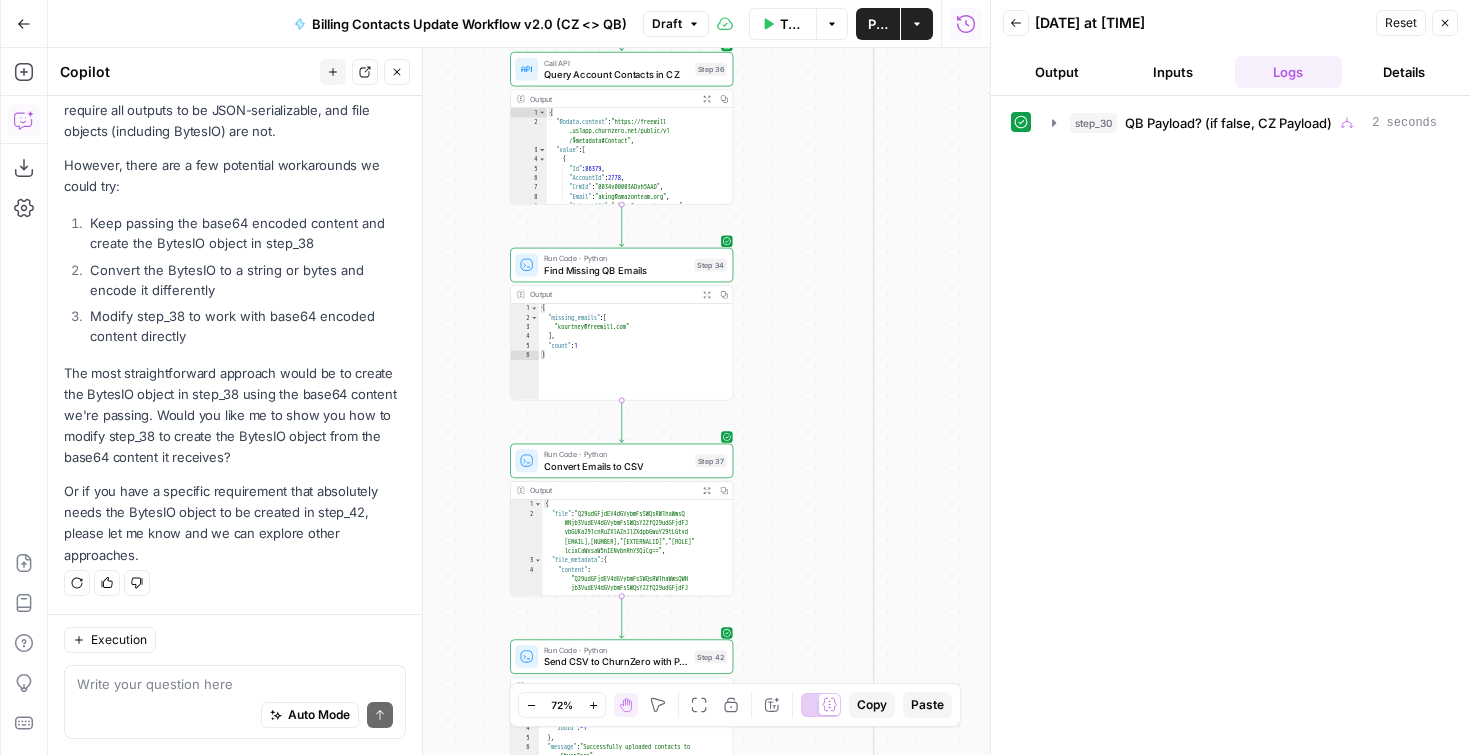 drag, startPoint x: 686, startPoint y: 498, endPoint x: 760, endPoint y: 304, distance: 207.6343 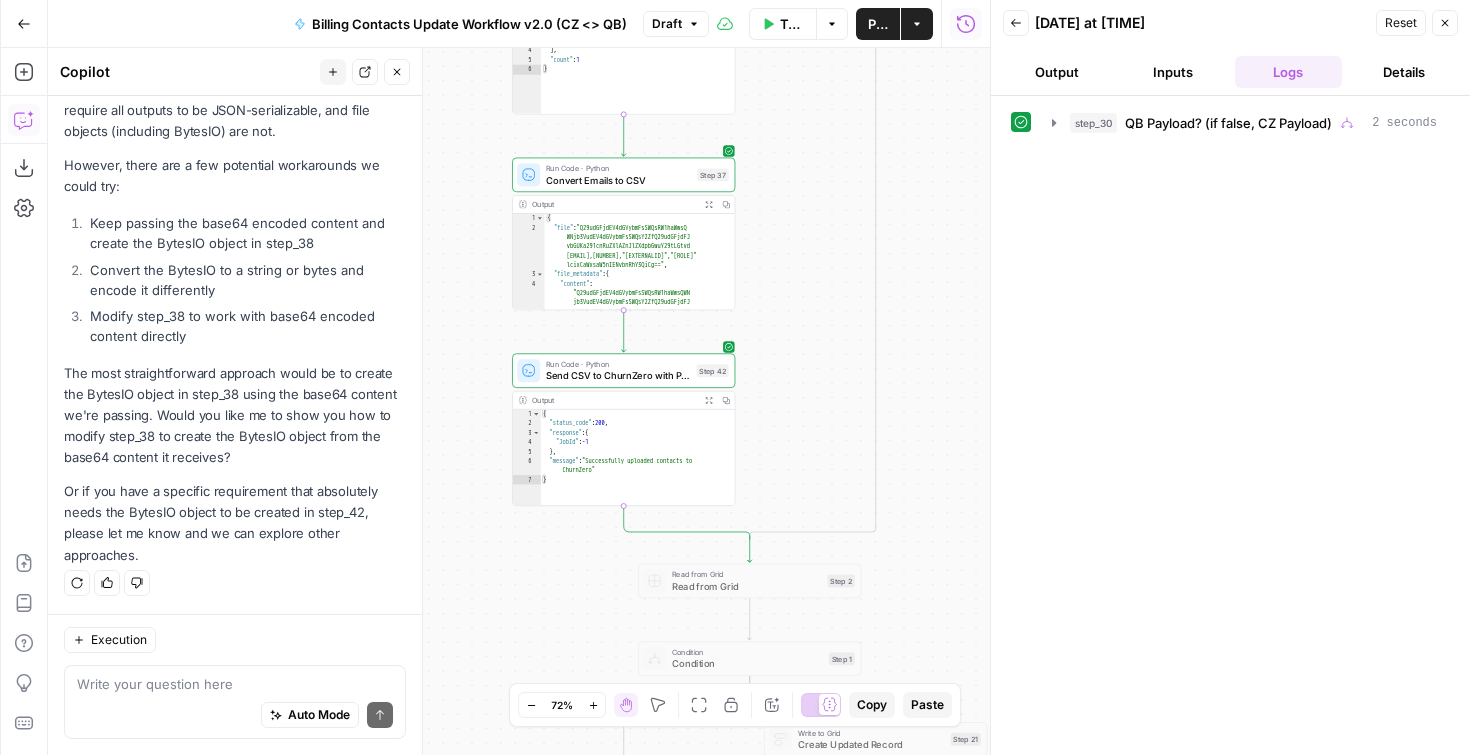 drag, startPoint x: 766, startPoint y: 456, endPoint x: 747, endPoint y: 174, distance: 282.63934 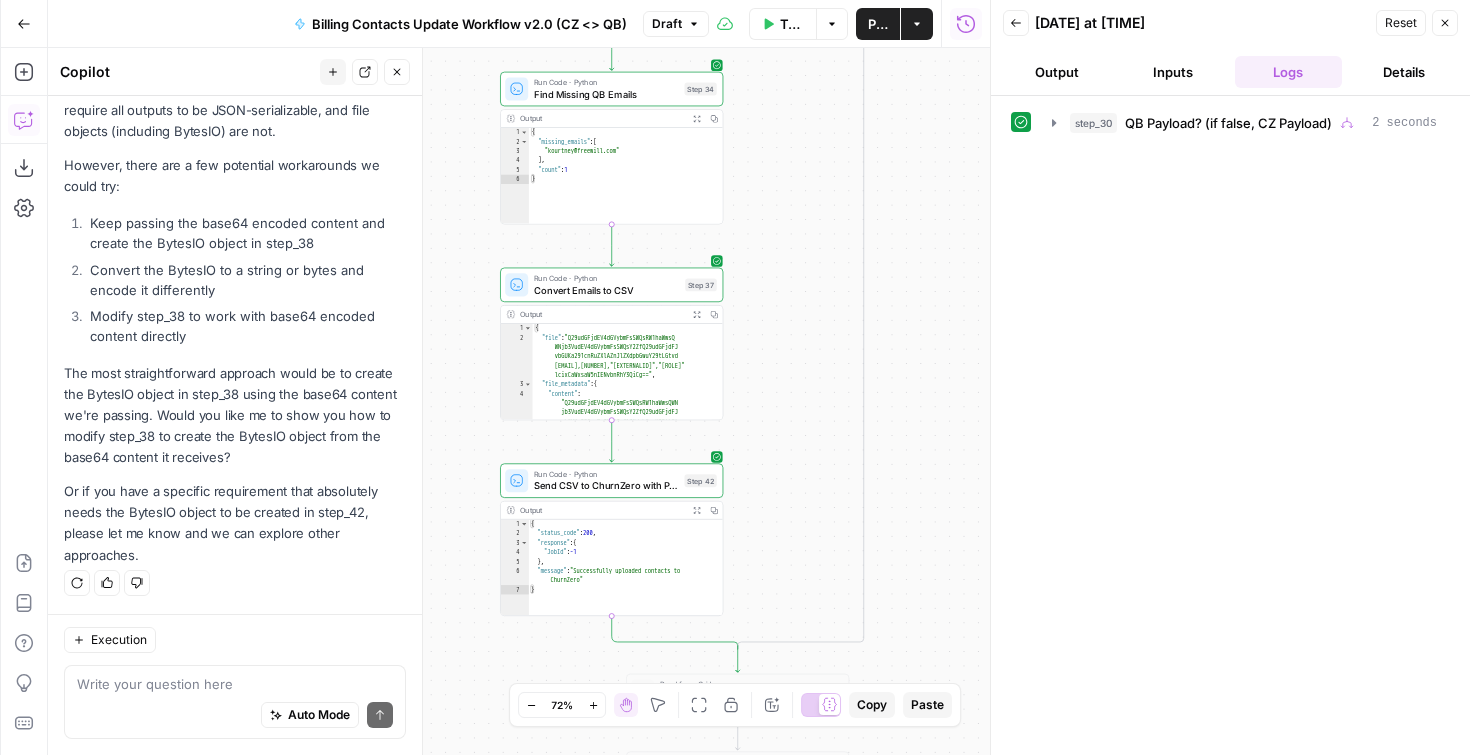 drag, startPoint x: 747, startPoint y: 183, endPoint x: 751, endPoint y: 352, distance: 169.04733 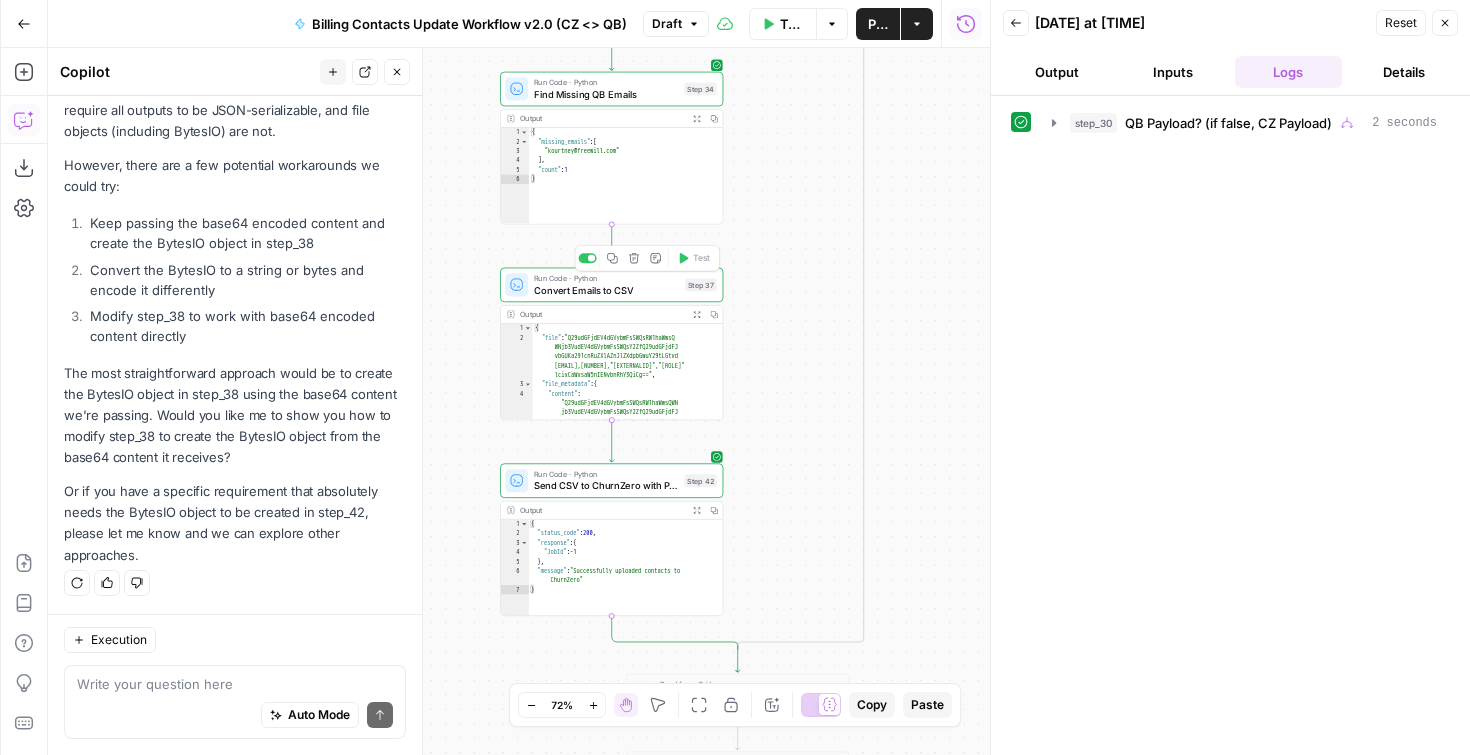 click on "Convert Emails to CSV" at bounding box center (606, 290) 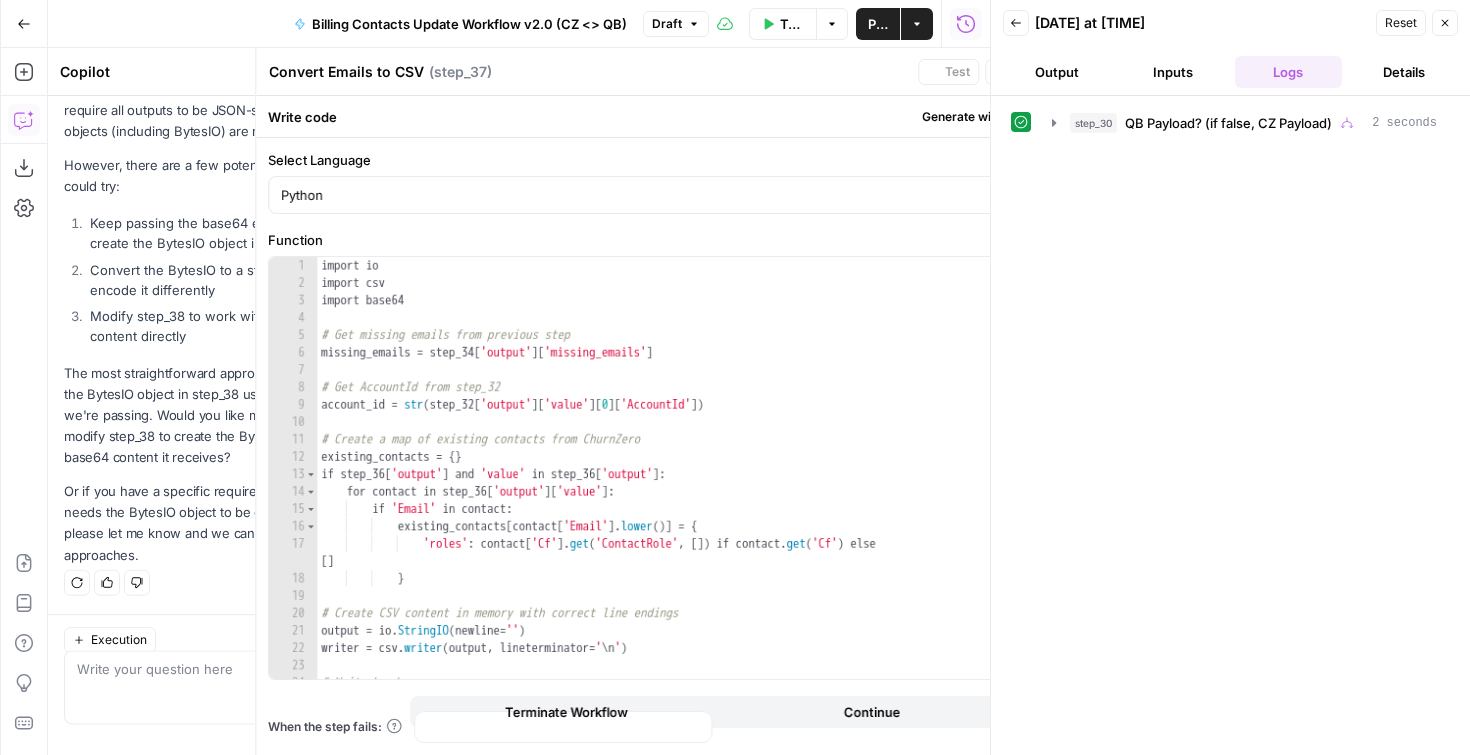 scroll, scrollTop: 3508, scrollLeft: 0, axis: vertical 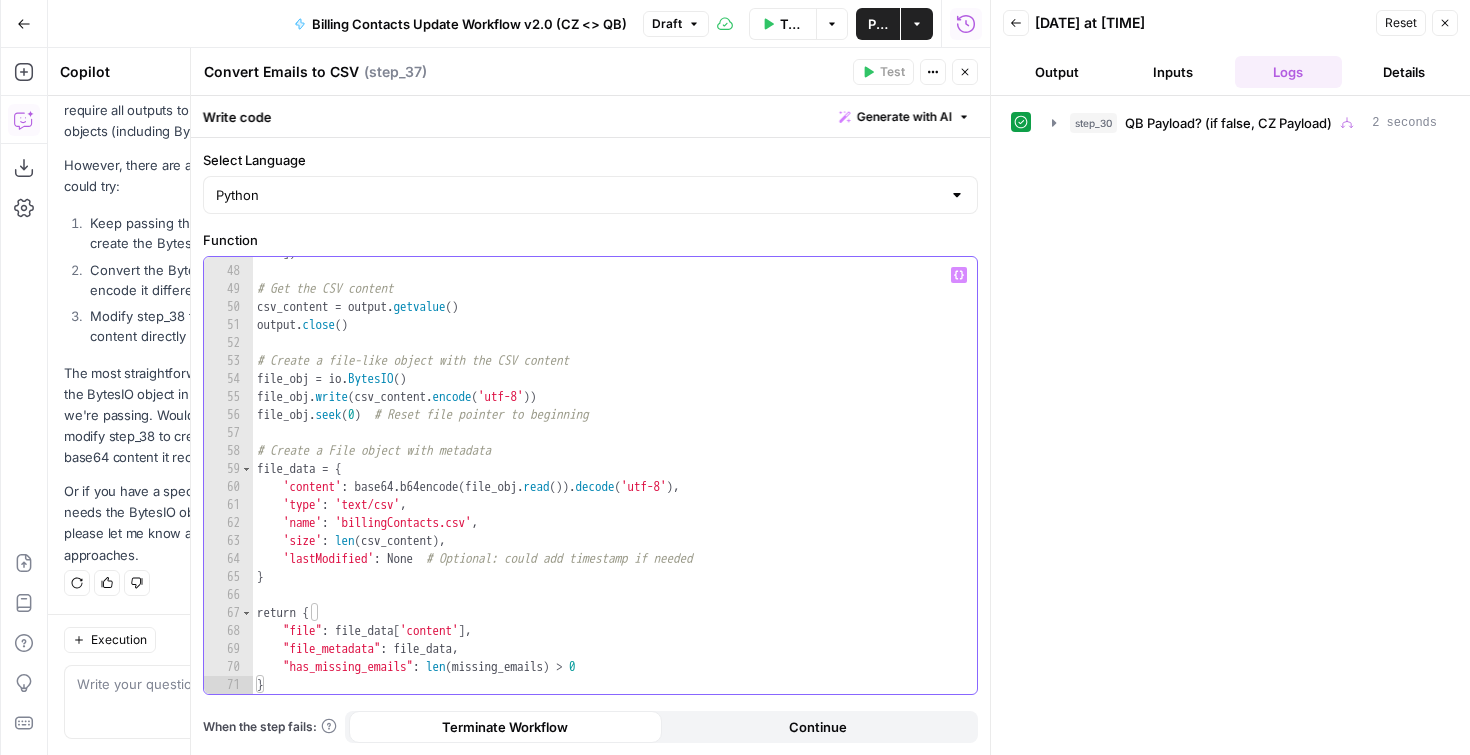 click on "]) # Get the CSV content csv_content   =   output . getvalue ( ) output . close ( ) # Create a file-like object with the CSV content file_obj   =   io . BytesIO ( ) file_obj . write ( csv_content . encode ( 'utf-8' )) file_obj . seek ( 0 )    # Reset file pointer to beginning # Create a File object with metadata file_data   =   {      'content' :   base64 . b64encode ( file_obj . read ( )) . decode ( 'utf-8' ) ,      'type' :   'text/csv' ,      'name' :   'billingContacts.csv' ,      'size' :   len ( csv_content ) ,      'lastModified' :   None    # Optional: could add timestamp if needed } return   {      "file" :   file_data [ 'content' ] ,      "file_metadata" :   file_data ,      "has_missing_emails" :   len ( missing_emails )   >   0 }" at bounding box center (607, 480) 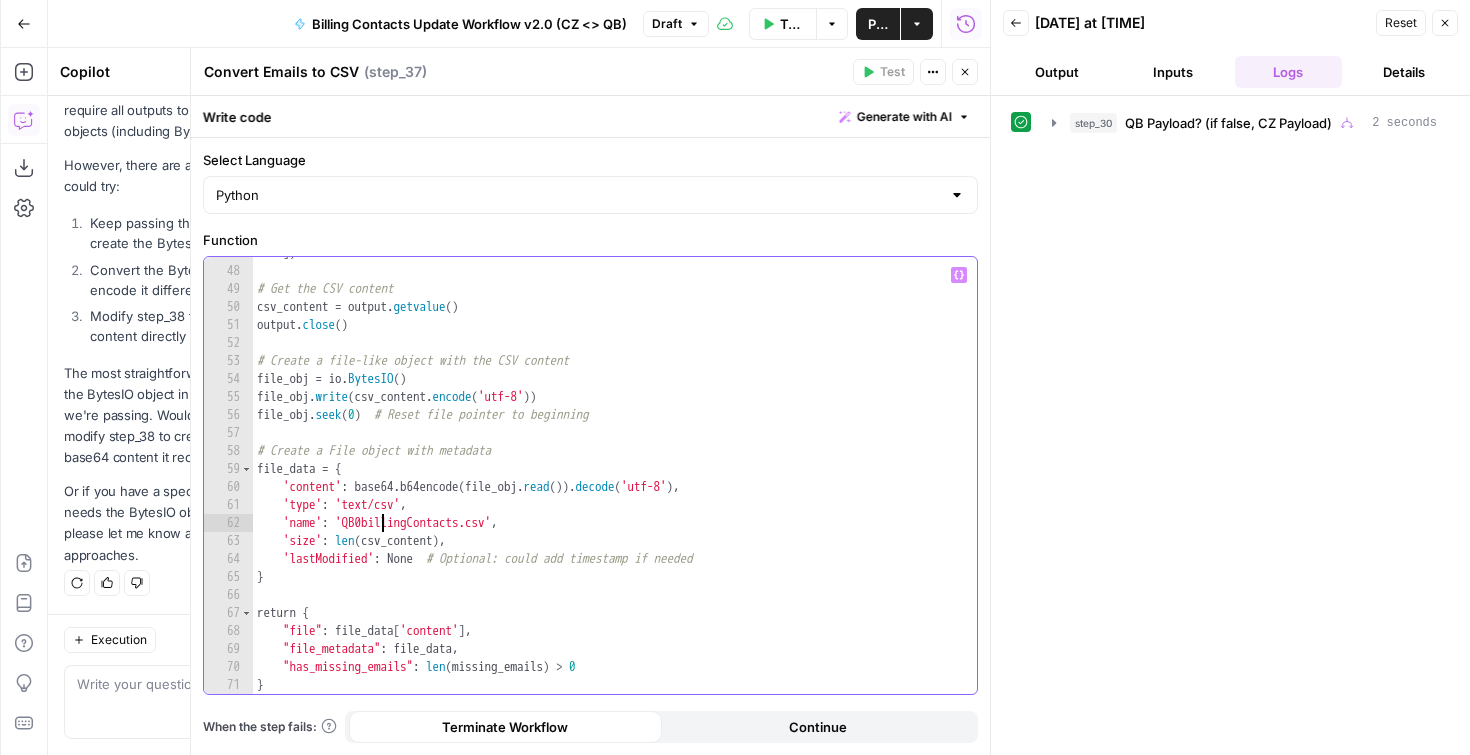scroll, scrollTop: 8, scrollLeft: 9, axis: both 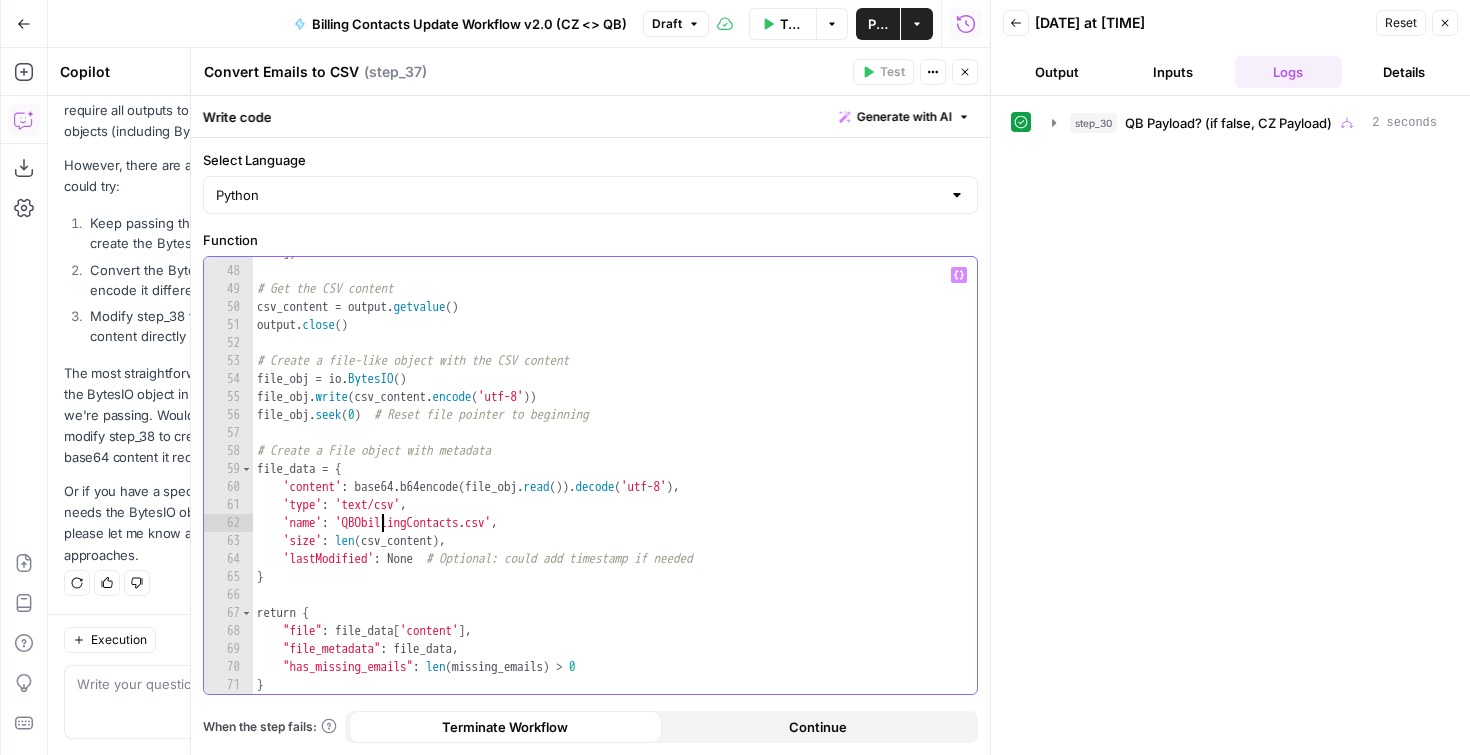 click on "]) # Get the CSV content csv_content   =   output . getvalue ( ) output . close ( ) # Create a file-like object with the CSV content file_obj   =   io . BytesIO ( ) file_obj . write ( csv_content . encode ( 'utf-8' )) file_obj . seek ( 0 )    # Reset file pointer to beginning # Create a File object with metadata file_data   =   {      'content' :   base64 . b64encode ( file_obj . read ( )) . decode ( 'utf-8' ) ,      'type' :   'text/csv' ,      'name' :   'QBObillingContacts.csv' ,      'size' :   len ( csv_content ) ,      'lastModified' :   None    # Optional: could add timestamp if needed } return   {      "file" :   file_data [ 'content' ] ,      "file_metadata" :   file_data ,      "has_missing_emails" :   len ( missing_emails )   >   0 }" at bounding box center (607, 480) 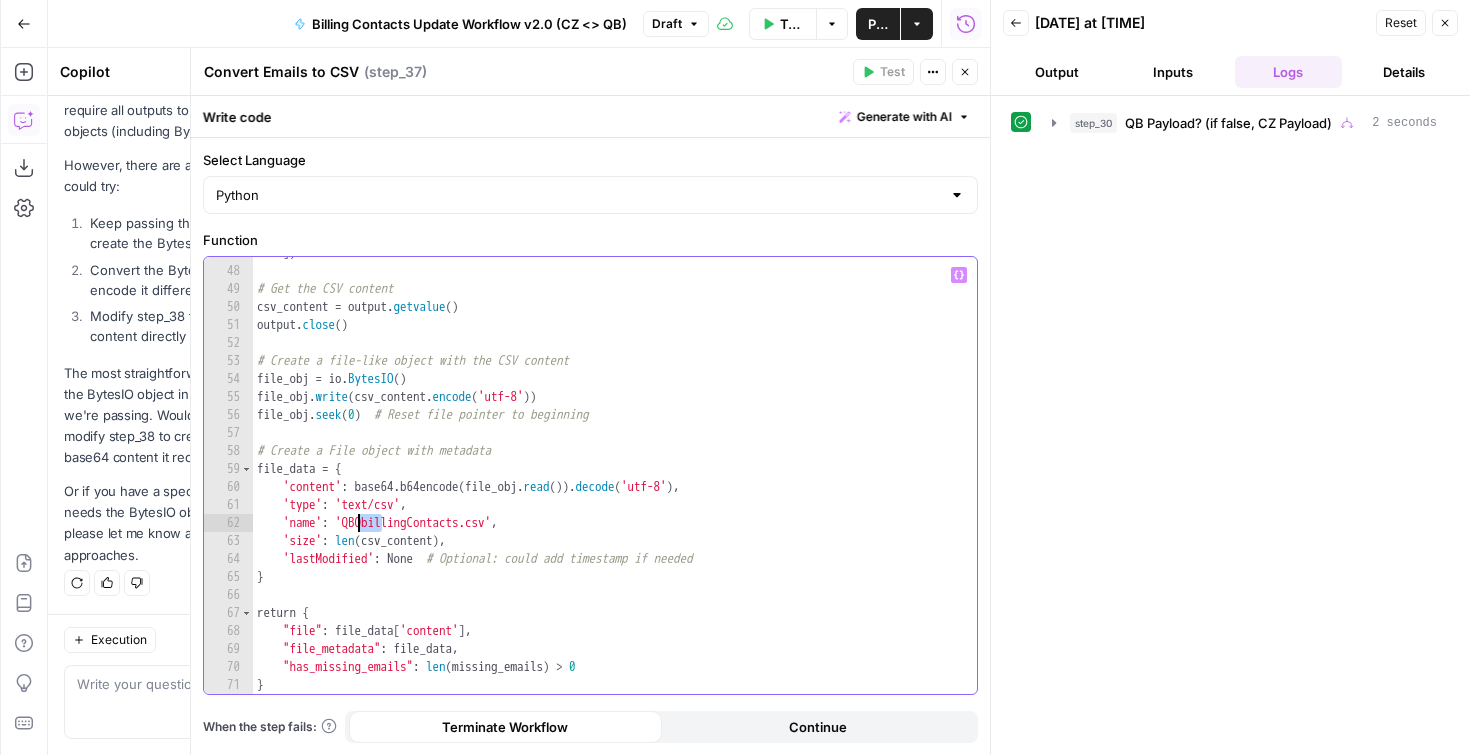 drag, startPoint x: 381, startPoint y: 524, endPoint x: 362, endPoint y: 524, distance: 19 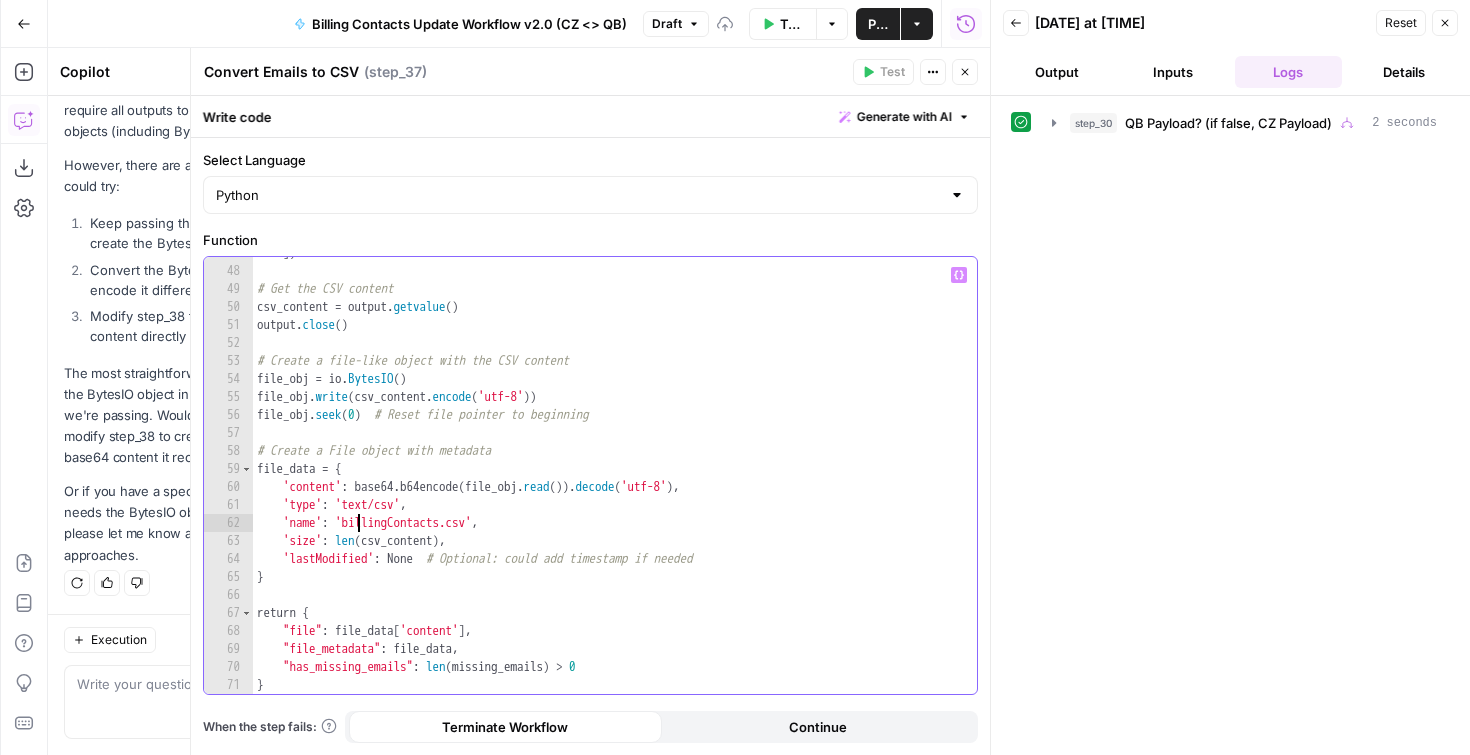 click on "]) # Get the CSV content csv_content   =   output . getvalue ( ) output . close ( ) # Create a file-like object with the CSV content file_obj   =   io . BytesIO ( ) file_obj . write ( csv_content . encode ( 'utf-8' )) file_obj . seek ( 0 )    # Reset file pointer to beginning # Create a File object with metadata file_data   =   {      'content' :   base64 . b64encode ( file_obj . read ( )) . decode ( 'utf-8' ) ,      'type' :   'text/csv' ,      'name' :   'billingContacts.csv' ,      'size' :   len ( csv_content ) ,      'lastModified' :   None    # Optional: could add timestamp if needed } return   {      "file" :   file_data [ 'content' ] ,      "file_metadata" :   file_data ,      "has_missing_emails" :   len ( missing_emails )   >   0 }" at bounding box center [607, 480] 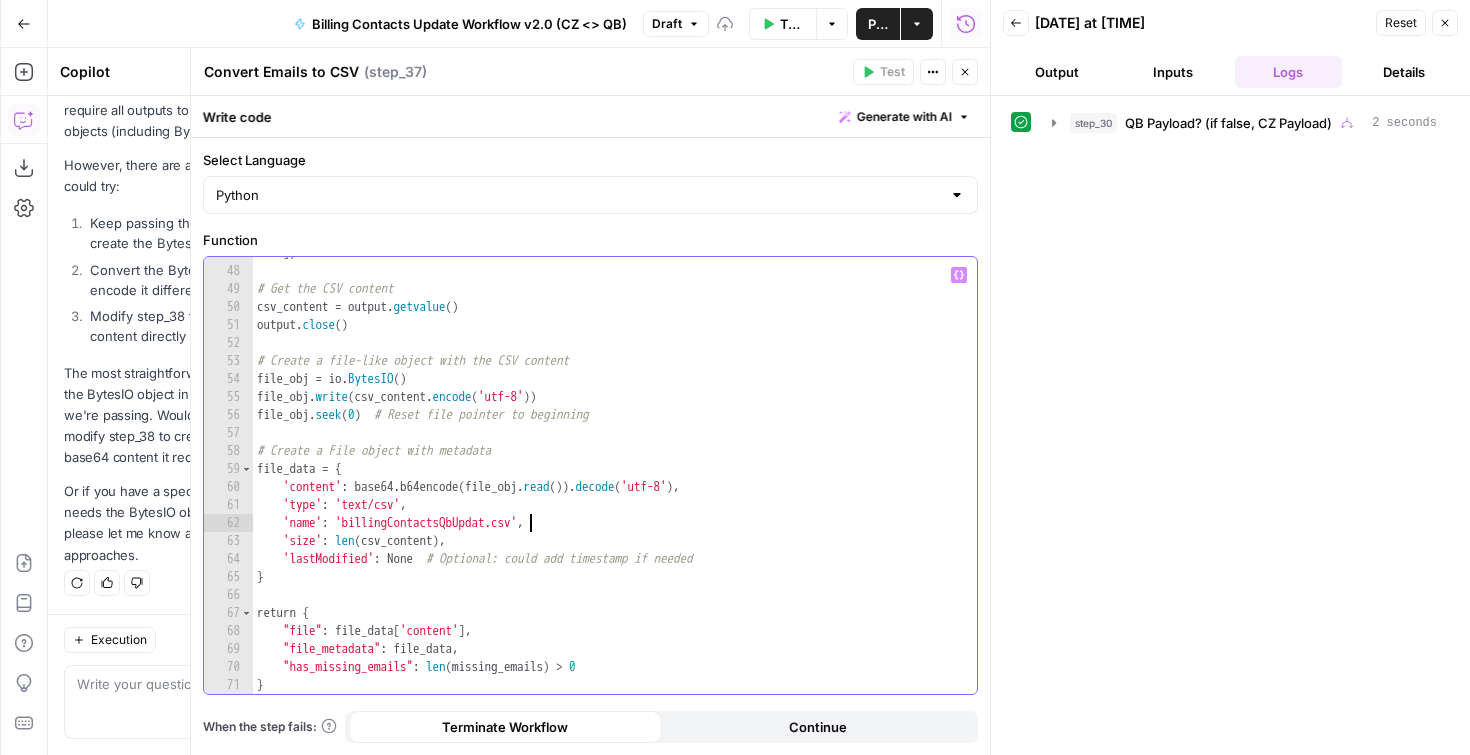 scroll, scrollTop: 8, scrollLeft: 21, axis: both 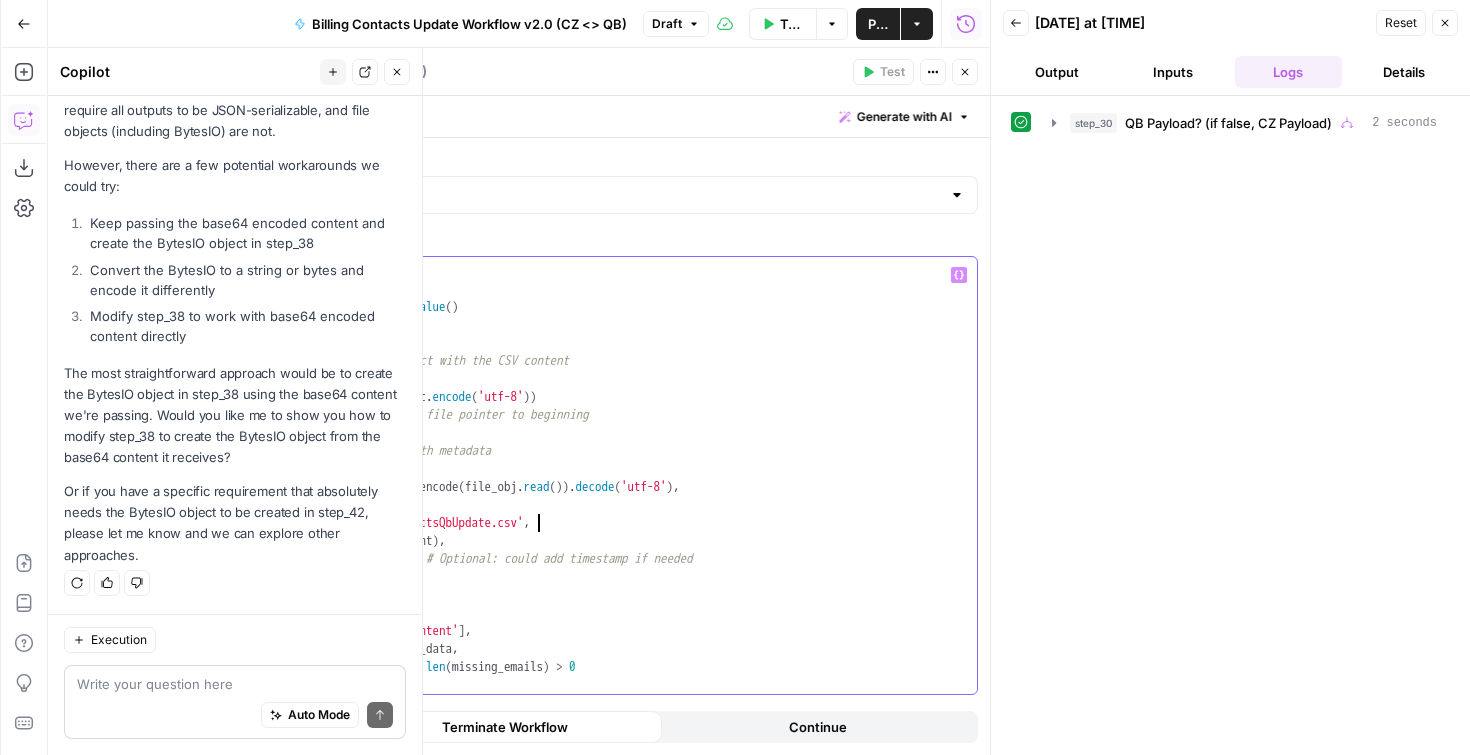 type on "**********" 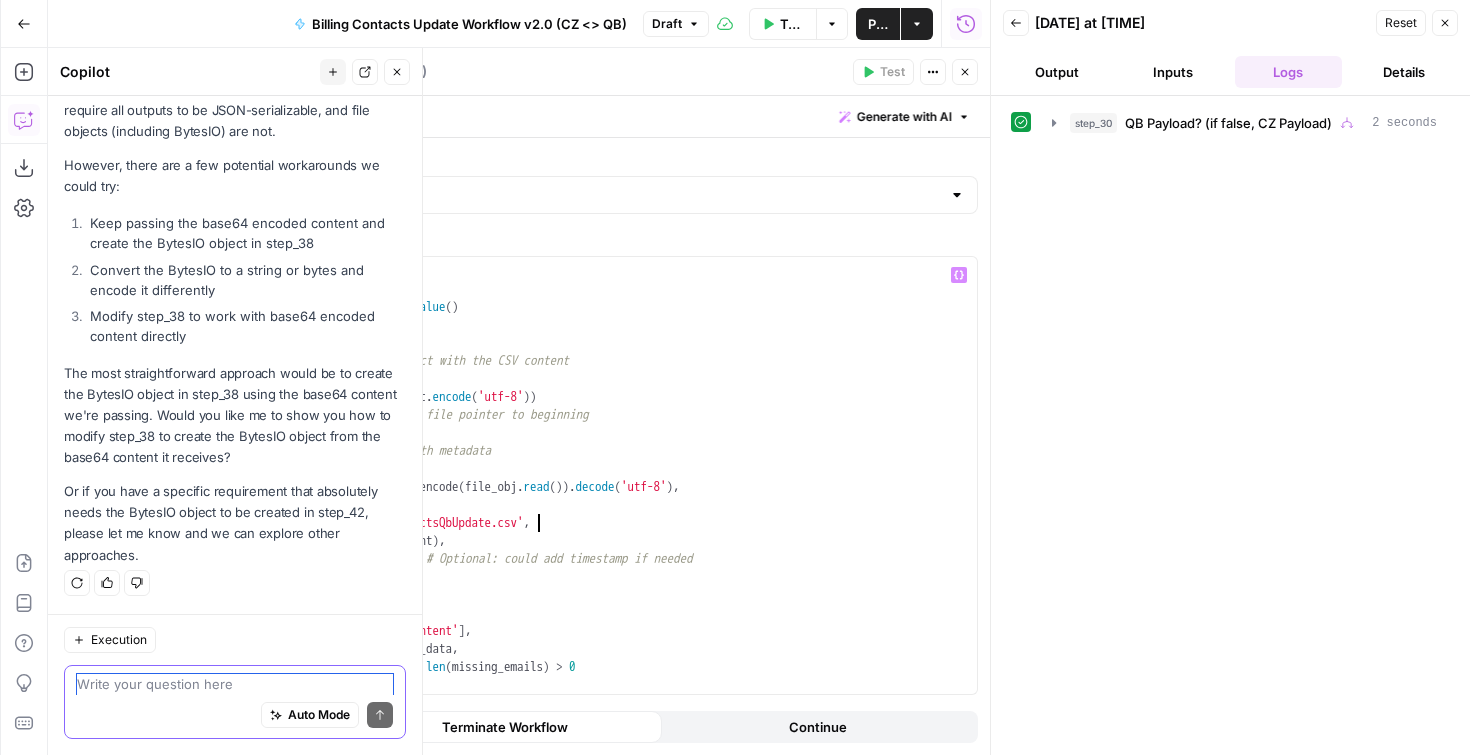 click at bounding box center (235, 684) 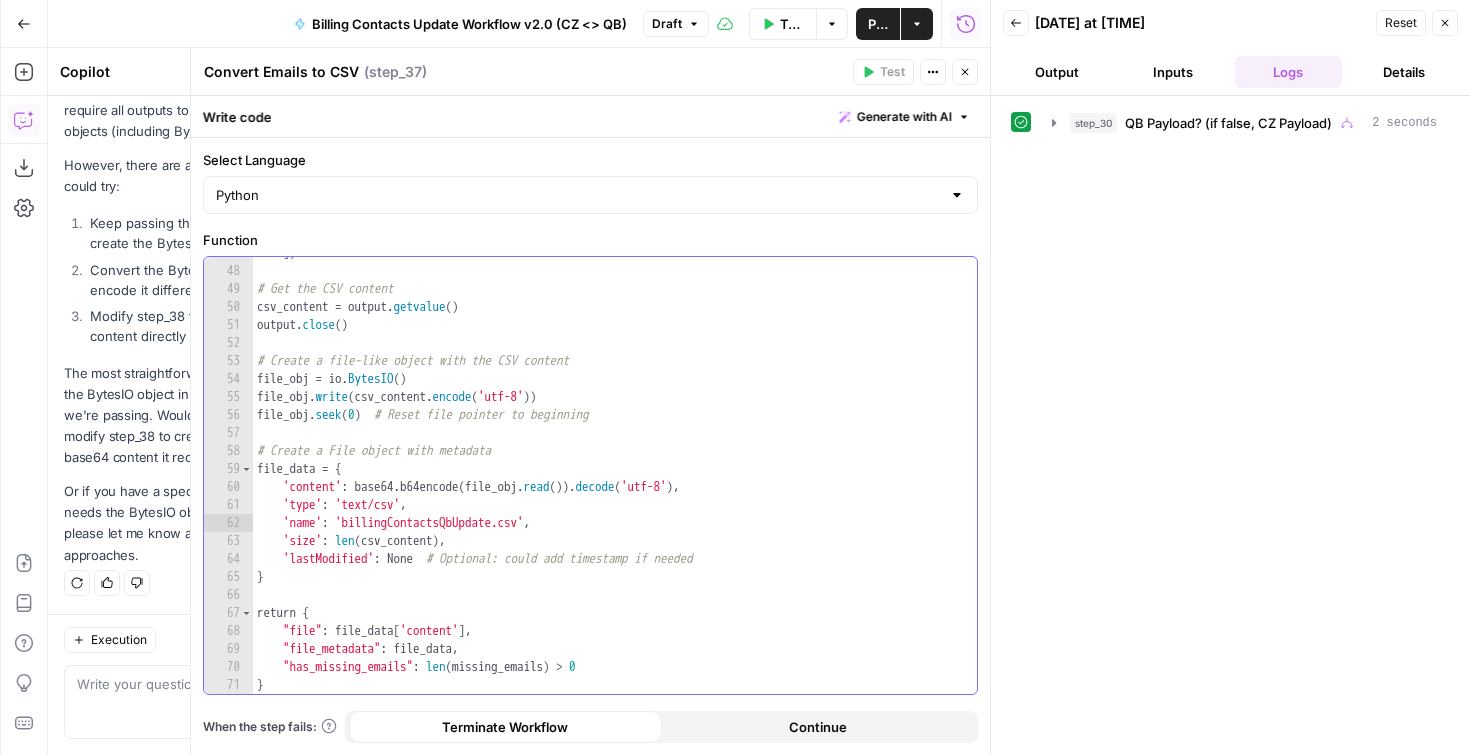type 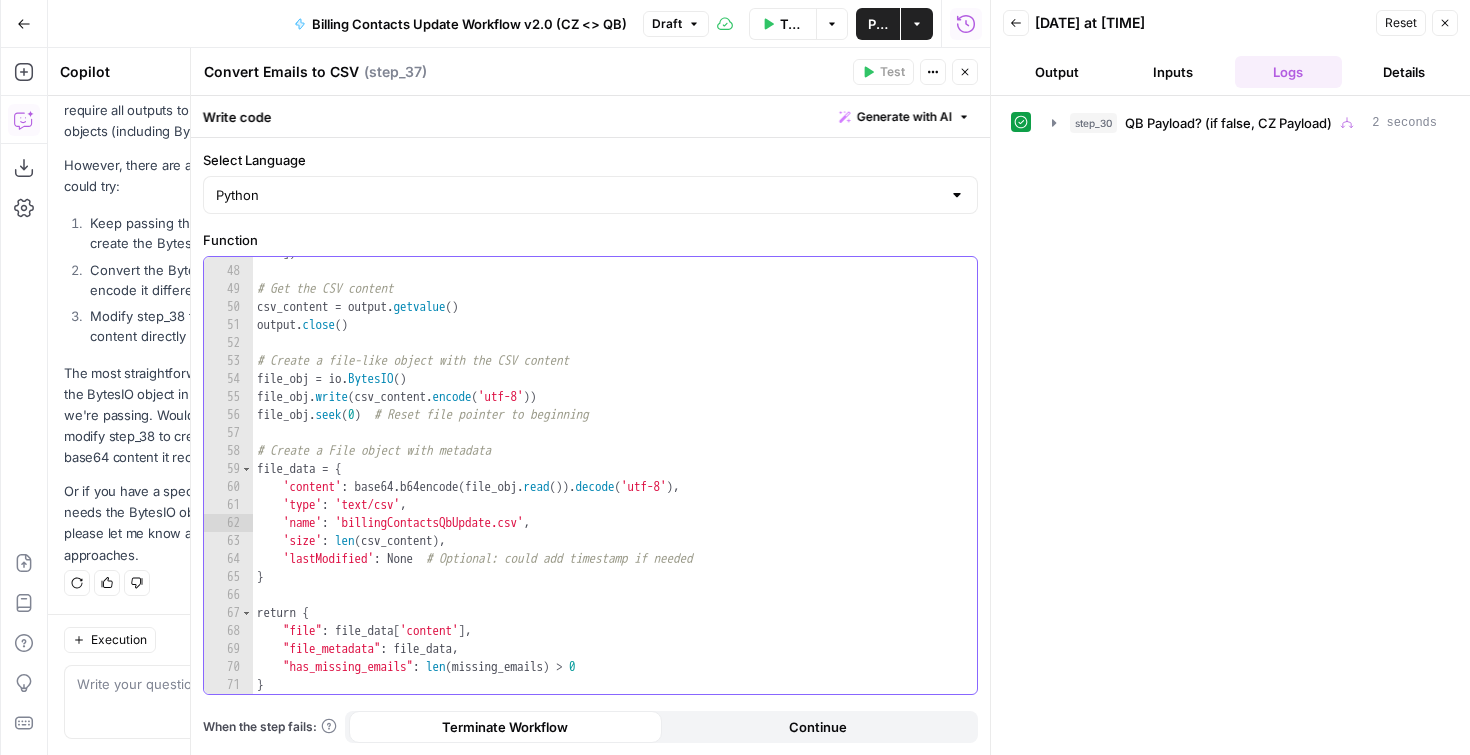 click on "]) # Get the CSV content csv_content   =   output . getvalue ( ) output . close ( ) # Create a file-like object with the CSV content file_obj   =   io . BytesIO ( ) file_obj . write ( csv_content . encode ( 'utf-8' )) file_obj . seek ( 0 )    # Reset file pointer to beginning # Create a File object with metadata file_data   =   {      'content' :   base64 . b64encode ( file_obj . read ( )) . decode ( 'utf-8' ) ,      'type' :   'text/csv' ,      'name' :   'billingContactsQbUpdate.csv' ,      'size' :   len ( csv_content ) ,      'lastModified' :   None    # Optional: could add timestamp if needed } return   {      "file" :   file_data [ 'content' ] ,      "file_metadata" :   file_data ,      "has_missing_emails" :   len ( missing_emails )   >   0 }" at bounding box center [607, 480] 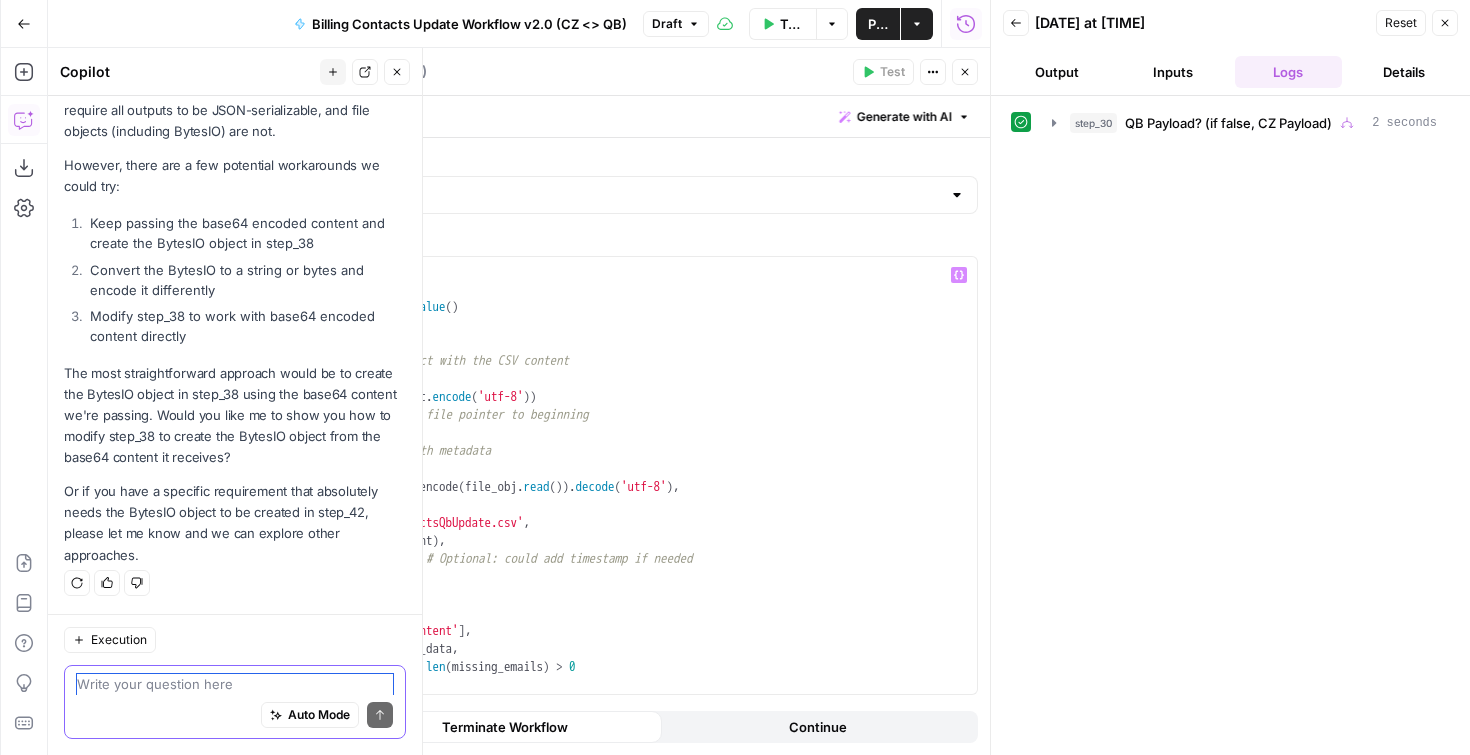 click at bounding box center (235, 684) 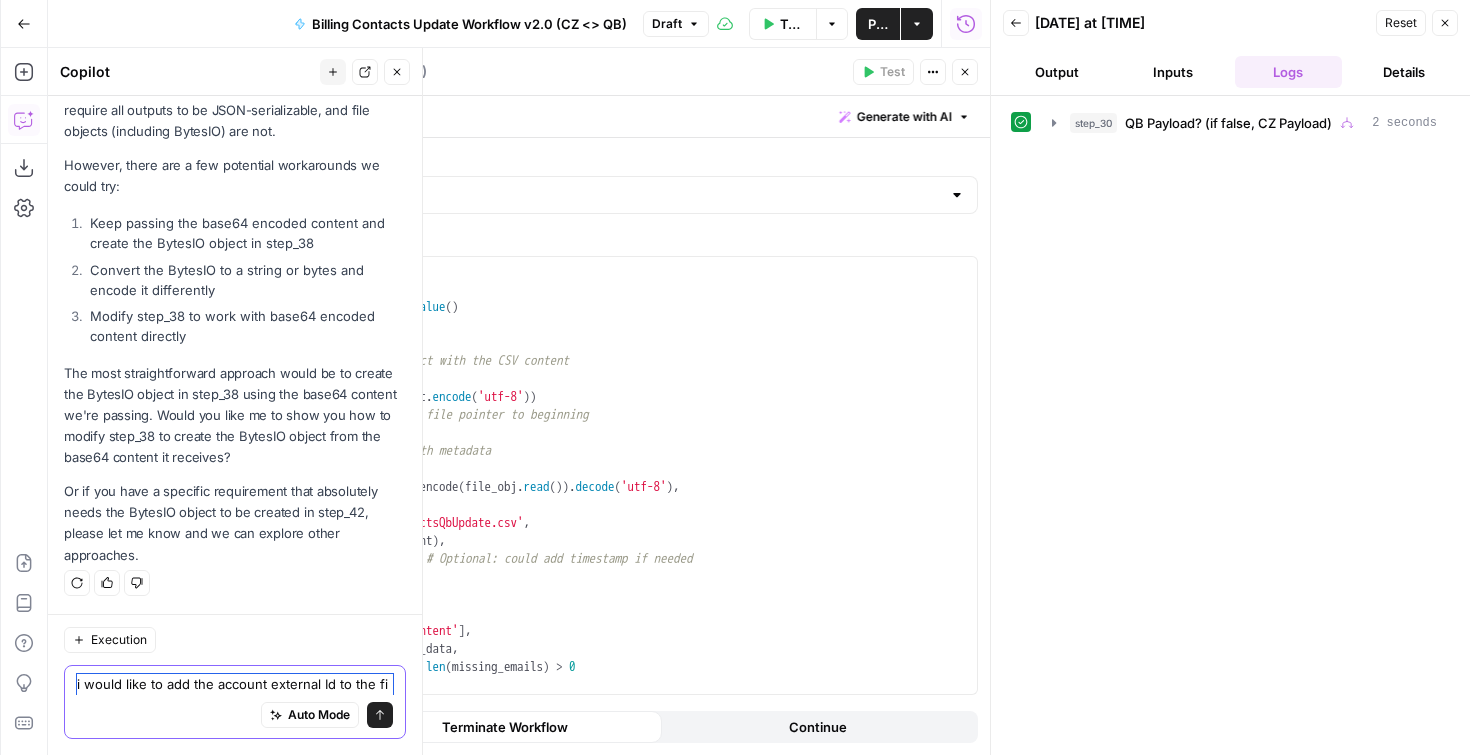 scroll, scrollTop: 3528, scrollLeft: 0, axis: vertical 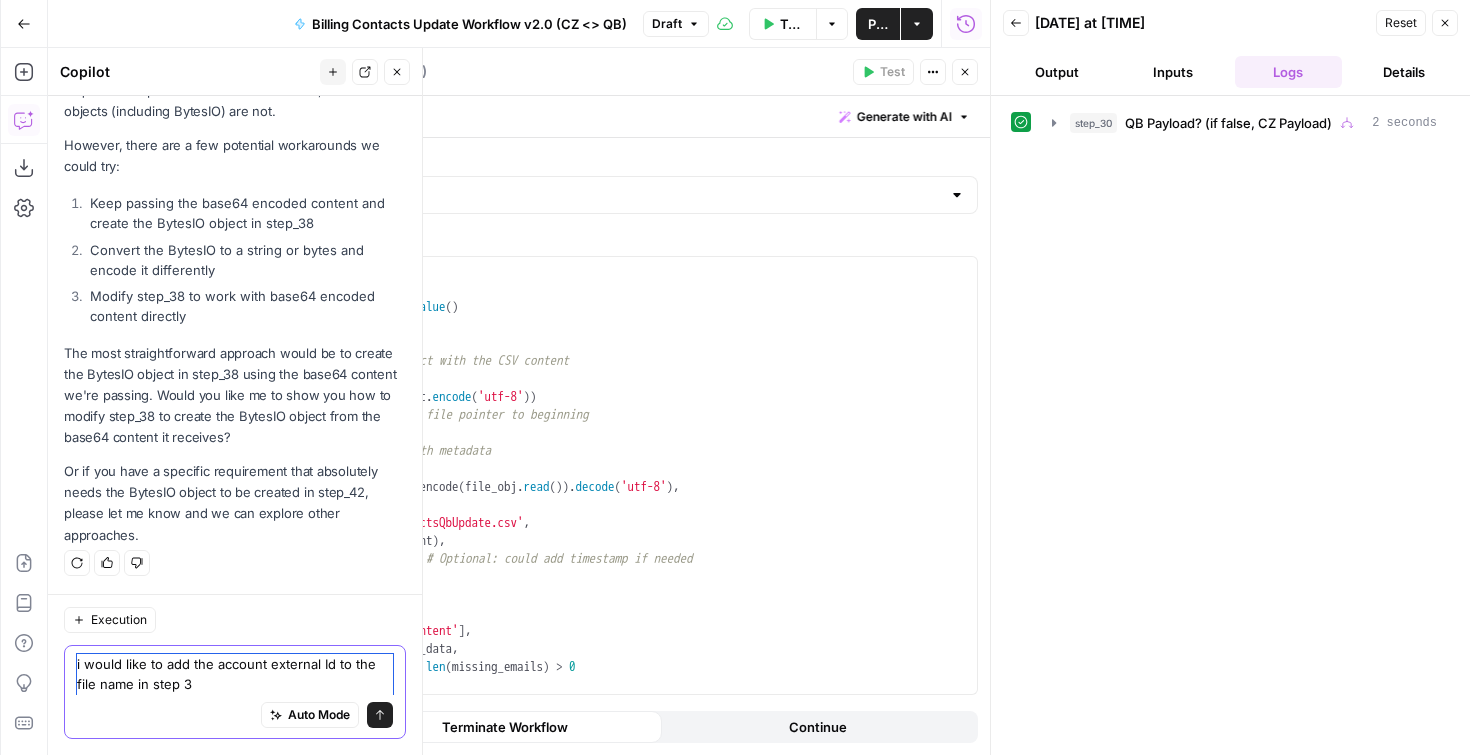 type on "i would like to add the account external Id to the file name in step 37" 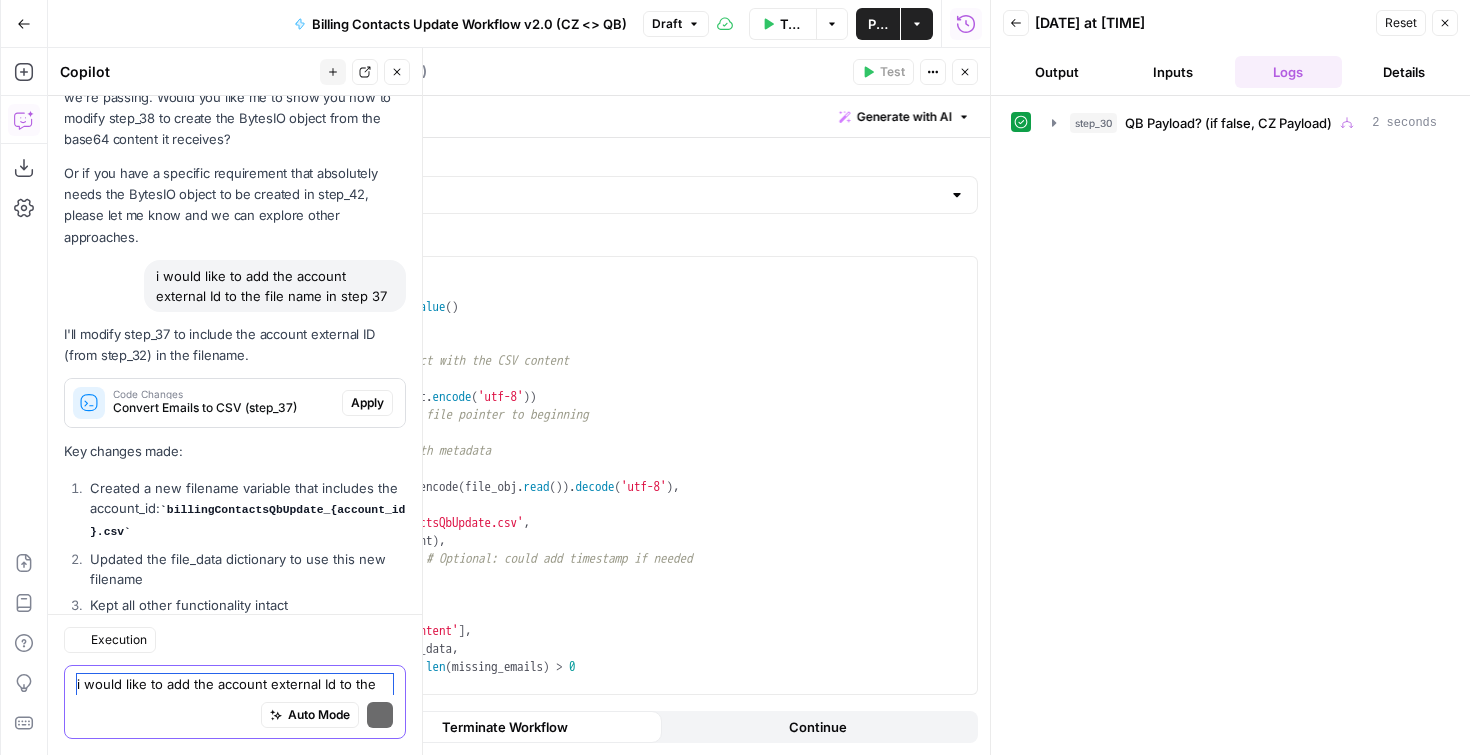 scroll, scrollTop: 4014, scrollLeft: 0, axis: vertical 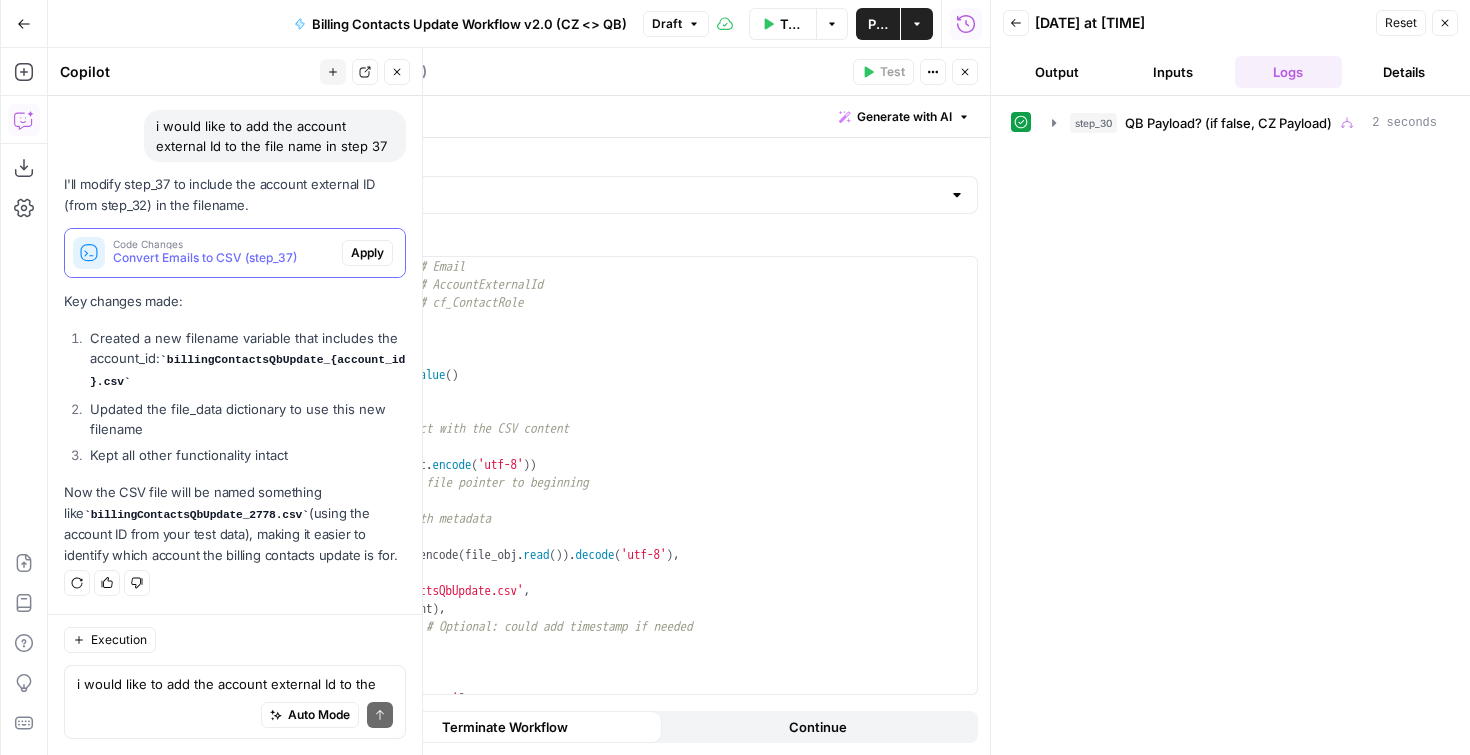 click 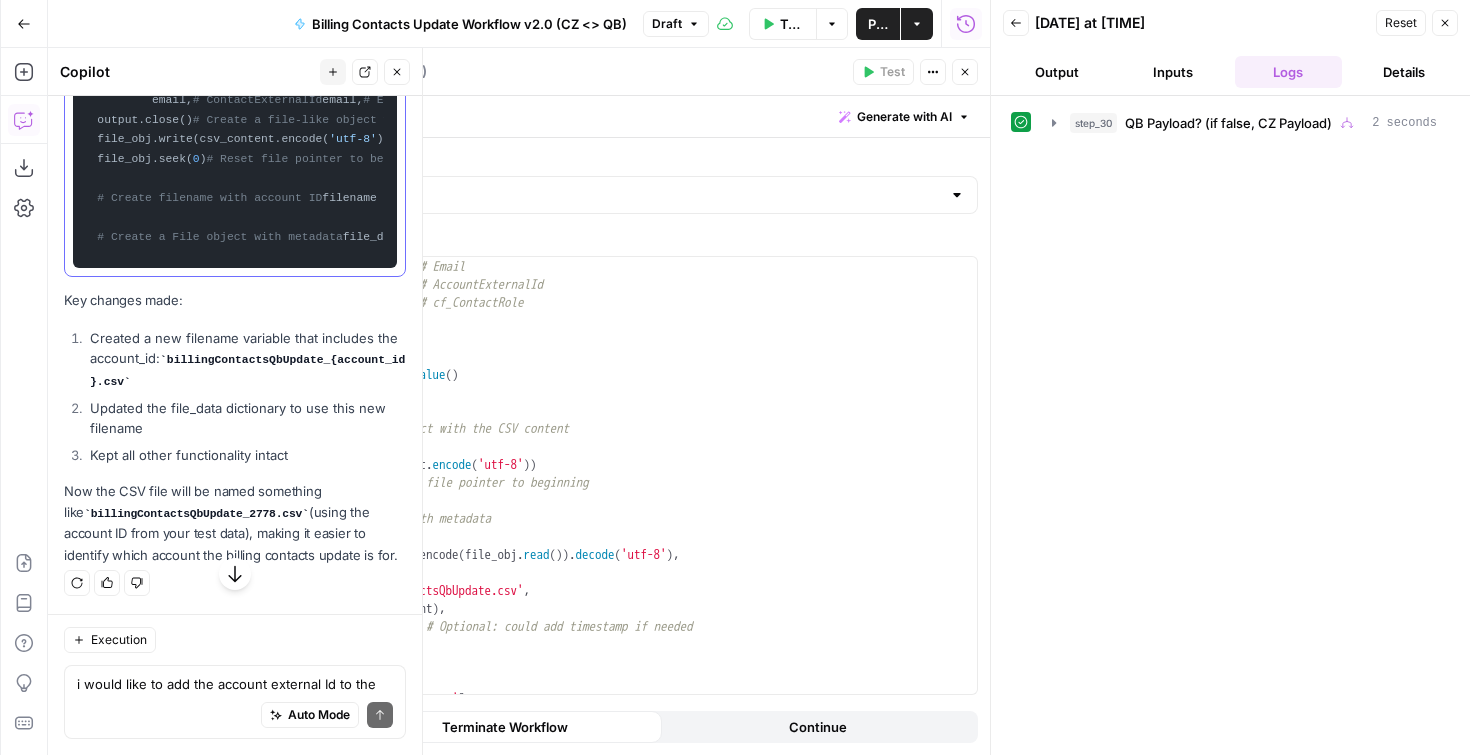 scroll, scrollTop: 4732, scrollLeft: 0, axis: vertical 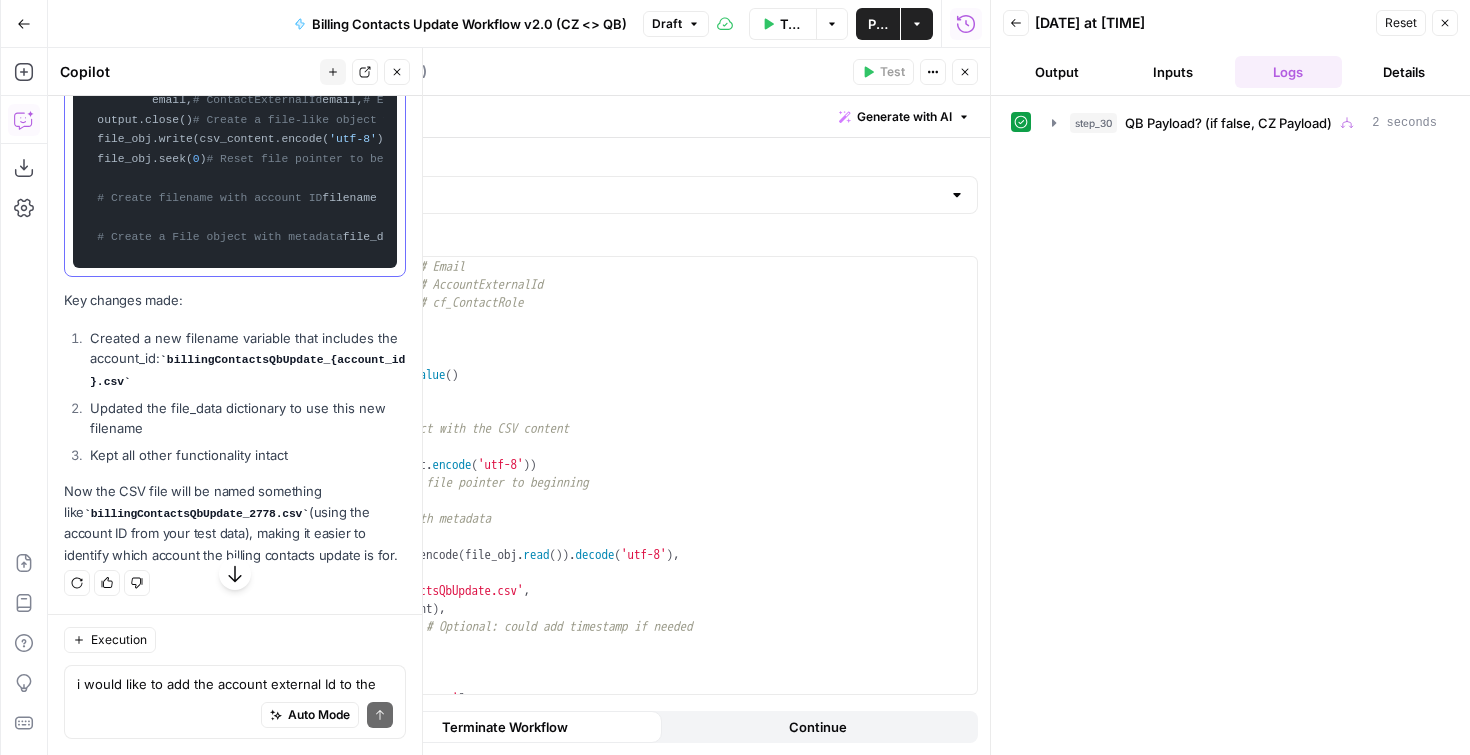 drag, startPoint x: 222, startPoint y: 441, endPoint x: 152, endPoint y: 437, distance: 70.11419 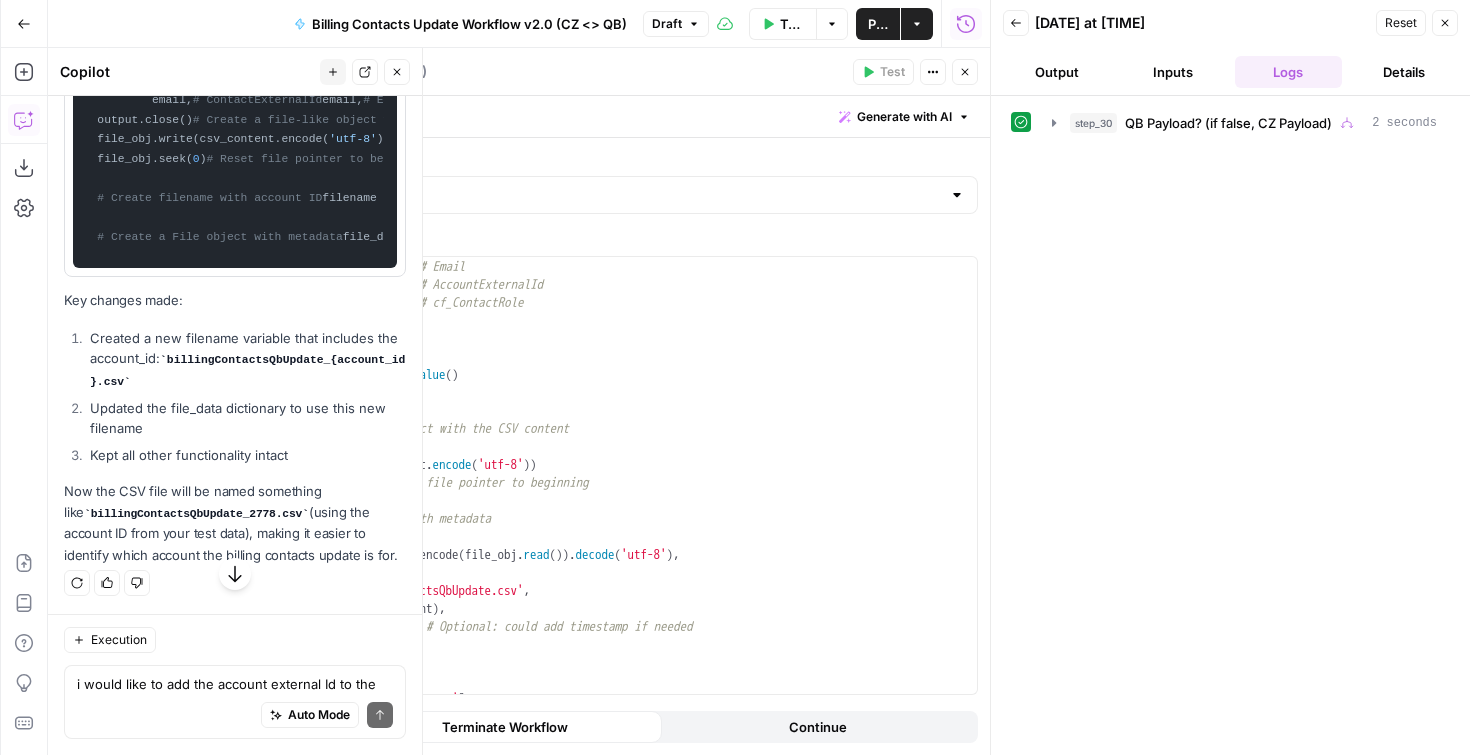 scroll, scrollTop: 5341, scrollLeft: 0, axis: vertical 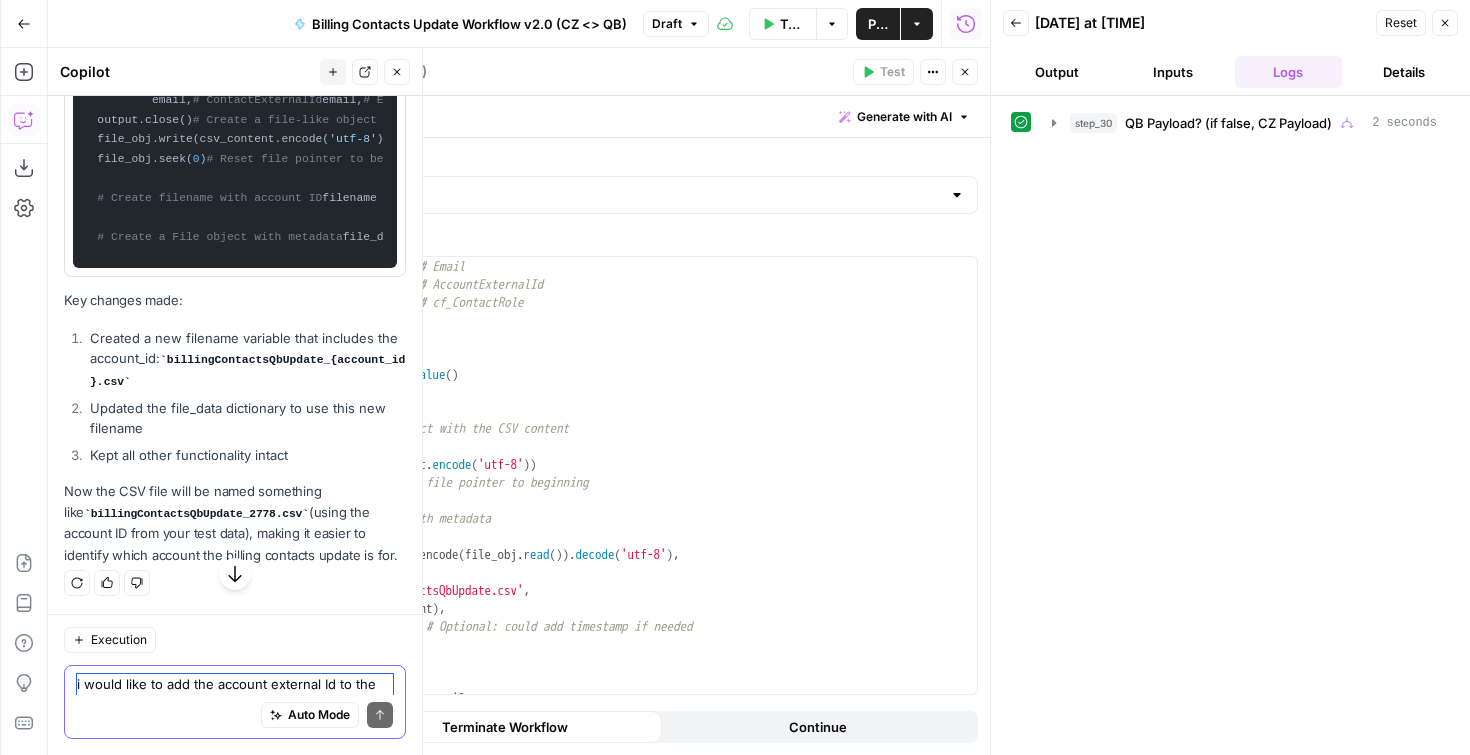 click on "i would like to add the account external Id to the file name in step 37" at bounding box center [235, 684] 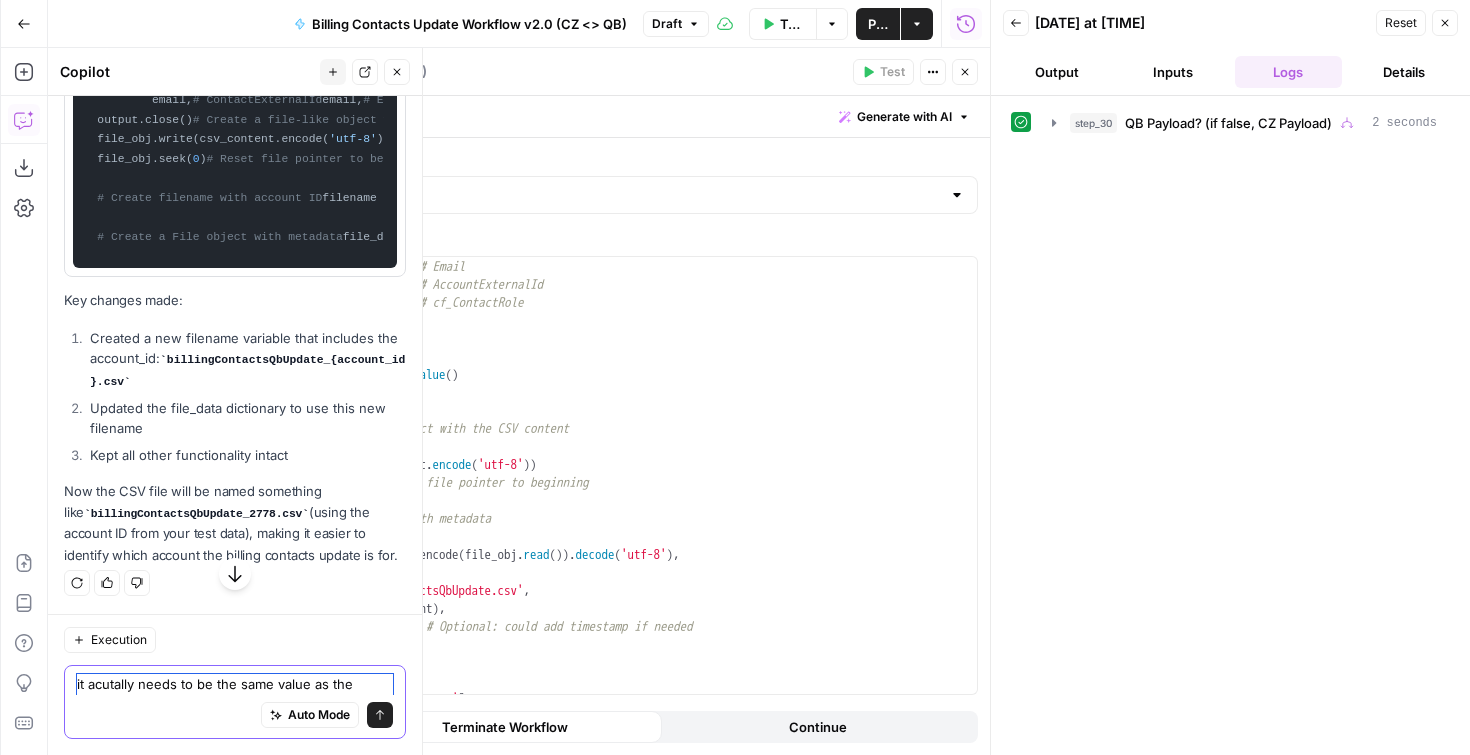 paste on "account_id" 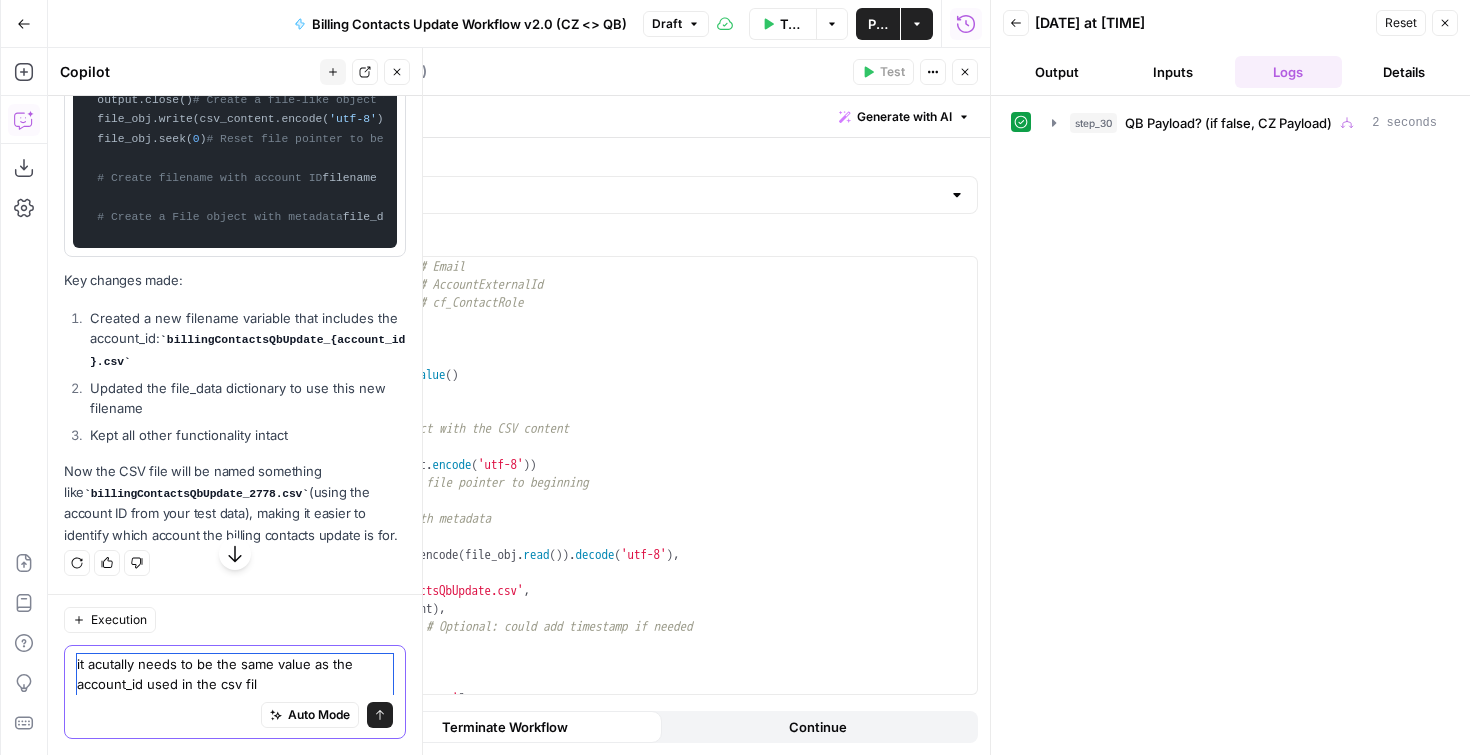type on "it acutally needs to be the same value as the account_id used in the csv file" 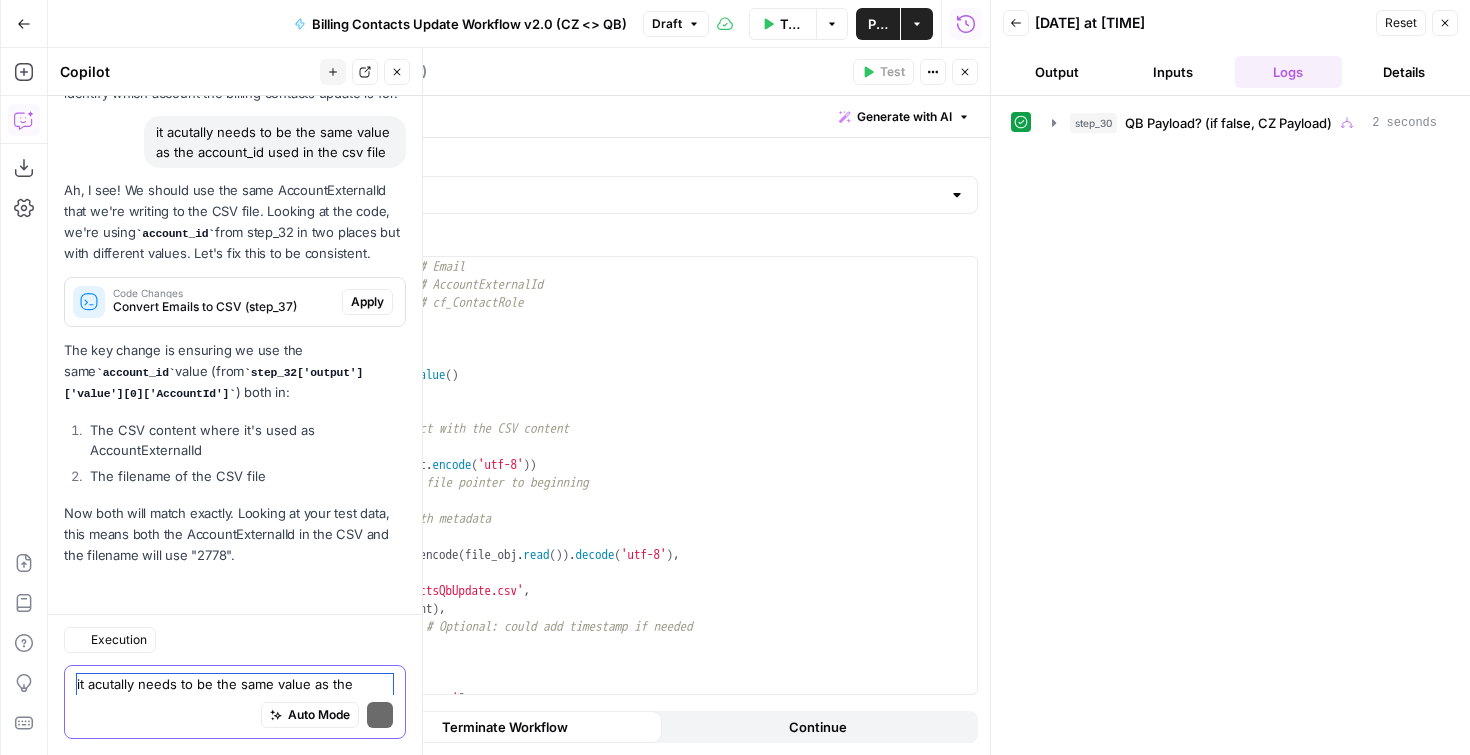scroll, scrollTop: 6012, scrollLeft: 0, axis: vertical 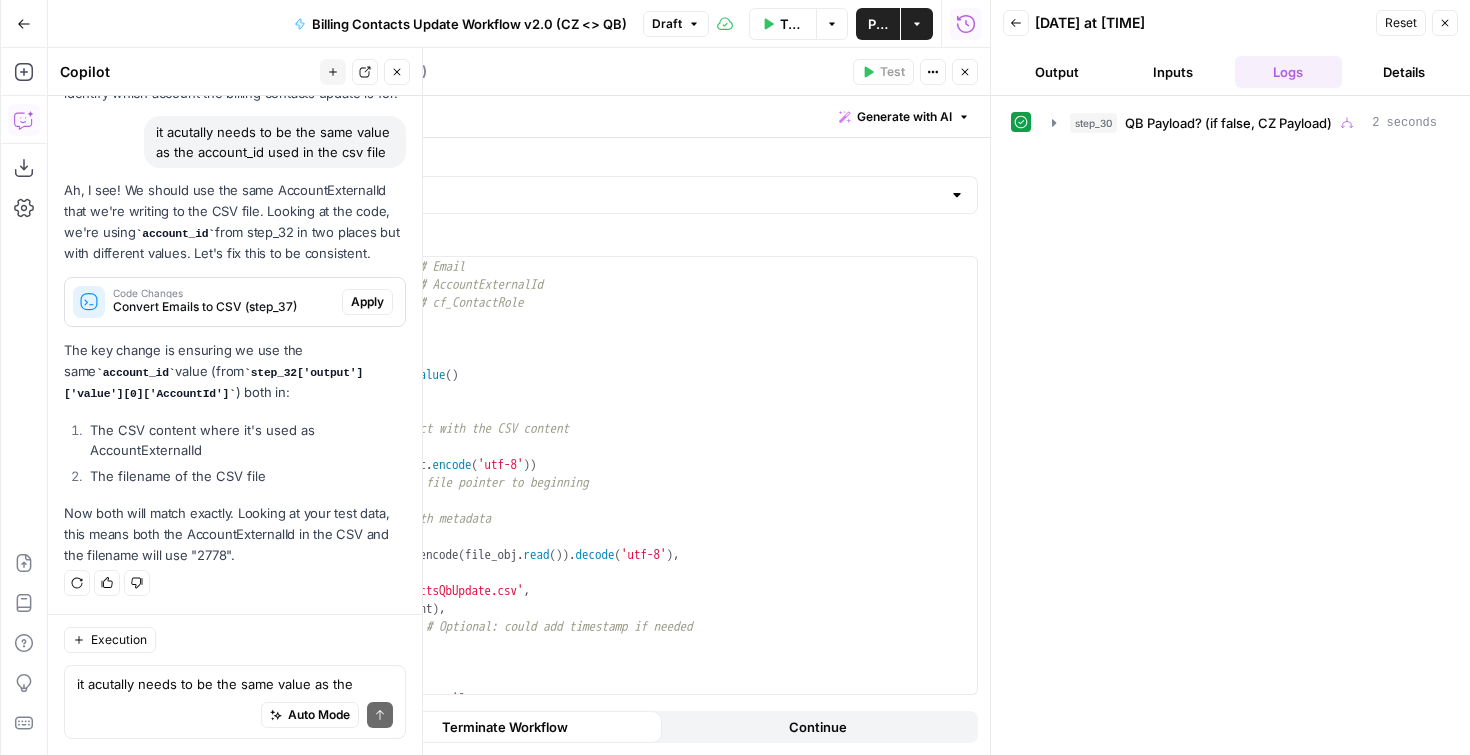 drag, startPoint x: 92, startPoint y: 531, endPoint x: 230, endPoint y: 552, distance: 139.58868 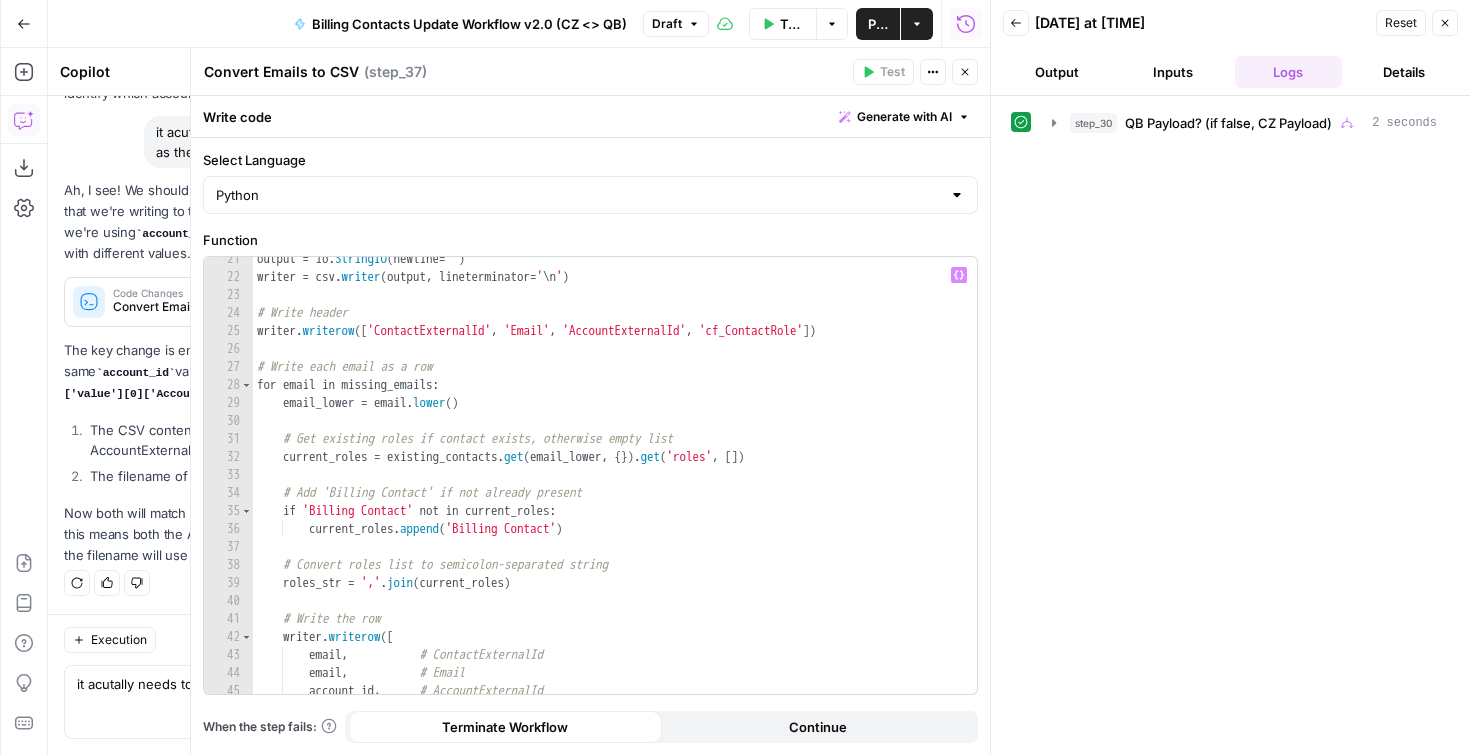 scroll, scrollTop: 374, scrollLeft: 0, axis: vertical 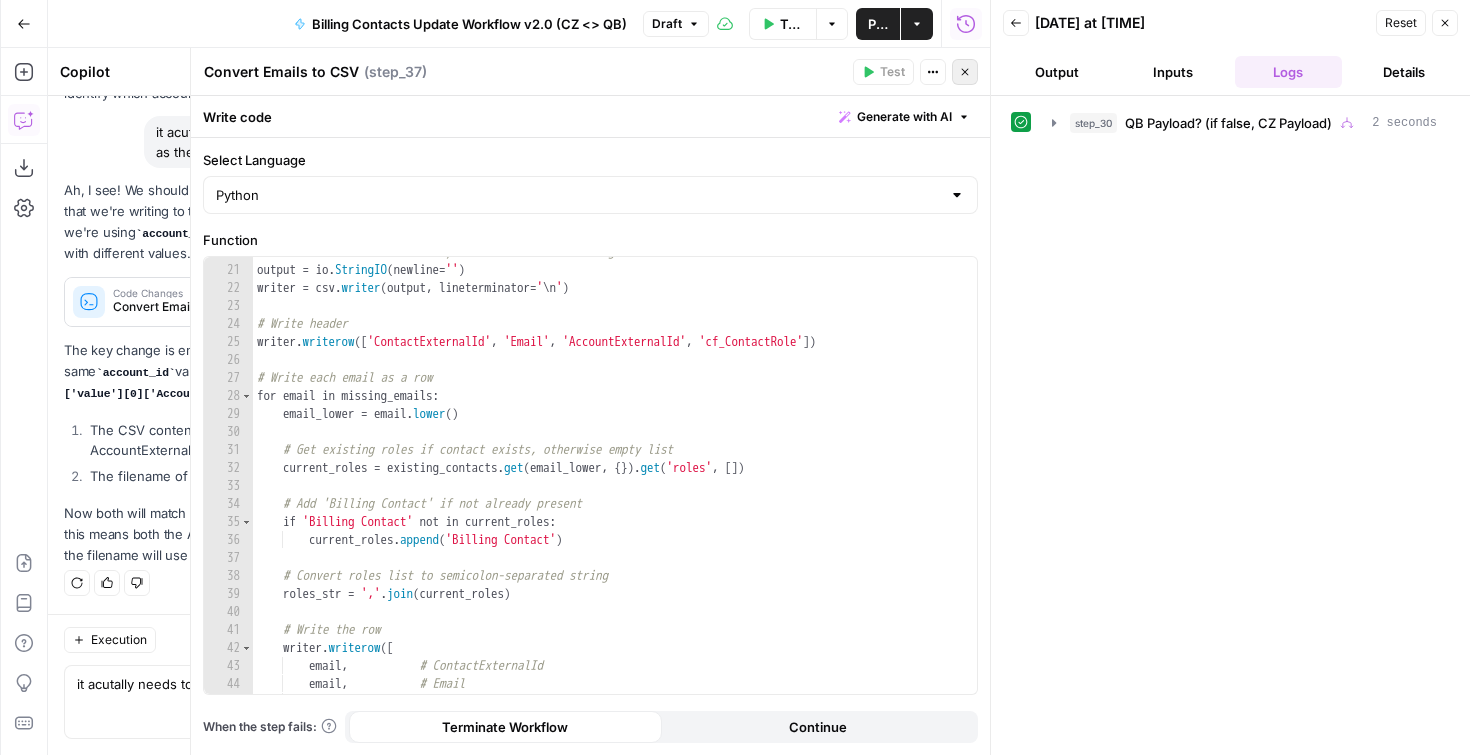 click on "Close" at bounding box center (965, 72) 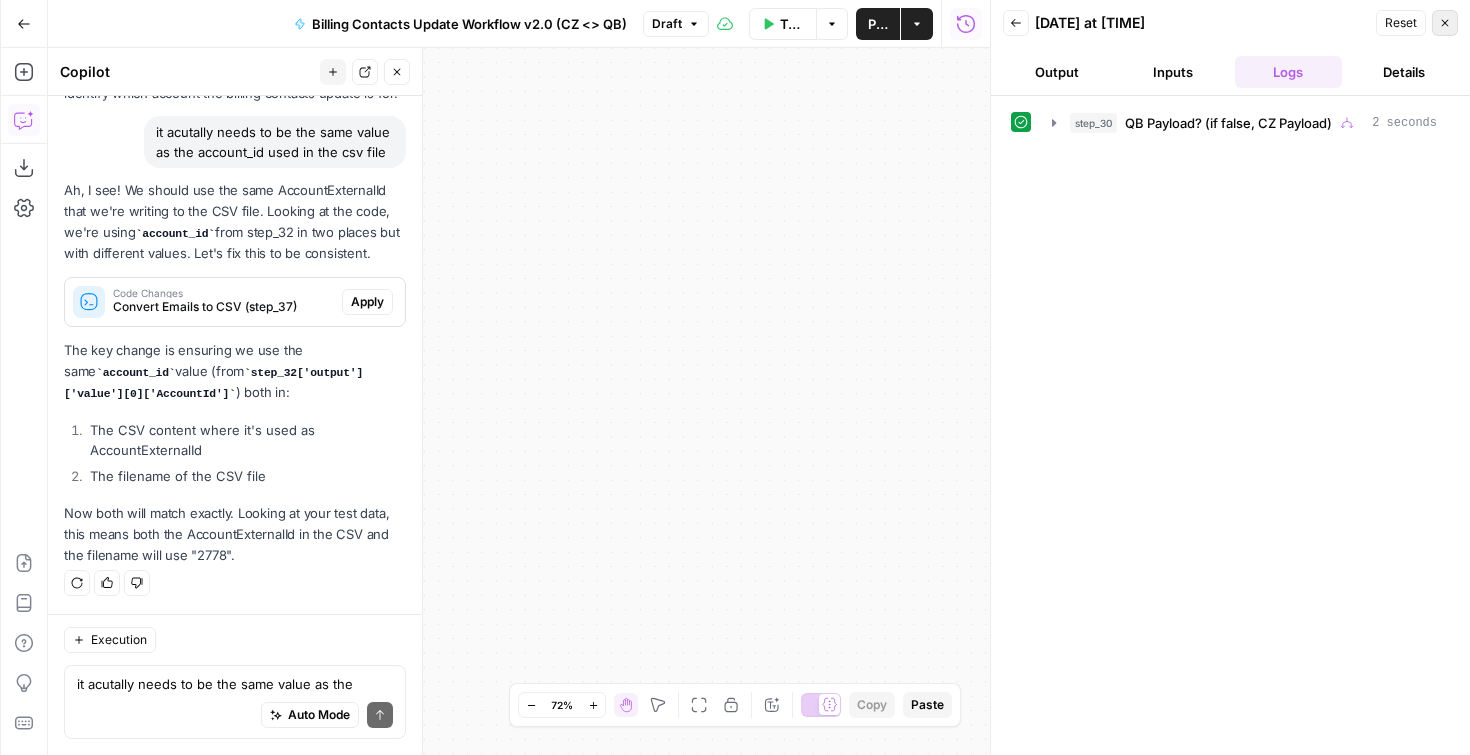 click on "Close" at bounding box center [1445, 23] 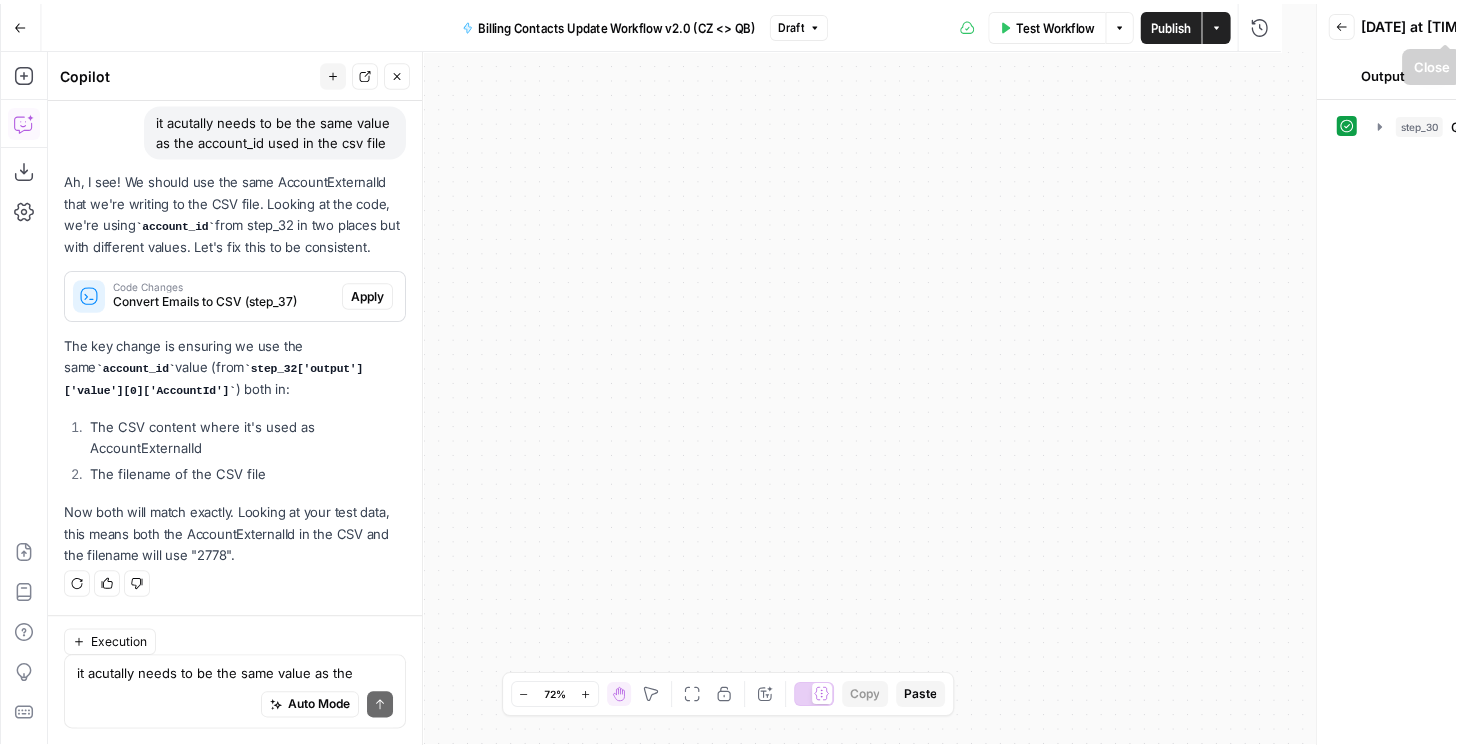 scroll, scrollTop: 6012, scrollLeft: 0, axis: vertical 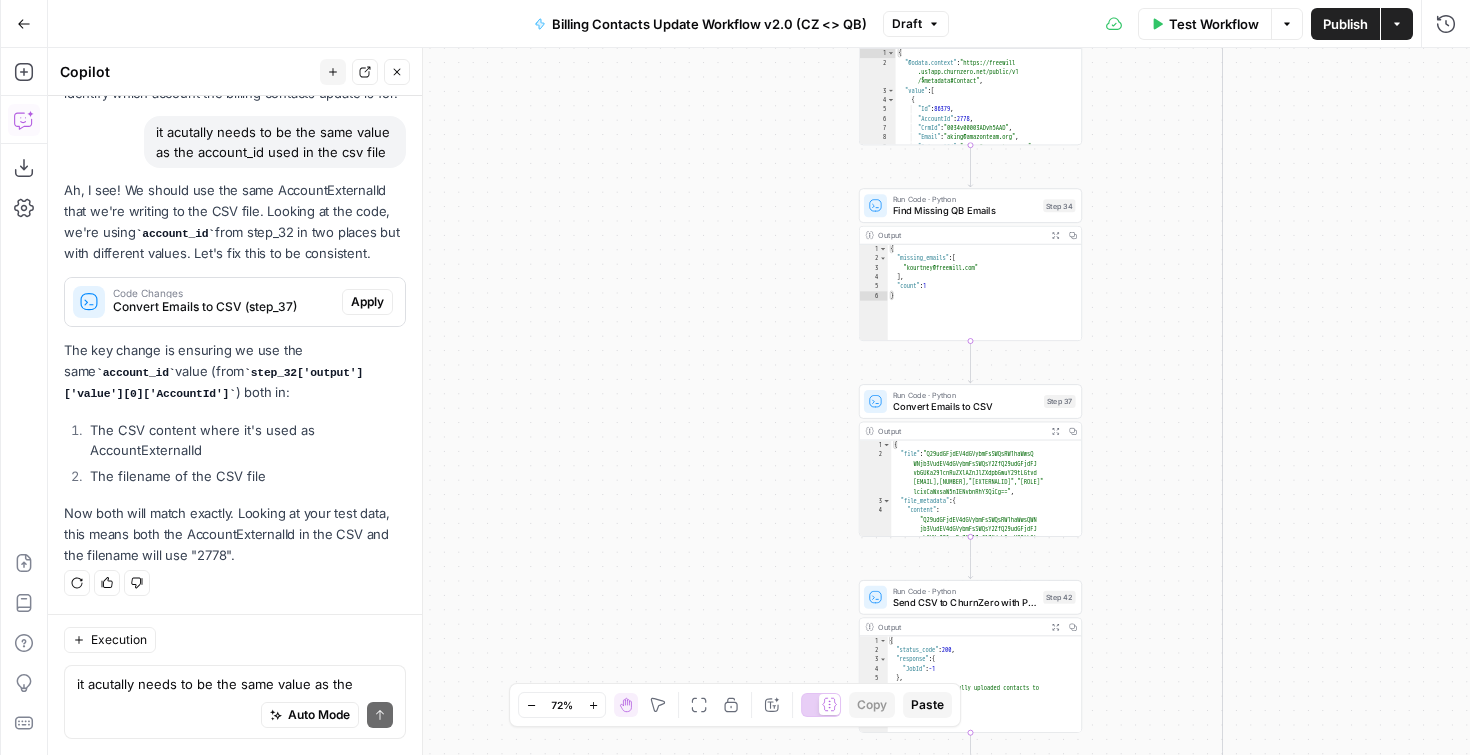 type on "**********" 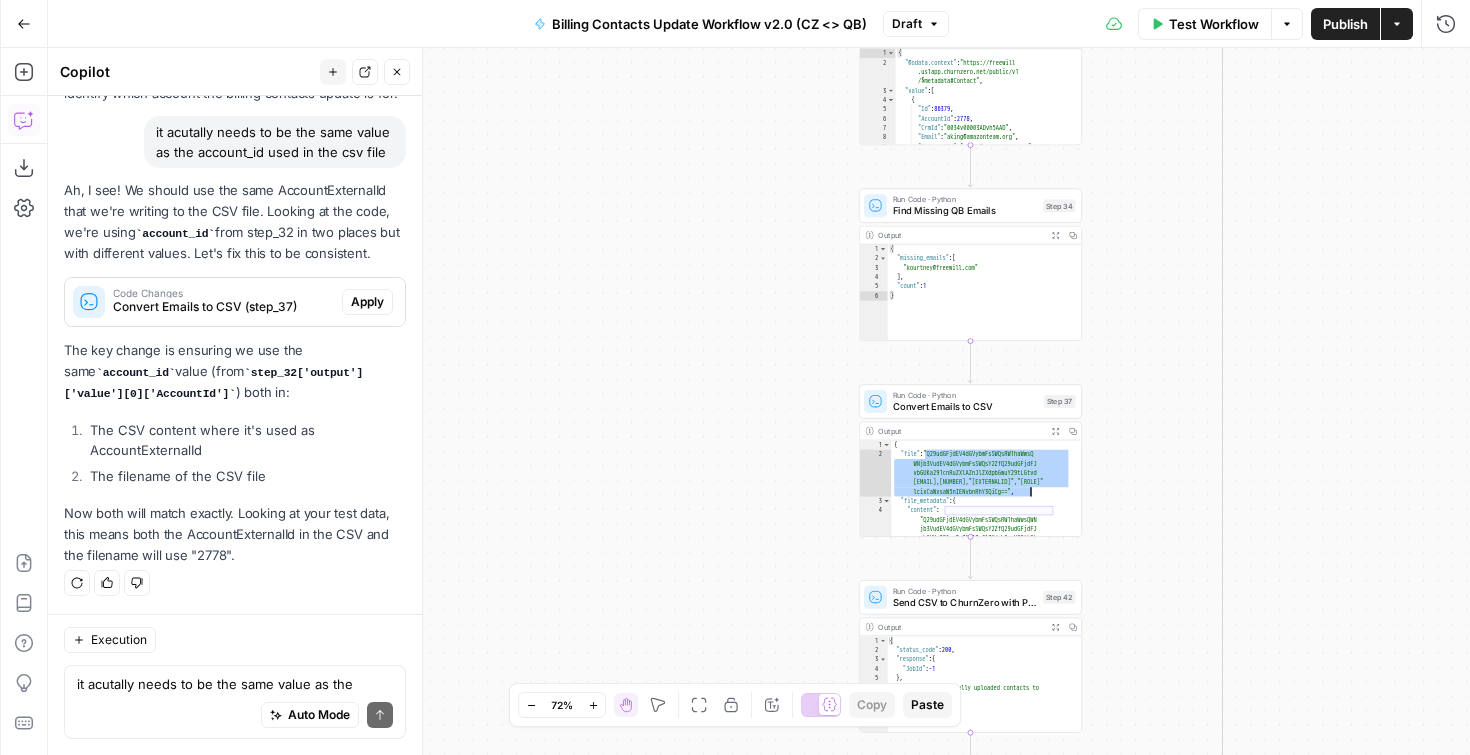 drag, startPoint x: 936, startPoint y: 456, endPoint x: 1083, endPoint y: 517, distance: 159.154 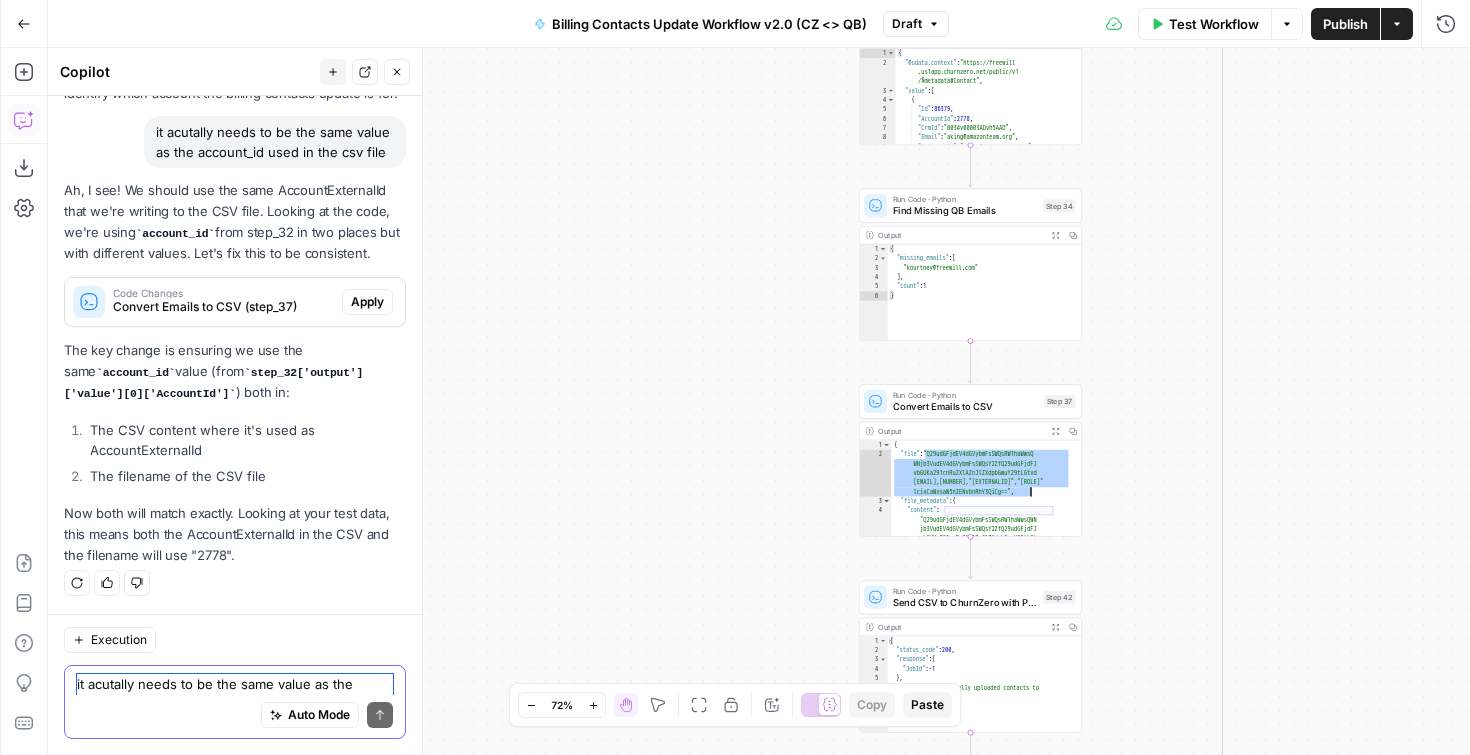 click on "it acutally needs to be the same value as the account_id used in the csv file" at bounding box center (235, 684) 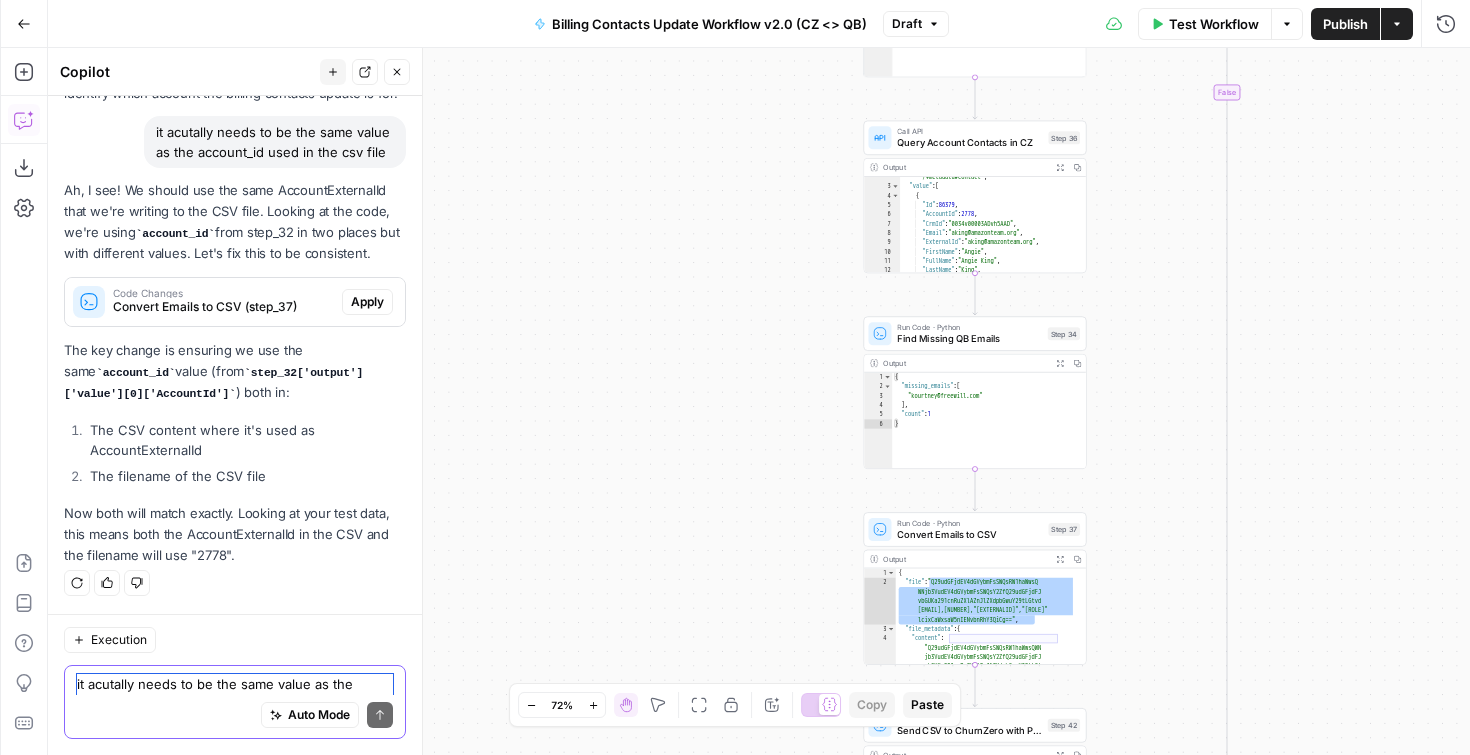 scroll, scrollTop: 0, scrollLeft: 0, axis: both 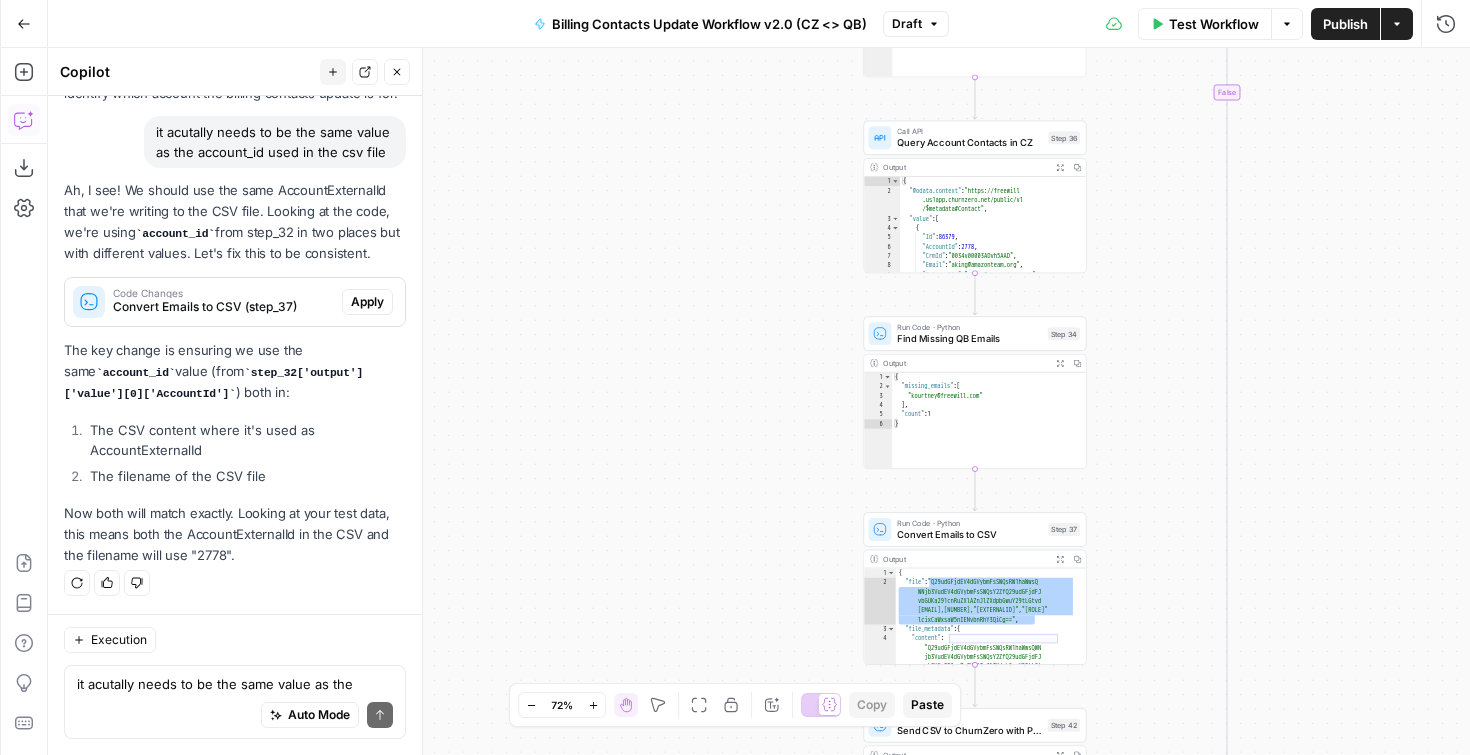 drag, startPoint x: 794, startPoint y: 192, endPoint x: 794, endPoint y: 448, distance: 256 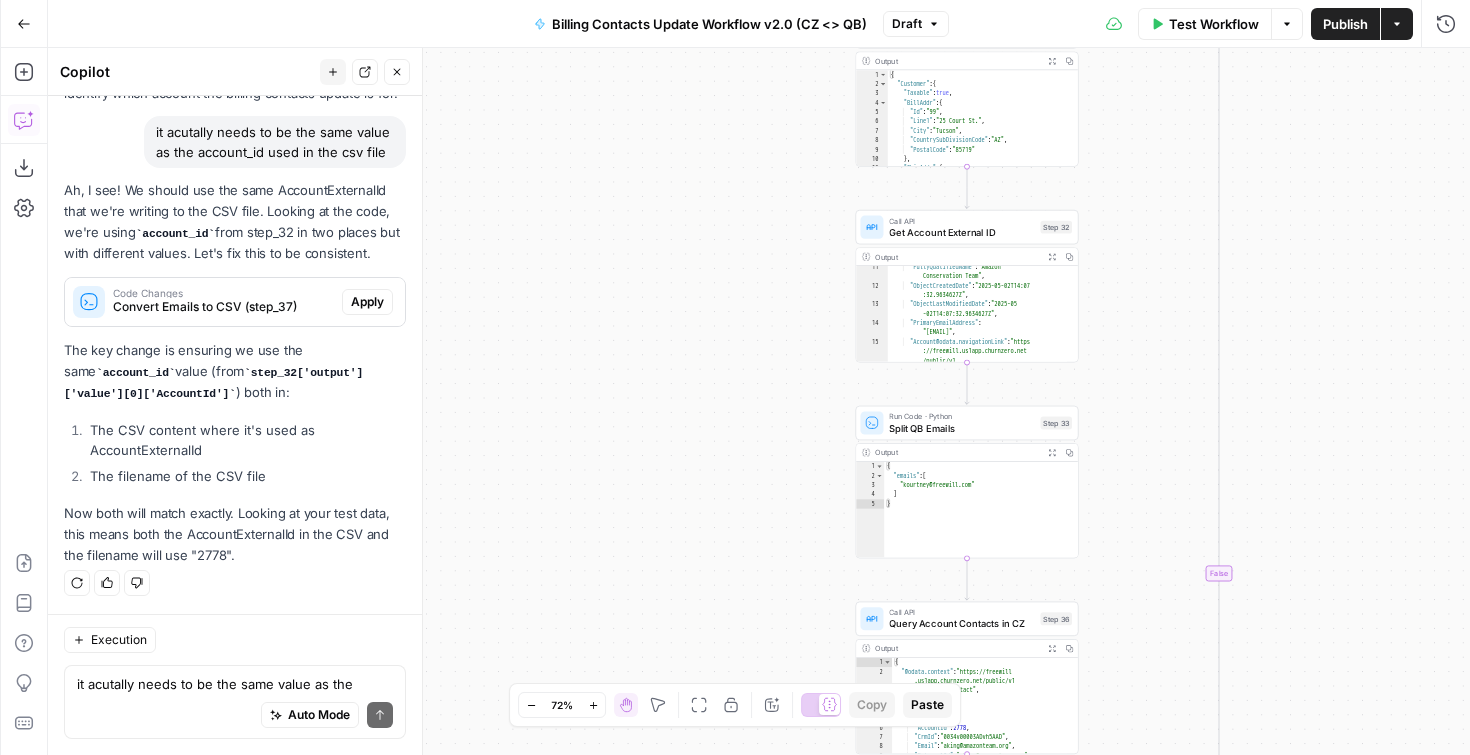 drag, startPoint x: 830, startPoint y: 324, endPoint x: 822, endPoint y: 605, distance: 281.11386 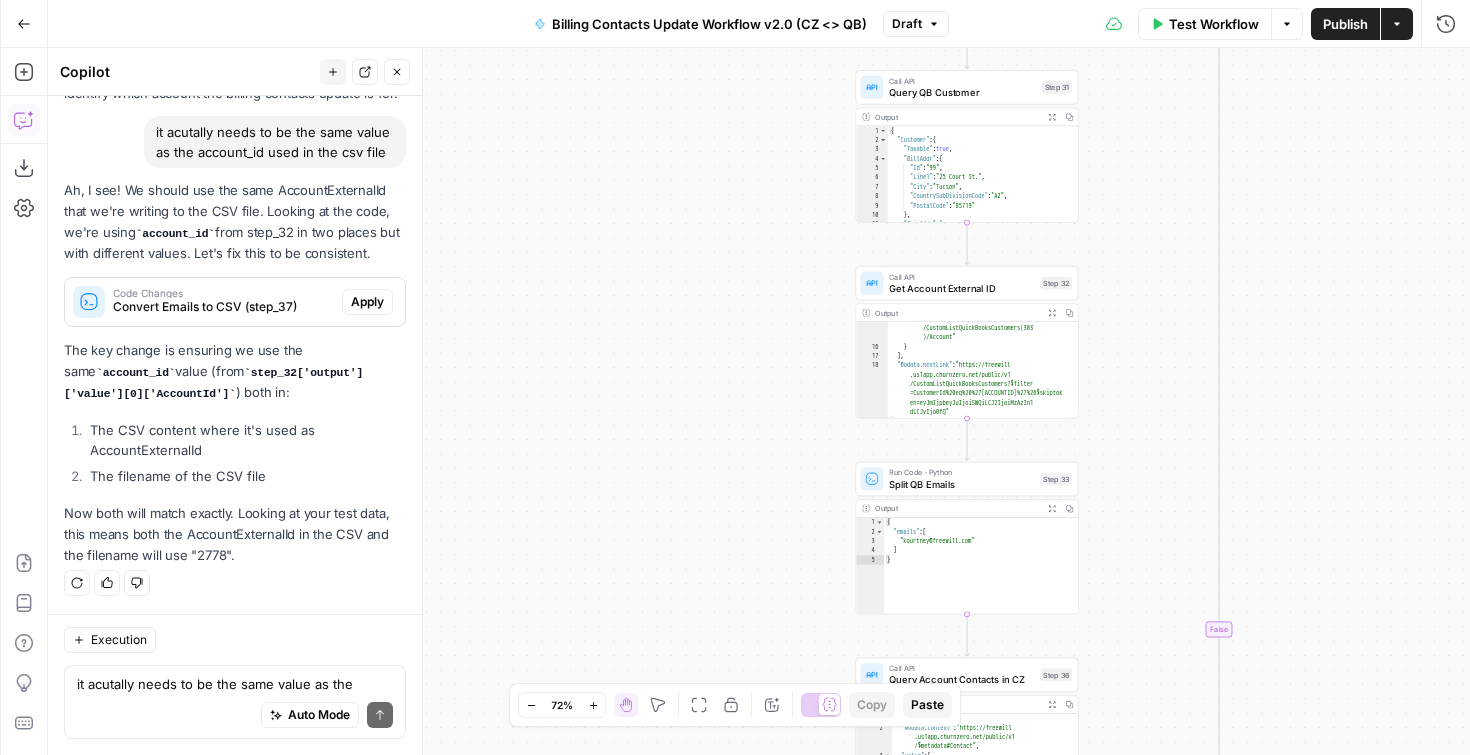 scroll, scrollTop: 346, scrollLeft: 0, axis: vertical 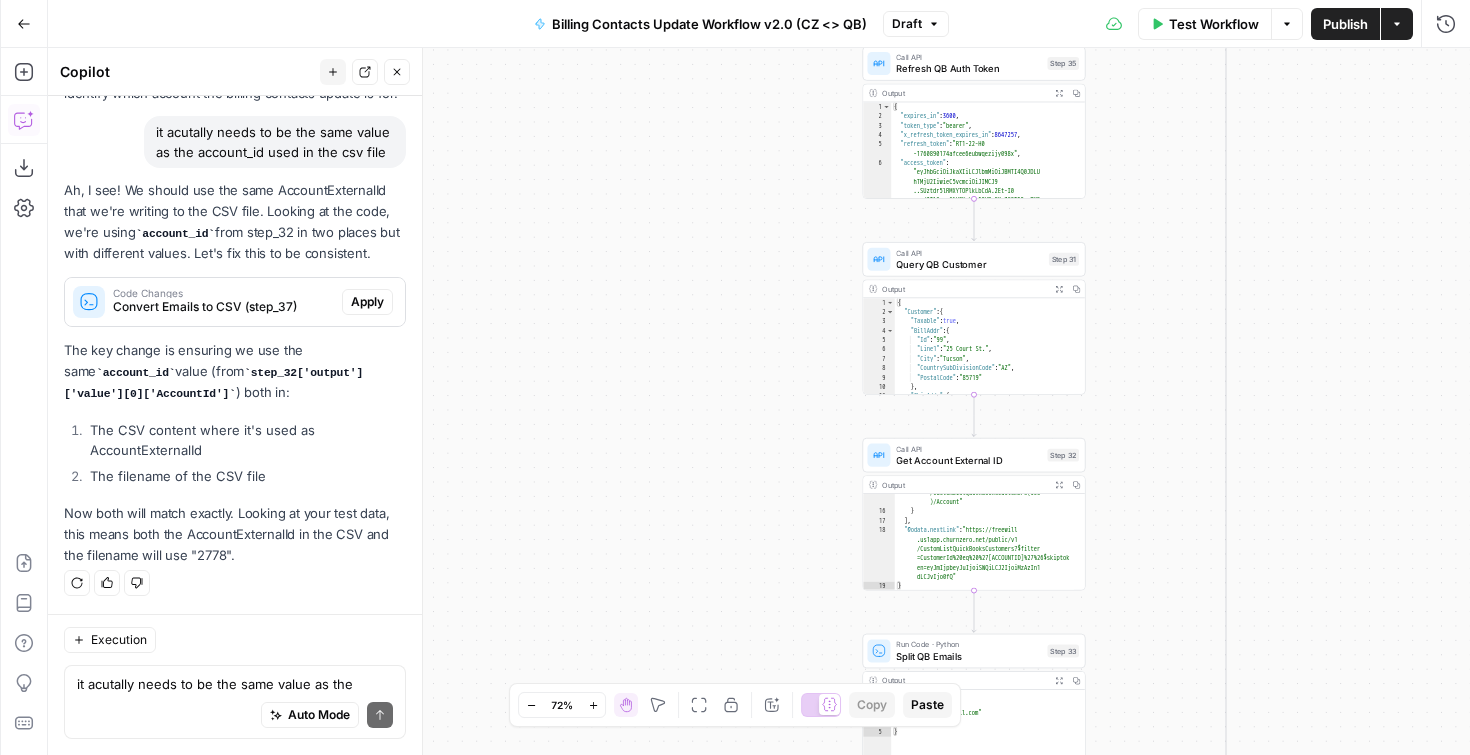 drag, startPoint x: 812, startPoint y: 281, endPoint x: 818, endPoint y: 480, distance: 199.09044 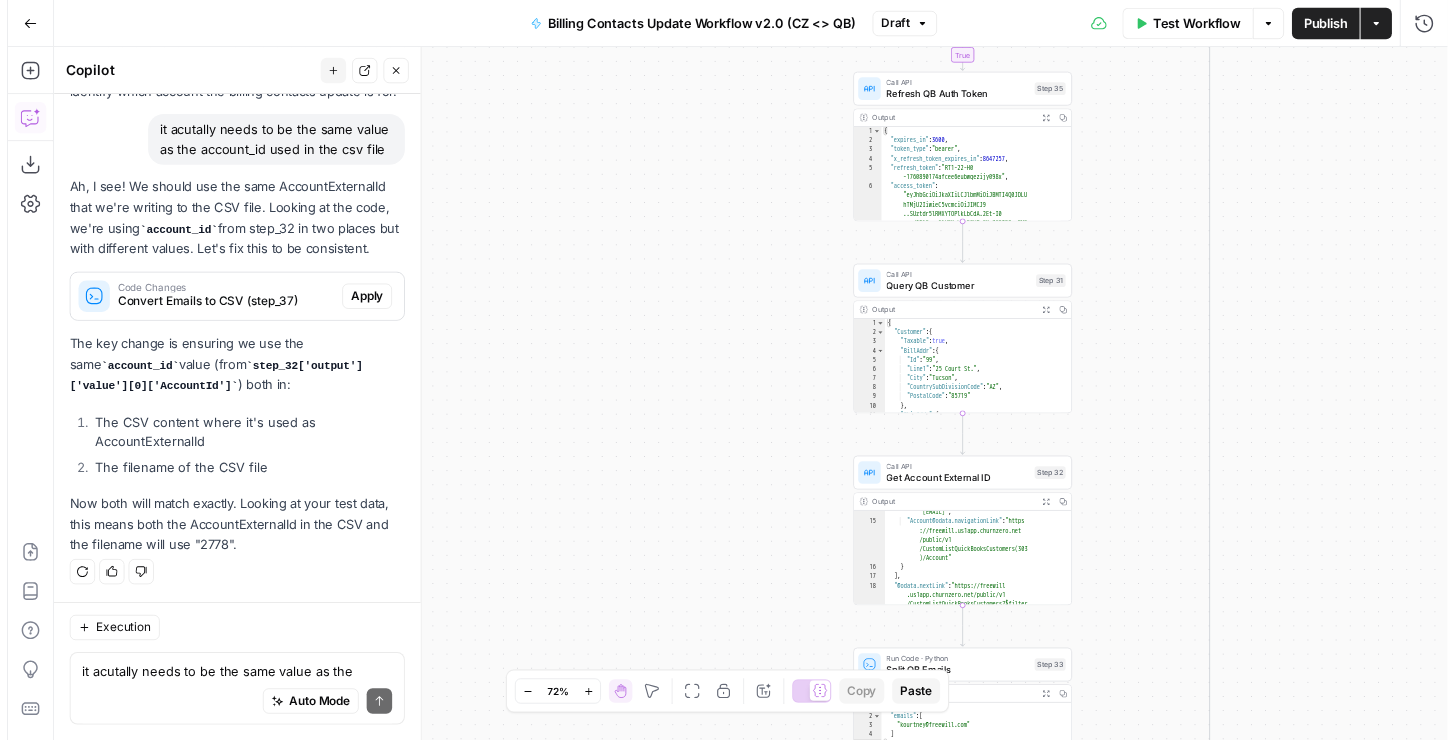 scroll, scrollTop: 293, scrollLeft: 0, axis: vertical 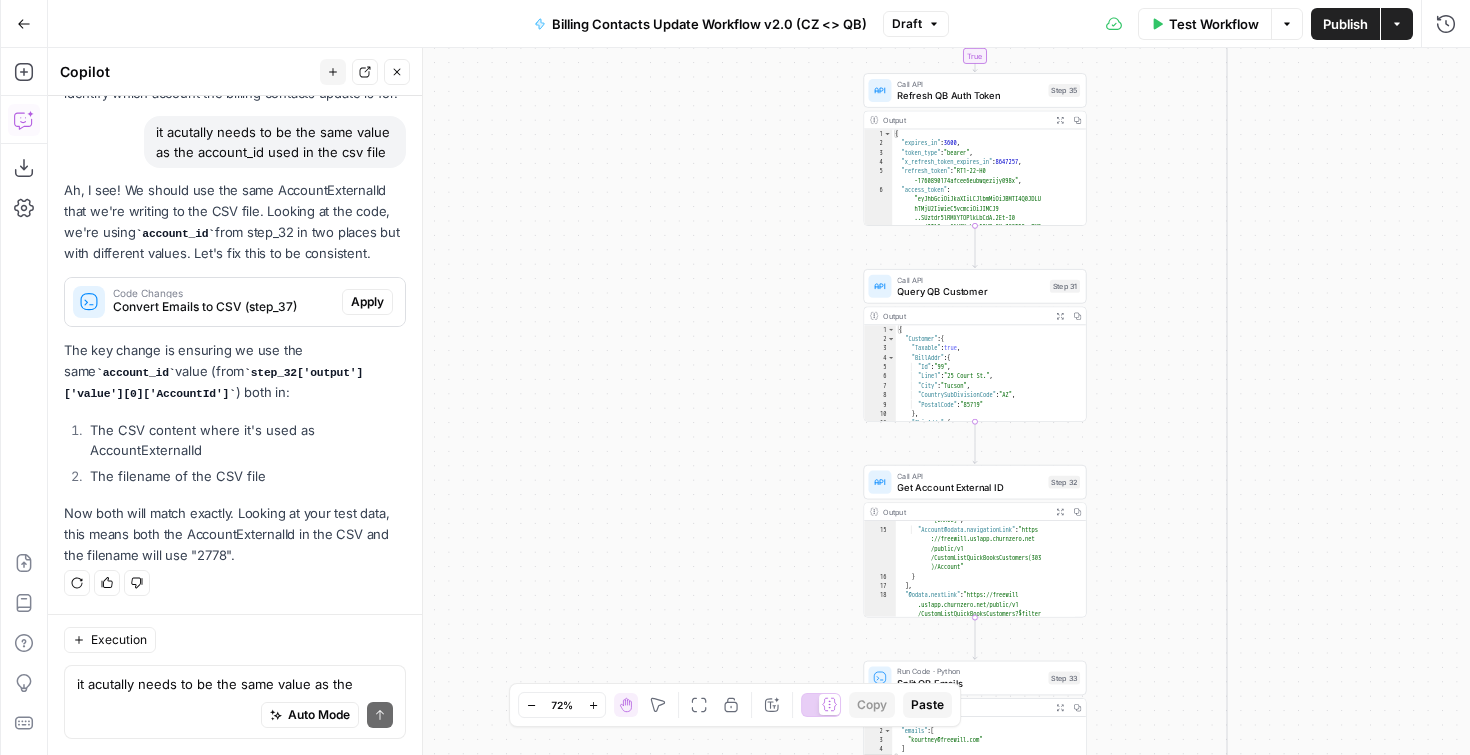 click on "Call API" at bounding box center (969, 476) 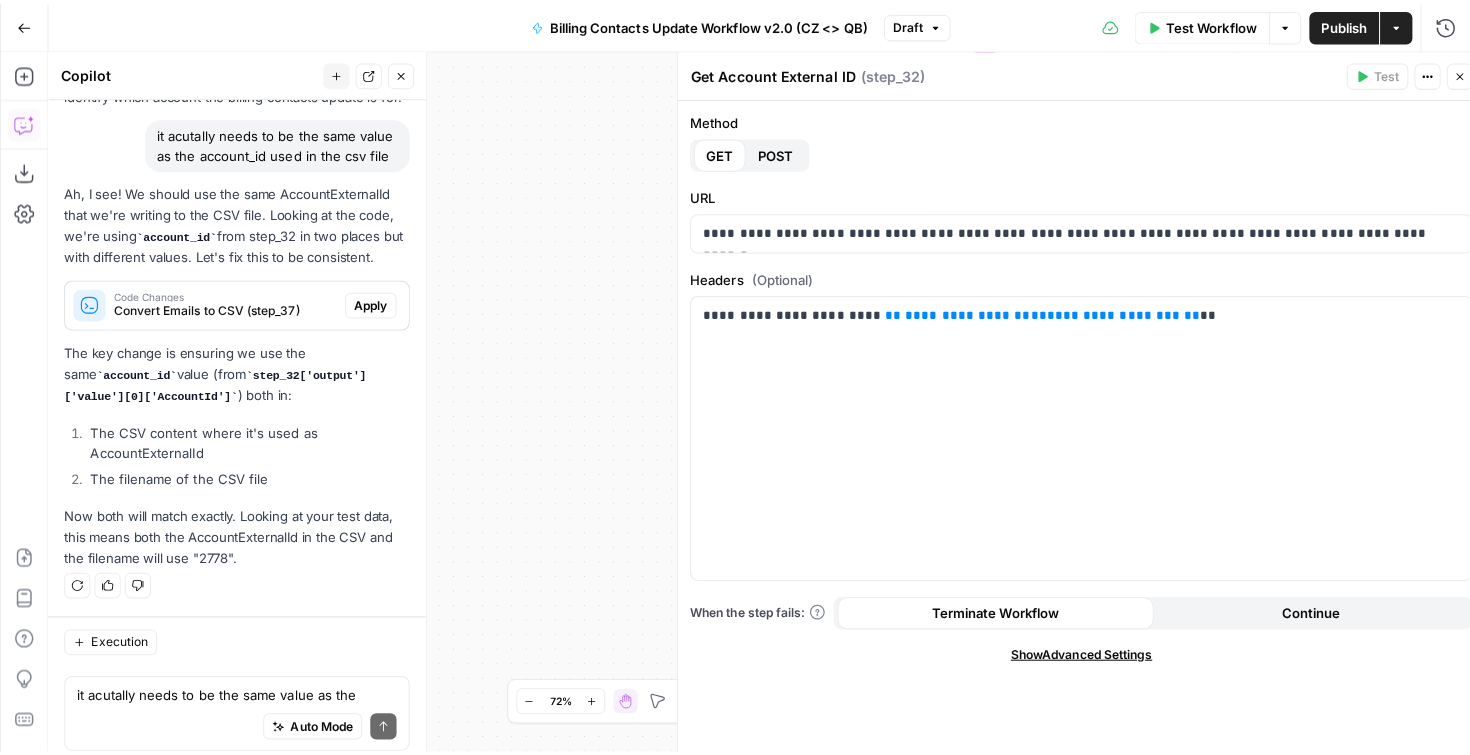 scroll, scrollTop: 6012, scrollLeft: 0, axis: vertical 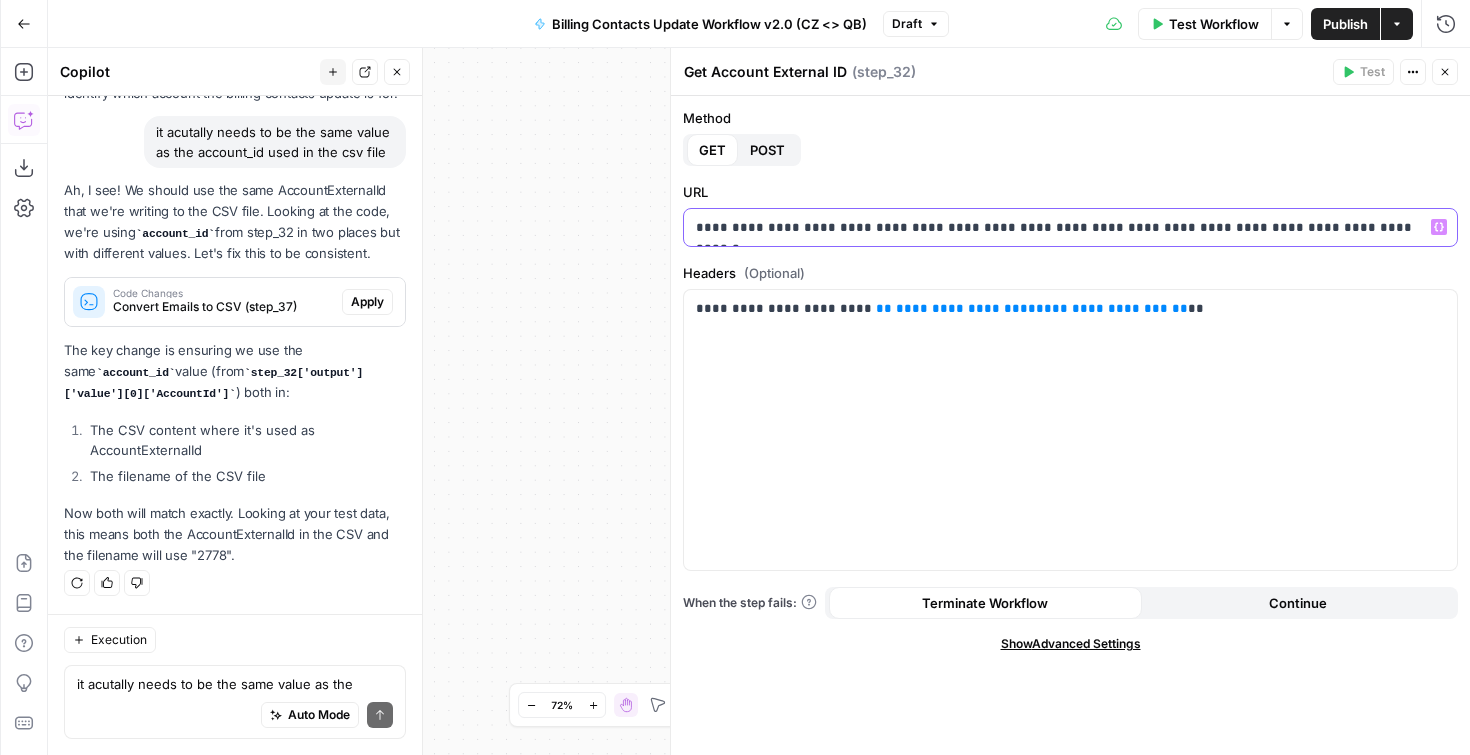 click on "**********" at bounding box center (1070, 227) 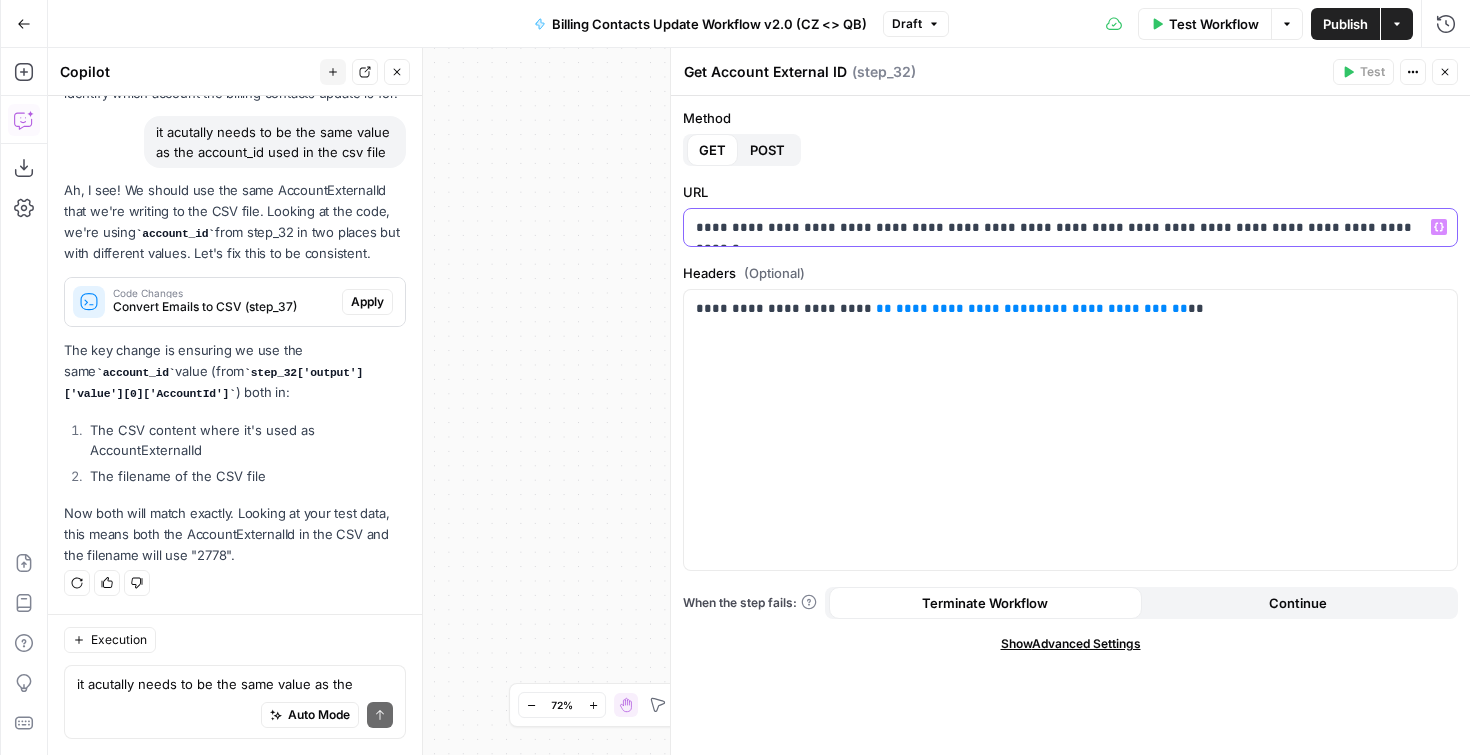 type 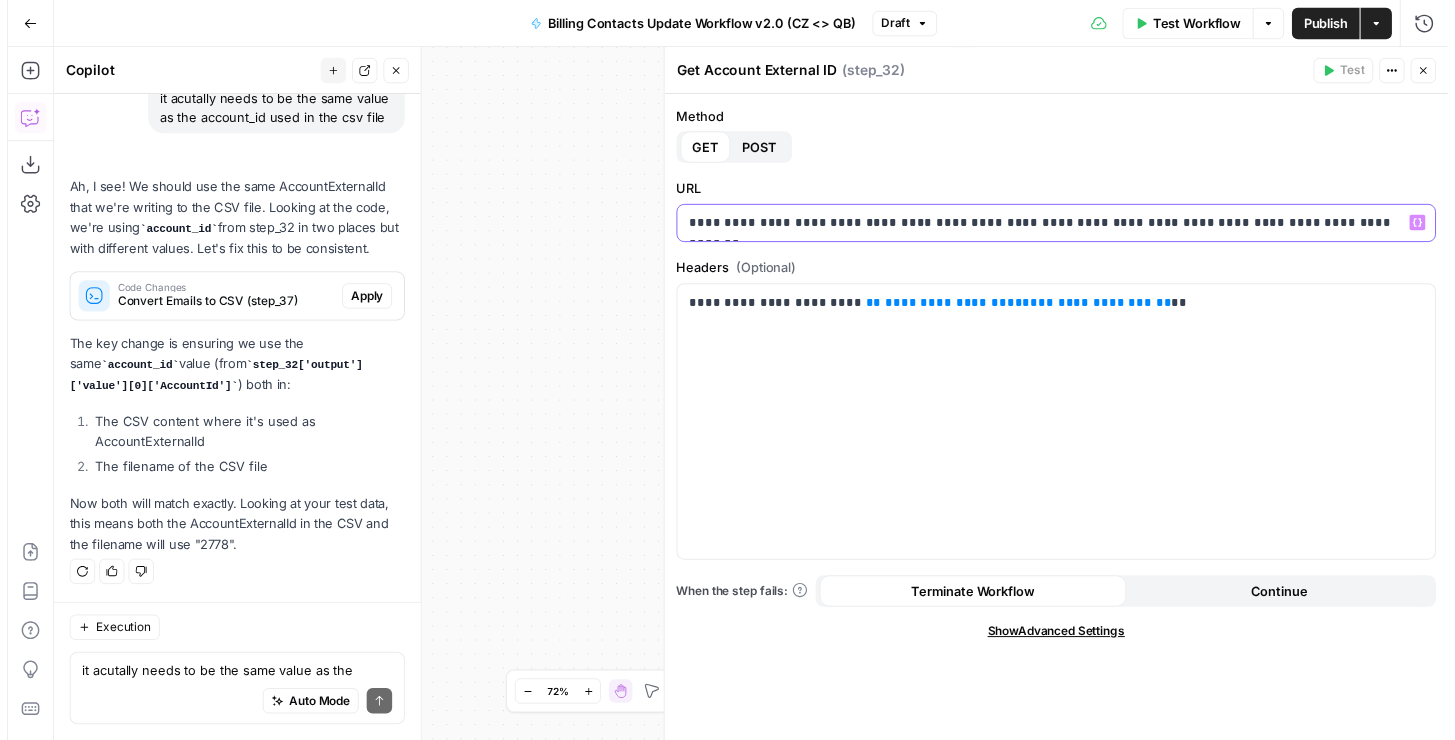 scroll, scrollTop: 6076, scrollLeft: 0, axis: vertical 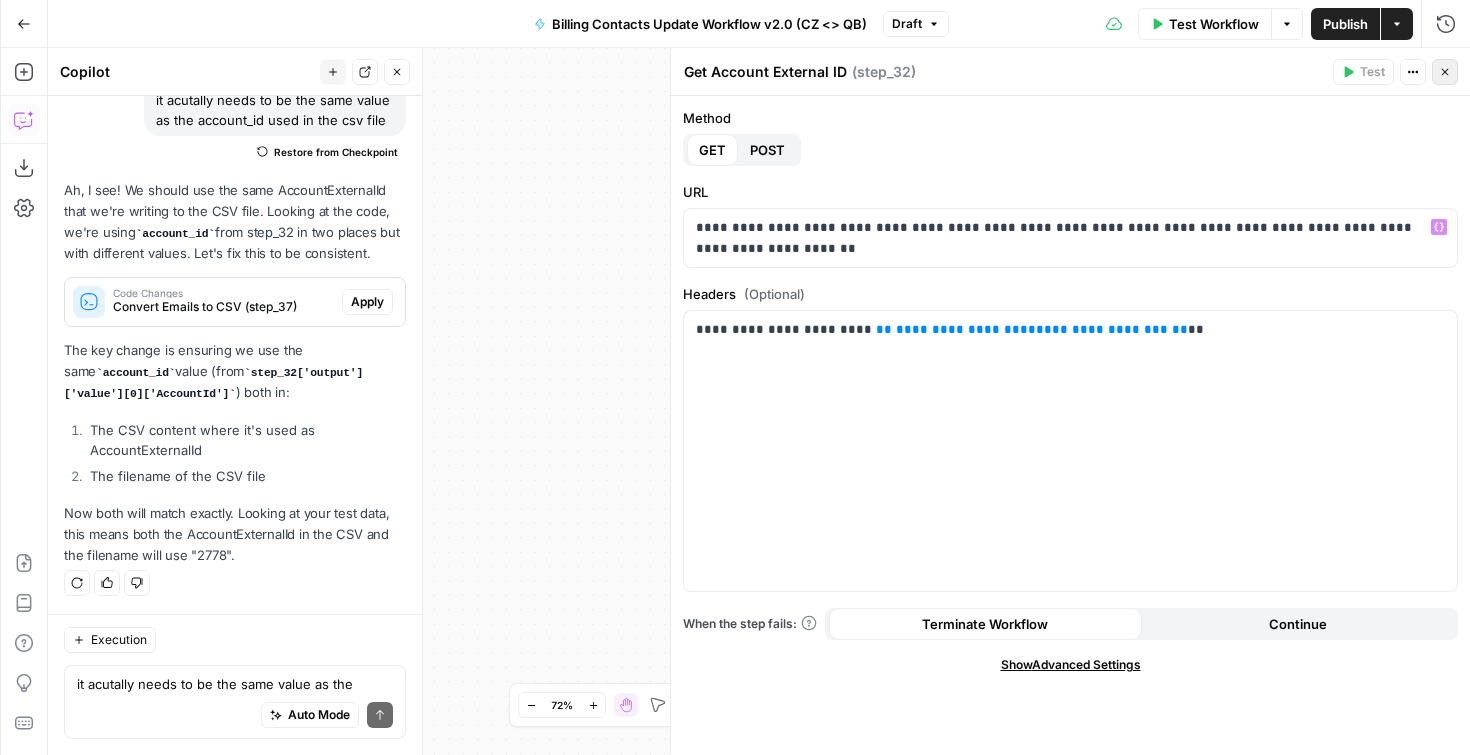 click 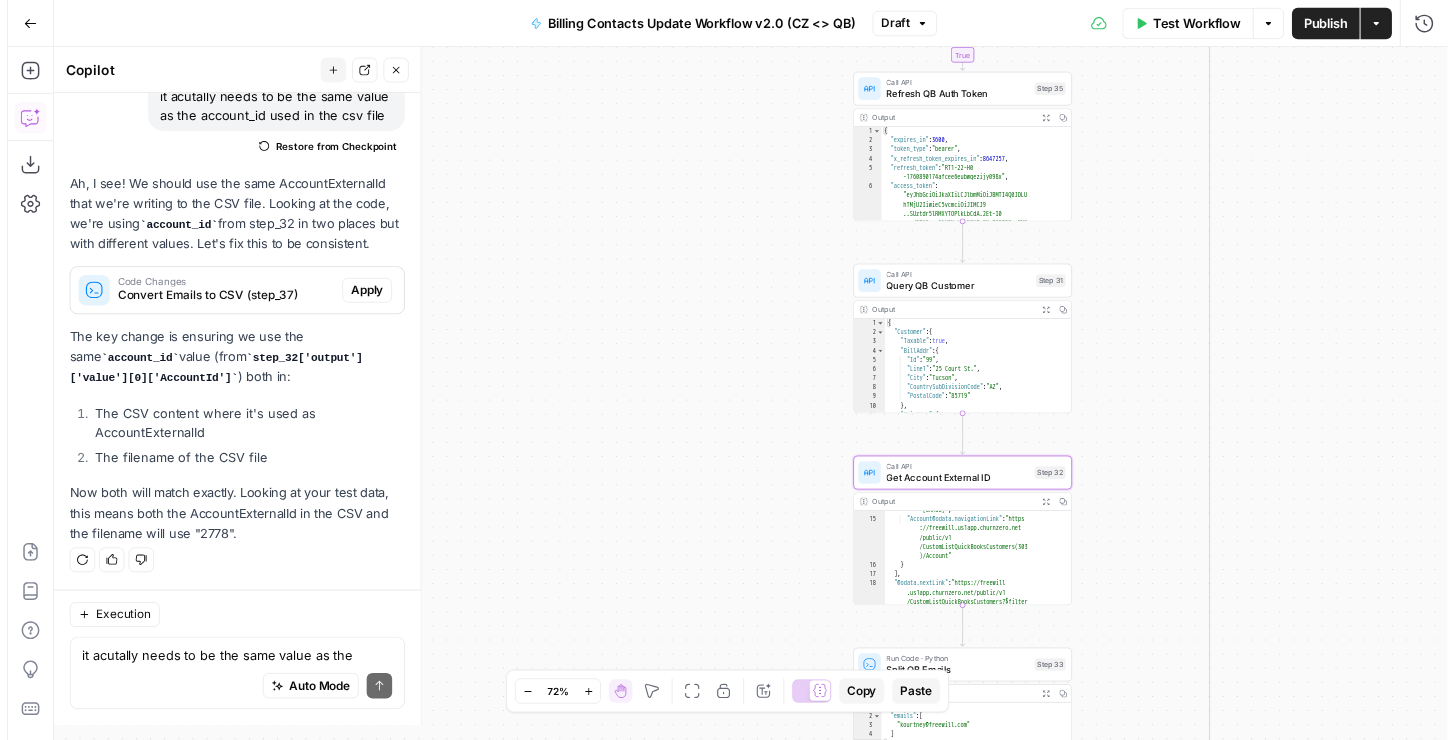 scroll, scrollTop: 6076, scrollLeft: 0, axis: vertical 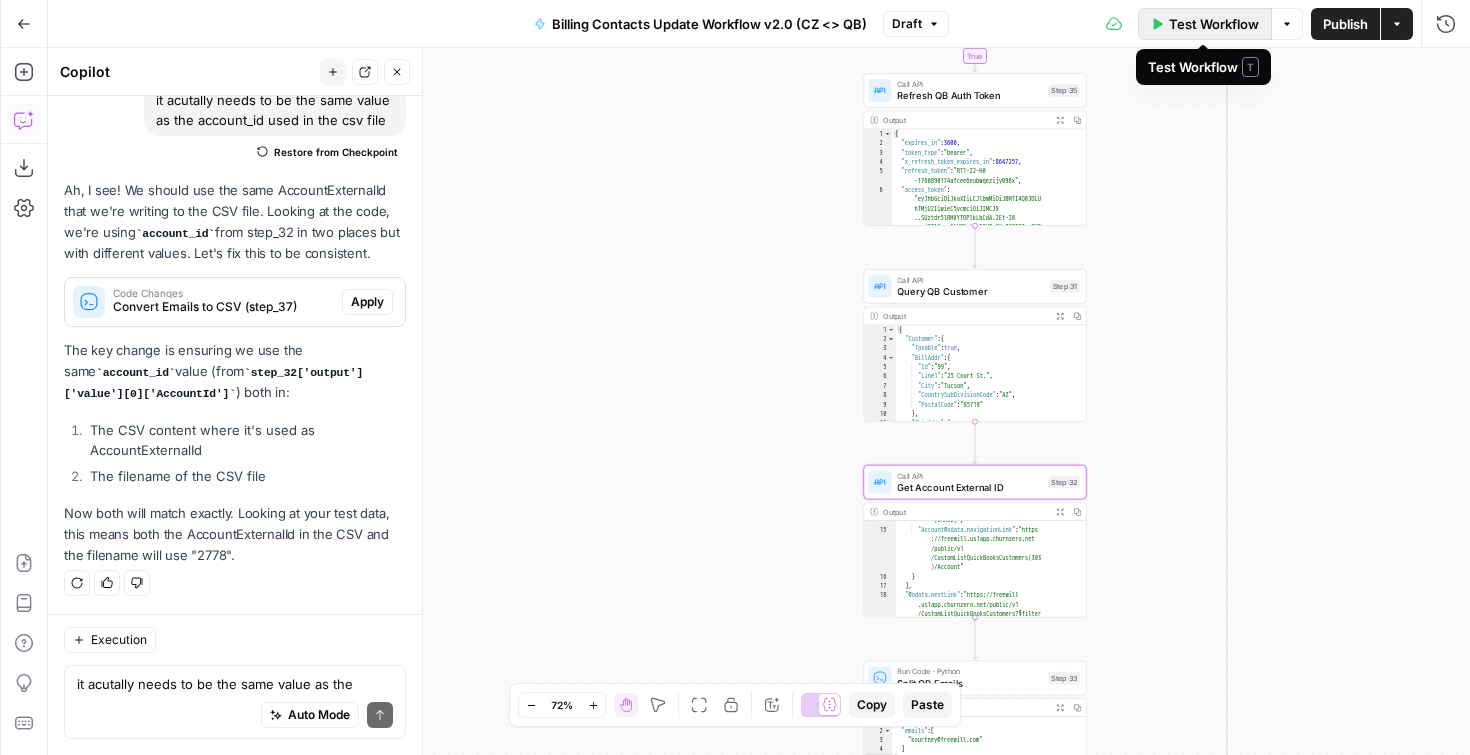 click on "Test Workflow" at bounding box center (1214, 24) 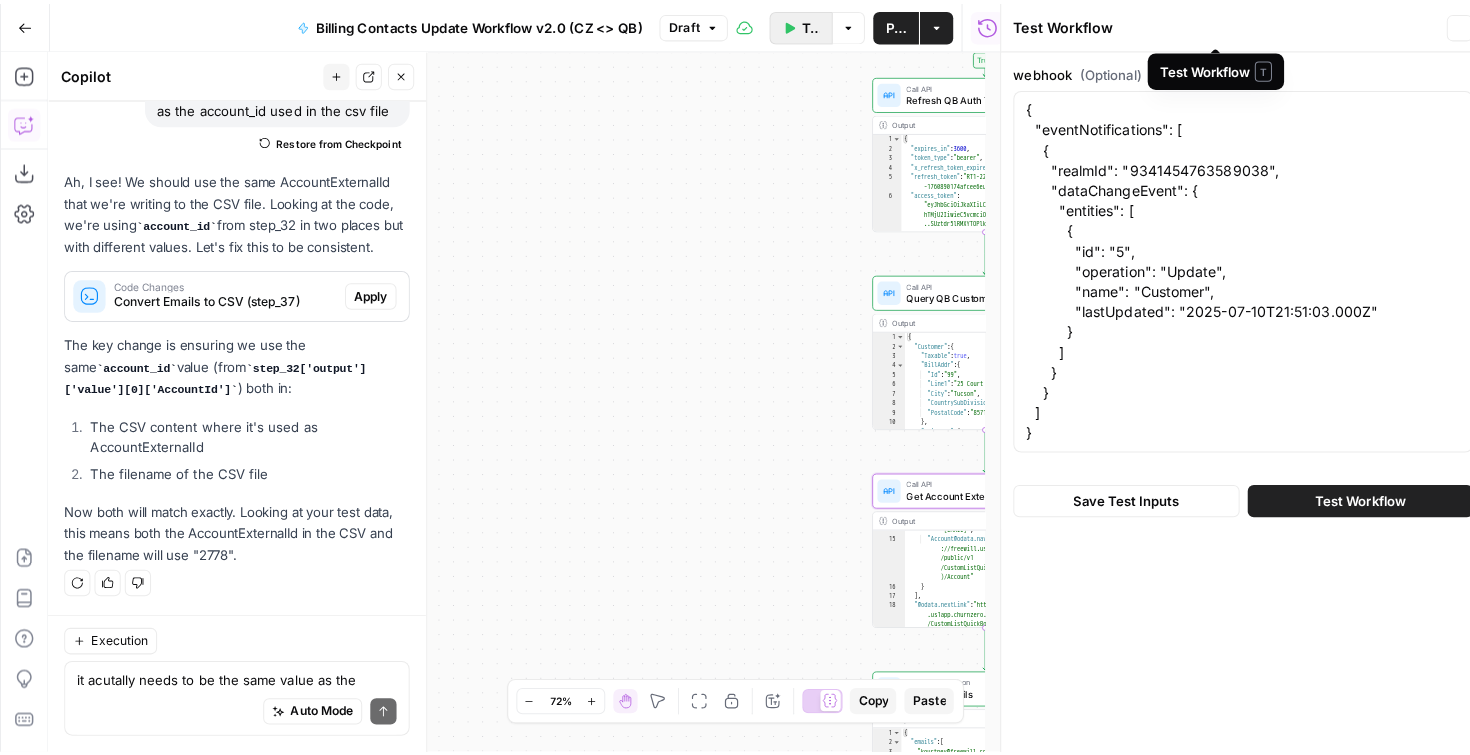 scroll, scrollTop: 6076, scrollLeft: 0, axis: vertical 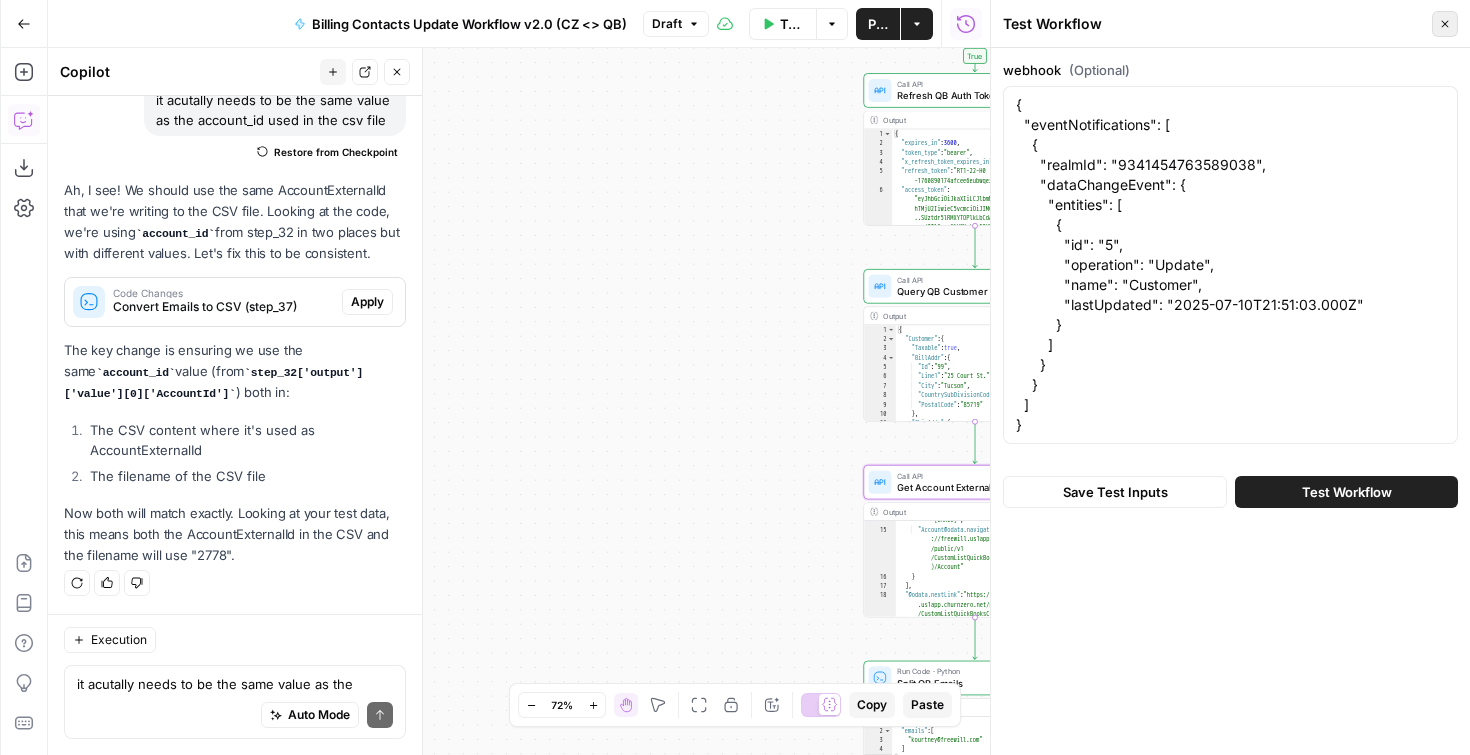 click 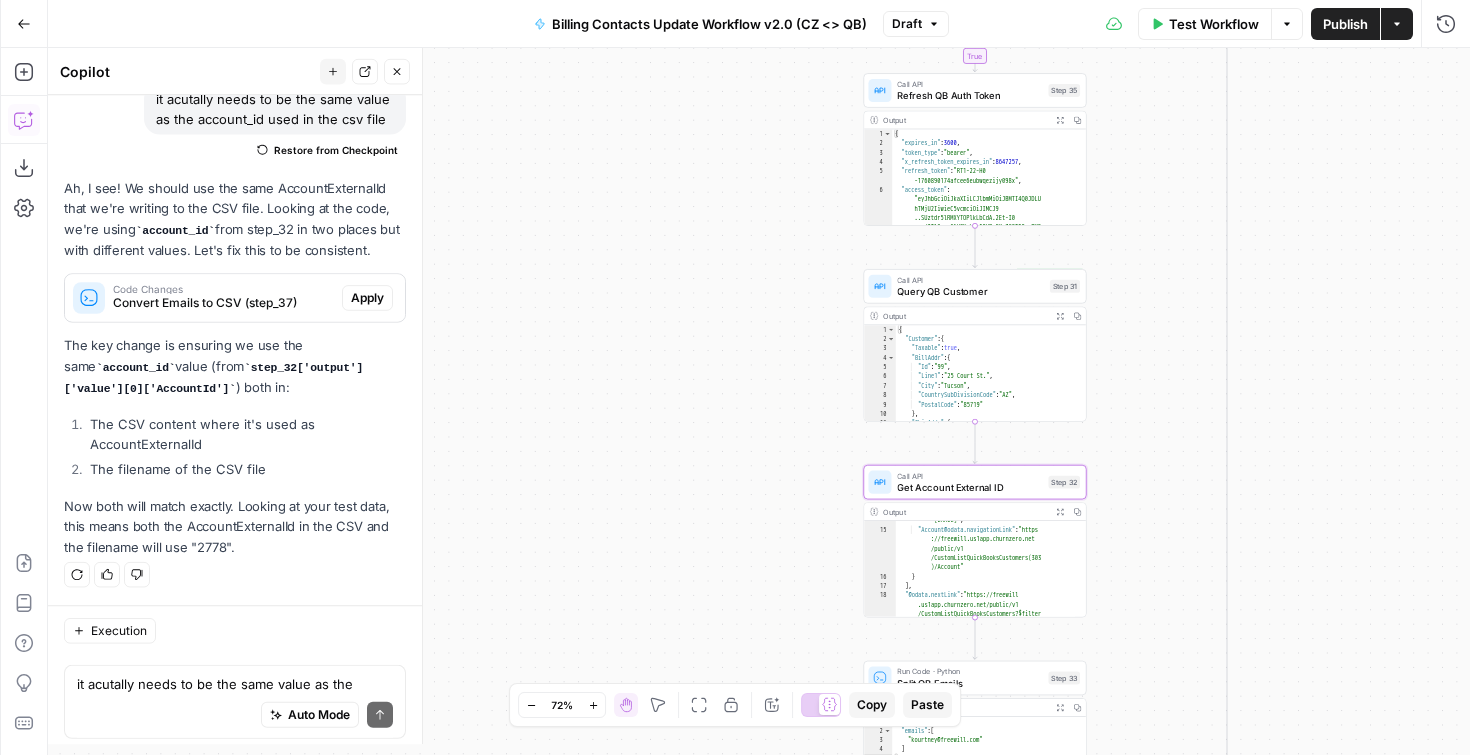 scroll, scrollTop: 6076, scrollLeft: 0, axis: vertical 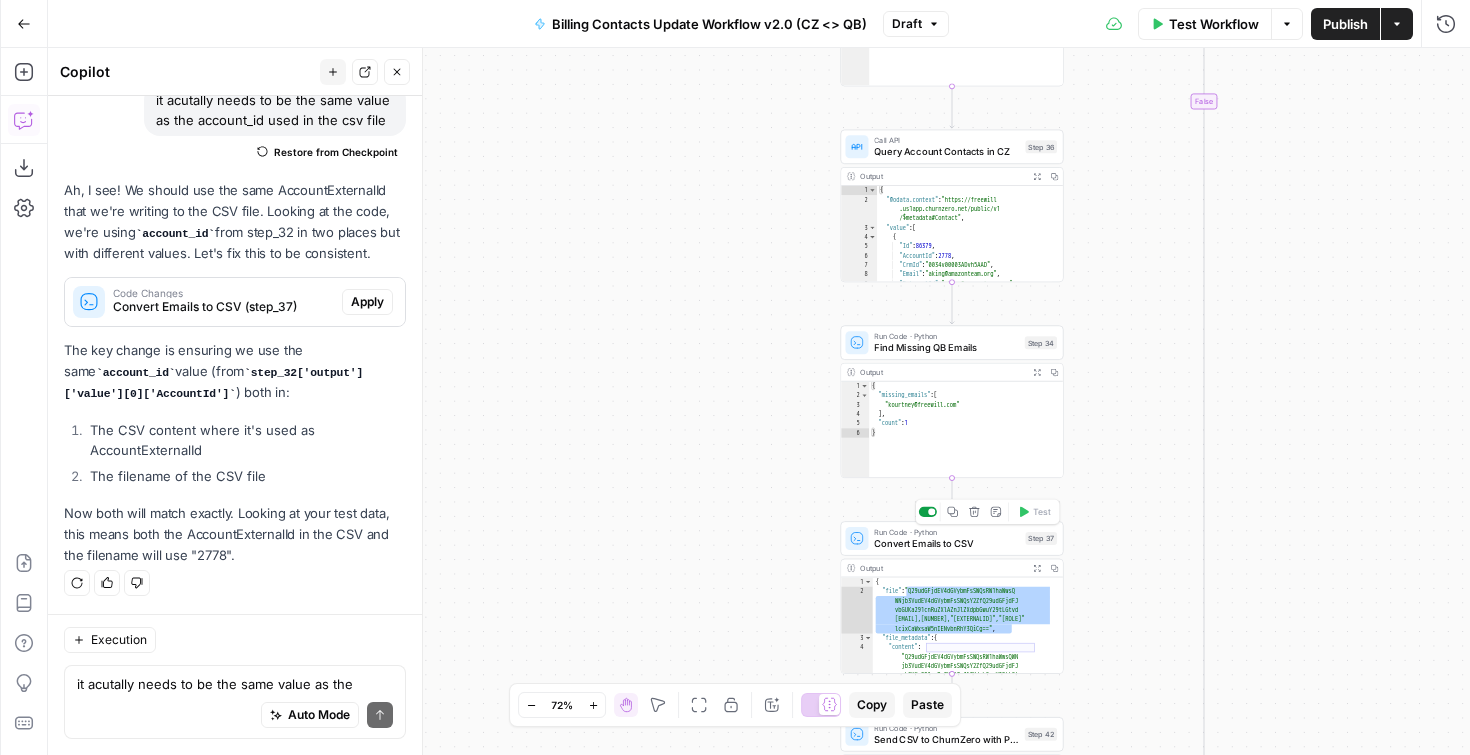 click at bounding box center (928, 512) 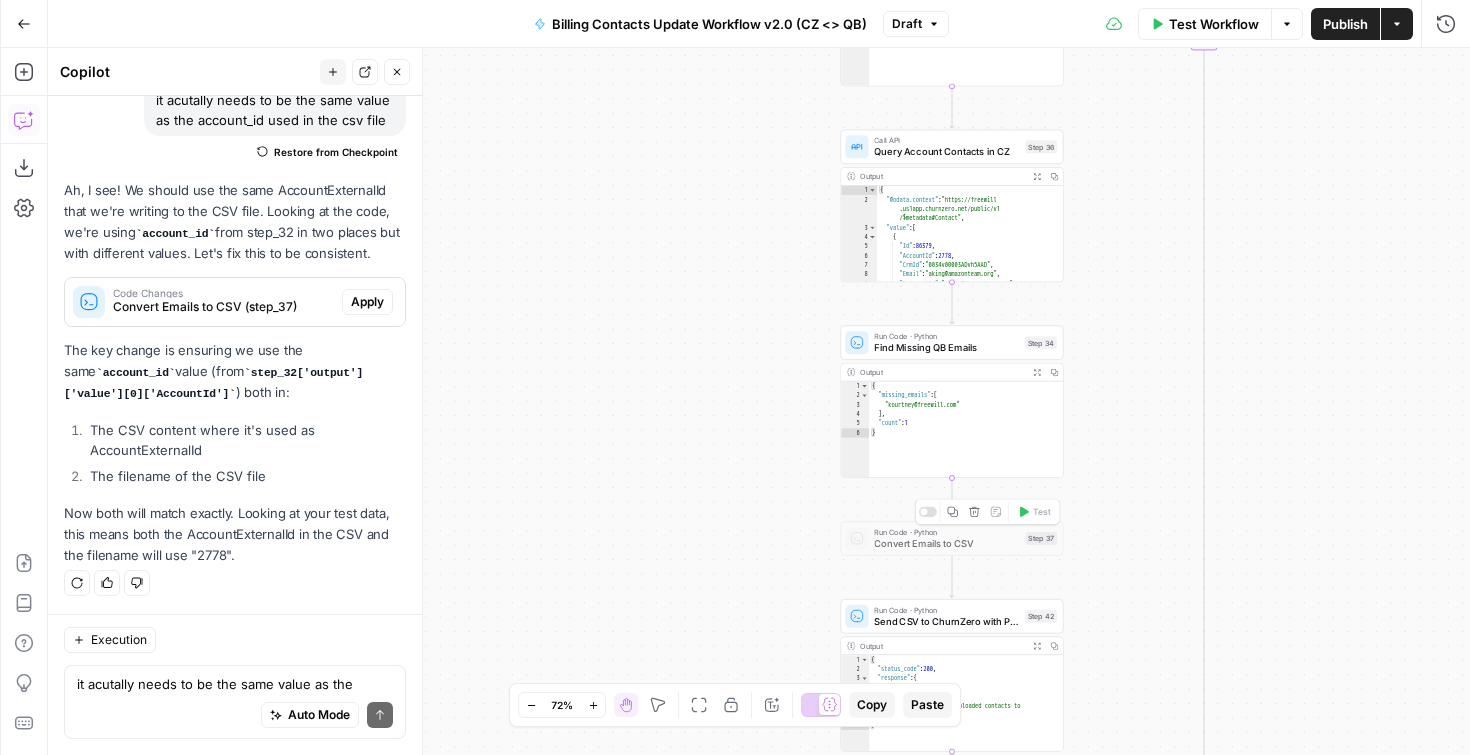 click at bounding box center [923, 511] 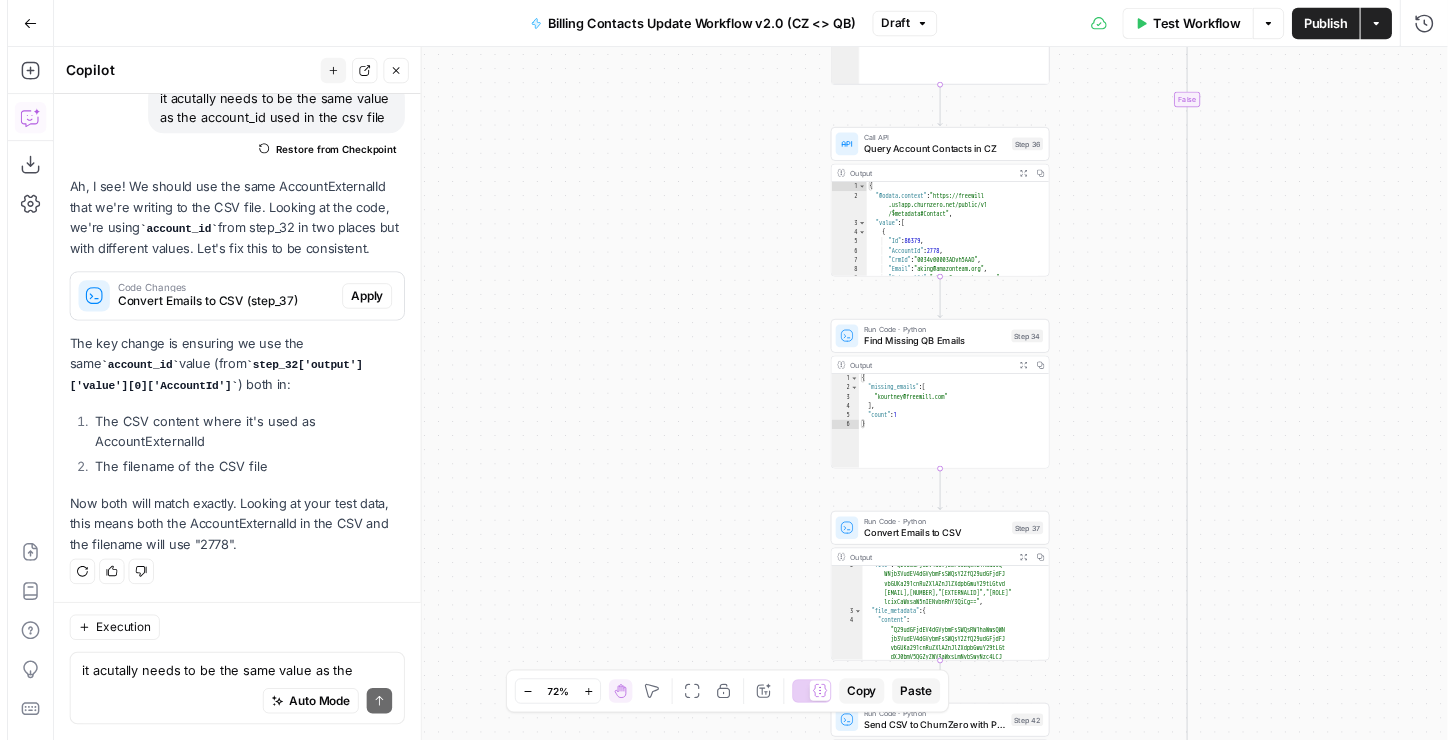 scroll, scrollTop: 125, scrollLeft: 0, axis: vertical 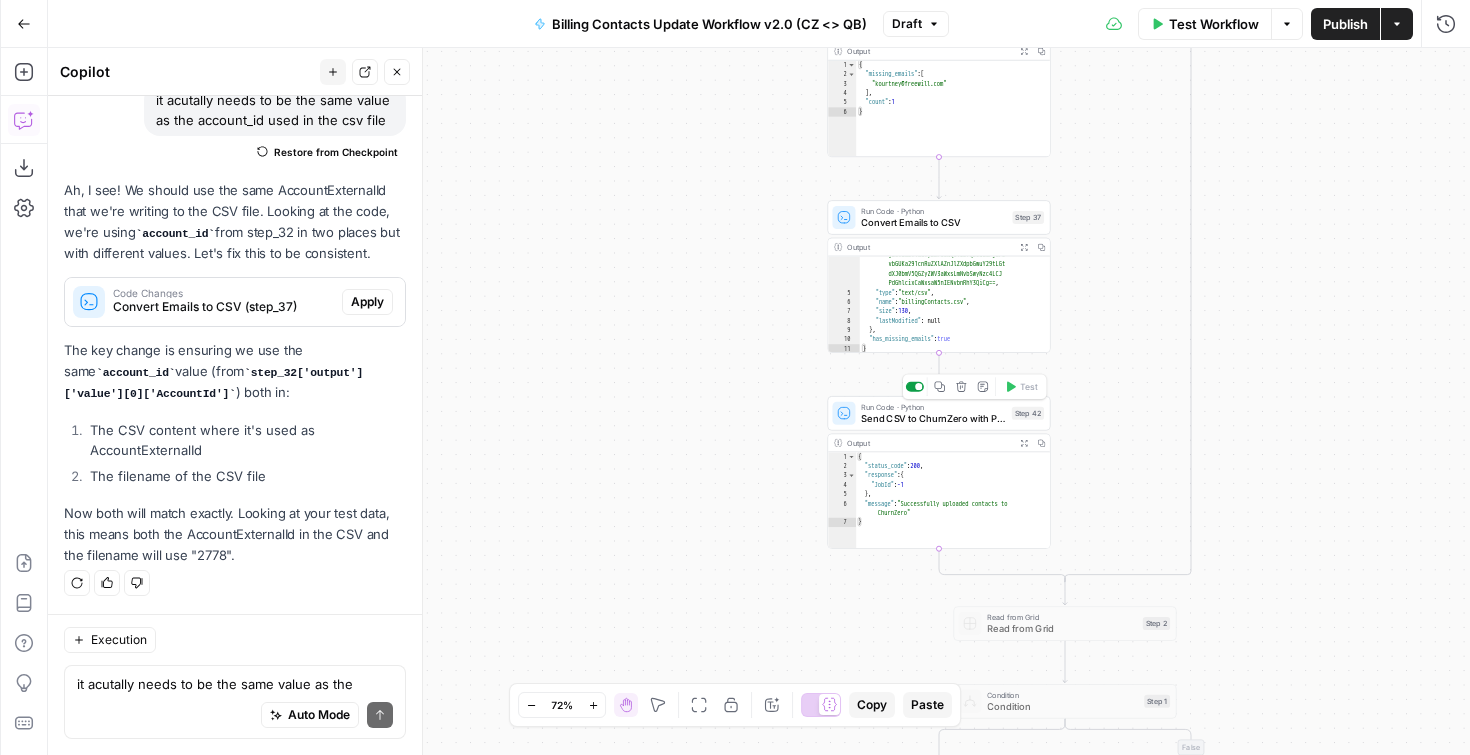 click at bounding box center [915, 387] 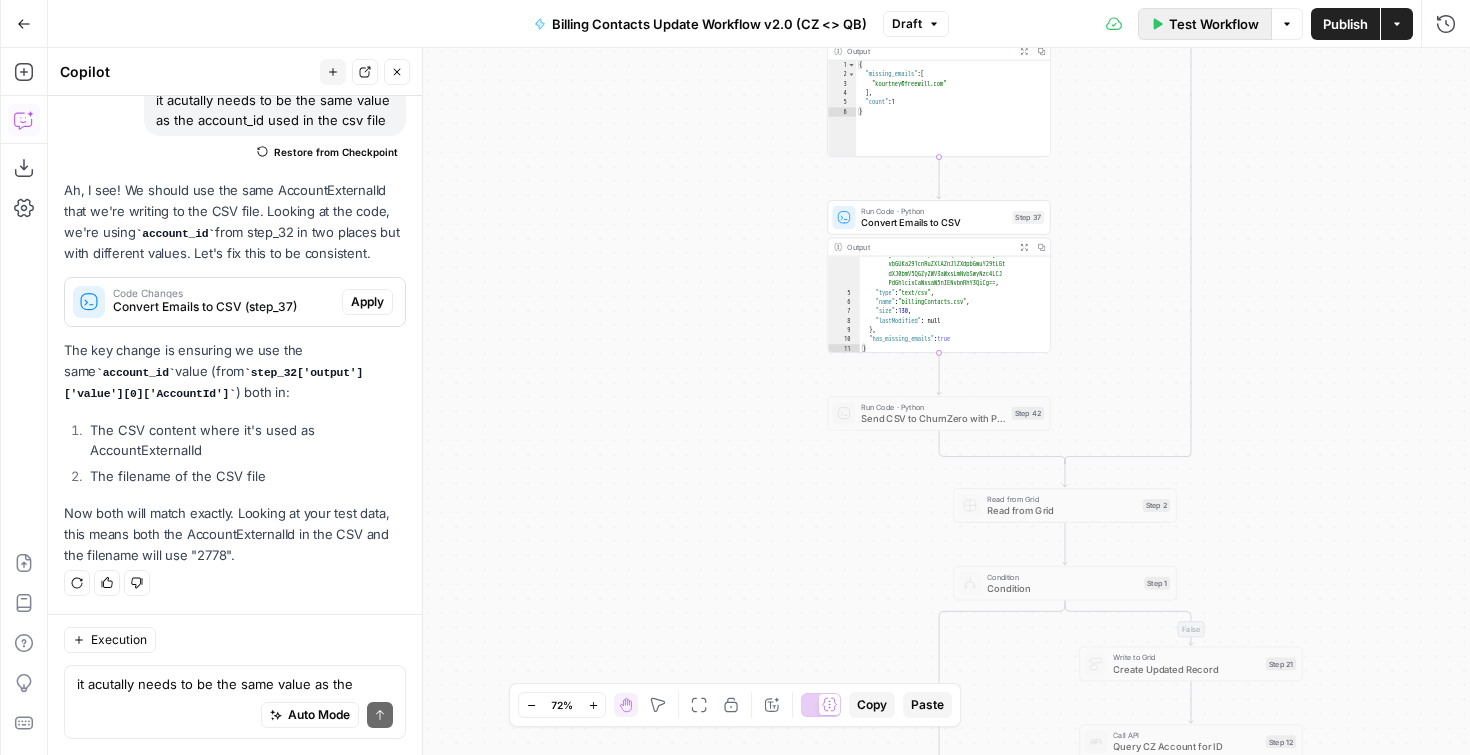 click on "Test Workflow" at bounding box center (1214, 24) 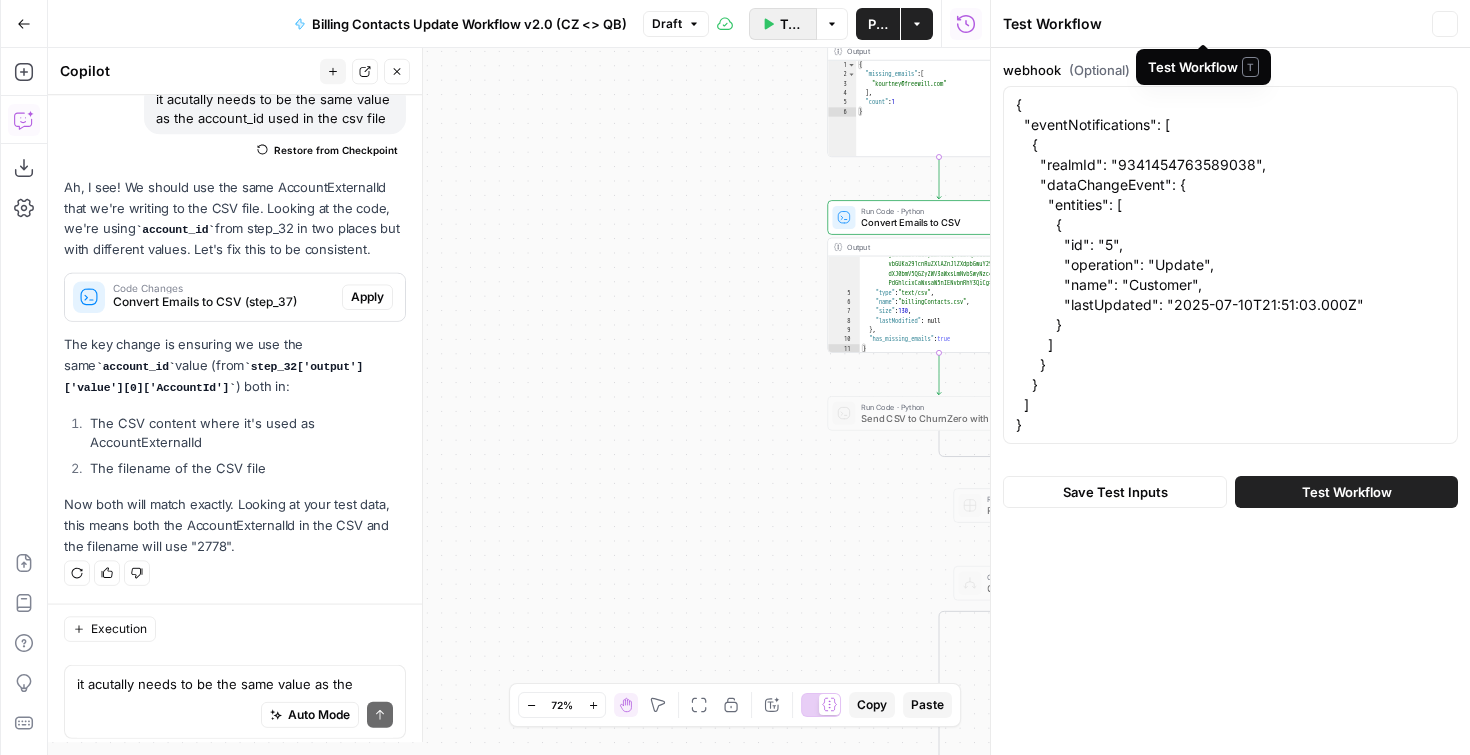 scroll, scrollTop: 6076, scrollLeft: 0, axis: vertical 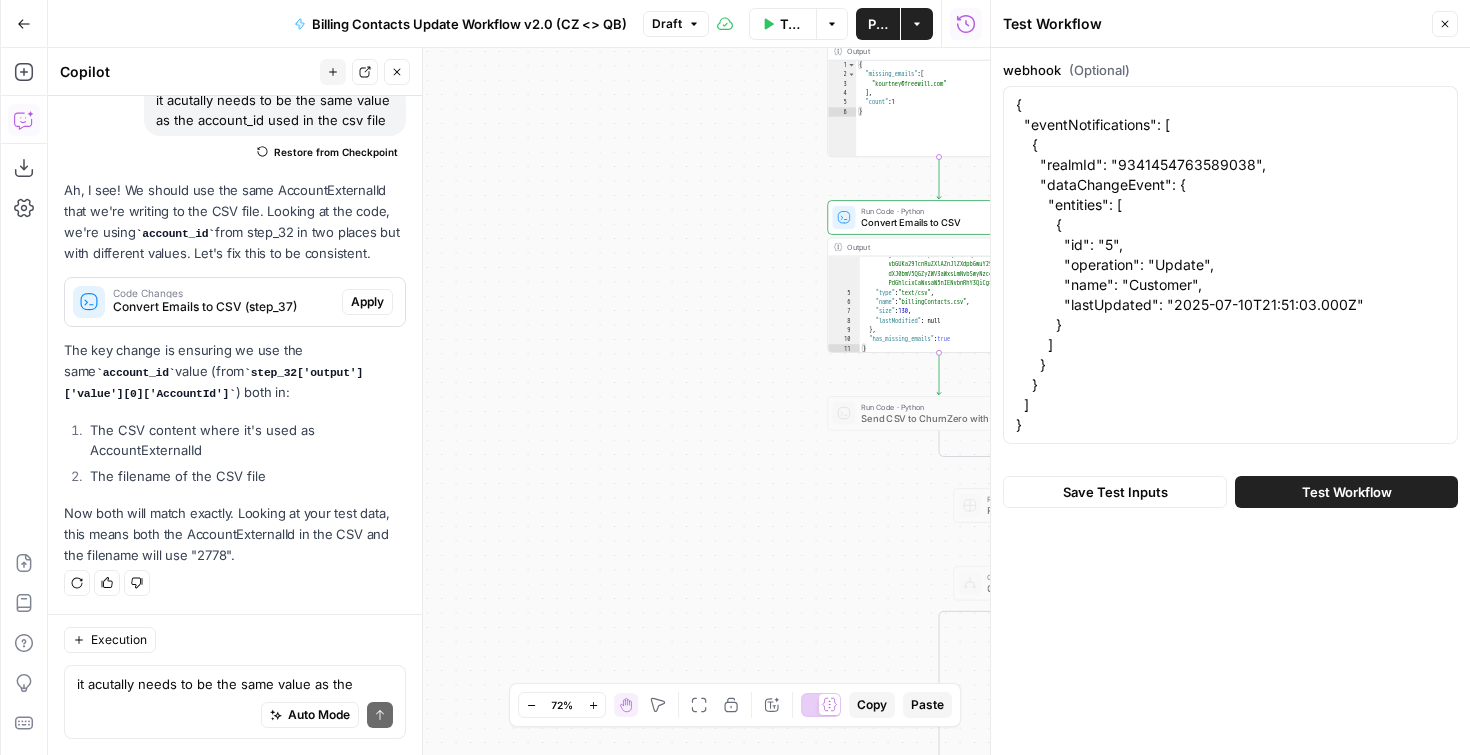 click on "Save Test Inputs Test Workflow" at bounding box center (1230, 492) 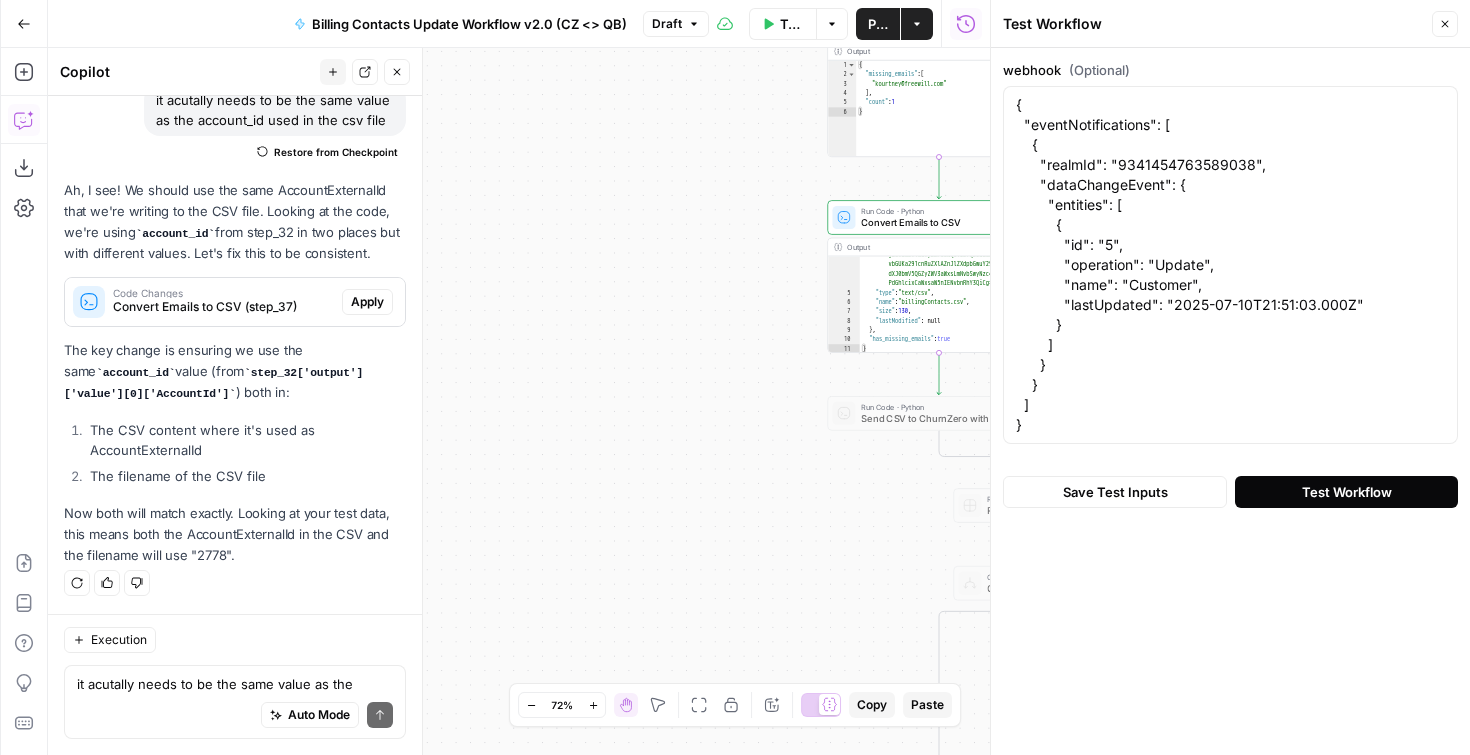 click on "Test Workflow" at bounding box center (1347, 492) 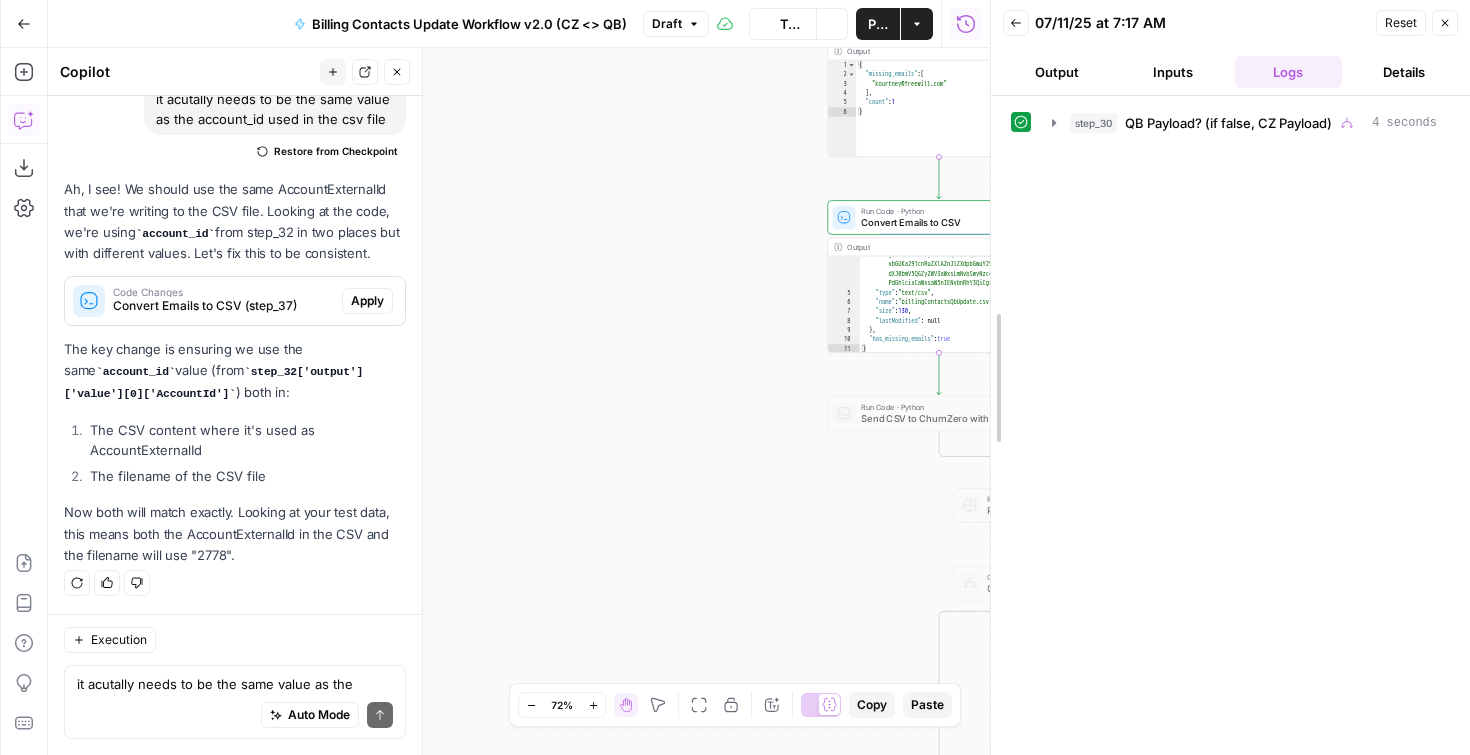 scroll, scrollTop: 4559, scrollLeft: 0, axis: vertical 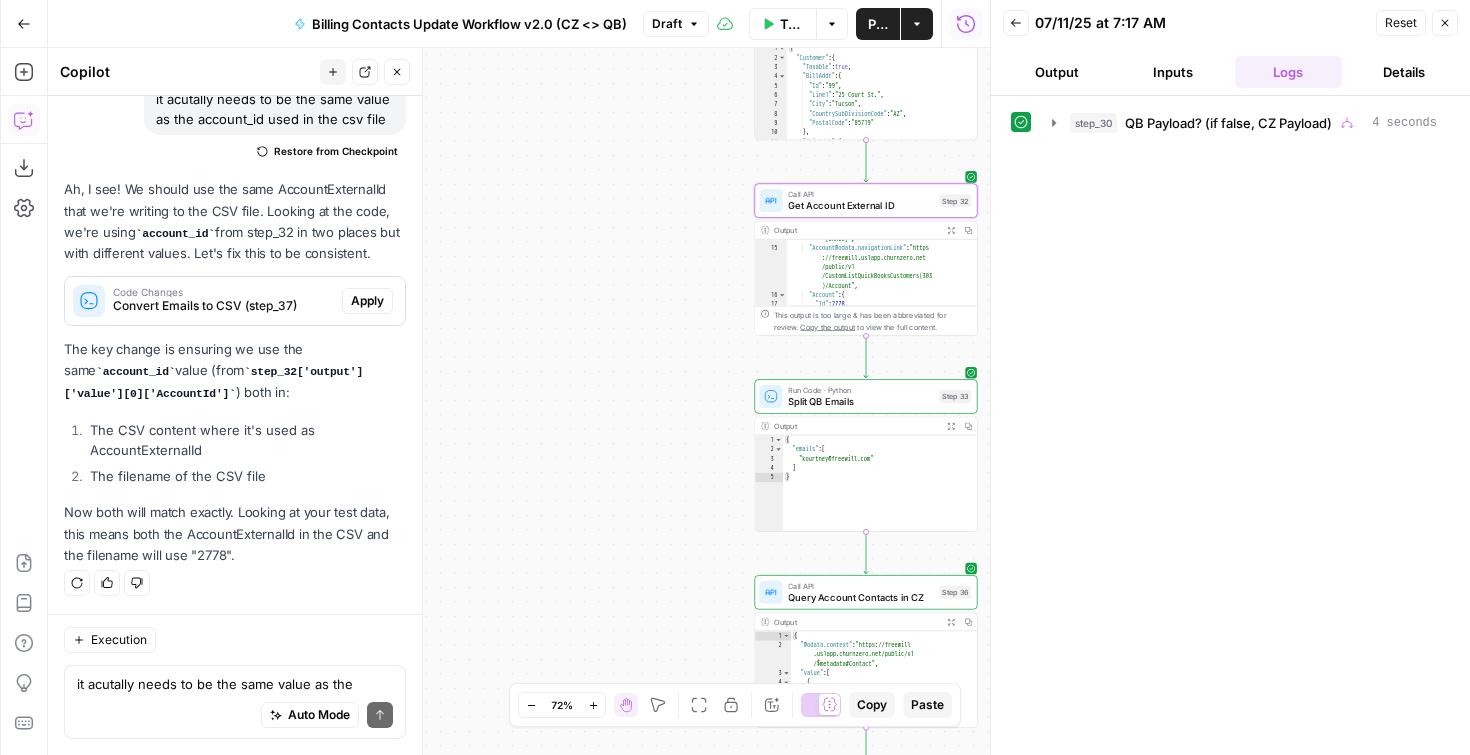 drag, startPoint x: 745, startPoint y: 173, endPoint x: 725, endPoint y: 405, distance: 232.86047 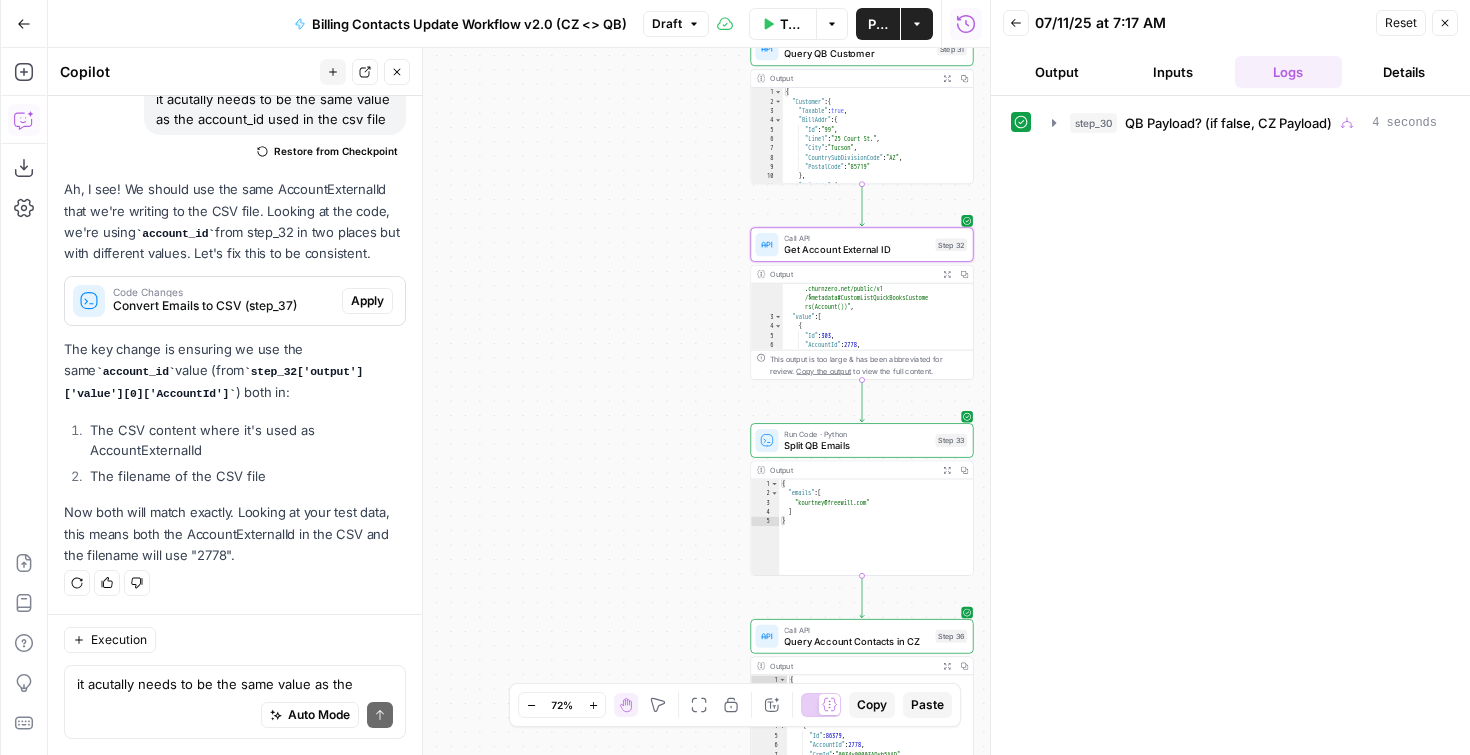 scroll, scrollTop: 0, scrollLeft: 0, axis: both 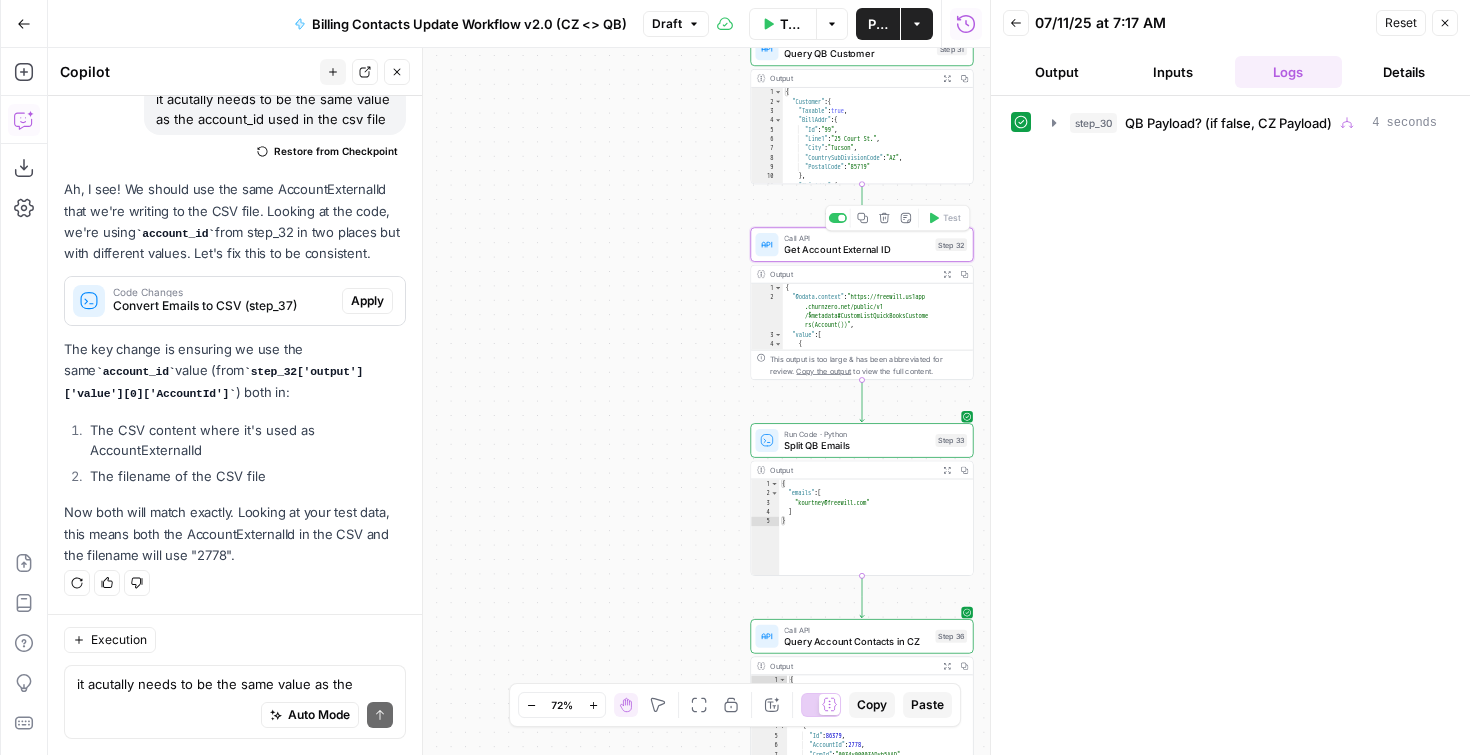 click on "Get Account External ID" at bounding box center [856, 249] 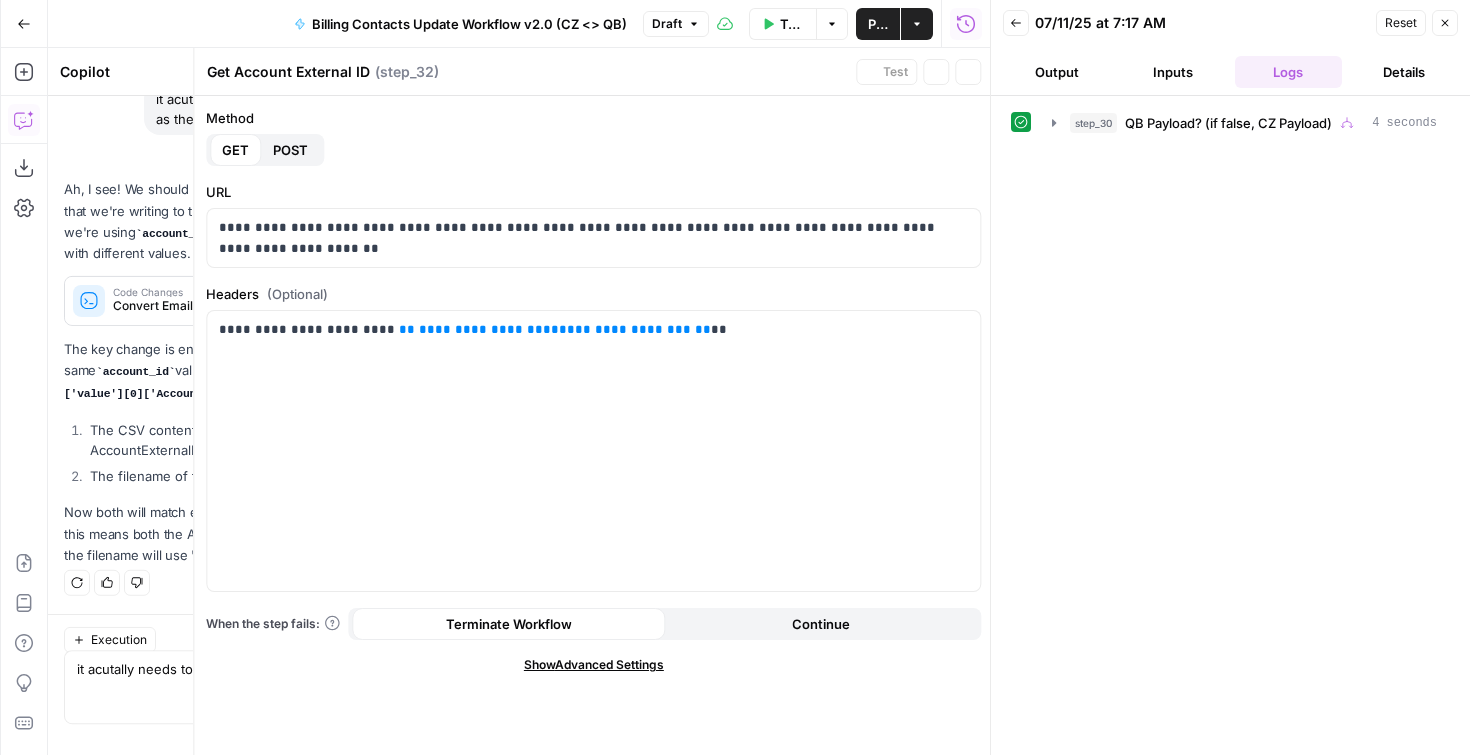 scroll, scrollTop: 4559, scrollLeft: 0, axis: vertical 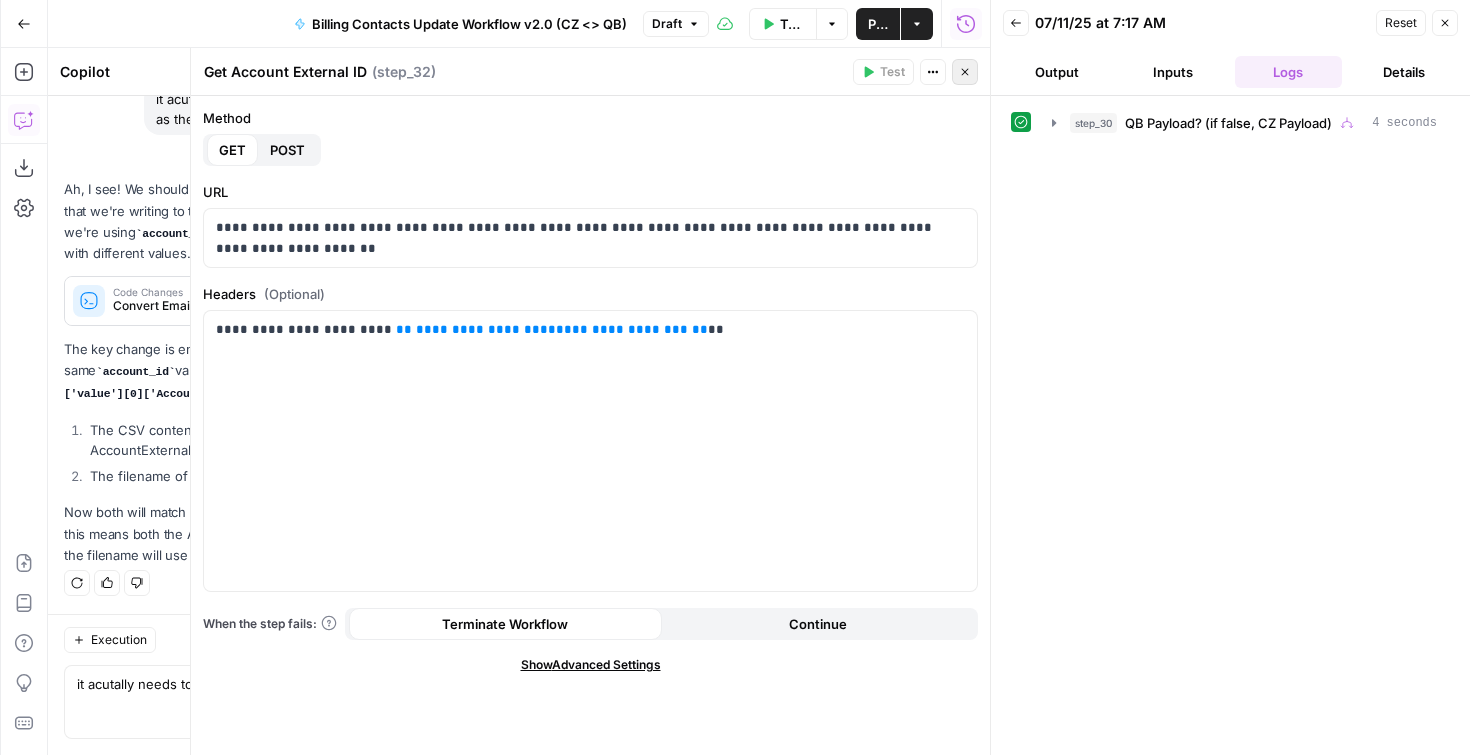 click 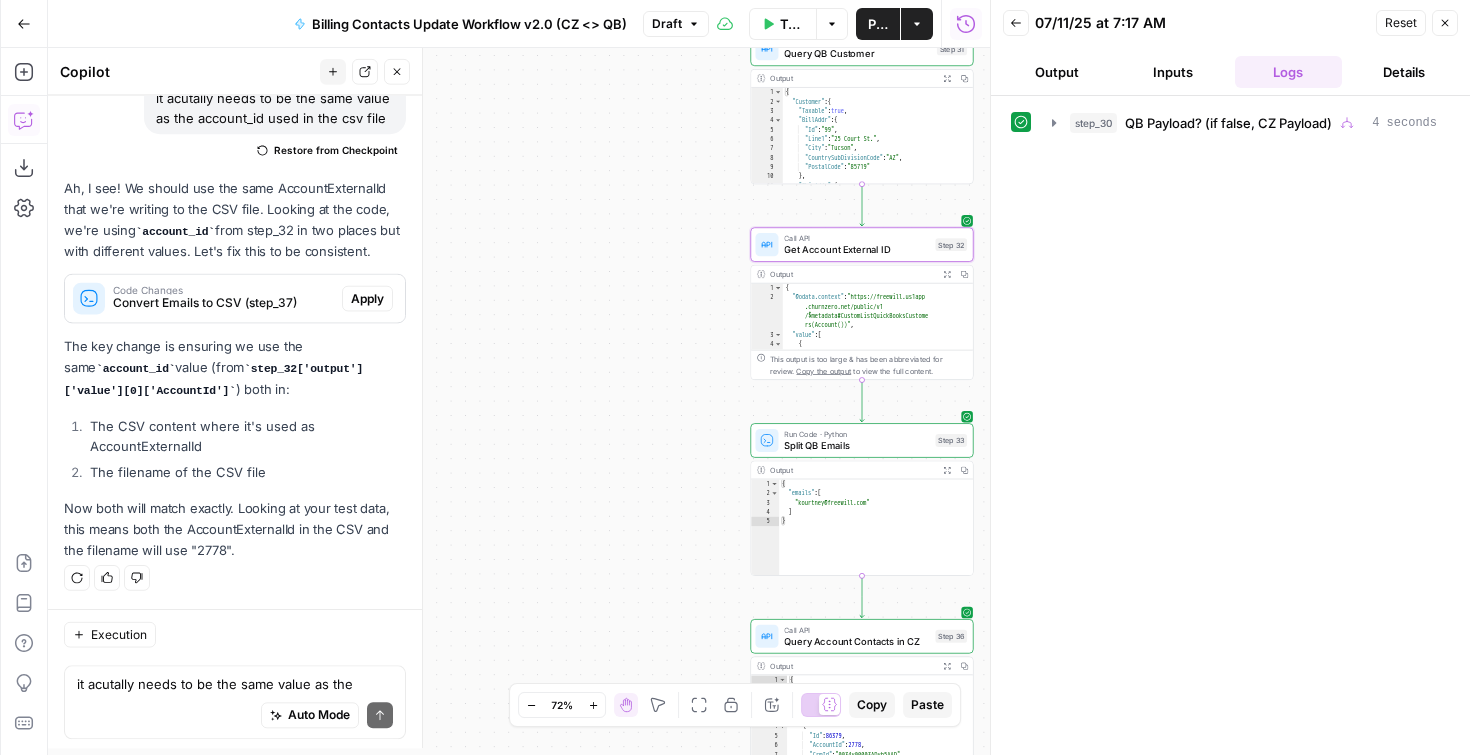 scroll, scrollTop: 4559, scrollLeft: 0, axis: vertical 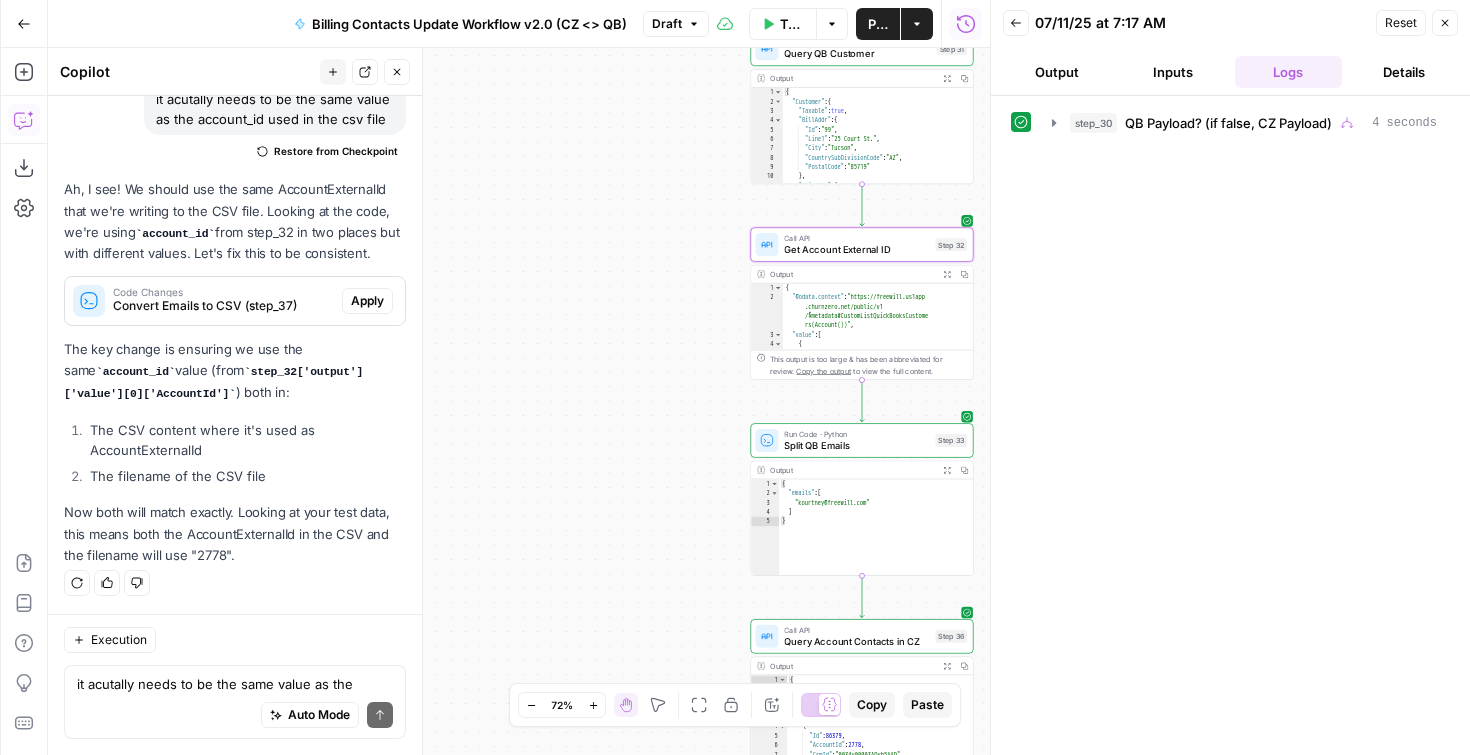 type on "**********" 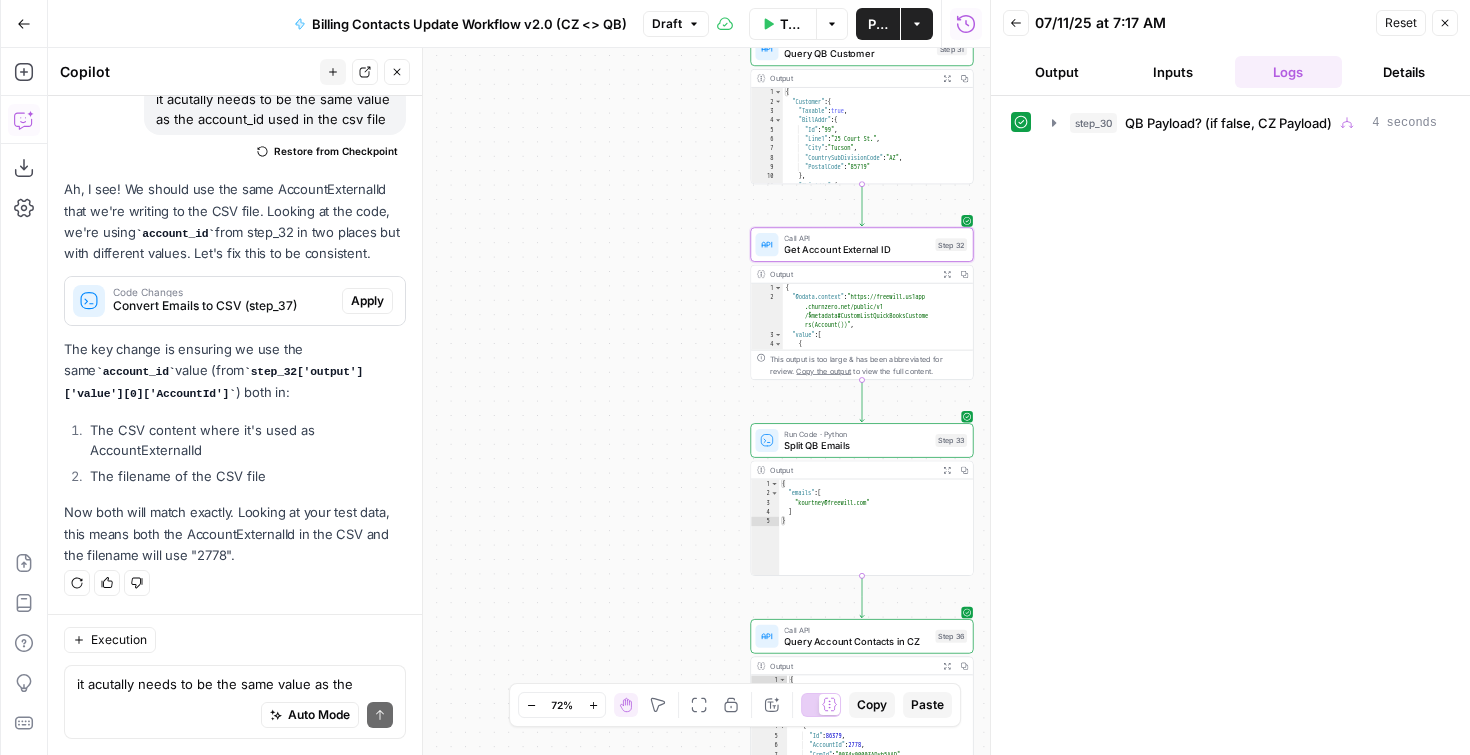 click on "{ "@odata.context" : "https://freewill.us1app .churnzero.net/public/v1 /$metadata#CustomListQuickBooksCustome rs(Account())" , "value" : [ { "Id" : 303 , "AccountId" : 2778 }," at bounding box center [873, 327] 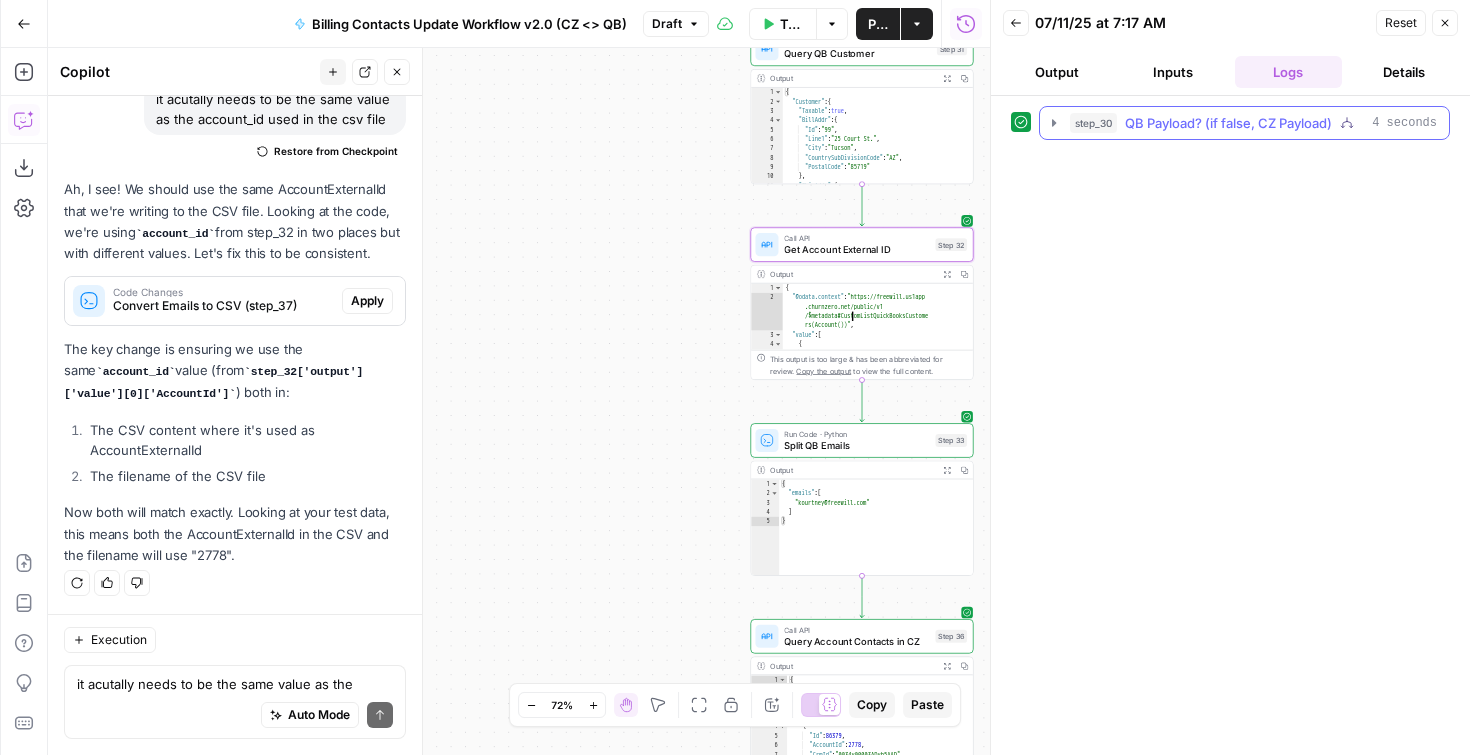 click 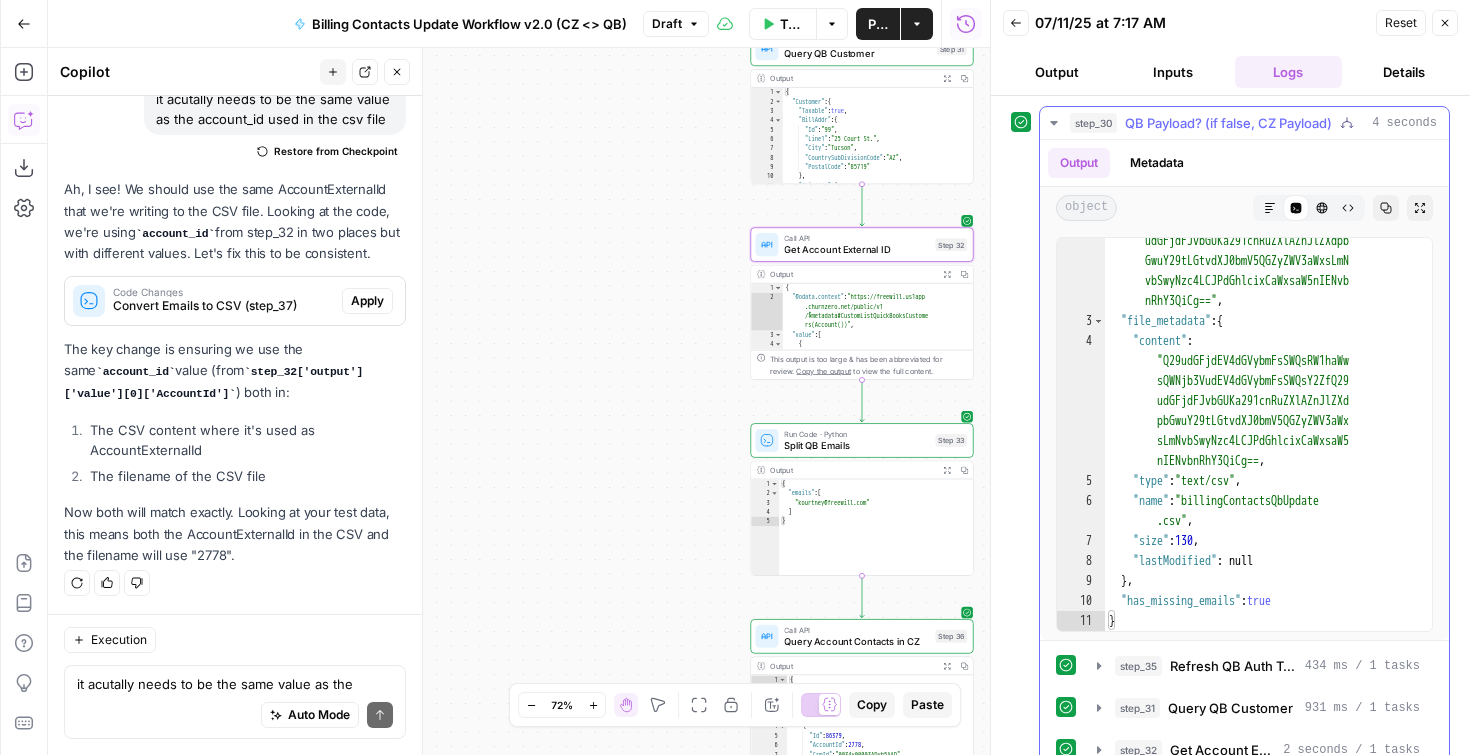 scroll, scrollTop: 67, scrollLeft: 0, axis: vertical 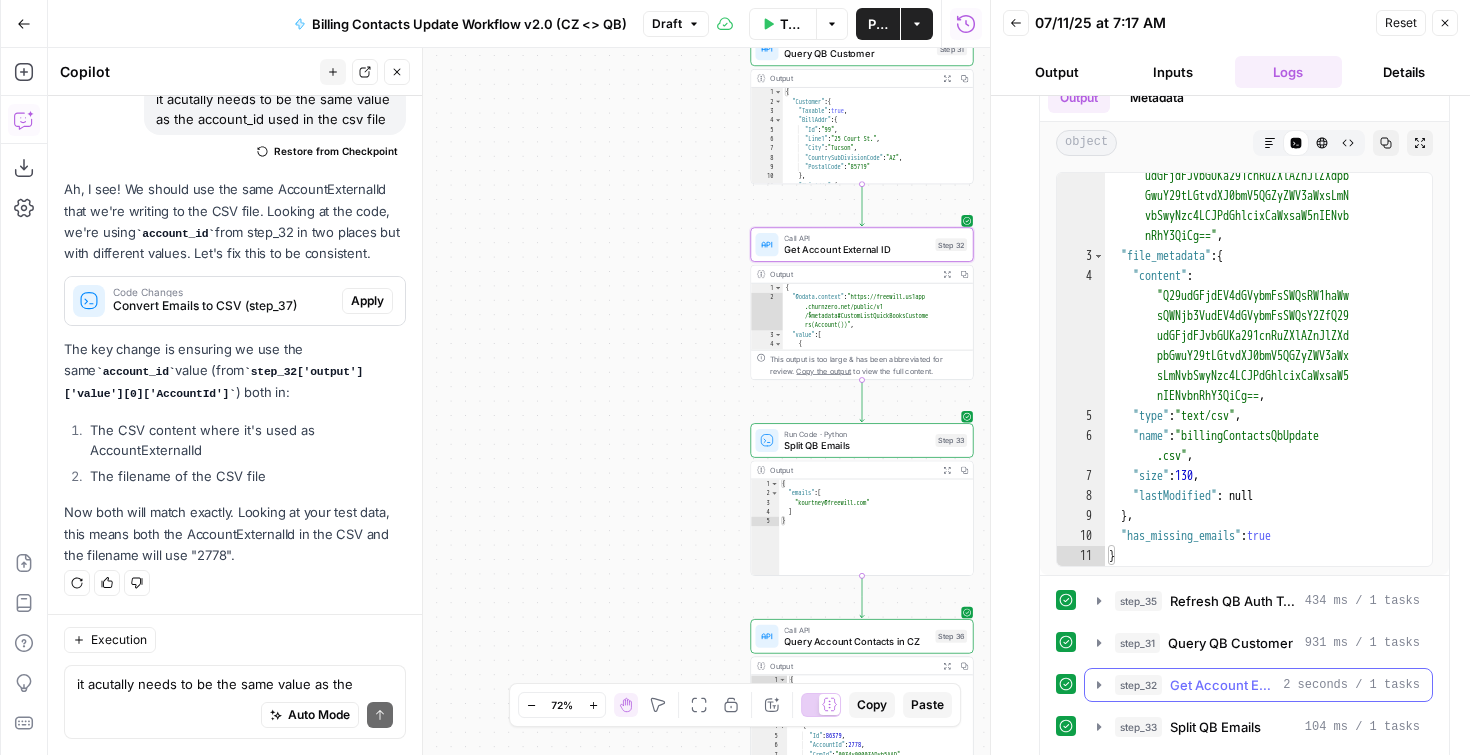 click 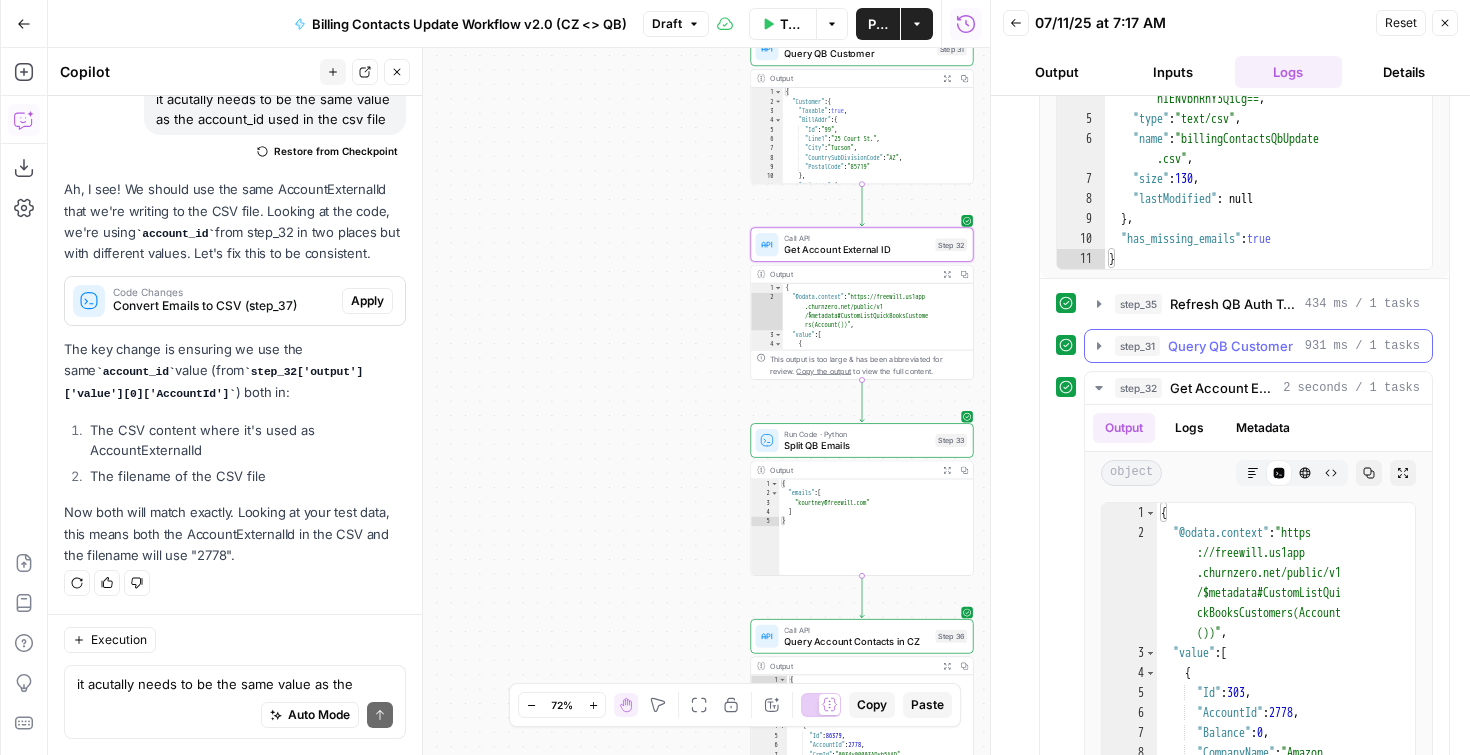 scroll, scrollTop: 435, scrollLeft: 0, axis: vertical 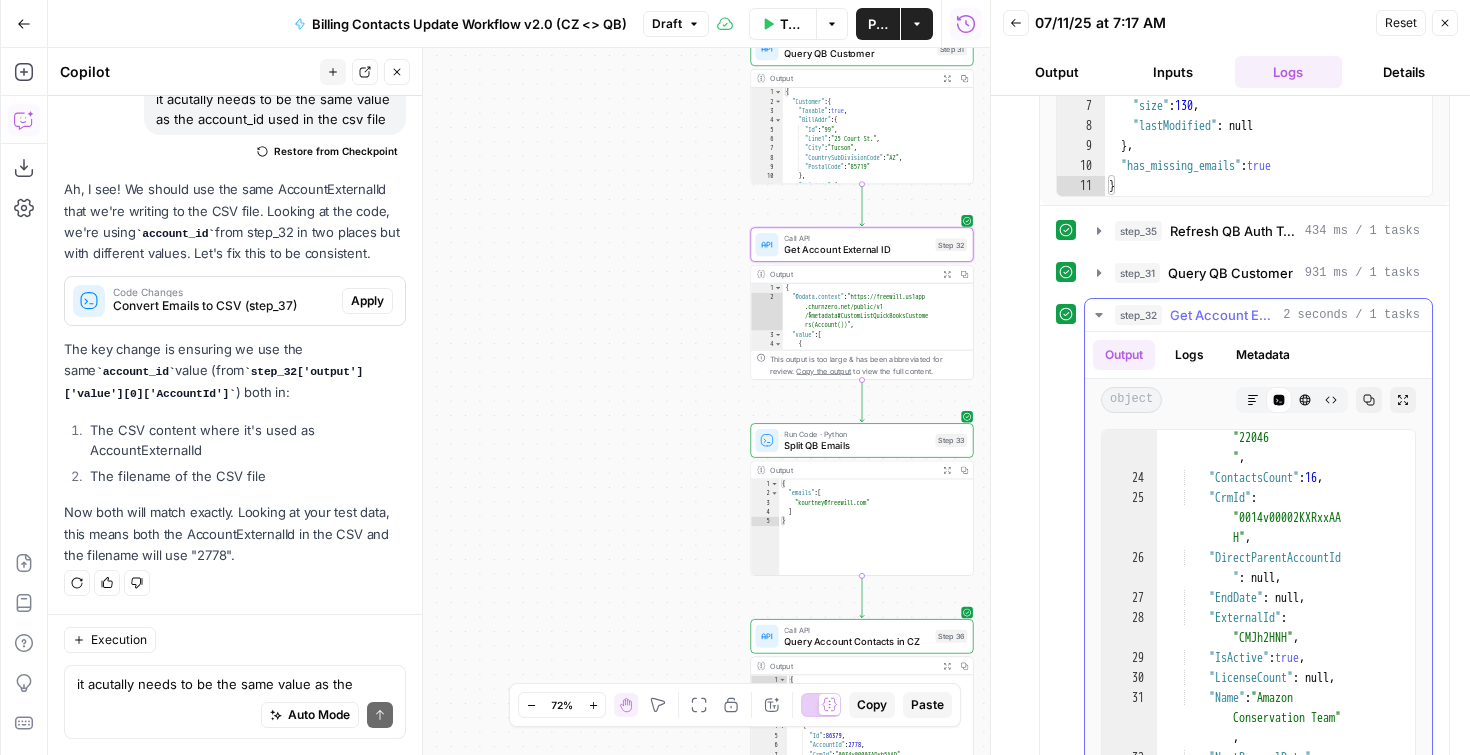 type on "**********" 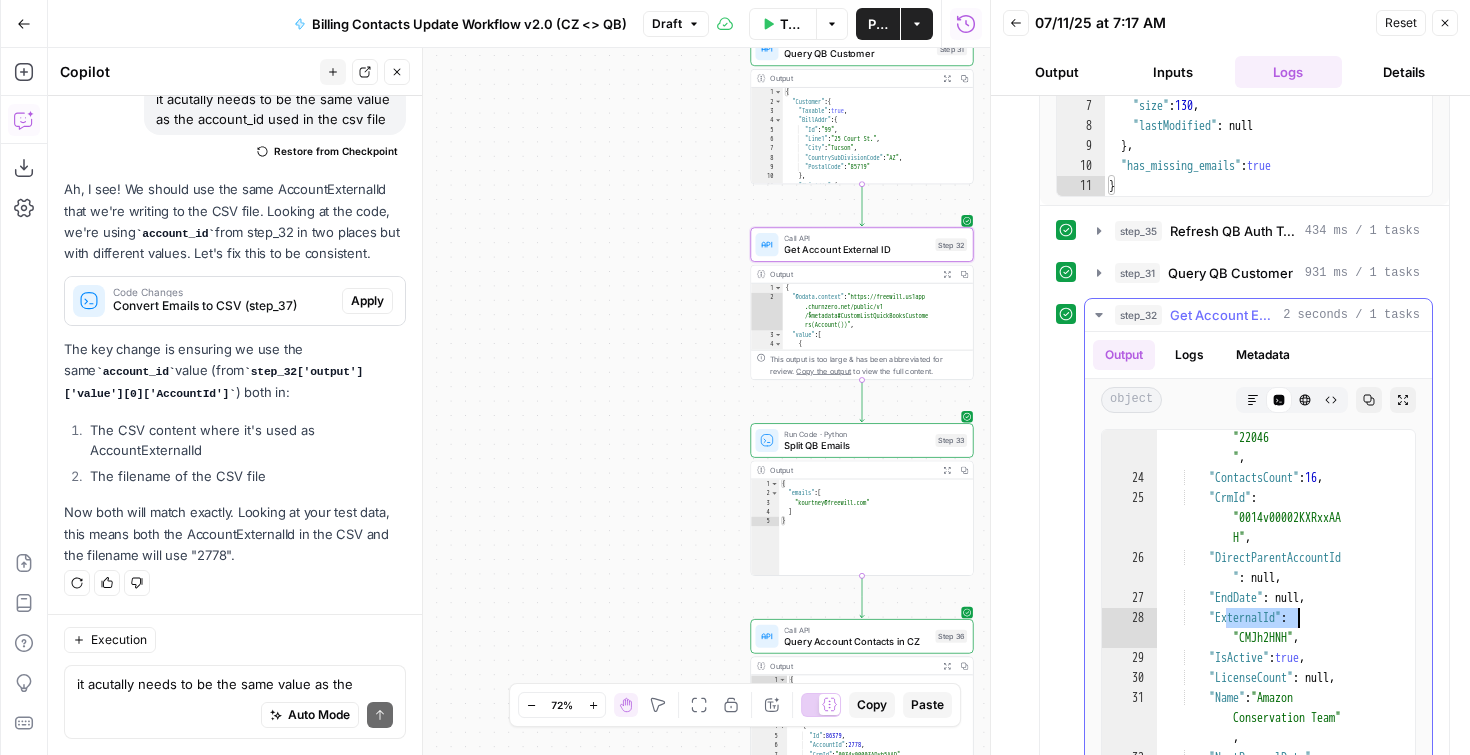drag, startPoint x: 1227, startPoint y: 622, endPoint x: 1299, endPoint y: 624, distance: 72.02777 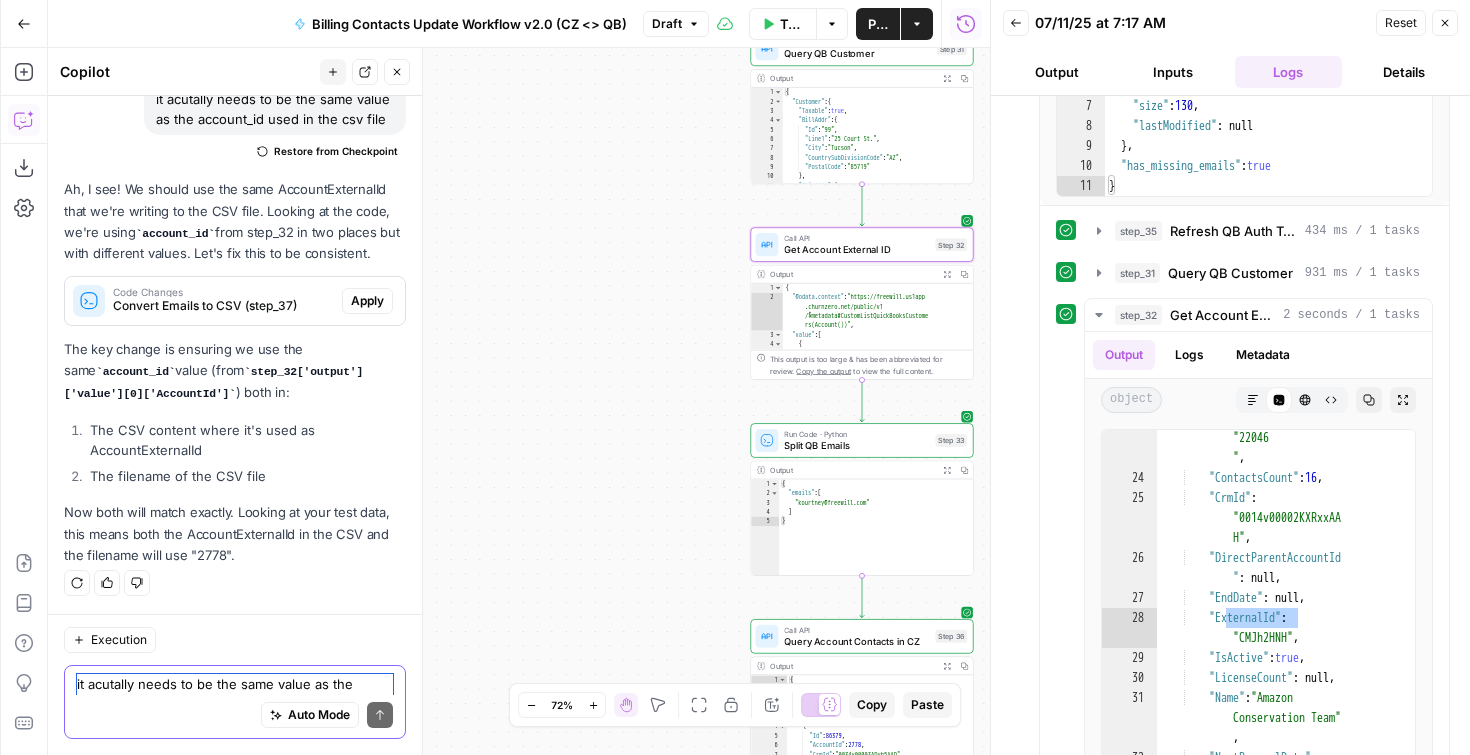 click on "it acutally needs to be the same value as the account_id used in the csv file" at bounding box center [235, 684] 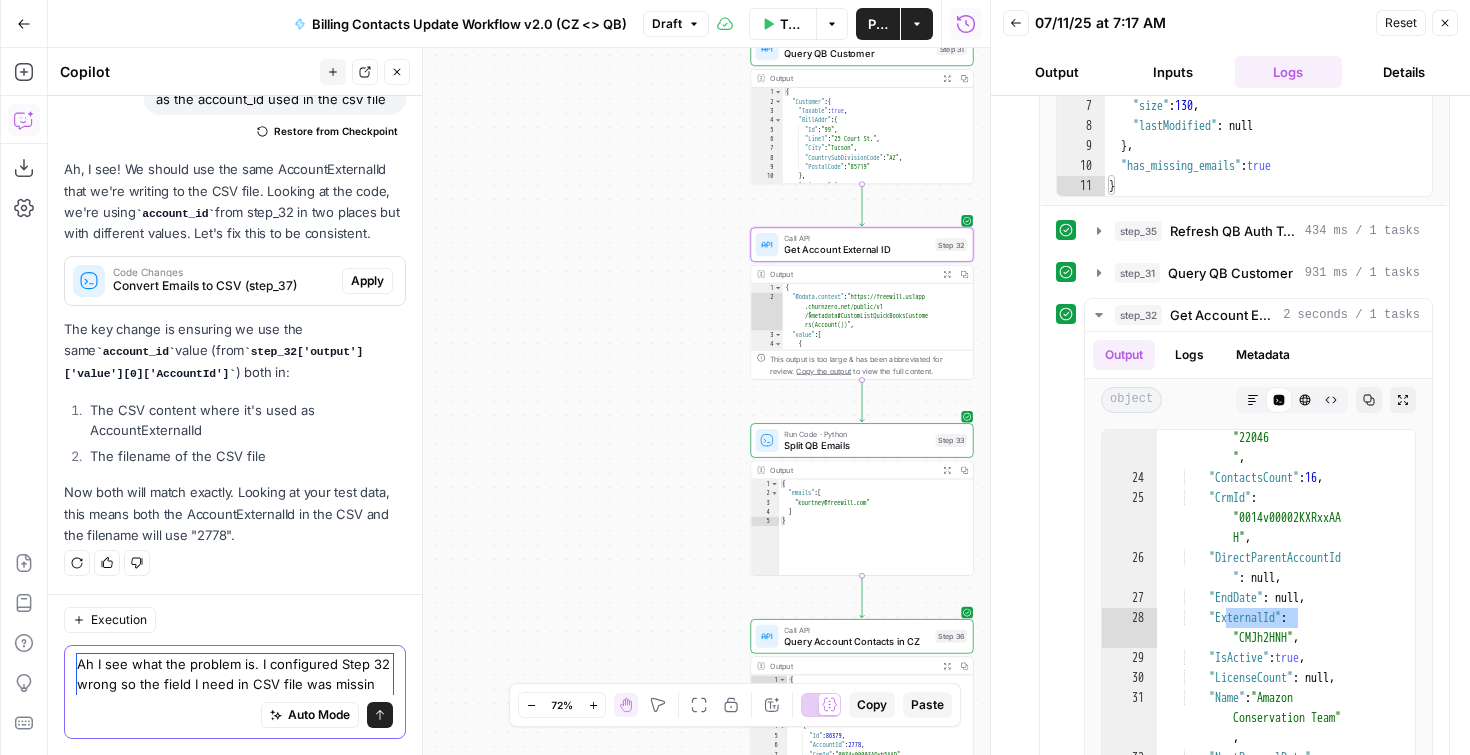 scroll, scrollTop: 4599, scrollLeft: 0, axis: vertical 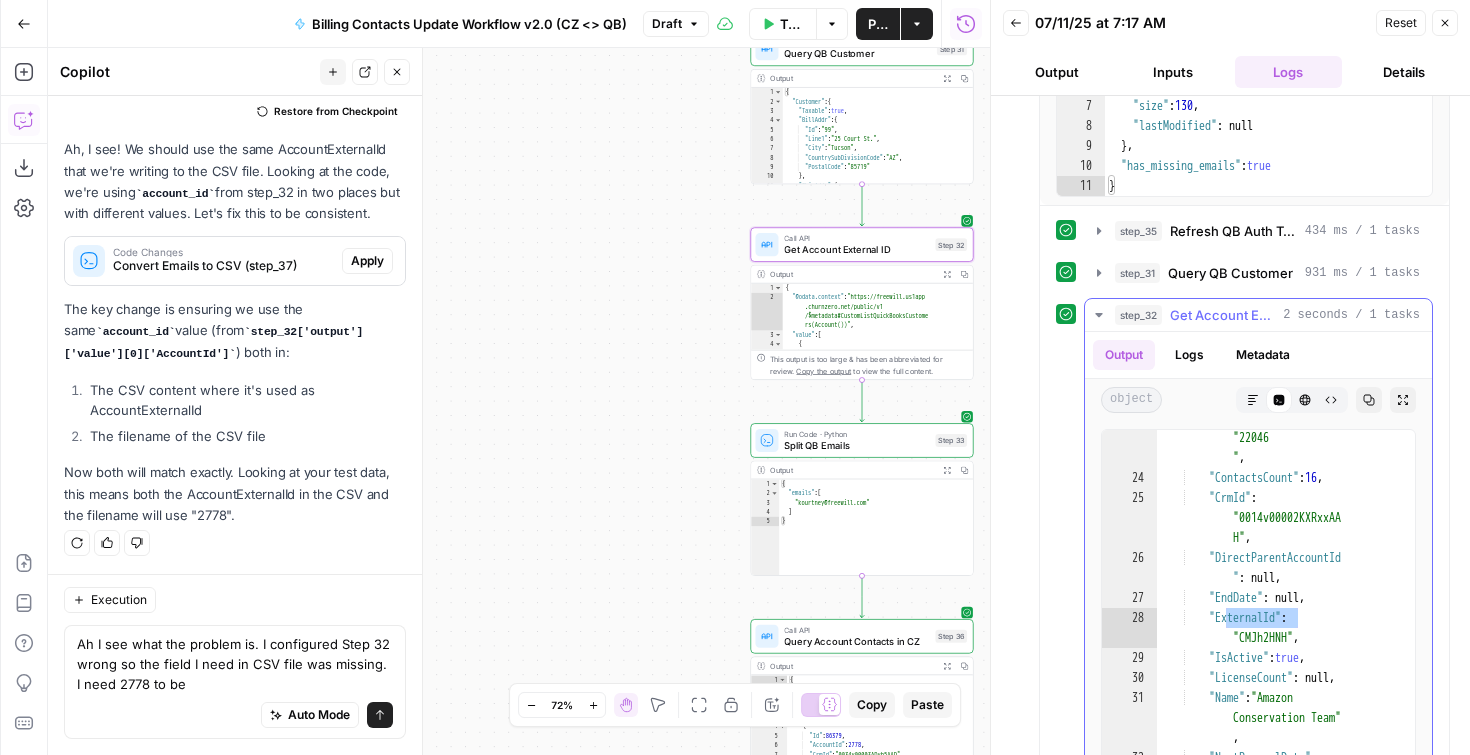 click on ""BillingAddressZip" : "22046", "ContactsCount" : 16, "CrmId" : "0014v00002KXRxxAA H", "DirectParentAccountId" : null, "EndDate" : null, "ExternalId" : "CMJh2HNH", "IsActive" : true, "LicenseCount" : null, "Name" : "Amazon Conservation Team", "NextRenewalDate" : "2026-03-07T00:00:00Z", "ObjectCreatedDate" : "2024-03-12T16:10:49.3657852Z"," at bounding box center [1278, 664] 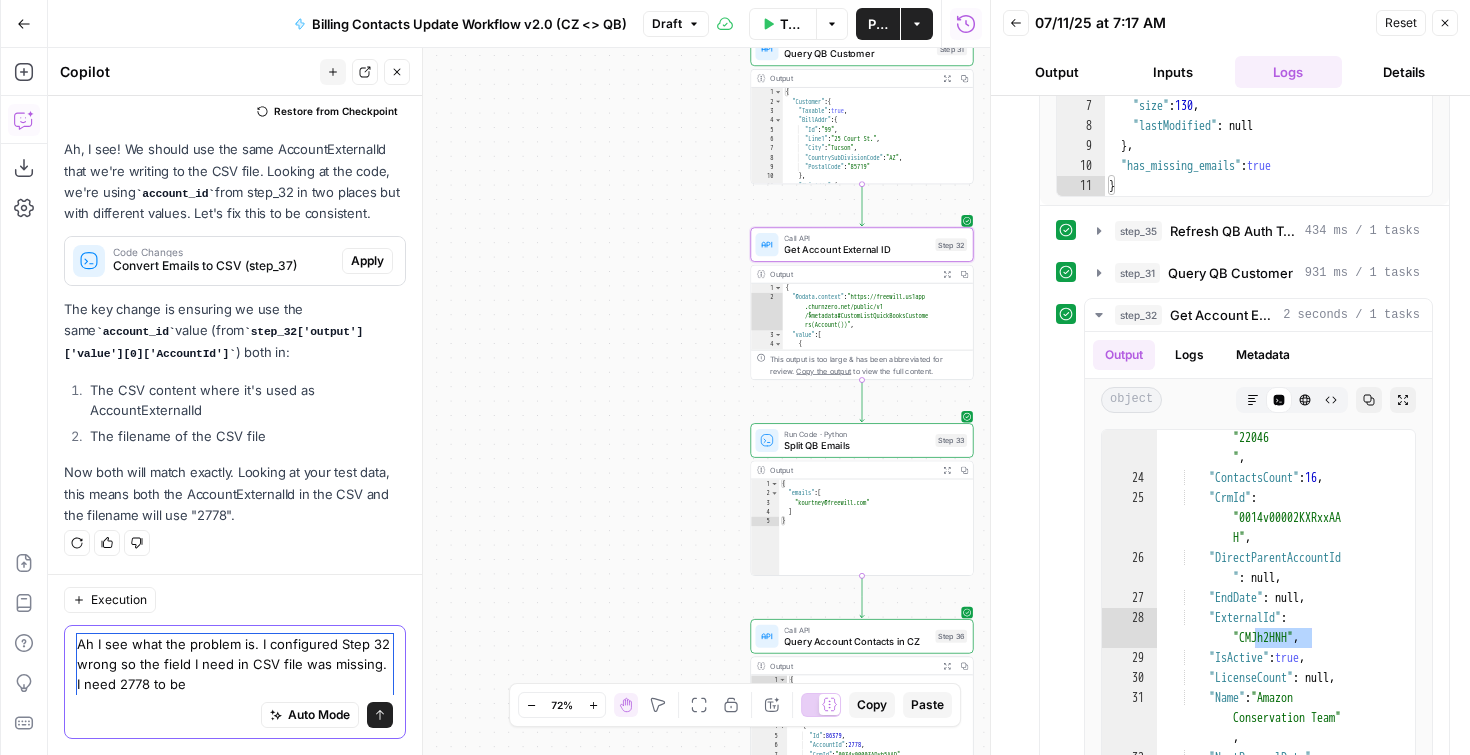 click on "Ah I see what the problem is. I configured Step 32 wrong so the field I need in CSV file was missing. I need 2778 to be" at bounding box center (235, 664) 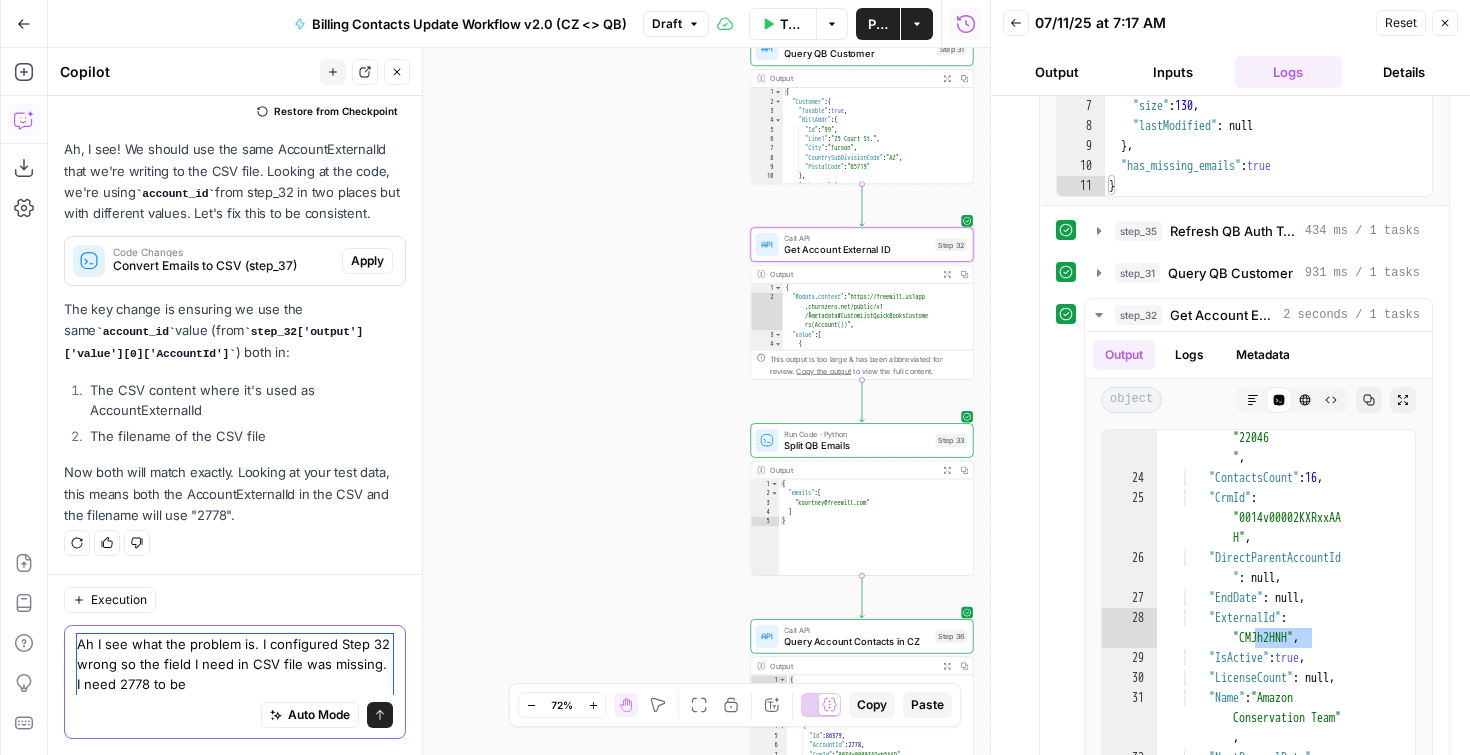 click on "Ah I see what the problem is. I configured Step 32 wrong so the field I need in CSV file was missing. I need 2778 to be" at bounding box center [235, 664] 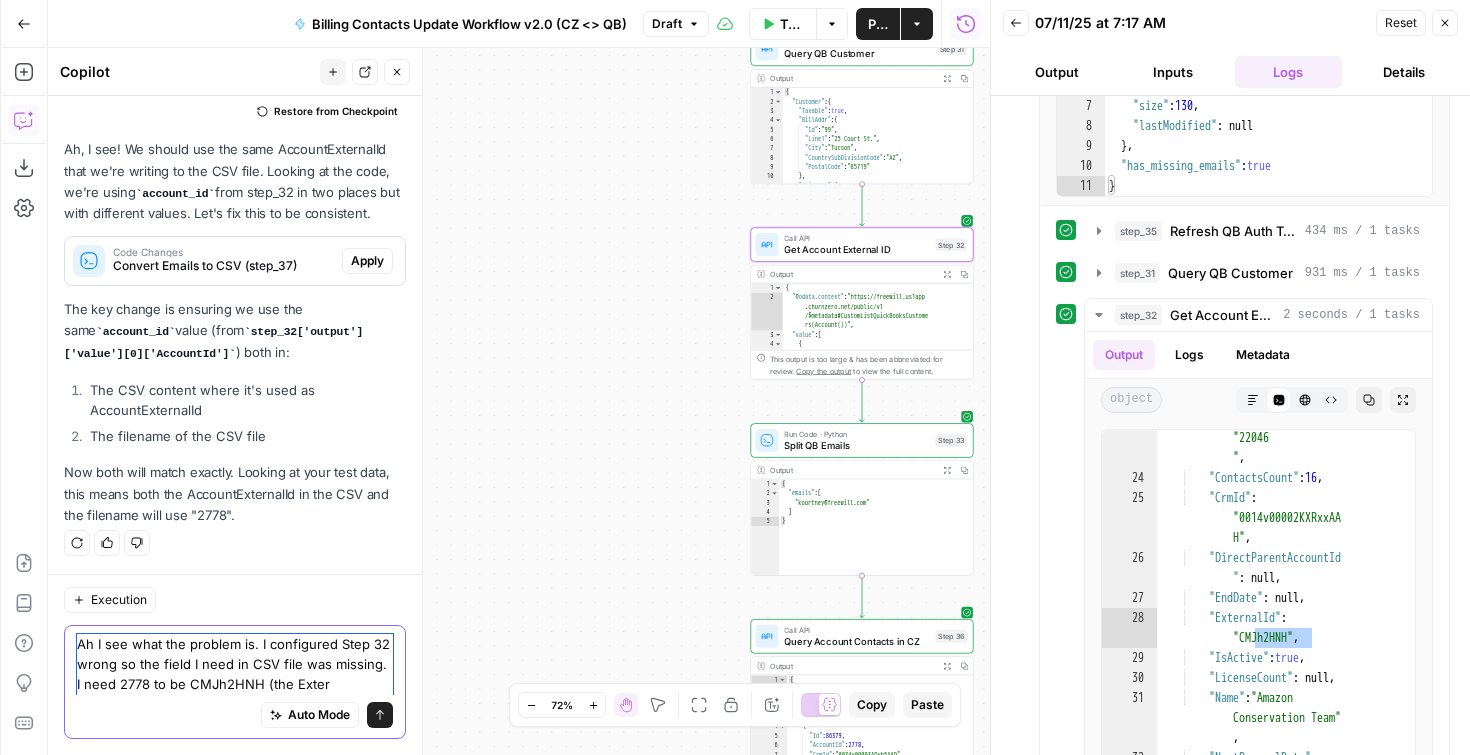 scroll, scrollTop: 4619, scrollLeft: 0, axis: vertical 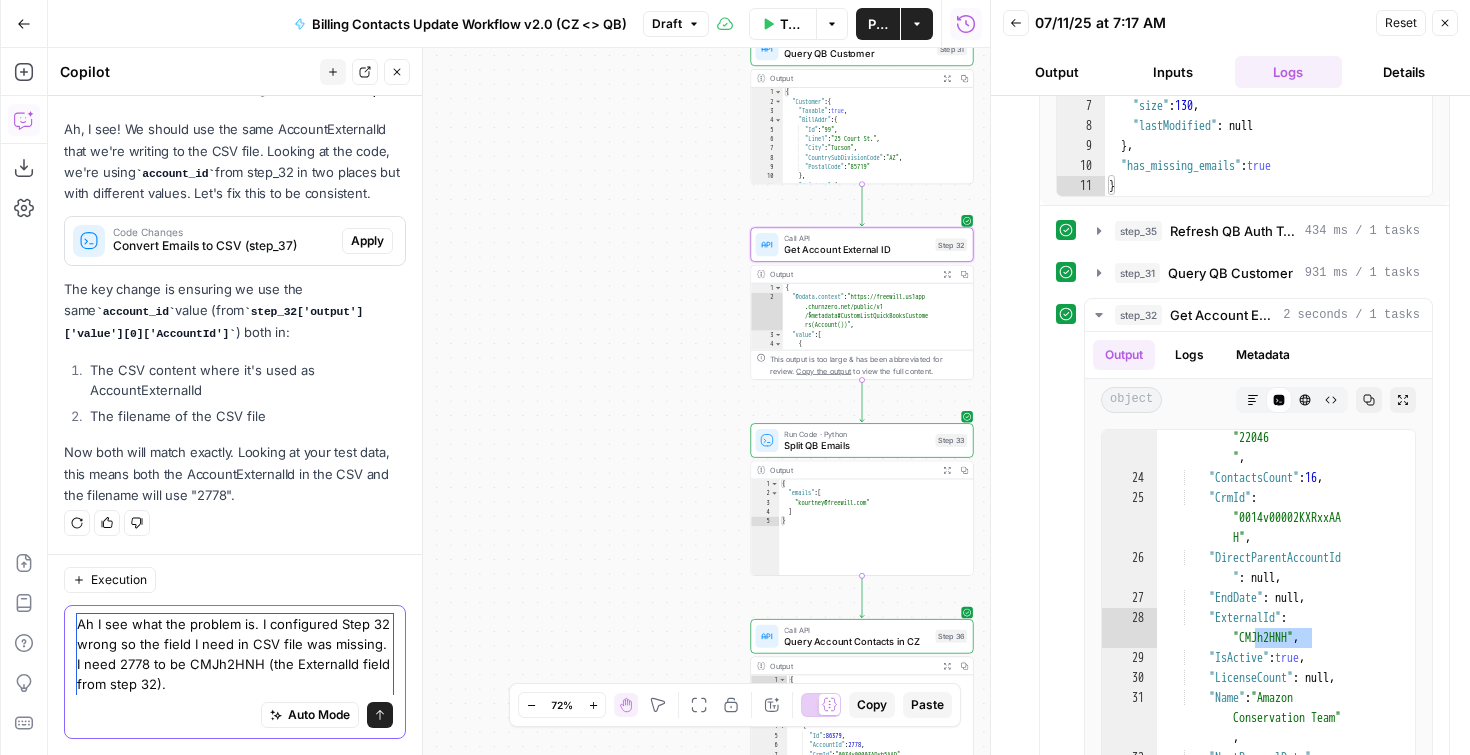 click on "Ah I see what the problem is. I configured Step 32 wrong so the field I need in CSV file was missing. I need 2778 to be CMJh2HNH (the ExternalId field from step 32)." at bounding box center [235, 654] 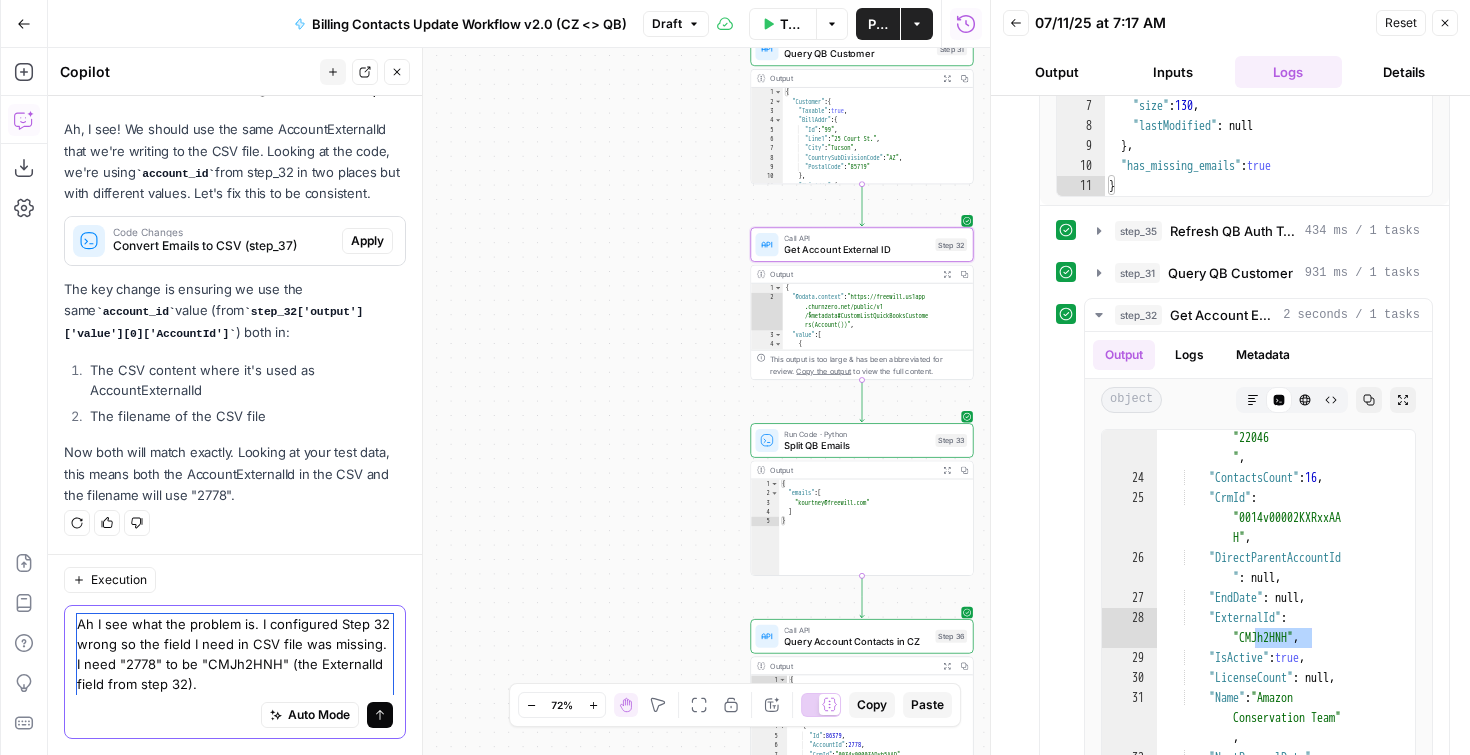 type on "Ah I see what the problem is. I configured Step 32 wrong so the field I need in CSV file was missing. I need "2778" to be "CMJh2HNH" (the ExternalId field from step 32)." 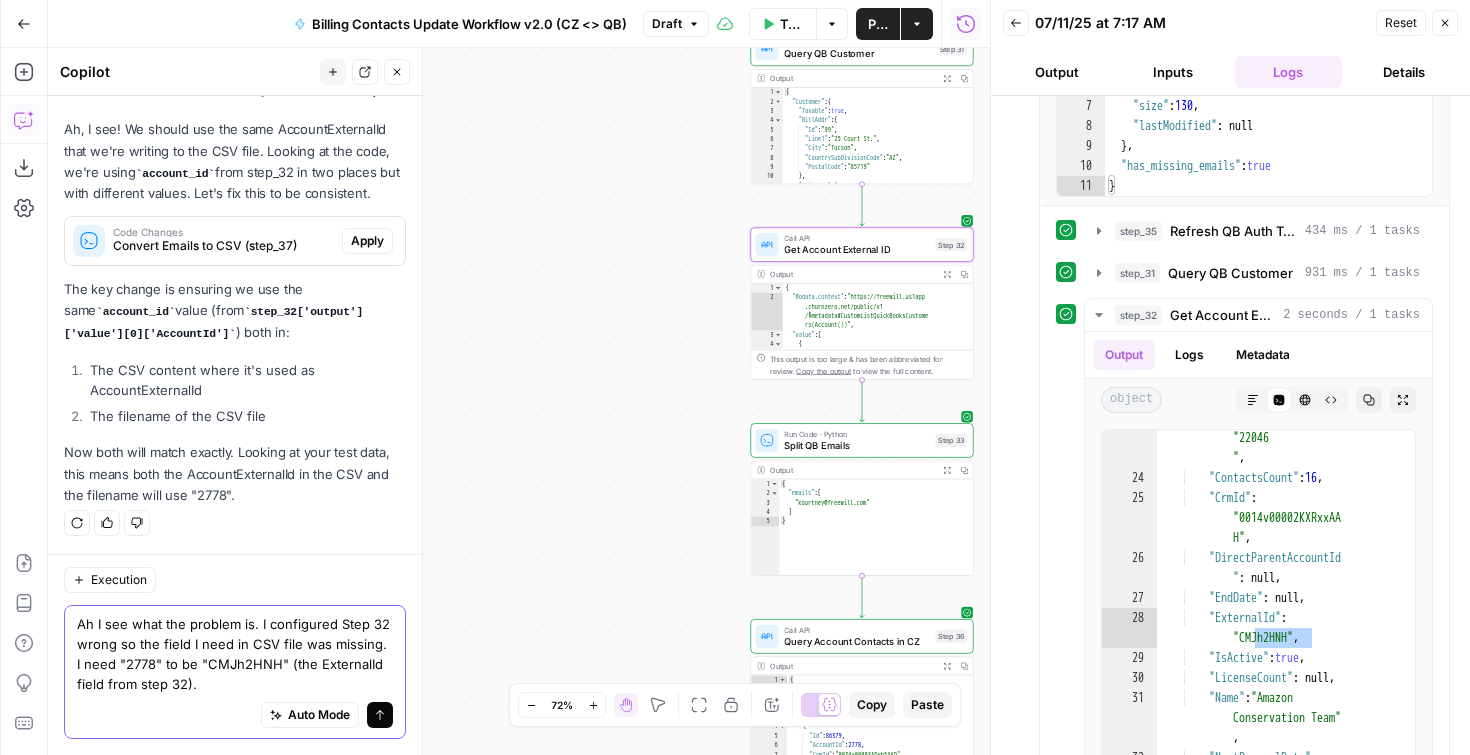 click on "Send" at bounding box center (380, 715) 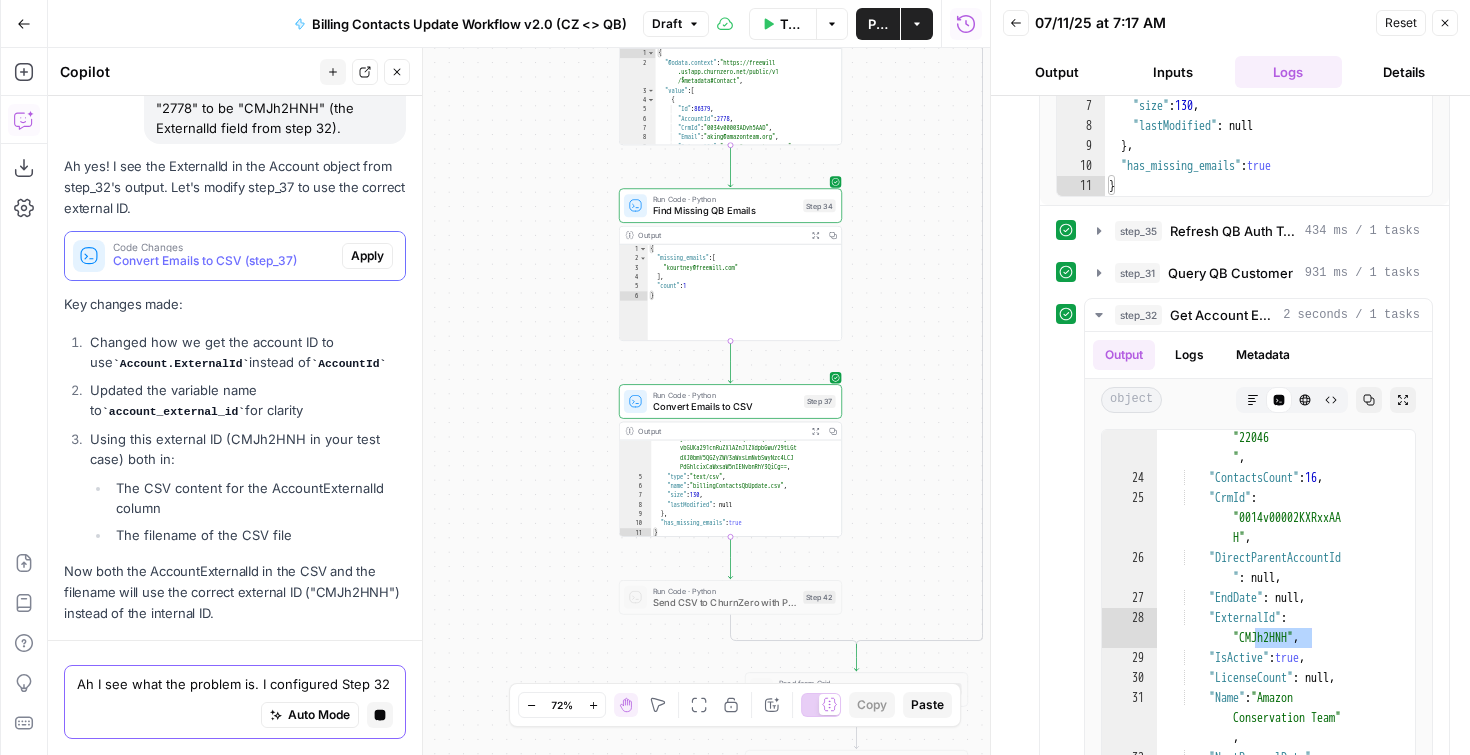 scroll, scrollTop: 5161, scrollLeft: 0, axis: vertical 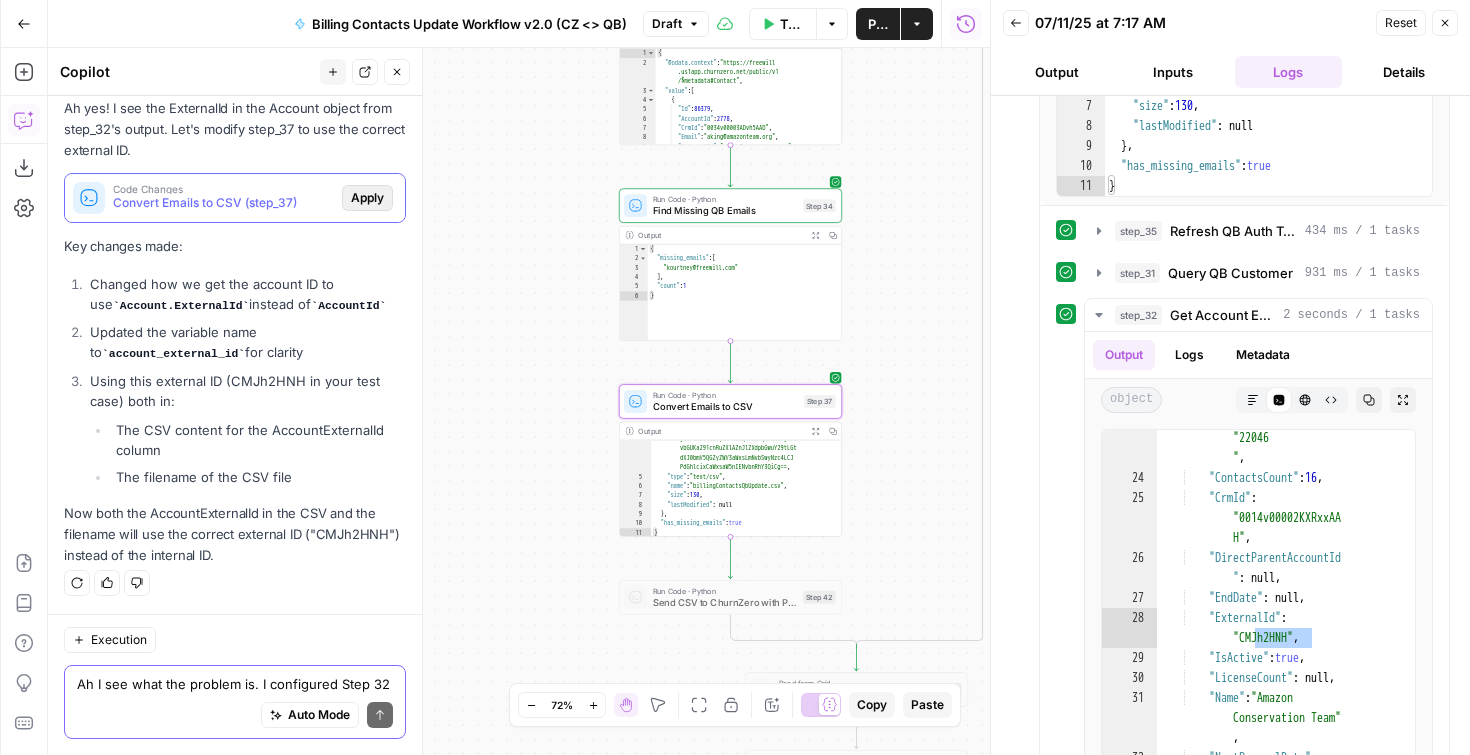 click on "Apply" at bounding box center (367, 198) 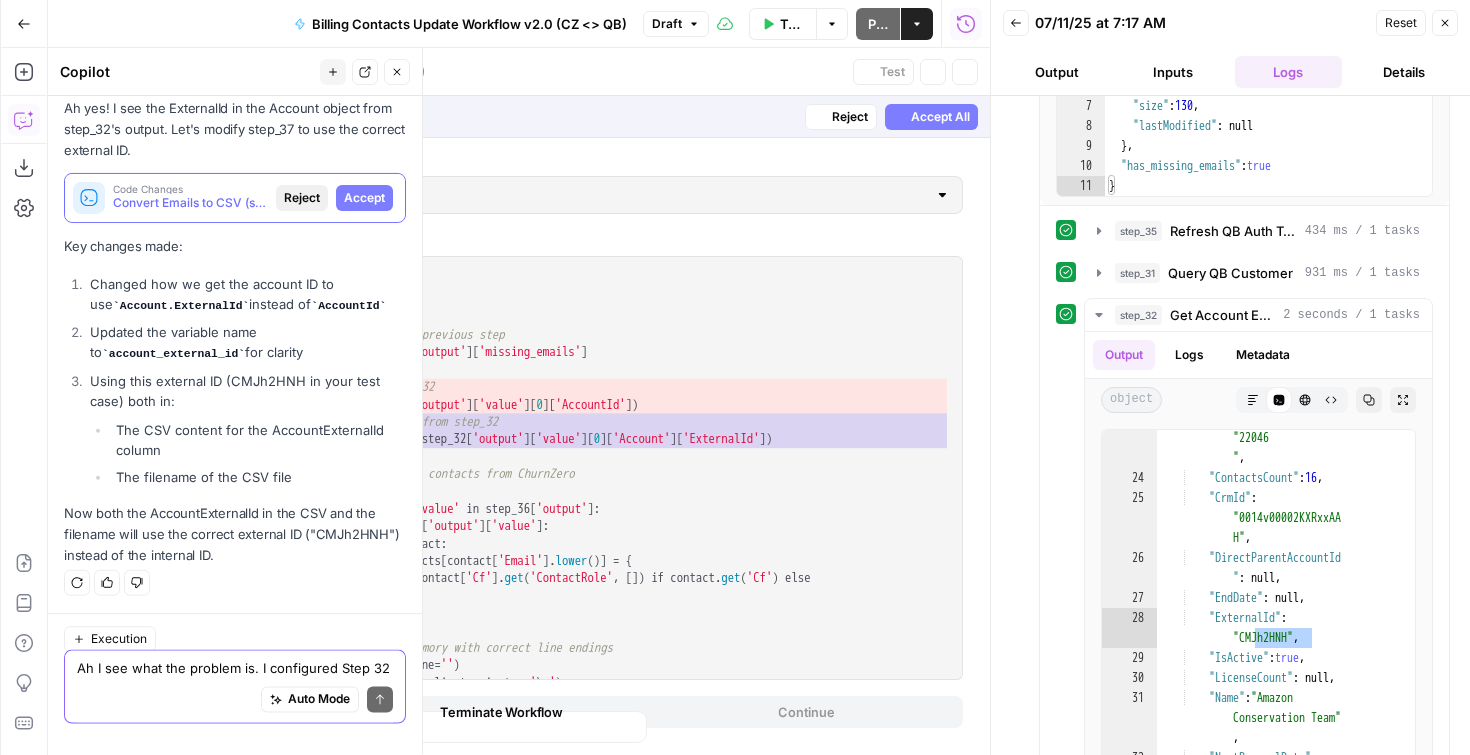 scroll, scrollTop: 4873, scrollLeft: 0, axis: vertical 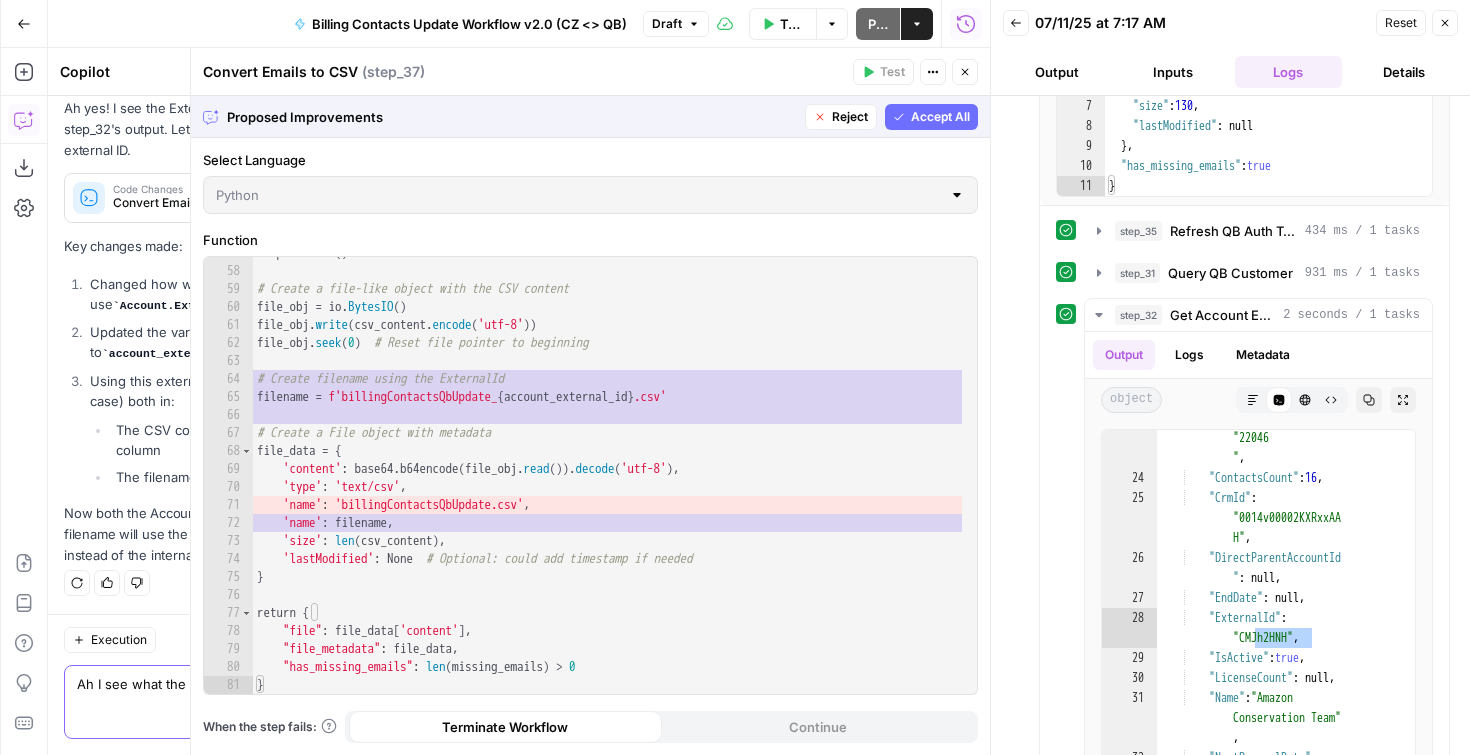 click on "Accept All" at bounding box center [931, 117] 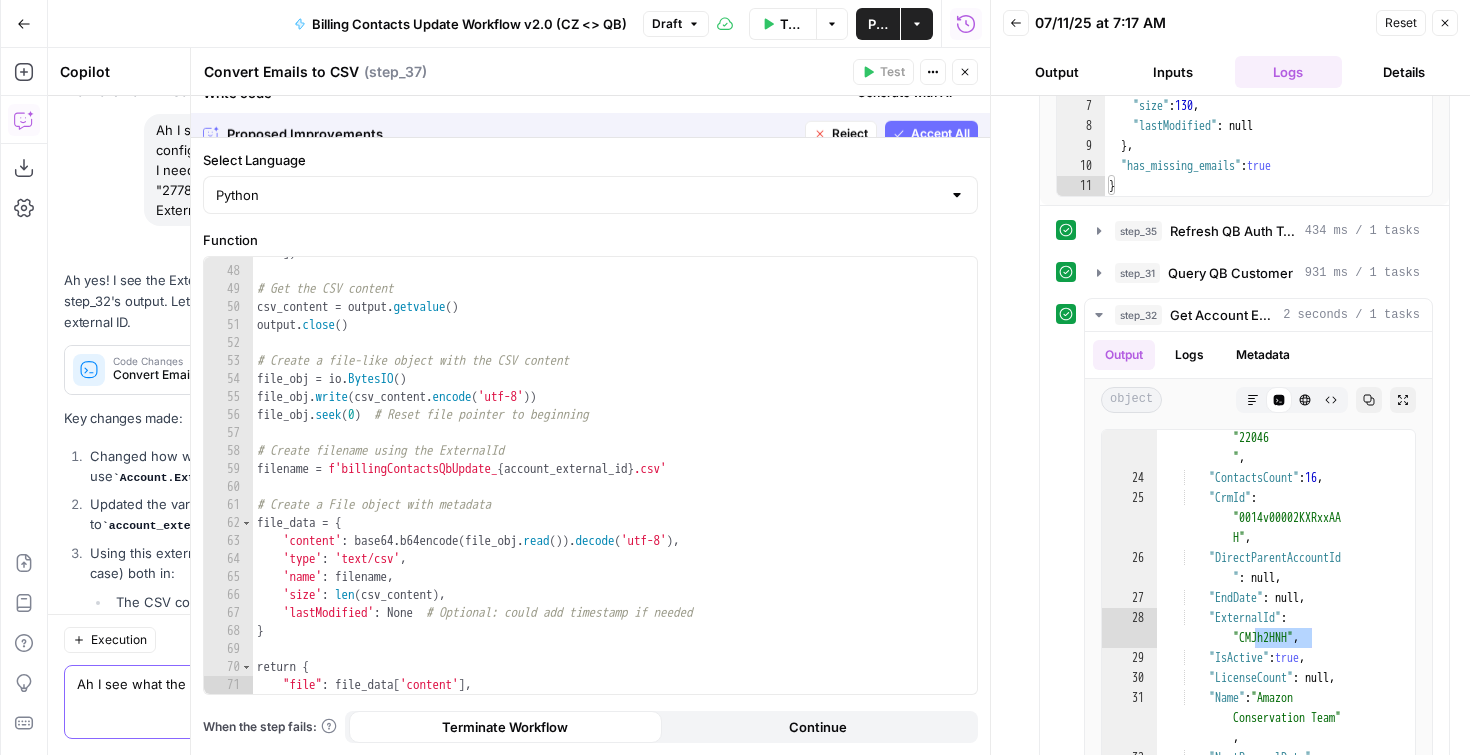 scroll, scrollTop: 5193, scrollLeft: 0, axis: vertical 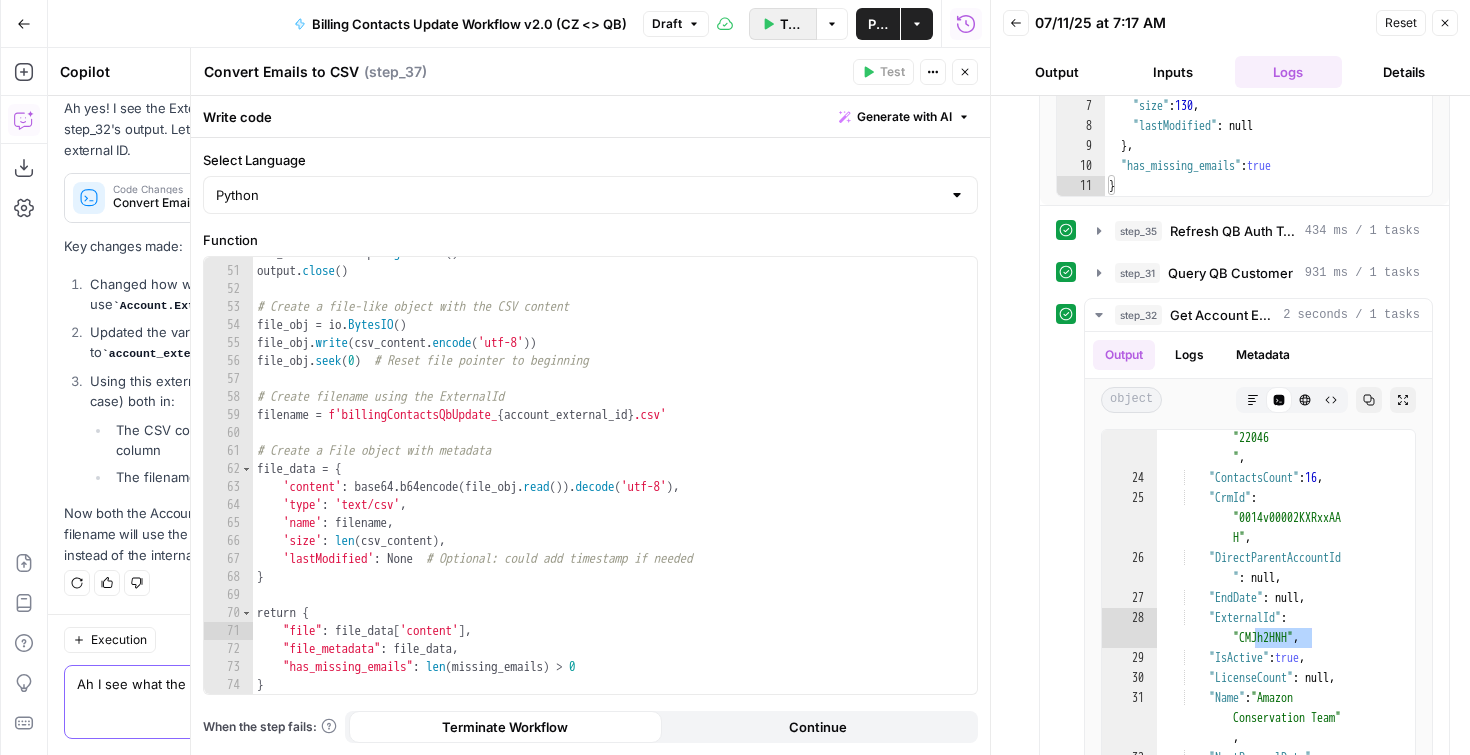 click on "Test Workflow" at bounding box center (783, 24) 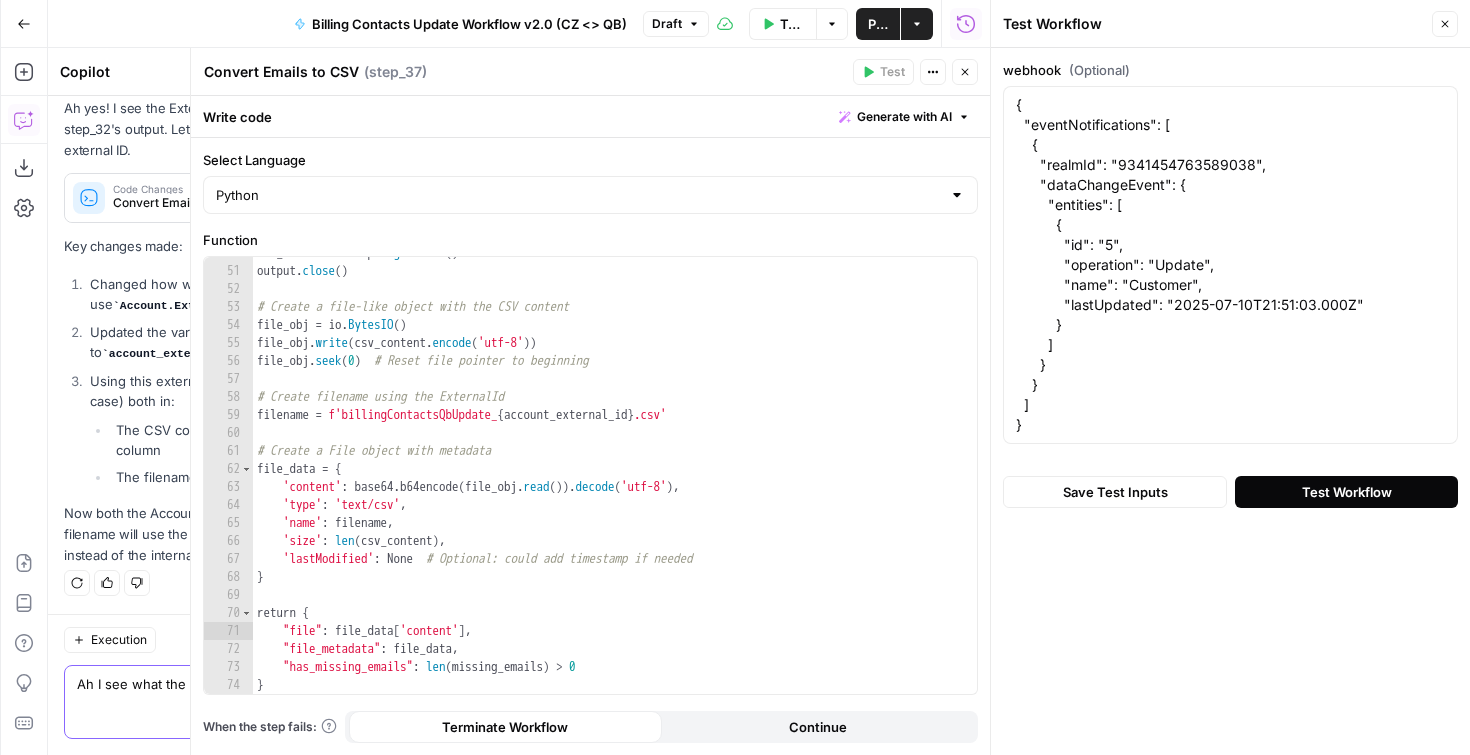 click on "Test Workflow" at bounding box center (1347, 492) 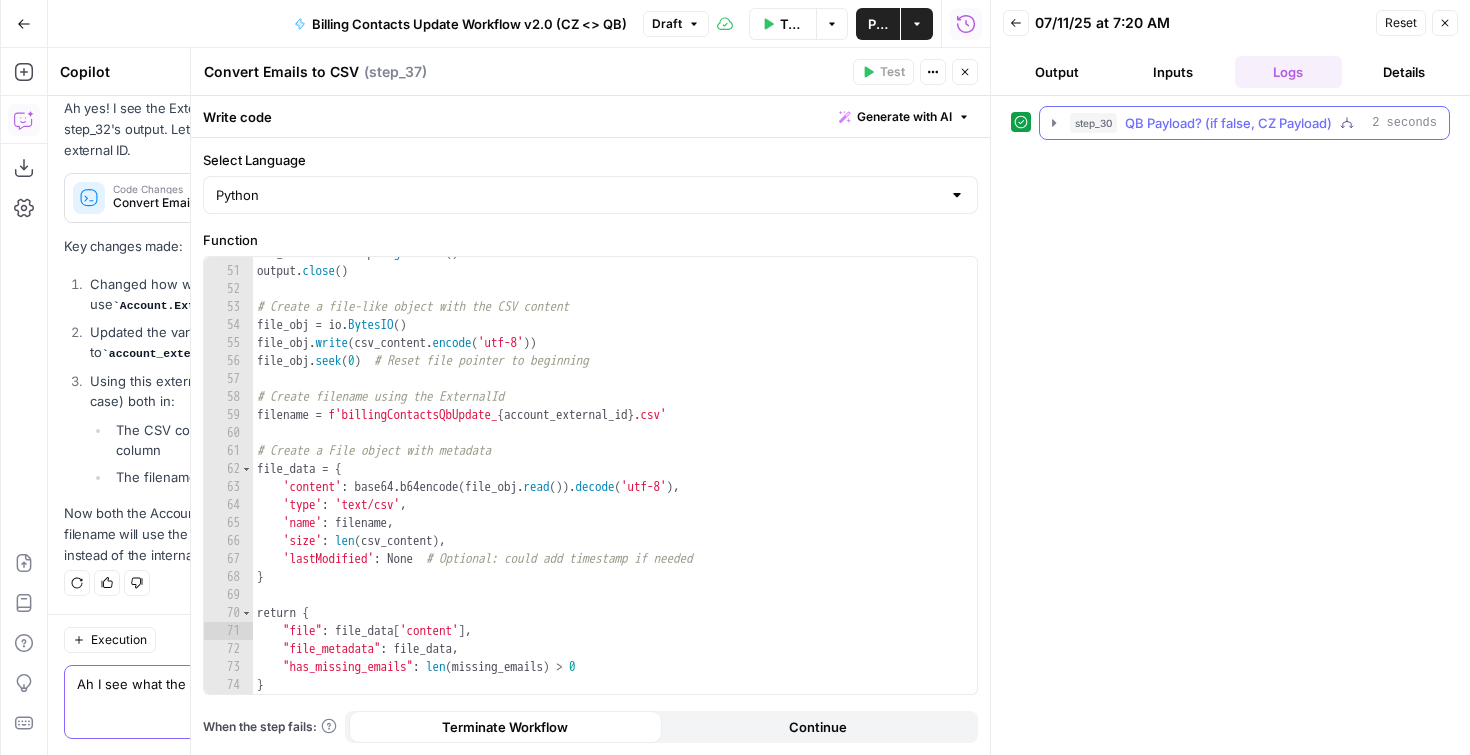 click 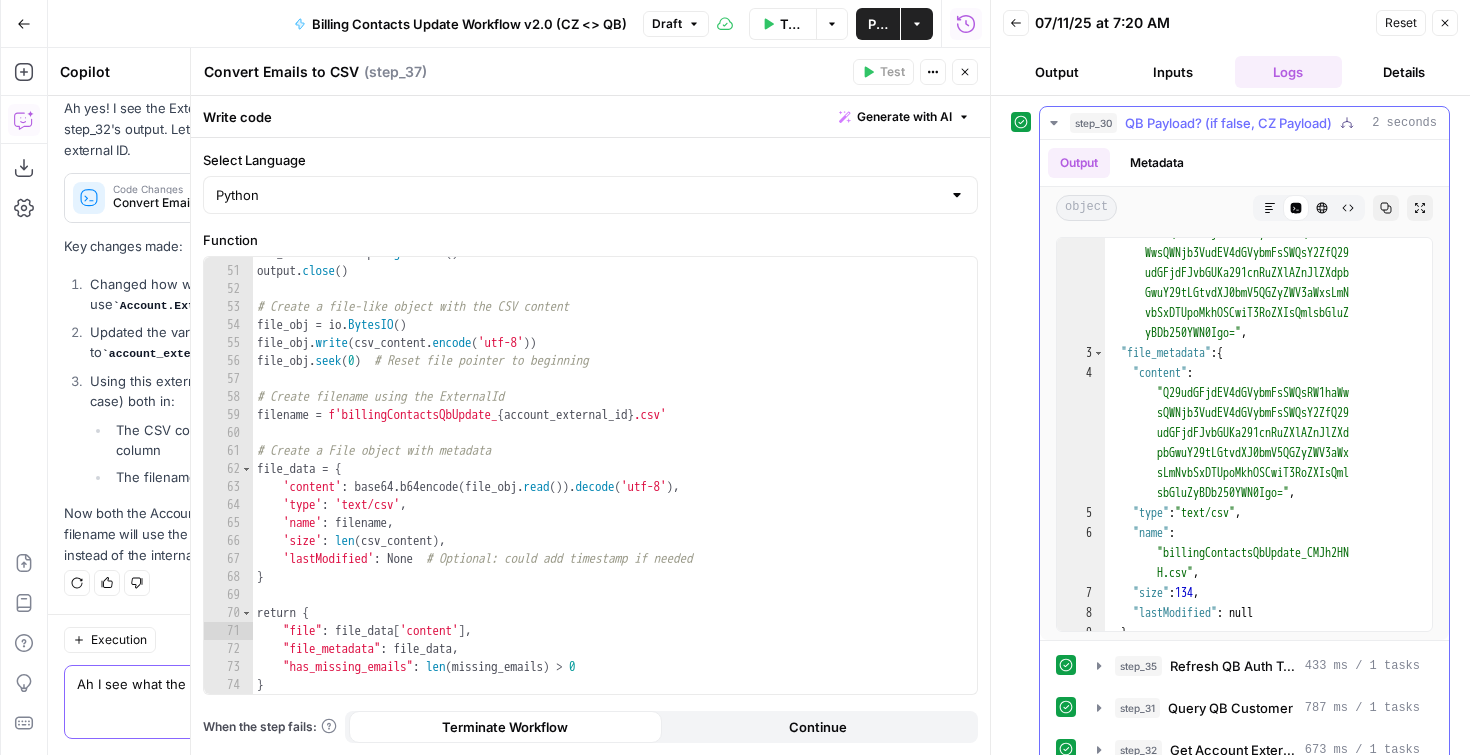 scroll, scrollTop: 87, scrollLeft: 0, axis: vertical 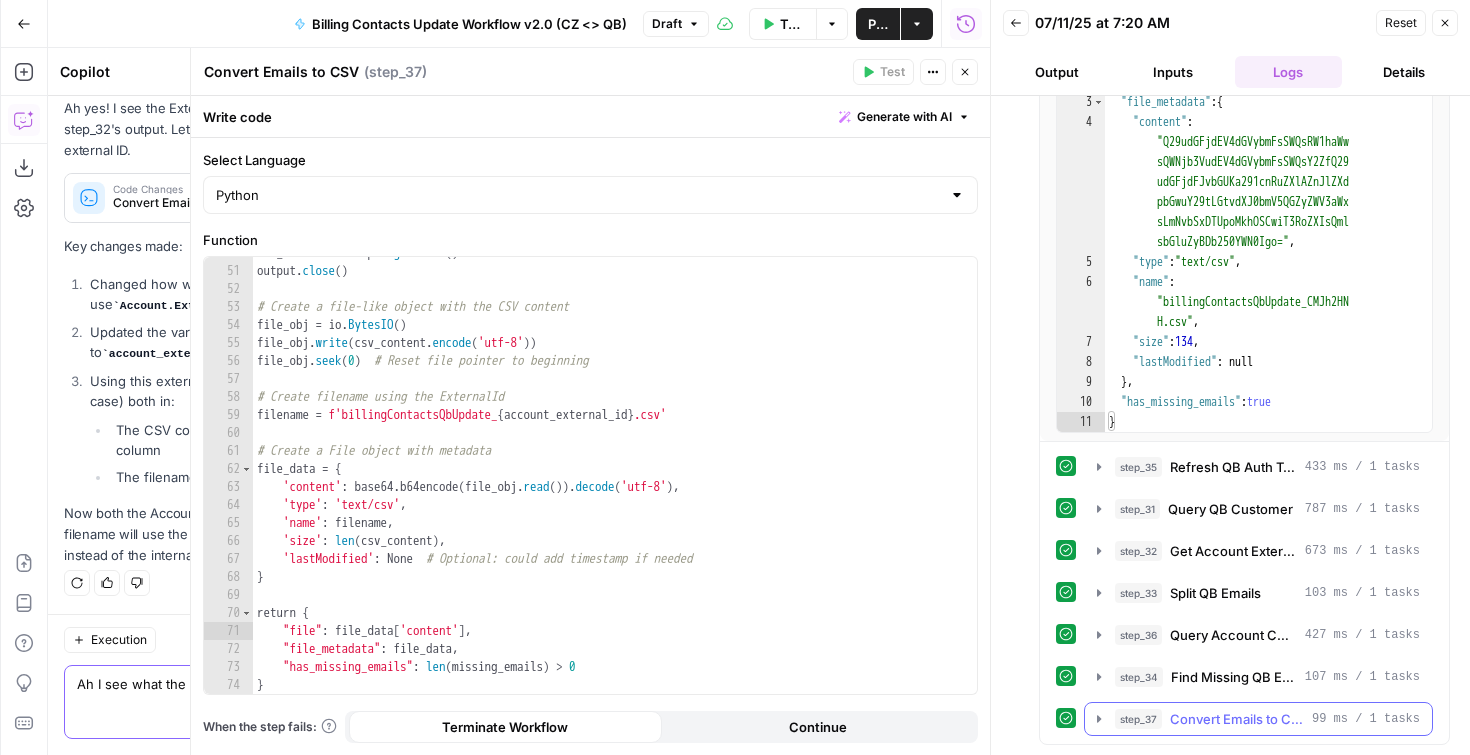 click 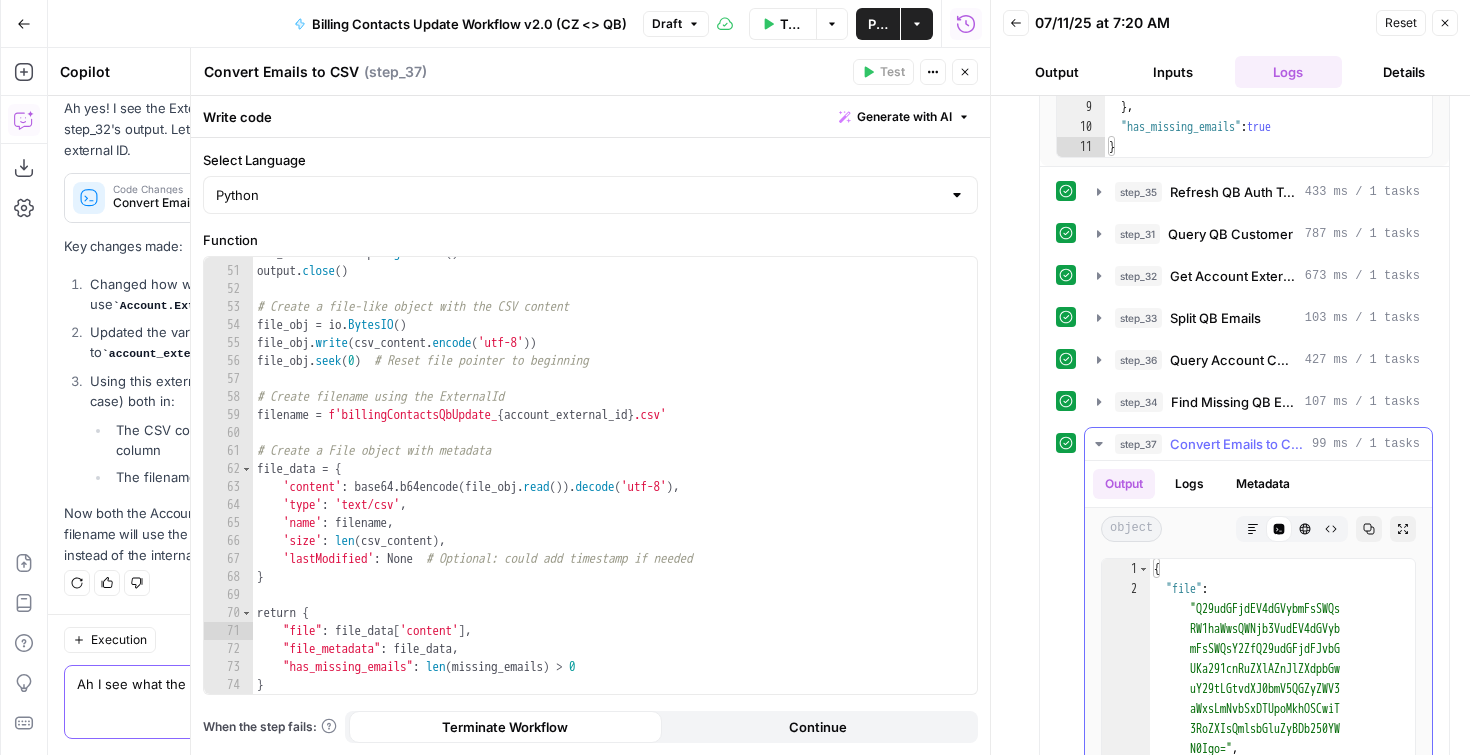 scroll, scrollTop: 700, scrollLeft: 0, axis: vertical 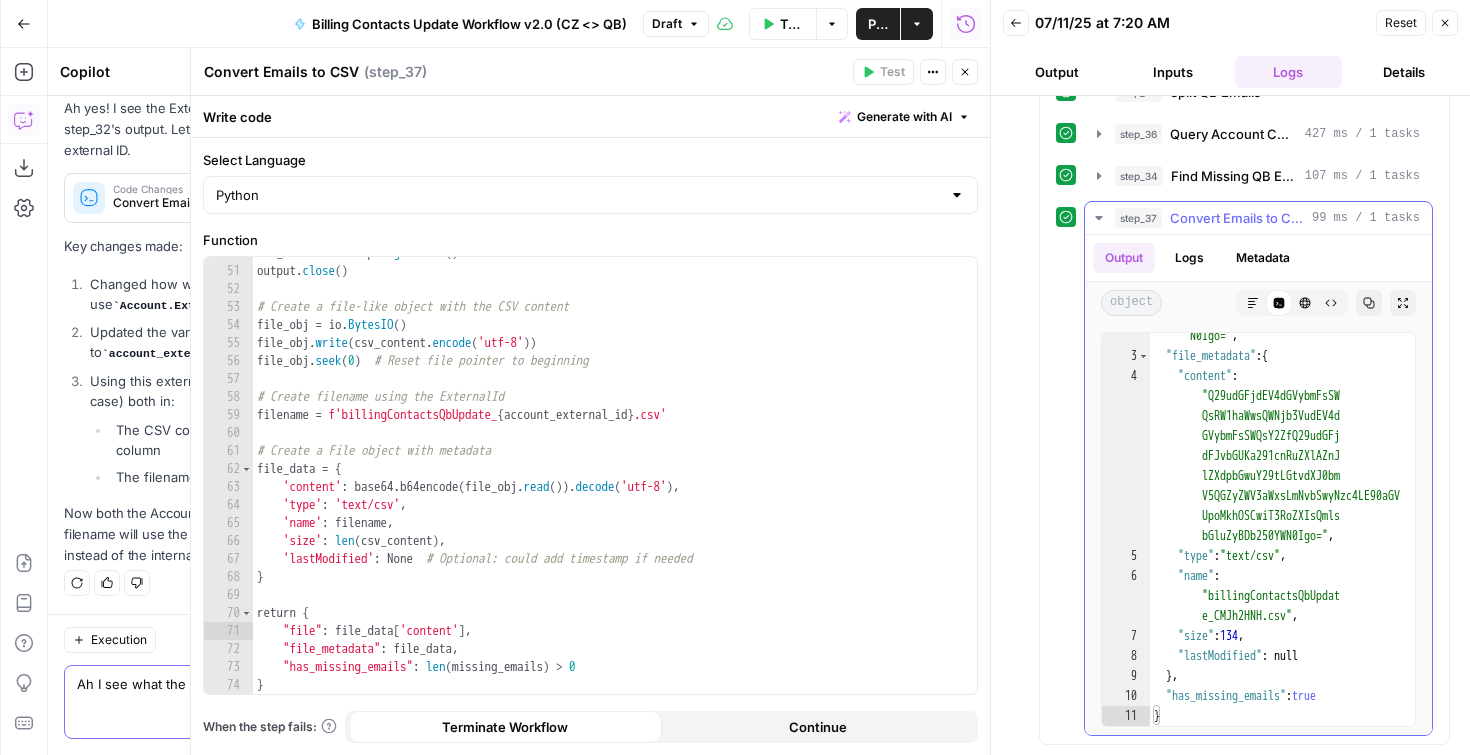 type on "**********" 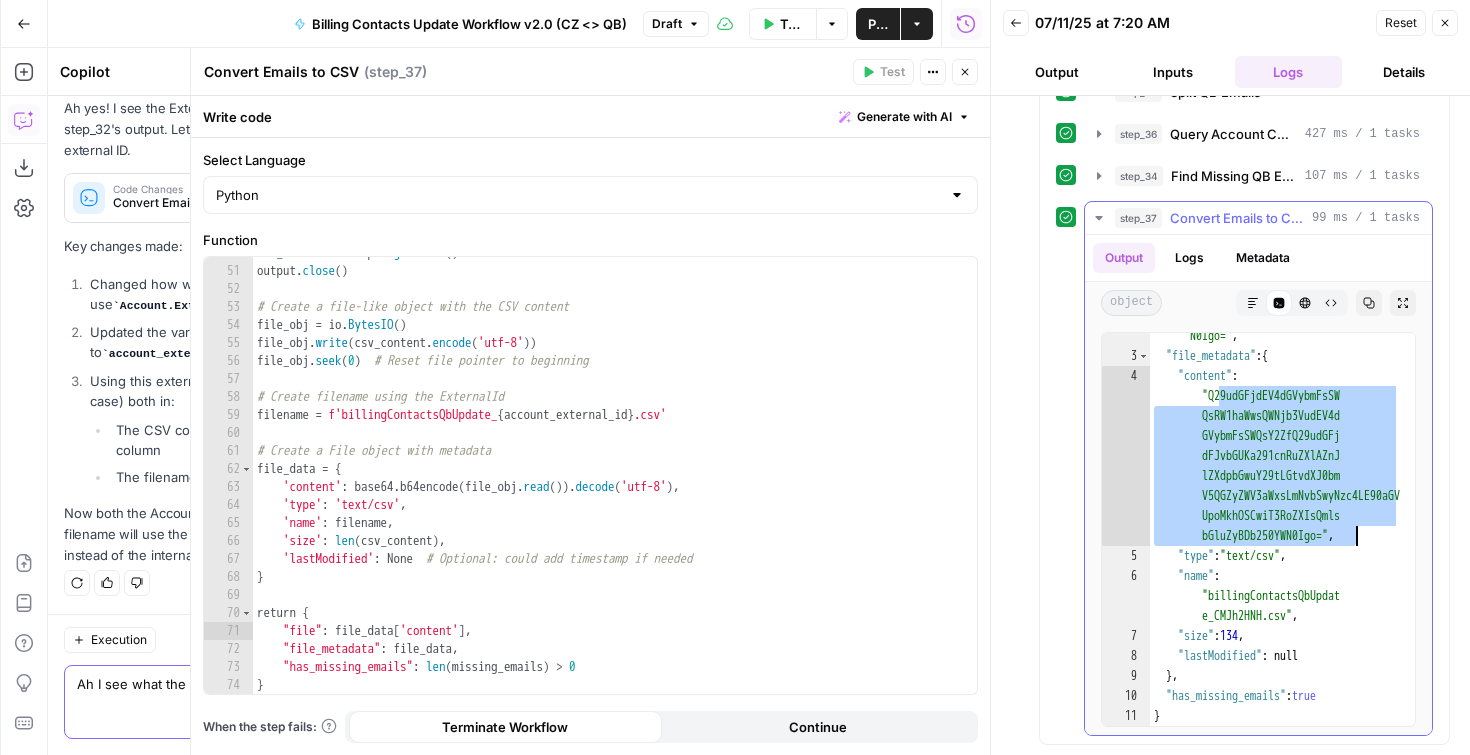 drag, startPoint x: 1220, startPoint y: 397, endPoint x: 1355, endPoint y: 539, distance: 195.9311 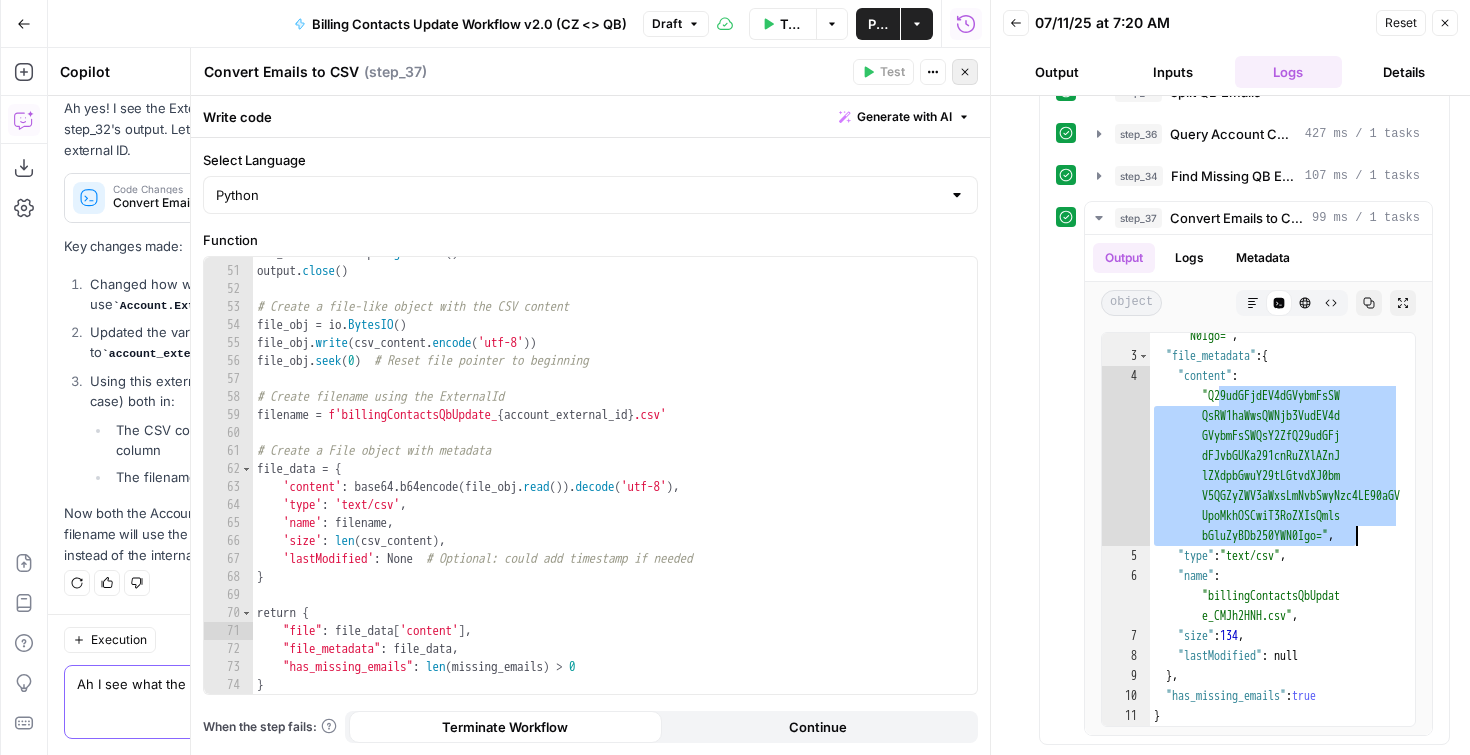 click 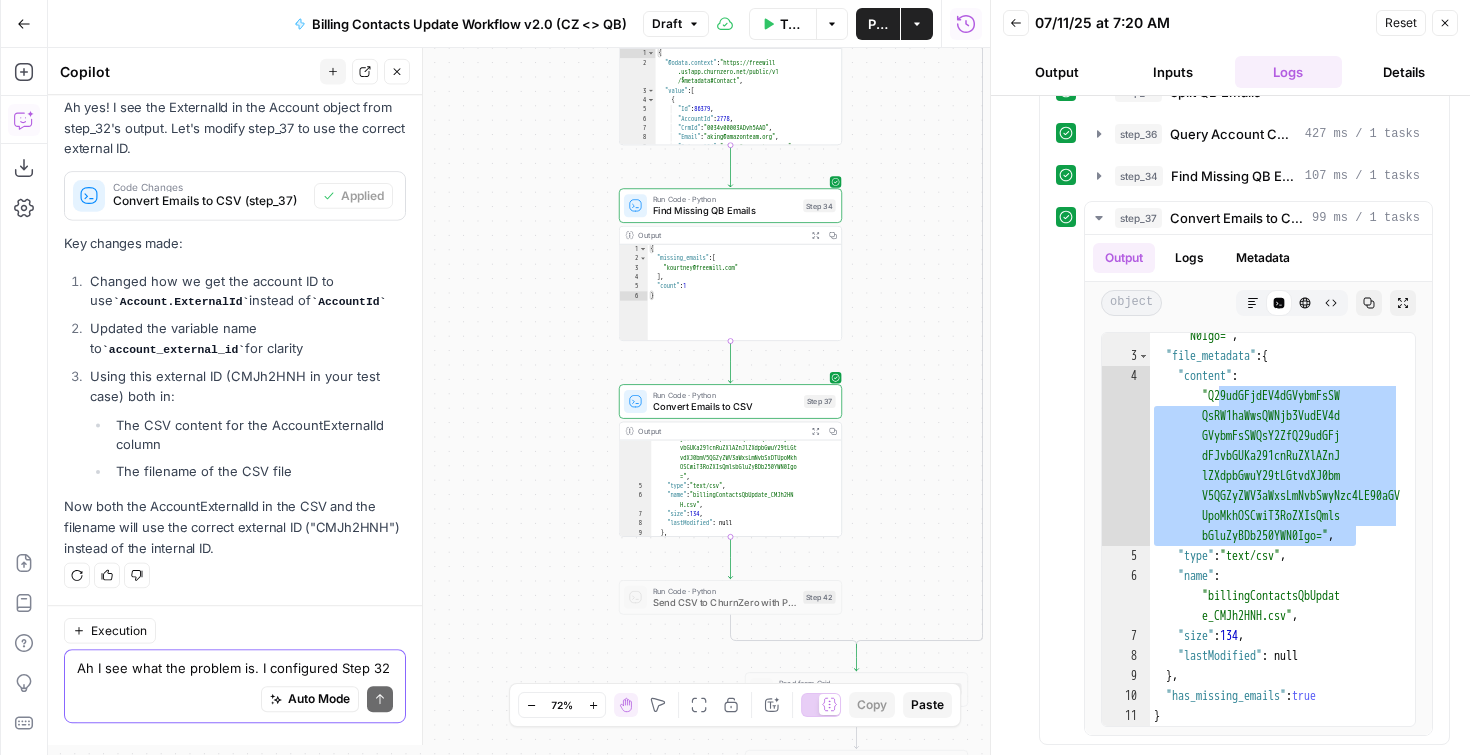 scroll, scrollTop: 5193, scrollLeft: 0, axis: vertical 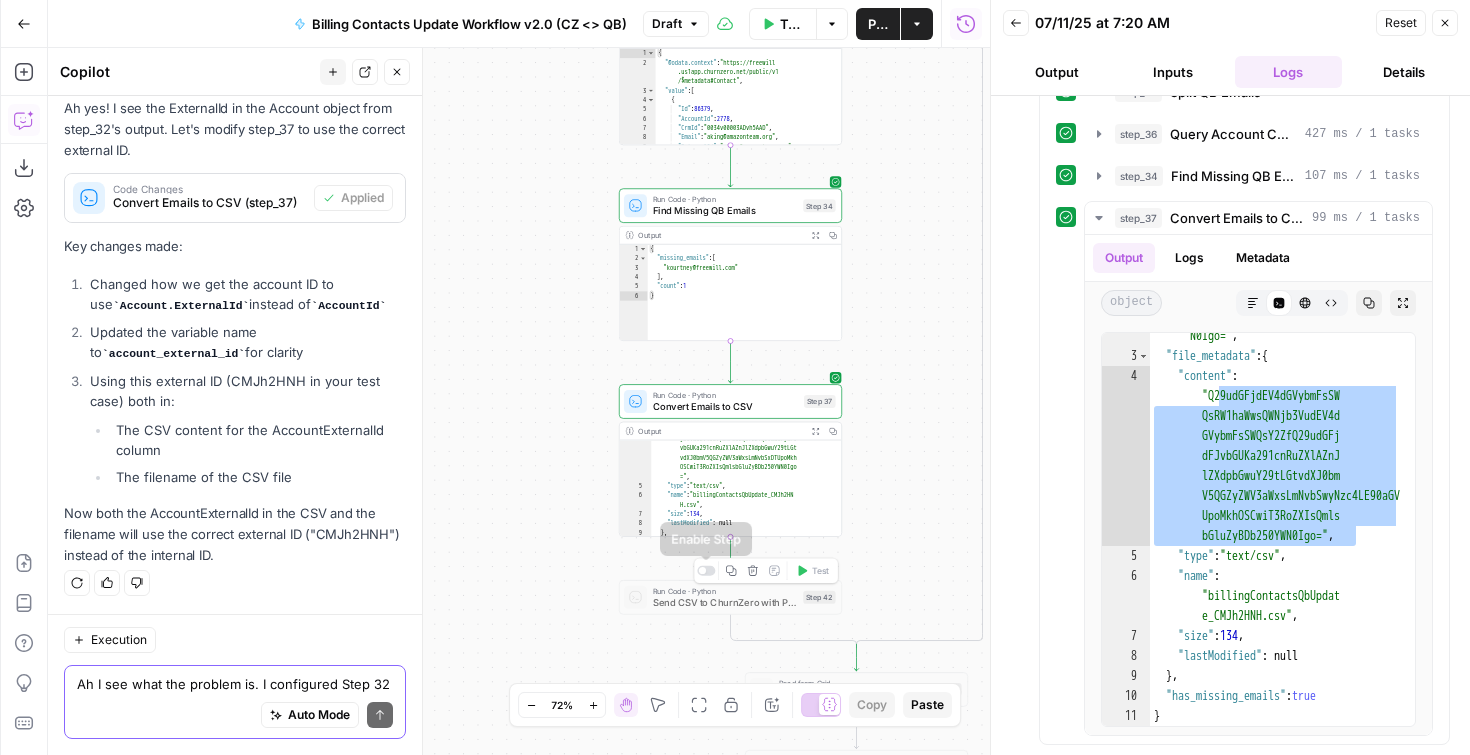 click at bounding box center [706, 571] 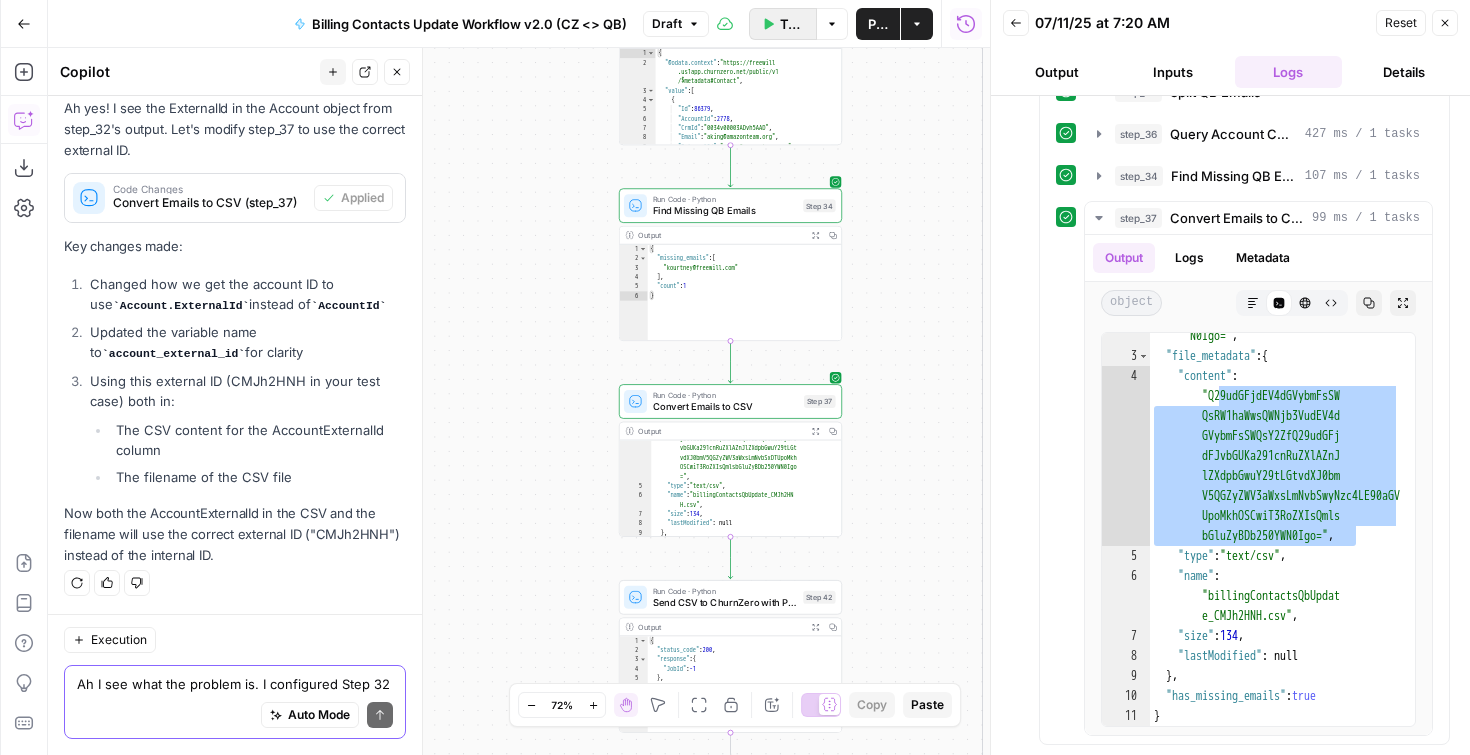 click on "Test Workflow" at bounding box center [792, 24] 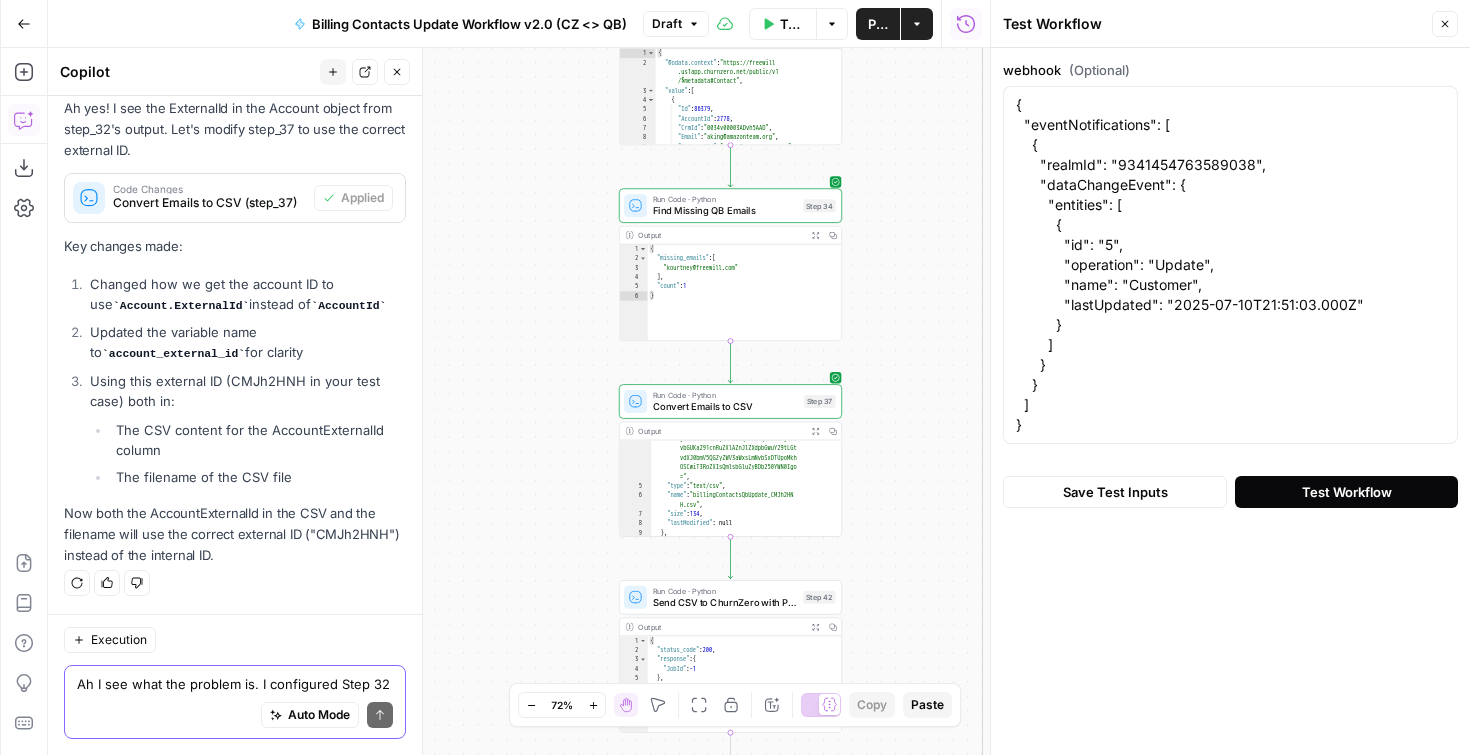 click on "Test Workflow" at bounding box center [1347, 492] 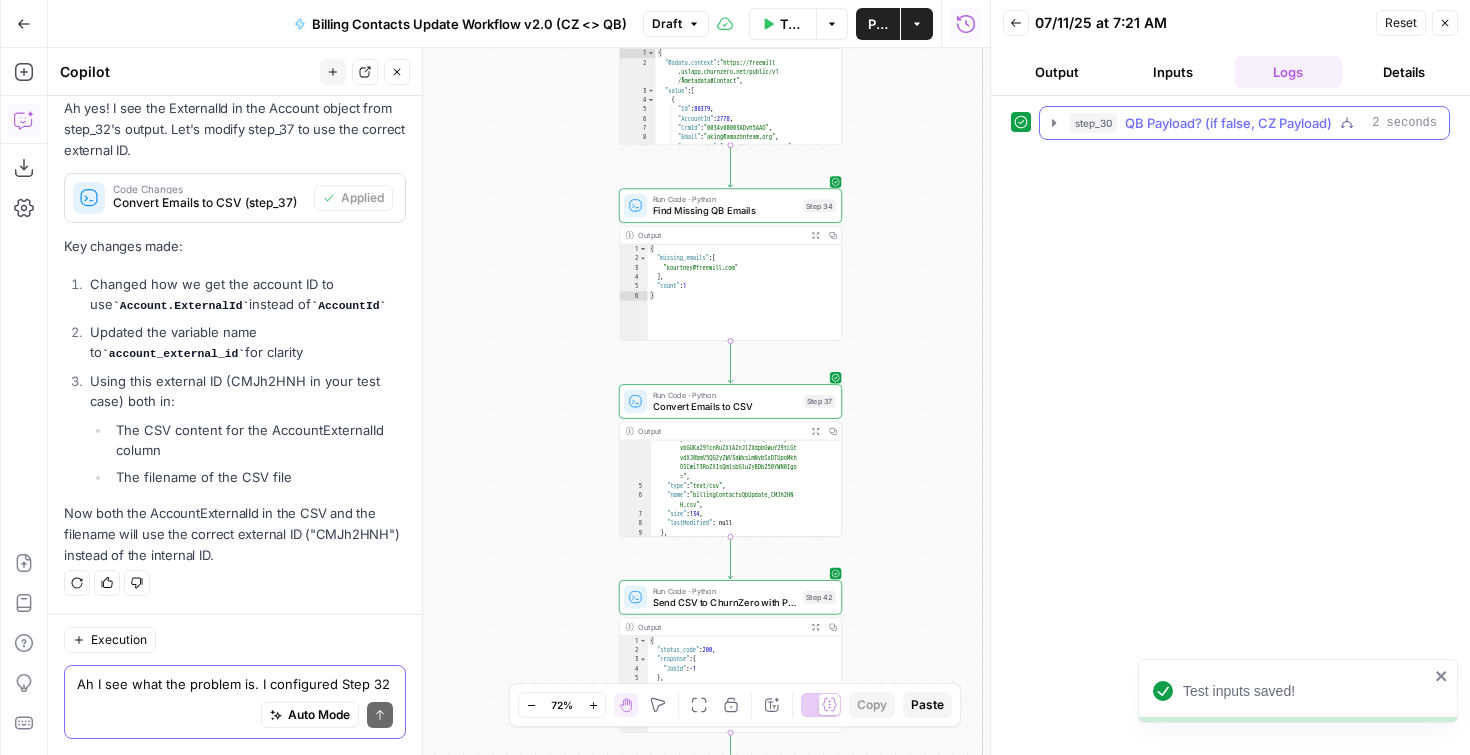 click 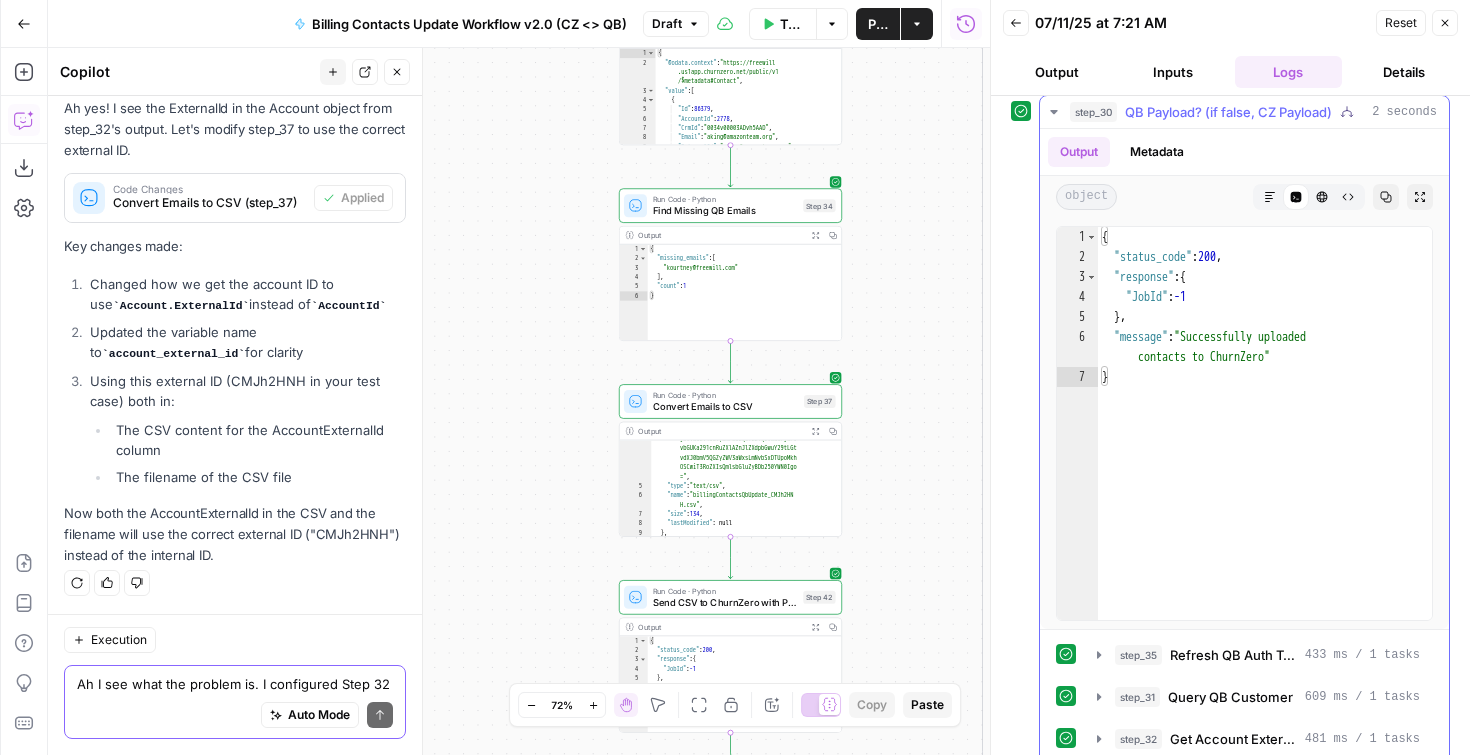 scroll, scrollTop: 21, scrollLeft: 0, axis: vertical 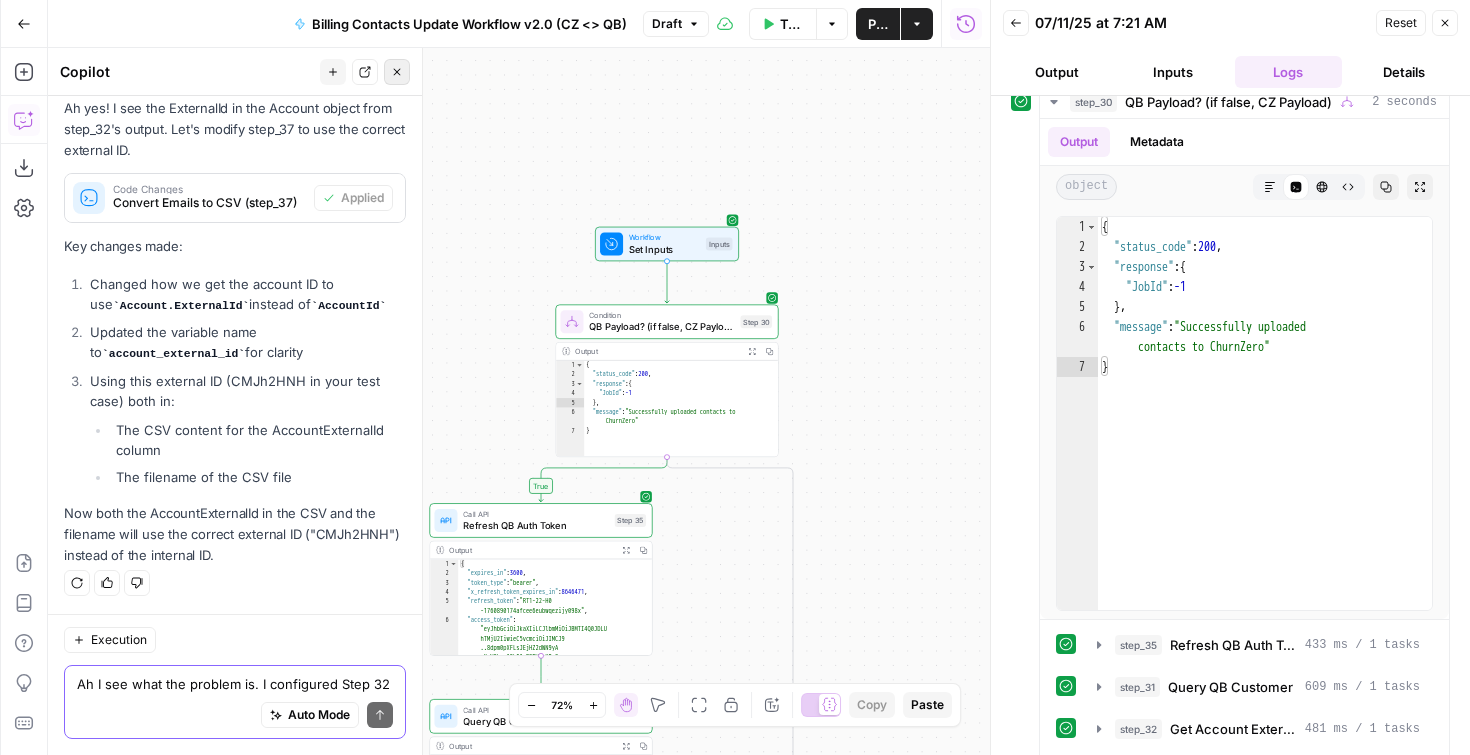 click on "Close" at bounding box center [397, 72] 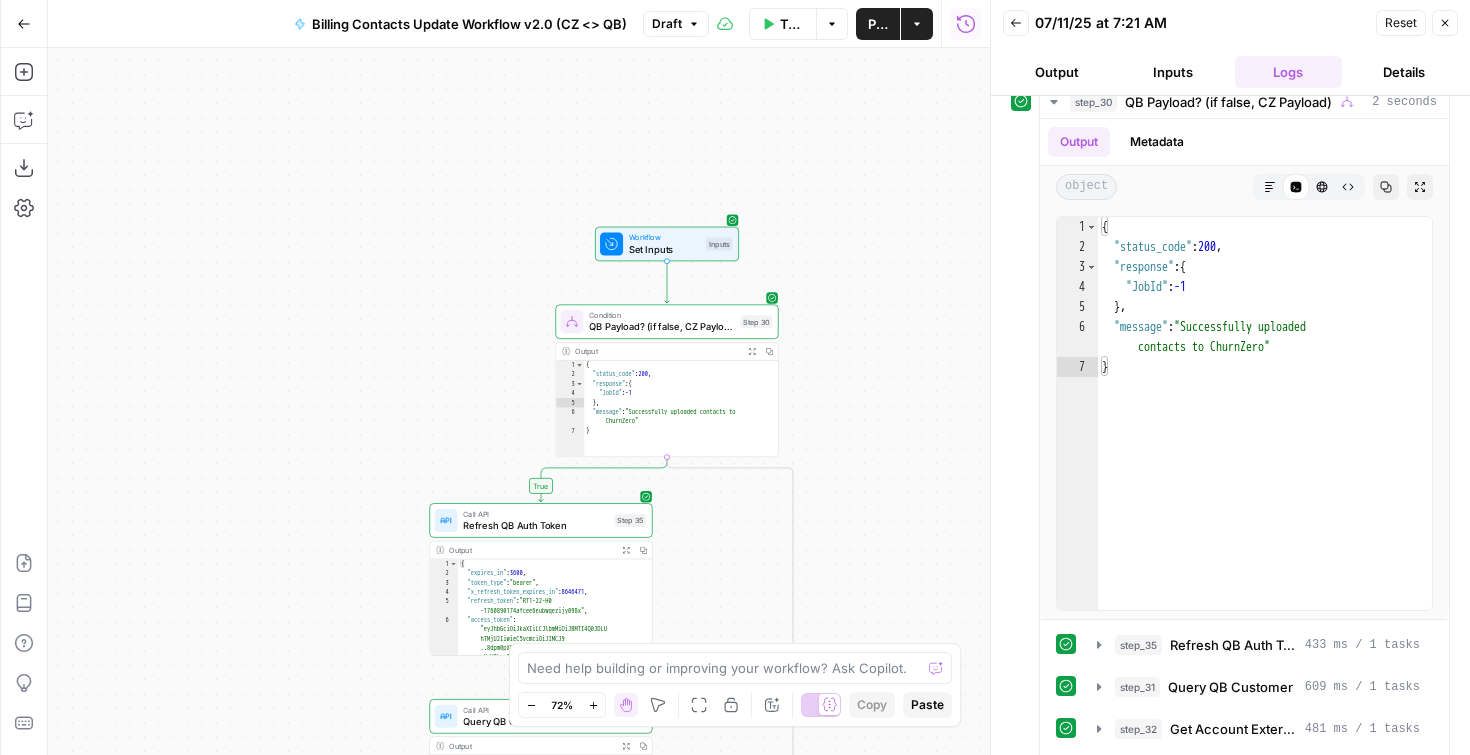 click on "Add Steps Copilot Download as JSON Settings Import JSON AirOps Academy Help Give Feedback Shortcuts" at bounding box center (24, 401) 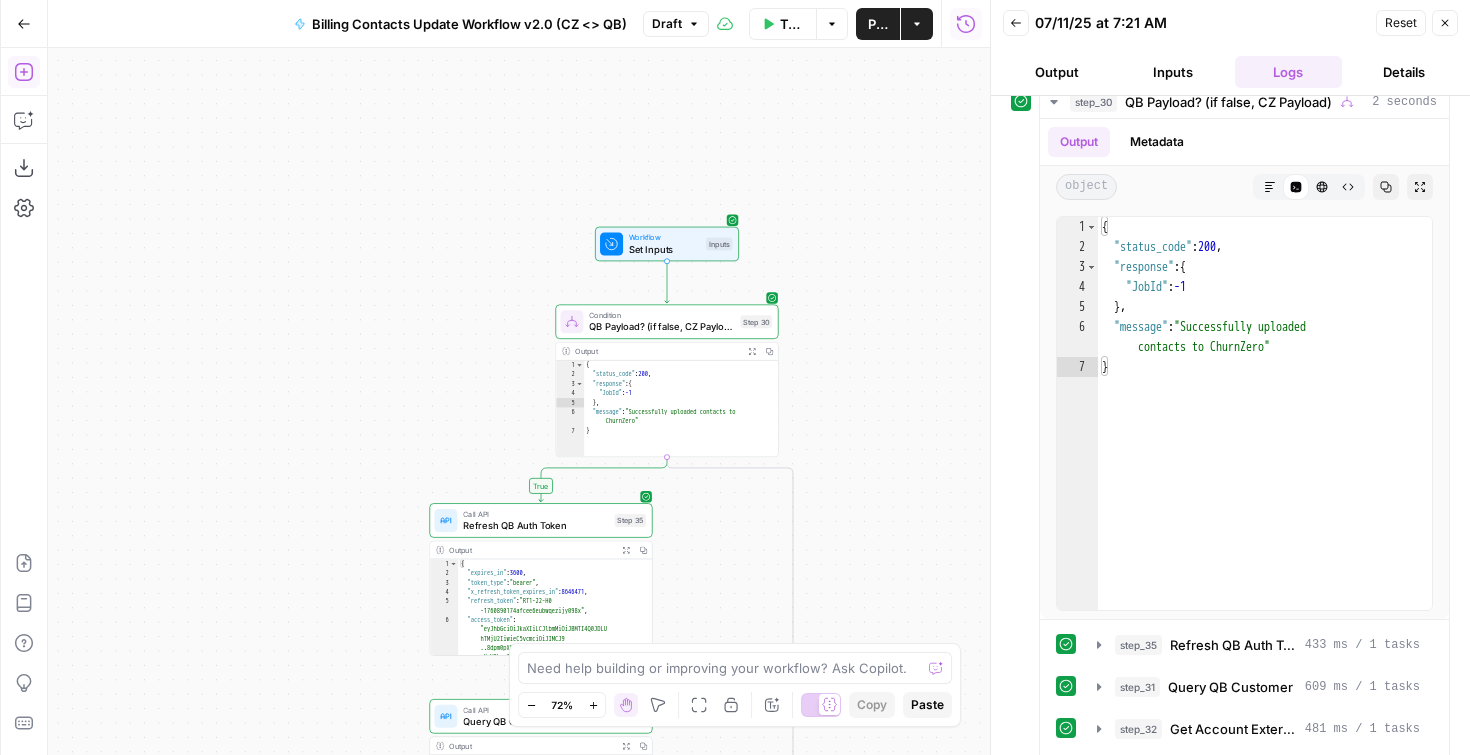 click 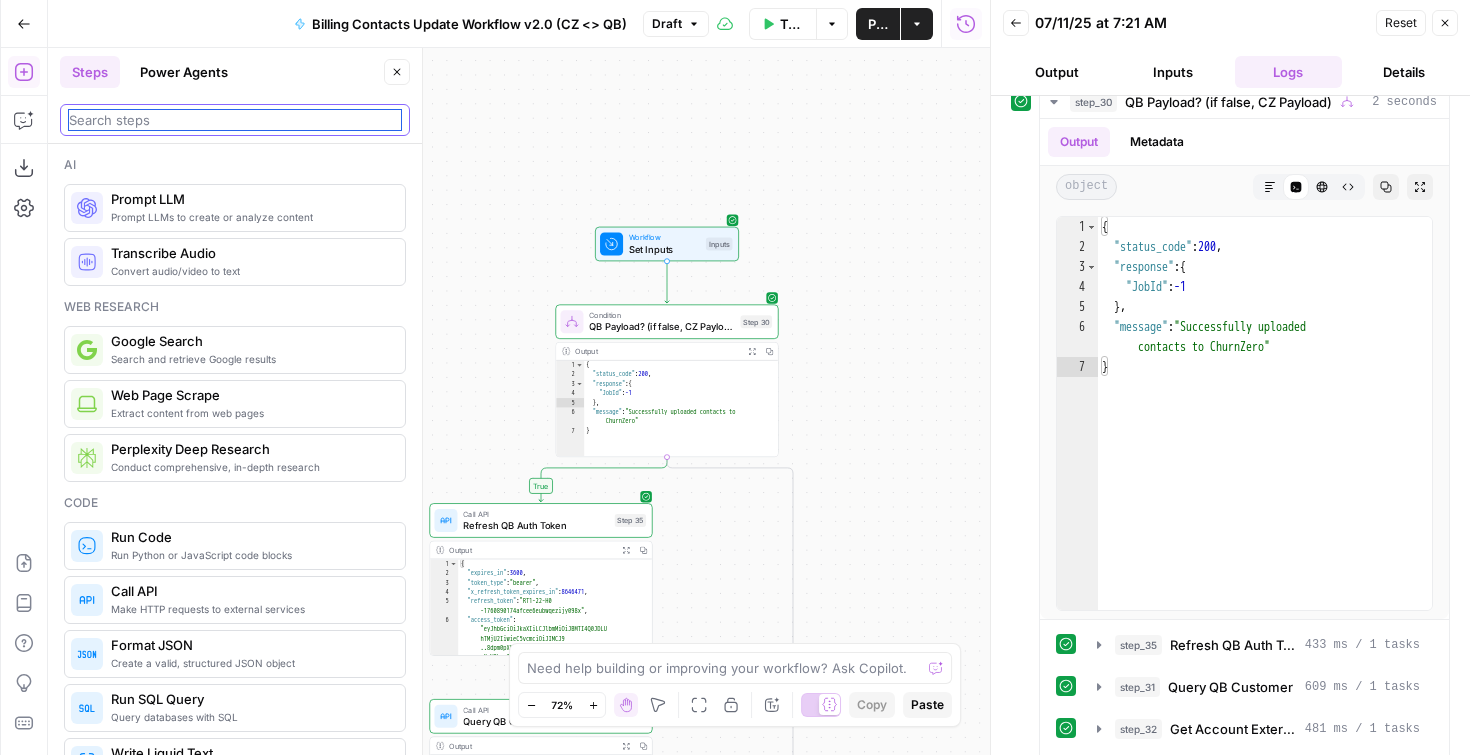 click at bounding box center [235, 120] 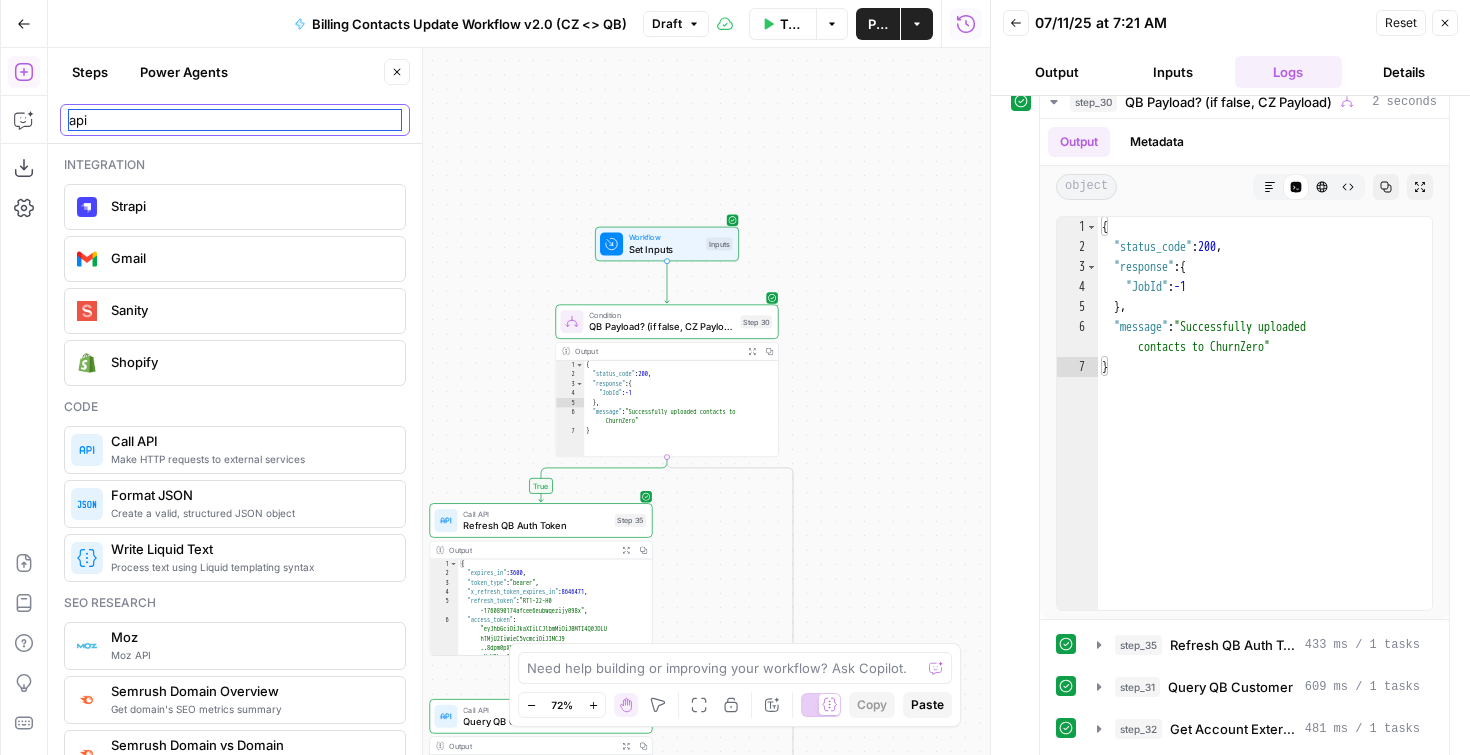 type on "api" 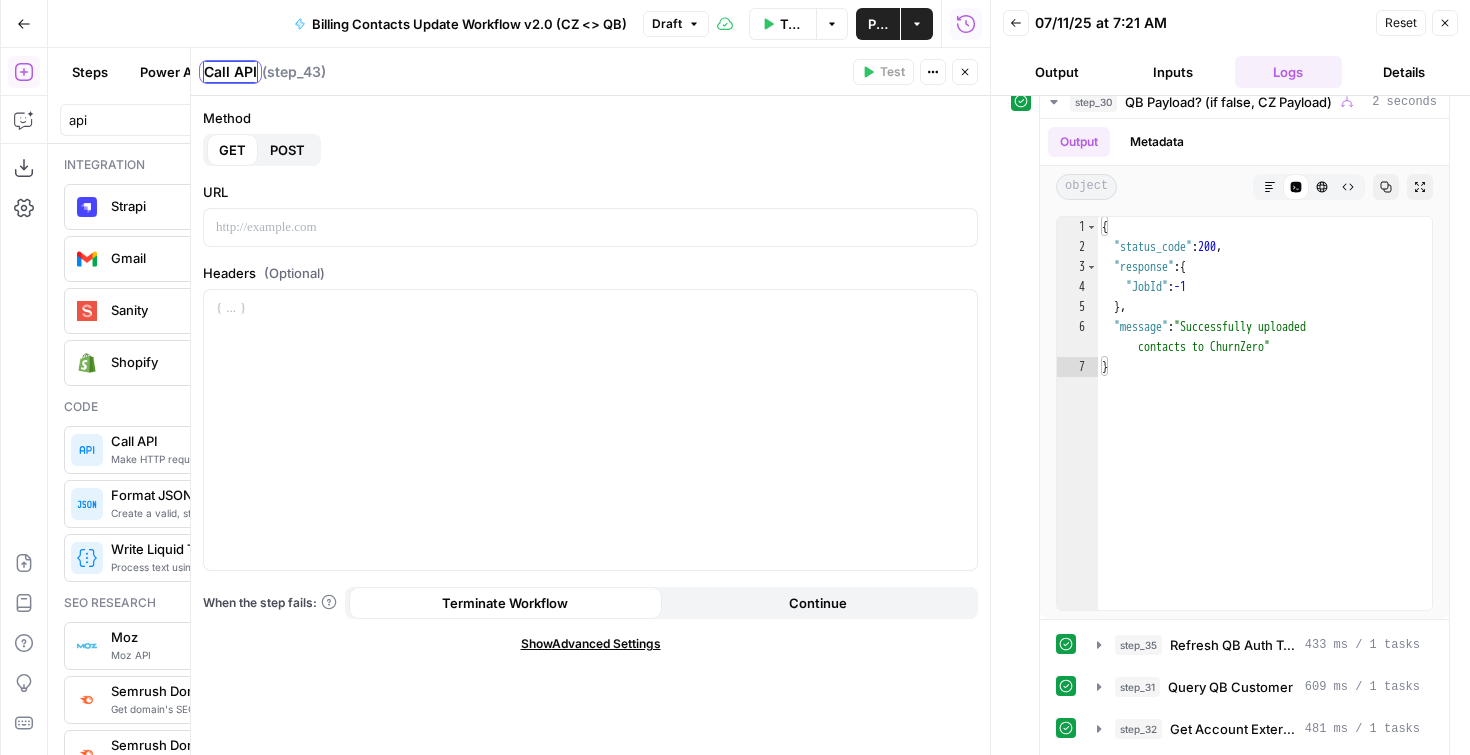 click on "Call API" at bounding box center [230, 72] 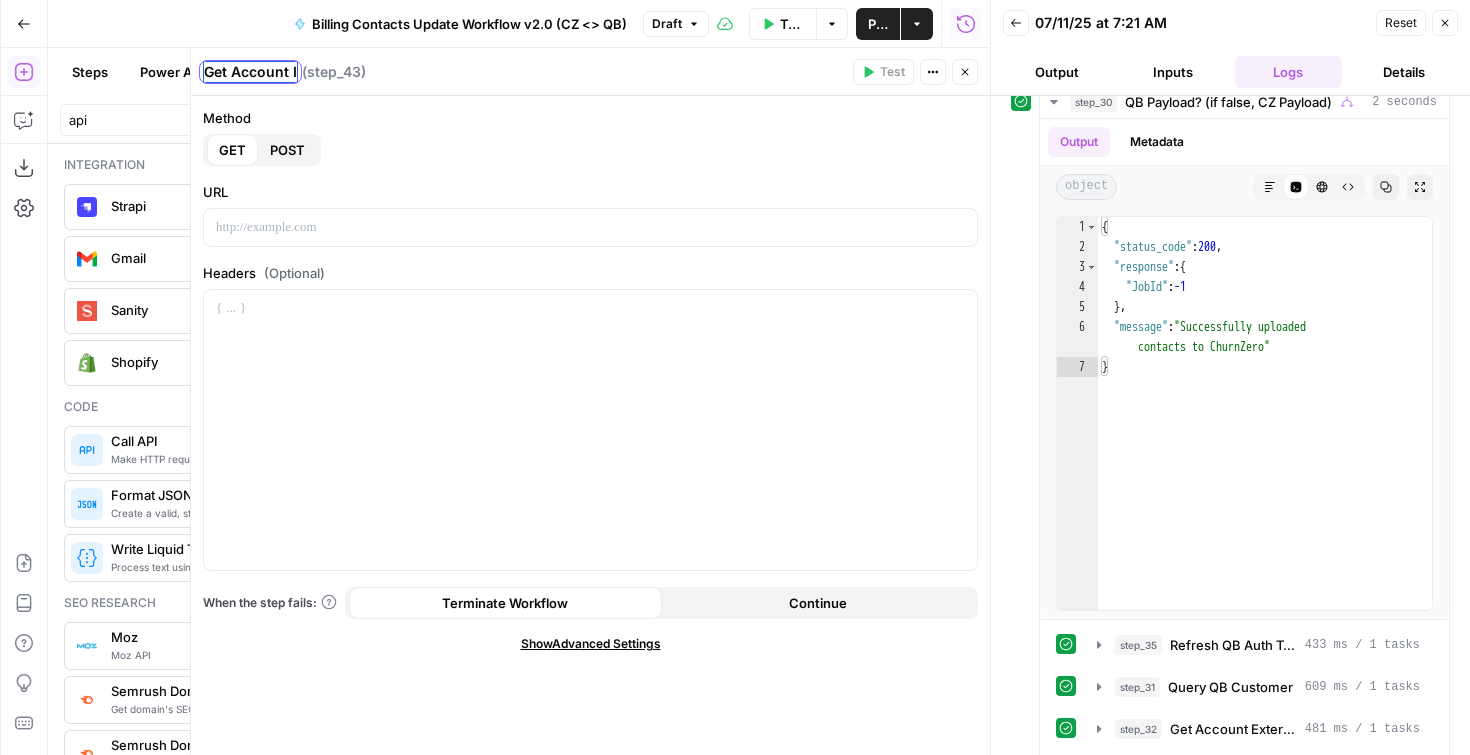 type on "Get Account ID" 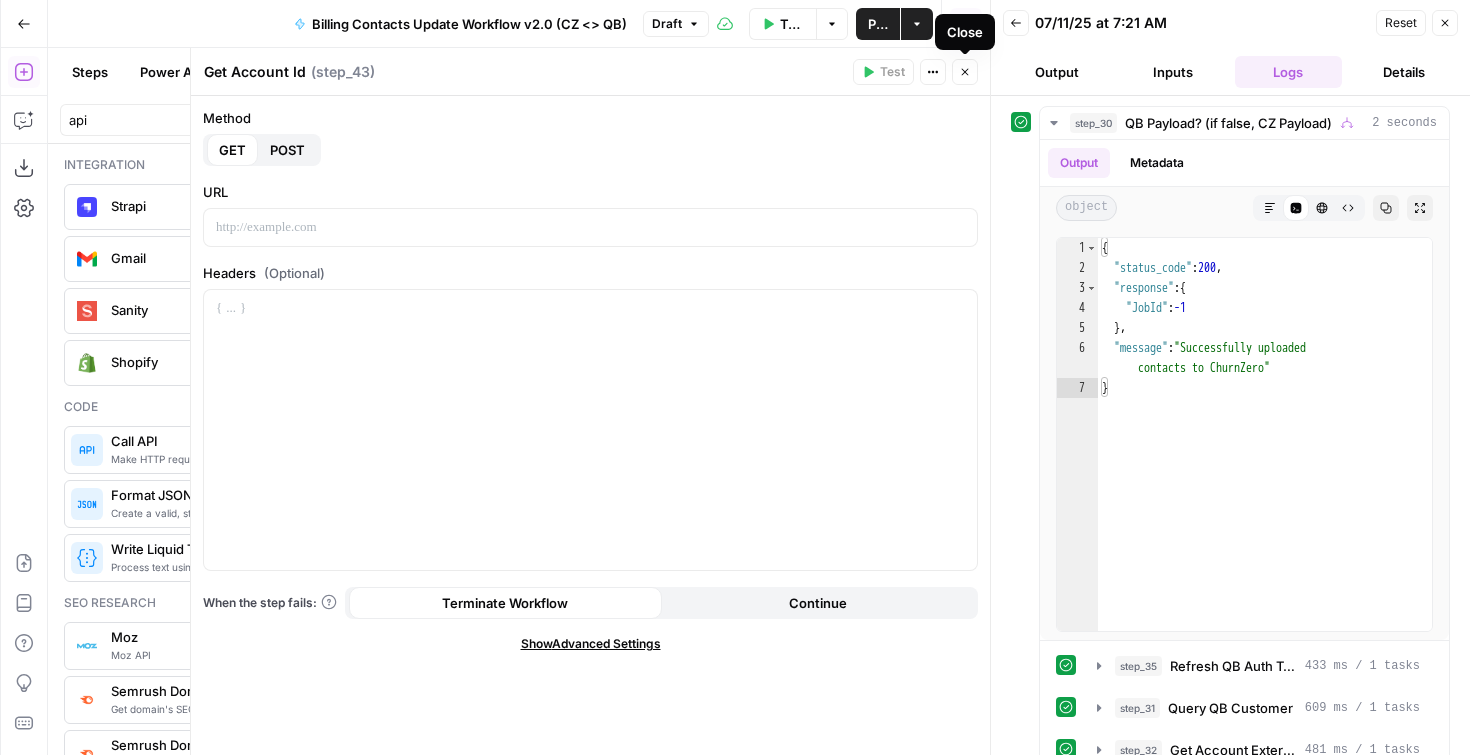 scroll, scrollTop: 0, scrollLeft: 0, axis: both 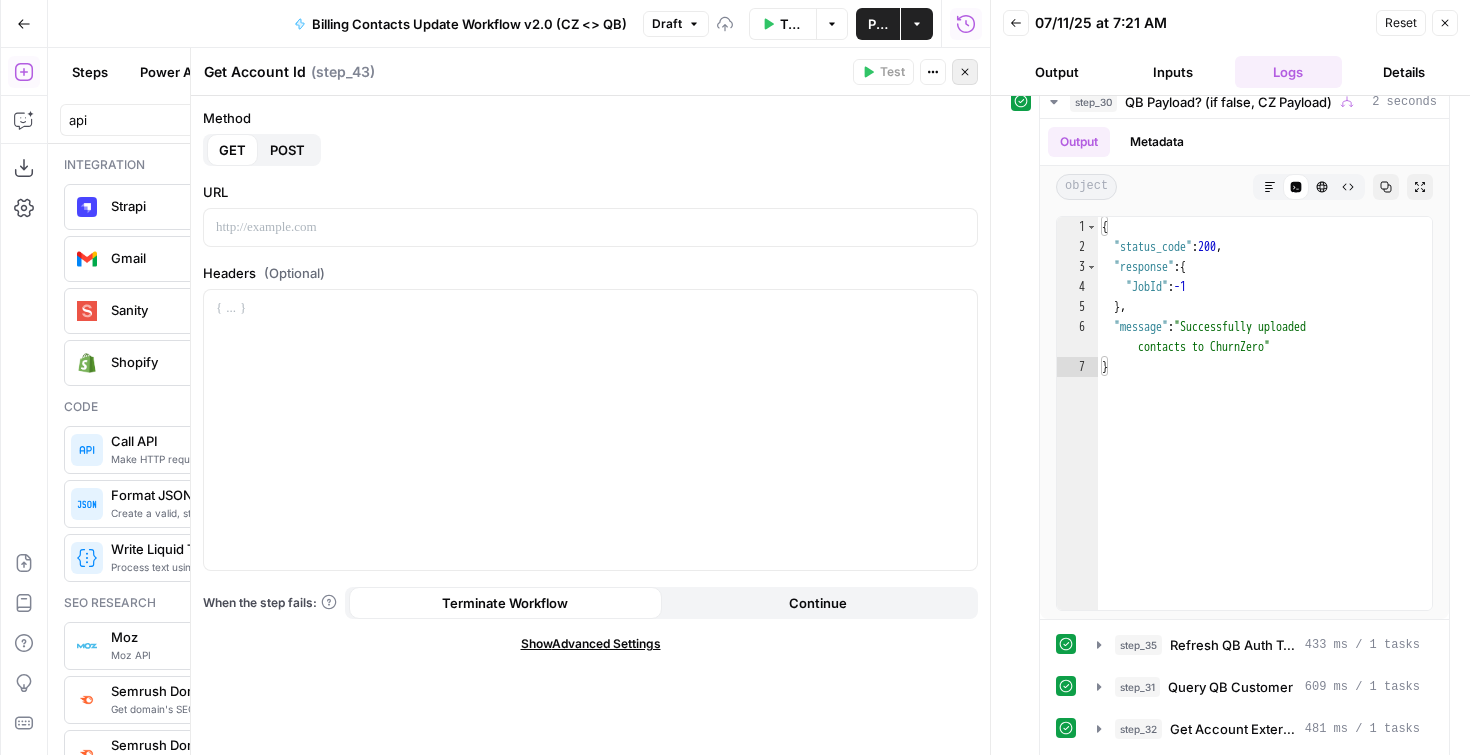 type on "Get Account Id" 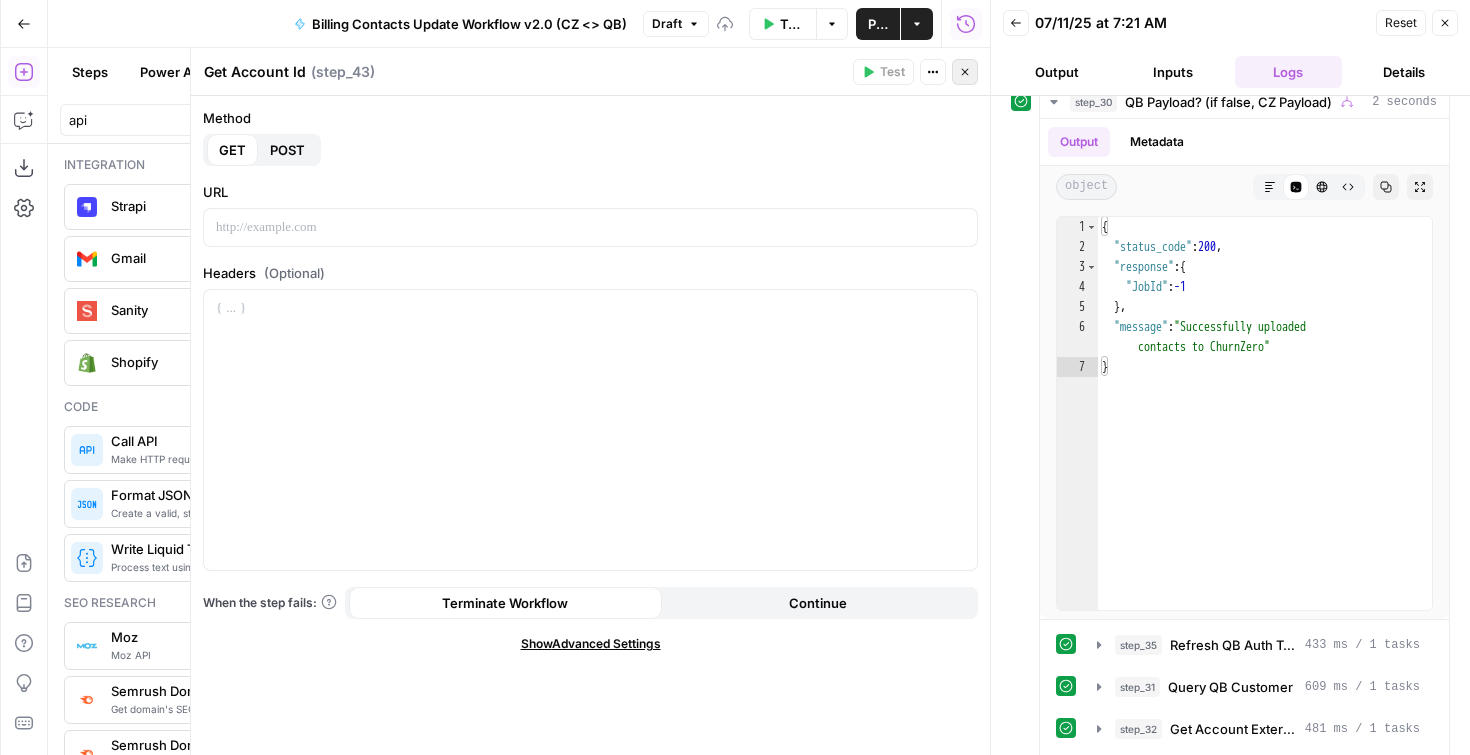 click on "Close" at bounding box center (965, 72) 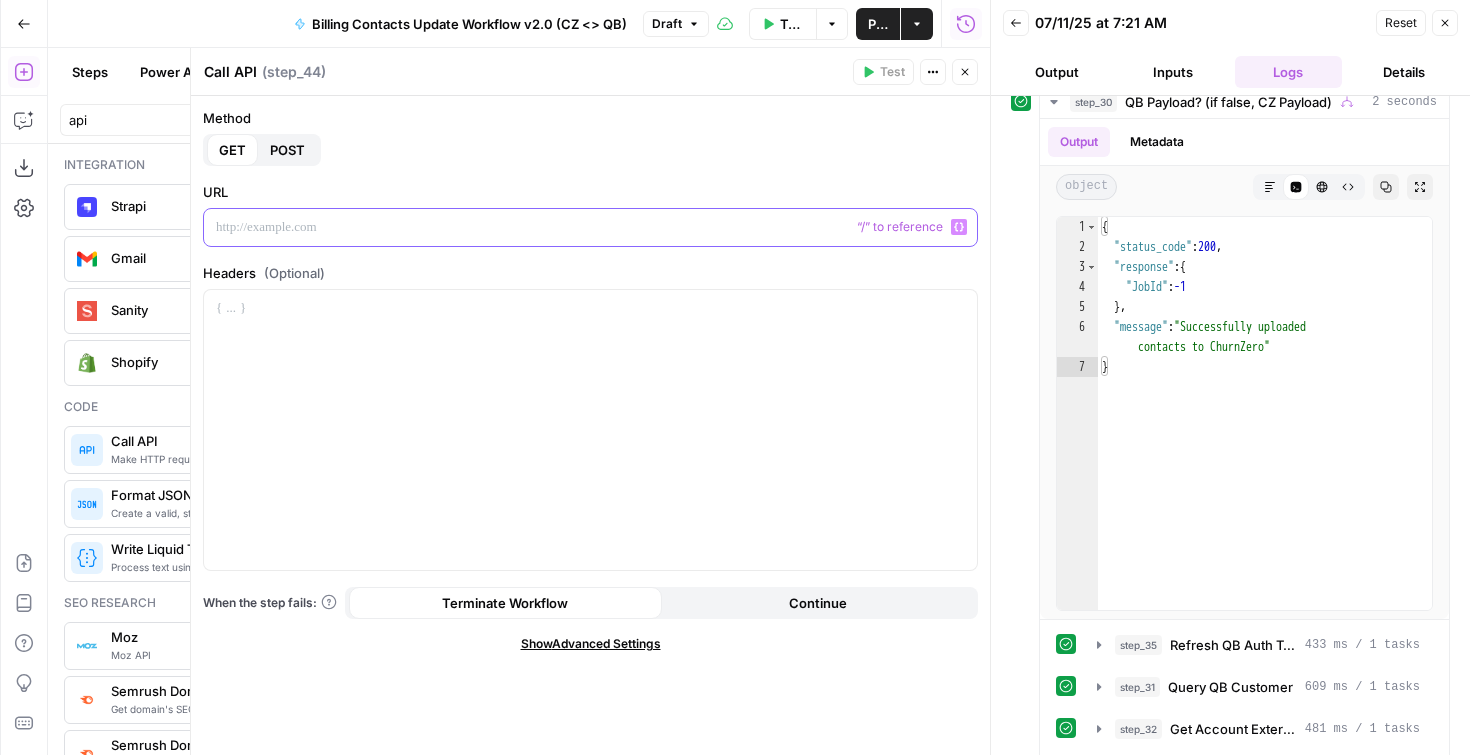 click at bounding box center [590, 227] 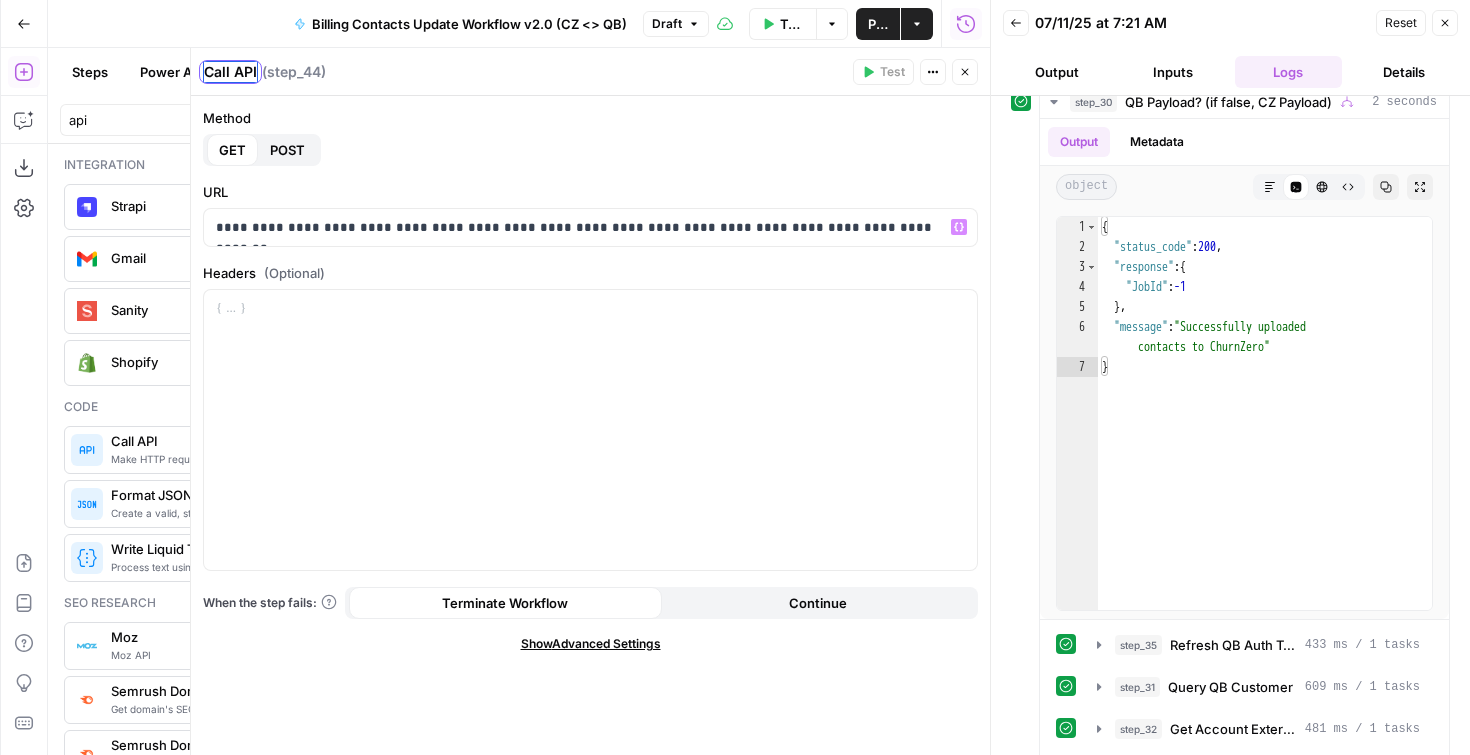 click on "Call API" at bounding box center (230, 72) 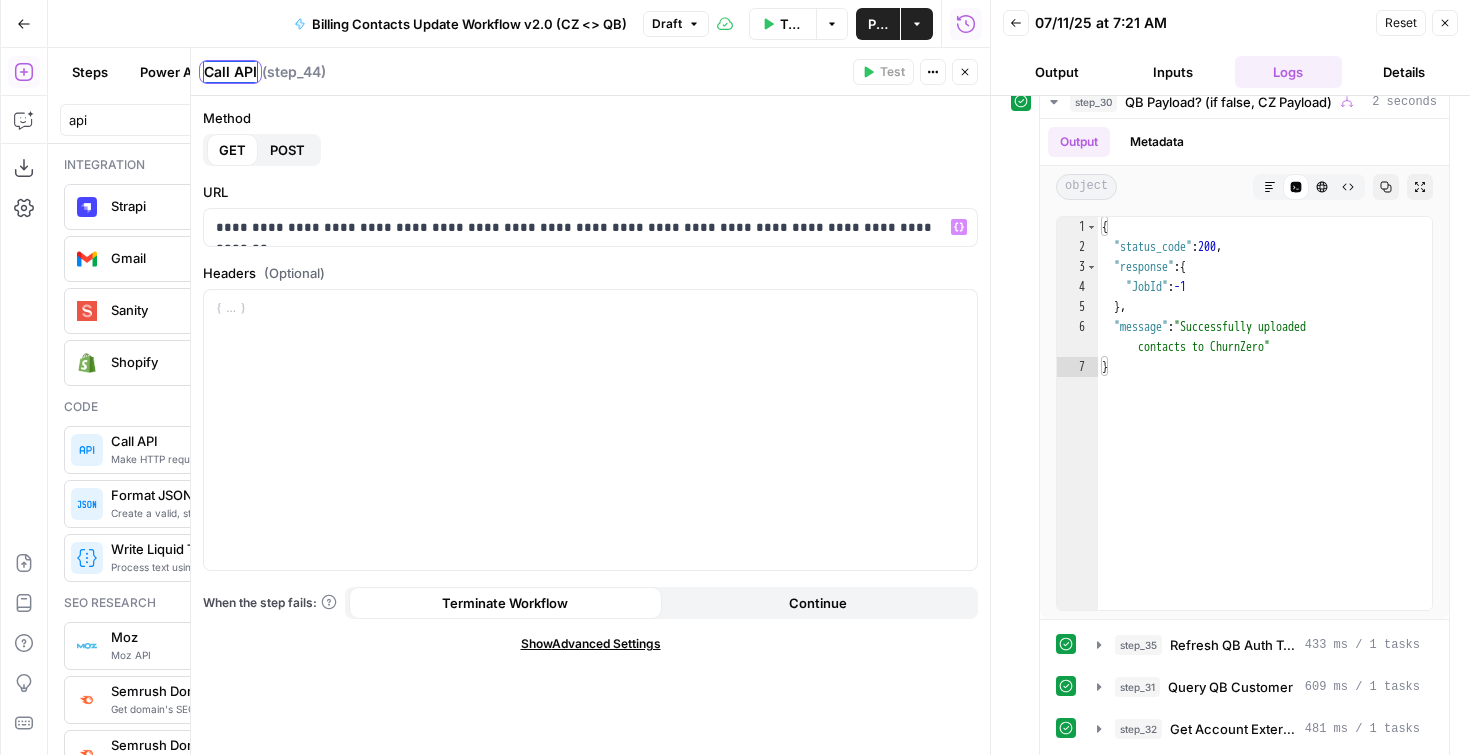 click on "Call API" at bounding box center [230, 72] 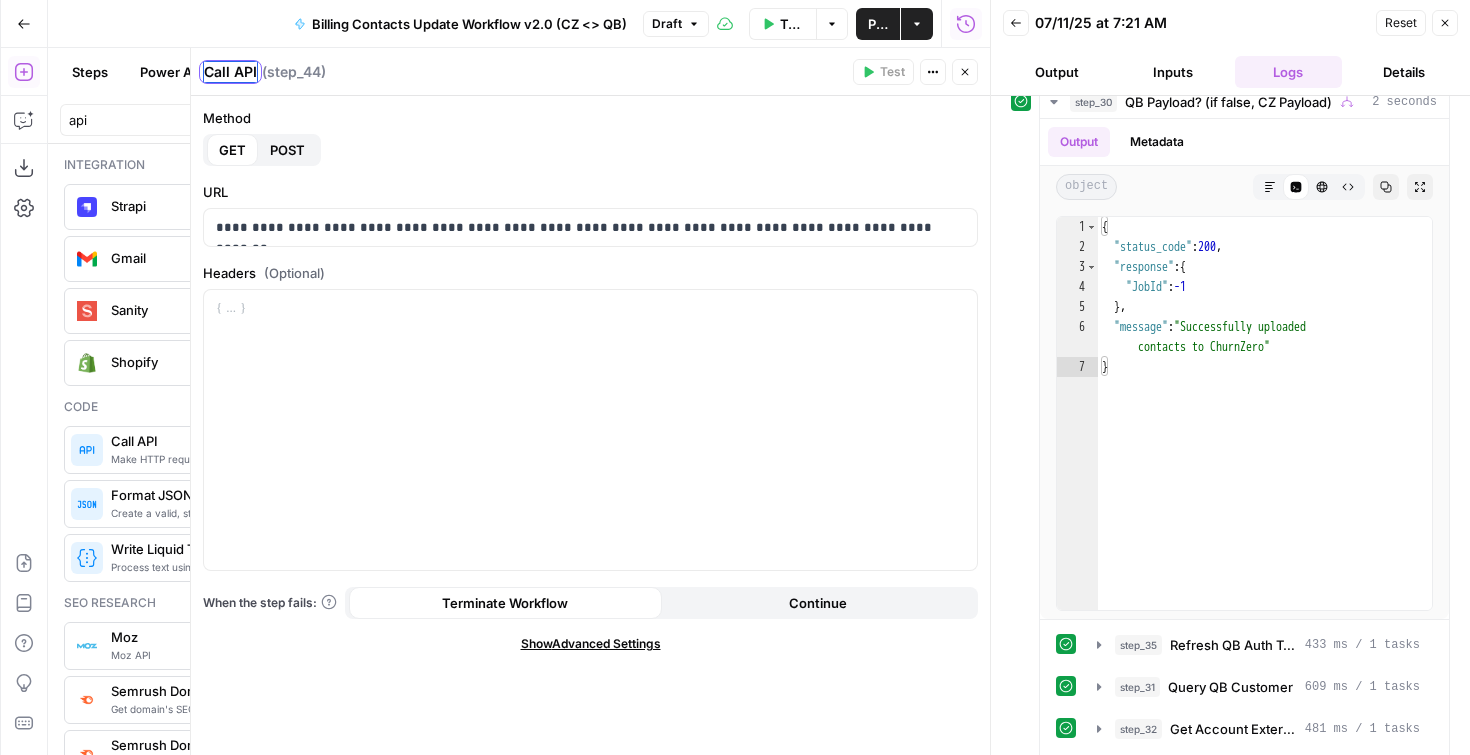 click on "Call API" at bounding box center [230, 72] 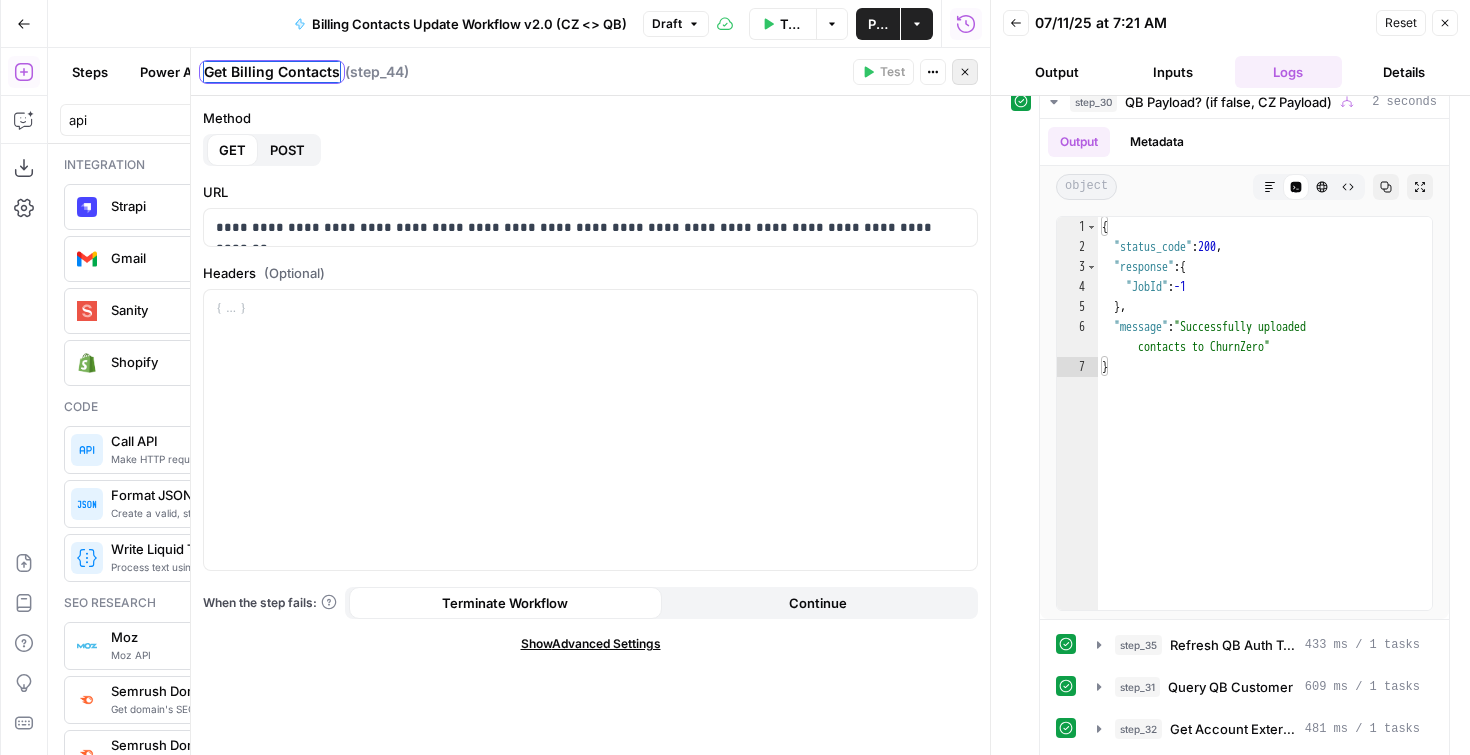 type on "Get Billing Contacts" 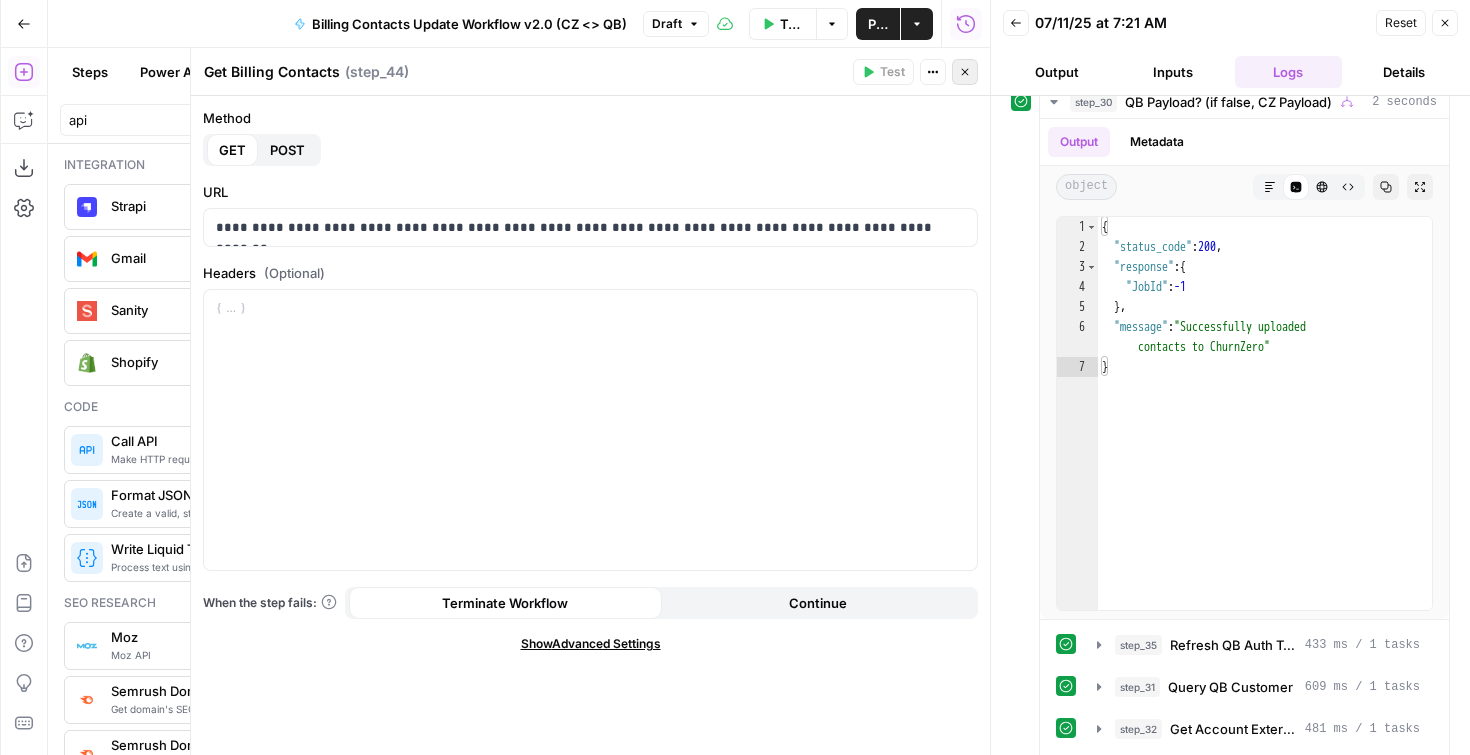 click on "Close" at bounding box center [965, 72] 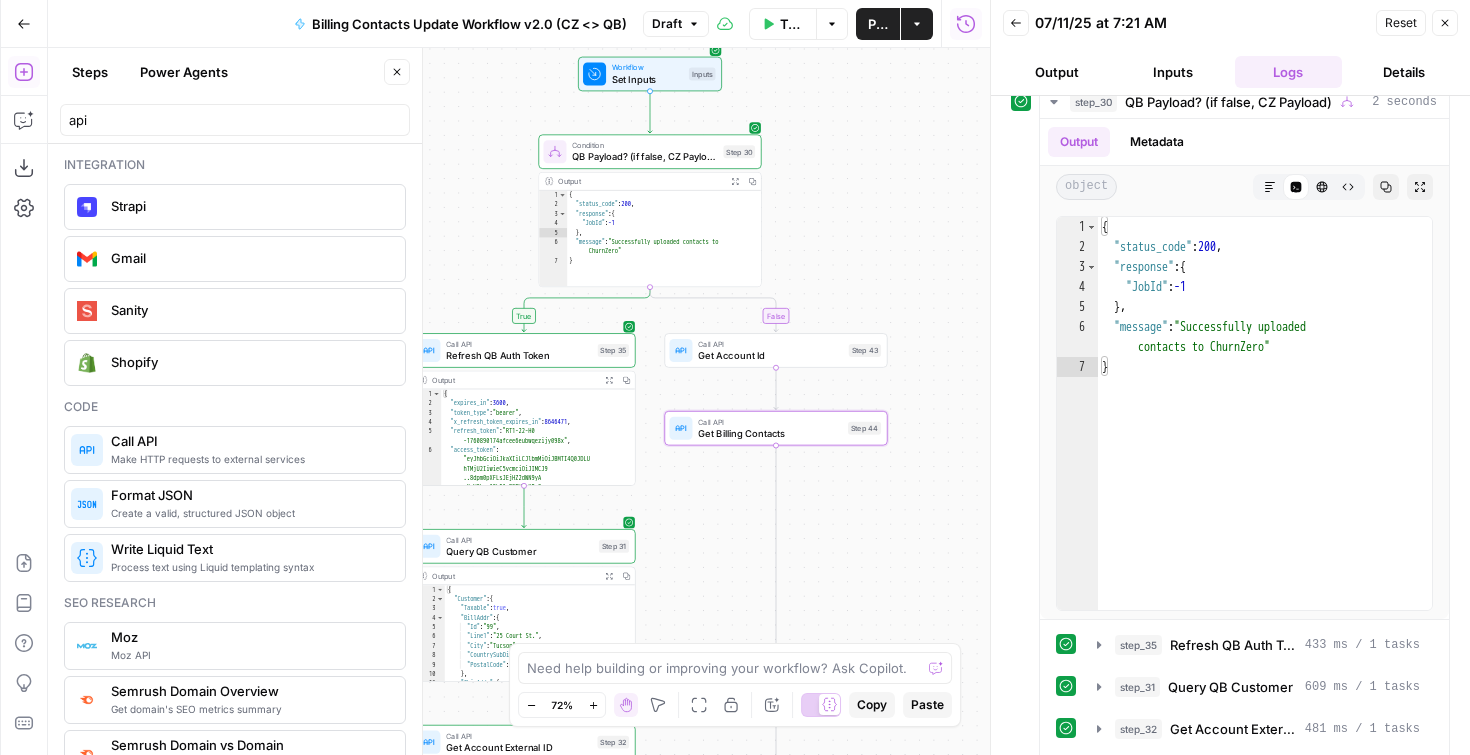 drag, startPoint x: 909, startPoint y: 472, endPoint x: 868, endPoint y: 249, distance: 226.73773 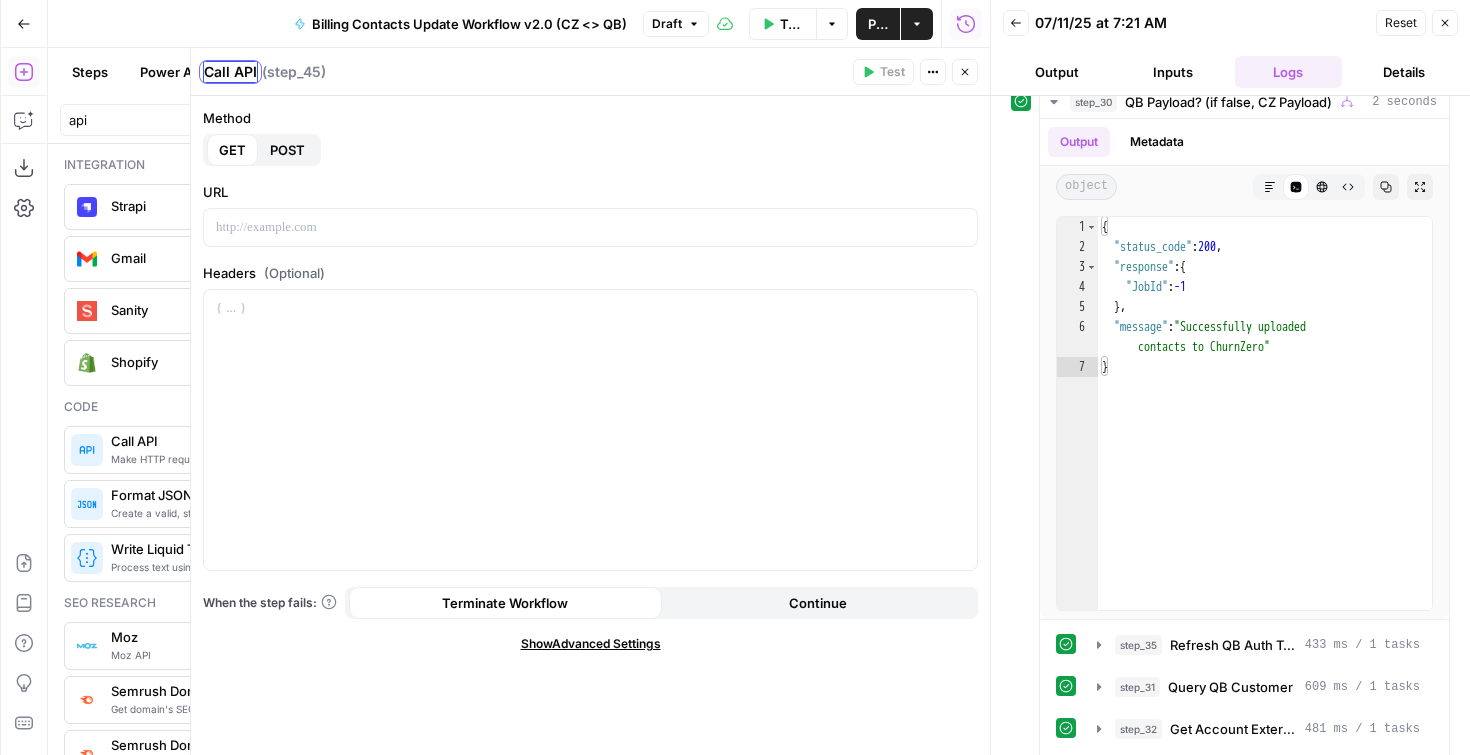 click on "Call API" at bounding box center (230, 72) 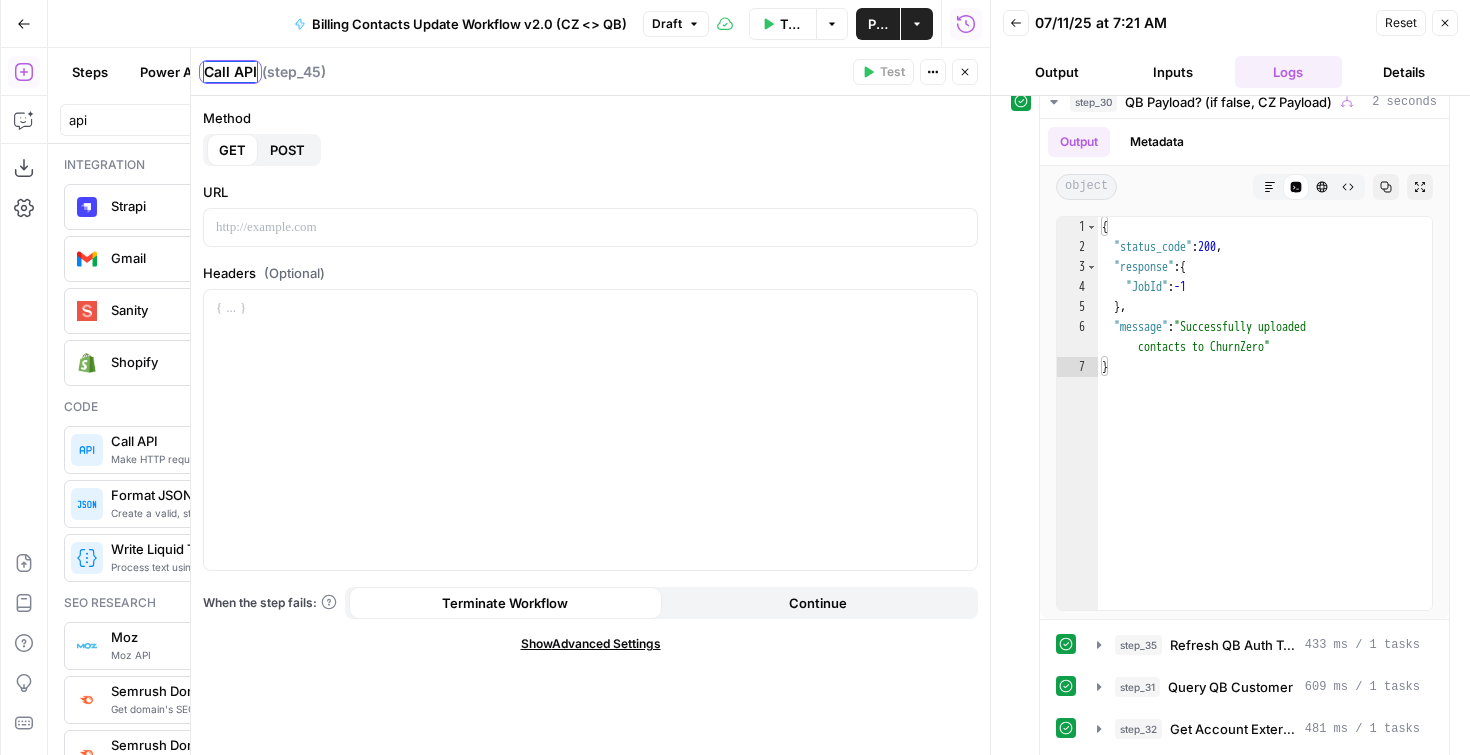 click on "Call API" at bounding box center (230, 72) 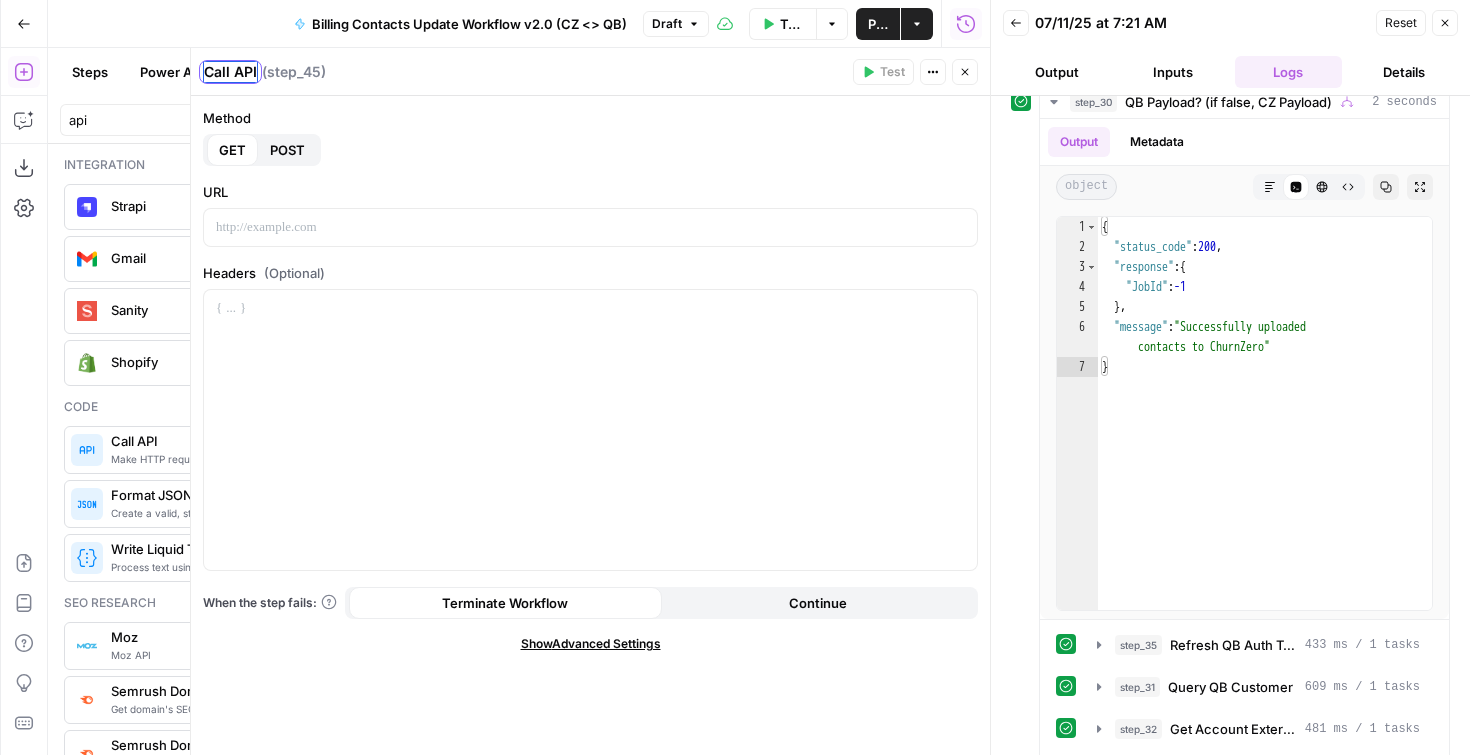 click on "Call API" at bounding box center (230, 72) 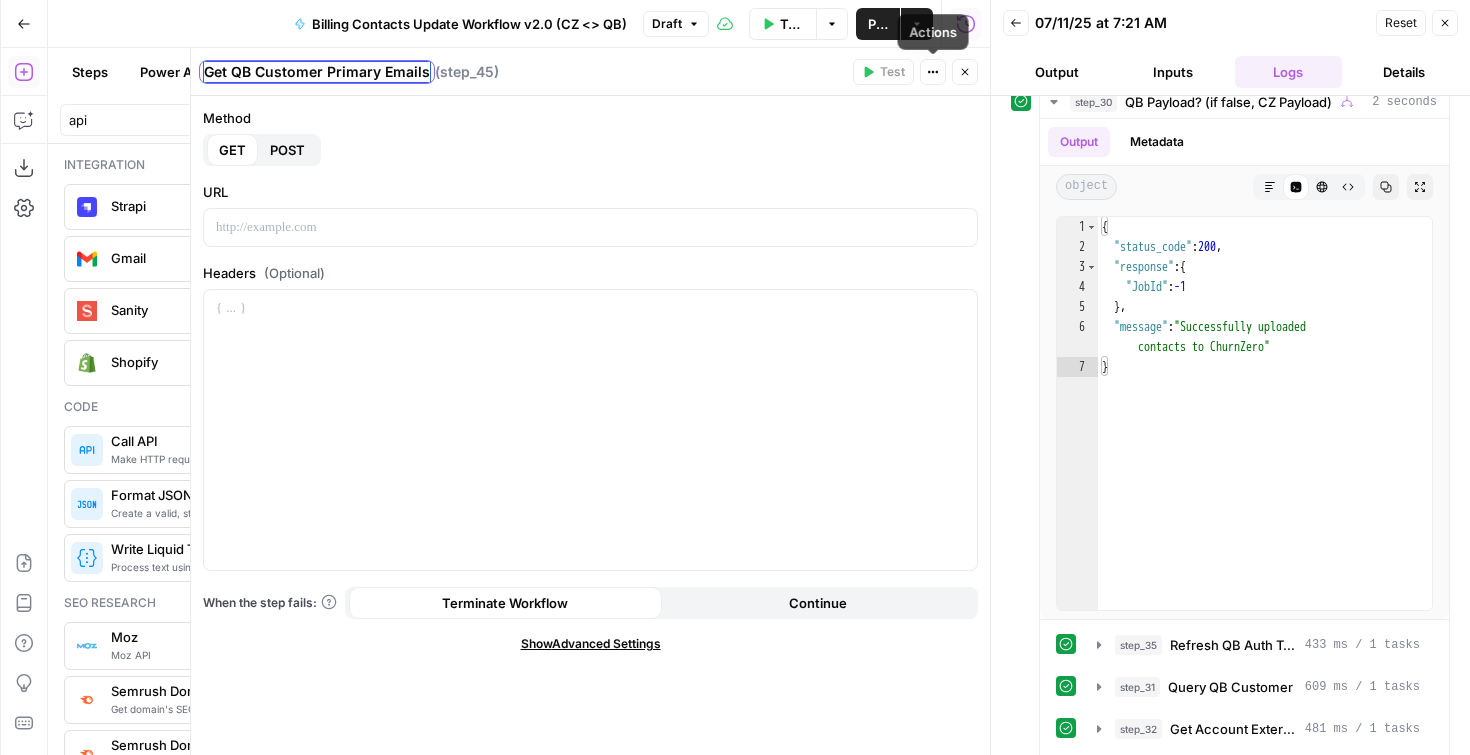type on "Get QB Customer Primary Emails" 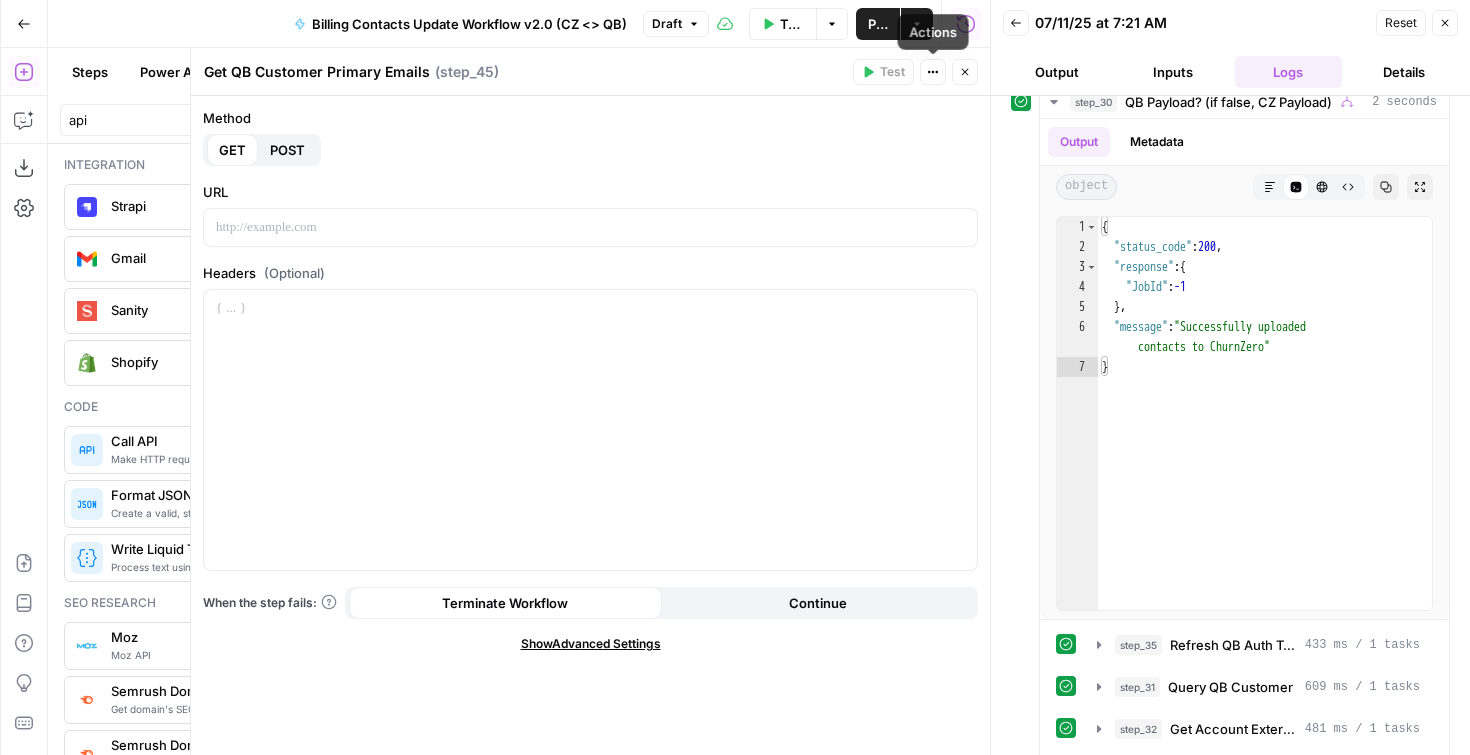 click on "Get QB Customer Primary Emails Get QB Customer Primary Emails  ( step_45 ) Test Actions Close" at bounding box center [590, 72] 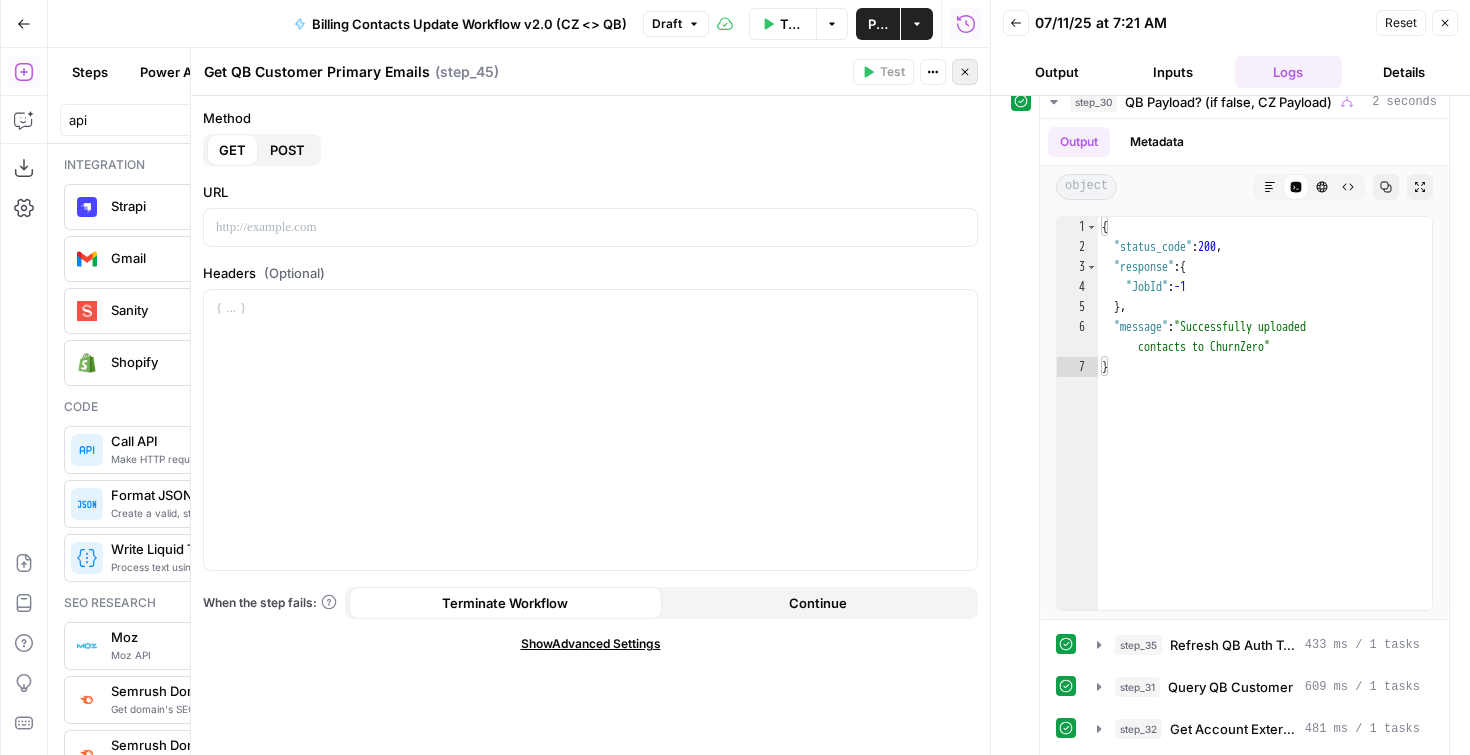 click on "Close" at bounding box center (970, 72) 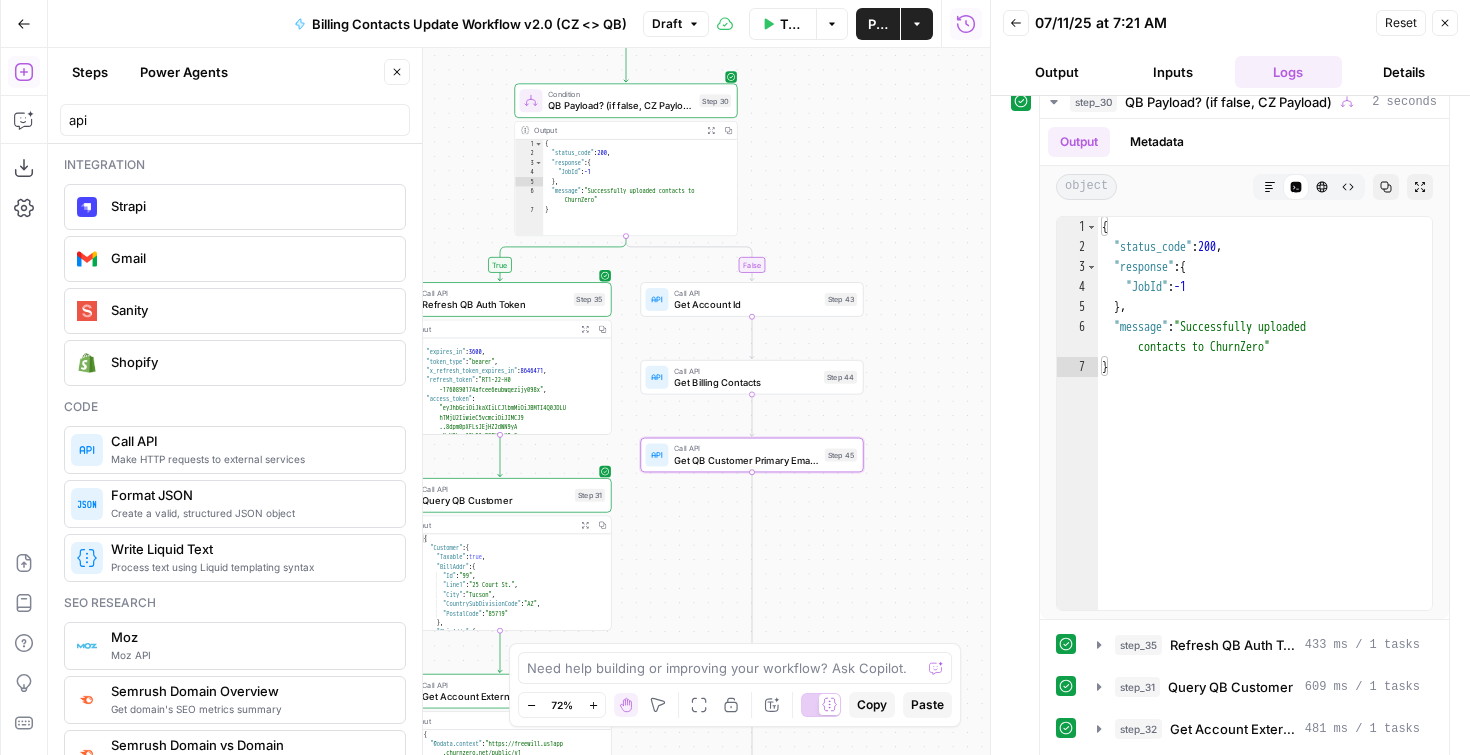 click on "Call API" at bounding box center [746, 371] 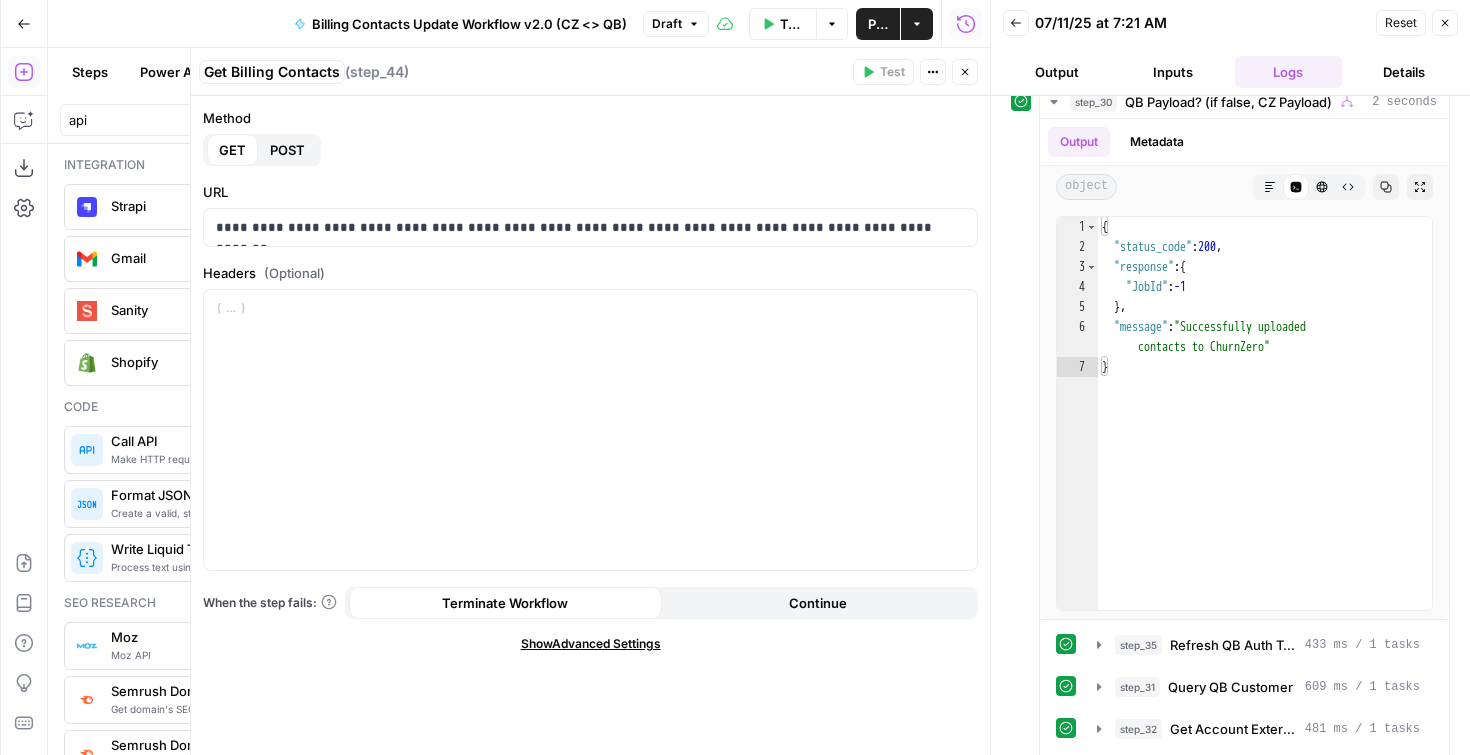 click on "Get Billing Contacts Get Billing Contacts" at bounding box center (272, 72) 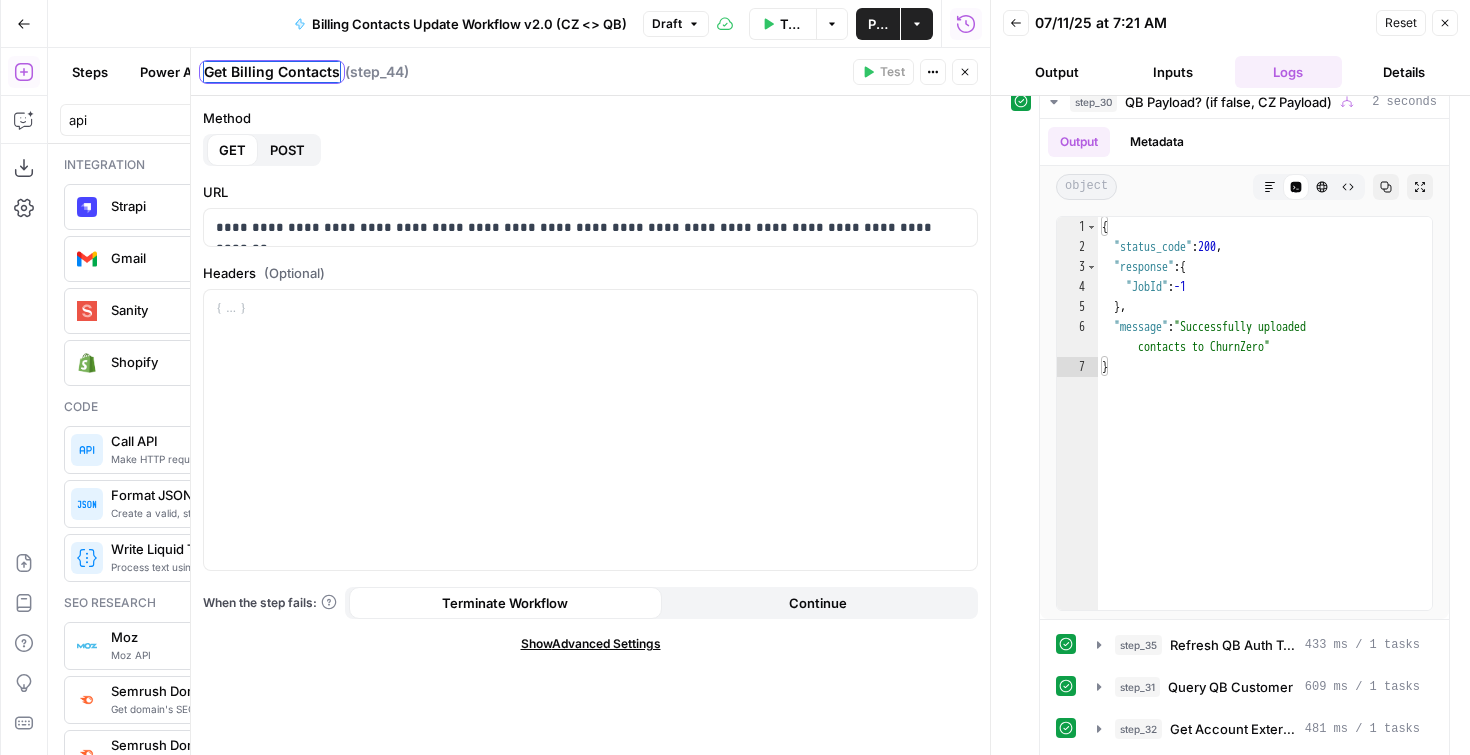 click on "Get Billing Contacts" at bounding box center [272, 72] 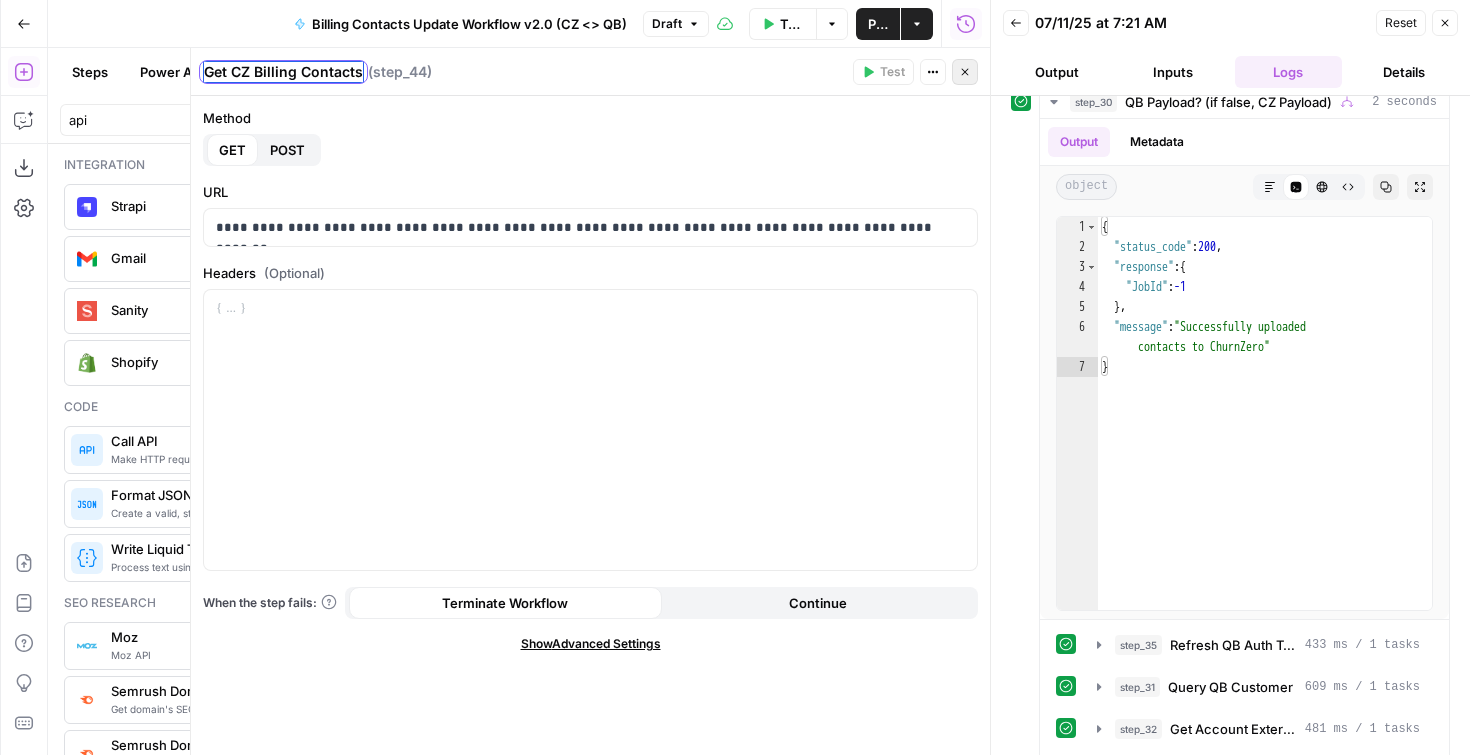 type on "Get CZ Billing Contacts" 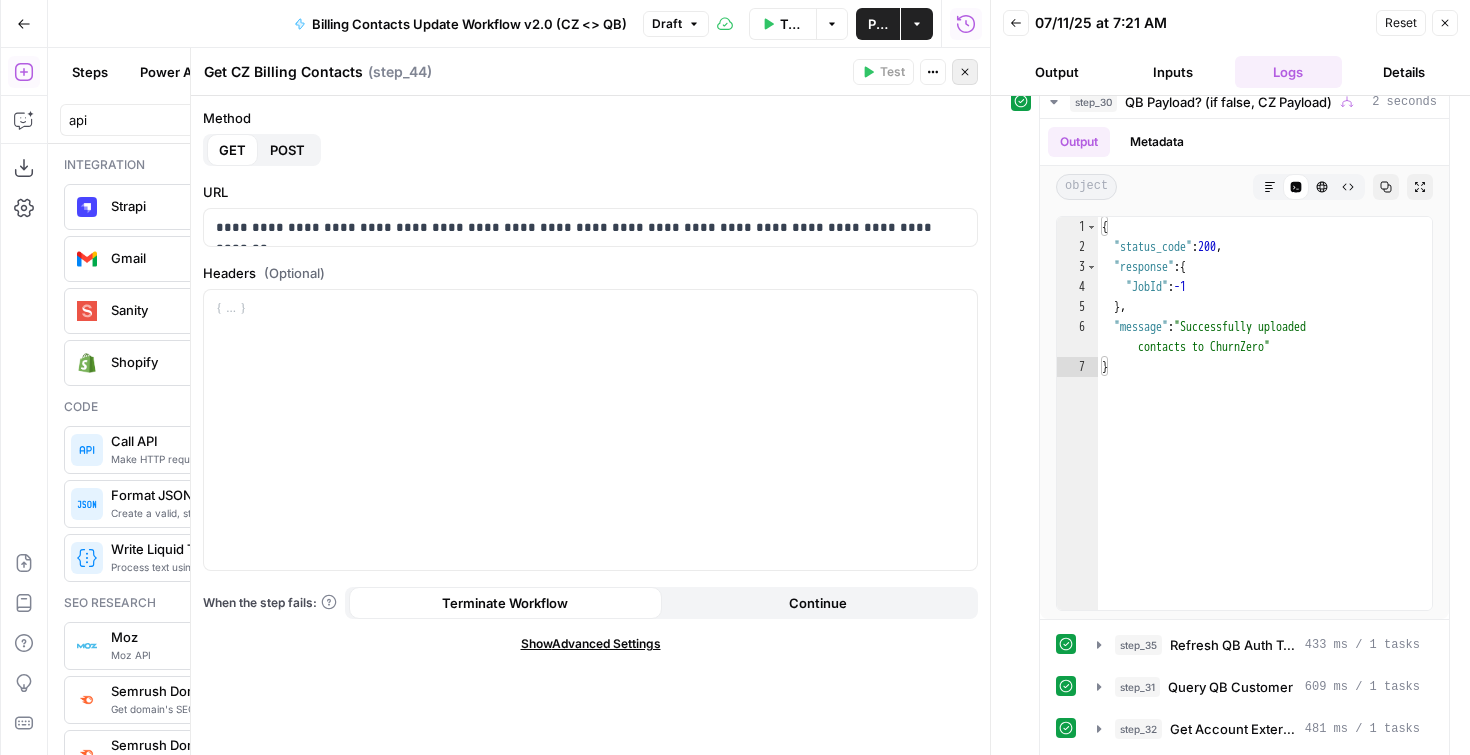 click 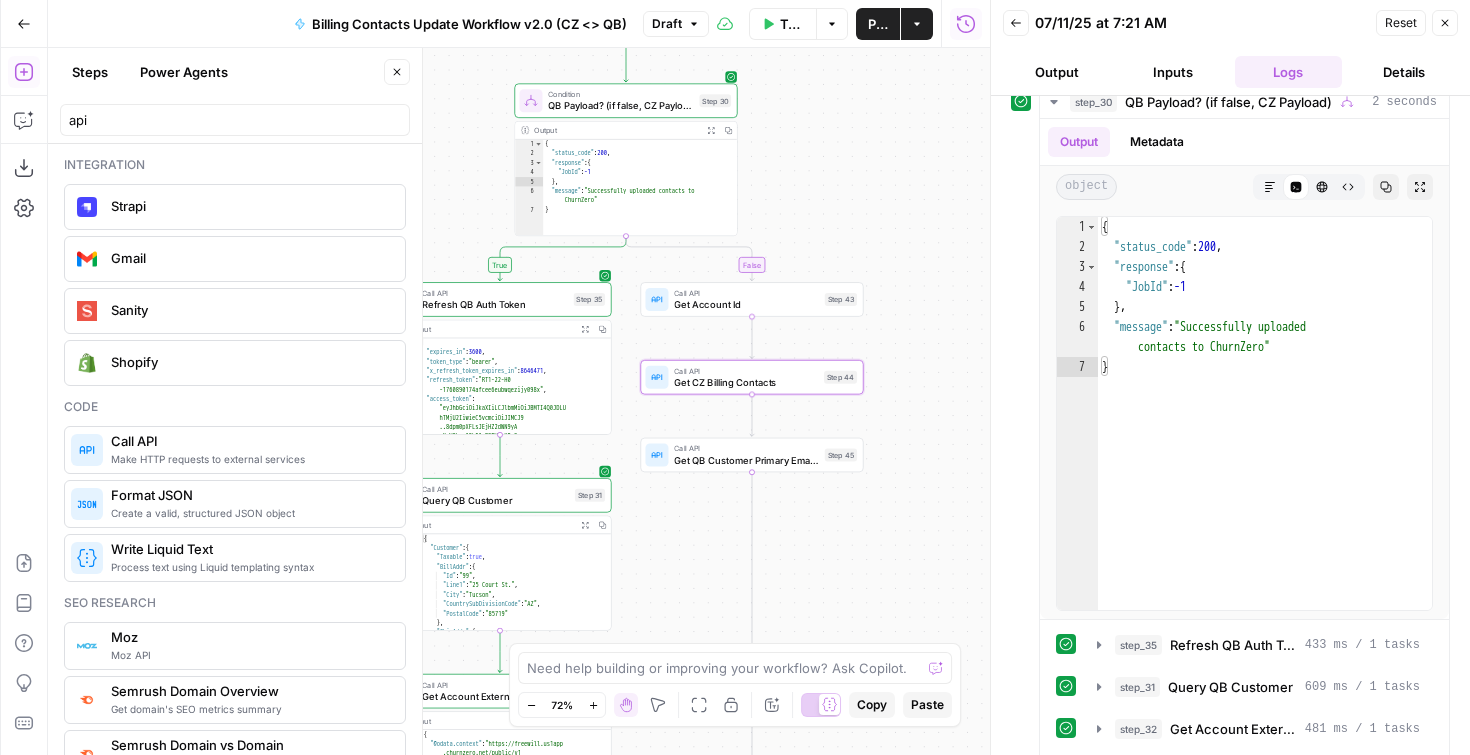 click on "Call API" at bounding box center (746, 293) 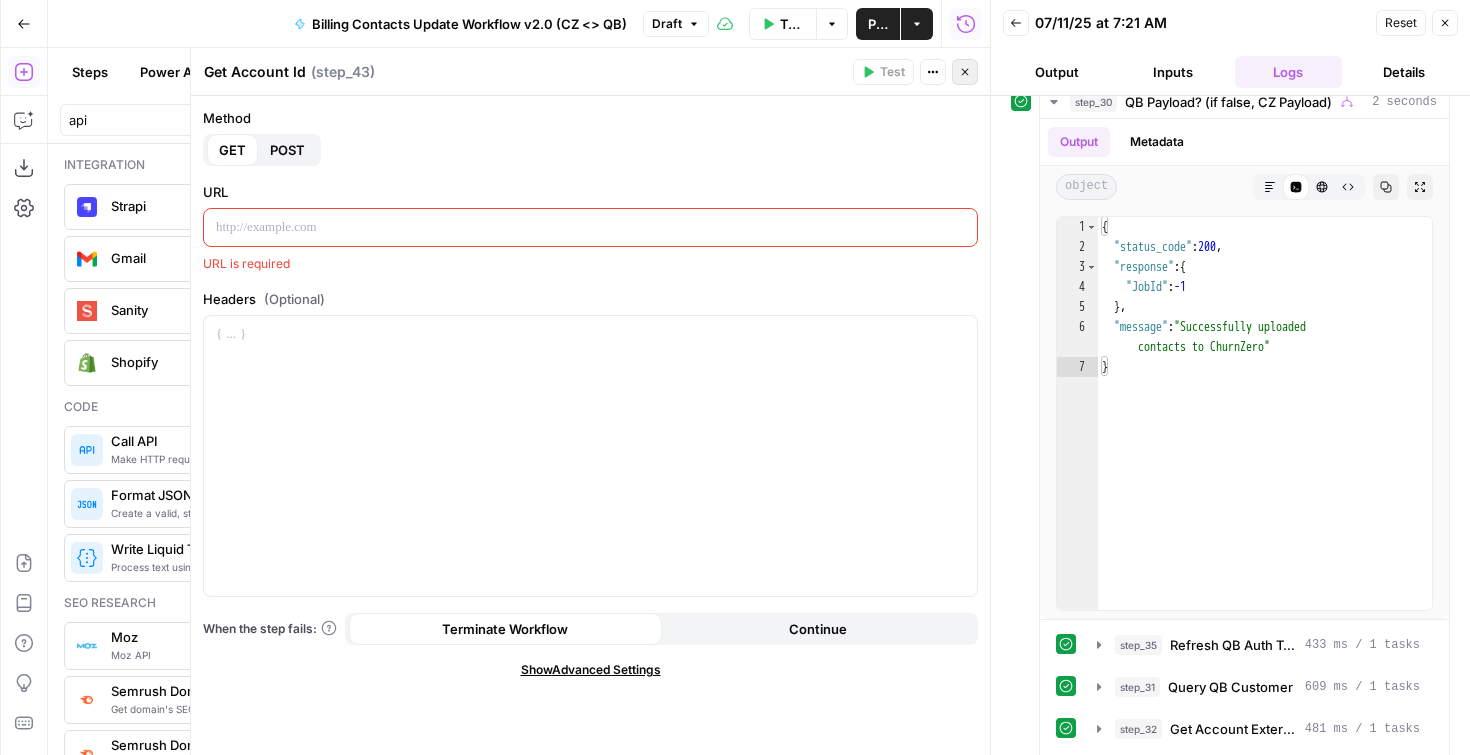 click 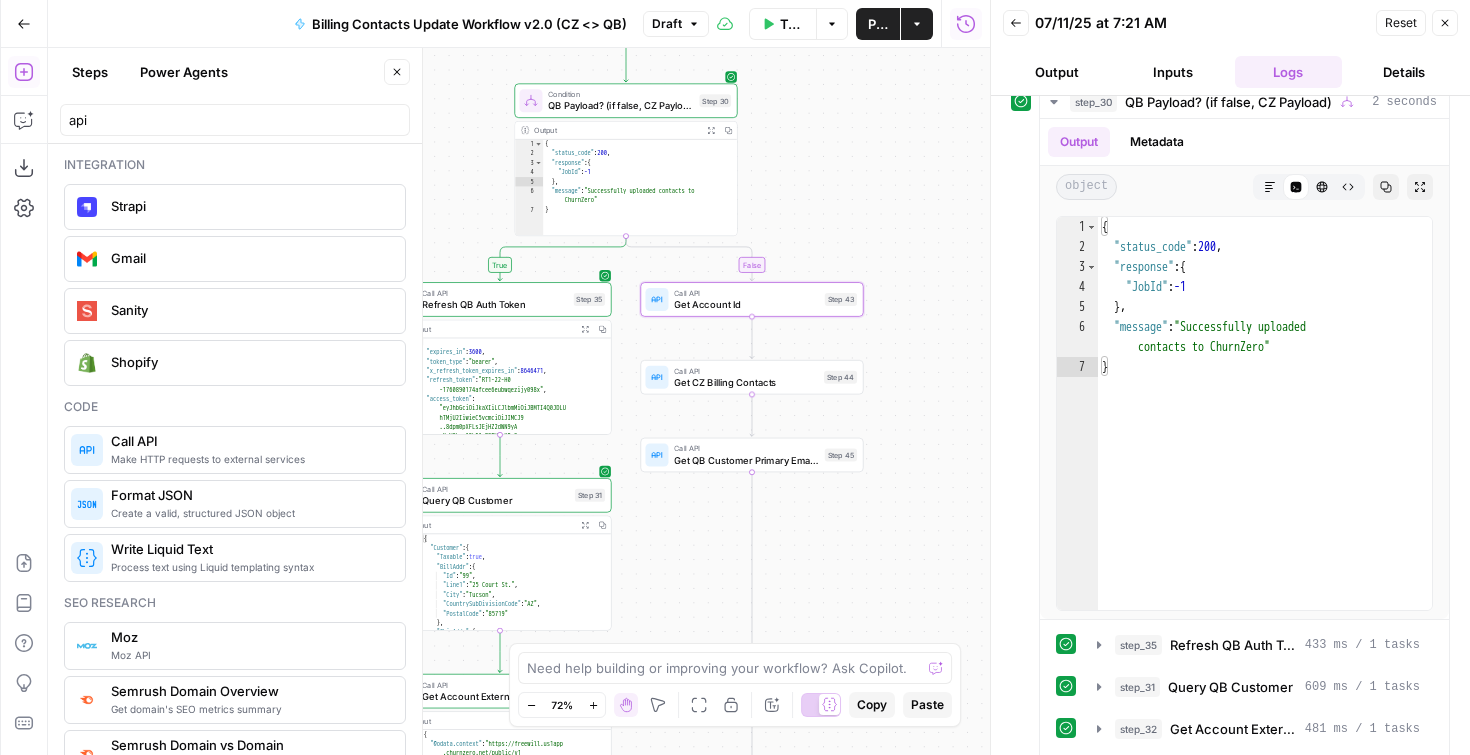 click on "Get Account Id" at bounding box center [746, 304] 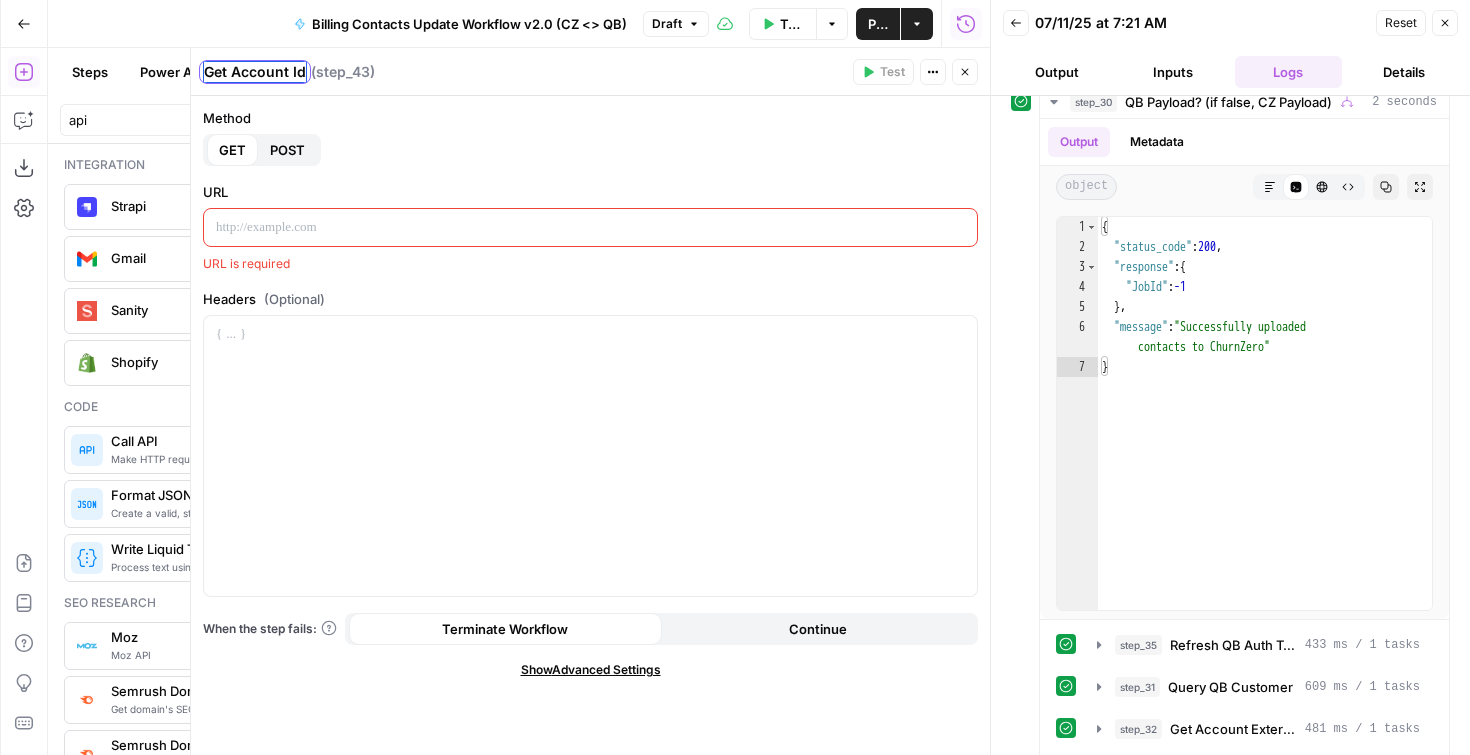 click on "Get Account Id" at bounding box center (255, 72) 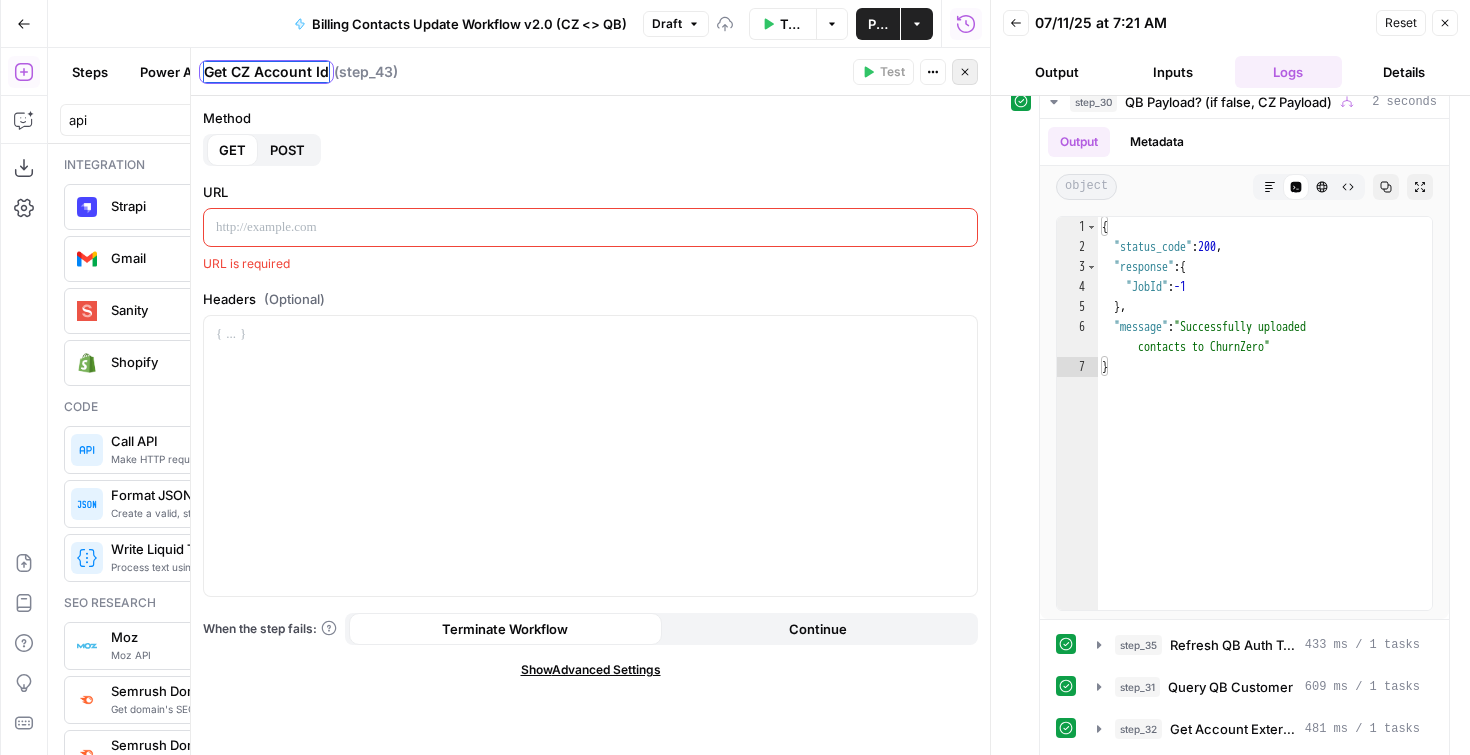 type on "Get CZ Account Id" 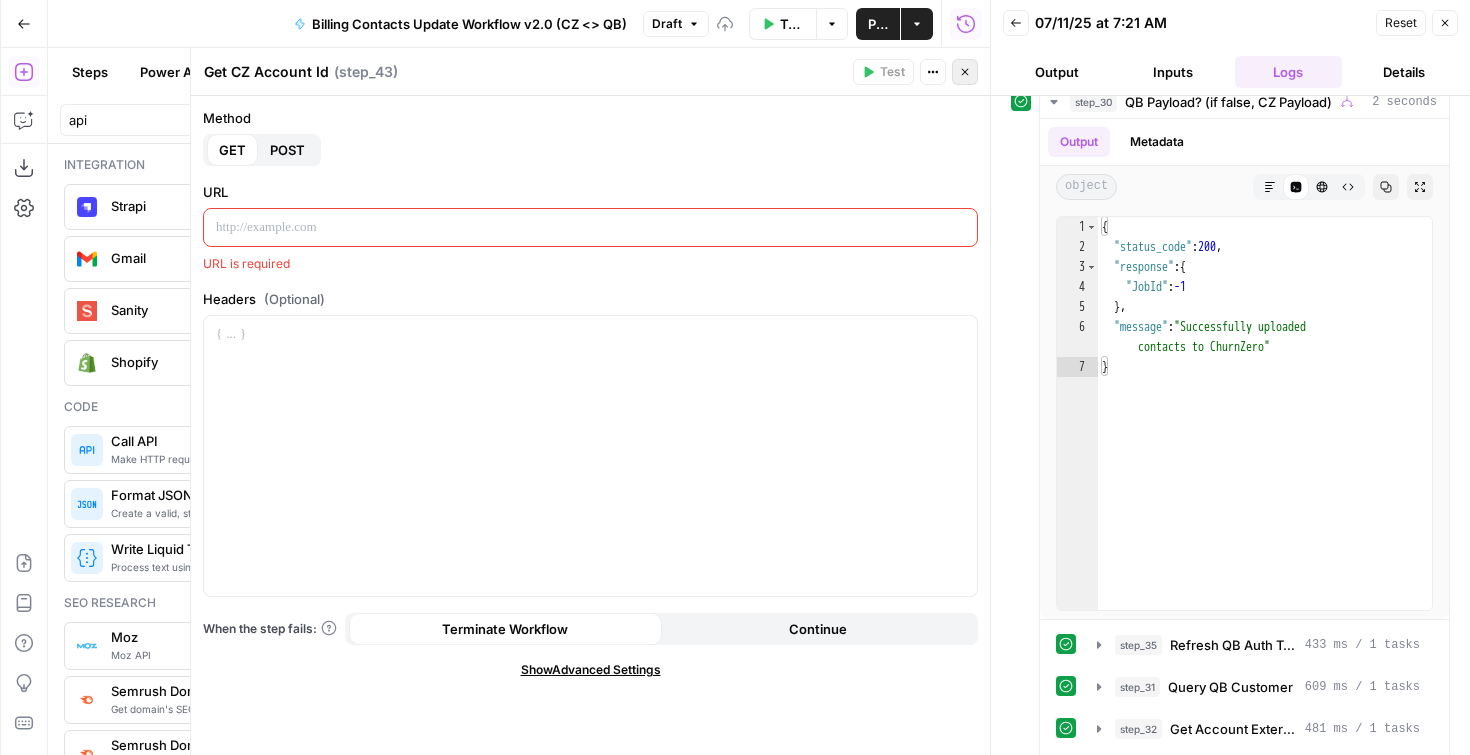 click 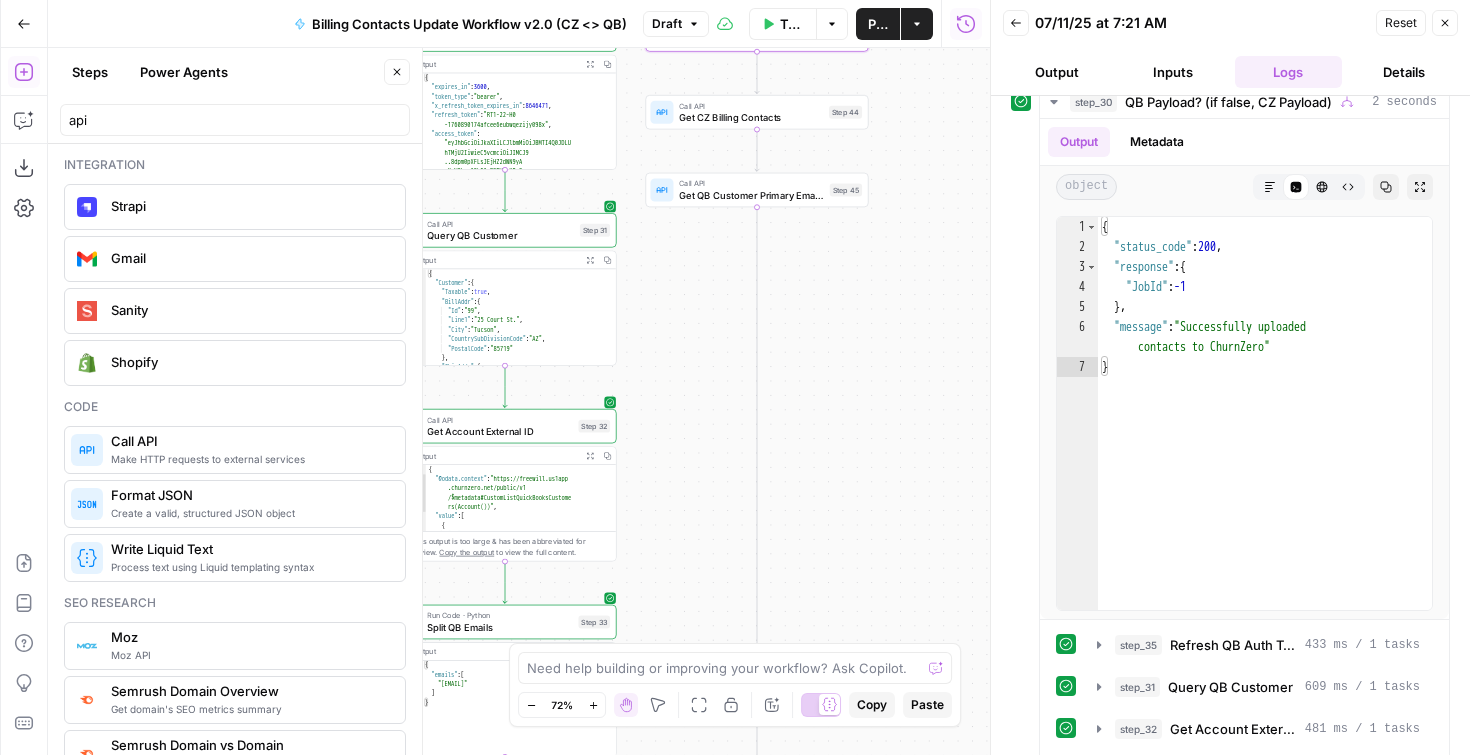 drag, startPoint x: 883, startPoint y: 482, endPoint x: 887, endPoint y: 216, distance: 266.03006 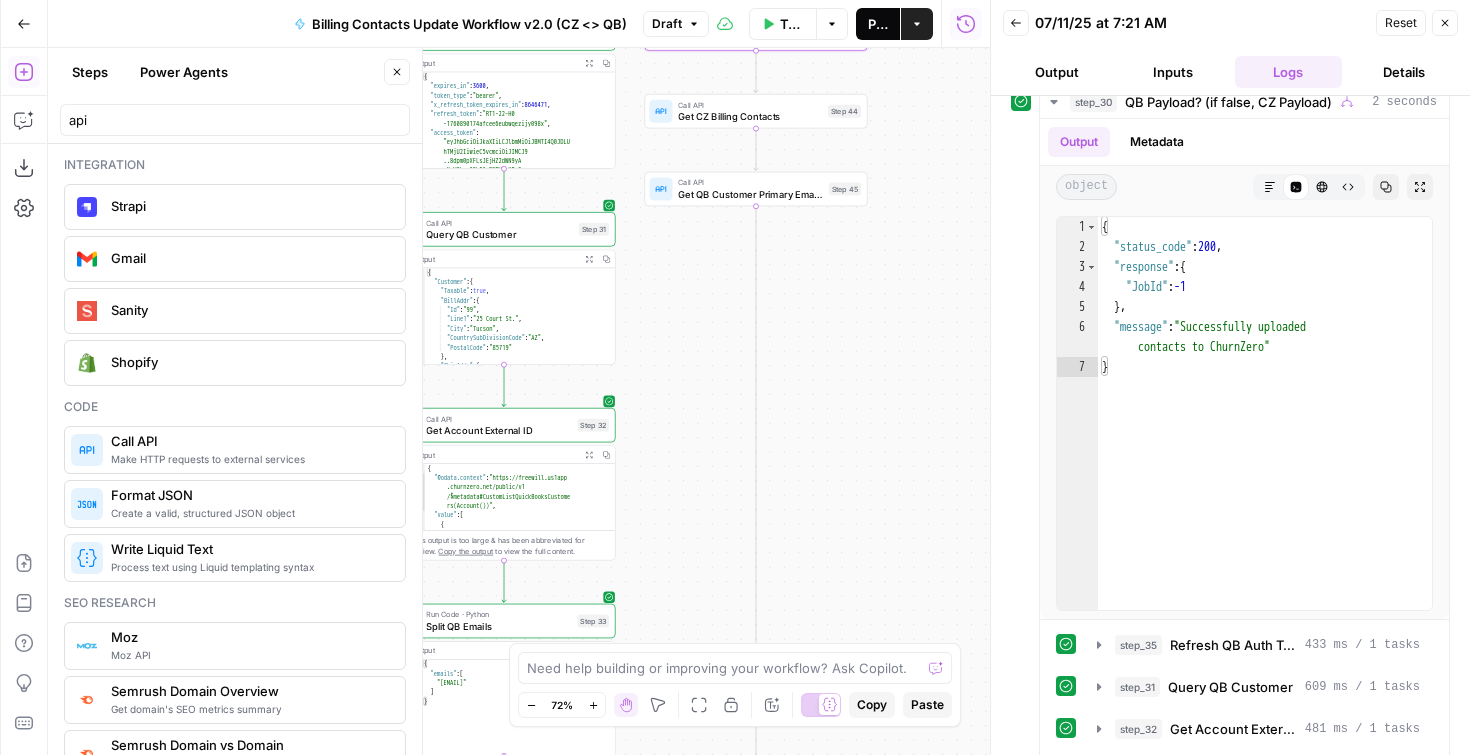 click on "Publish" at bounding box center [878, 24] 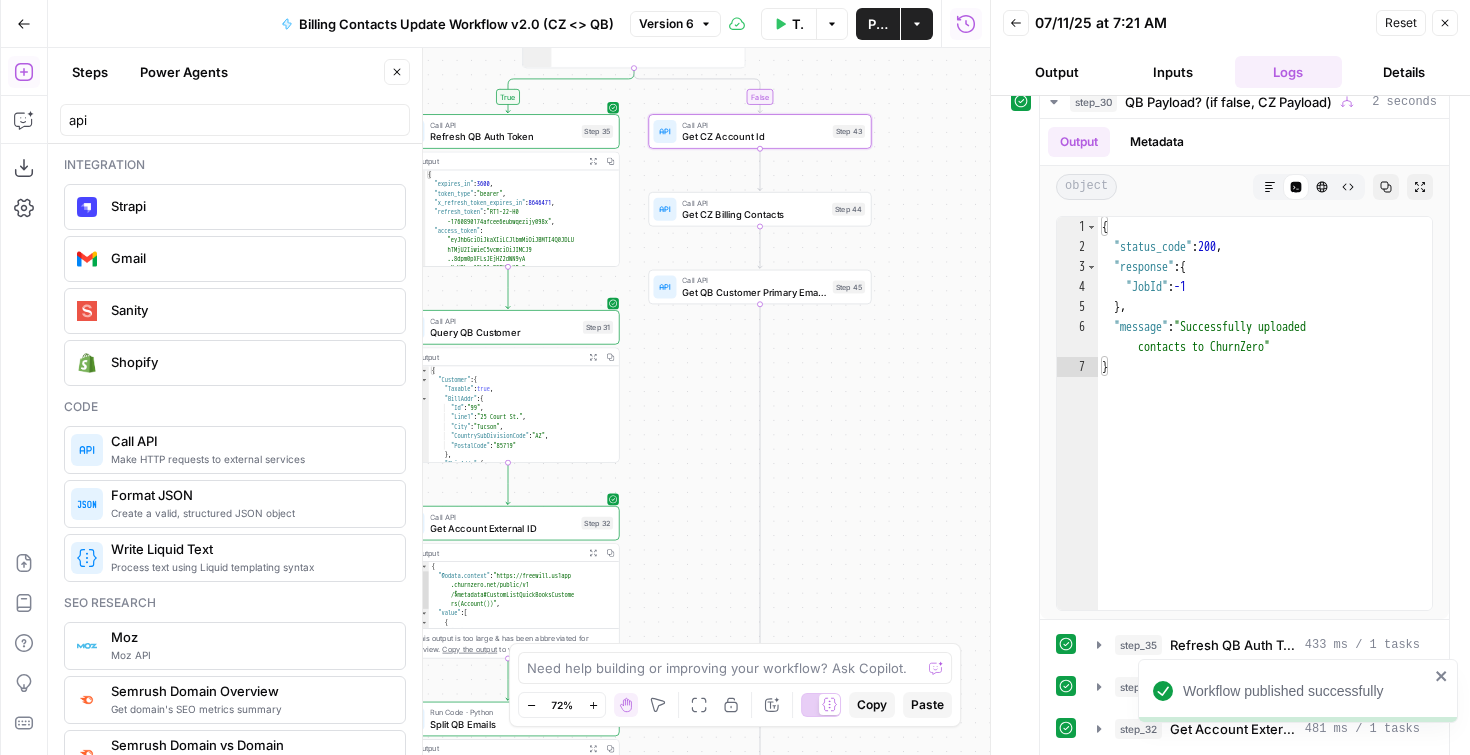 drag, startPoint x: 811, startPoint y: 300, endPoint x: 814, endPoint y: 397, distance: 97.04638 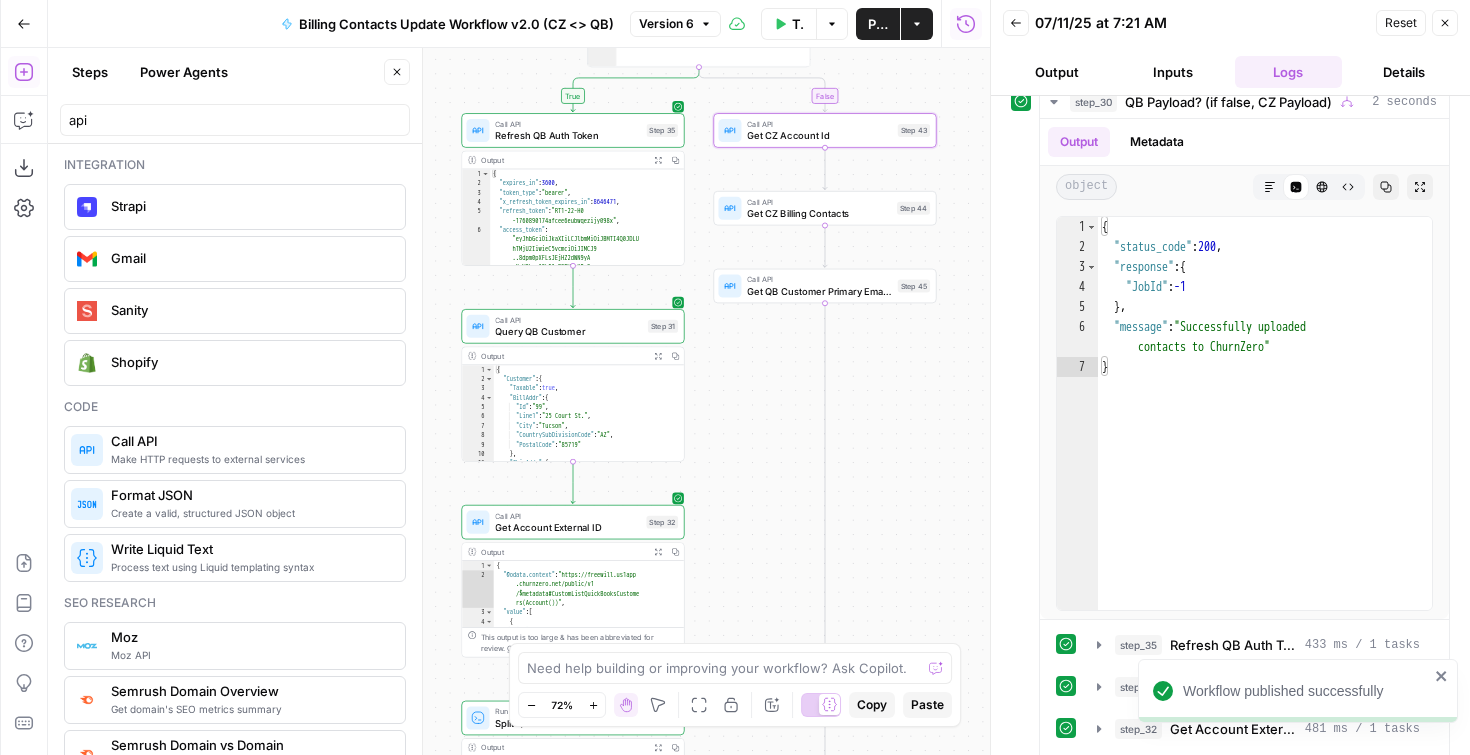 drag, startPoint x: 824, startPoint y: 399, endPoint x: 928, endPoint y: 393, distance: 104.172935 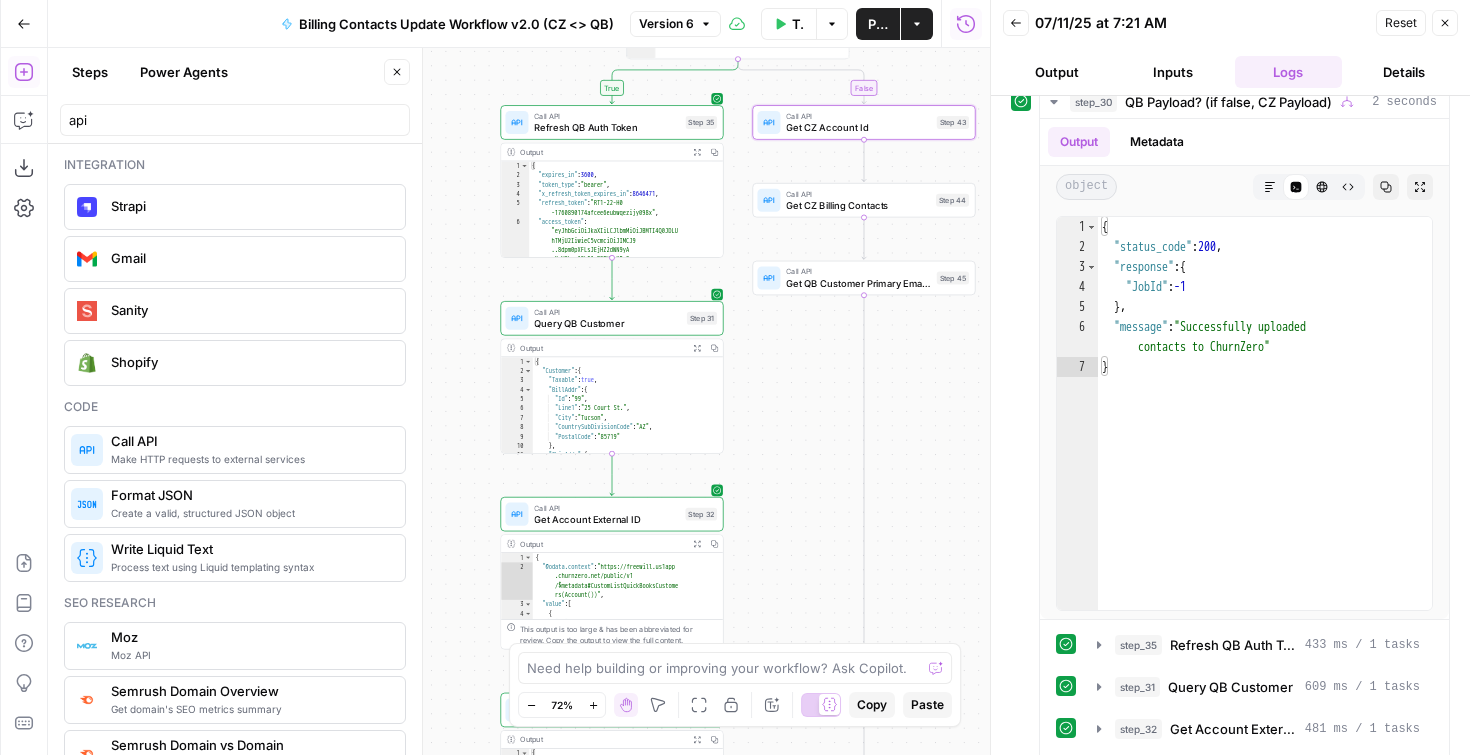 drag, startPoint x: 757, startPoint y: 422, endPoint x: 757, endPoint y: 235, distance: 187 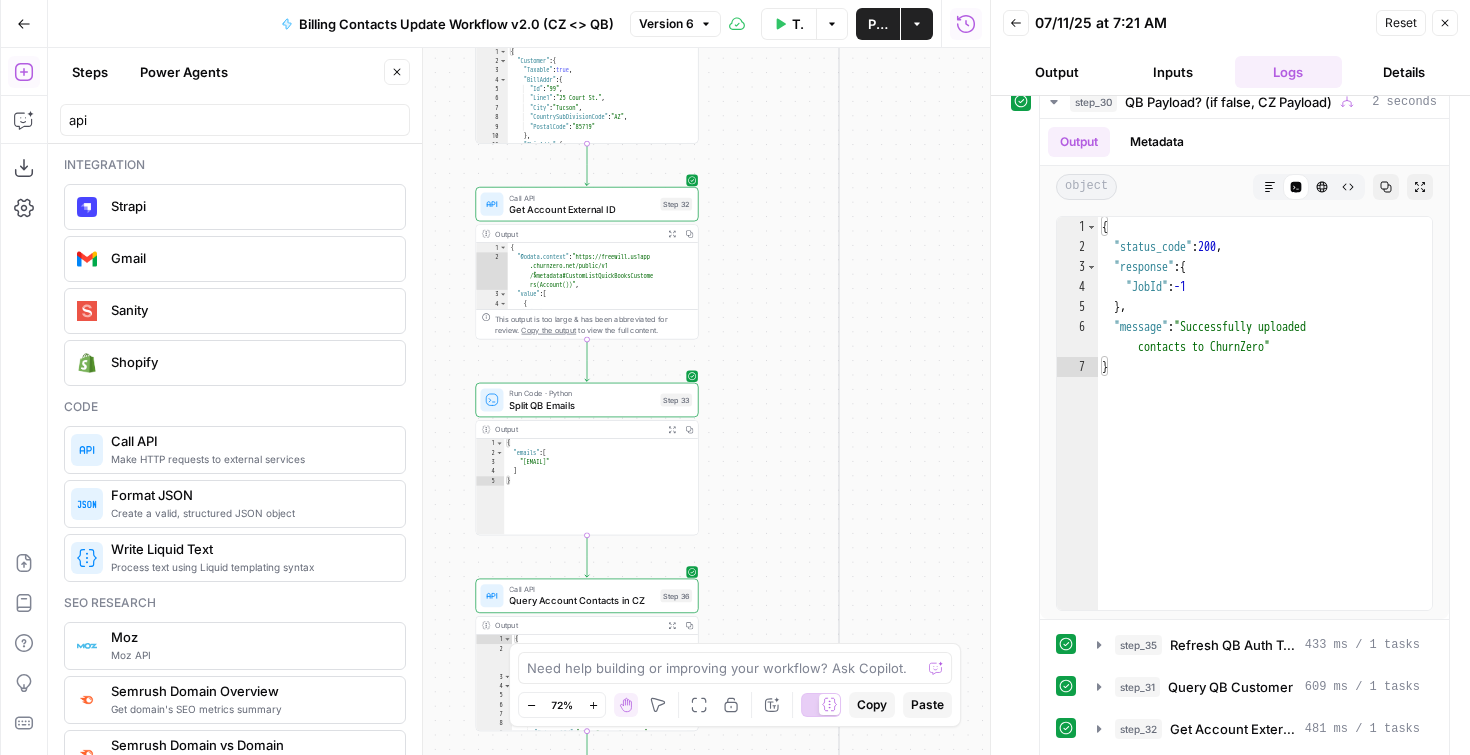 drag, startPoint x: 729, startPoint y: 428, endPoint x: 688, endPoint y: 280, distance: 153.57408 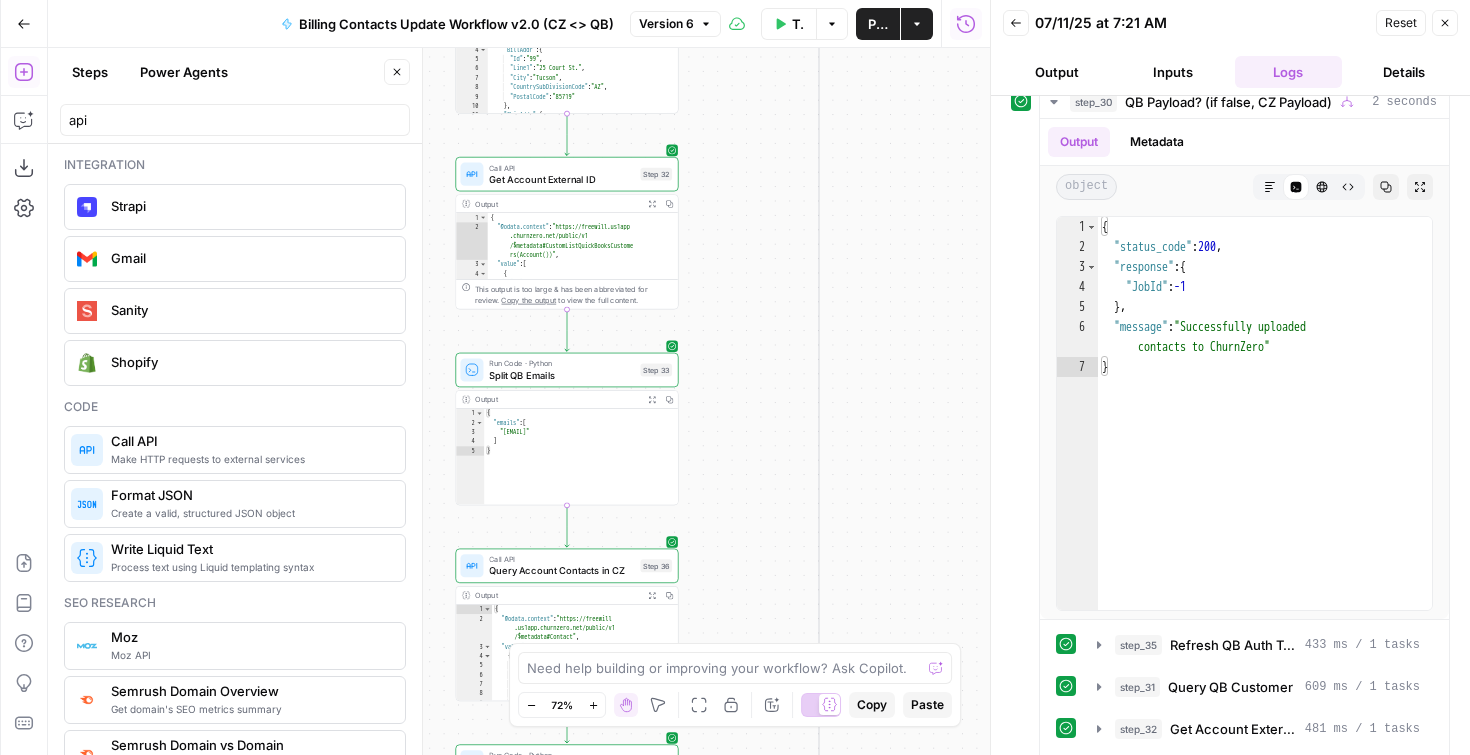 drag, startPoint x: 749, startPoint y: 500, endPoint x: 741, endPoint y: 483, distance: 18.788294 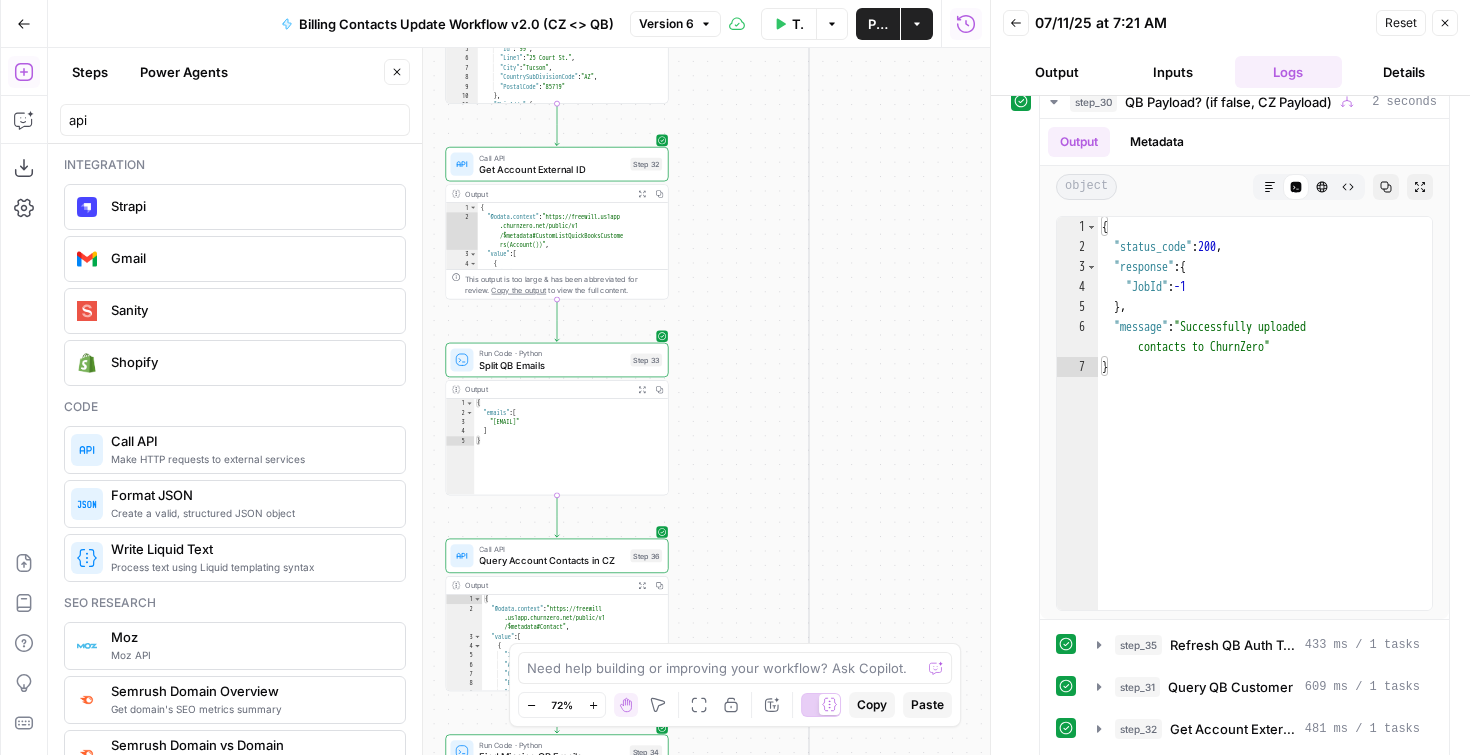 click on "true false false true Workflow Set Inputs Inputs Condition QB Payload? (if false, CZ Payload) Step 30 Output Expand Output Copy 1 2 3 4 5 6 7 {    "status_code" :  200 ,    "response" :  {      "JobId" :  -1    } ,    "message" :  "Successfully uploaded contacts to         ChurnZero" }     XXXXXXXXXXXXXXXXXXXXXXXXXXXXXXXXXXXXXXXXXXXXXXXXXXXXXXXXXXXXXXXXXXXXXXXXXXXXXXXXXXXXXXXXXXXXXXXXXXXXXXXXXXXXXXXXXXXXXXXXXXXXXXXXXXXXXXXXXXXXXXXXXXXXXXXXXXXXXXXXXXXXXXXXXXXXXXXXXXXXXXXXXXXXXXXXXXXXXXXXXXXXXXXXXXXXXXXXXXXXXXXXXXXXXXXXXXXXXXXXXXXXXXXXXXXXXXXXXXXXXXXXXXXXXXXXXXXXXXXXXXXXXXXXXXXXXXXXXXXXXXXXXXXXXXXXXXXXXXXXXXXXXXXXXXXXXXXXXXXXXXXXXXXXXXXXXXXXXXXXXXXXXXXXXXXXXXXXXXXXXXXXXXXXXXXXXXXXXXXXXXXXXXXXXXXXXXXXXXXXXXXXXXXXXXXXXXXXXXXXXXXXXXXXXXXXXXXXXXXXXXXXXXXXXXXXXXXXXXXXXXXXXXXXXXXXXXXXXXXXXXXXXXXXXXXX Call API Refresh QB Auth Token Step 35 Output Expand Output Copy 1 2 3 4 5 6 {    "expires_in" :  3600 ,    "token_type" :  "bearer" ,    "x_refresh_token_expires_in" :  8646471 ,    "refresh_token" :  "RT1-22-H0" at bounding box center [519, 401] 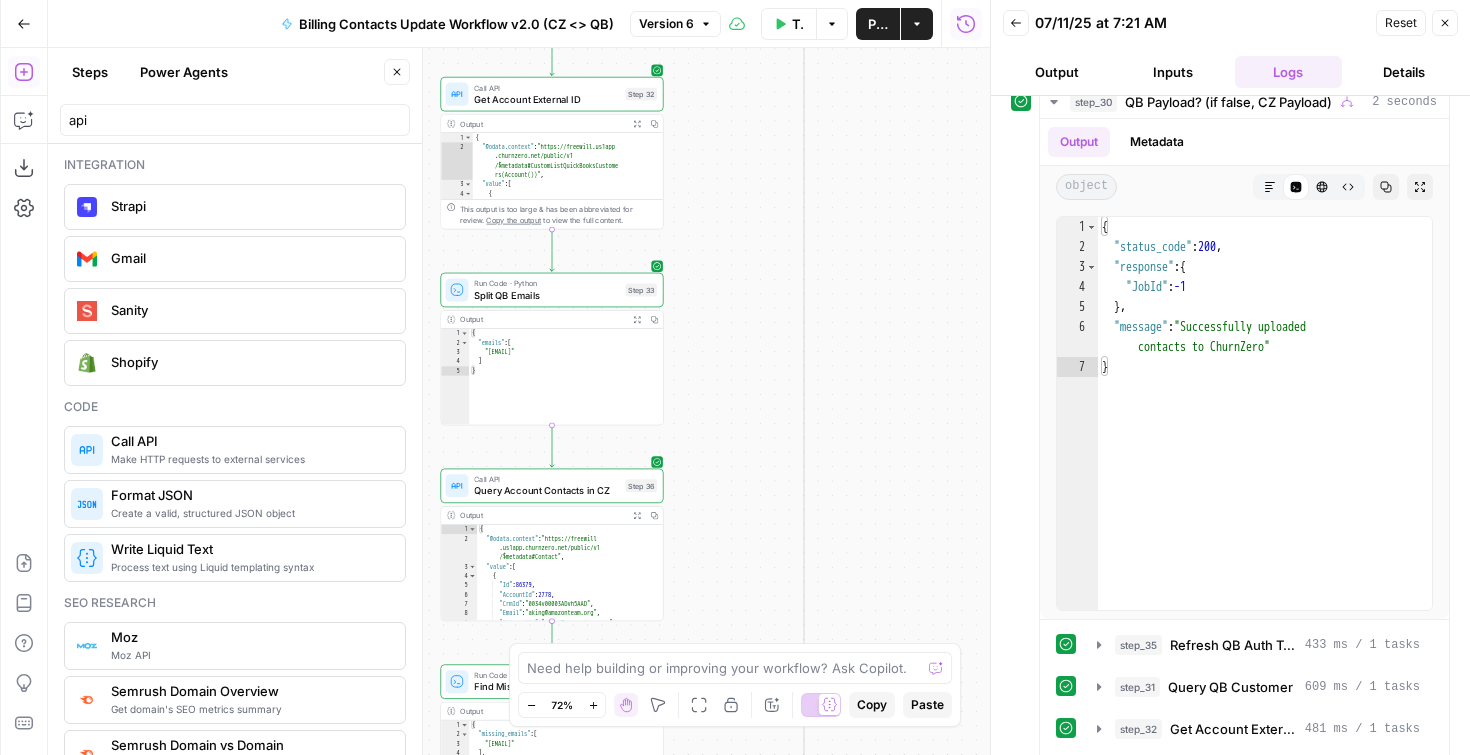 drag, startPoint x: 713, startPoint y: 456, endPoint x: 692, endPoint y: 268, distance: 189.16924 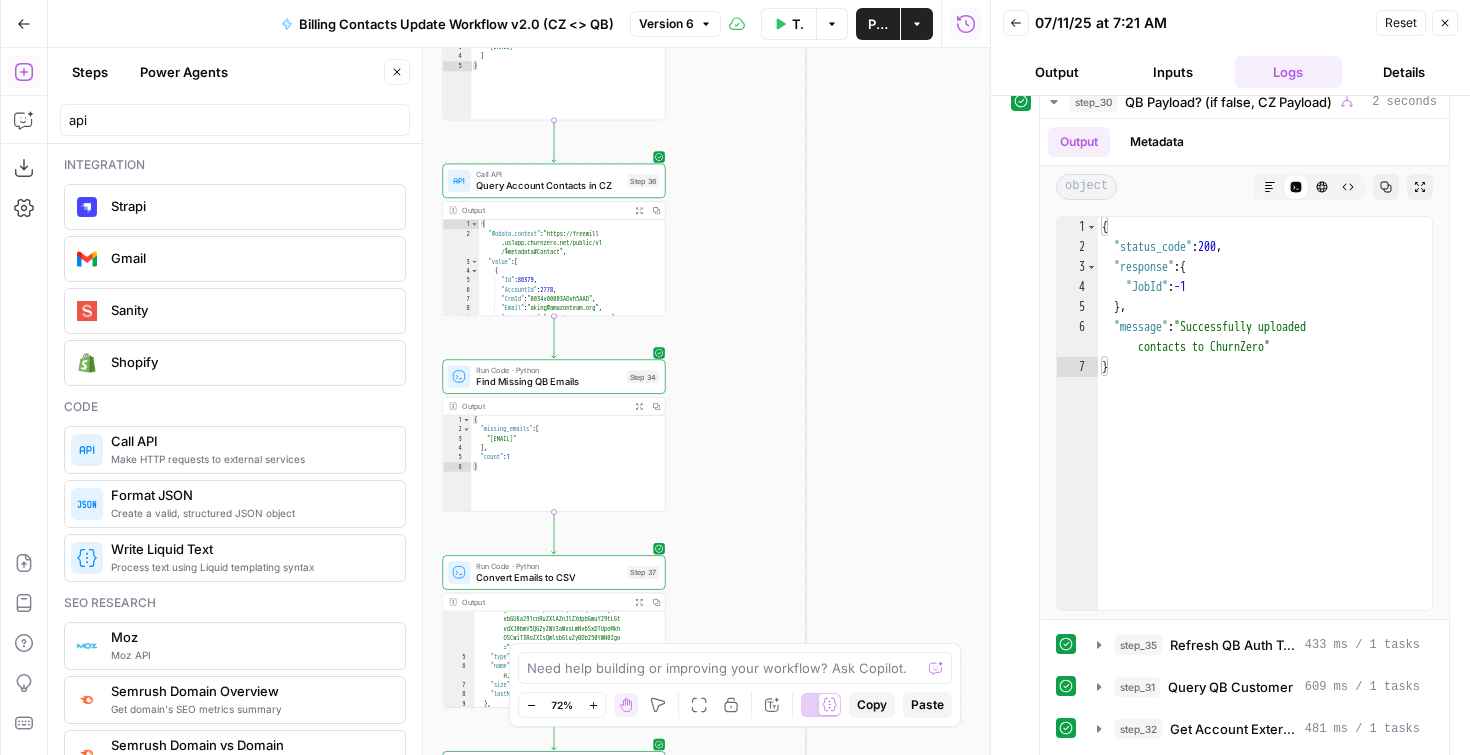 drag, startPoint x: 688, startPoint y: 344, endPoint x: 703, endPoint y: 147, distance: 197.57024 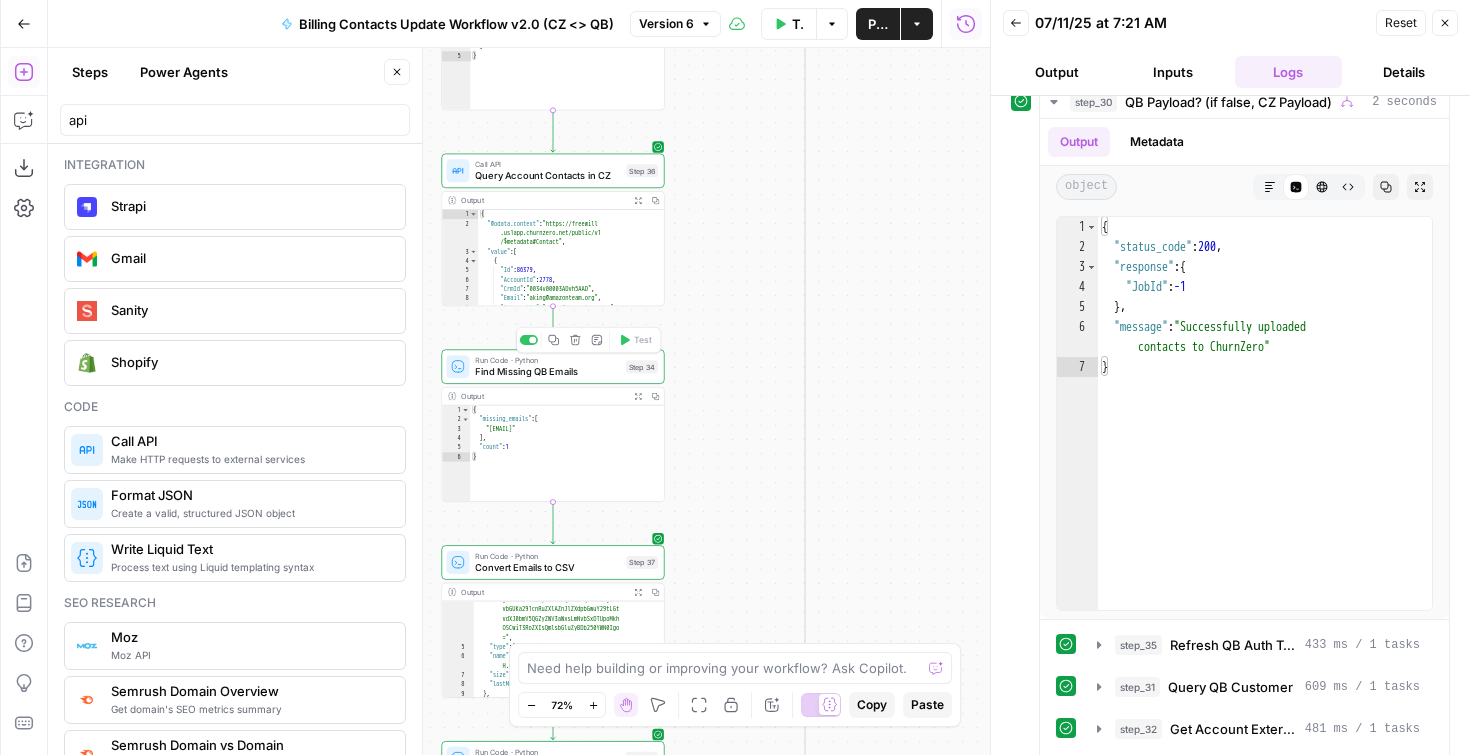 click on "Find Missing QB Emails" at bounding box center (547, 372) 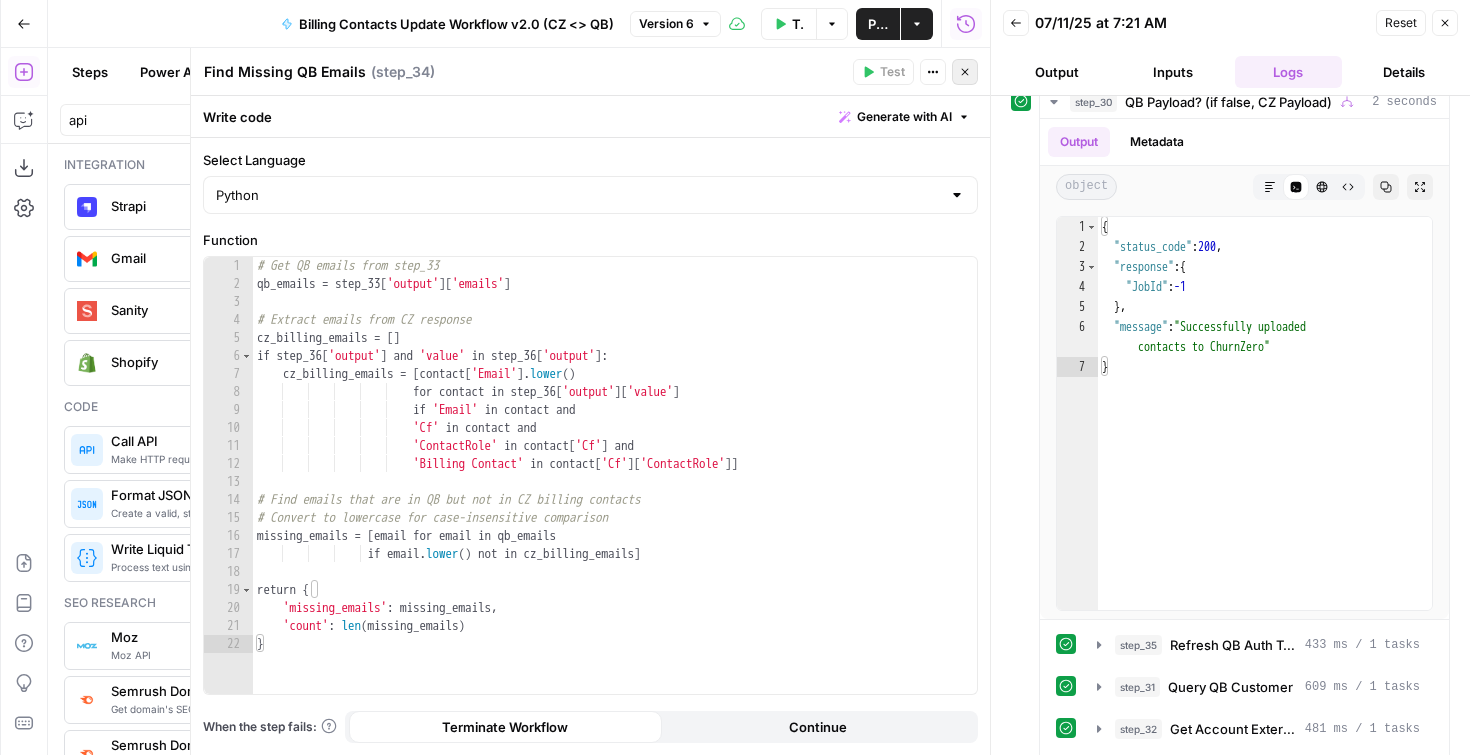 click on "Close" at bounding box center (965, 72) 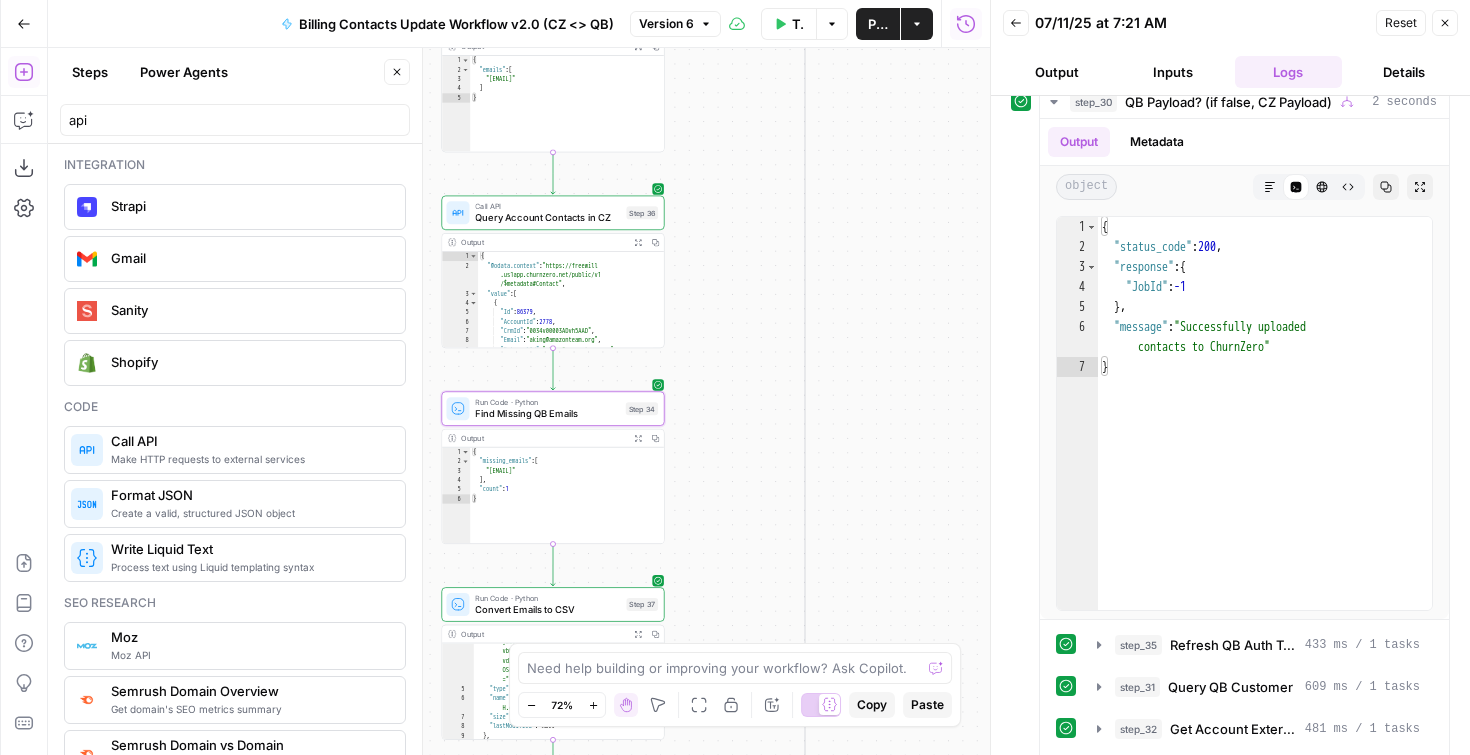 drag, startPoint x: 880, startPoint y: 248, endPoint x: 880, endPoint y: 353, distance: 105 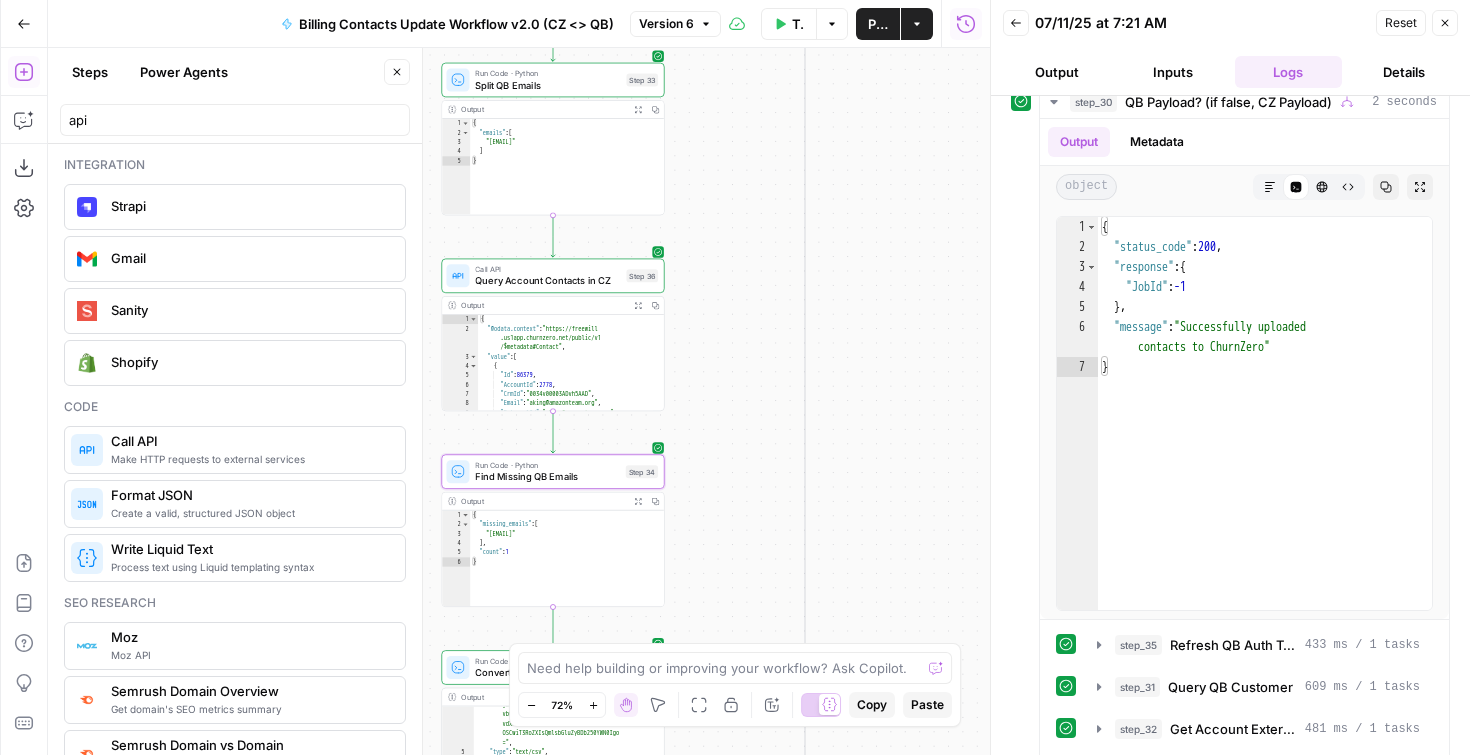 drag, startPoint x: 877, startPoint y: 392, endPoint x: 877, endPoint y: 480, distance: 88 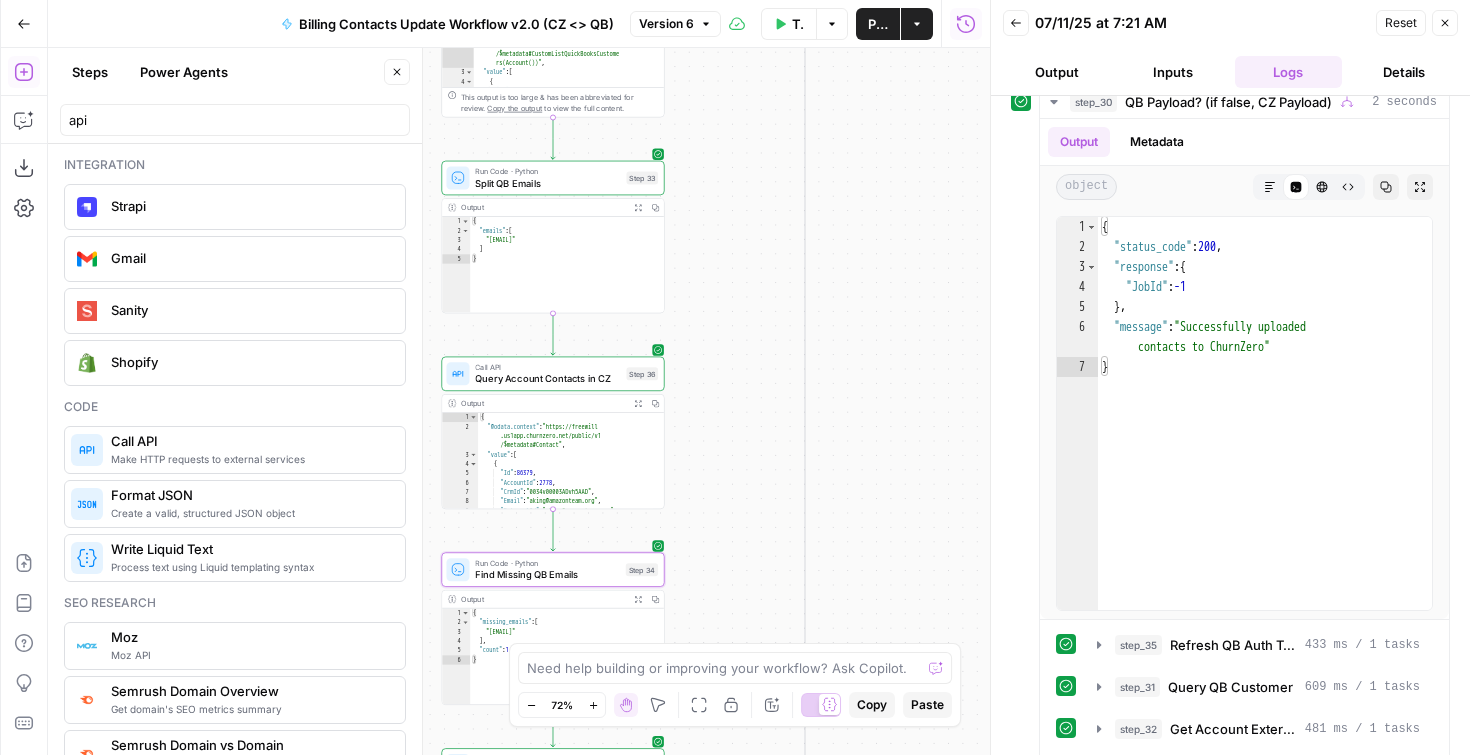 drag, startPoint x: 877, startPoint y: 280, endPoint x: 877, endPoint y: 463, distance: 183 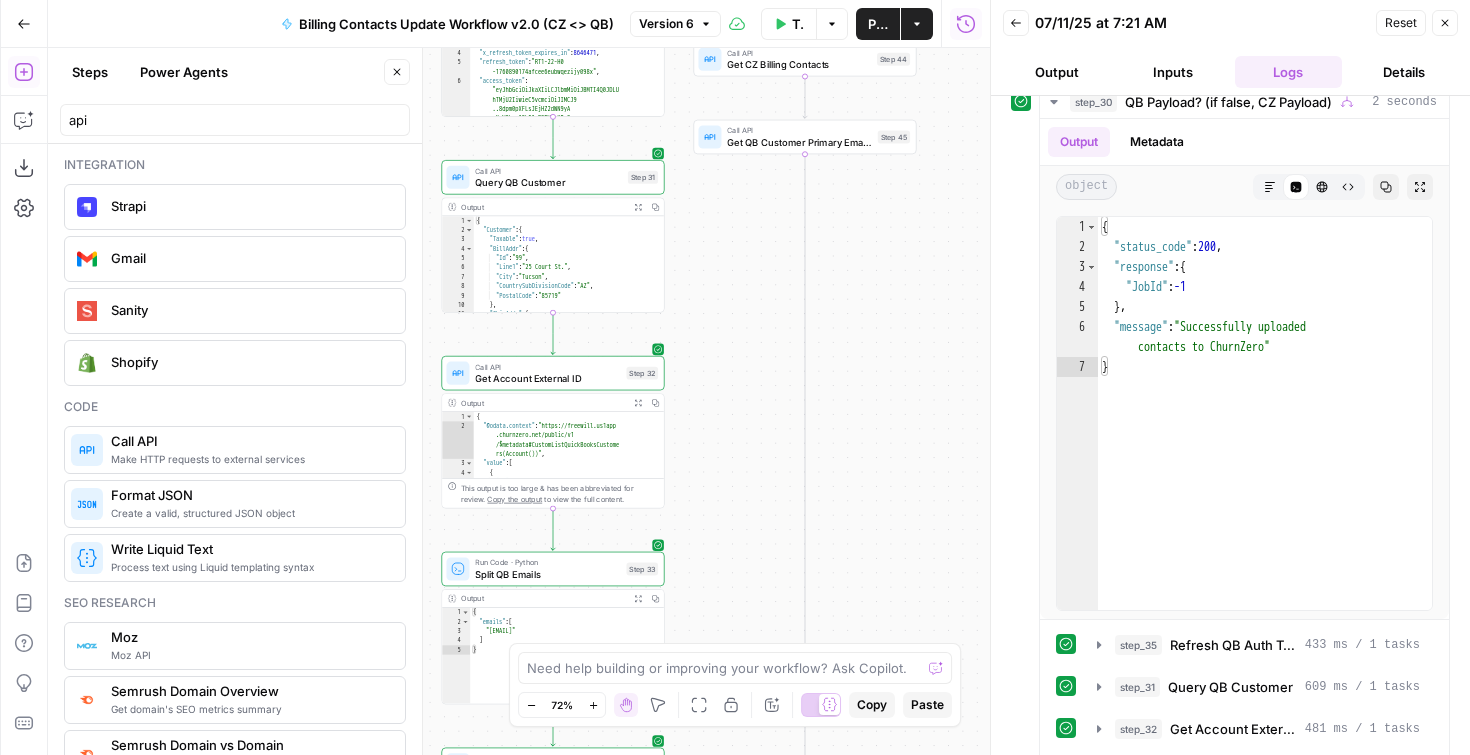 drag, startPoint x: 889, startPoint y: 155, endPoint x: 889, endPoint y: 414, distance: 259 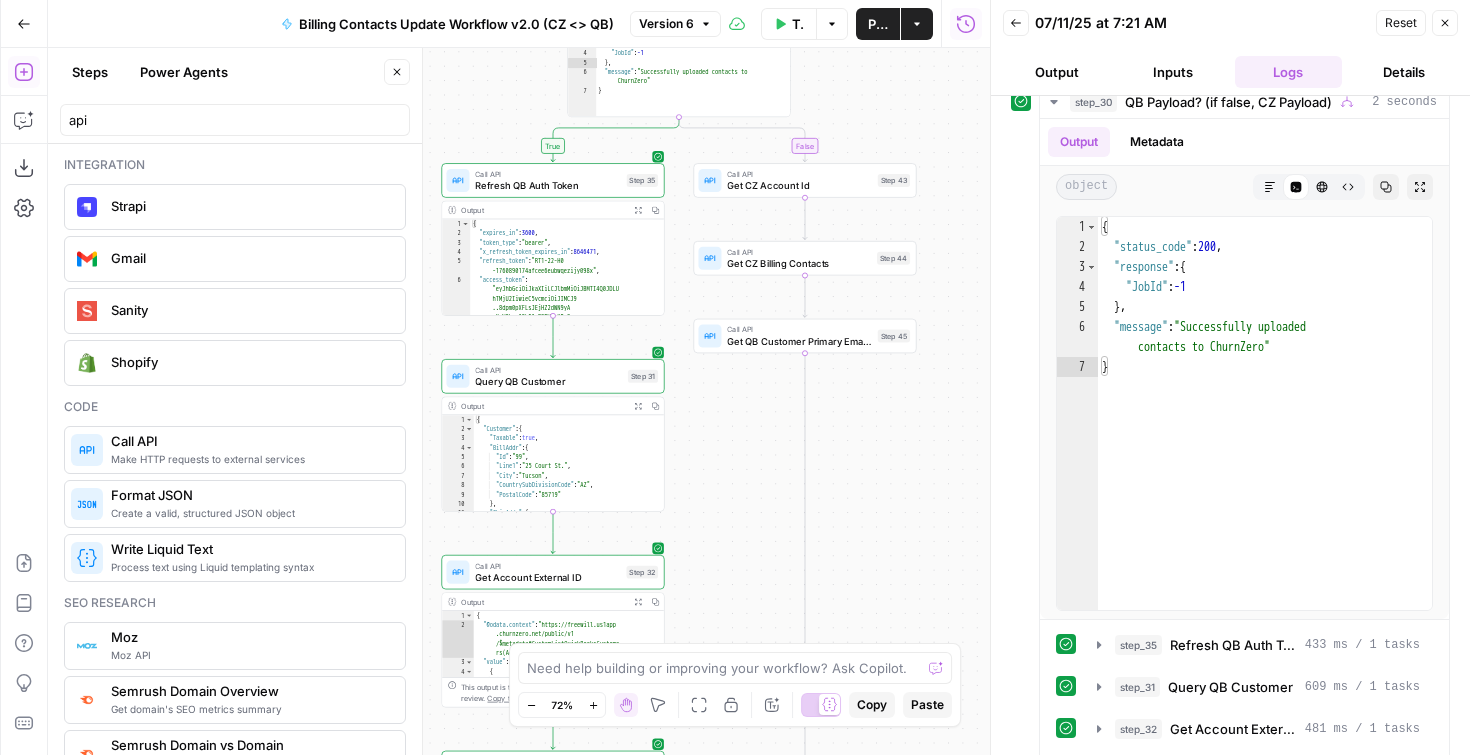 drag, startPoint x: 912, startPoint y: 254, endPoint x: 911, endPoint y: 405, distance: 151.00331 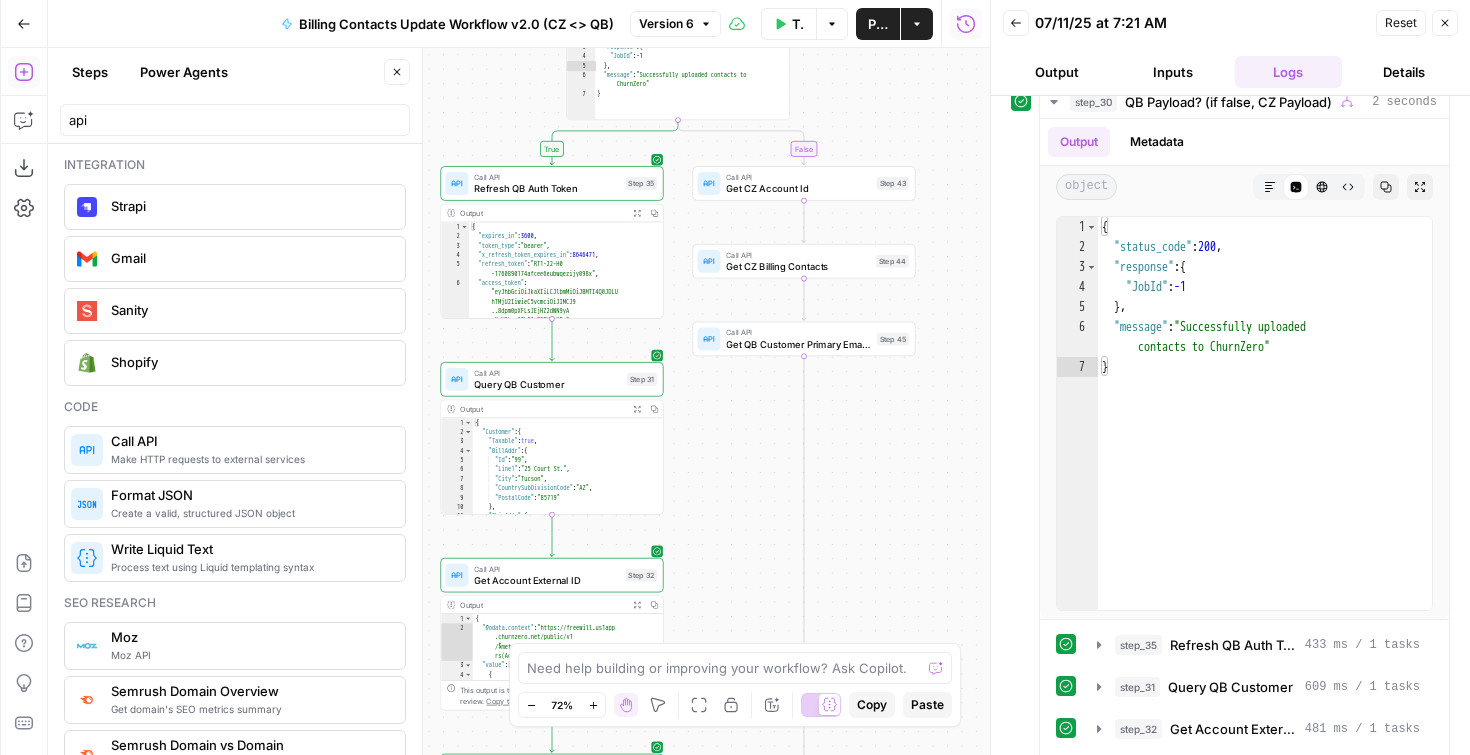 click on "Get QB Customer Primary Emails" at bounding box center (798, 344) 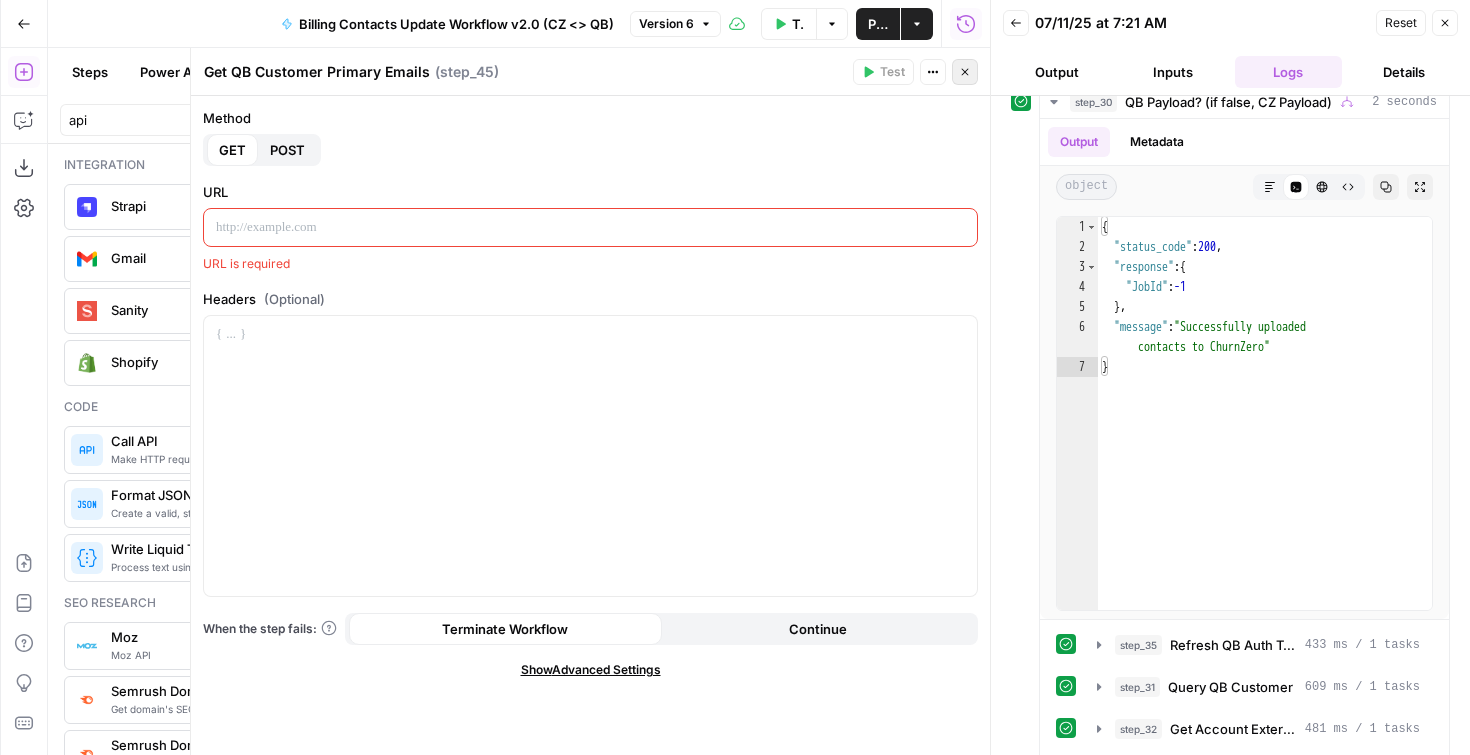 click 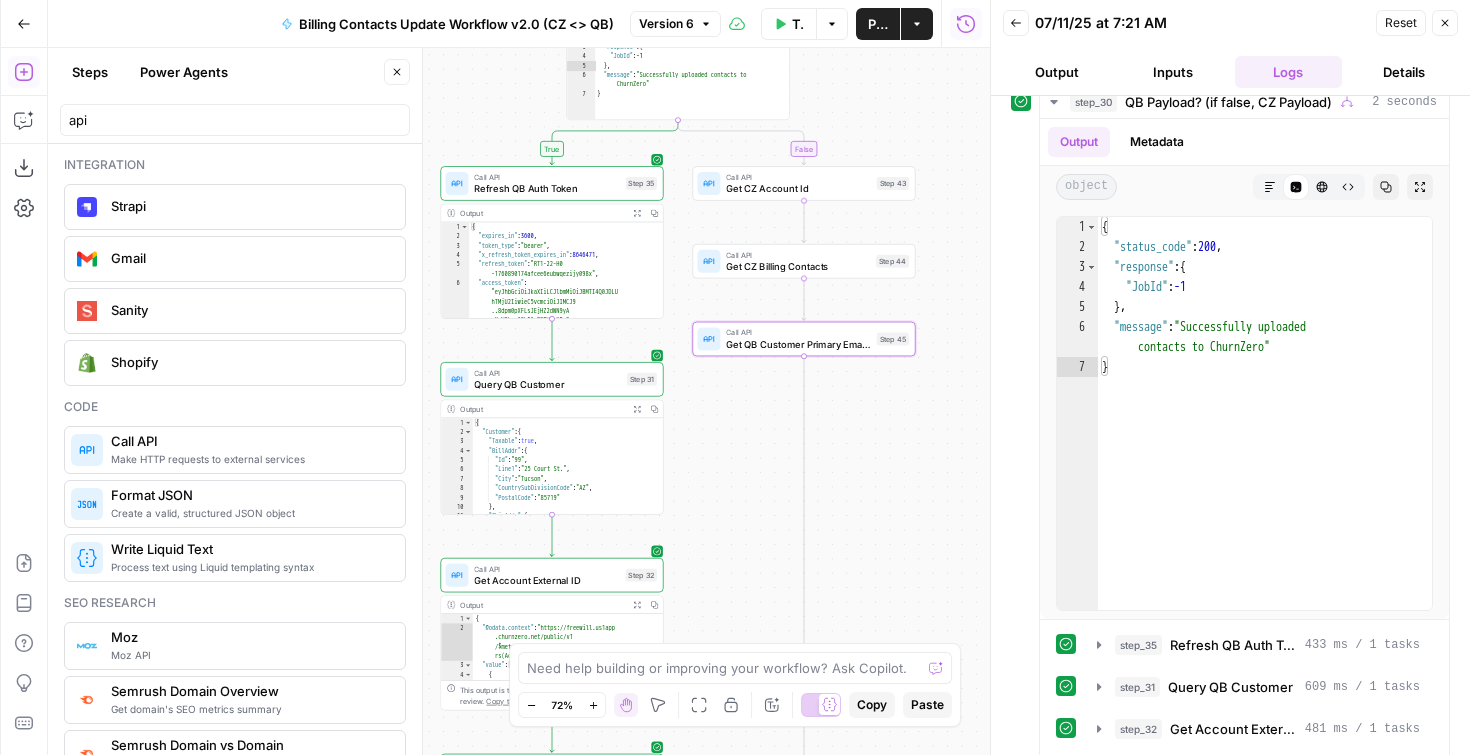 click on "Get CZ Account Id" at bounding box center [798, 188] 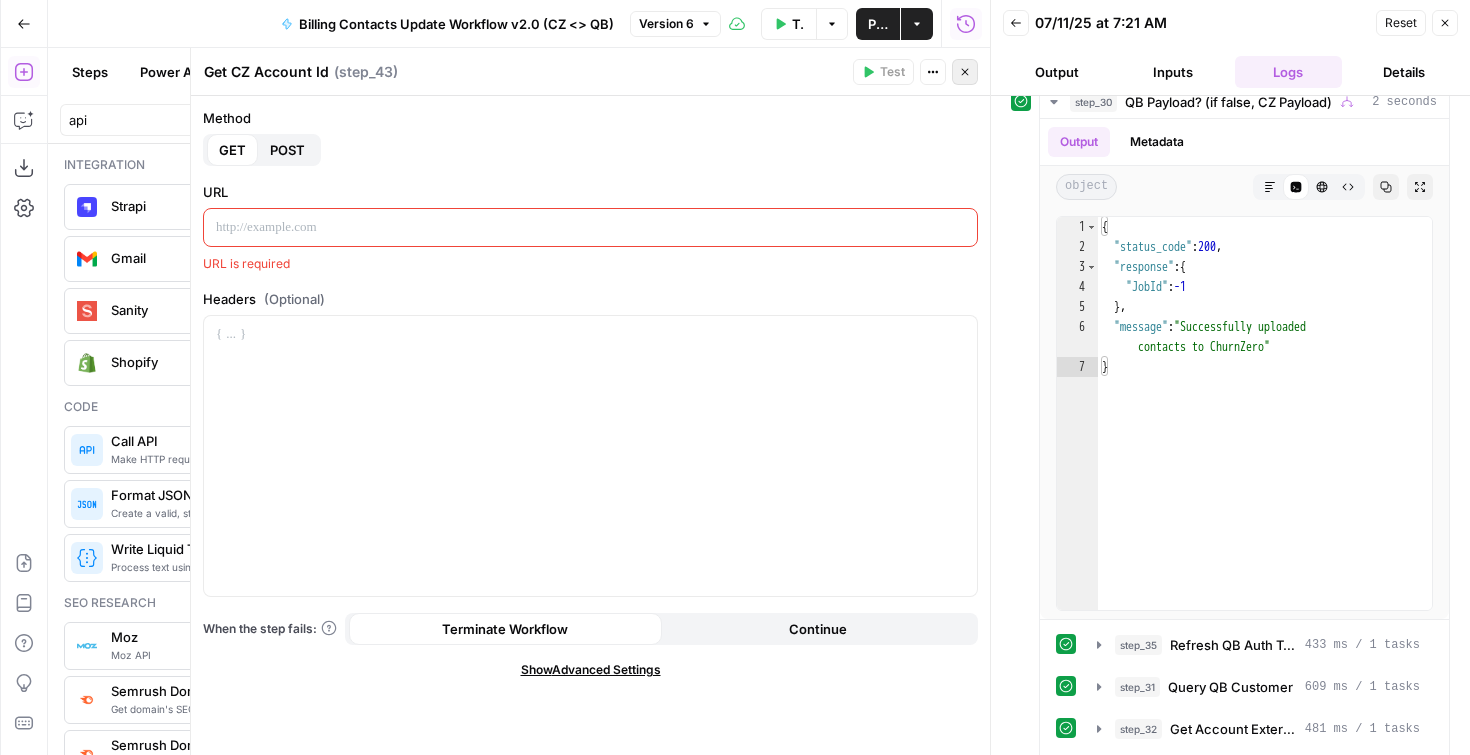 click 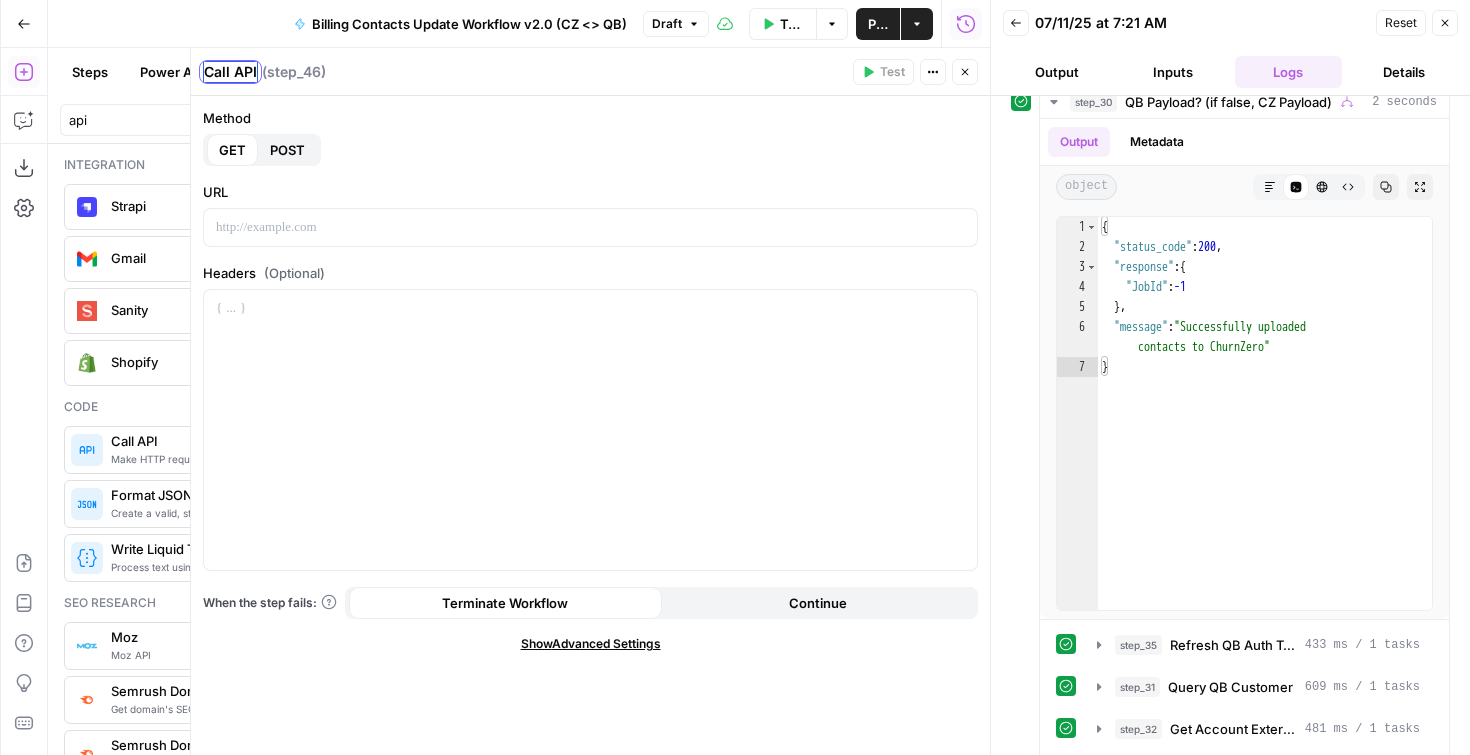 click on "Call API" at bounding box center [230, 72] 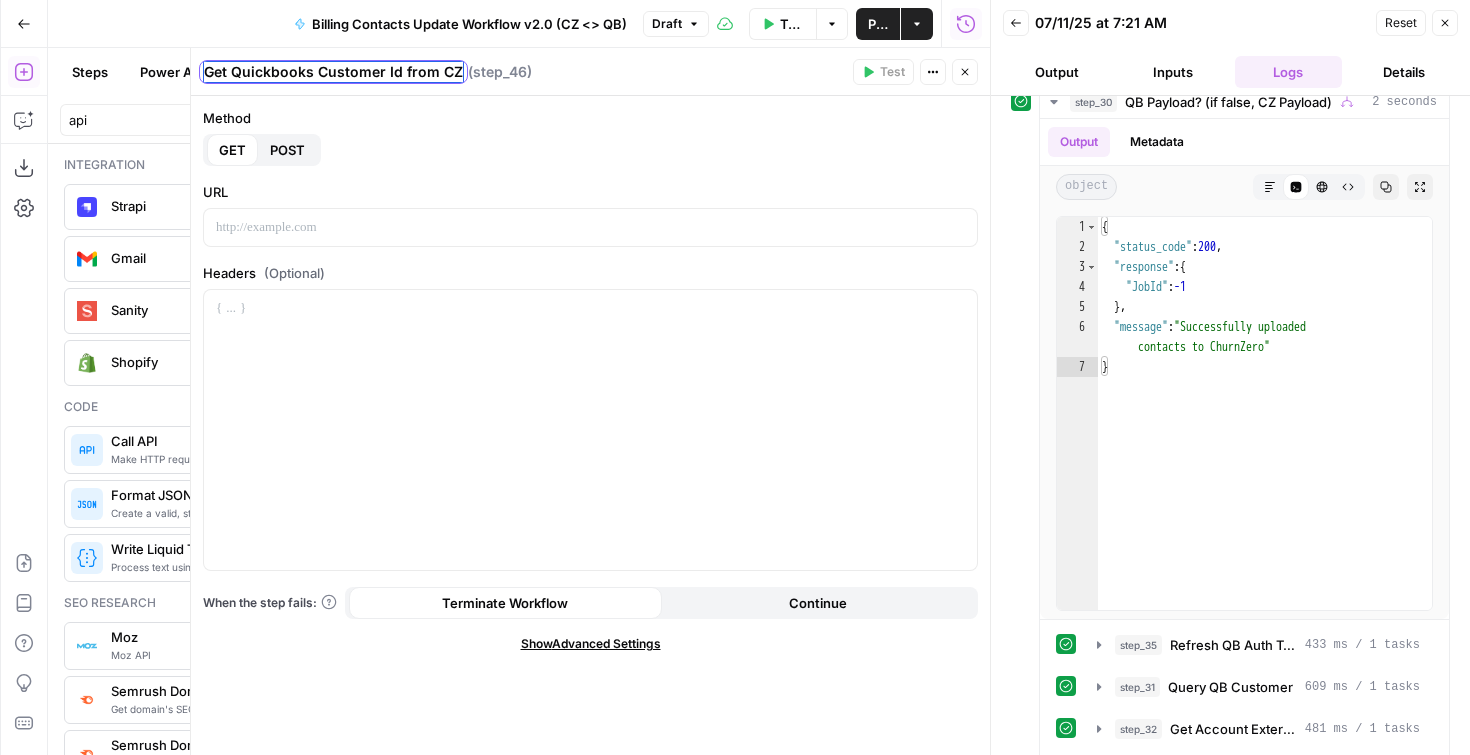 click on "Get Quickbooks Customer Id from CZ" at bounding box center (333, 72) 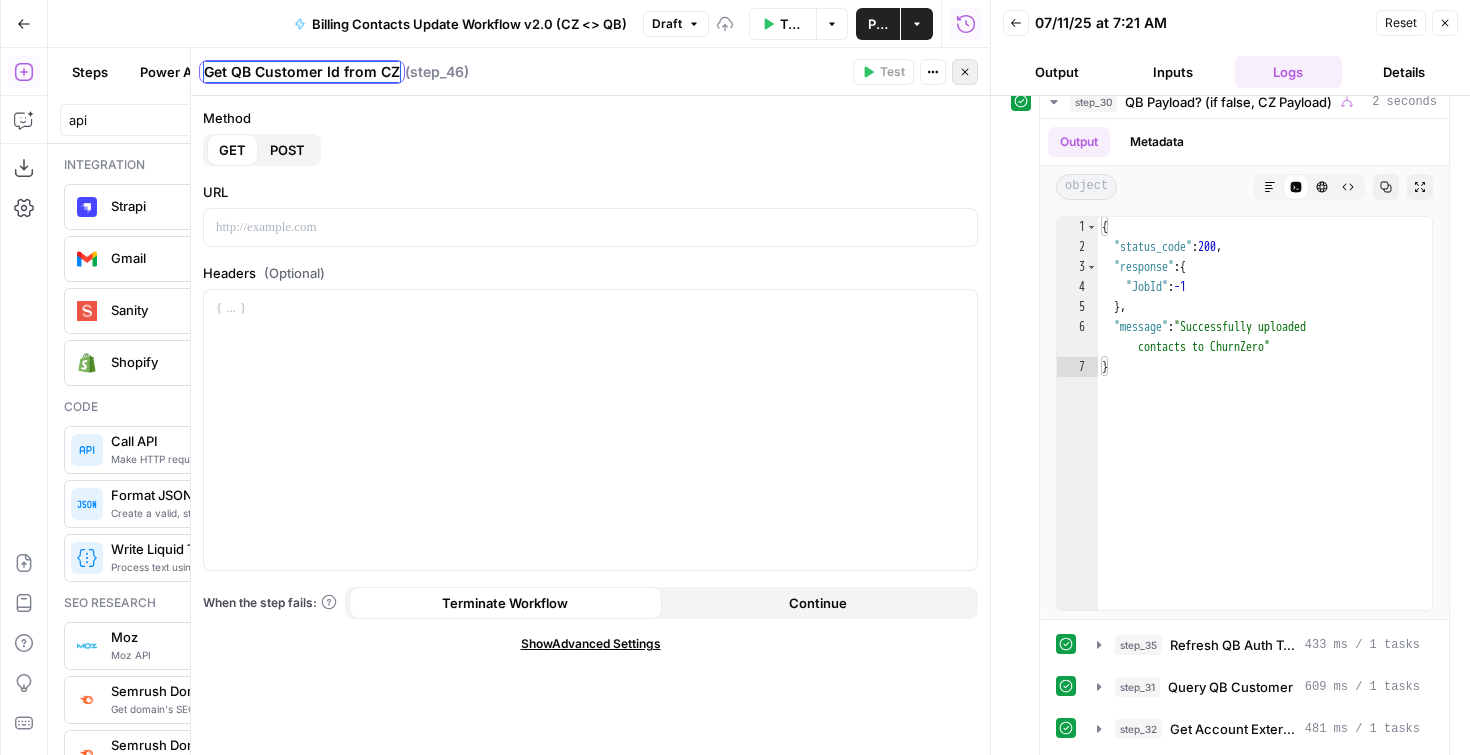 type on "Get QB Customer Id from CZ" 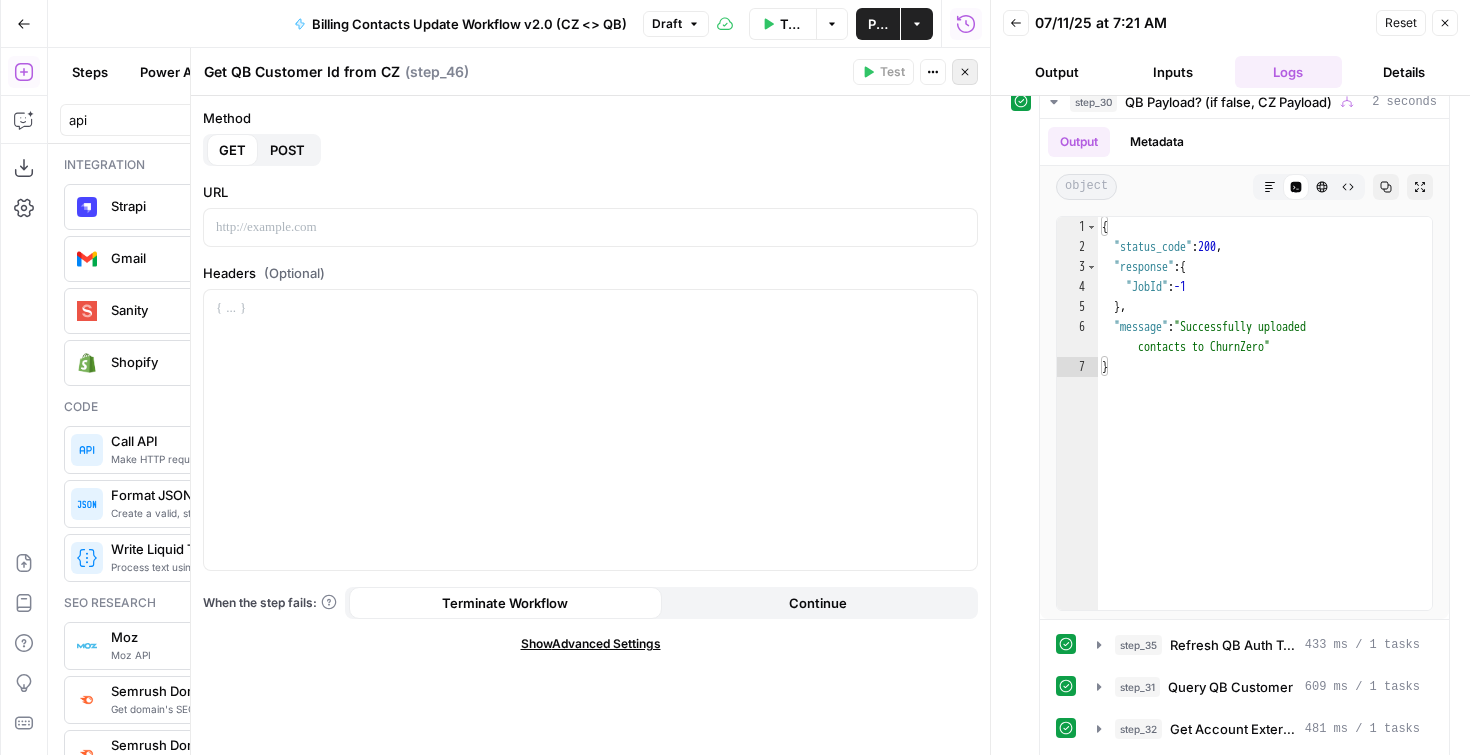 click on "Close" at bounding box center (965, 72) 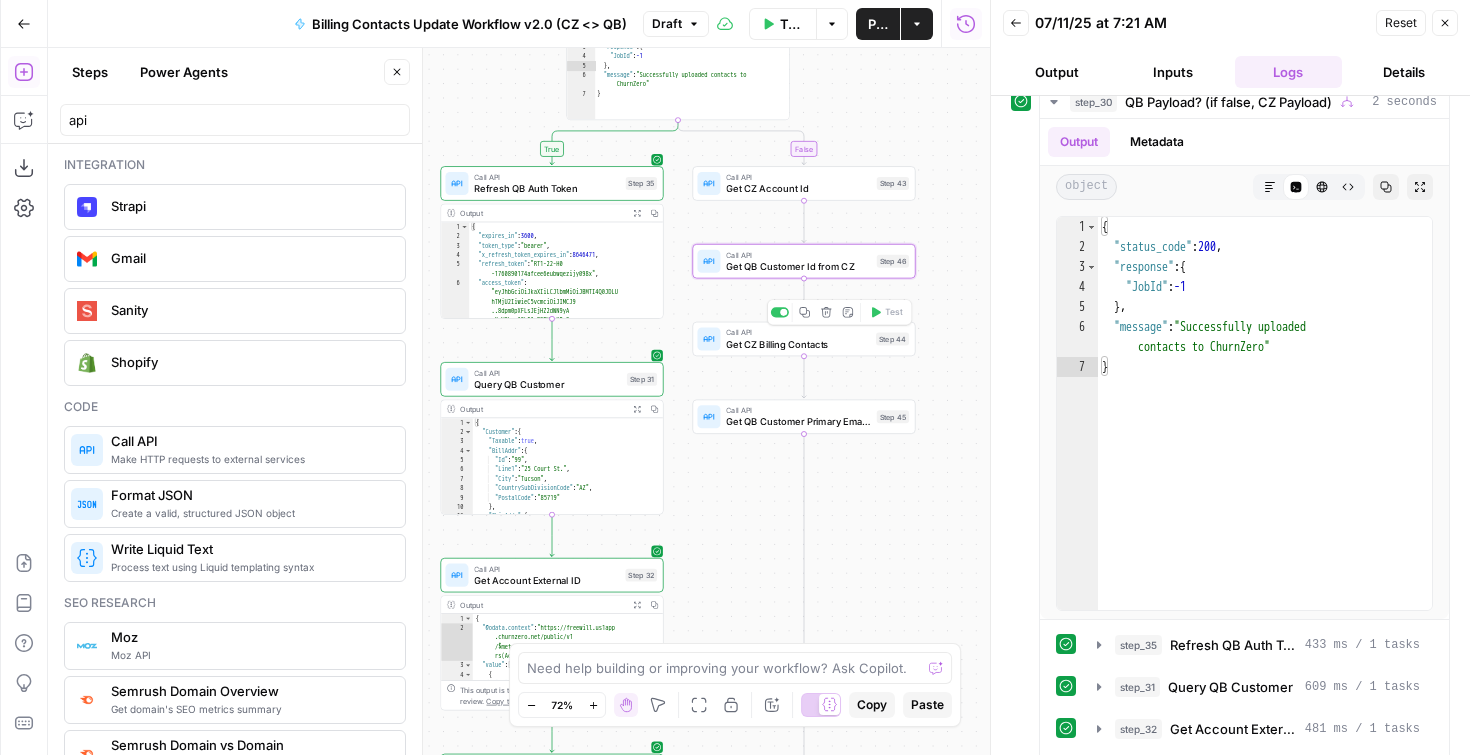 click on "Get CZ Billing Contacts" at bounding box center (798, 344) 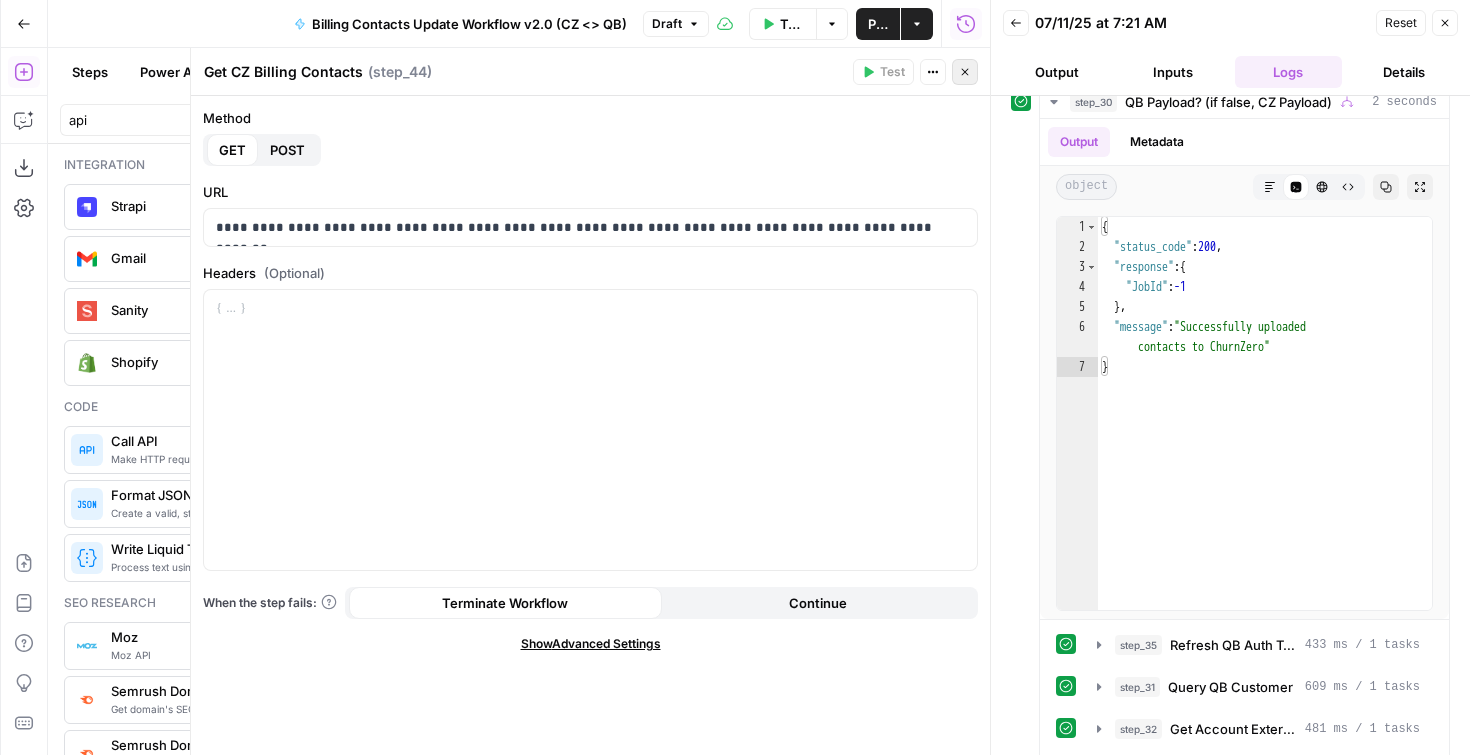click 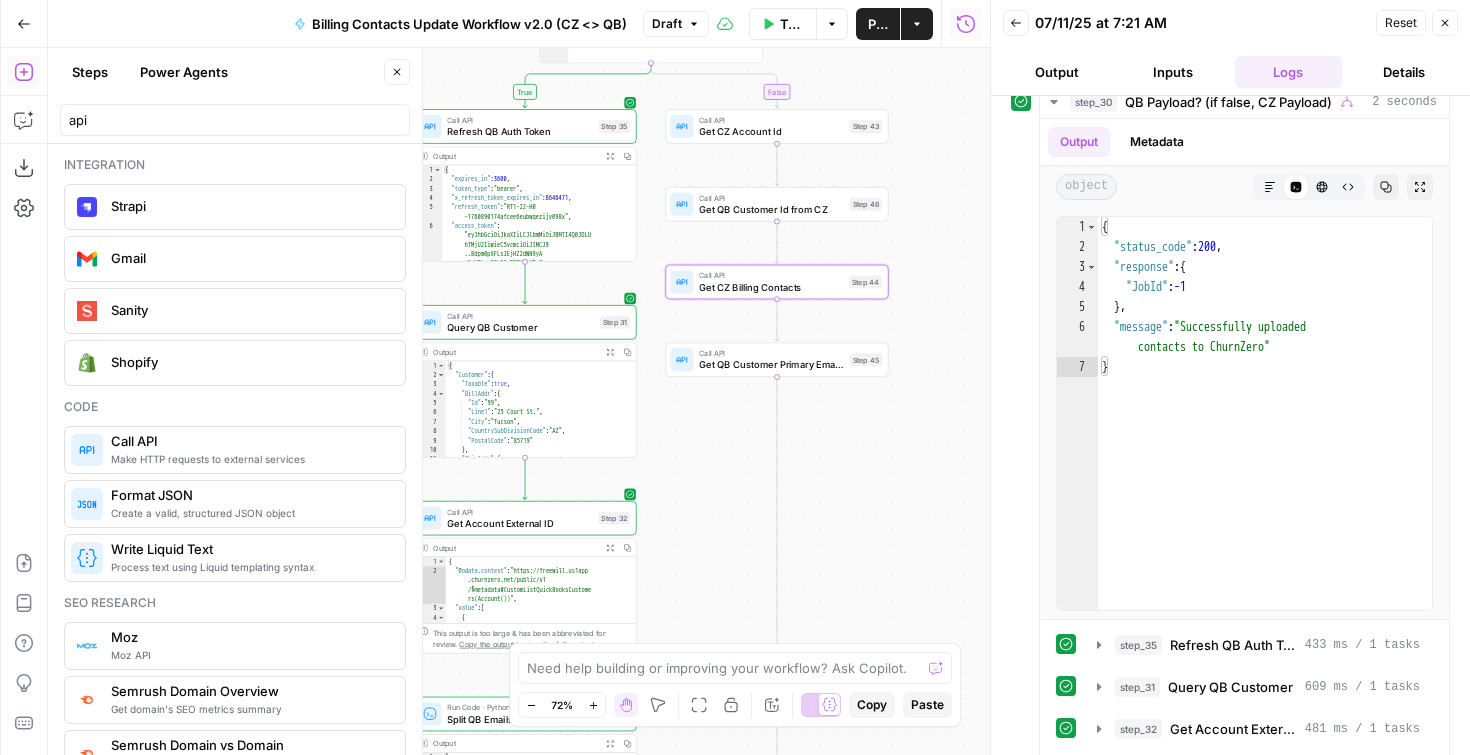 drag, startPoint x: 739, startPoint y: 517, endPoint x: 712, endPoint y: 460, distance: 63.07139 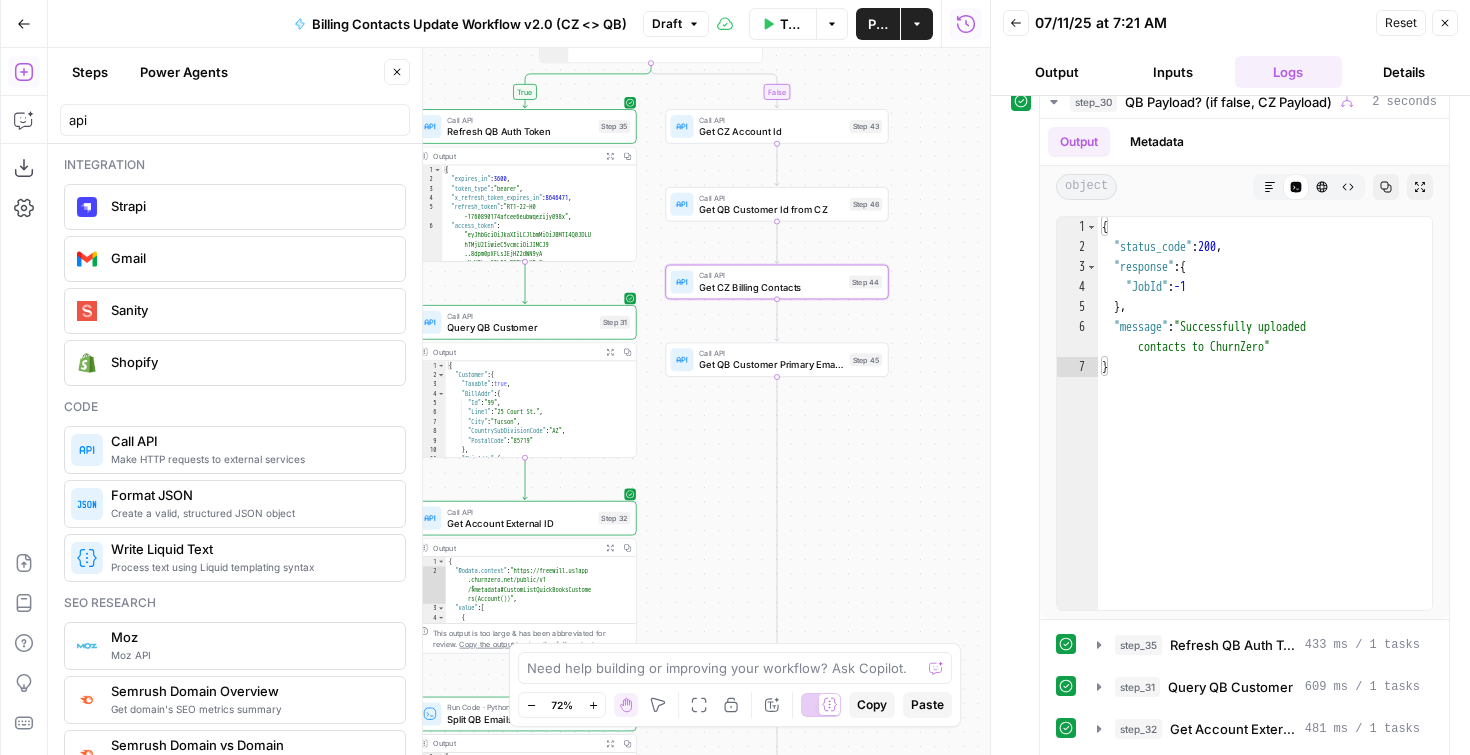 click on "Call API" at bounding box center [771, 354] 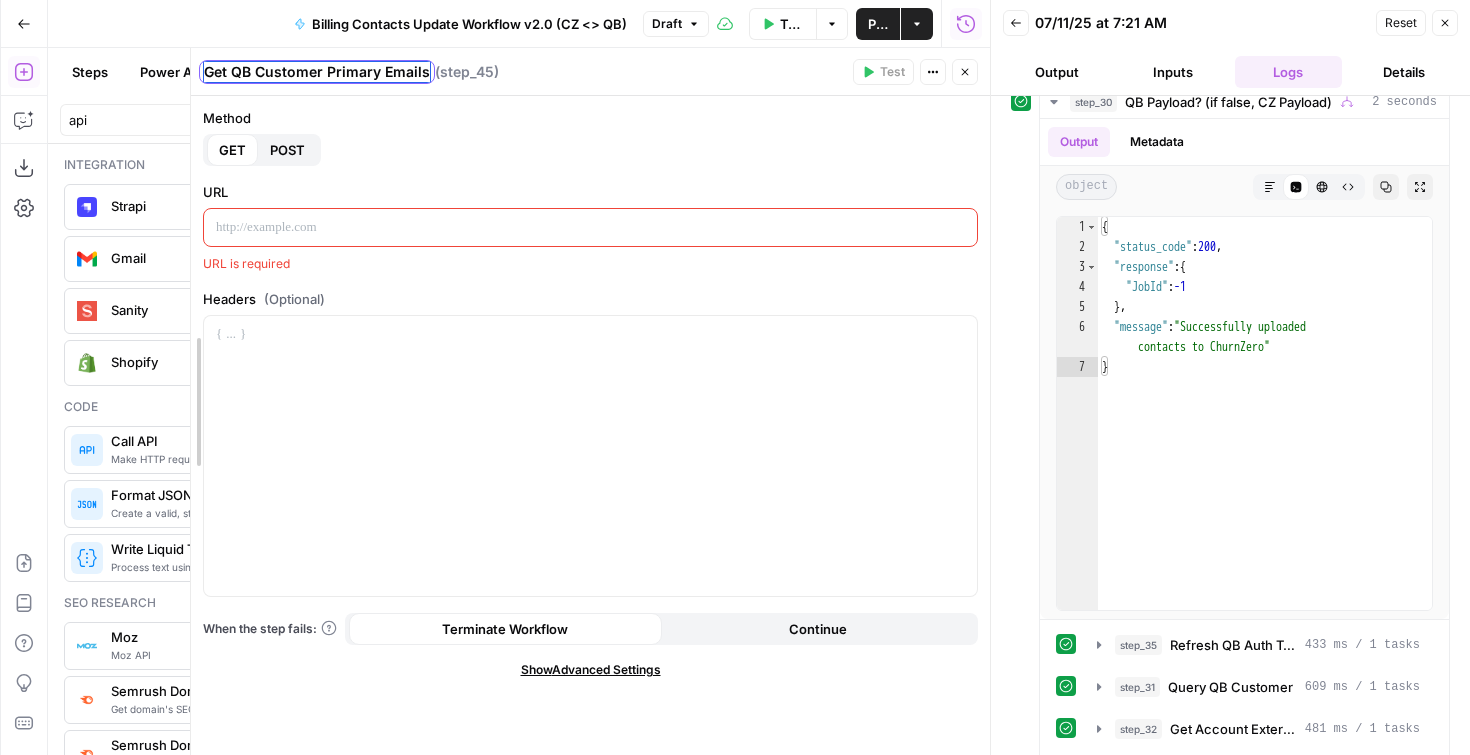 drag, startPoint x: 226, startPoint y: 71, endPoint x: 181, endPoint y: 66, distance: 45.276924 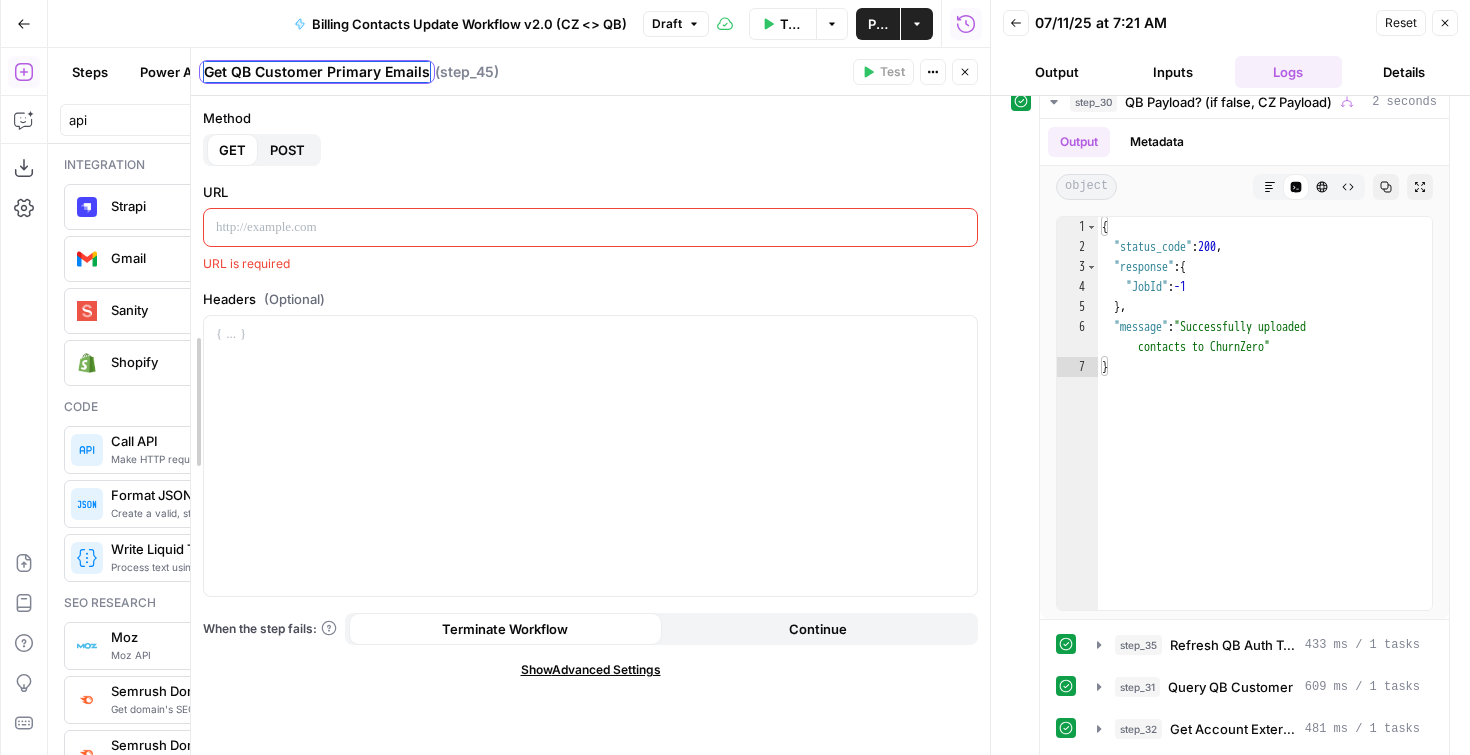 click on "Get QB Customer Primary Emails Get QB Customer Primary Emails  ( step_45 ) Test Actions Close Method GET POST URL URL is required Headers   (Optional) When the step fails: Terminate Workflow Continue Show  Advanced Settings" at bounding box center [590, 401] 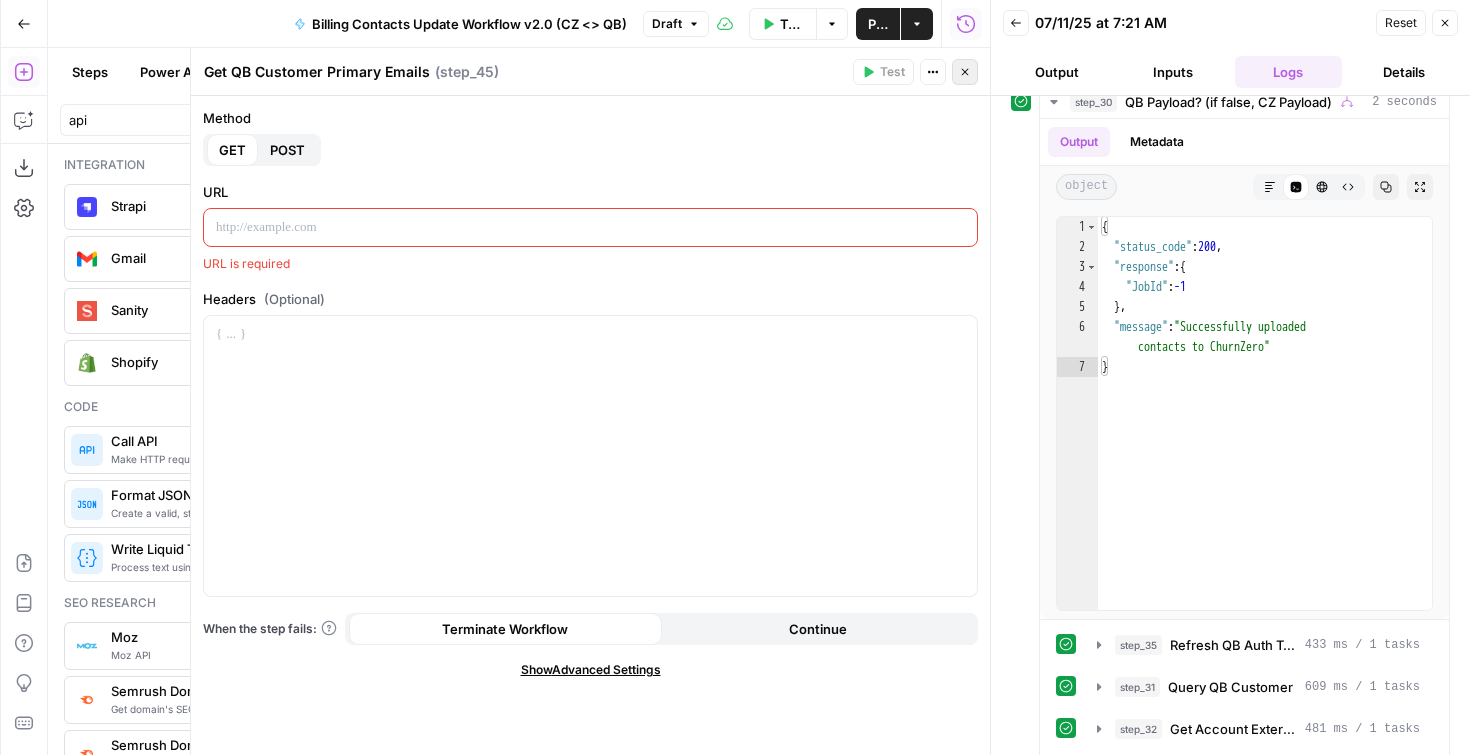 click 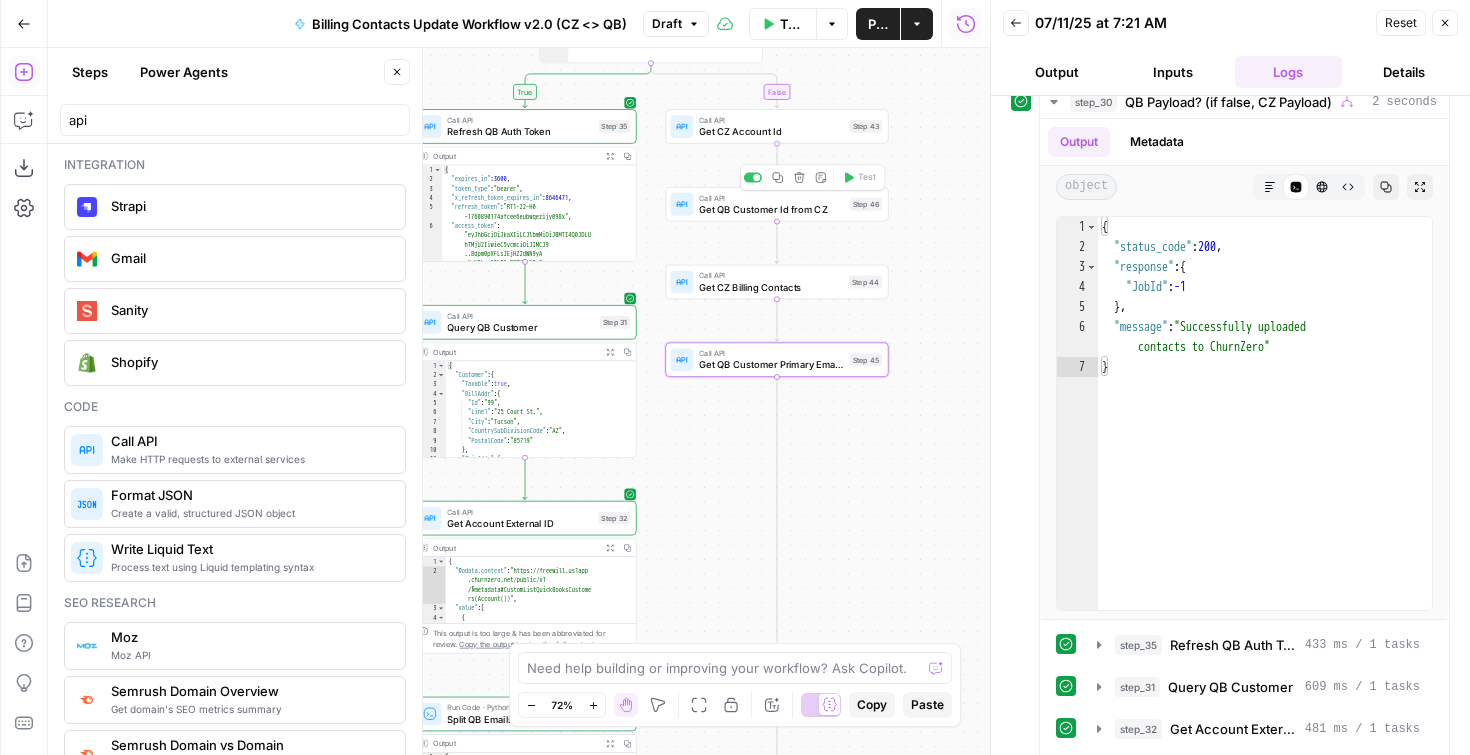 click on "Call API Get CZ Account Id Step 43 Copy step Delete step Add Note Test" at bounding box center (776, 126) 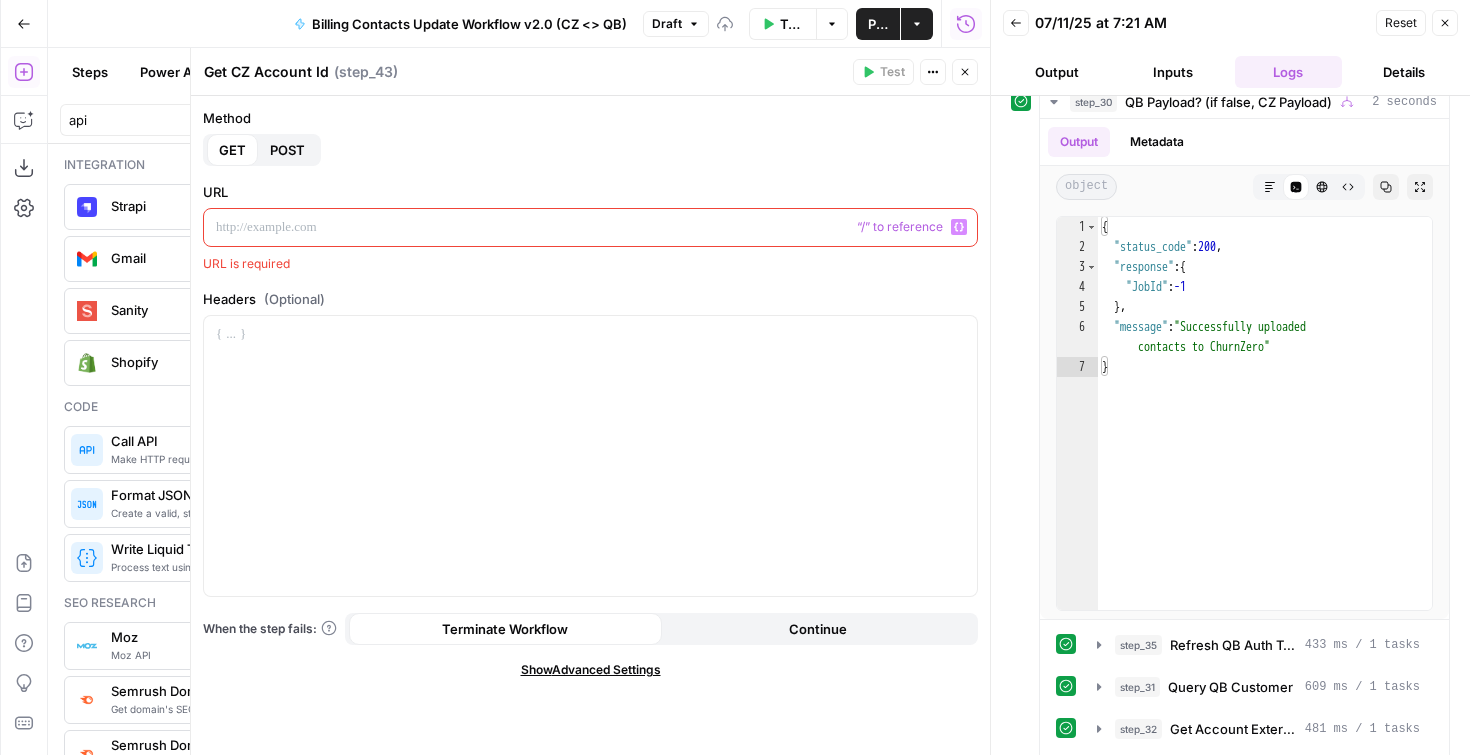 click at bounding box center (590, 227) 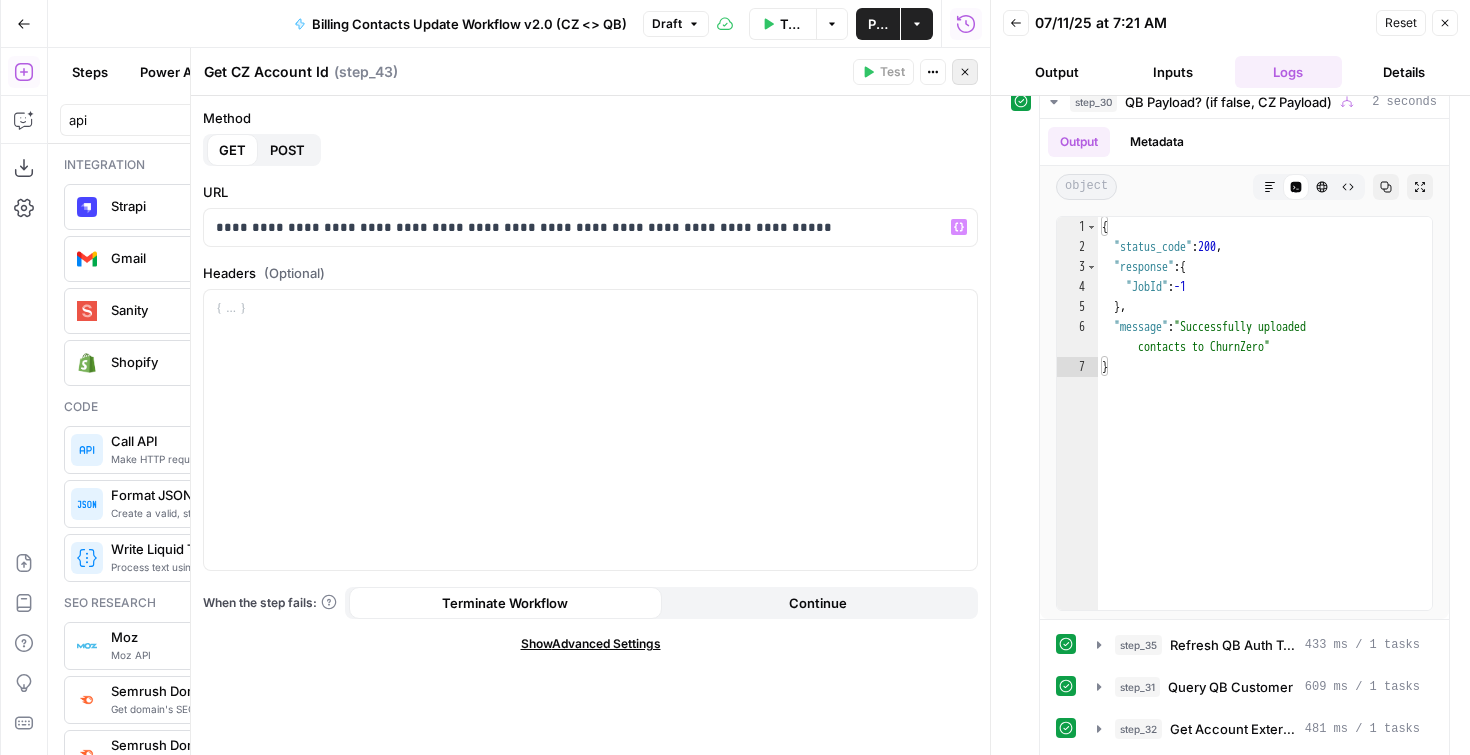 click on "Close" at bounding box center [965, 72] 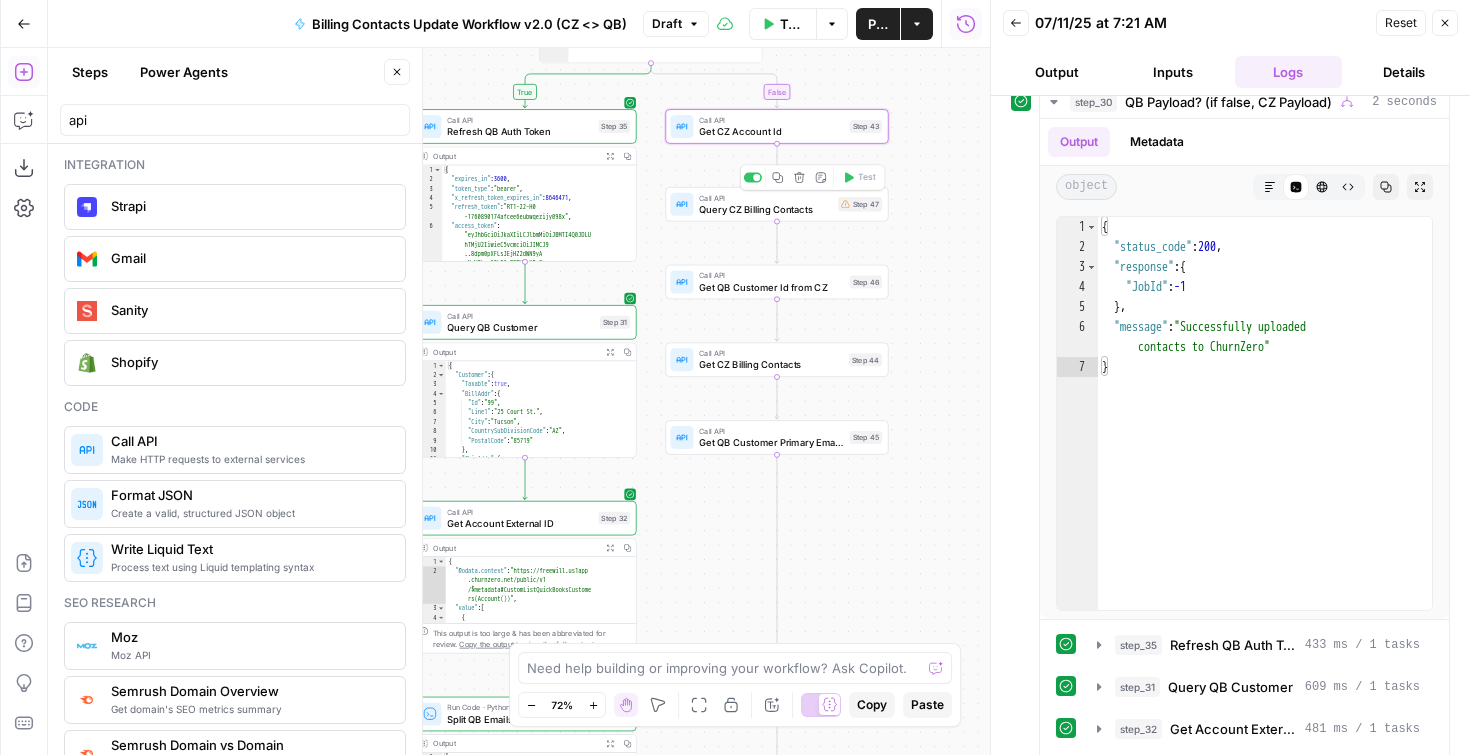 click on "Query CZ Billing Contacts" at bounding box center (765, 209) 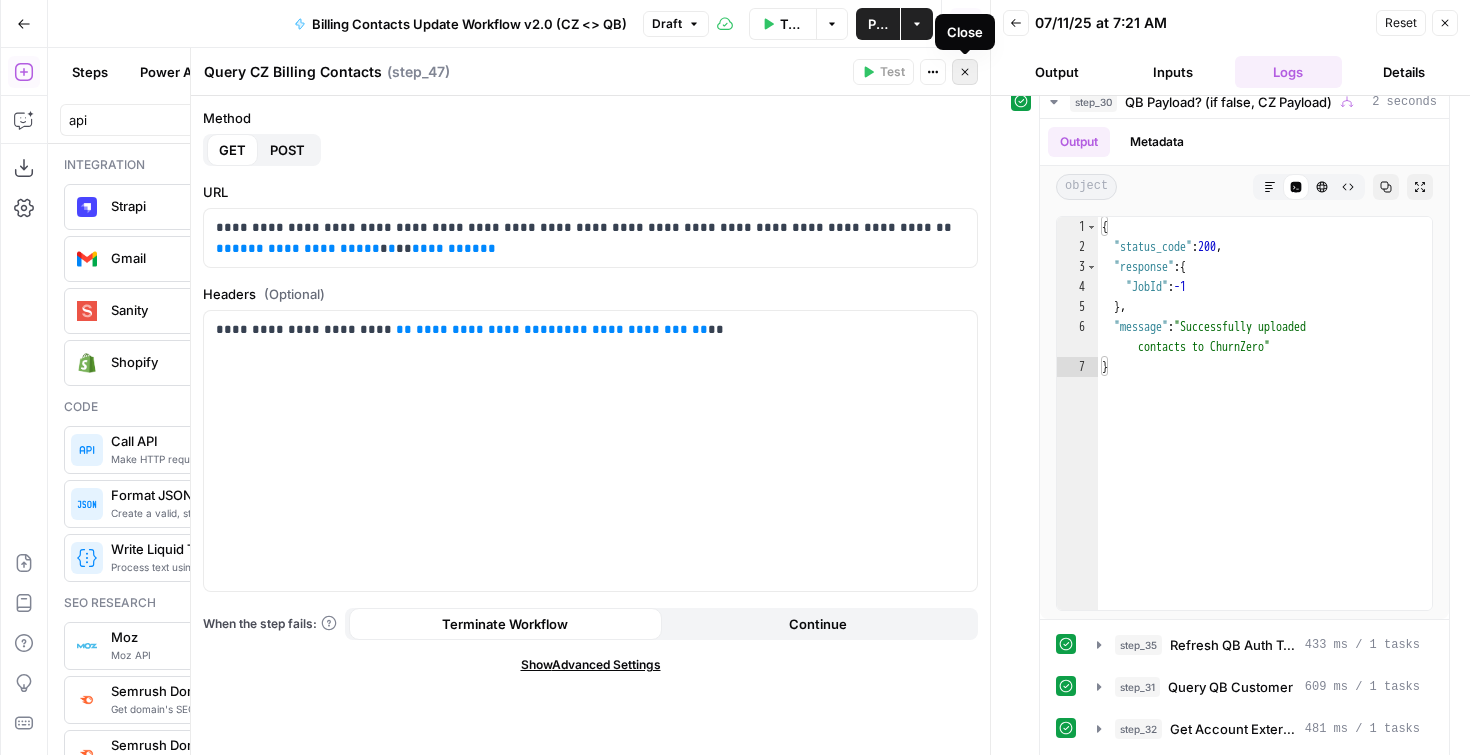 click 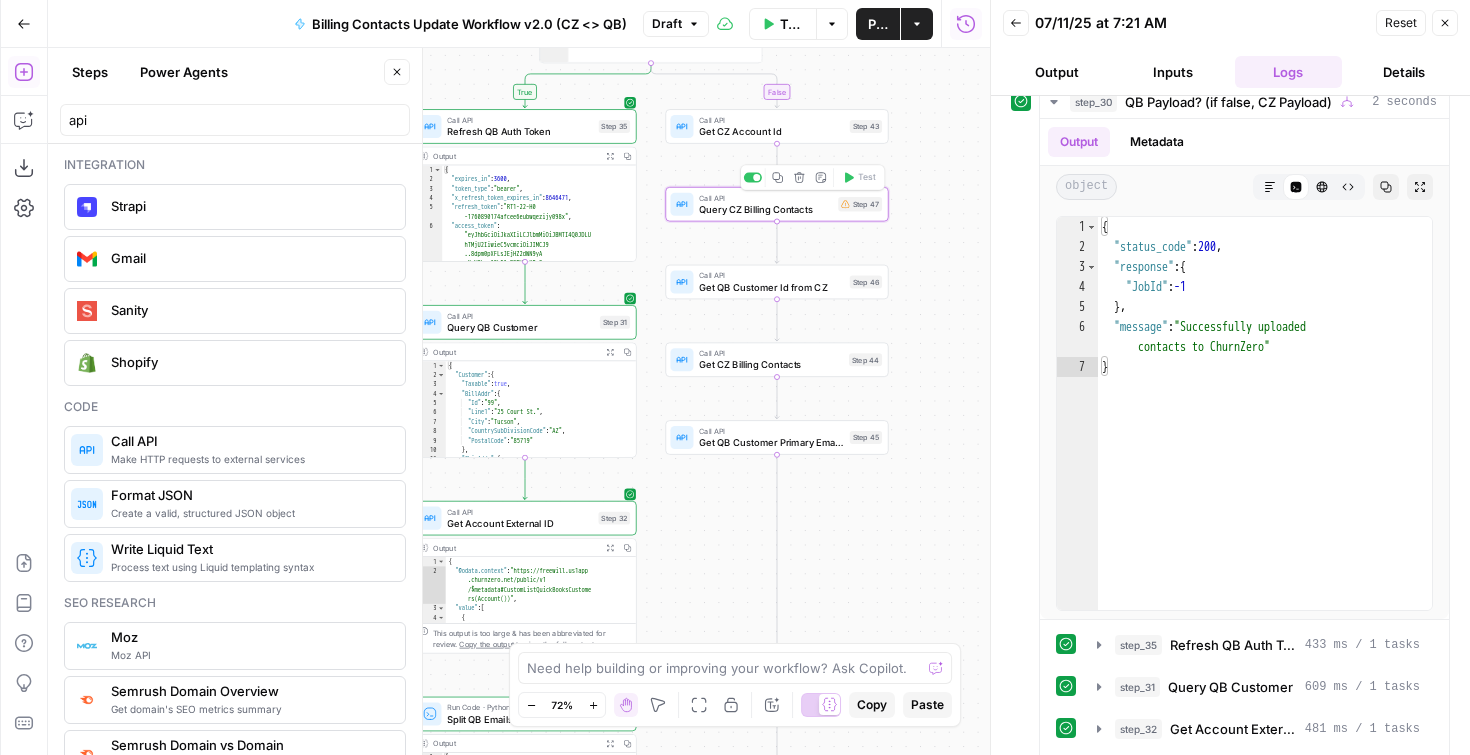 click on "Query CZ Billing Contacts" at bounding box center [765, 209] 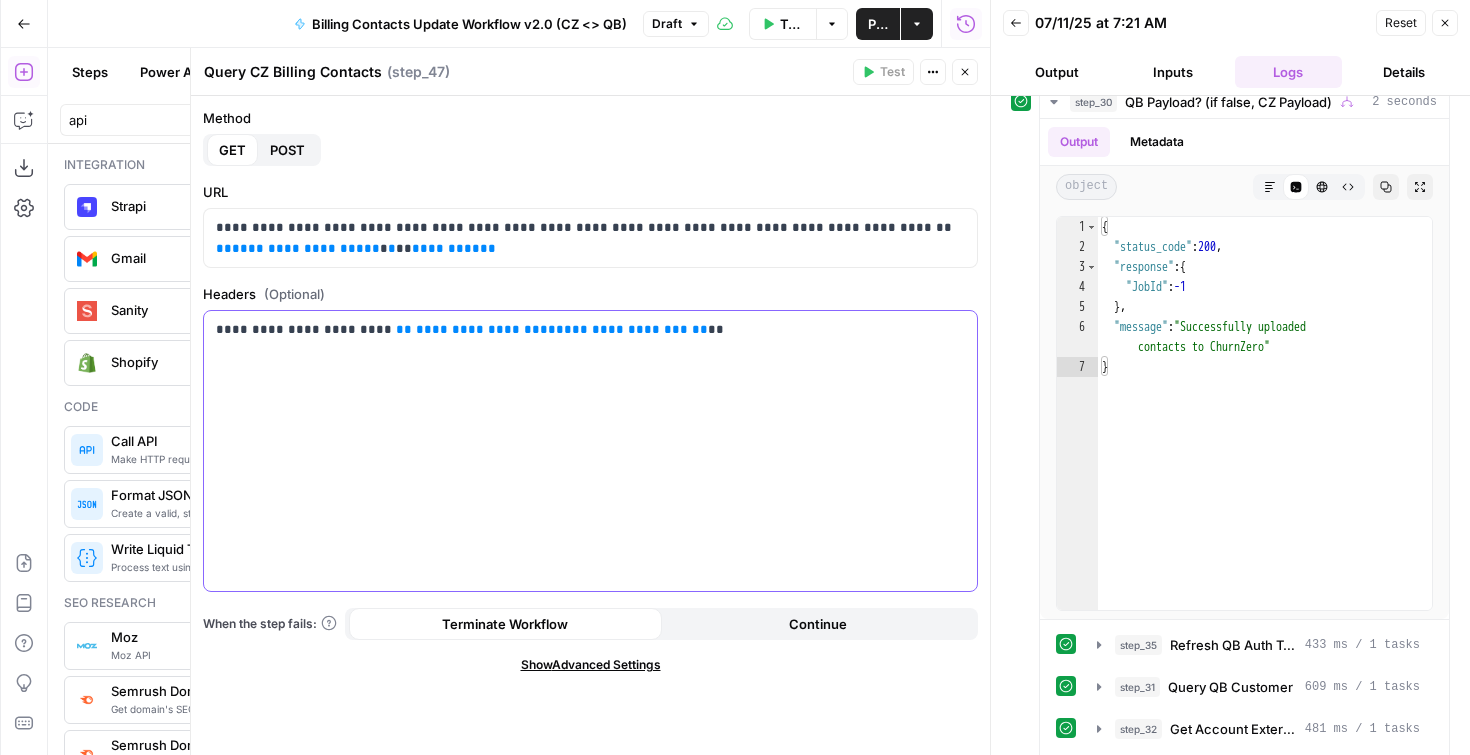 click on "**********" at bounding box center [590, 329] 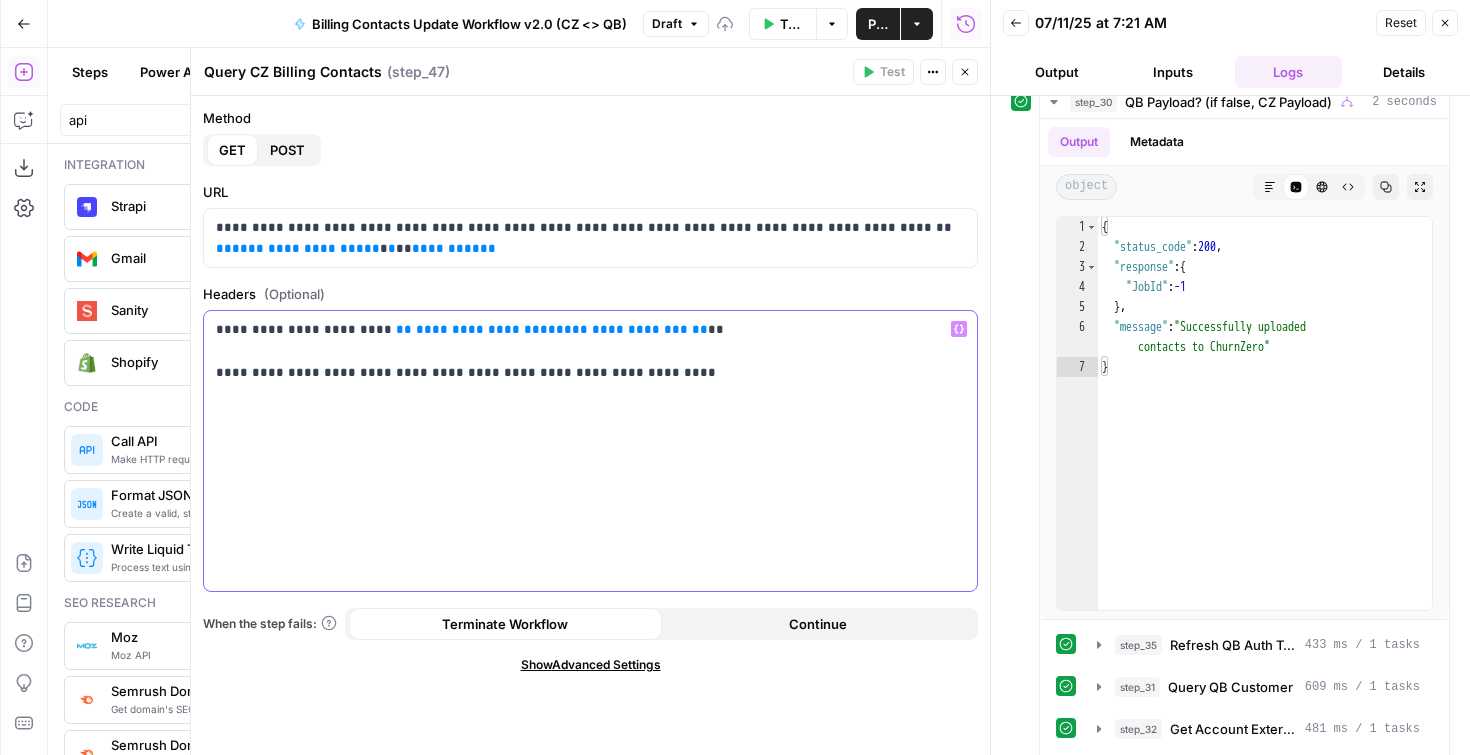 click on "**********" at bounding box center [590, 350] 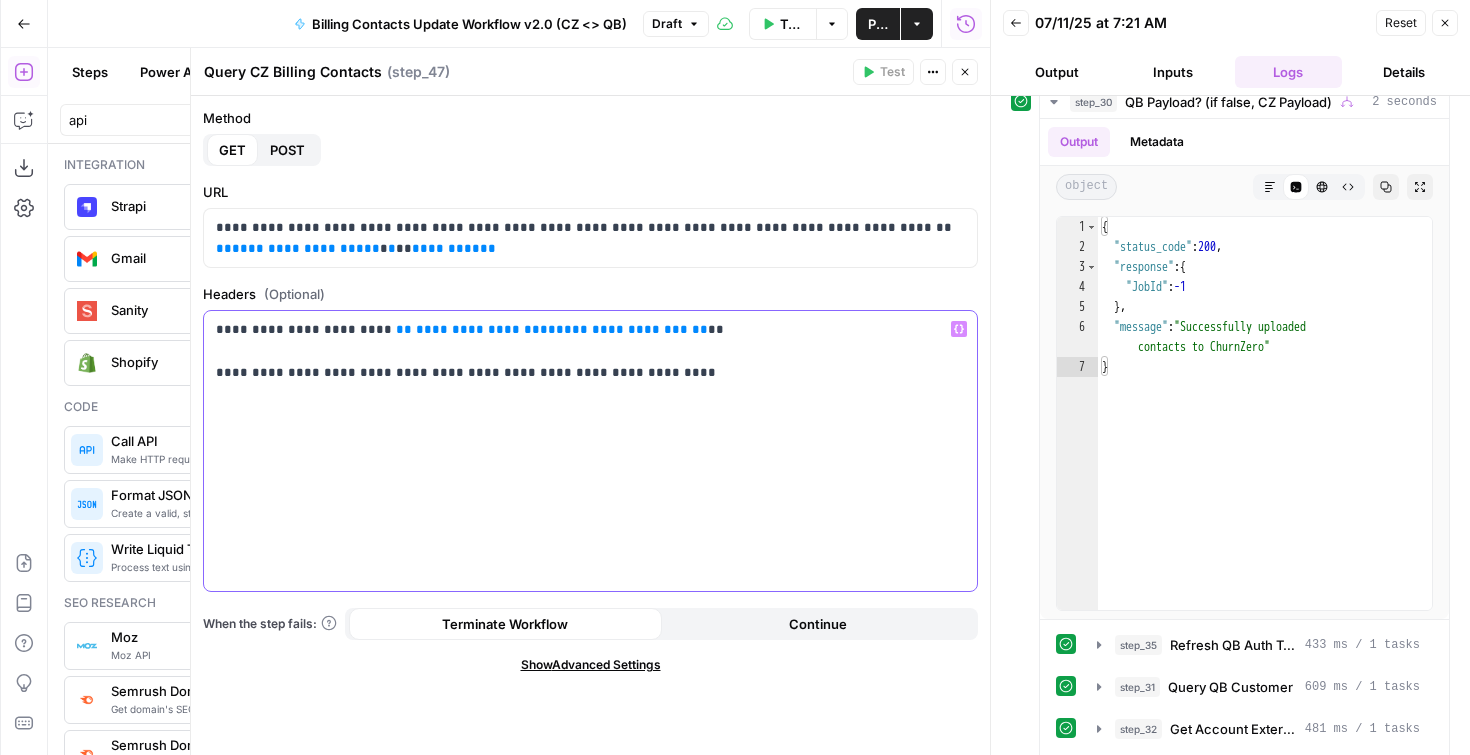 click on "**********" at bounding box center [590, 350] 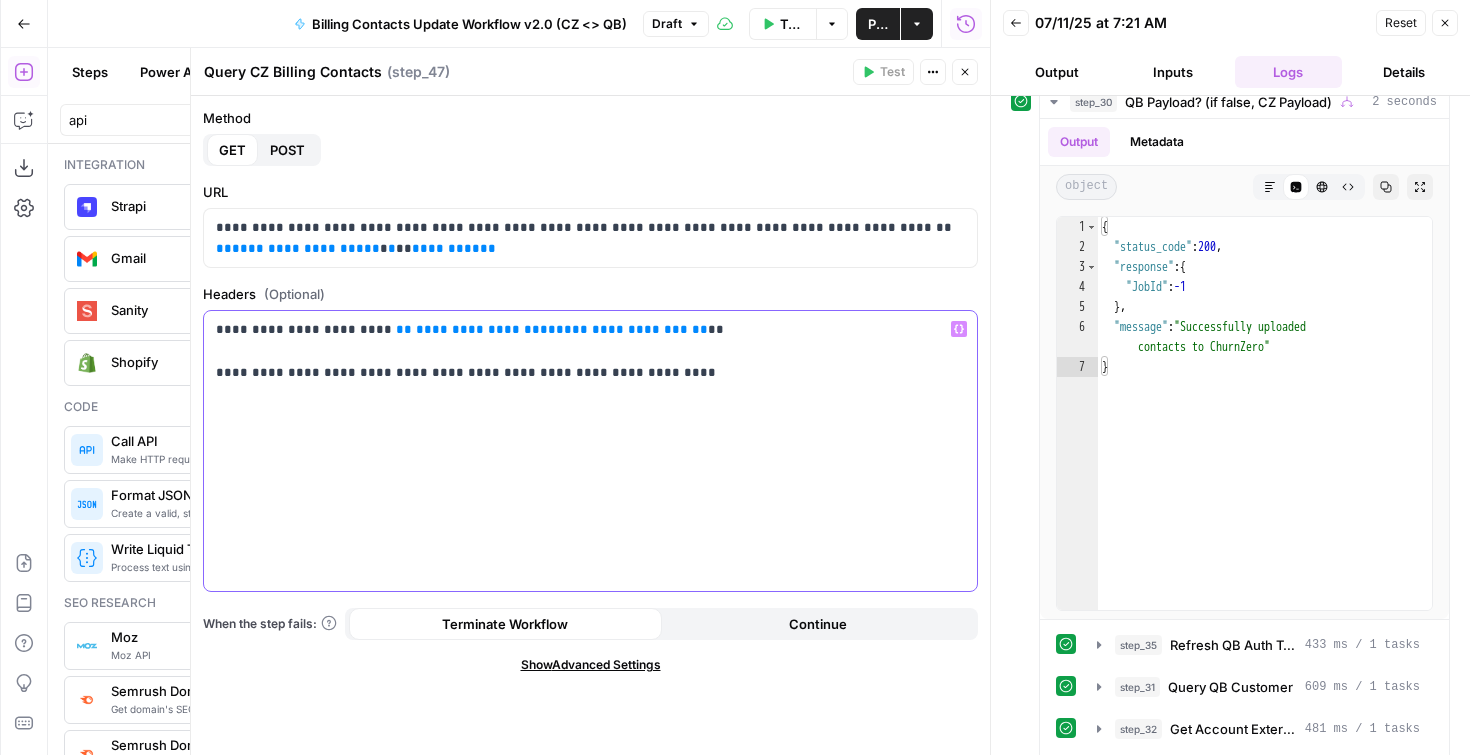 copy on "****" 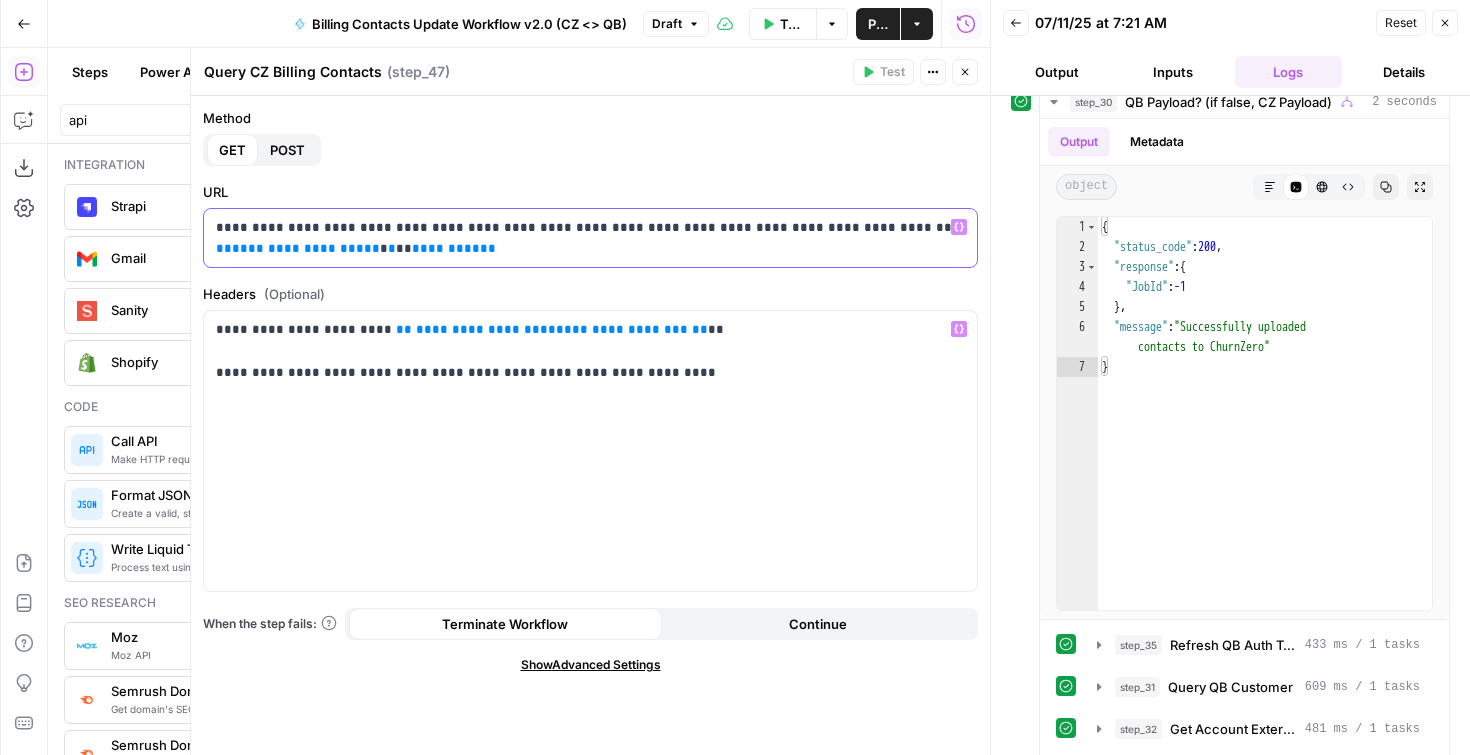 click on "**********" at bounding box center [590, 238] 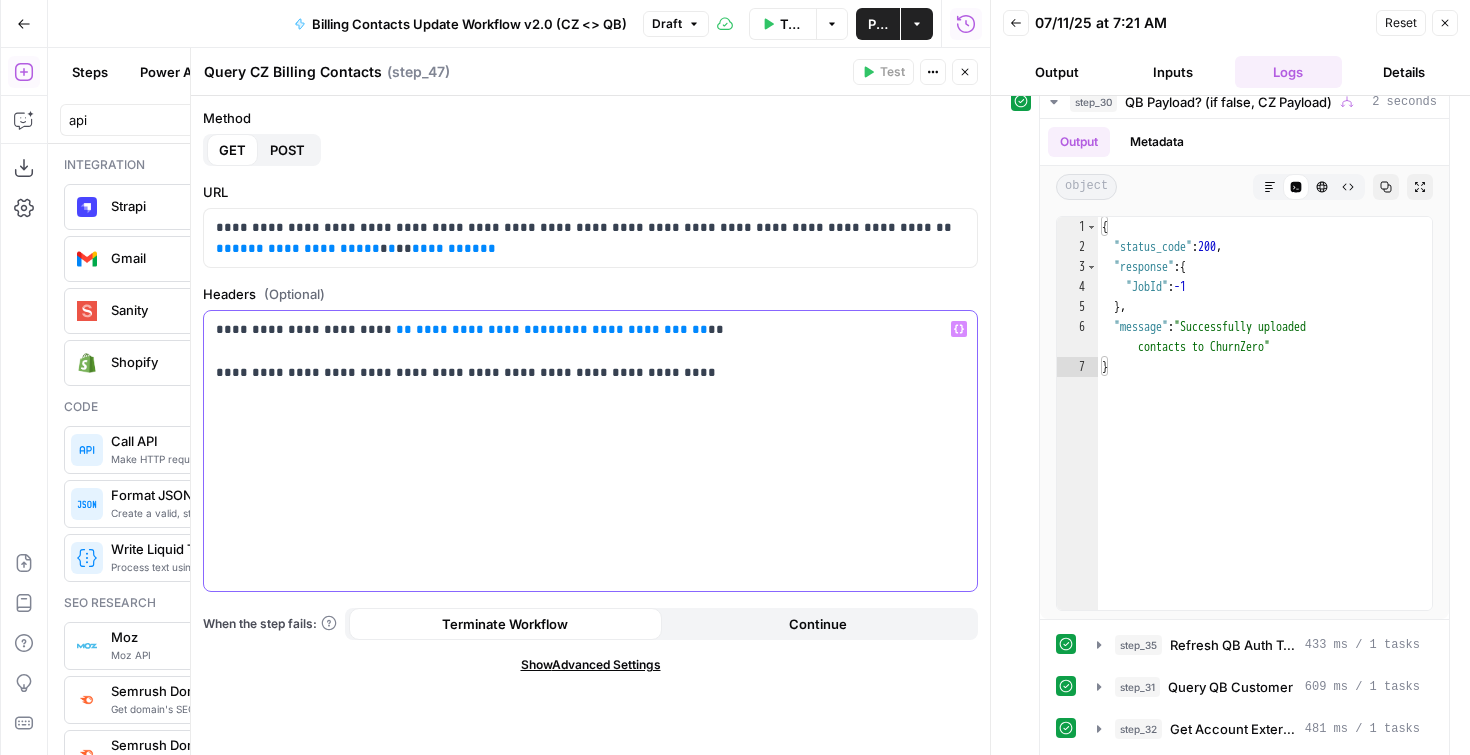 drag, startPoint x: 656, startPoint y: 362, endPoint x: 363, endPoint y: 360, distance: 293.00684 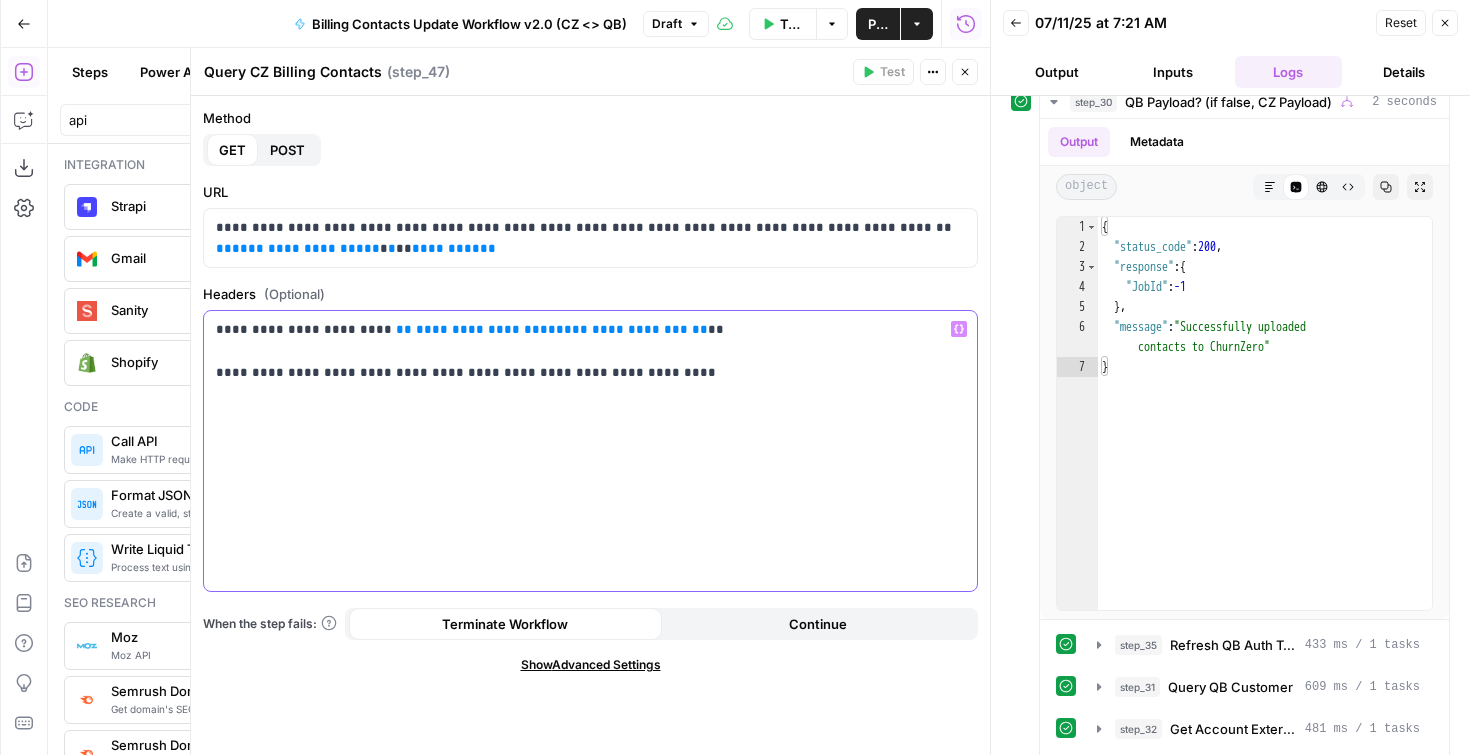 click on "**********" at bounding box center (590, 350) 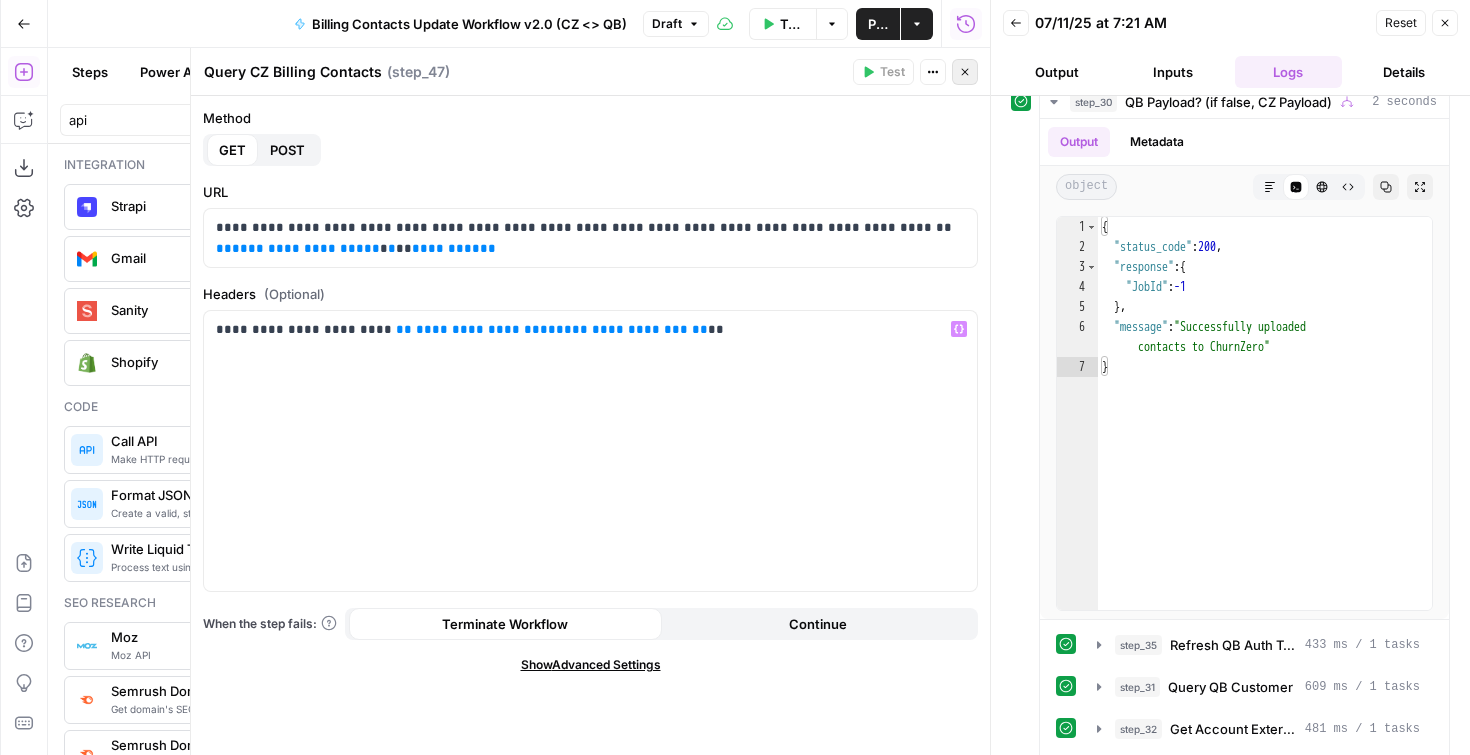 click 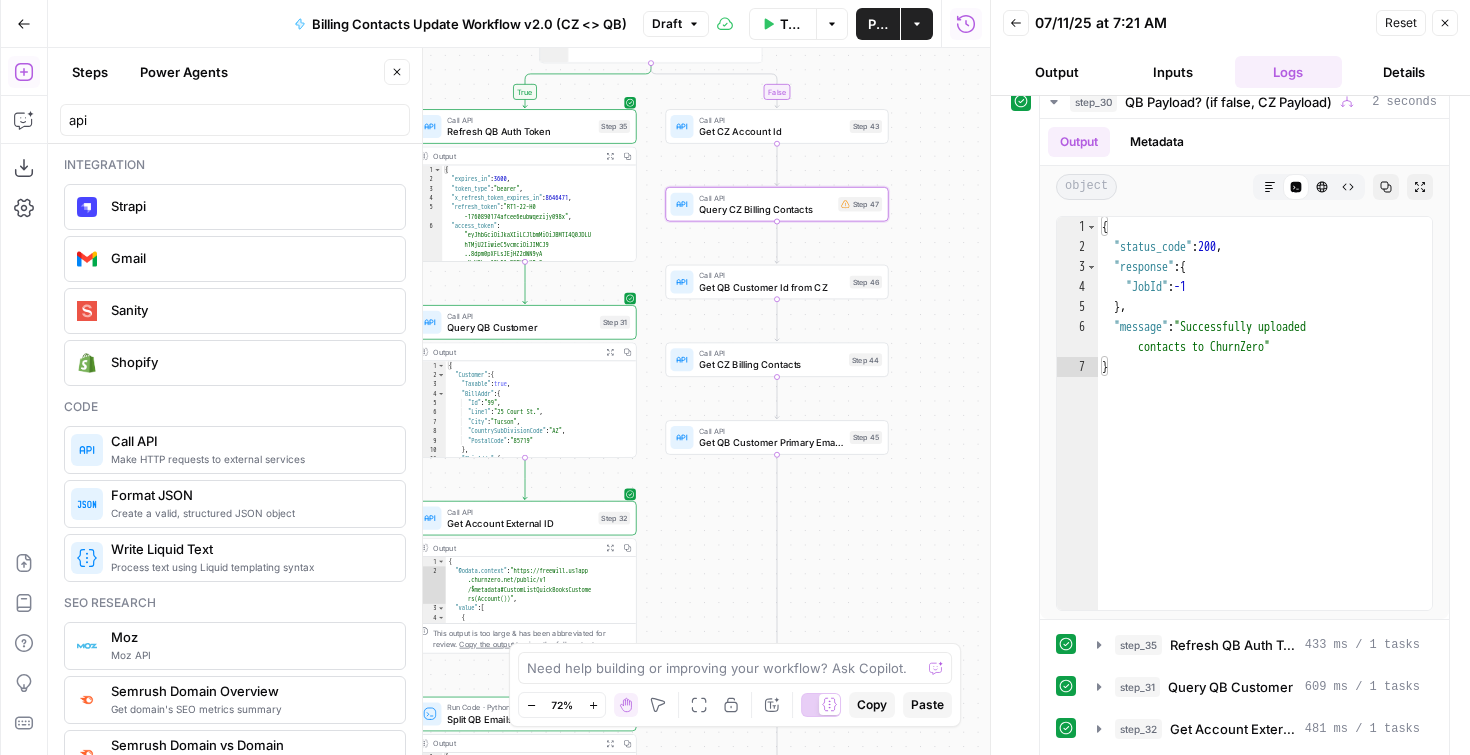 click on "Call API Get QB Customer Id from CZ Step 46 Copy step Delete step Add Note Test" at bounding box center [776, 282] 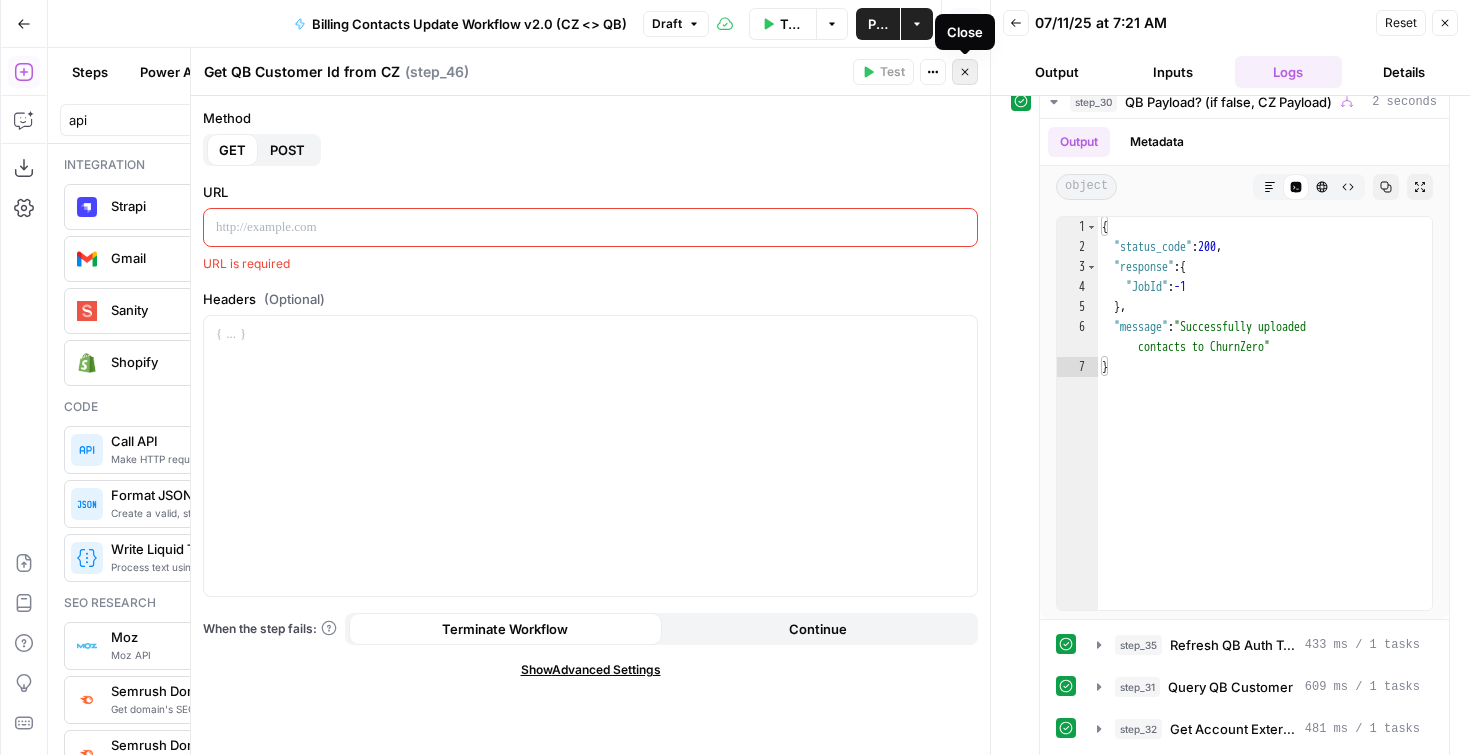 click on "Close" at bounding box center [965, 72] 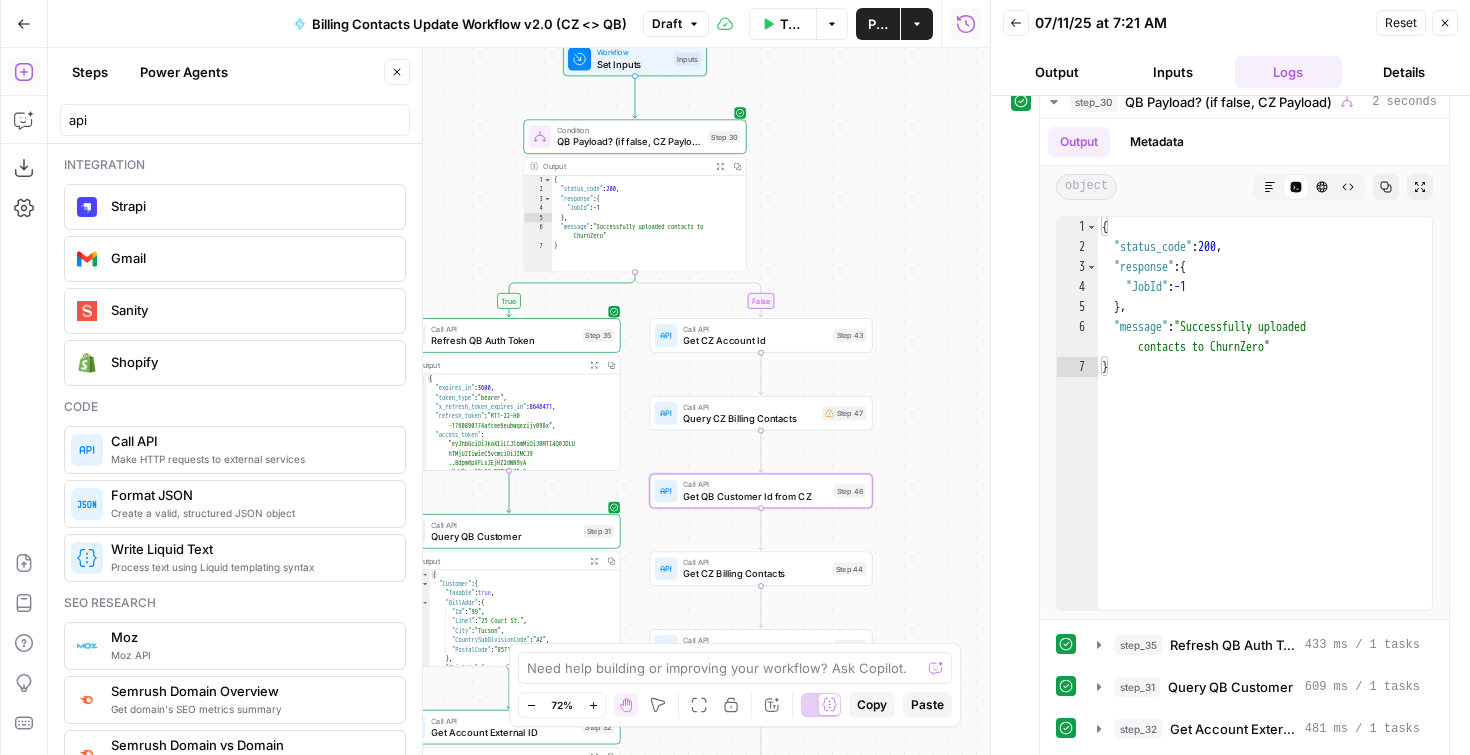 drag, startPoint x: 953, startPoint y: 149, endPoint x: 937, endPoint y: 358, distance: 209.61154 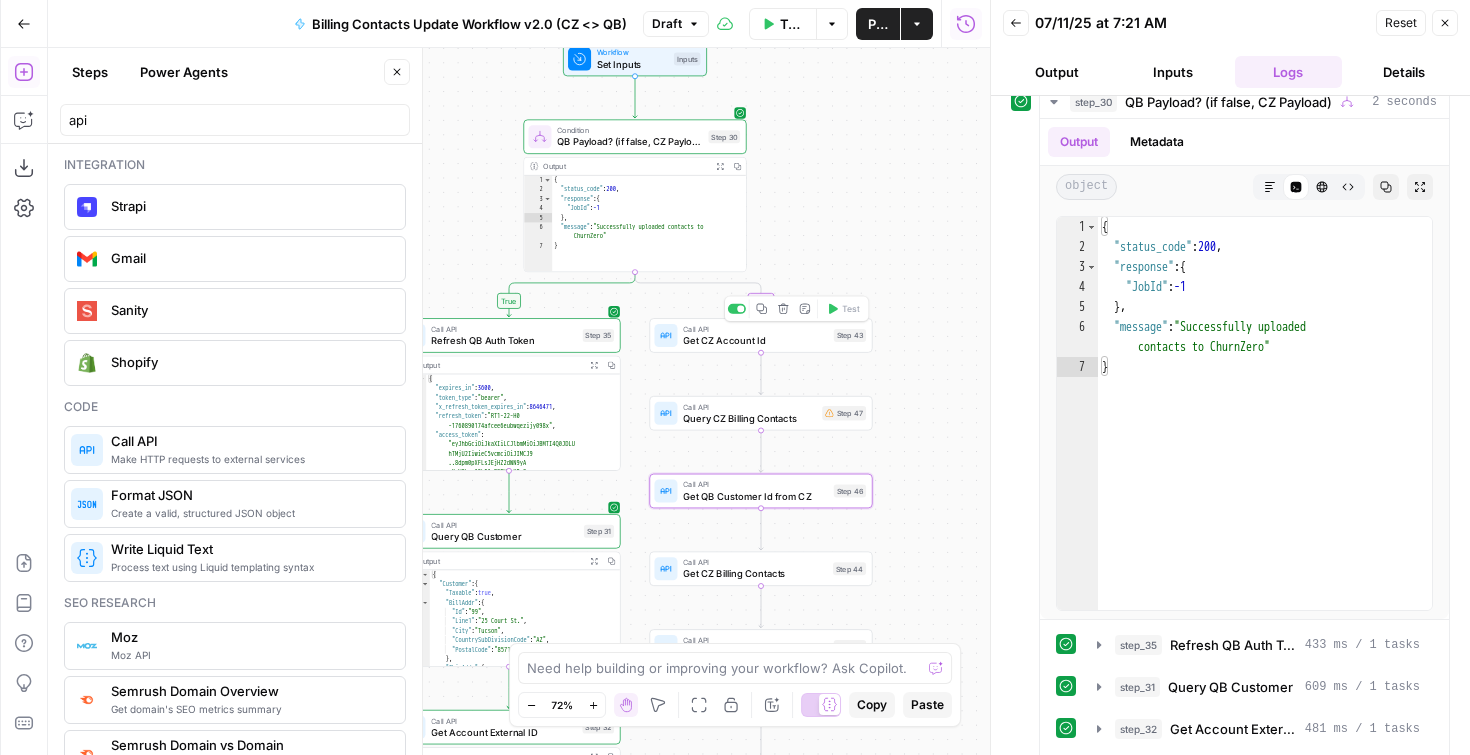 click on "Get CZ Account Id" at bounding box center (755, 340) 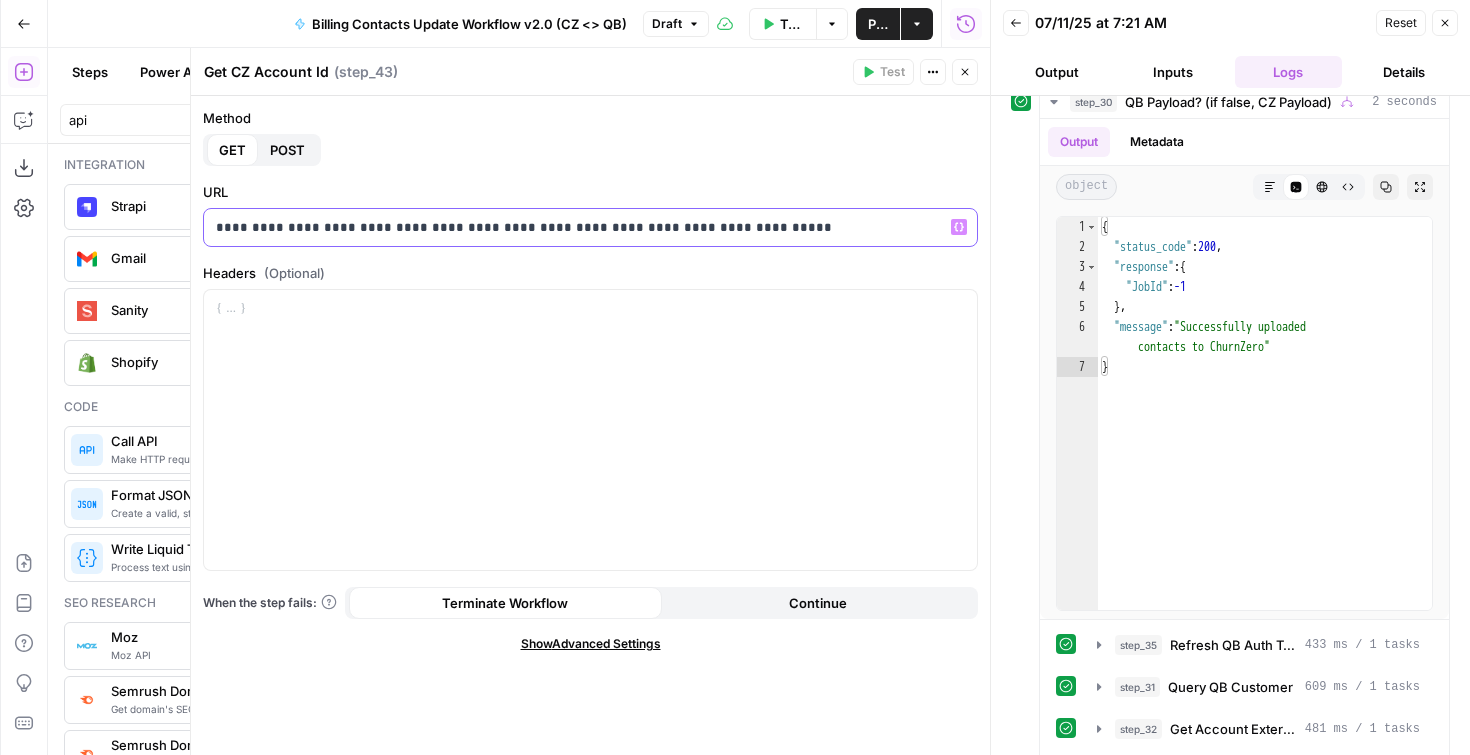 click on "**********" at bounding box center [590, 227] 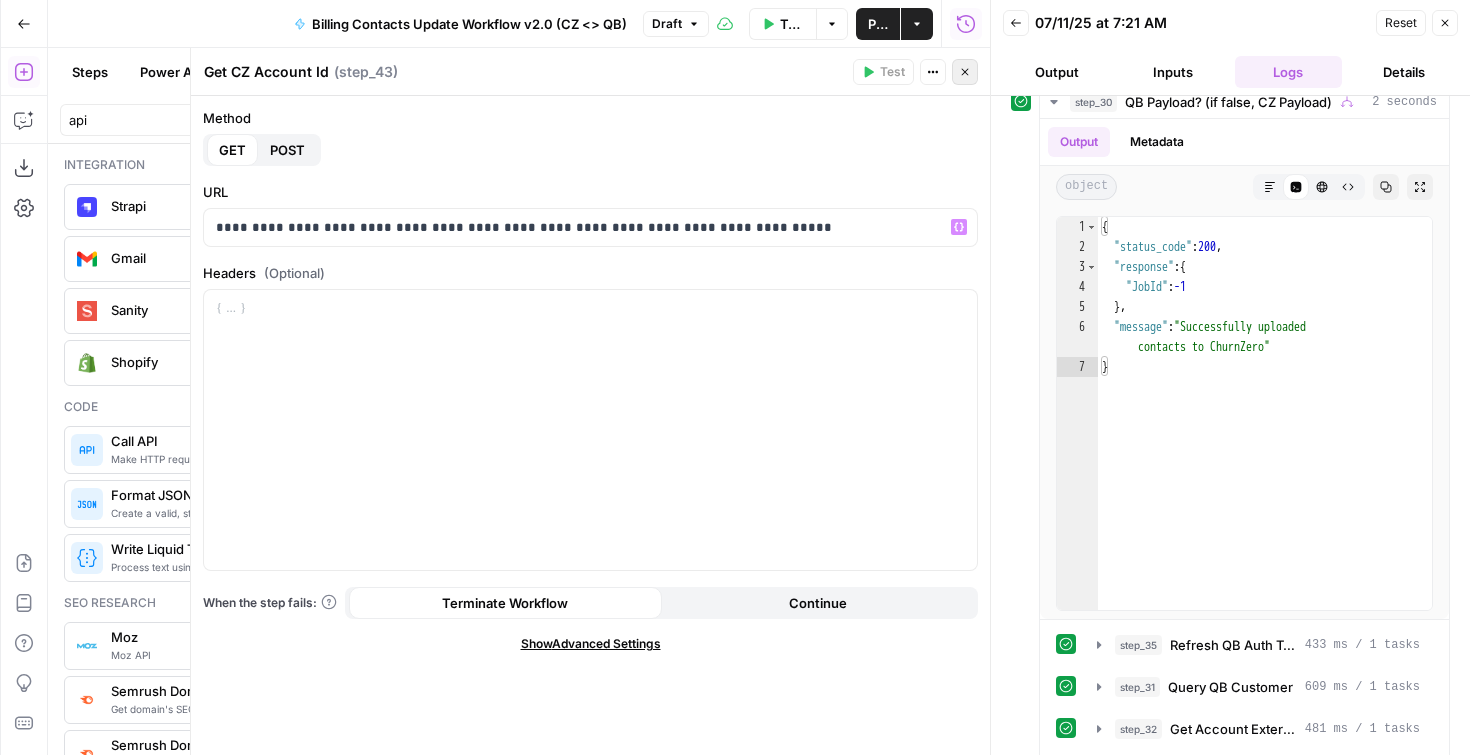 click on "Close" at bounding box center [965, 72] 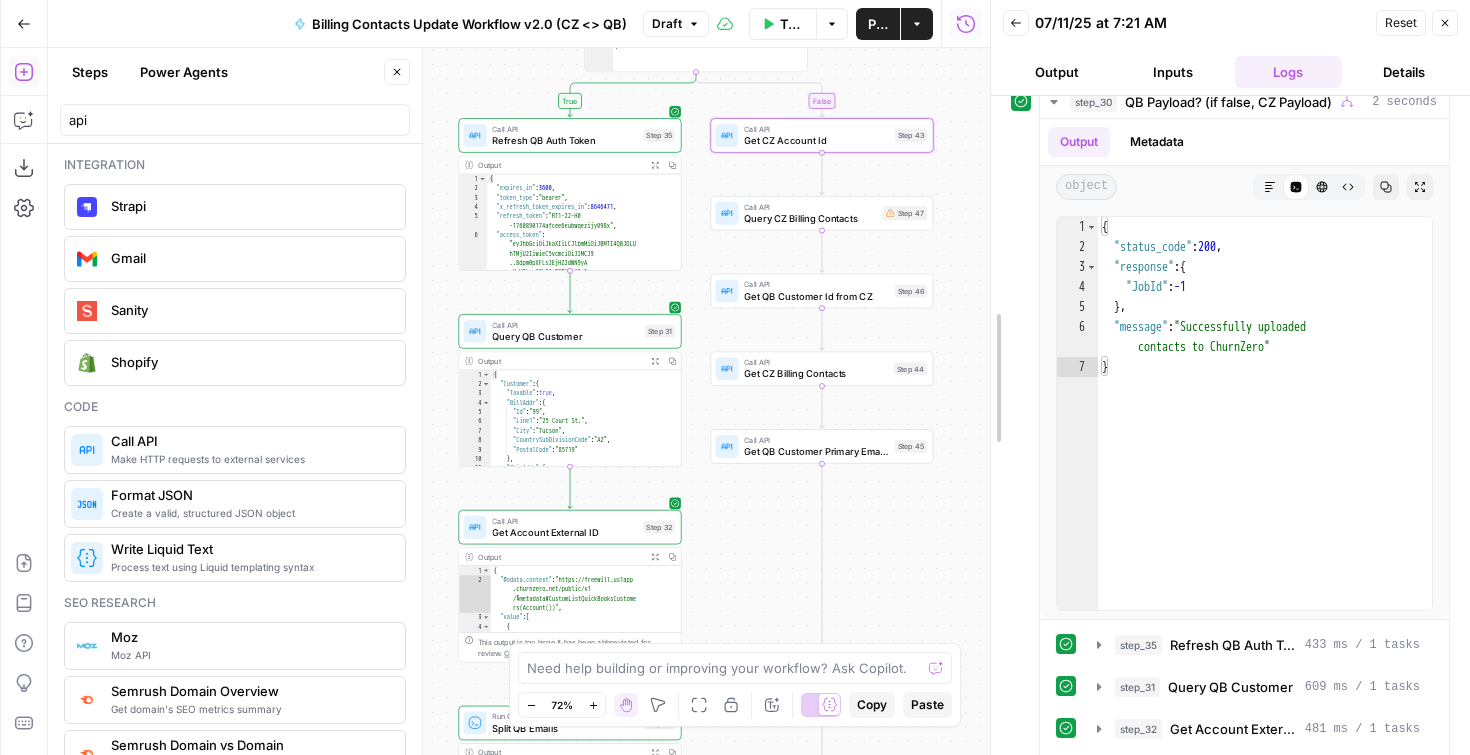 drag, startPoint x: 923, startPoint y: 391, endPoint x: 984, endPoint y: 191, distance: 209.09567 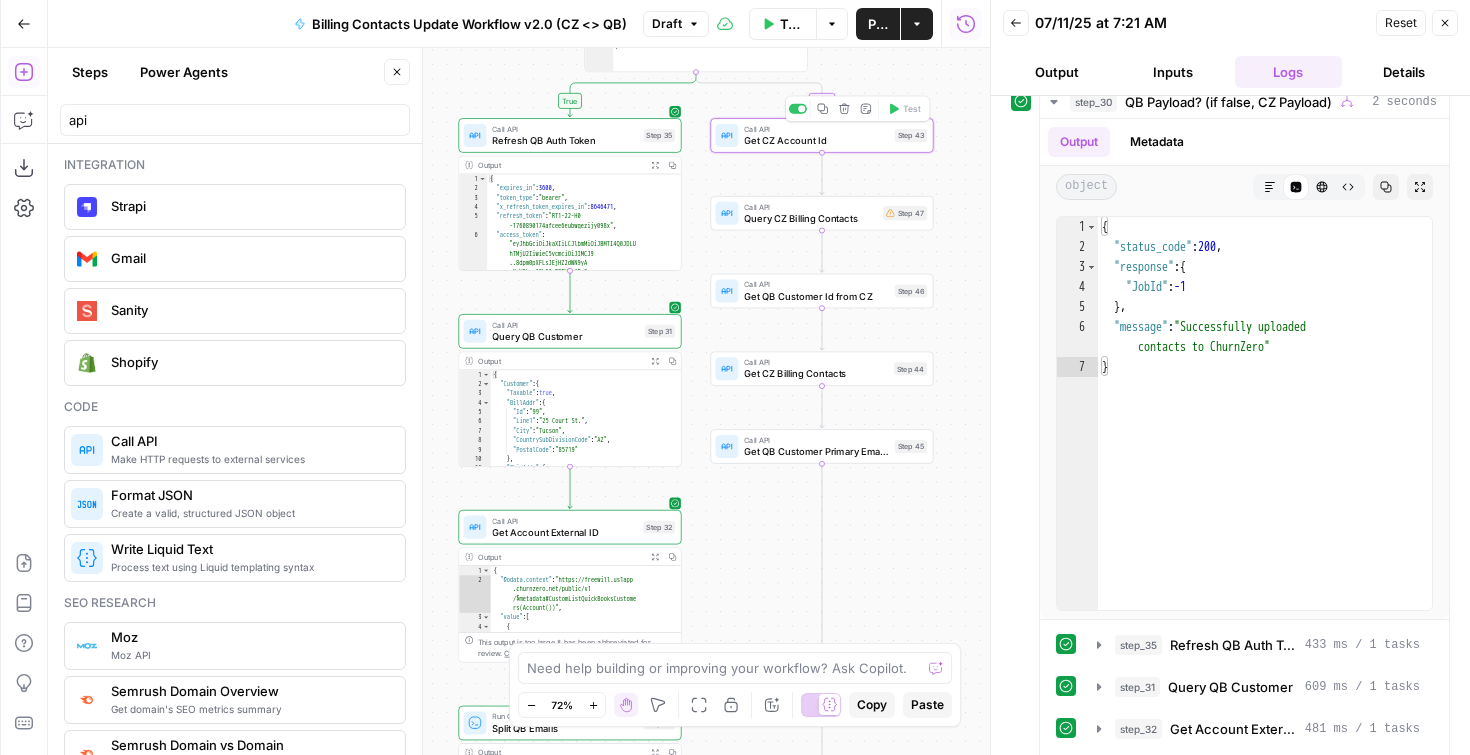 click on "Get CZ Account Id" at bounding box center (816, 140) 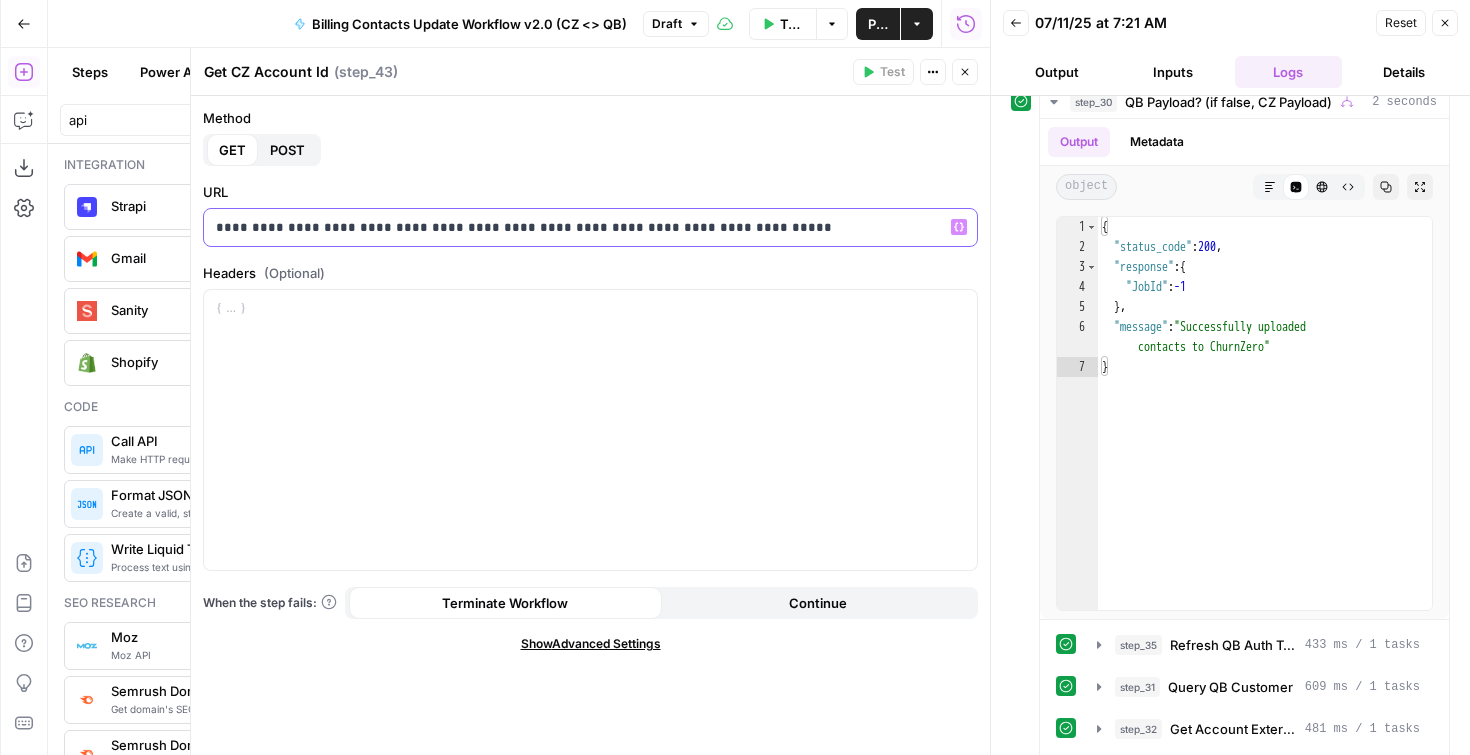 click on "**********" at bounding box center [590, 227] 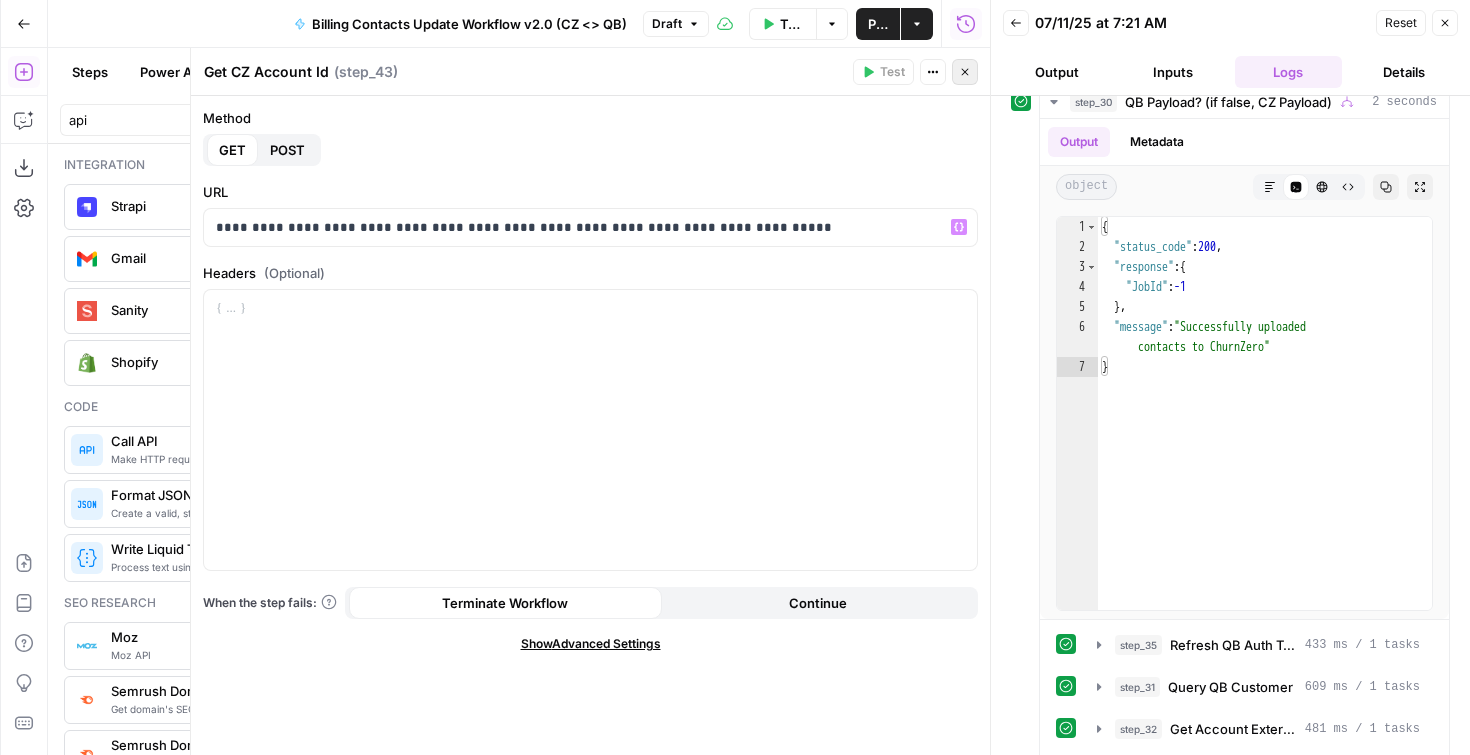 click on "Close" at bounding box center (965, 72) 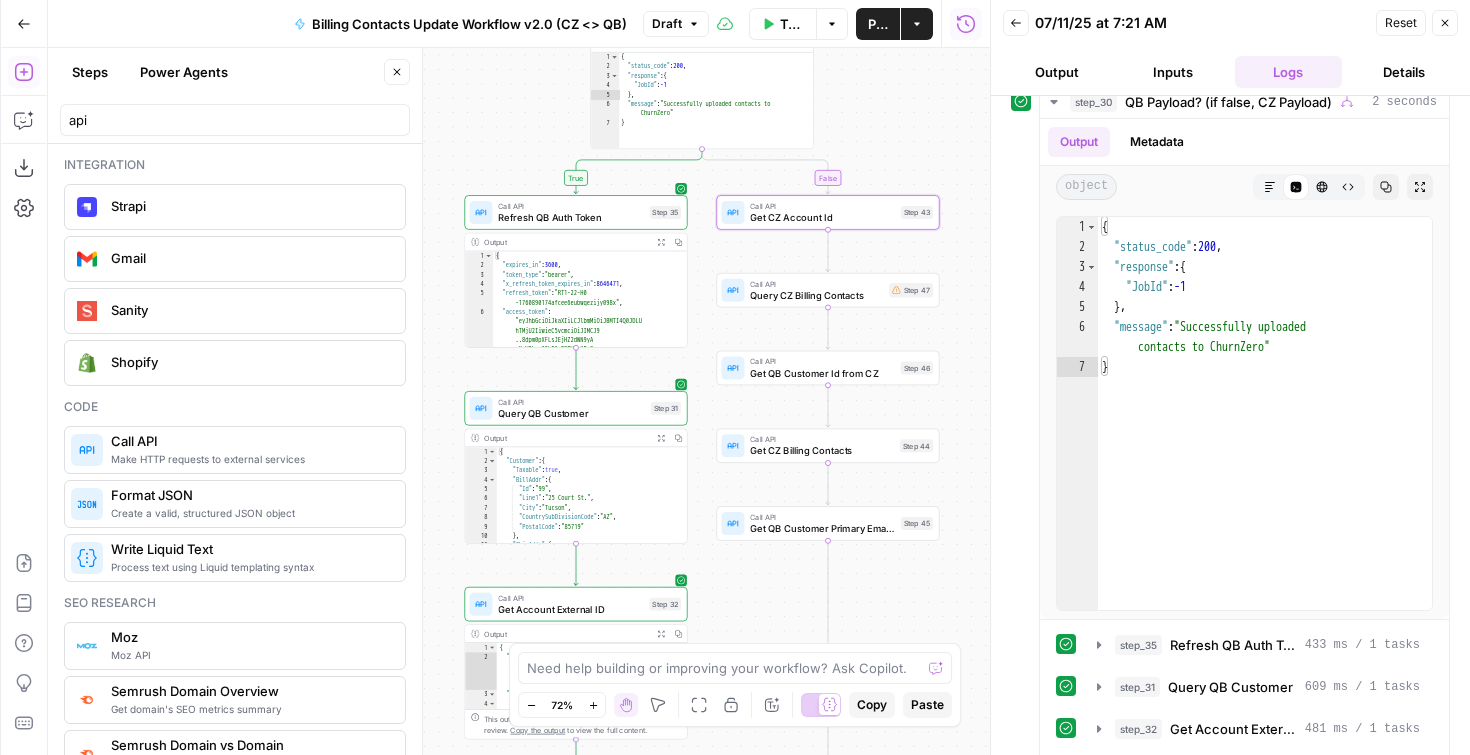 drag, startPoint x: 875, startPoint y: 83, endPoint x: 878, endPoint y: 286, distance: 203.02217 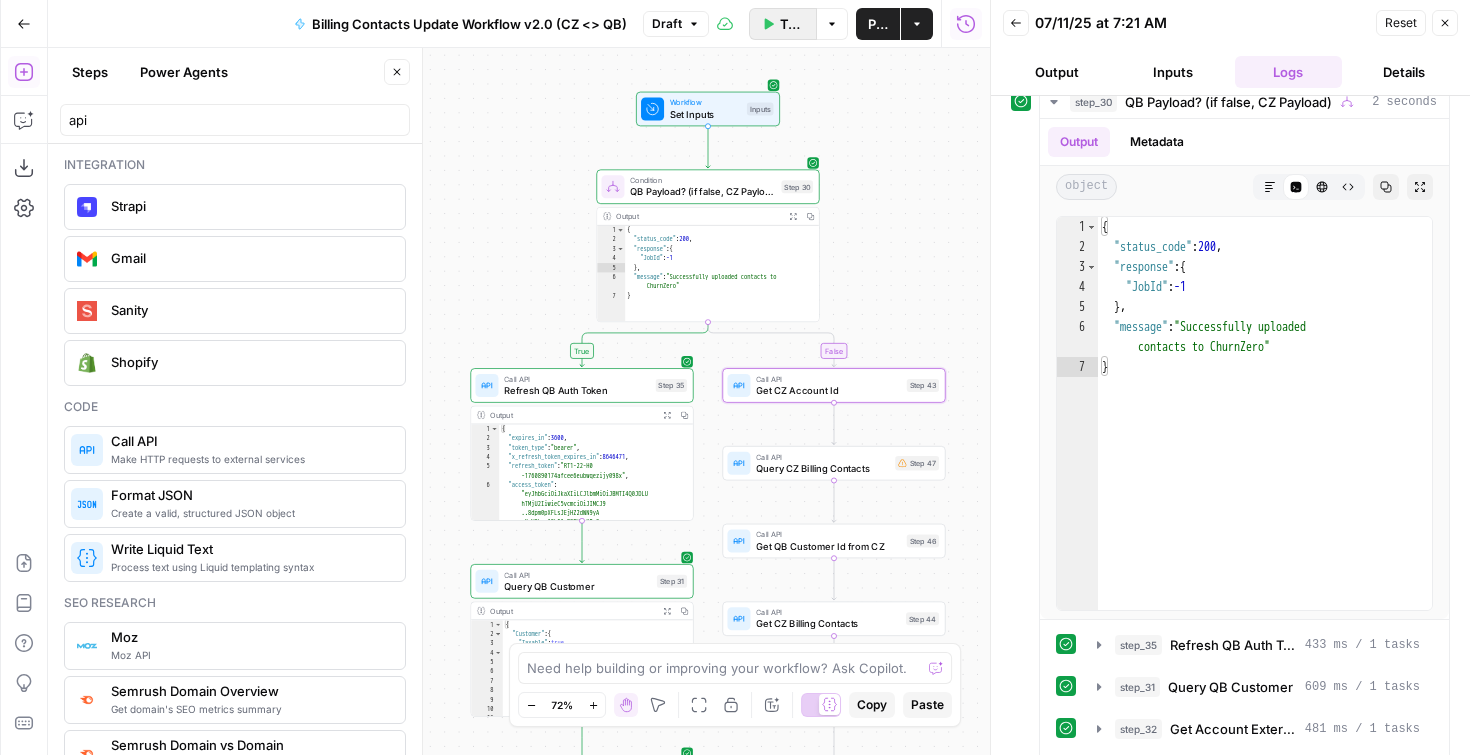 click on "Test Workflow" at bounding box center (783, 24) 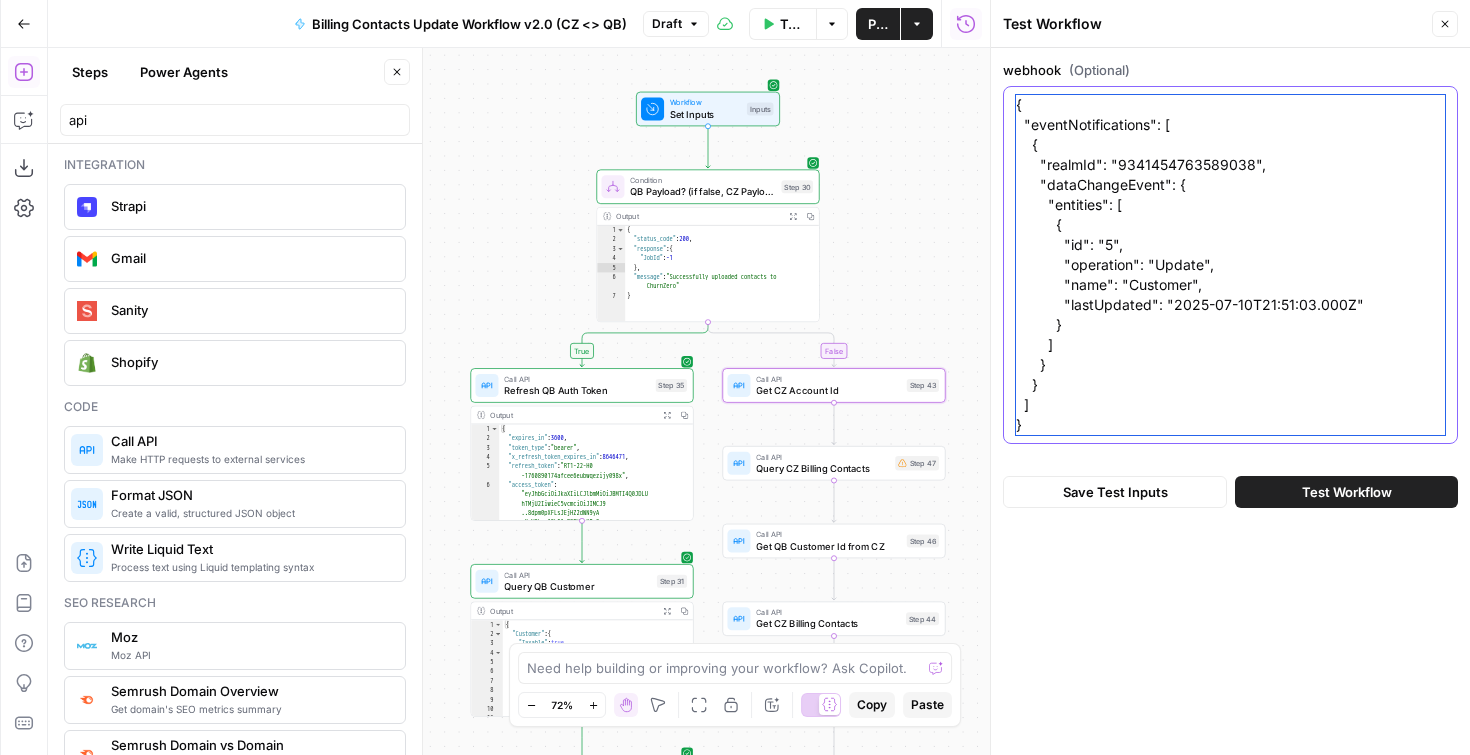 click on "{
"eventNotifications": [
{
"realmId": "9341454763589038",
"dataChangeEvent": {
"entities": [
{
"id": "5",
"operation": "Update",
"name": "Customer",
"lastUpdated": "2025-07-10T21:51:03.000Z"
}
]
}
}
]
}" at bounding box center (1230, 265) 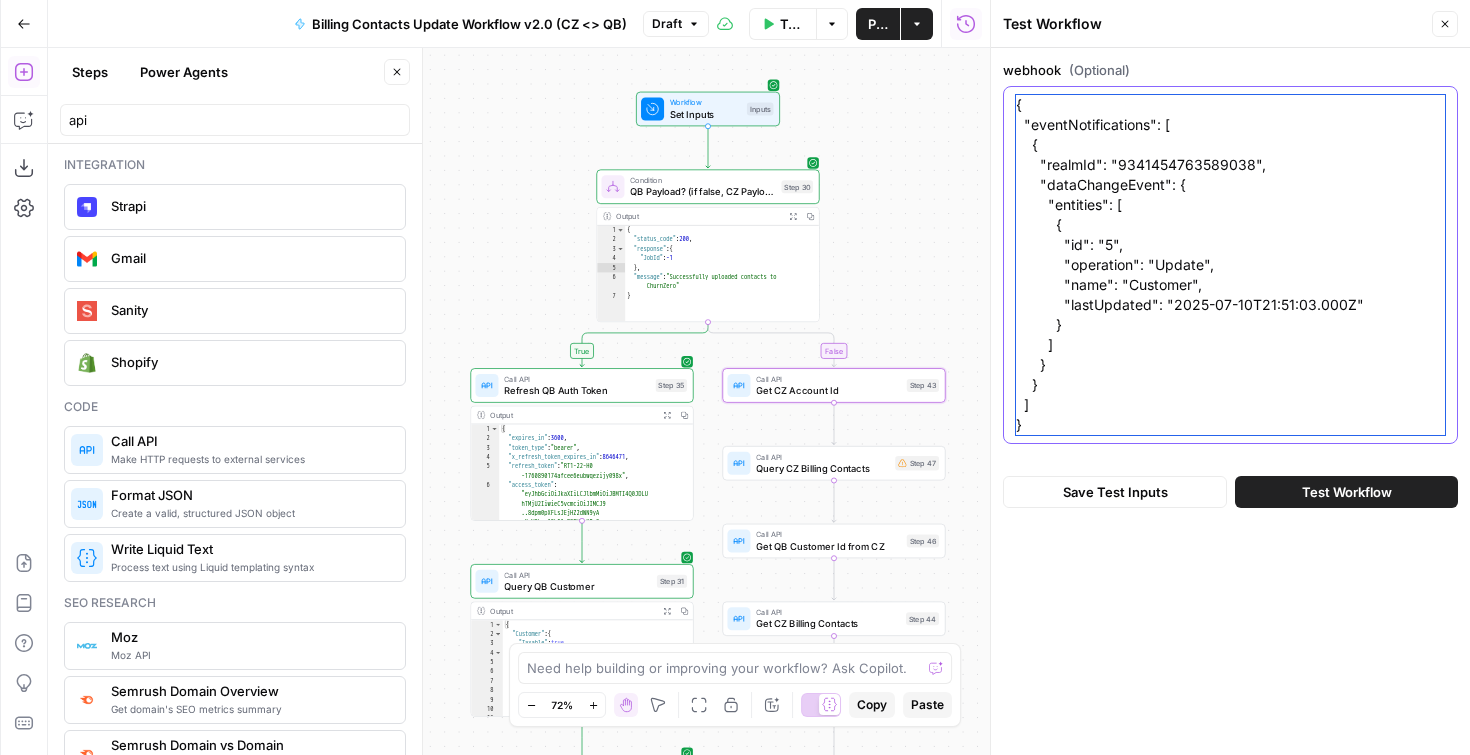 paste on "“externalId”: “tjbh36”" 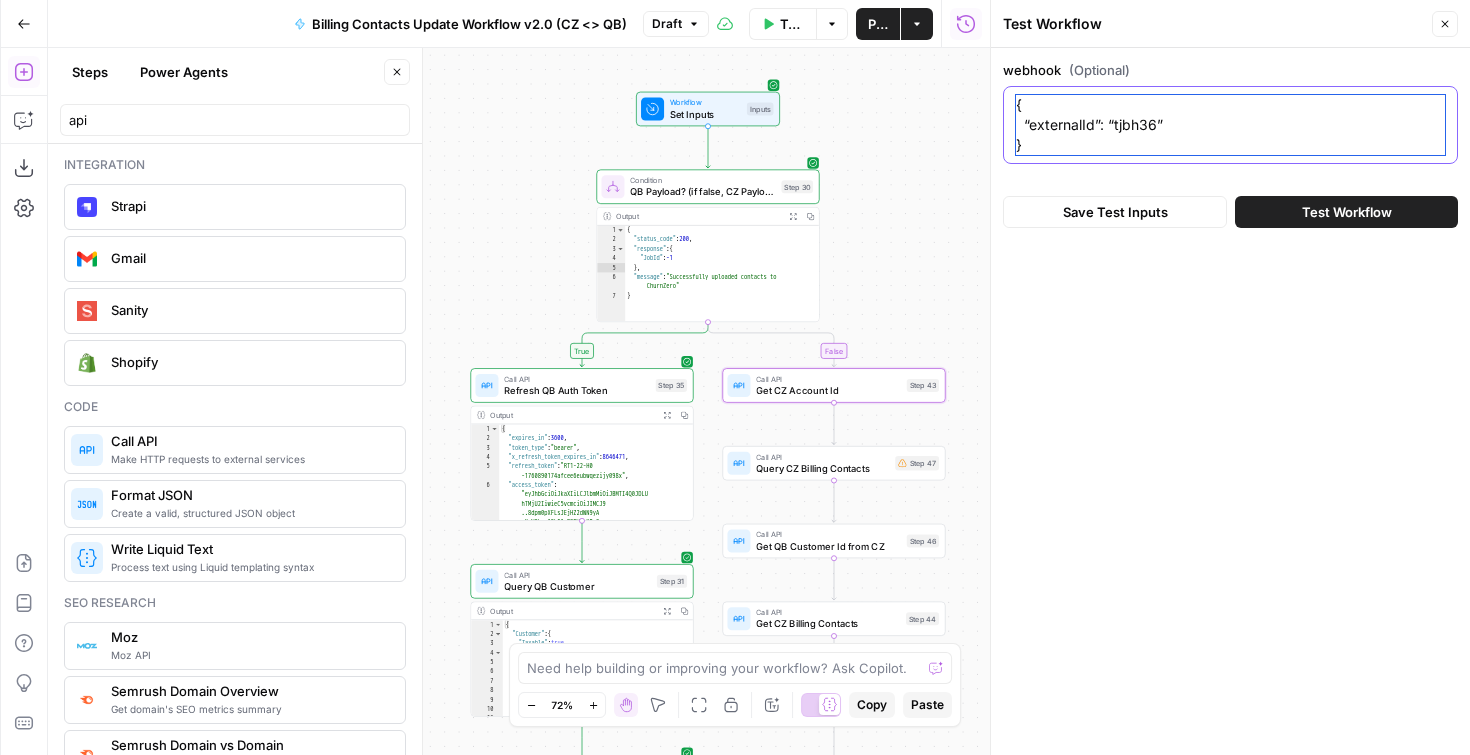 scroll, scrollTop: 0, scrollLeft: 0, axis: both 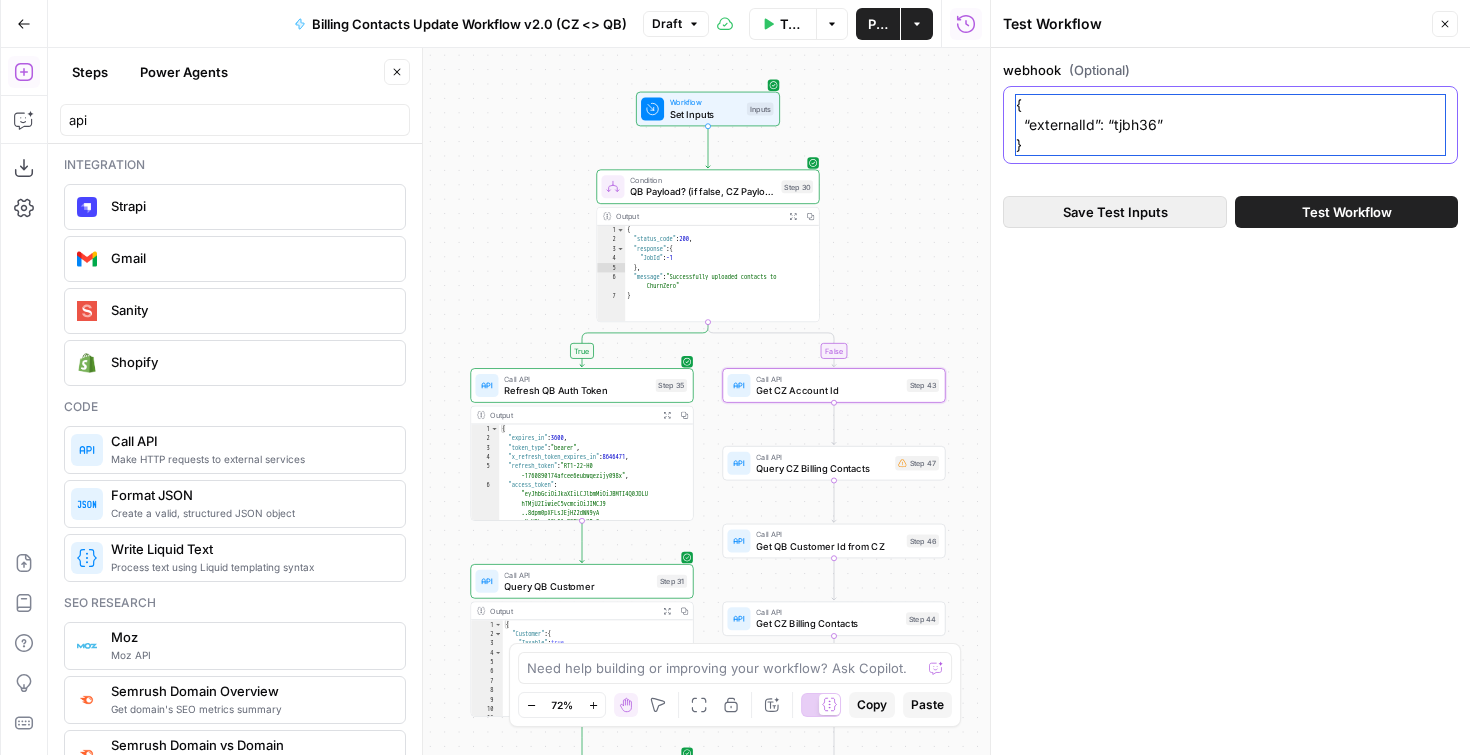 type on "{
“externalId”: “tjbh36”
}" 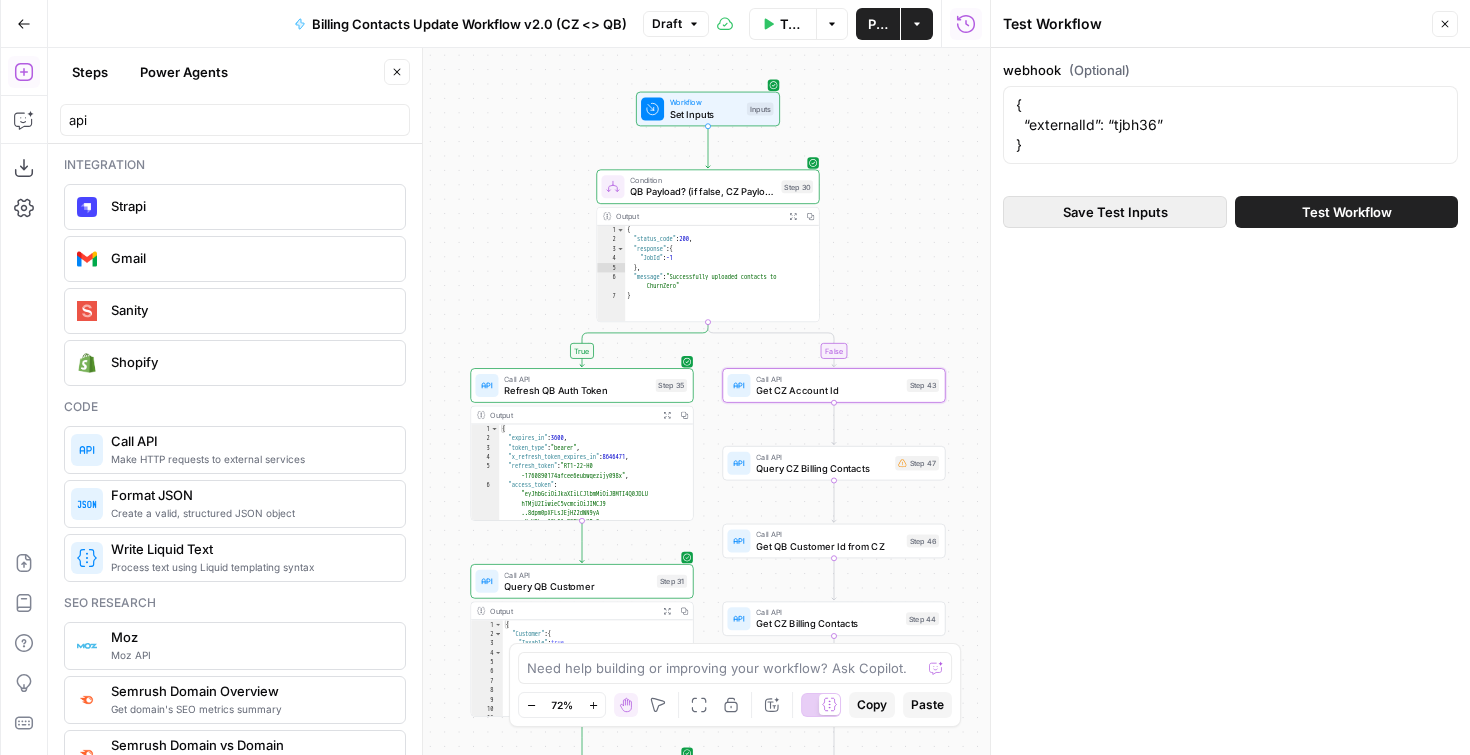 click on "Save Test Inputs" at bounding box center [1115, 212] 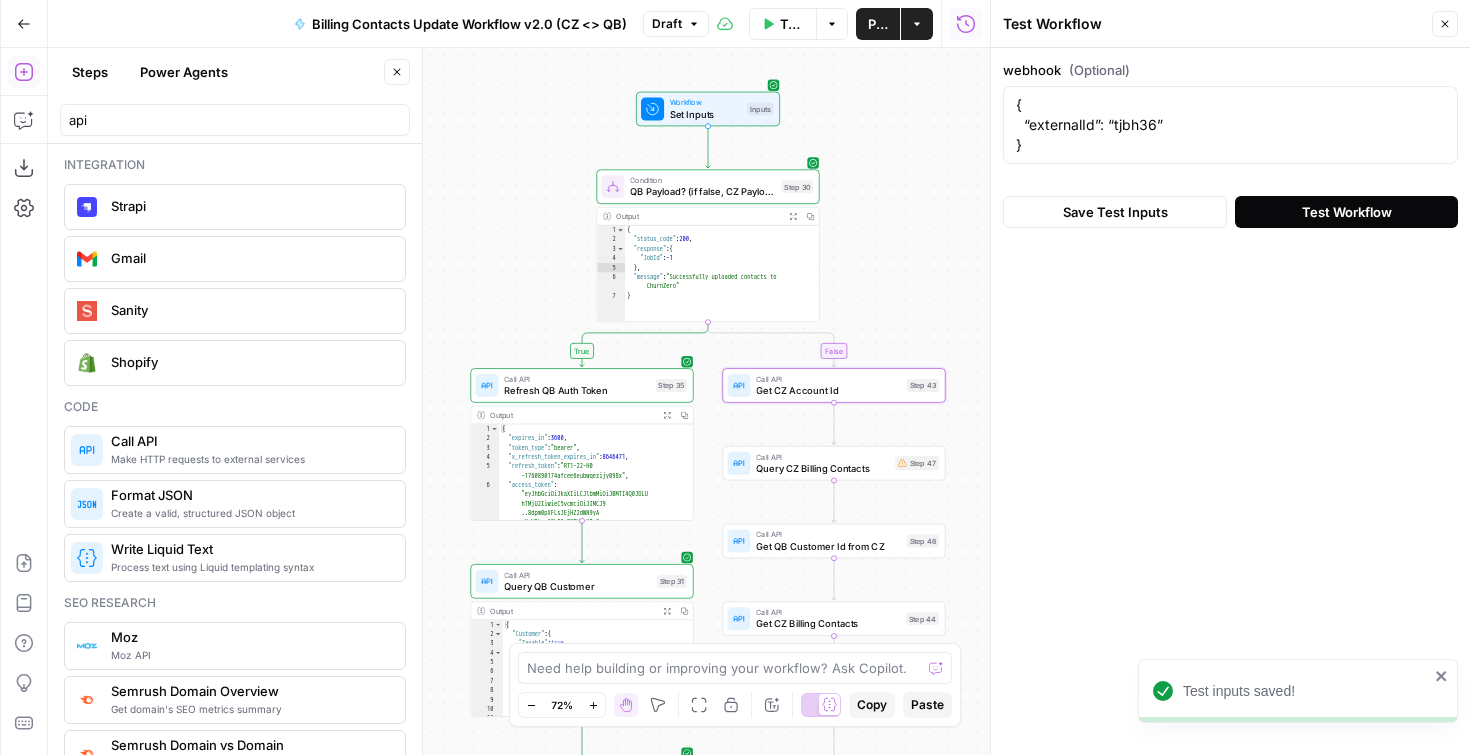 click on "Test Workflow" at bounding box center (1346, 212) 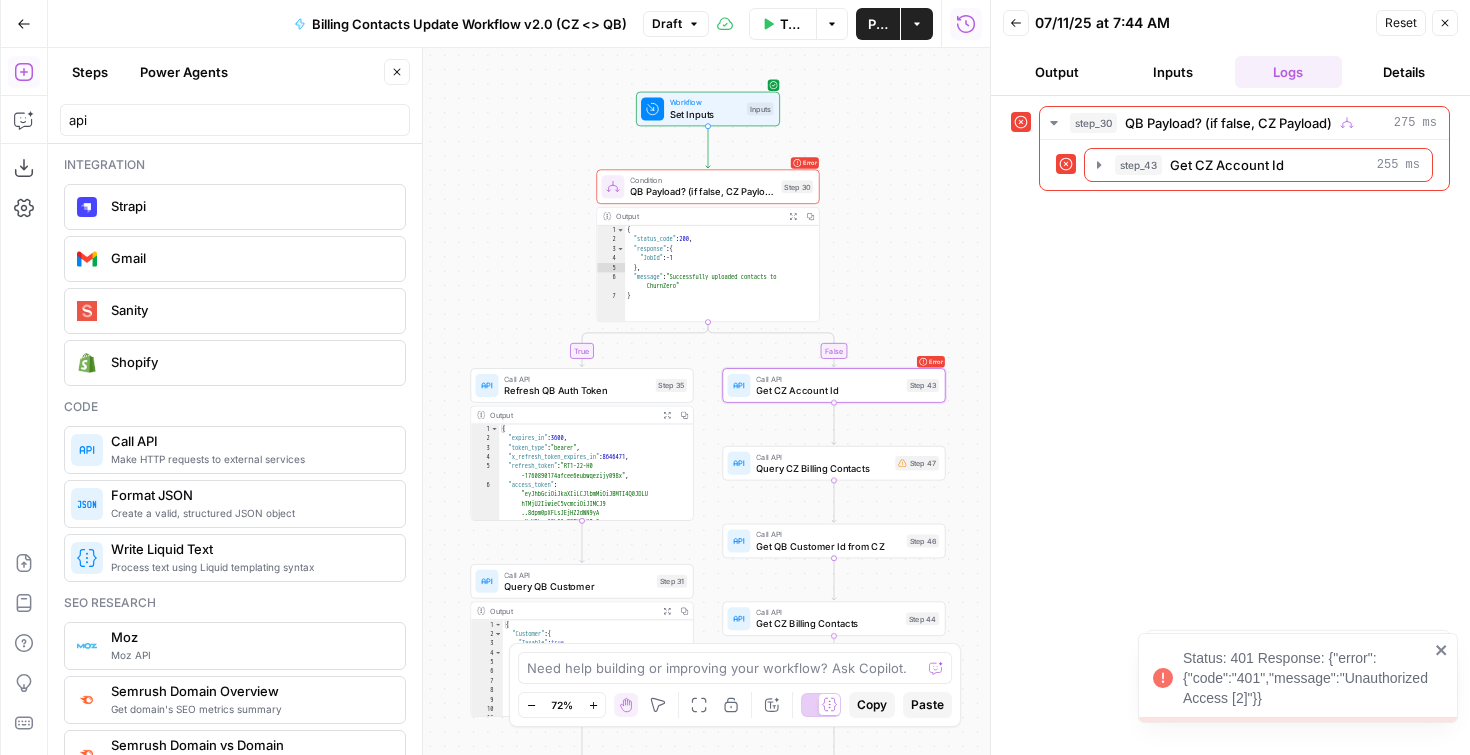 click on "Get CZ Account Id" at bounding box center (828, 390) 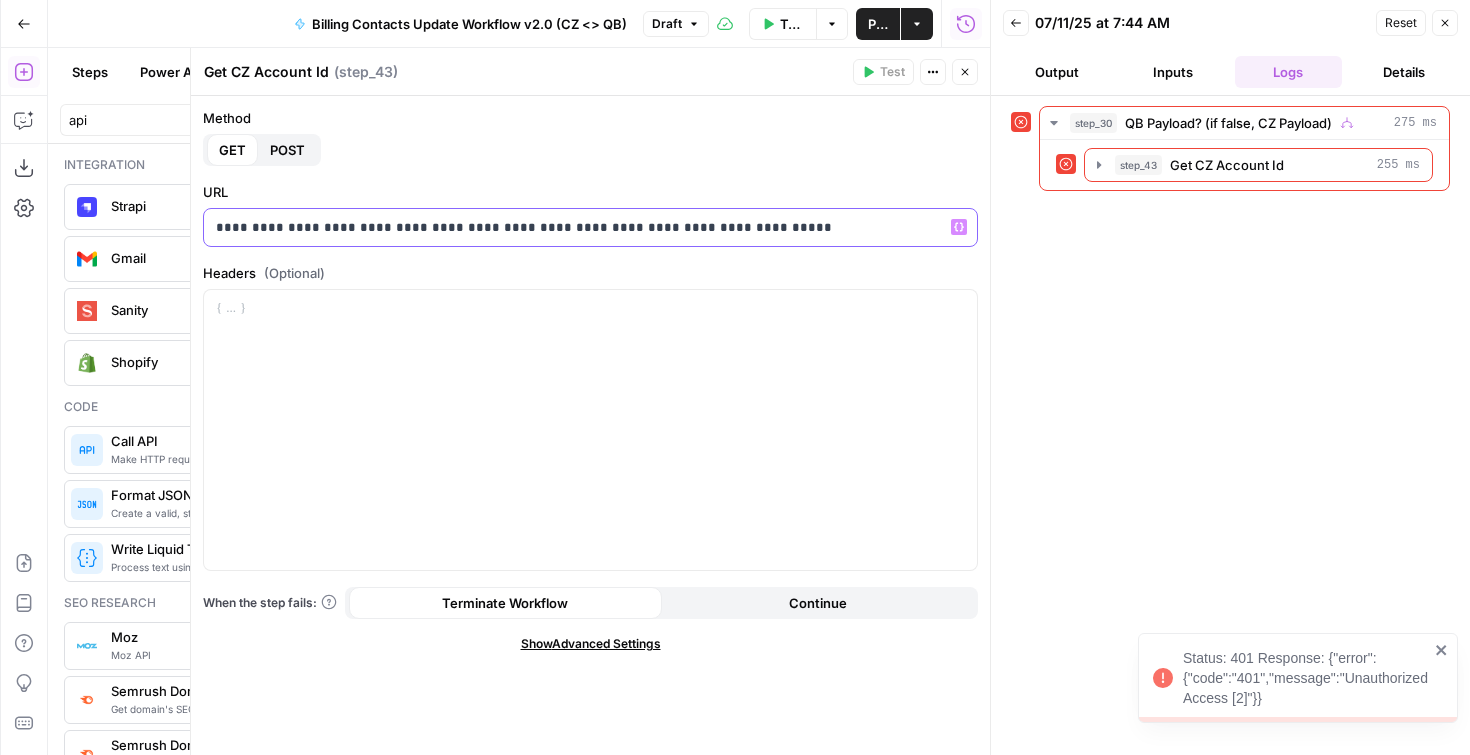 click on "**********" at bounding box center [590, 227] 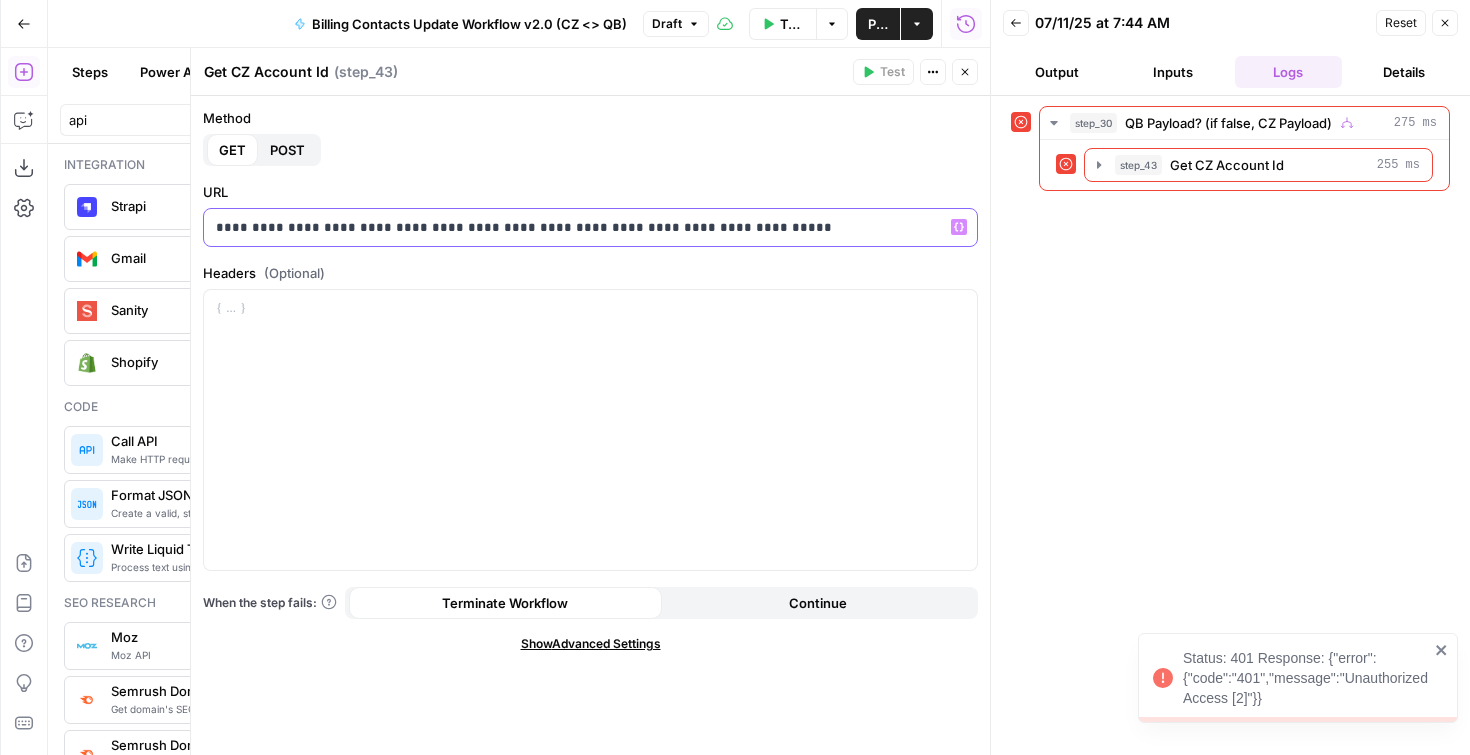 click on "**********" at bounding box center [590, 227] 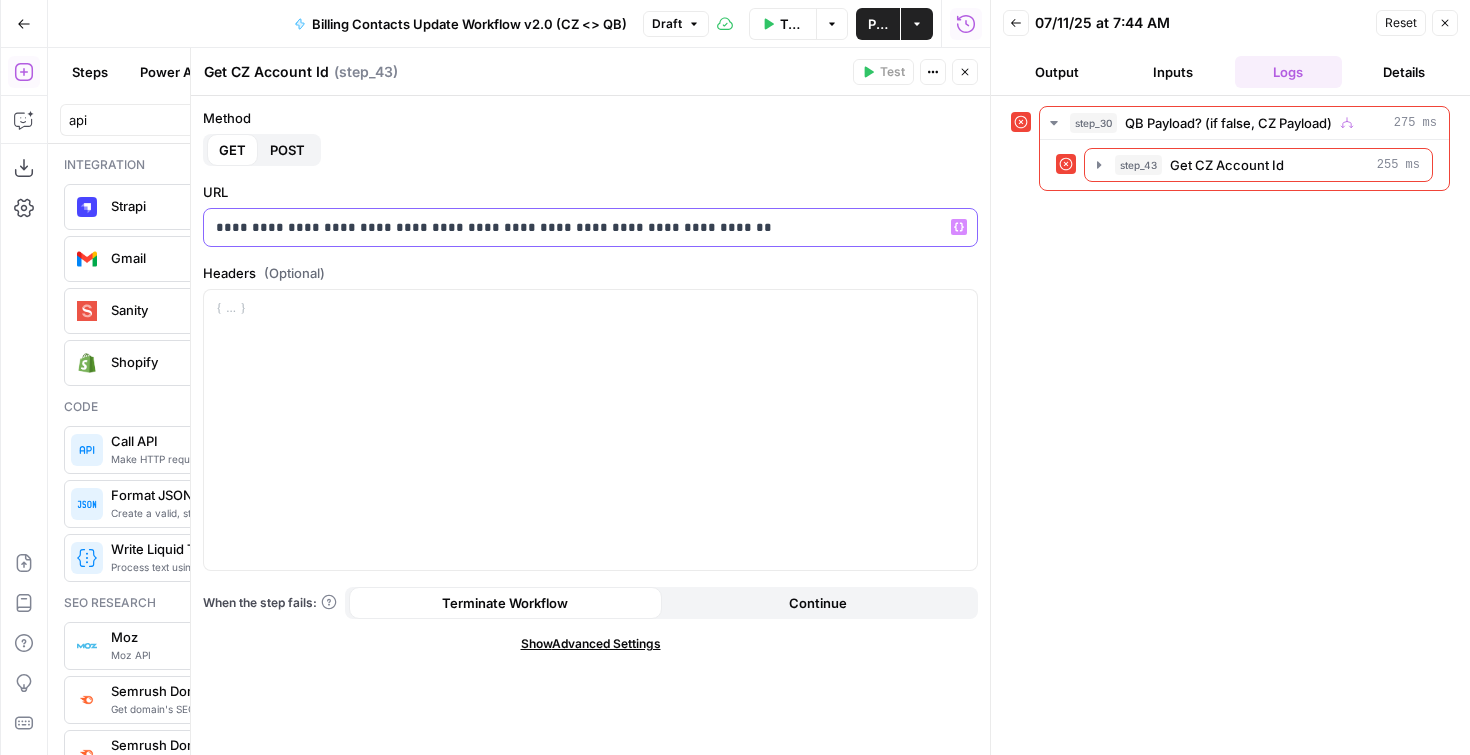 click on "**********" at bounding box center (590, 227) 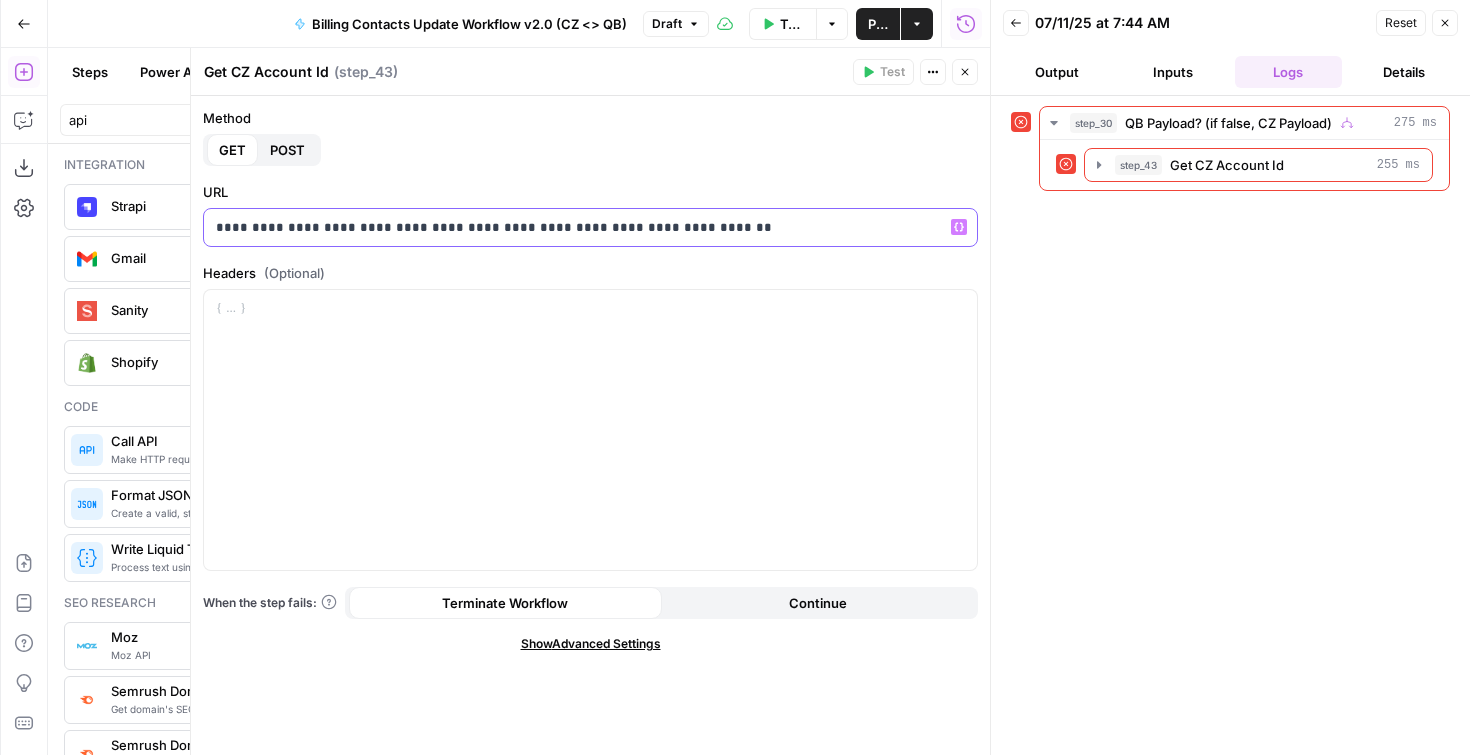 click 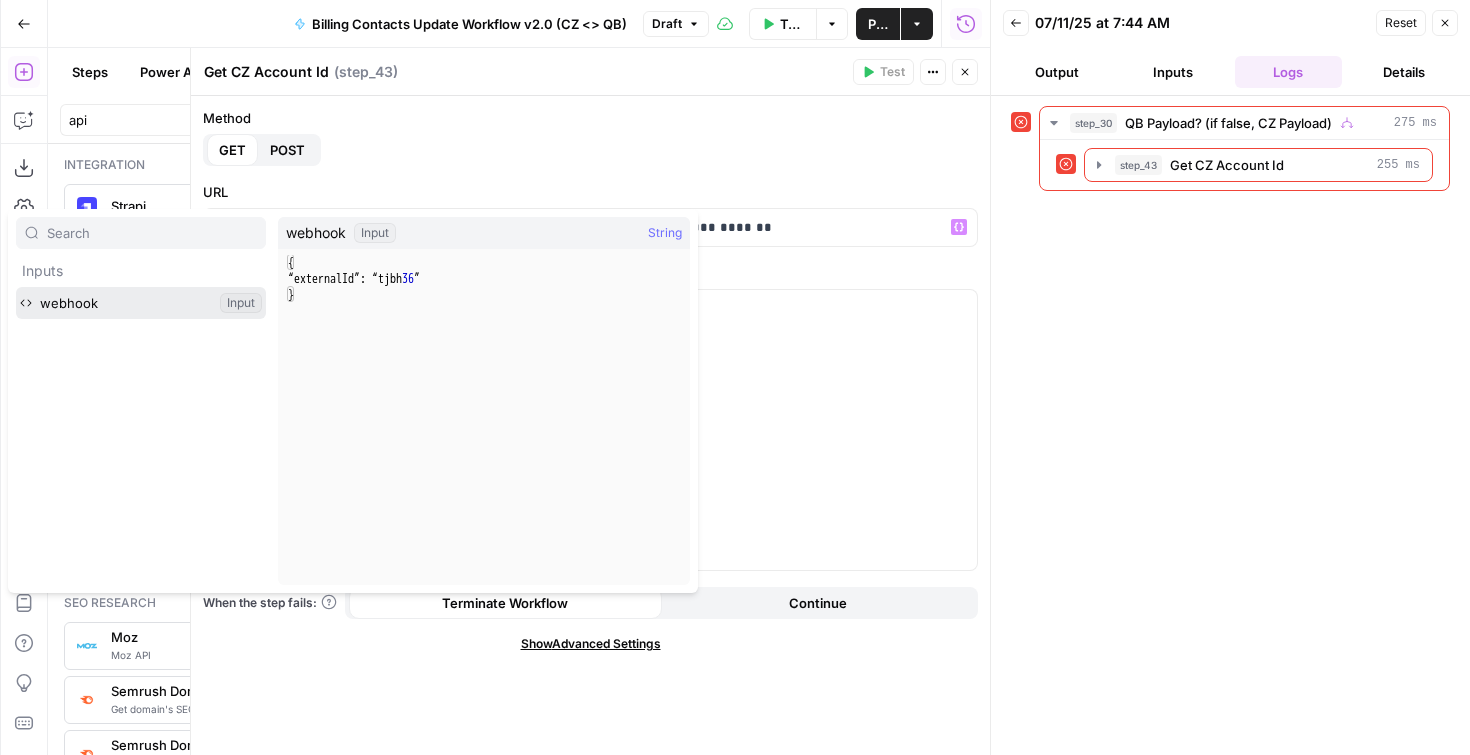 click at bounding box center (141, 303) 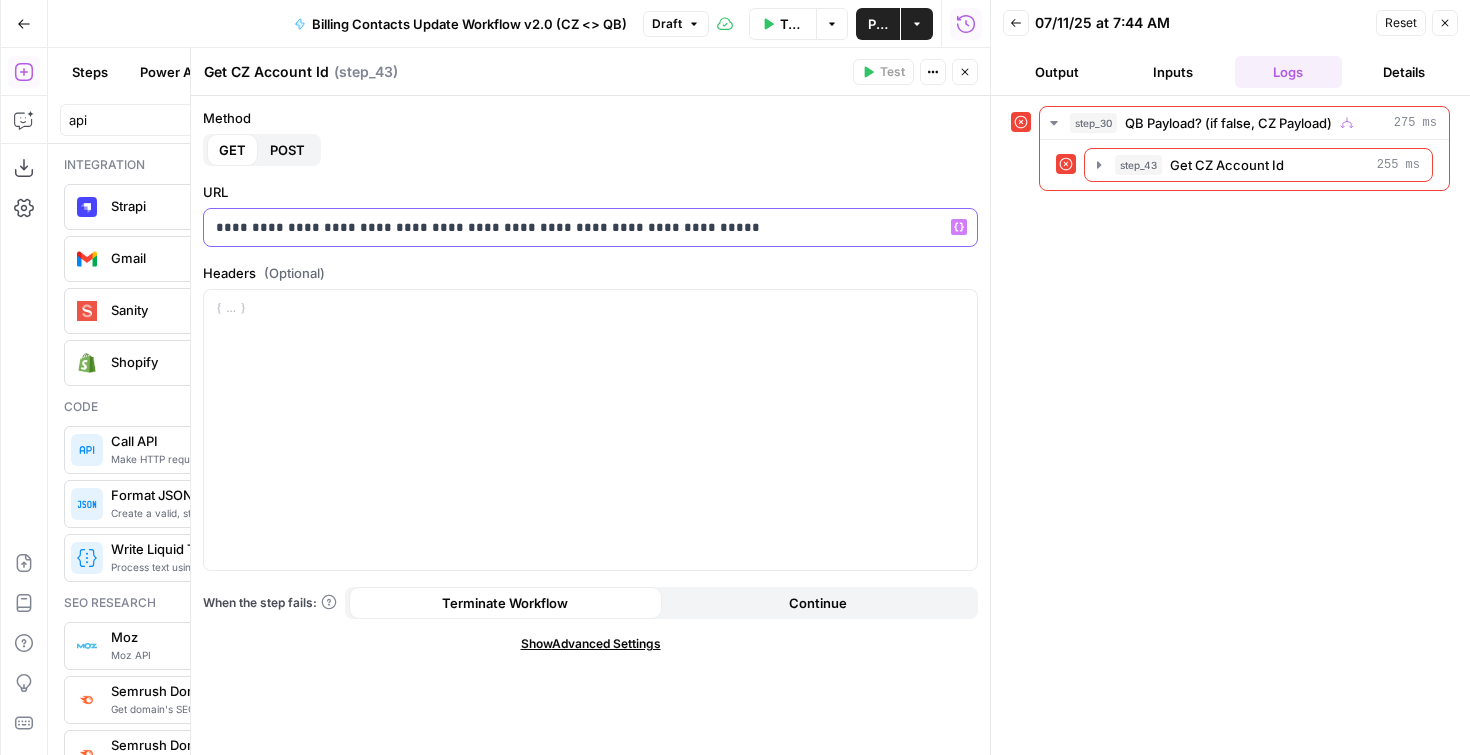 click 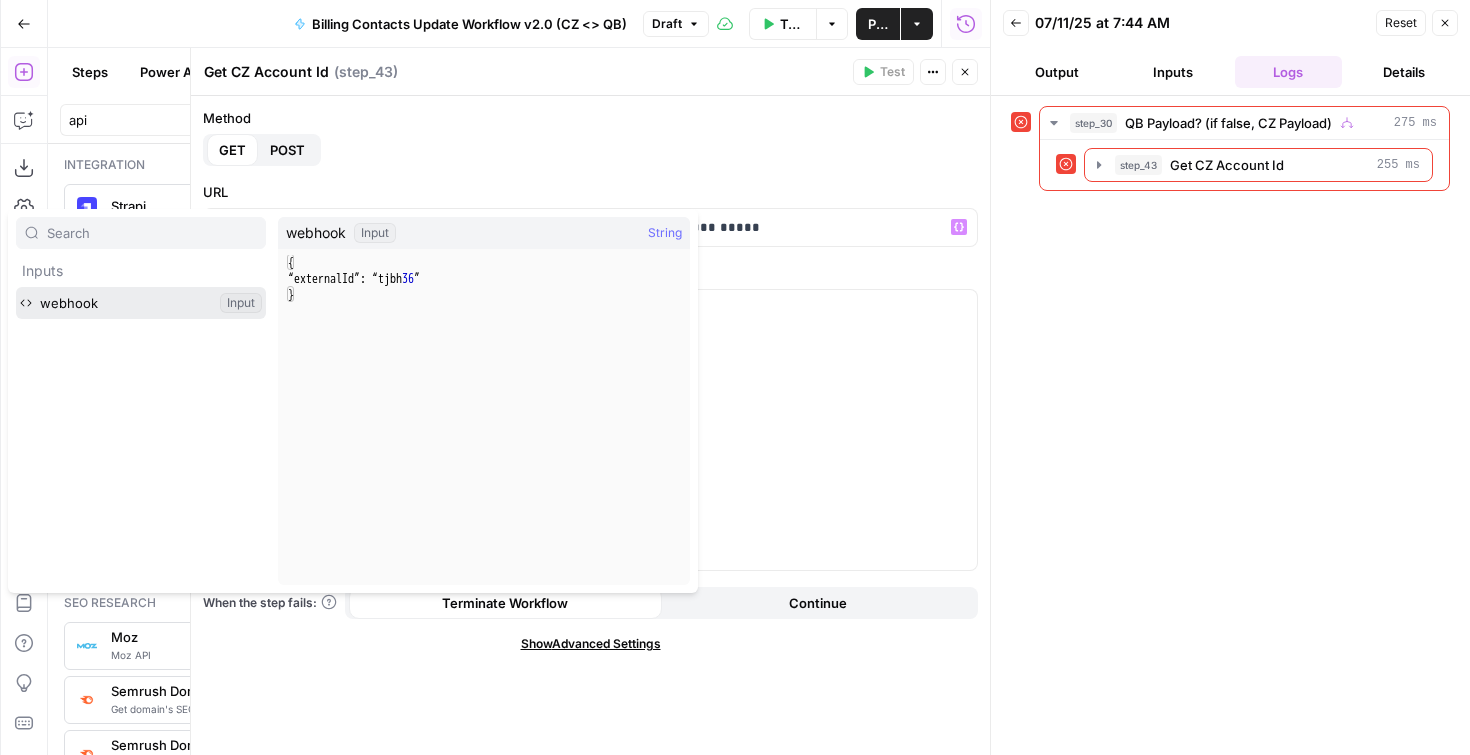 click at bounding box center (141, 303) 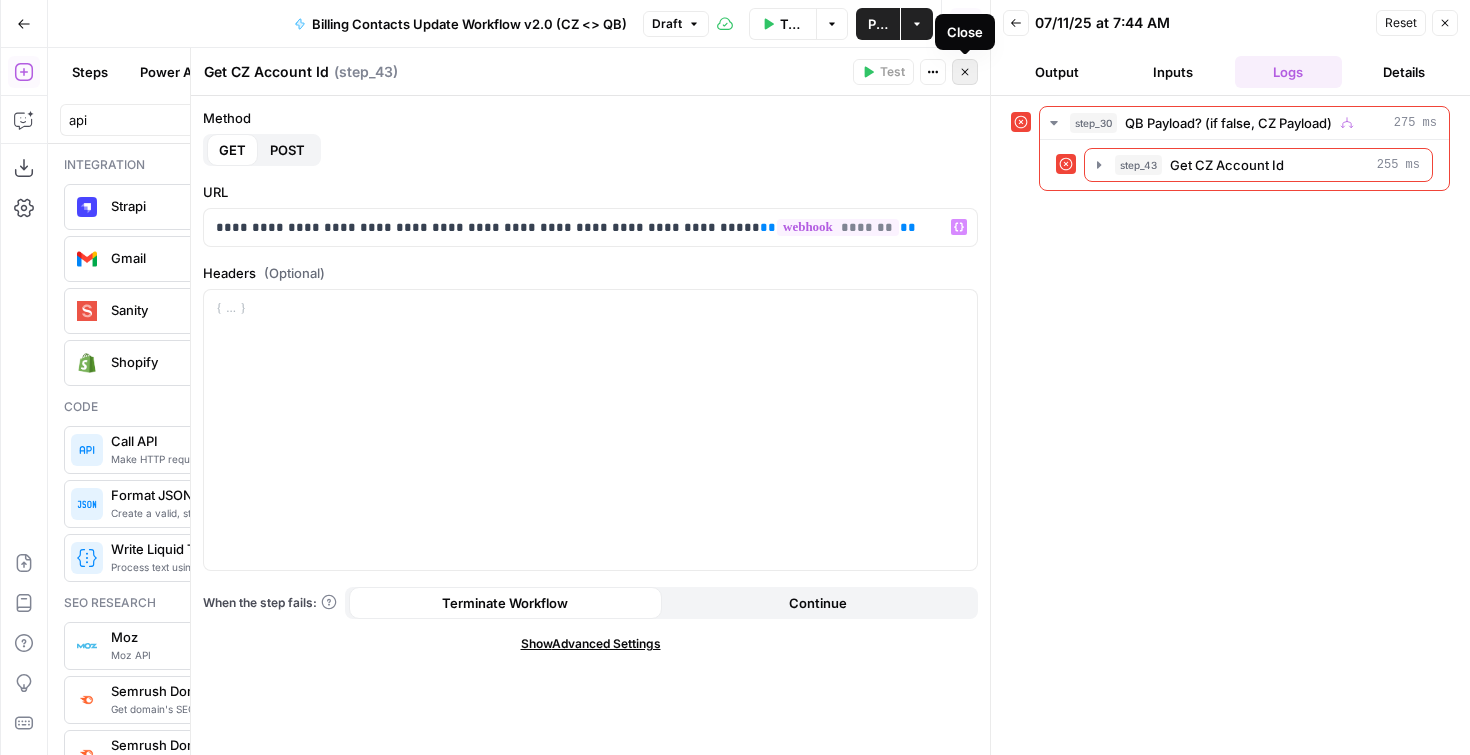 click on "Close" at bounding box center (965, 72) 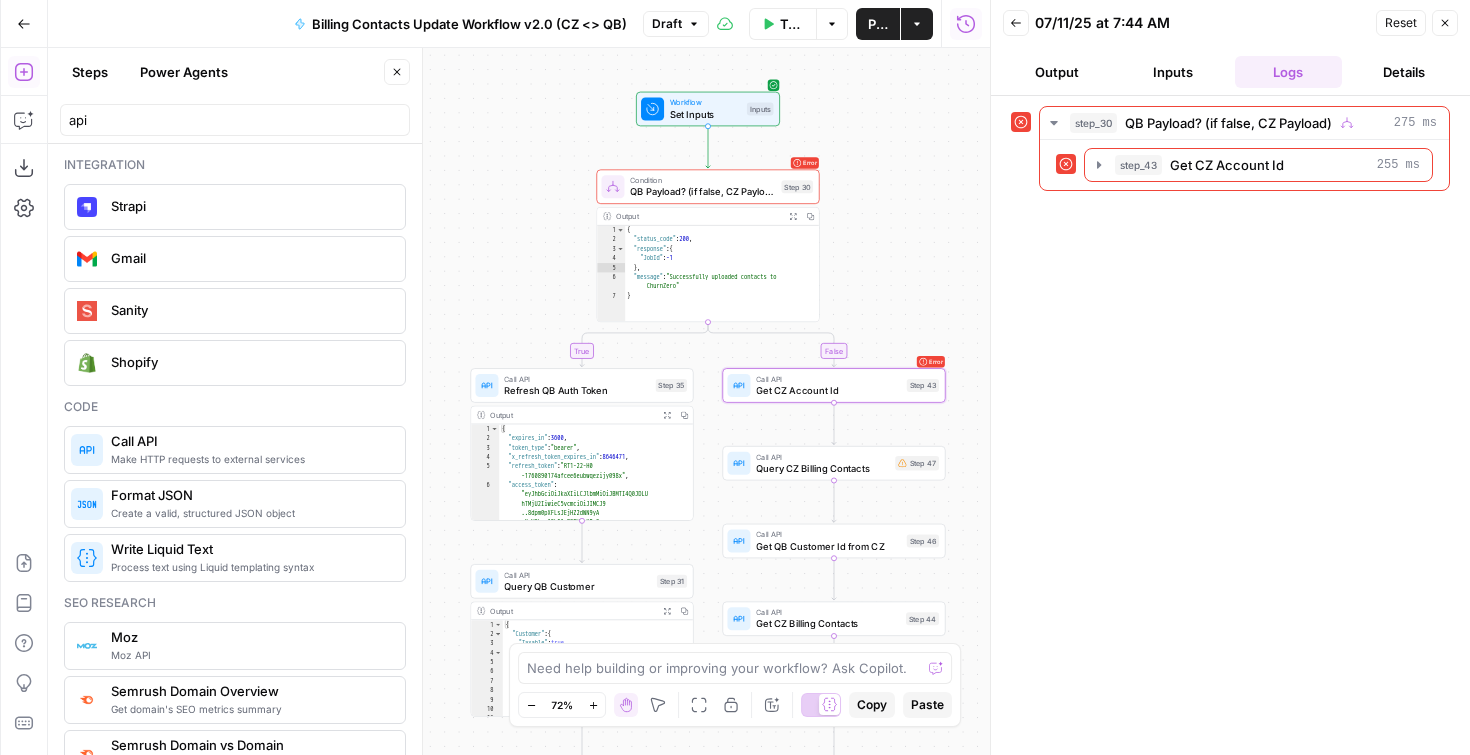click on "Query QB Customer" at bounding box center [577, 586] 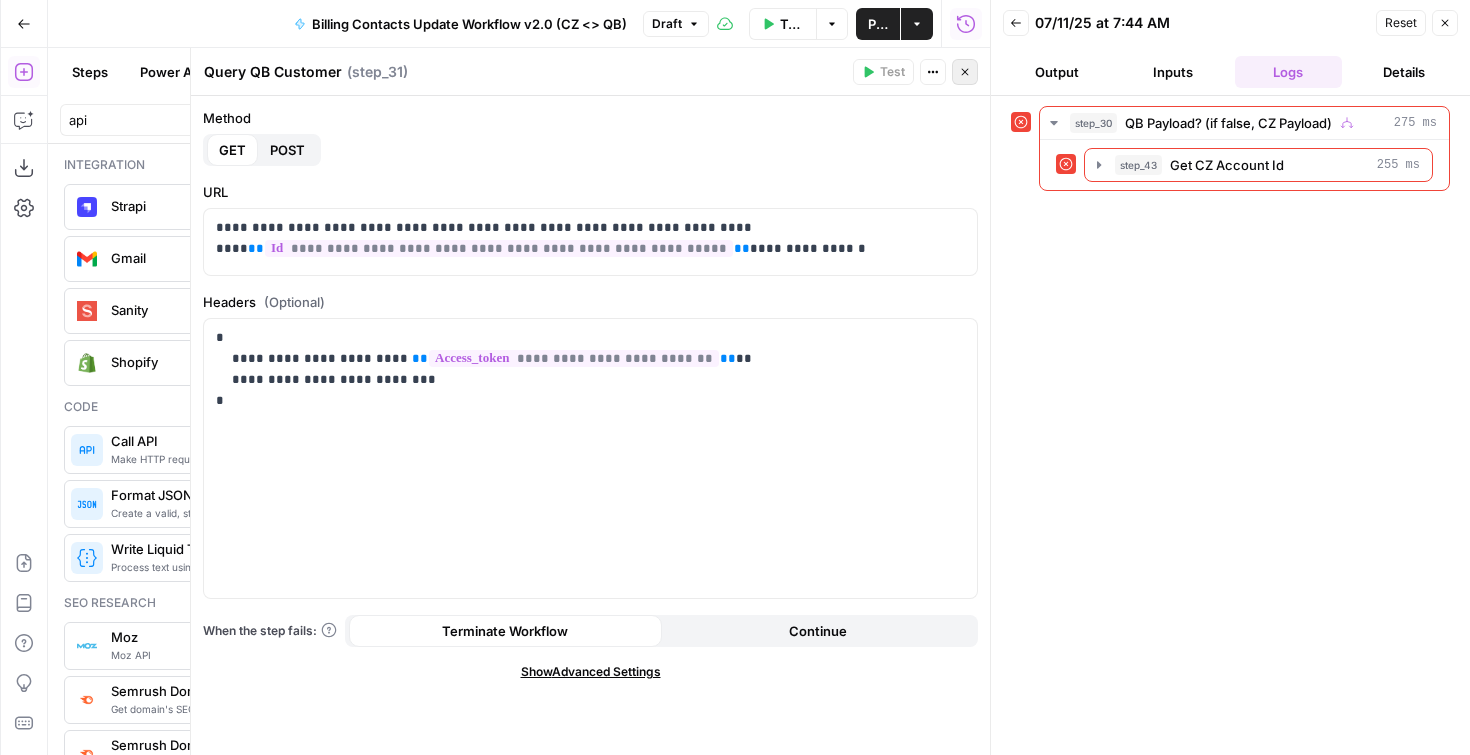 click 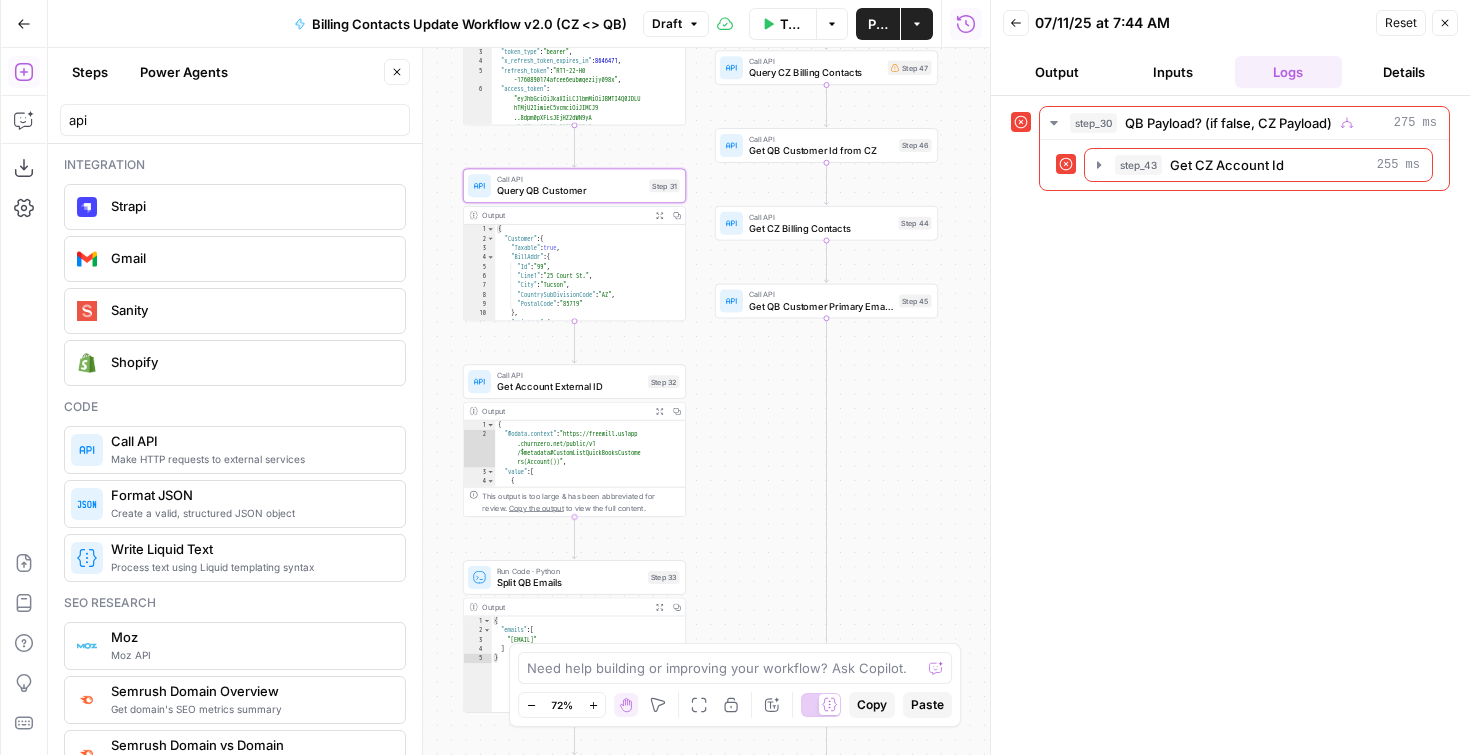 click on "Get Account External ID" at bounding box center [569, 386] 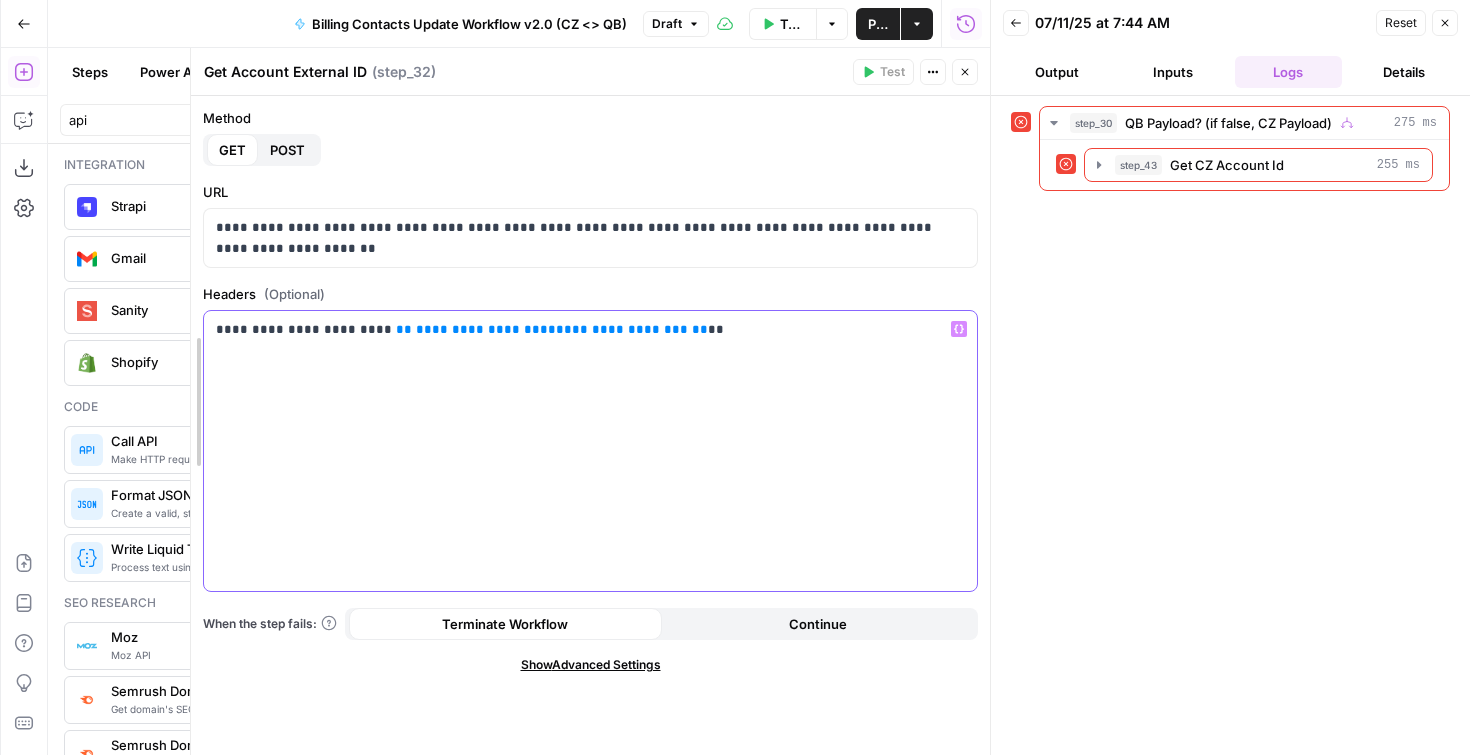 drag, startPoint x: 690, startPoint y: 327, endPoint x: 200, endPoint y: 325, distance: 490.0041 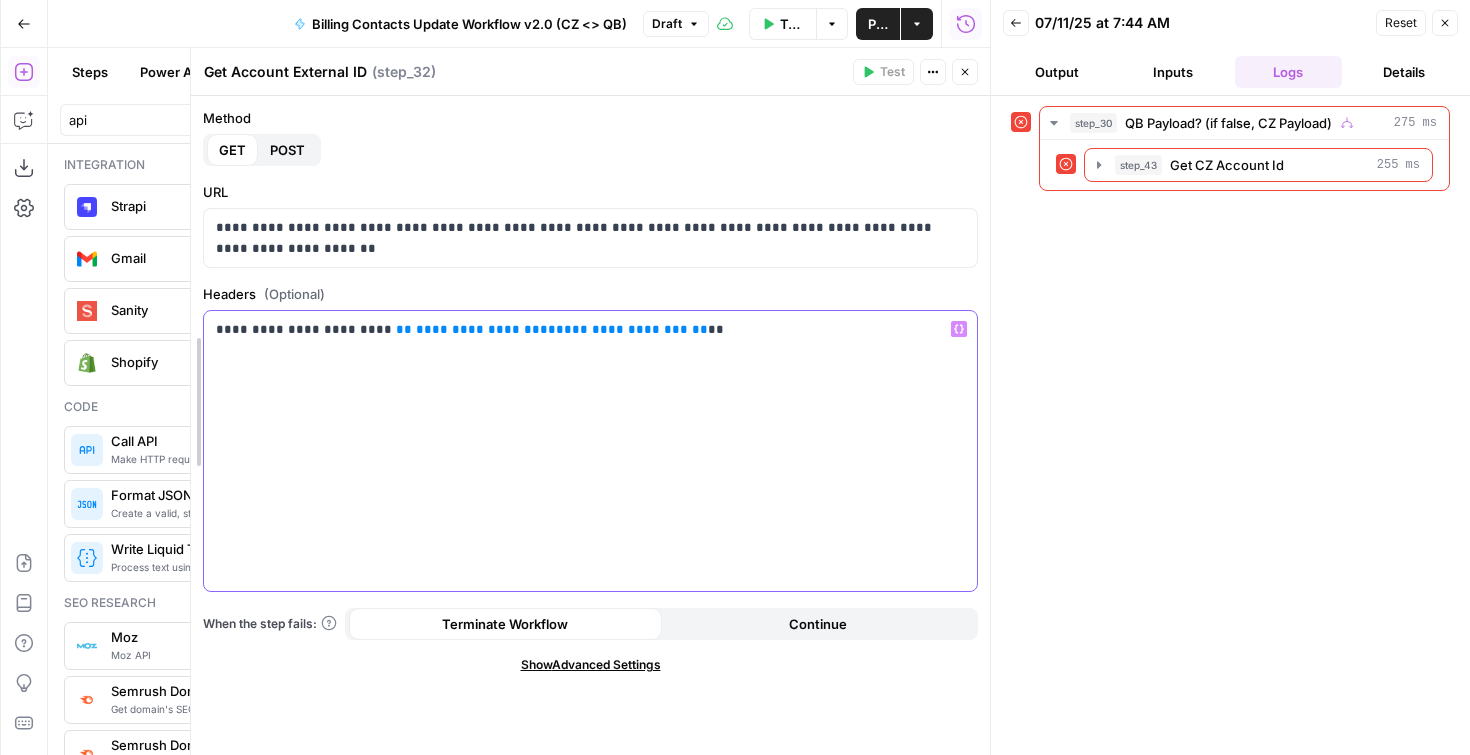 click on "**********" at bounding box center [590, 401] 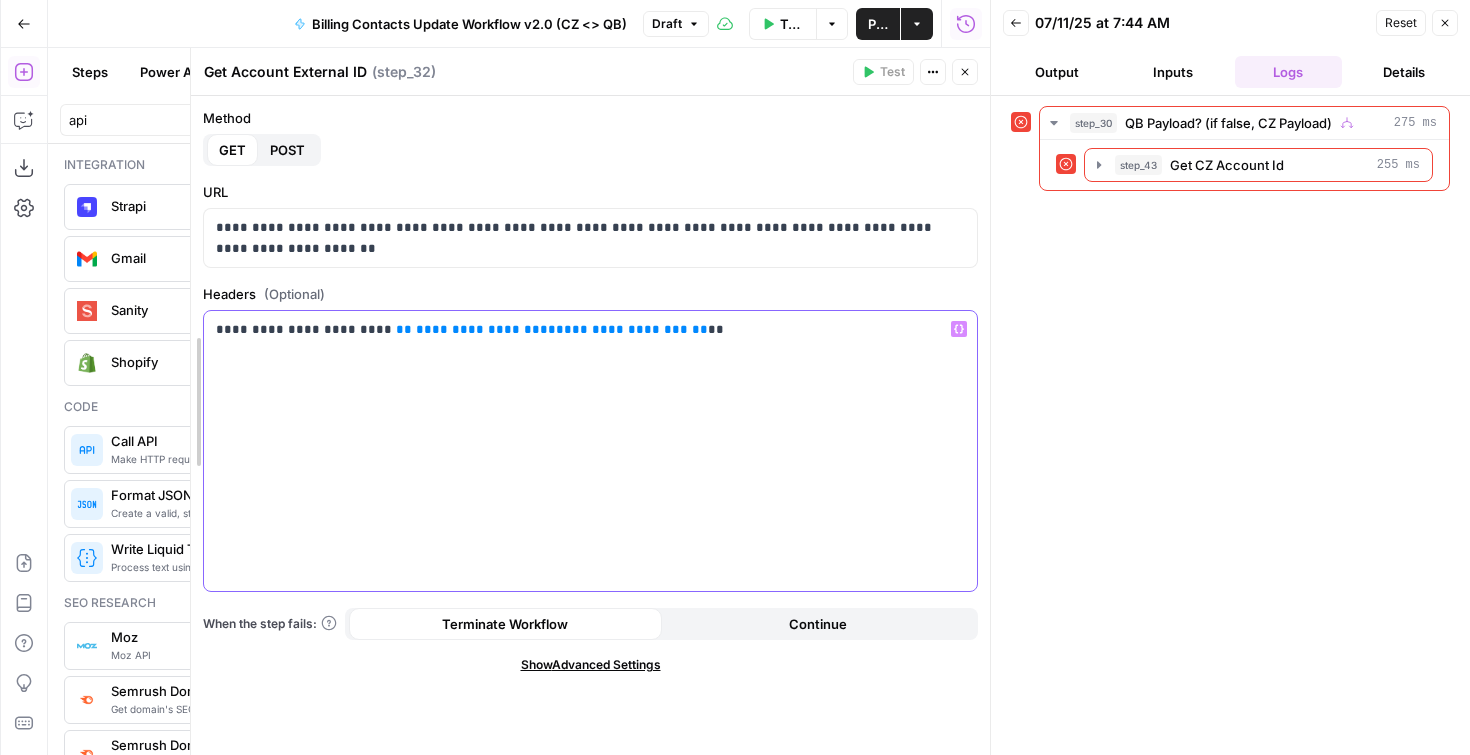 copy on "**********" 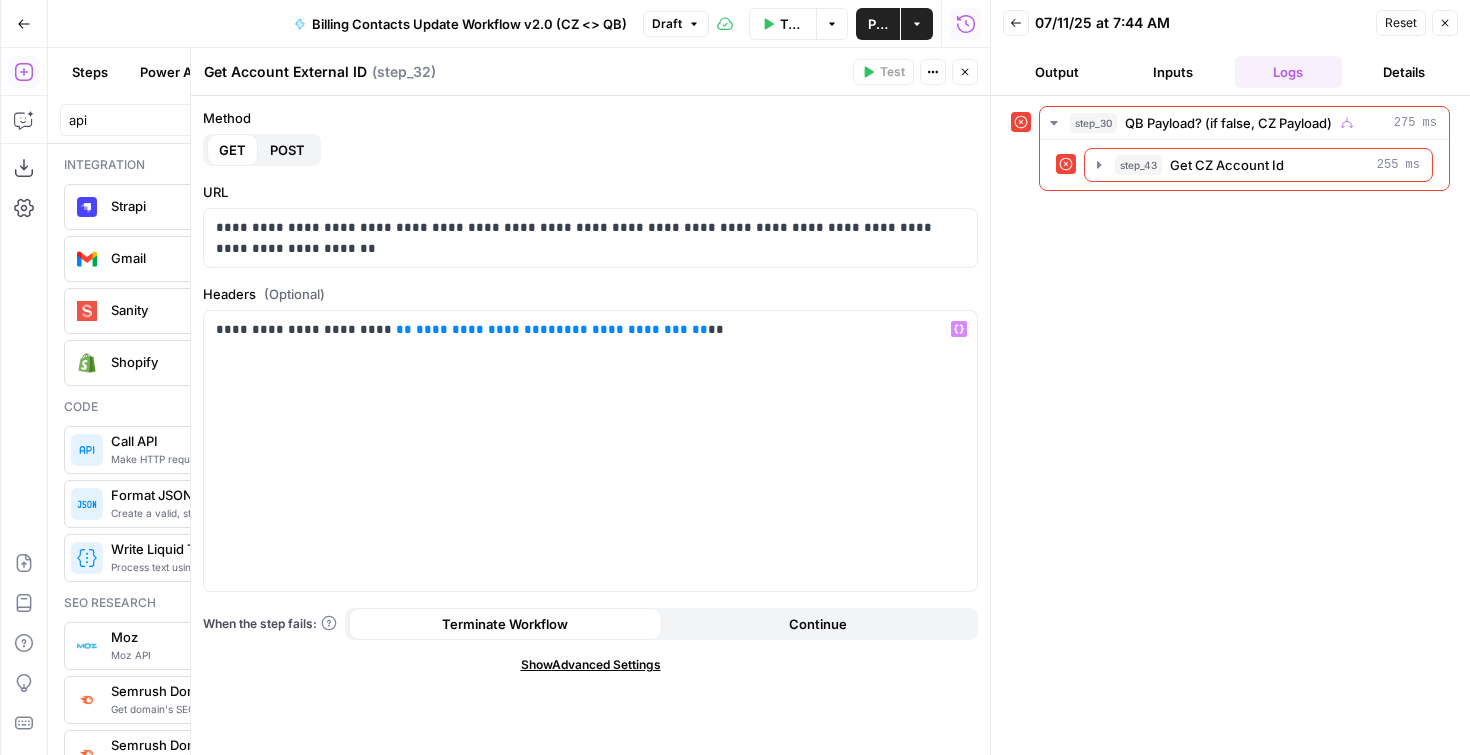 click on "Run History E" at bounding box center [965, 66] 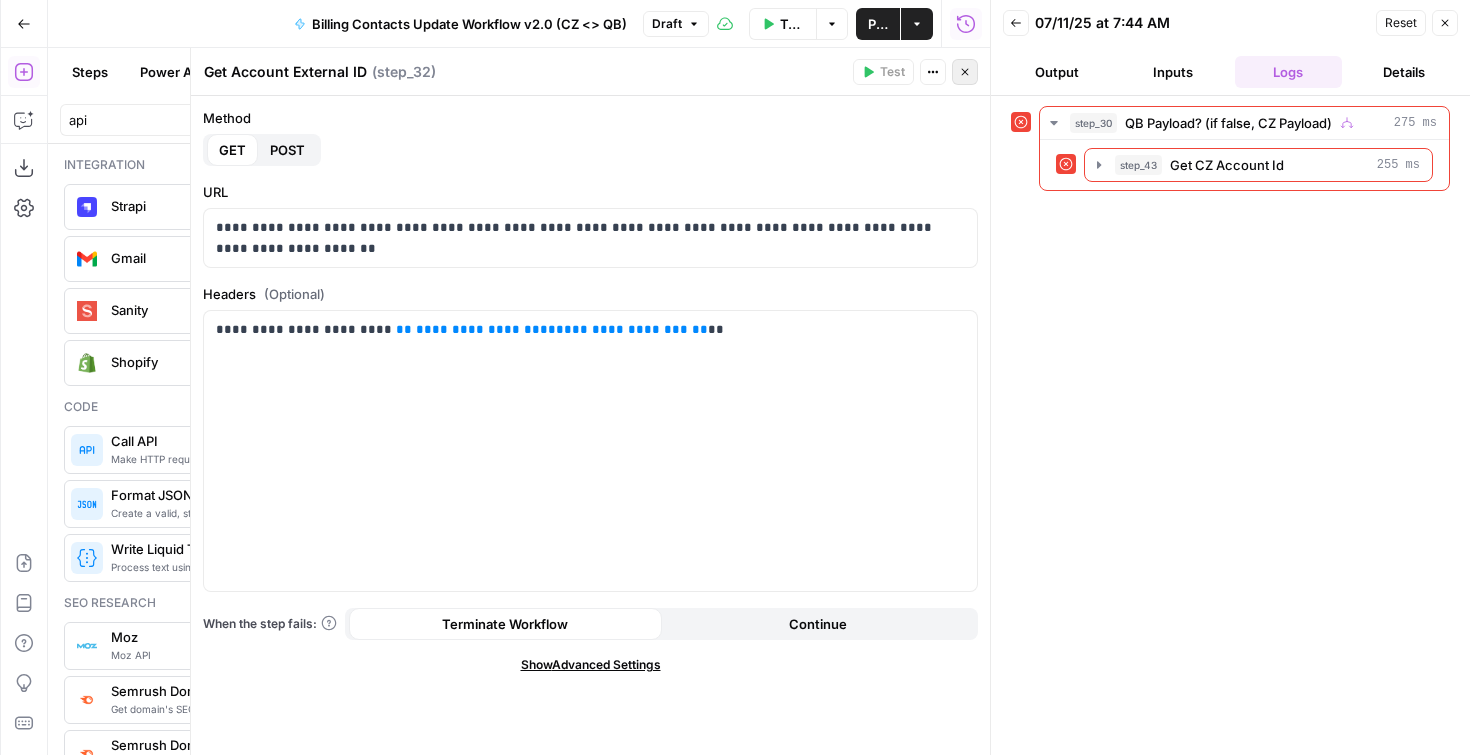 click 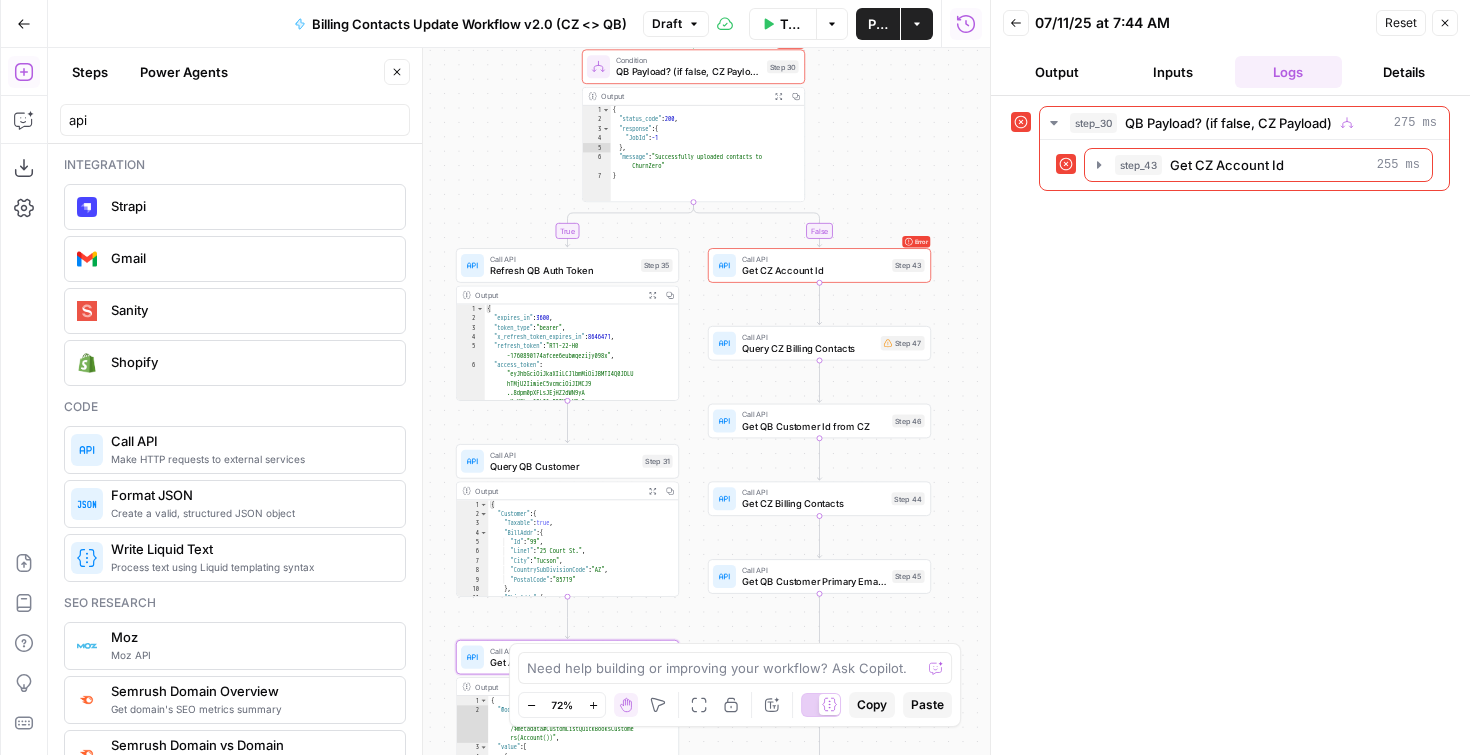 drag, startPoint x: 949, startPoint y: 132, endPoint x: 936, endPoint y: 377, distance: 245.34465 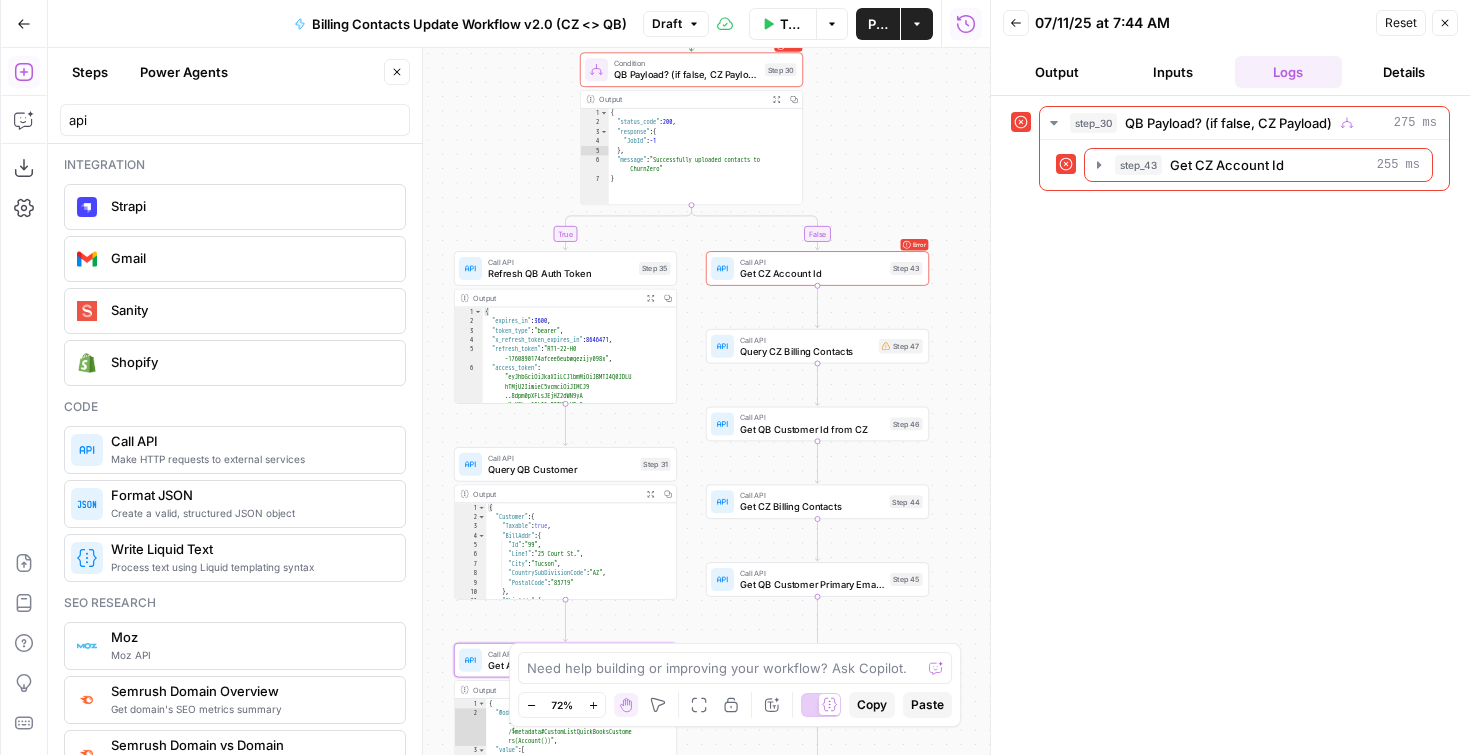 click on "Get CZ Account Id" at bounding box center (812, 273) 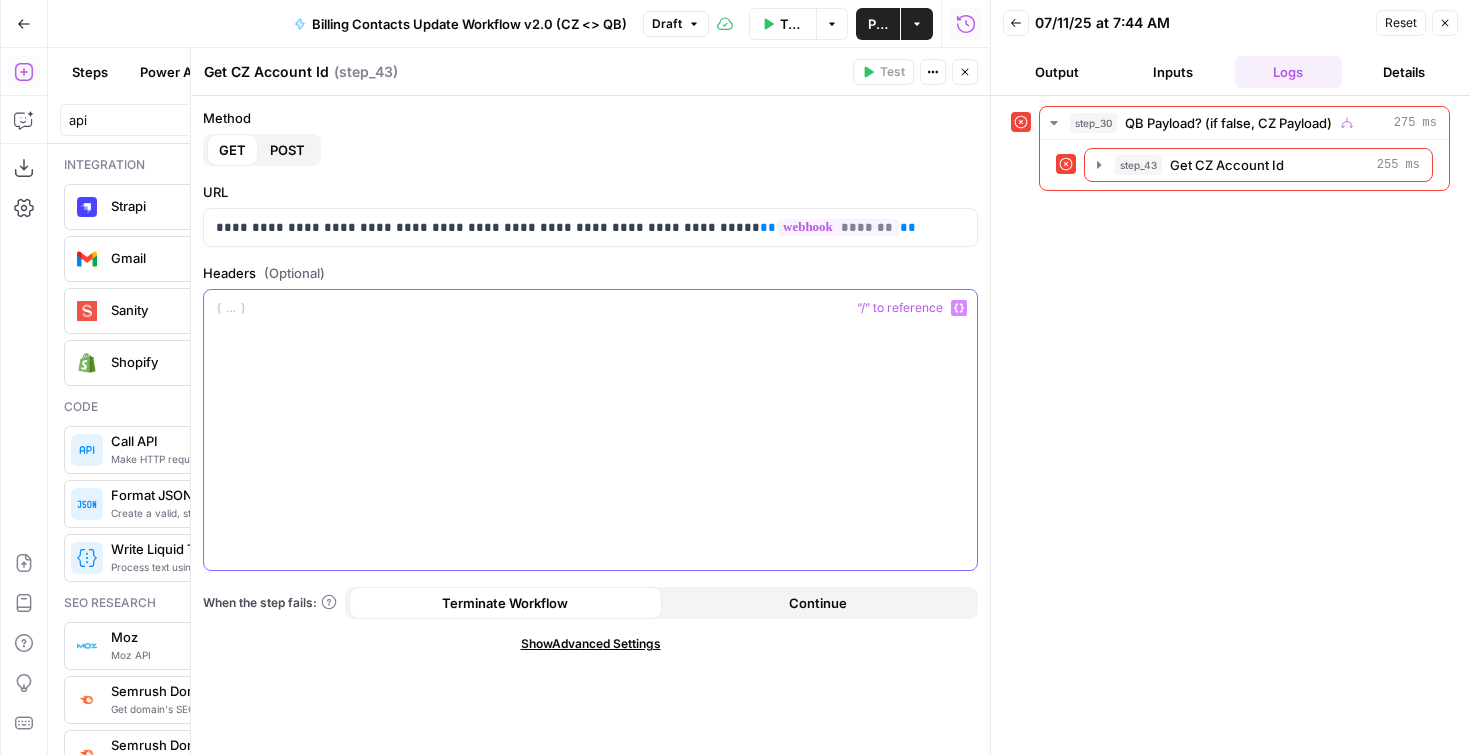 click at bounding box center [590, 430] 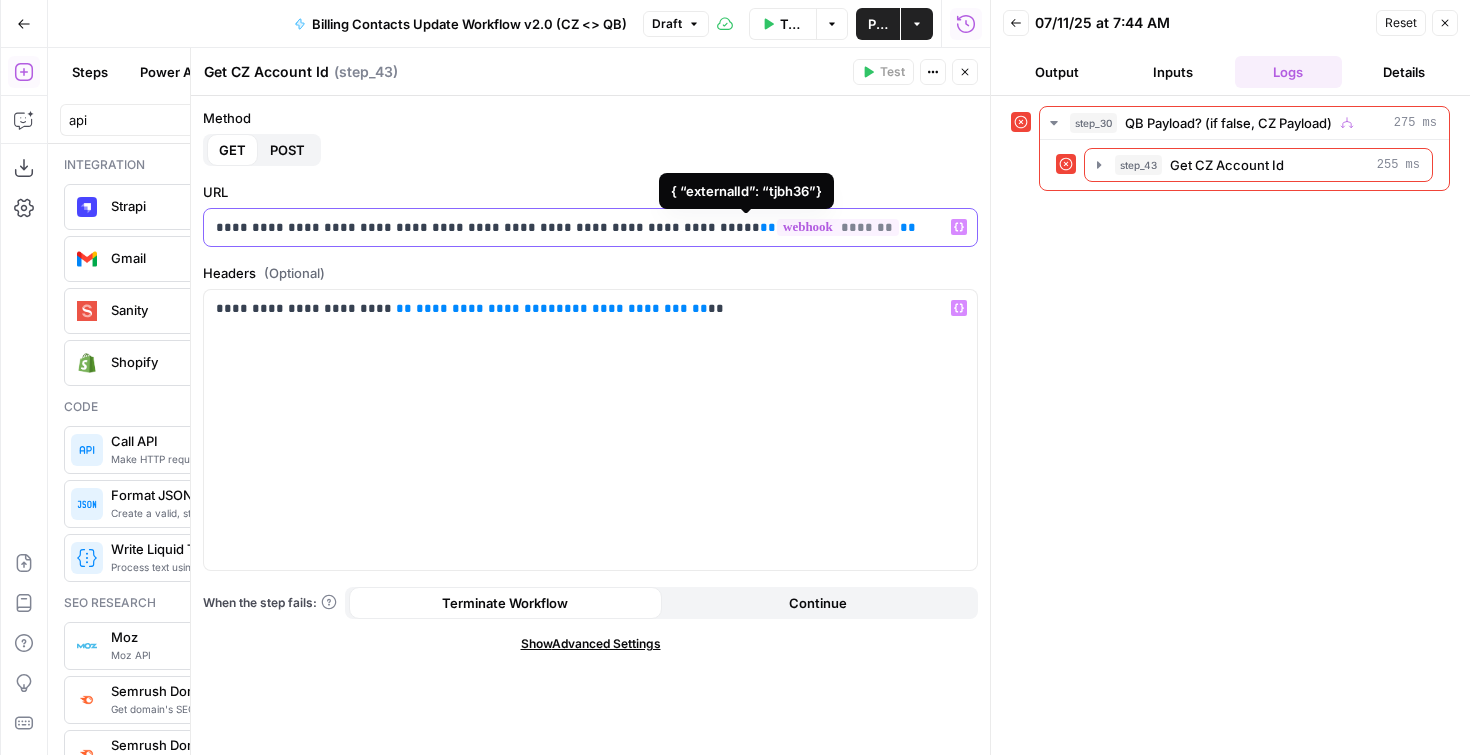 click on "*******" at bounding box center [838, 227] 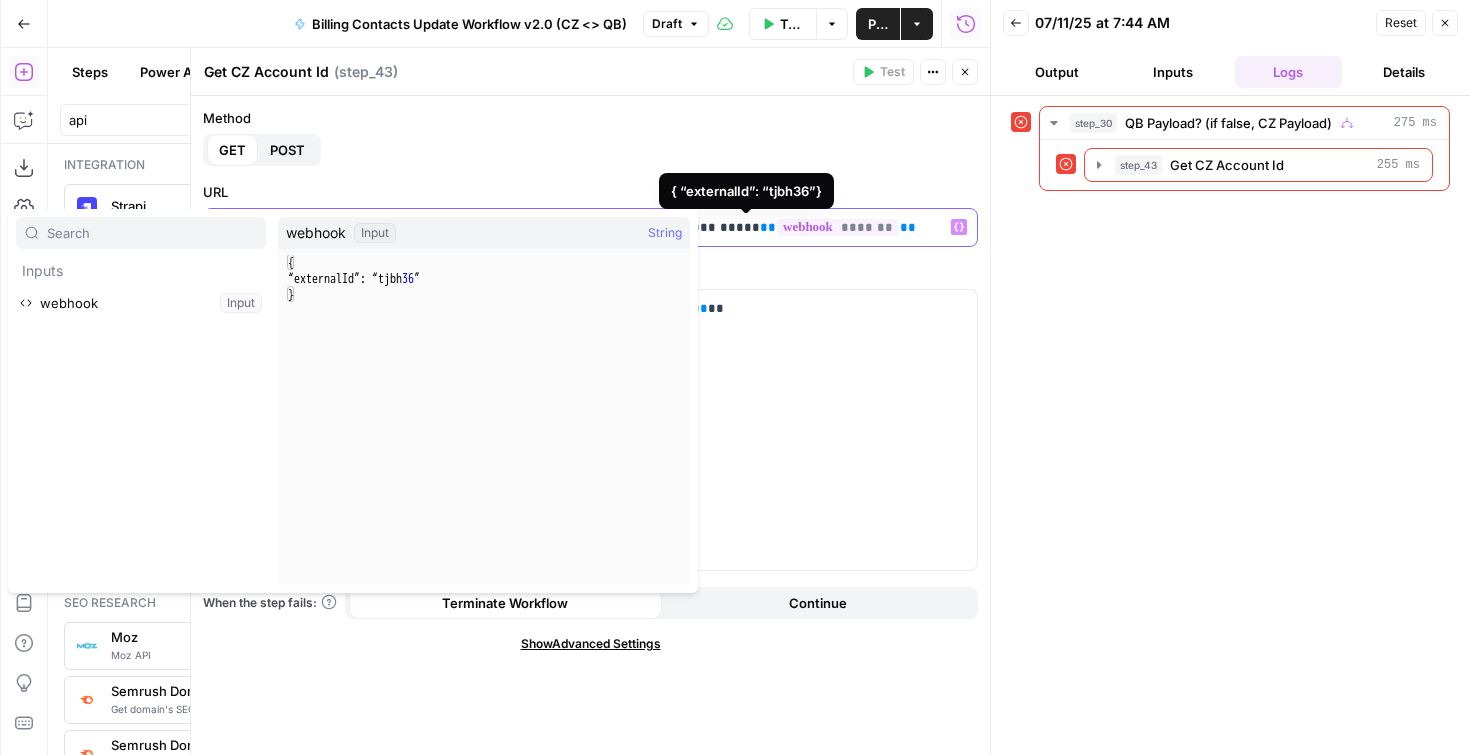 click on "*******" at bounding box center (838, 227) 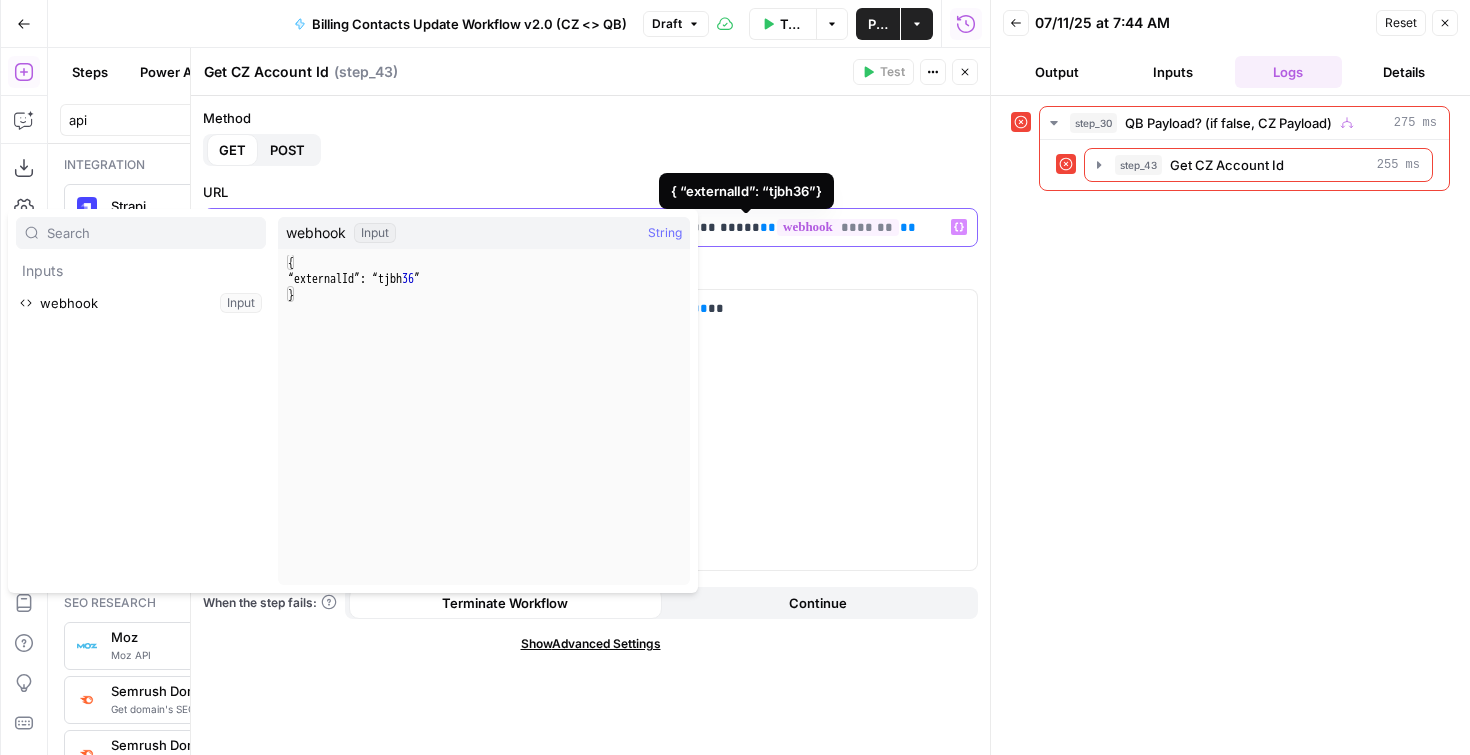type 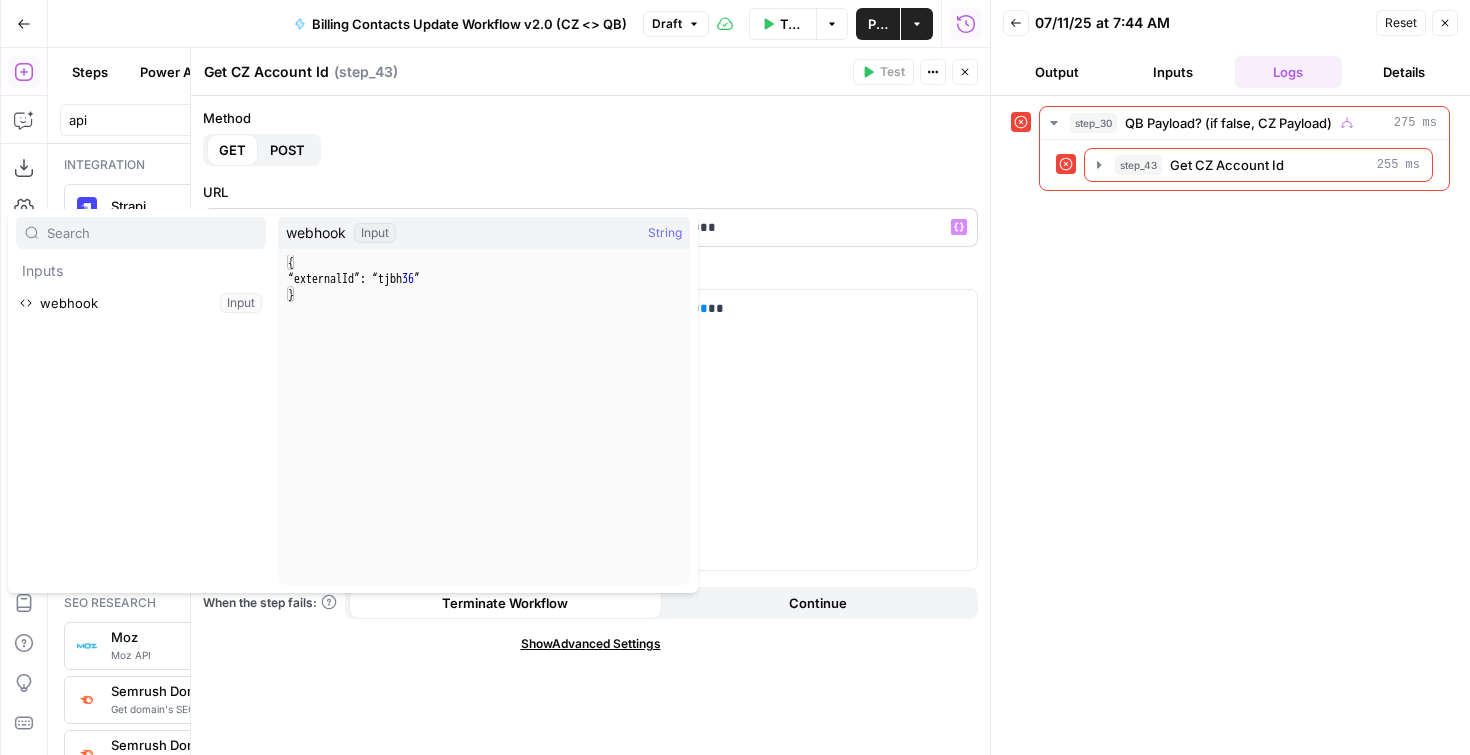 click on "**********" at bounding box center (590, 425) 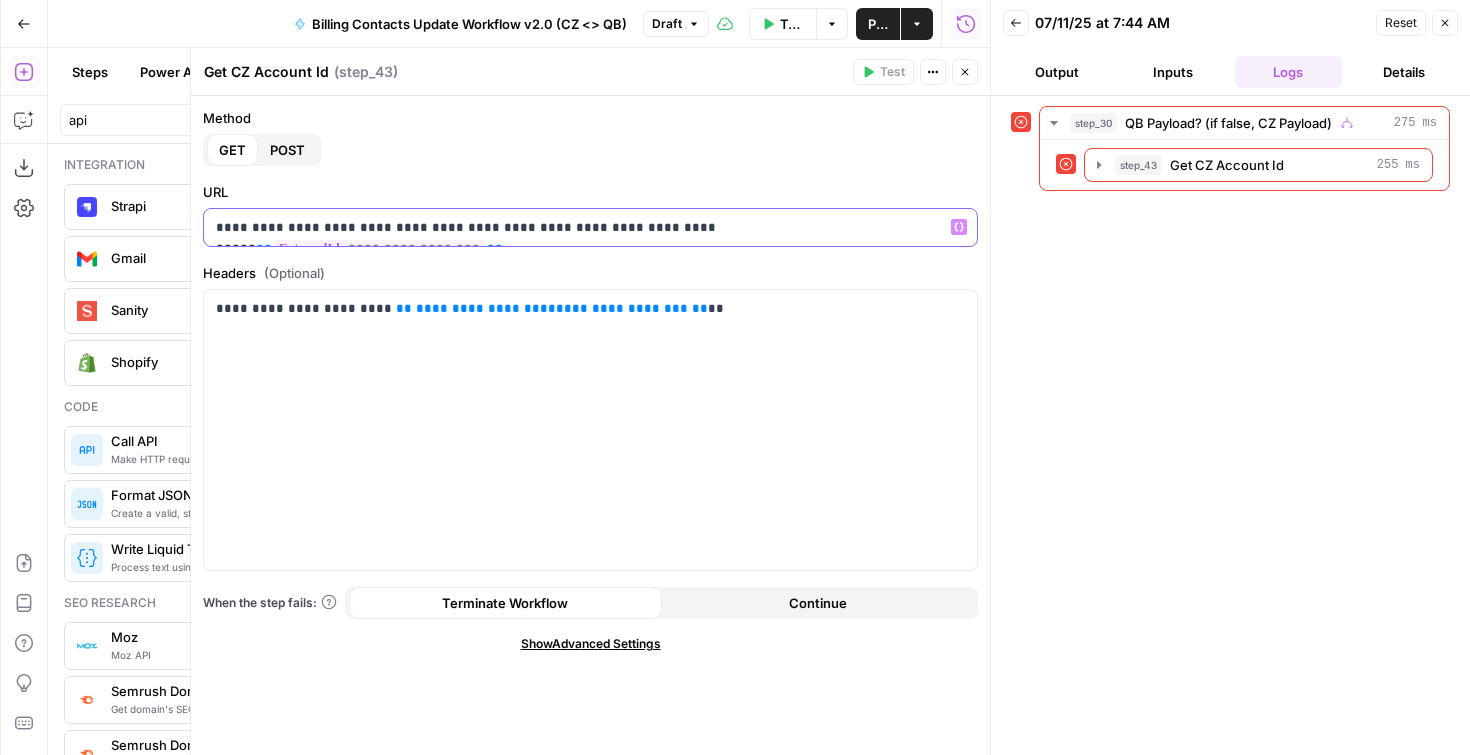 click on "**********" at bounding box center [379, 248] 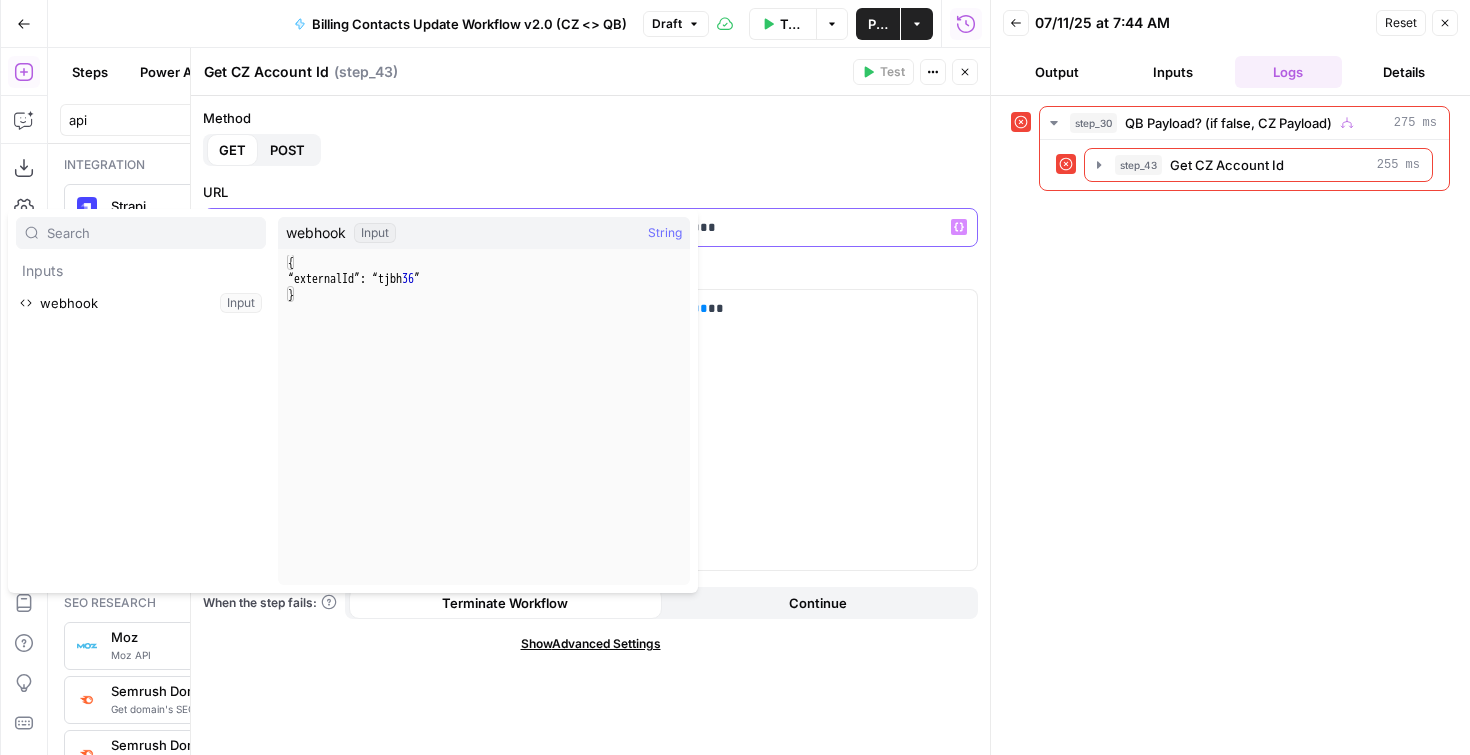 click on "**********" at bounding box center (379, 248) 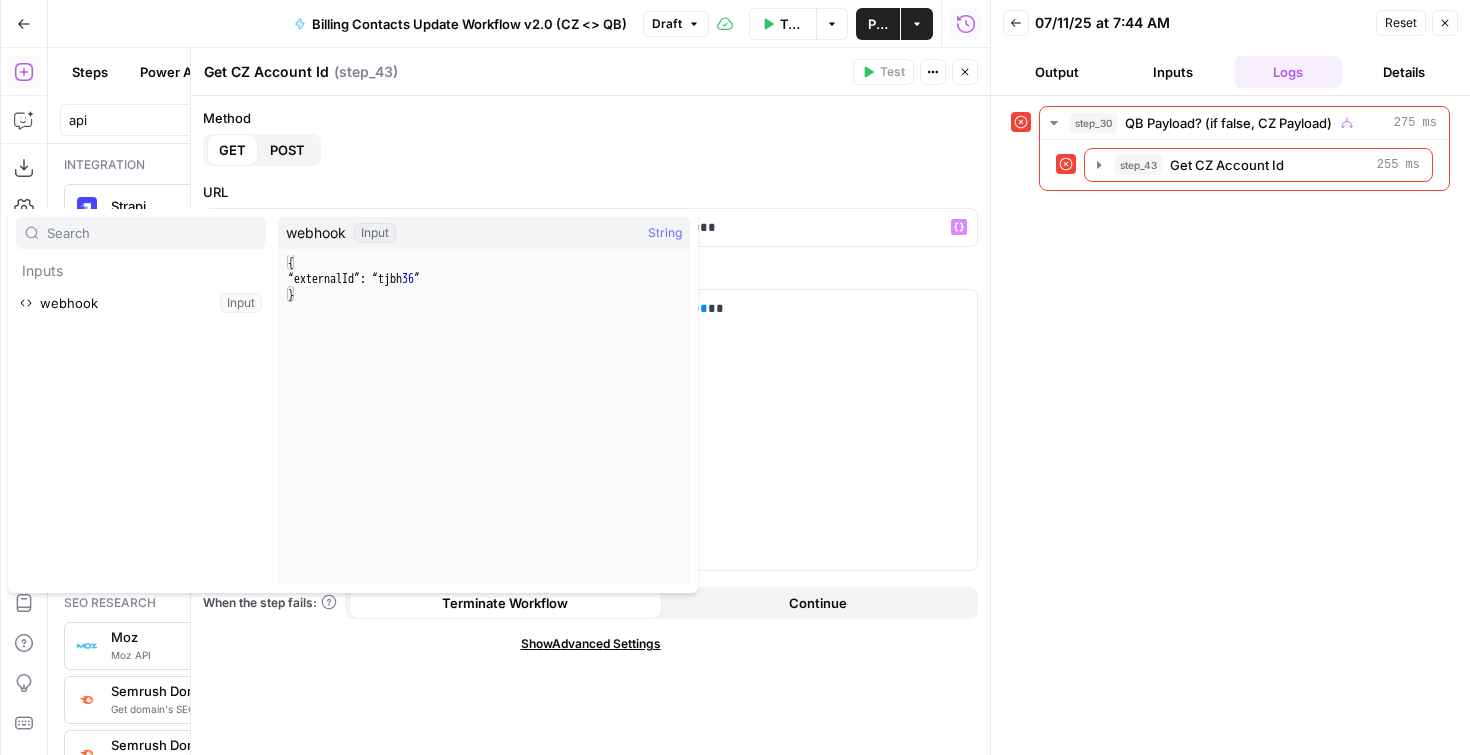 click on "Method GET POST" at bounding box center [590, 137] 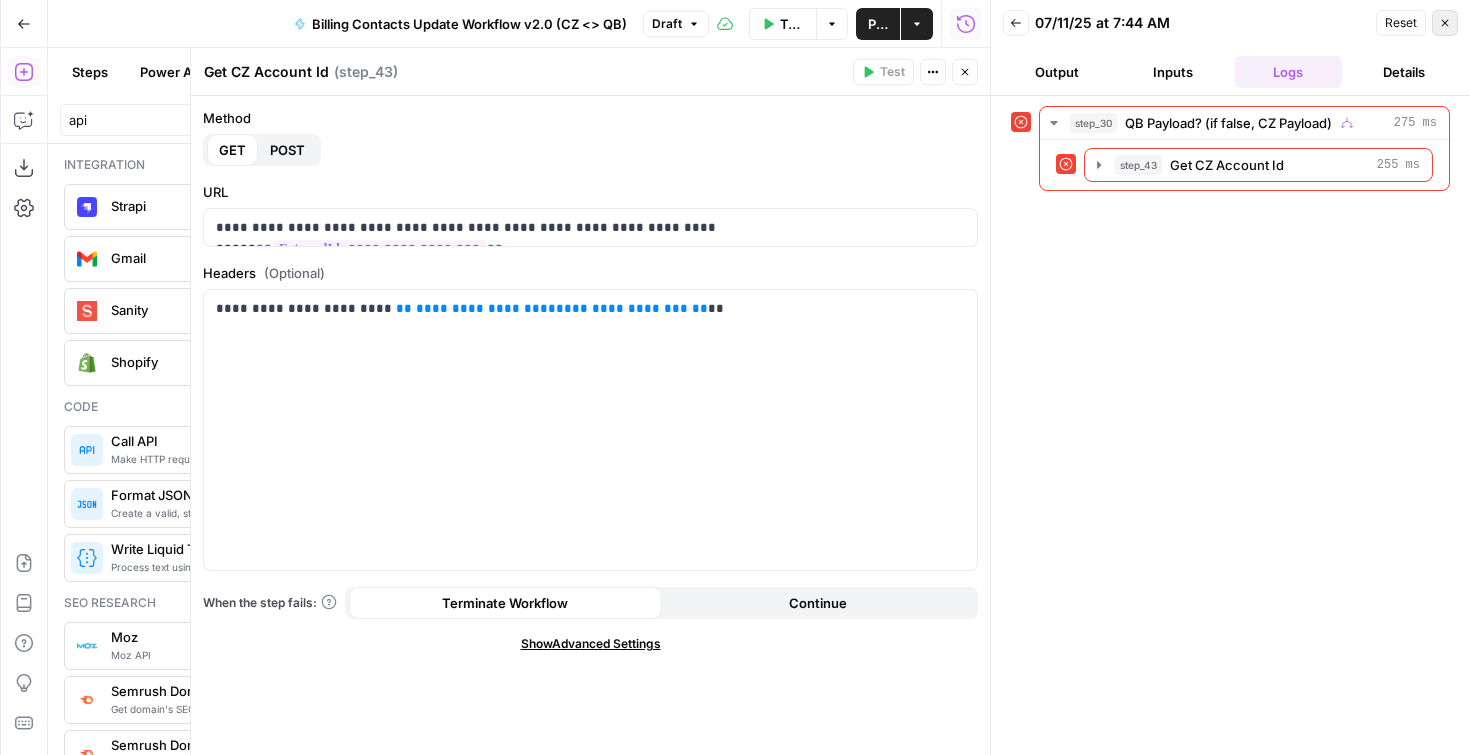 click on "Close" at bounding box center (1445, 23) 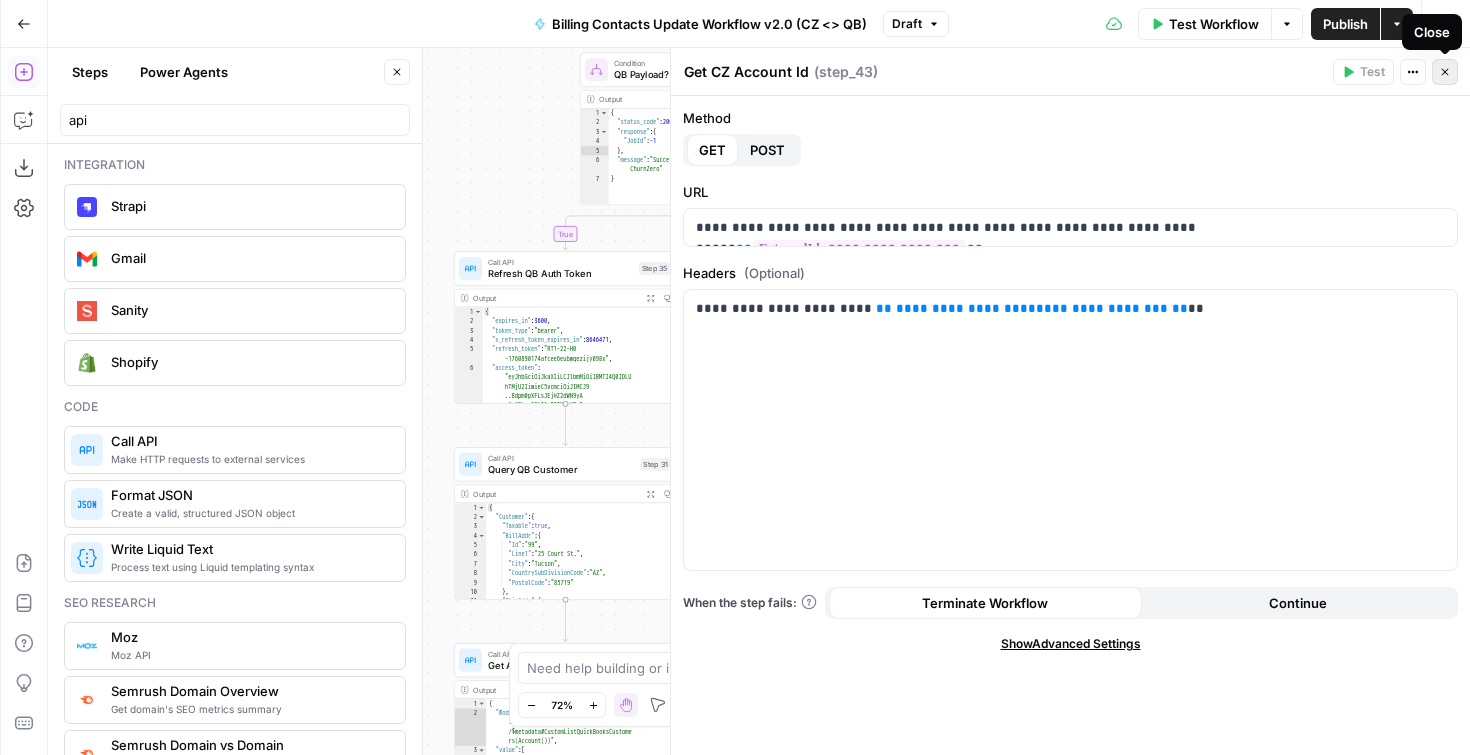 click 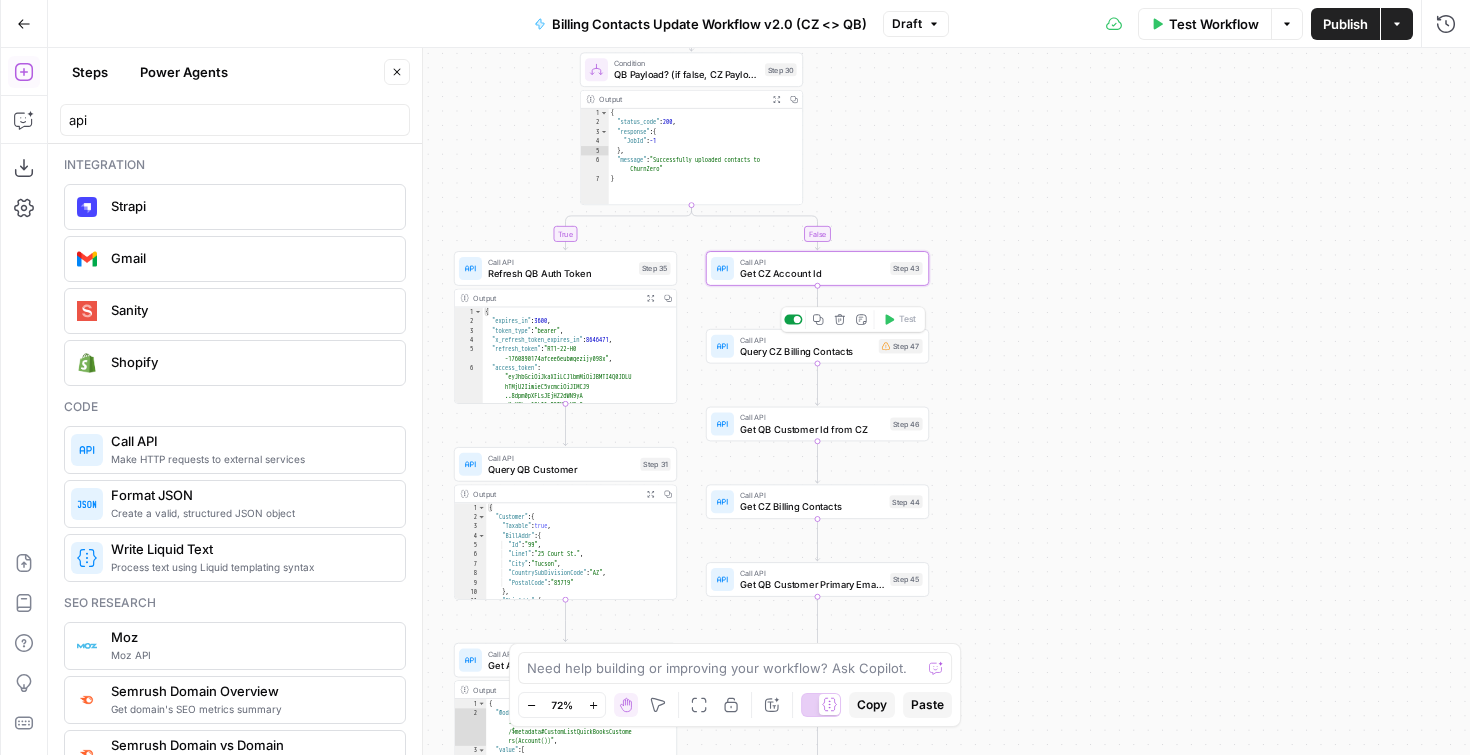 click at bounding box center [793, 320] 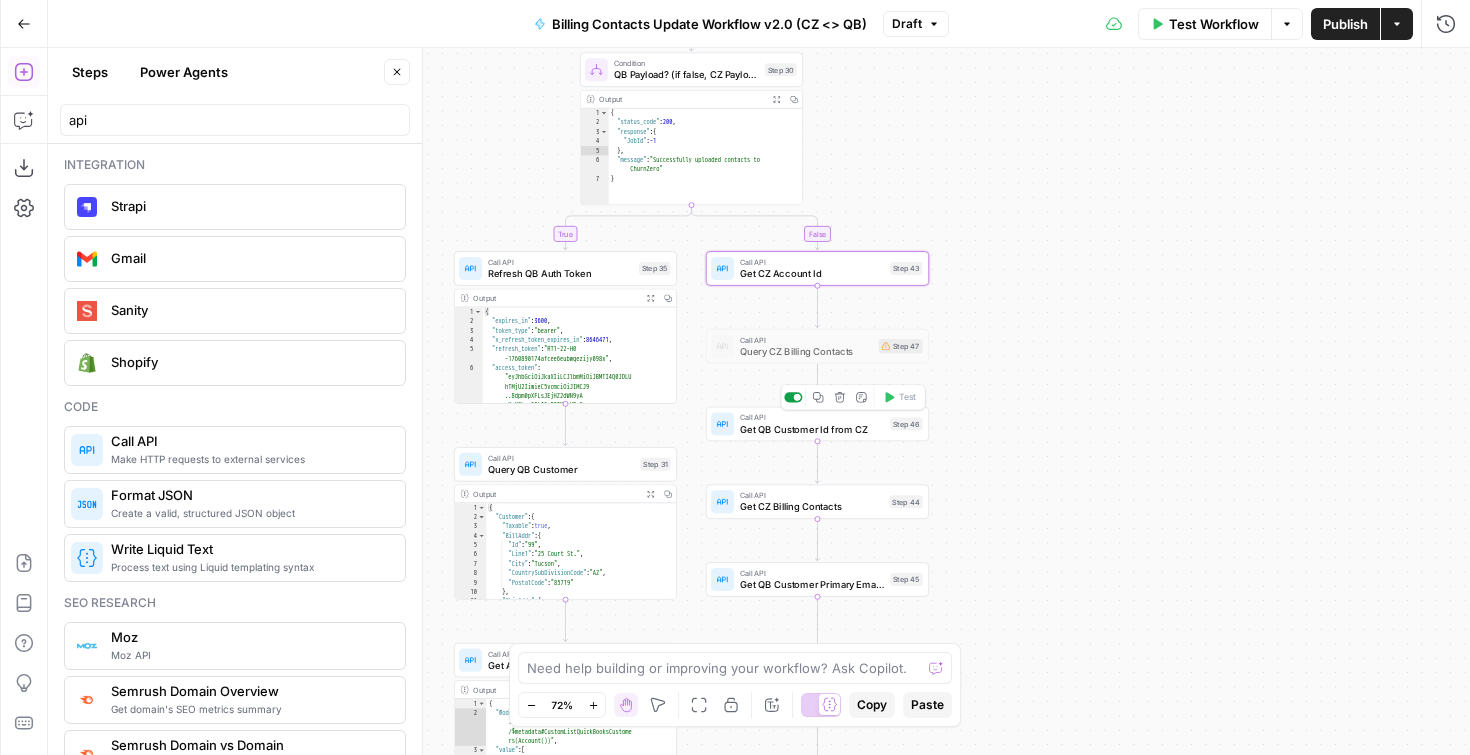 click at bounding box center [793, 397] 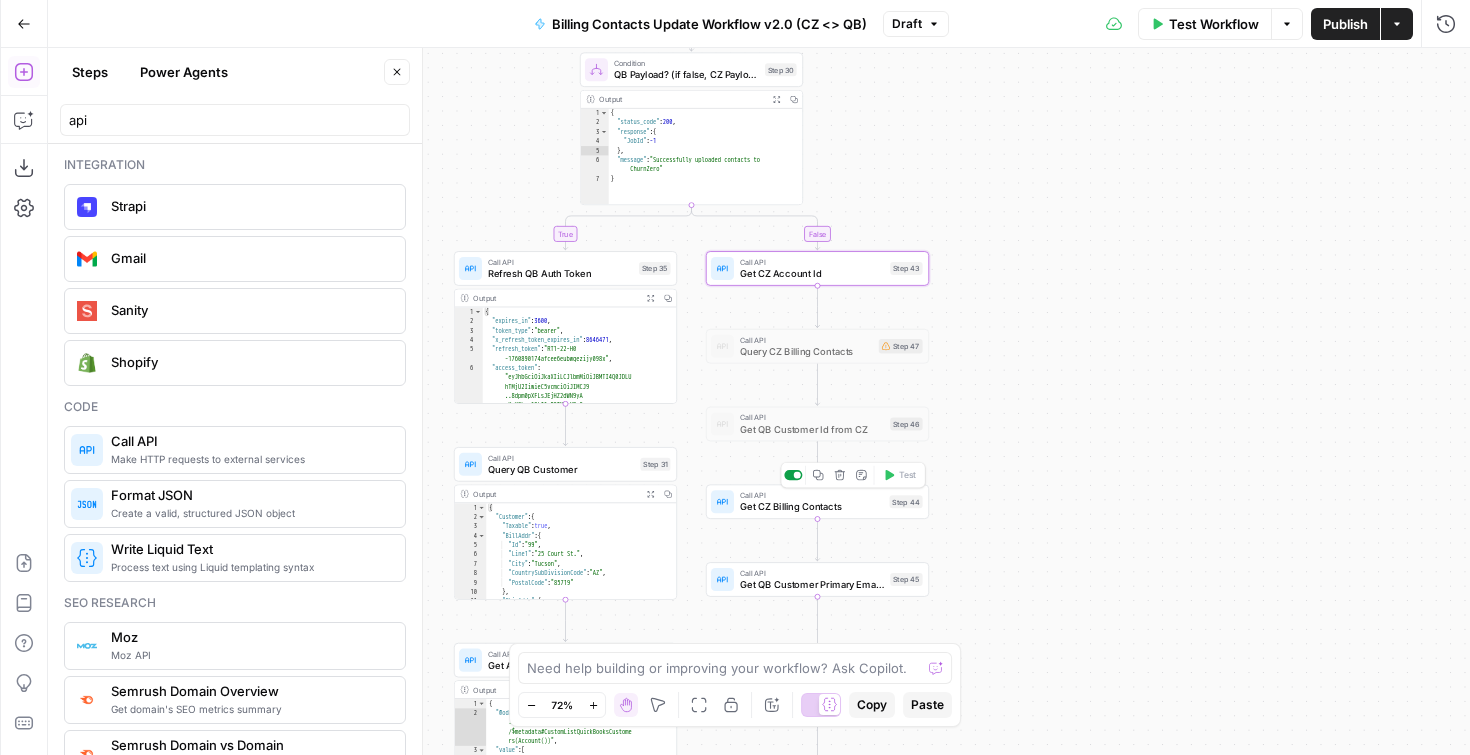click at bounding box center (793, 475) 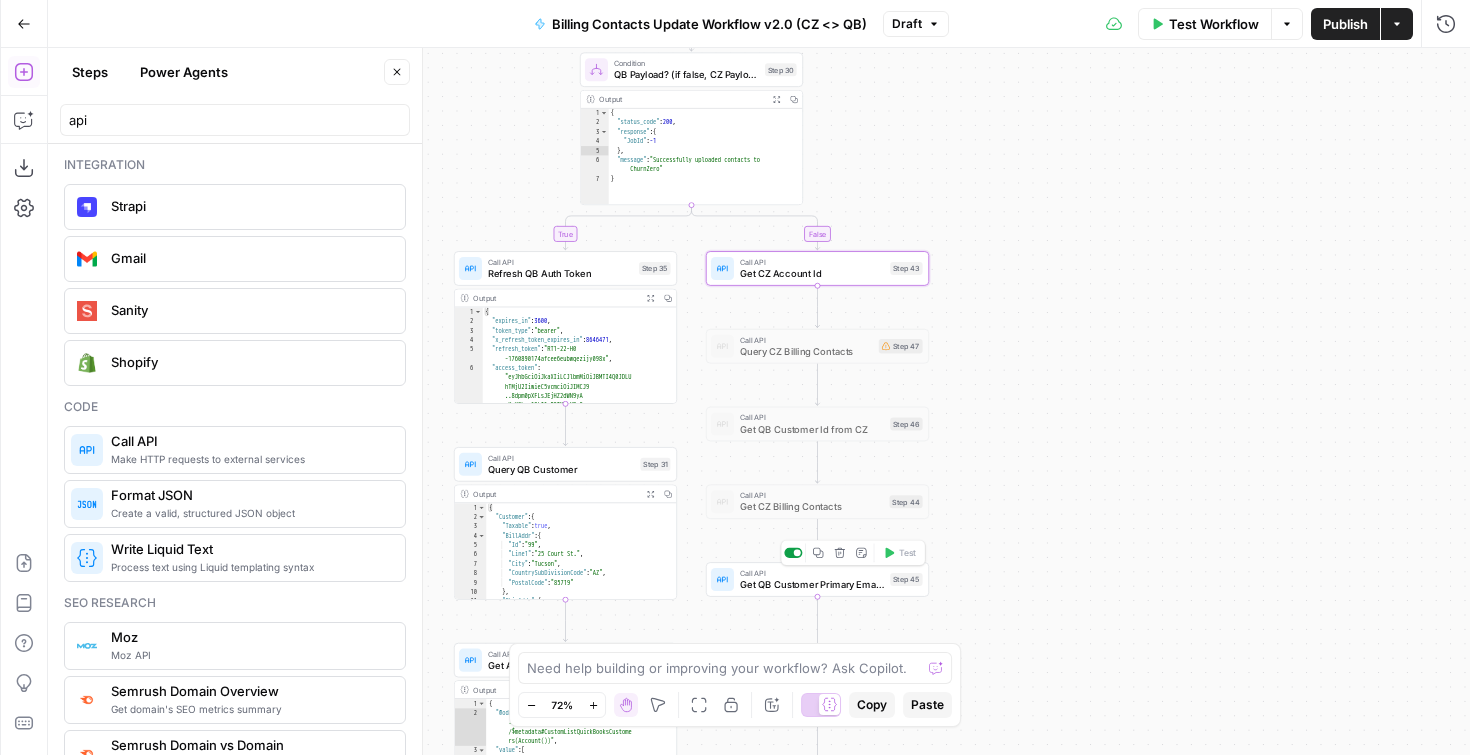 click at bounding box center (793, 553) 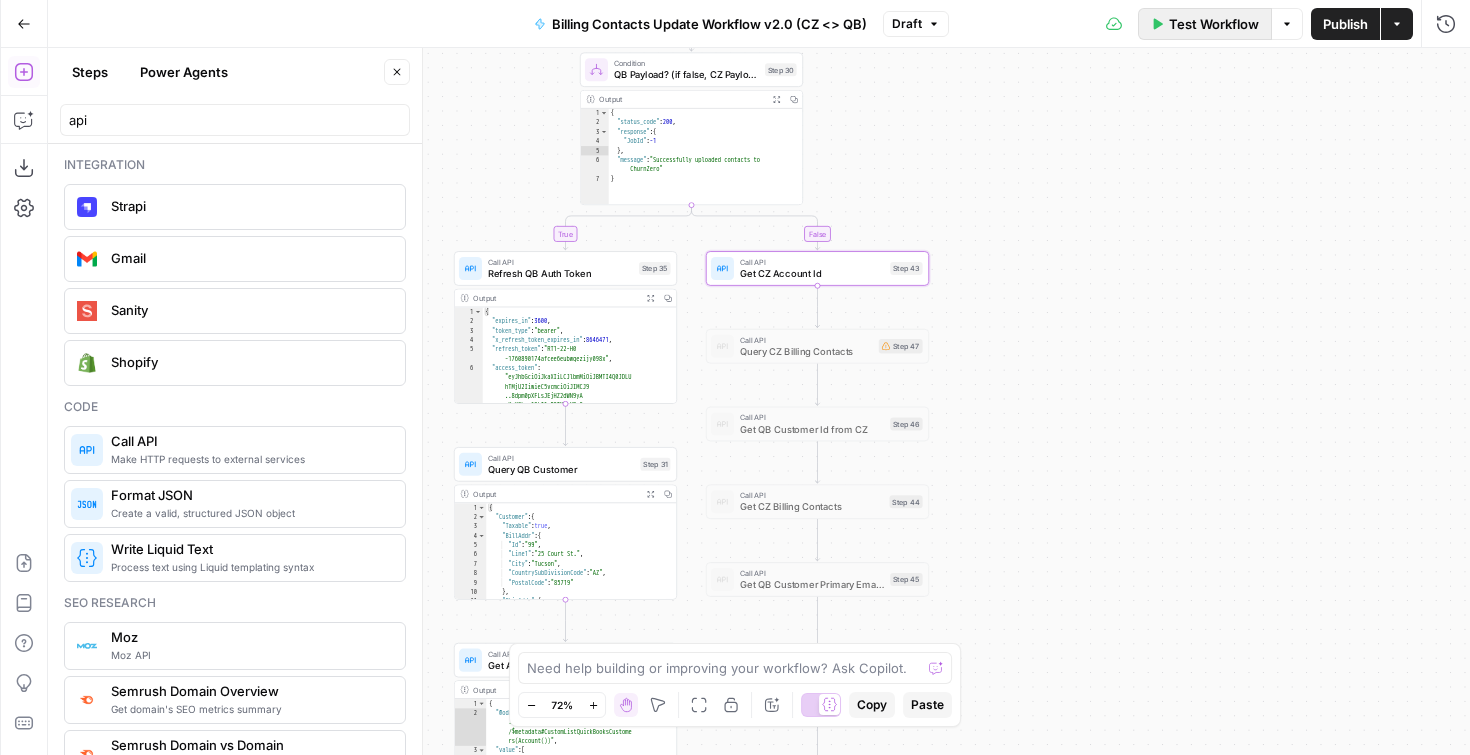 click on "Test Workflow" at bounding box center (1205, 24) 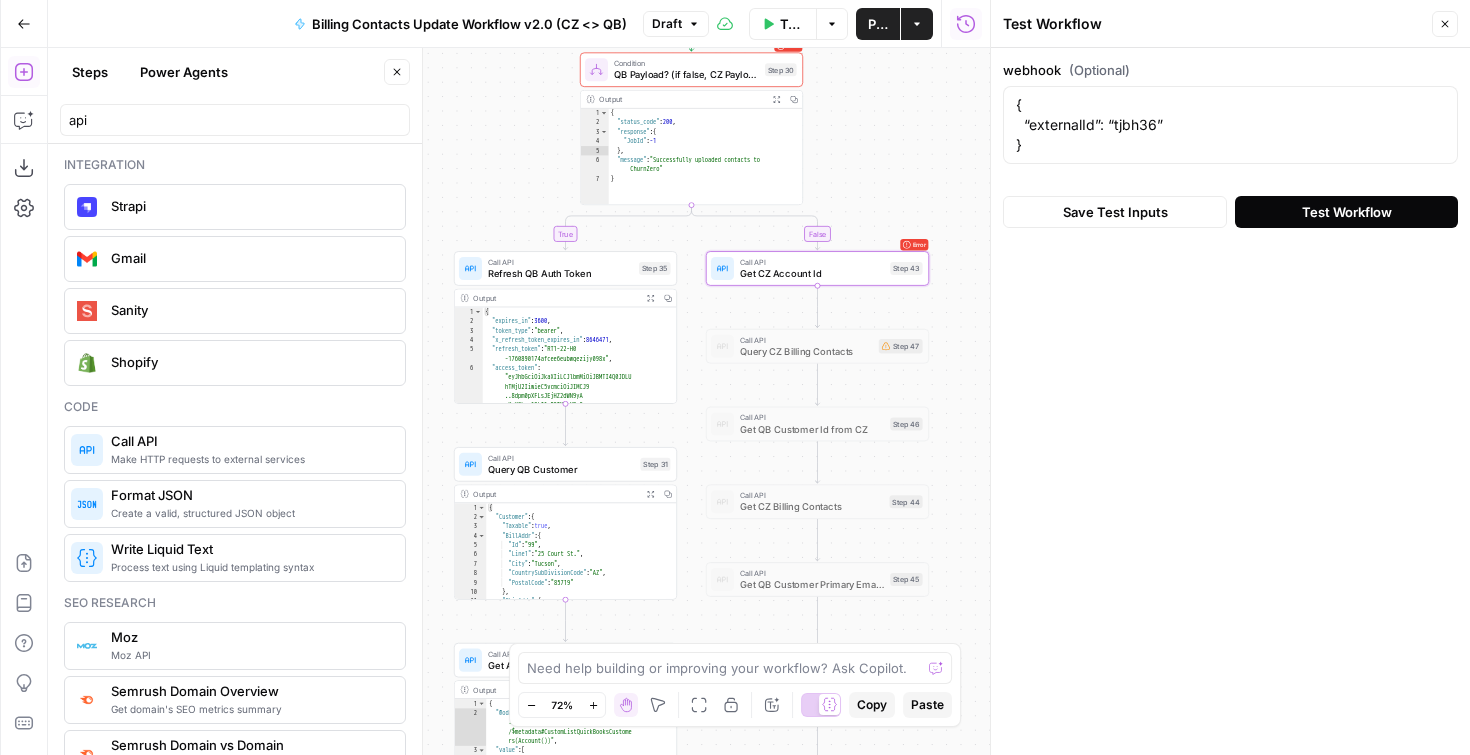 click on "Test Workflow" at bounding box center (1346, 212) 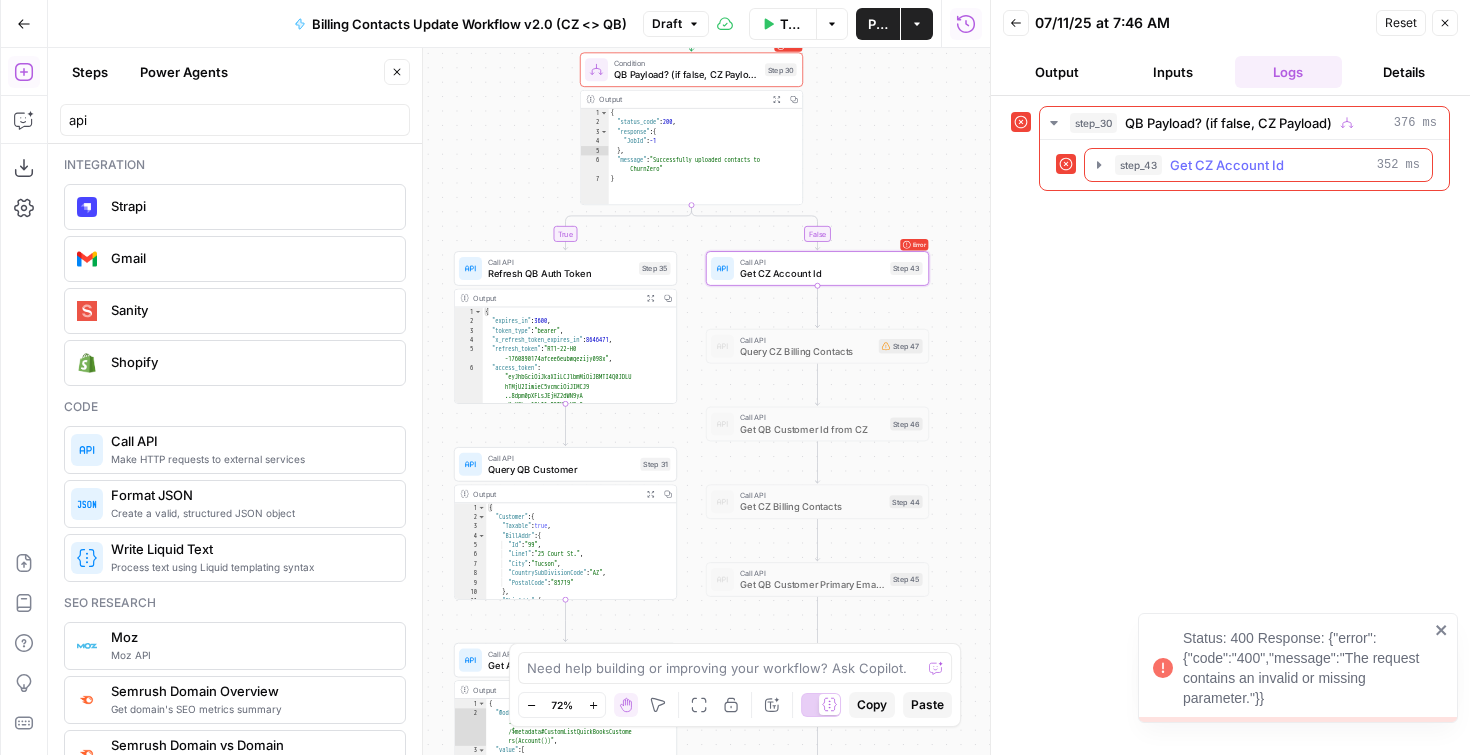 click 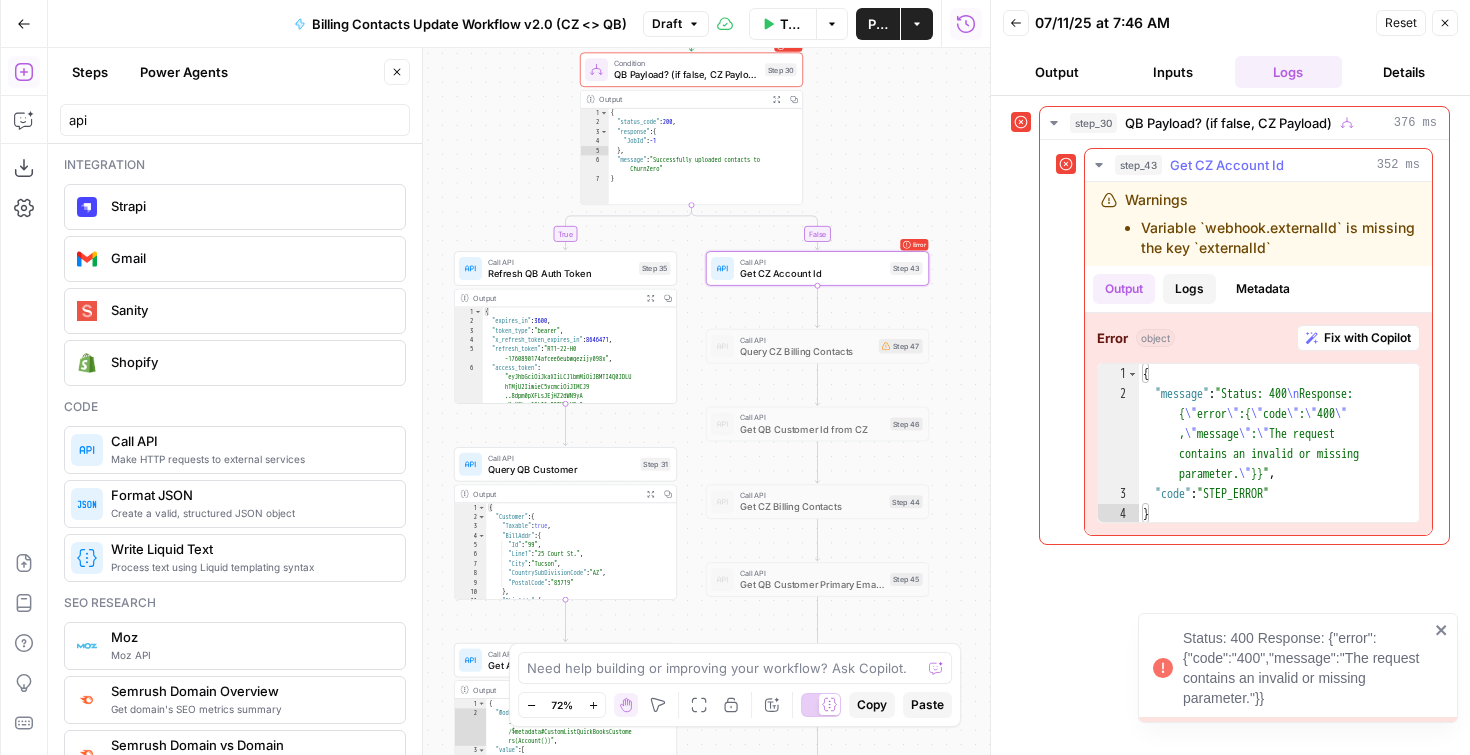 click on "Logs" at bounding box center [1189, 289] 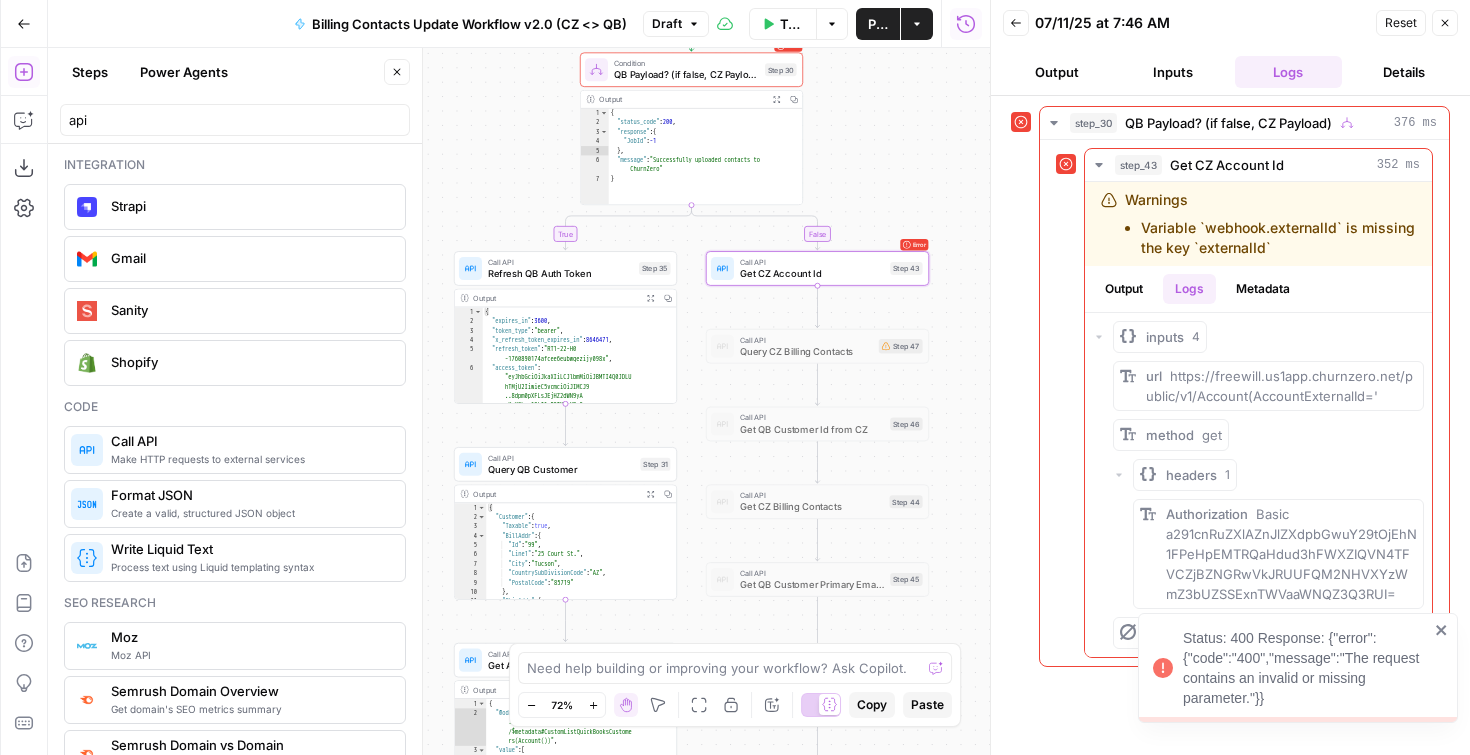 click on "Get CZ Account Id" at bounding box center [812, 273] 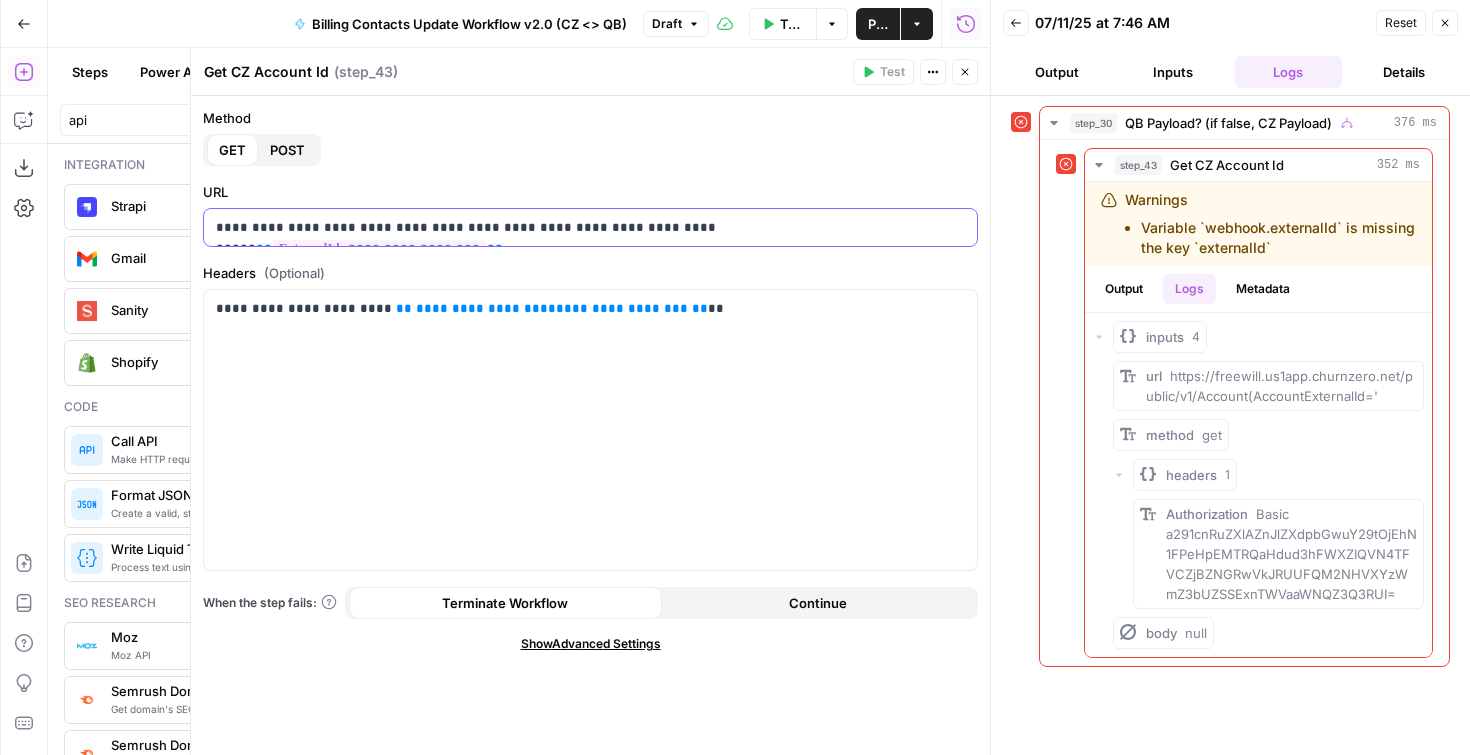 click on "**********" at bounding box center [379, 248] 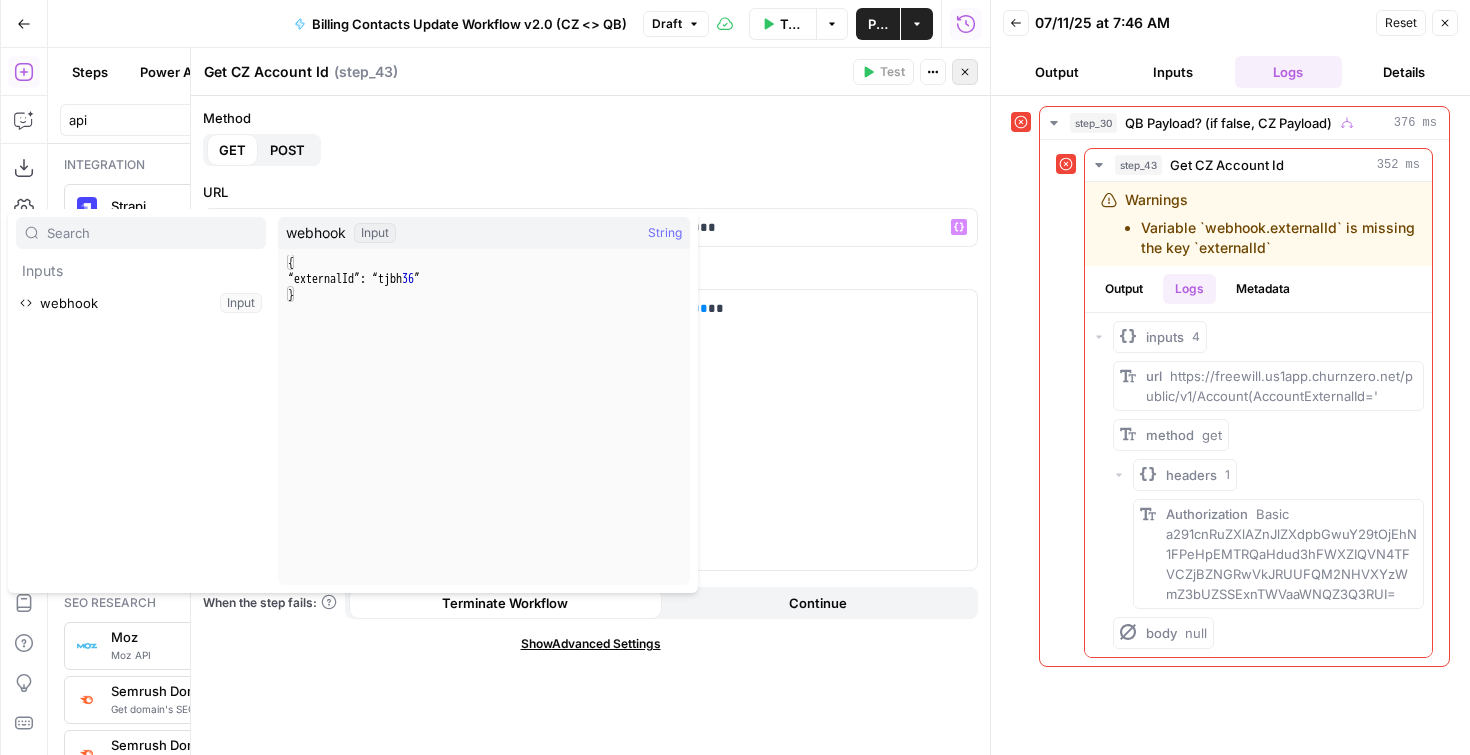 click on "Close" at bounding box center [965, 72] 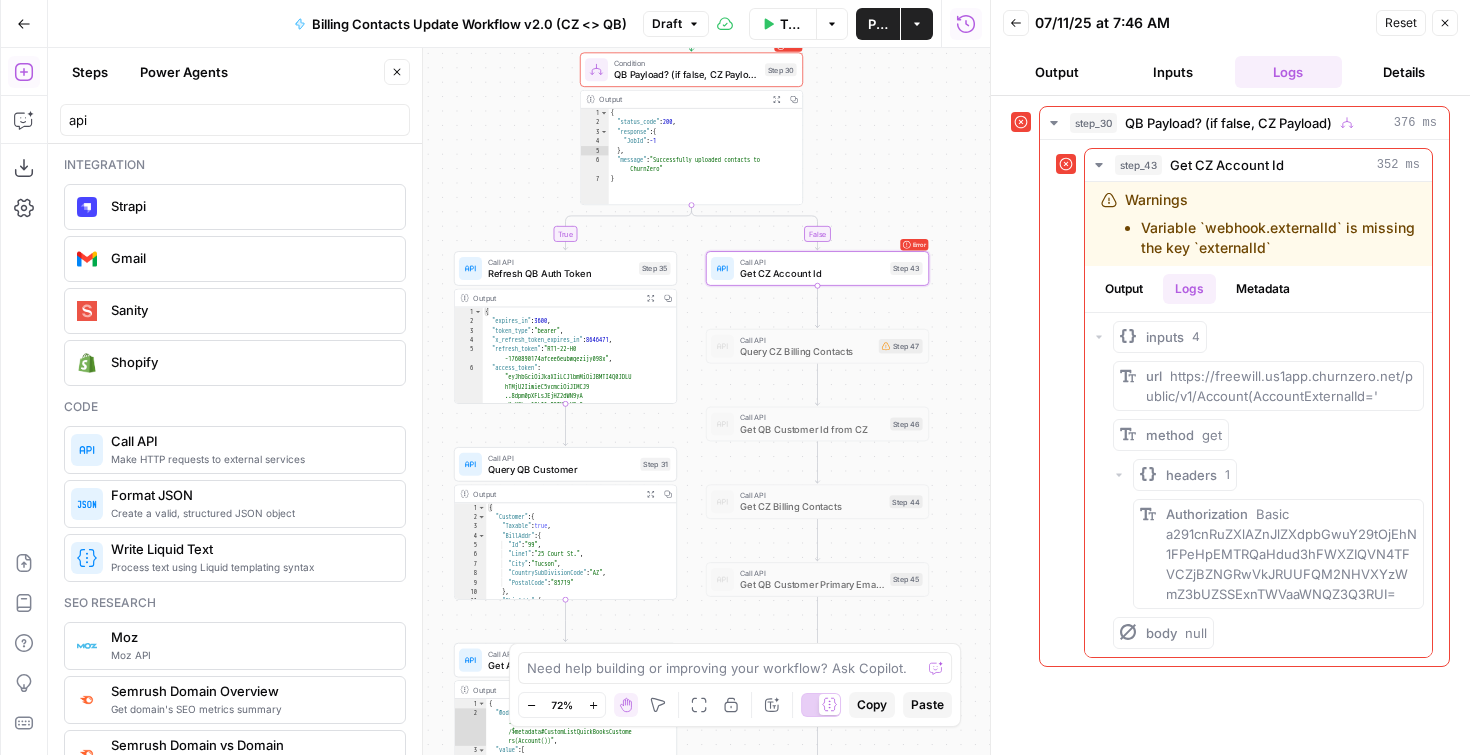 drag, startPoint x: 514, startPoint y: 129, endPoint x: 523, endPoint y: 290, distance: 161.25136 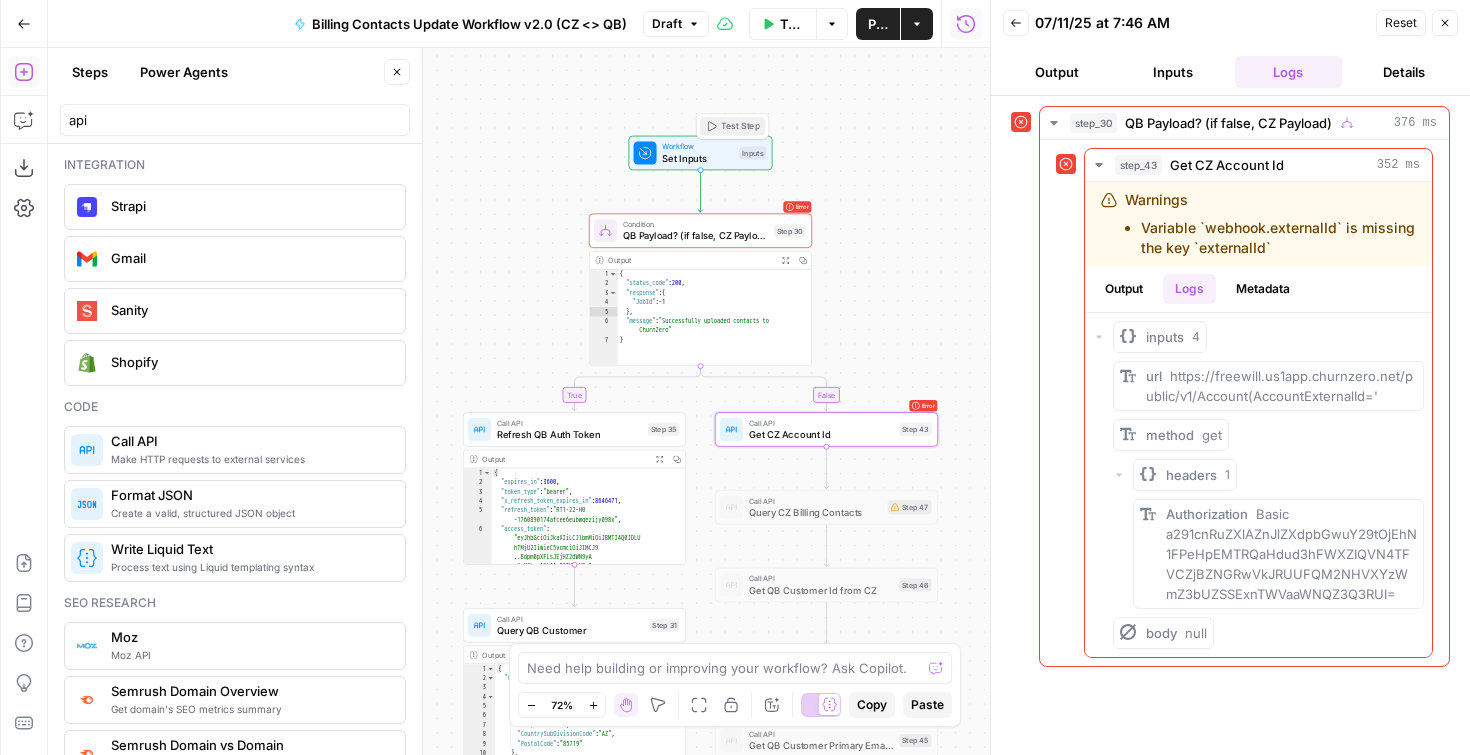 click on "Test Step" at bounding box center [740, 126] 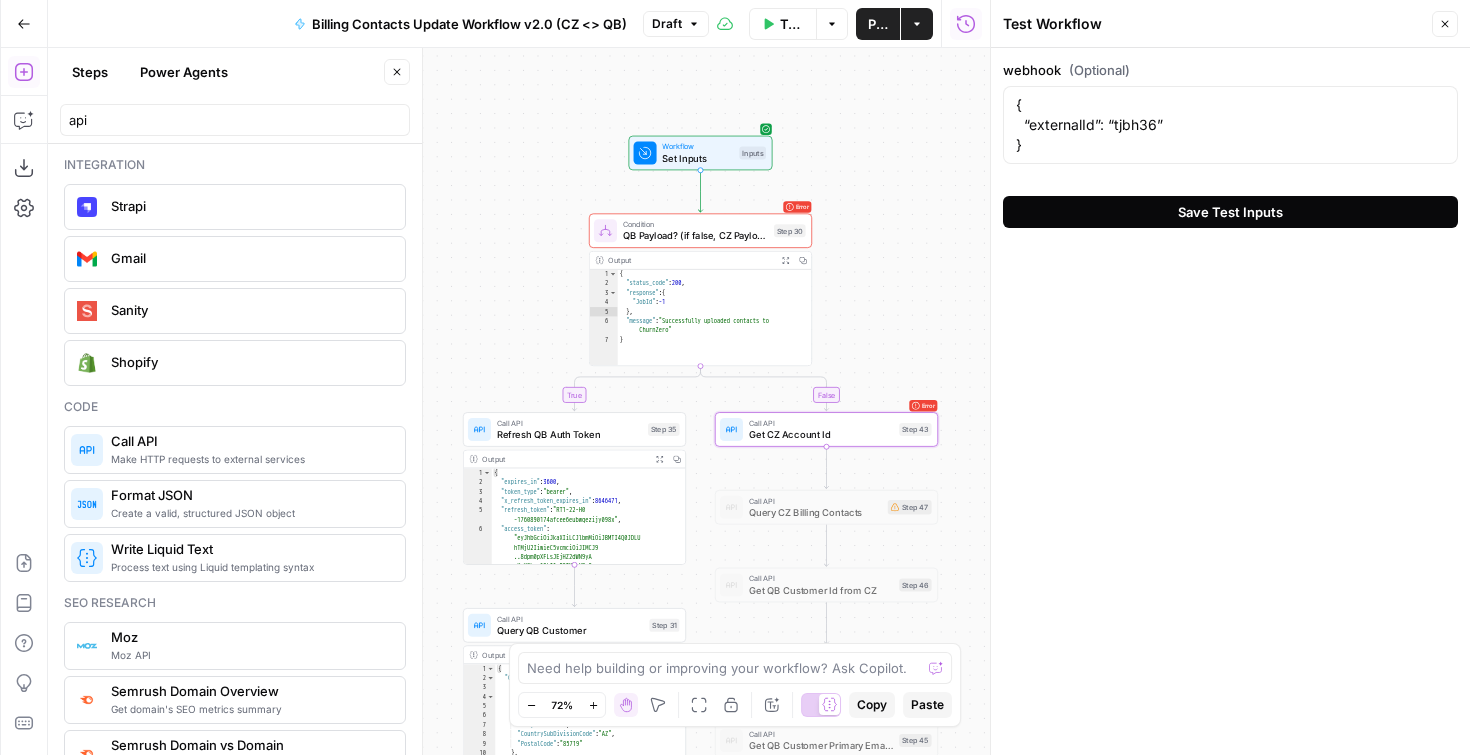 click on "Save Test Inputs" at bounding box center (1230, 212) 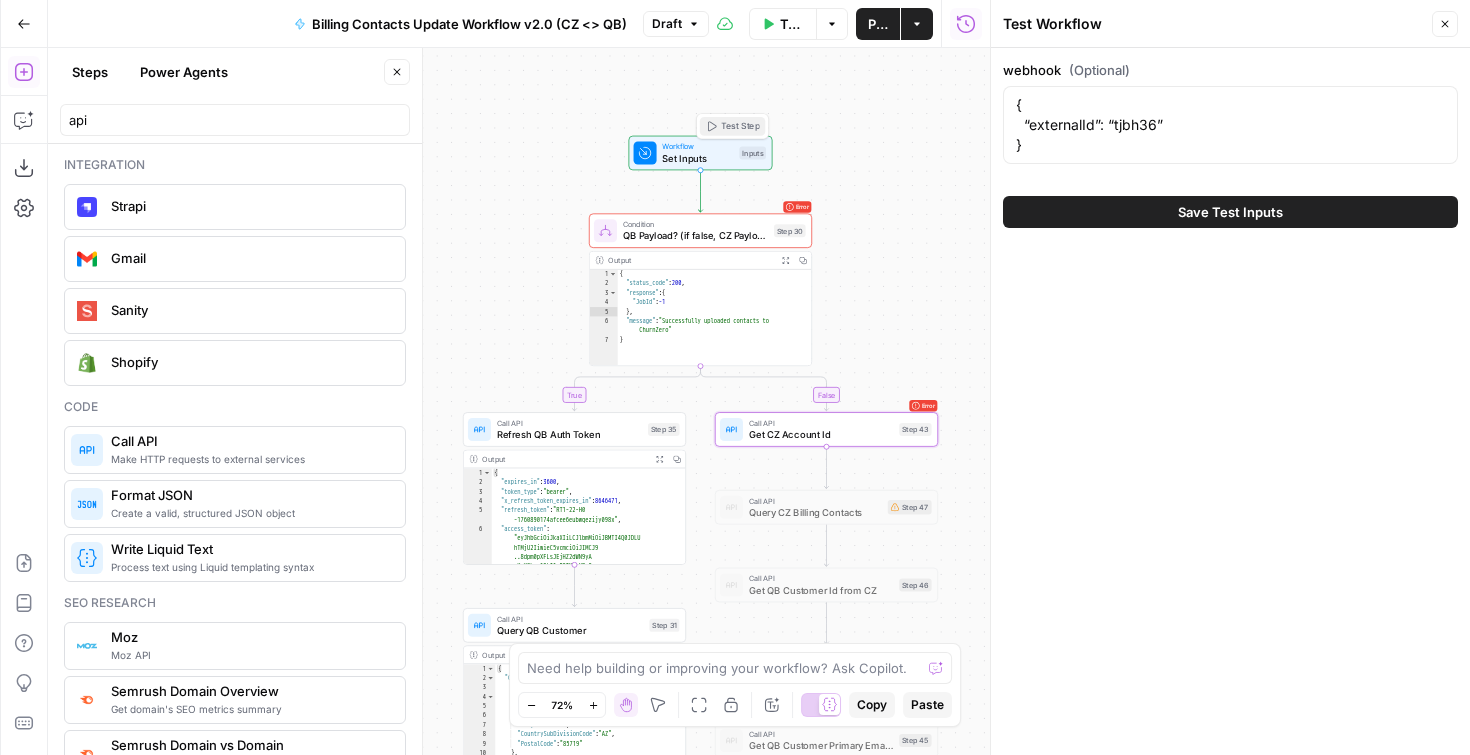 click 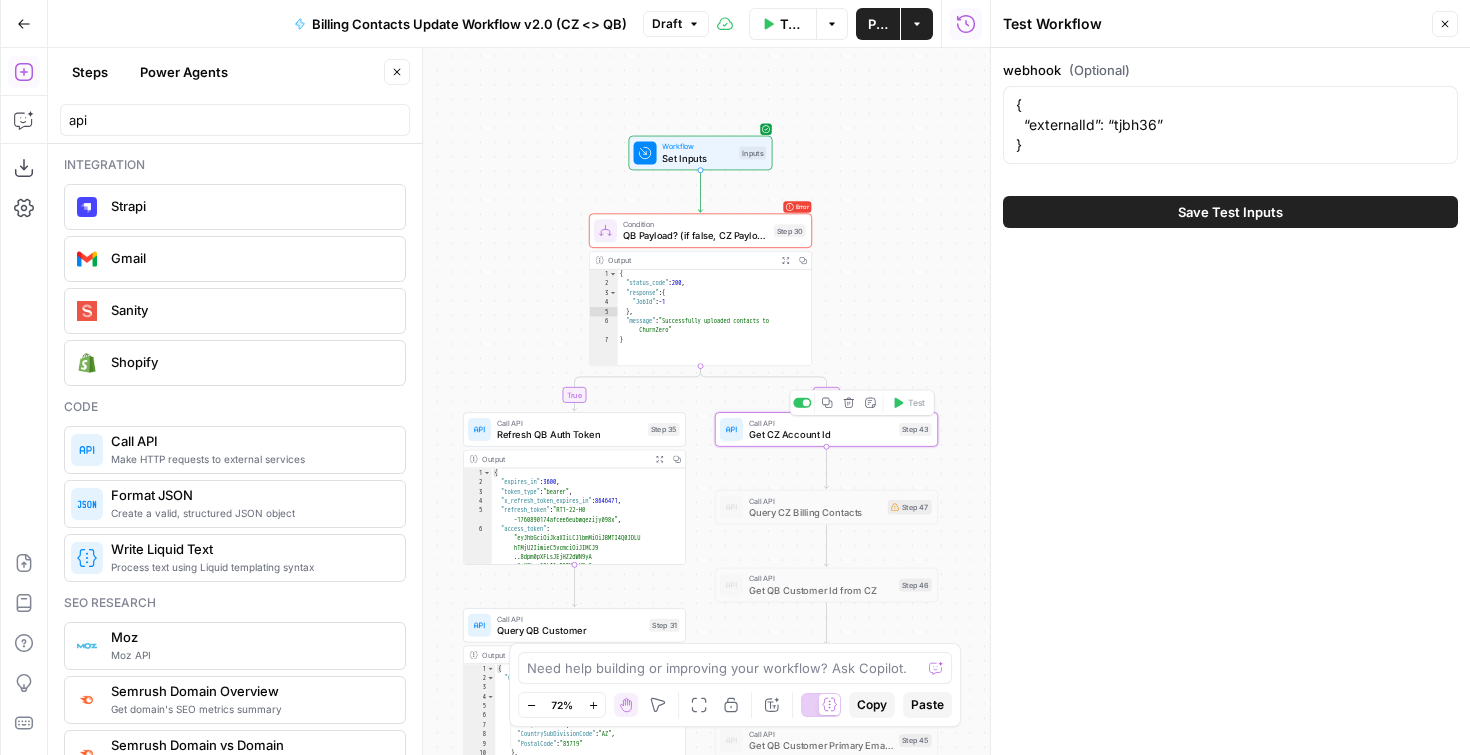 click on "Get CZ Account Id" at bounding box center [821, 434] 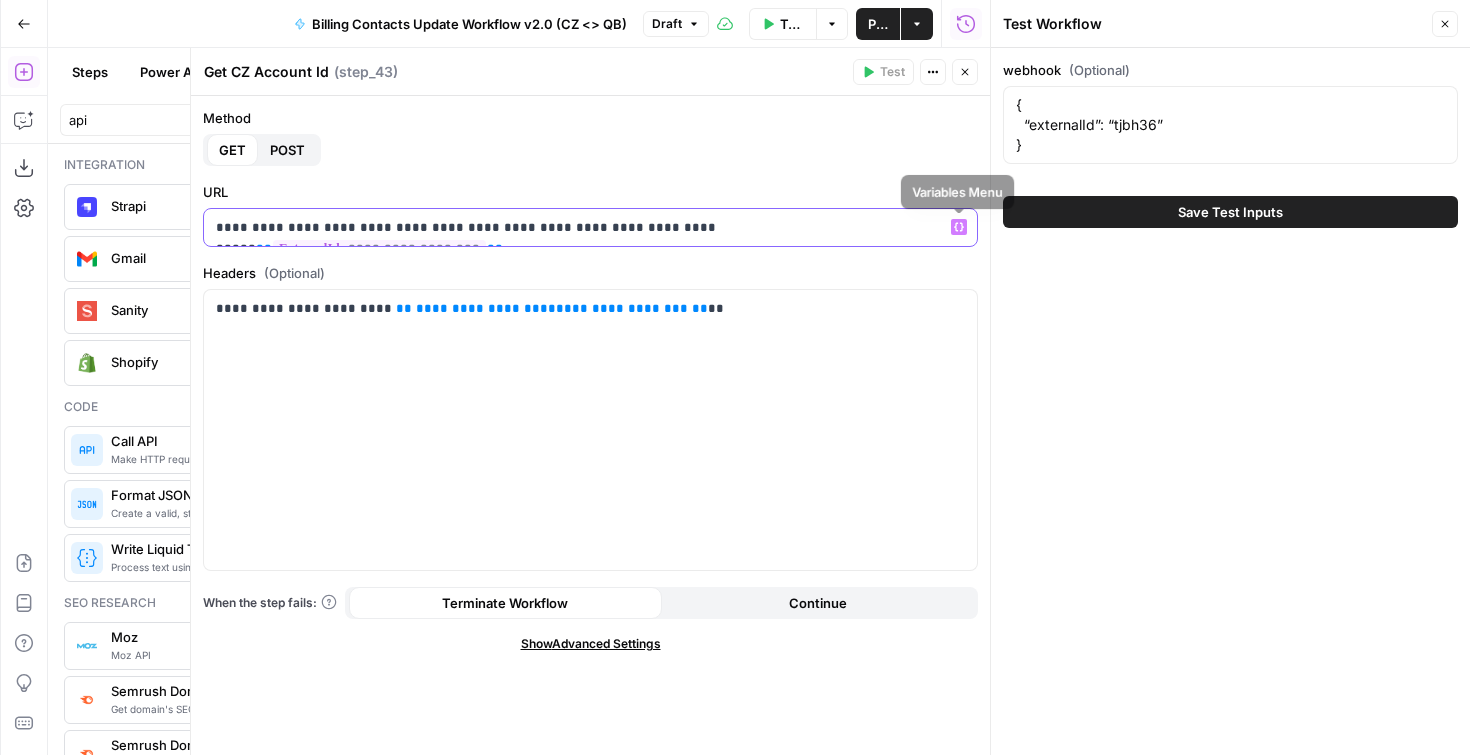 click on "Variables Menu" at bounding box center [959, 227] 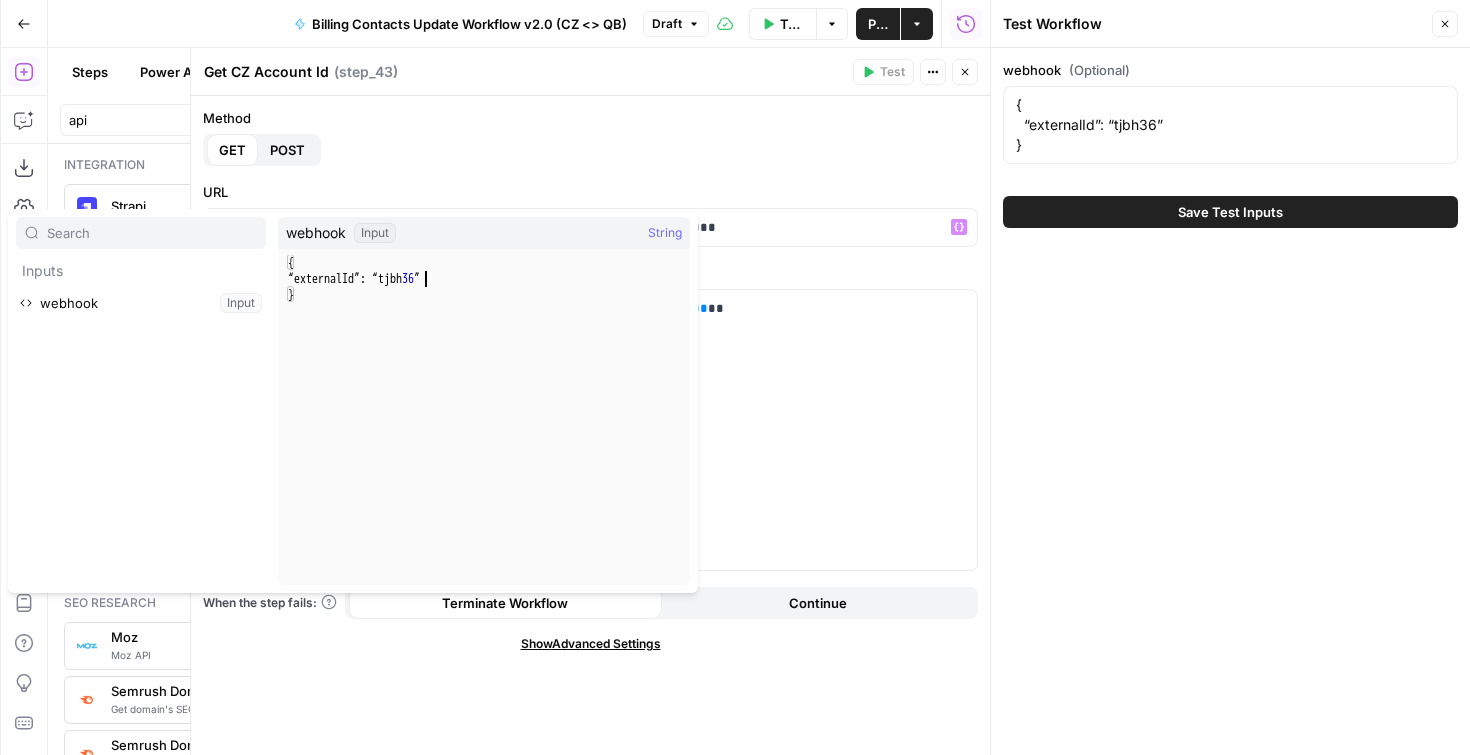 type on "**********" 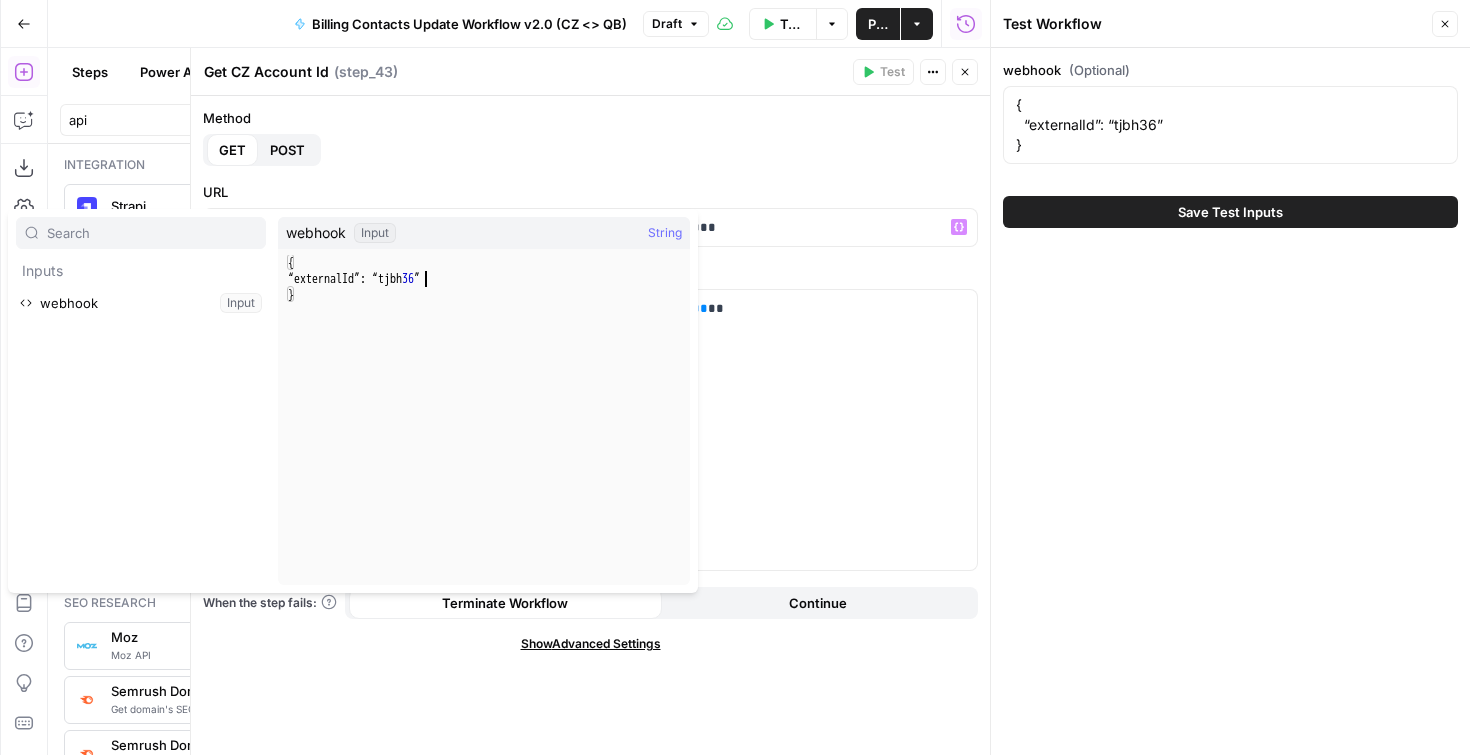 click on "{   “externalId”: “tjbh 36 ” }" at bounding box center (487, 436) 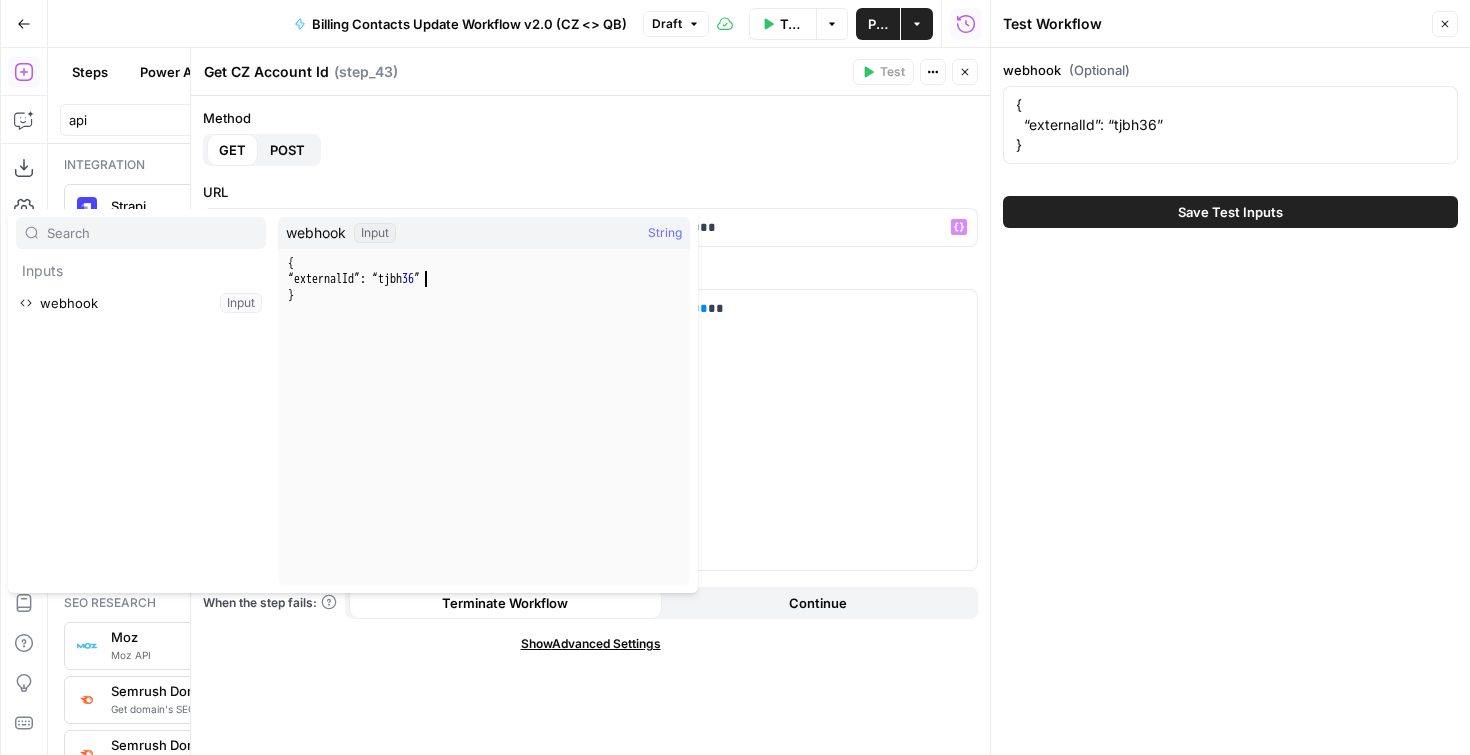 click on "{   “externalId”: “tjbh 36 ” }" at bounding box center (487, 436) 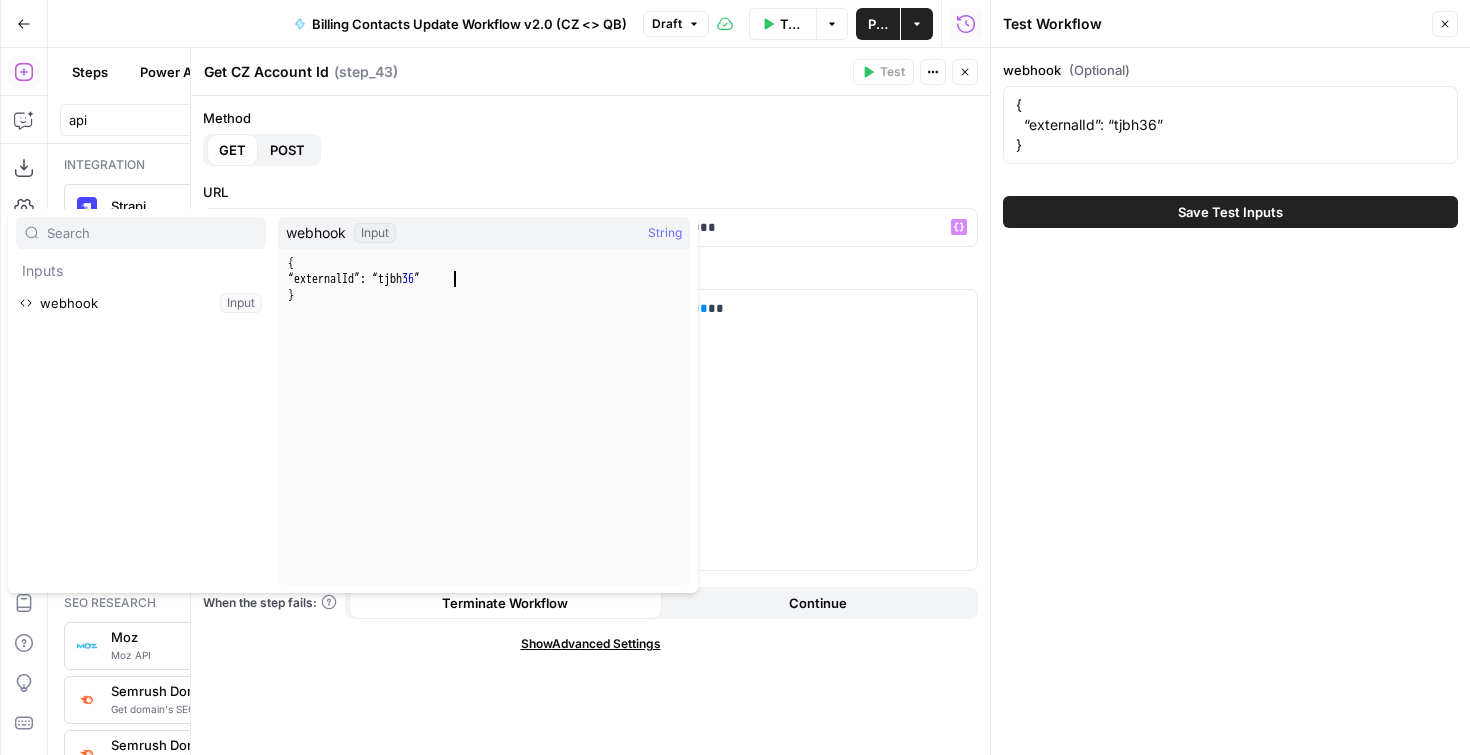 click on "URL" at bounding box center (590, 192) 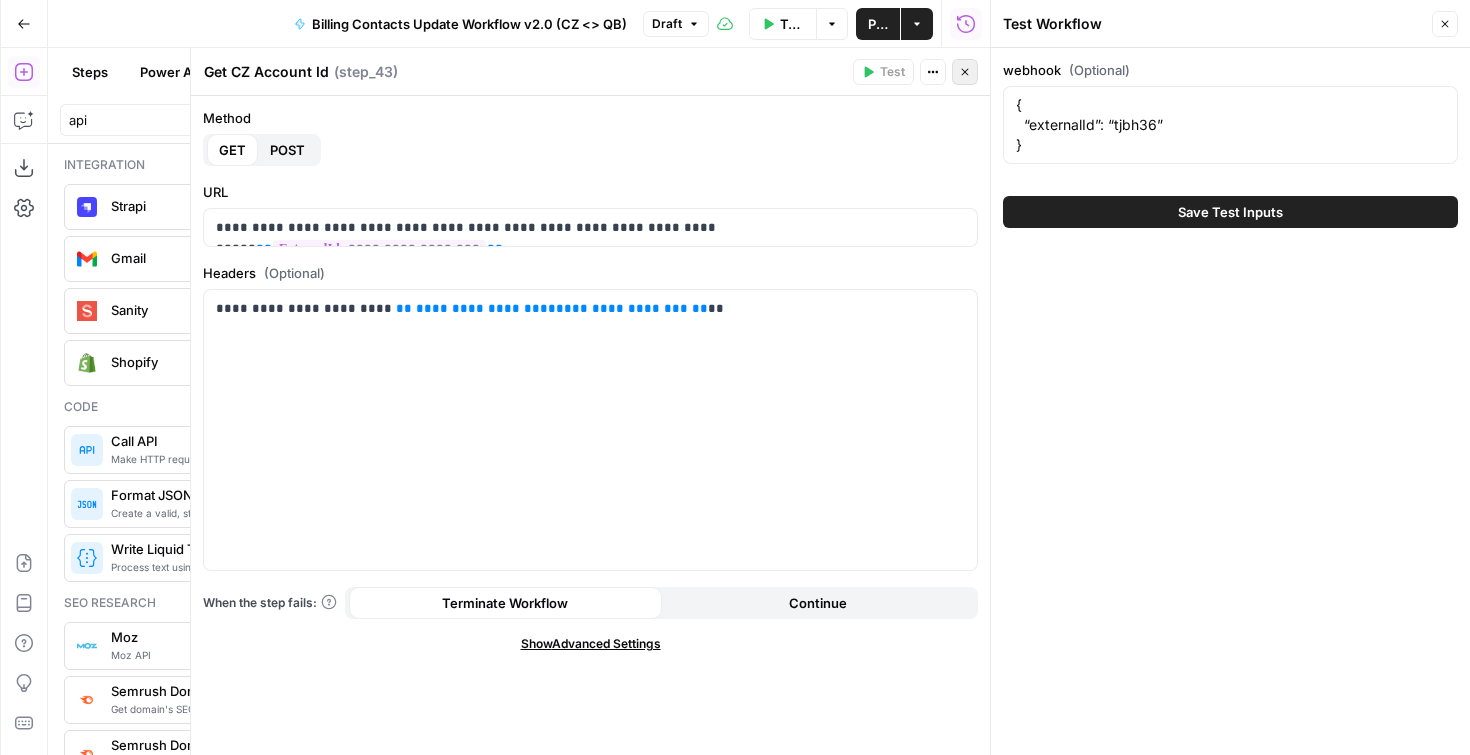 click 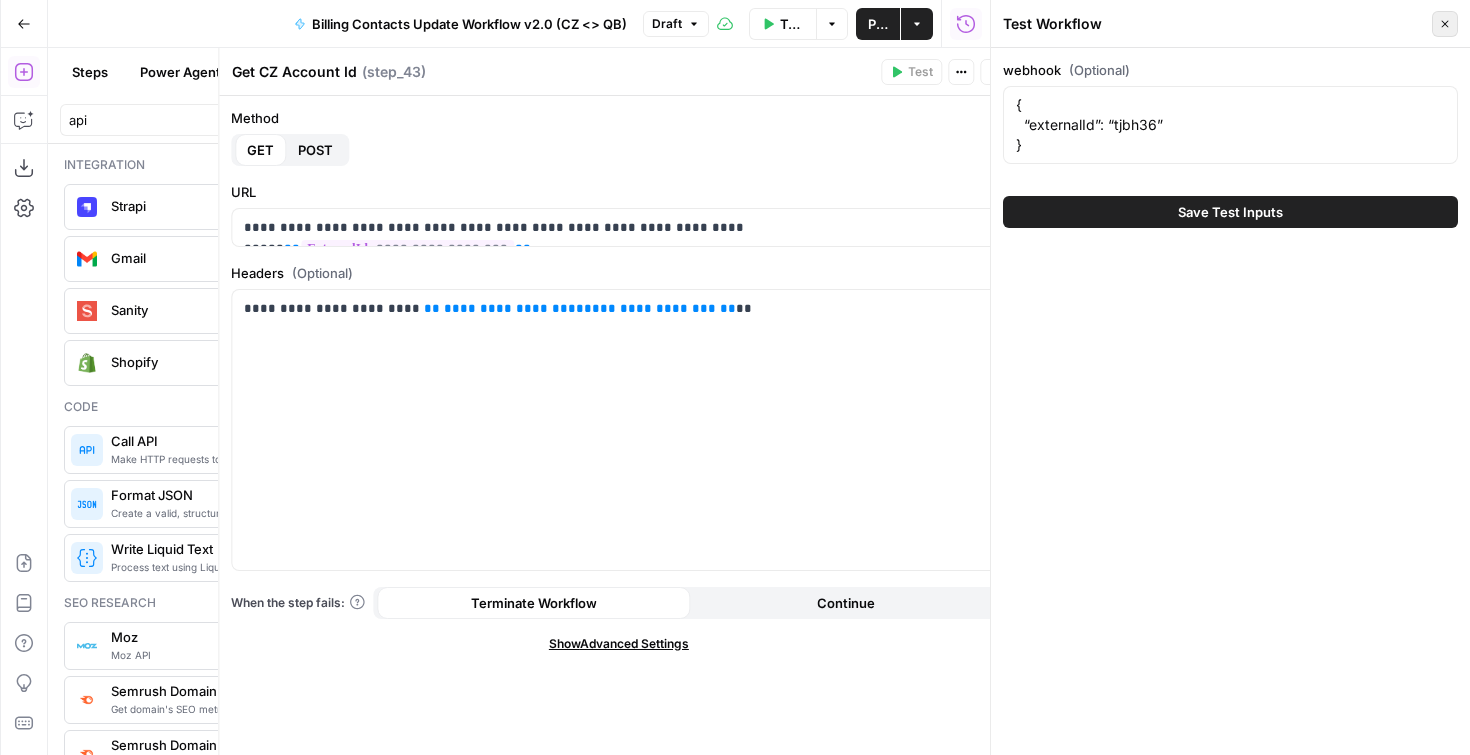 click on "Close" at bounding box center (1445, 24) 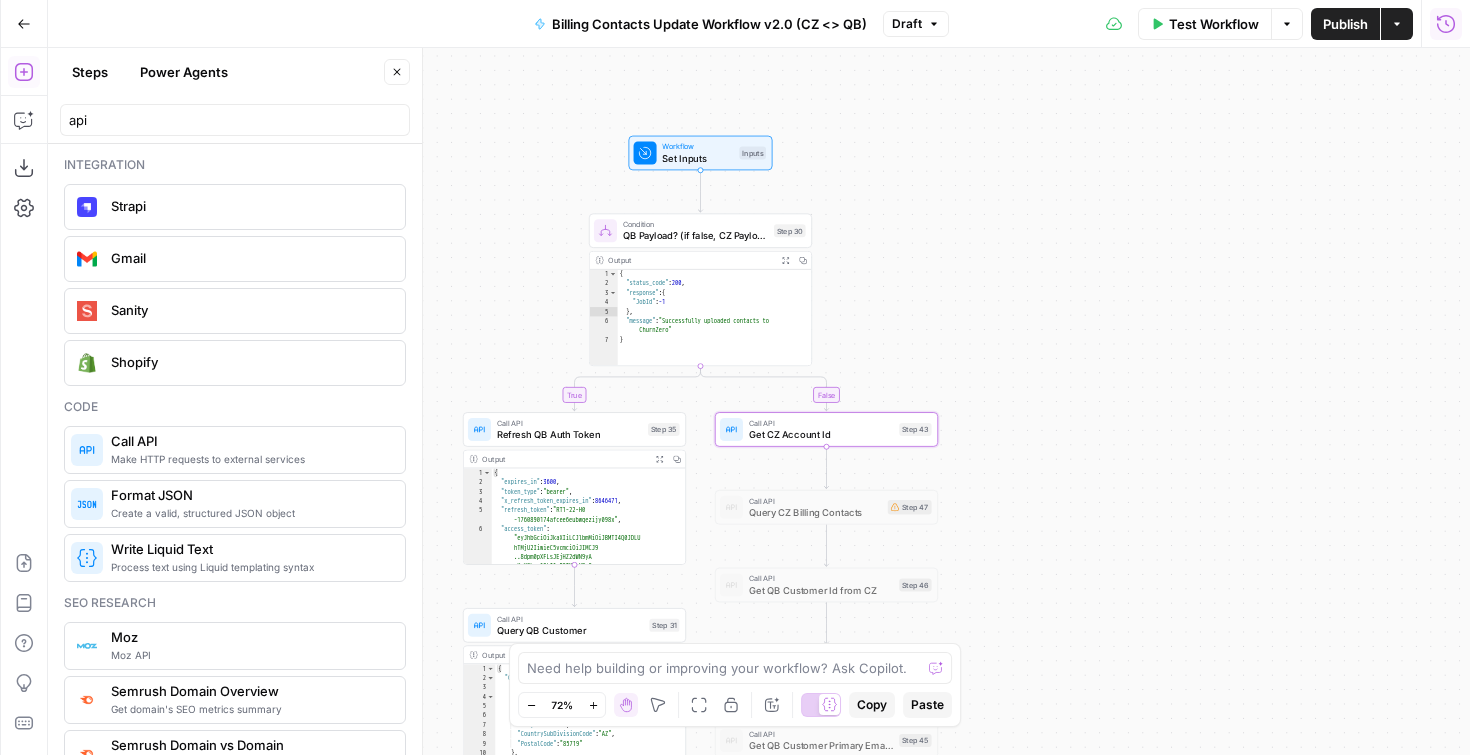 click 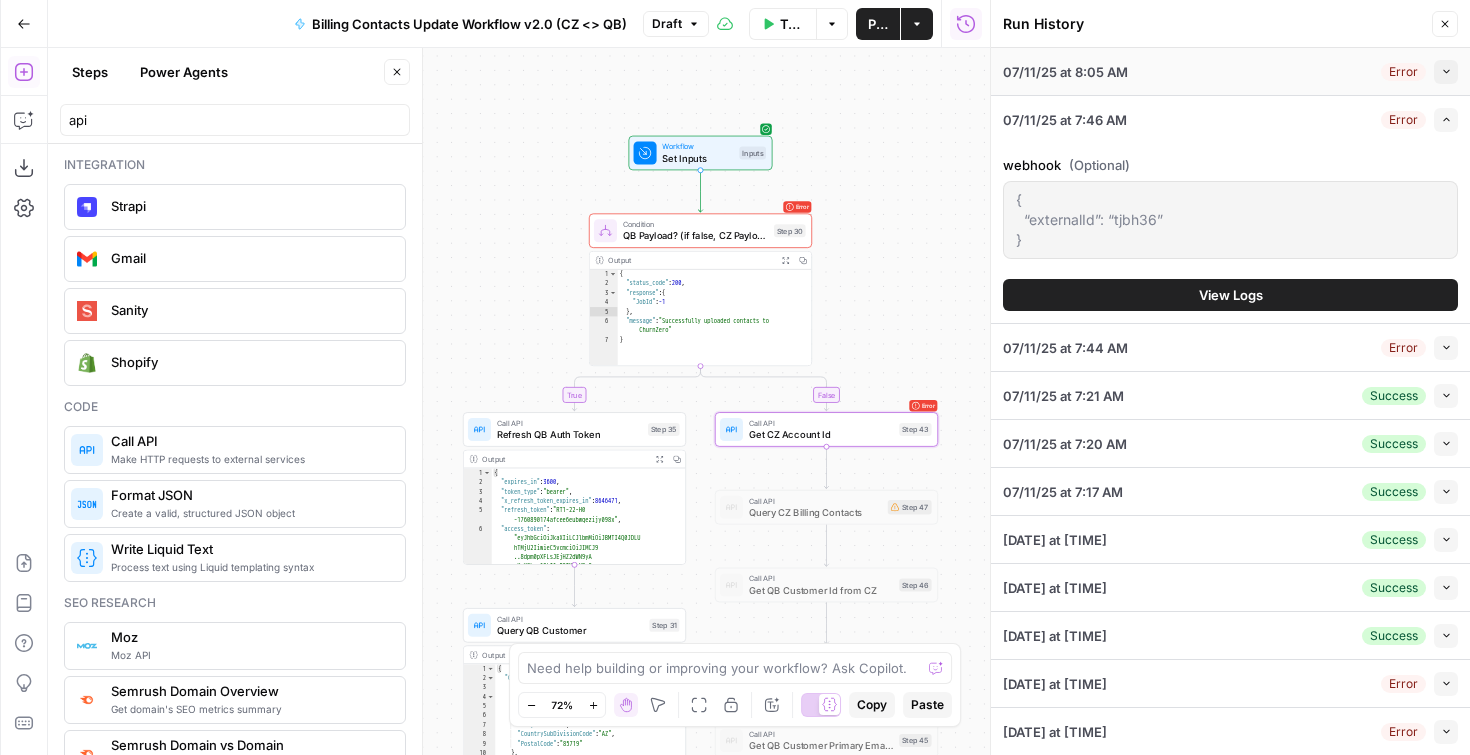 click on "07/11/25 at 8:05 AM Error Collapse" at bounding box center (1230, 71) 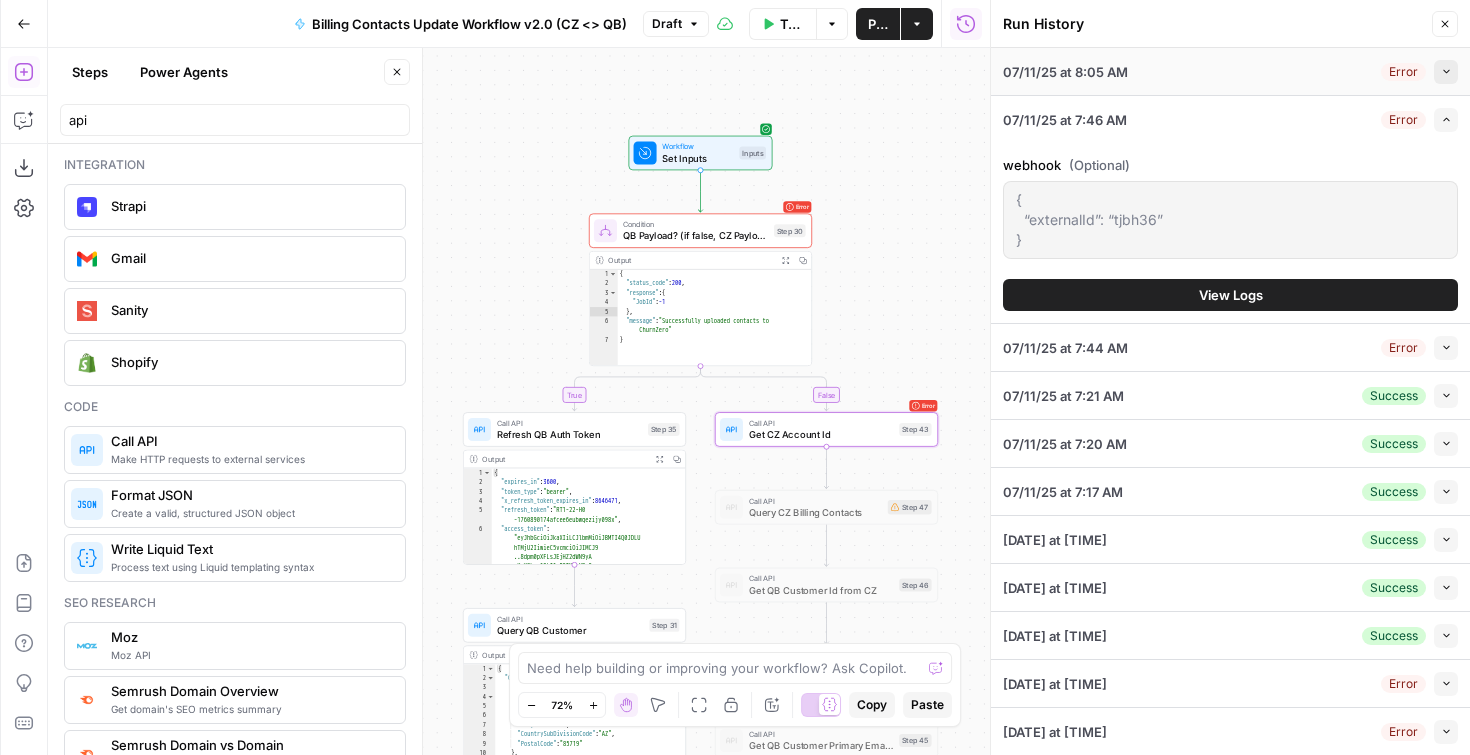click 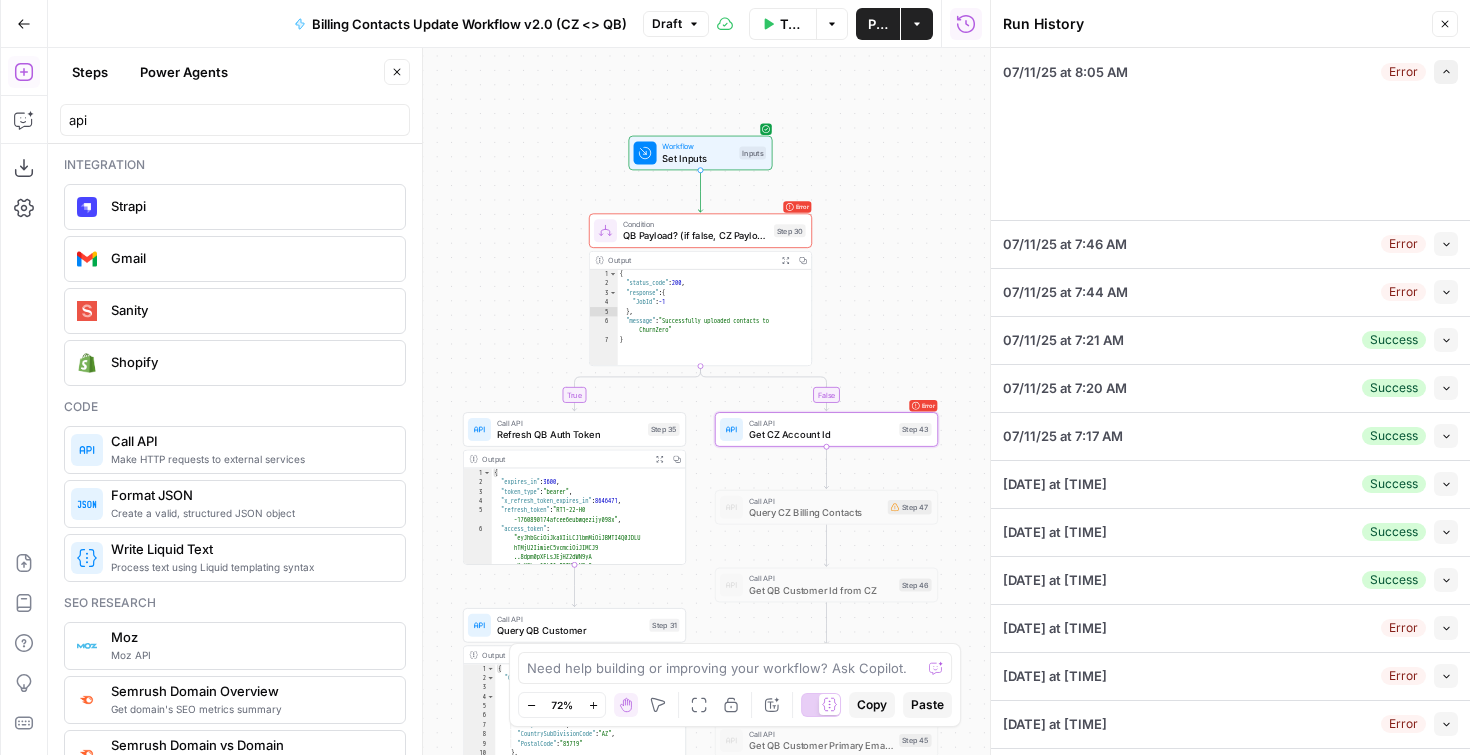 click 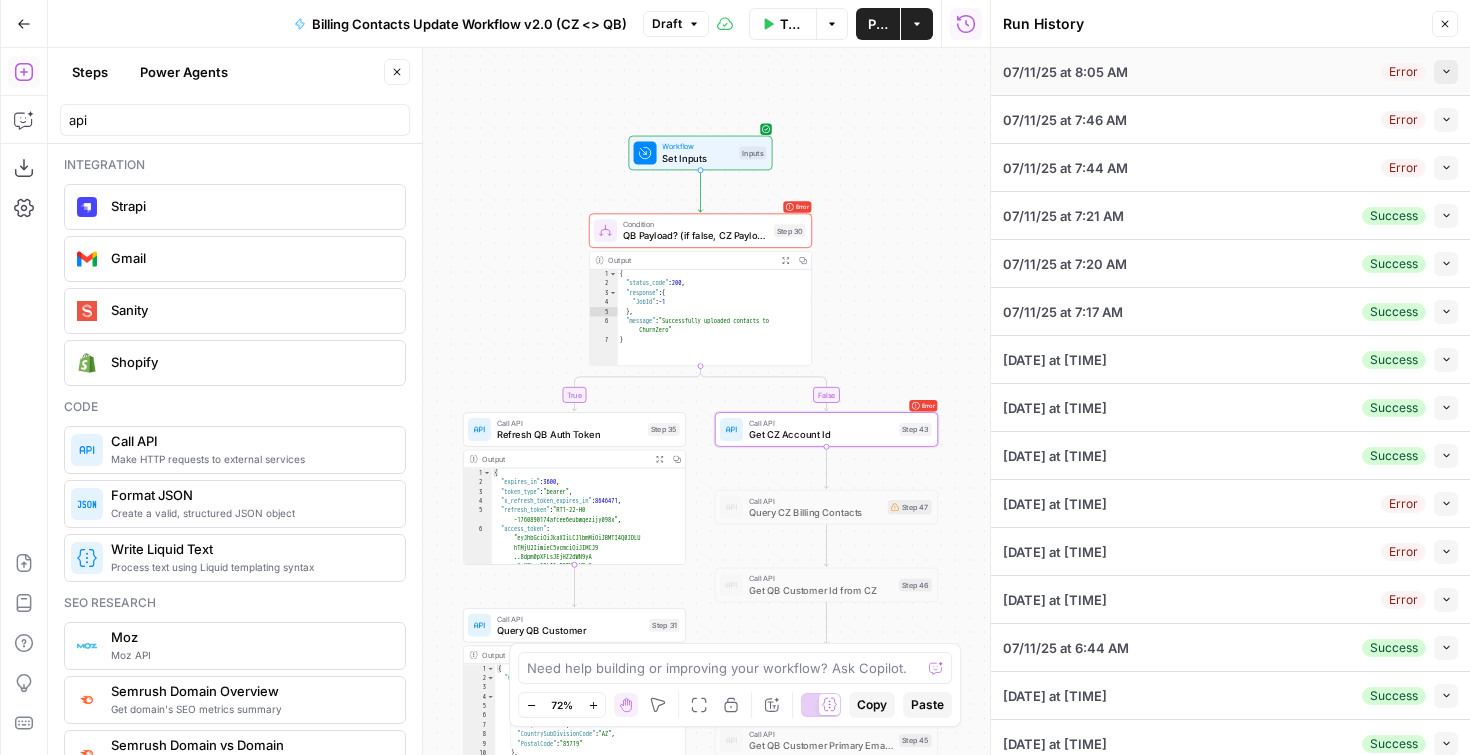 click 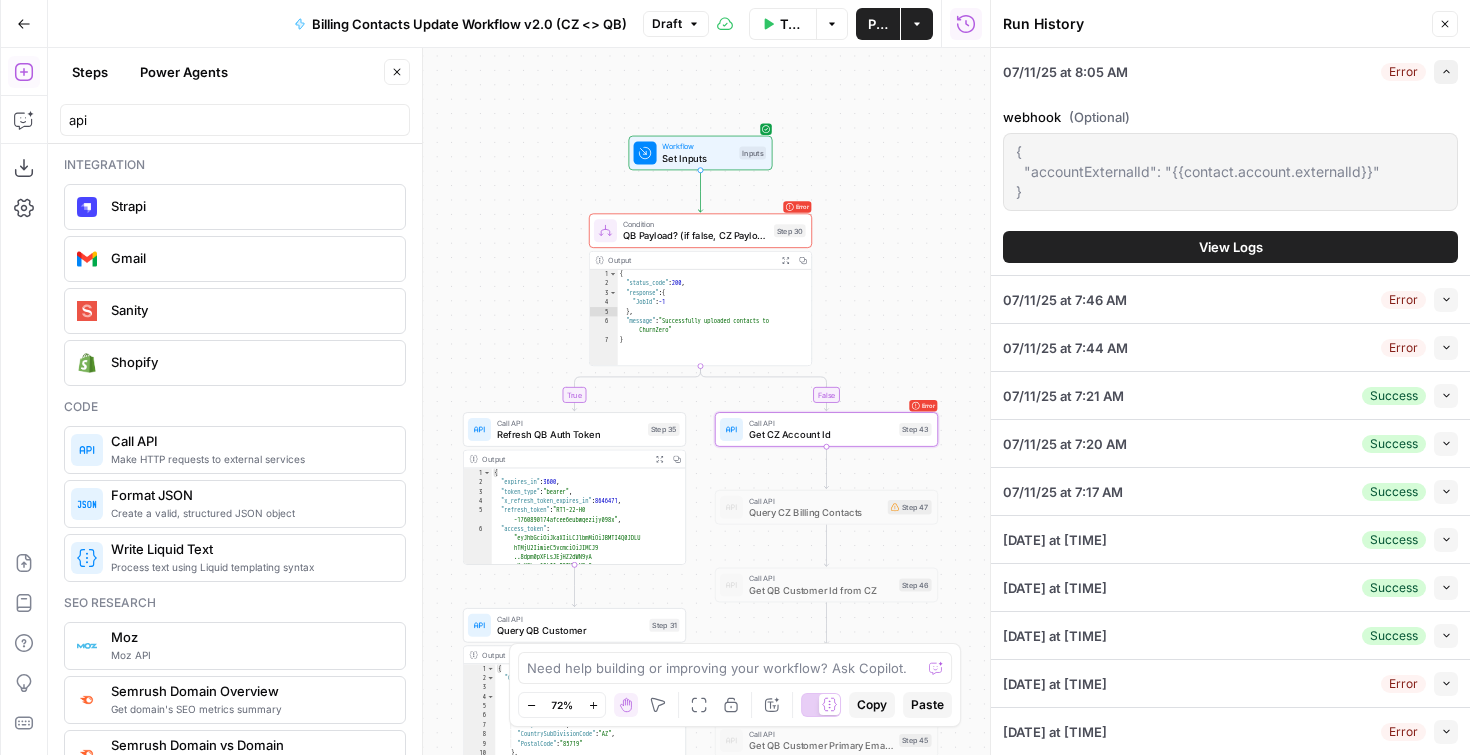 click on "{
"accountExternalId": "{{contact.account.externalId}}"
} {
"accountExternalId": "{{contact.account.externalId}}"
}" at bounding box center (1230, 172) 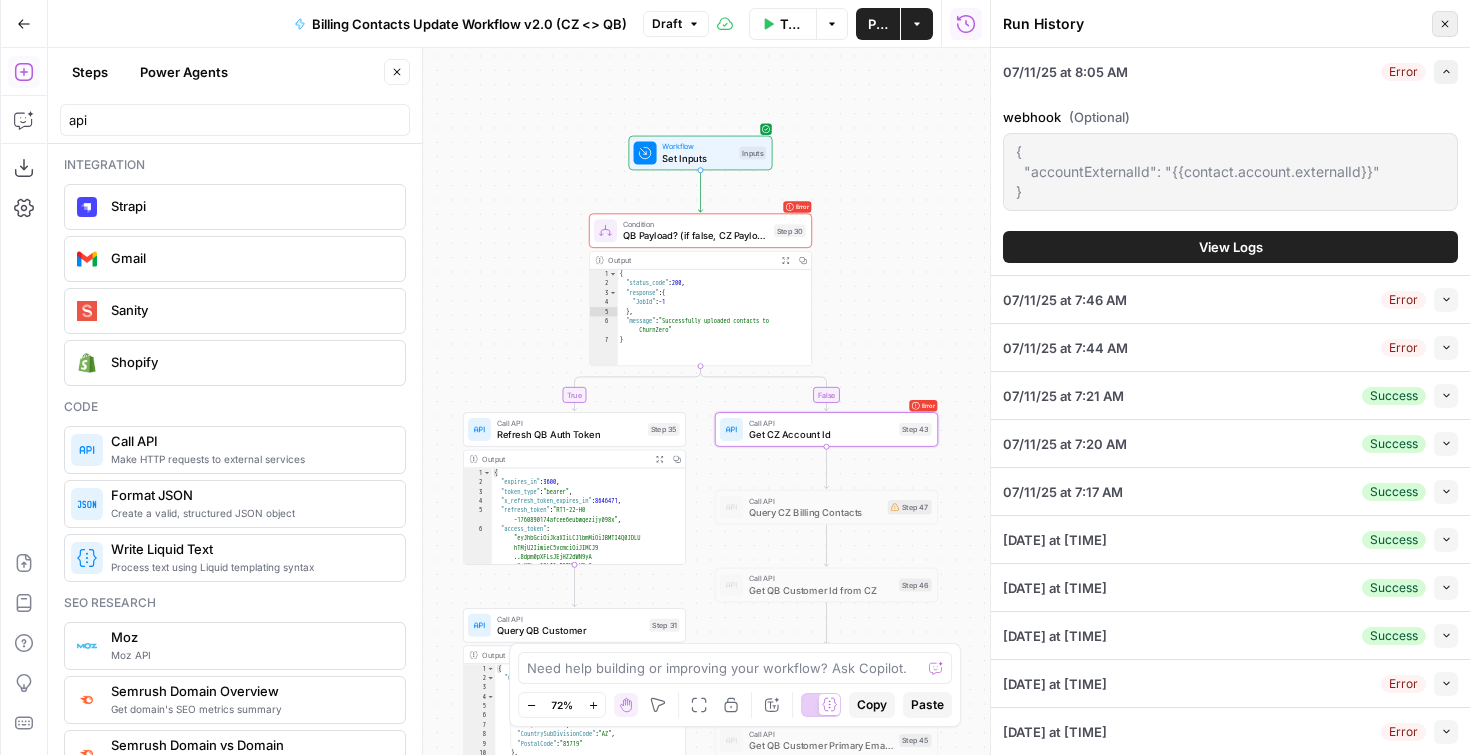 click 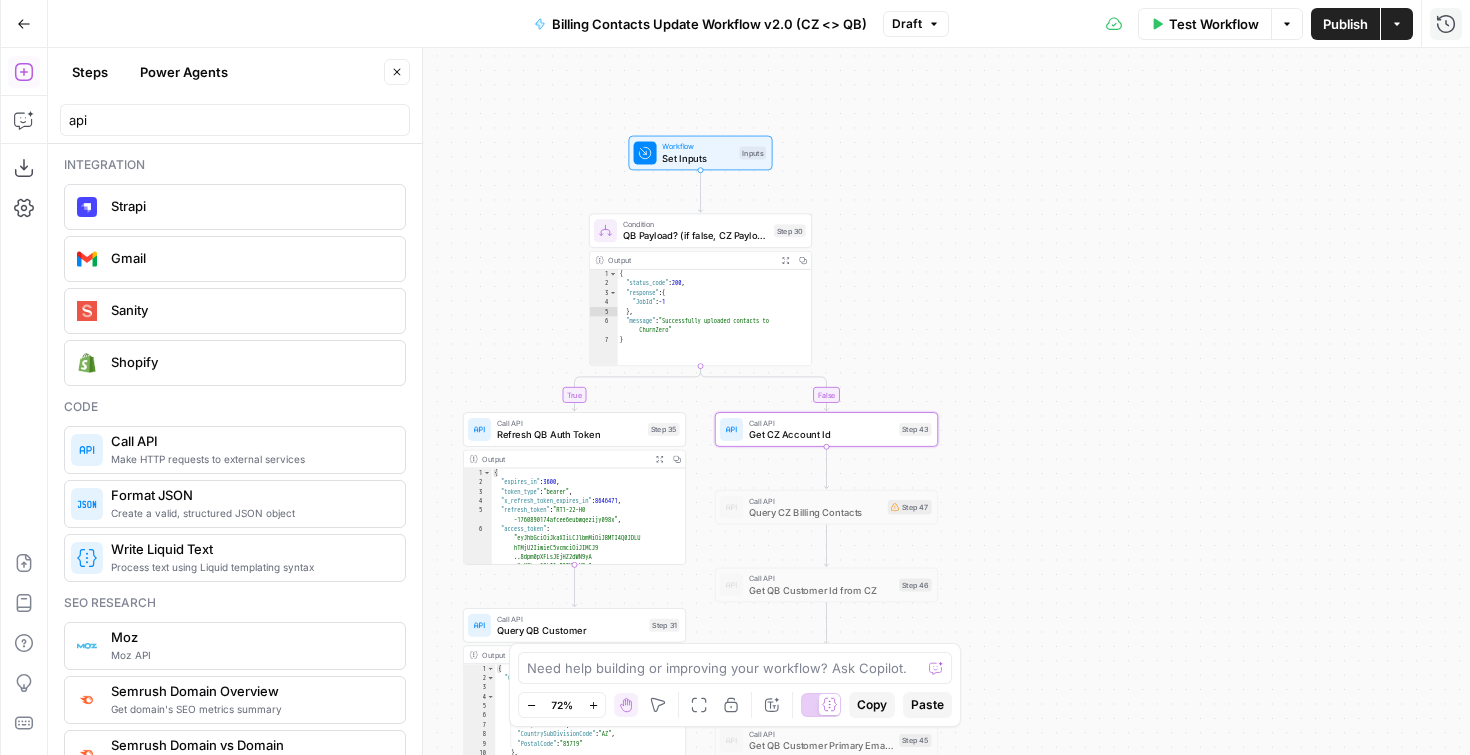 click on "Set Inputs" at bounding box center (697, 158) 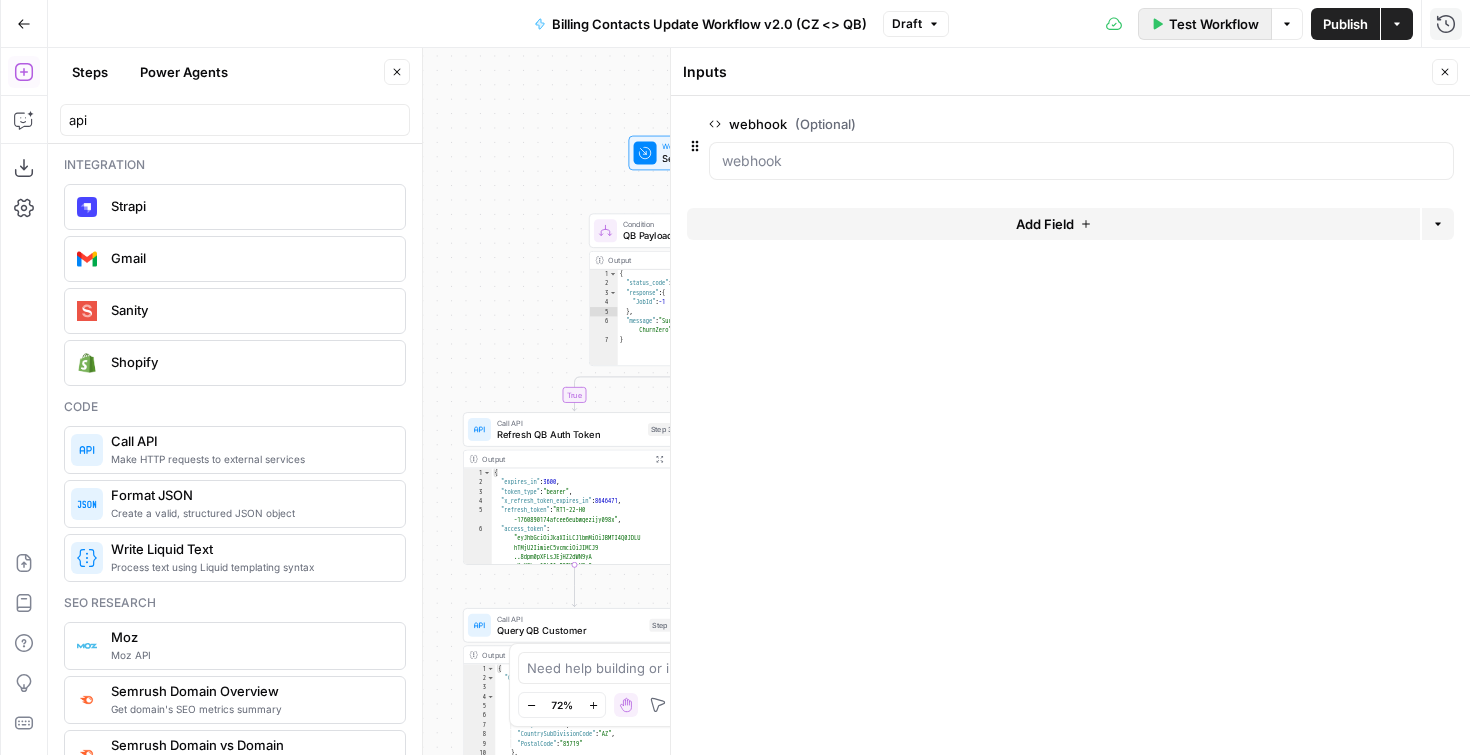 click on "Test Workflow" at bounding box center [1214, 24] 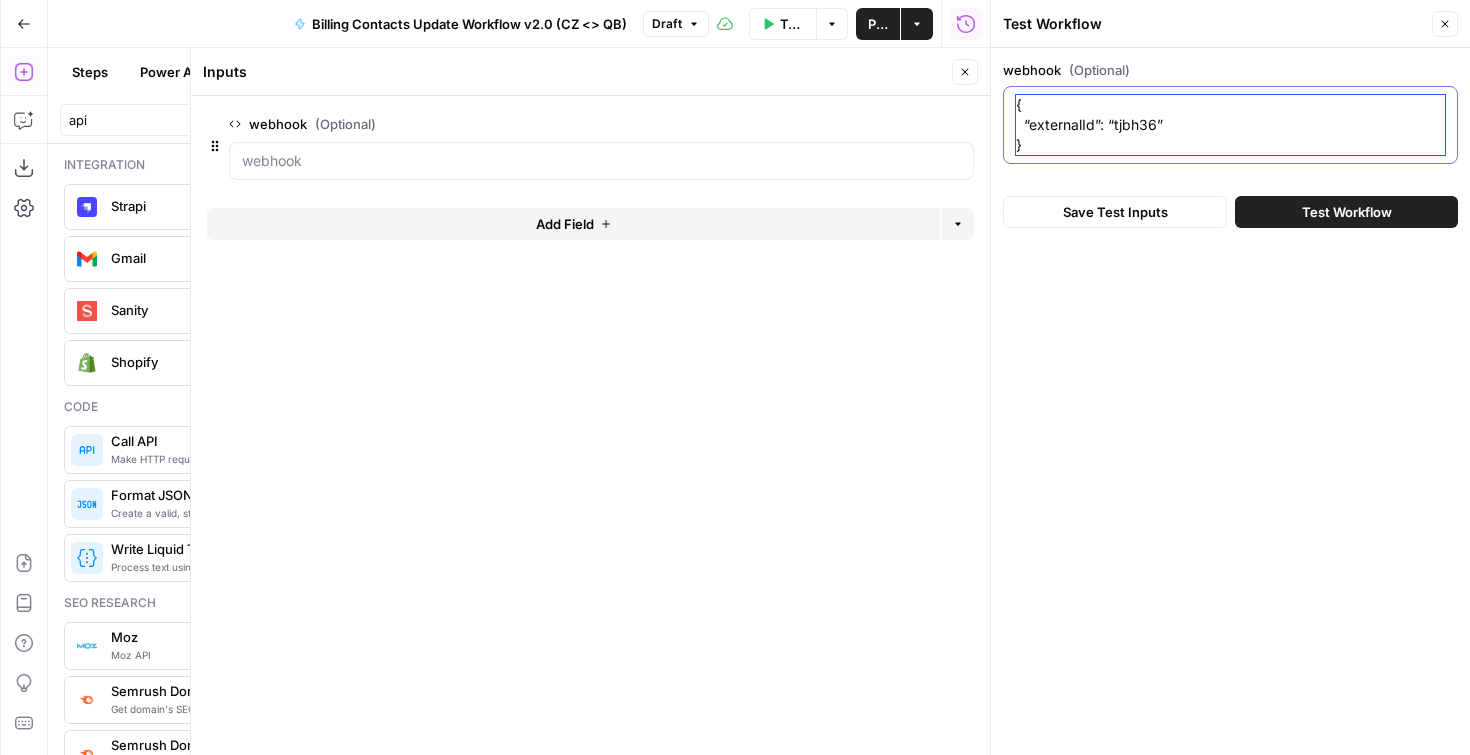 click on "{
“externalId”: “tjbh36”
}" at bounding box center [1230, 125] 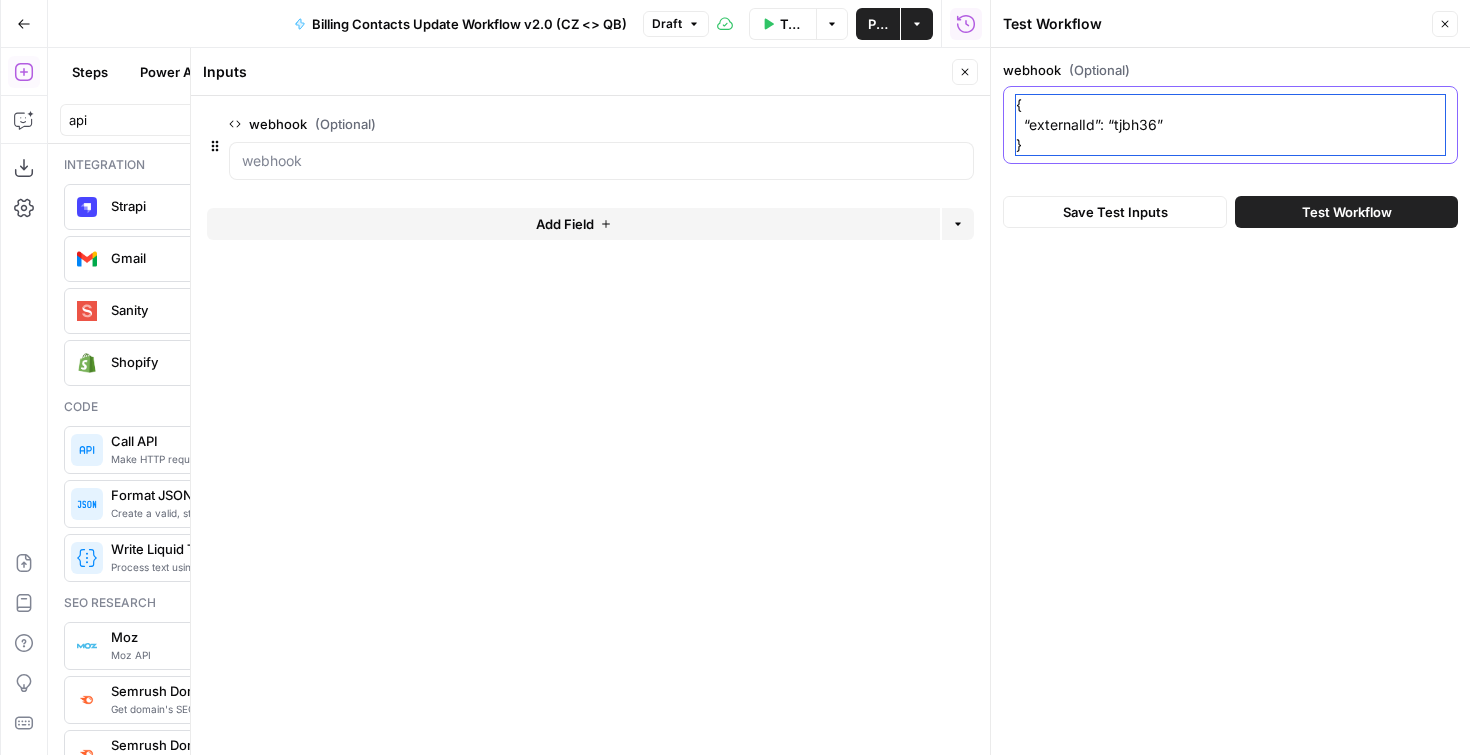 paste on ""accountExternalId": "{{contact.account.externalId}}"" 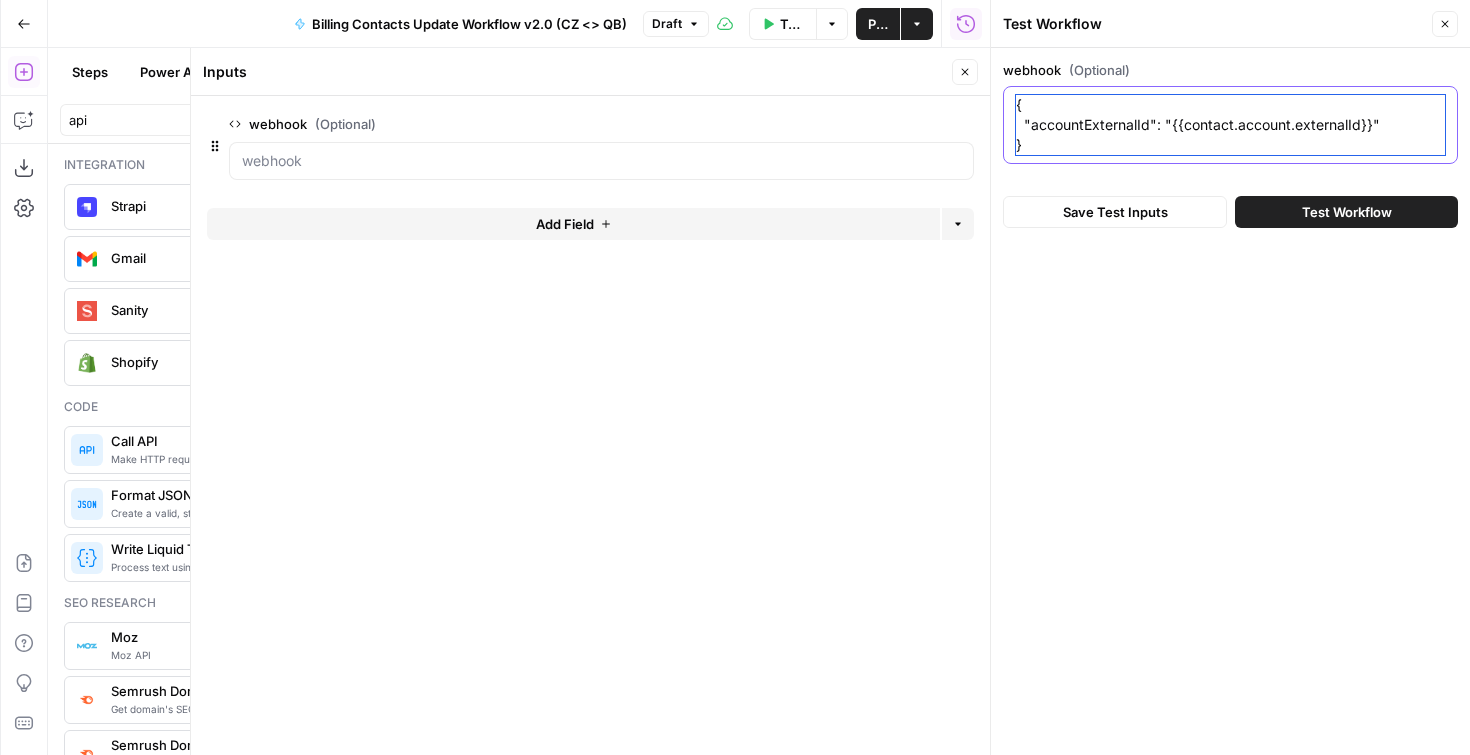 drag, startPoint x: 1174, startPoint y: 130, endPoint x: 1368, endPoint y: 126, distance: 194.04123 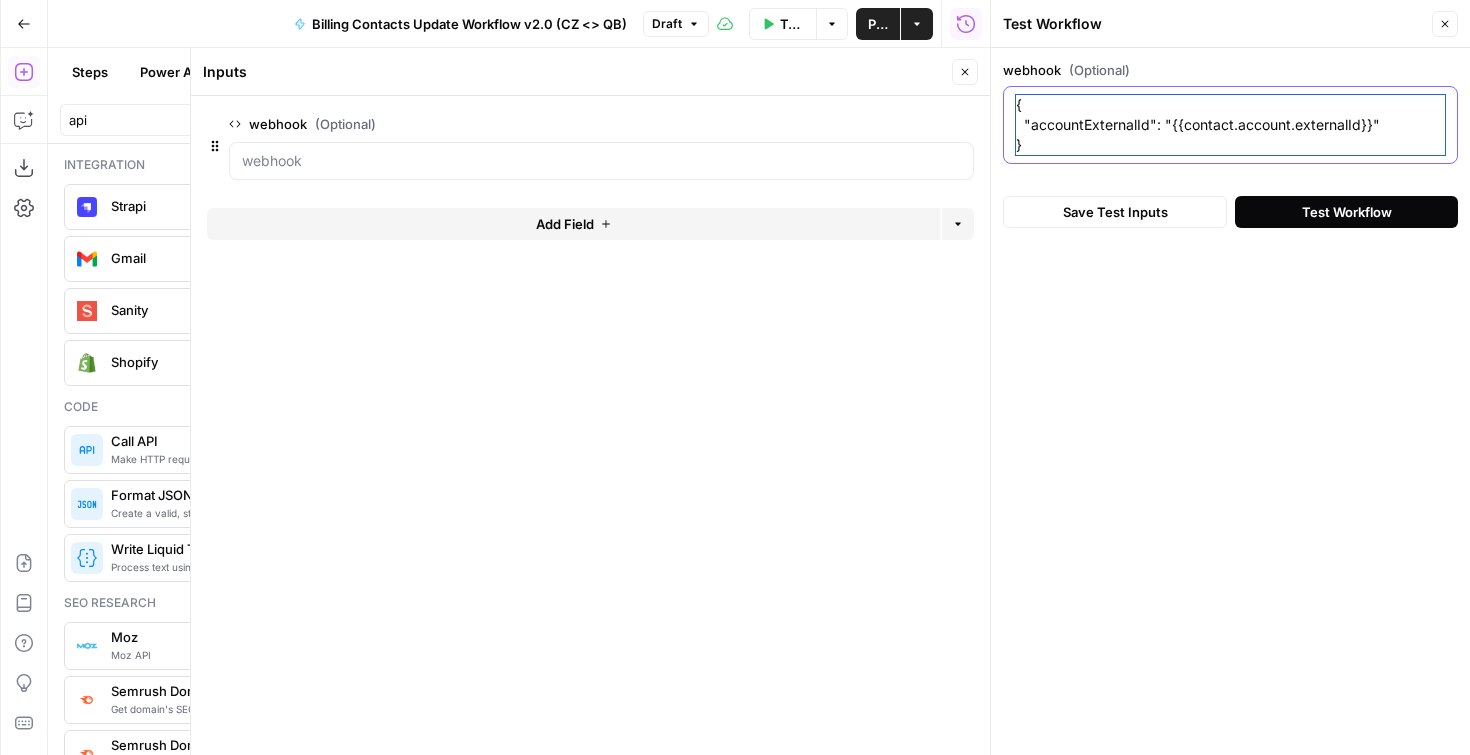 type on "{
"accountExternalId": "{{contact.account.externalId}}"
}" 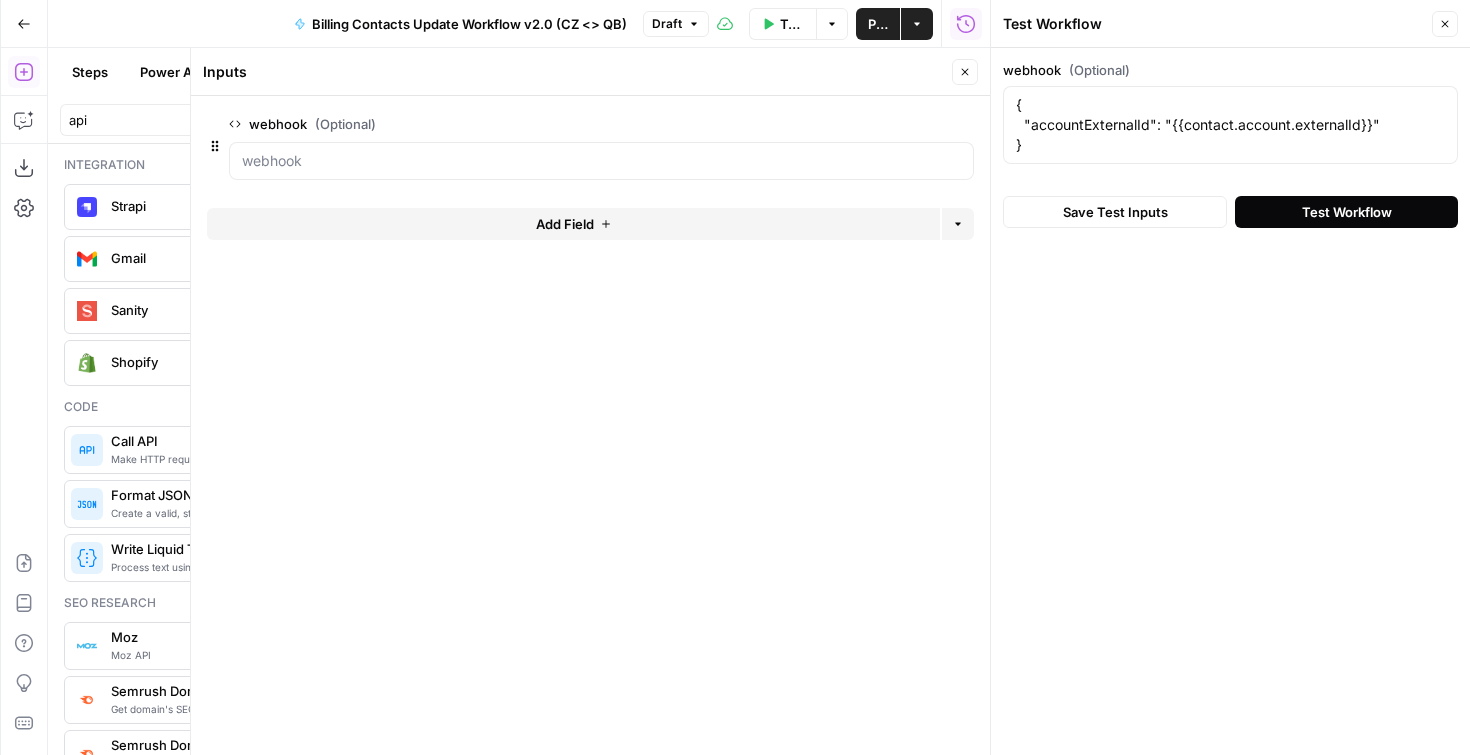 click on "Test Workflow" at bounding box center [1347, 212] 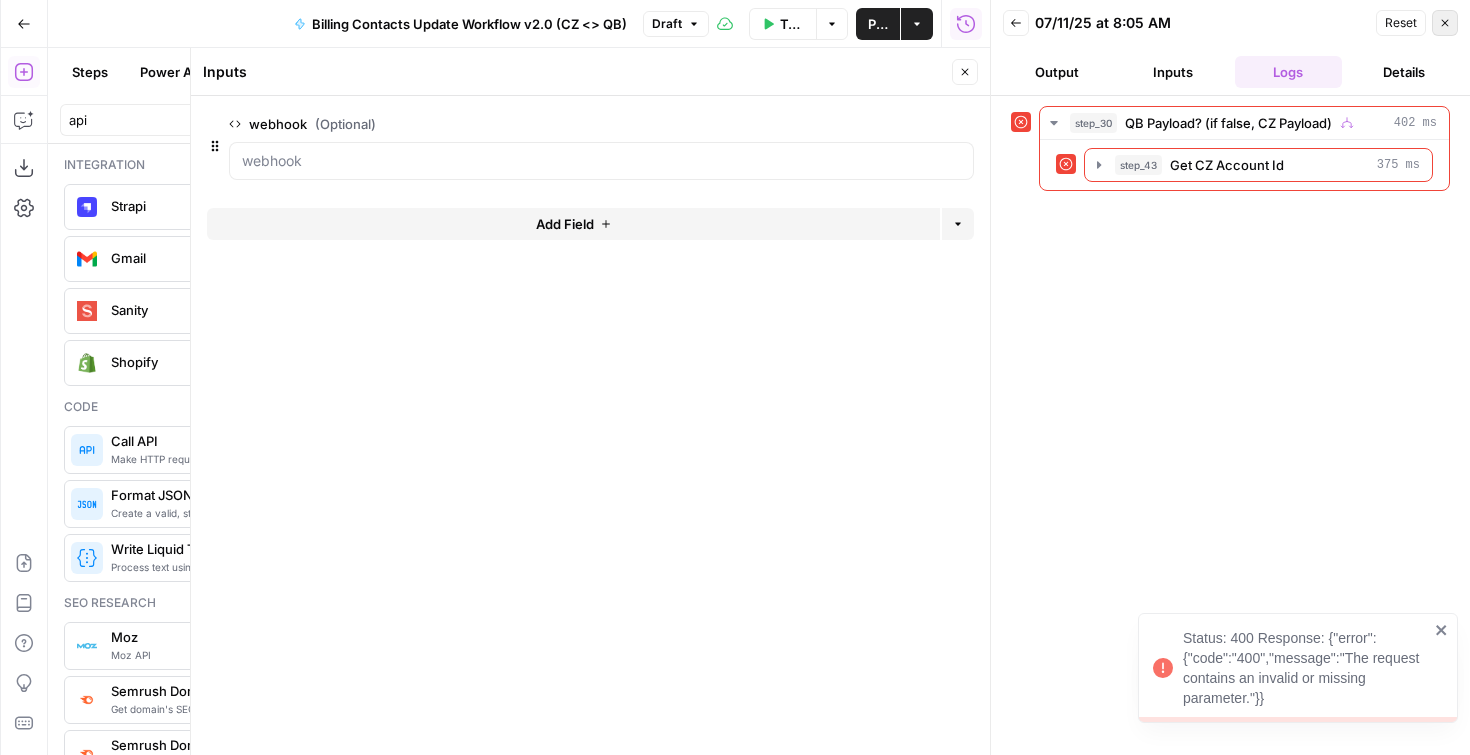 click 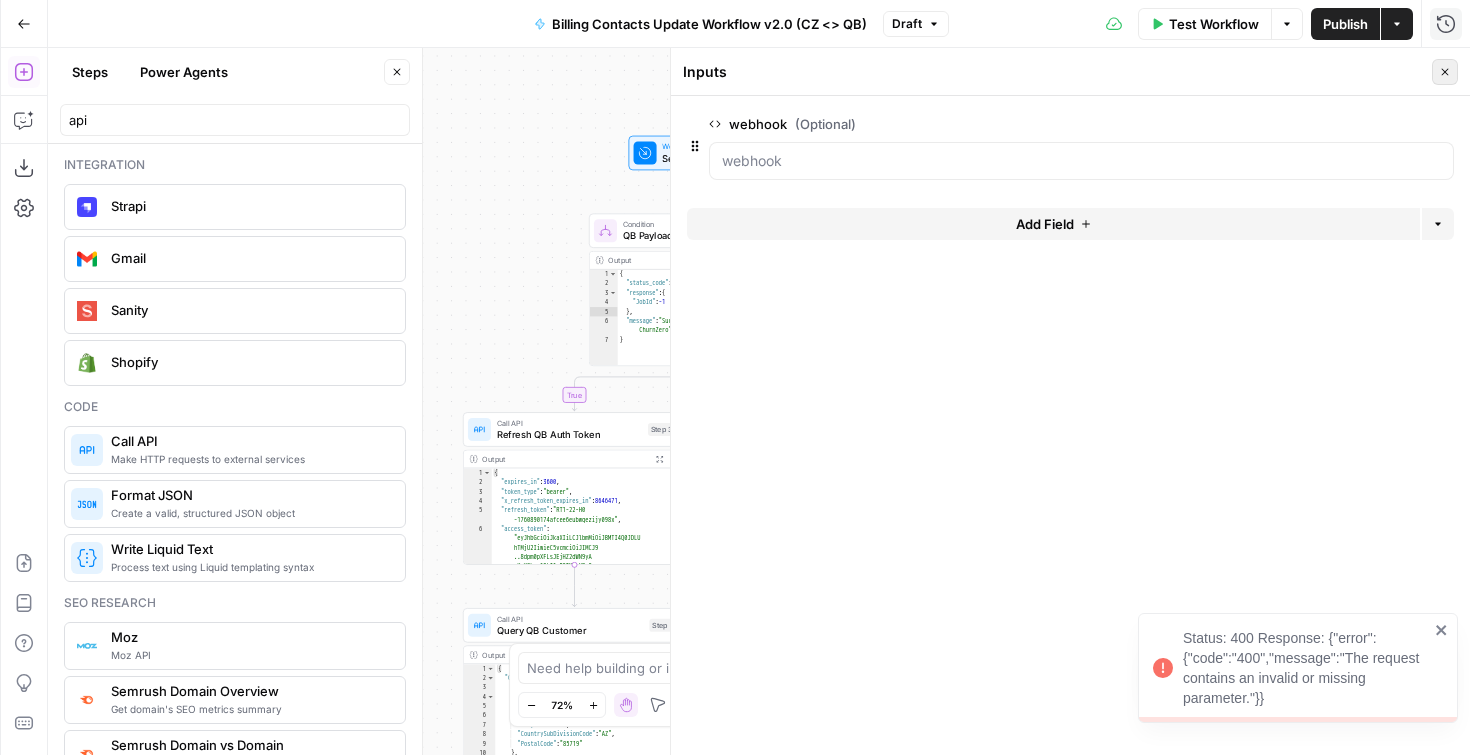 click 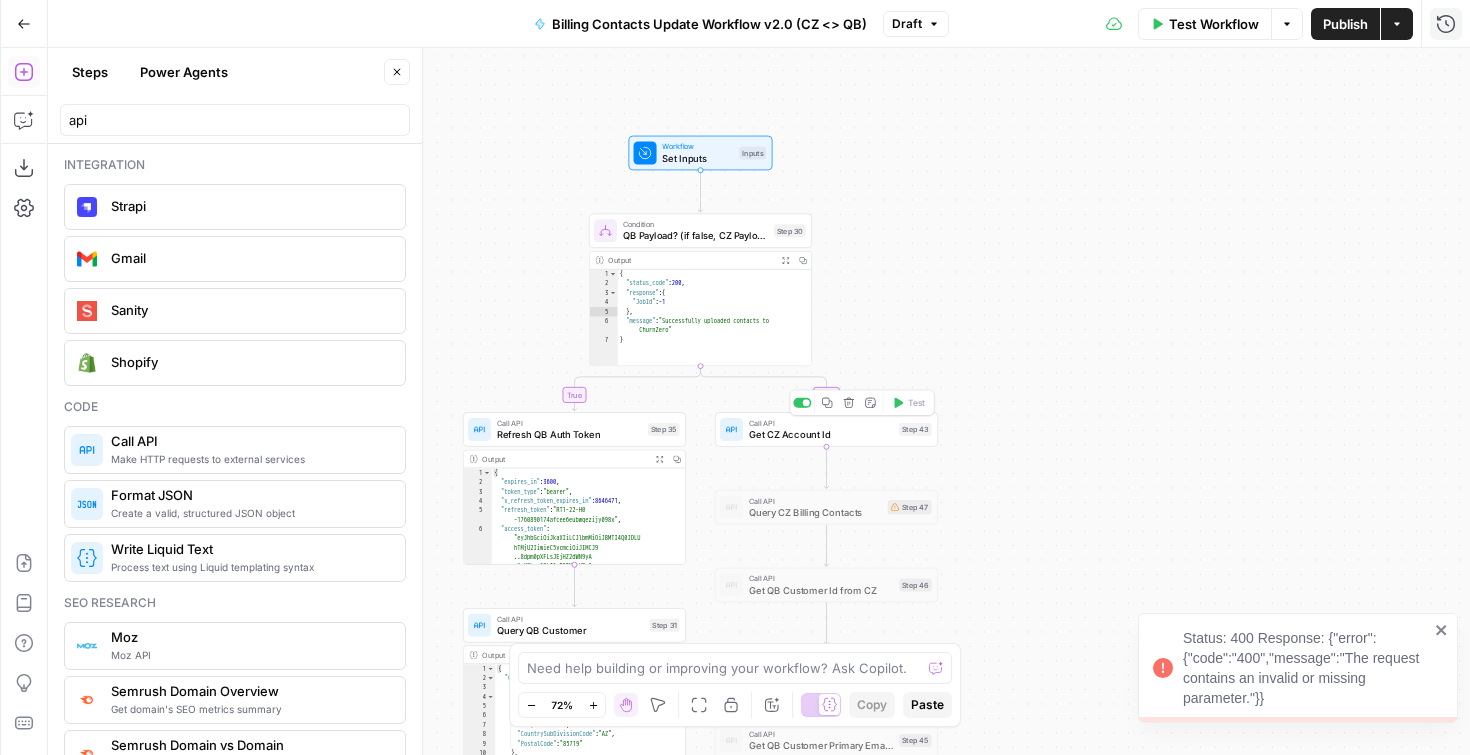click on "Get CZ Account Id" at bounding box center (821, 434) 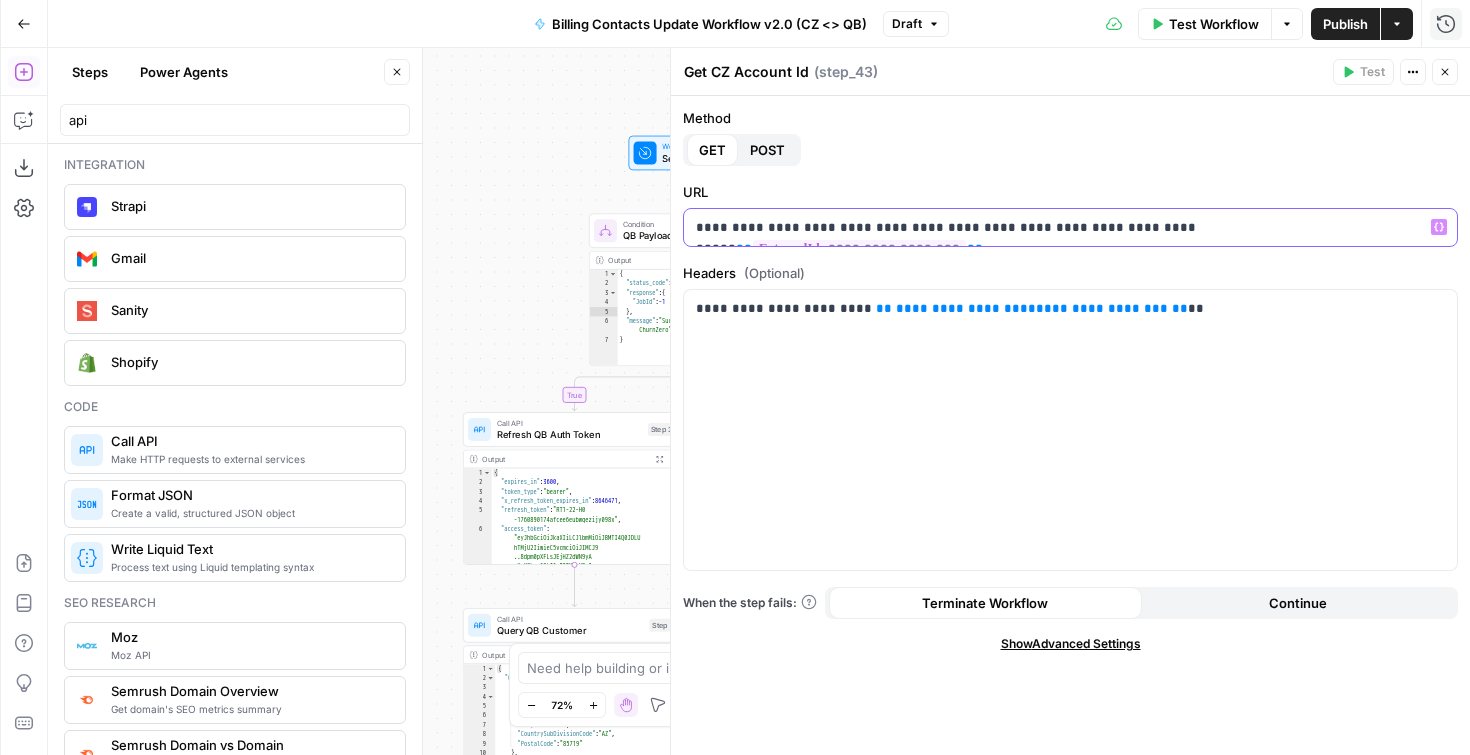 click on "**********" at bounding box center [1070, 227] 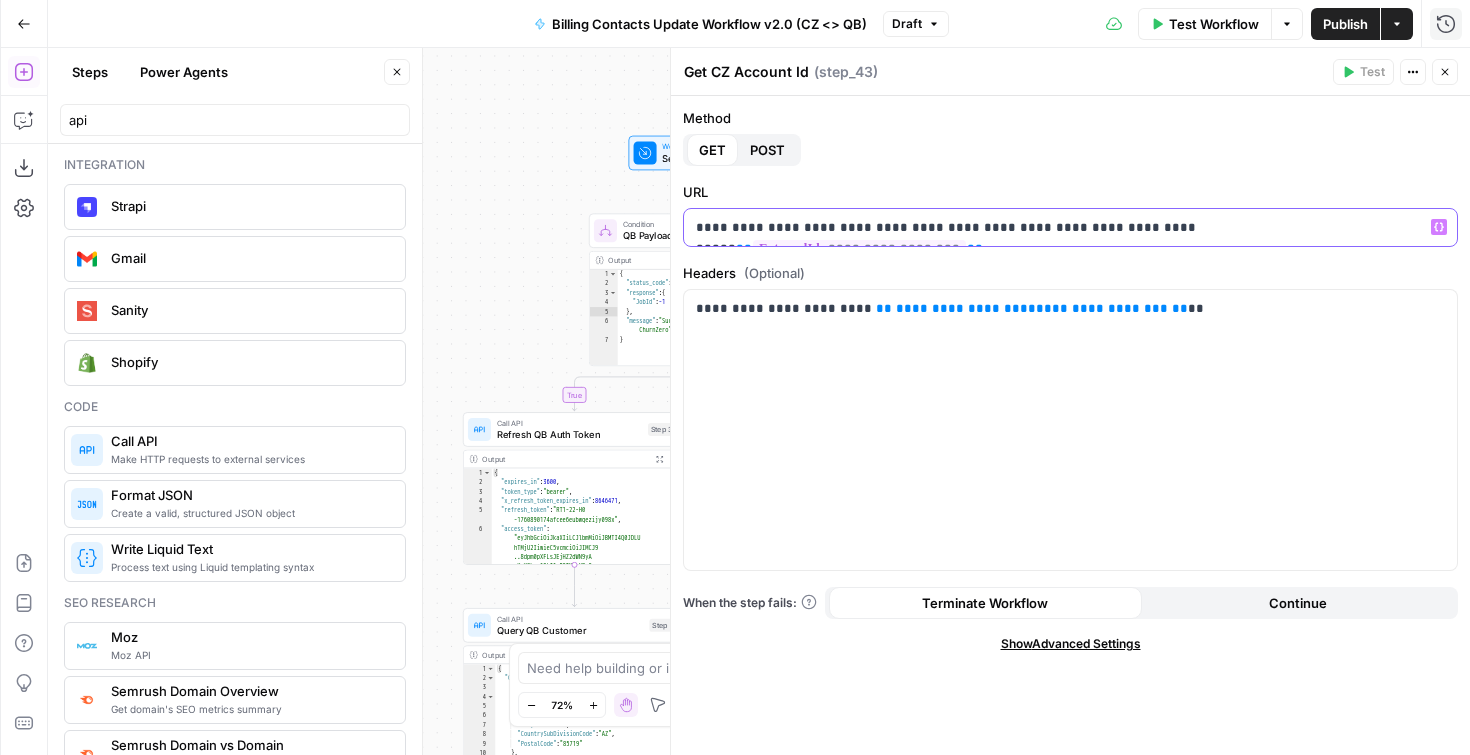 click on "Variables Menu" at bounding box center (1439, 227) 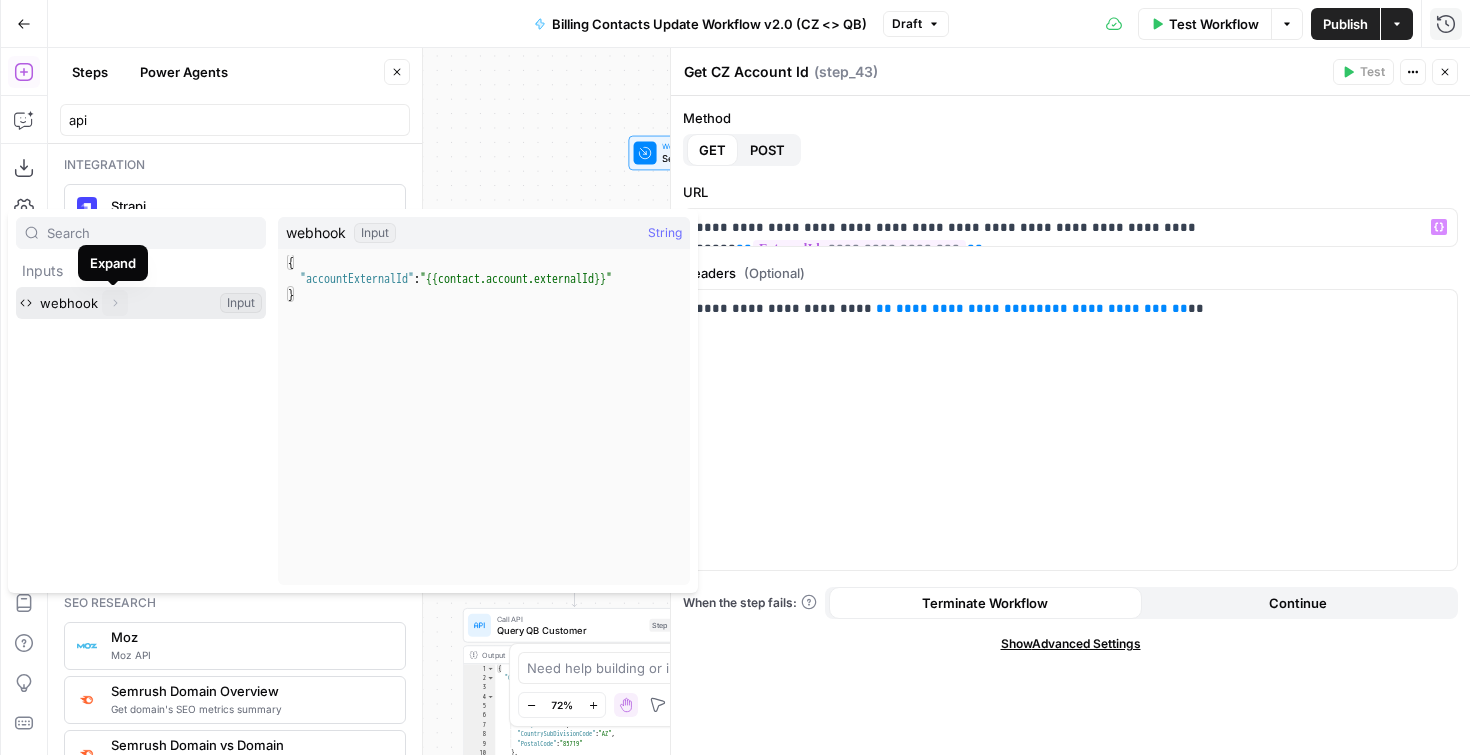 click 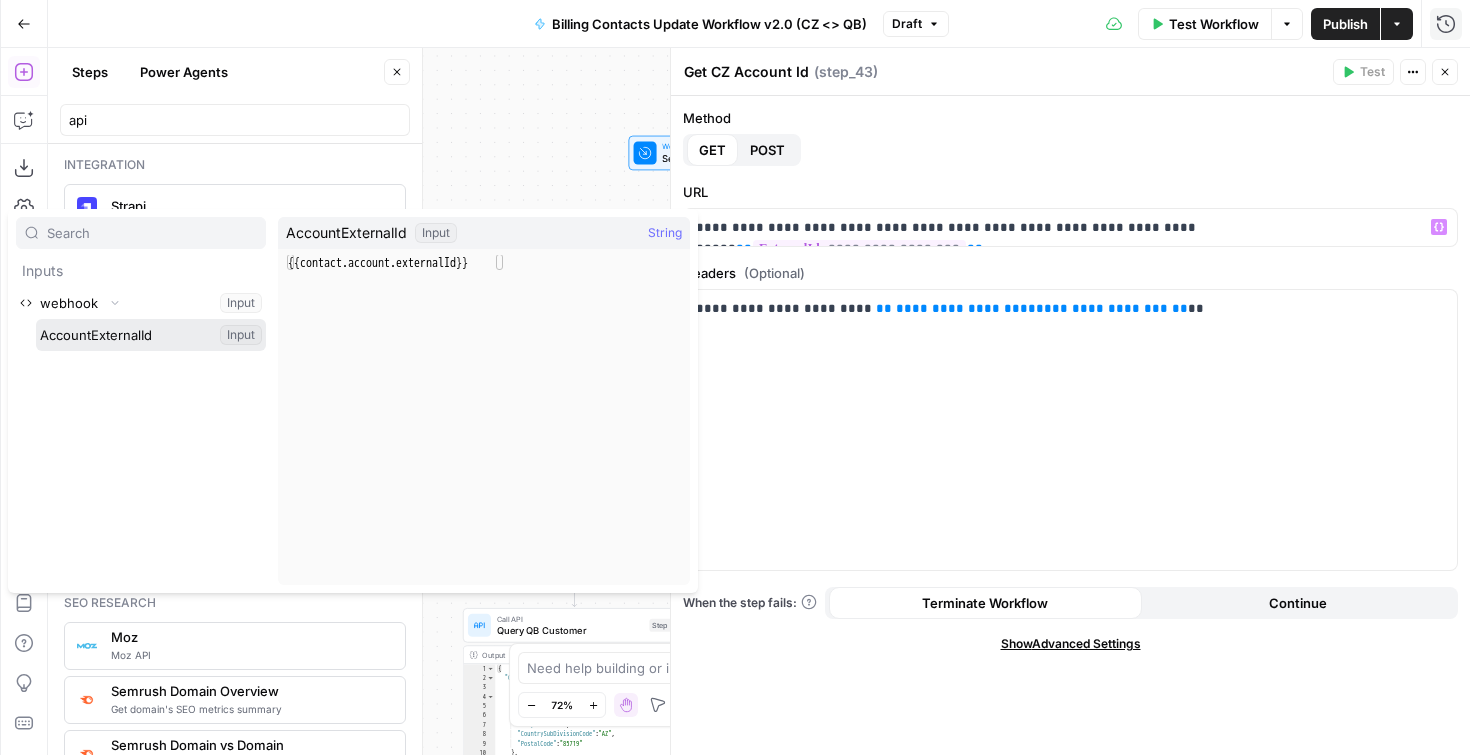 click at bounding box center [151, 335] 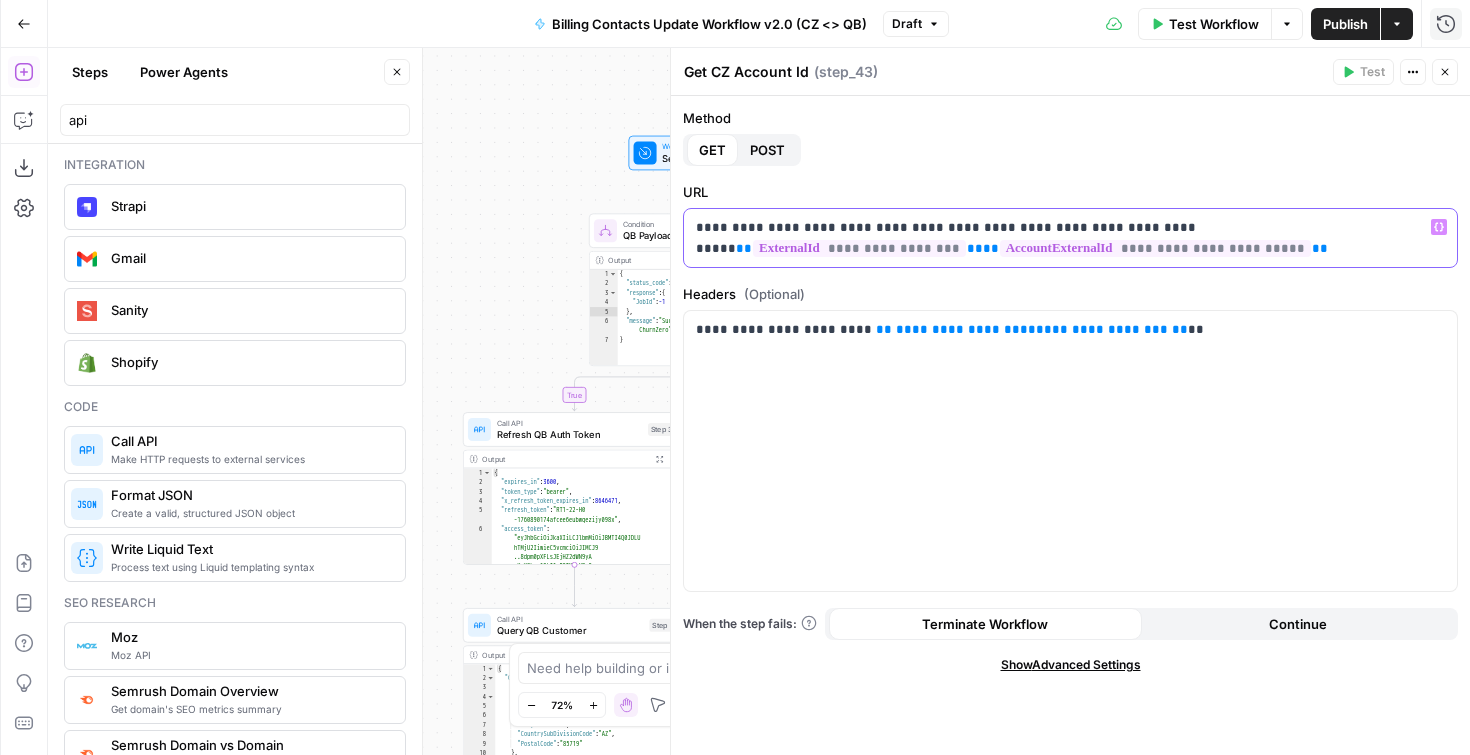 click on "**********" at bounding box center (1070, 238) 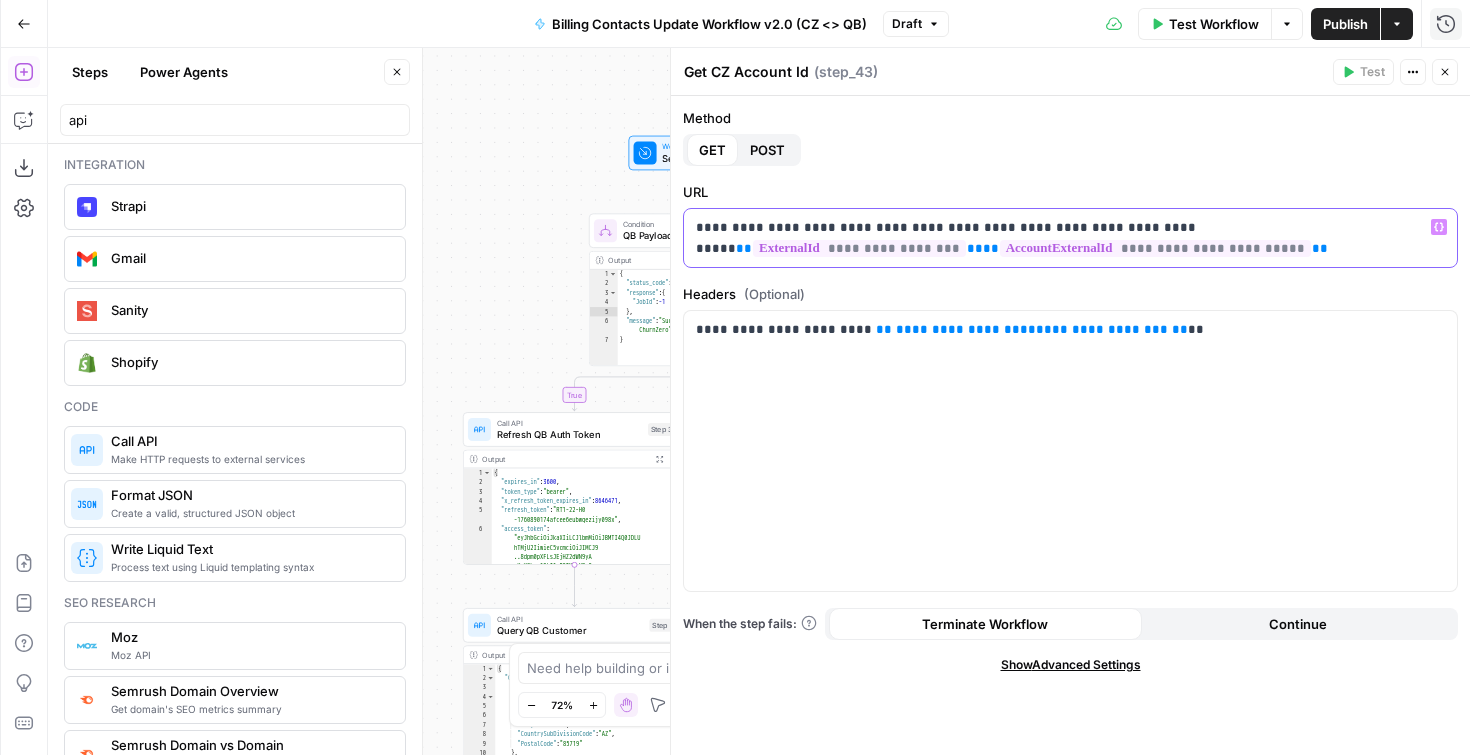 type 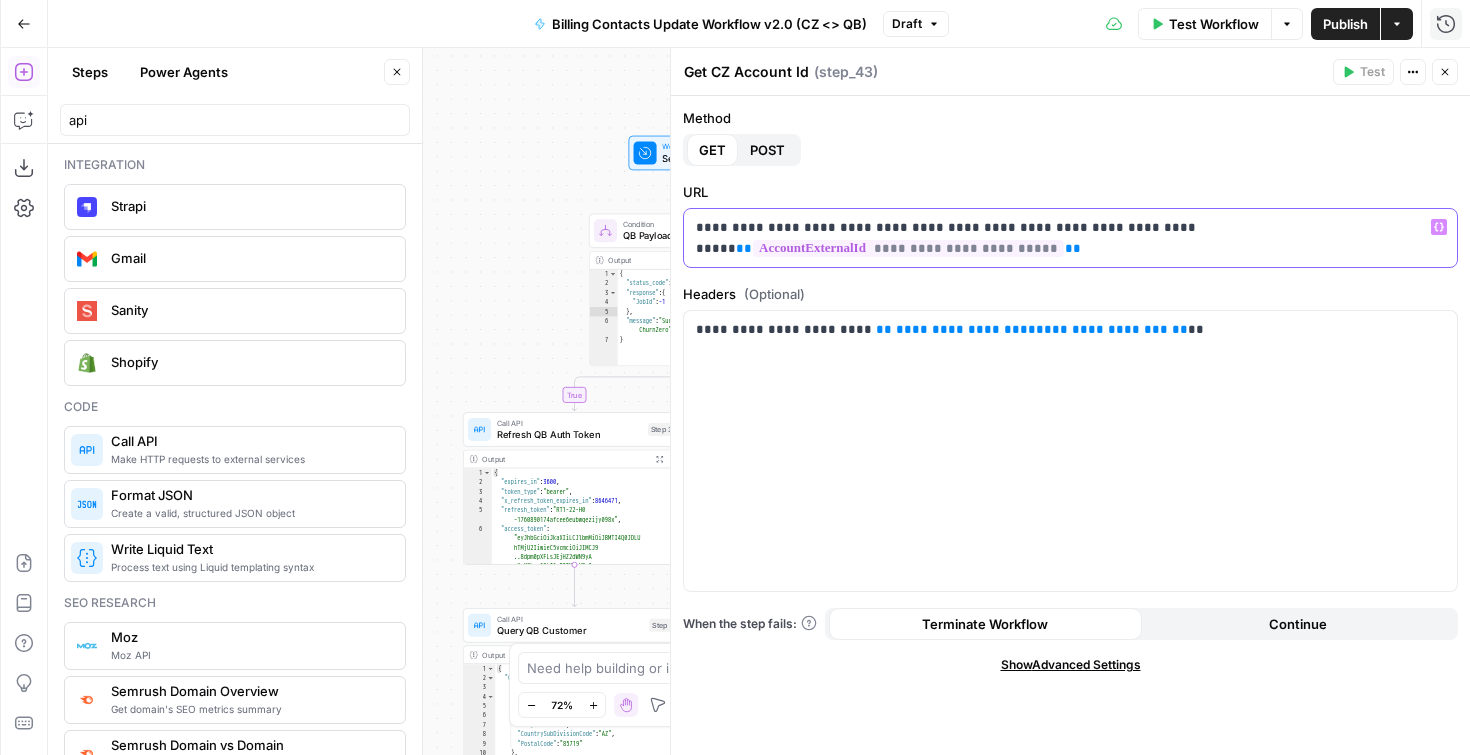 click on "**********" at bounding box center (1070, 238) 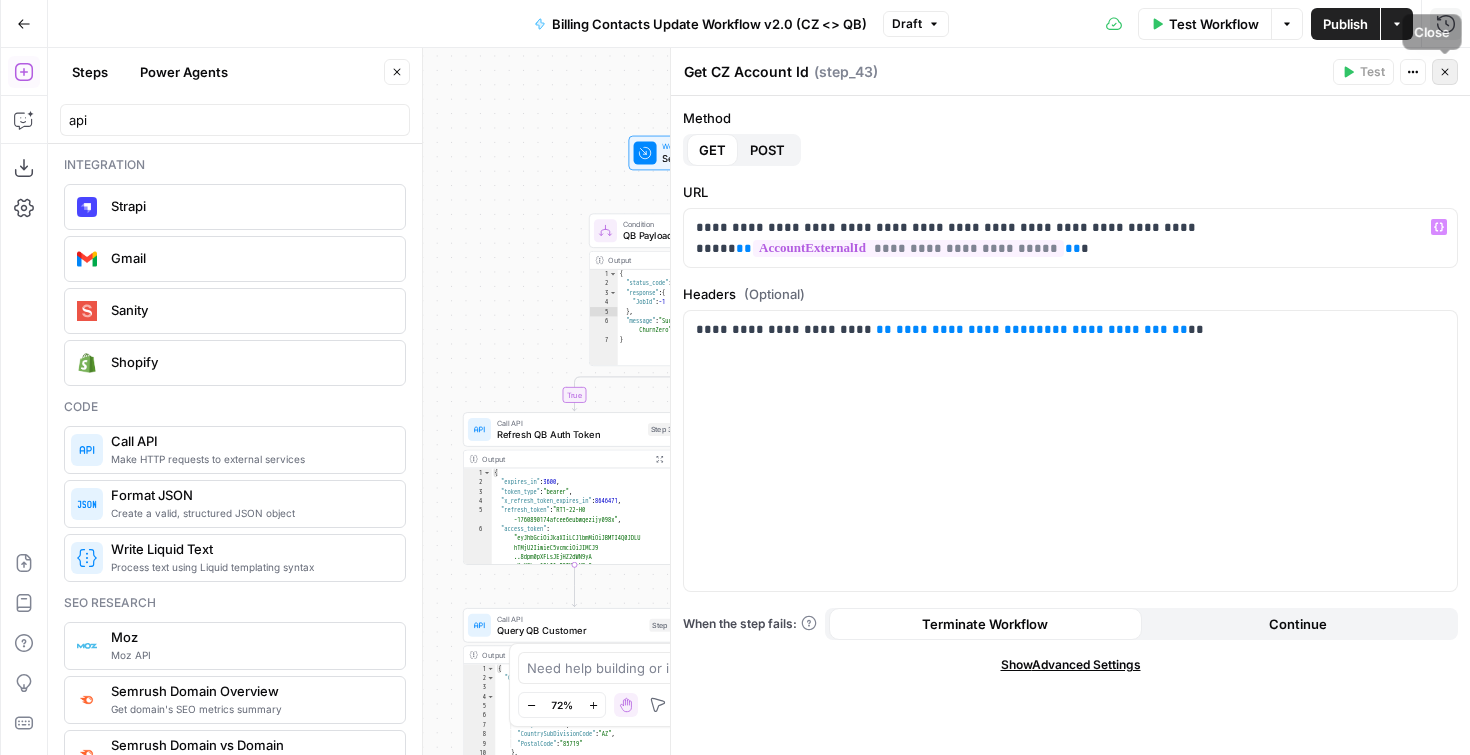 click 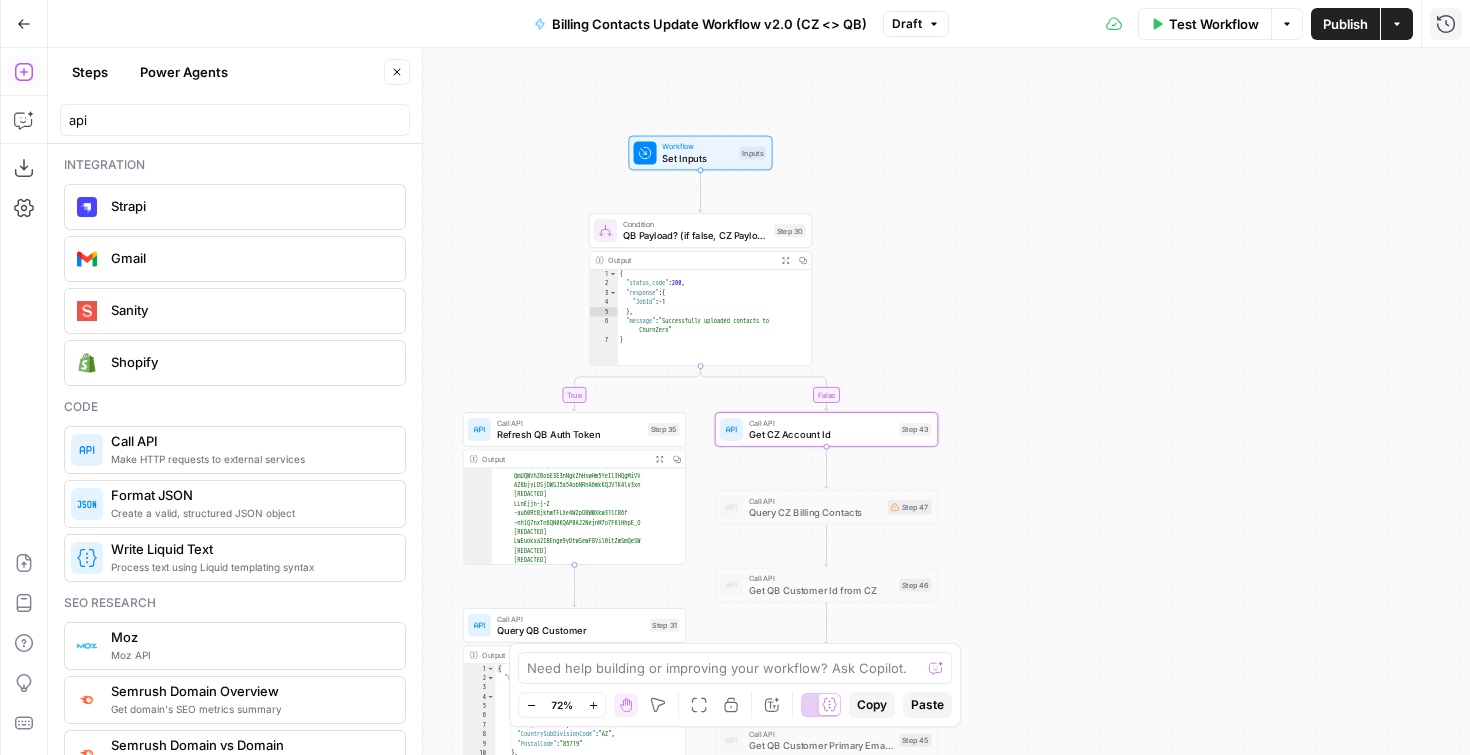 scroll, scrollTop: 216, scrollLeft: 0, axis: vertical 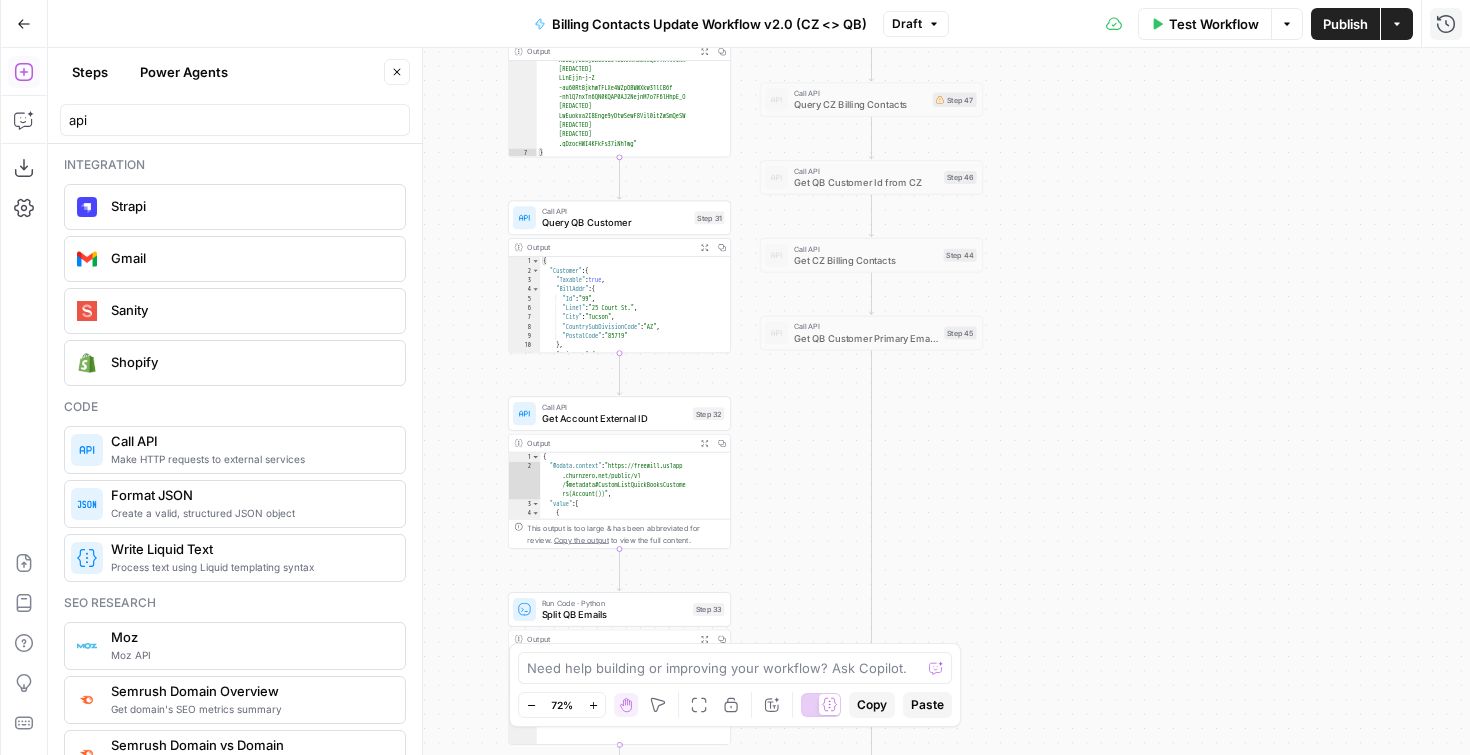 drag, startPoint x: 625, startPoint y: 511, endPoint x: 680, endPoint y: 155, distance: 360.22354 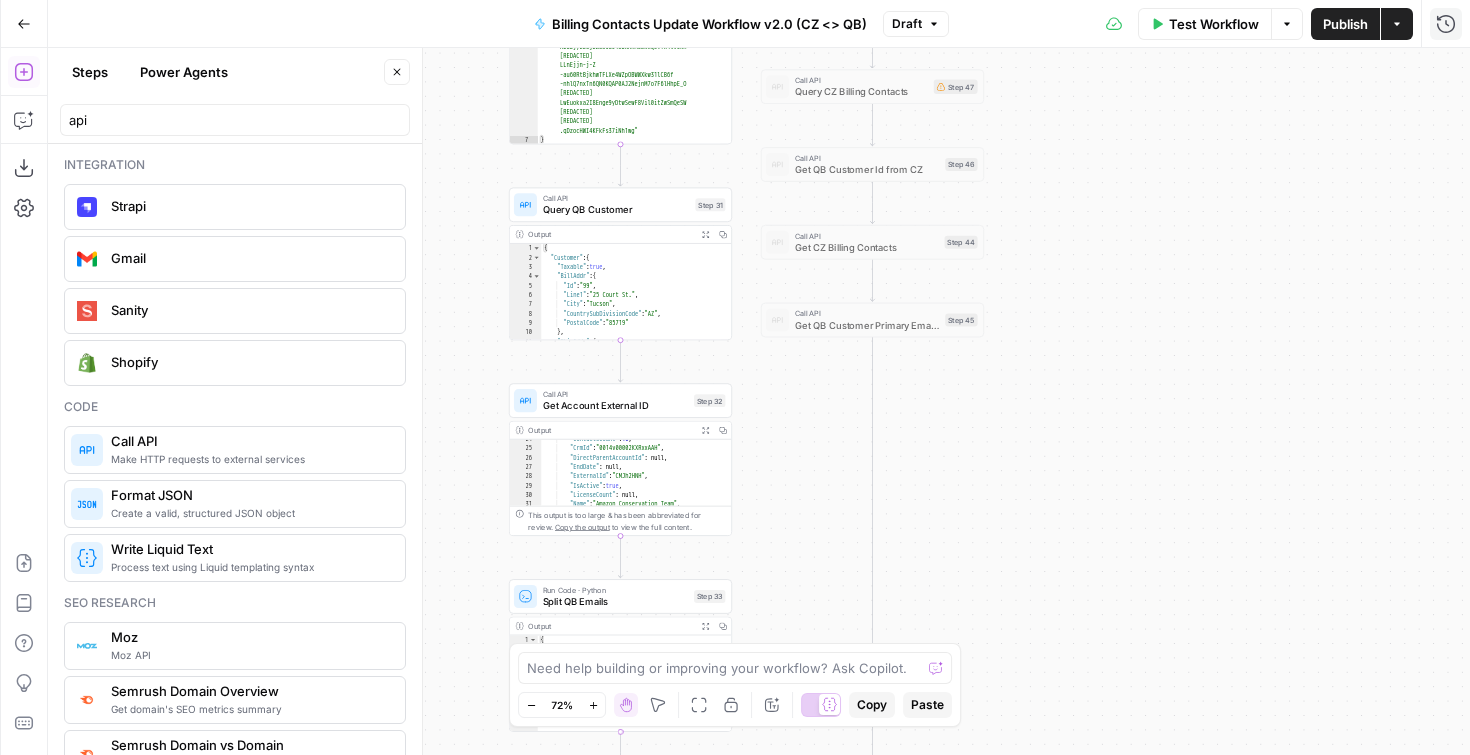 scroll, scrollTop: 515, scrollLeft: 0, axis: vertical 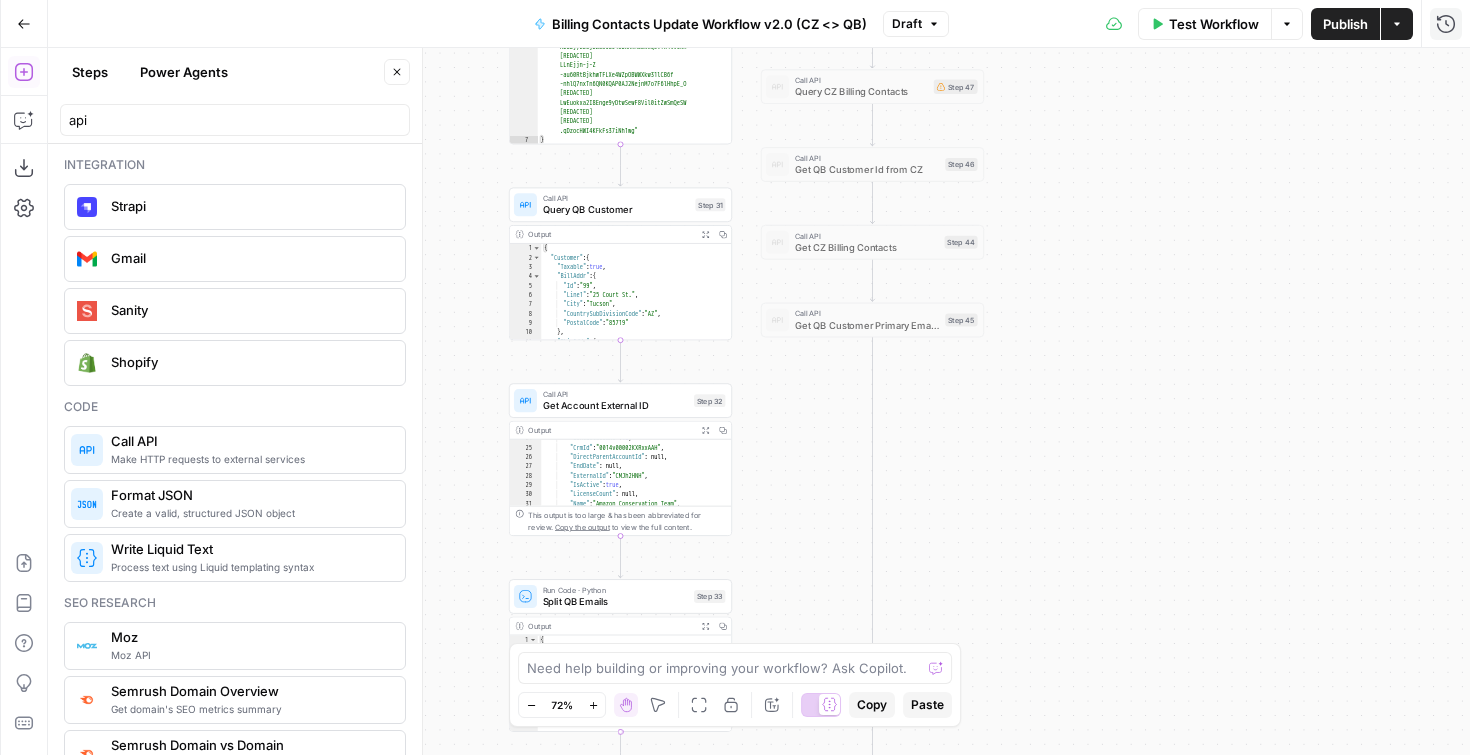 click on ""ContactsCount" :  16 ,           "CrmId" :  "0014v00002KXRxxAAH" ,           "DirectParentAccountId" : null ,           "EndDate" : null ,           "ExternalId" :  "CMJh2HNH" ,           "IsActive" :  true ,           "LicenseCount" : null ,           "Name" :  "Amazon Conservation Team" ,           "NextRenewalDate" :  "2026-03-07T00:00              :00Z" ," at bounding box center (631, 482) 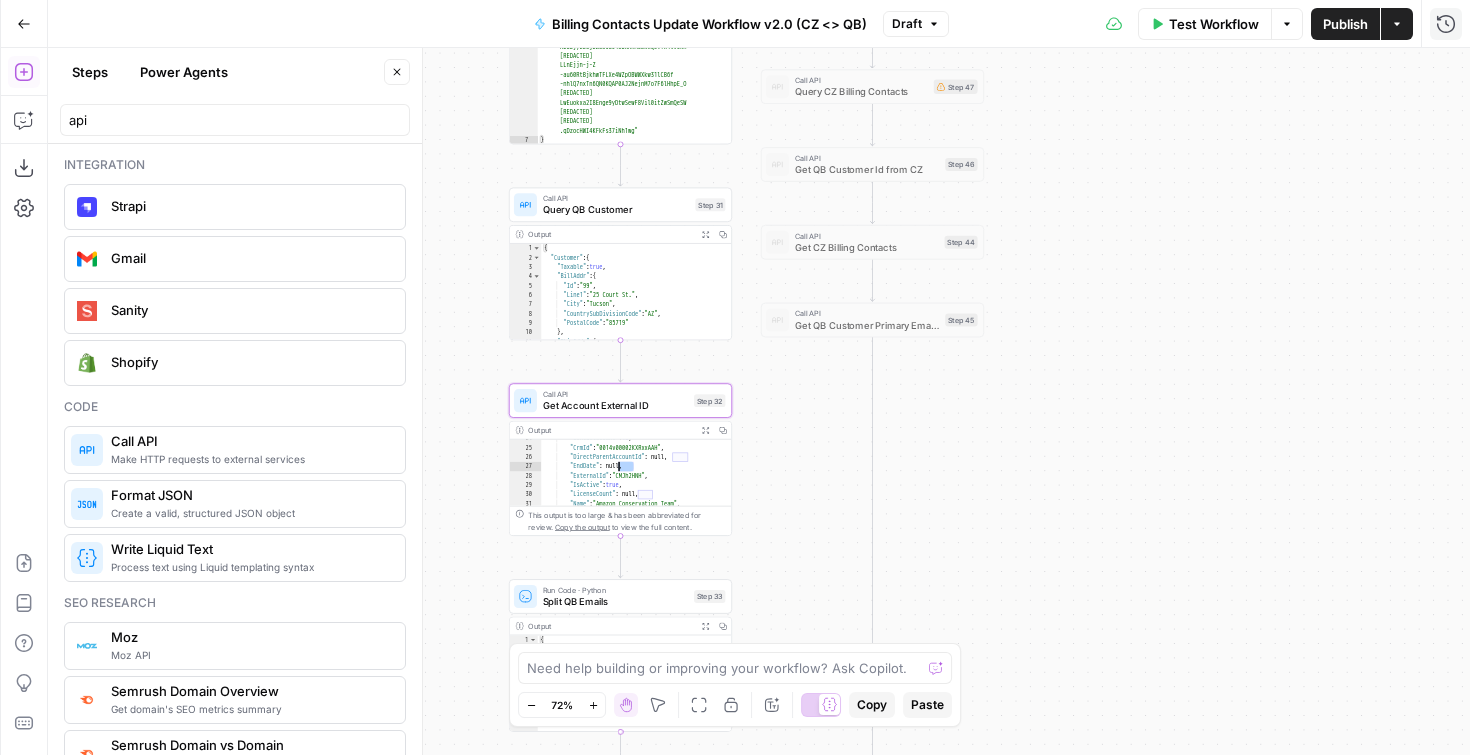 click on ""ContactsCount" :  16 ,           "CrmId" :  "0014v00002KXRxxAAH" ,           "DirectParentAccountId" : null ,           "EndDate" : null ,           "ExternalId" :  "CMJh2HNH" ,           "IsActive" :  true ,           "LicenseCount" : null ,           "Name" :  "Amazon Conservation Team" ,           "NextRenewalDate" :  "2026-03-07T00:00              :00Z" ," at bounding box center [631, 482] 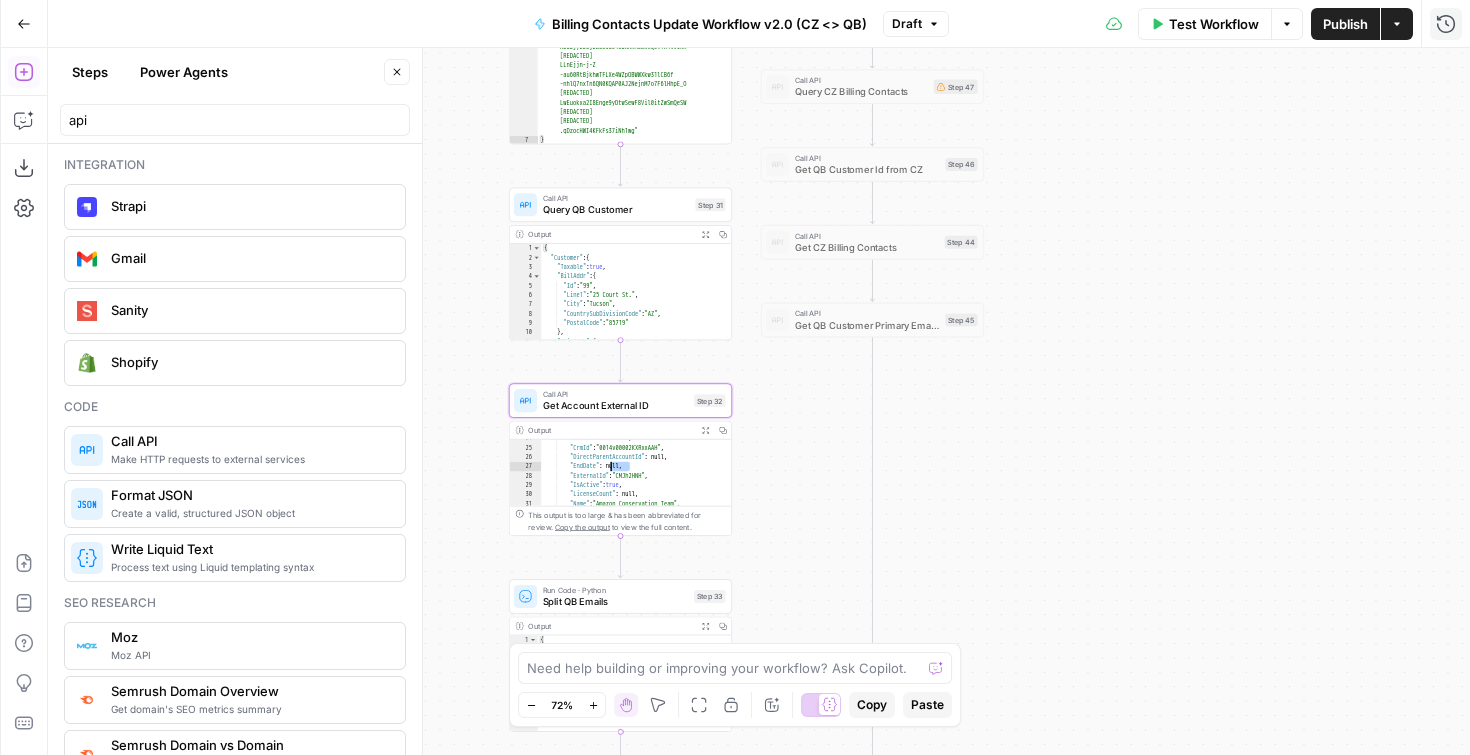 drag, startPoint x: 665, startPoint y: 476, endPoint x: 639, endPoint y: 477, distance: 26.019224 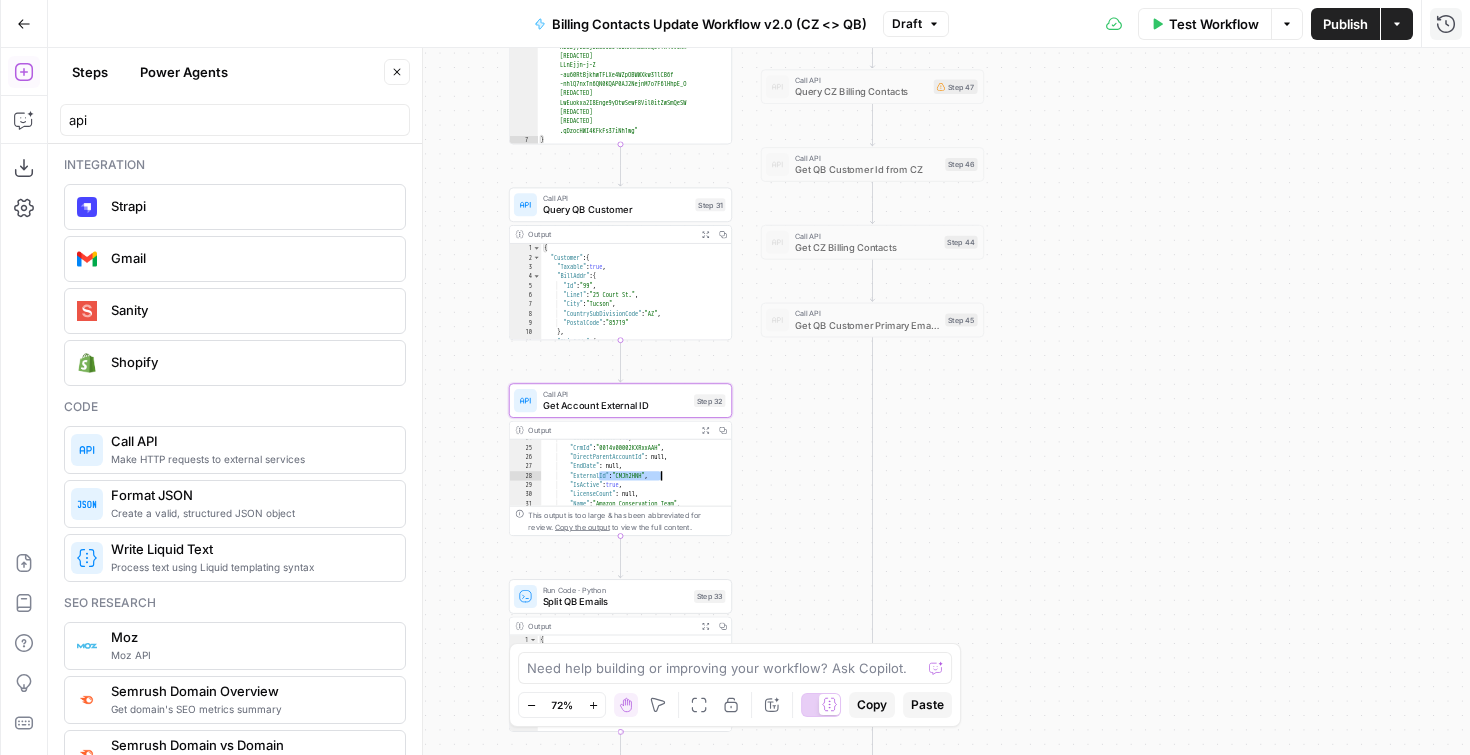 drag, startPoint x: 619, startPoint y: 484, endPoint x: 709, endPoint y: 484, distance: 90 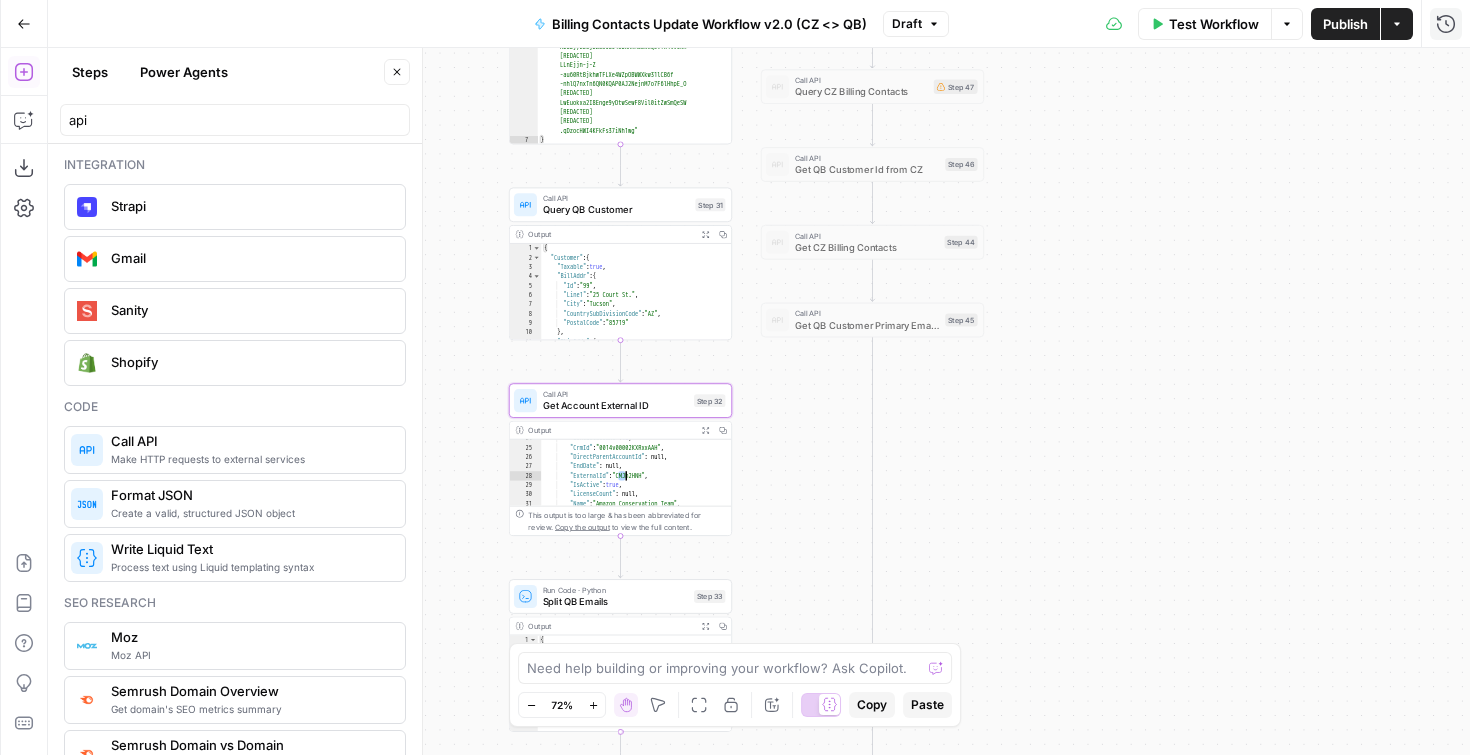 drag, startPoint x: 646, startPoint y: 488, endPoint x: 659, endPoint y: 488, distance: 13 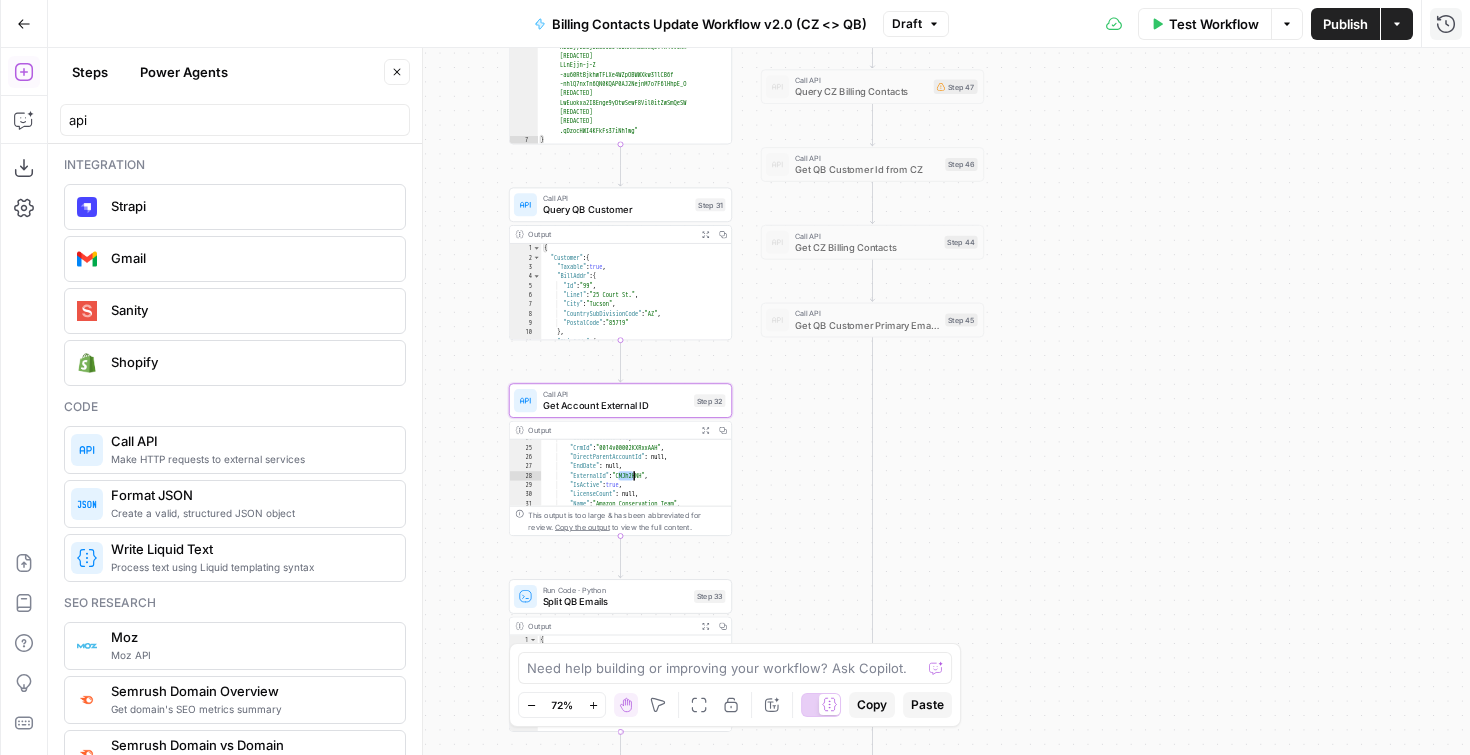click on ""ContactsCount" :  16 ,           "CrmId" :  "0014v00002KXRxxAAH" ,           "DirectParentAccountId" : null ,           "EndDate" : null ,           "ExternalId" :  "CMJh2HNH" ,           "IsActive" :  true ,           "LicenseCount" : null ,           "Name" :  "Amazon Conservation Team" ,           "NextRenewalDate" :  "2026-03-07T00:00              :00Z" ," at bounding box center [631, 482] 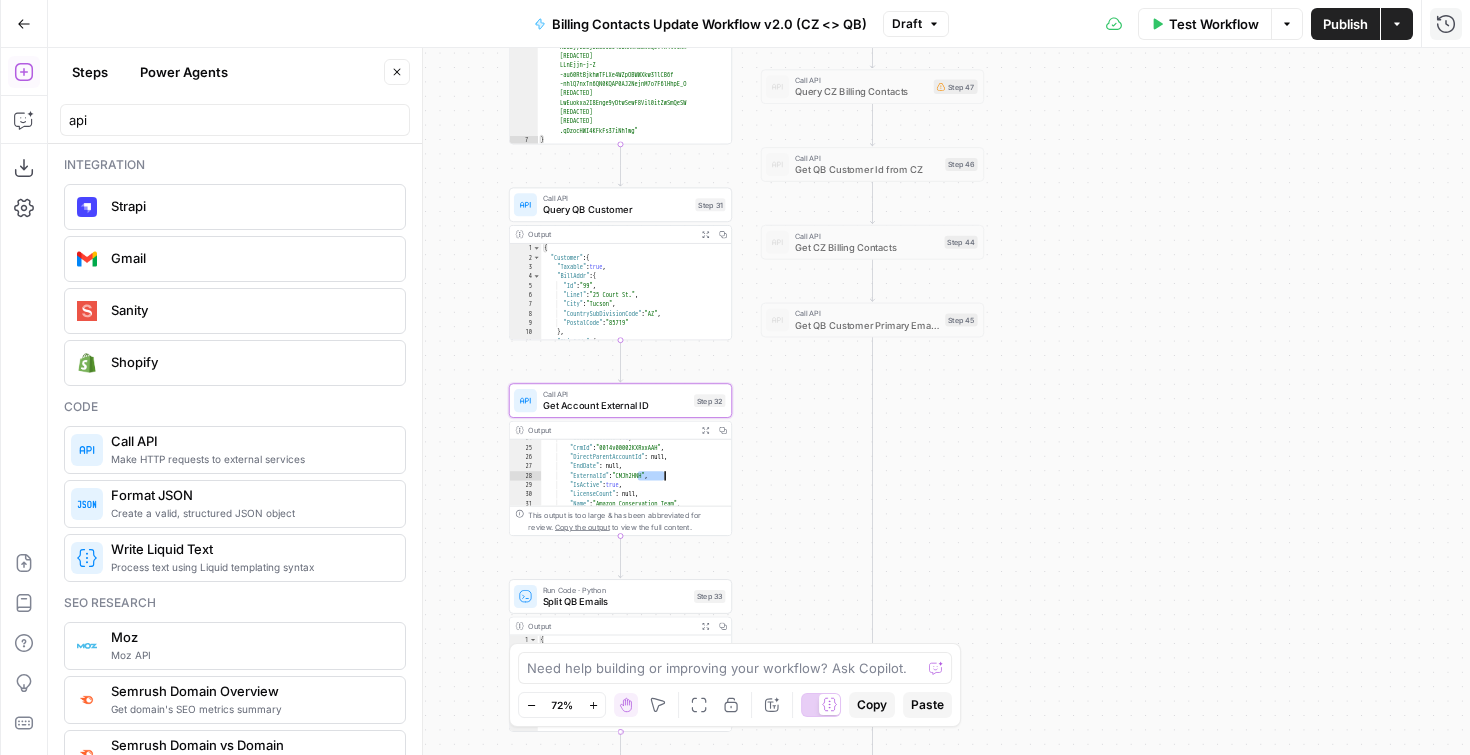 drag, startPoint x: 676, startPoint y: 487, endPoint x: 712, endPoint y: 485, distance: 36.05551 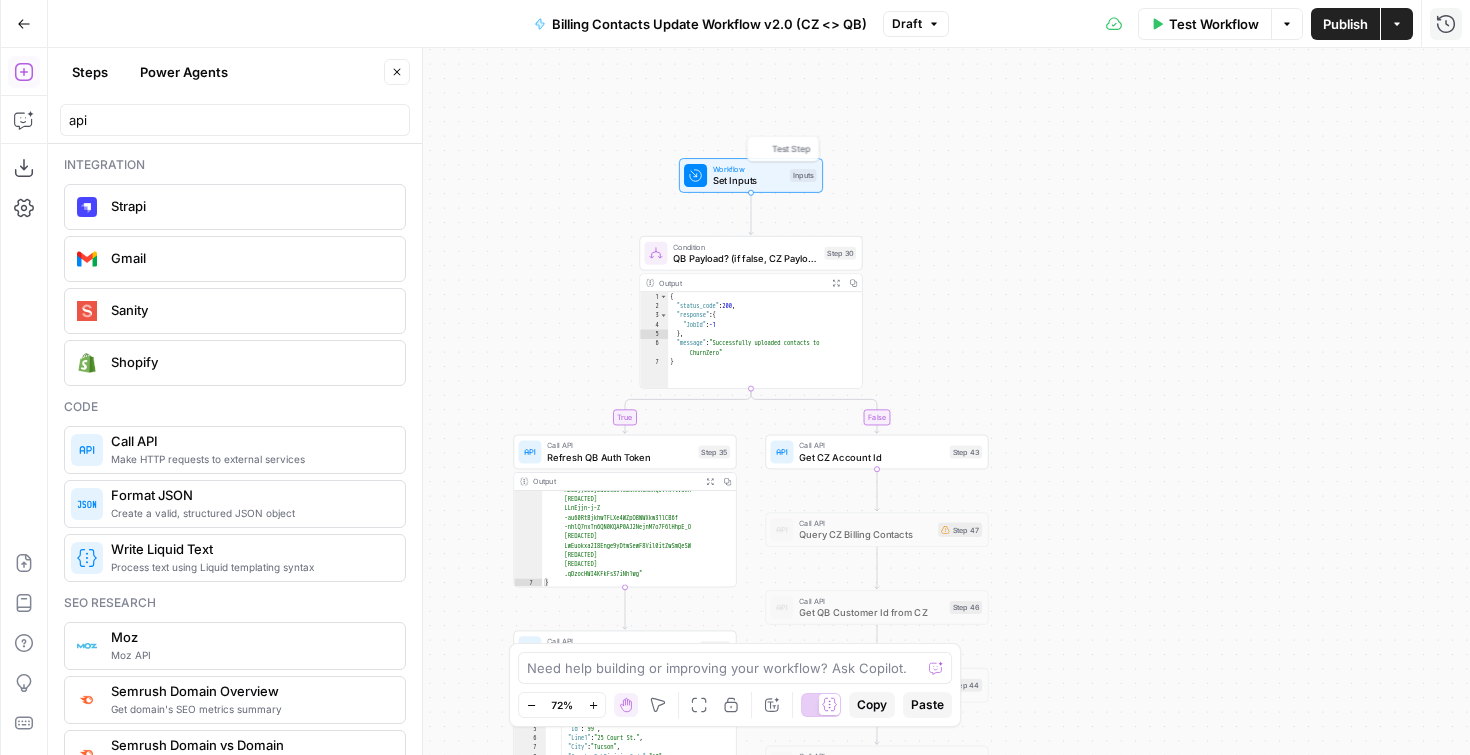 click on "Workflow Set Inputs Inputs Test Step" at bounding box center [751, 175] 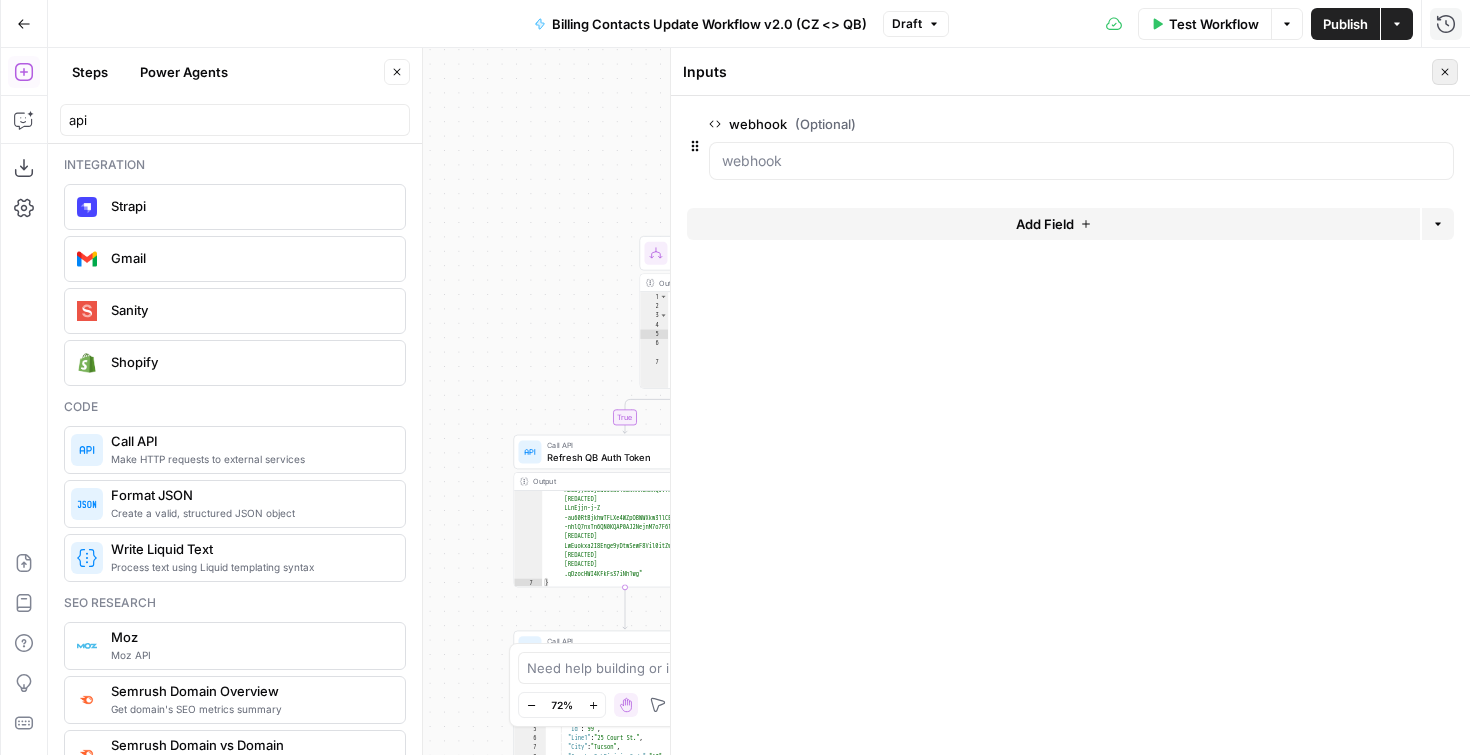 click 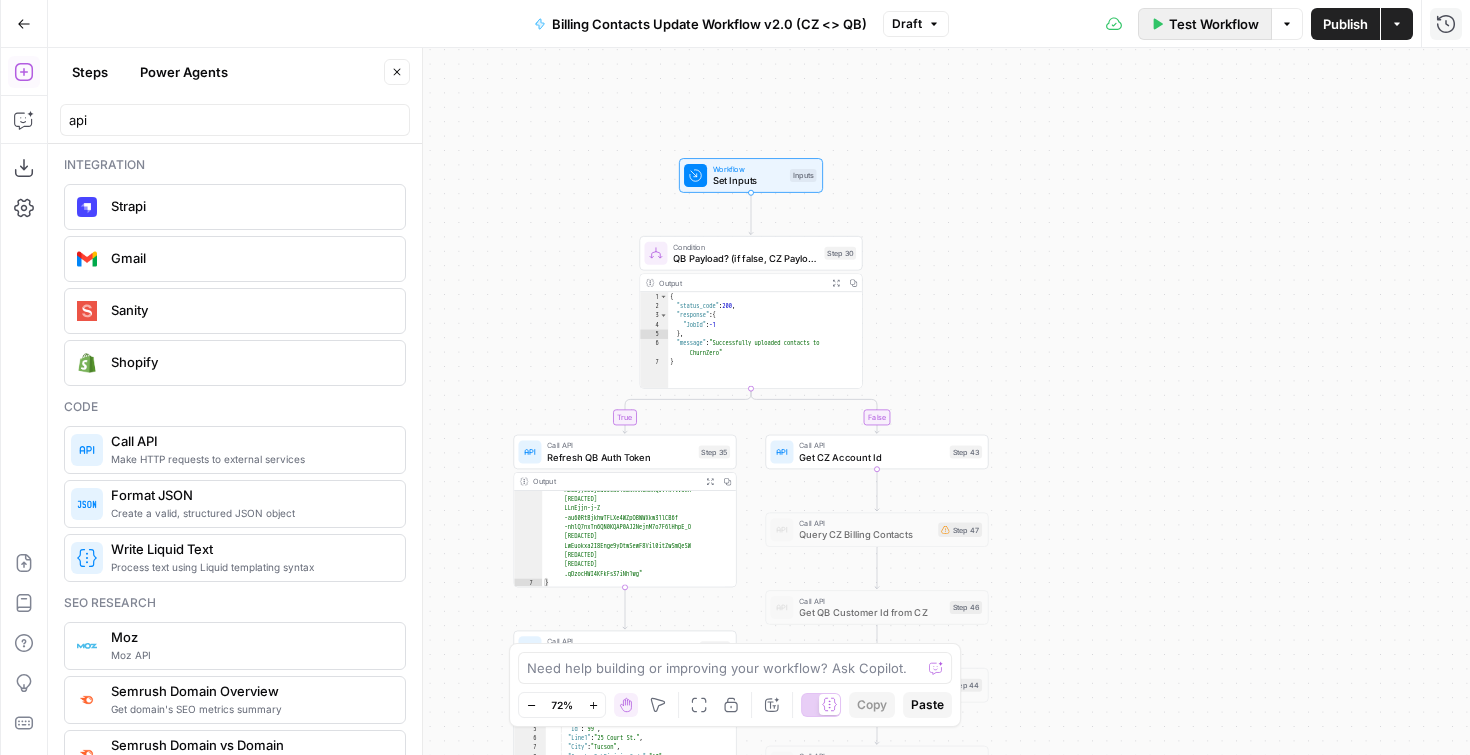 click on "Test Workflow" at bounding box center [1214, 24] 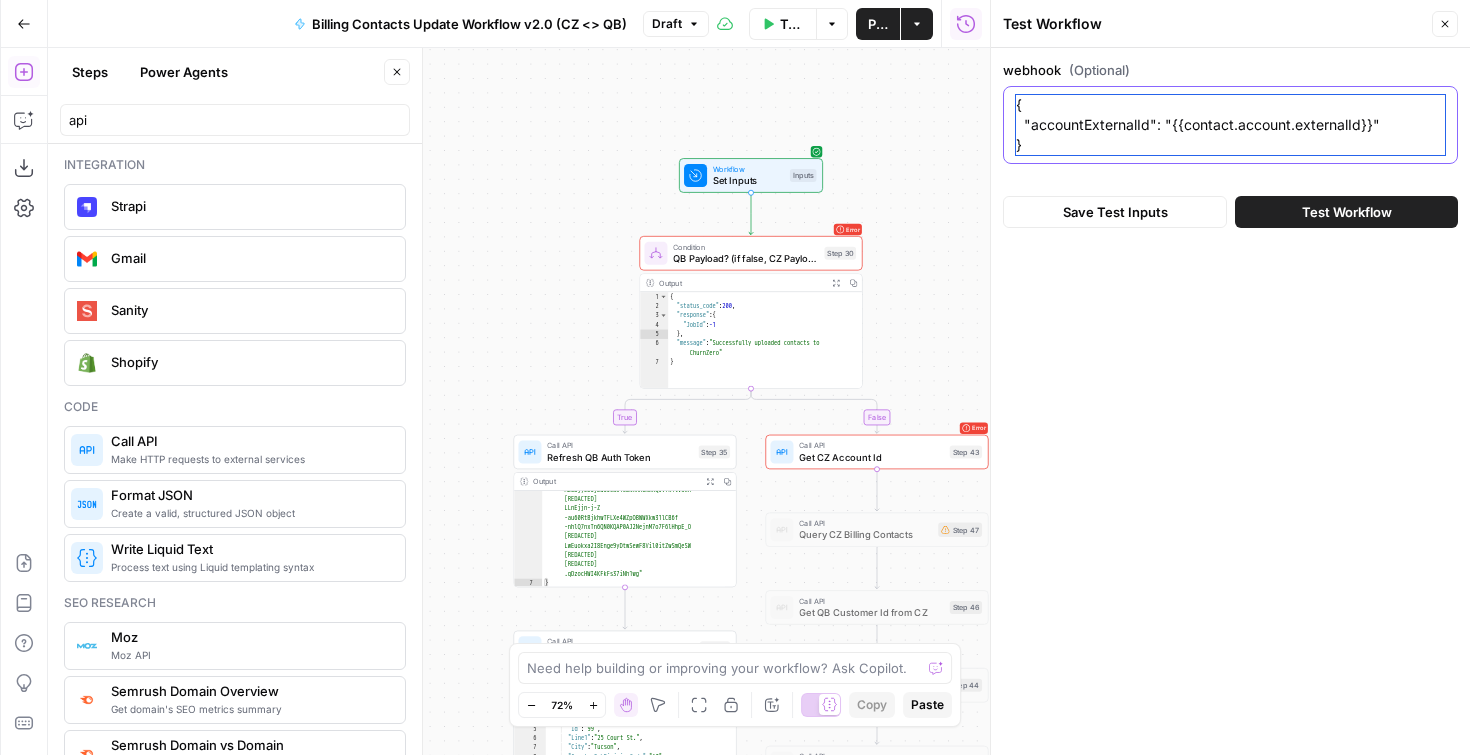 drag, startPoint x: 1173, startPoint y: 126, endPoint x: 1368, endPoint y: 132, distance: 195.09229 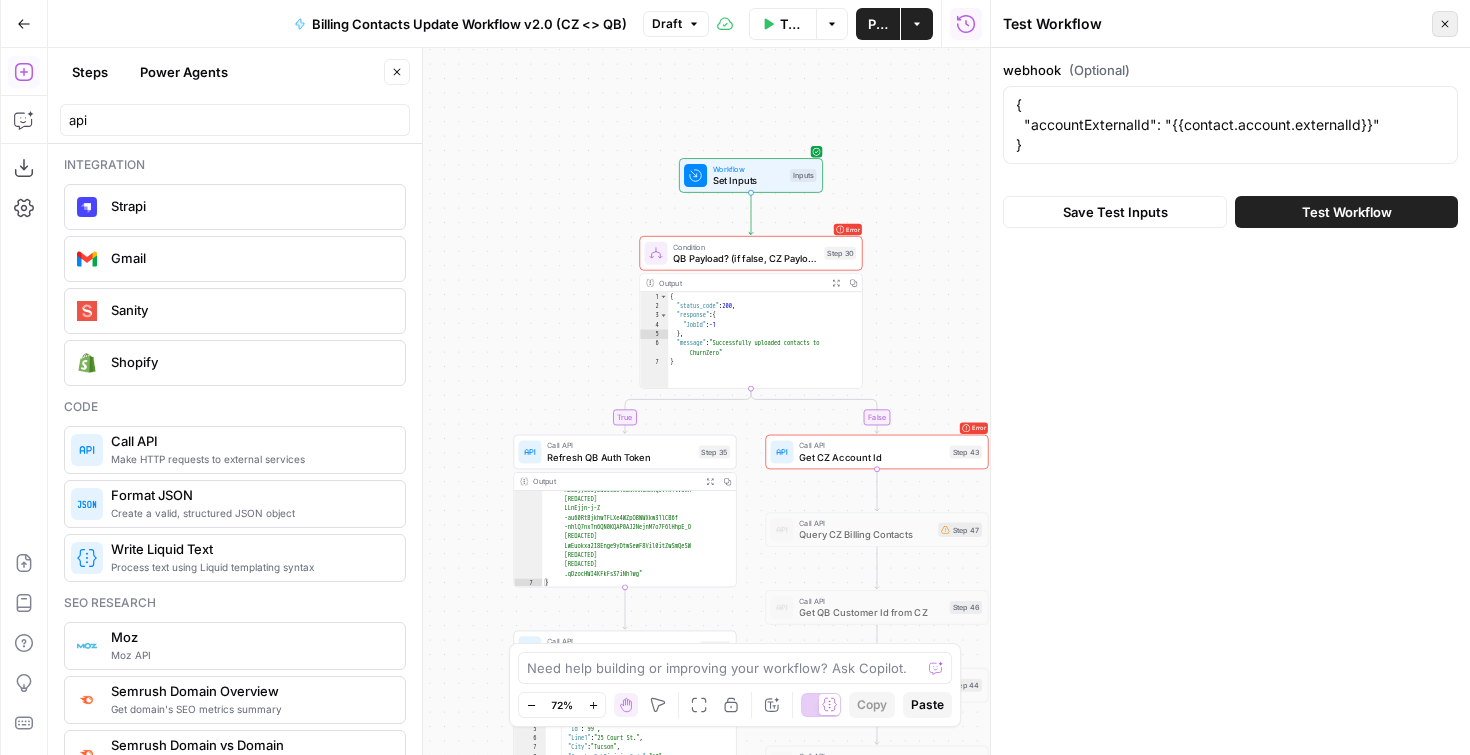 click 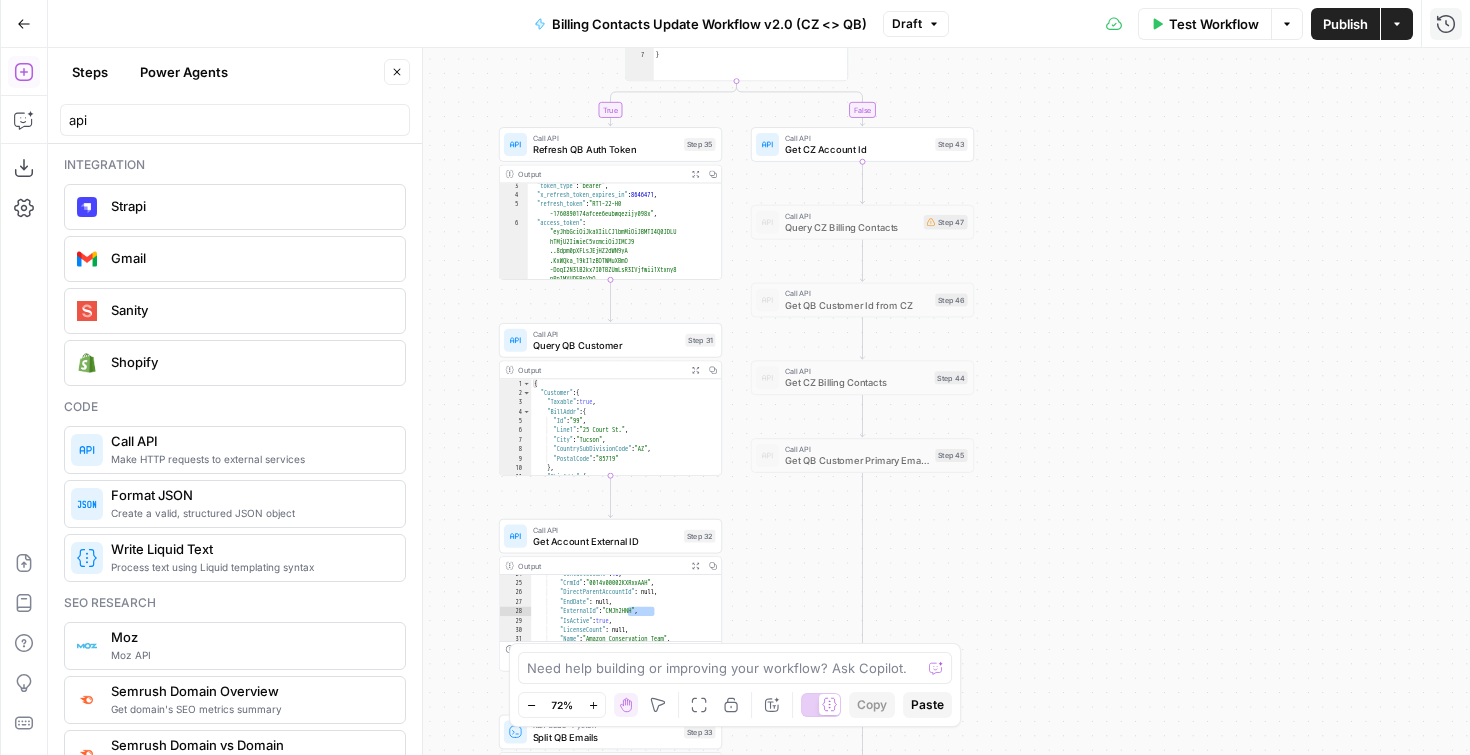 scroll, scrollTop: 29, scrollLeft: 0, axis: vertical 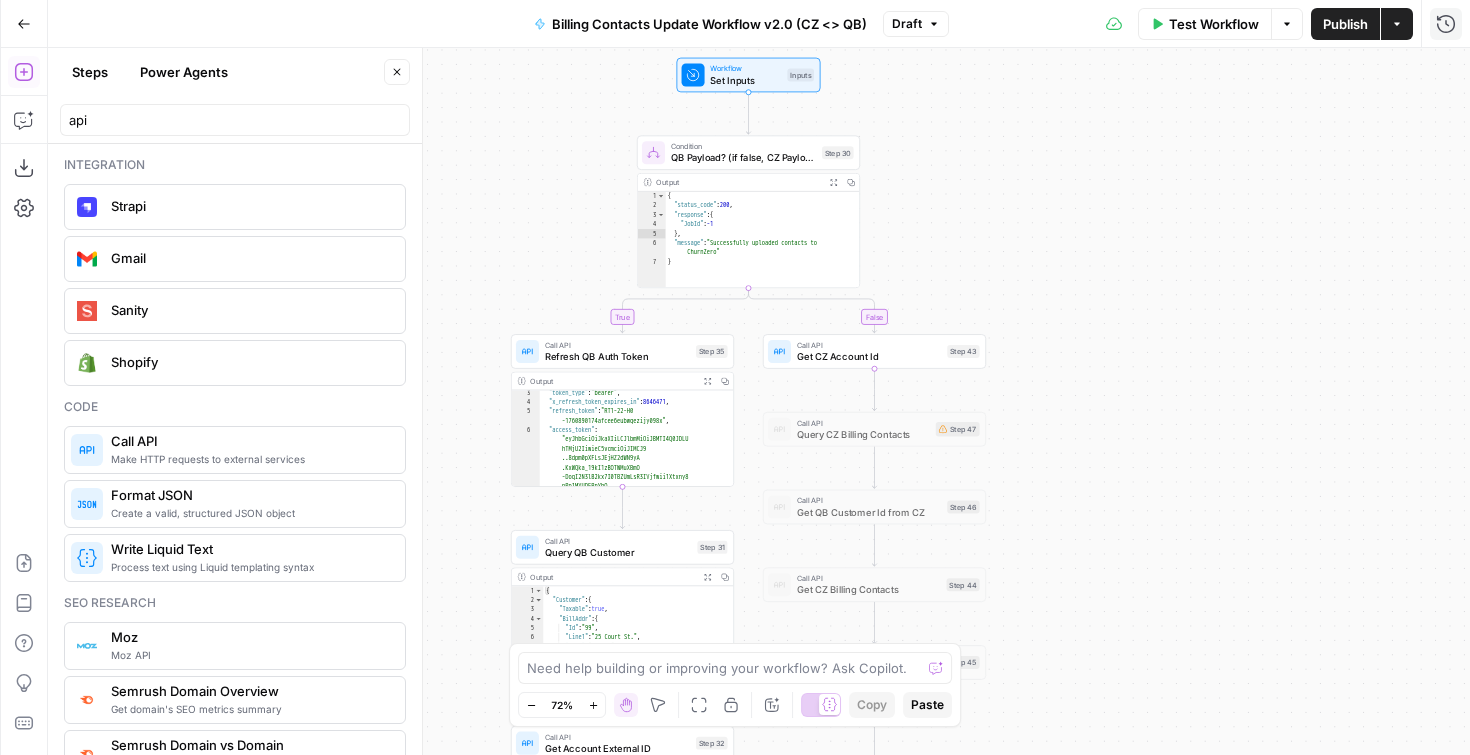 click on "true false false true Workflow Set Inputs Inputs Condition QB Payload? (if false, CZ Payload) Step 30 Output Expand Output Copy 1 2 3 4 5 6 7 {    "status_code" :  200 ,    "response" :  {      "JobId" :  -1    } ,    "message" :  "Successfully uploaded contacts to         ChurnZero" }     XXXXXXXXXXXXXXXXXXXXXXXXXXXXXXXXXXXXXXXXXXXXXXXXXXXXXXXXXXXXXXXXXXXXXXXXXXXXXXXXXXXXXXXXXXXXXXXXXXXXXXXXXXXXXXXXXXXXXXXXXXXXXXXXXXXXXXXXXXXXXXXXXXXXXXXXXXXXXXXXXXXXXXXXXXXXXXXXXXXXXXXXXXXXXXXXXXXXXXXXXXXXXXXXXXXXXXXXXXXXXXXXXXXXXXXXXXXXXXXXXXXXXXXXXXXXXXXXXXXXXXXXXXXXXXXXXXXXXXXXXXXXXXXXXXXXXXXXXXXXXXXXXXXXXXXXXXXXXXXXXXXXXXXXXXXXXXXXXXXXXXXXXXXXXXXXXXXXXXXXXXXXXXXXXXXXXXXXXXXXXXXXXXXXXXXXXXXXXXXXXXXXXXXXXXXXXXXXXXXXXXXXXXXXXXXXXXXXXXXXXXXXXXXXXXXXXXXXXXXXXXXXXXXXXXXXXXXXXXXXXXXXXXXXXXXXXXXXXXXXXXXXXXXXXXXX Call API Refresh QB Auth Token Step 35 Output Expand Output Copy 3 4 5 6 7    "token_type" :  "bearer" ,    "x_refresh_token_expires_in" :  8646471 ,    "refresh_token" :  "RT1-22-H0        ,    :      1" at bounding box center [759, 401] 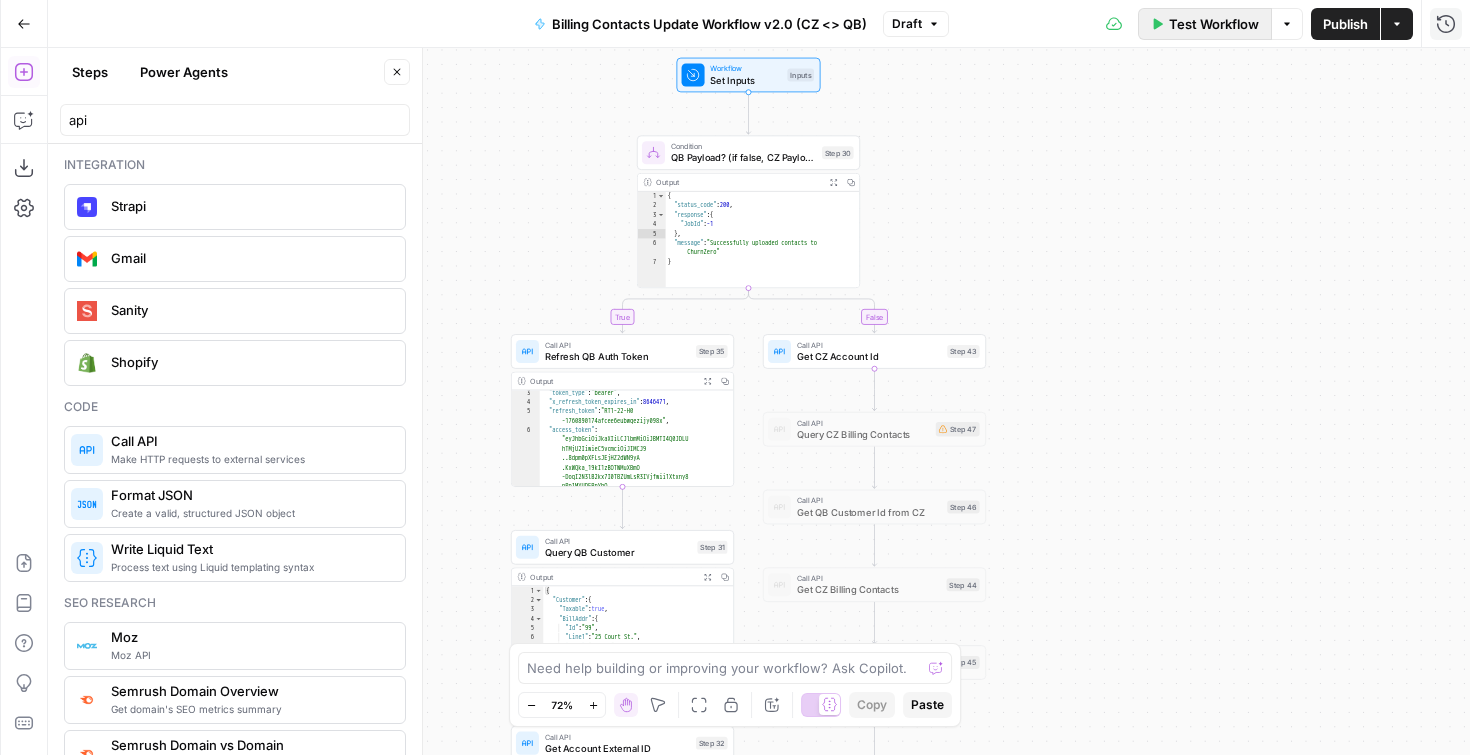 click on "Test Workflow" at bounding box center [1214, 24] 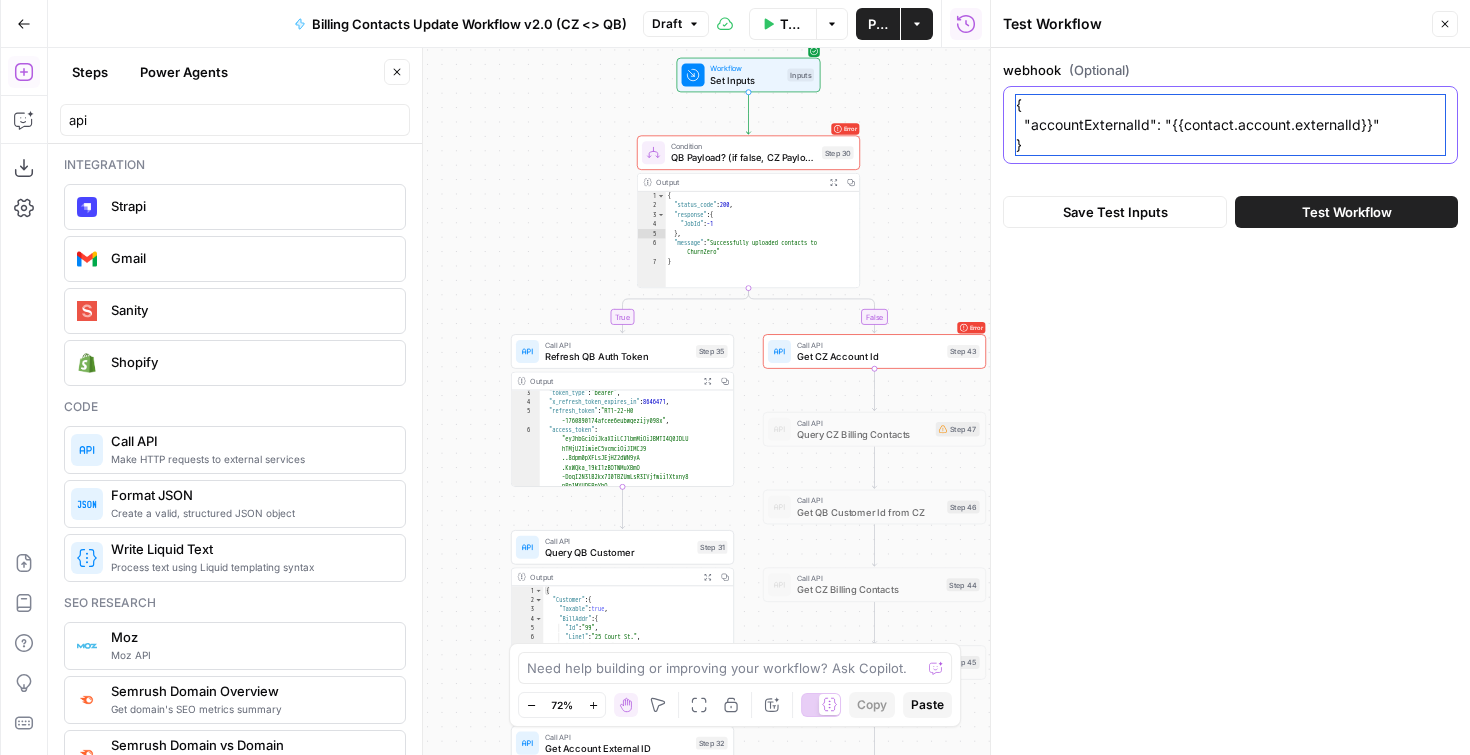 drag, startPoint x: 1172, startPoint y: 127, endPoint x: 1371, endPoint y: 132, distance: 199.0628 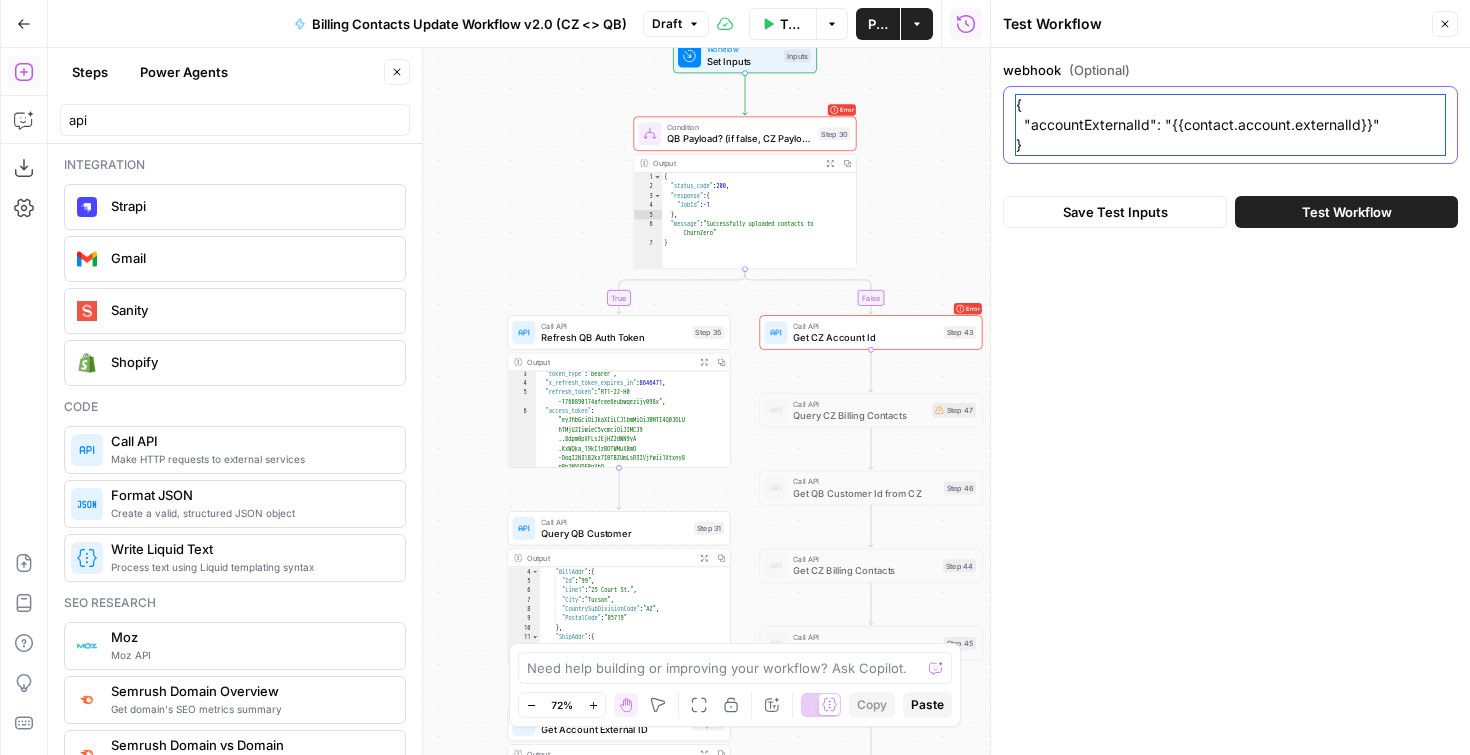 scroll, scrollTop: 99, scrollLeft: 0, axis: vertical 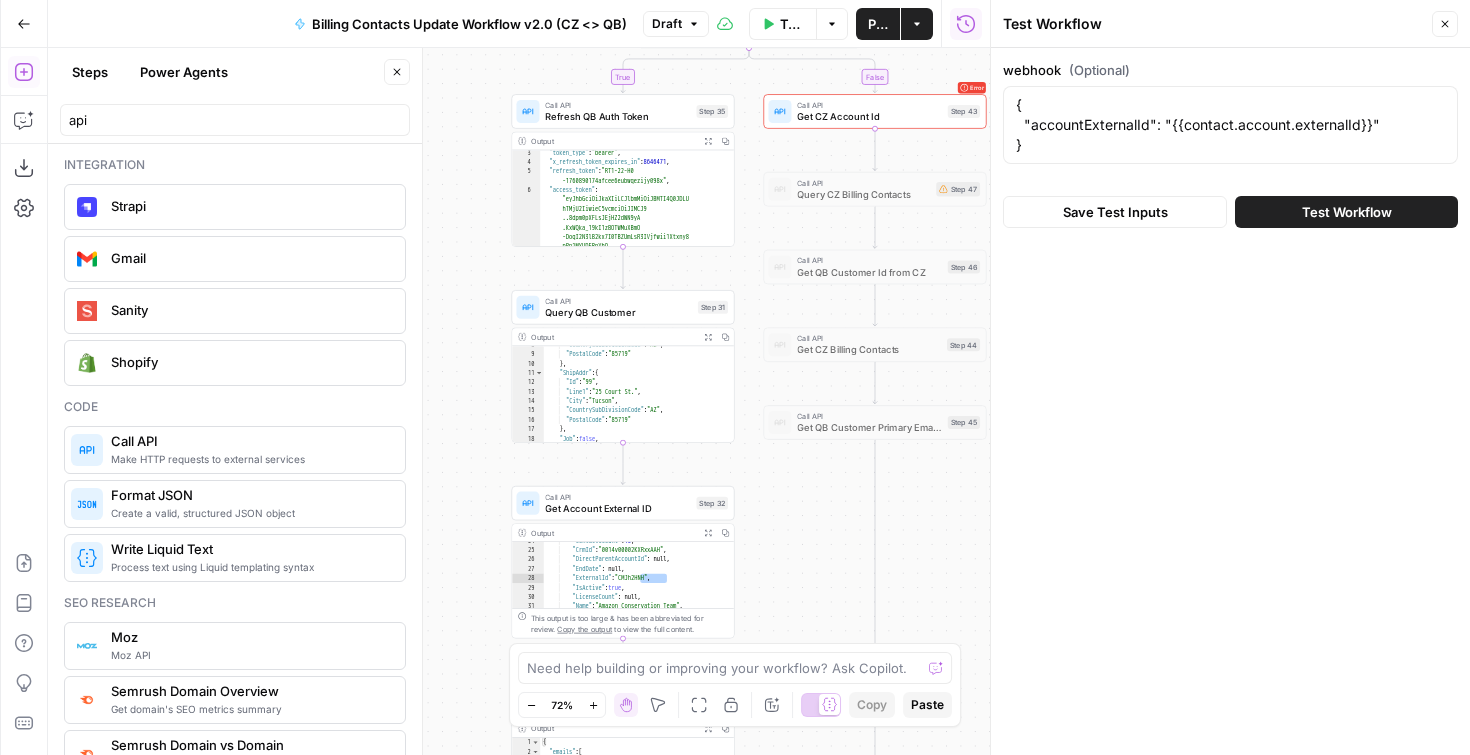 drag, startPoint x: 751, startPoint y: 610, endPoint x: 754, endPoint y: 387, distance: 223.02017 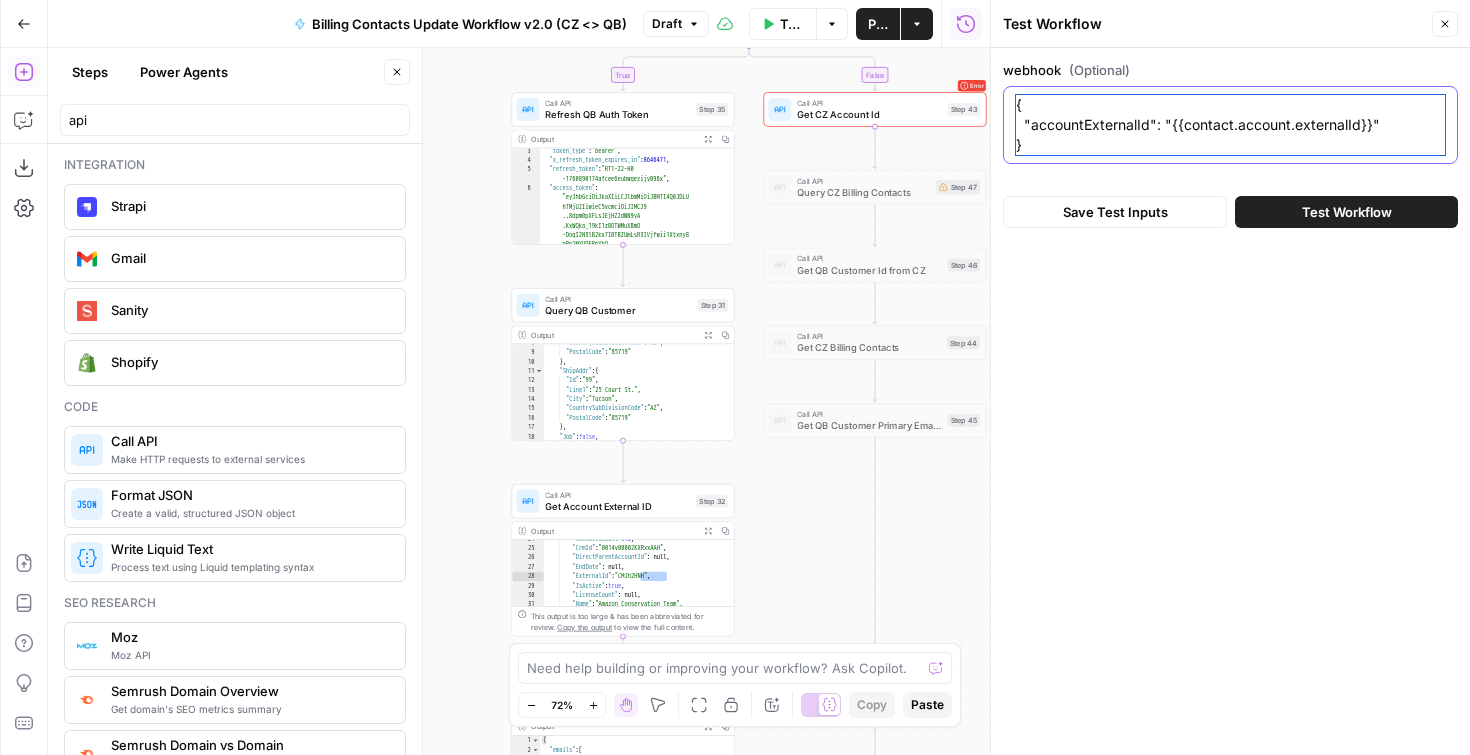 drag, startPoint x: 1171, startPoint y: 127, endPoint x: 1372, endPoint y: 129, distance: 201.00995 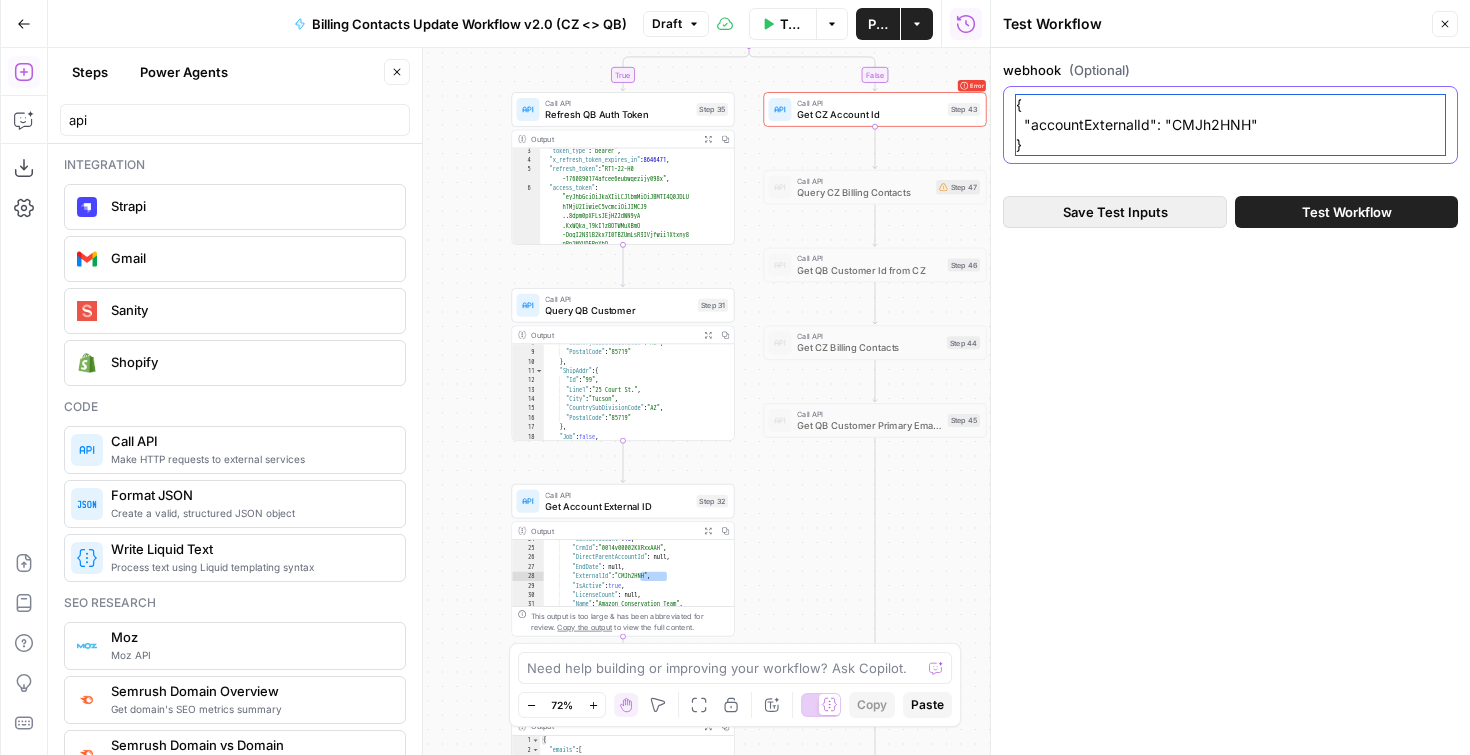 type on "{
"accountExternalId": "CMJh2HNH"
}" 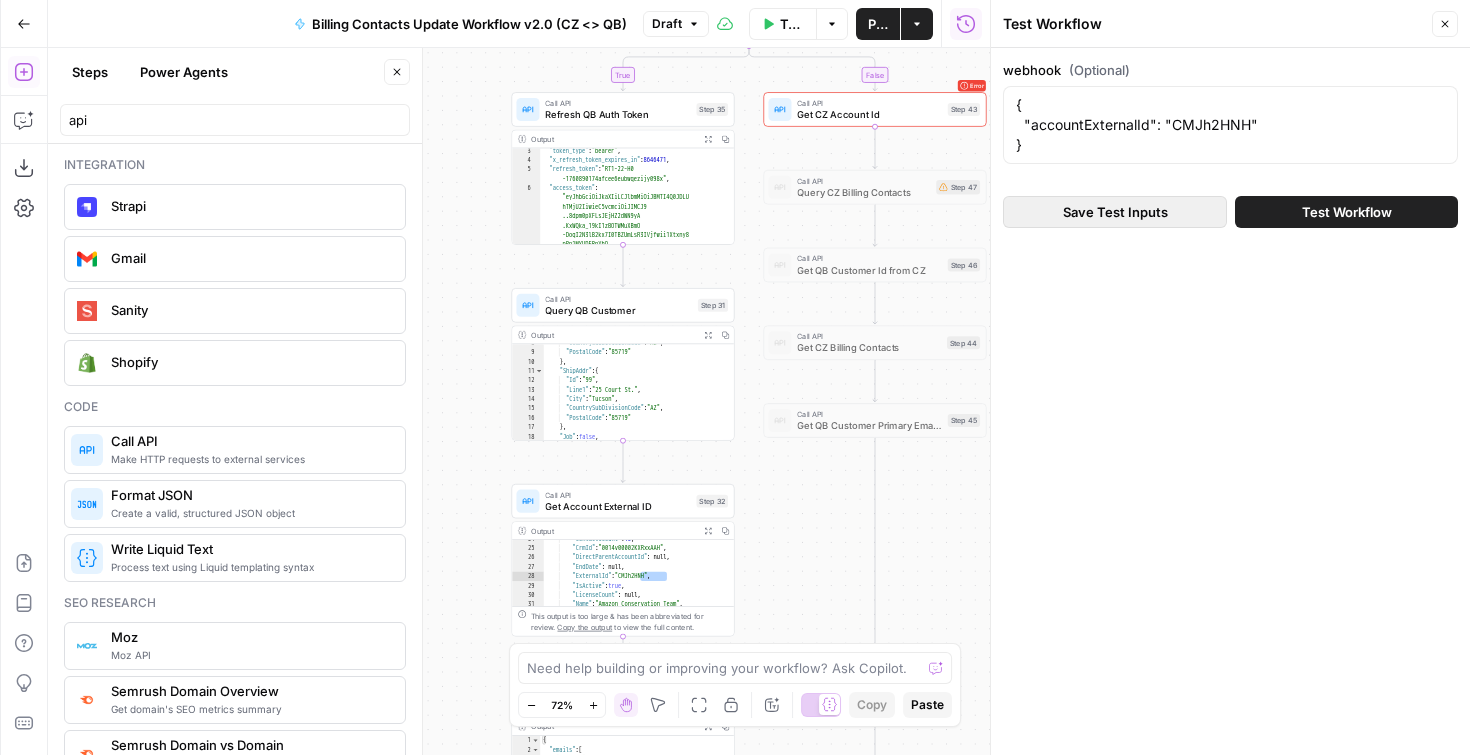 click on "Save Test Inputs" at bounding box center [1115, 212] 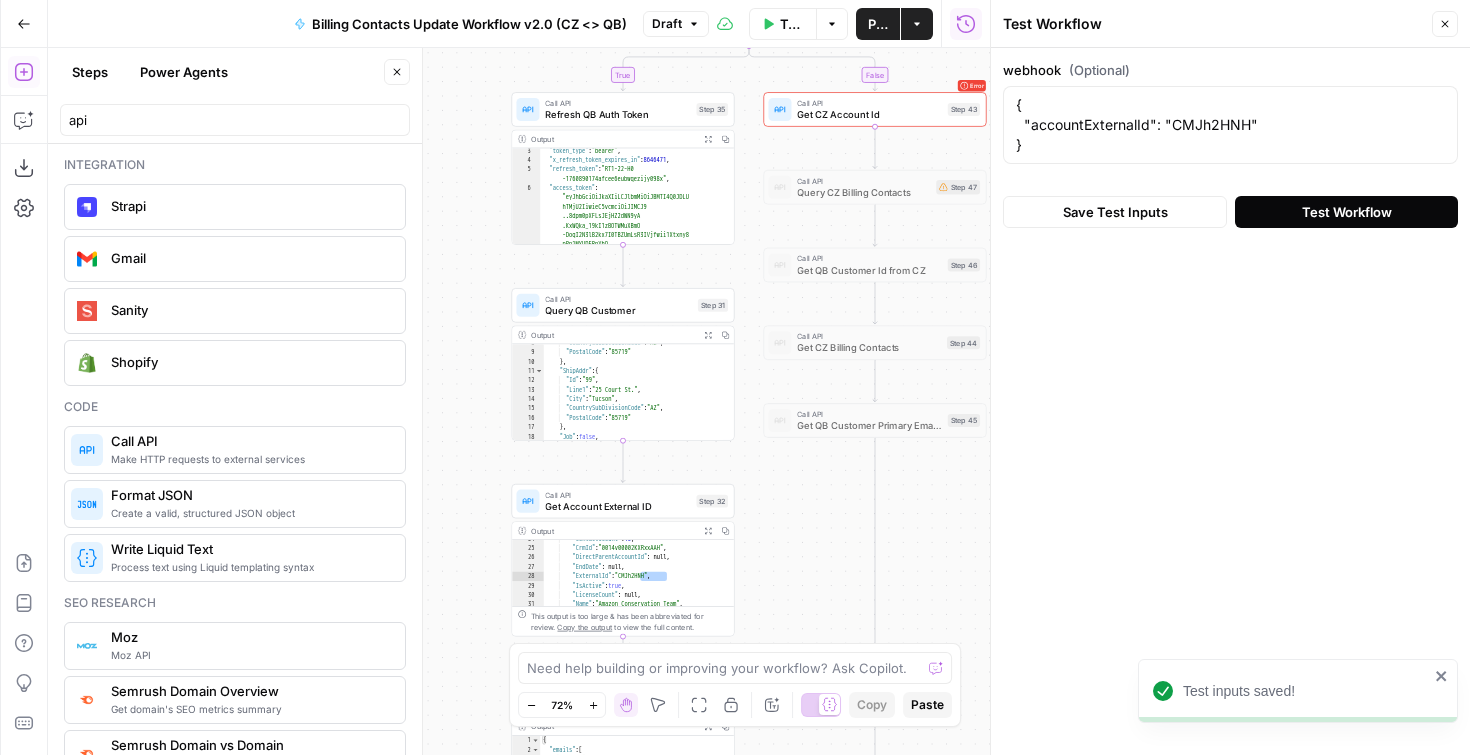 click on "Test Workflow" at bounding box center [1347, 212] 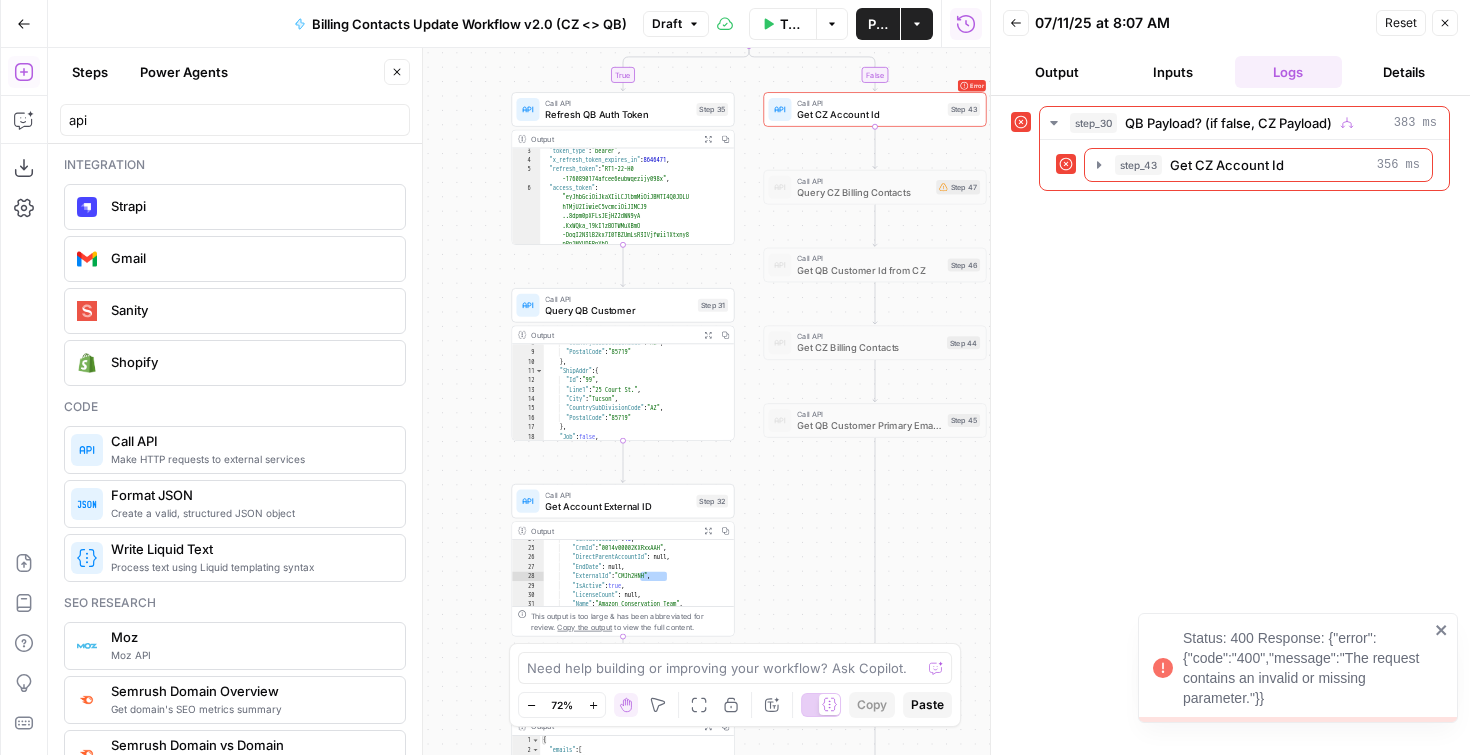 click on "Error Call API Get CZ Account Id Step 43 Copy step Delete step Add Note Test" at bounding box center (874, 109) 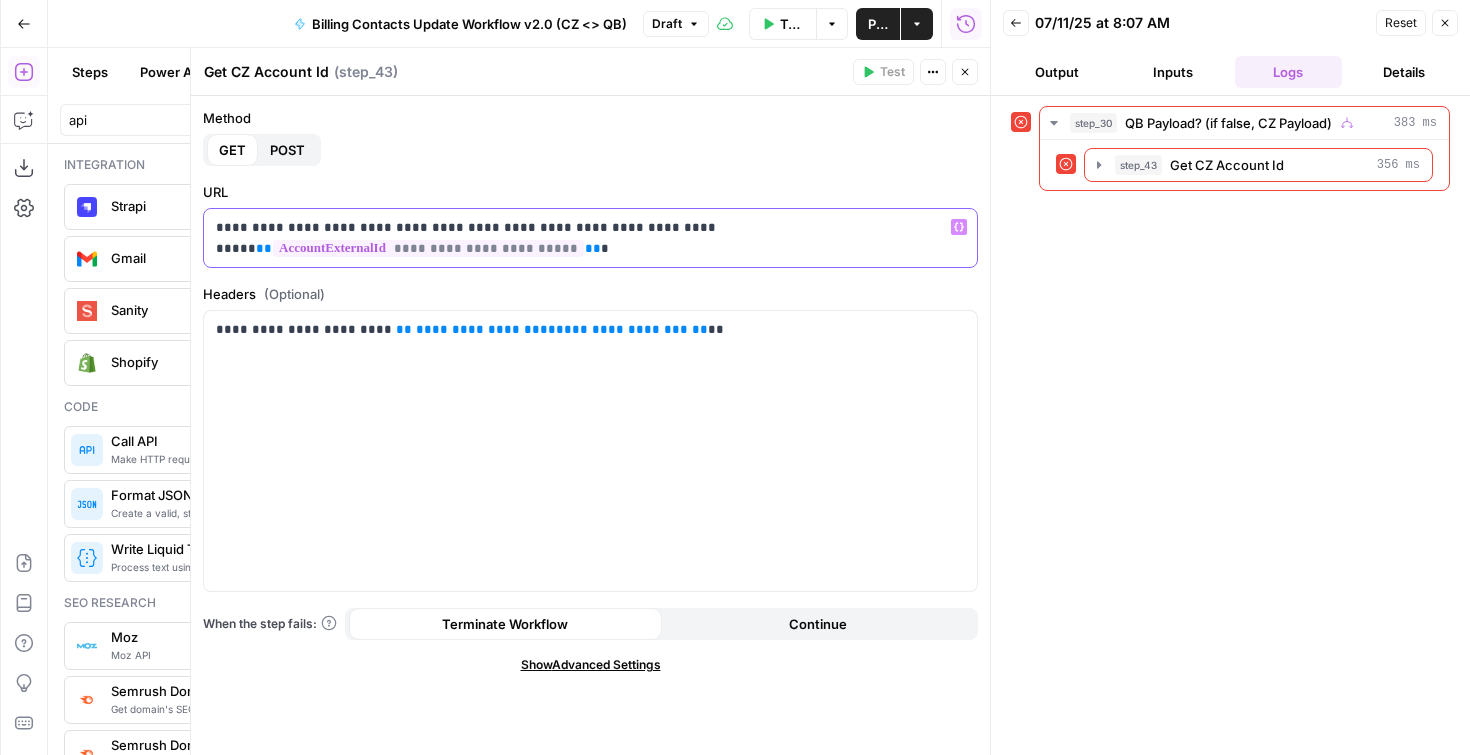 click on "**********" at bounding box center (590, 238) 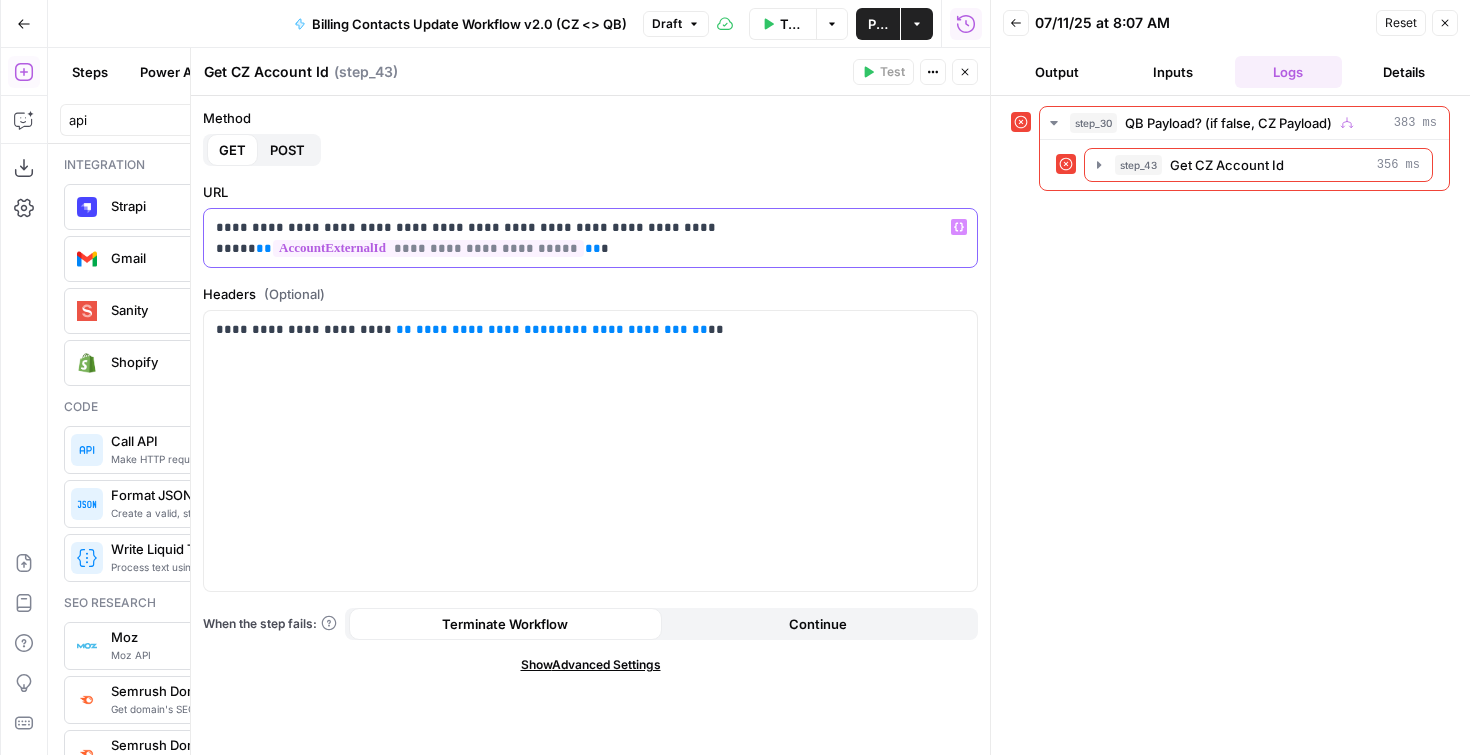 type 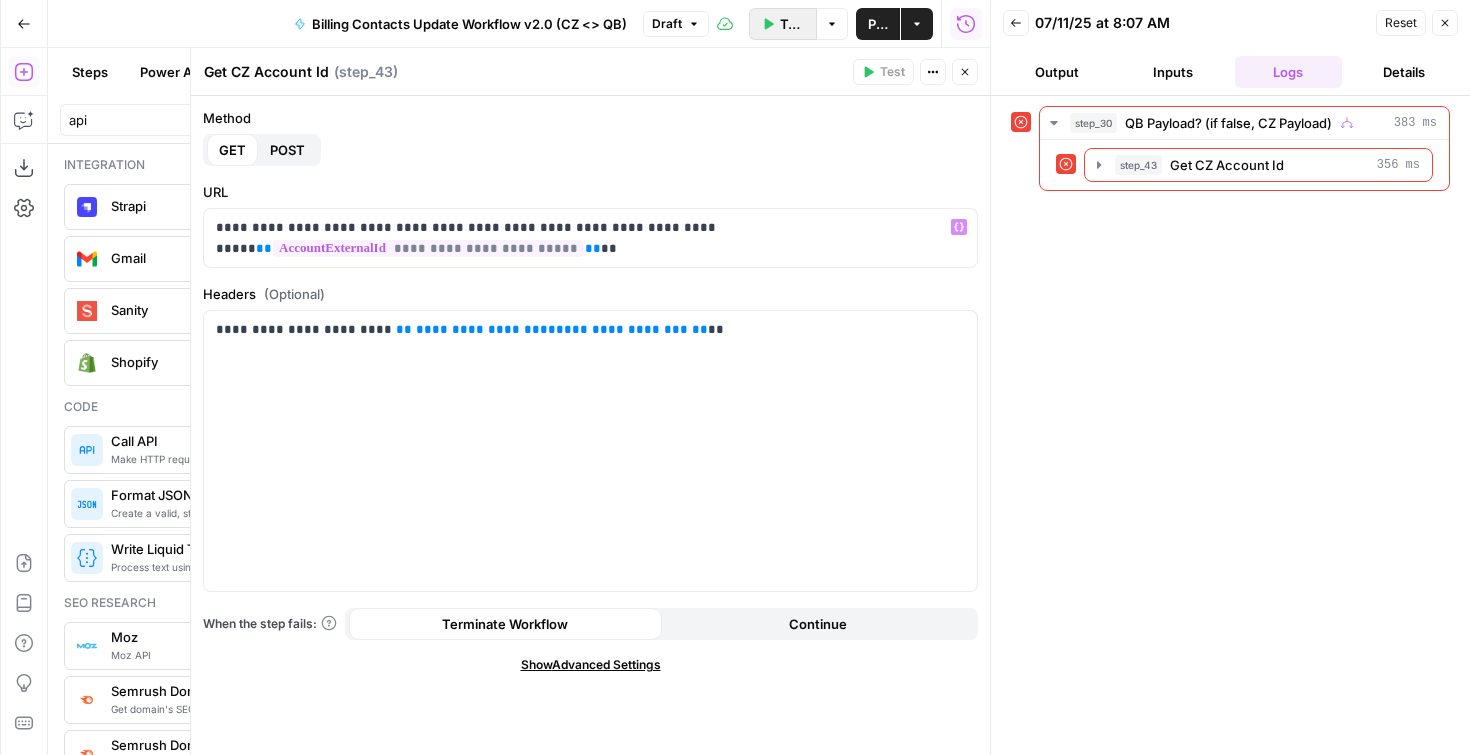 click on "Test Workflow" at bounding box center (792, 24) 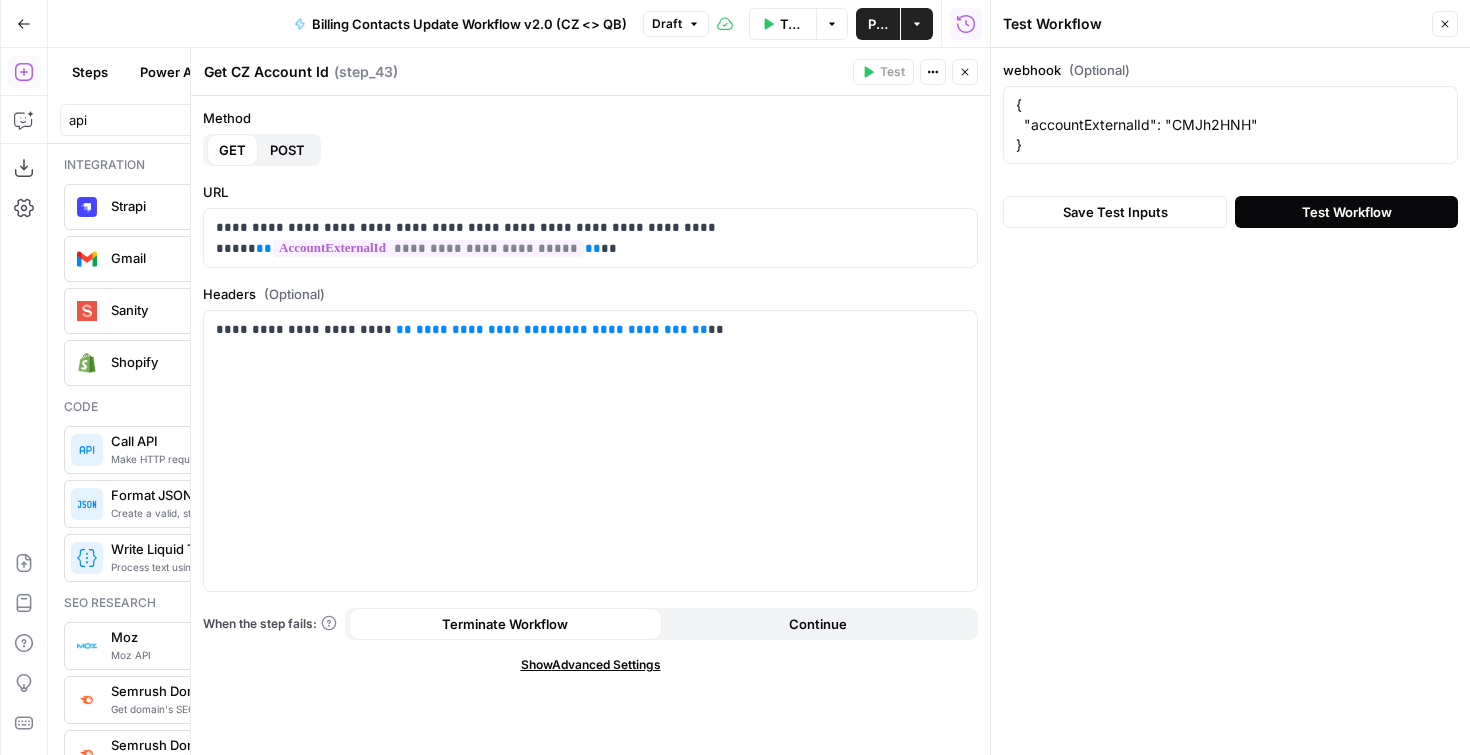 click on "Test Workflow" at bounding box center (1346, 212) 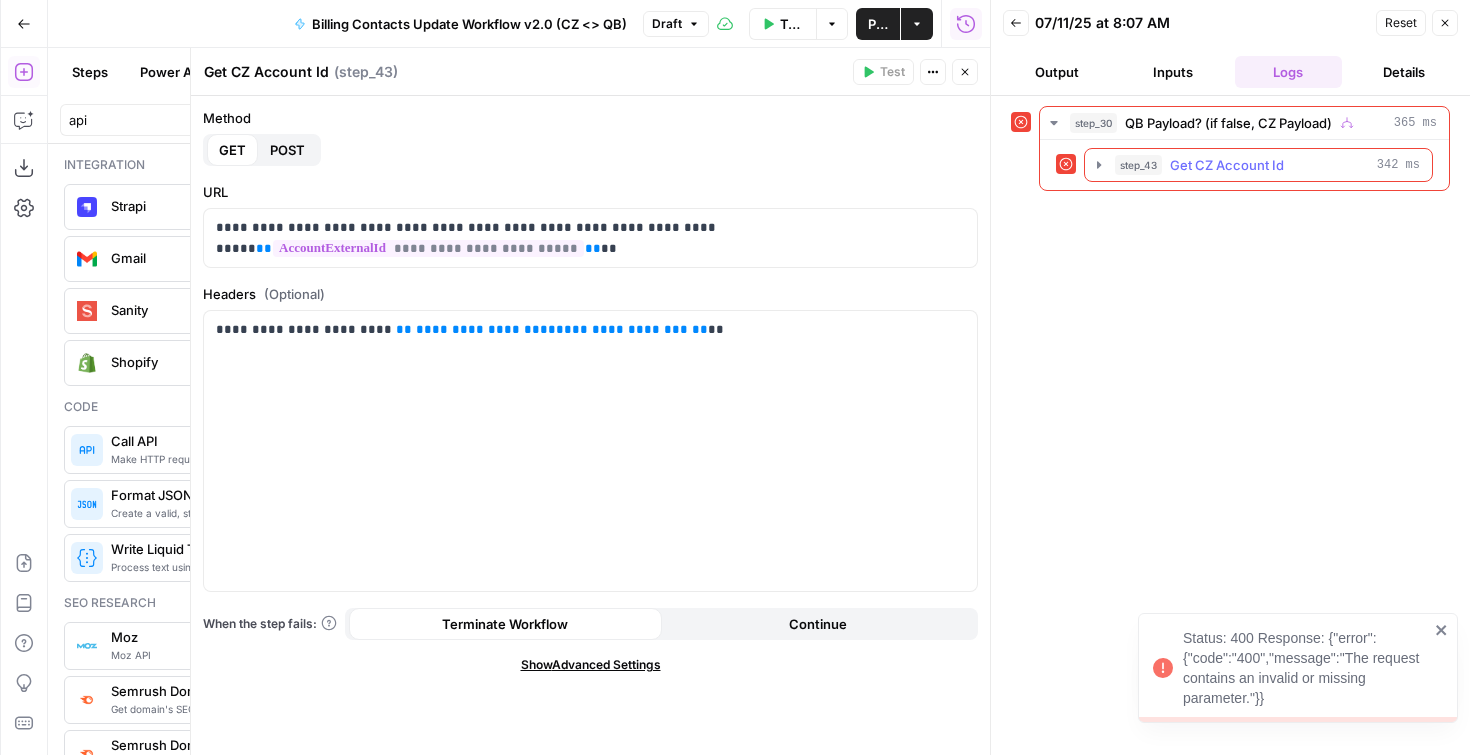 click 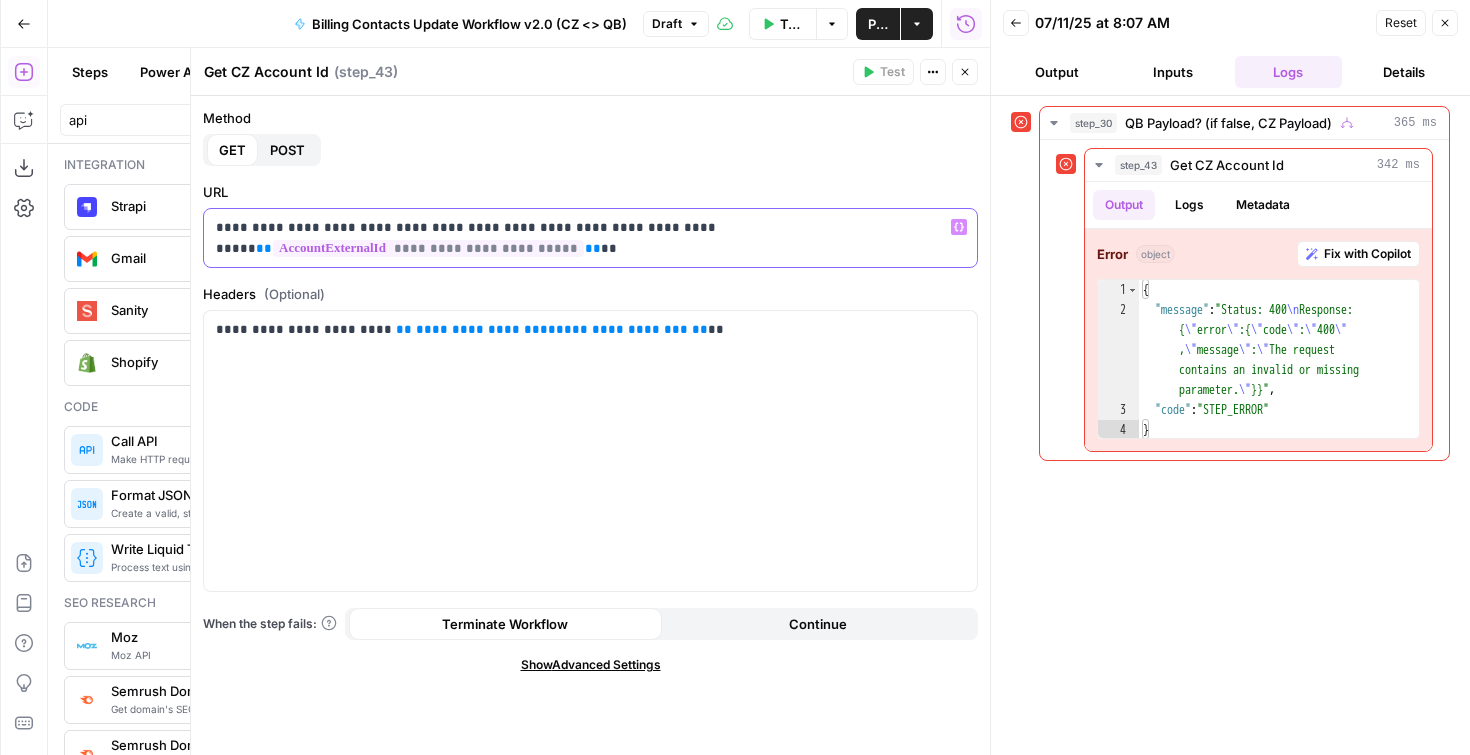 click on "**********" at bounding box center (590, 238) 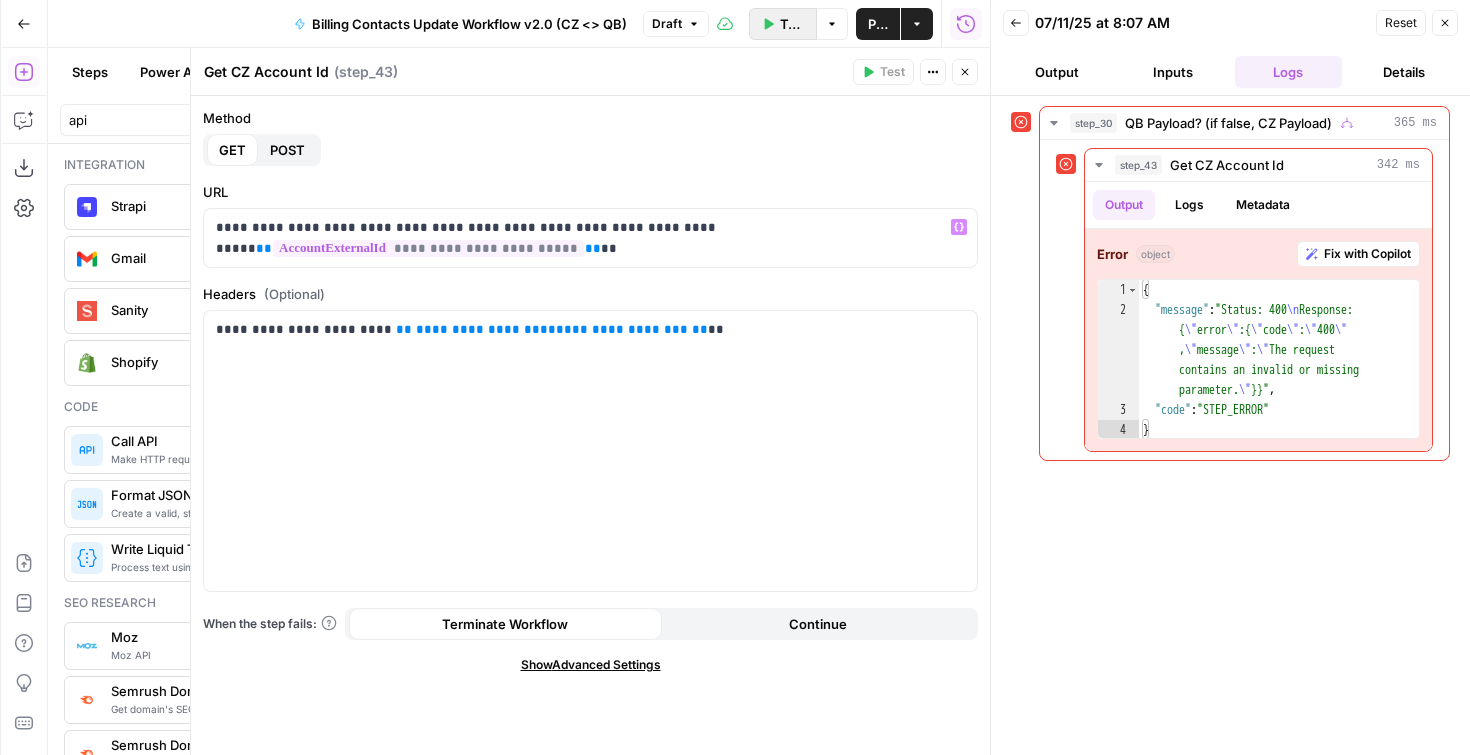 click on "Test Workflow" at bounding box center [792, 24] 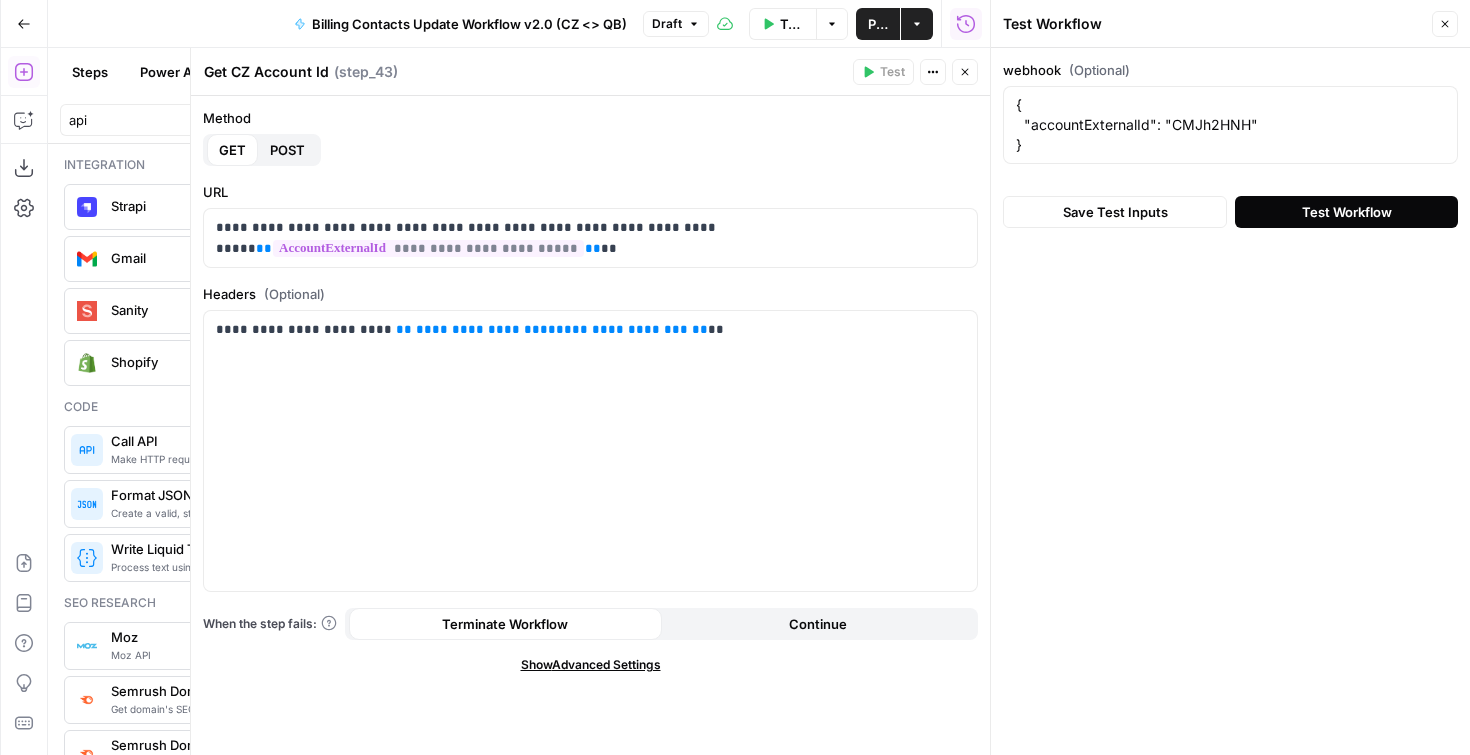 click on "Test Workflow" at bounding box center (1347, 212) 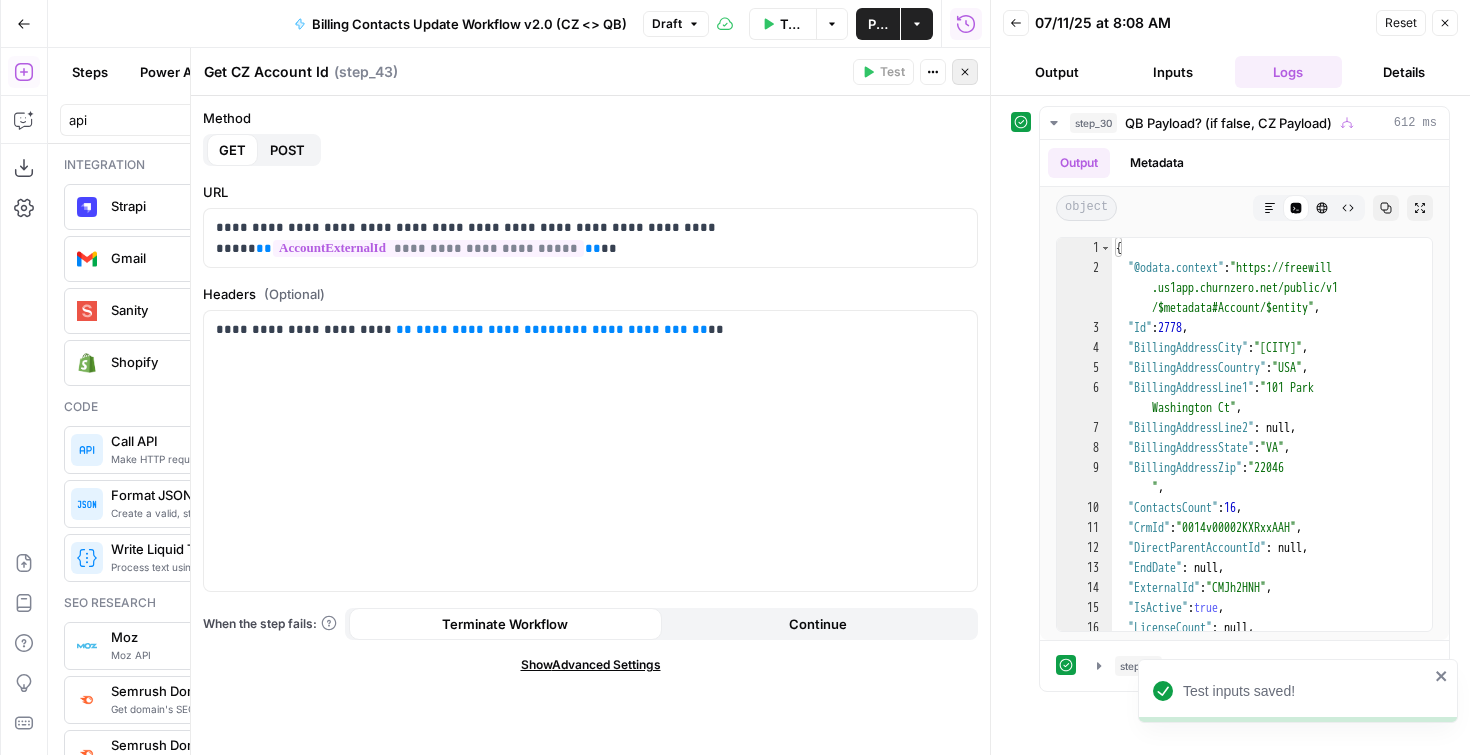 click on "Close" at bounding box center (965, 72) 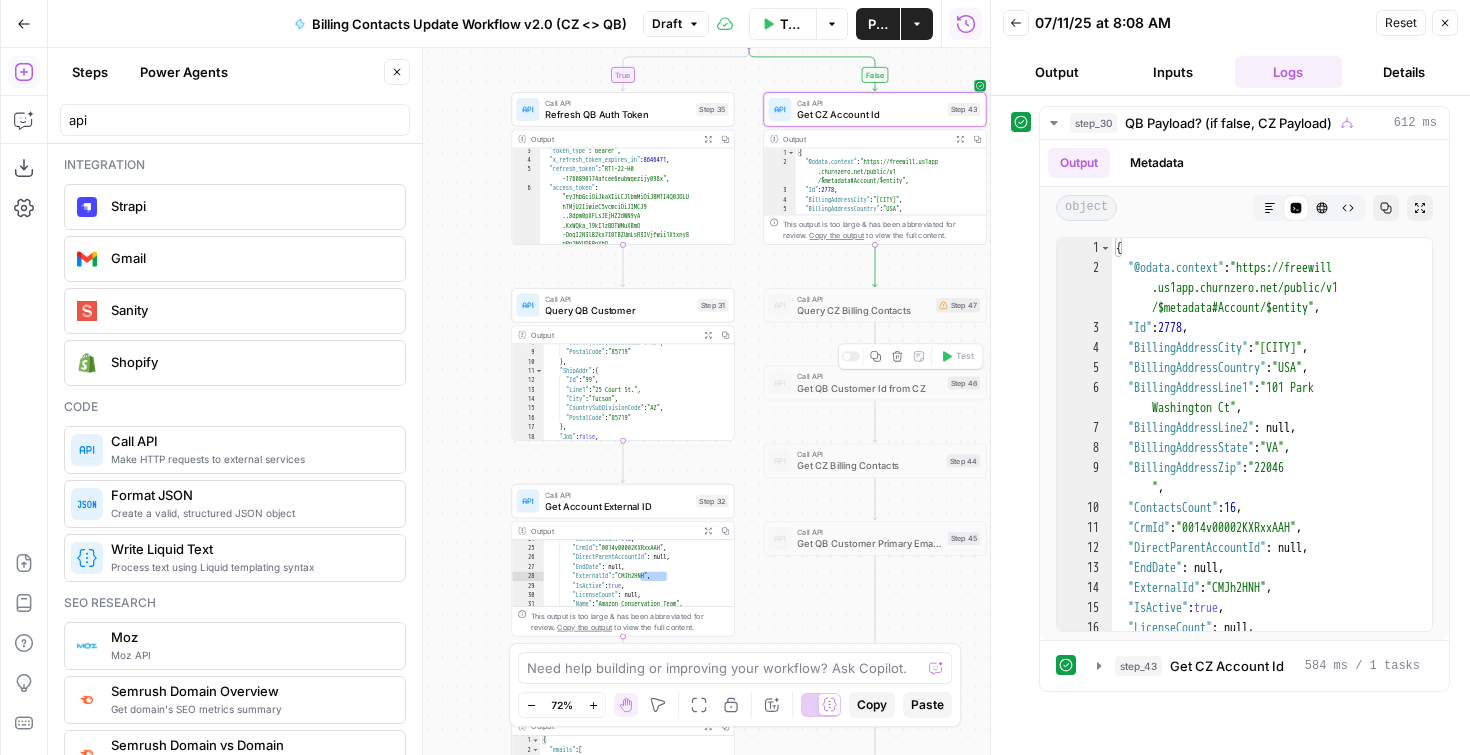 click on "Call API Get QB Customer Id from CZ Step 46 Copy step Delete step Add Note Test" at bounding box center [874, 383] 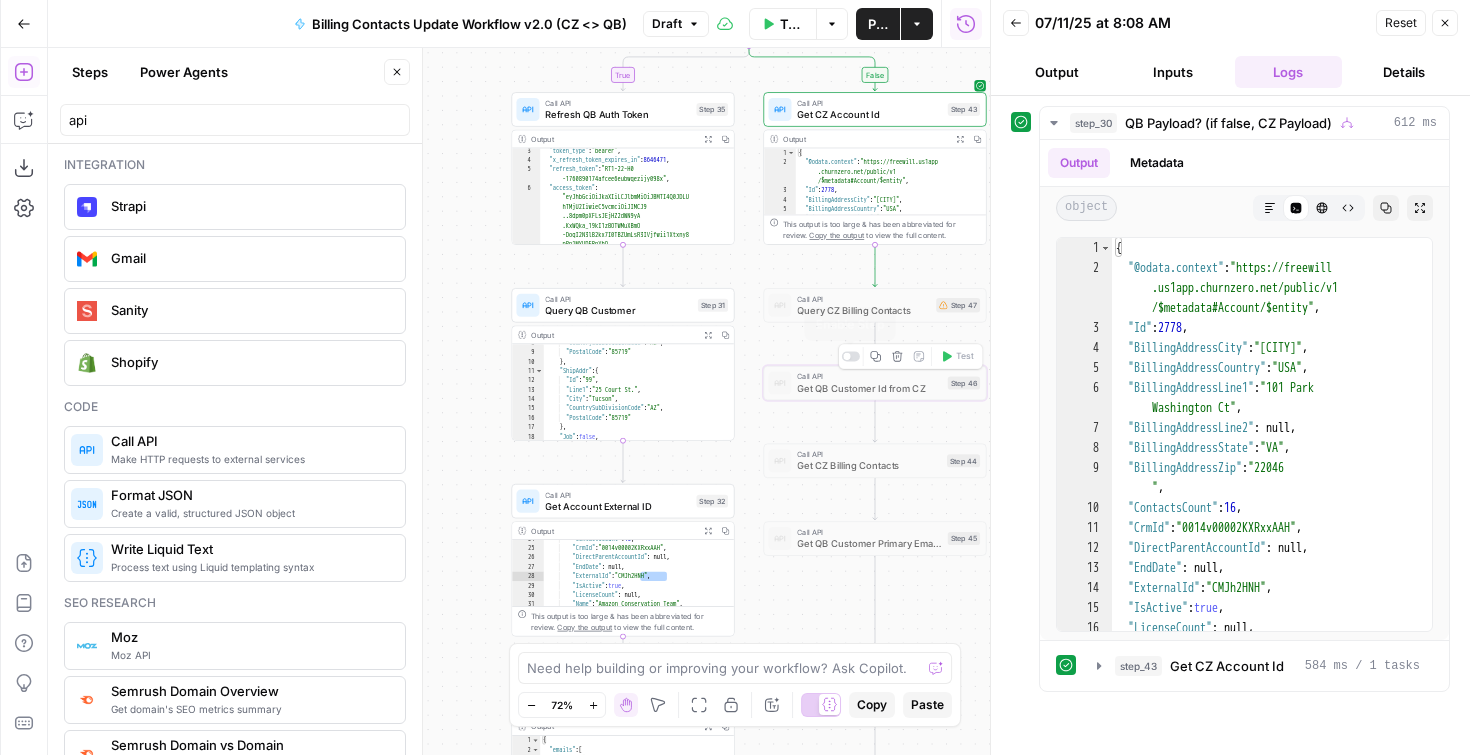 click at bounding box center [851, 356] 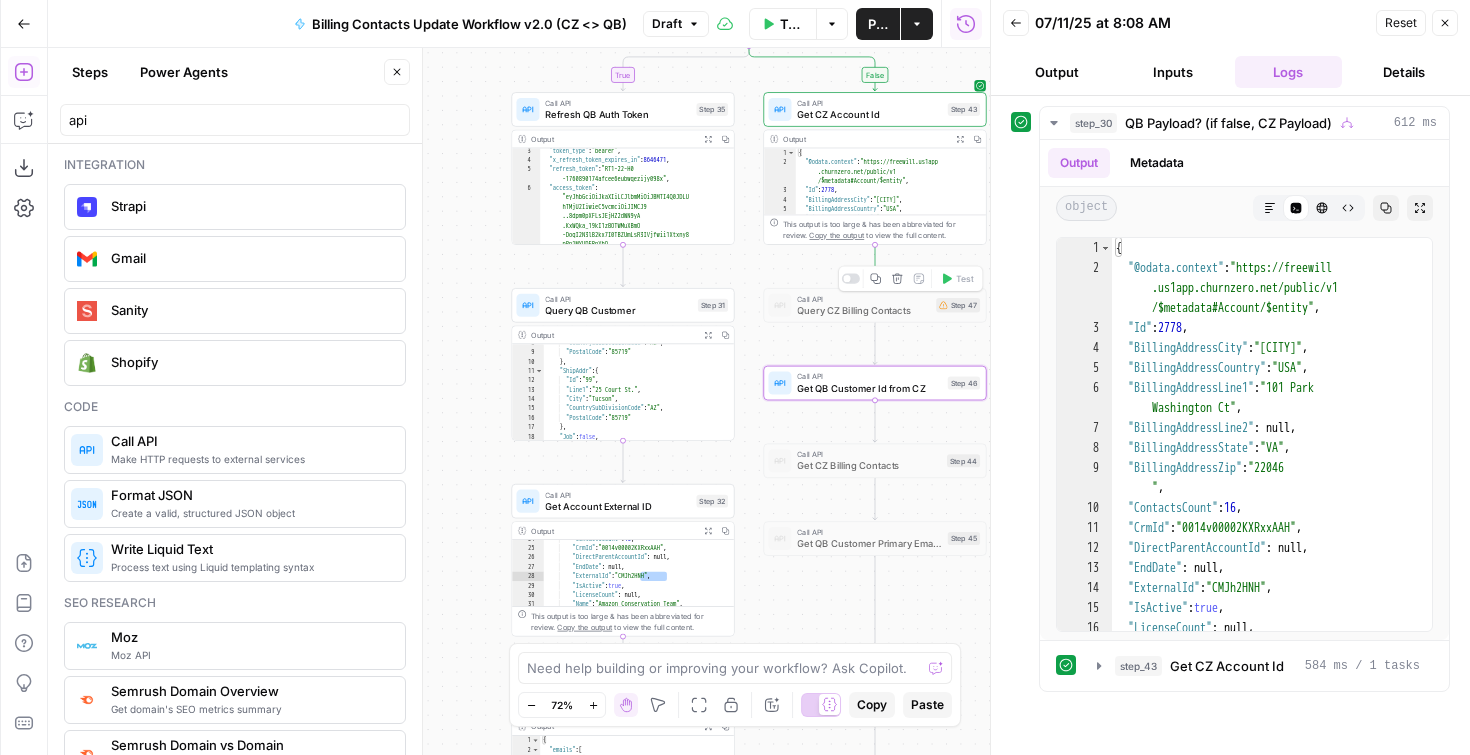 click at bounding box center (851, 279) 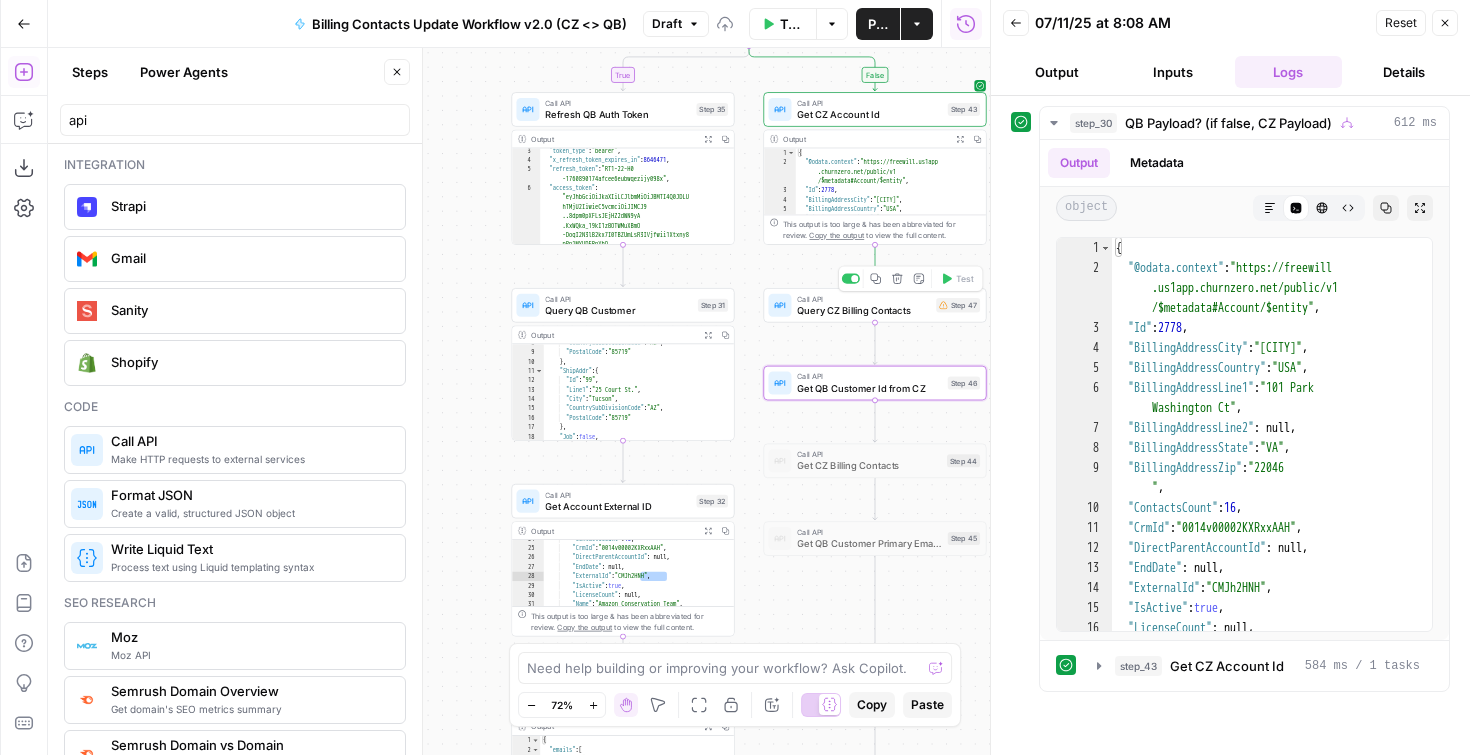 click on "Query CZ Billing Contacts" at bounding box center (863, 310) 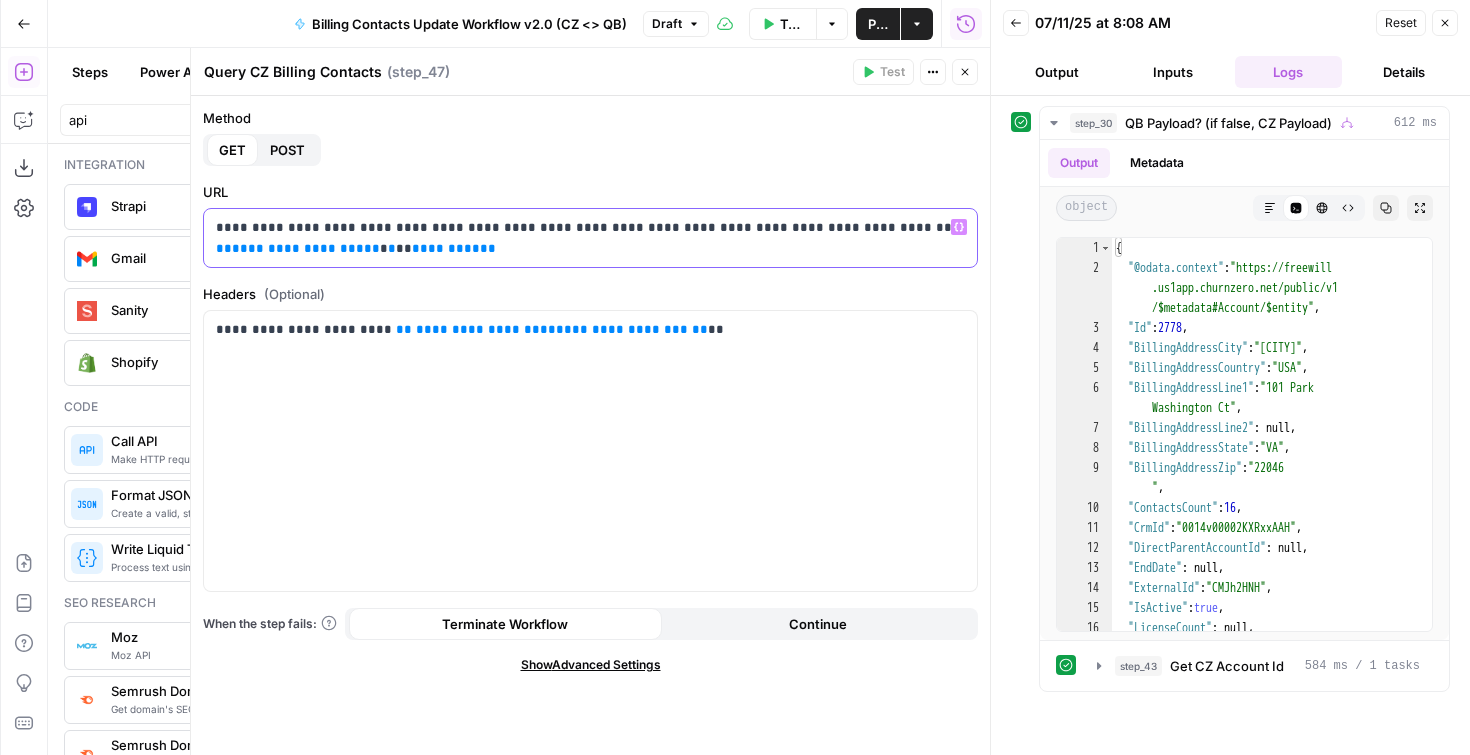 click on "**********" at bounding box center (590, 238) 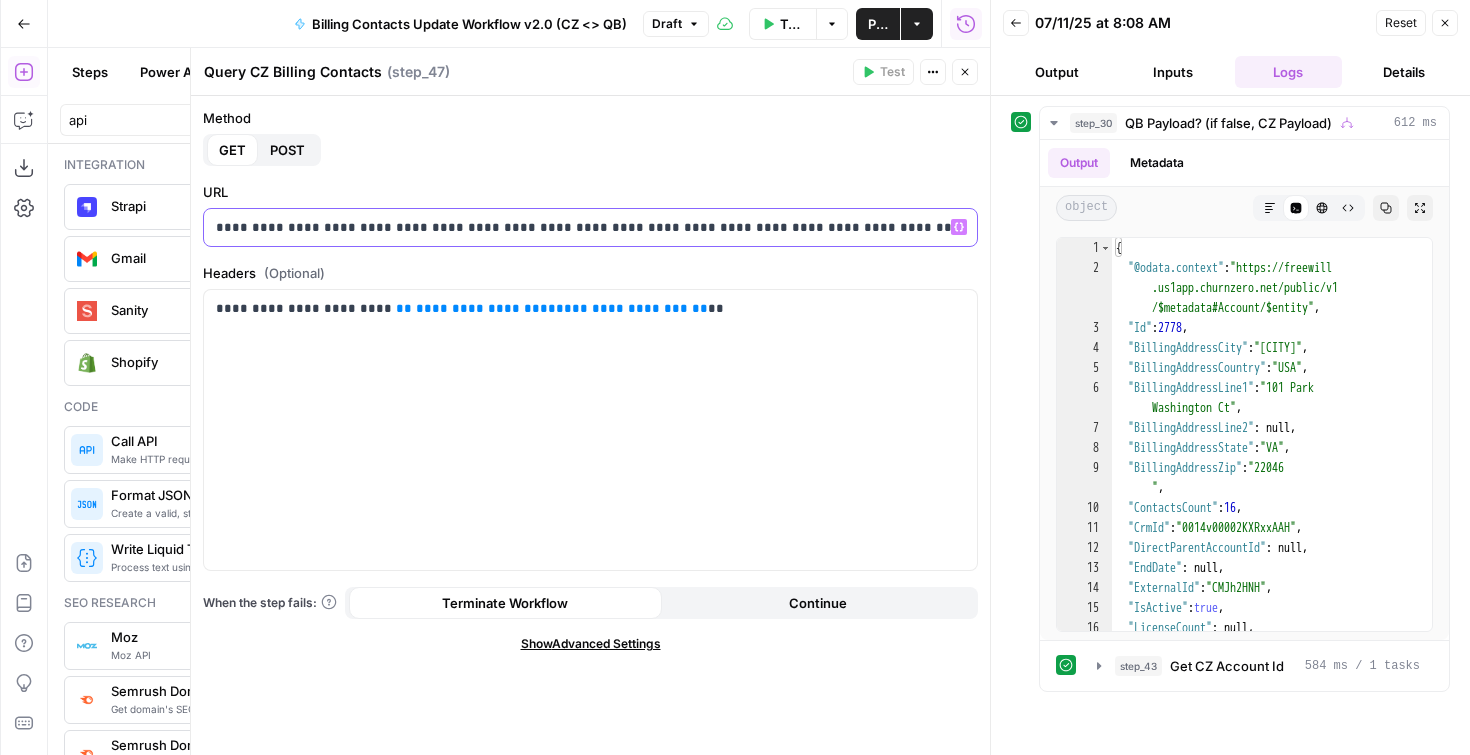 click on "Variables Menu" at bounding box center [959, 227] 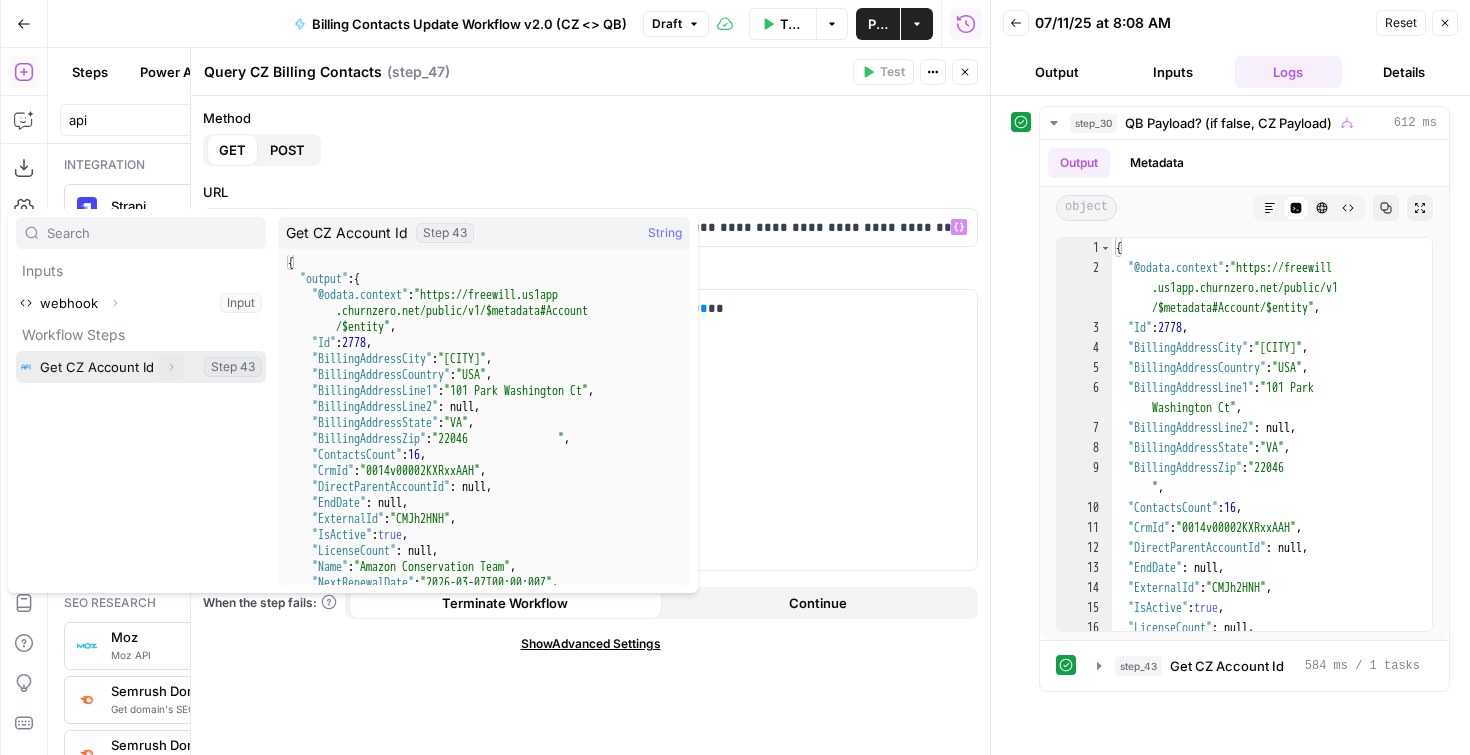 click 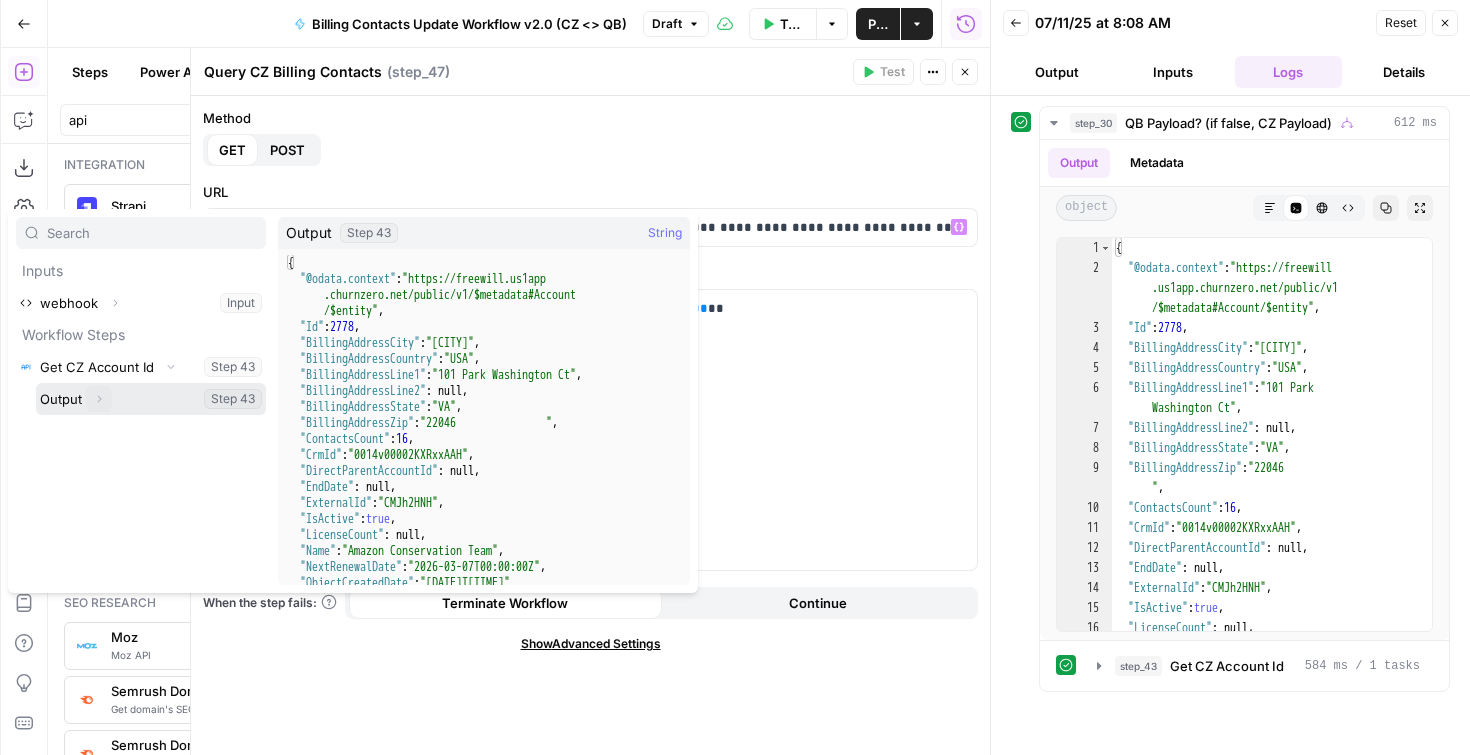 click 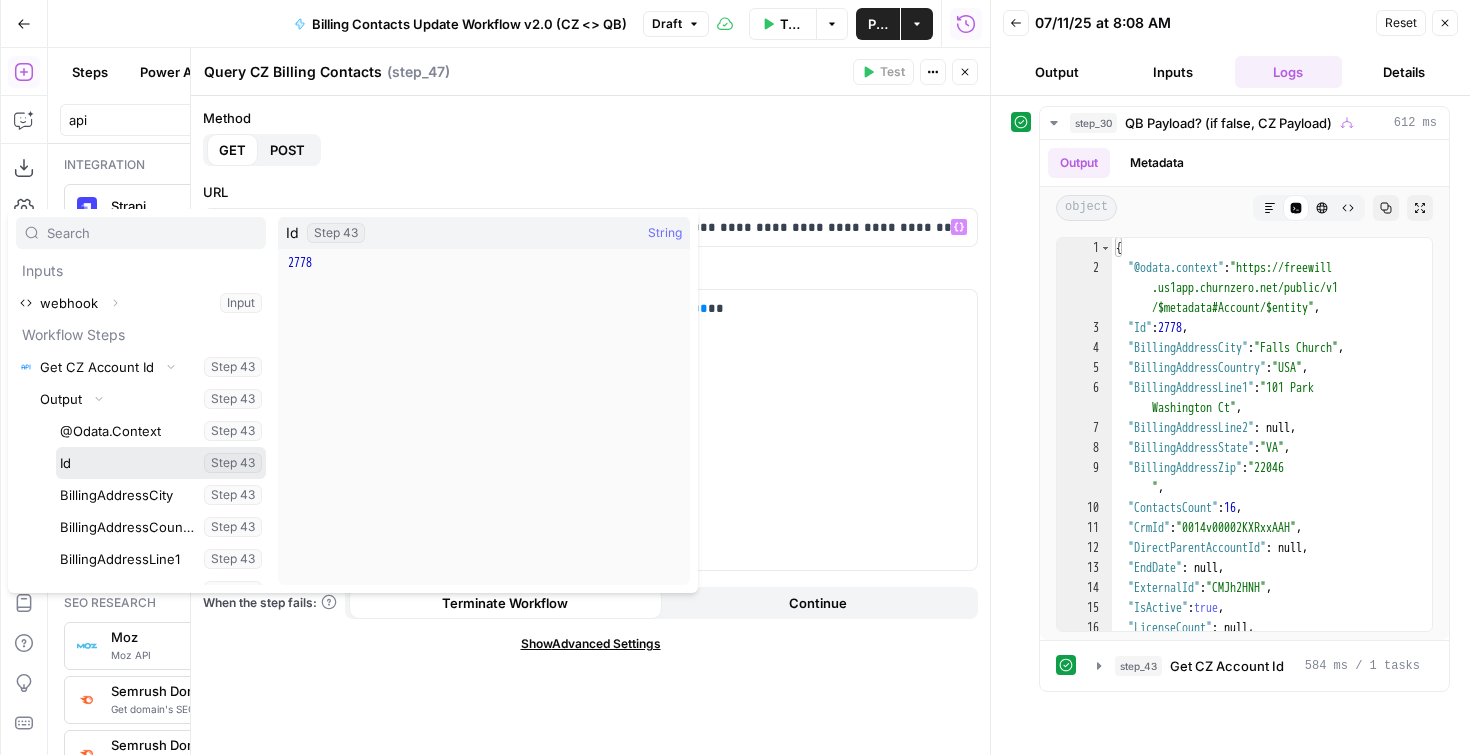scroll, scrollTop: 0, scrollLeft: 0, axis: both 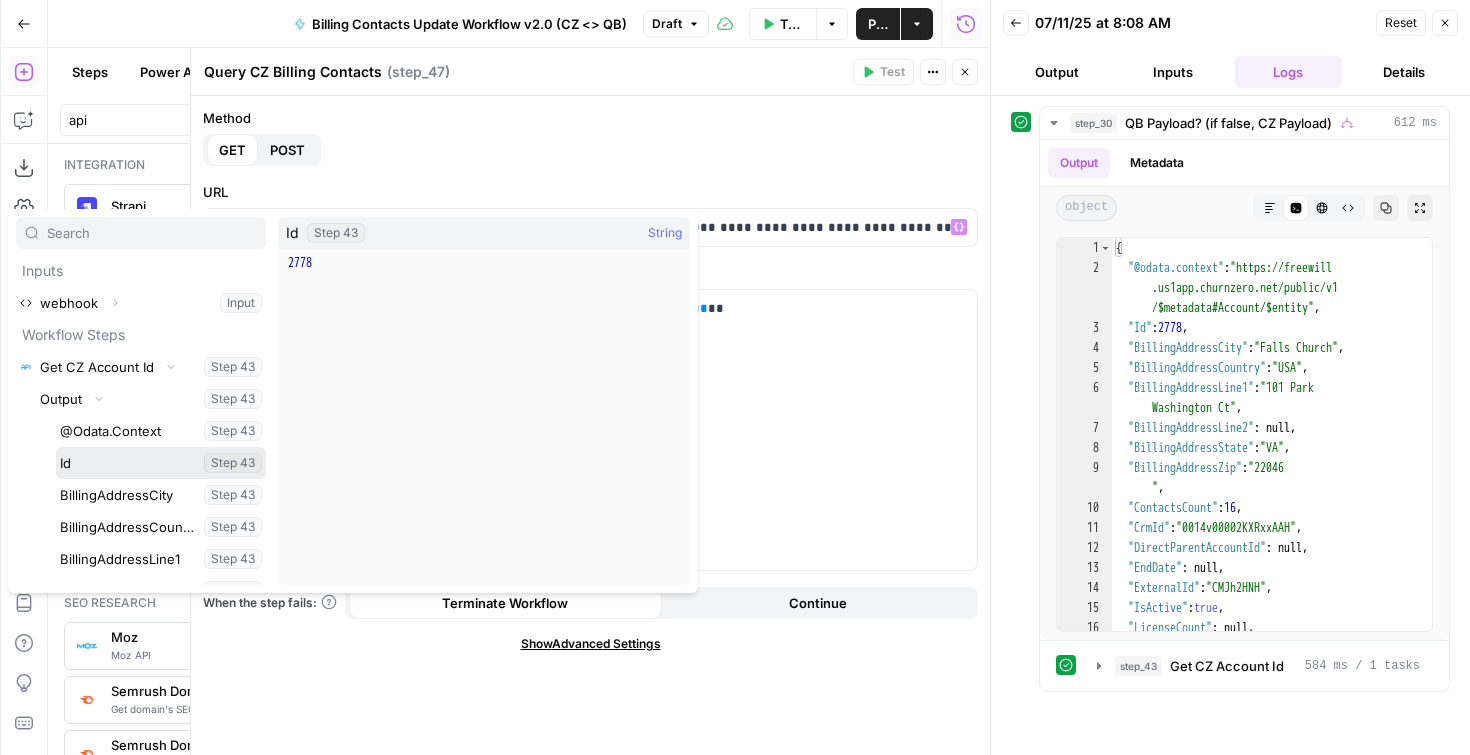 click at bounding box center (161, 463) 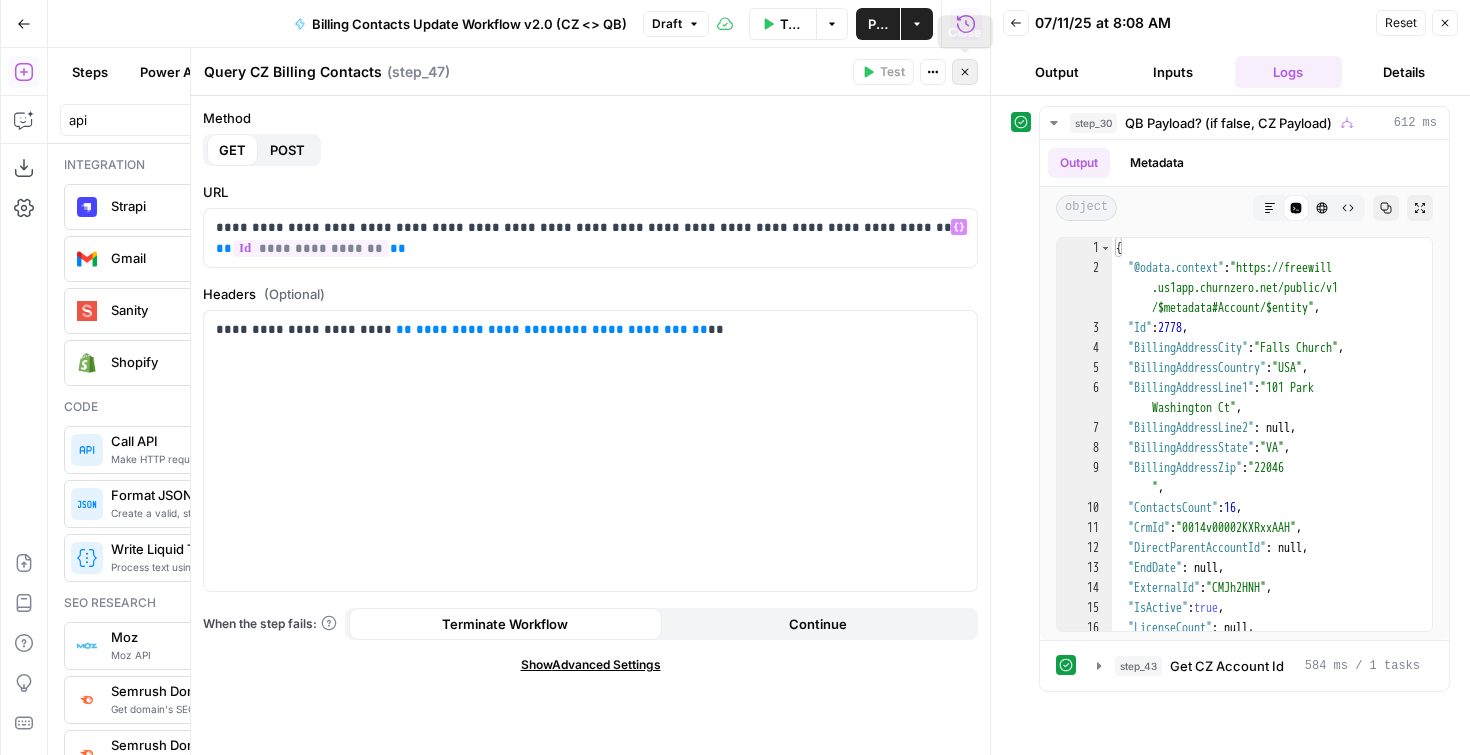 click on "Close" at bounding box center [965, 72] 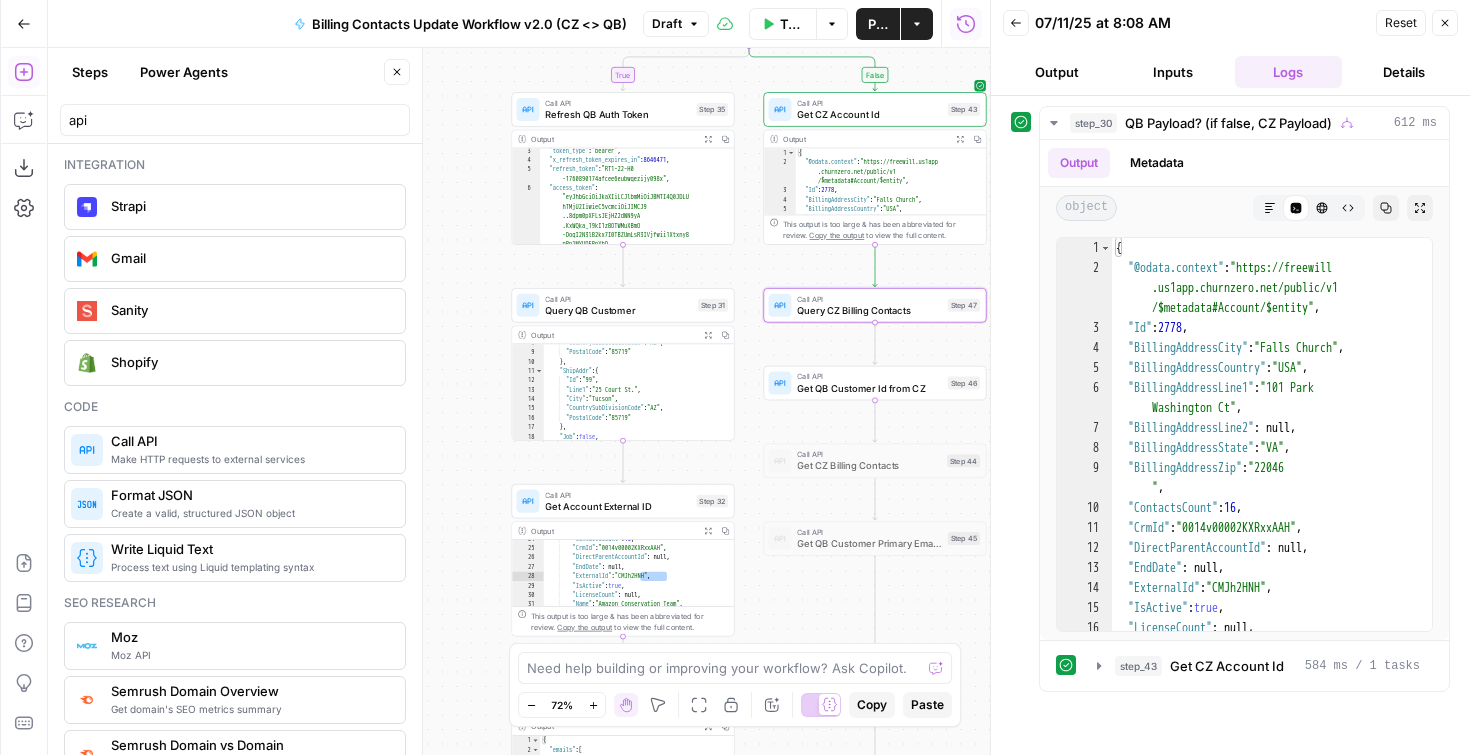 click on "Get QB Customer Id from CZ" at bounding box center [869, 388] 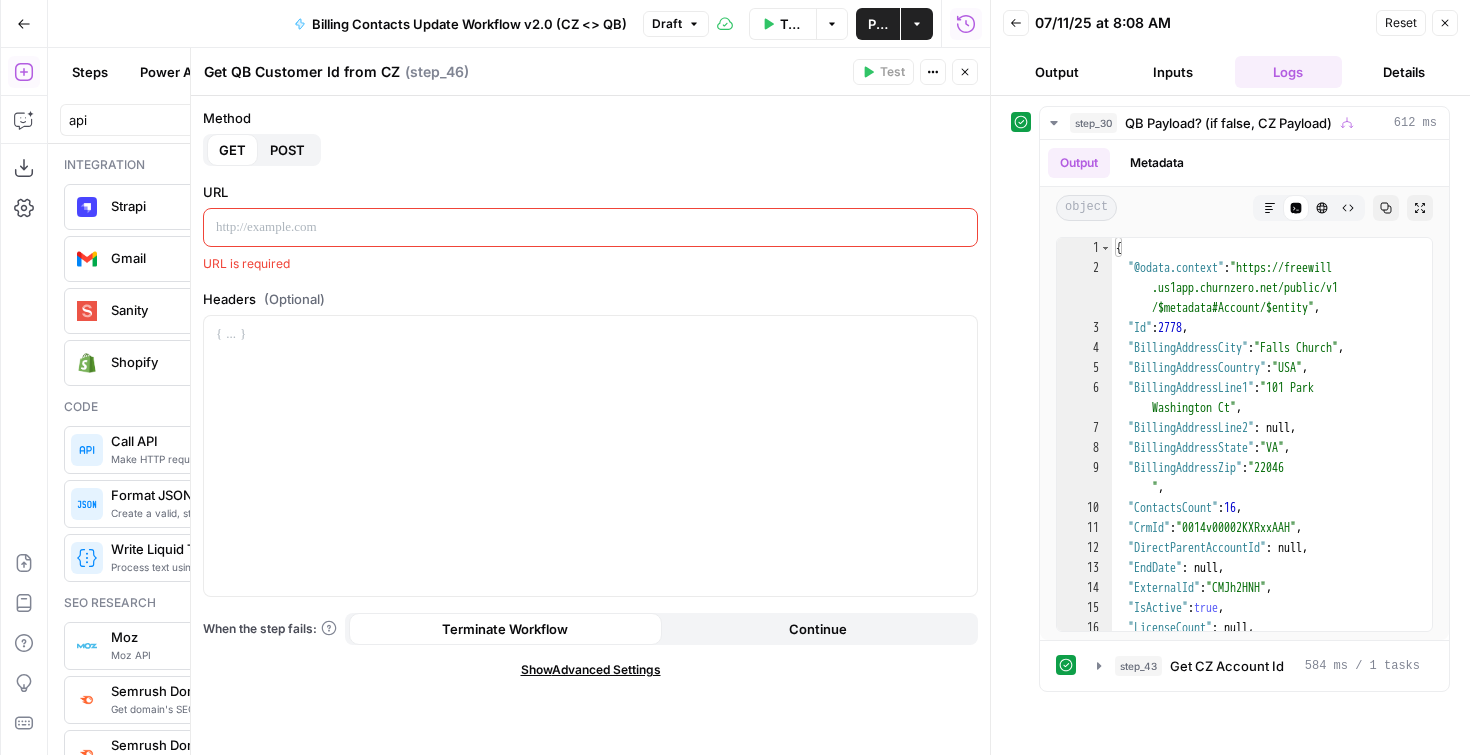 click at bounding box center [590, 227] 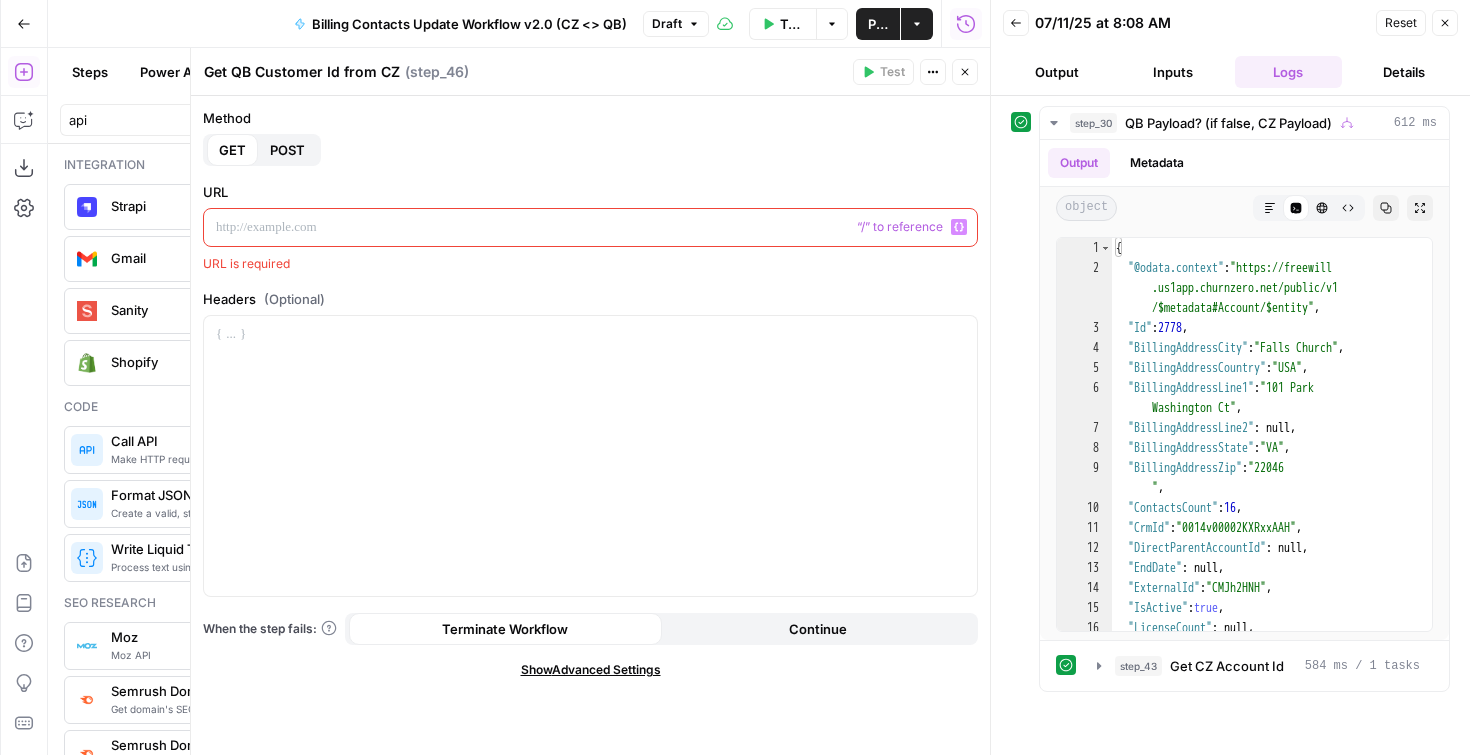 paste 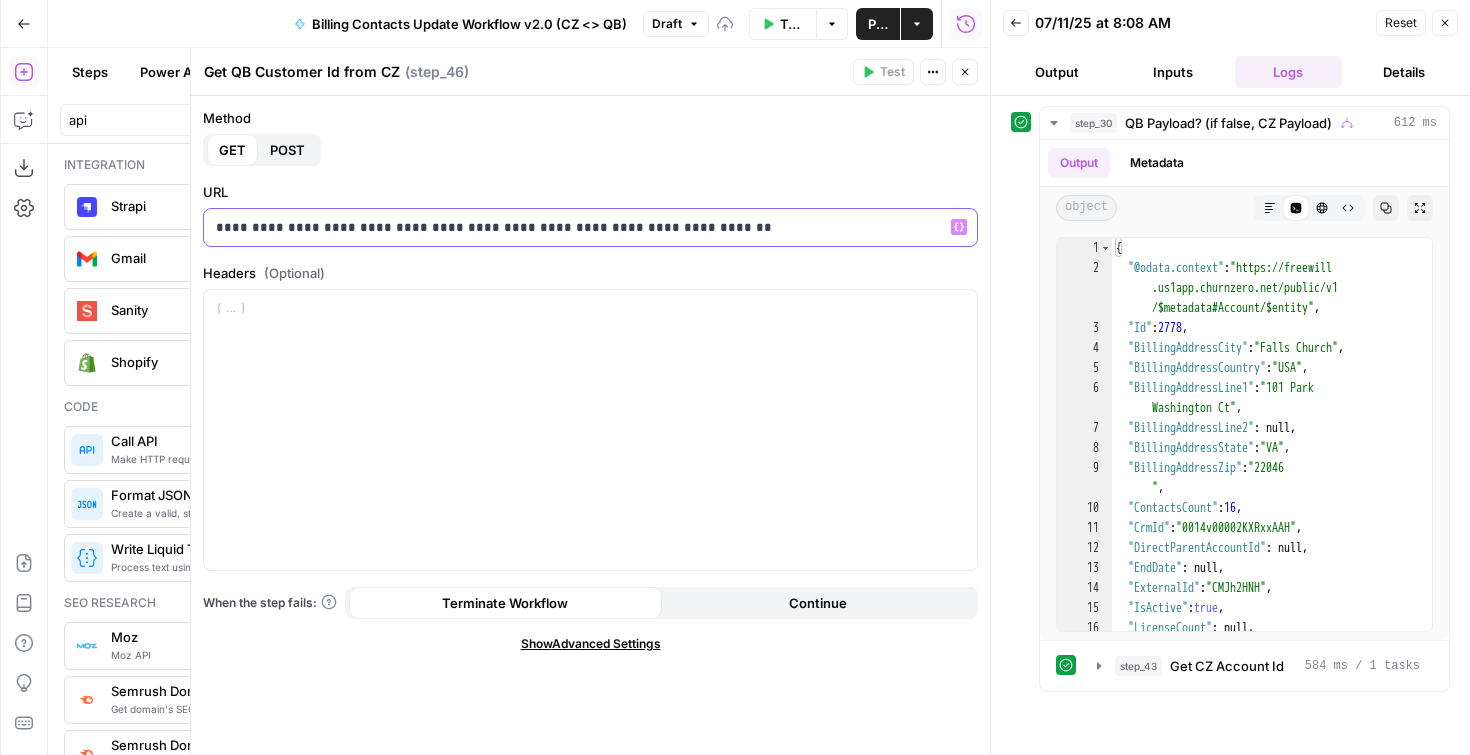 type 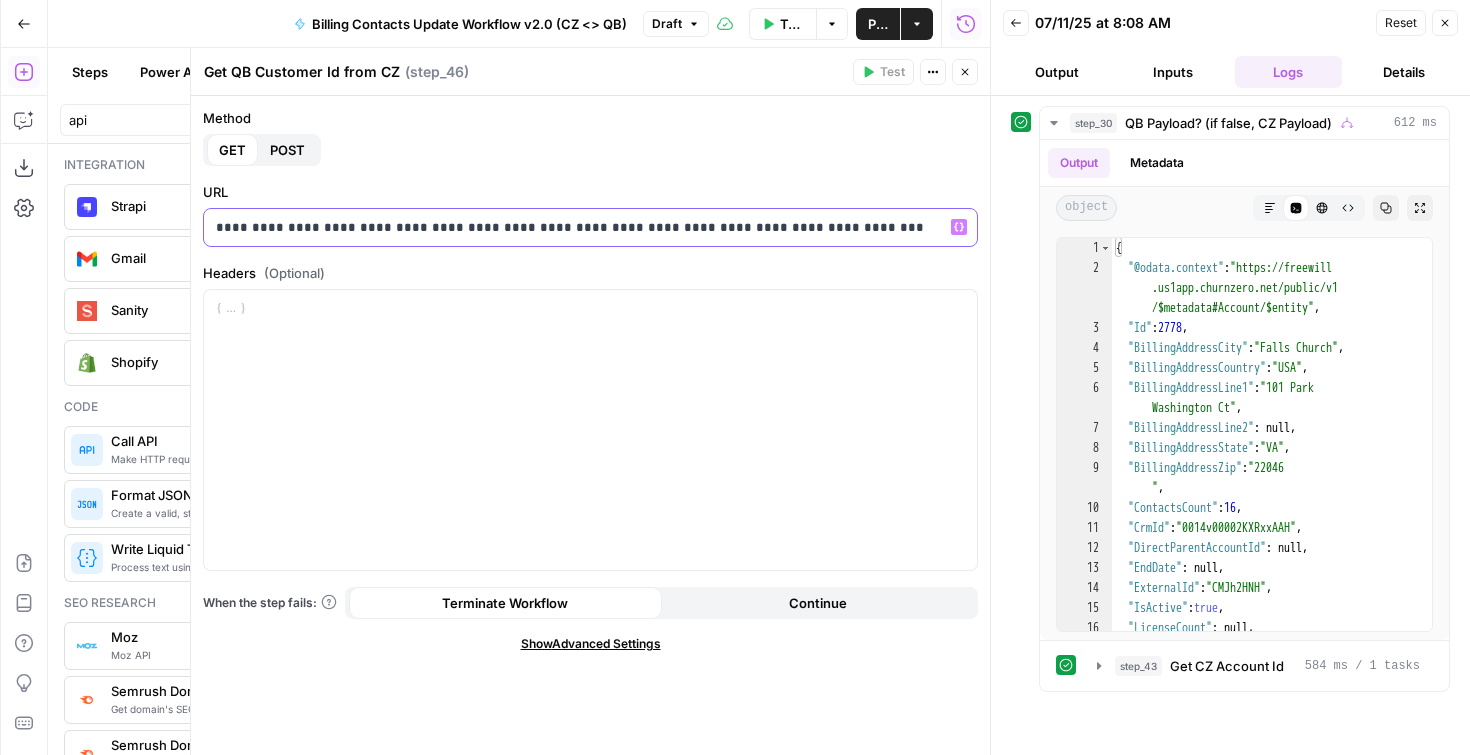 click 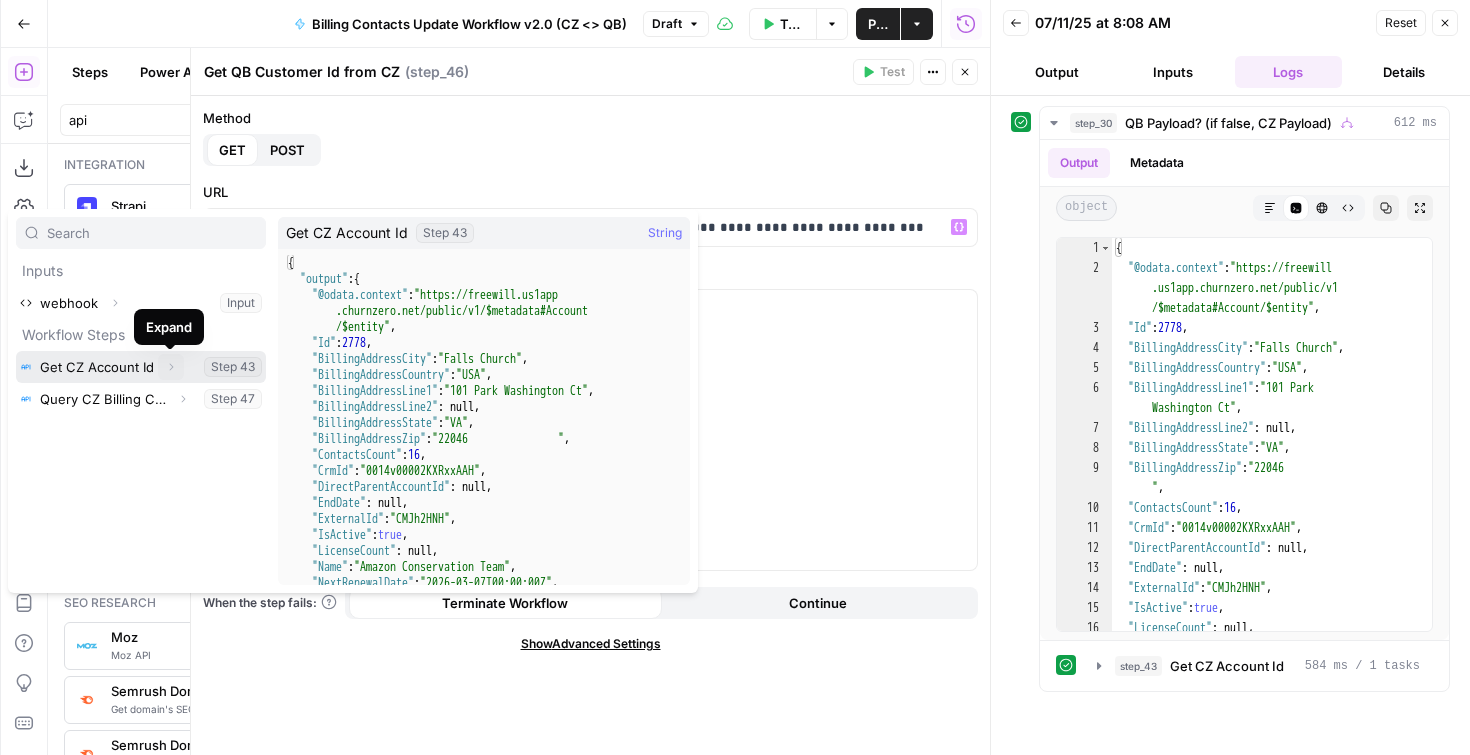 click 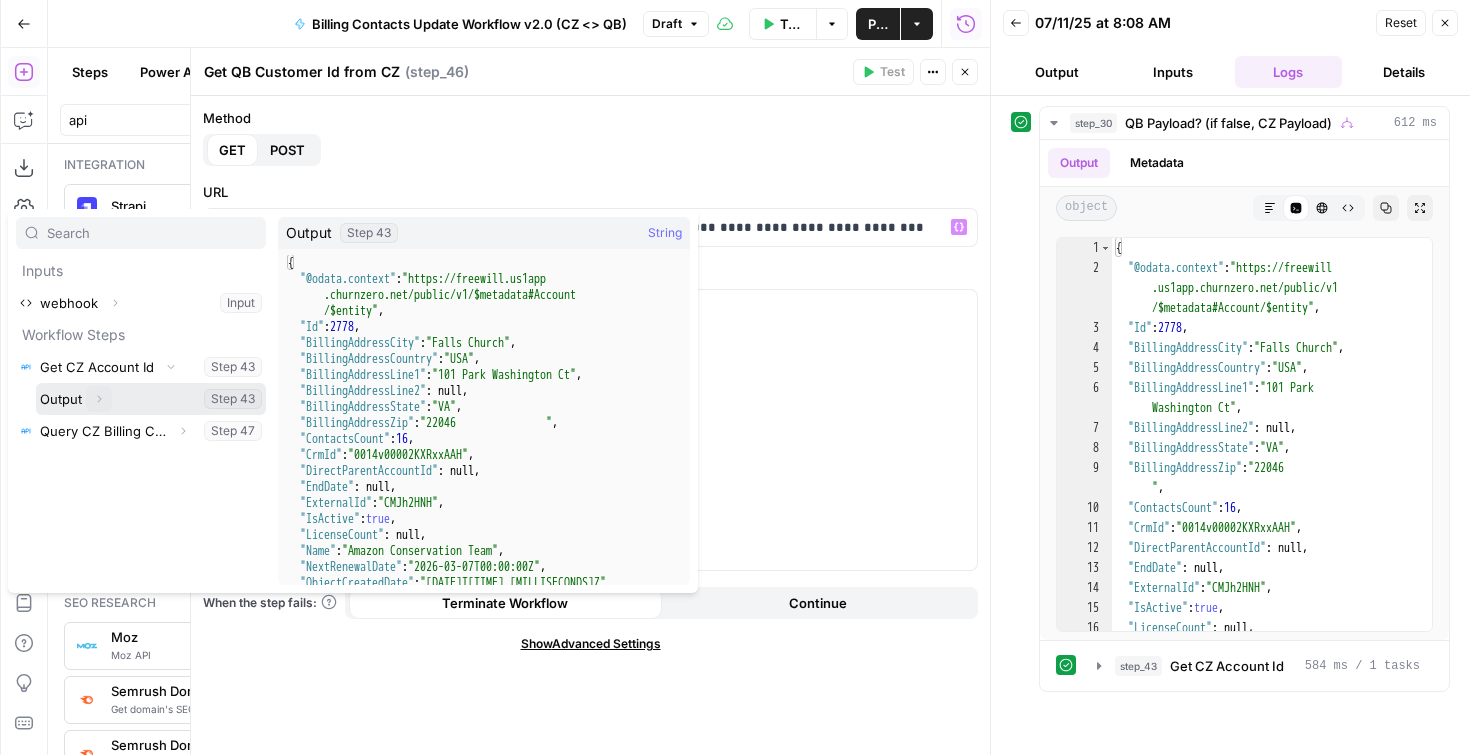 click on "Expand" at bounding box center (99, 399) 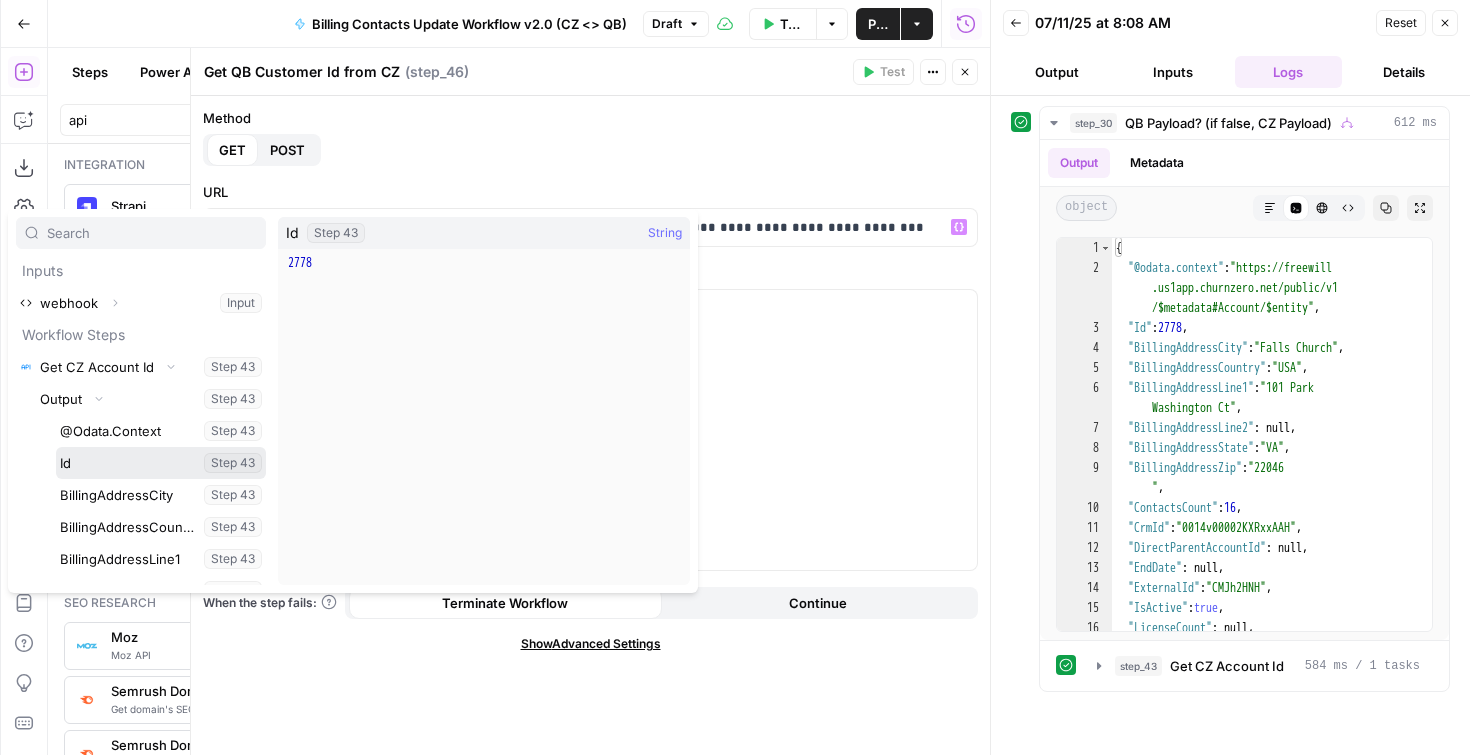 click at bounding box center (161, 463) 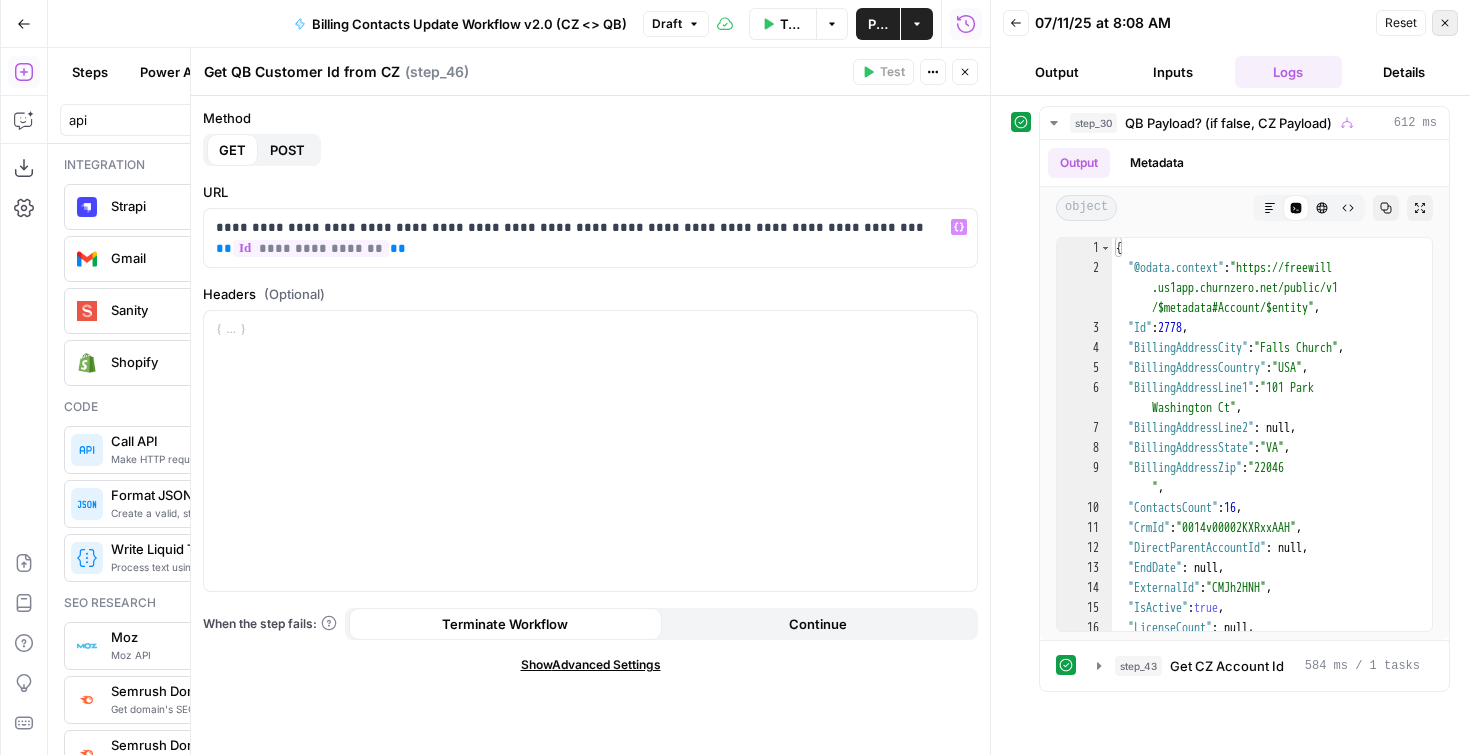 click 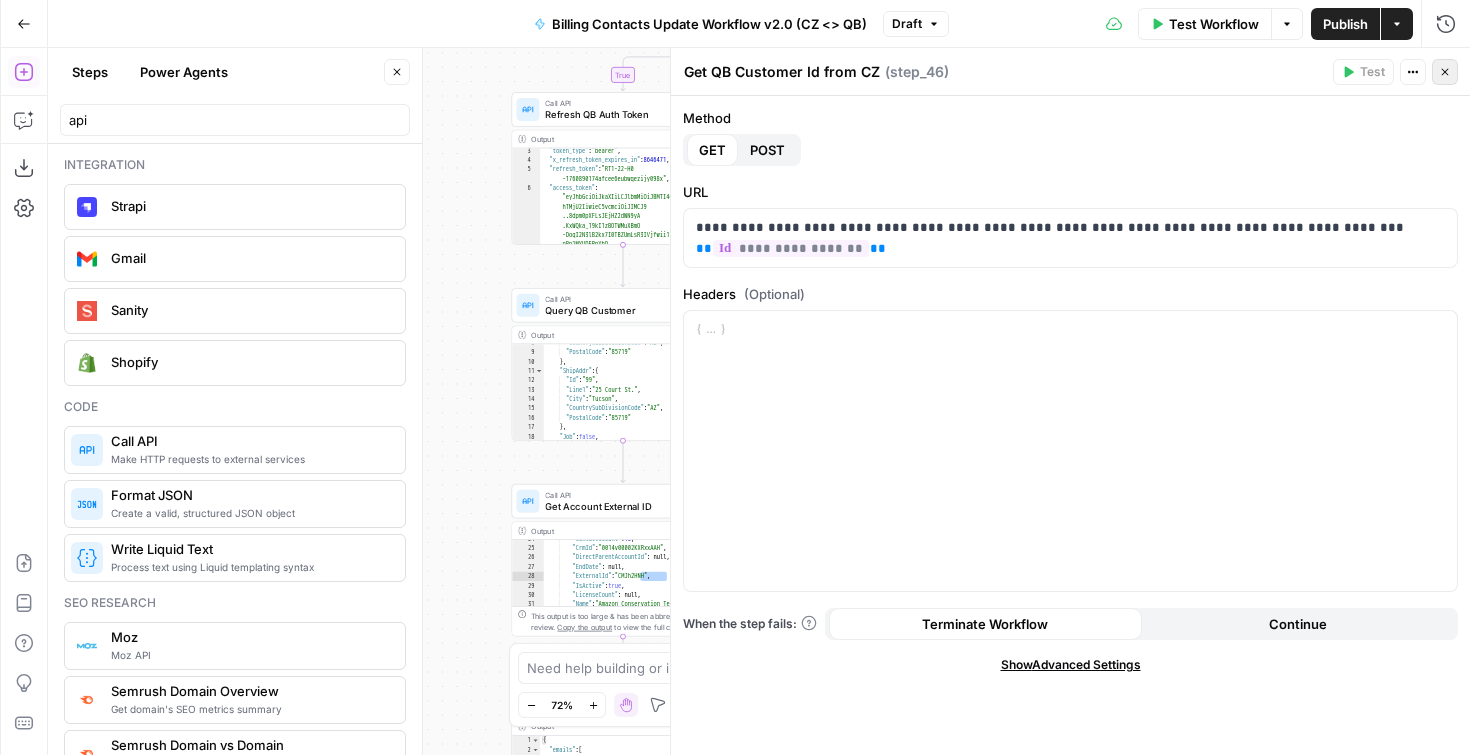 click 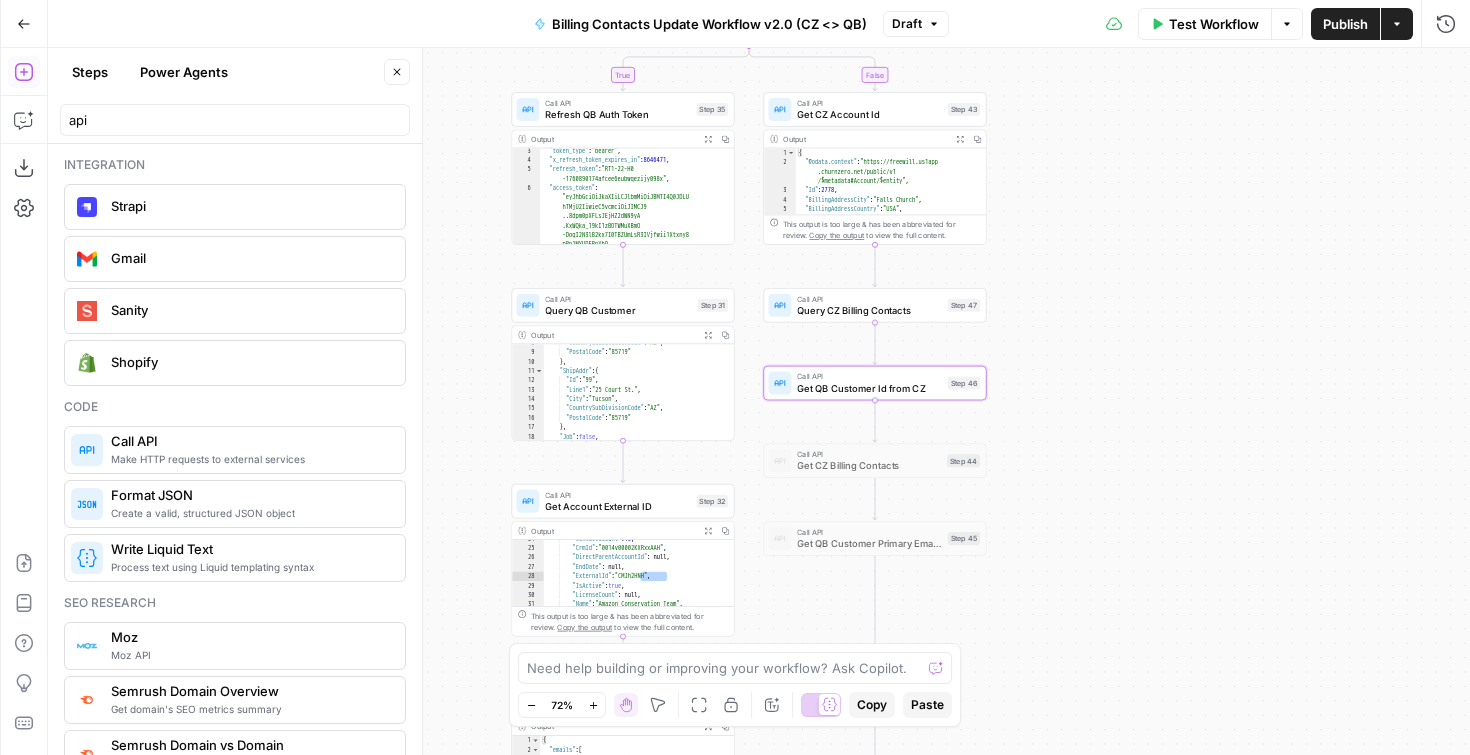 click on "Query CZ Billing Contacts" at bounding box center [869, 310] 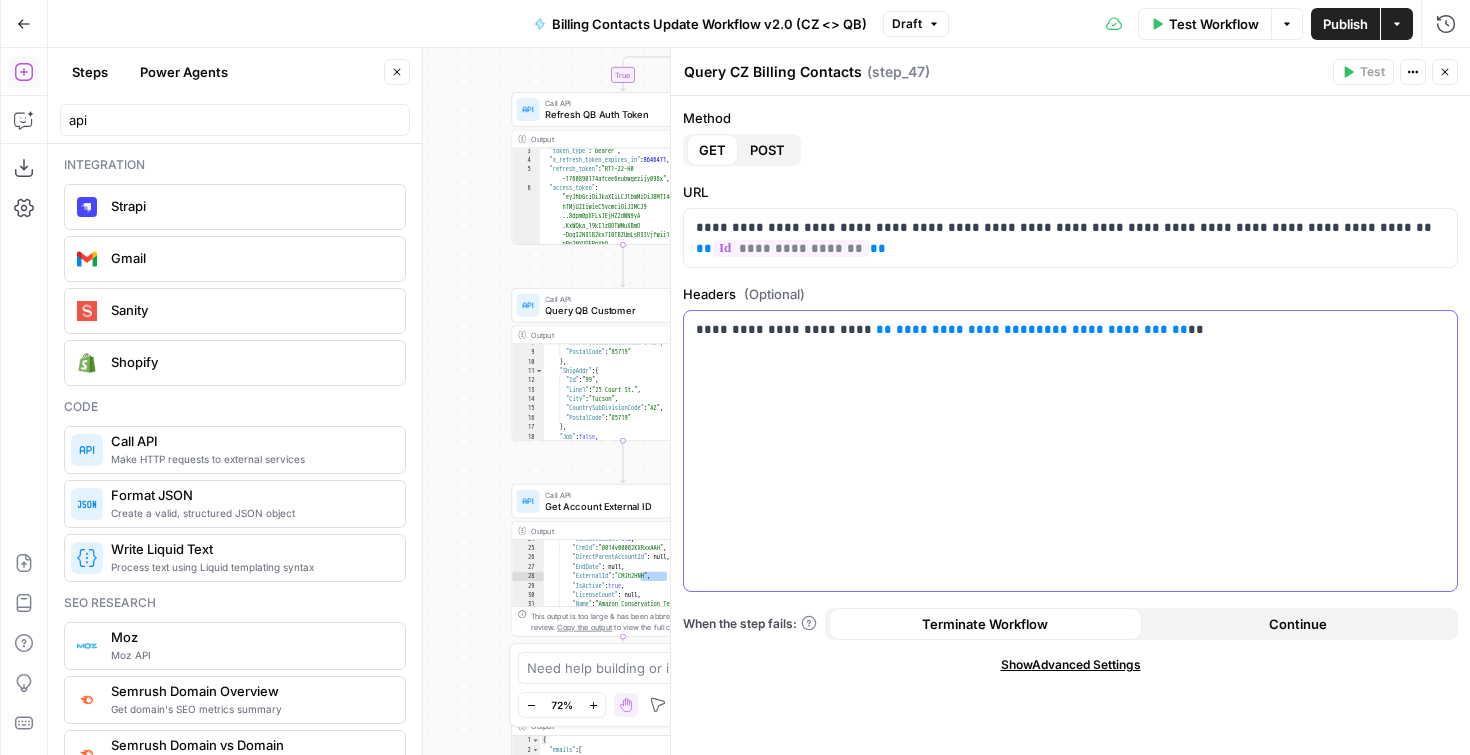 click on "**********" at bounding box center [1070, 329] 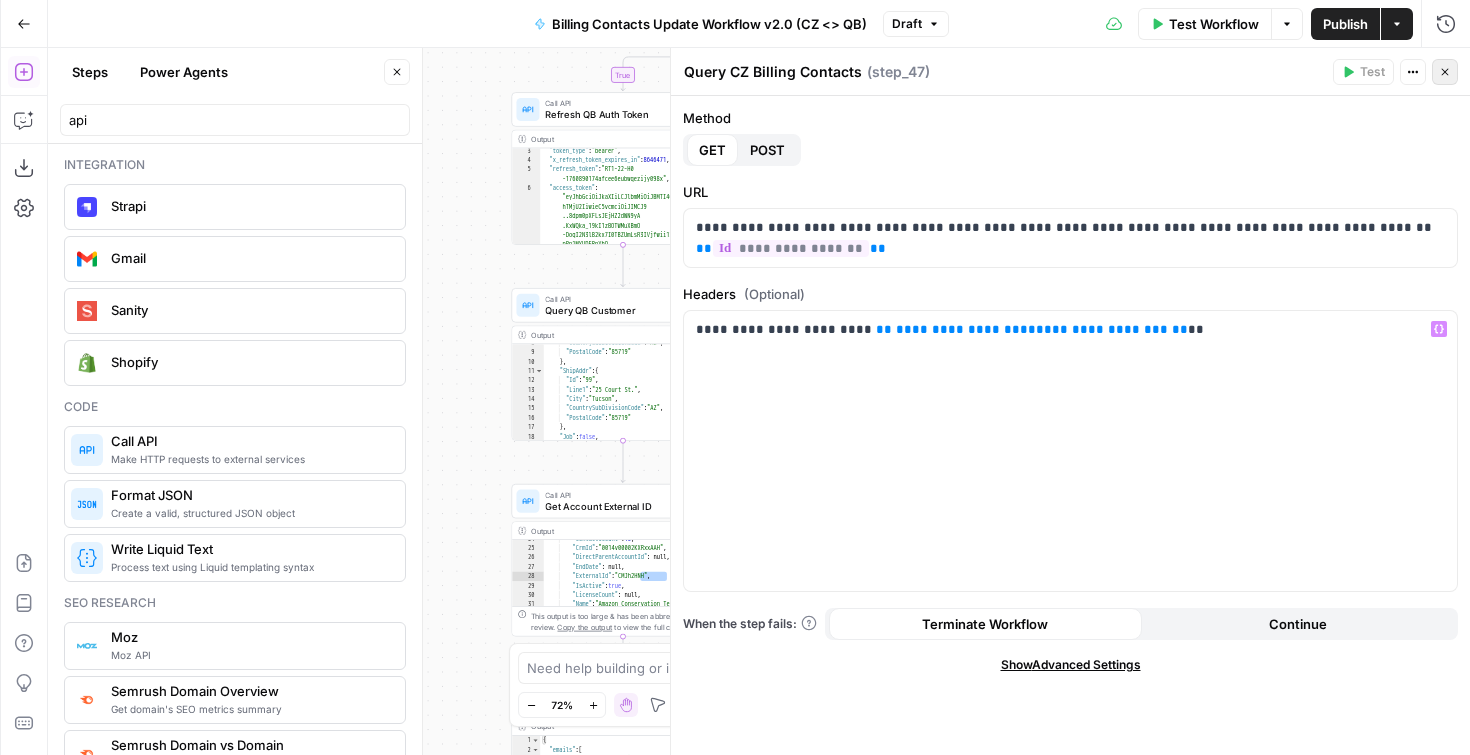 click 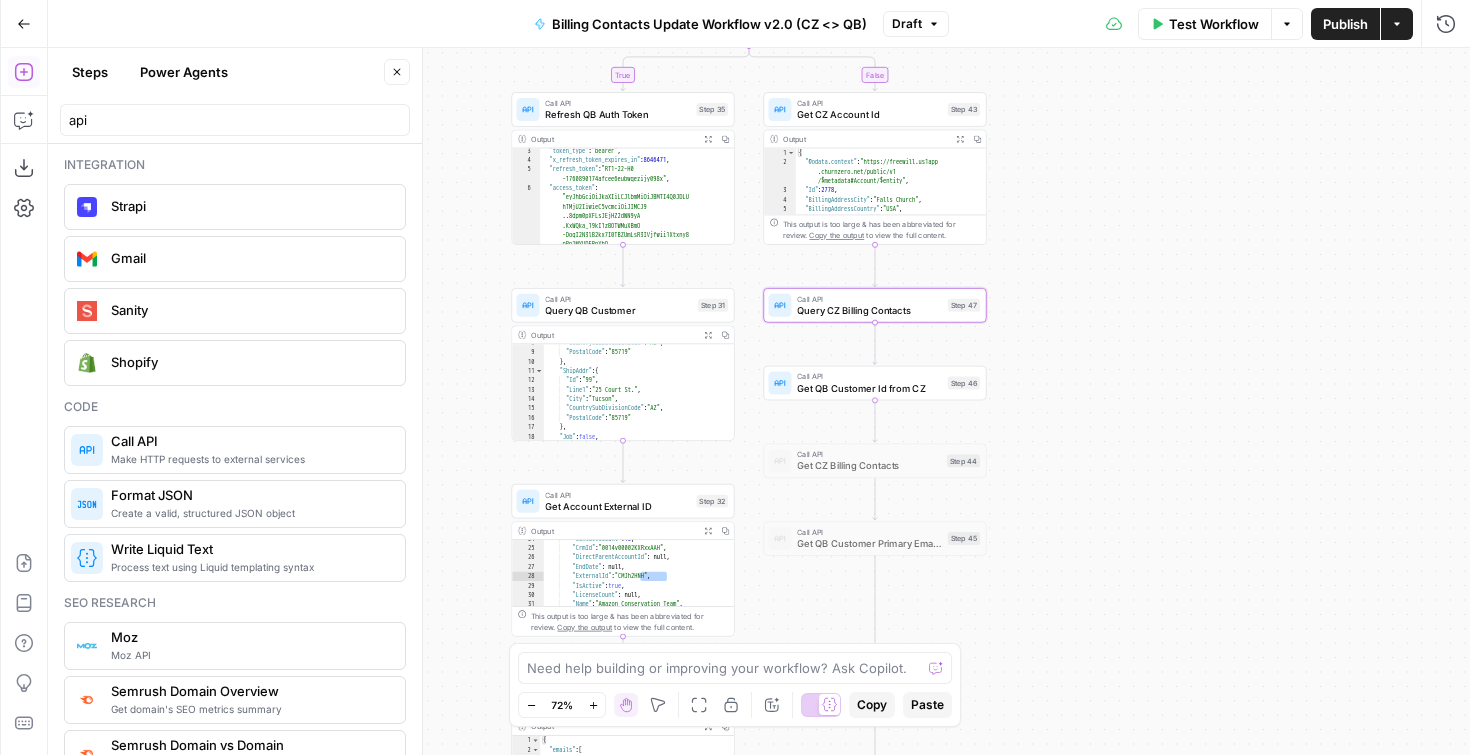 click on "Call API" at bounding box center [869, 377] 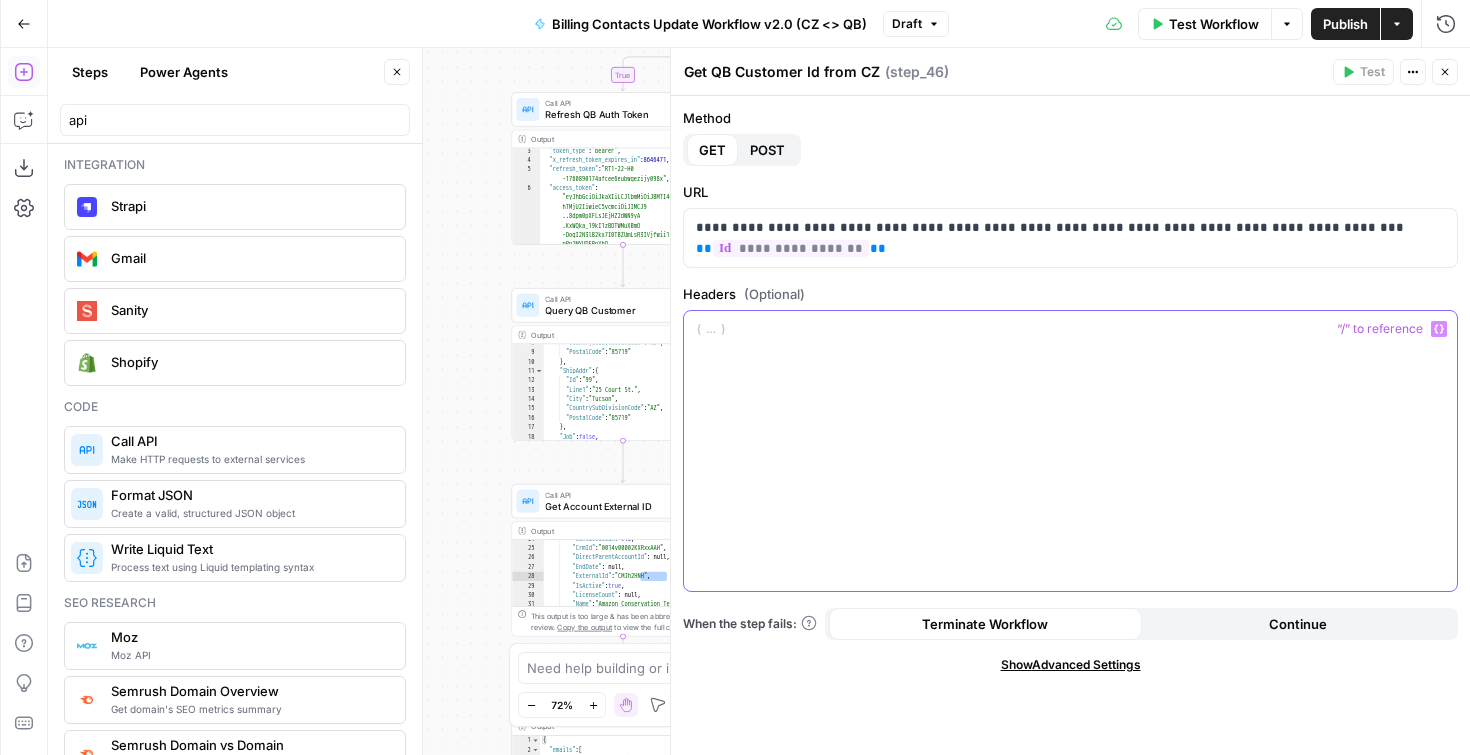 click at bounding box center [1070, 451] 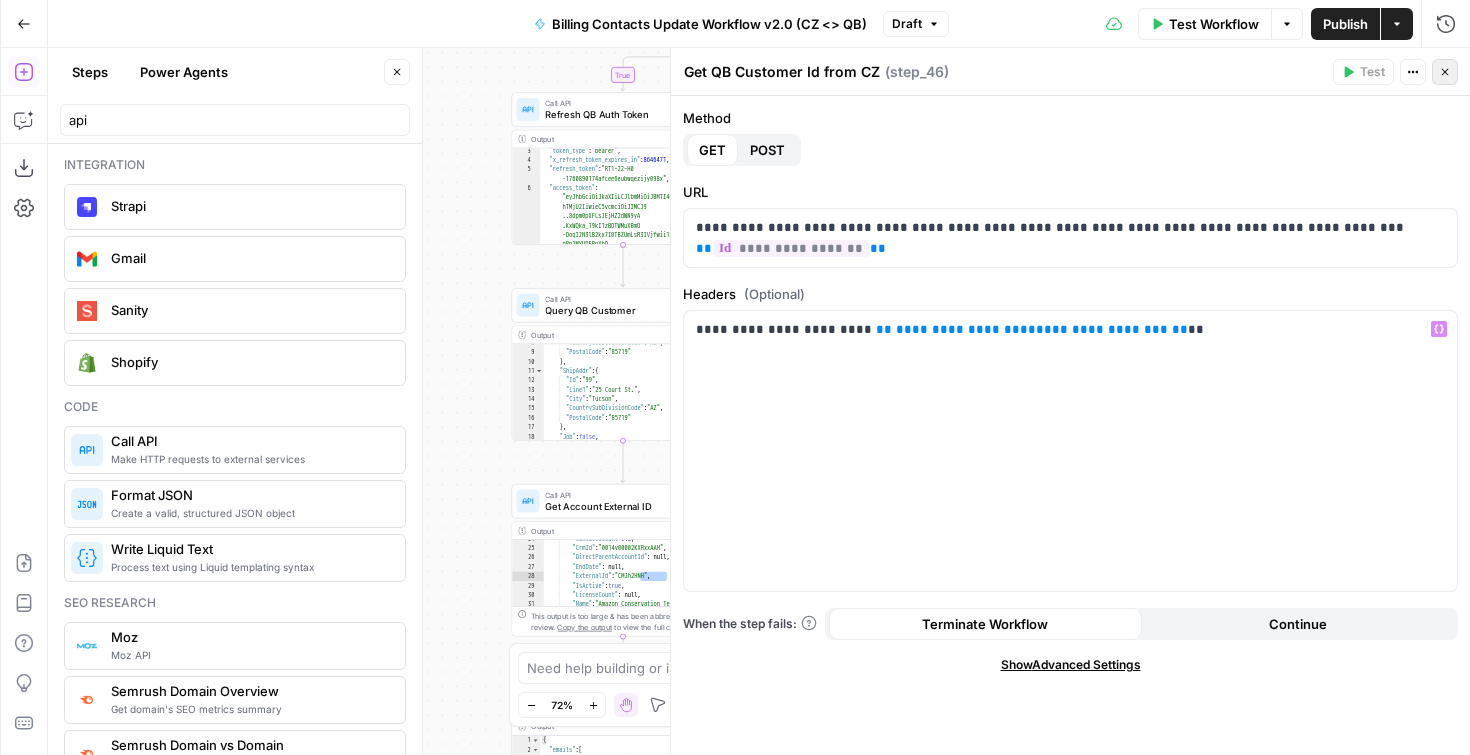 click 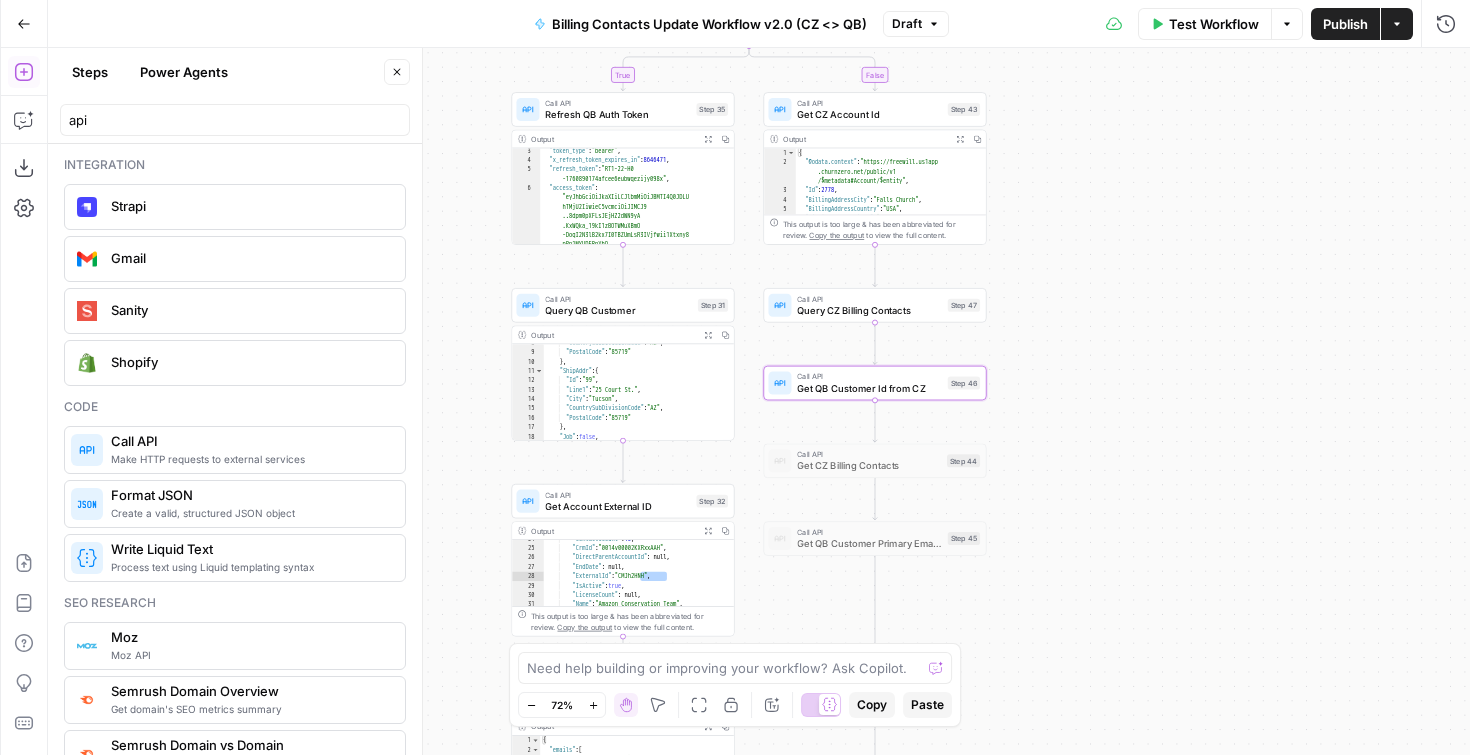 click on "Get CZ Billing Contacts" at bounding box center (869, 466) 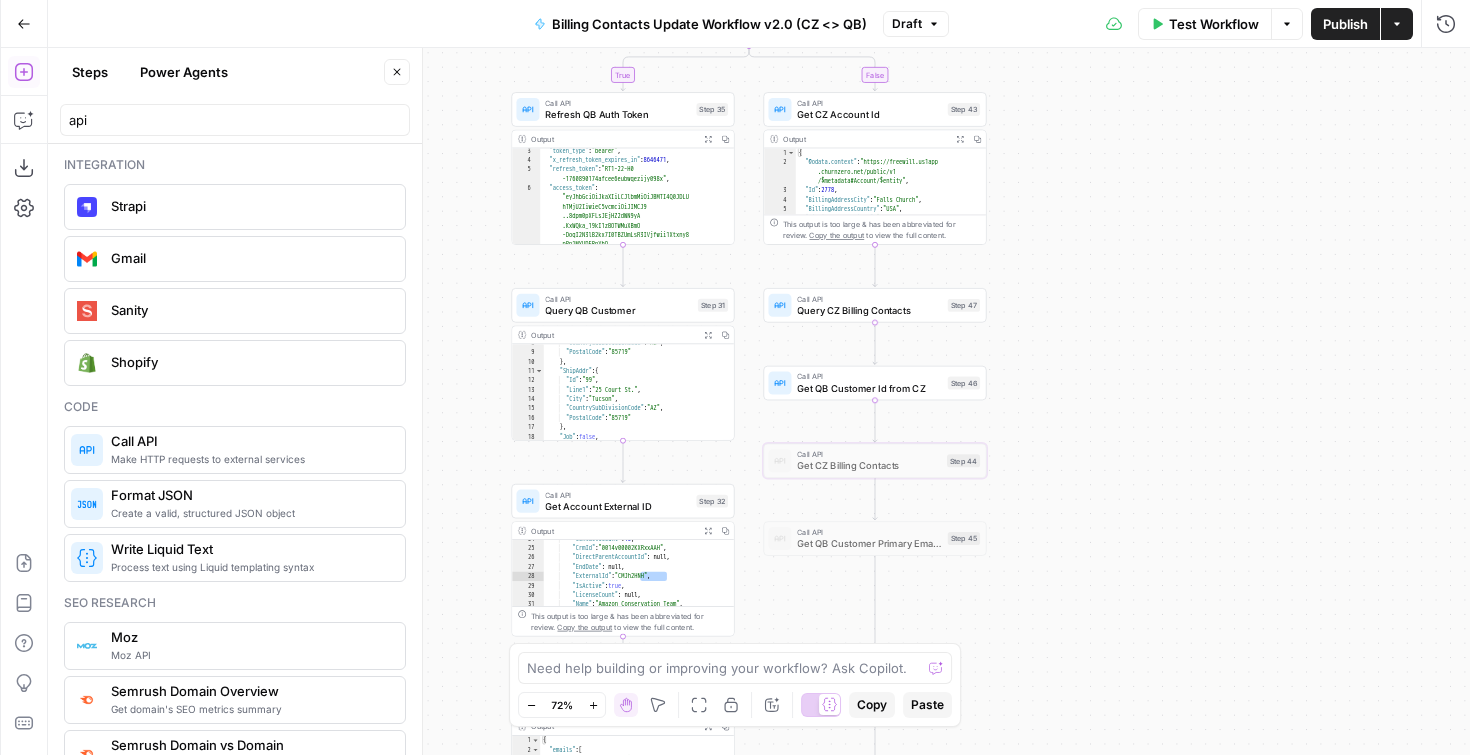 click on "Query CZ Billing Contacts" at bounding box center (869, 310) 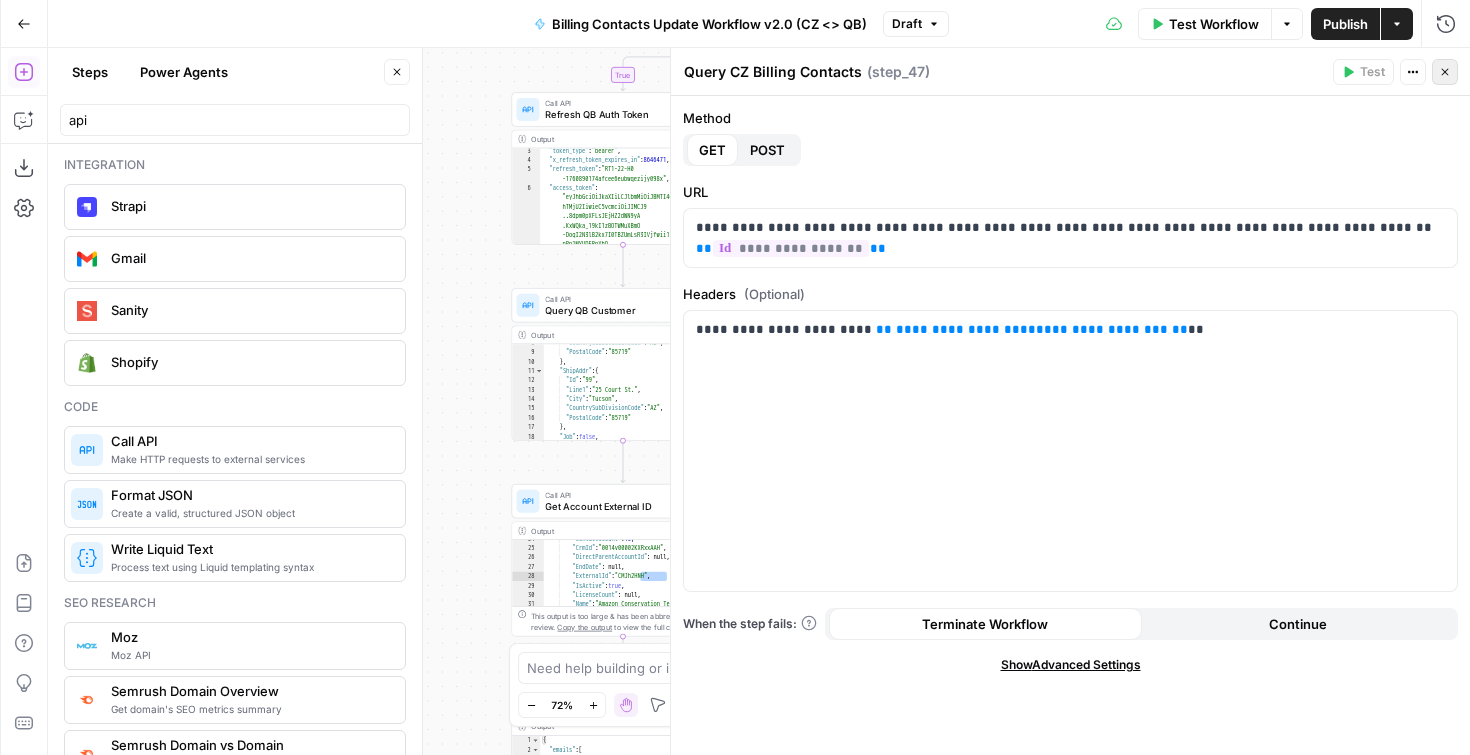 click on "Close" at bounding box center (1445, 72) 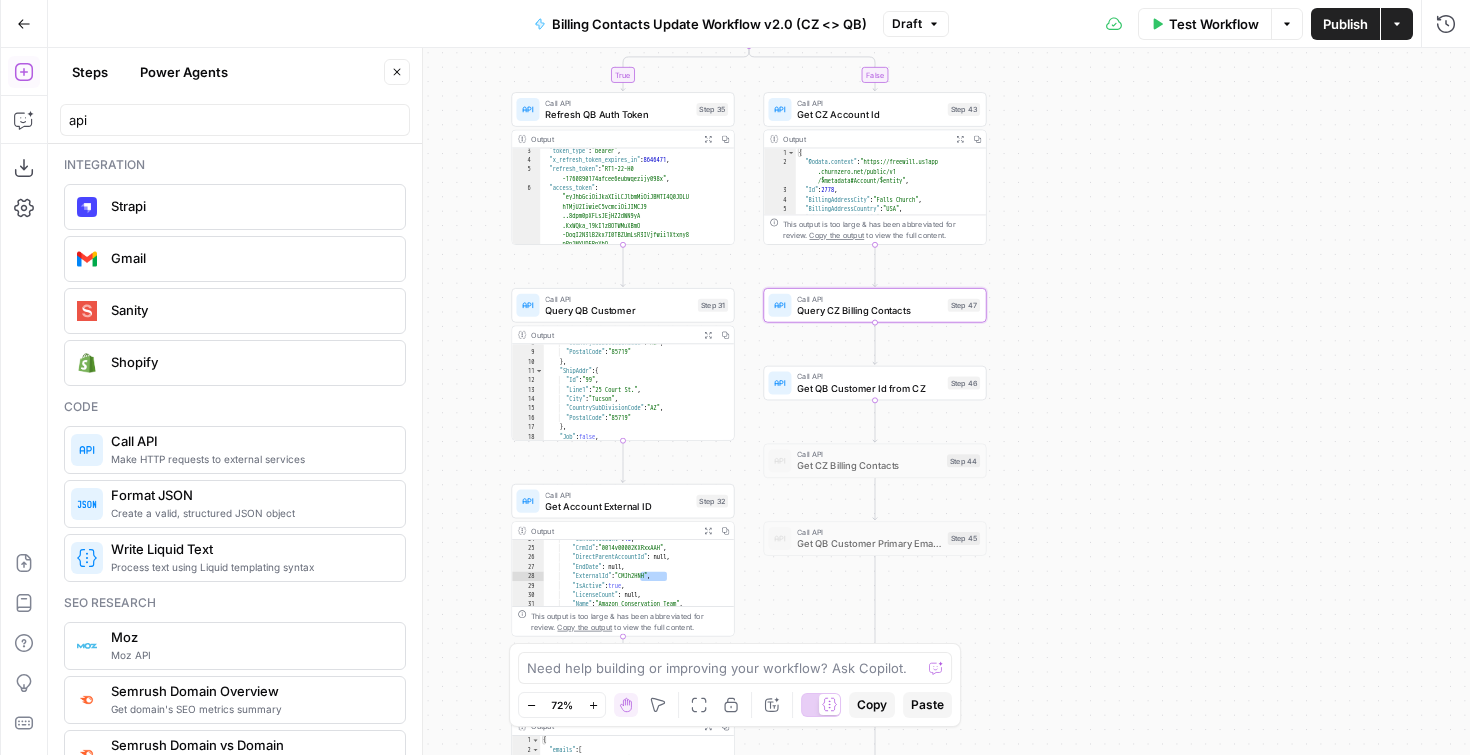 click on "true false false true Workflow Set Inputs Inputs Condition QB Payload? (if false, CZ Payload) Step 30 Output Expand Output Copy 1 2 3 4 5 6 {
"@odata.context" :  "https://freewill.us1app       .churnzero.net/public/v1       /$metadata#Account/$entity" ,
"Id" :  2778 ,
"BillingAddressCity" :  "[CITY]" ,
"BillingAddressCountry" :  "[COUNTRY]" ,
"BillingAddressLine1" :  "[NUMBER] [STREET]" ,
XXXXXXXXXXXXXXXXXXXXXXXXXXXXXXXXXXXXXXXXXXXXXXXXXXXXXXXXXXXXXXXXXXXXXXXXXXXXXXXXXXXXXXXXXXXXXXXXXXXXXXXXXXXXXXXXXXXXXXXXXXXXXXXXXXXXXXXXXXXXXXXXXXXXXXXXXXXXXXXXXXXXXXXXXXXXXXXXXXXXXXXXXXXXXXXXXXXXXXXXXXXXXXXXXXXXXXXXXXXXXXXXXXXXXXXXXXXXXXXXXXXXXXXXXXXXXXXXXXXXXXXXXXXXXXXXXXXXXXXXXXXXXXXXXXXXXXXXXXXXXXXXXXXXXXXXXXXXXXXXXXXXXXXXXXXXXXXXXXXXXXXXXXXXXXXXXXXXXXXXXXXXXXXXXXXXXXXXXXXXXXXXXXXXXXXXXXXXXXXXXXXXXXXXXXXXXXXXXXXXXXXXXXXXXXXXXXXXXXXXXXXXXXXXXXXXXXXXXXXXXXXXXXXXXXXXXXXXXXXXXXXXXXXXXXXXXXXX This output is too large & has been abbreviated for review.
3" at bounding box center [759, 401] 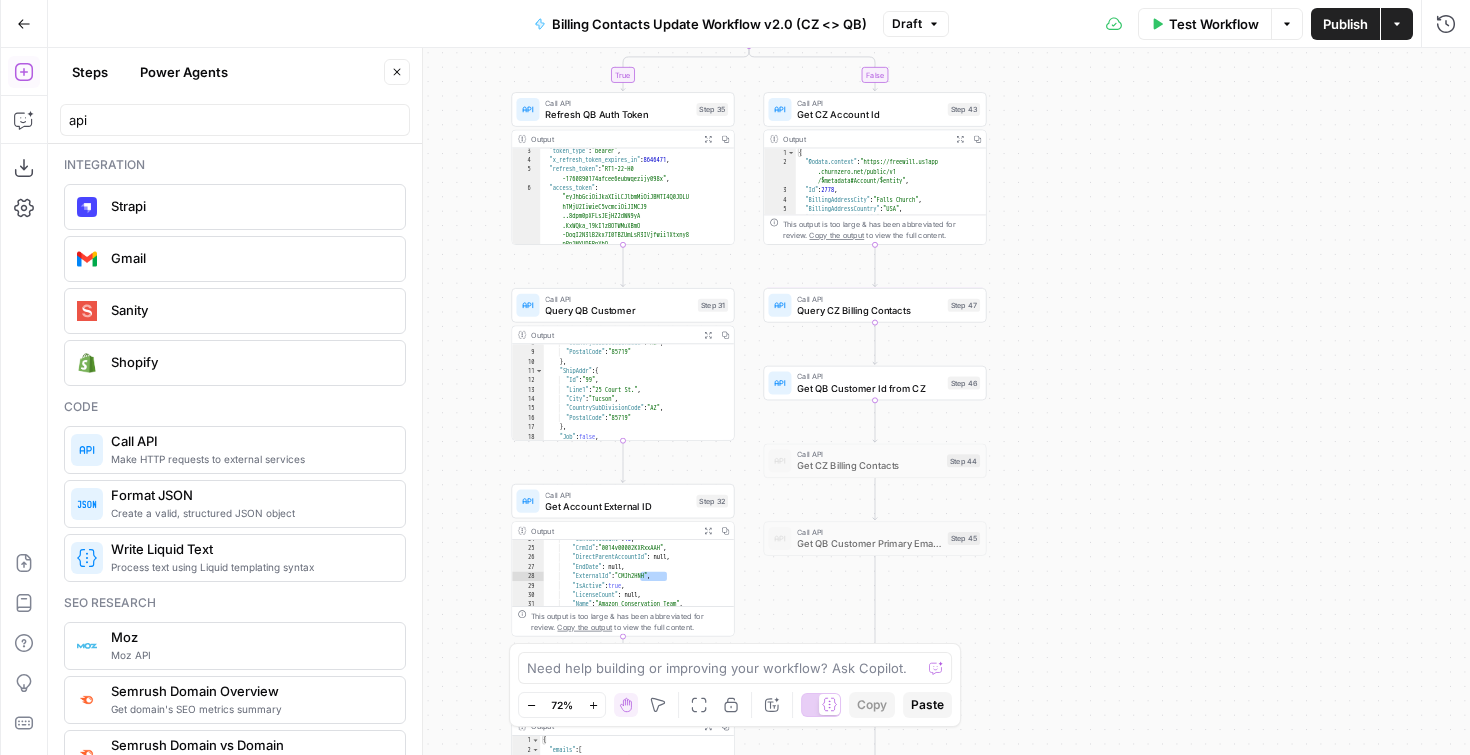 click on "Get CZ Billing Contacts" at bounding box center (869, 466) 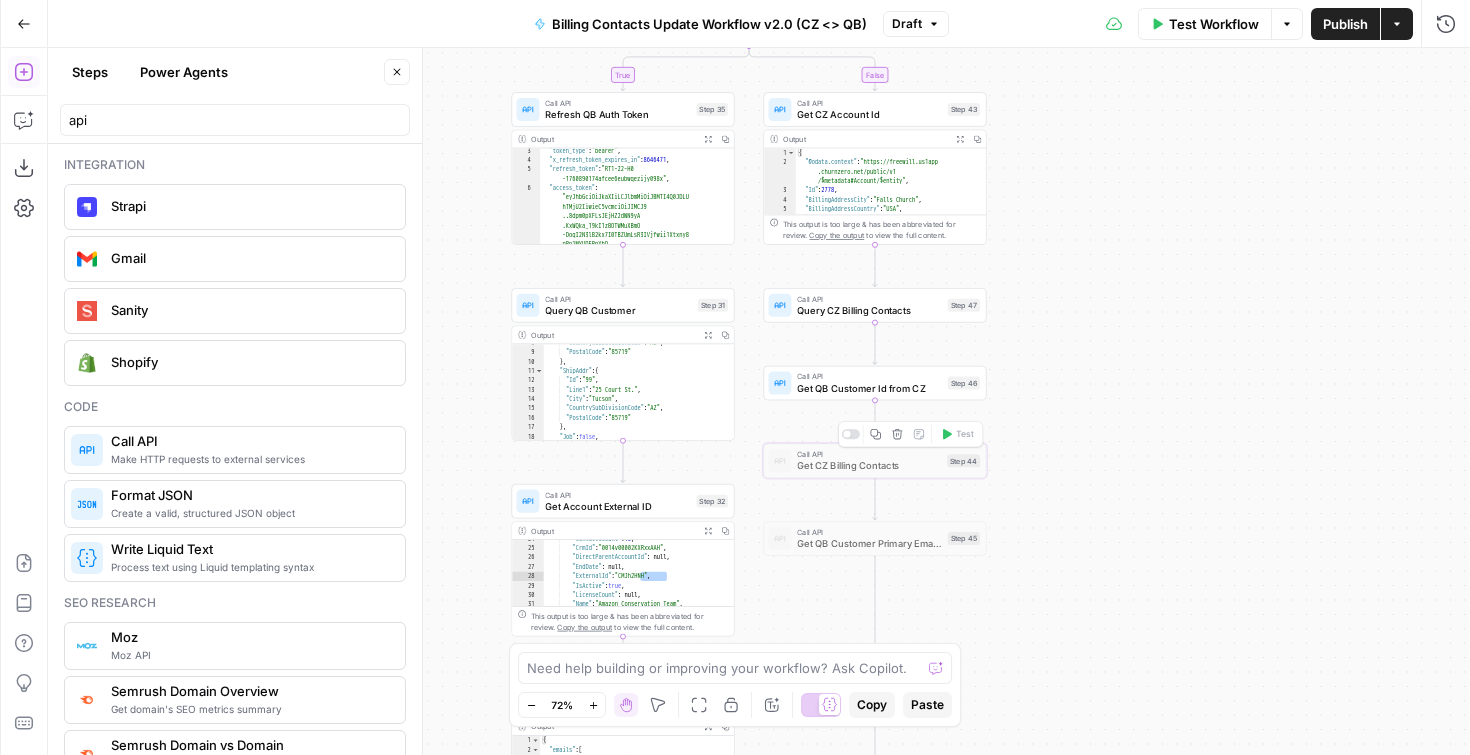 click at bounding box center (851, 434) 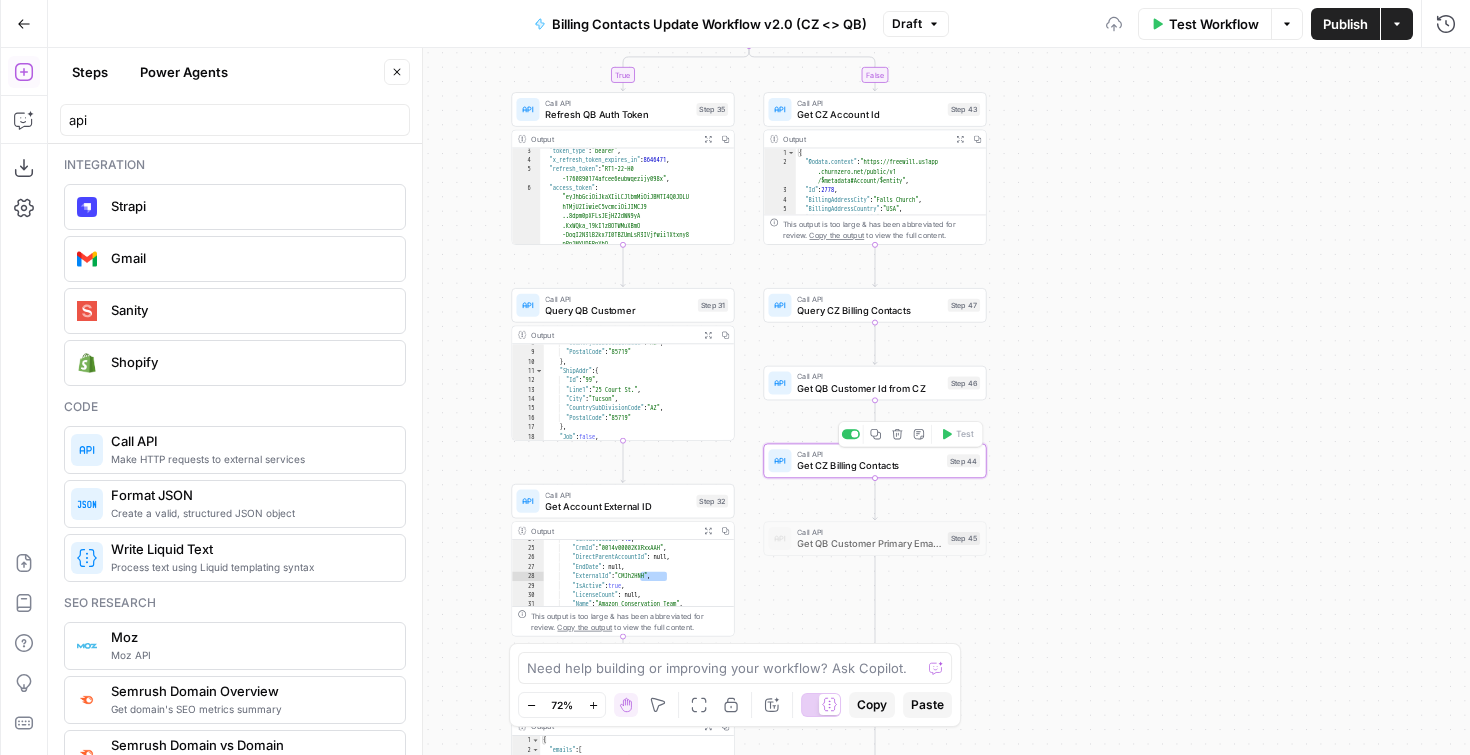 click on "Get CZ Billing Contacts" at bounding box center [869, 466] 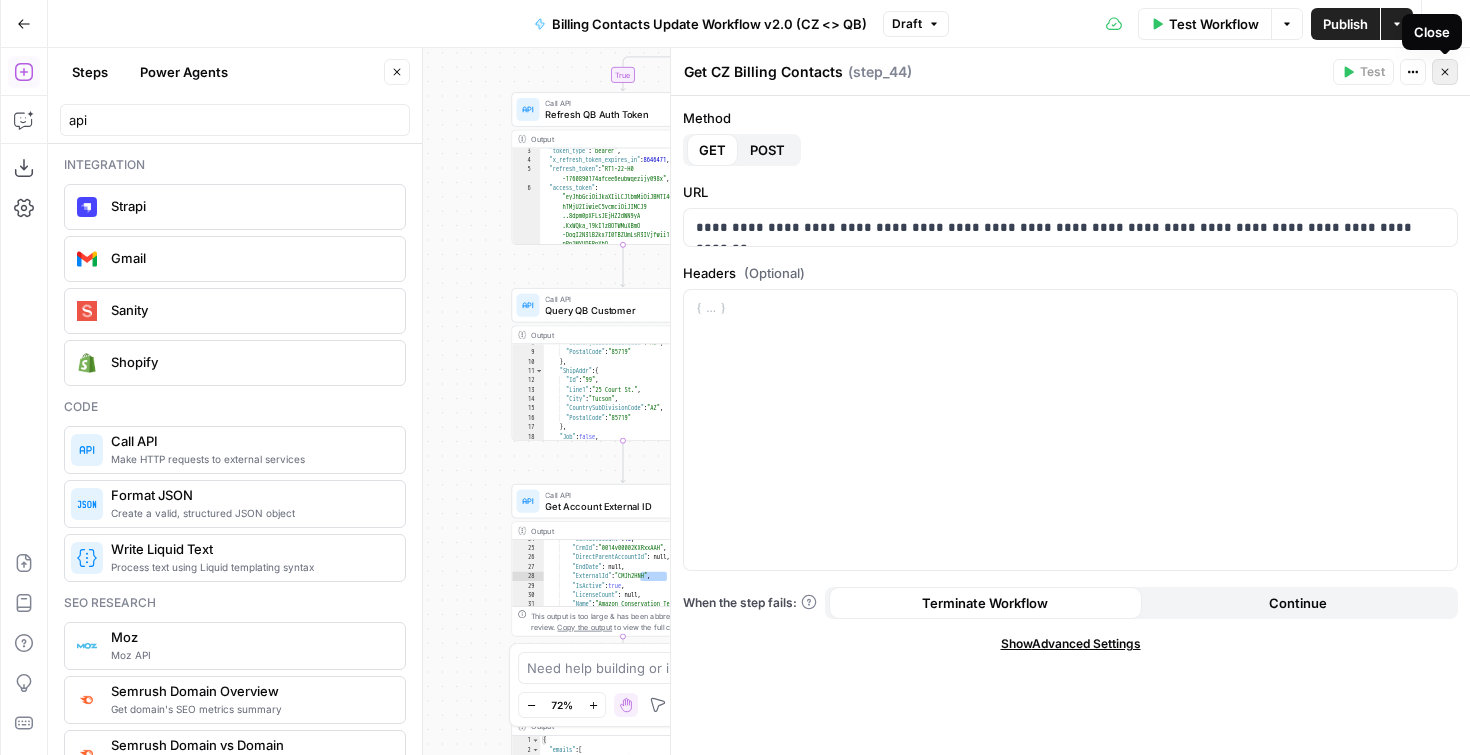 click 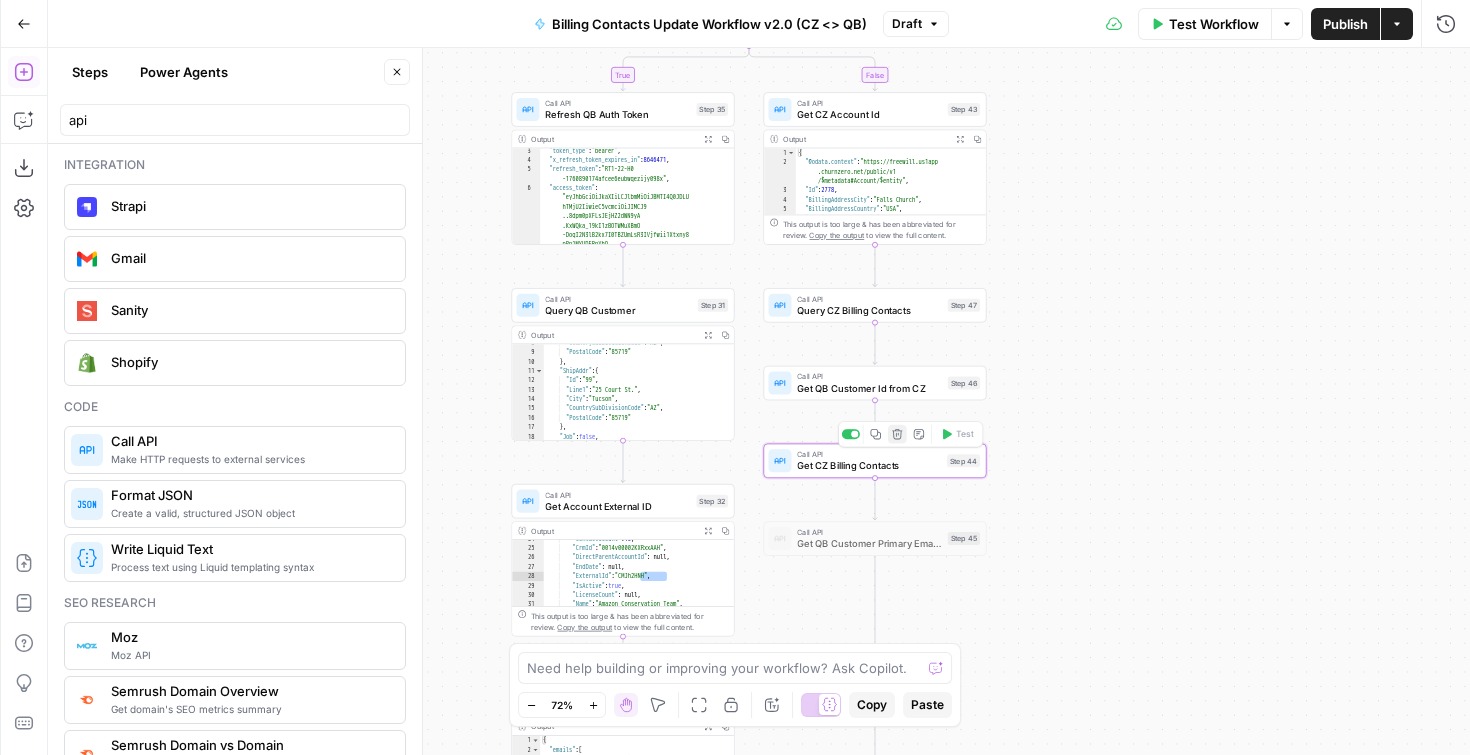 click 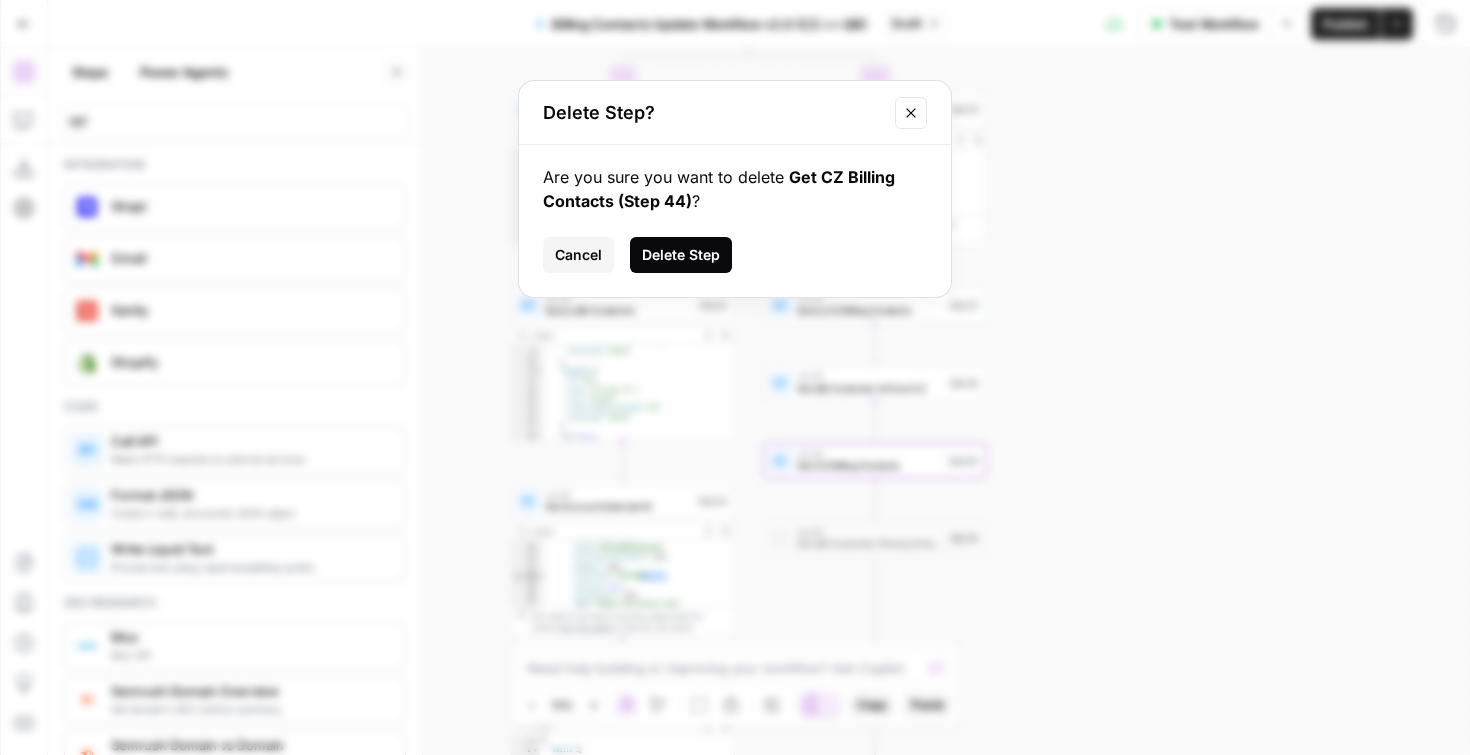 click on "Delete Step" at bounding box center [681, 255] 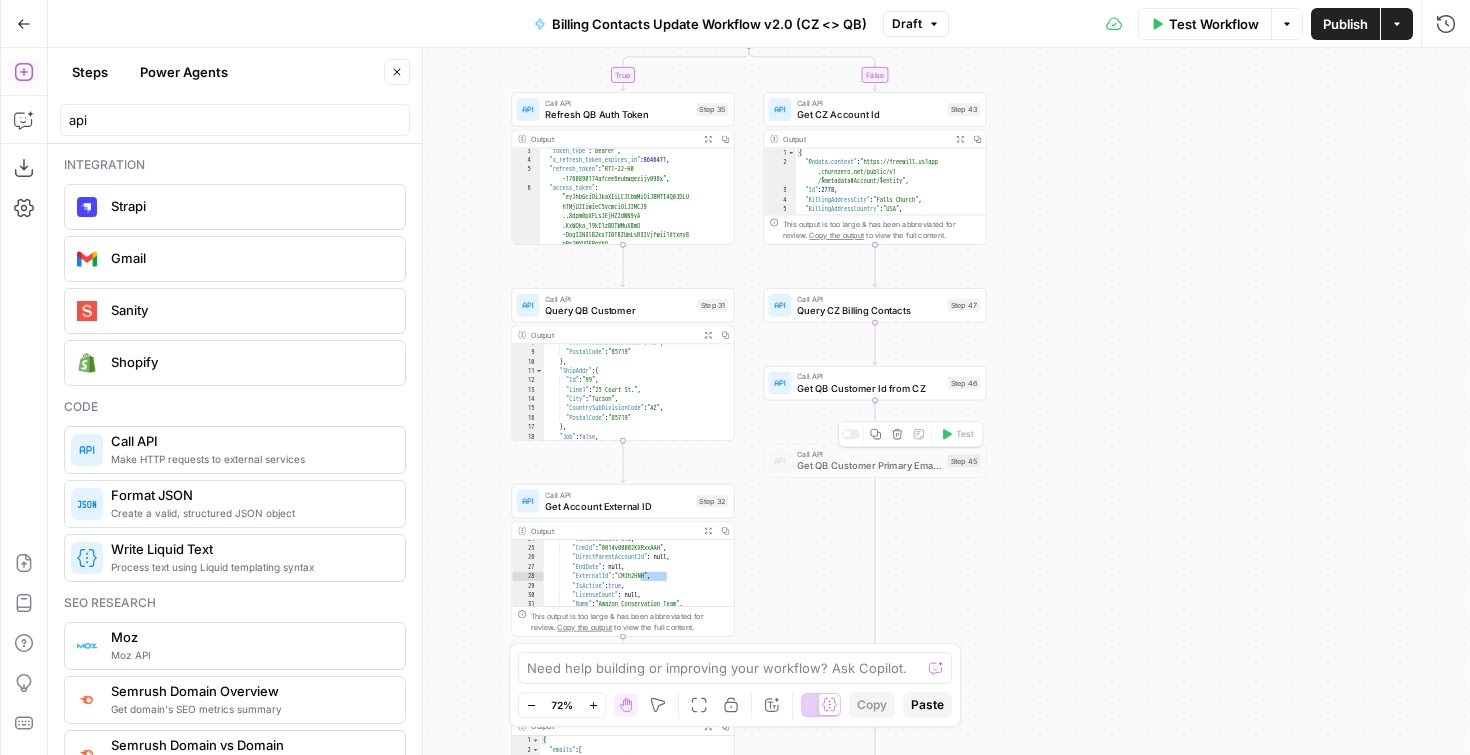 click on "Get QB Customer Primary Emails" at bounding box center [869, 466] 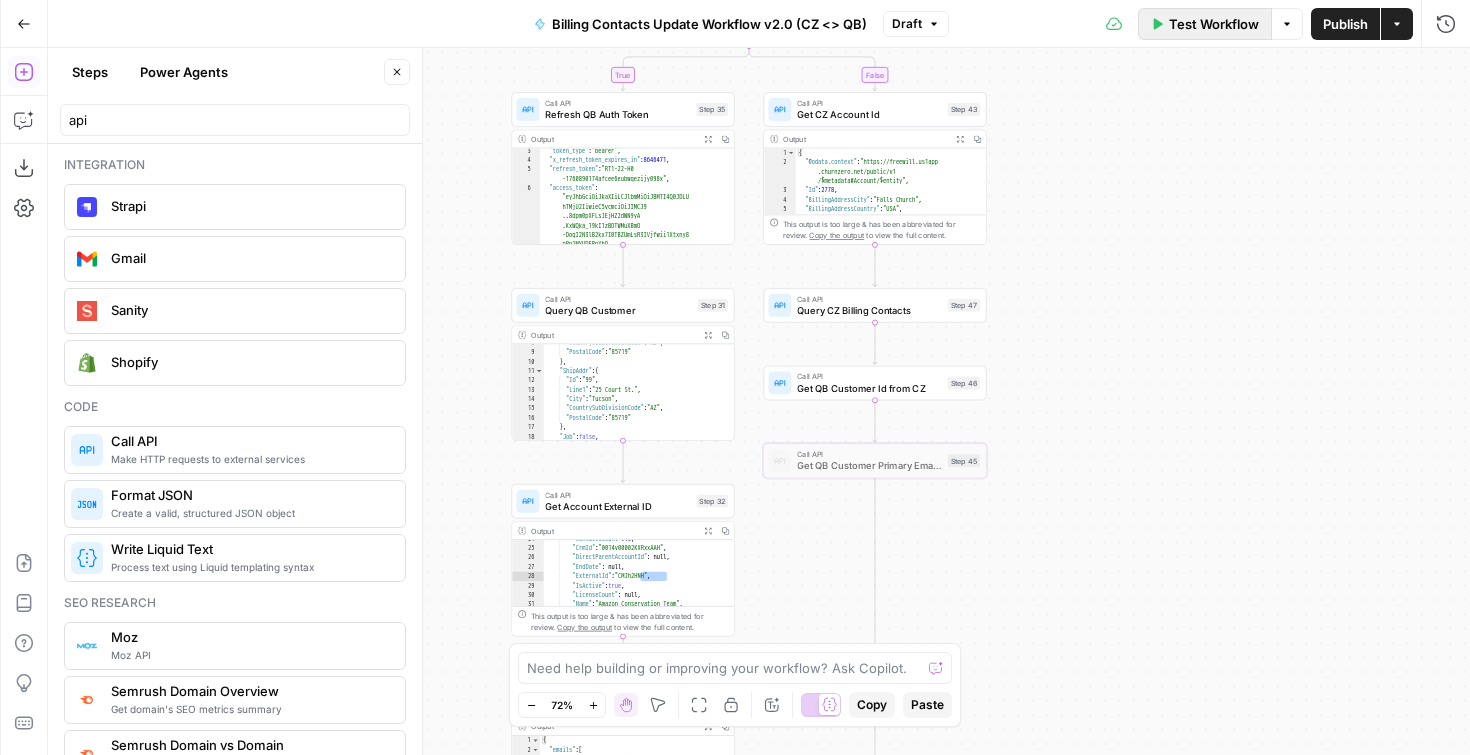 click on "Test Workflow" at bounding box center (1214, 24) 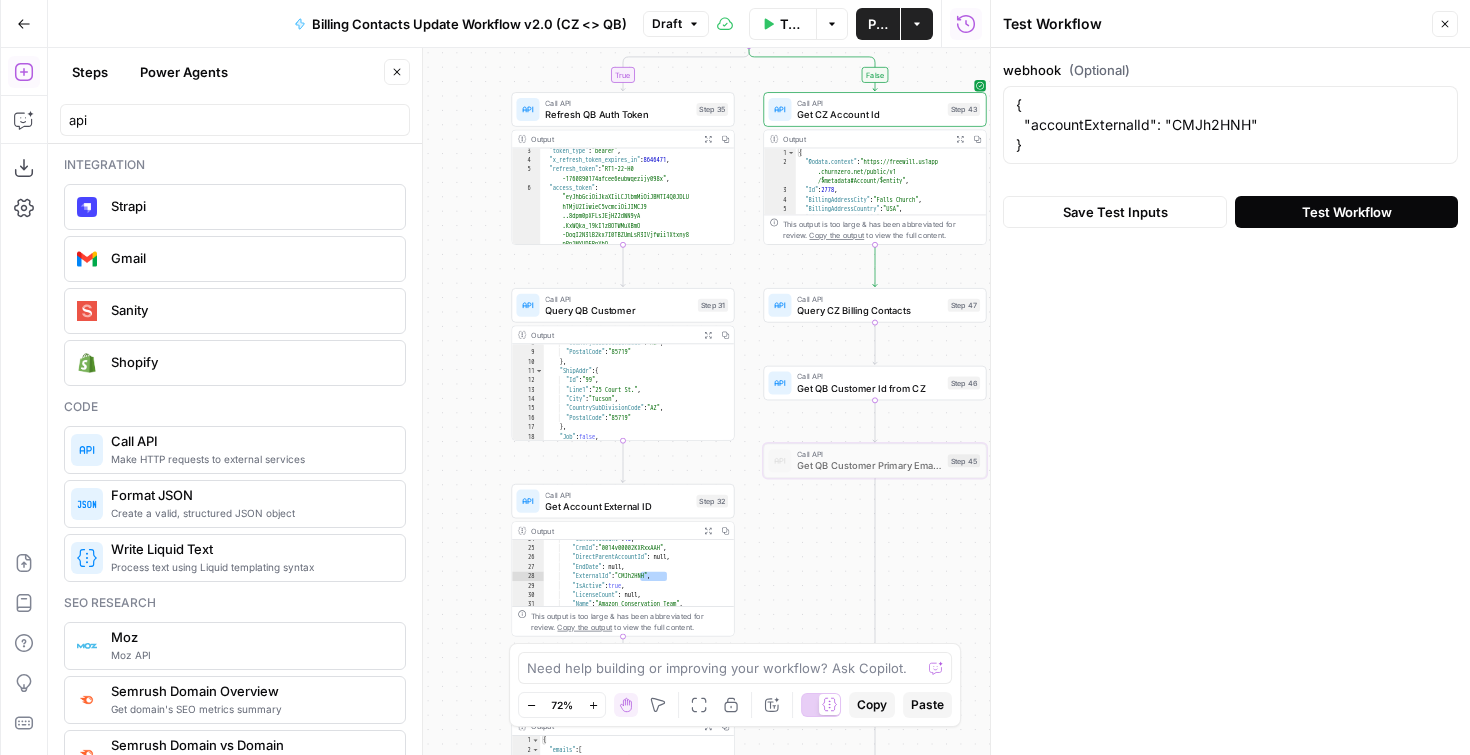 click on "Test Workflow" at bounding box center (1346, 212) 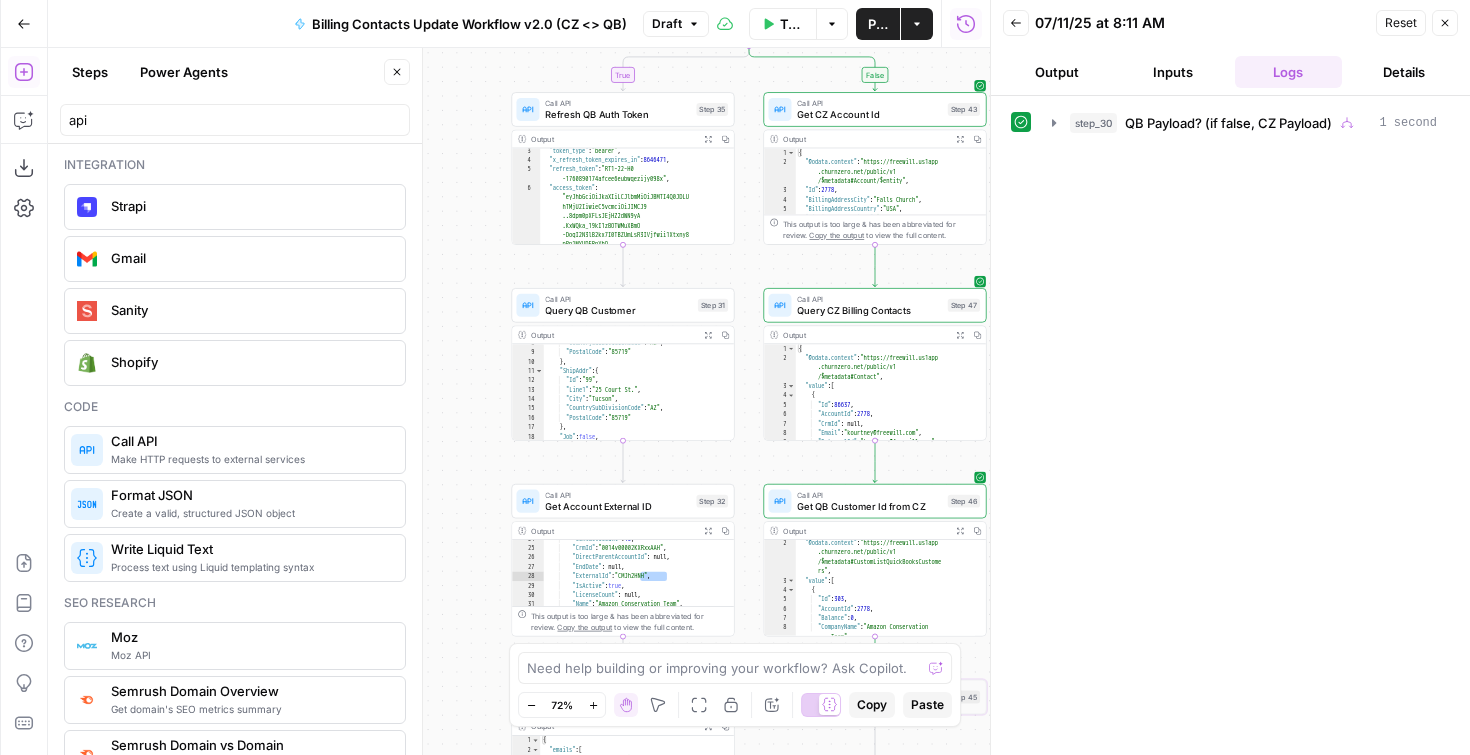scroll, scrollTop: 0, scrollLeft: 0, axis: both 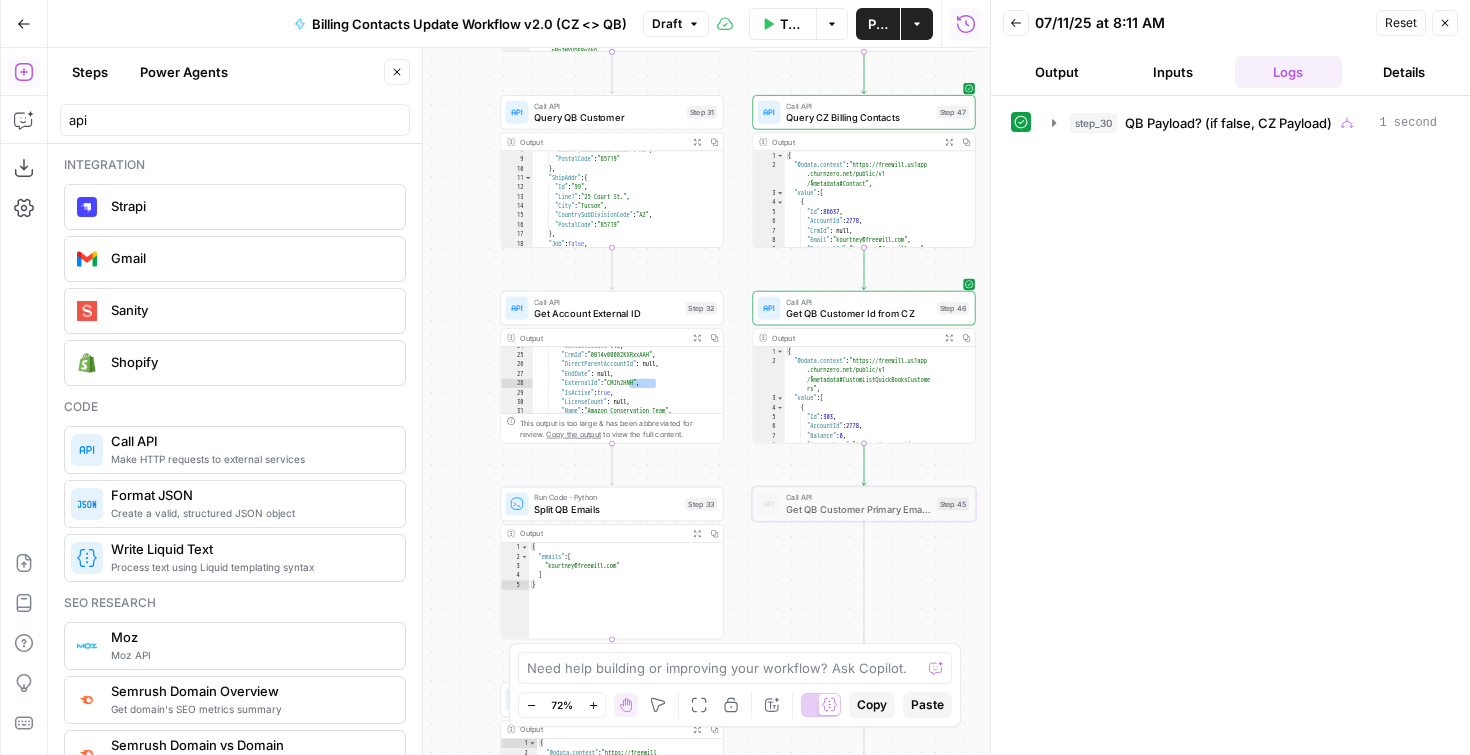 drag, startPoint x: 800, startPoint y: 469, endPoint x: 773, endPoint y: 215, distance: 255.43102 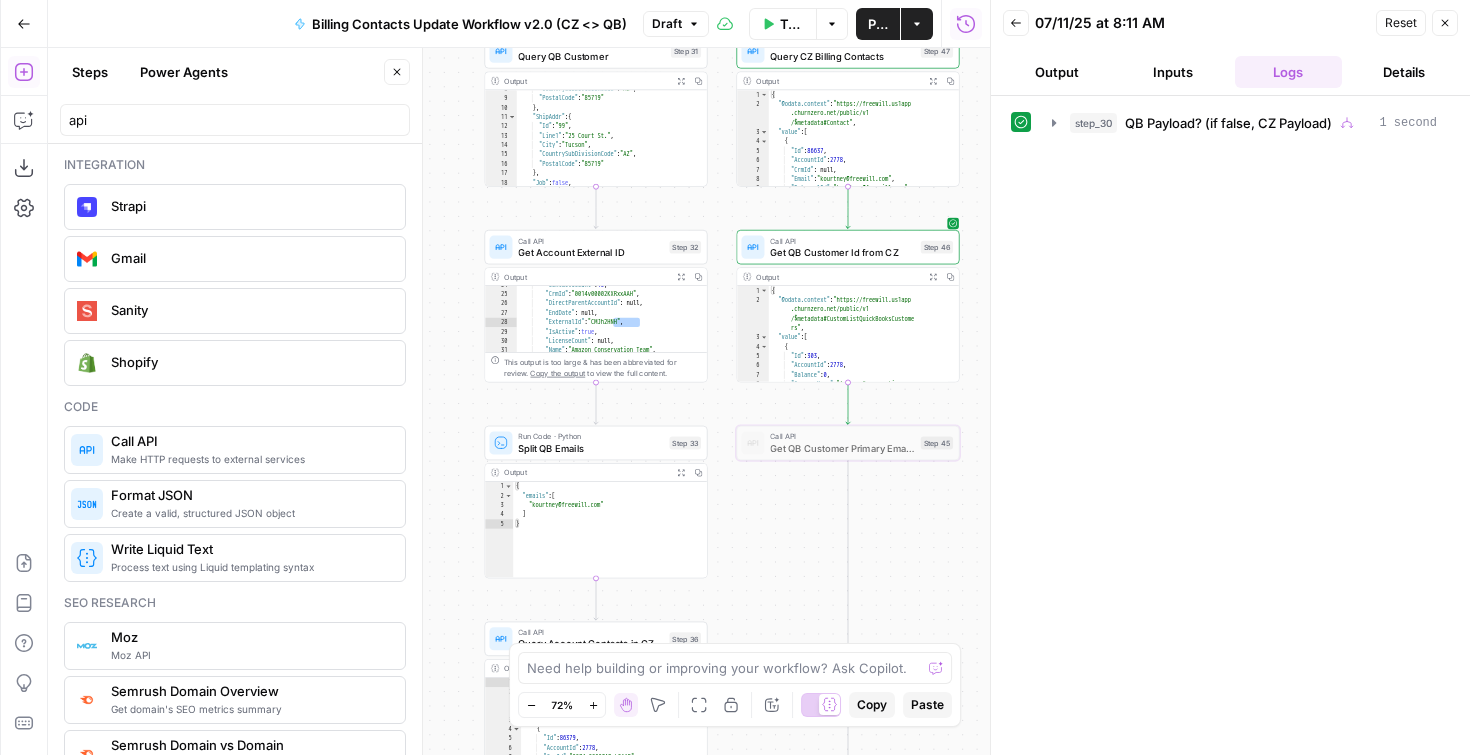 click on "Get QB Customer Primary Emails" at bounding box center (842, 448) 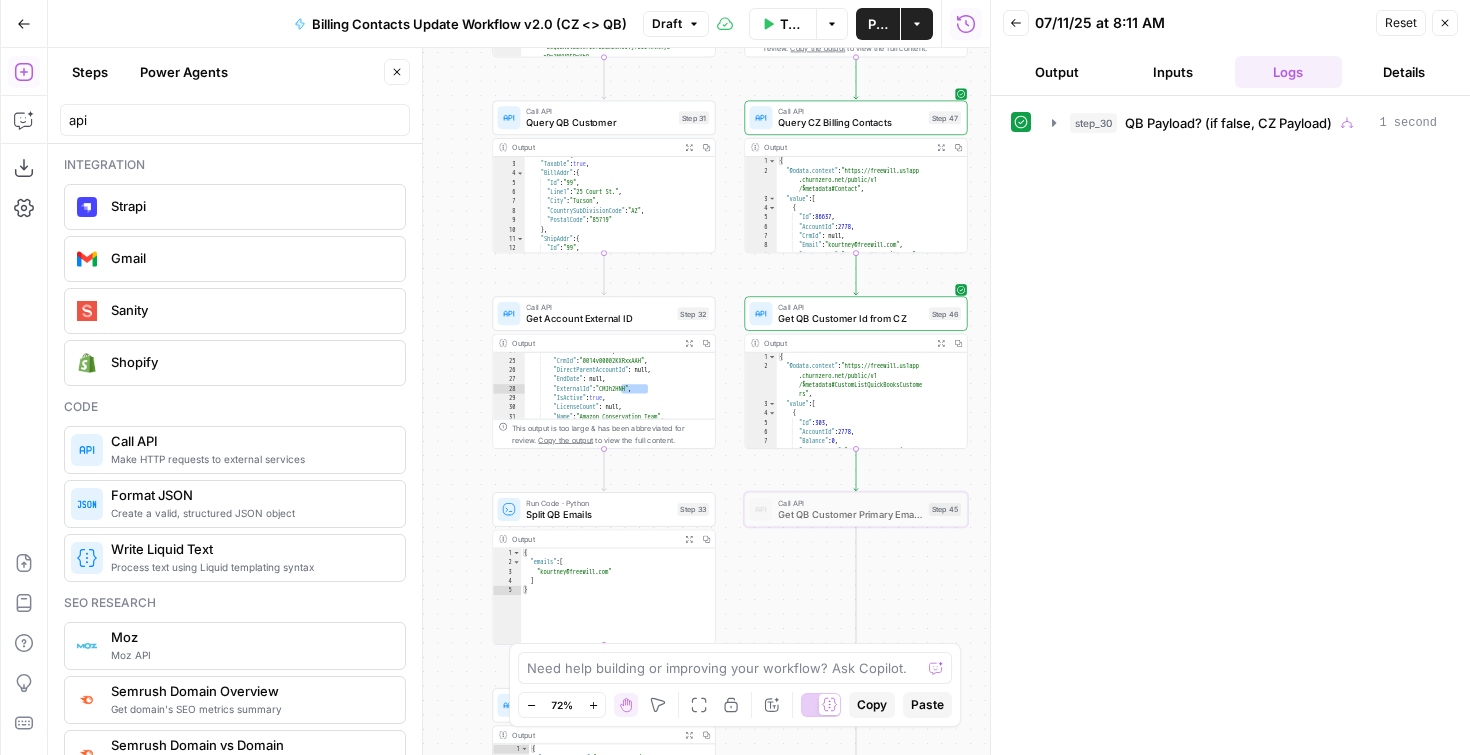 scroll, scrollTop: 0, scrollLeft: 0, axis: both 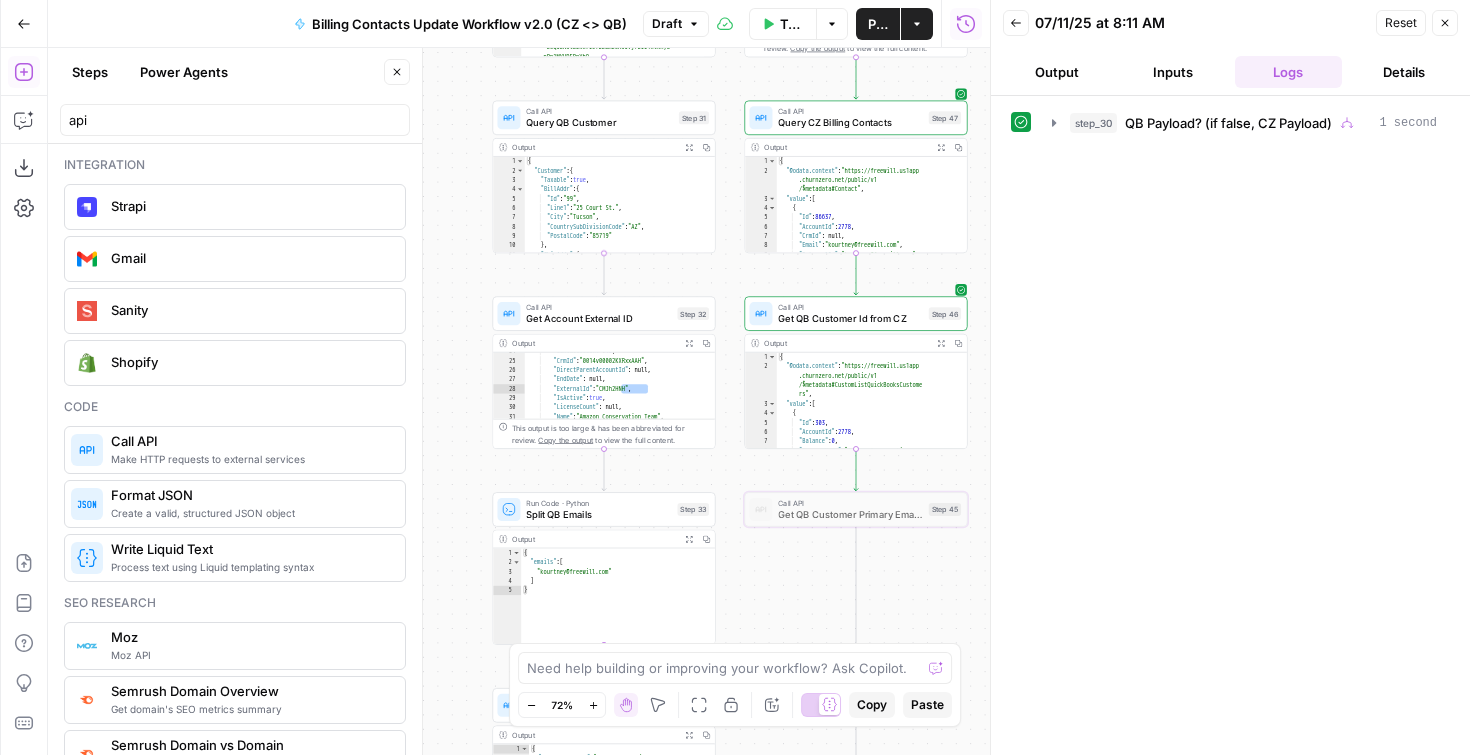 click on "Call API" at bounding box center [599, 112] 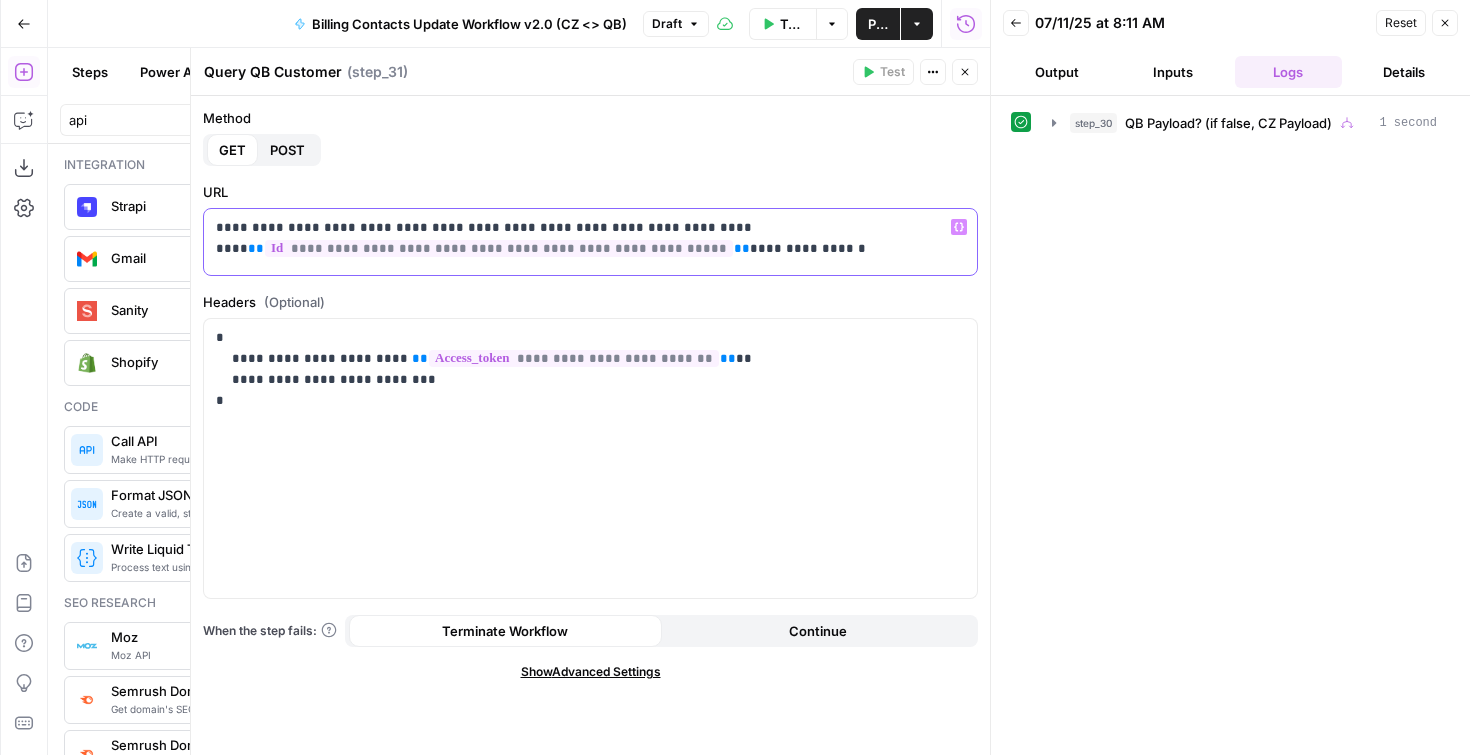 click on "**********" at bounding box center (583, 248) 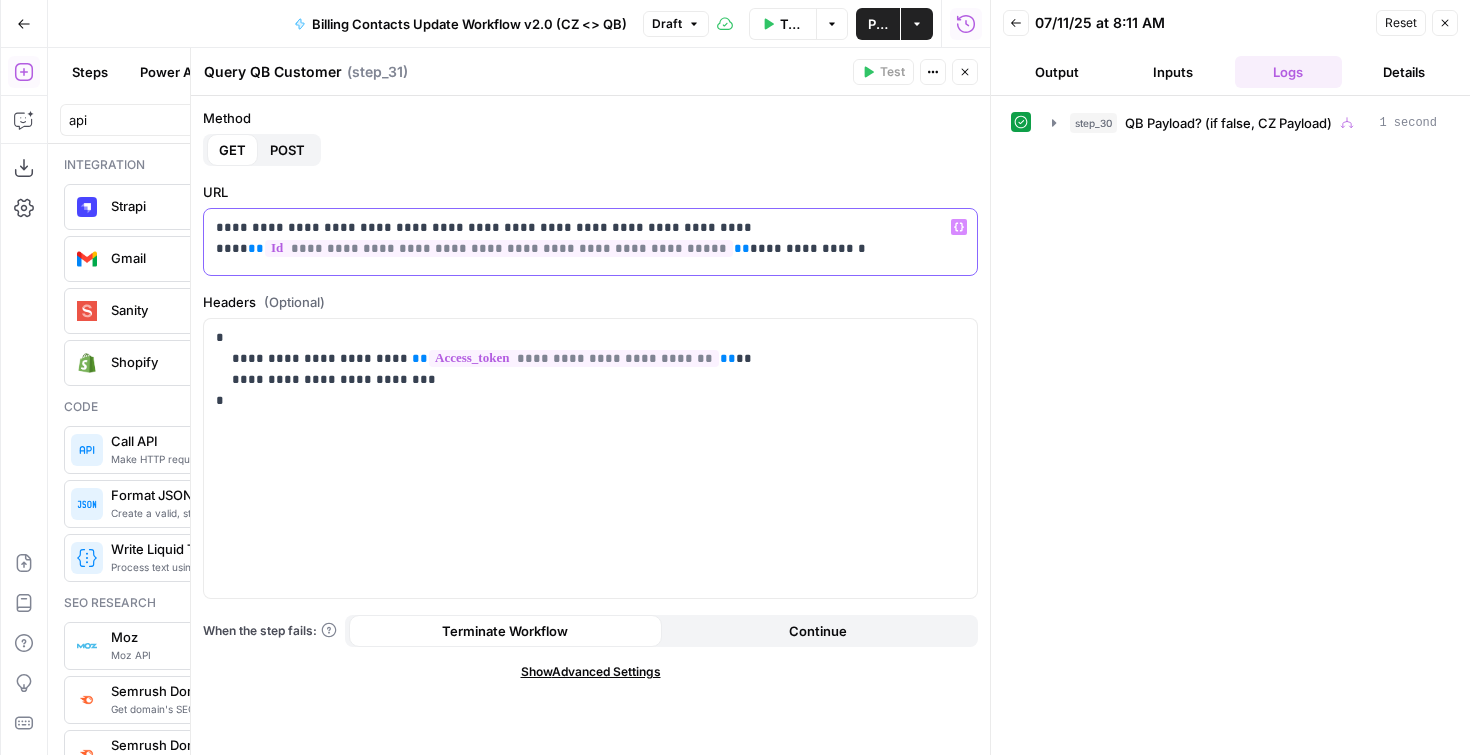 copy on "**********" 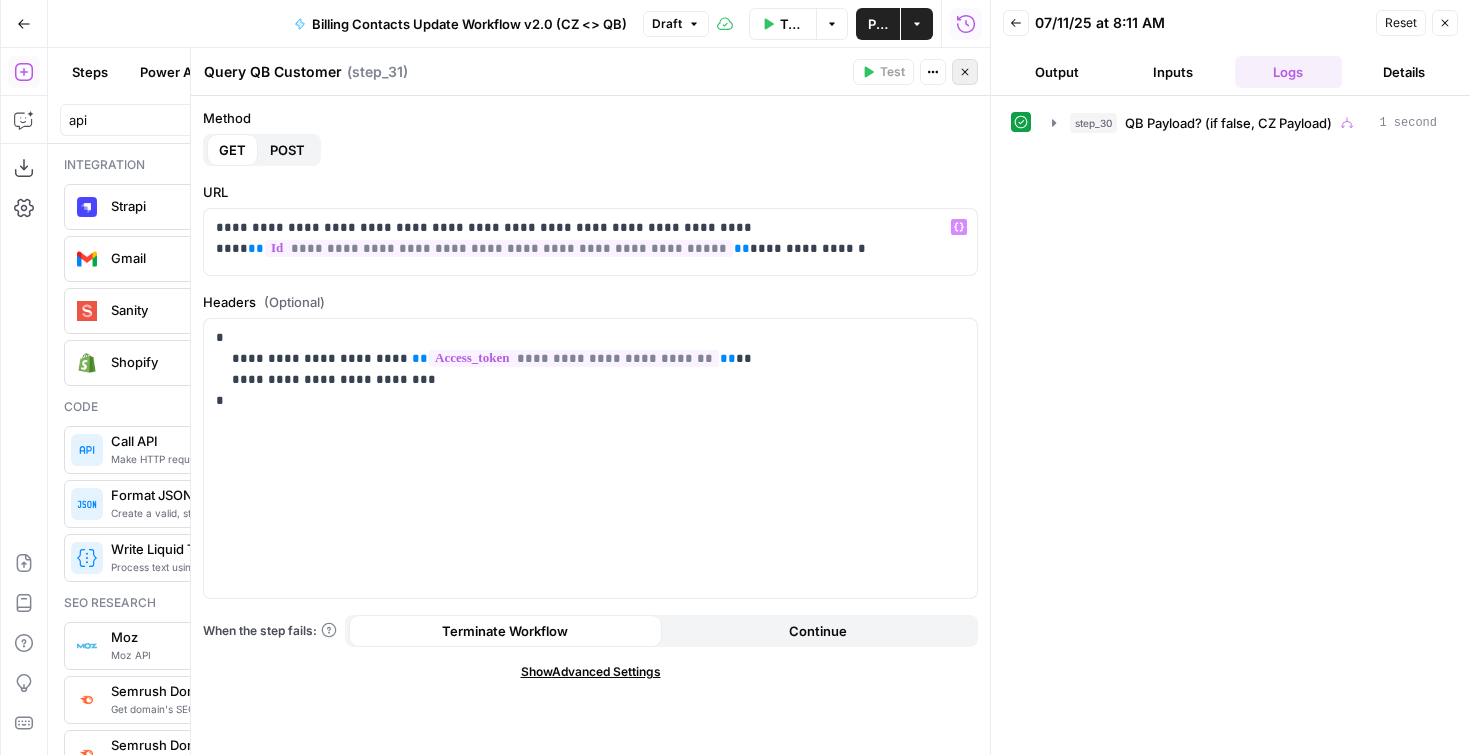 click 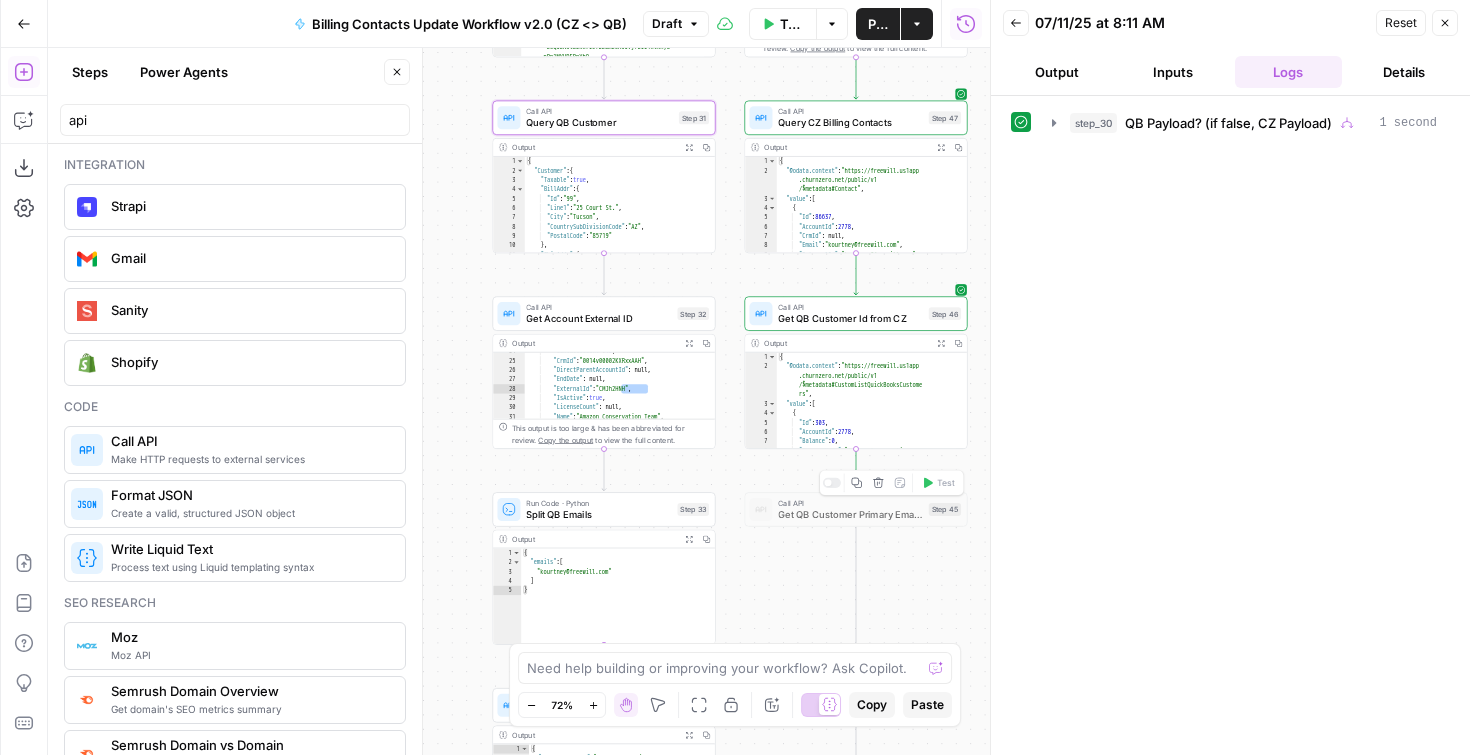 click on "Get QB Customer Primary Emails" at bounding box center (850, 514) 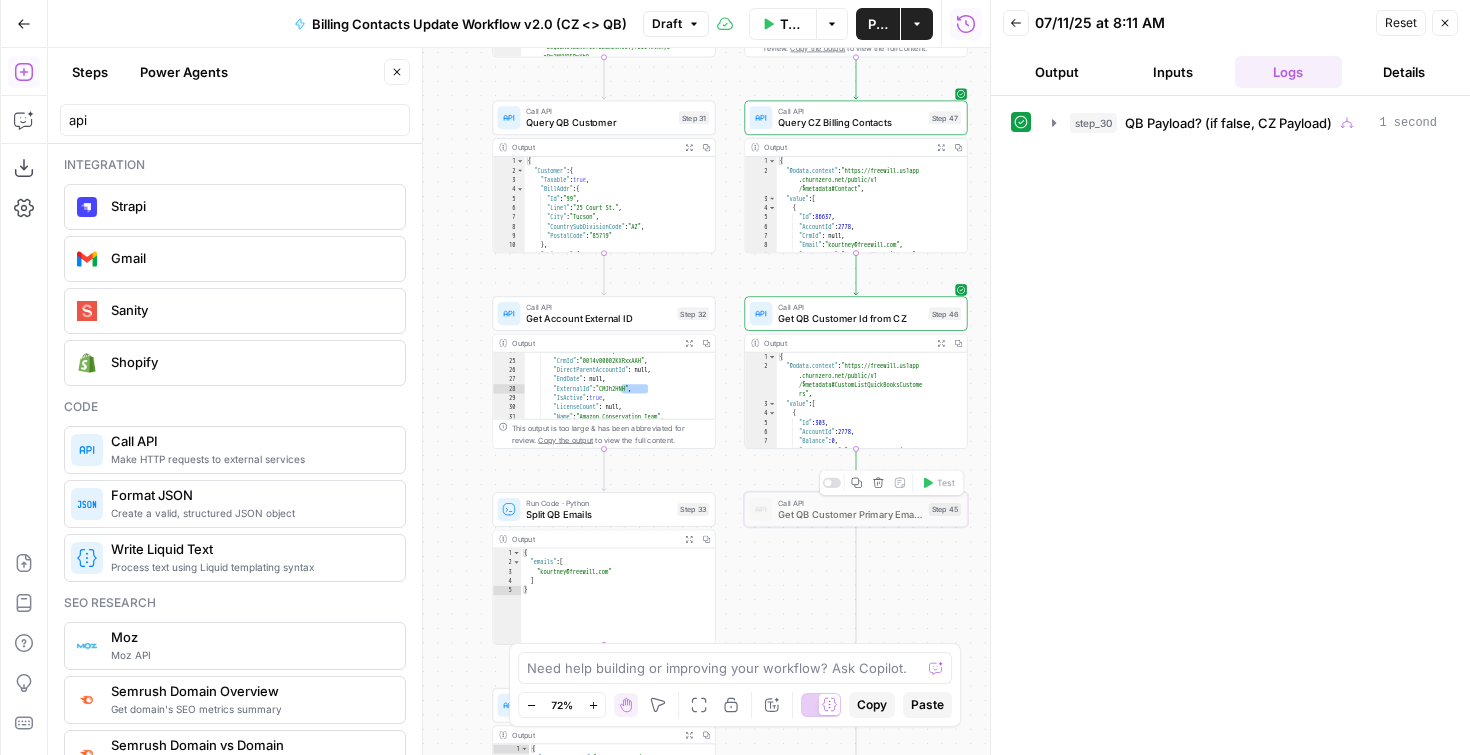 click at bounding box center [832, 483] 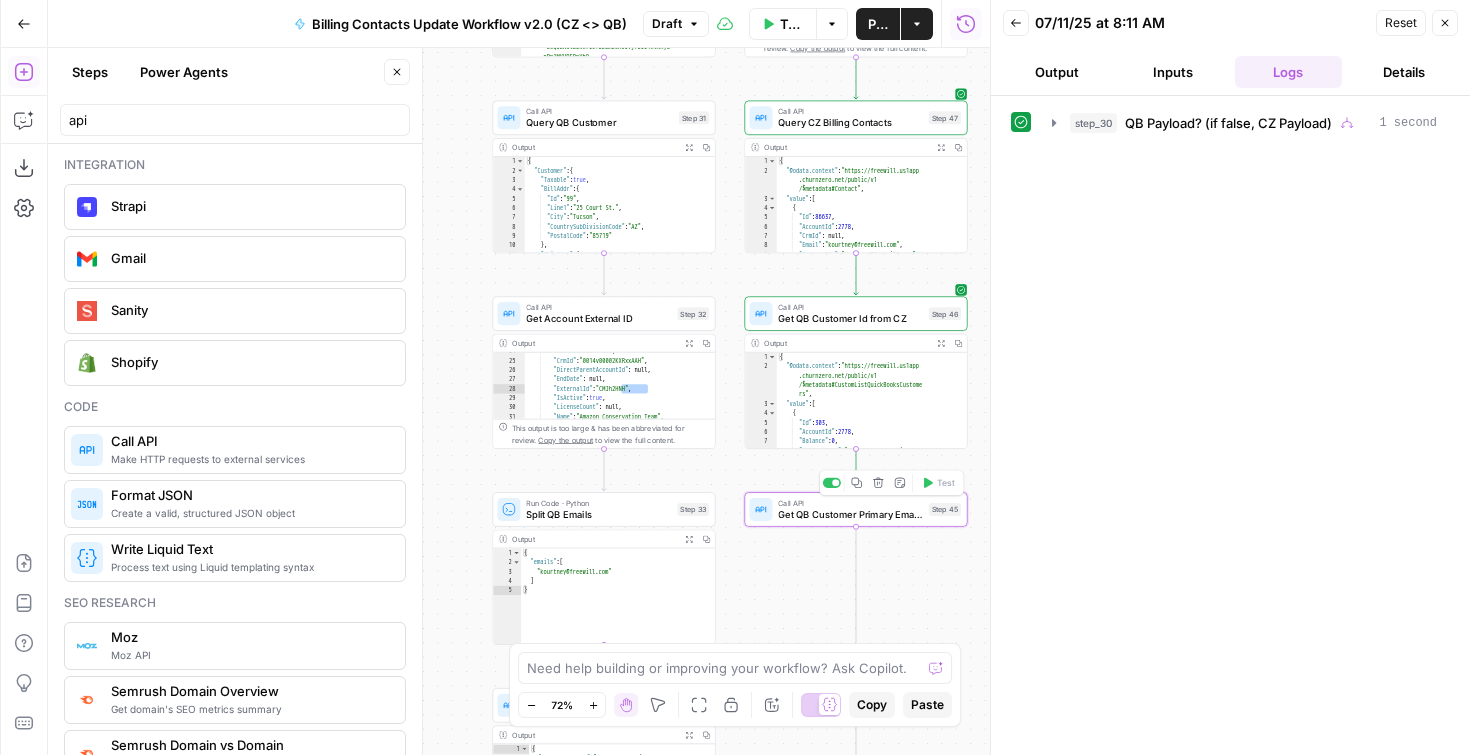 click on "Get QB Customer Primary Emails" at bounding box center [850, 514] 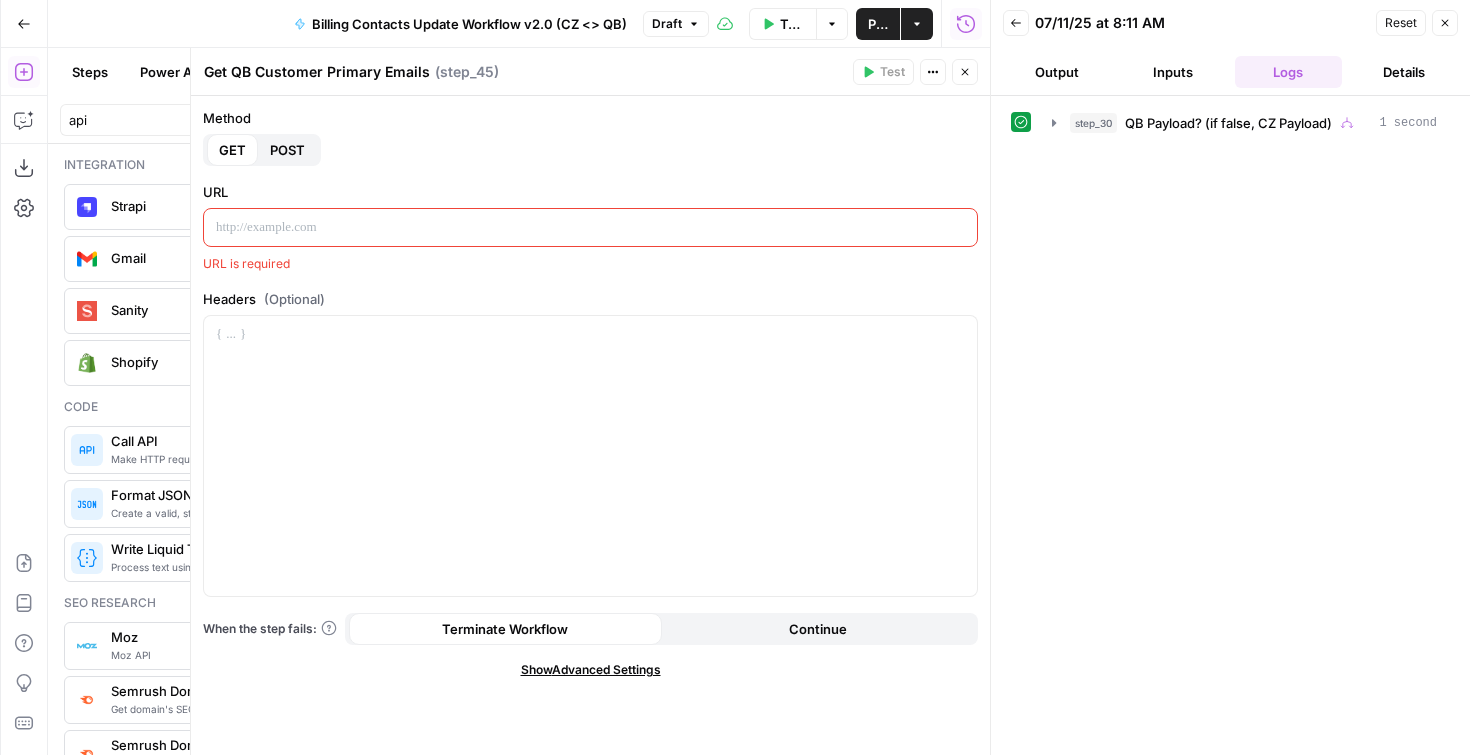click at bounding box center (590, 227) 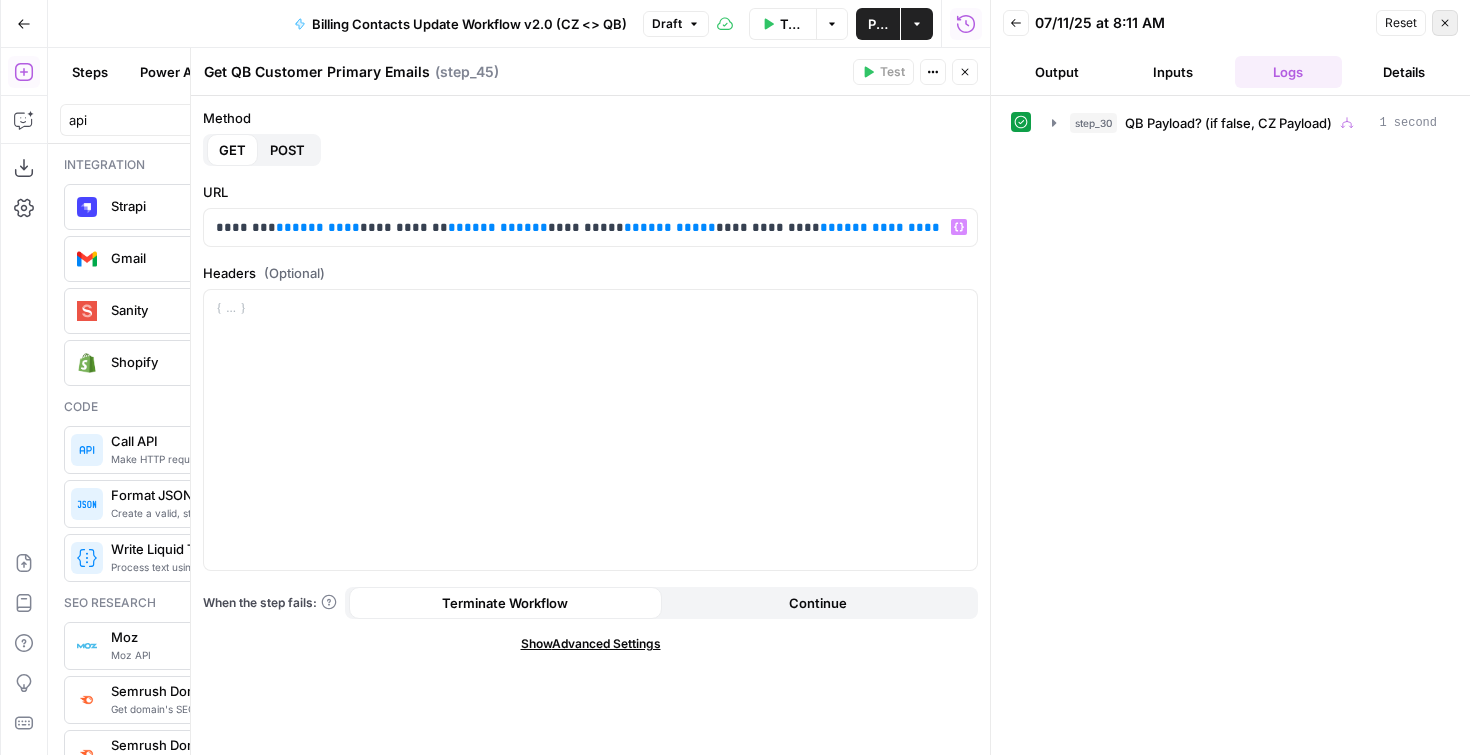 click on "Close" at bounding box center (1445, 23) 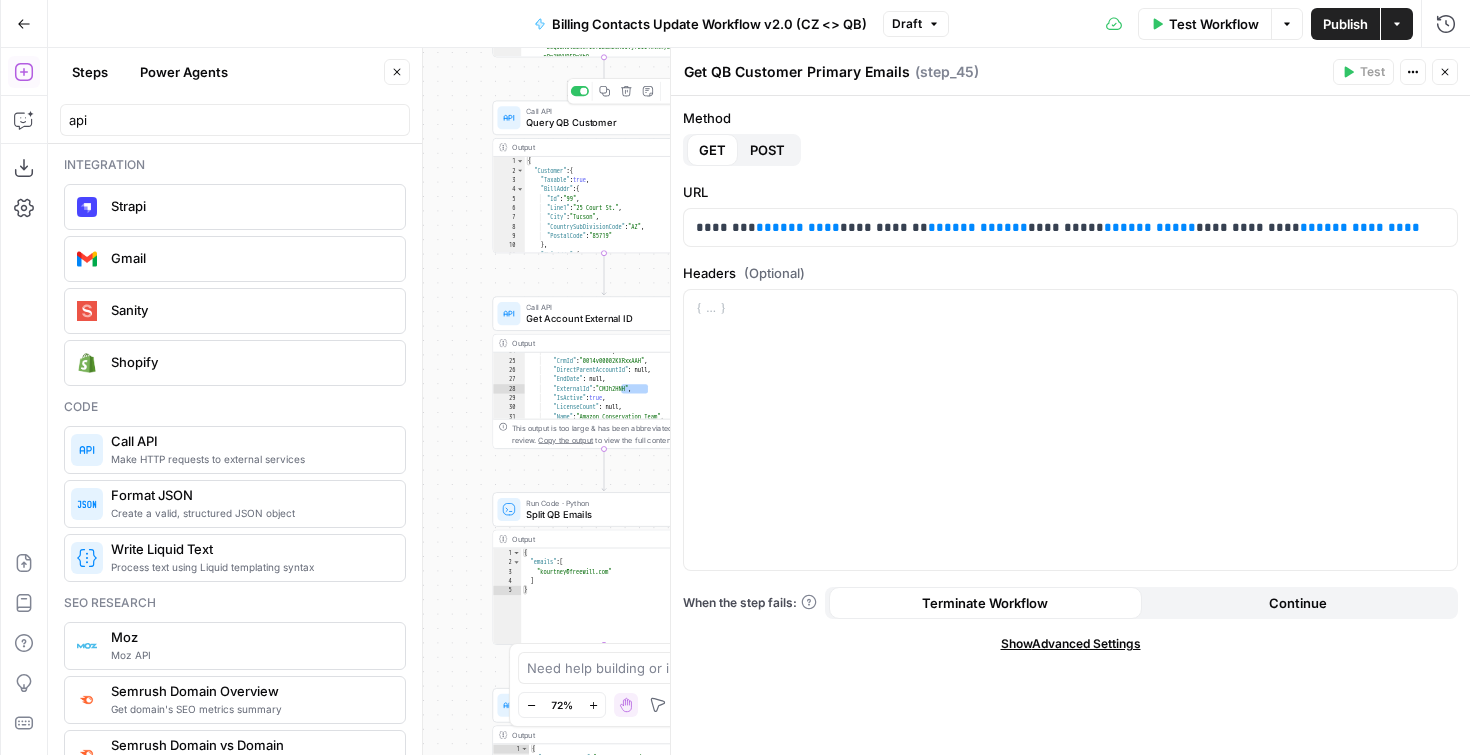 click on "Query QB Customer" at bounding box center [599, 123] 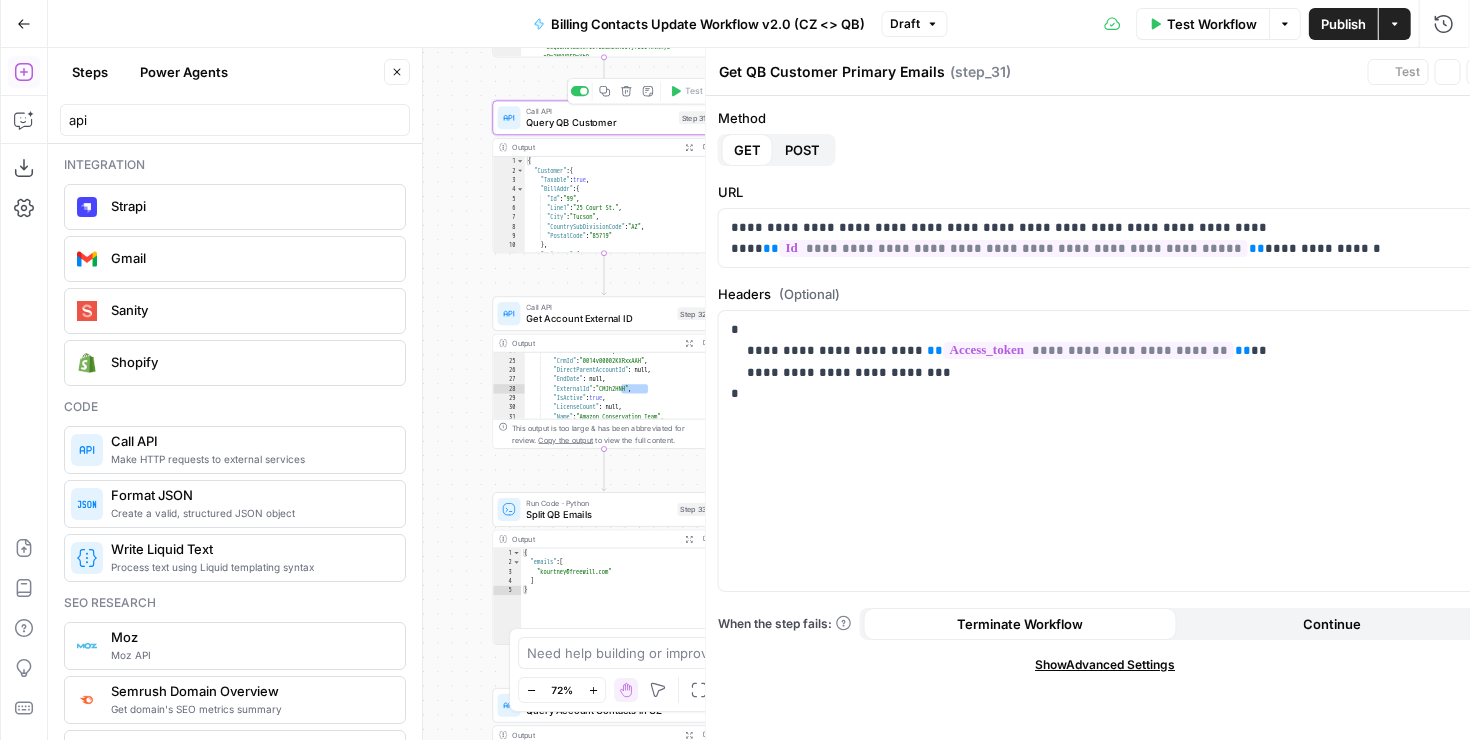type on "Query QB Customer" 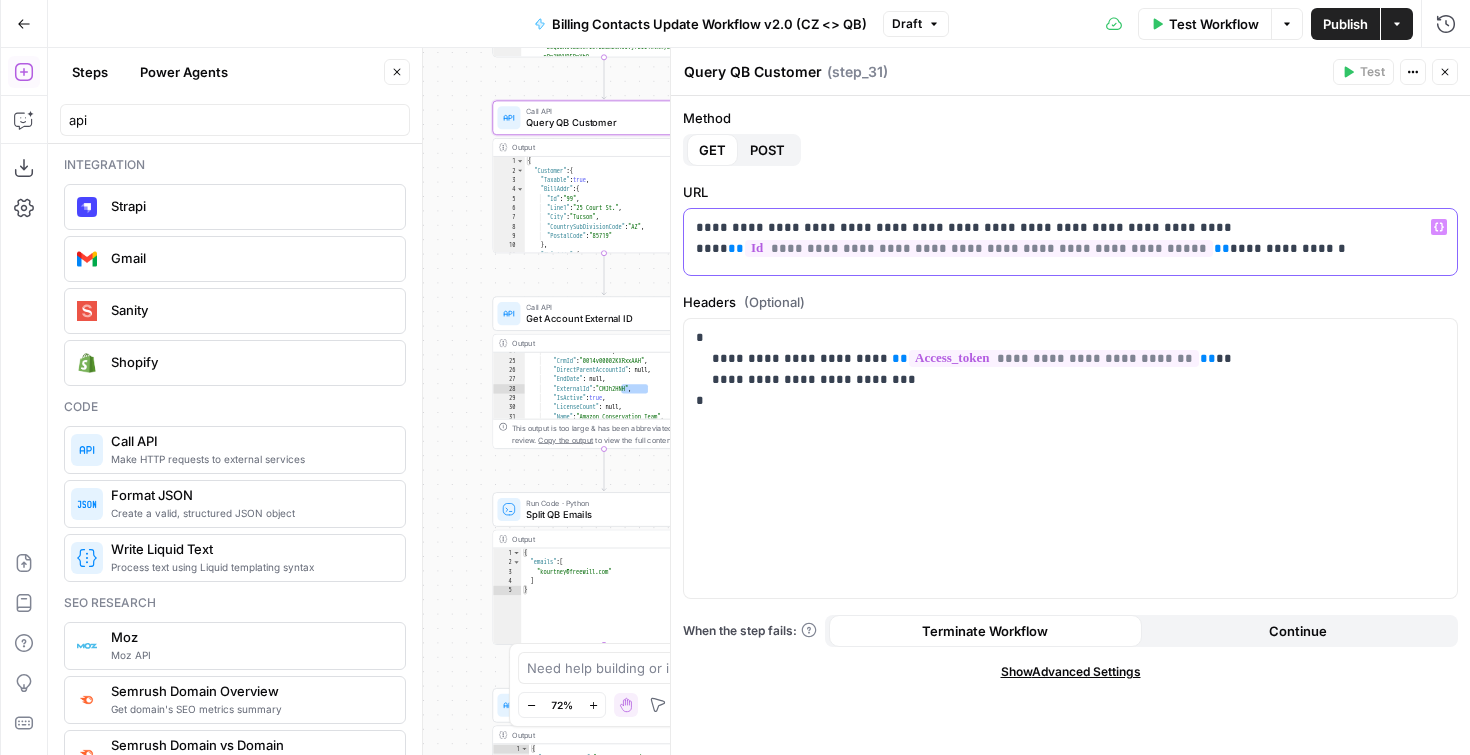 click on "**********" at bounding box center [1063, 248] 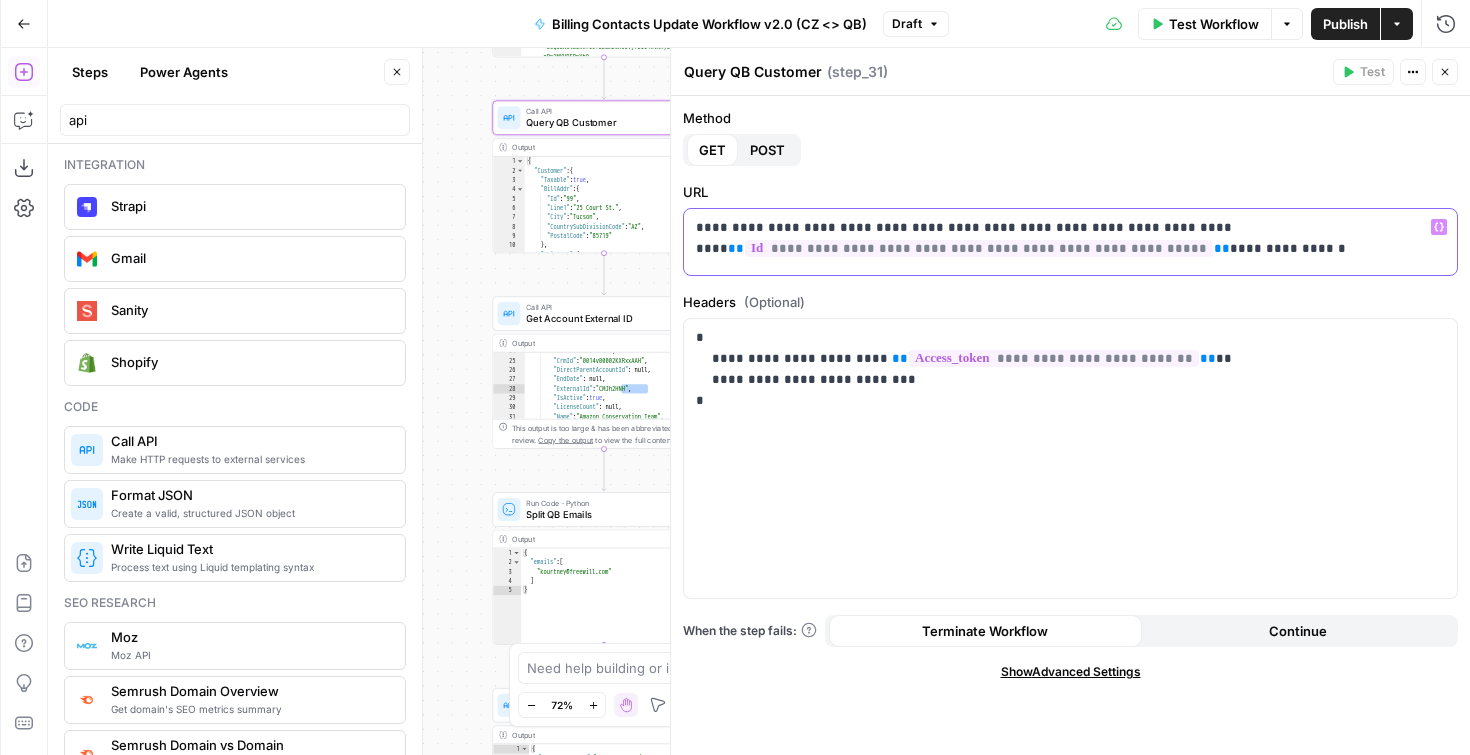 copy on "**********" 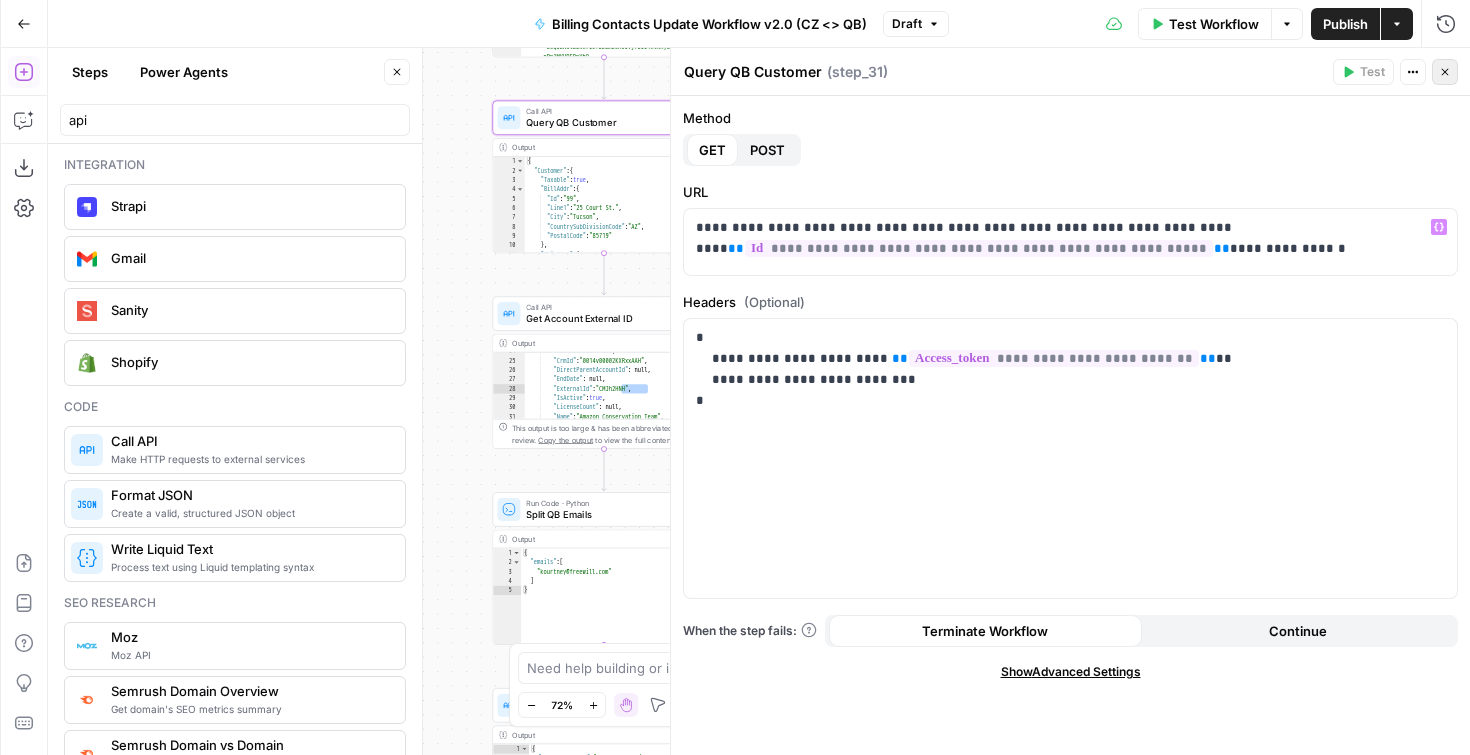 click on "Close" at bounding box center (1445, 72) 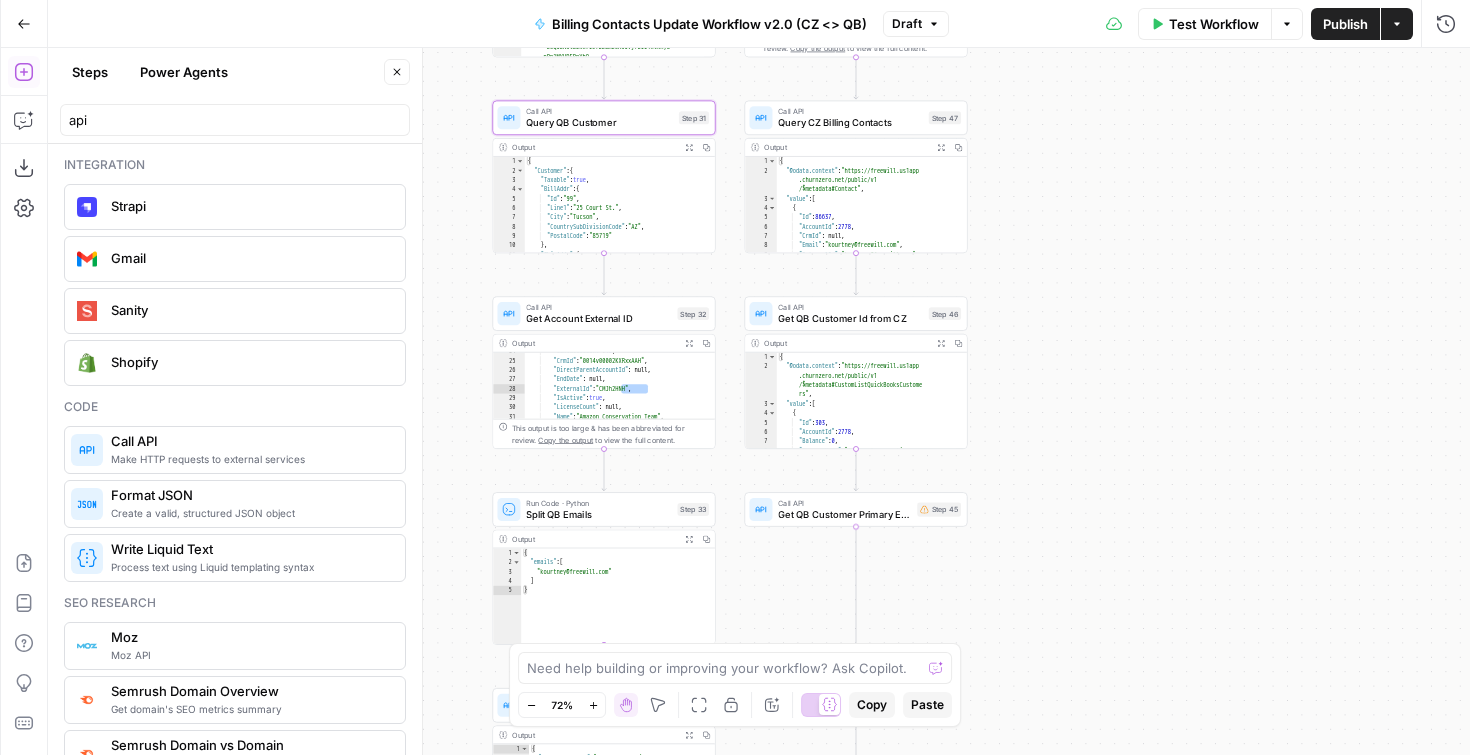 click on "Get QB Customer Primary Emails" at bounding box center [844, 514] 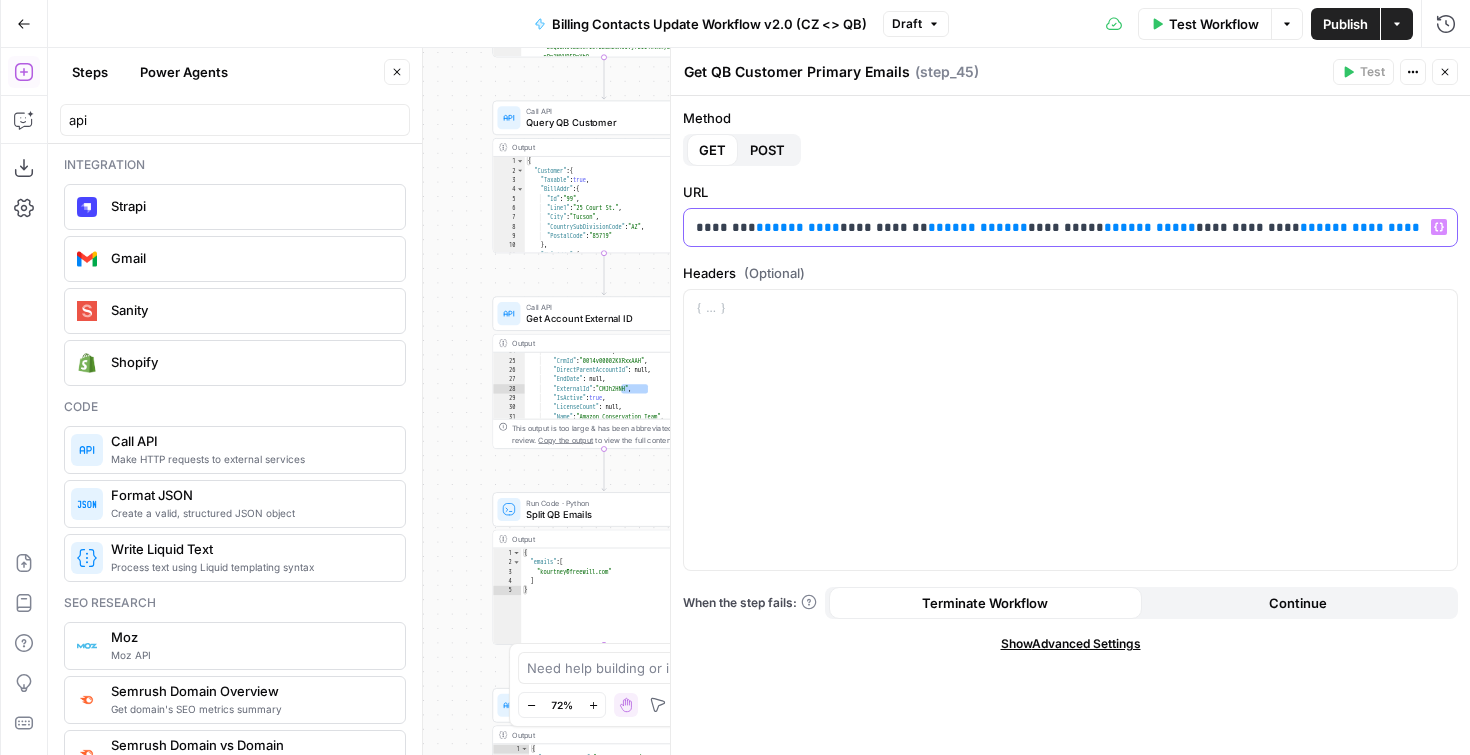 drag, startPoint x: 976, startPoint y: 230, endPoint x: 886, endPoint y: 232, distance: 90.02222 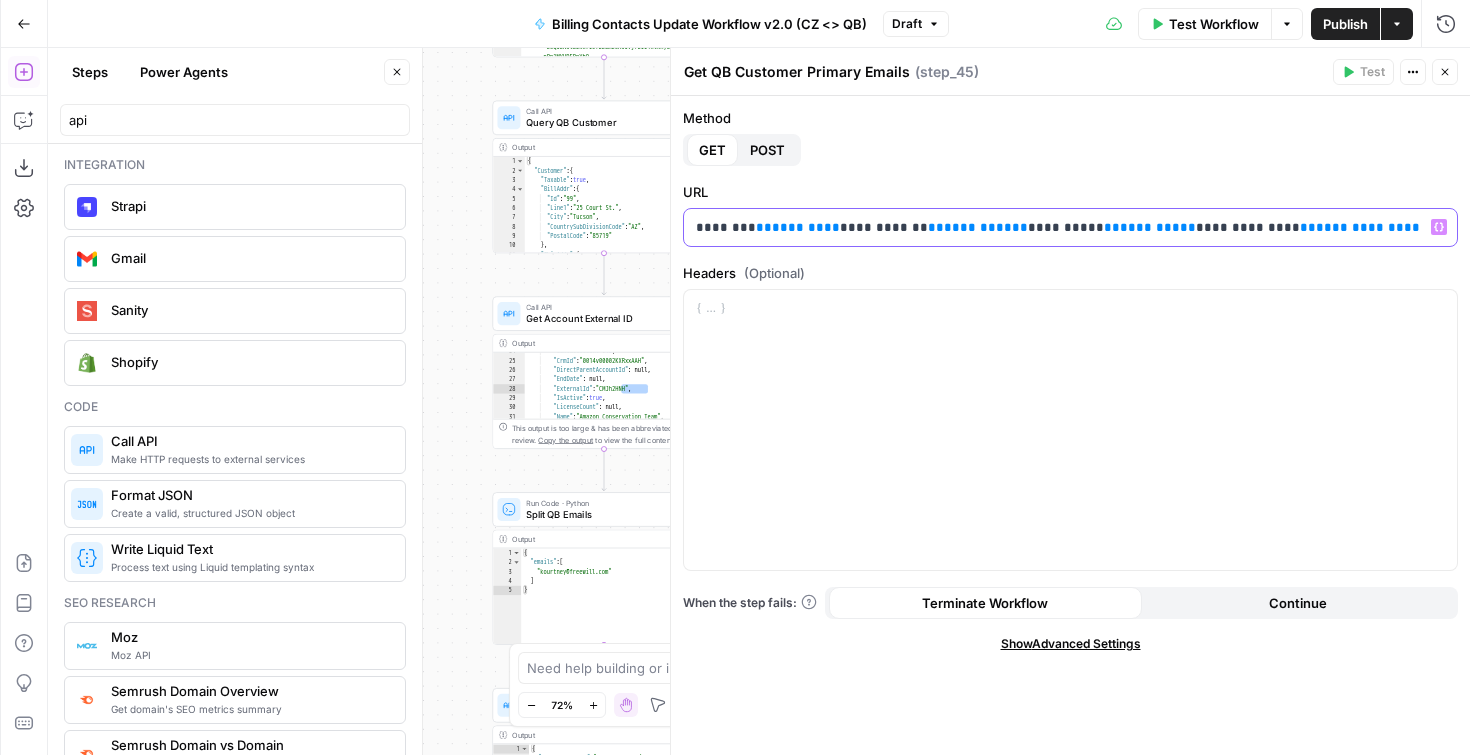 click on "**********" at bounding box center (1070, 227) 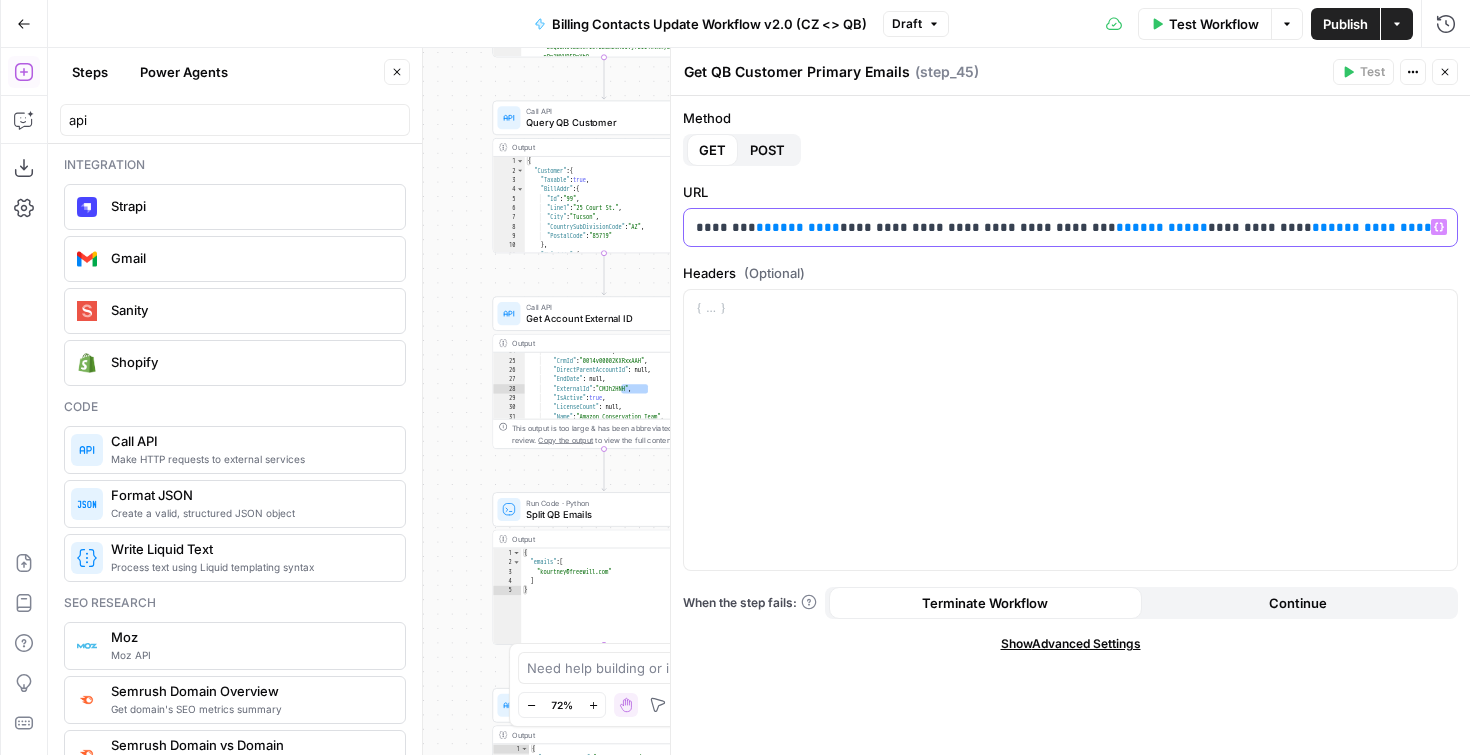 drag, startPoint x: 1361, startPoint y: 234, endPoint x: 1241, endPoint y: 236, distance: 120.01666 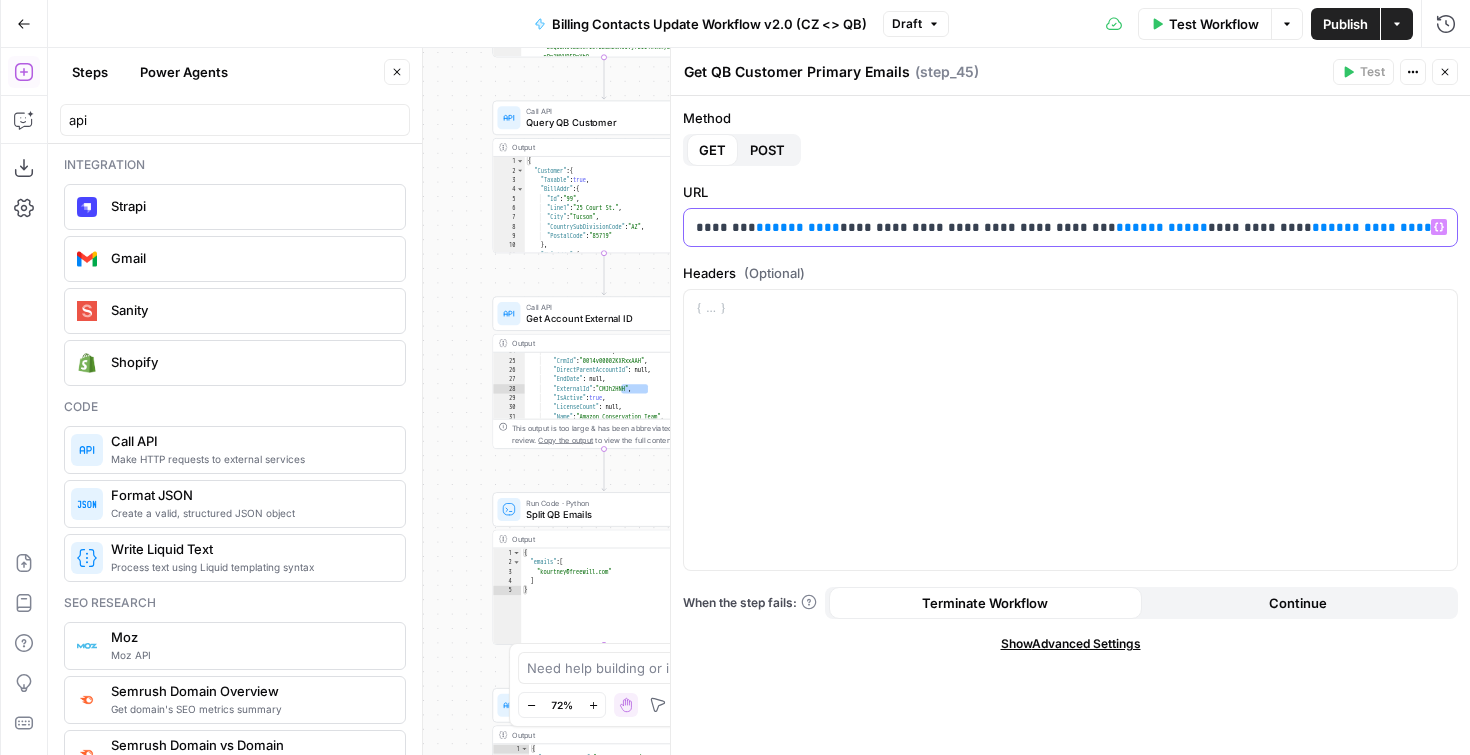 click on "**********" at bounding box center [1070, 227] 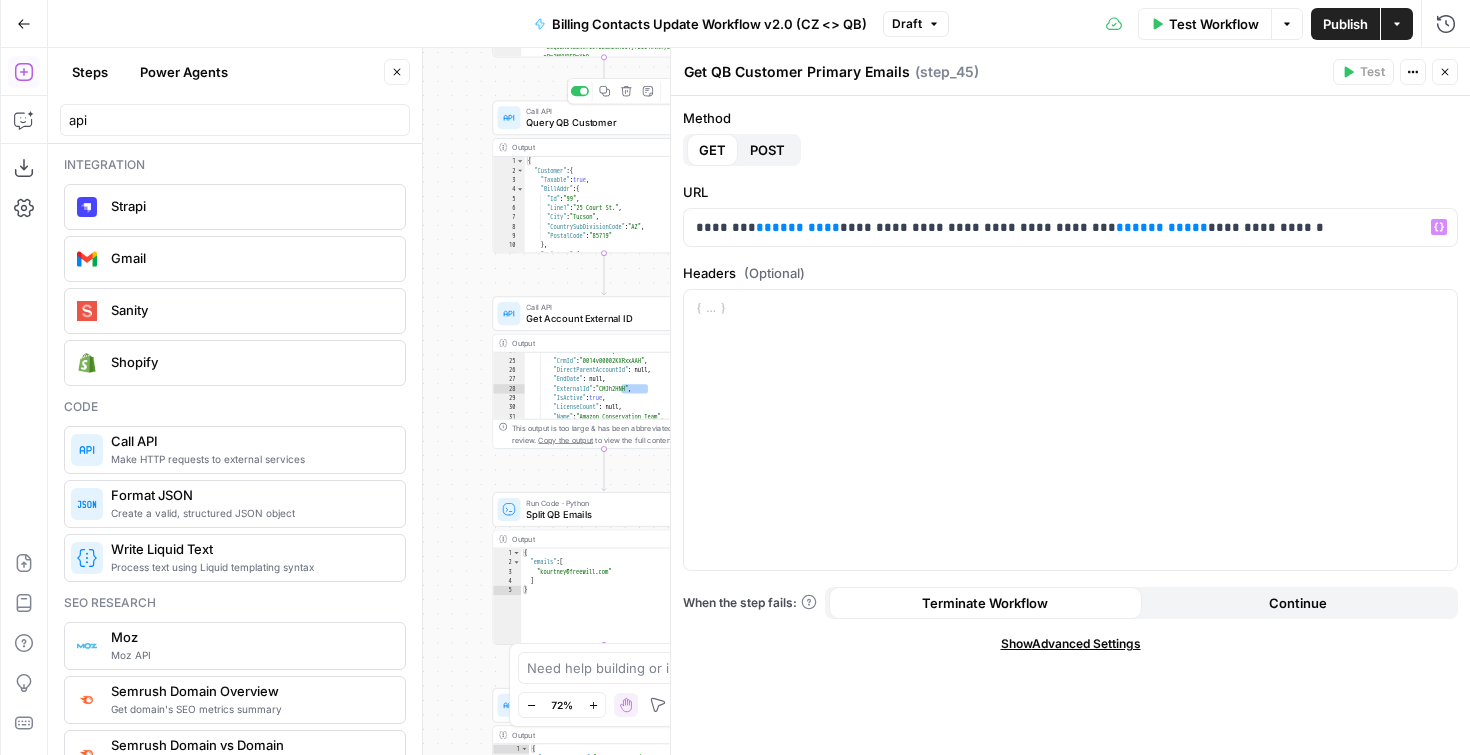 click on "Query QB Customer" at bounding box center [599, 123] 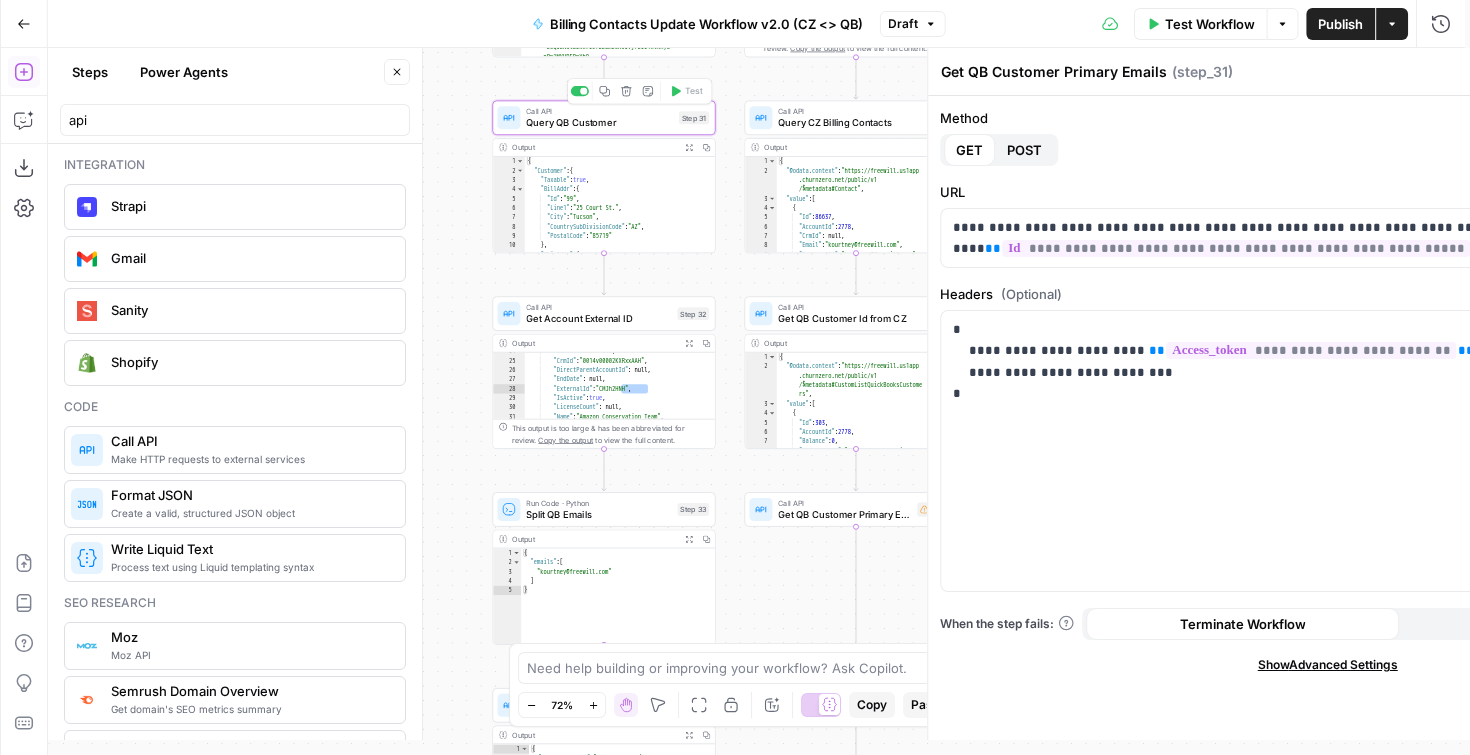 type on "Query QB Customer" 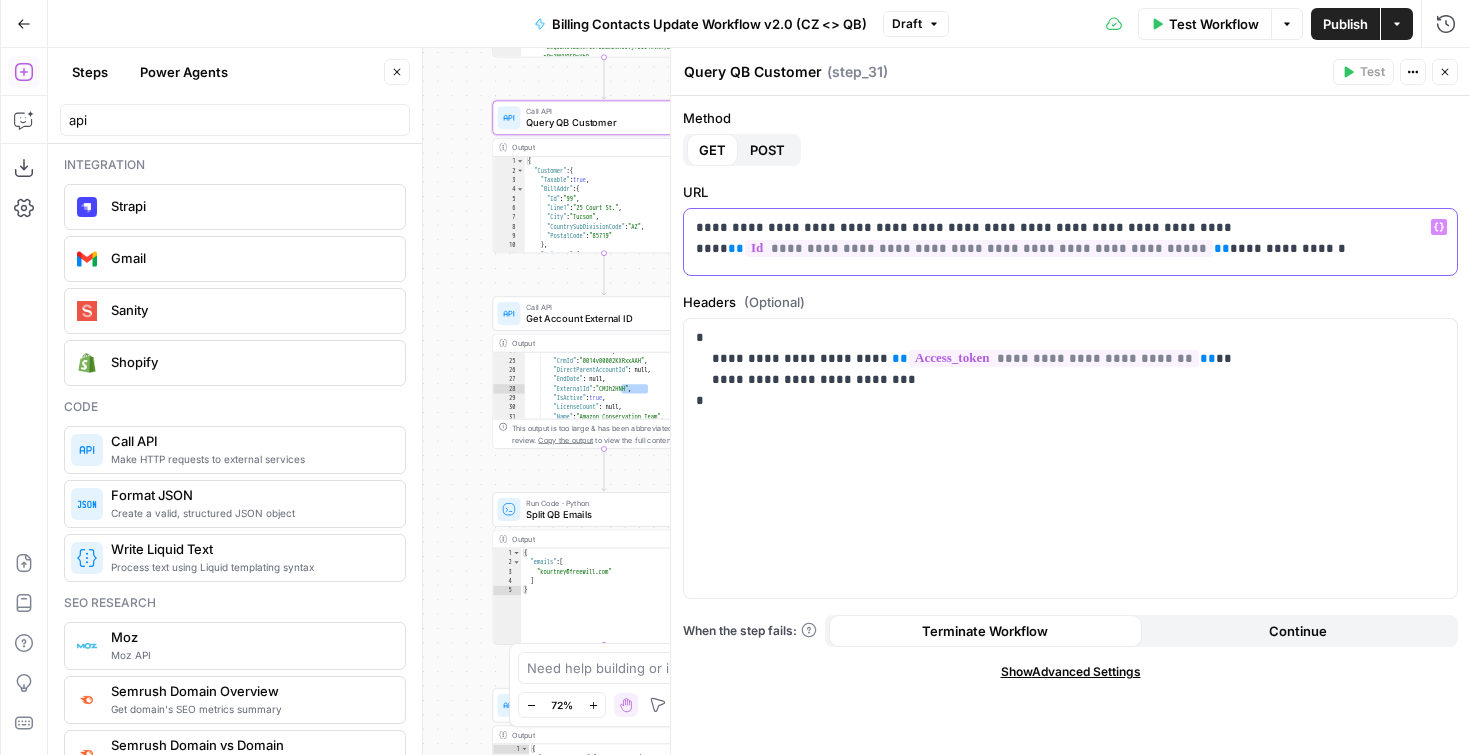 drag, startPoint x: 739, startPoint y: 231, endPoint x: 845, endPoint y: 252, distance: 108.060165 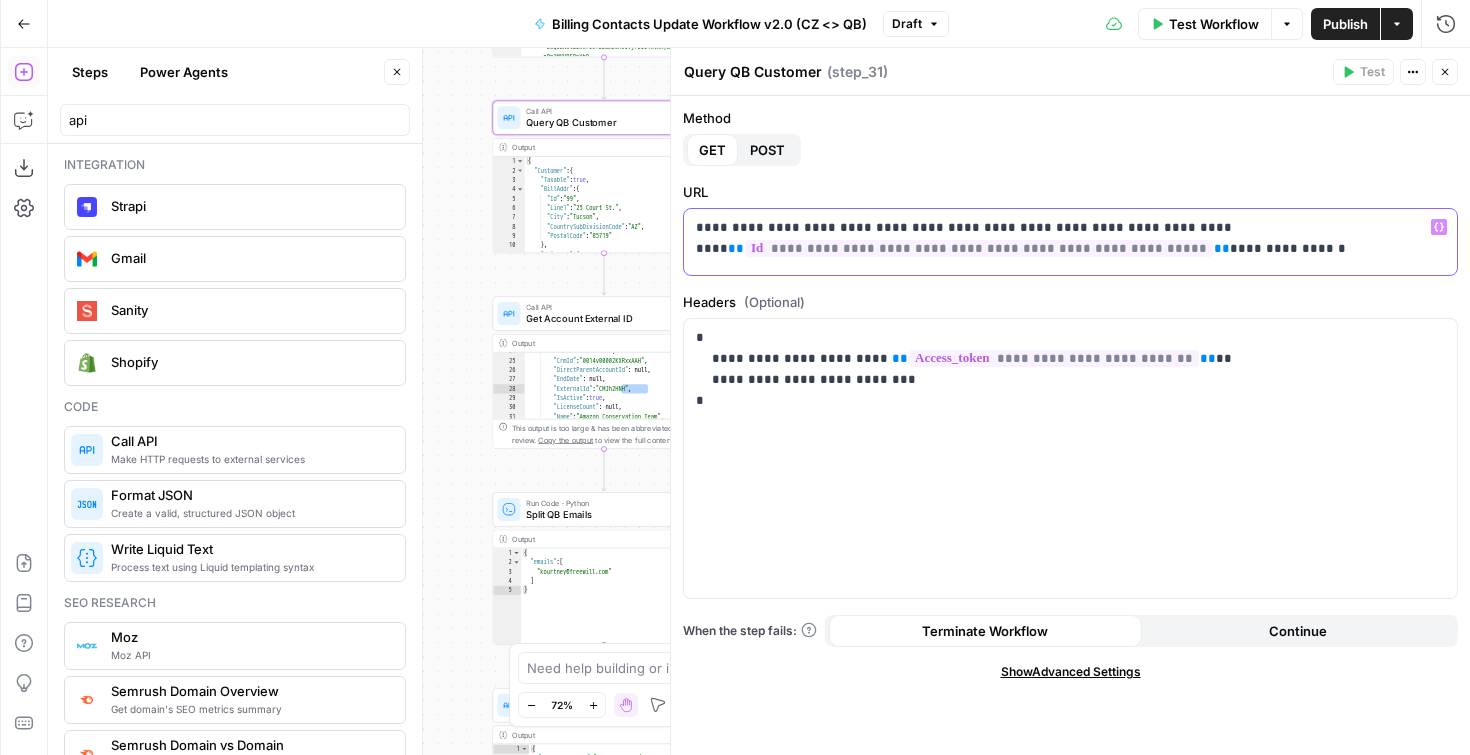 click on "**********" at bounding box center [1063, 248] 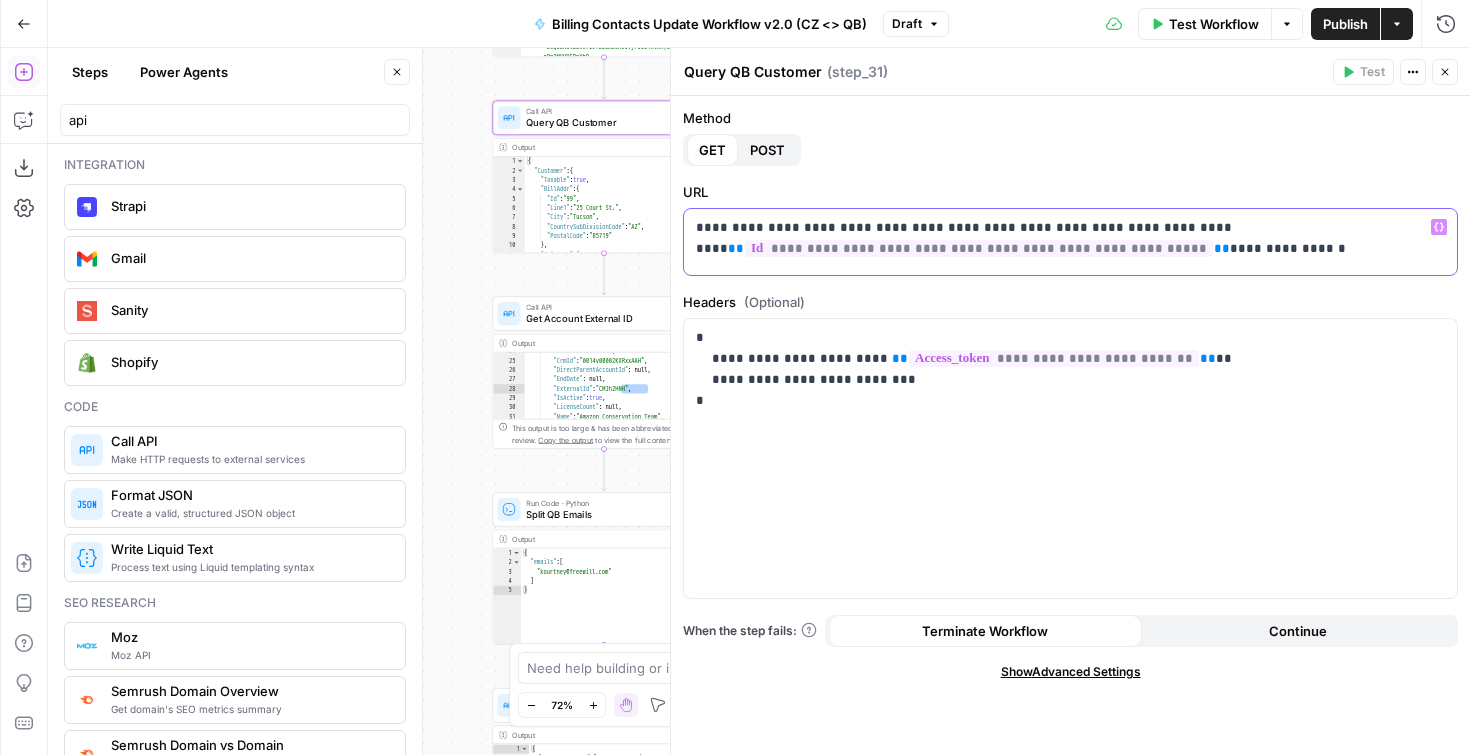 copy on "**********" 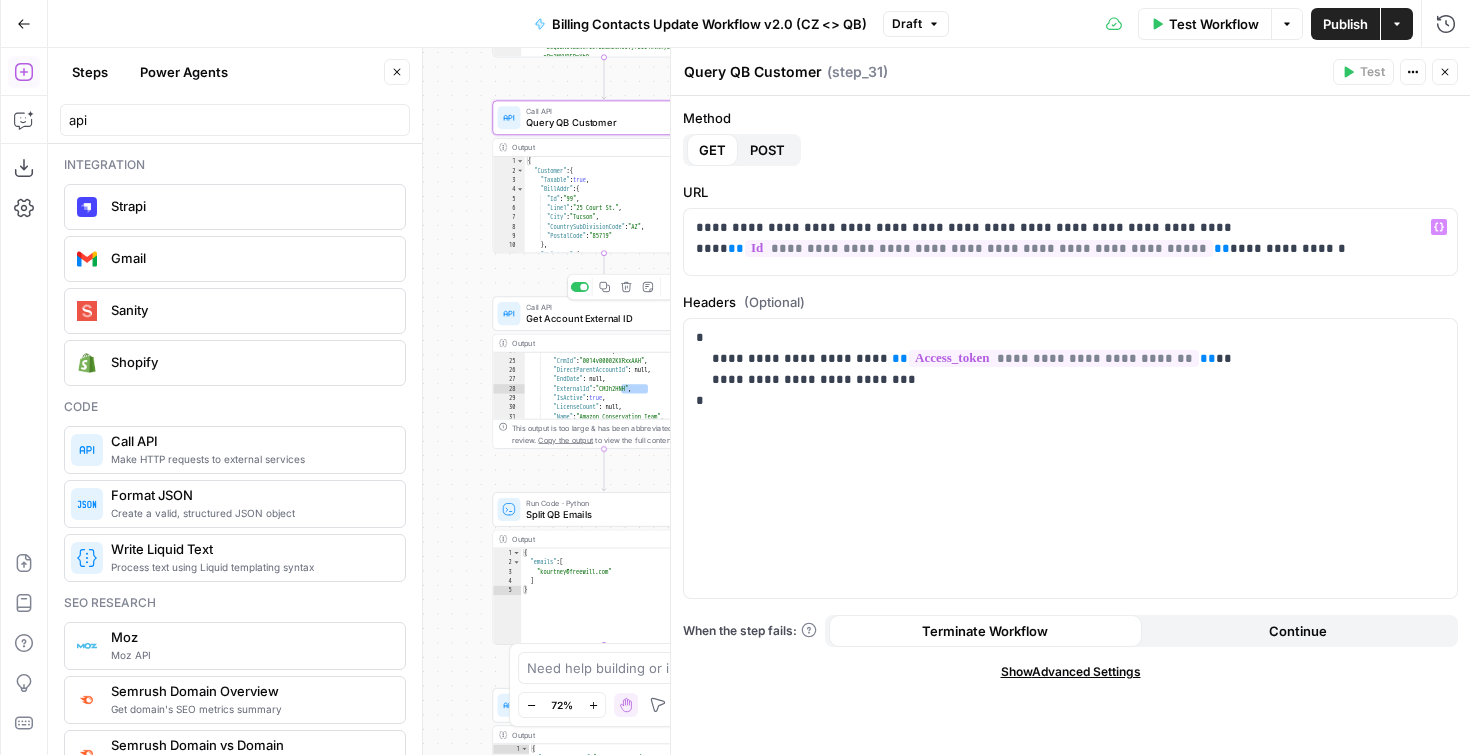 click on "true false false true Workflow Set Inputs Inputs Condition QB Payload? (if false, CZ Payload) Step 30 Output Expand Output Copy 1 2 3 4 5 6 7 8 {    "@odata.context" :  "https://freewill.us1app        .churnzero.net/public/v1        /$metadata#CustomListQuickBooksCustome        rs" ,    "value" :  [      {         "Id" :  303 ,         "AccountId" :  2778 ,         "Balance" :  0 ,         "CompanyName" :  "Amazon Conservation             Team" ,     XXXXXXXXXXXXXXXXXXXXXXXXXXXXXXXXXXXXXXXXXXXXXXXXXXXXXXXXXXXXXXXXXXXXXXXXXXXXXXXXXXXXXXXXXXXXXXXXXXXXXXXXXXXXXXXXXXXXXXXXXXXXXXXXXXXXXXXXXXXXXXXXXXXXXXXXXXXXXXXXXXXXXXXXXXXXXXXXXXXXXXXXXXXXXXXXXXXXXXXXXXXXXXXXXXXXXXXXXXXXXXXXXXXXXXXXXXXXXXXXXXXXXXXXXXXXXXXXXXXXXXXXXXXXXXXXXXXXXXXXXXXXXXXXXXXXXXXXXXXXXXXXXXXXXXXXXXXXXXXXXXXXXXXXXXXXXXXXXXXXXXXXXXXXXXXXXXXXXXXXXXXXXXXXXXXXXXXXXXXXXXXXXXXXXXXXXXXXXXXXXXXXXXXXXXXXXXXXXXXXXXXXXXXXXXXXXXXXXXXXXXXXXXXXXXXXXXXXXXXXXXXXXXXXXXXXXXXXXXXXXXXXXXXXXXXXXXXXXXXXXXXXXXXXXXXX Call API Step 35 Output 3" at bounding box center (759, 401) 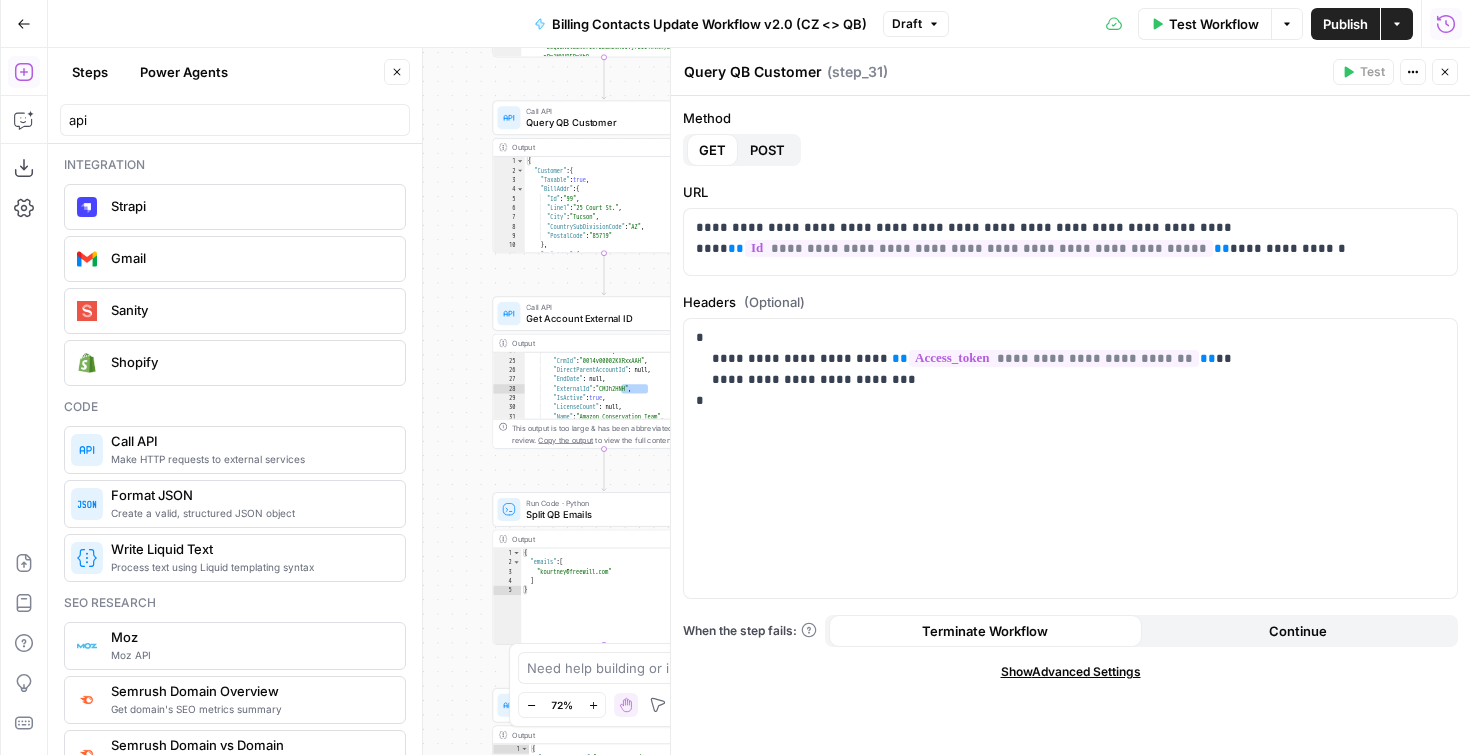 click on "E" at bounding box center (1441, 67) 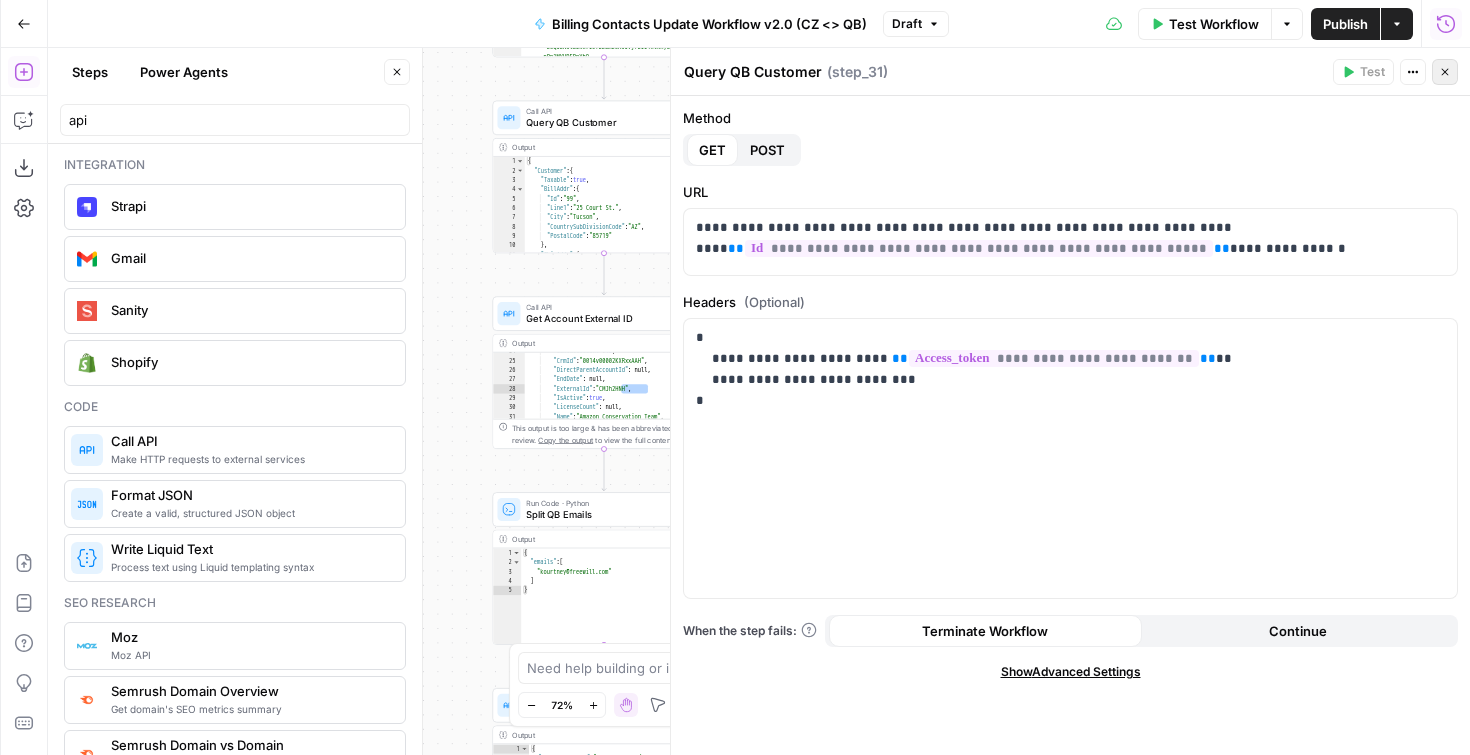 click 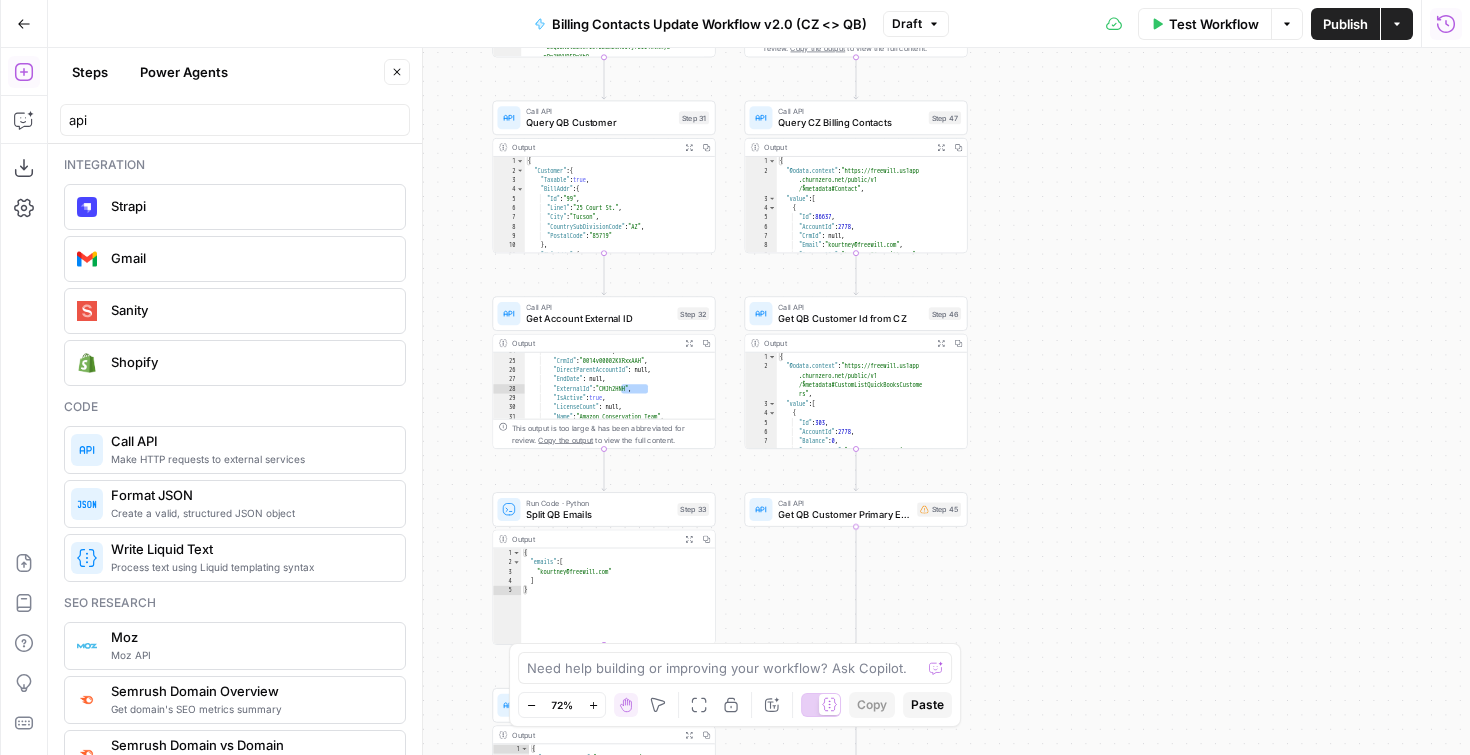 click on "Get QB Customer Primary Emails" at bounding box center [844, 514] 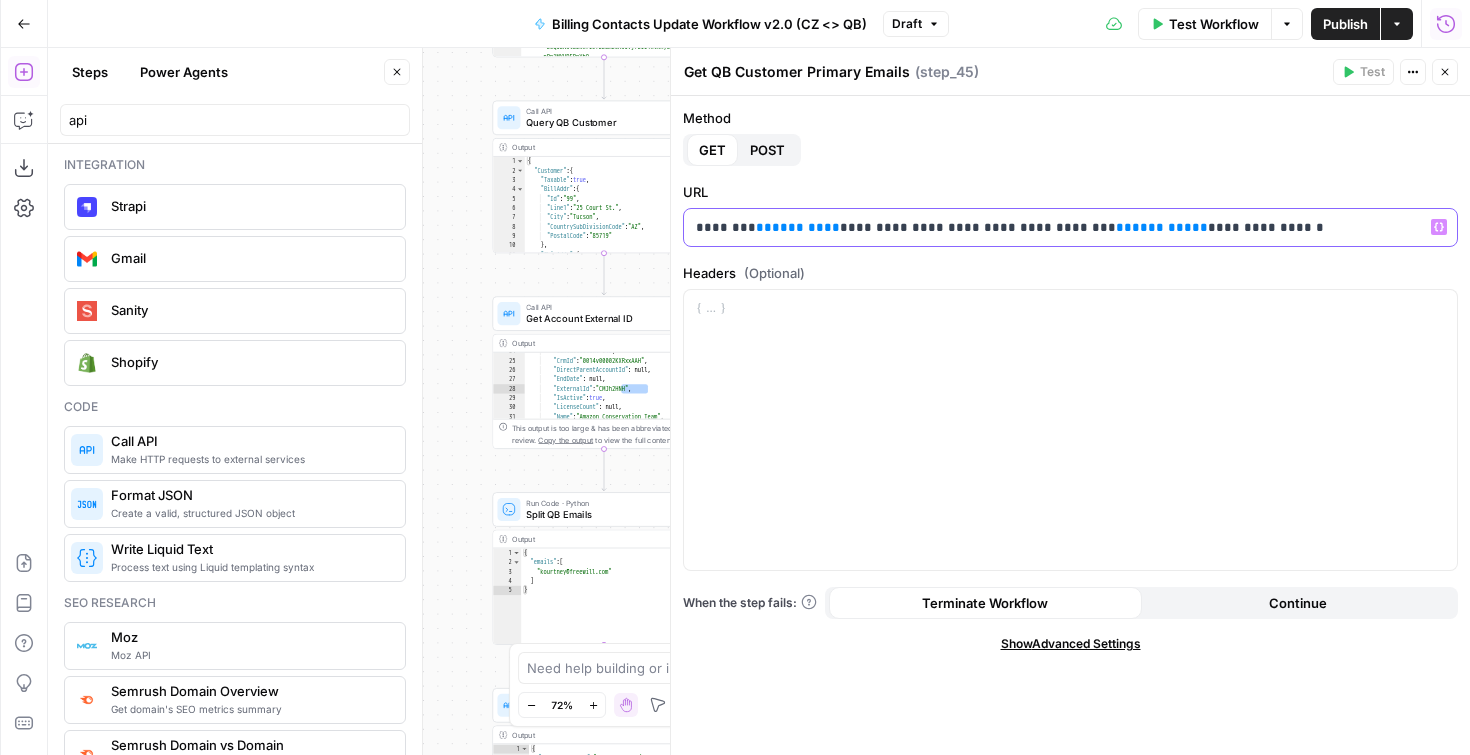 drag, startPoint x: 806, startPoint y: 226, endPoint x: 736, endPoint y: 232, distance: 70.256676 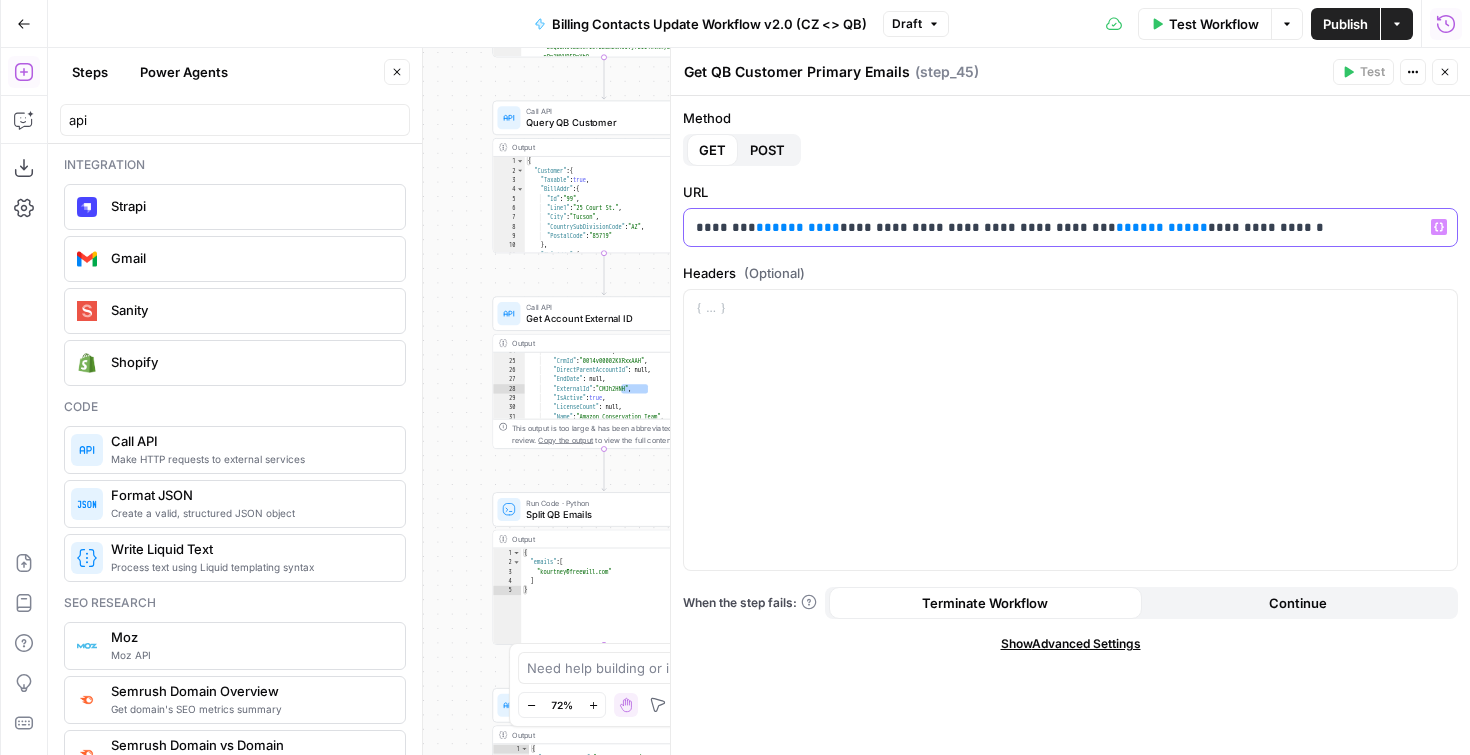 click on "**********" at bounding box center (1070, 227) 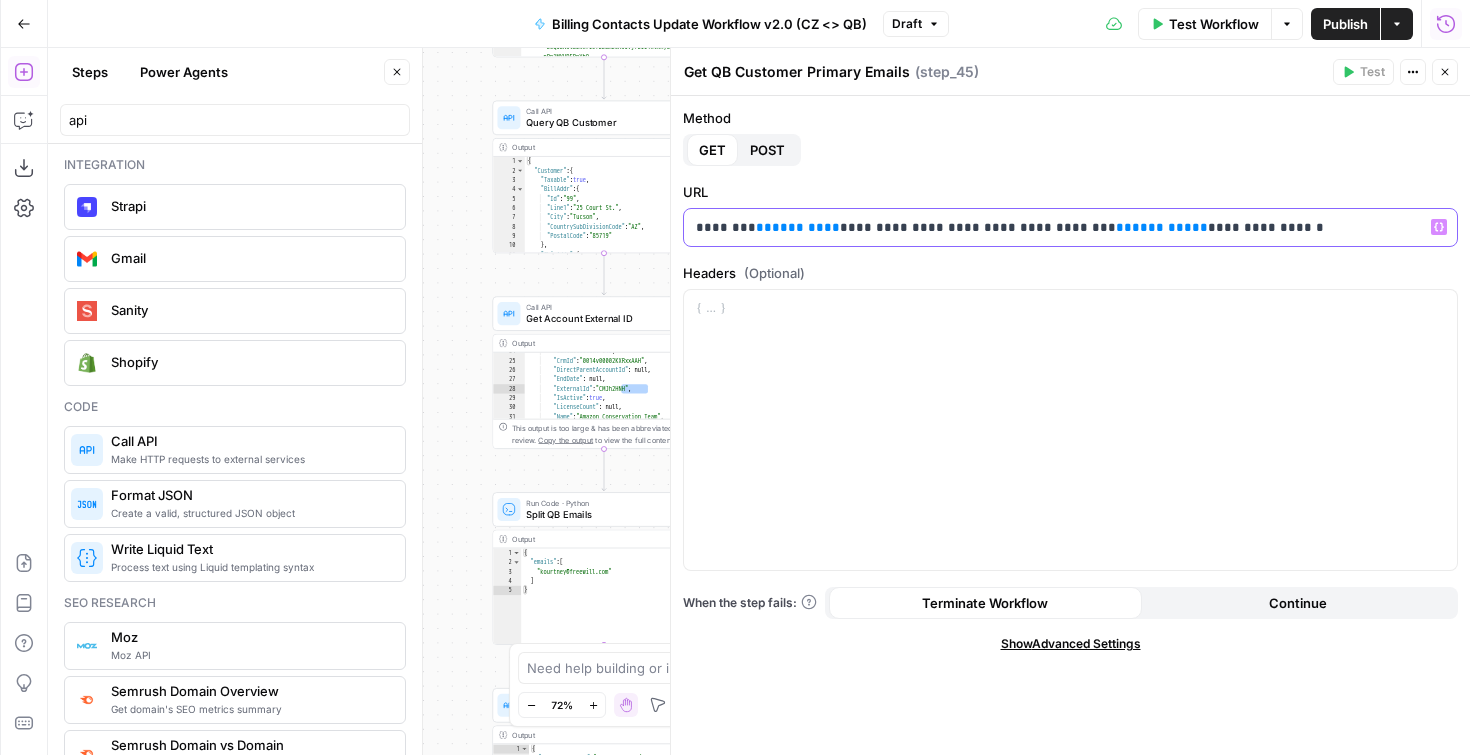 paste 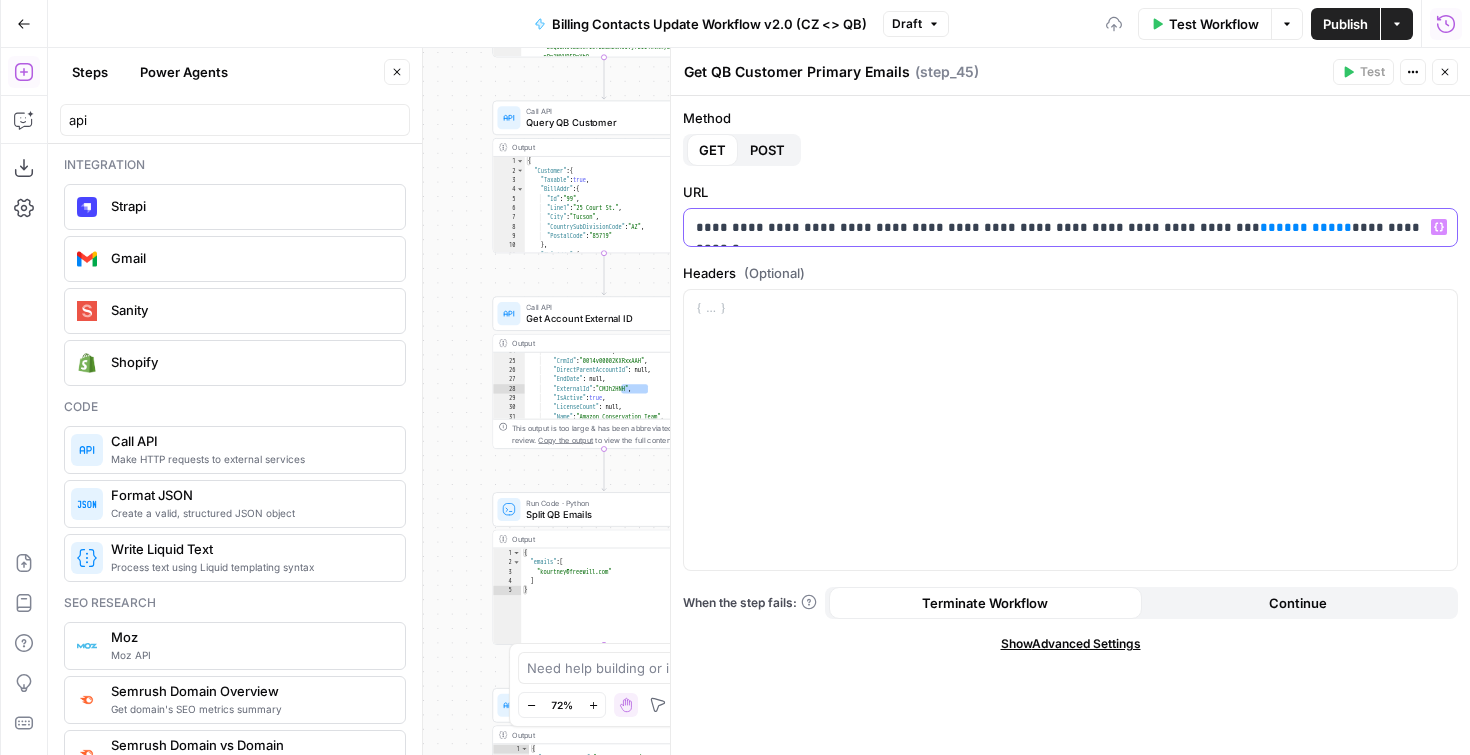 type 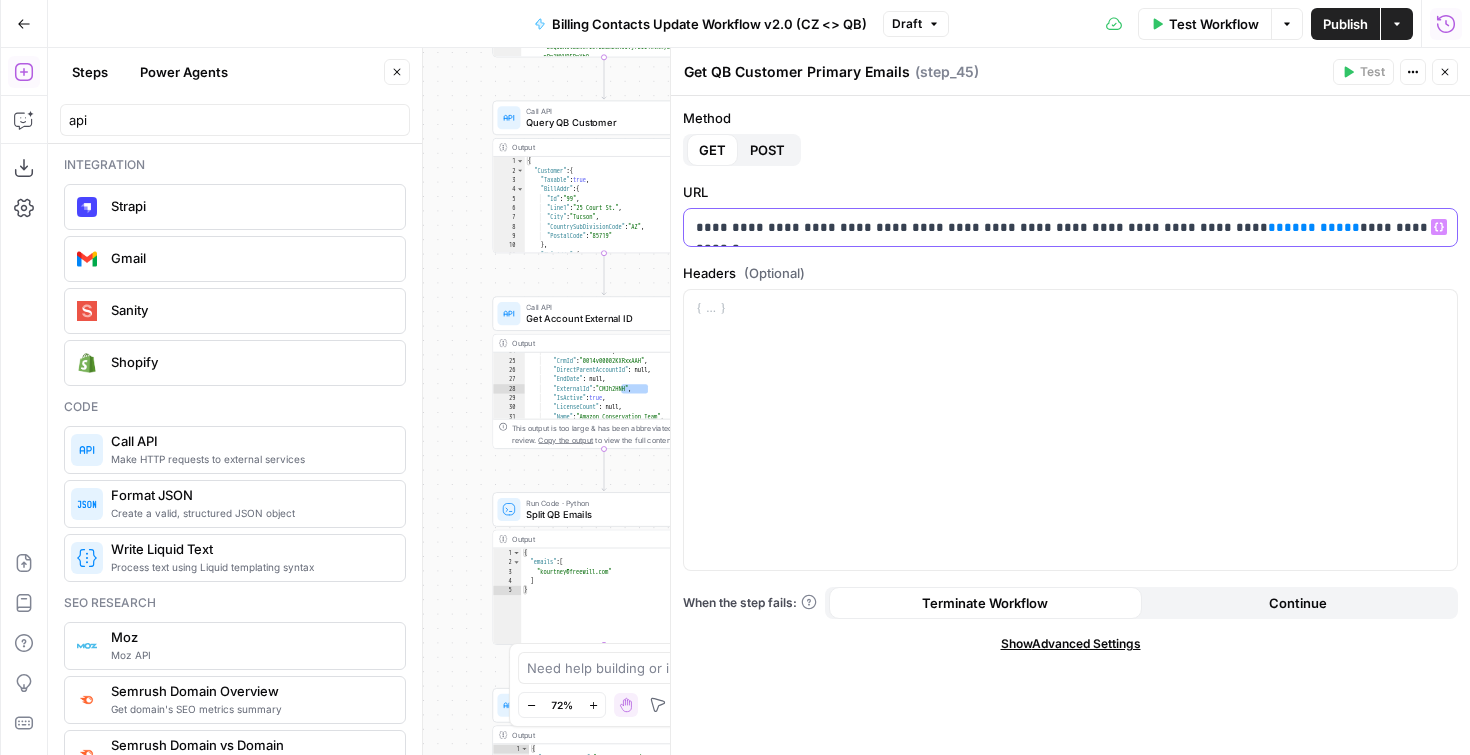 click on "**********" at bounding box center (1070, 227) 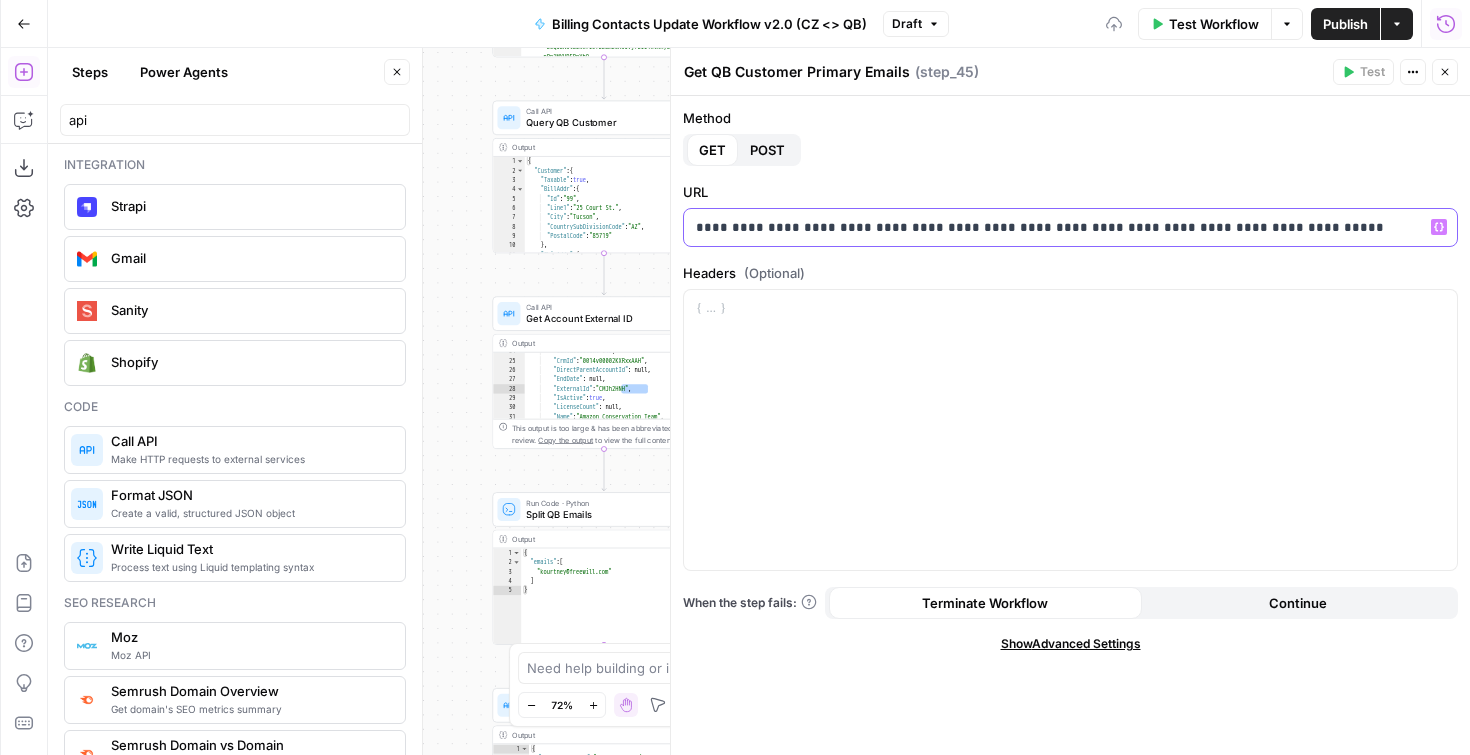 click 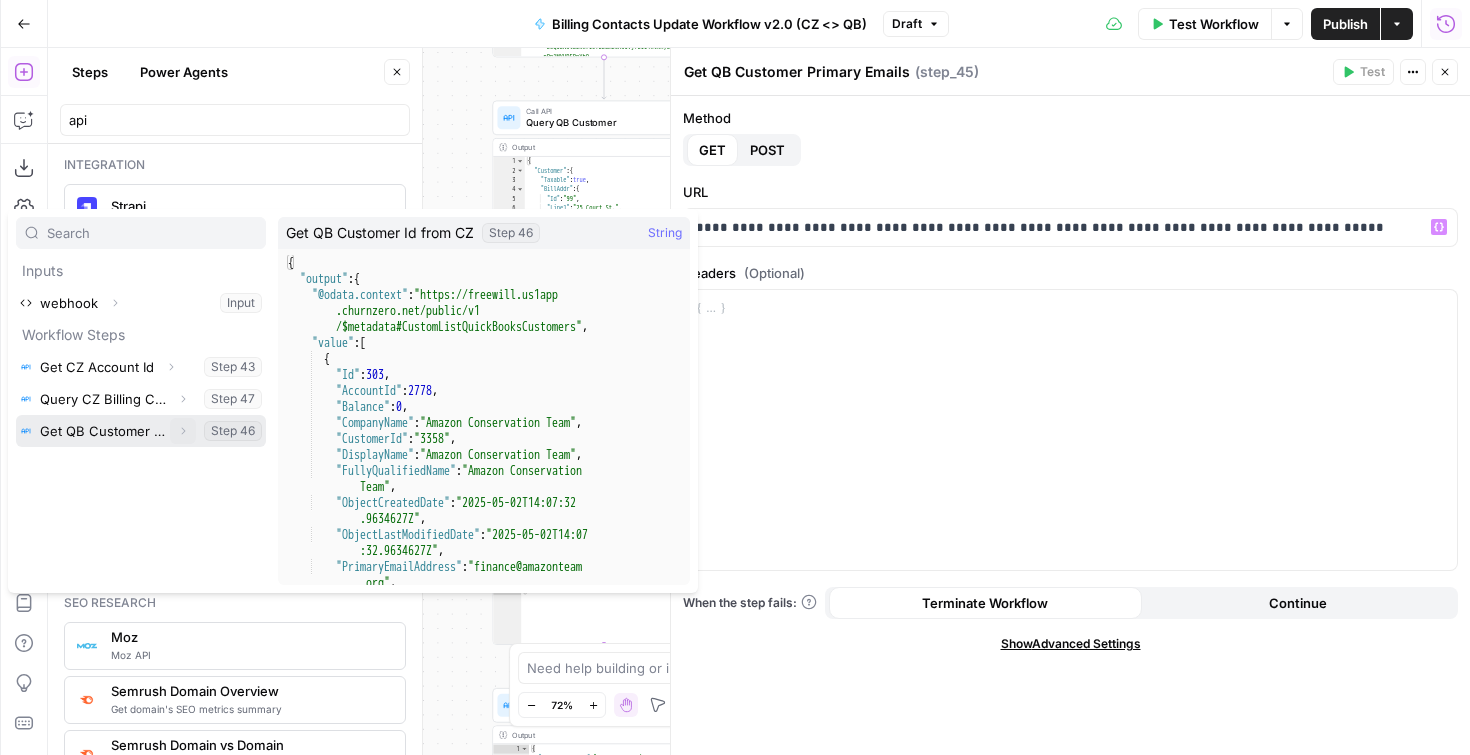 click 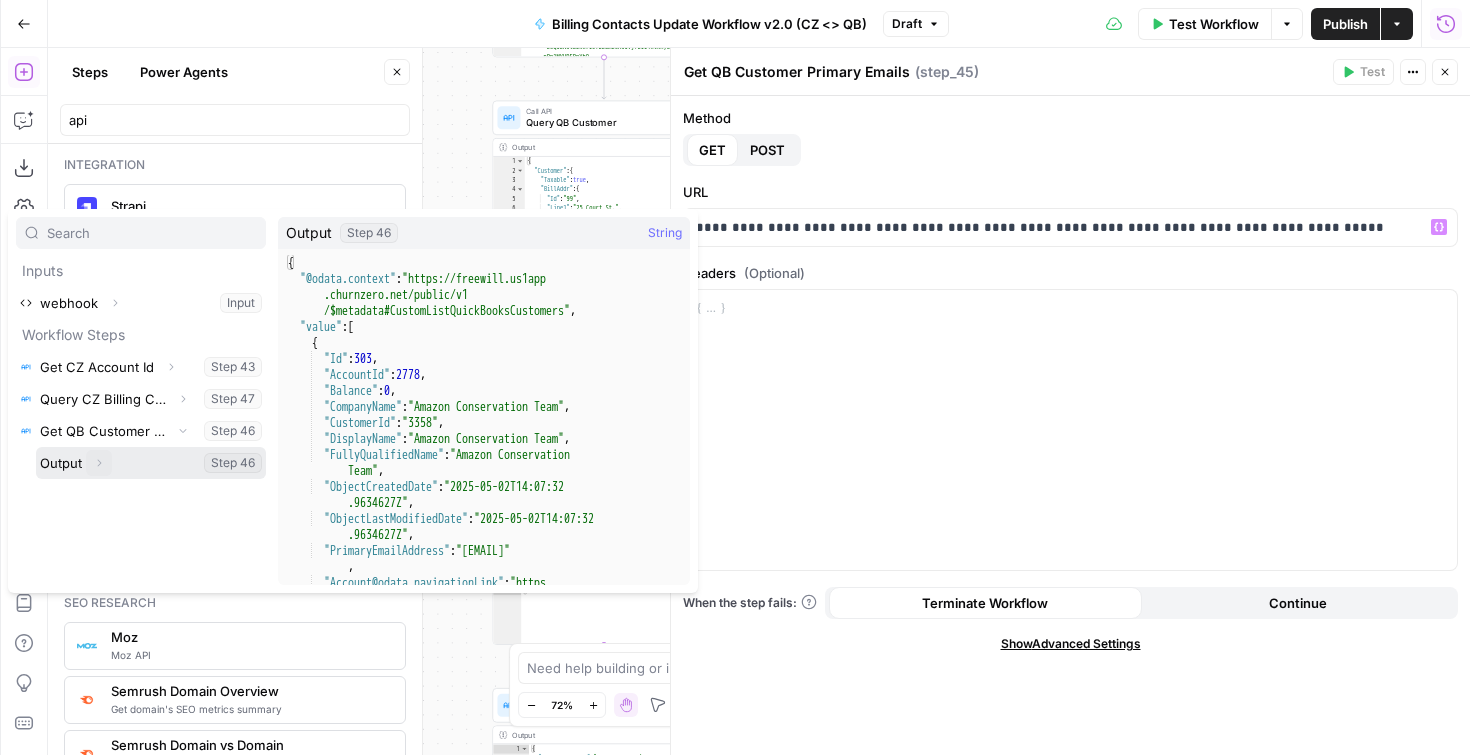 click 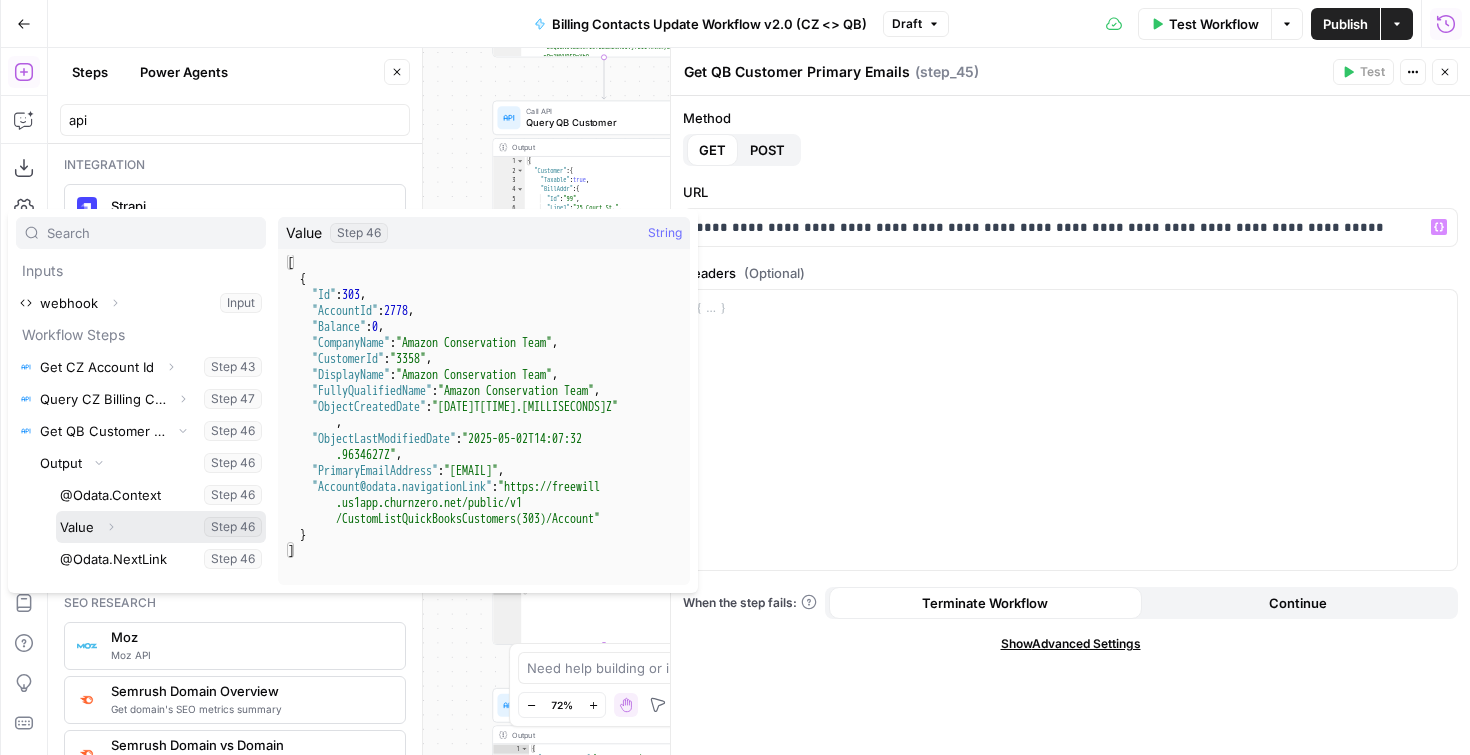 click at bounding box center [161, 527] 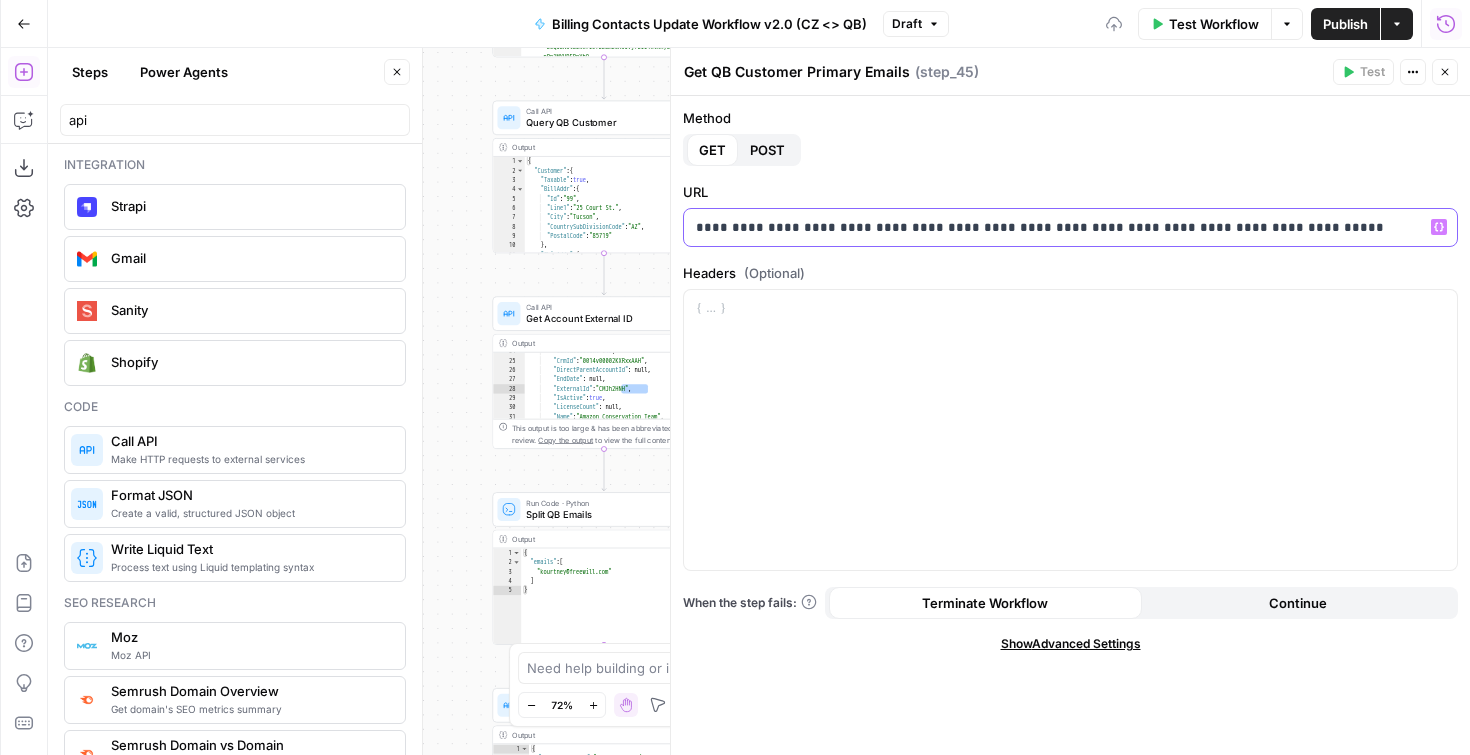 click 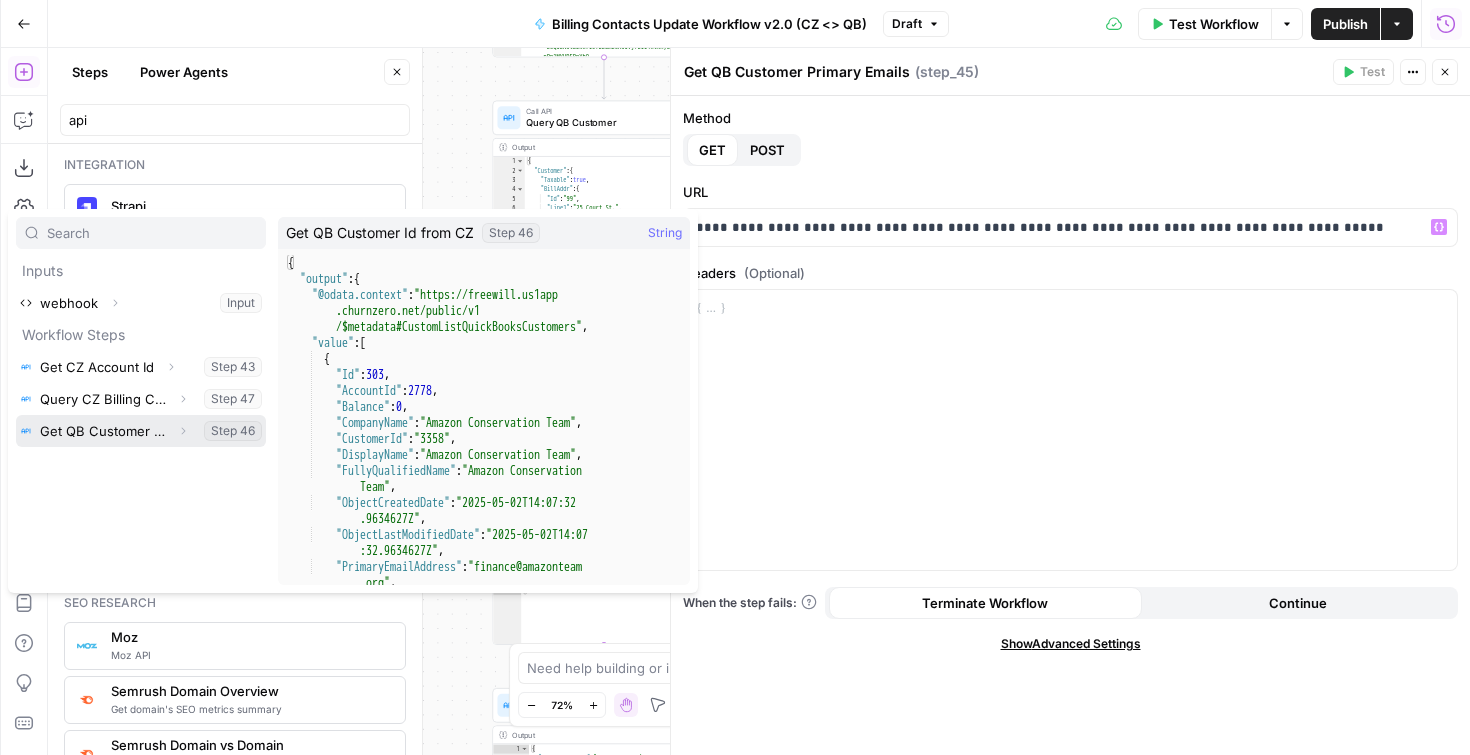click at bounding box center (141, 431) 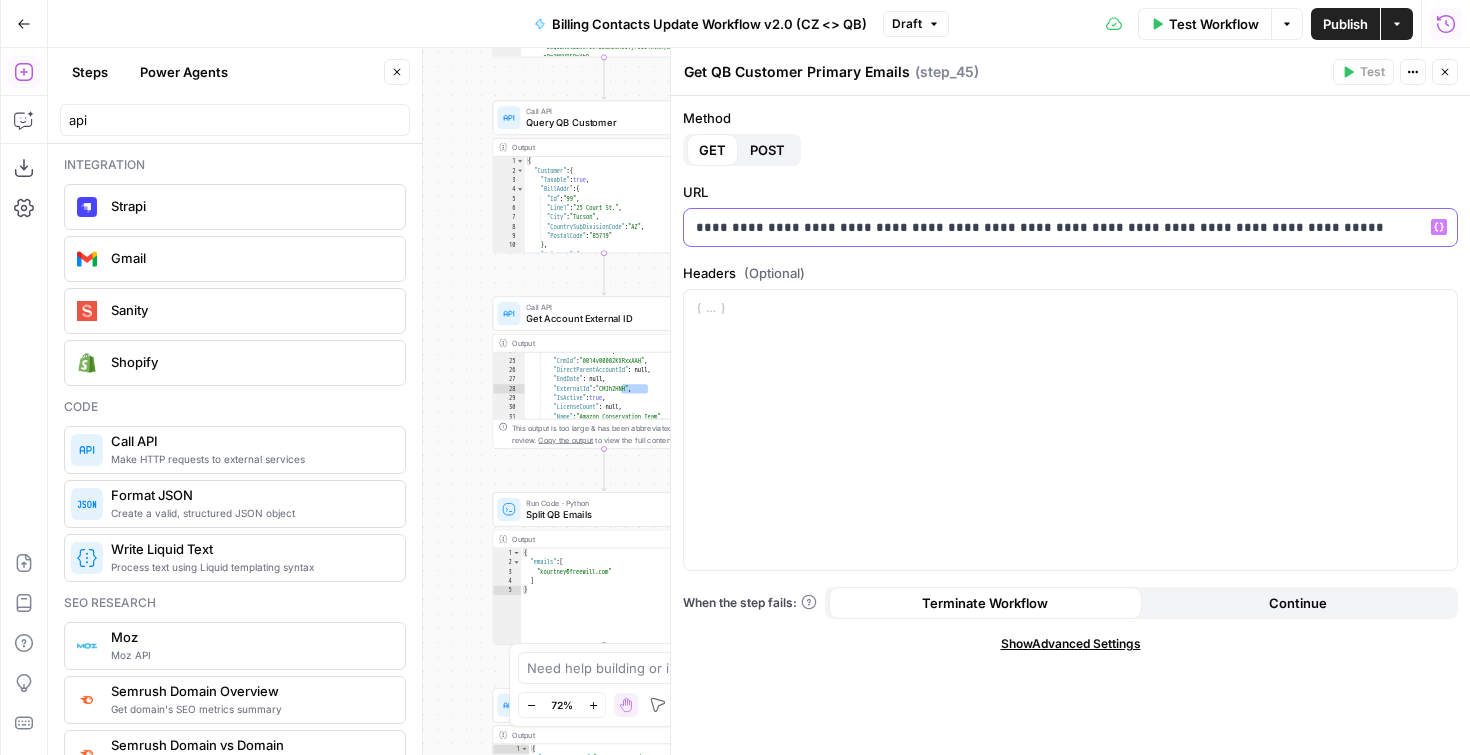 click 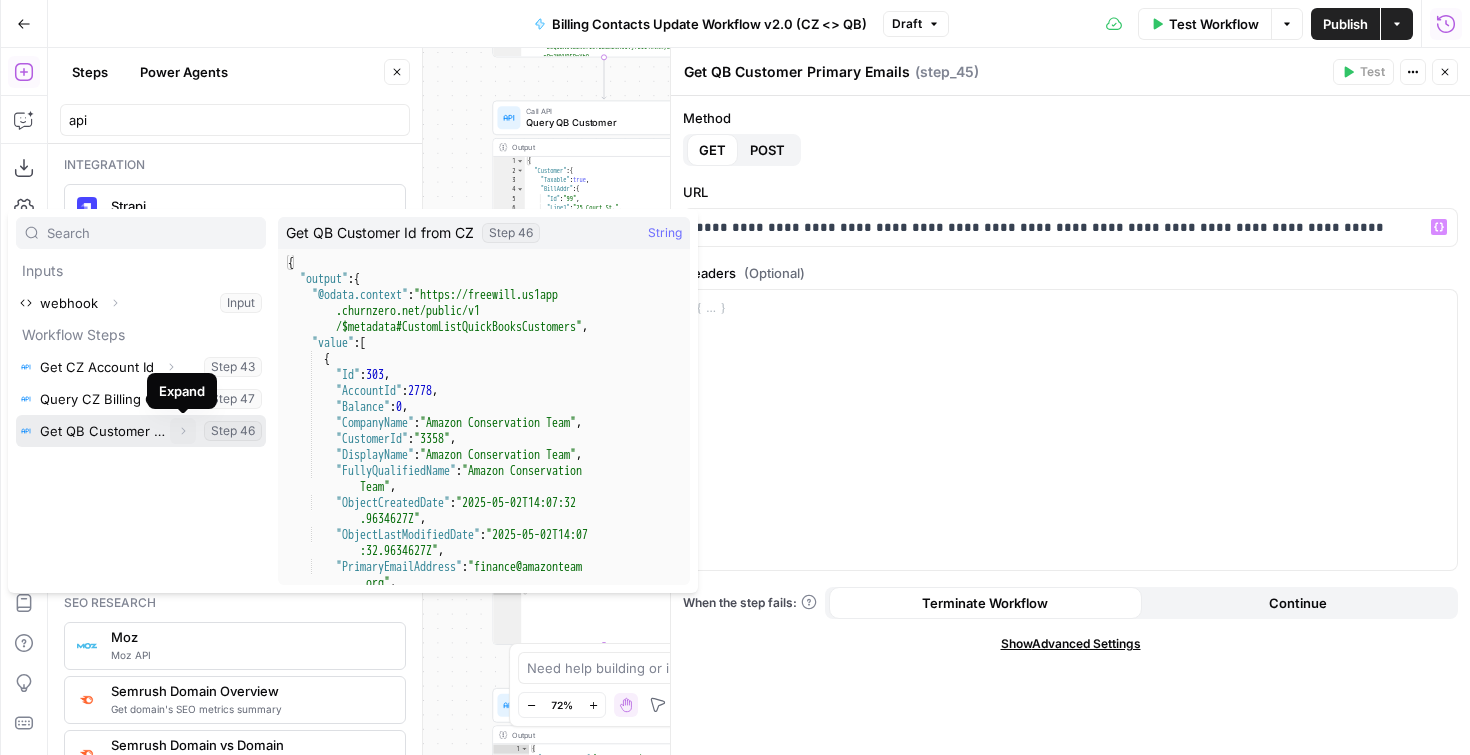 click 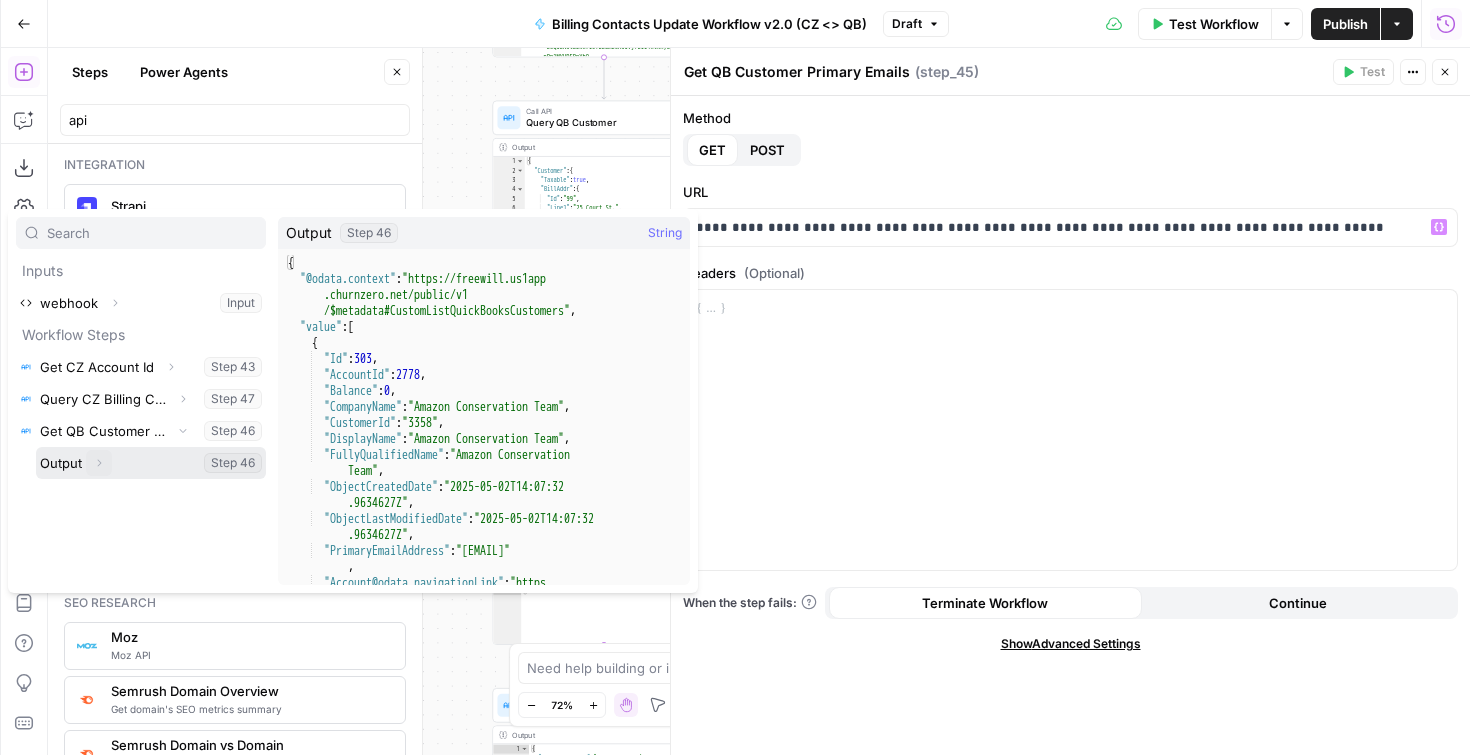 click 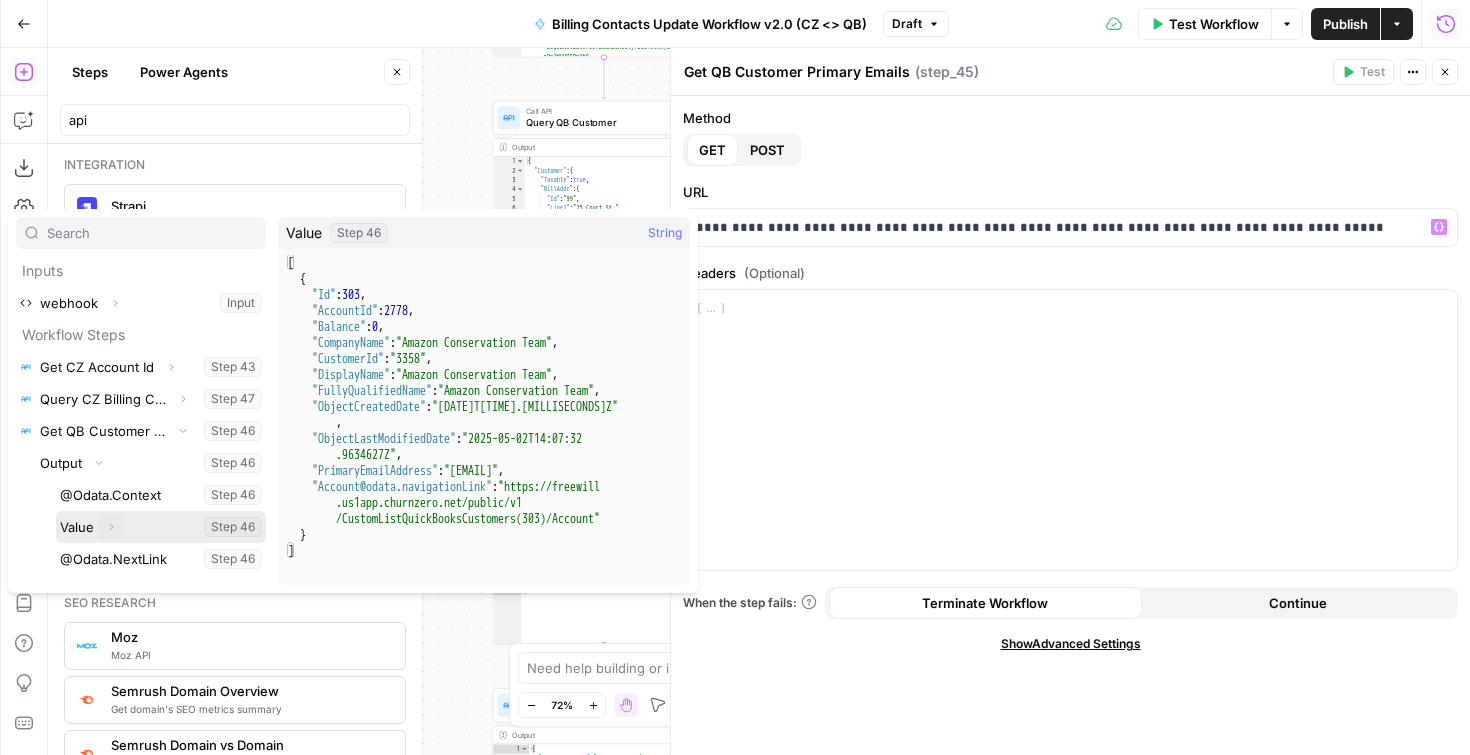 click on "Expand" at bounding box center [111, 527] 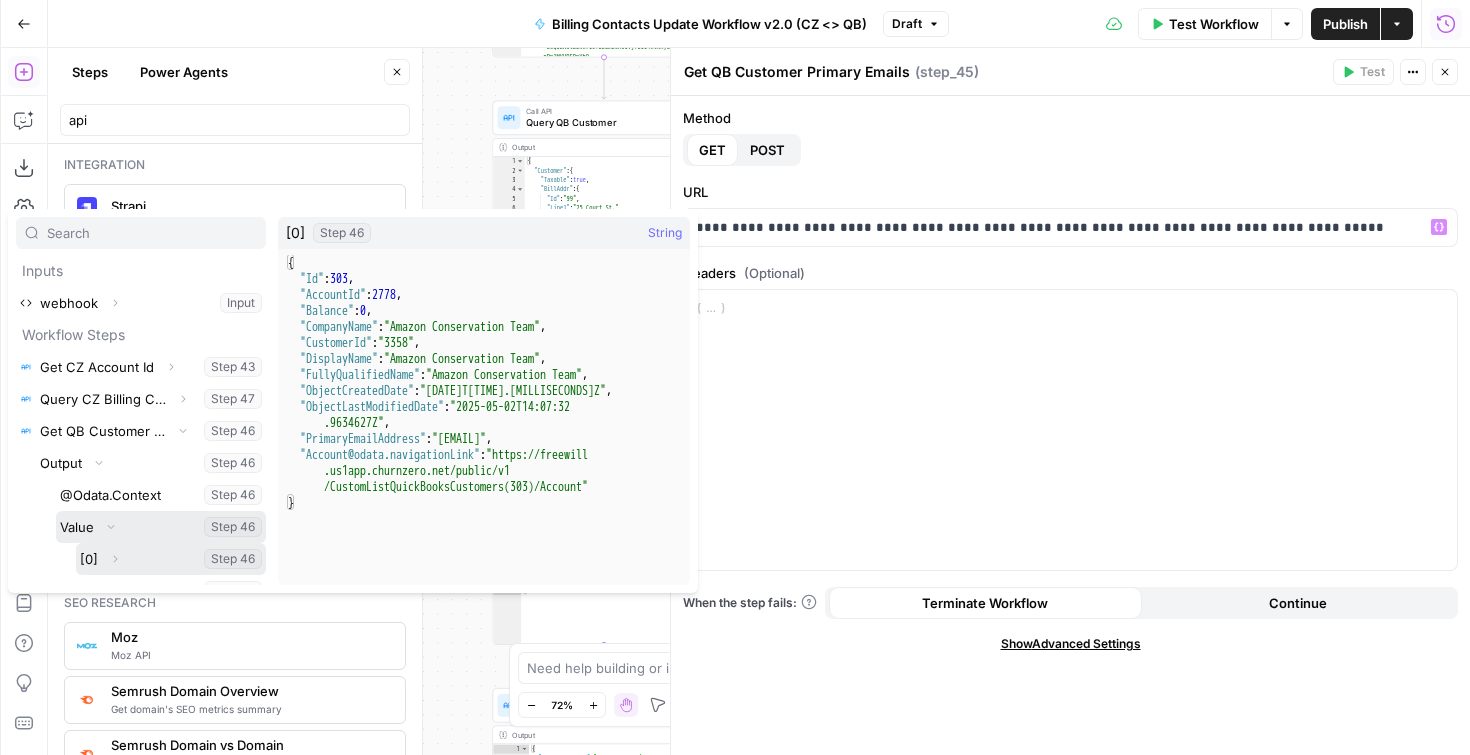 scroll, scrollTop: 22, scrollLeft: 0, axis: vertical 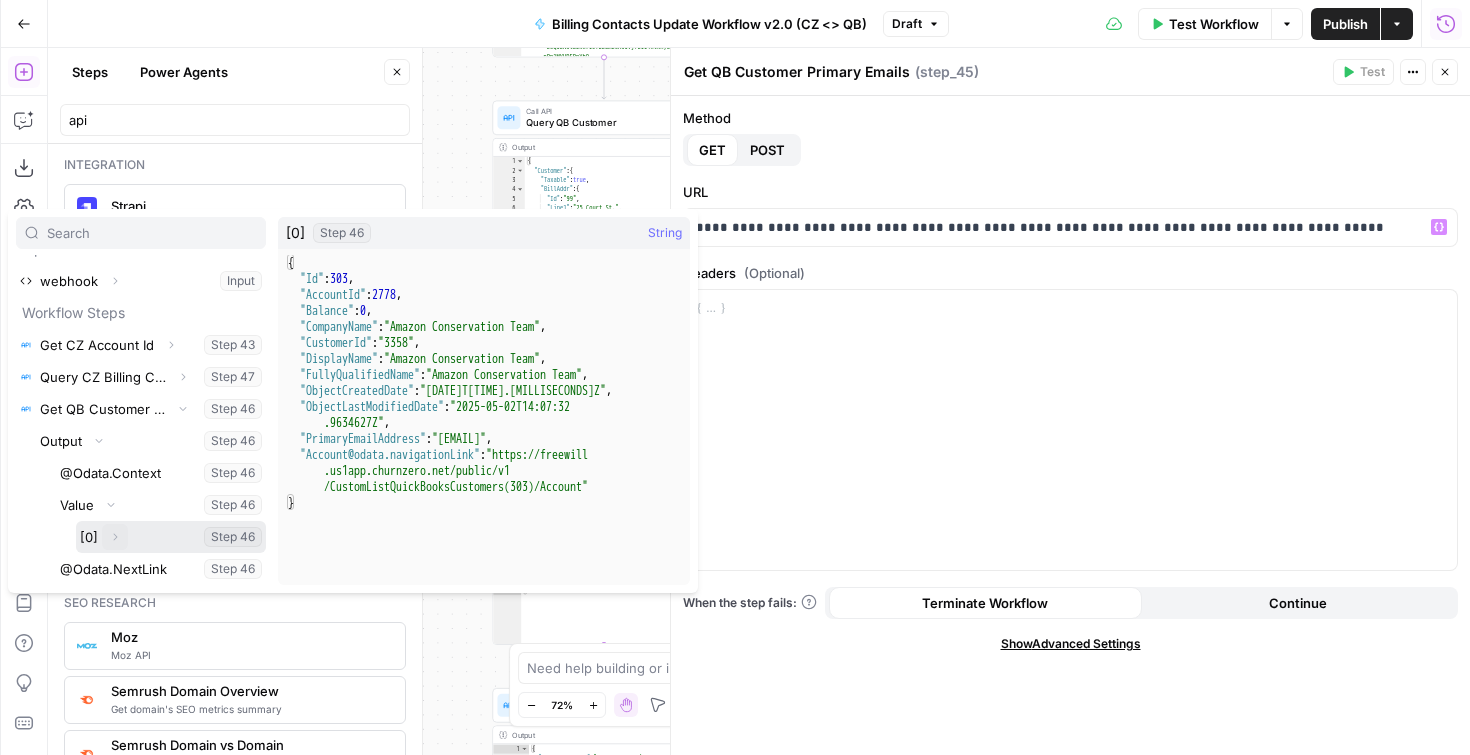 click 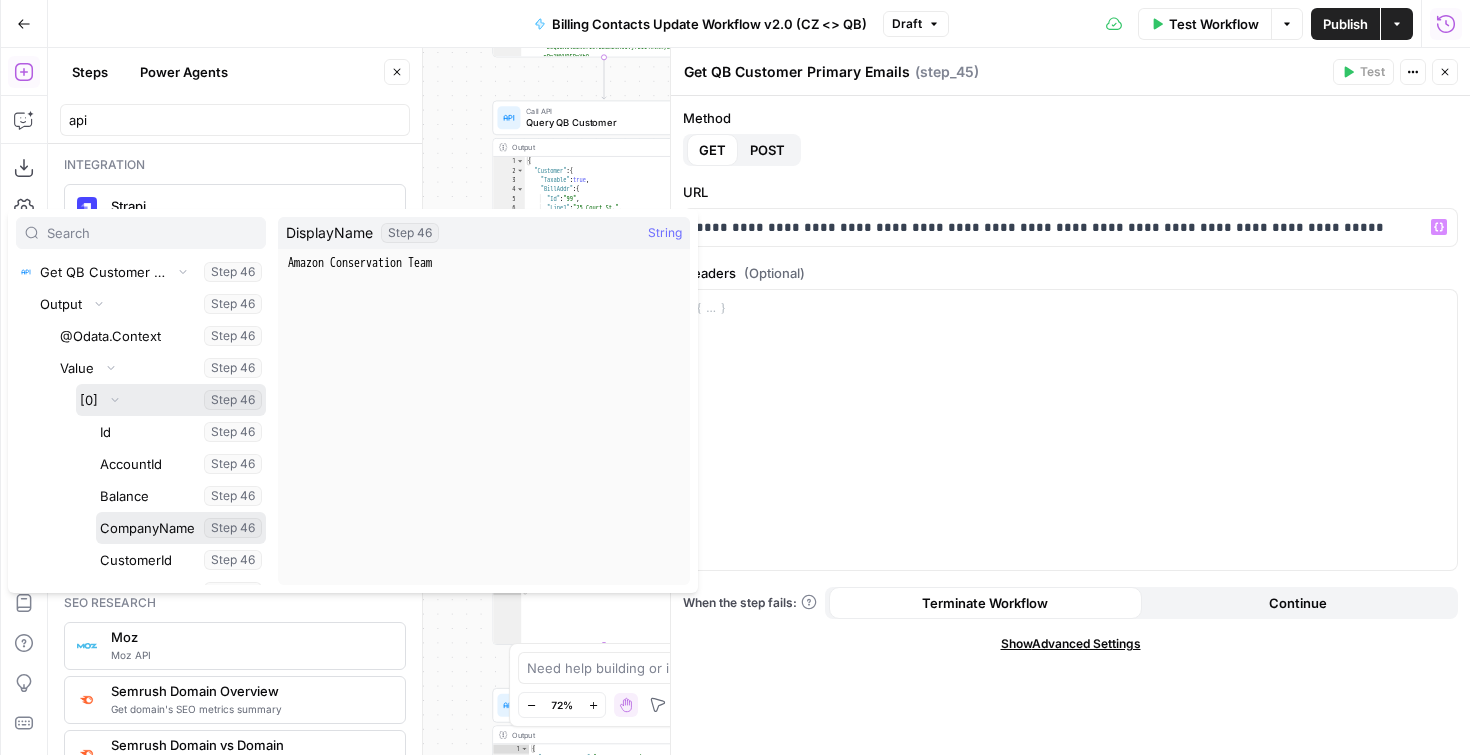 scroll, scrollTop: 200, scrollLeft: 0, axis: vertical 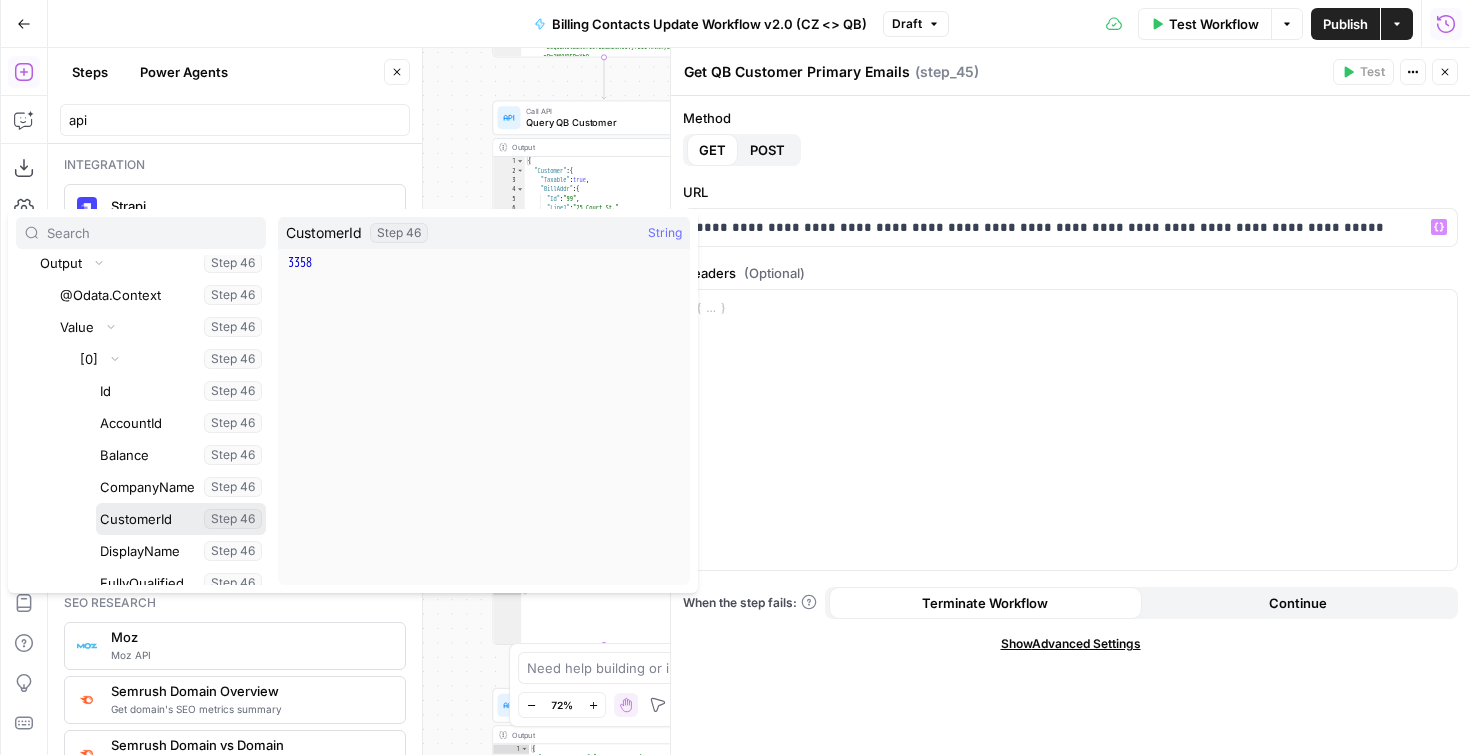 click at bounding box center [181, 519] 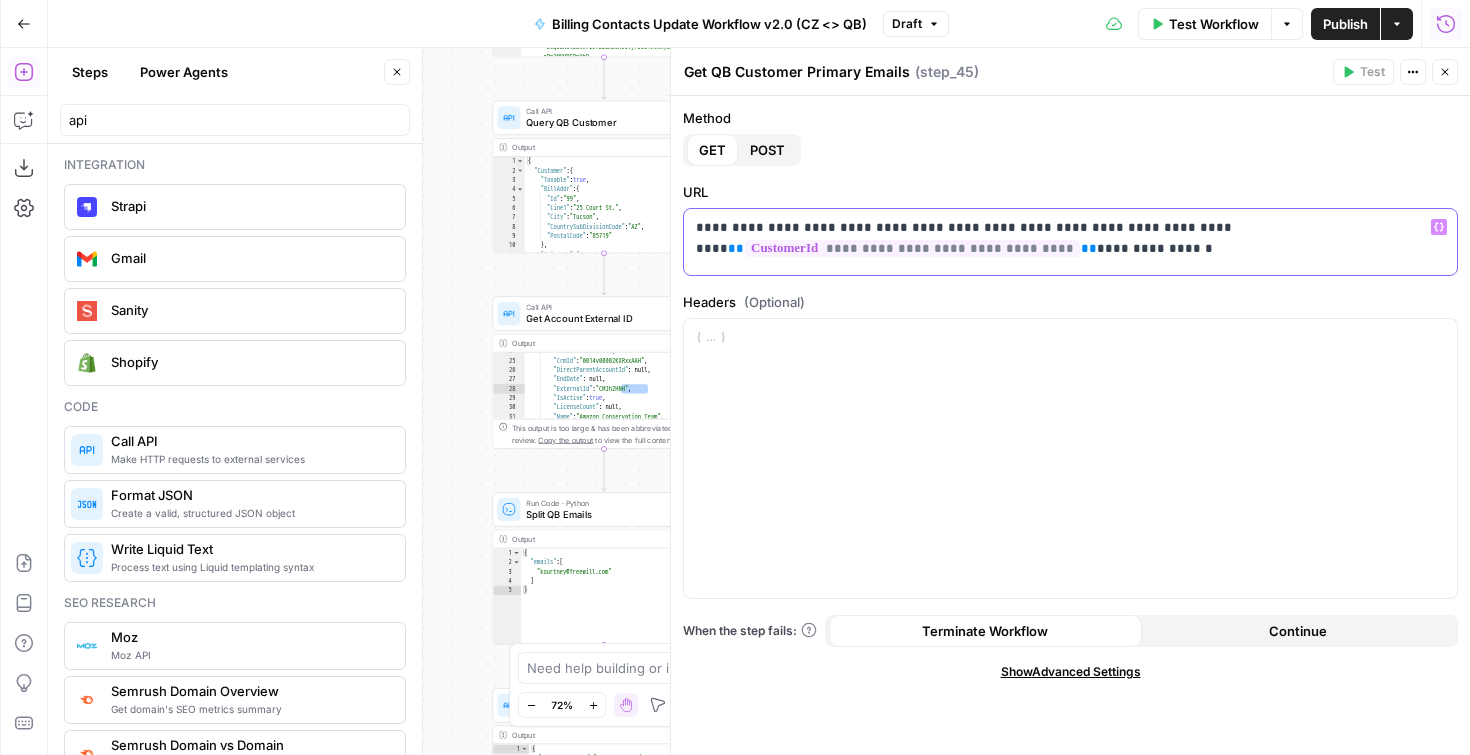 scroll, scrollTop: 14, scrollLeft: 0, axis: vertical 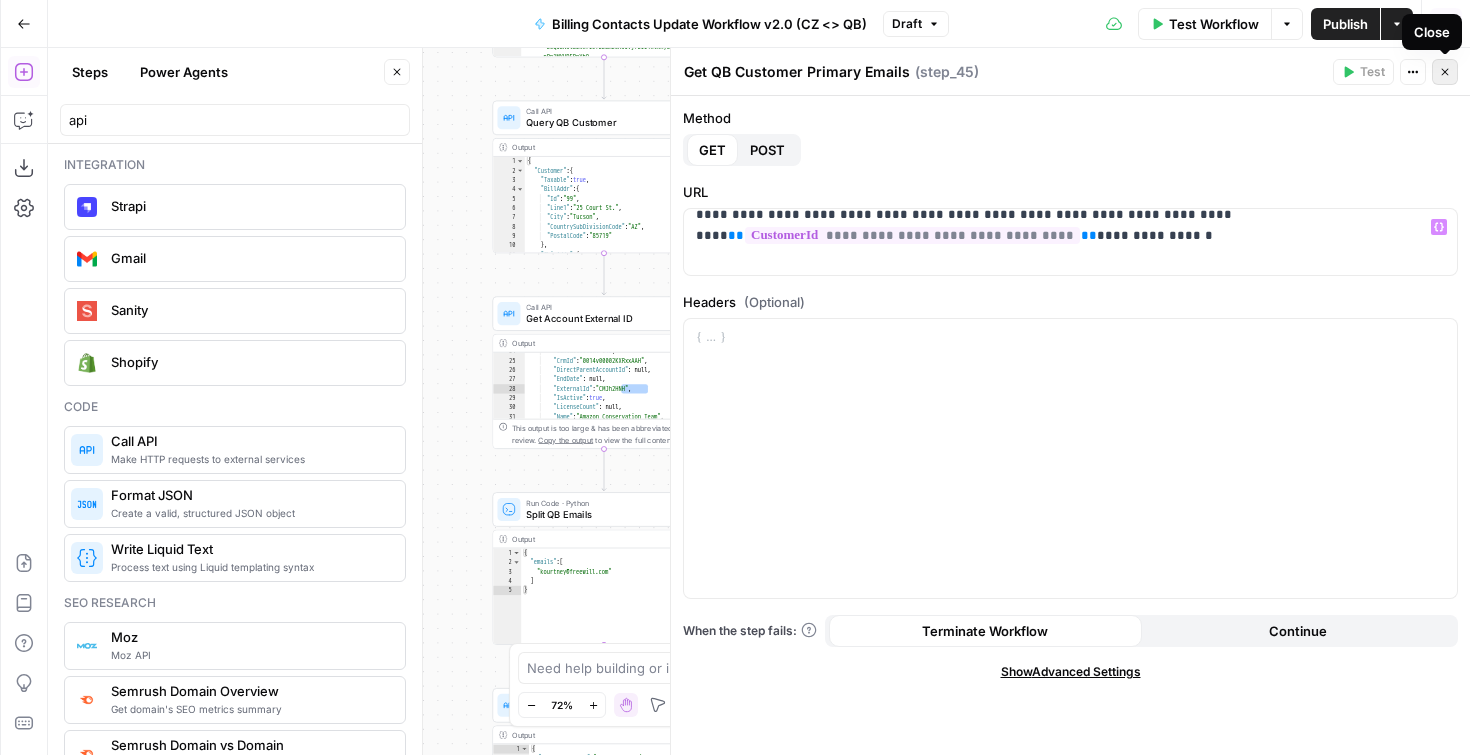 click 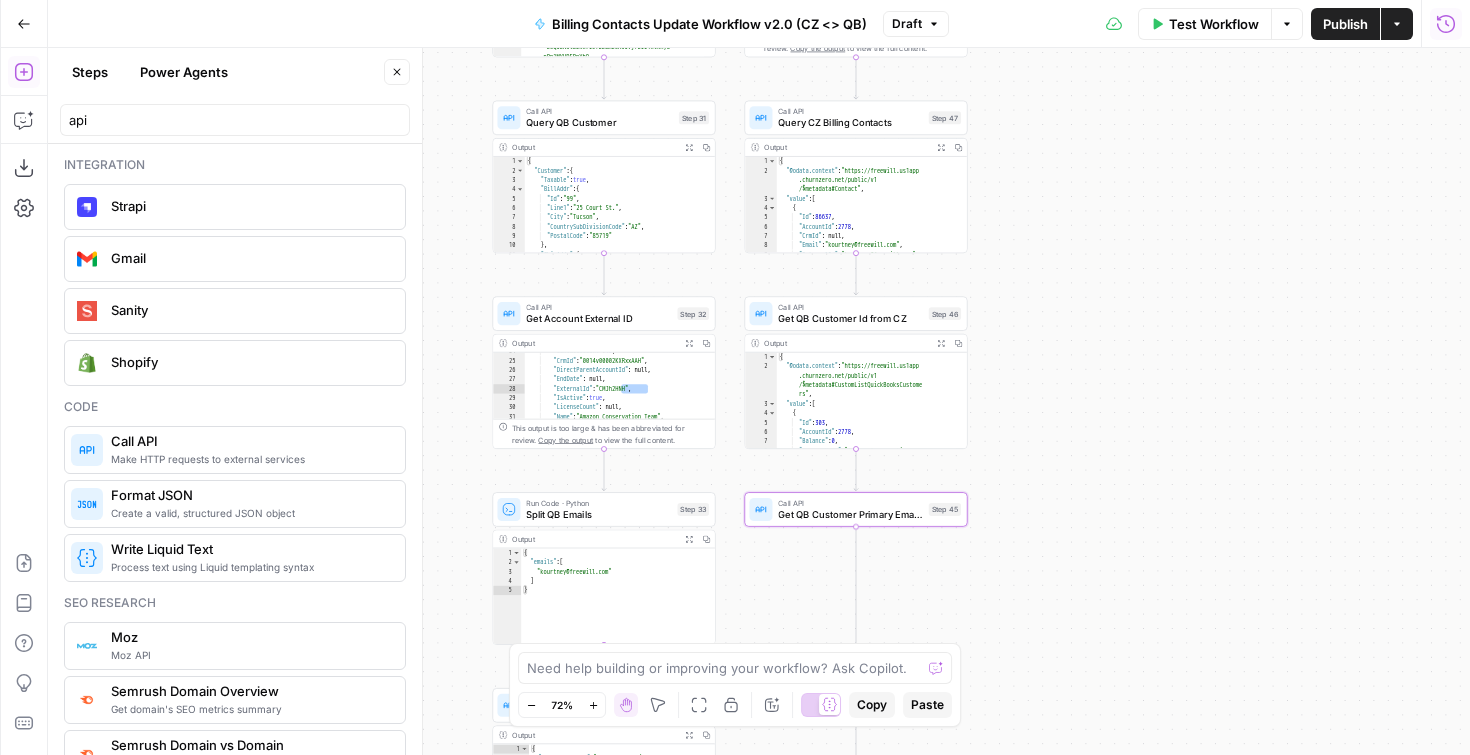 click on "Call API" at bounding box center (850, 503) 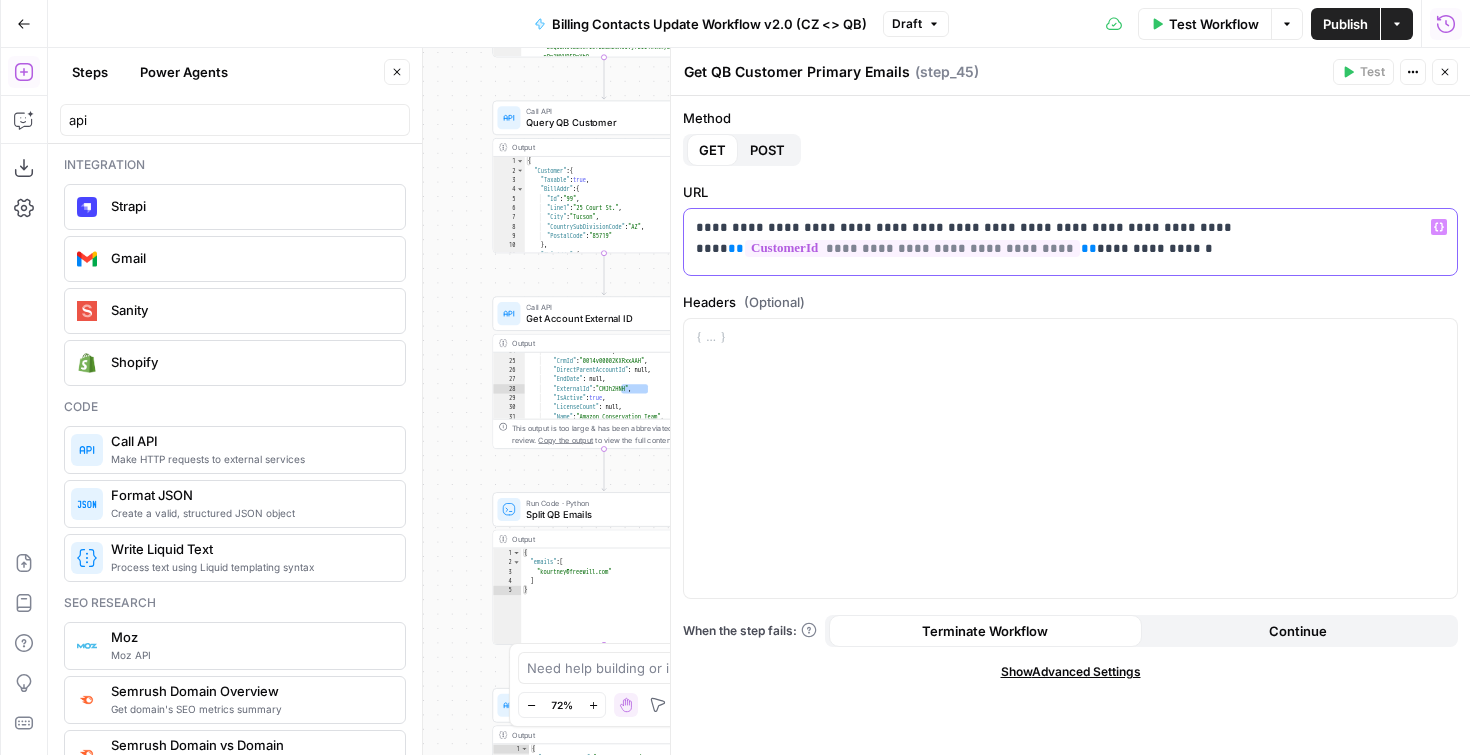 drag, startPoint x: 1011, startPoint y: 270, endPoint x: 1118, endPoint y: 251, distance: 108.67382 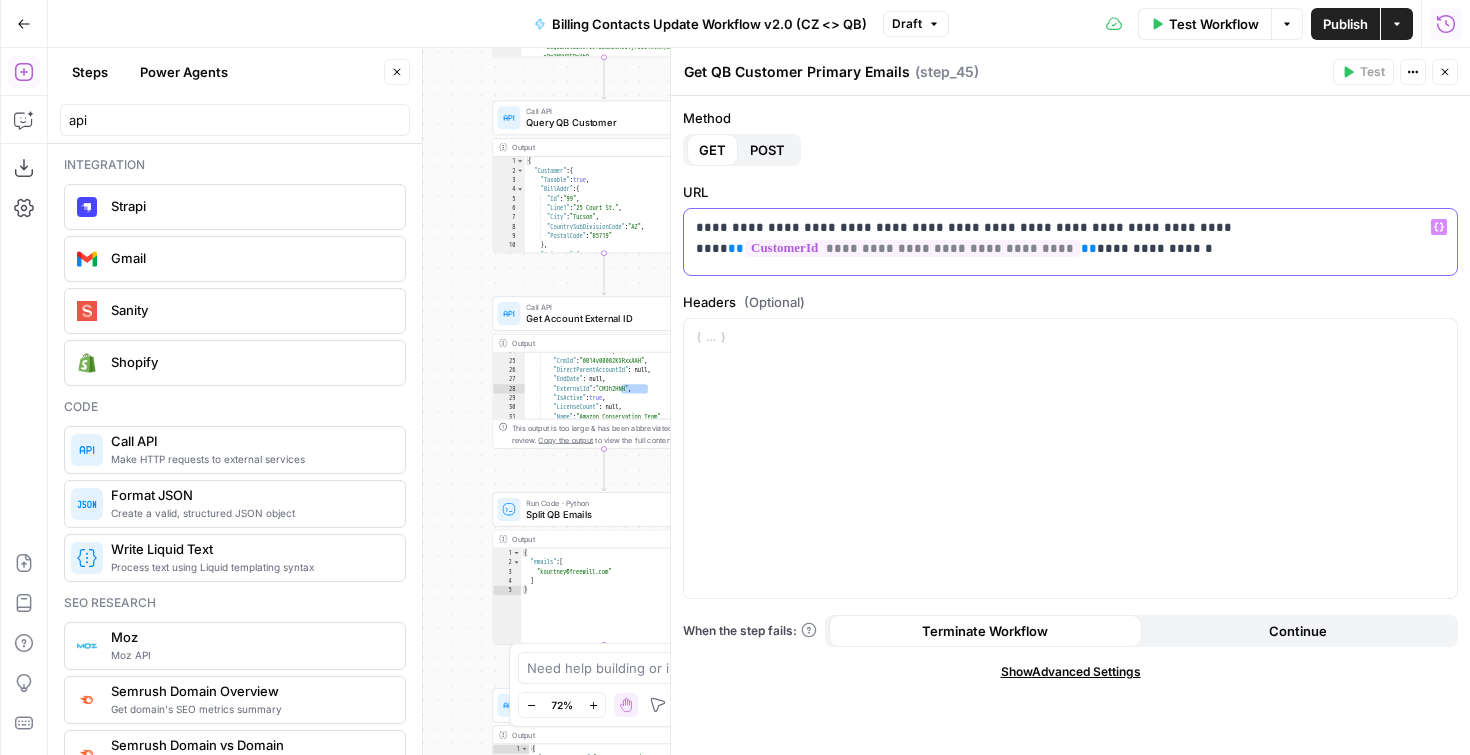 click on "**********" at bounding box center (1063, 248) 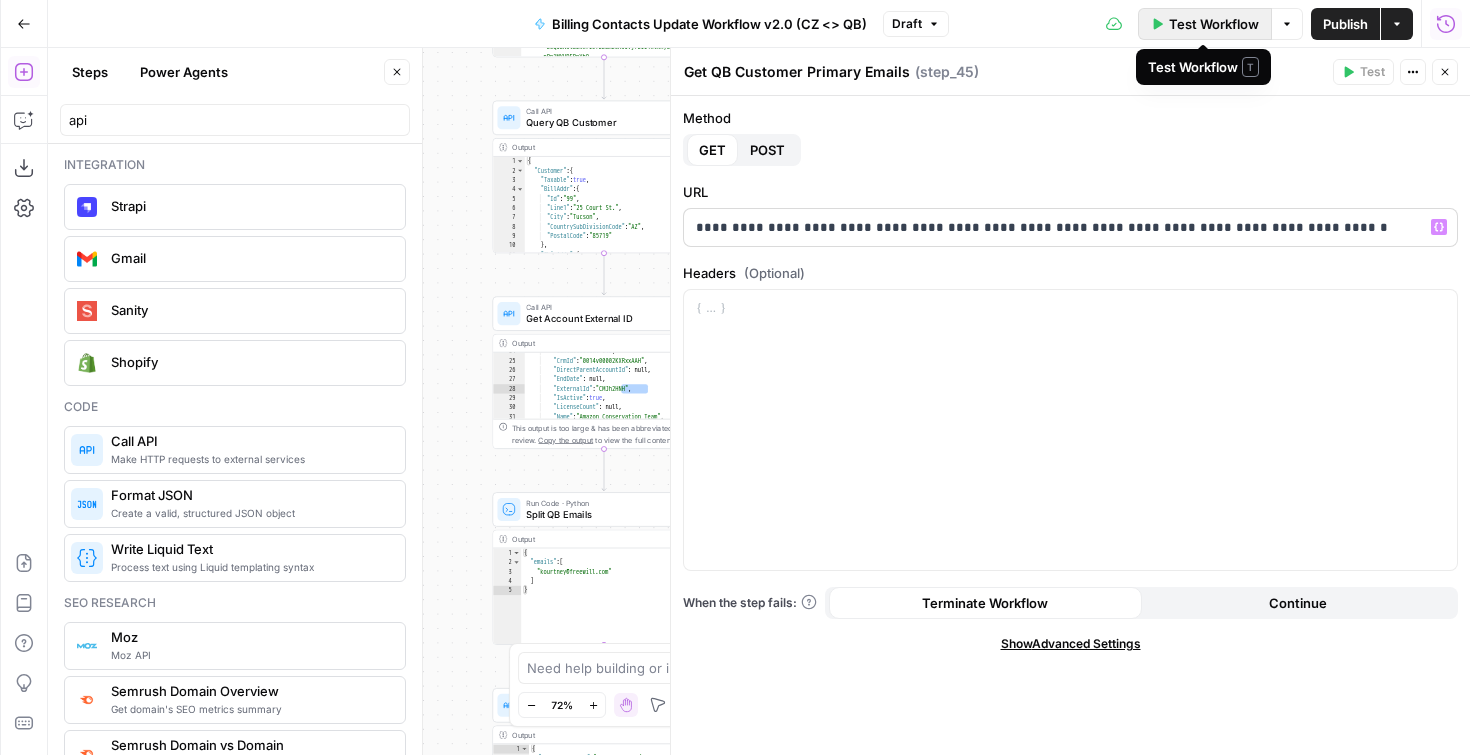 click on "Test Workflow" at bounding box center [1214, 24] 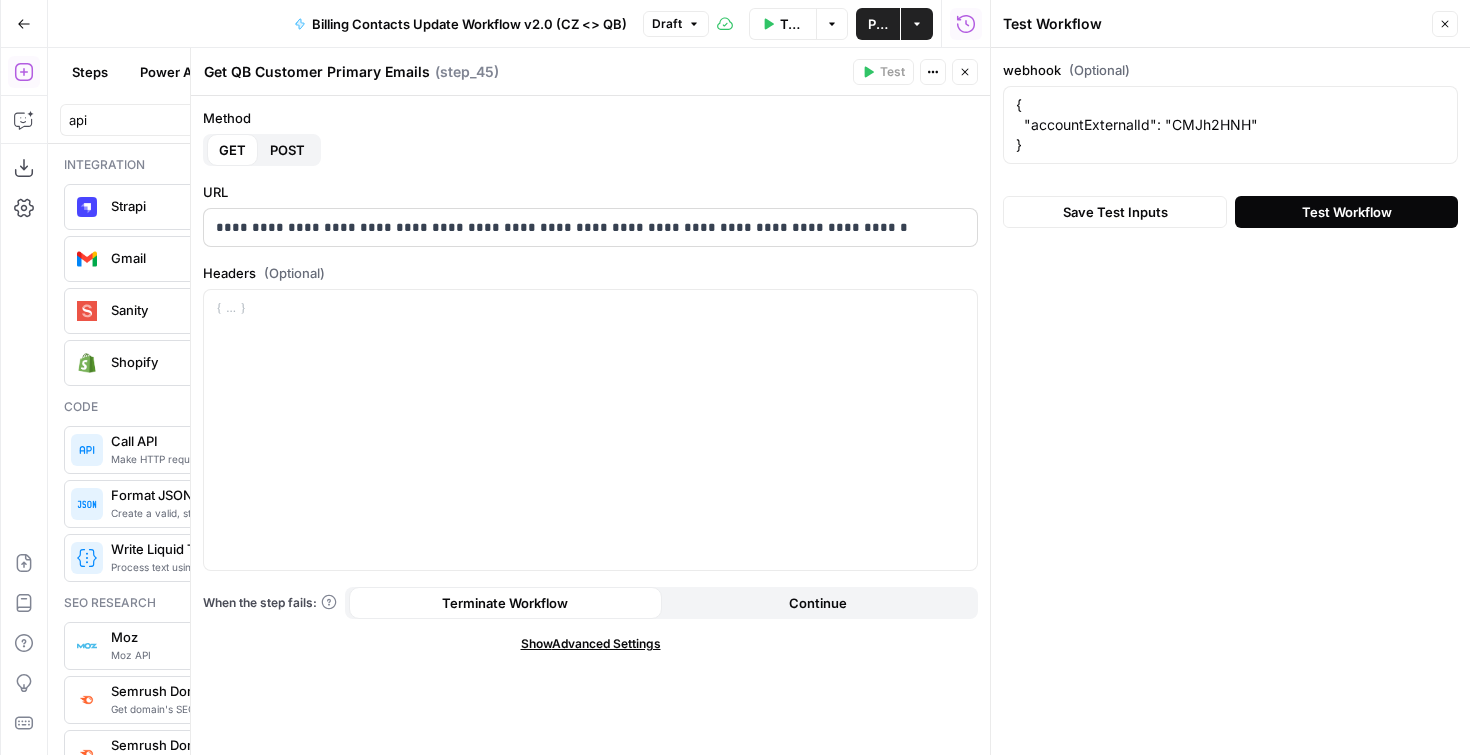 click on "Test Workflow" at bounding box center (1346, 212) 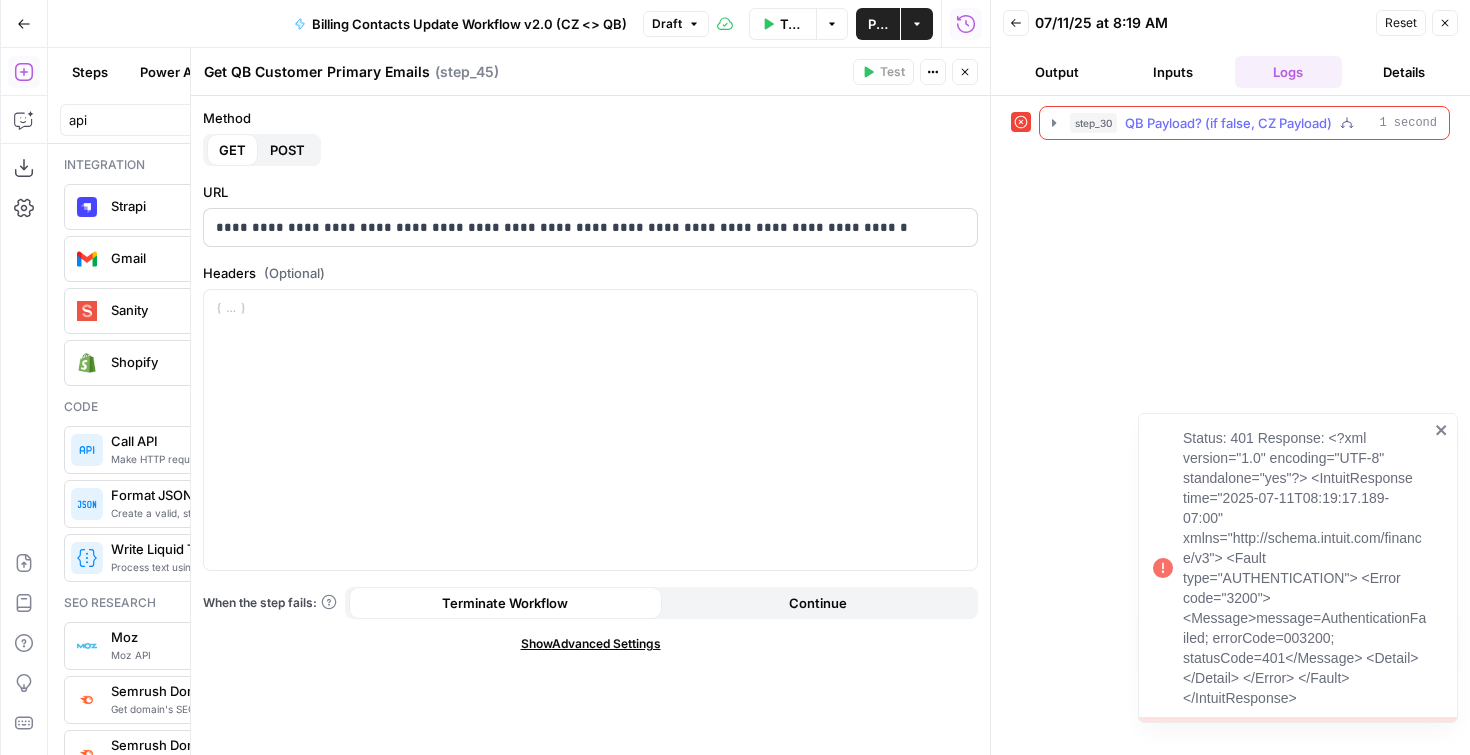 click 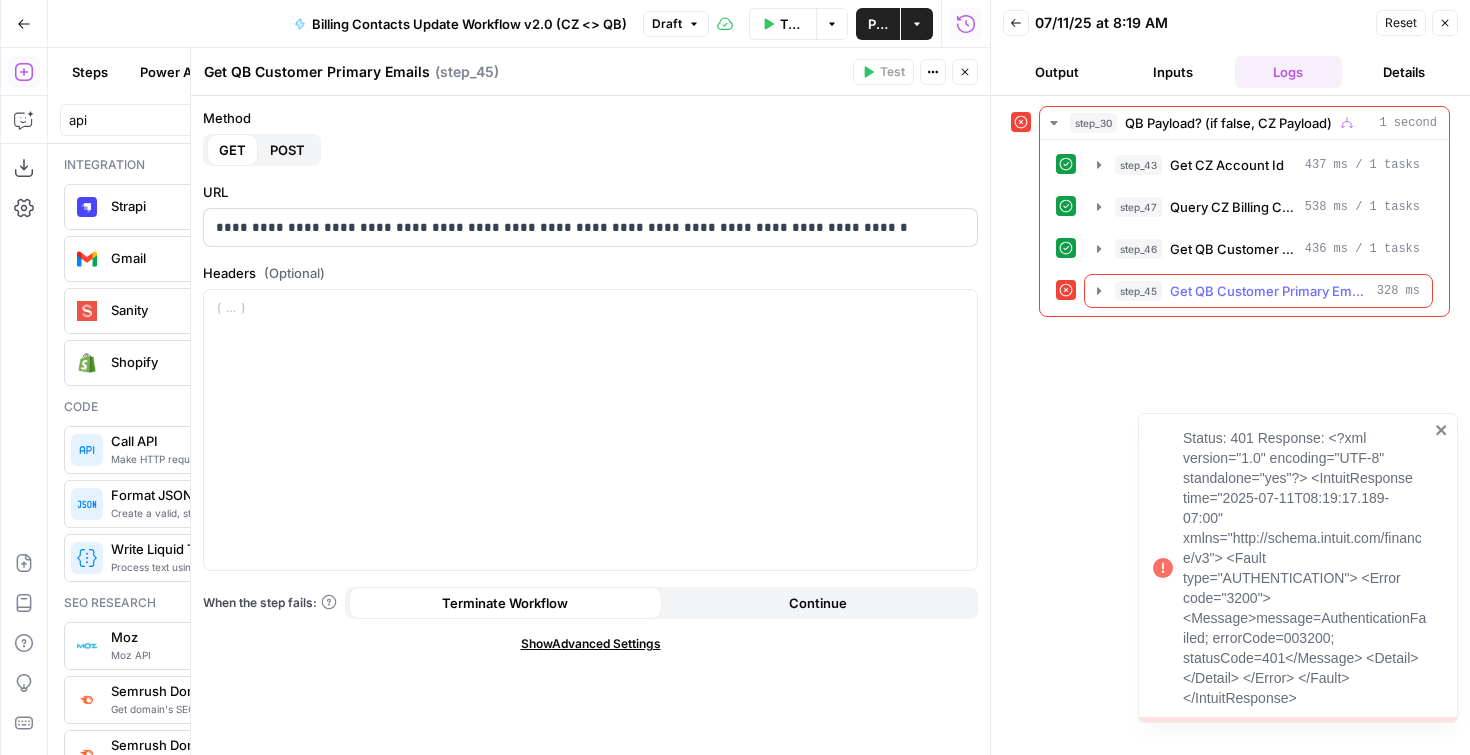 click 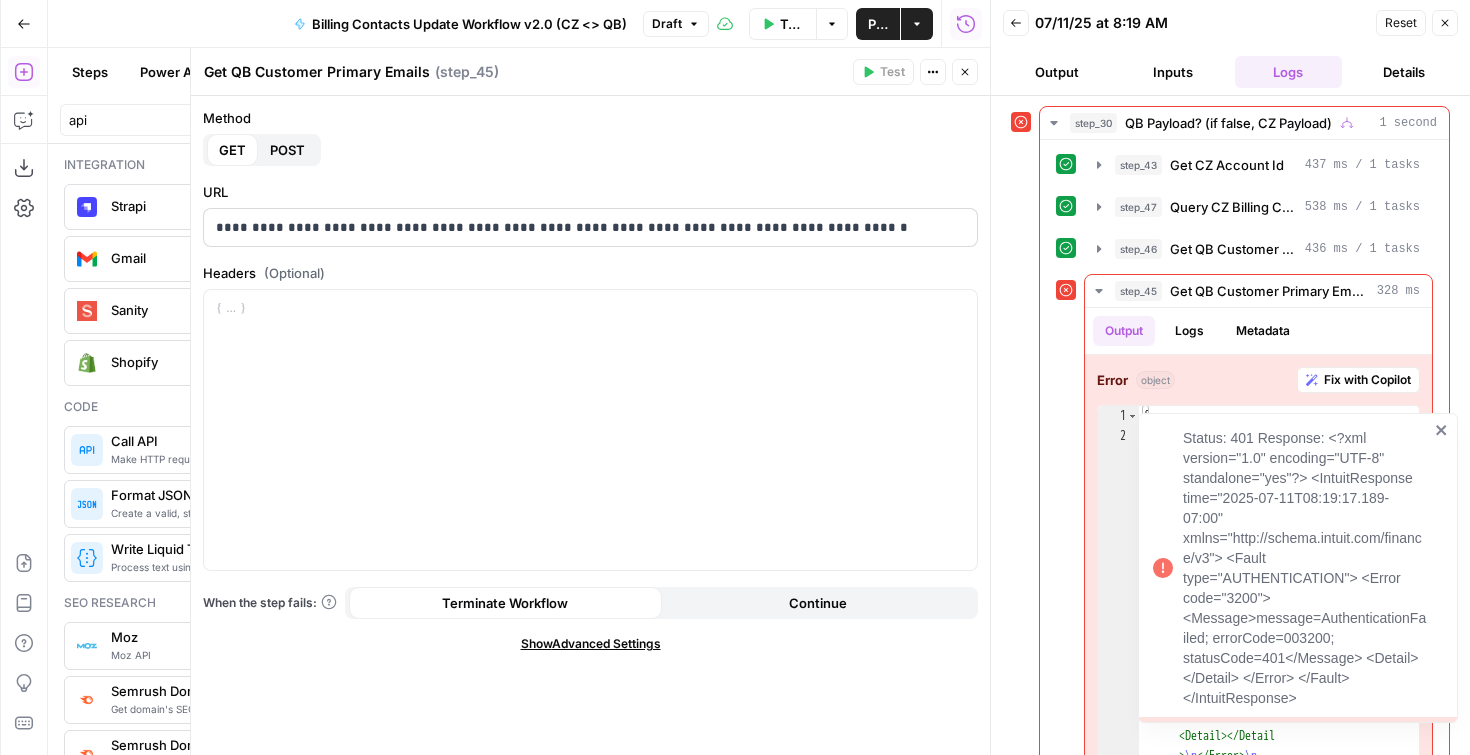 click 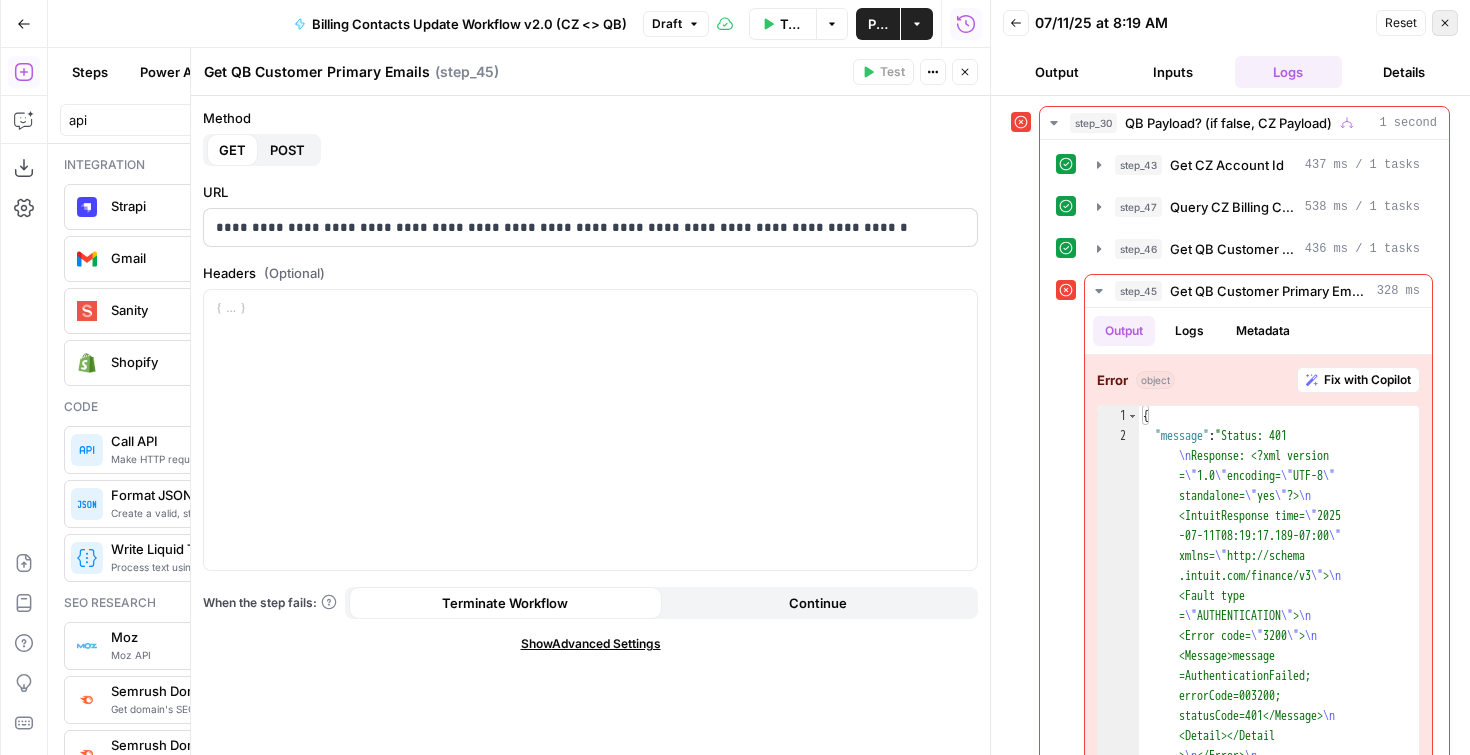 click on "Close" at bounding box center [1445, 23] 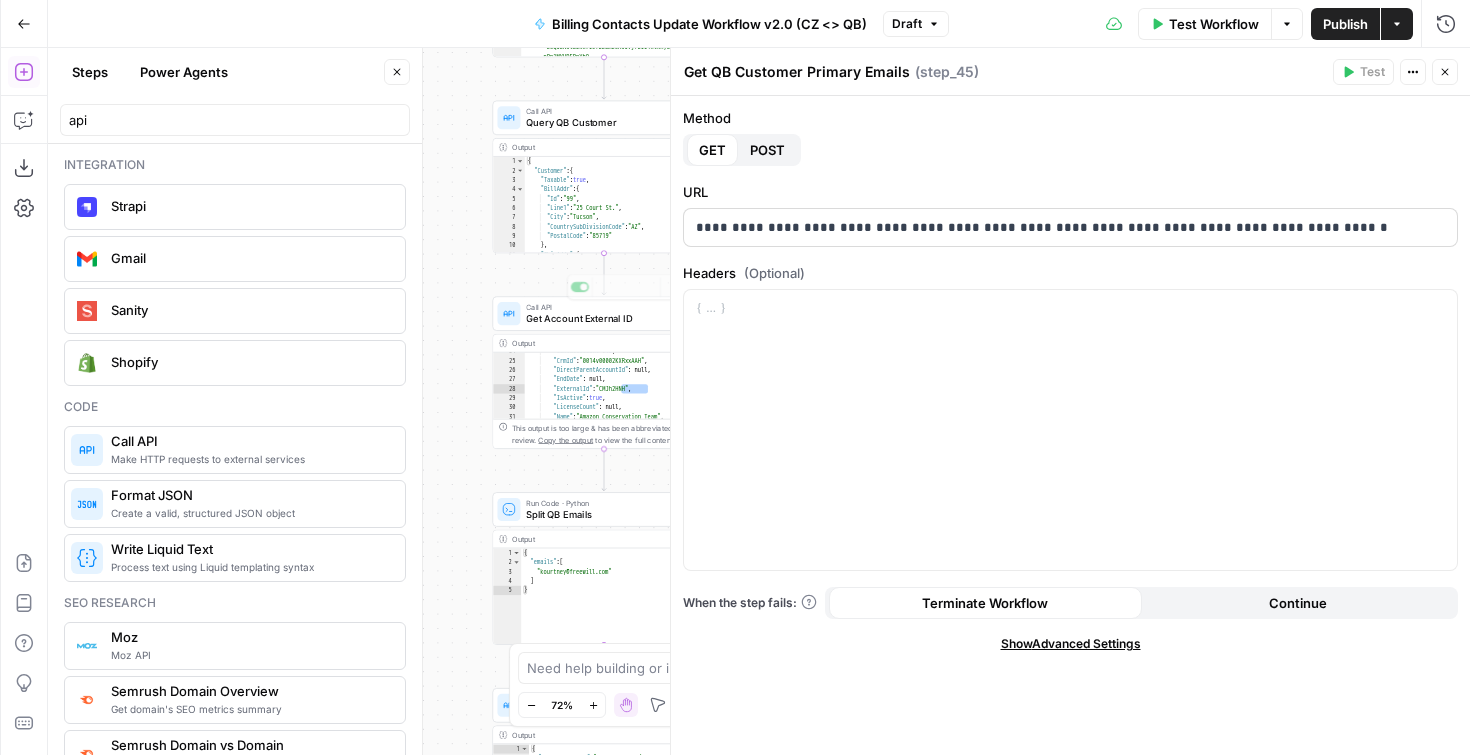 click on "true false false true Workflow Set Inputs Inputs Condition QB Payload? (if false, CZ Payload) Step 30 Output Expand Output Copy 1 2 3 4 5 6 7 8 {    "@odata.context" :  "https://freewill.us1app        .churnzero.net/public/v1        /$metadata#CustomListQuickBooksCustome        rs" ,    "value" :  [      {         "Id" :  303 ,         "AccountId" :  2778 ,         "Balance" :  0 ,         "CompanyName" :  "Amazon Conservation             Team" ,     XXXXXXXXXXXXXXXXXXXXXXXXXXXXXXXXXXXXXXXXXXXXXXXXXXXXXXXXXXXXXXXXXXXXXXXXXXXXXXXXXXXXXXXXXXXXXXXXXXXXXXXXXXXXXXXXXXXXXXXXXXXXXXXXXXXXXXXXXXXXXXXXXXXXXXXXXXXXXXXXXXXXXXXXXXXXXXXXXXXXXXXXXXXXXXXXXXXXXXXXXXXXXXXXXXXXXXXXXXXXXXXXXXXXXXXXXXXXXXXXXXXXXXXXXXXXXXXXXXXXXXXXXXXXXXXXXXXXXXXXXXXXXXXXXXXXXXXXXXXXXXXXXXXXXXXXXXXXXXXXXXXXXXXXXXXXXXXXXXXXXXXXXXXXXXXXXXXXXXXXXXXXXXXXXXXXXXXXXXXXXXXXXXXXXXXXXXXXXXXXXXXXXXXXXXXXXXXXXXXXXXXXXXXXXXXXXXXXXXXXXXXXXXXXXXXXXXXXXXXXXXXXXXXXXXXXXXXXXXXXXXXXXXXXXXXXXXXXXXXXXXXXXXXXXXXX Call API Step 35 Output 3" at bounding box center [759, 401] 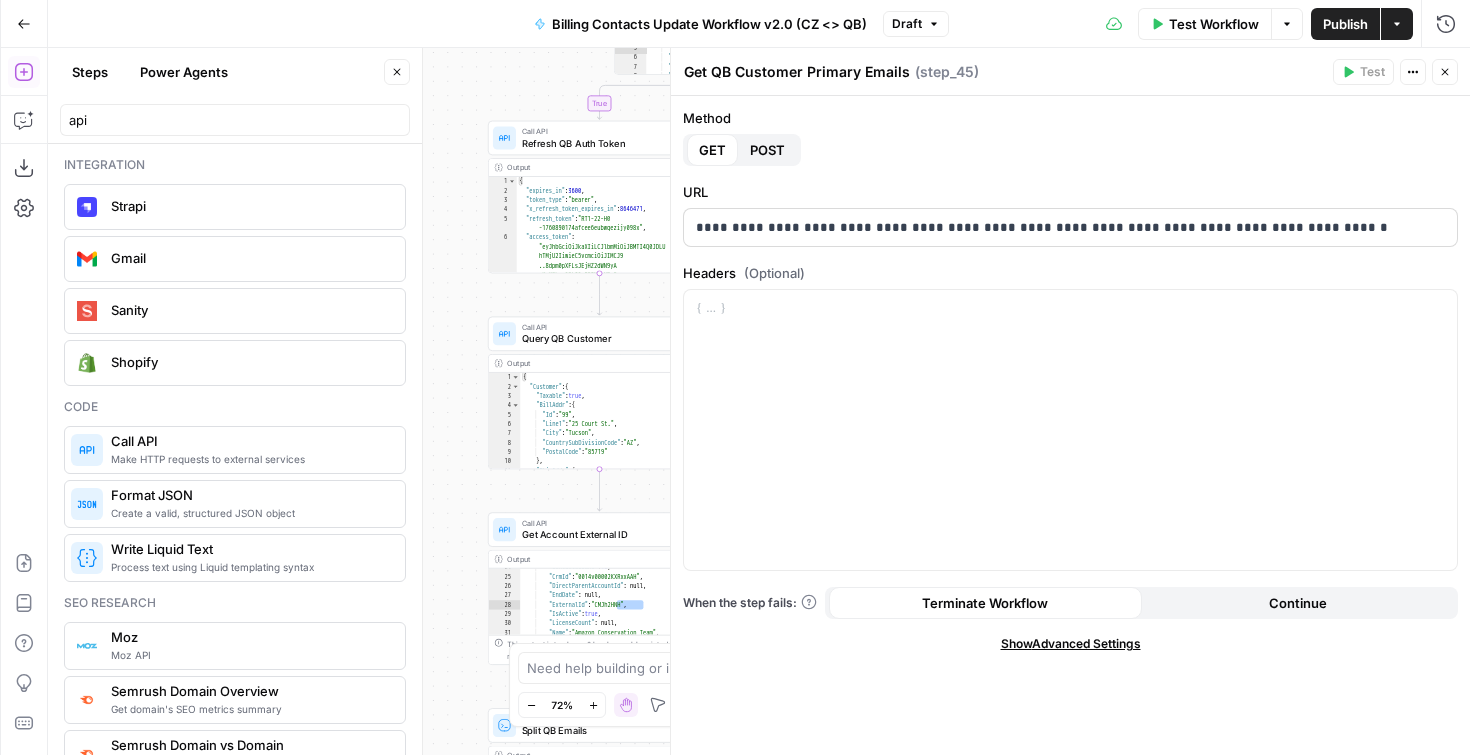 scroll, scrollTop: 0, scrollLeft: 0, axis: both 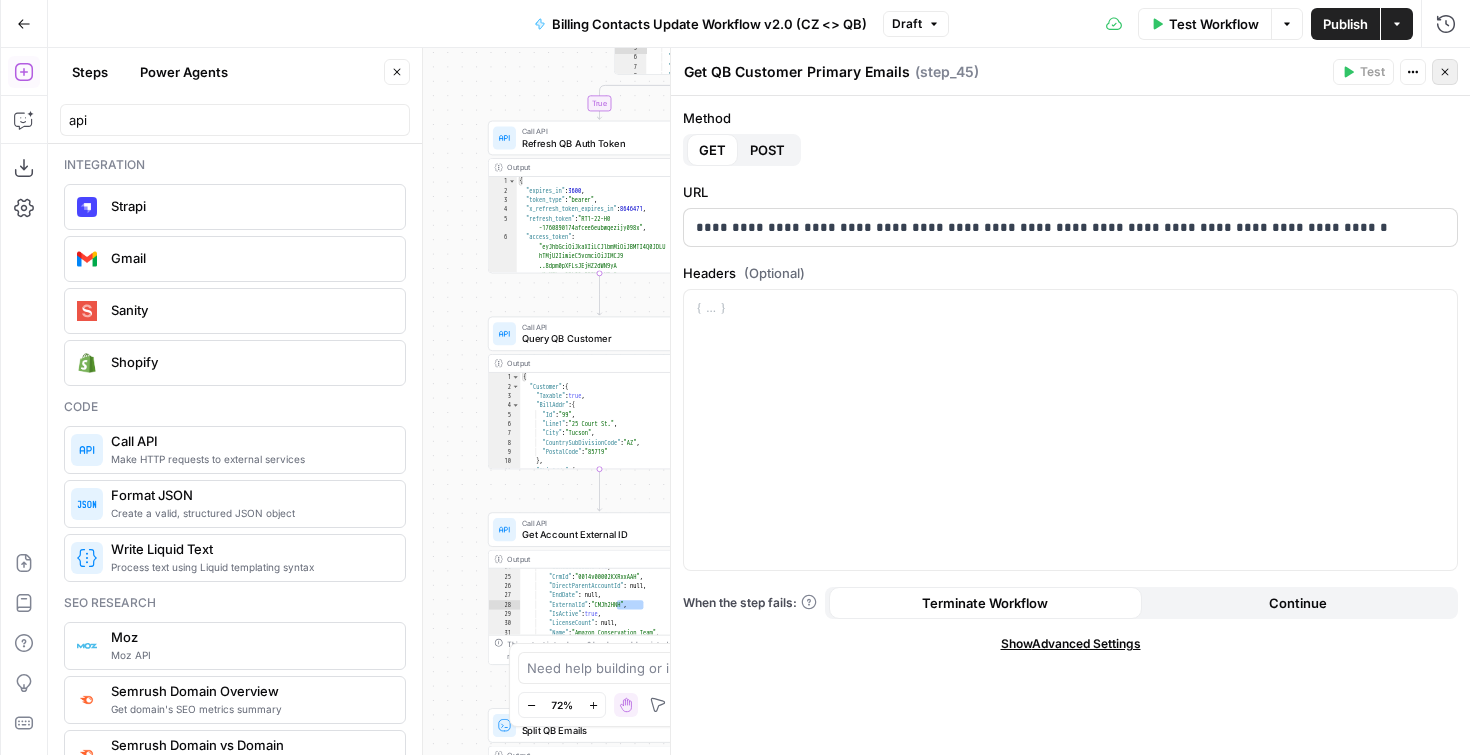 click 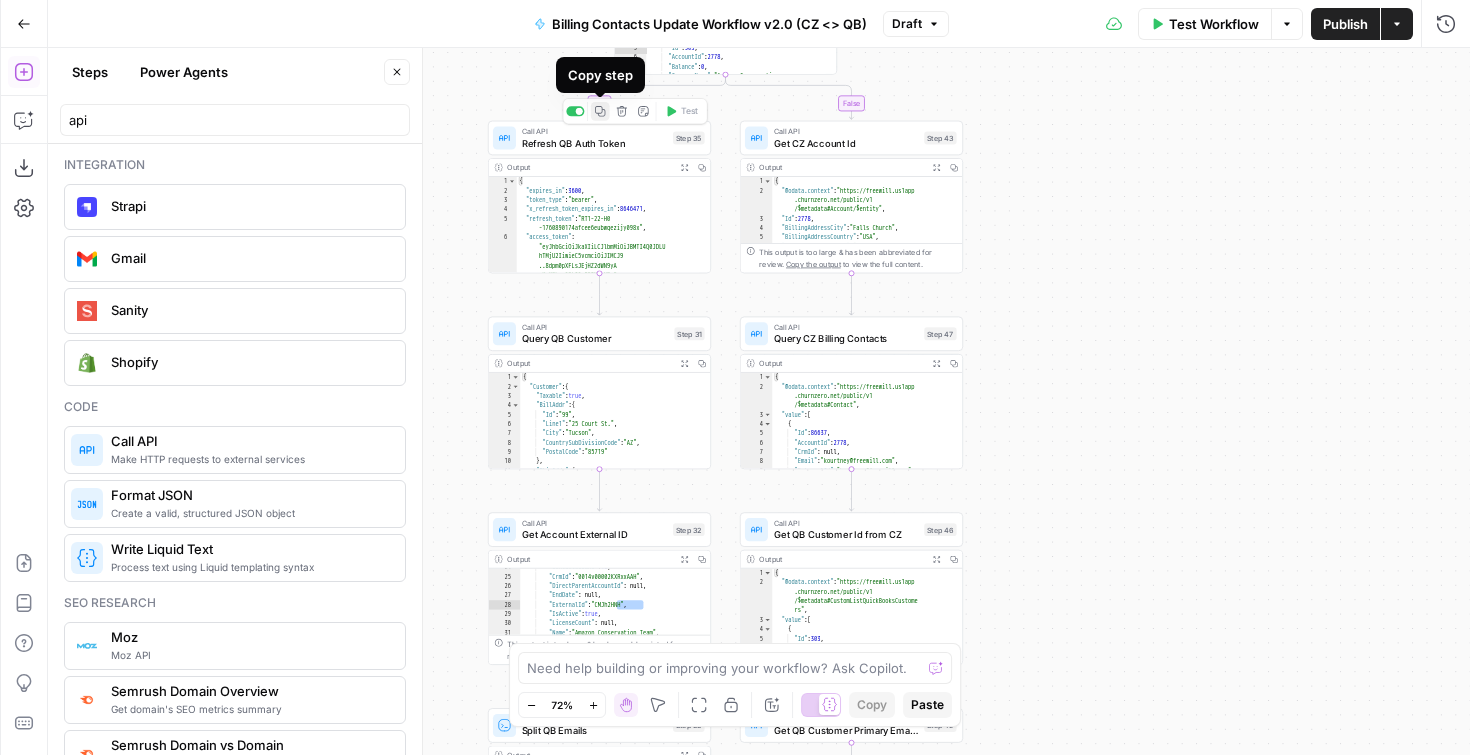 click 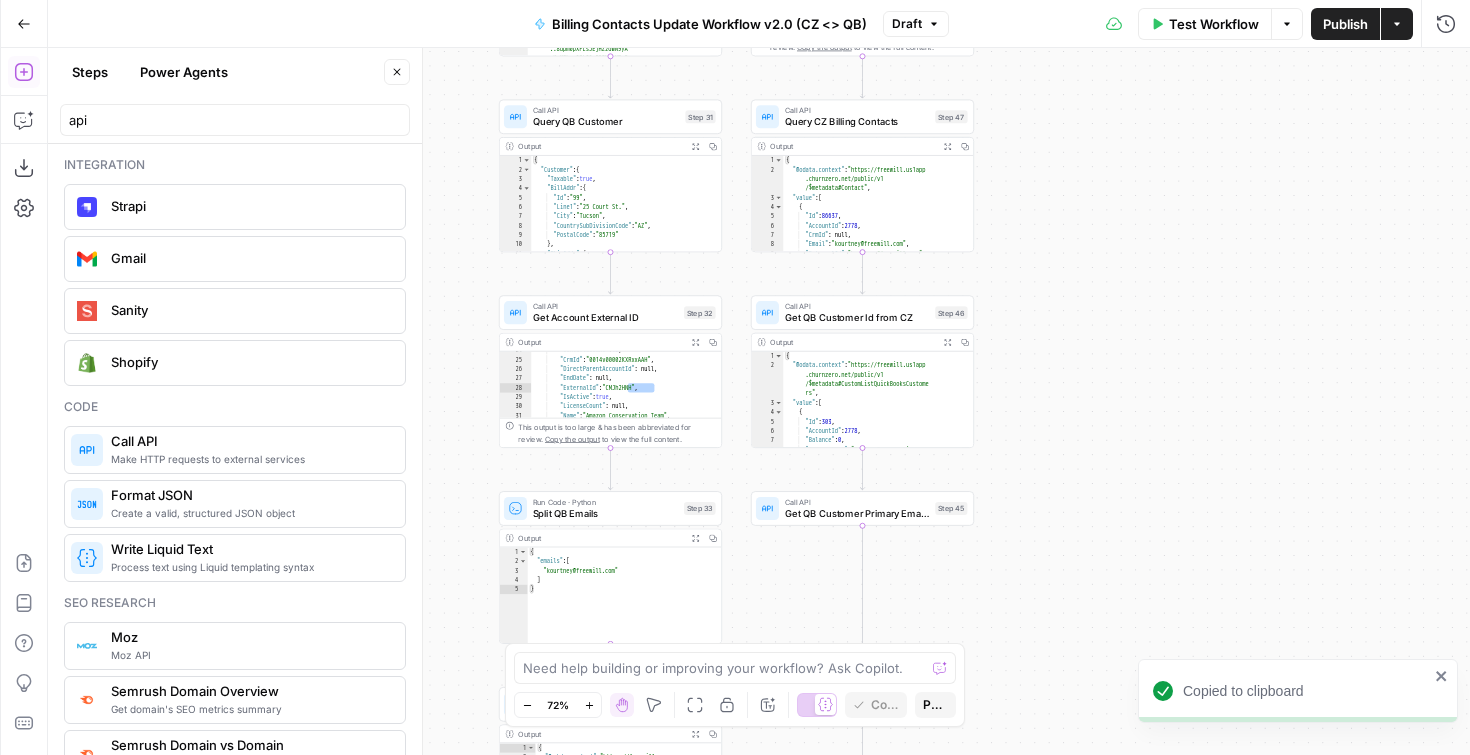 drag, startPoint x: 1039, startPoint y: 523, endPoint x: 1050, endPoint y: 306, distance: 217.27863 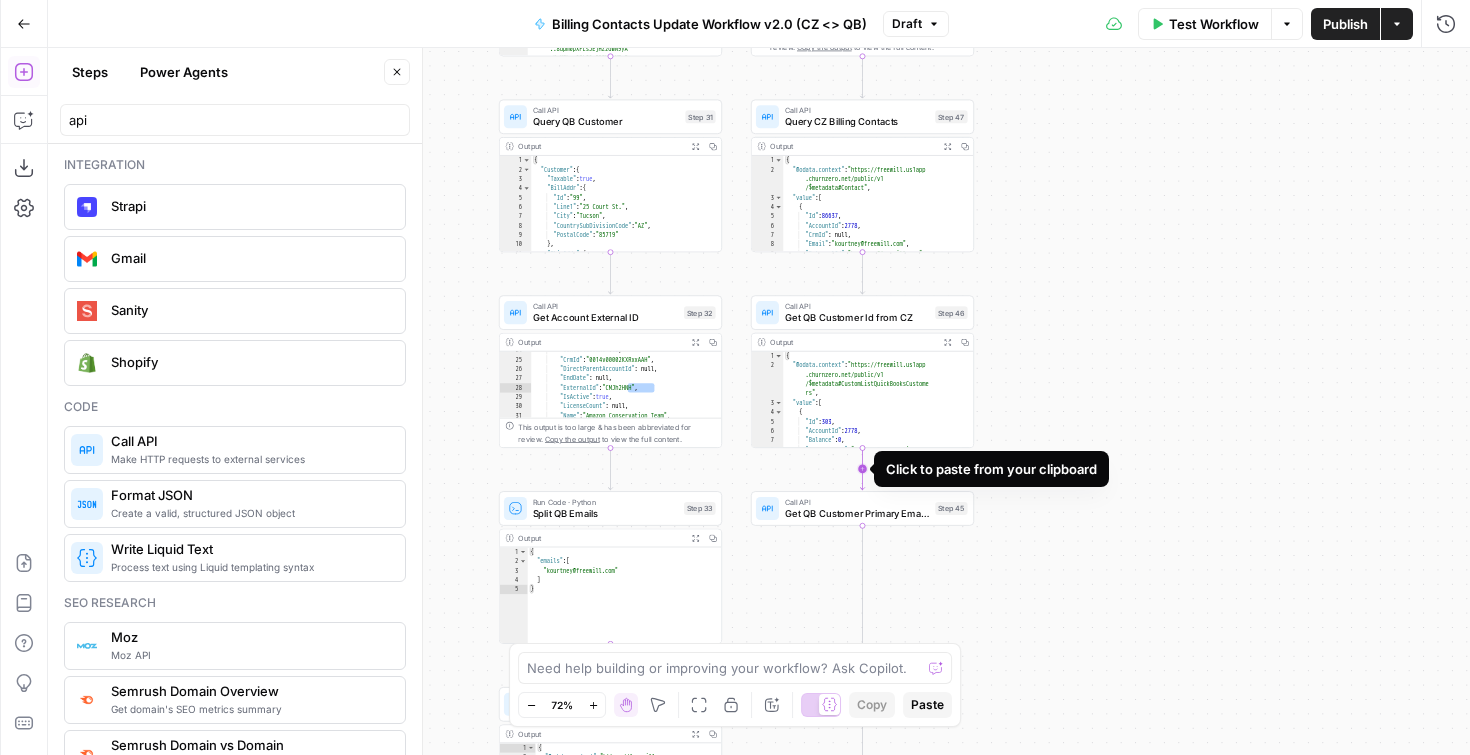 click 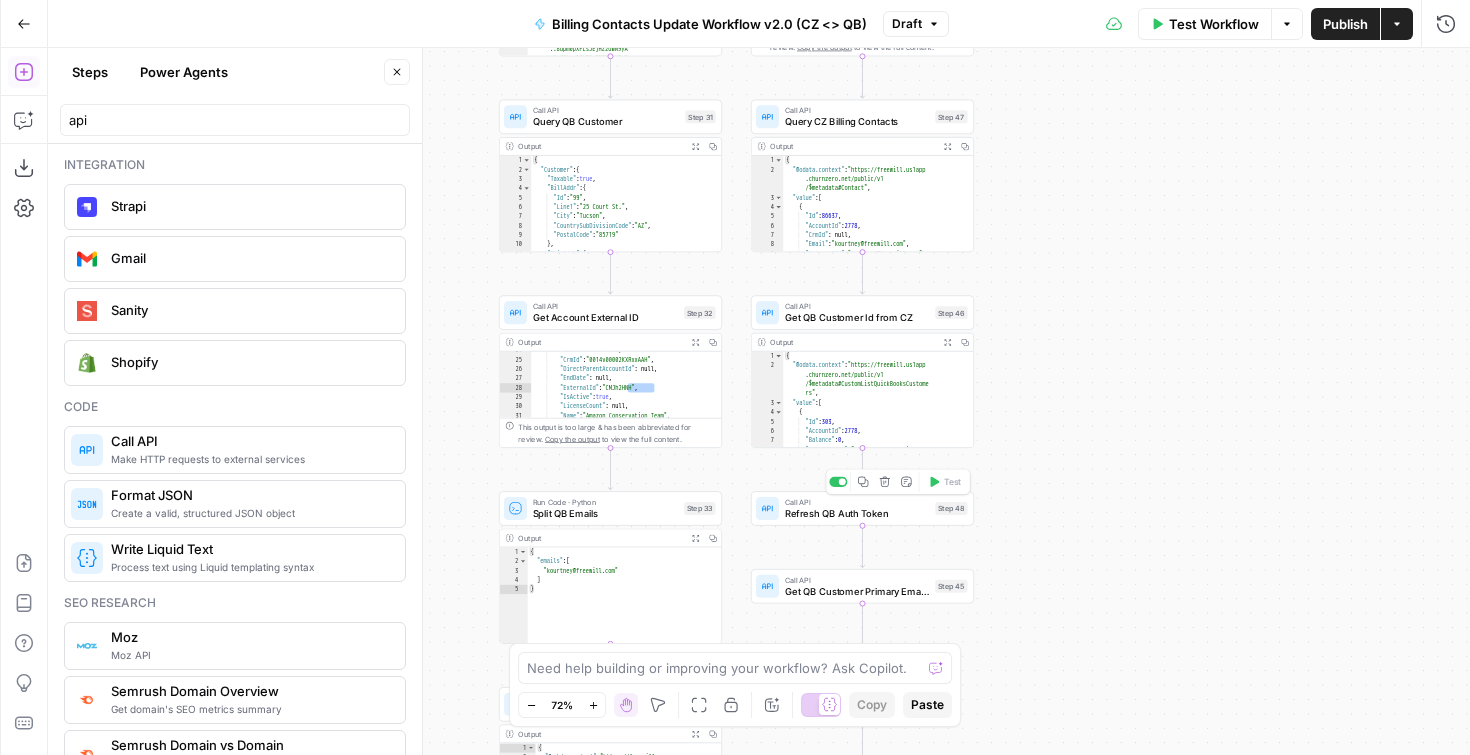 click on "Refresh QB Auth Token" at bounding box center [857, 513] 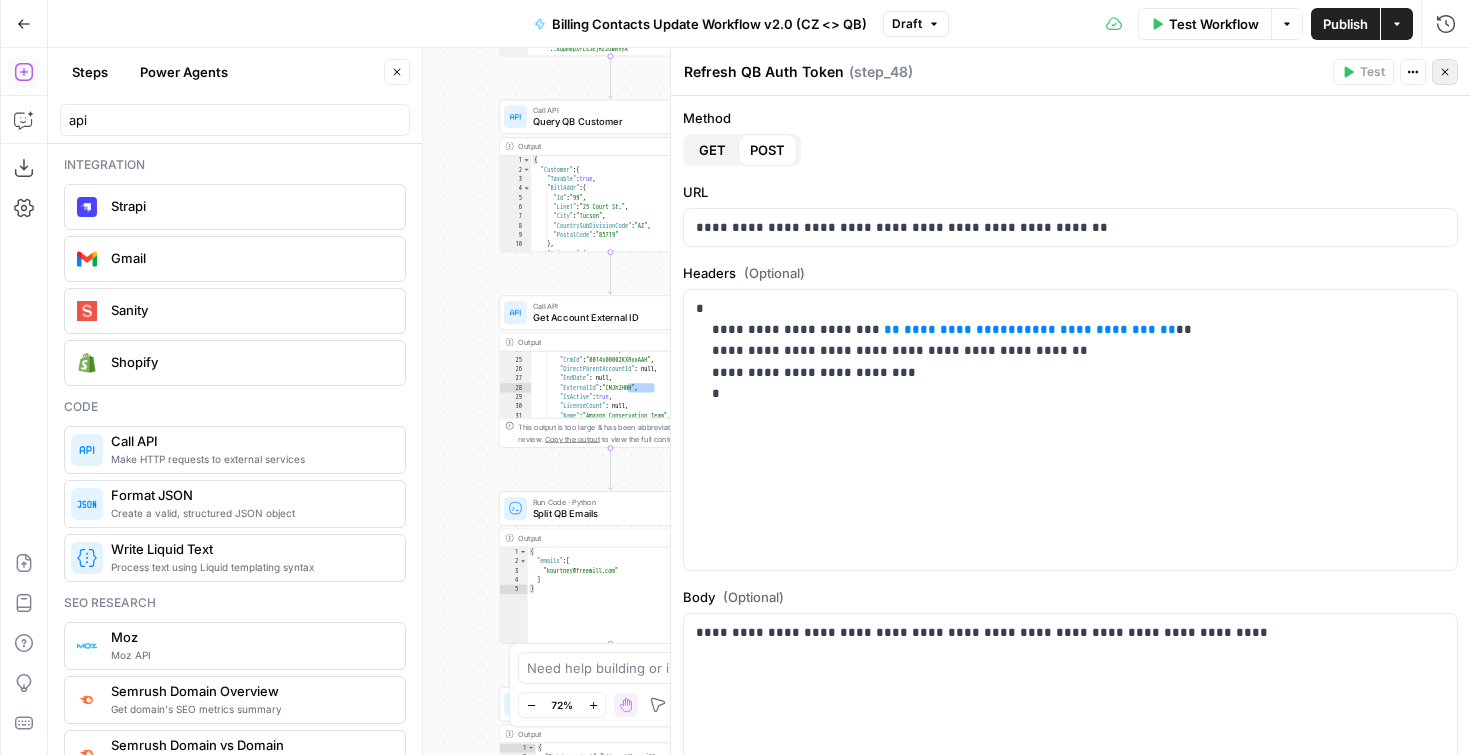 click on "Close" at bounding box center [1450, 72] 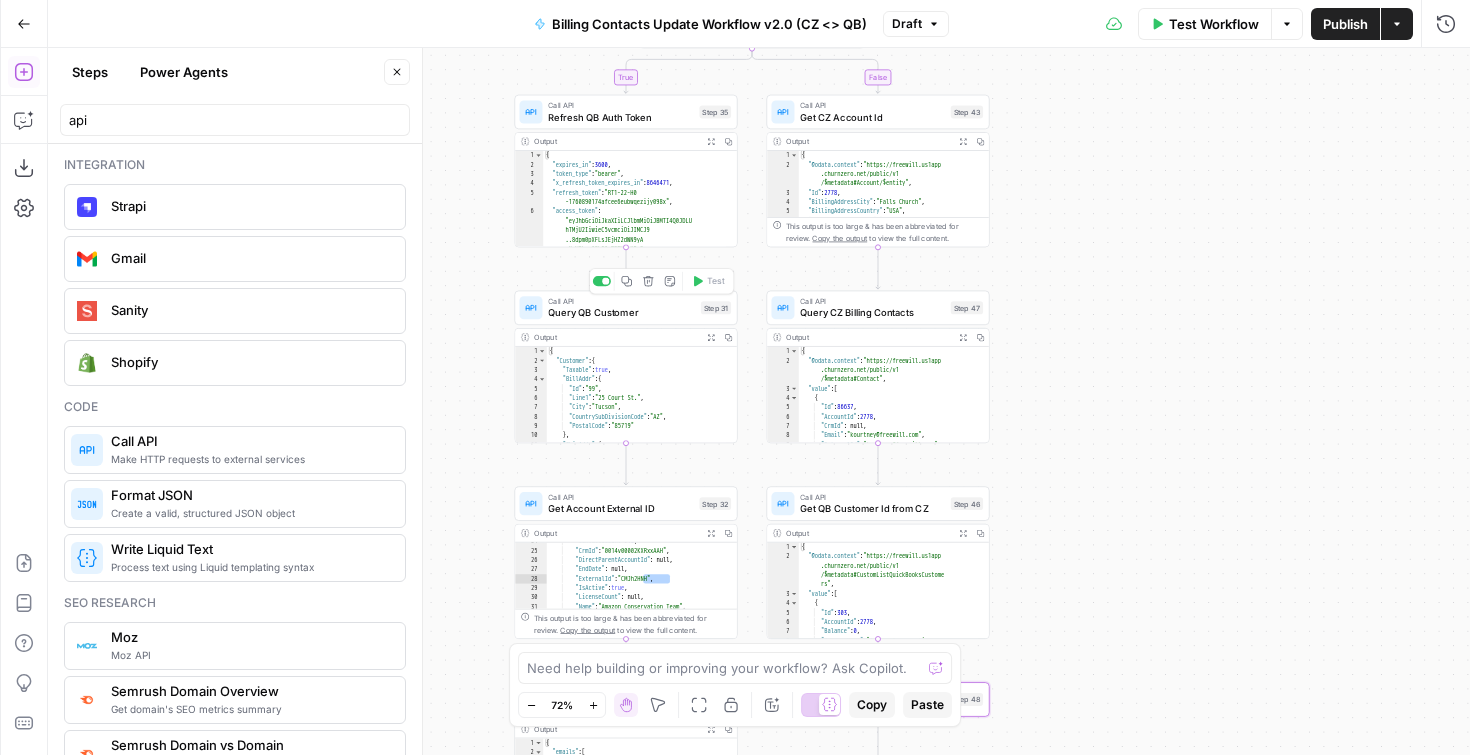 click on "Query QB Customer" at bounding box center (621, 313) 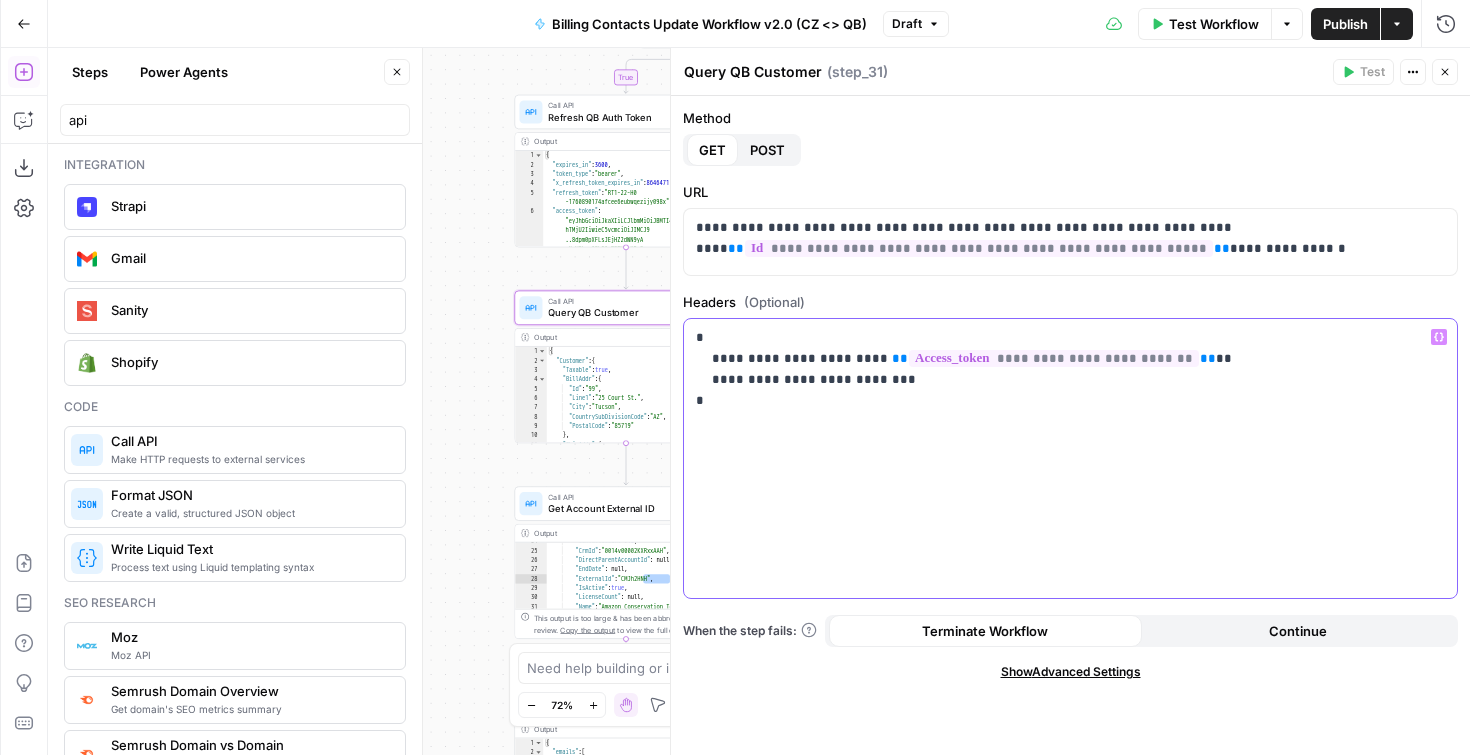 drag, startPoint x: 754, startPoint y: 409, endPoint x: 688, endPoint y: 294, distance: 132.59337 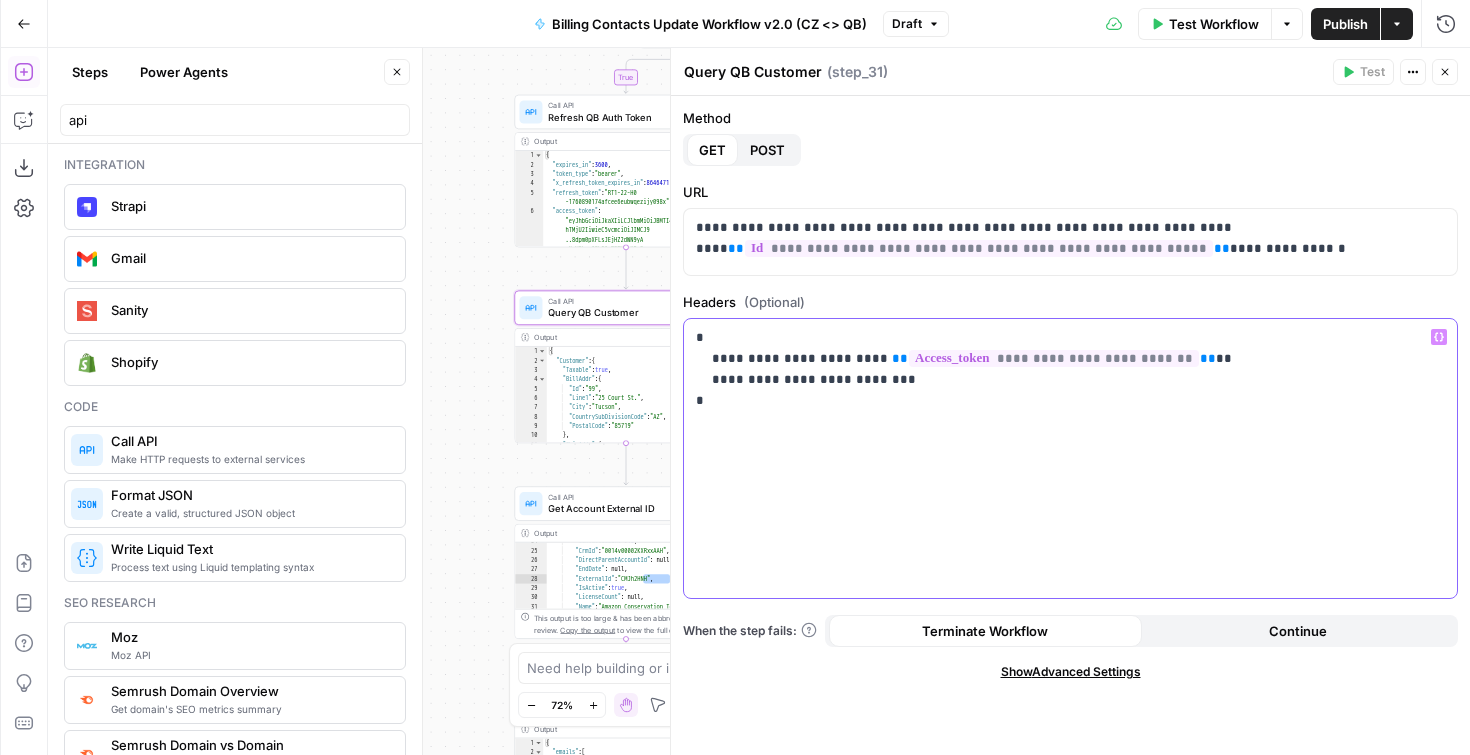 click on "**********" at bounding box center (1070, 446) 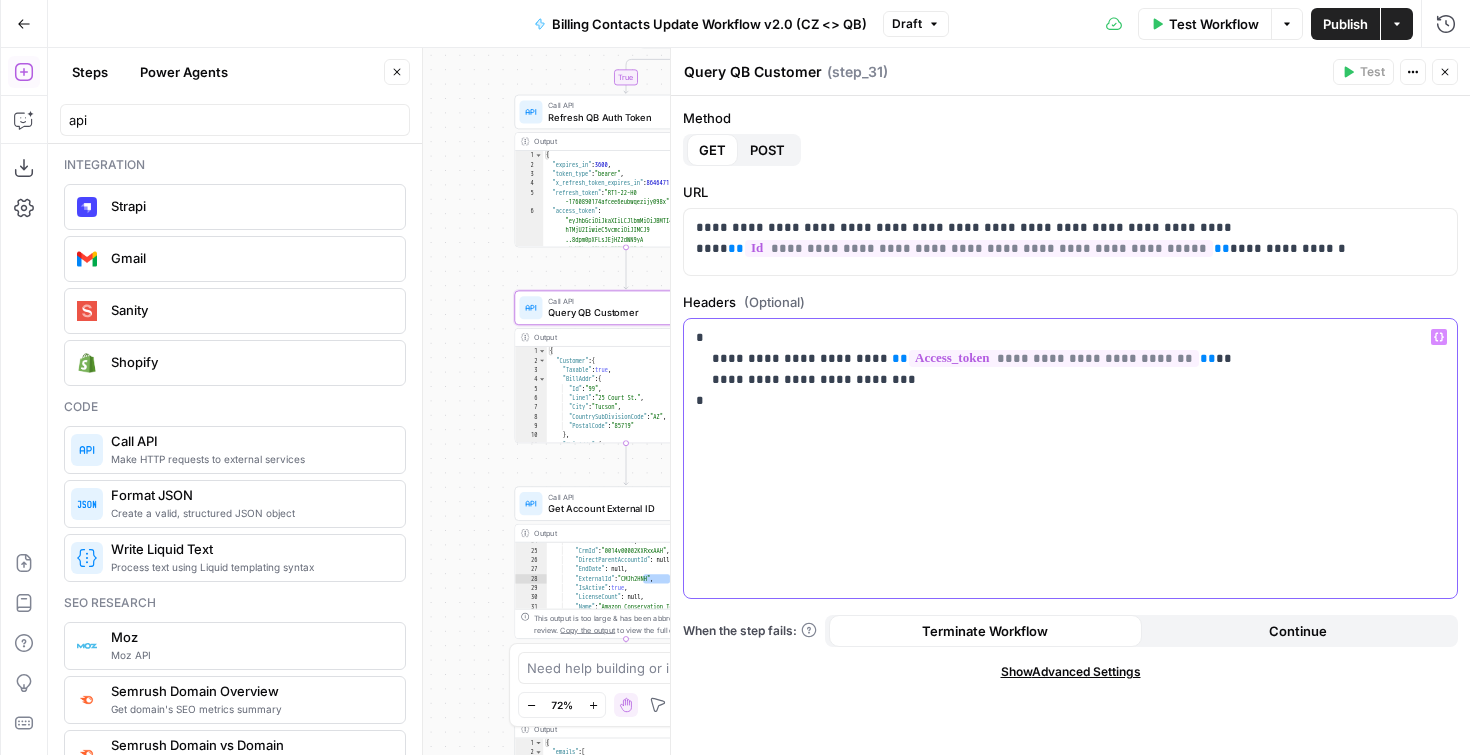 copy on "**********" 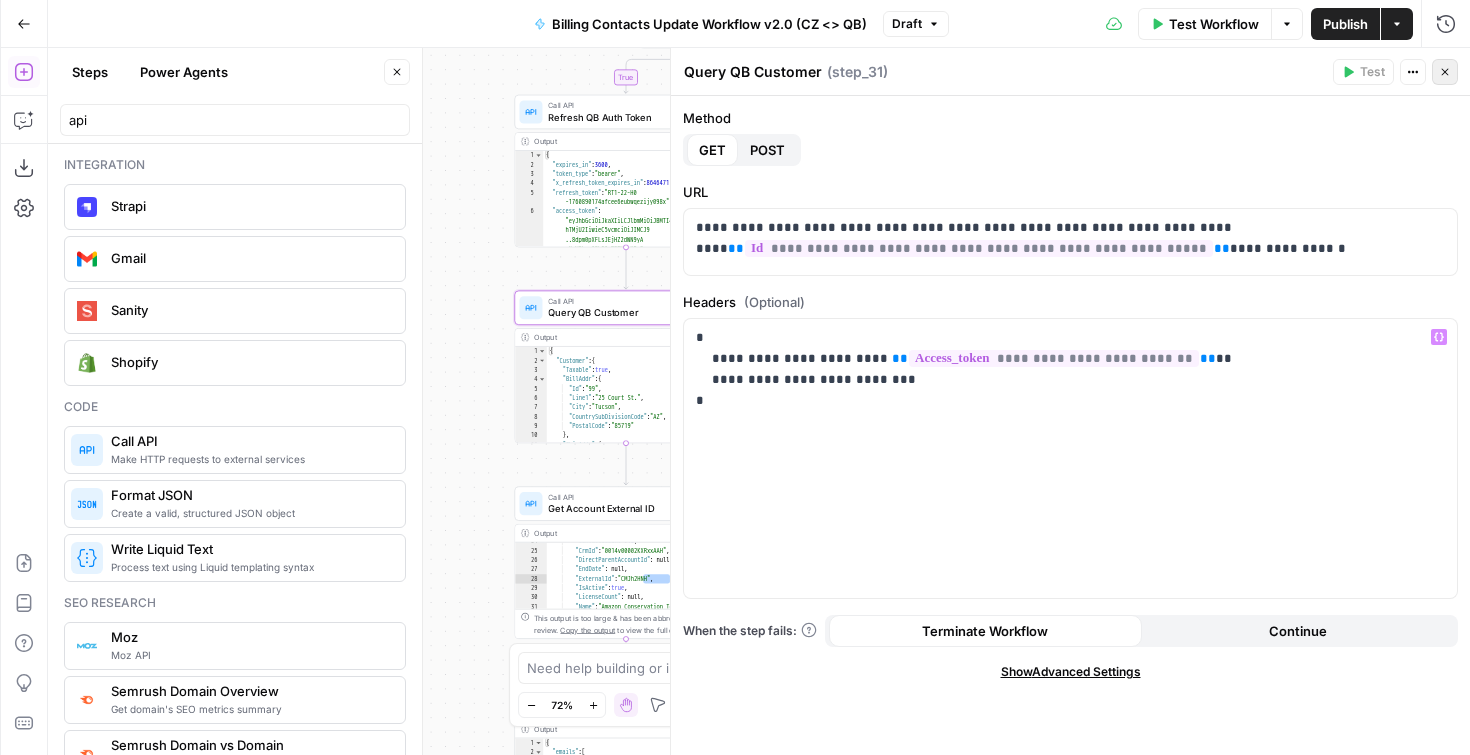 click on "Close" at bounding box center [1445, 72] 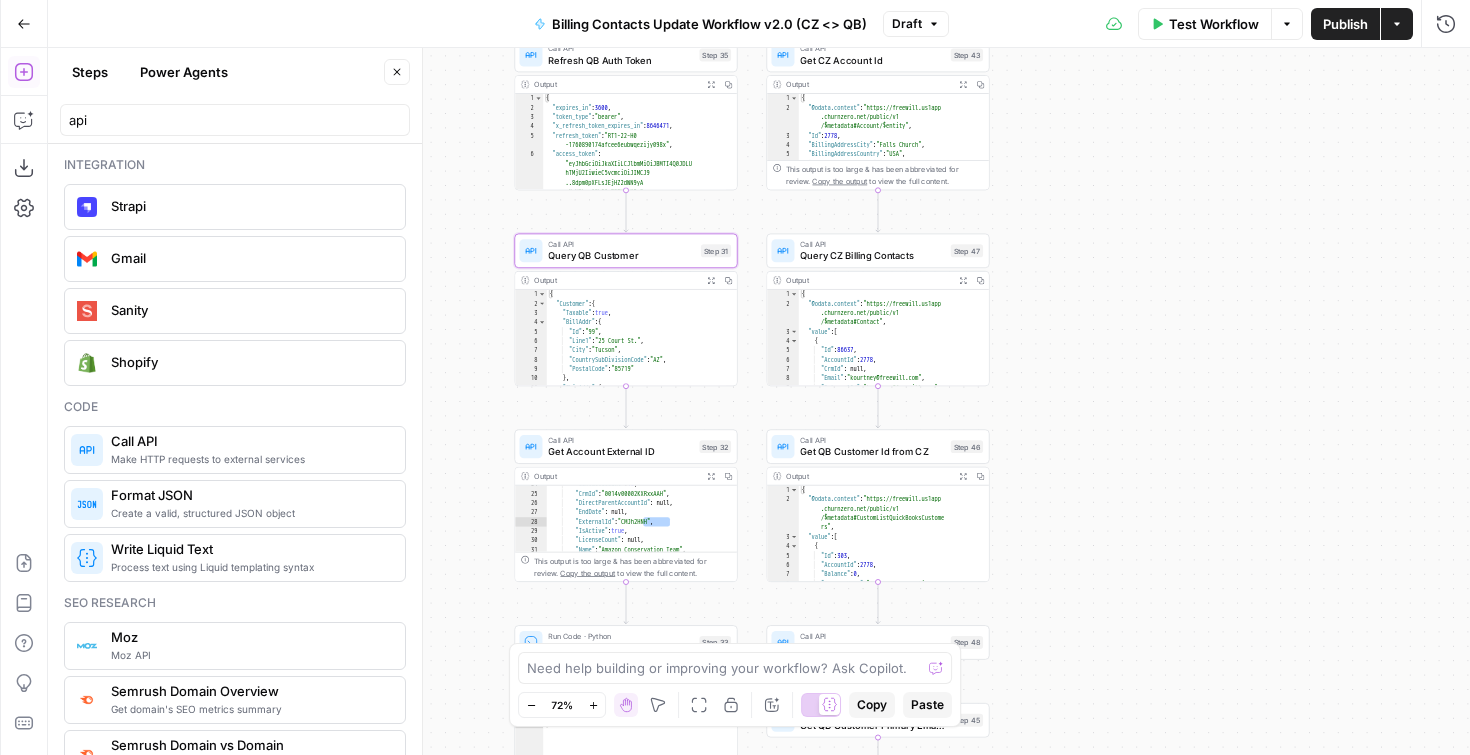 drag, startPoint x: 1141, startPoint y: 546, endPoint x: 1141, endPoint y: 241, distance: 305 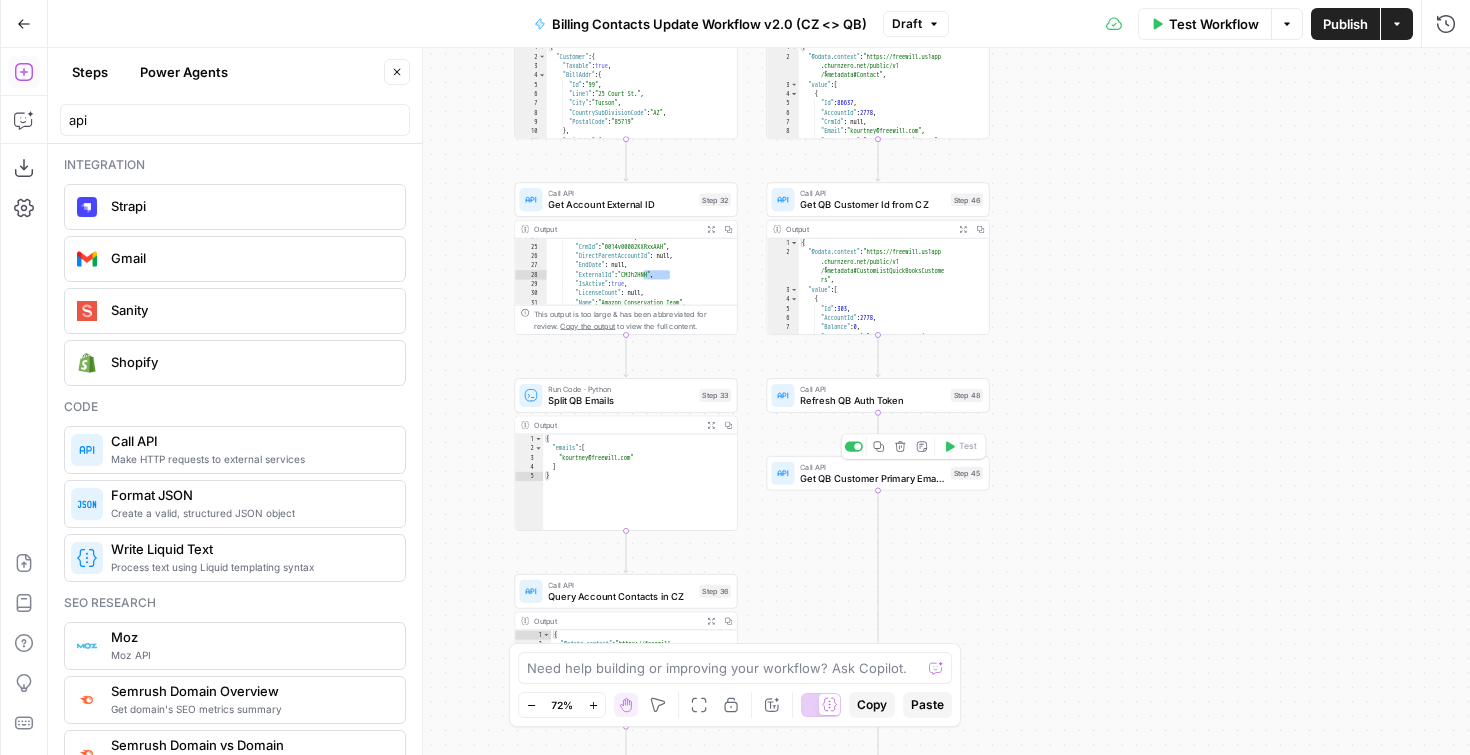 click on "Call API" at bounding box center [872, 467] 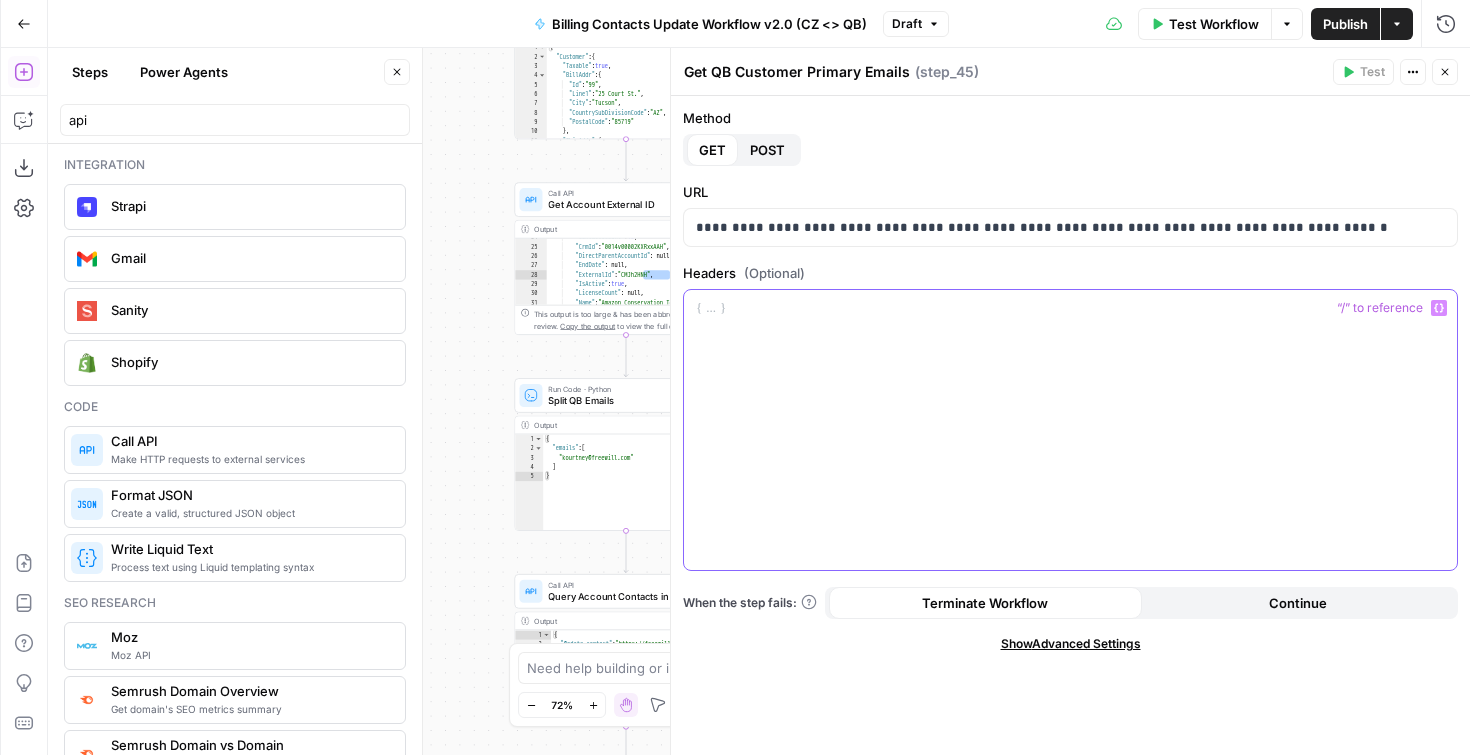 click at bounding box center [1070, 430] 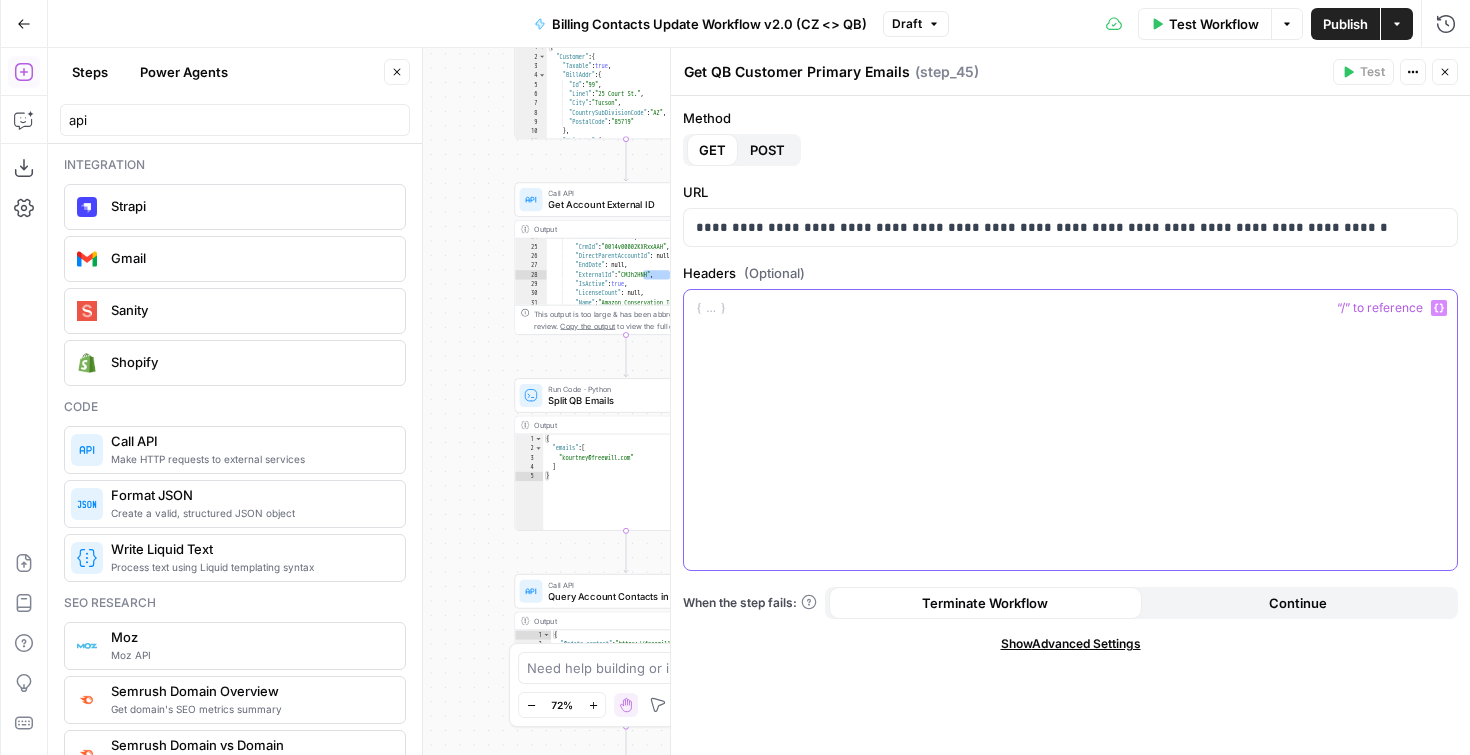 paste 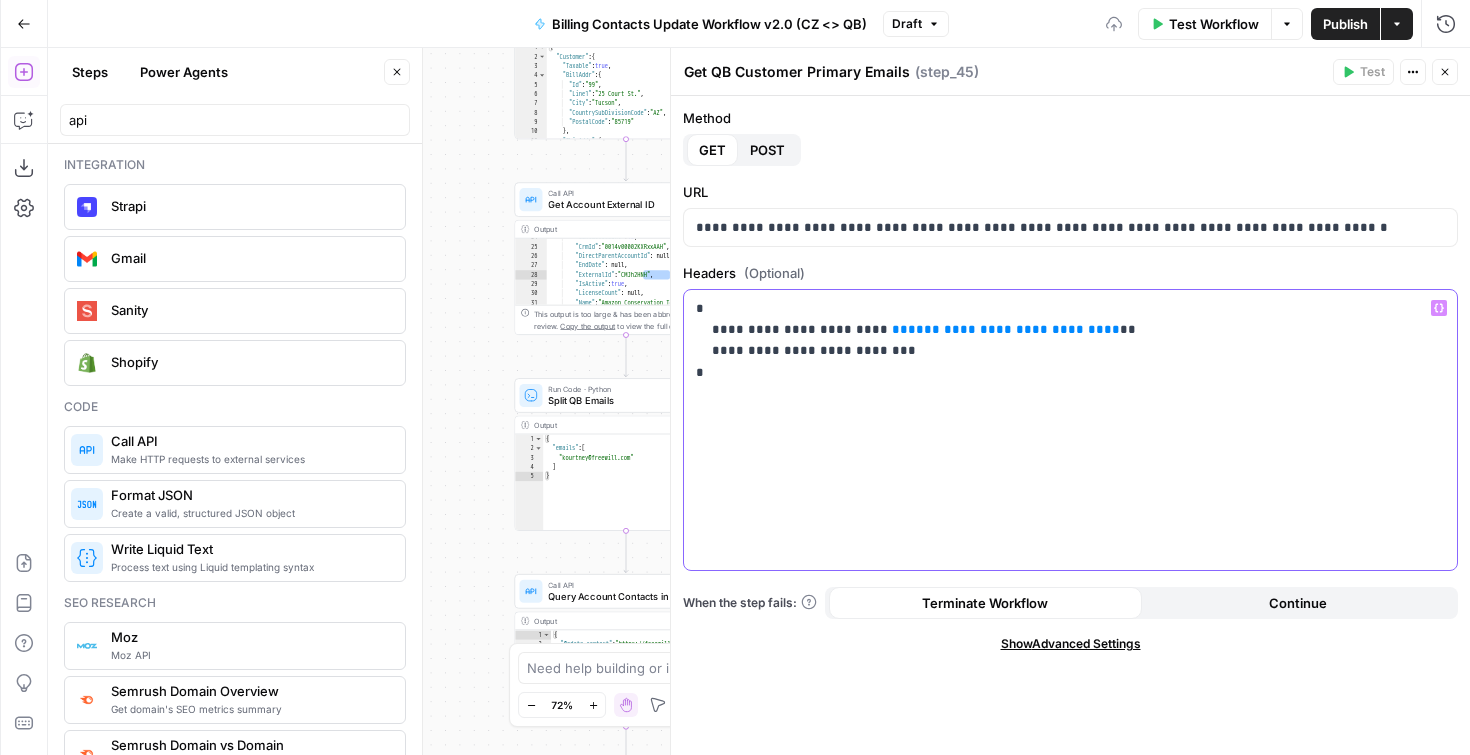 click on "**********" at bounding box center (1006, 329) 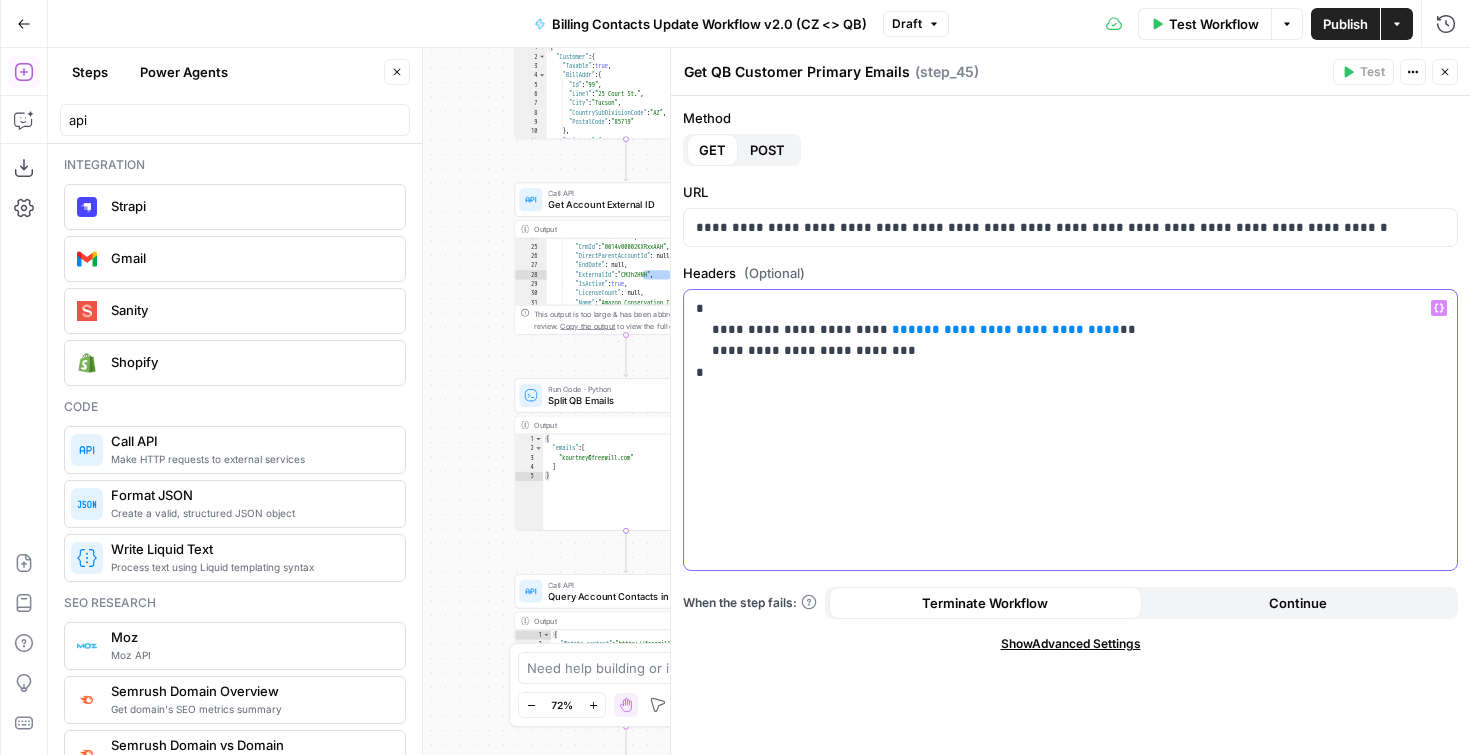 click on "**********" at bounding box center (1070, 340) 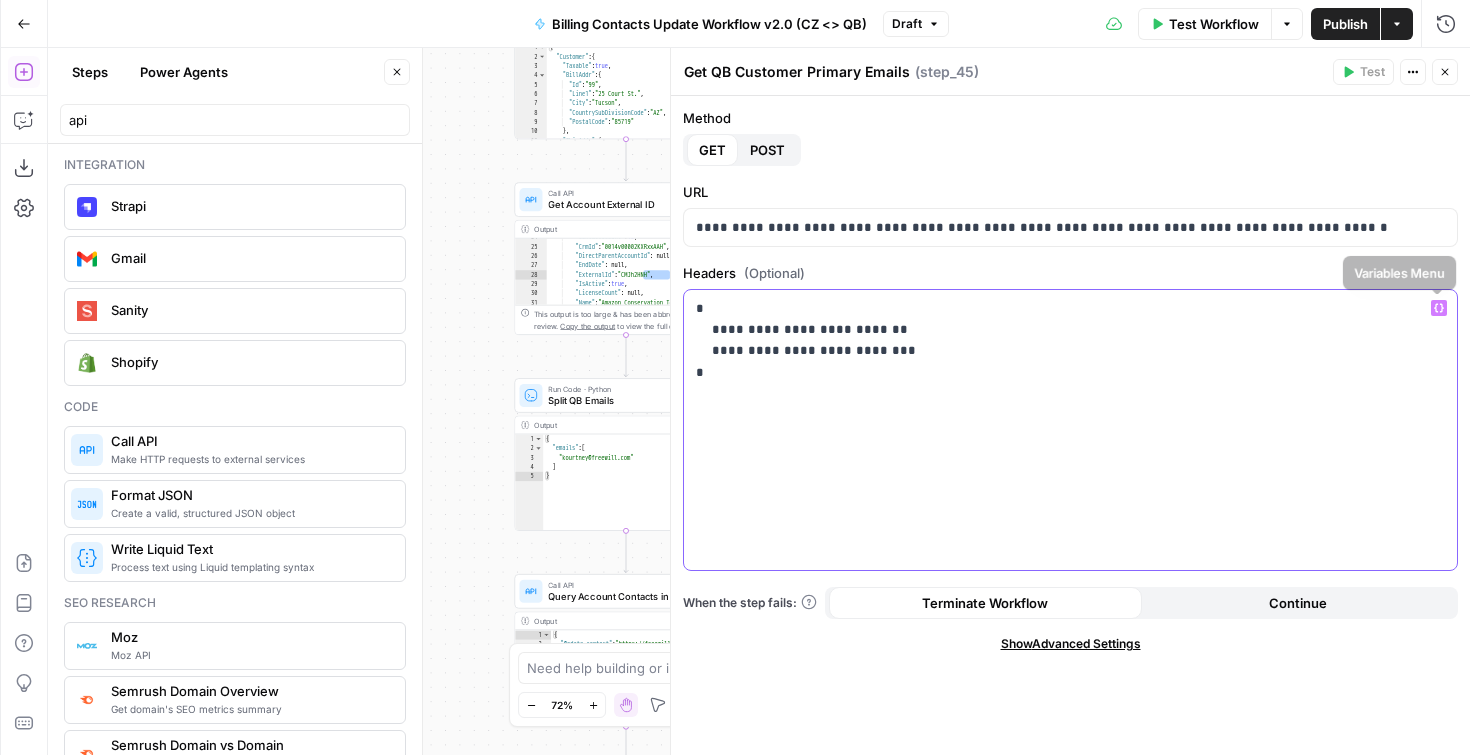 click 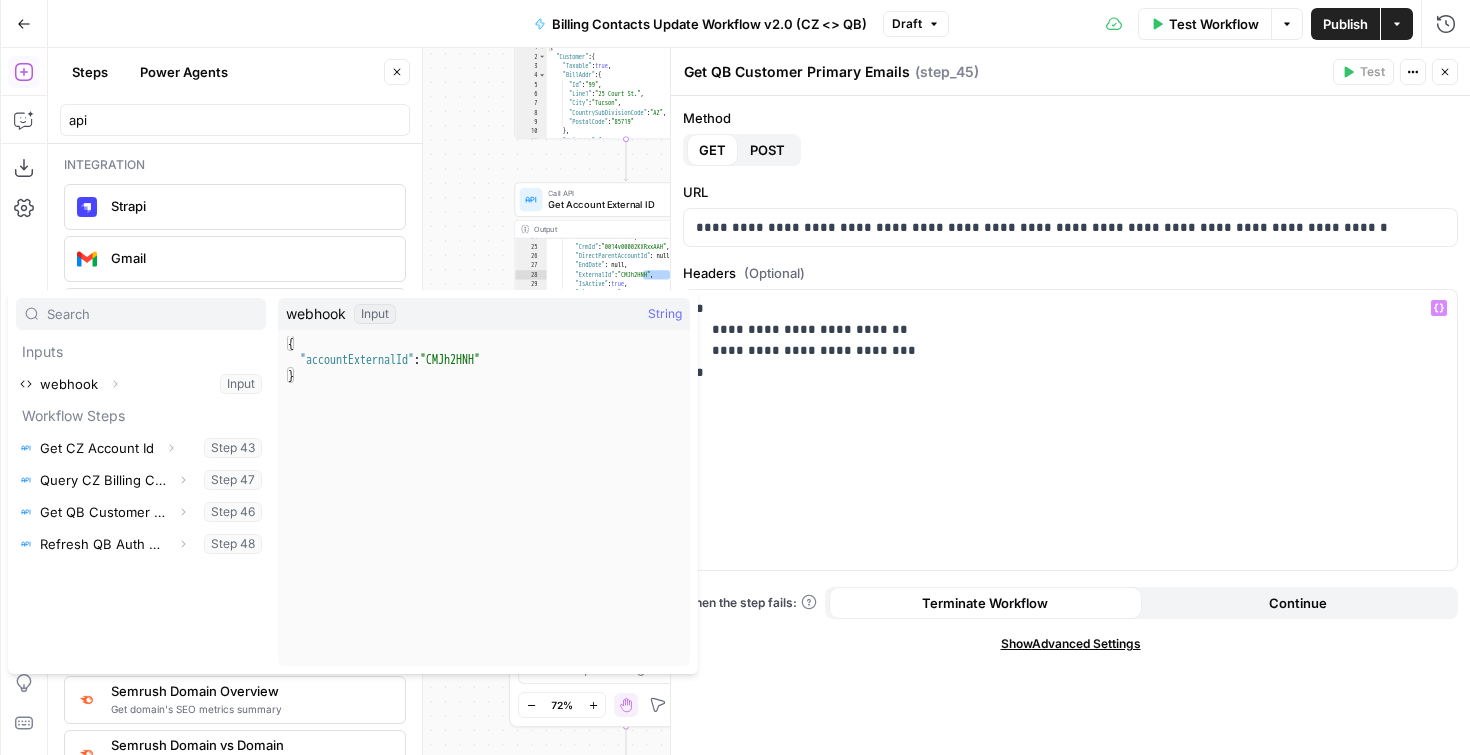 click on "true false false true Workflow Set Inputs Inputs Condition QB Payload? (if false, CZ Payload) Step 30 Output Expand Output Copy 1 2 3 4 5 6 7 8 {    "@odata.context" :  "https://freewill.us1app        .churnzero.net/public/v1        /$metadata#CustomListQuickBooksCustome        rs" ,    "value" :  [      {         "Id" :  303 ,         "AccountId" :  2778 ,         "Balance" :  0 ,         "CompanyName" :  "Amazon Conservation             Team" ,     XXXXXXXXXXXXXXXXXXXXXXXXXXXXXXXXXXXXXXXXXXXXXXXXXXXXXXXXXXXXXXXXXXXXXXXXXXXXXXXXXXXXXXXXXXXXXXXXXXXXXXXXXXXXXXXXXXXXXXXXXXXXXXXXXXXXXXXXXXXXXXXXXXXXXXXXXXXXXXXXXXXXXXXXXXXXXXXXXXXXXXXXXXXXXXXXXXXXXXXXXXXXXXXXXXXXXXXXXXXXXXXXXXXXXXXXXXXXXXXXXXXXXXXXXXXXXXXXXXXXXXXXXXXXXXXXXXXXXXXXXXXXXXXXXXXXXXXXXXXXXXXXXXXXXXXXXXXXXXXXXXXXXXXXXXXXXXXXXXXXXXXXXXXXXXXXXXXXXXXXXXXXXXXXXXXXXXXXXXXXXXXXXXXXXXXXXXXXXXXXXXXXXXXXXXXXXXXXXXXXXXXXXXXXXXXXXXXXXXXXXXXXXXXXXXXXXXXXXXXXXXXXXXXXXXXXXXXXXXXXXXXXXXXXXXXXXXXXXXXXXXXXXXXXXXXX Call API Step 35 Output 1" at bounding box center (759, 401) 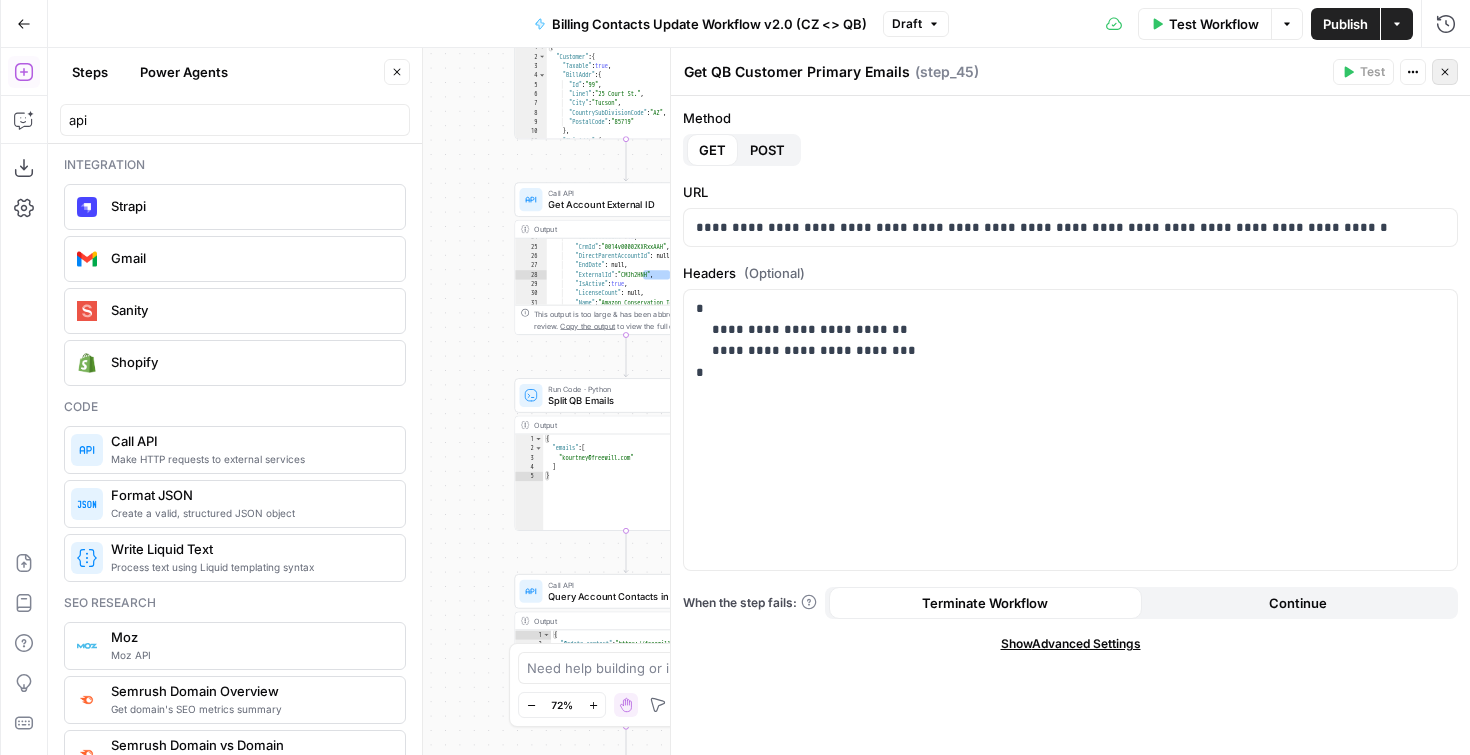 click 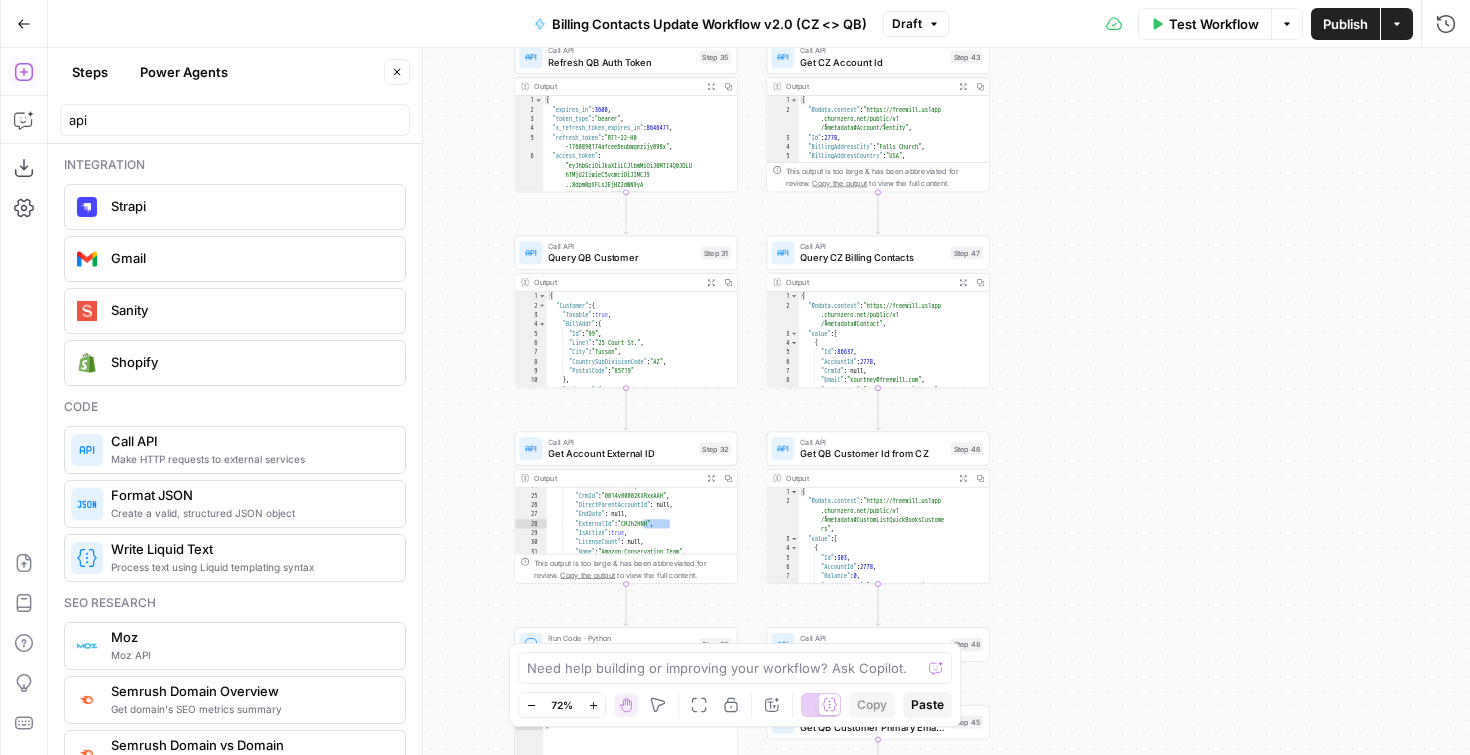 drag, startPoint x: 1230, startPoint y: 161, endPoint x: 1228, endPoint y: 442, distance: 281.0071 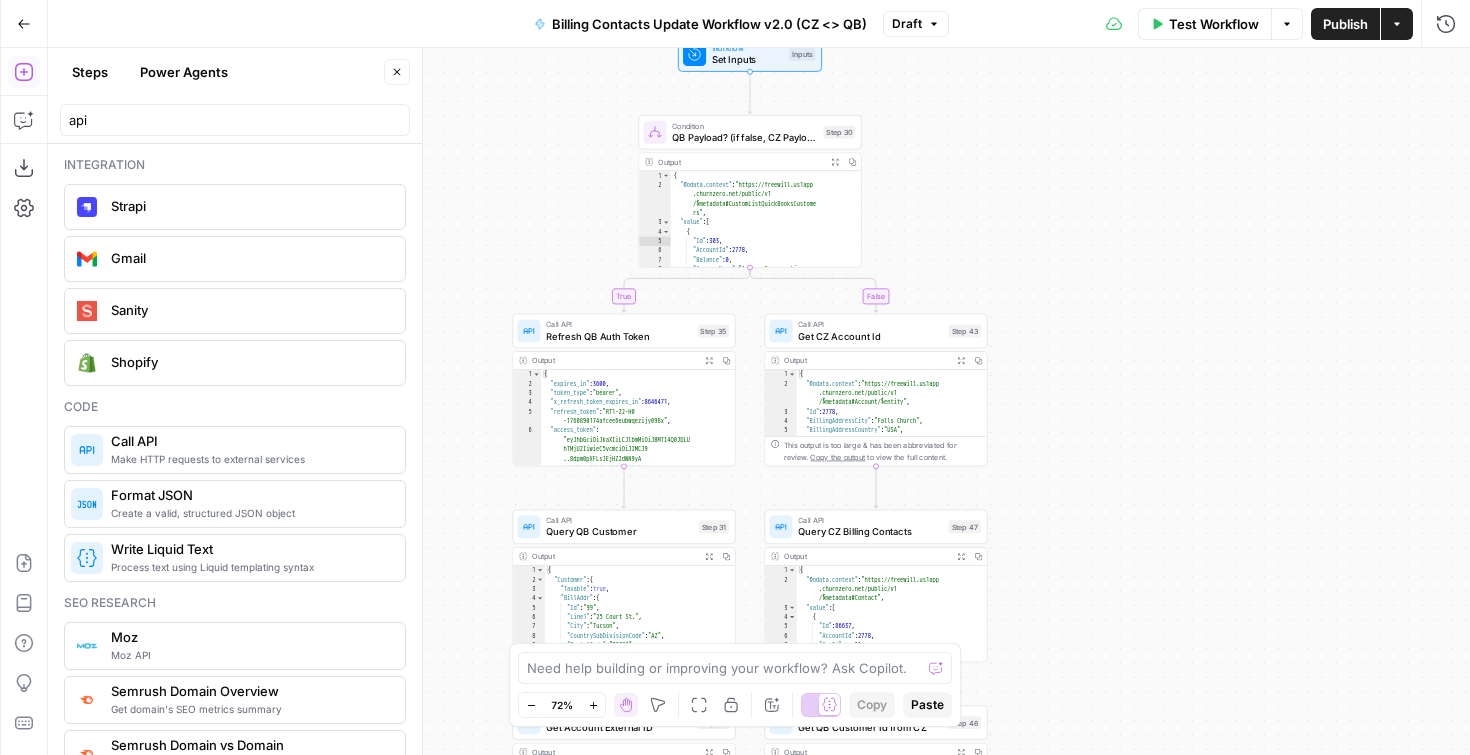 drag, startPoint x: 1185, startPoint y: 248, endPoint x: 1185, endPoint y: 489, distance: 241 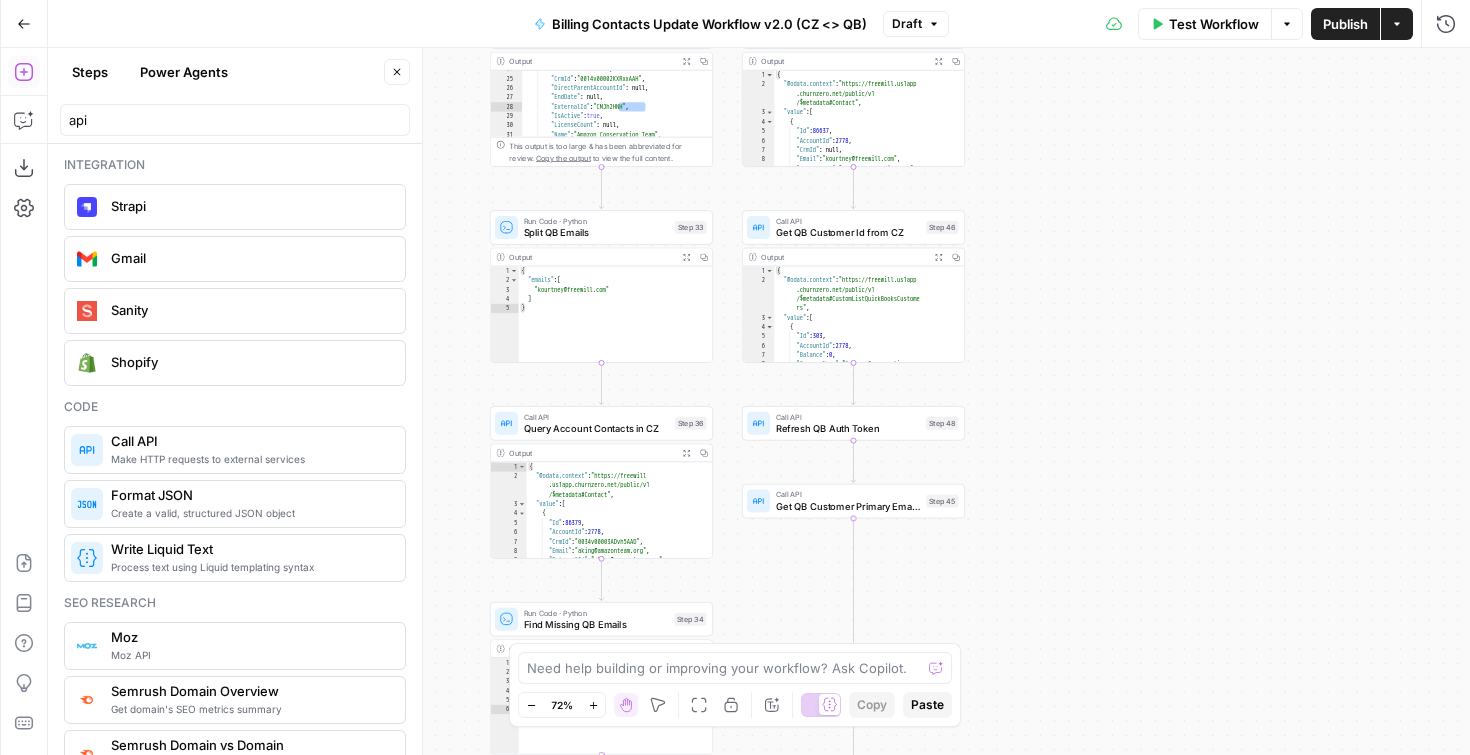 click on "Get QB Customer Primary Emails" at bounding box center (848, 506) 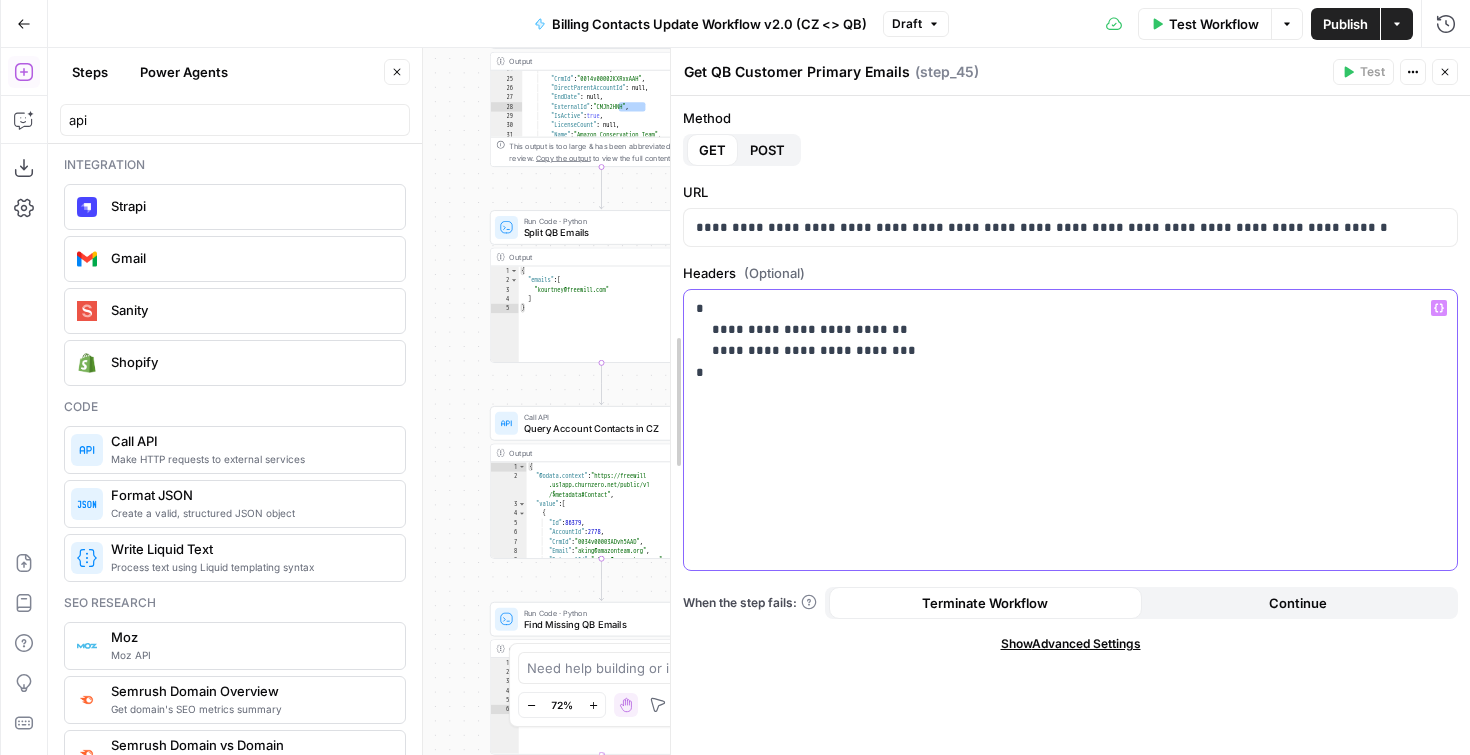 drag, startPoint x: 741, startPoint y: 381, endPoint x: 670, endPoint y: 245, distance: 153.41772 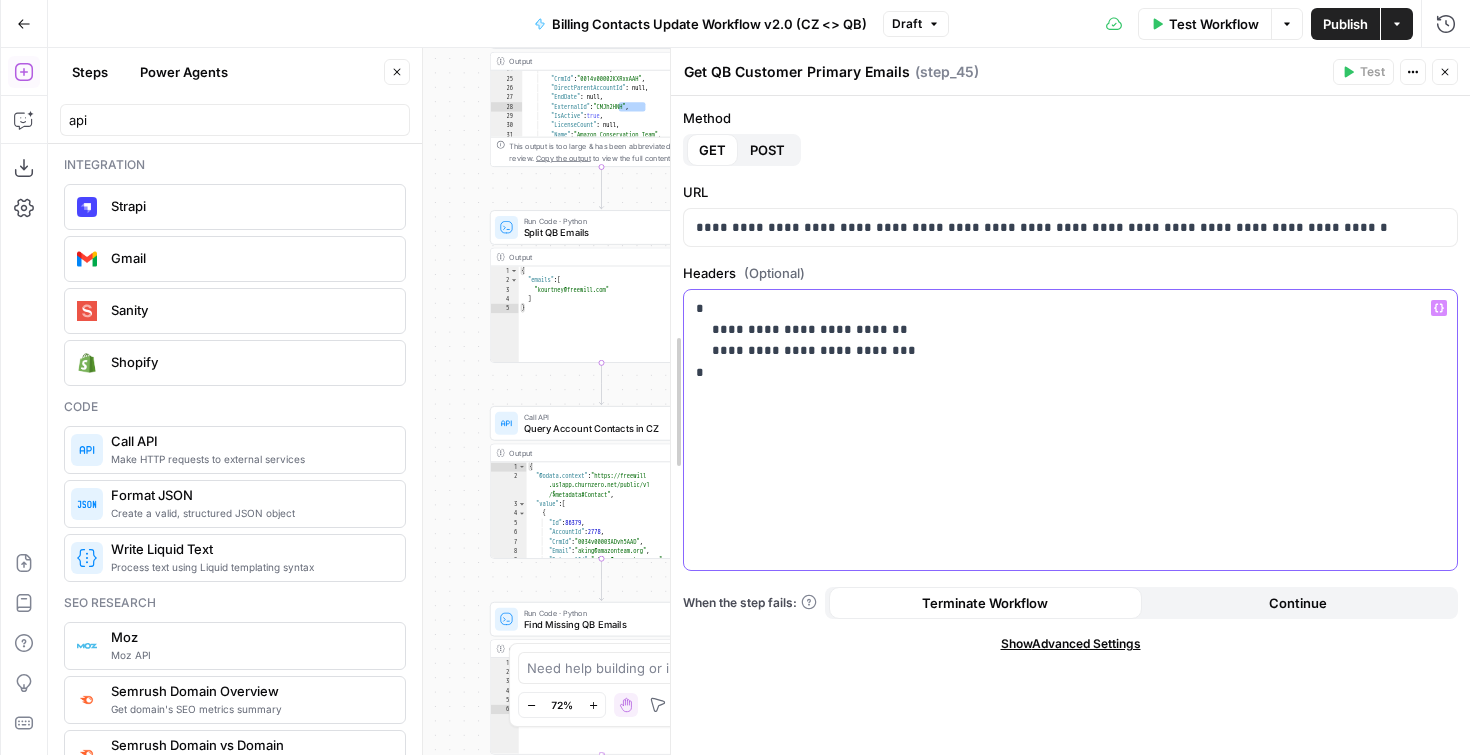 click on "**********" at bounding box center [1070, 401] 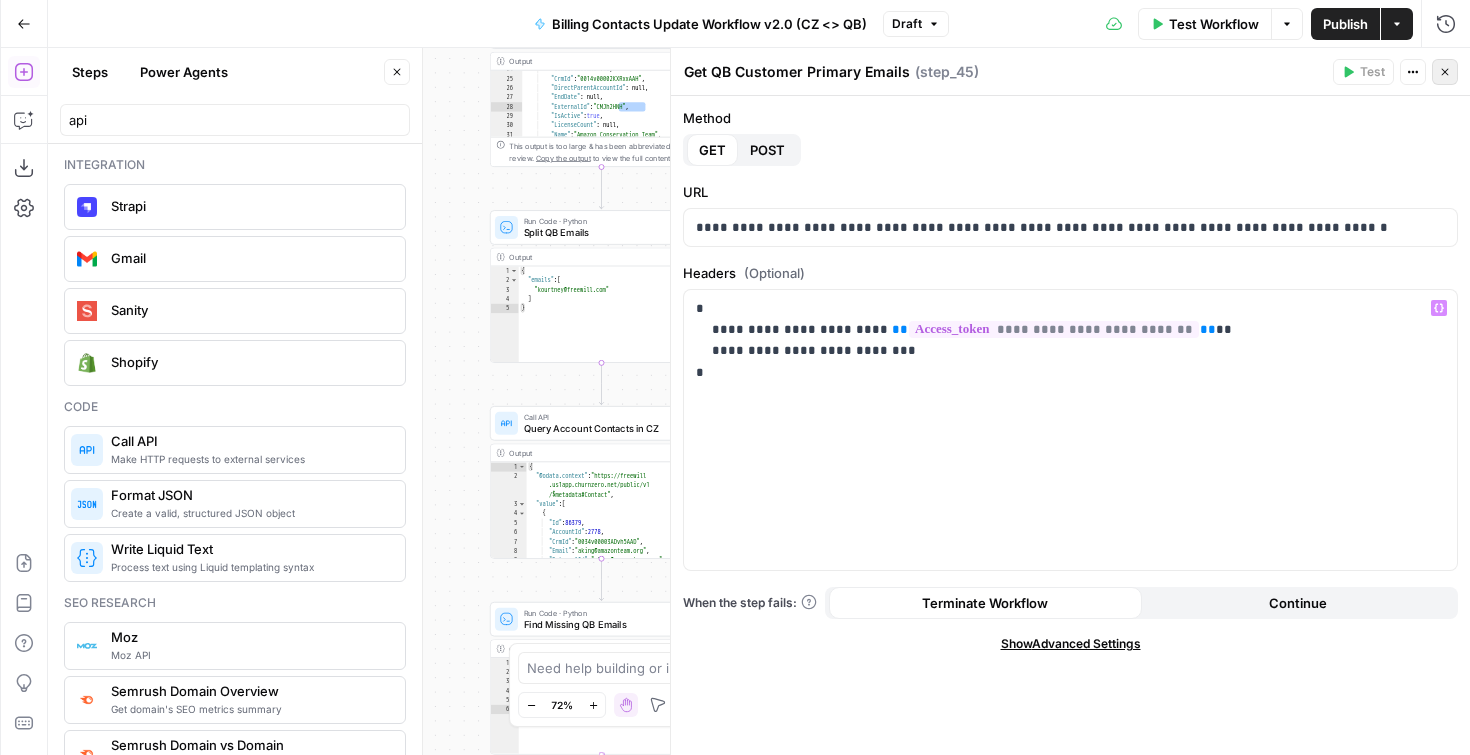 click 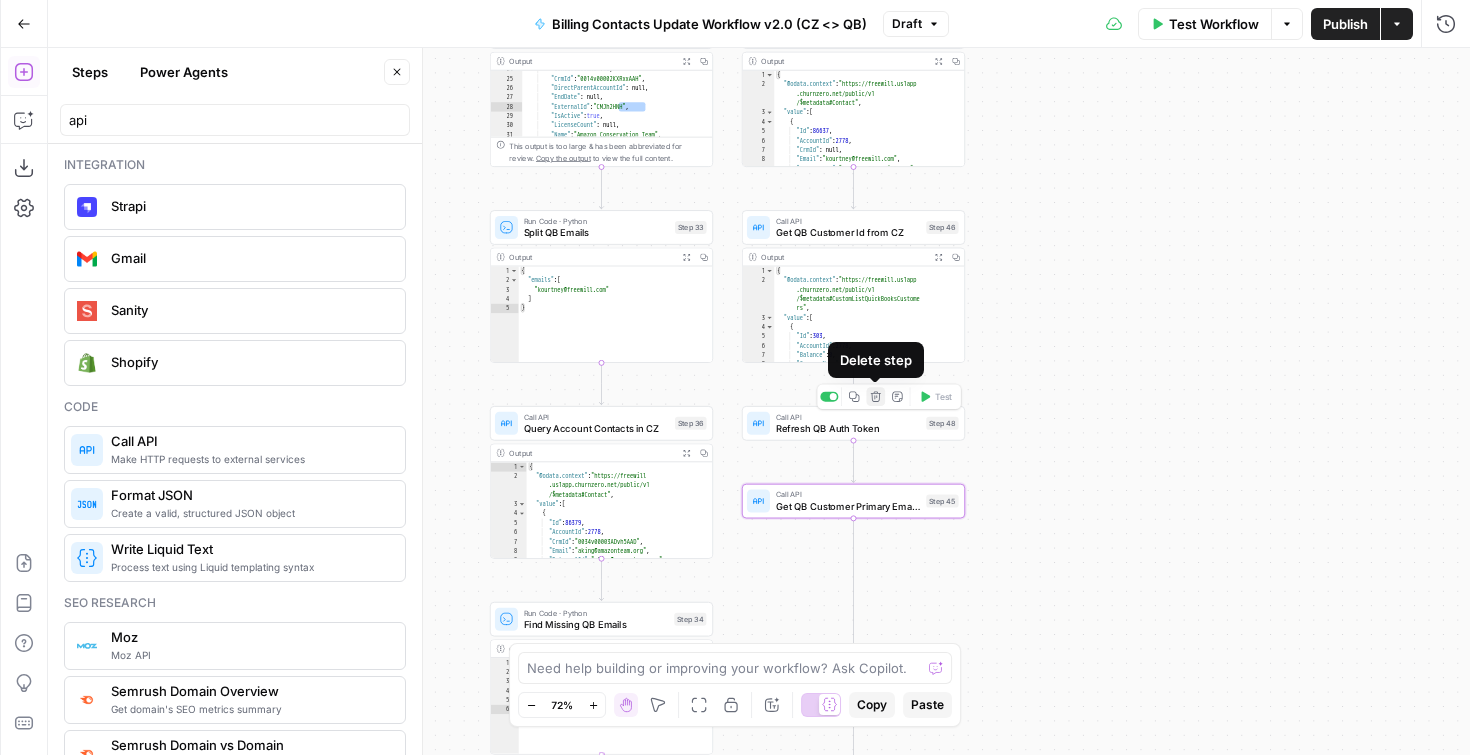 click 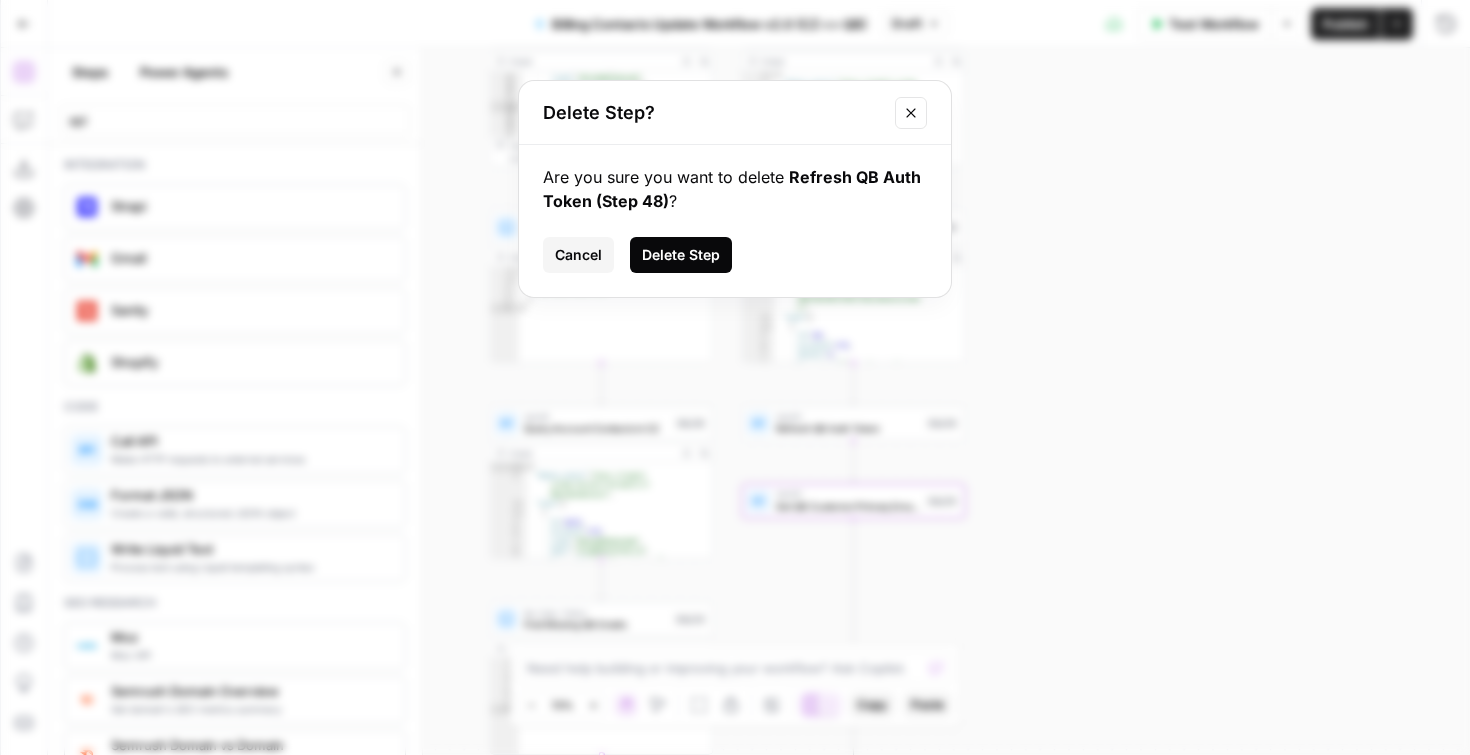 click on "Delete Step" at bounding box center [681, 255] 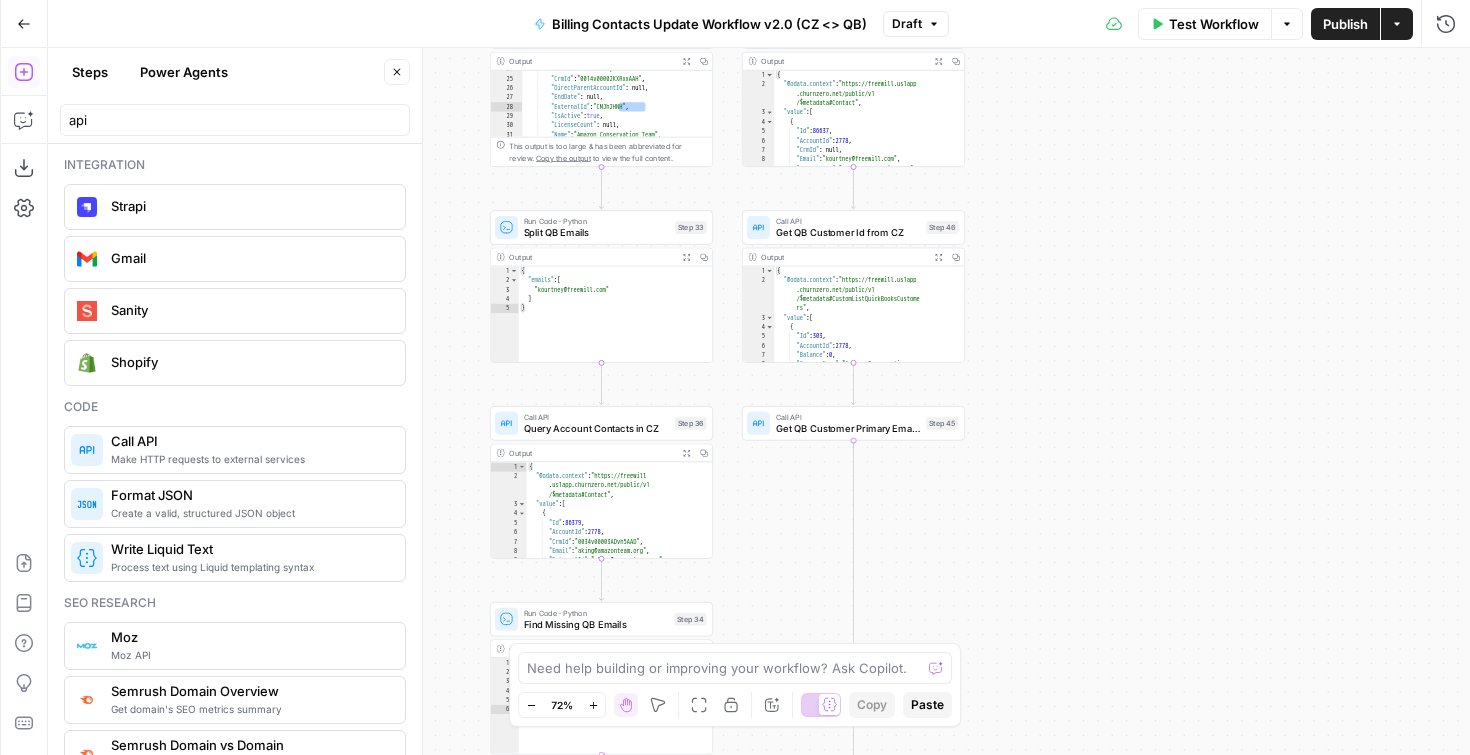 click on "Get QB Customer Primary Emails" at bounding box center [848, 428] 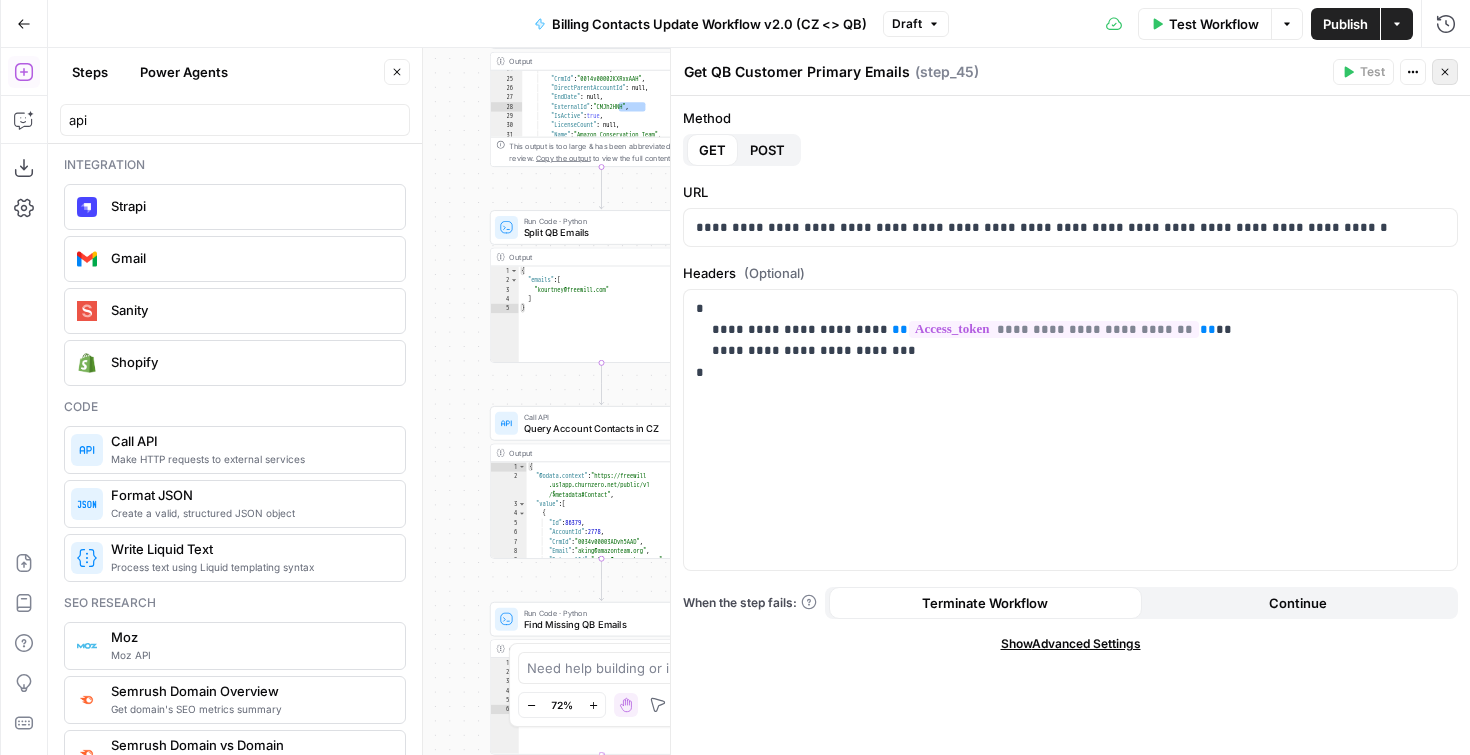 click 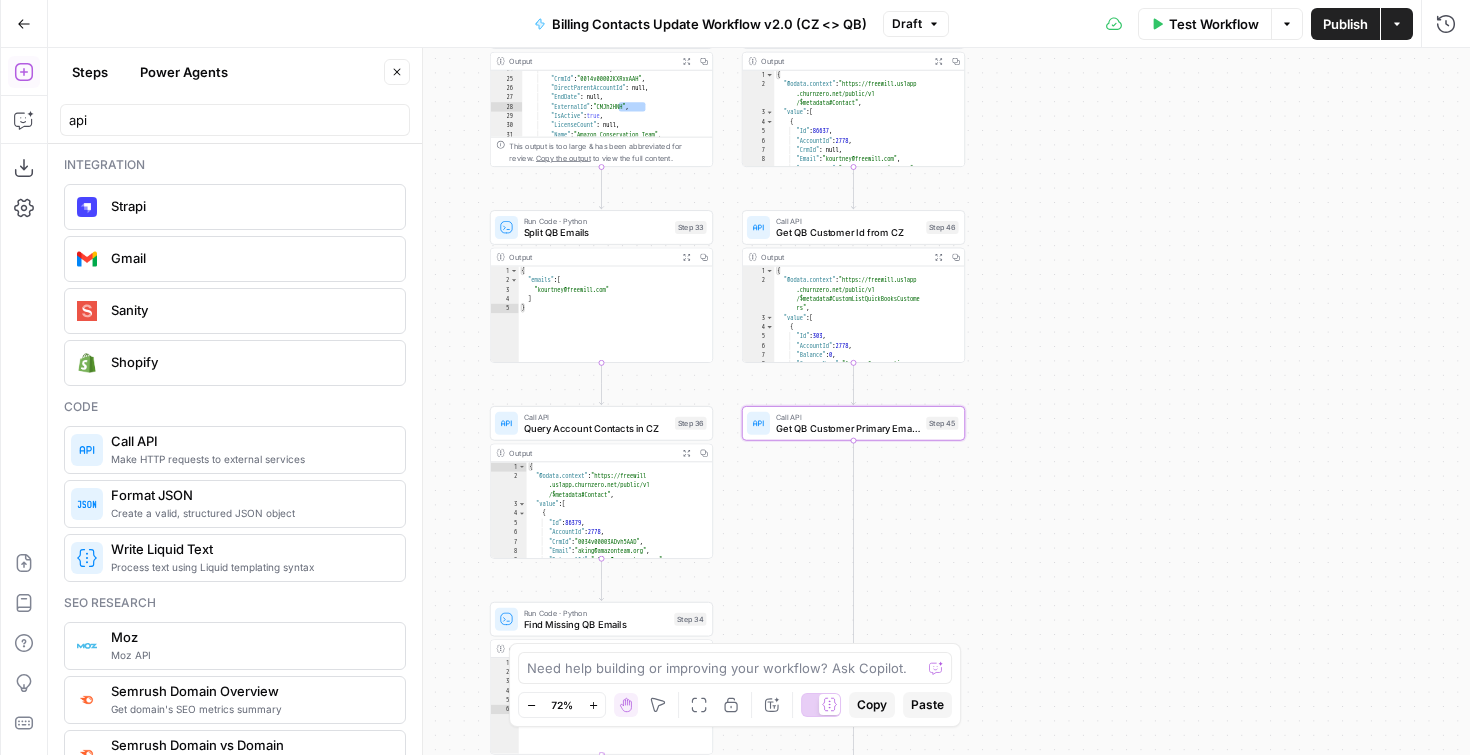 drag, startPoint x: 1172, startPoint y: 243, endPoint x: 1173, endPoint y: 550, distance: 307.00162 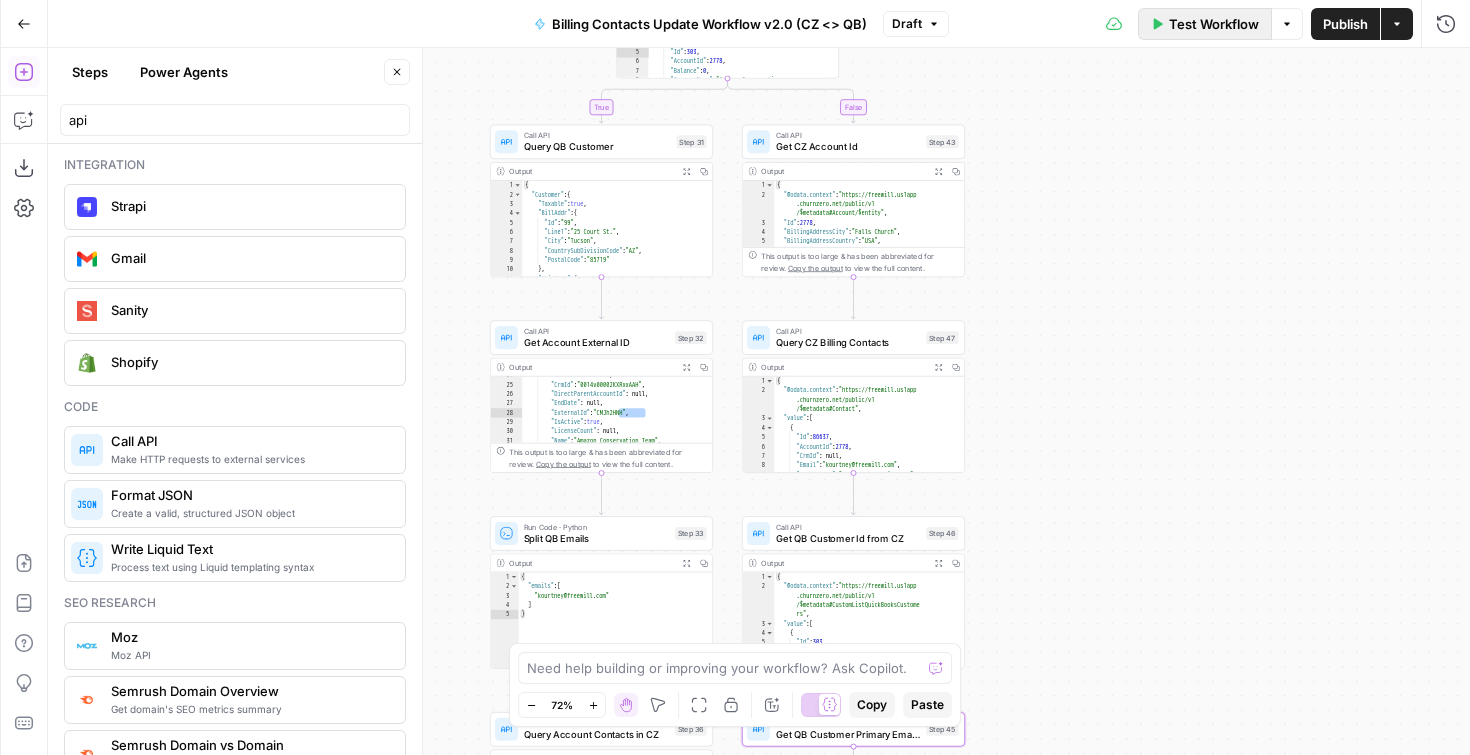 click on "Test Workflow" at bounding box center (1214, 24) 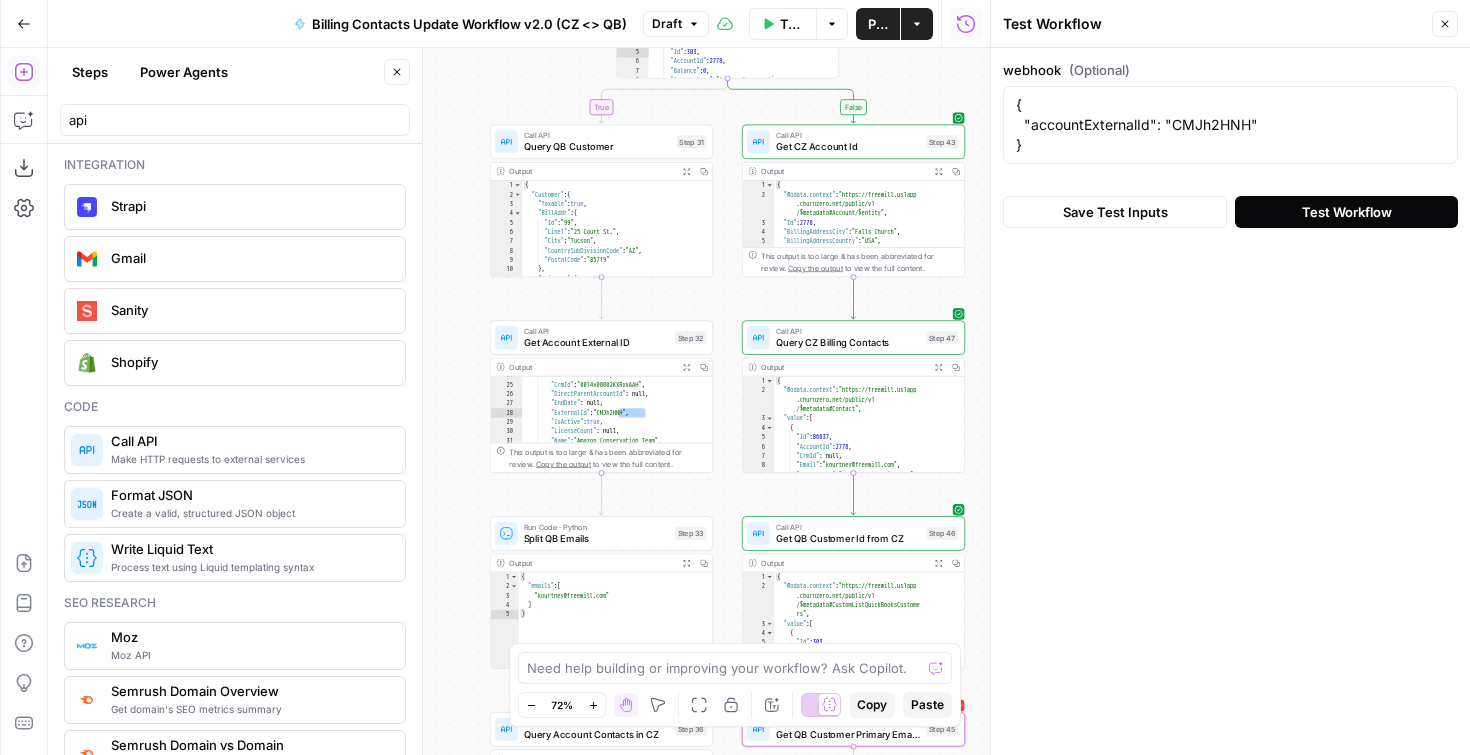 click on "Test Workflow" at bounding box center [1346, 212] 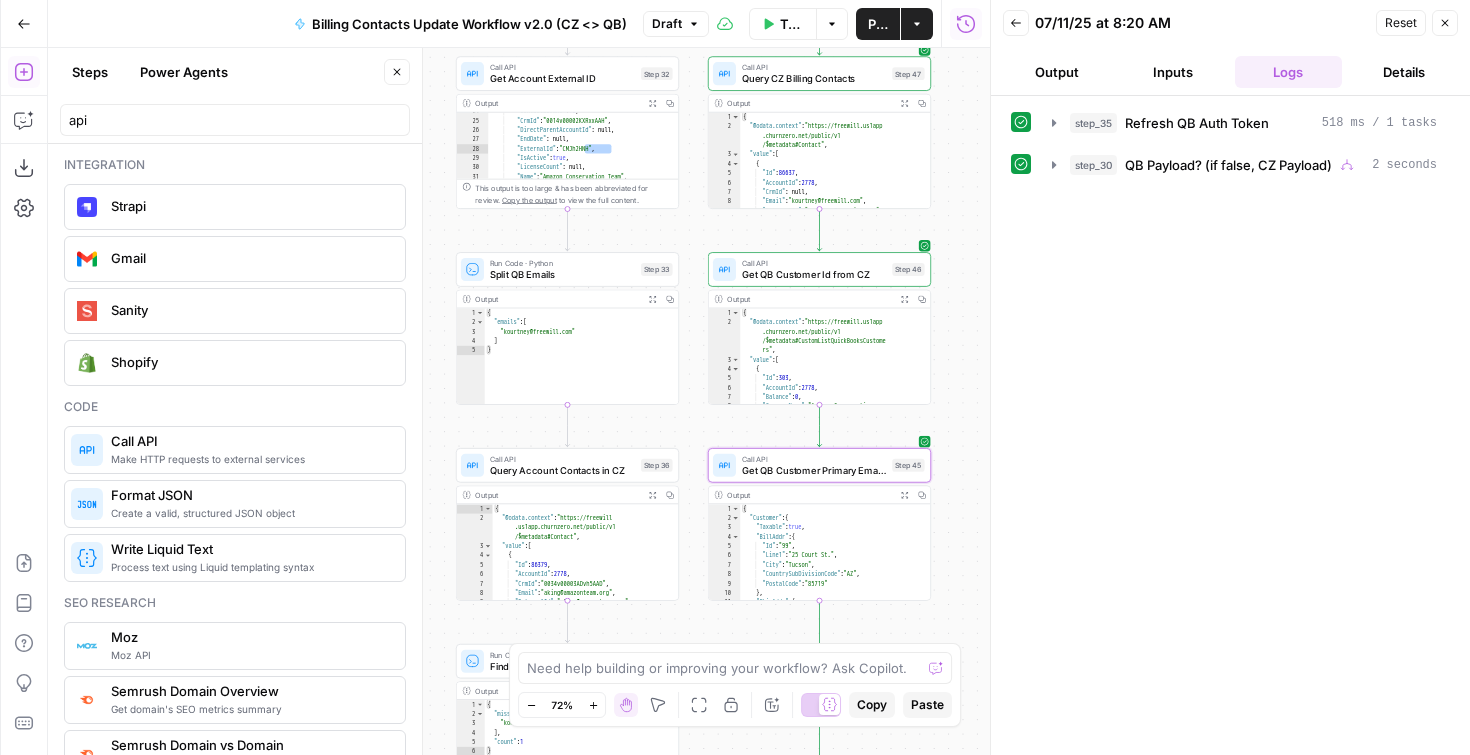 drag, startPoint x: 975, startPoint y: 525, endPoint x: 939, endPoint y: 244, distance: 283.29666 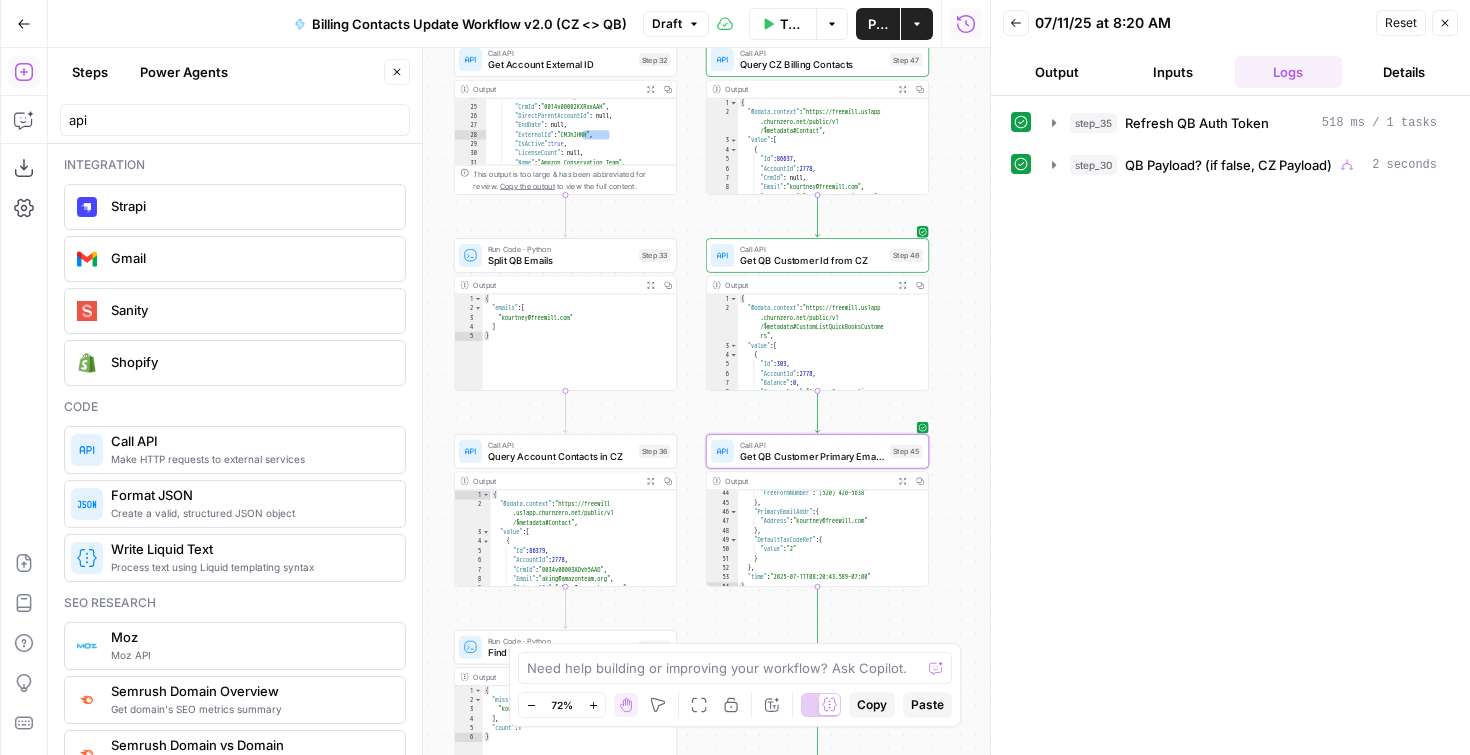 scroll, scrollTop: 613, scrollLeft: 0, axis: vertical 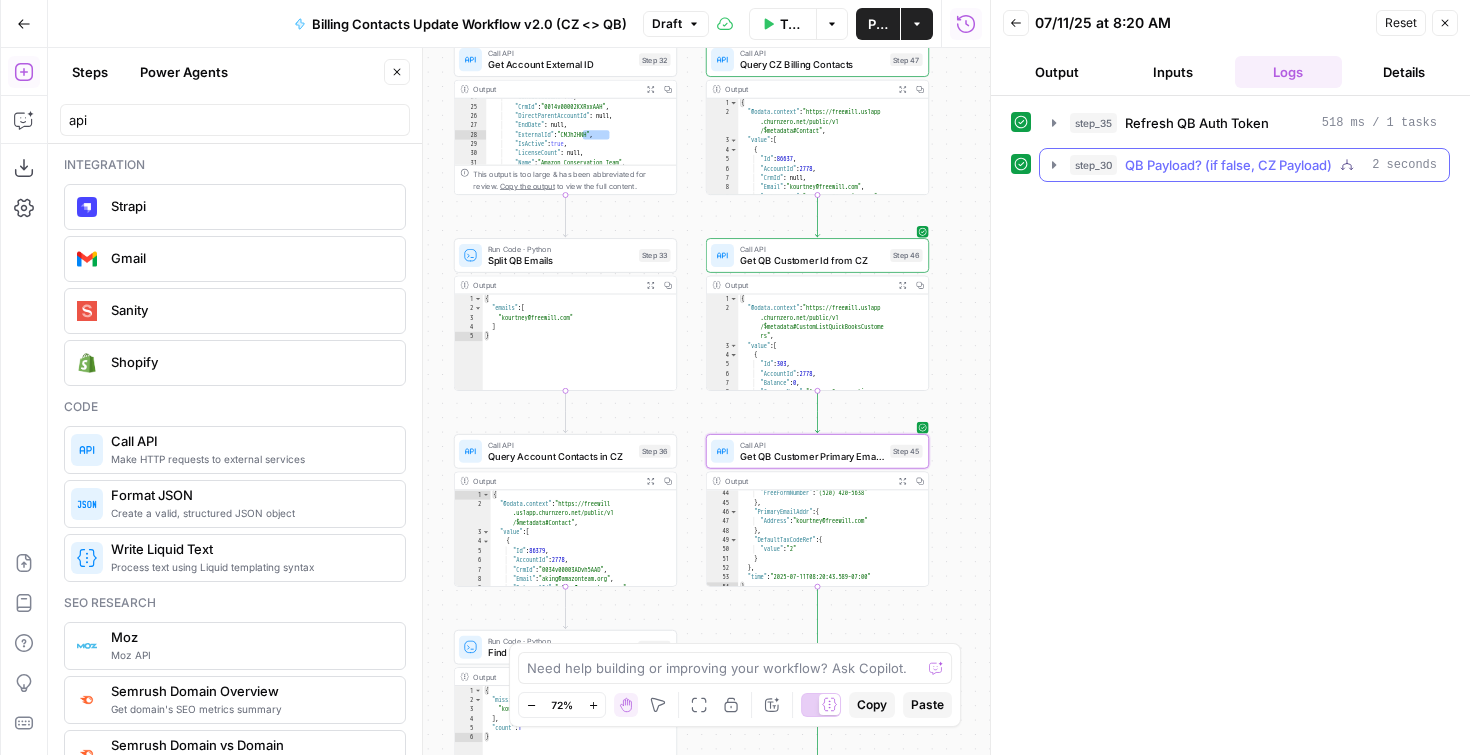 click 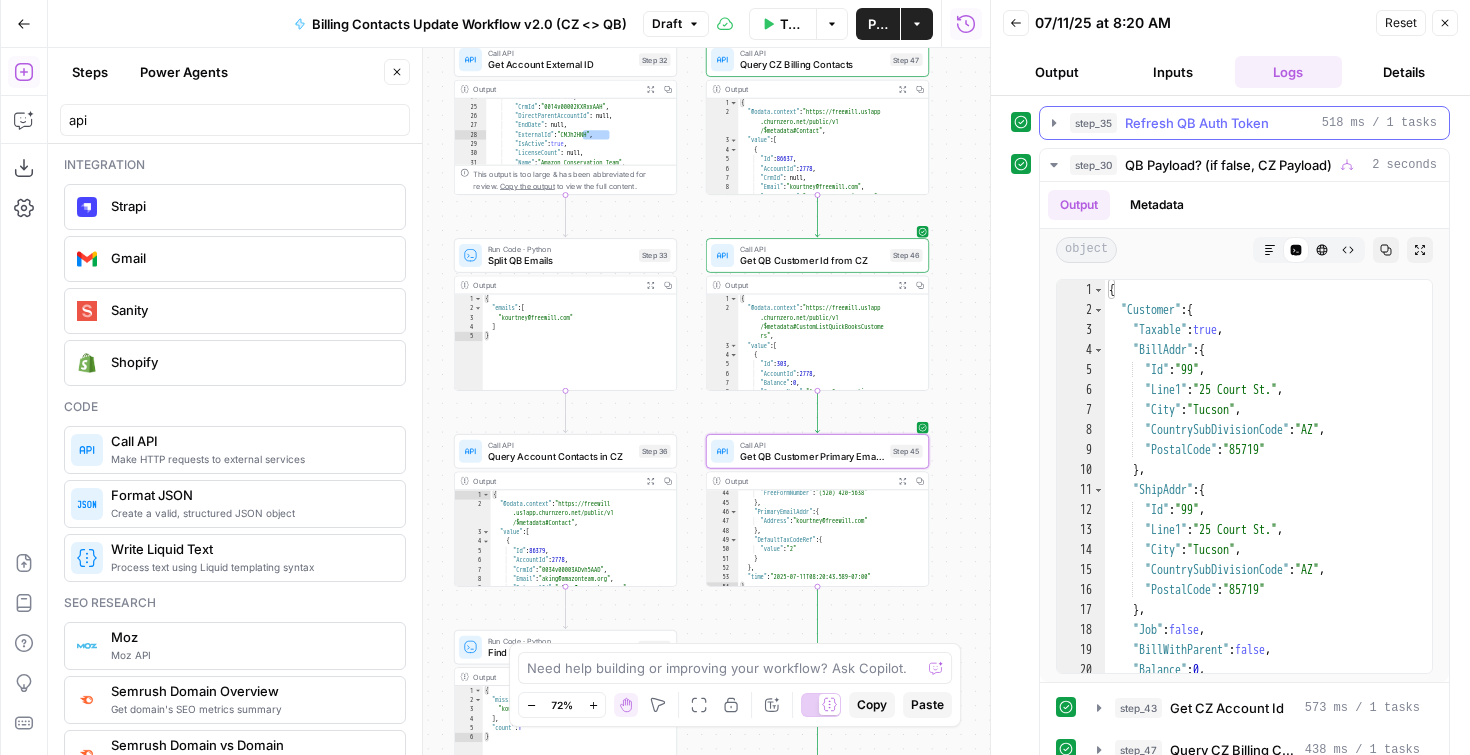 click 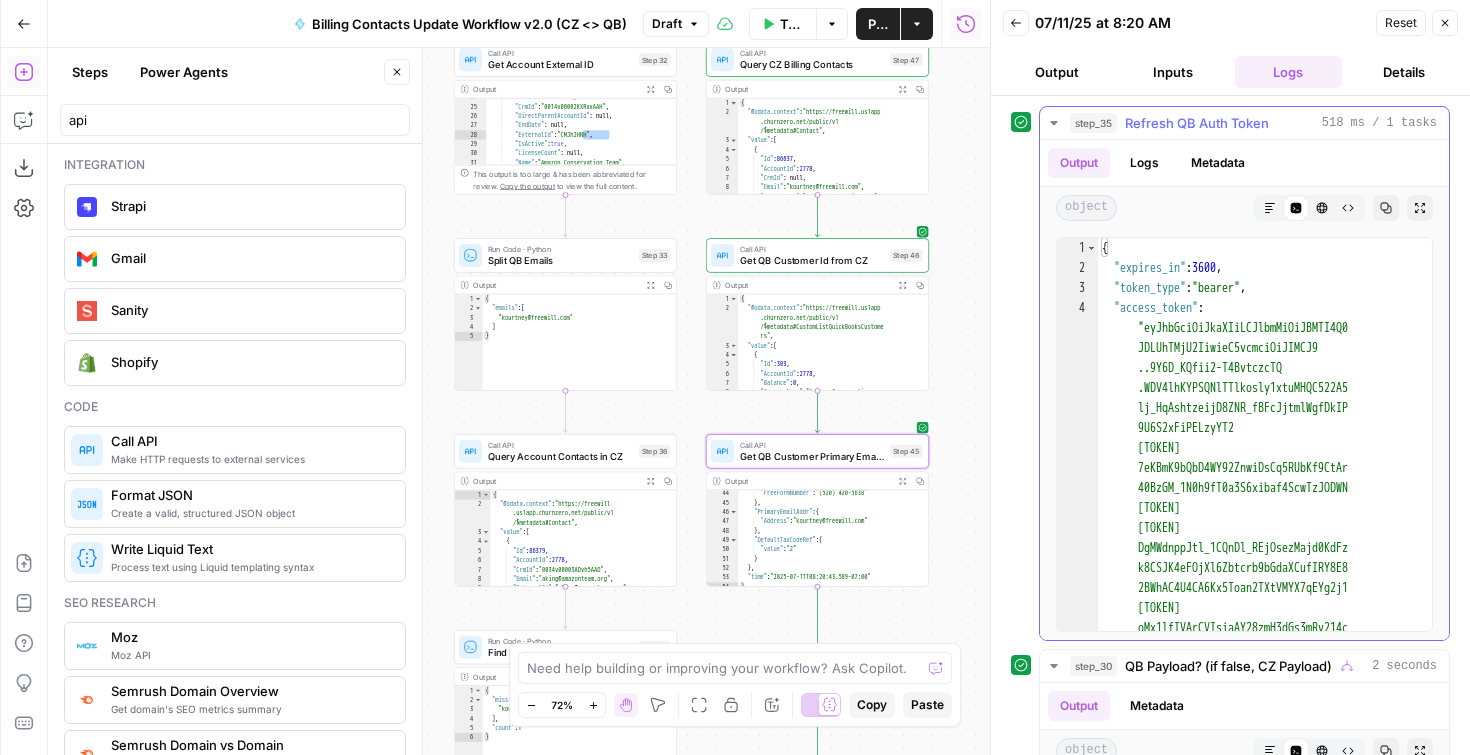 click 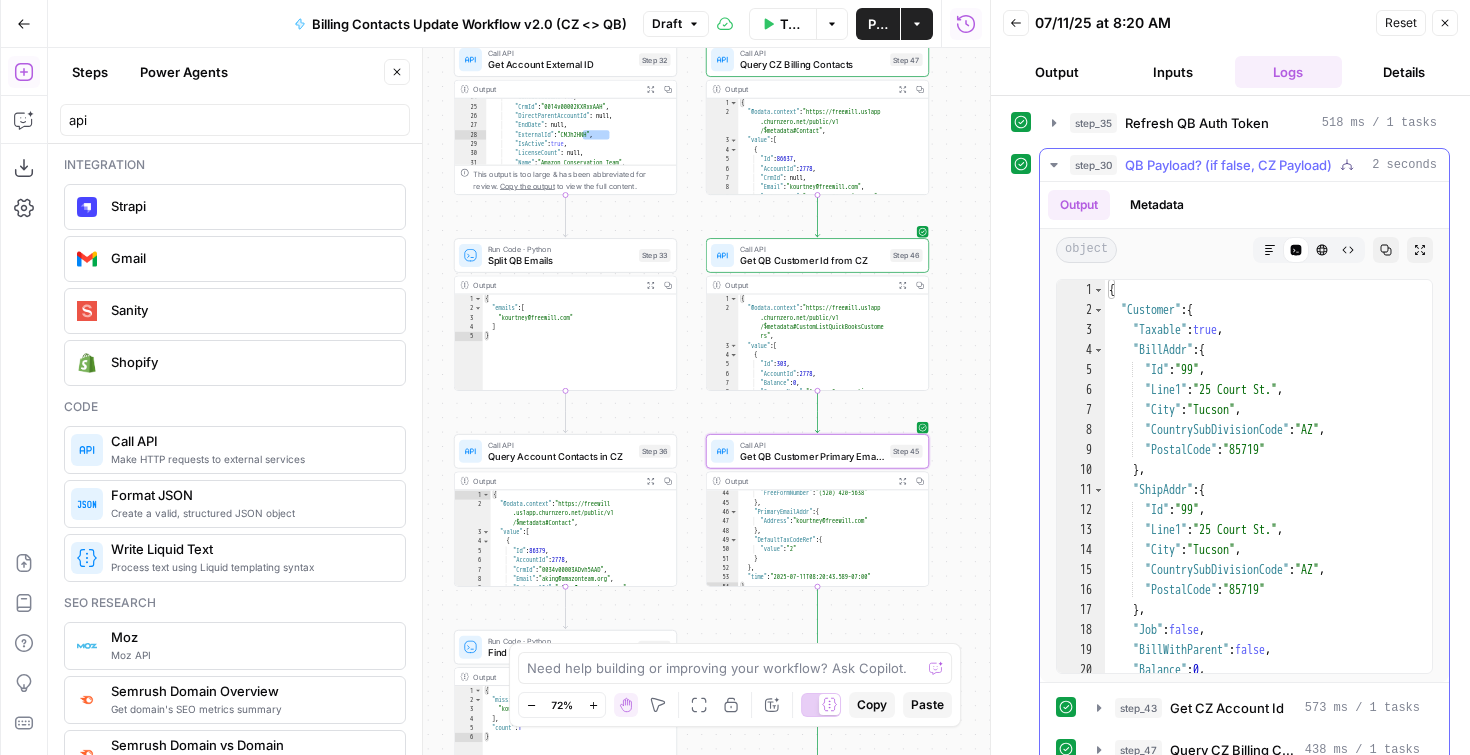 click 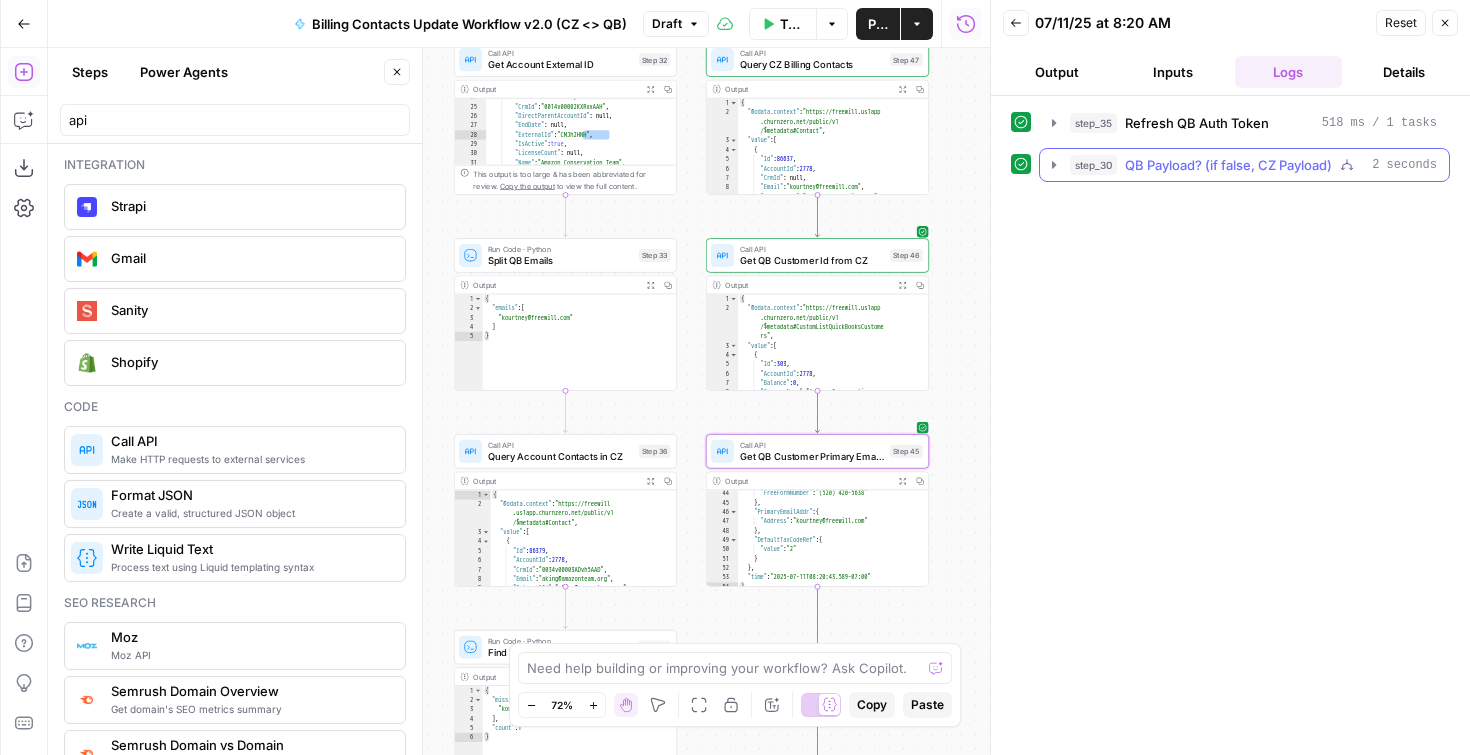 click 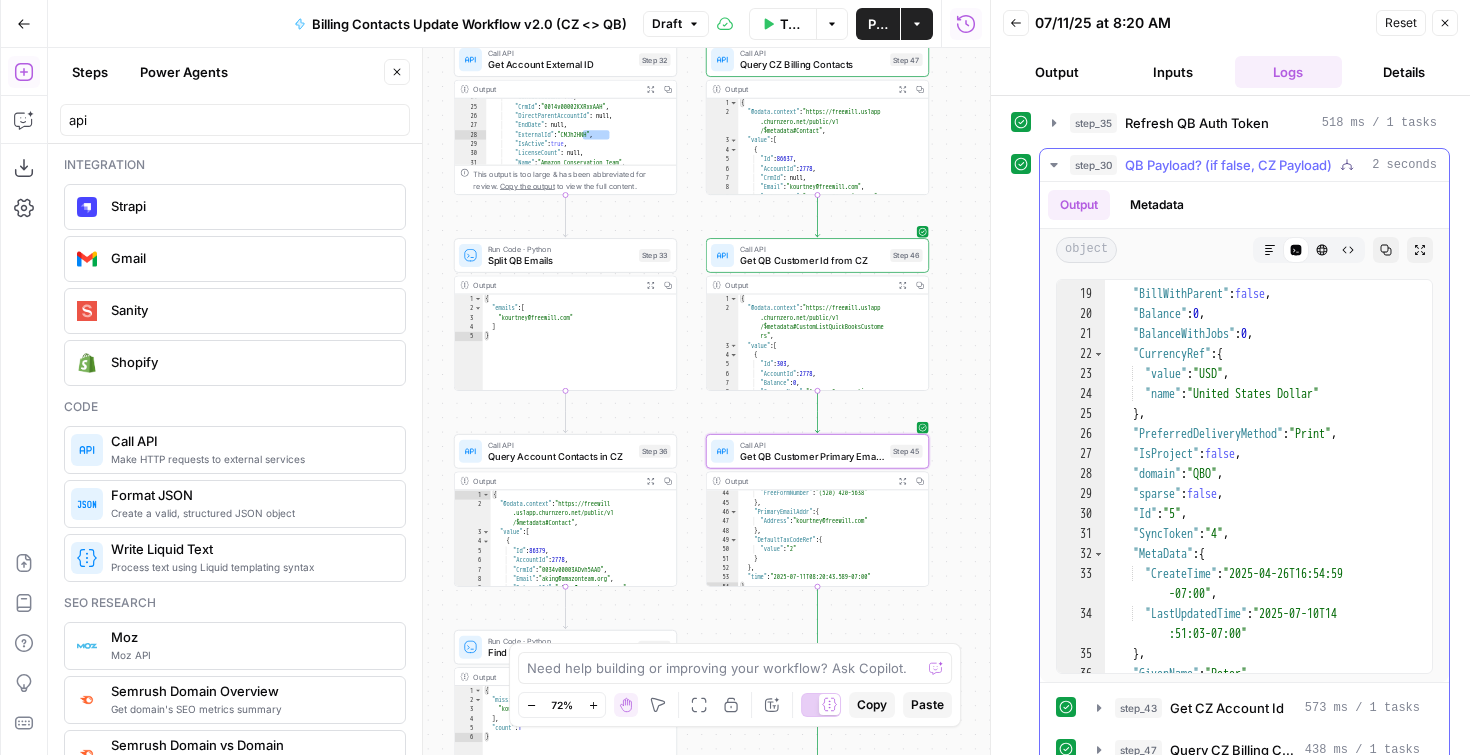 scroll, scrollTop: 365, scrollLeft: 0, axis: vertical 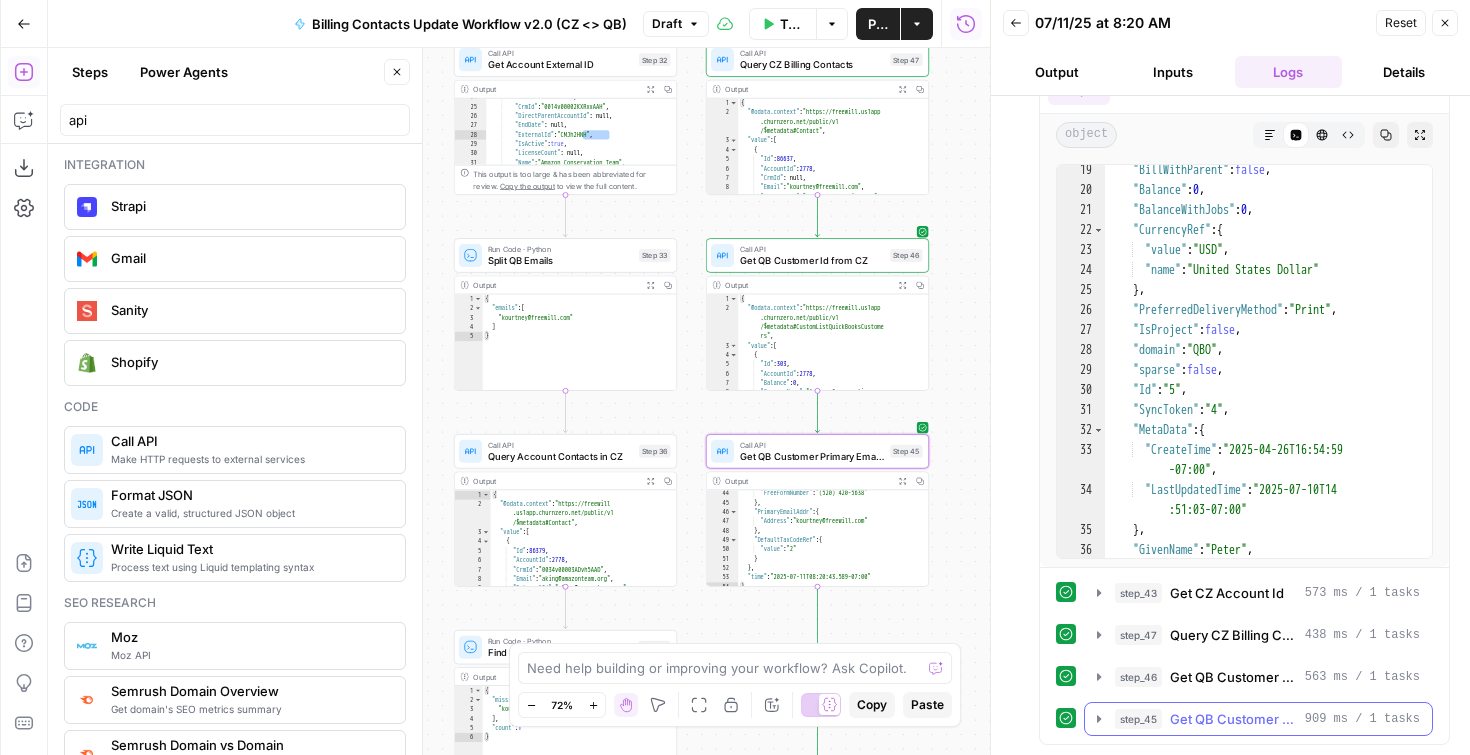 click 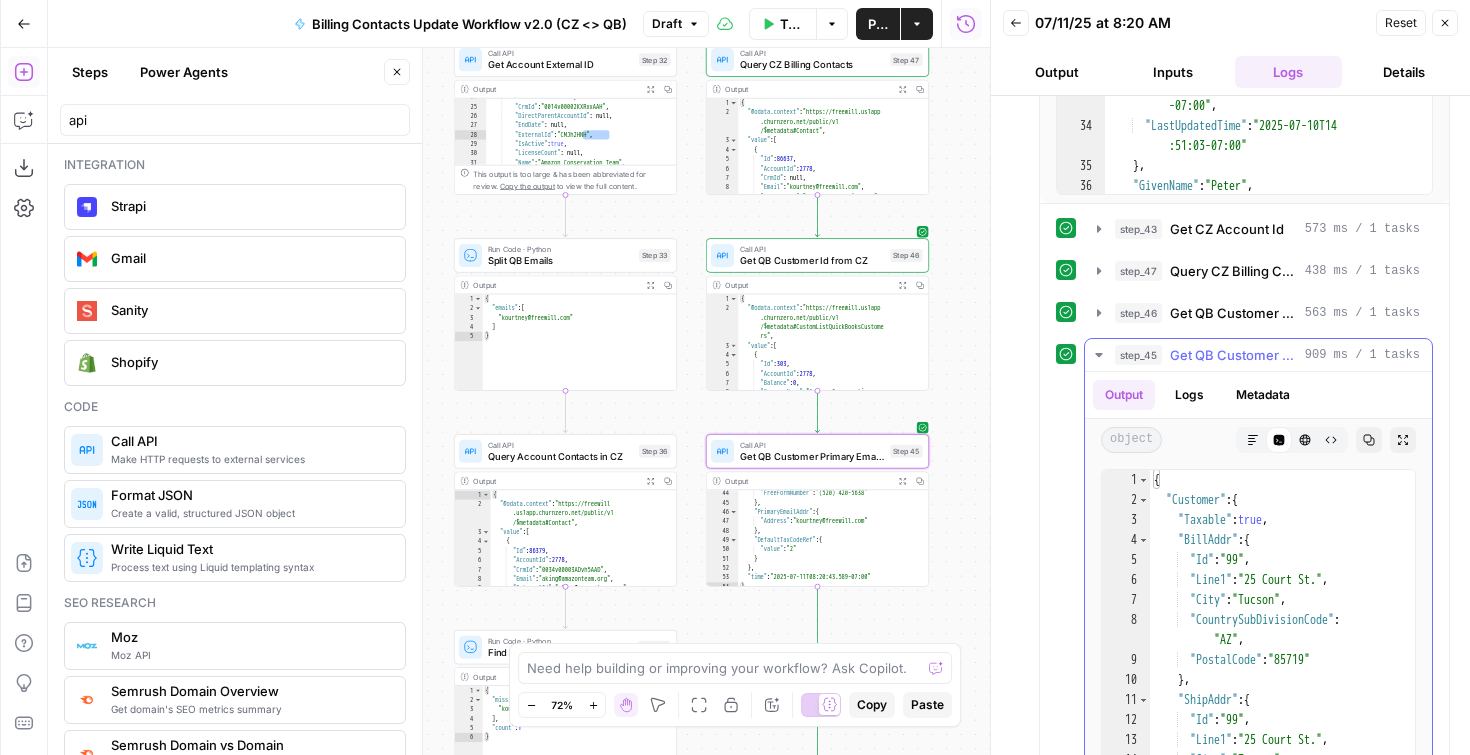 scroll, scrollTop: 612, scrollLeft: 0, axis: vertical 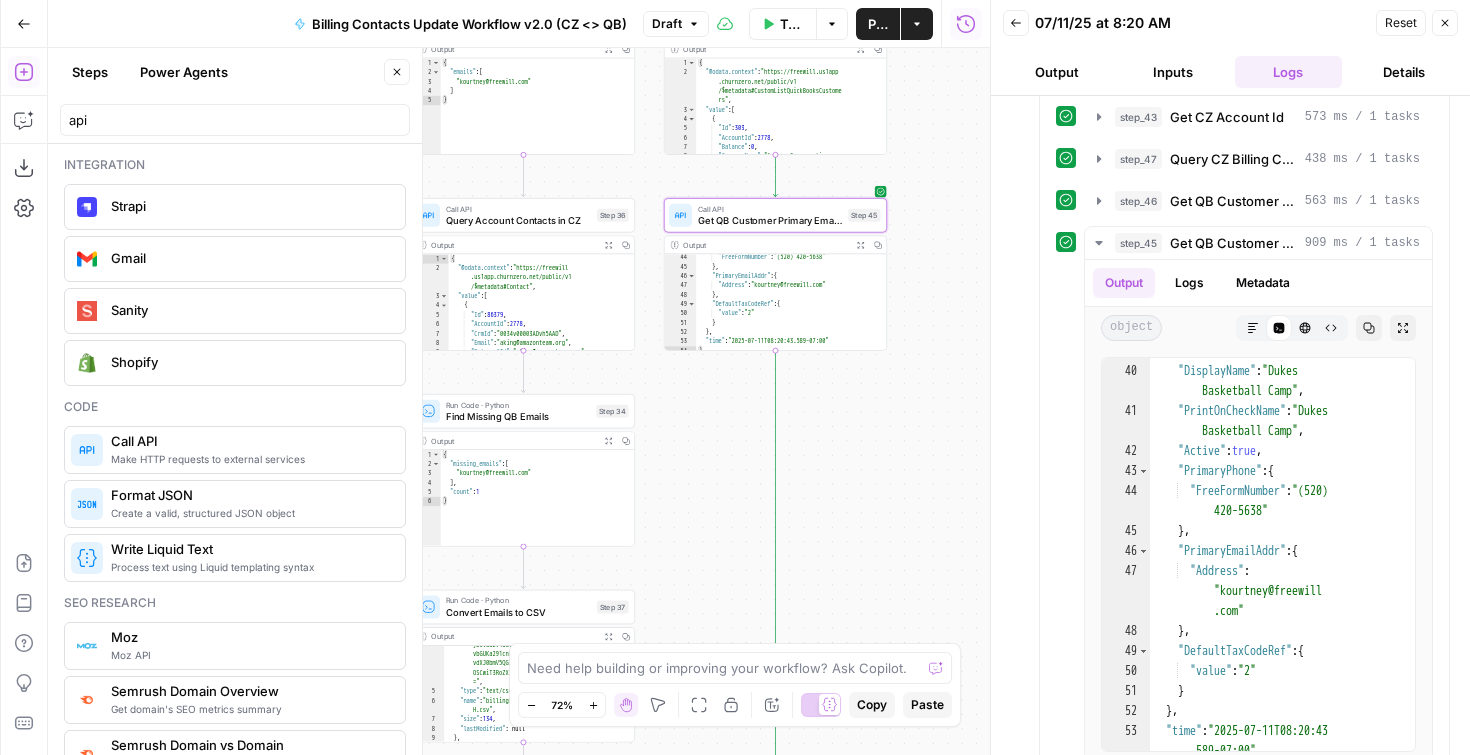drag, startPoint x: 955, startPoint y: 516, endPoint x: 913, endPoint y: 280, distance: 239.70816 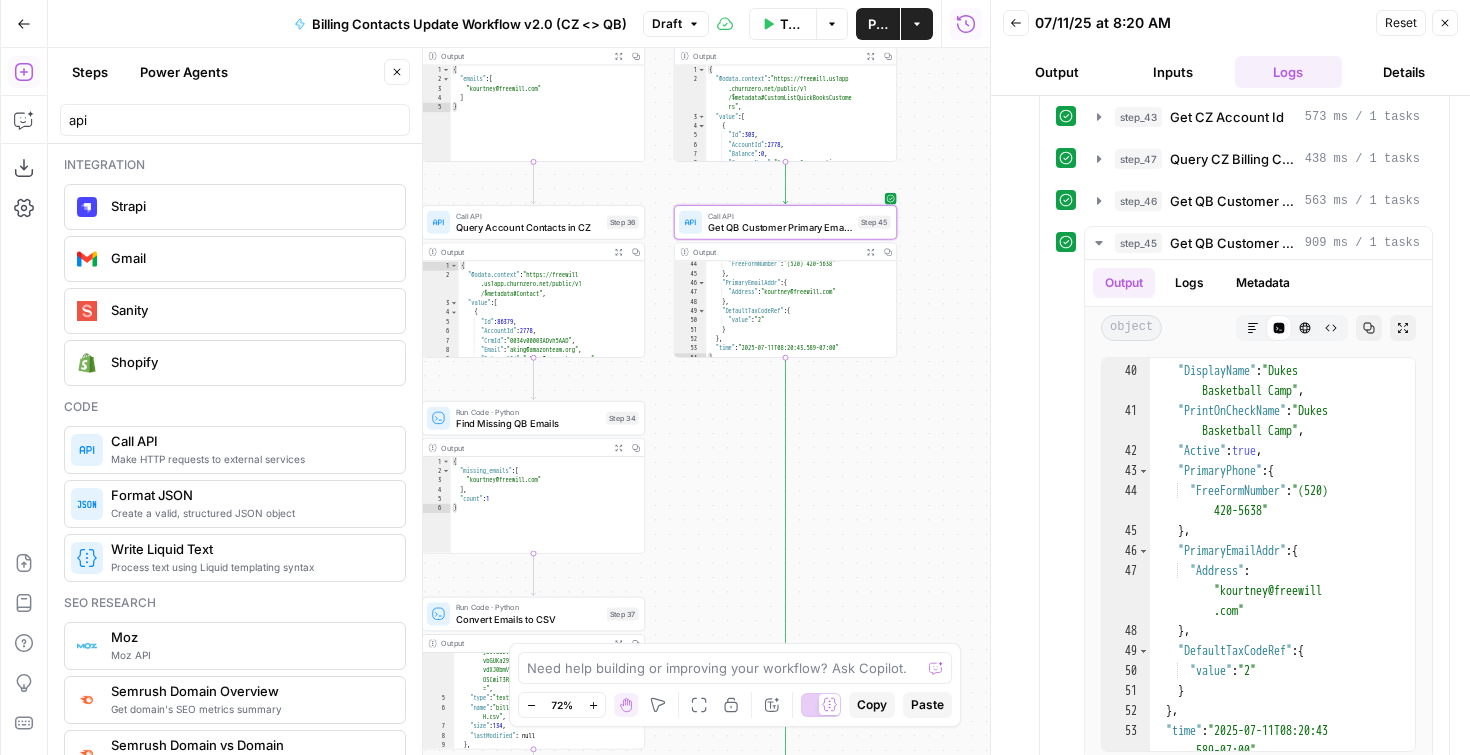 drag, startPoint x: 875, startPoint y: 419, endPoint x: 885, endPoint y: 426, distance: 12.206555 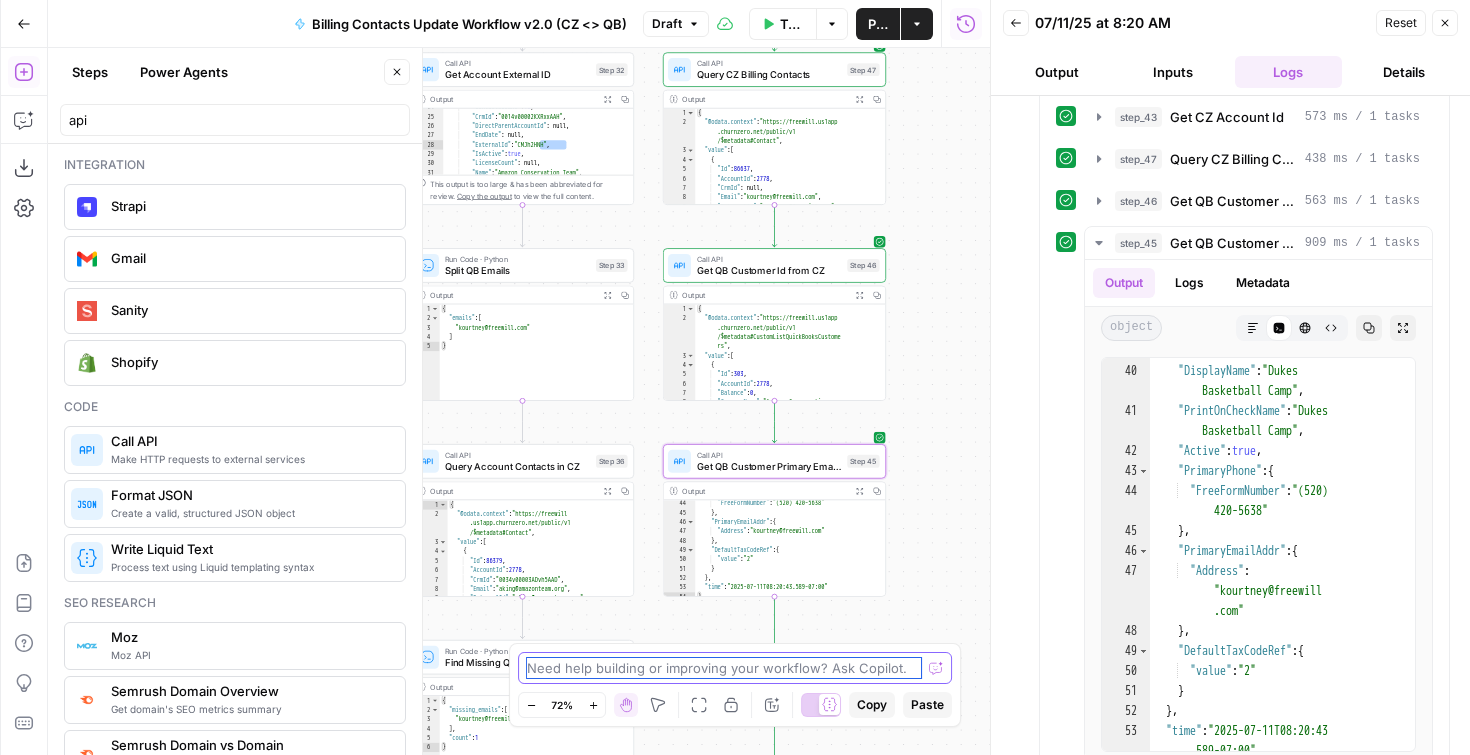 drag, startPoint x: 881, startPoint y: 403, endPoint x: 870, endPoint y: 642, distance: 239.253 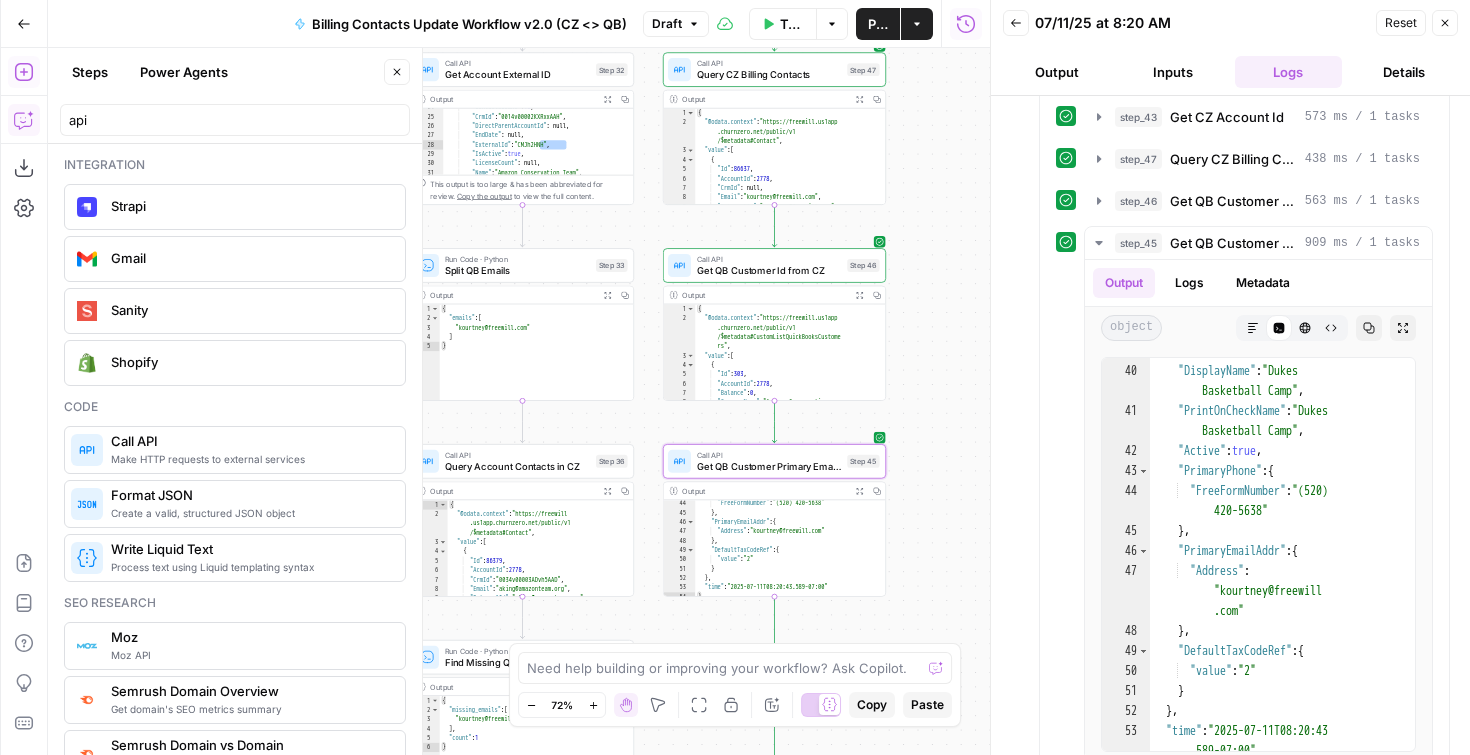 click 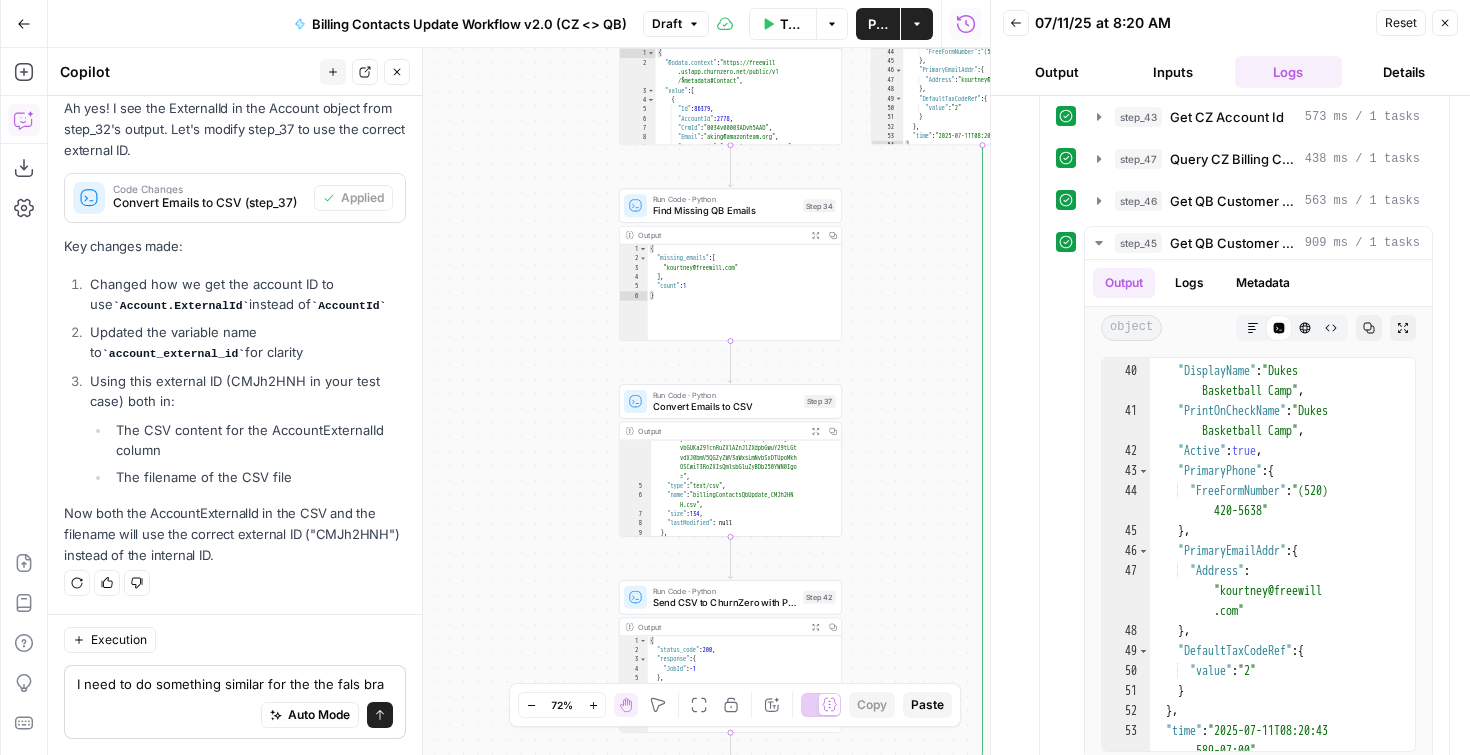 scroll, scrollTop: 5213, scrollLeft: 0, axis: vertical 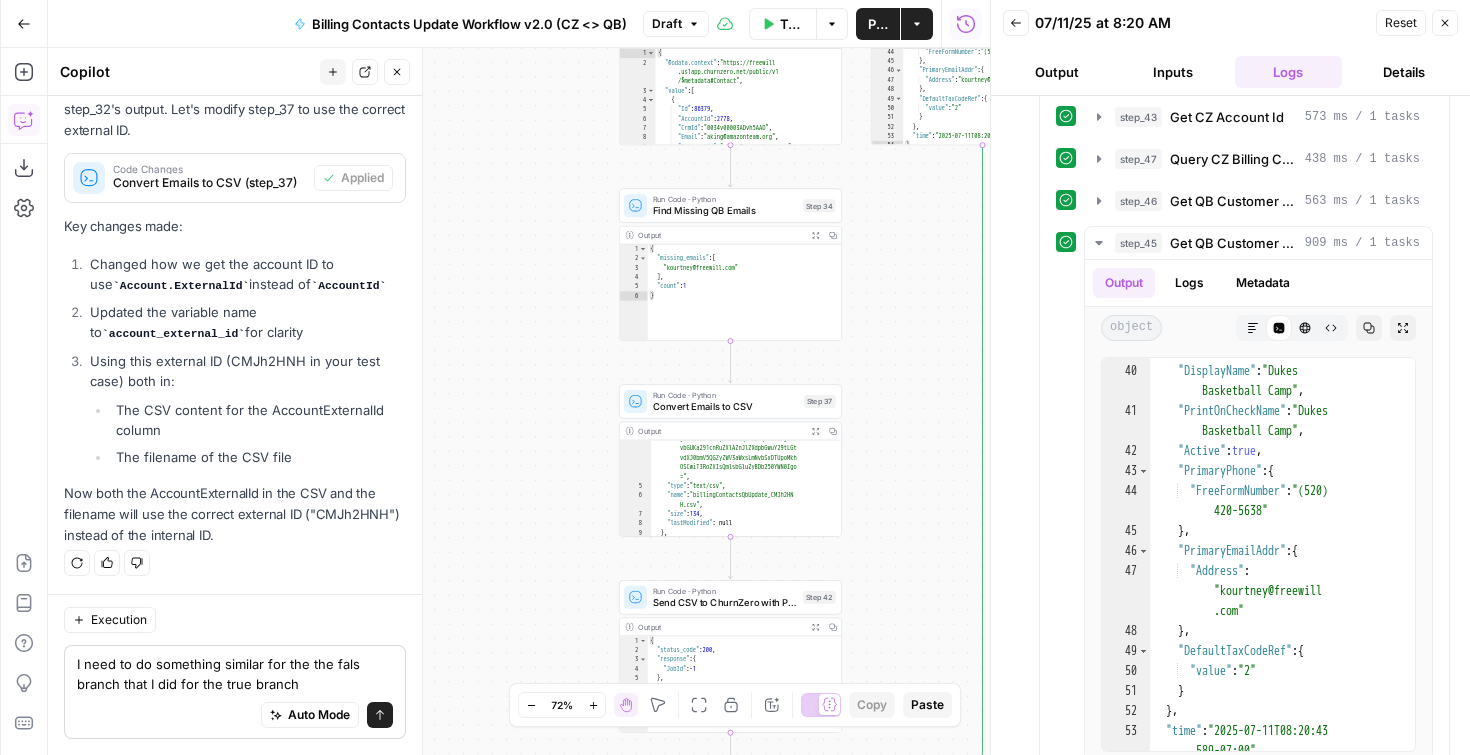 click on "I need to do something similar for the the fals branch that I did for the true branch" at bounding box center (235, 674) 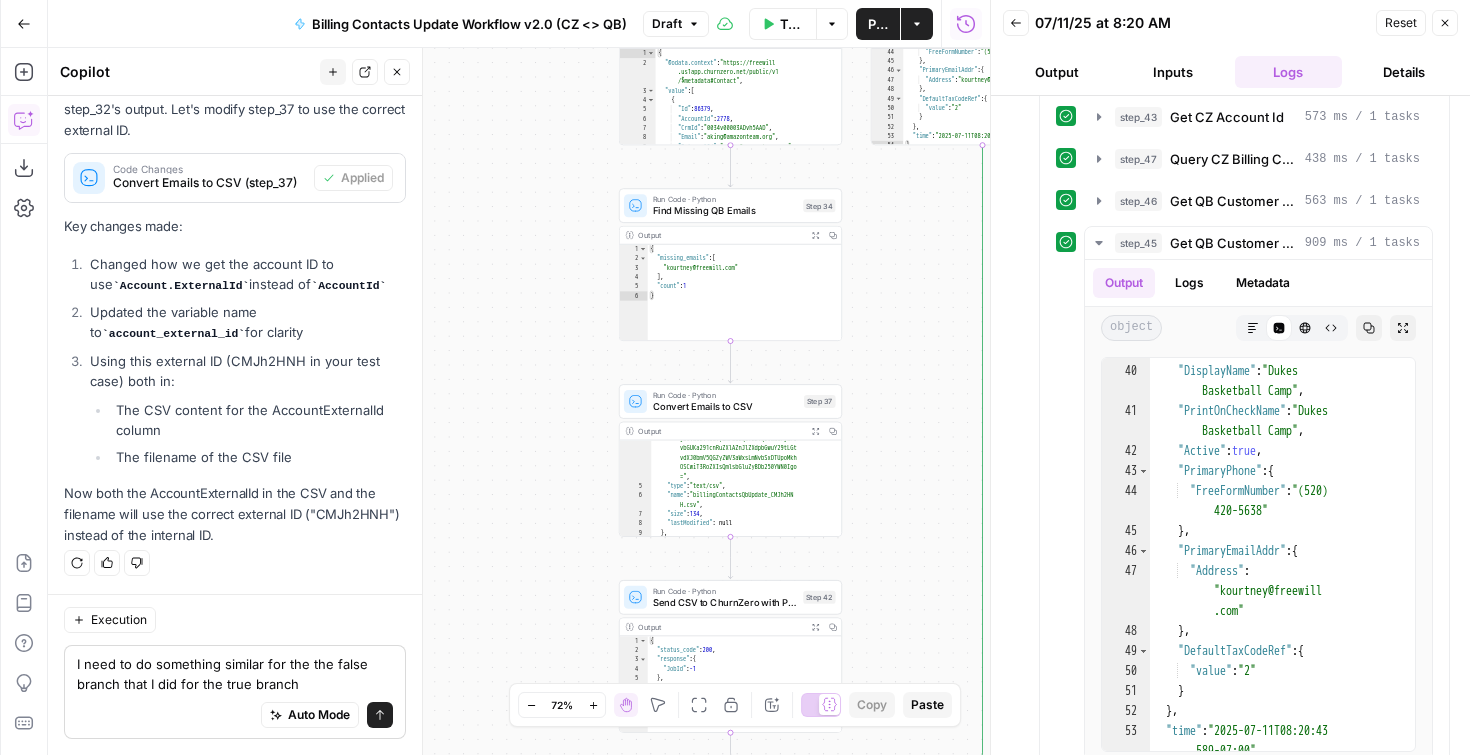 click on "I need to do something similar for the the false branch that I did for the true branch" at bounding box center [235, 674] 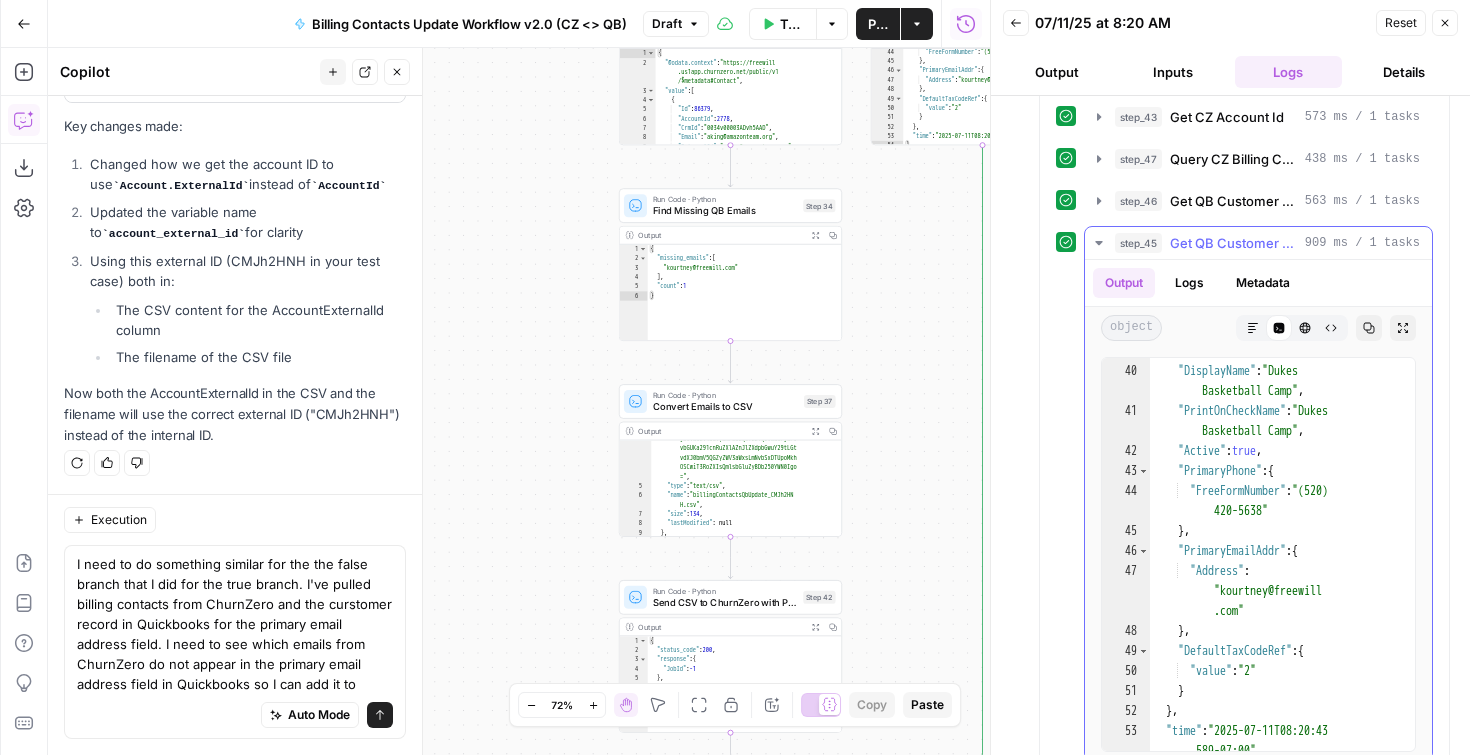 scroll, scrollTop: 5333, scrollLeft: 0, axis: vertical 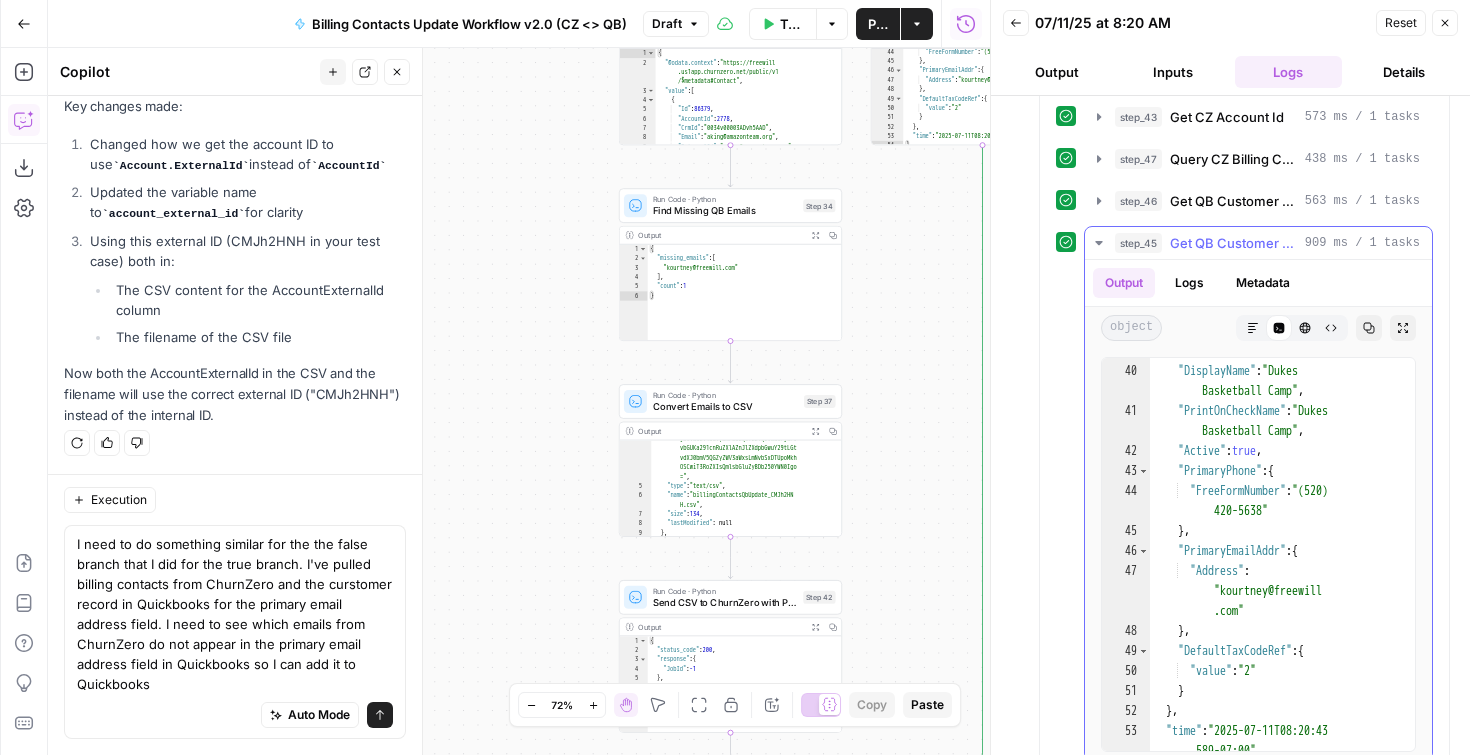 type on "I need to do something similar for the the false branch that I did for the true branch. I've pulled billing contacts from ChurnZero and the curstomer record in Quickbooks for the primary email address field. I need to see which emails from ChurnZero do not appear in the primary email address field in Quickbooks so I can add it to Quickbooks." 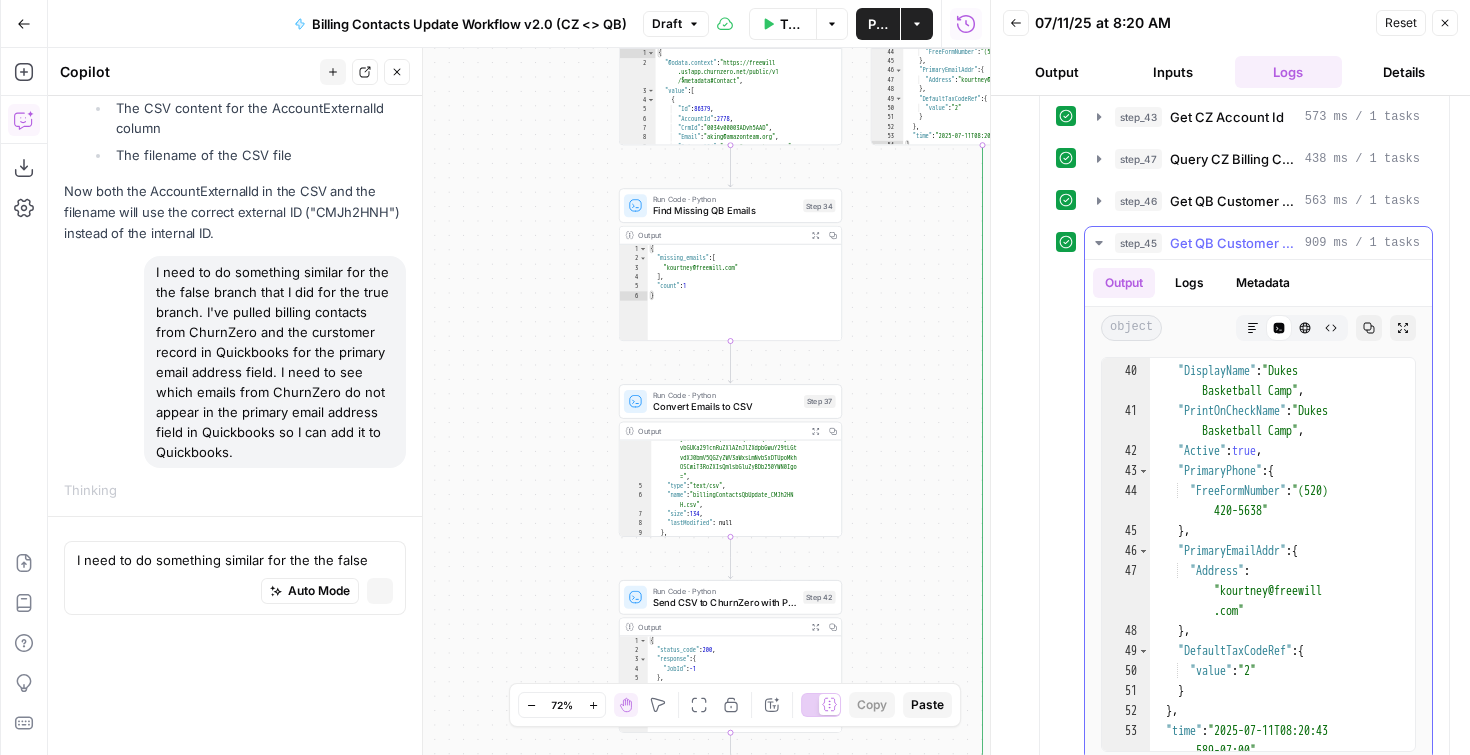 type 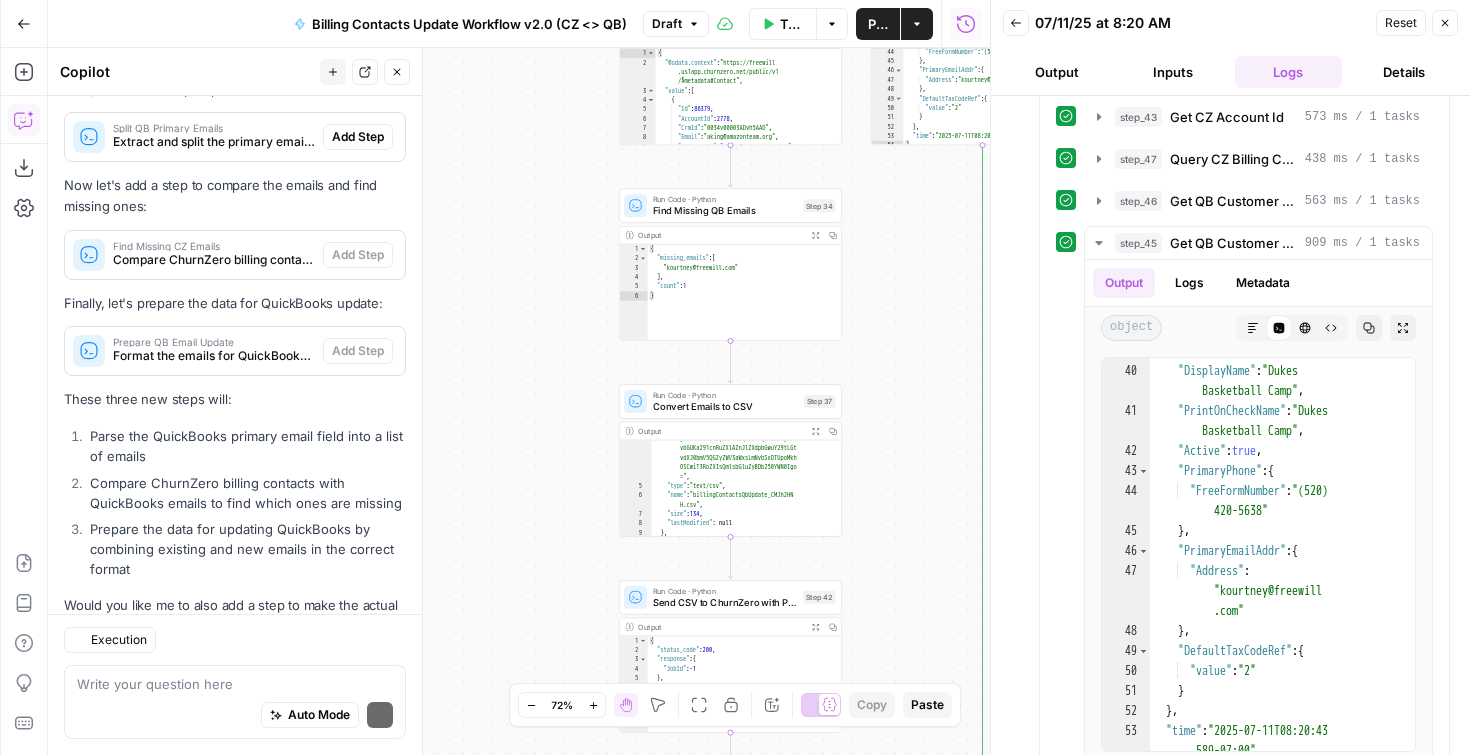 scroll, scrollTop: 6405, scrollLeft: 0, axis: vertical 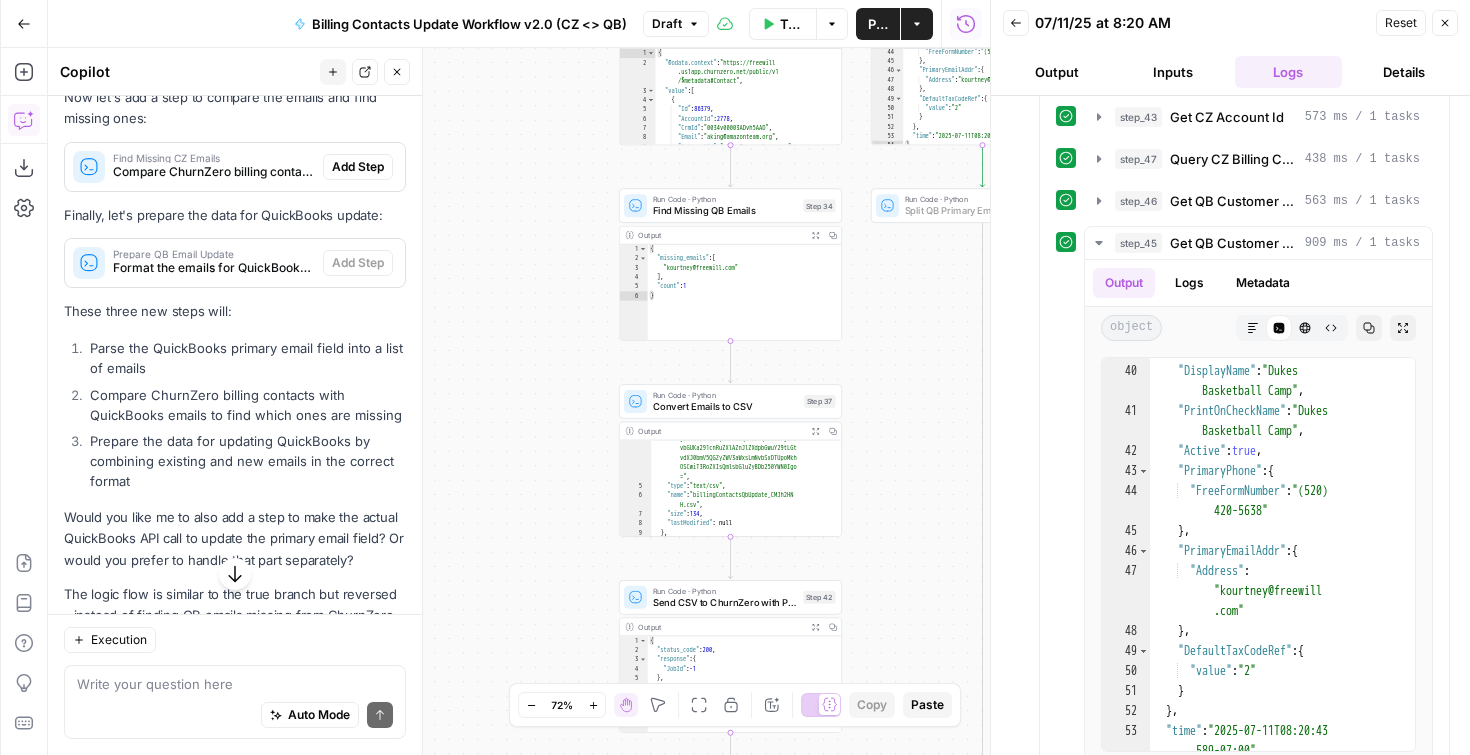 click on "Add Step" at bounding box center [358, 49] 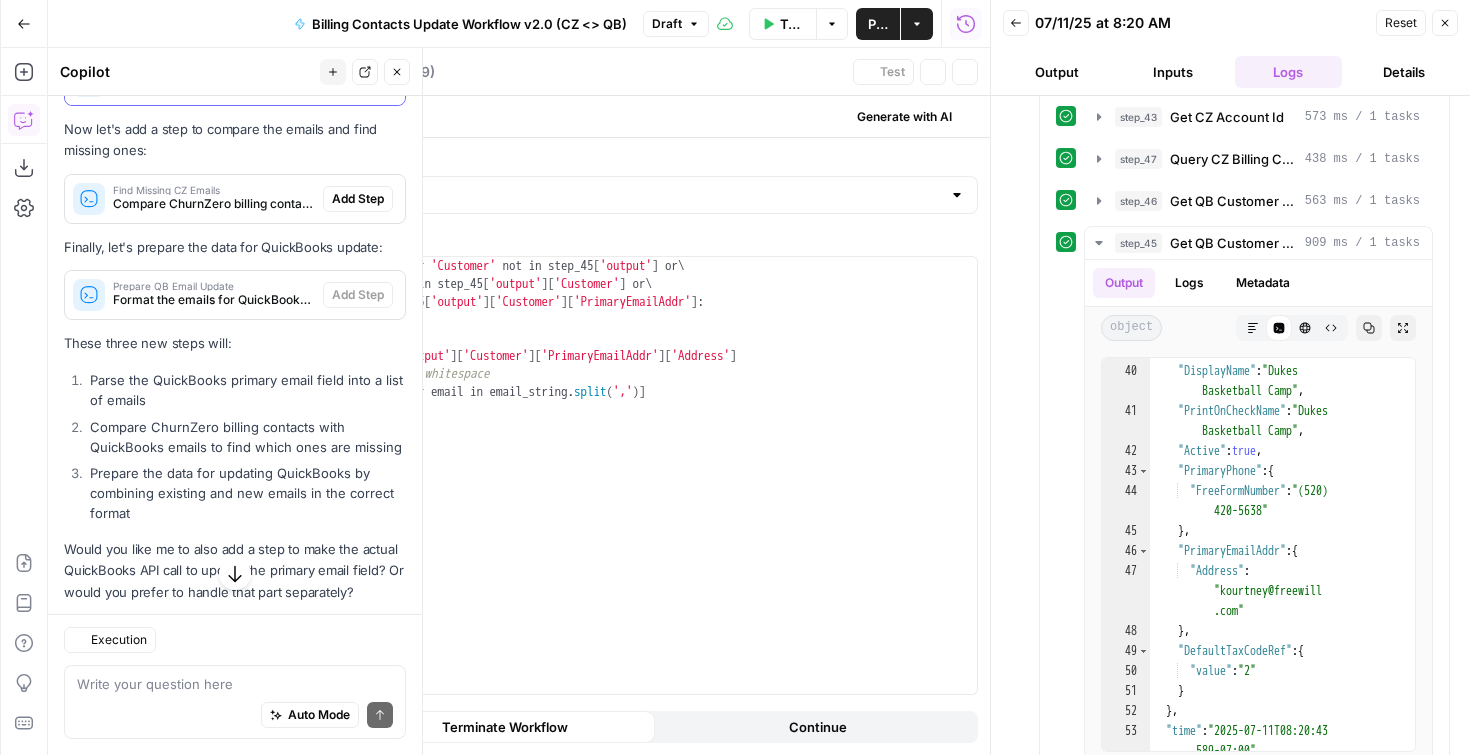 scroll, scrollTop: 6147, scrollLeft: 0, axis: vertical 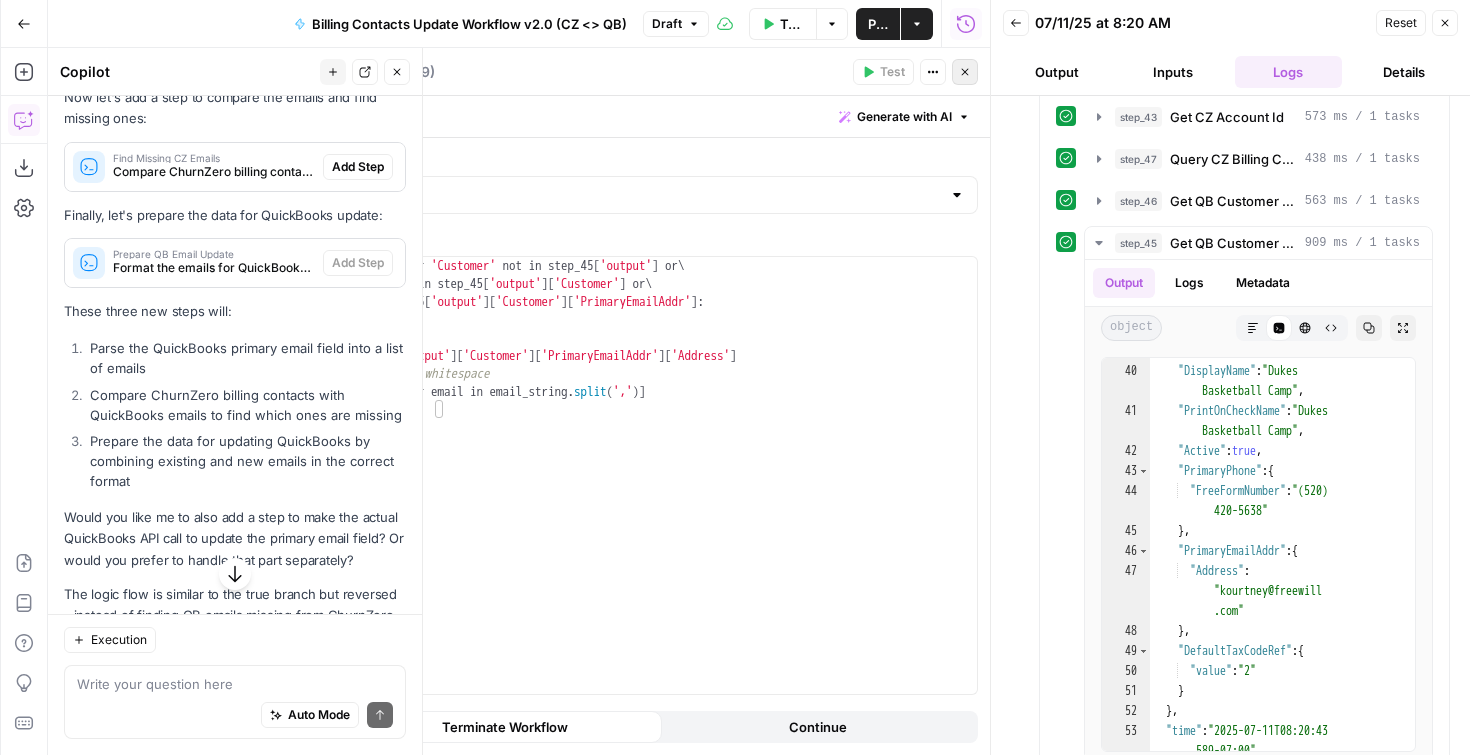 click on "Close" at bounding box center (965, 72) 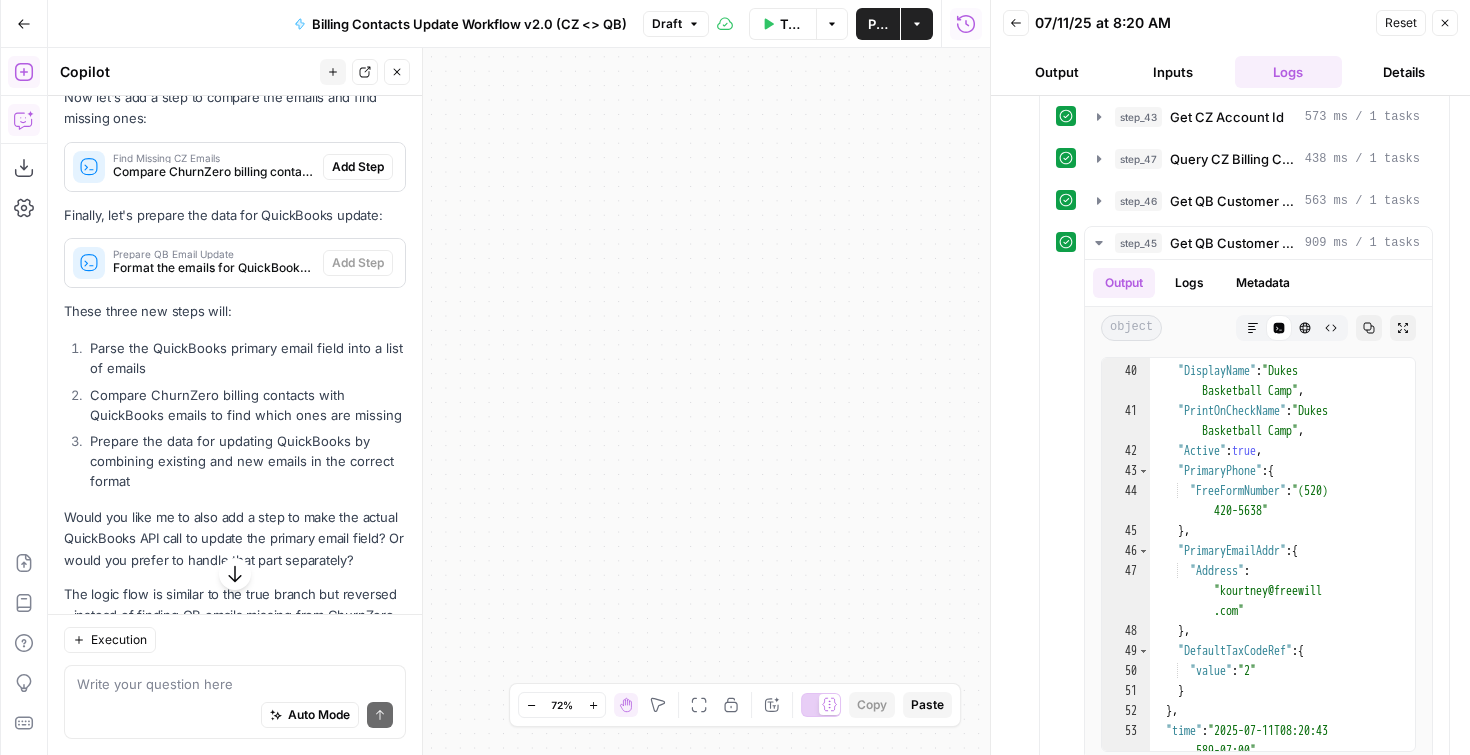 click 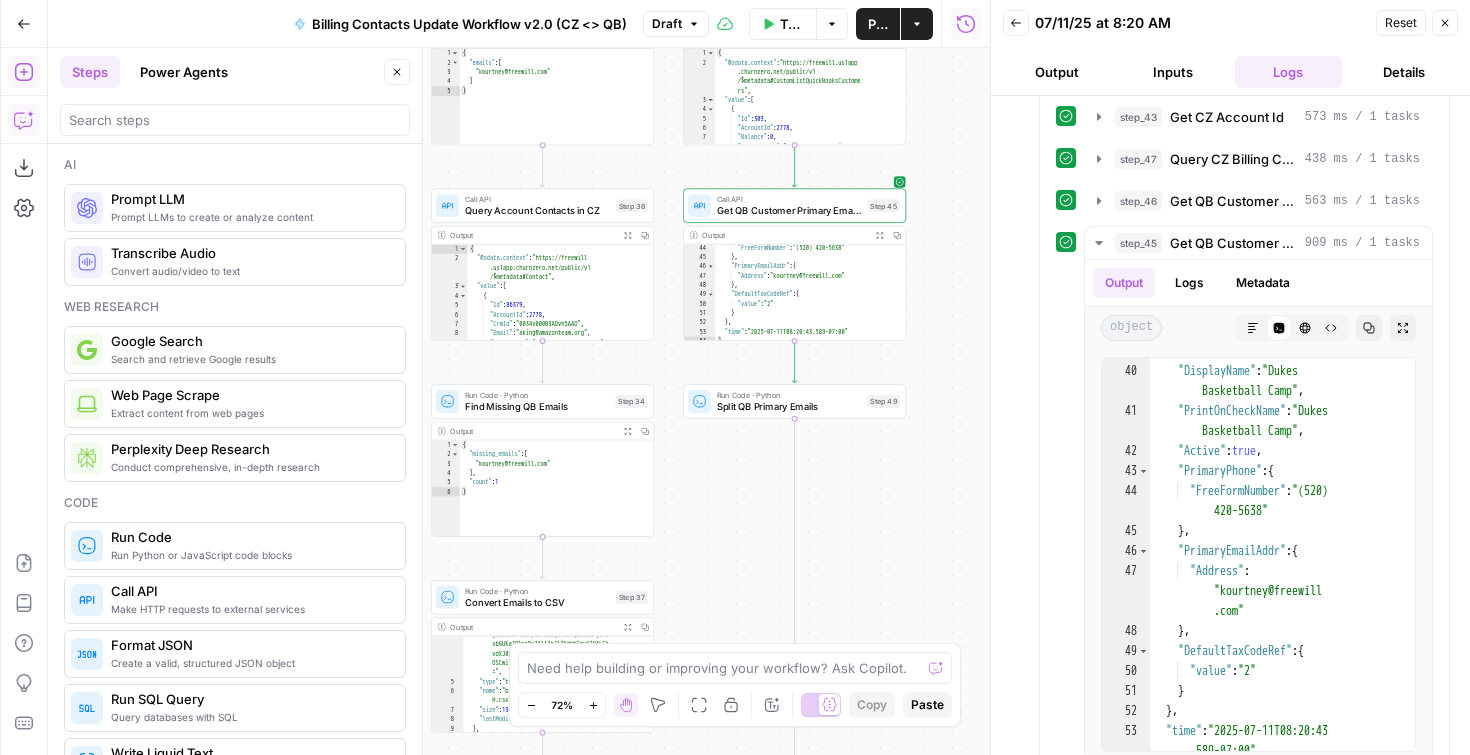 click 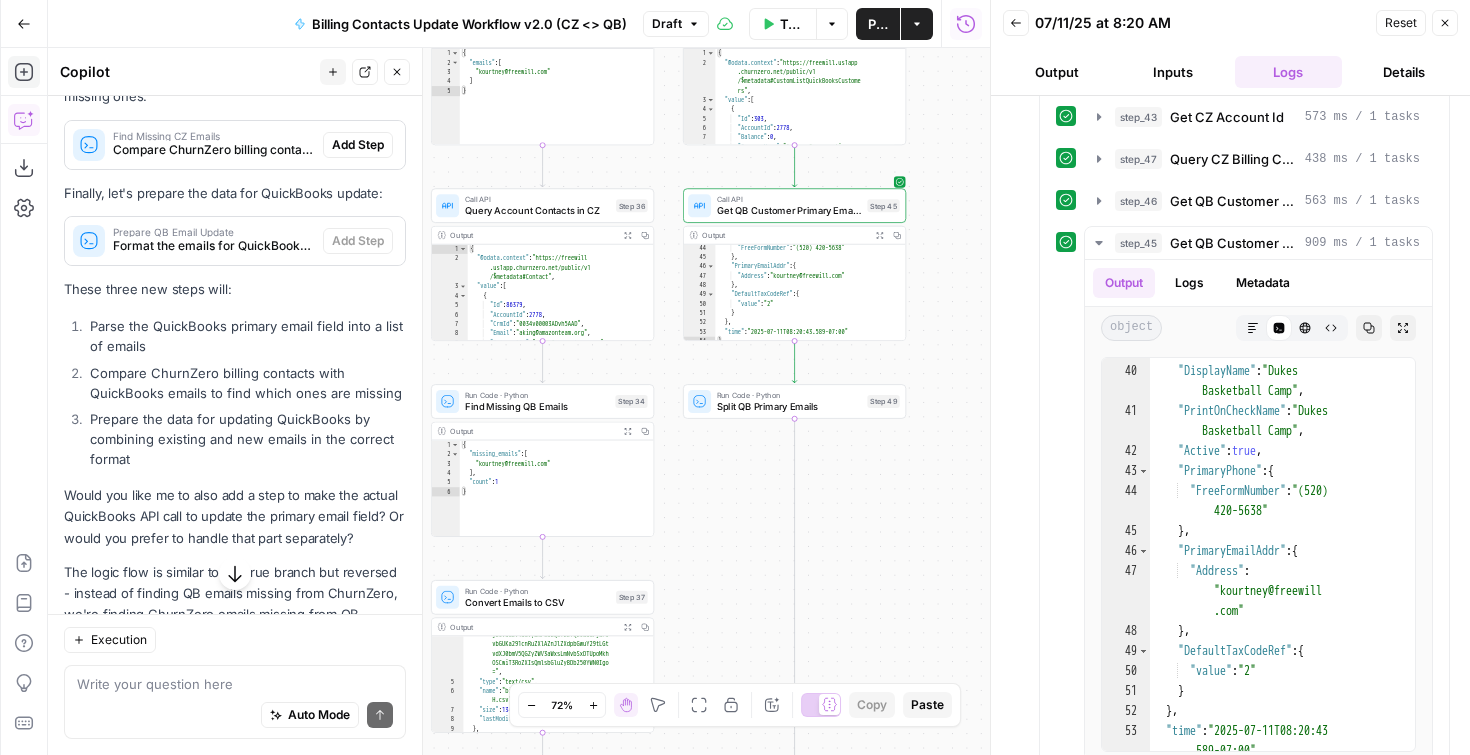 scroll, scrollTop: 6168, scrollLeft: 0, axis: vertical 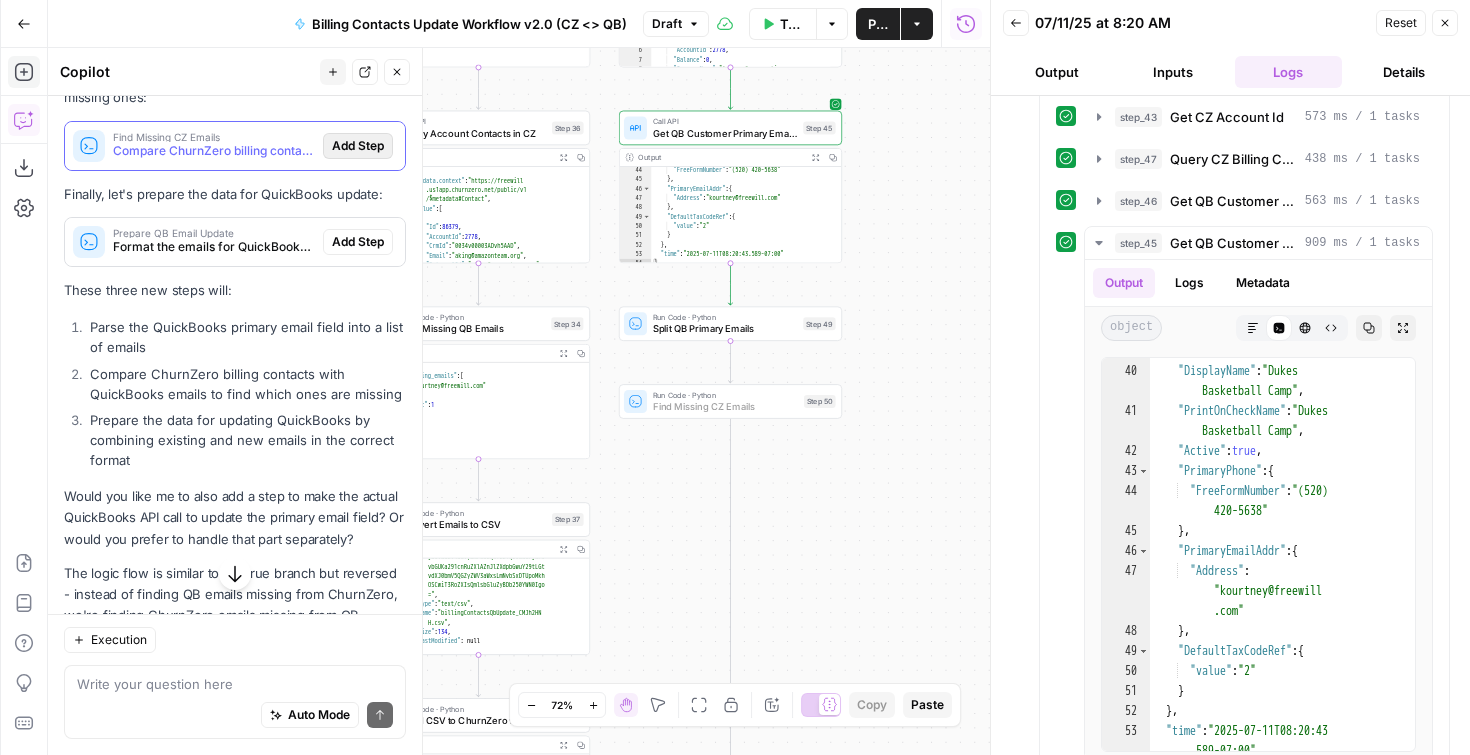 click on "Add Step" at bounding box center [358, 146] 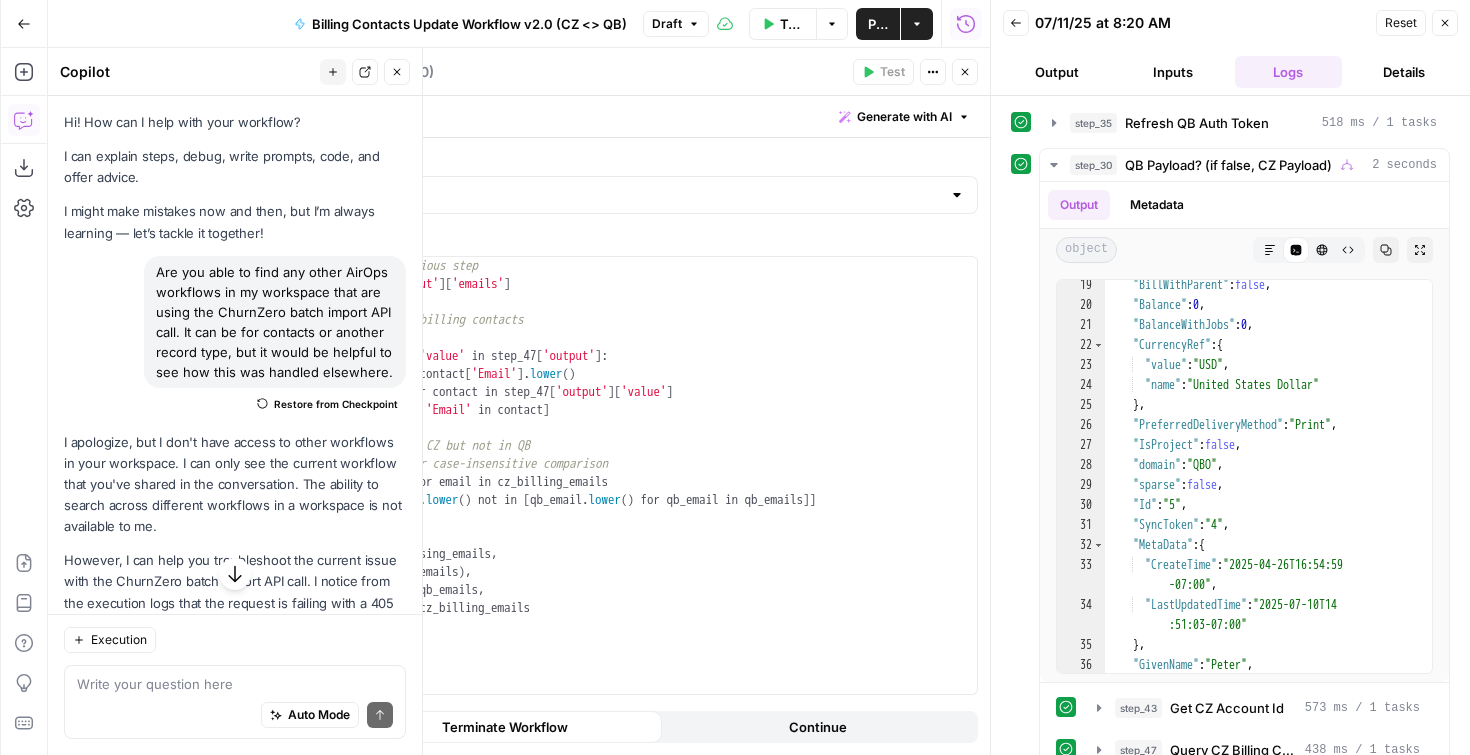 scroll, scrollTop: 0, scrollLeft: 0, axis: both 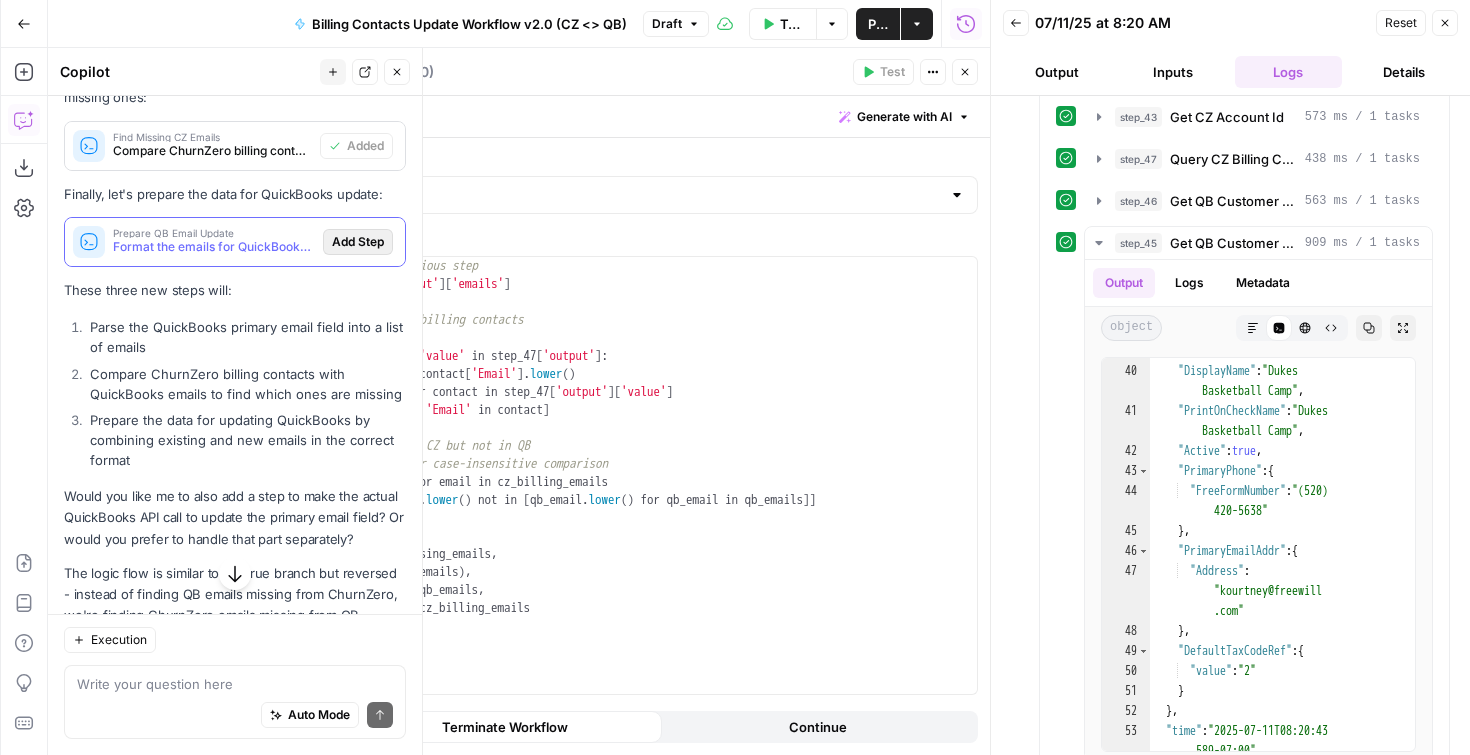 click on "Add Step" at bounding box center [358, 242] 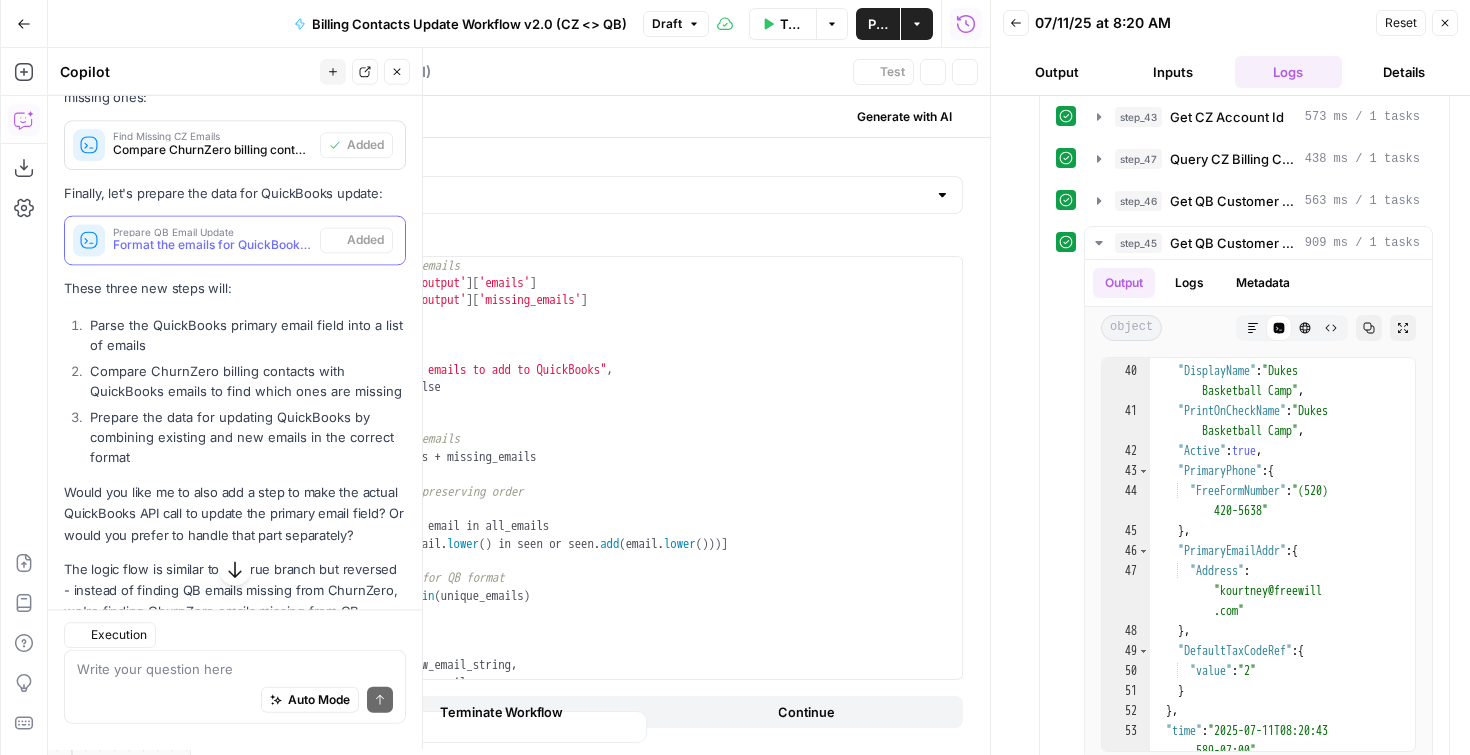 type on "Prepare QB Email Update" 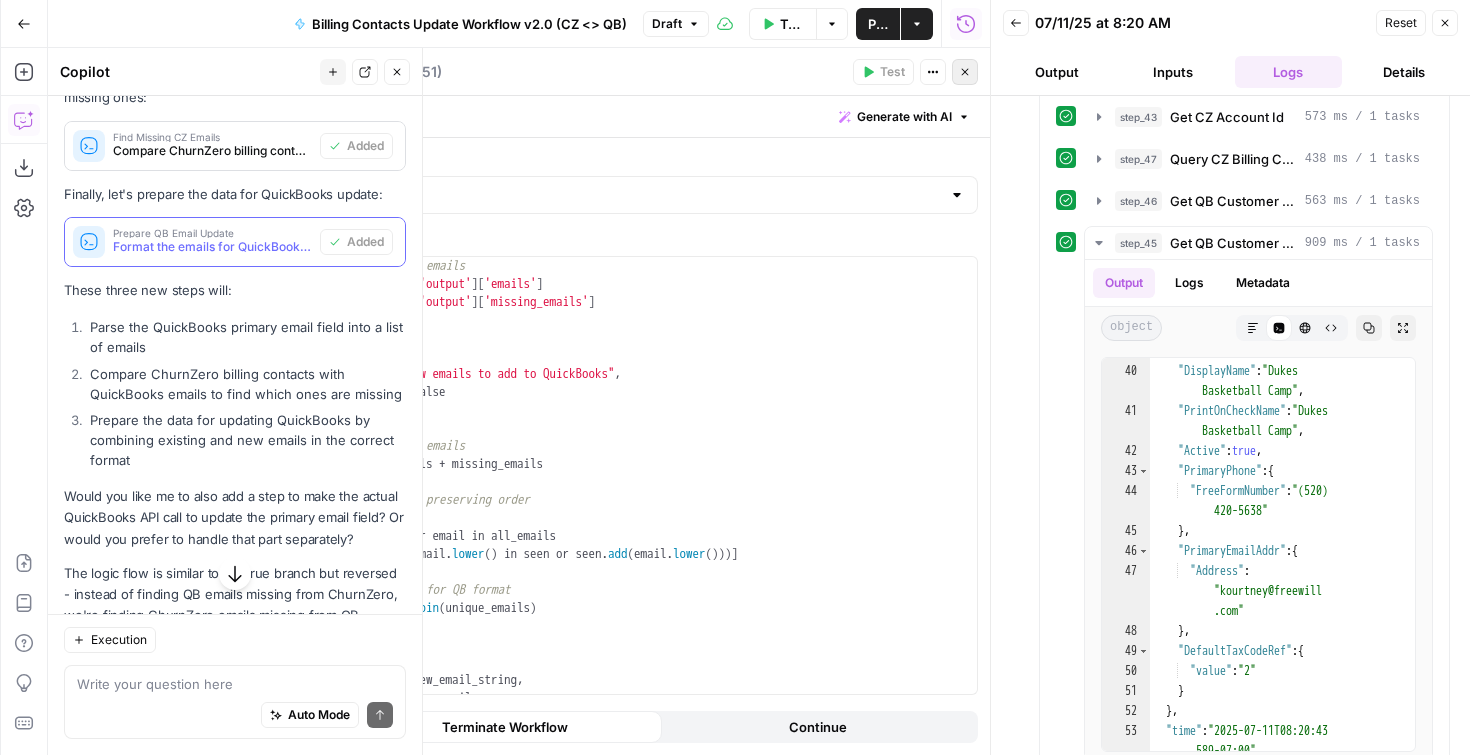 click 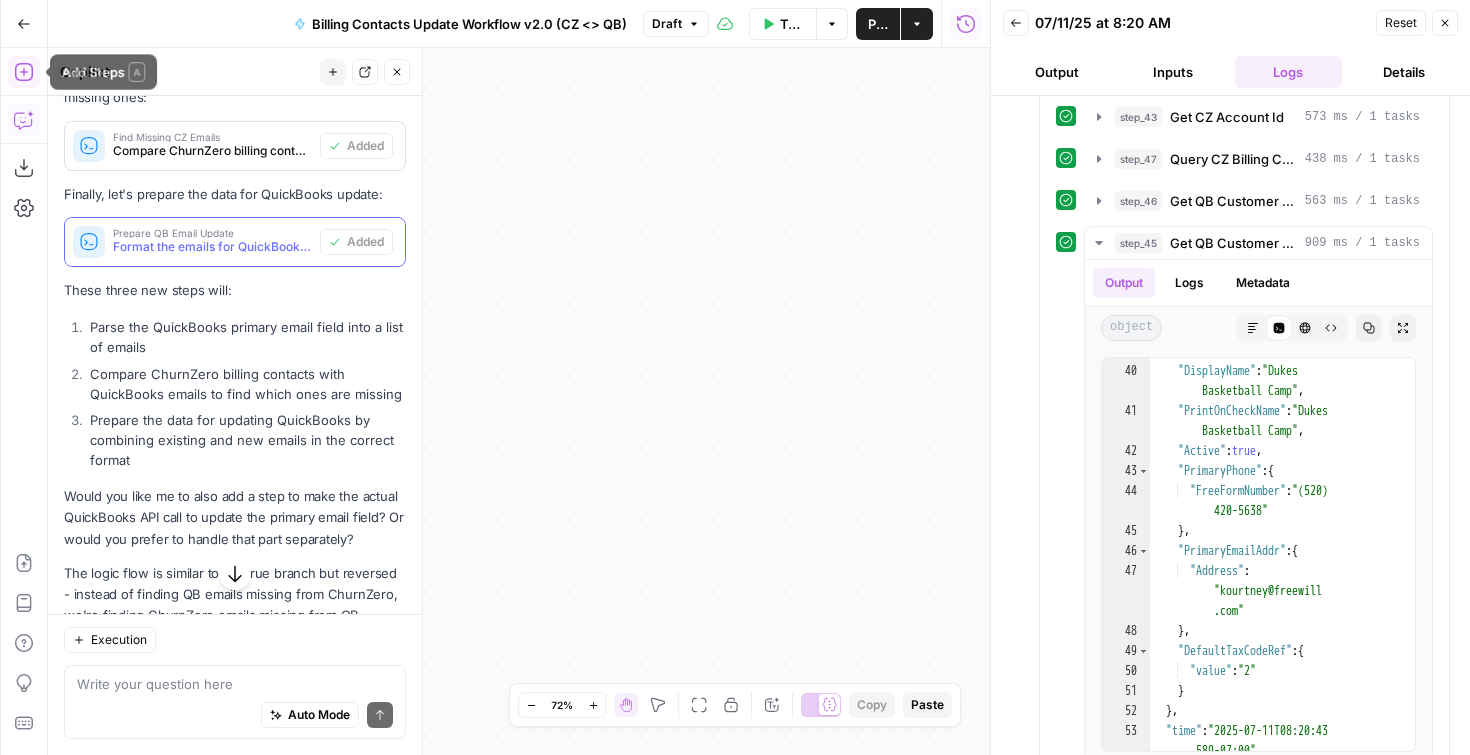 click 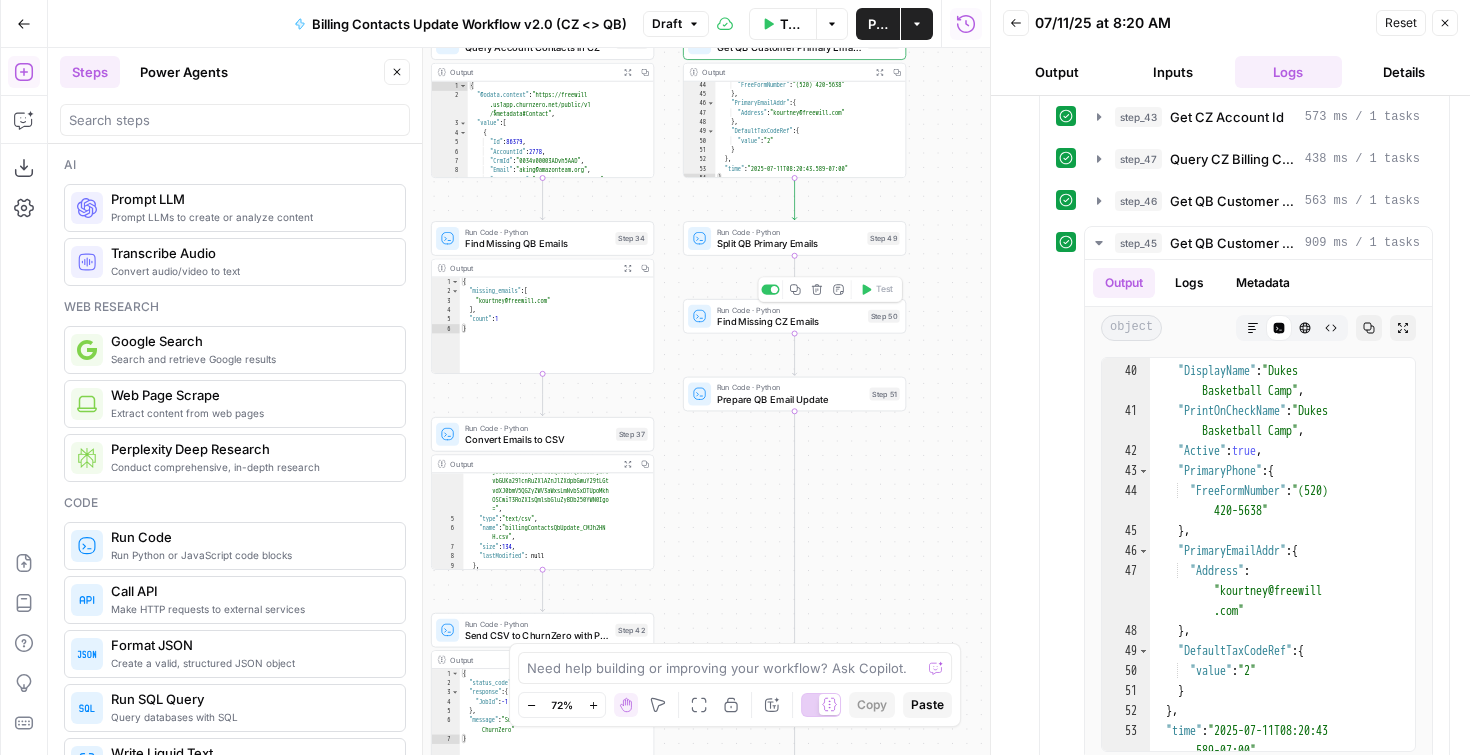 click on "Find Missing CZ Emails" at bounding box center [789, 321] 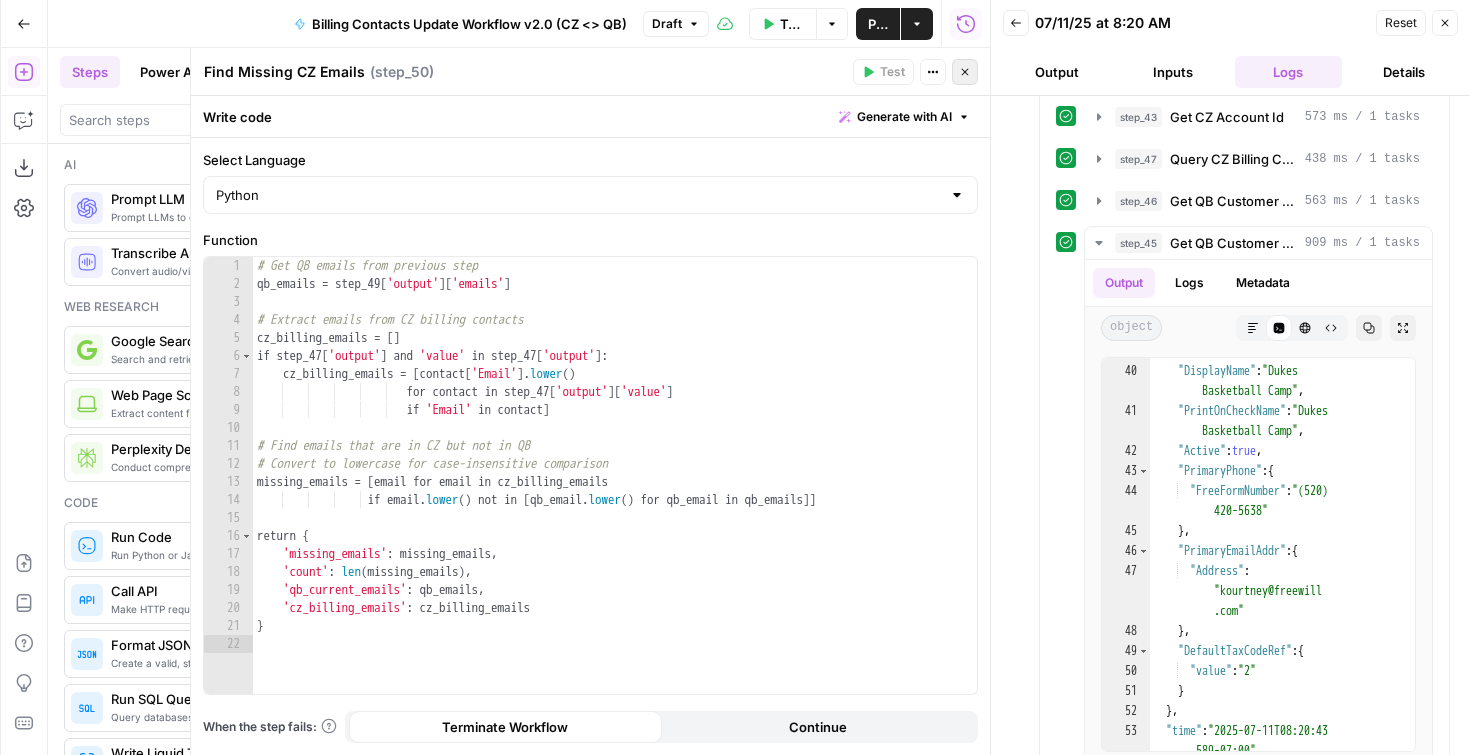 click 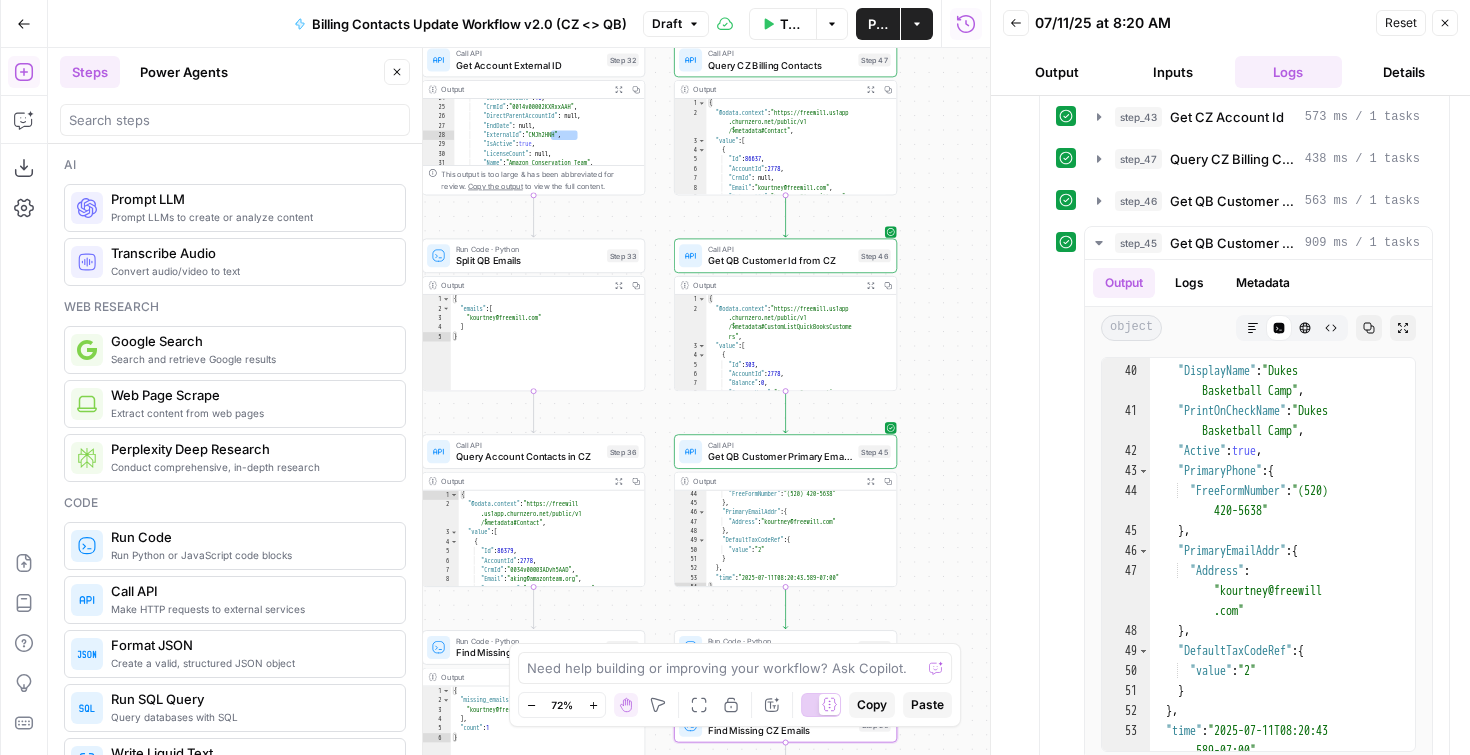 drag, startPoint x: 936, startPoint y: 88, endPoint x: 927, endPoint y: 497, distance: 409.099 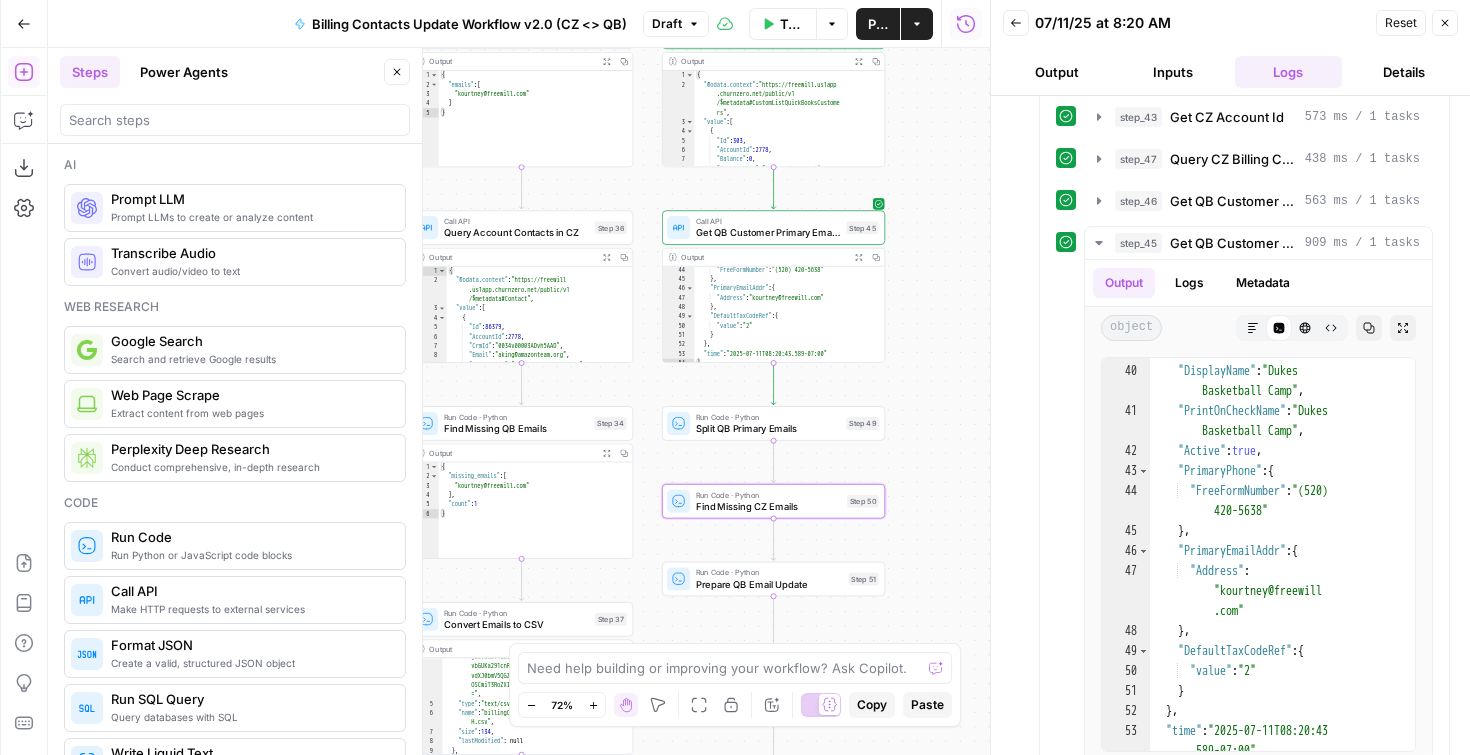 drag, startPoint x: 919, startPoint y: 378, endPoint x: 907, endPoint y: 154, distance: 224.3212 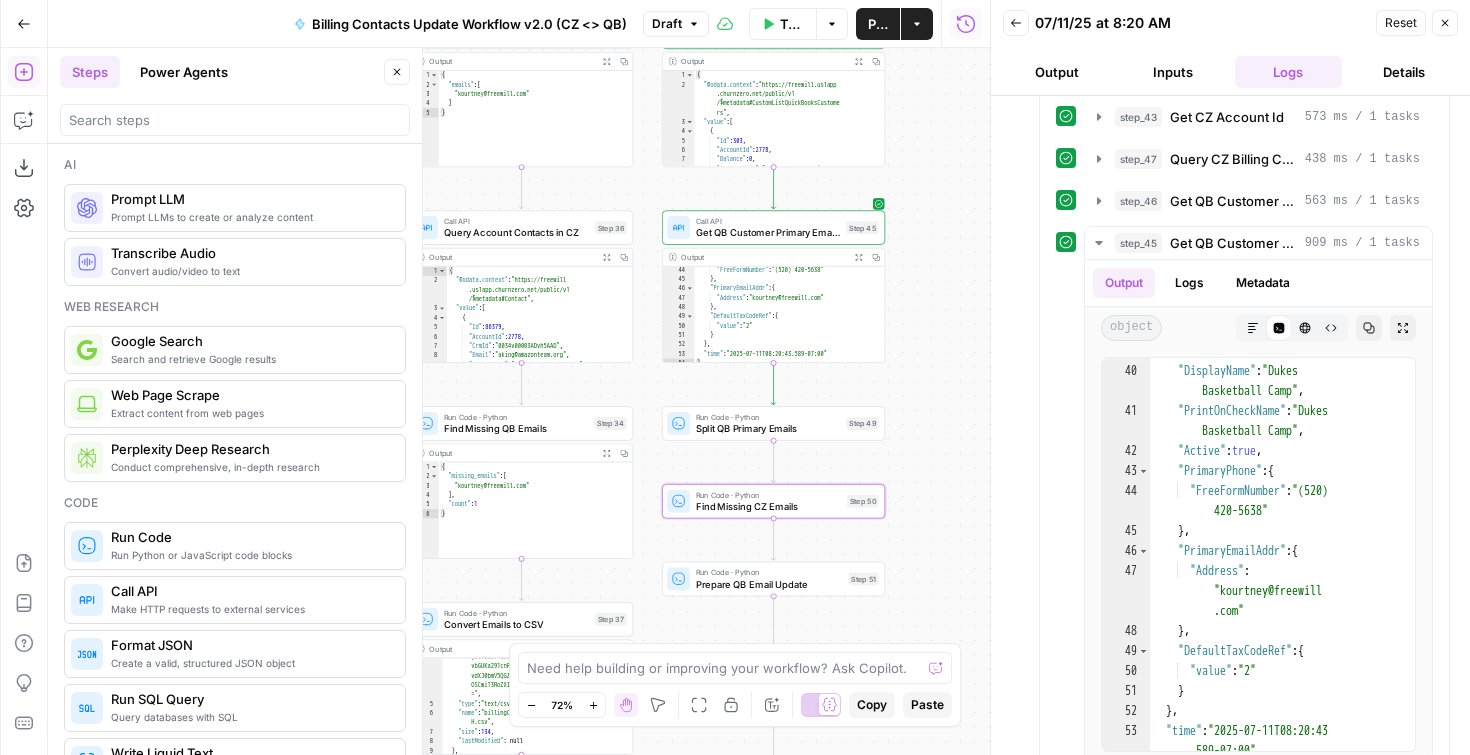 click on "Prepare QB Email Update" at bounding box center (769, 584) 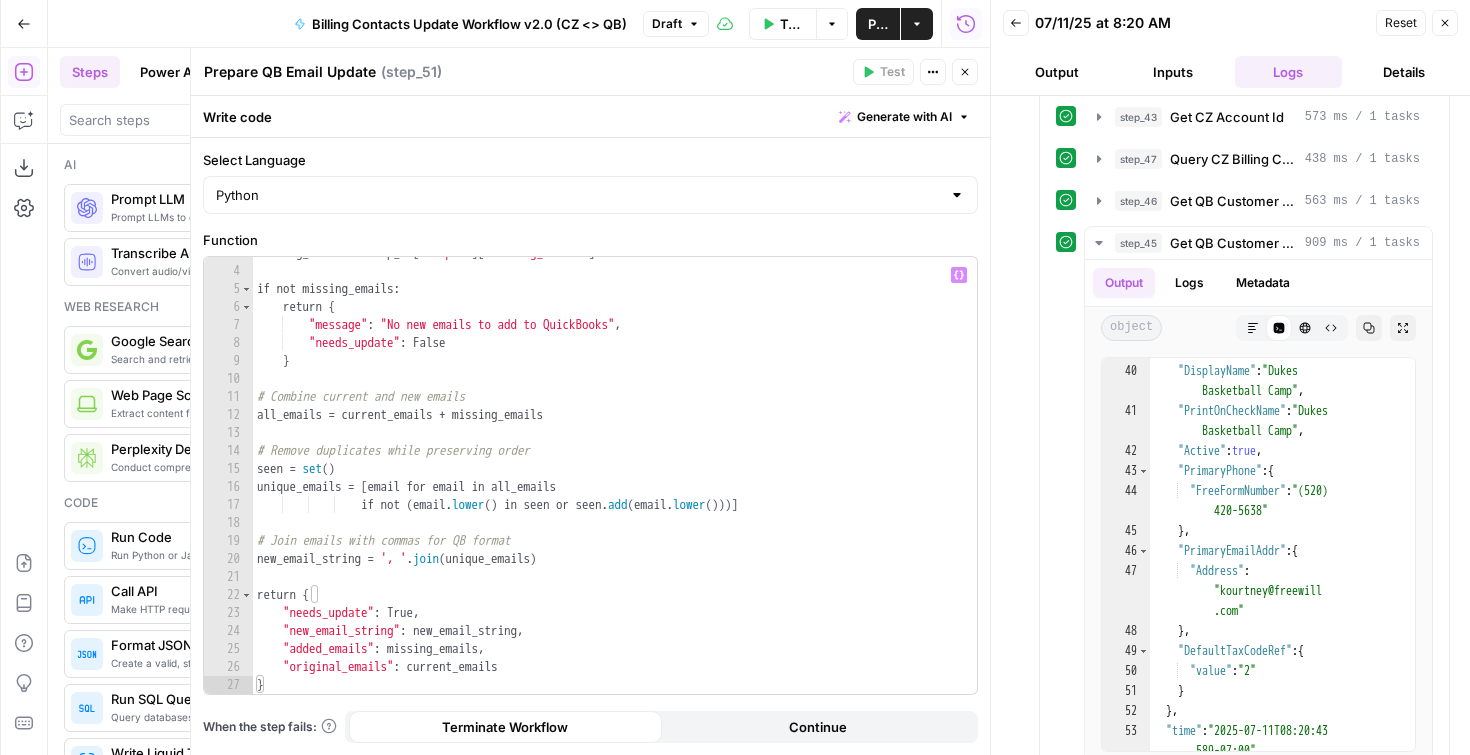 scroll, scrollTop: 0, scrollLeft: 0, axis: both 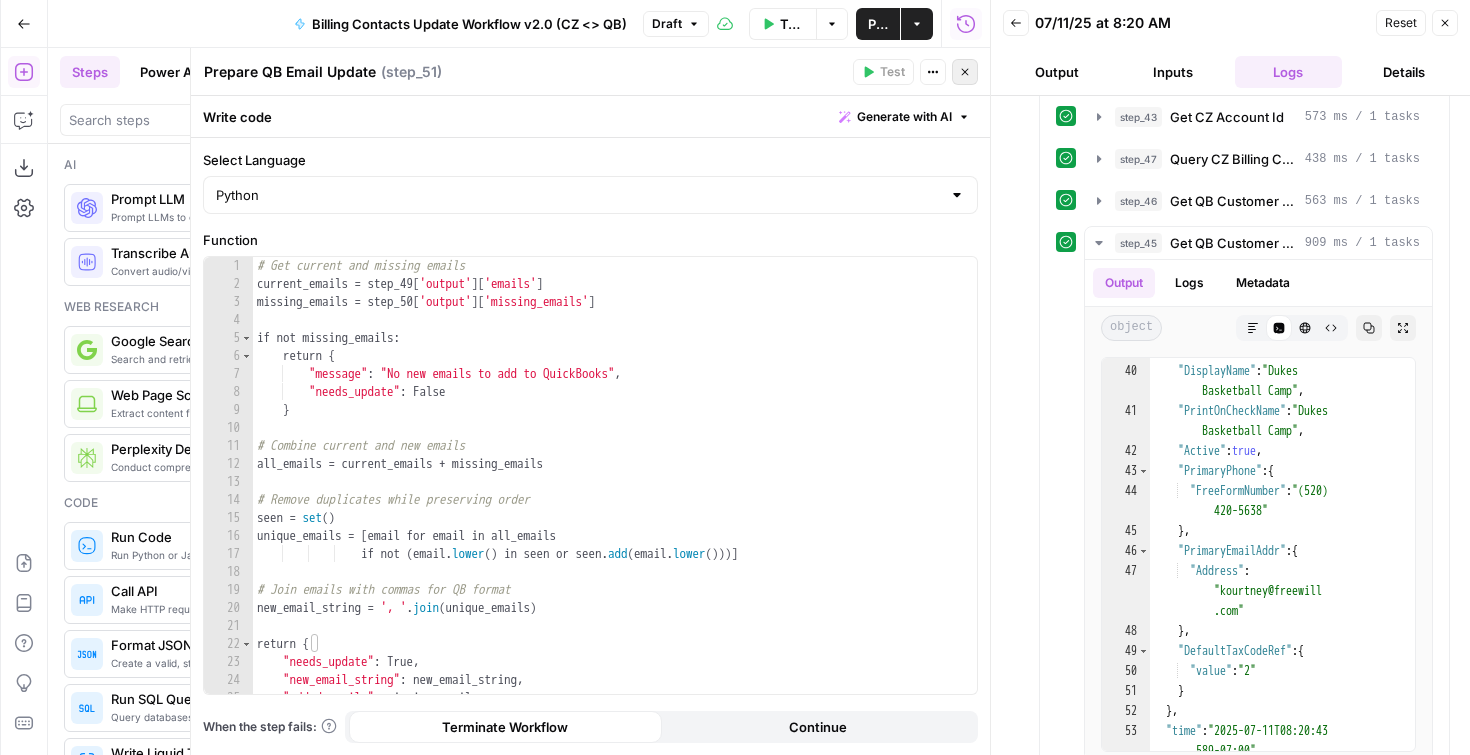 click 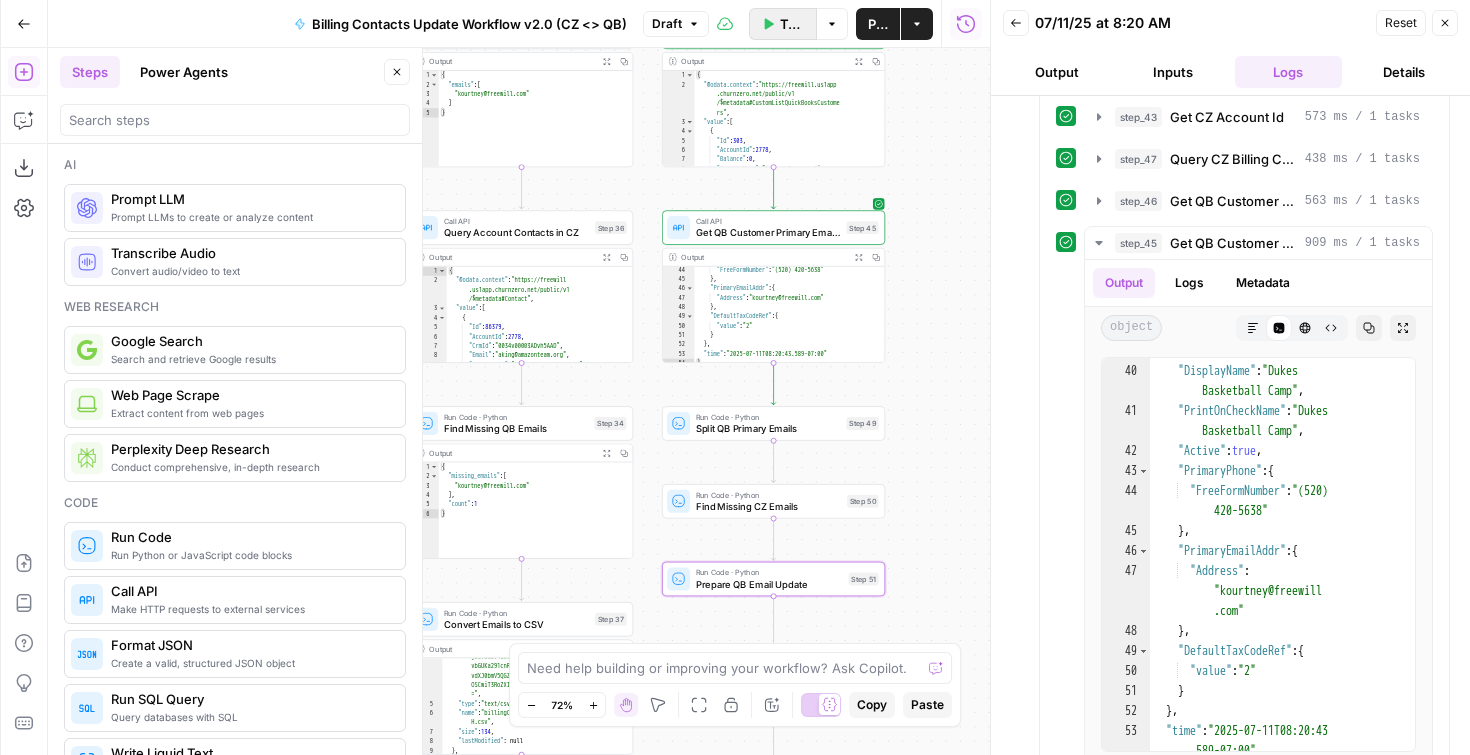 click on "Test Workflow" at bounding box center (783, 24) 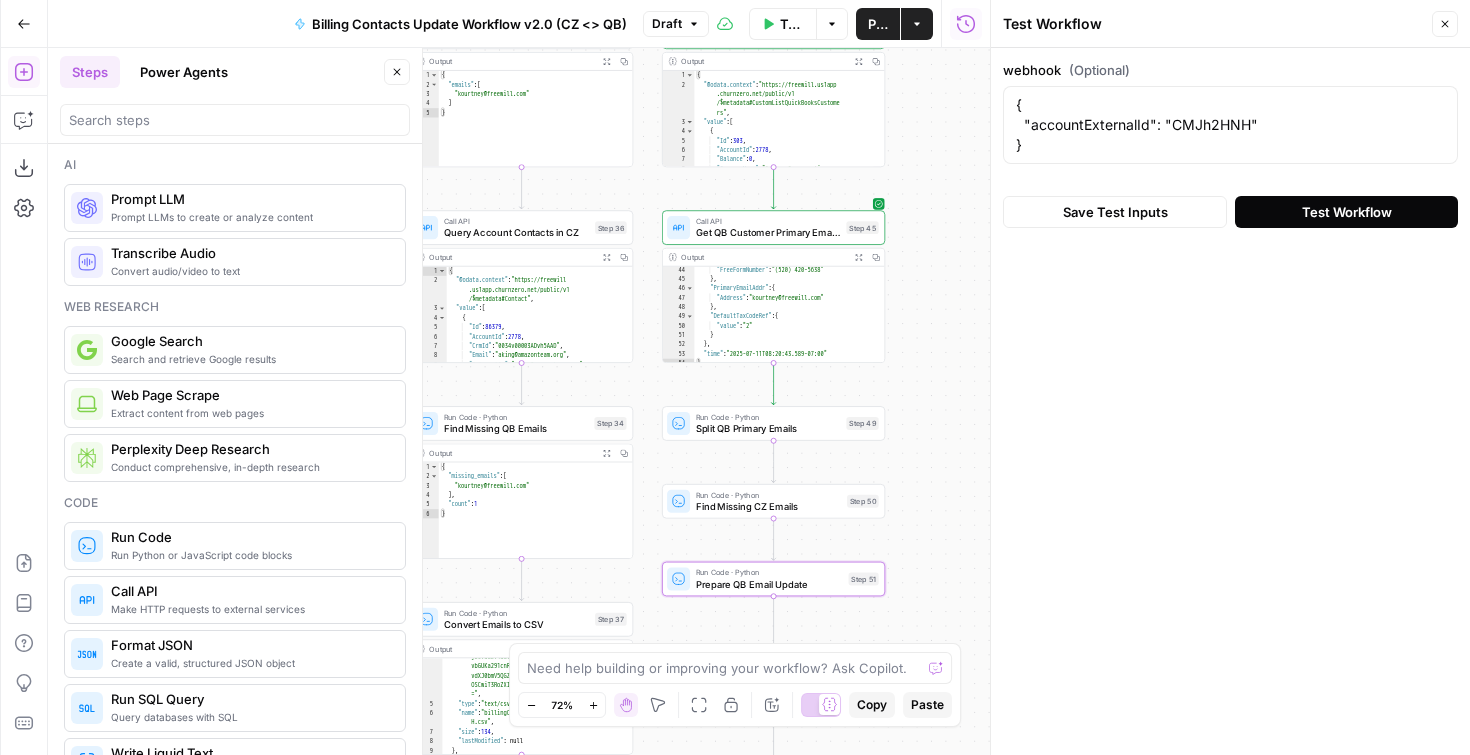click on "Test Workflow" at bounding box center (1347, 212) 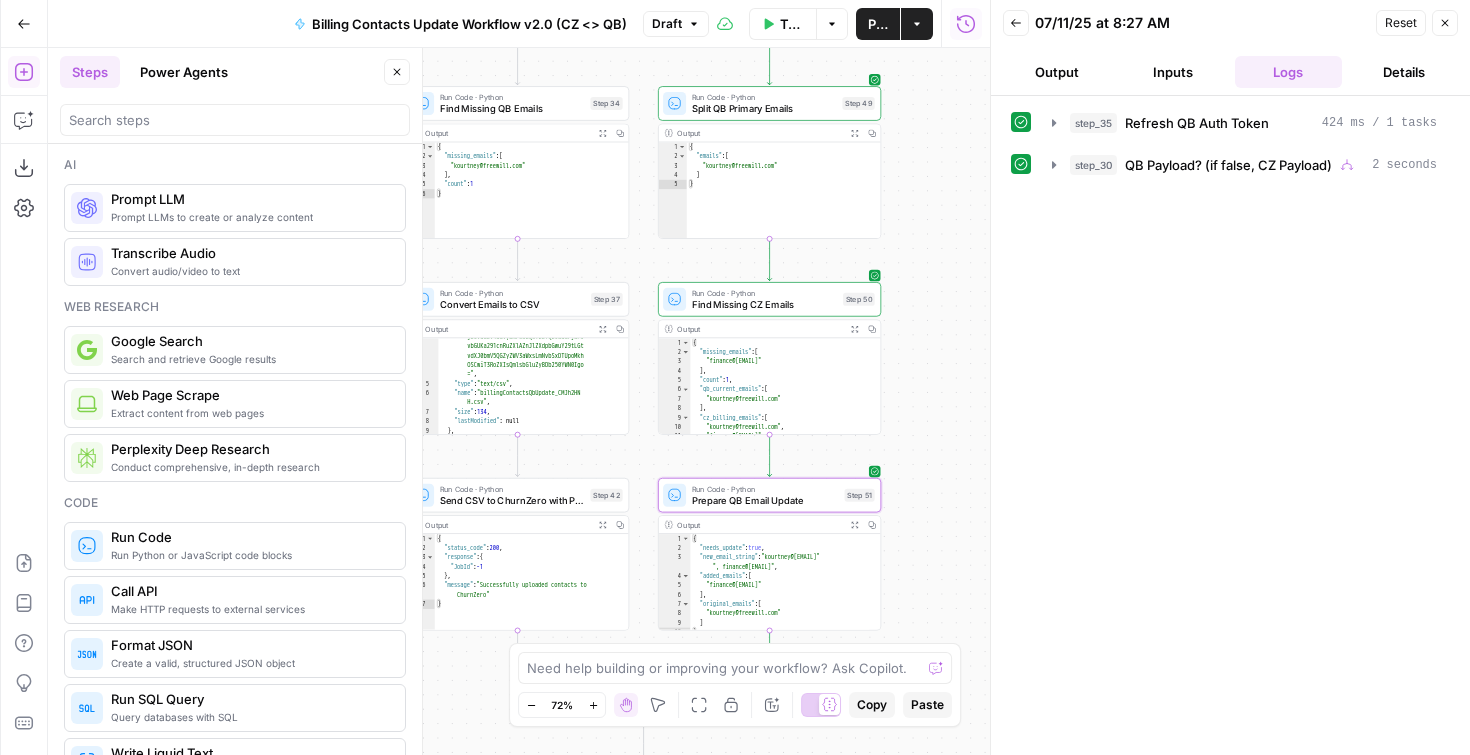 drag, startPoint x: 918, startPoint y: 508, endPoint x: 914, endPoint y: 188, distance: 320.025 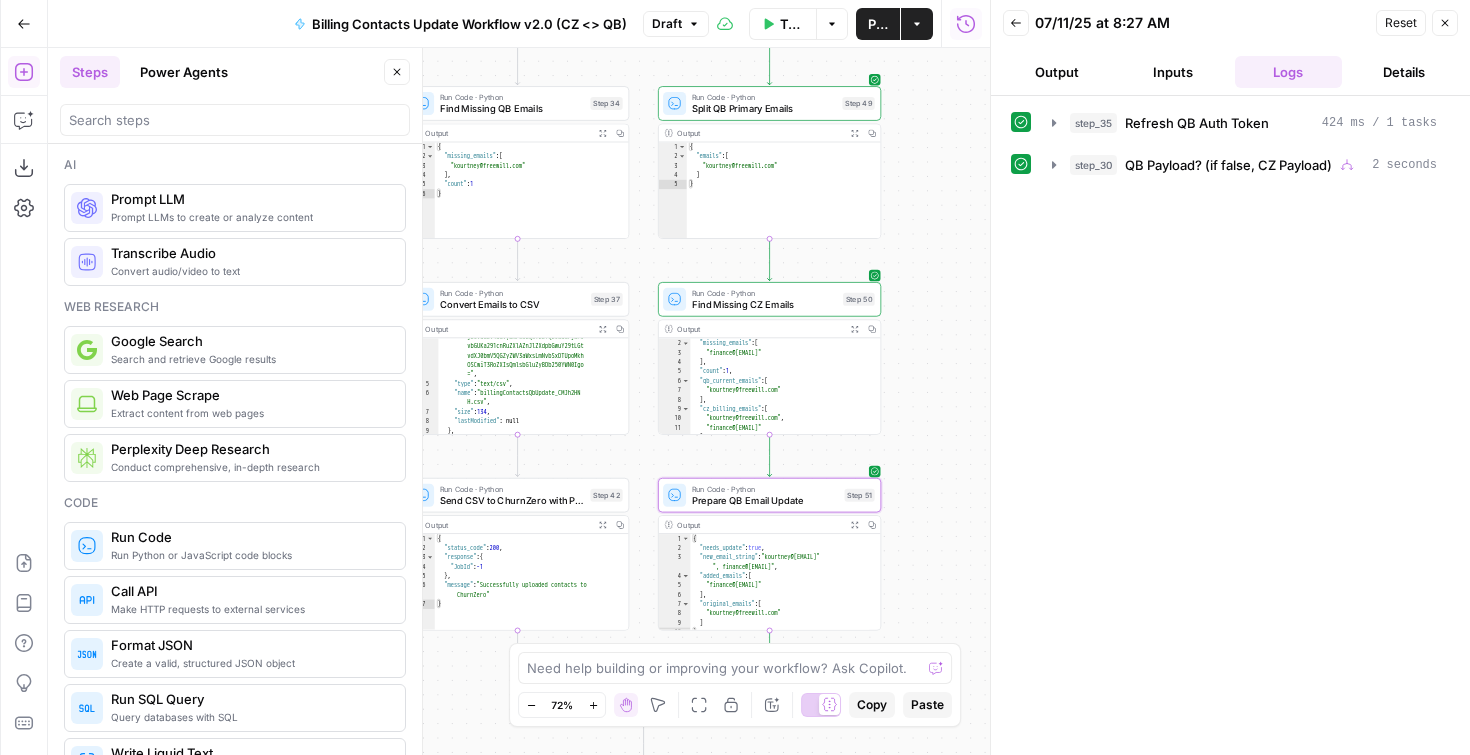 scroll, scrollTop: 34, scrollLeft: 0, axis: vertical 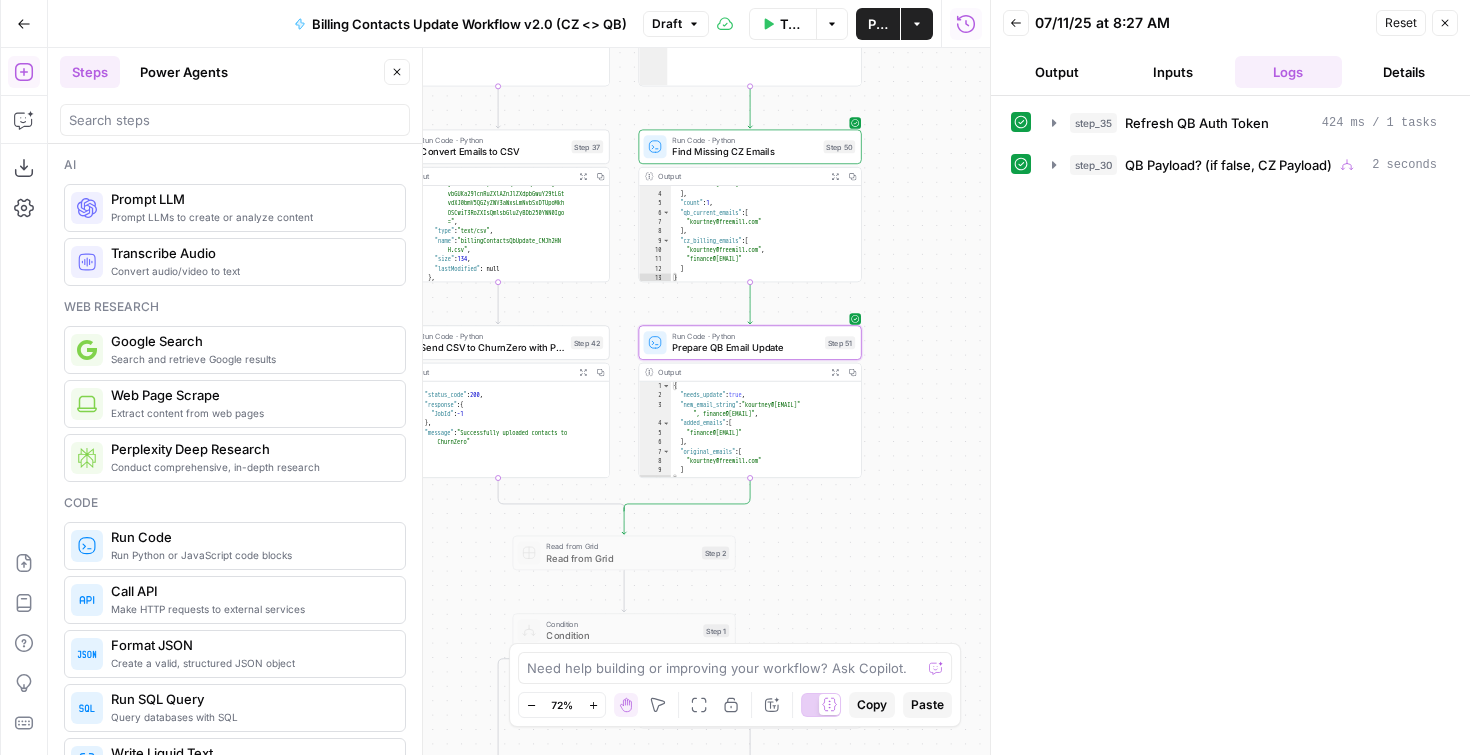 drag, startPoint x: 915, startPoint y: 515, endPoint x: 919, endPoint y: 359, distance: 156.05127 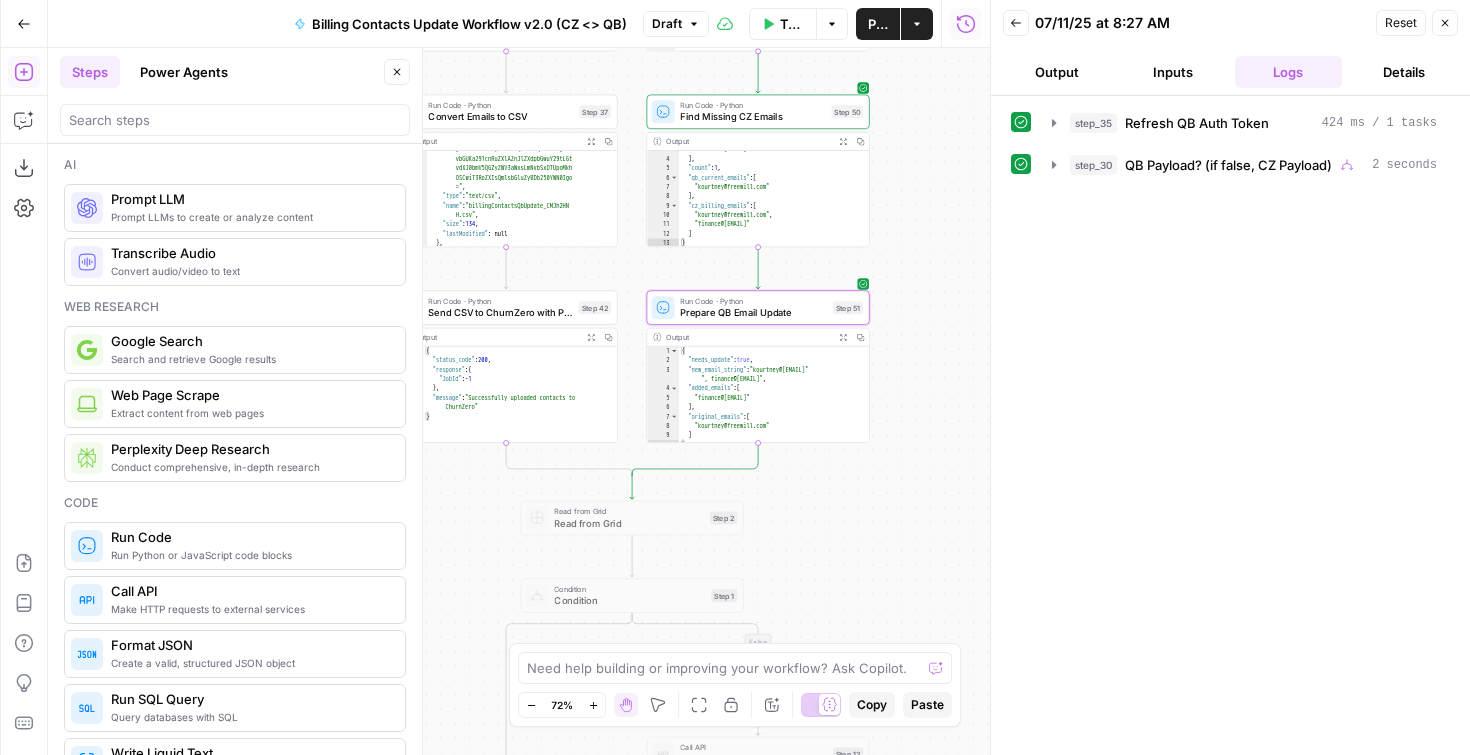scroll, scrollTop: 8, scrollLeft: 0, axis: vertical 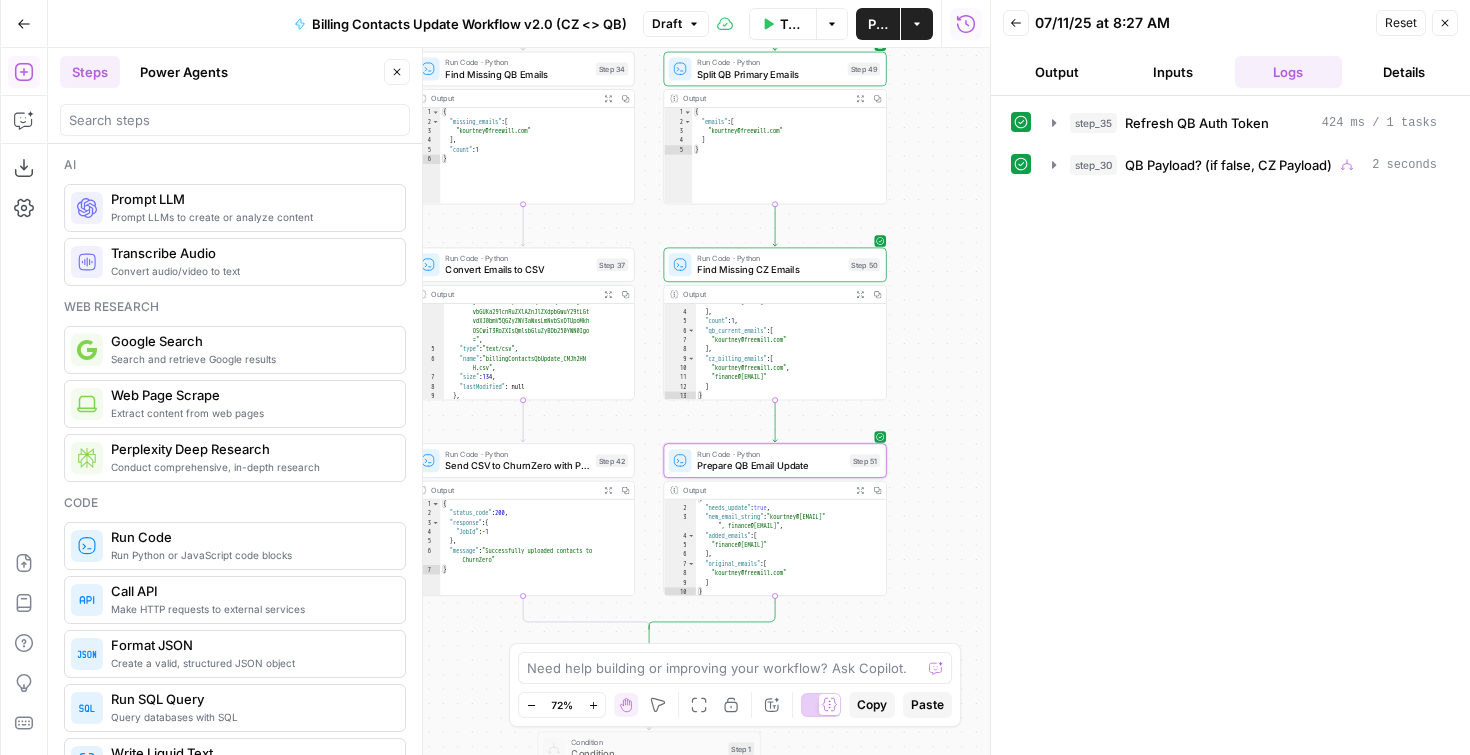 drag, startPoint x: 950, startPoint y: 199, endPoint x: 954, endPoint y: 419, distance: 220.03636 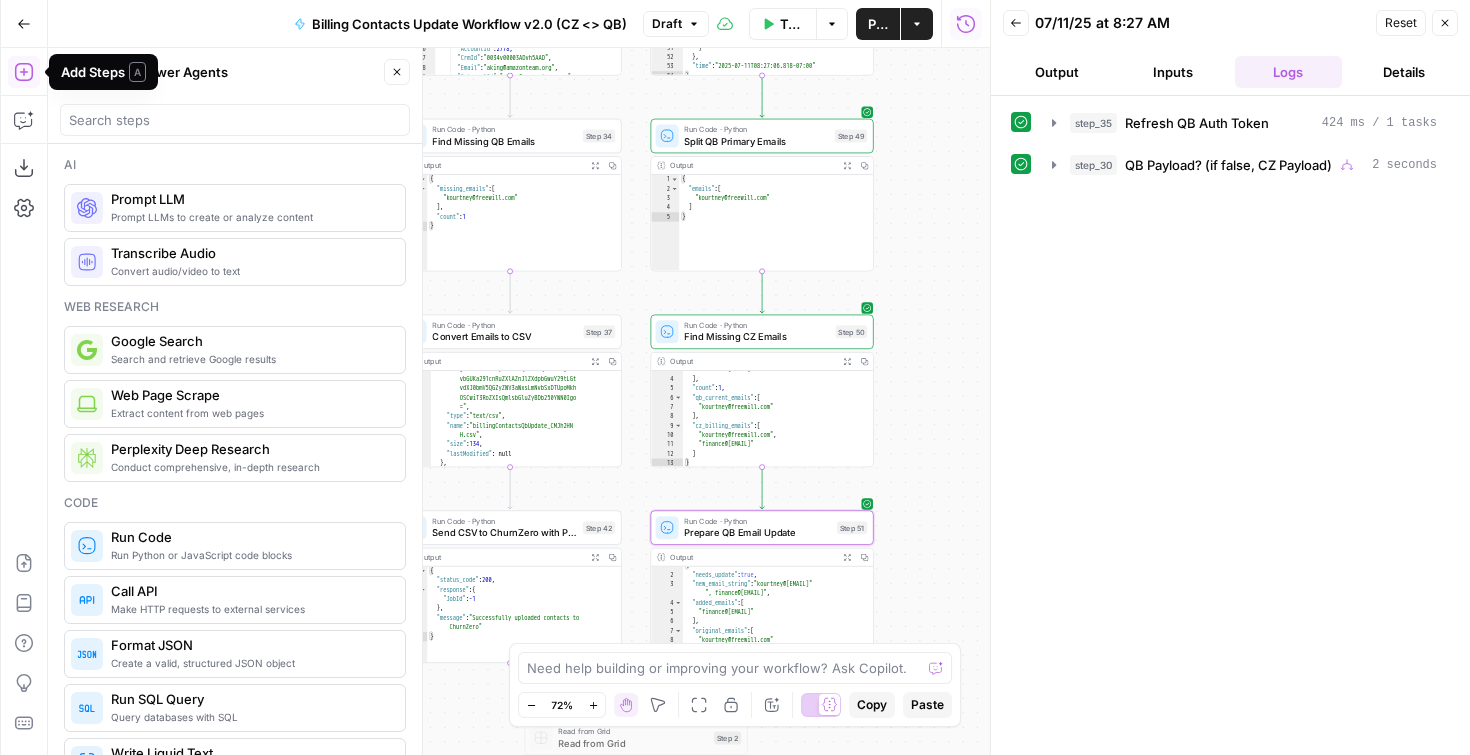 click 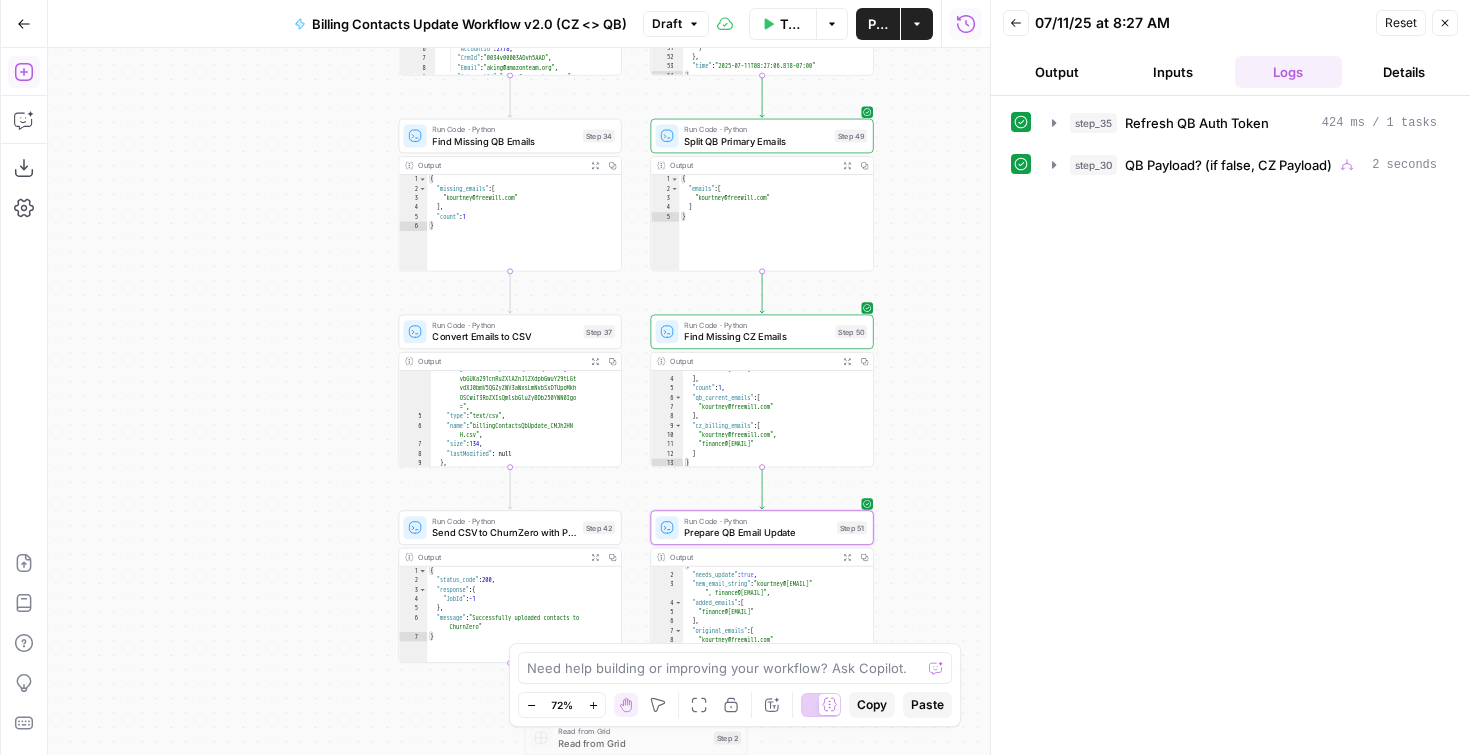 click 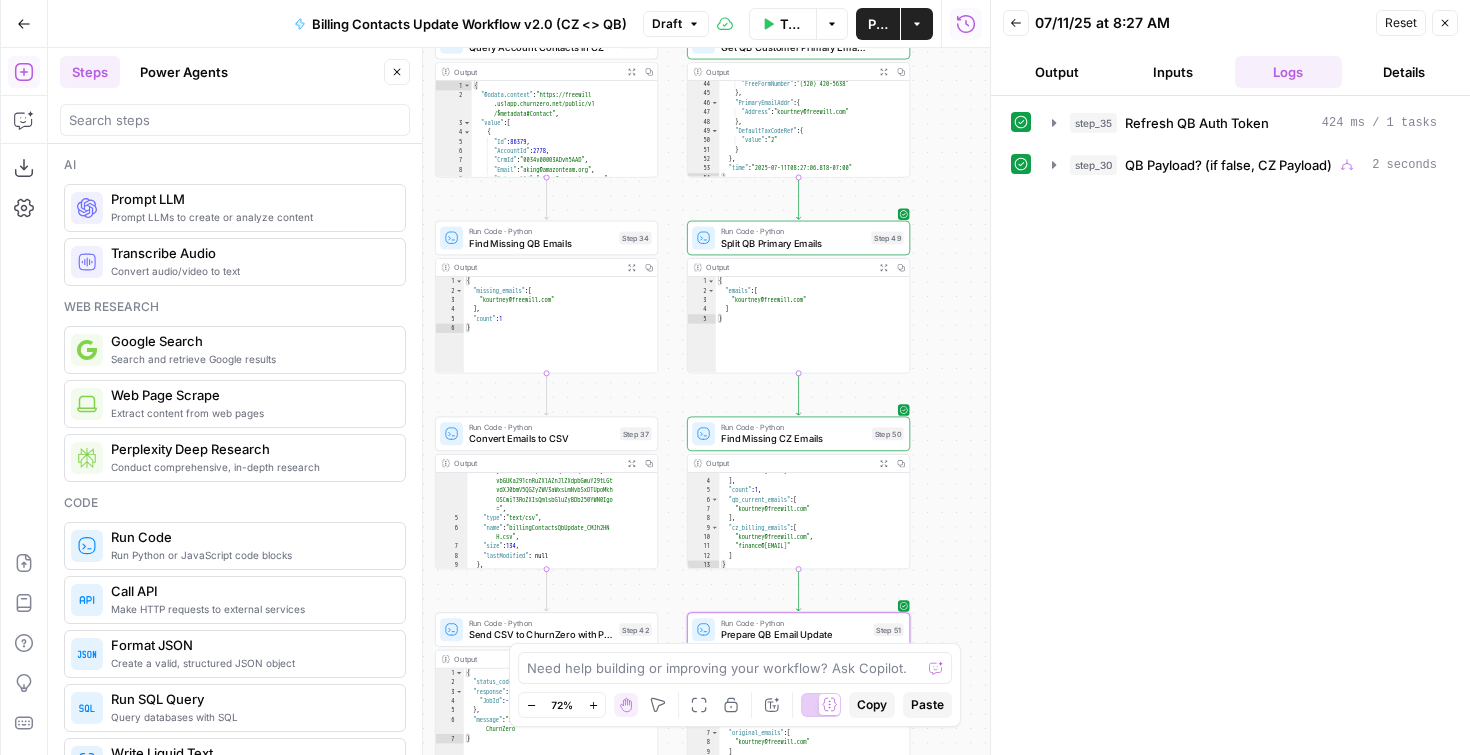 drag, startPoint x: 666, startPoint y: 217, endPoint x: 634, endPoint y: 306, distance: 94.57801 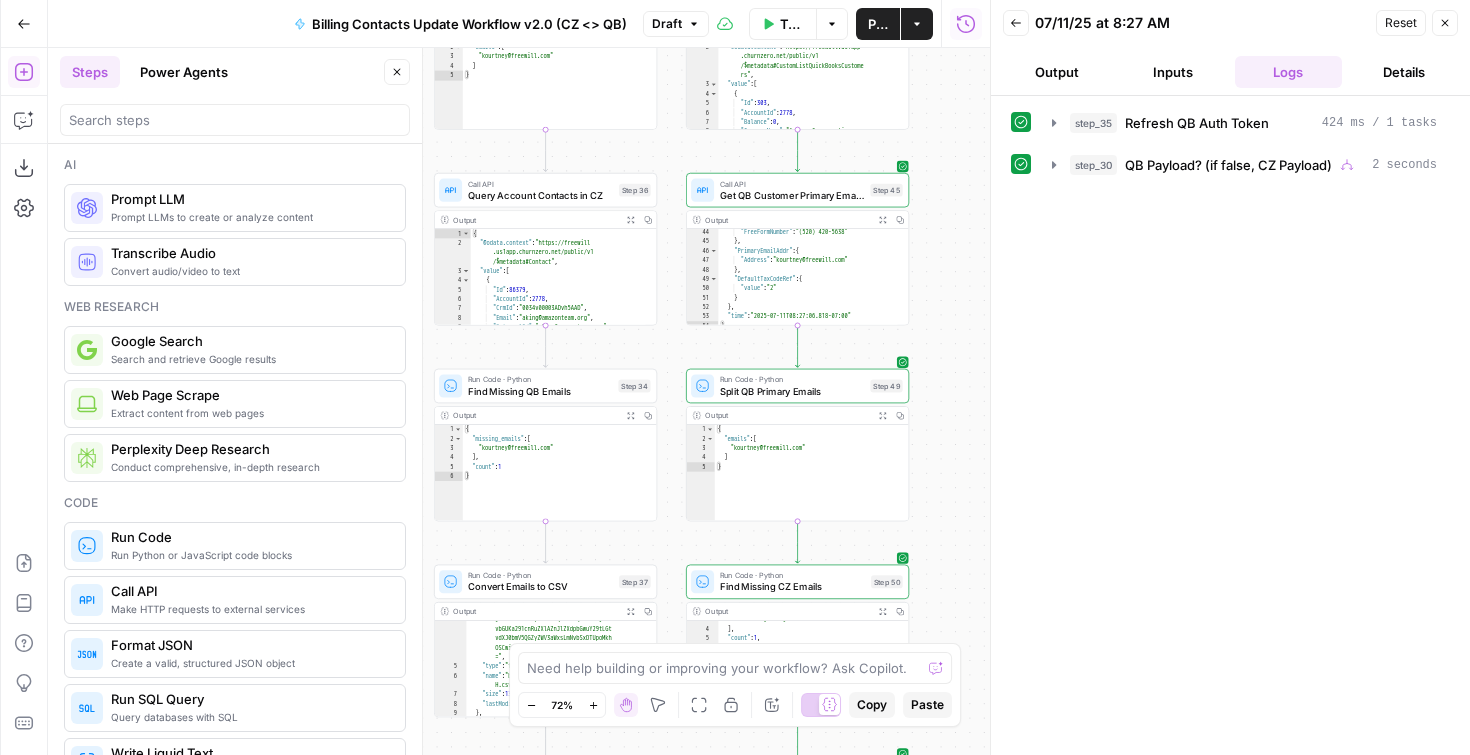 drag, startPoint x: 667, startPoint y: 415, endPoint x: 666, endPoint y: 562, distance: 147.0034 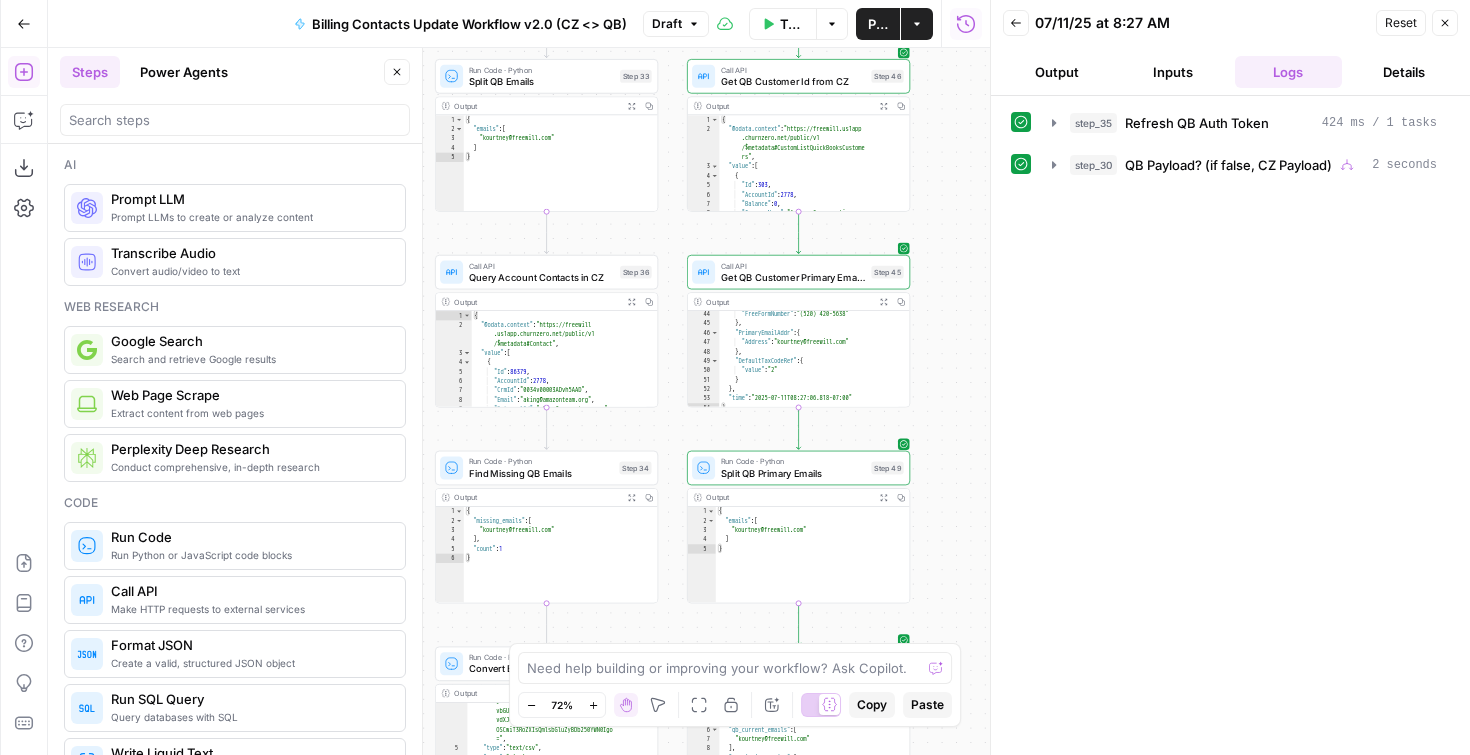 drag, startPoint x: 670, startPoint y: 328, endPoint x: 671, endPoint y: 412, distance: 84.00595 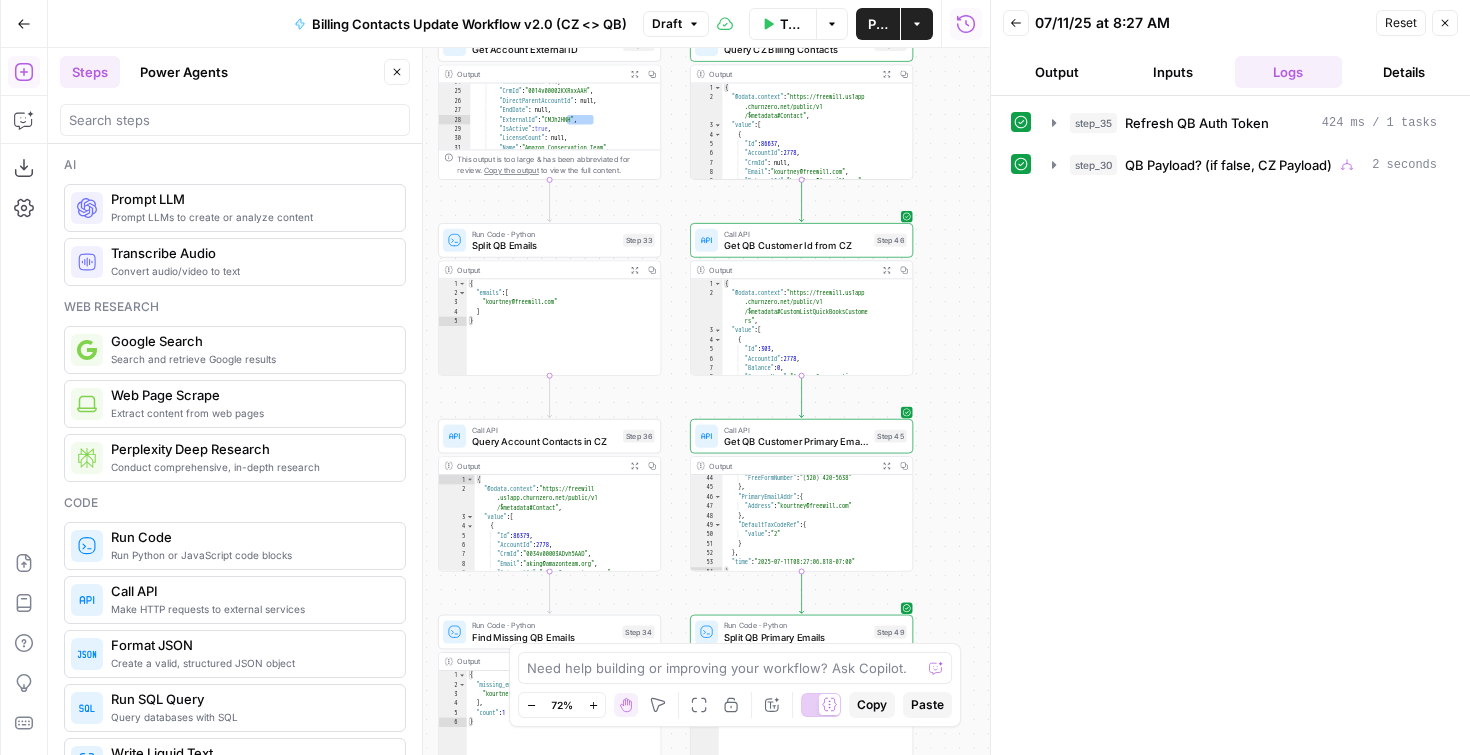 drag, startPoint x: 660, startPoint y: 209, endPoint x: 668, endPoint y: 387, distance: 178.17969 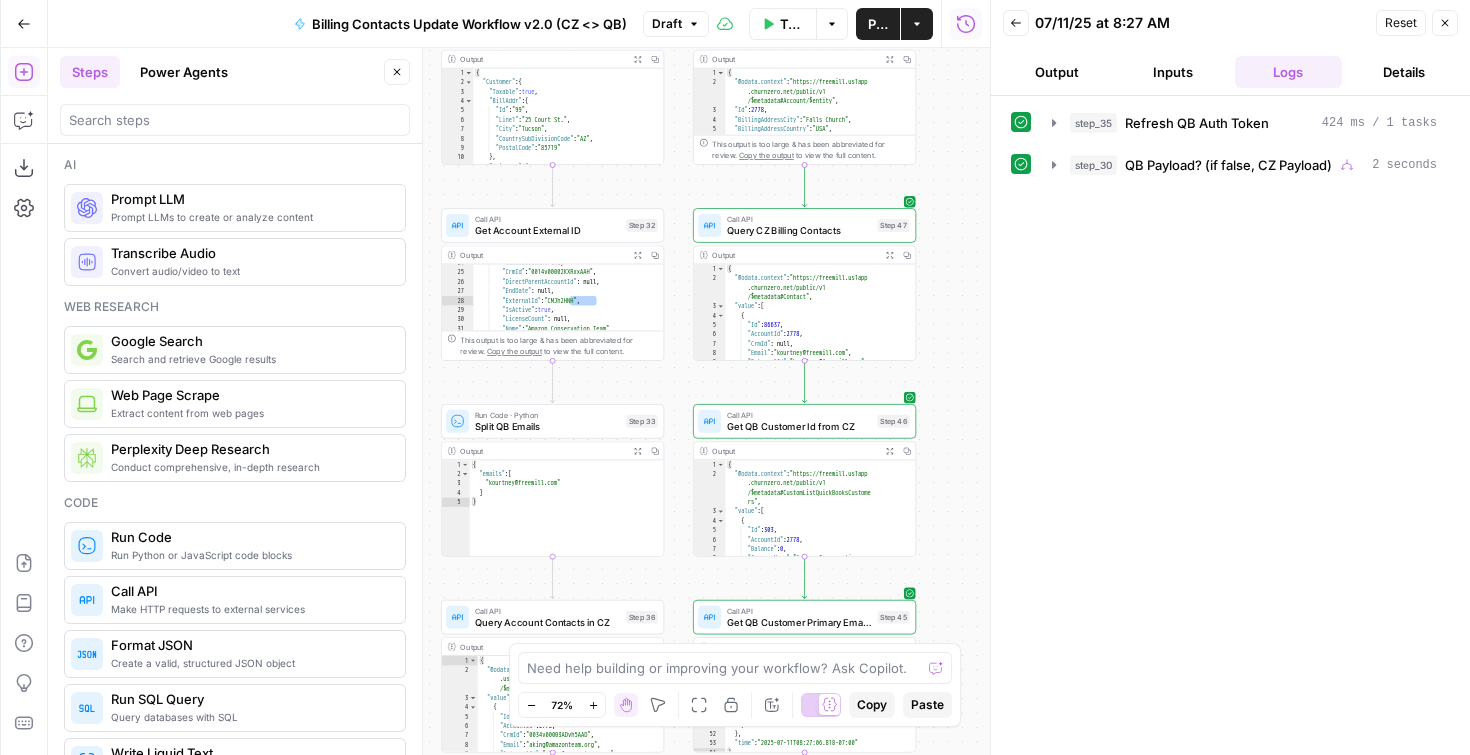 drag, startPoint x: 667, startPoint y: 209, endPoint x: 665, endPoint y: 373, distance: 164.01219 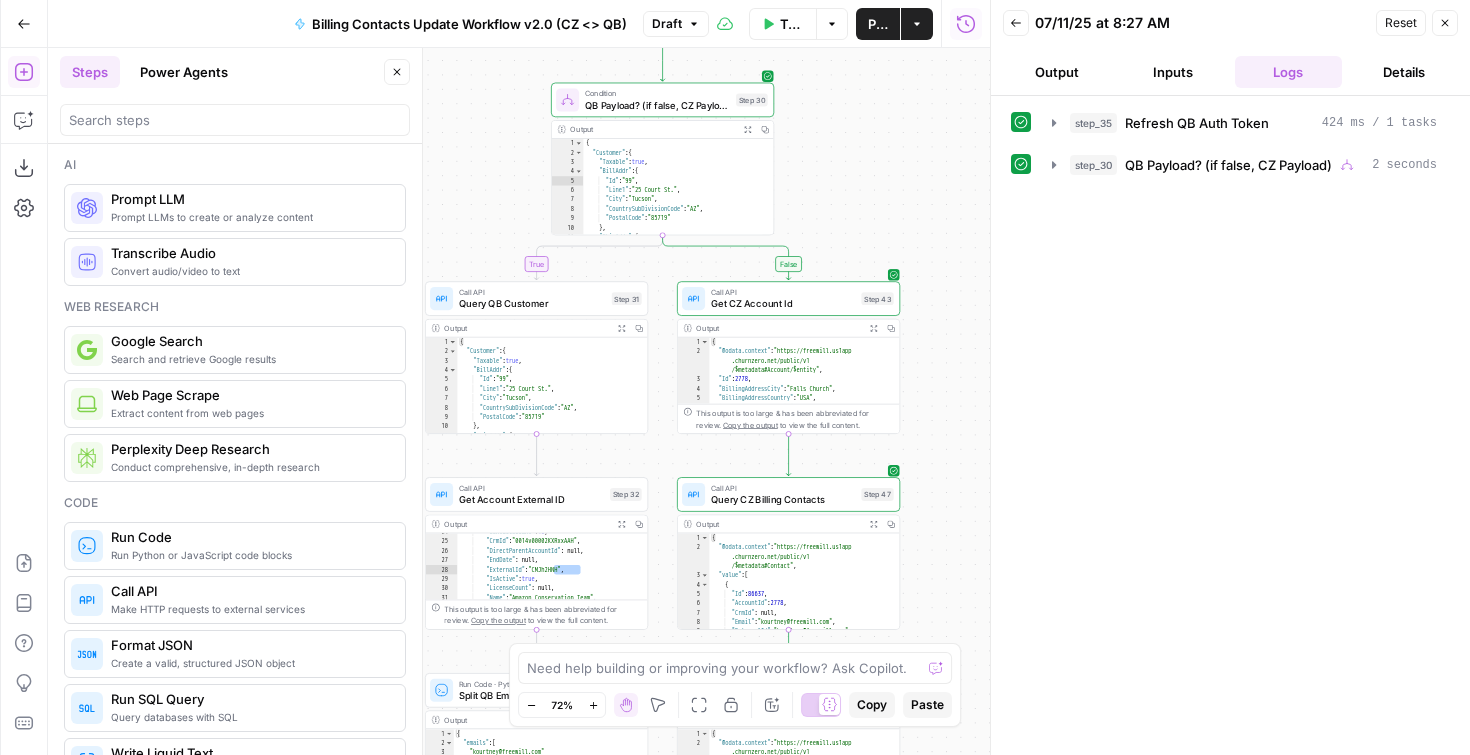 drag, startPoint x: 670, startPoint y: 119, endPoint x: 658, endPoint y: 390, distance: 271.26556 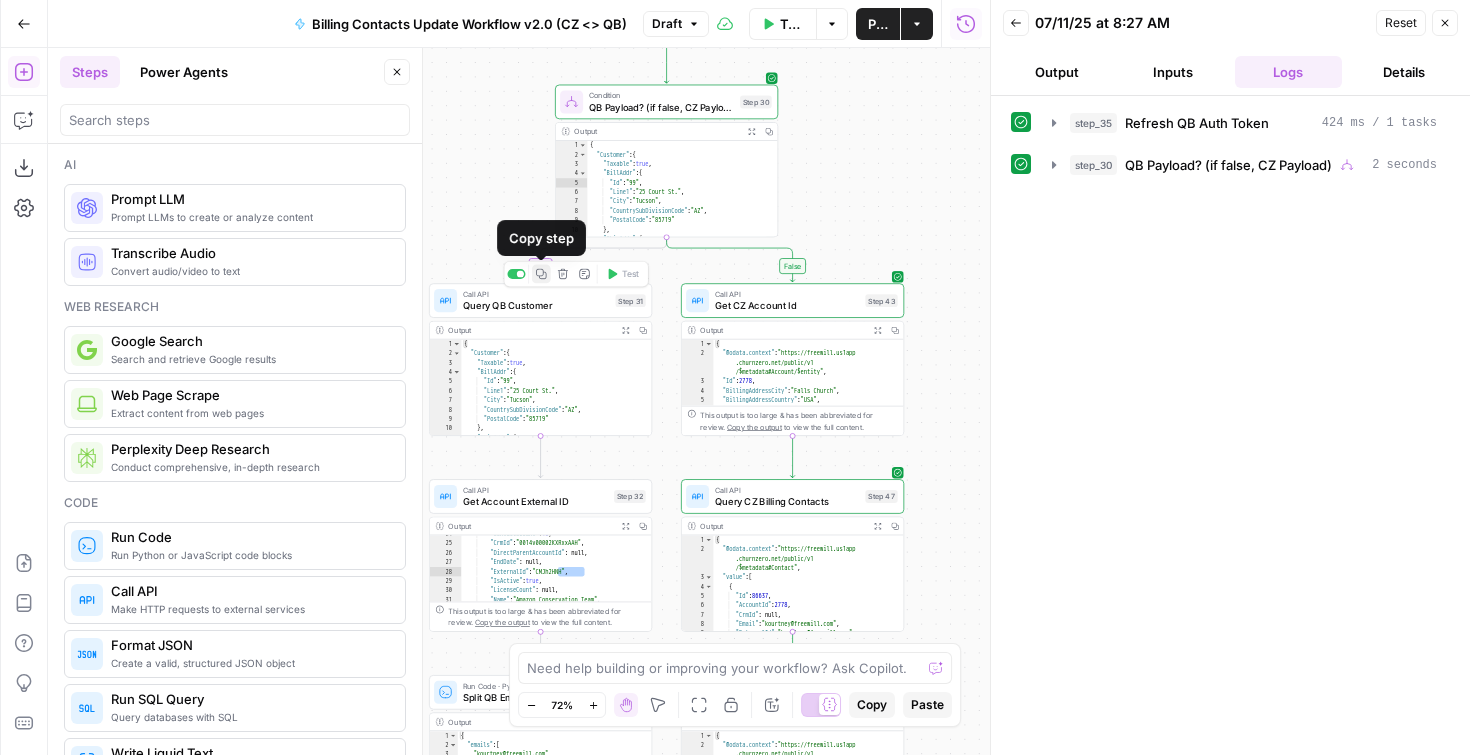 click 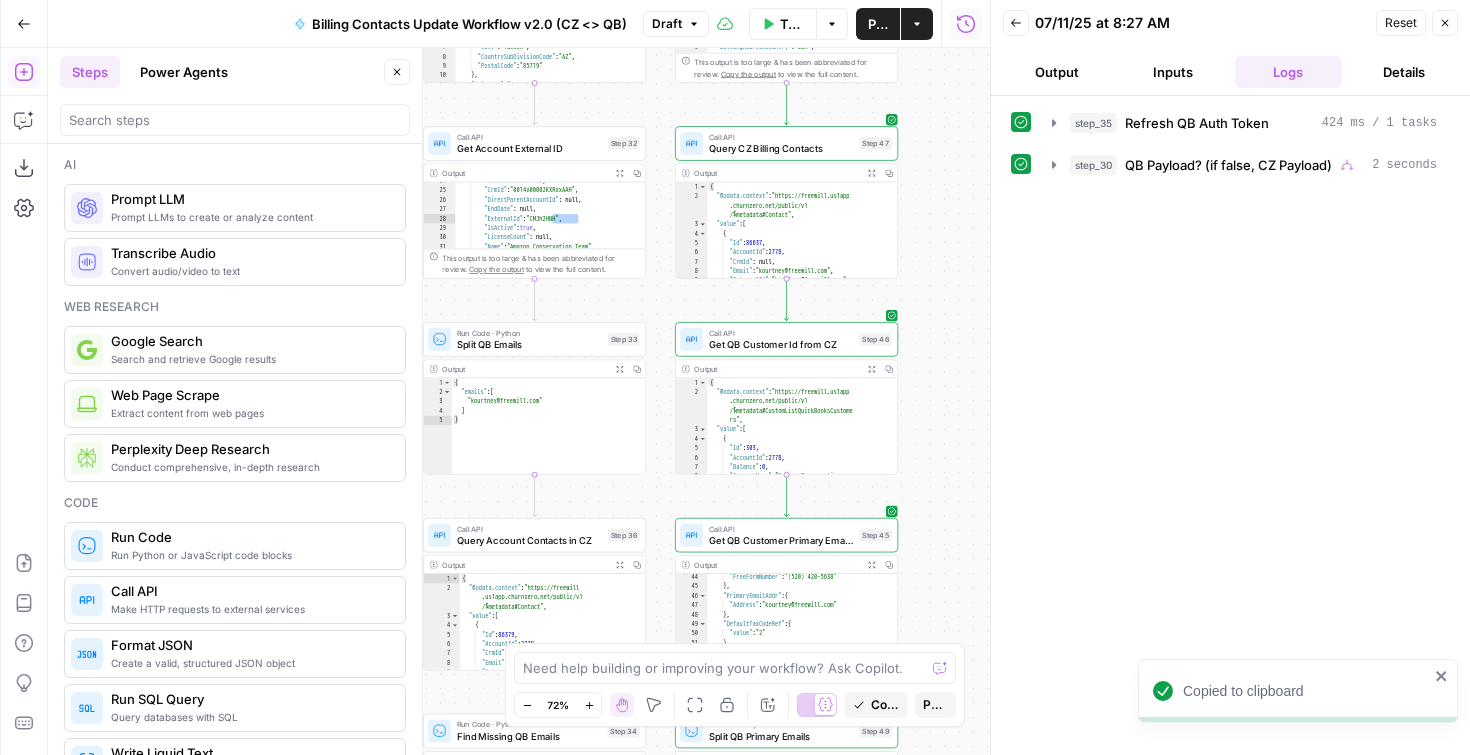 drag, startPoint x: 924, startPoint y: 512, endPoint x: 924, endPoint y: 139, distance: 373 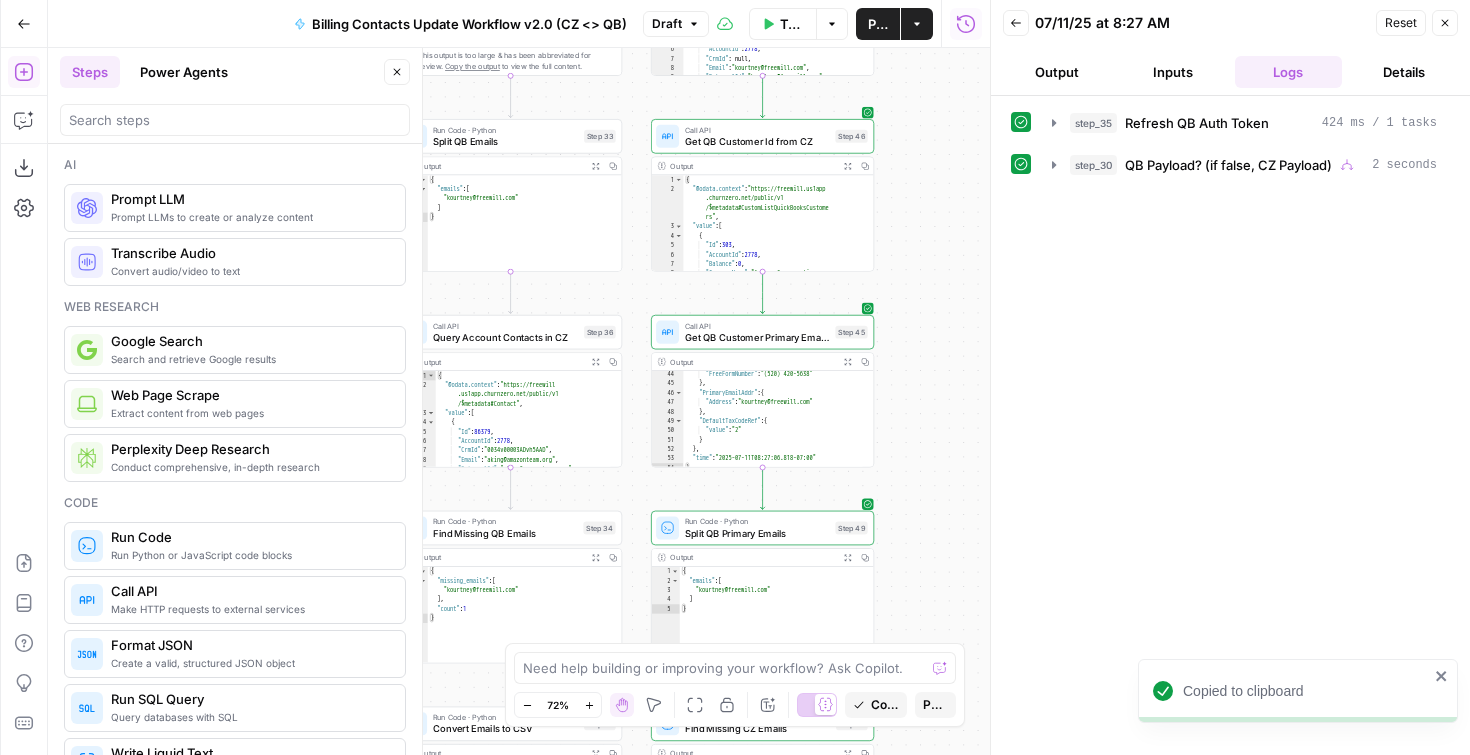 drag, startPoint x: 946, startPoint y: 467, endPoint x: 911, endPoint y: 175, distance: 294.09012 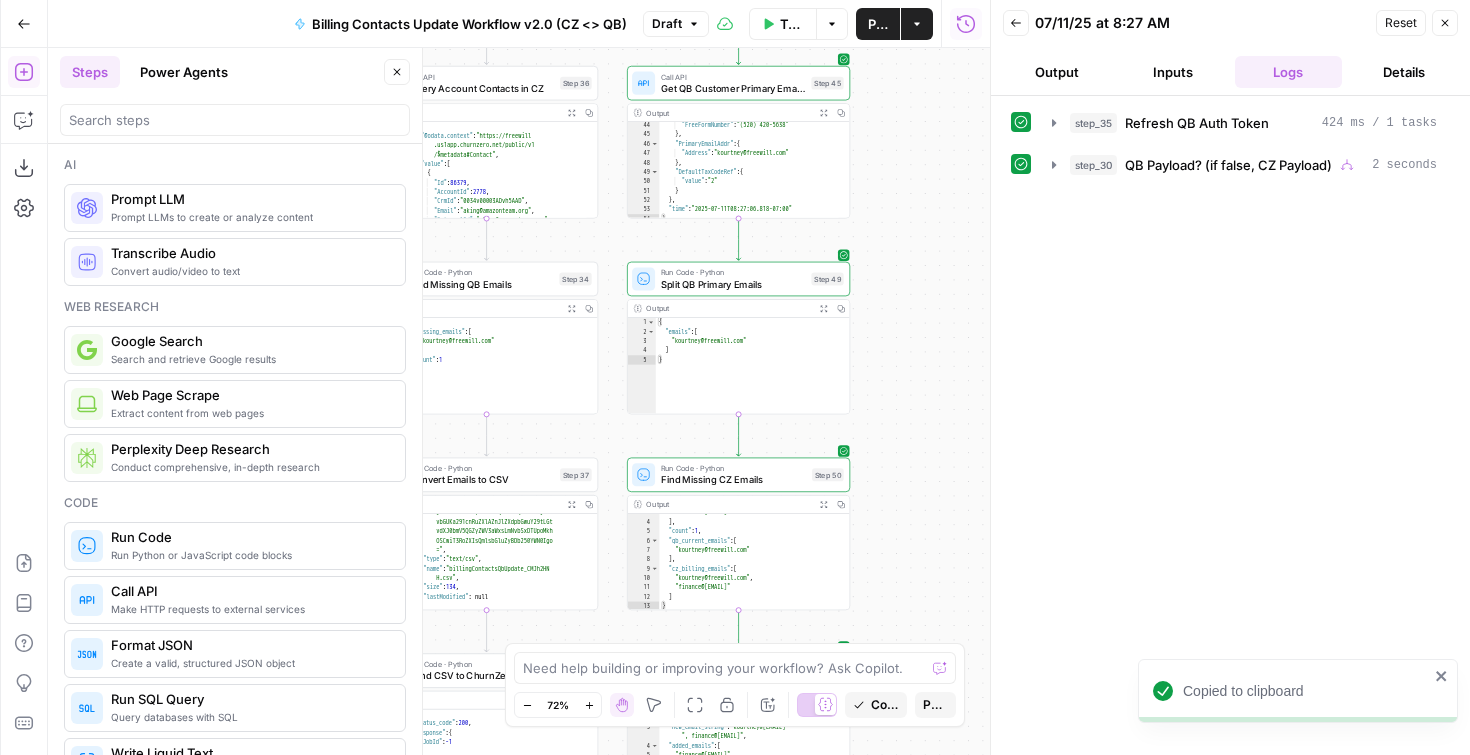 drag, startPoint x: 922, startPoint y: 506, endPoint x: 913, endPoint y: 207, distance: 299.1354 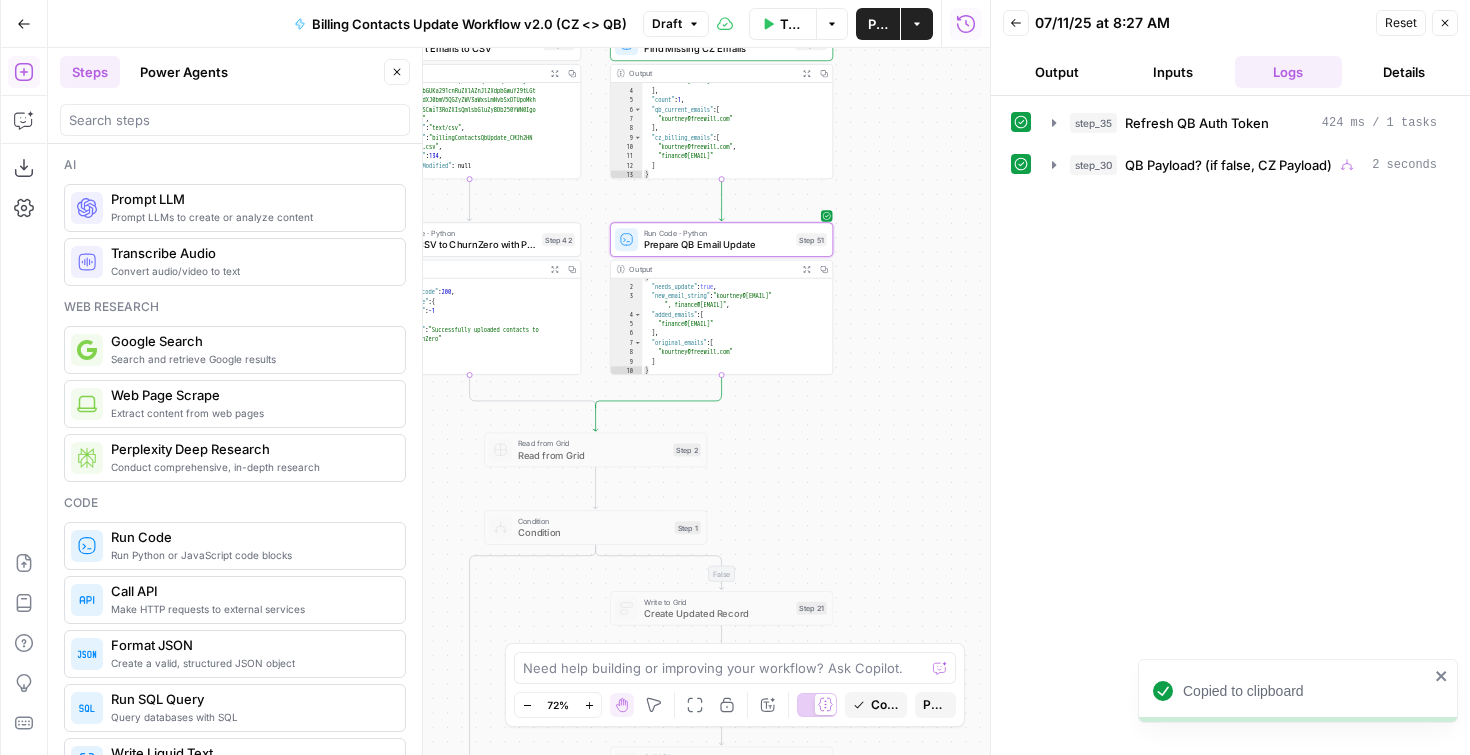 drag, startPoint x: 939, startPoint y: 470, endPoint x: 915, endPoint y: 208, distance: 263.09695 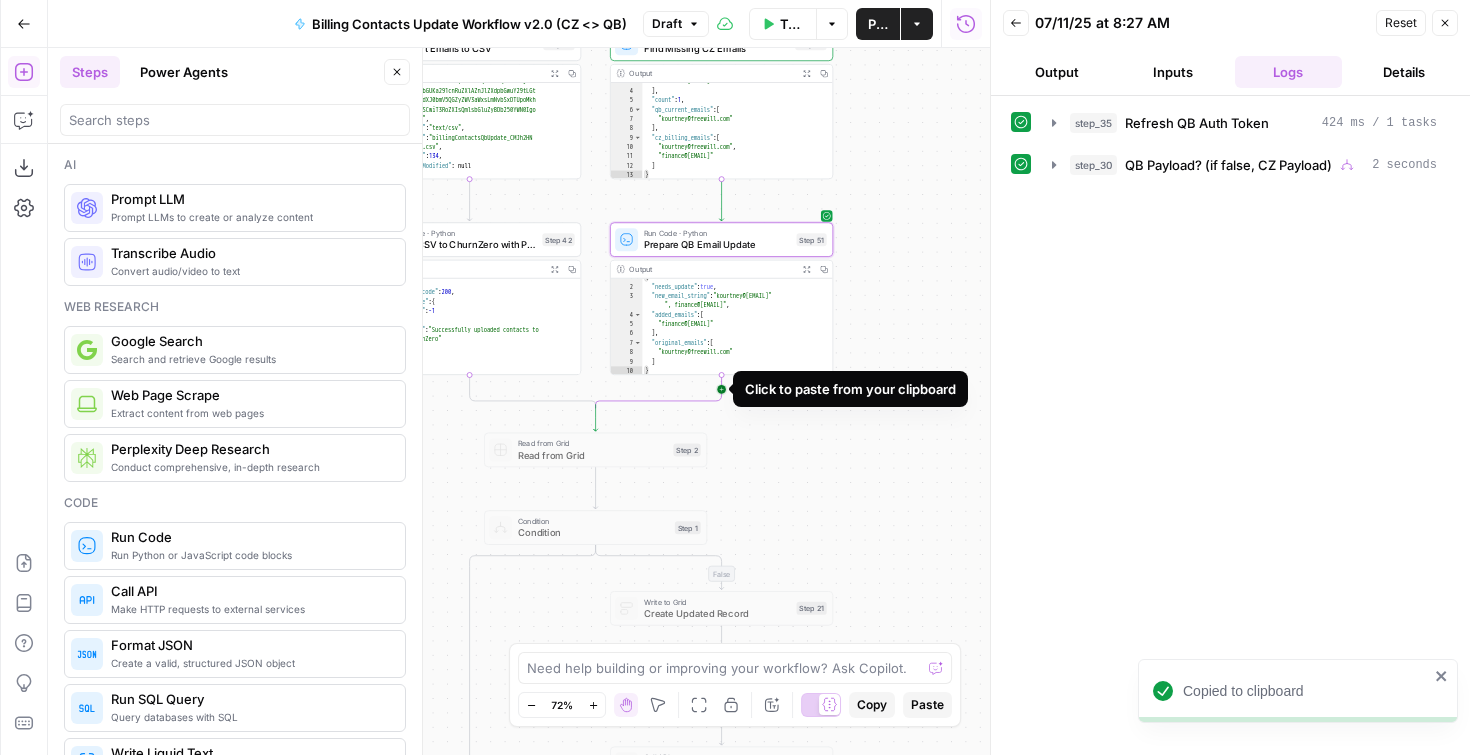 click 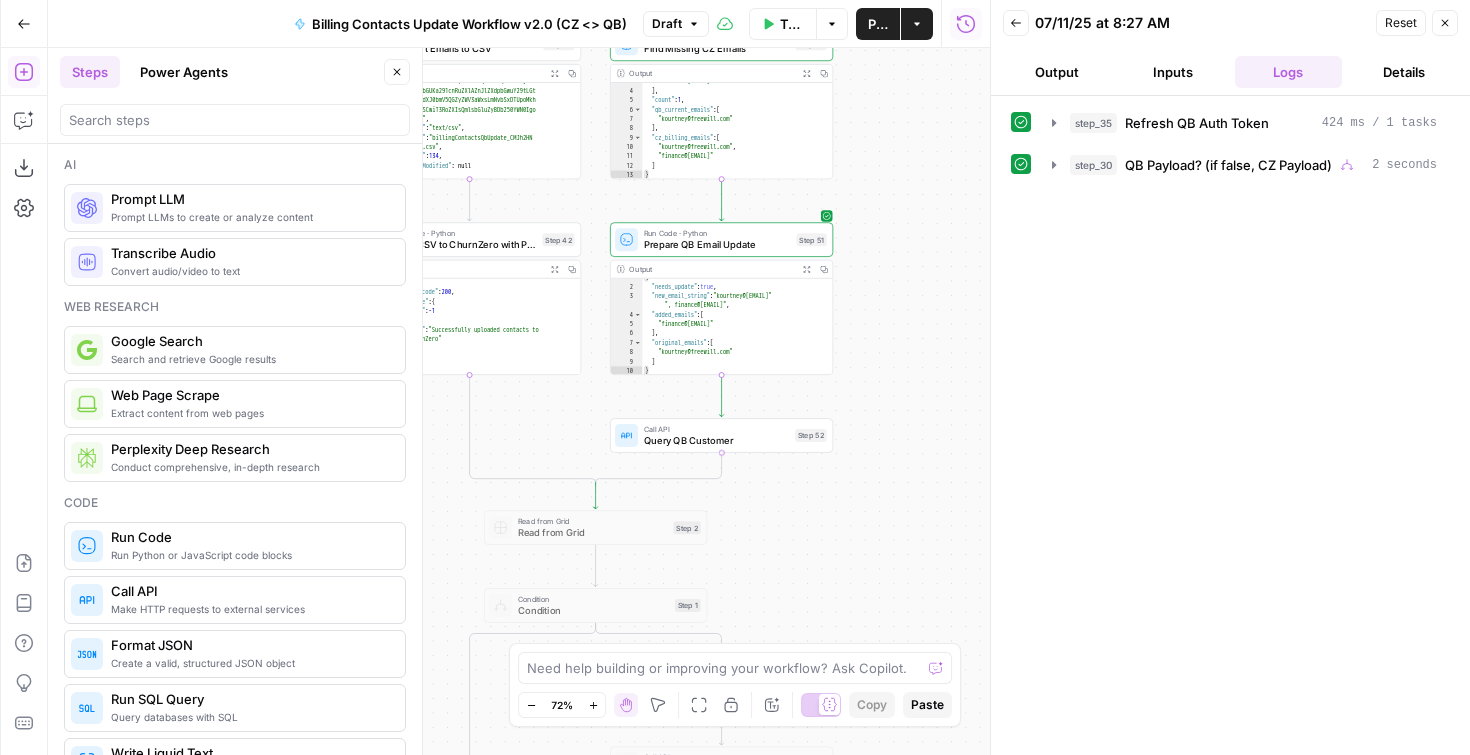 click on "Query QB Customer" at bounding box center (716, 440) 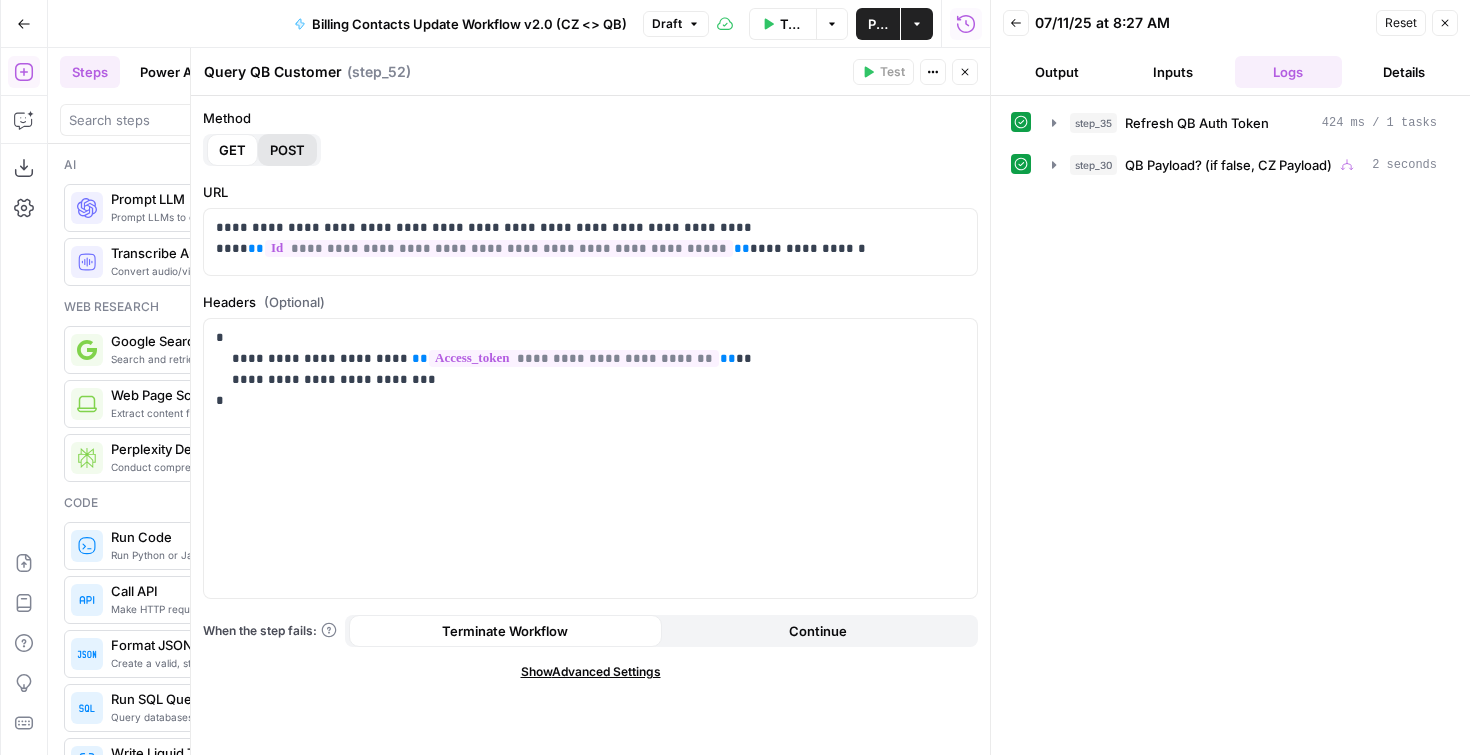 click on "POST" at bounding box center (287, 150) 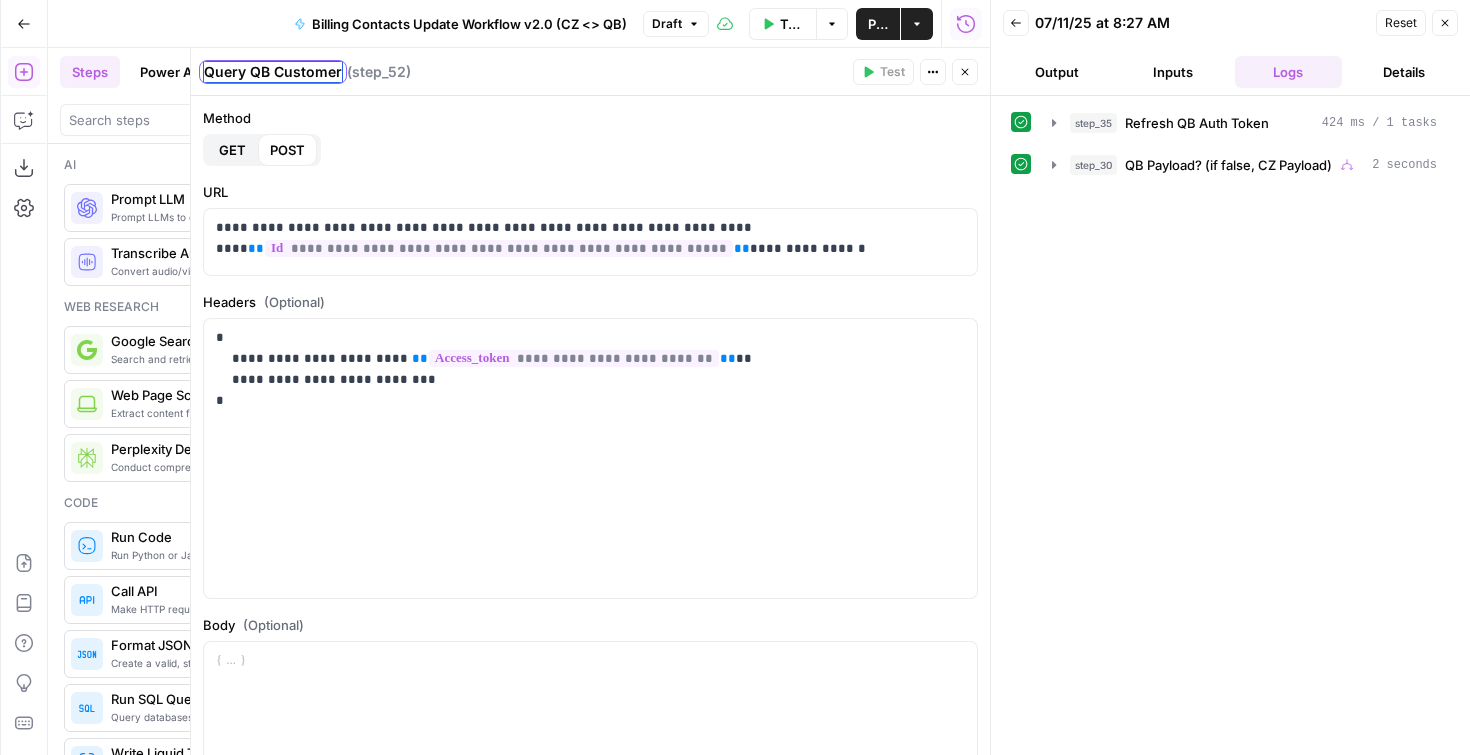 click on "Query QB Customer" at bounding box center [273, 72] 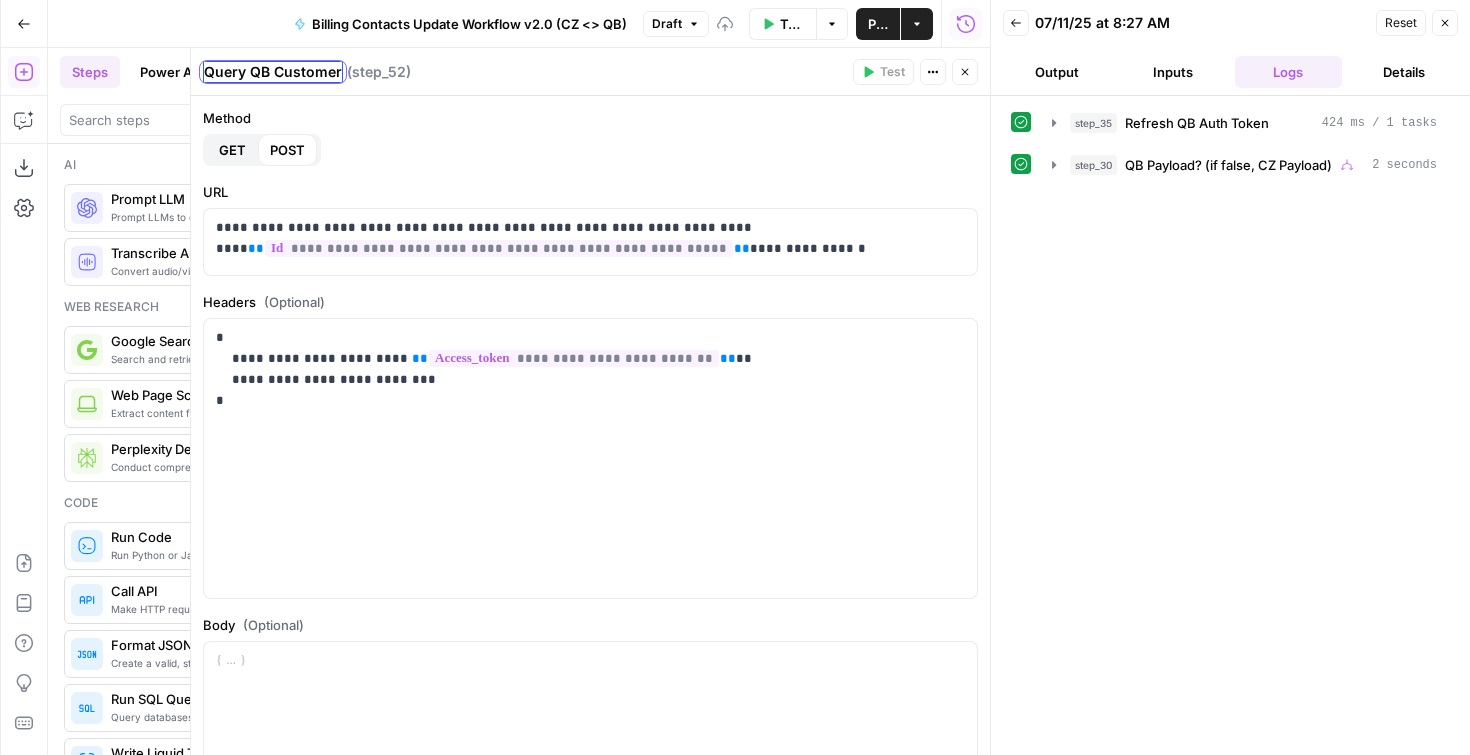 click on "Query QB Customer" at bounding box center [273, 72] 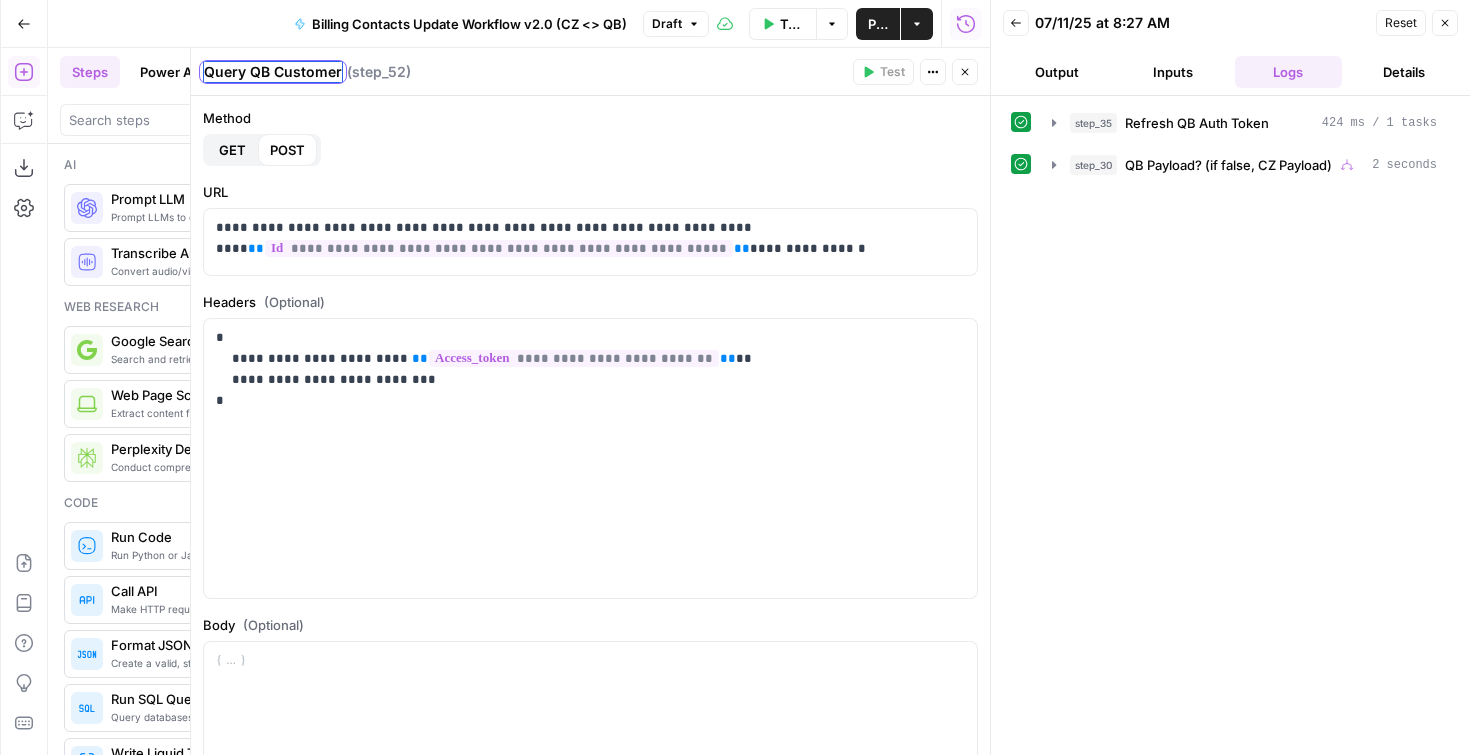 click on "Query QB Customer" at bounding box center (273, 72) 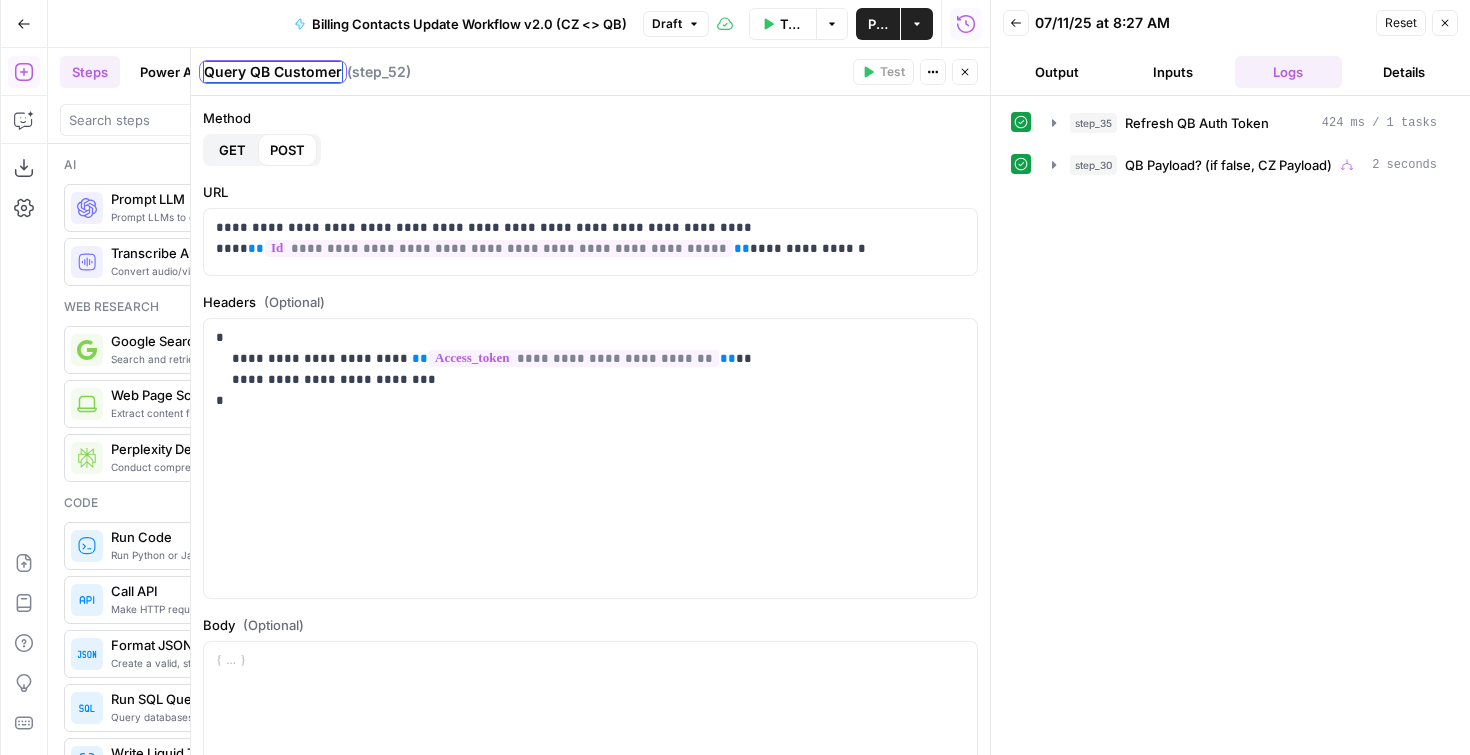 click on "Query QB Customer" at bounding box center [273, 72] 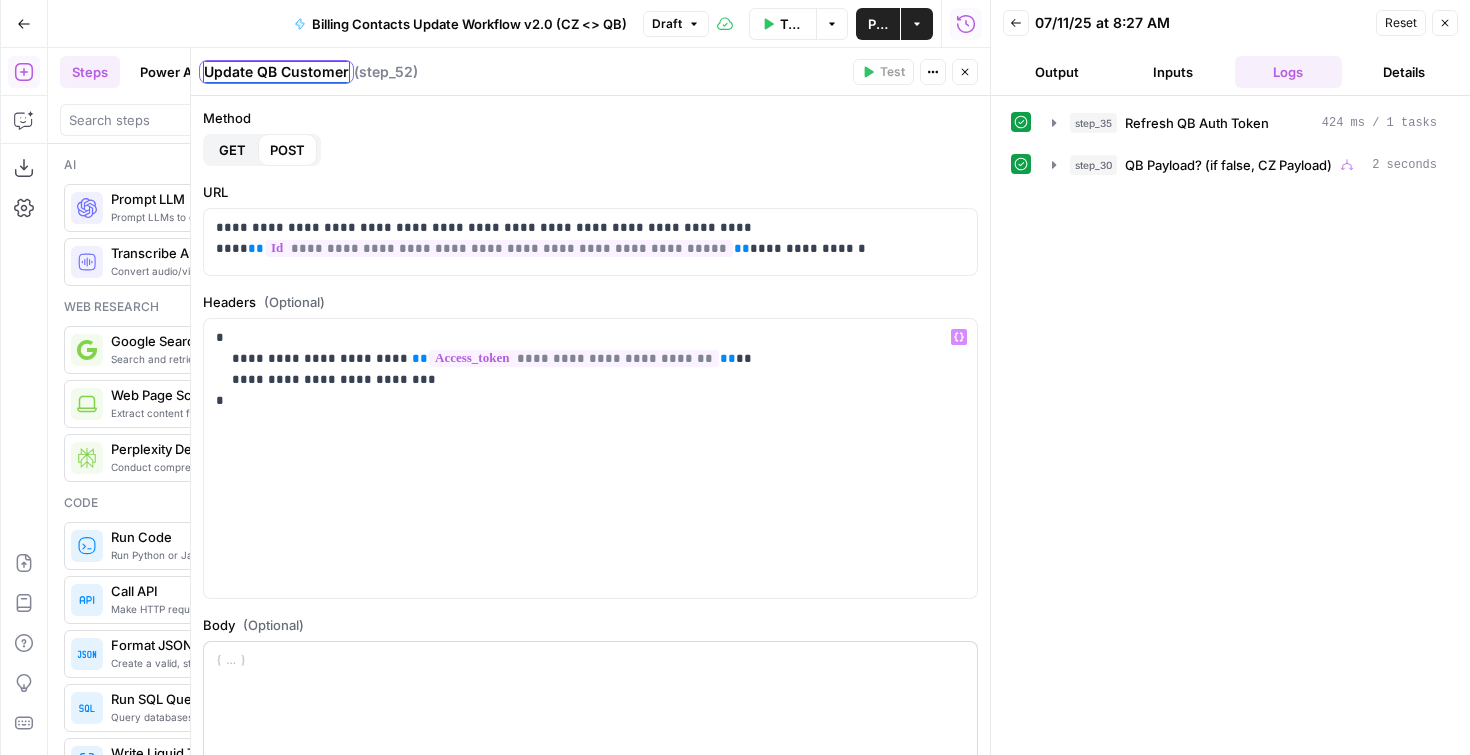 type on "Update QB Customer" 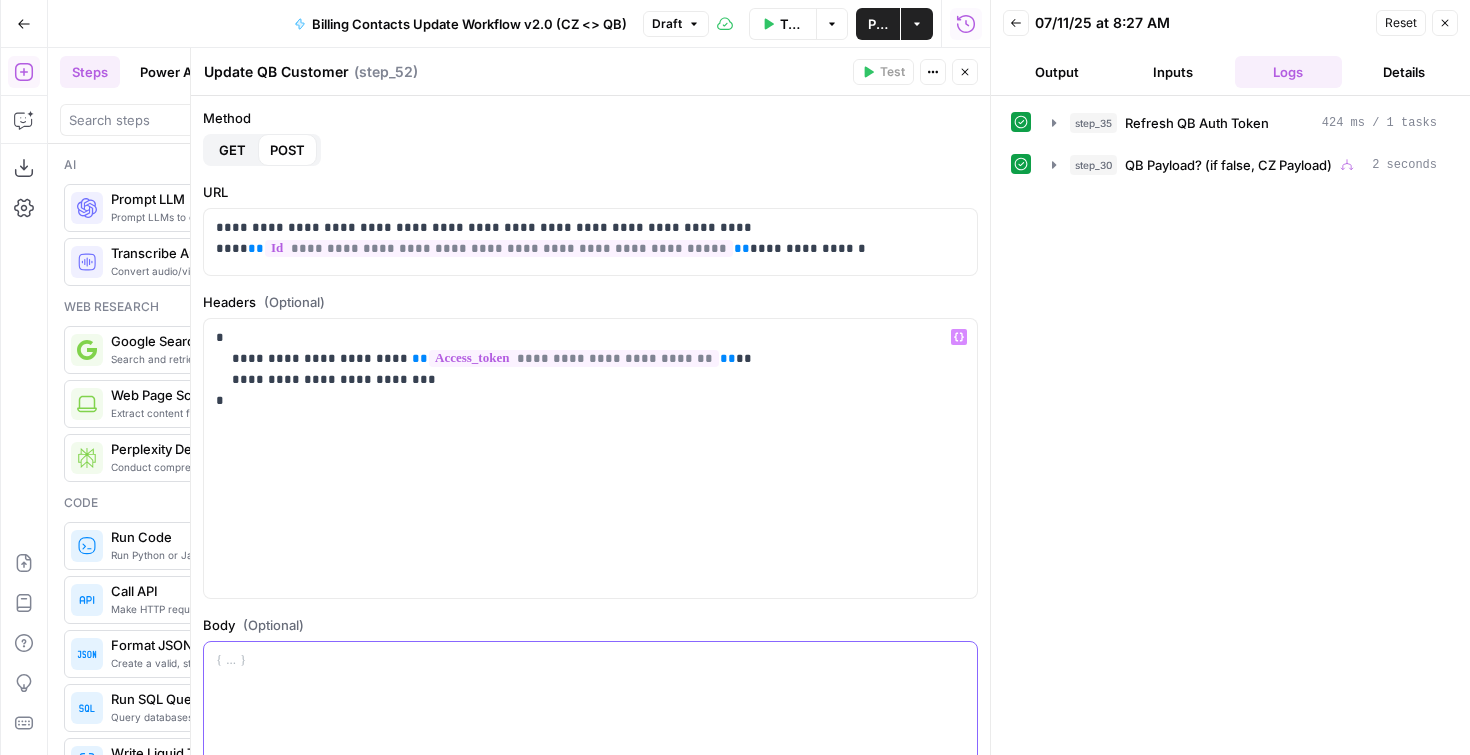 click at bounding box center [590, 660] 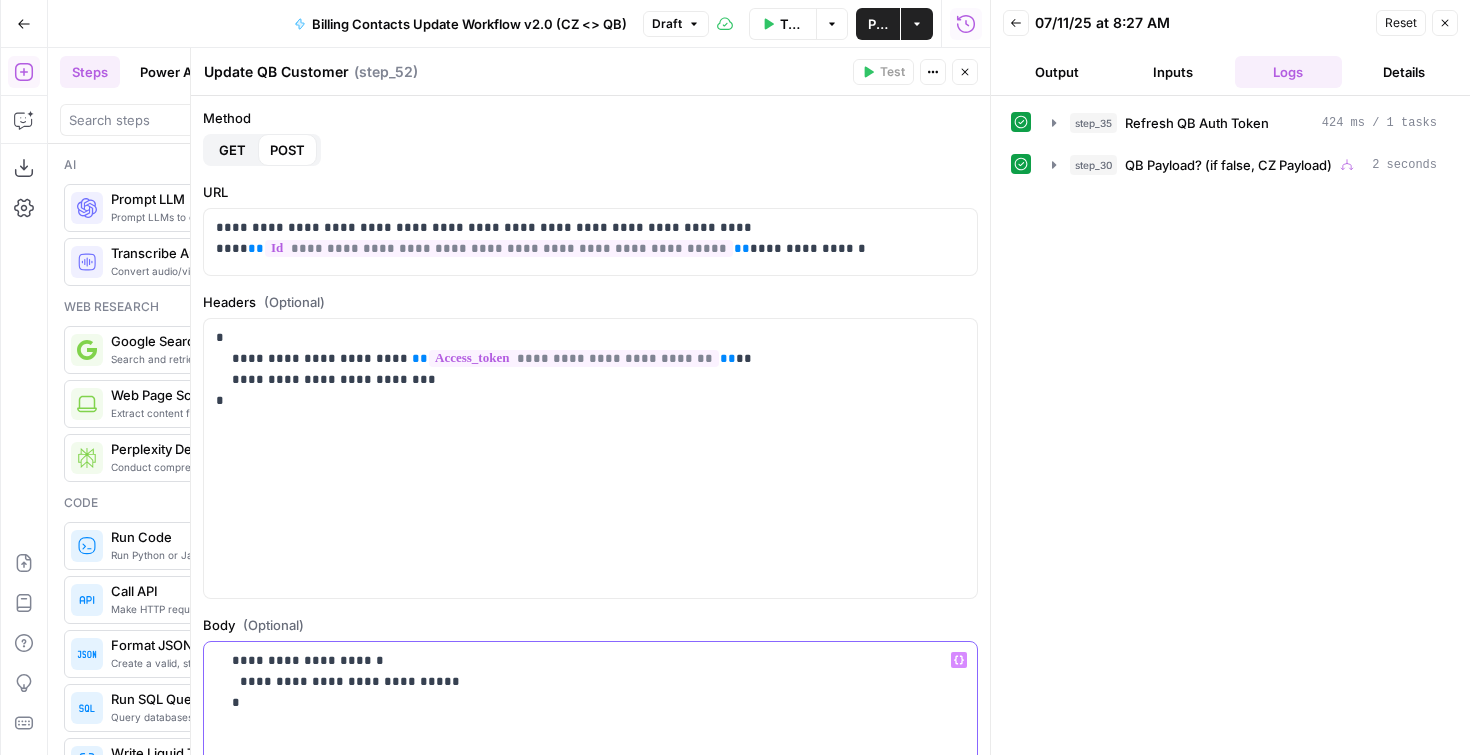 click on "**********" at bounding box center [583, 681] 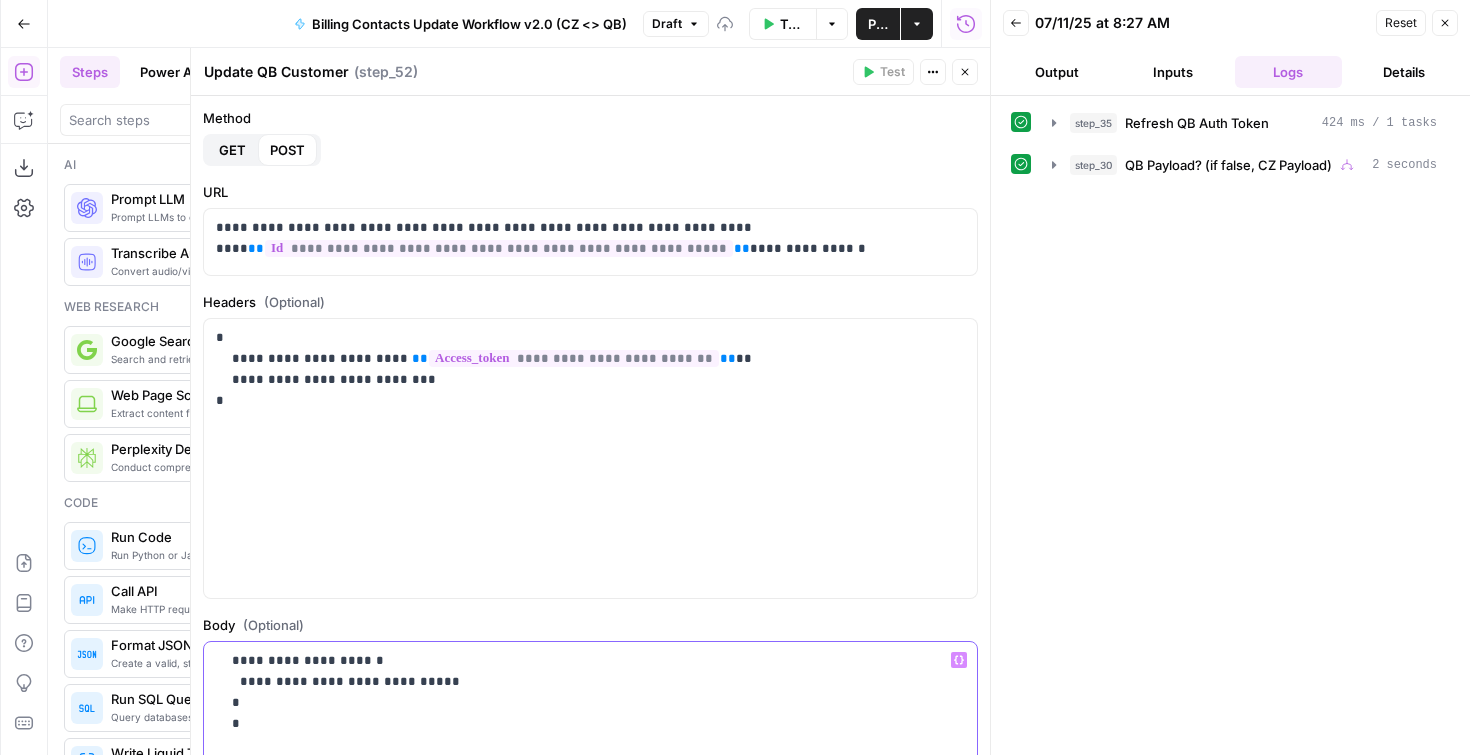 click on "**********" at bounding box center (590, 782) 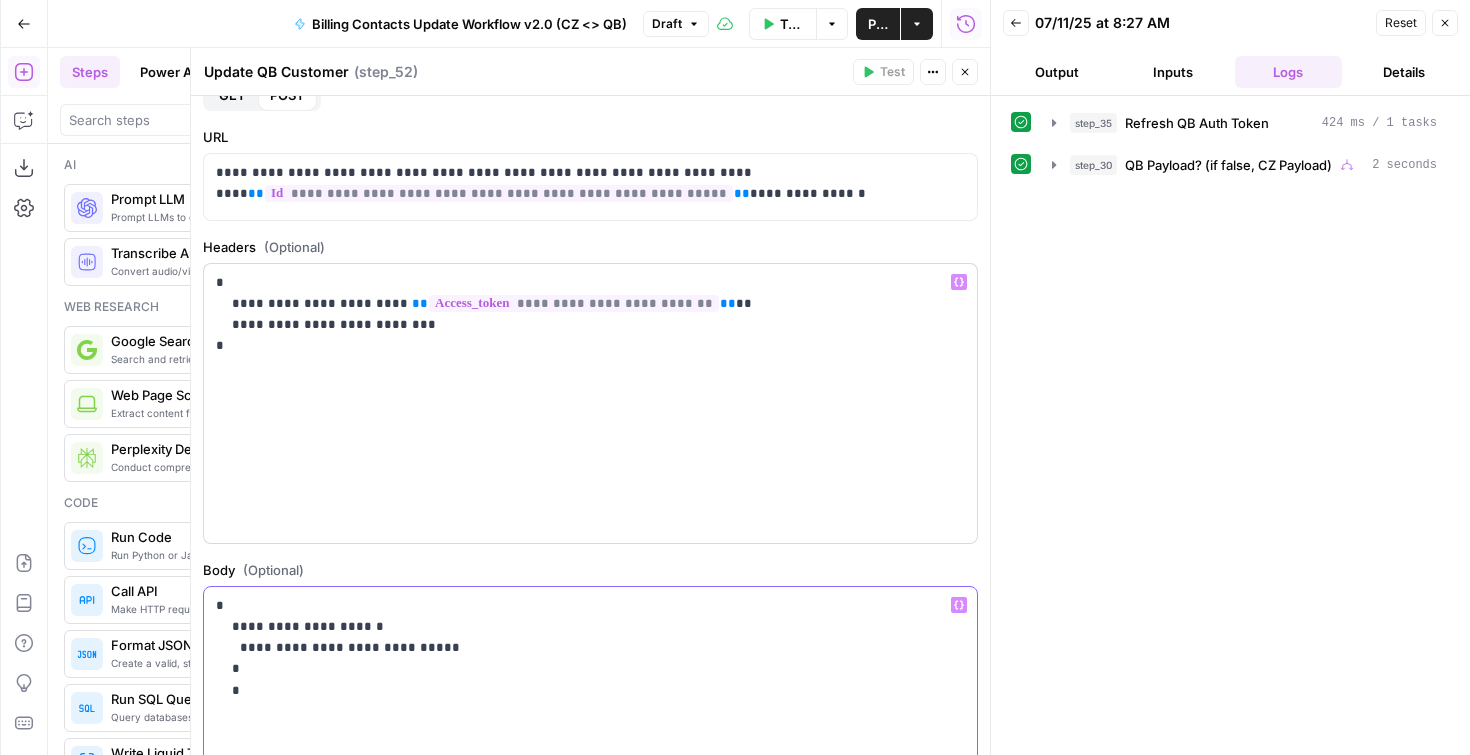 scroll, scrollTop: 65, scrollLeft: 0, axis: vertical 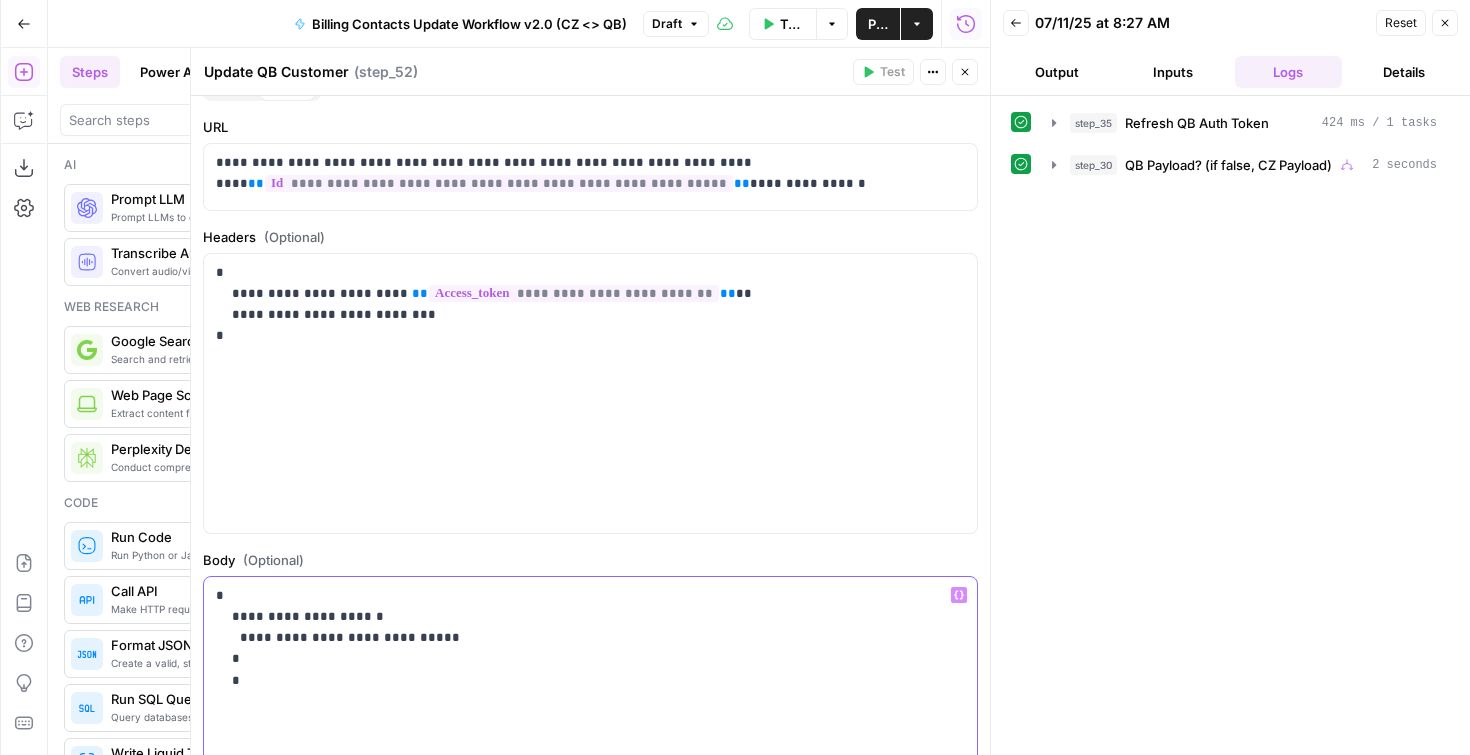 drag, startPoint x: 309, startPoint y: 640, endPoint x: 433, endPoint y: 643, distance: 124.036285 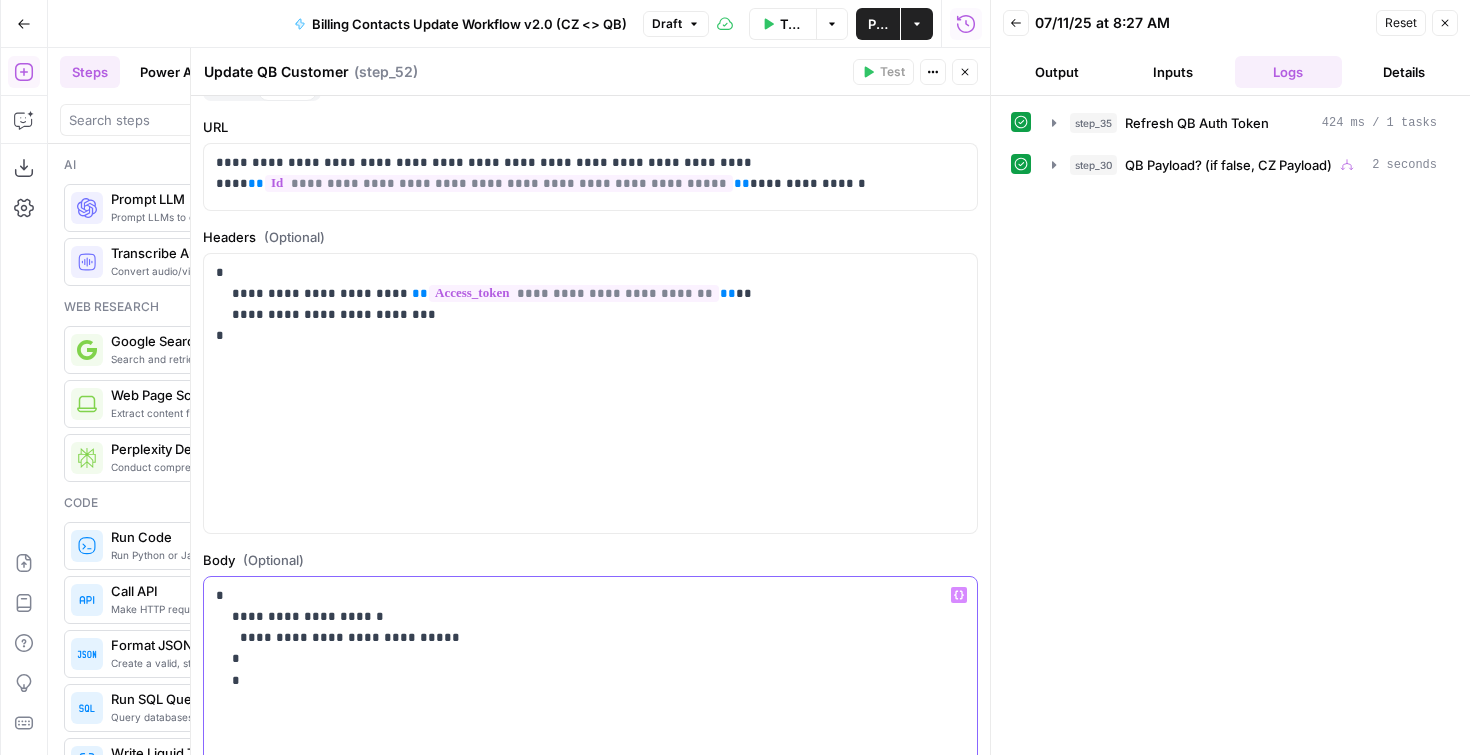 click on "**********" at bounding box center [583, 638] 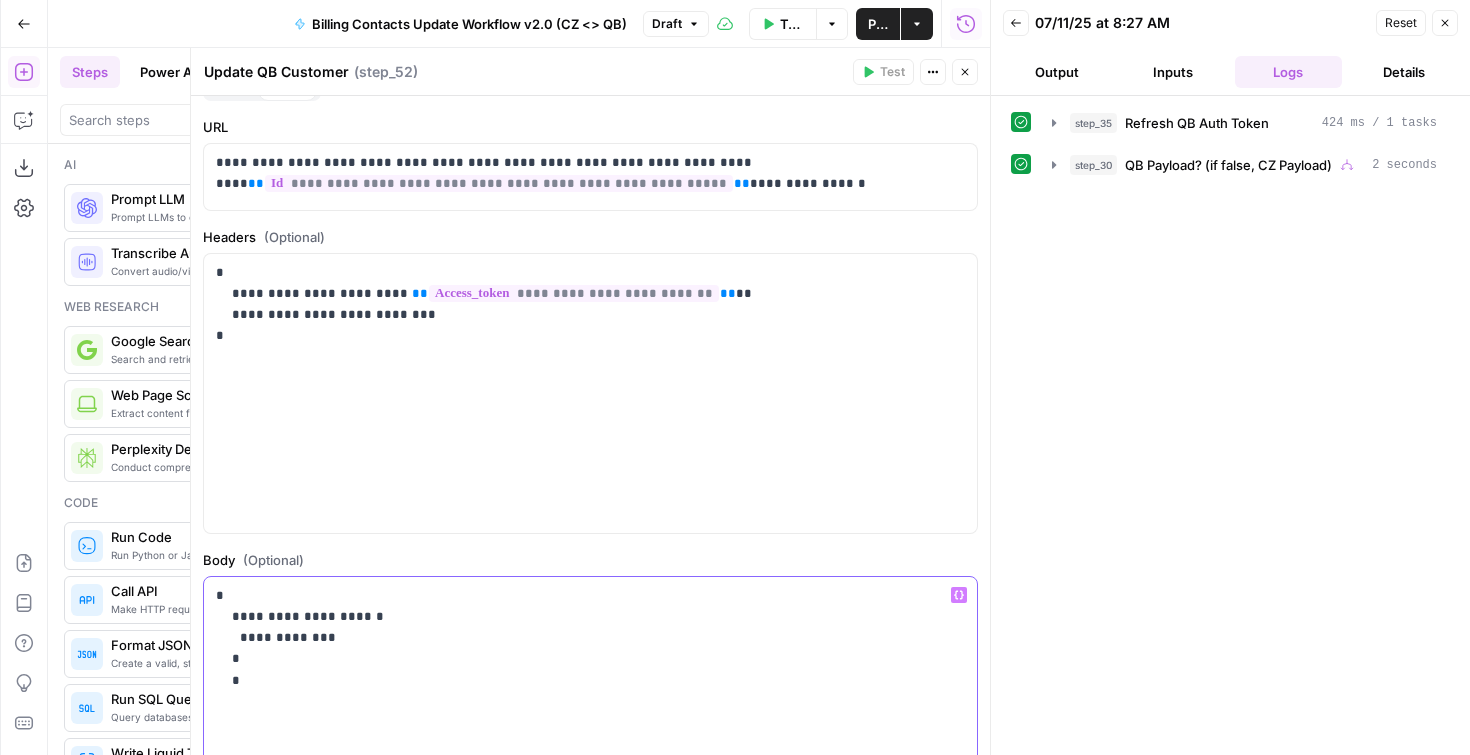 click 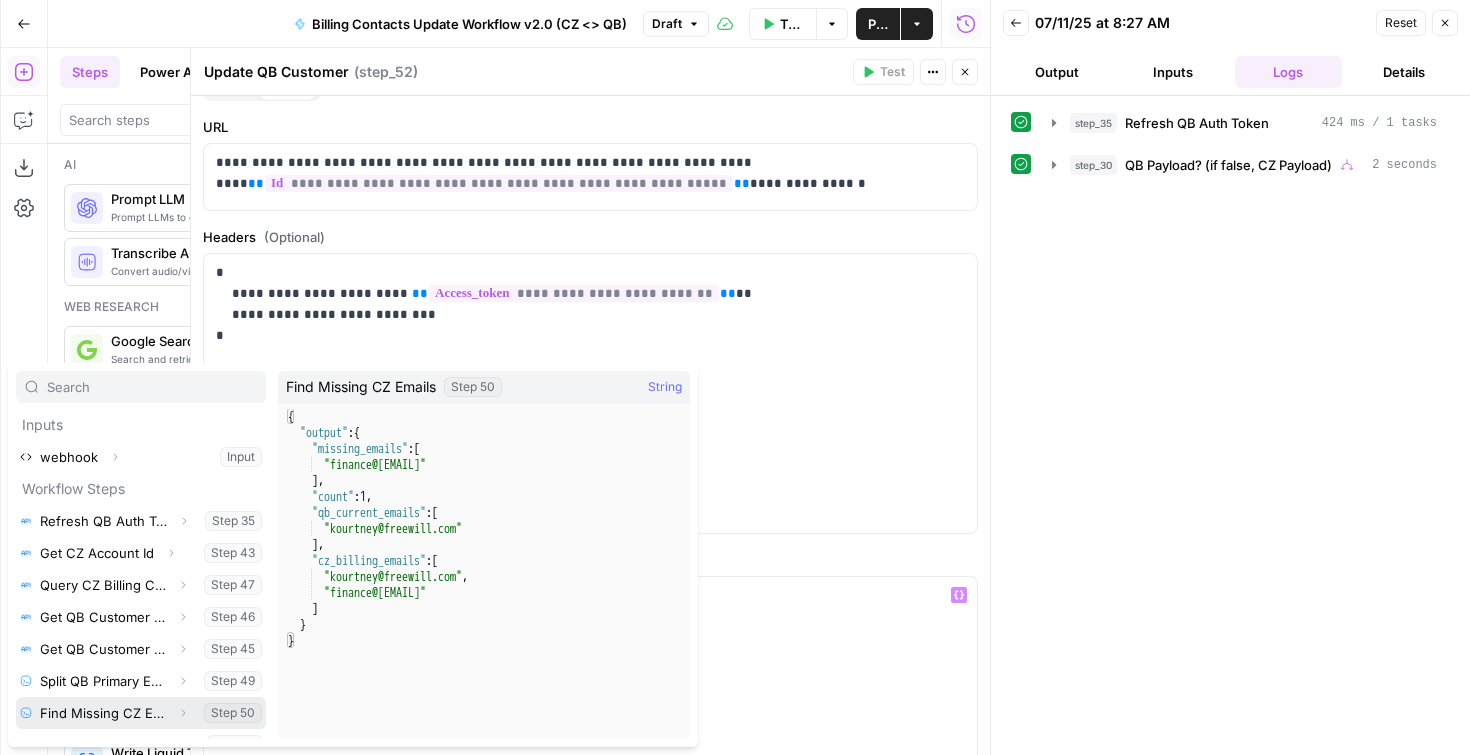 scroll, scrollTop: 22, scrollLeft: 0, axis: vertical 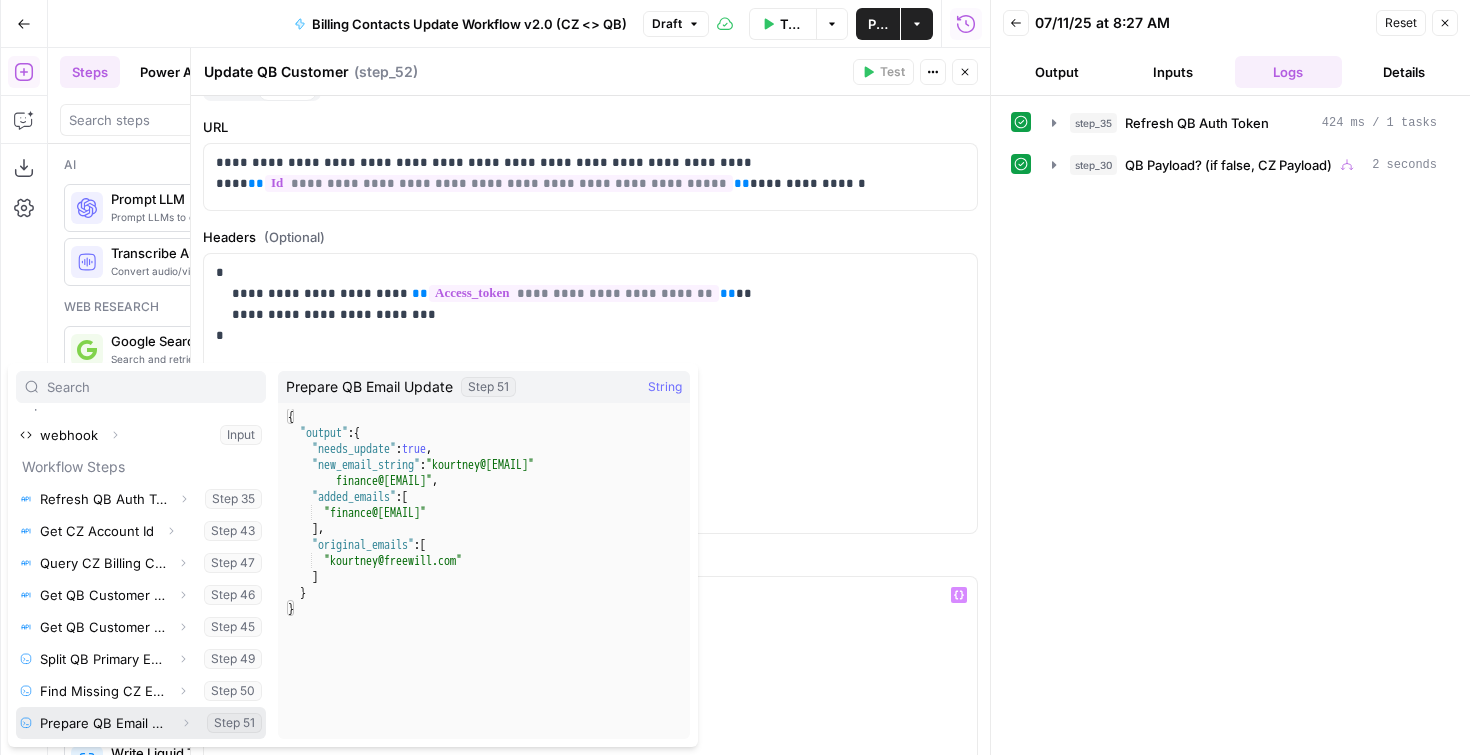 click at bounding box center (141, 723) 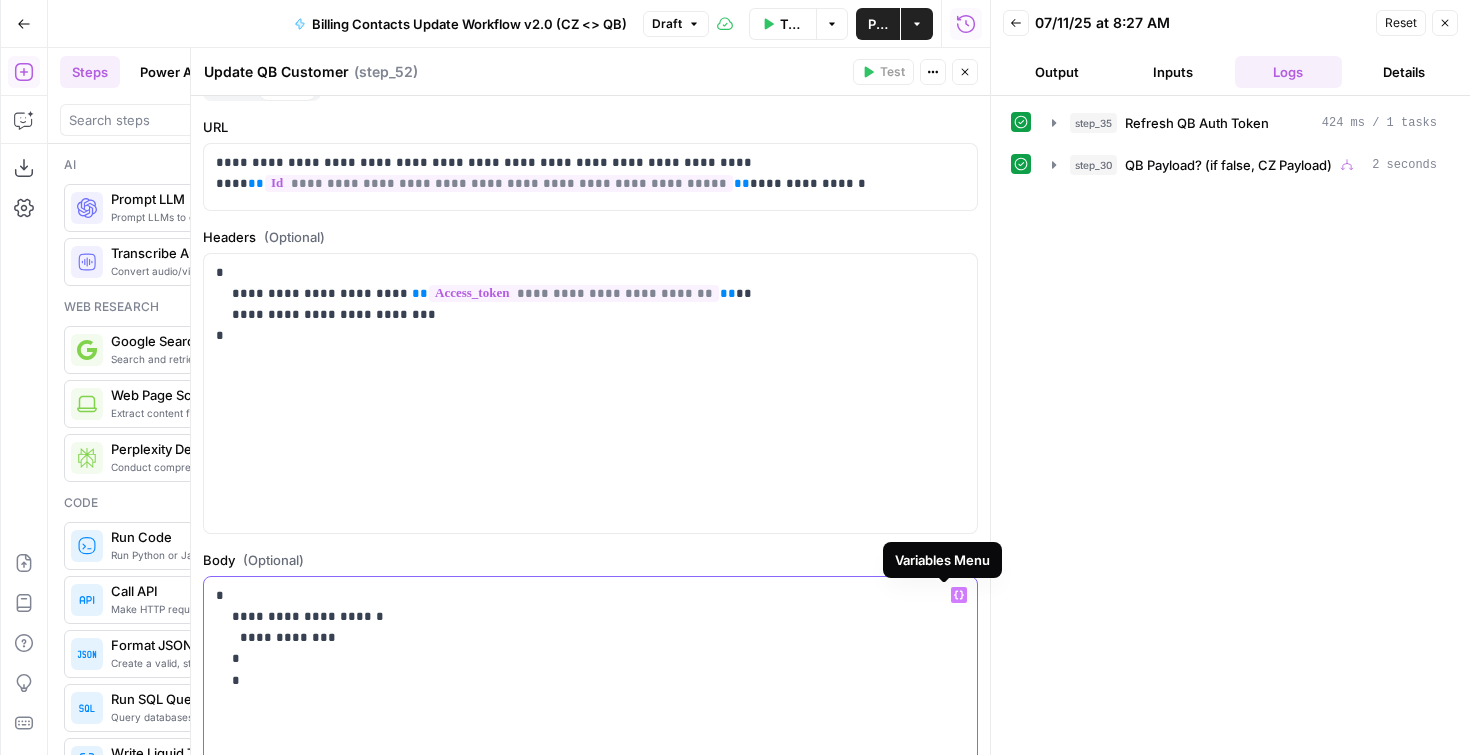click 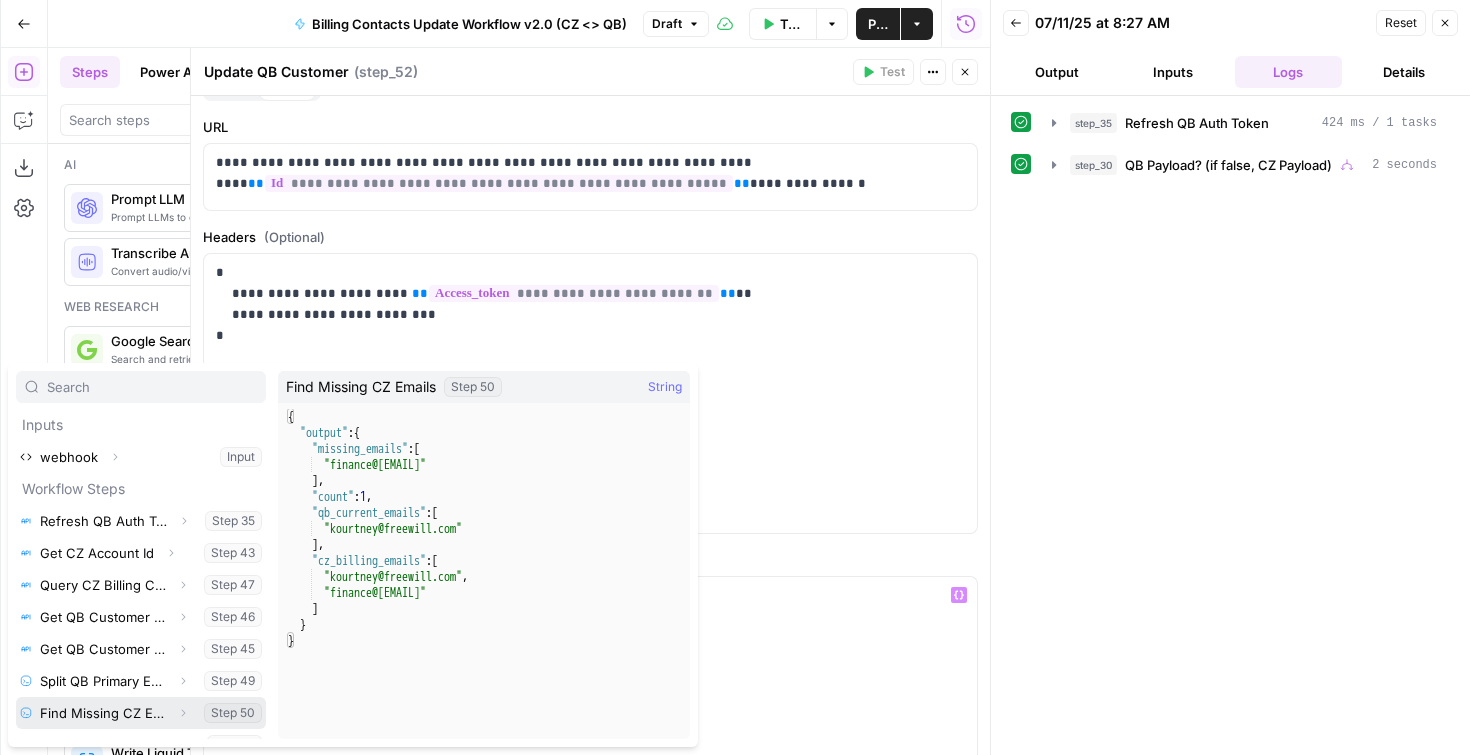 scroll, scrollTop: 22, scrollLeft: 0, axis: vertical 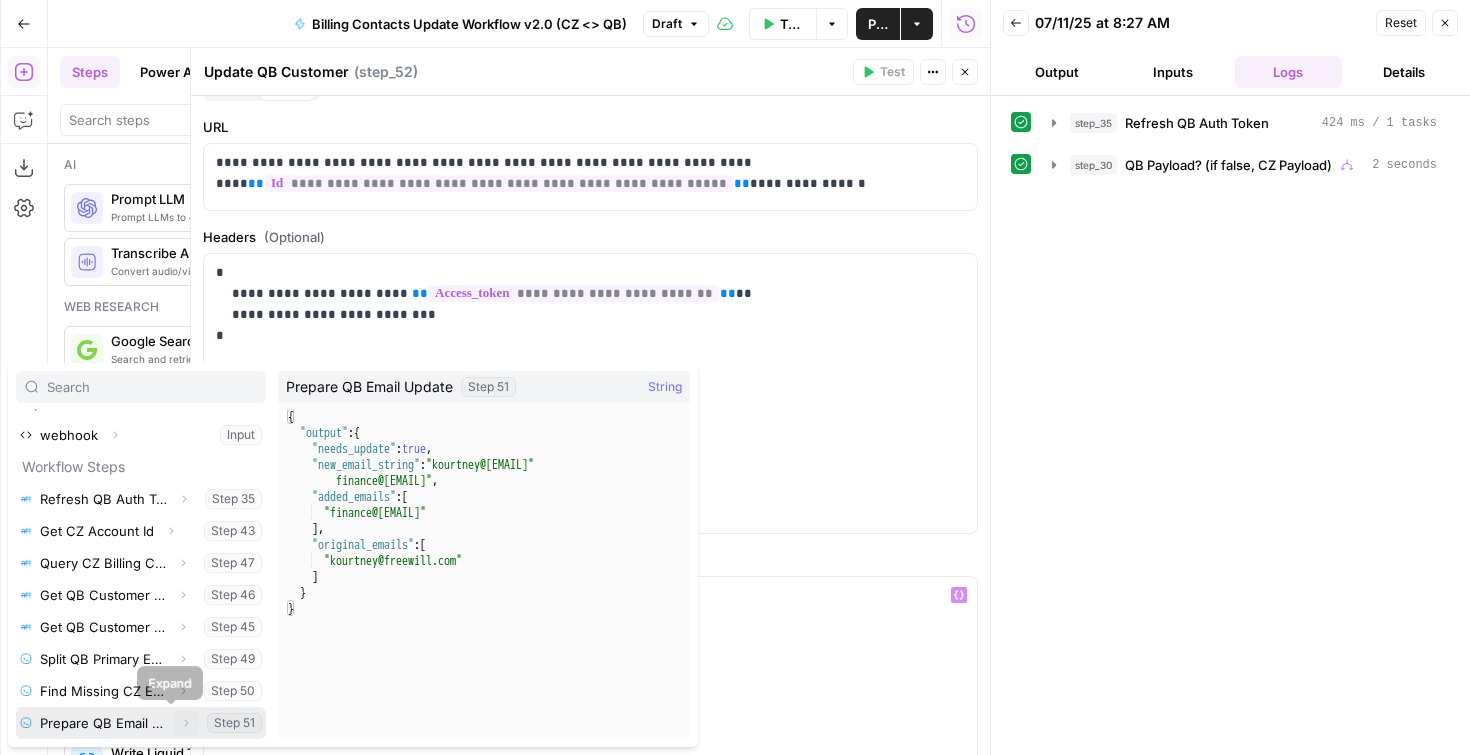 click 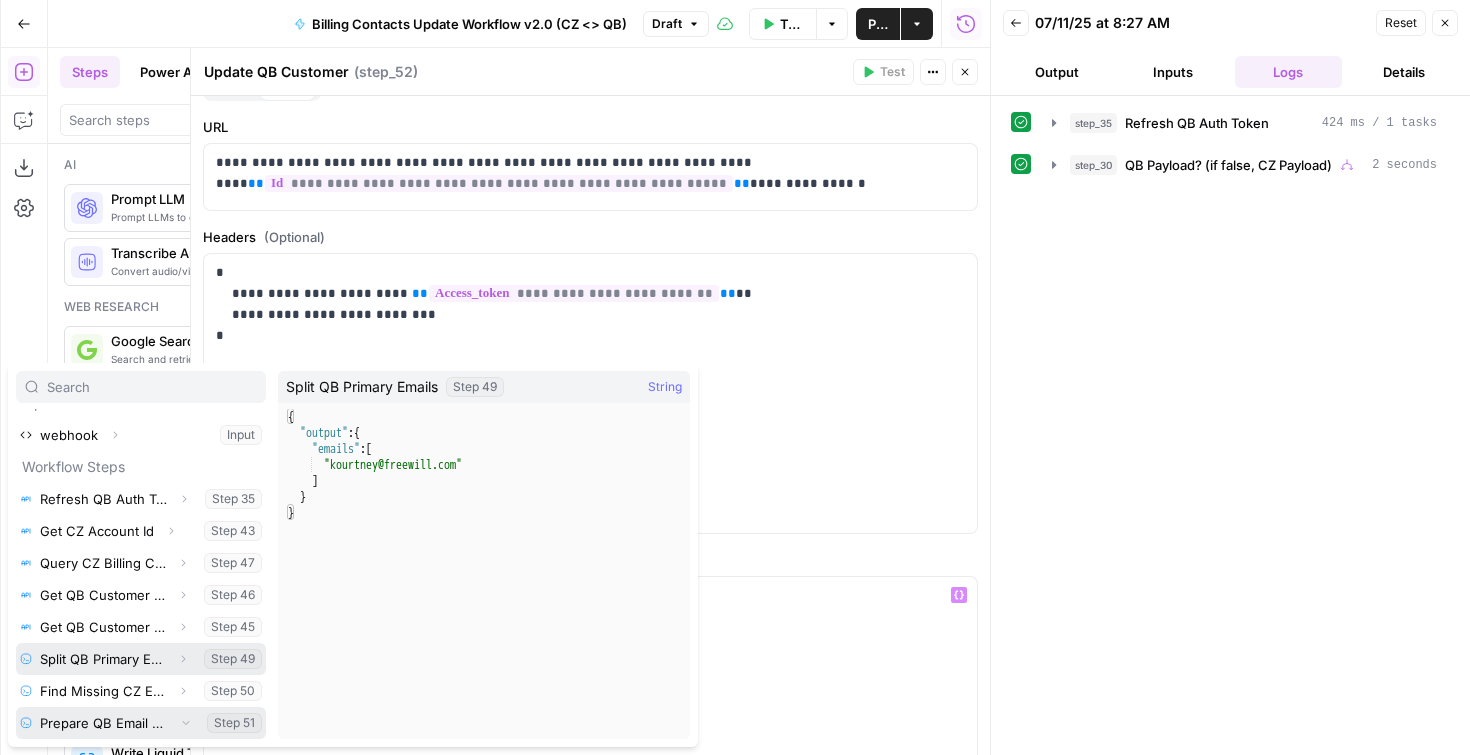 scroll, scrollTop: 54, scrollLeft: 0, axis: vertical 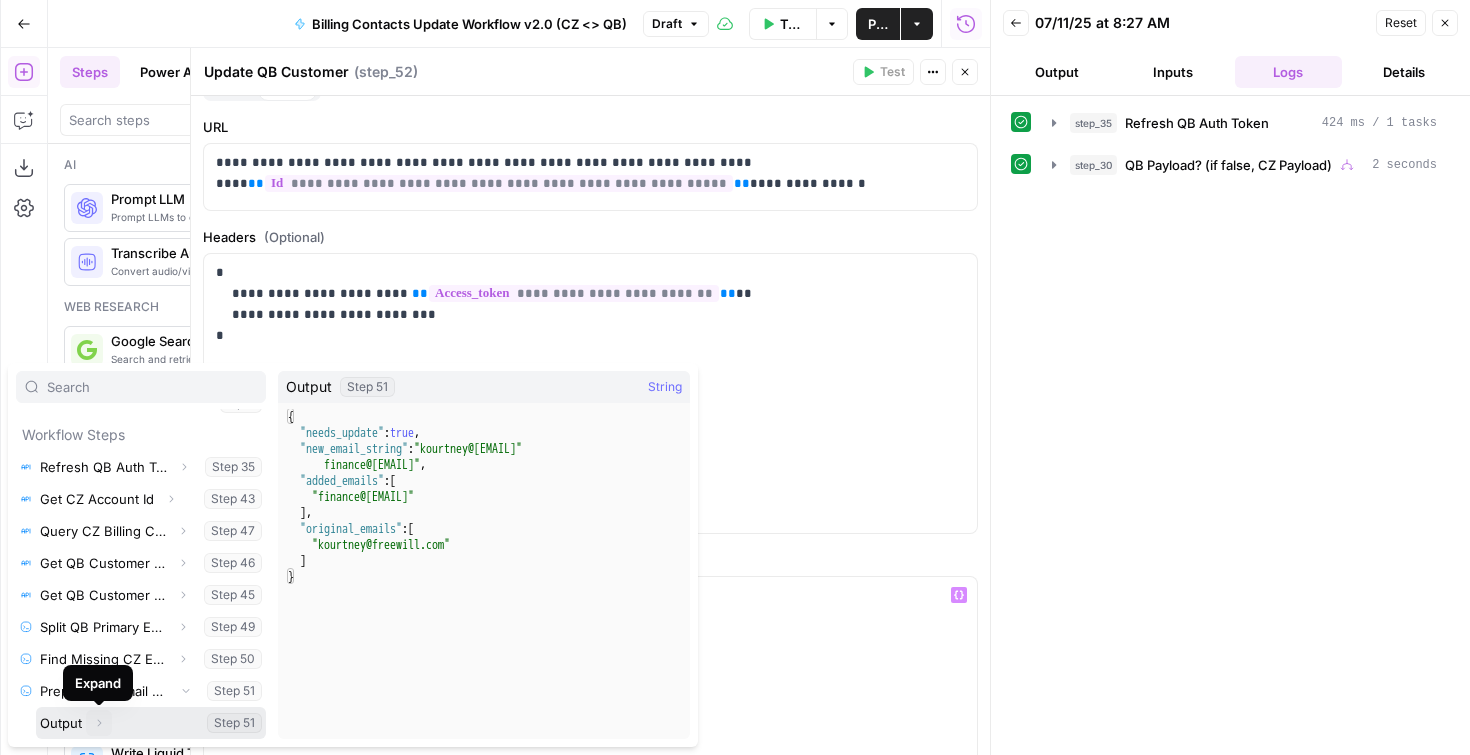 click 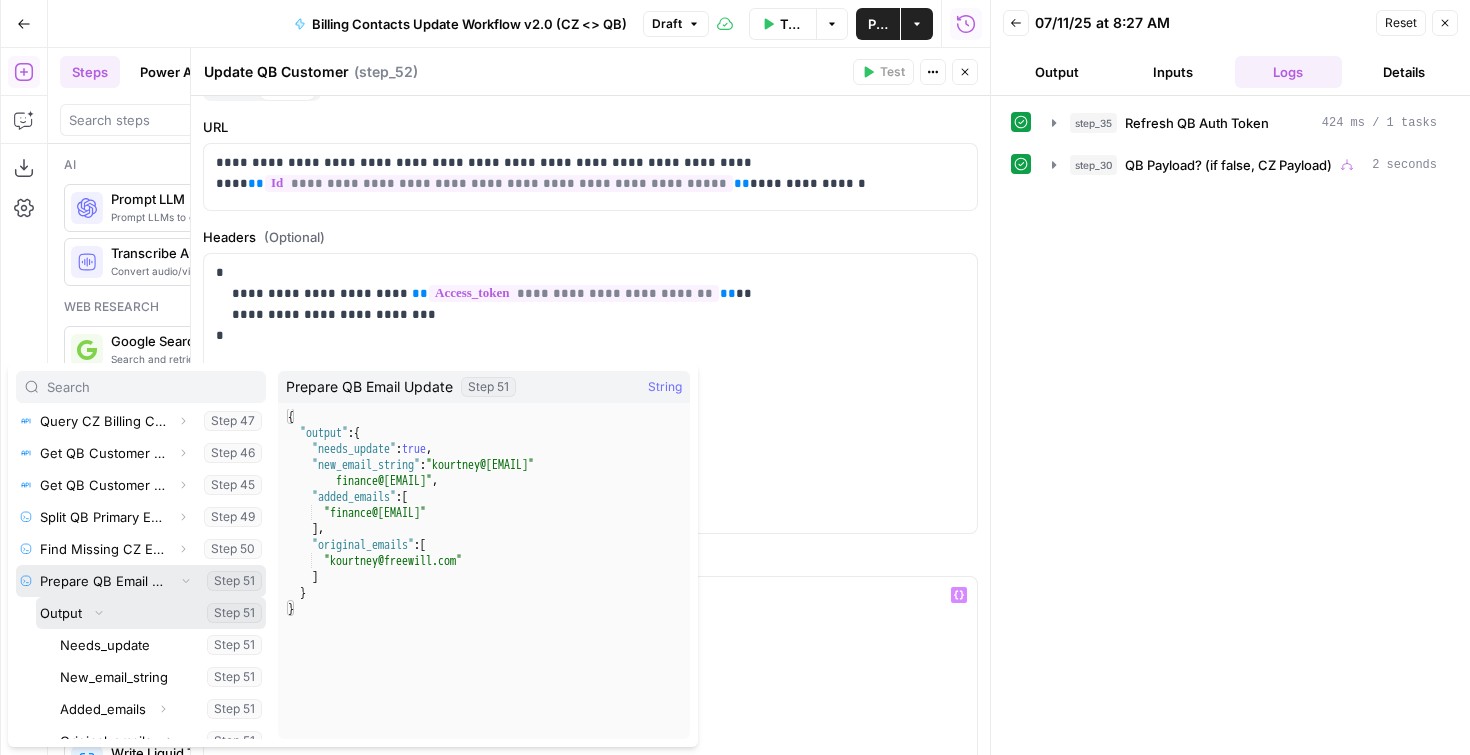 scroll, scrollTop: 182, scrollLeft: 0, axis: vertical 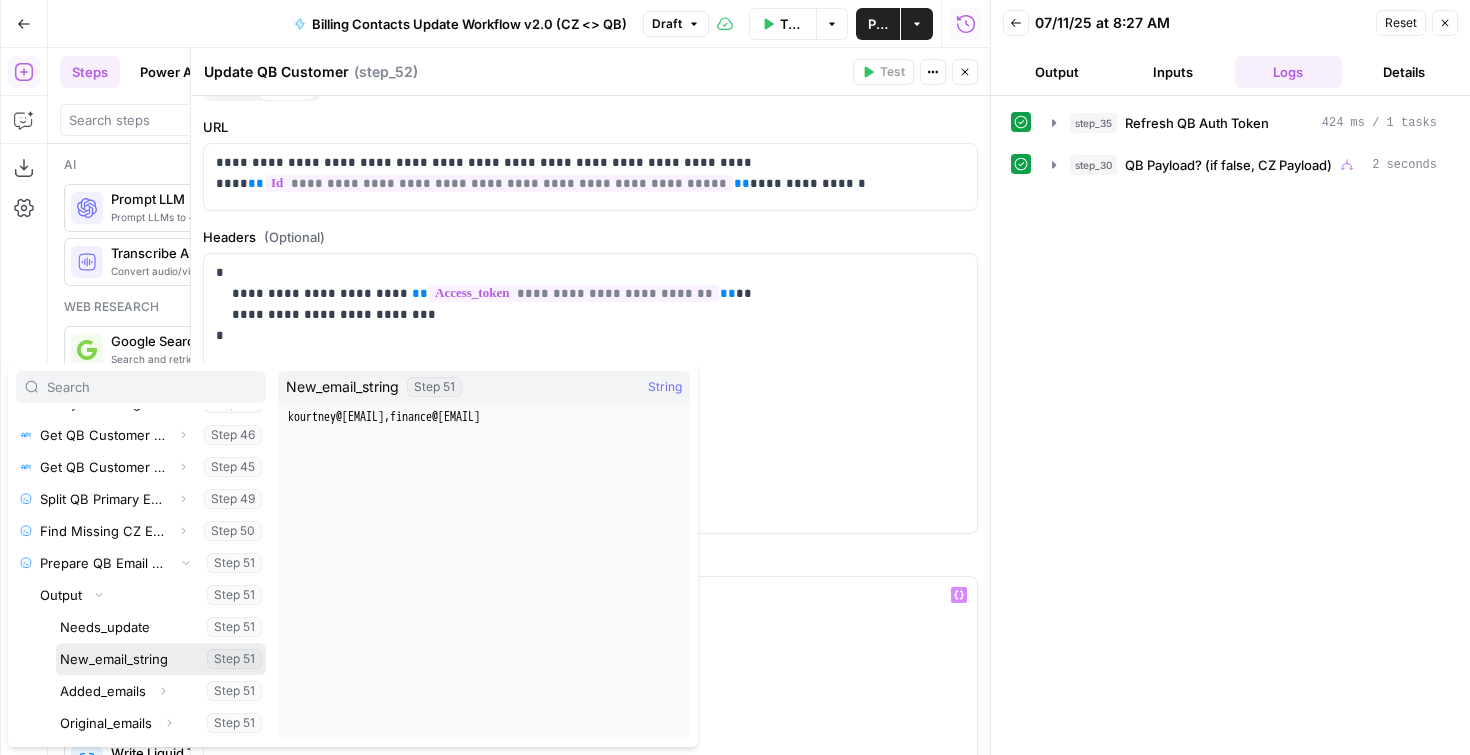 click at bounding box center (161, 659) 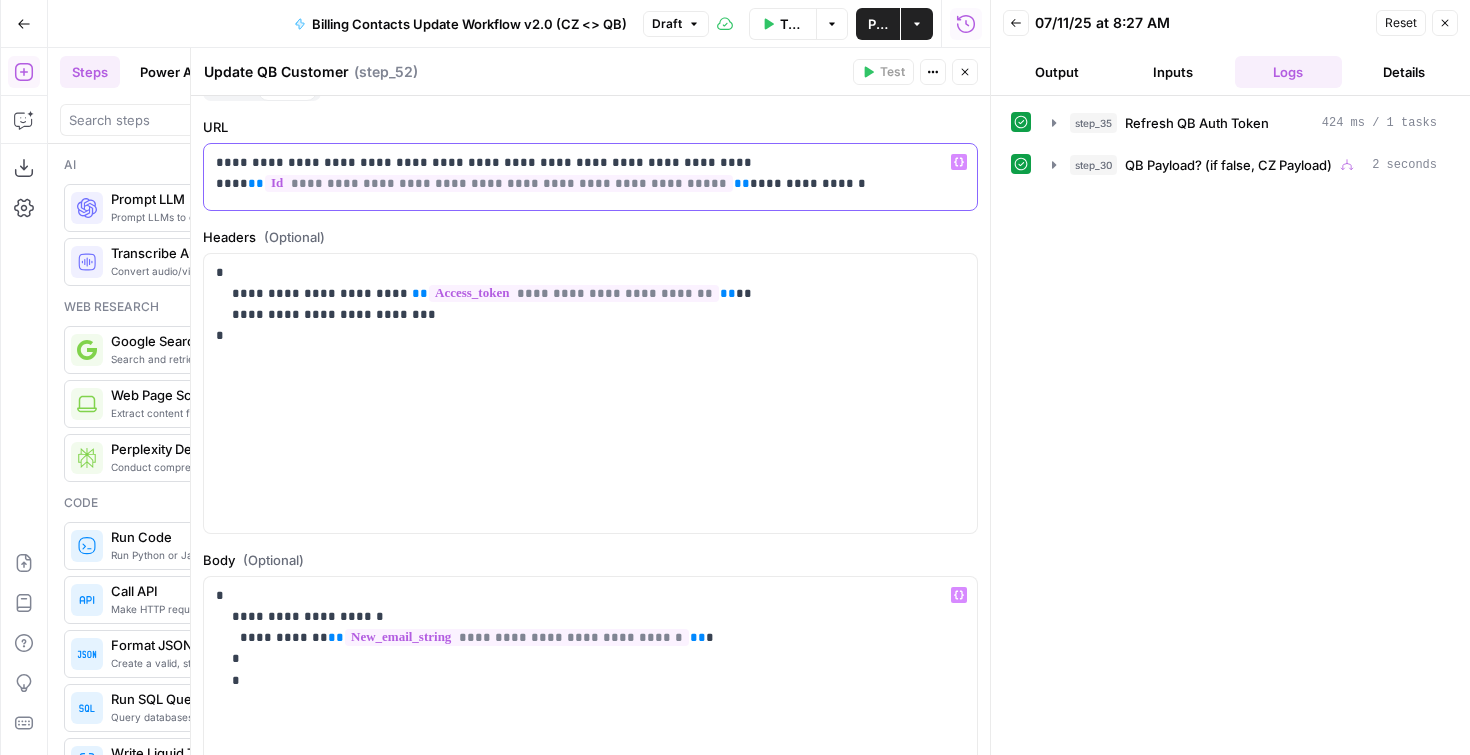 click on "**********" at bounding box center (499, 183) 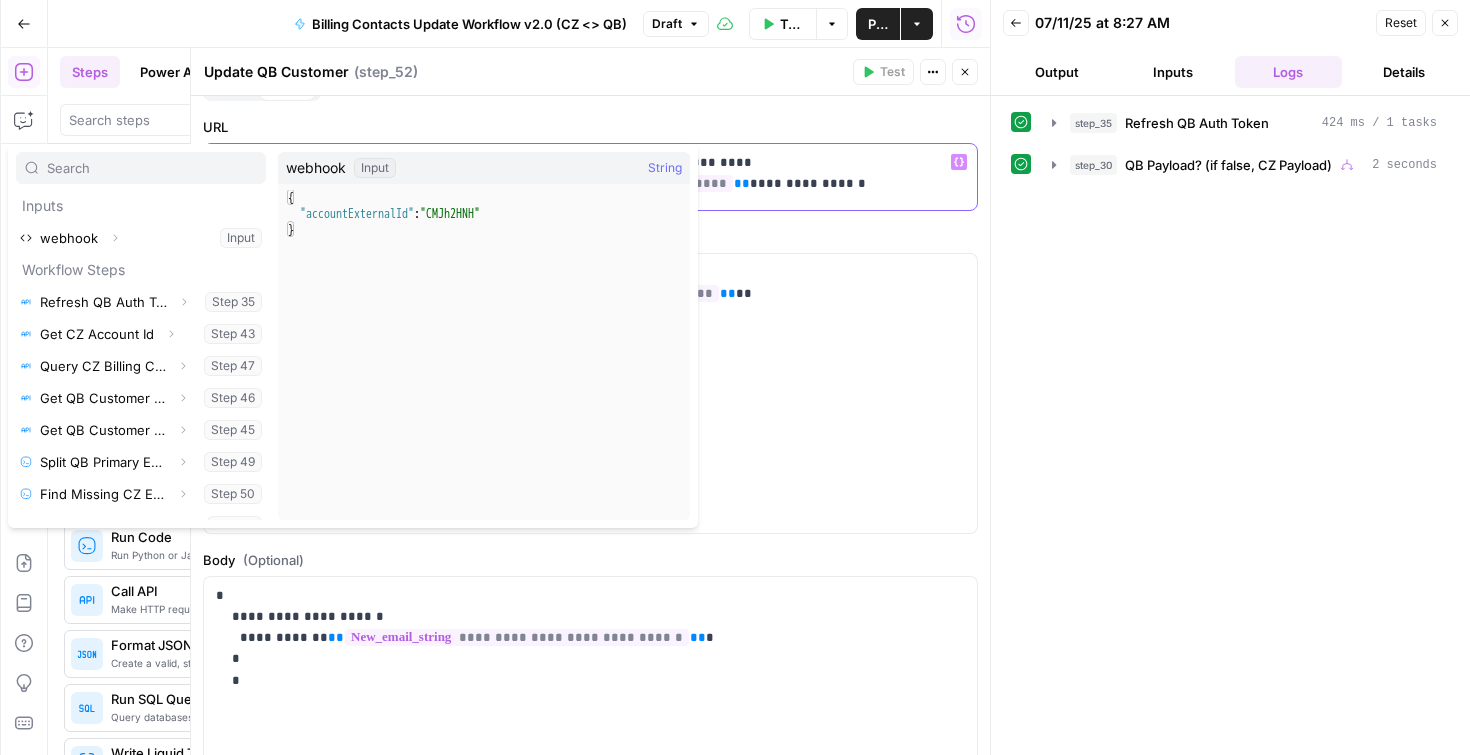 click on "**********" at bounding box center (575, 183) 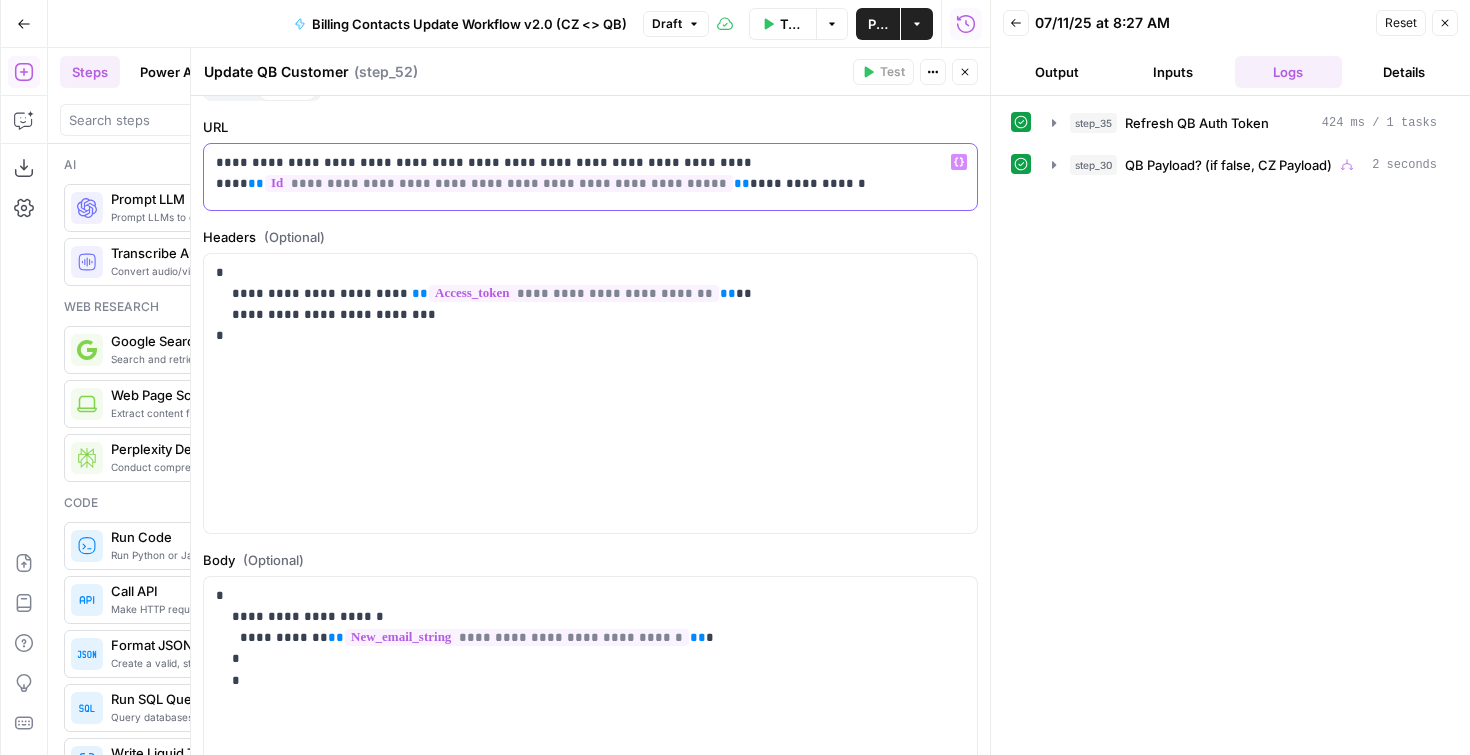scroll, scrollTop: 14, scrollLeft: 0, axis: vertical 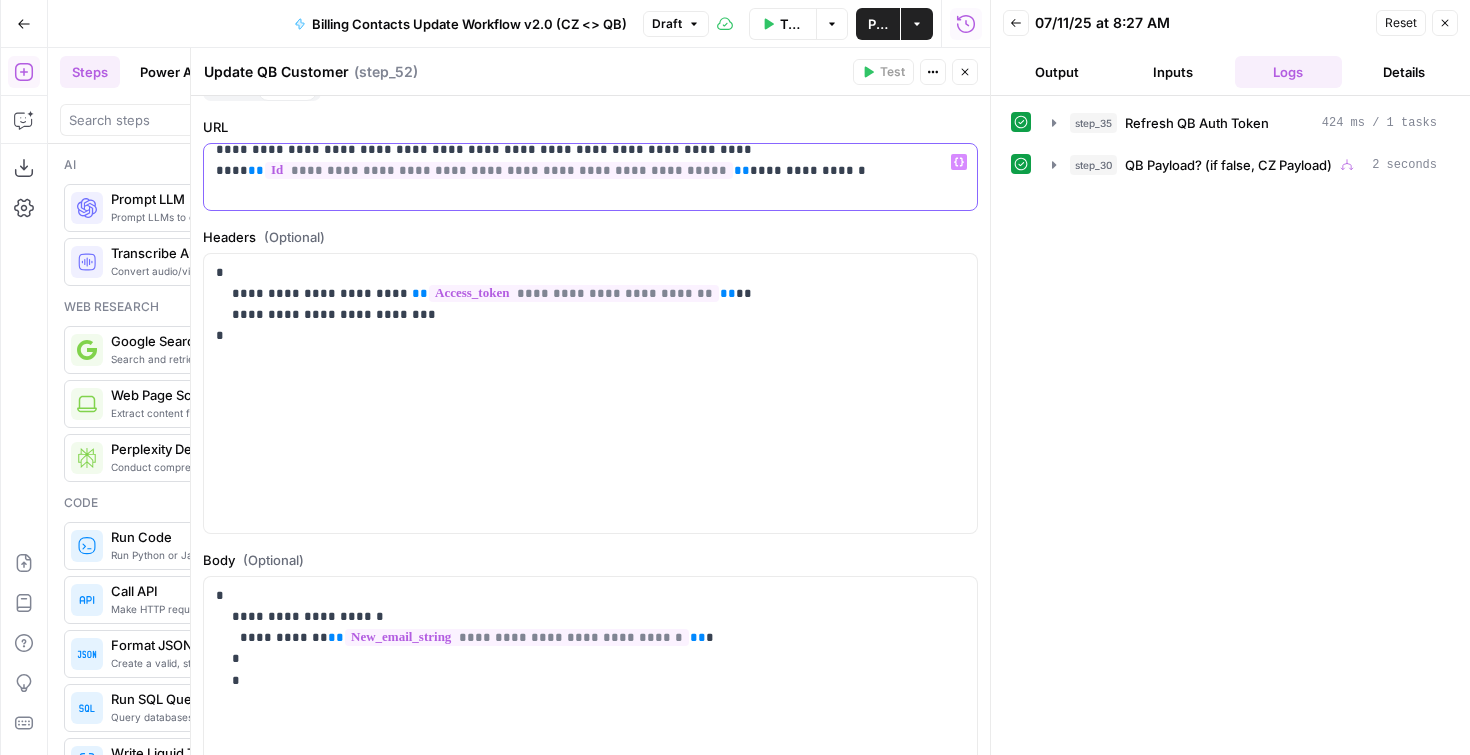 drag, startPoint x: 625, startPoint y: 206, endPoint x: 639, endPoint y: 172, distance: 36.769554 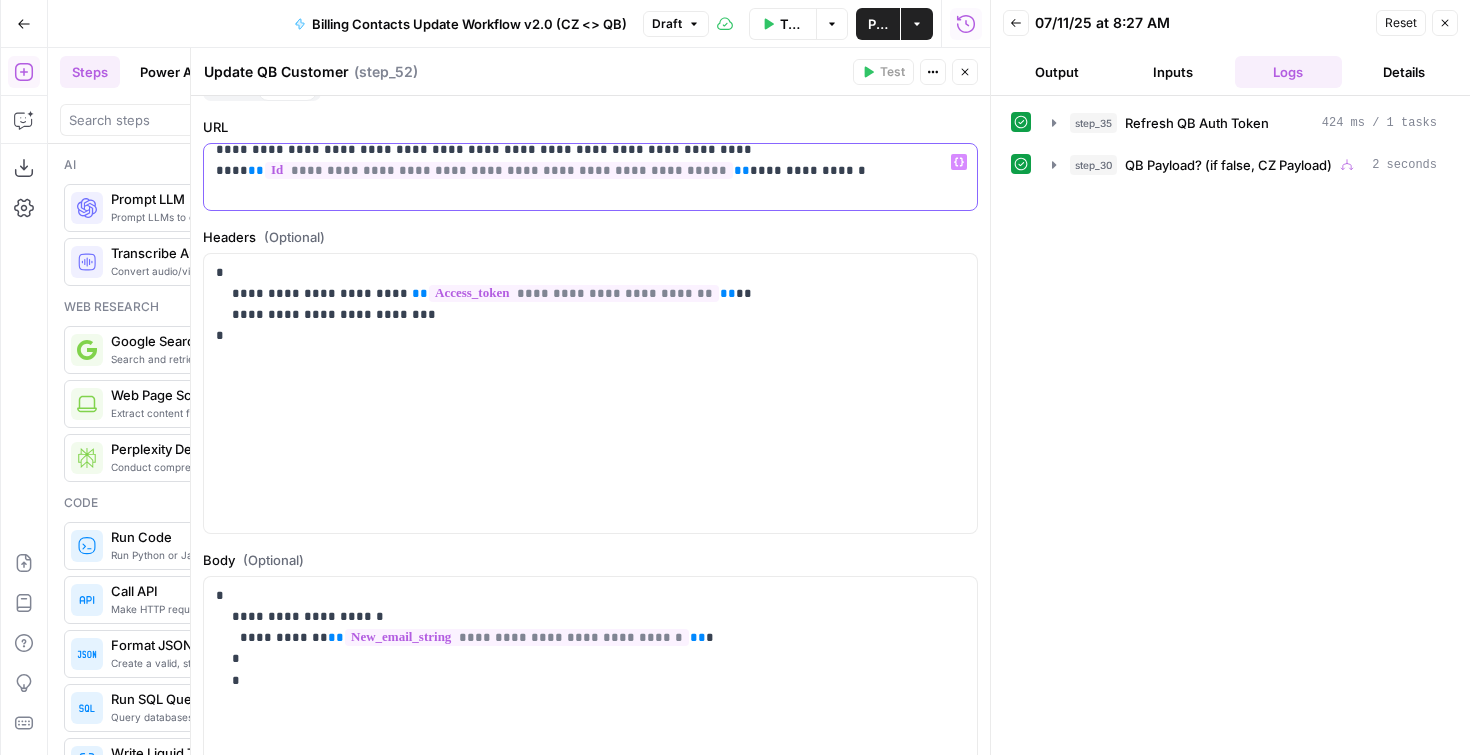 click on "**********" at bounding box center [575, 170] 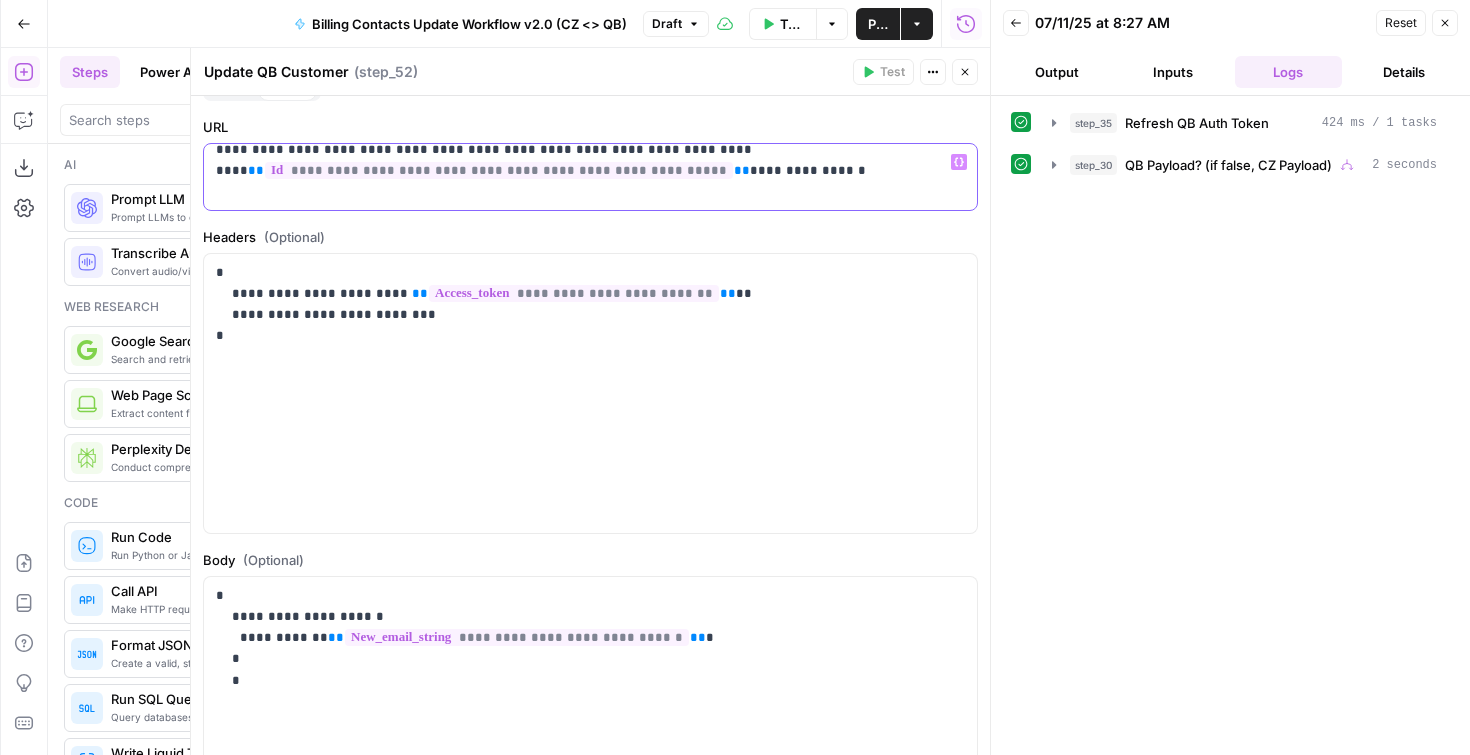 scroll, scrollTop: 0, scrollLeft: 0, axis: both 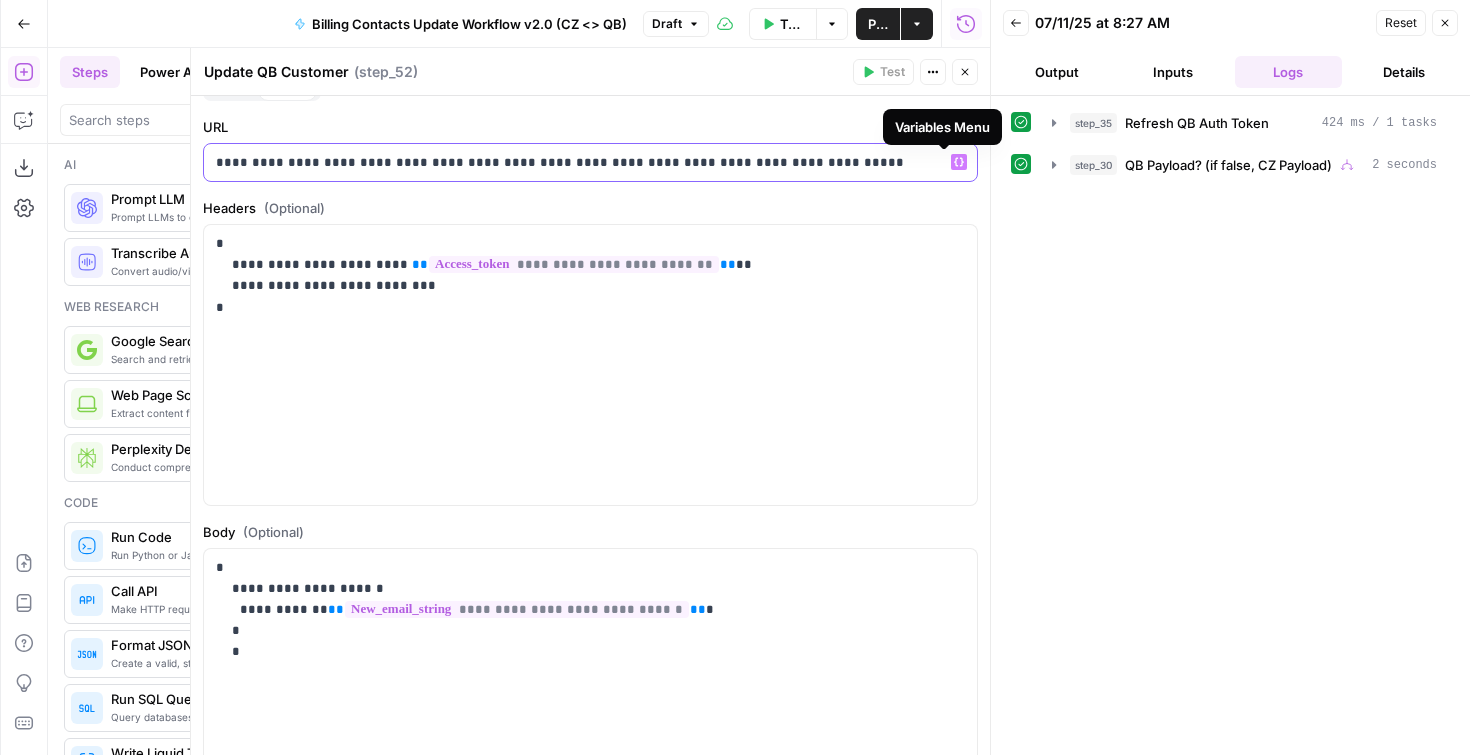 click 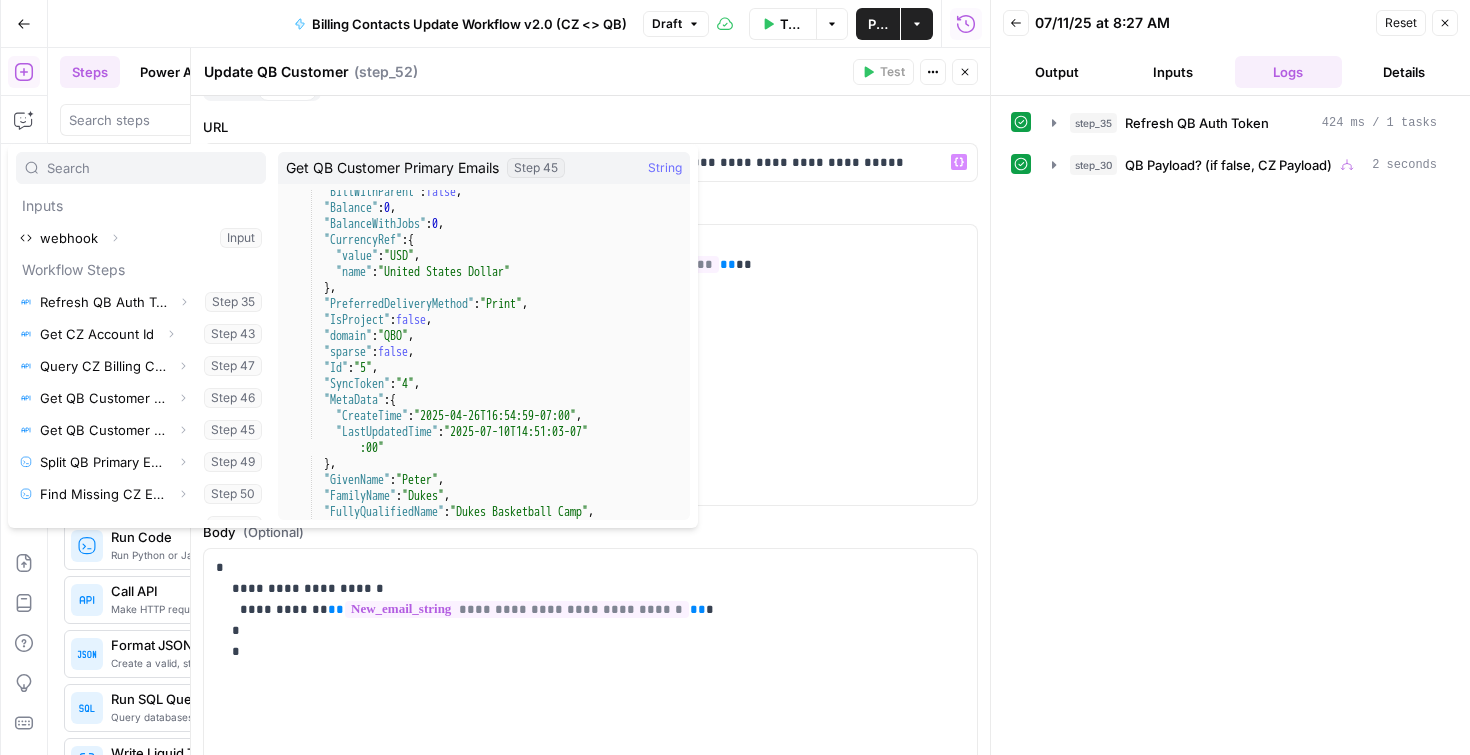 scroll, scrollTop: 305, scrollLeft: 0, axis: vertical 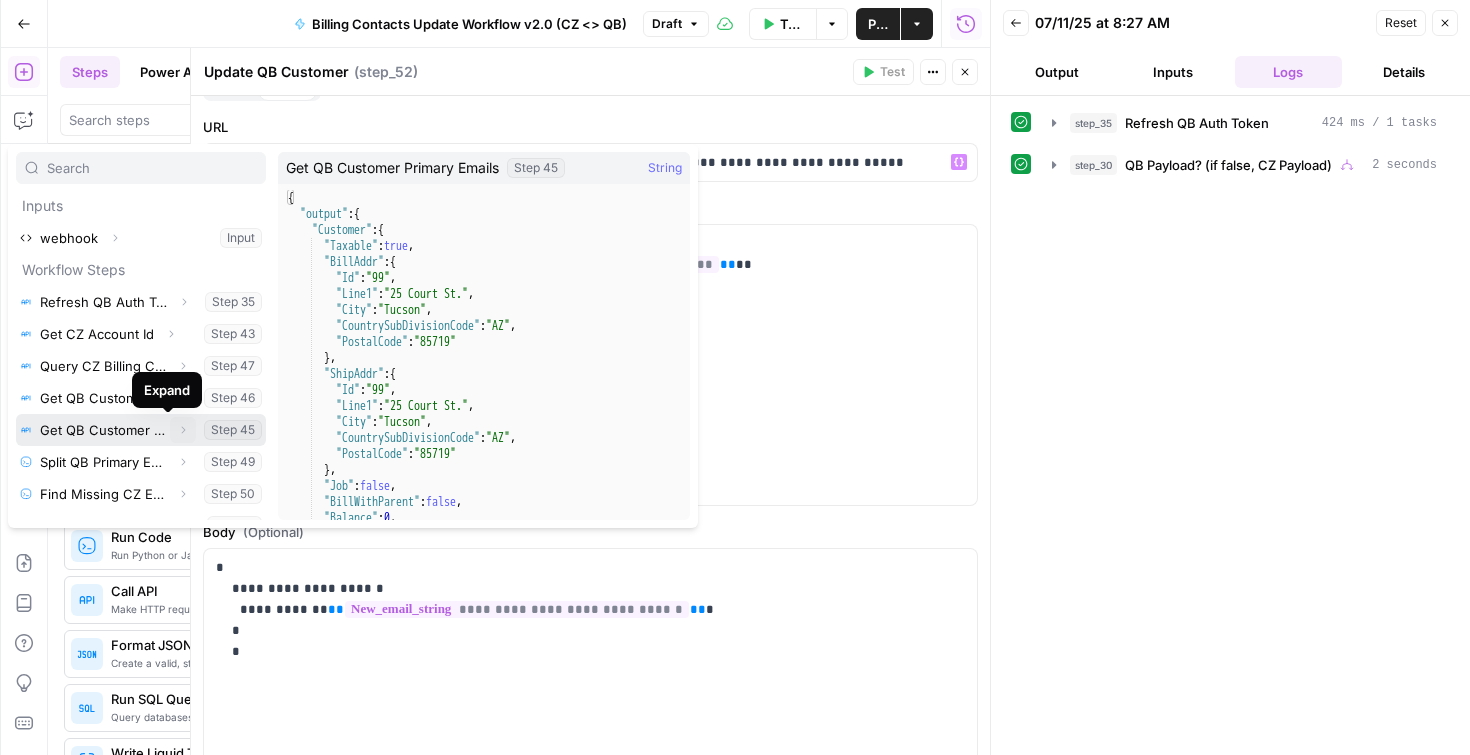 click 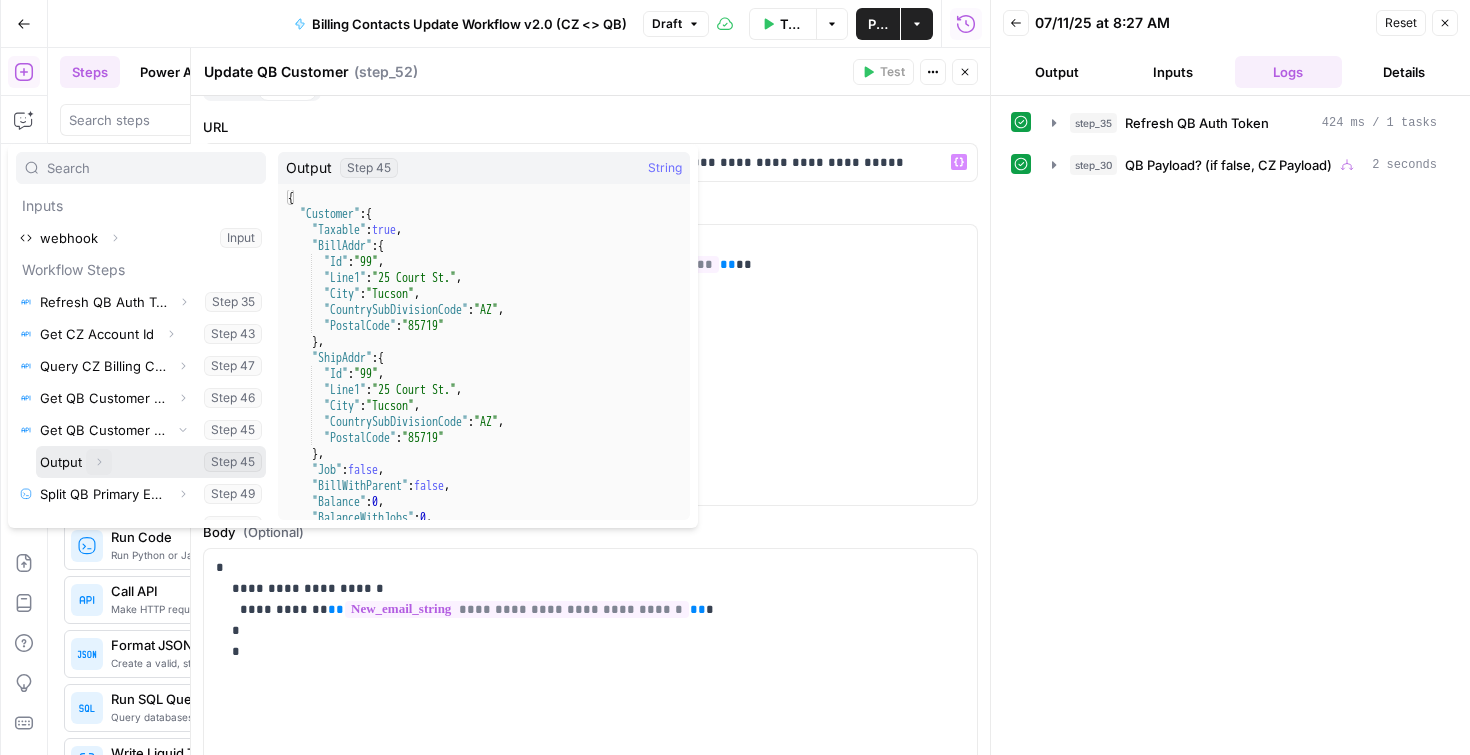 click 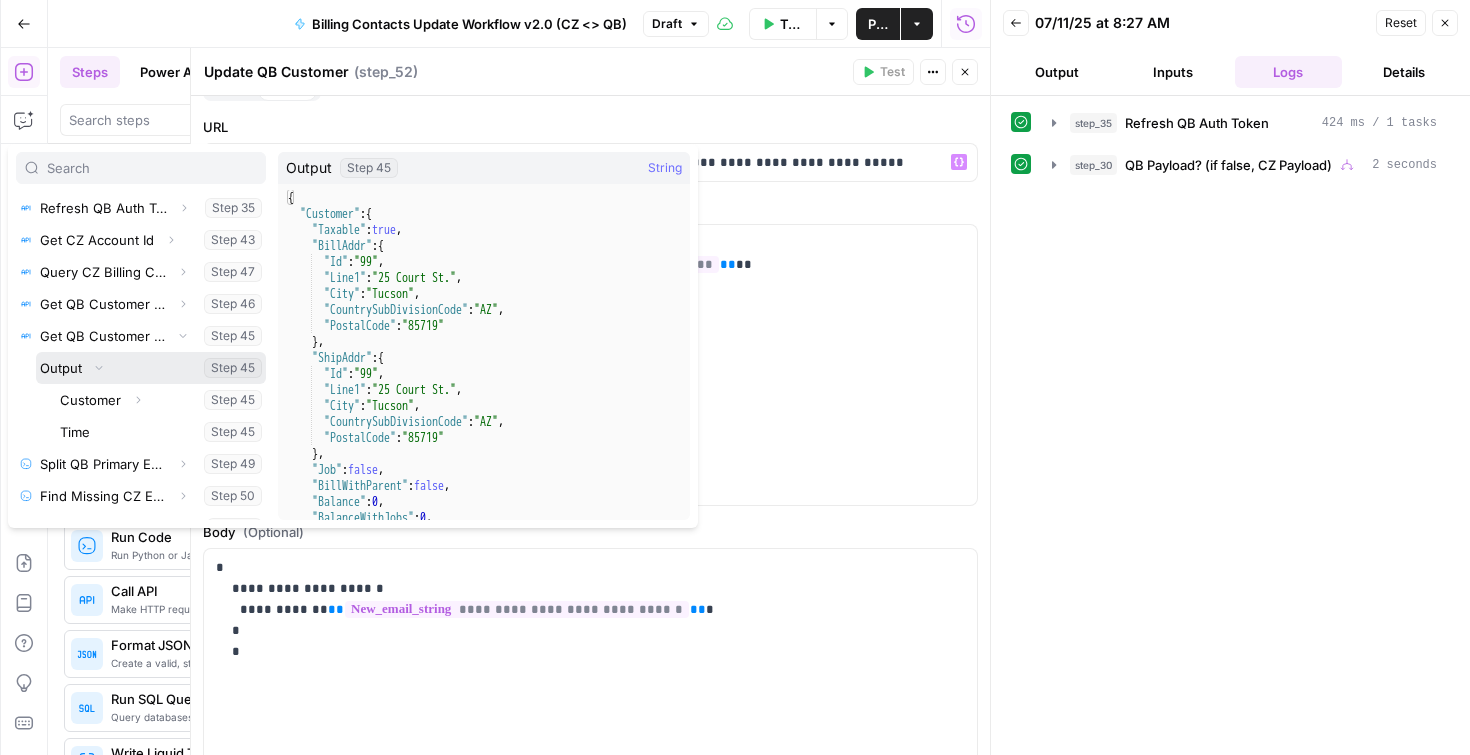 scroll, scrollTop: 118, scrollLeft: 0, axis: vertical 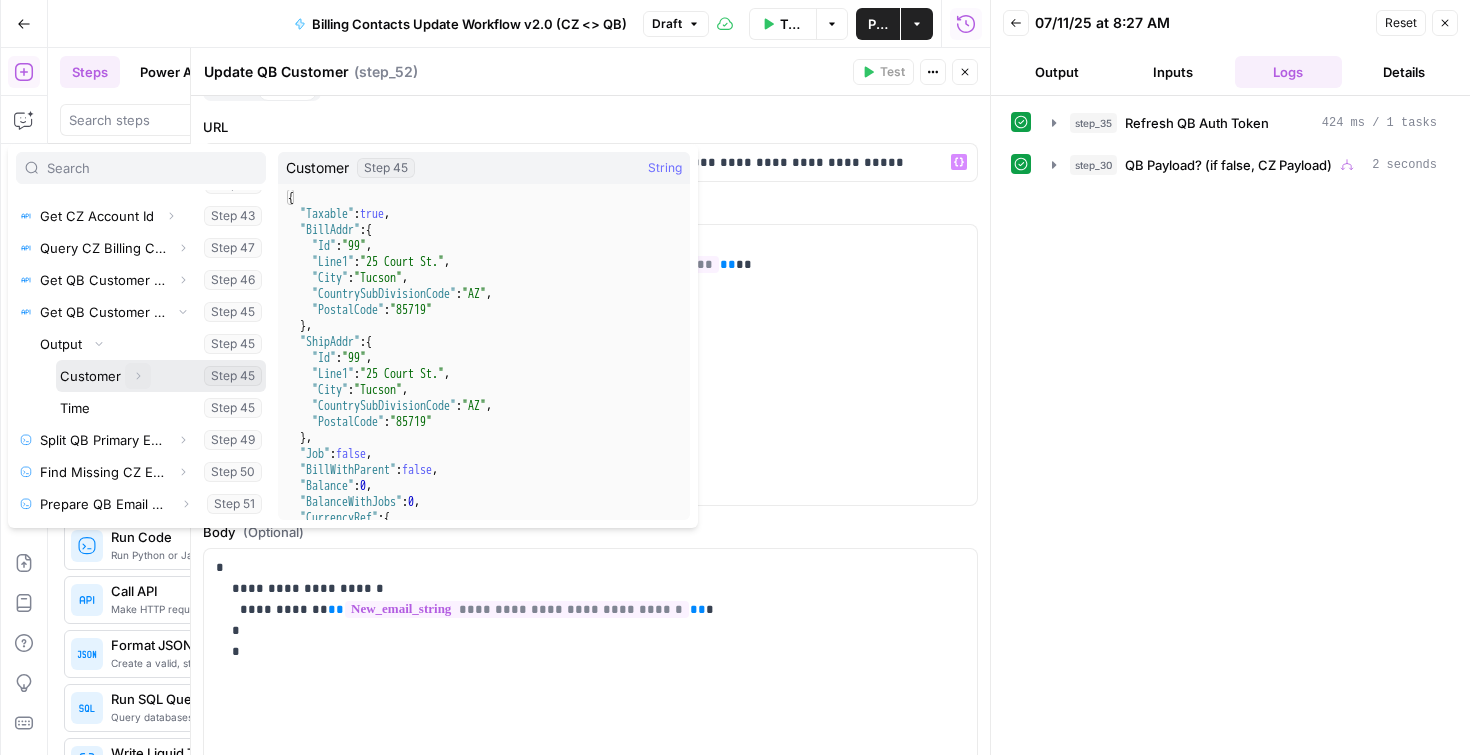 click 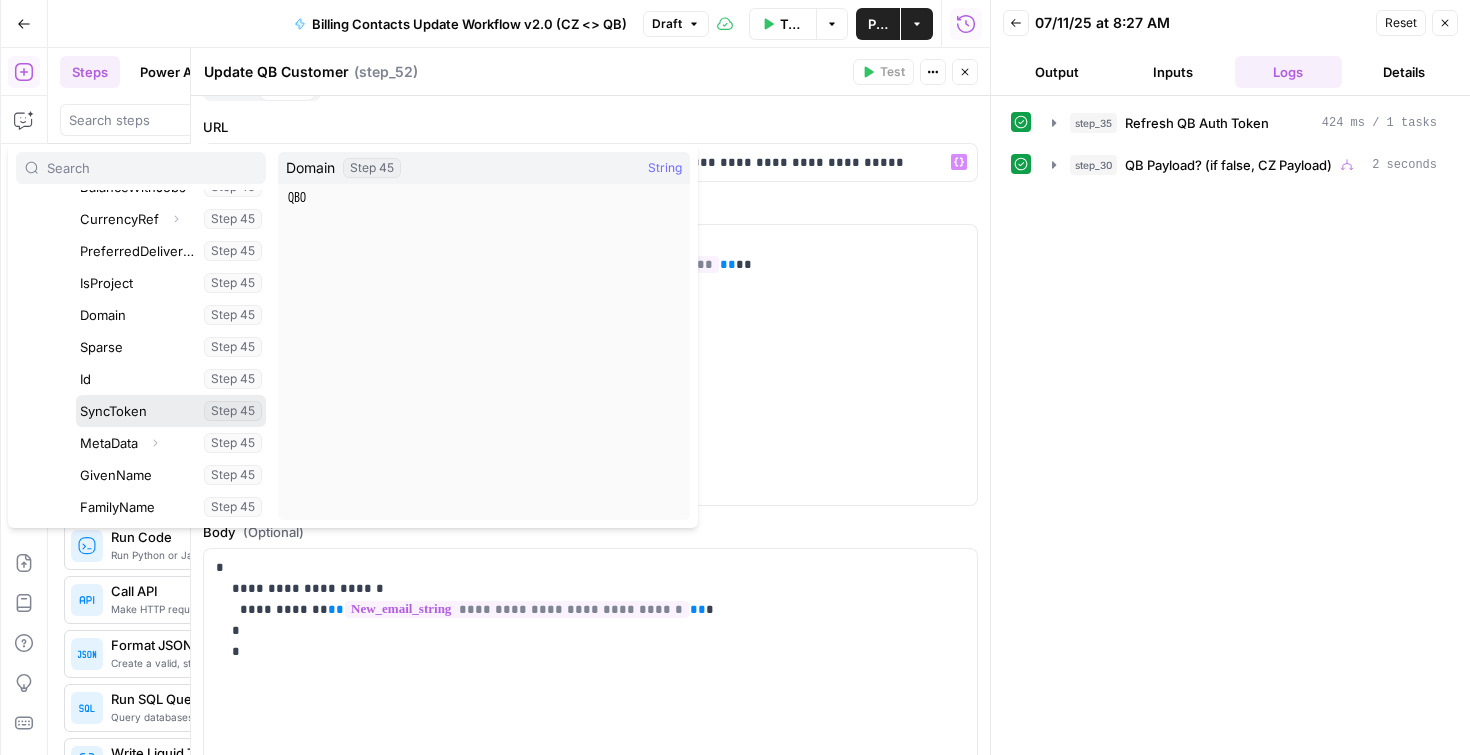scroll, scrollTop: 542, scrollLeft: 0, axis: vertical 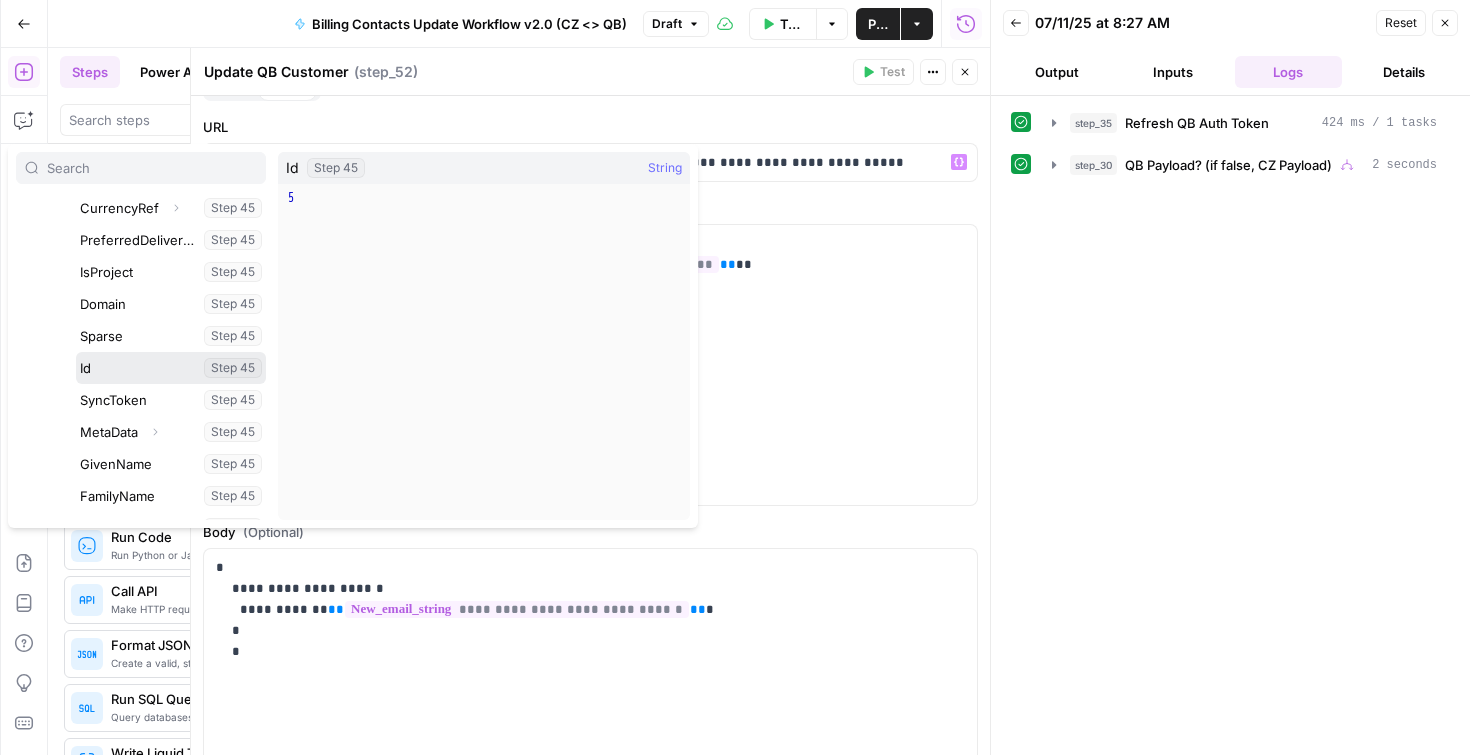click at bounding box center (171, 368) 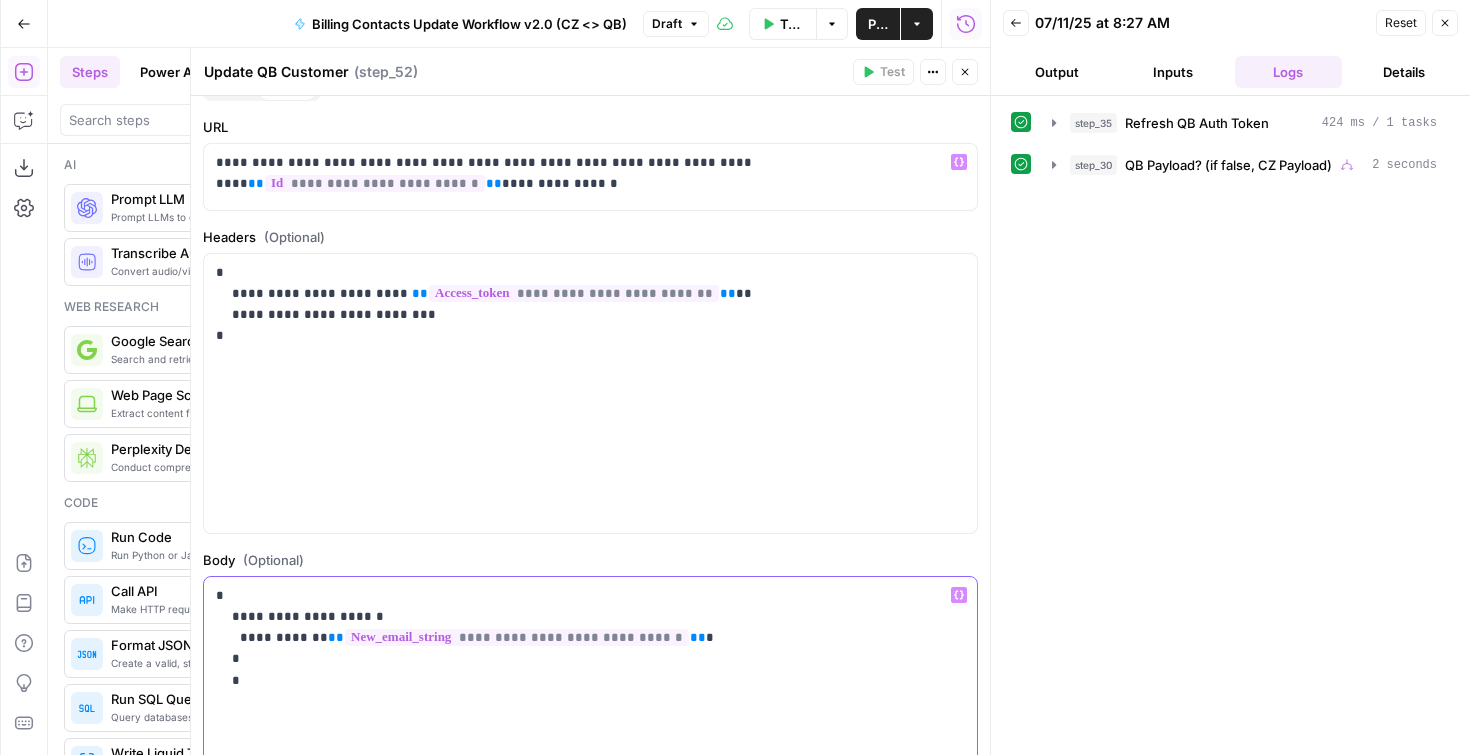 click on "**********" at bounding box center [583, 638] 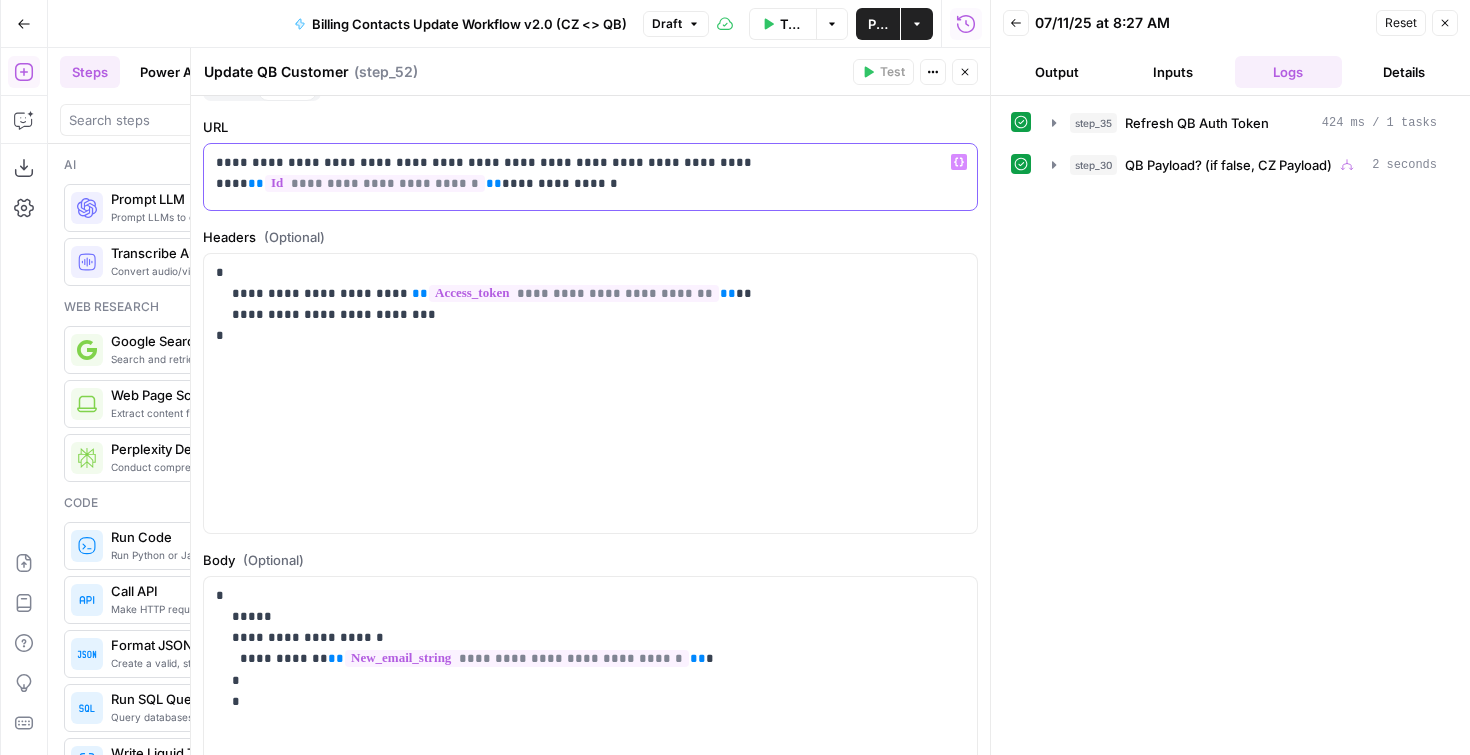 drag, startPoint x: 856, startPoint y: 188, endPoint x: 636, endPoint y: 187, distance: 220.00227 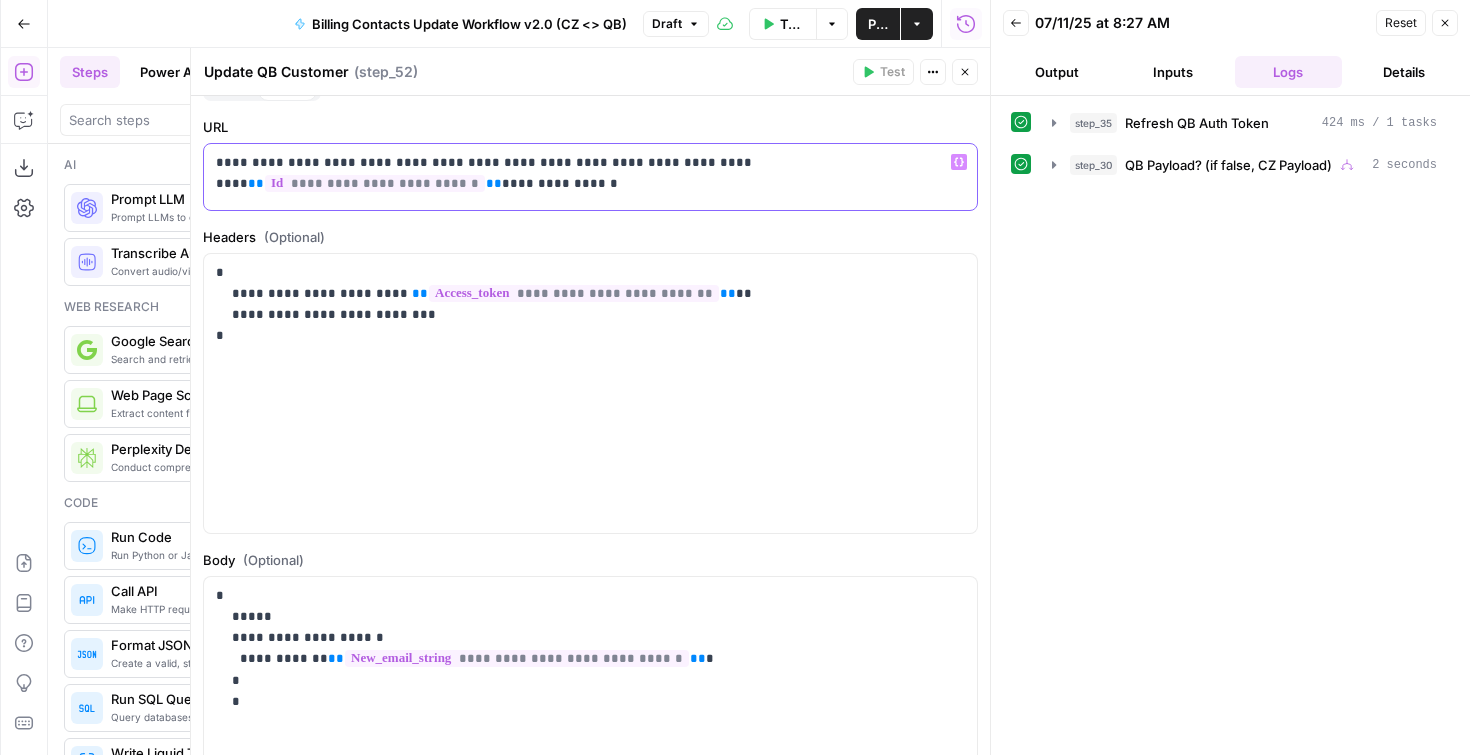 click on "**********" at bounding box center [575, 183] 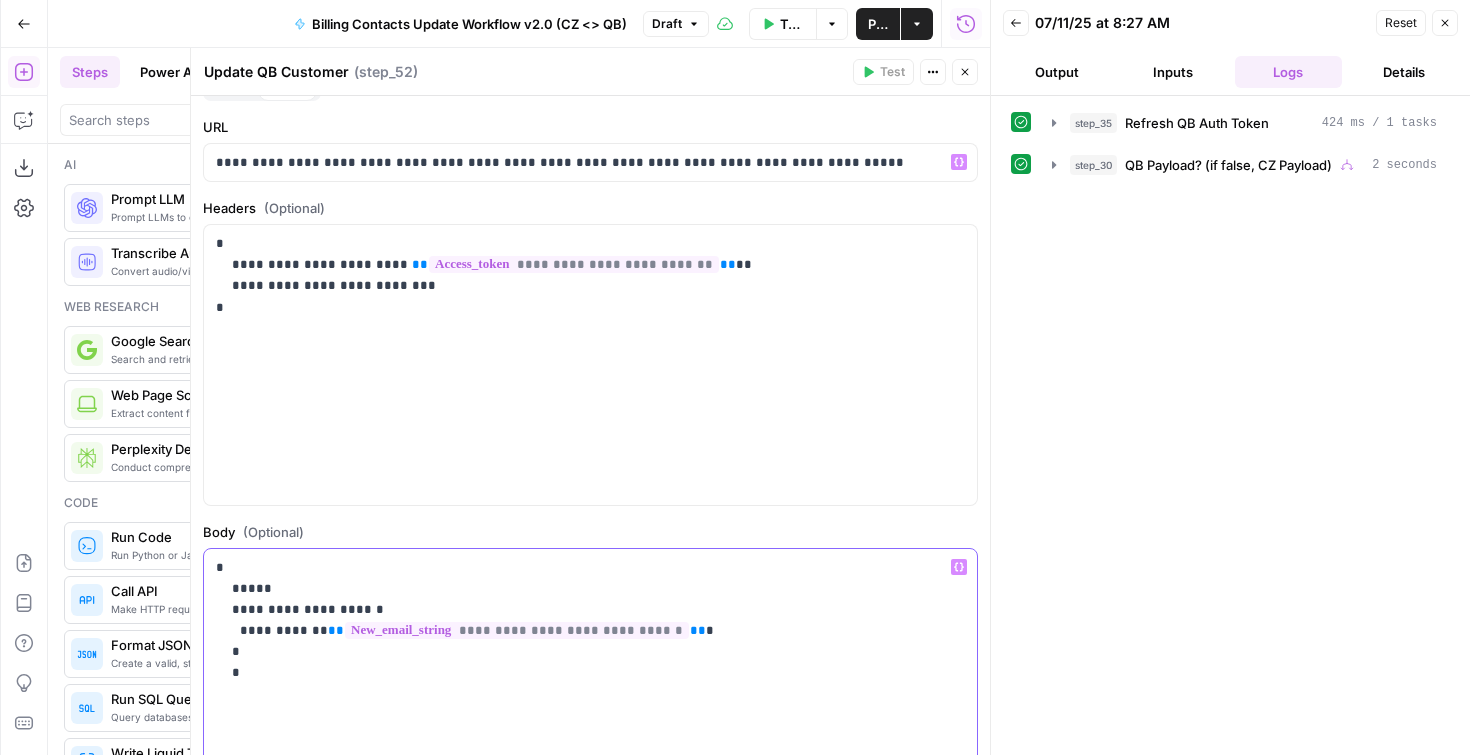 click on "**********" at bounding box center [583, 620] 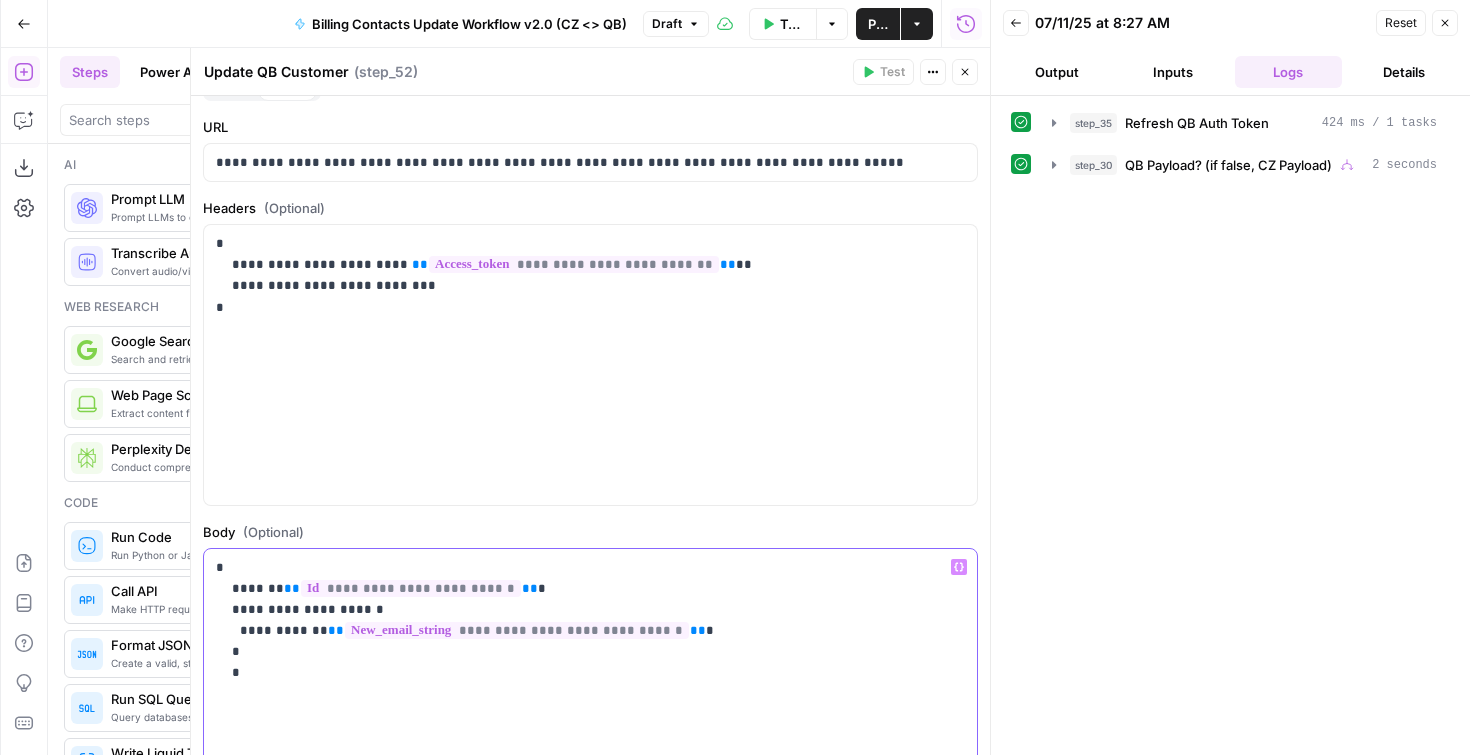 click on "**********" at bounding box center [583, 620] 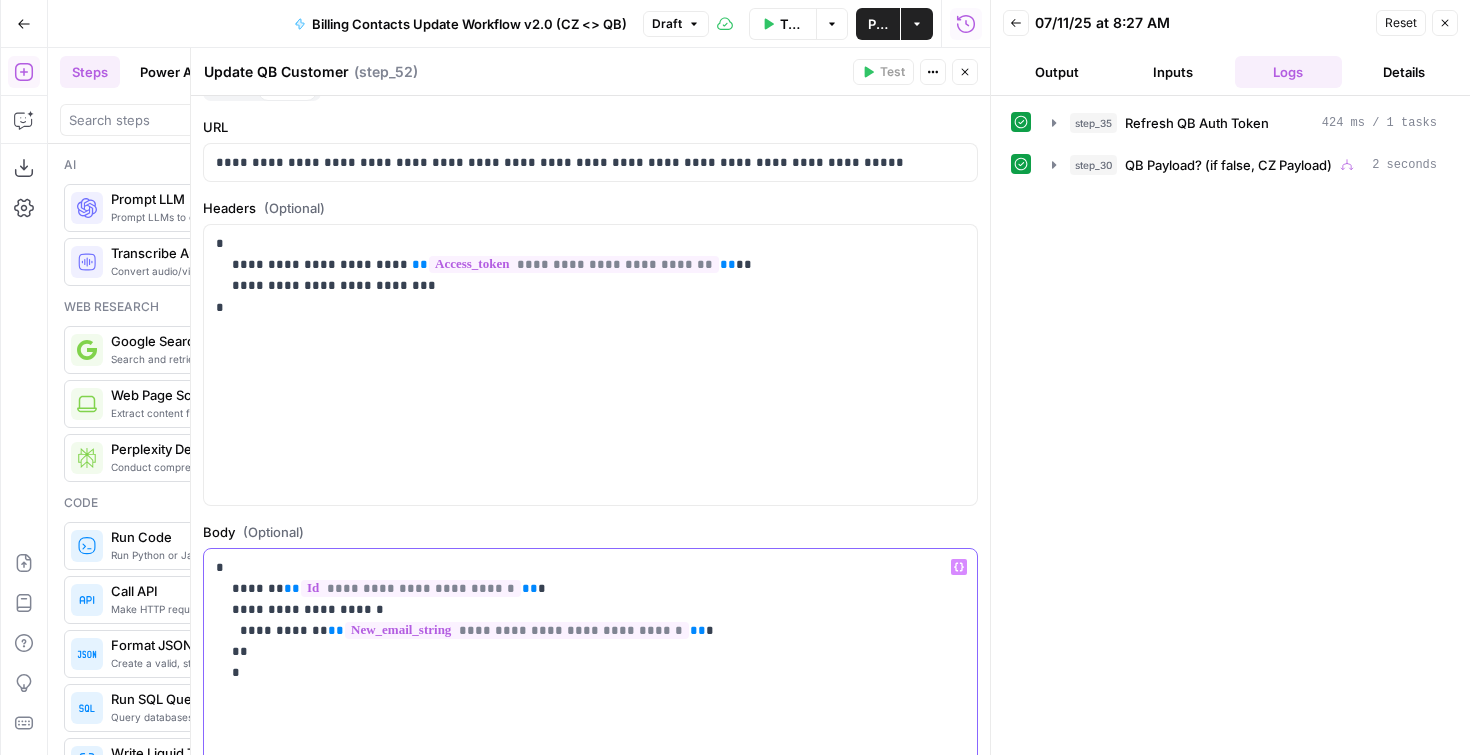 click on "**********" at bounding box center [583, 620] 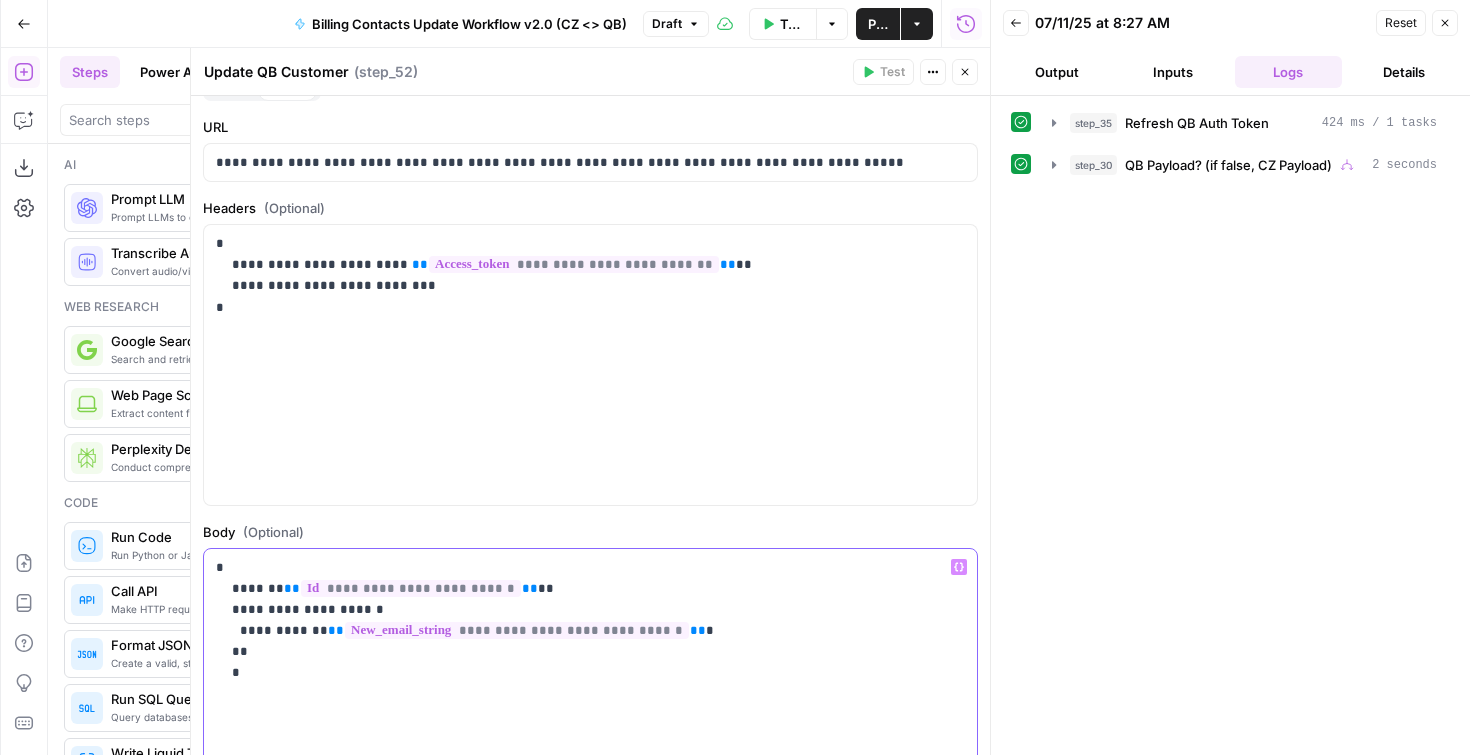 click on "**********" at bounding box center [583, 620] 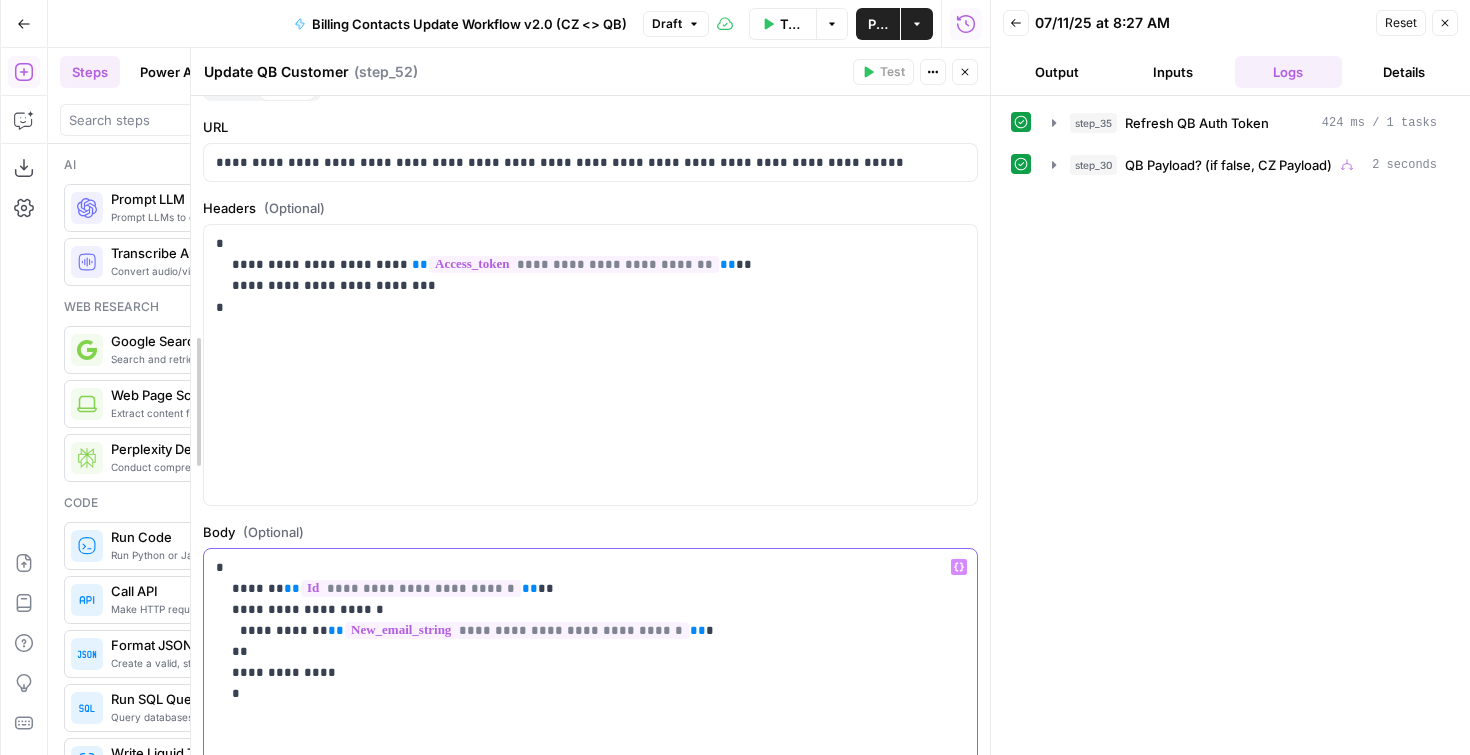 drag, startPoint x: 244, startPoint y: 702, endPoint x: 198, endPoint y: 573, distance: 136.95619 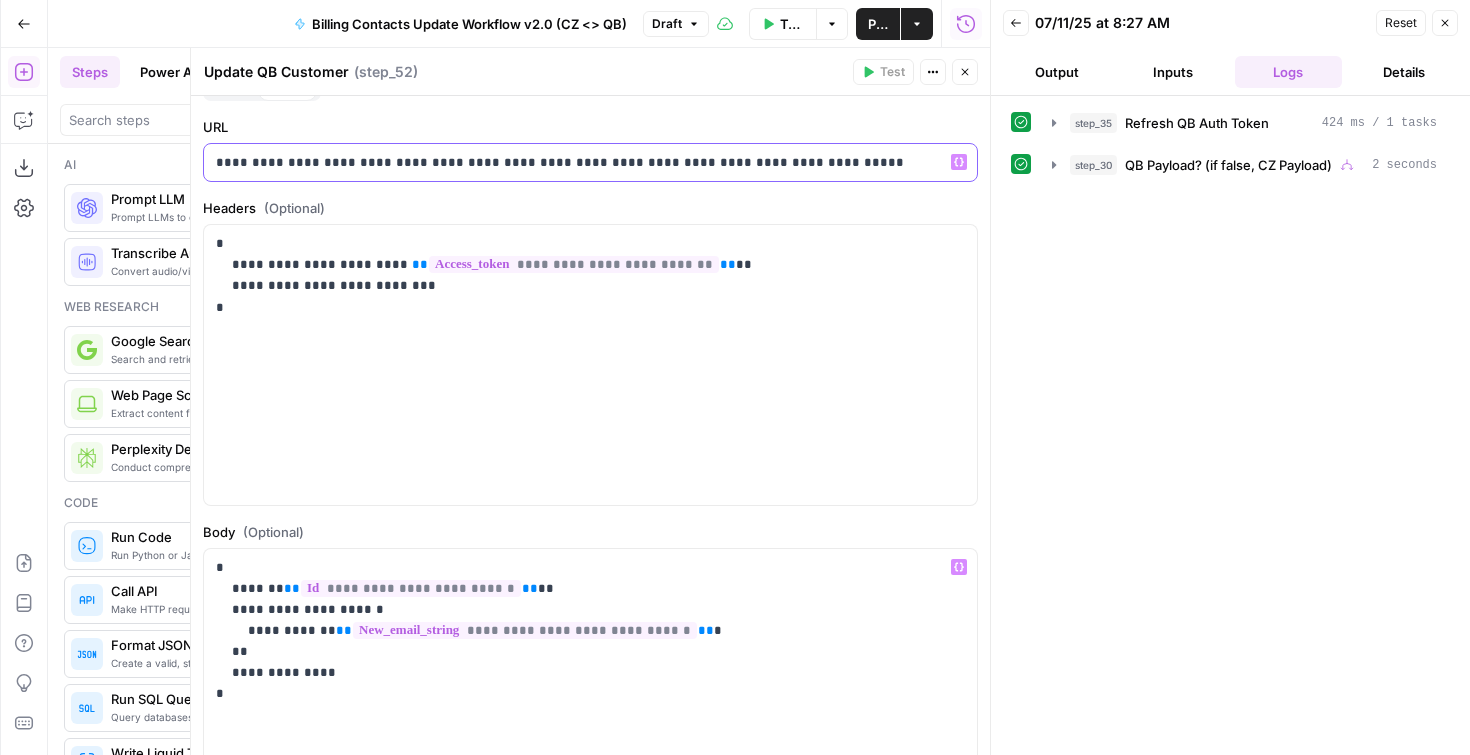 click on "**********" at bounding box center (583, 162) 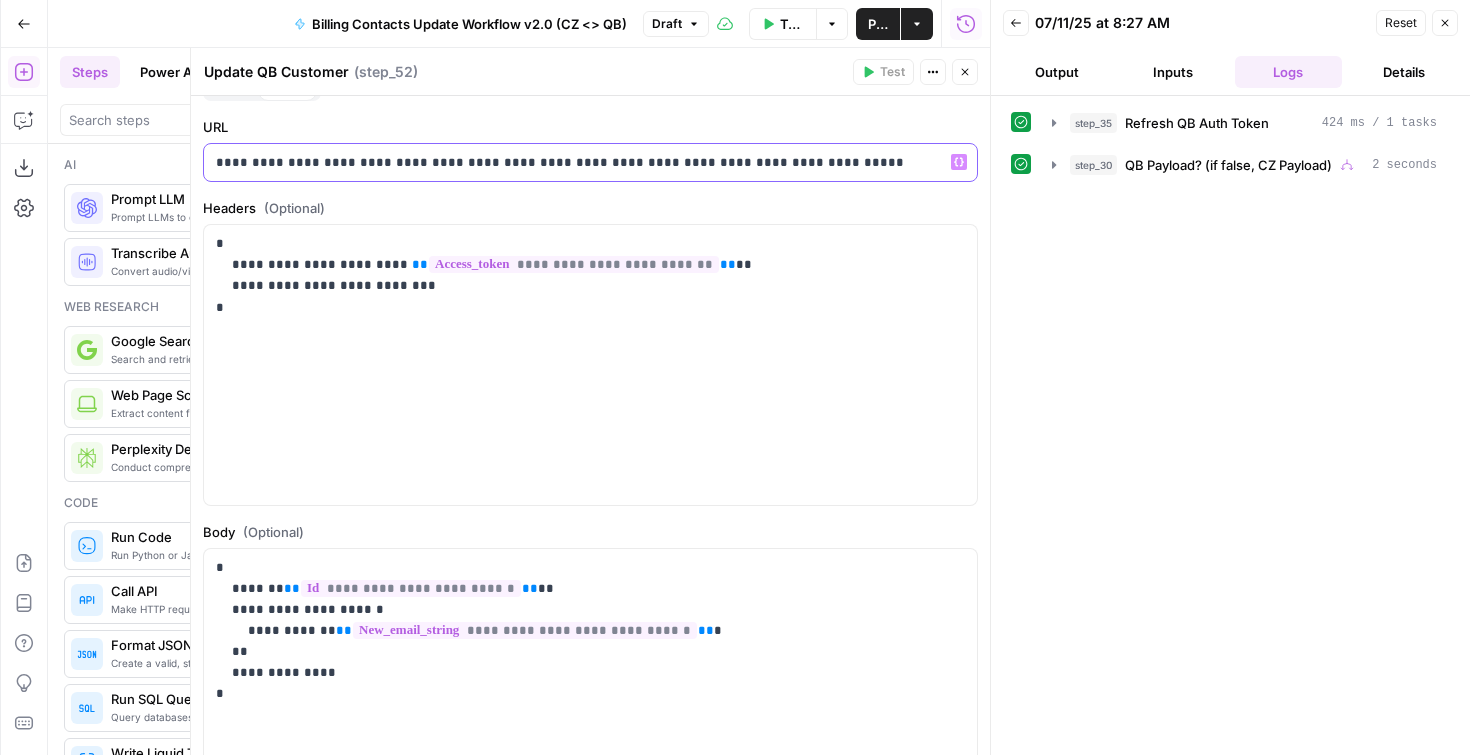 type 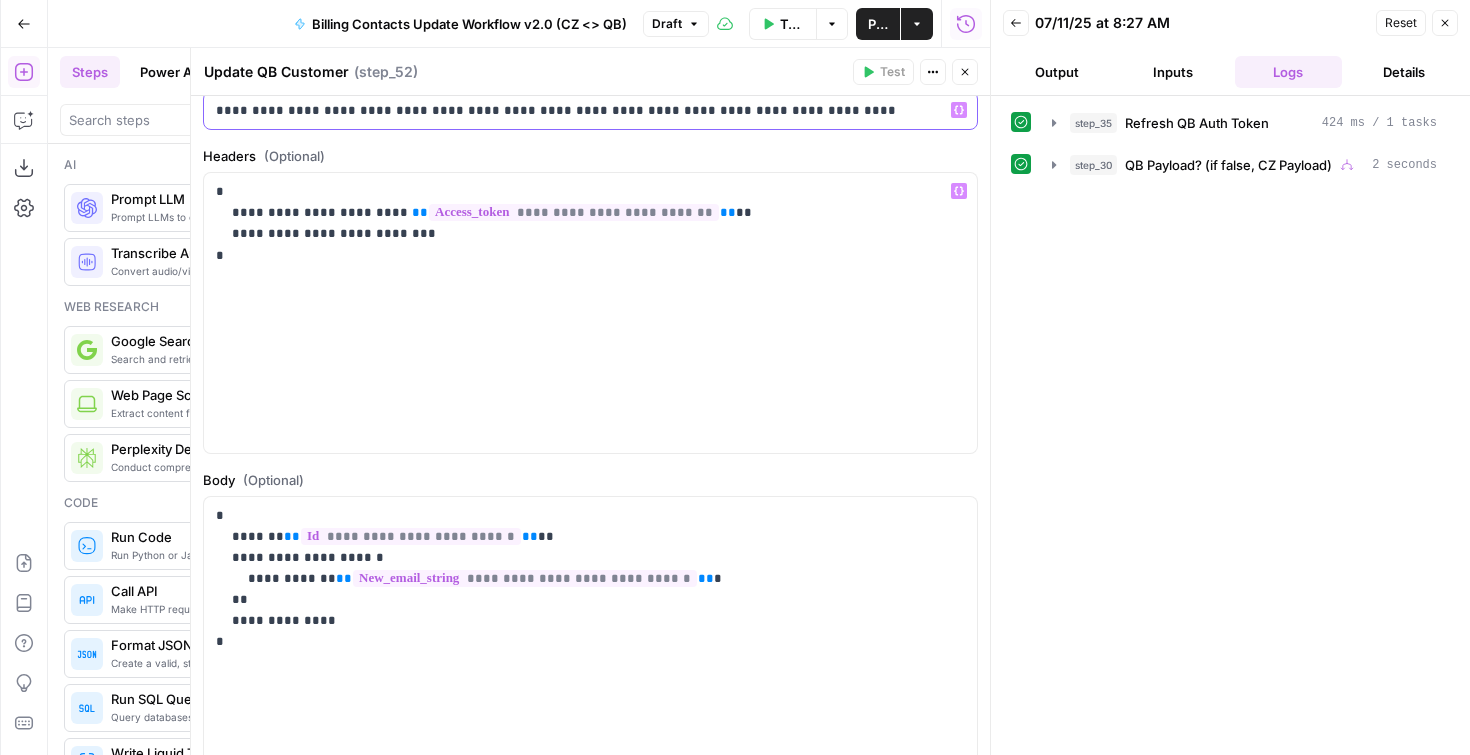 scroll, scrollTop: 0, scrollLeft: 0, axis: both 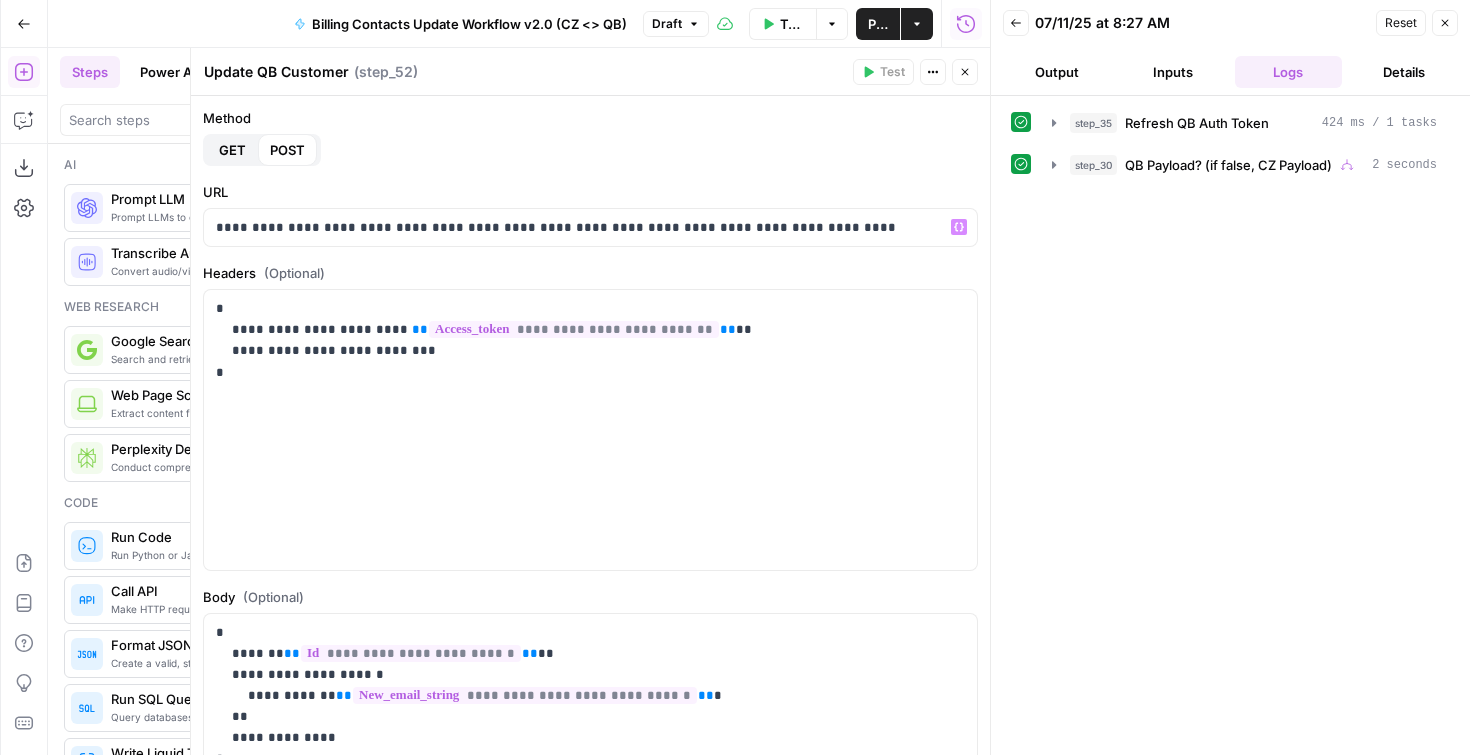 click on "Update QB Customer Update QB Customer  ( step_52 ) Test Actions Close" at bounding box center [590, 72] 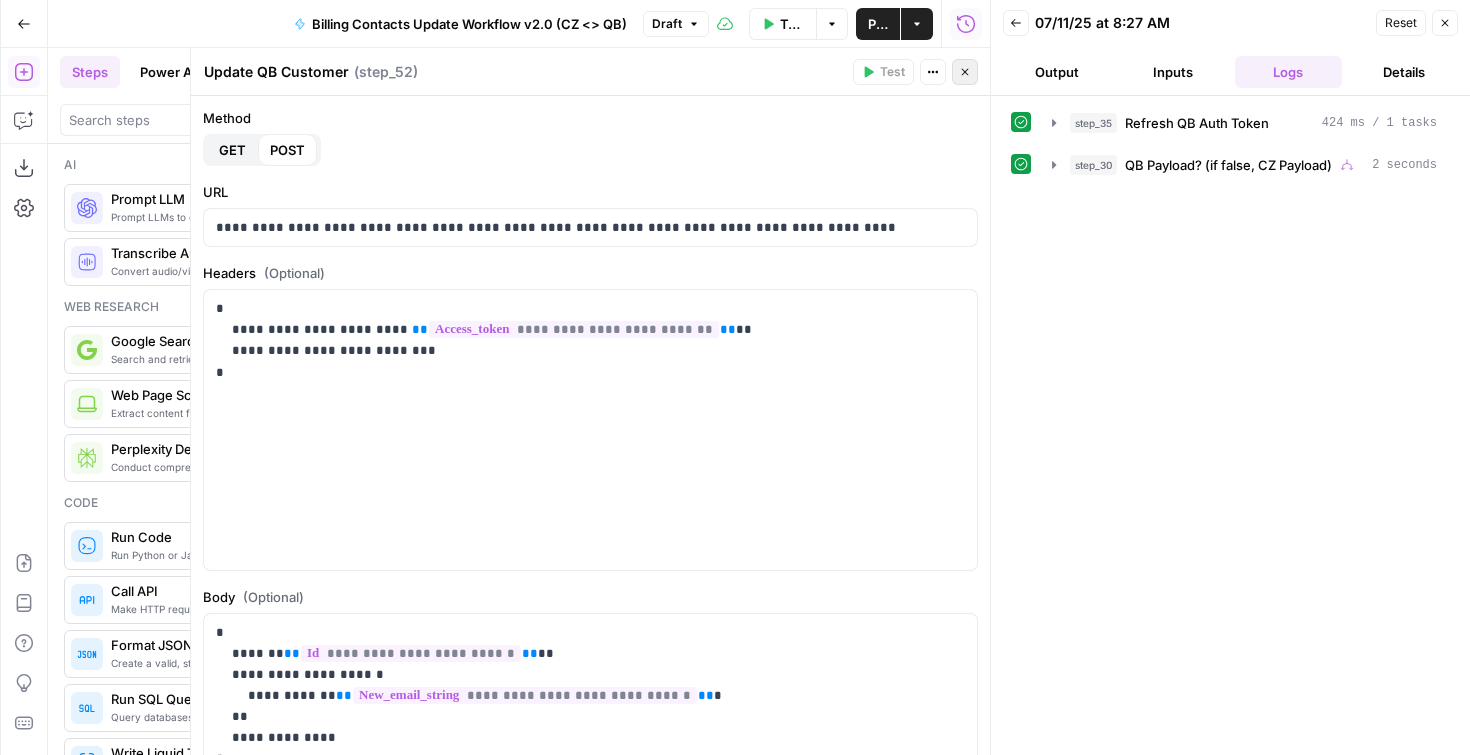 click 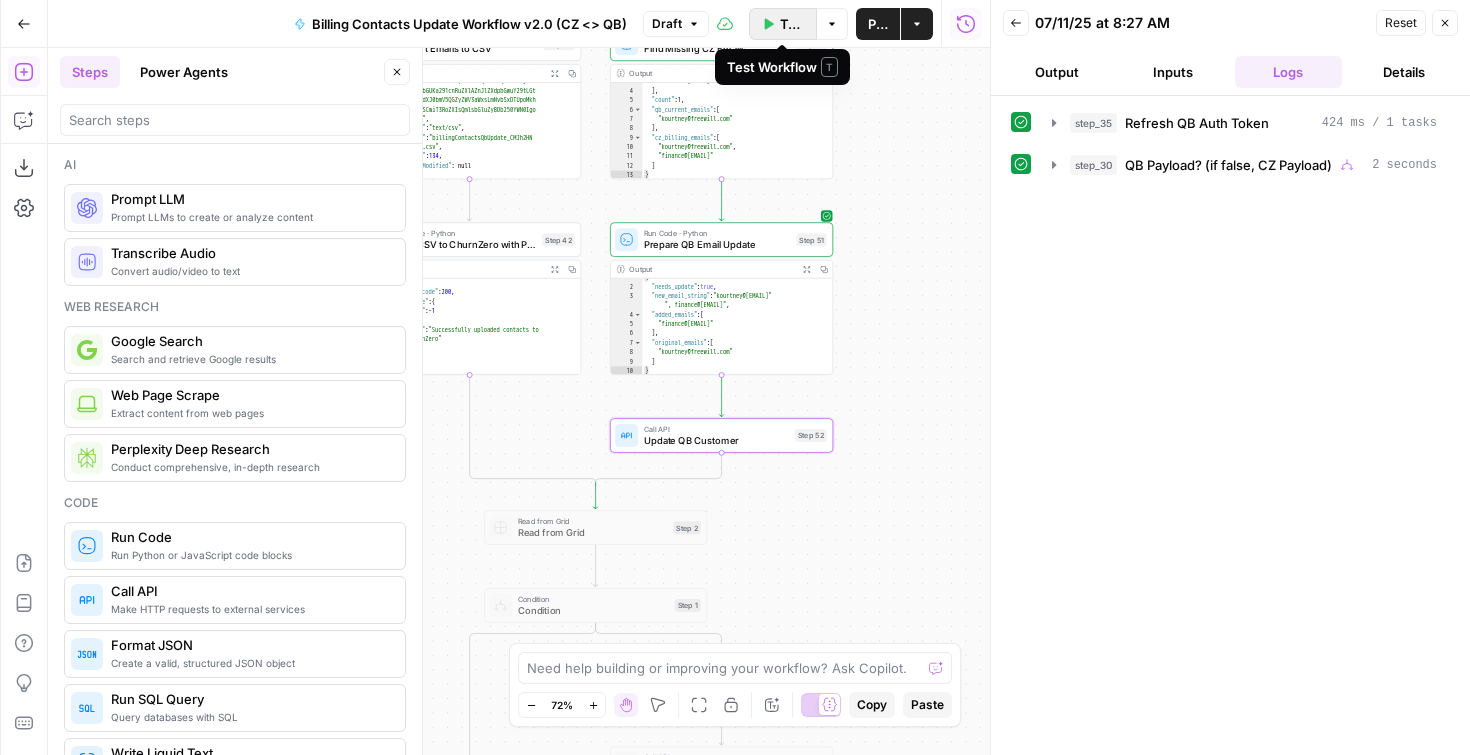 click on "Test Workflow" at bounding box center [783, 24] 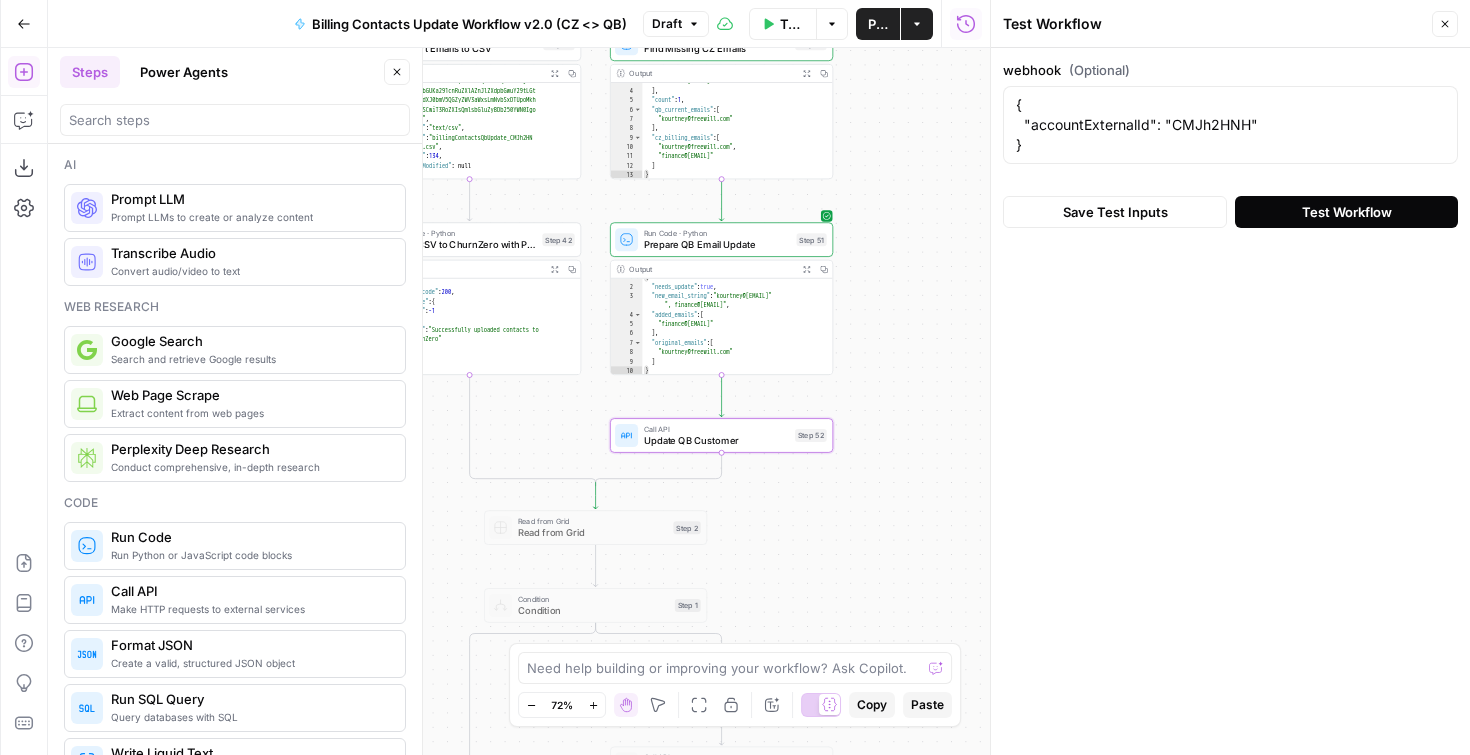 click on "Test Workflow" at bounding box center (1346, 212) 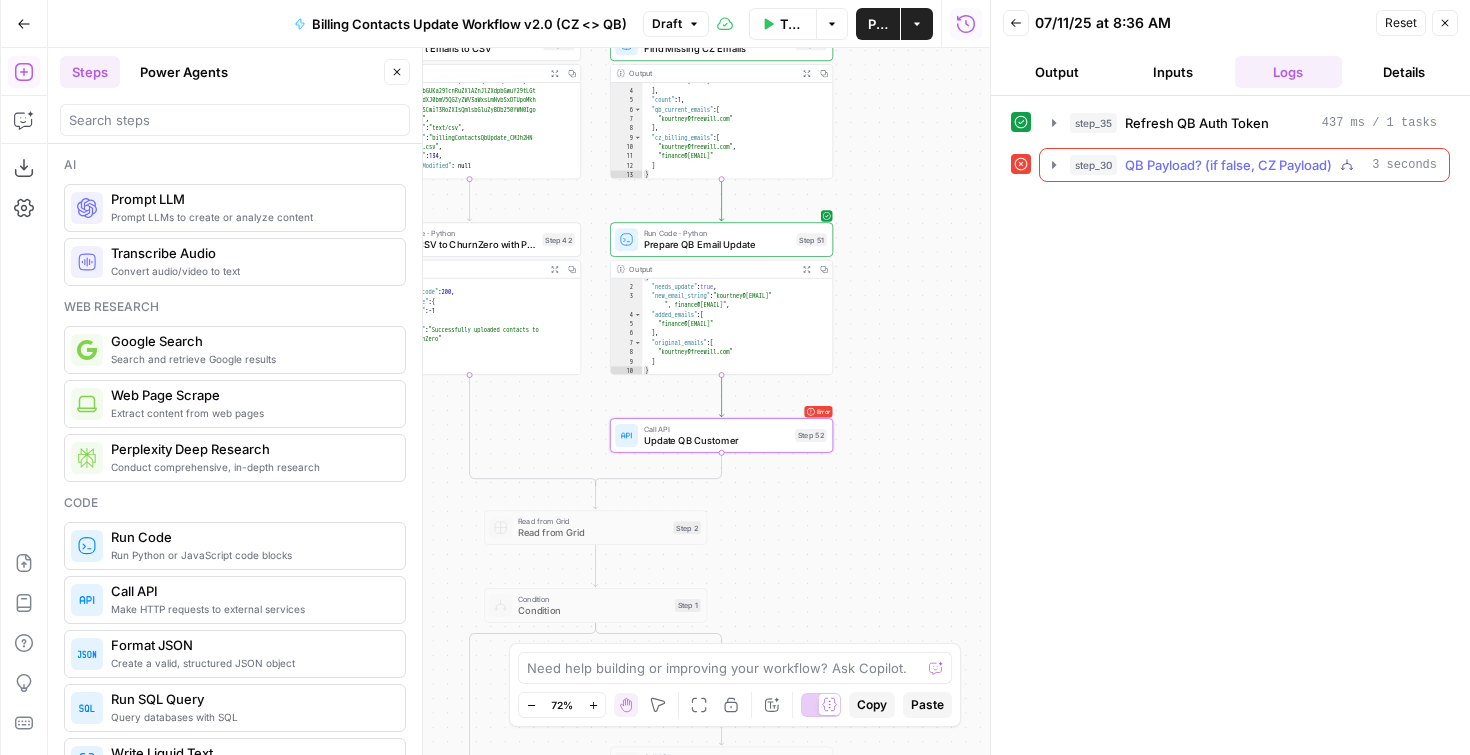 click 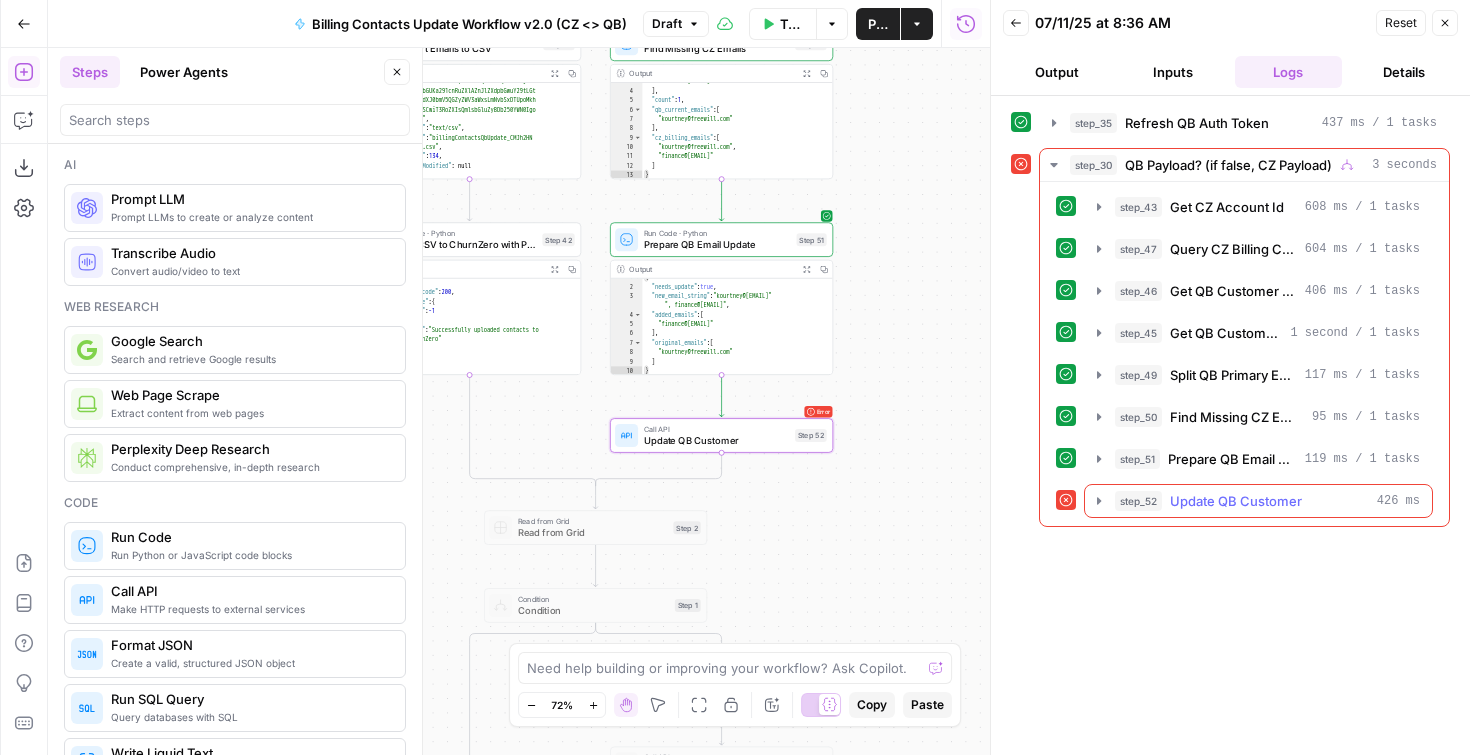click 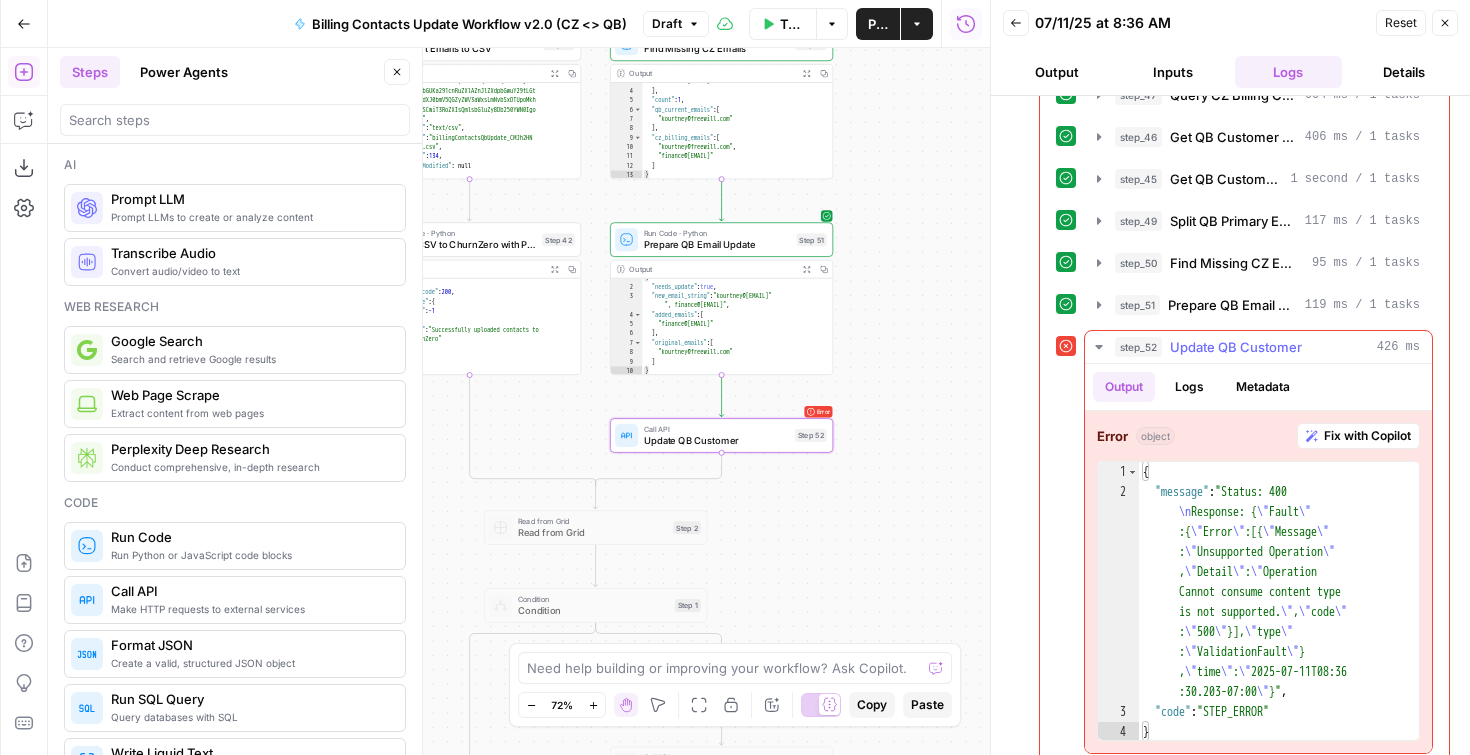 scroll, scrollTop: 172, scrollLeft: 0, axis: vertical 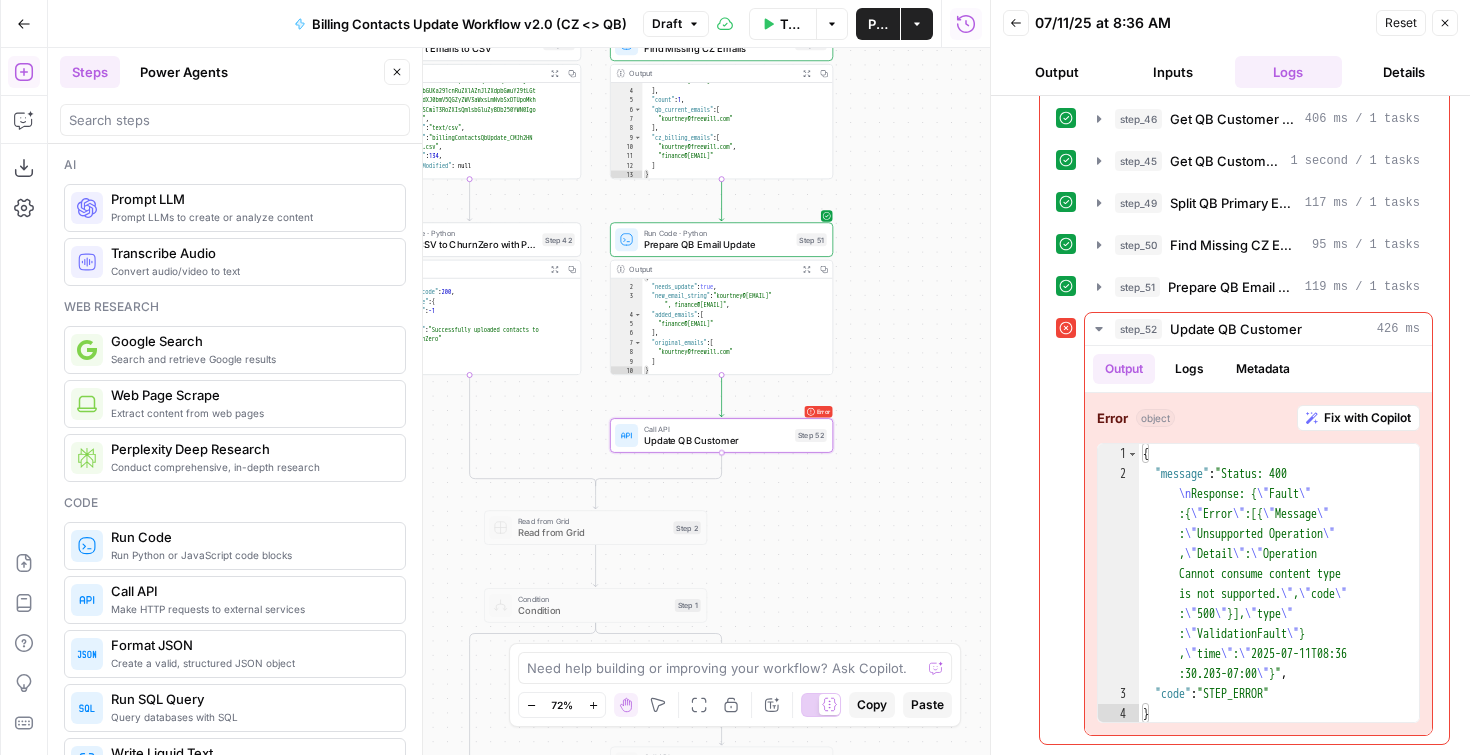 click on "Update QB Customer" at bounding box center (716, 440) 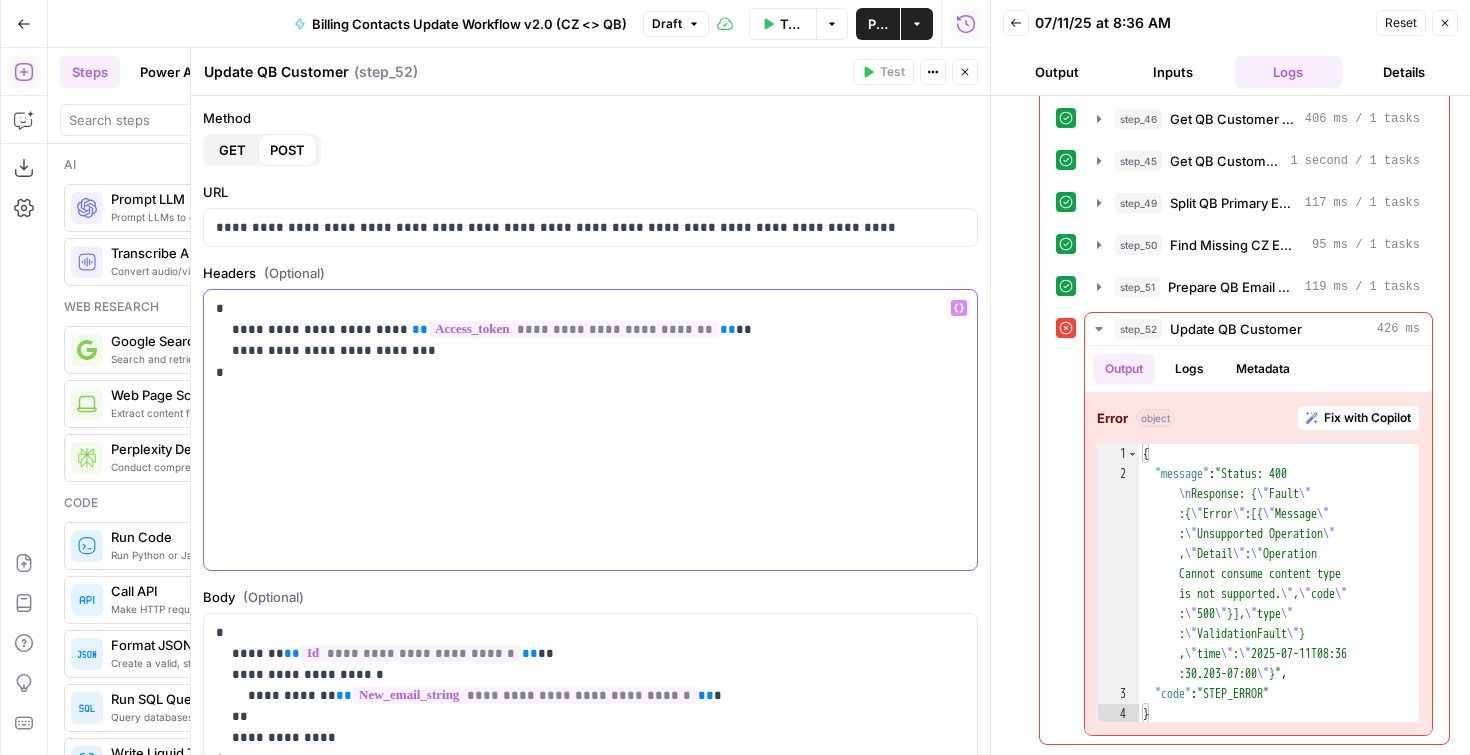 click on "**********" at bounding box center [583, 340] 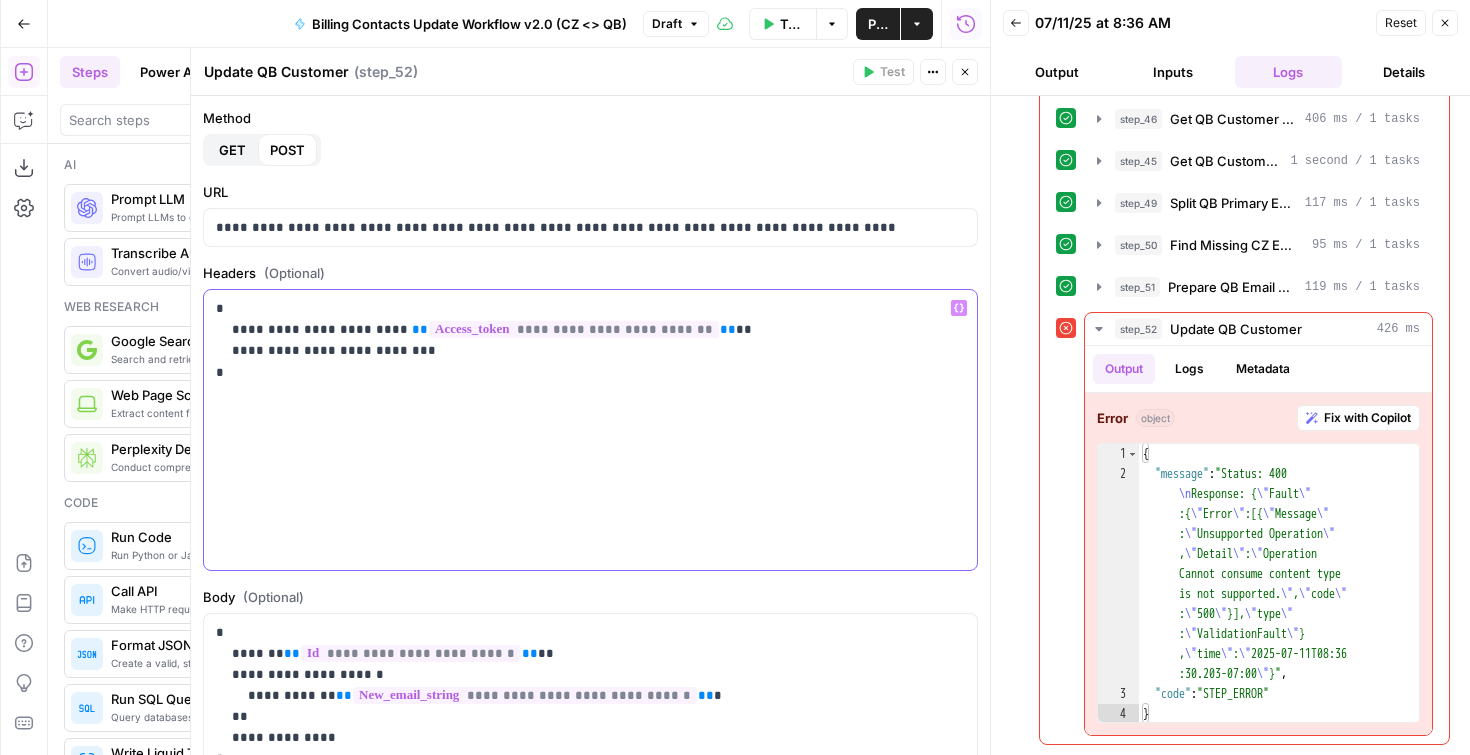click on "**********" at bounding box center (583, 340) 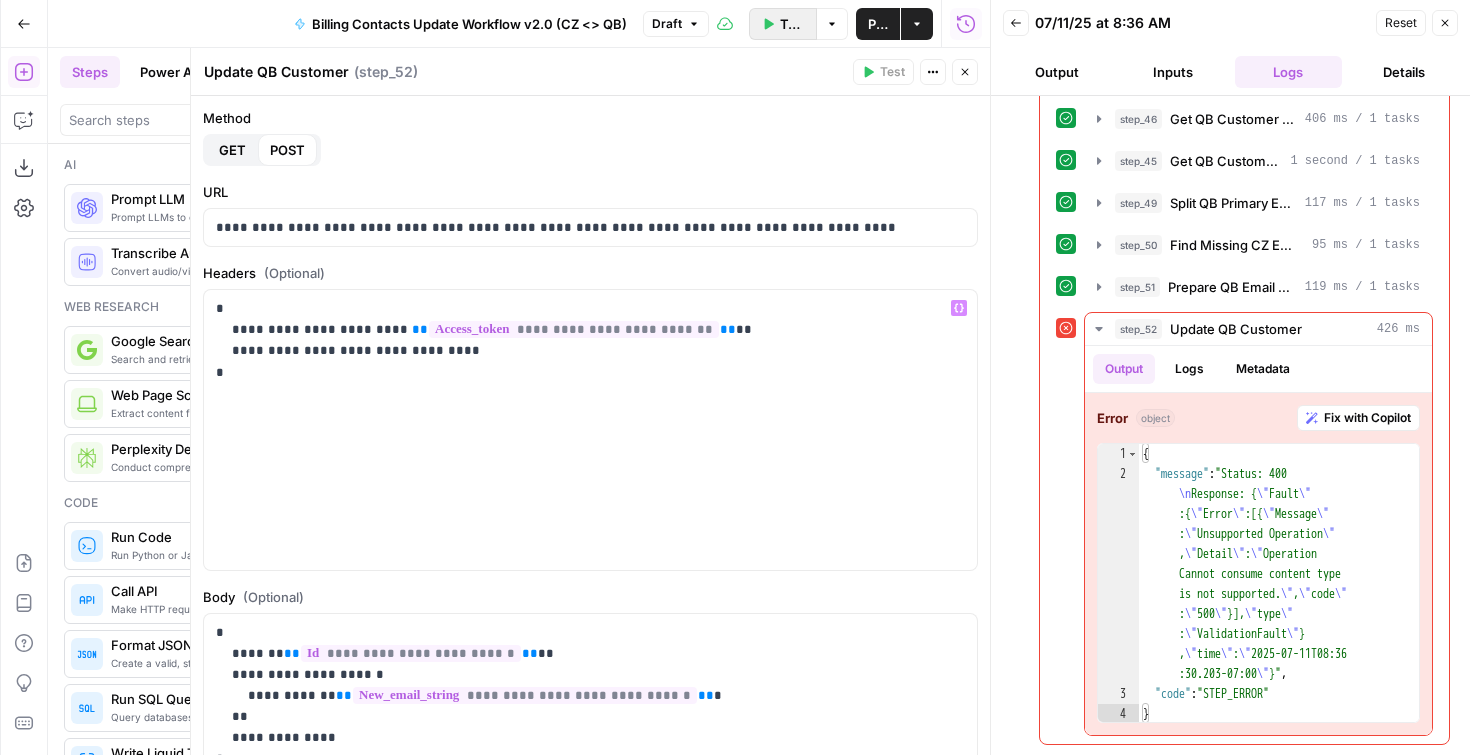 click on "Test Workflow" at bounding box center (792, 24) 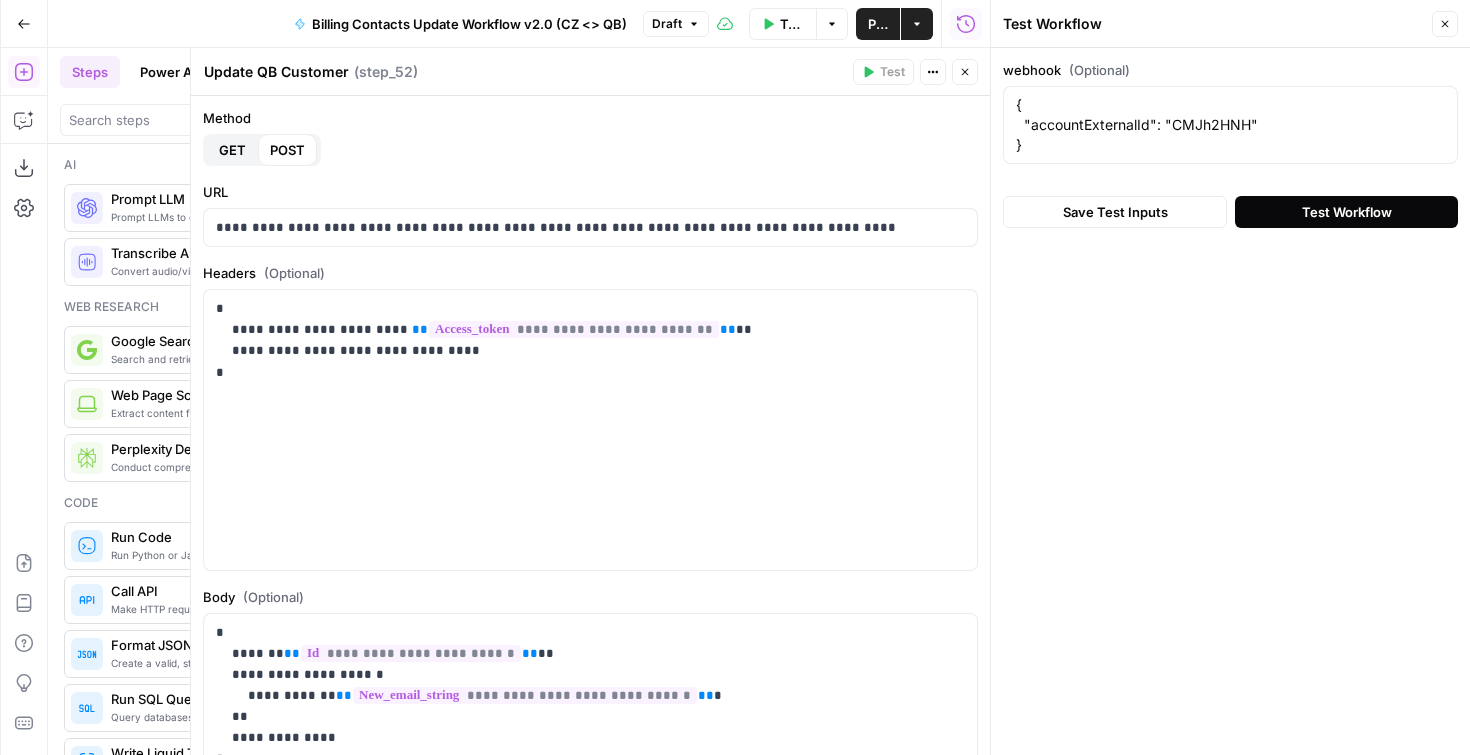 click on "Test Workflow" at bounding box center [1347, 212] 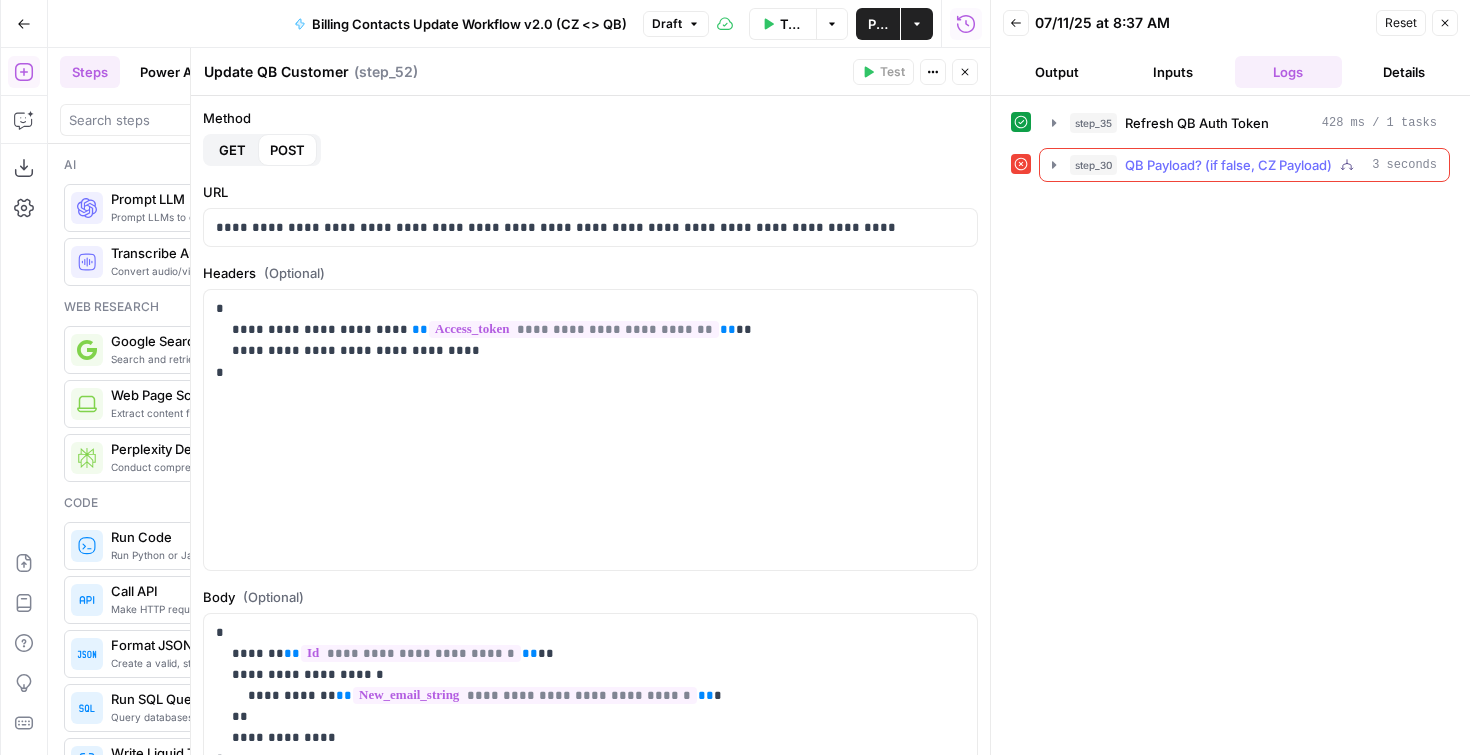 click 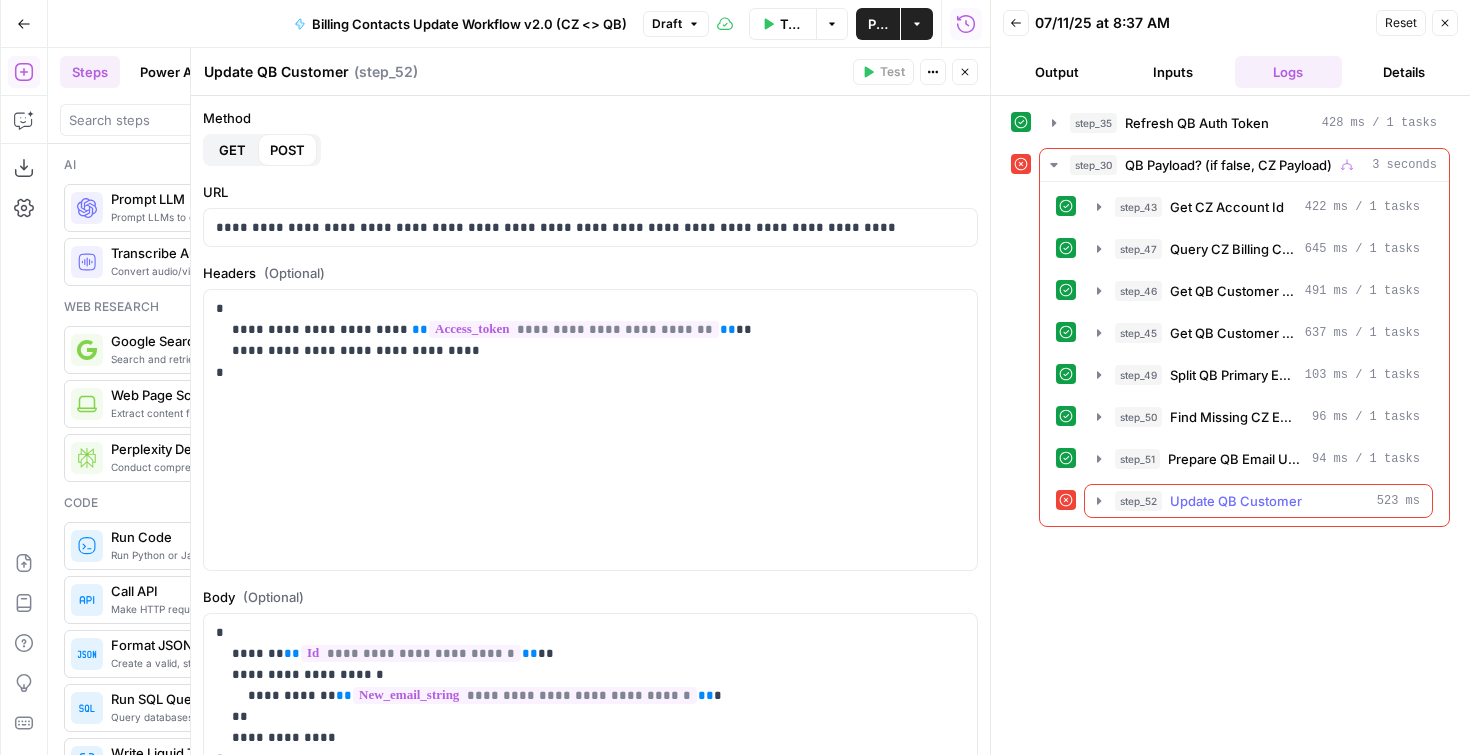click 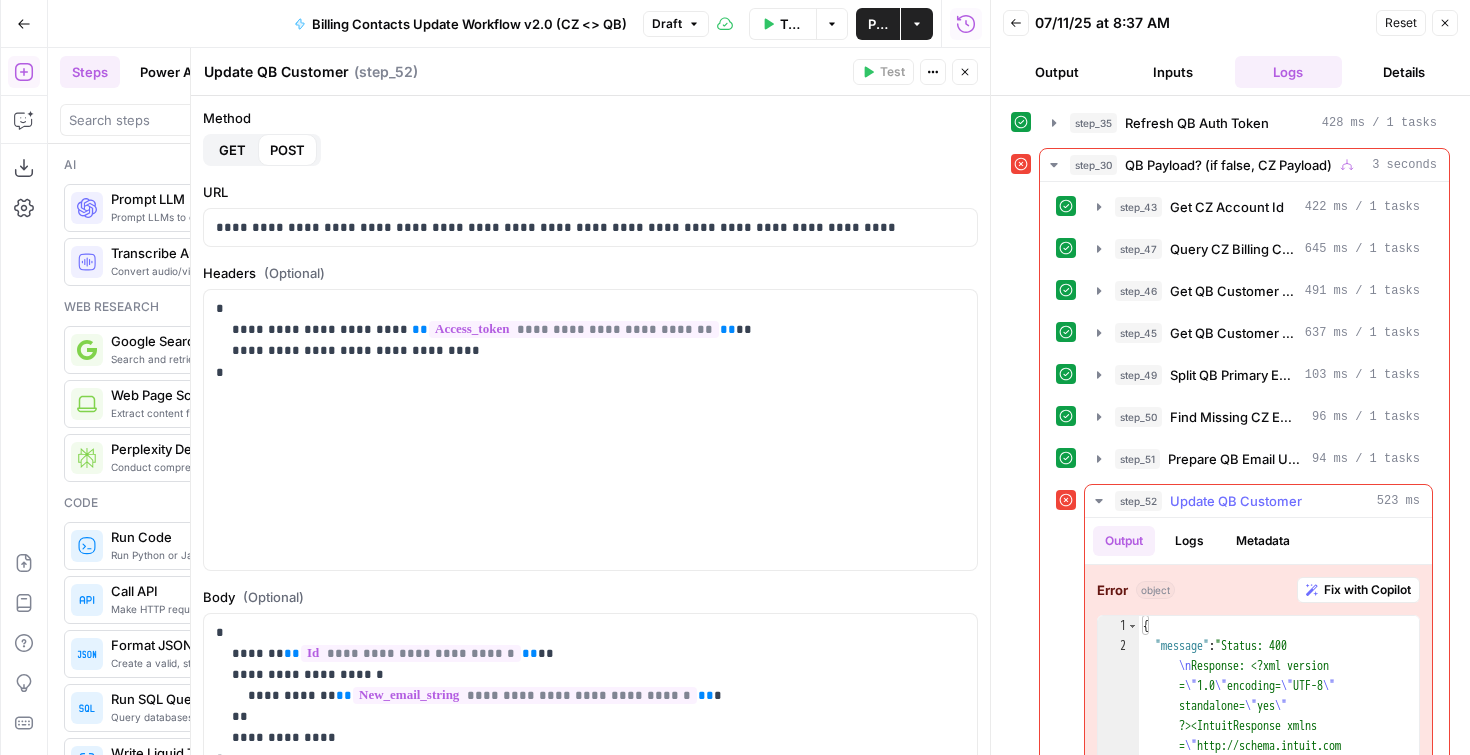 scroll, scrollTop: 89, scrollLeft: 0, axis: vertical 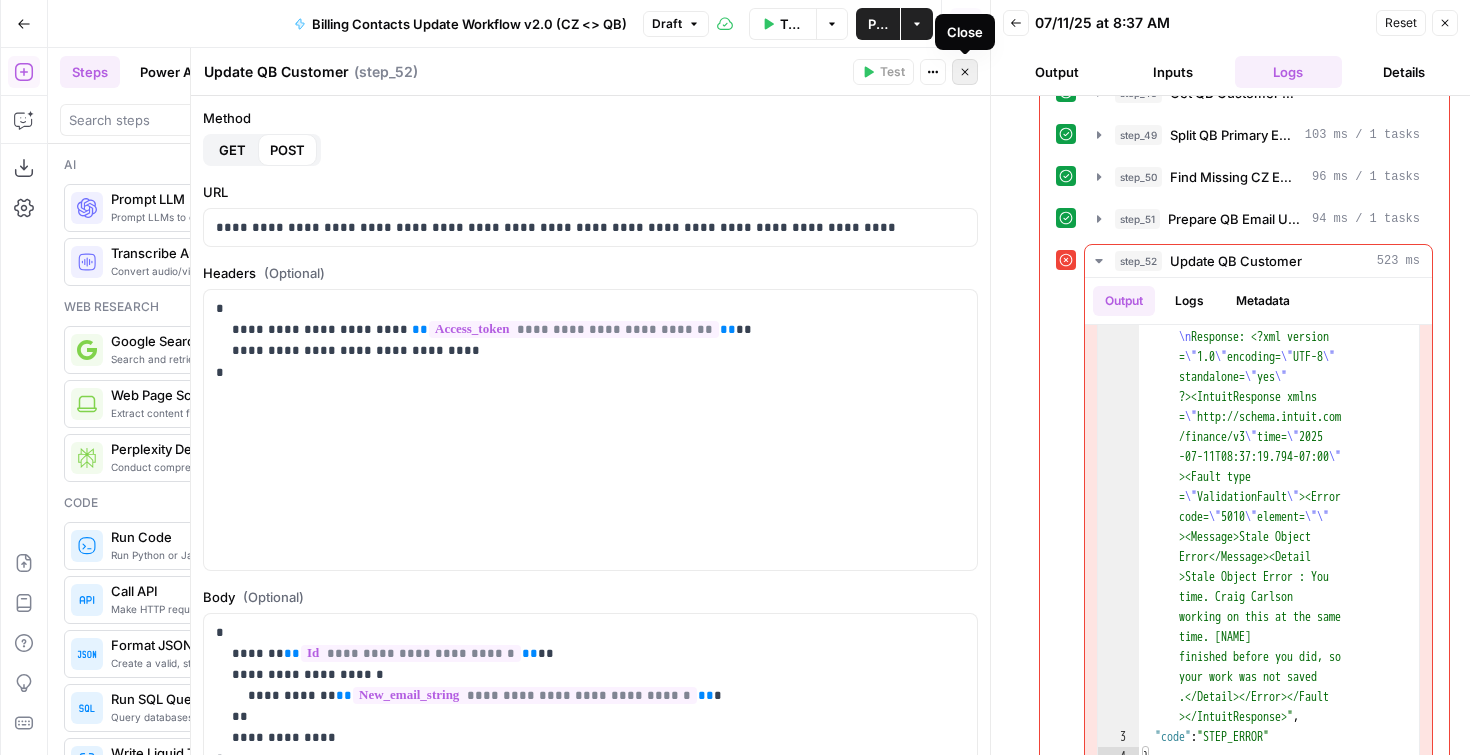 click 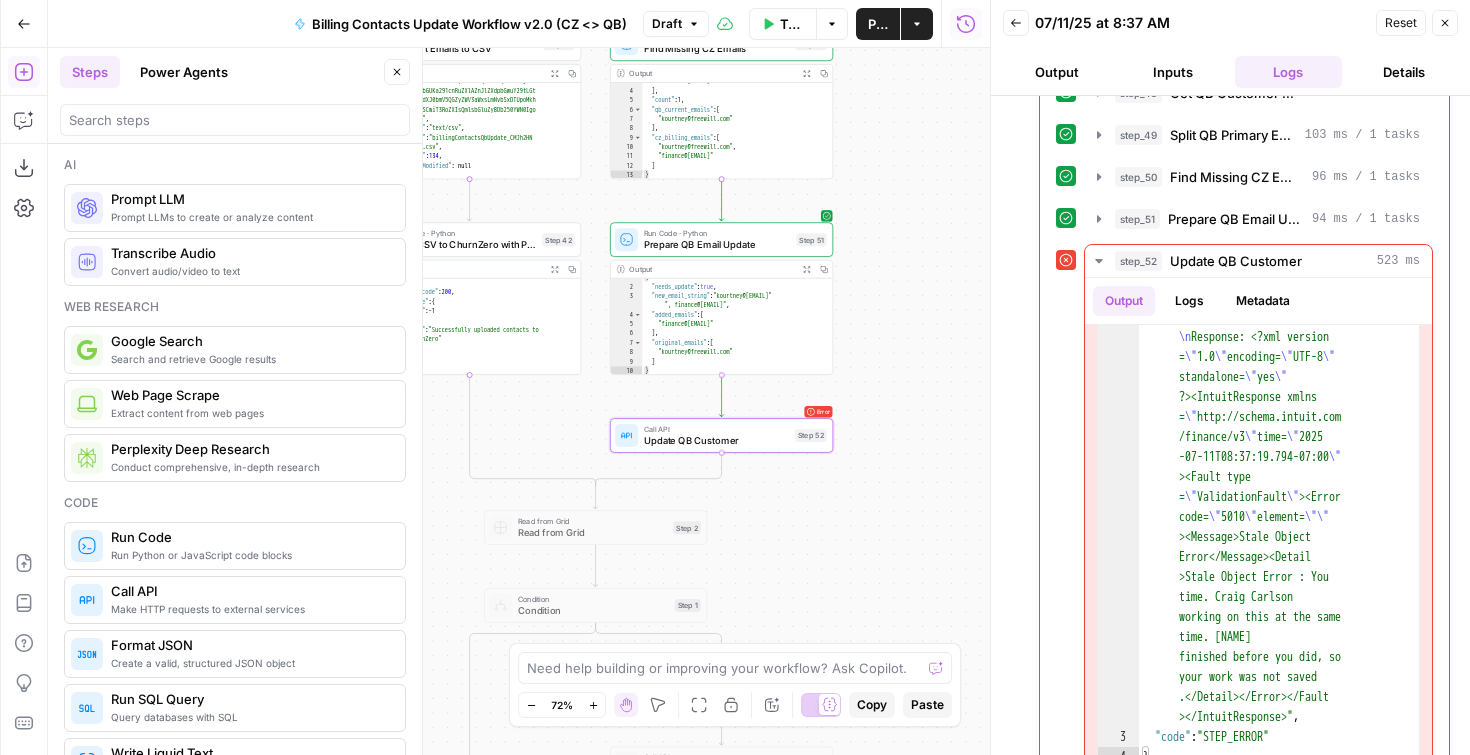 click on "Prepare QB Email Update" at bounding box center [717, 245] 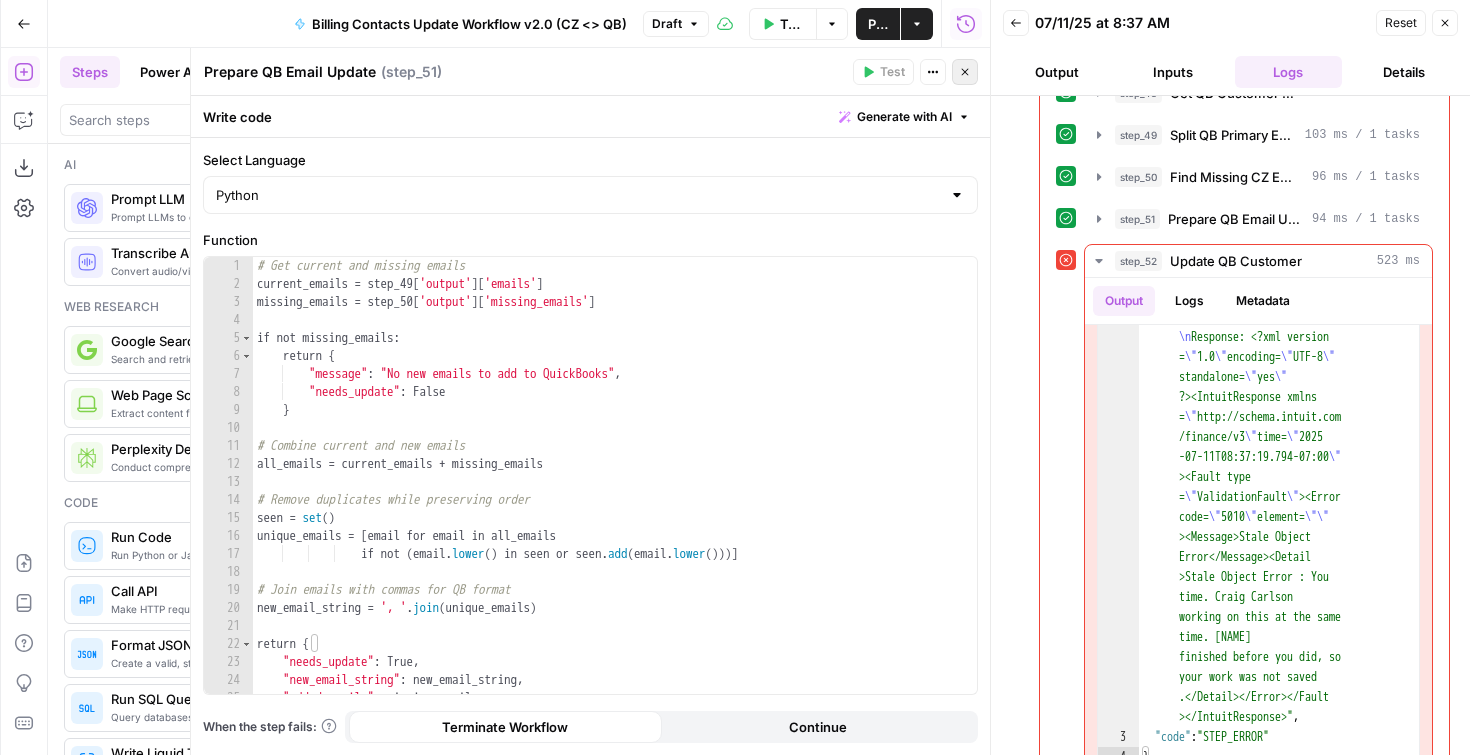 click 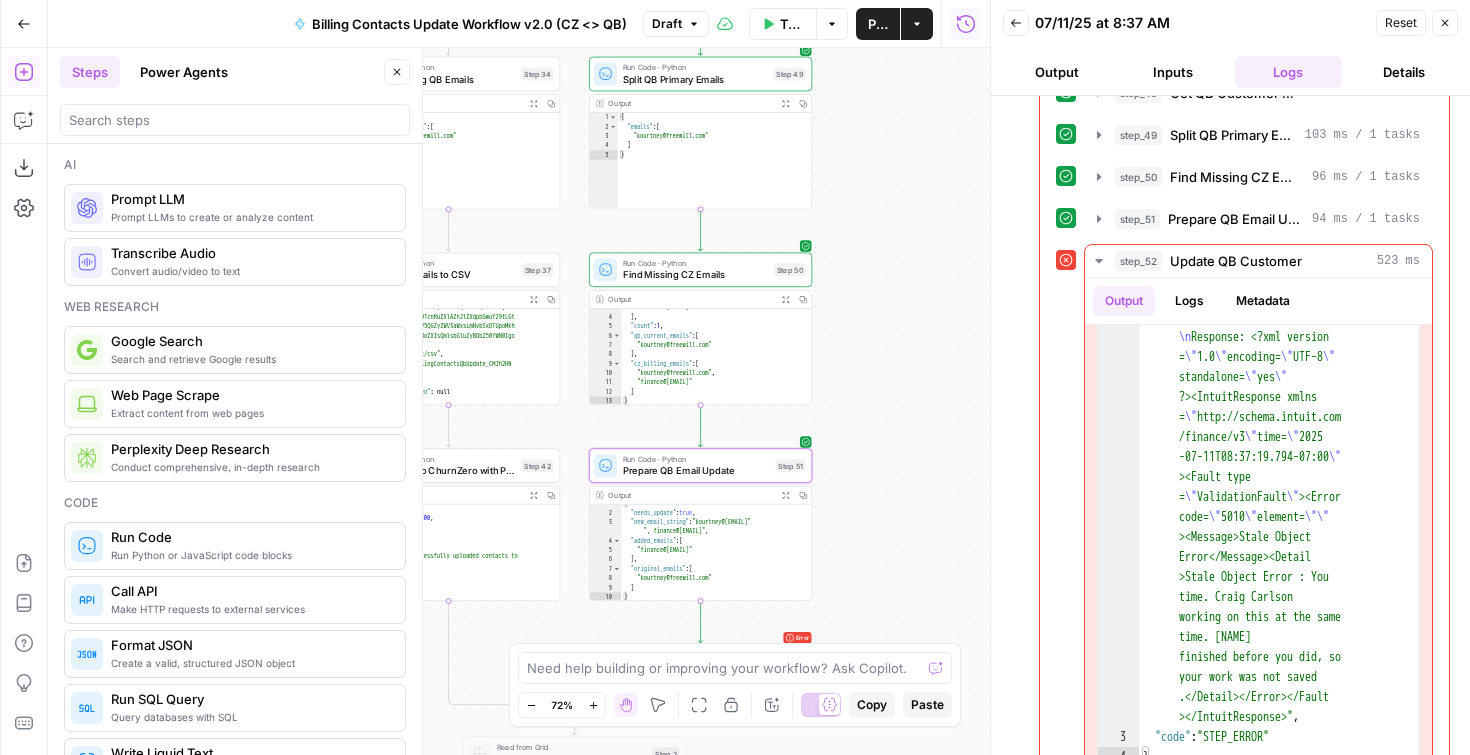 drag, startPoint x: 879, startPoint y: 249, endPoint x: 857, endPoint y: 475, distance: 227.06827 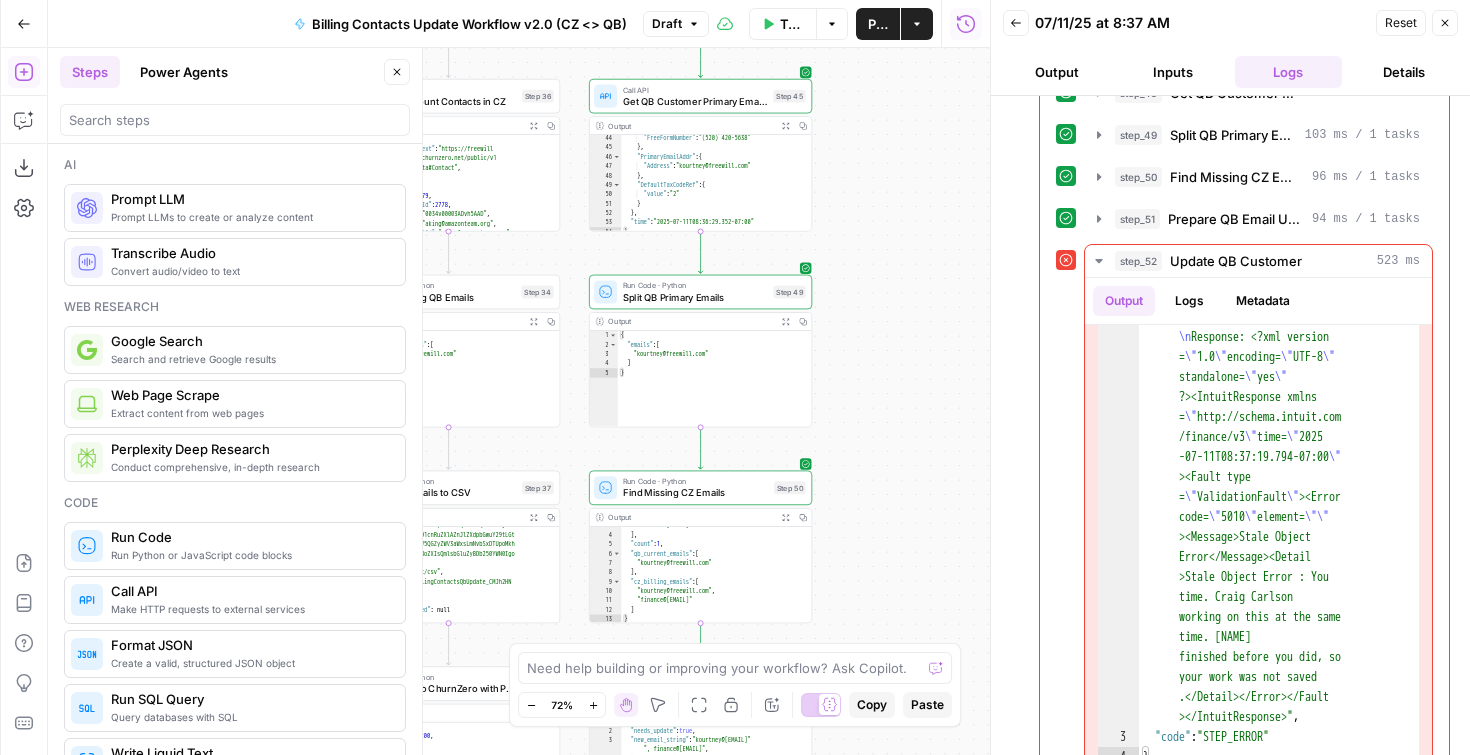 drag, startPoint x: 860, startPoint y: 294, endPoint x: 860, endPoint y: 586, distance: 292 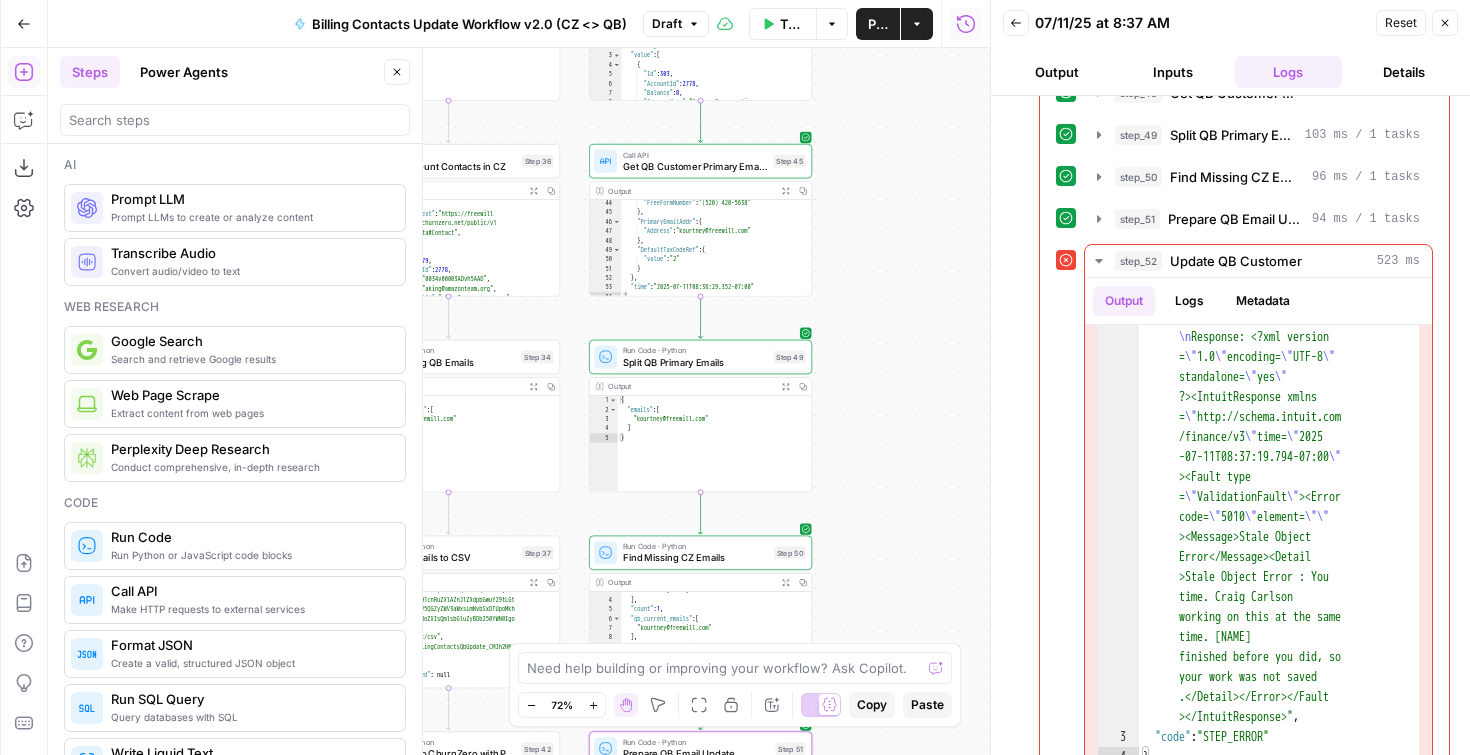 drag, startPoint x: 910, startPoint y: 342, endPoint x: 910, endPoint y: 617, distance: 275 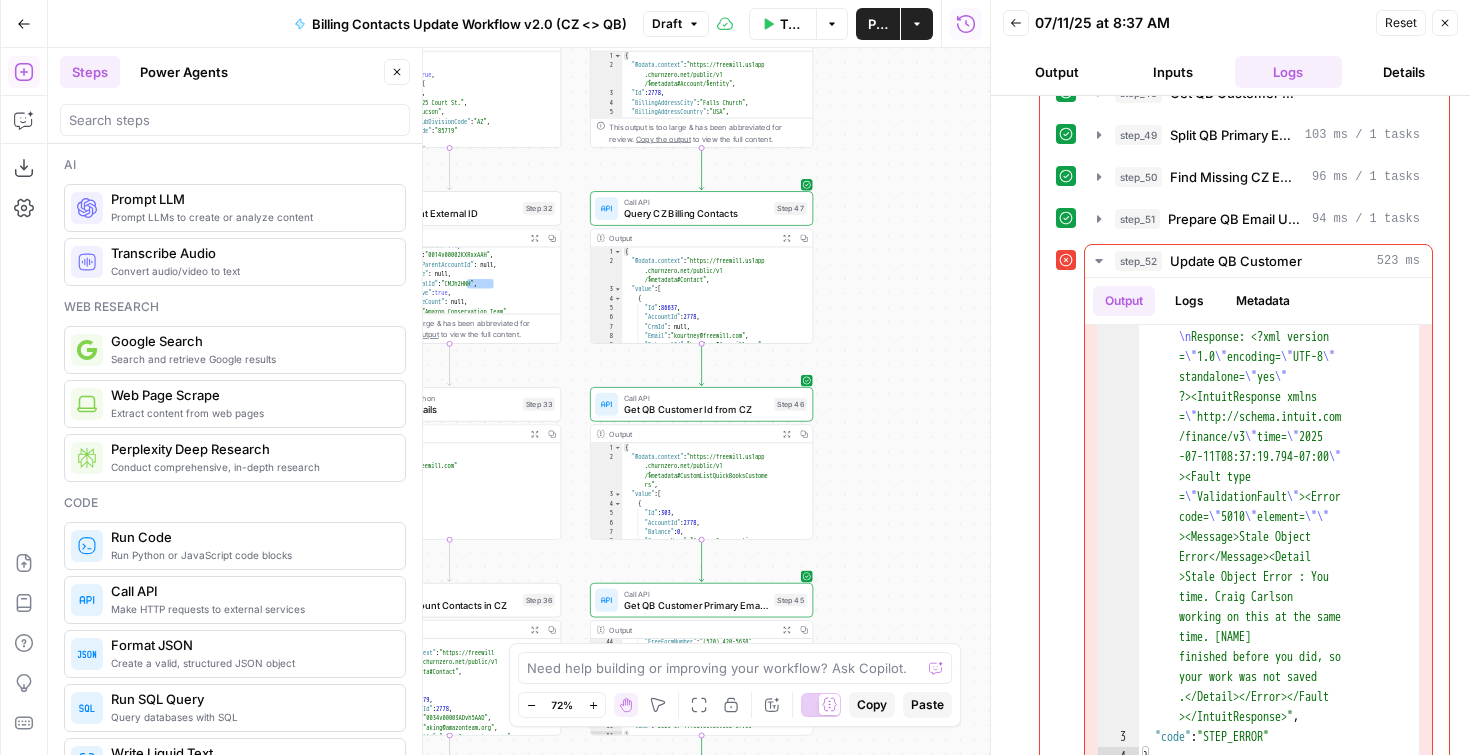 drag, startPoint x: 904, startPoint y: 343, endPoint x: 905, endPoint y: 510, distance: 167.00299 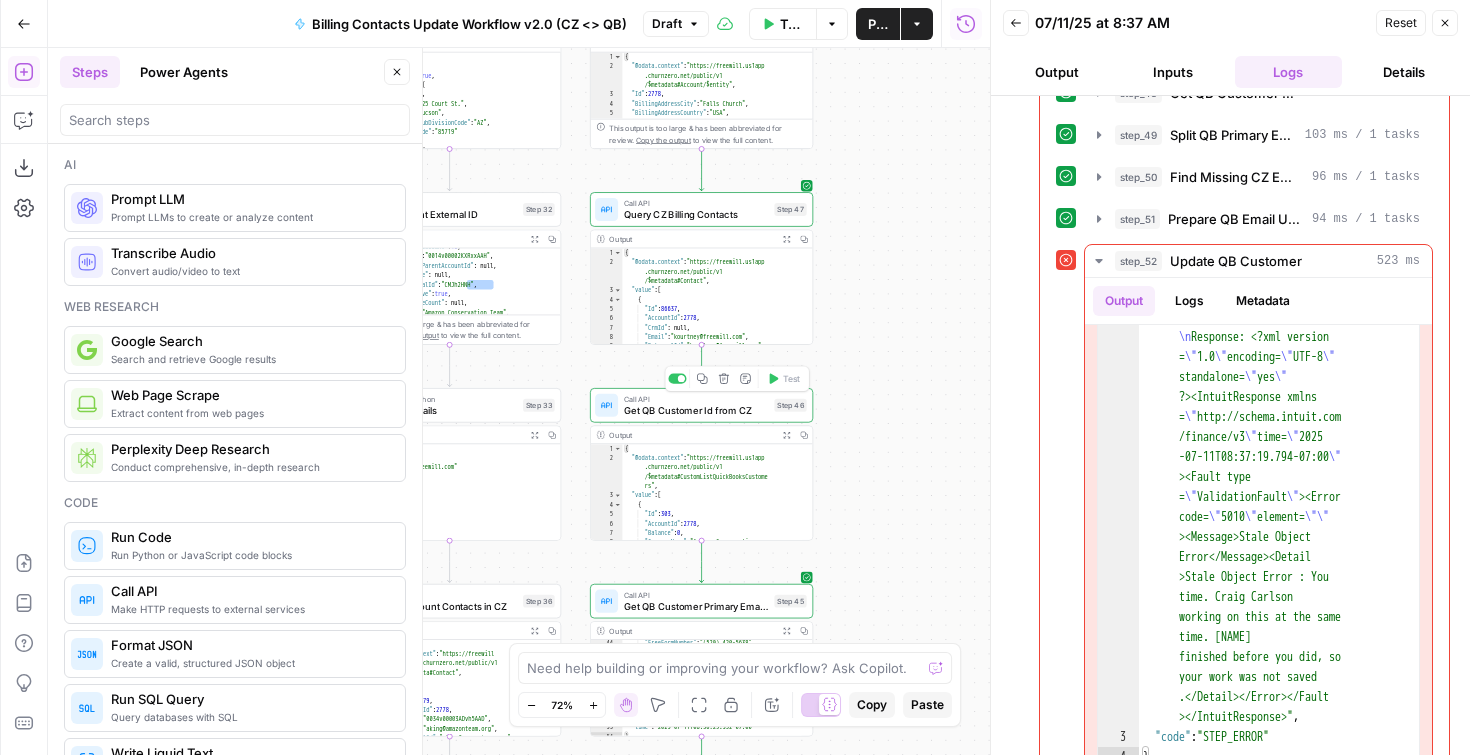click on "Get QB Customer Id from CZ" at bounding box center [696, 410] 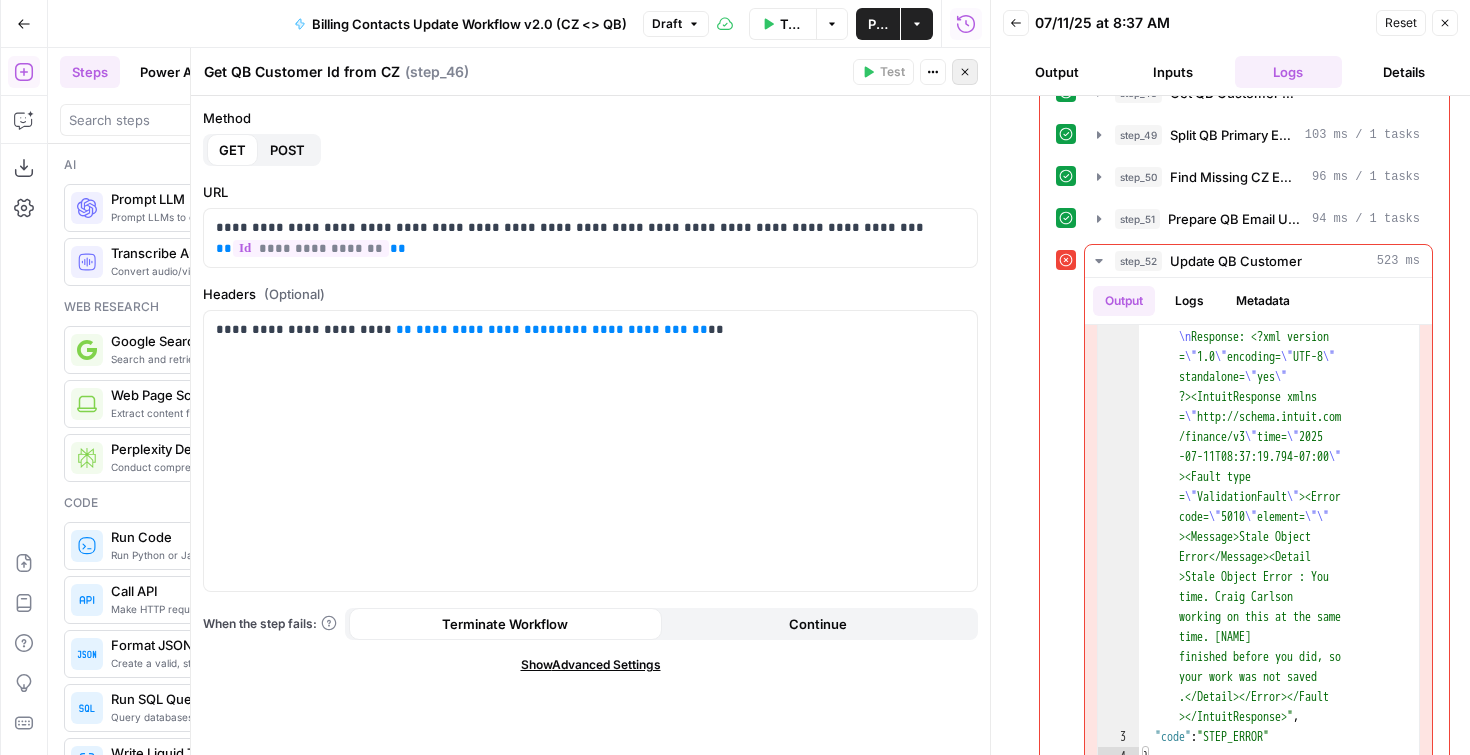 click 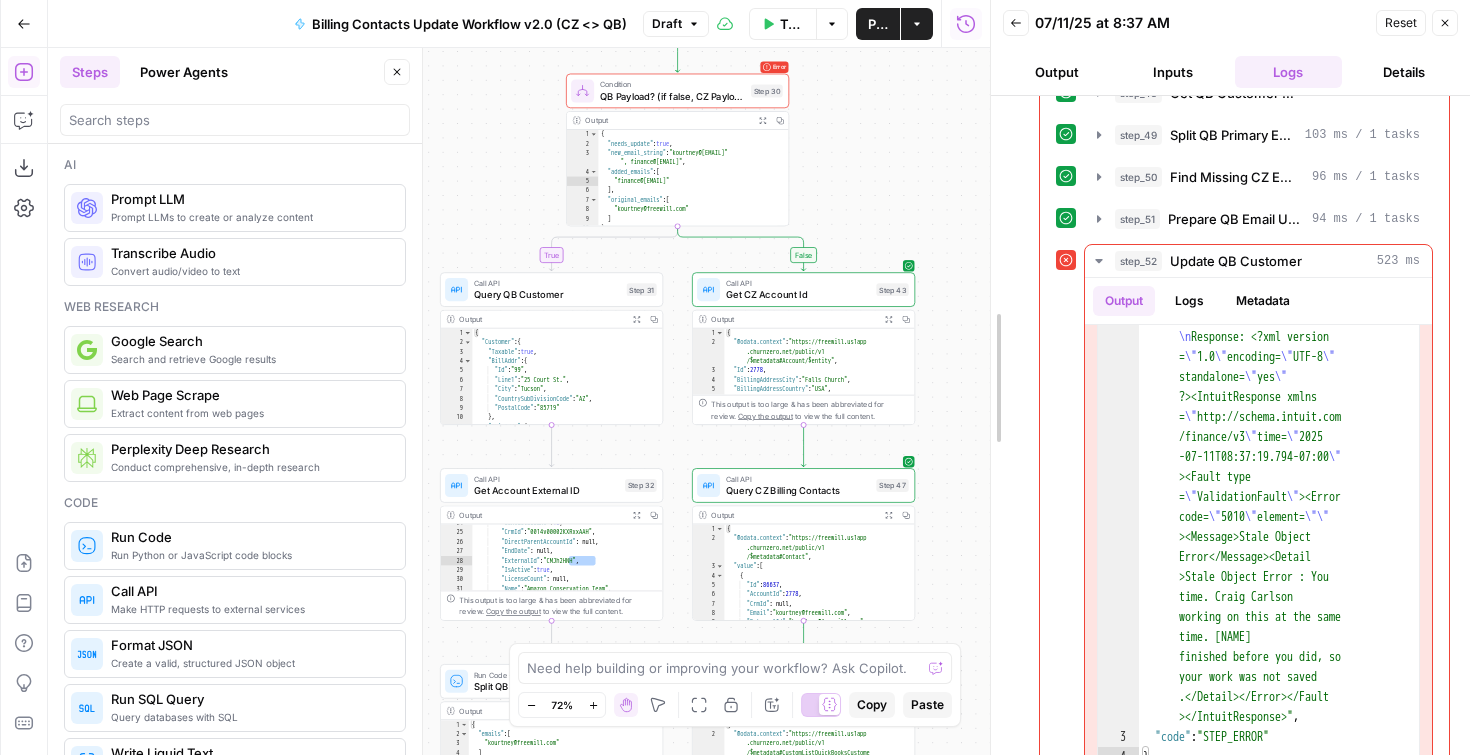 drag, startPoint x: 871, startPoint y: 241, endPoint x: 986, endPoint y: 526, distance: 307.32718 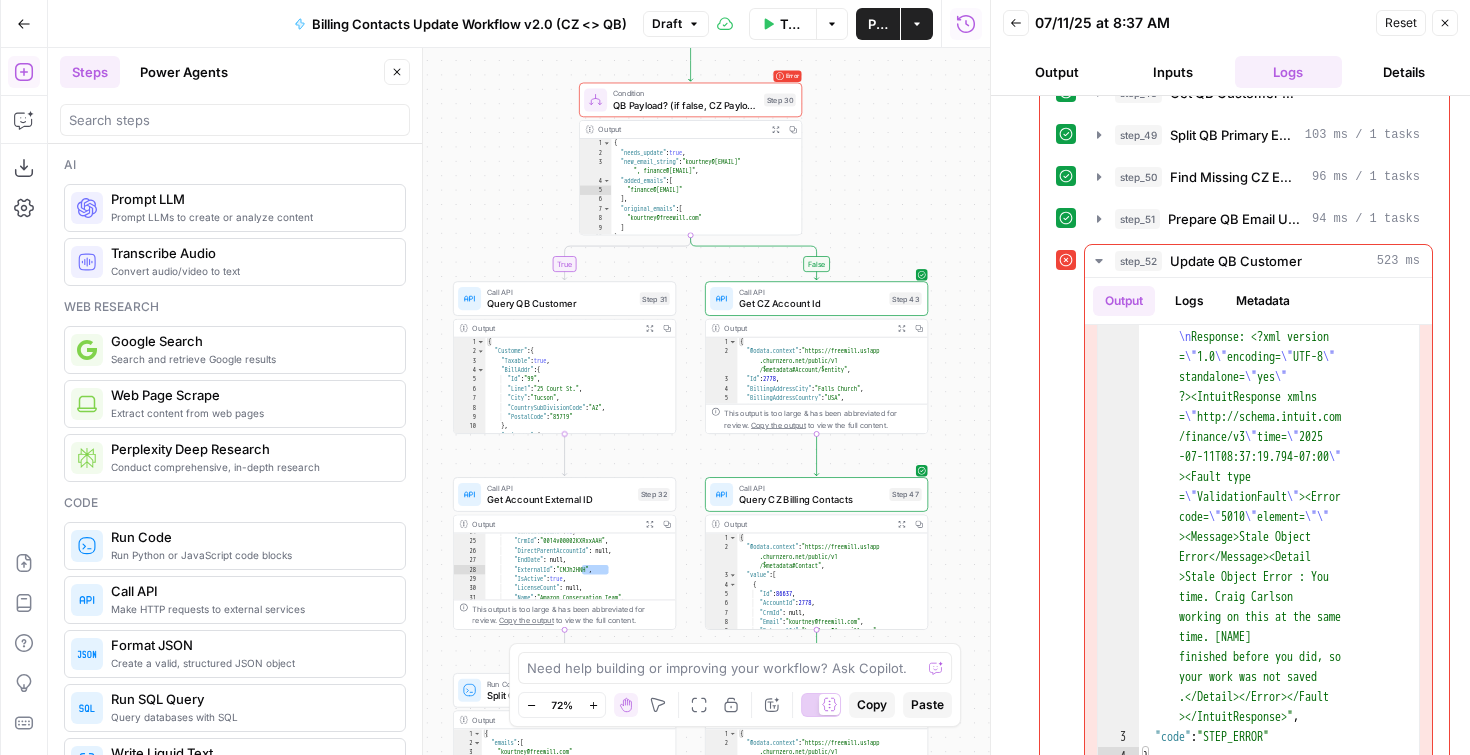 click on "Query QB Customer" at bounding box center (560, 303) 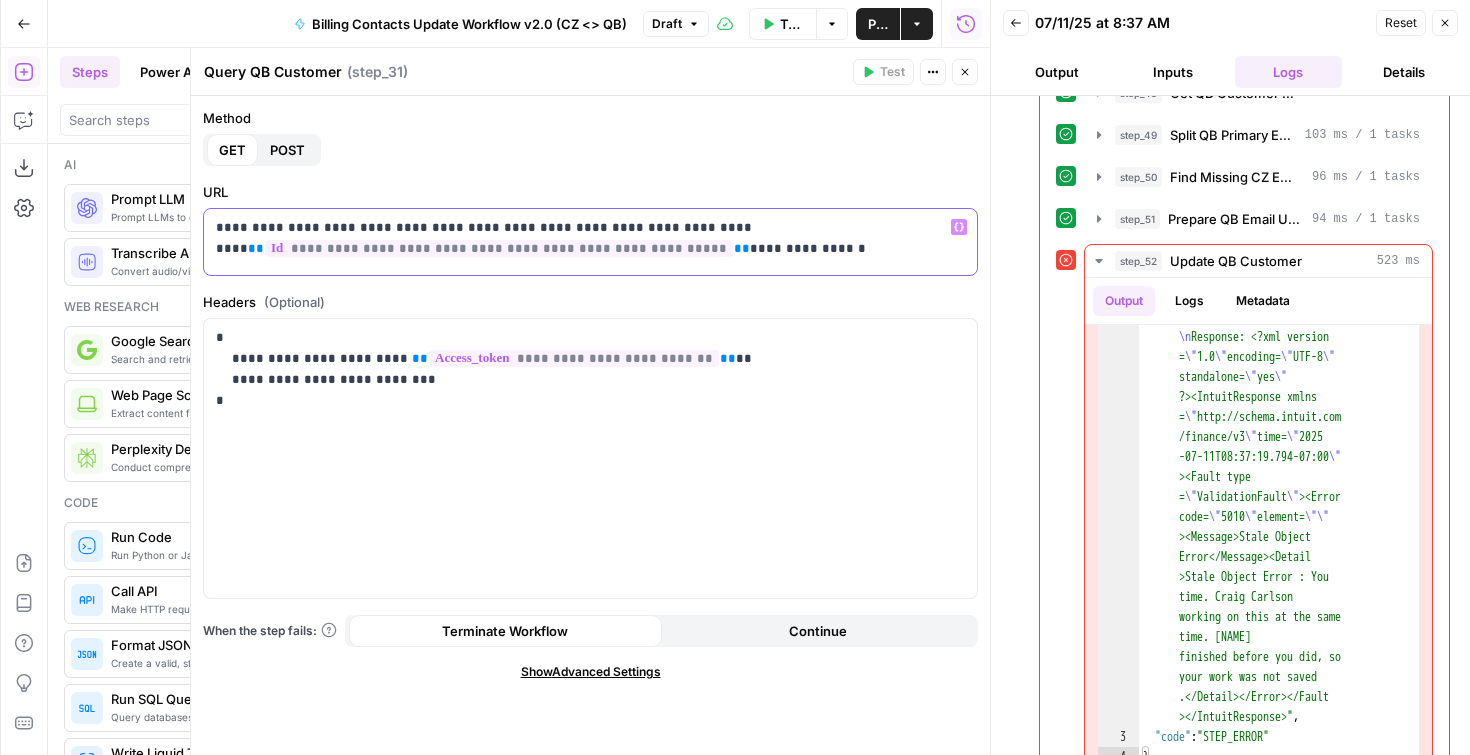 click on "**********" at bounding box center (583, 248) 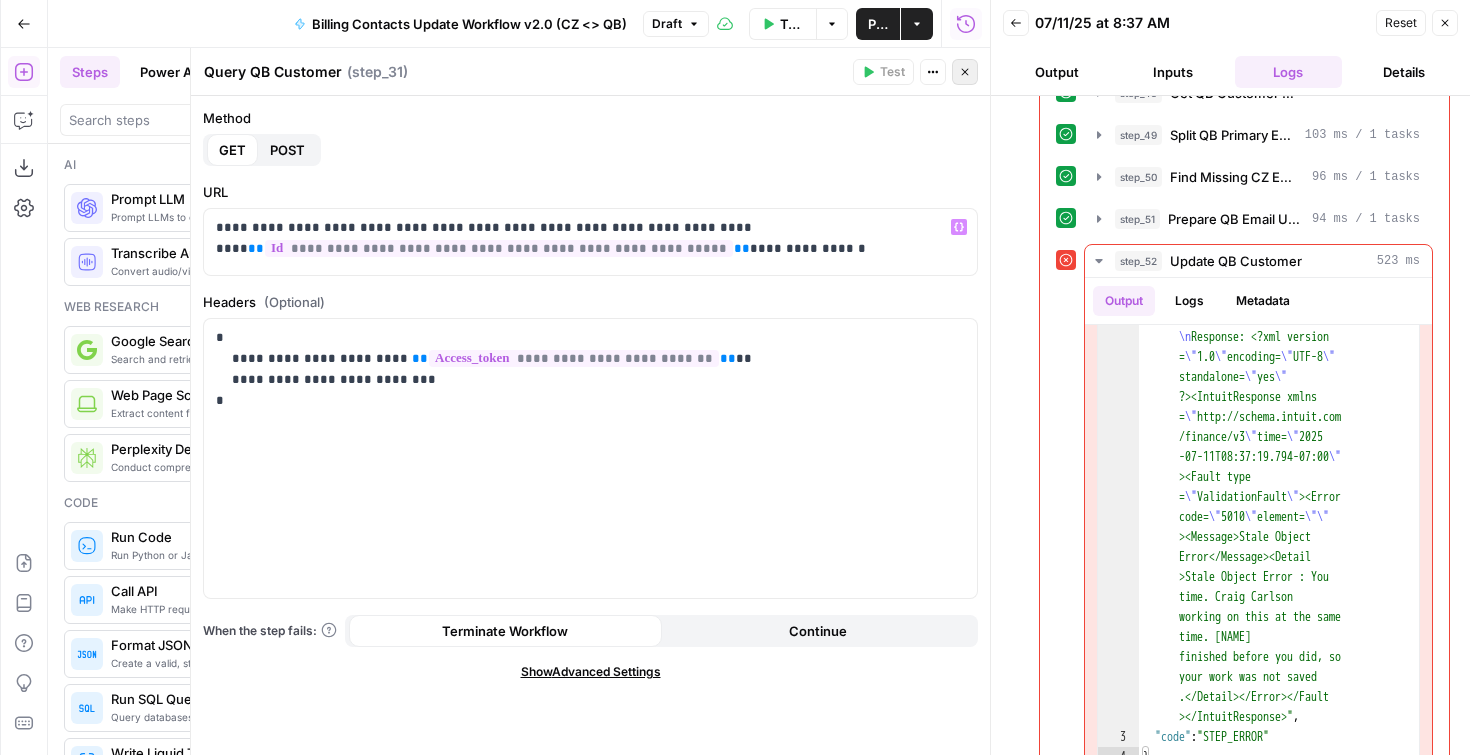 click on "Close" at bounding box center [965, 72] 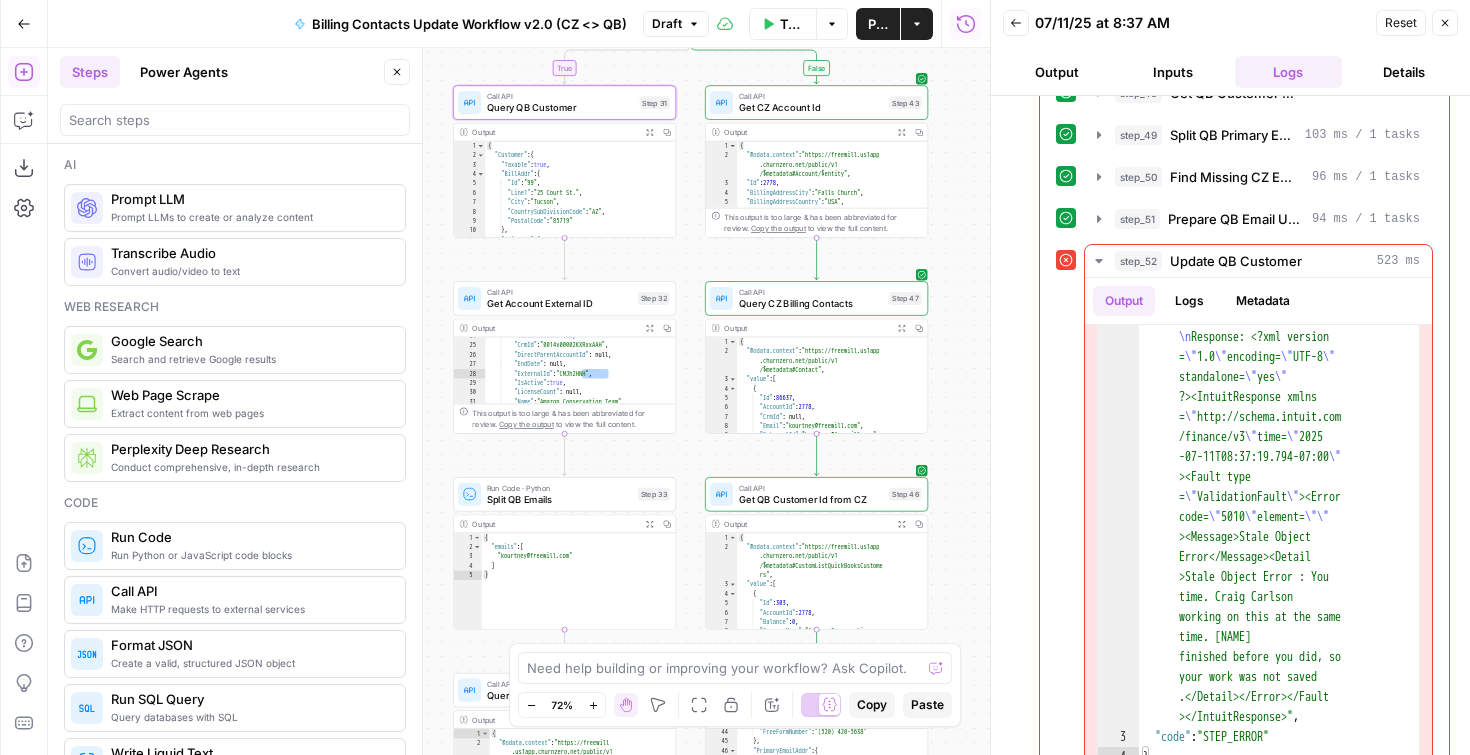 drag, startPoint x: 953, startPoint y: 537, endPoint x: 952, endPoint y: 144, distance: 393.00128 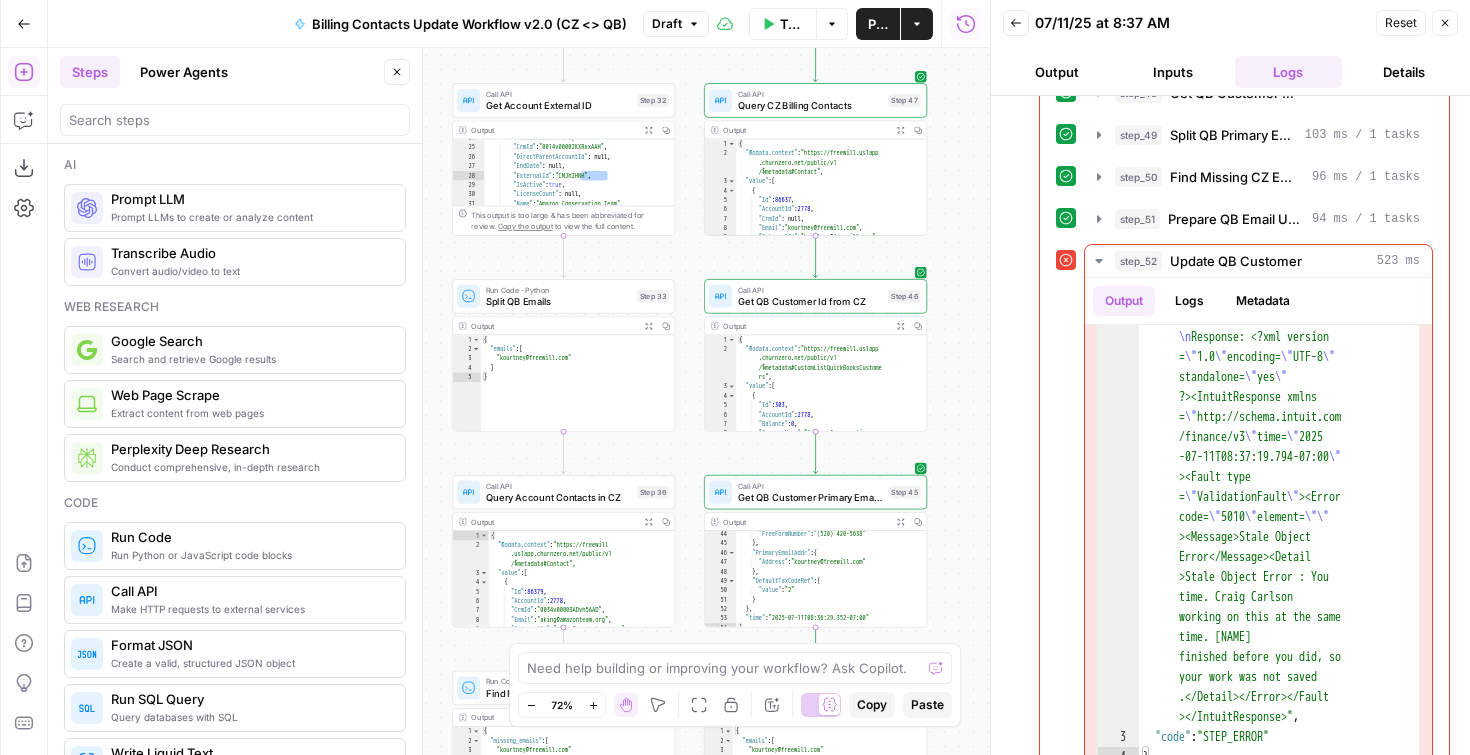 drag, startPoint x: 941, startPoint y: 484, endPoint x: 925, endPoint y: 135, distance: 349.36658 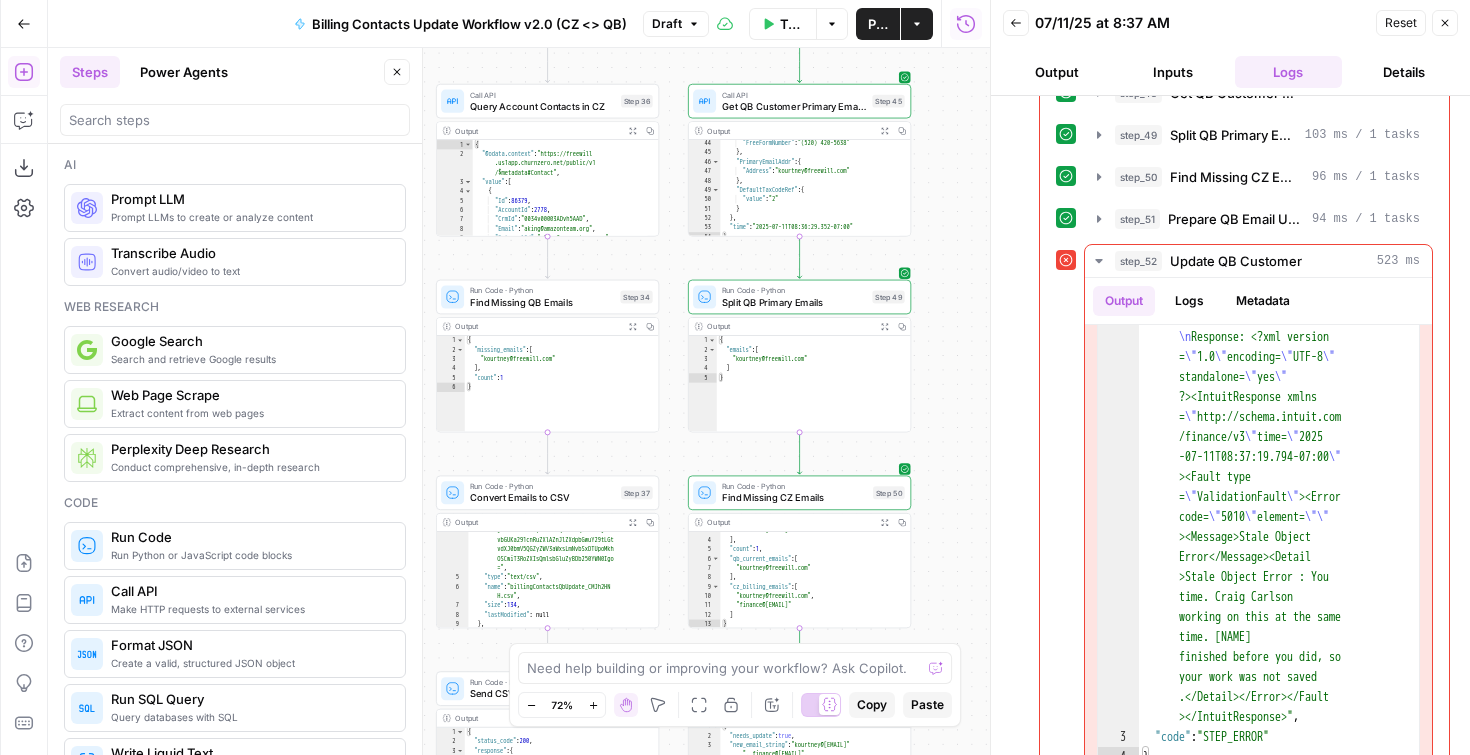 drag, startPoint x: 917, startPoint y: 477, endPoint x: 917, endPoint y: 172, distance: 305 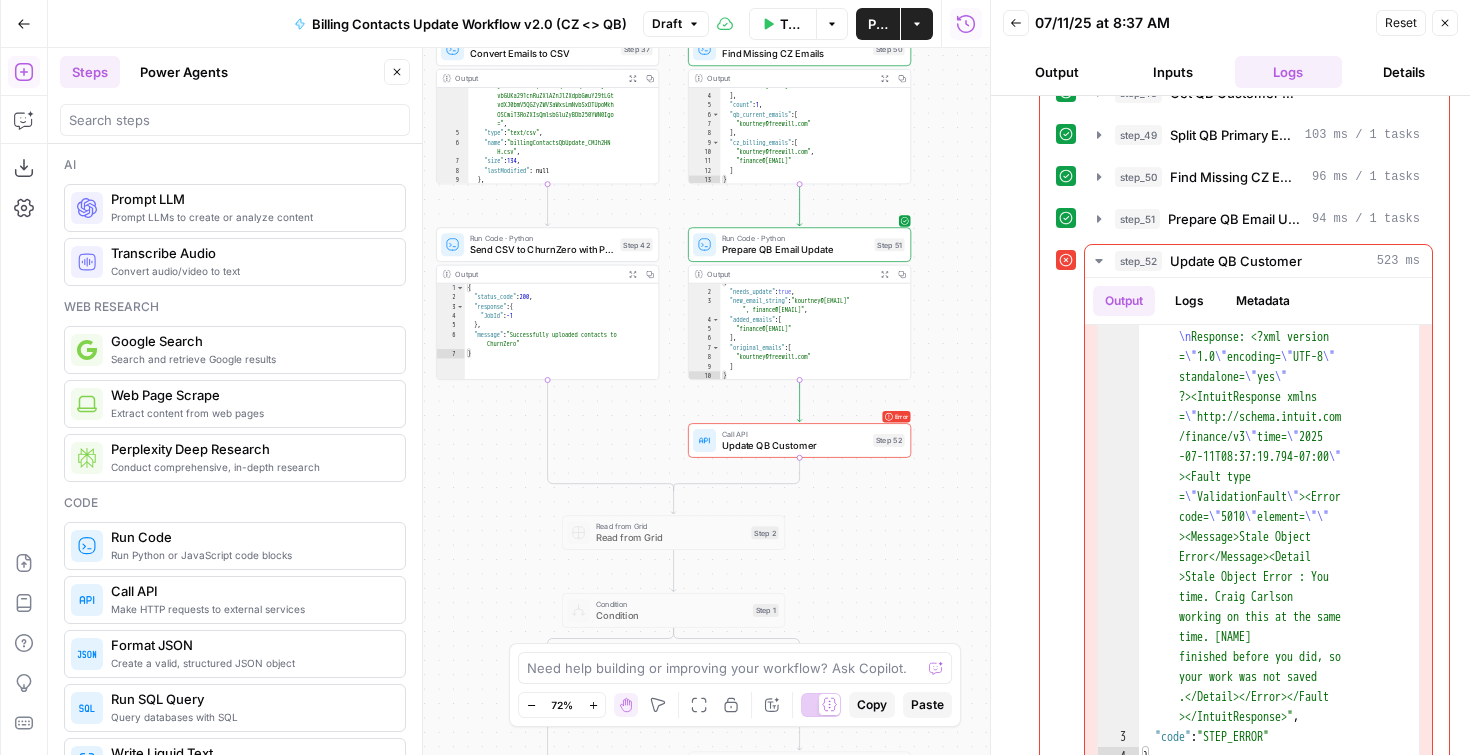 drag, startPoint x: 916, startPoint y: 483, endPoint x: 916, endPoint y: 173, distance: 310 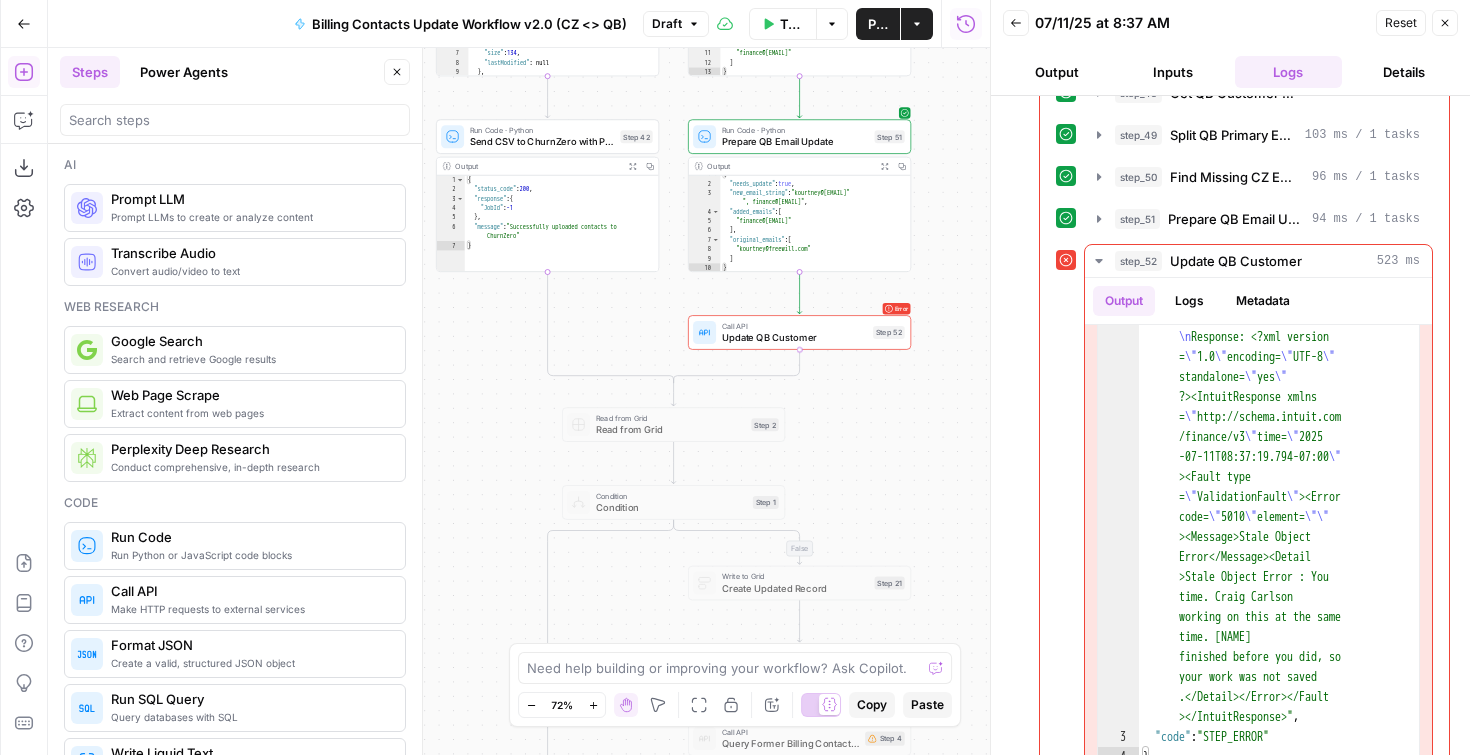 click on "Error Call API Update QB Customer Step 52 Copy step Delete step Add Note Test" at bounding box center [799, 332] 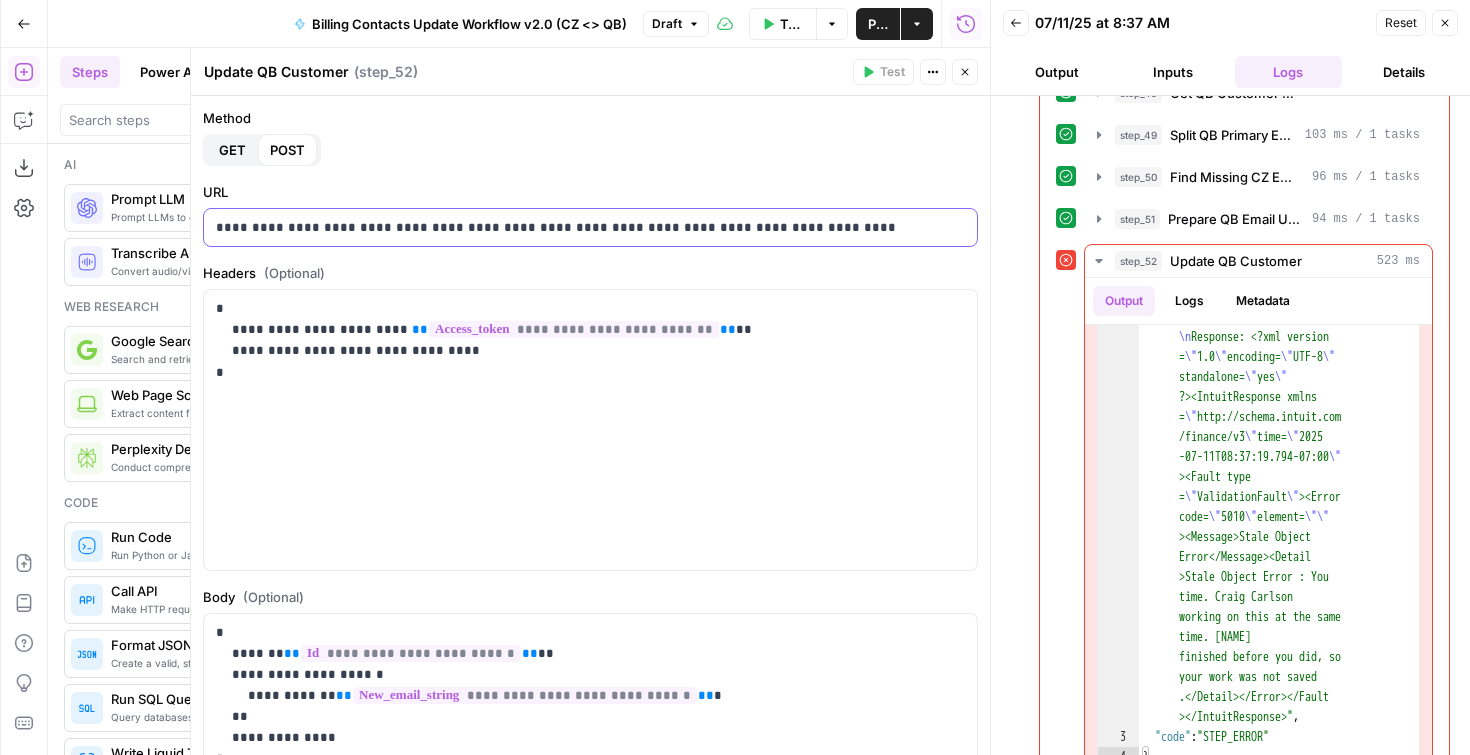 click on "**********" at bounding box center [583, 227] 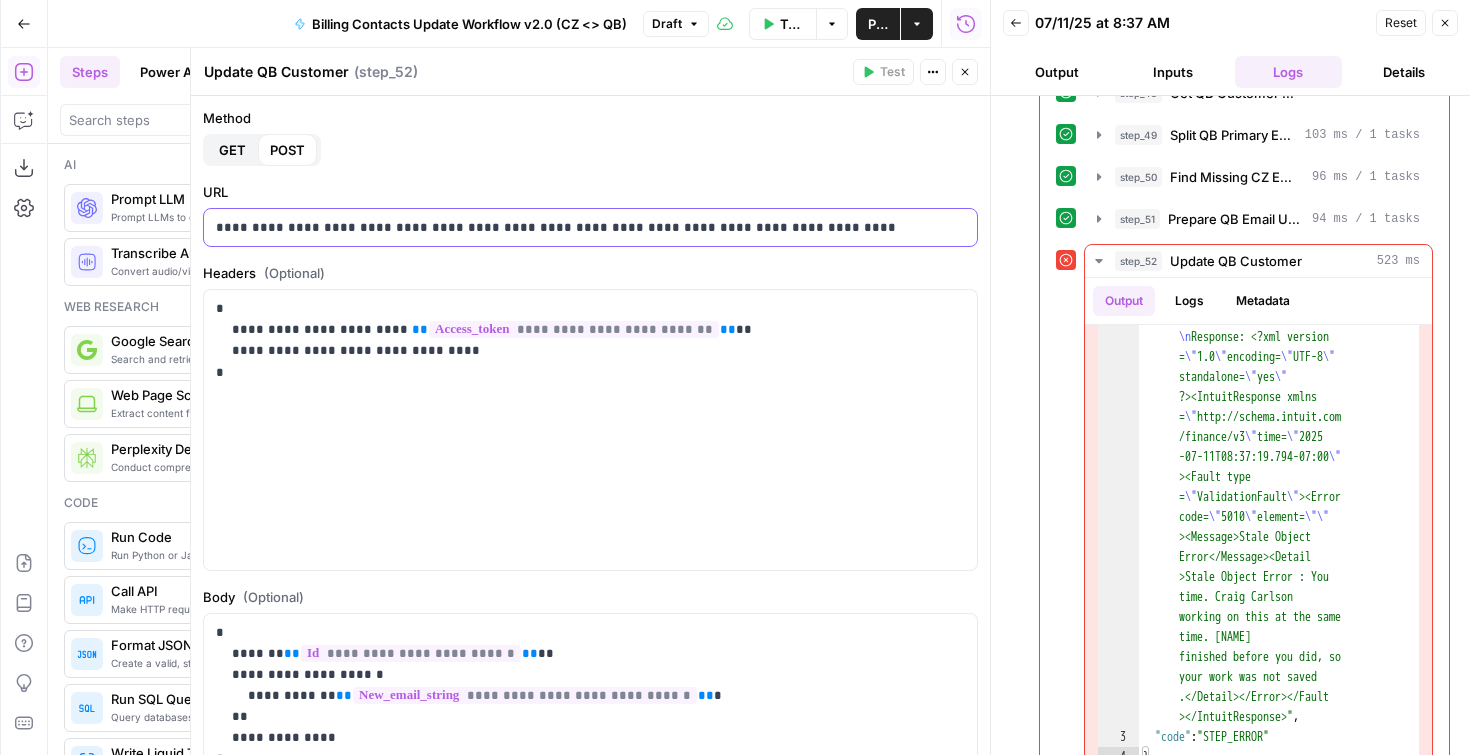 click on "**********" at bounding box center (583, 227) 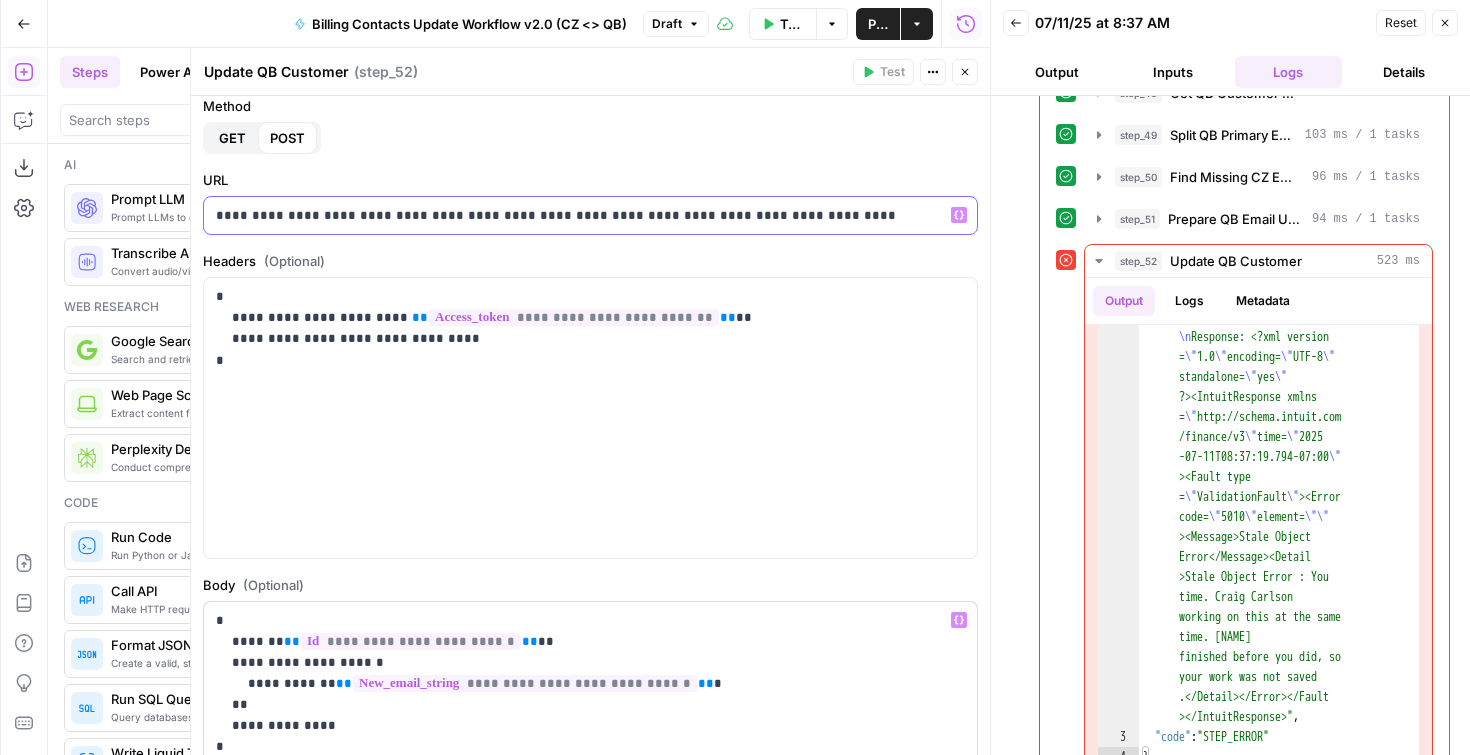 scroll, scrollTop: 7, scrollLeft: 0, axis: vertical 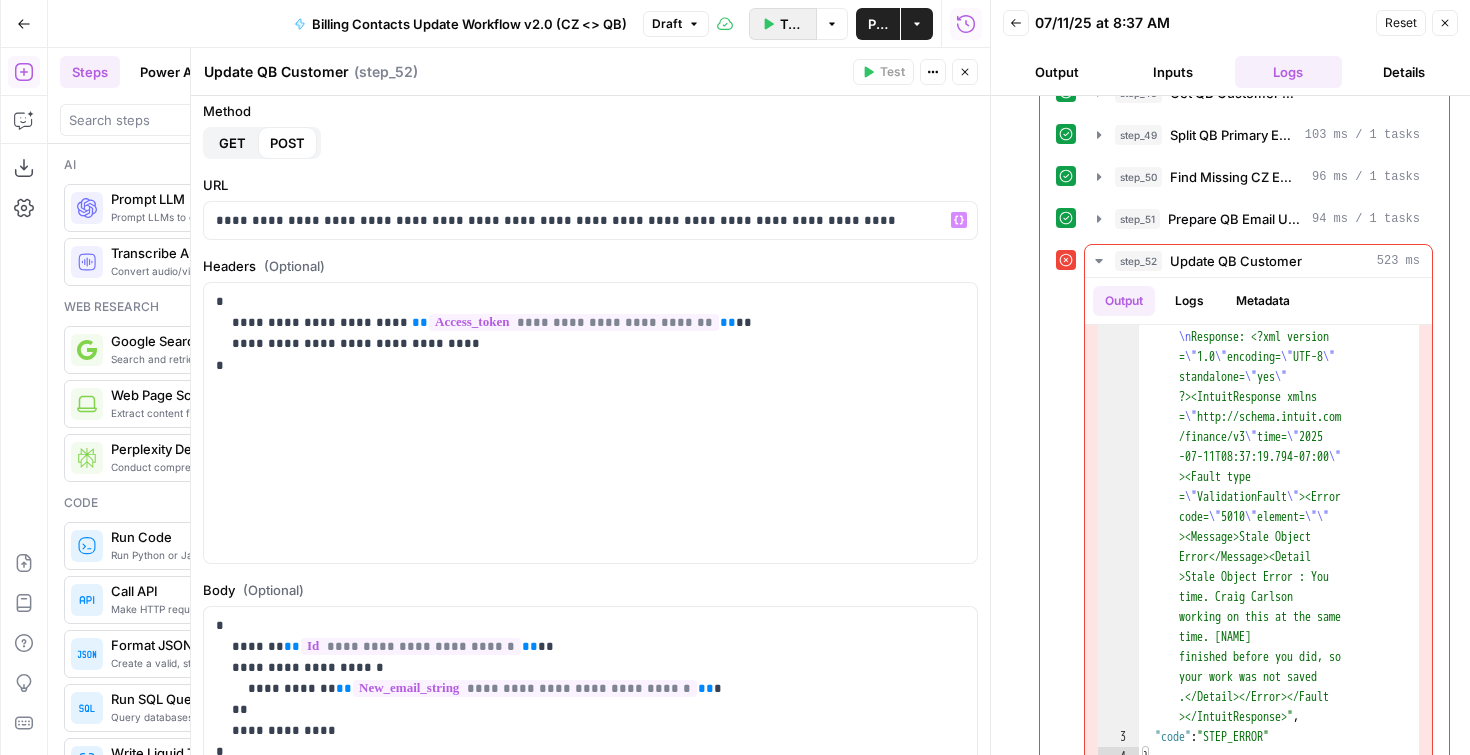 click on "Test Workflow" at bounding box center (792, 24) 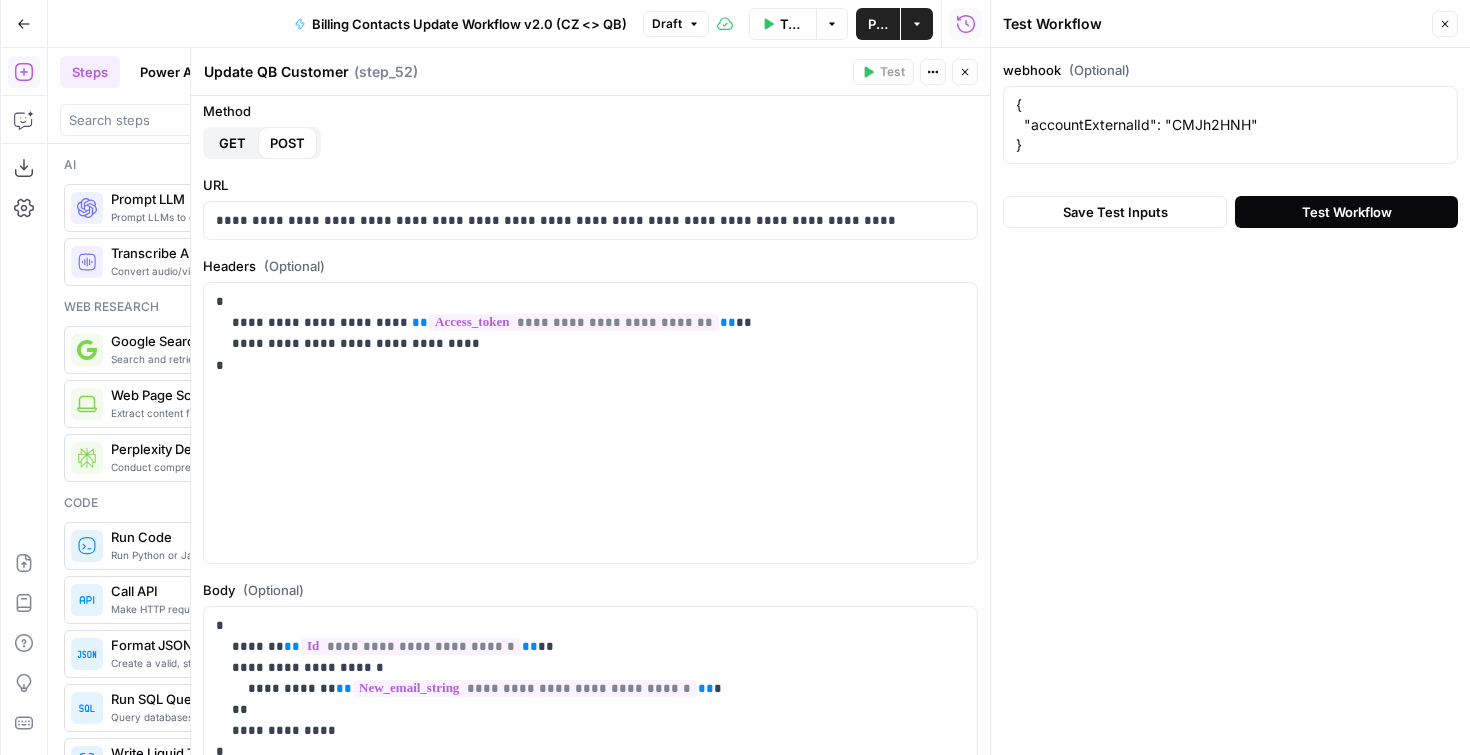 click on "Test Workflow" at bounding box center [1346, 212] 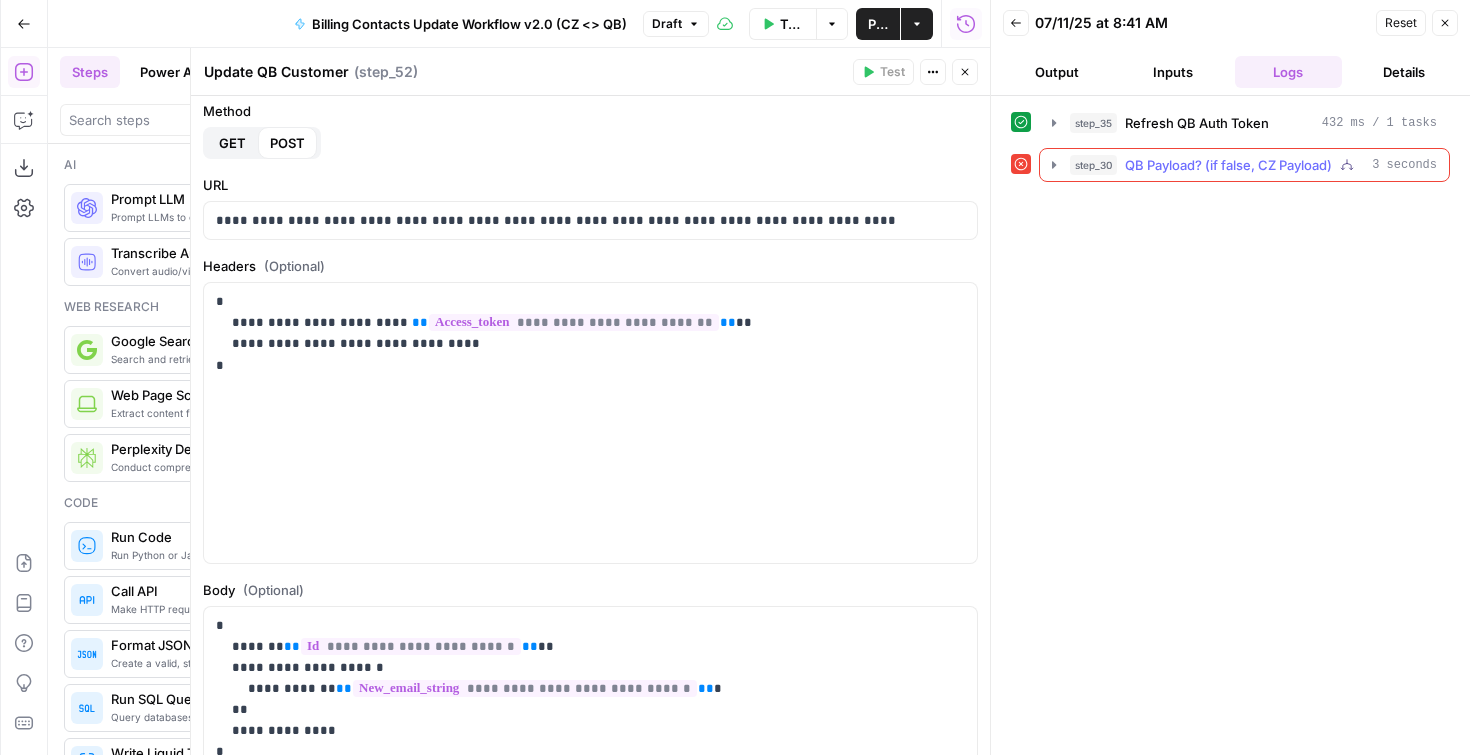 click on "step_30 QB Payload? (if false, CZ Payload) 3 seconds" at bounding box center [1244, 165] 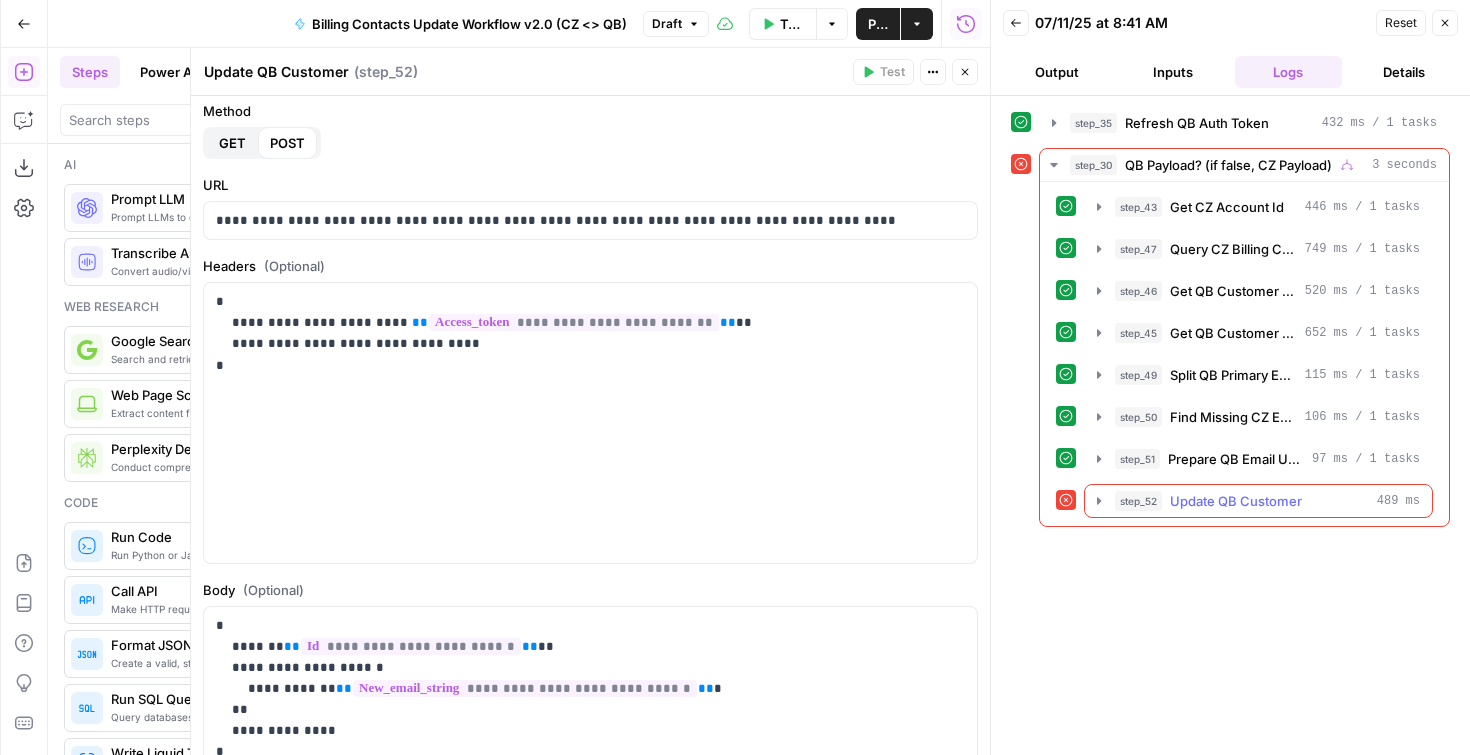 click 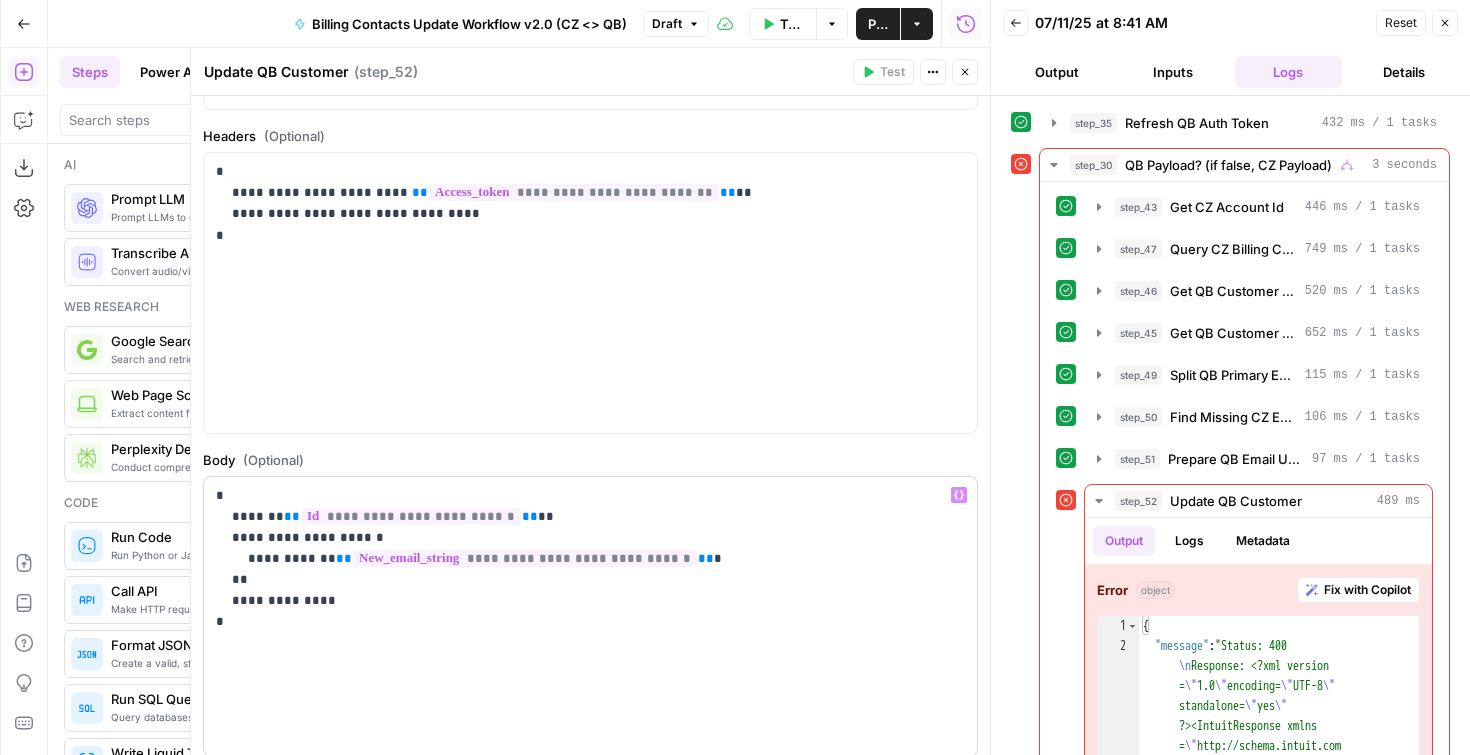 scroll, scrollTop: 166, scrollLeft: 0, axis: vertical 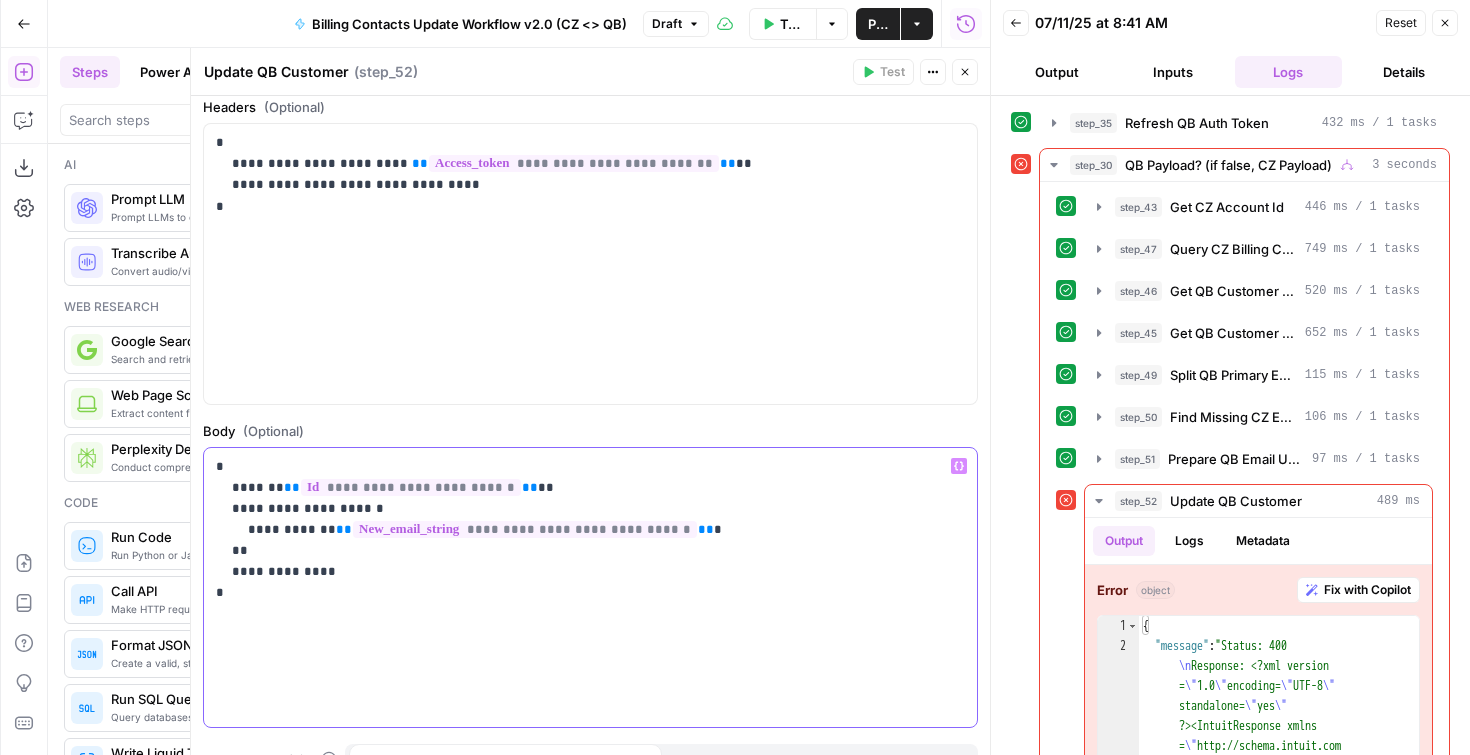 drag, startPoint x: 250, startPoint y: 597, endPoint x: 213, endPoint y: 460, distance: 141.90842 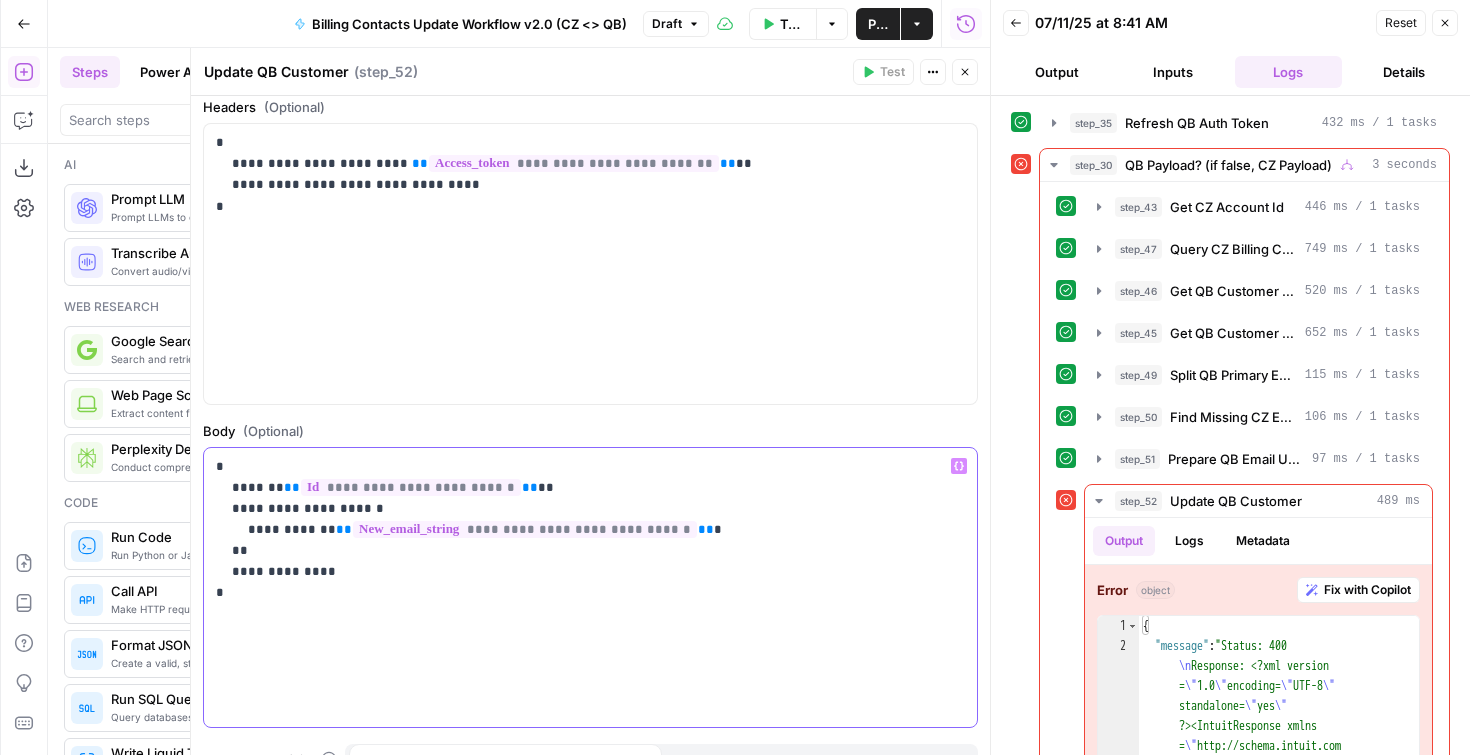 click on "**********" at bounding box center [590, 588] 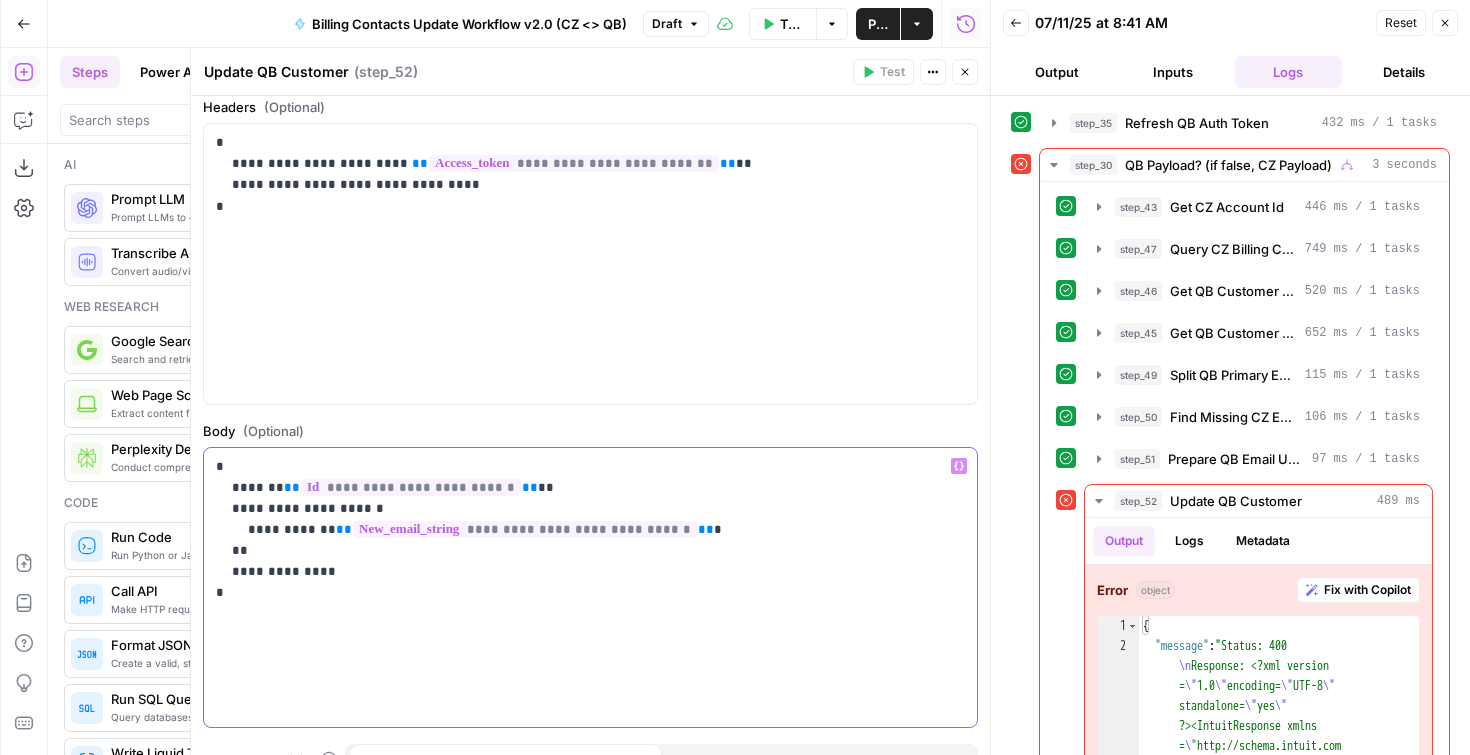 copy on "**********" 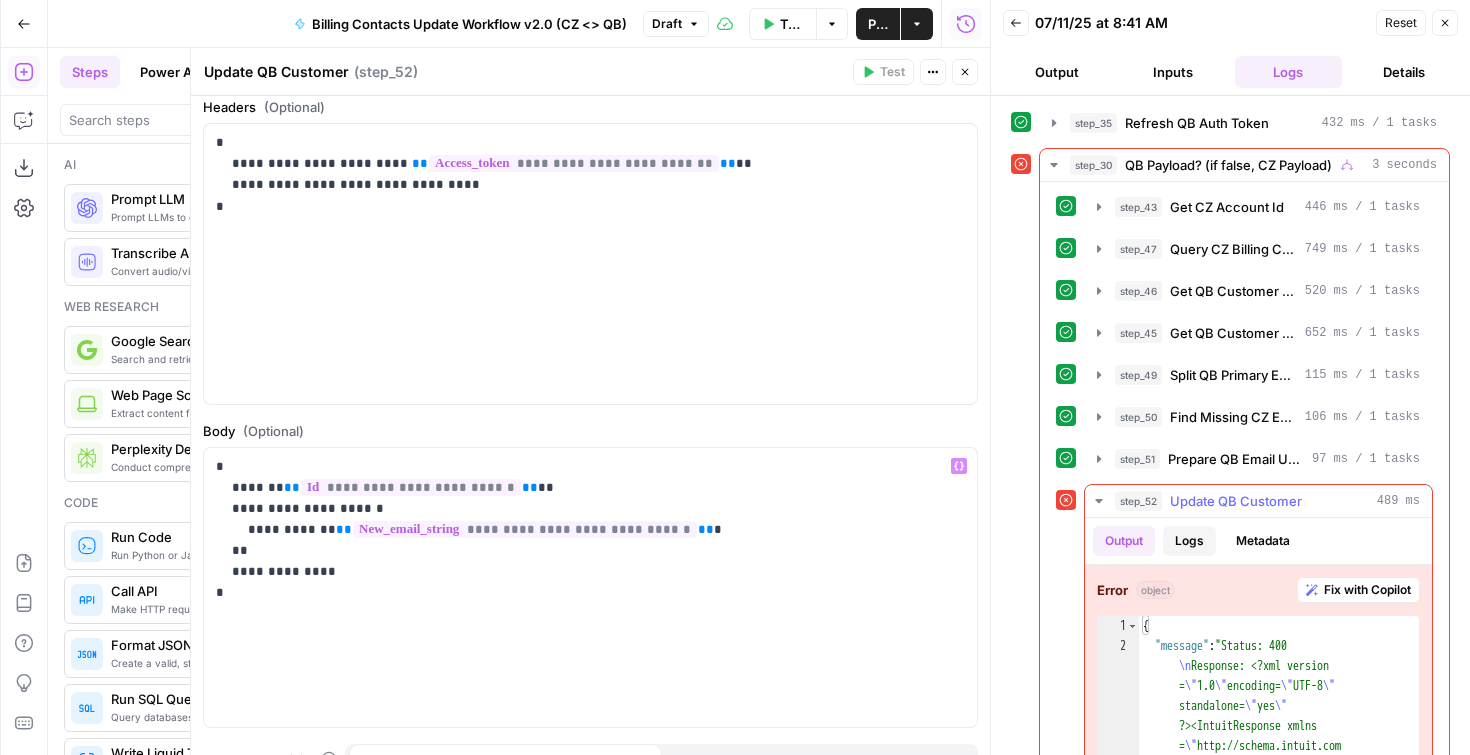 click on "Logs" at bounding box center (1189, 541) 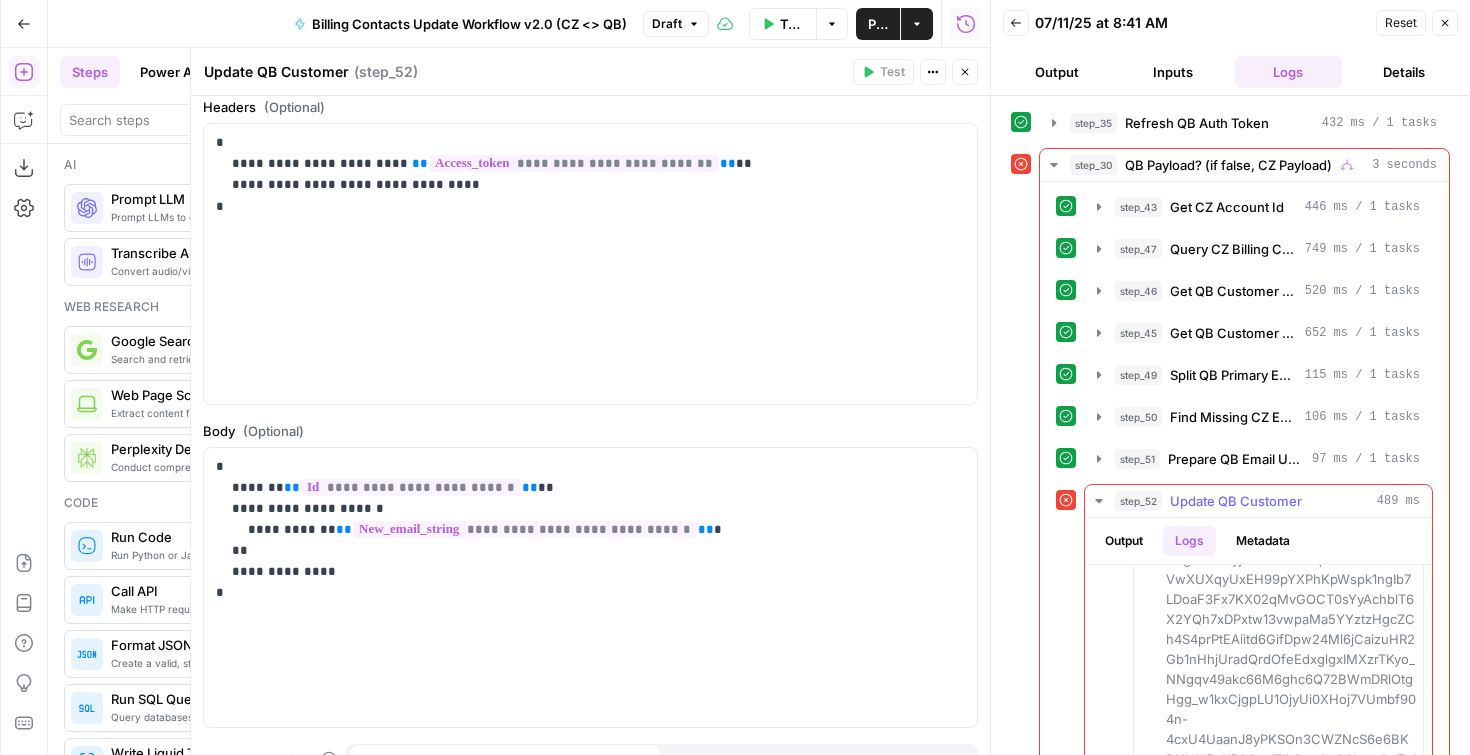 scroll, scrollTop: 489, scrollLeft: 0, axis: vertical 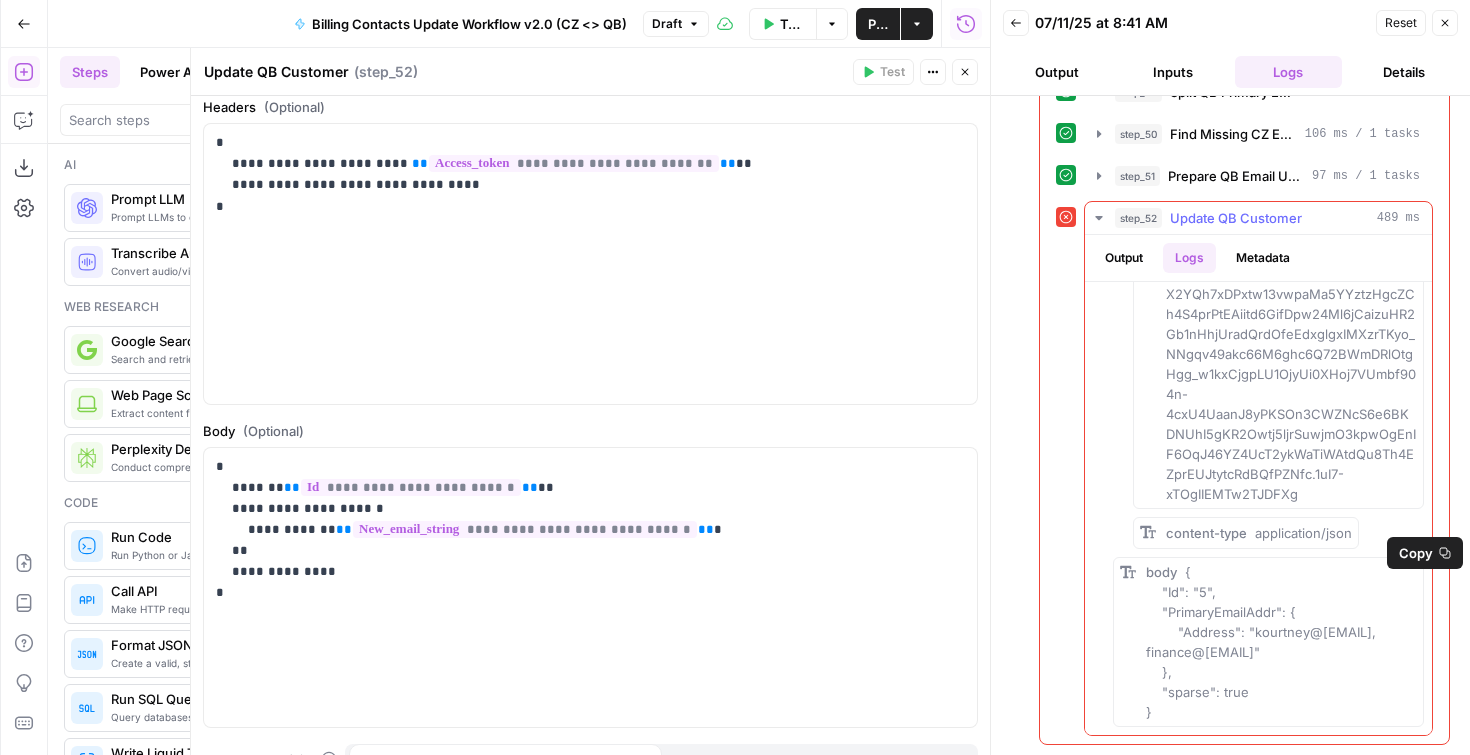 drag, startPoint x: 1152, startPoint y: 633, endPoint x: 1305, endPoint y: 653, distance: 154.30165 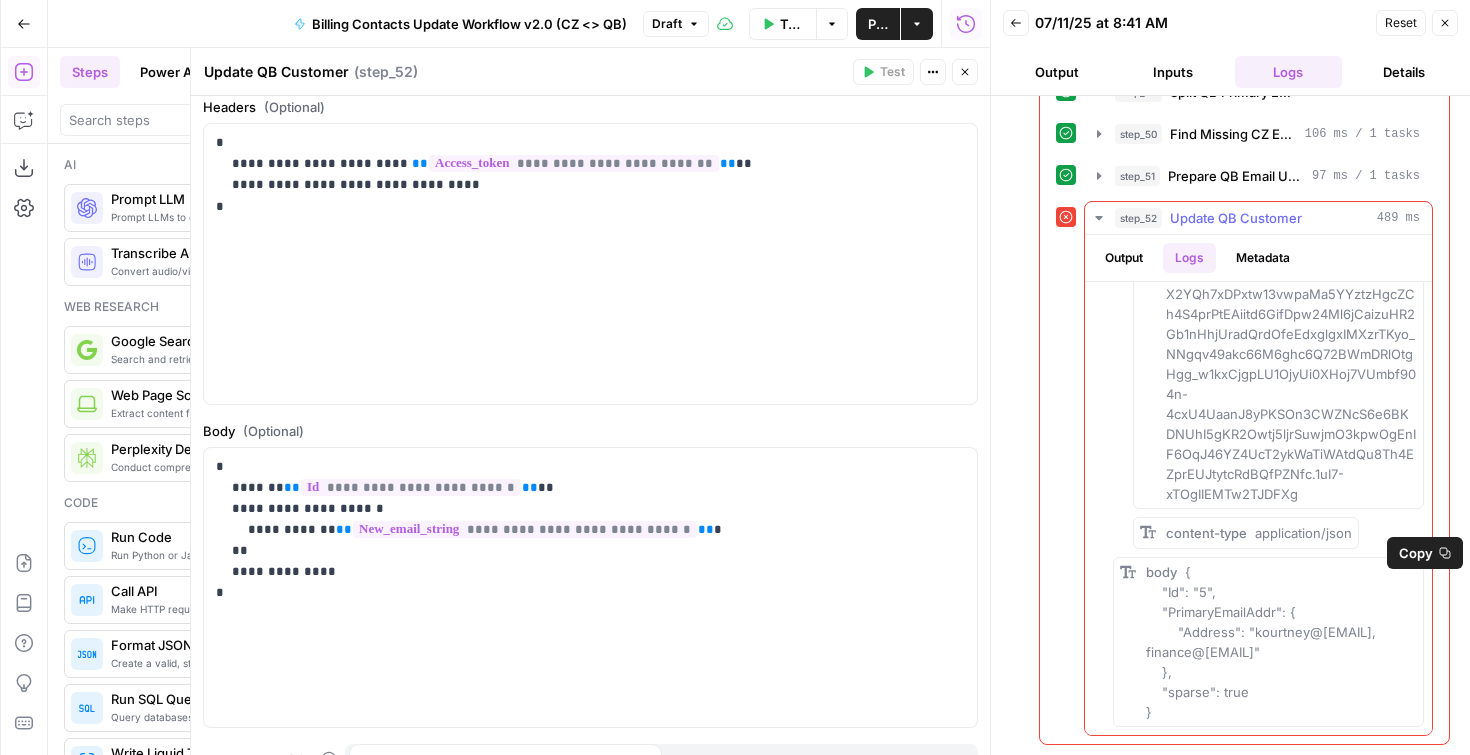 click on "{
"Id": "5",
"PrimaryEmailAddr": {
"Address": "kourtney@freewill.com, finance@amazonteam.org"
},
"sparse": true
}" at bounding box center [1263, 642] 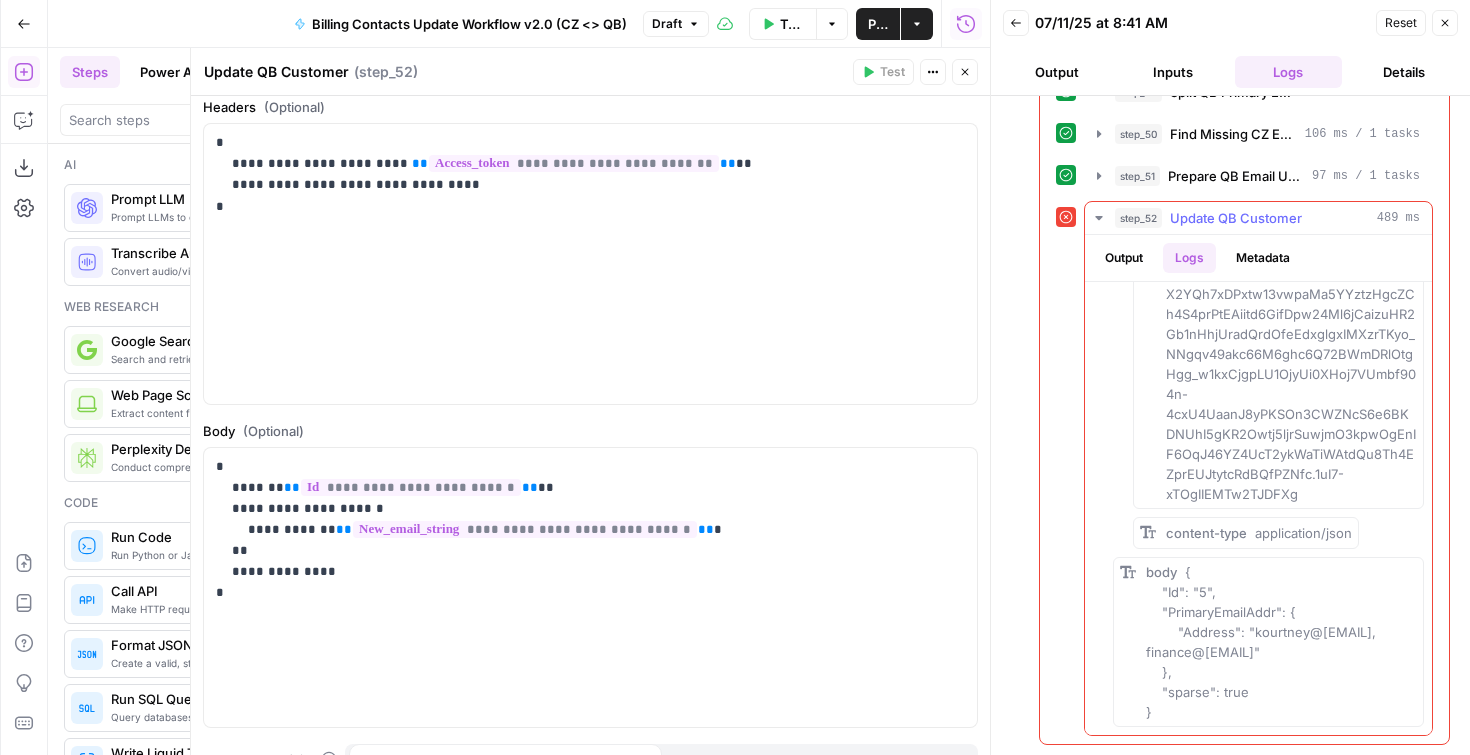 copy on "kourtney@freewill.com, finance@amazonteam.org" 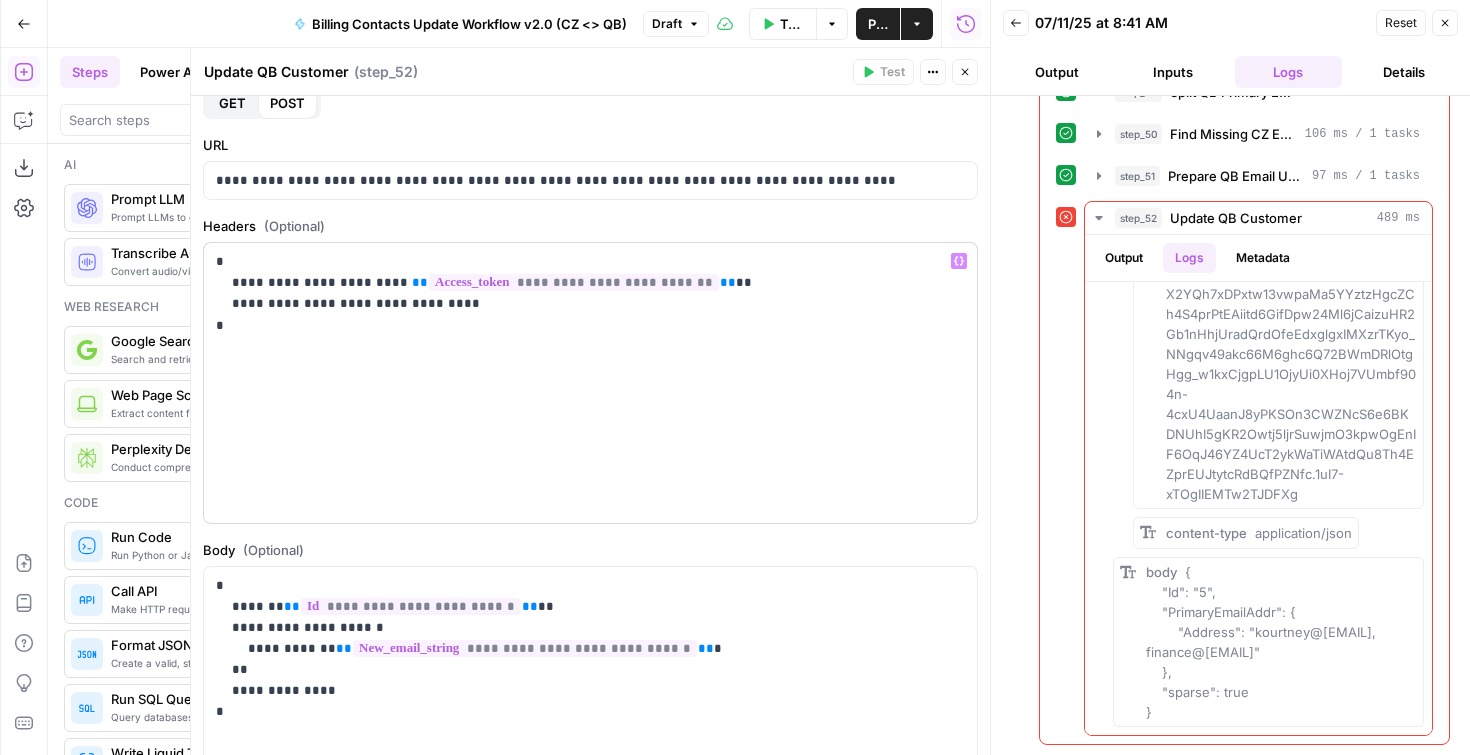 scroll, scrollTop: 0, scrollLeft: 0, axis: both 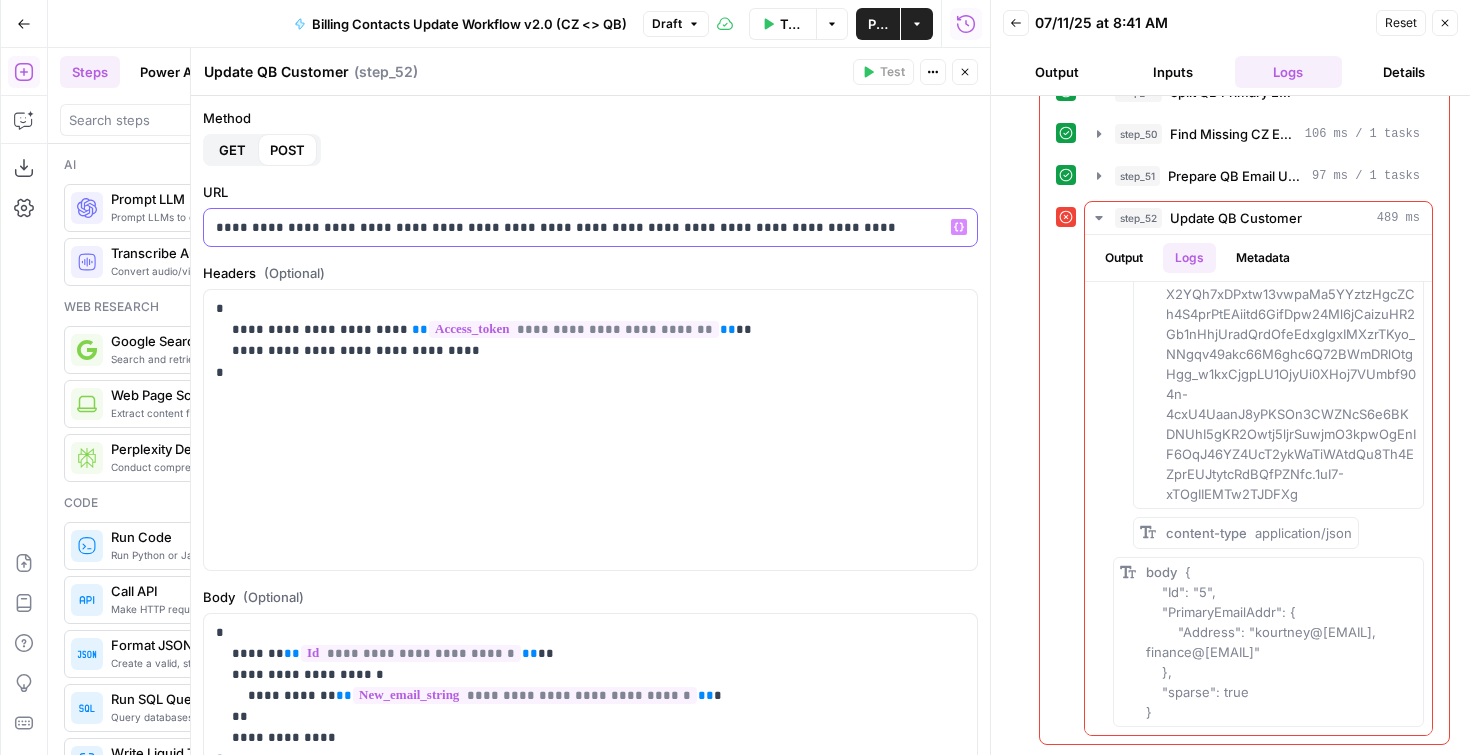 click on "**********" at bounding box center [583, 227] 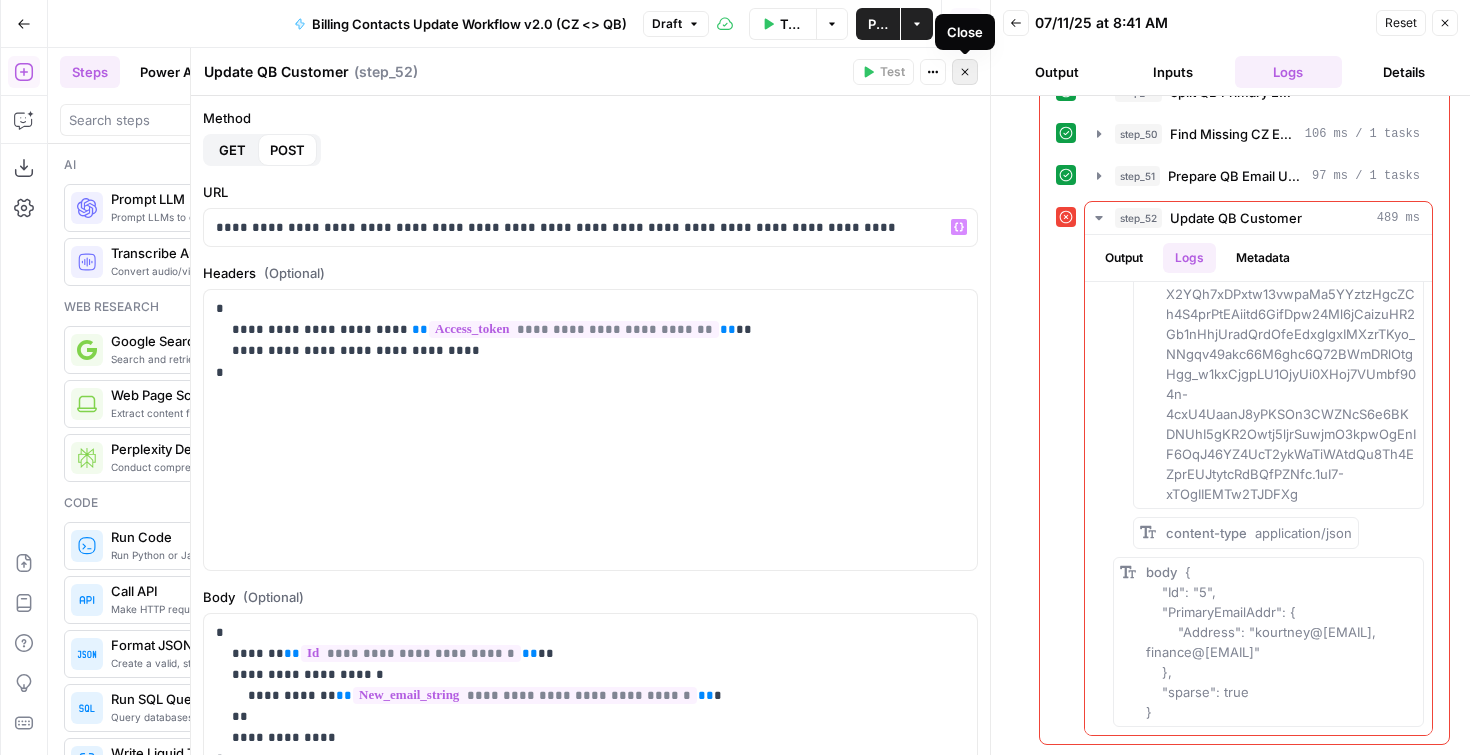 click on "Close" at bounding box center (965, 72) 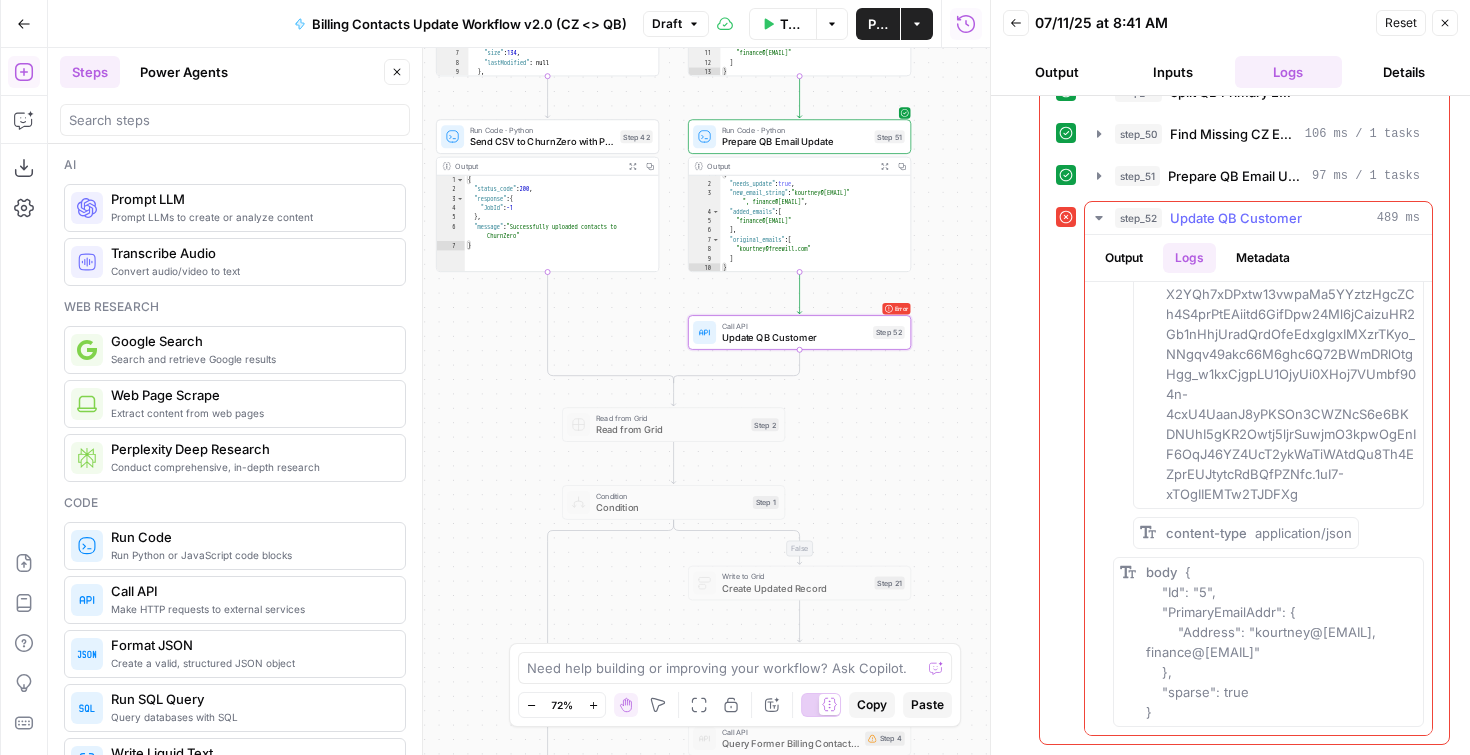scroll, scrollTop: 0, scrollLeft: 0, axis: both 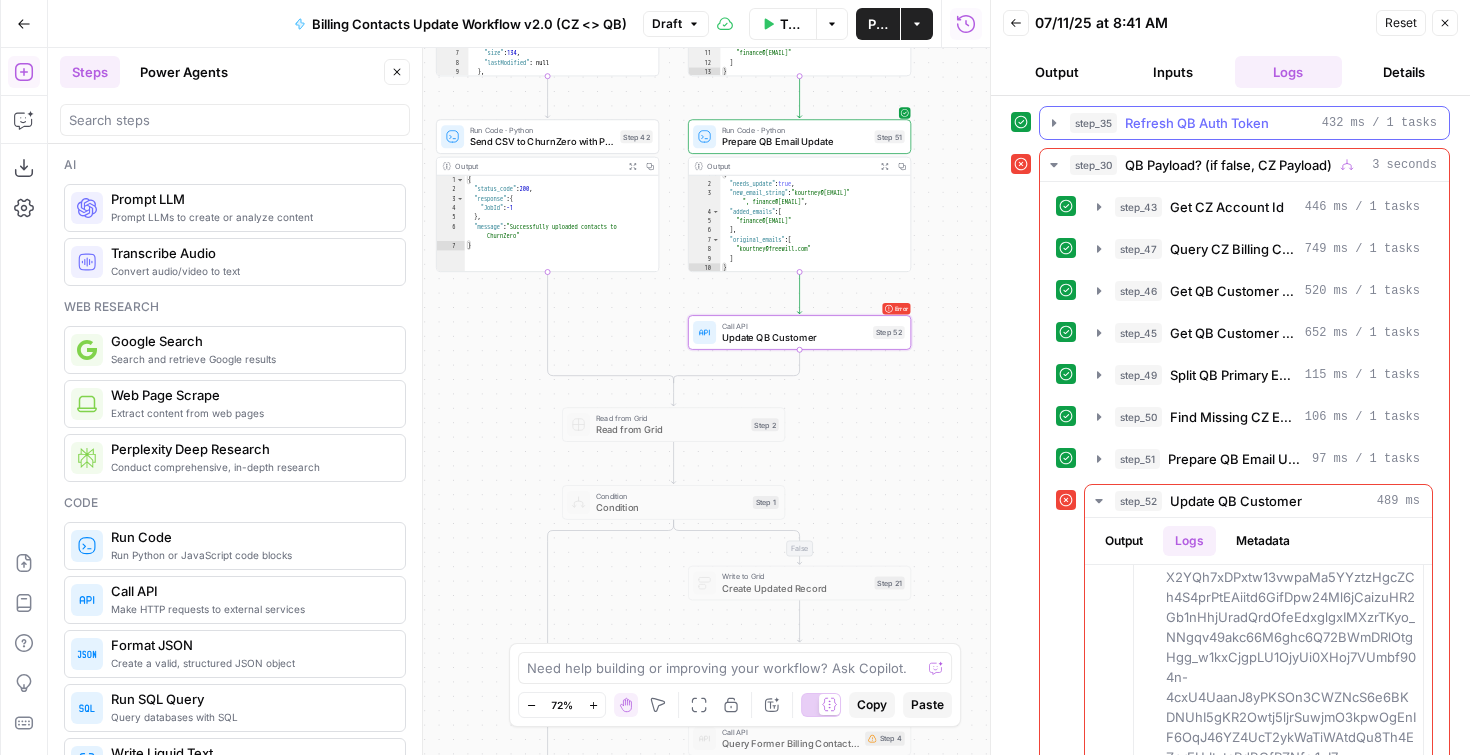 click on "step_35 Refresh QB Auth Token 432 ms / 1 tasks" at bounding box center (1244, 123) 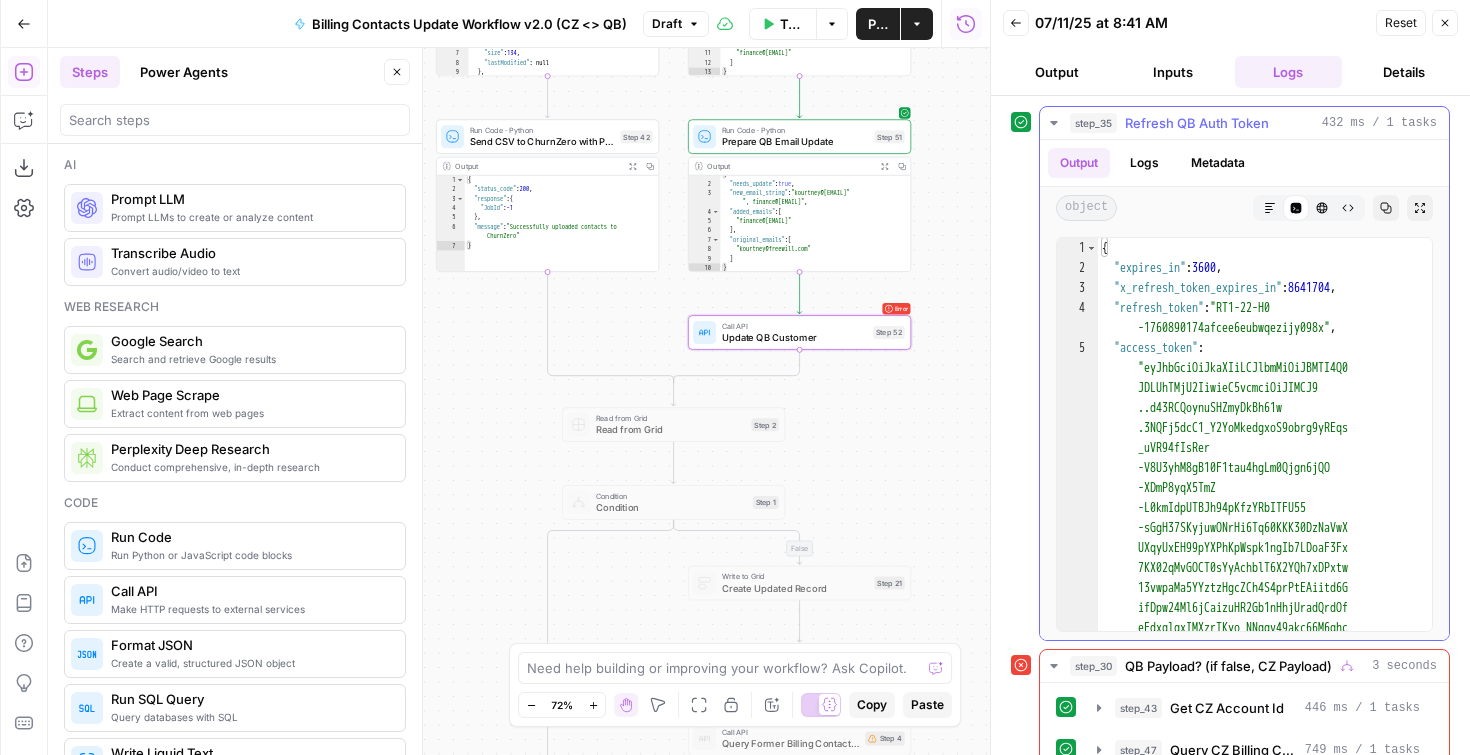 type on "**********" 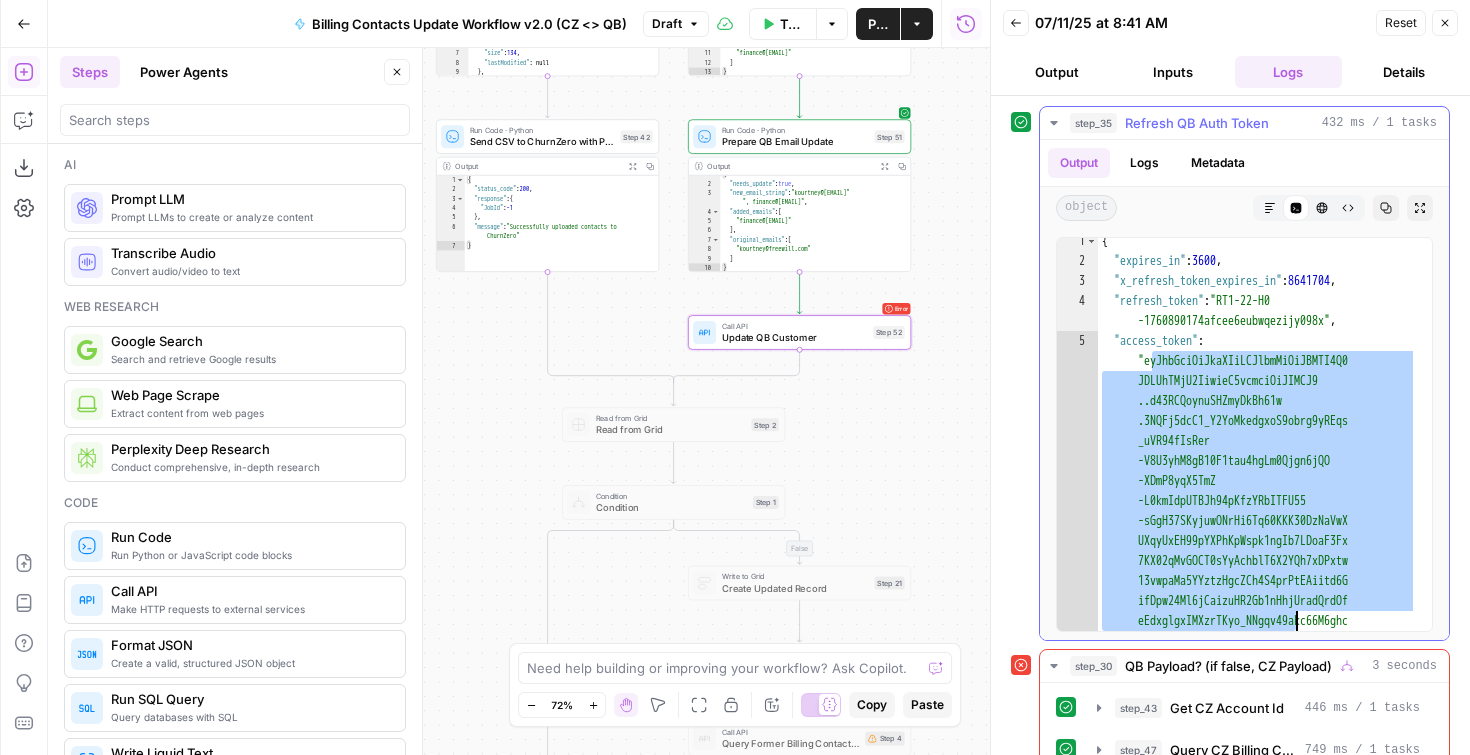 scroll, scrollTop: 167, scrollLeft: 0, axis: vertical 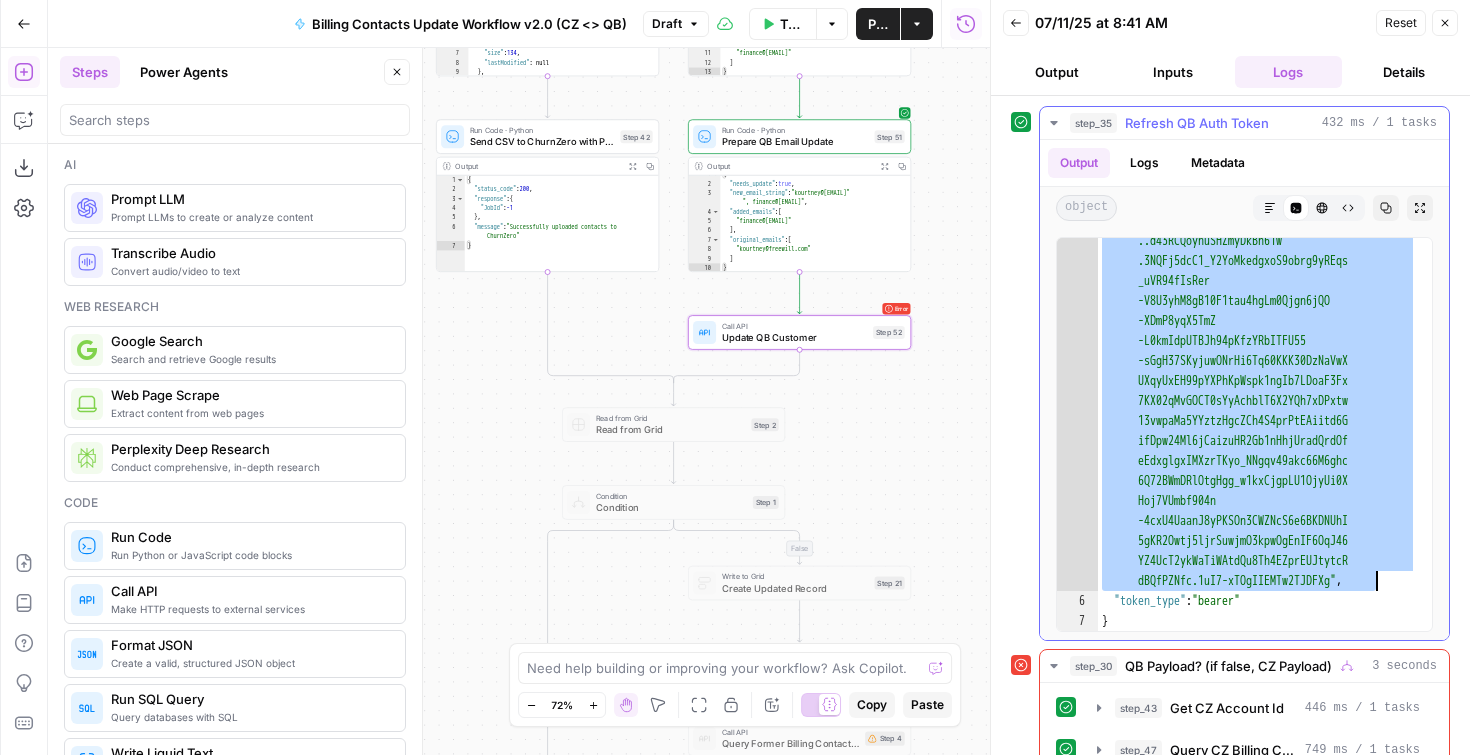 drag, startPoint x: 1155, startPoint y: 367, endPoint x: 1374, endPoint y: 584, distance: 308.3018 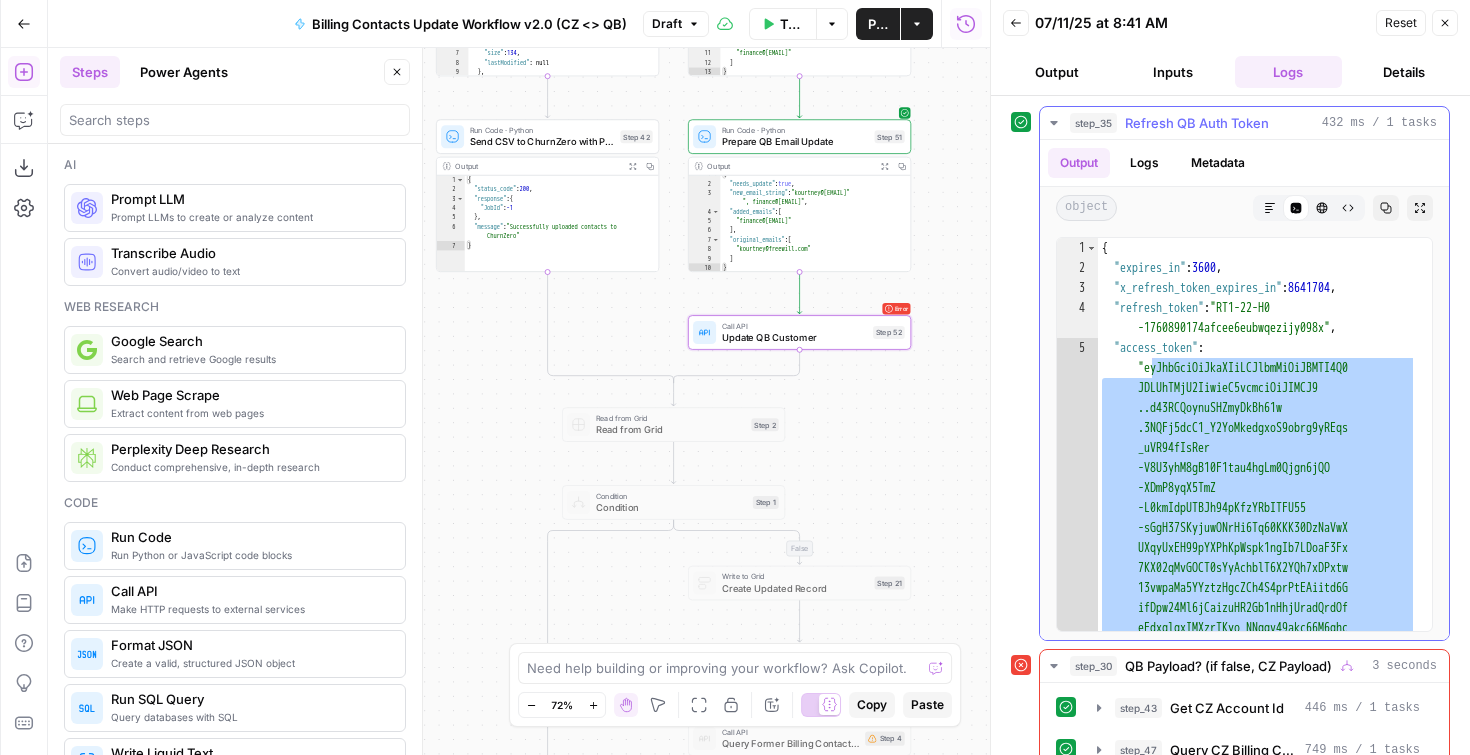 scroll, scrollTop: 0, scrollLeft: 0, axis: both 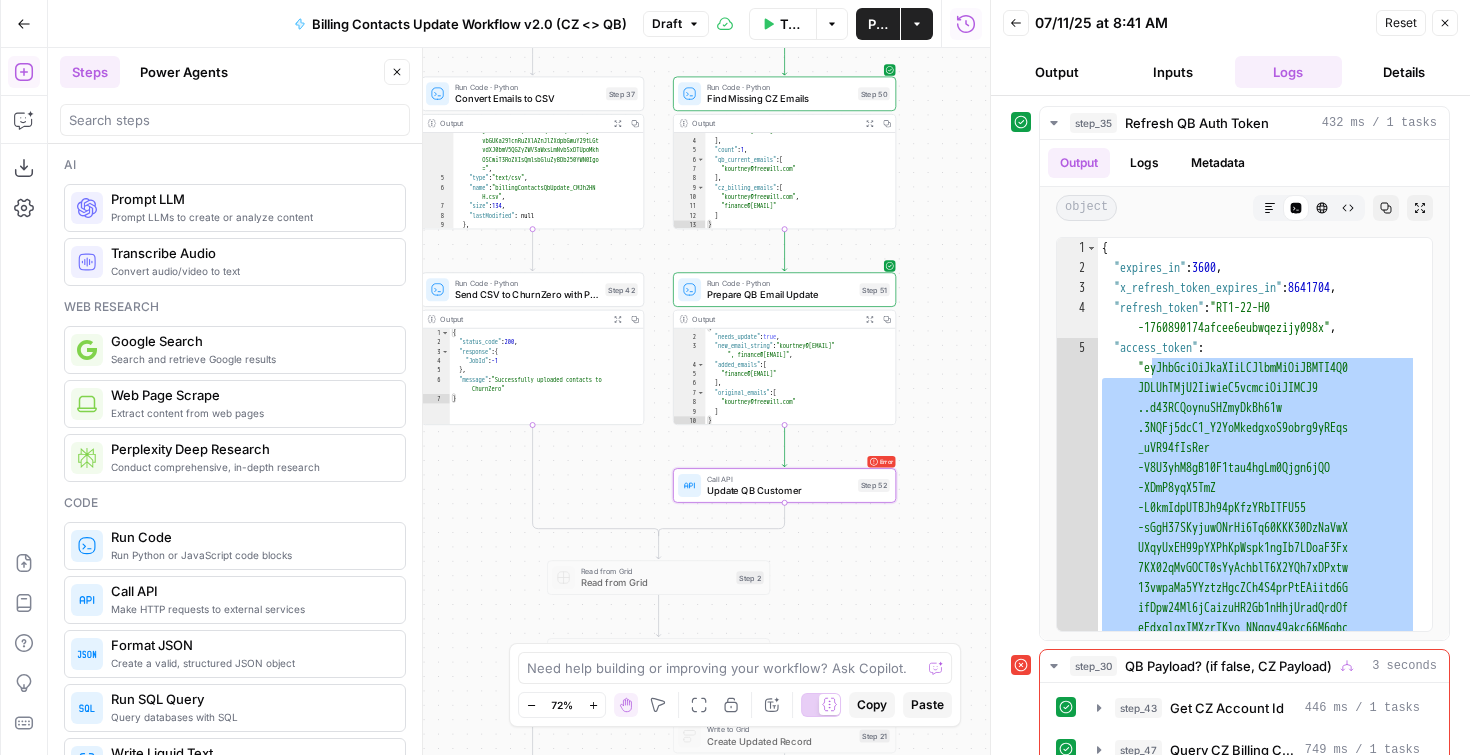 drag, startPoint x: 536, startPoint y: 280, endPoint x: 541, endPoint y: 599, distance: 319.03918 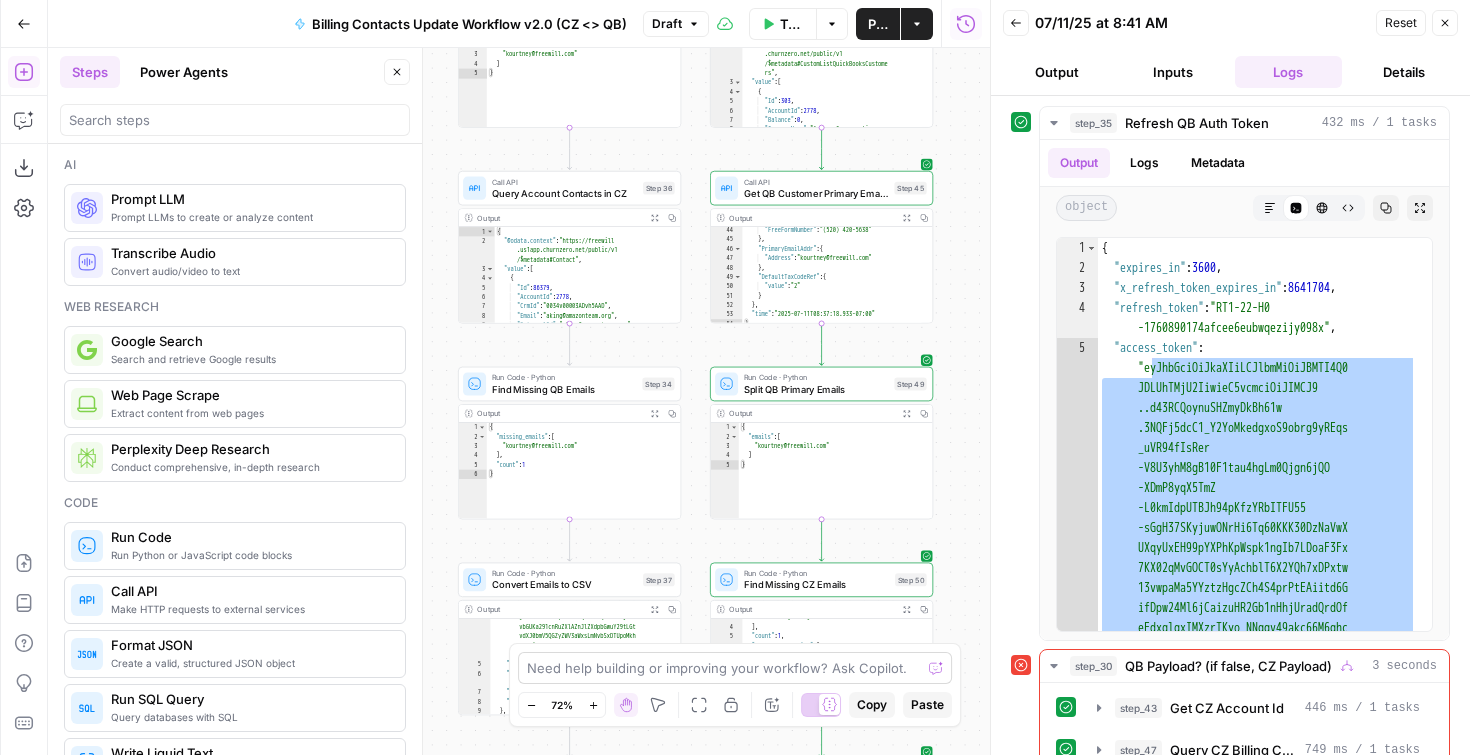 drag, startPoint x: 675, startPoint y: 235, endPoint x: 696, endPoint y: 668, distance: 433.50894 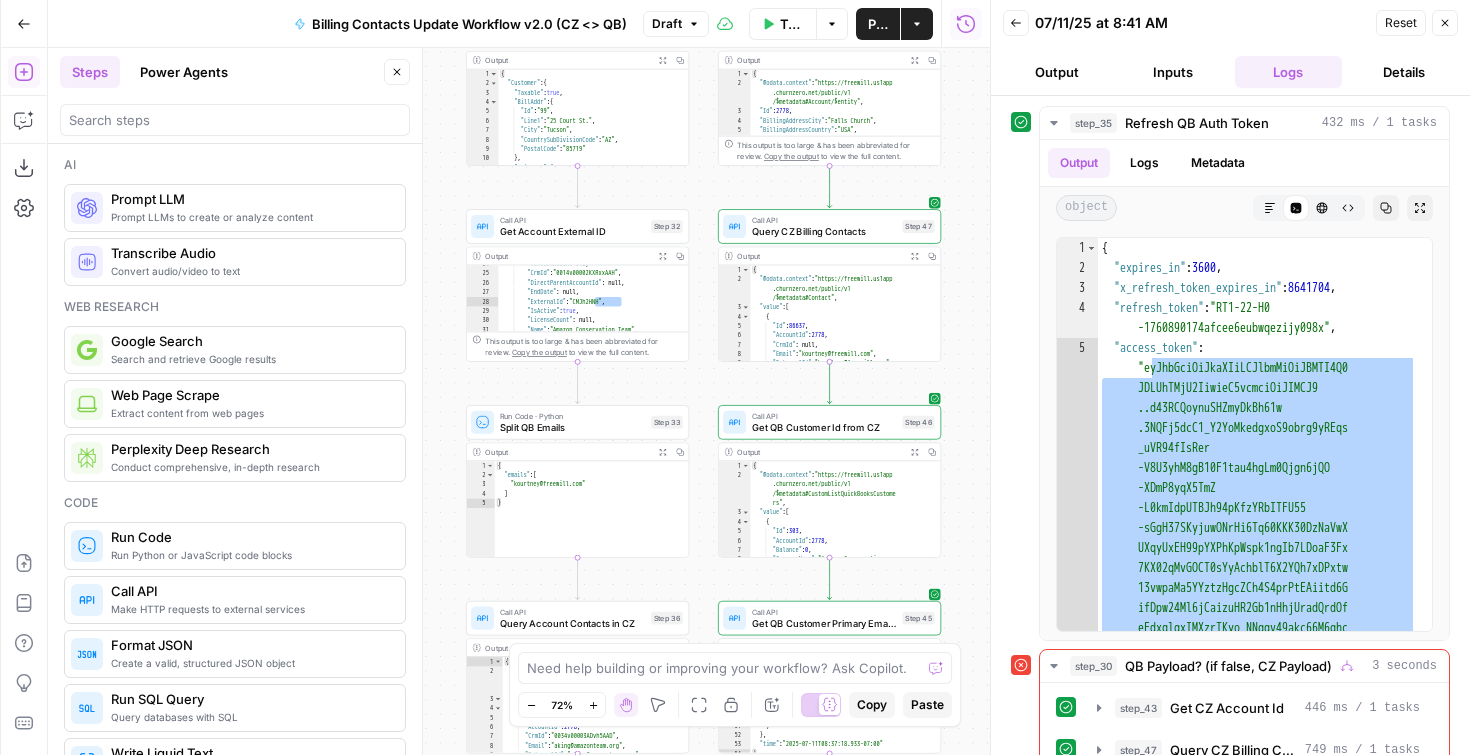 drag, startPoint x: 702, startPoint y: 249, endPoint x: 705, endPoint y: 582, distance: 333.01352 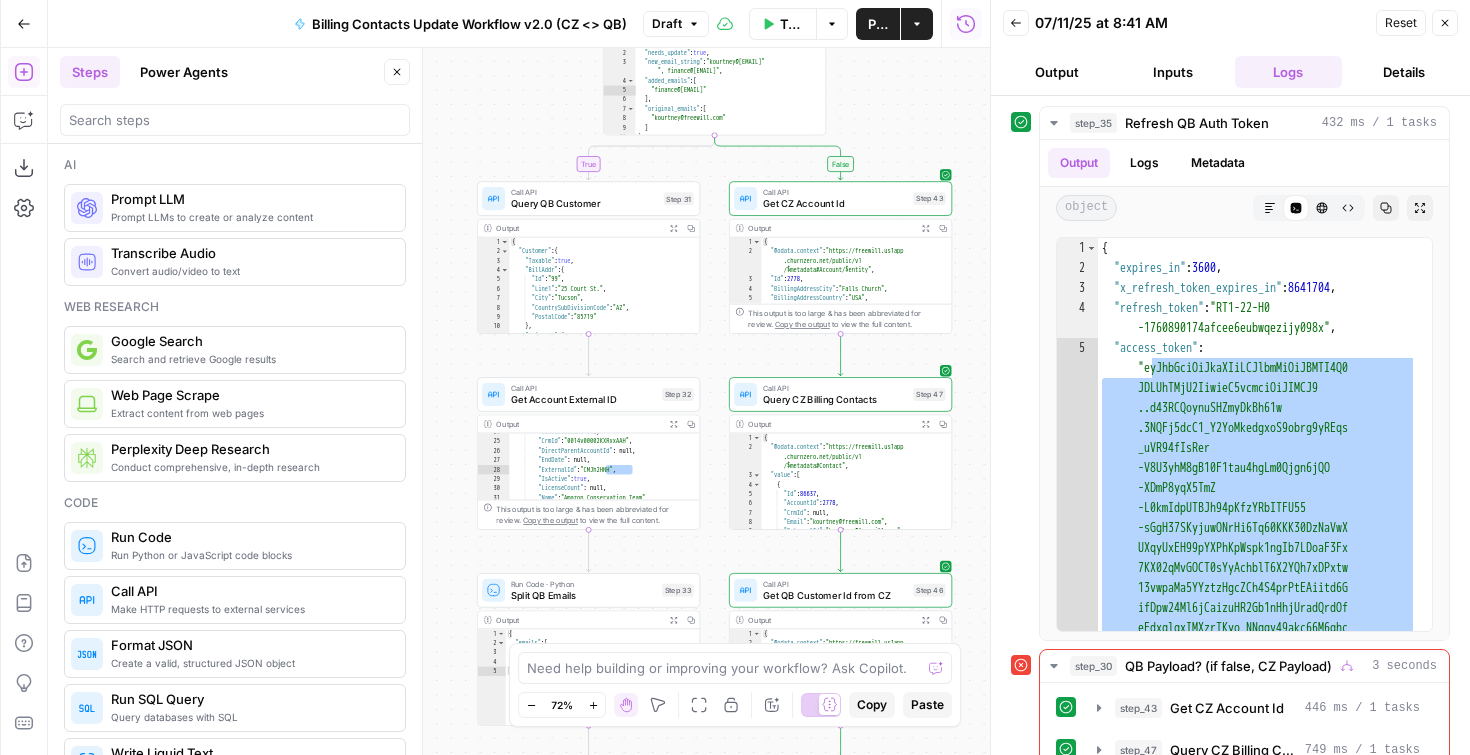 drag, startPoint x: 704, startPoint y: 165, endPoint x: 708, endPoint y: 316, distance: 151.05296 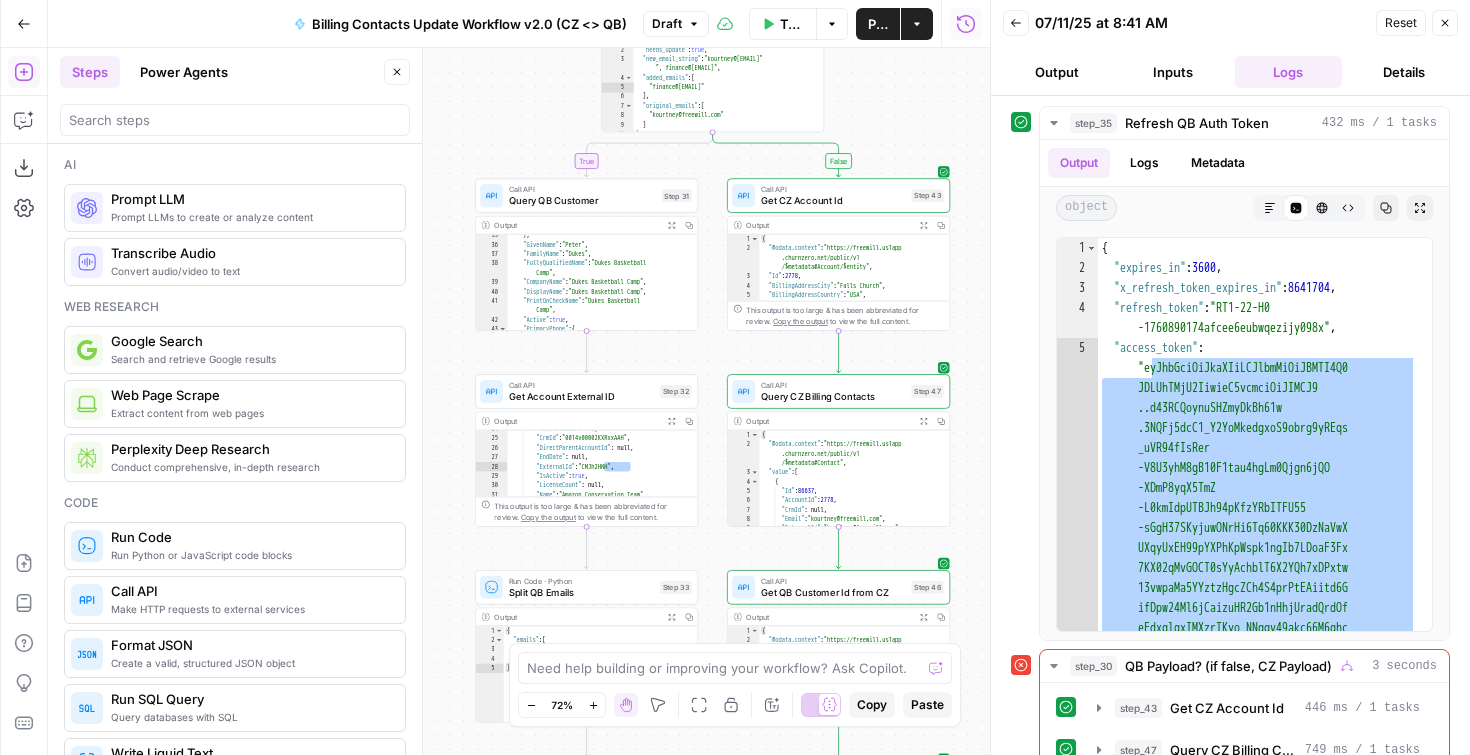scroll, scrollTop: 477, scrollLeft: 0, axis: vertical 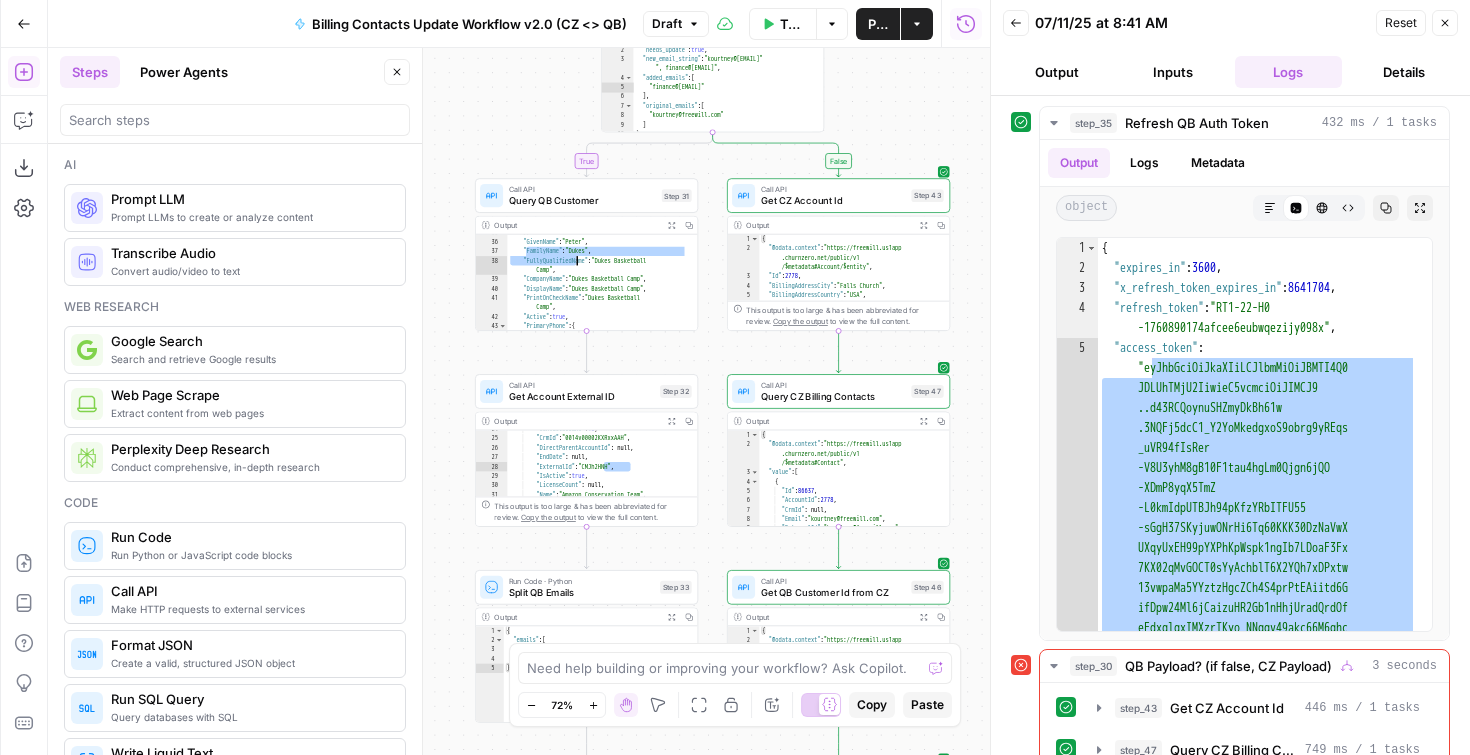 drag, startPoint x: 531, startPoint y: 261, endPoint x: 602, endPoint y: 268, distance: 71.34424 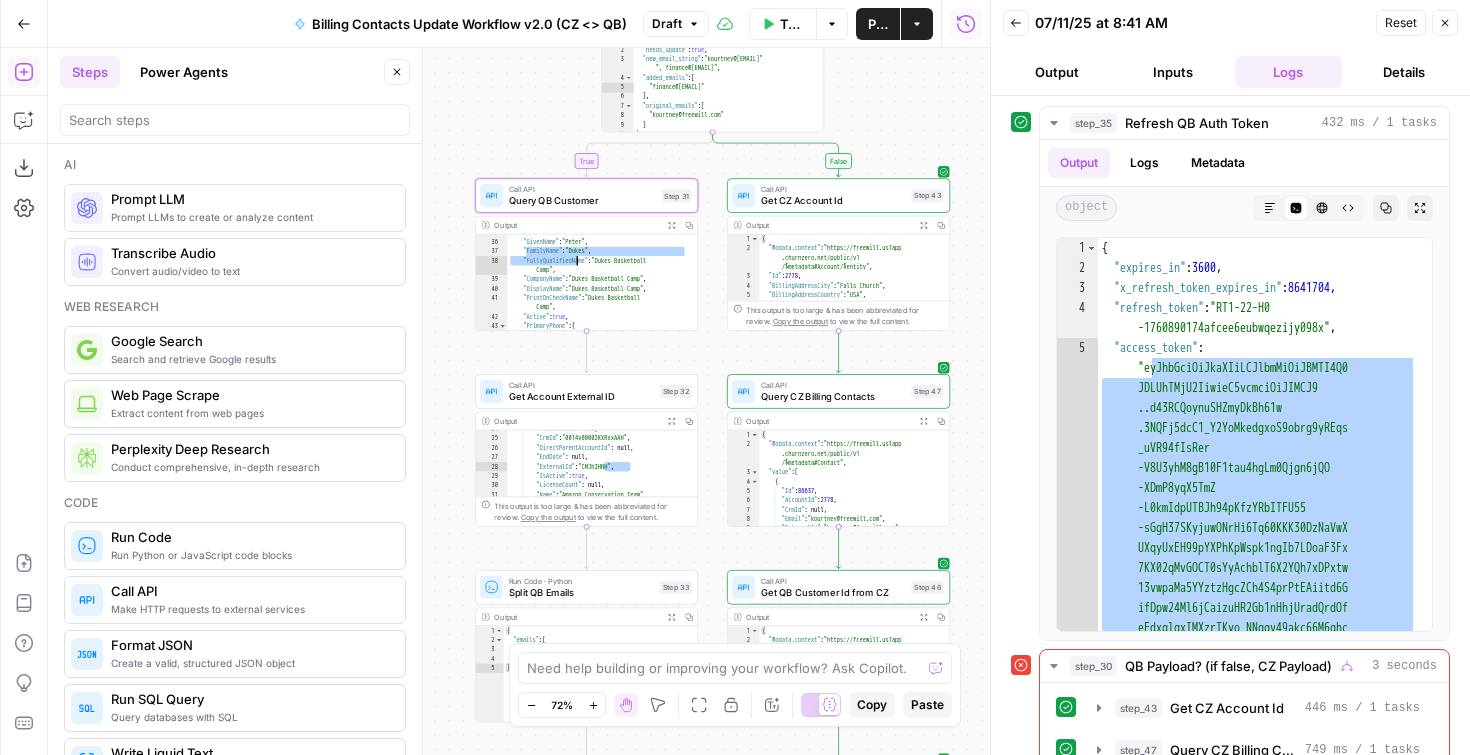 click on "} ,      "GivenName" :  "Peter" ,      "FamilyName" :  "Dukes" ,      "FullyQualifiedName" :  "Dukes Basketball           Camp" ,      "CompanyName" :  "Dukes Basketball Camp" ,      "DisplayName" :  "Dukes Basketball Camp" ,      "PrintOnCheckName" :  "Dukes Basketball           Camp" ,      "Active" :  true ,      "PrimaryPhone" :  {         "FreeFormNumber" :  "(520) 420-5638"" at bounding box center (597, 286) 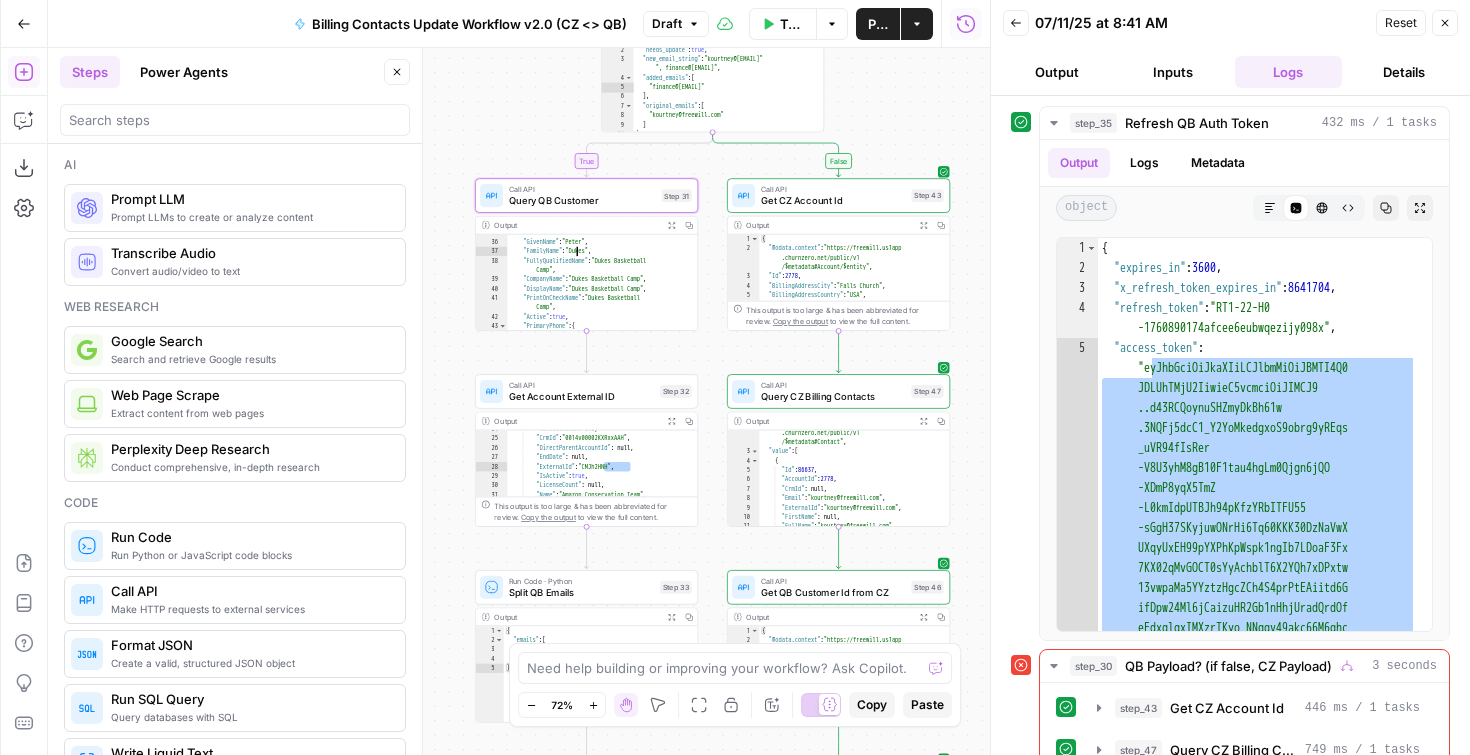 scroll, scrollTop: 53, scrollLeft: 0, axis: vertical 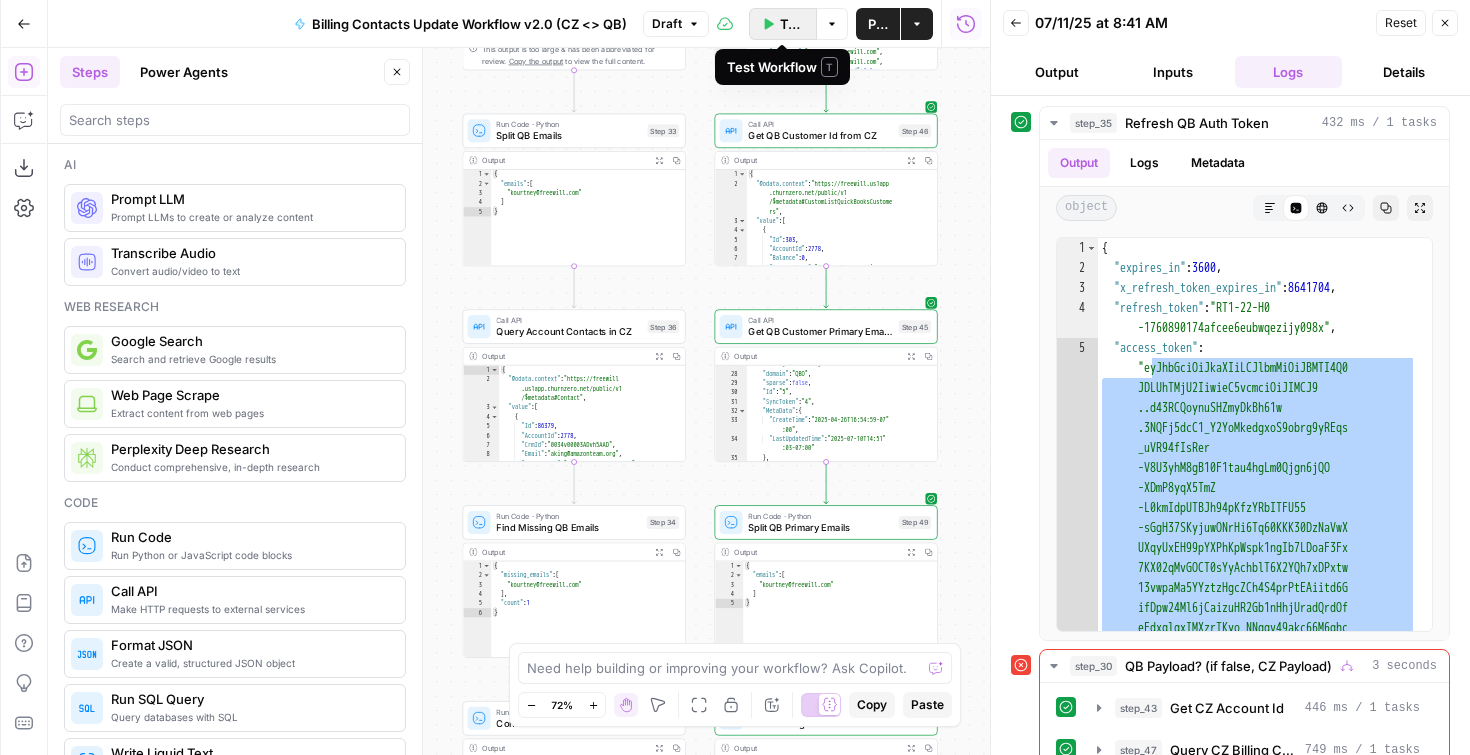 click on "Test Workflow" at bounding box center [783, 24] 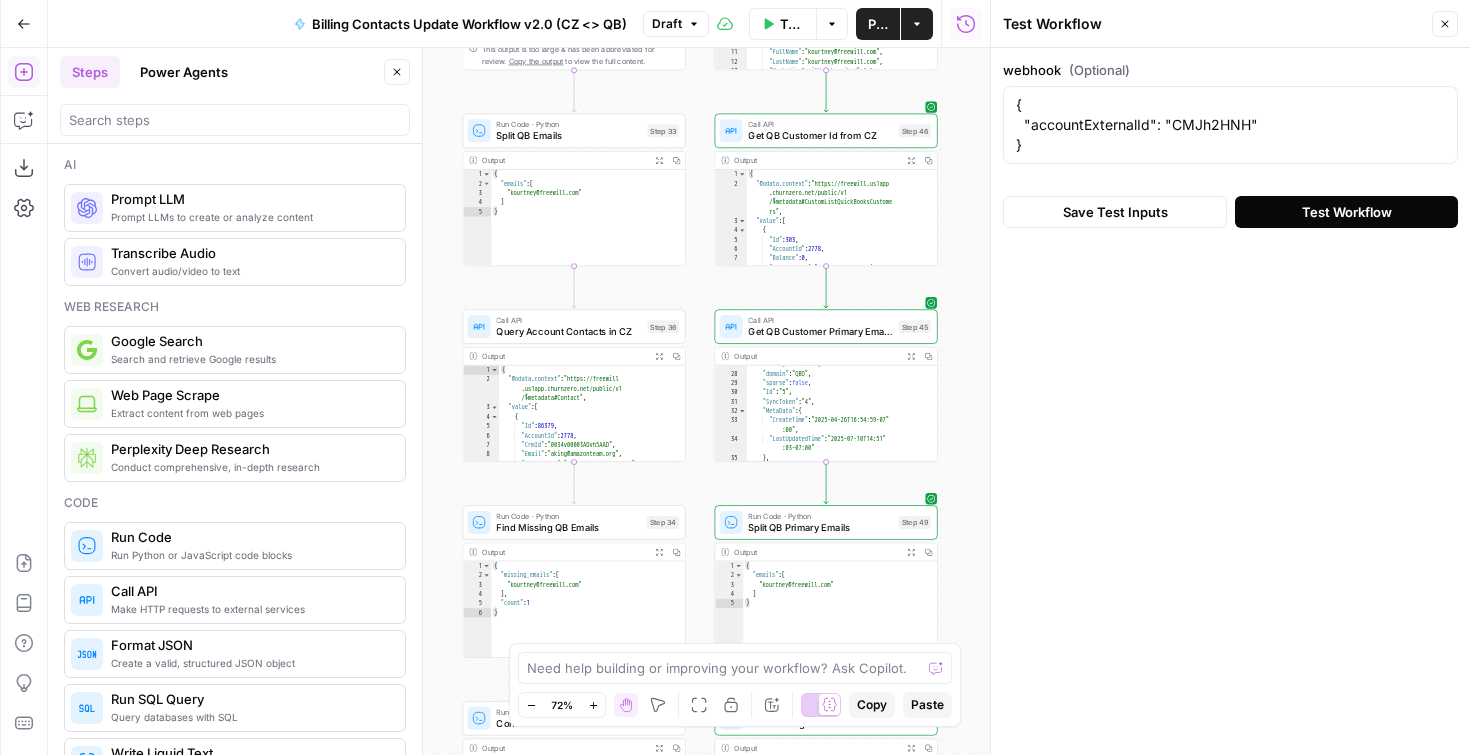 click on "Test Workflow" at bounding box center (1347, 212) 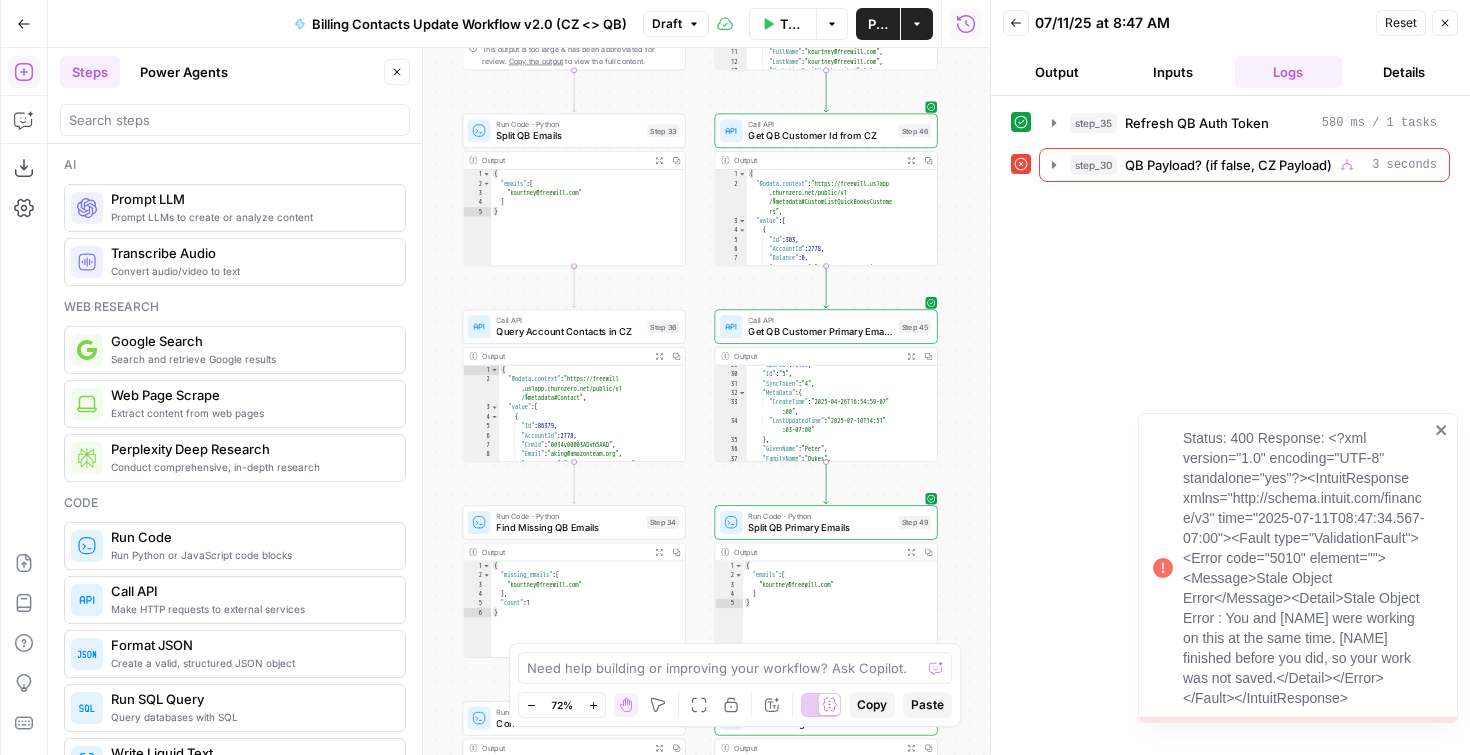 scroll, scrollTop: 619, scrollLeft: 0, axis: vertical 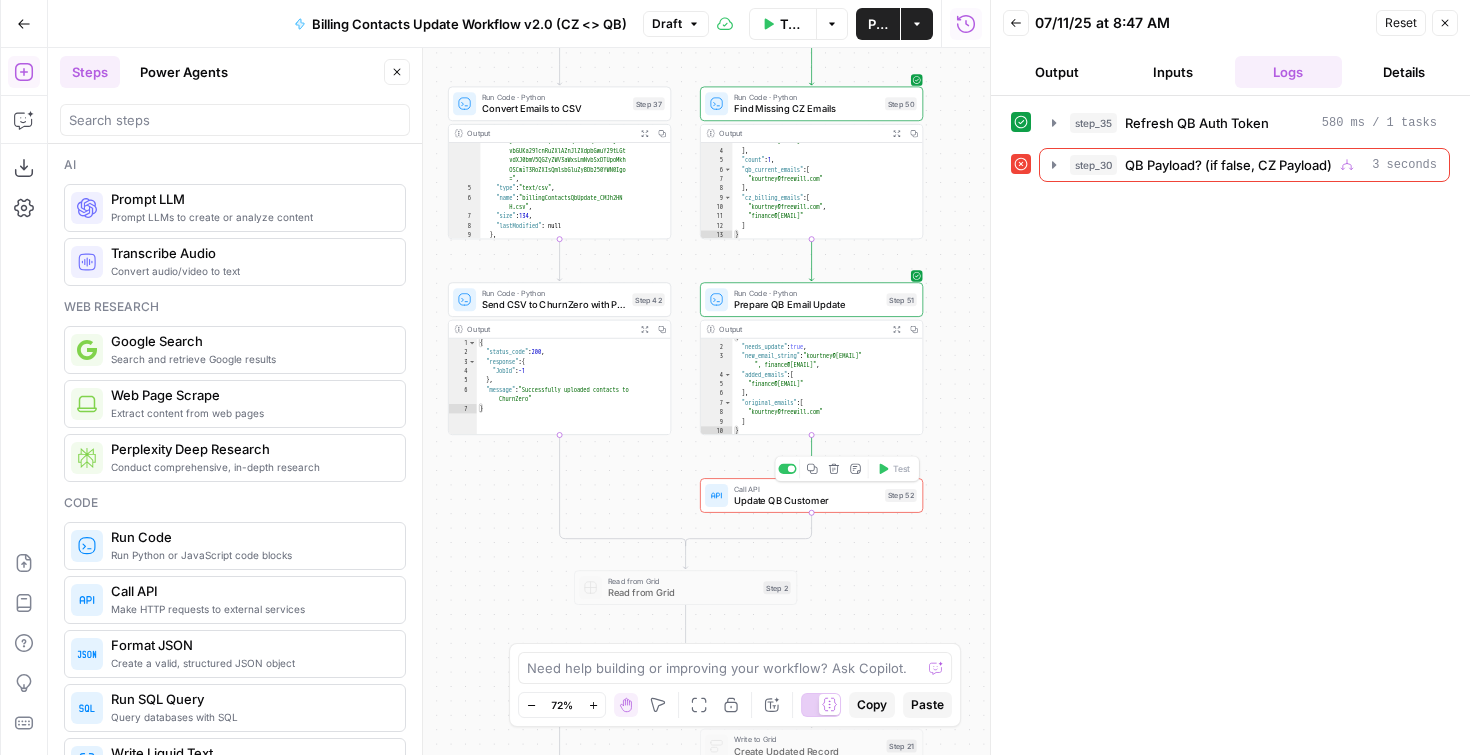 click on "Update QB Customer" at bounding box center (806, 500) 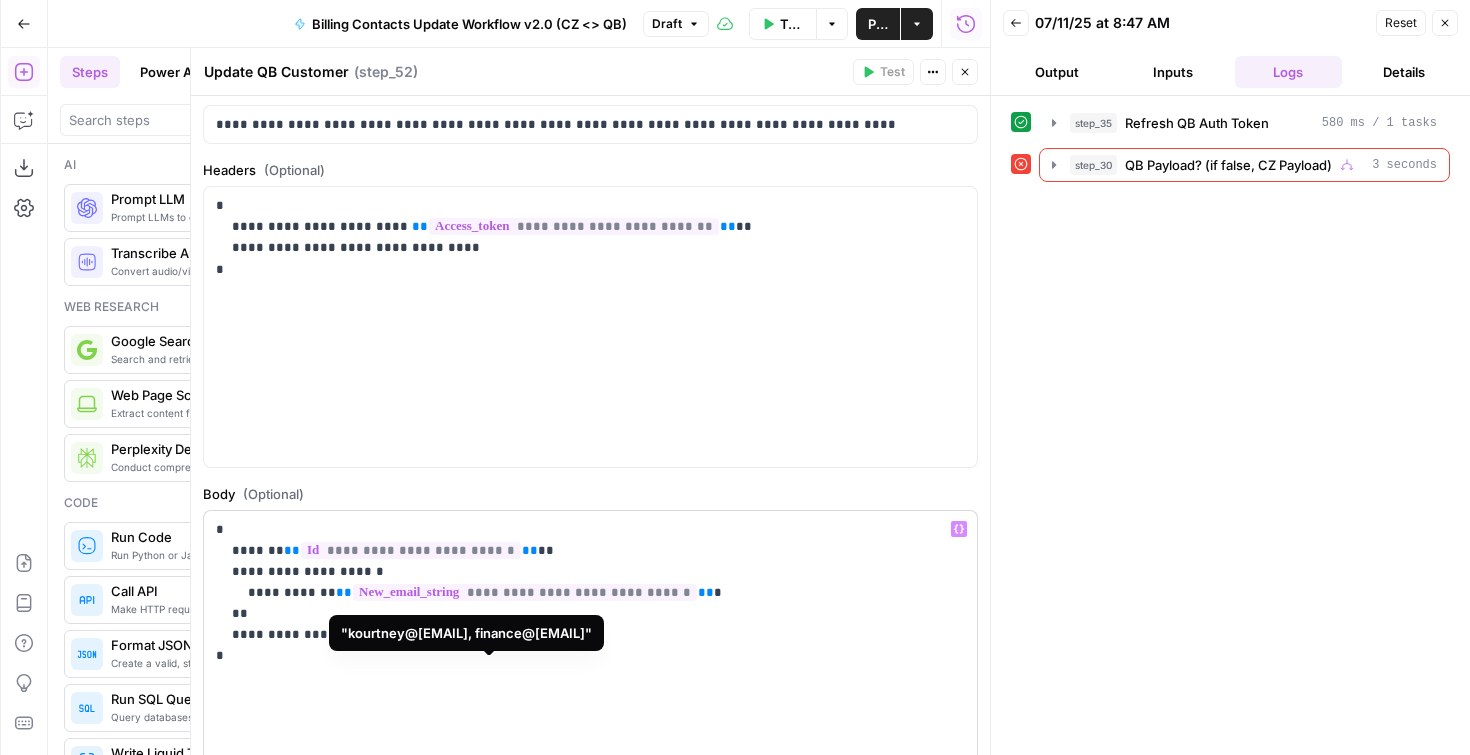 scroll, scrollTop: 106, scrollLeft: 0, axis: vertical 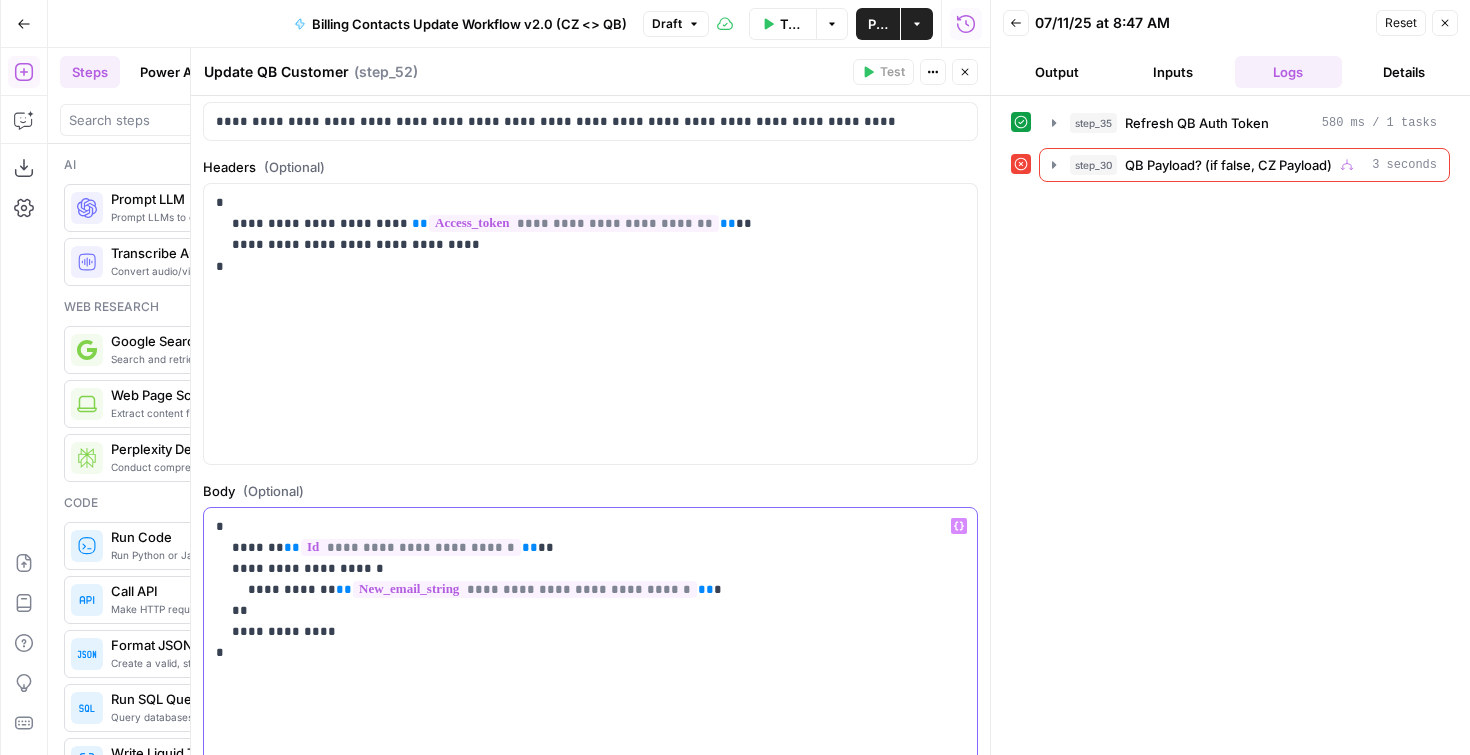 click on "**********" at bounding box center (583, 590) 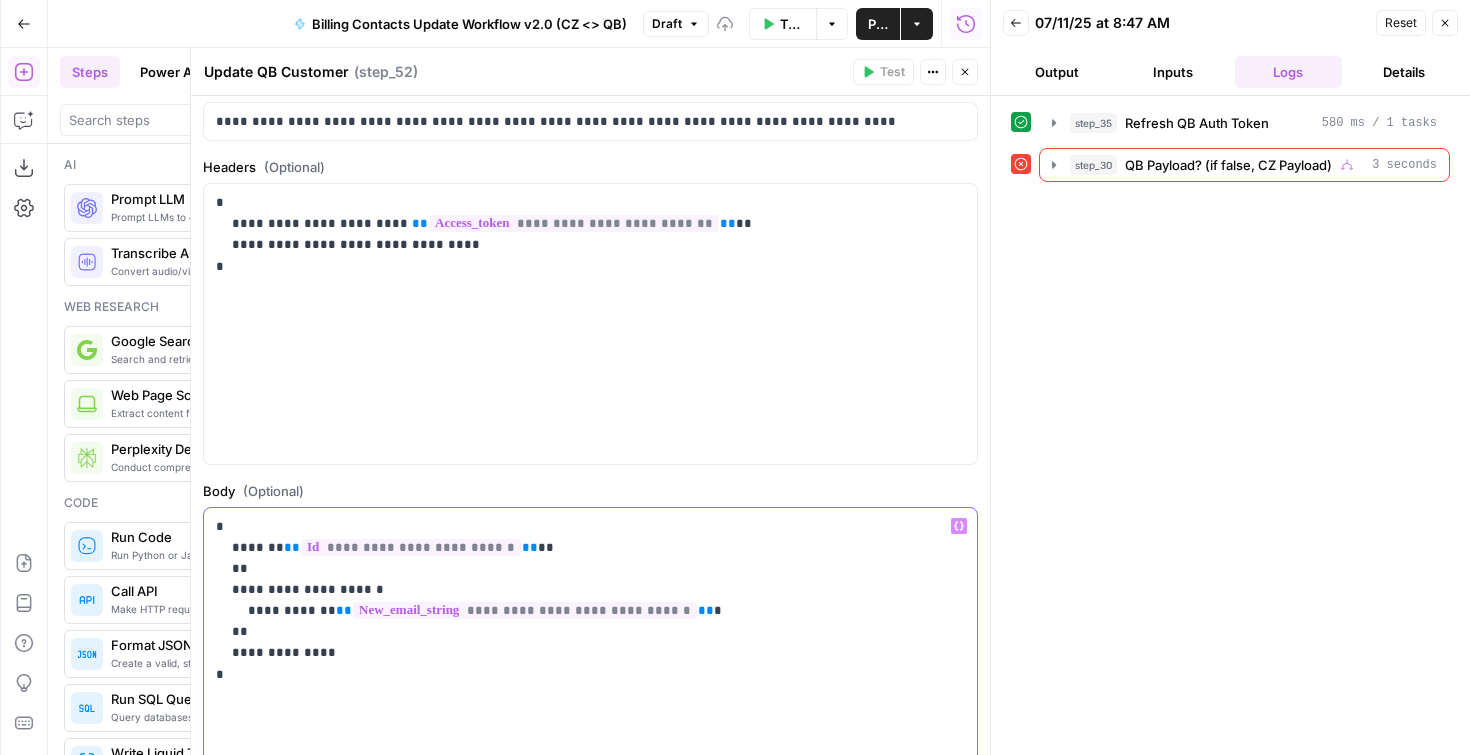 type 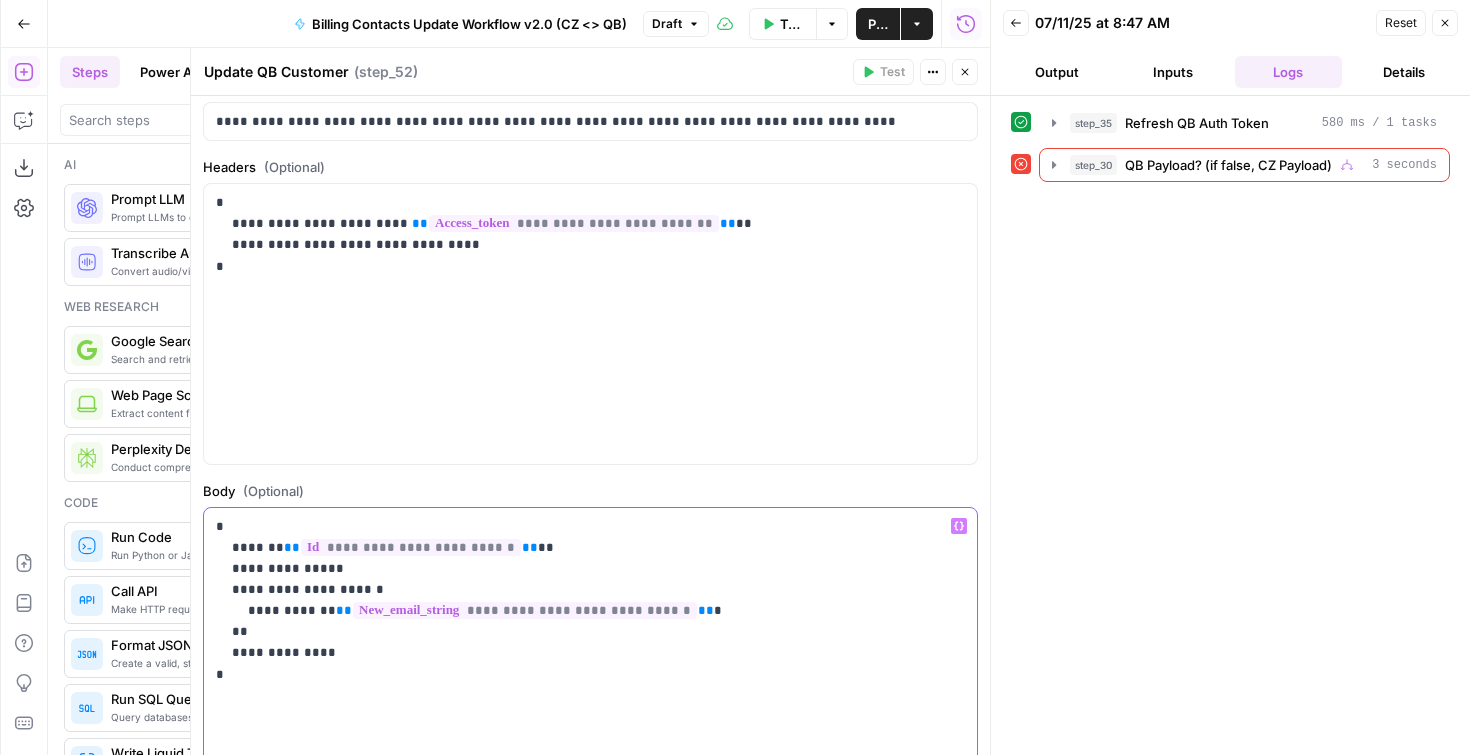 click 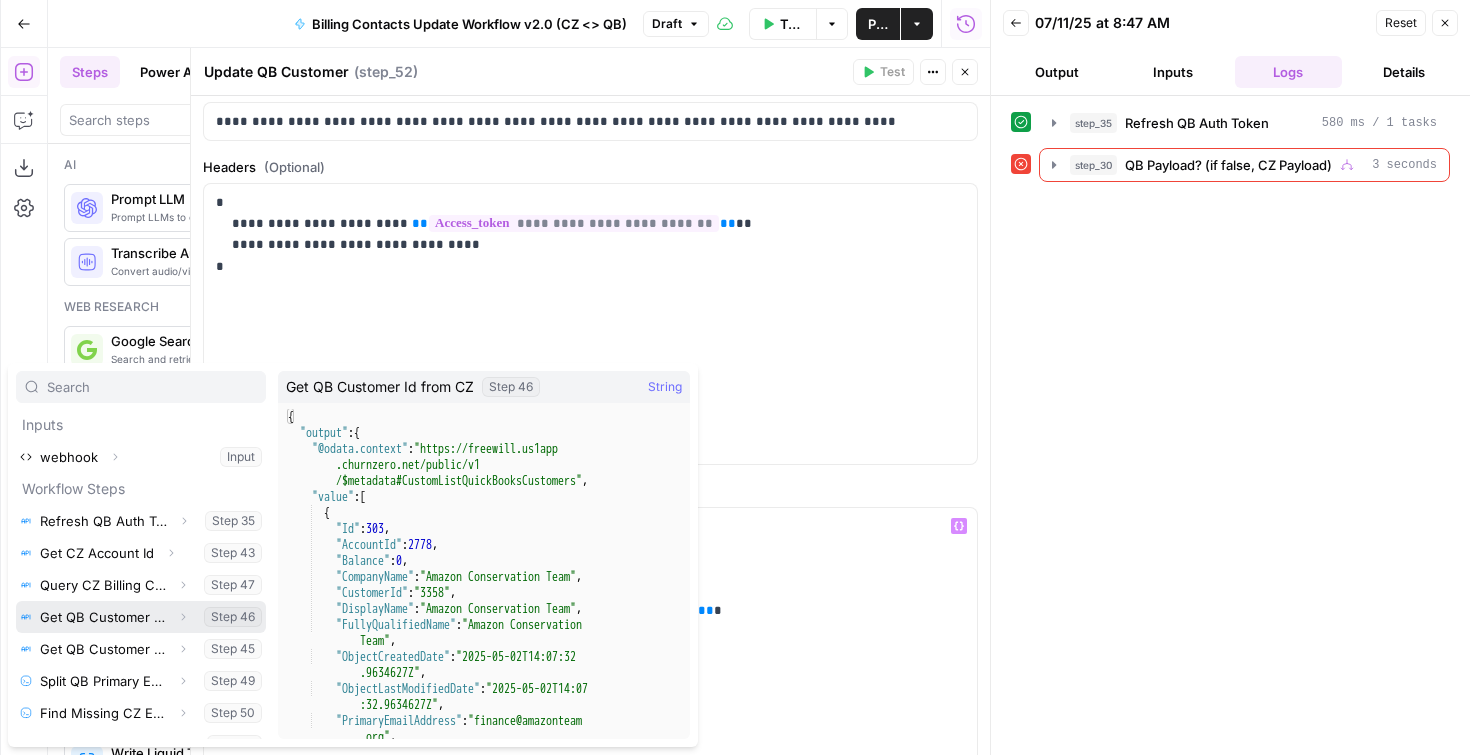 scroll, scrollTop: 22, scrollLeft: 0, axis: vertical 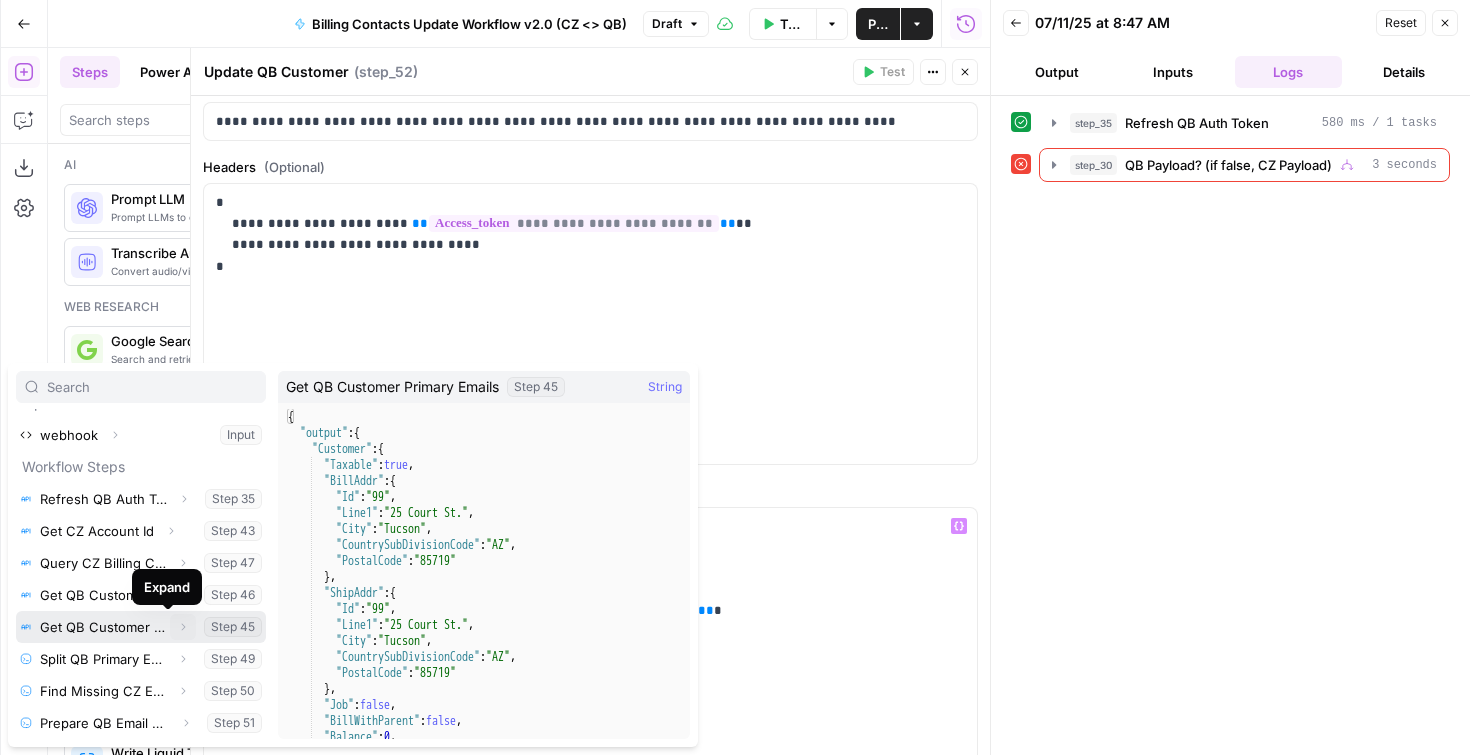 click 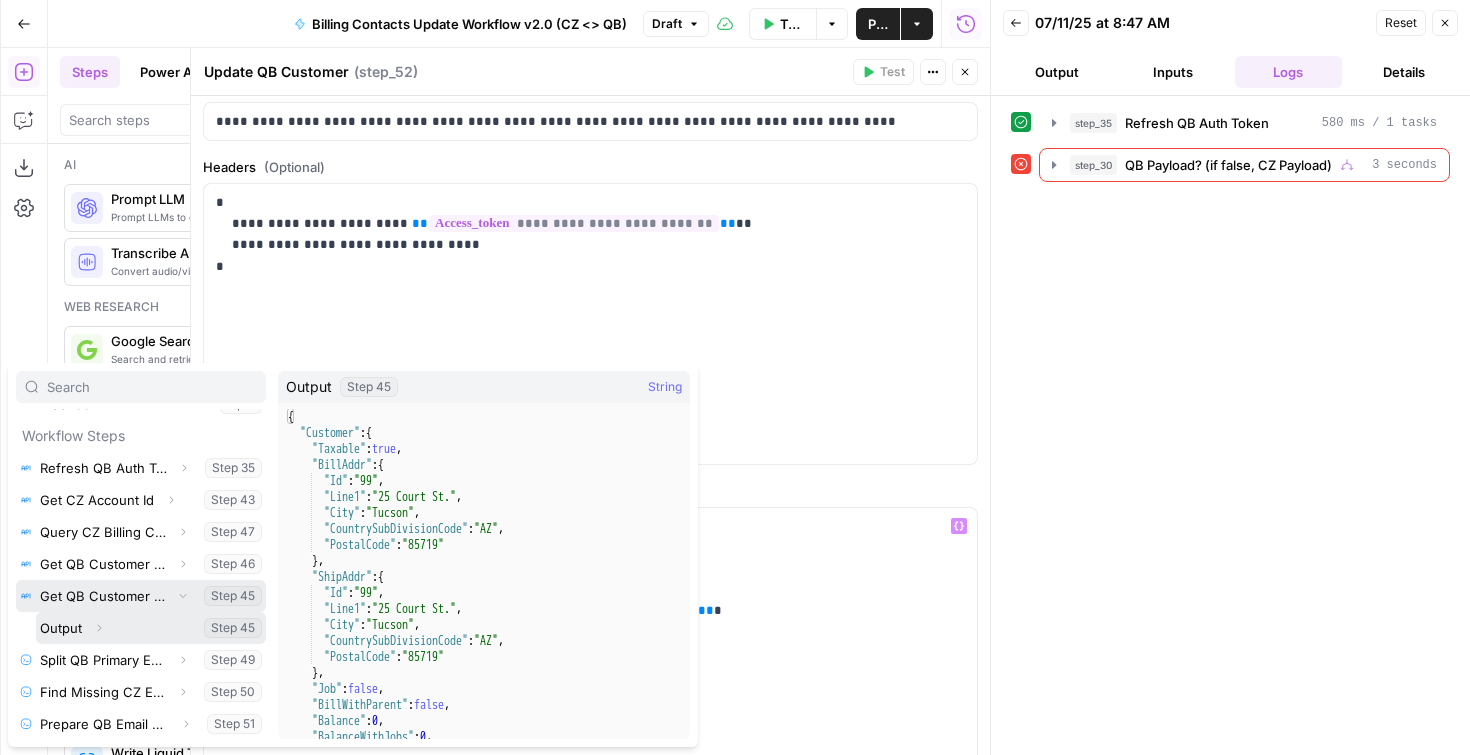 scroll, scrollTop: 54, scrollLeft: 0, axis: vertical 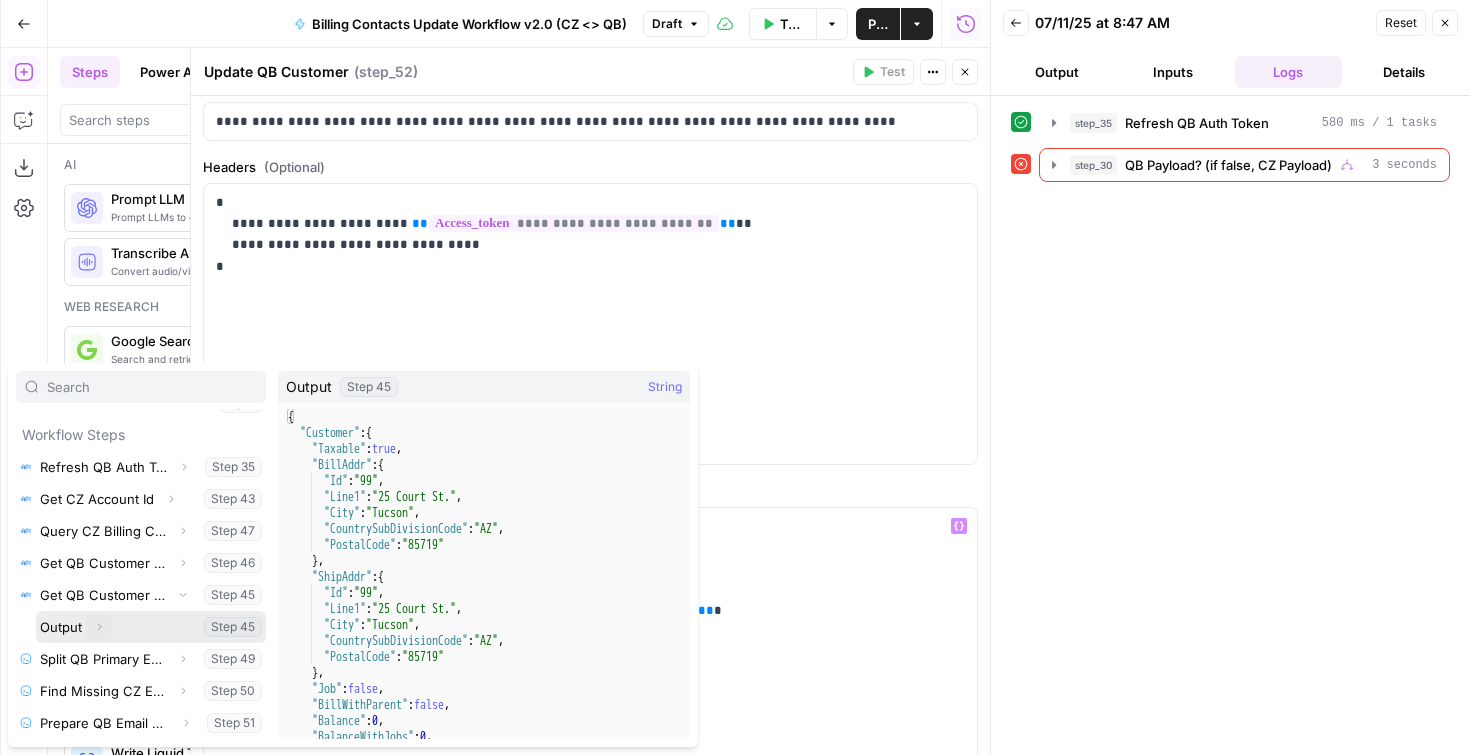 click 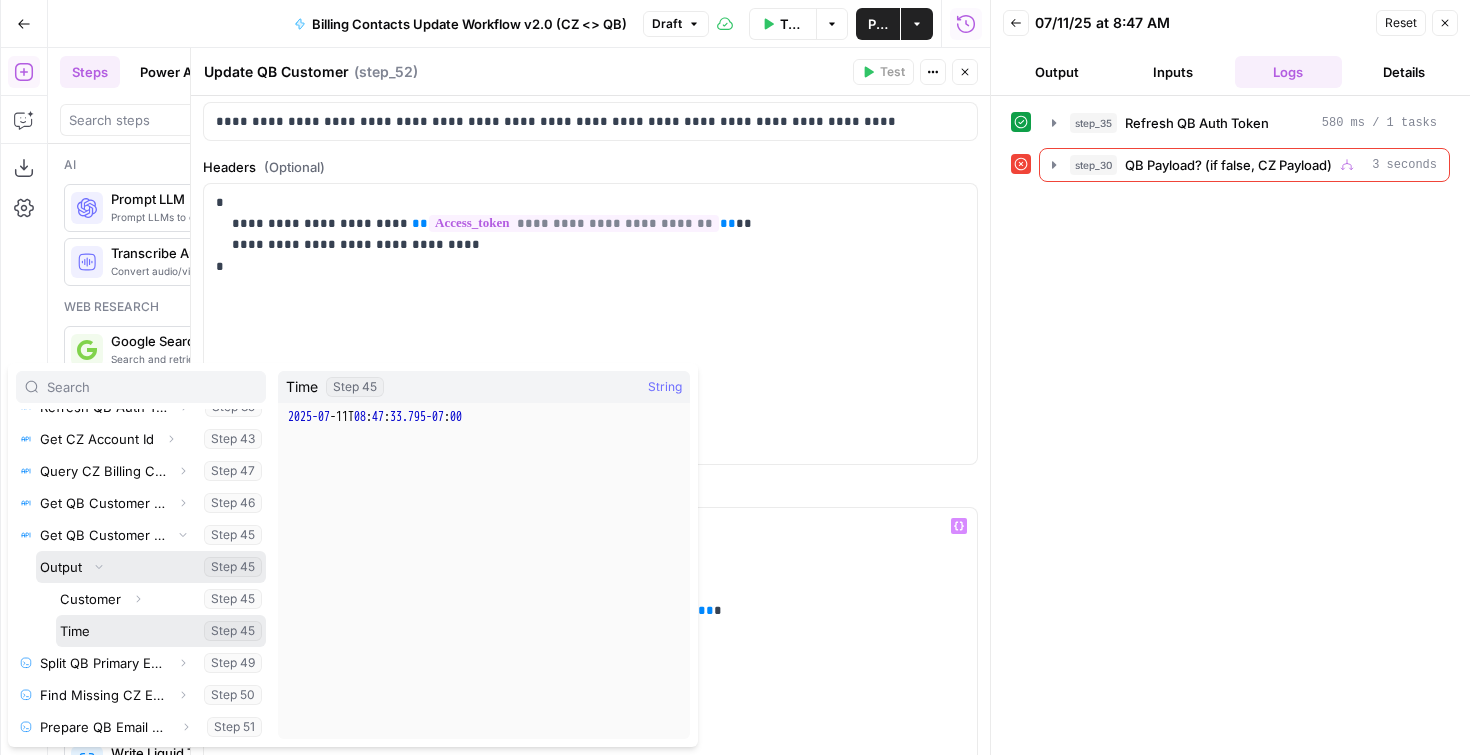scroll, scrollTop: 118, scrollLeft: 0, axis: vertical 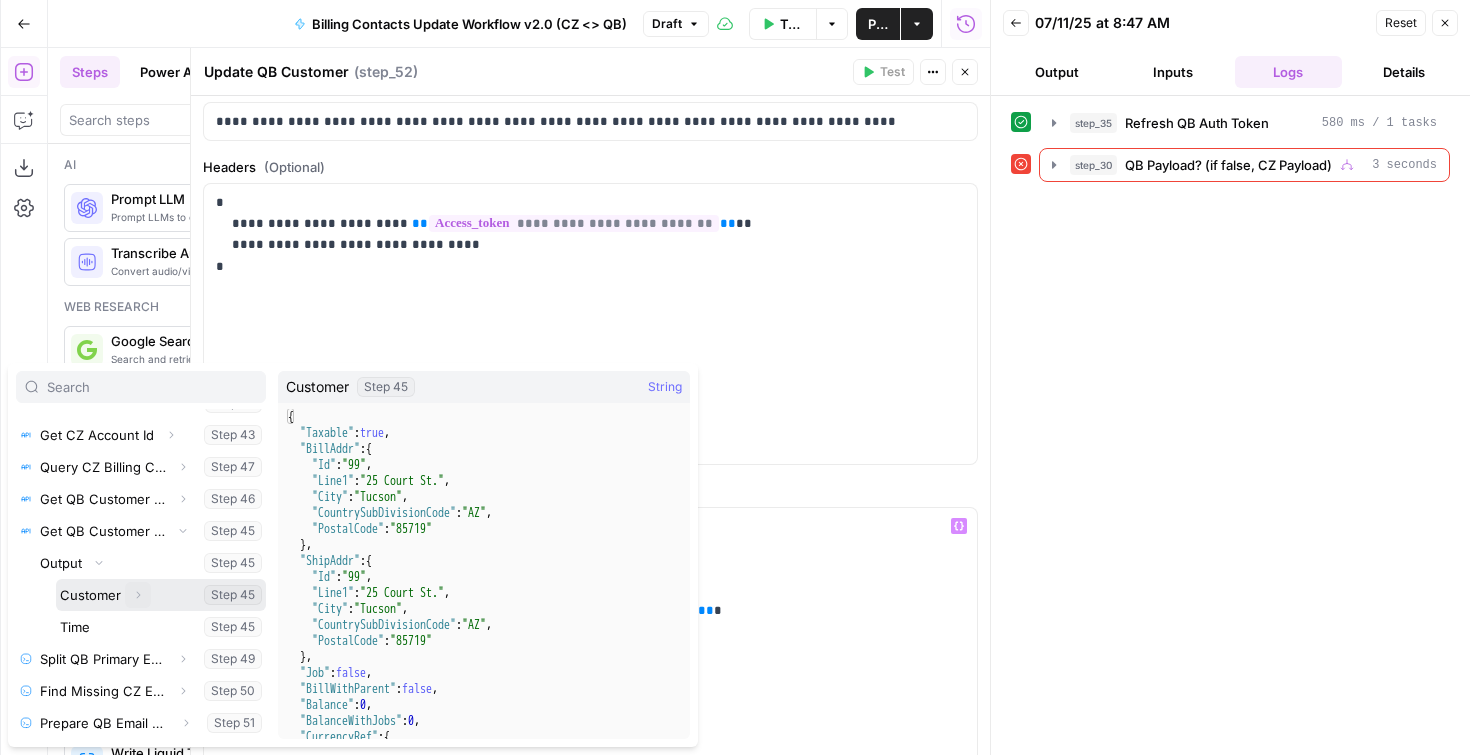 click on "Expand" at bounding box center [143, 595] 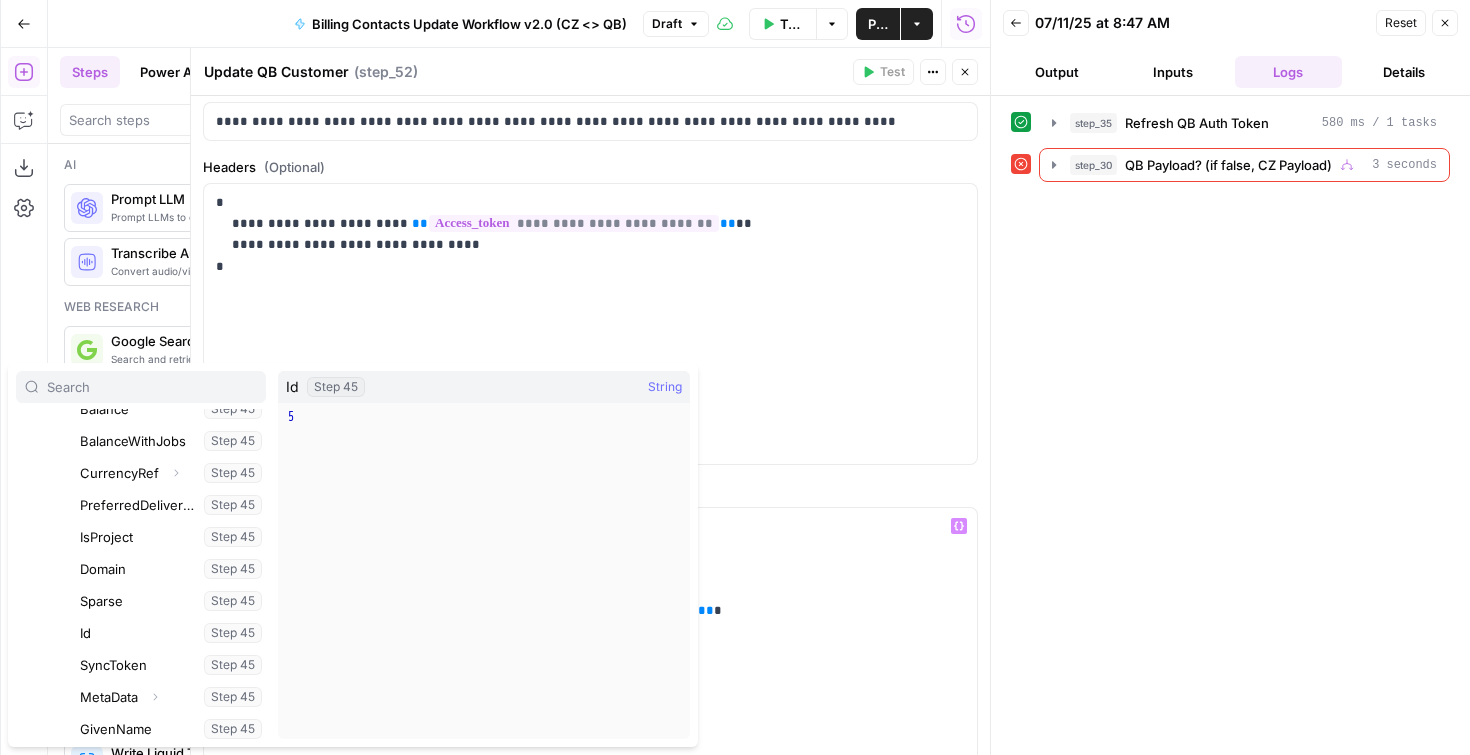 scroll, scrollTop: 563, scrollLeft: 0, axis: vertical 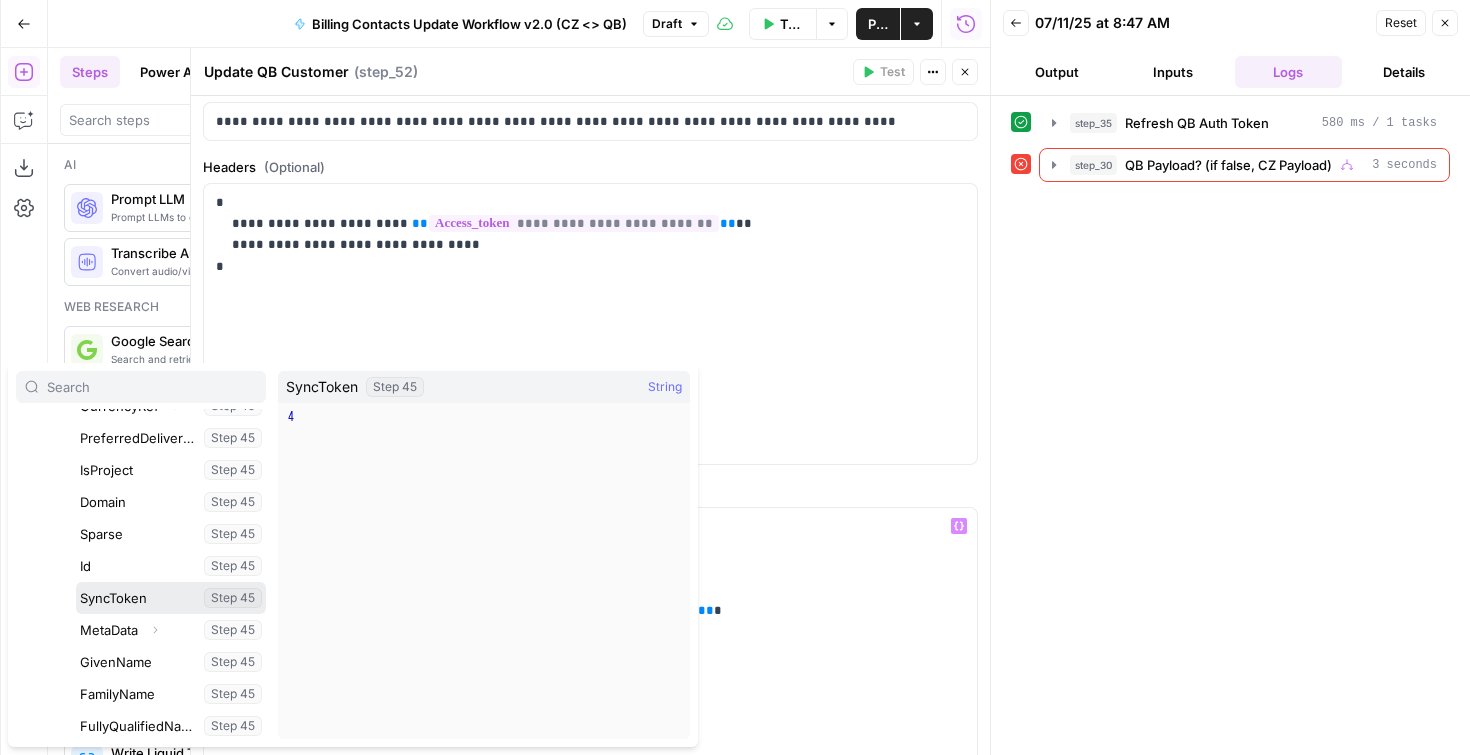 click at bounding box center (171, 598) 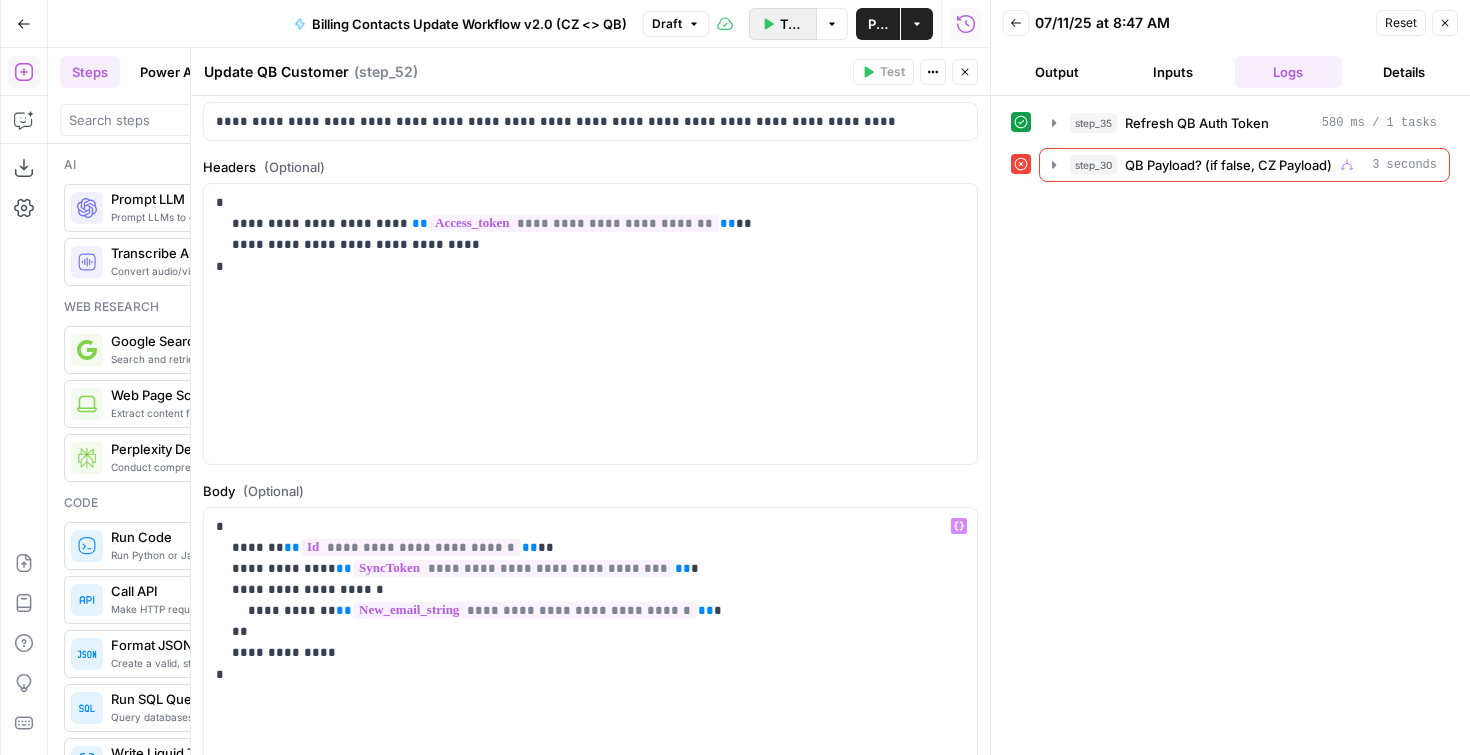 click on "Test Workflow" at bounding box center (792, 24) 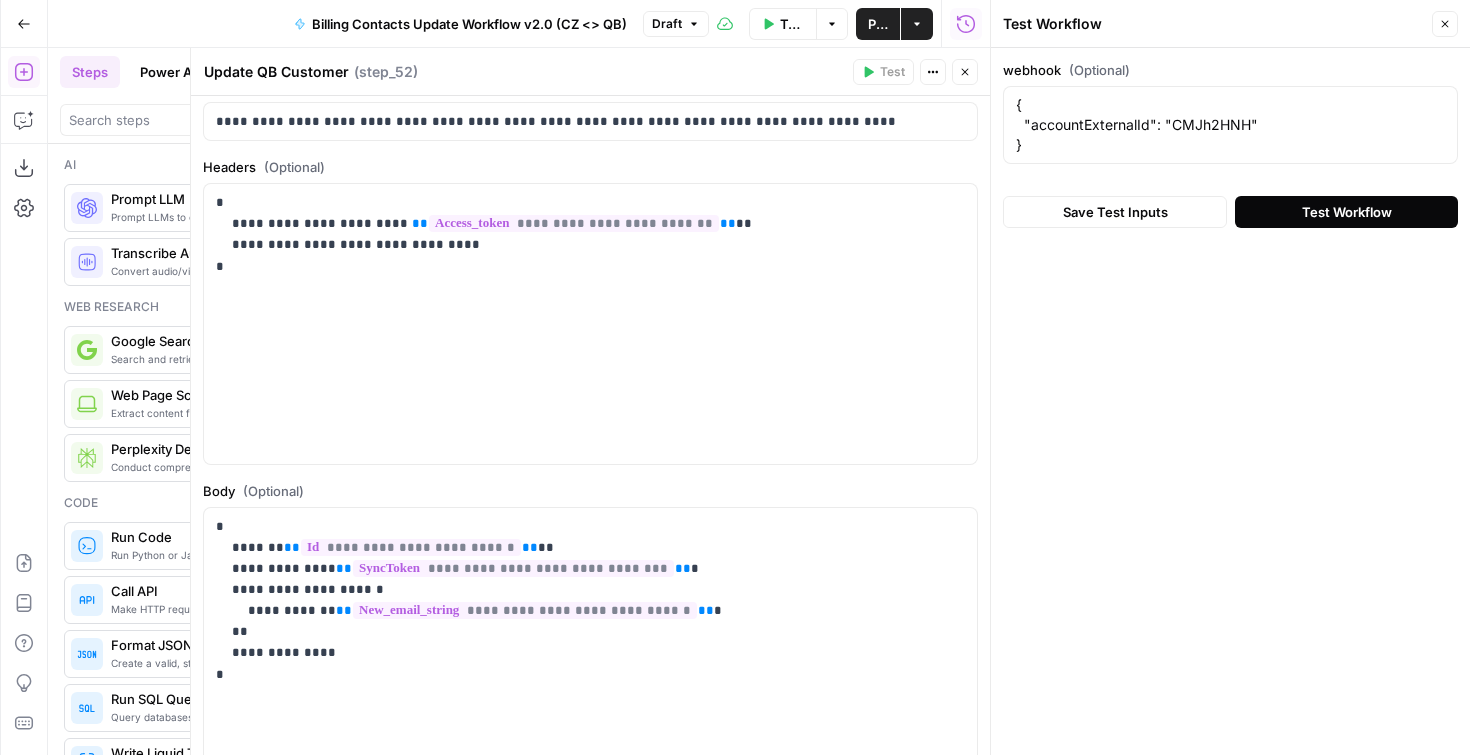 click on "Test Workflow" at bounding box center [1347, 212] 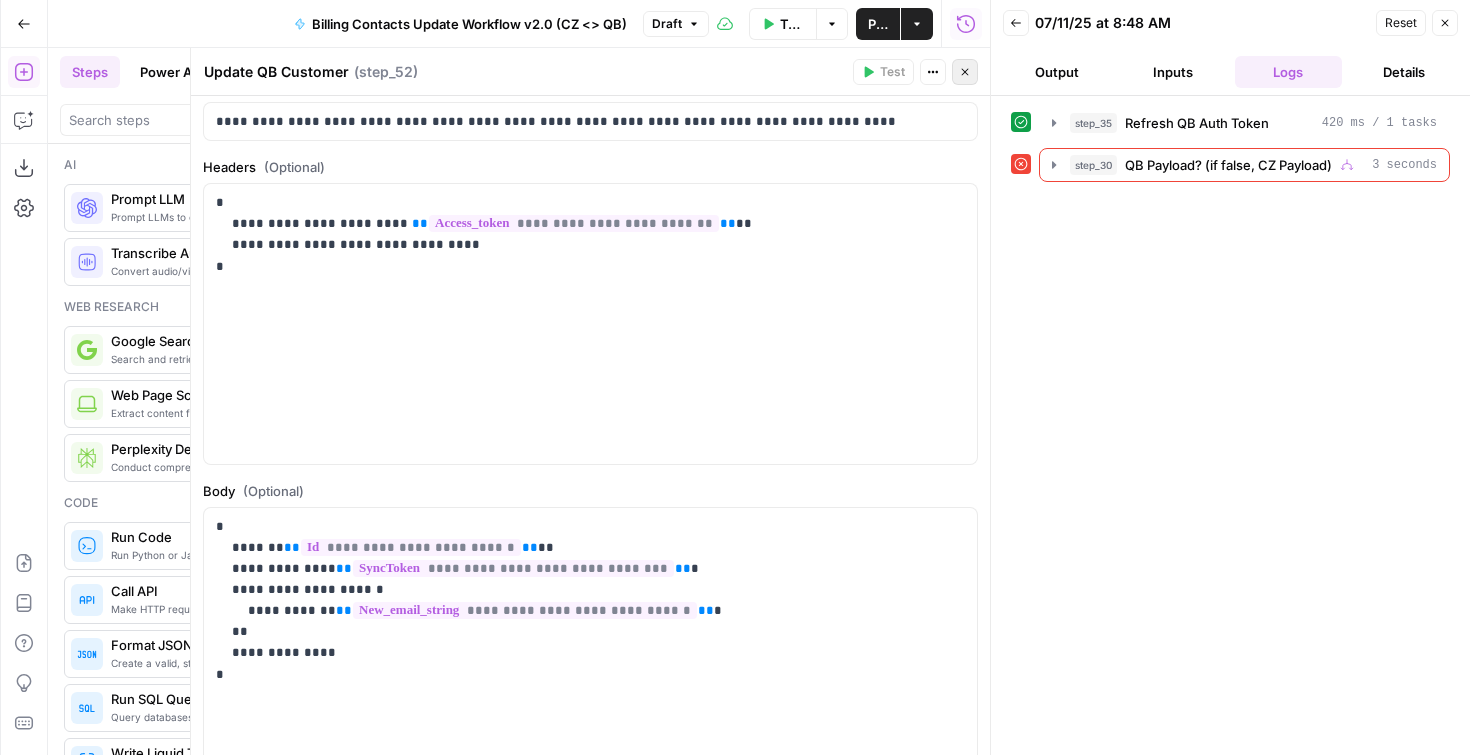 click 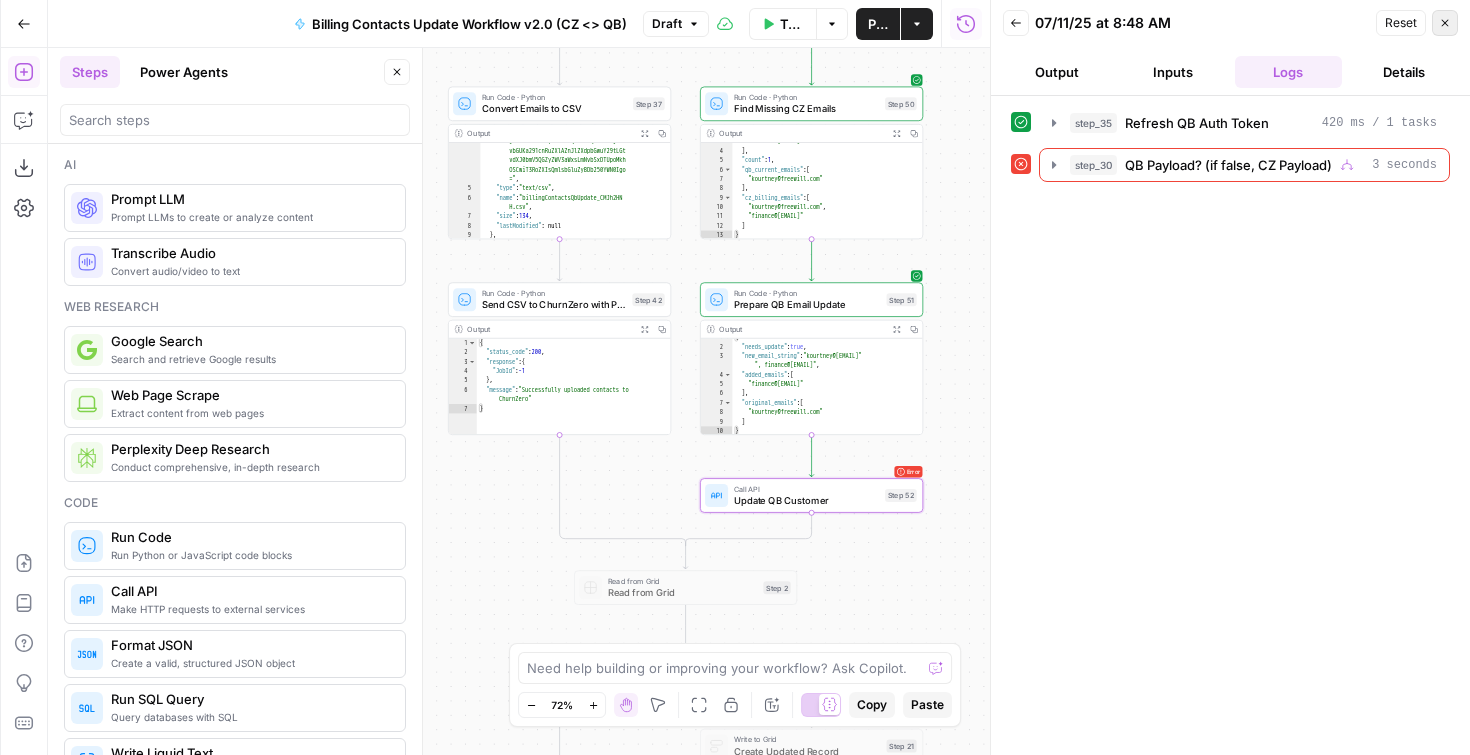 click 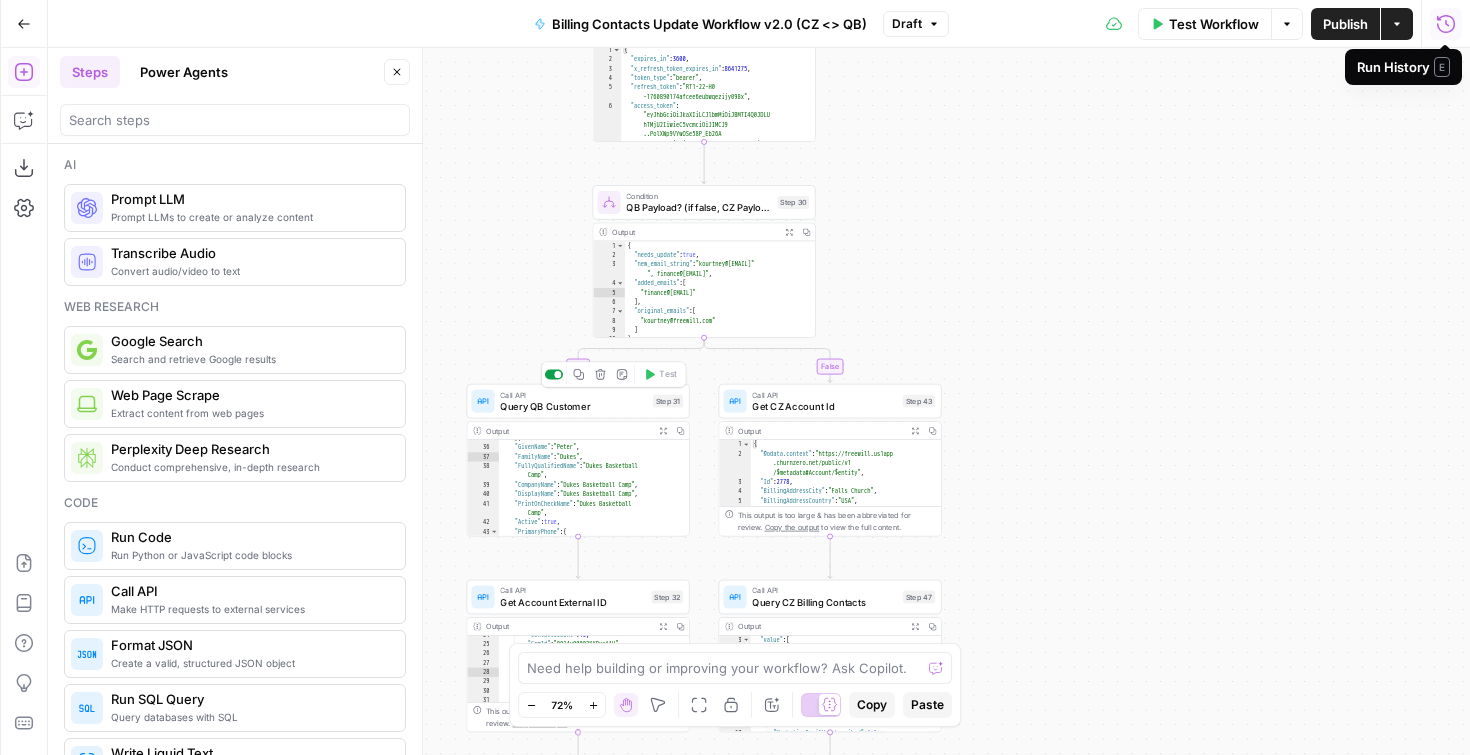 click at bounding box center [557, 374] 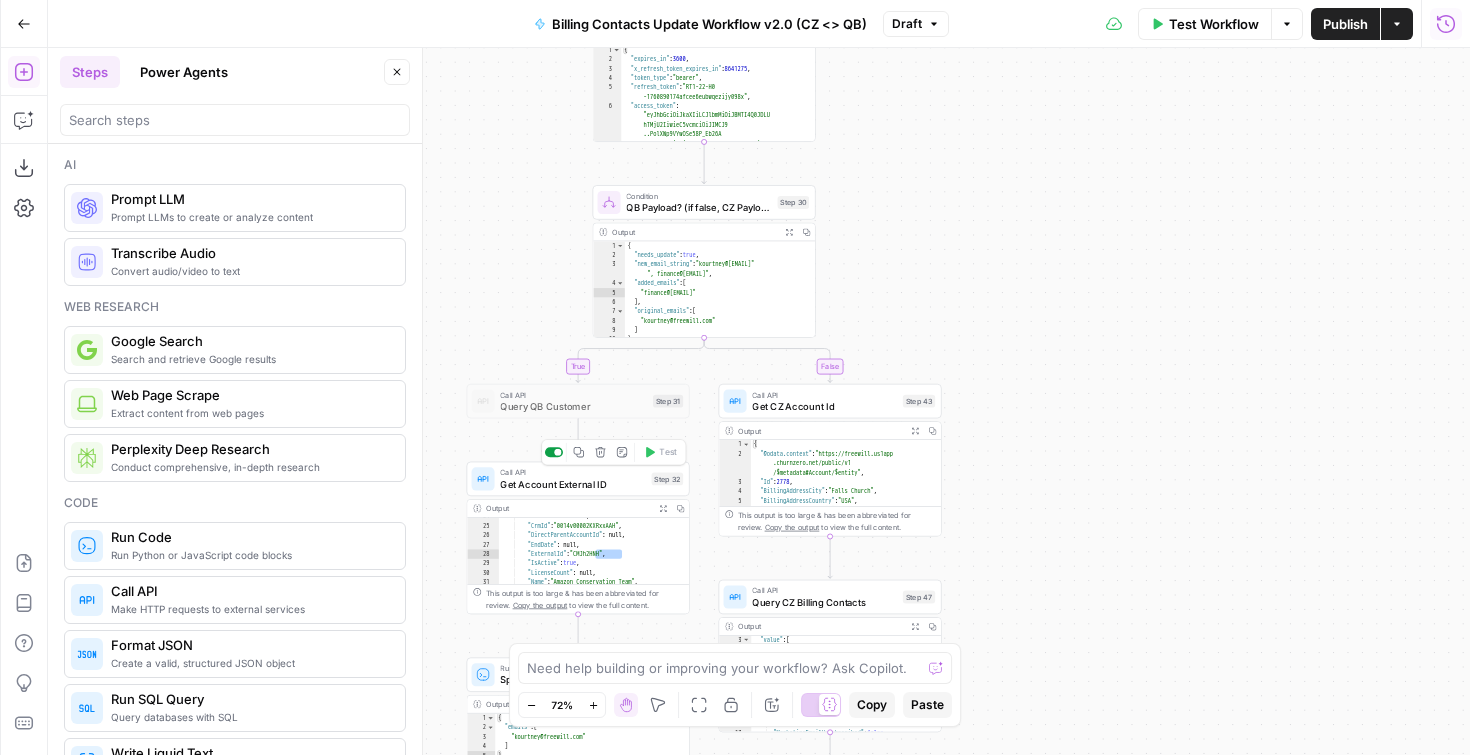 click at bounding box center (557, 452) 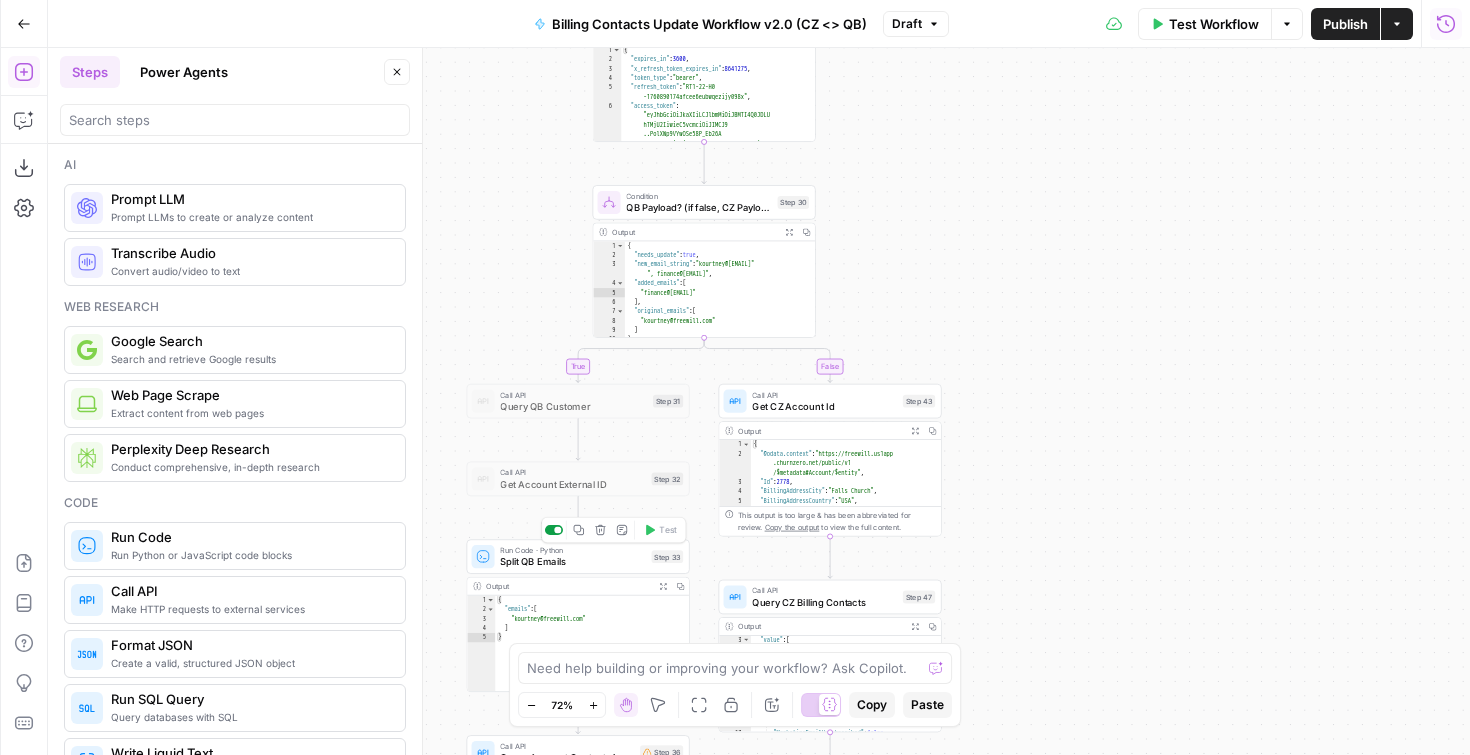 click at bounding box center [554, 530] 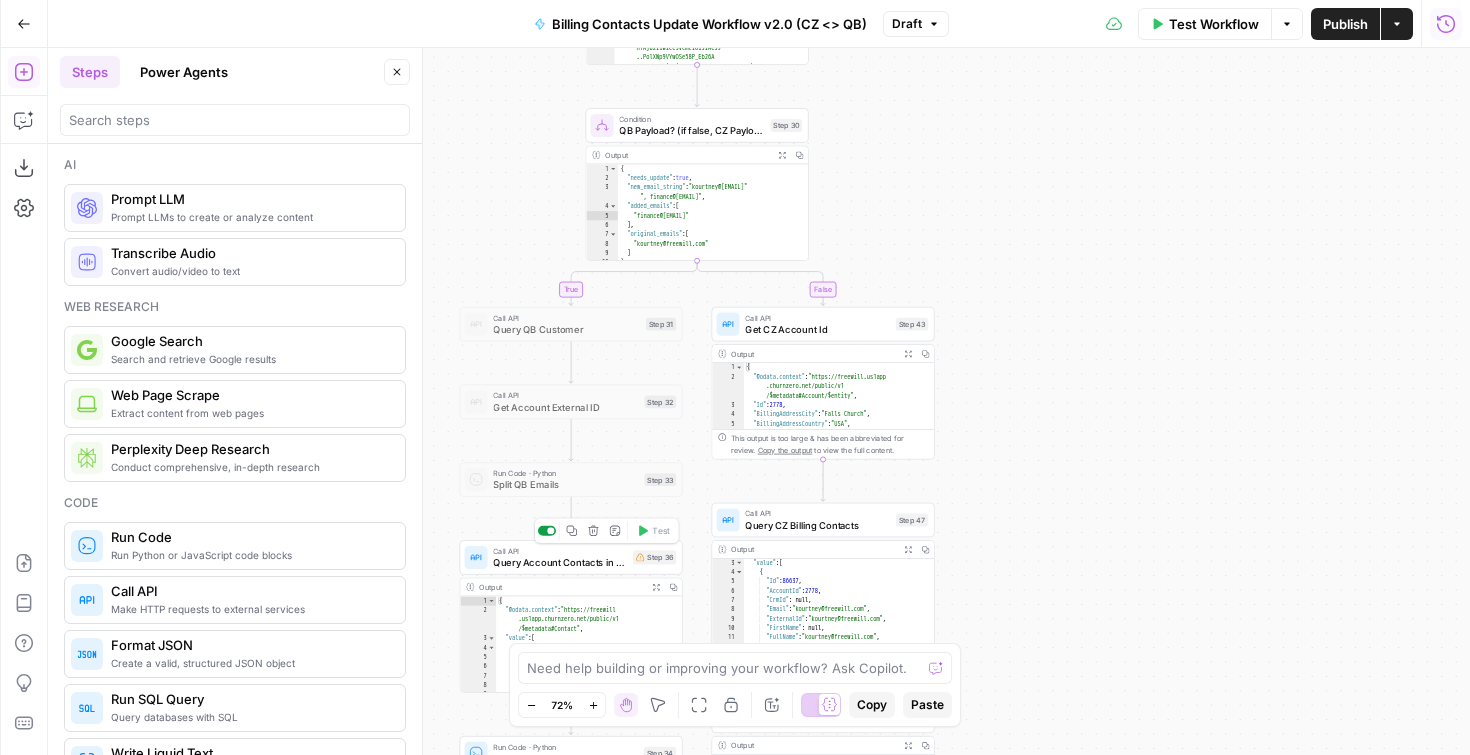 click at bounding box center (547, 531) 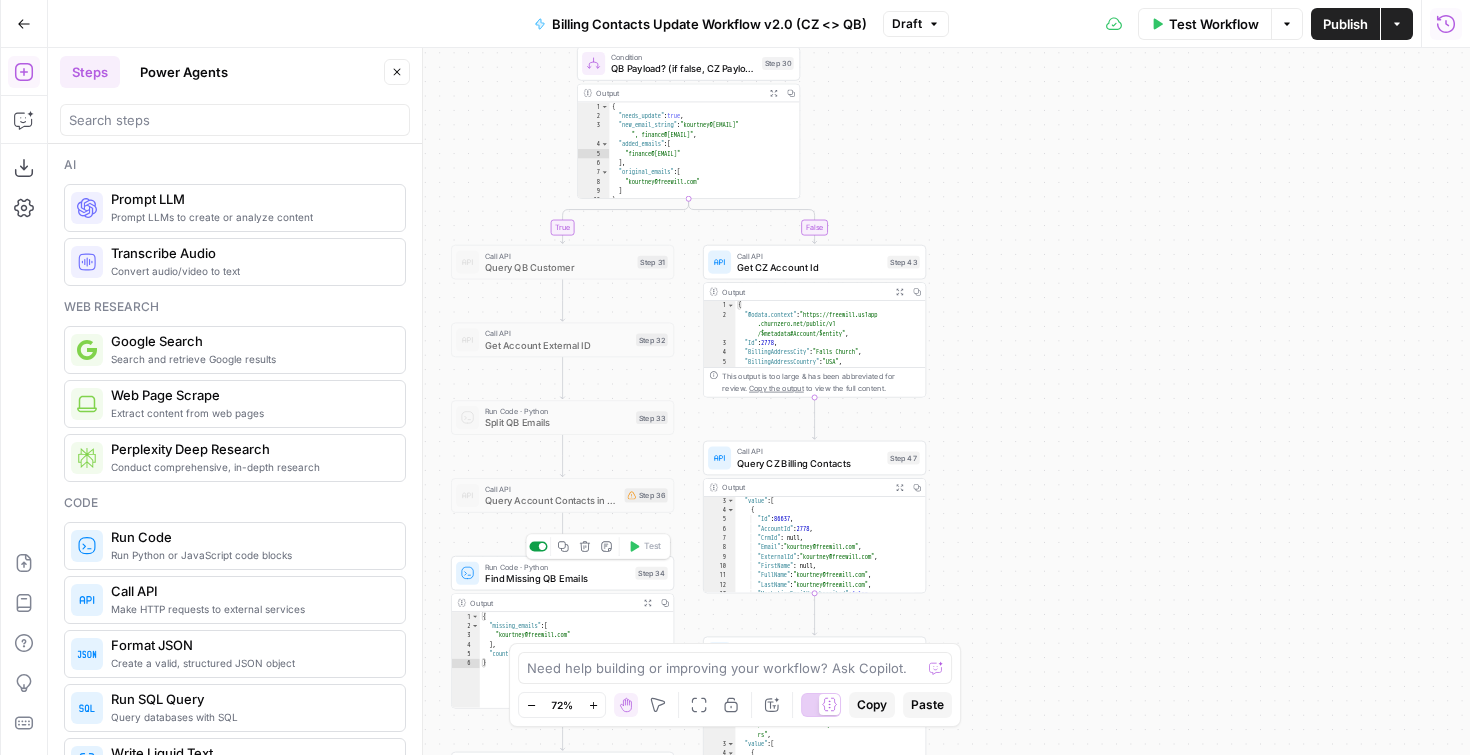click at bounding box center [538, 546] 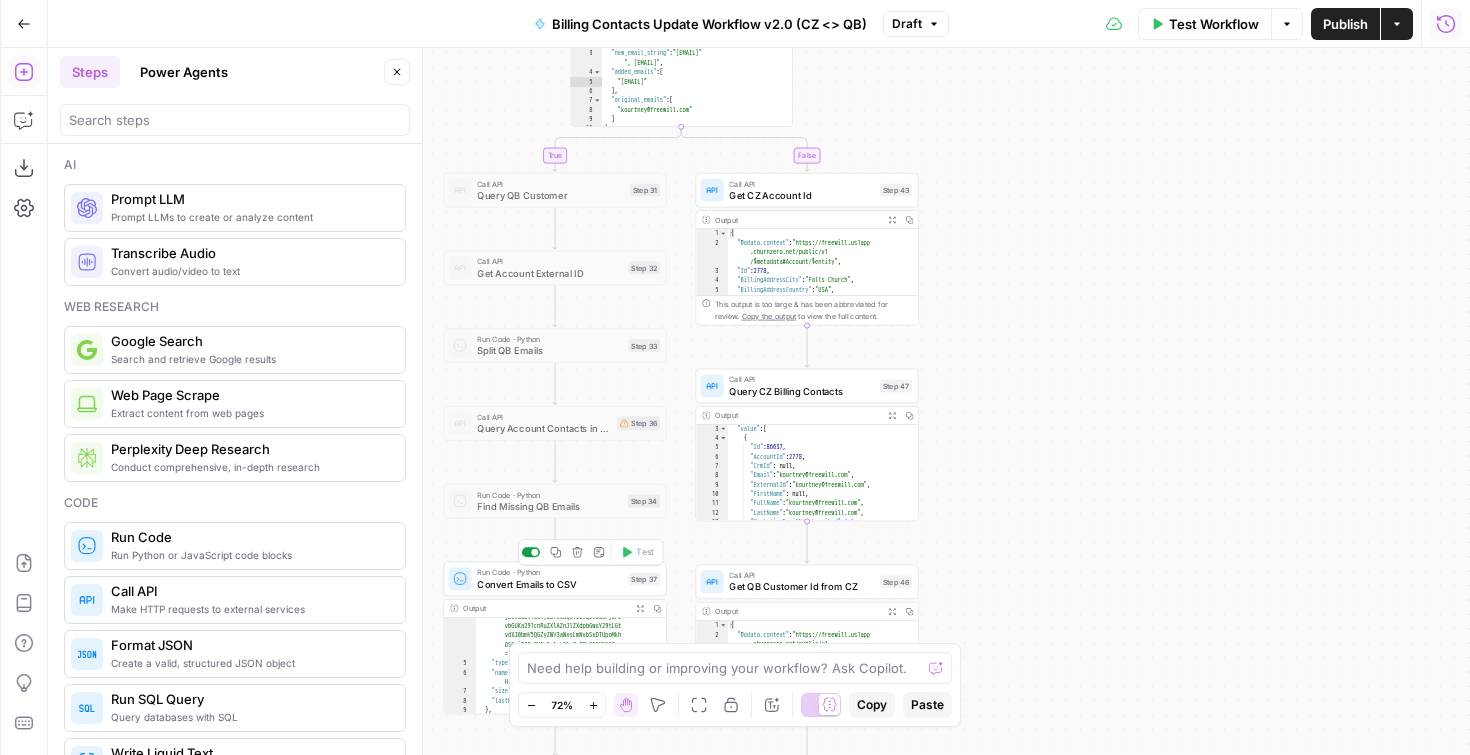 scroll, scrollTop: 0, scrollLeft: 0, axis: both 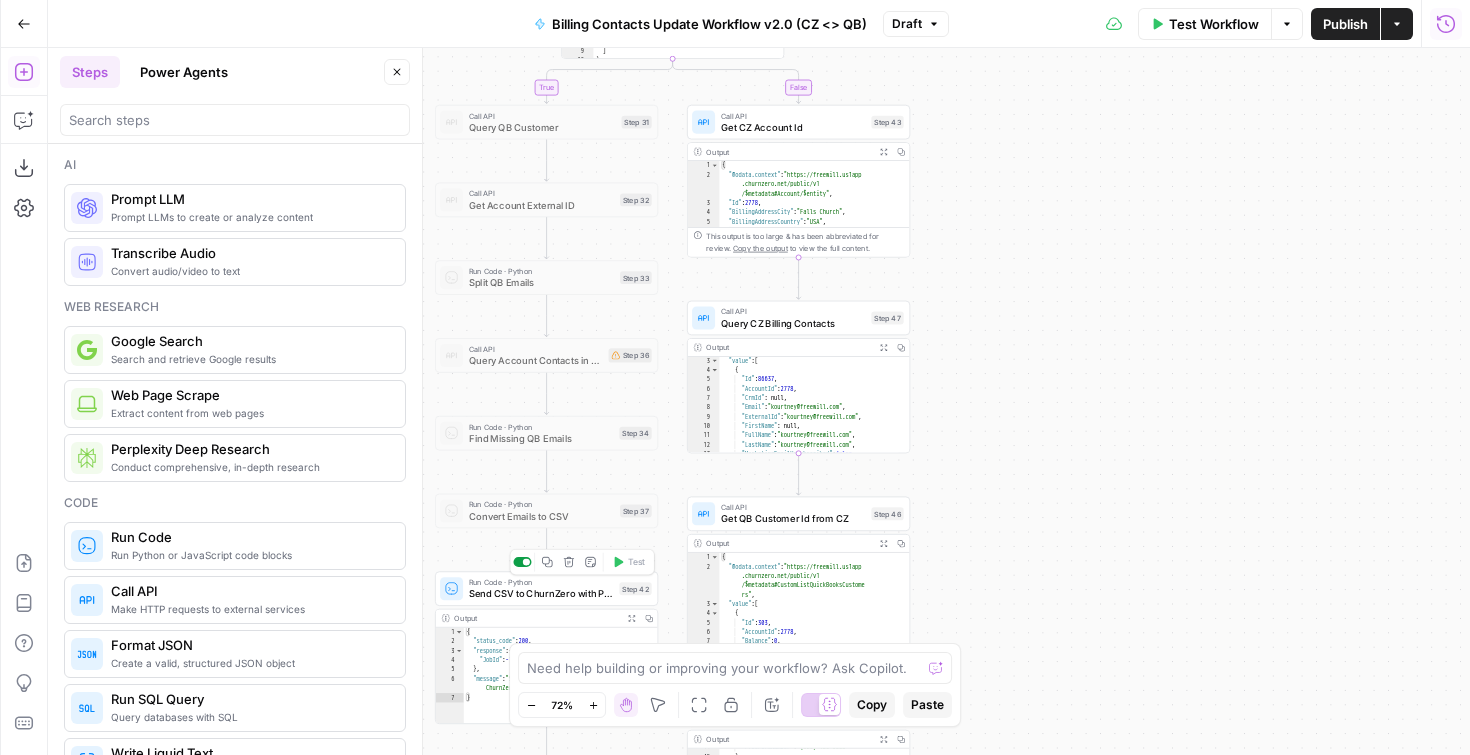 click at bounding box center (522, 562) 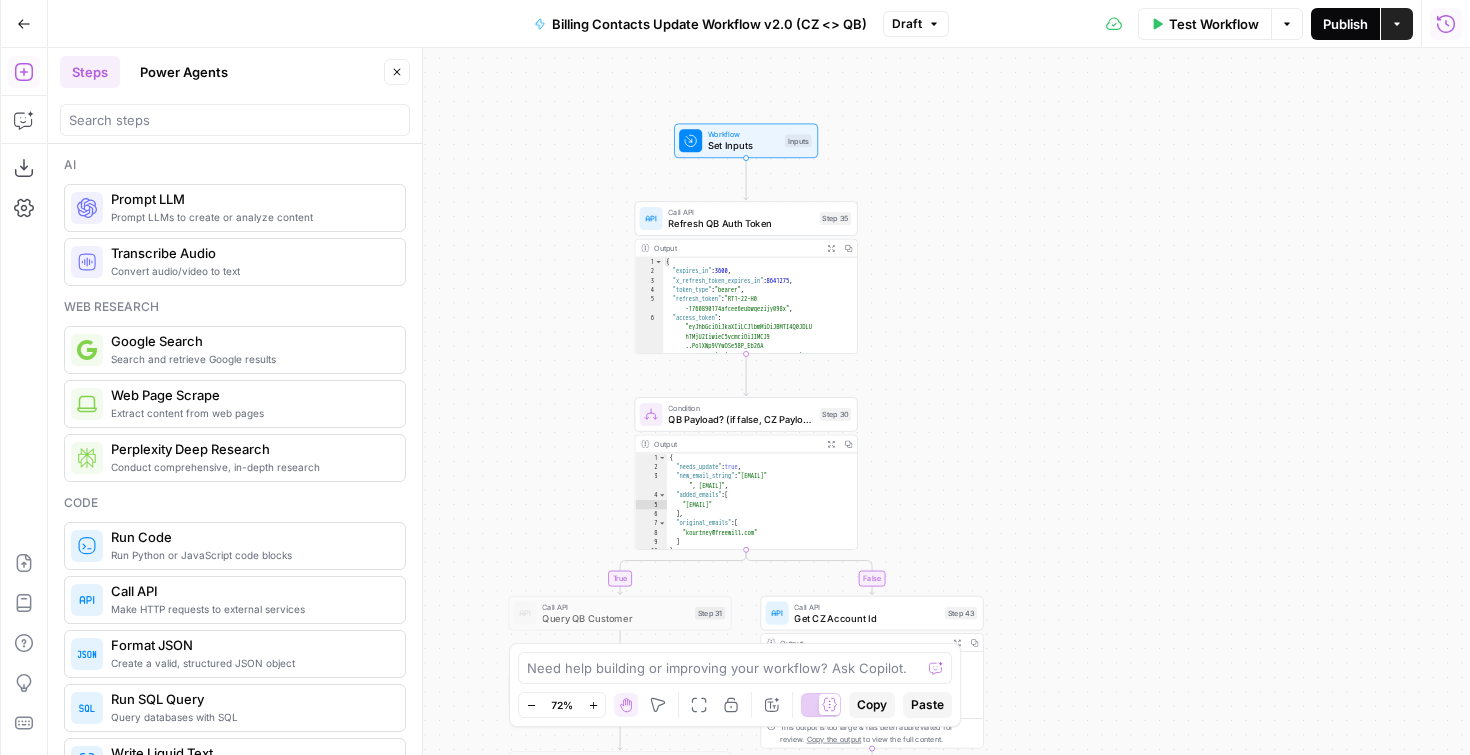 click on "Publish" at bounding box center (1345, 24) 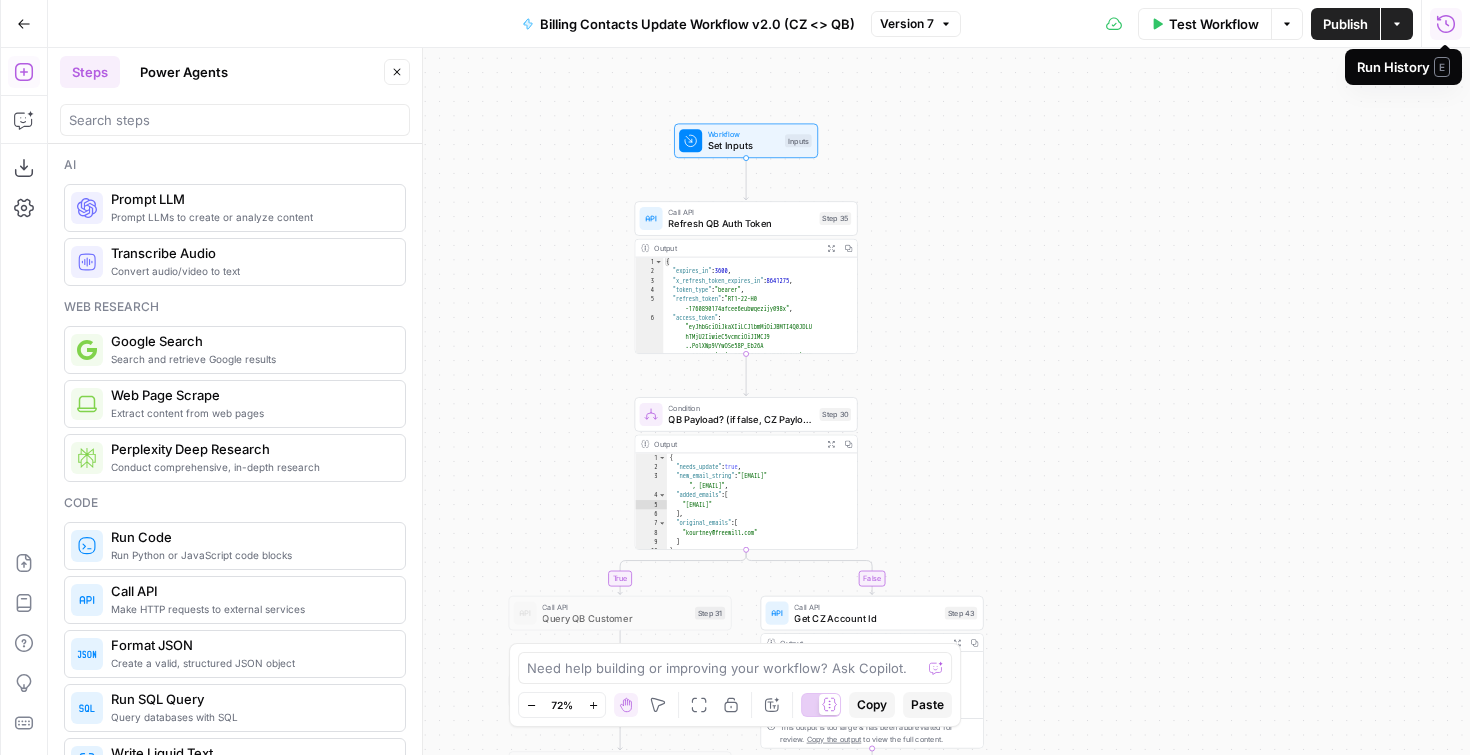 click 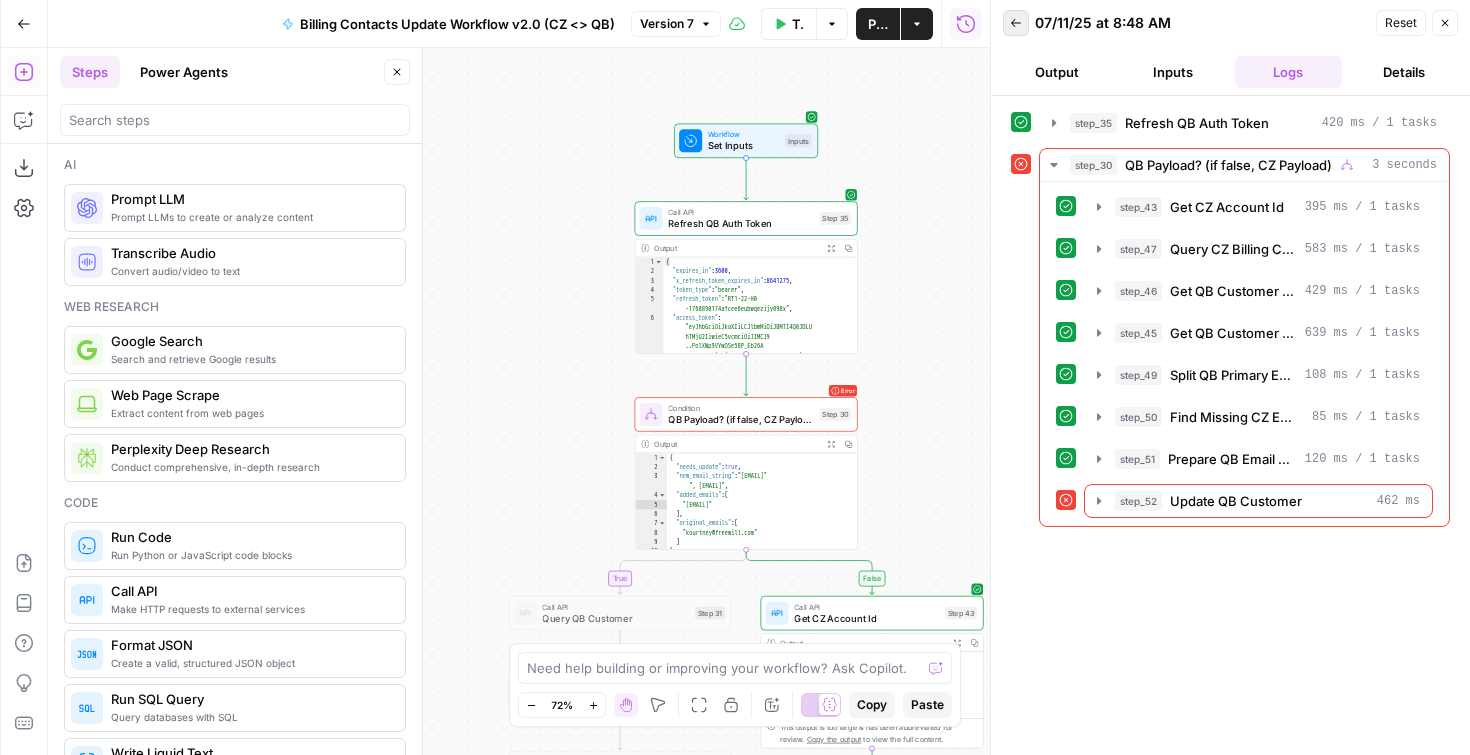 click 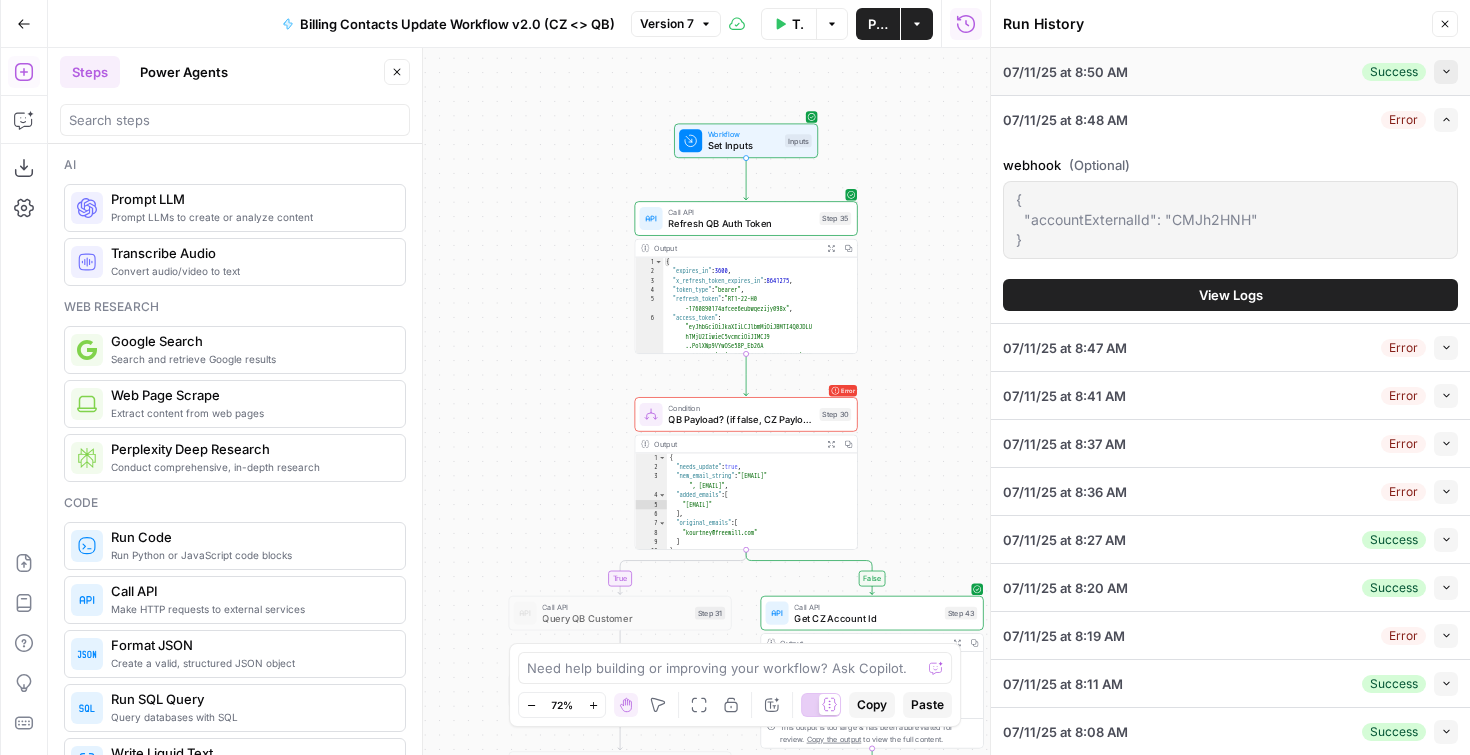 click 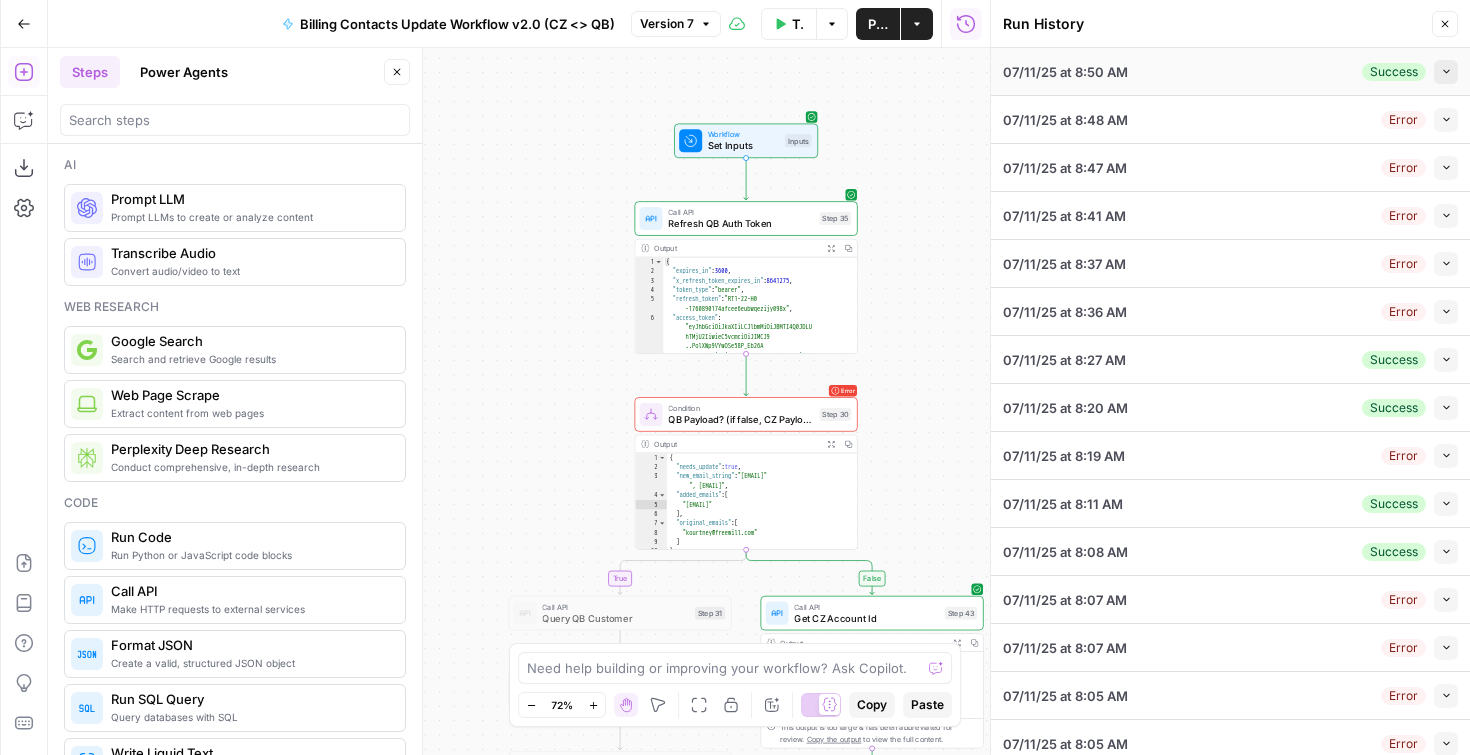 click 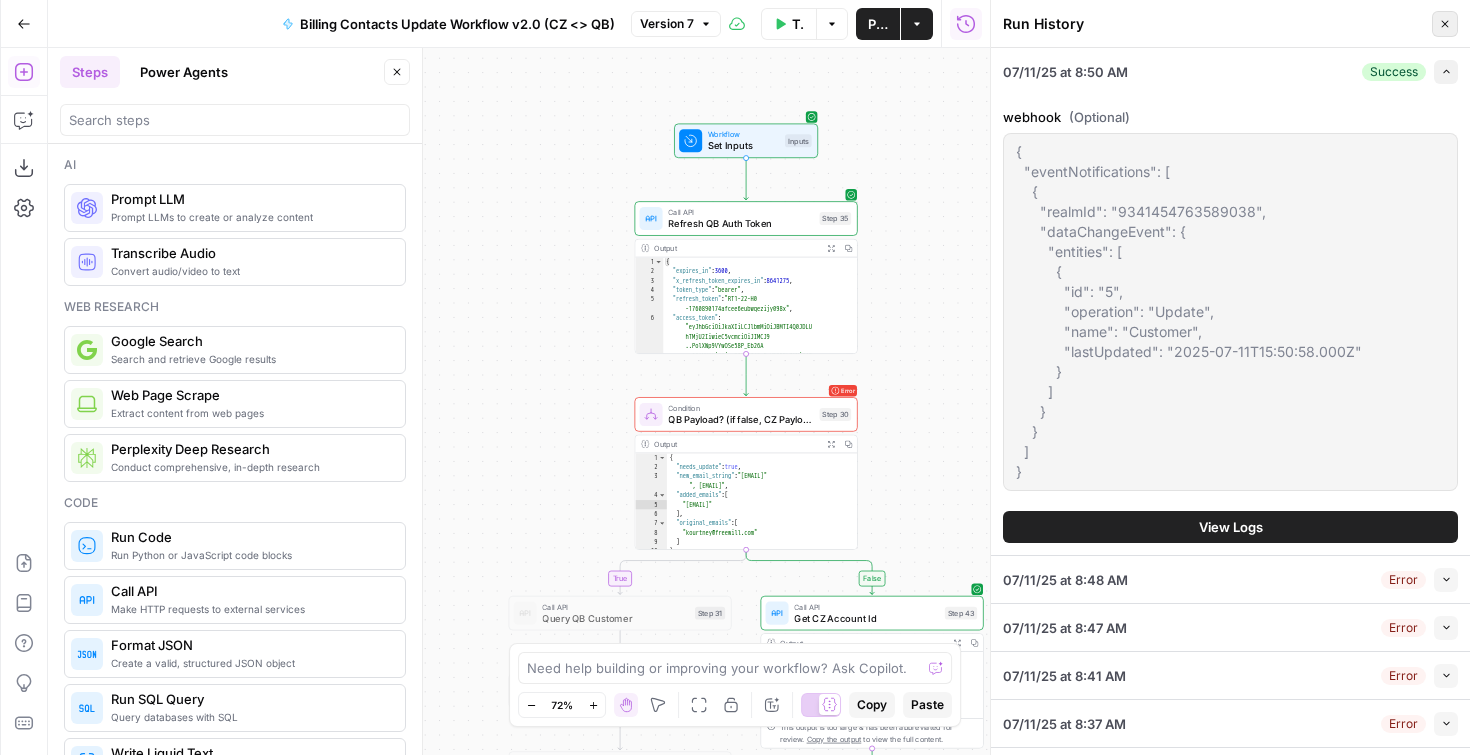 click 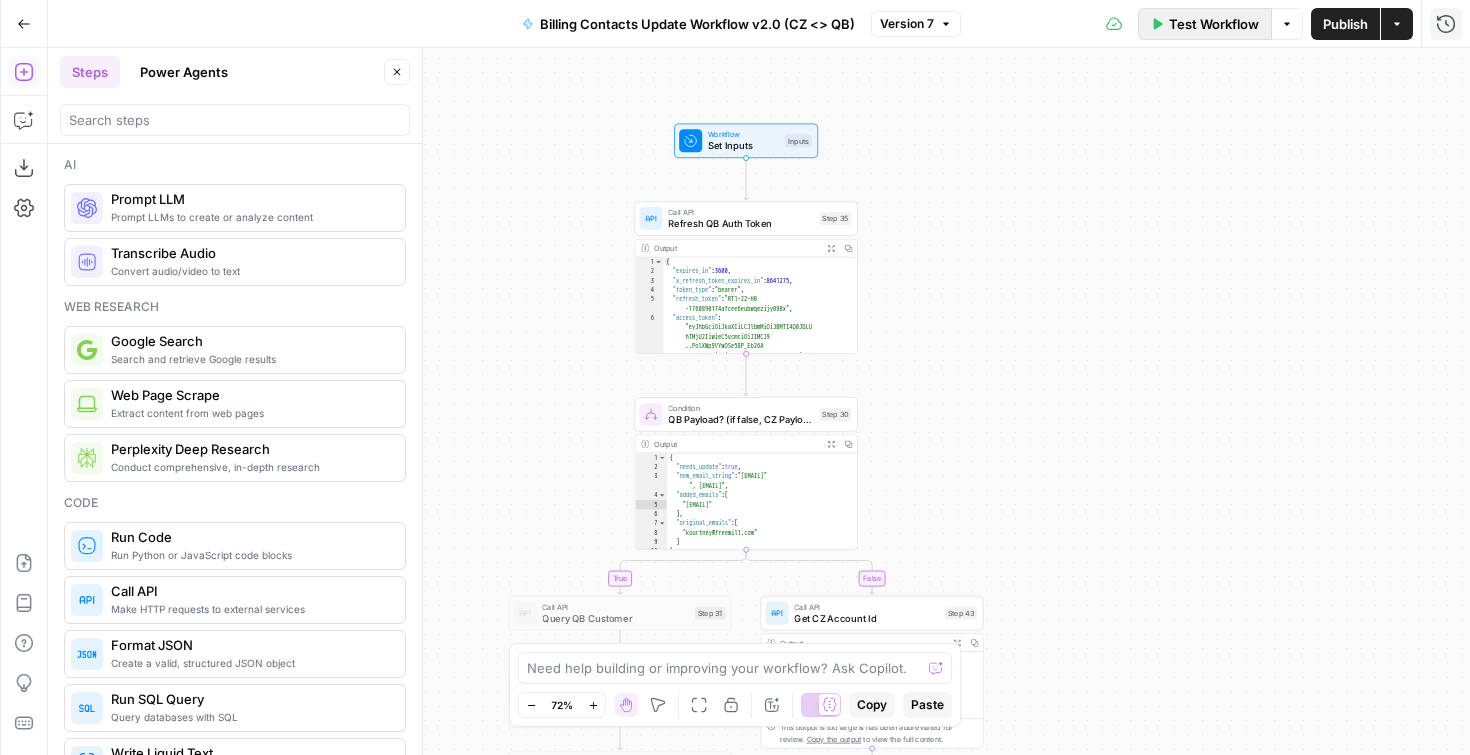 click on "Test Workflow" at bounding box center [1214, 24] 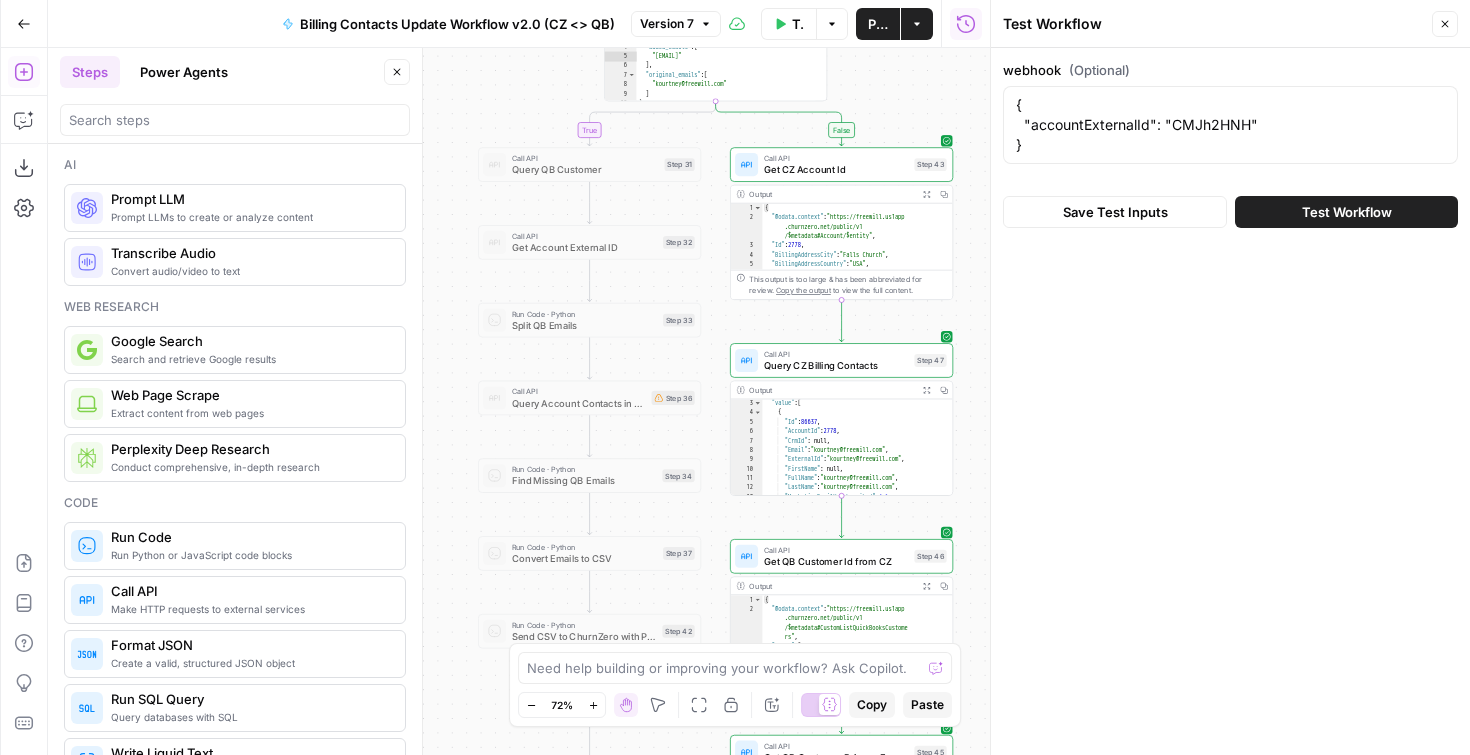 drag, startPoint x: 922, startPoint y: 201, endPoint x: 890, endPoint y: 76, distance: 129.031 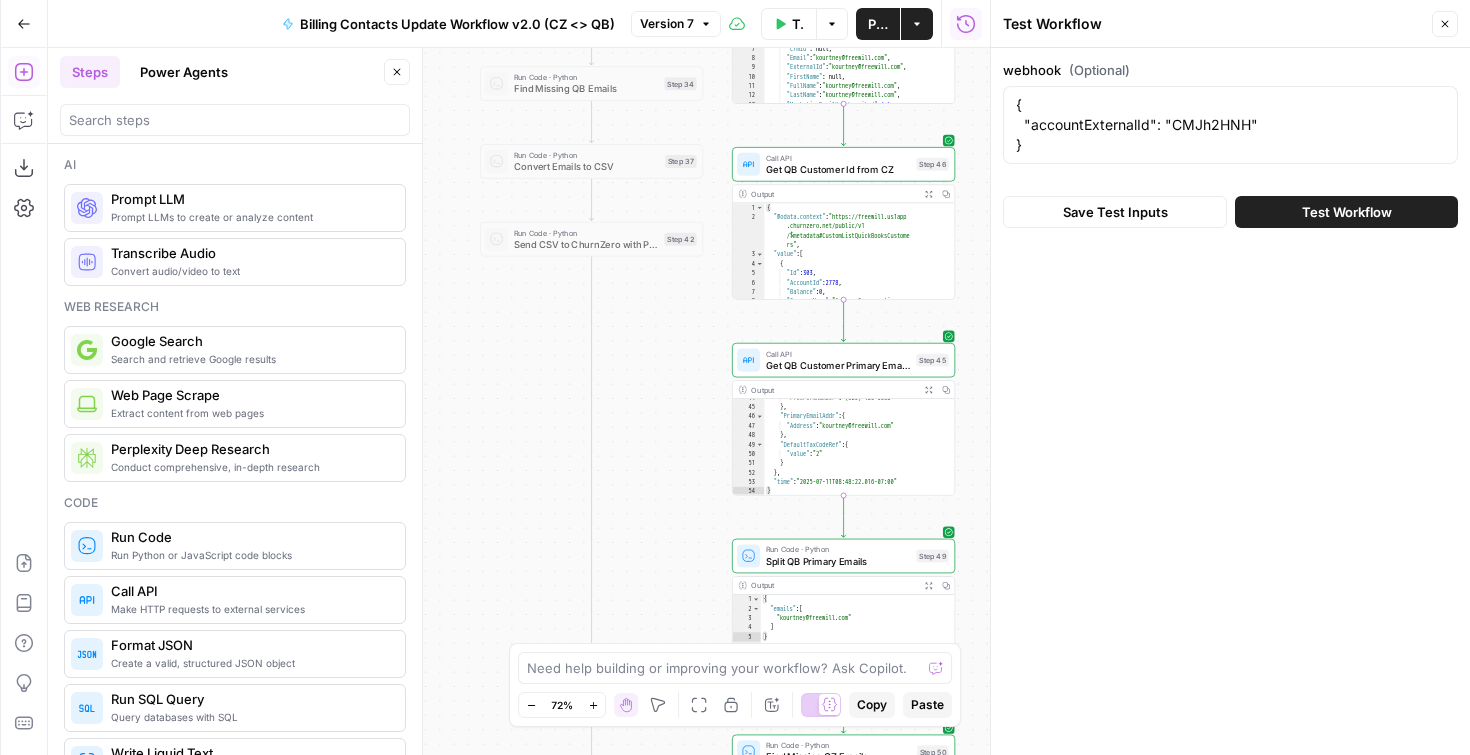 drag, startPoint x: 961, startPoint y: 376, endPoint x: 964, endPoint y: -16, distance: 392.01147 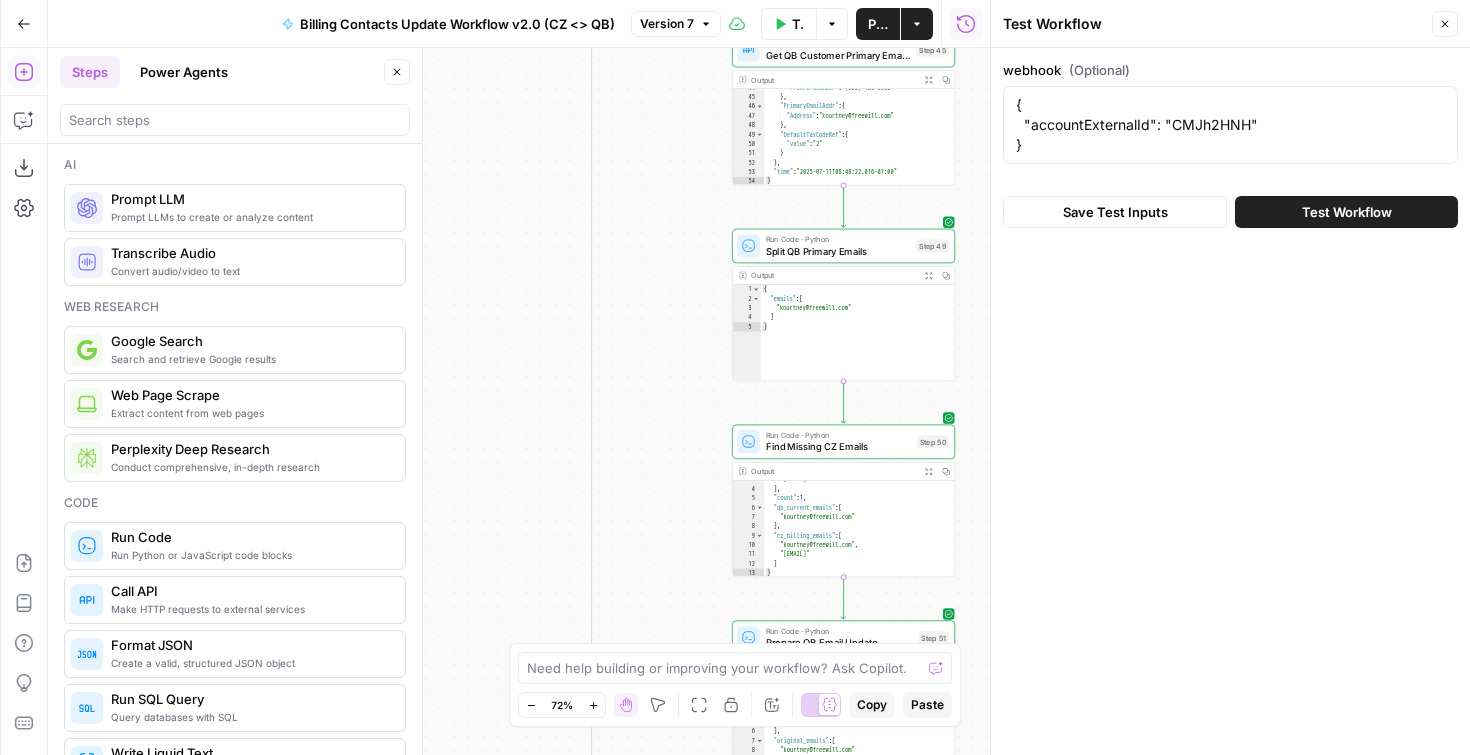 drag, startPoint x: 649, startPoint y: 444, endPoint x: 647, endPoint y: 103, distance: 341.00586 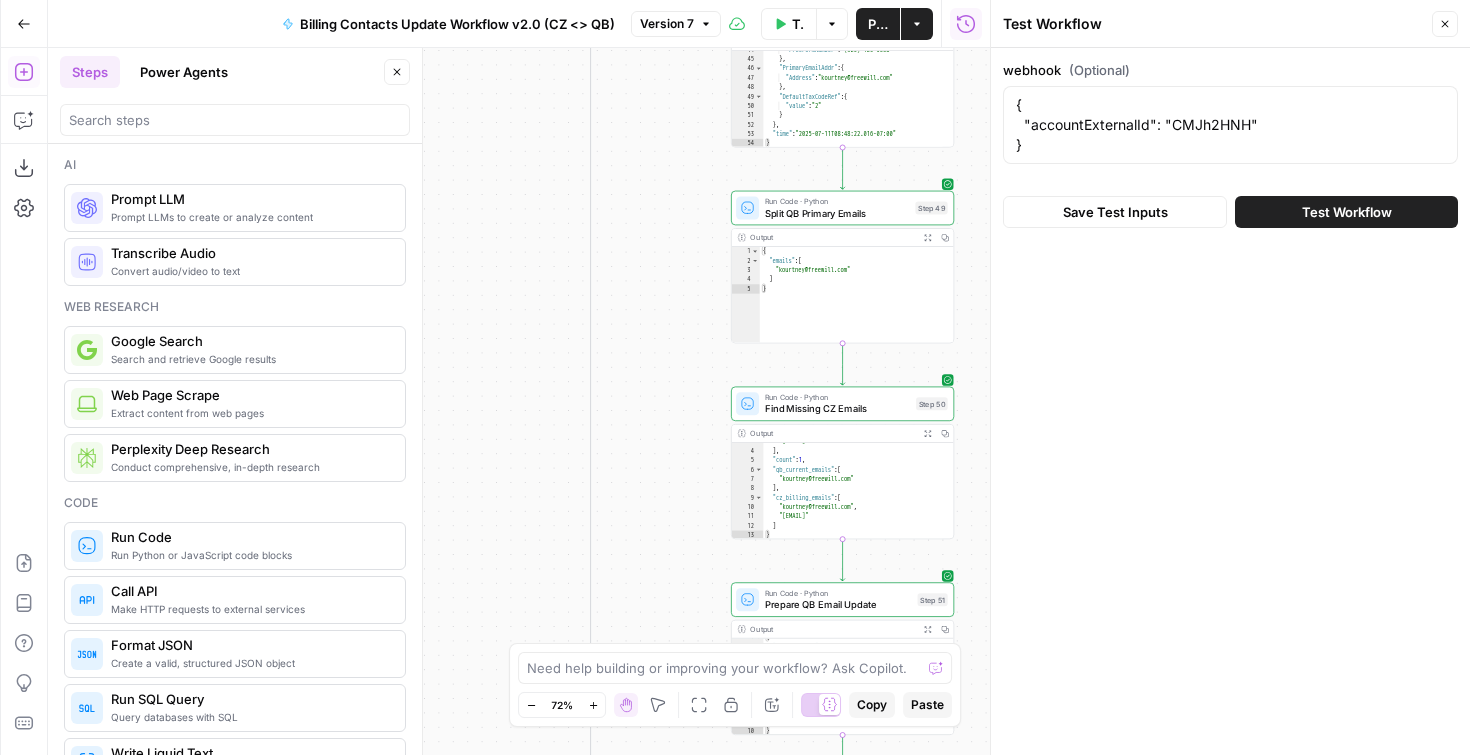 drag, startPoint x: 654, startPoint y: 452, endPoint x: 654, endPoint y: 271, distance: 181 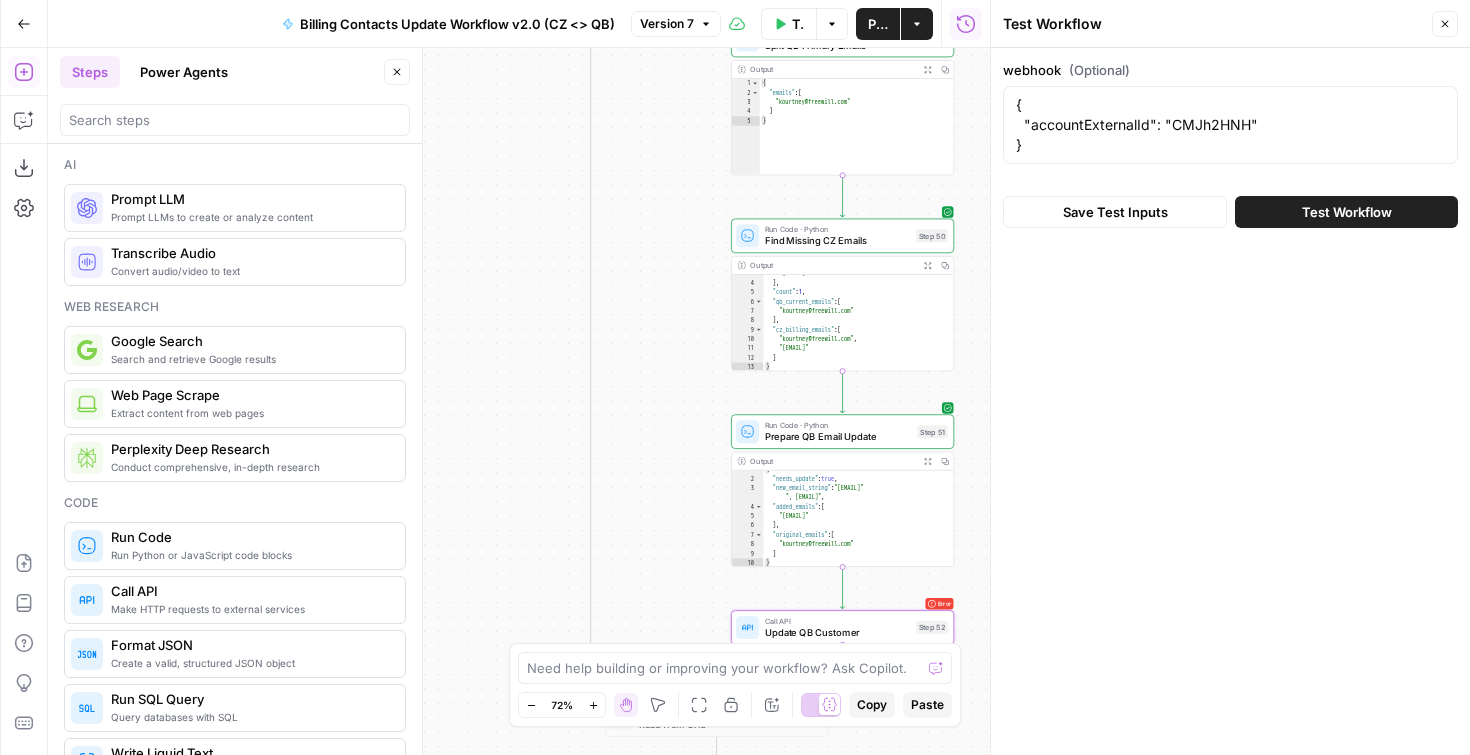 drag, startPoint x: 681, startPoint y: 492, endPoint x: 677, endPoint y: 315, distance: 177.0452 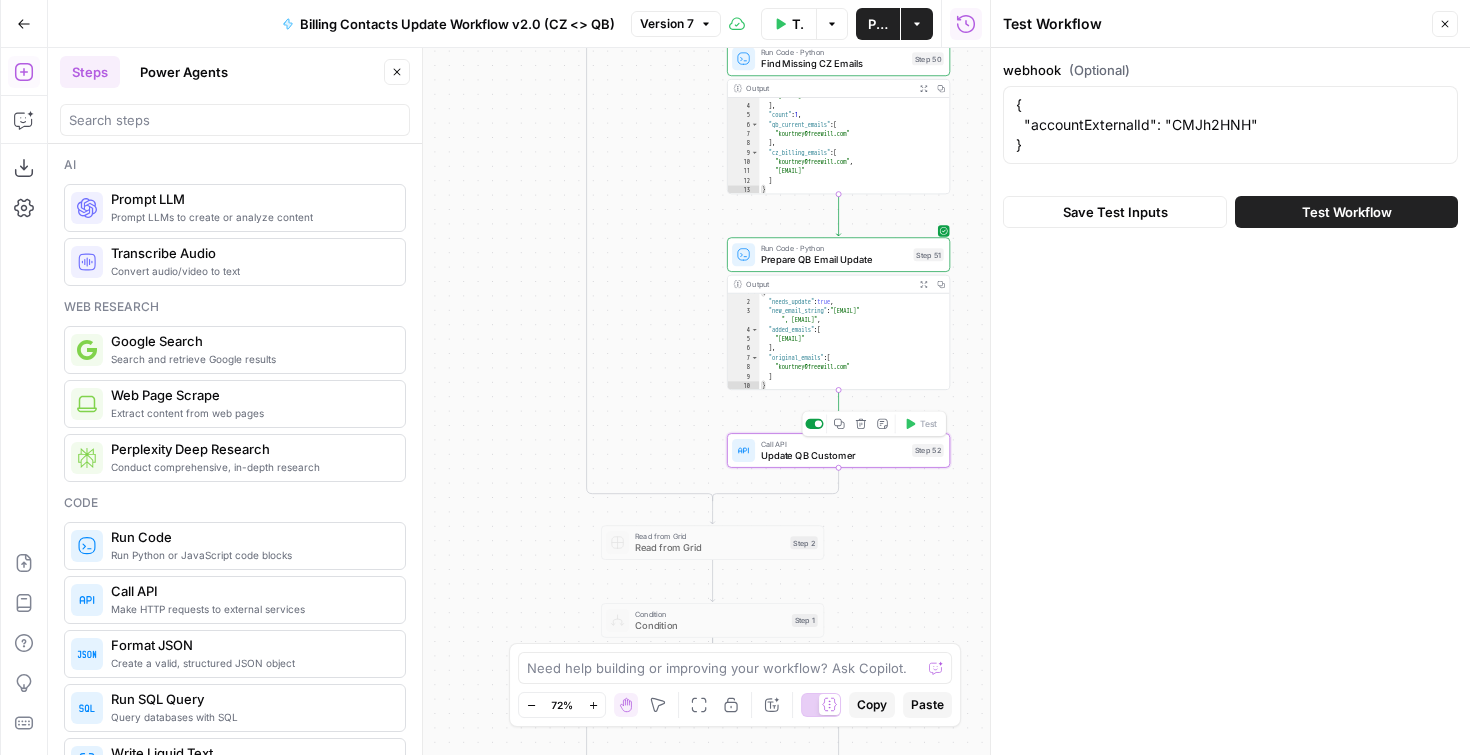 click at bounding box center (814, 424) 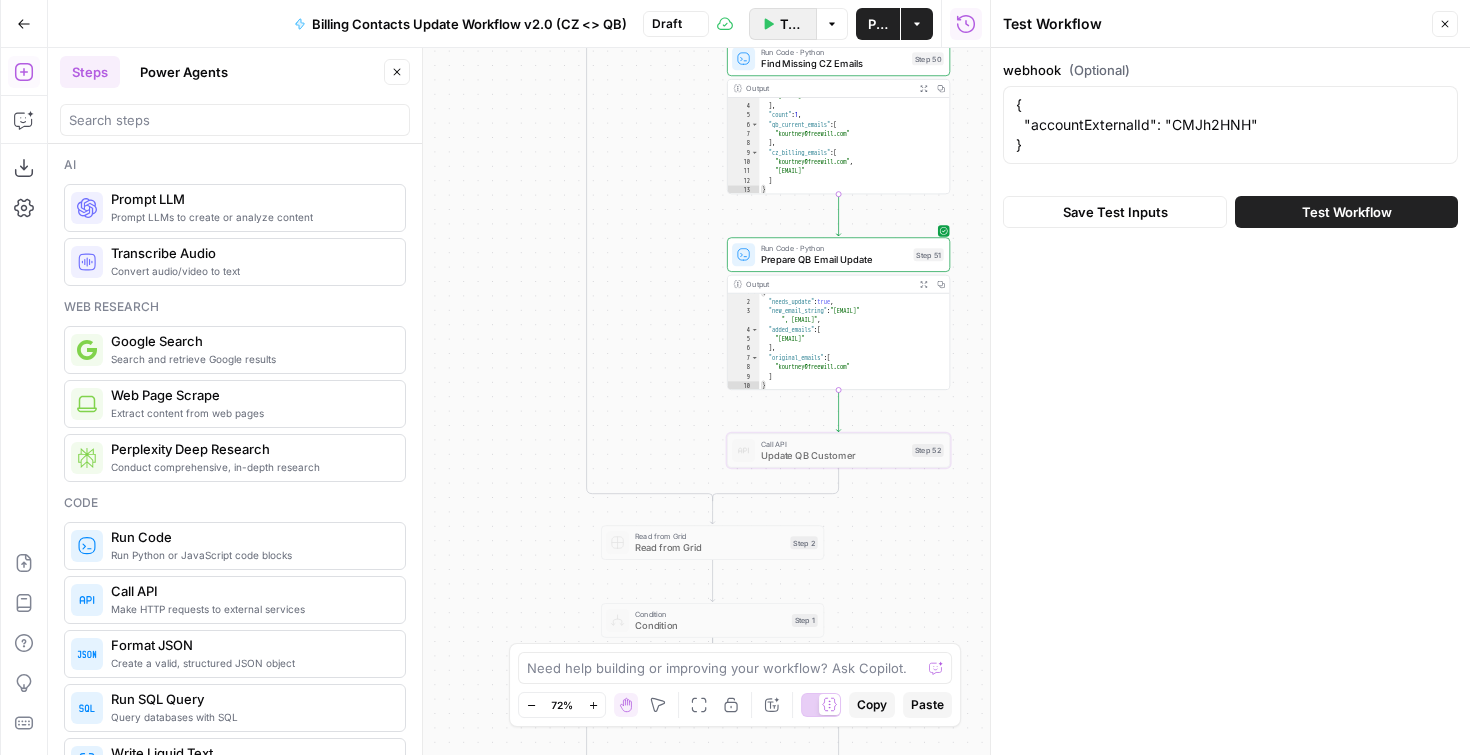 click on "Test Workflow" at bounding box center [792, 24] 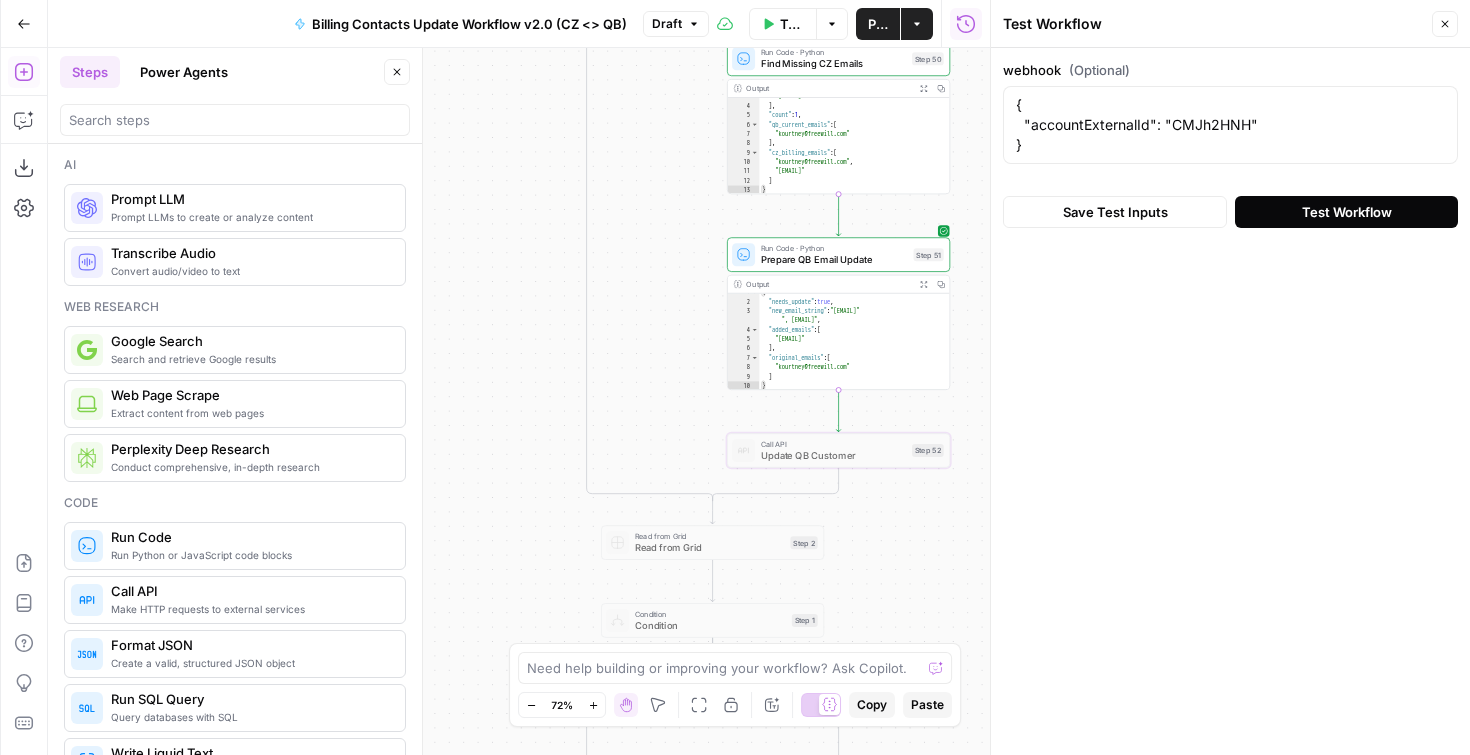 click on "Test Workflow" at bounding box center (1346, 212) 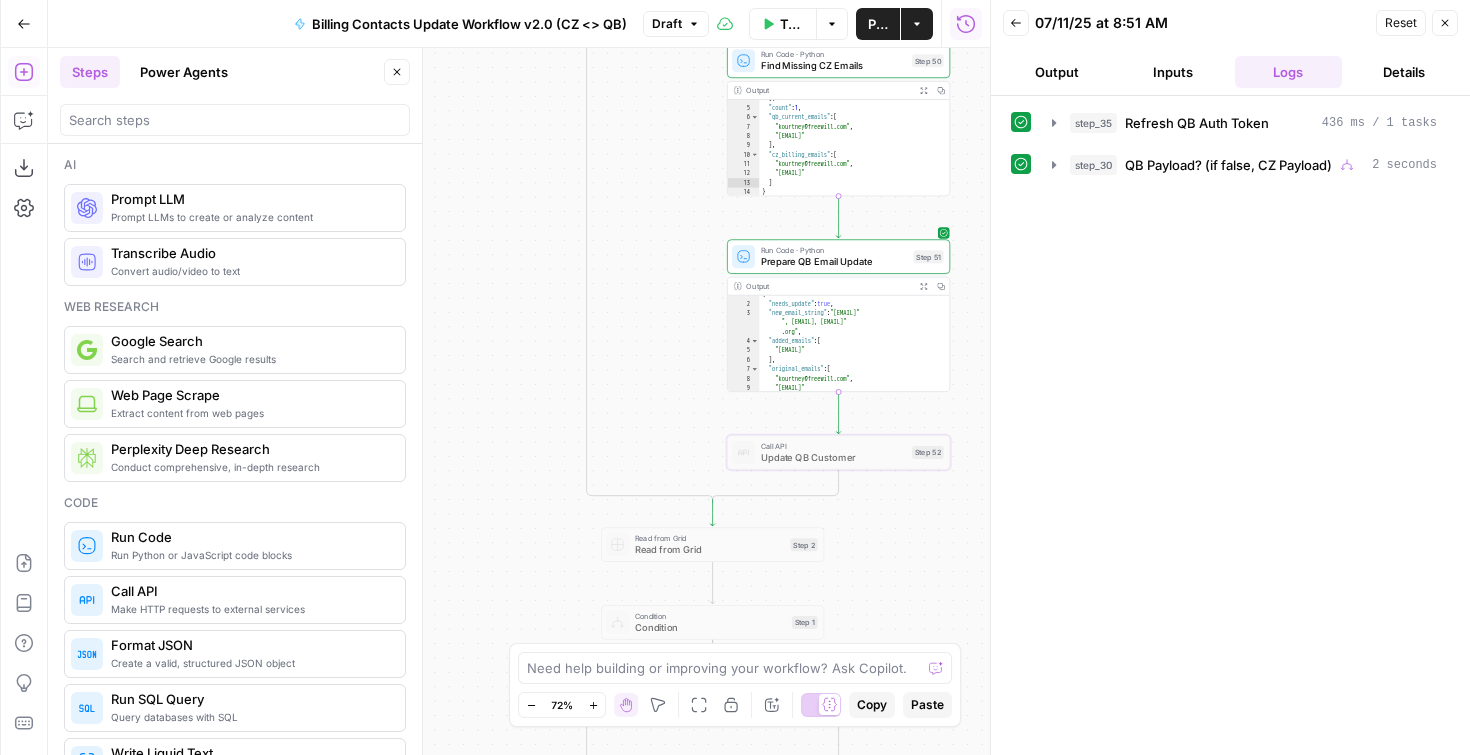 scroll, scrollTop: 47, scrollLeft: 0, axis: vertical 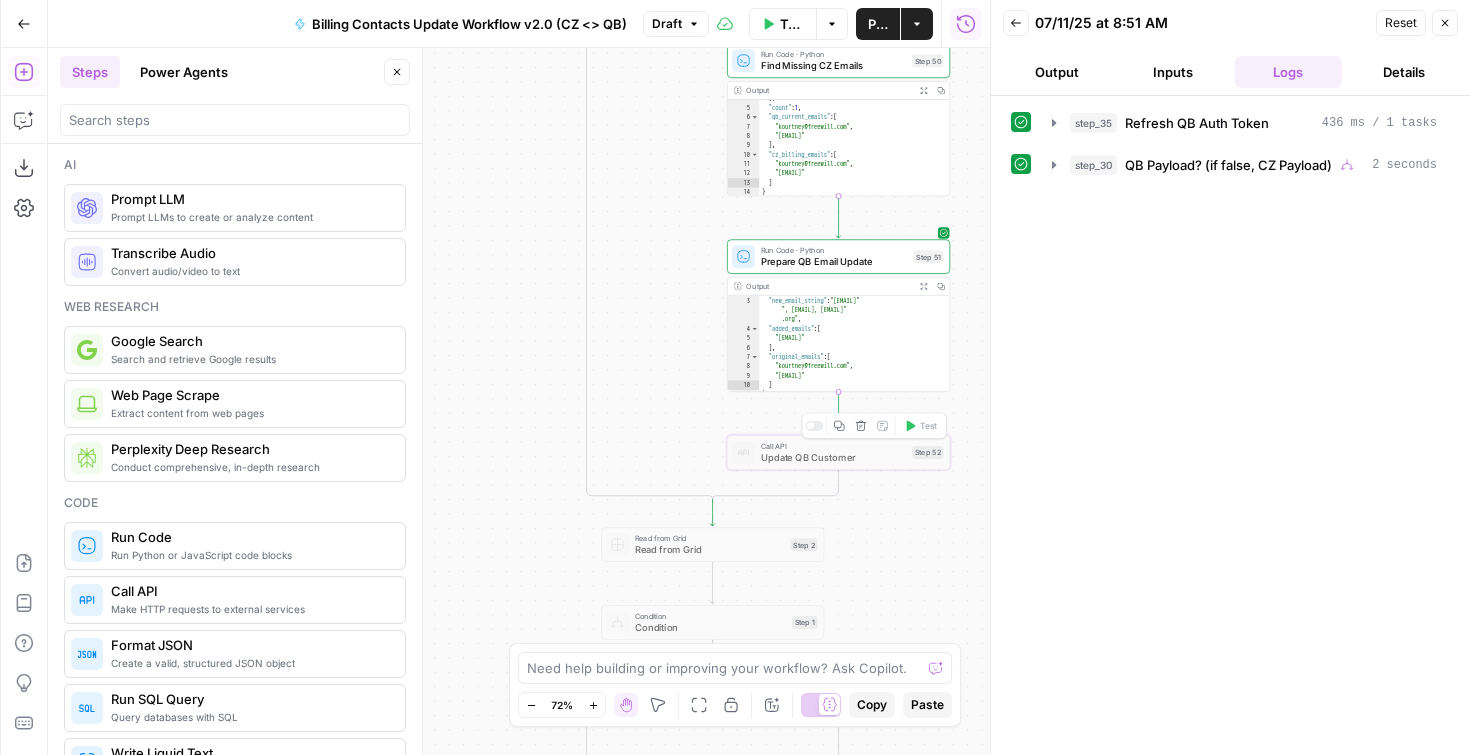 click on "Call API" at bounding box center (833, 446) 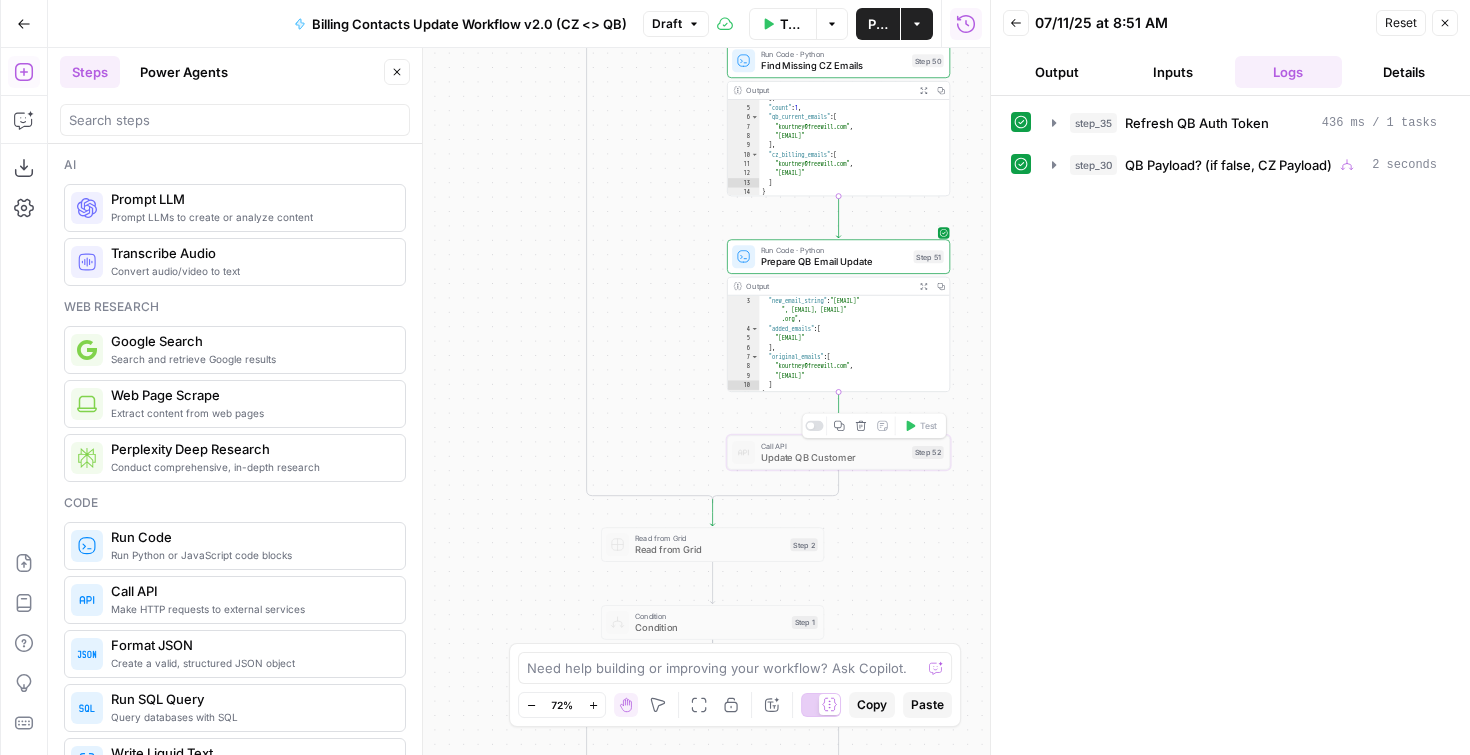 click at bounding box center (814, 426) 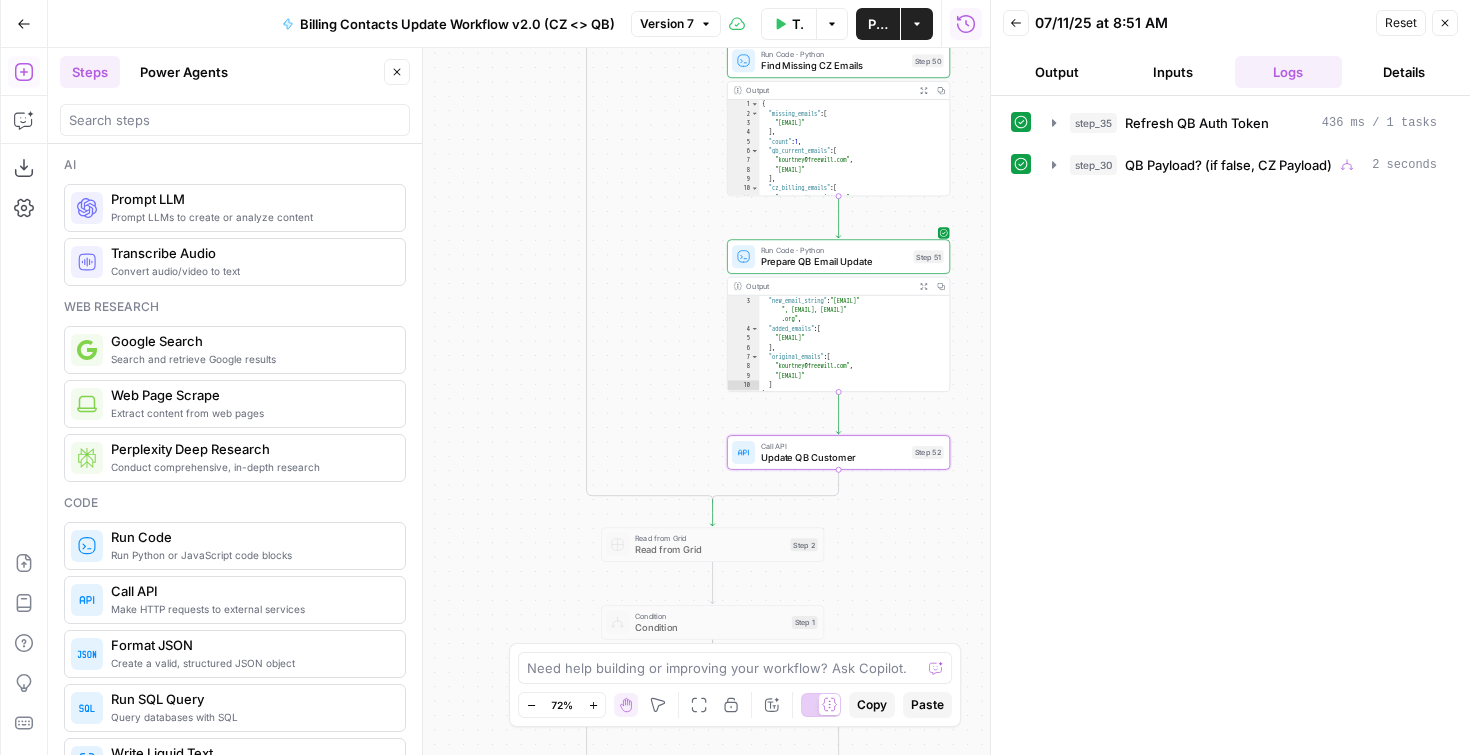 scroll, scrollTop: 0, scrollLeft: 0, axis: both 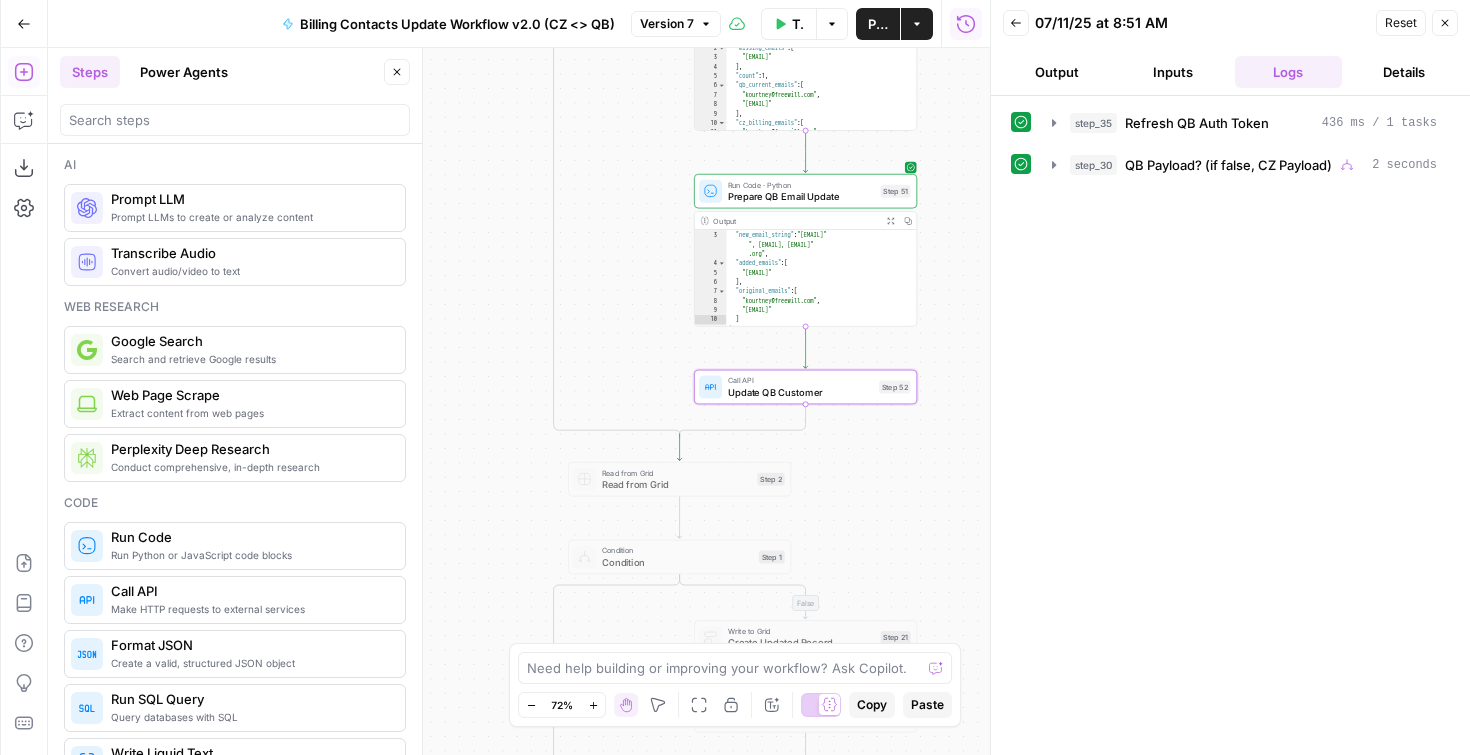 click on "Update QB Customer" at bounding box center [800, 392] 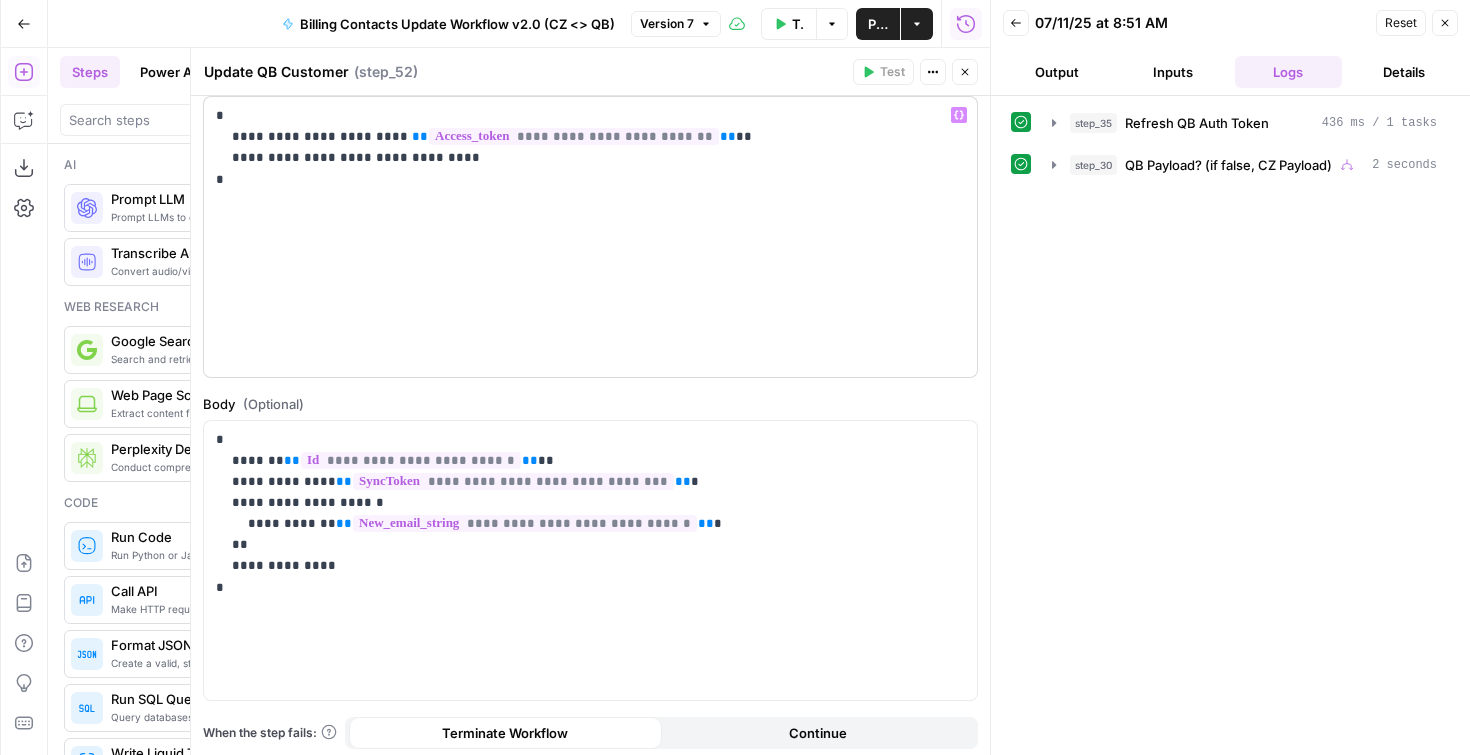 scroll, scrollTop: 233, scrollLeft: 0, axis: vertical 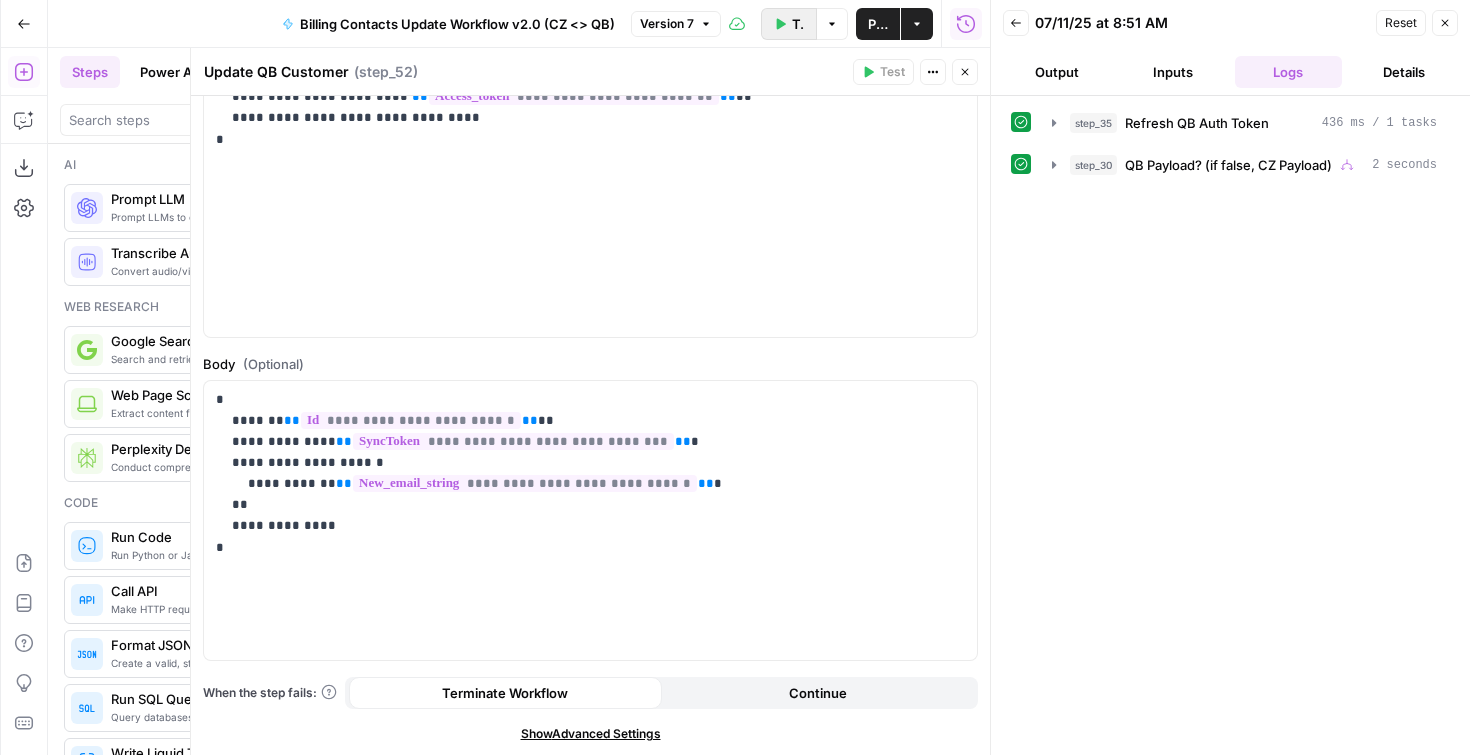 click on "Test Workflow" at bounding box center (798, 24) 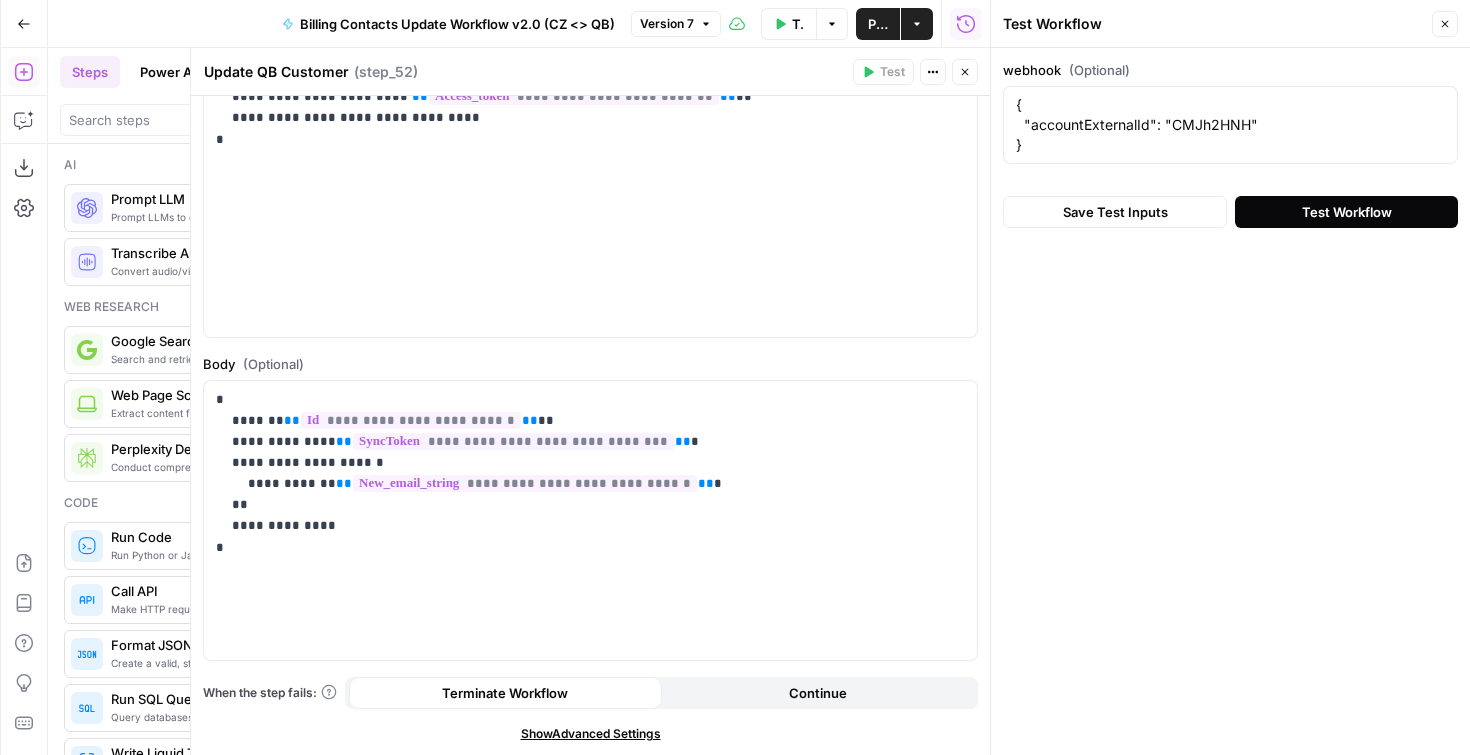 click on "Test Workflow" at bounding box center [1346, 212] 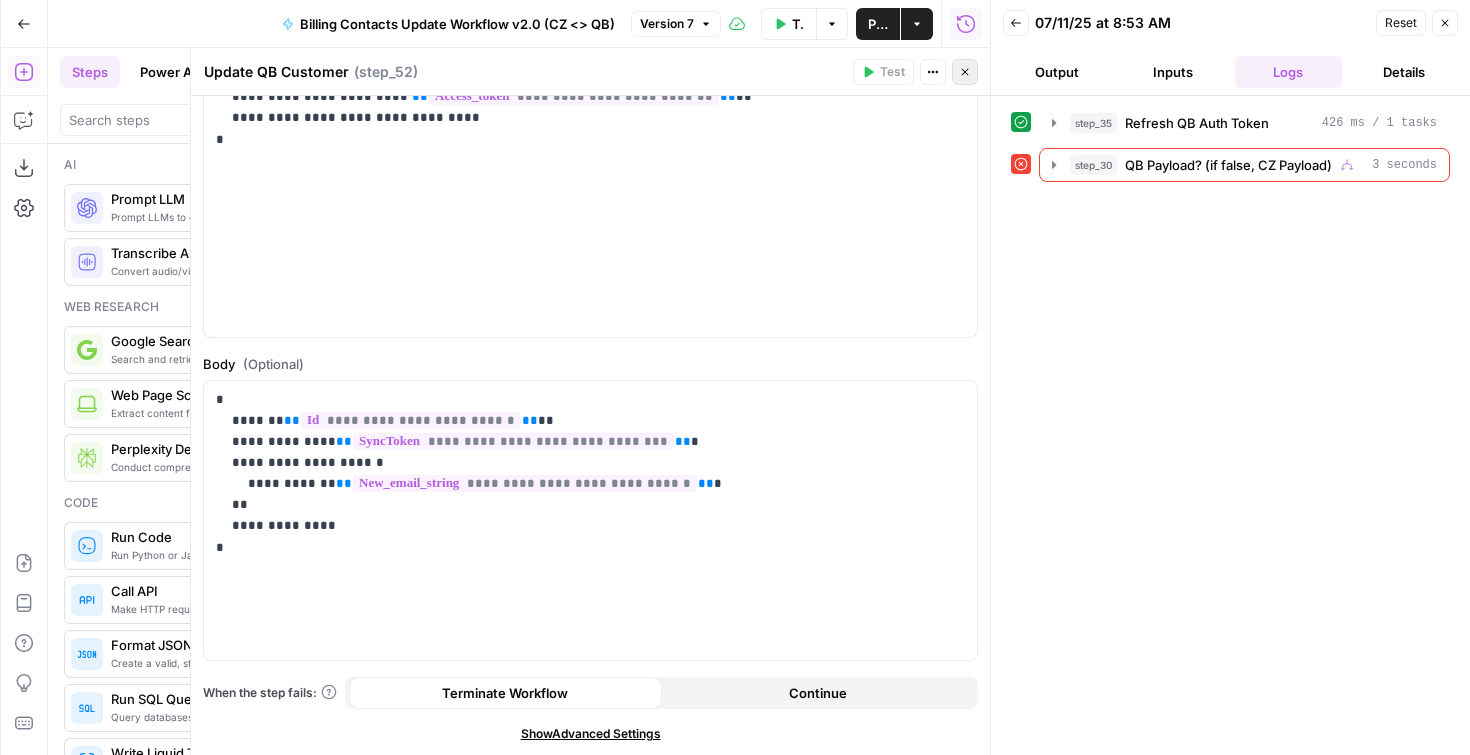 click 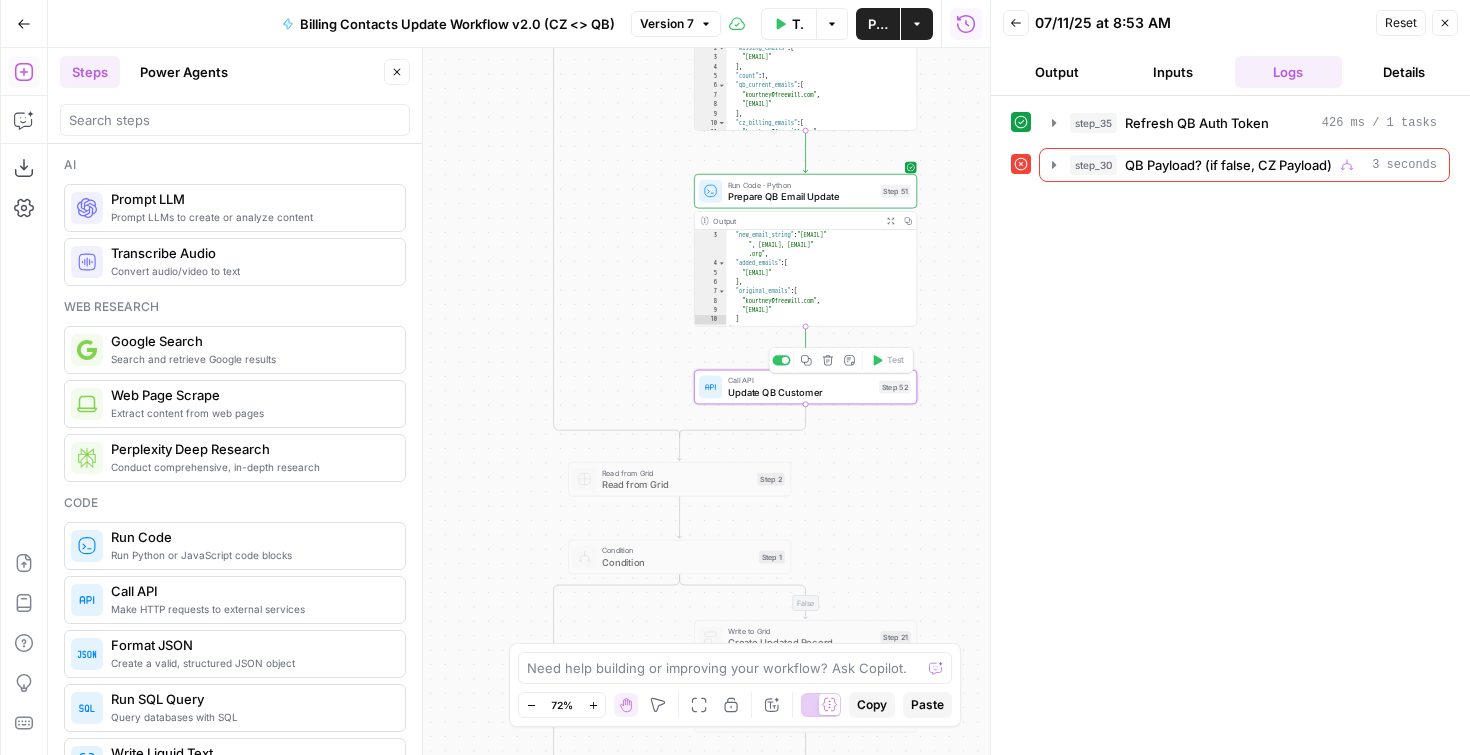 click on "Update QB Customer" at bounding box center (800, 392) 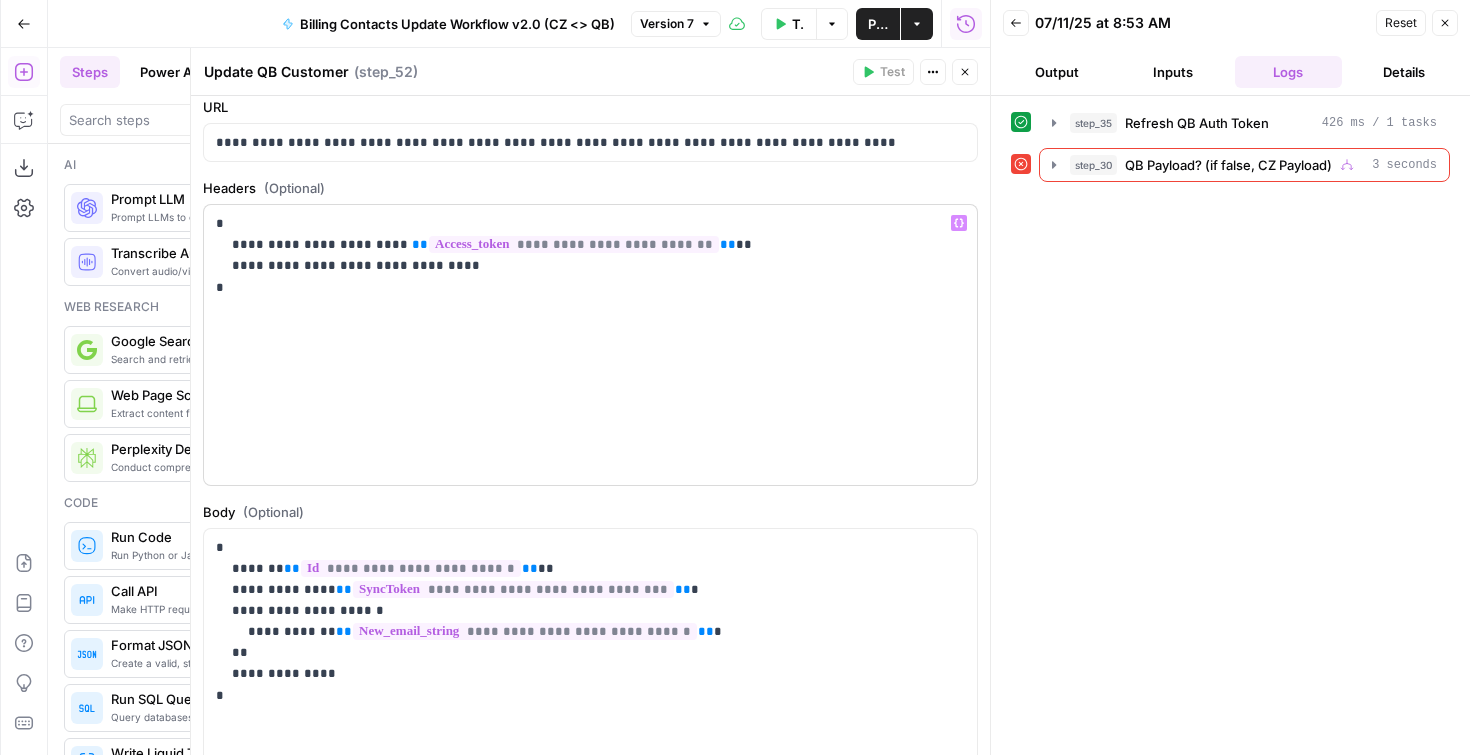 scroll, scrollTop: 87, scrollLeft: 0, axis: vertical 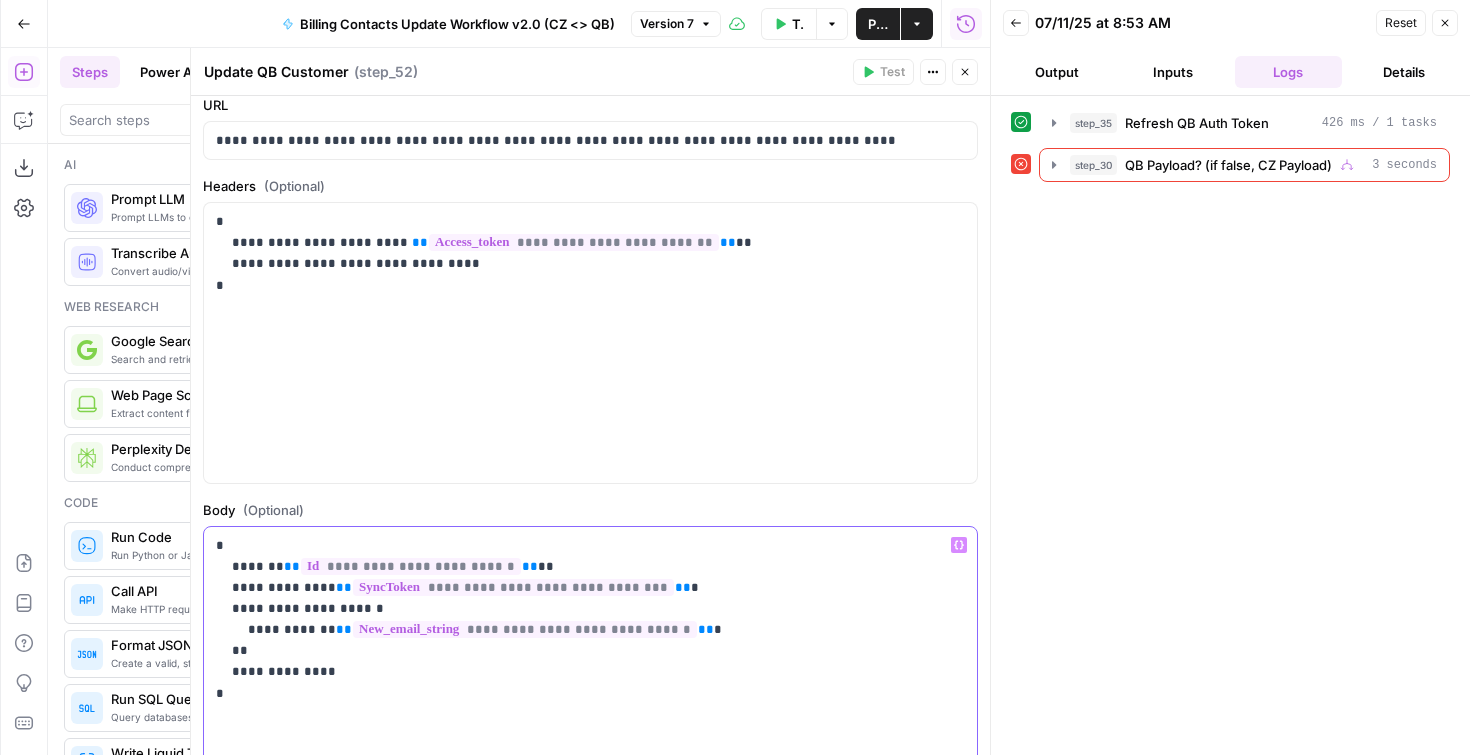 drag, startPoint x: 210, startPoint y: 605, endPoint x: 234, endPoint y: 651, distance: 51.884487 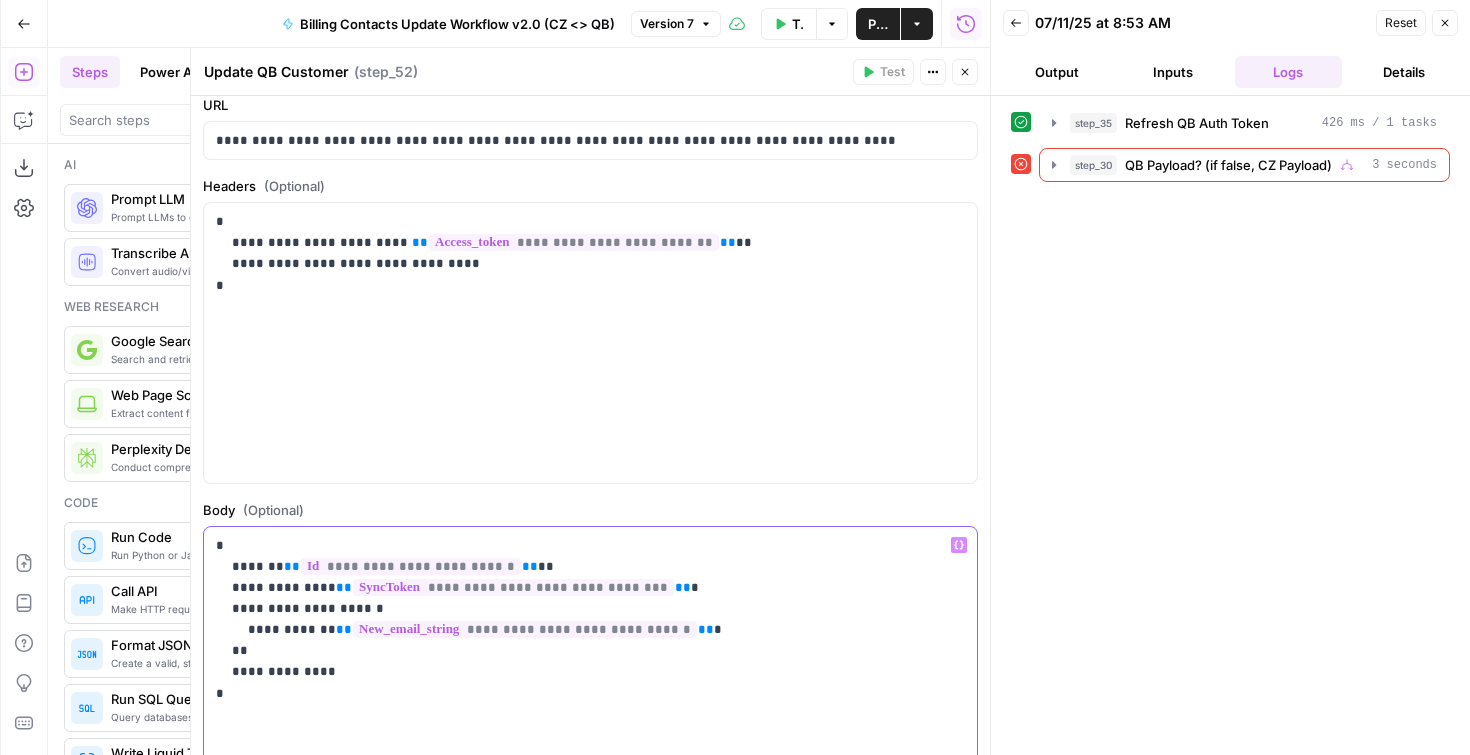 click on "**********" at bounding box center (590, 667) 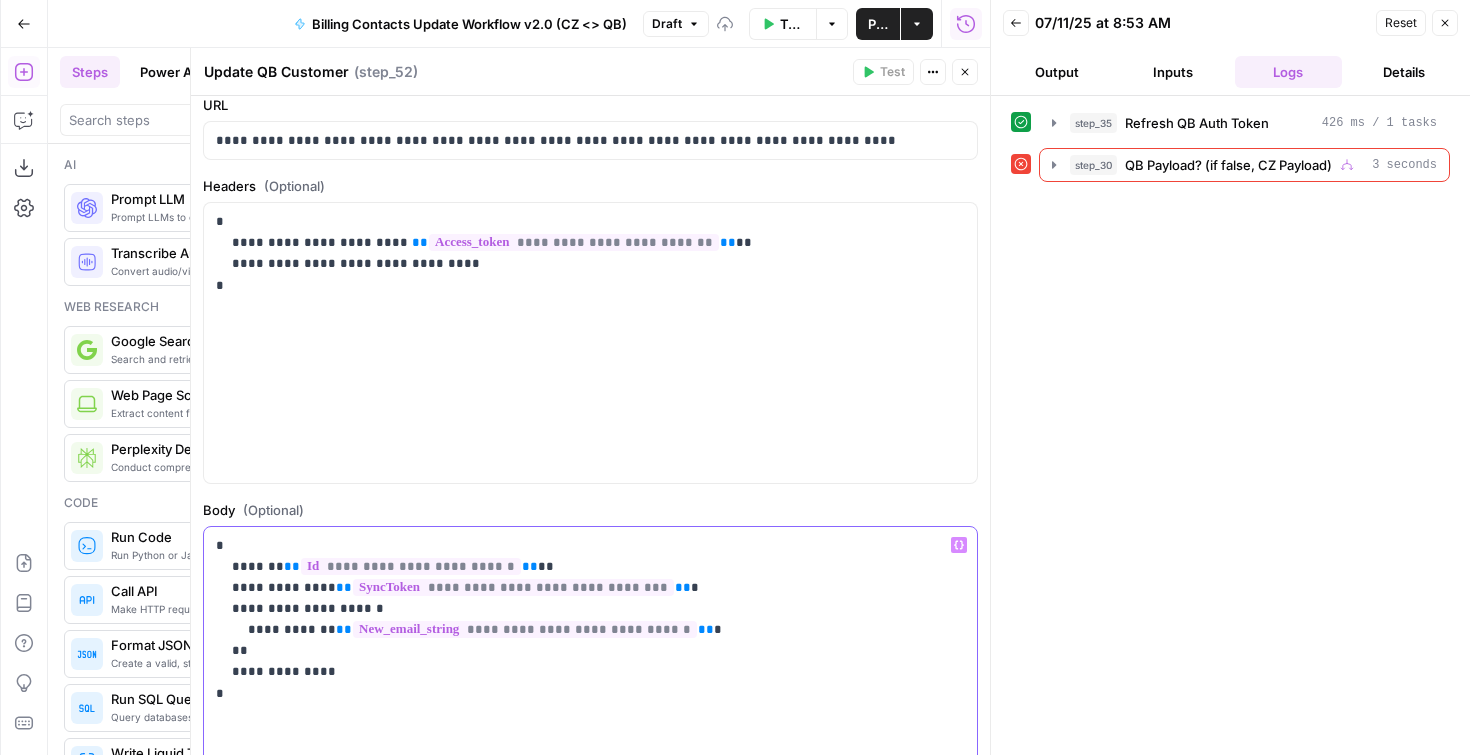 click on "**********" at bounding box center (583, 619) 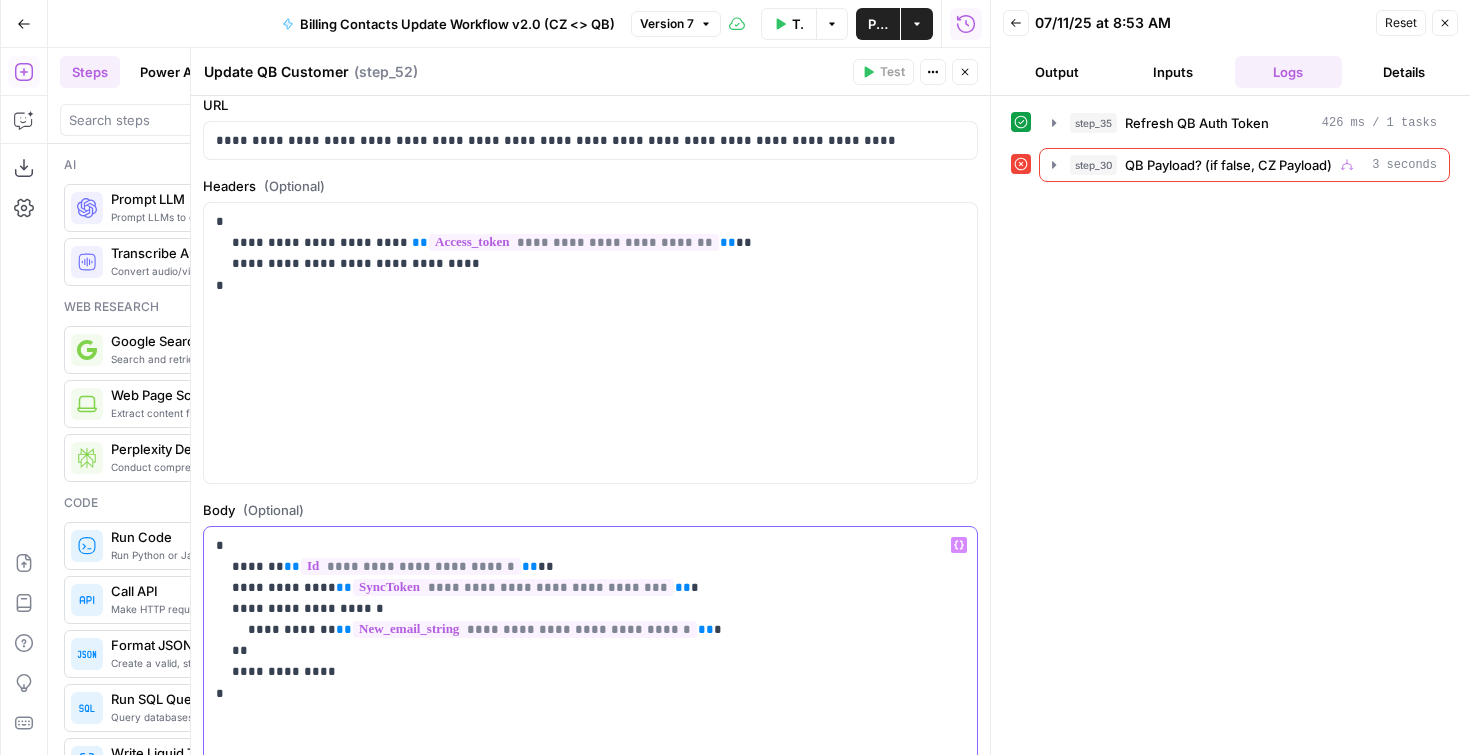 type 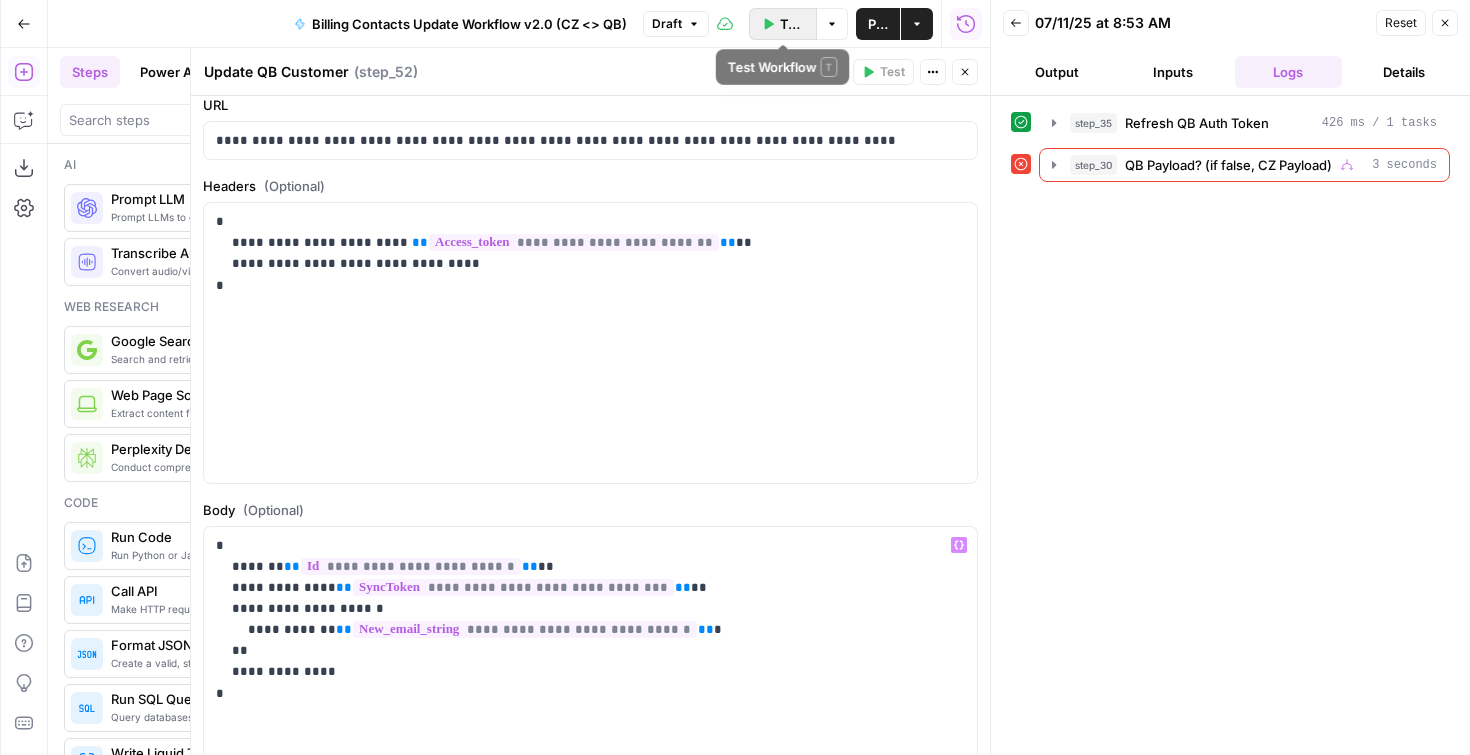 click on "Test Workflow" at bounding box center [783, 24] 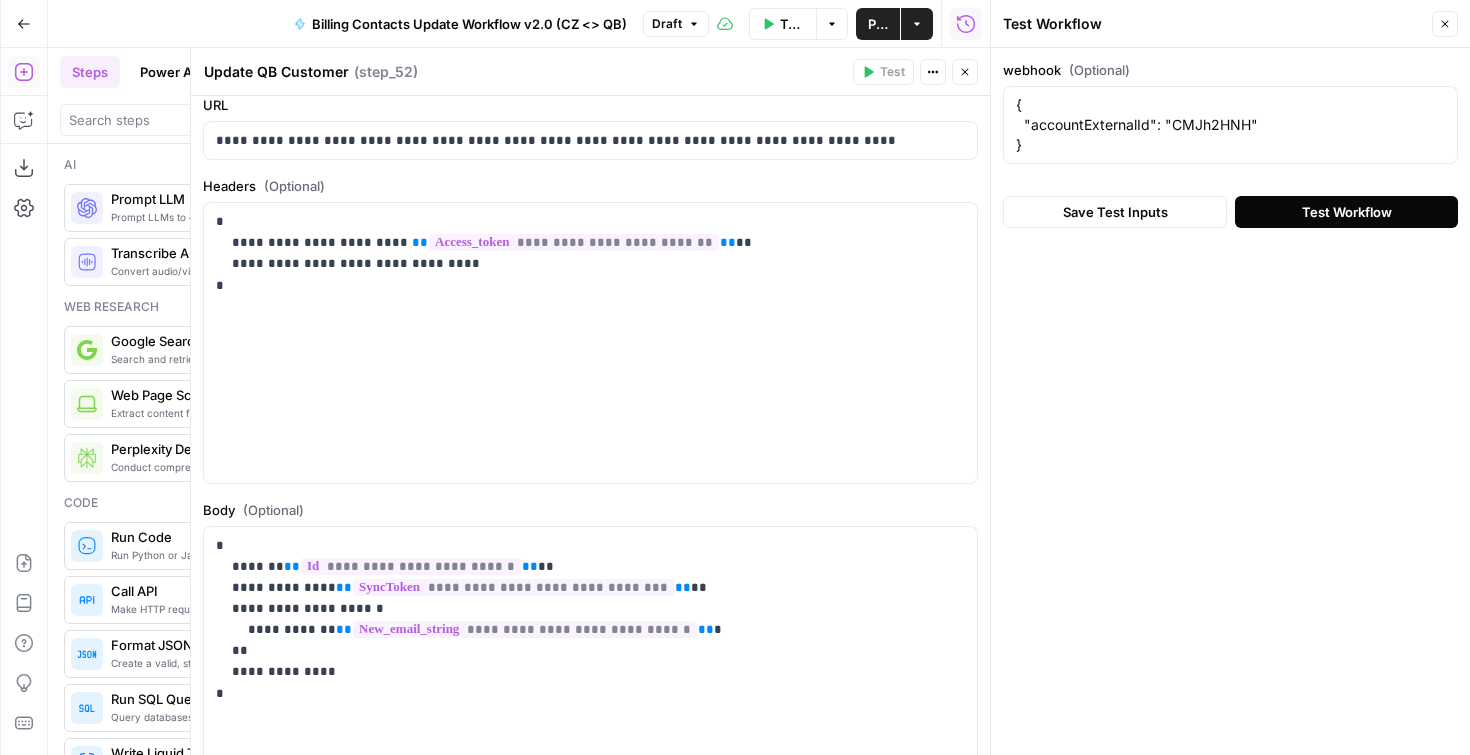 click on "Test Workflow" at bounding box center (1346, 212) 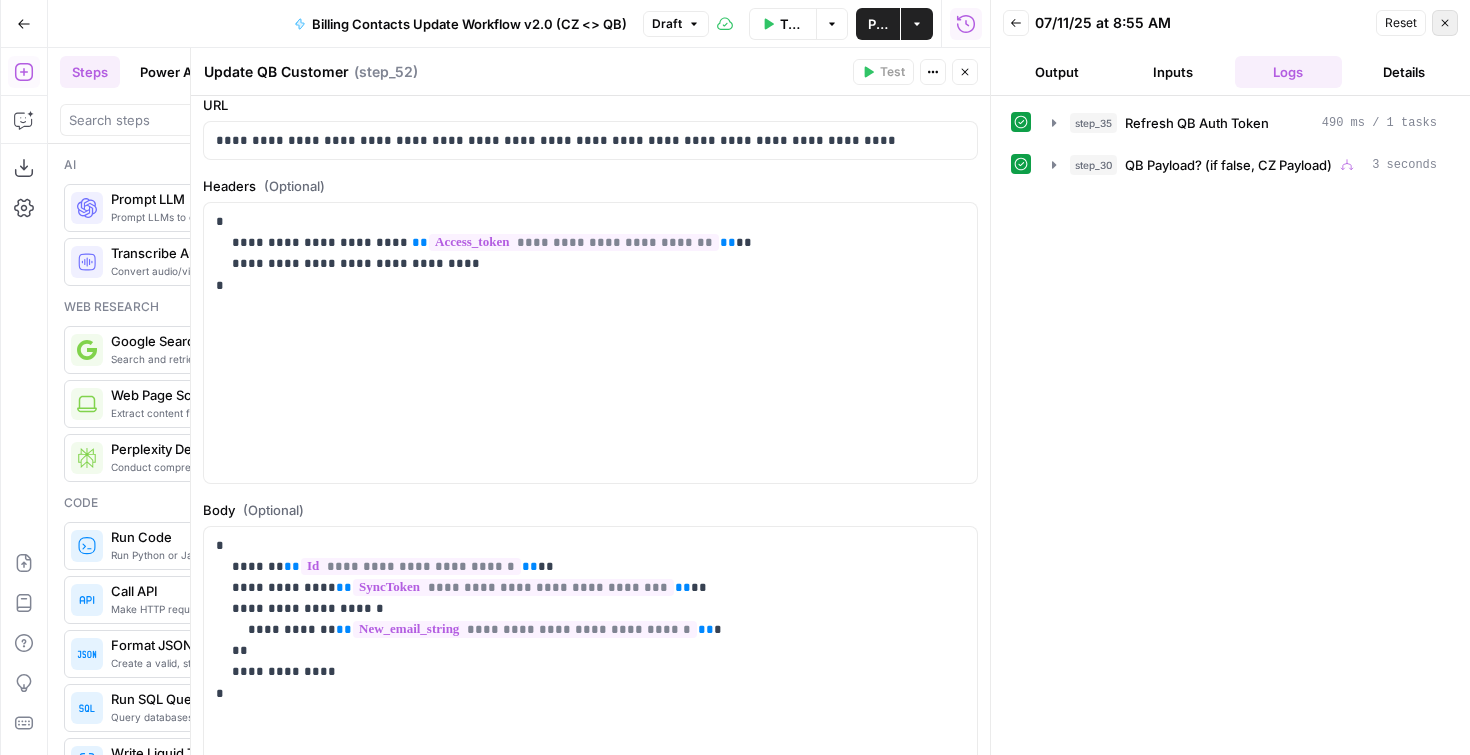 click on "Close" at bounding box center [1445, 23] 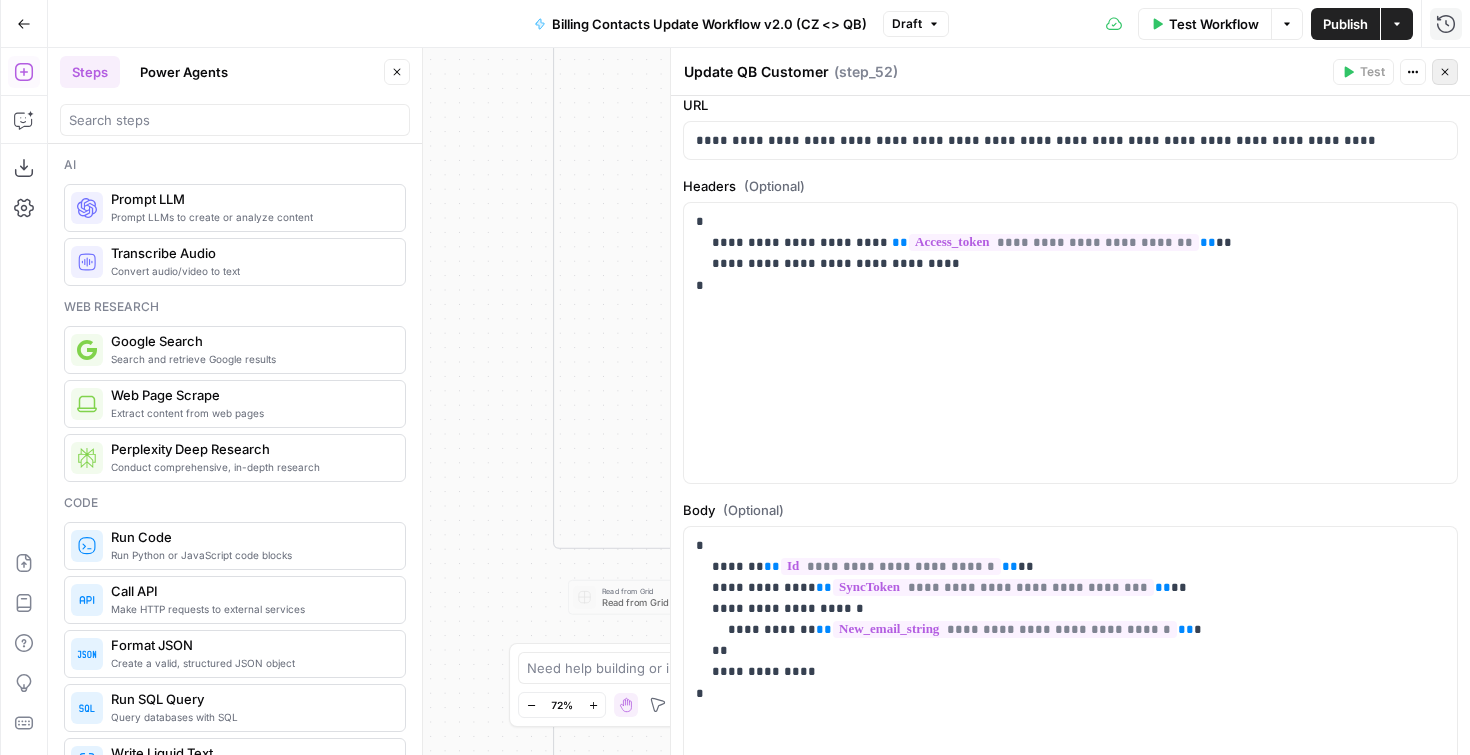 click on "Close" at bounding box center (1445, 72) 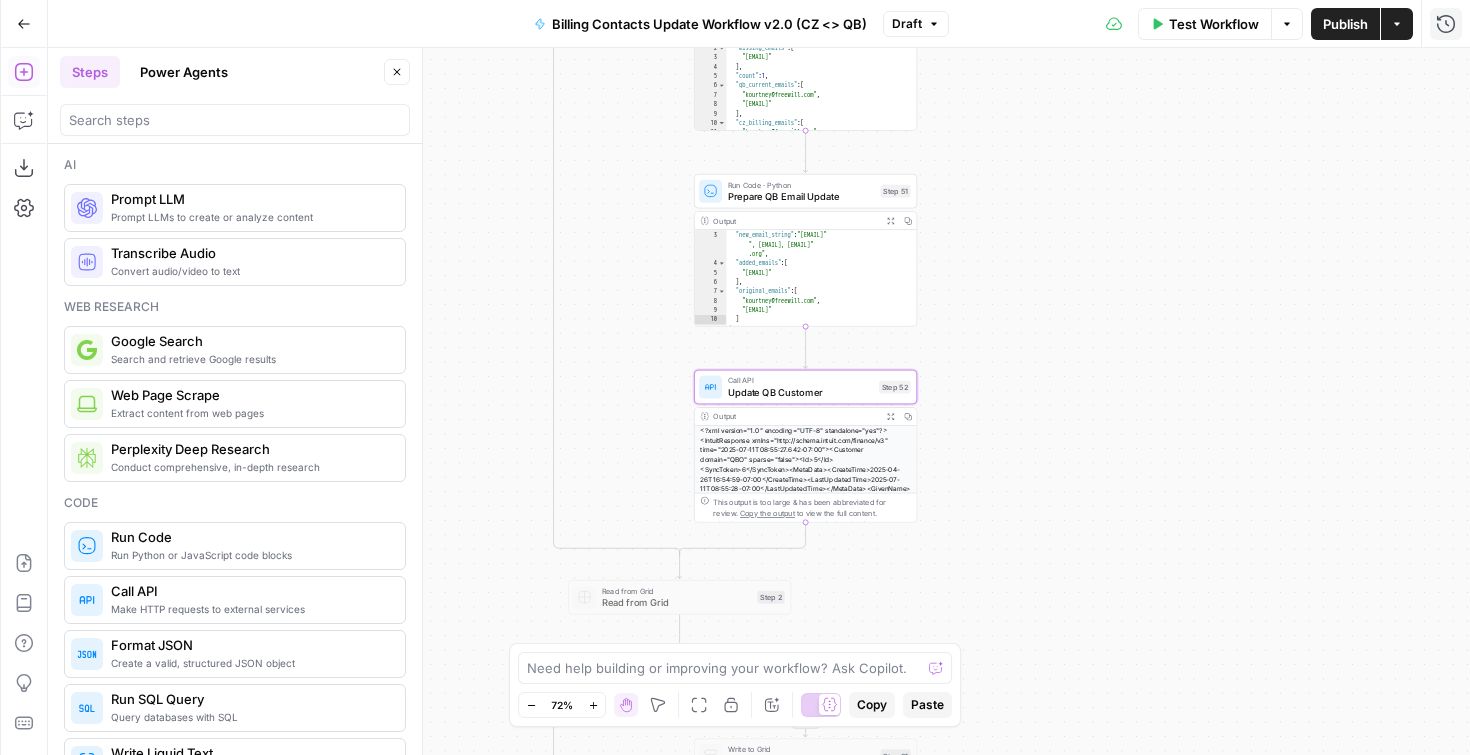 click on "<?xml version="1.0" encoding="UTF-8" standalone="yes"?><IntuitResponse xmlns="http://schema.intuit.com/finance/v3" time="2025-07-11T08:55:27.642-07:00"><Customer domain="QBO" sparse="false"><Id>5</Id><SyncToken>6</SyncToken><MetaData><CreateTime>2025-04-26T16:54:59-07:00</CreateTime><LastUpdatedTime>2025-07-11T08:55:28-07:00</LastUpdatedTime></MetaData><GivenName>[FIRST]</GivenName><FamilyName>[LAST]</FamilyName><FullyQualifiedName>Dukes Basketball Camp</FullyQualifiedName><CompanyName>Dukes Basketball Camp</CompanyName><DisplayName>Dukes Basketball Camp</DisplayName><PrintOnCheckName>Dukes Basketball Camp</PrintOnCheckName><Active>true</Active><PrimaryPhone><FreeFormNumber>(520) 420-5638</FreeFormNumber></PrimaryPhone><PrimaryEmailAddr><Address>[EMAIL], [EMAIL], [EMAIL]</Address></PrimaryEmailAddr><DefaultTaxCodeRef>2</DefaultTaxCodeRef><Taxable>true</Taxable><BillAddr><Id>99</Id><Line1>25 Court St.</Line1><City>[CITY]</City><CountrySubDivisionCode>AZ</" at bounding box center (806, 518) 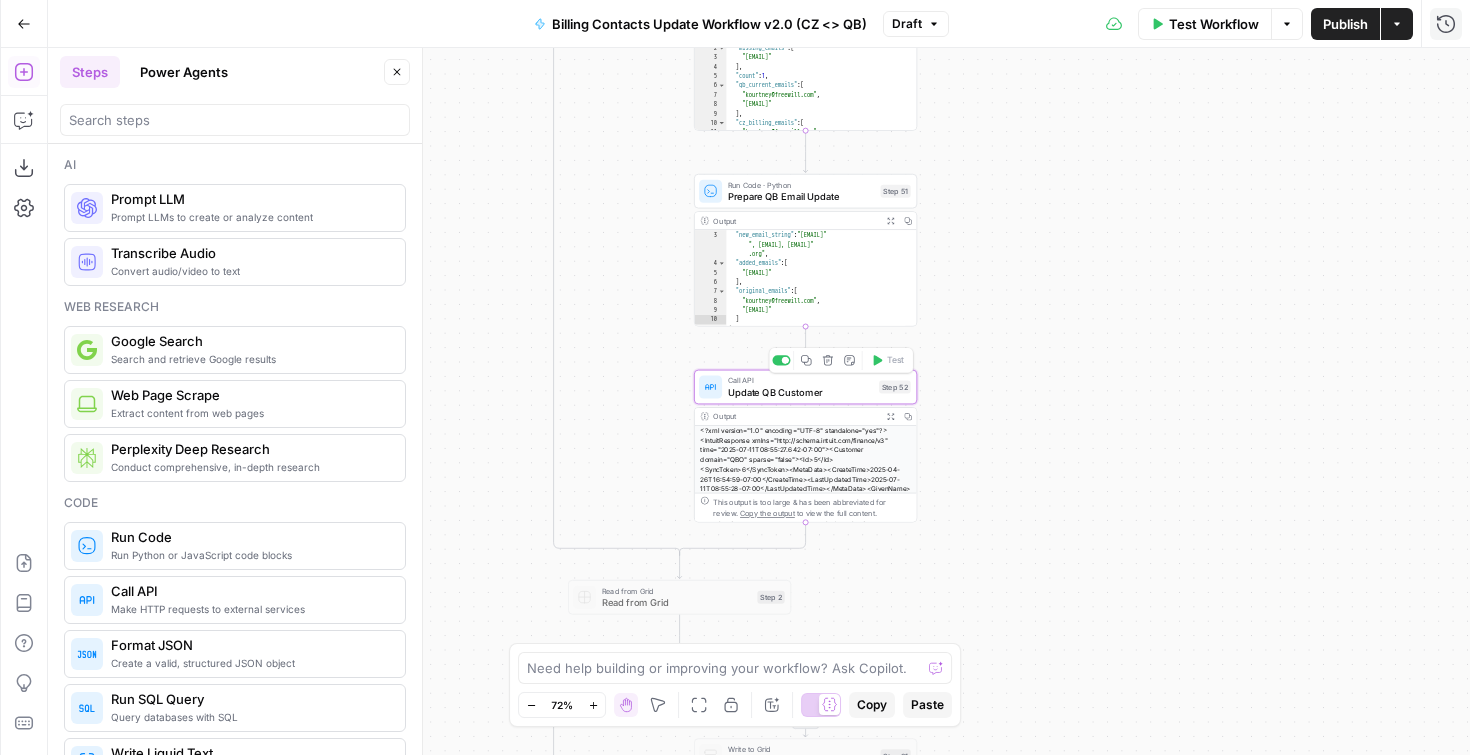 click on "Update QB Customer" at bounding box center [800, 392] 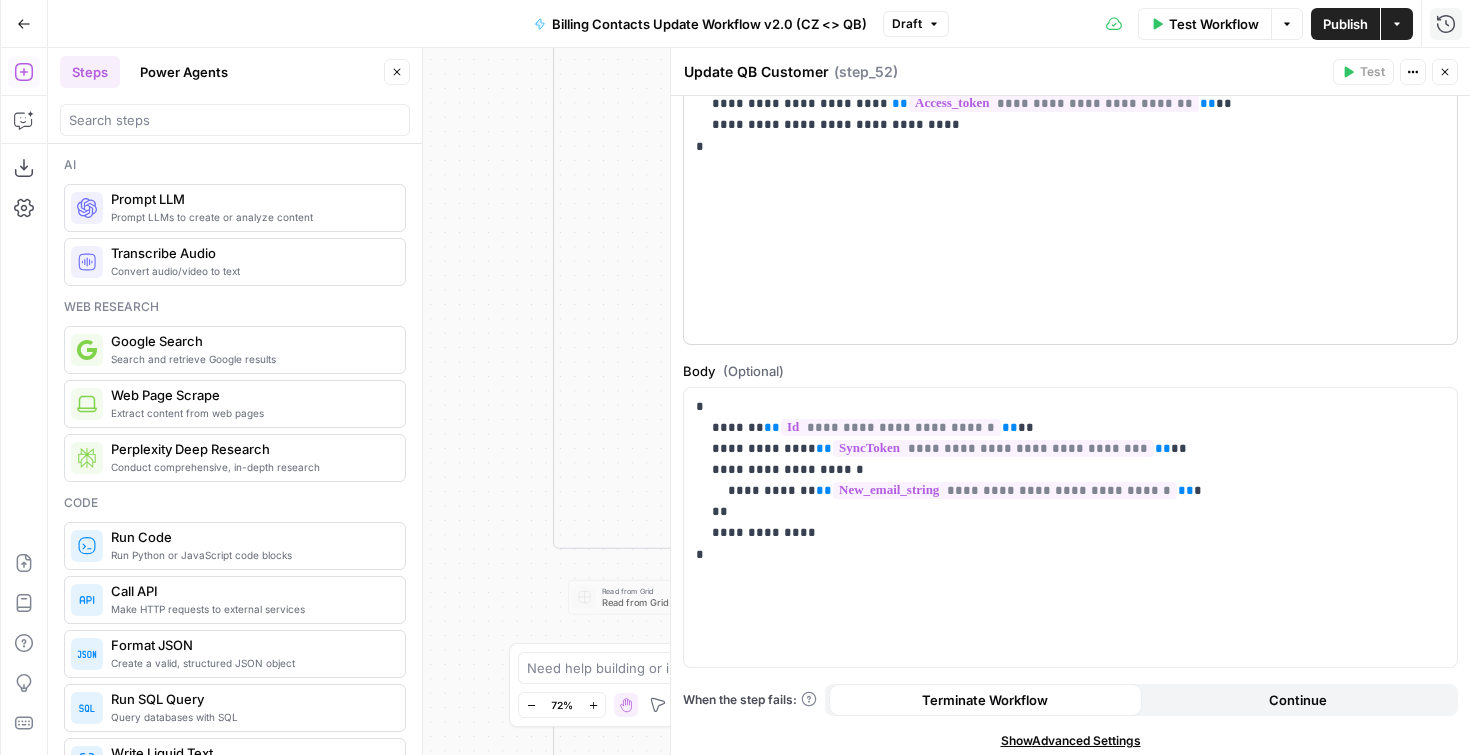 scroll, scrollTop: 233, scrollLeft: 0, axis: vertical 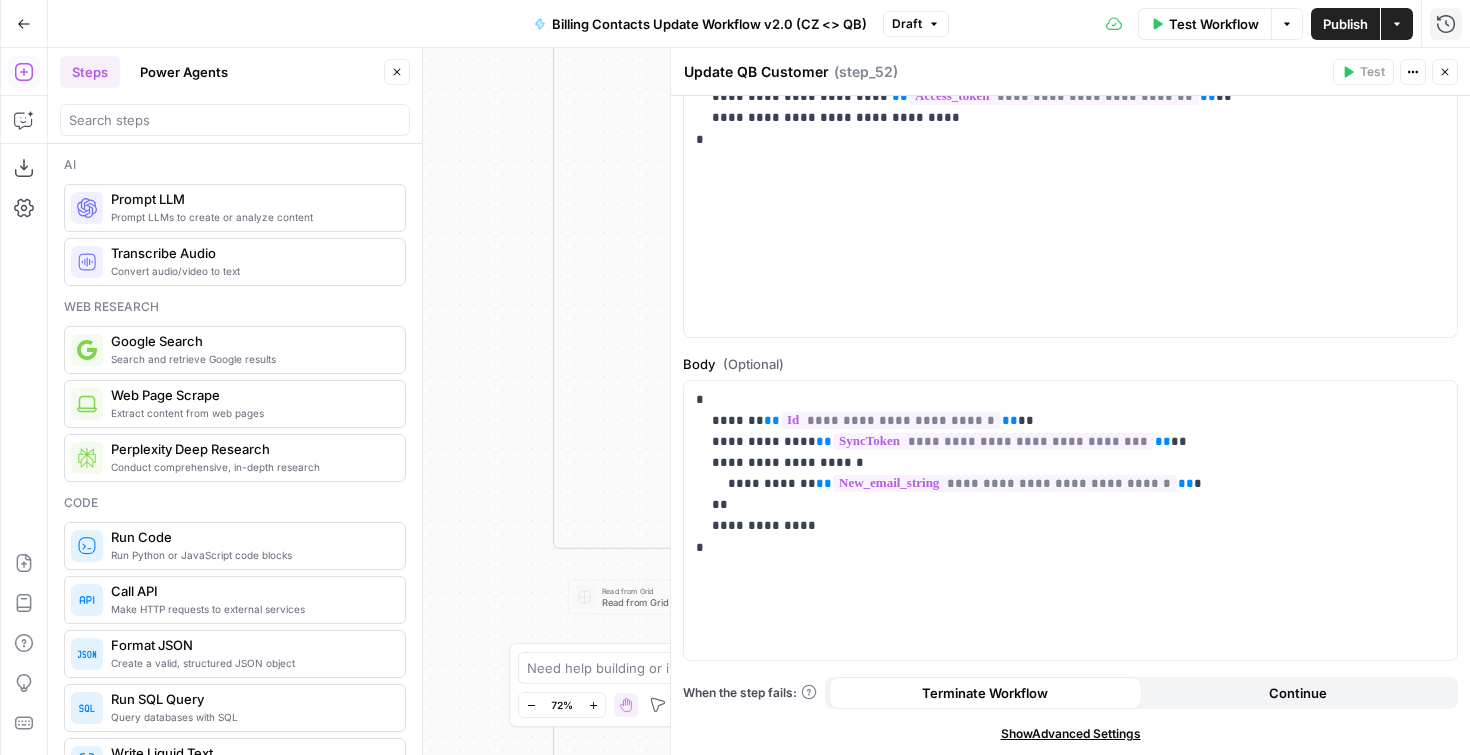 click on "false false true true Workflow Set Inputs Inputs Call API Refresh QB Auth Token Step 35 Output Expand Output Copy 1 2 {    "access_token" :         "eyJhbGciOiJkaXIiLCJlbmMiOiJBMTI4Q0JDLU        hTMjU2IiwieC5vcmciOiJIMCJ9        ..vW51NpdFBNVuIypEZrH8bw        .oToBJJUL9gD61iLsJBcSljrqGld        --EMJQNfaXvJUgFdXhC4Qk3CXxCQNA        -dF_F0lY5lACPix5LLVjKIvQlf4et9sBgJ8Bqjf        wB-ll2foQEd84SjqNZCoNXCdJT5Hu1L53VS09iy        yVTiVgWUdS4        -wJDhdlMNDeG7emgv0g9Av9f5F3Oul40jLseIlP        GPdXoYiGalfJlgEF6MKy-YoPI-ta8naTD2RDV        -TOGZXVoHz1d_sgJBZXqocnoMZOipfrHn8TqFBg        ZkvzSONdPDvPgz        -OH9WEdRoqUt4LDUmycPL7hCbGCVkwWbo2w87J4        19UqcXdMfClwBmHyCSHFhrmIWi4Gmjeq1qbUPG4        0gjz3H8zUci17id8-V        -e5eF_xNHleP4i5zRn1fUj4WNQXkCY3GFhq8_EK        aUwAg8bdvbtWR465ls3MyTI4Eu5r5ukBLlgvEUa        QU0V6EhfvCg5KP1Zy5OWd42bTzu7xsjObg9TPp5        0h8.MzpxORZFydoRltbD4Y_OBg" ,     Copy" at bounding box center (759, 401) 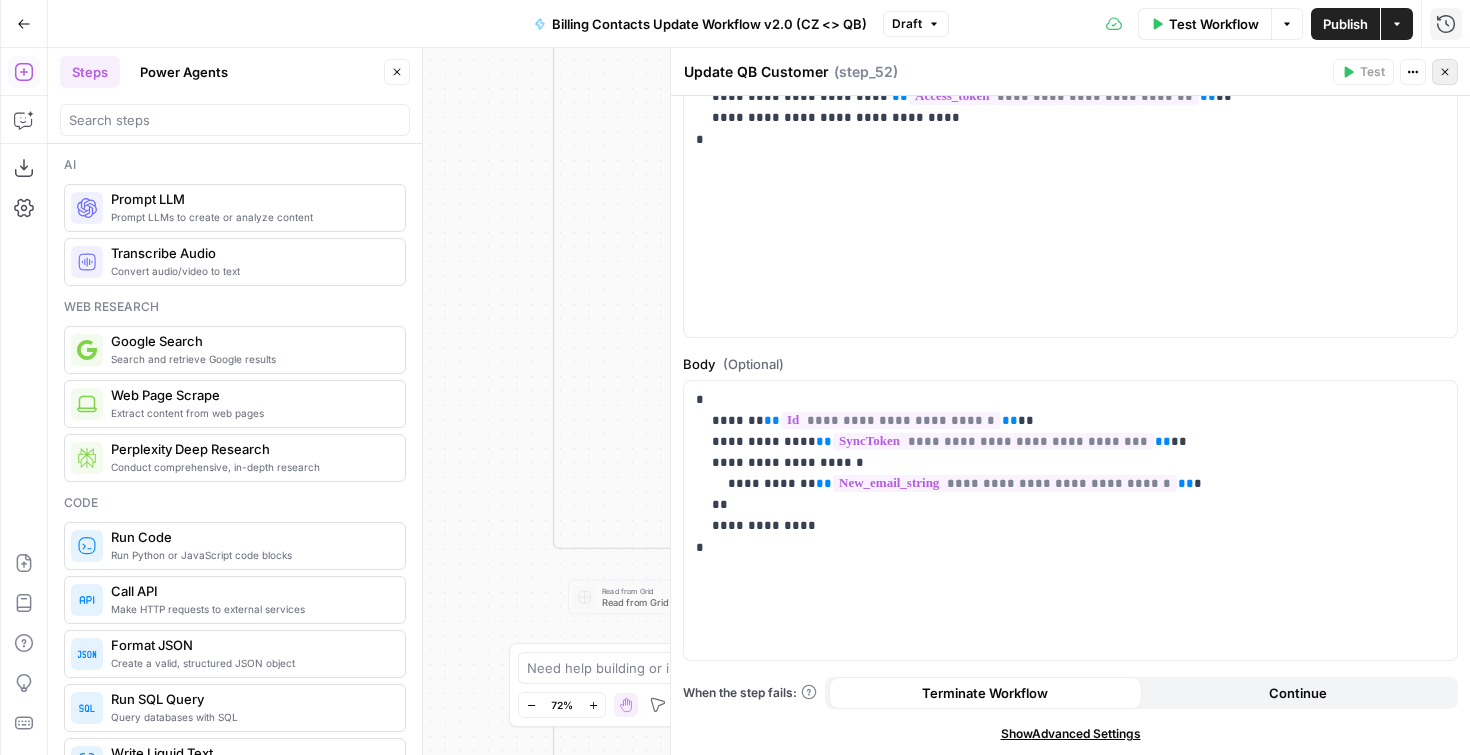click 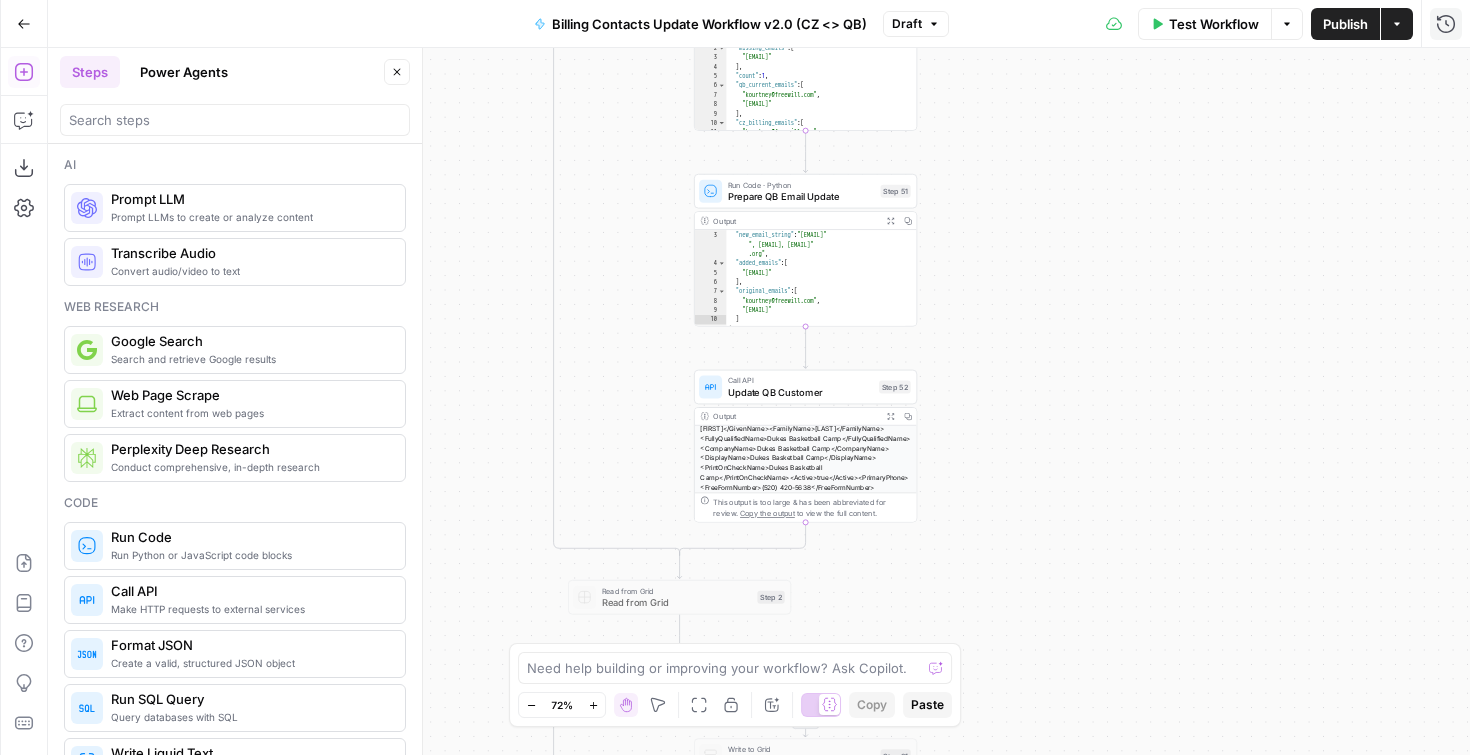 scroll, scrollTop: 203, scrollLeft: 0, axis: vertical 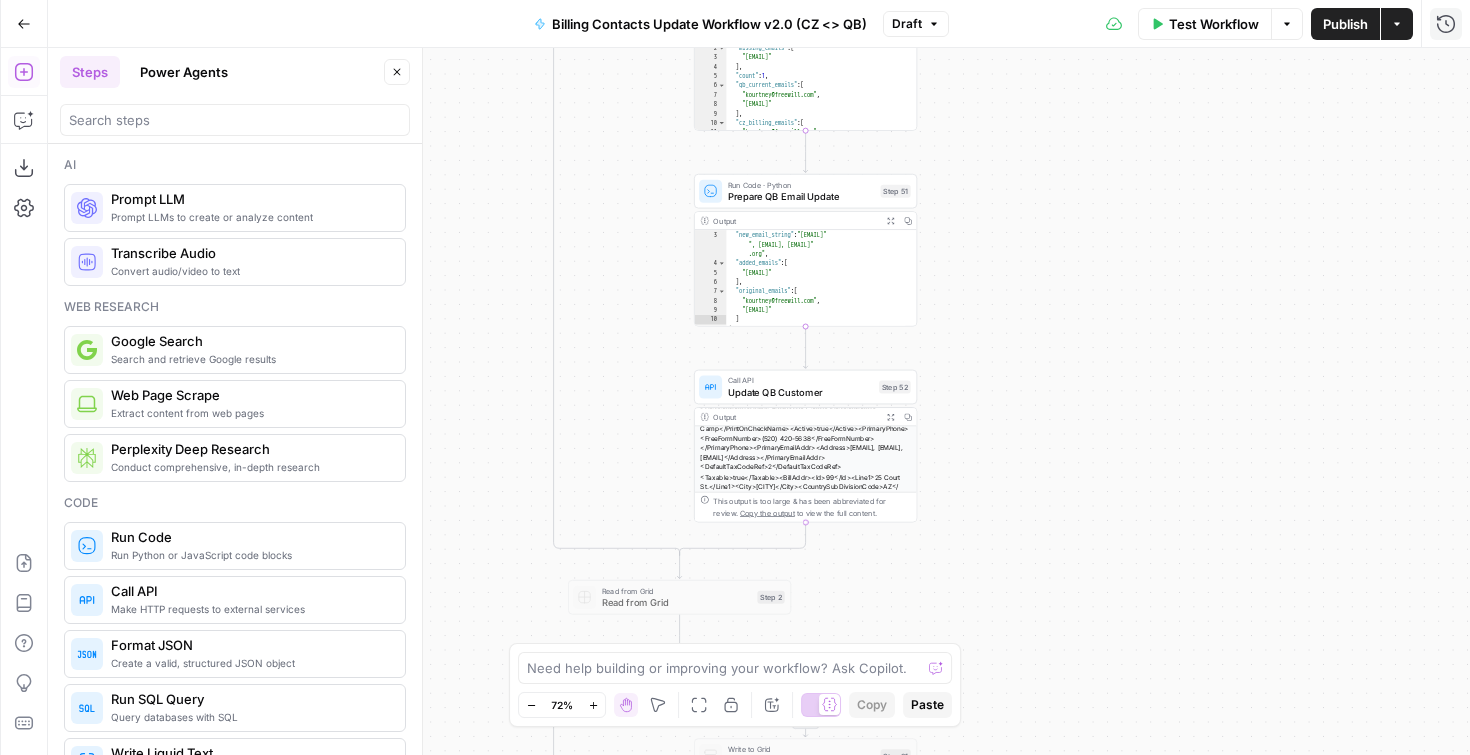 click on "Call API" at bounding box center [800, 381] 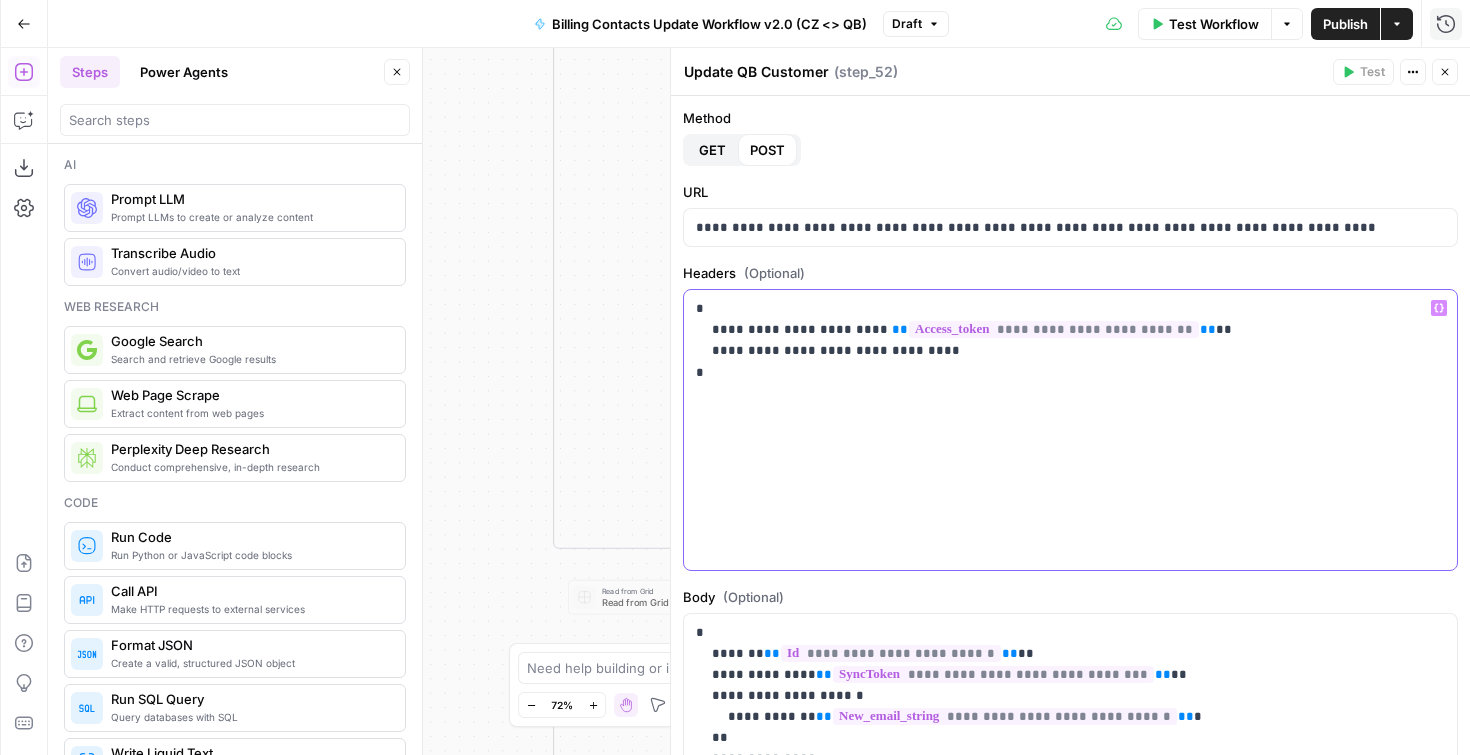 click on "**********" at bounding box center (1063, 340) 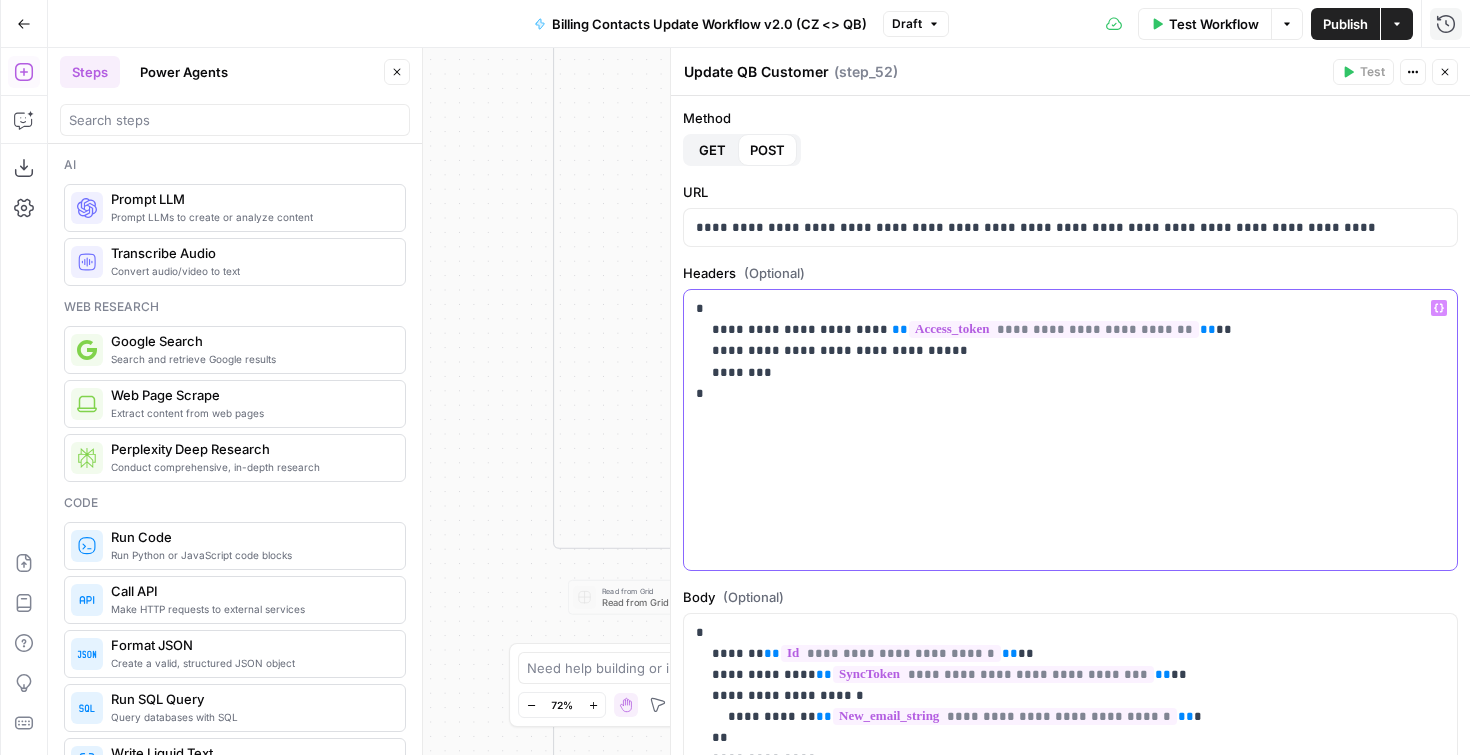 click on "**********" at bounding box center (1063, 351) 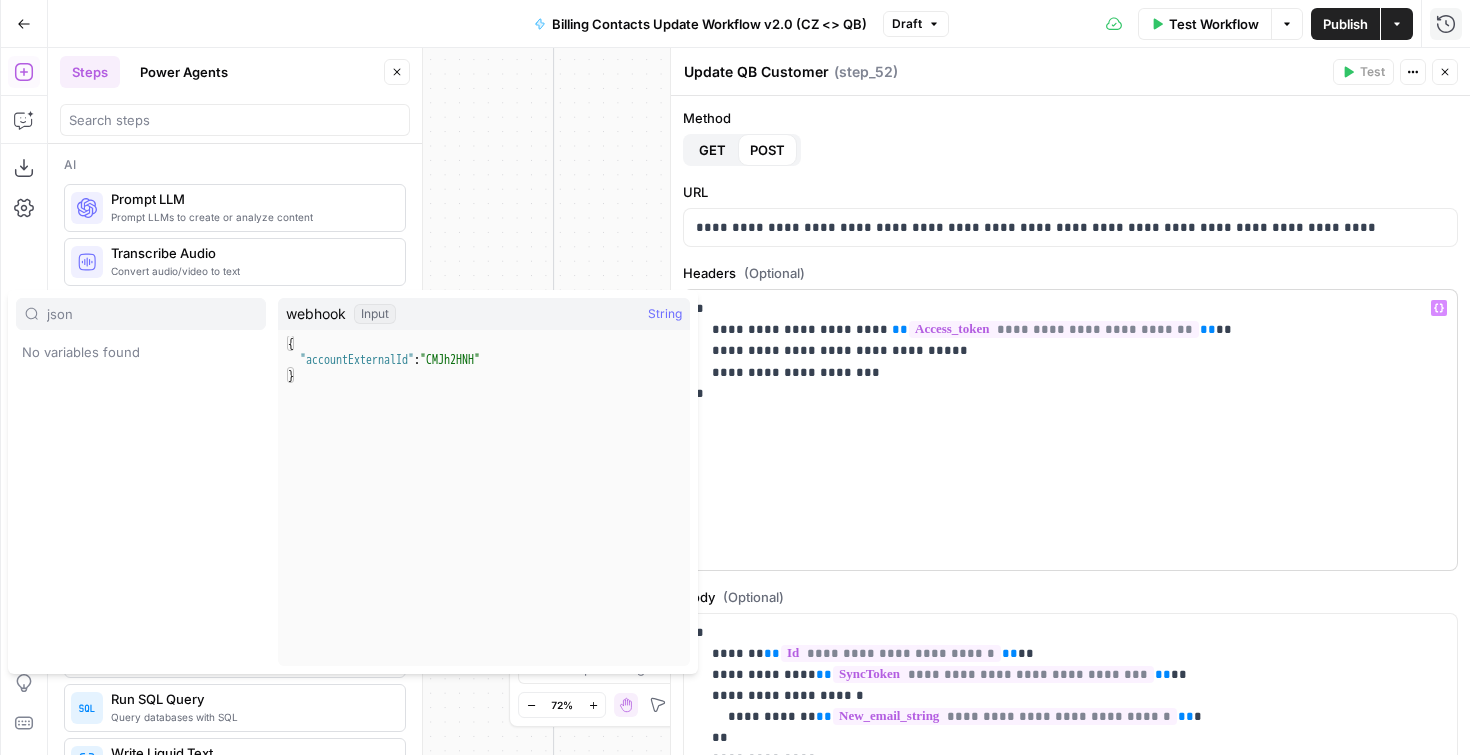 type on "json" 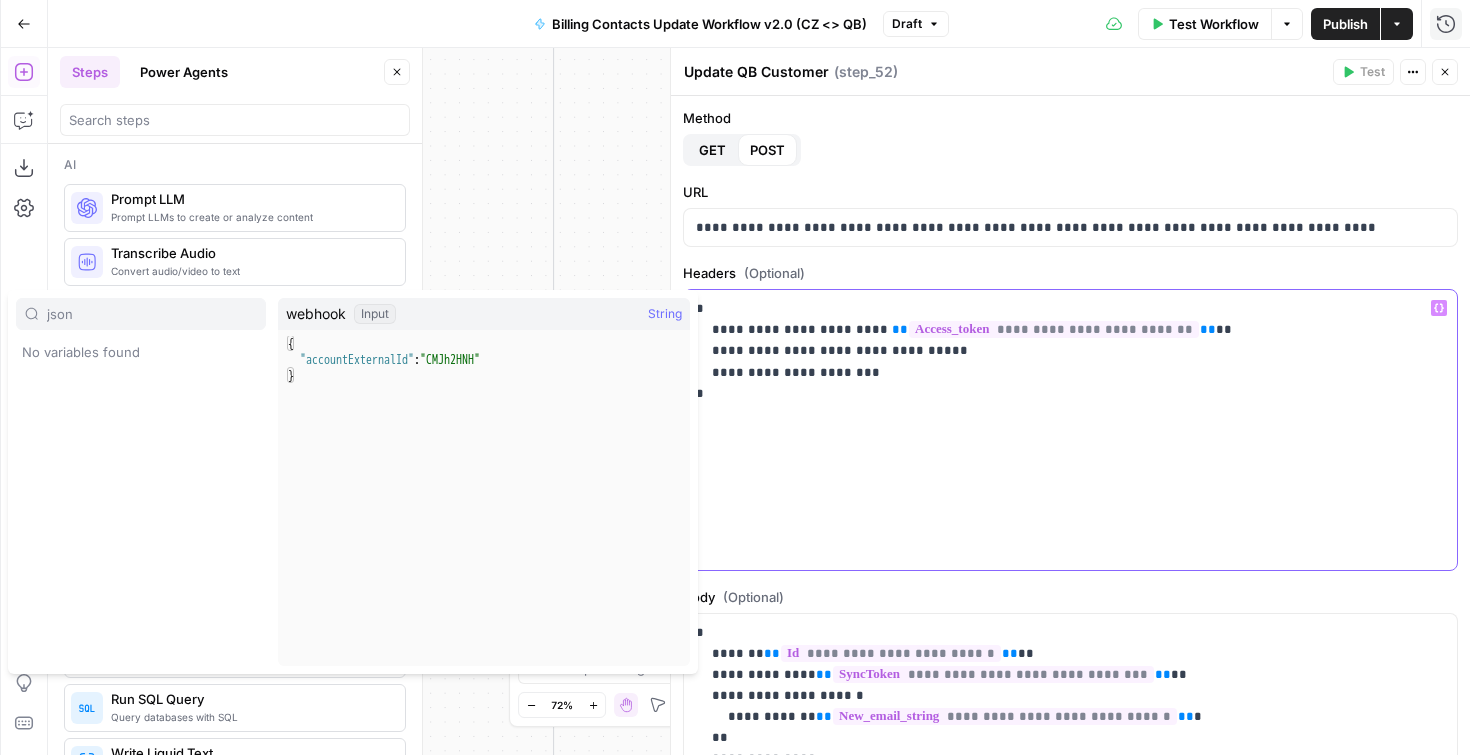 click on "**********" at bounding box center (1063, 351) 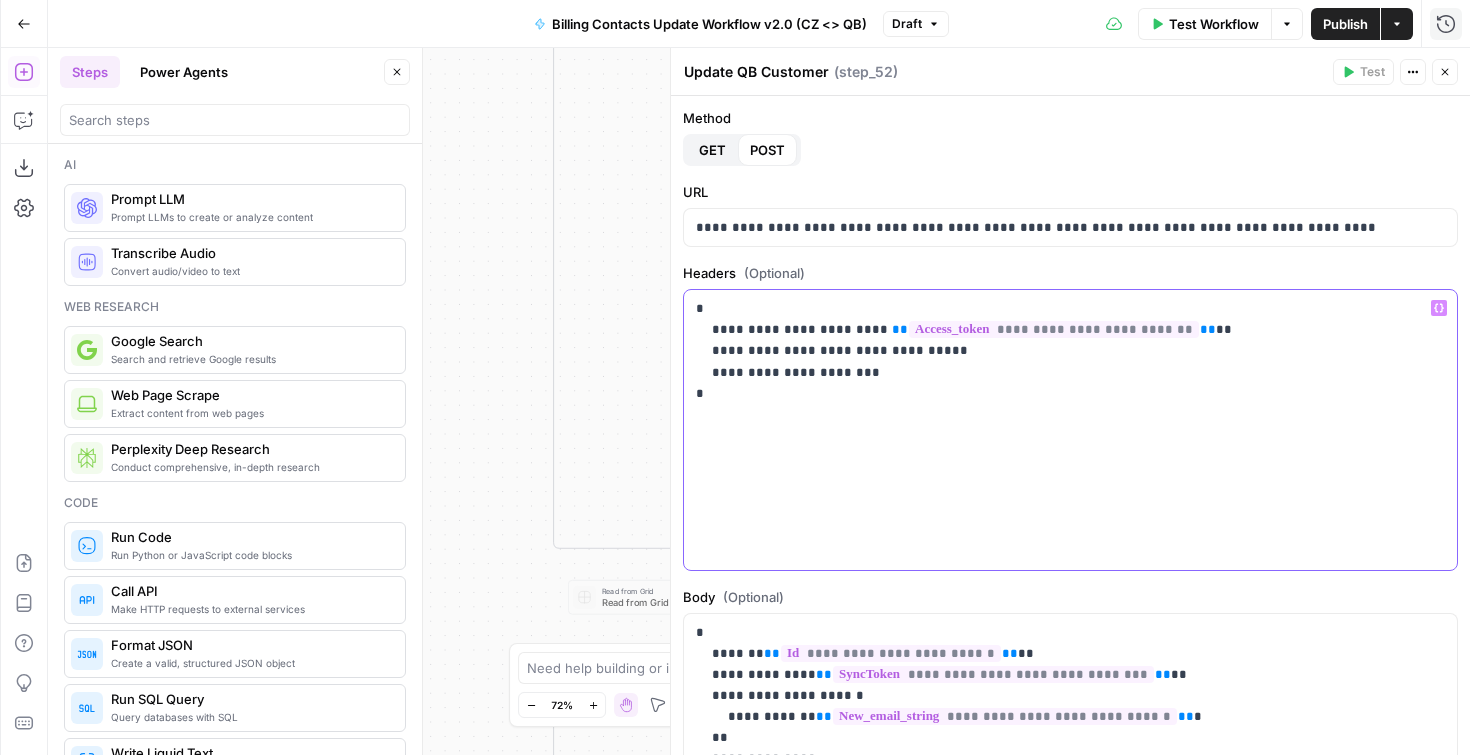 click on "**********" at bounding box center (1063, 351) 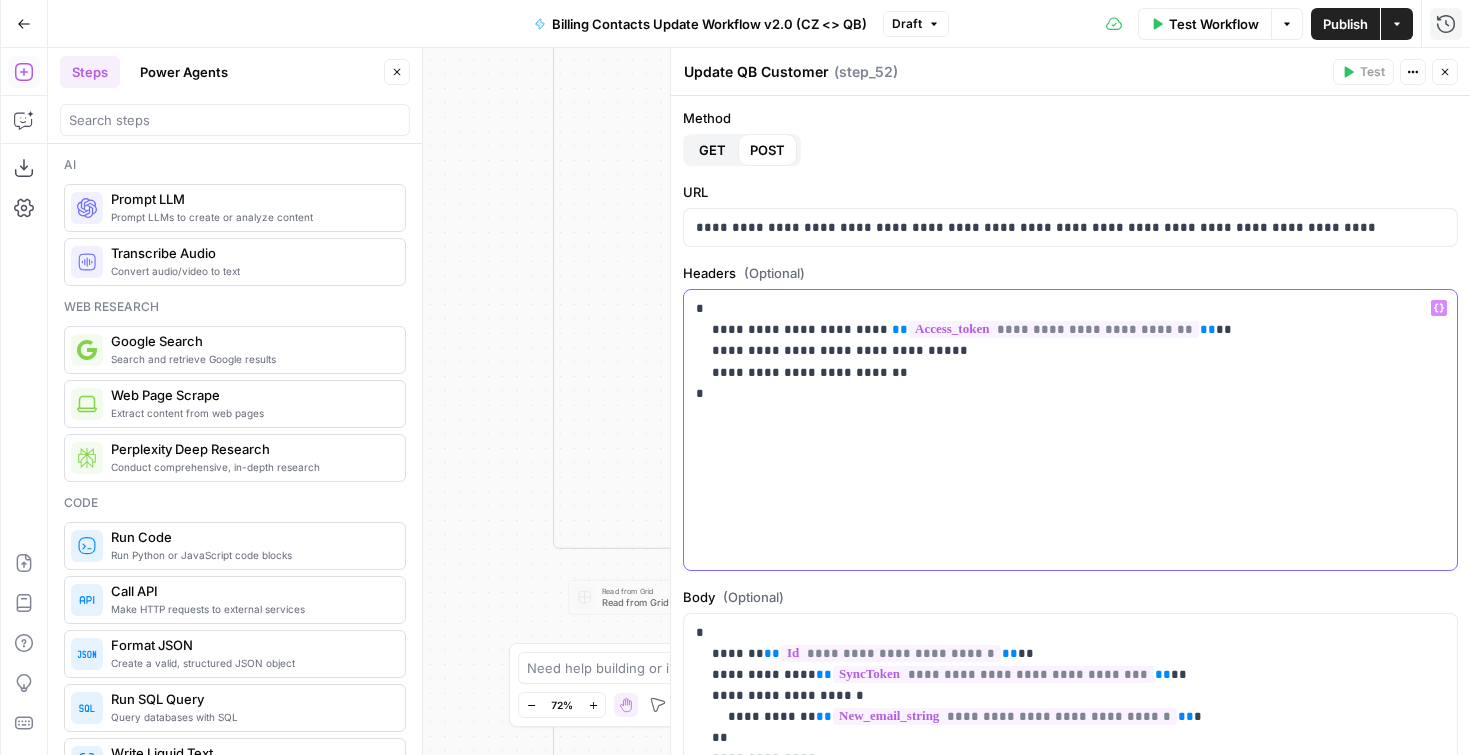 click on "**********" at bounding box center (1063, 351) 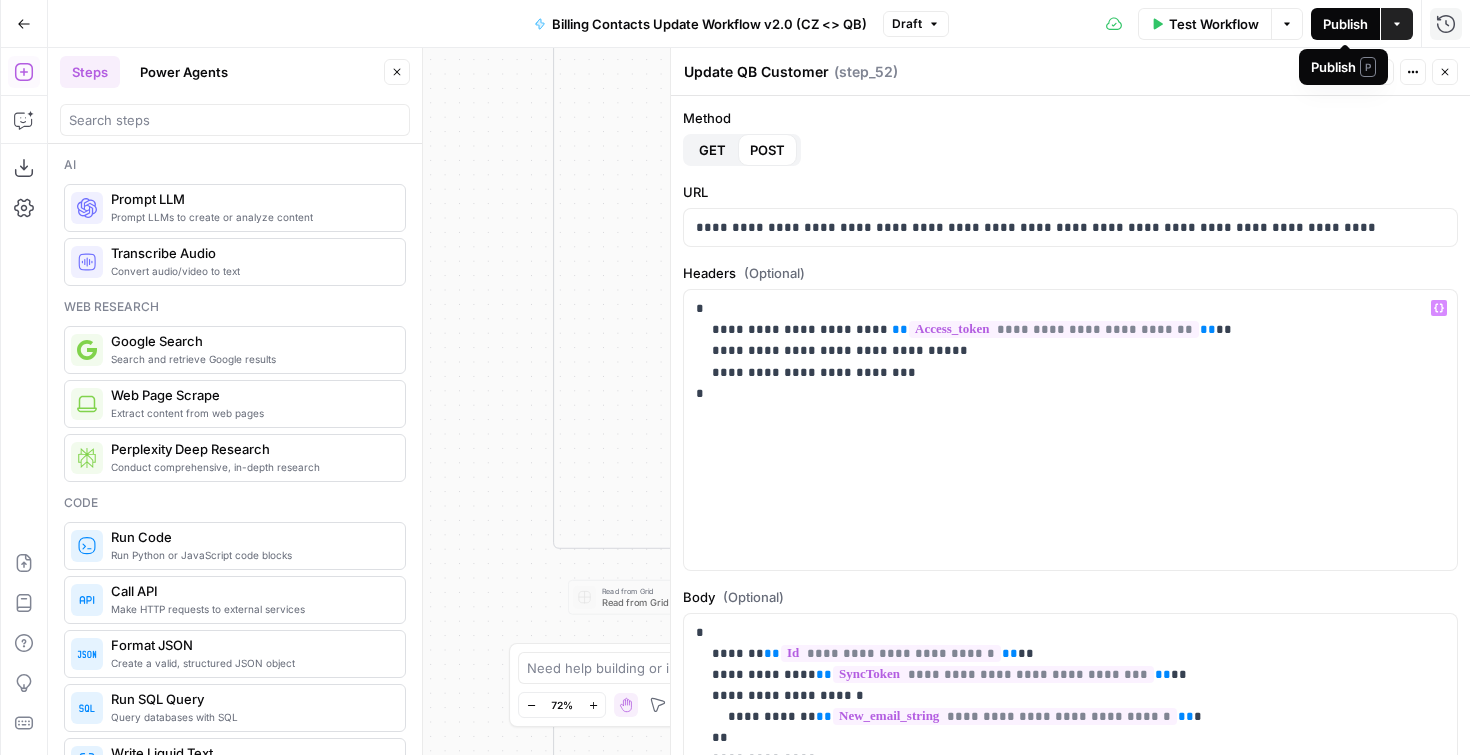 click on "Publish" at bounding box center (1345, 24) 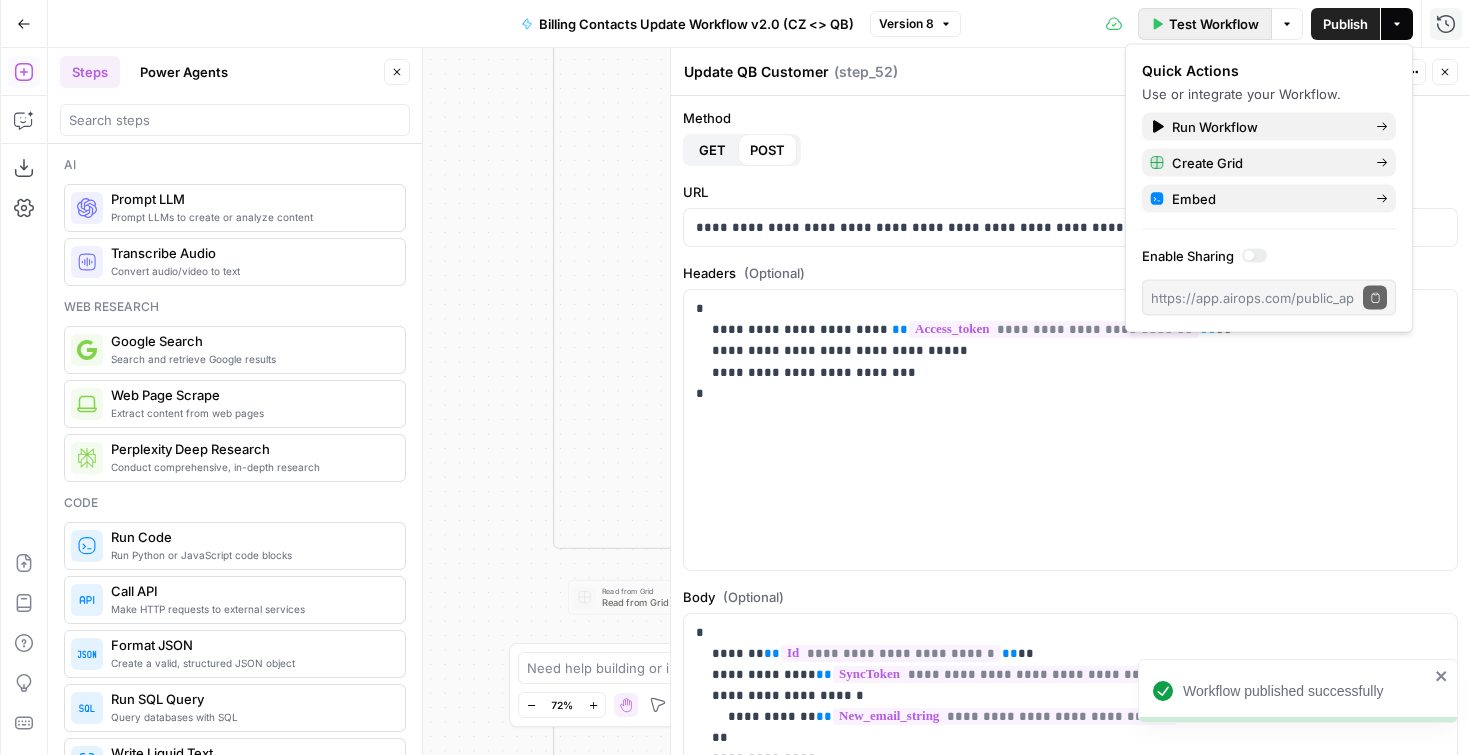 click on "Test Workflow" at bounding box center (1214, 24) 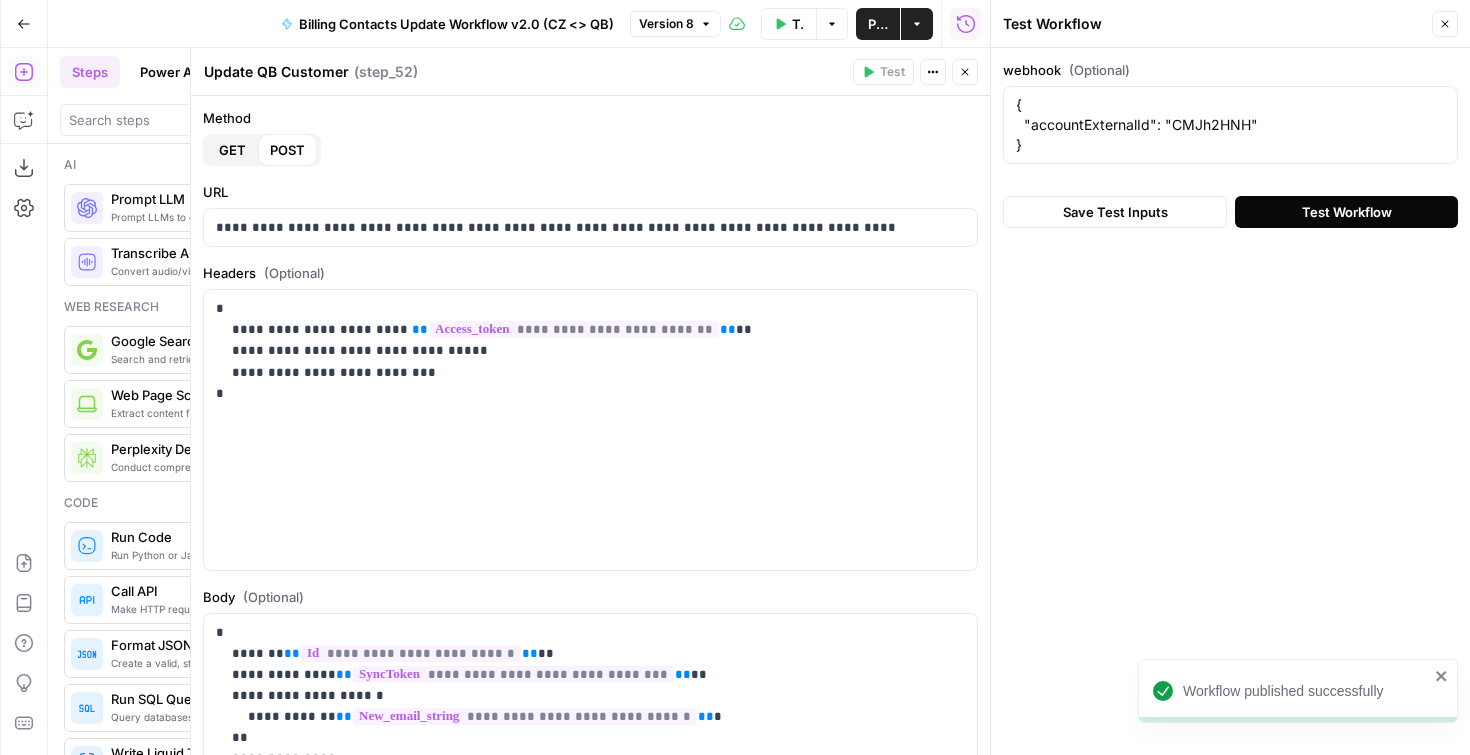 click on "Test Workflow" at bounding box center [1347, 212] 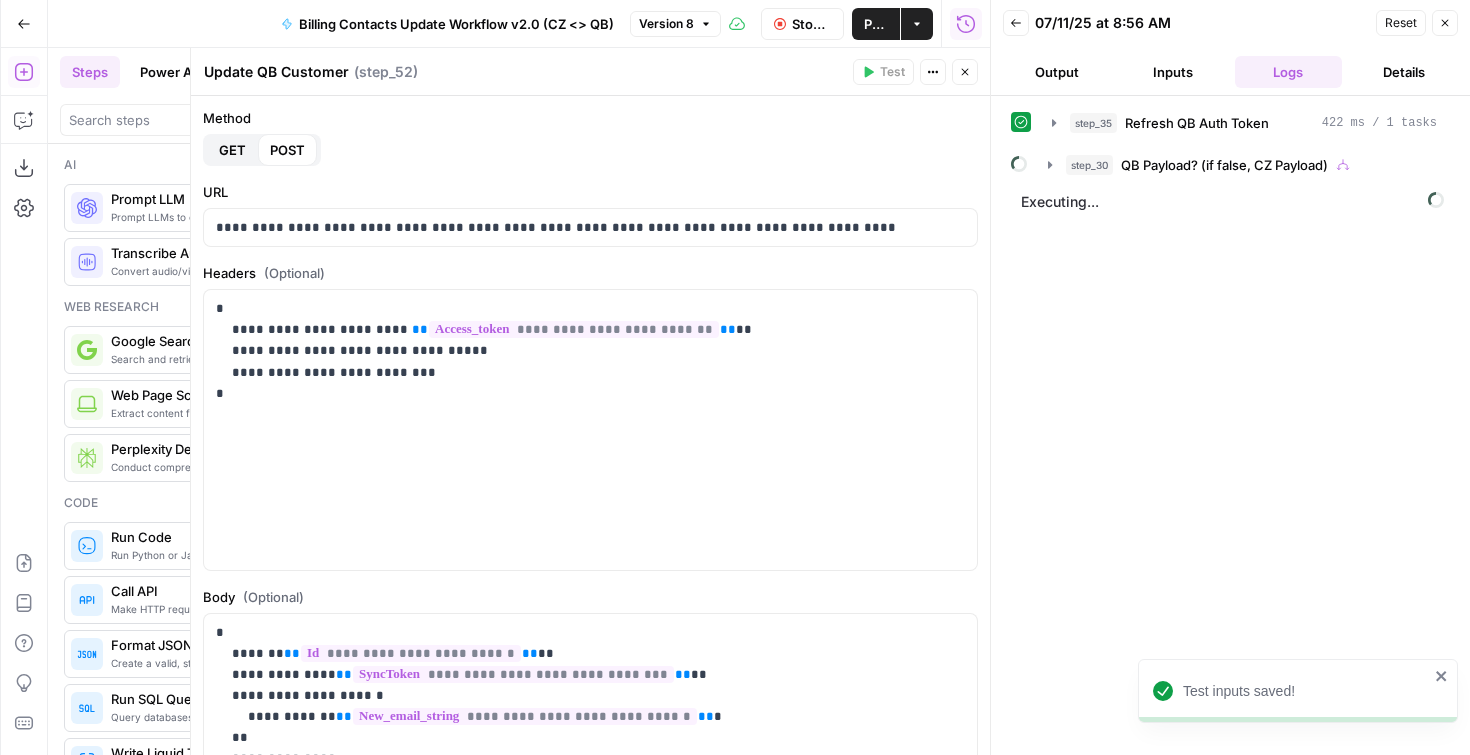 scroll, scrollTop: 0, scrollLeft: 0, axis: both 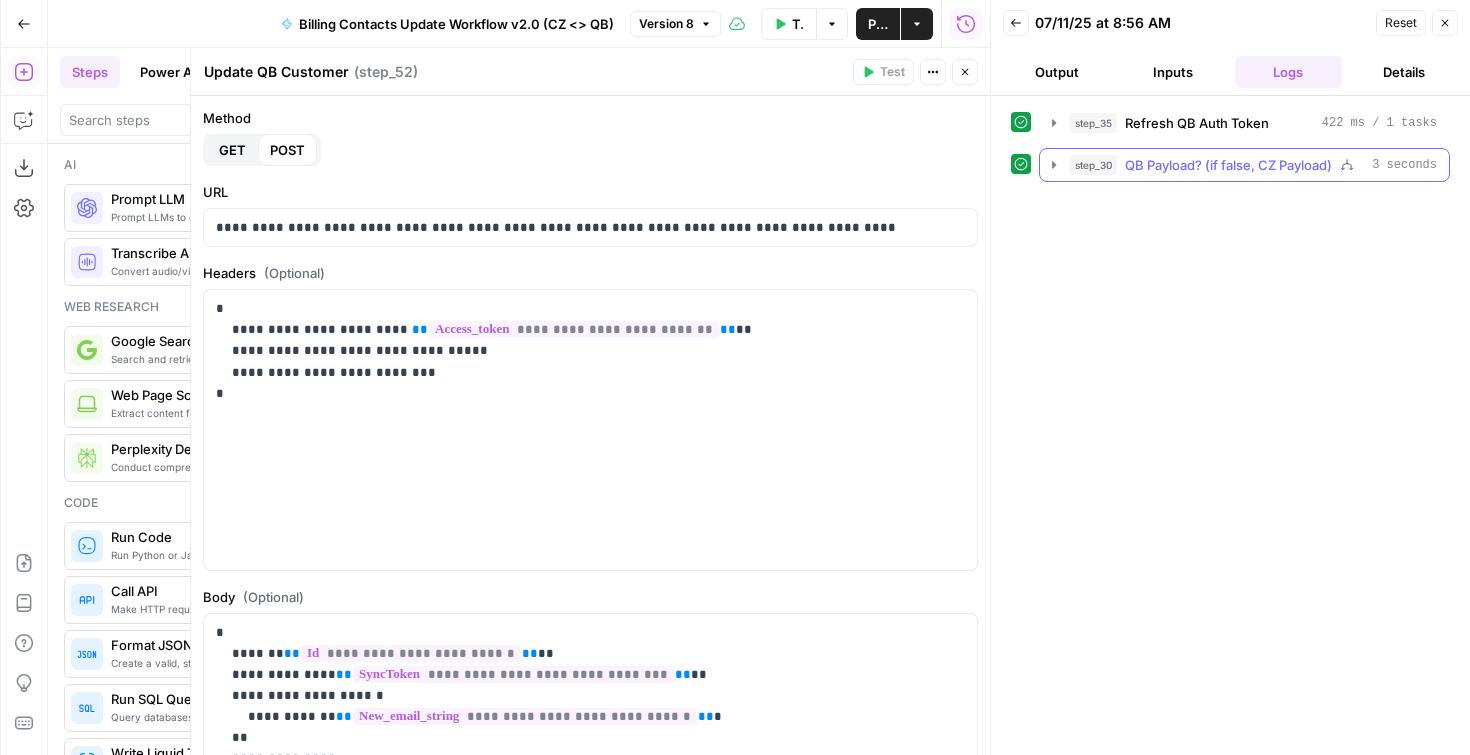 click 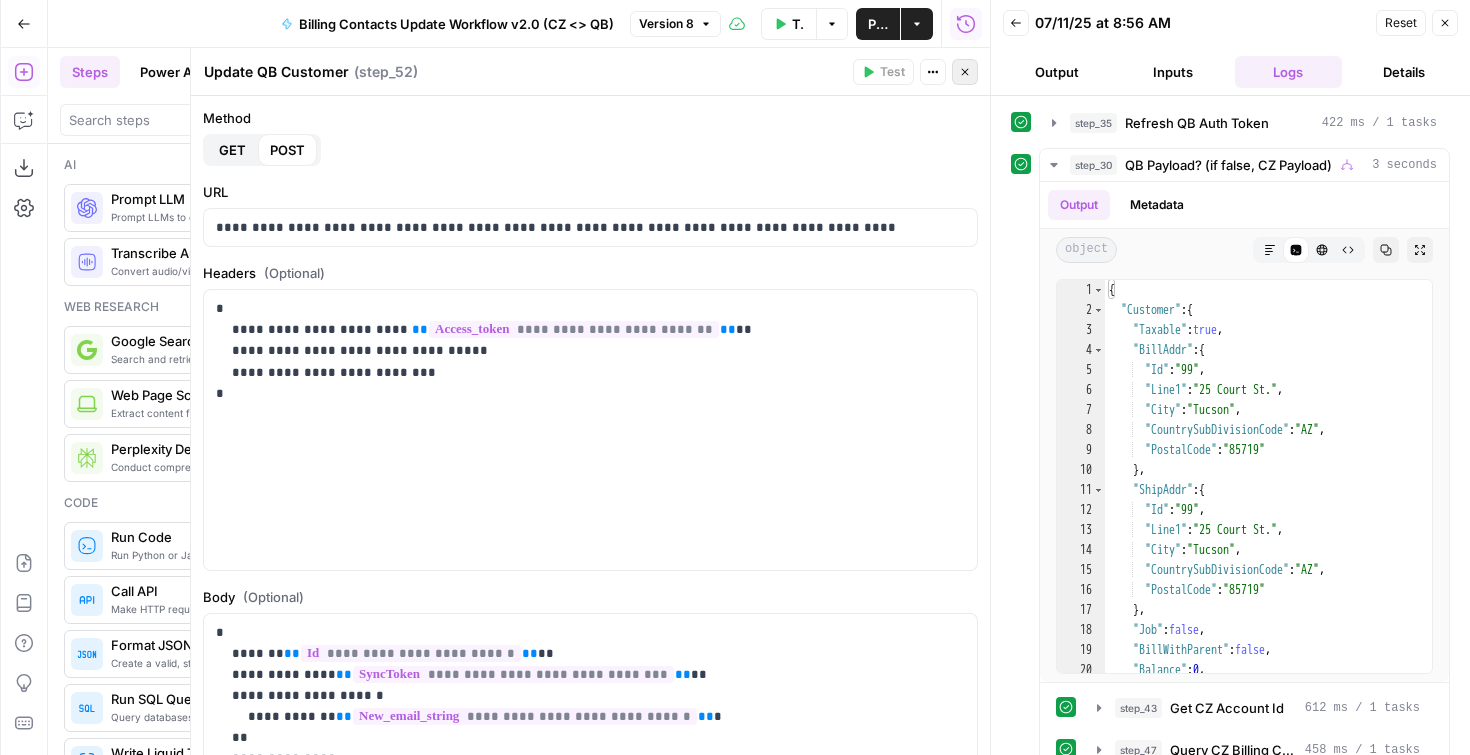 click on "Close" at bounding box center (965, 72) 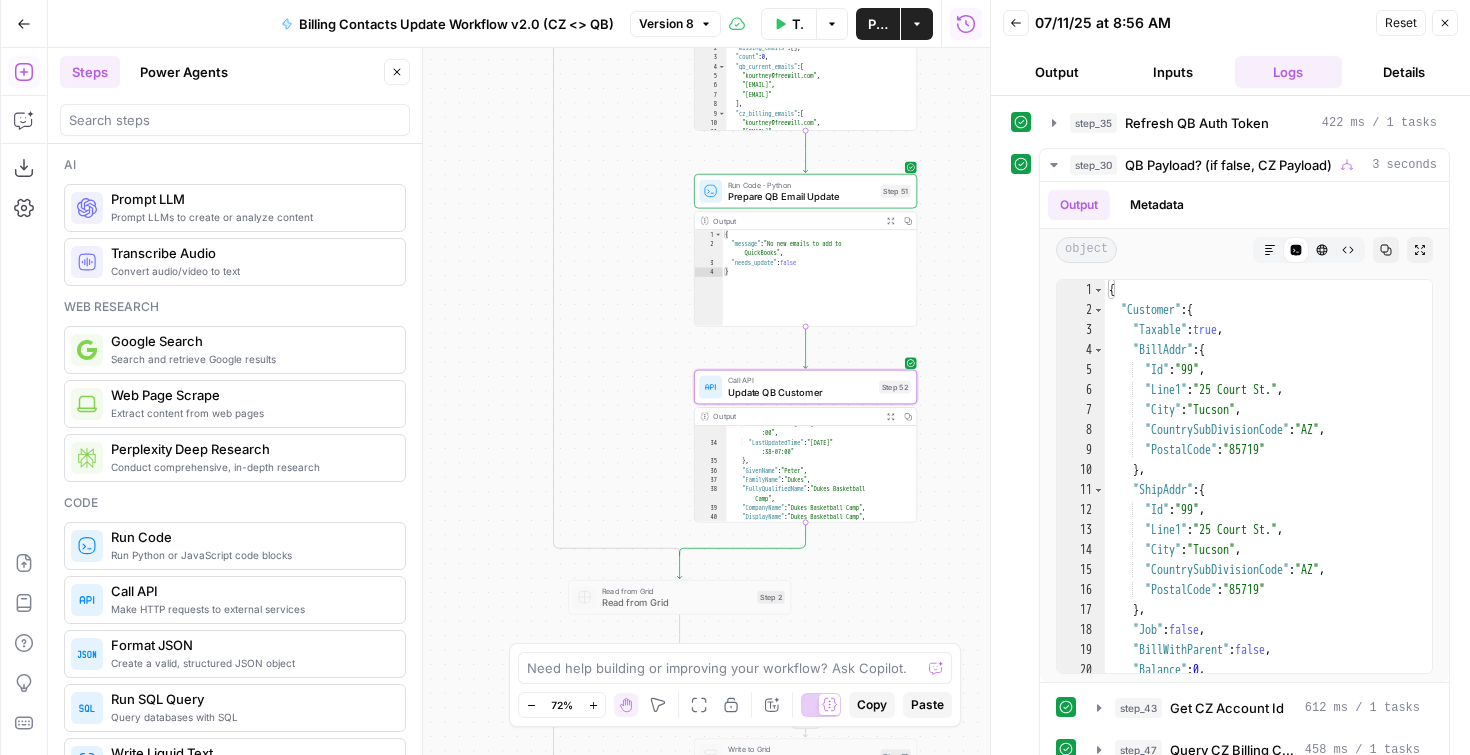 scroll, scrollTop: 425, scrollLeft: 0, axis: vertical 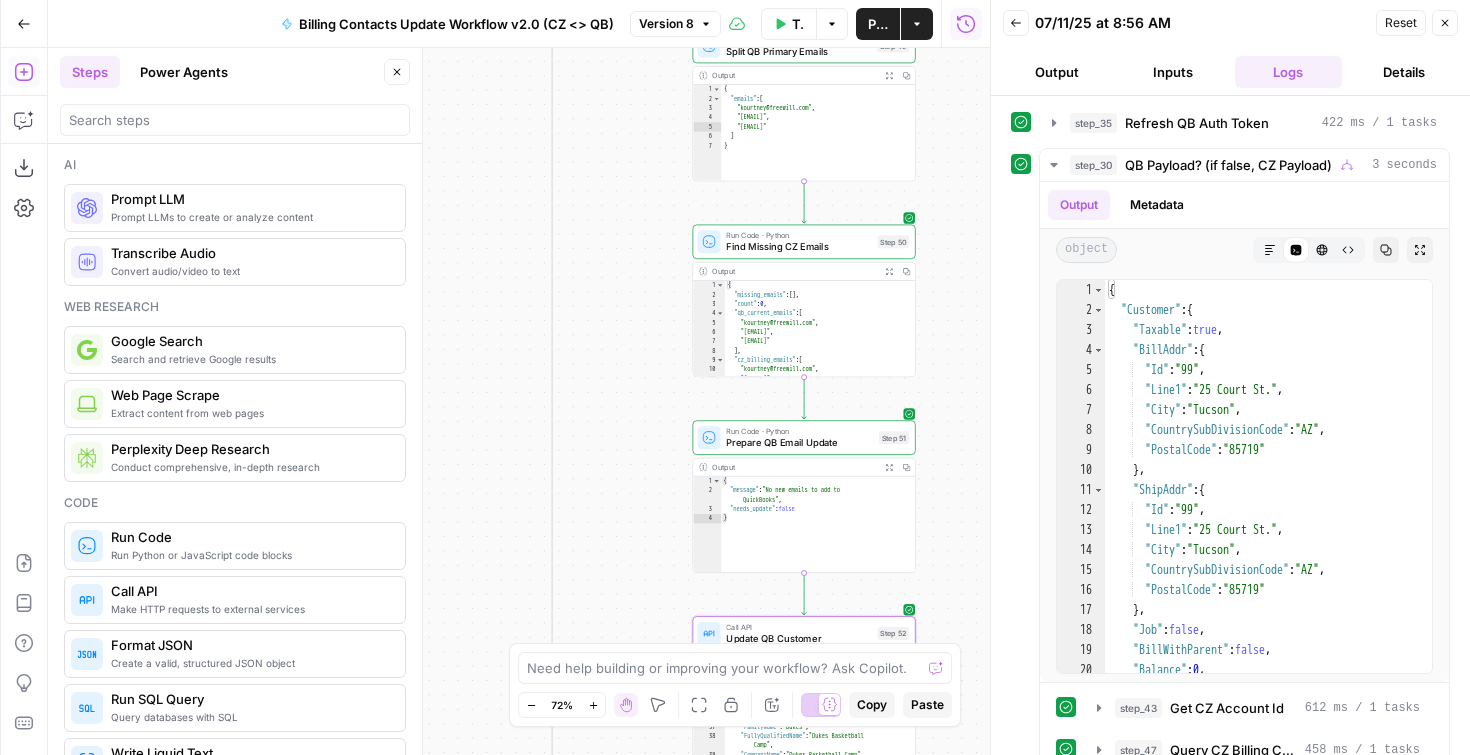 drag, startPoint x: 937, startPoint y: 182, endPoint x: 942, endPoint y: 439, distance: 257.04865 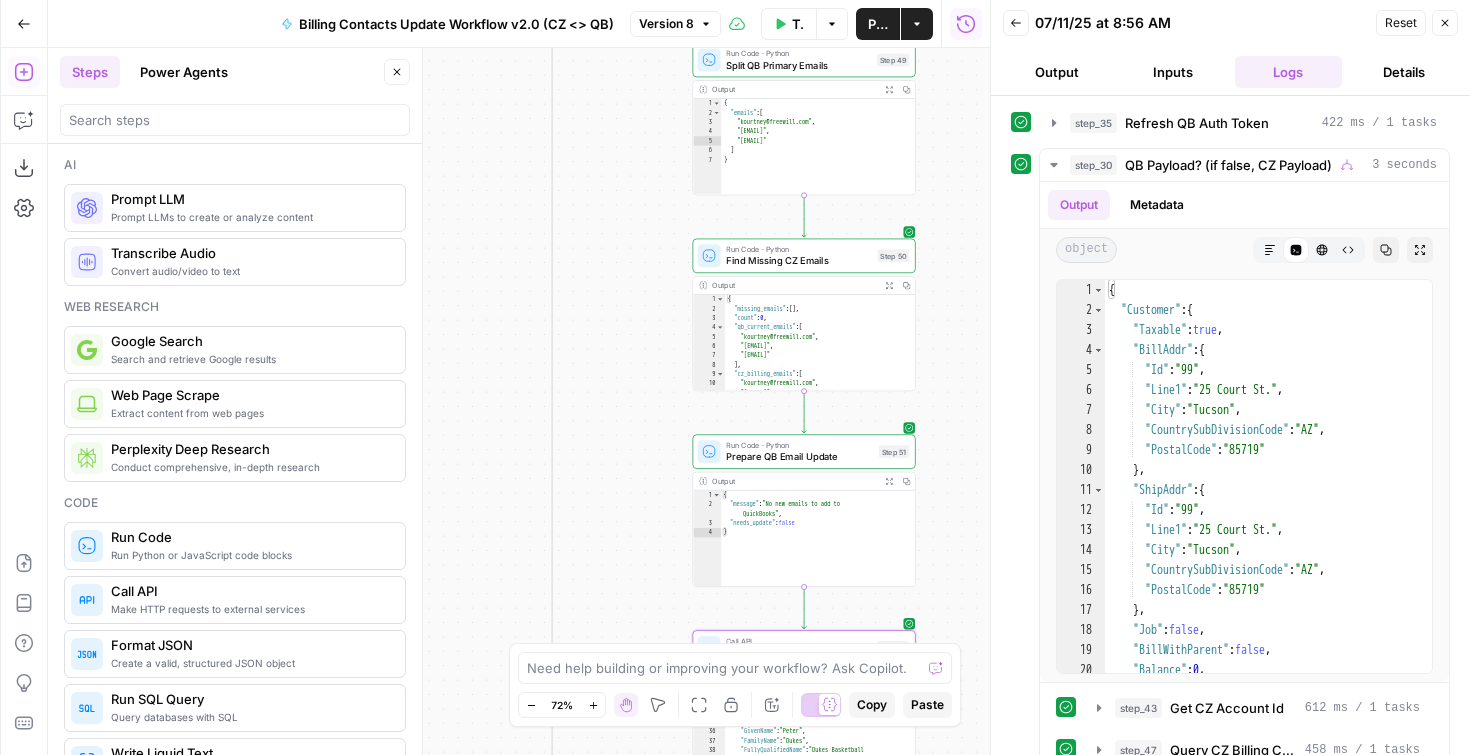 drag, startPoint x: 946, startPoint y: 229, endPoint x: 955, endPoint y: 398, distance: 169.23947 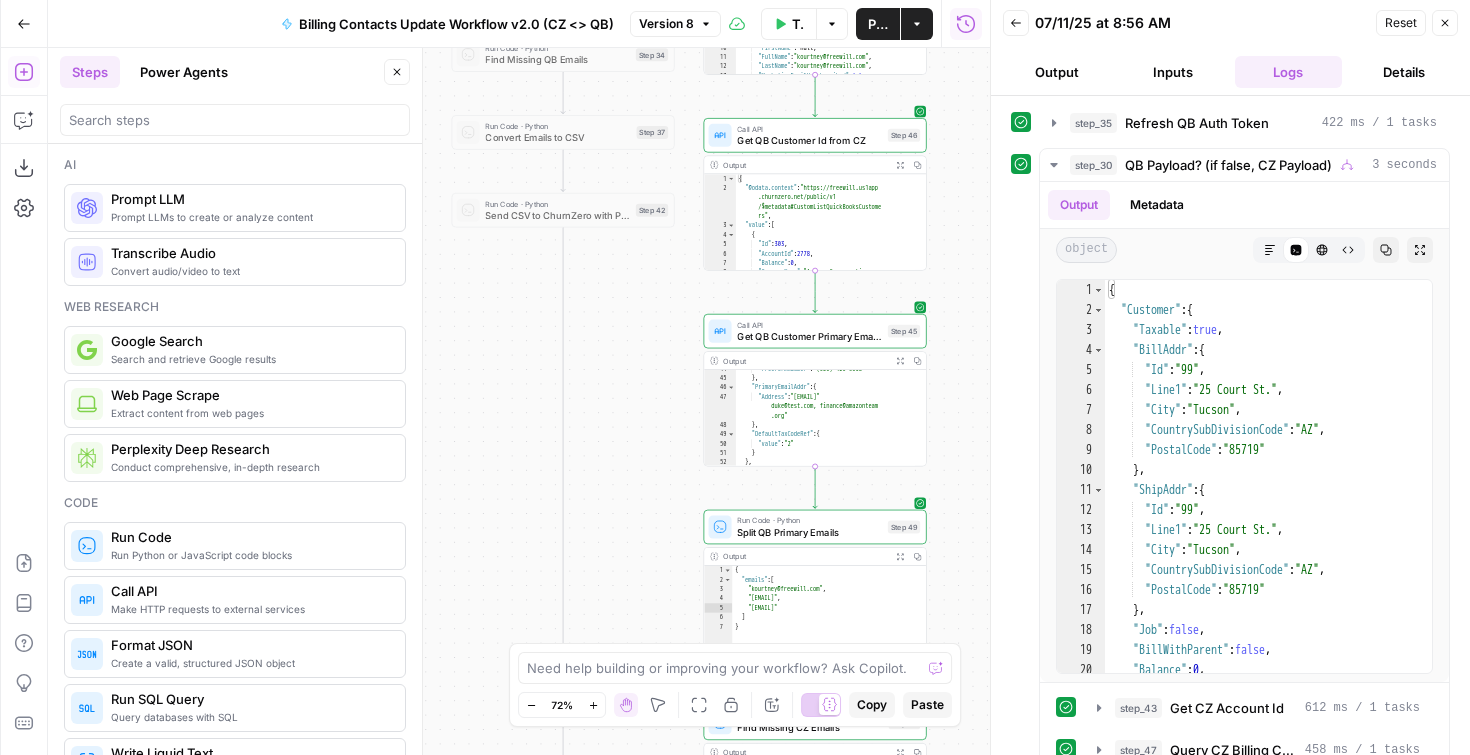 drag, startPoint x: 611, startPoint y: 273, endPoint x: 612, endPoint y: 595, distance: 322.00156 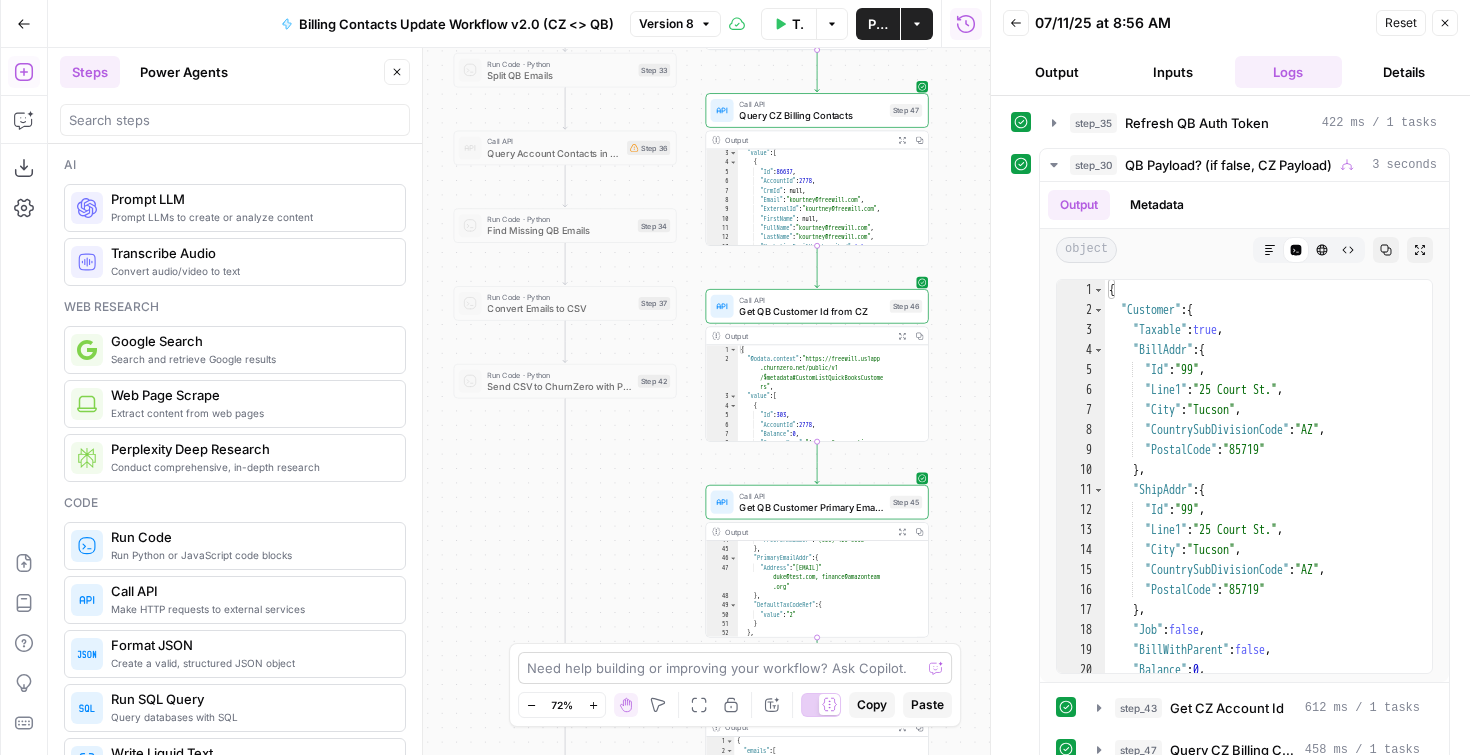 drag, startPoint x: 595, startPoint y: 370, endPoint x: 600, endPoint y: 653, distance: 283.04416 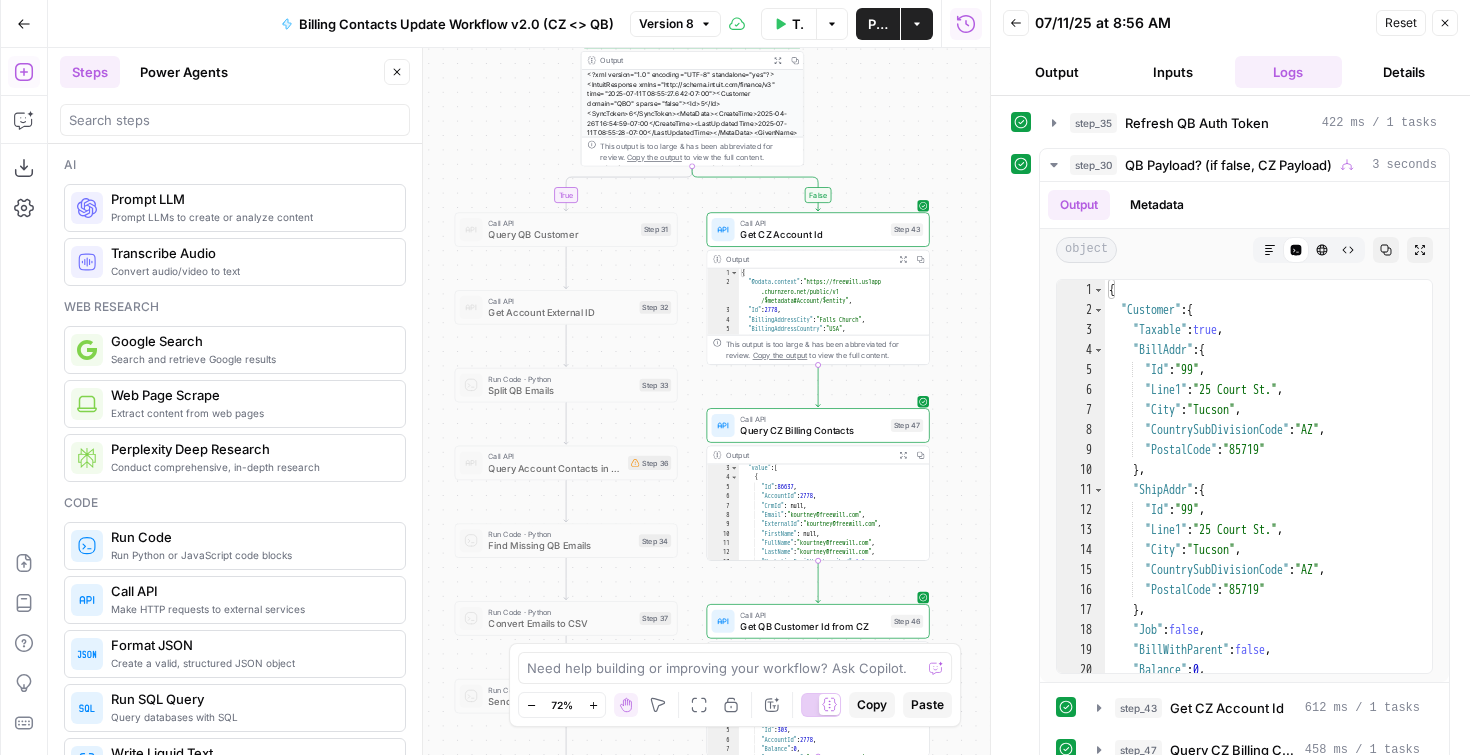 drag, startPoint x: 480, startPoint y: 297, endPoint x: 478, endPoint y: 529, distance: 232.00862 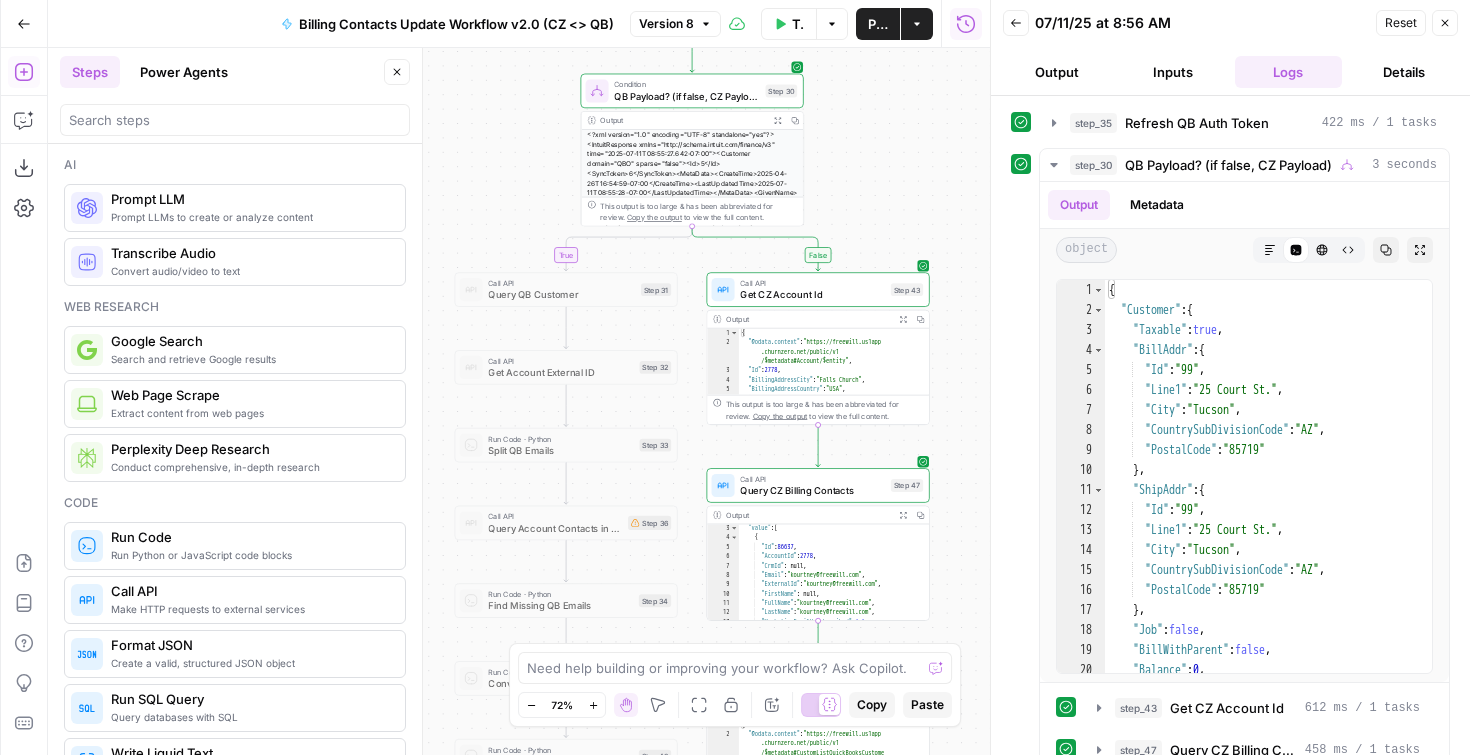 drag, startPoint x: 478, startPoint y: 287, endPoint x: 461, endPoint y: 498, distance: 211.68373 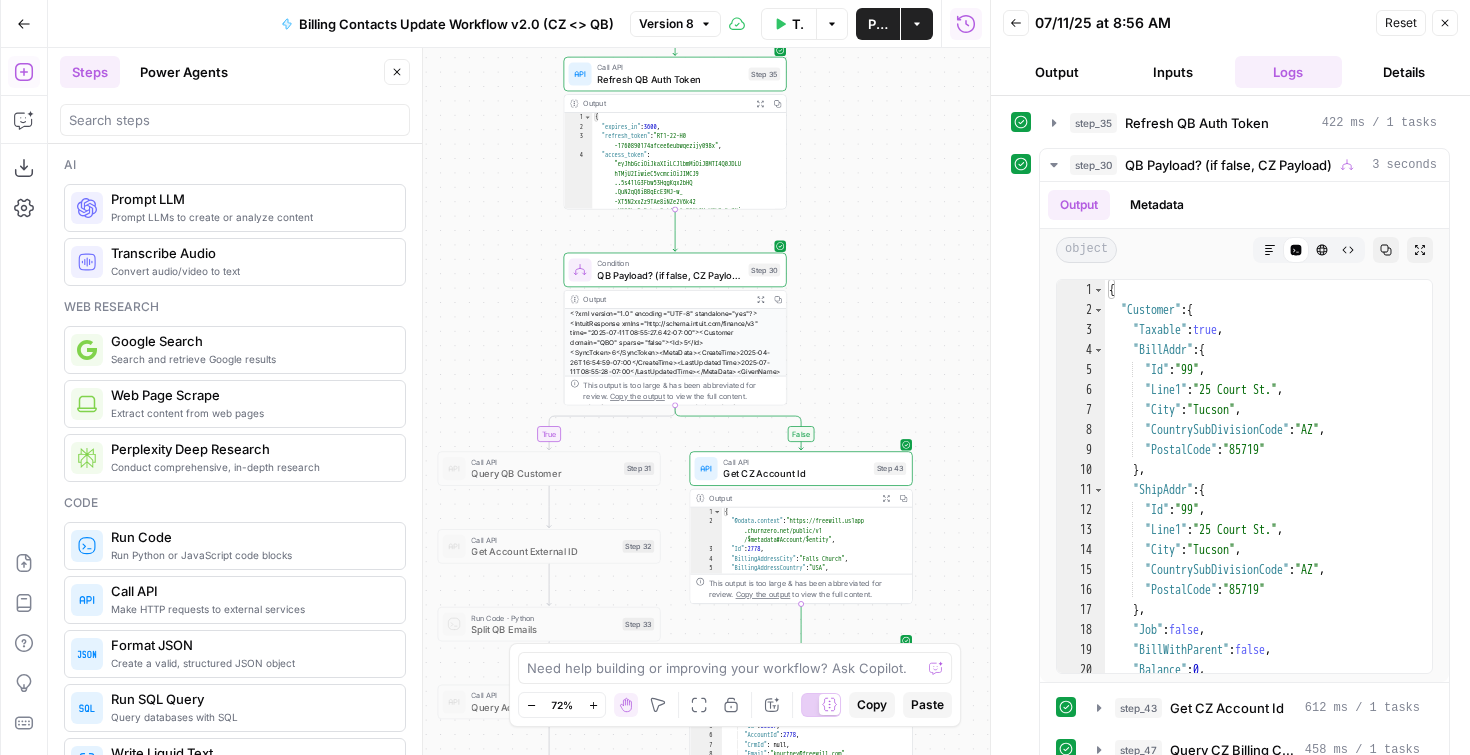 click on "false false true true Workflow Set Inputs Inputs Call API Refresh QB Auth Token Step 35 Output Expand Output Copy 1 2 3 4 {    "expires_in" :  3600 ,    "refresh_token" :  "RT1-22-H0        -1760890174afcee6eubwqezijy098x" ,    "access_token" :         "eyJhbGciOiJkaXIiLCJlbmMiOiJBMTI4Q0JDLU        hTMjU2IiwieC5vcmciOiJIMCJ9        ..5s41lG3Fbw53HqgKqx2bHQ        .QuN2qQ6iBBqEcE3MJ-w_        -XT5N2xxZz9TAe8iNZe2V6k42        -U5QZLvTwFnbpwQst4ih6oD9KtIMyWZLRc5eZNj        BJxHZ1lvZJVCp6uSSyeti5        -aG5FxIchkRlO7gRC7WJUT        -F8DEy4F0IaP384X2oXl1VwGfWL5tlh2TP7ovsG        wPF_PdytdBYiWYJzhH878FJS42JNdFHfLFUelC1        csV3x9bP3hLfFRHeN0n8mOX        -PMmlQugE84Tihroh9W_unZtbRf62MRDZ2f9tBw        1jaW49rkJUVpMRvzzKHrtaiEYewjhYQfW3nkB        -o_NnaMxmXqc1V0SGgQL3HhnuhpIjZAz1p2WCN2        _ZEzsWJJWwigKhoRXENkvimhRd718EUmhbxmnc4        aLX6p2ChrSkpTje7hYVjvFqEh6Y8DwGxn0KPzDs        aZPWeDTJQu3elOPa ," at bounding box center [519, 401] 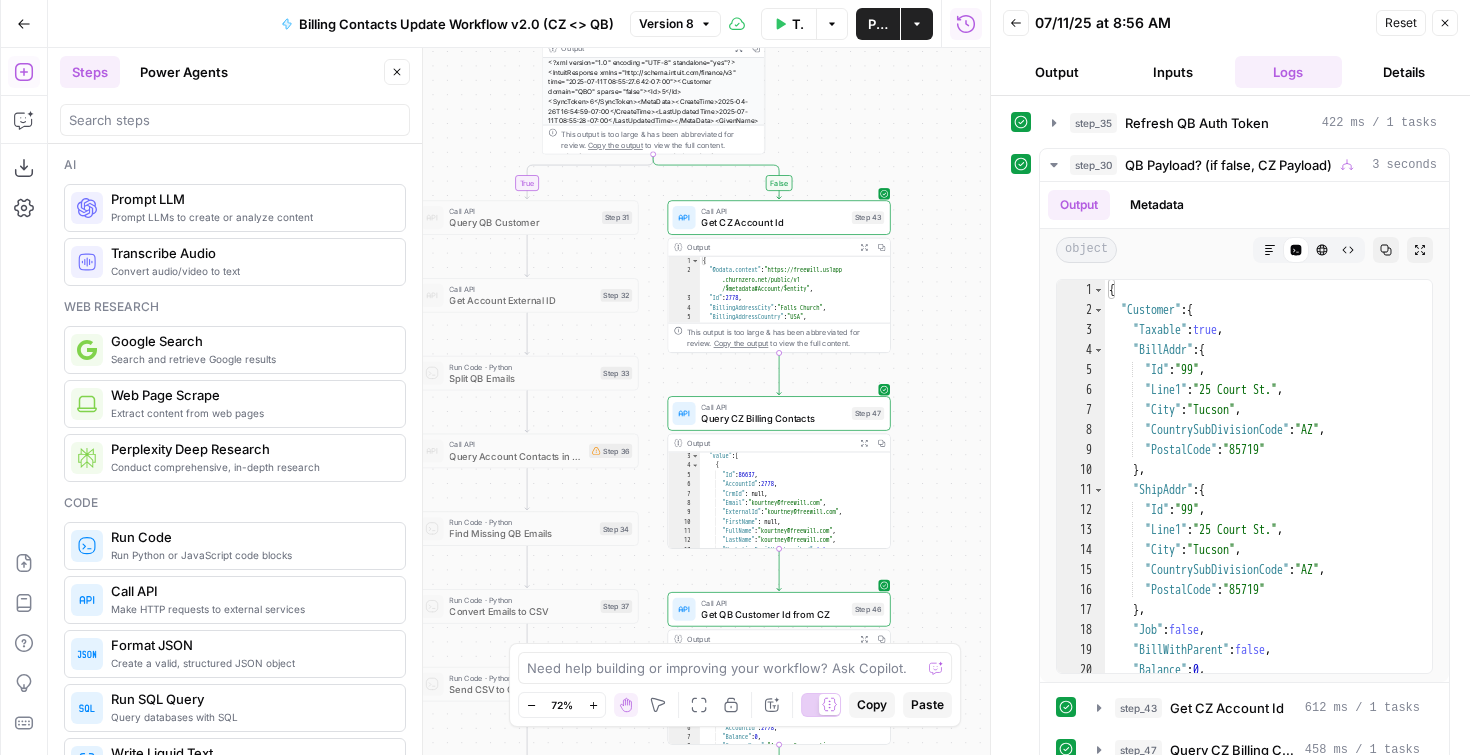 drag, startPoint x: 948, startPoint y: 546, endPoint x: 926, endPoint y: 295, distance: 251.9623 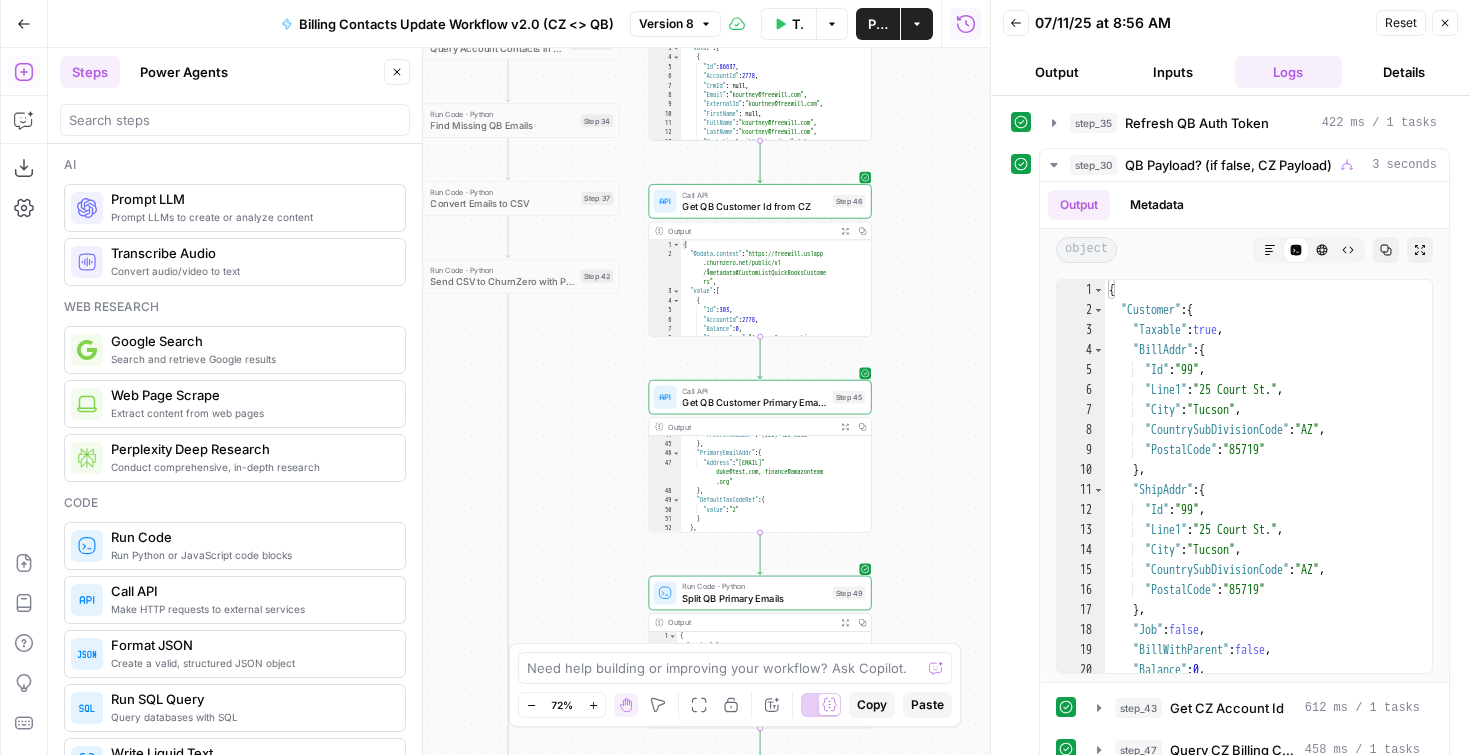 drag, startPoint x: 923, startPoint y: 503, endPoint x: 904, endPoint y: 95, distance: 408.44217 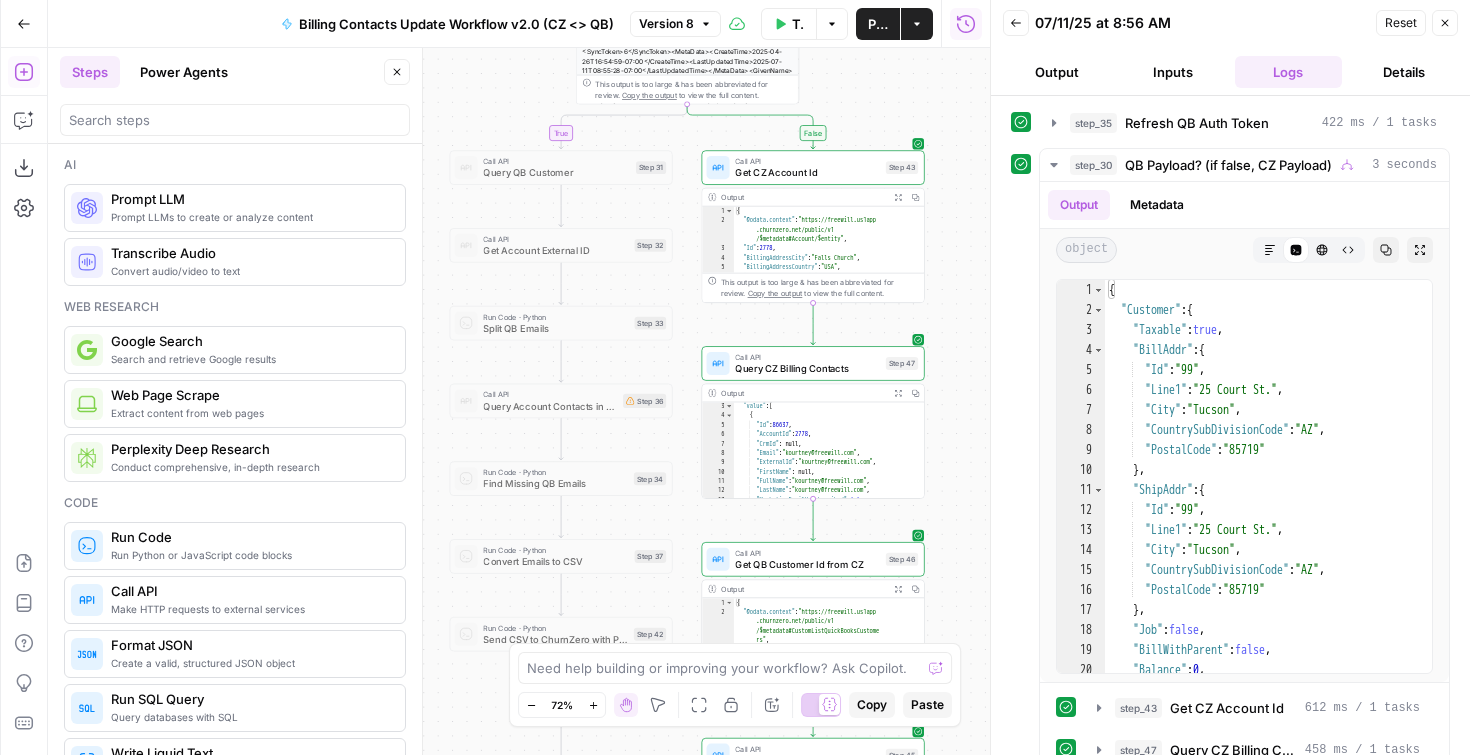 drag, startPoint x: 913, startPoint y: 351, endPoint x: 967, endPoint y: 720, distance: 372.9303 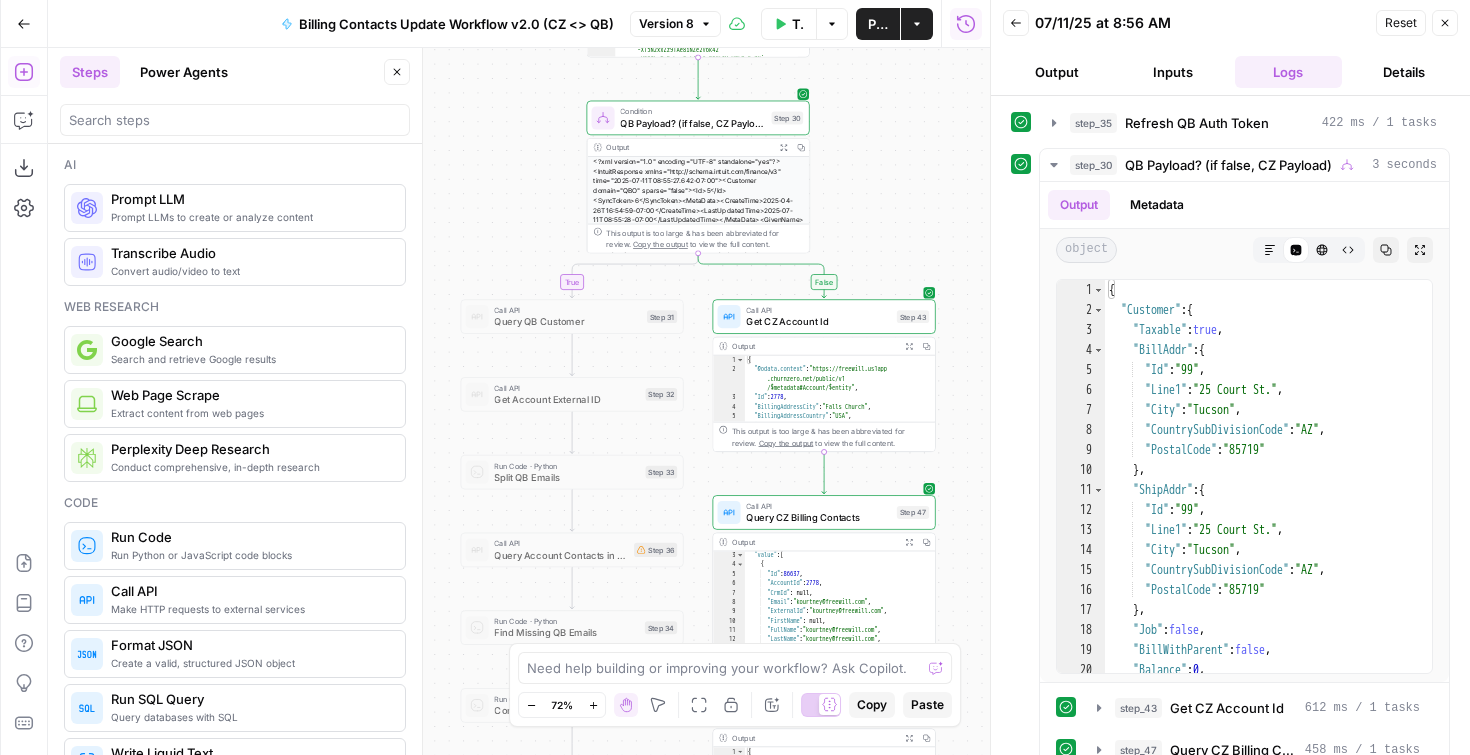 drag, startPoint x: 962, startPoint y: 486, endPoint x: 974, endPoint y: 630, distance: 144.49913 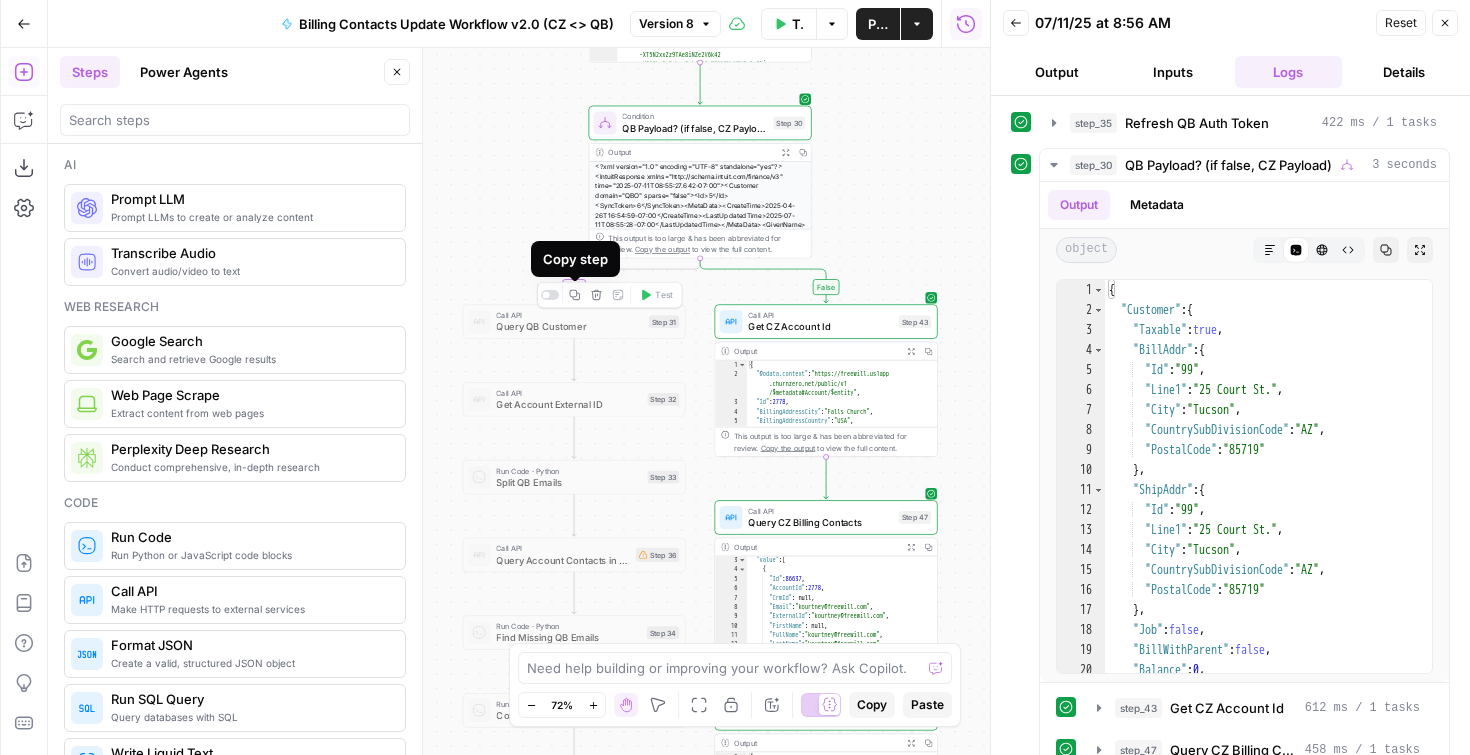 click at bounding box center [550, 295] 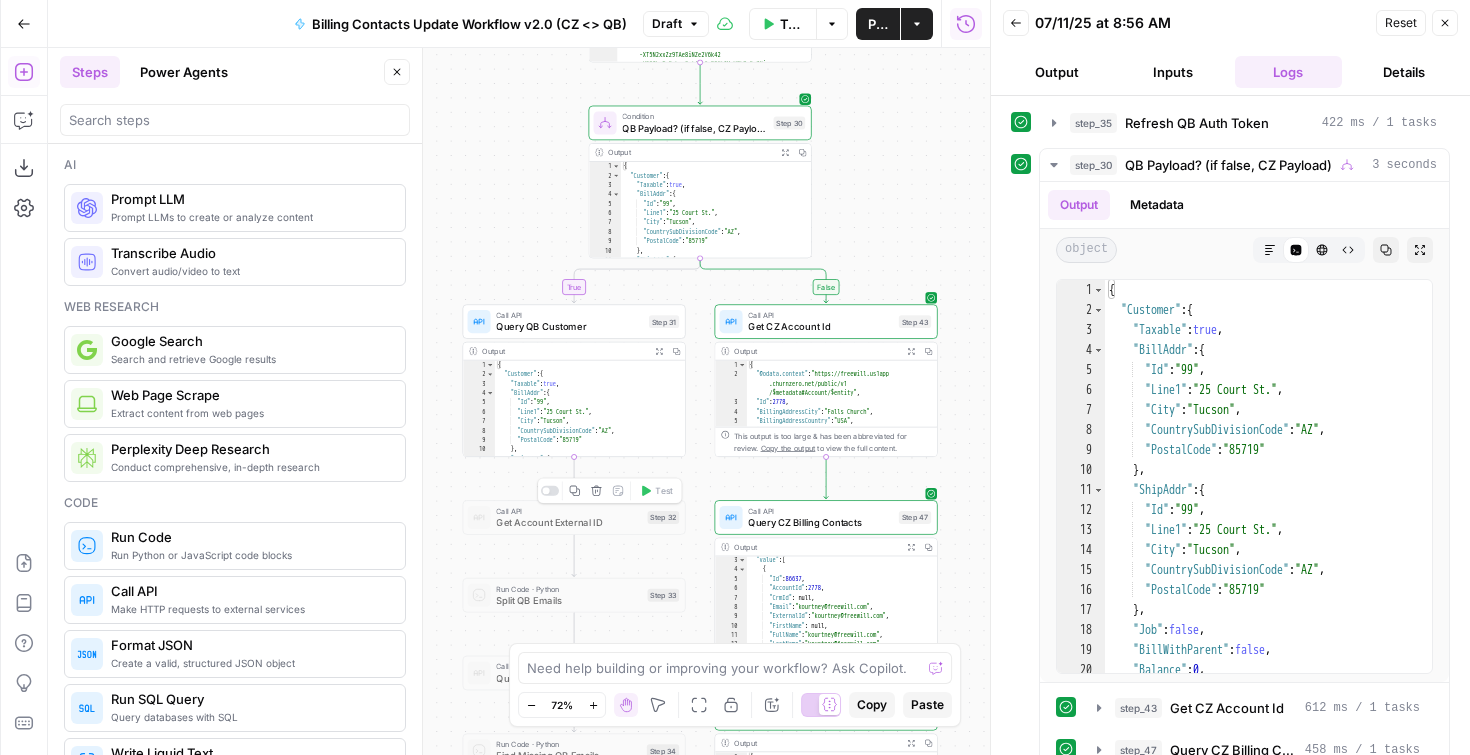 click at bounding box center [550, 491] 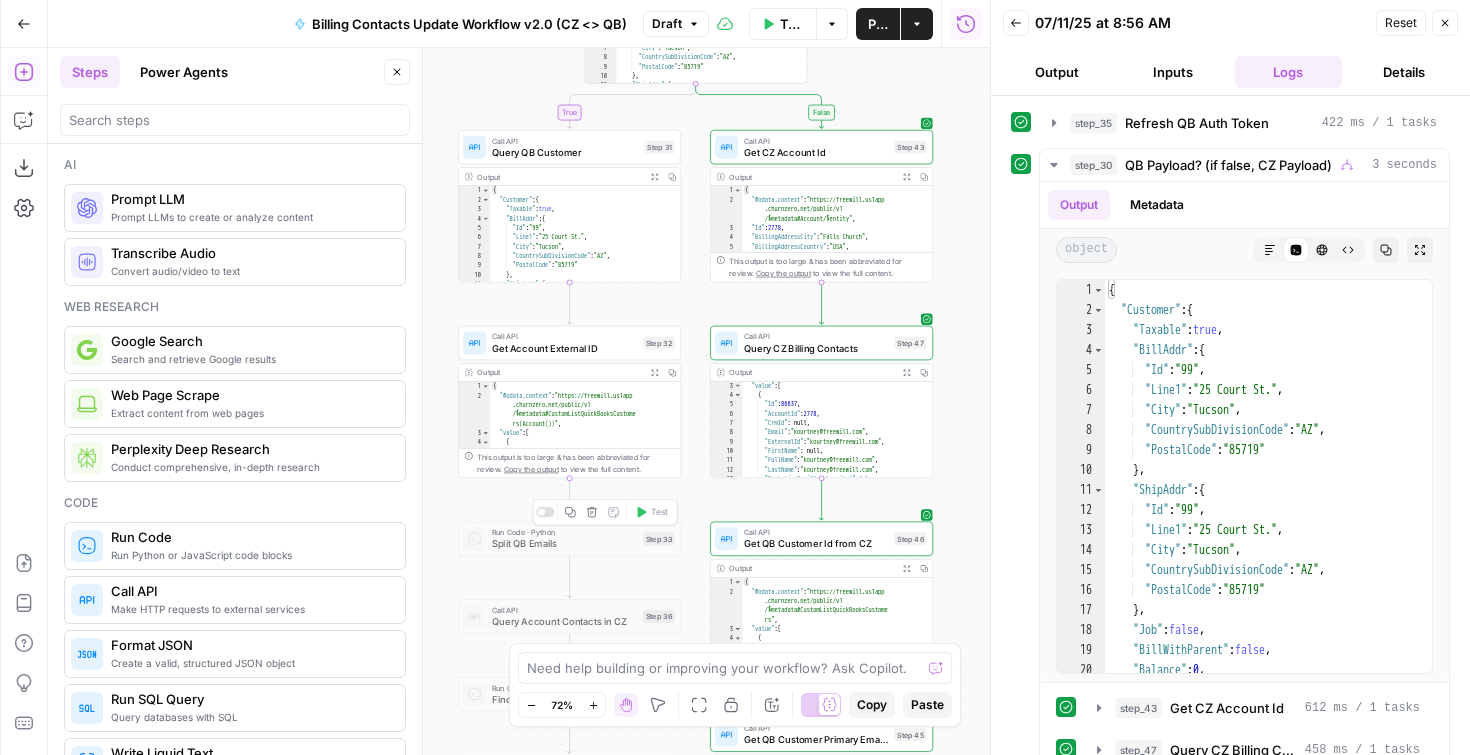 click at bounding box center [545, 512] 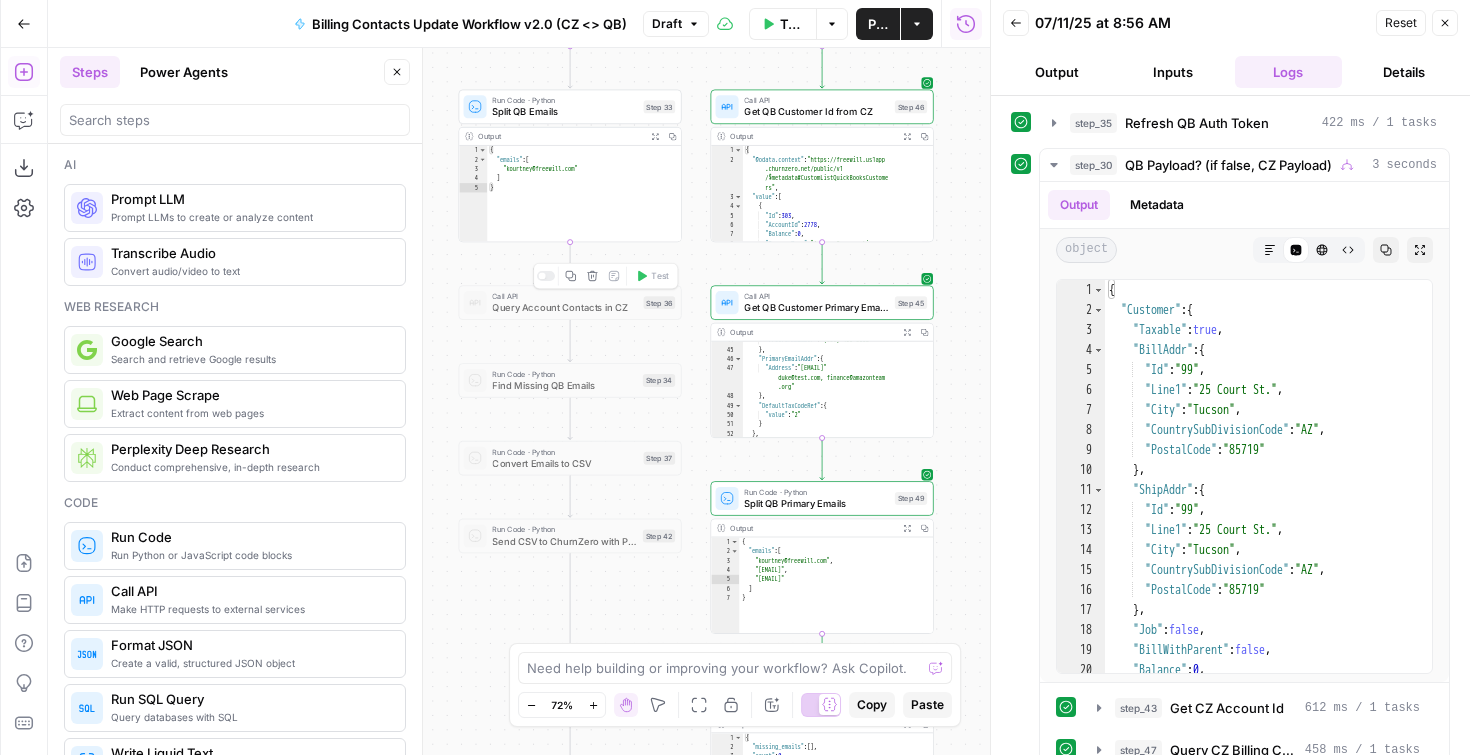 click on "Copy step Delete step Add Note Test" at bounding box center [605, 276] 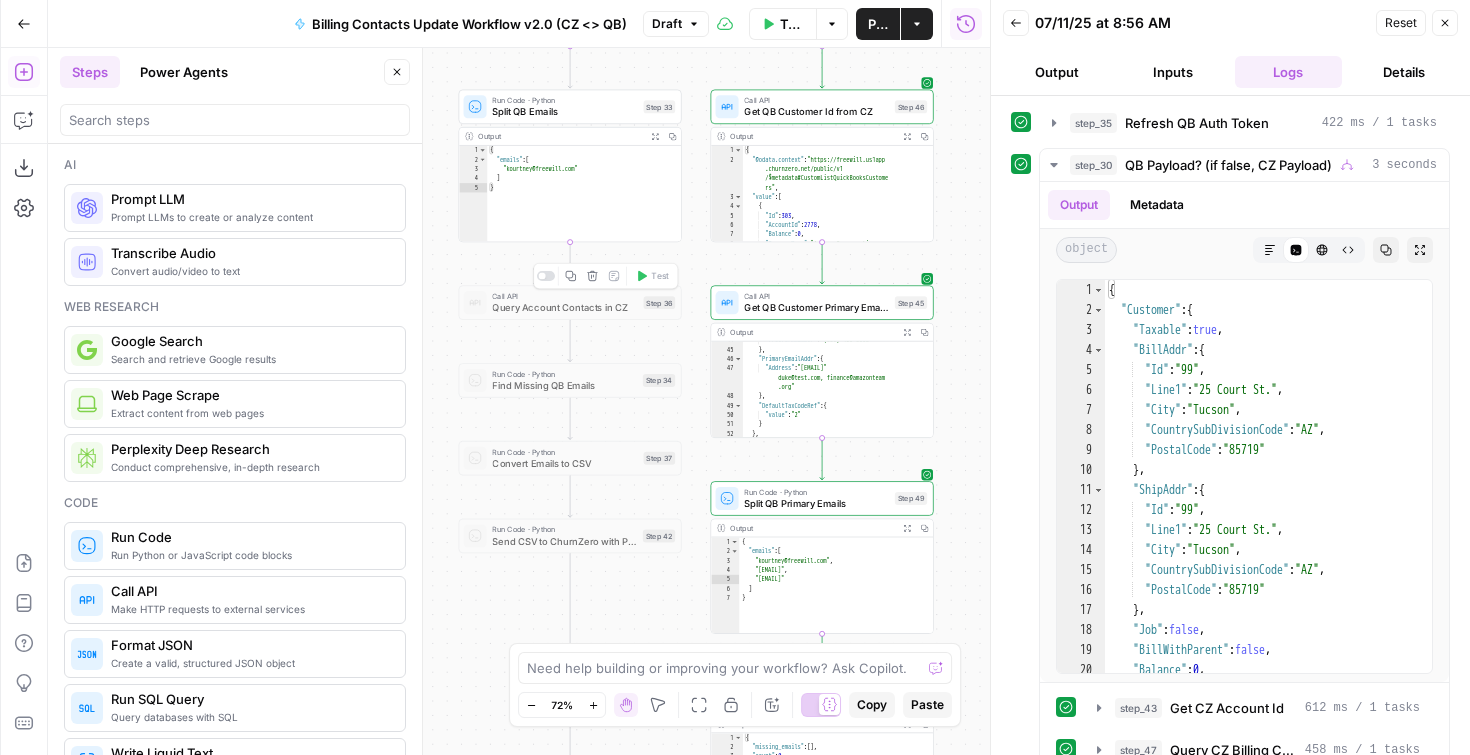 click at bounding box center [546, 276] 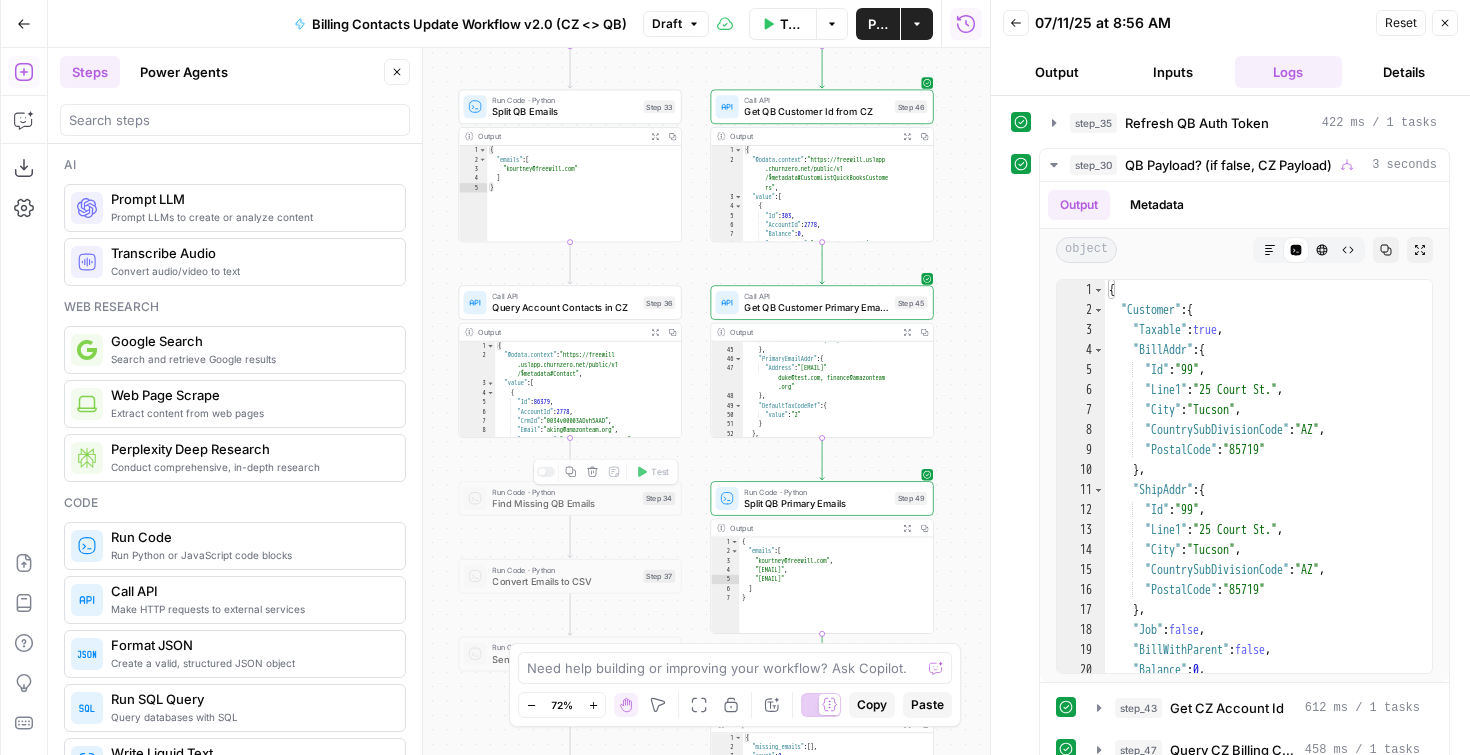 click on "false false true true Workflow Set Inputs Inputs Call API Refresh QB Auth Token Step 35 Output Expand Output Copy 1 2 3 4 {    "expires_in" :  3600 ,    "refresh_token" :  "RT1-22-H0        -1760890174afcee6eubwqezijy098x" ,    "access_token" :         "eyJhbGciOiJkaXIiLCJlbmMiOiJBMTI4Q0JDLU        hTMjU2IiwieC5vcmciOiJIMCJ9        ..5s41lG3Fbw53HqgKqx2bHQ        .QuN2qQ6iBBqEcE3MJ-w_        -XT5N2xxZz9TAe8iNZe2V6k42        -U5QZLvTwFnbpwQst4ih6oD9KtIMyWZLRc5eZNj        BJxHZ1lvZJVCp6uSSyeti5        -aG5FxIchkRlO7gRC7WJUT        -F8DEy4F0IaP384X2oXl1VwGfWL5tlh2TP7ovsG        wPF_PdytdBYiWYJzhH878FJS42JNdFHfLFUelC1        csV3x9bP3hLfFRHeN0n8mOX        -PMmlQugE84Tihroh9W_unZtbRf62MRDZ2f9tBw        1jaW49rkJUVpMRvzzKHrtaiEYewjhYQfW3nkB        -o_NnaMxmXqc1V0SGgQL3HhnuhpIjZAz1p2WCN2        _ZEzsWJJWwigKhoRXENkvimhRd718EUmhbxmnc4        aLX6p2ChrSkpTje7hYVjvFqEh6Y8DwGxn0KPzDs        aZPWeDTJQu3elOPa ,   1" at bounding box center [519, 401] 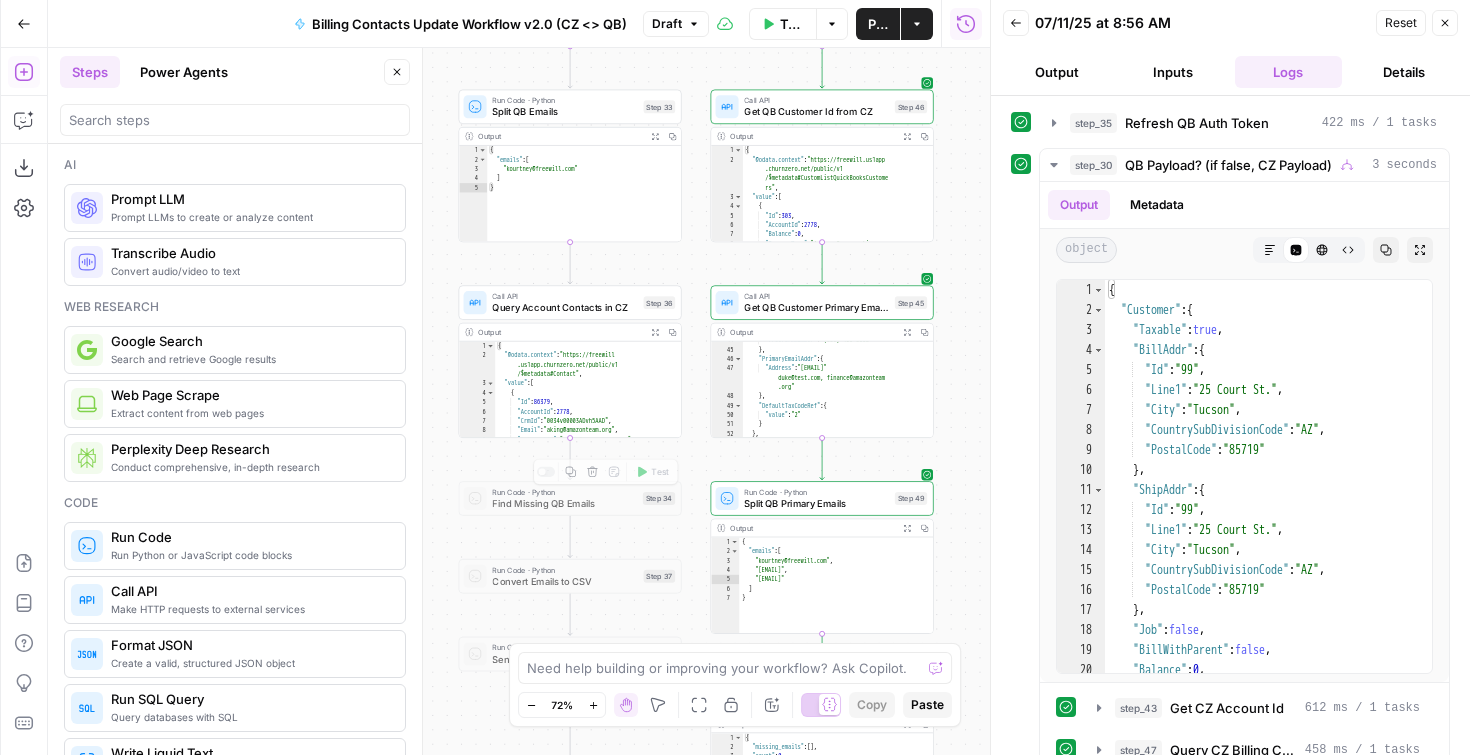 click on "false false true true Workflow Set Inputs Inputs Call API Refresh QB Auth Token Step 35 Output Expand Output Copy 1 2 3 4 {    "expires_in" :  3600 ,    "refresh_token" :  "RT1-22-H0        -1760890174afcee6eubwqezijy098x" ,    "access_token" :         "eyJhbGciOiJkaXIiLCJlbmMiOiJBMTI4Q0JDLU        hTMjU2IiwieC5vcmciOiJIMCJ9        ..5s41lG3Fbw53HqgKqx2bHQ        .QuN2qQ6iBBqEcE3MJ-w_        -XT5N2xxZz9TAe8iNZe2V6k42        -U5QZLvTwFnbpwQst4ih6oD9KtIMyWZLRc5eZNj        BJxHZ1lvZJVCp6uSSyeti5        -aG5FxIchkRlO7gRC7WJUT        -F8DEy4F0IaP384X2oXl1VwGfWL5tlh2TP7ovsG        wPF_PdytdBYiWYJzhH878FJS42JNdFHfLFUelC1        csV3x9bP3hLfFRHeN0n8mOX        -PMmlQugE84Tihroh9W_unZtbRf62MRDZ2f9tBw        1jaW49rkJUVpMRvzzKHrtaiEYewjhYQfW3nkB        -o_NnaMxmXqc1V0SGgQL3HhnuhpIjZAz1p2WCN2        _ZEzsWJJWwigKhoRXENkvimhRd718EUmhbxmnc4        aLX6p2ChrSkpTje7hYVjvFqEh6Y8DwGxn0KPzDs        aZPWeDTJQu3elOPa ,   1" at bounding box center (519, 401) 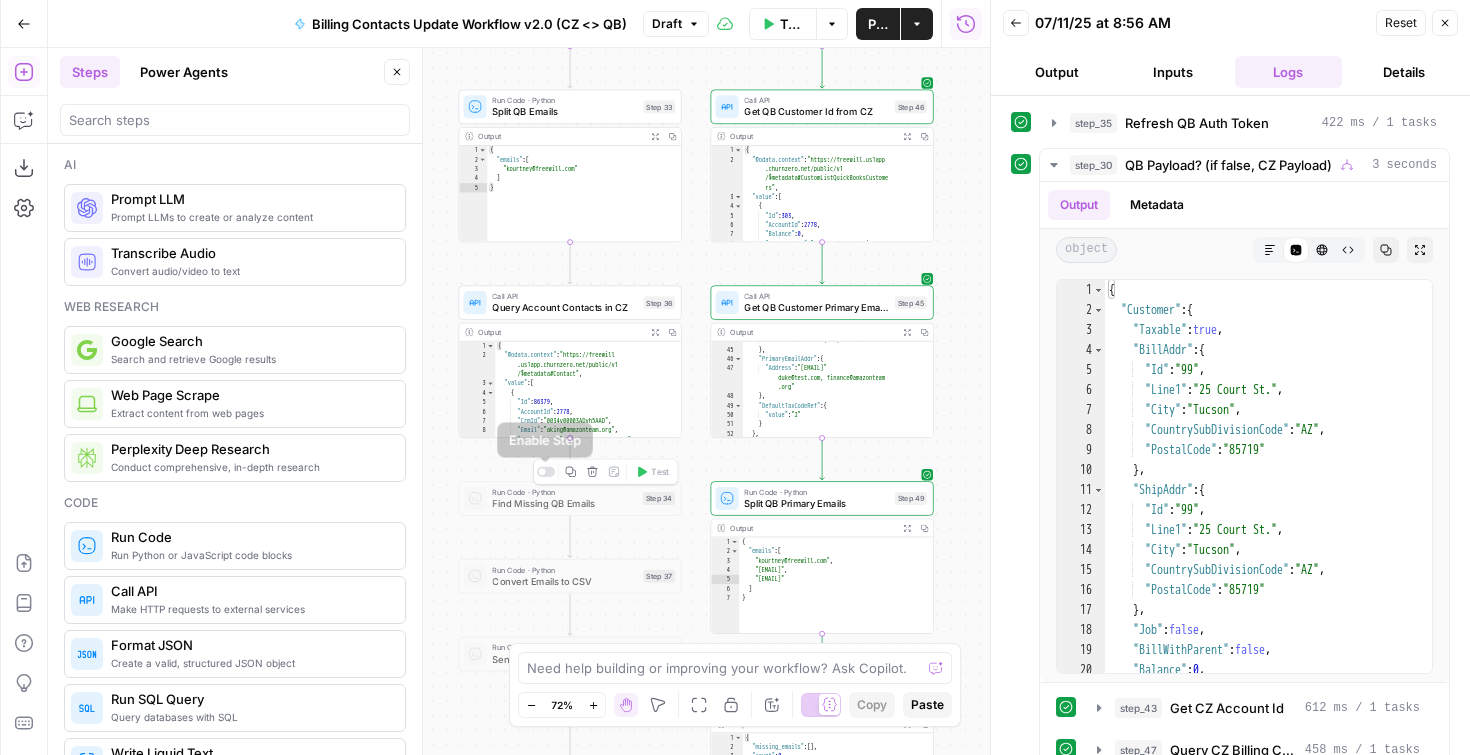 click at bounding box center [546, 472] 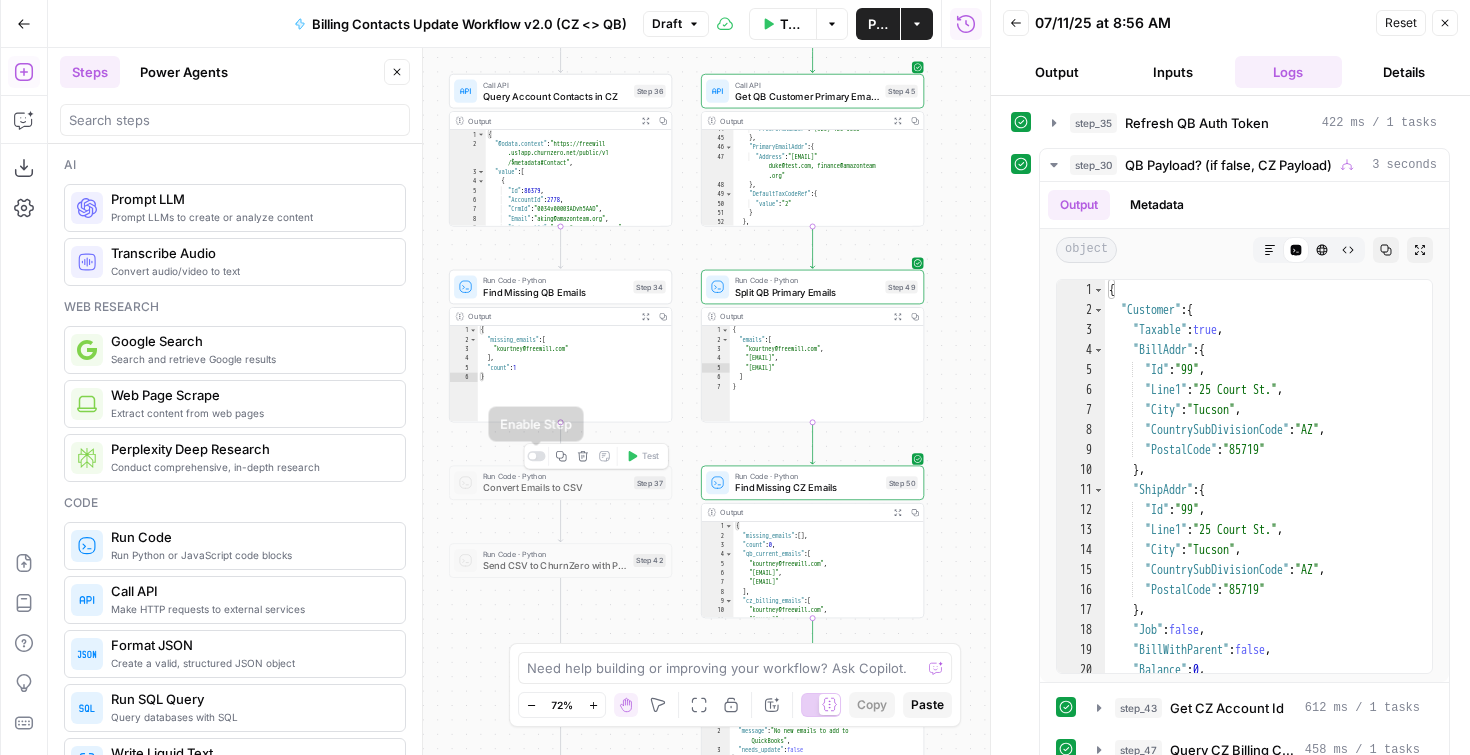 click at bounding box center [536, 456] 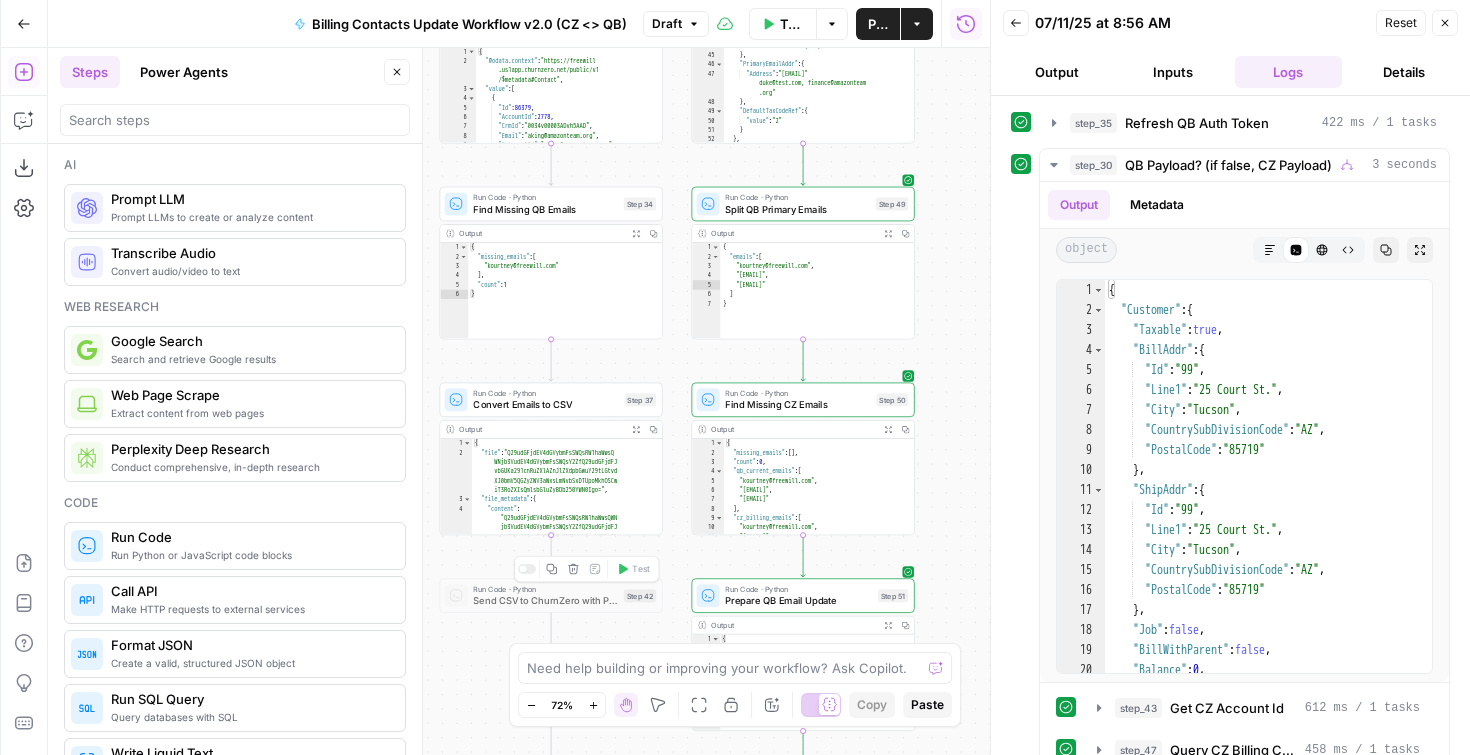 click on "Copy step Delete step Add Note Test" at bounding box center (586, 569) 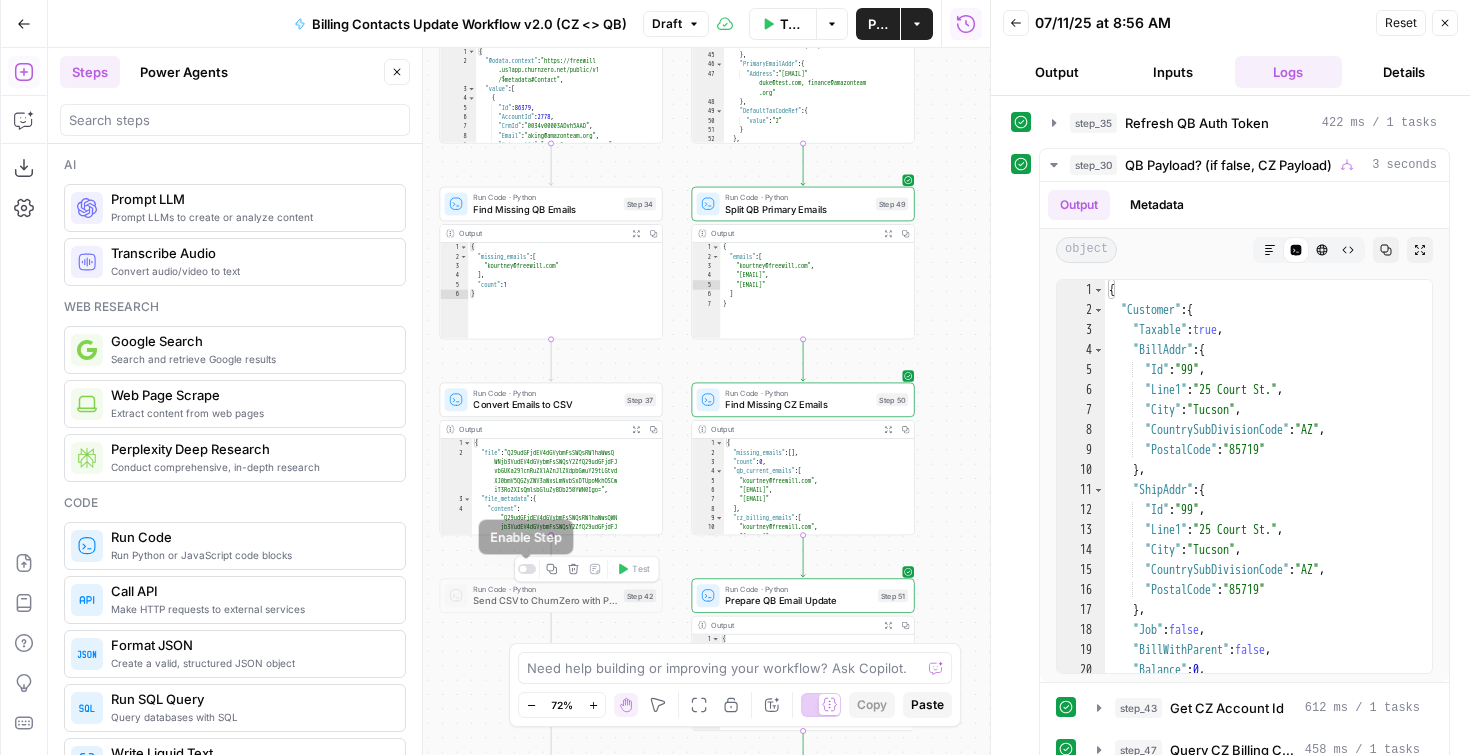 click at bounding box center (527, 569) 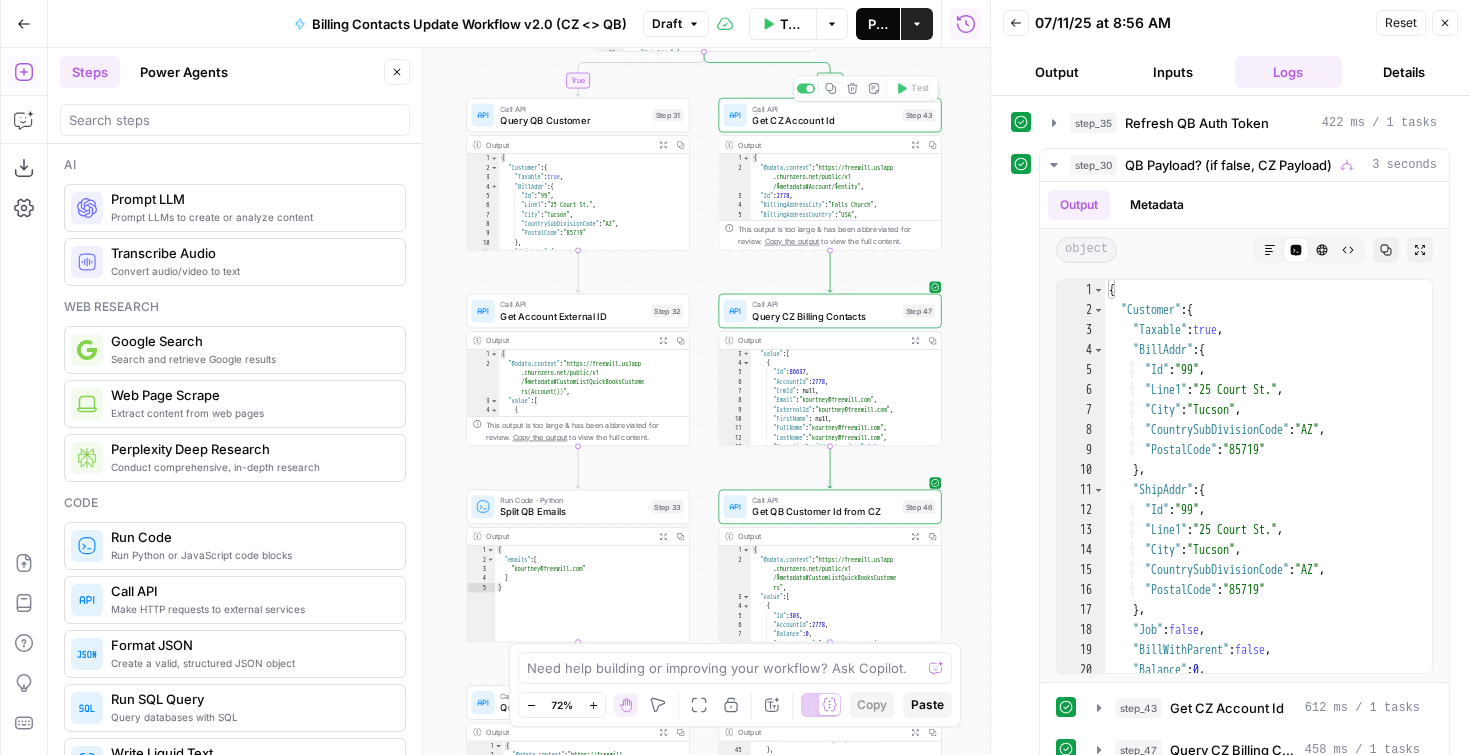 click on "Publish" at bounding box center [878, 24] 